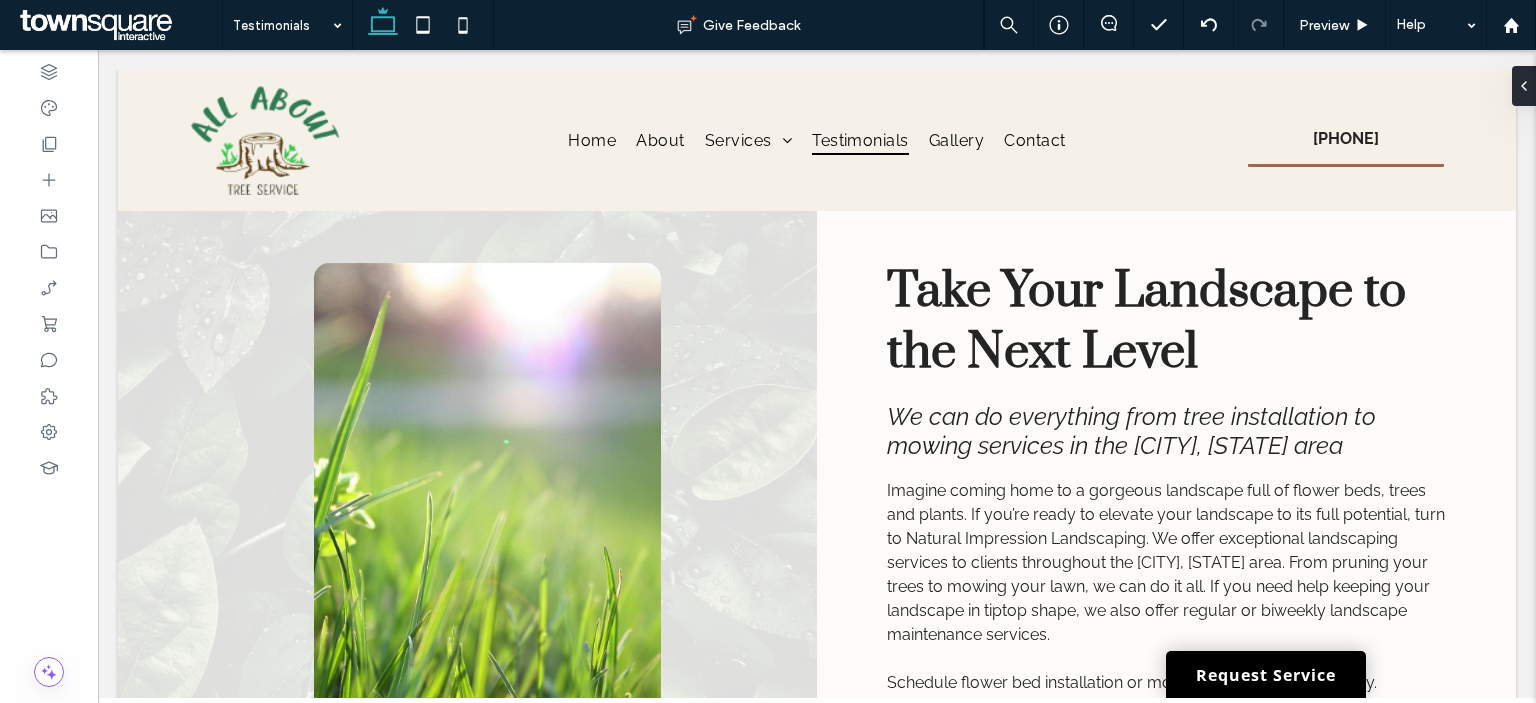 scroll, scrollTop: 0, scrollLeft: 0, axis: both 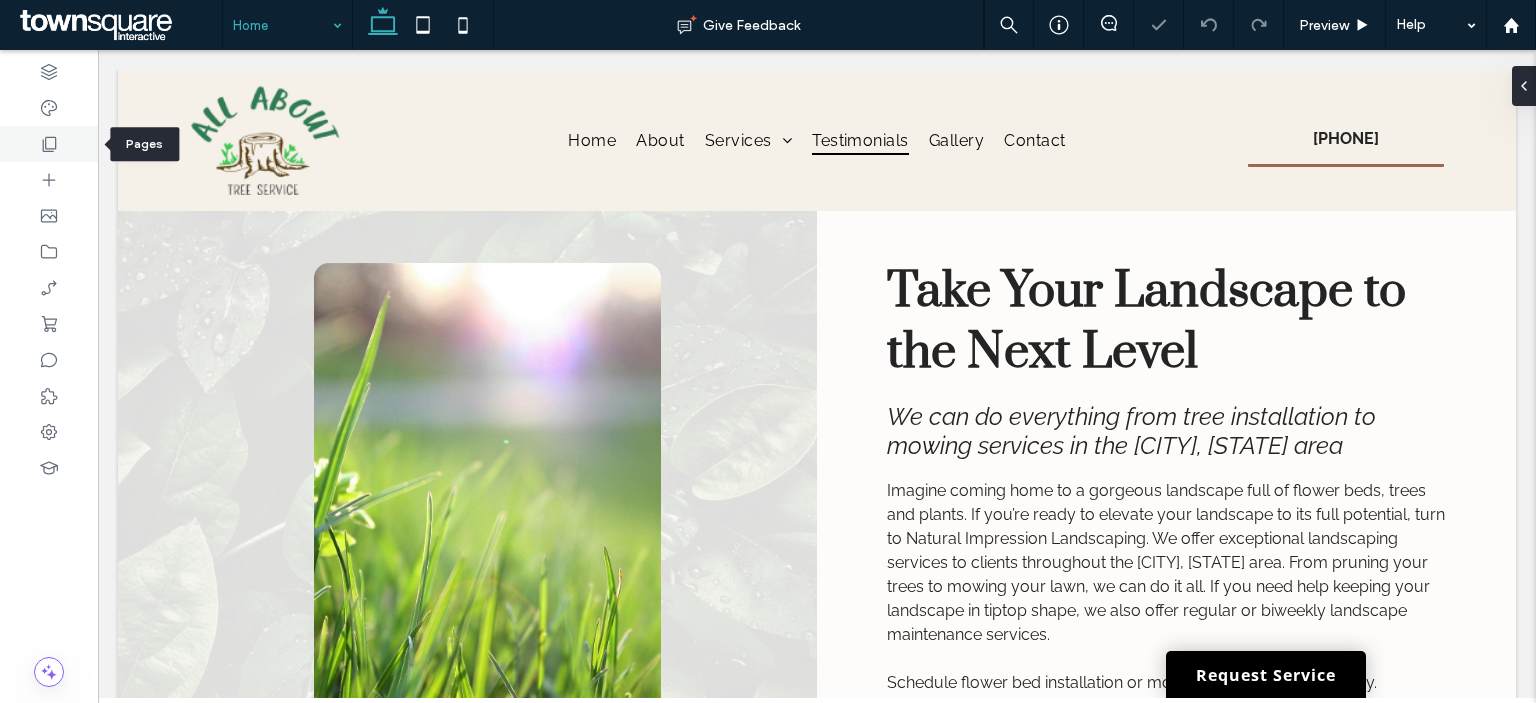 click at bounding box center [49, 144] 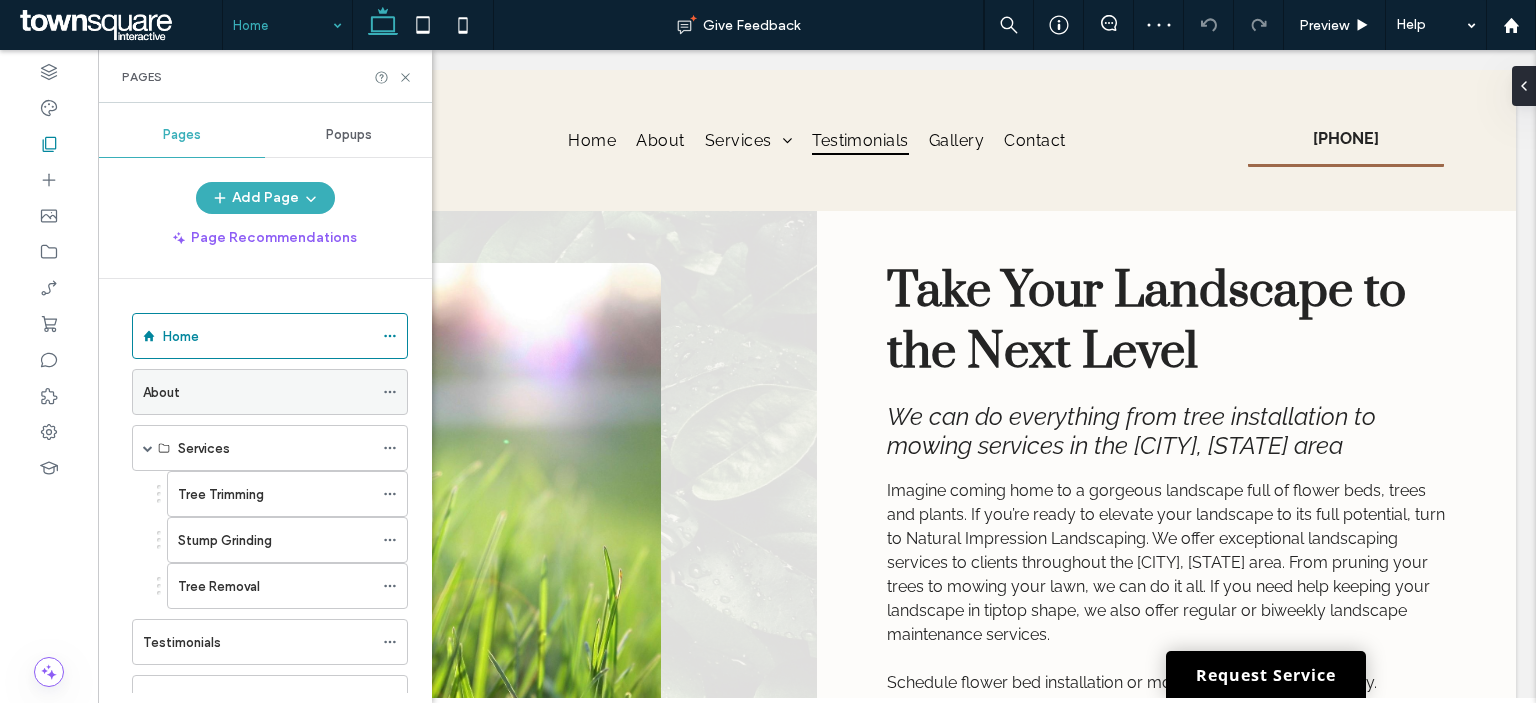 click 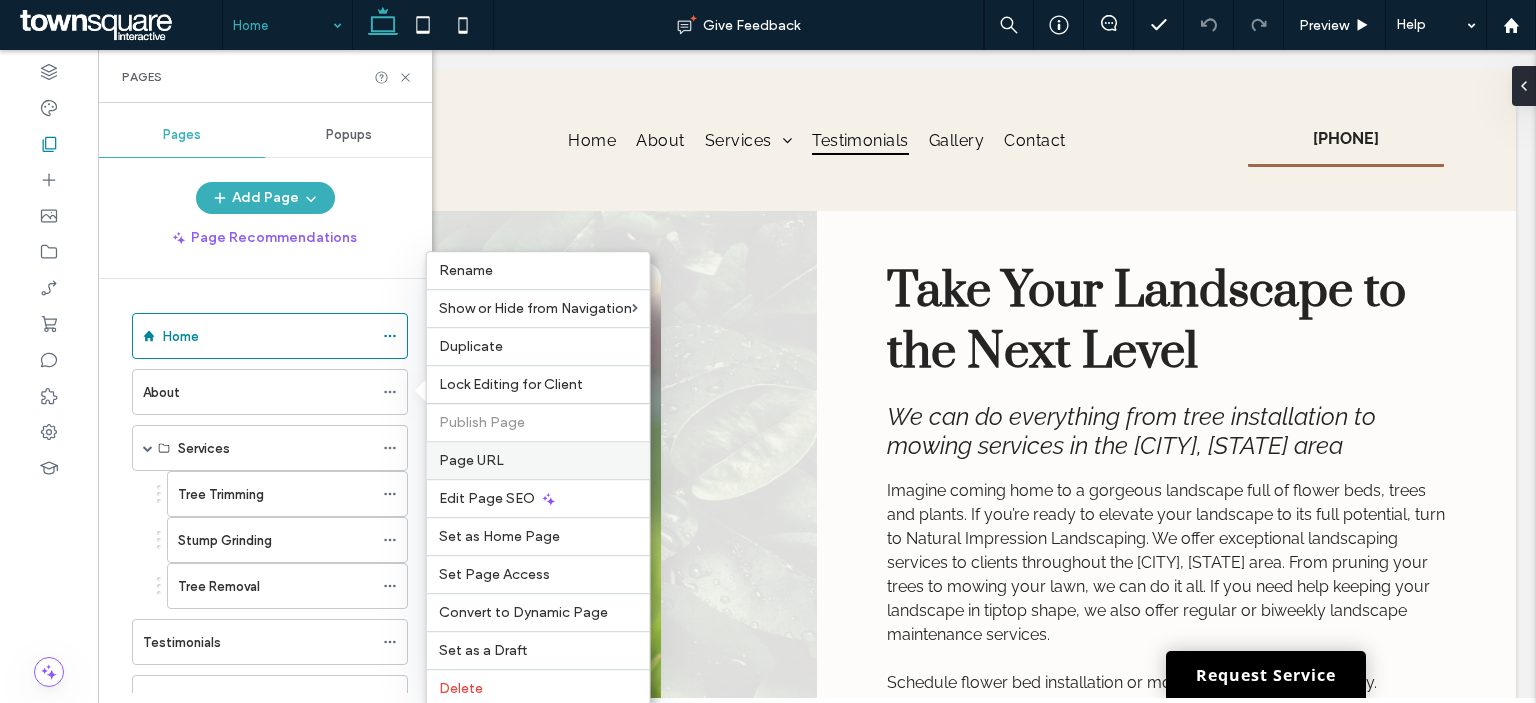 click on "Page URL" at bounding box center (538, 460) 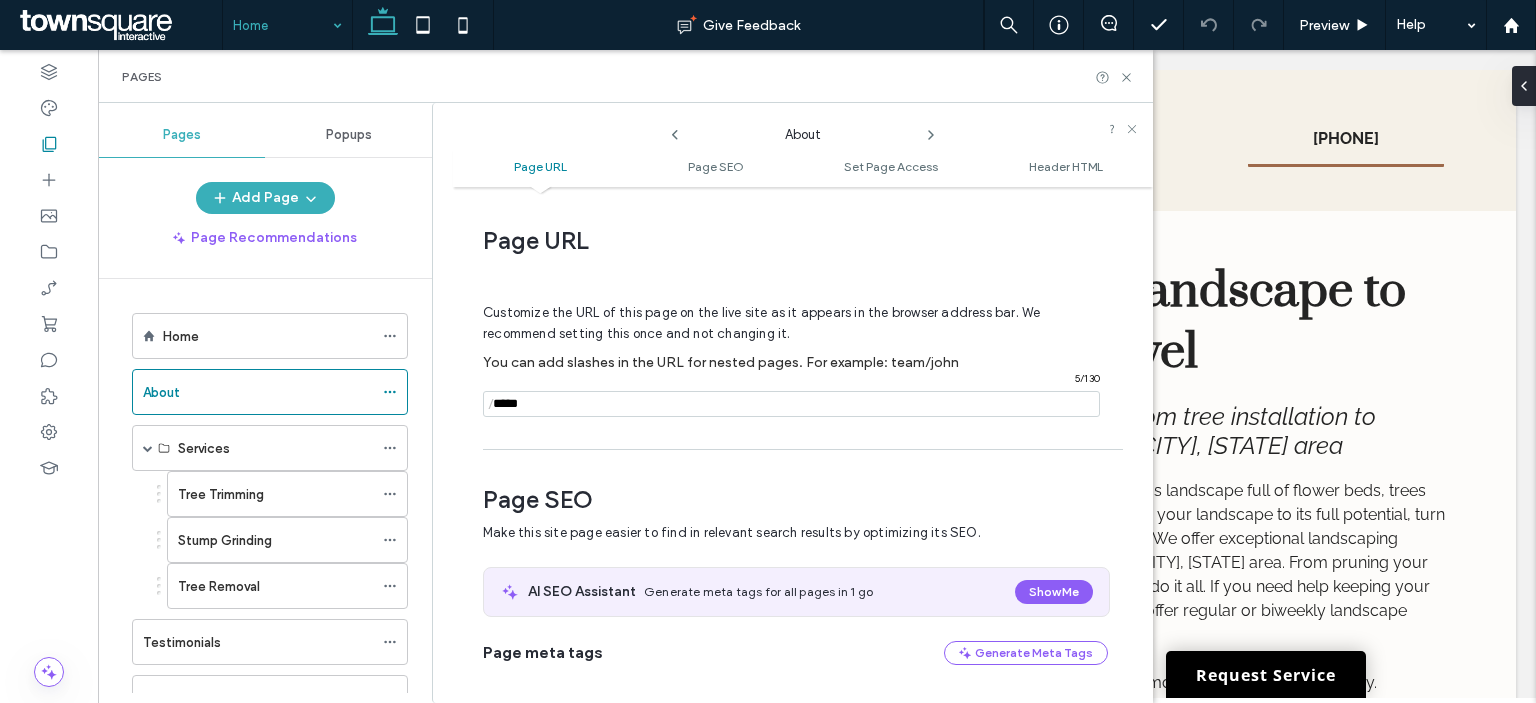 scroll, scrollTop: 10, scrollLeft: 0, axis: vertical 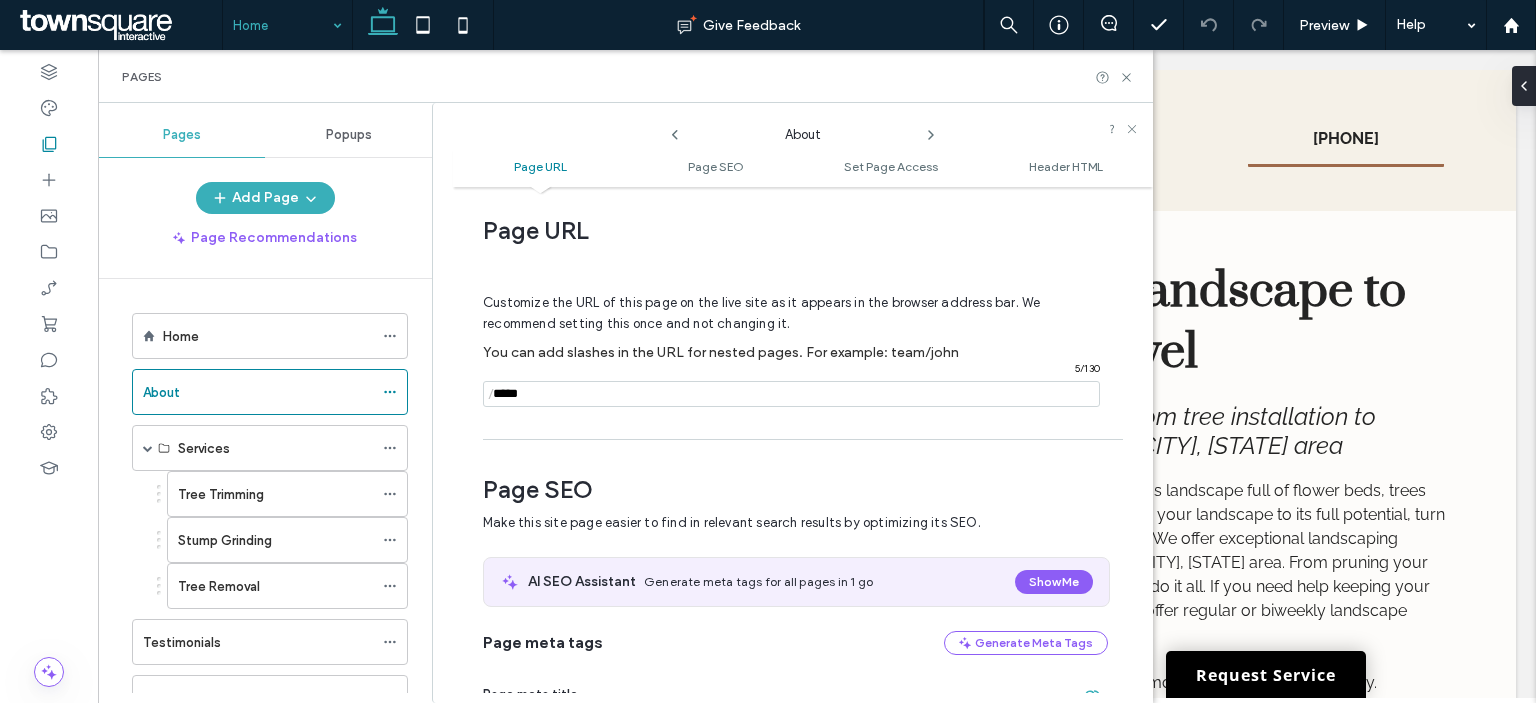 click 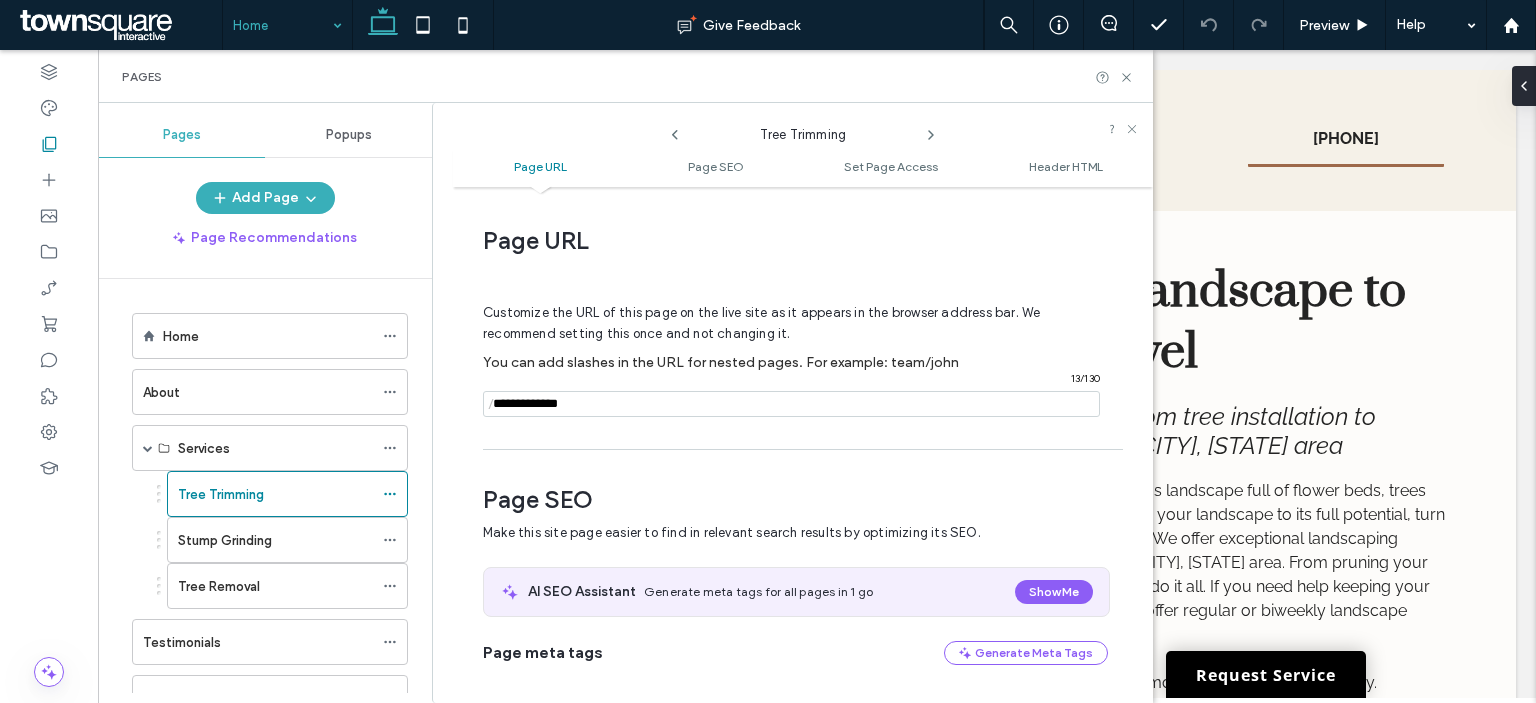 scroll, scrollTop: 10, scrollLeft: 0, axis: vertical 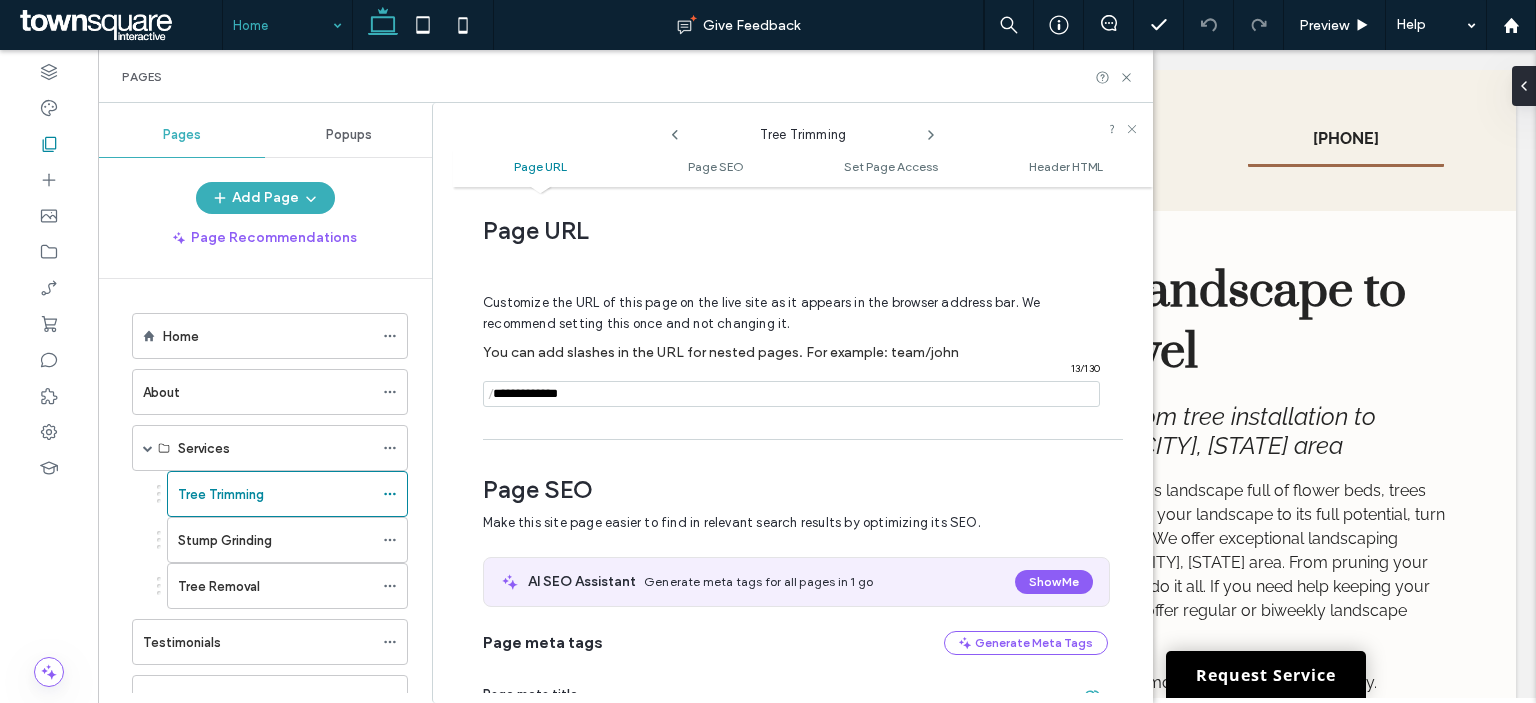 click 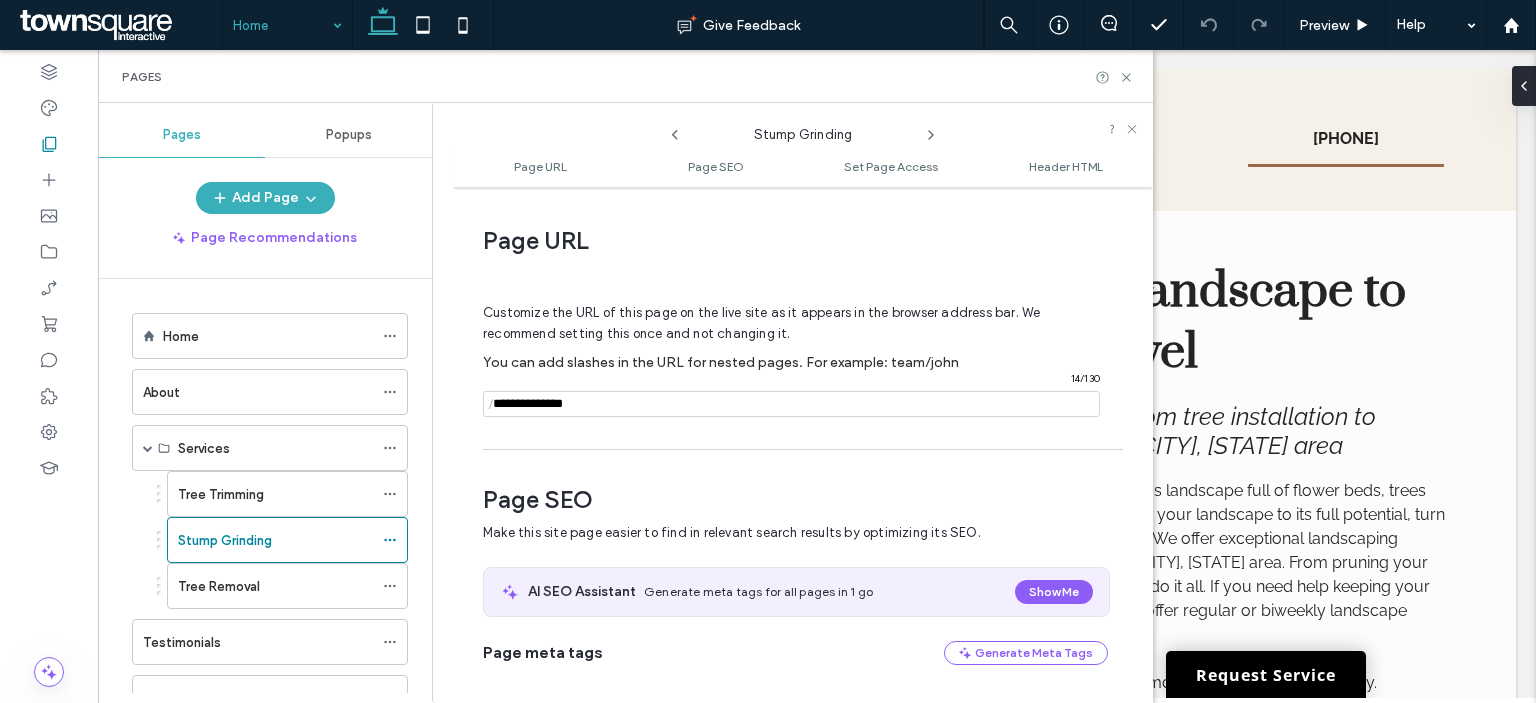 scroll, scrollTop: 10, scrollLeft: 0, axis: vertical 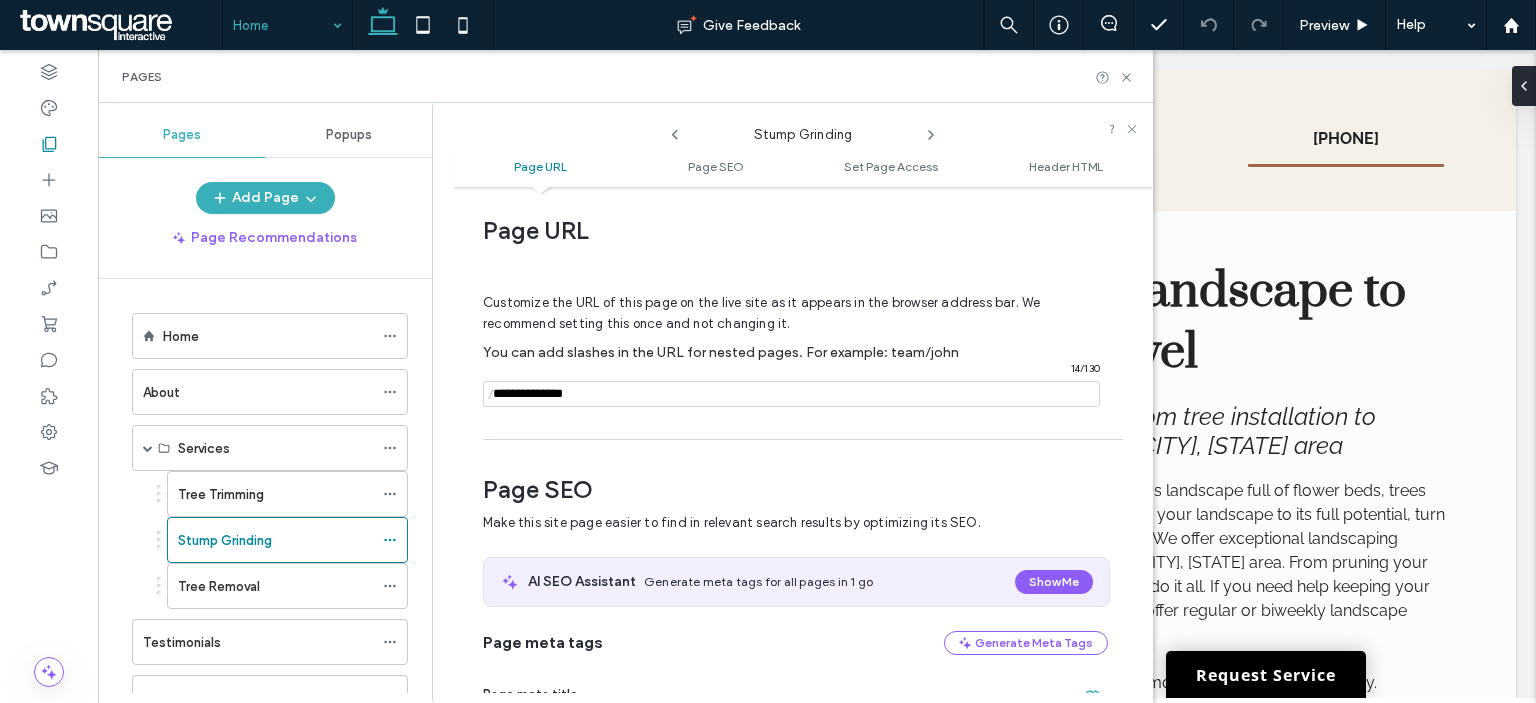 click 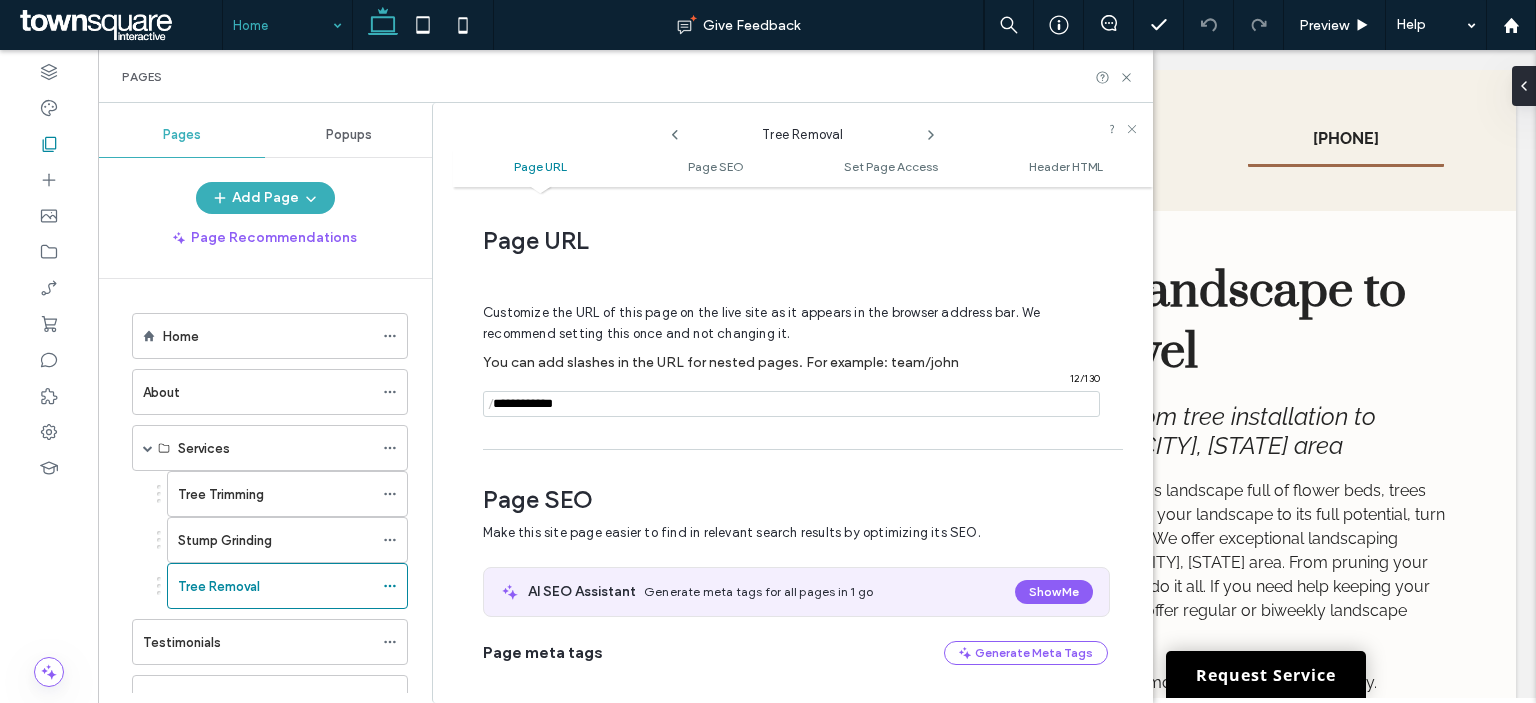 scroll, scrollTop: 10, scrollLeft: 0, axis: vertical 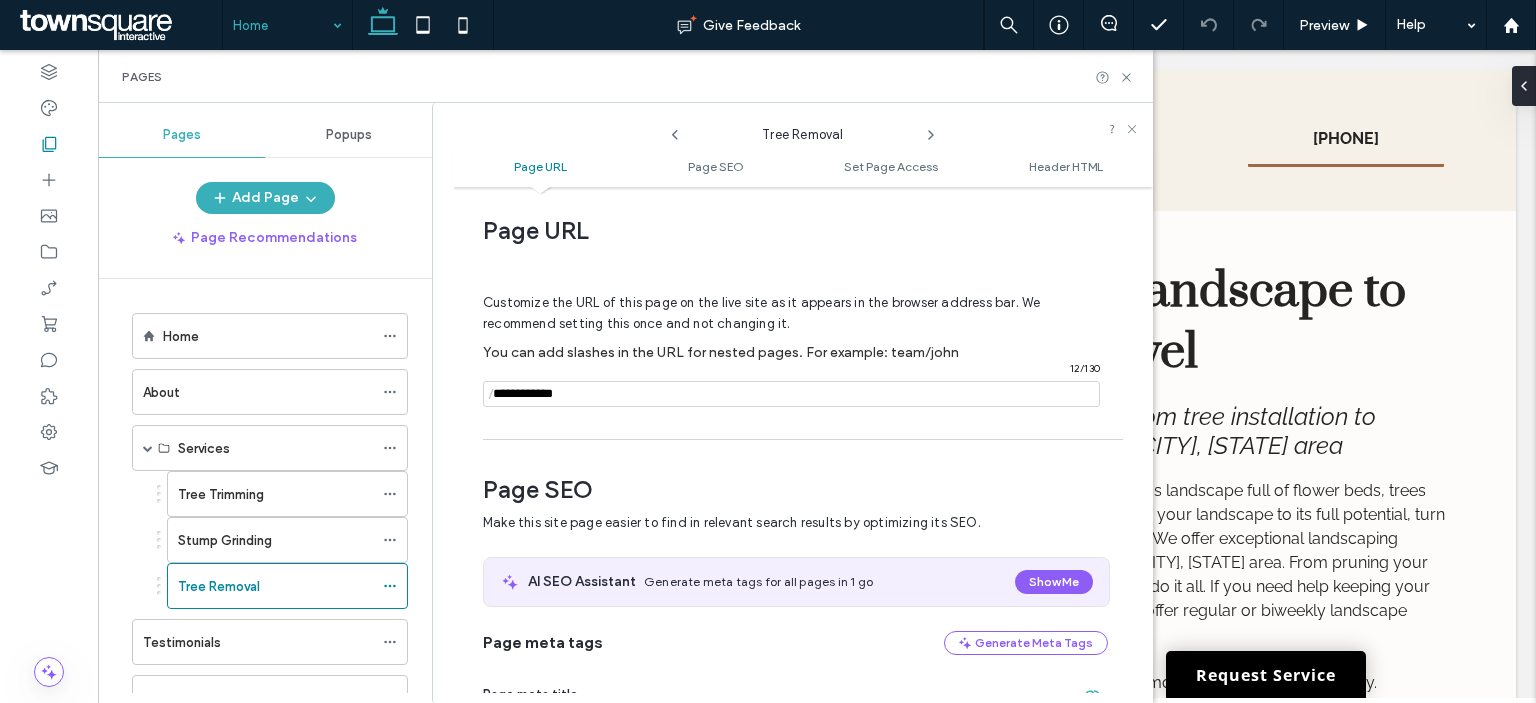 click 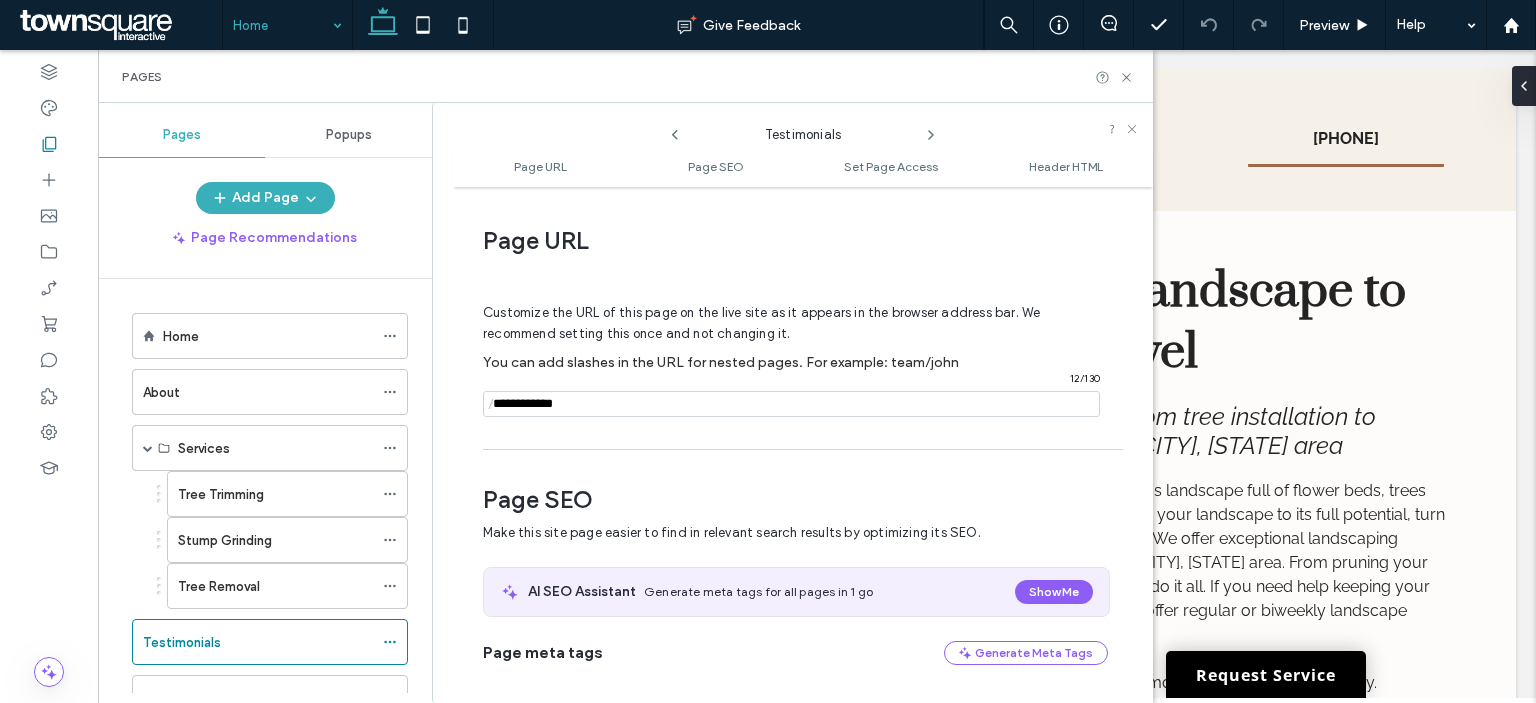 scroll, scrollTop: 10, scrollLeft: 0, axis: vertical 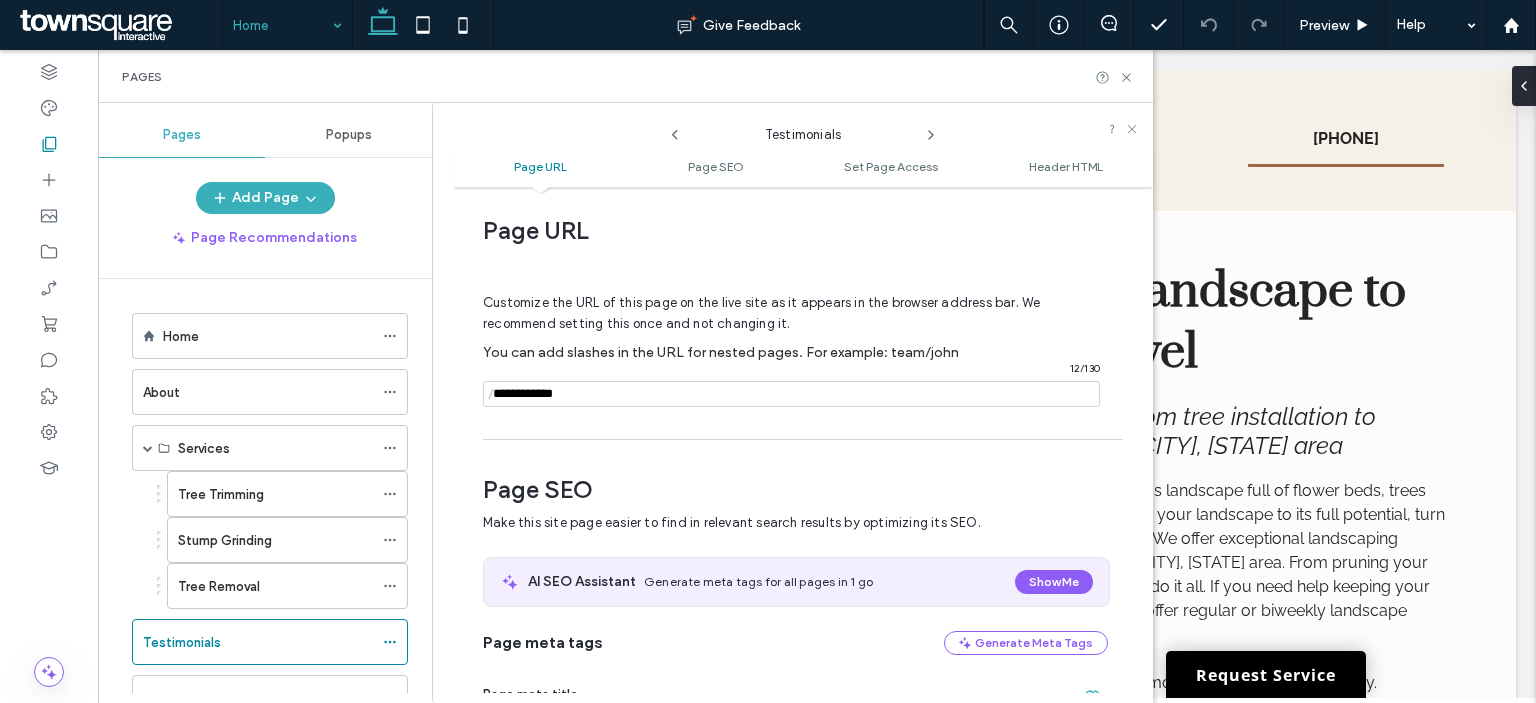 click 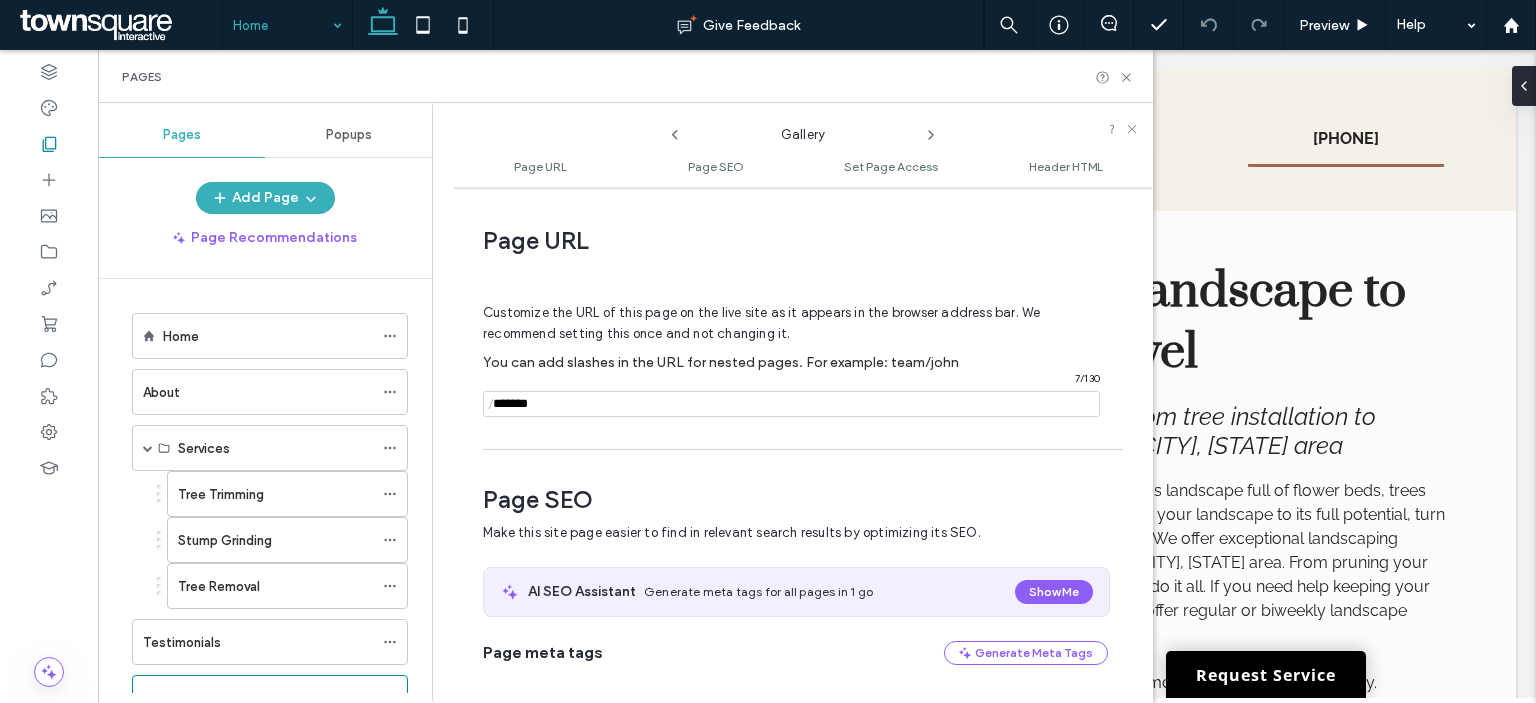 scroll, scrollTop: 10, scrollLeft: 0, axis: vertical 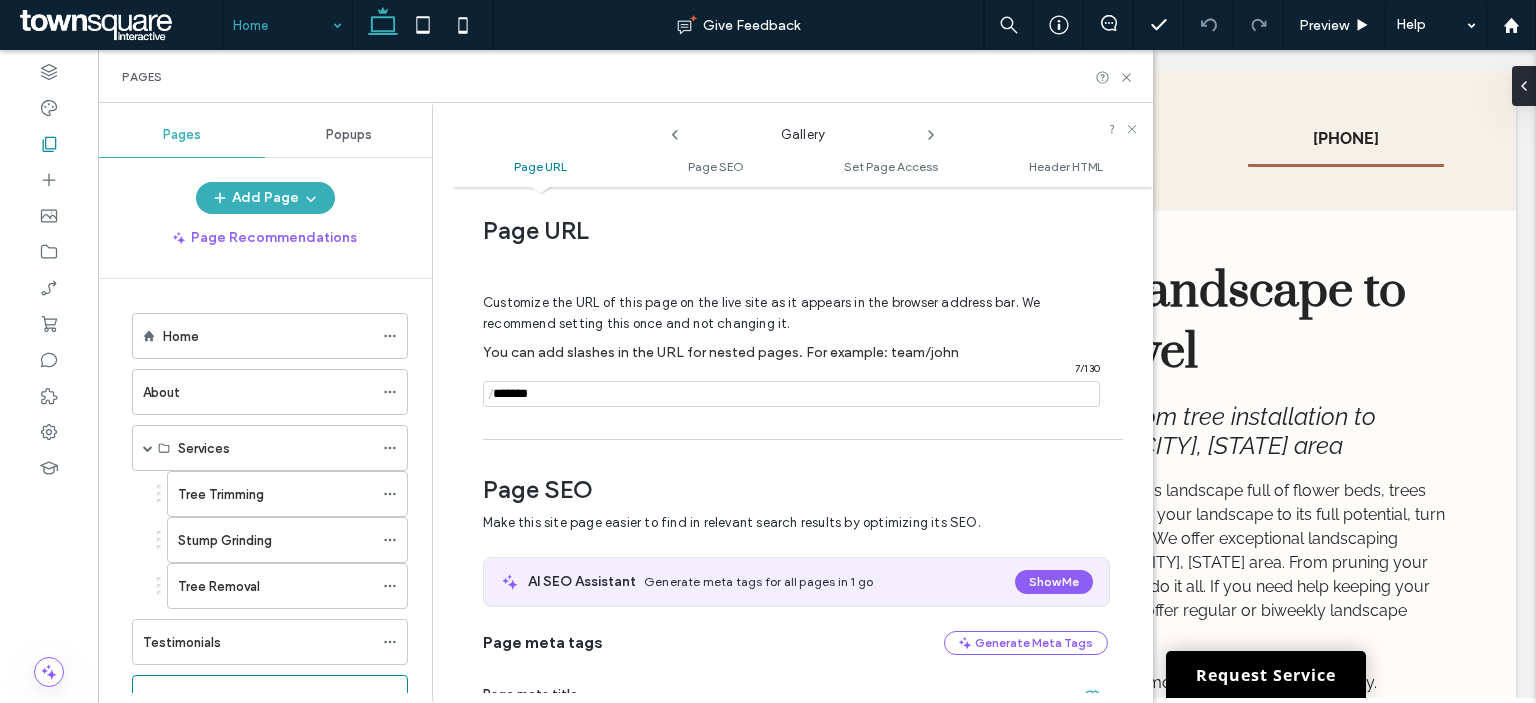 click 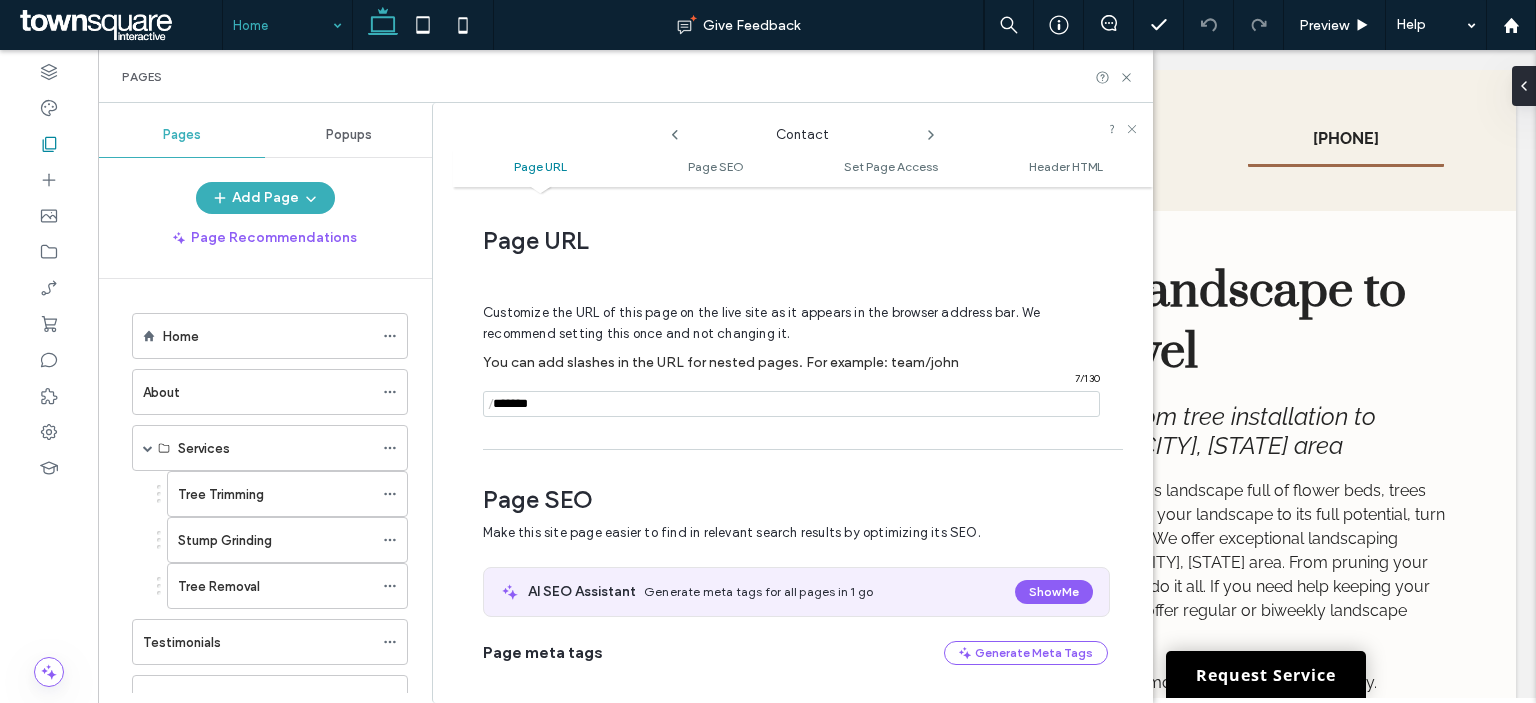 scroll, scrollTop: 10, scrollLeft: 0, axis: vertical 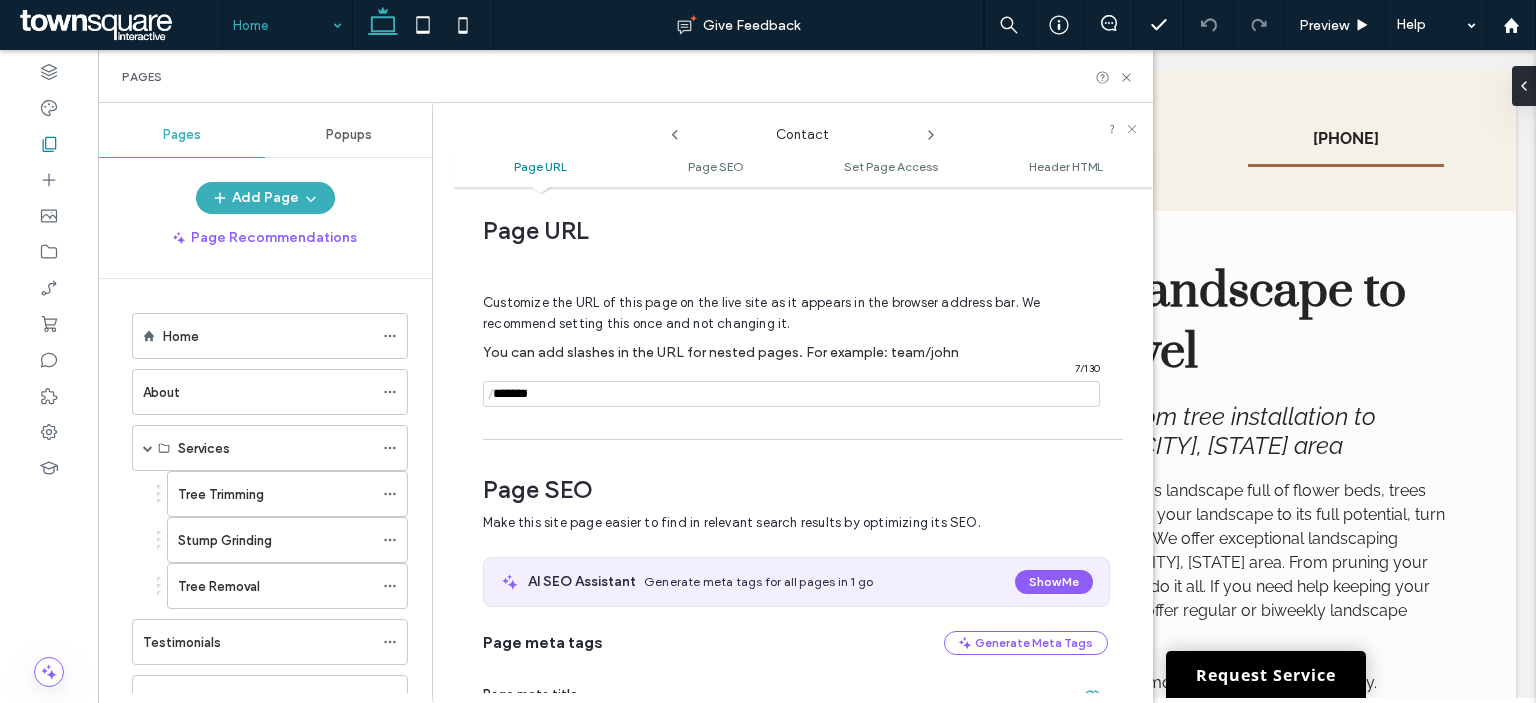 click 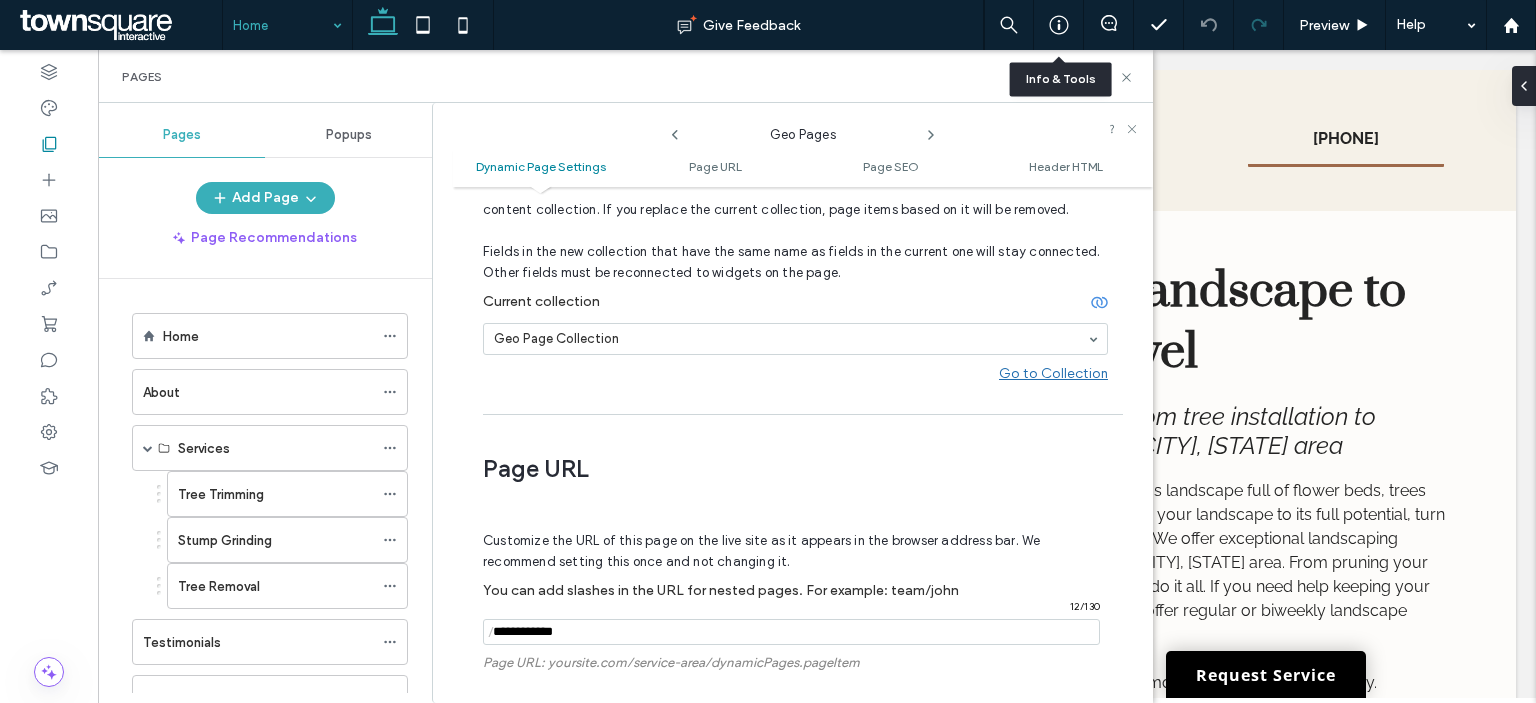 scroll, scrollTop: 360, scrollLeft: 0, axis: vertical 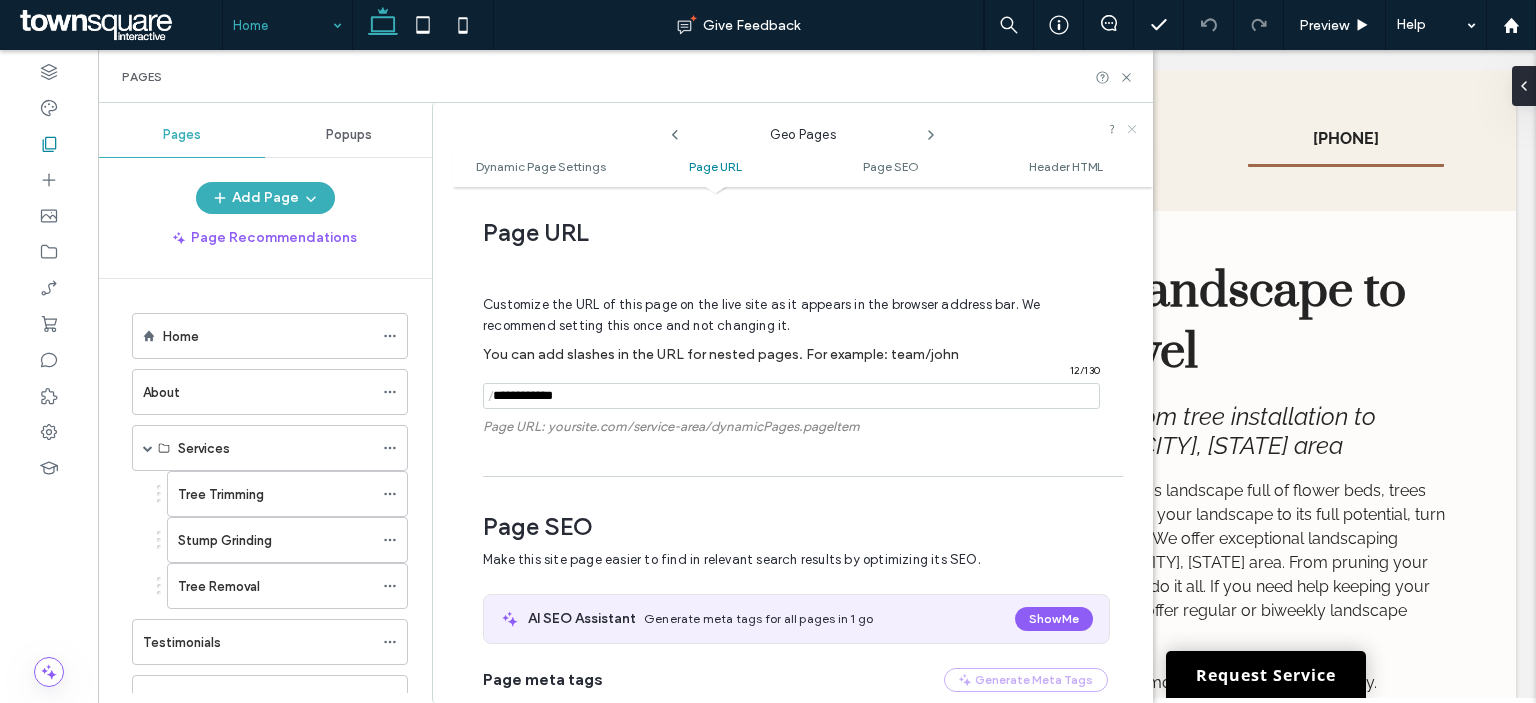 click 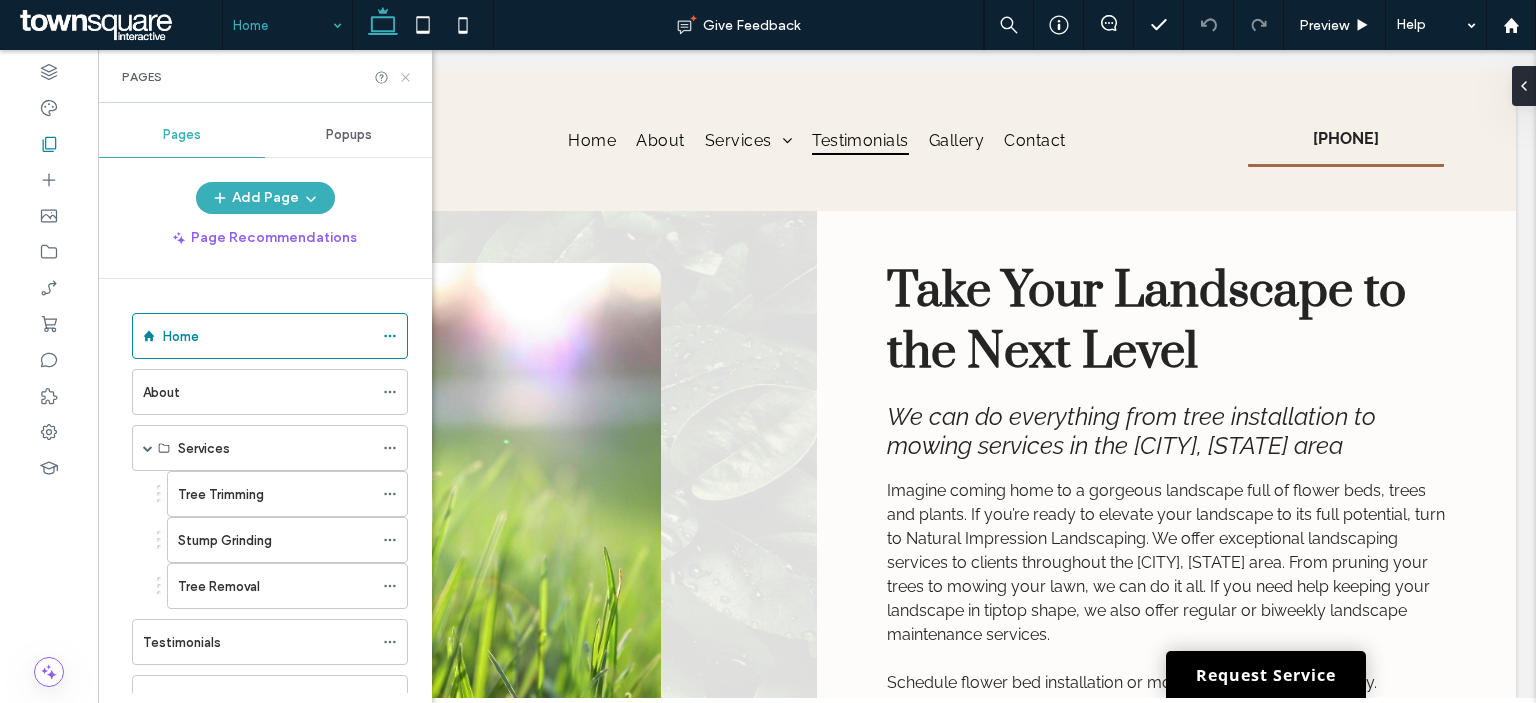 click 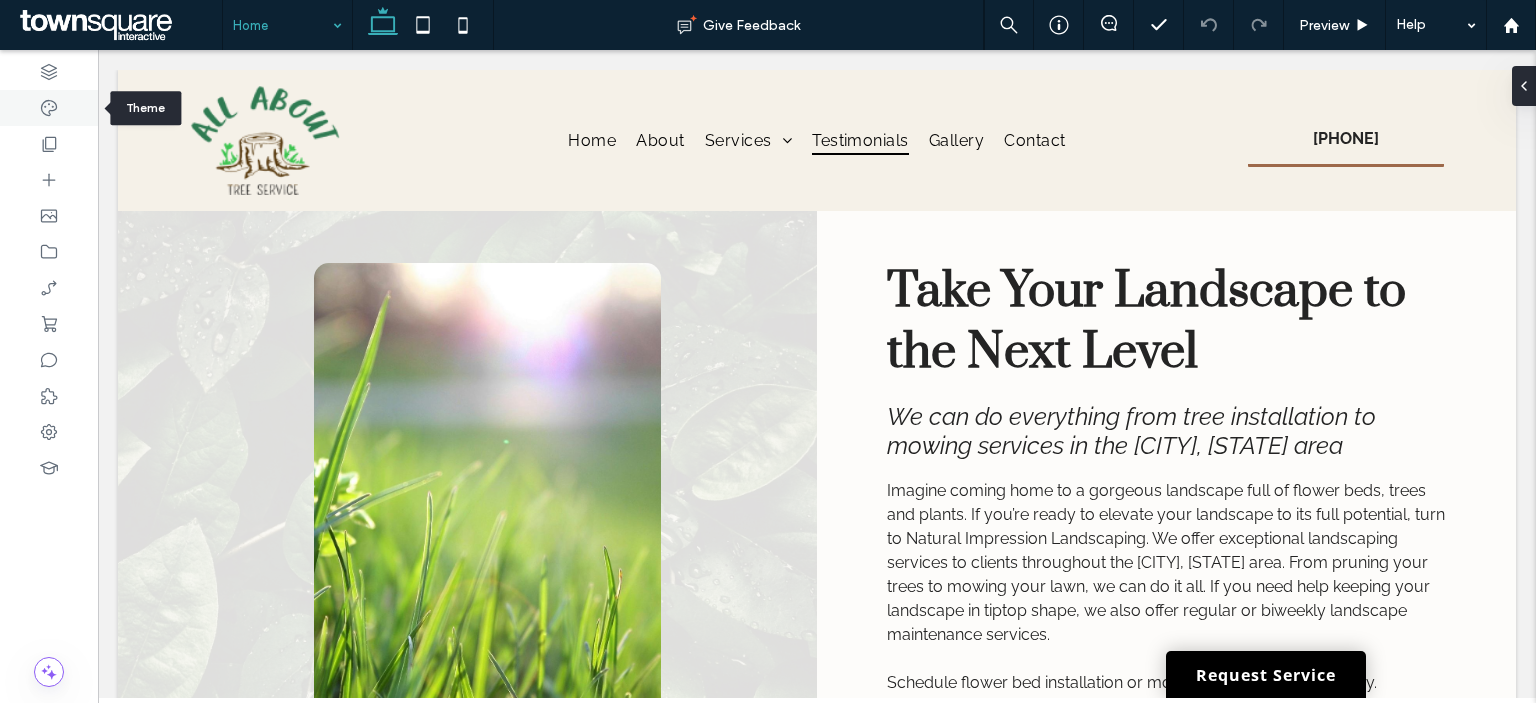 click 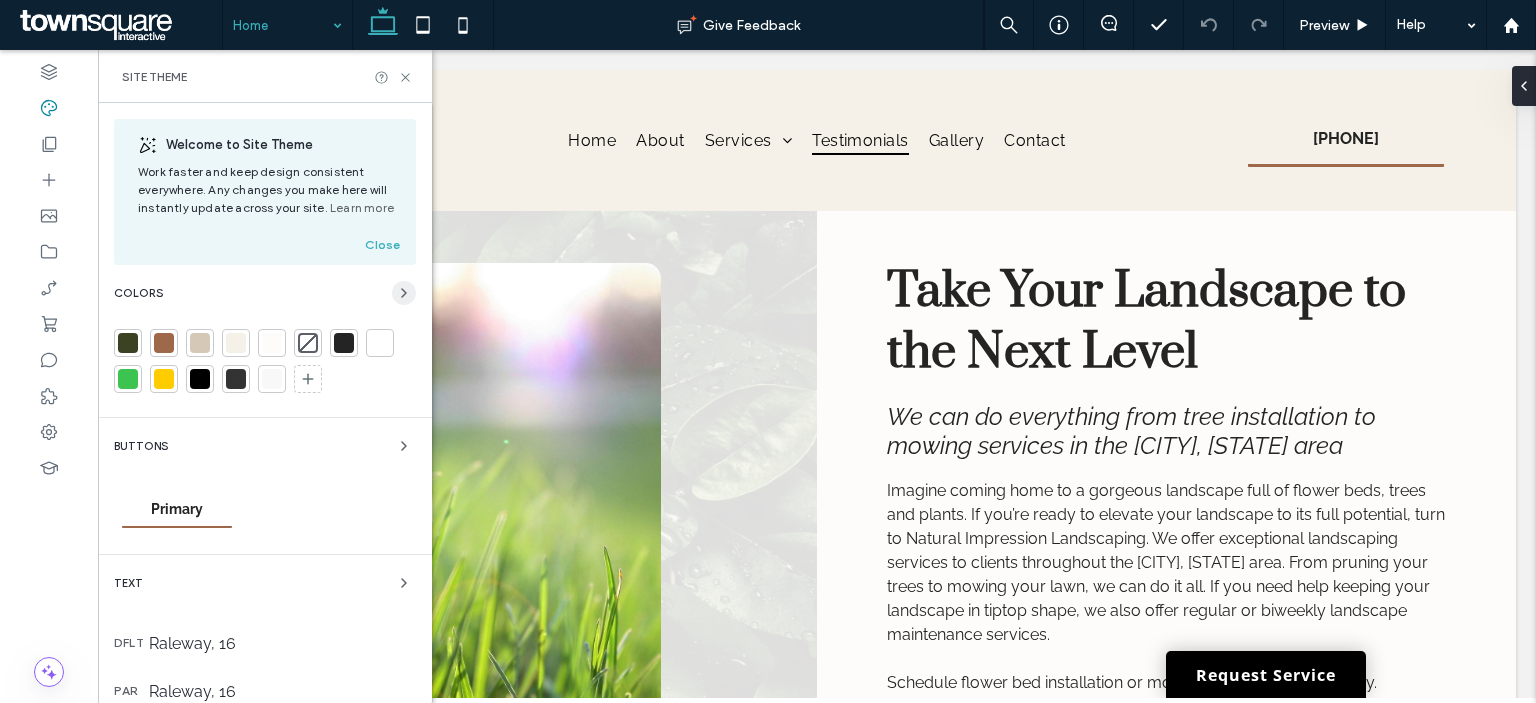 click at bounding box center (404, 293) 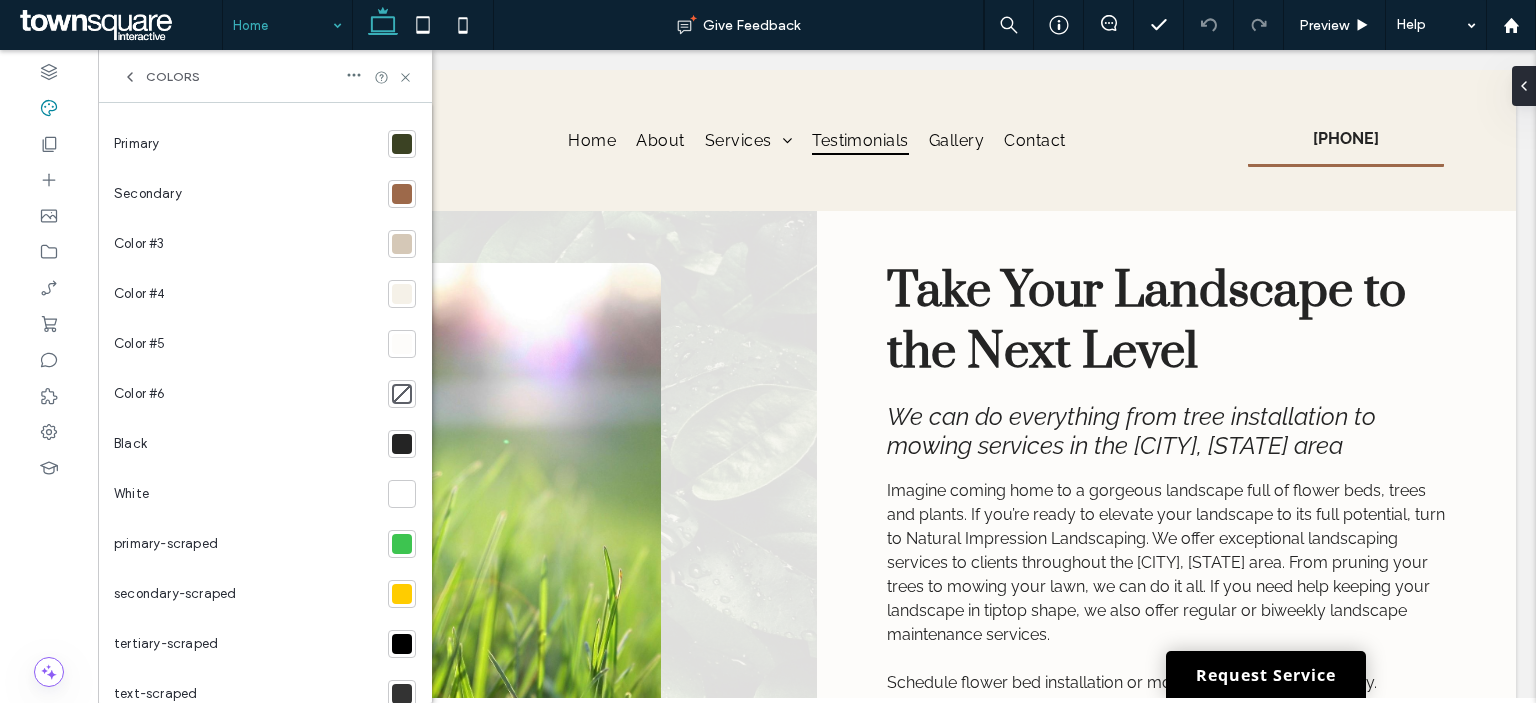 click at bounding box center (402, 144) 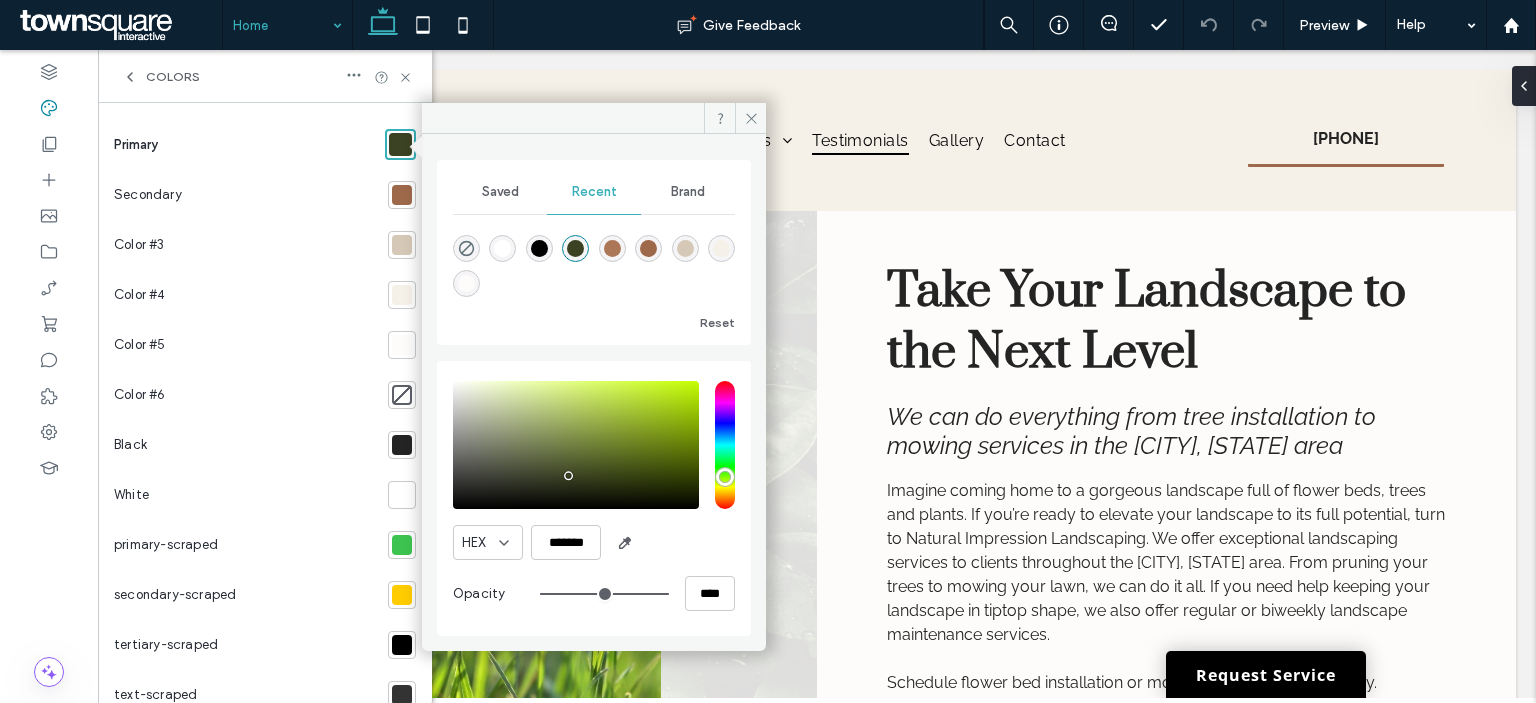 click on "Brand" at bounding box center (688, 192) 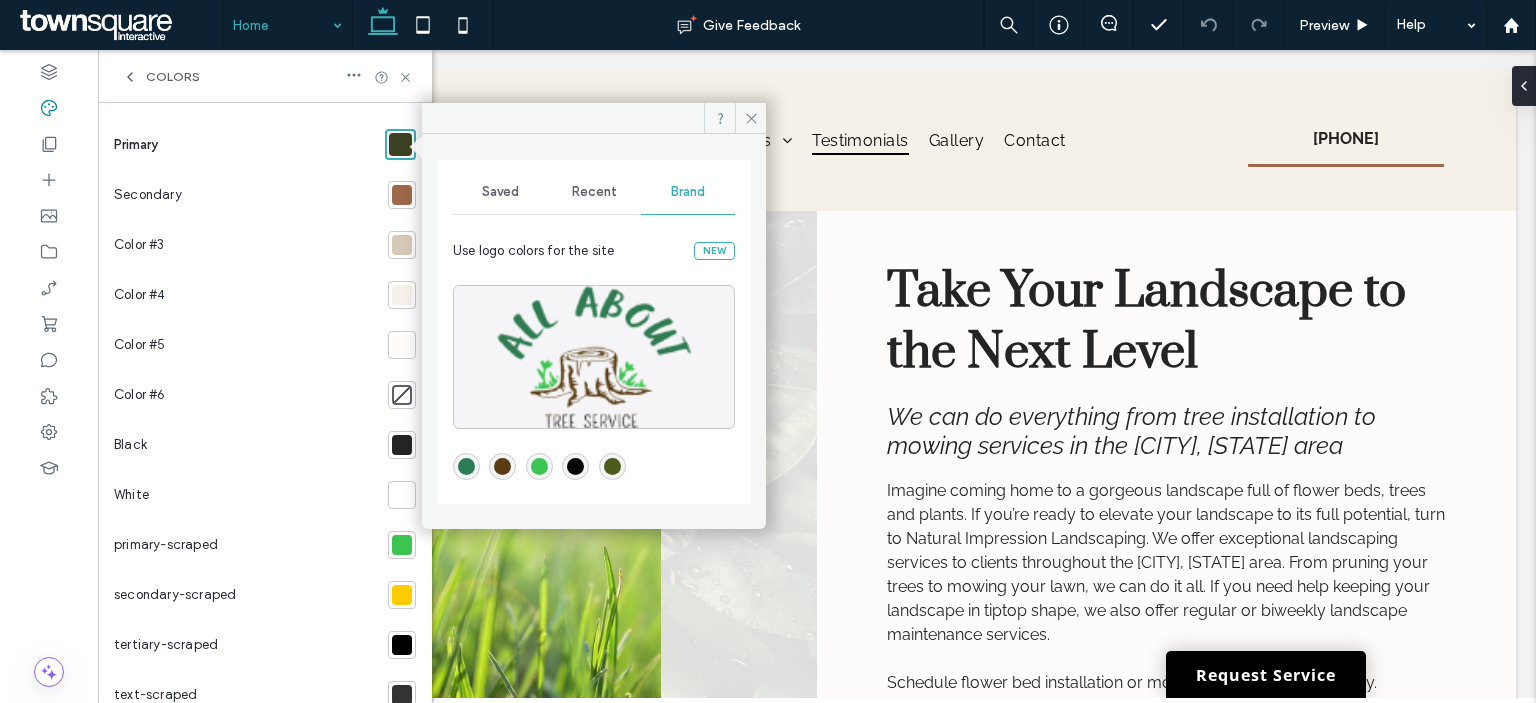 click at bounding box center [502, 466] 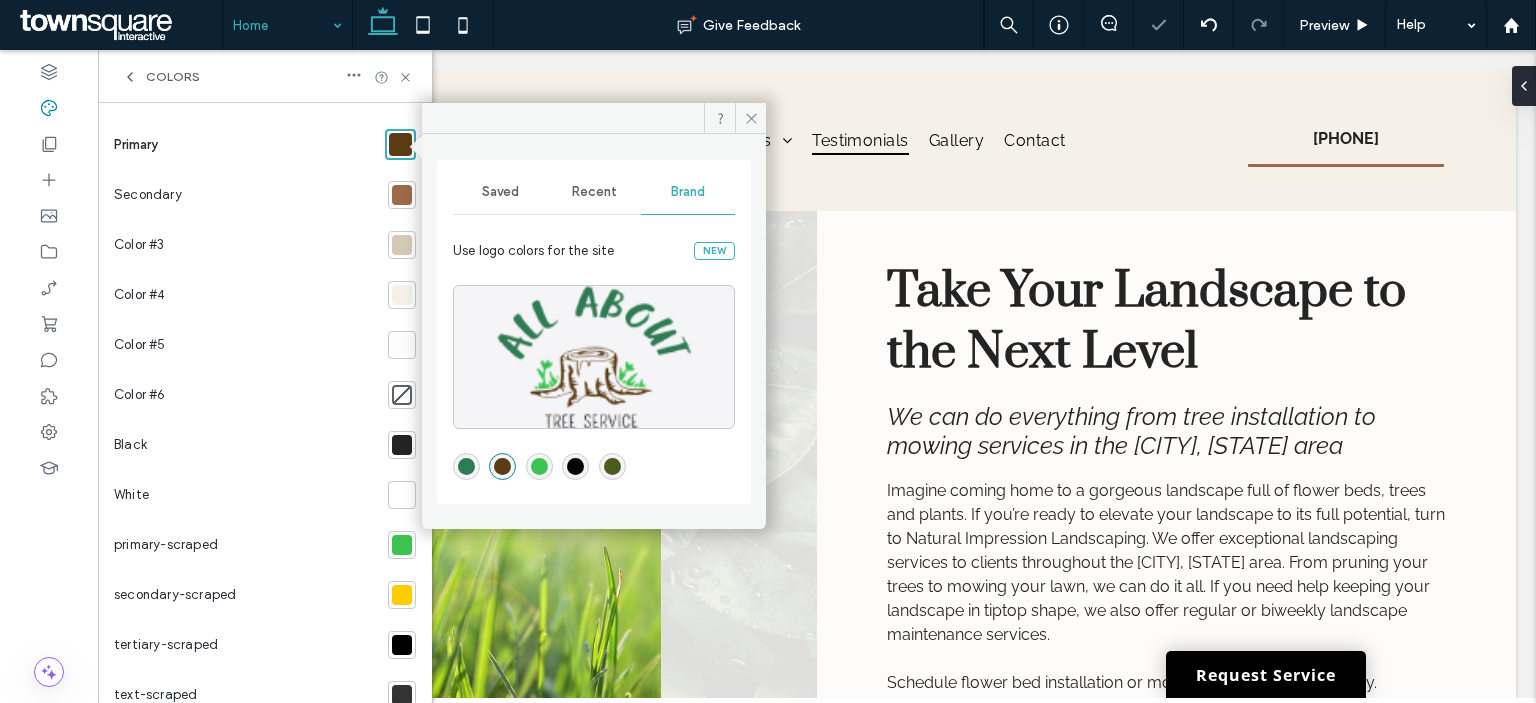 click at bounding box center (466, 466) 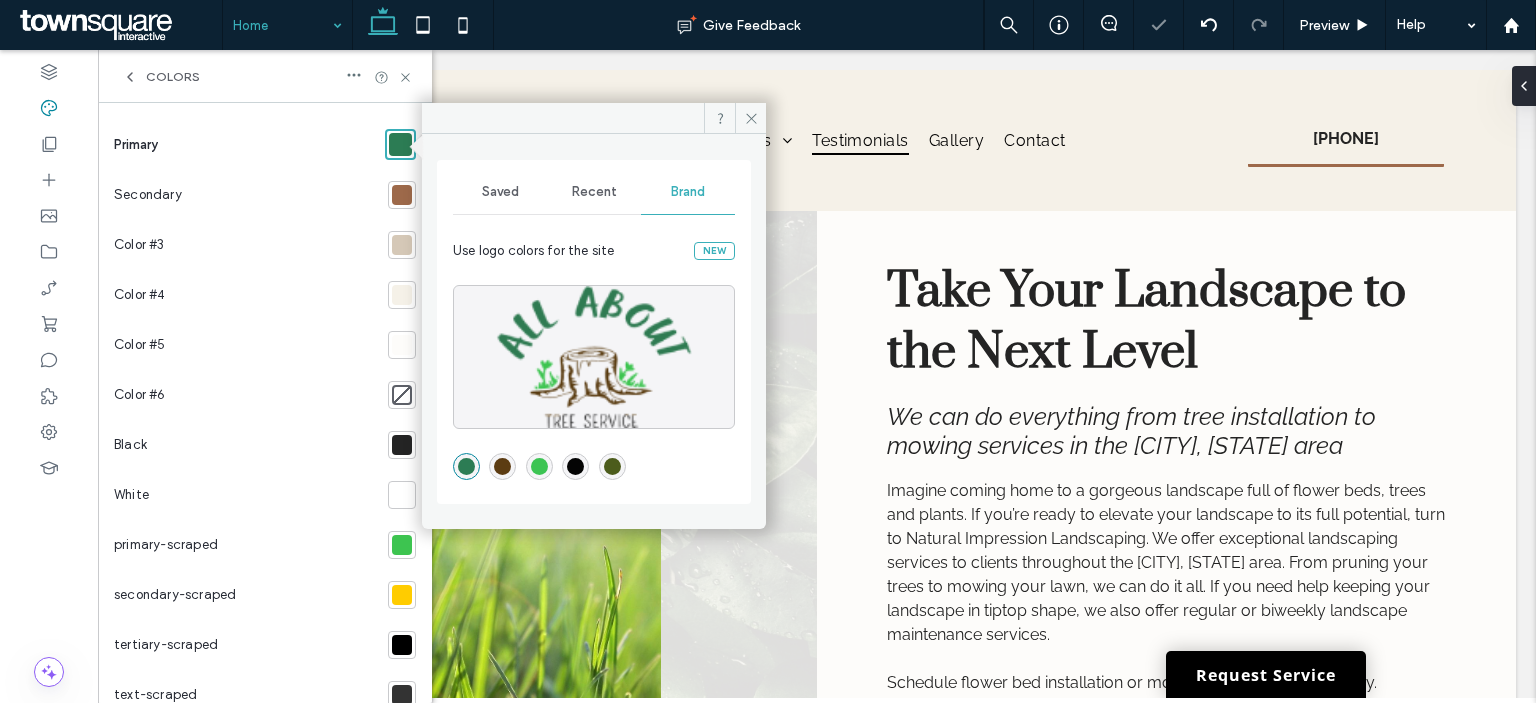 click at bounding box center (402, 195) 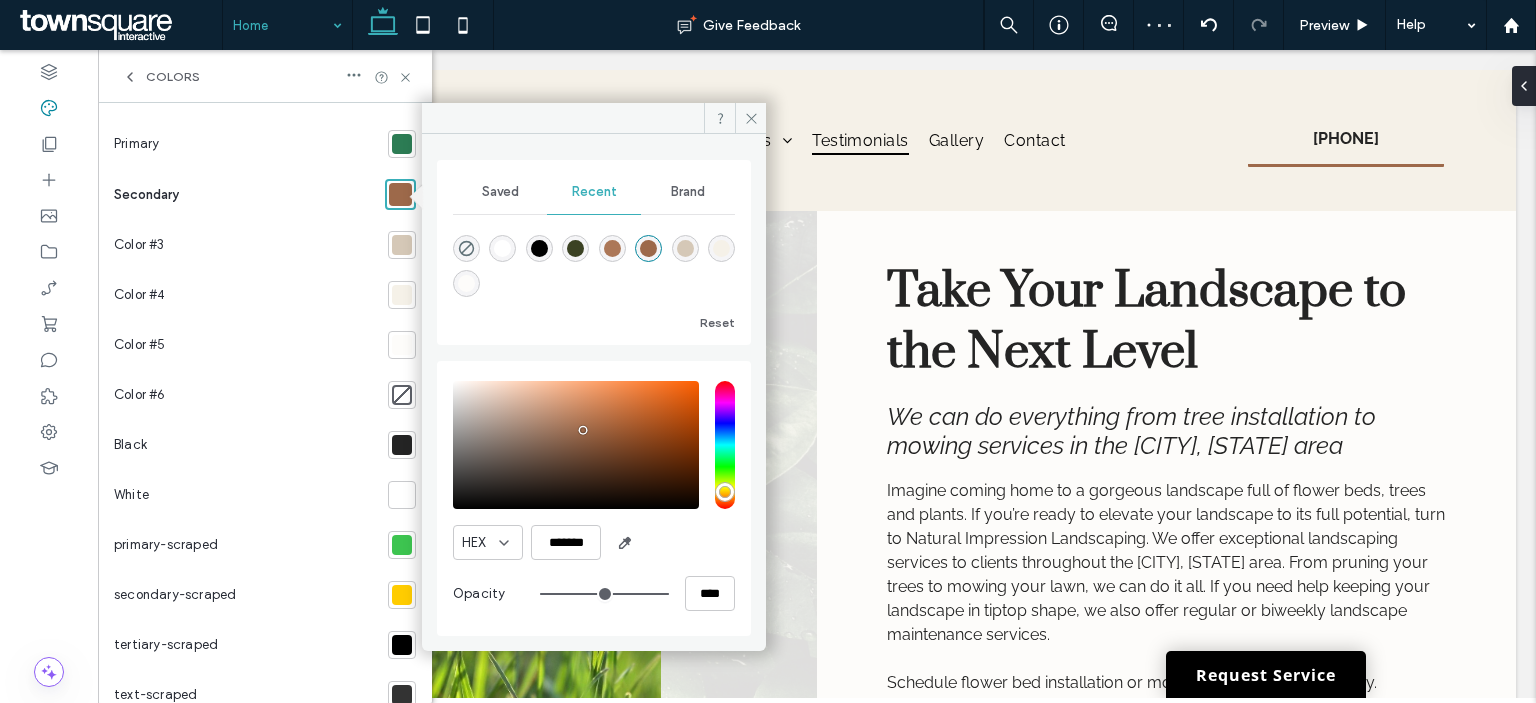 click on "Brand" at bounding box center (688, 192) 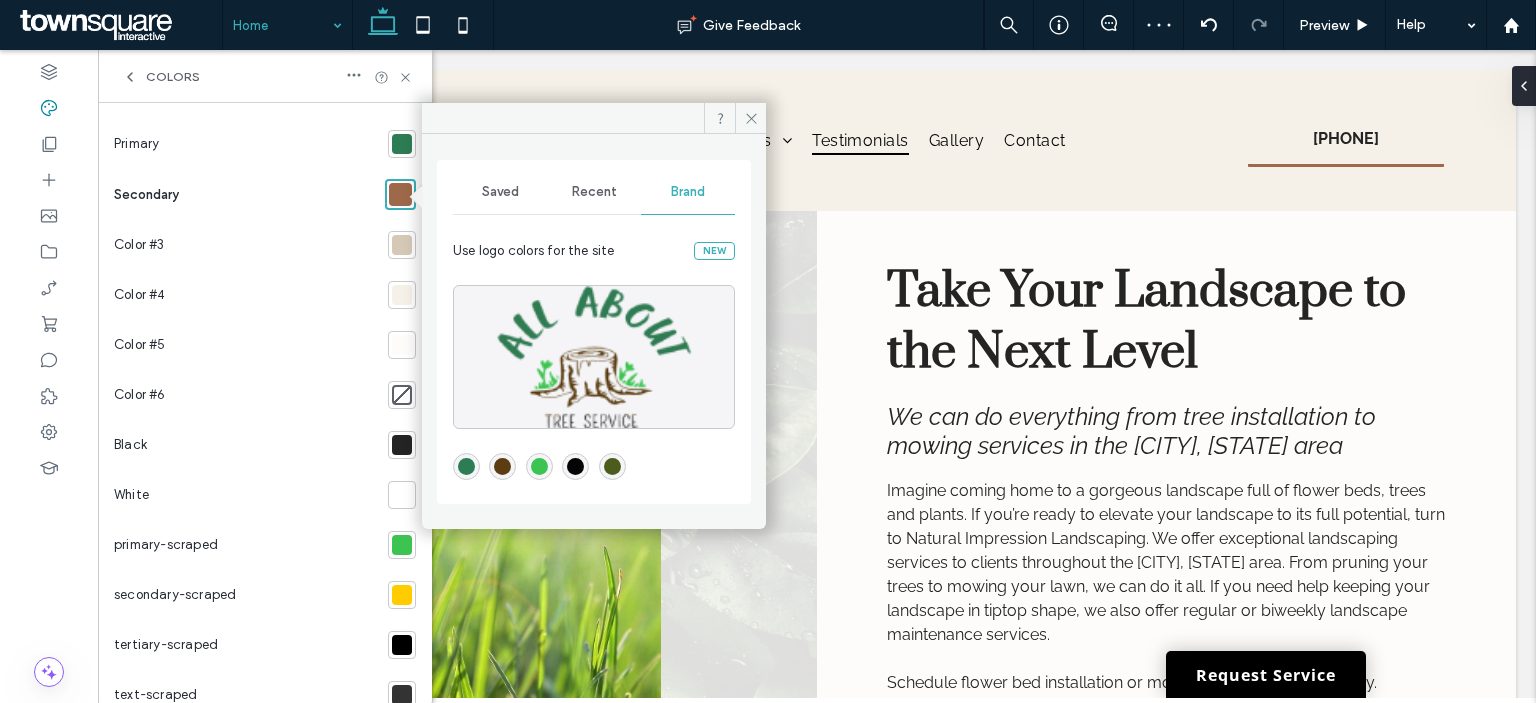 click at bounding box center (502, 466) 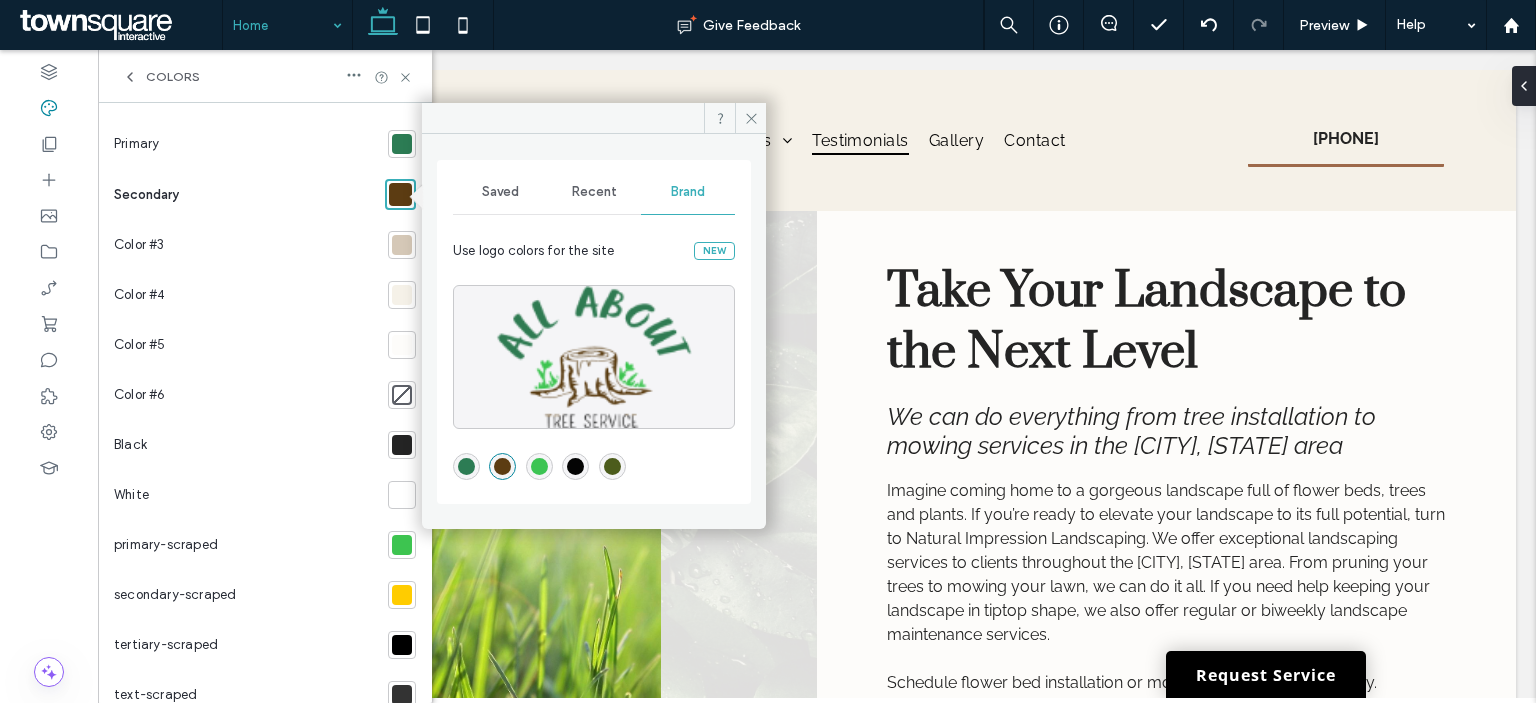 click at bounding box center [402, 245] 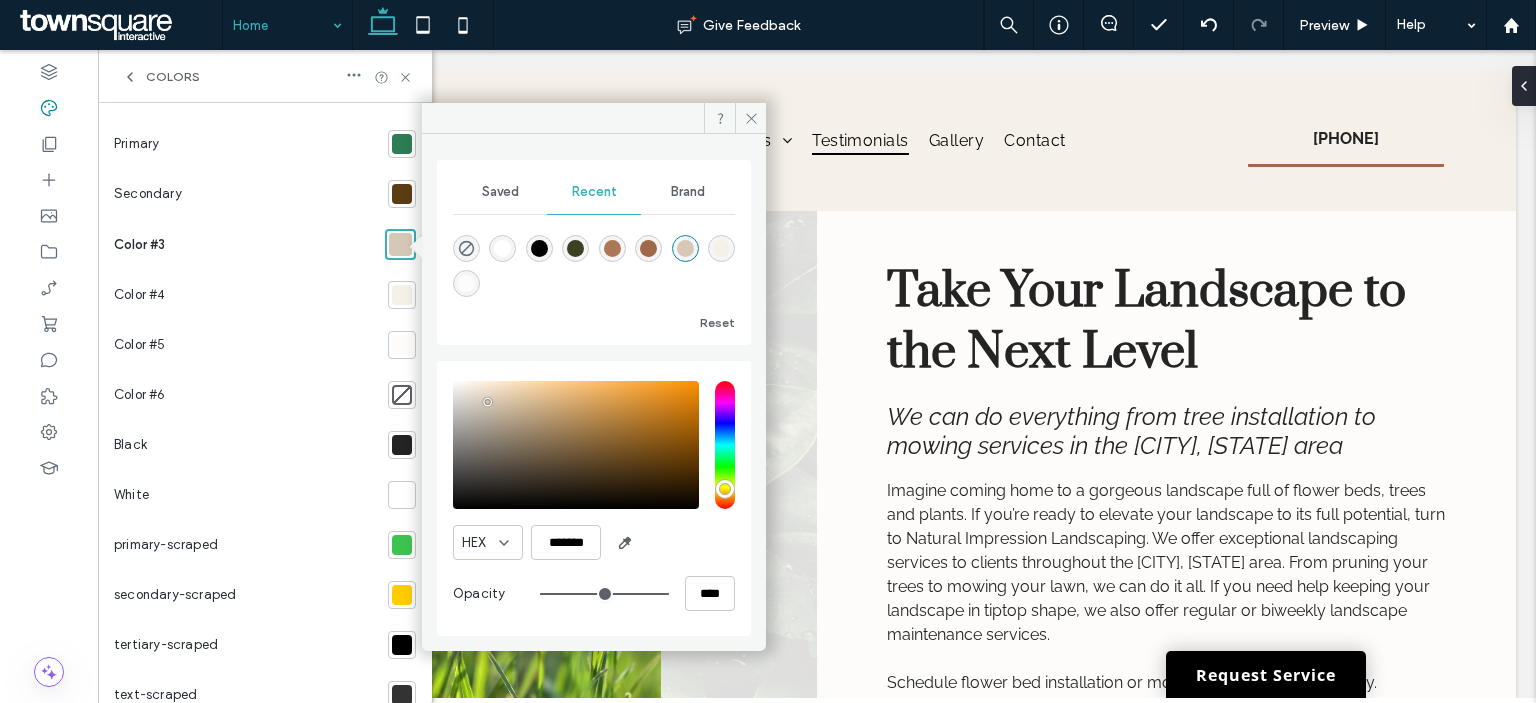 click at bounding box center [502, 248] 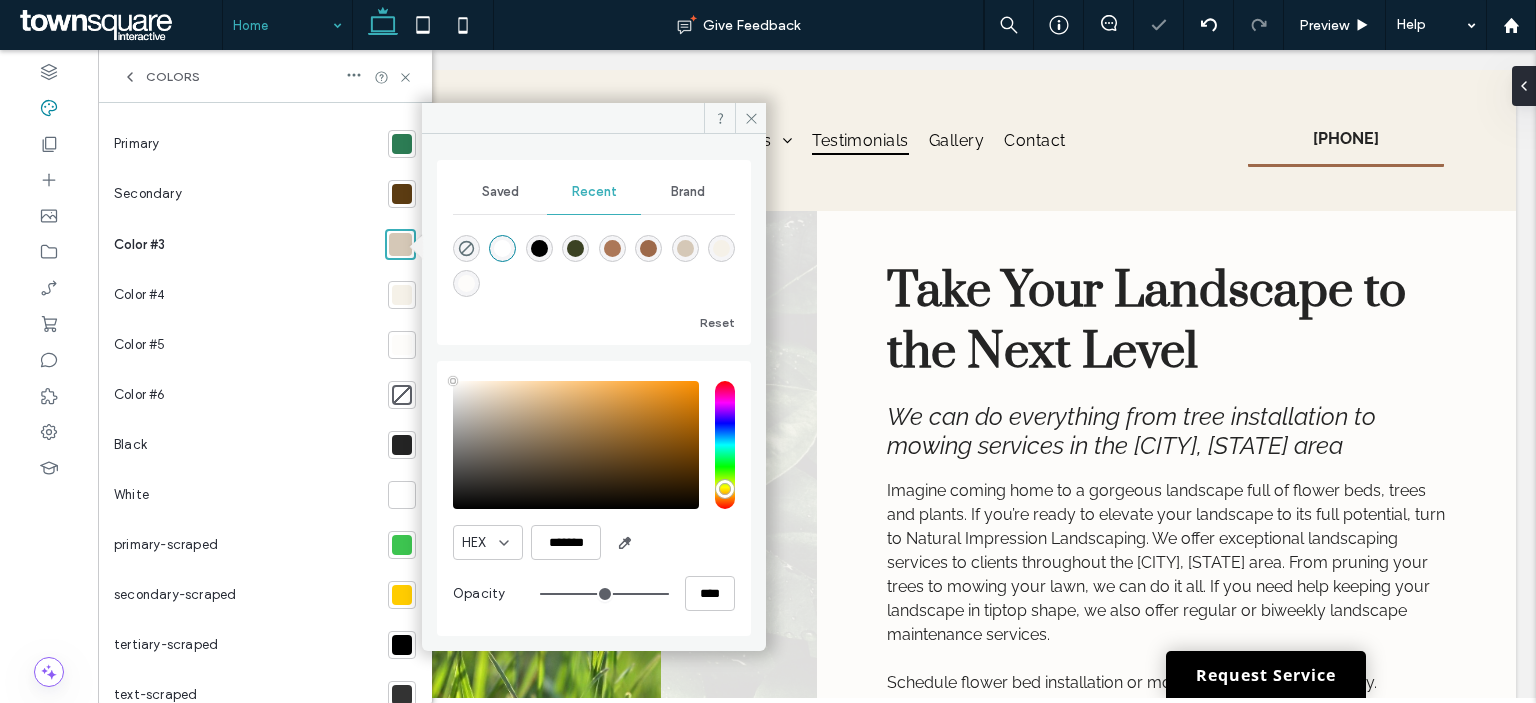 type on "*******" 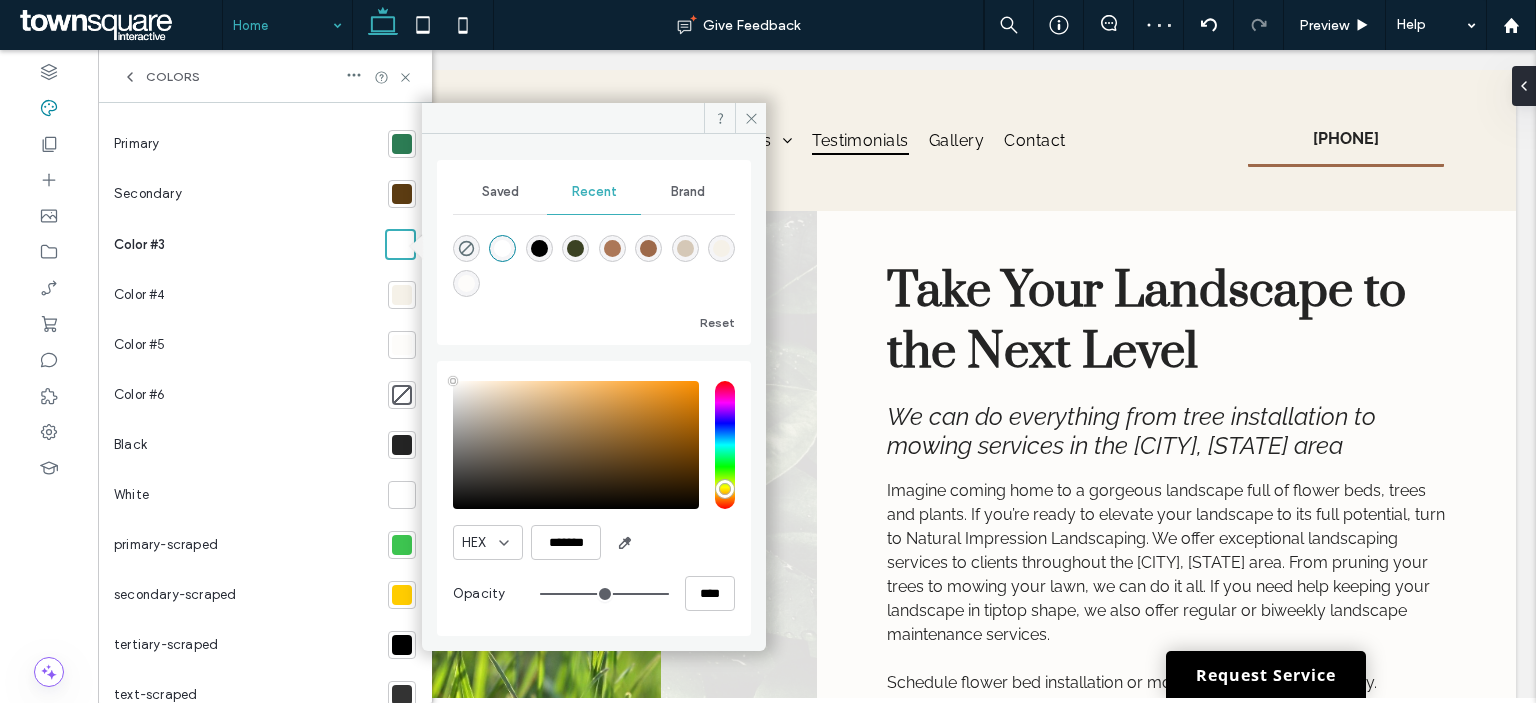 click at bounding box center [402, 295] 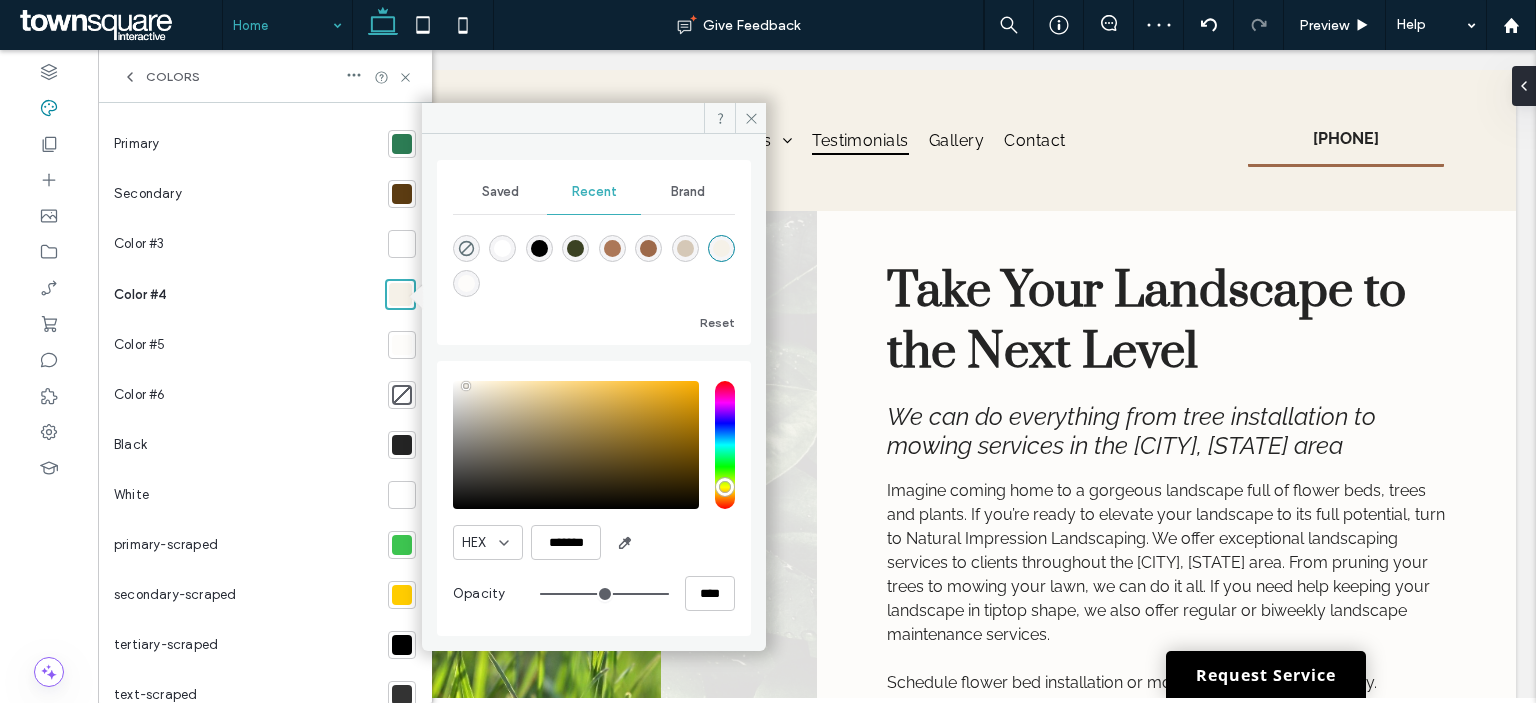 click at bounding box center [502, 248] 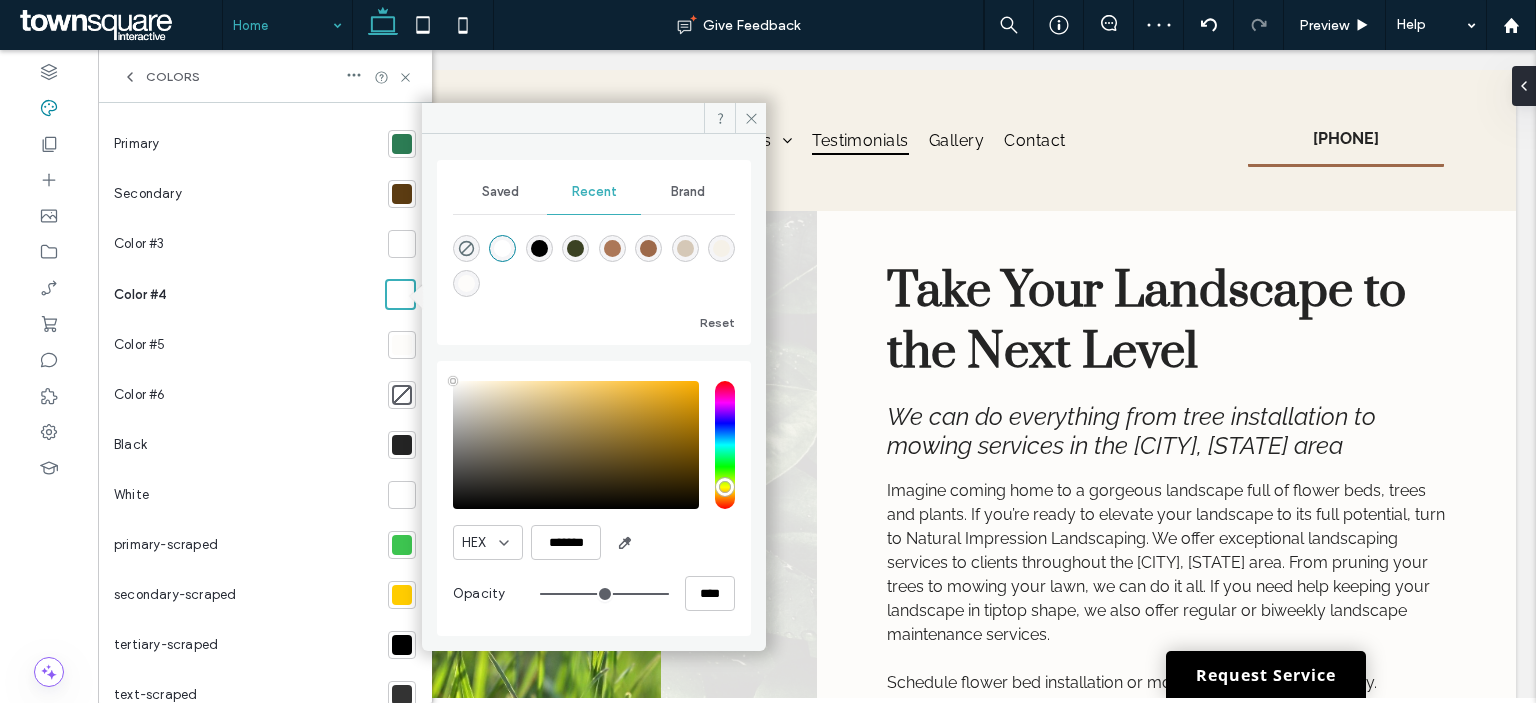 click on "Brand" at bounding box center [688, 192] 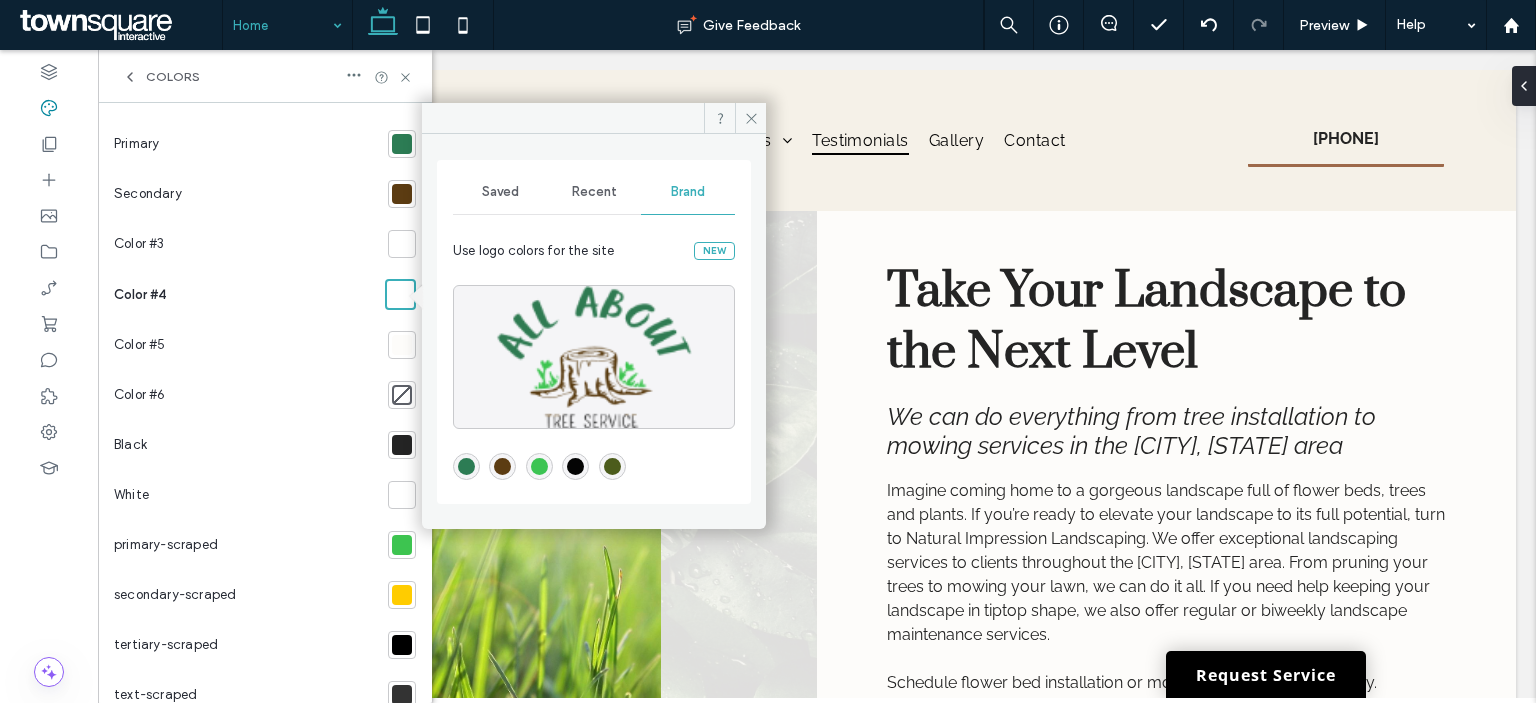 click at bounding box center [398, 244] 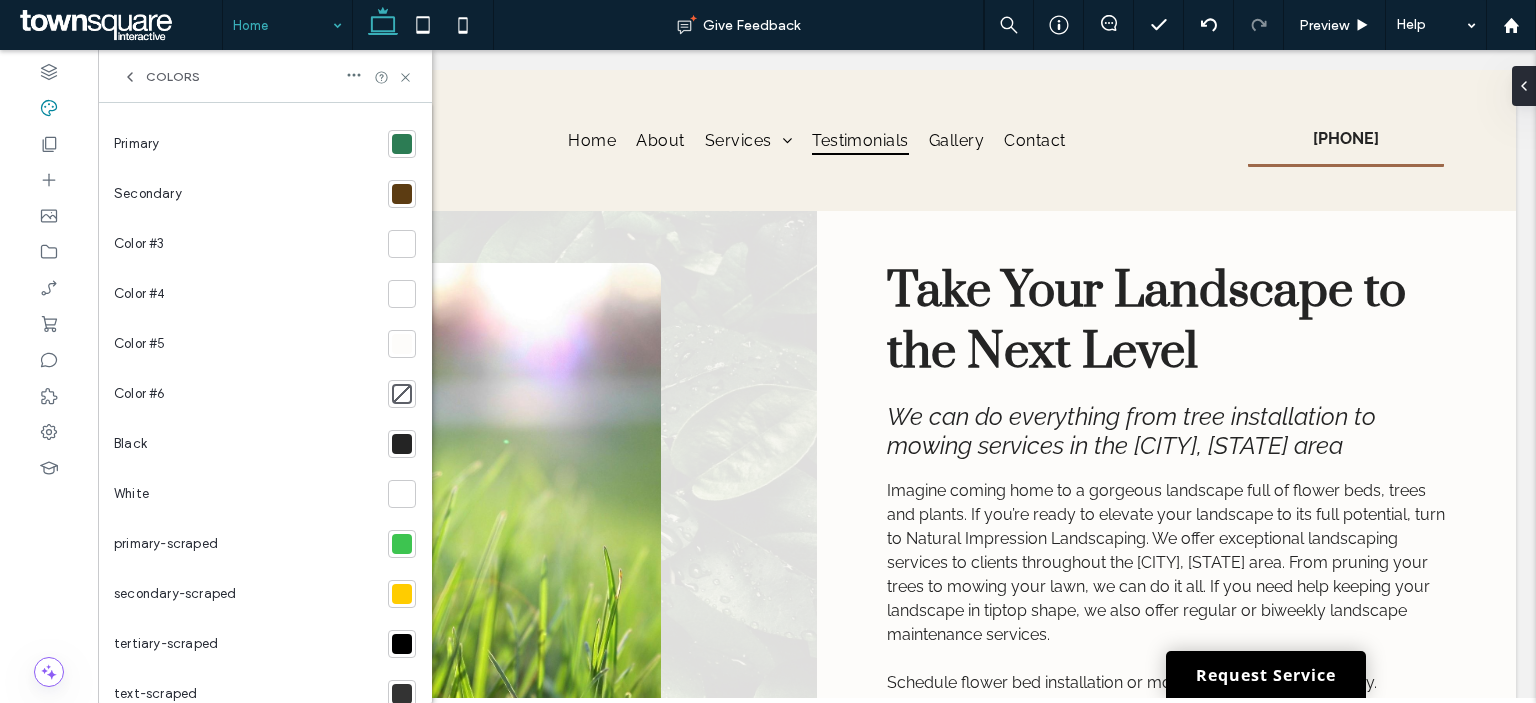 click at bounding box center [402, 244] 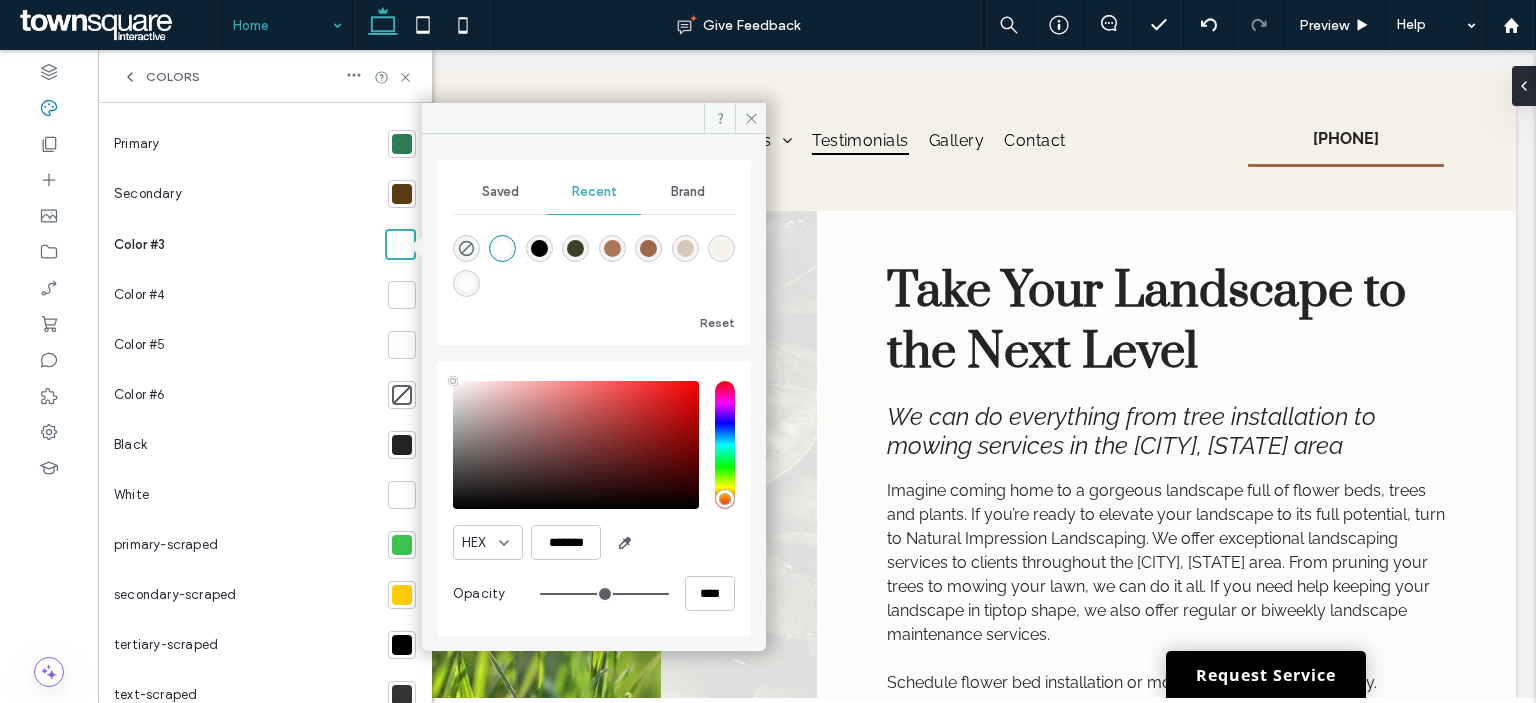 click on "Brand" at bounding box center [688, 192] 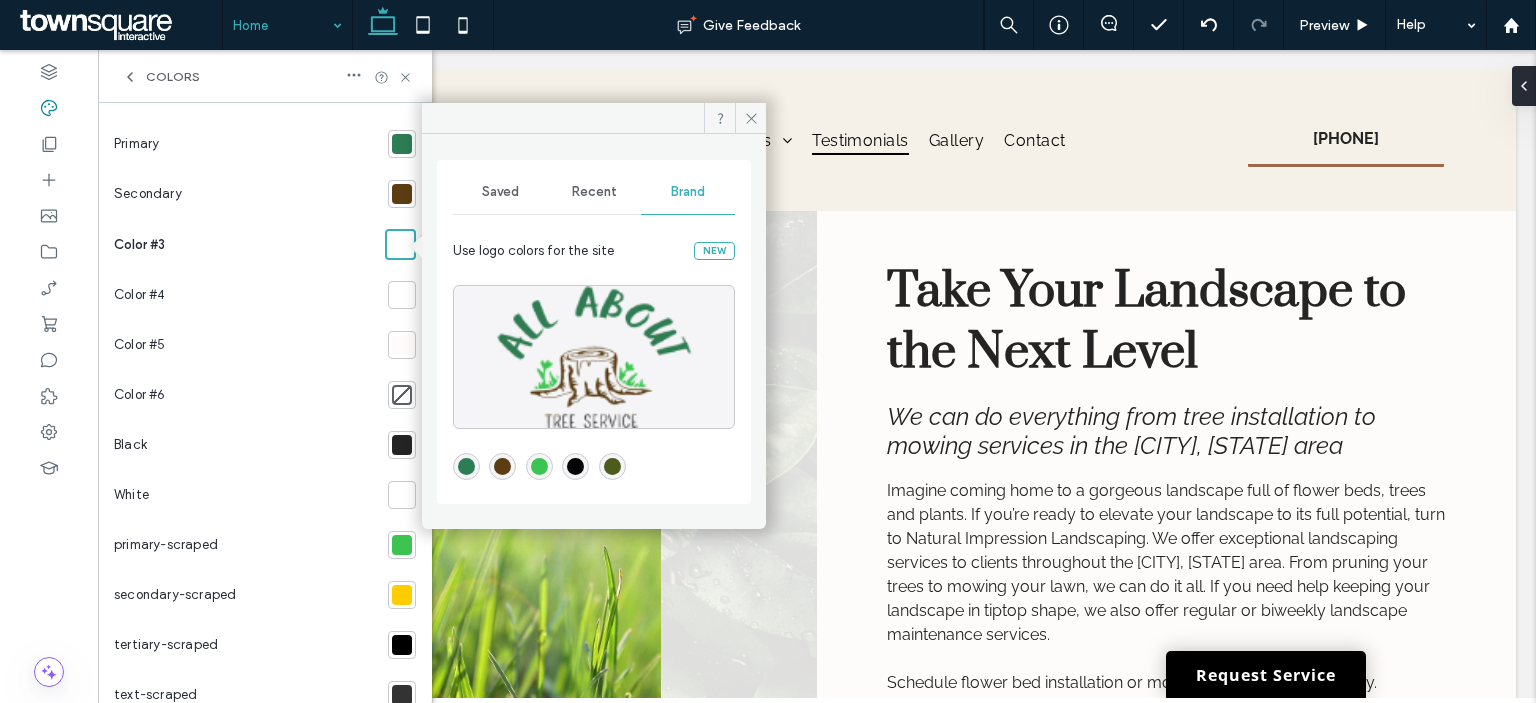 click at bounding box center (539, 466) 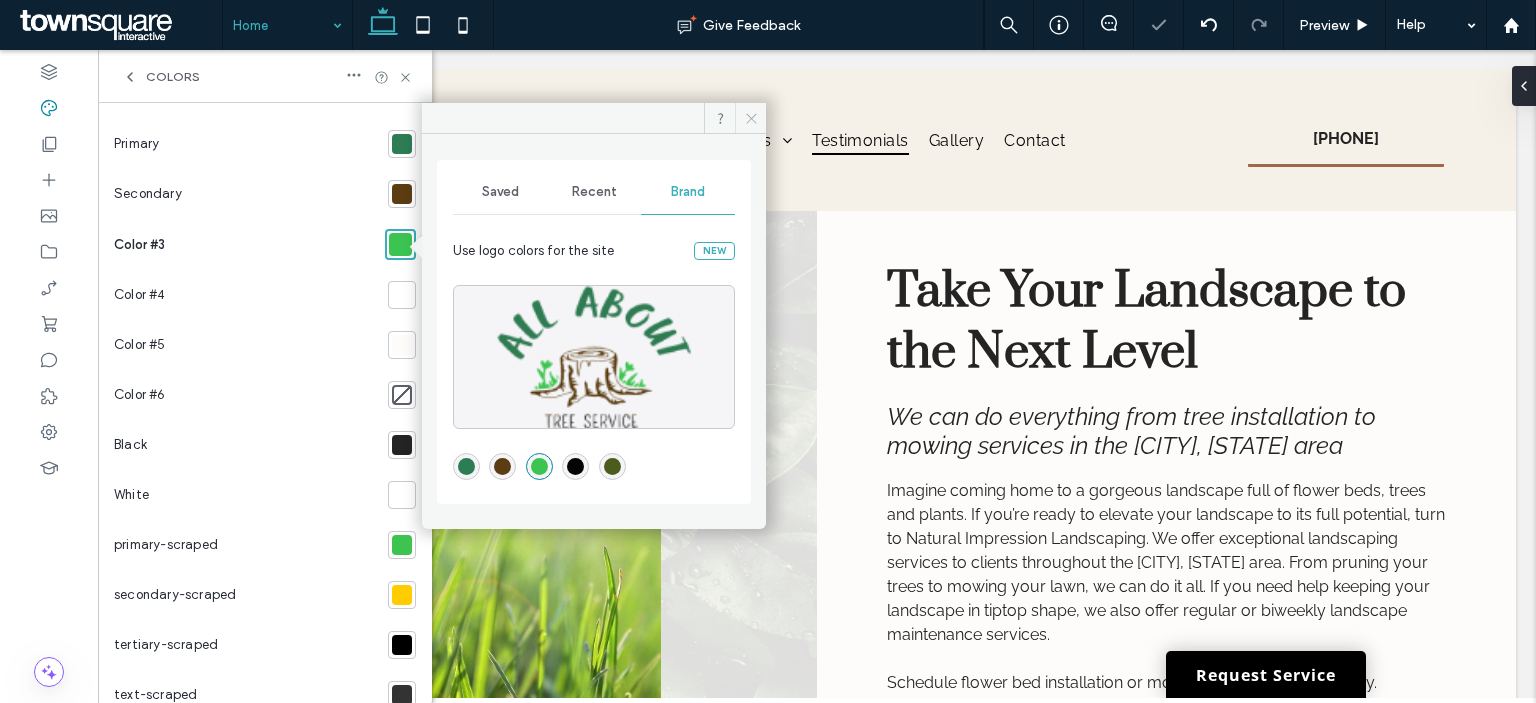 click 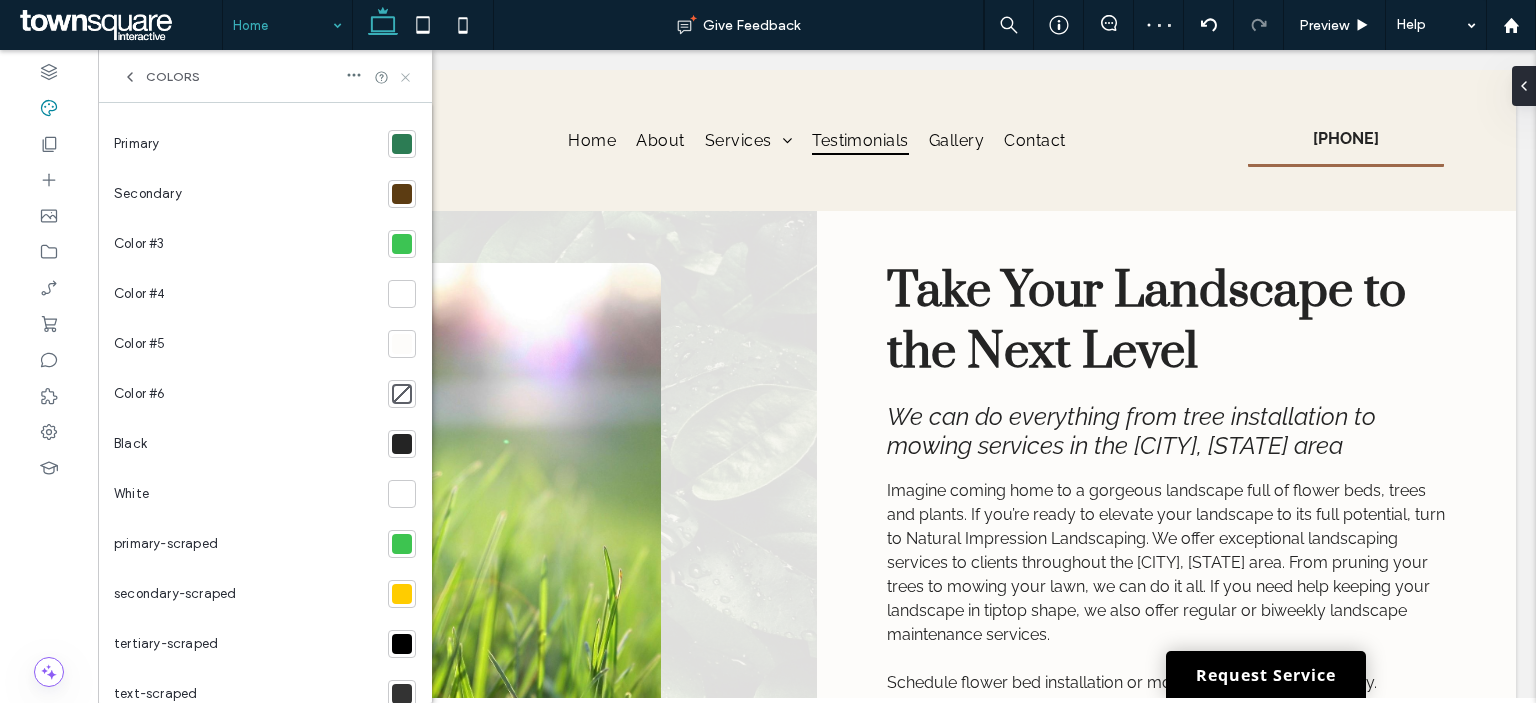 click 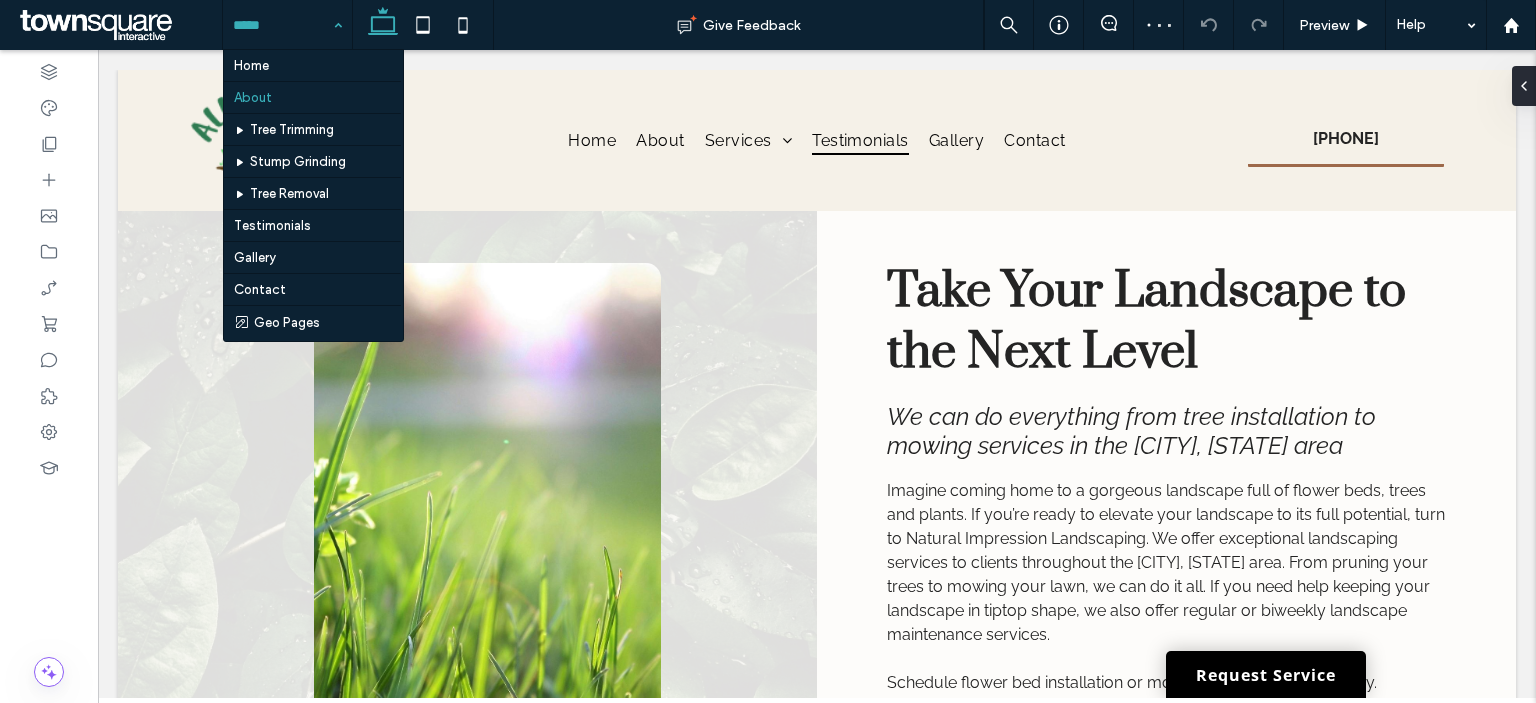 click at bounding box center (282, 25) 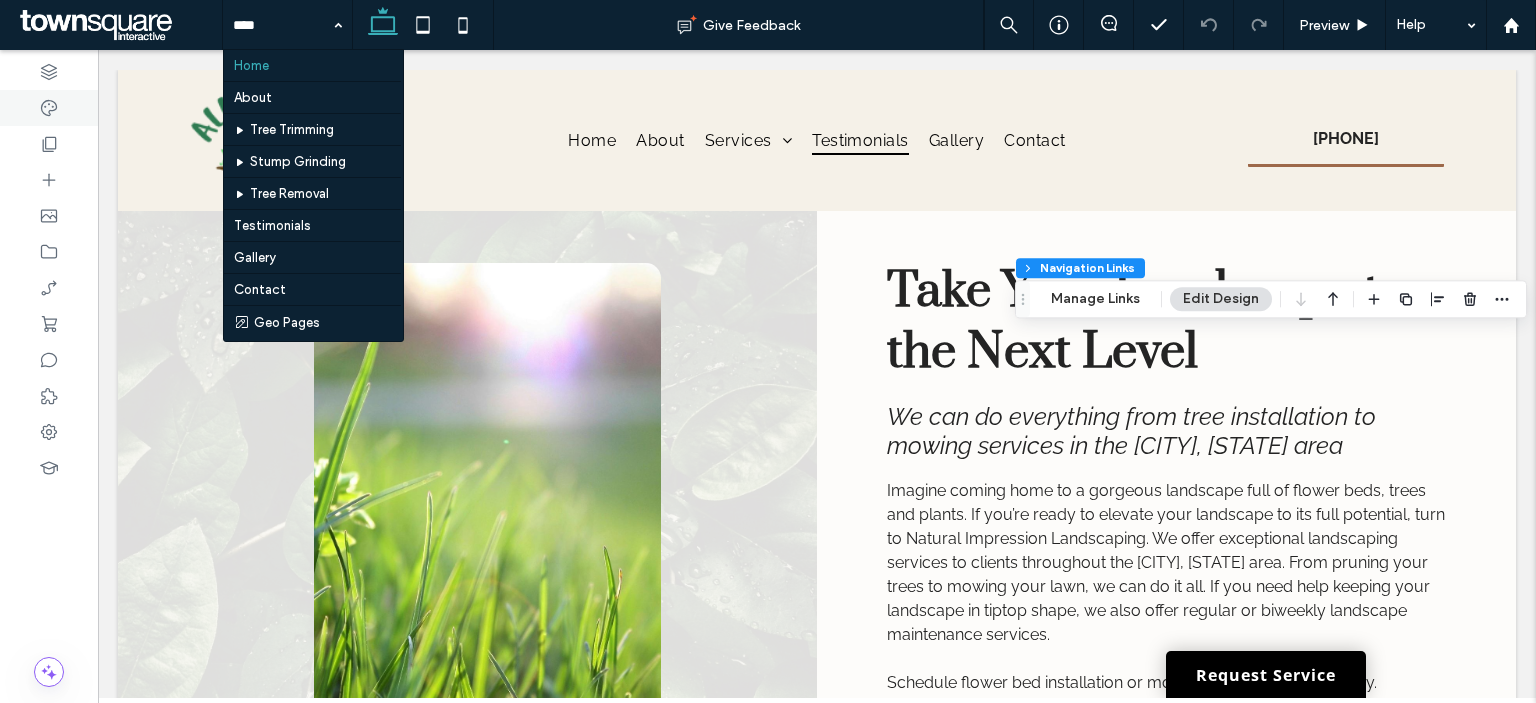 type on "***" 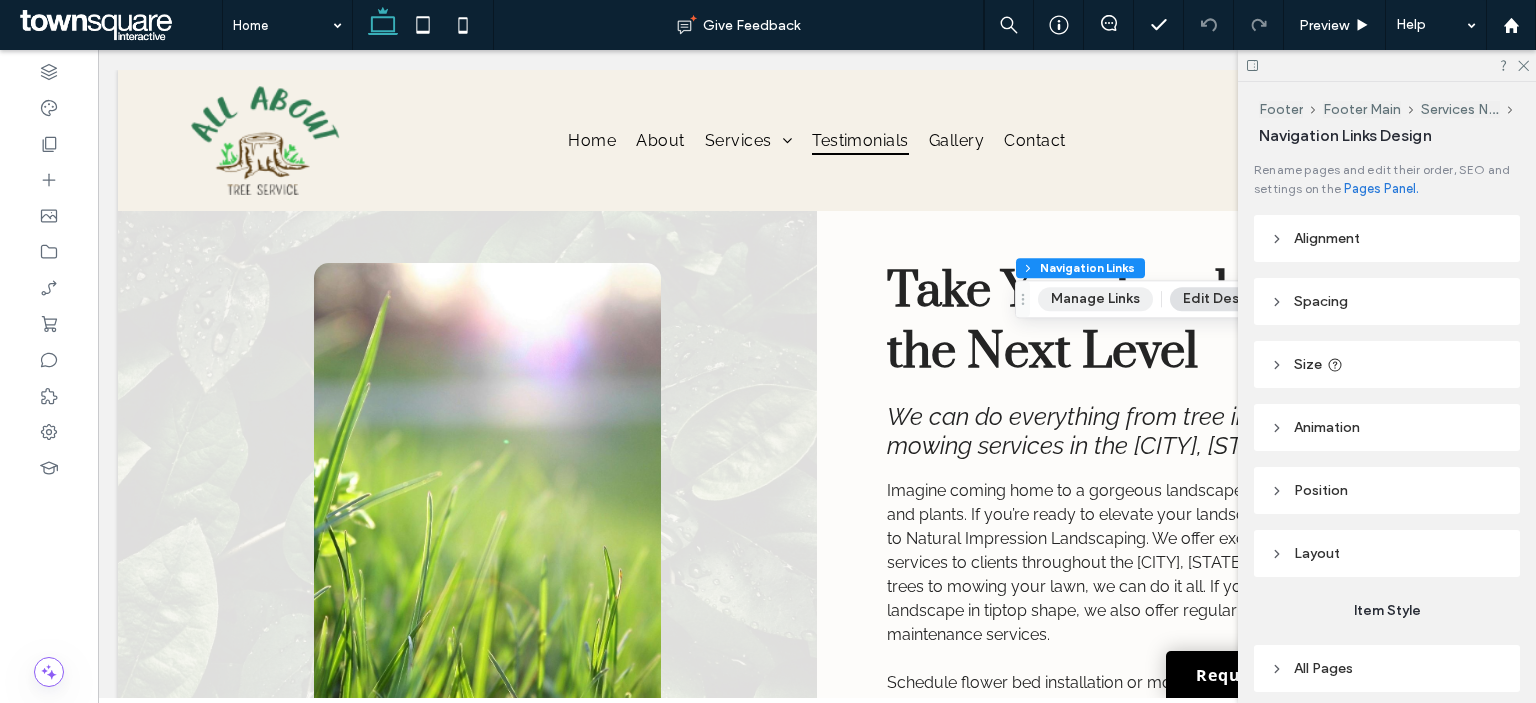 click on "Manage Links" at bounding box center (1095, 299) 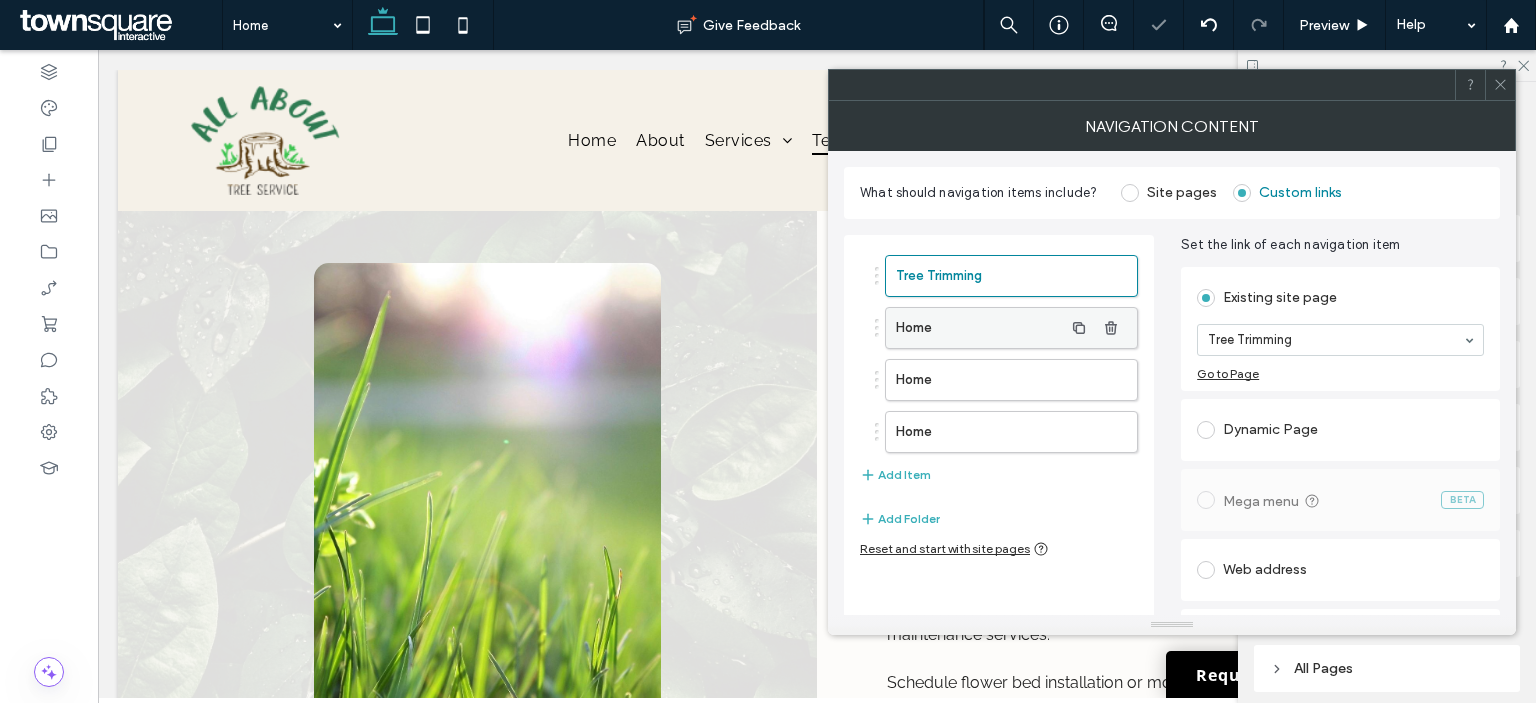 click on "Home" at bounding box center [979, 328] 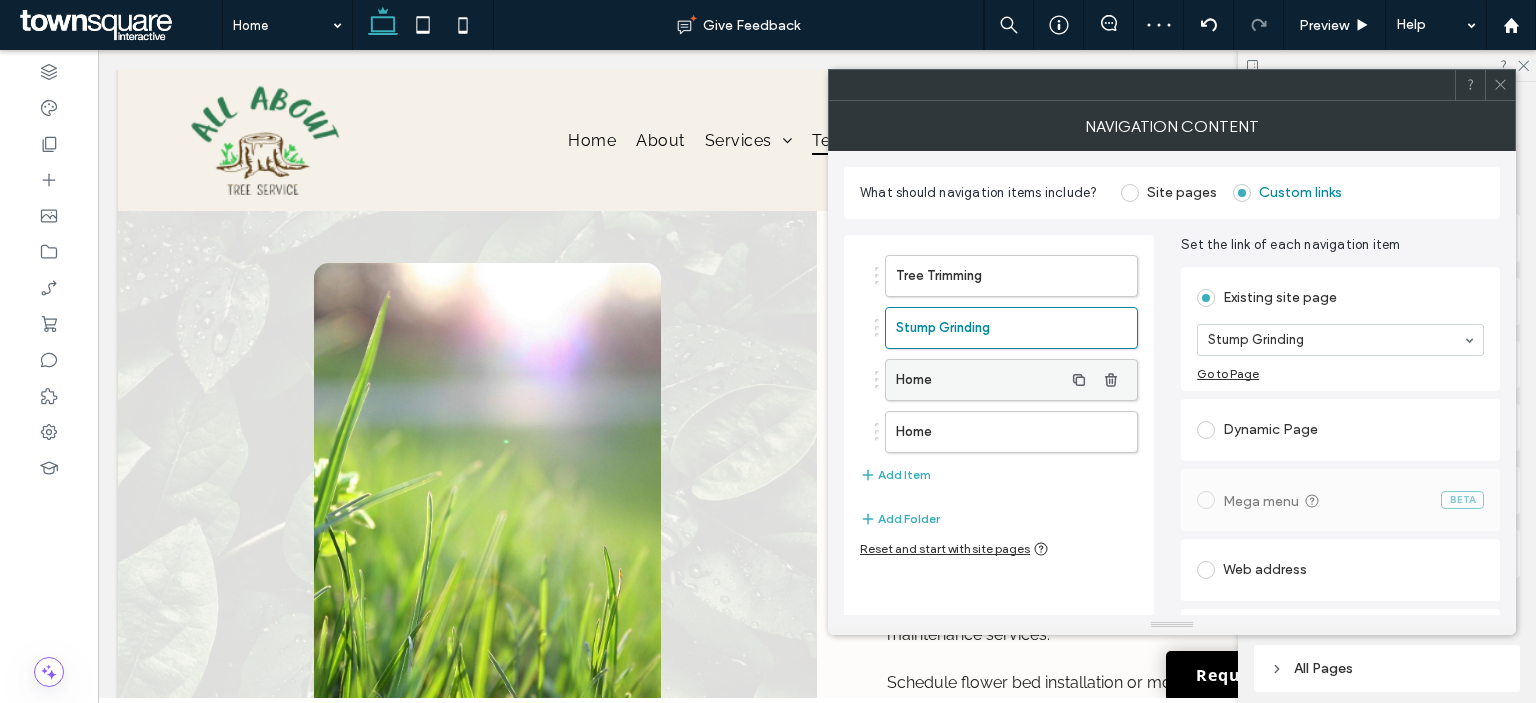 click on "Home" at bounding box center (979, 380) 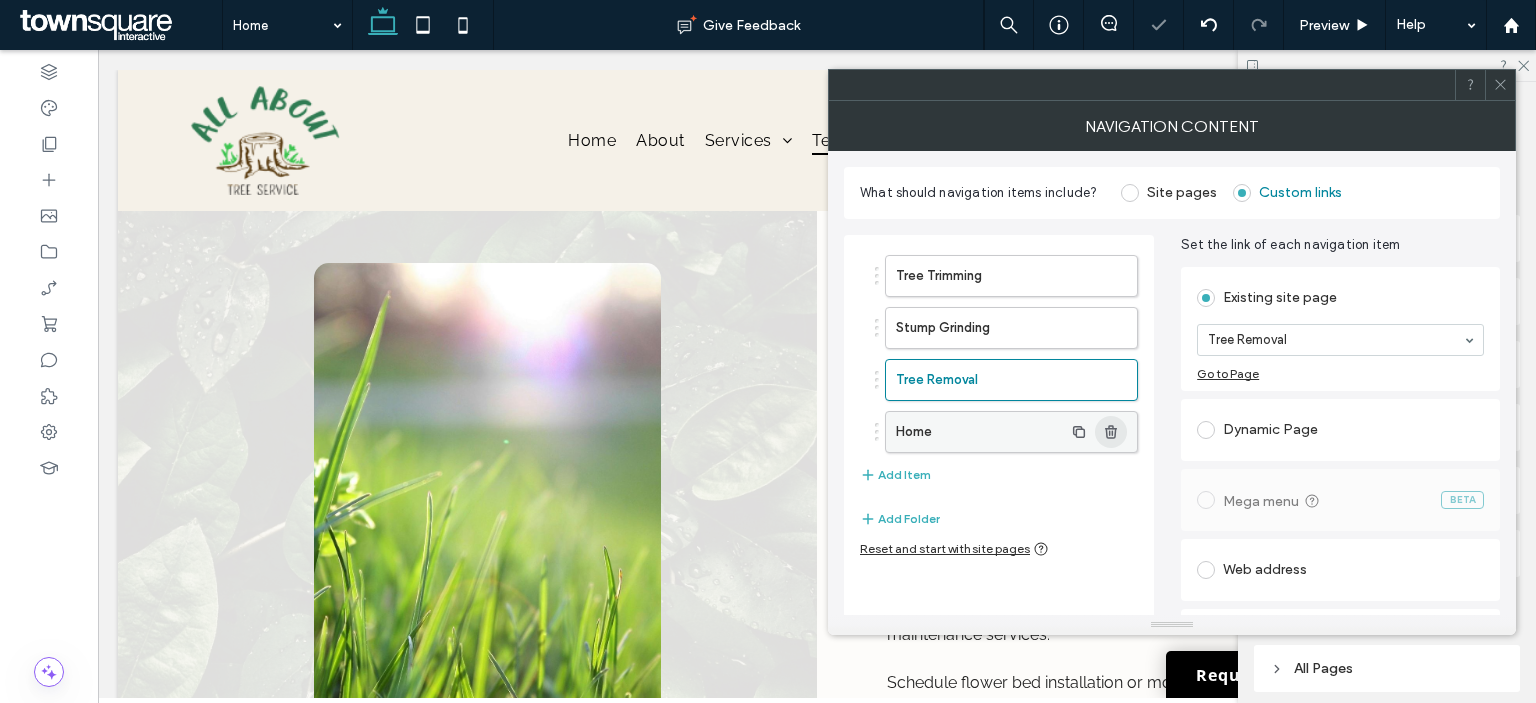 click 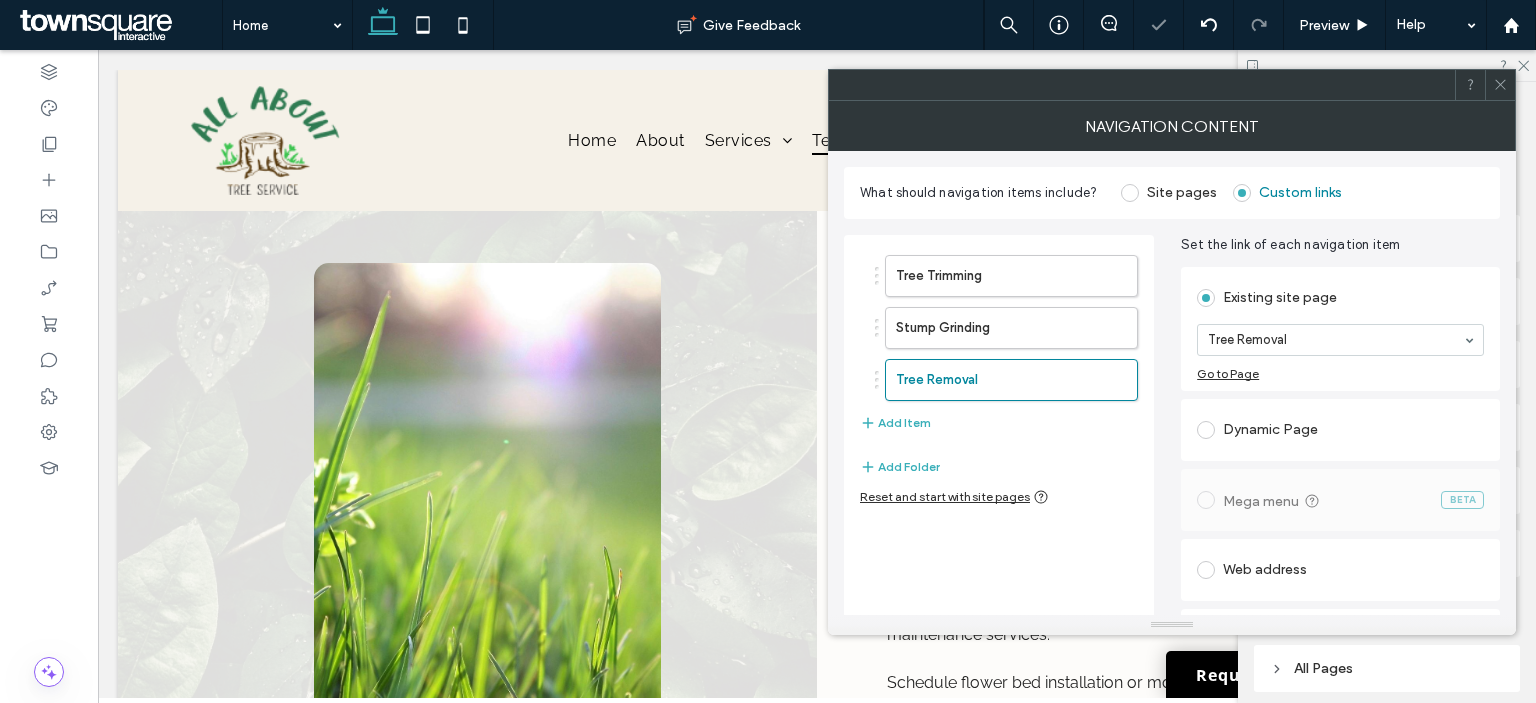 type on "*" 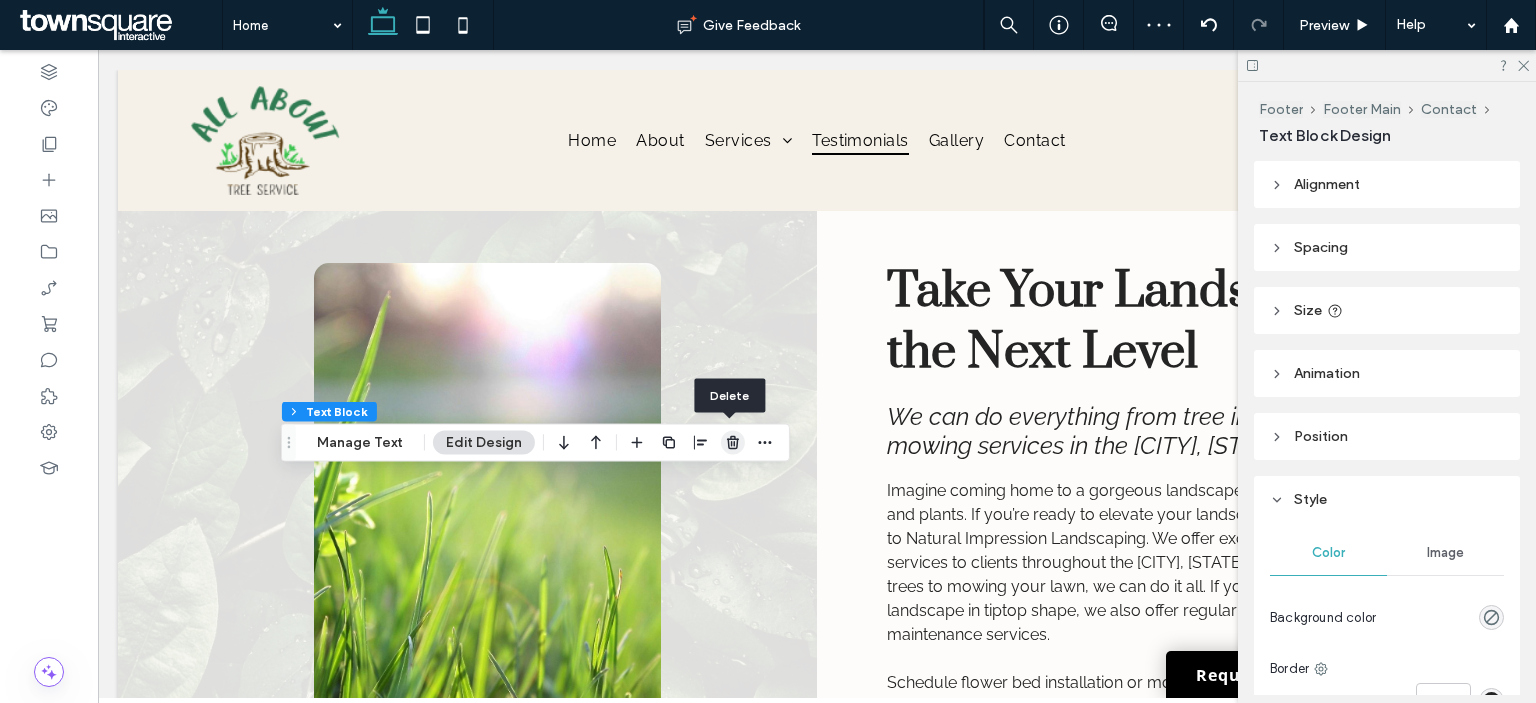 click 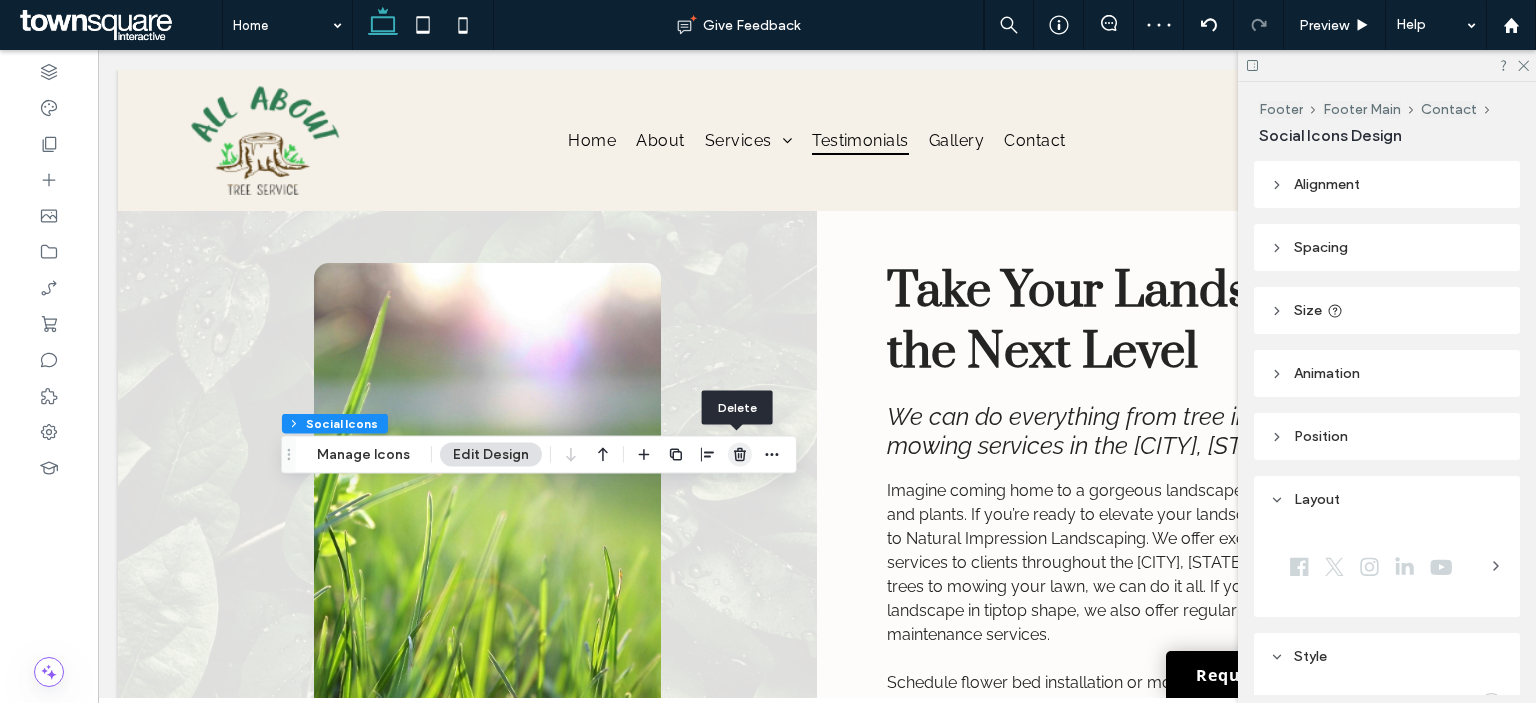 click at bounding box center (740, 455) 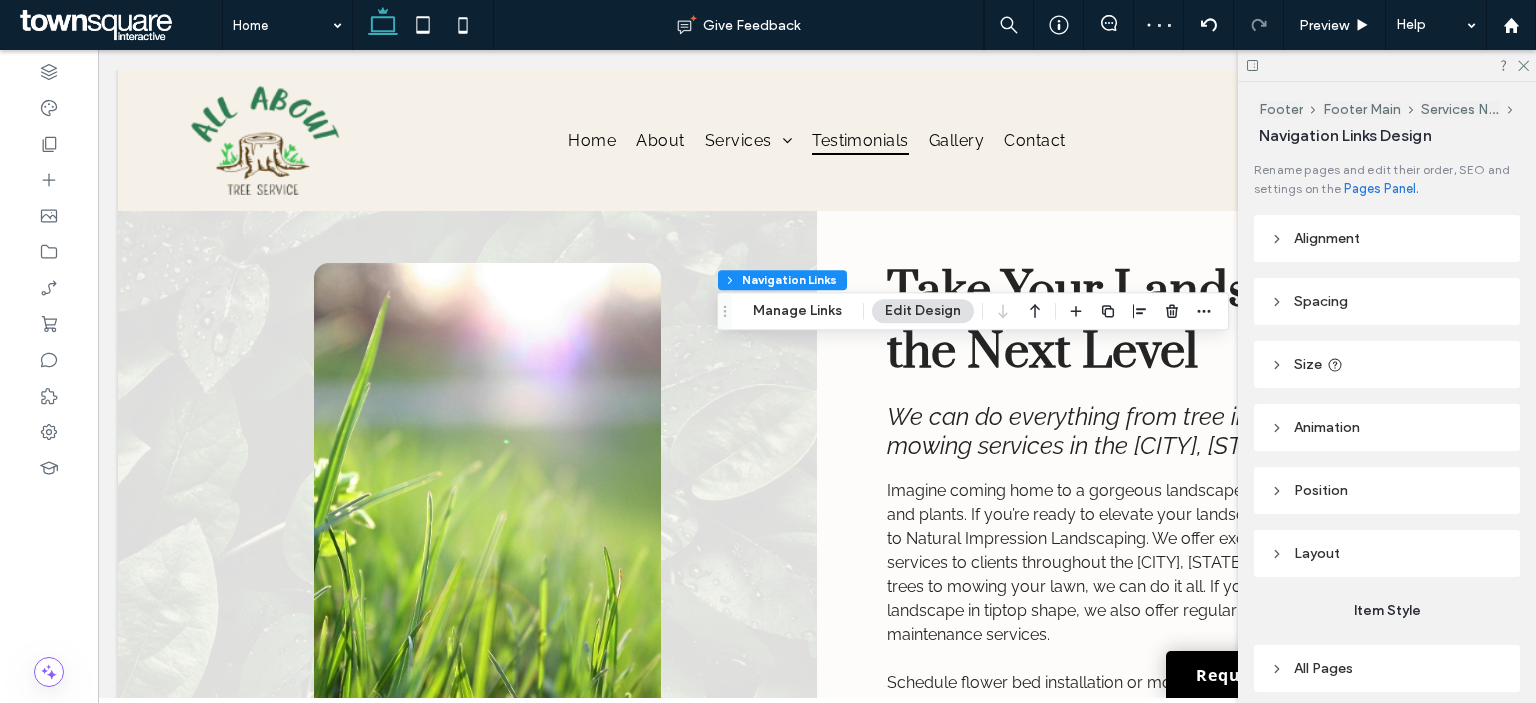 type on "***" 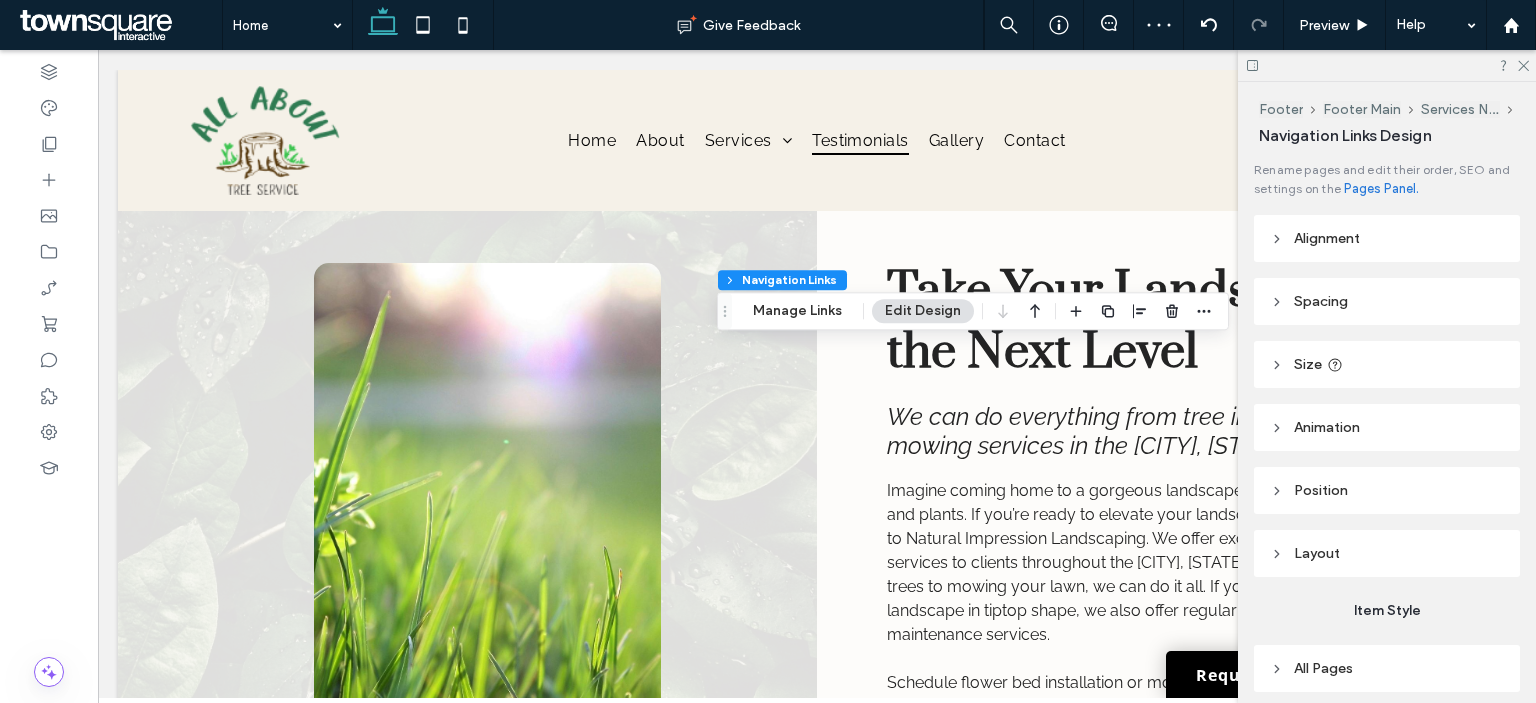 type on "****" 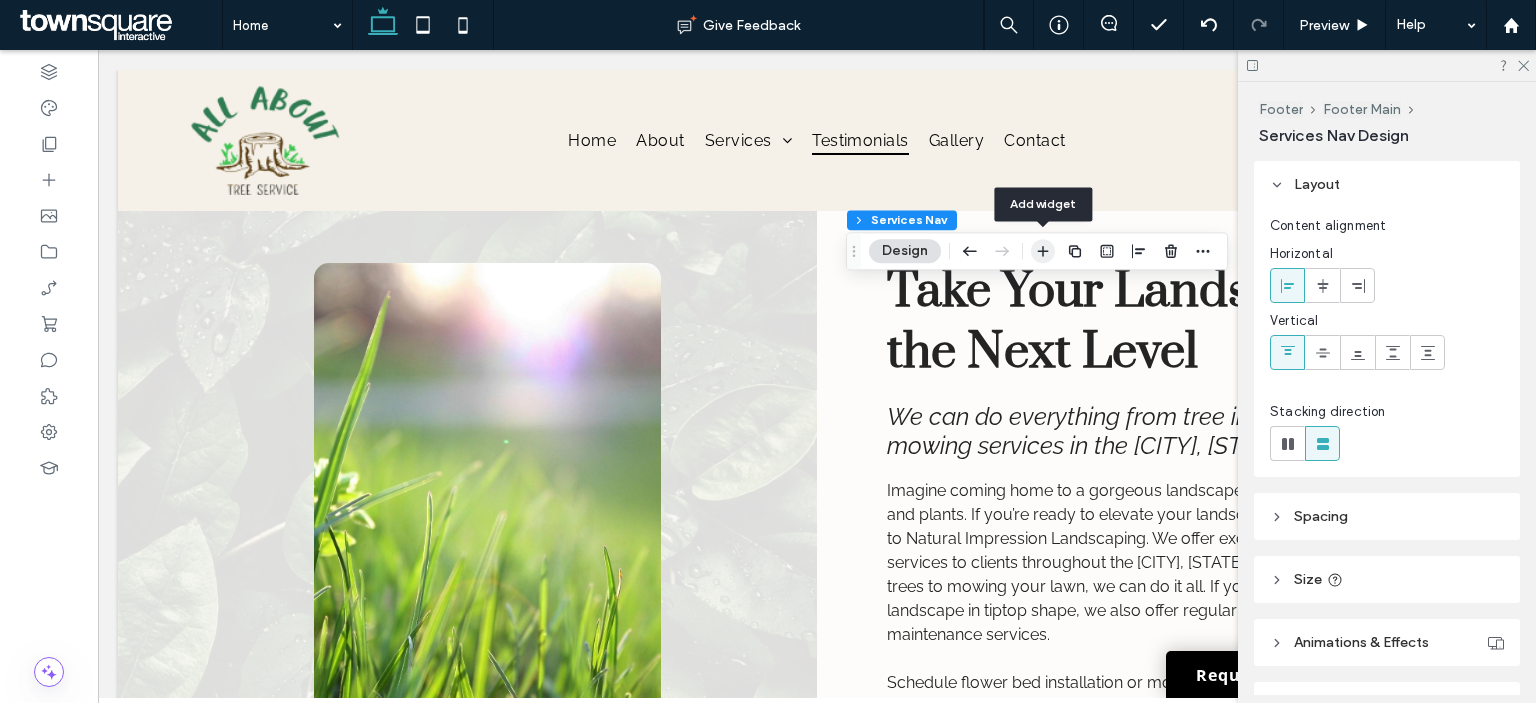 click 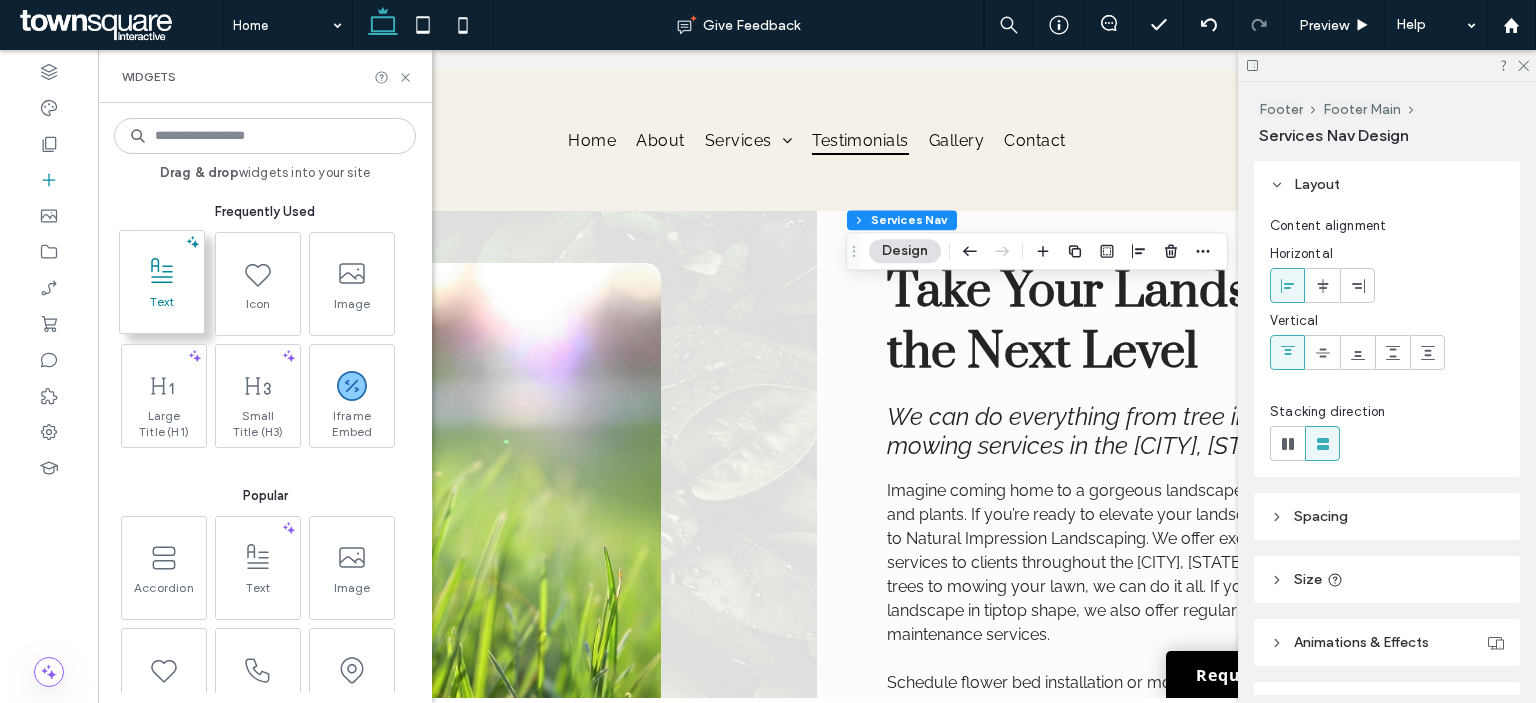click on "Text" at bounding box center [162, 308] 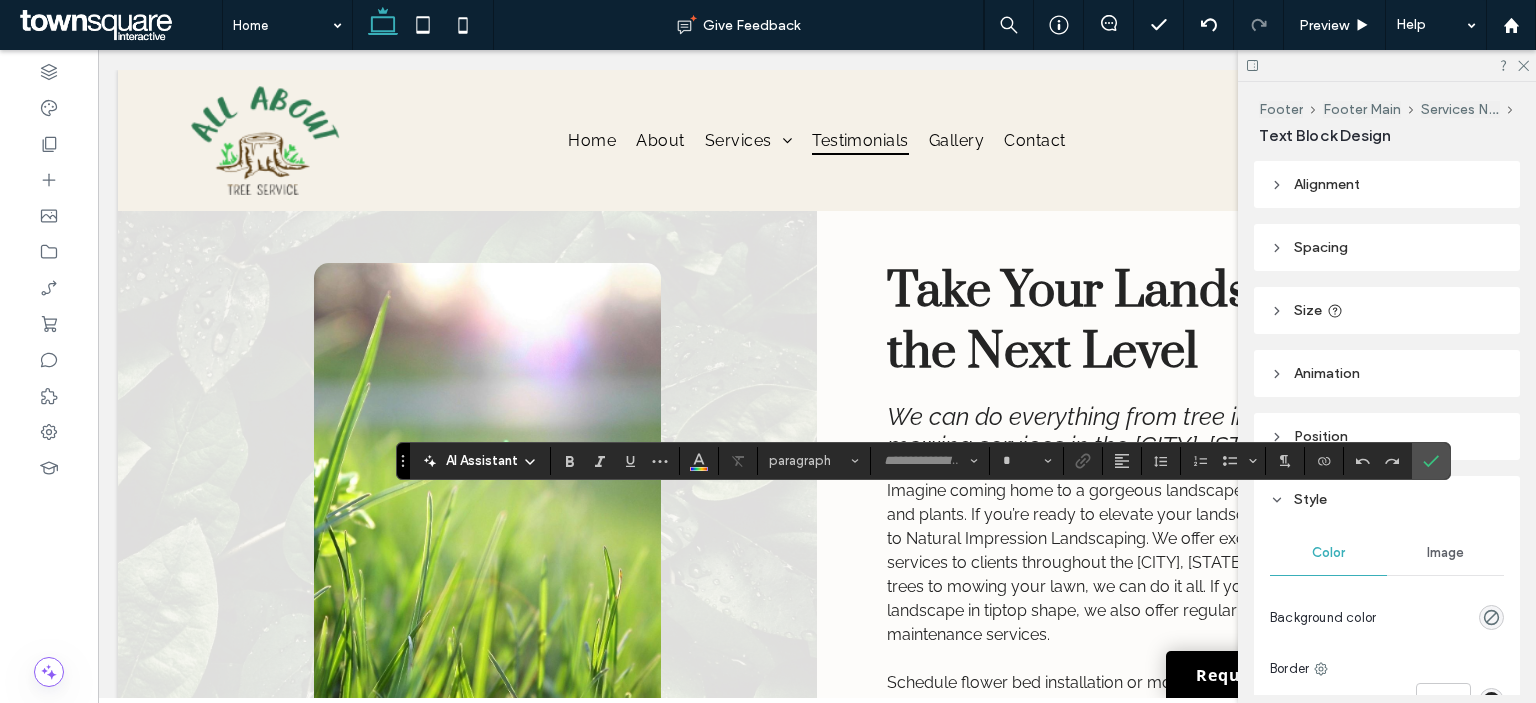 type on "*******" 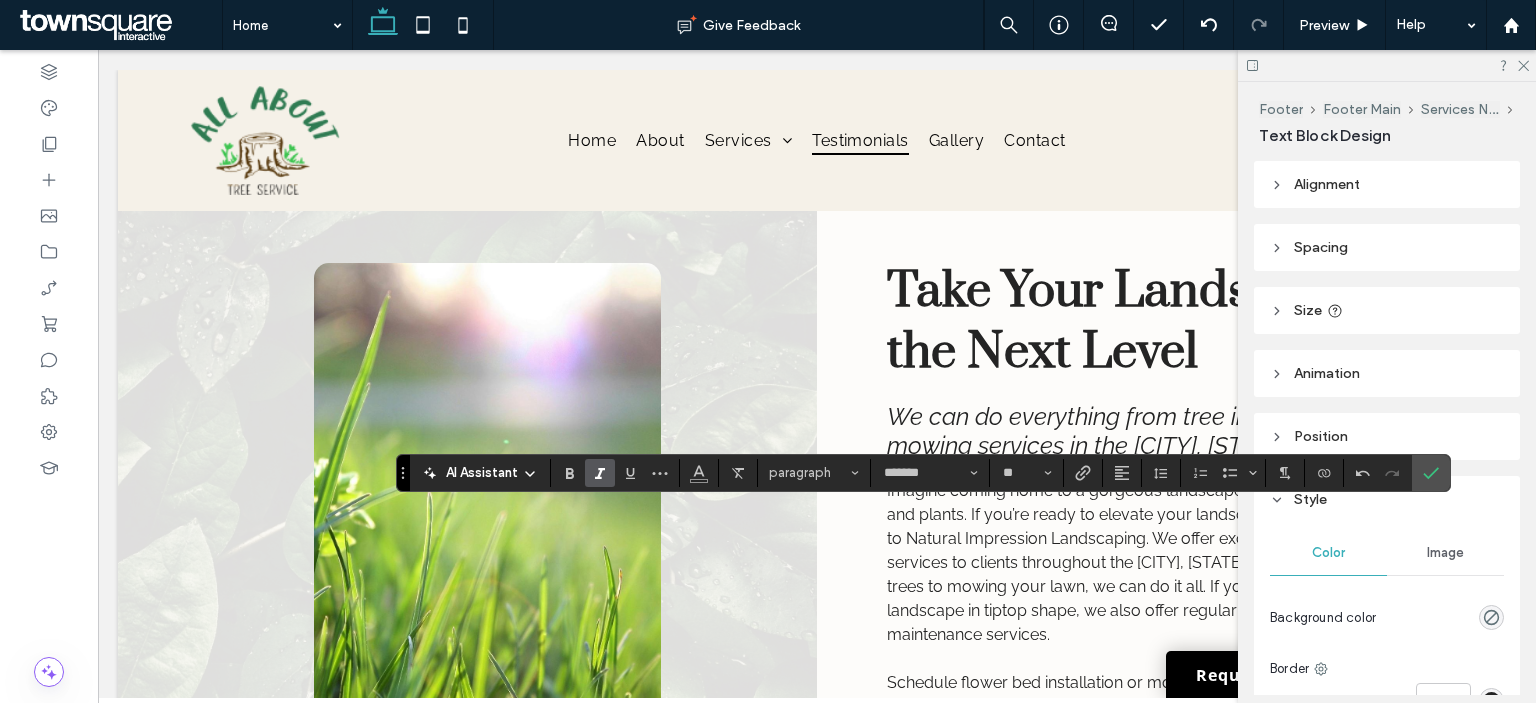 click 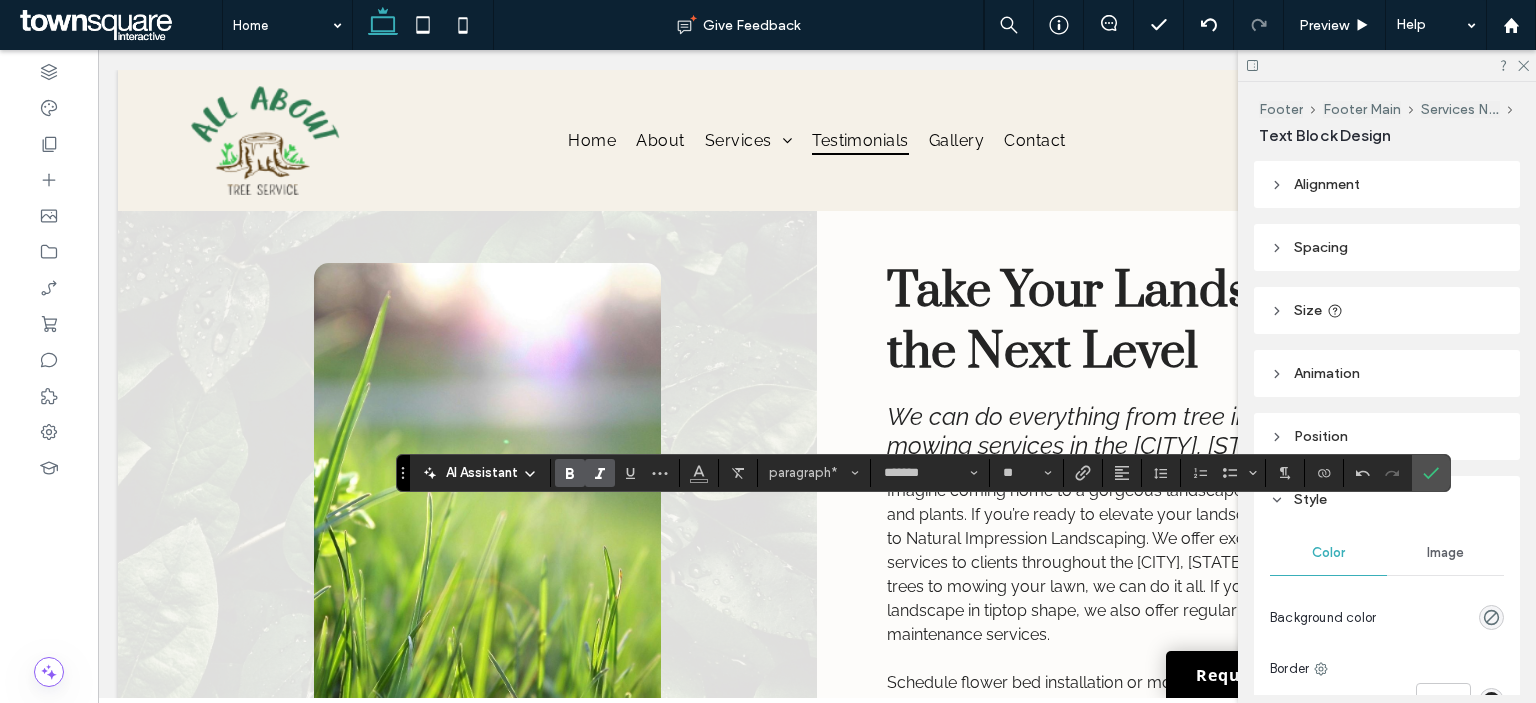 click 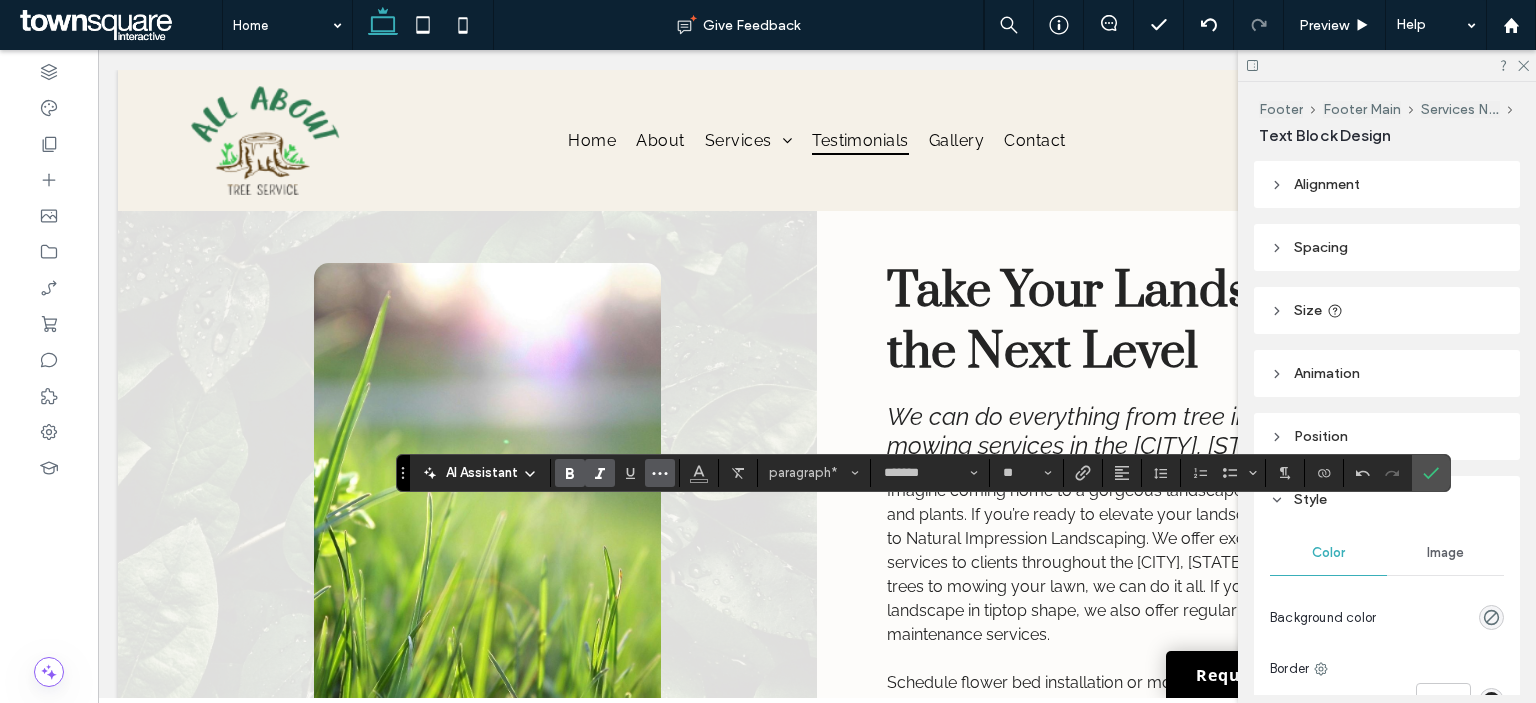 click at bounding box center (660, 473) 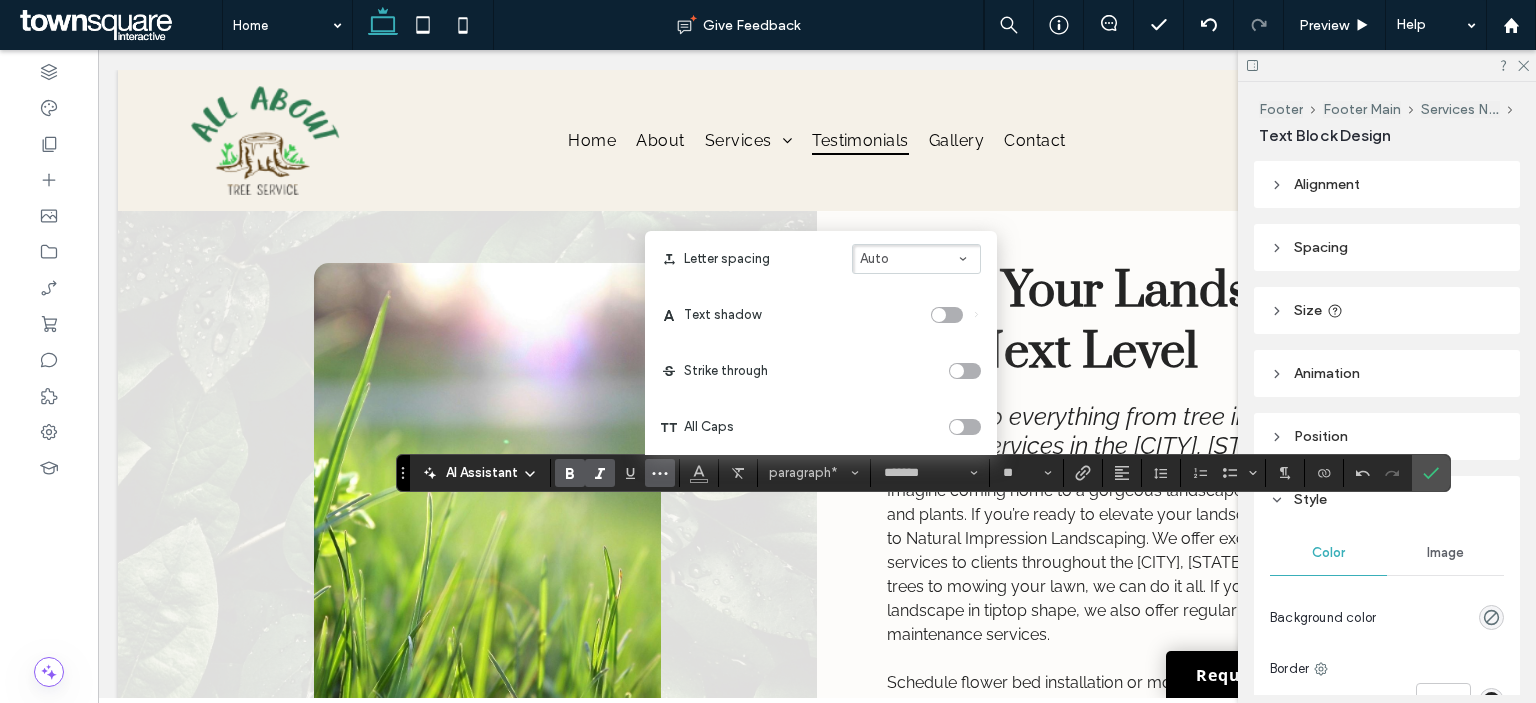 click at bounding box center (957, 427) 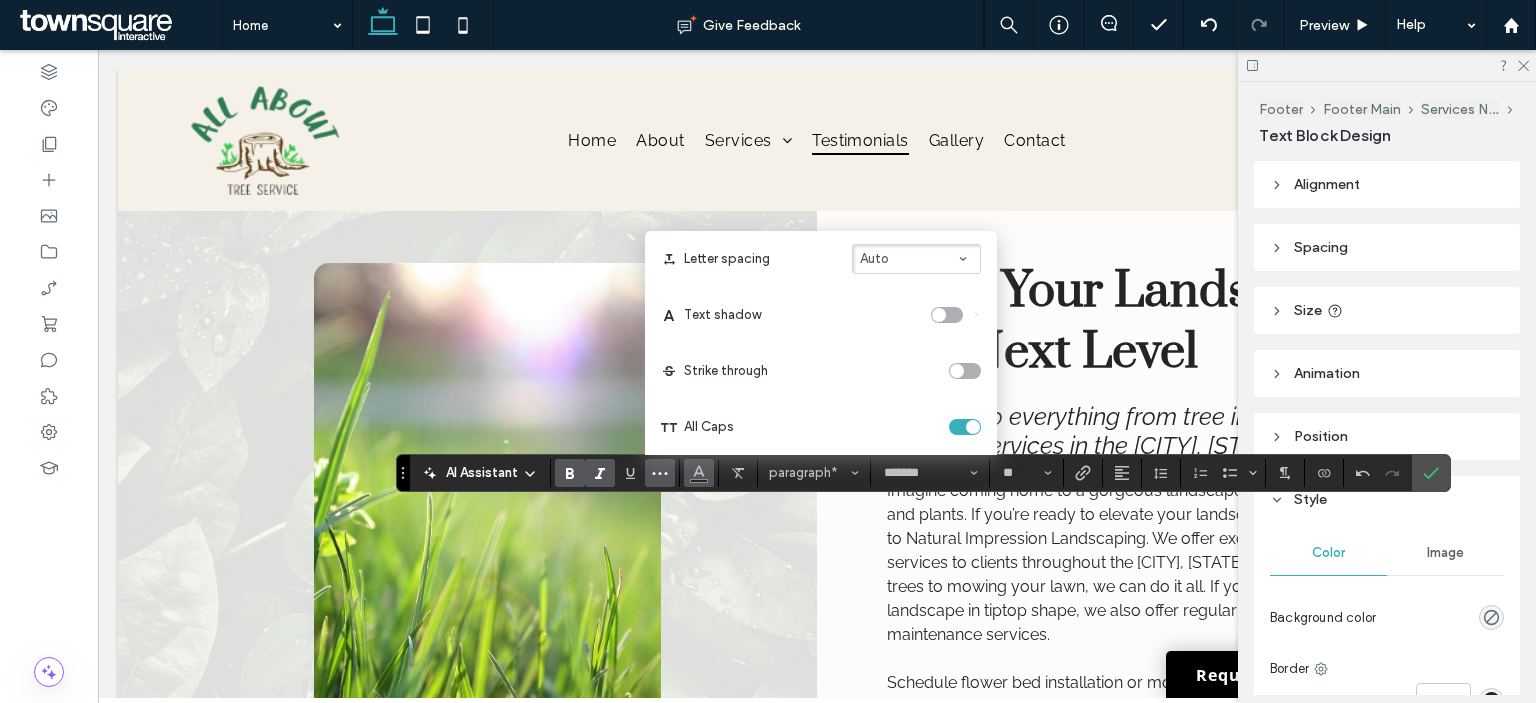 click at bounding box center (699, 471) 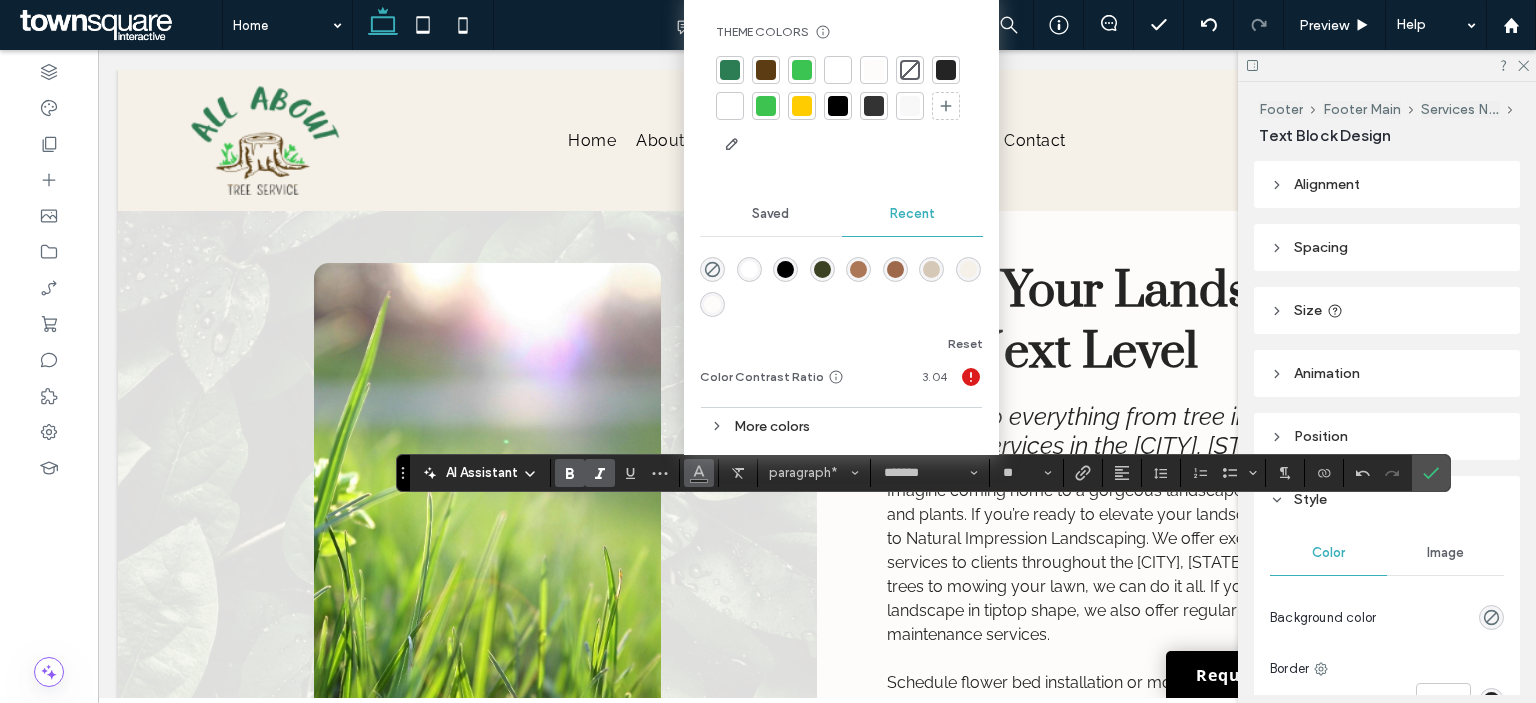 click at bounding box center [730, 106] 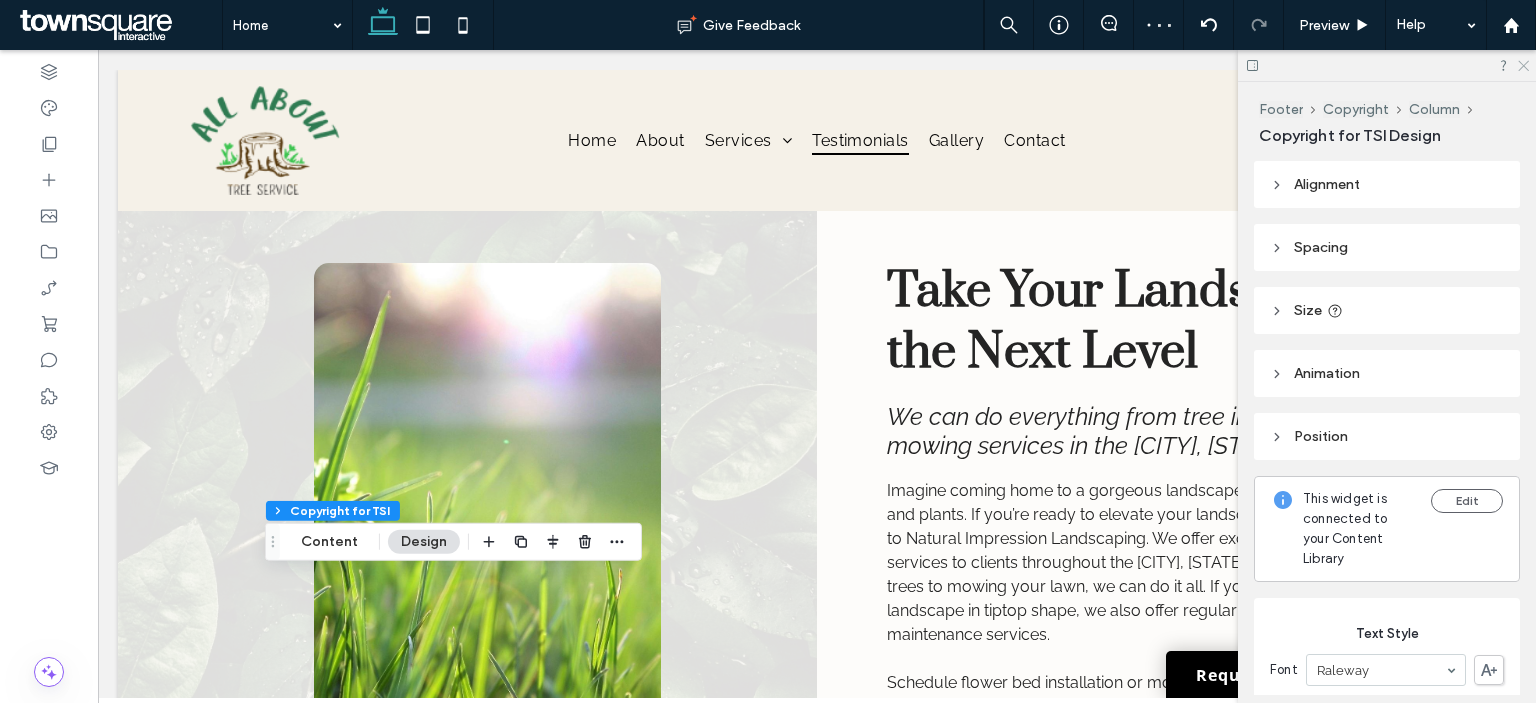 click 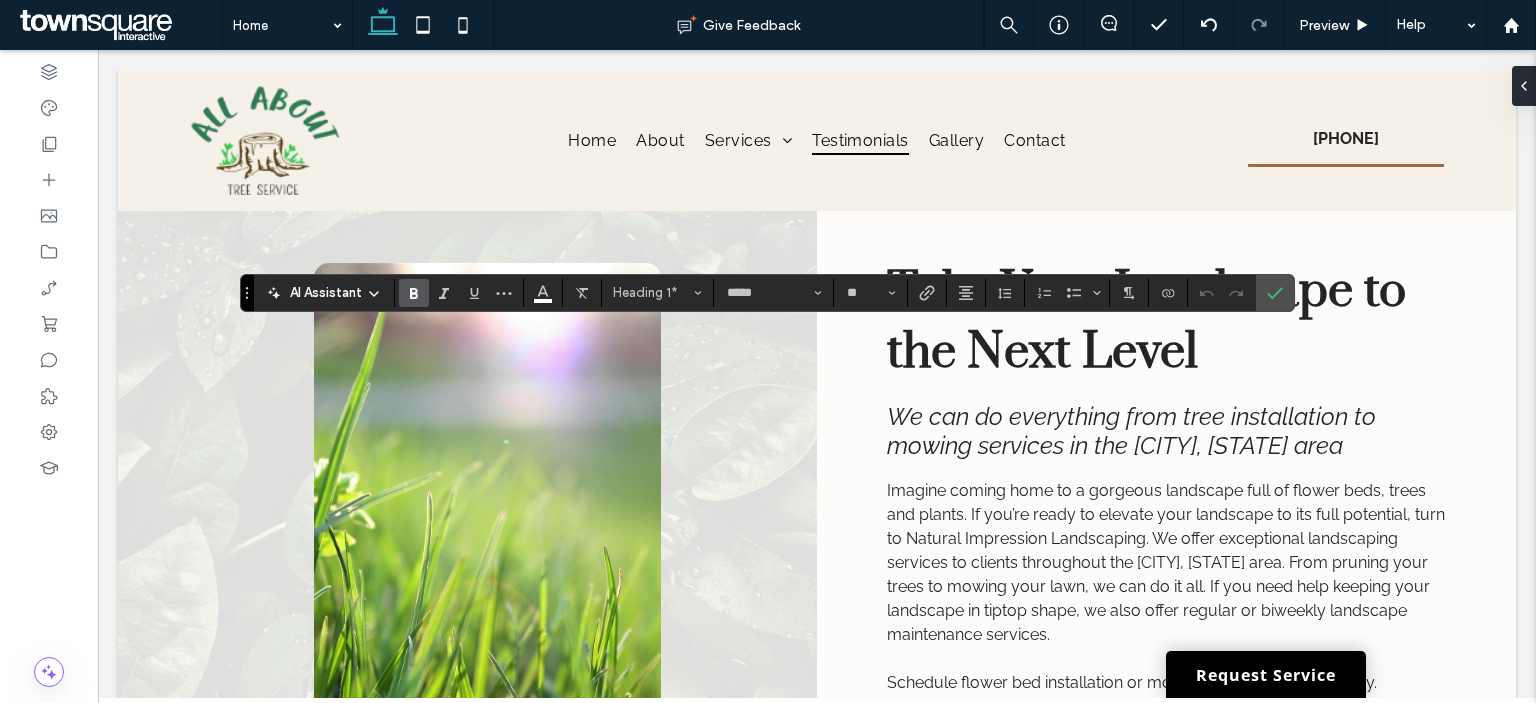 type on "*******" 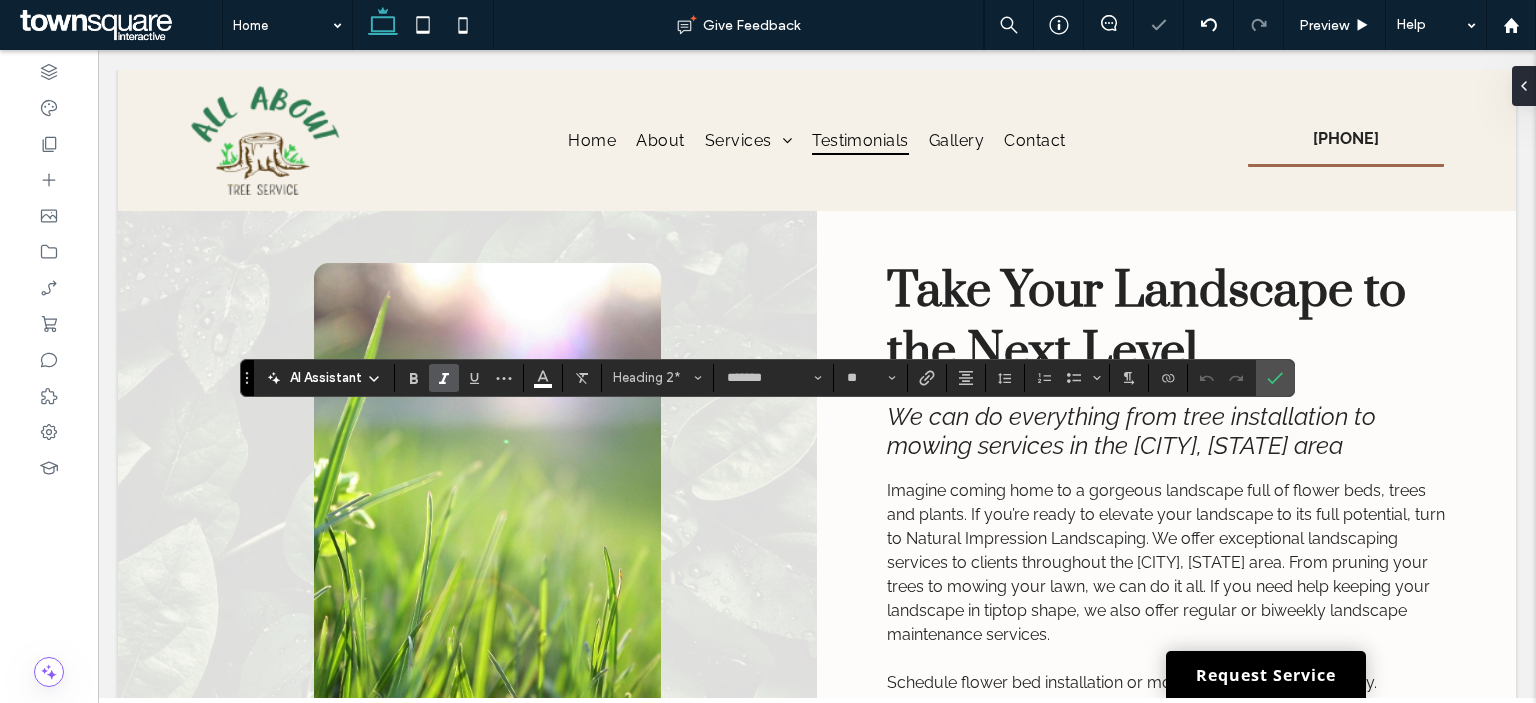 type on "**" 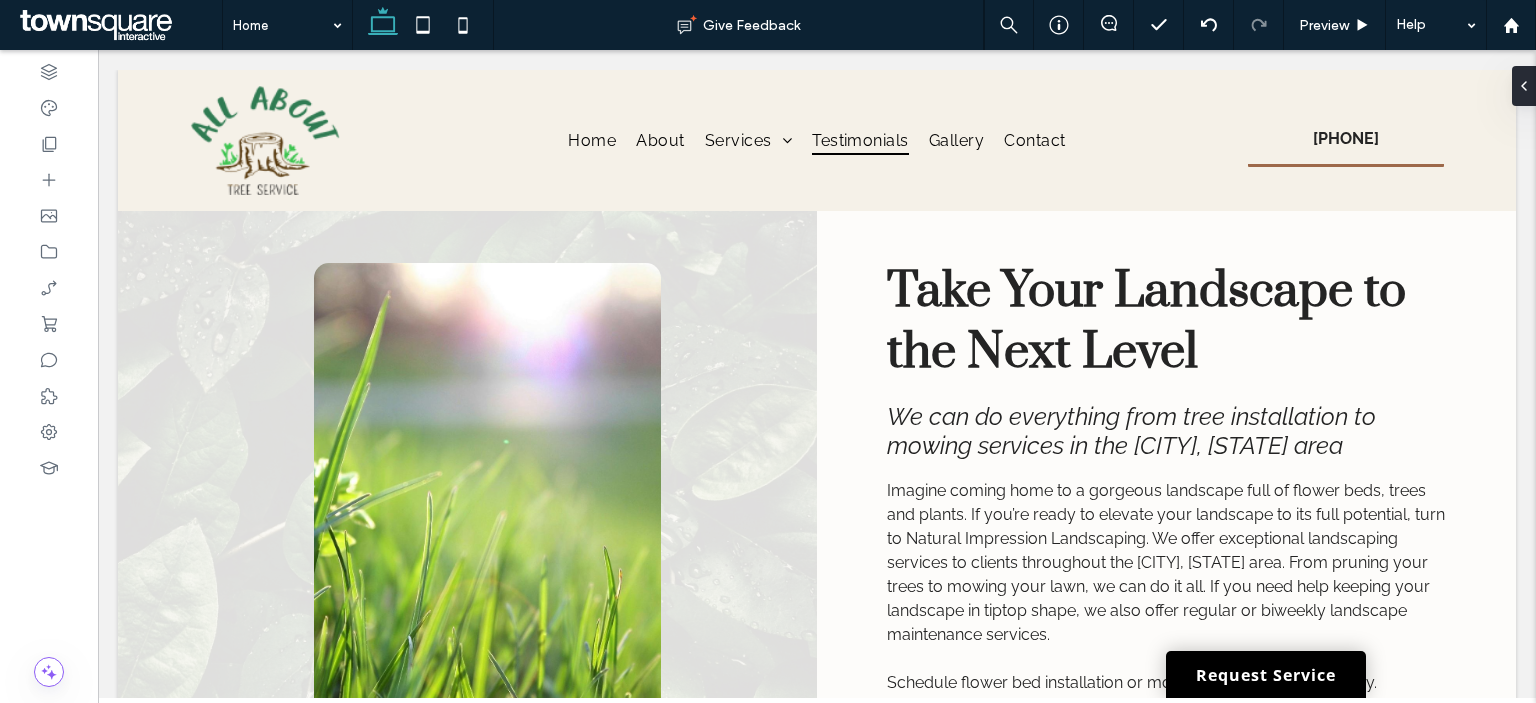 type on "*****" 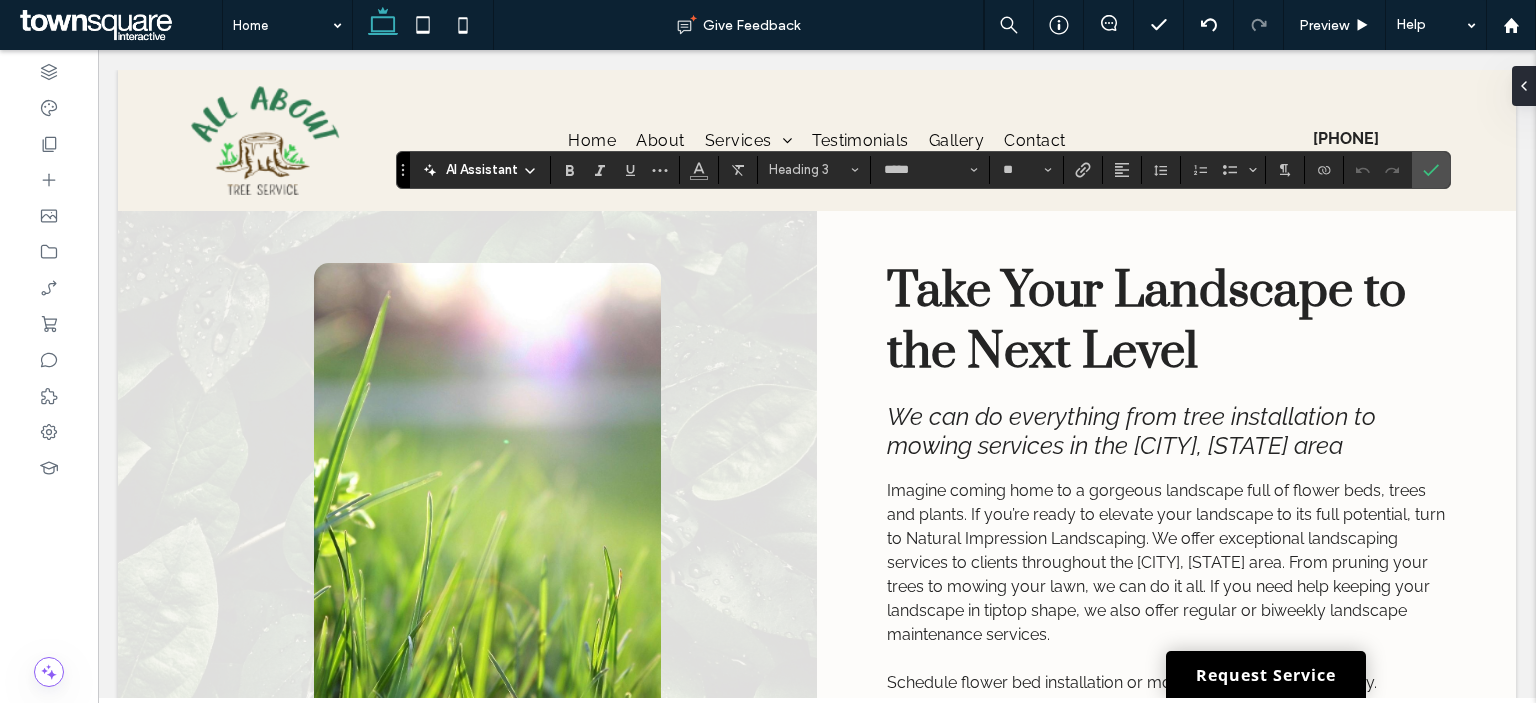 type on "*******" 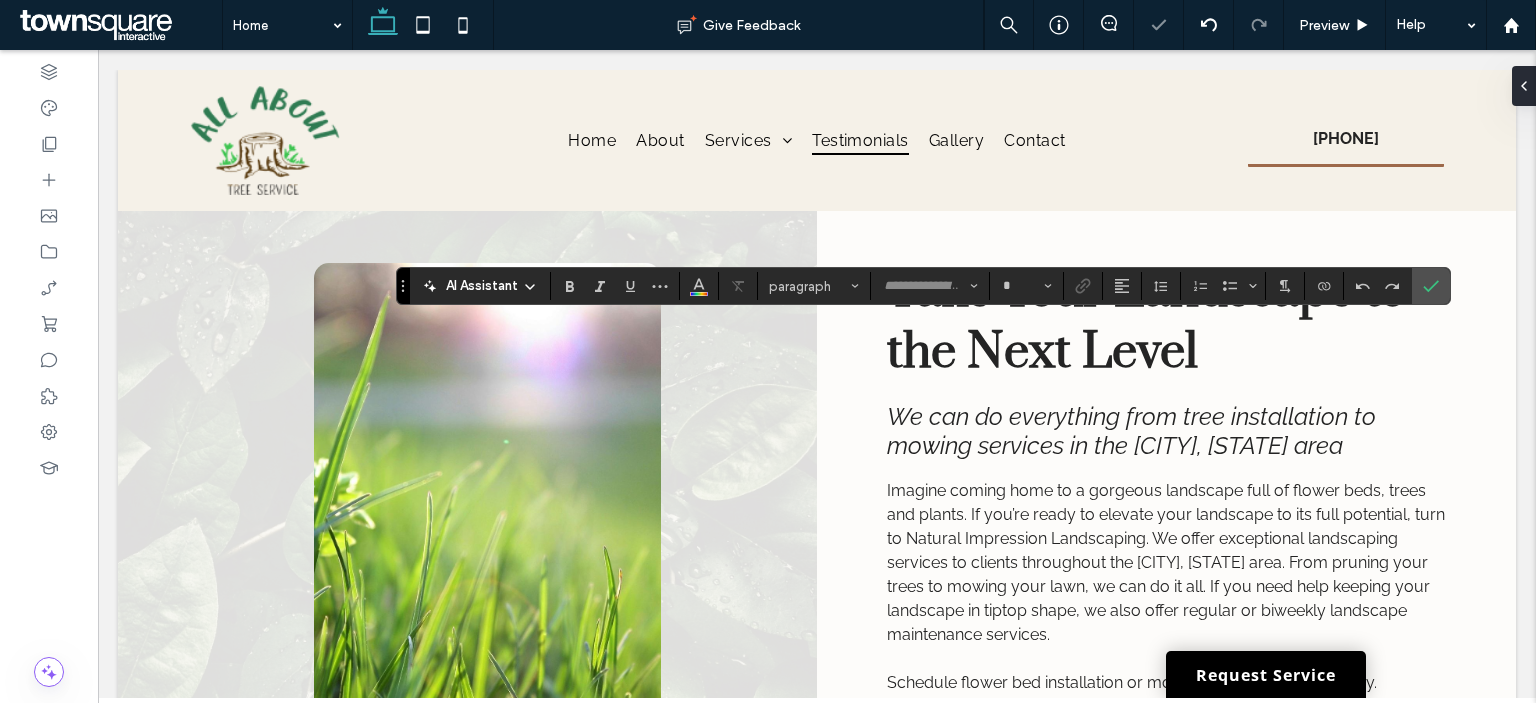 type on "*******" 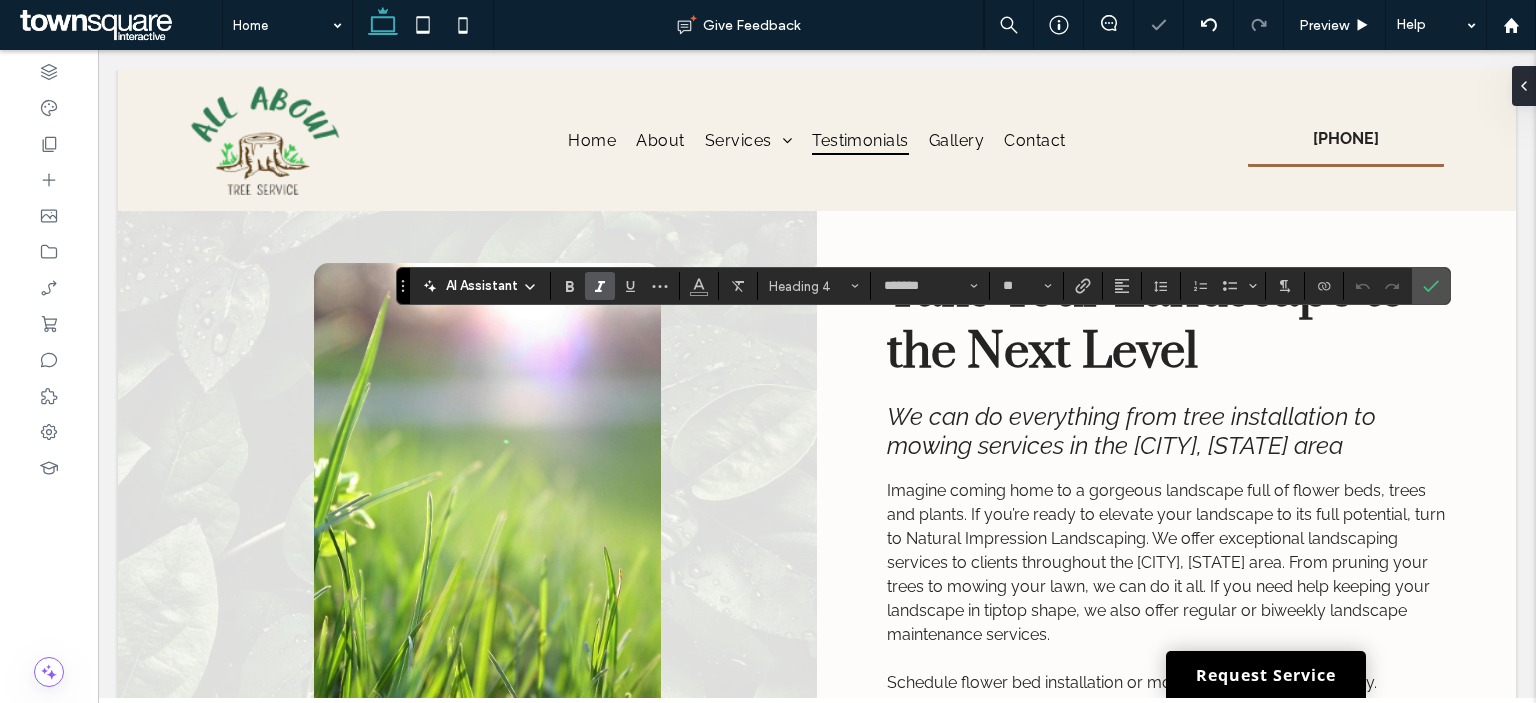 type on "**" 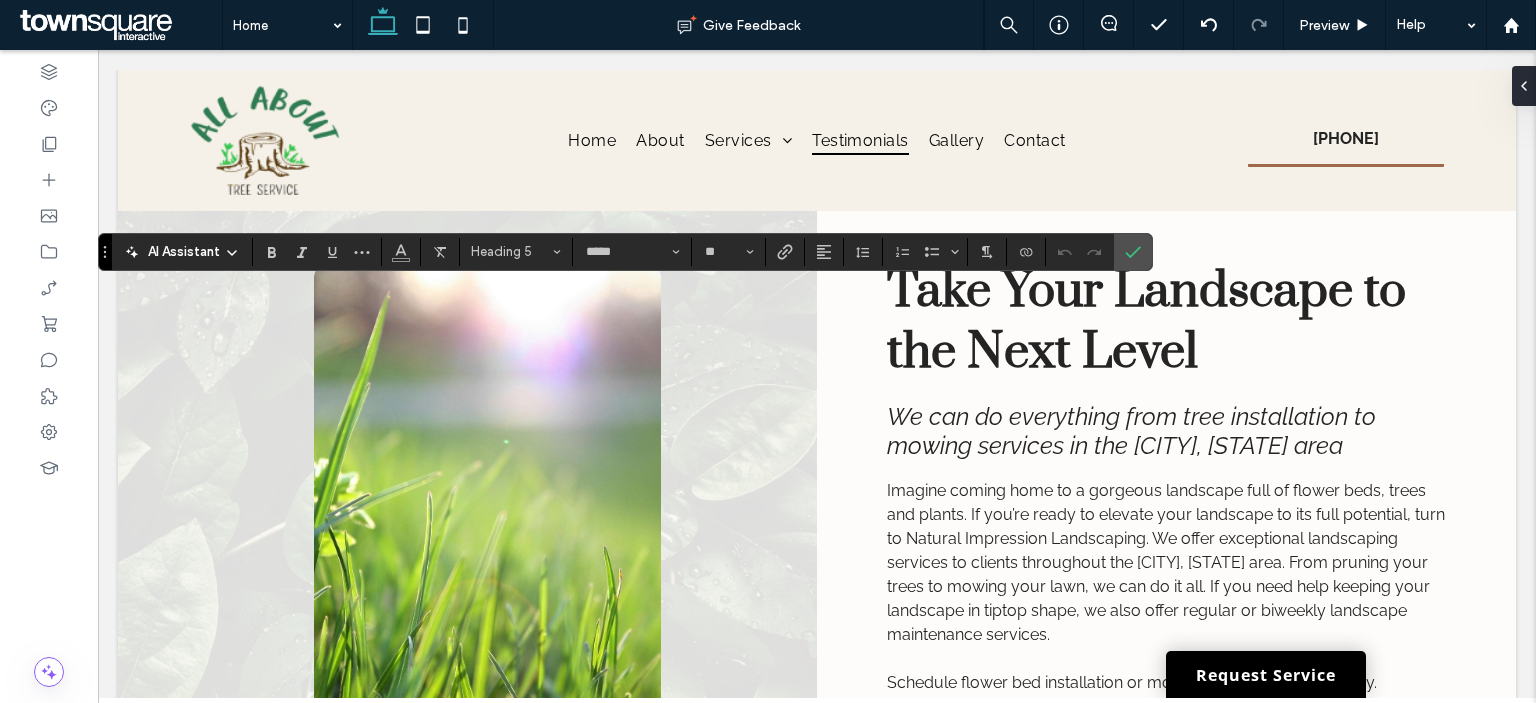 type on "*******" 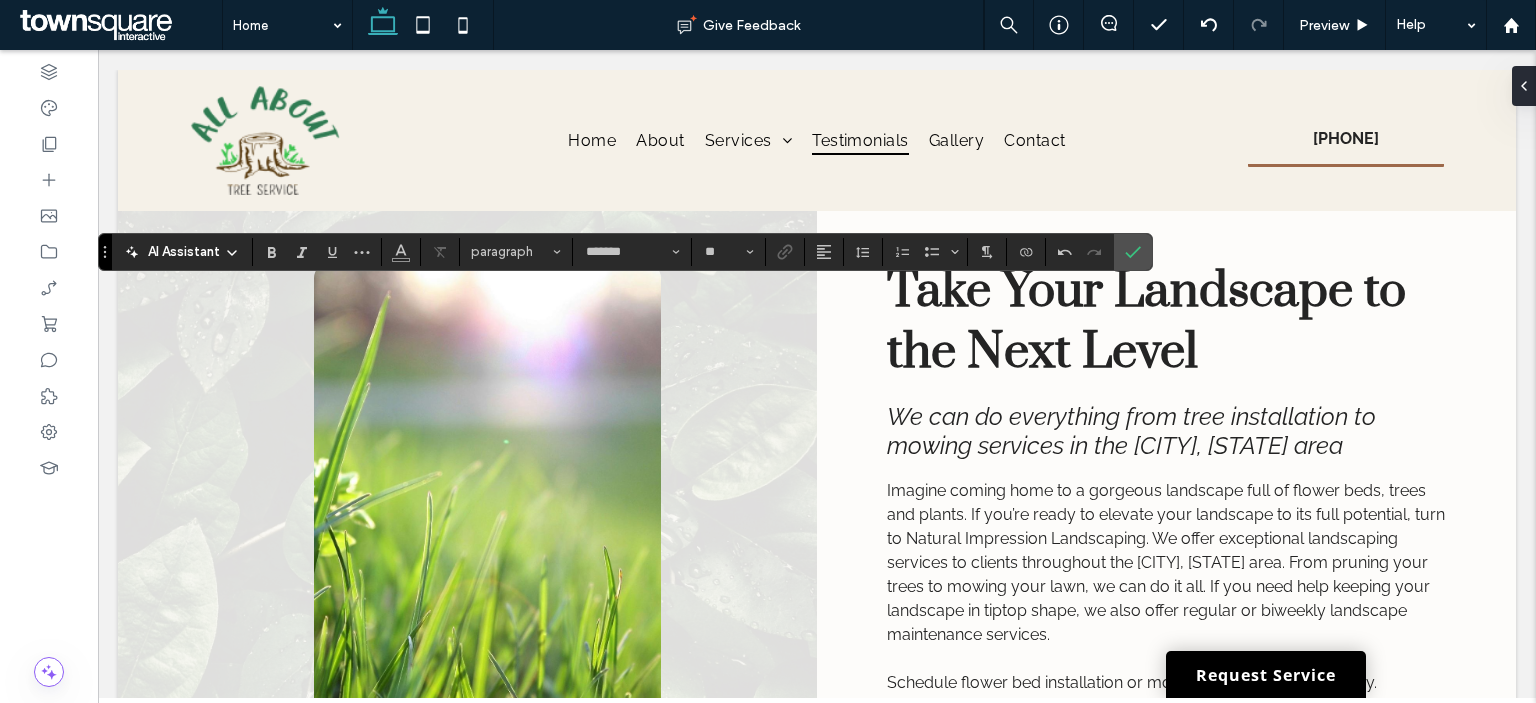 type on "*****" 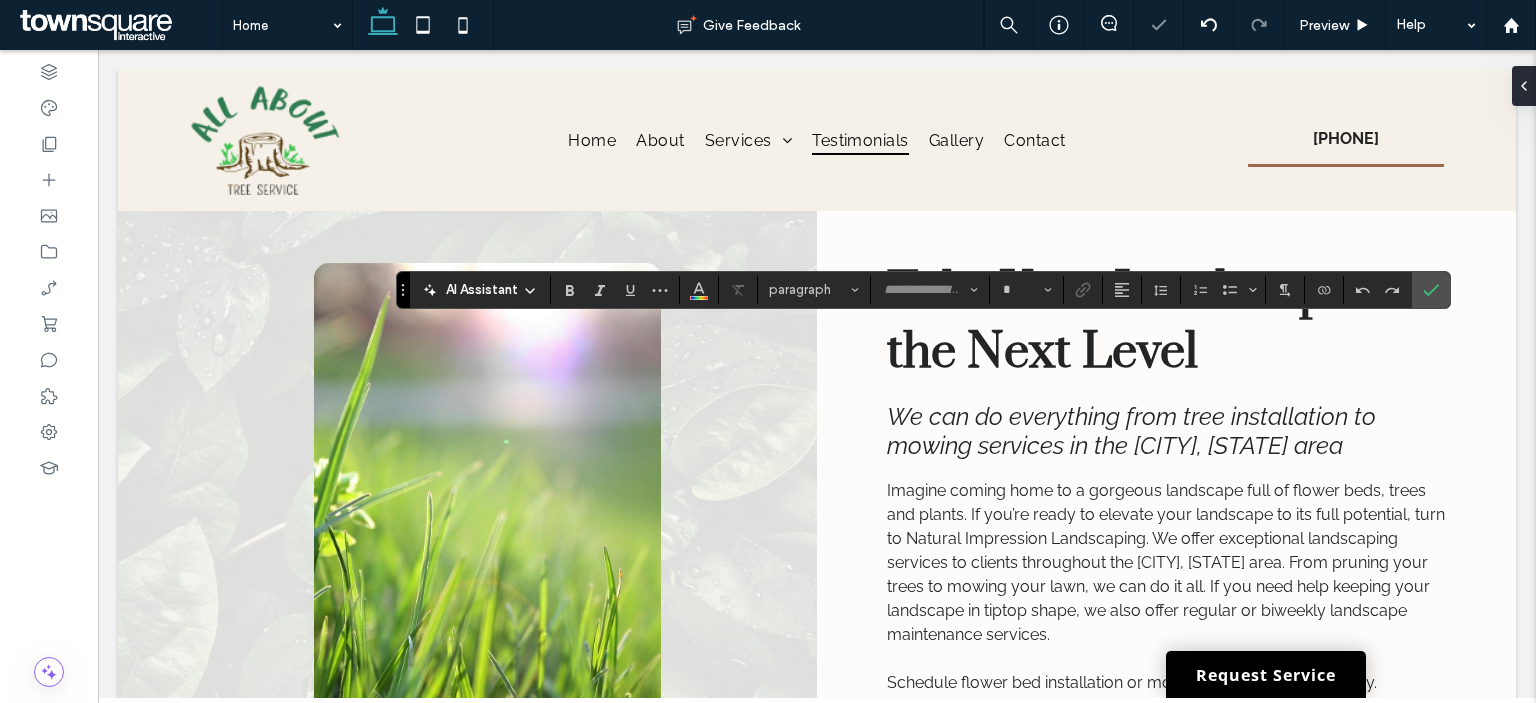 type on "*******" 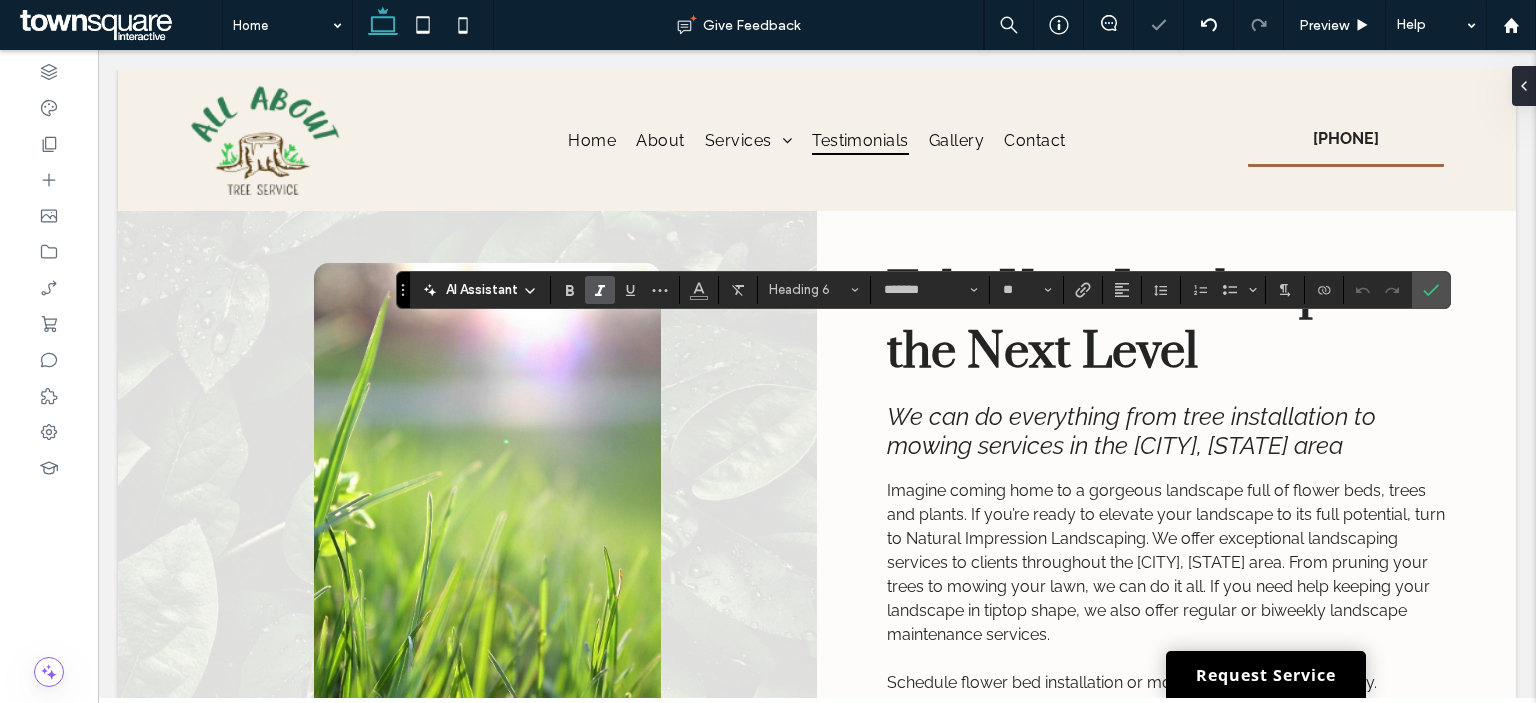 type on "**" 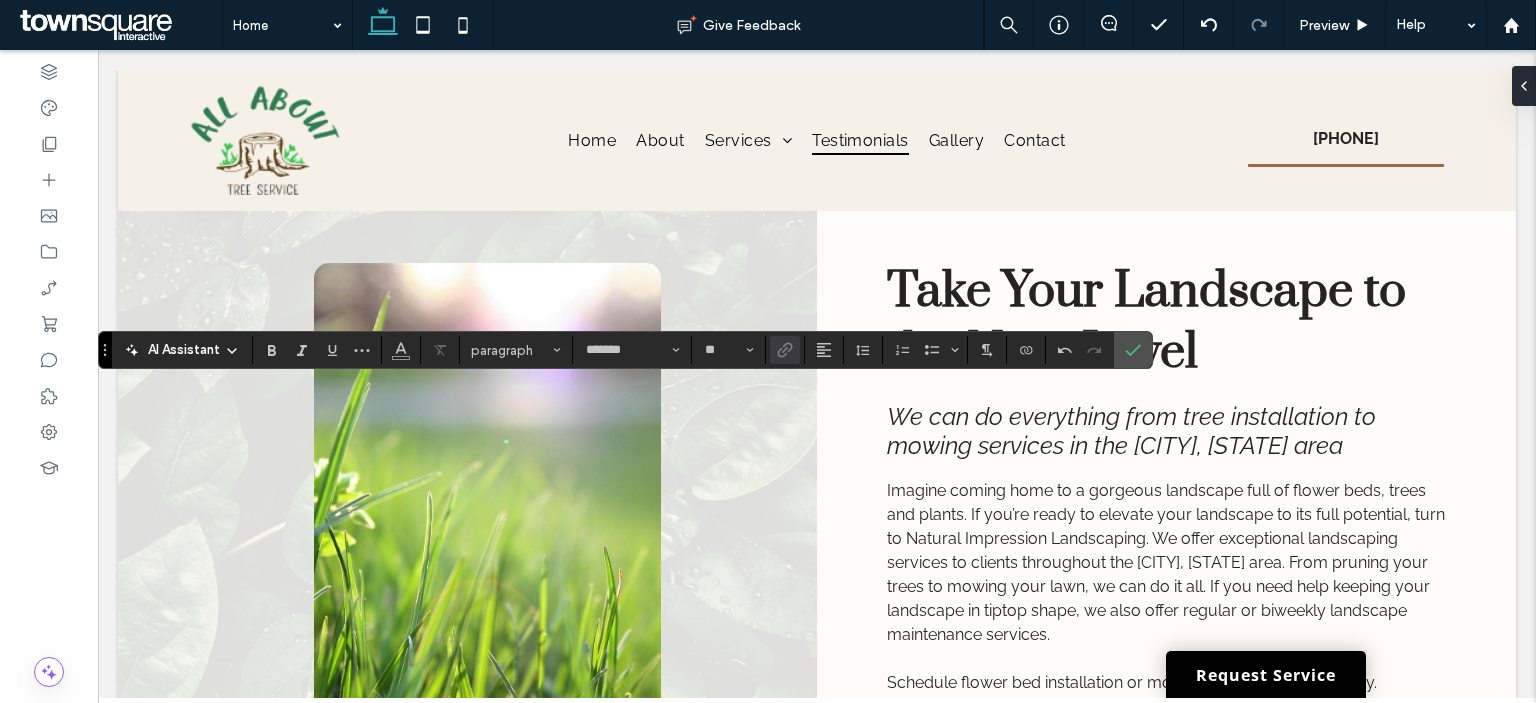 type on "**" 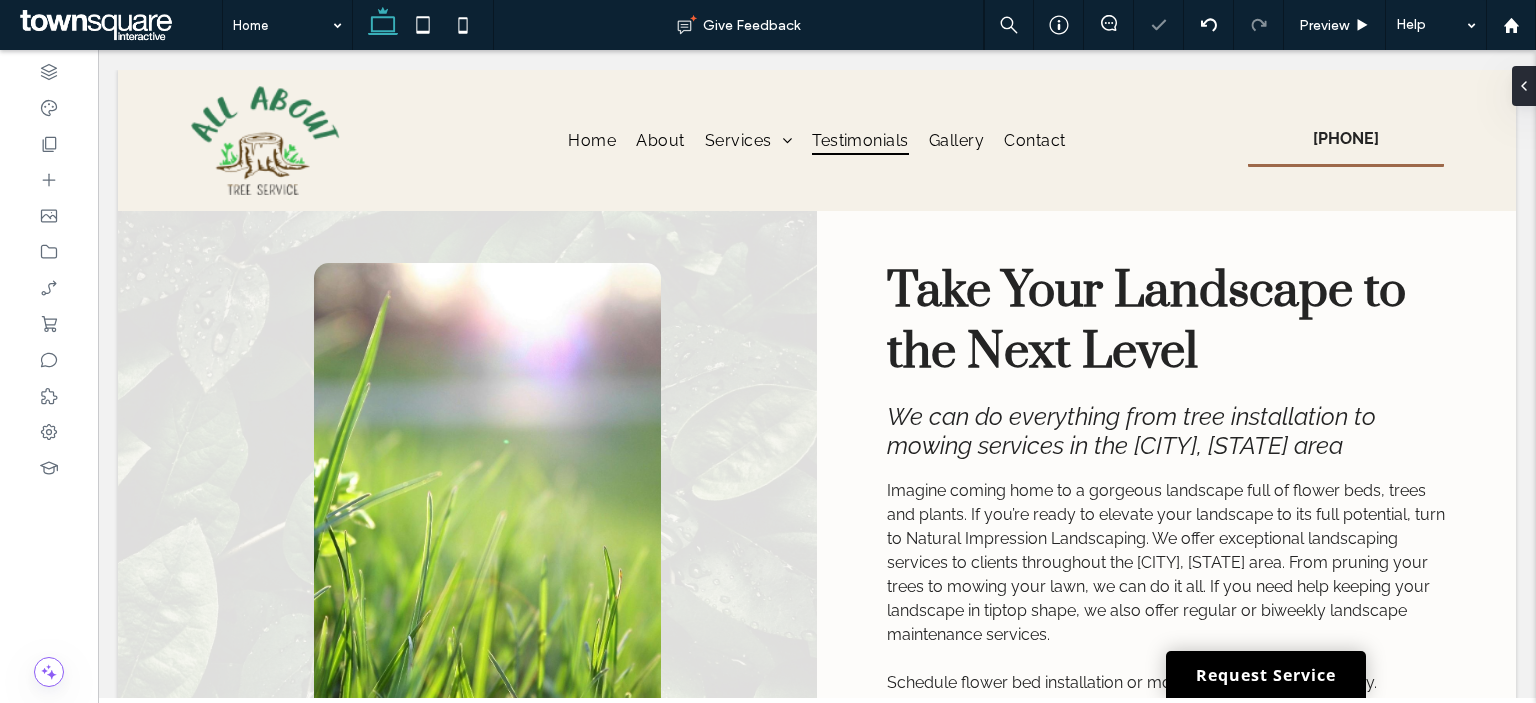 type on "*******" 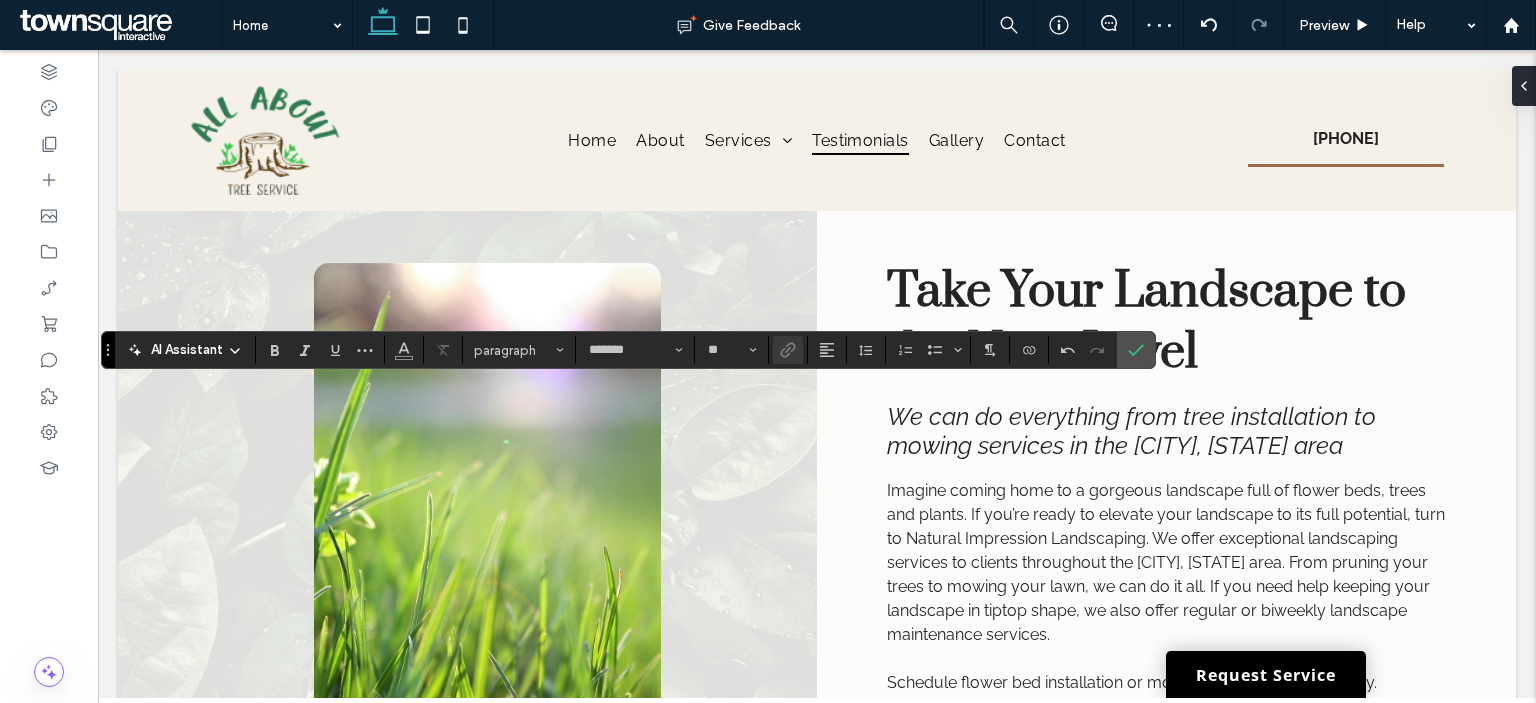 type on "**" 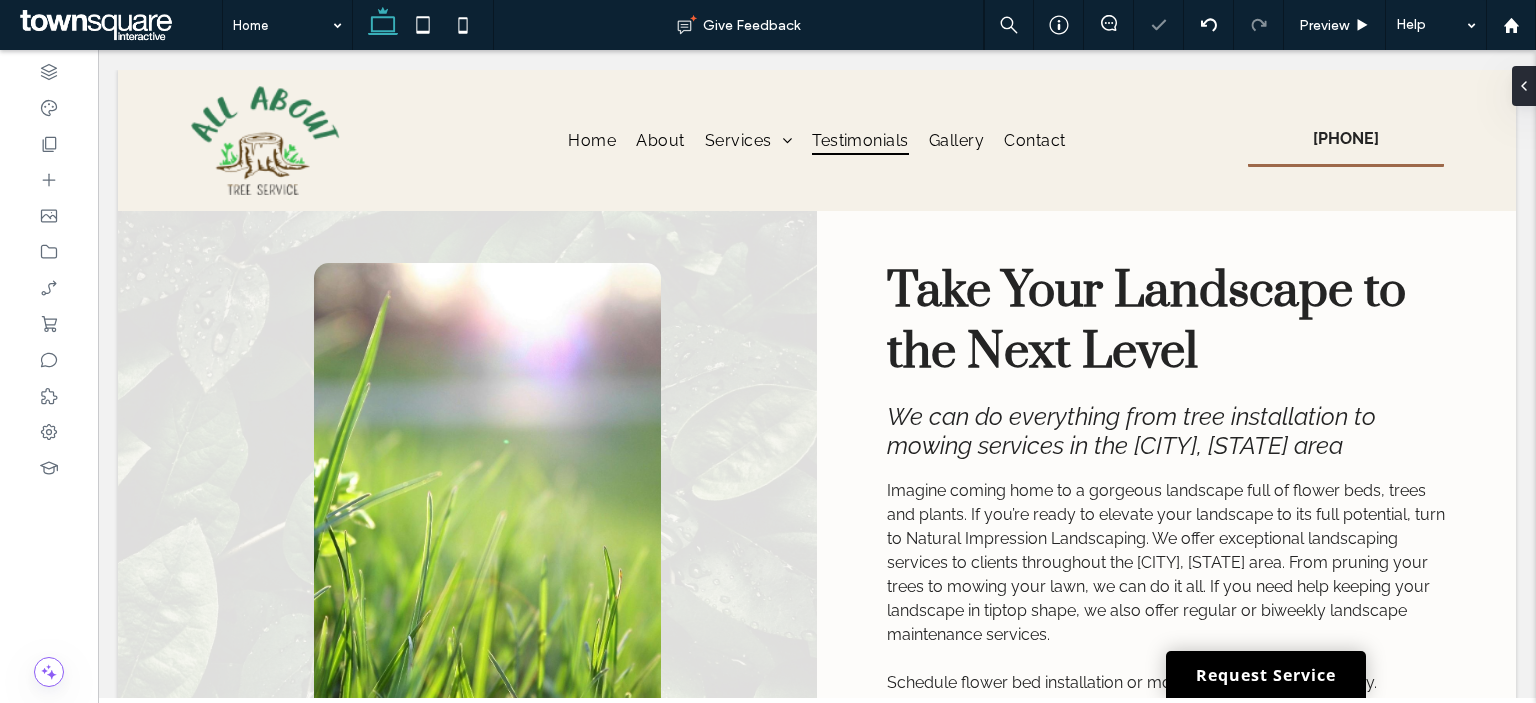 type on "*******" 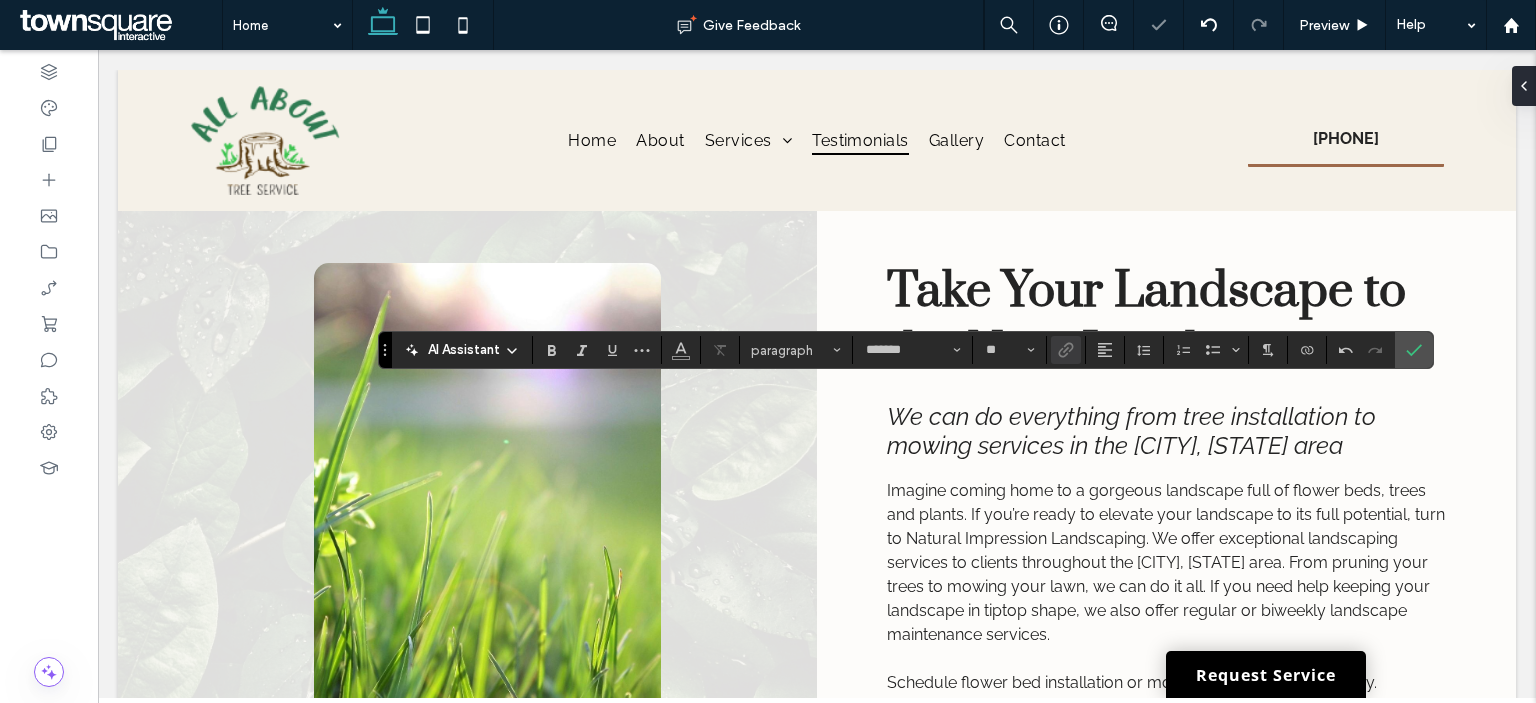 type on "**" 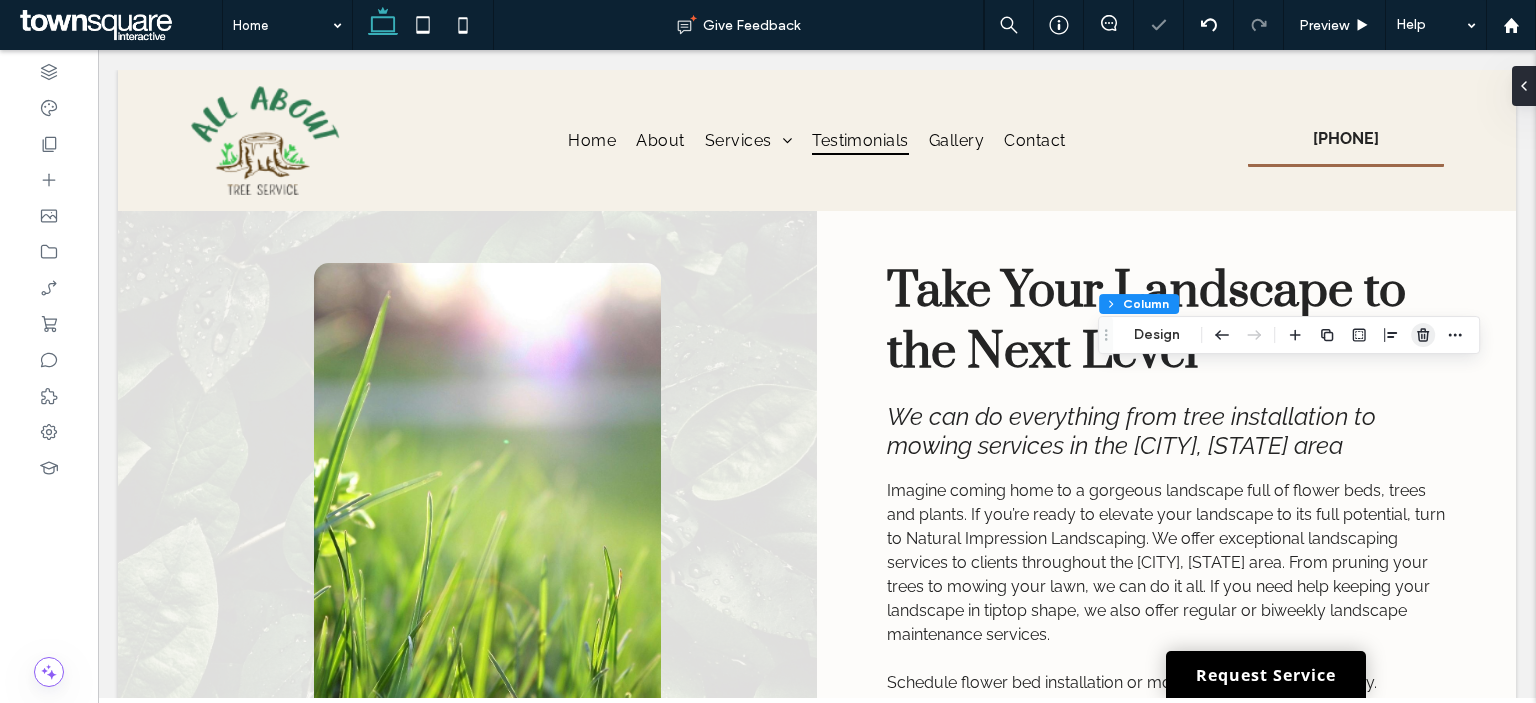 click at bounding box center (1423, 335) 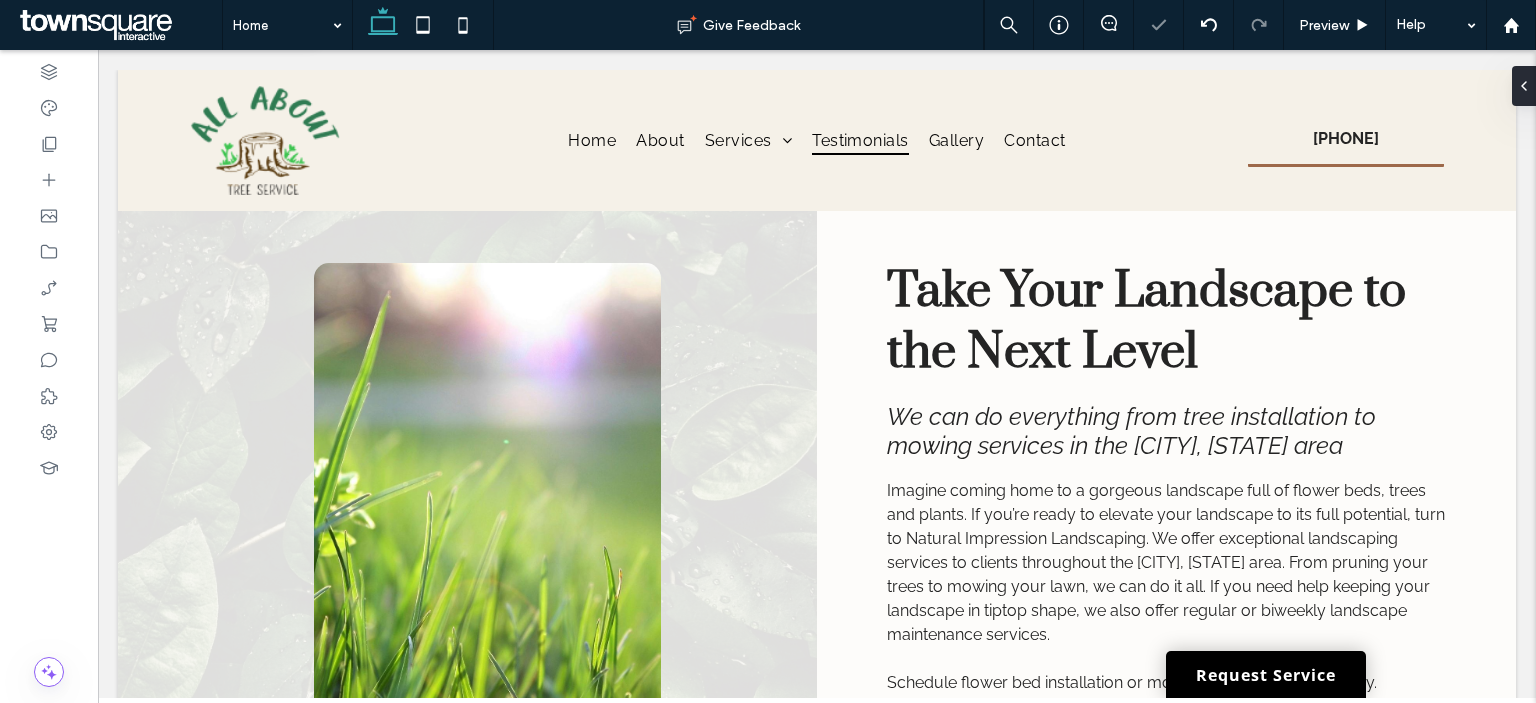 type on "***" 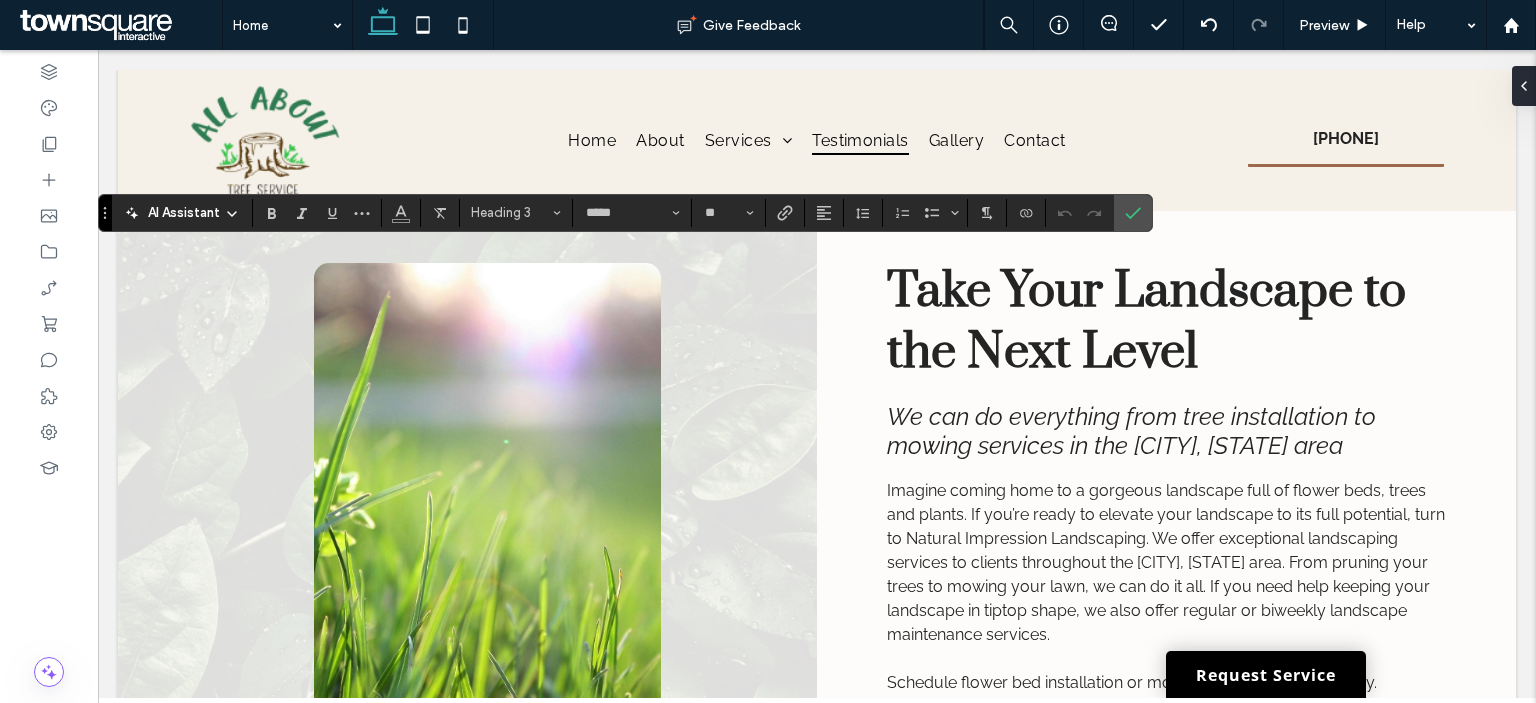 type on "*******" 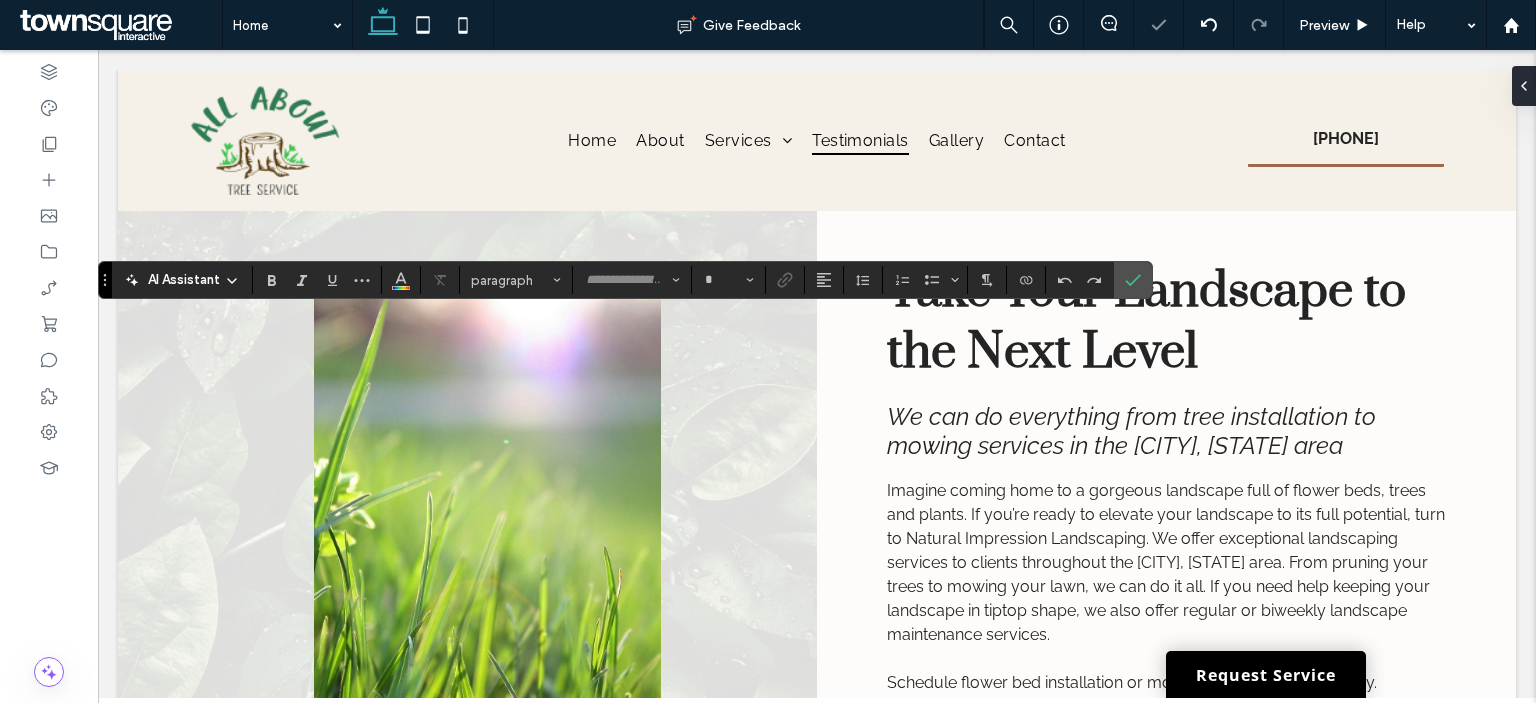 type on "*******" 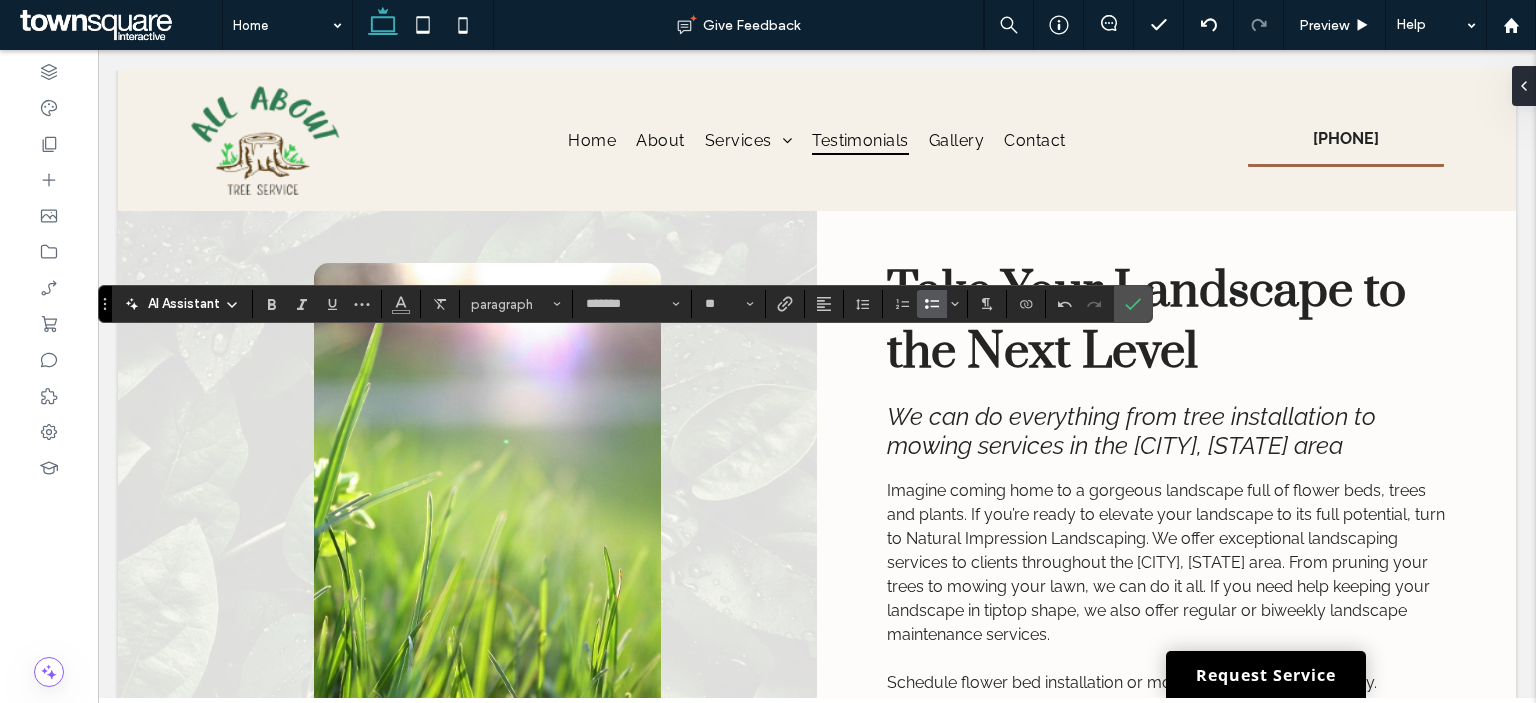 click at bounding box center [932, 304] 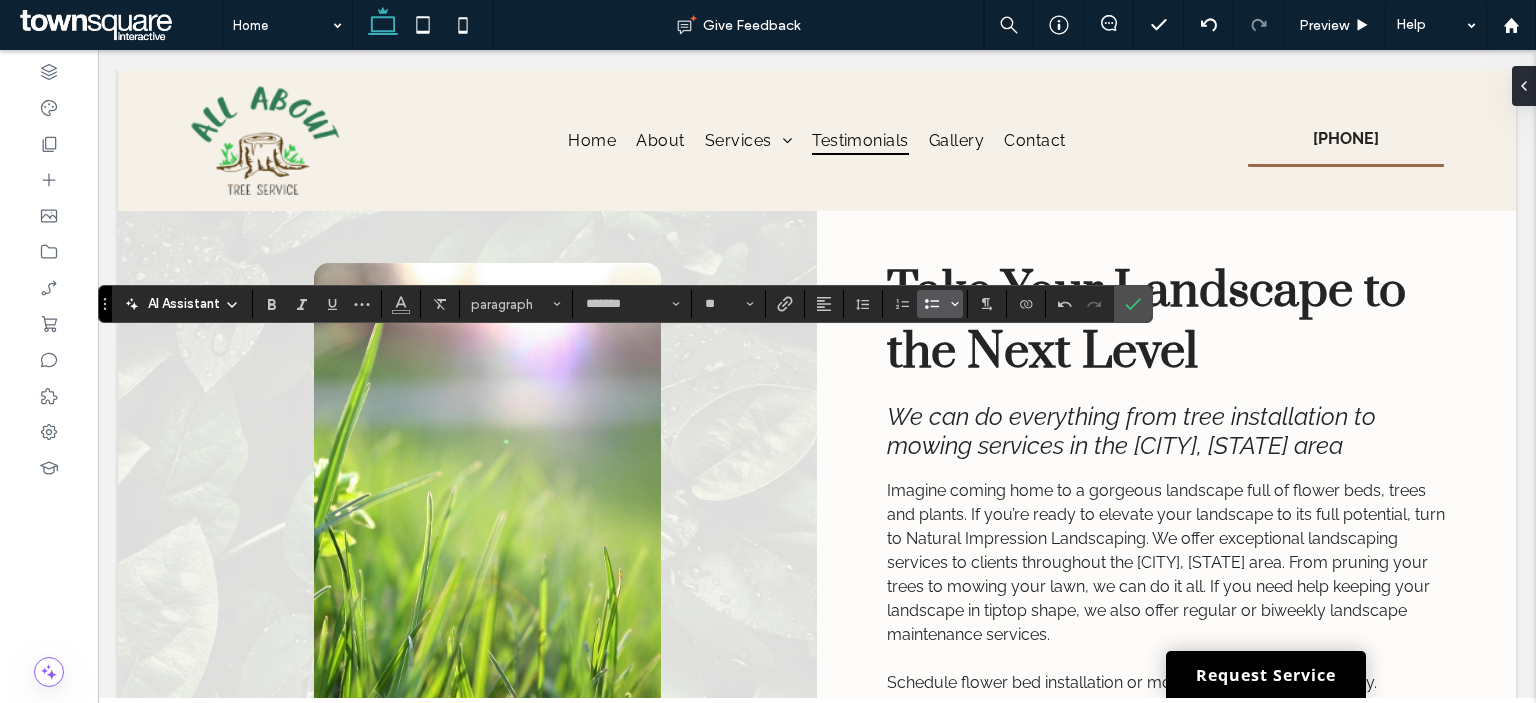 click 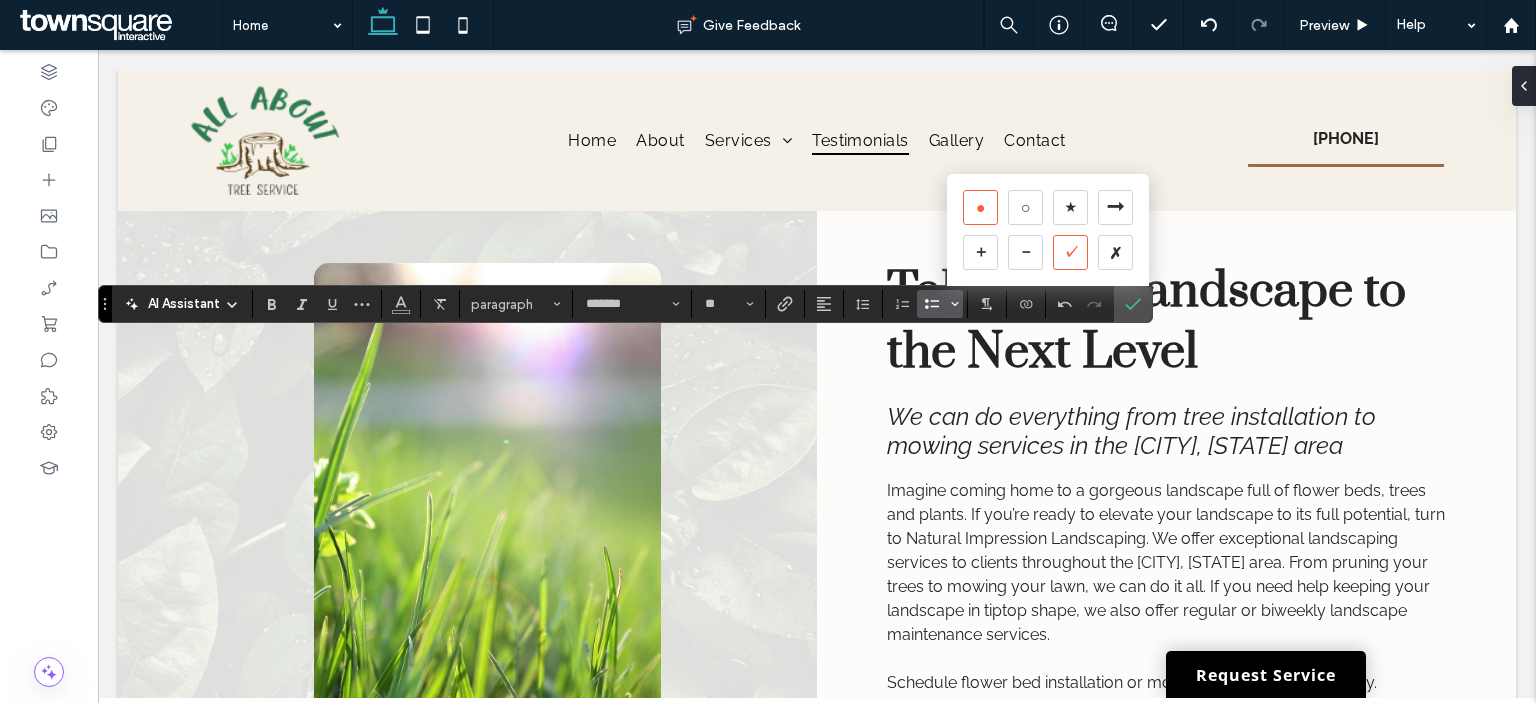 click on "✓" at bounding box center (1070, 252) 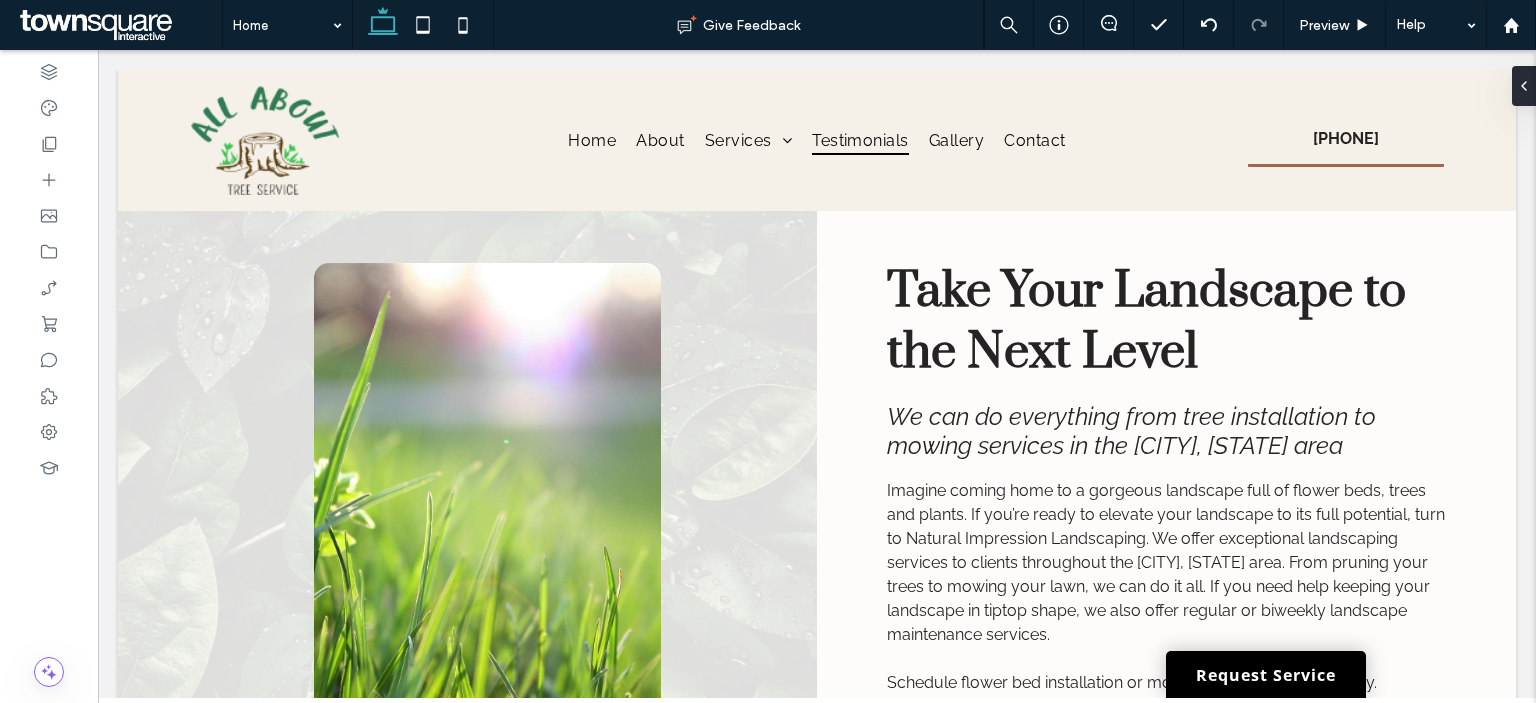 type on "*****" 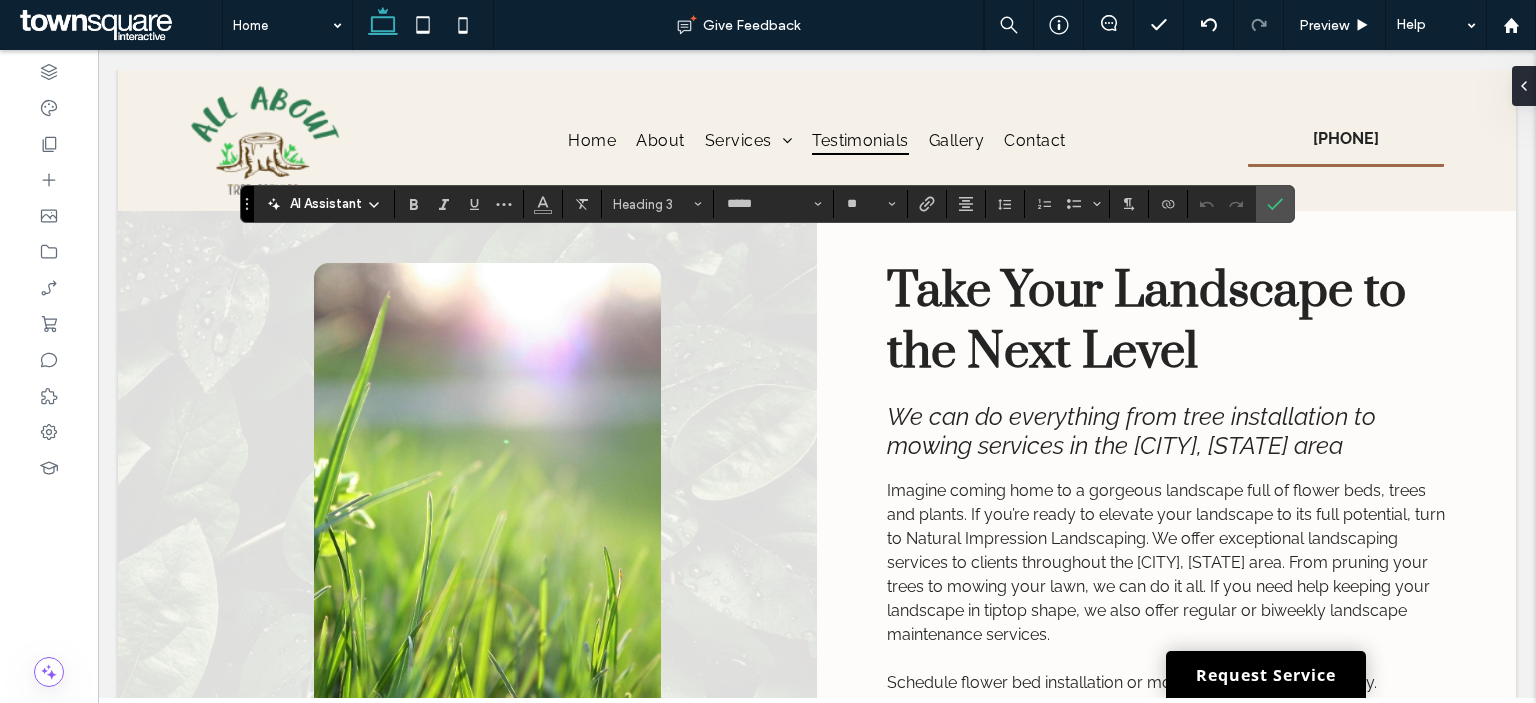 type on "*******" 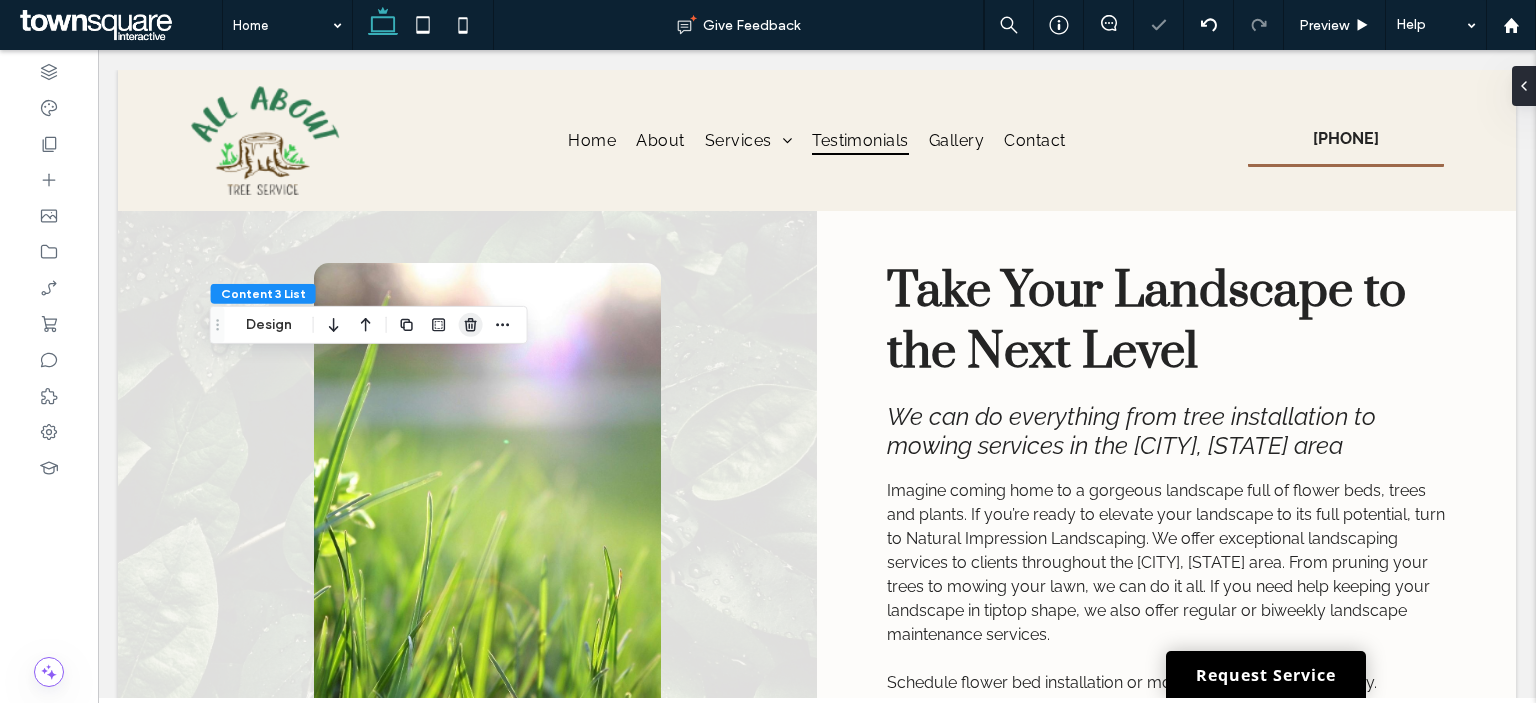 click 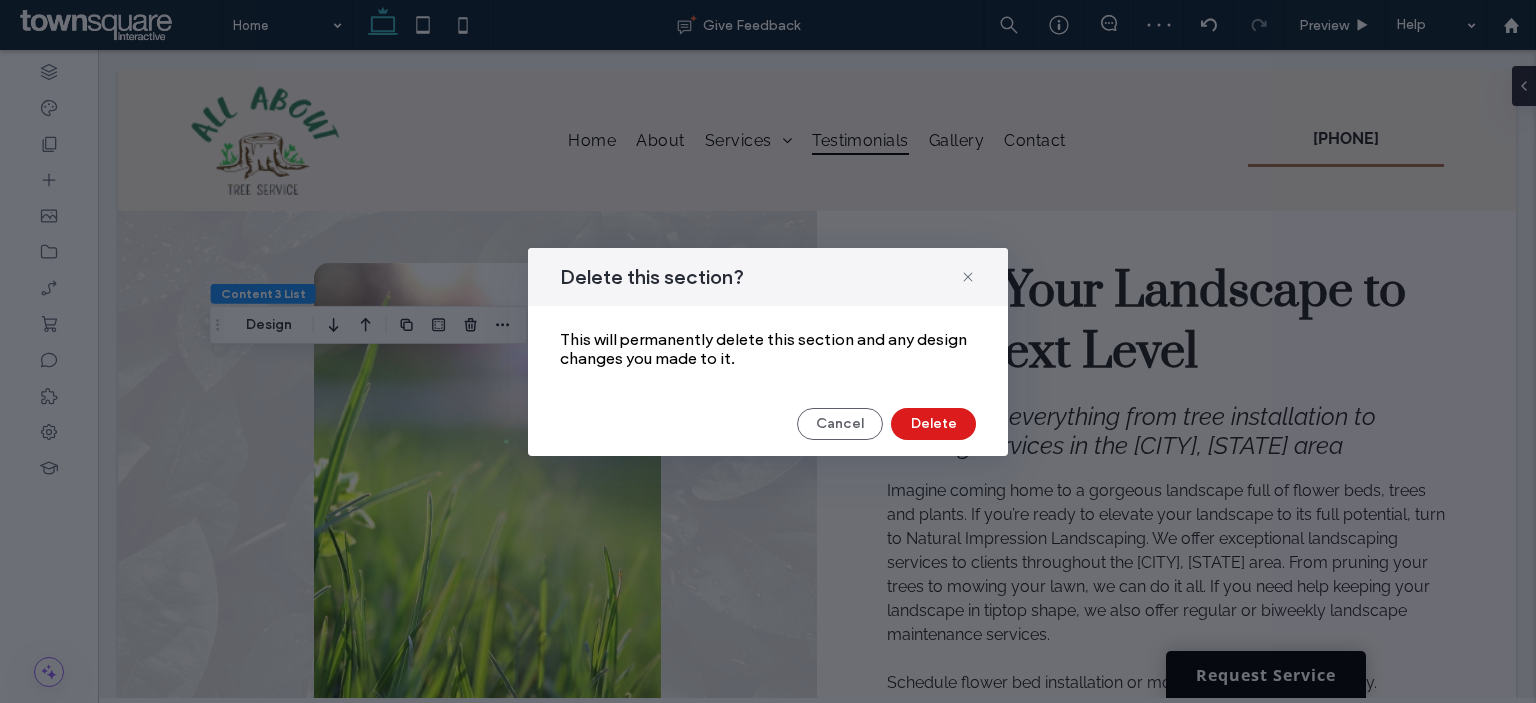 click on "Delete this section? This will permanently delete this section and any design changes you made to it. Cancel Delete" at bounding box center (768, 352) 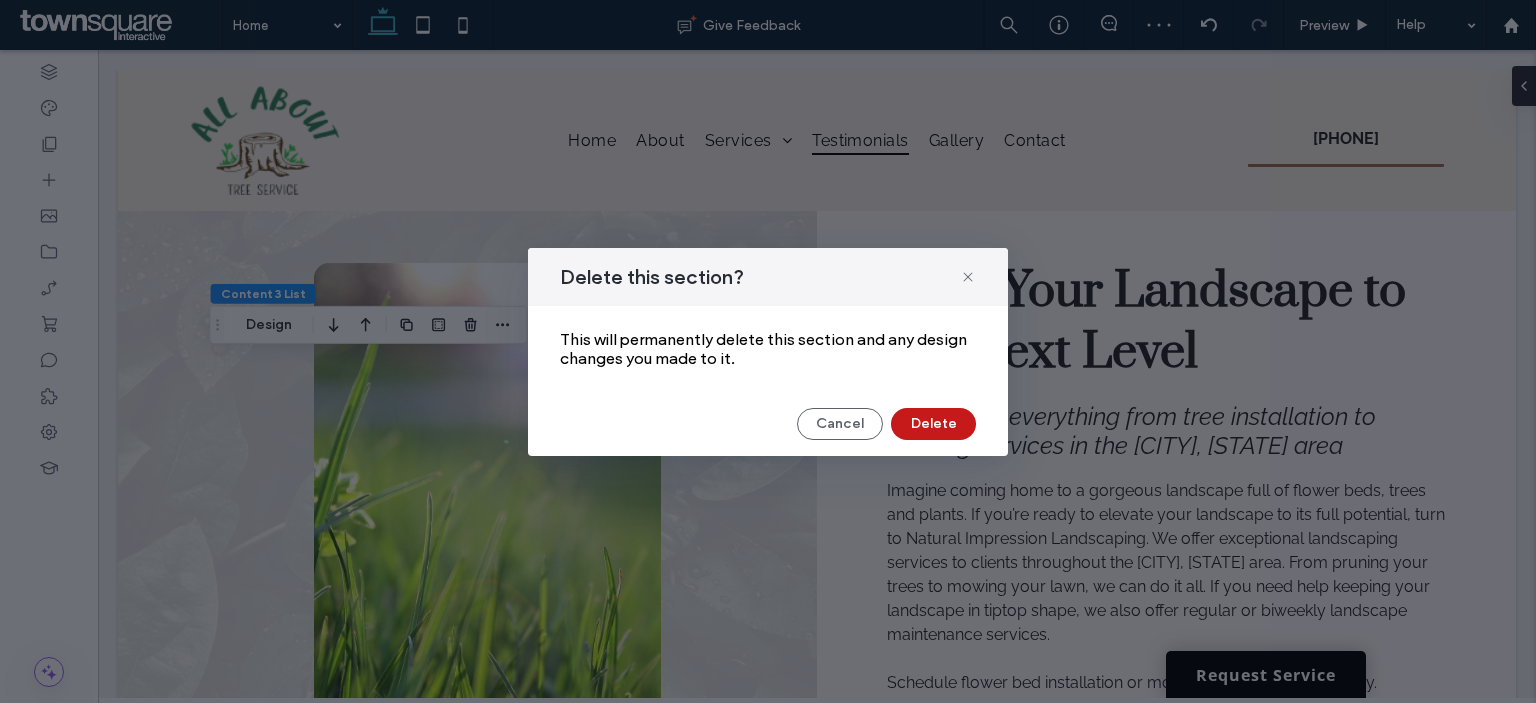 click on "Delete" at bounding box center (933, 424) 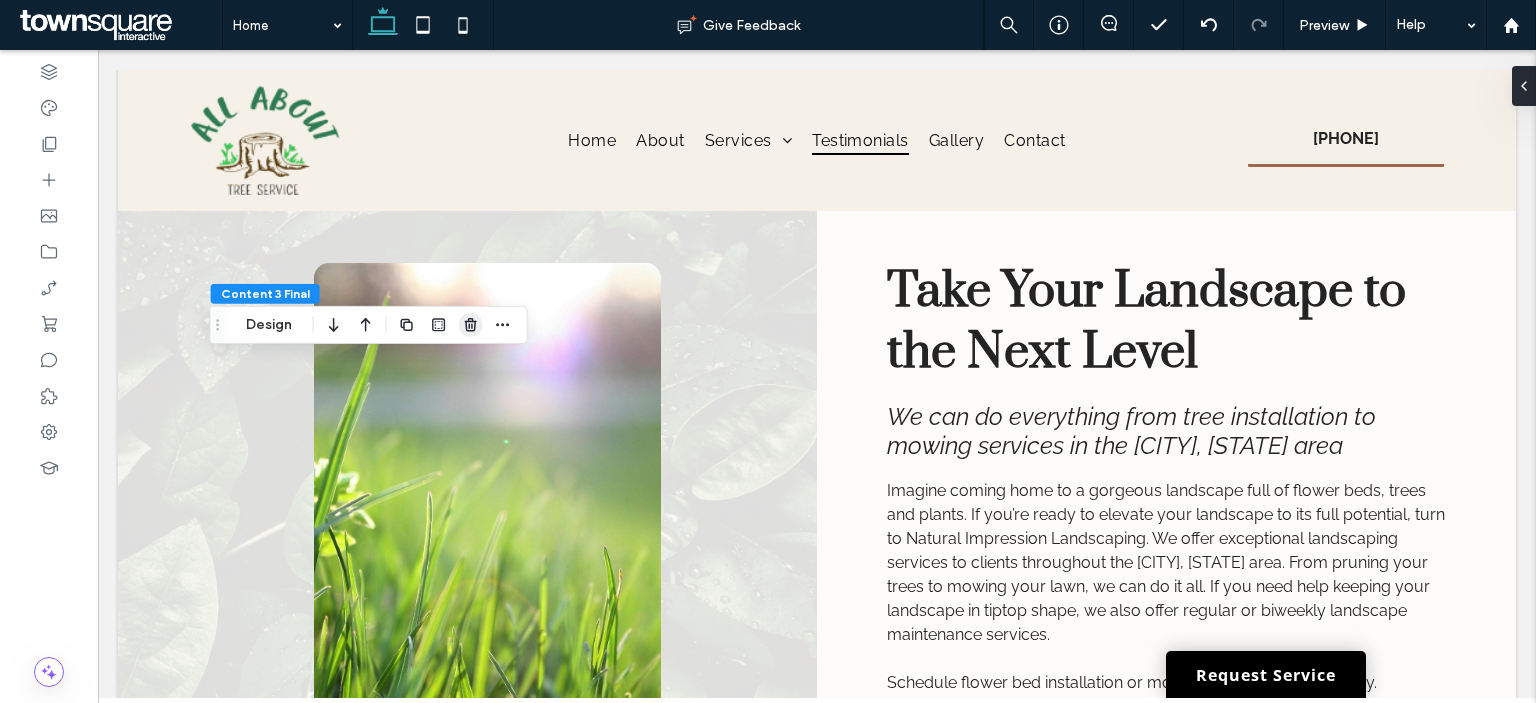 click 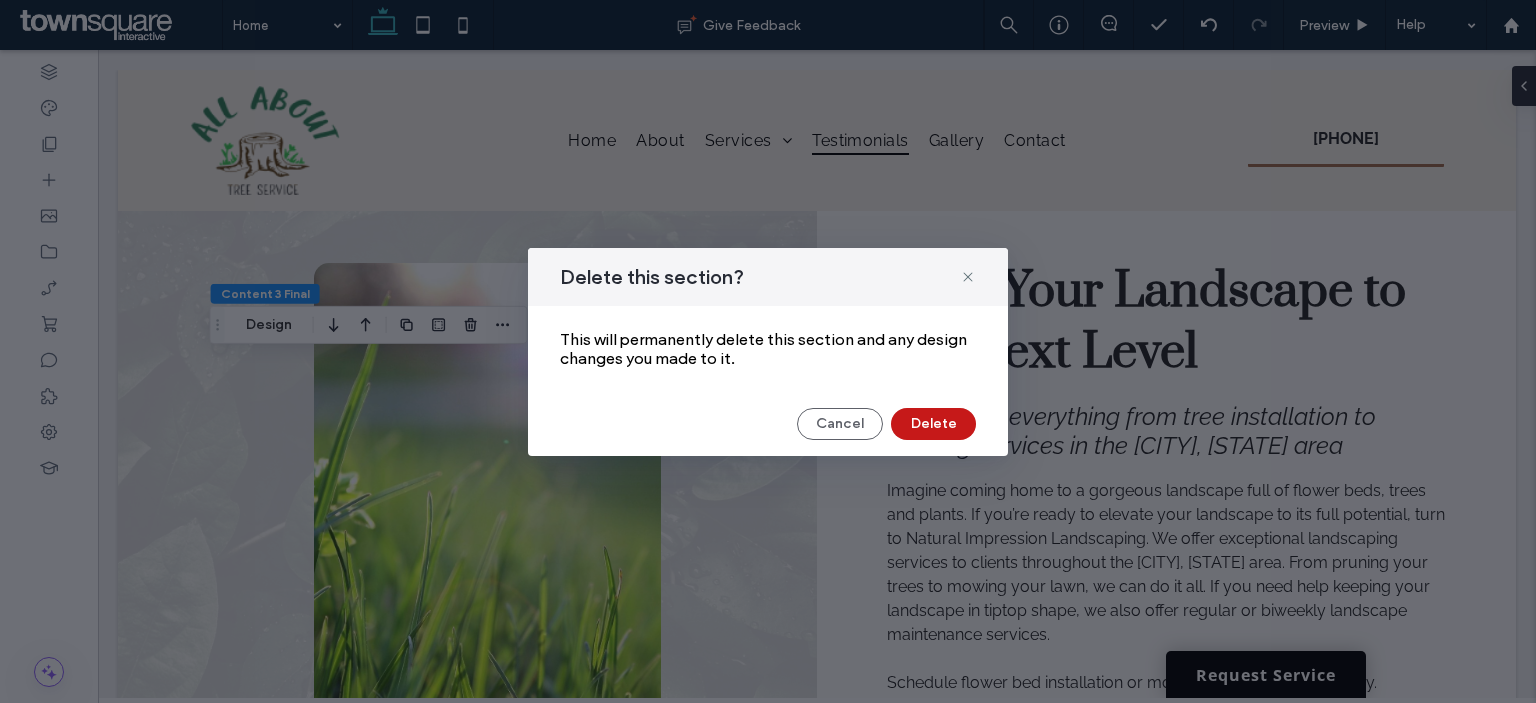click on "Delete" at bounding box center [933, 424] 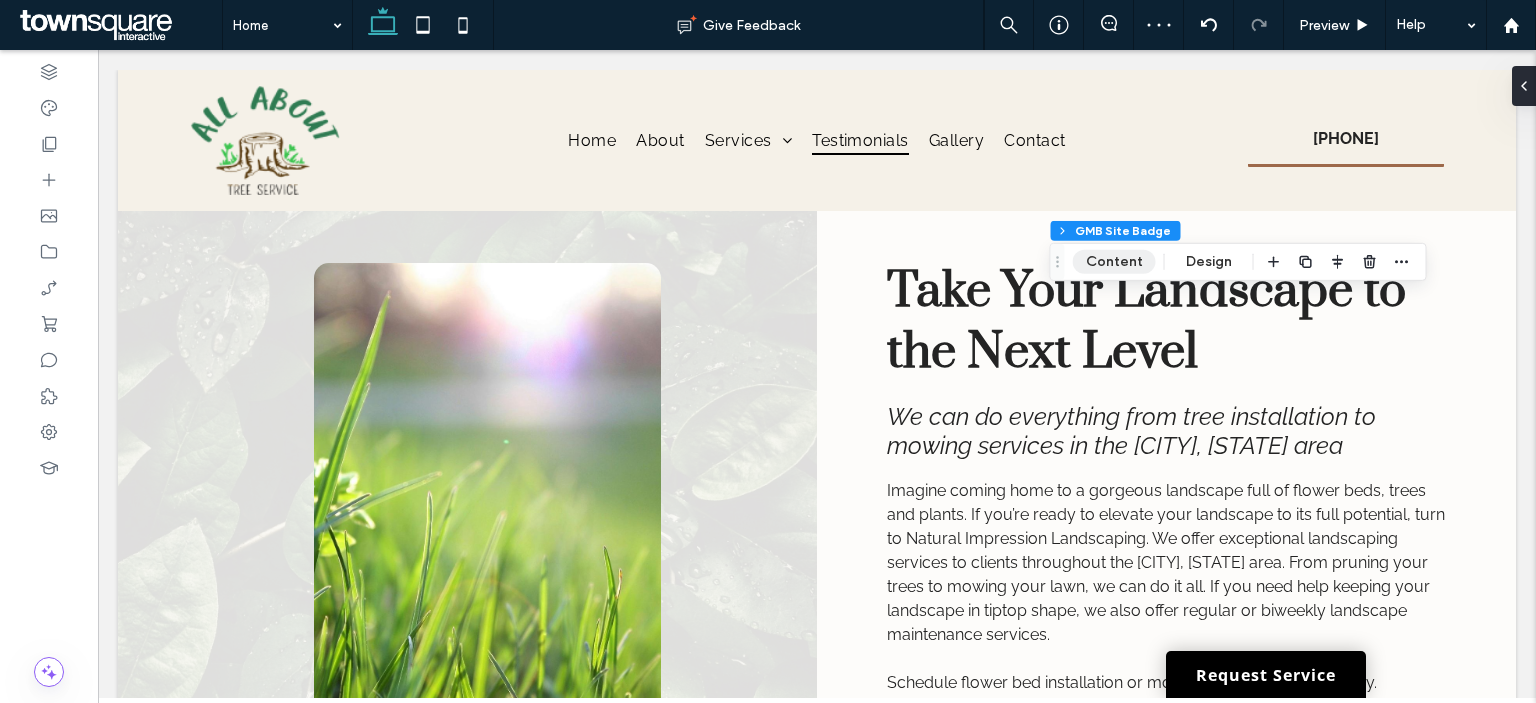 click on "Content" at bounding box center (1114, 262) 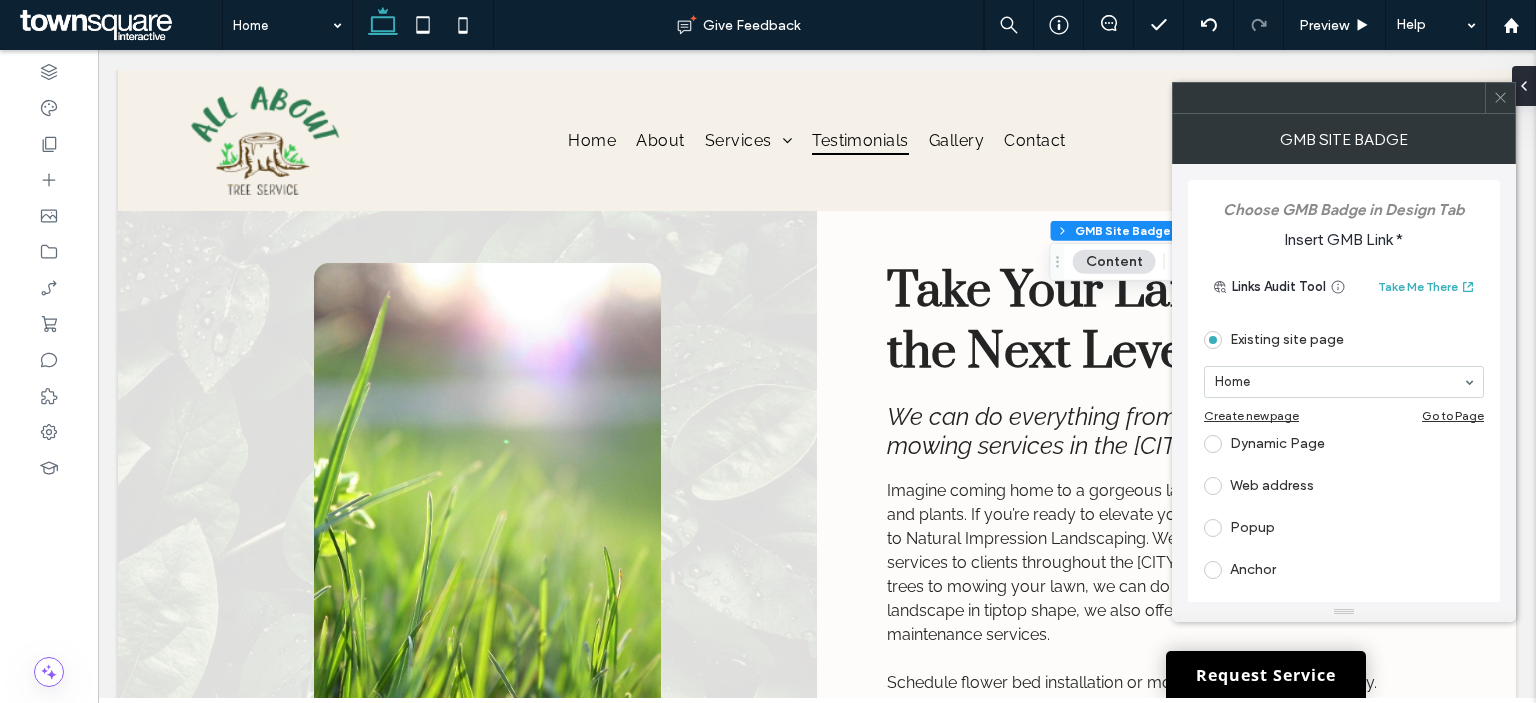 type 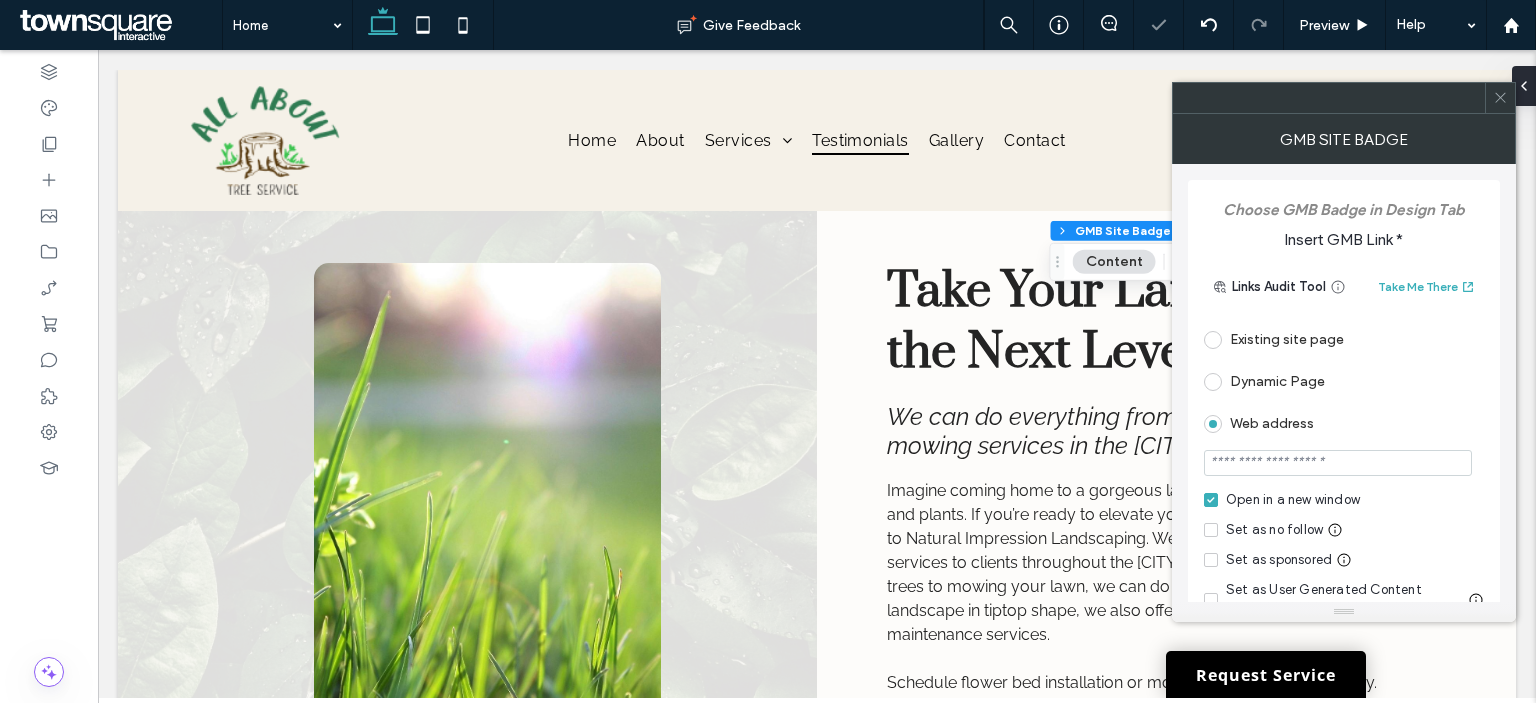 click at bounding box center (1338, 463) 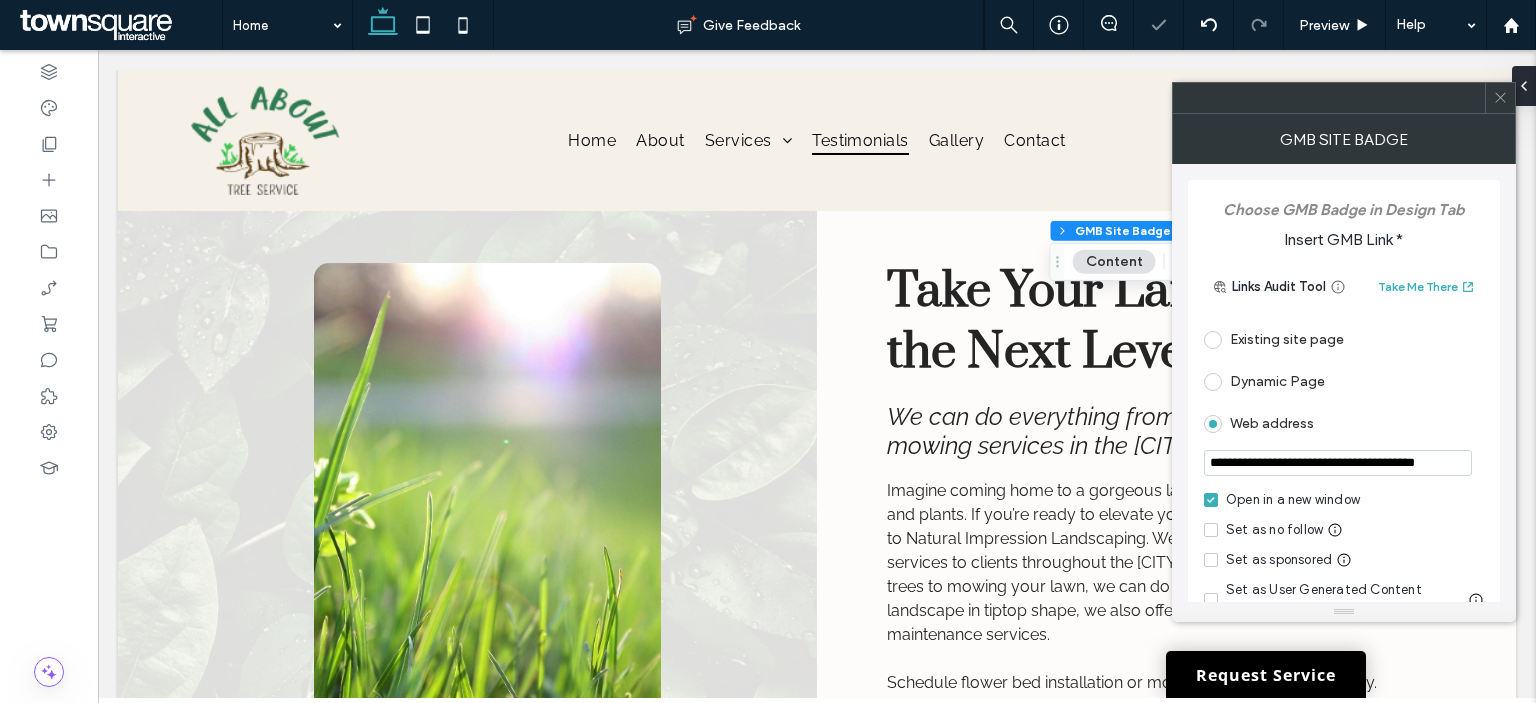 scroll, scrollTop: 0, scrollLeft: 55, axis: horizontal 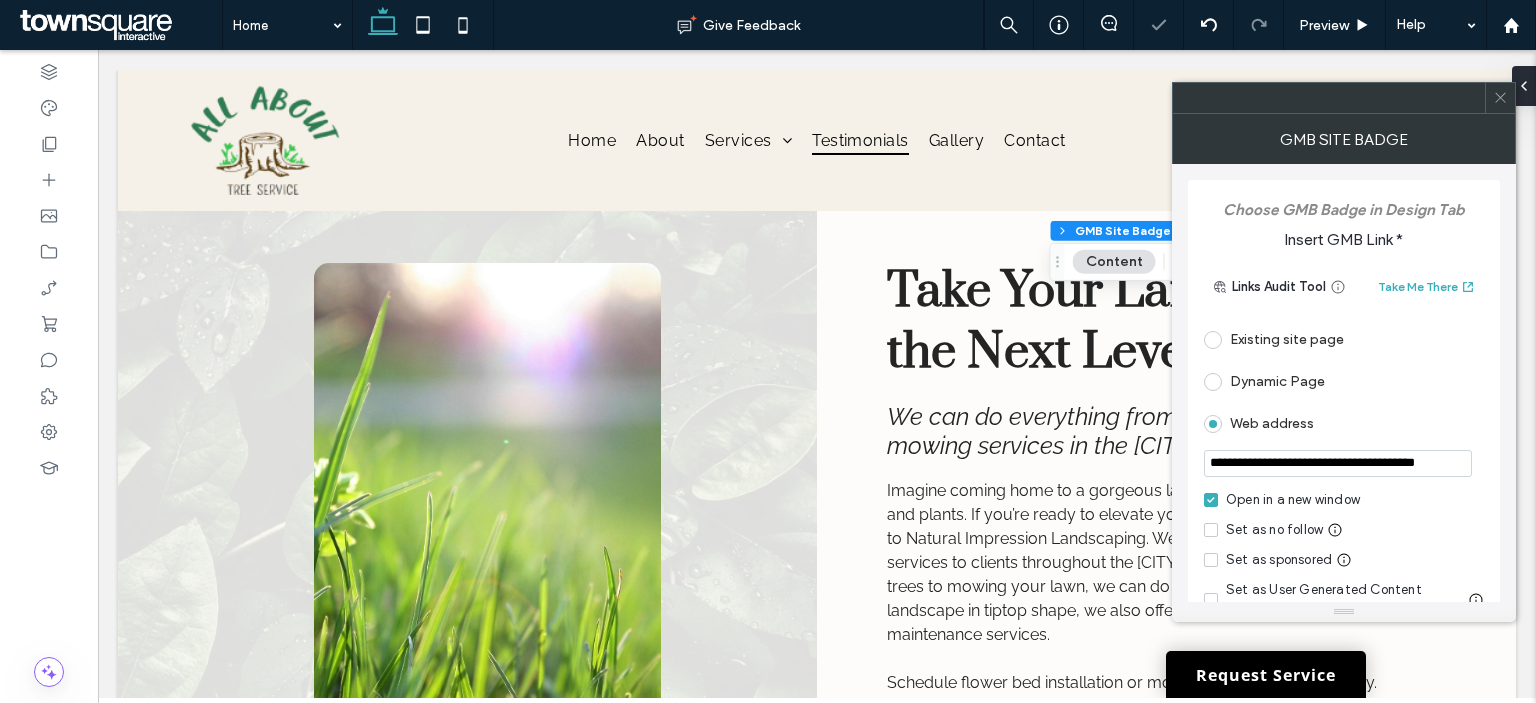 type on "**********" 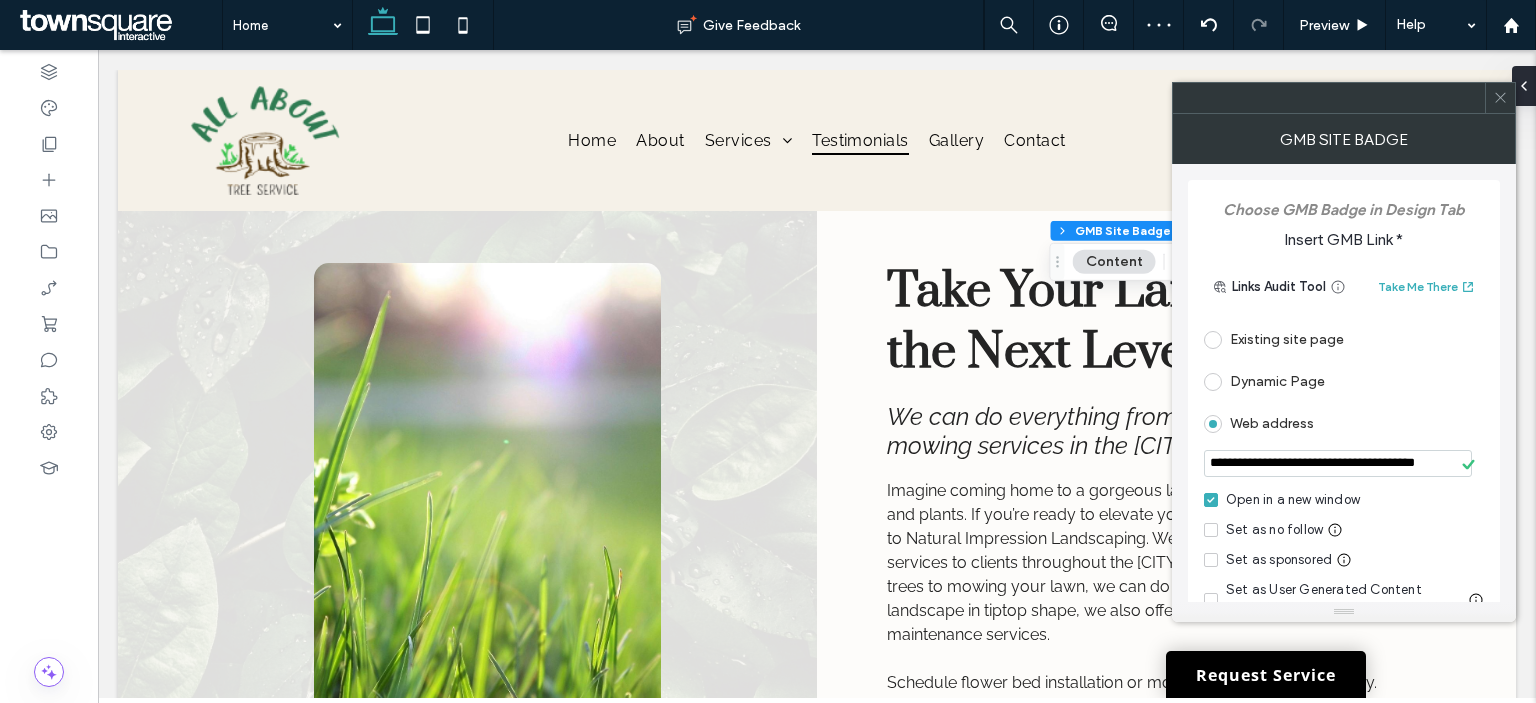click 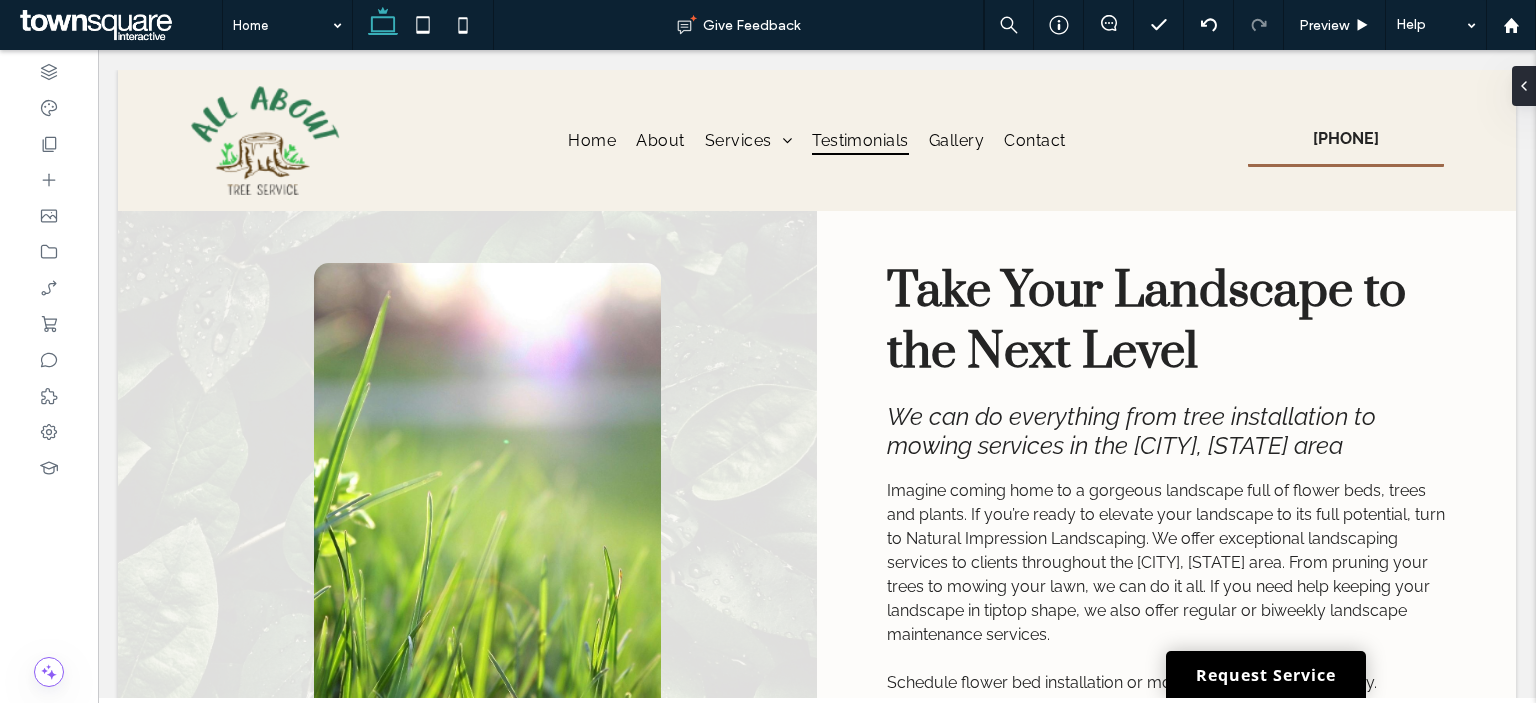type on "*******" 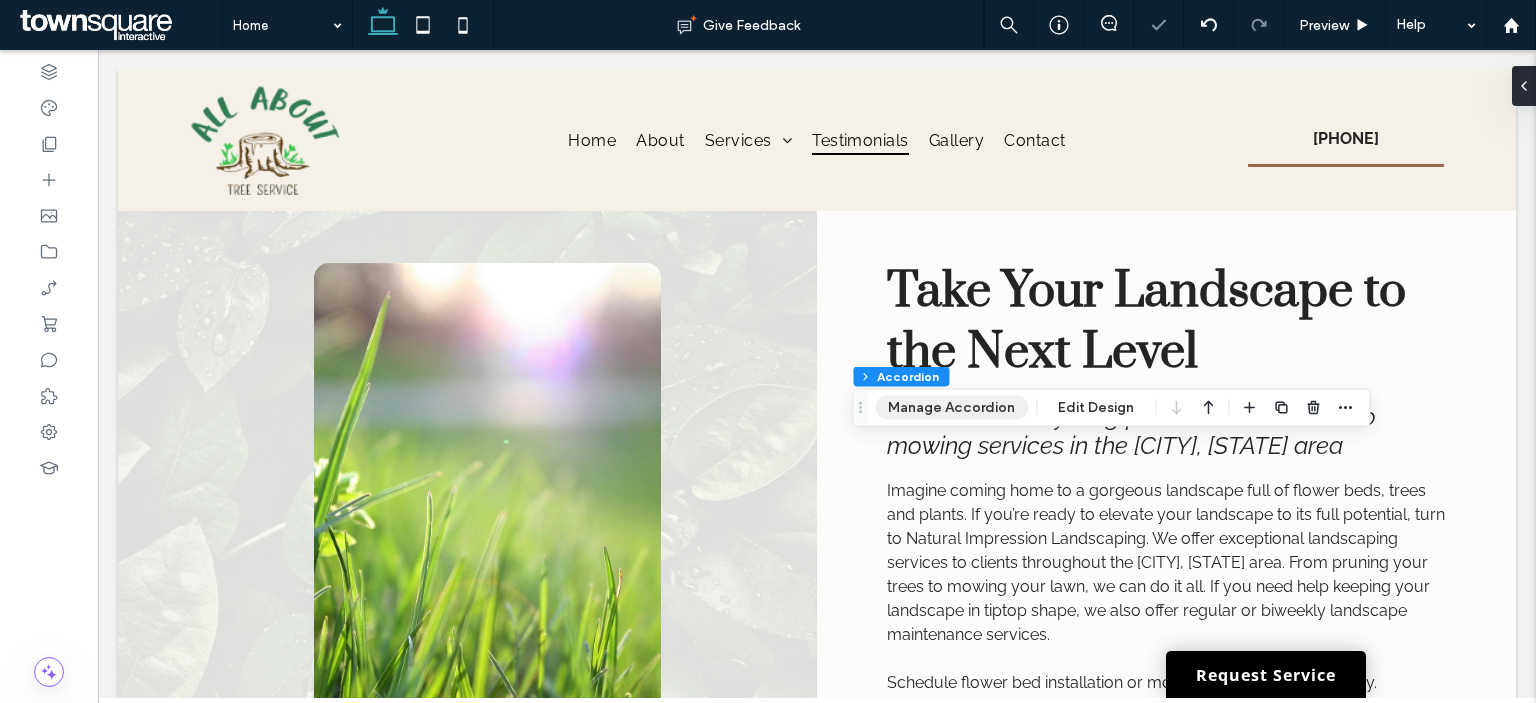 click on "Manage Accordion" at bounding box center [951, 408] 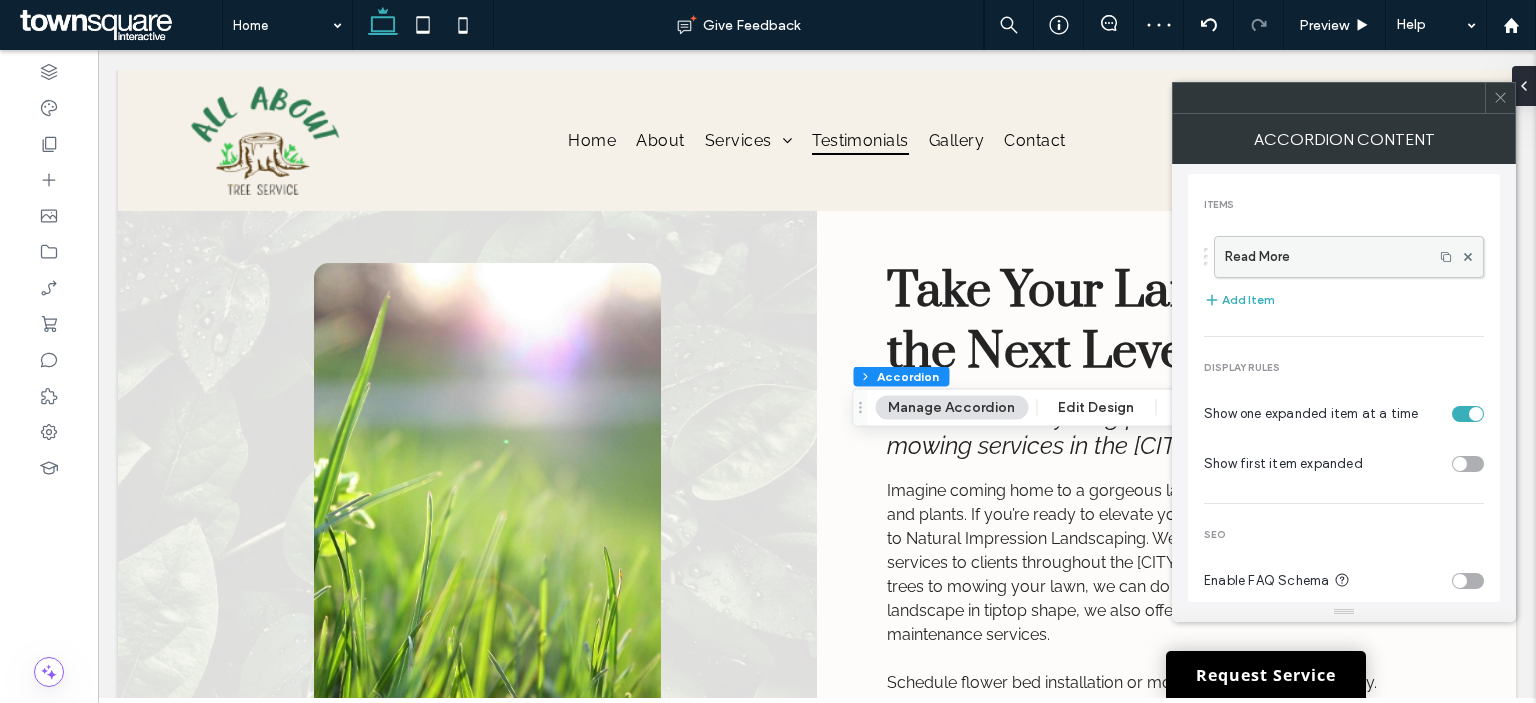 click on "Read More" at bounding box center (1324, 257) 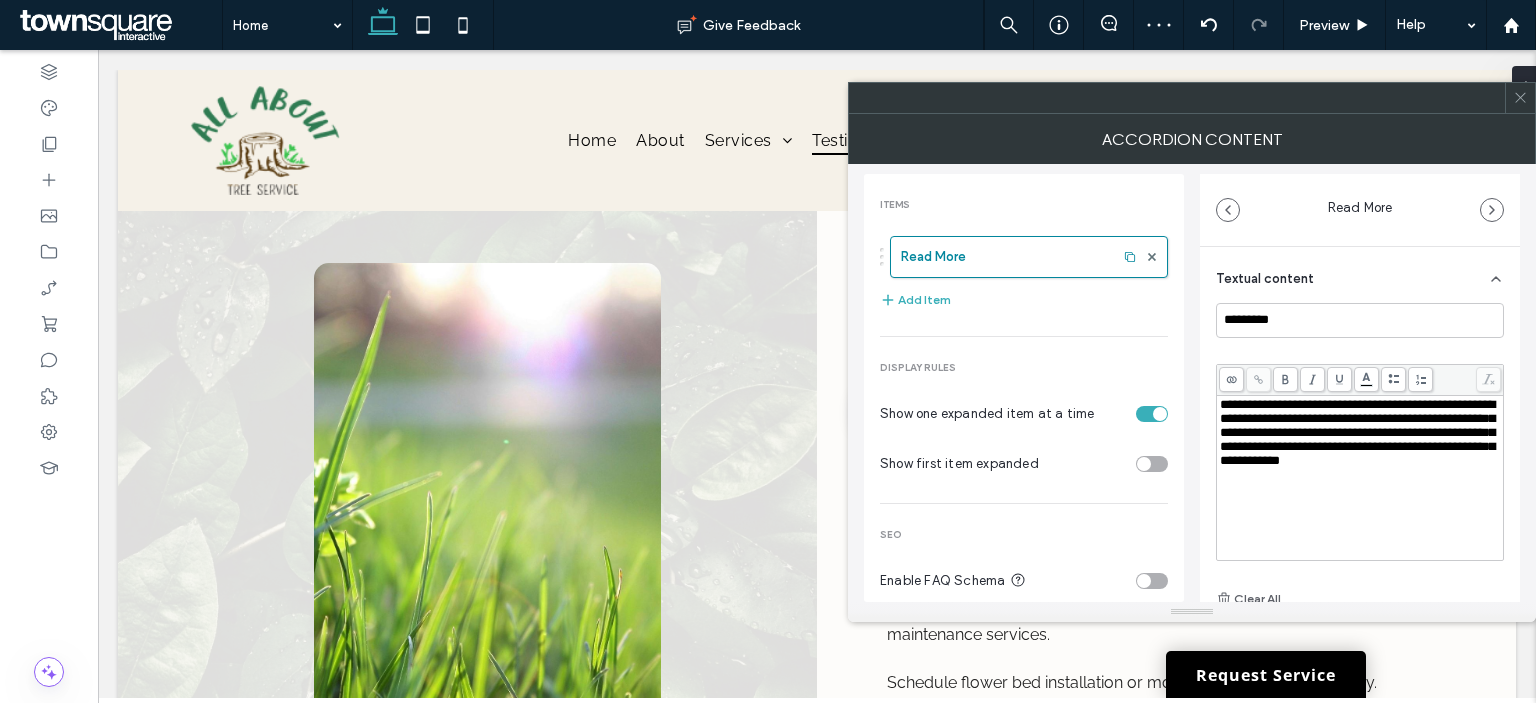 click on "**********" at bounding box center [1357, 432] 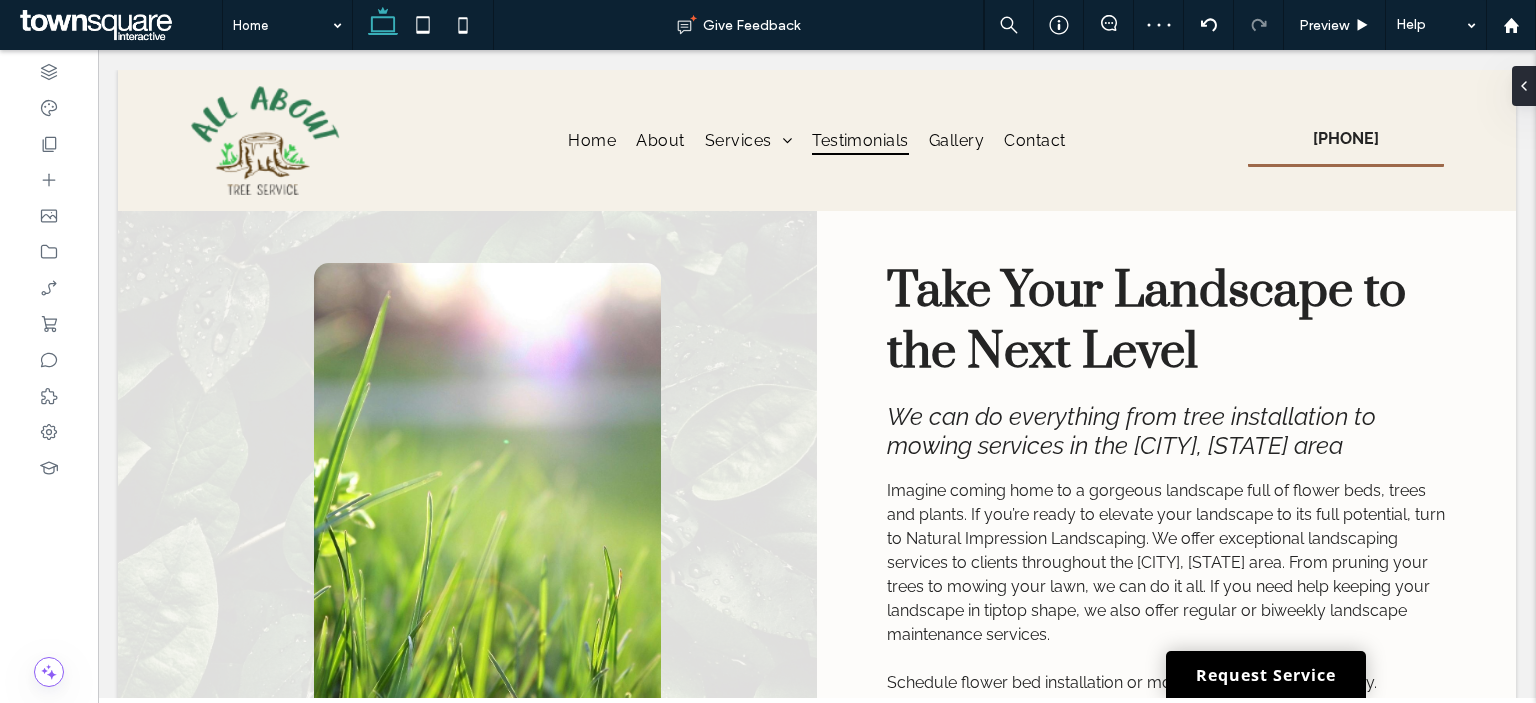 type on "*******" 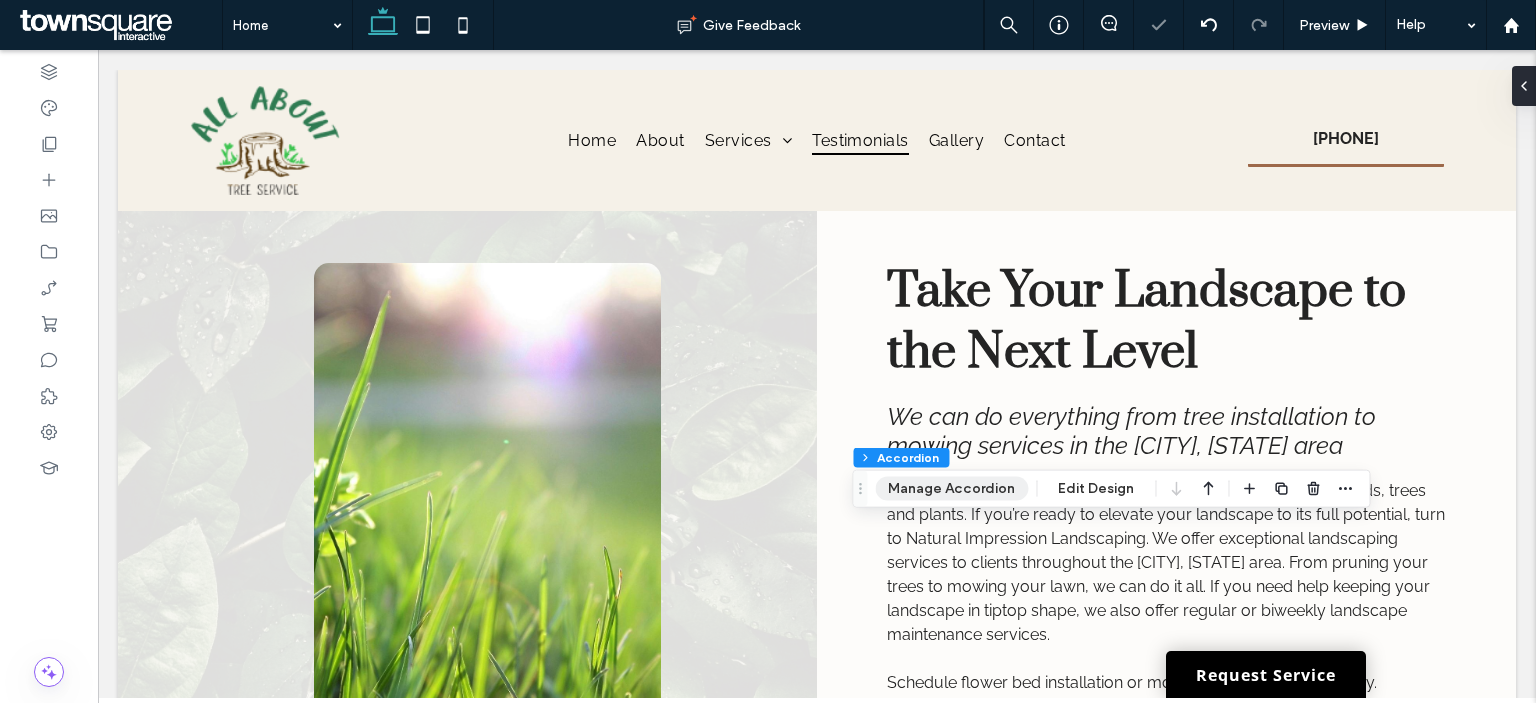 click on "Manage Accordion" at bounding box center (951, 489) 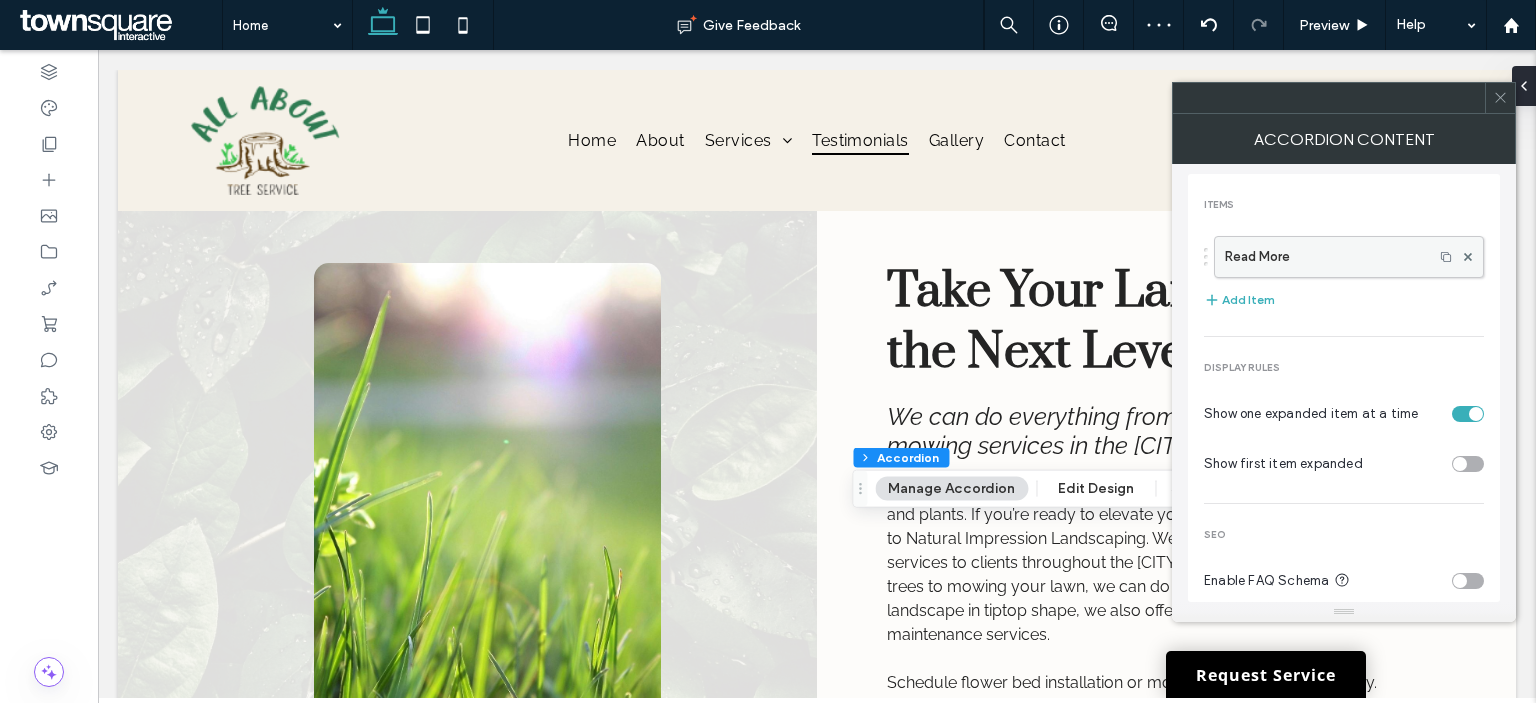 click on "Read More" at bounding box center (1324, 257) 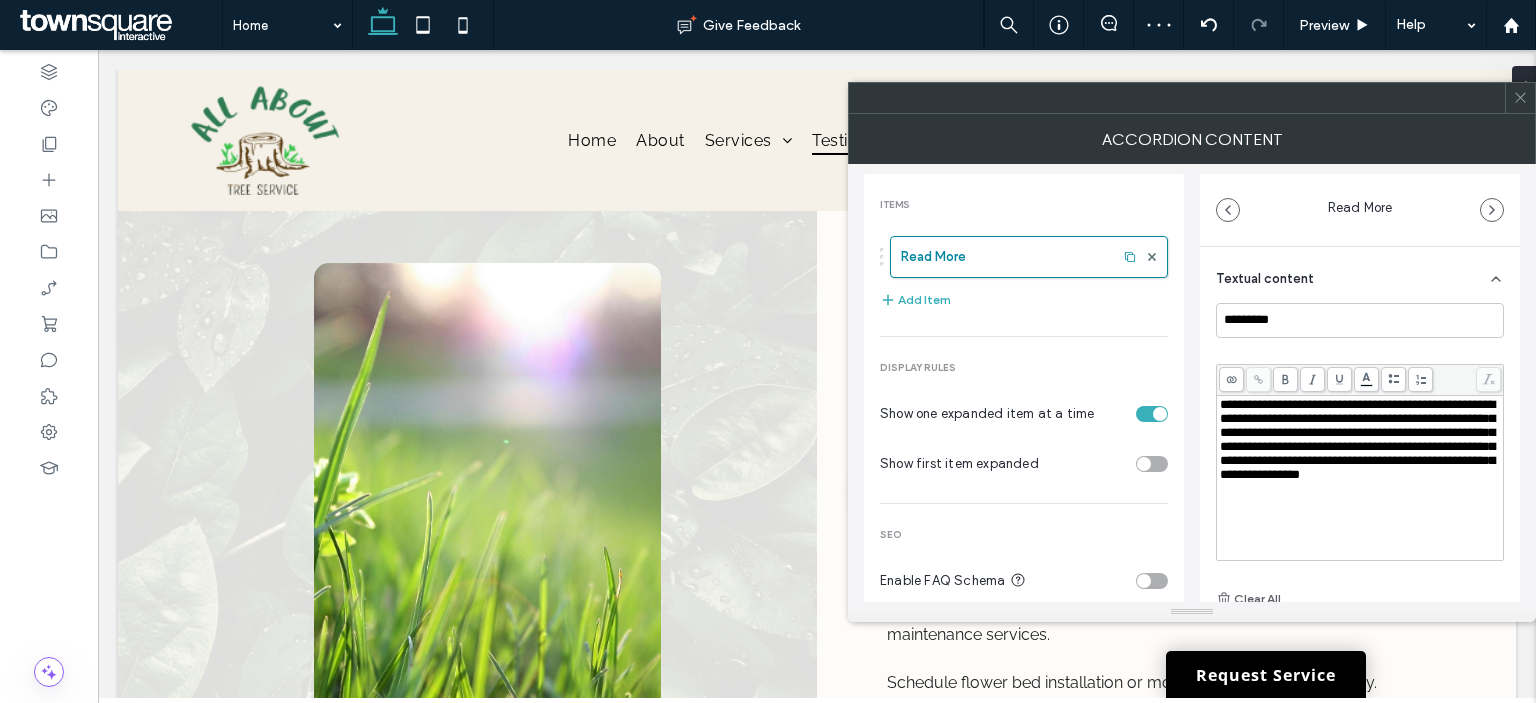 click on "**********" at bounding box center [1357, 439] 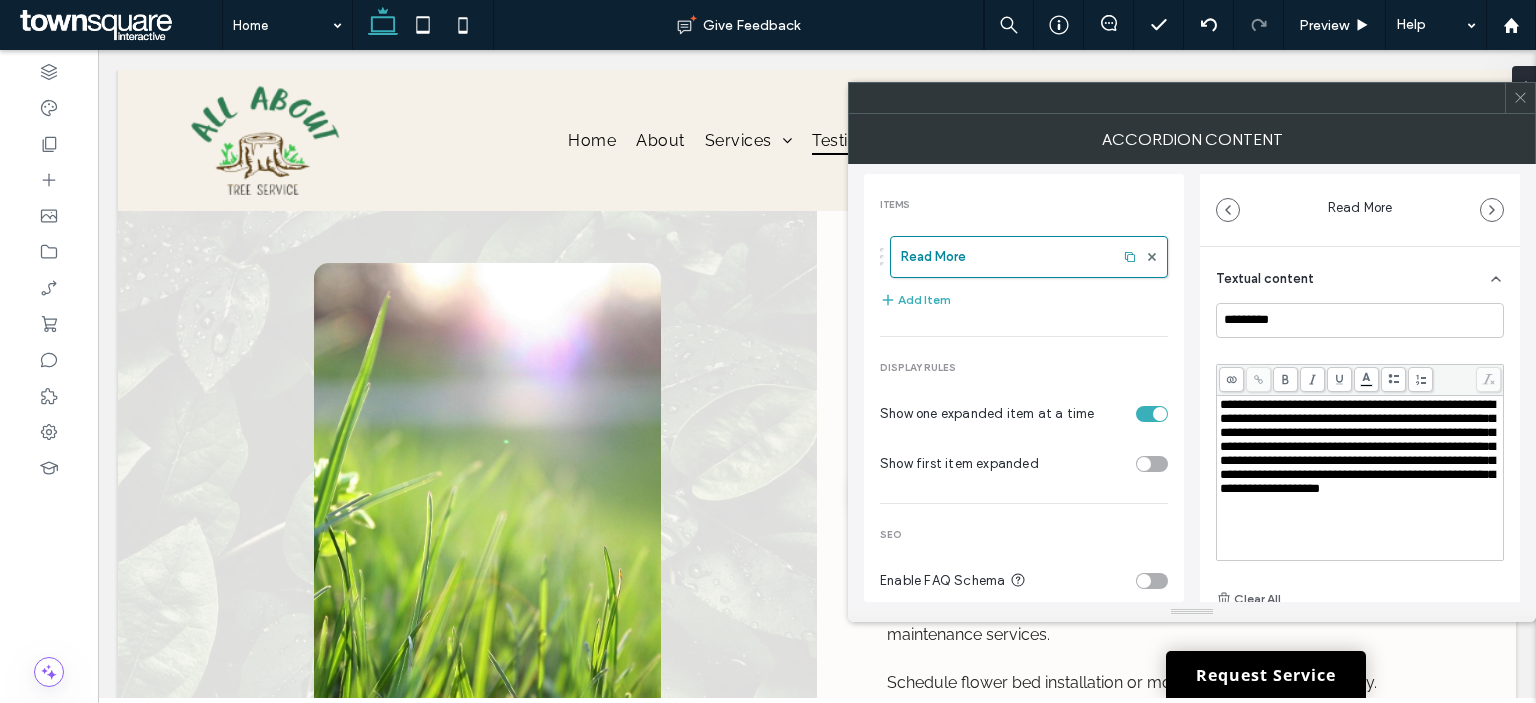 click on "**********" at bounding box center (1360, 457) 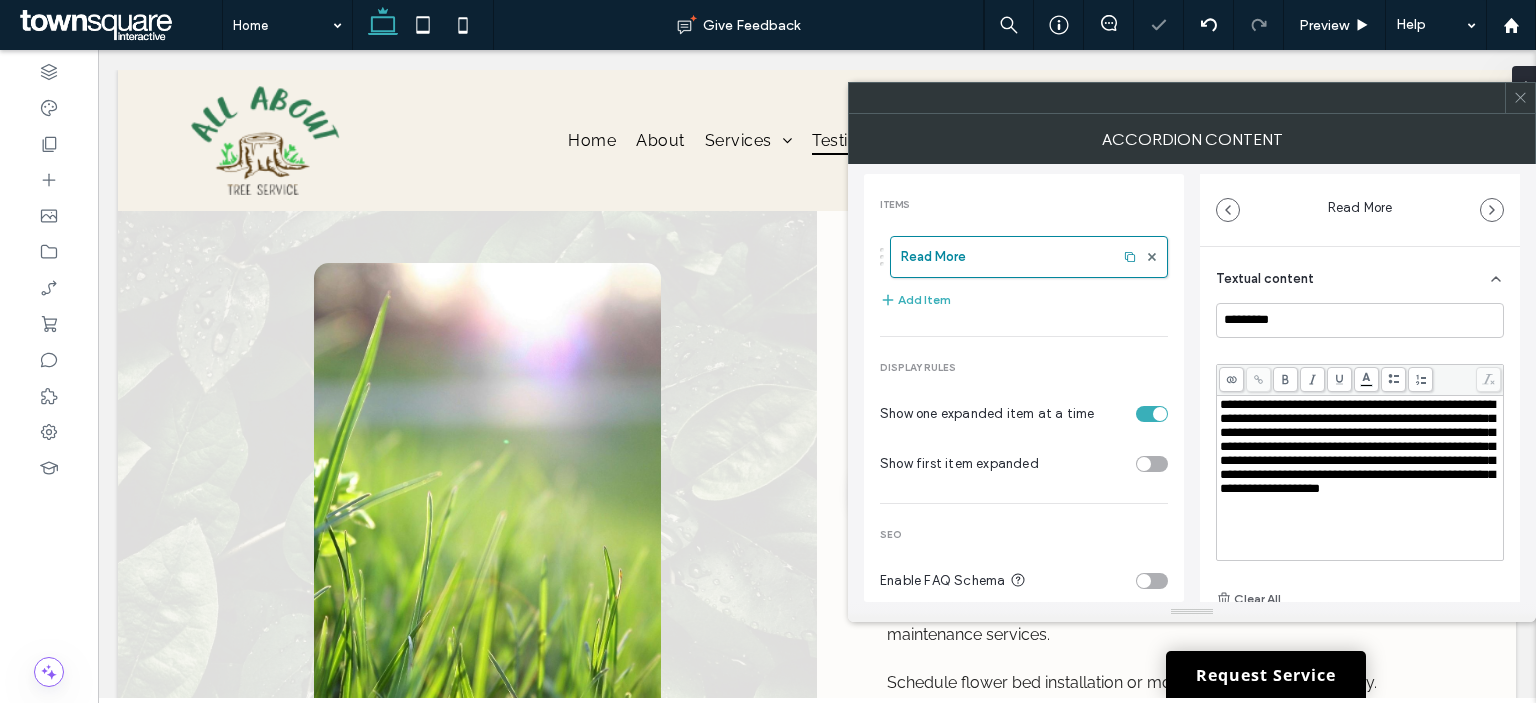 click 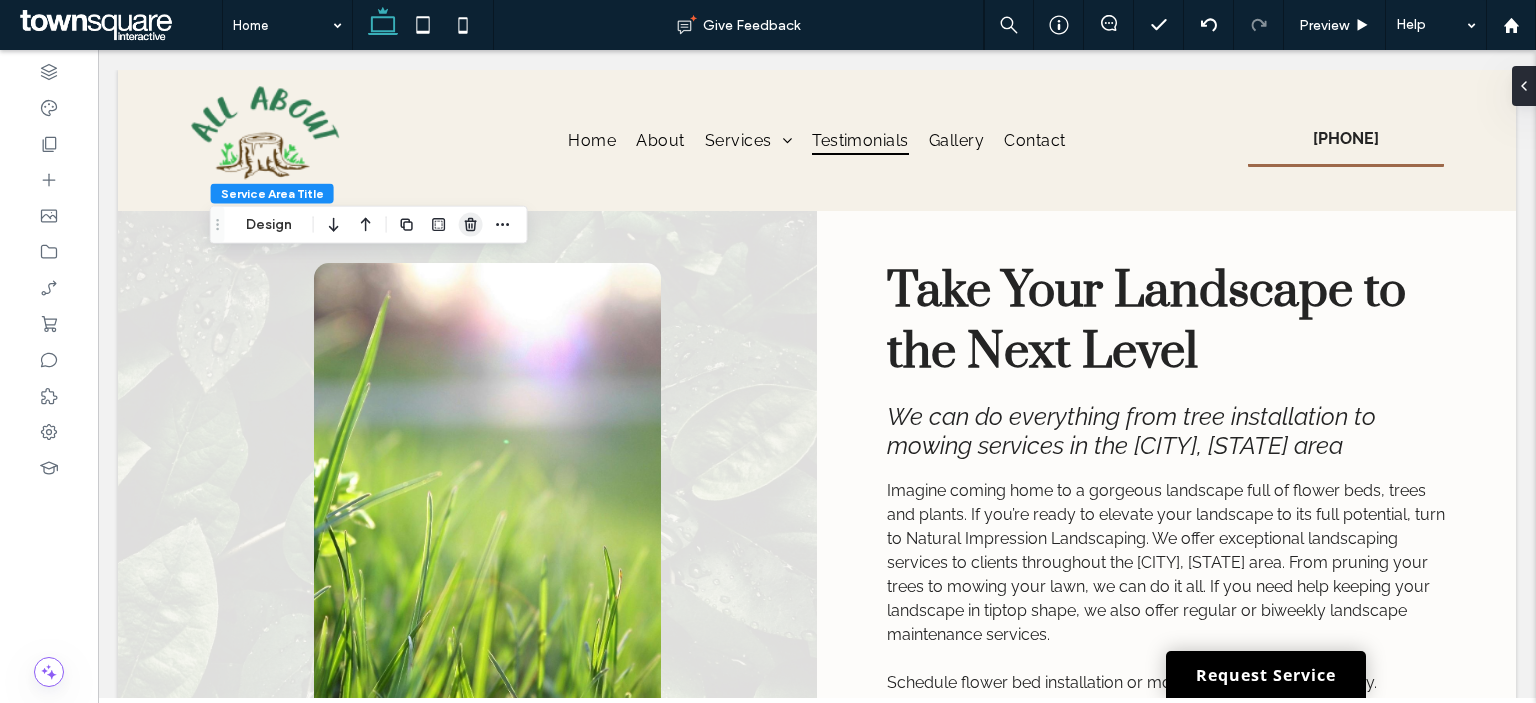 click 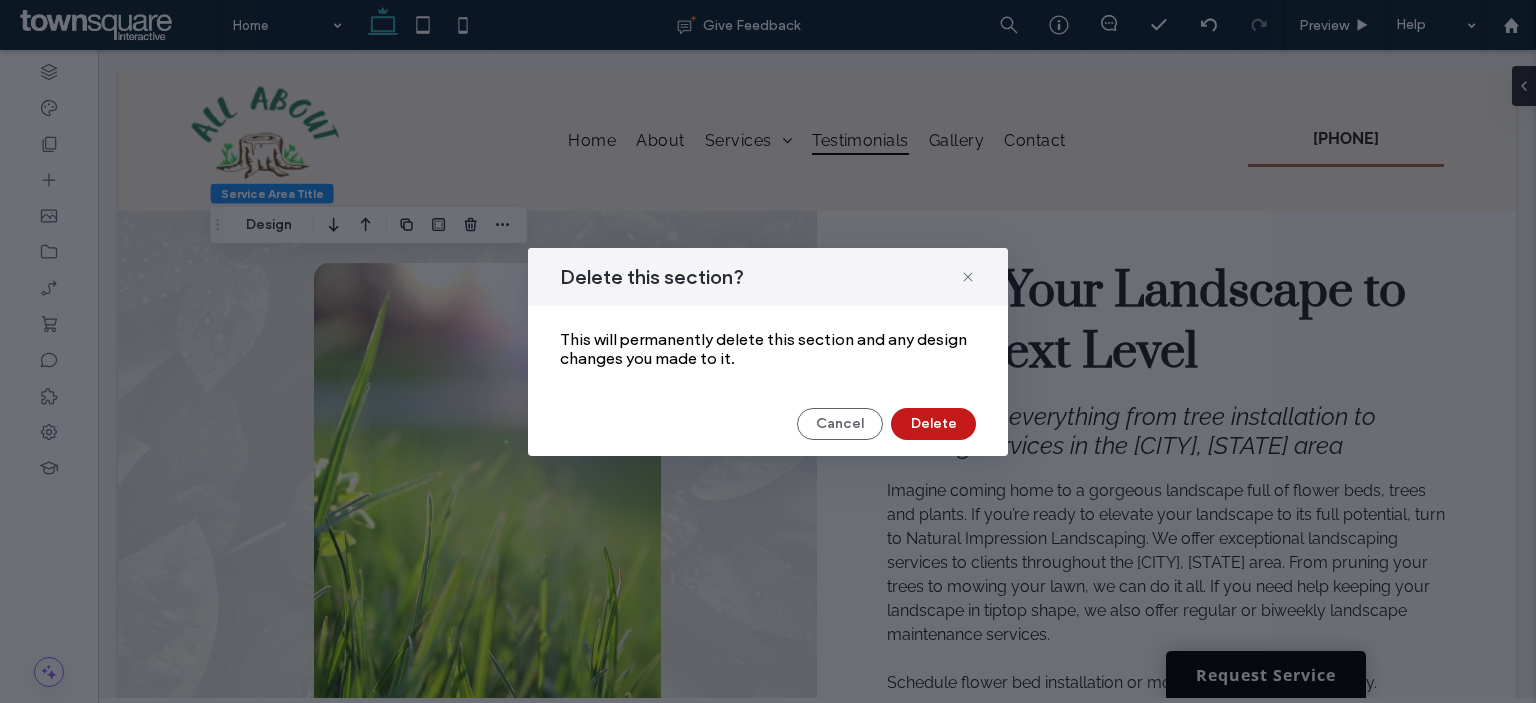 click on "Delete" at bounding box center [933, 424] 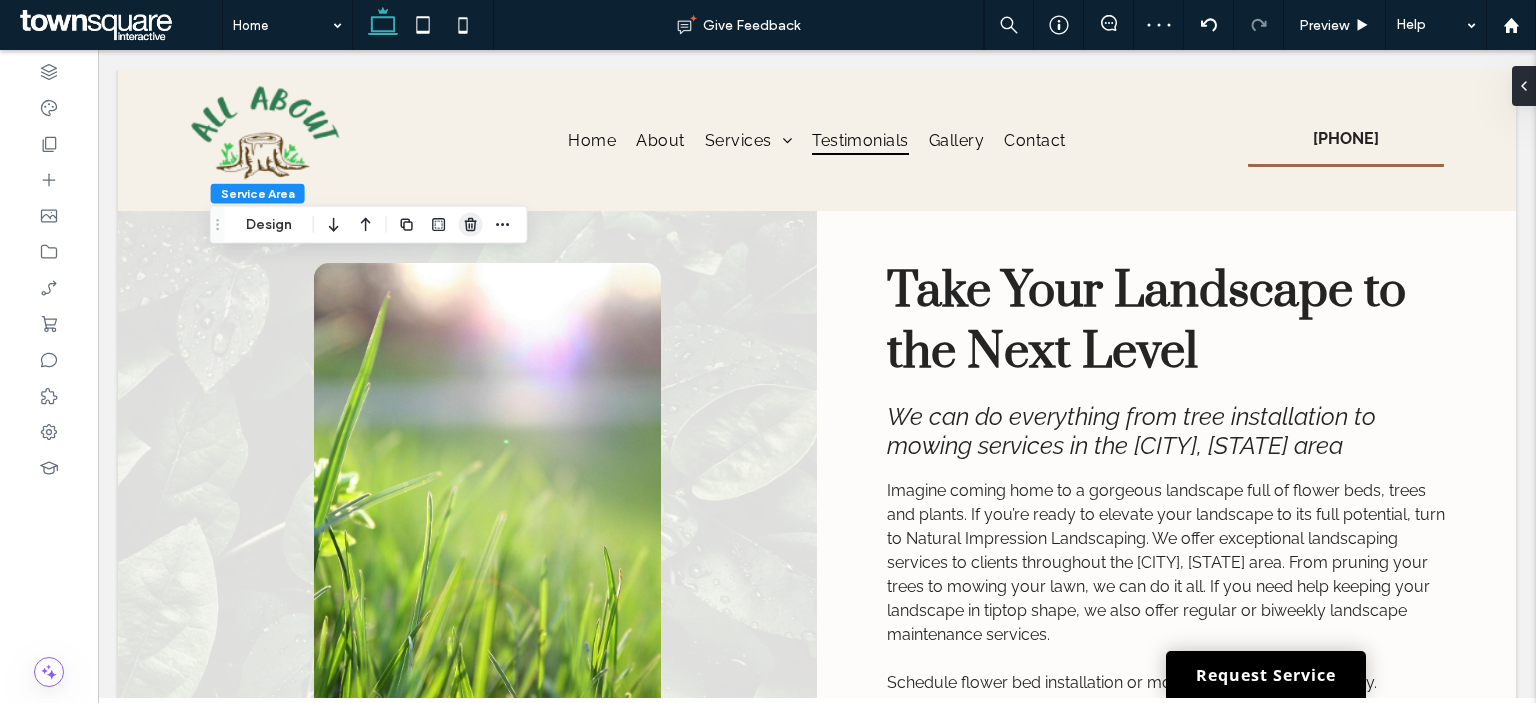click 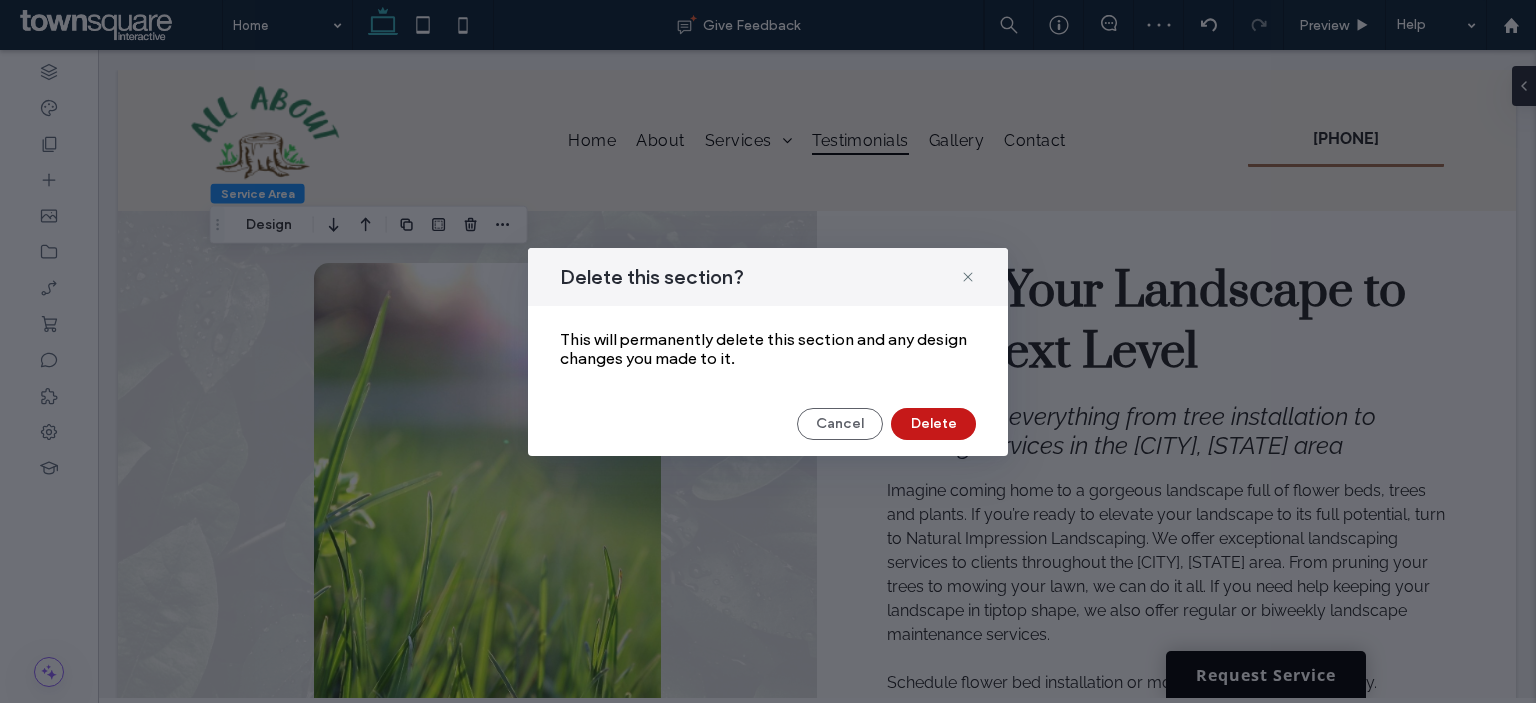 click on "Delete" at bounding box center (933, 424) 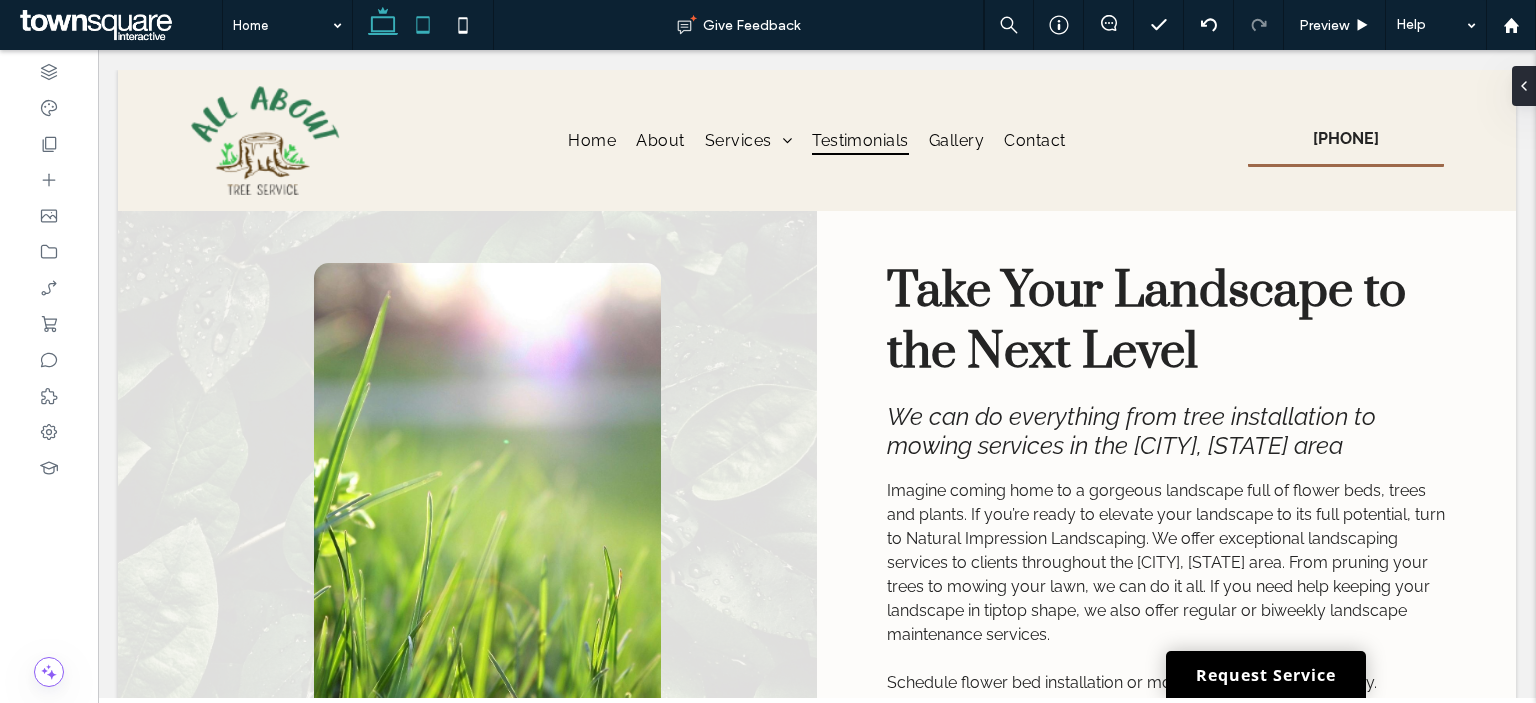 click 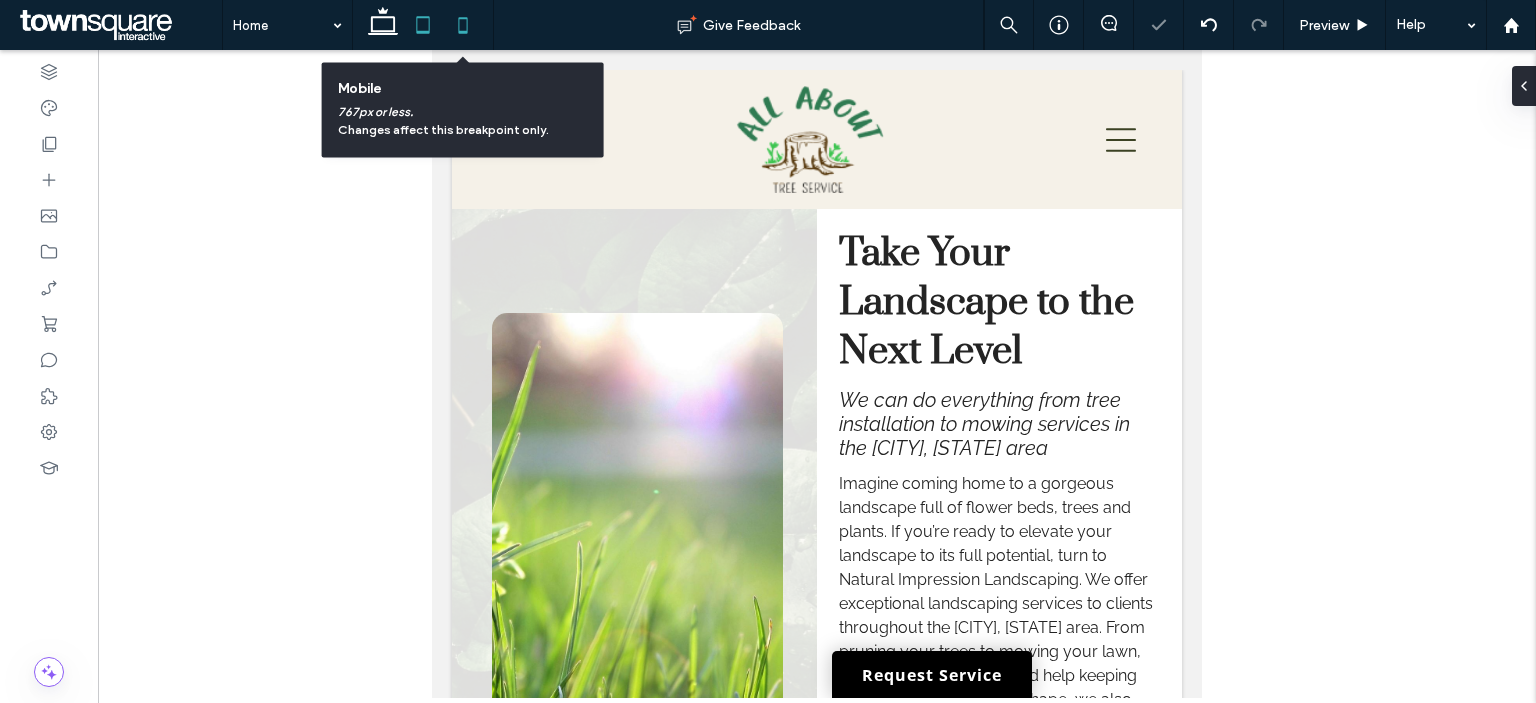 click 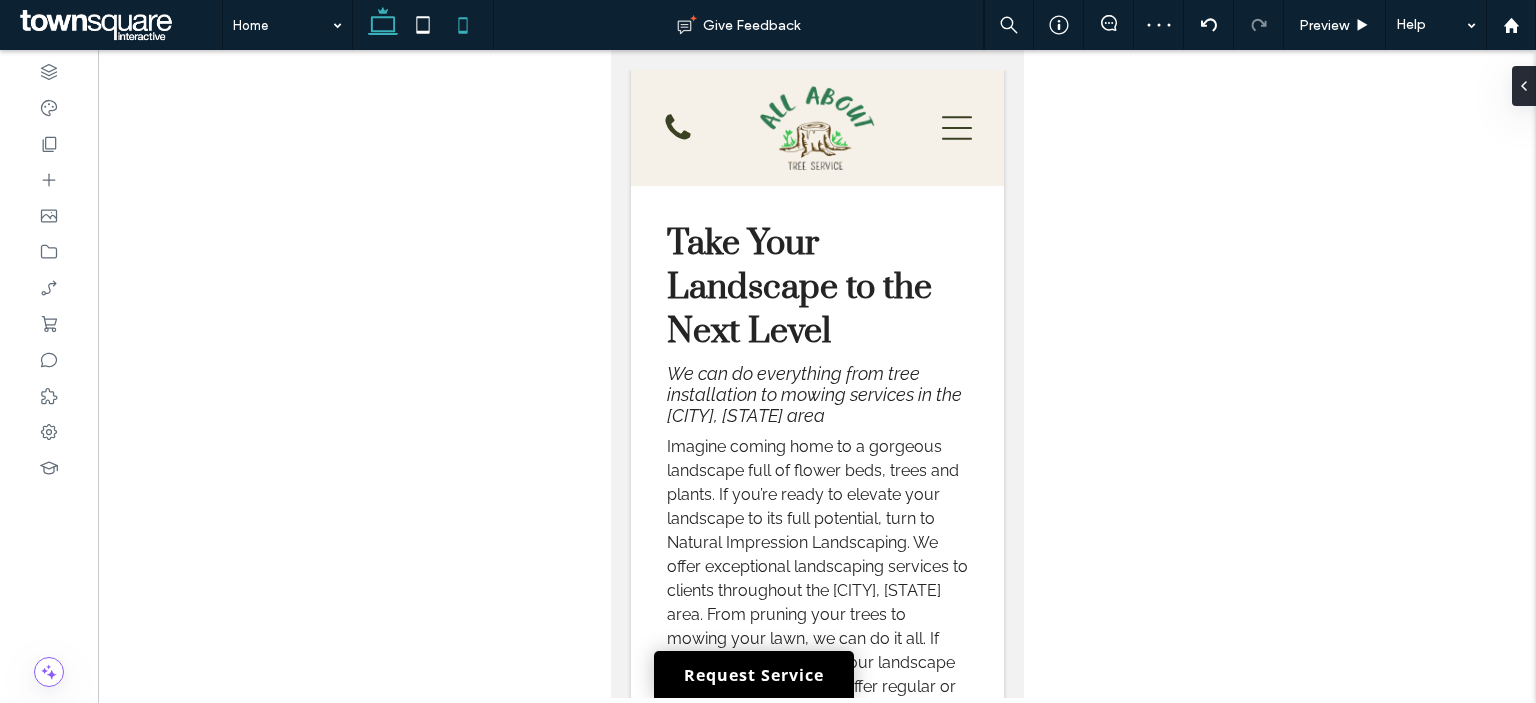 click 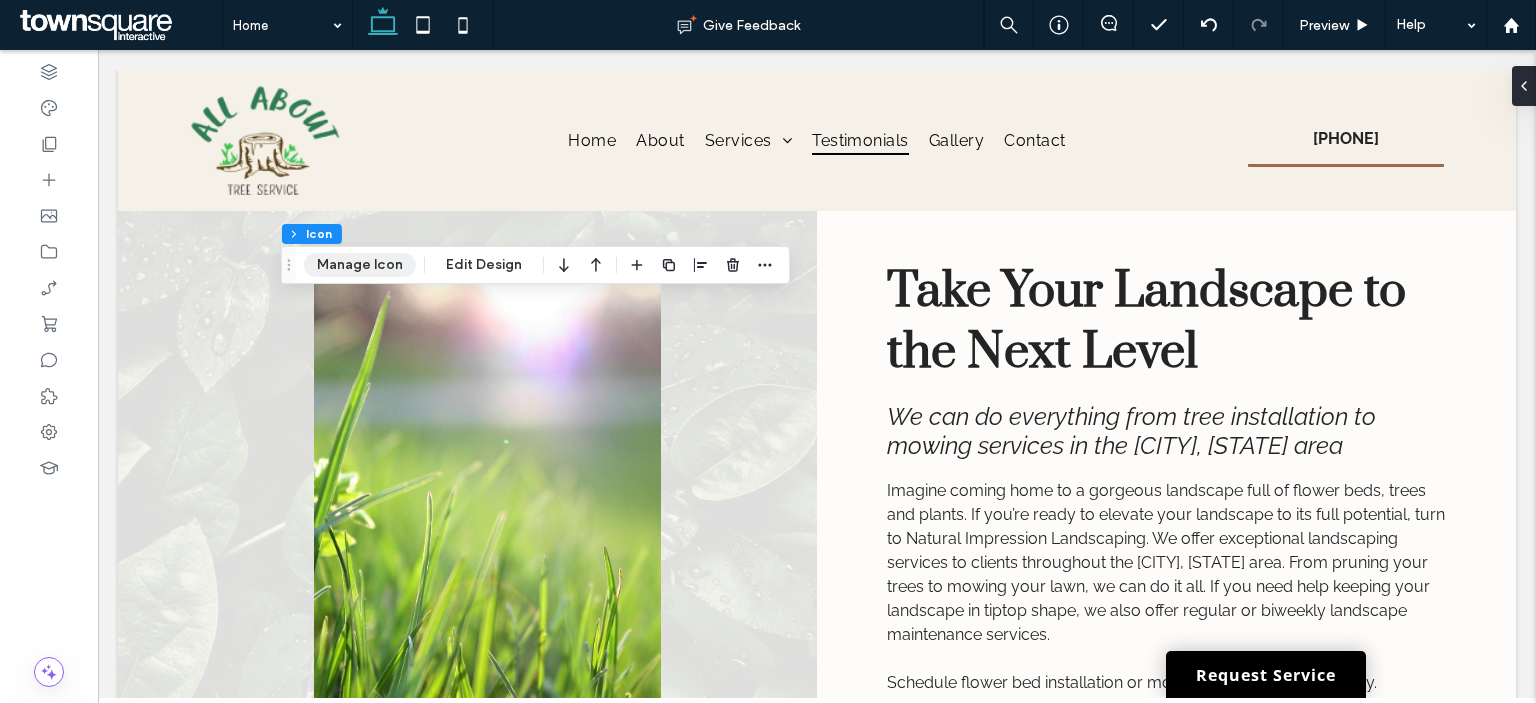 click on "Manage Icon" at bounding box center [360, 265] 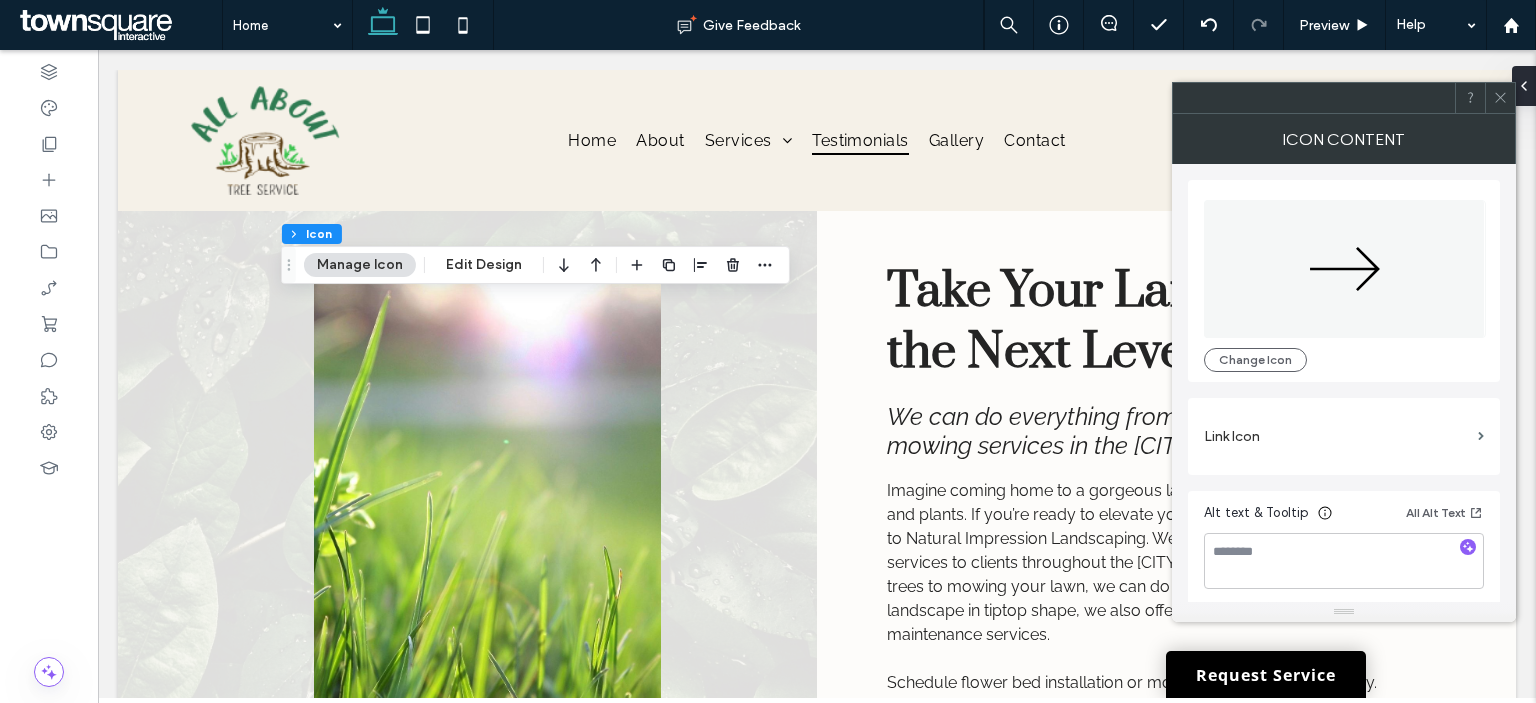 click on "Link Icon" at bounding box center (1337, 436) 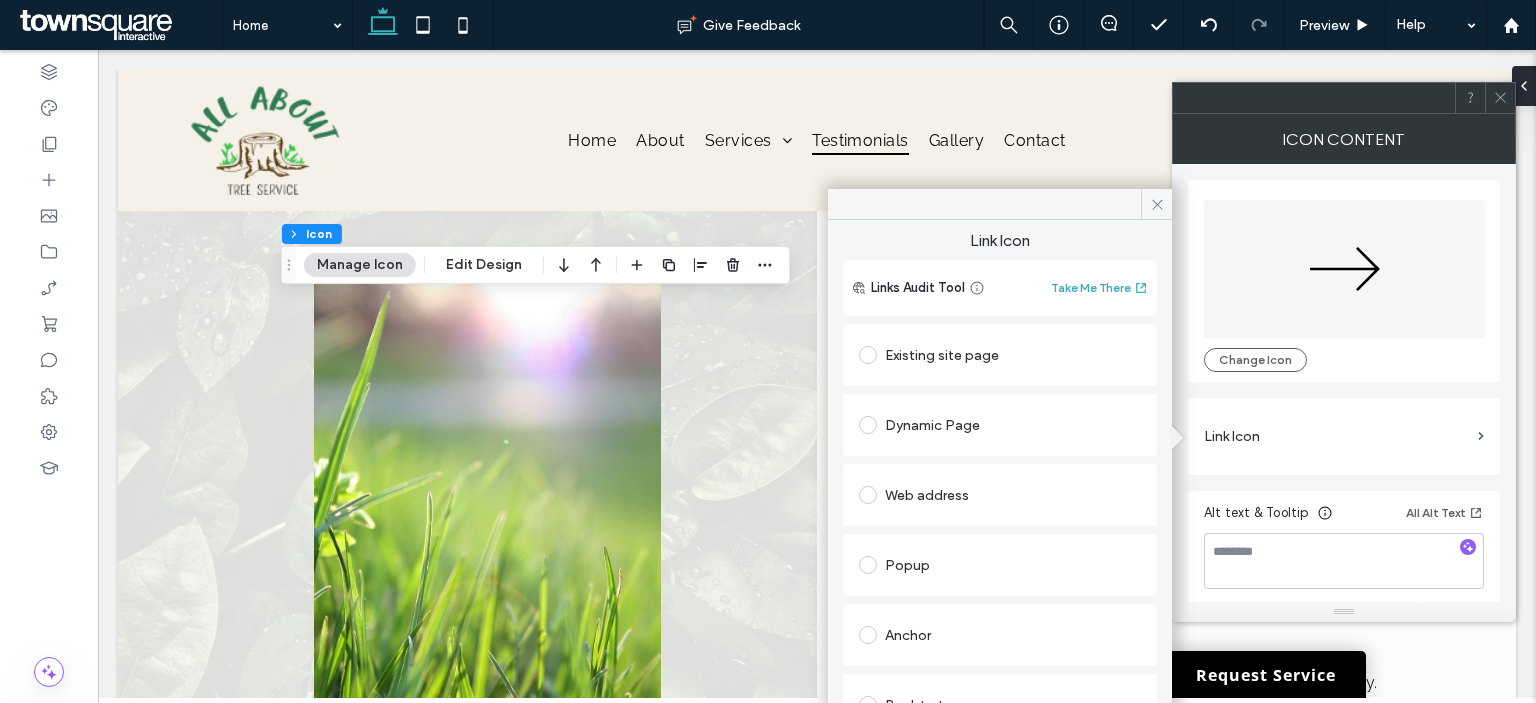 click on "Existing site page" at bounding box center (1000, 355) 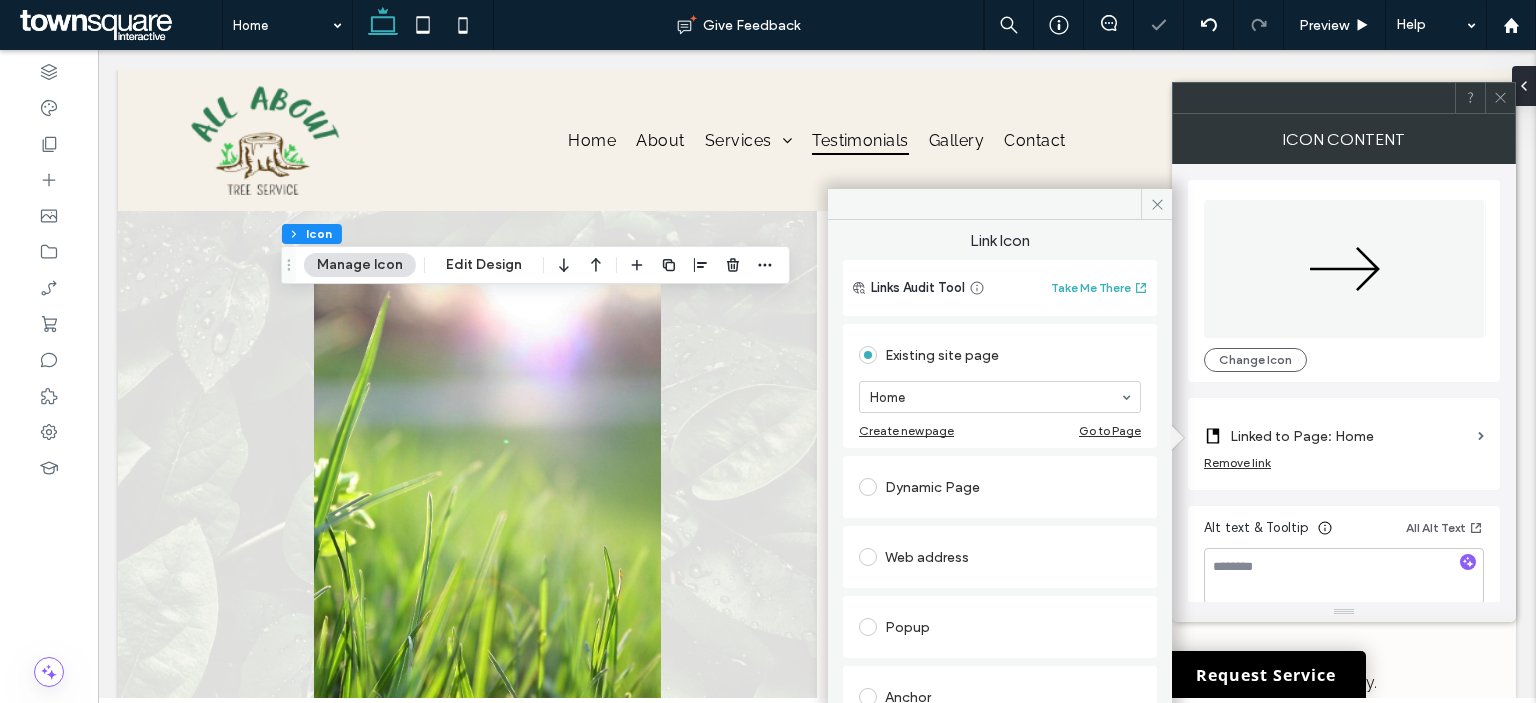 click on "Home" at bounding box center (1000, 397) 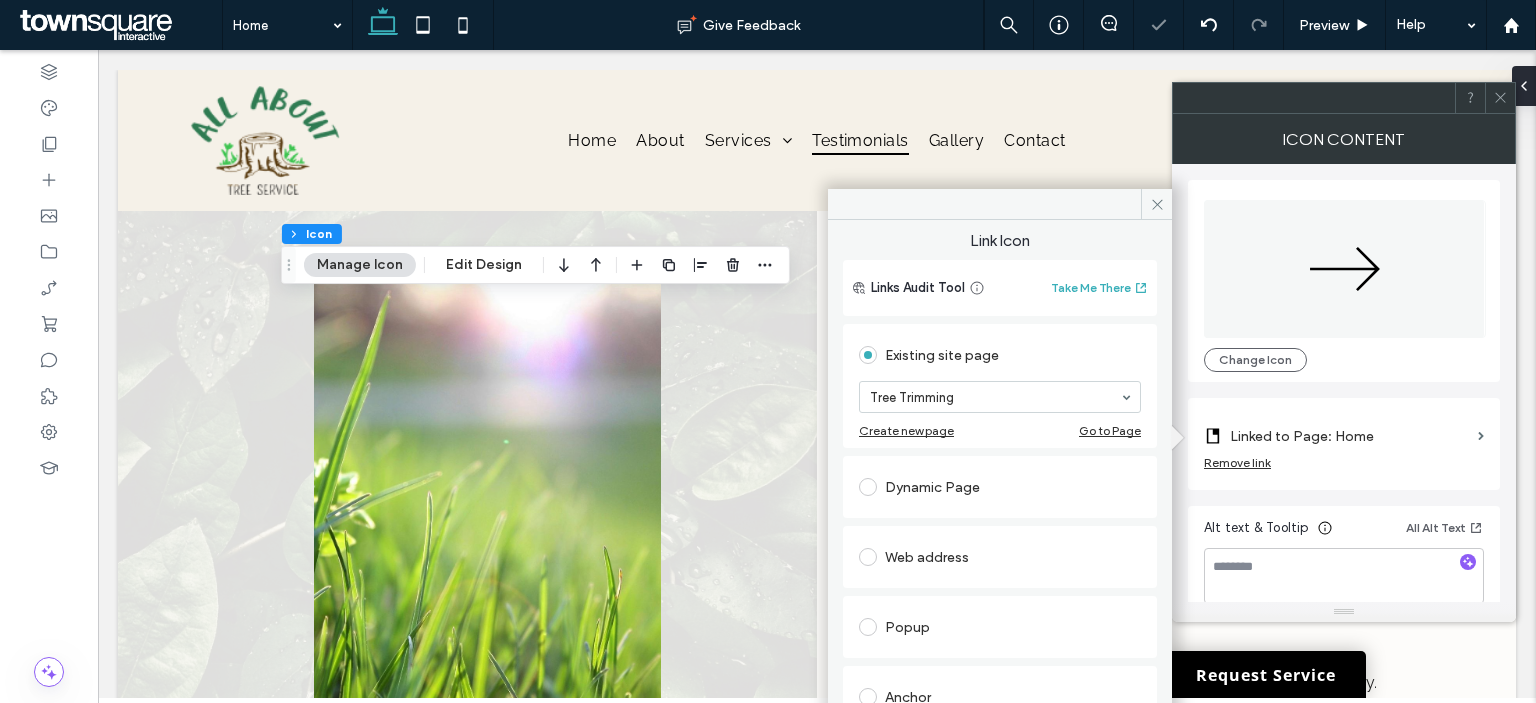 drag, startPoint x: 981, startPoint y: 490, endPoint x: 958, endPoint y: 483, distance: 24.04163 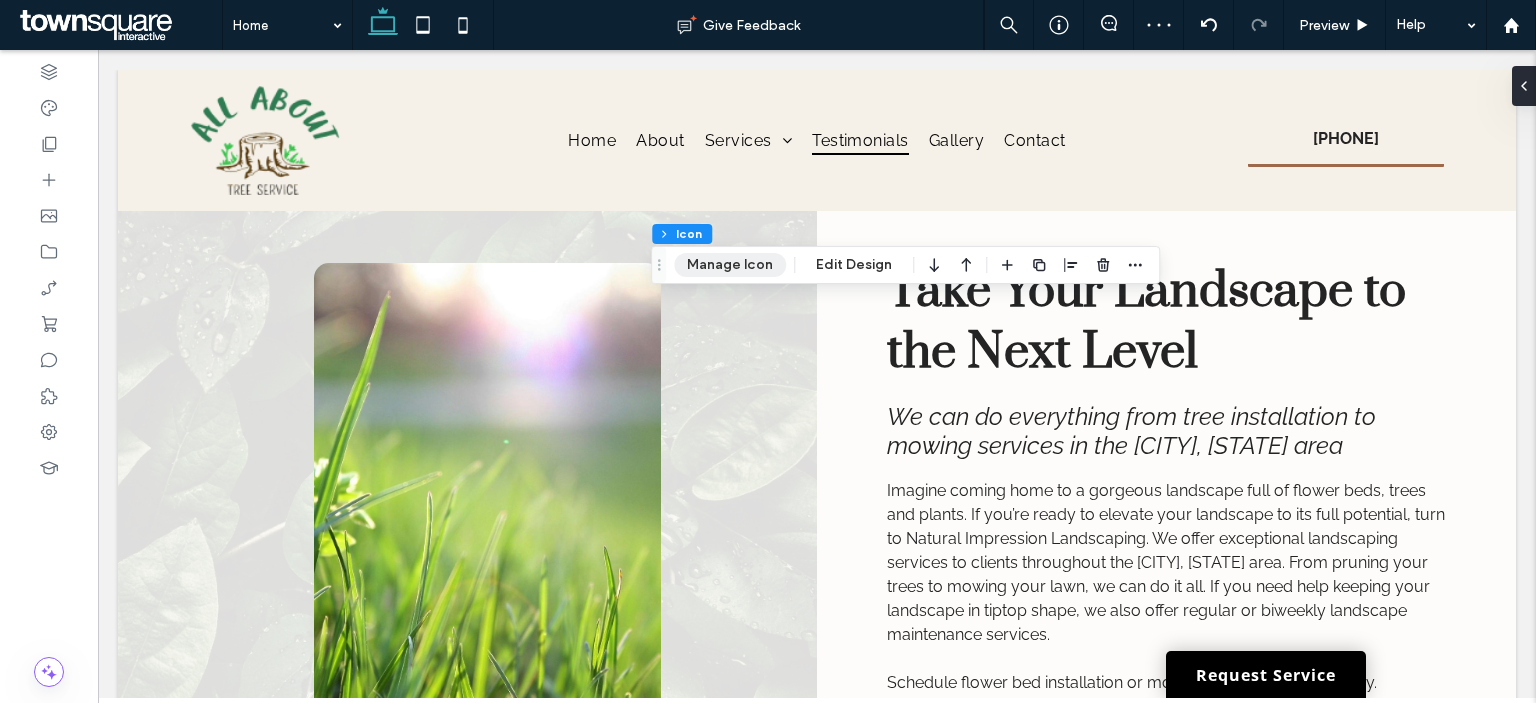 click on "Manage Icon" at bounding box center (730, 265) 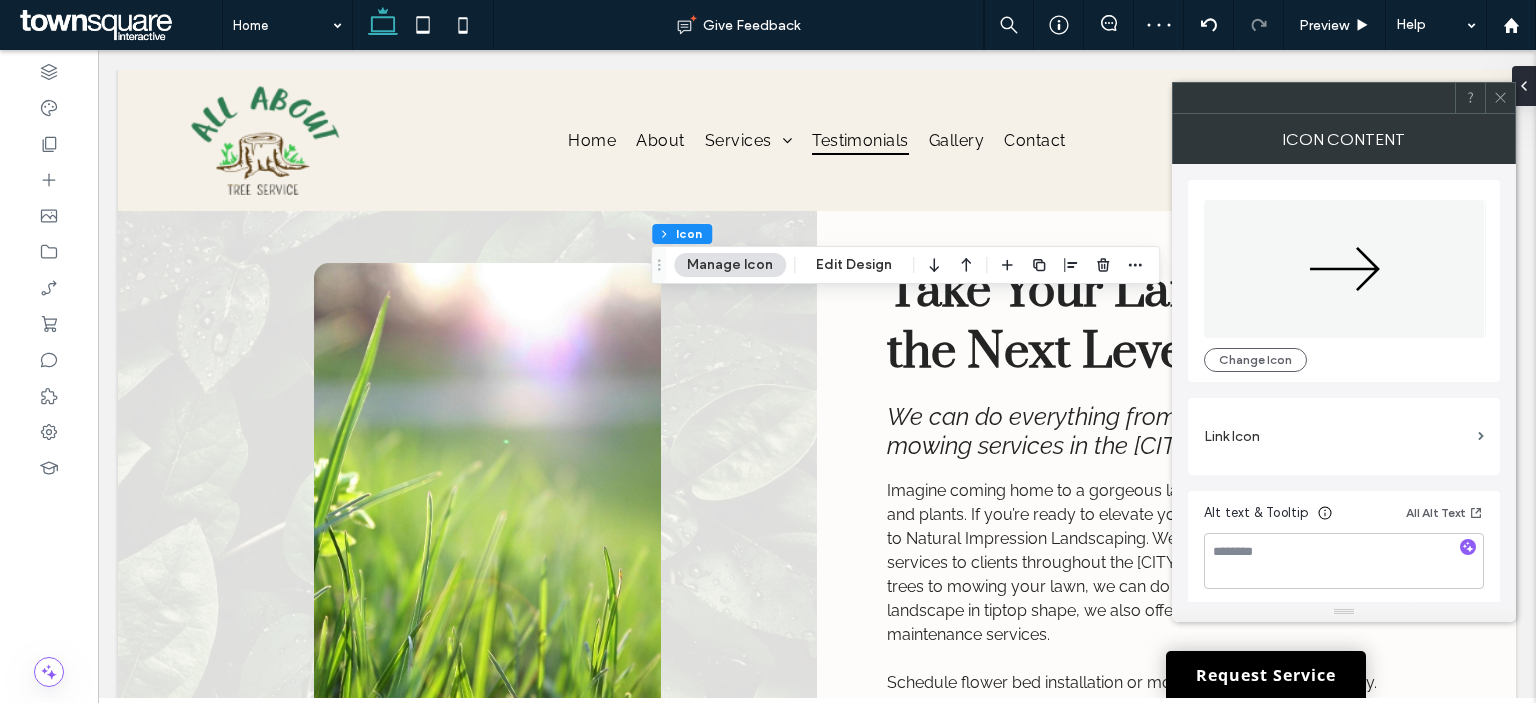 click on "Link Icon" at bounding box center (1337, 436) 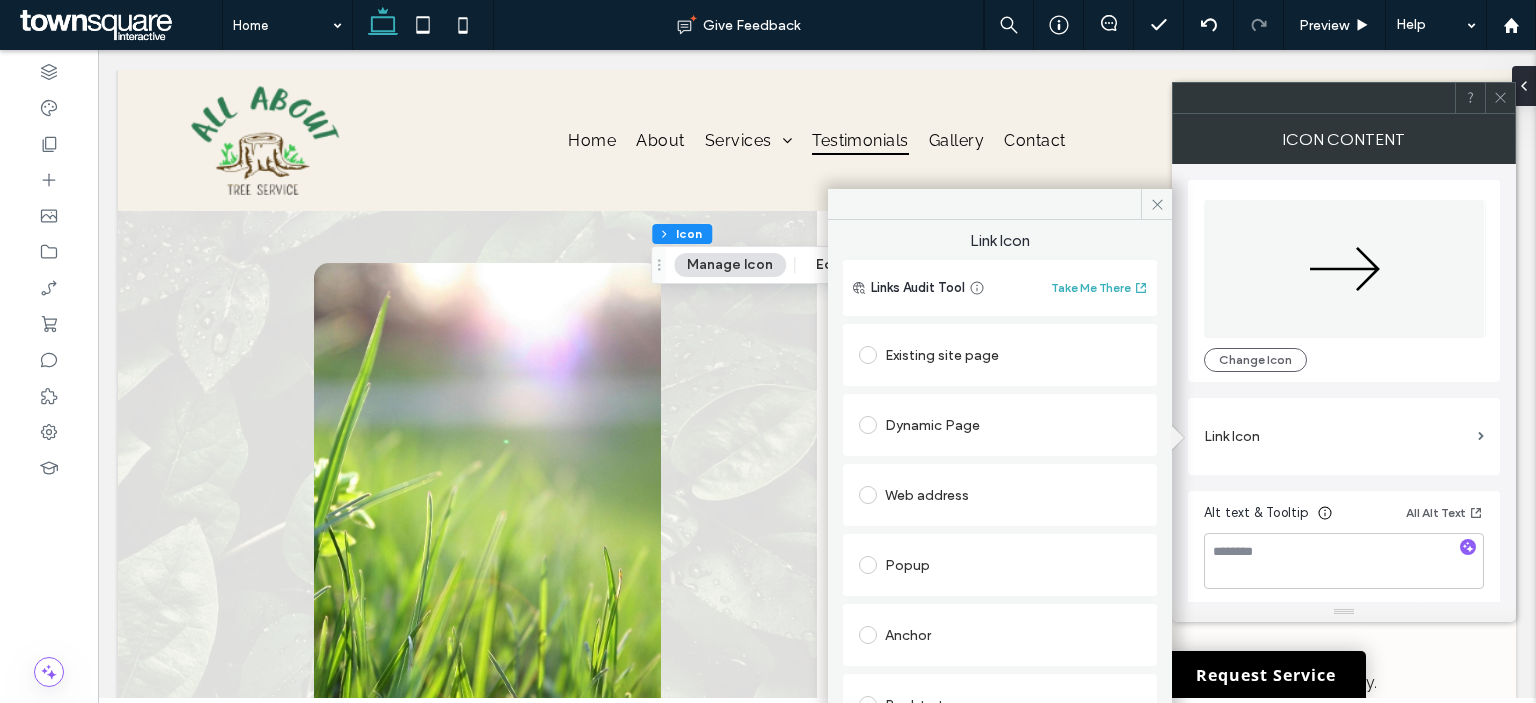 click on "Existing site page" at bounding box center [1000, 355] 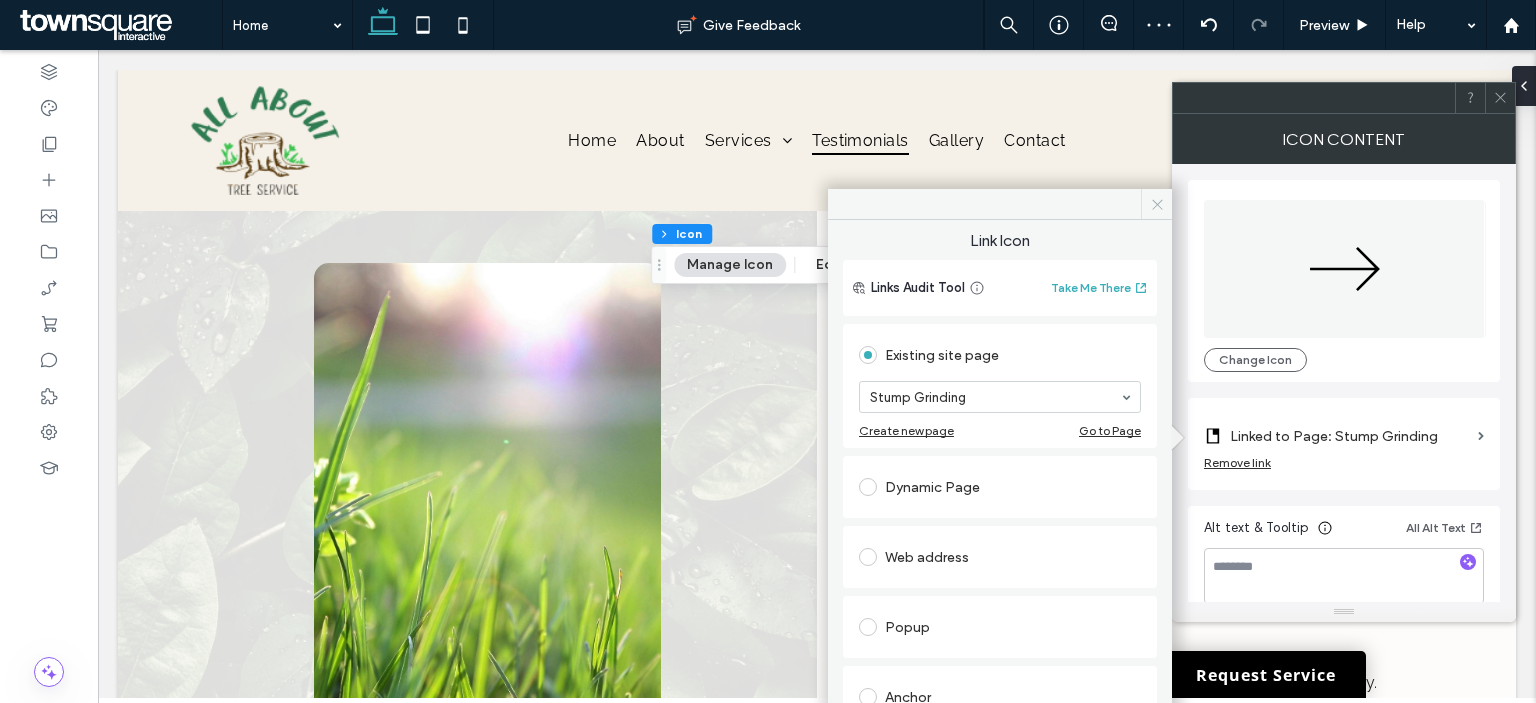 click at bounding box center (1156, 204) 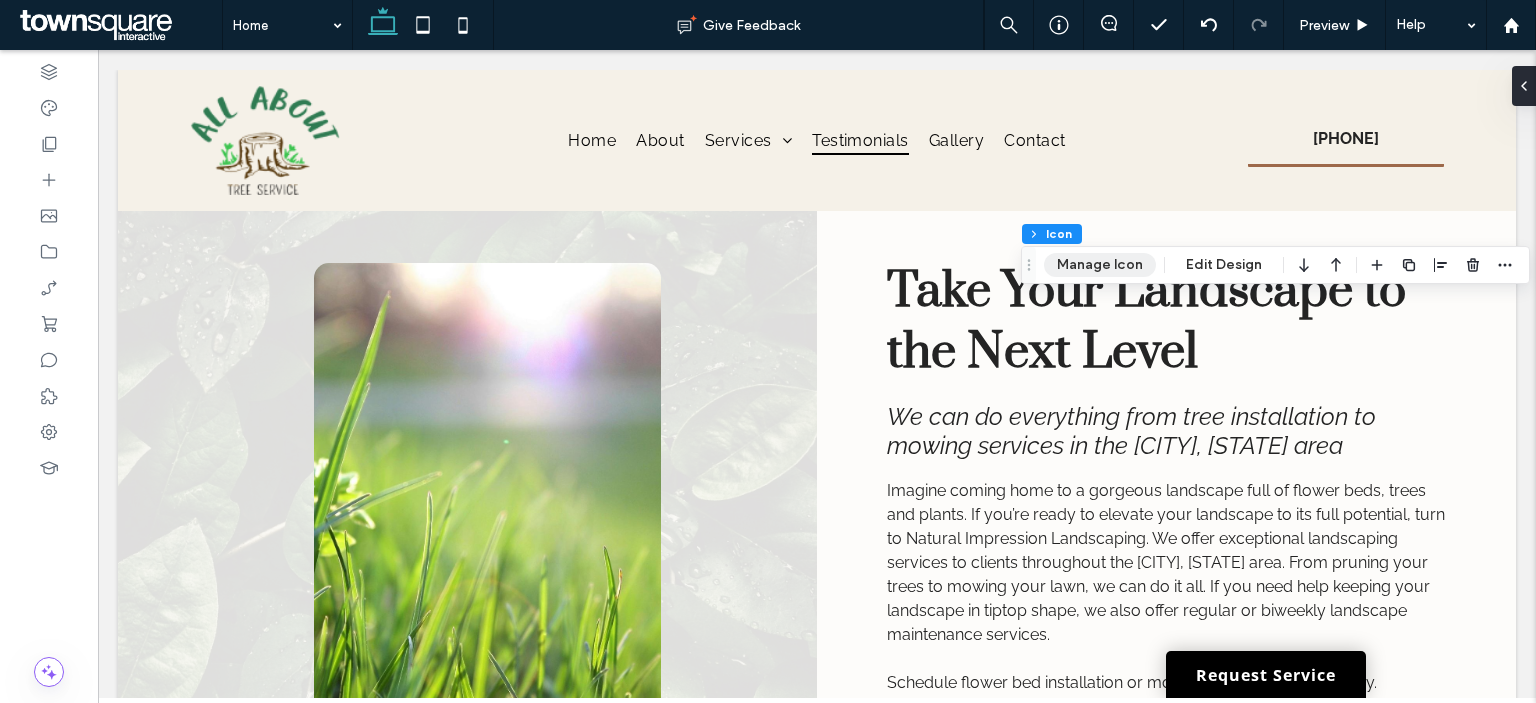 click on "Manage Icon" at bounding box center (1100, 265) 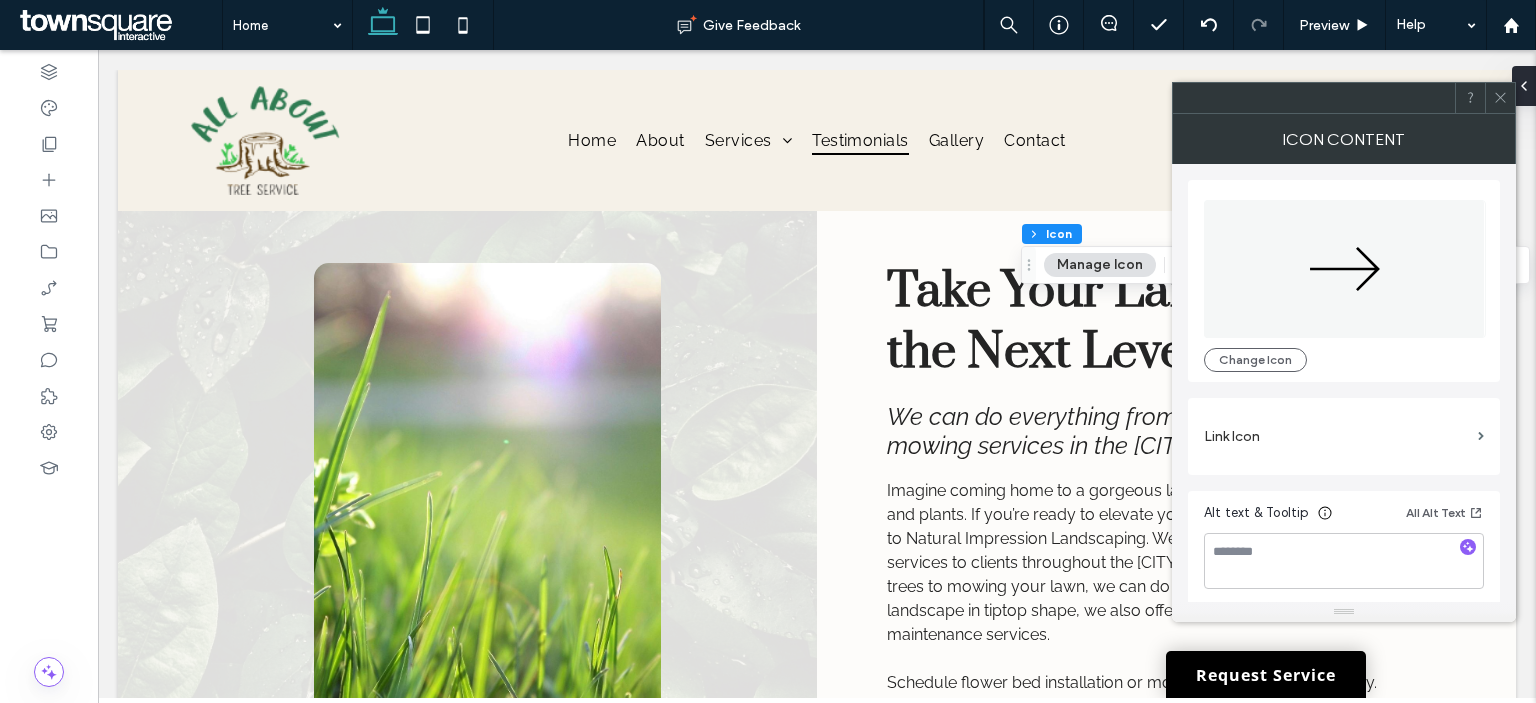 click on "Link Icon" at bounding box center [1337, 436] 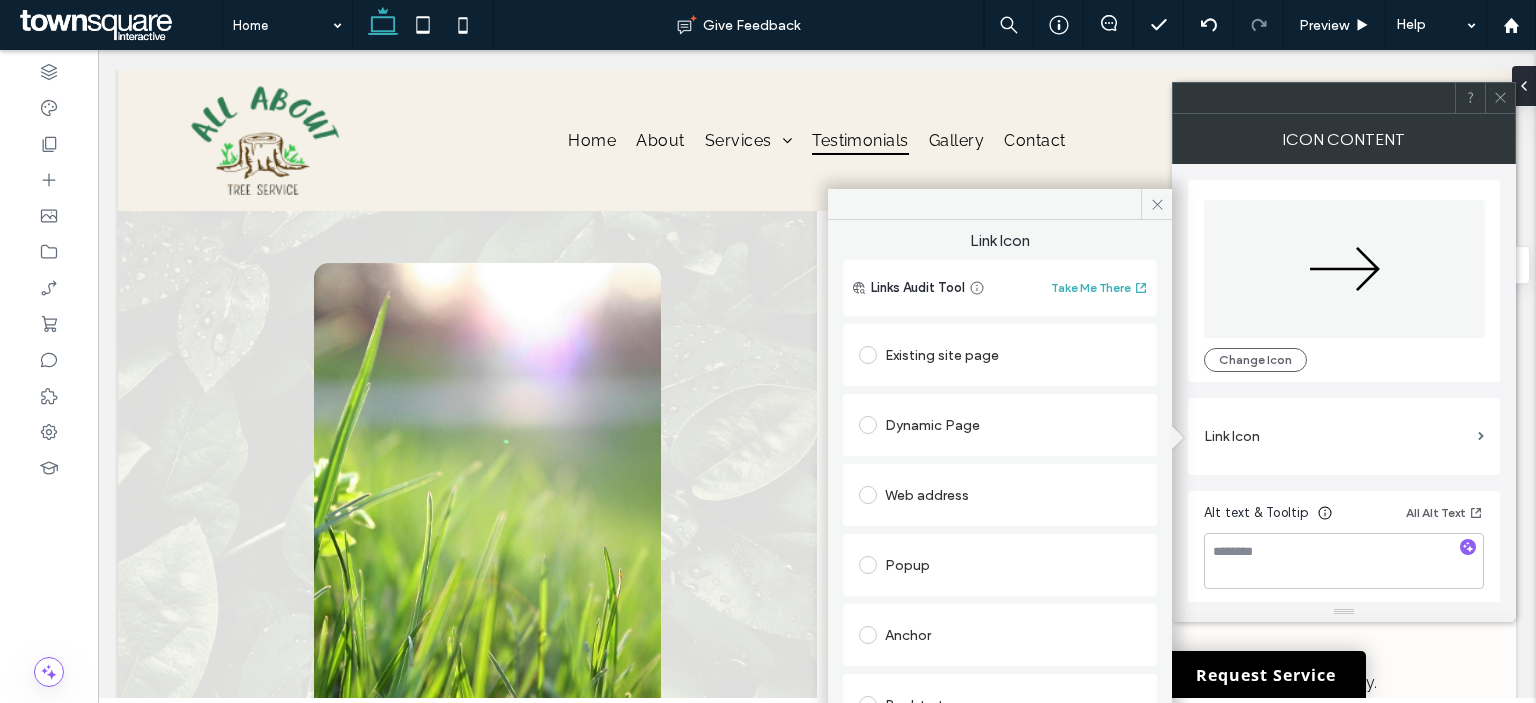 click on "Existing site page" at bounding box center [1000, 355] 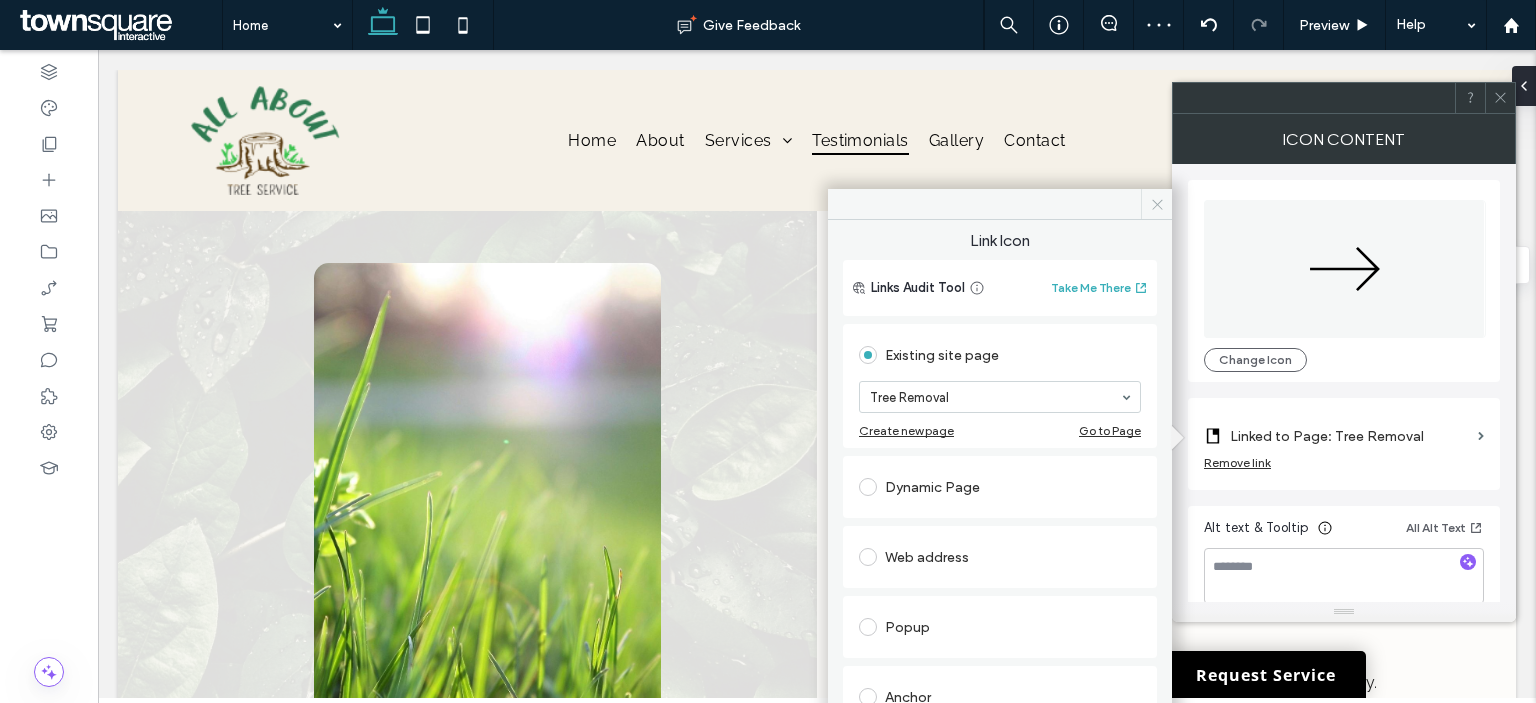 click 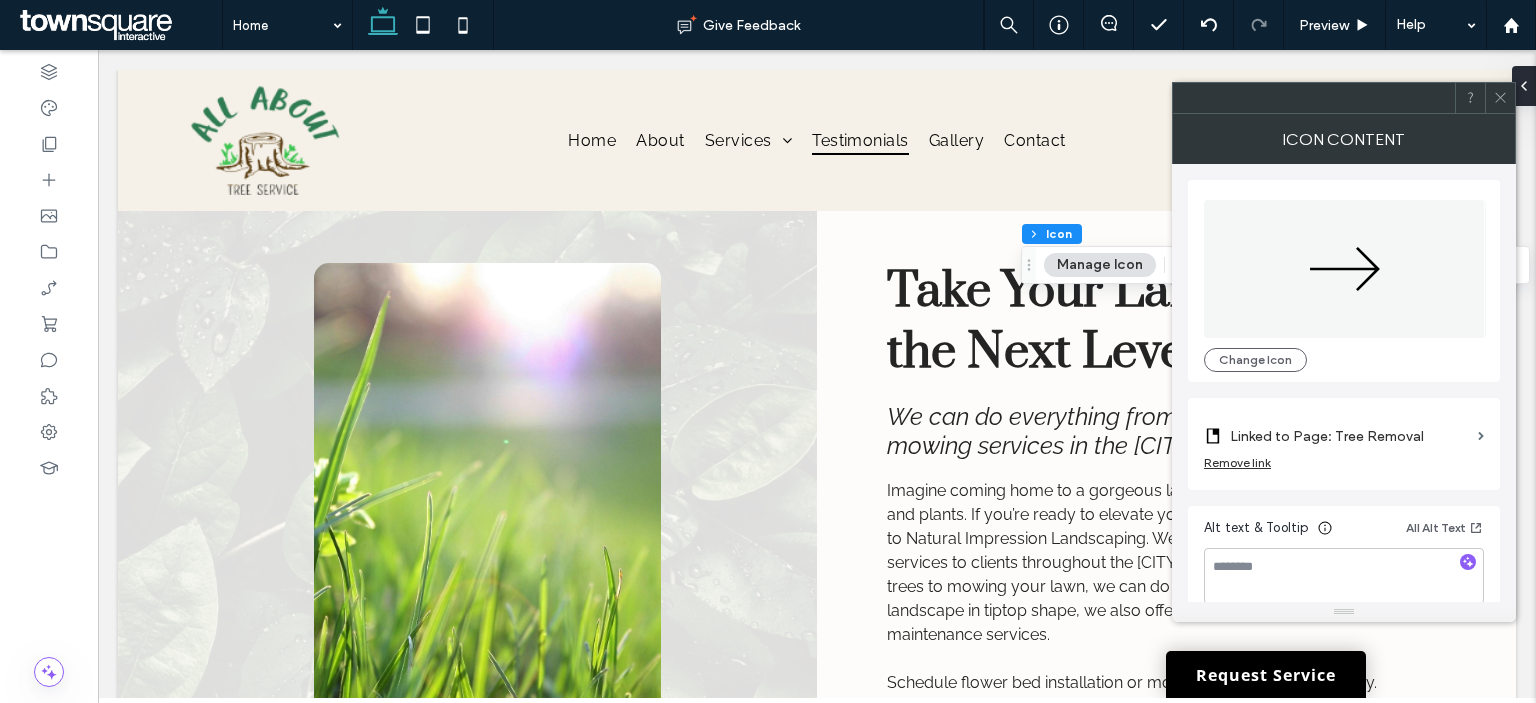 click 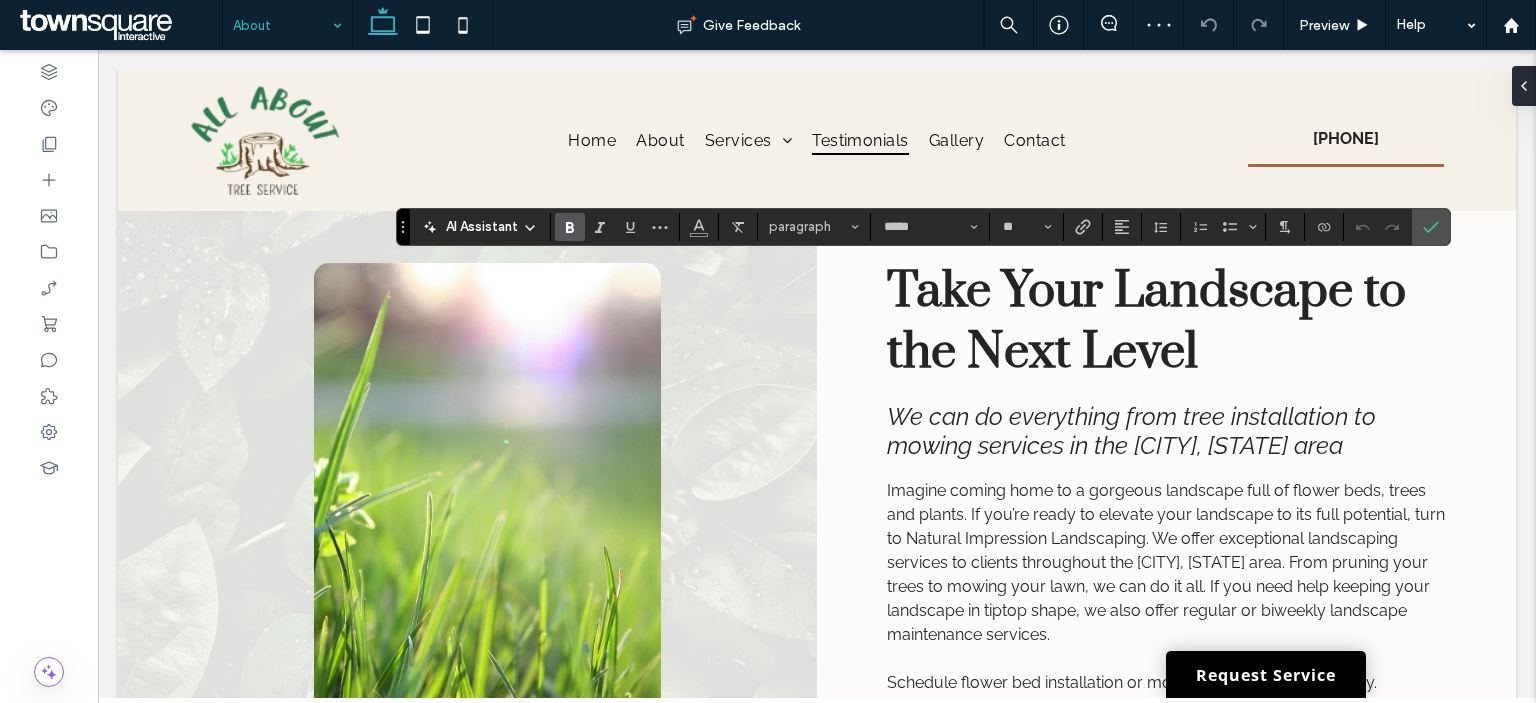 type on "*******" 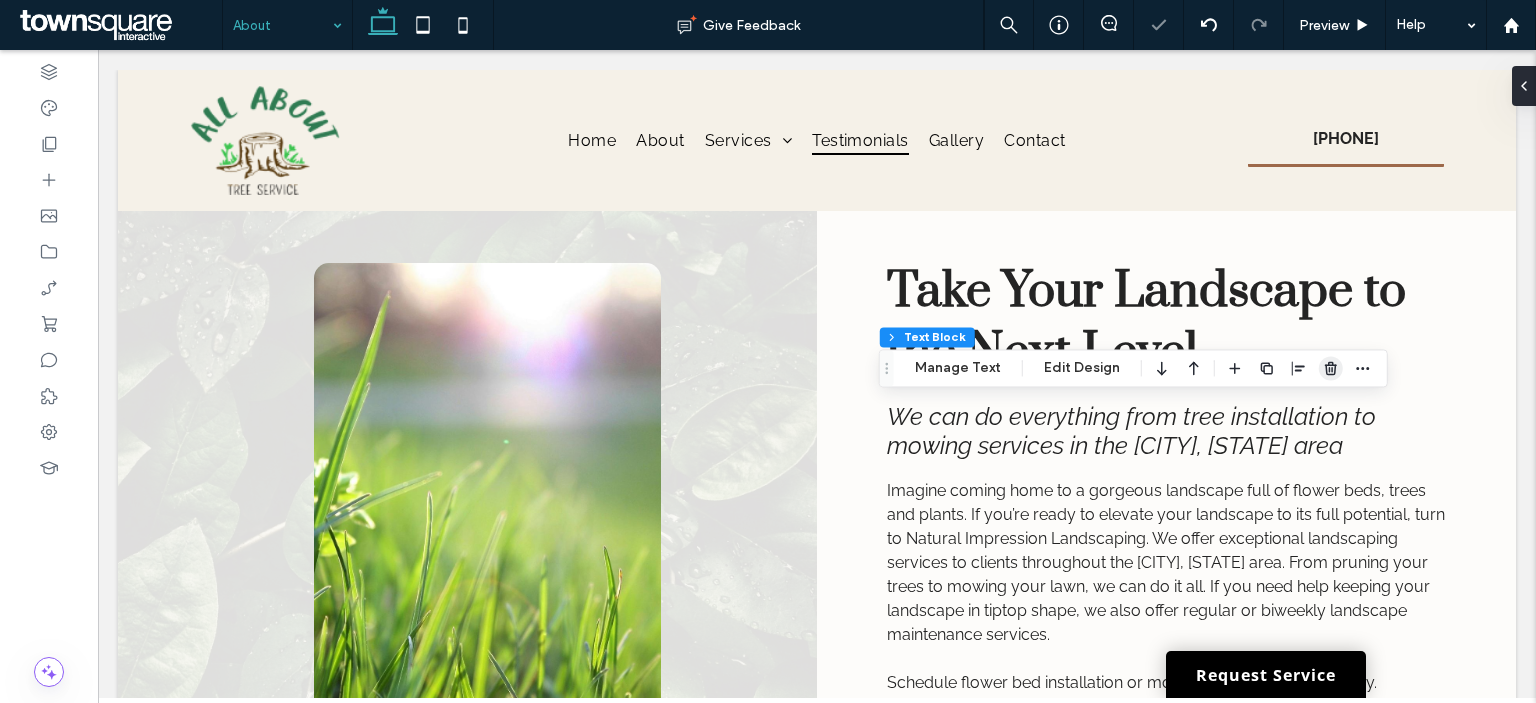 click 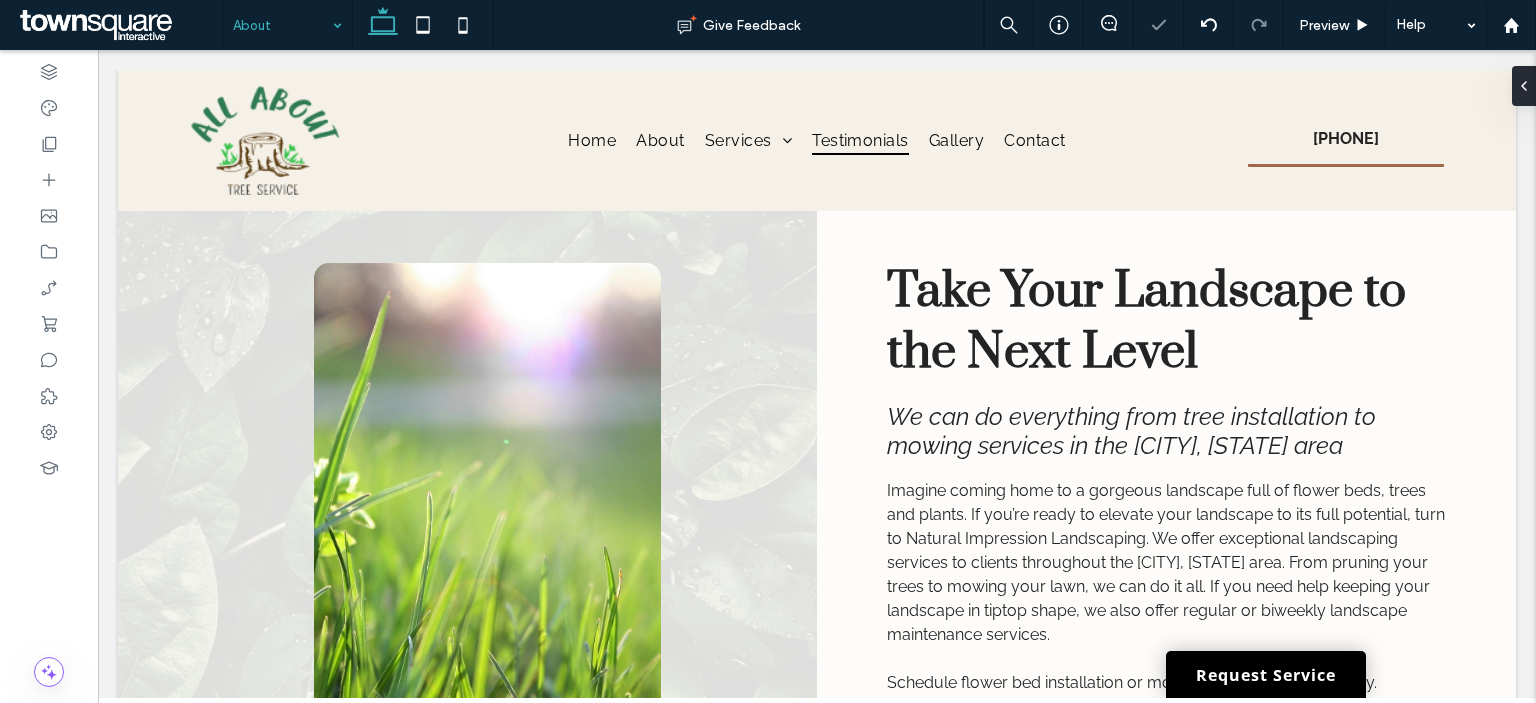 type on "*******" 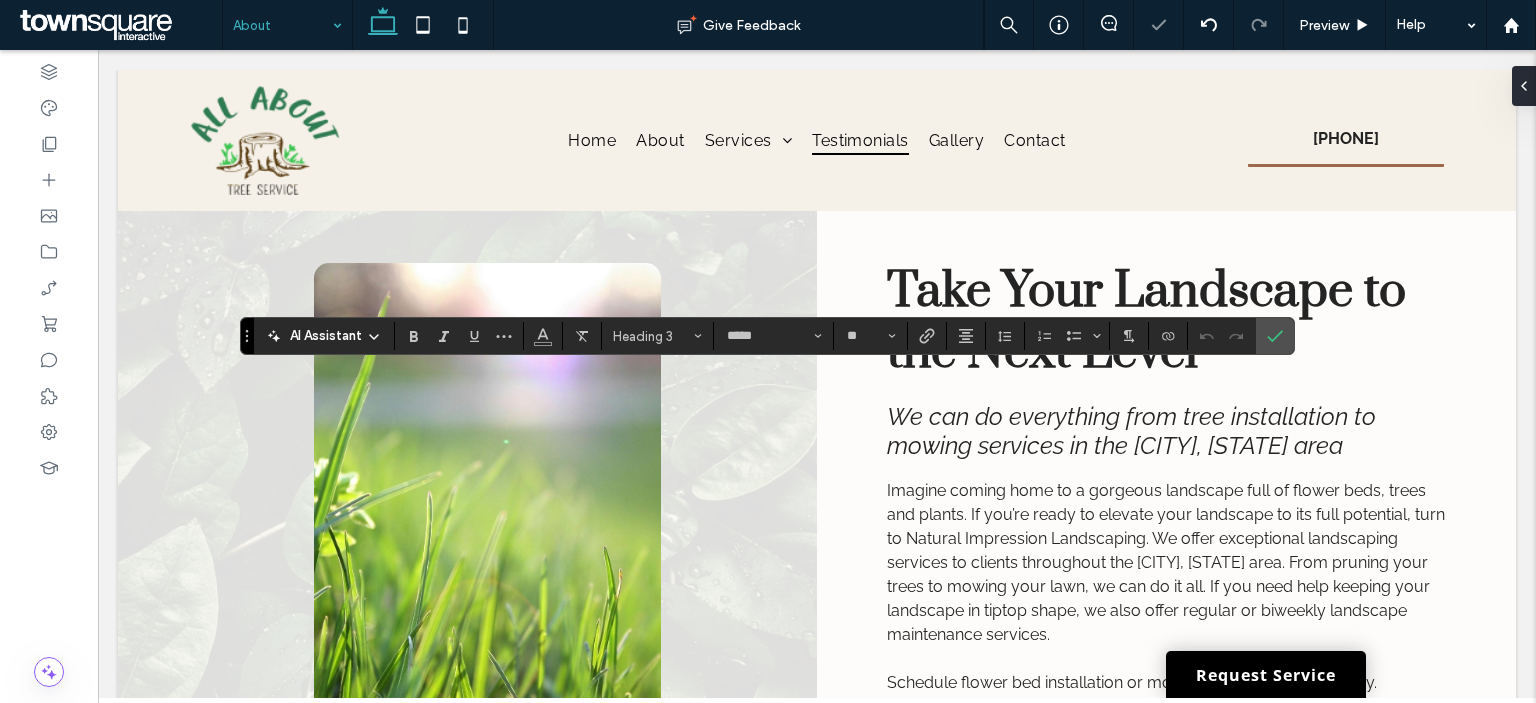 type on "*******" 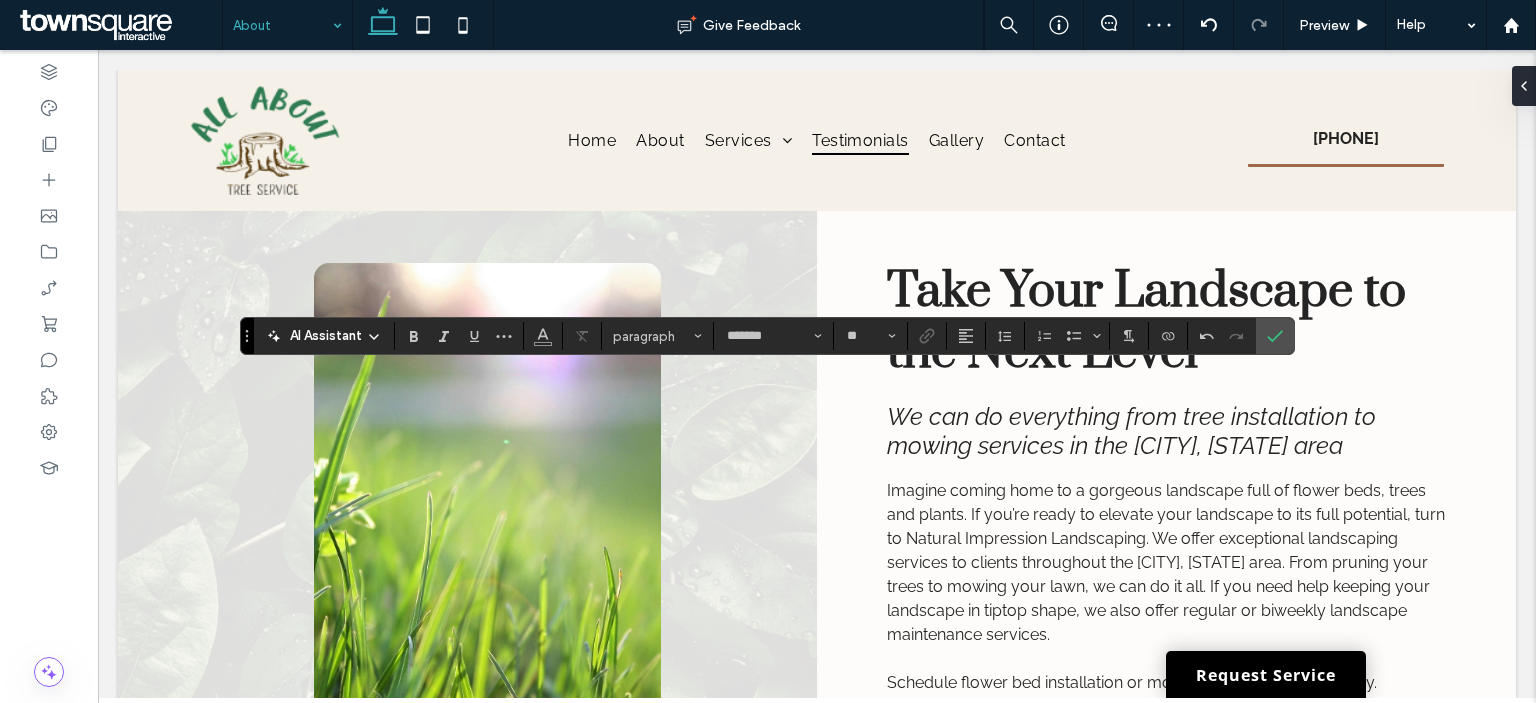 type on "*****" 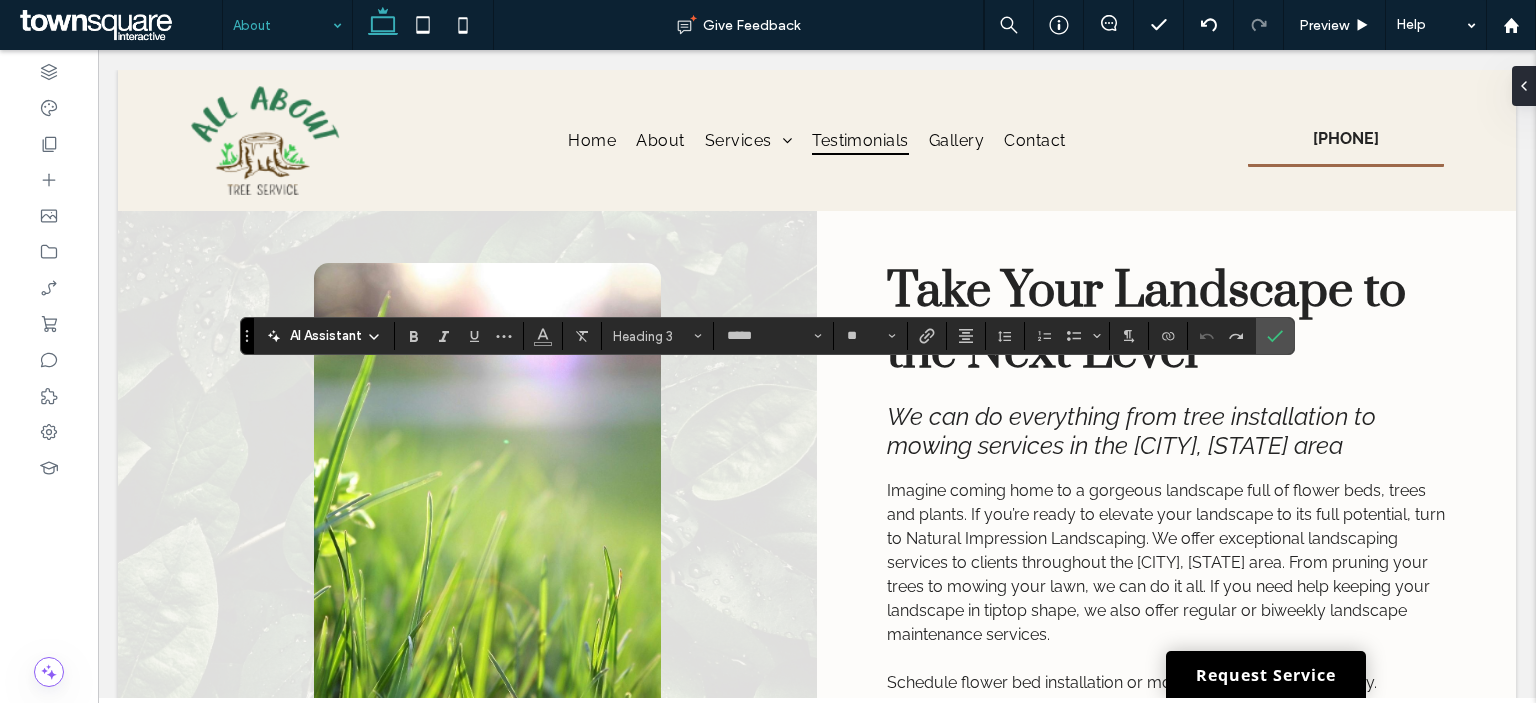 type on "*******" 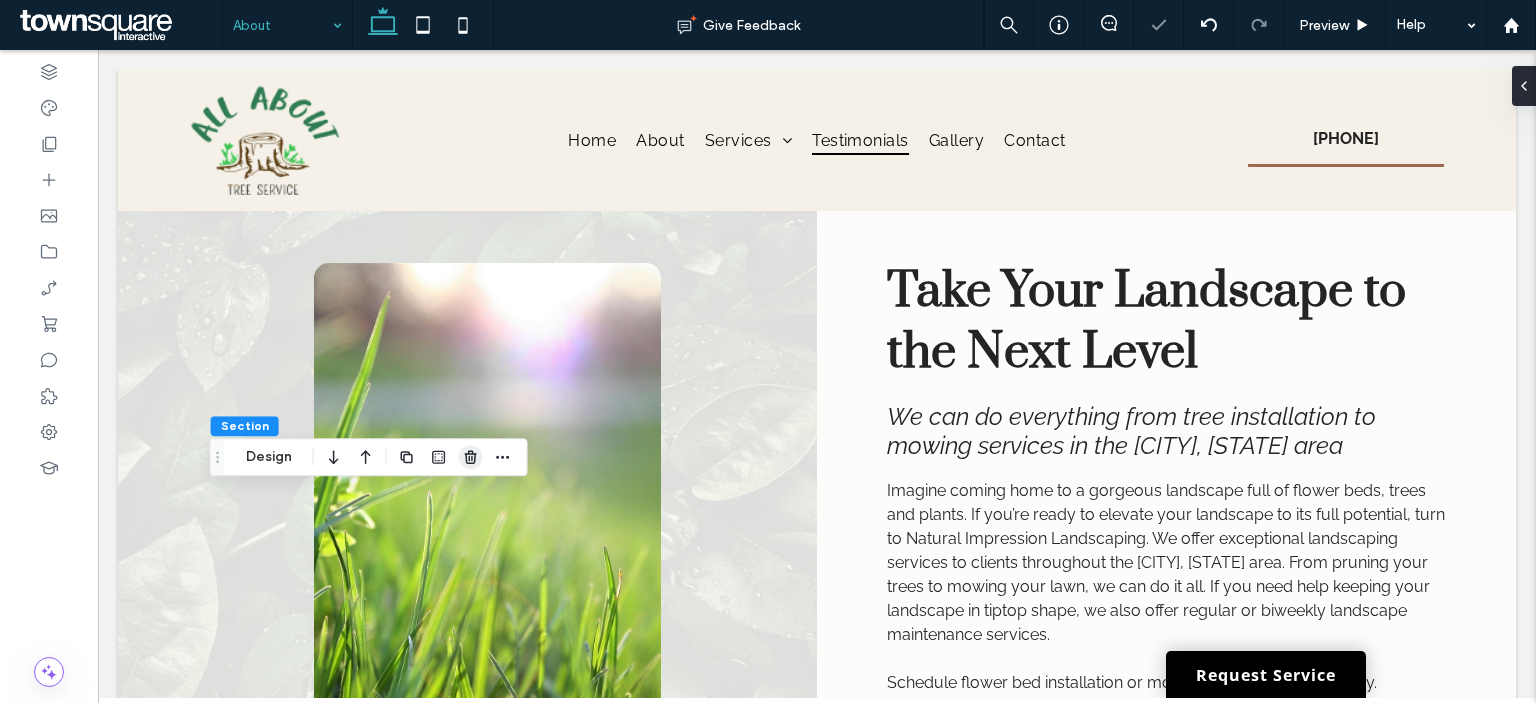 click 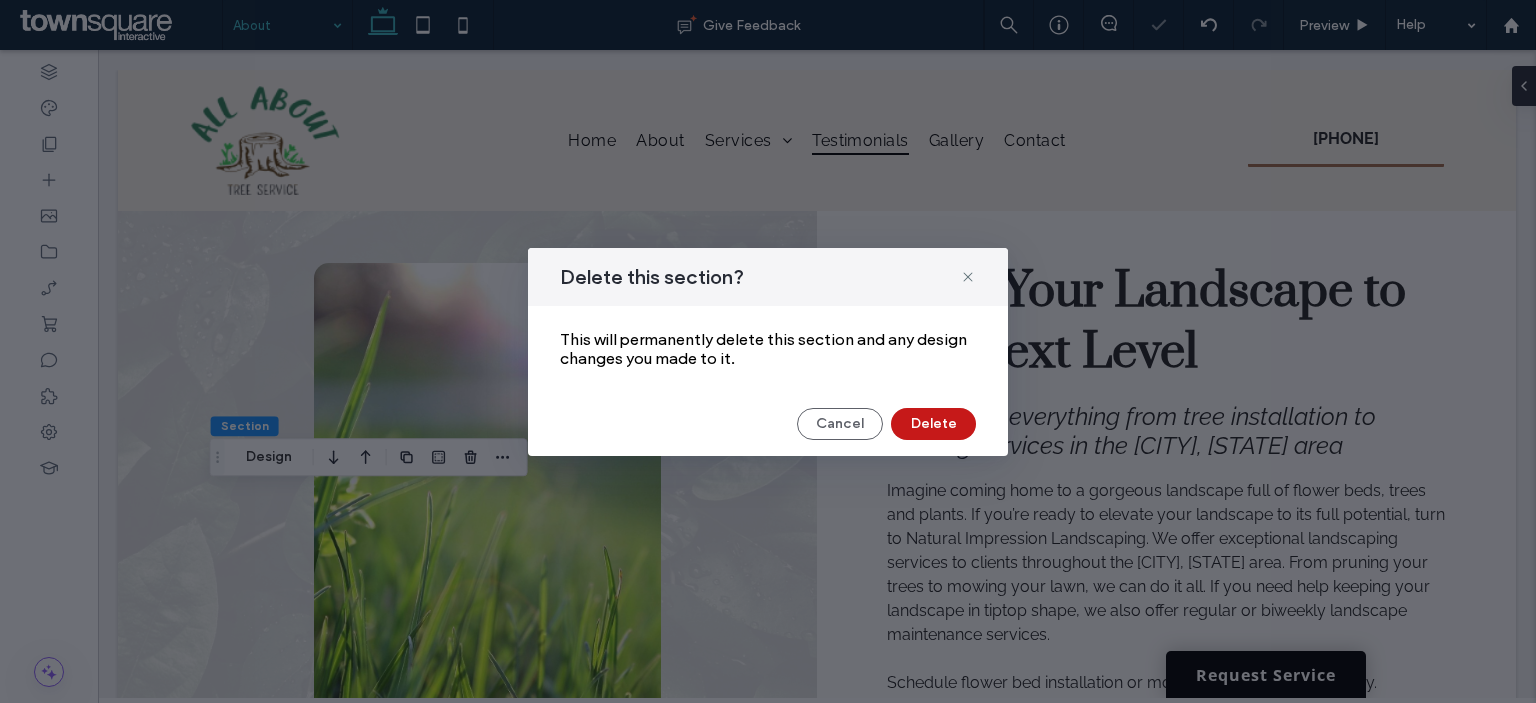 click on "Delete" at bounding box center [933, 424] 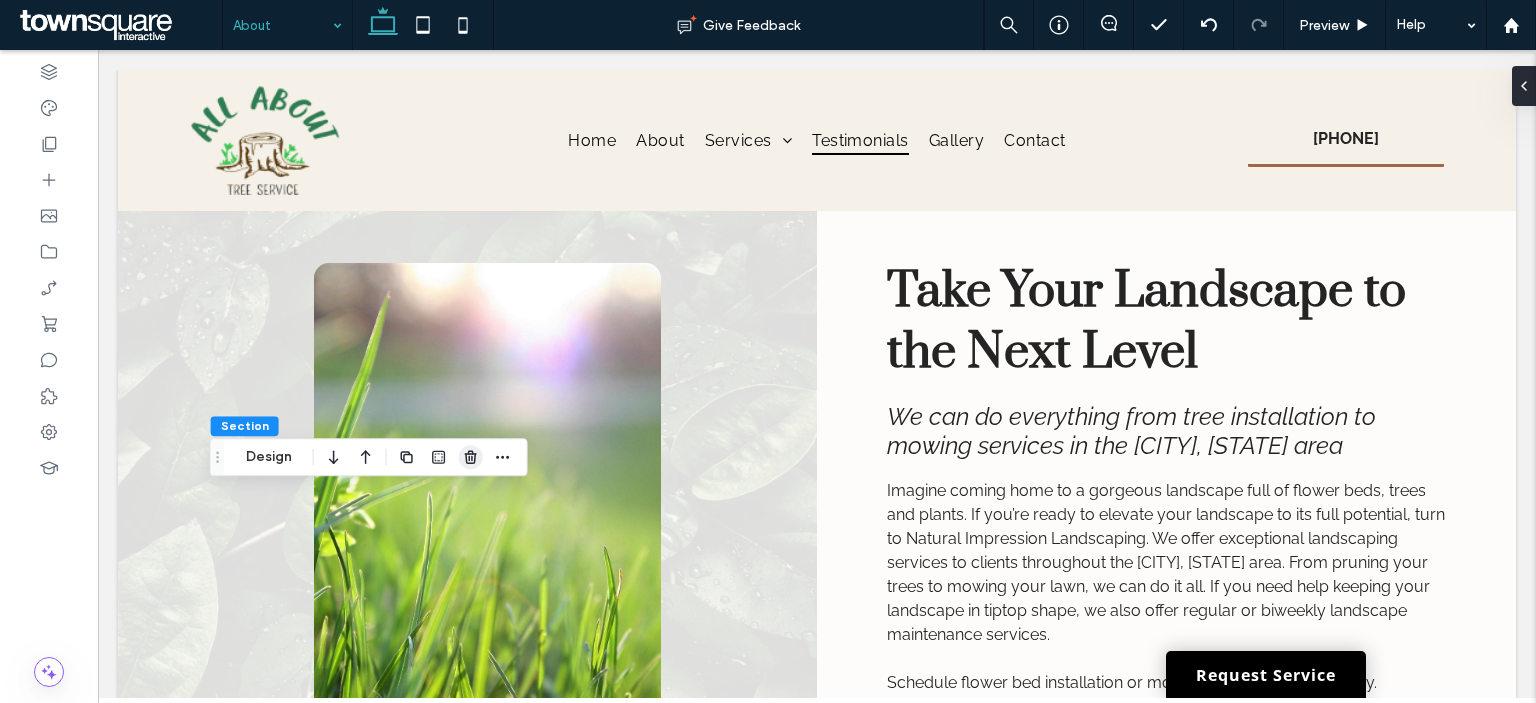 click 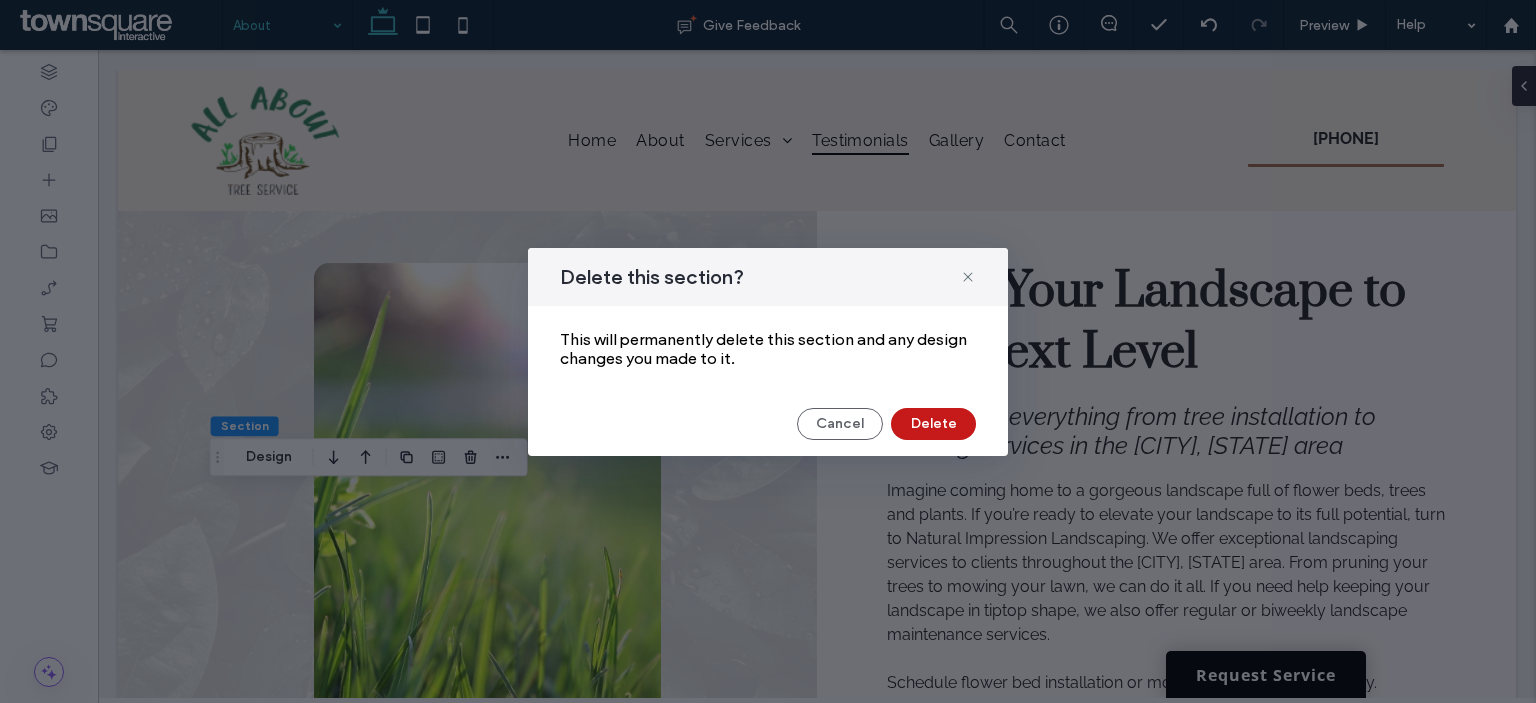 click on "Delete" at bounding box center (933, 424) 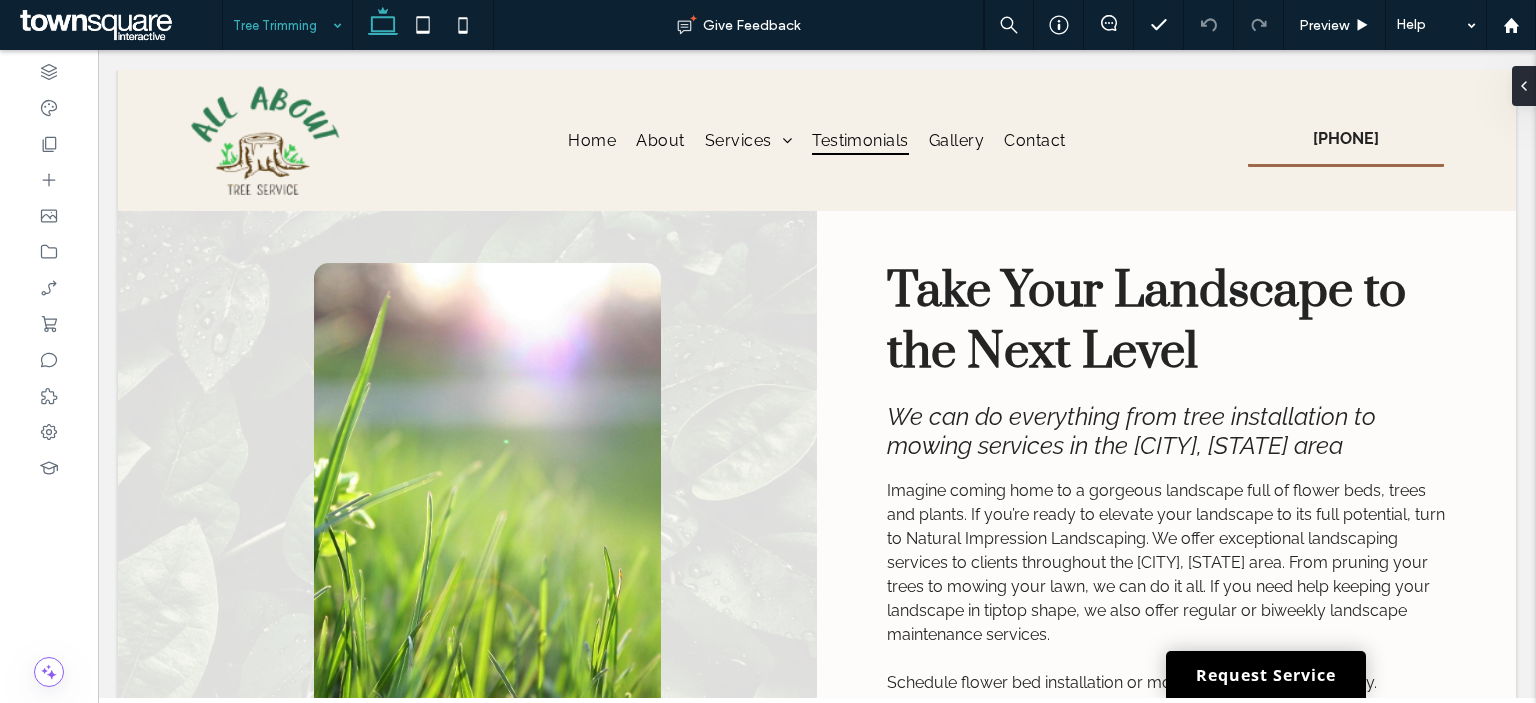 type on "*****" 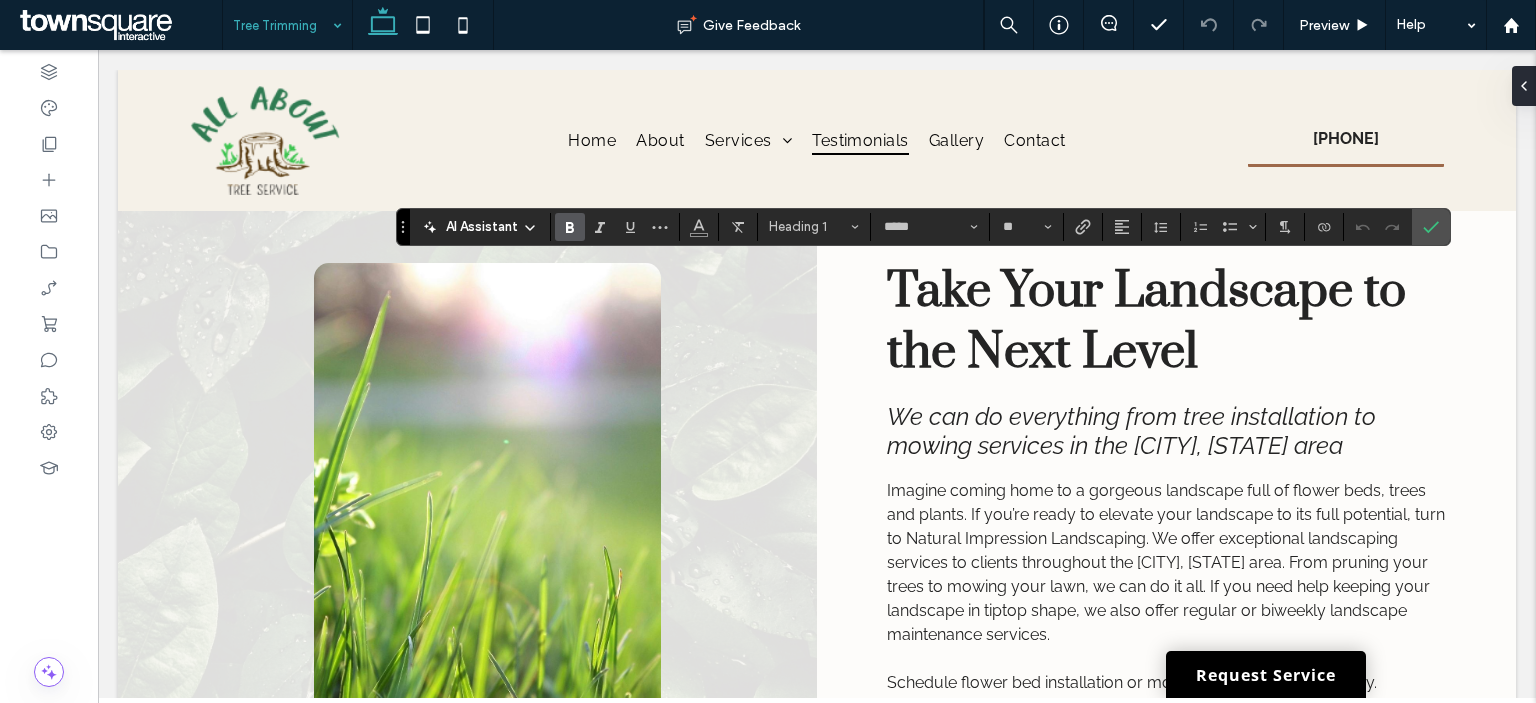 type on "*******" 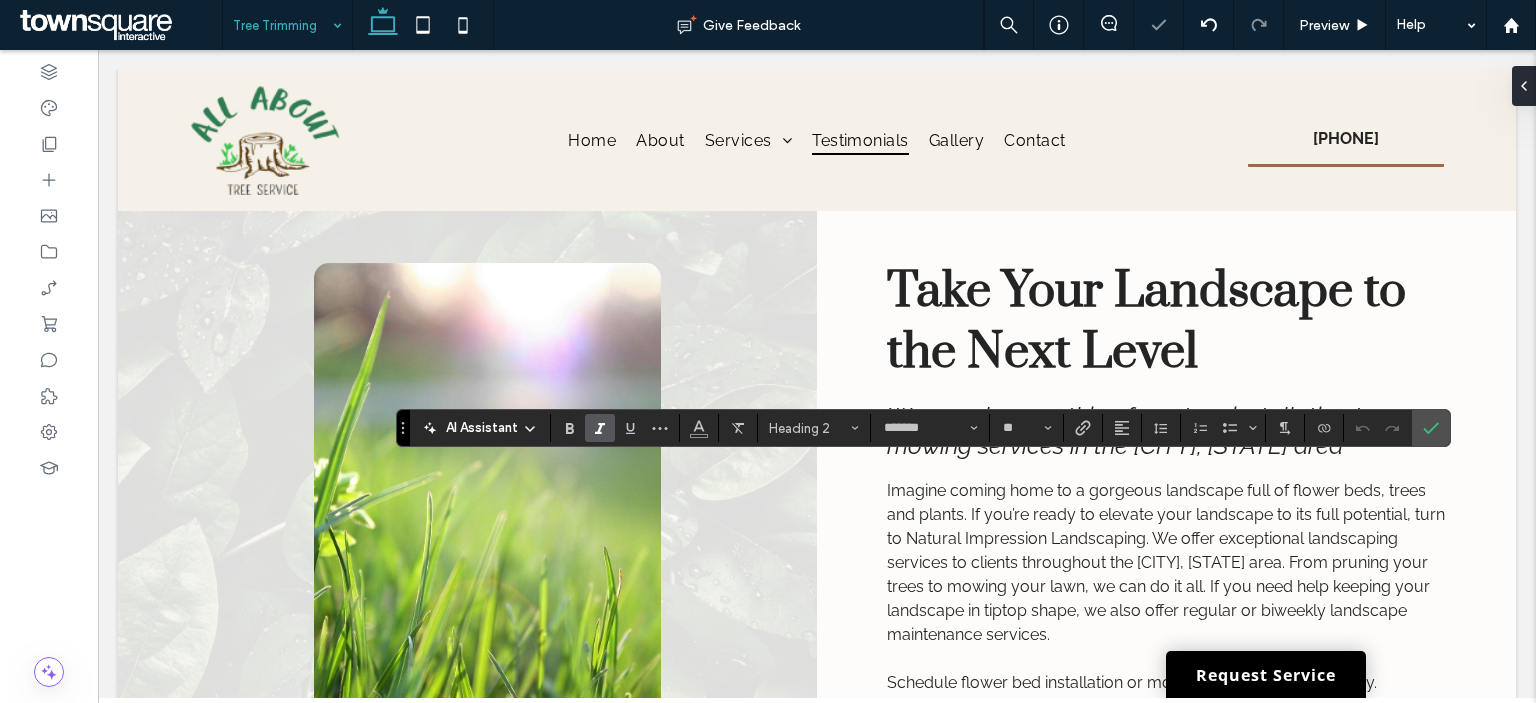 type on "**" 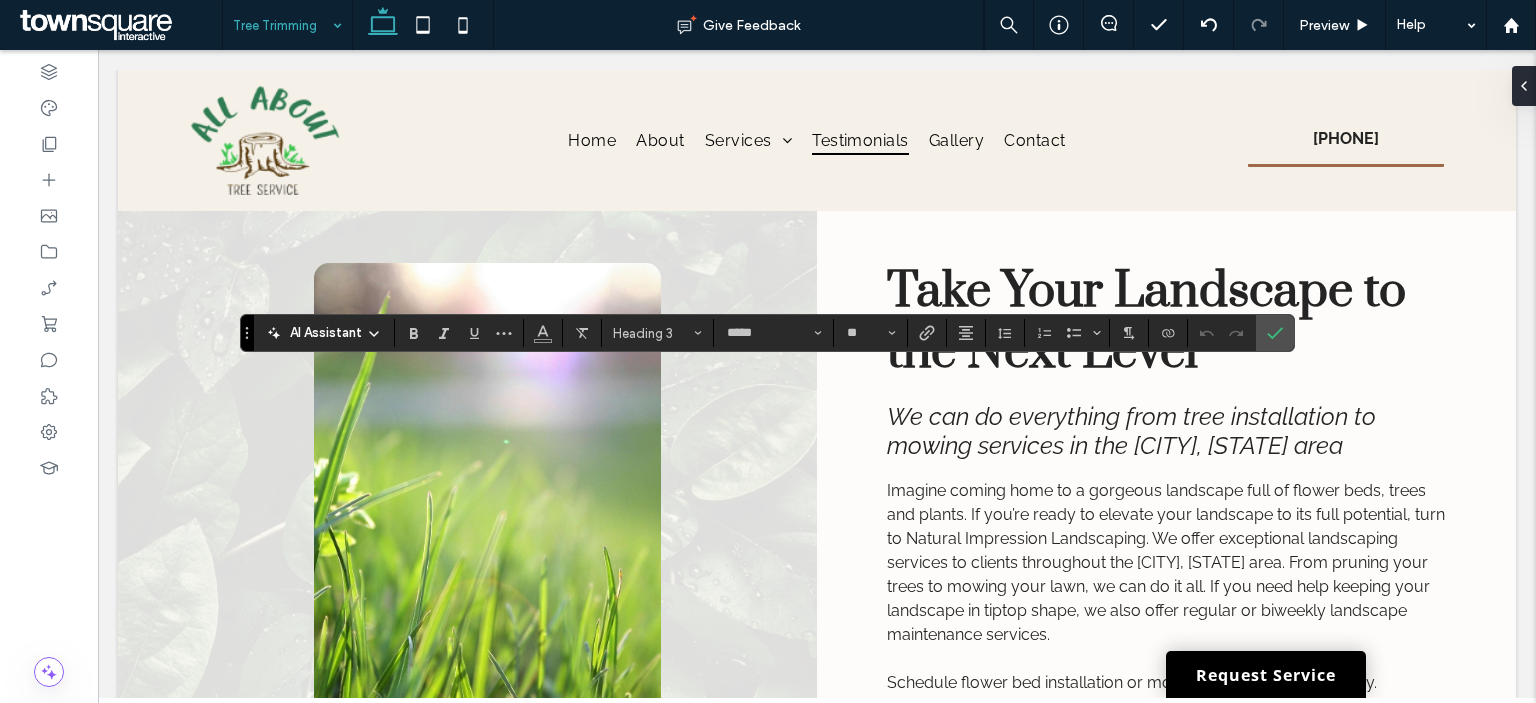 type on "*******" 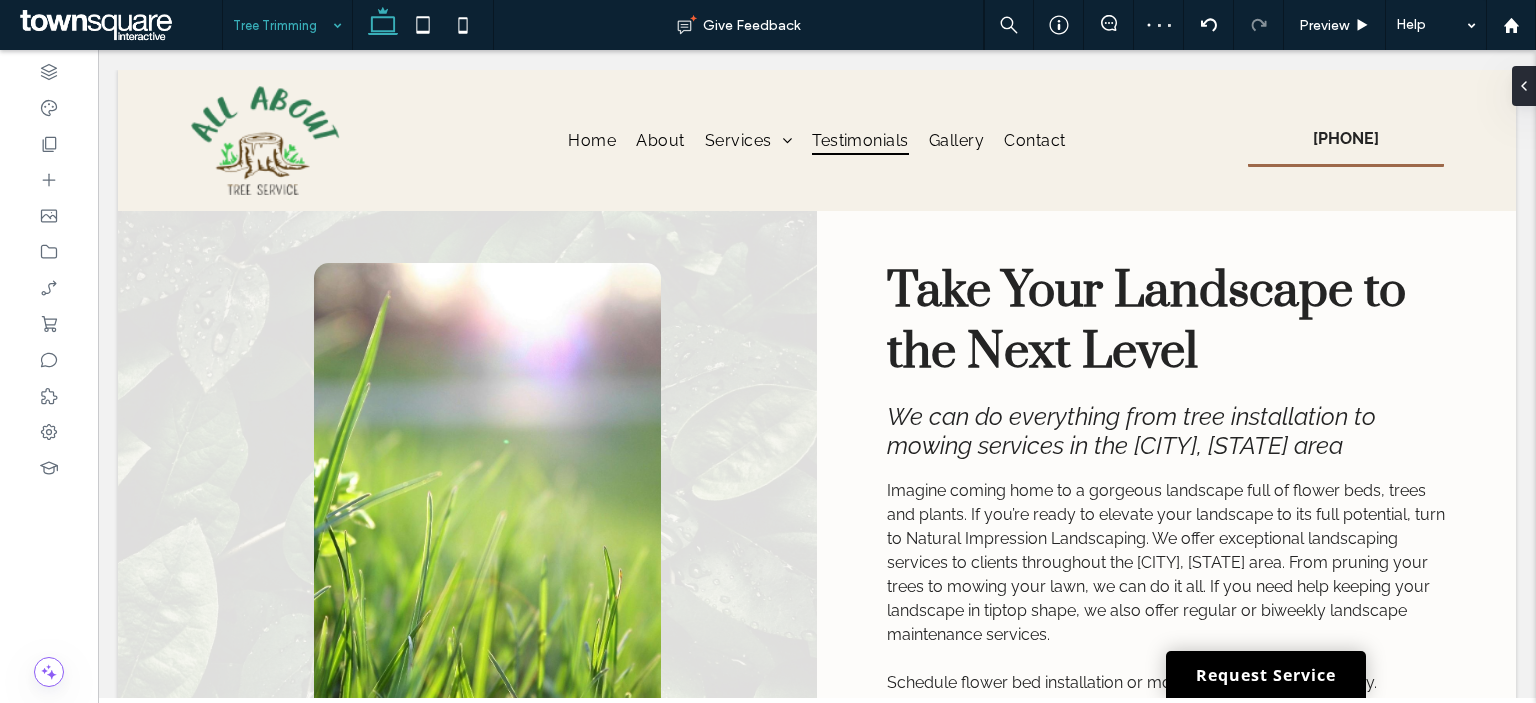 type on "*******" 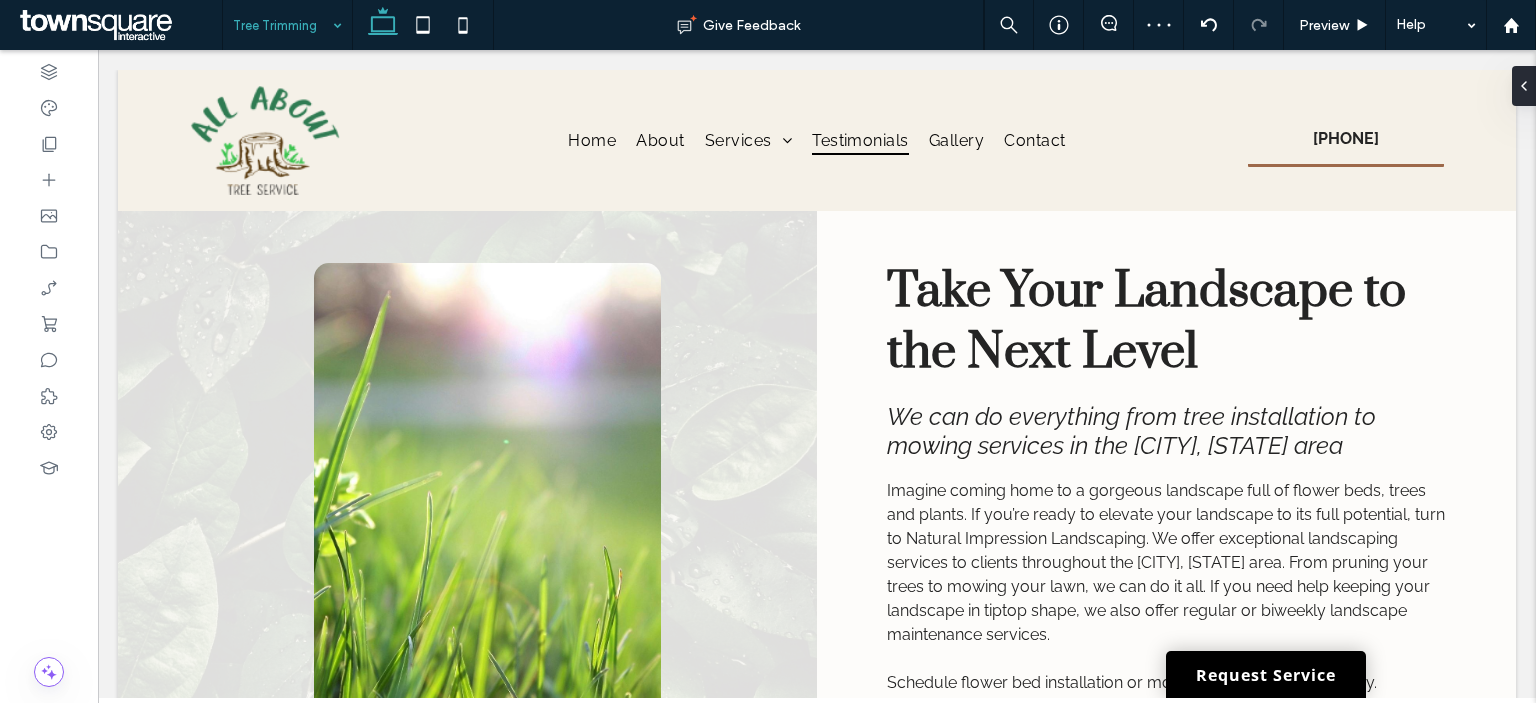 type on "**" 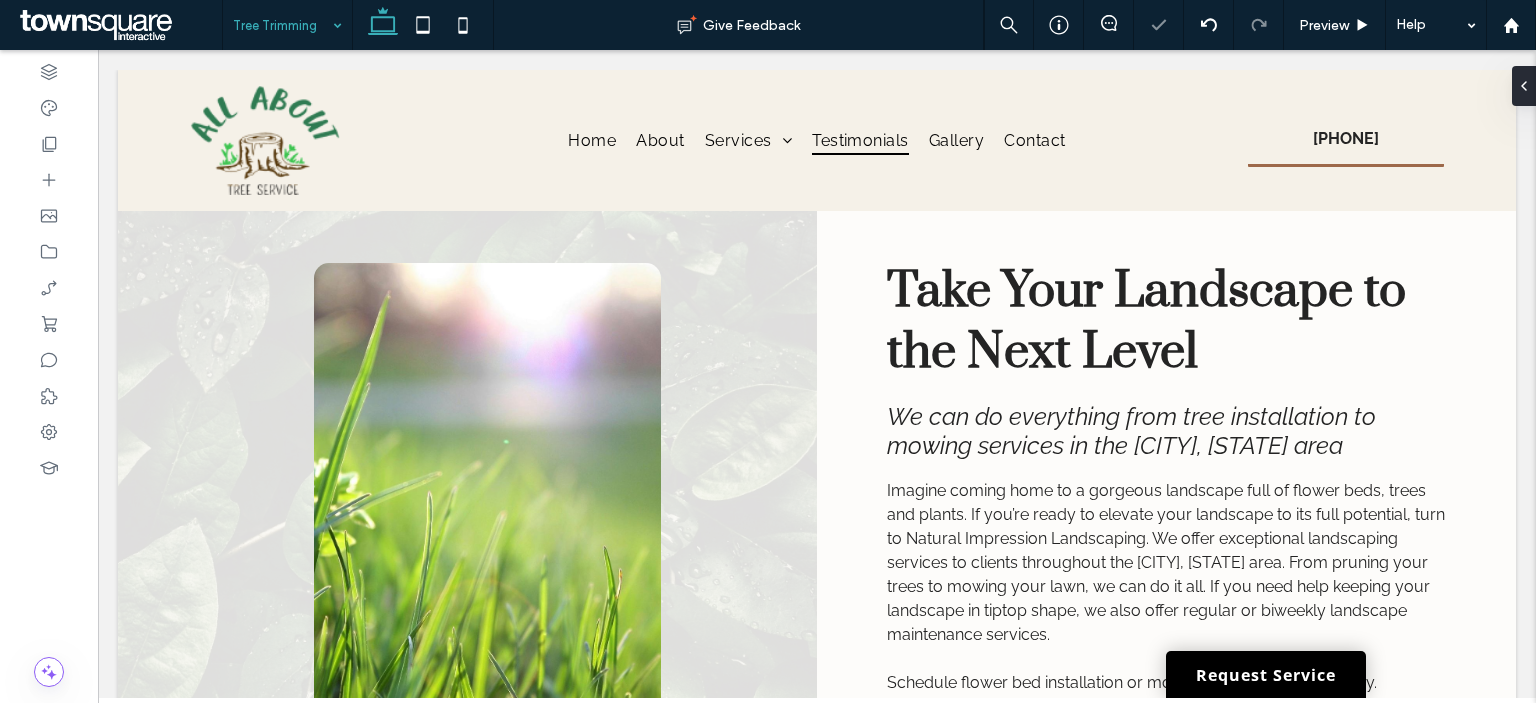 type on "*******" 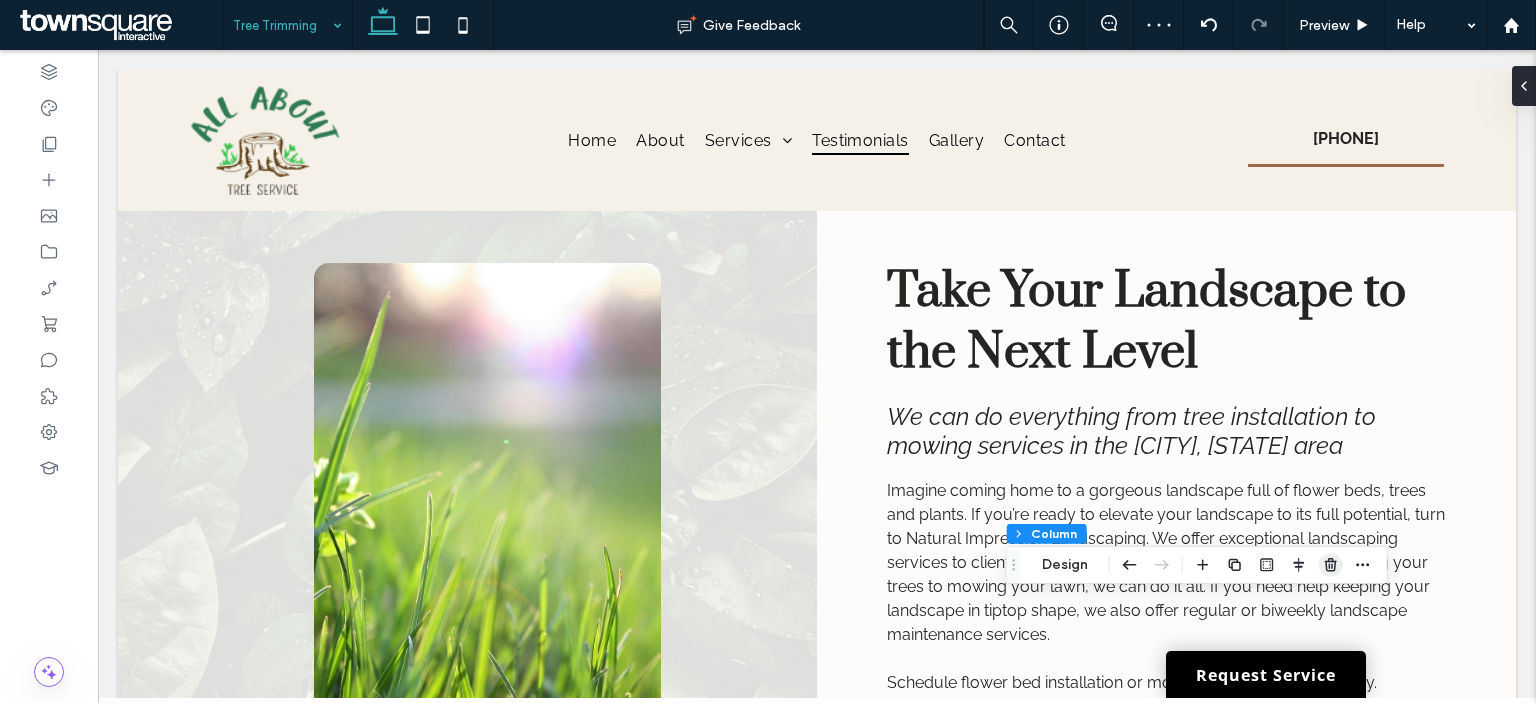 click at bounding box center [1331, 565] 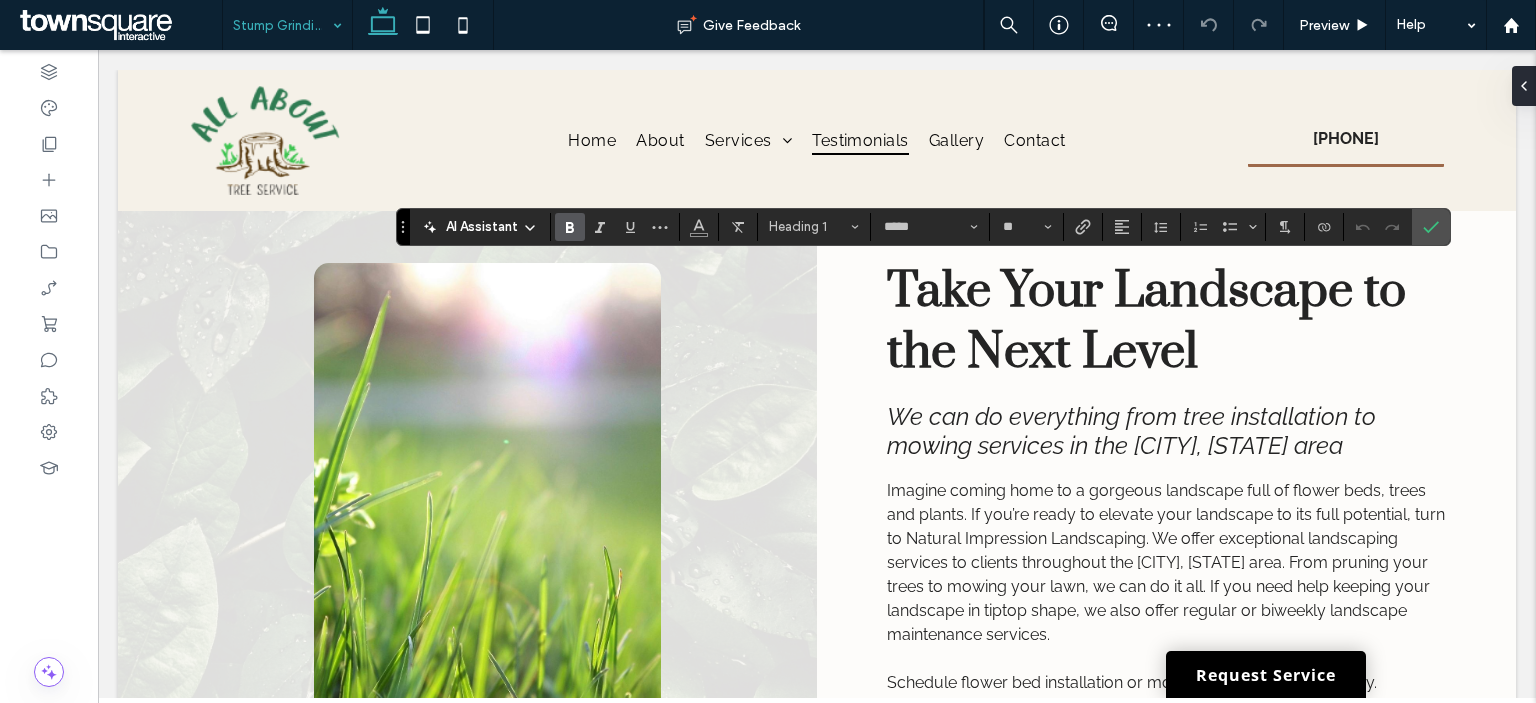 type on "*******" 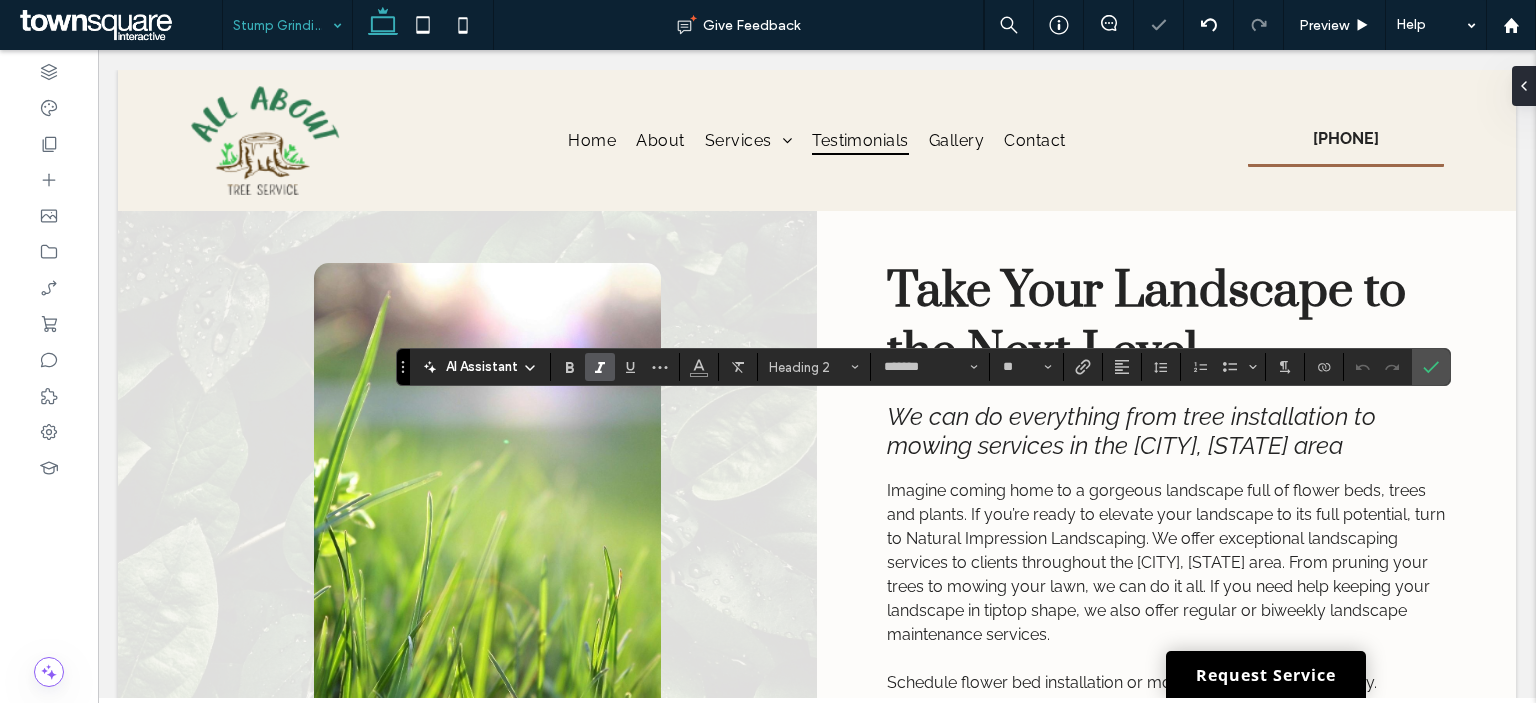 type on "**" 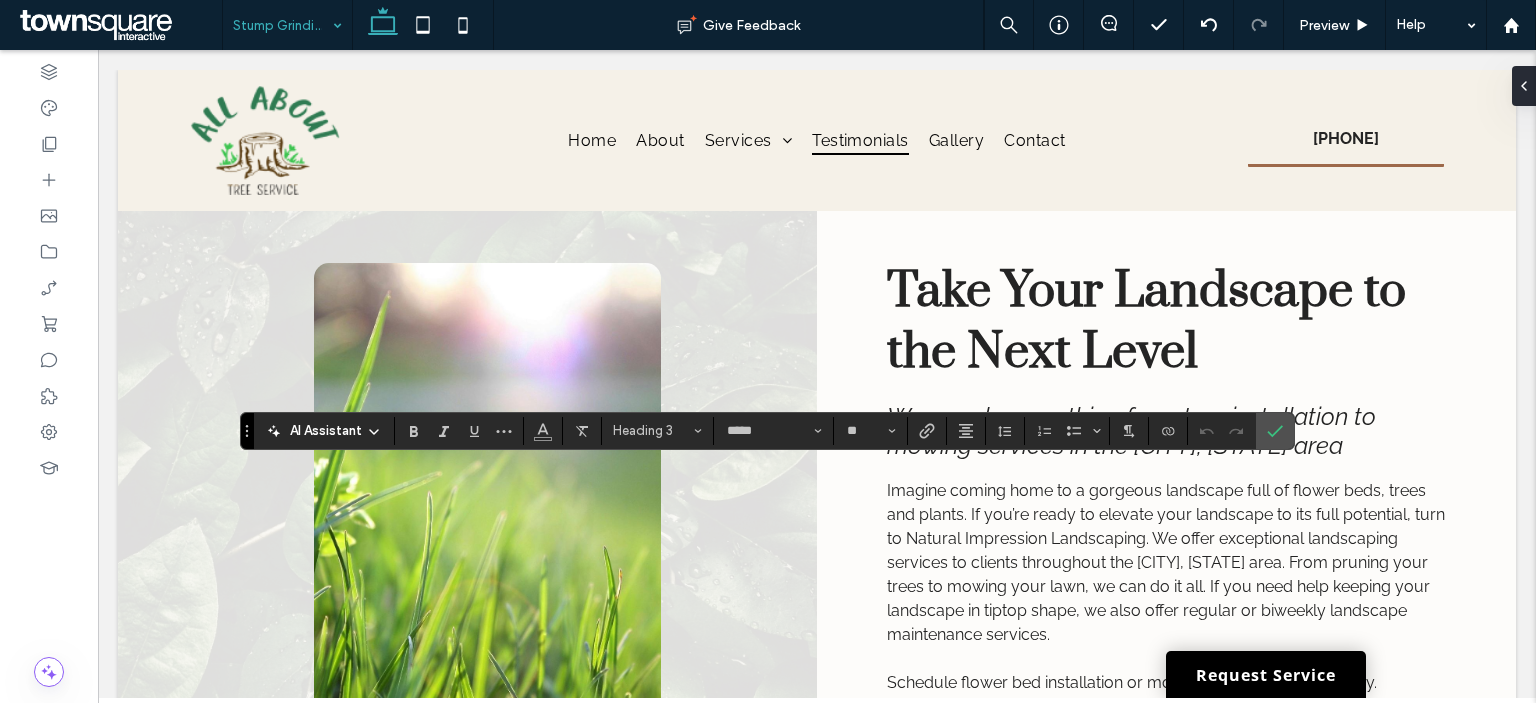 type on "*******" 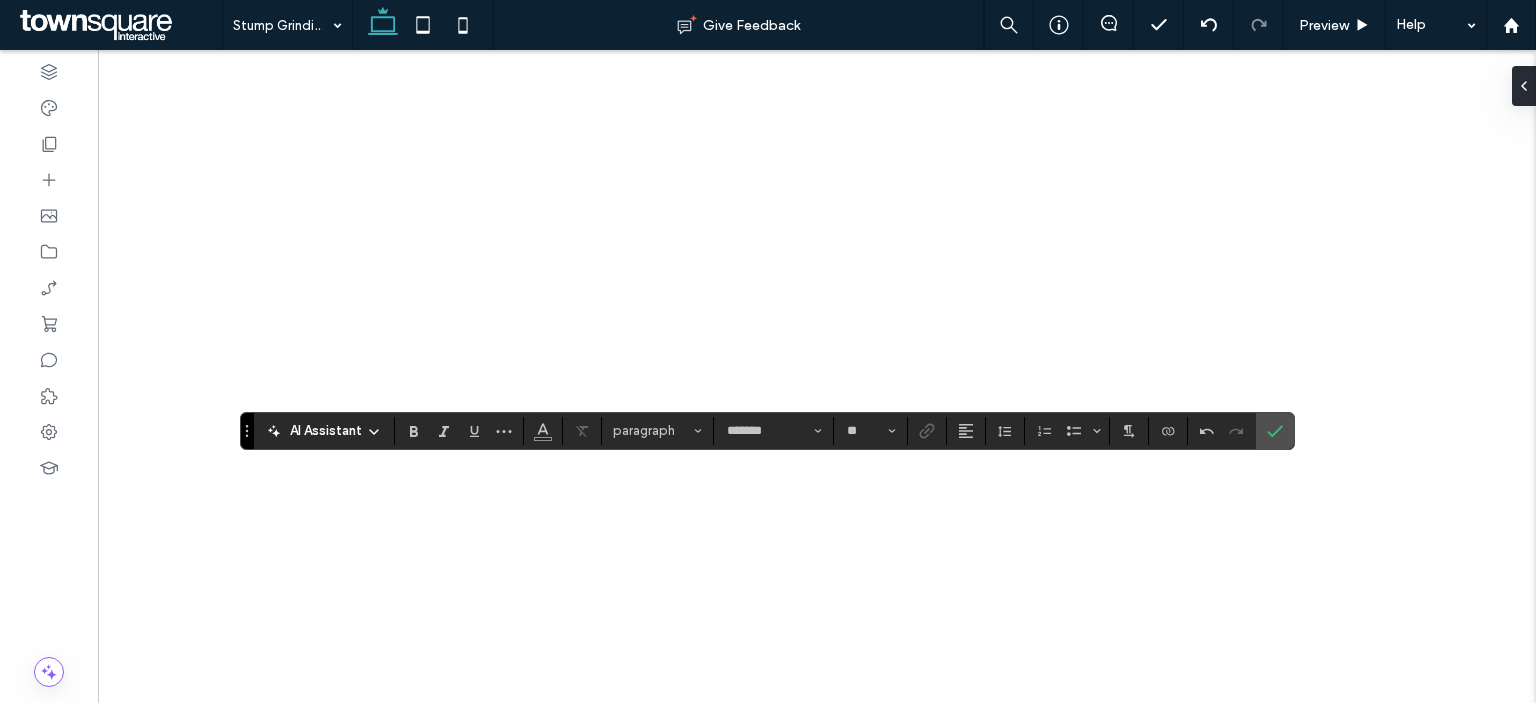 scroll, scrollTop: 0, scrollLeft: 0, axis: both 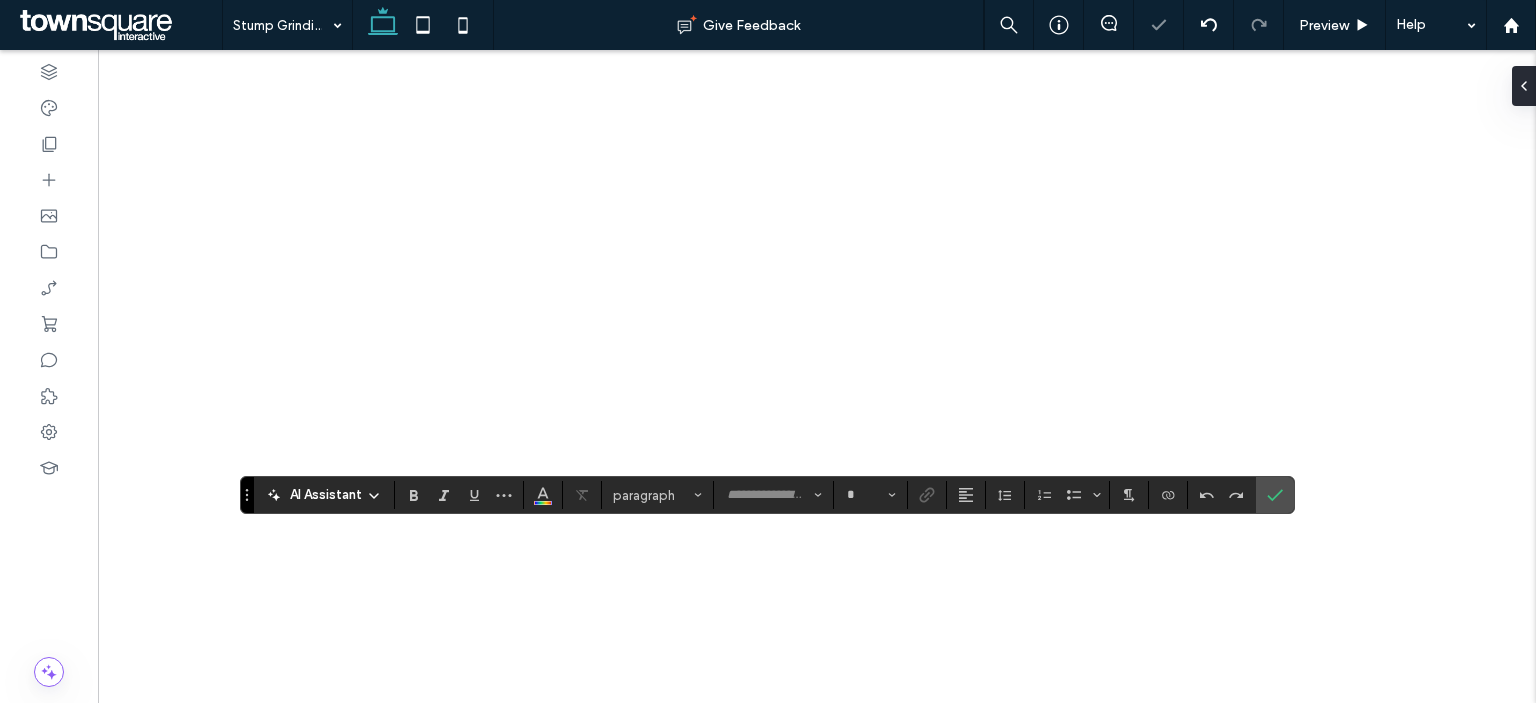 type on "*******" 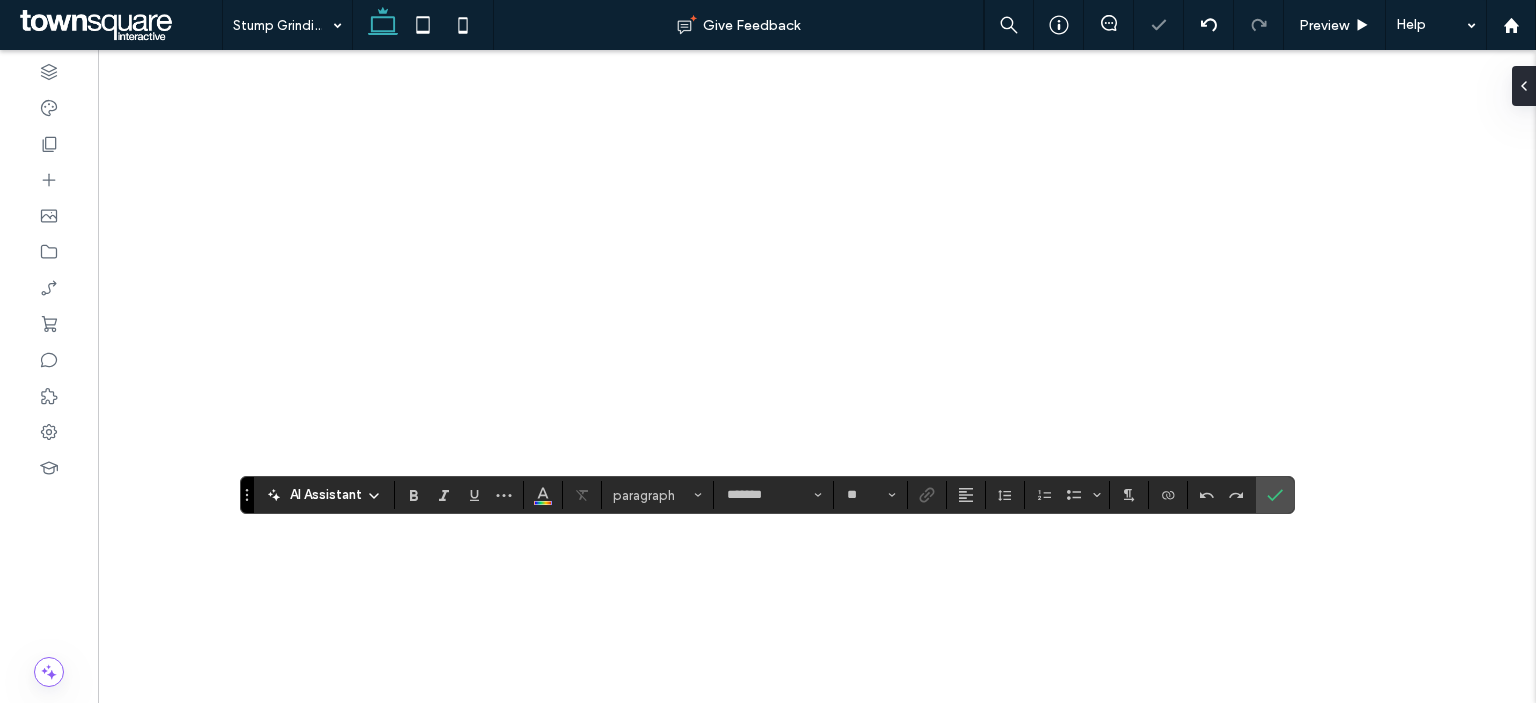 scroll, scrollTop: 0, scrollLeft: 0, axis: both 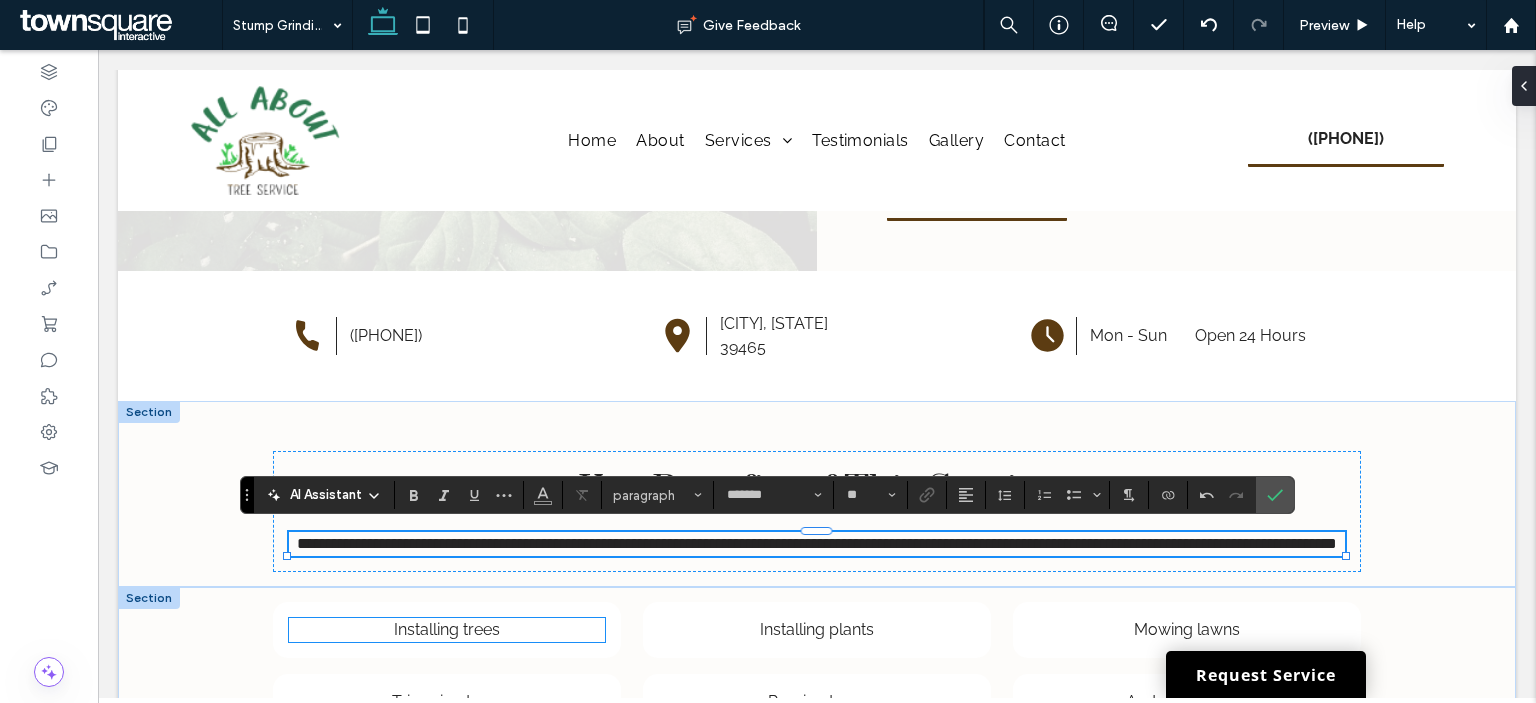 click on "Installing trees" at bounding box center [447, 629] 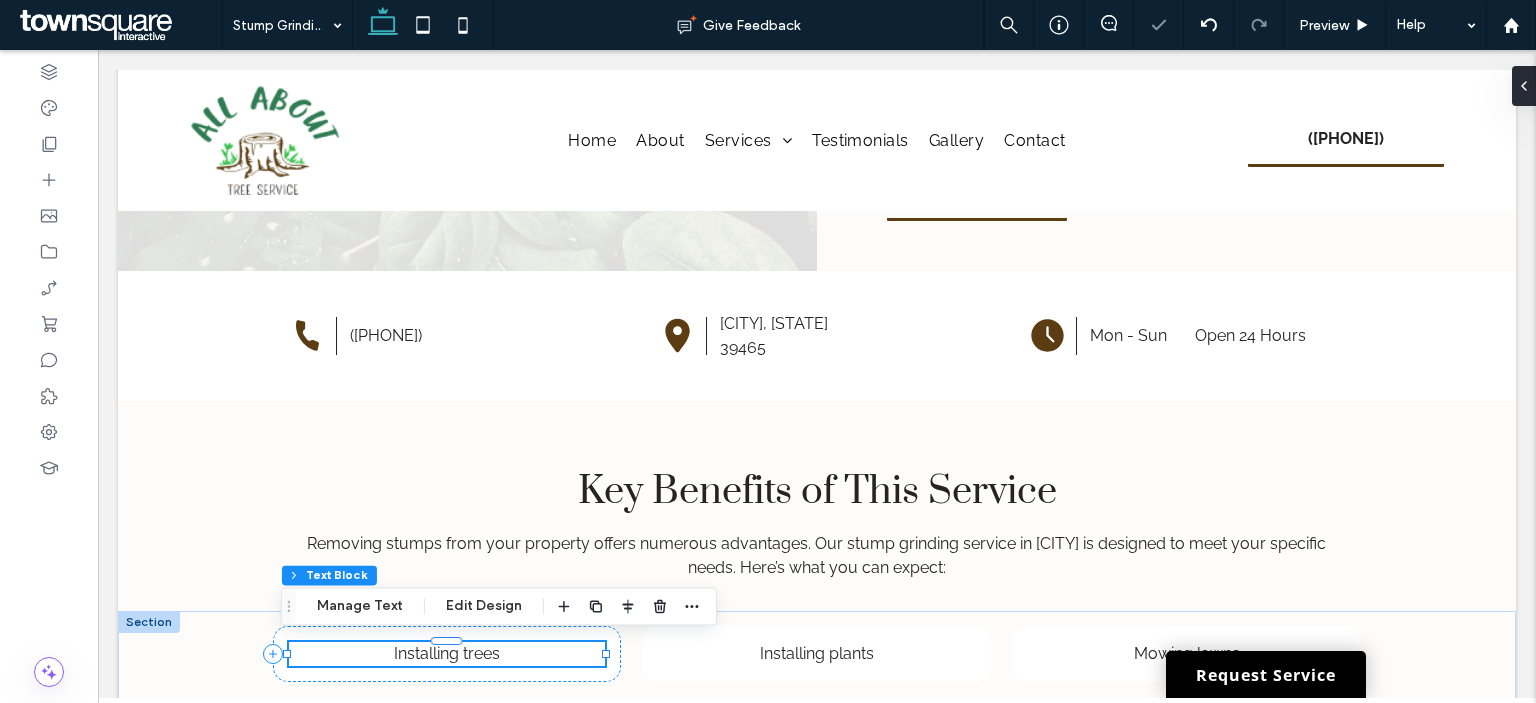 click on "Installing trees" at bounding box center (447, 653) 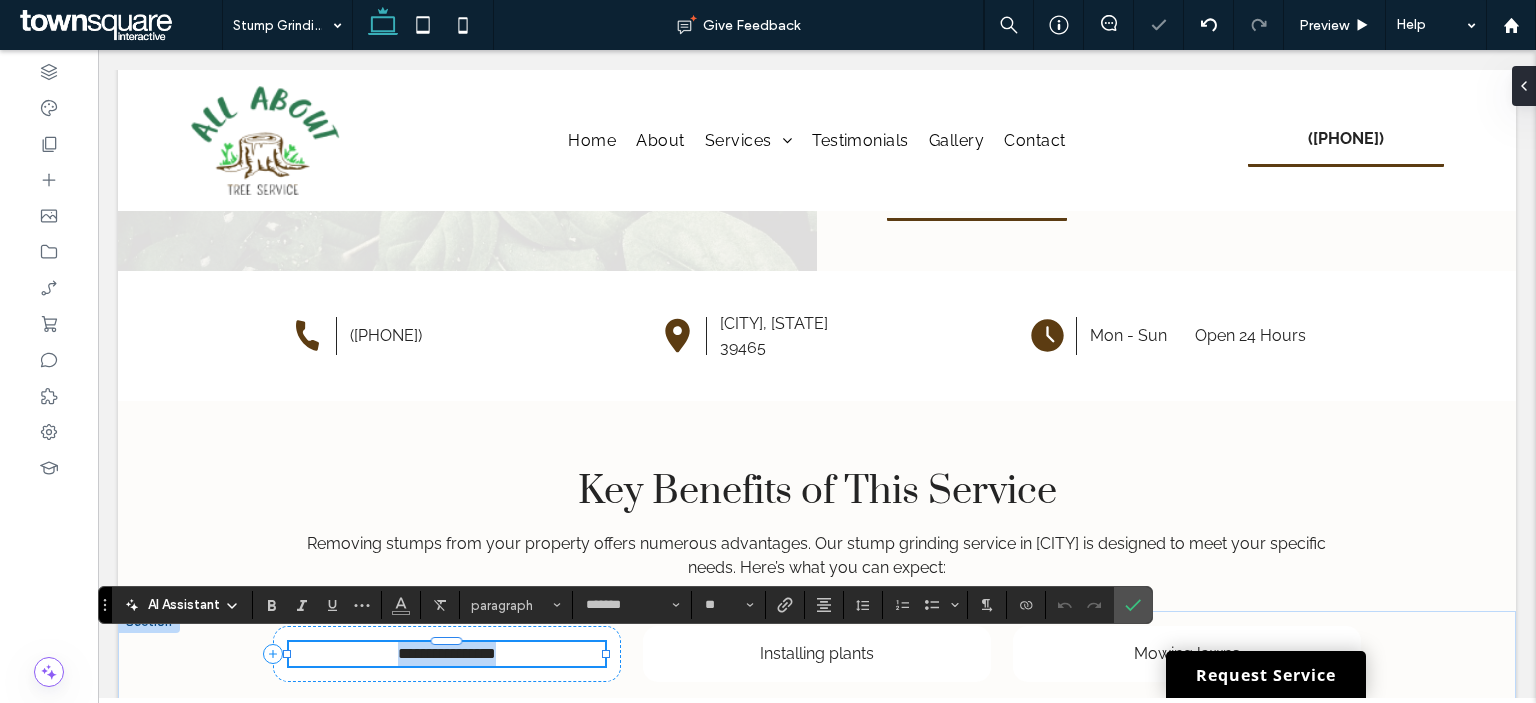 paste 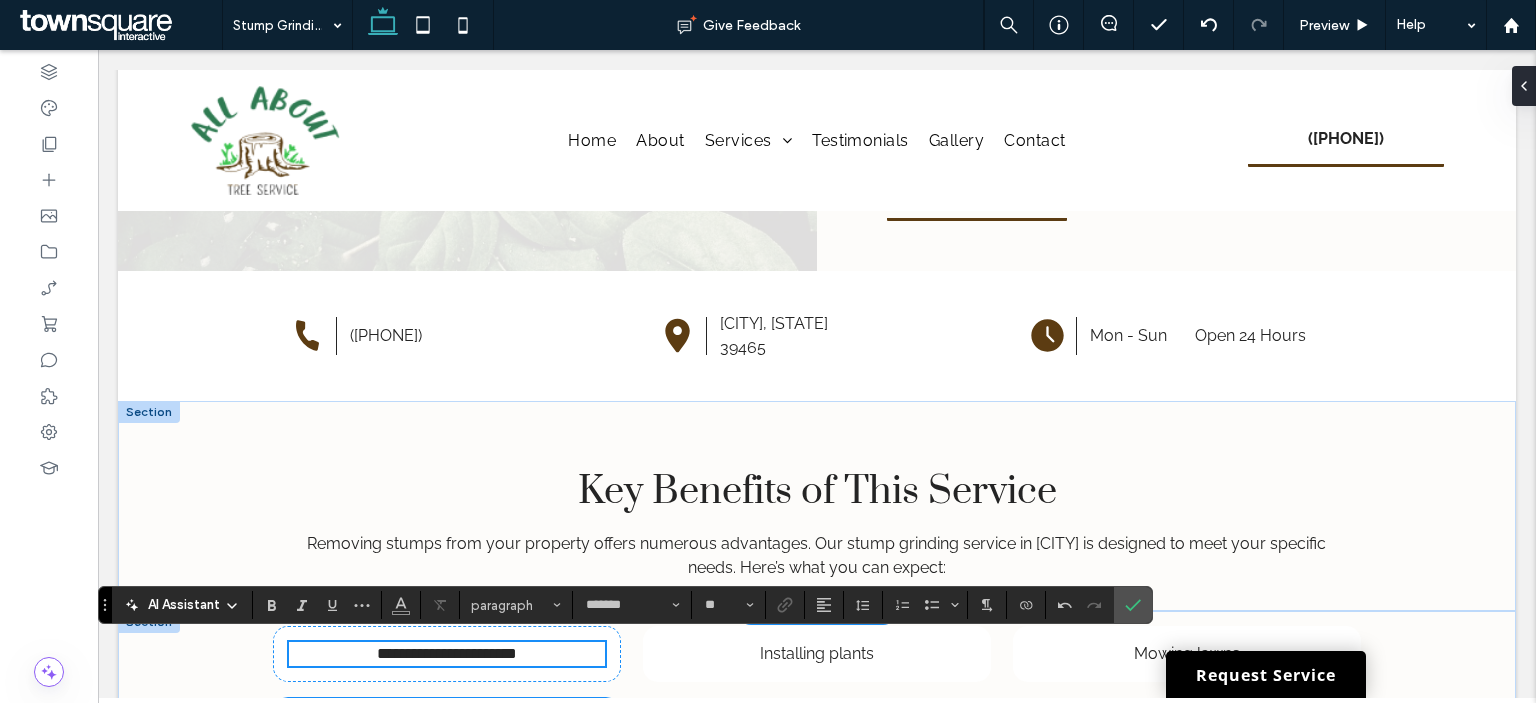 scroll, scrollTop: 936, scrollLeft: 0, axis: vertical 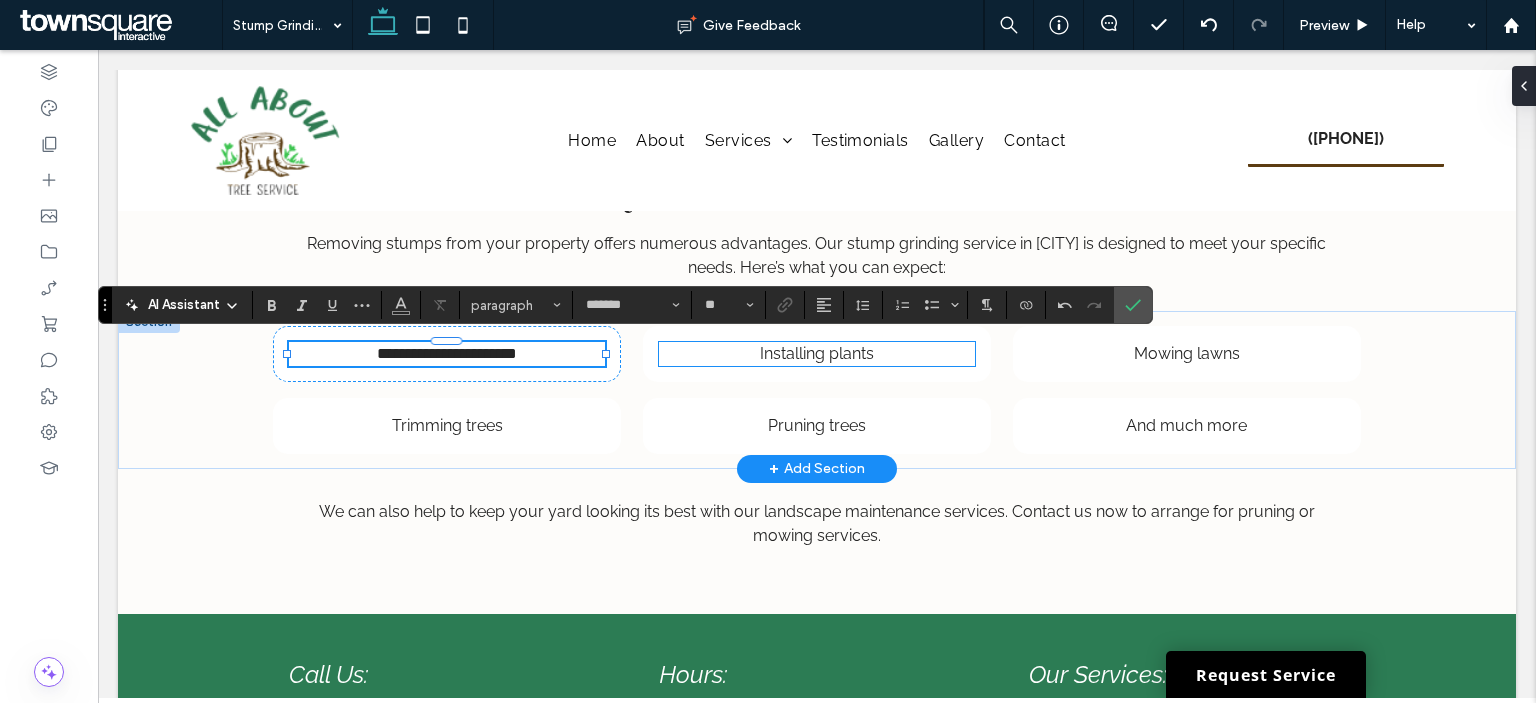 click on "Installing plants" at bounding box center [817, 353] 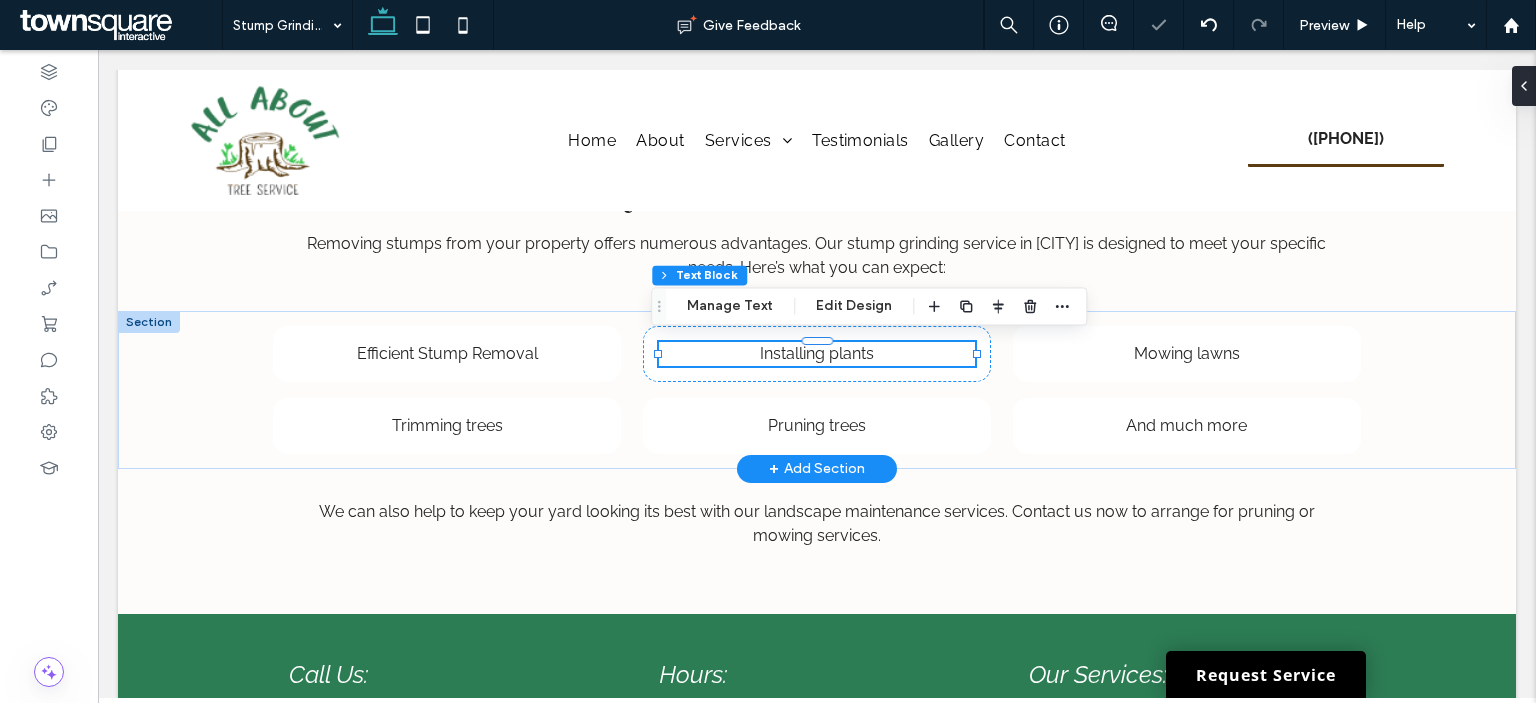 click on "Installing plants ﻿" at bounding box center (817, 354) 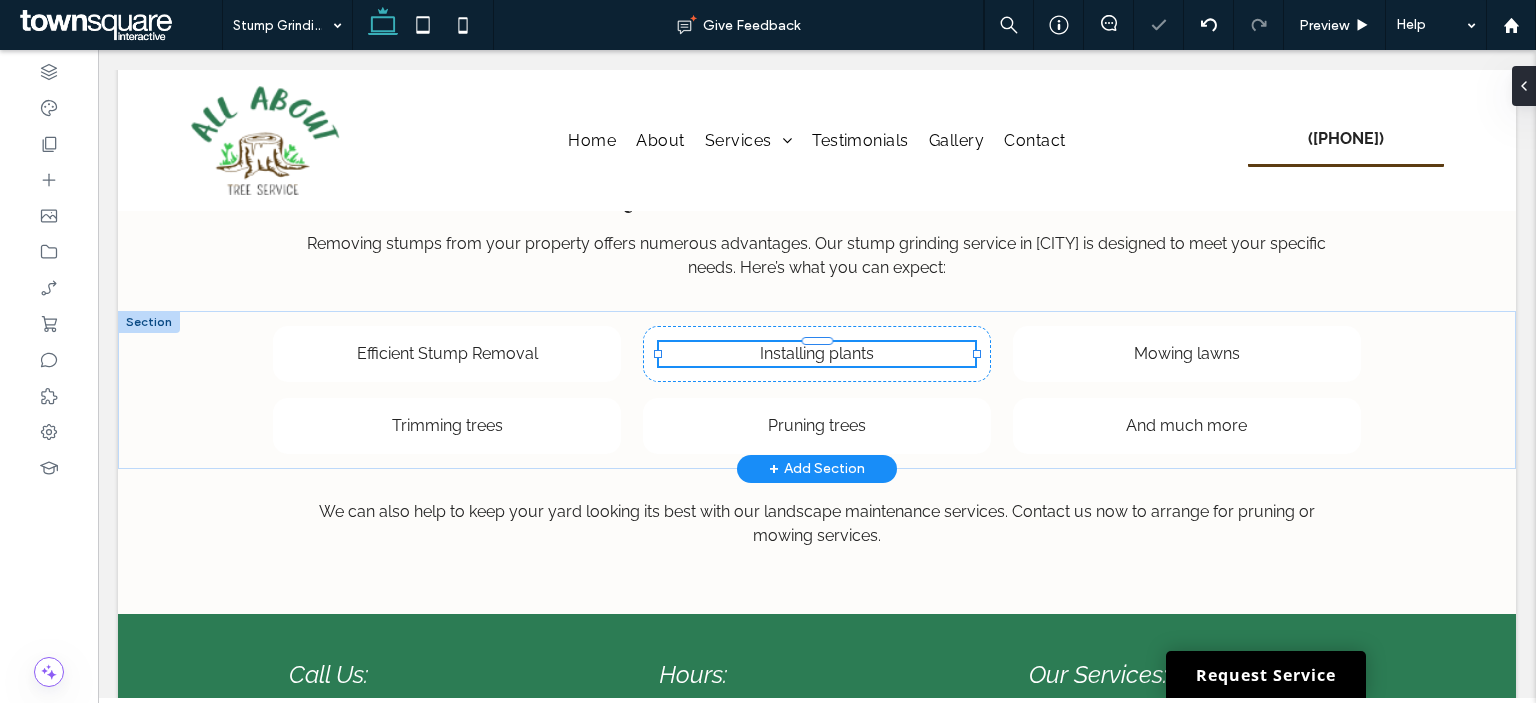 type on "*******" 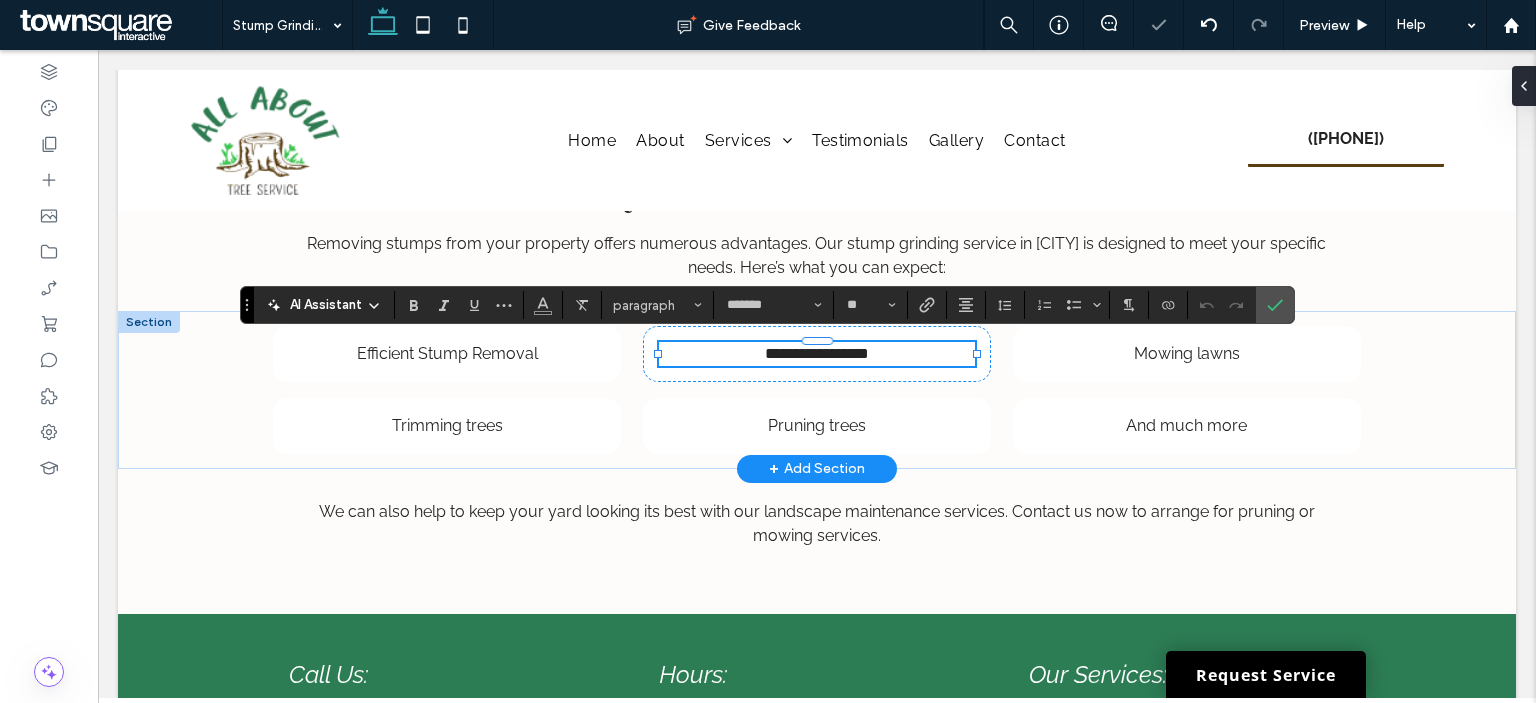 paste 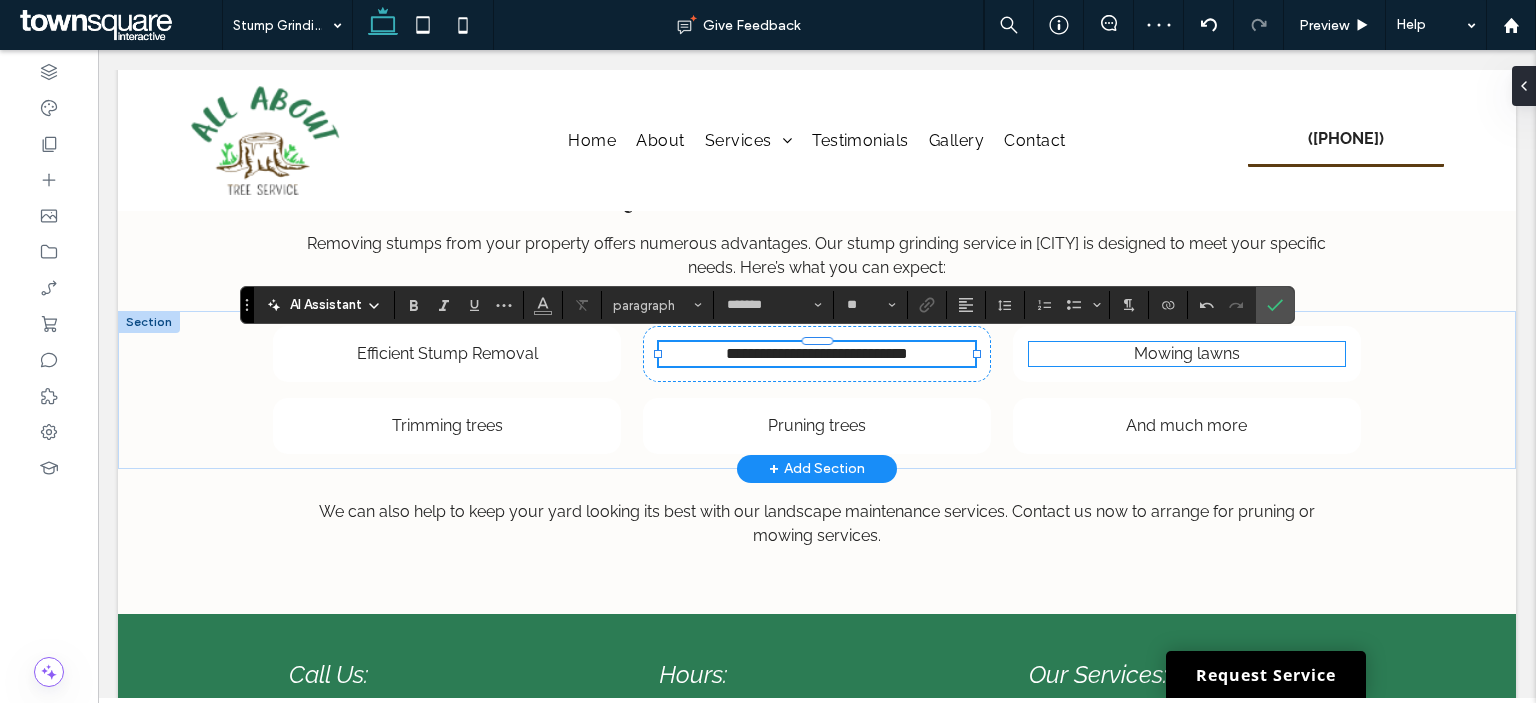 click on "Mowing lawns" at bounding box center [1187, 353] 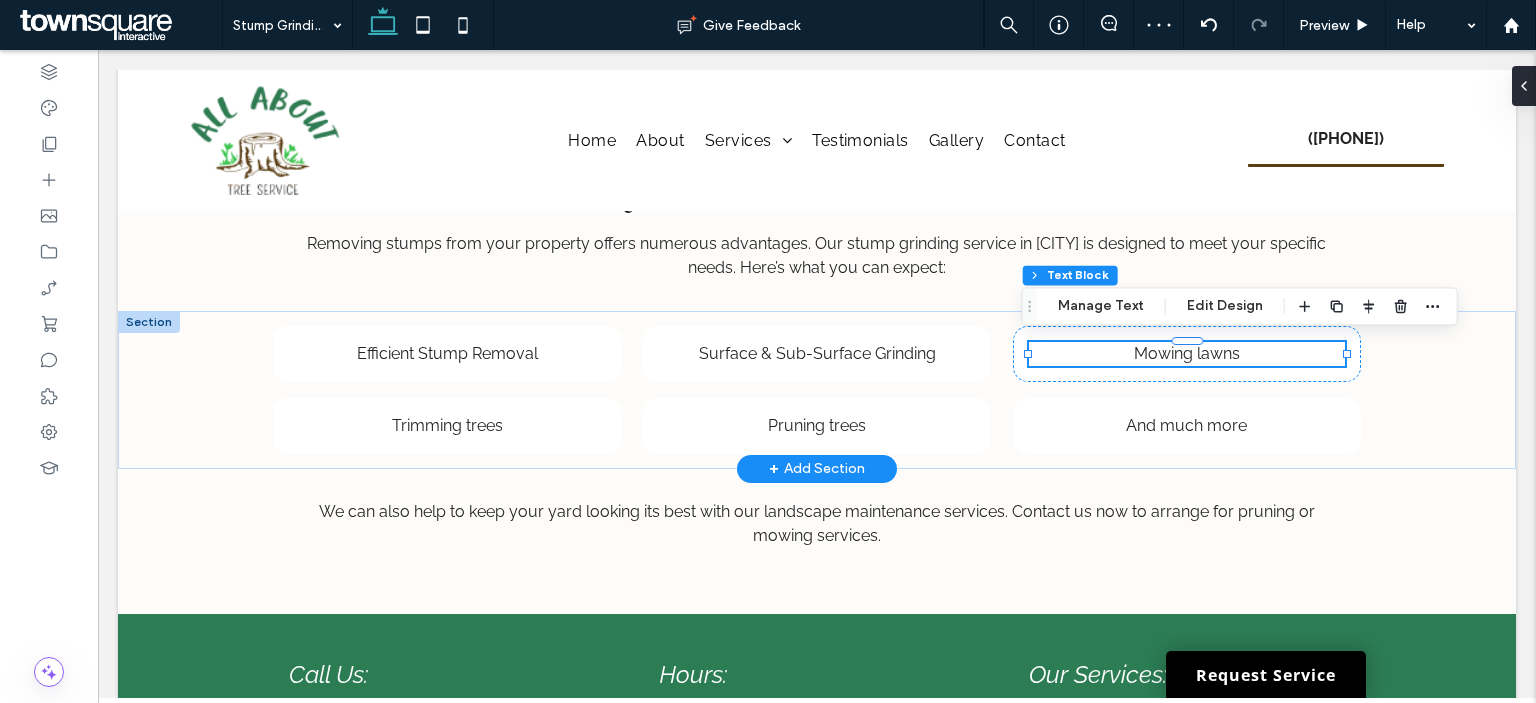 click on "Mowing lawns ﻿" at bounding box center (1187, 354) 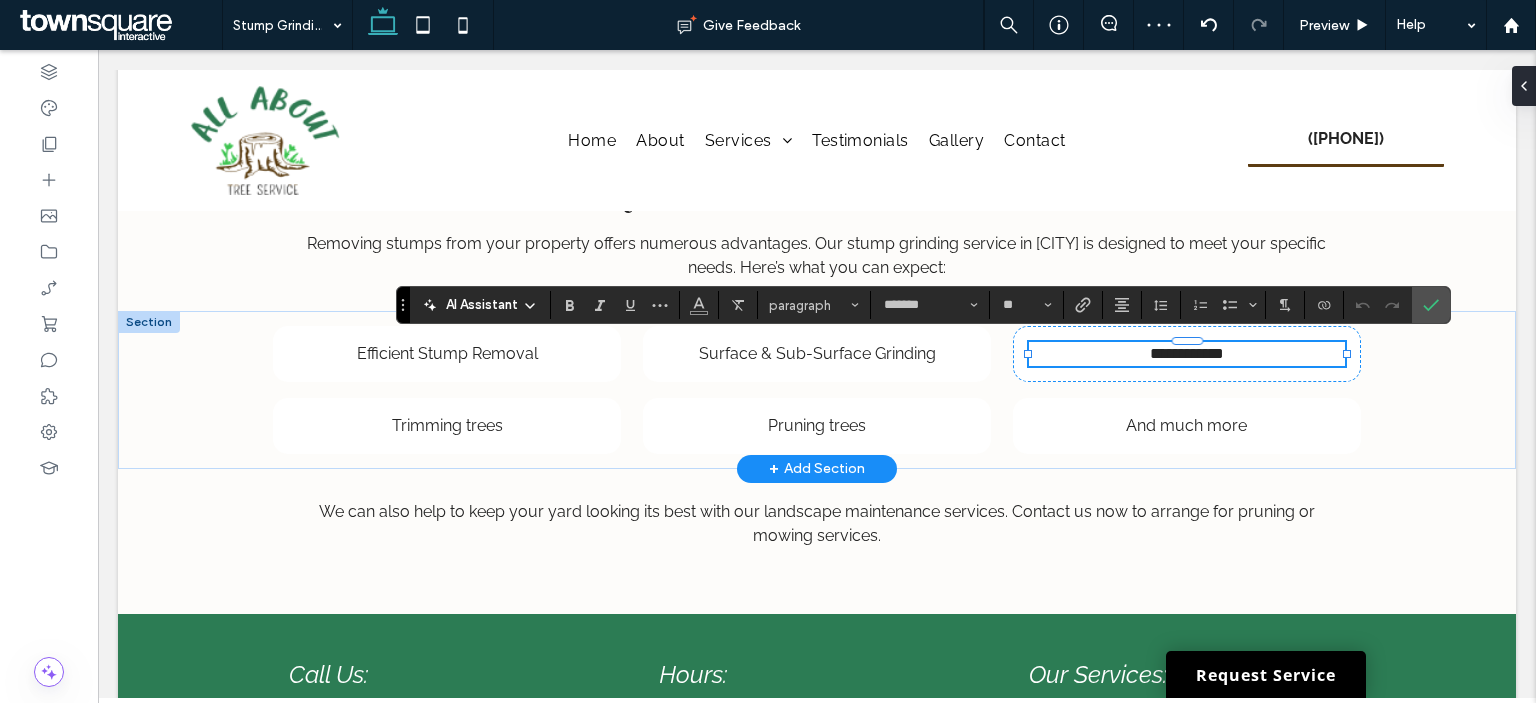 paste 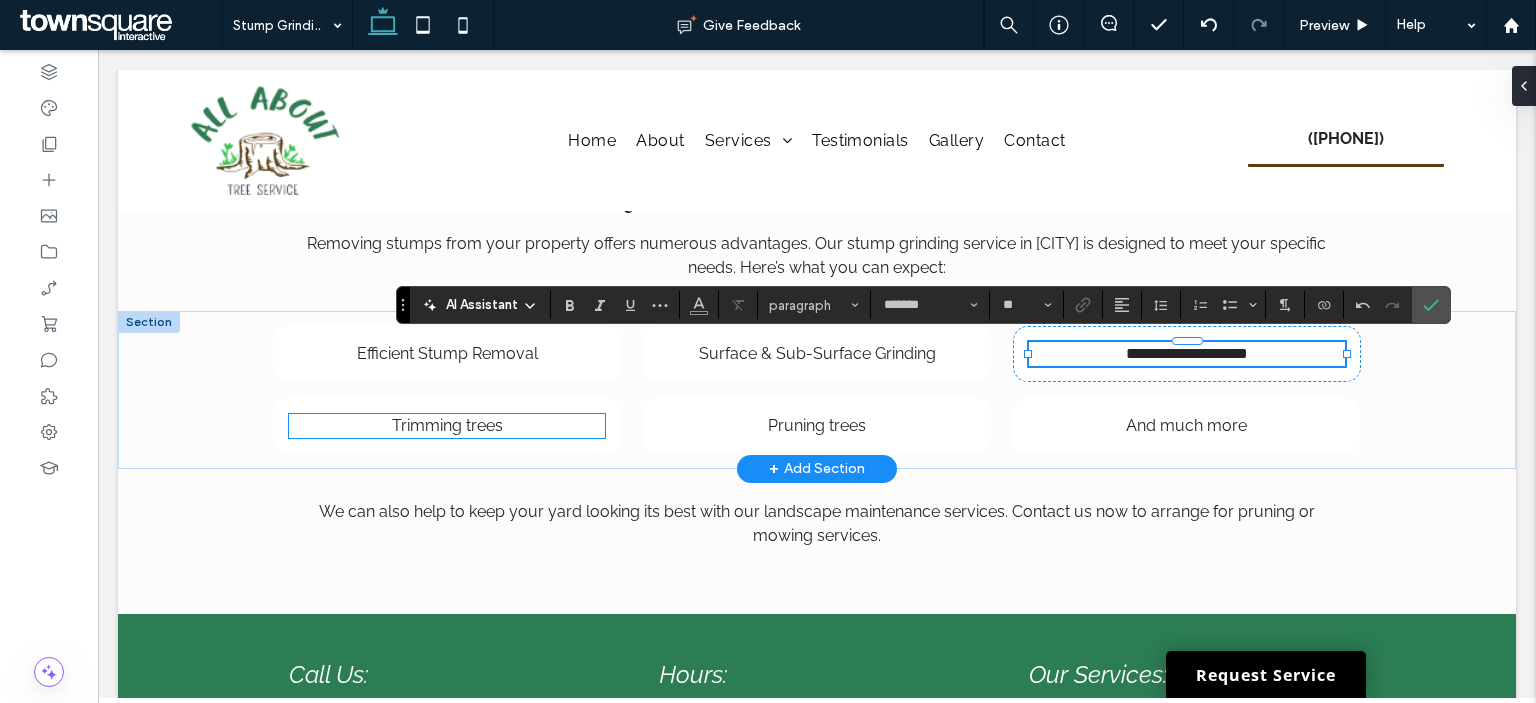click on "Trimming trees" at bounding box center (447, 425) 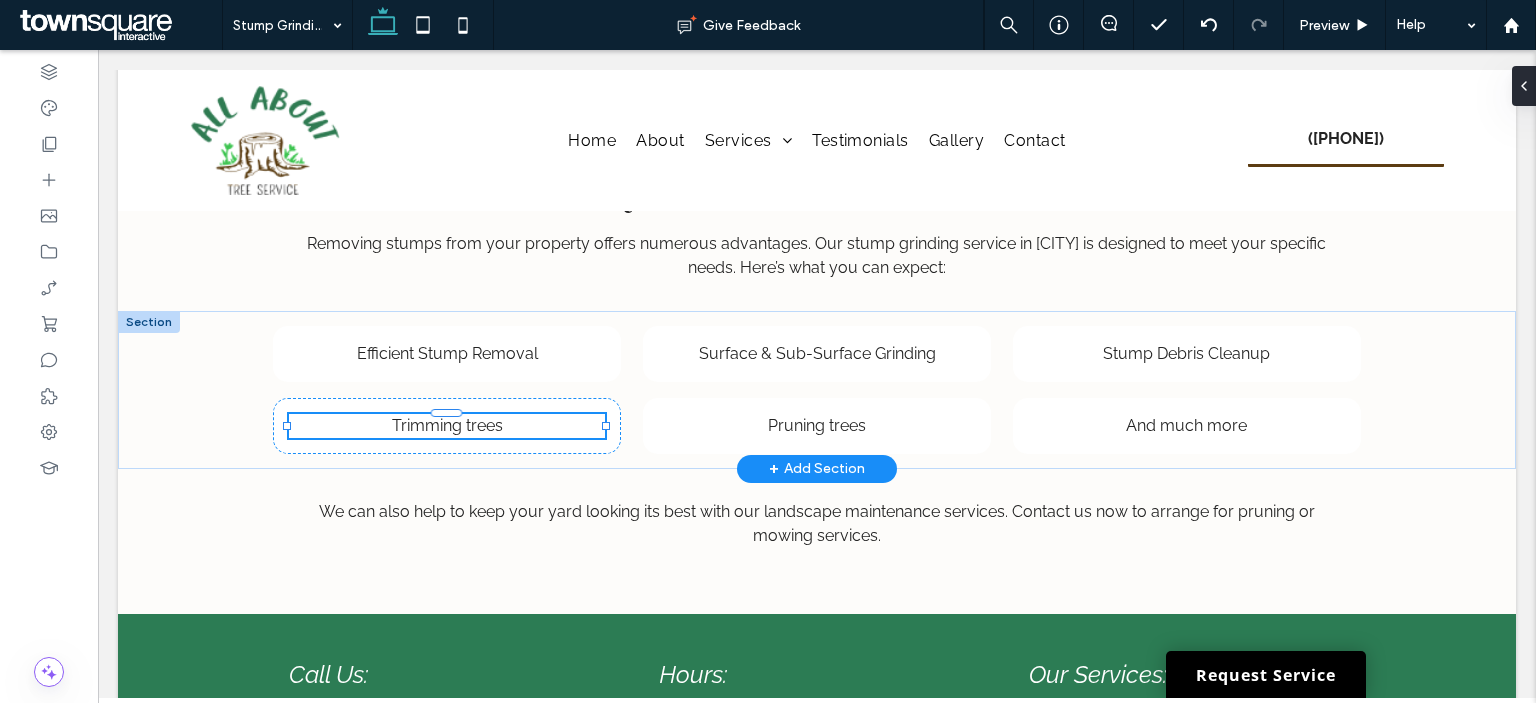click on "Trimming trees ﻿" at bounding box center (447, 426) 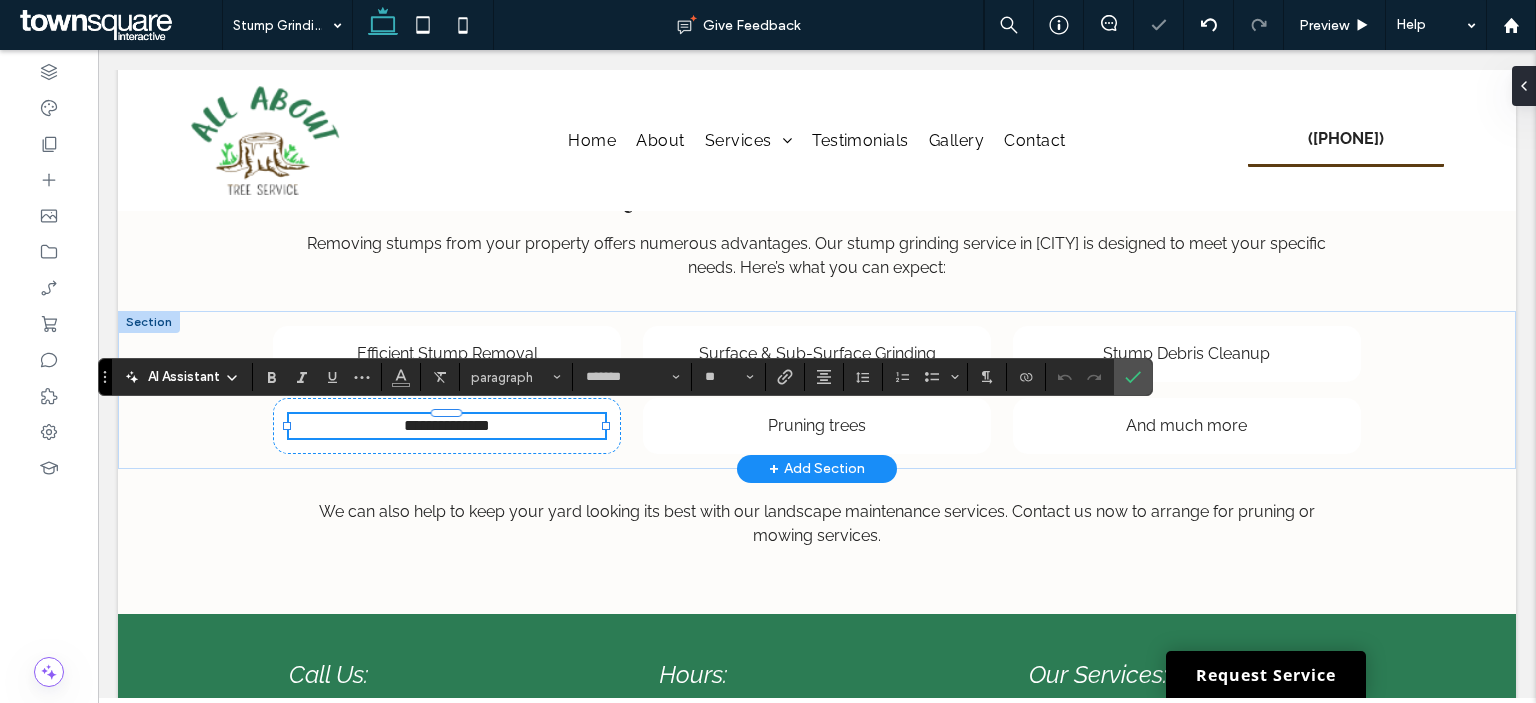 paste 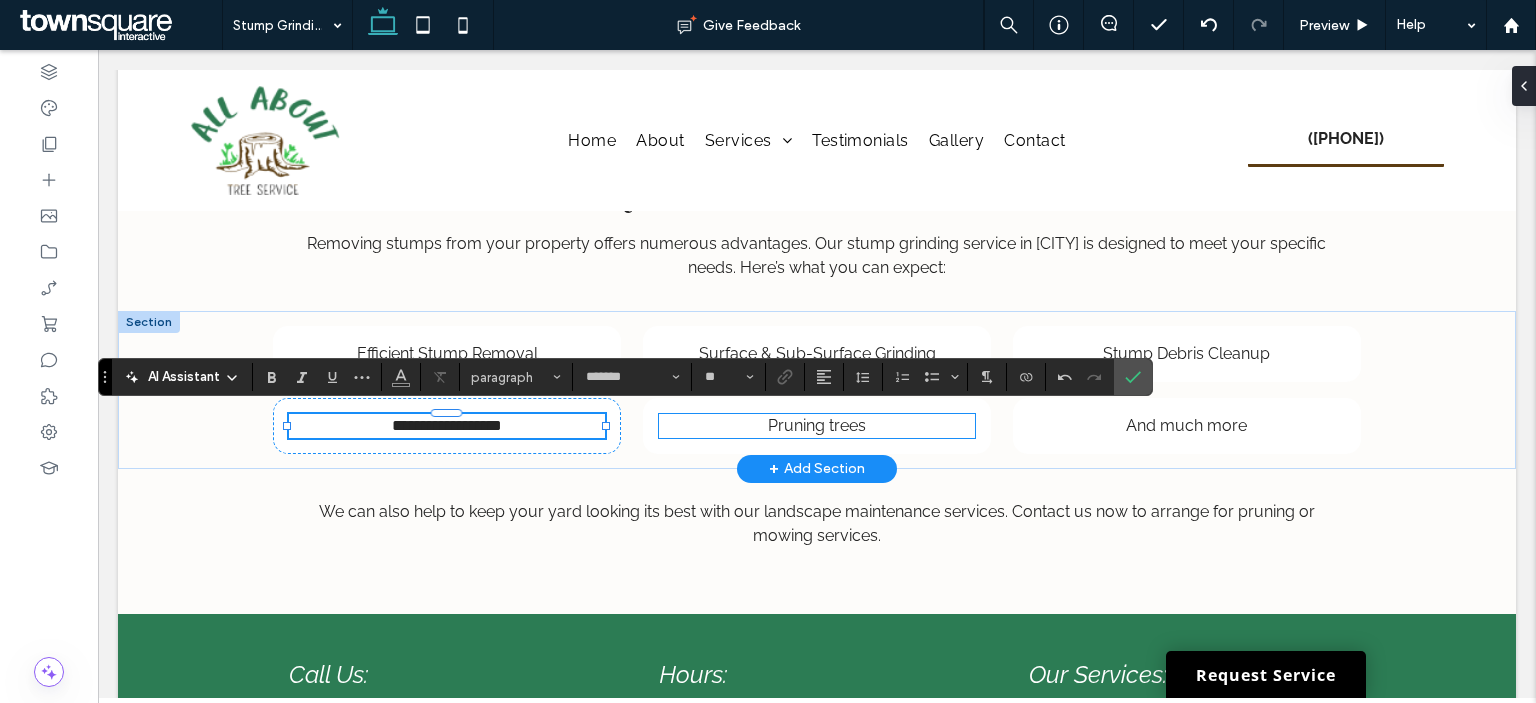click on "Pruning trees" at bounding box center [817, 425] 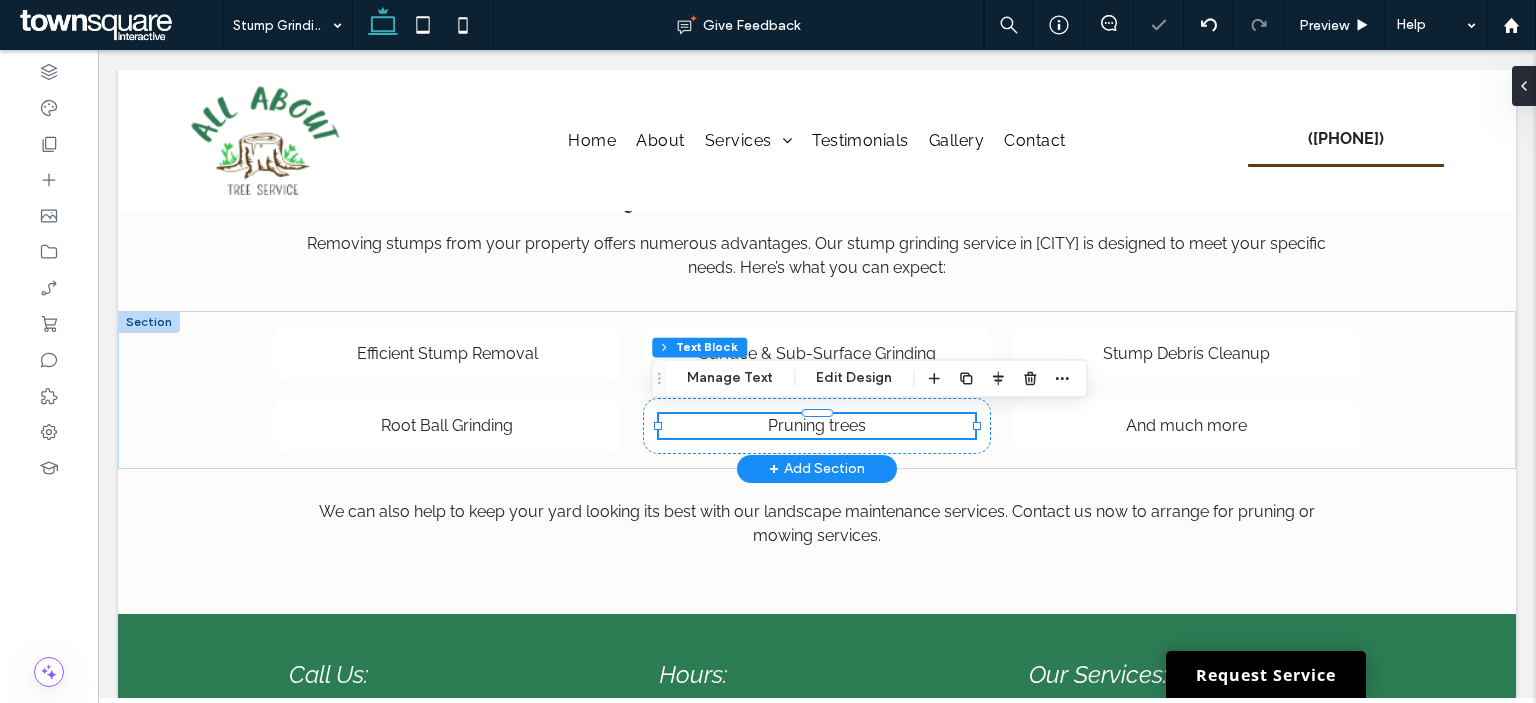 click on "Pruning trees" at bounding box center (817, 425) 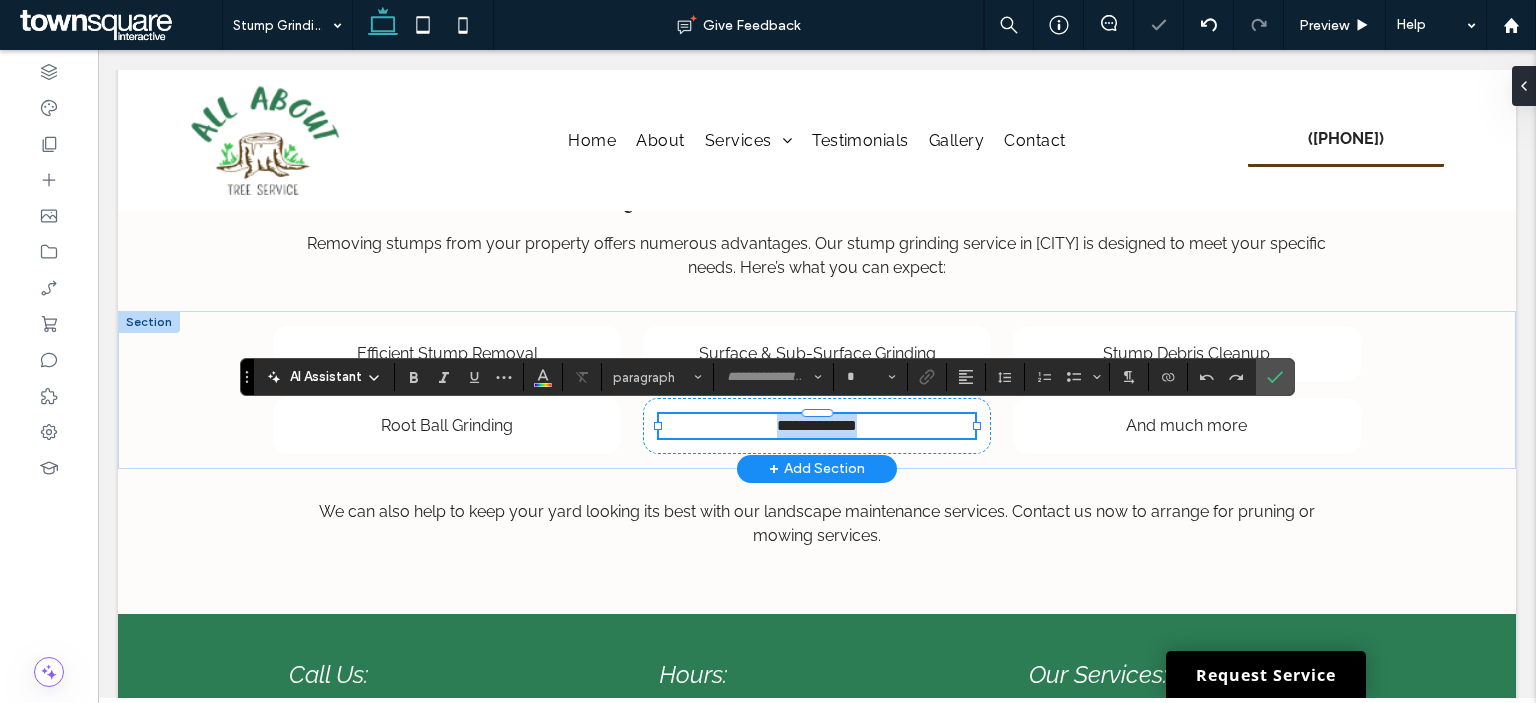 type on "*******" 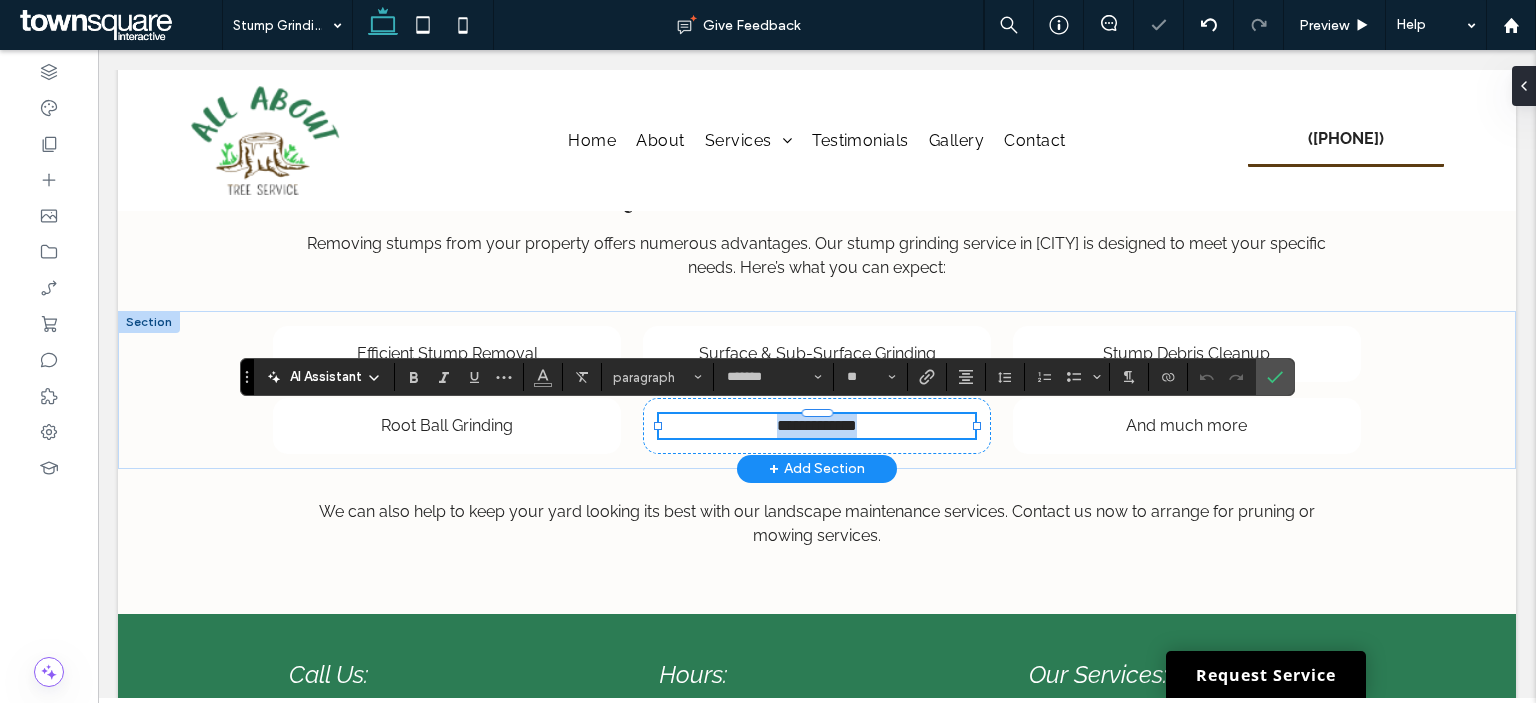 paste 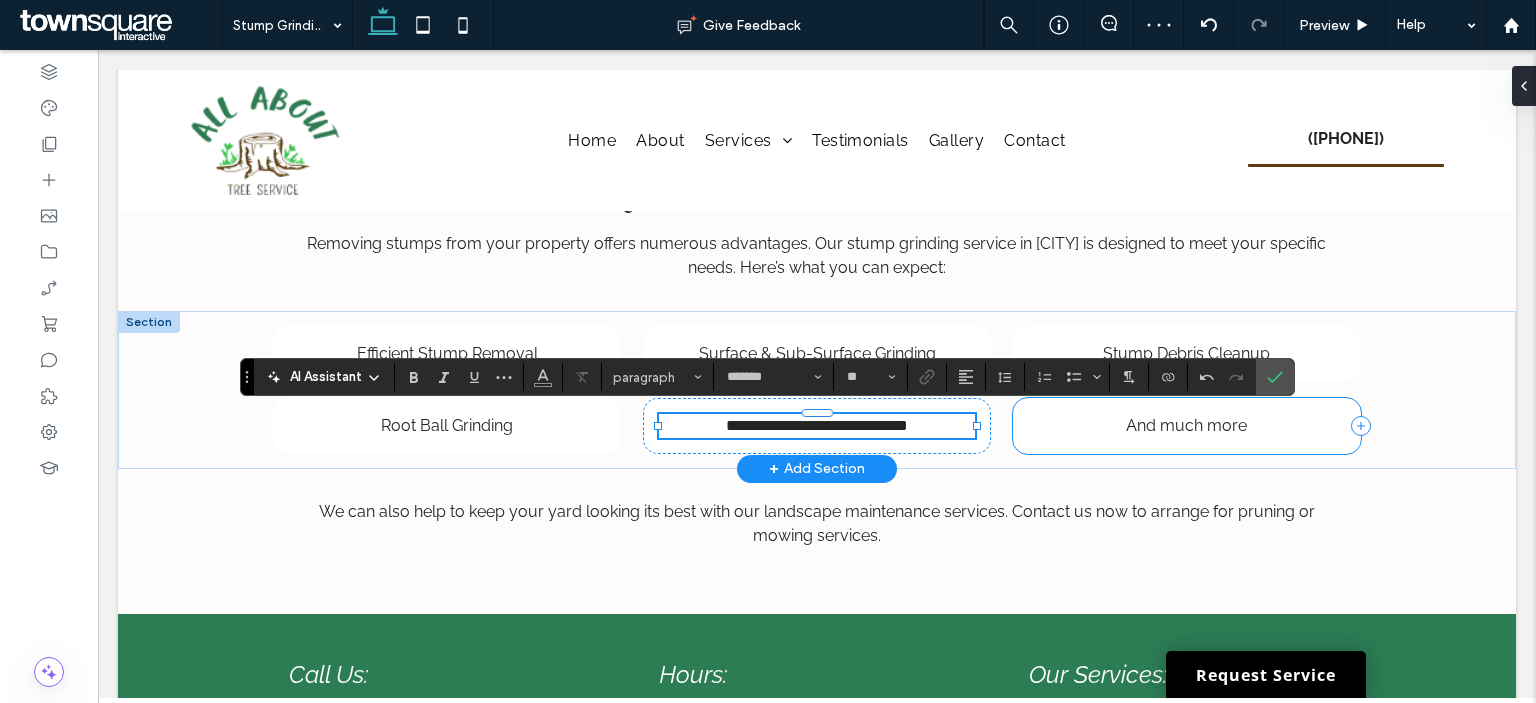 click on "And much more" at bounding box center [1187, 426] 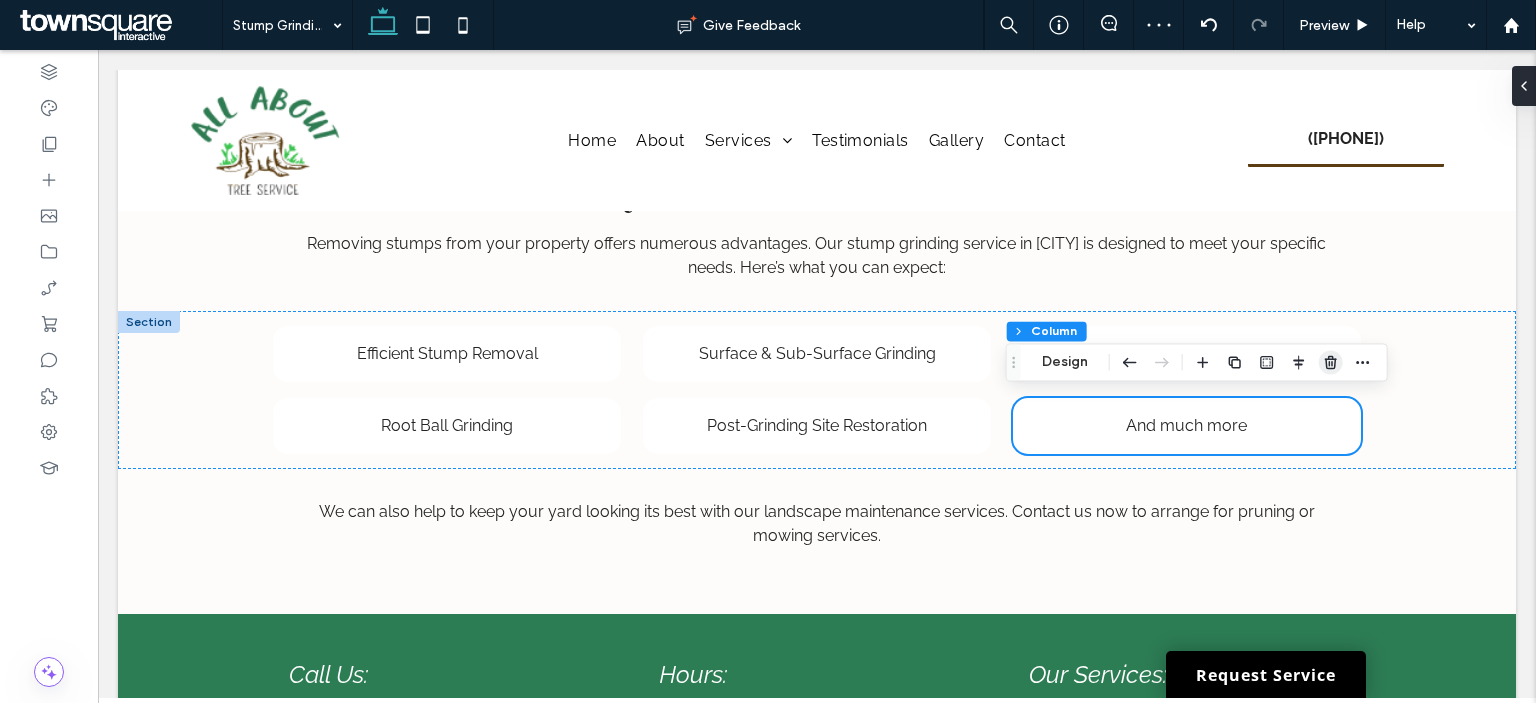 click 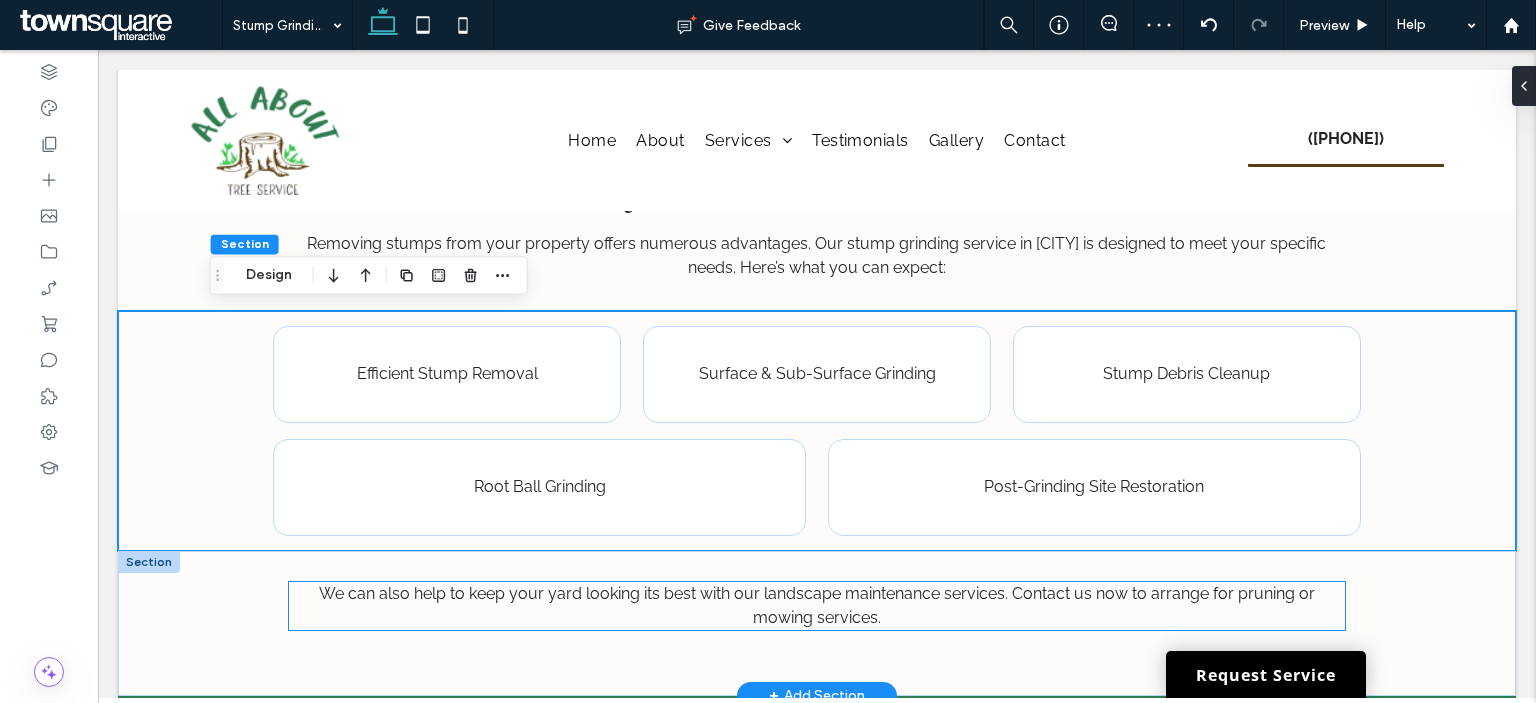 click on "We can also help to keep your yard looking its best with our landscape maintenance services. Contact us now to arrange for pruning or mowing services. ﻿" at bounding box center (817, 606) 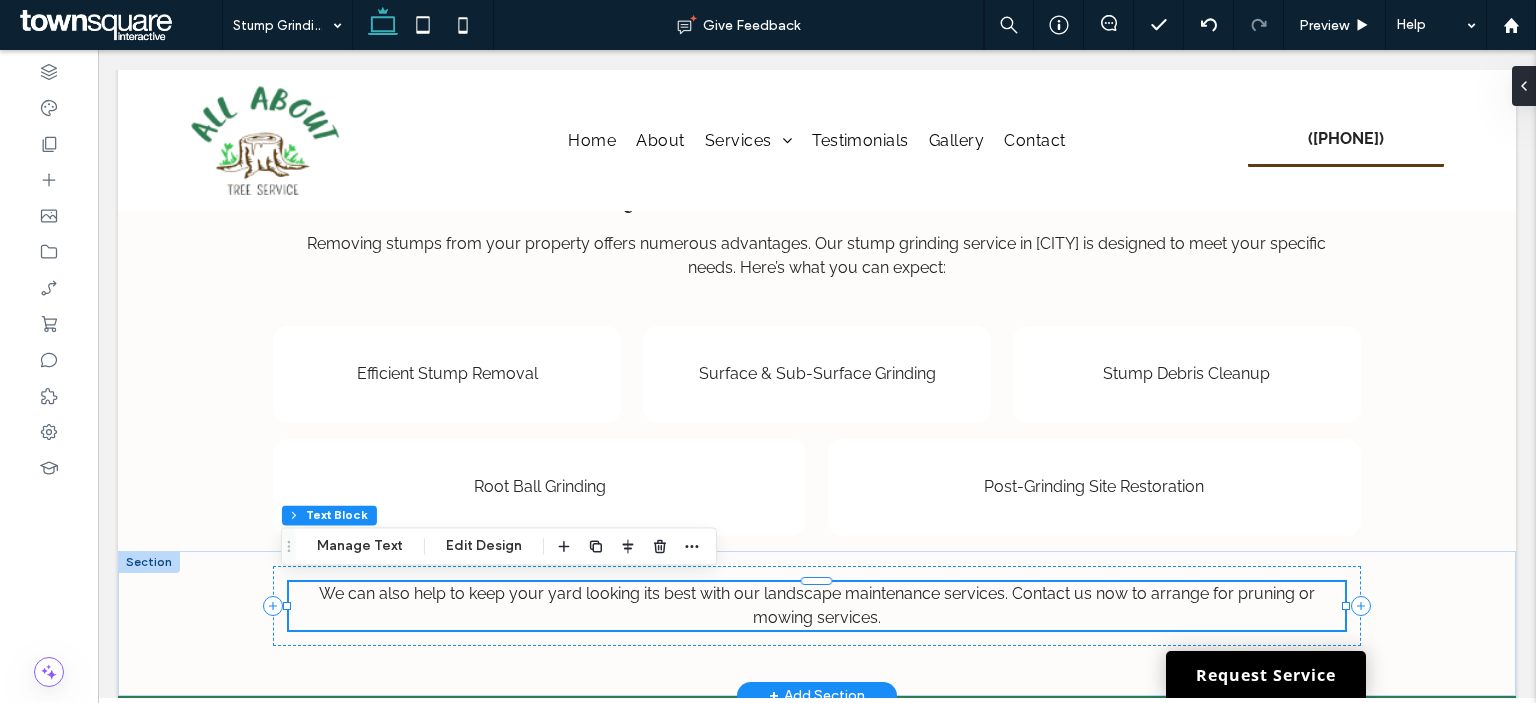 click on "We can also help to keep your yard looking its best with our landscape maintenance services. Contact us now to arrange for pruning or mowing services. ﻿" at bounding box center (817, 606) 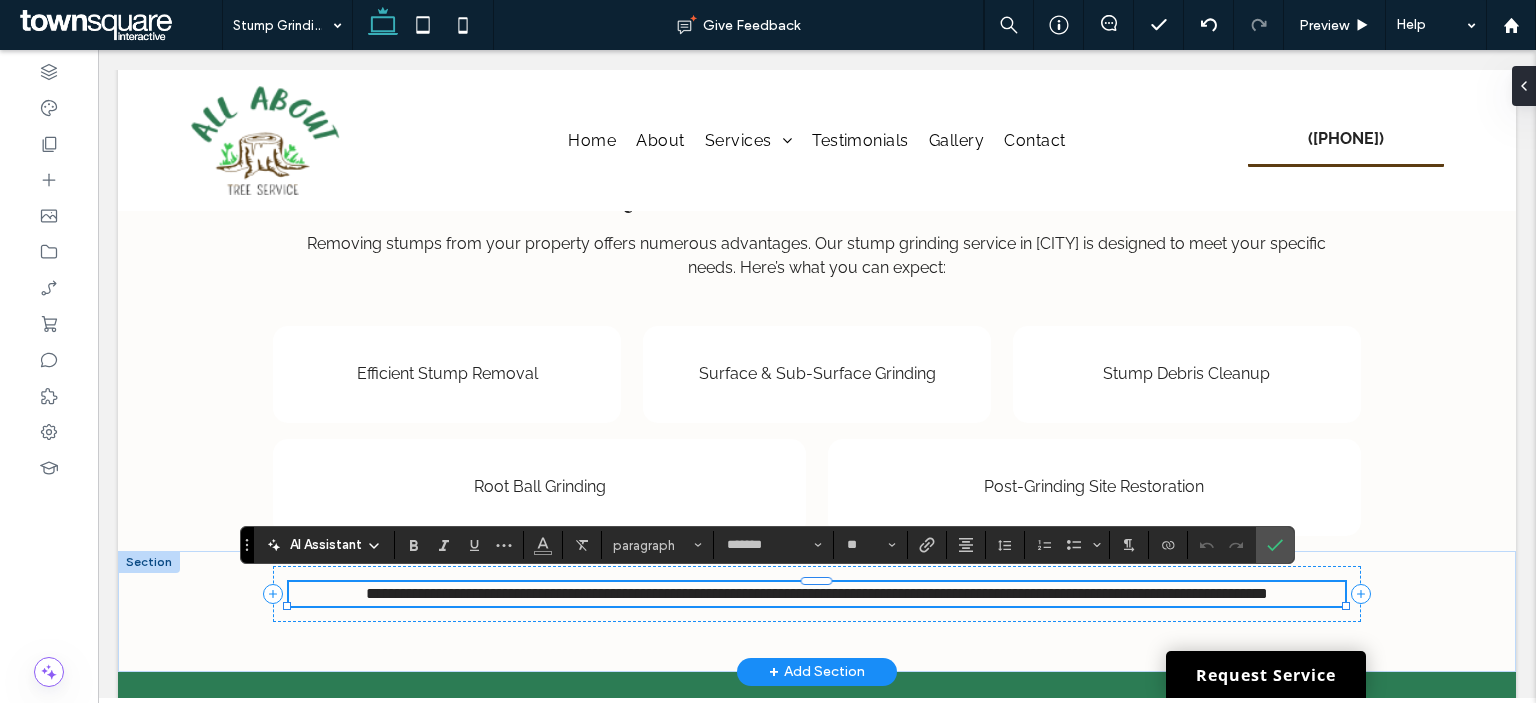 paste 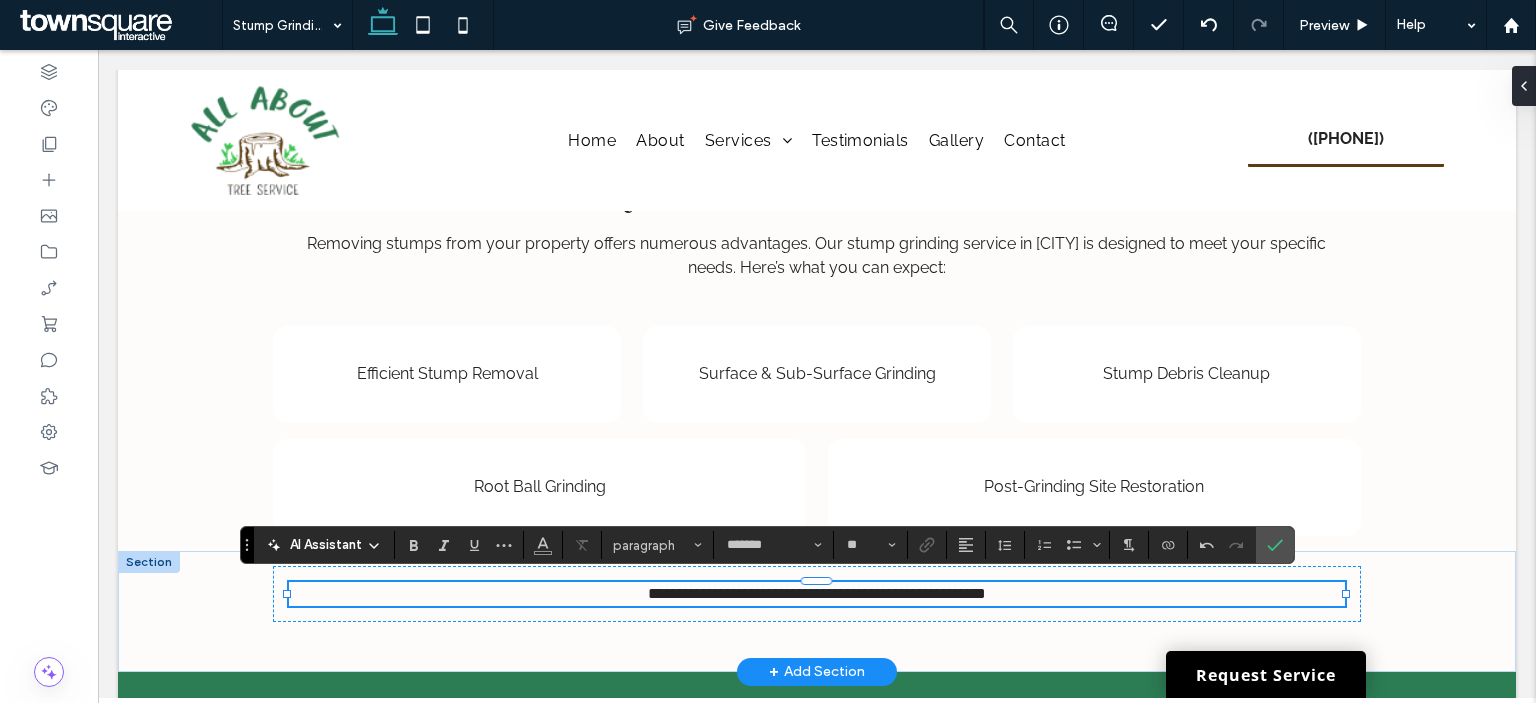 click on "**********" at bounding box center [817, 104] 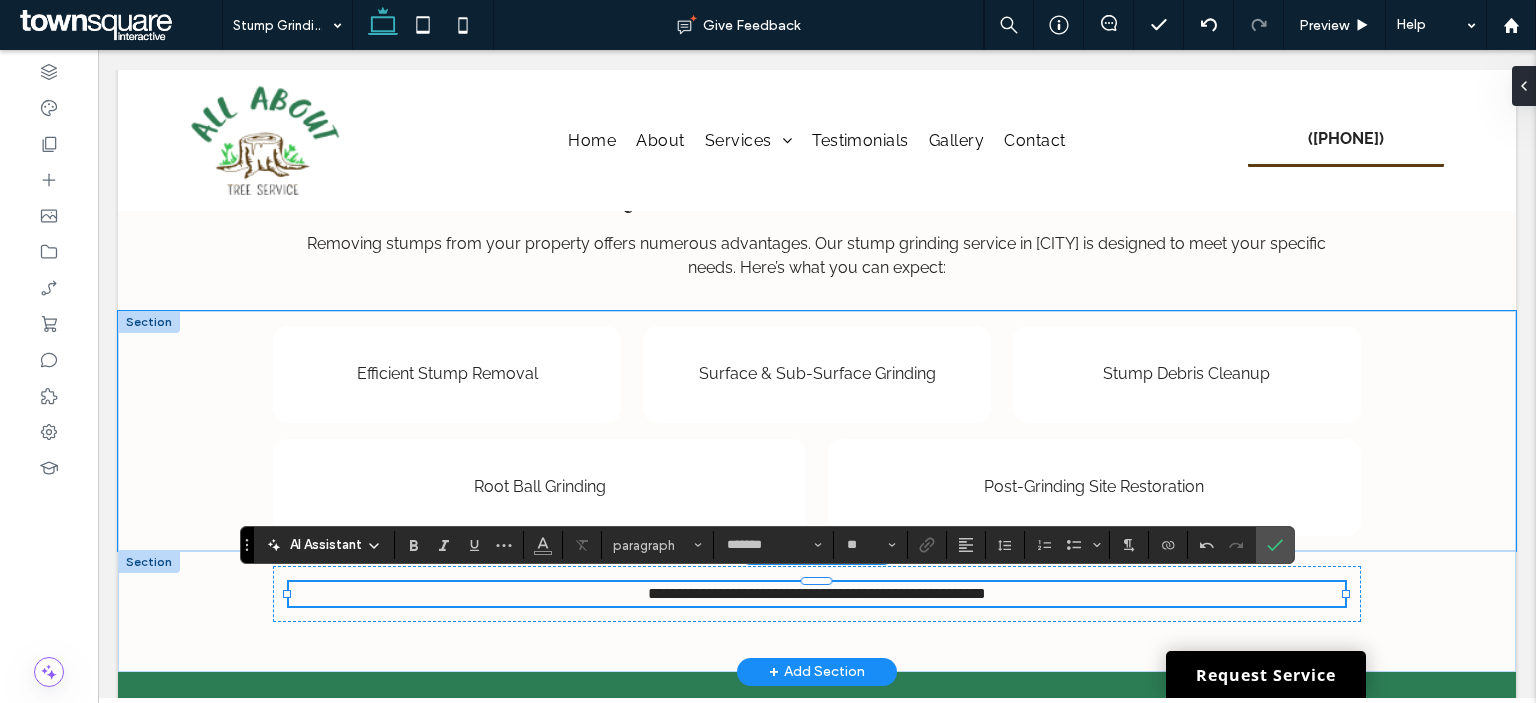 click on "Efficient Stump Removal
Surface & Sub-Surface Grinding
Stump Debris Cleanup
Root Ball Grinding
Post-Grinding Site Restoration" at bounding box center (817, 431) 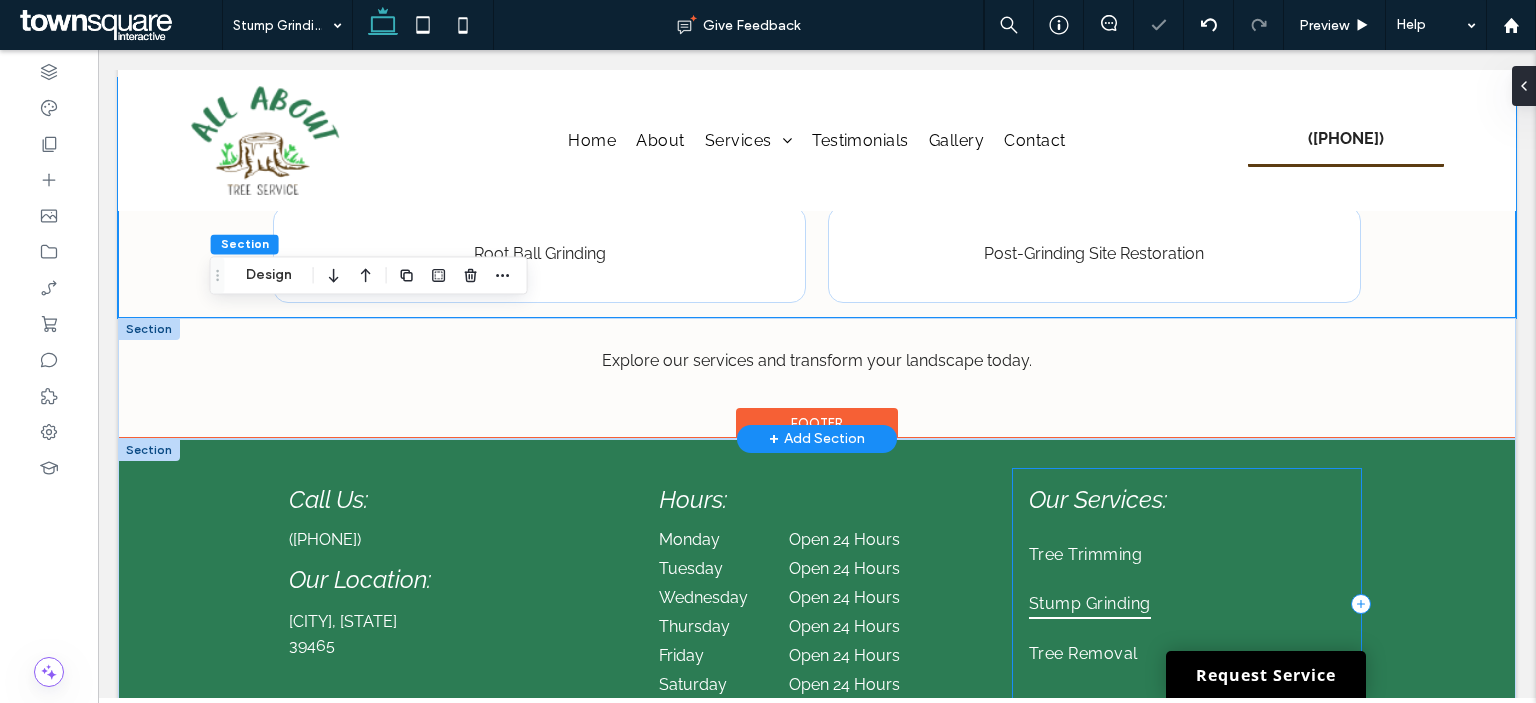 scroll, scrollTop: 1236, scrollLeft: 0, axis: vertical 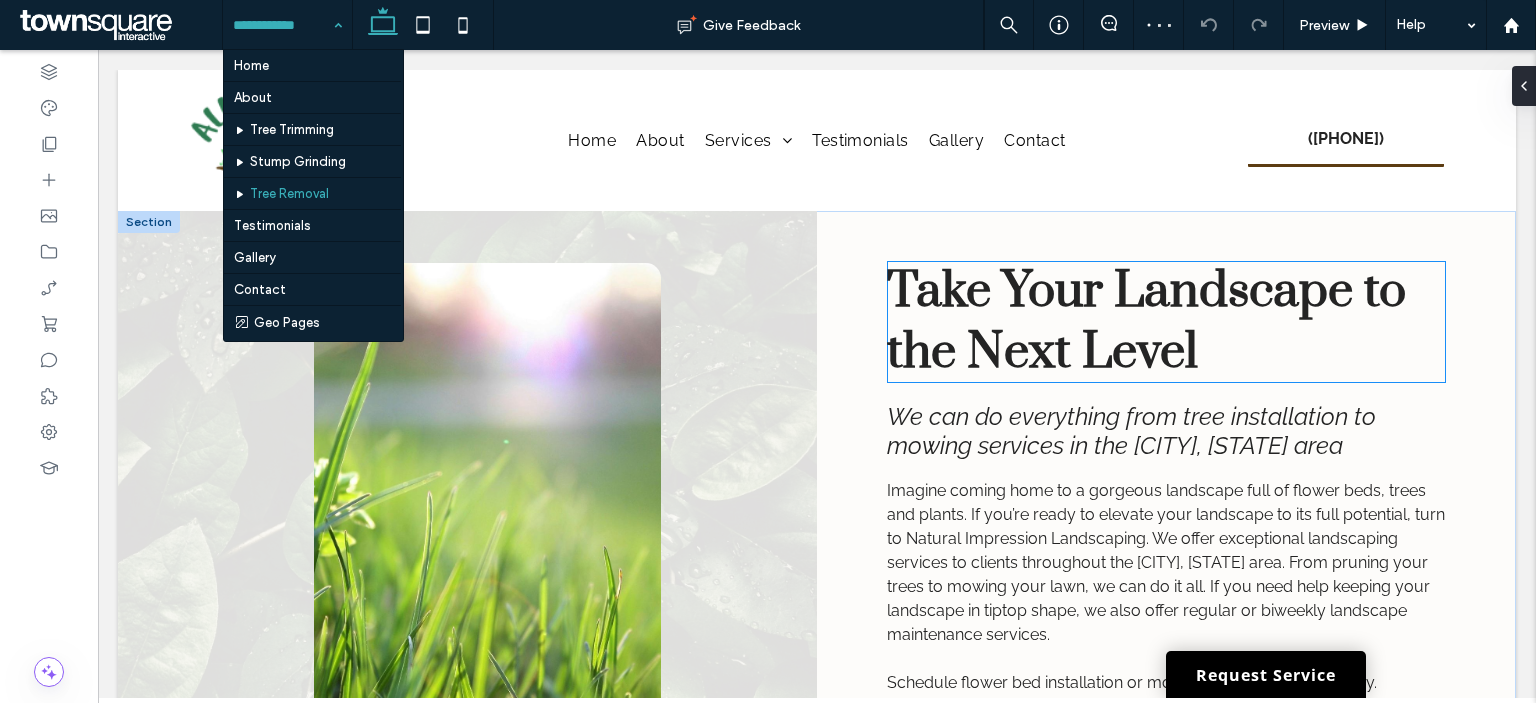 click on "Take Your Landscape to the Next Level" at bounding box center (1146, 322) 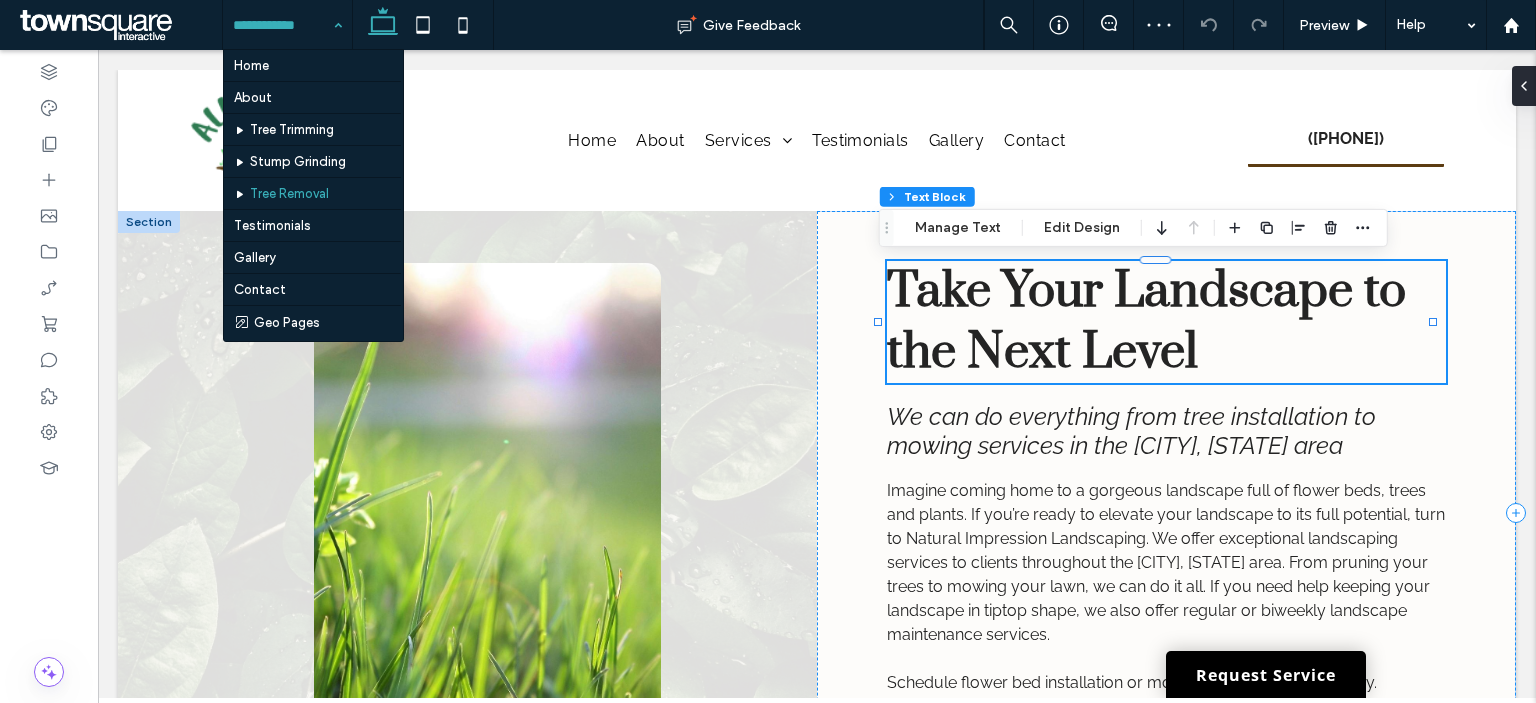 click on "Take Your Landscape to the Next Level" at bounding box center [1146, 322] 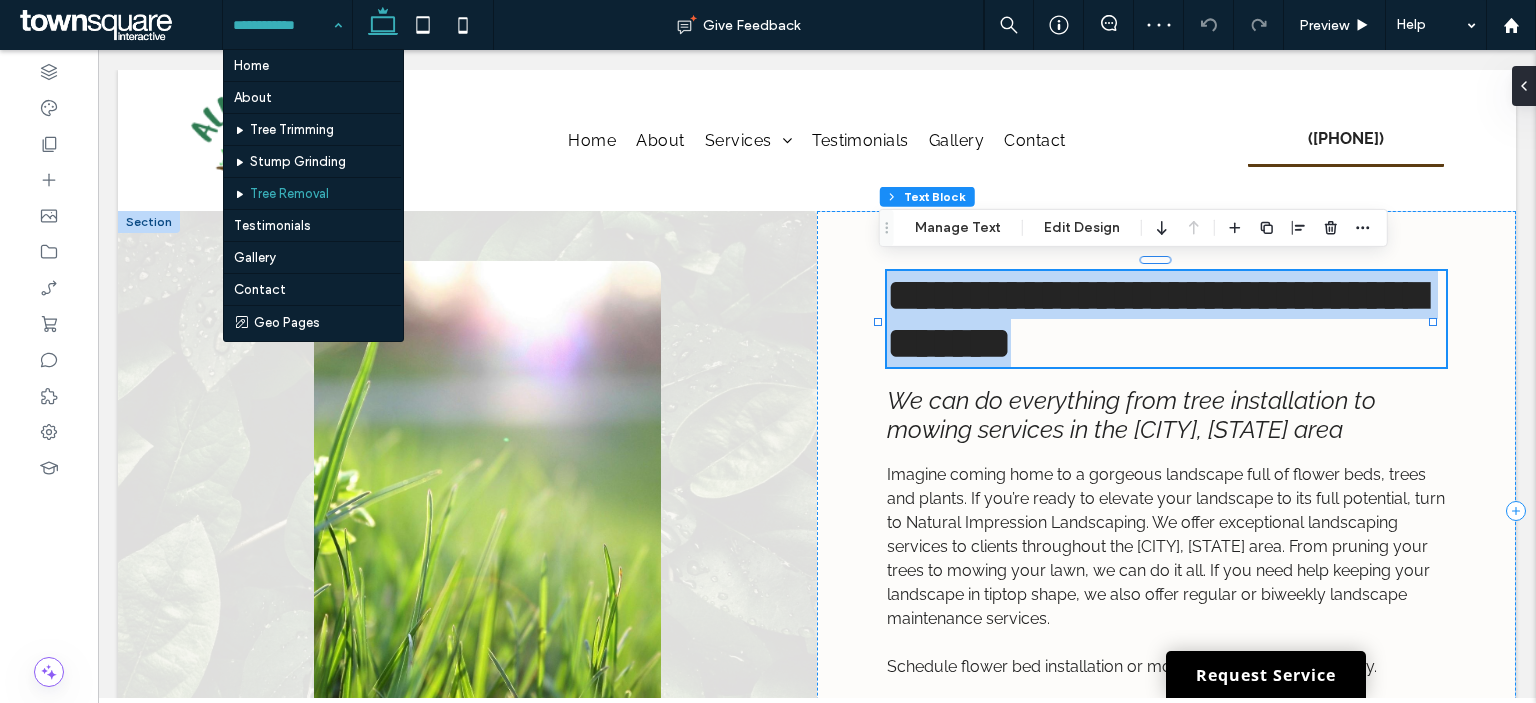 click on "**********" at bounding box center [1156, 319] 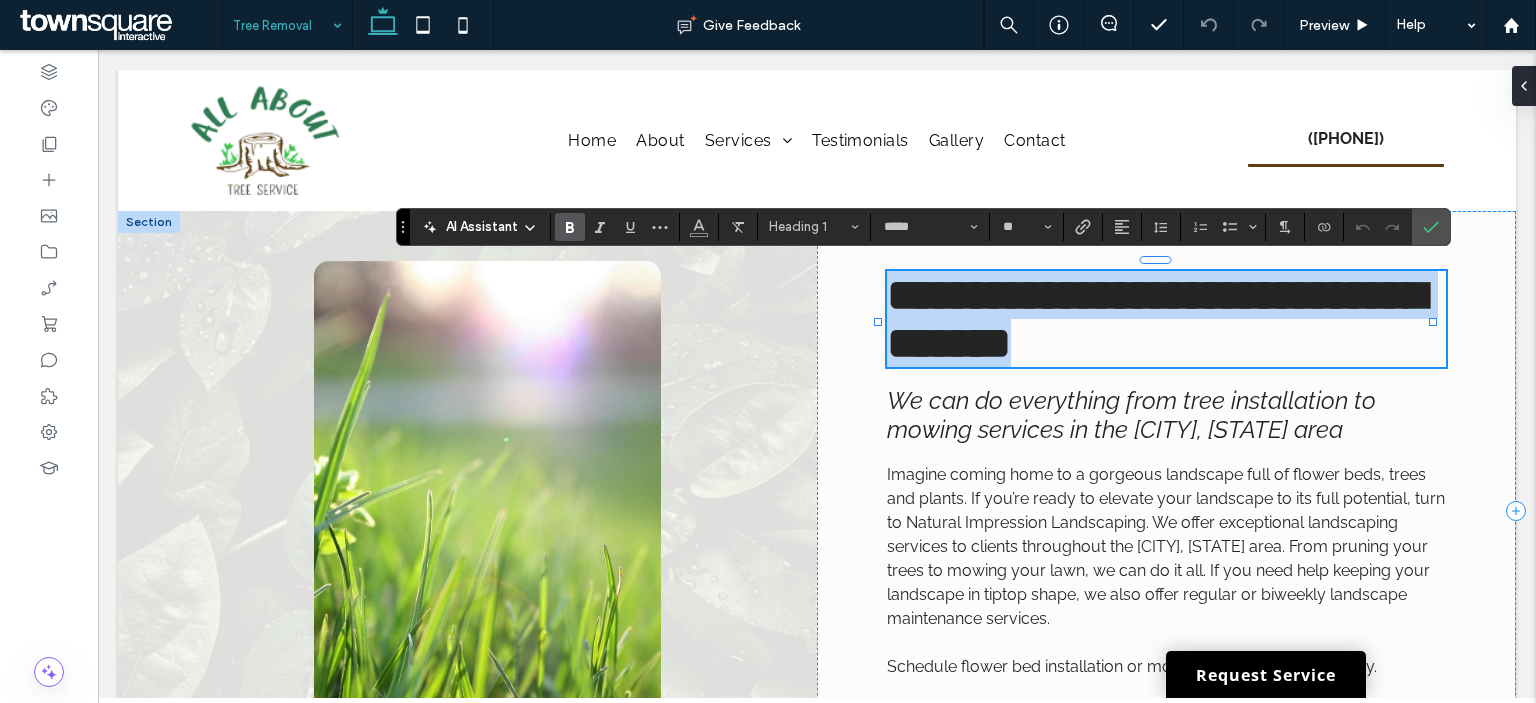 paste 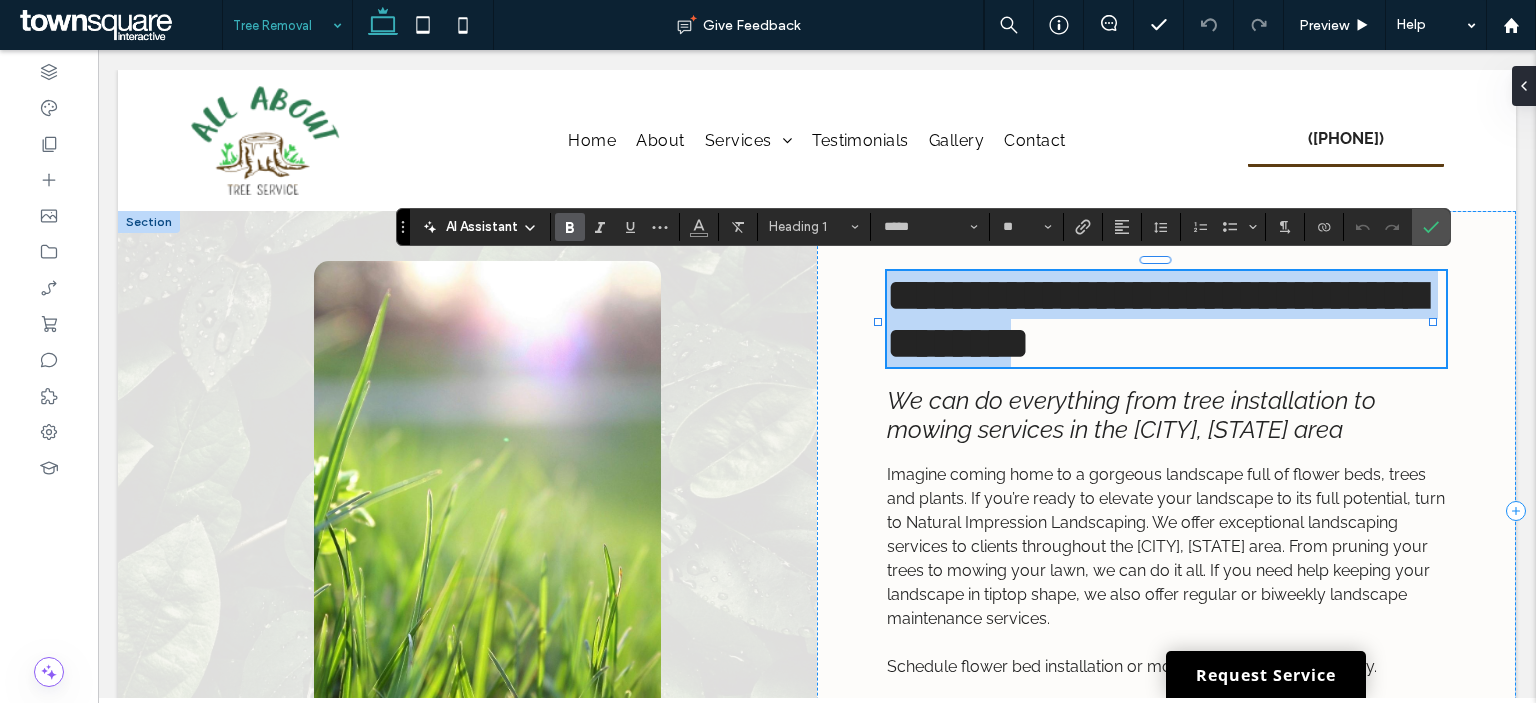 type on "*******" 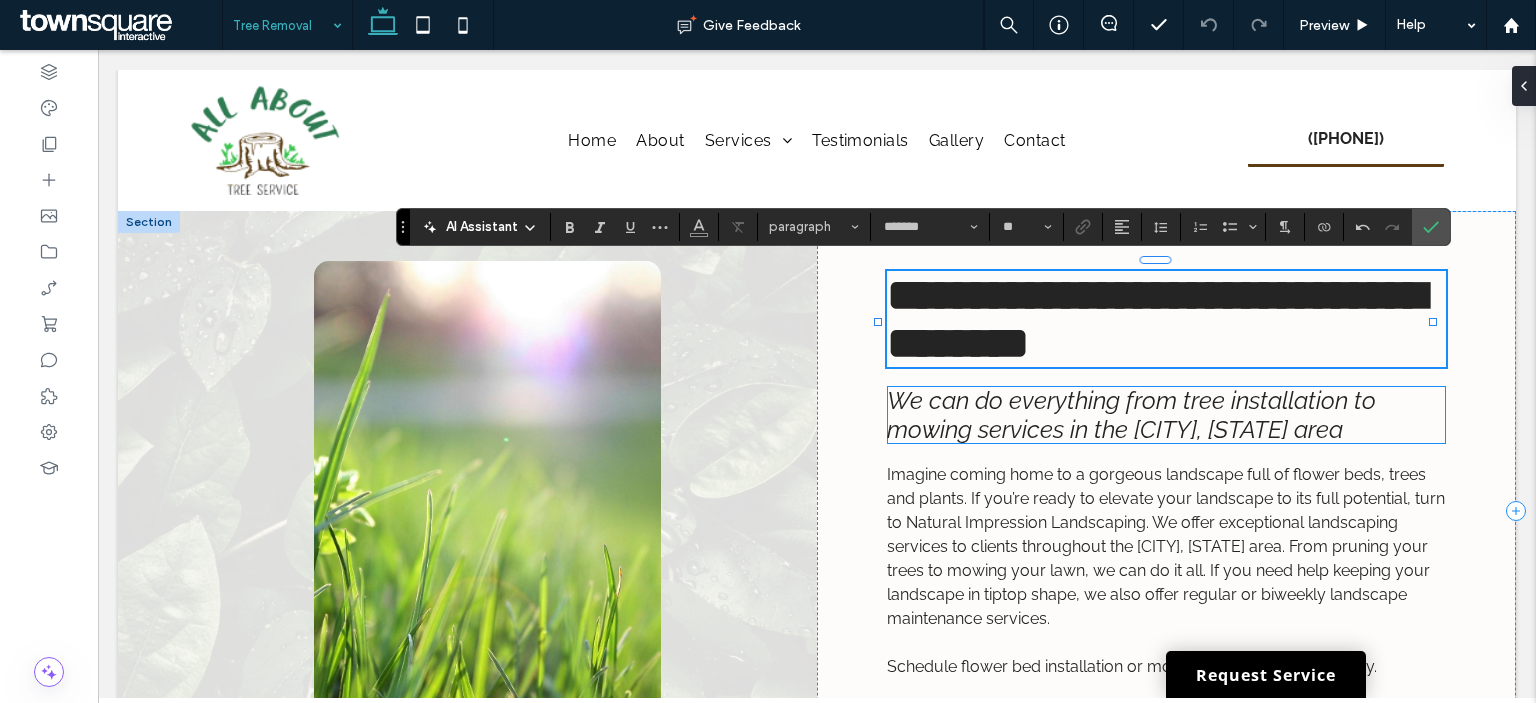 click on "We can do everything from tree installation to mowing services in the Charlotte, NC area" at bounding box center [1131, 415] 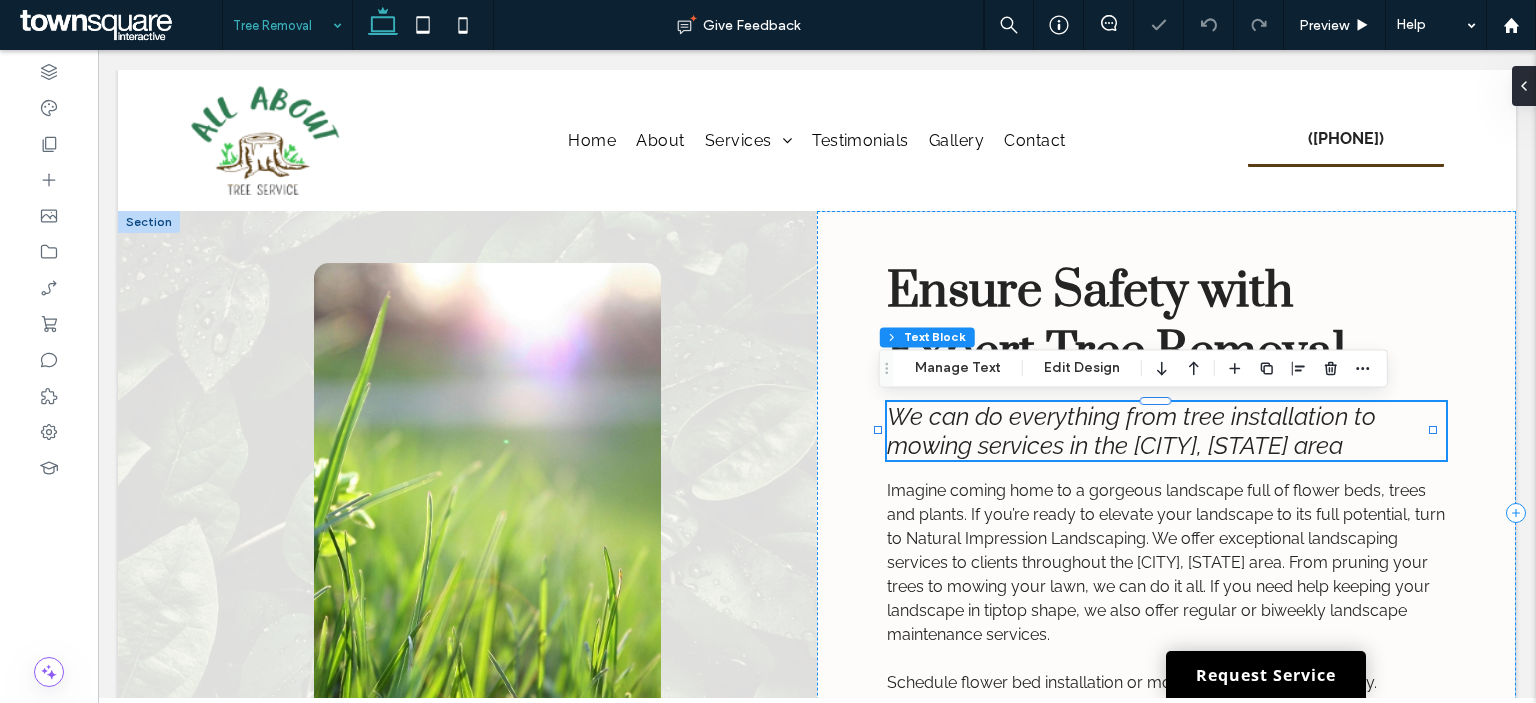 click on "We can do everything from tree installation to mowing services in the Charlotte, NC area" at bounding box center [1166, 431] 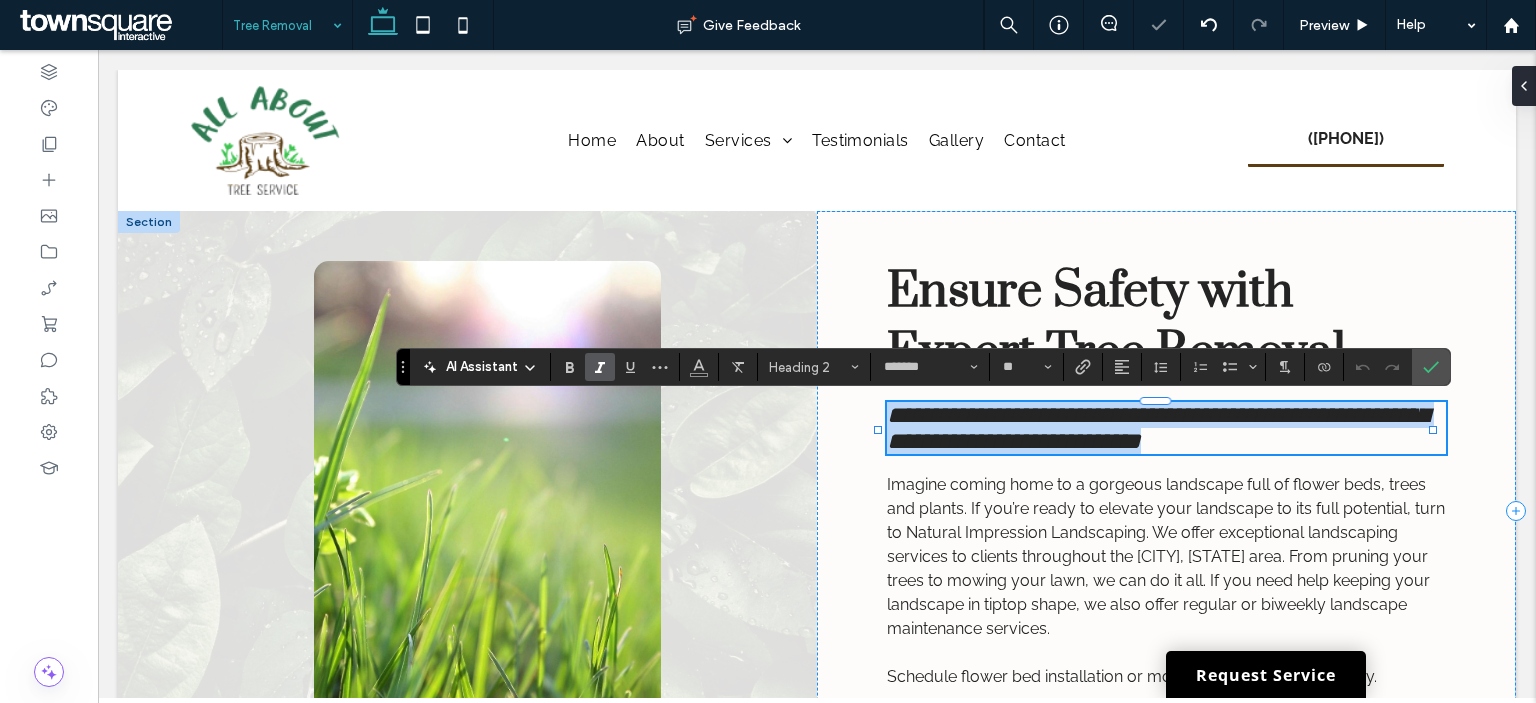 paste 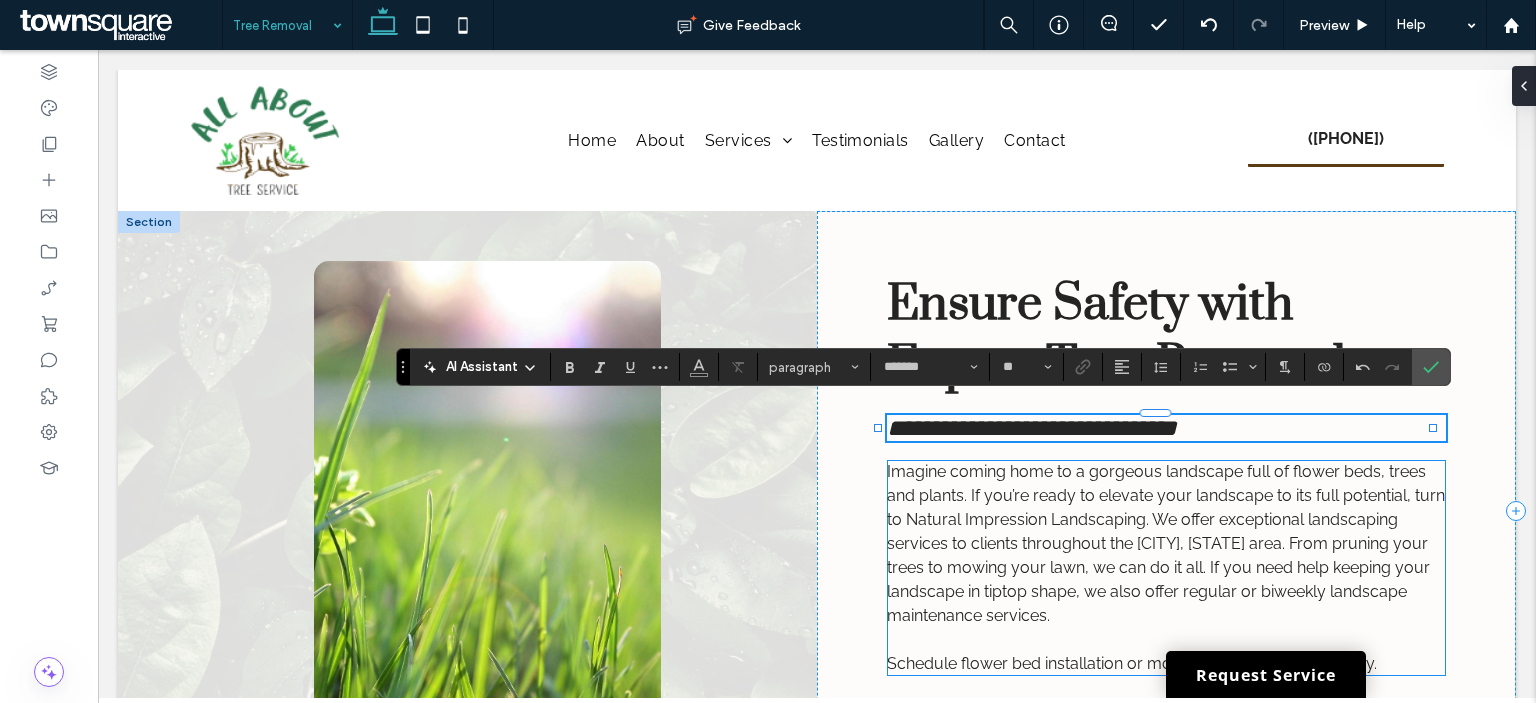 click on "Imagine coming home to a gorgeous landscape full of flower beds, trees and plants. If you’re ready to elevate your landscape to its full potential, turn to Natural Impression Landscaping. We offer exceptional landscaping services to clients throughout the Charlotte, NC area. From pruning your trees to mowing your lawn, we can do it all. If you need help keeping your landscape in tiptop shape, we also offer regular or biweekly landscape maintenance services." at bounding box center (1166, 544) 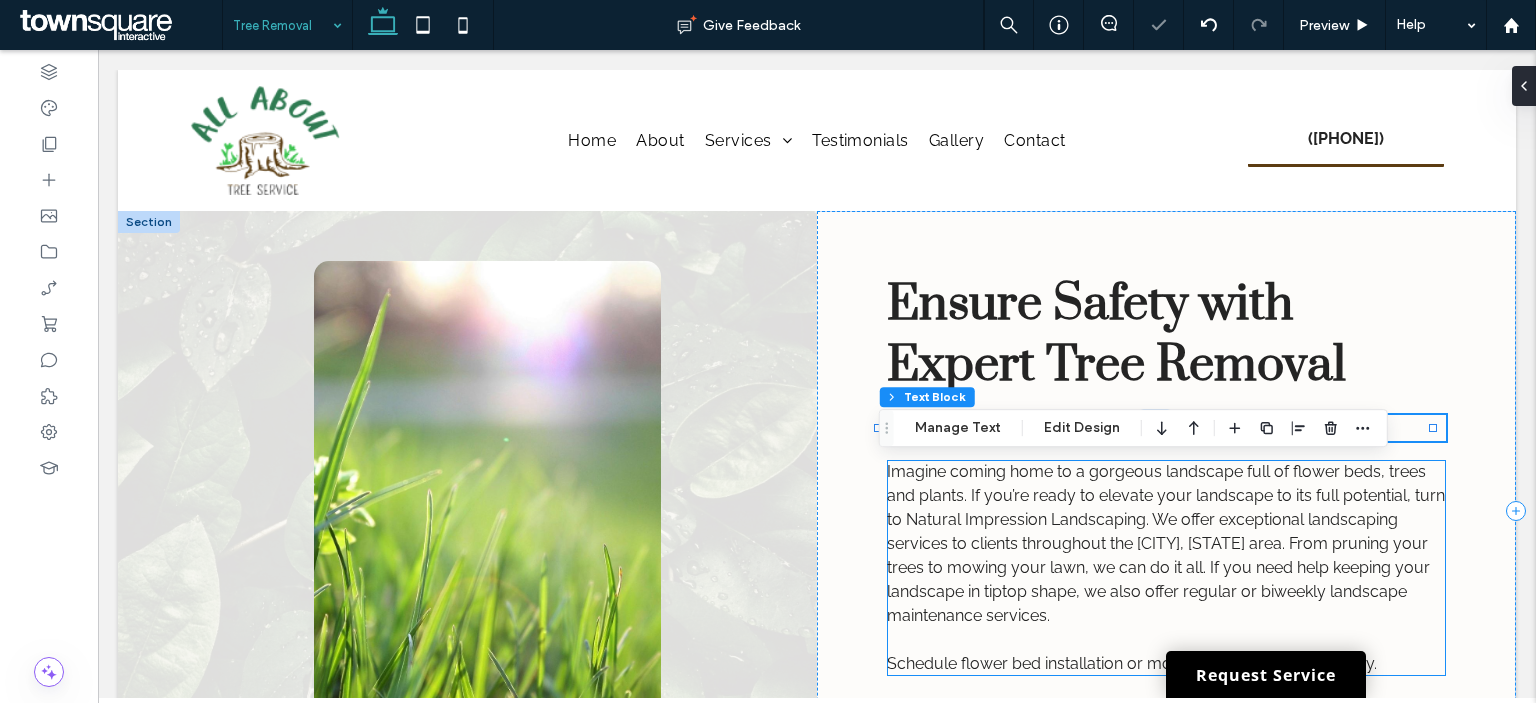 click on "Imagine coming home to a gorgeous landscape full of flower beds, trees and plants. If you’re ready to elevate your landscape to its full potential, turn to Natural Impression Landscaping. We offer exceptional landscaping services to clients throughout the Charlotte, NC area. From pruning your trees to mowing your lawn, we can do it all. If you need help keeping your landscape in tiptop shape, we also offer regular or biweekly landscape maintenance services.
﻿ Schedule flower bed installation or mowing services with us today." at bounding box center (1166, 568) 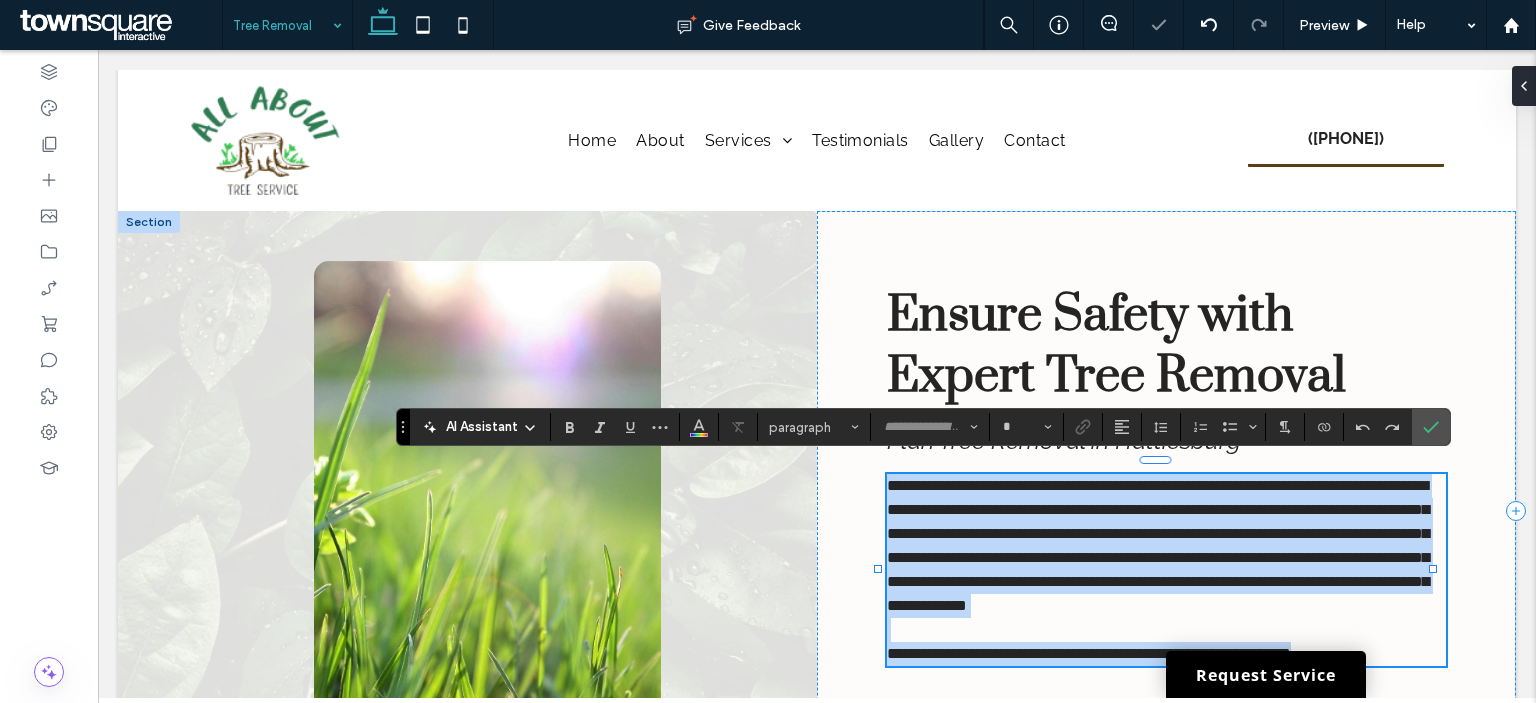 type on "*******" 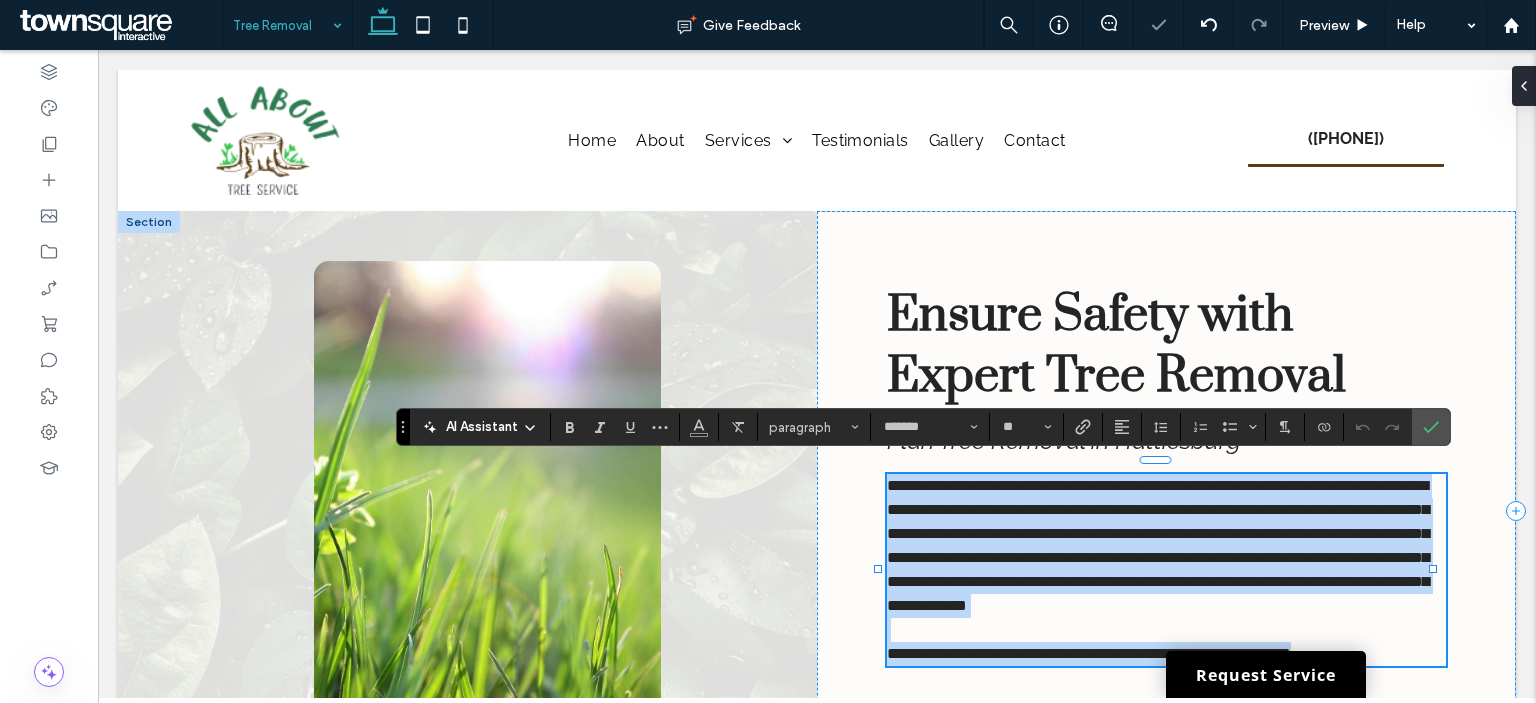 paste 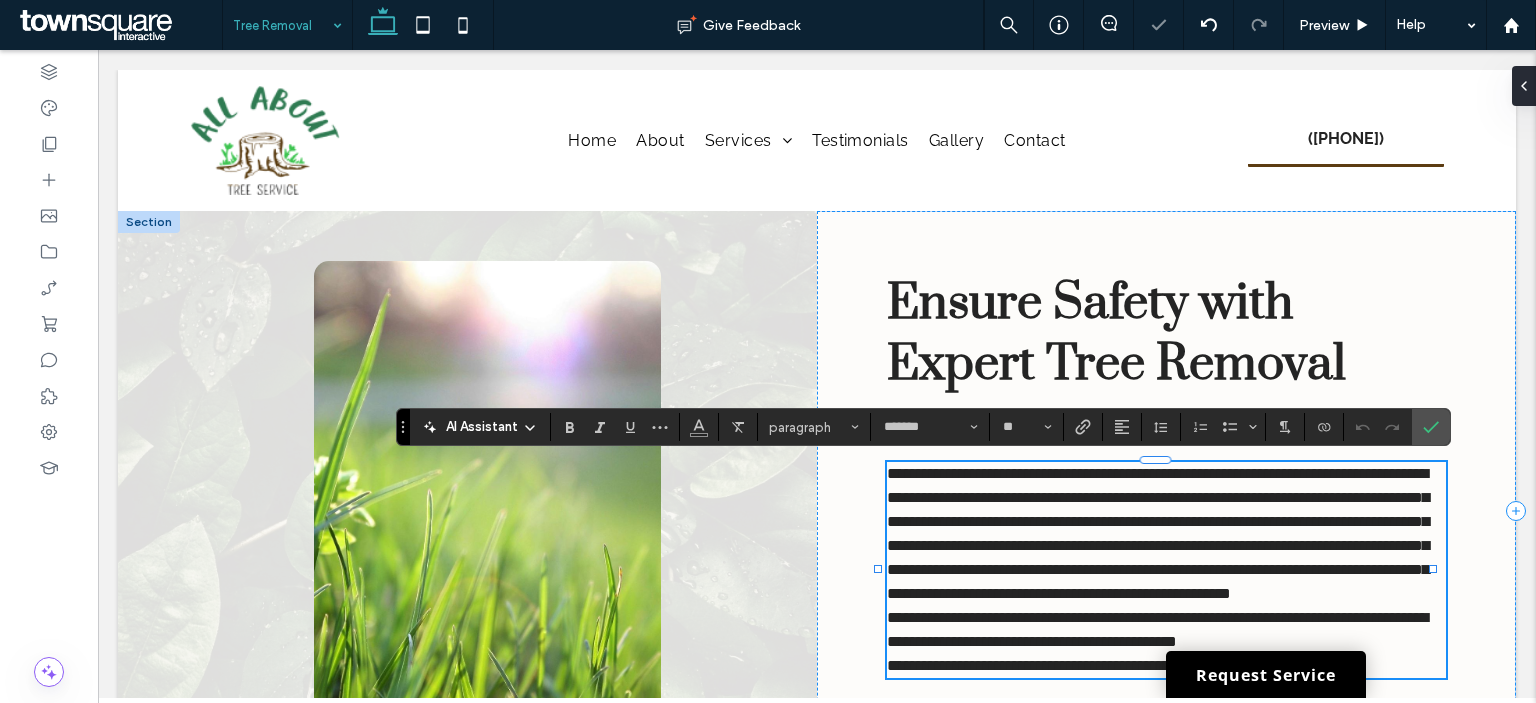 scroll, scrollTop: 37, scrollLeft: 0, axis: vertical 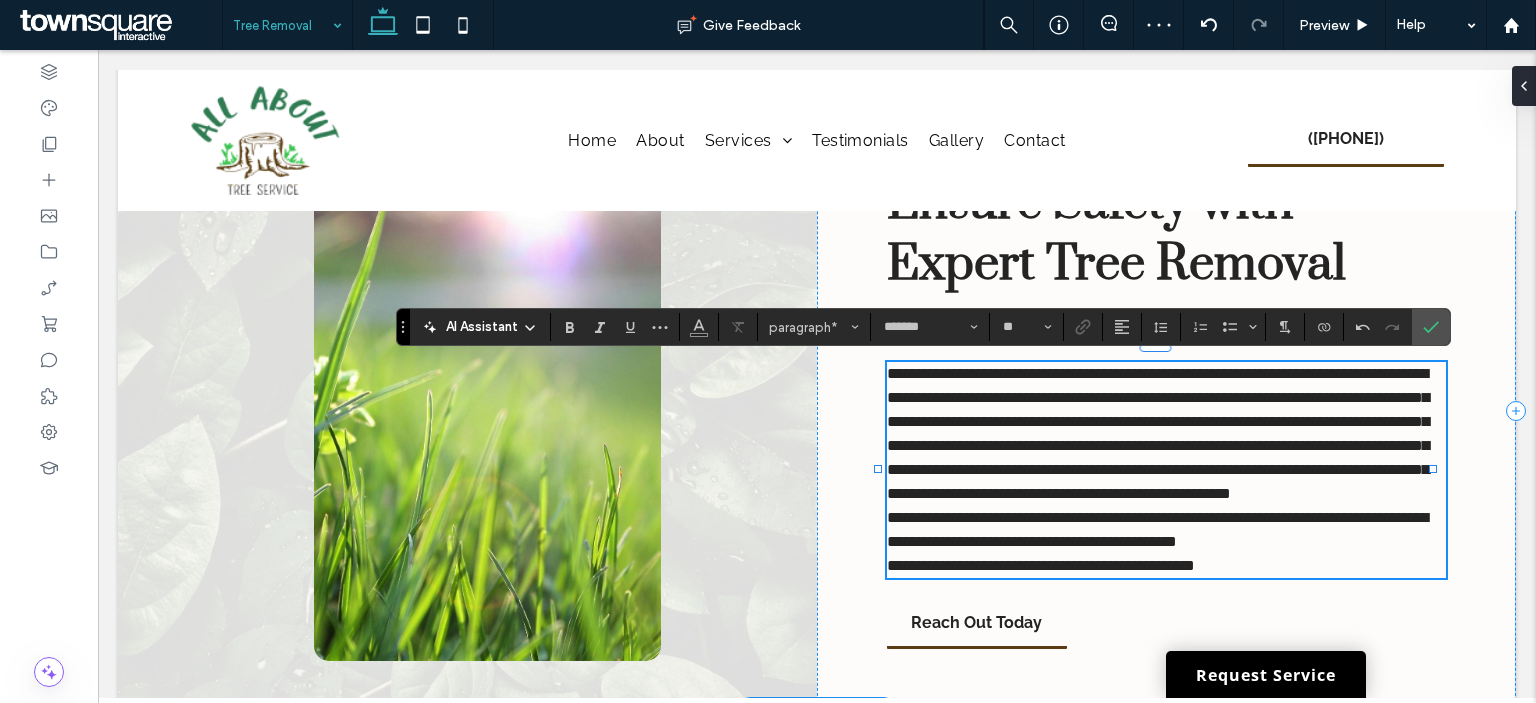 click on "**********" at bounding box center (1166, 530) 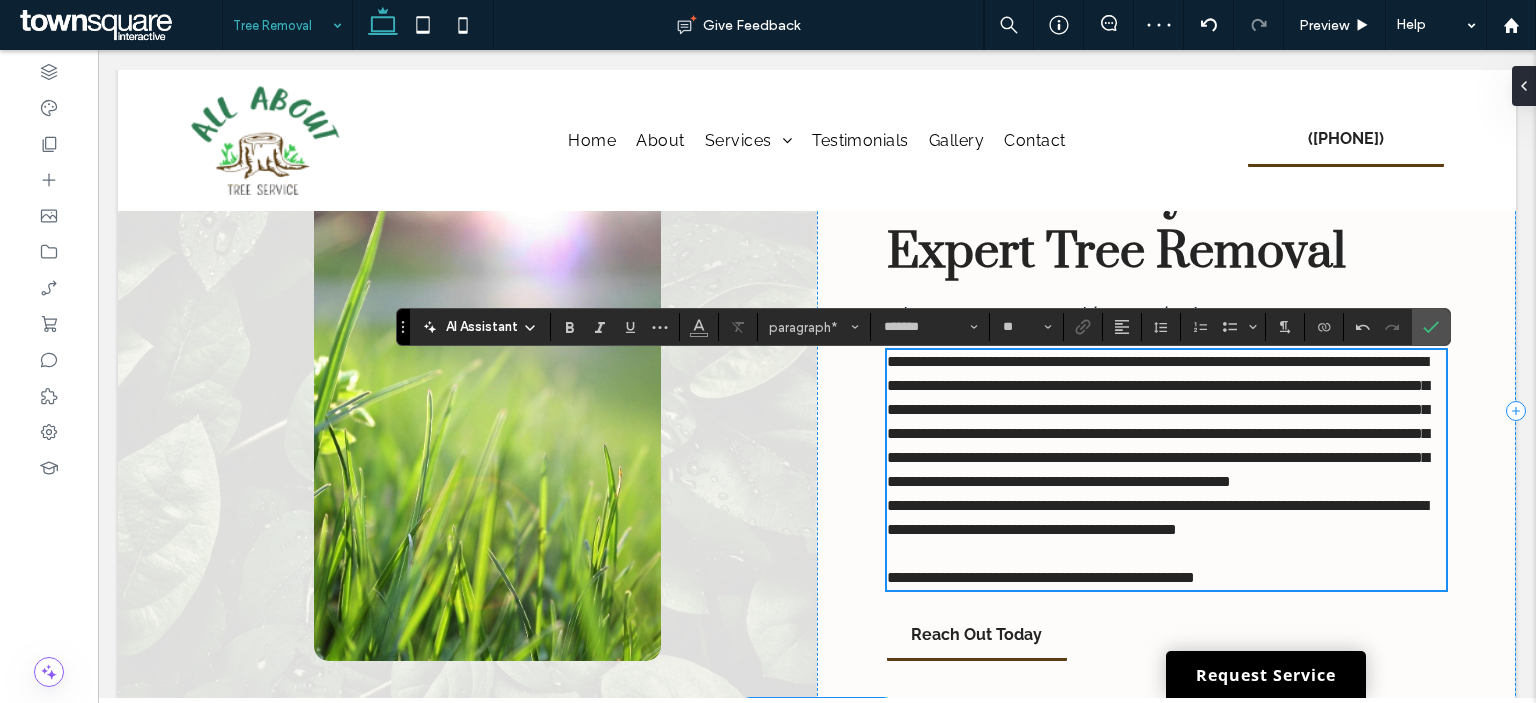scroll, scrollTop: 99, scrollLeft: 0, axis: vertical 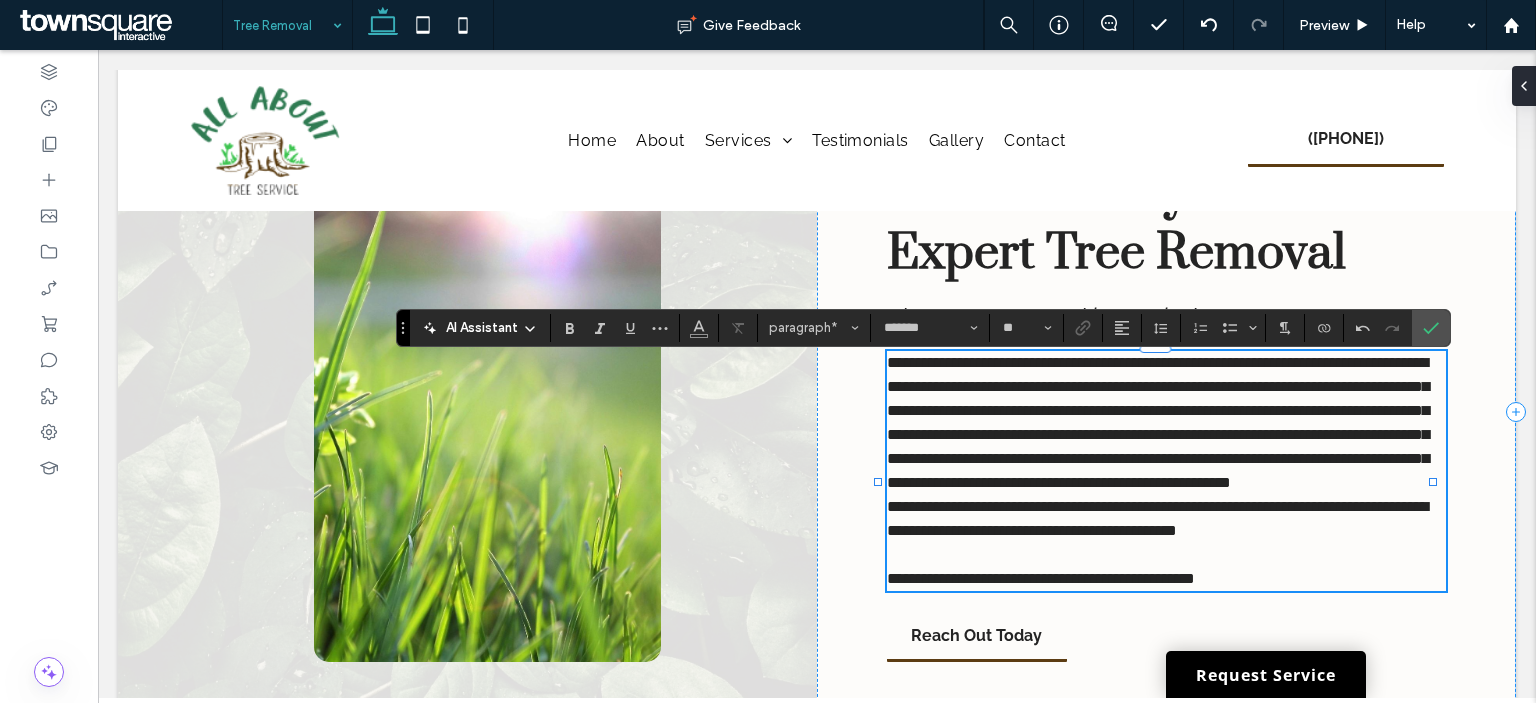 click on "**********" at bounding box center [1166, 423] 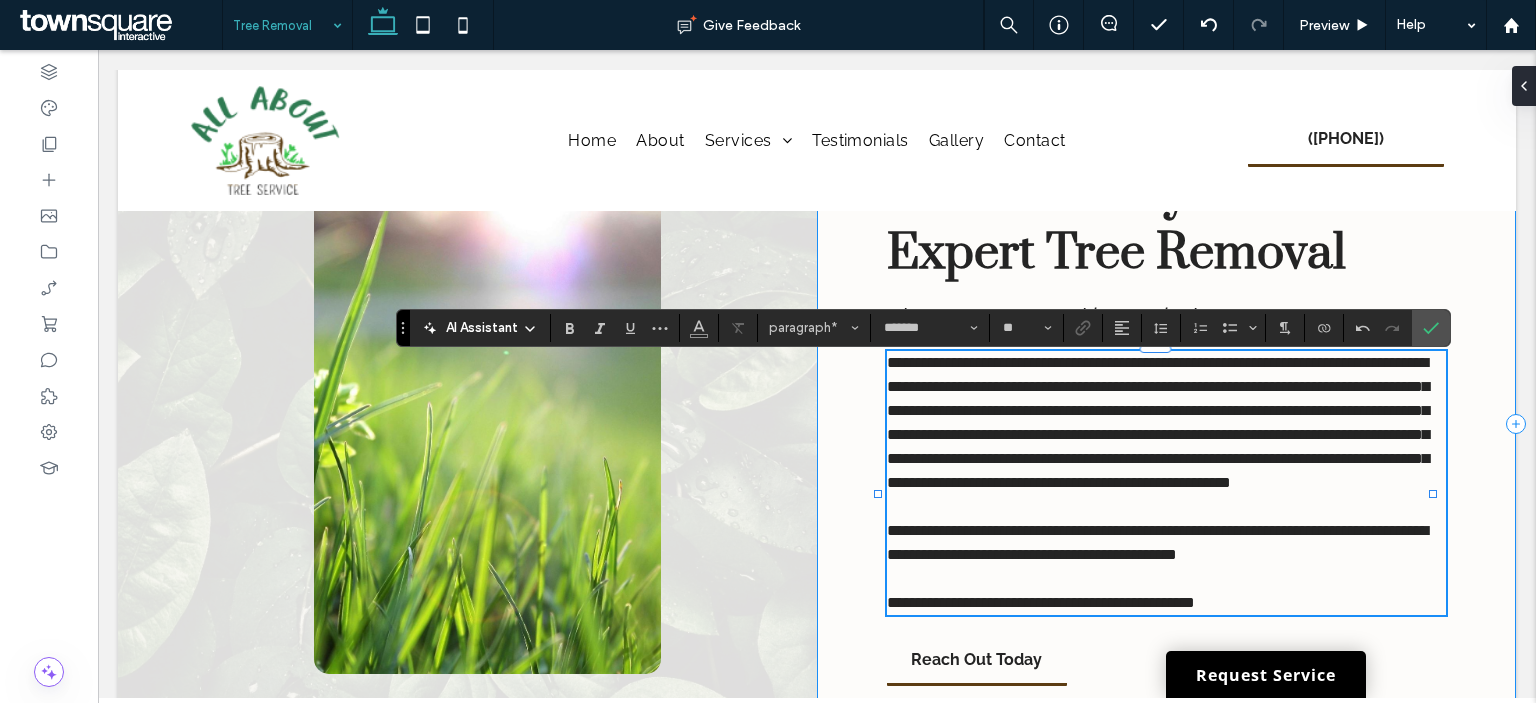 click on "**********" at bounding box center [1166, 424] 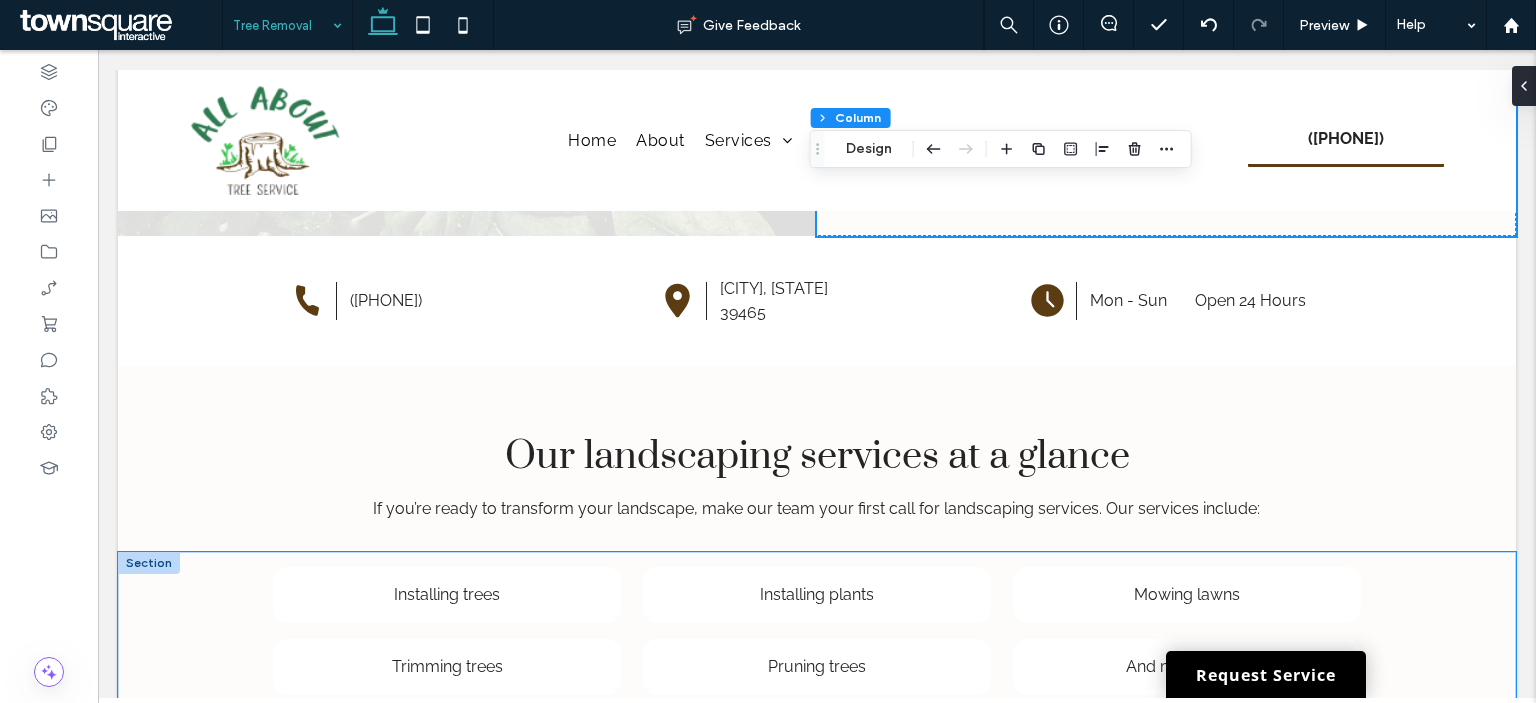 scroll, scrollTop: 799, scrollLeft: 0, axis: vertical 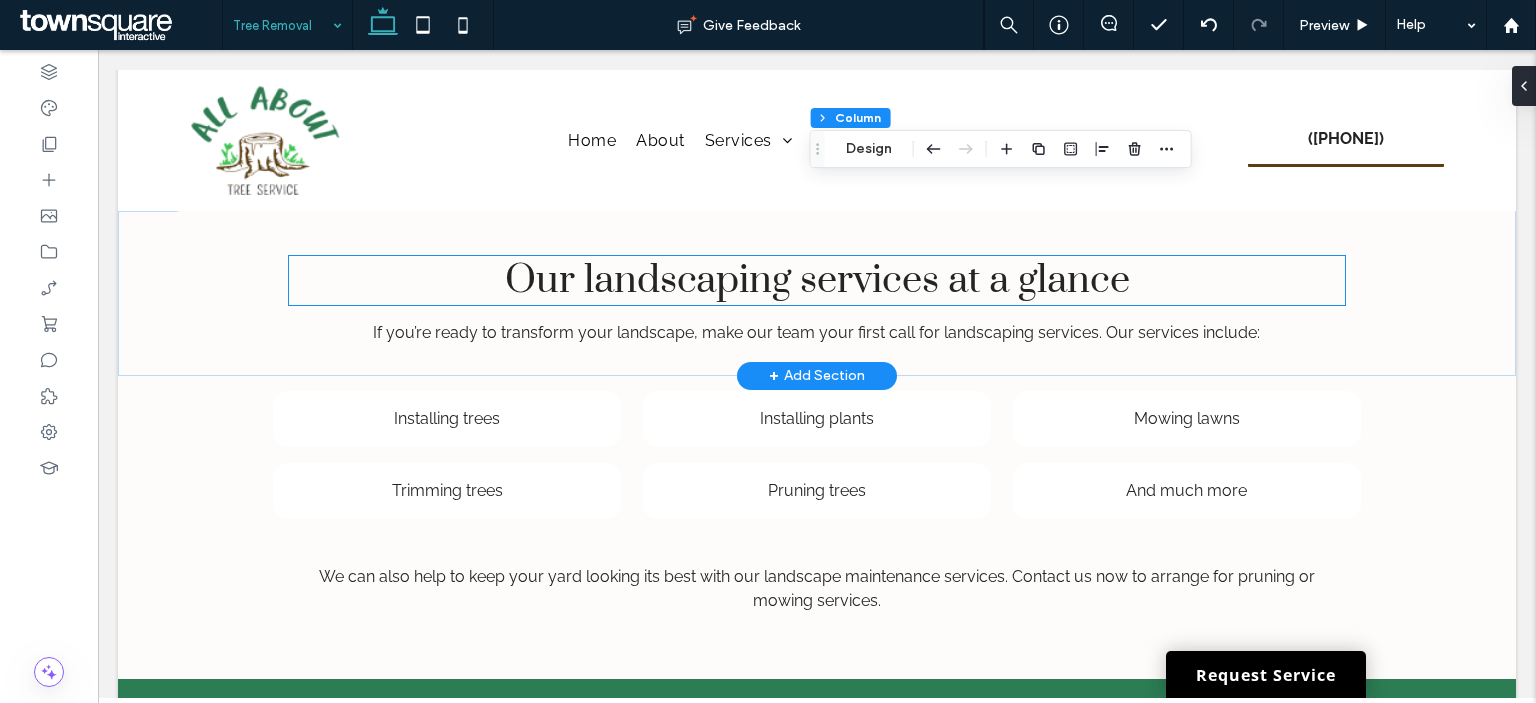 click on "Our landscaping services at a glance" at bounding box center (817, 280) 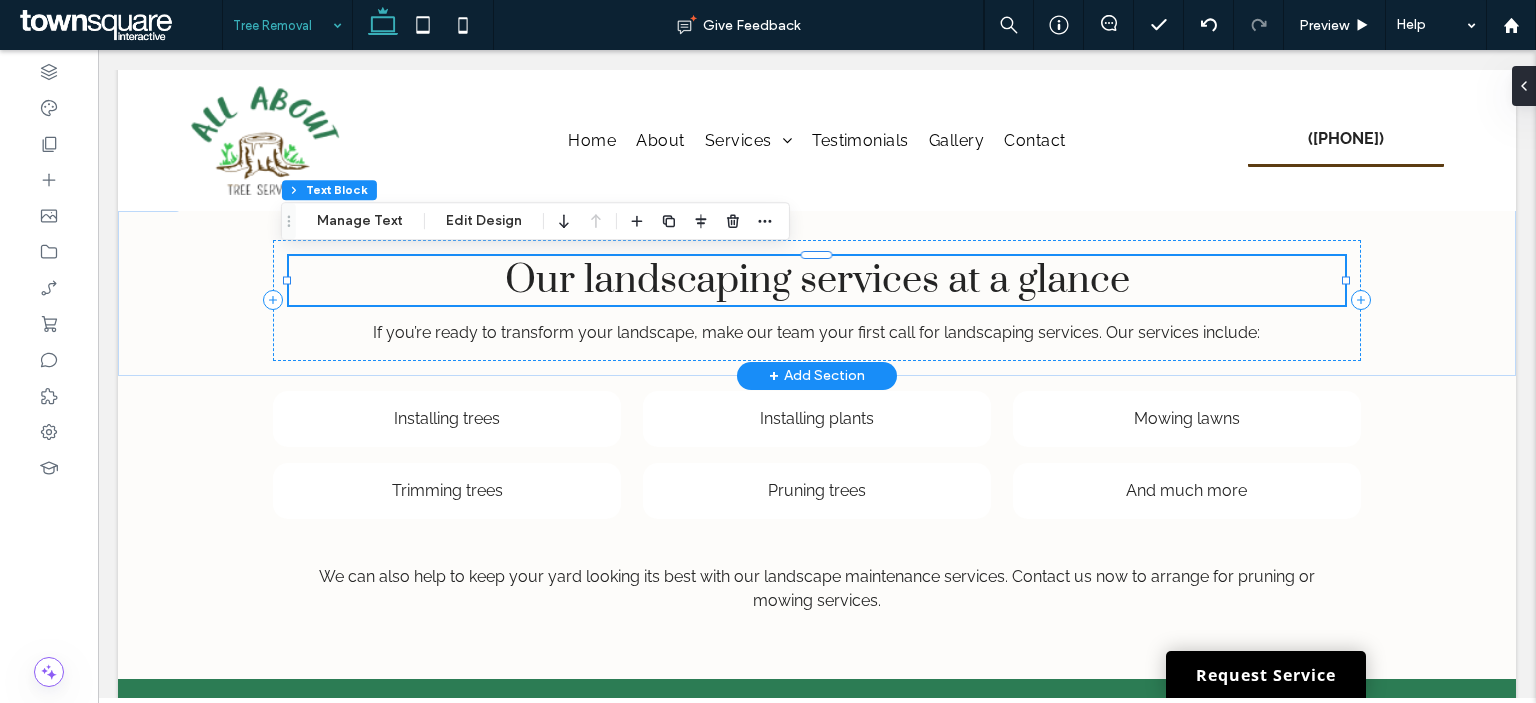 click on "Our landscaping services at a glance" at bounding box center [817, 280] 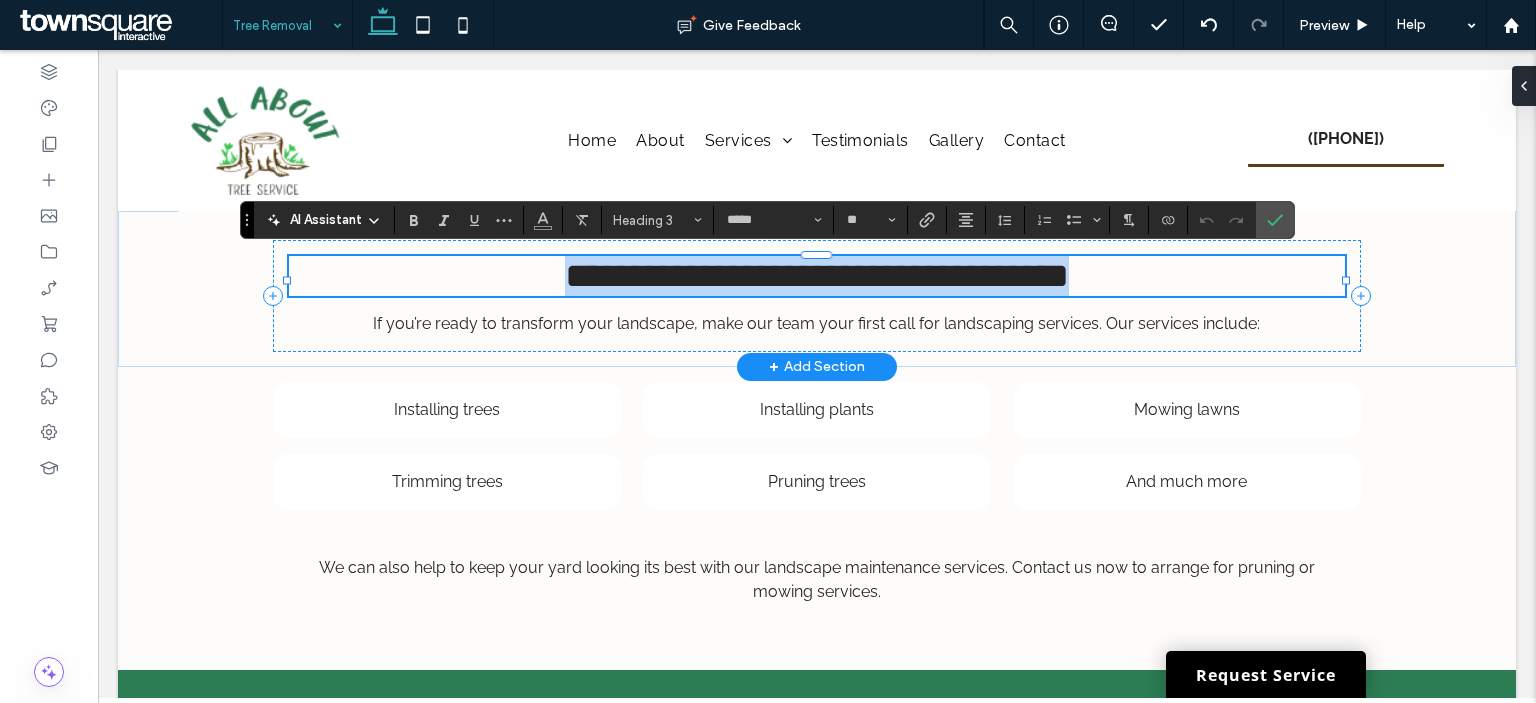 paste 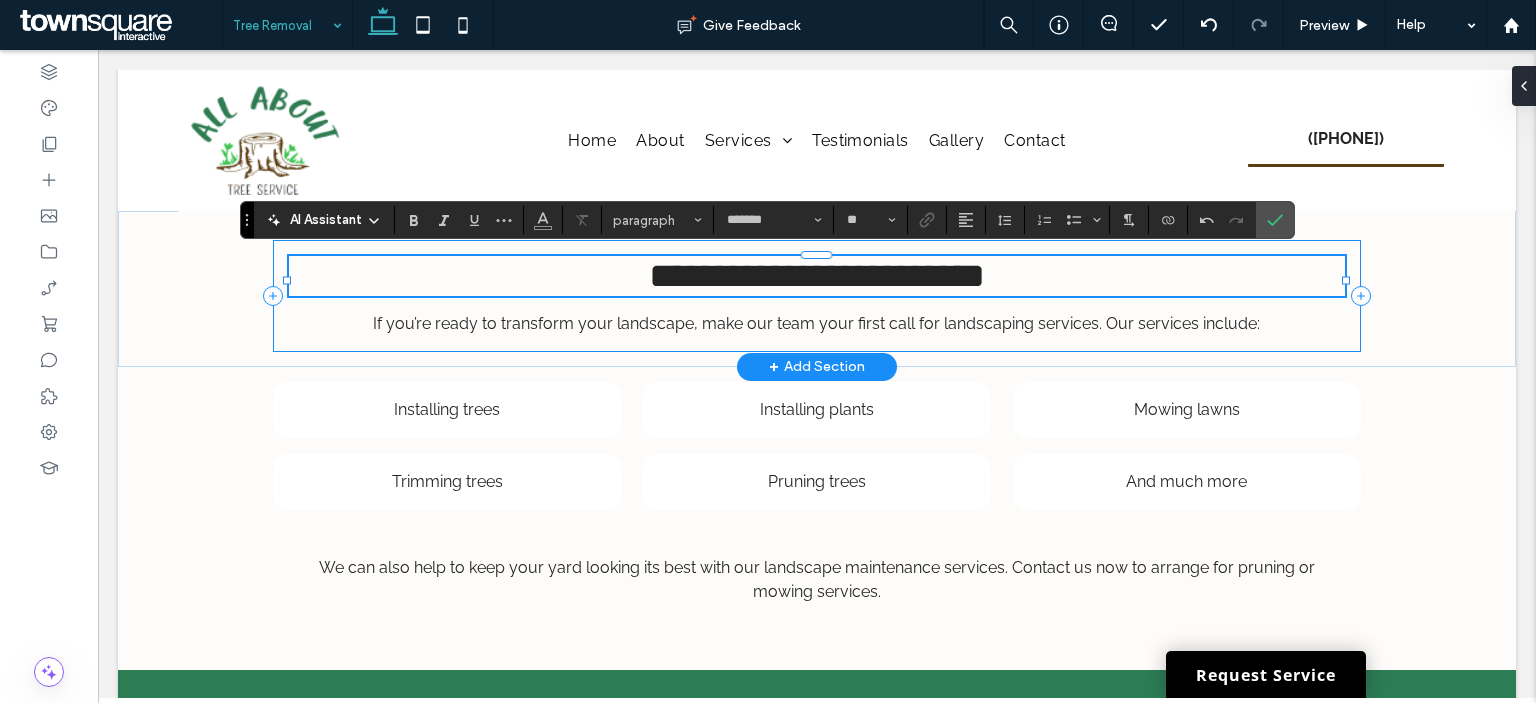 click on "**********" at bounding box center (817, 296) 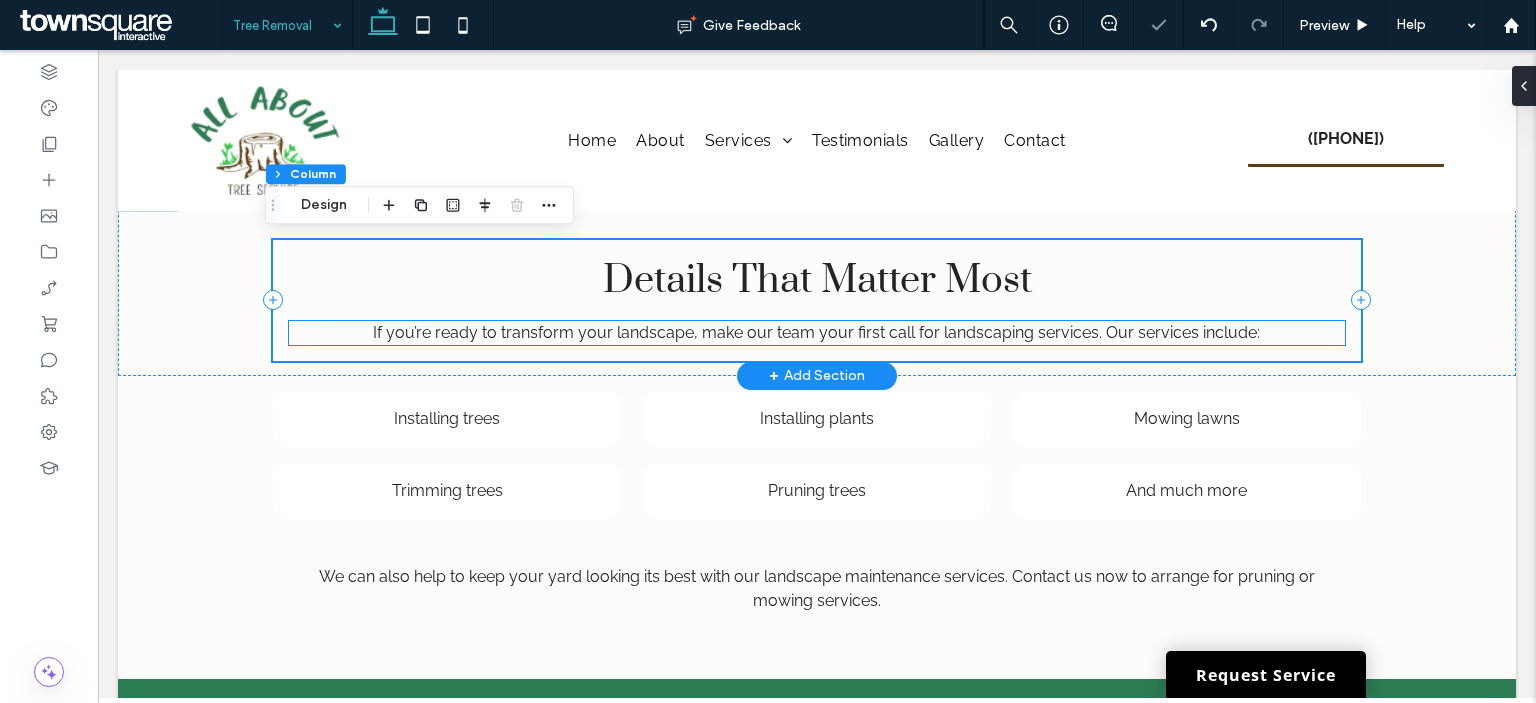 click on "If you’re ready to transform your landscape, make our team your first call for landscaping services. Our services include:" at bounding box center [816, 332] 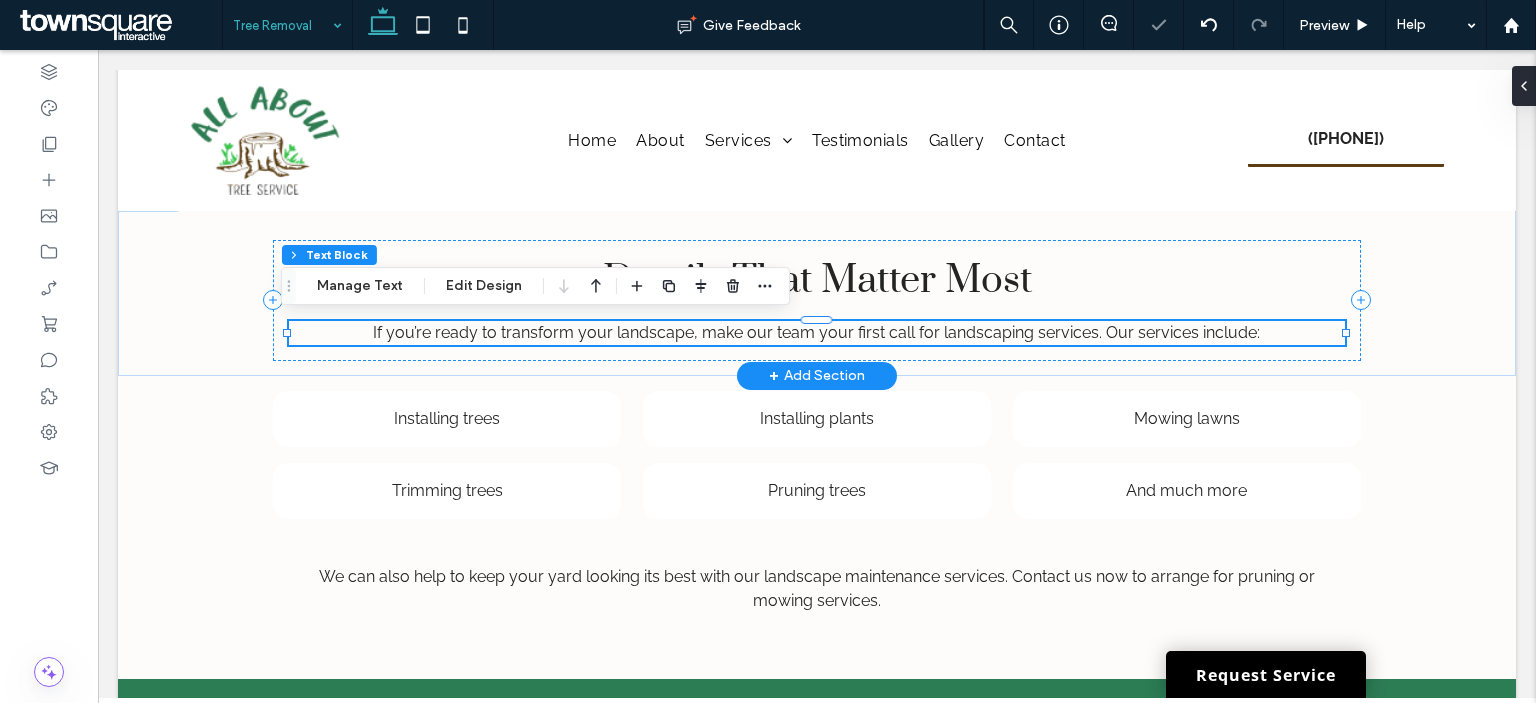 click on "If you’re ready to transform your landscape, make our team your first call for landscaping services. Our services include:" at bounding box center (816, 332) 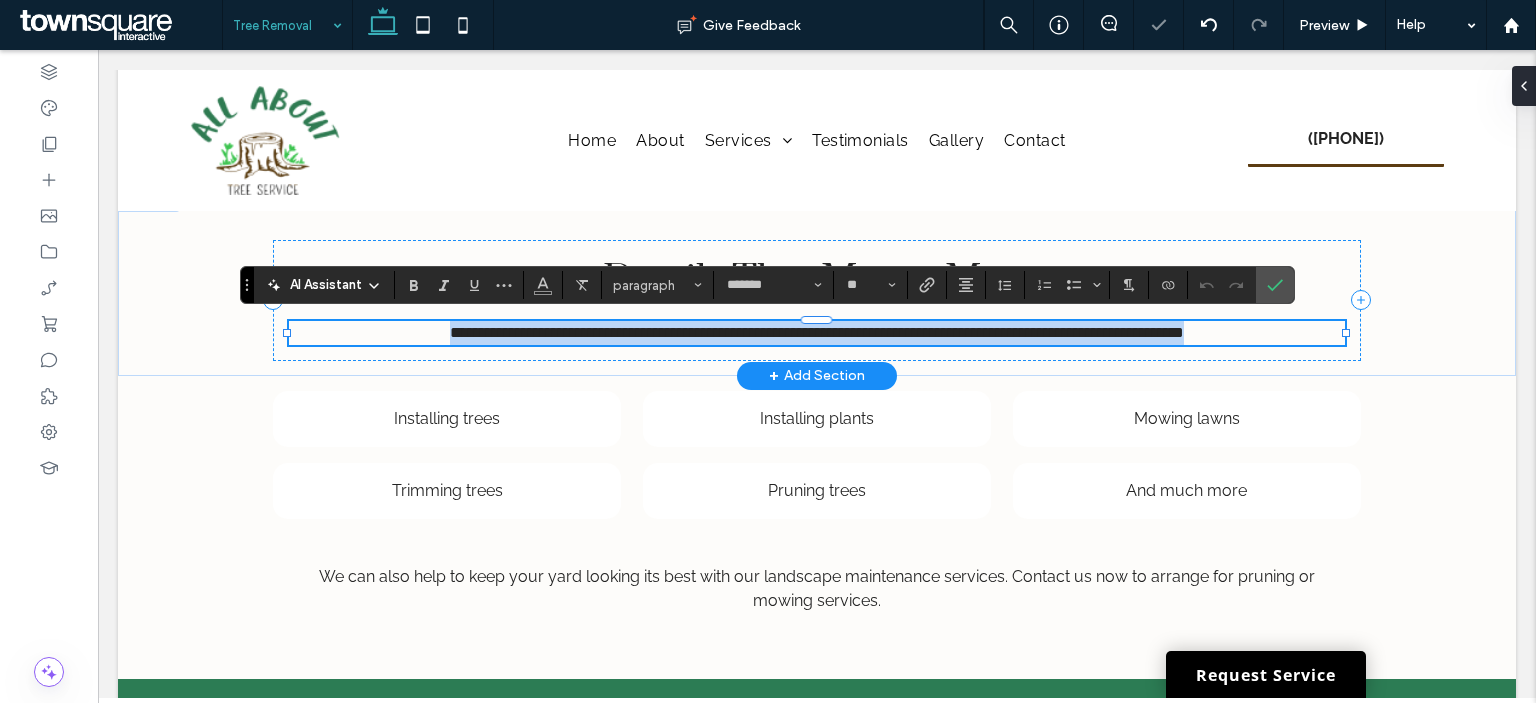 paste 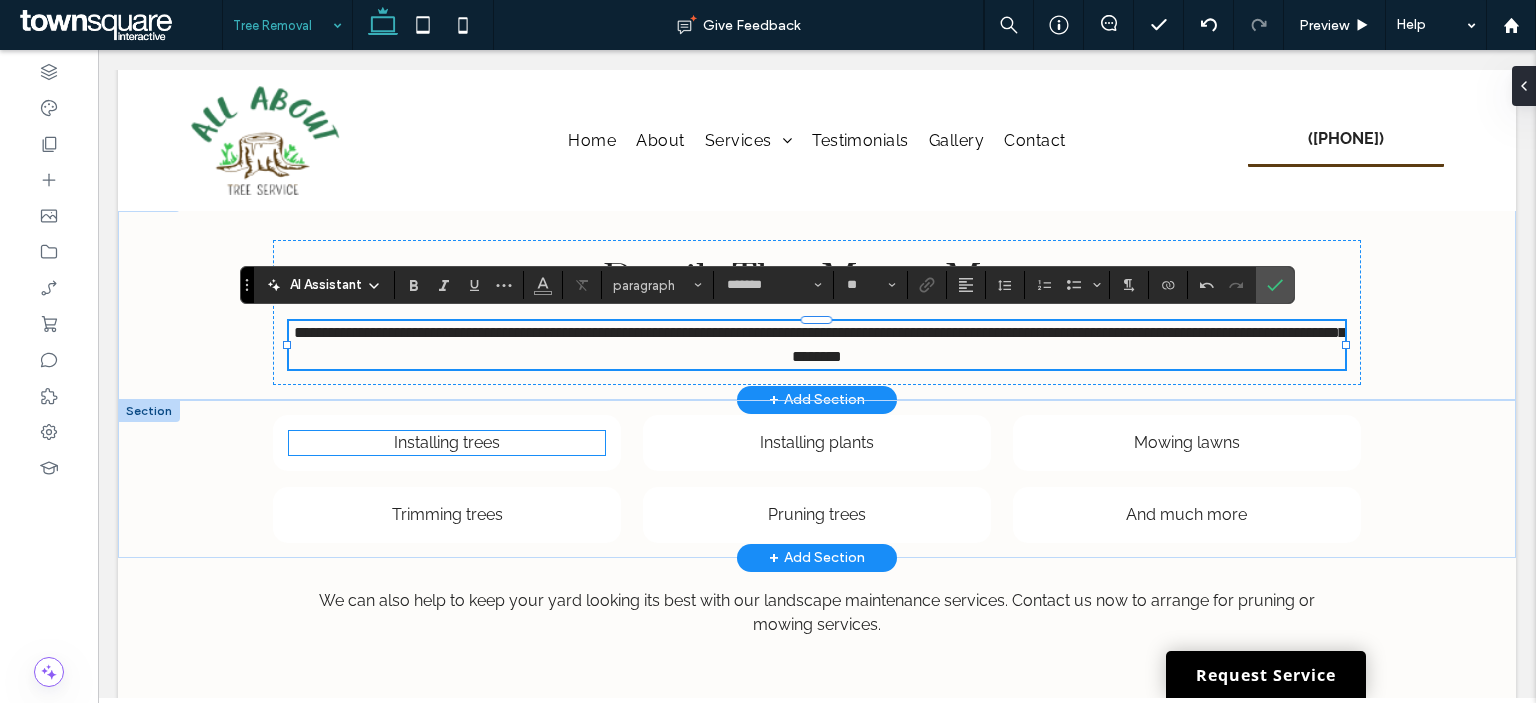click on "Installing trees" at bounding box center [447, 442] 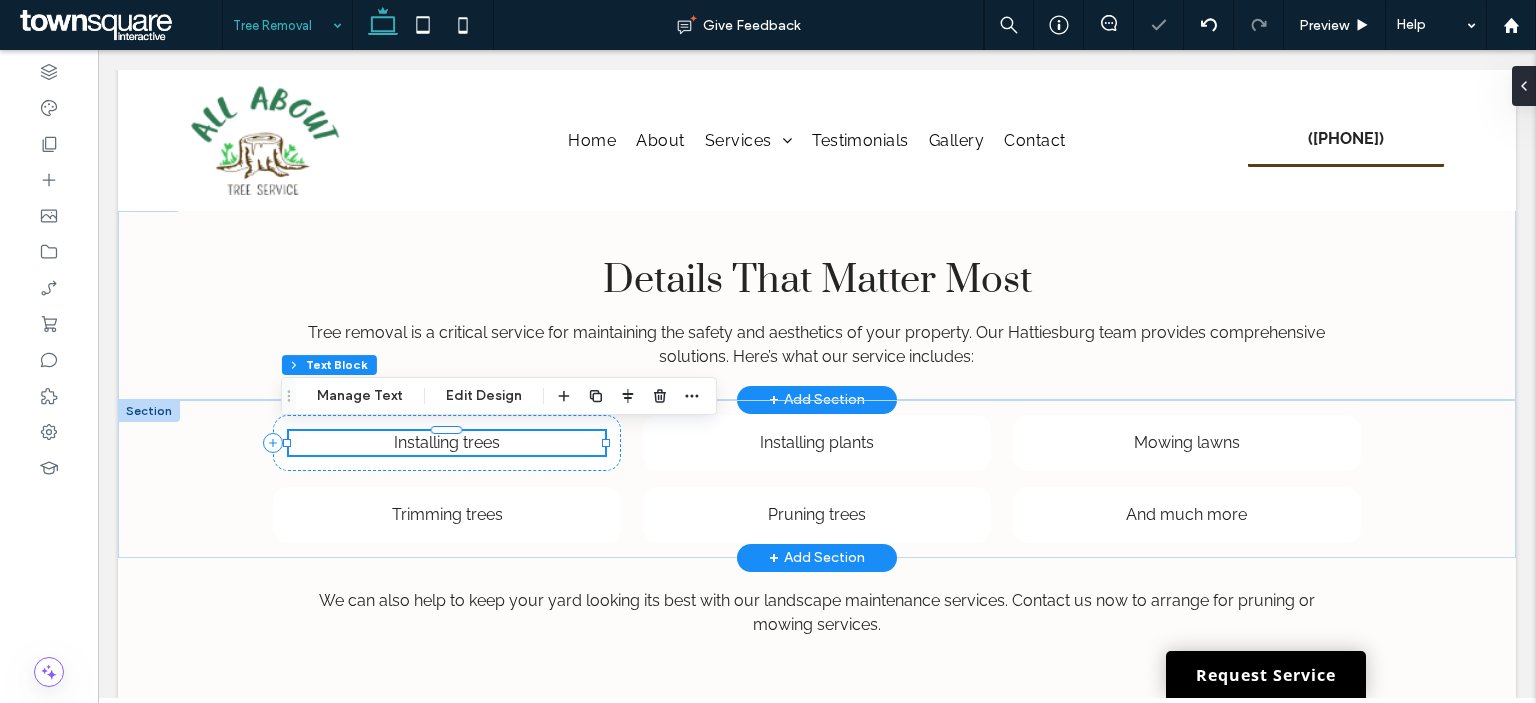 click on "Installing trees ﻿" at bounding box center [447, 443] 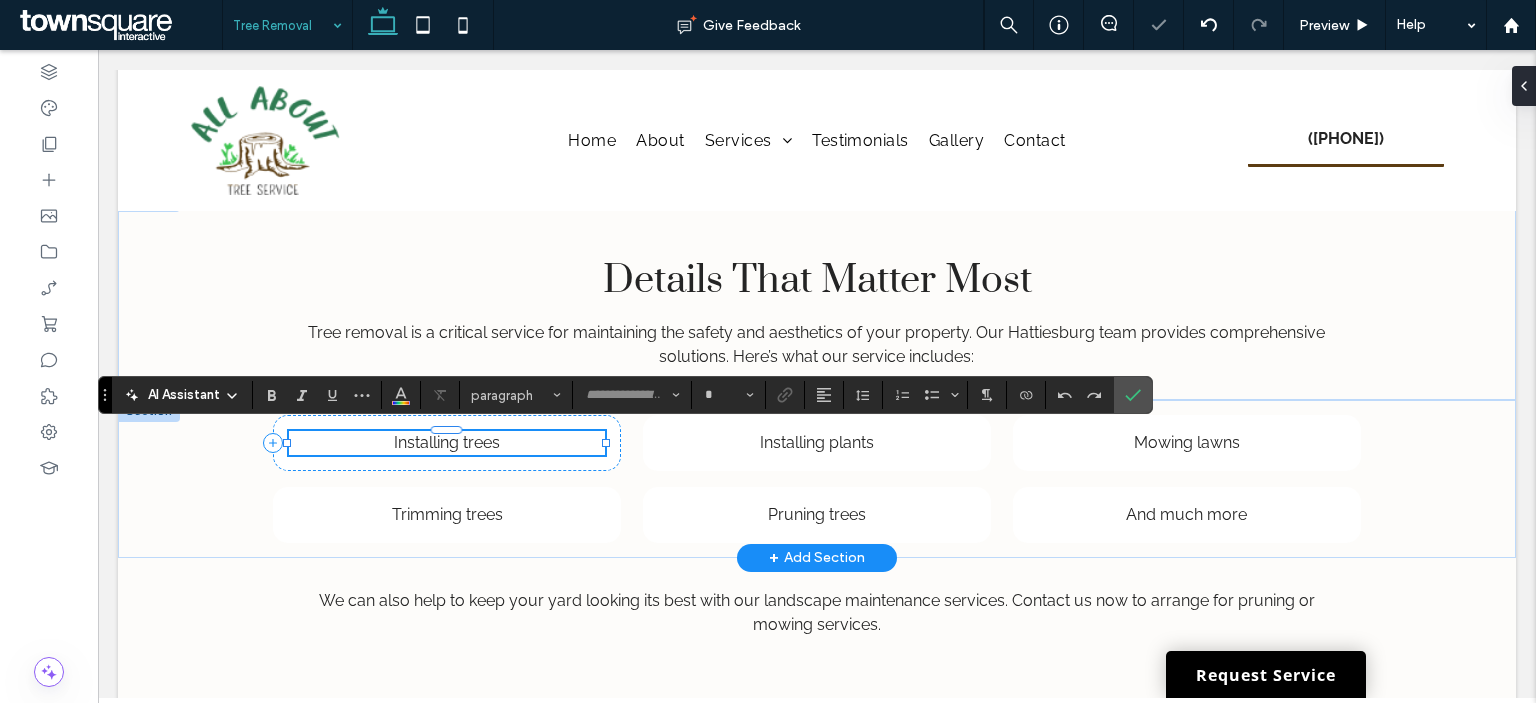 type on "*******" 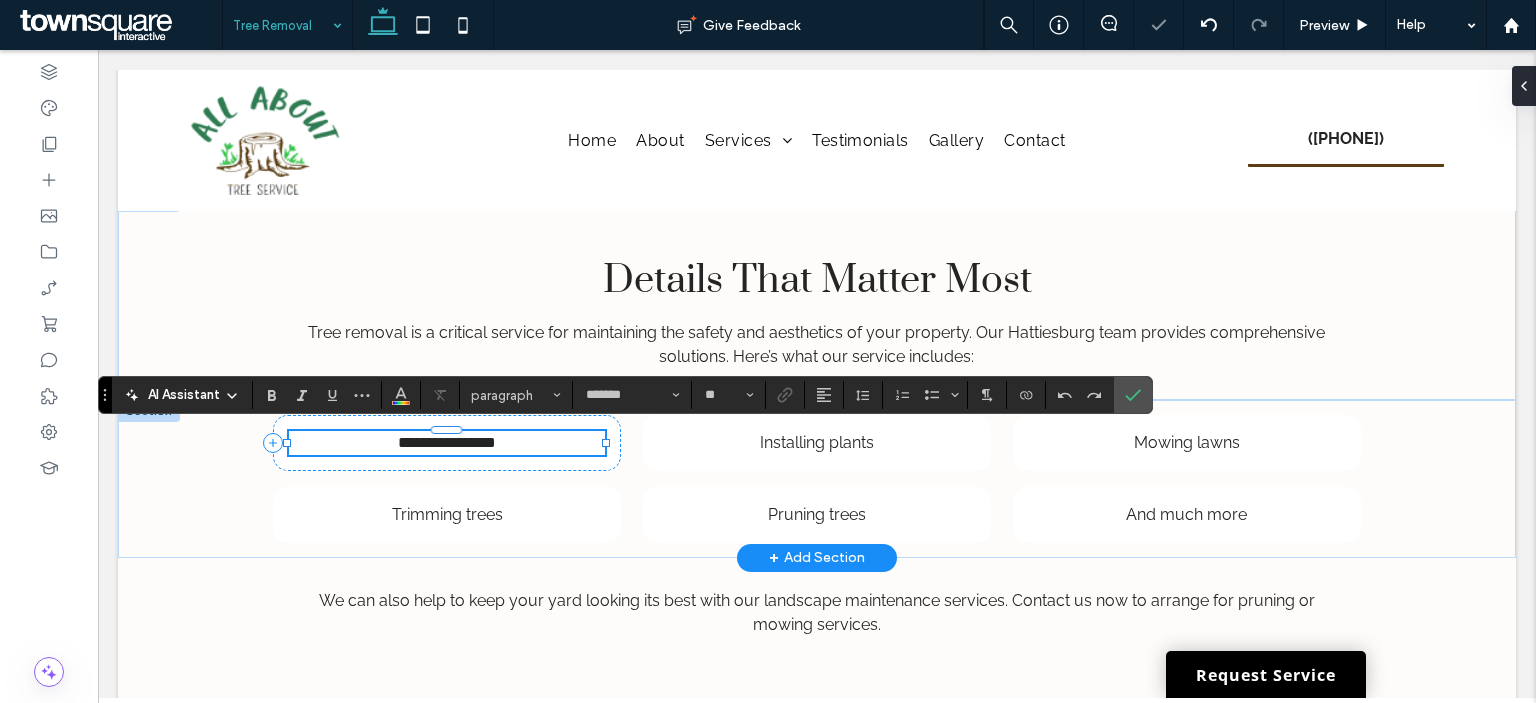 paste 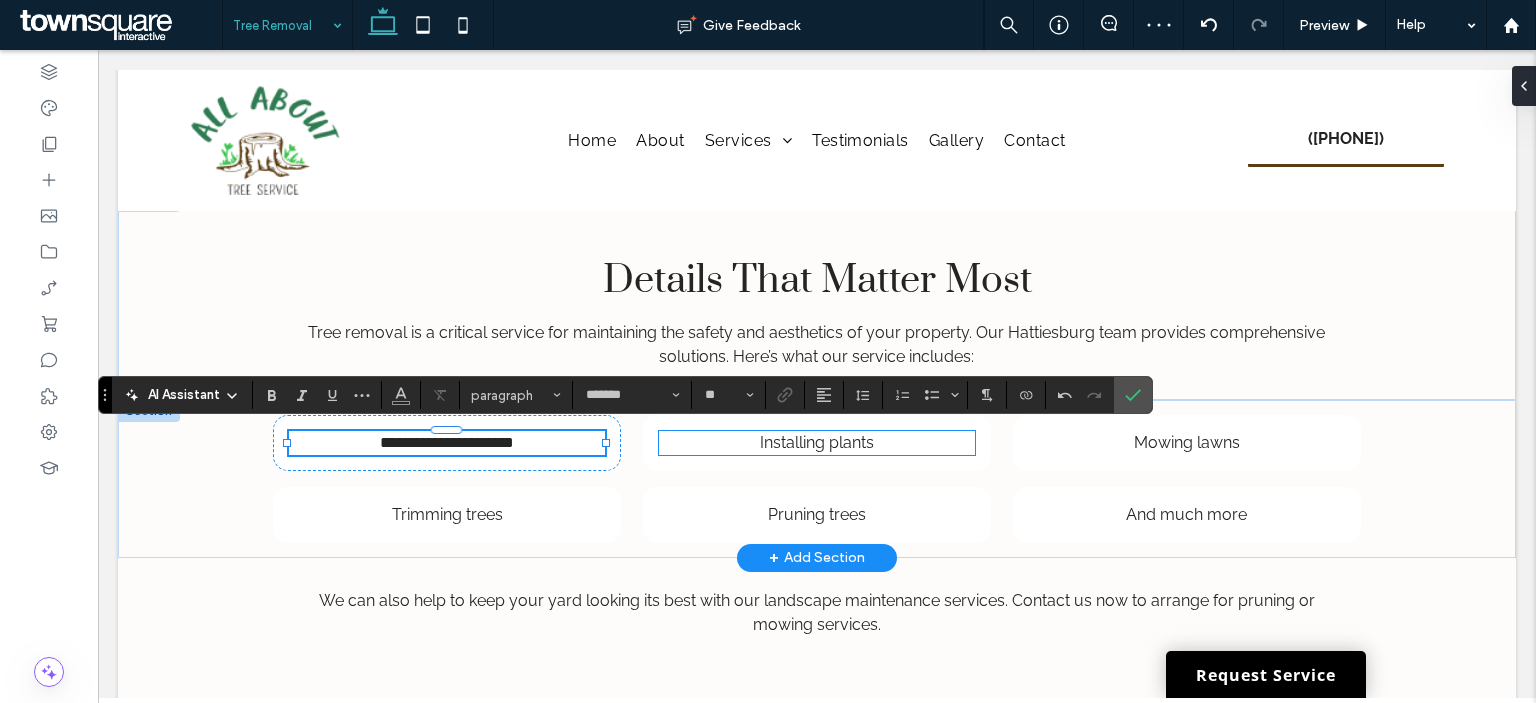 click on "Installing plants" at bounding box center [817, 442] 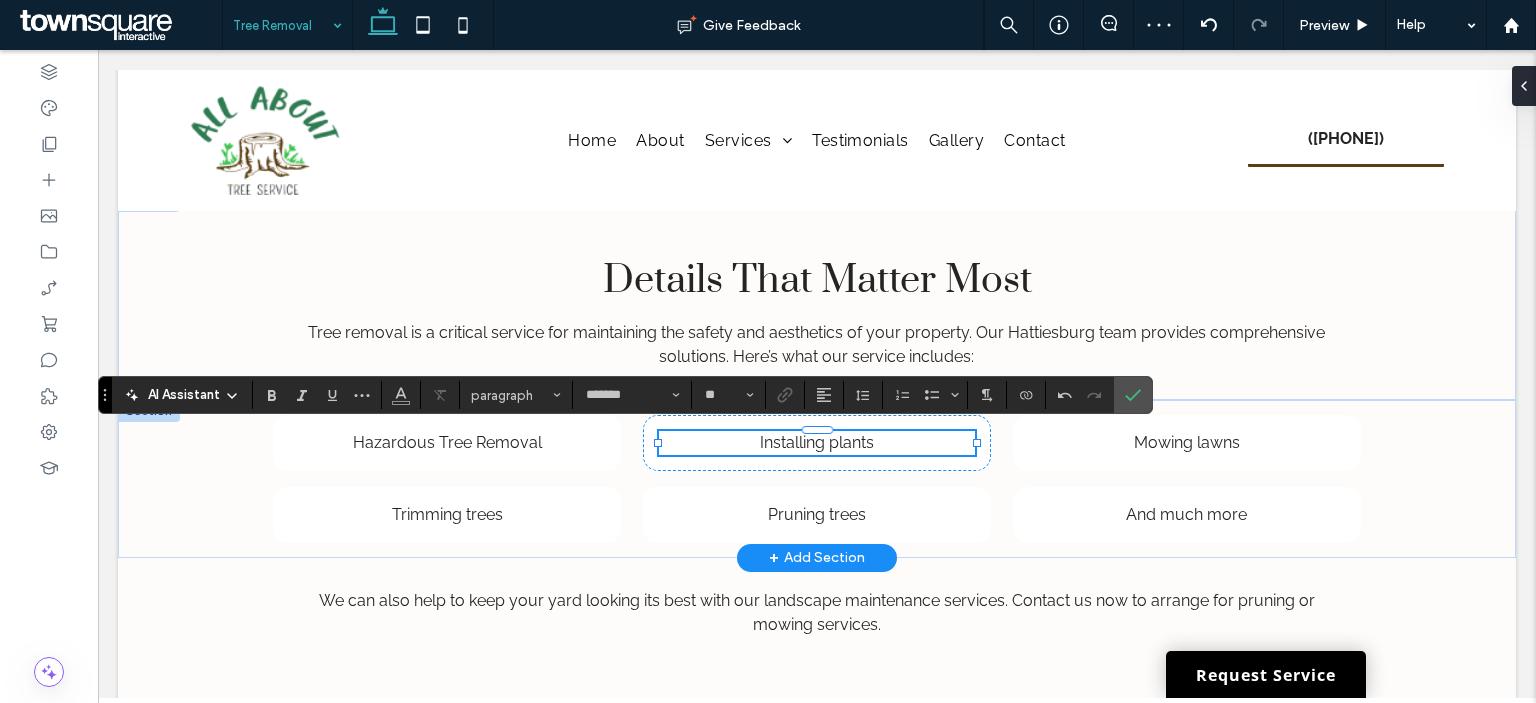 click on "Installing plants ﻿" at bounding box center (817, 443) 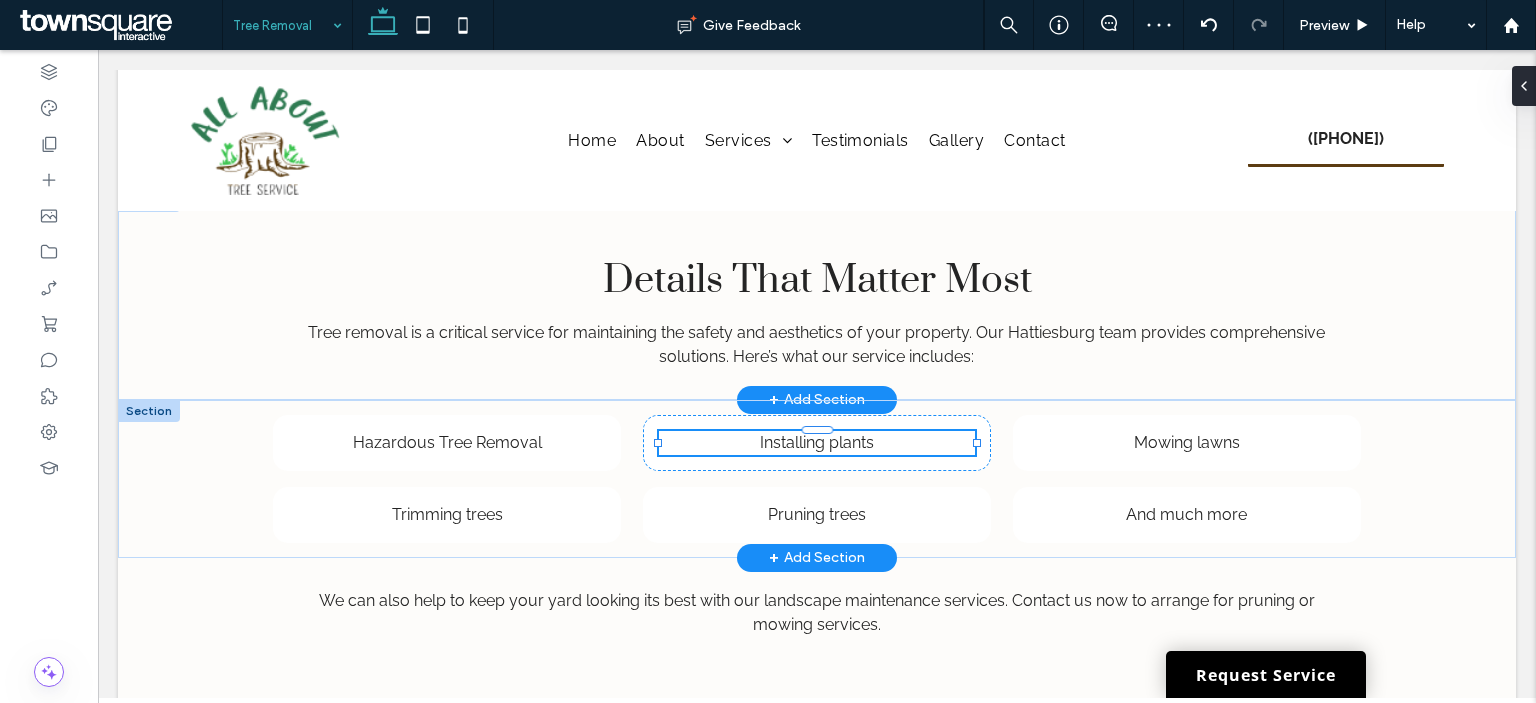 type on "*******" 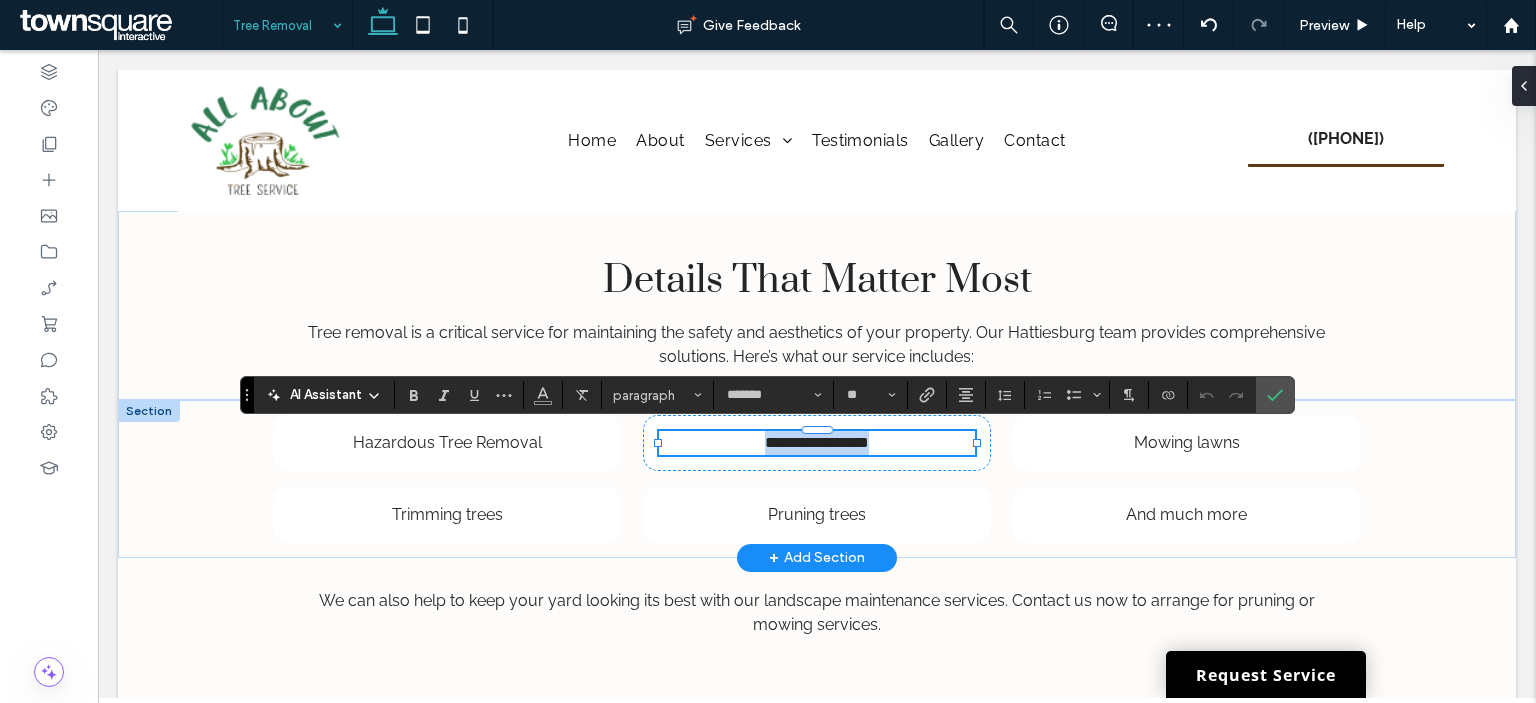 paste 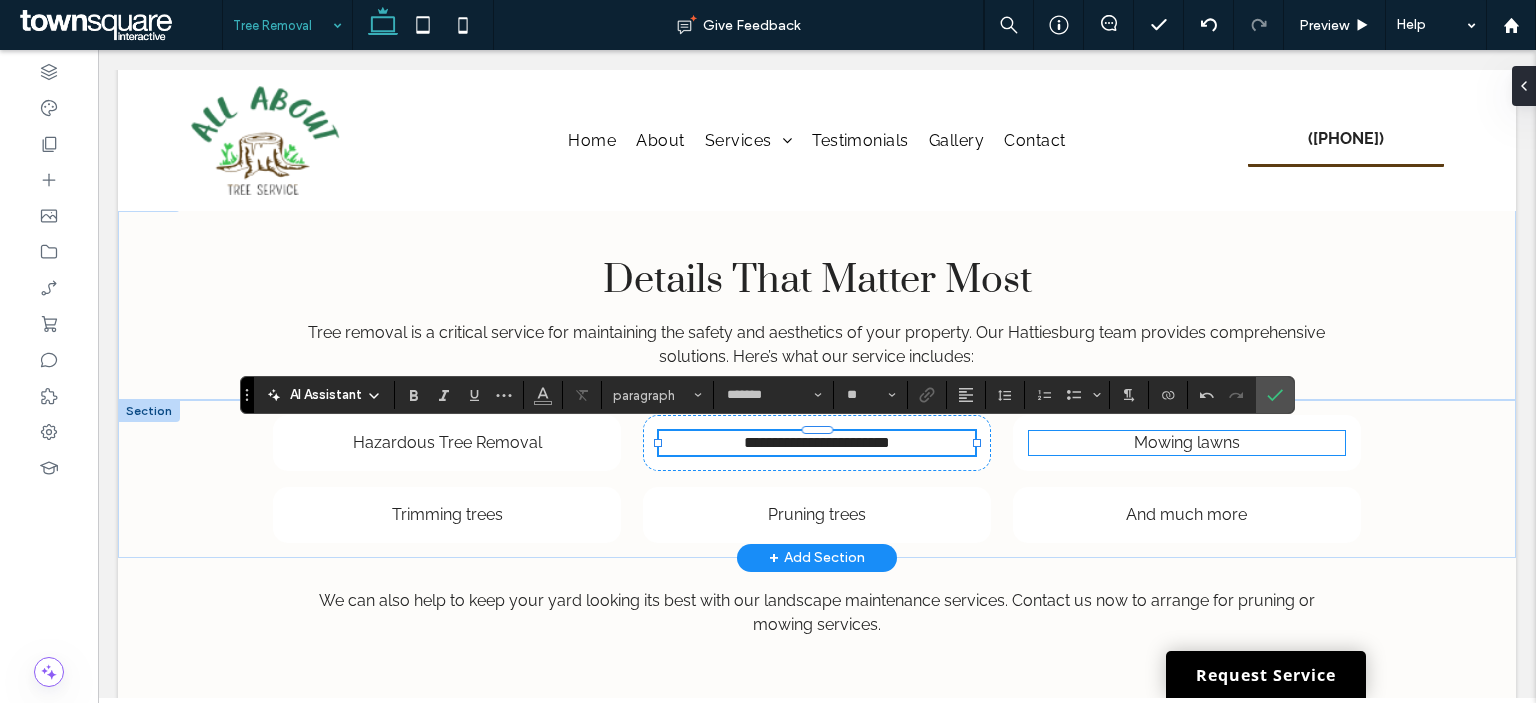 click on "Mowing lawns" at bounding box center (1187, 442) 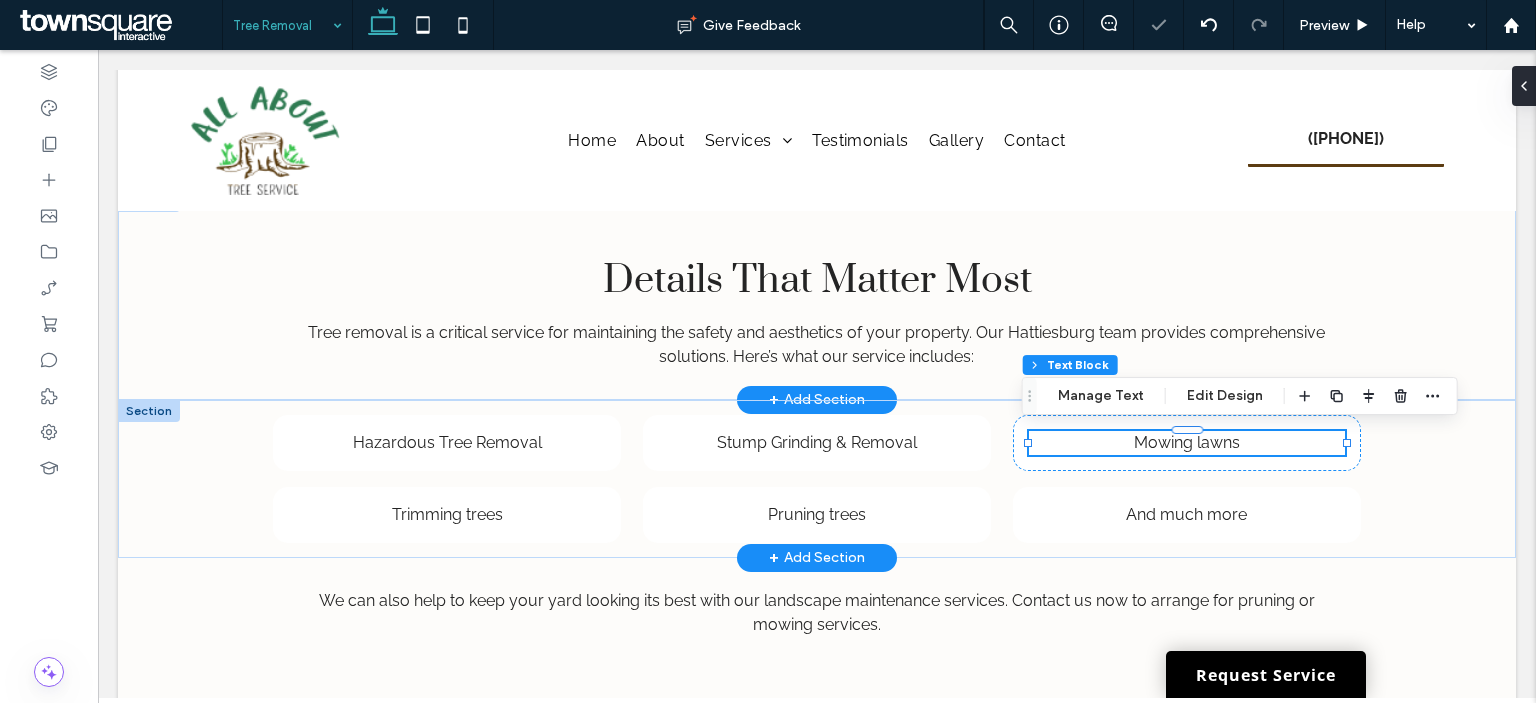 click on "Mowing lawns ﻿" at bounding box center [1187, 443] 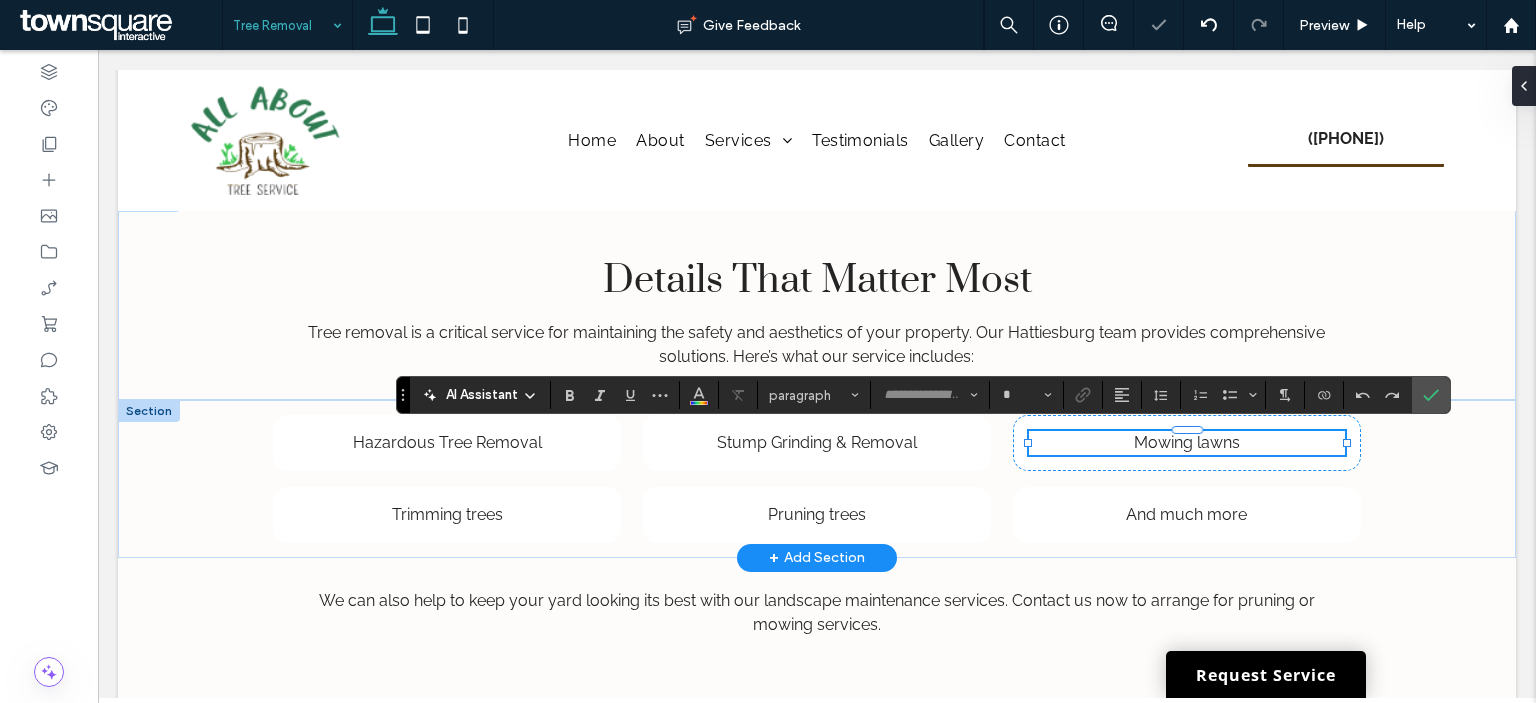 type on "*******" 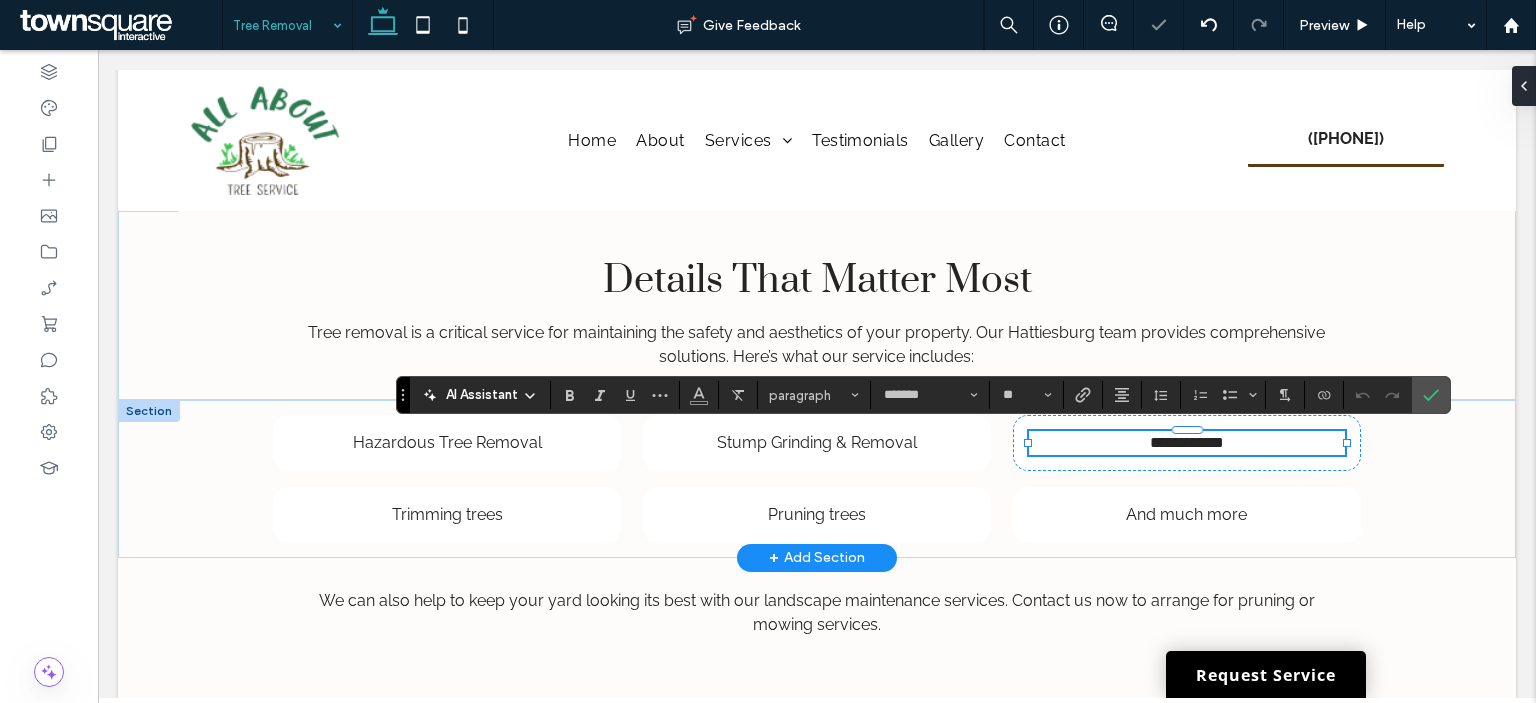 paste 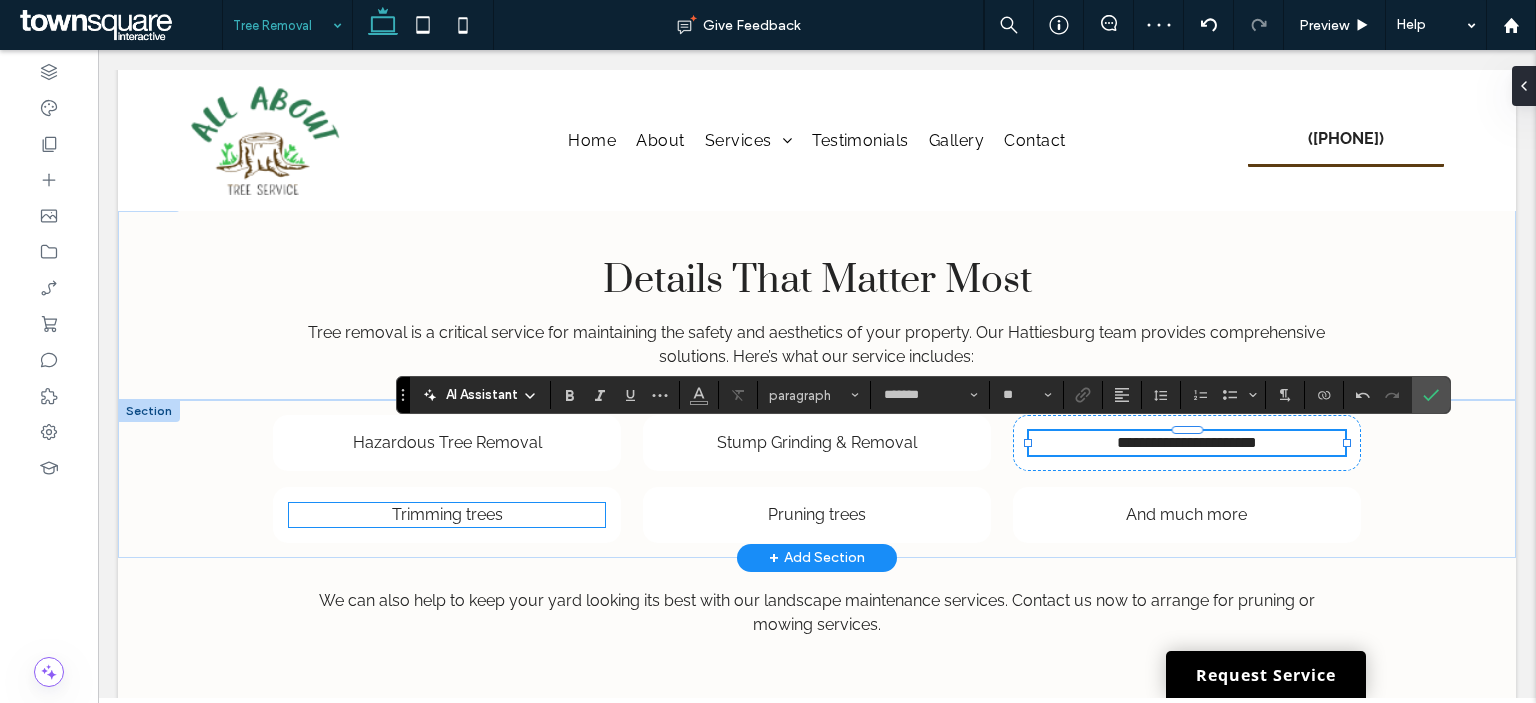 click on "Trimming trees ﻿" at bounding box center (447, 515) 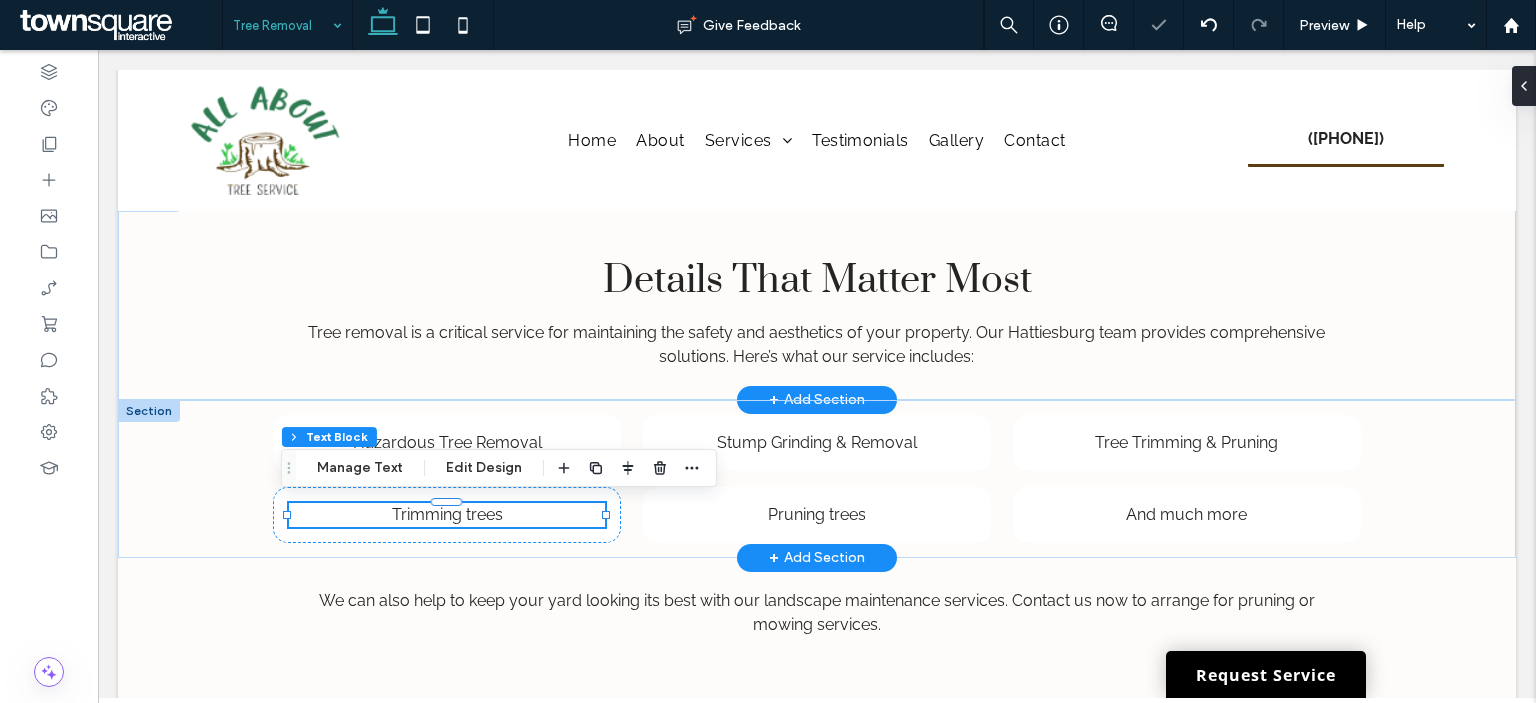 click at bounding box center (446, 526) 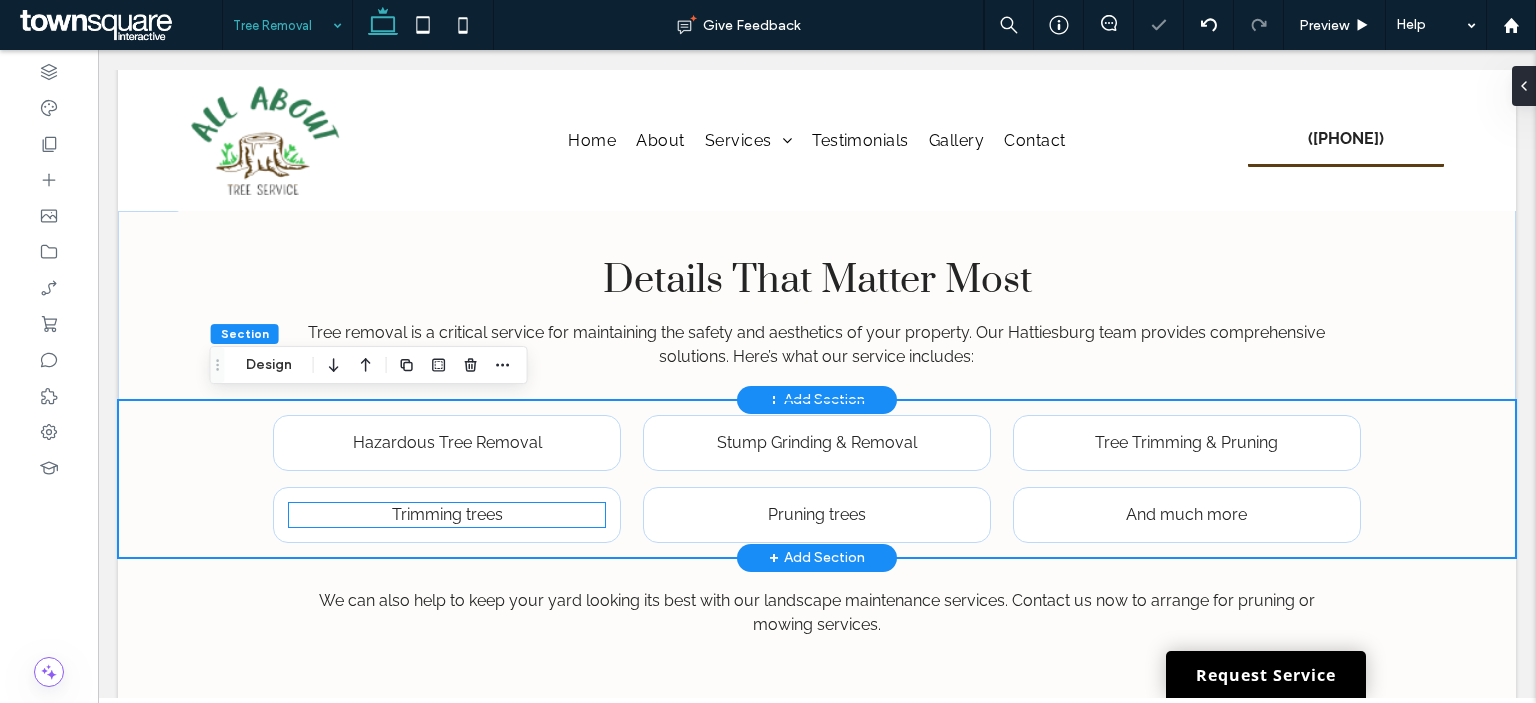 click on "Trimming trees" at bounding box center (447, 514) 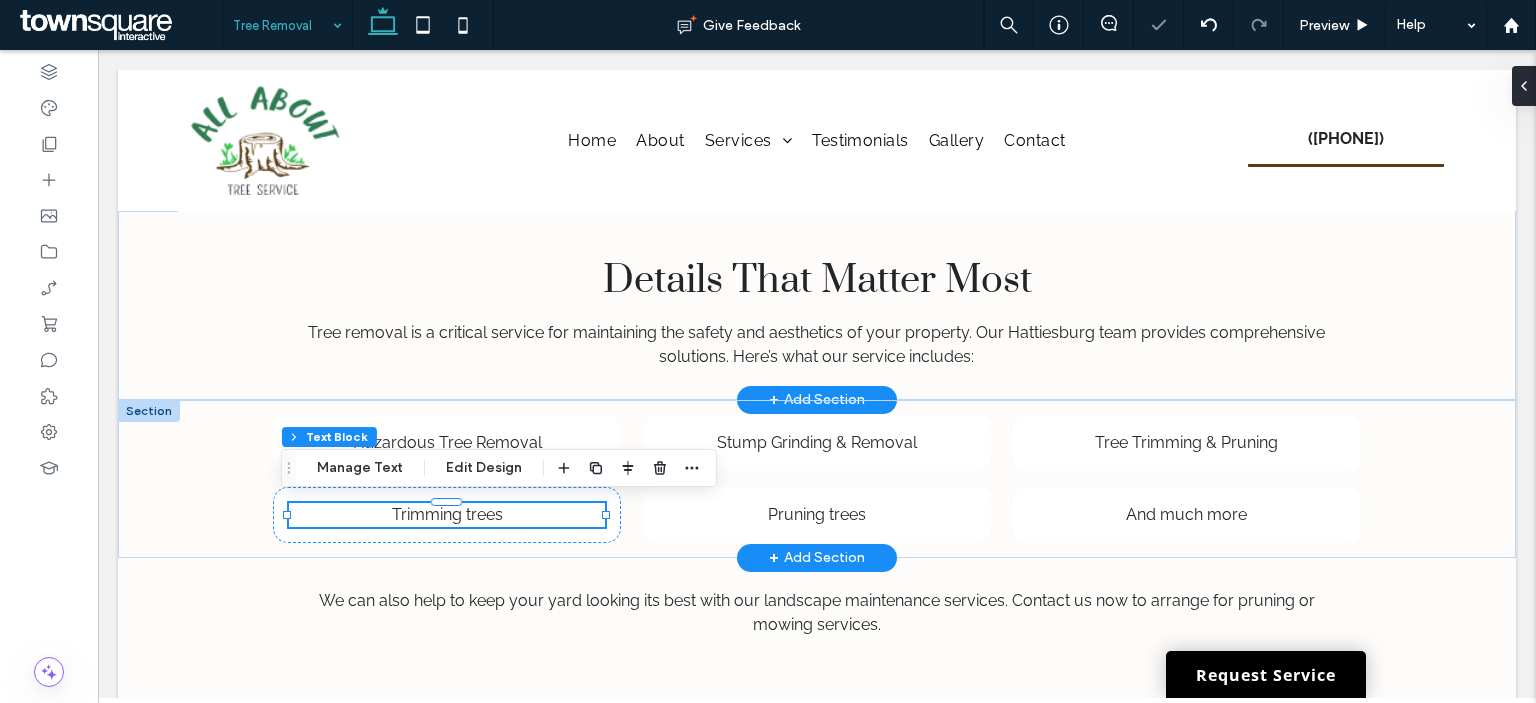 click on "Trimming trees" at bounding box center [447, 514] 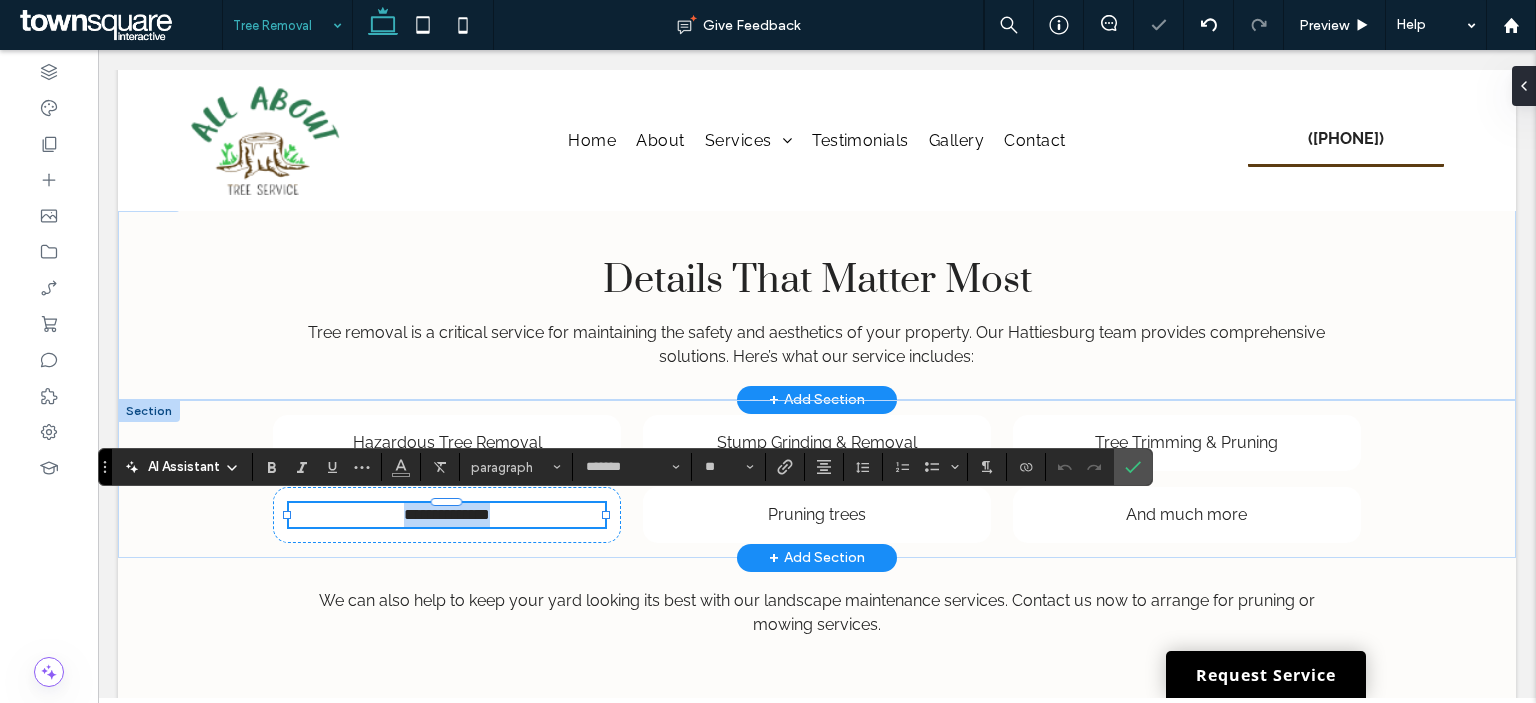 paste 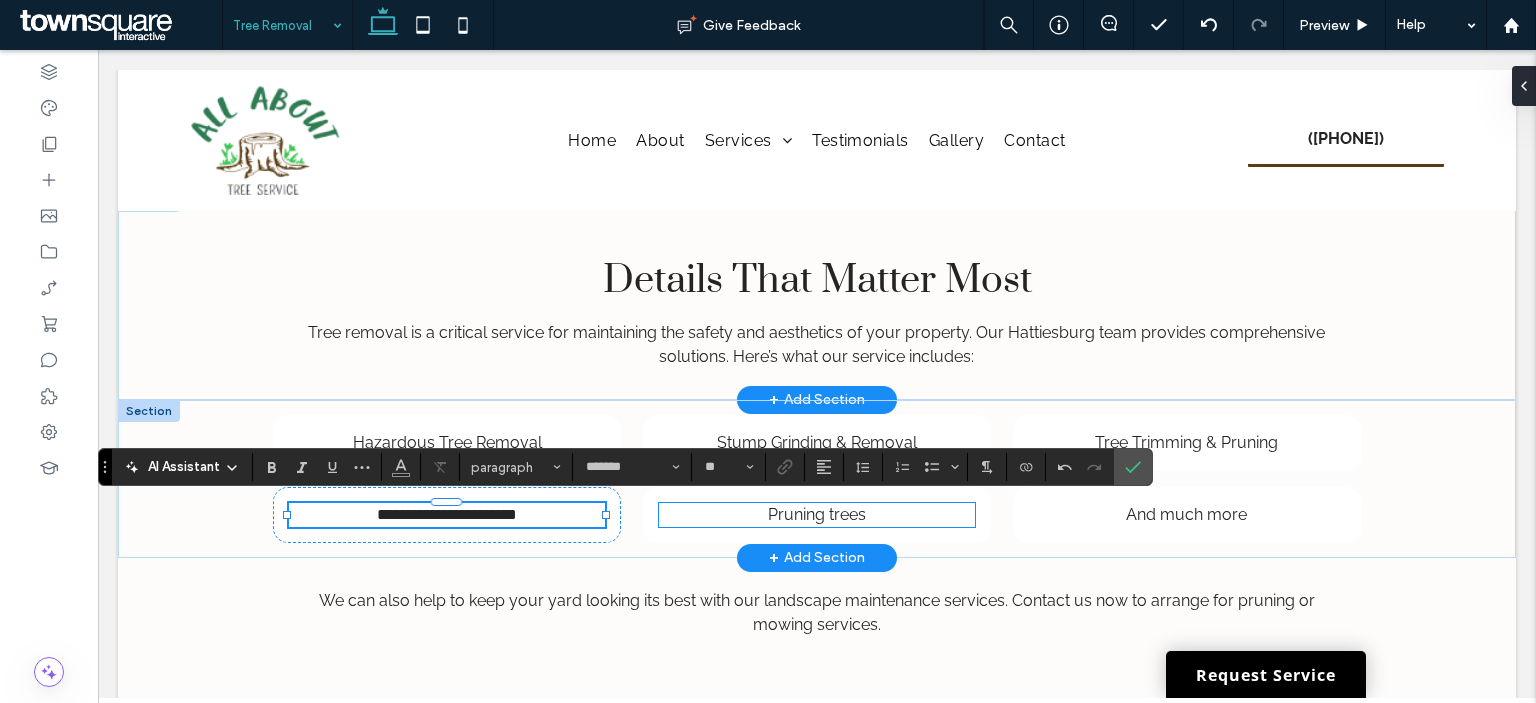 click on "Pruning trees" at bounding box center (817, 514) 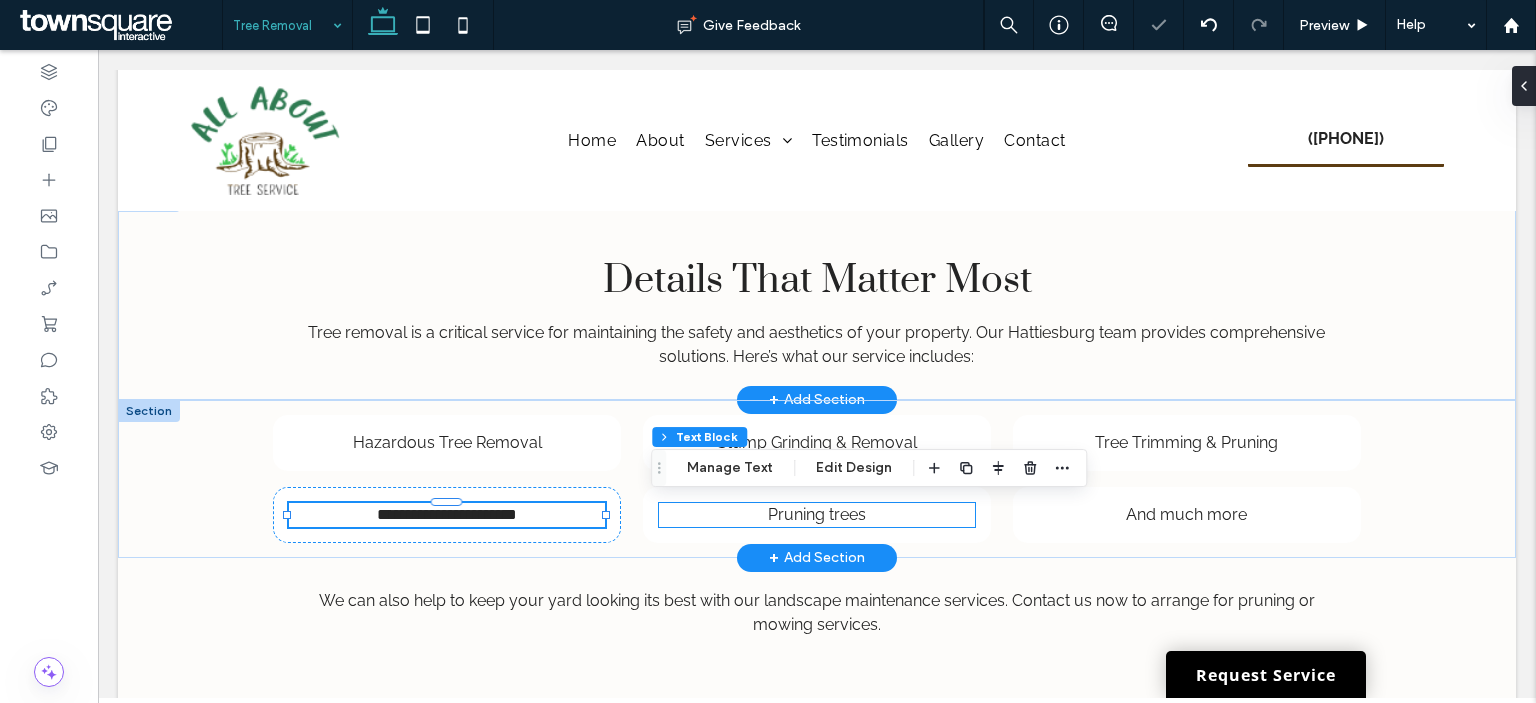 click on "Pruning trees" at bounding box center (817, 514) 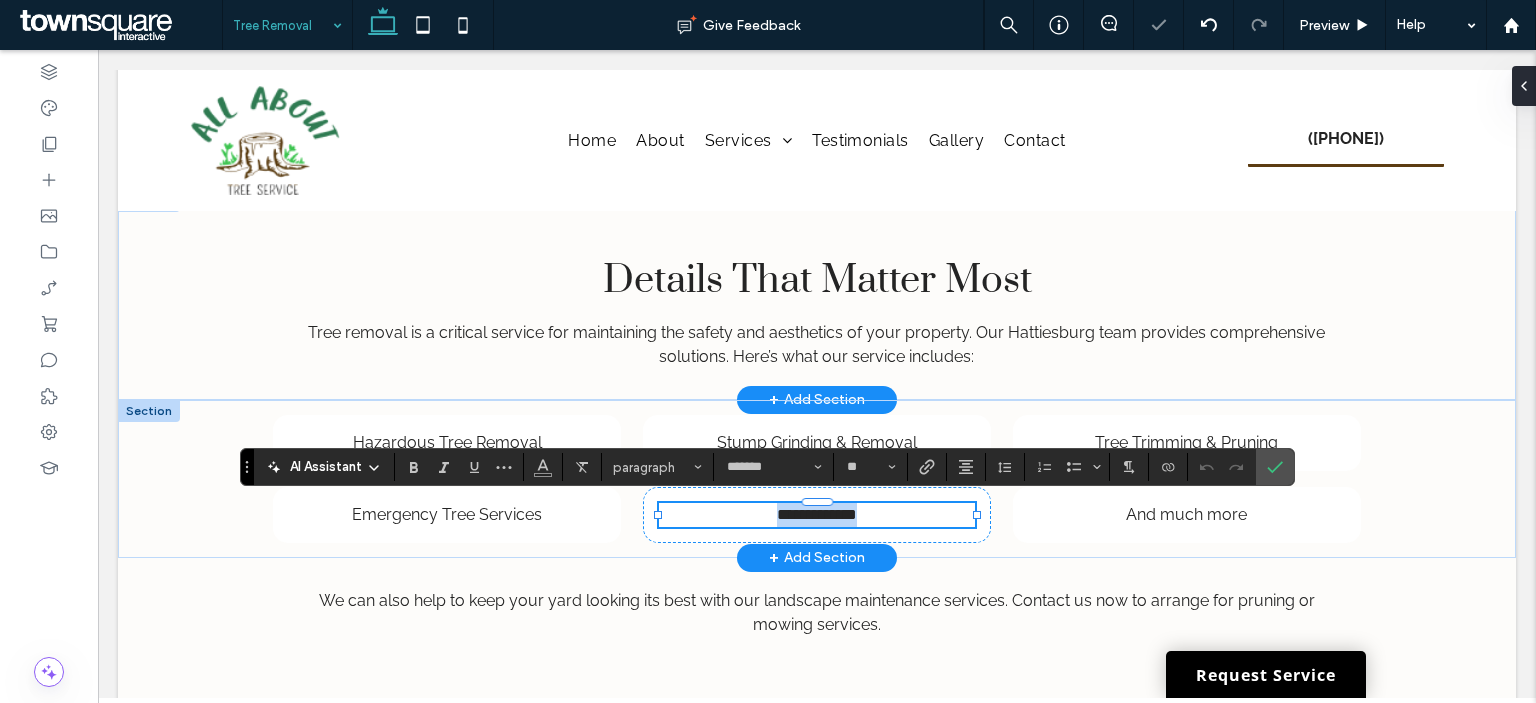 paste 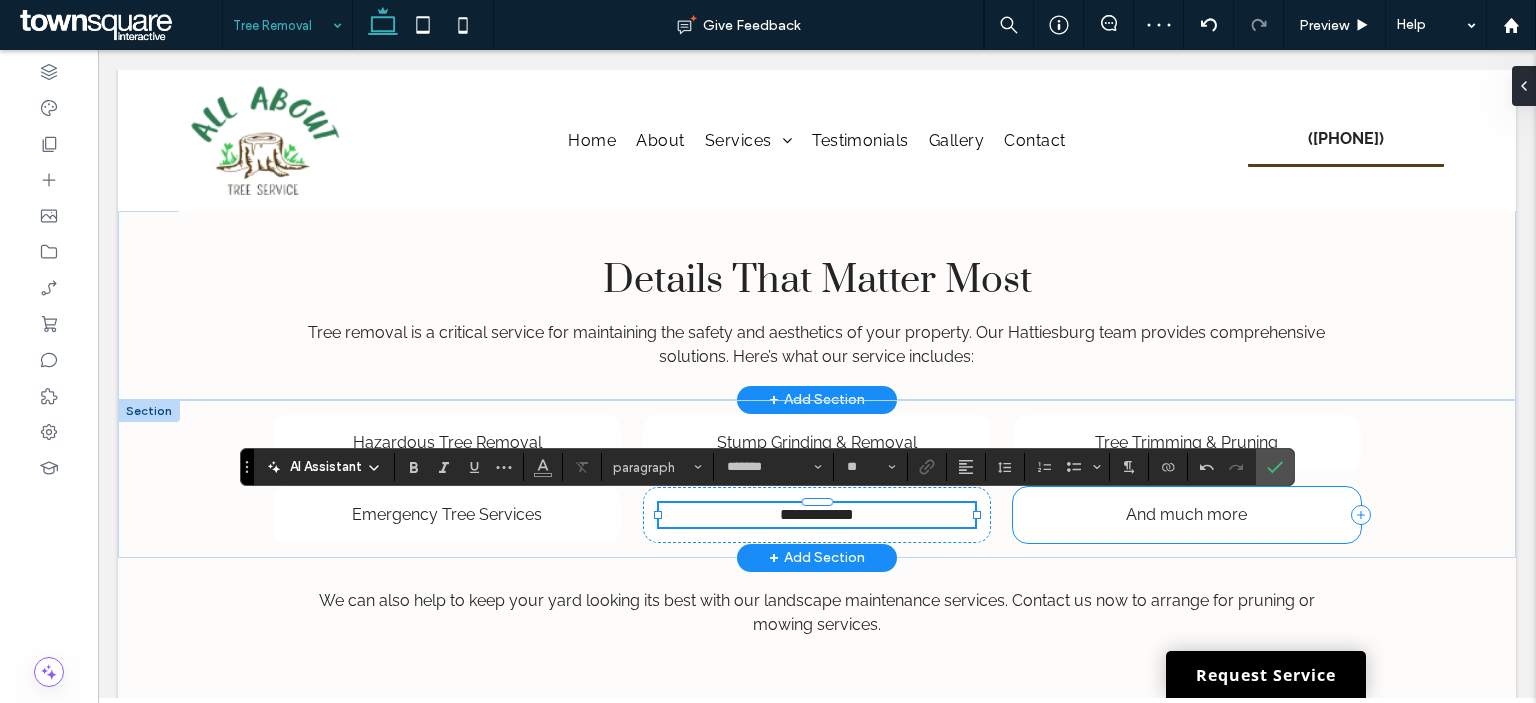 click on "And much more" at bounding box center (1187, 515) 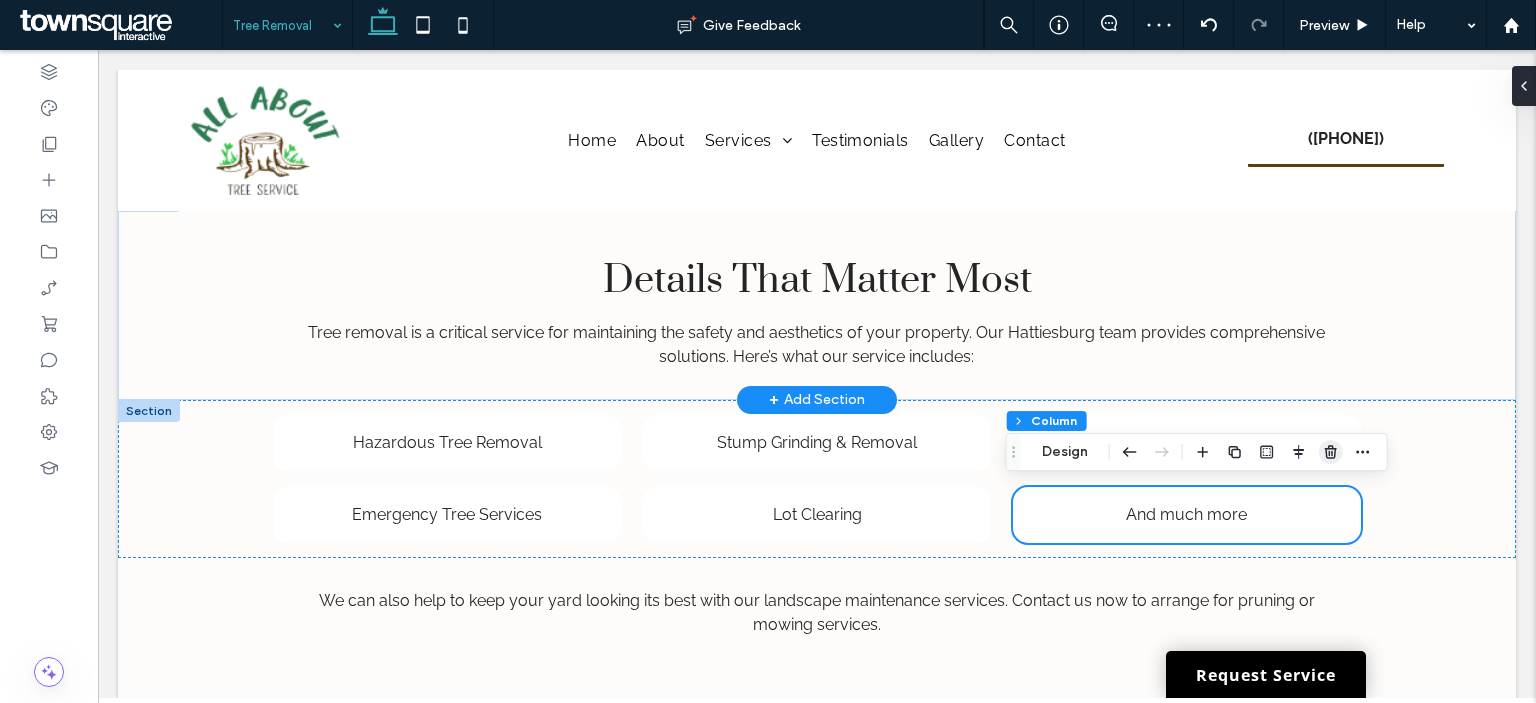 click at bounding box center (1331, 452) 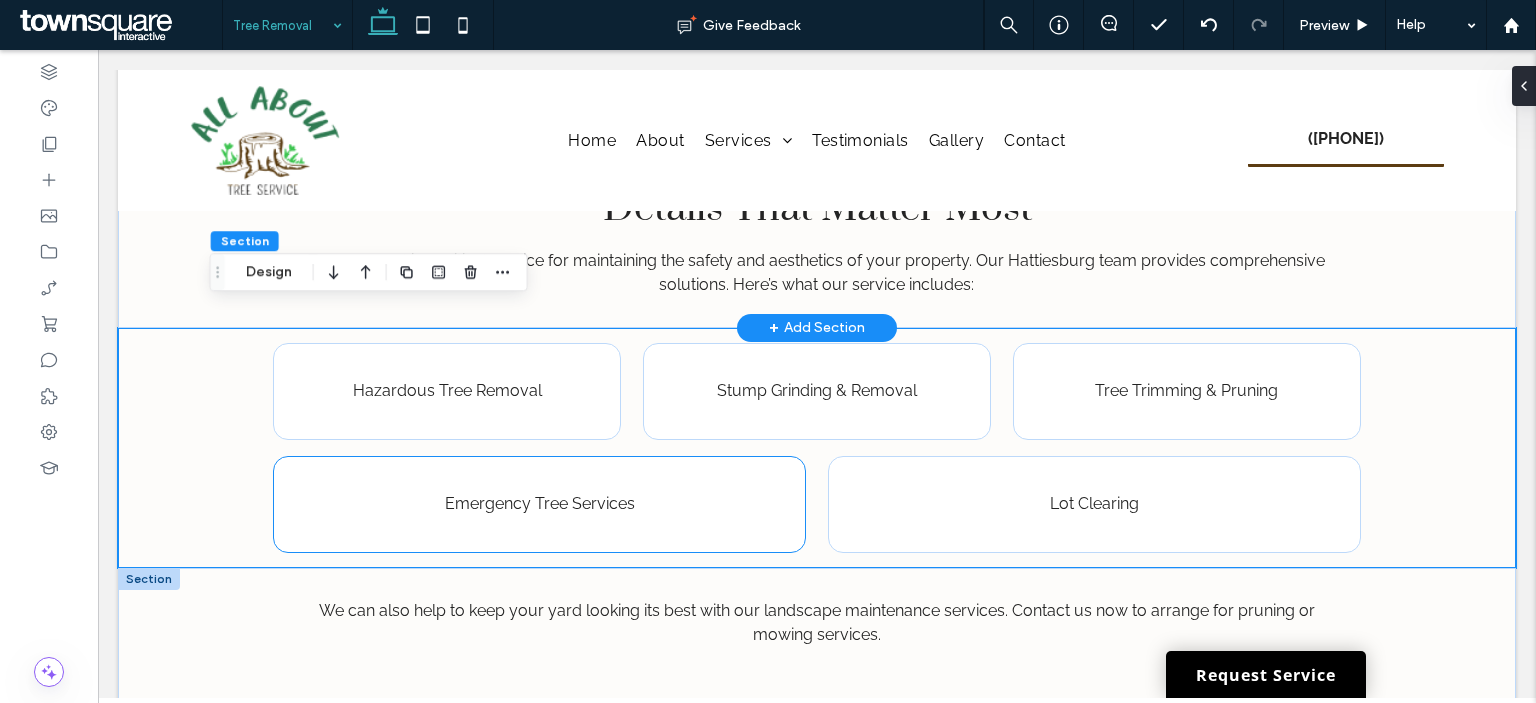 scroll, scrollTop: 899, scrollLeft: 0, axis: vertical 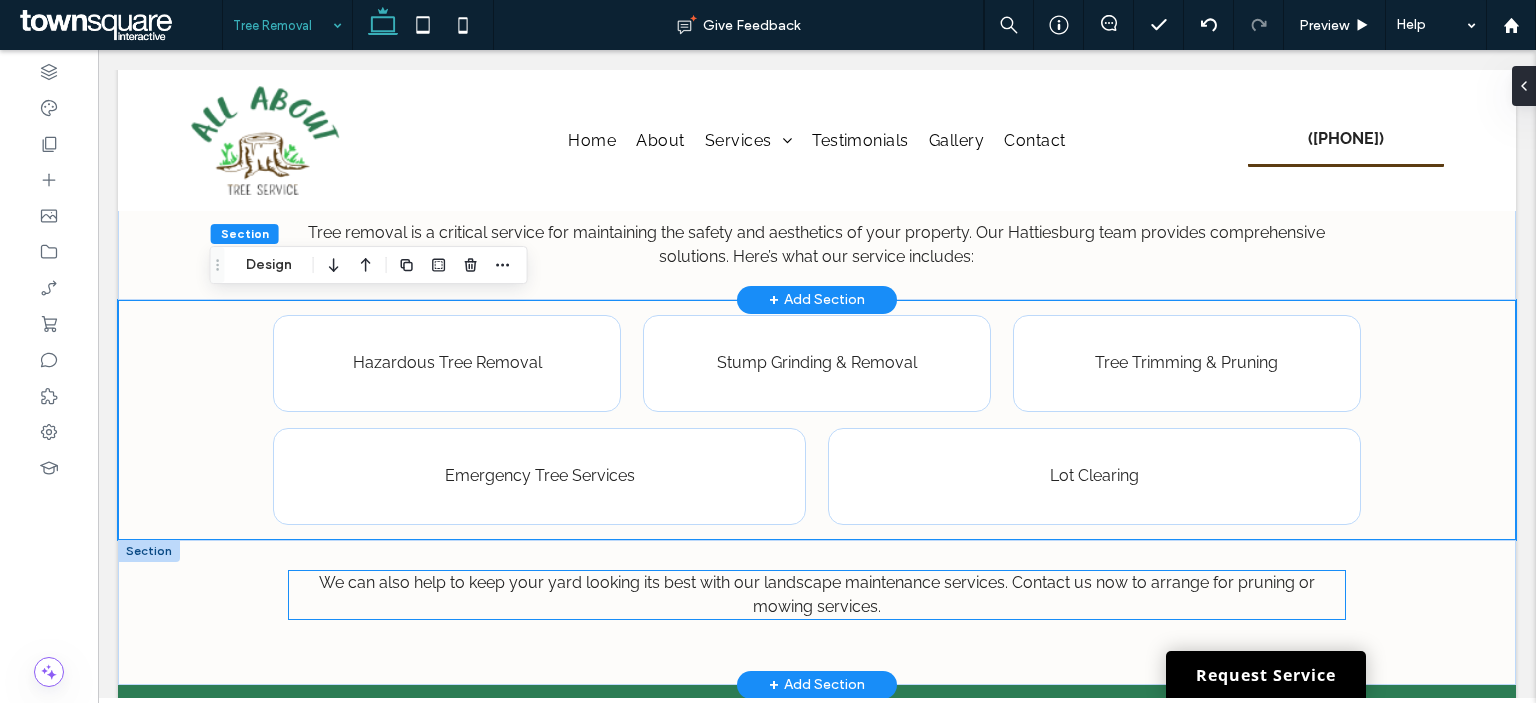 click on "We can also help to keep your yard looking its best with our landscape maintenance services. Contact us now to arrange for pruning or mowing services. ﻿" at bounding box center [817, 595] 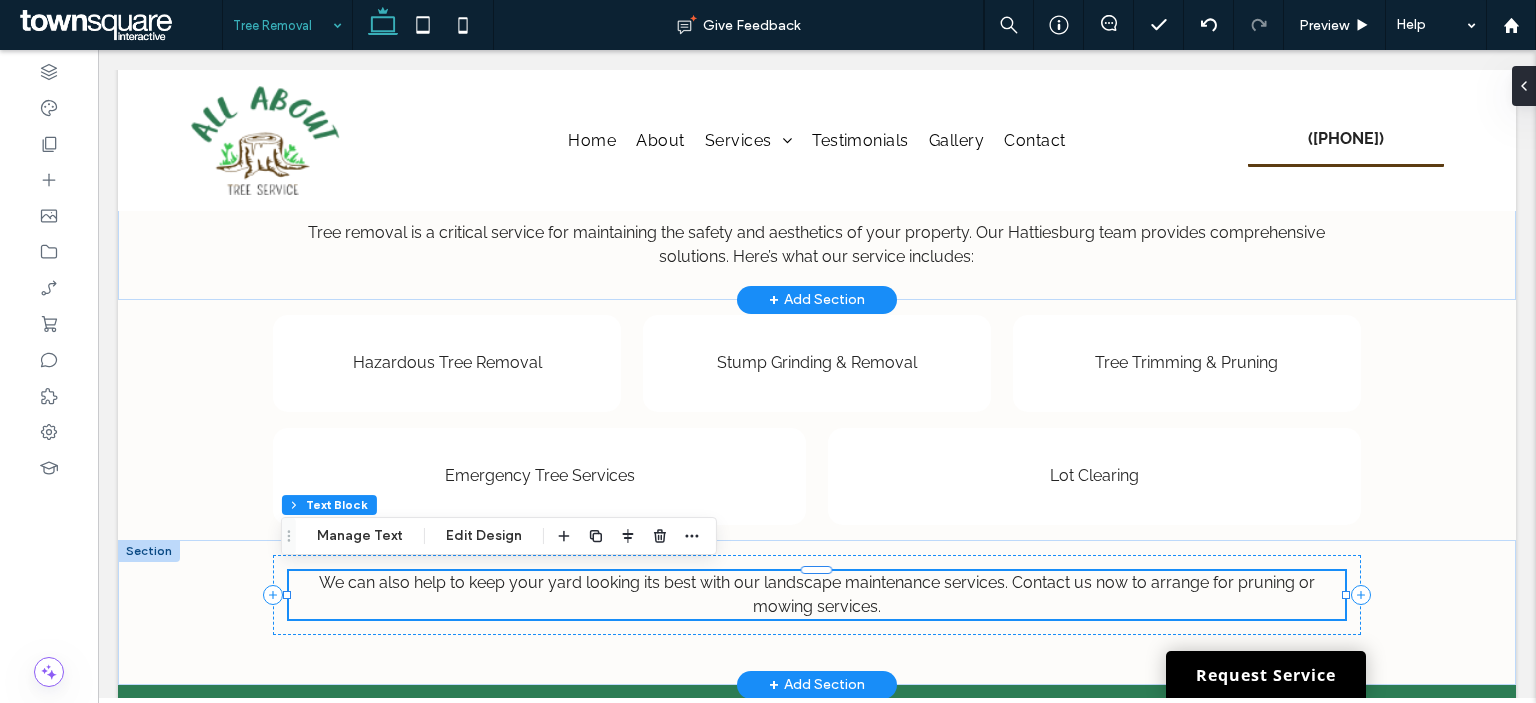 click on "We can also help to keep your yard looking its best with our landscape maintenance services. Contact us now to arrange for pruning or mowing services. ﻿" at bounding box center (817, 595) 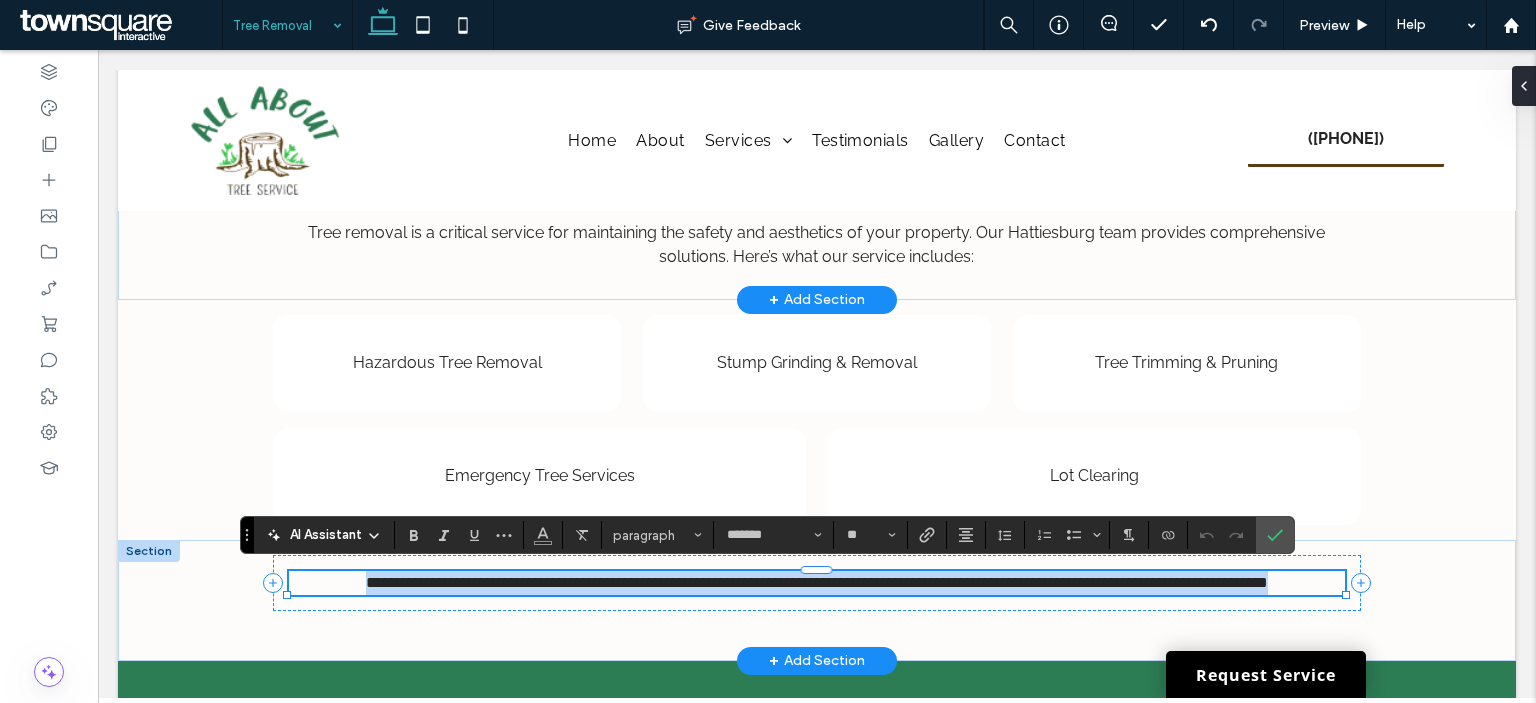 paste 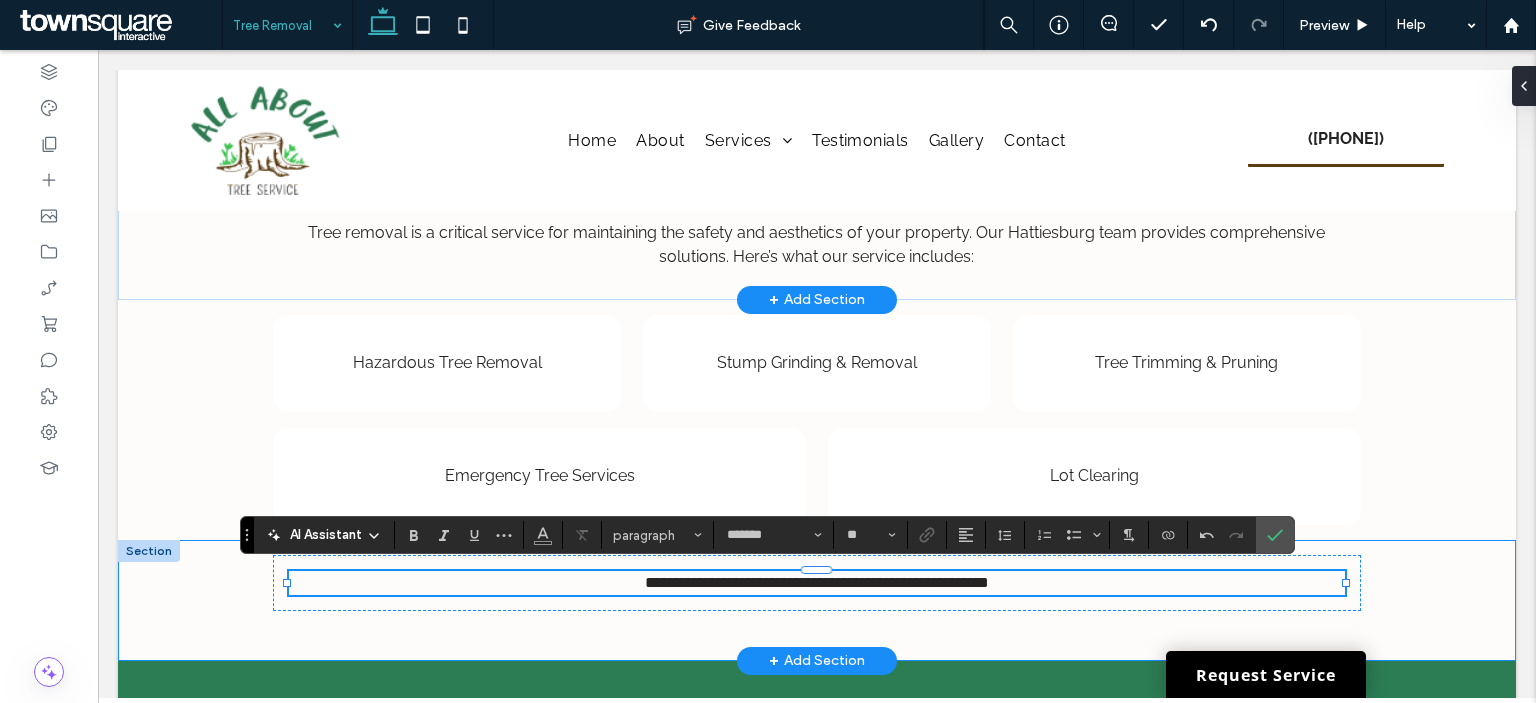 click on "**********" at bounding box center (817, 600) 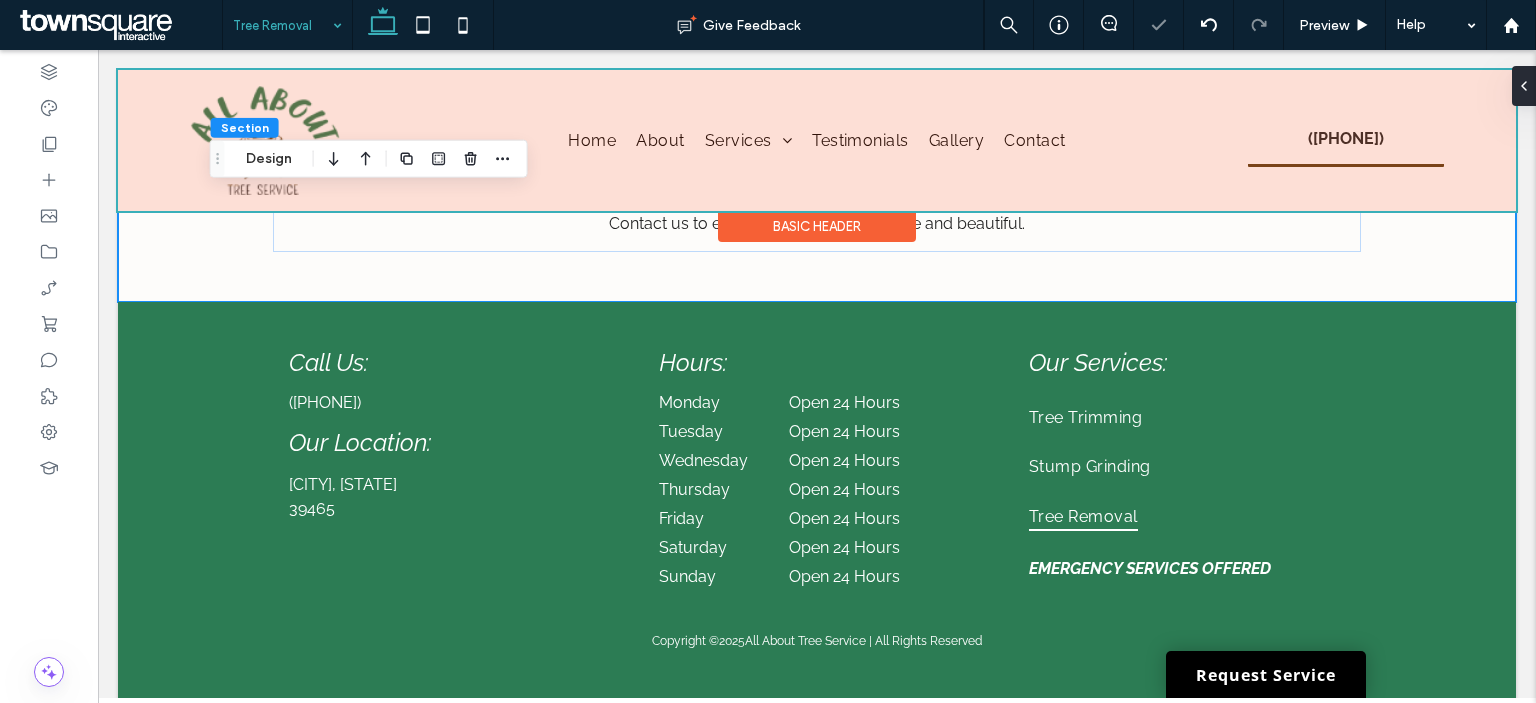 scroll, scrollTop: 1288, scrollLeft: 0, axis: vertical 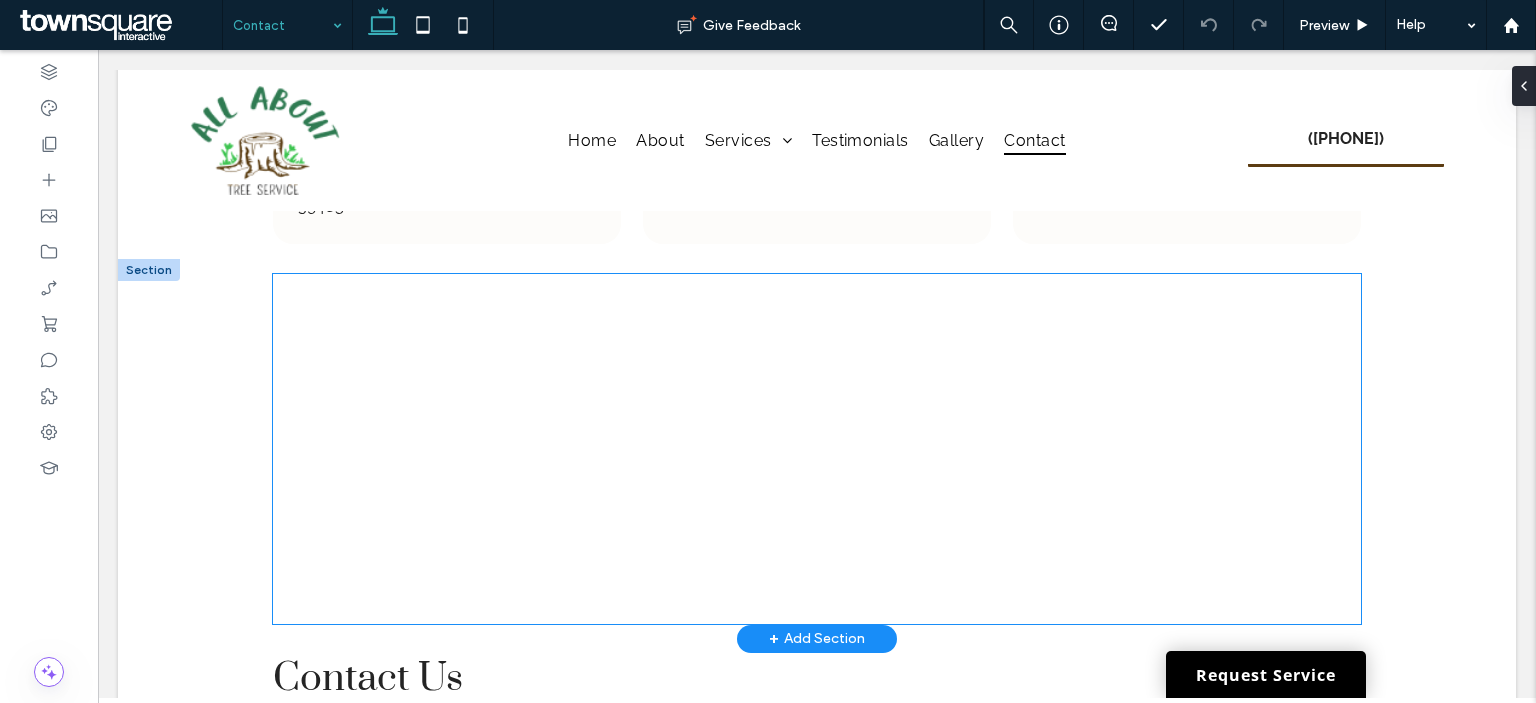 click at bounding box center [817, 449] 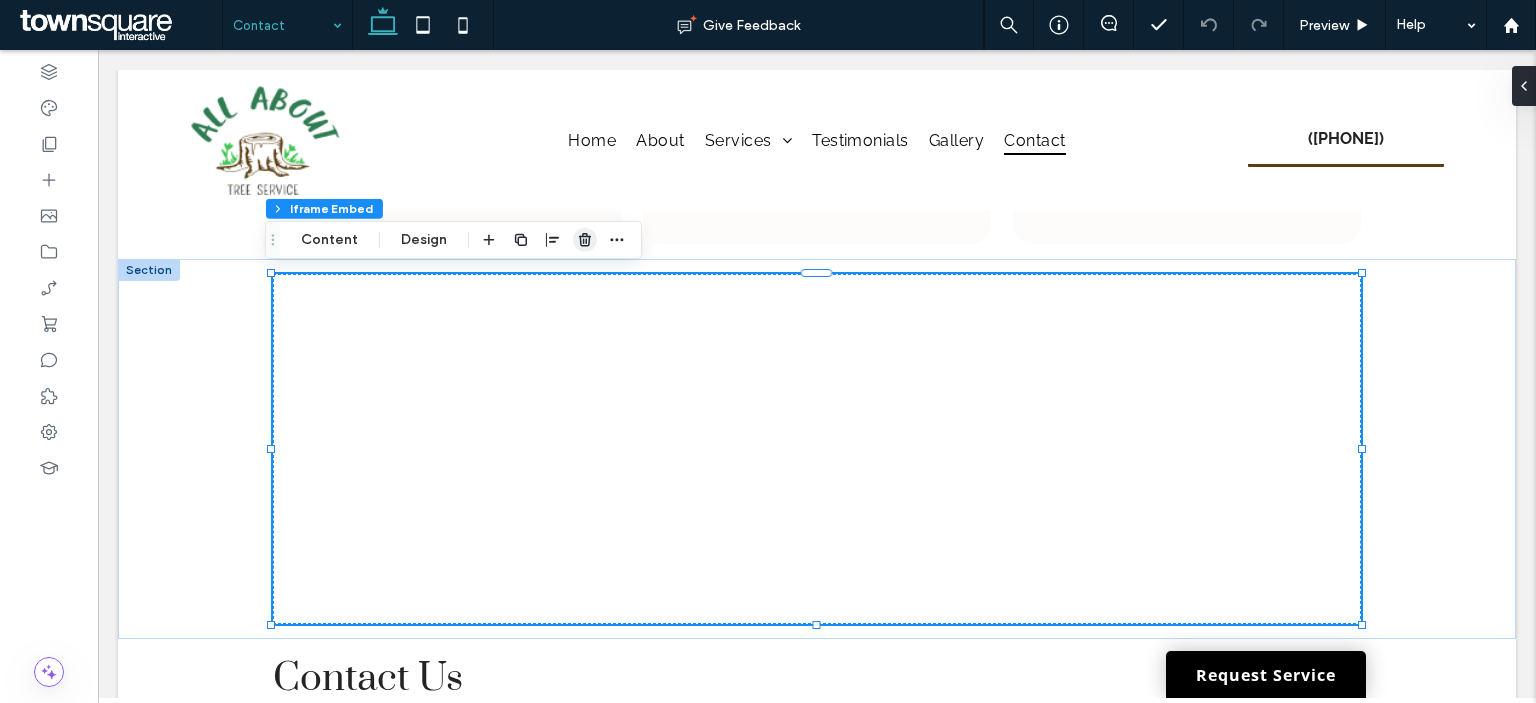 click 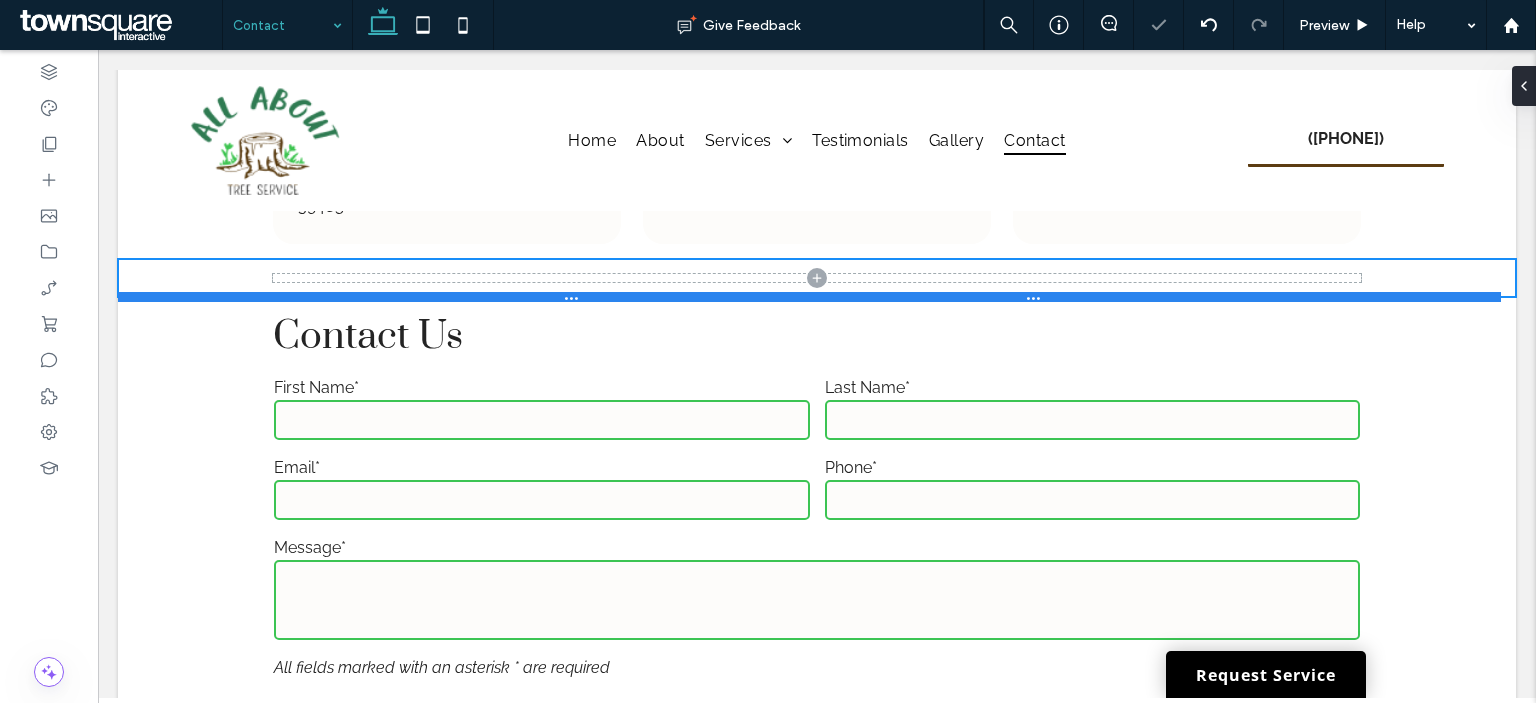 click at bounding box center [809, 297] 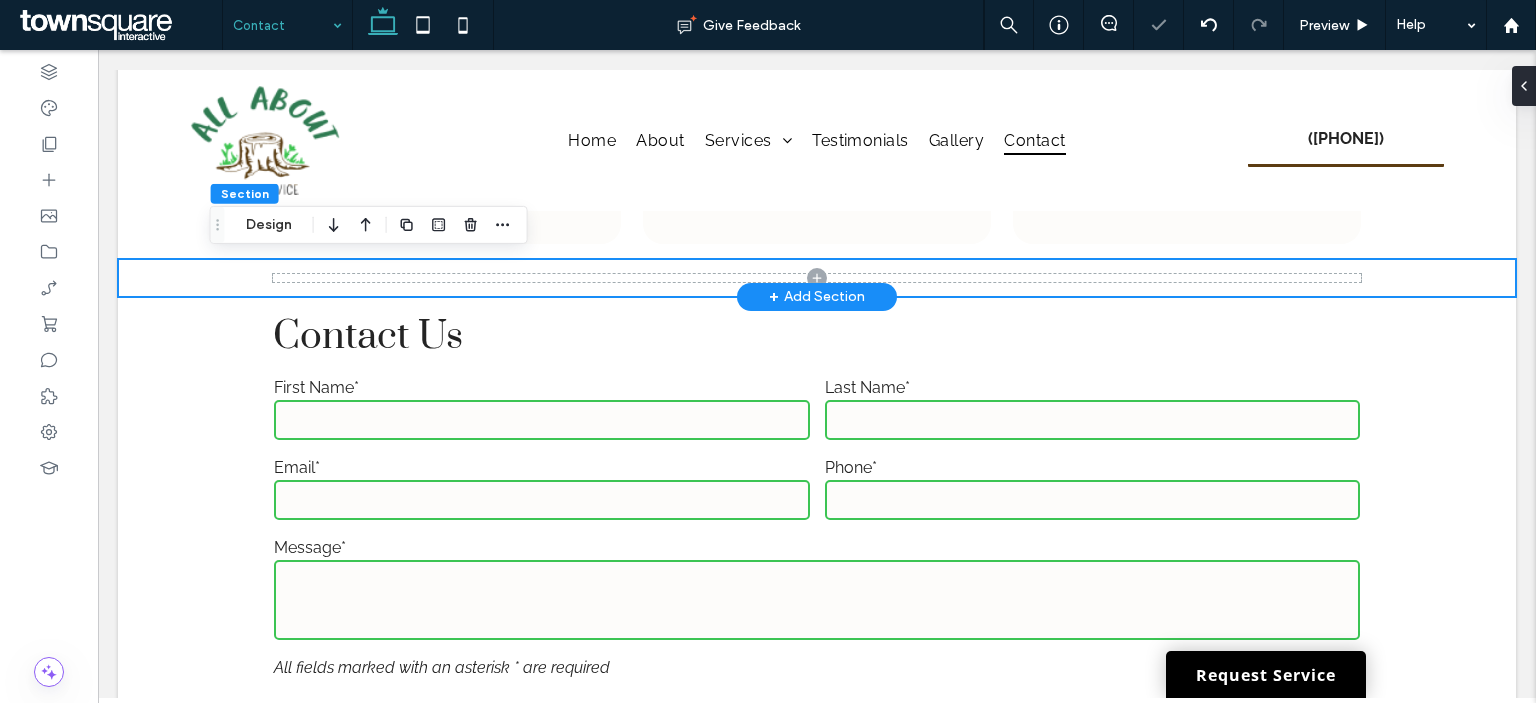 click at bounding box center (817, 278) 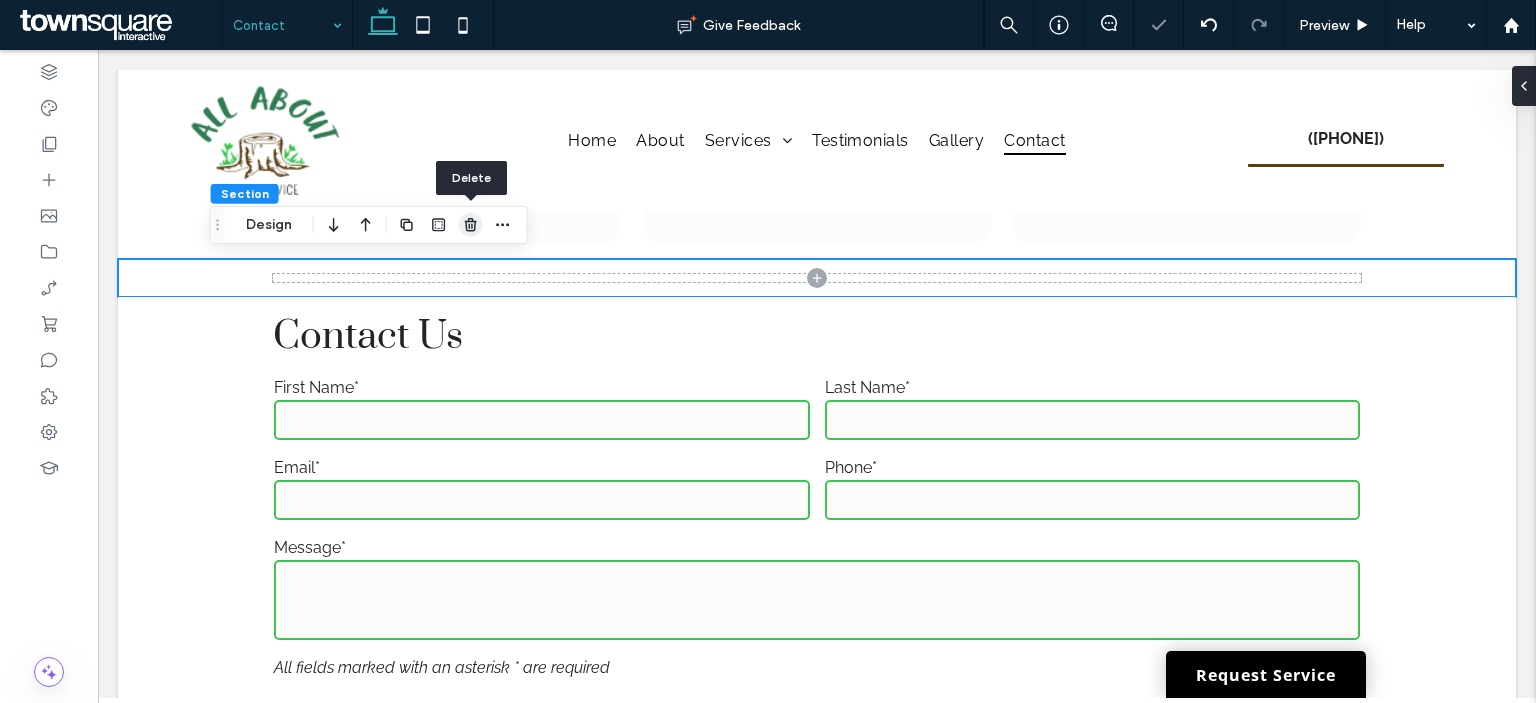 click 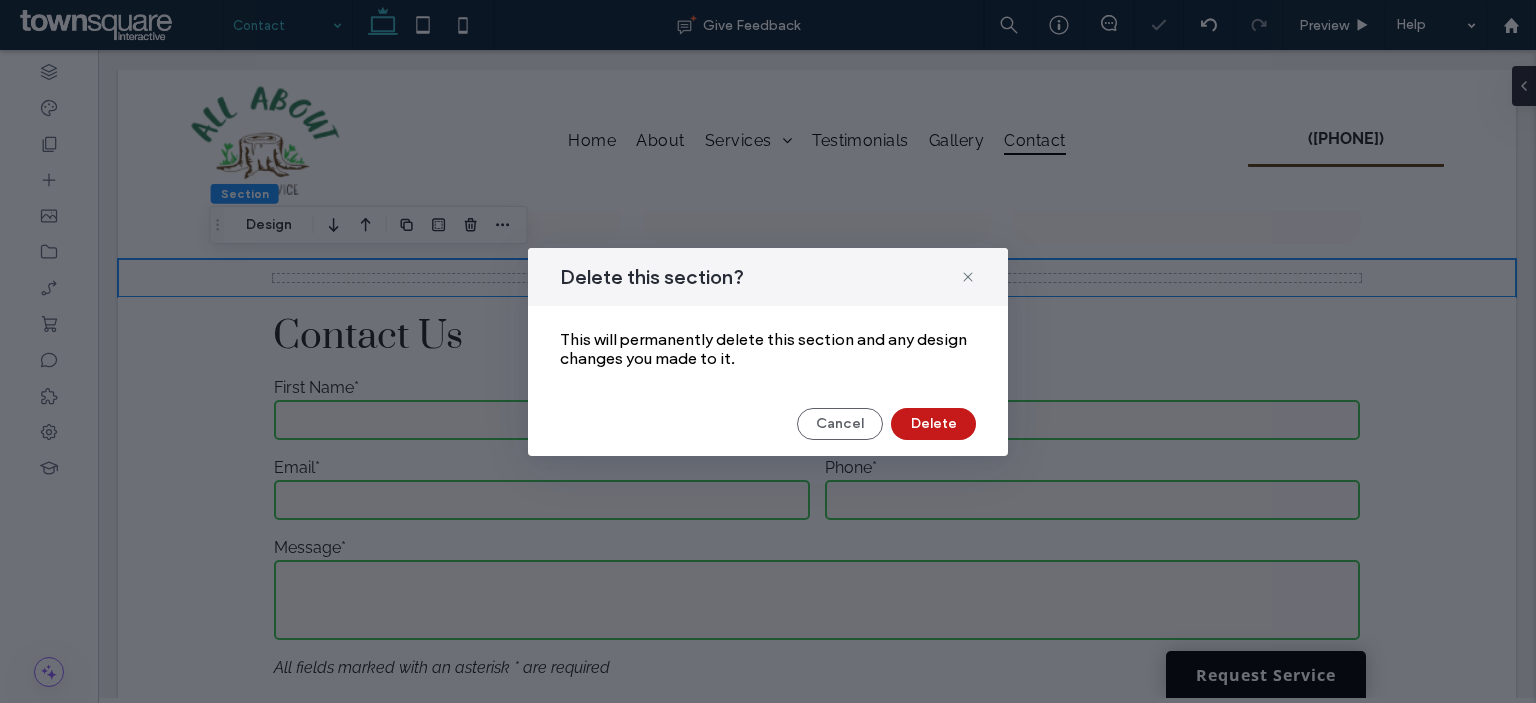 click on "Delete" at bounding box center (933, 424) 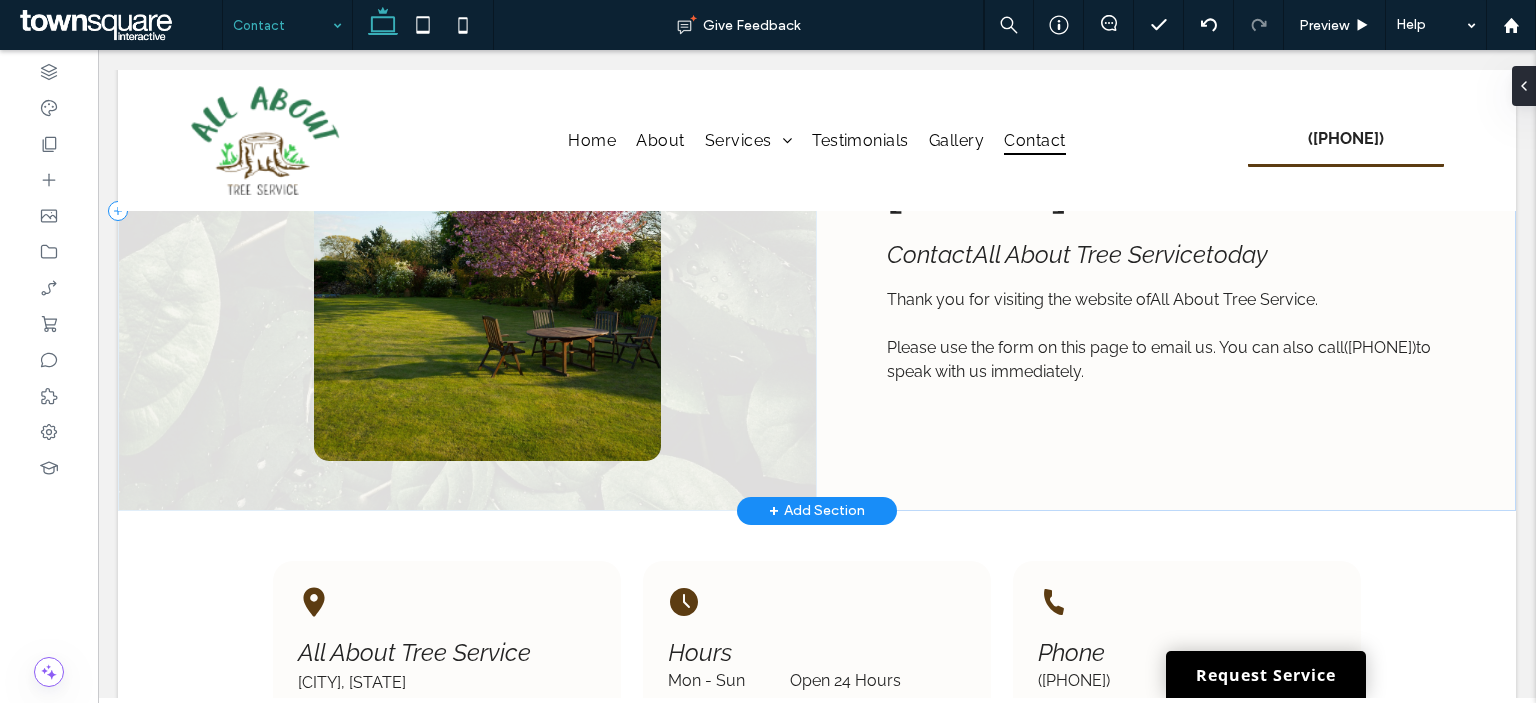 scroll, scrollTop: 0, scrollLeft: 0, axis: both 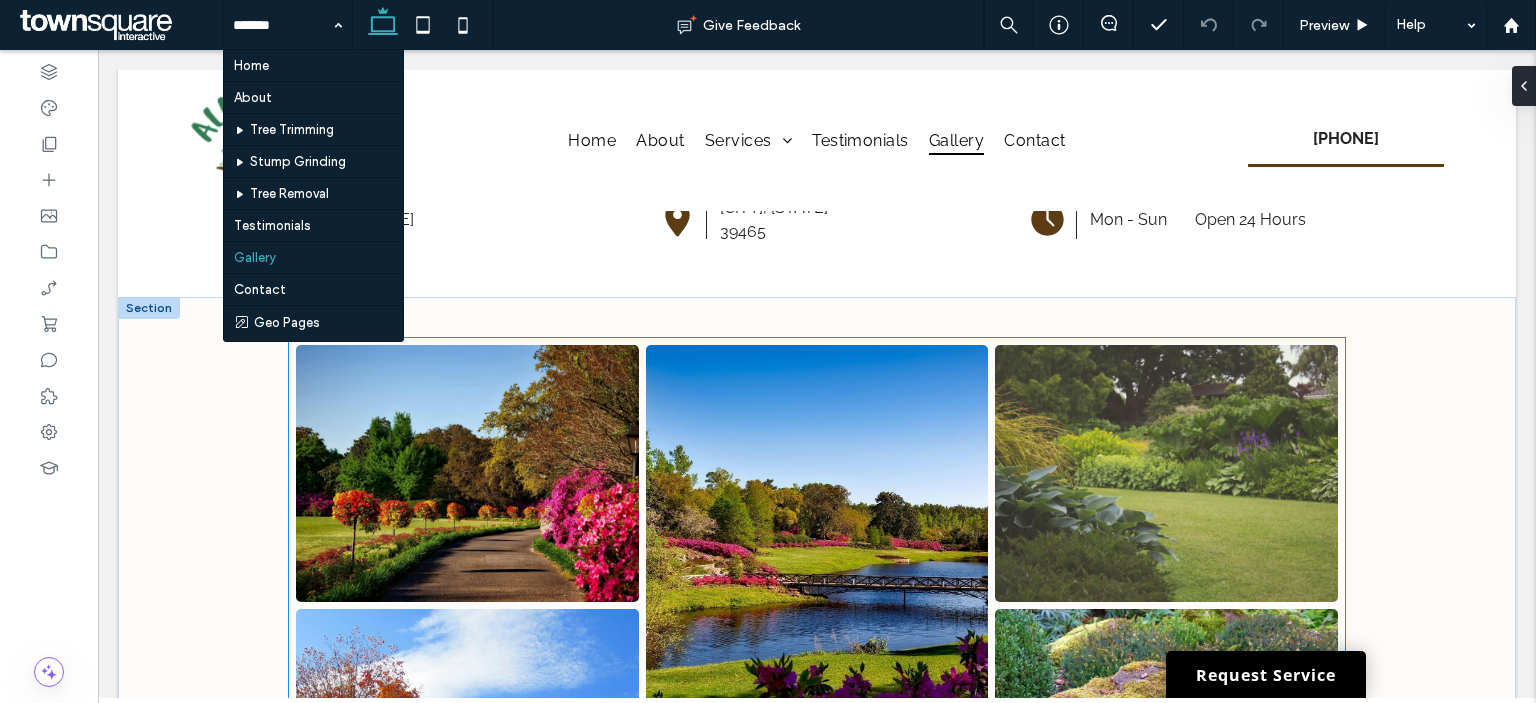 click at bounding box center (817, 559) 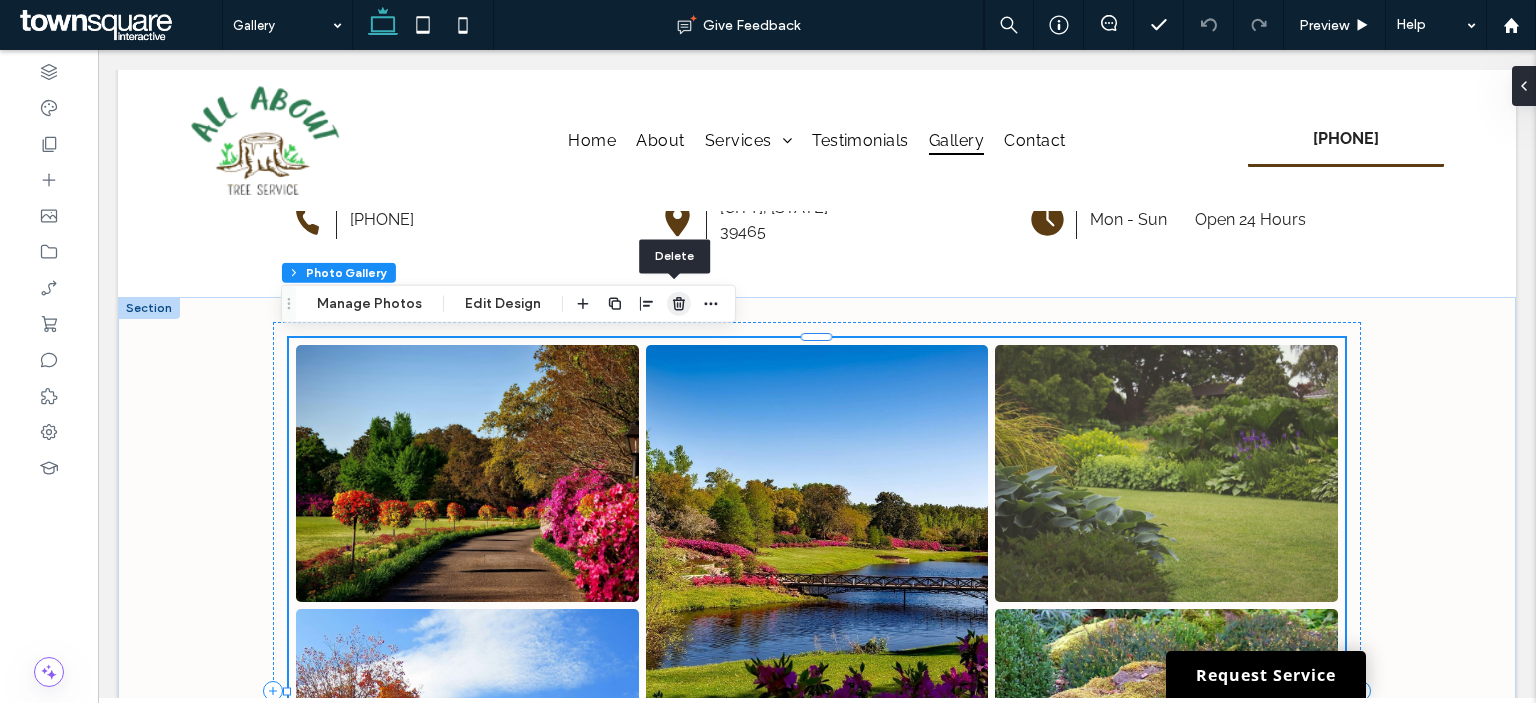 click at bounding box center [679, 304] 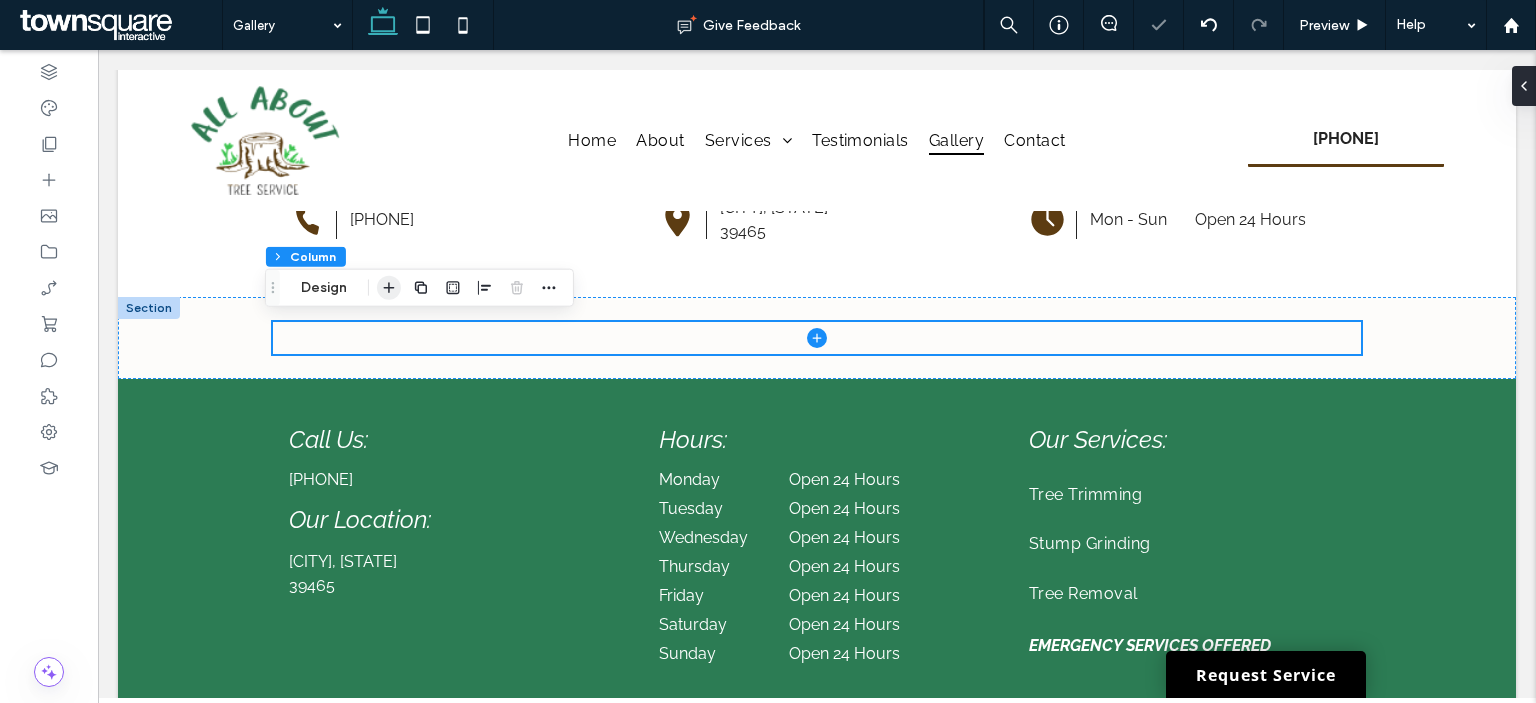 click 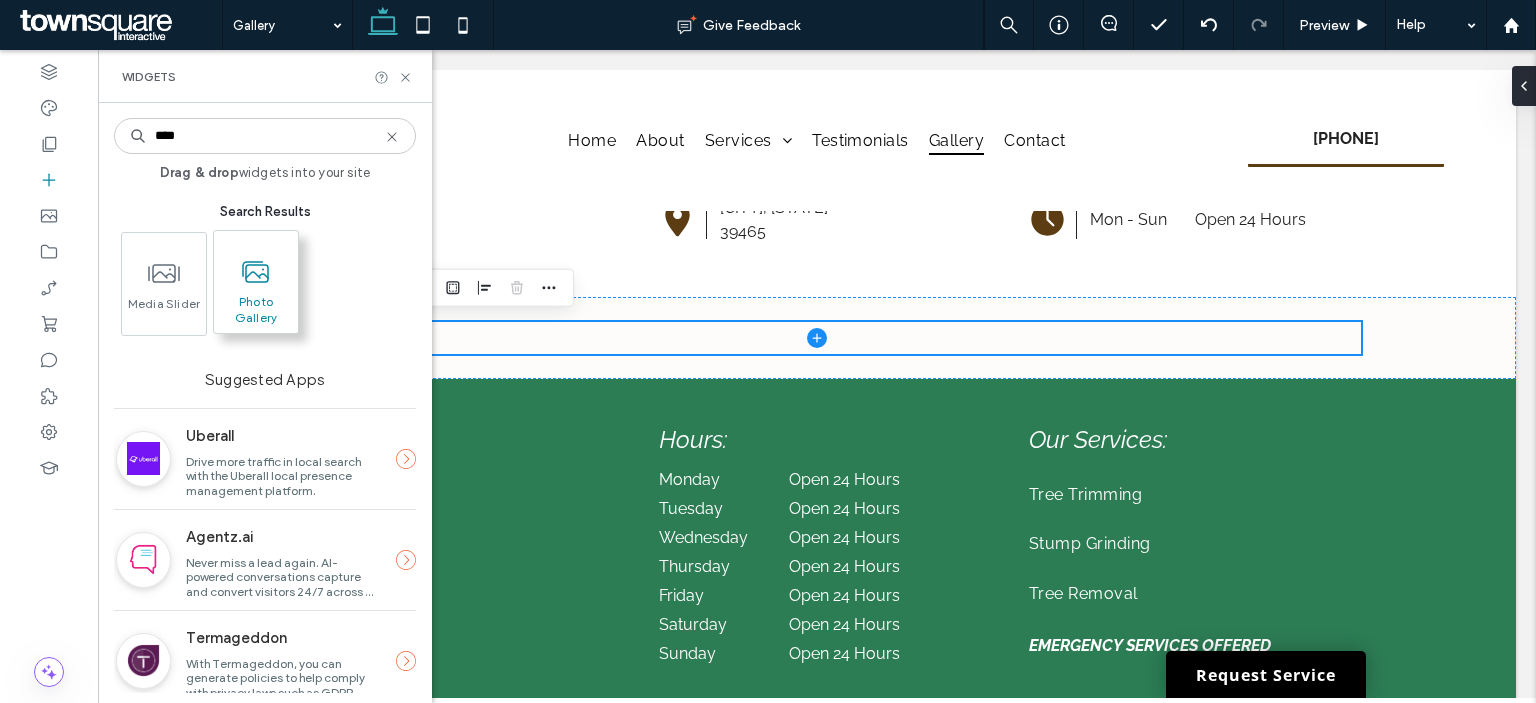 type on "****" 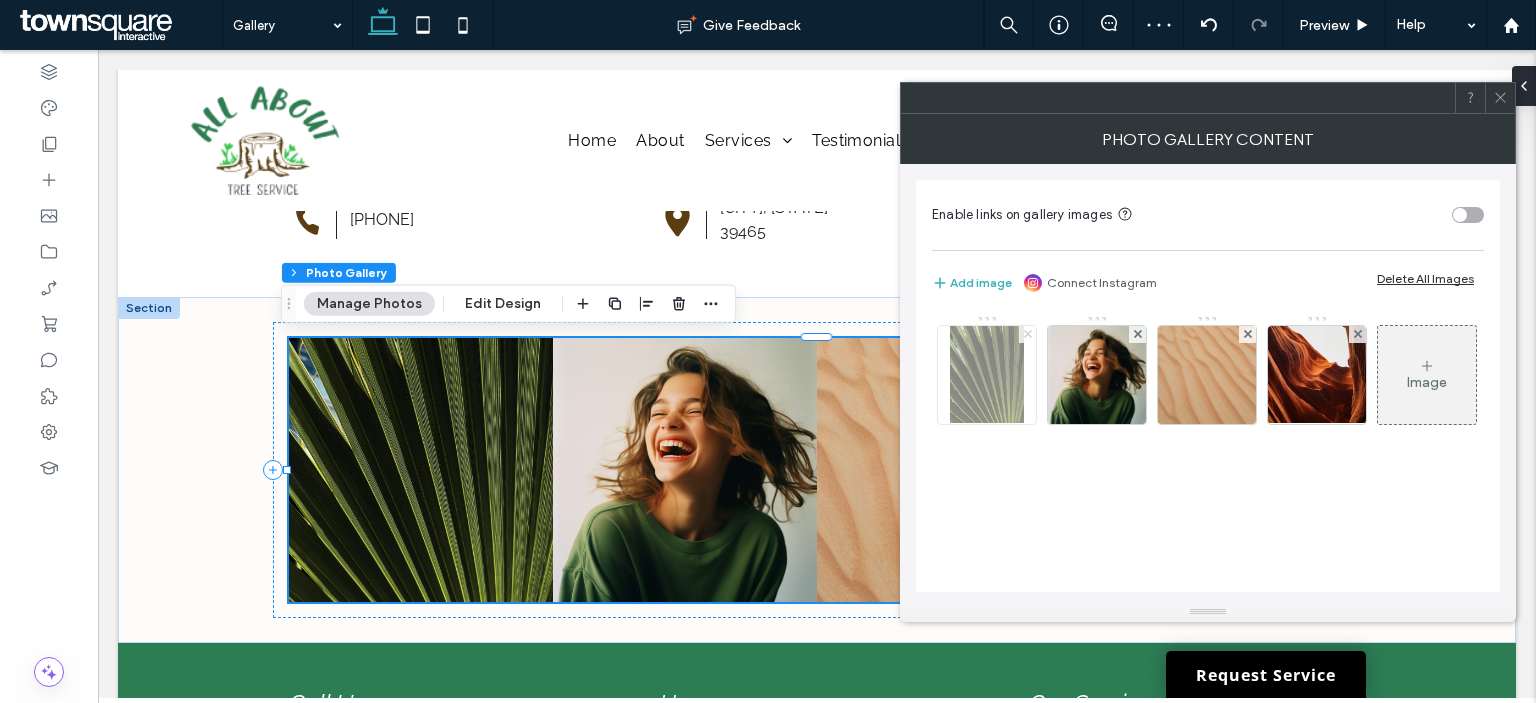 click 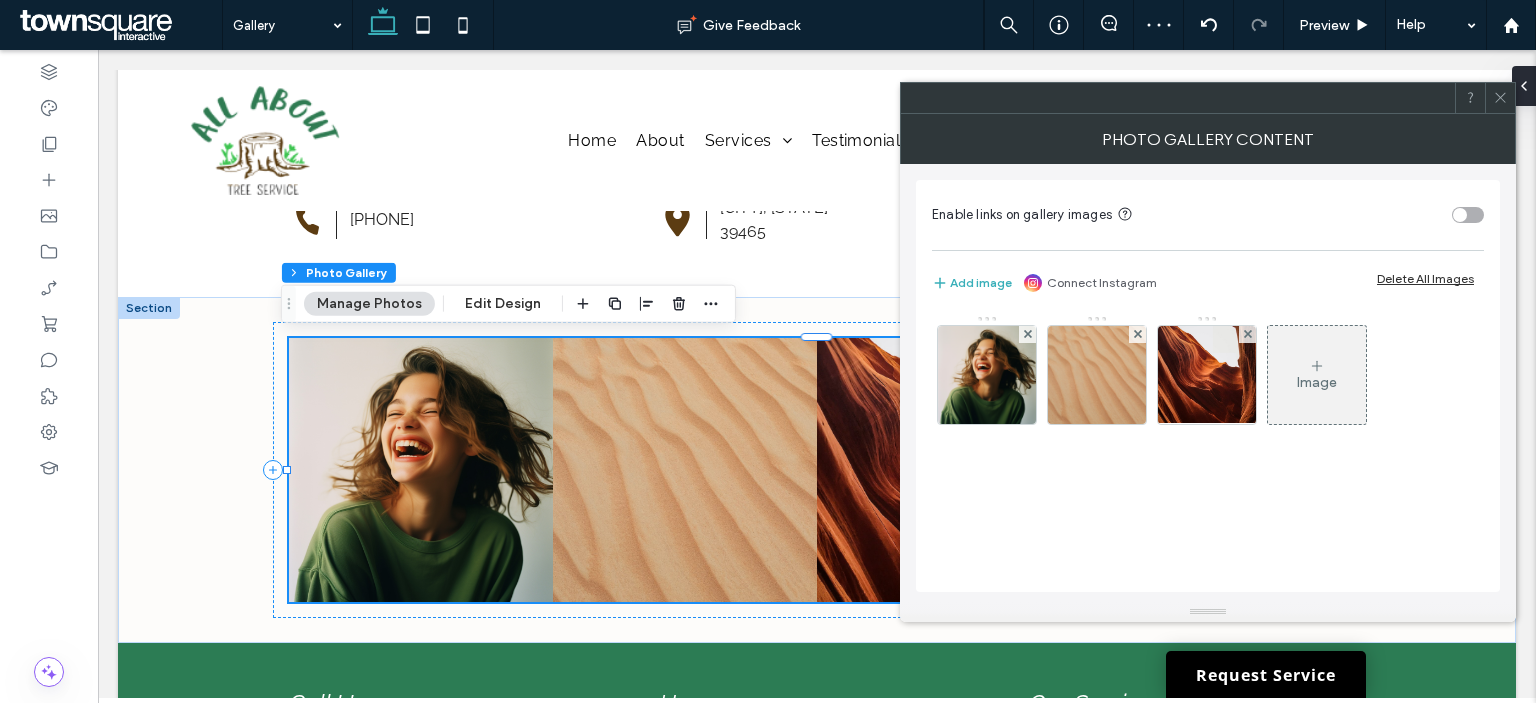 click 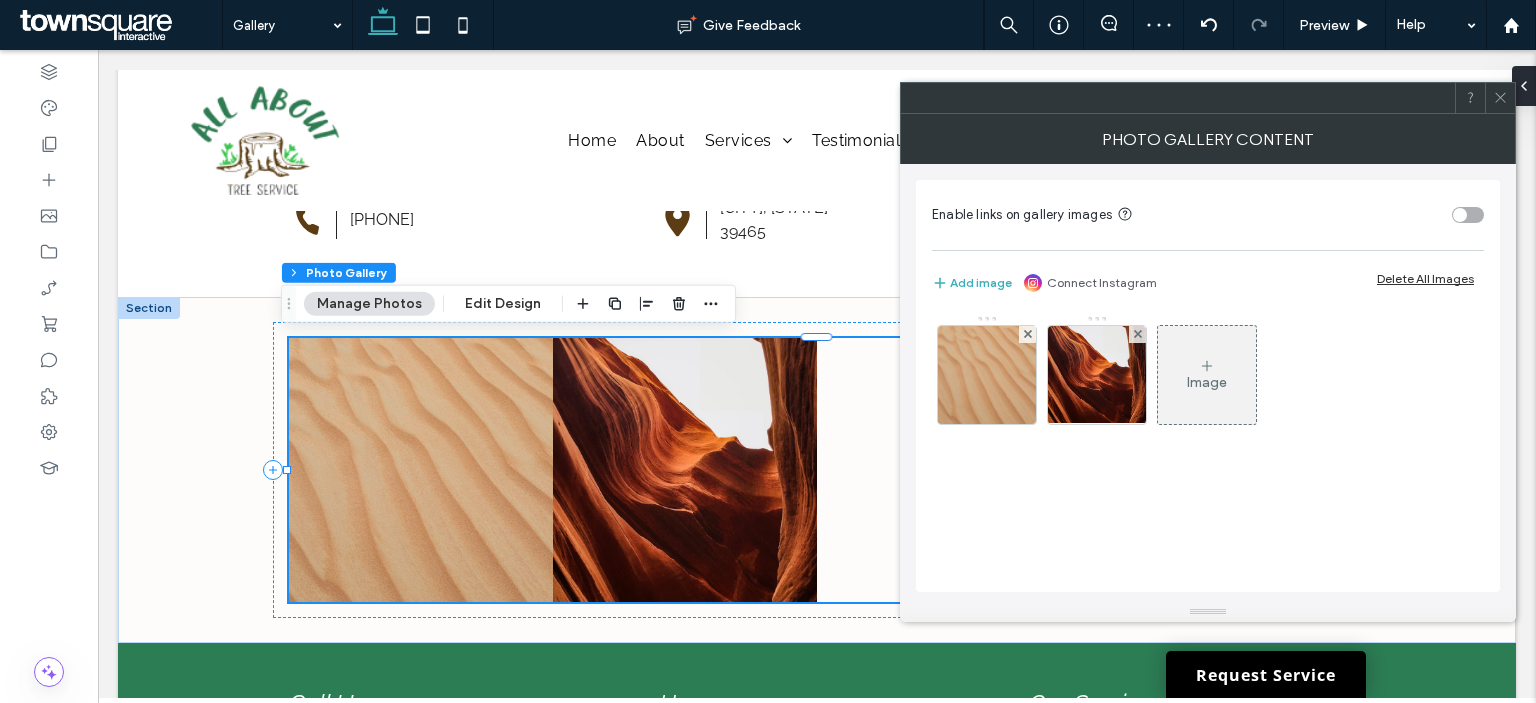 click 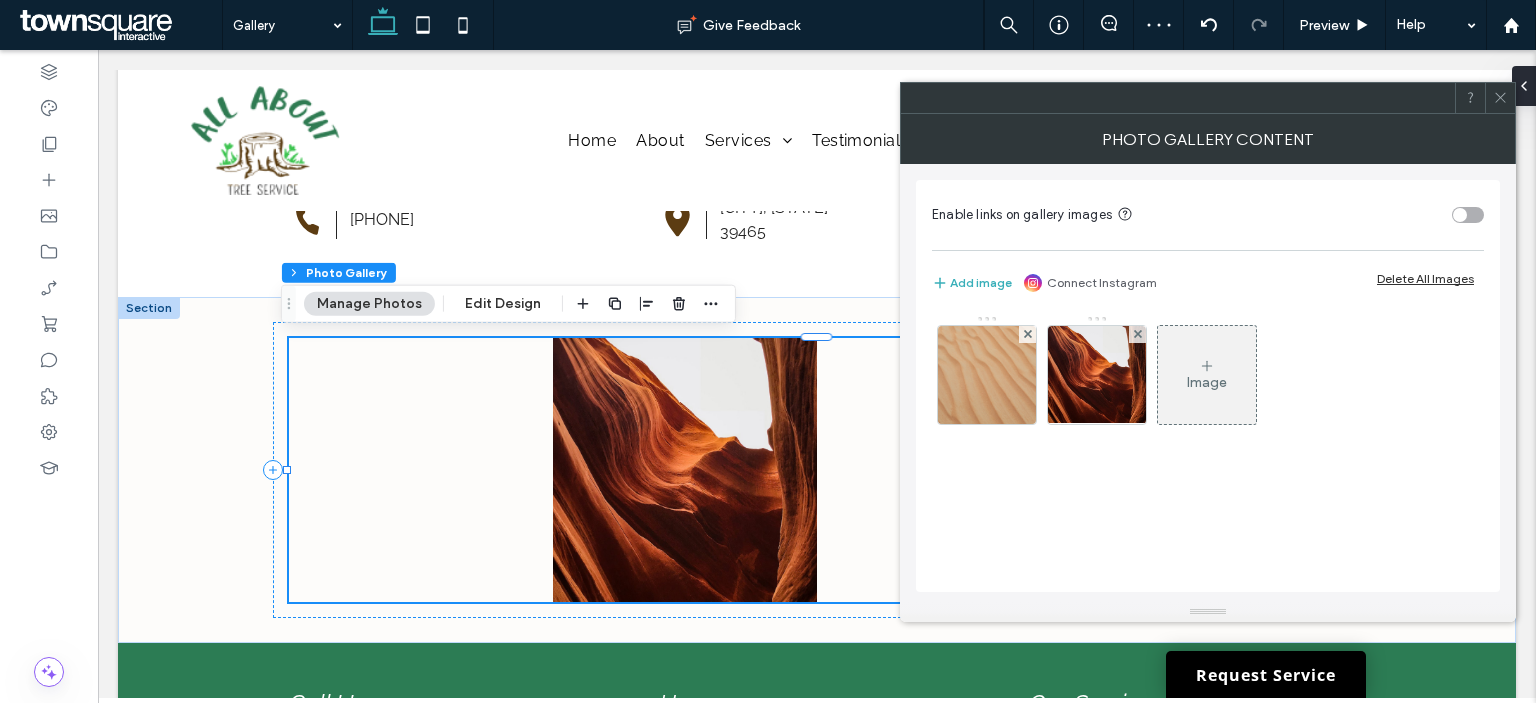 click 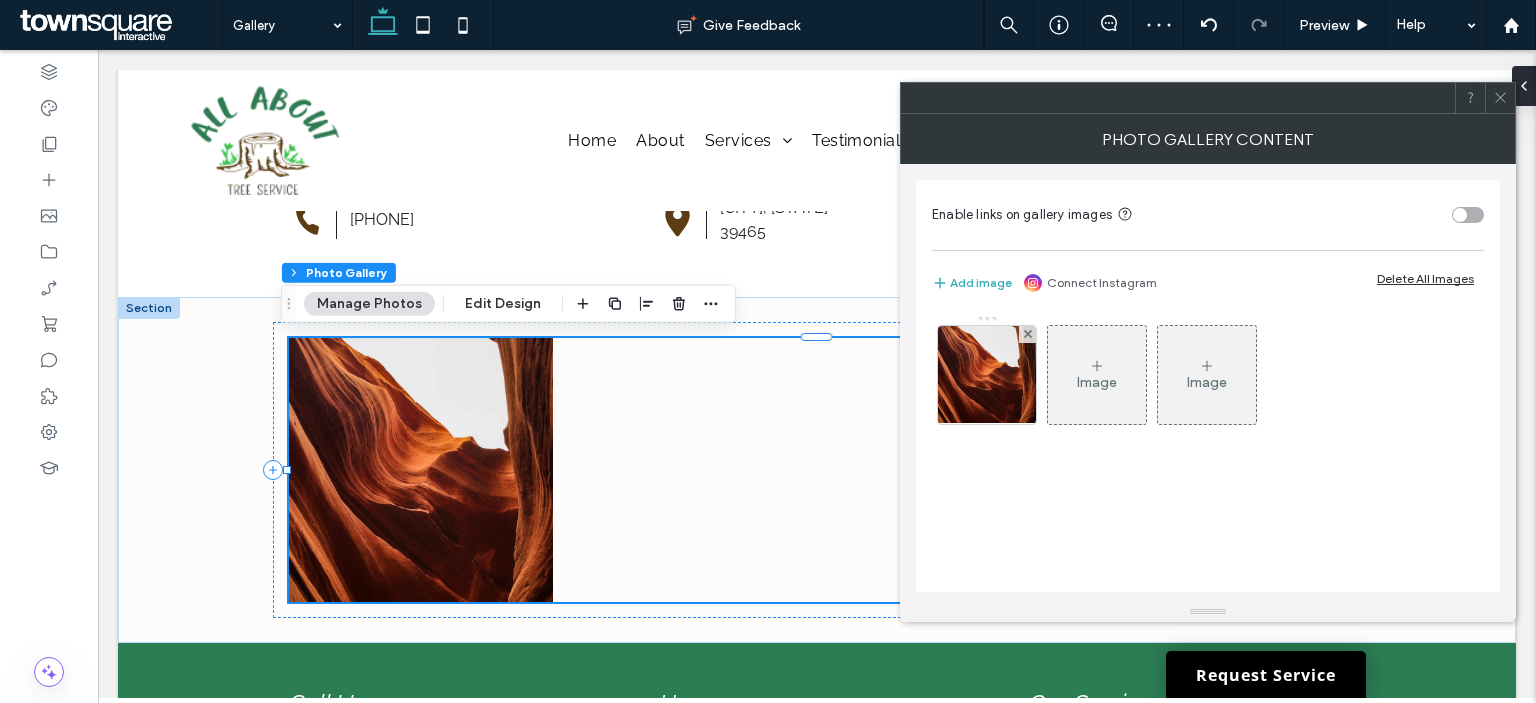 click 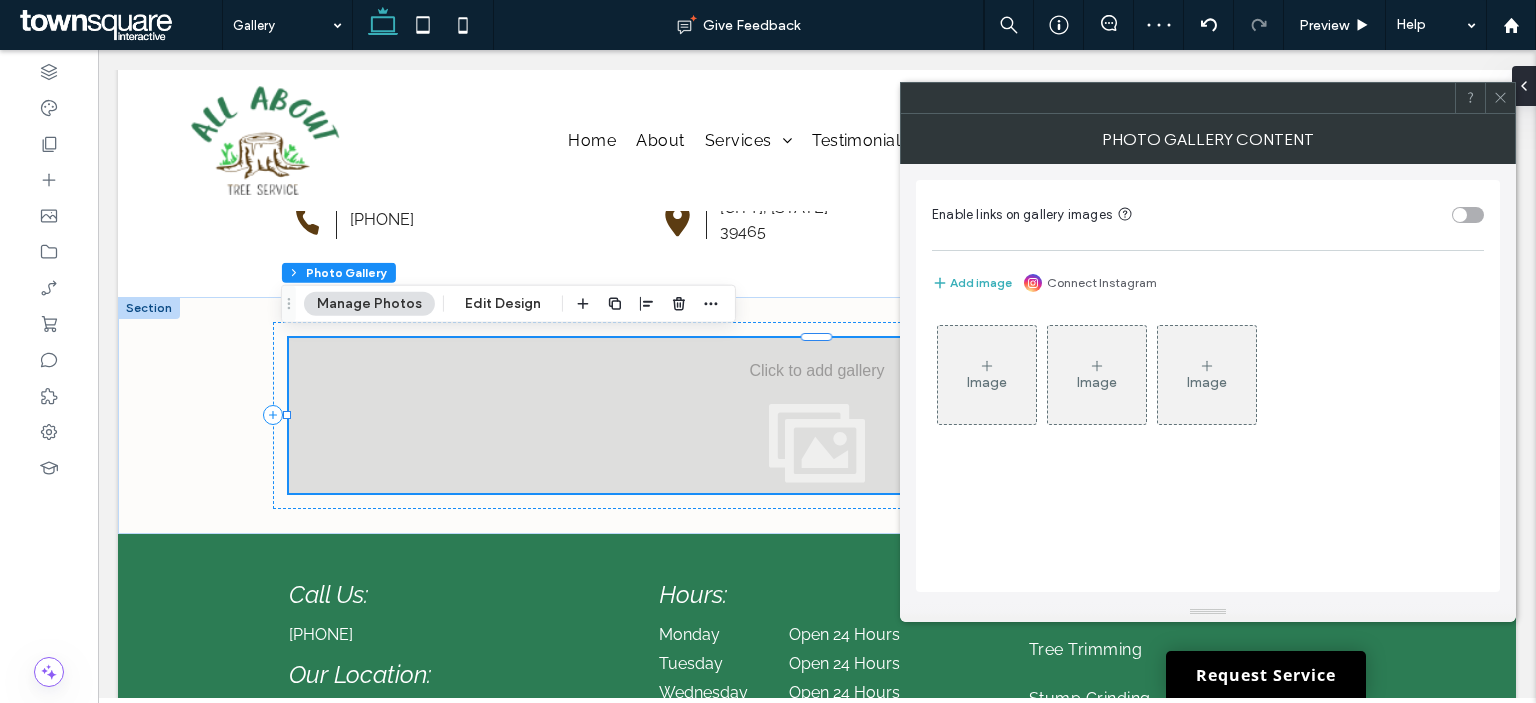 click on "Image" at bounding box center (987, 375) 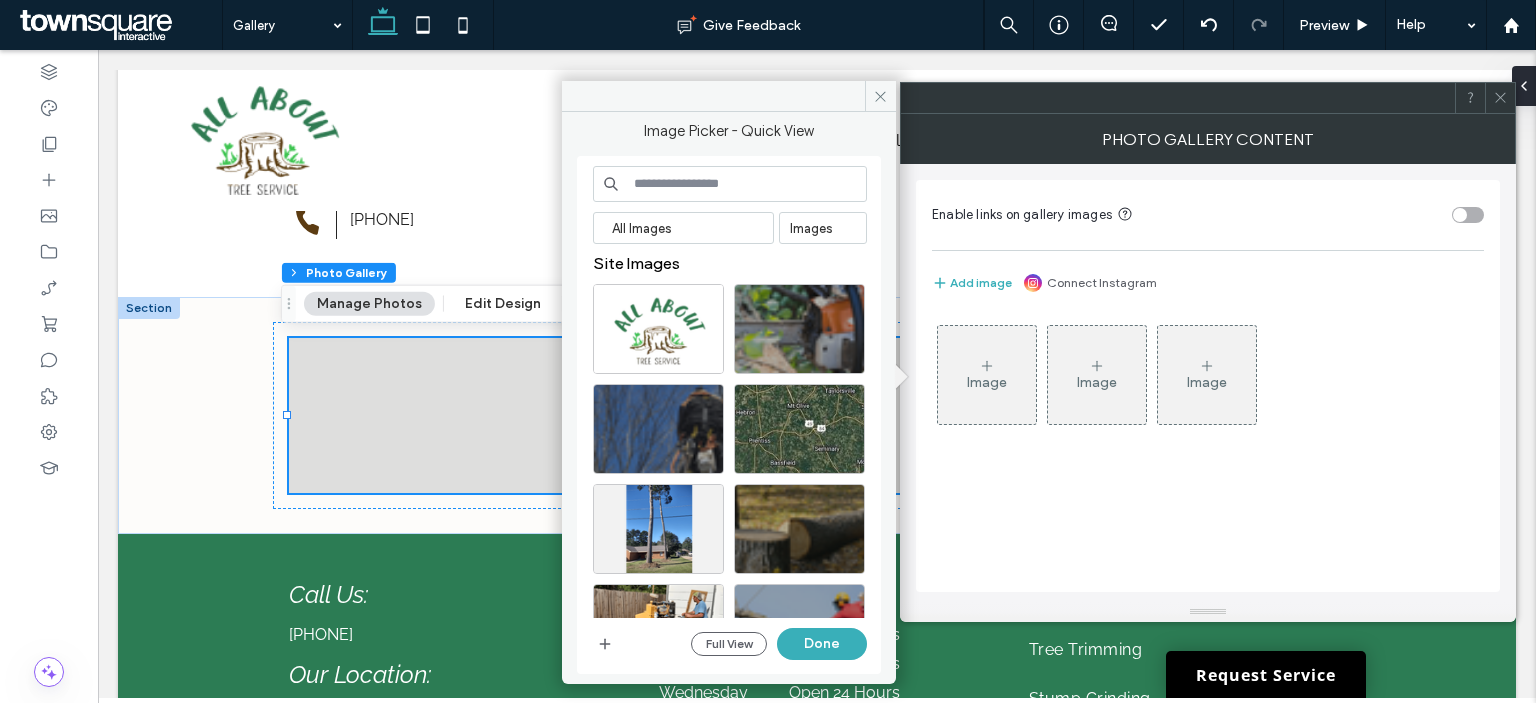 click on "All Images Images Site Images Full View Done" at bounding box center [729, 415] 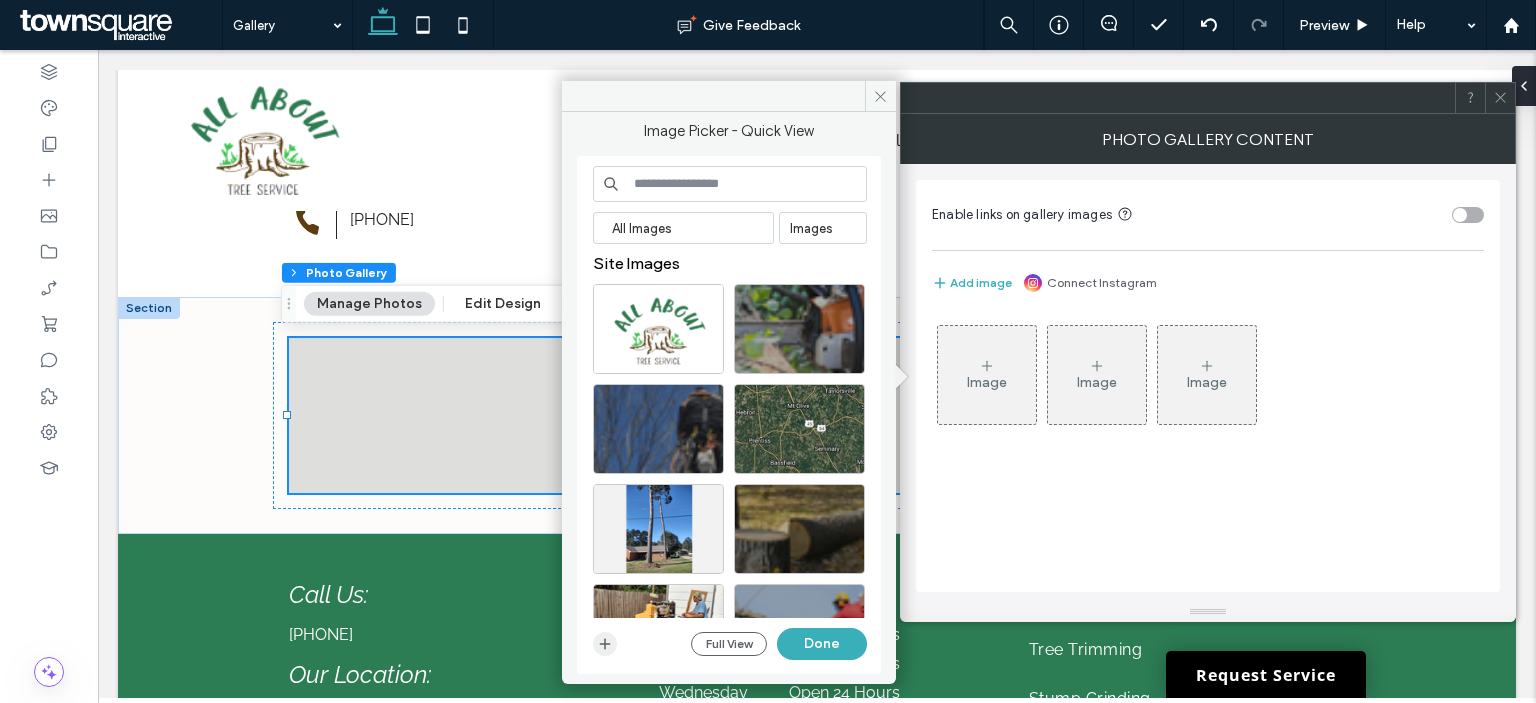 click 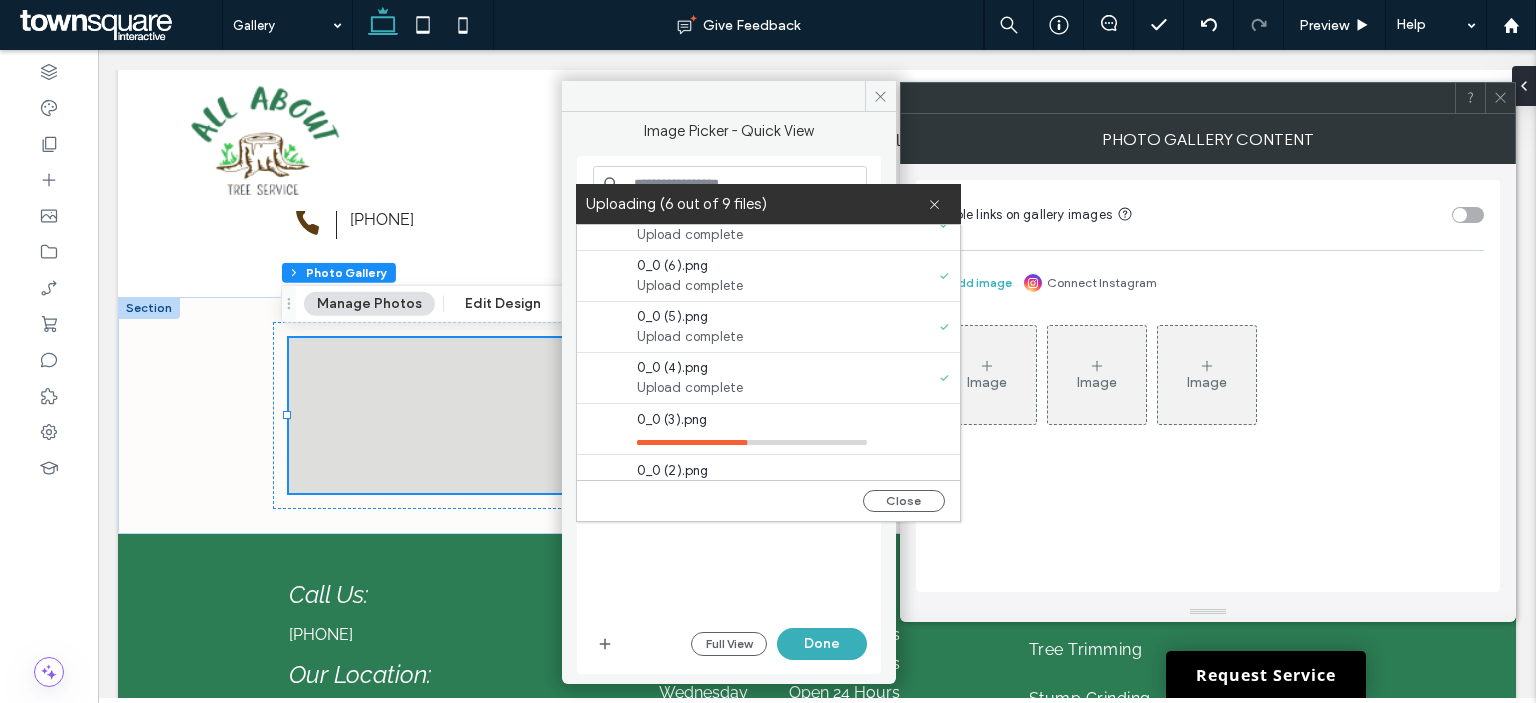 scroll, scrollTop: 202, scrollLeft: 0, axis: vertical 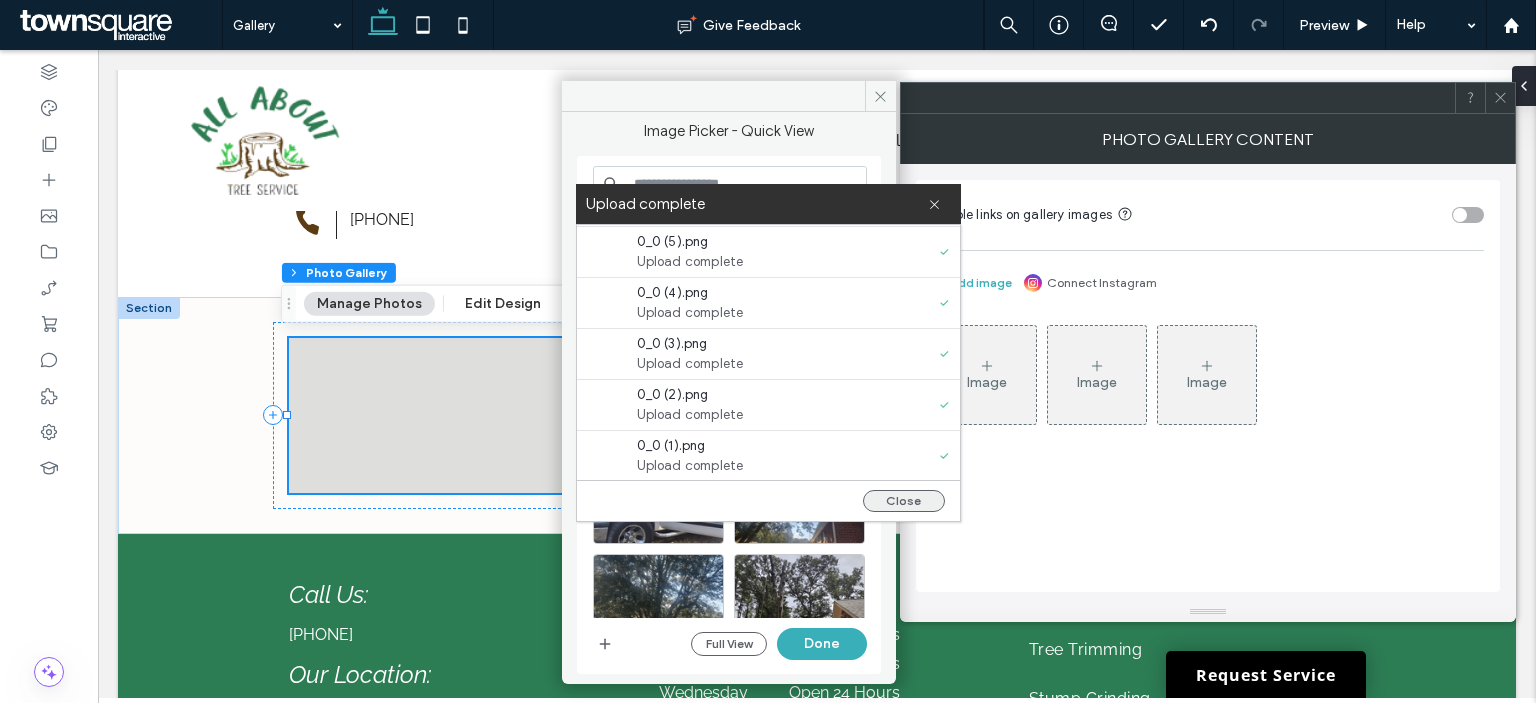 click on "Close" at bounding box center [904, 501] 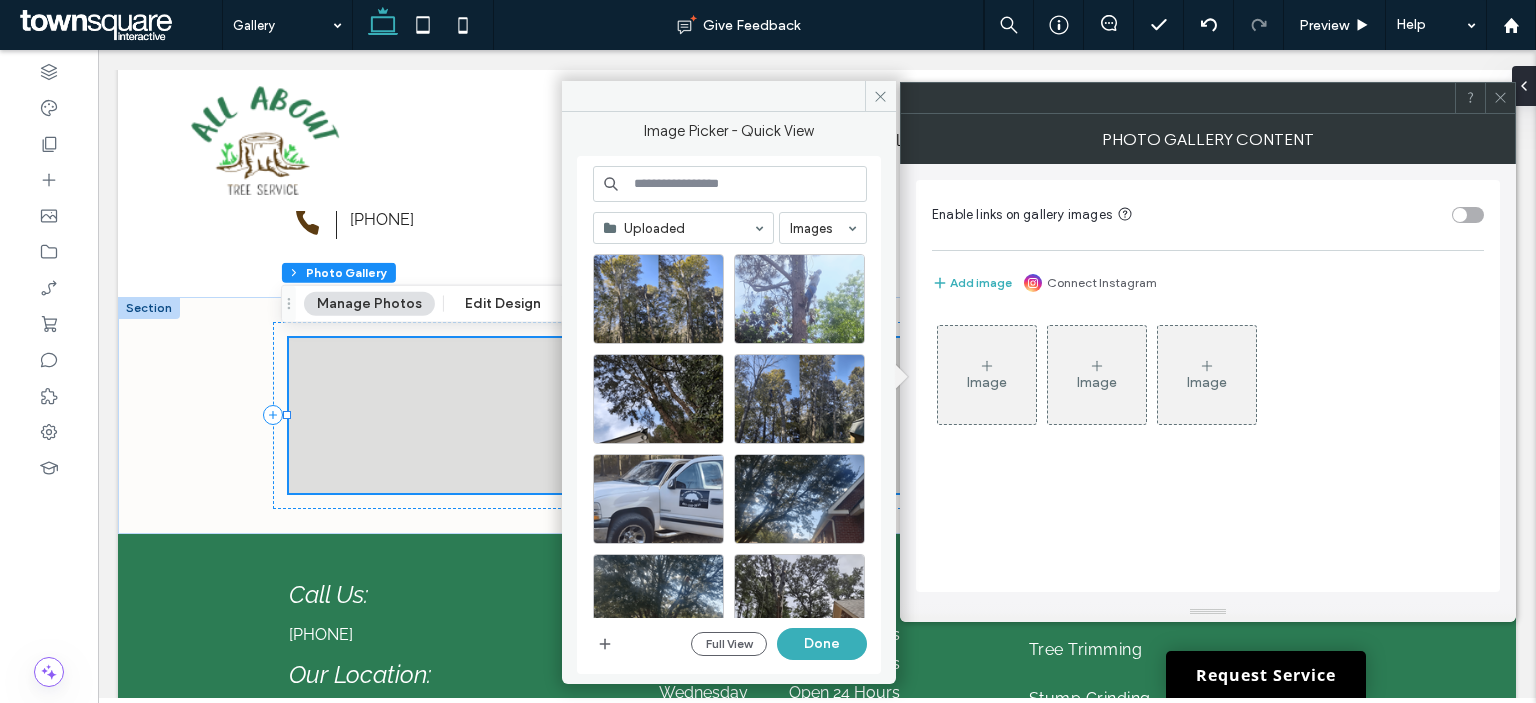 scroll, scrollTop: 0, scrollLeft: 0, axis: both 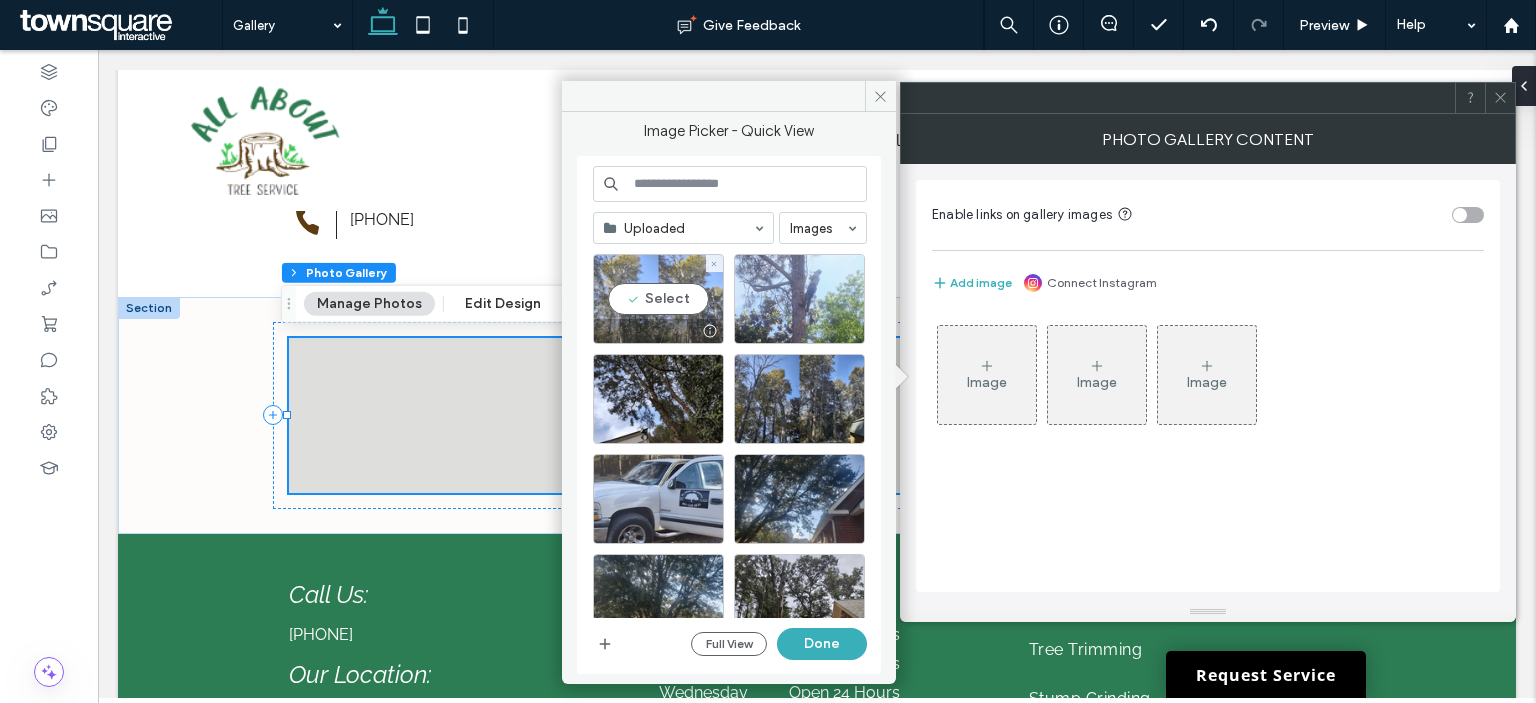 drag, startPoint x: 640, startPoint y: 339, endPoint x: 653, endPoint y: 317, distance: 25.553865 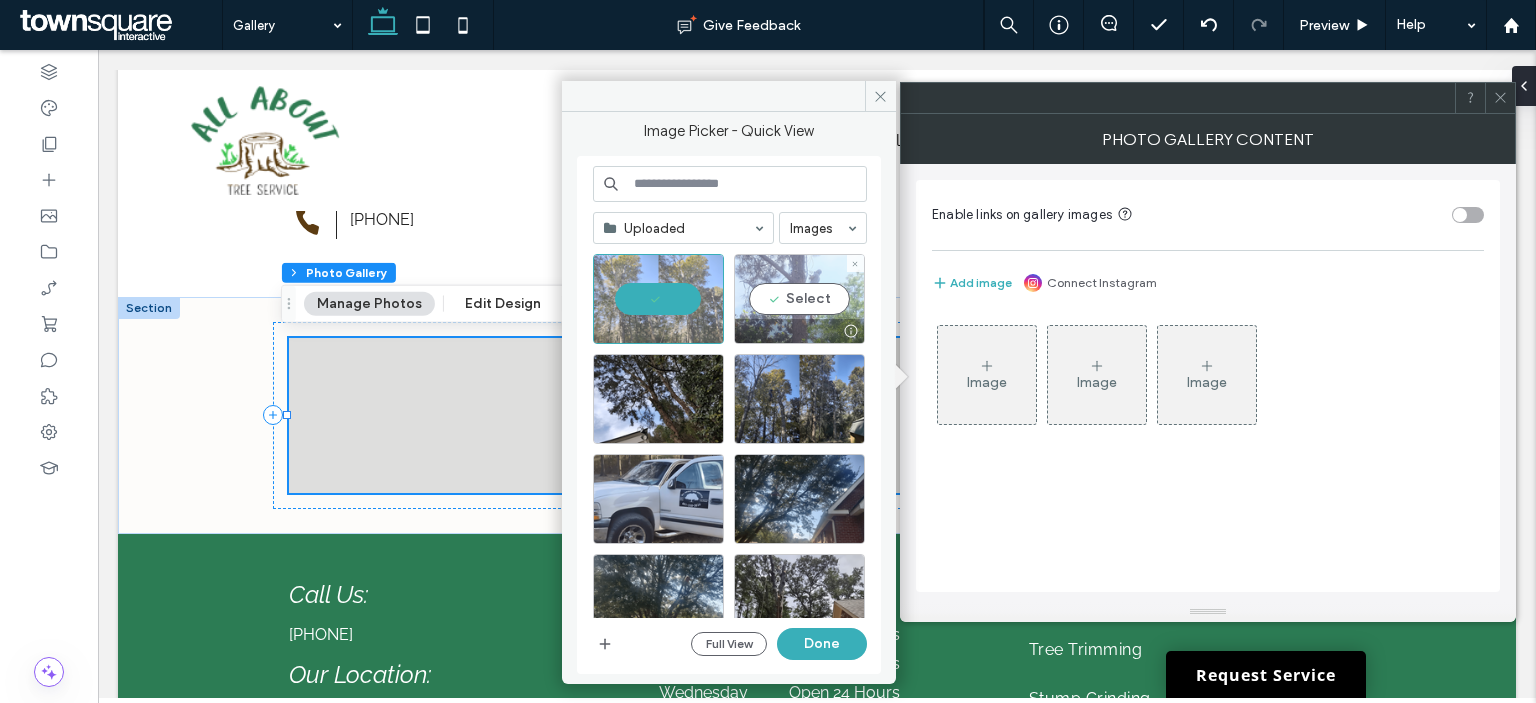 click at bounding box center [851, 331] 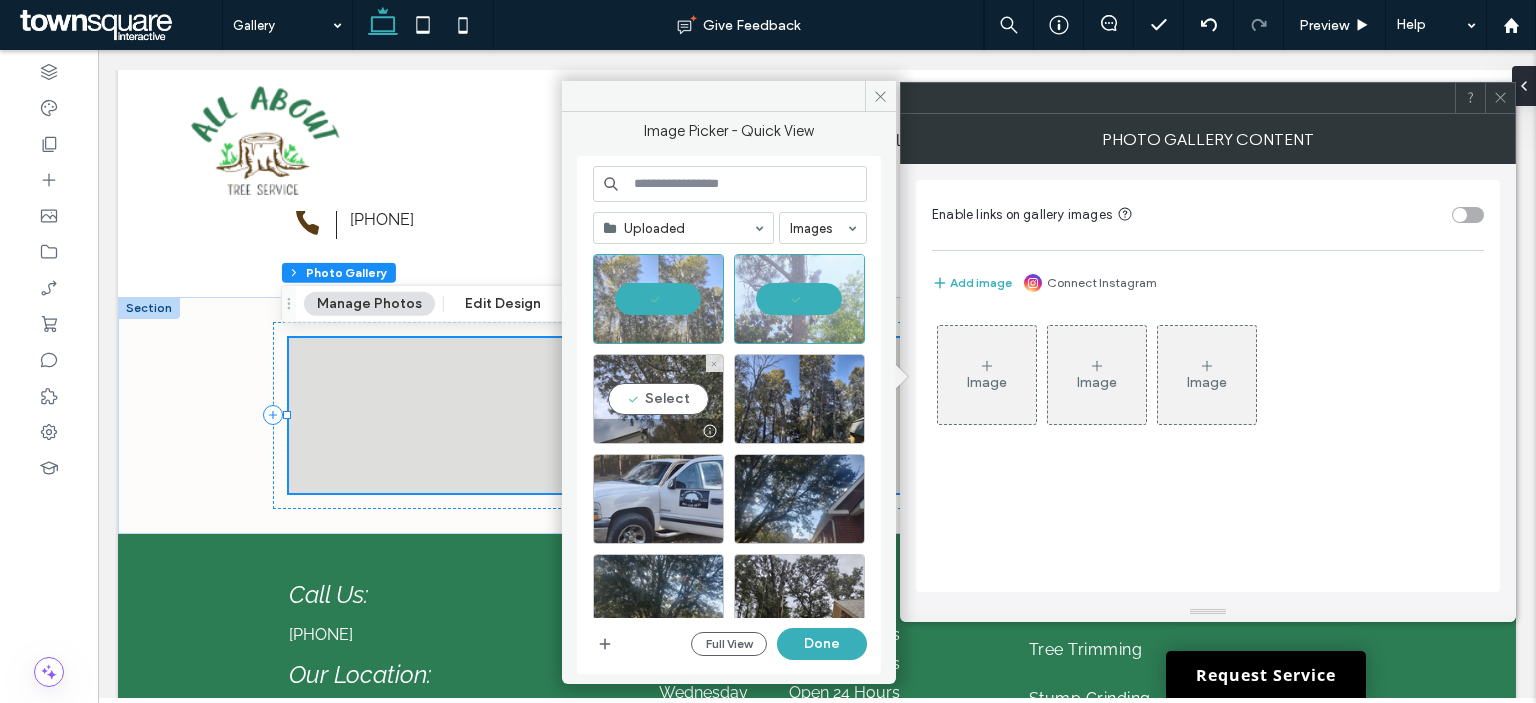 click on "Select" at bounding box center (658, 399) 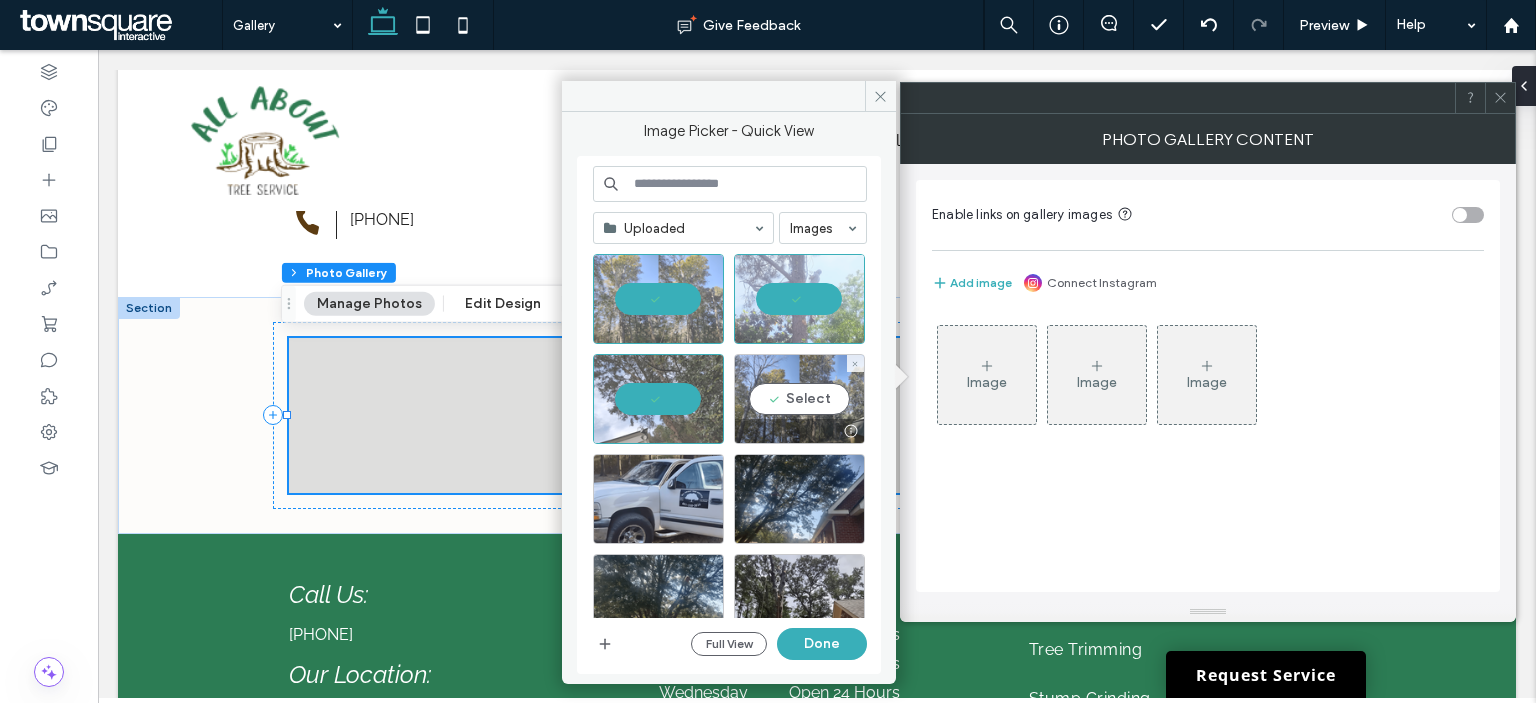 click on "Select" at bounding box center (799, 399) 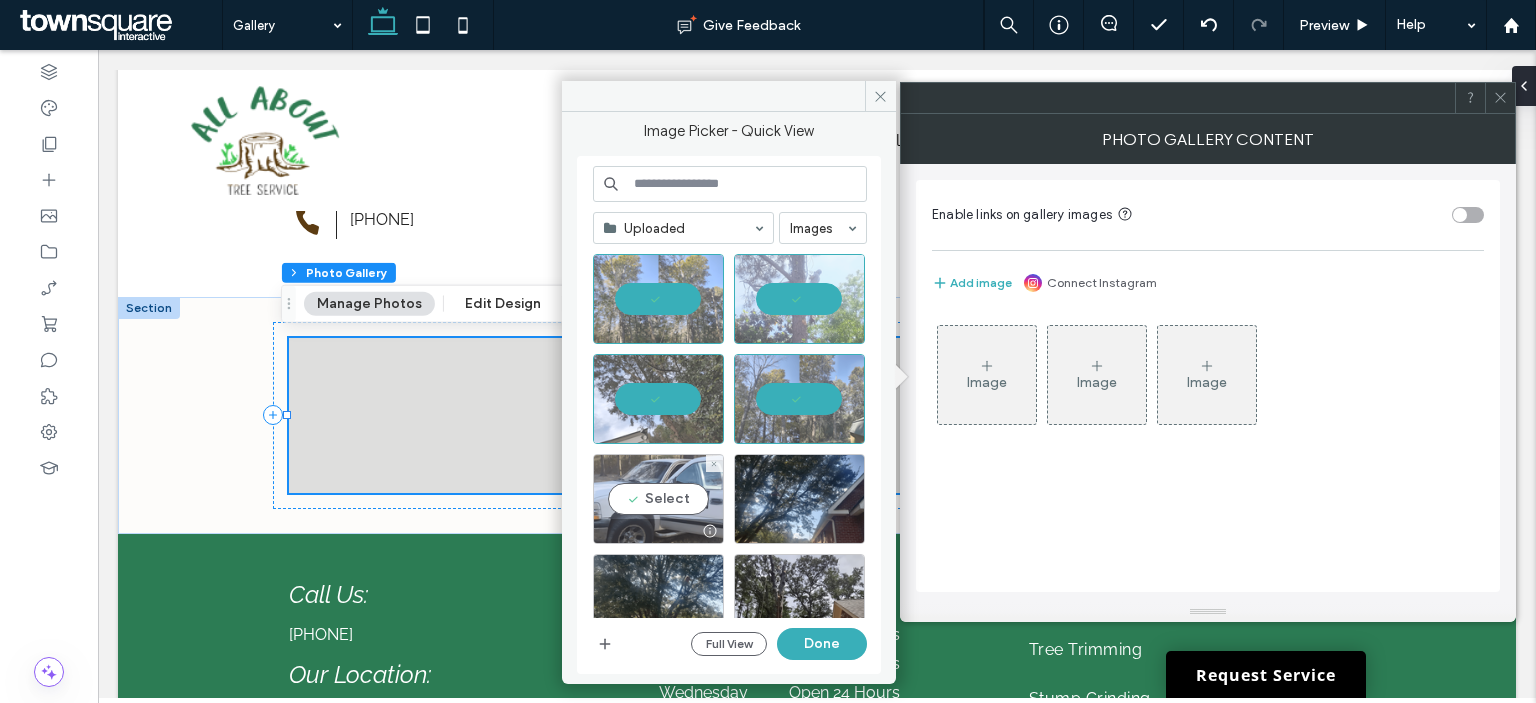 click on "Select" at bounding box center (658, 499) 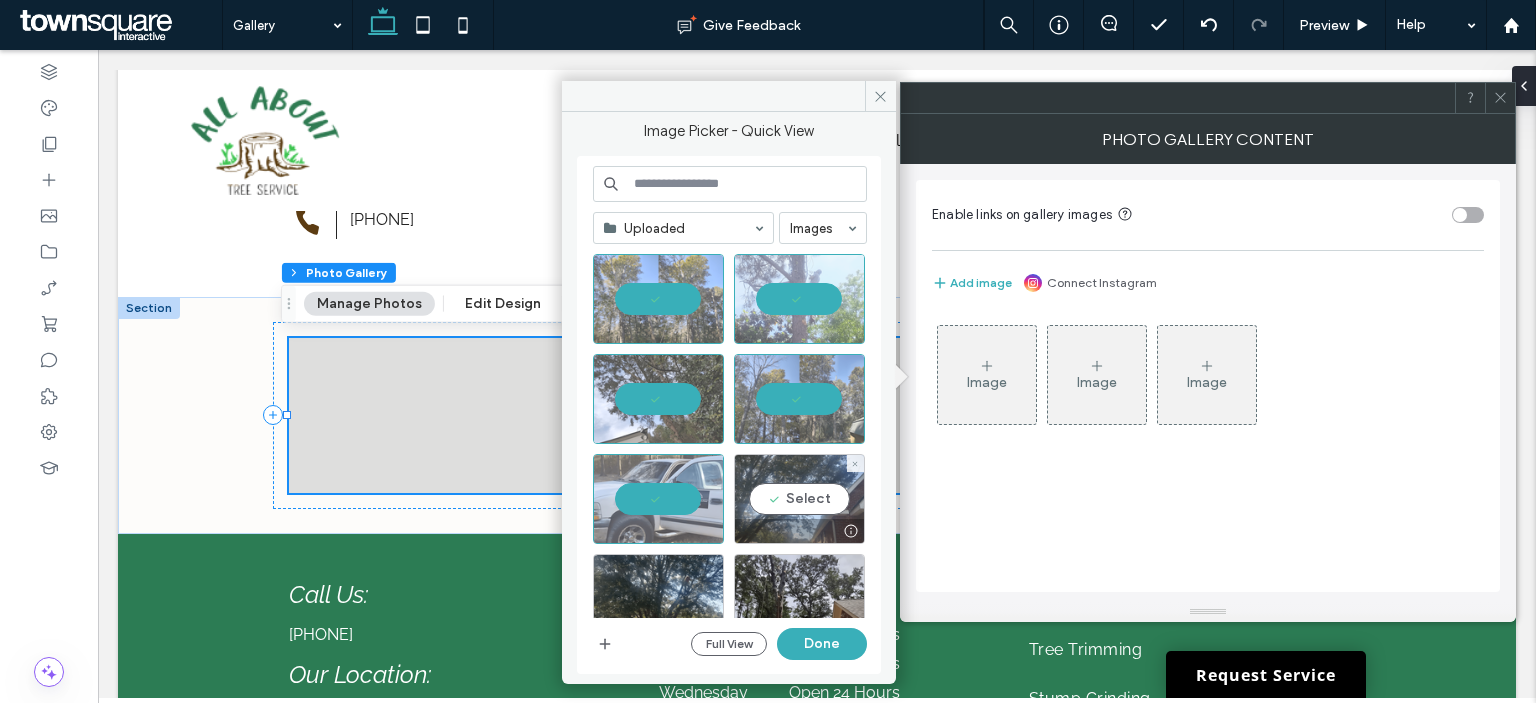 click on "Select" at bounding box center (799, 499) 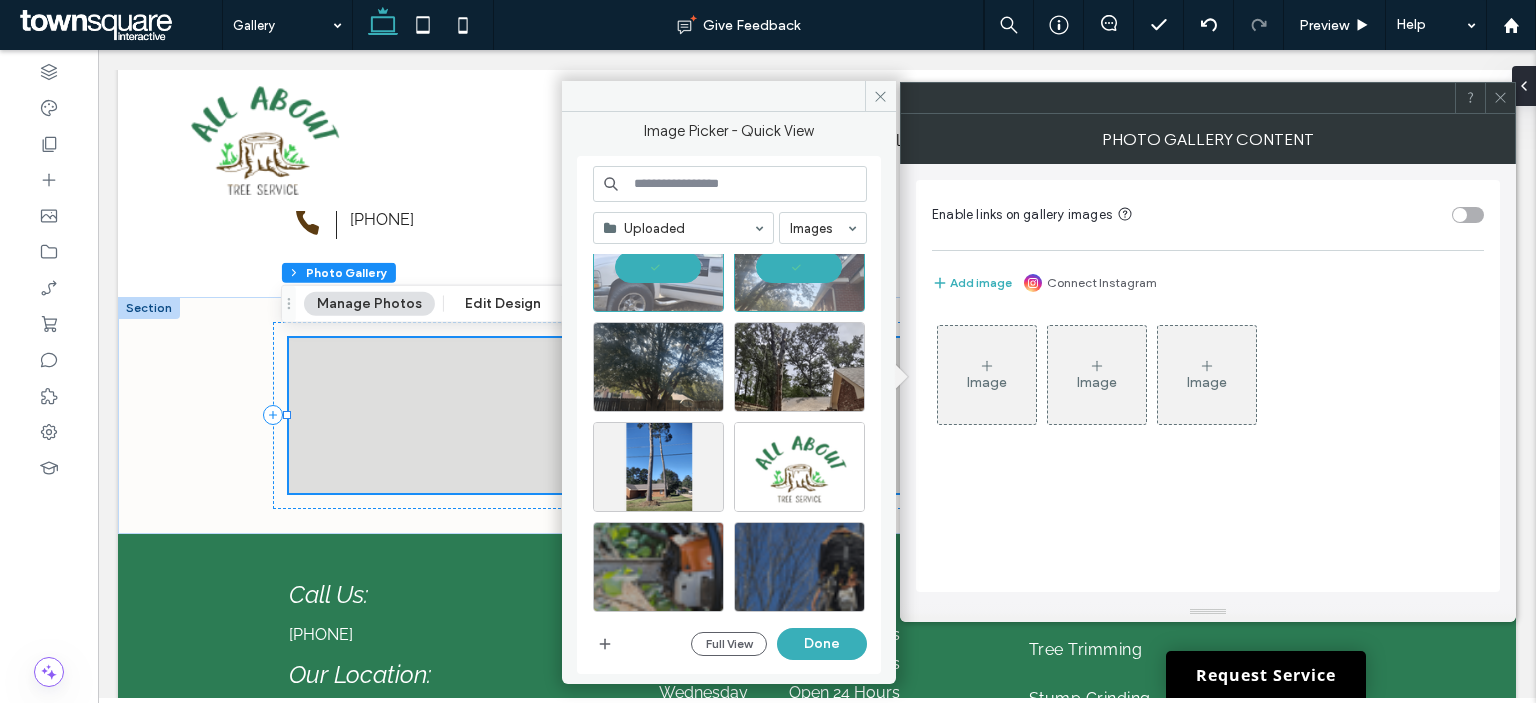 scroll, scrollTop: 300, scrollLeft: 0, axis: vertical 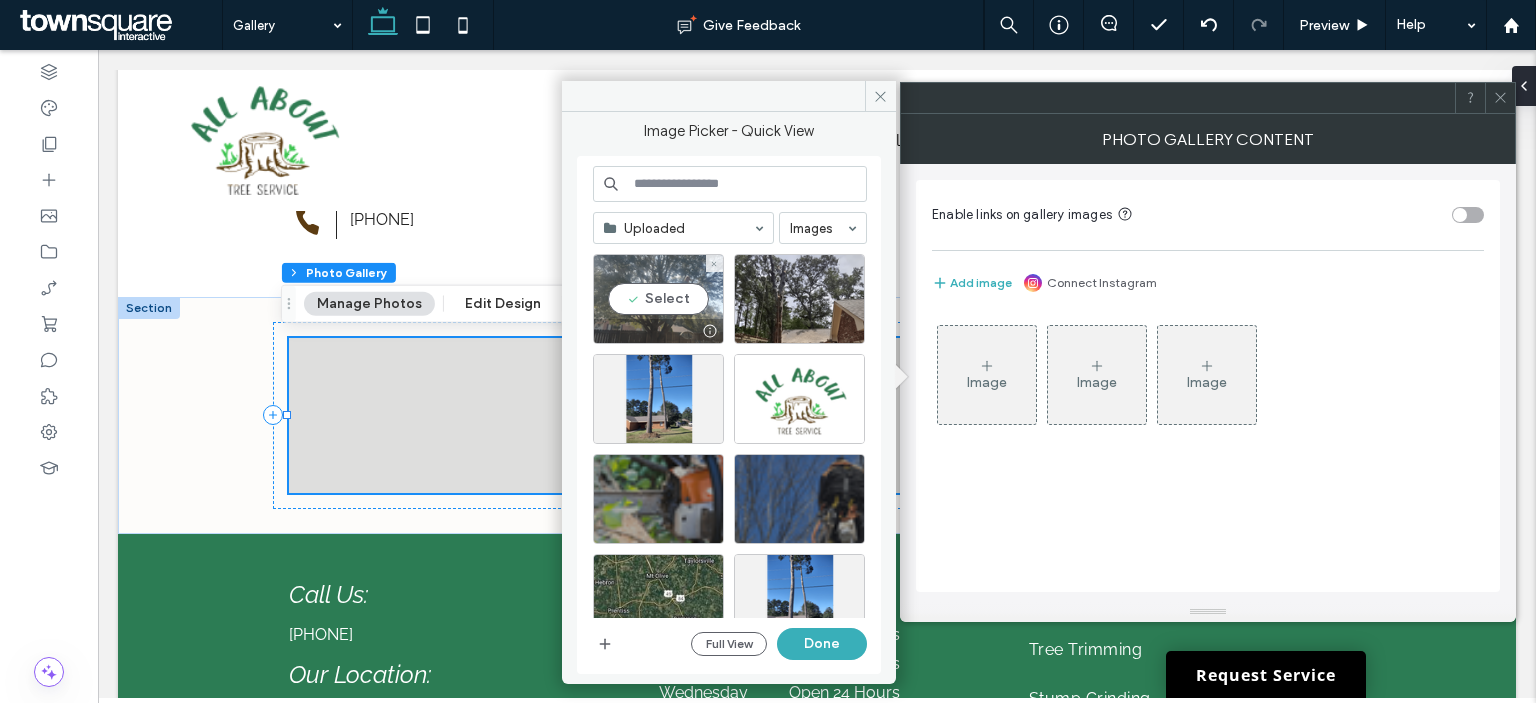 click on "Select" at bounding box center (658, 299) 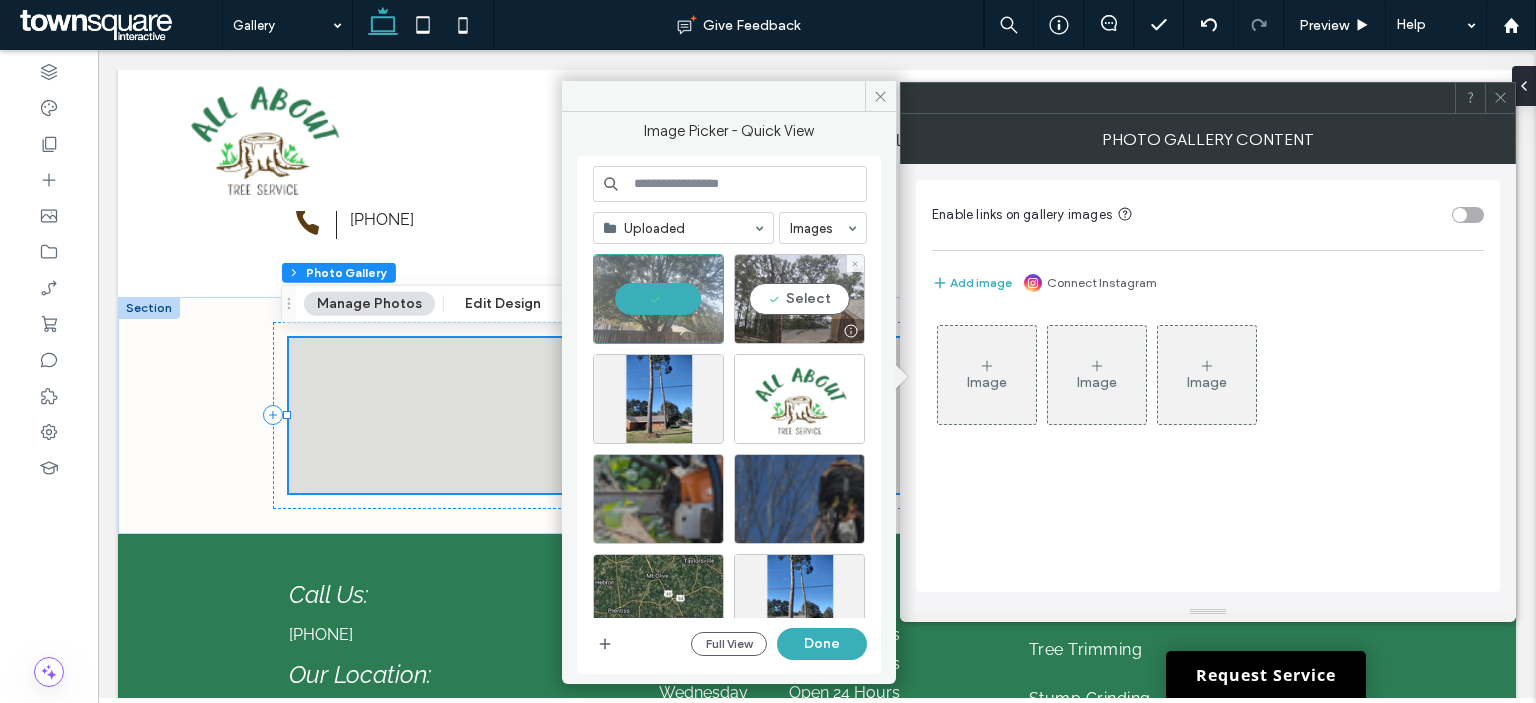 click on "Select" at bounding box center (799, 299) 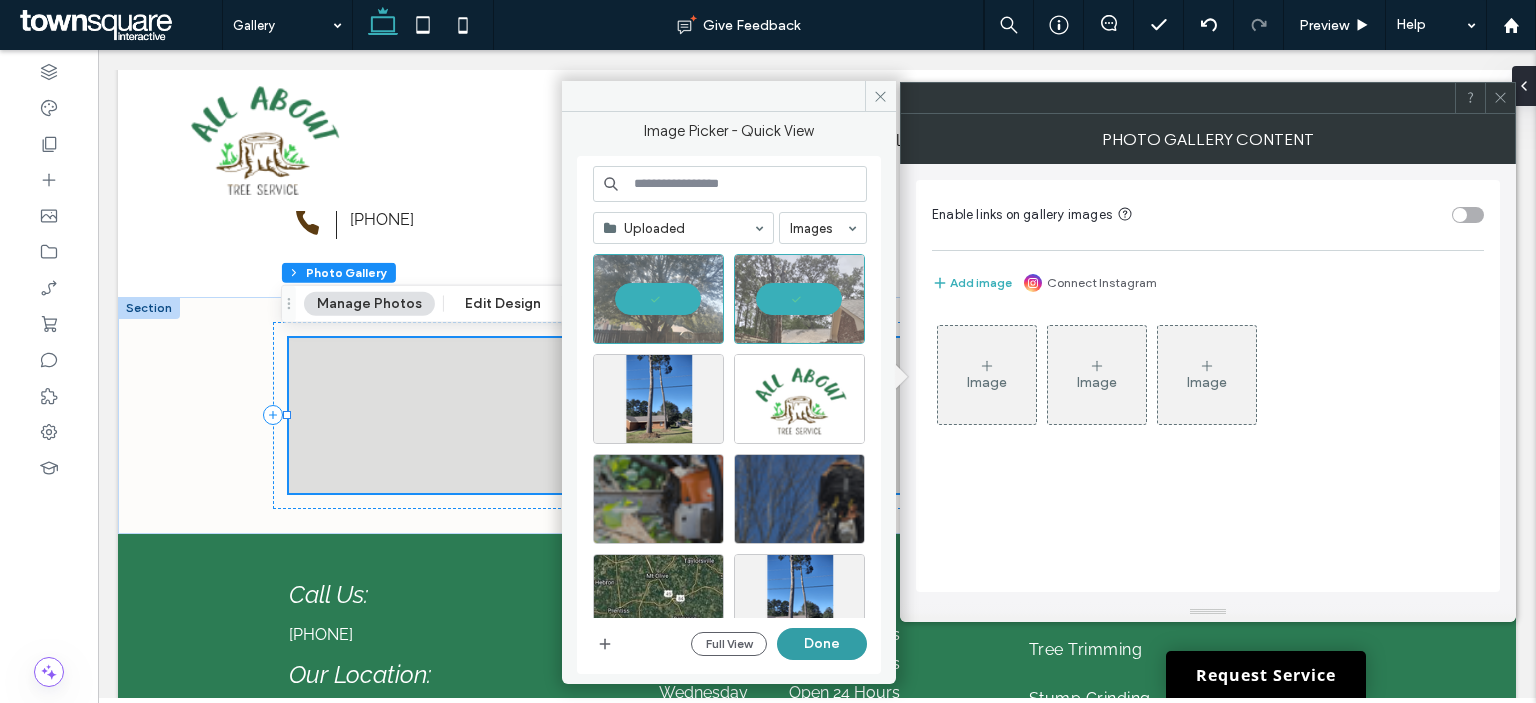 click on "Done" at bounding box center (822, 644) 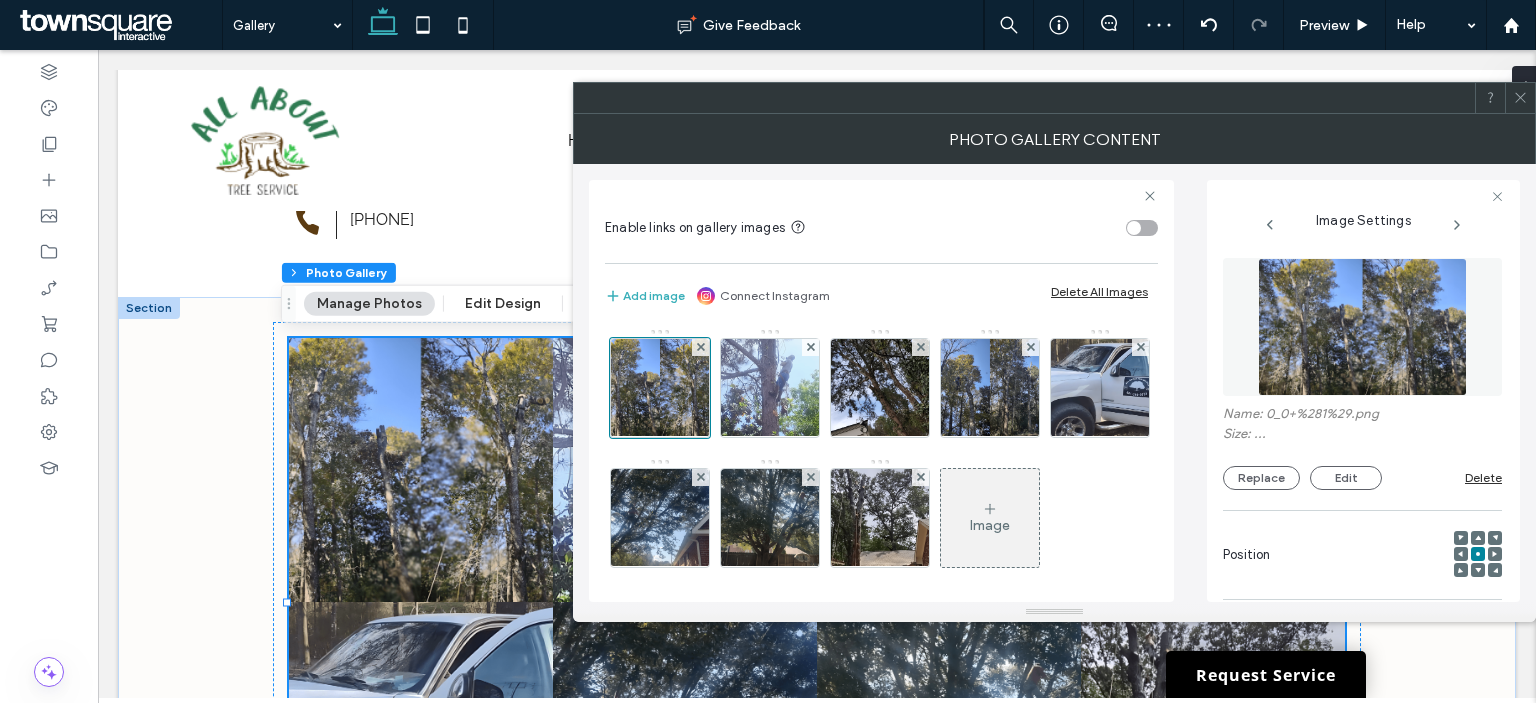 click 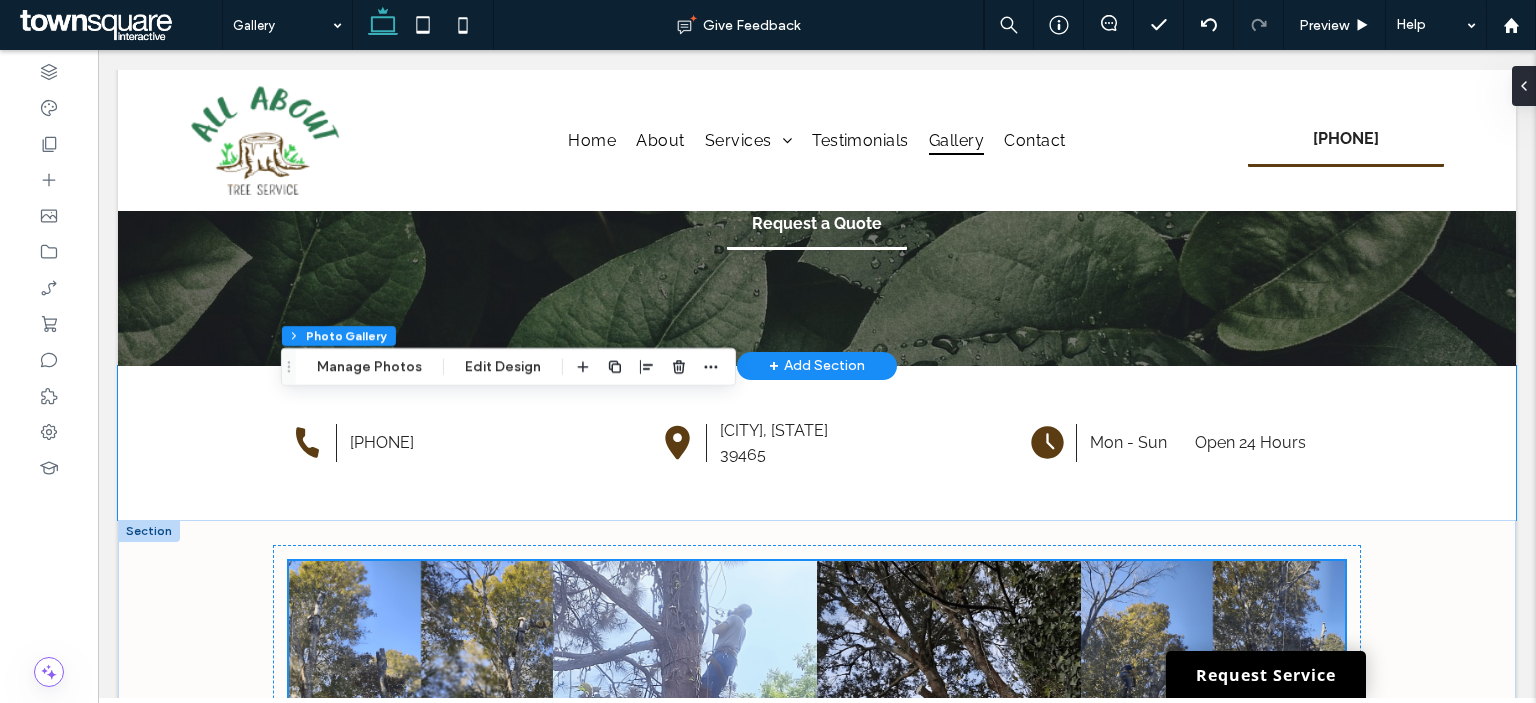scroll, scrollTop: 136, scrollLeft: 0, axis: vertical 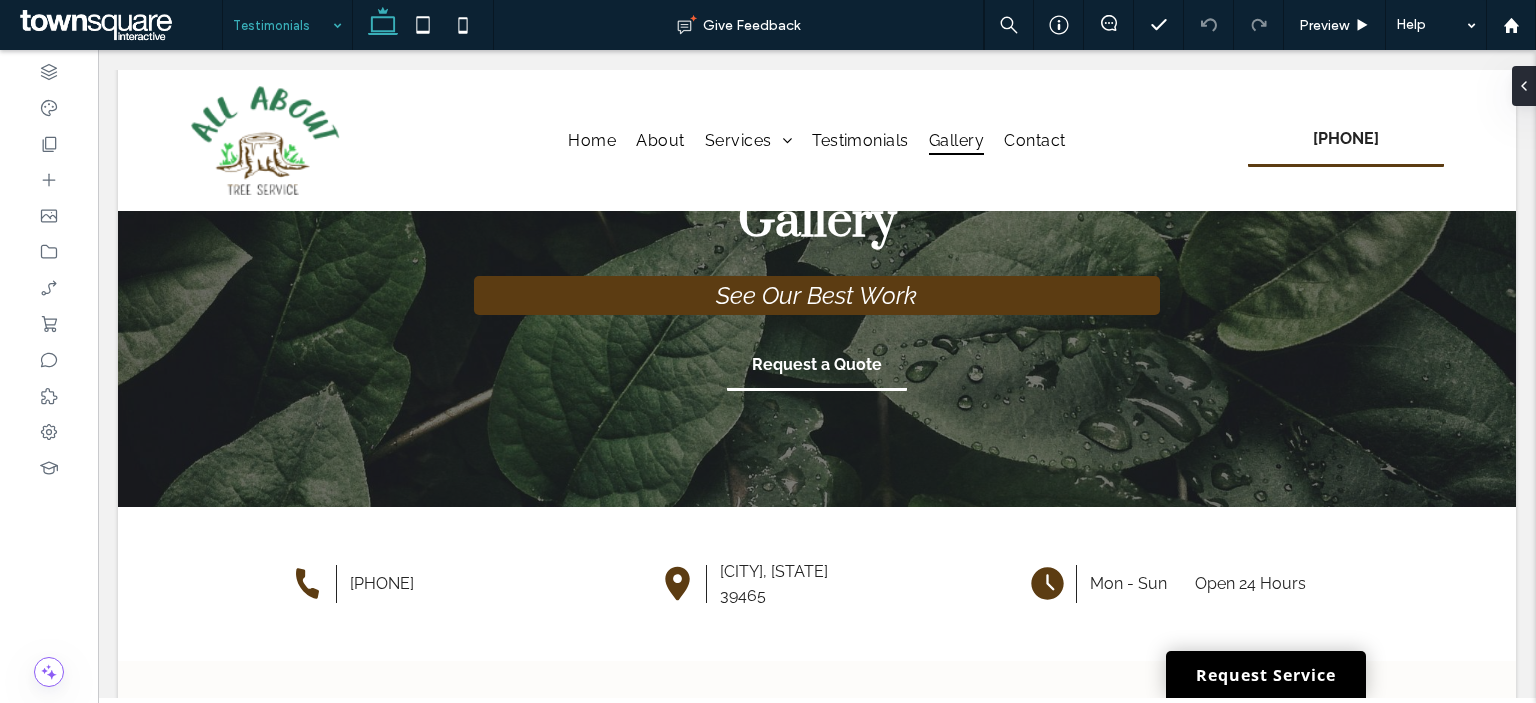click at bounding box center [282, 25] 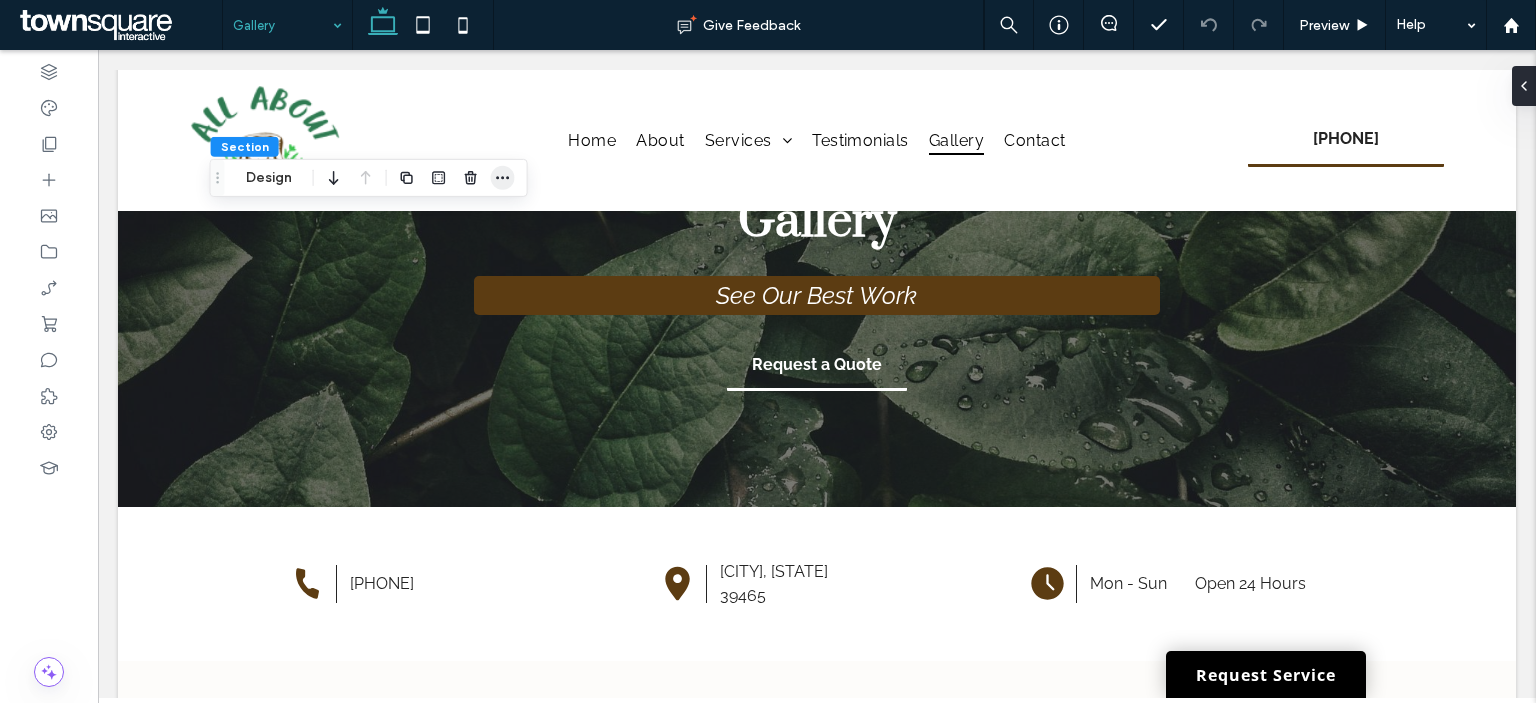 click 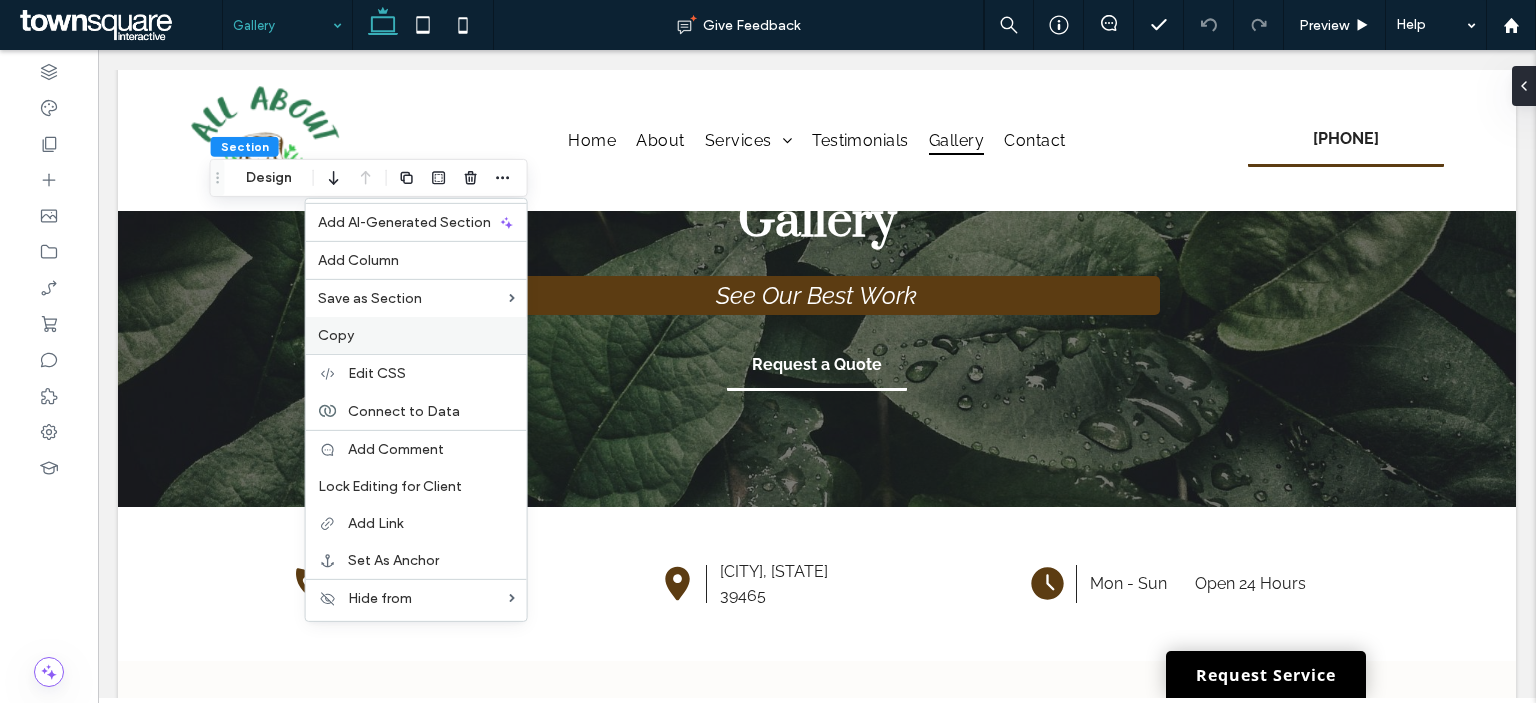 click on "Copy" at bounding box center (416, 335) 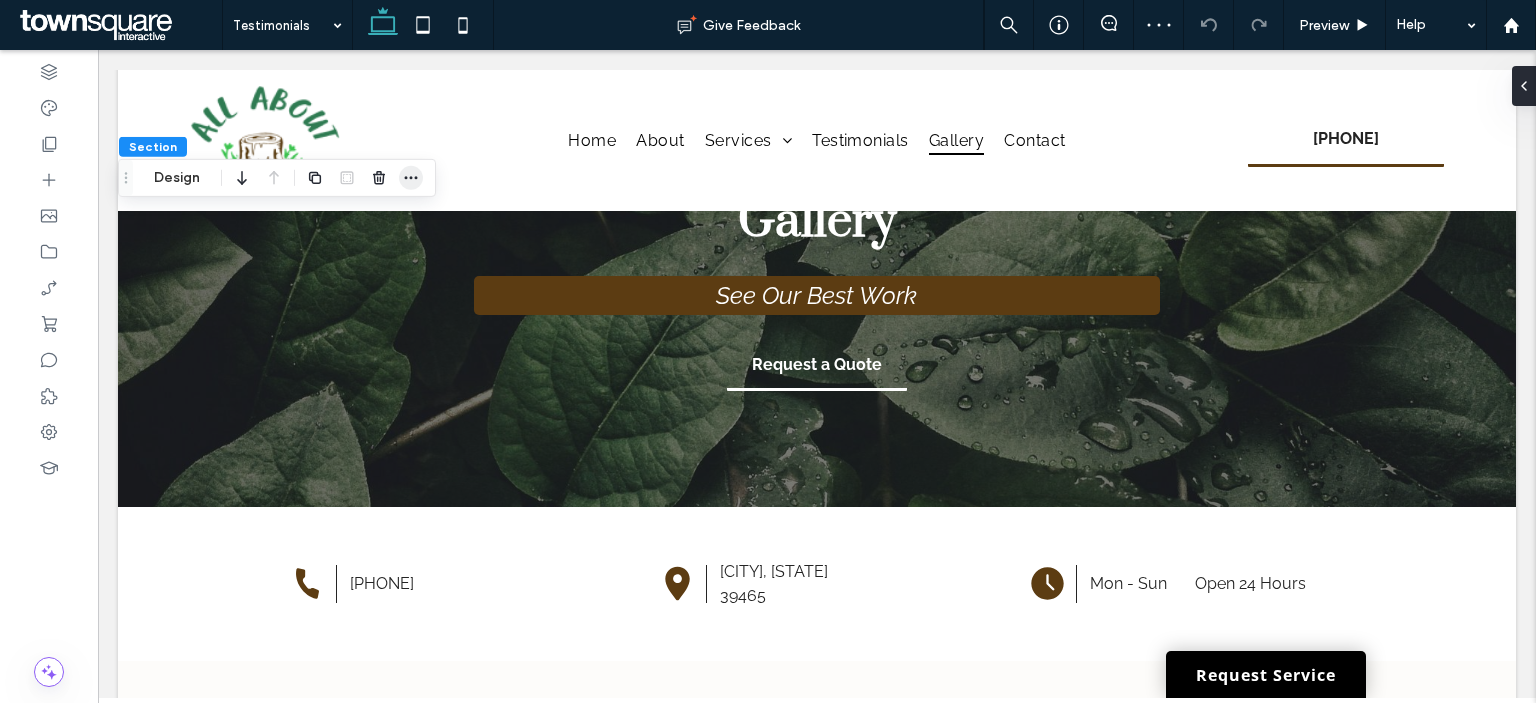 click at bounding box center (411, 178) 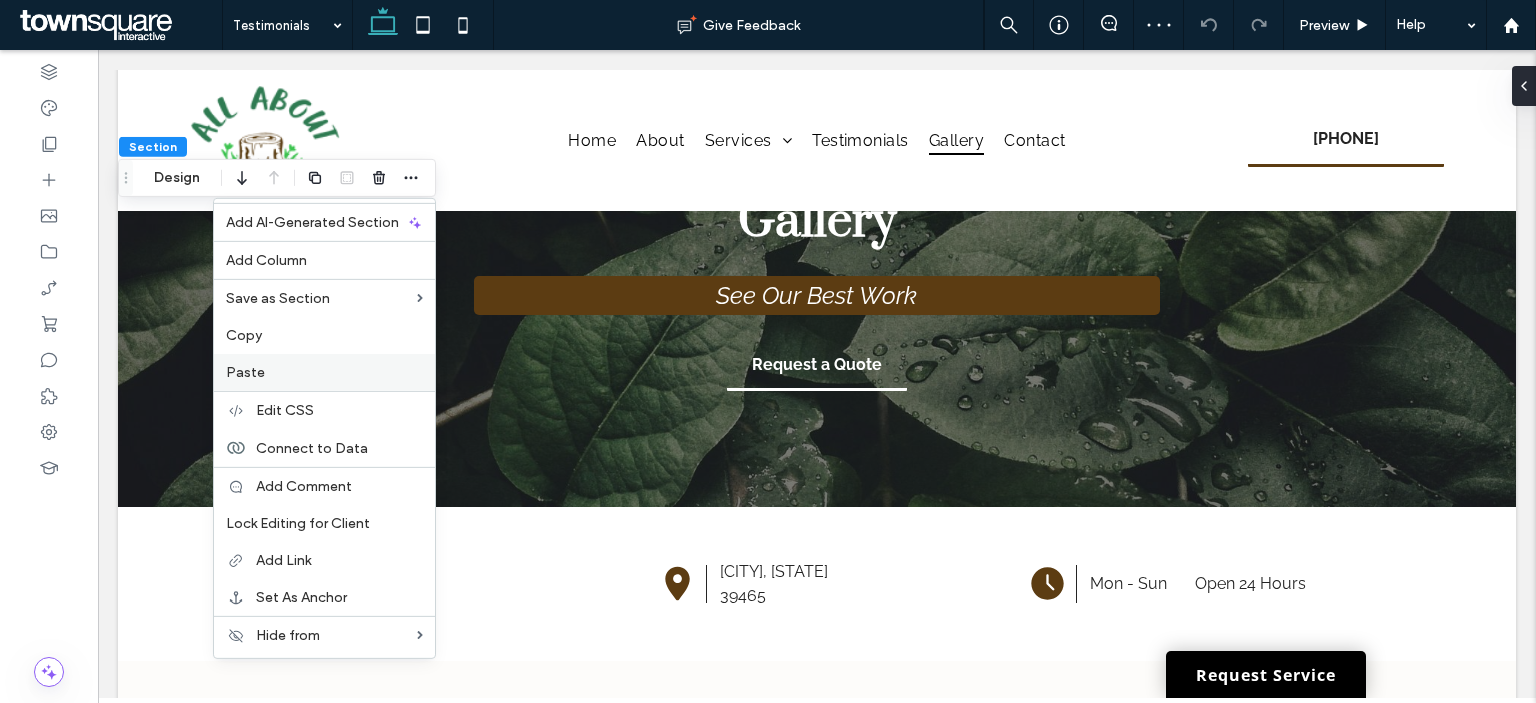 click on "Paste" at bounding box center [324, 372] 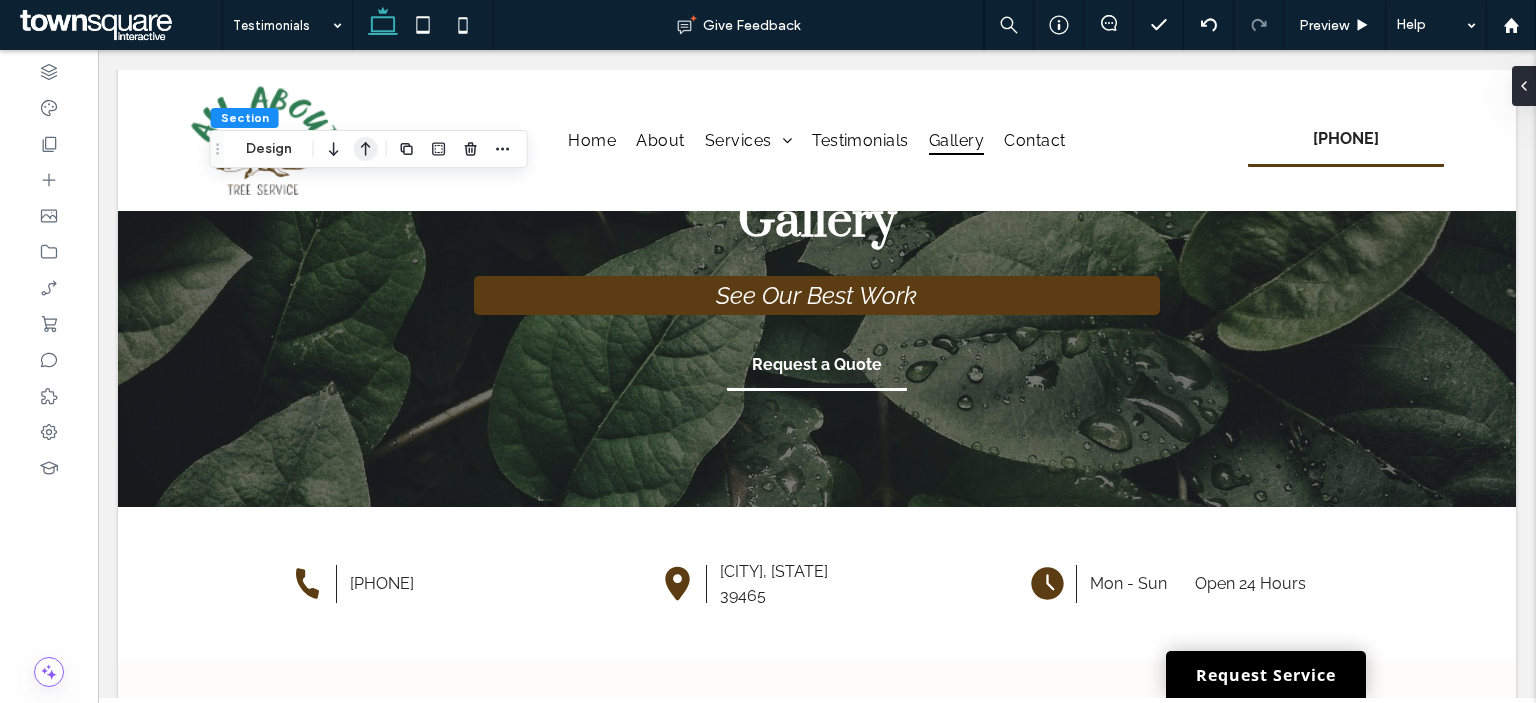 click 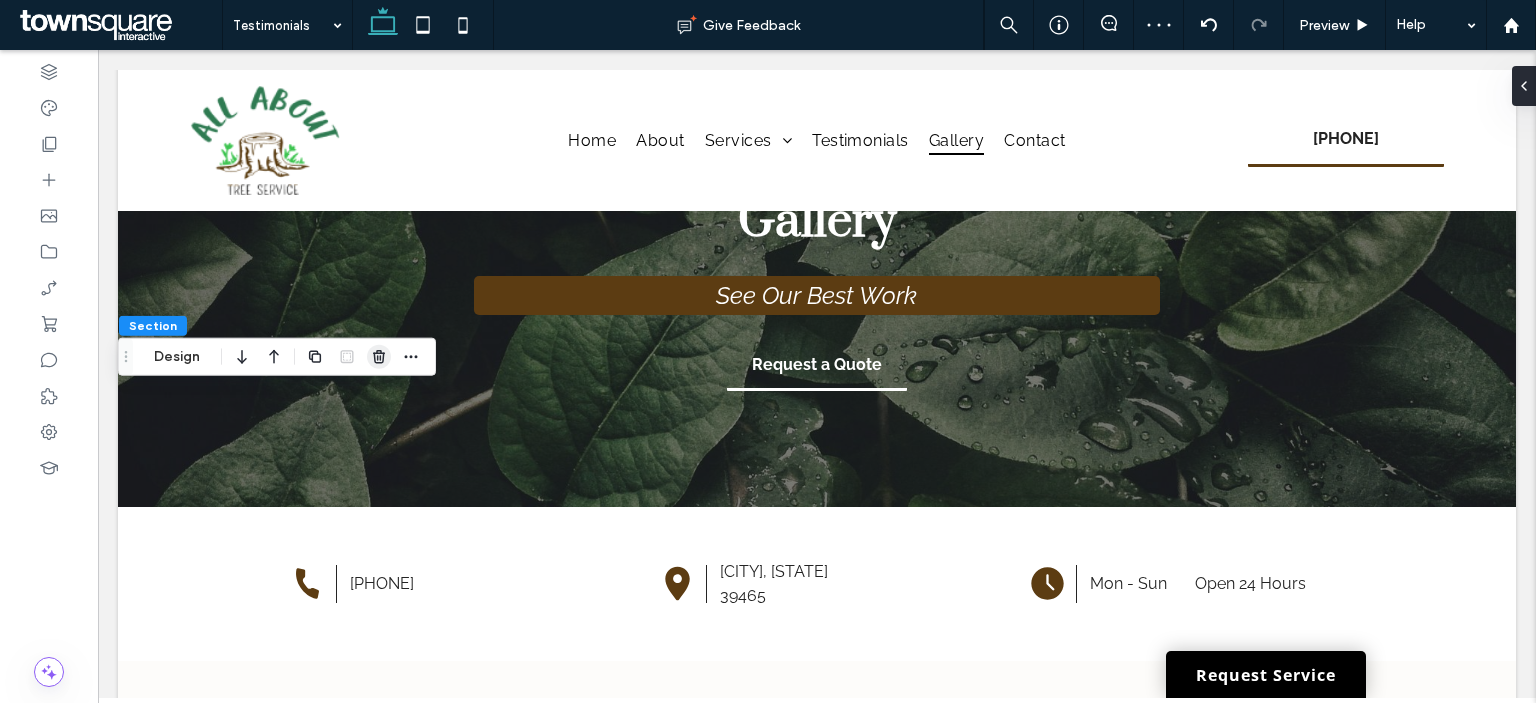 click 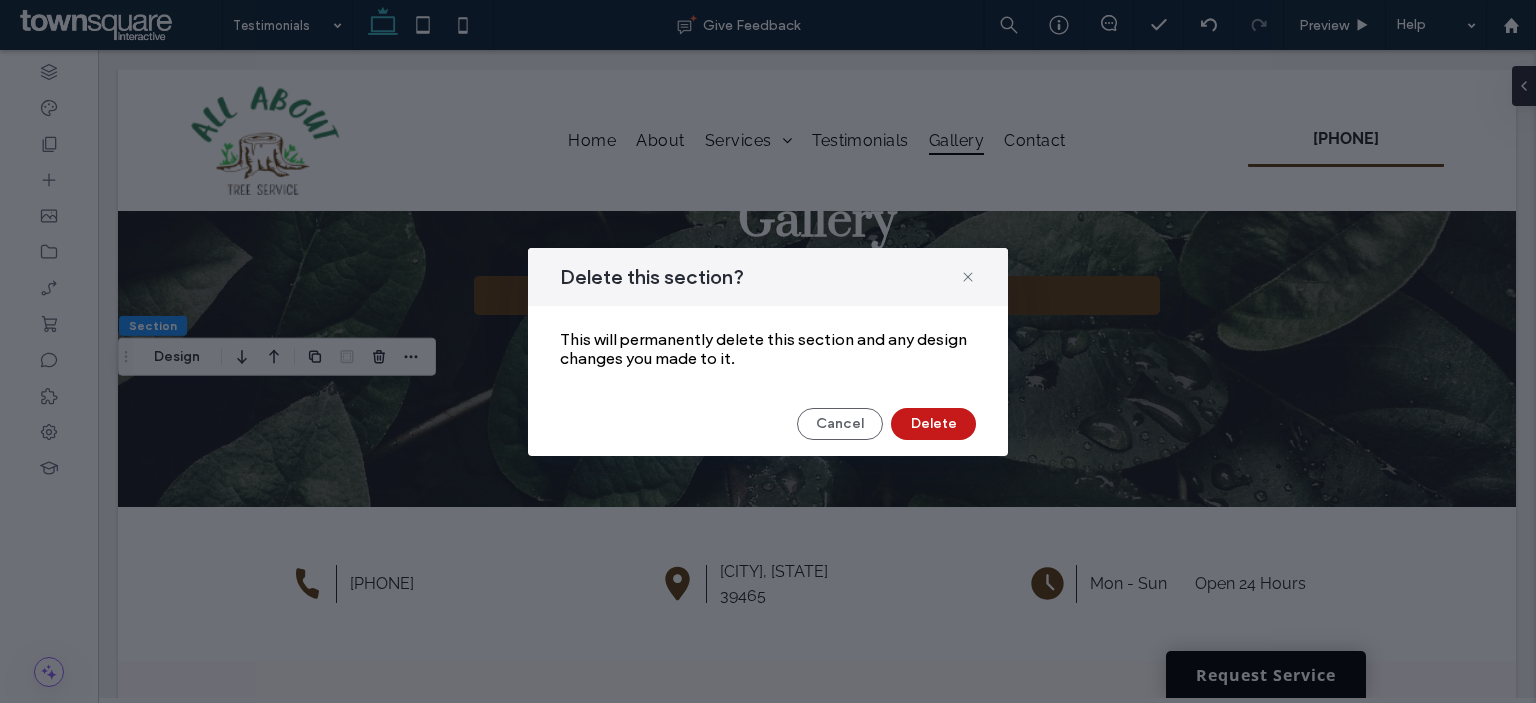 click on "Delete" at bounding box center (933, 424) 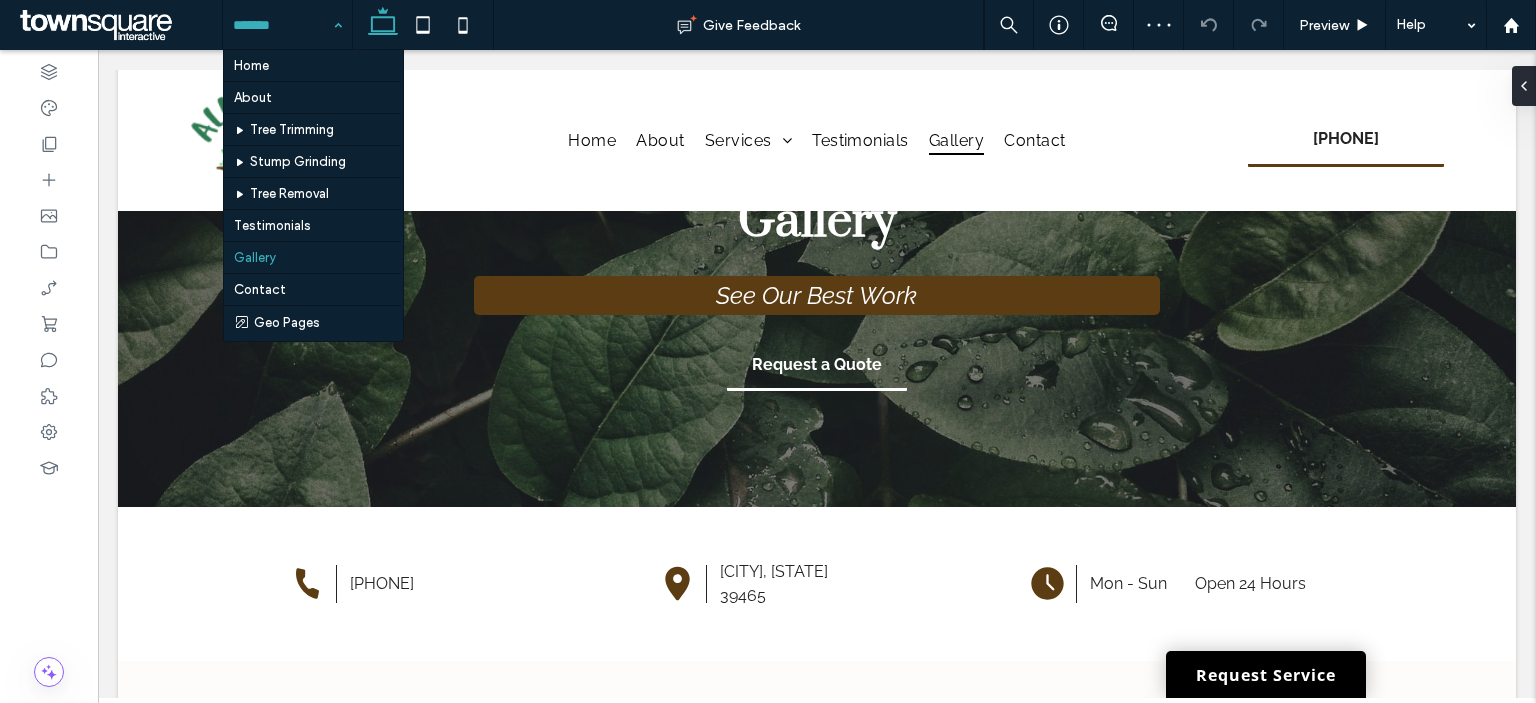 click at bounding box center (282, 25) 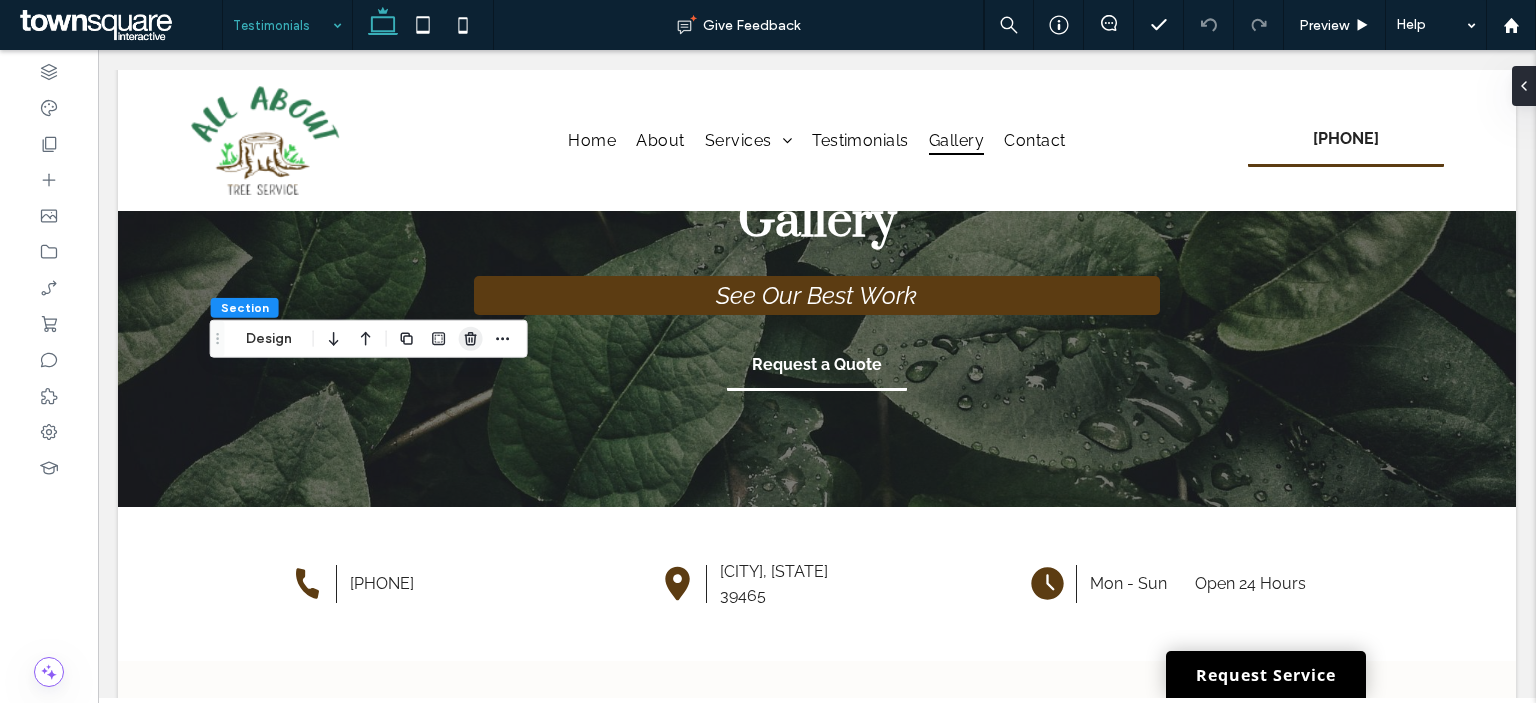 click 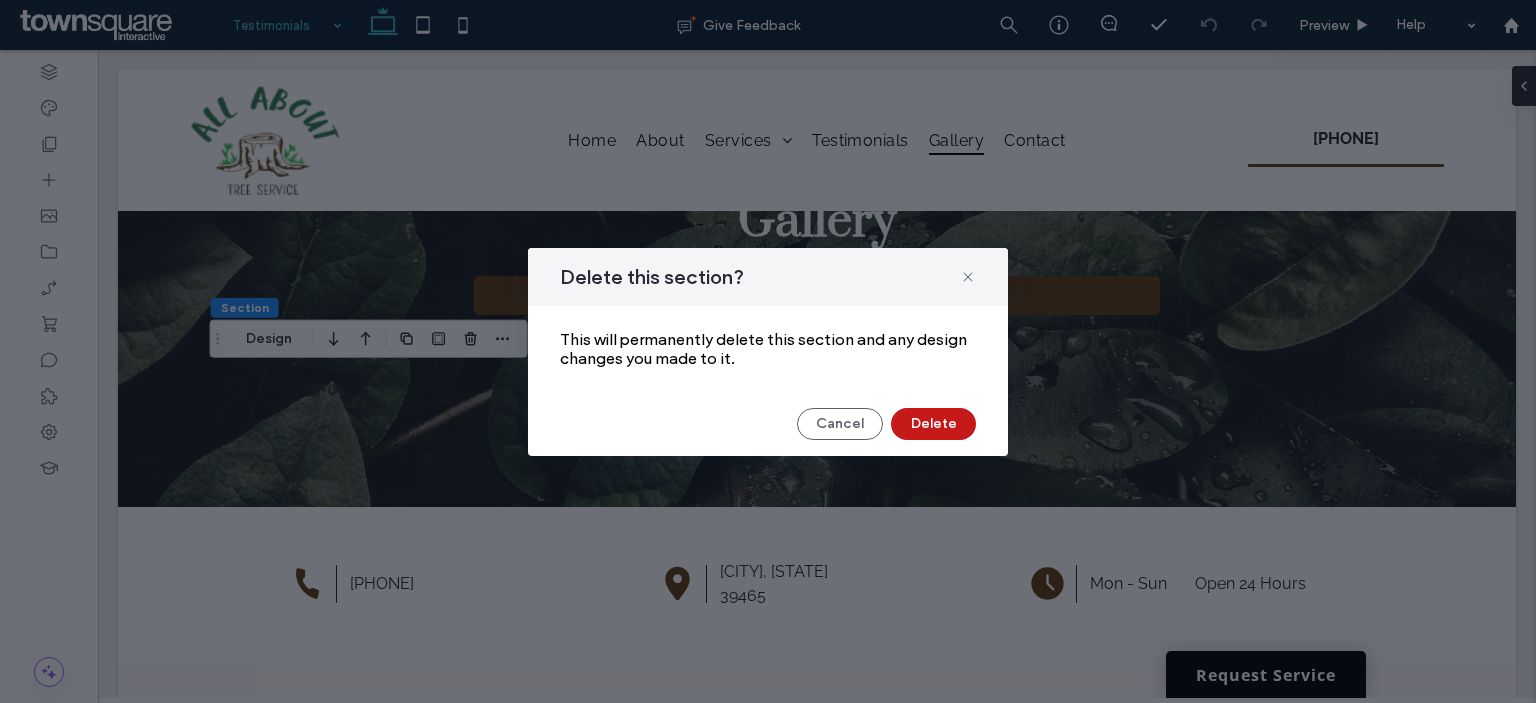 click on "Delete" at bounding box center (933, 424) 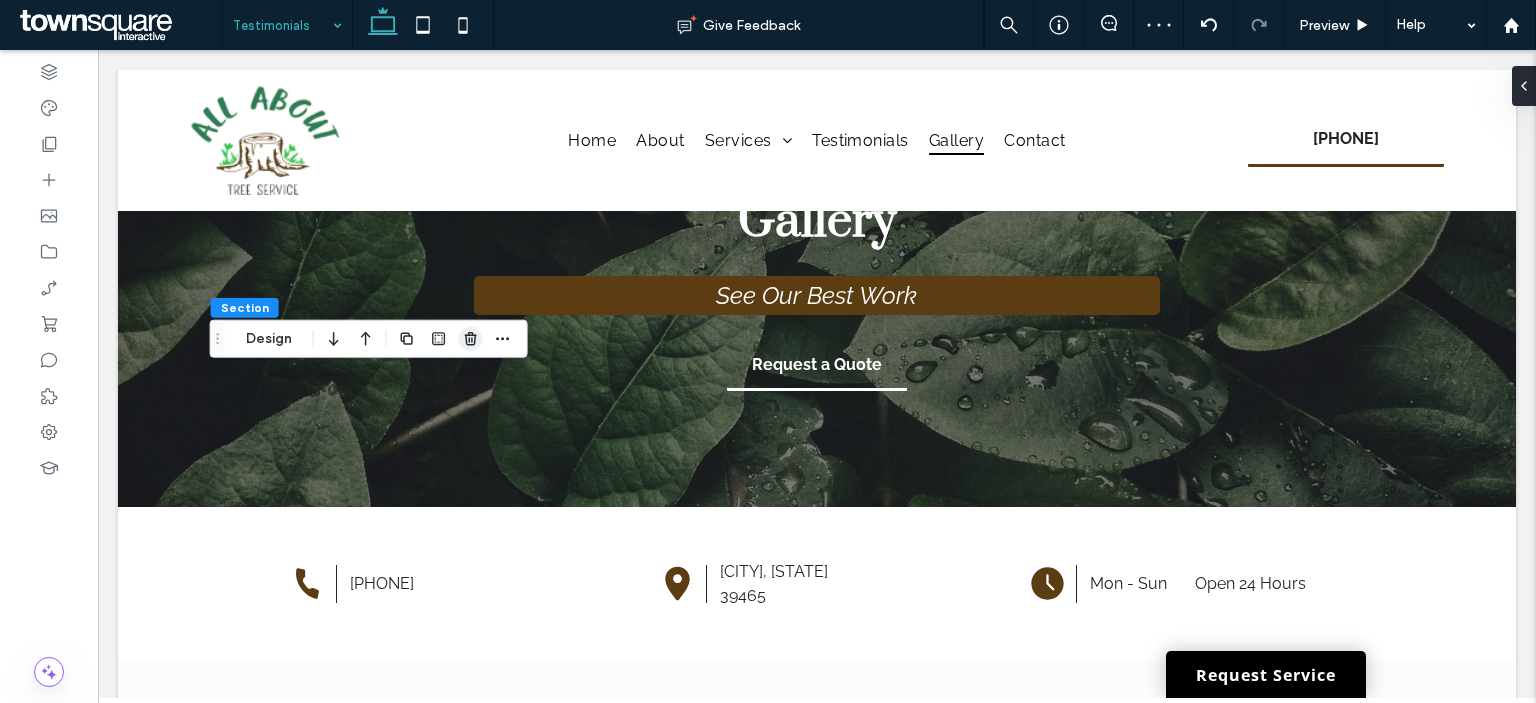 click 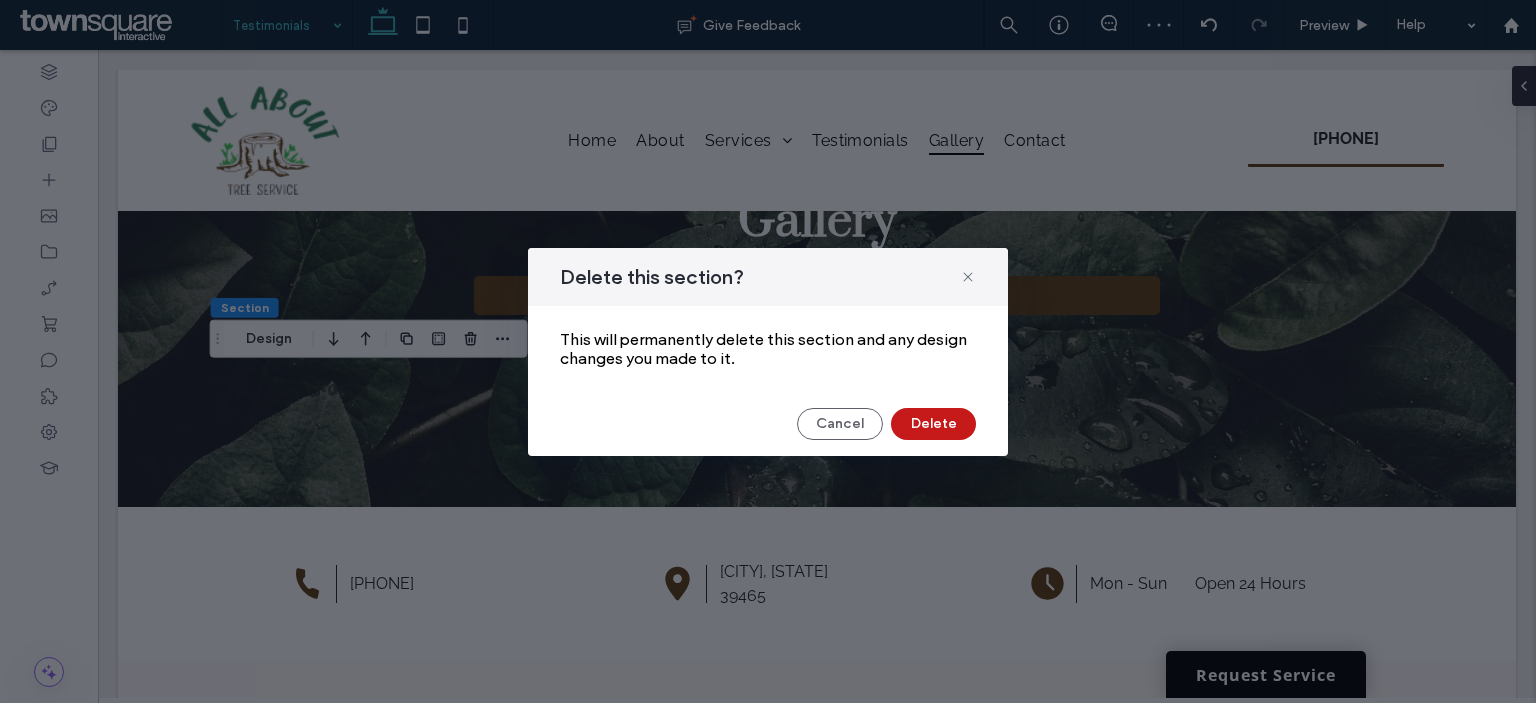 click on "Delete" at bounding box center (933, 424) 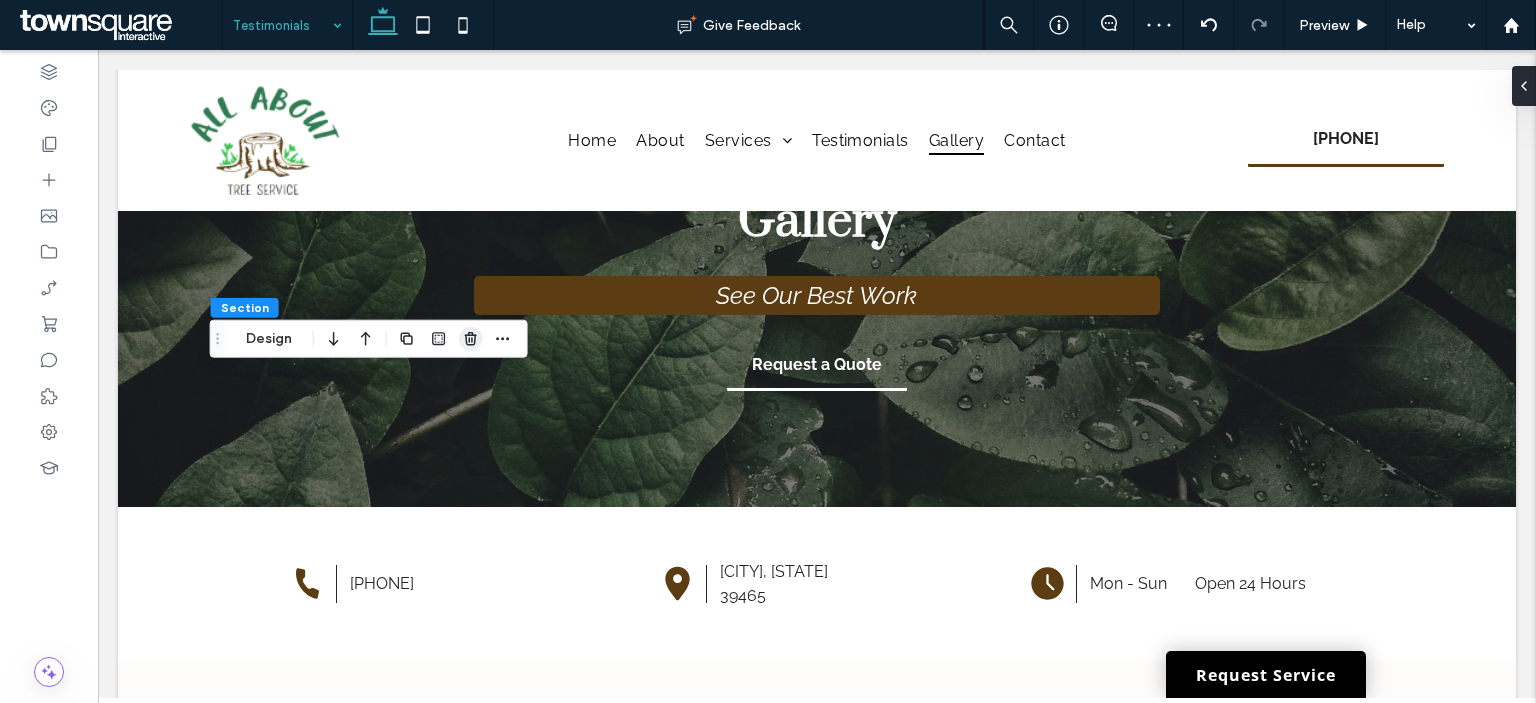 click 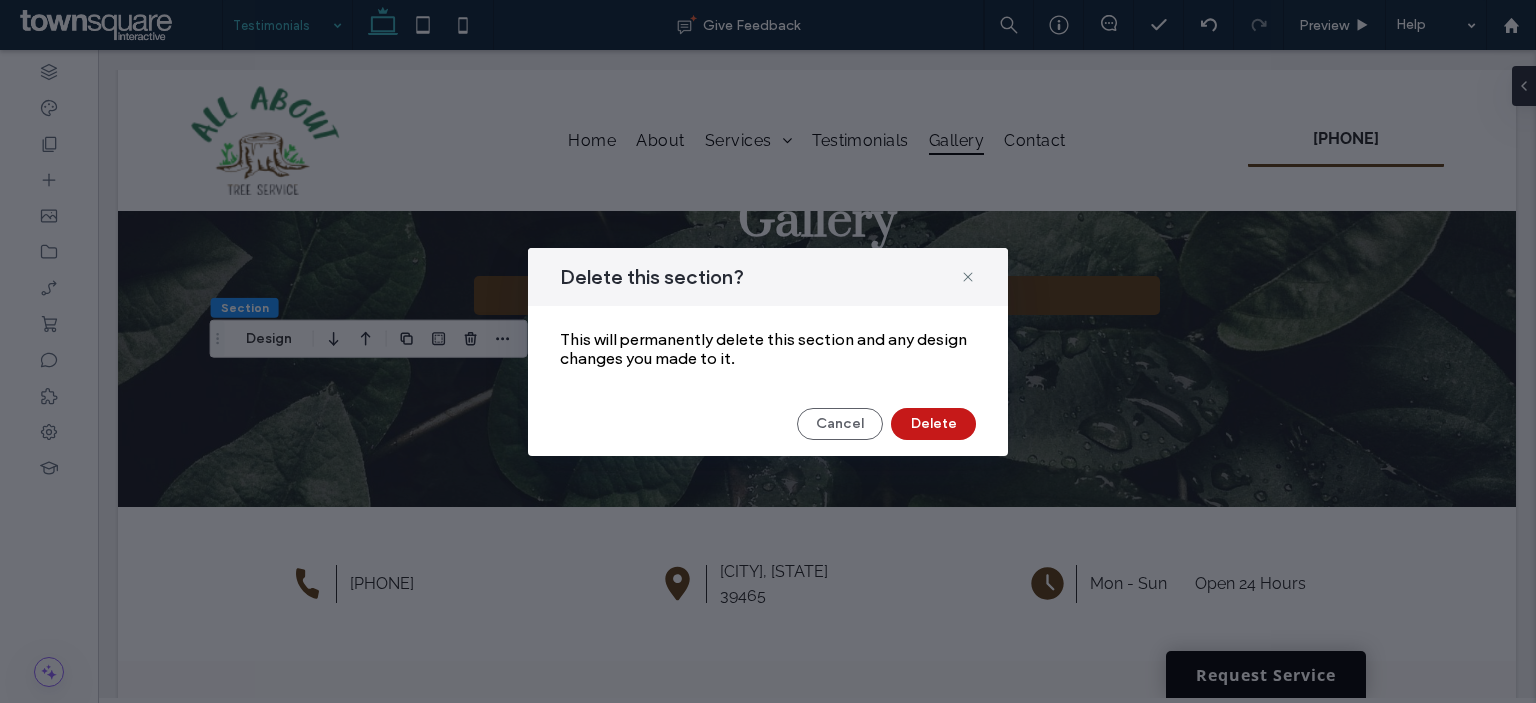 click on "Delete" at bounding box center [933, 424] 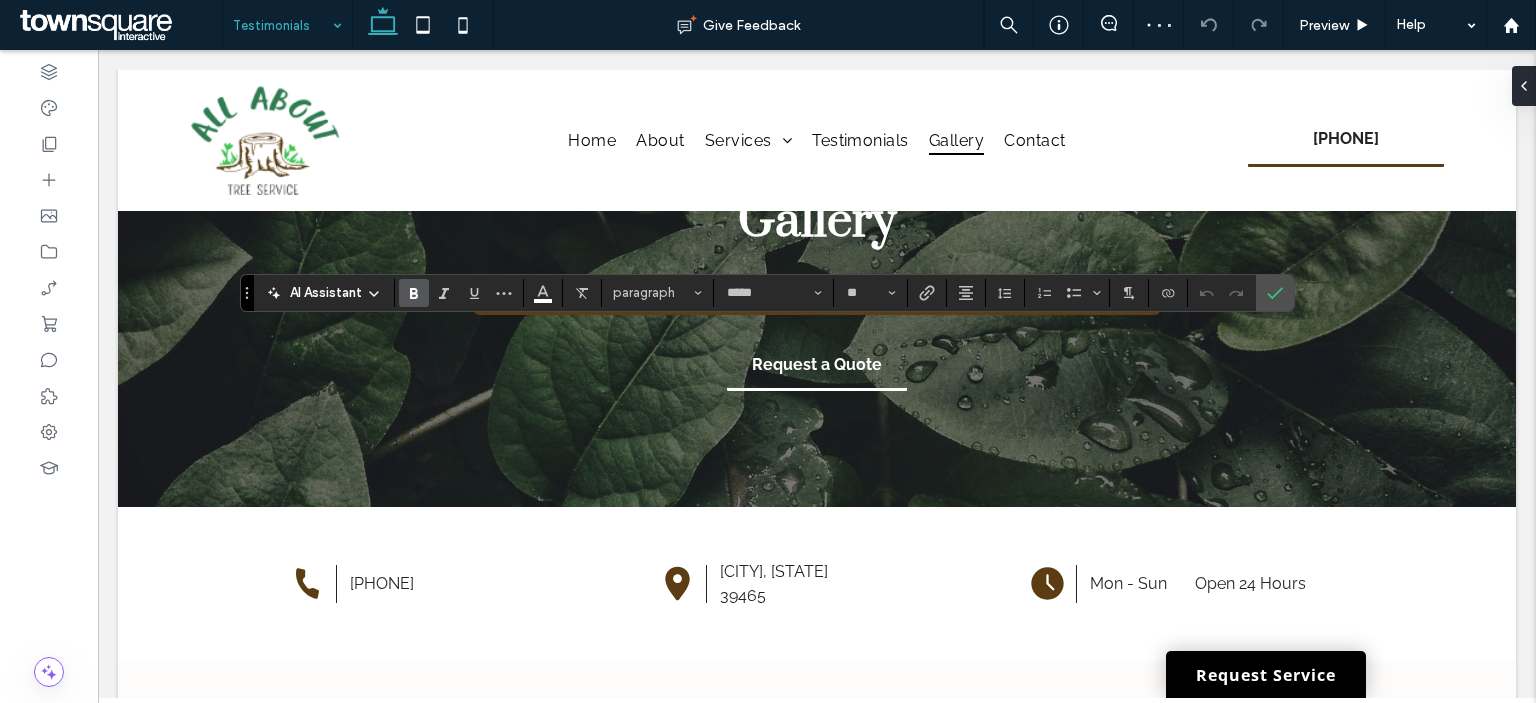 type on "*******" 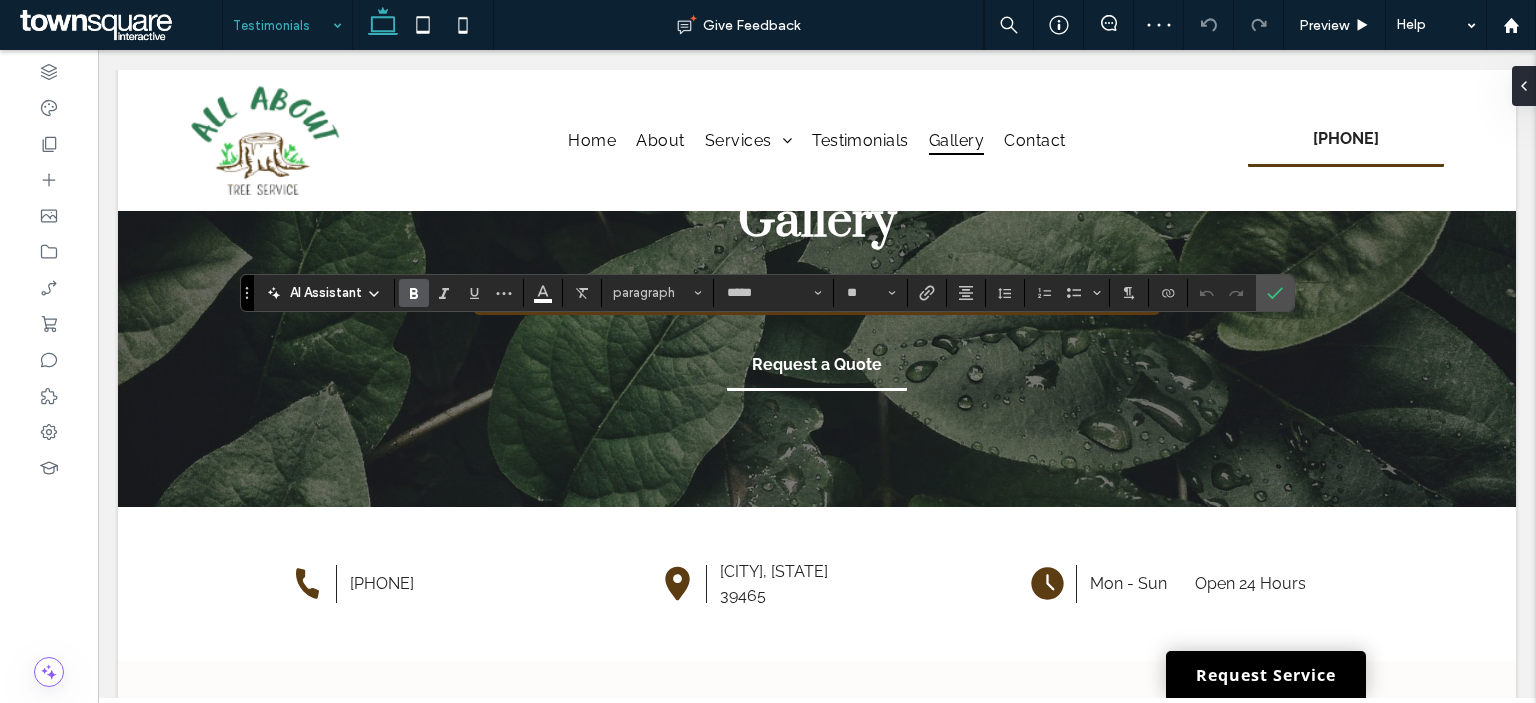 type on "**" 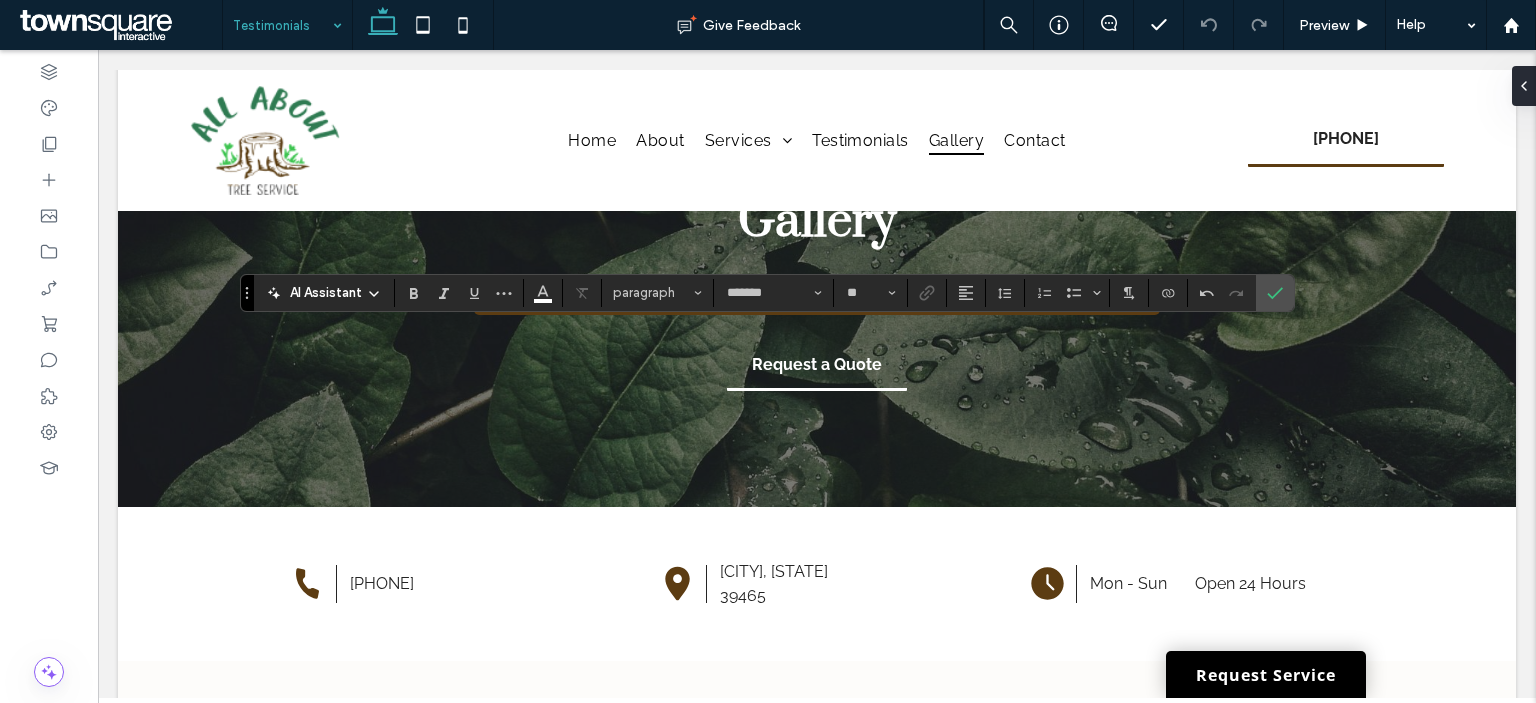 type on "*****" 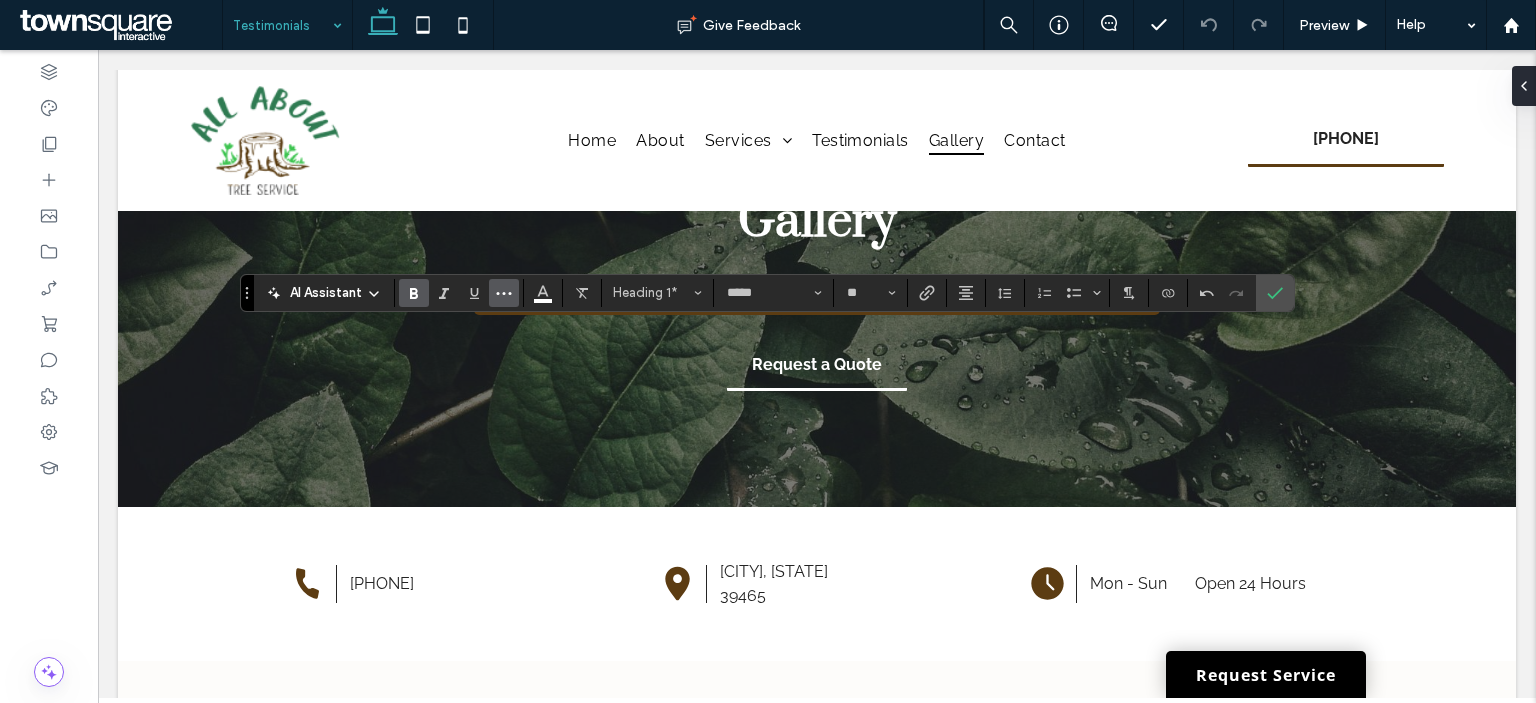 click 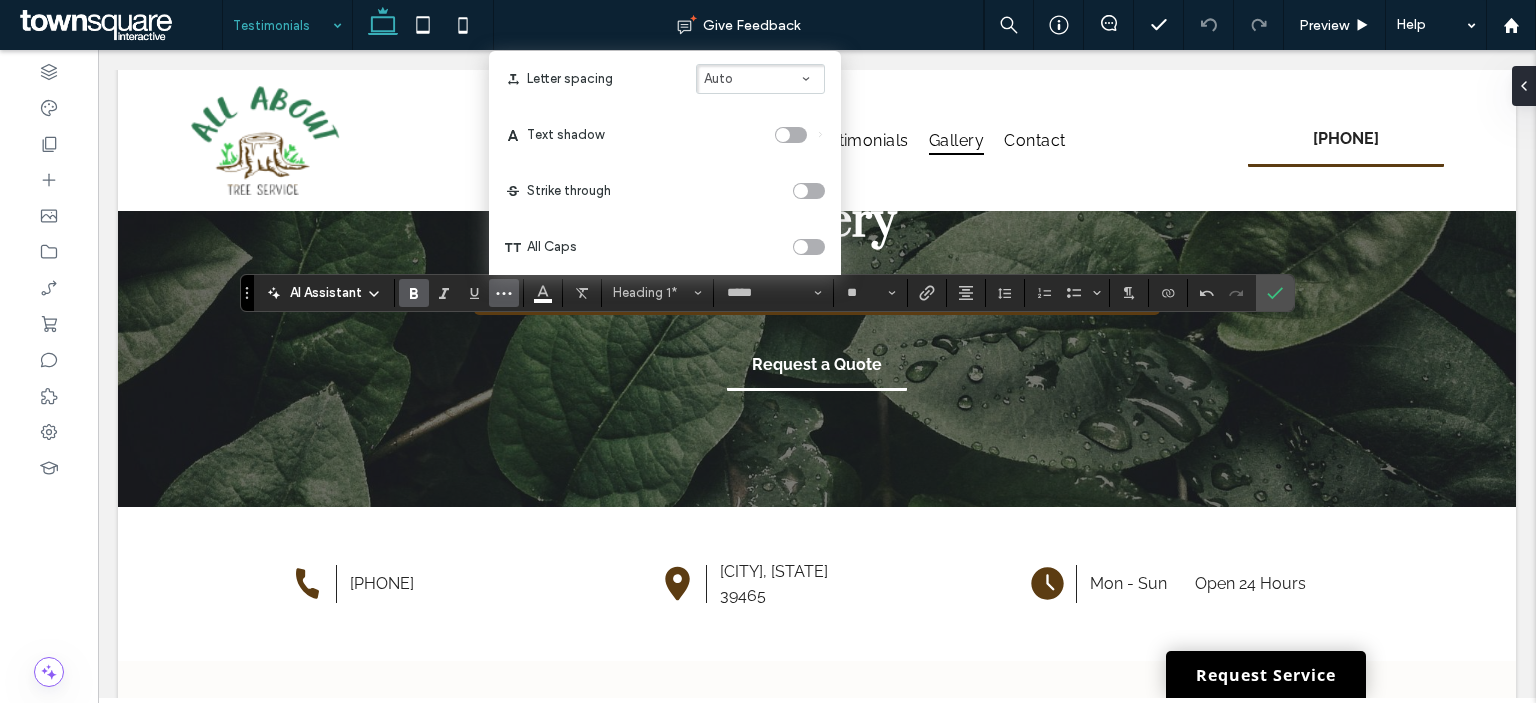 click at bounding box center (809, 247) 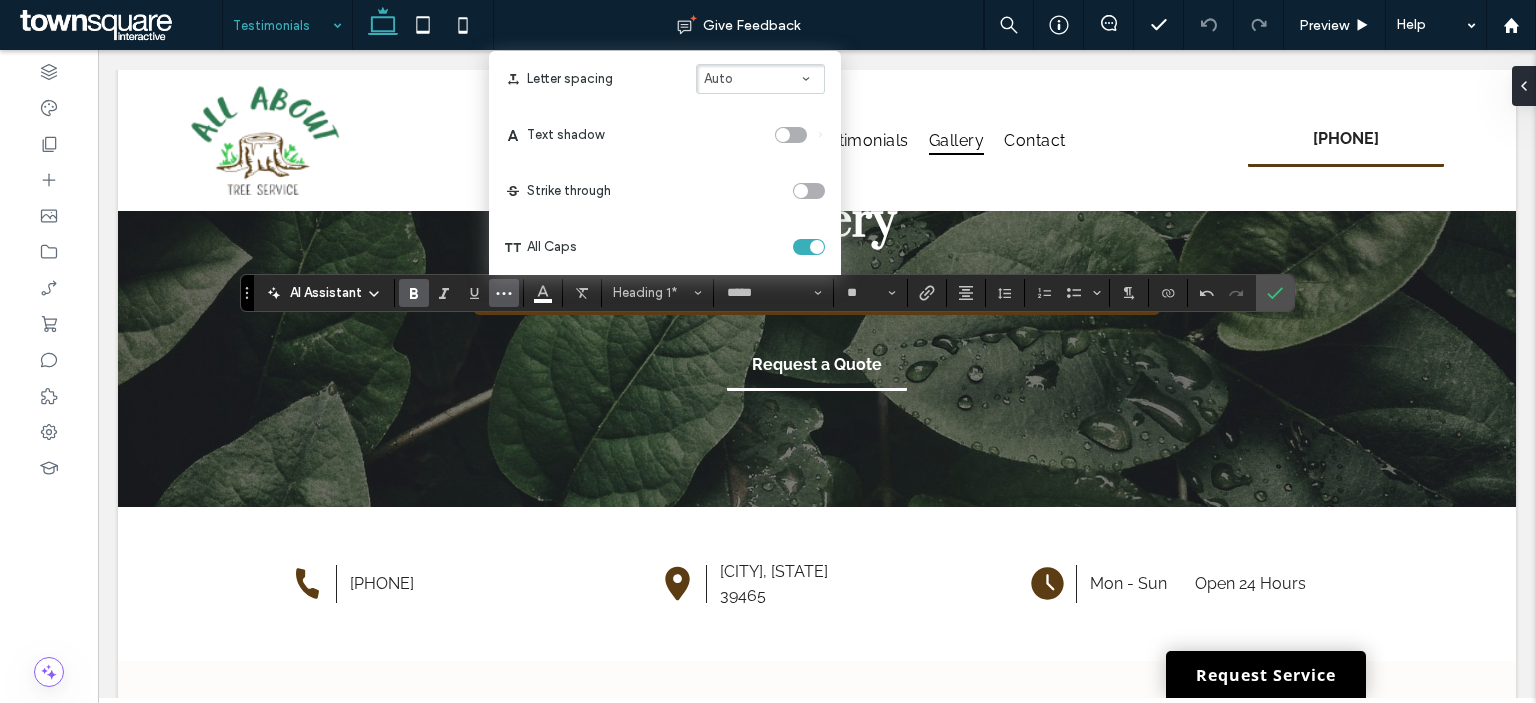 click at bounding box center (809, 247) 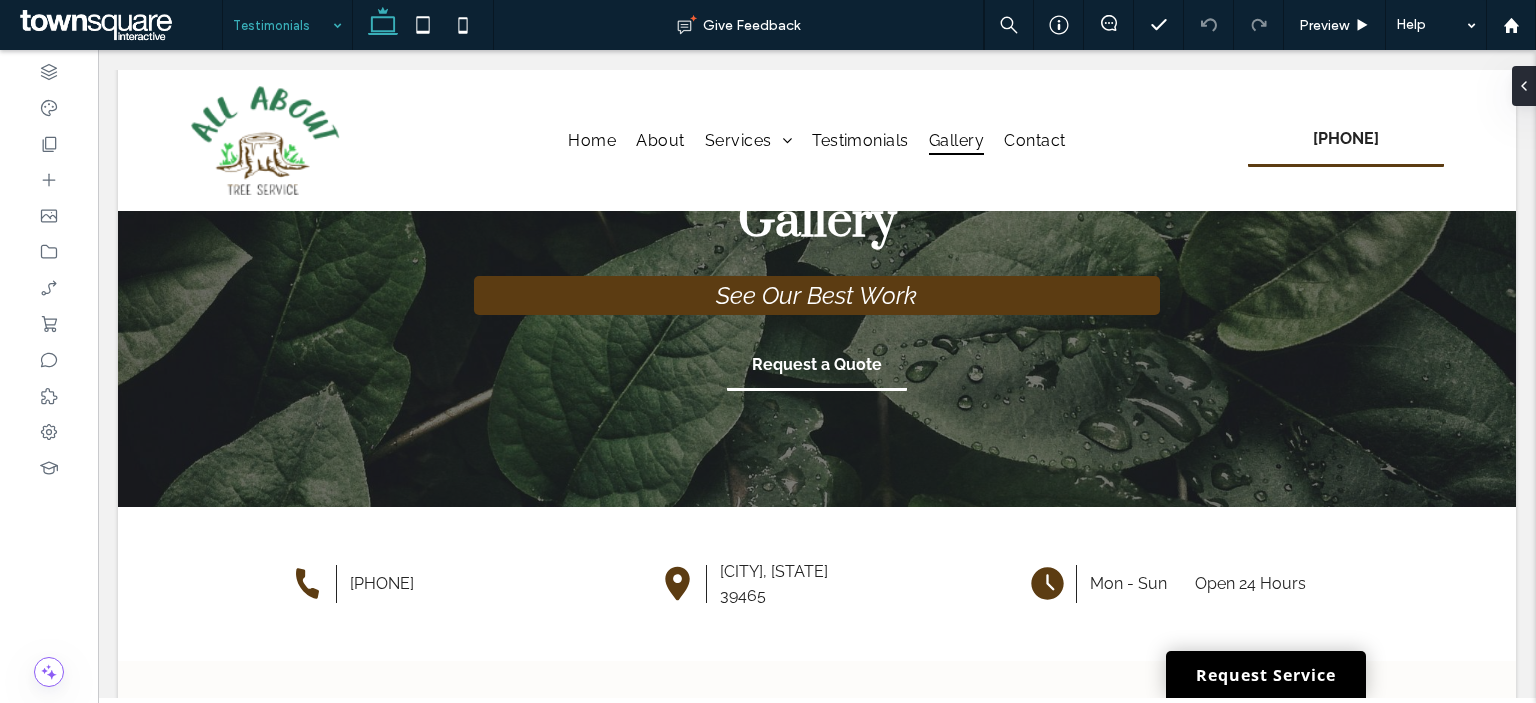 type on "*******" 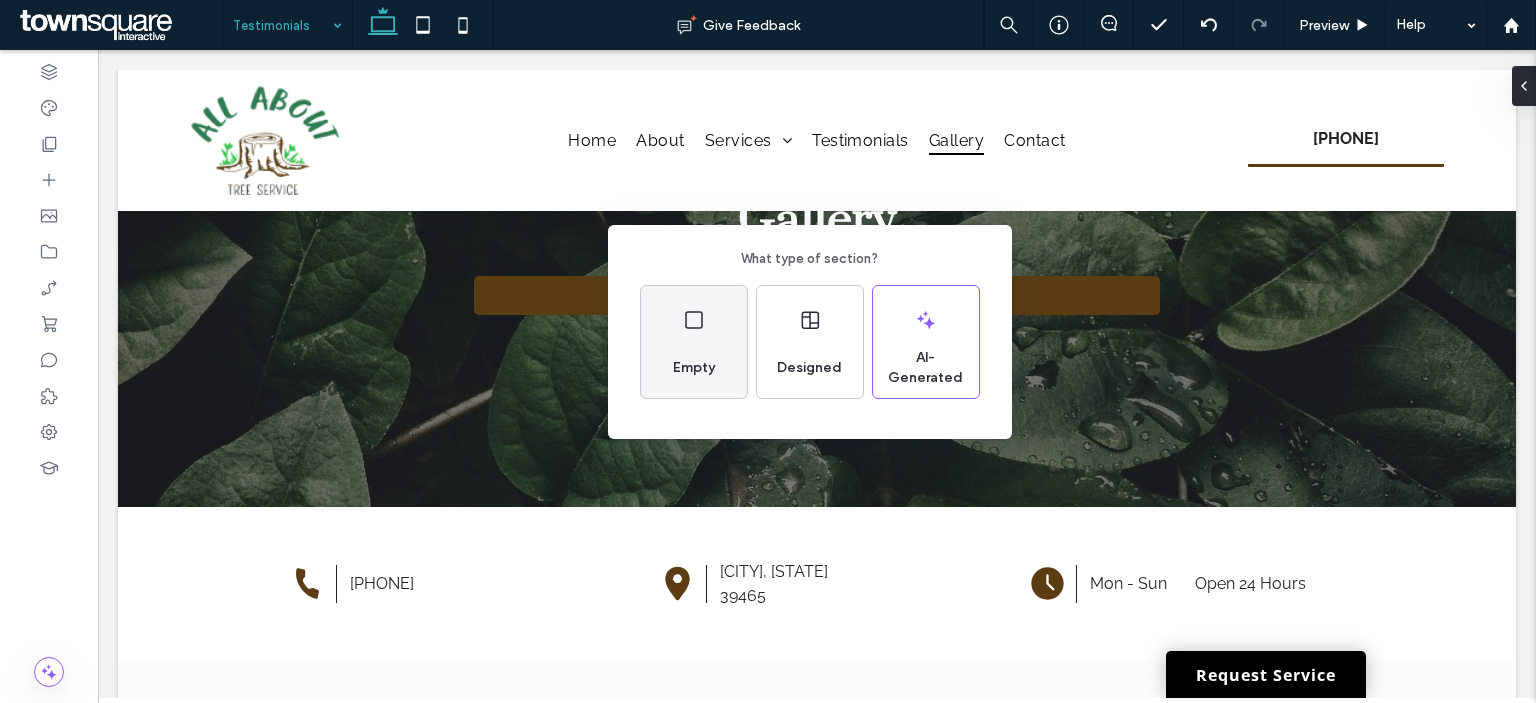 click 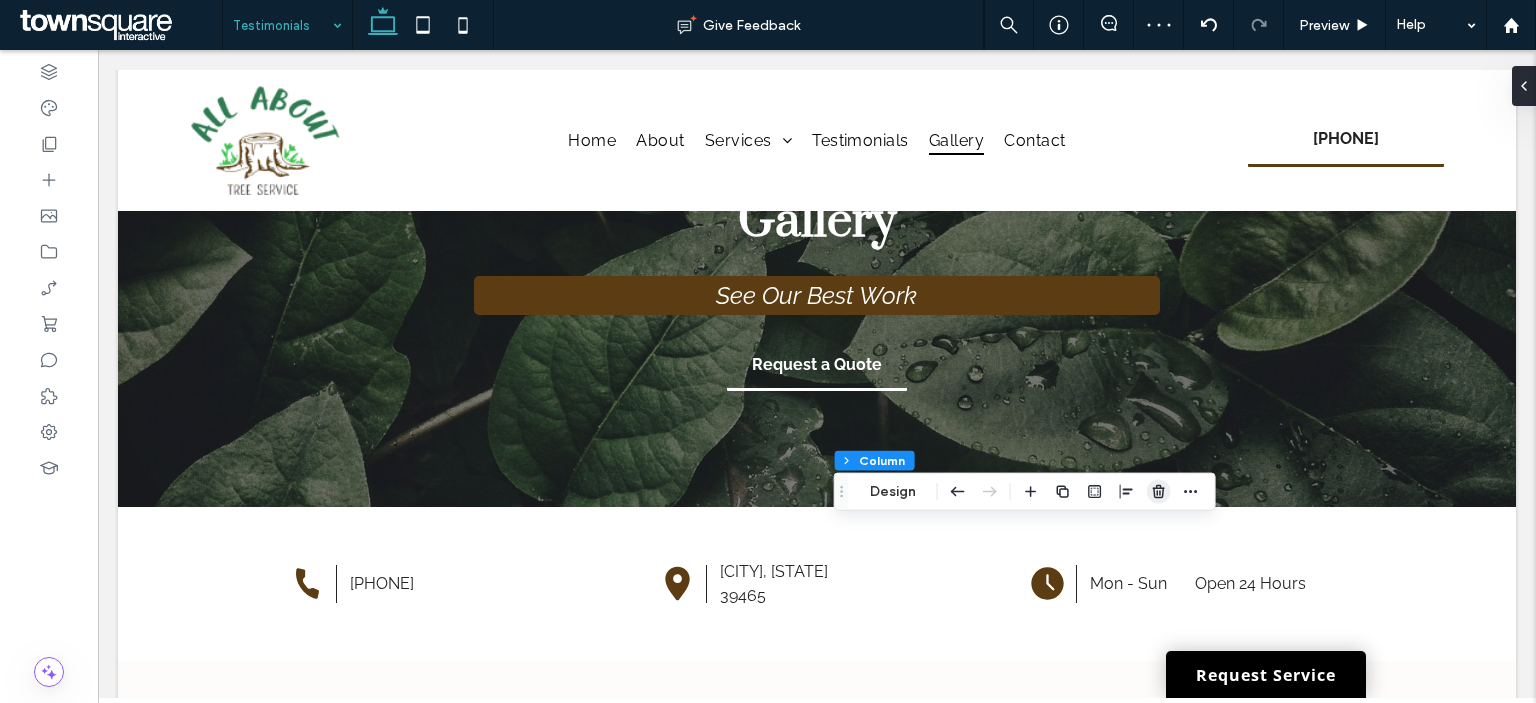 click at bounding box center [1159, 492] 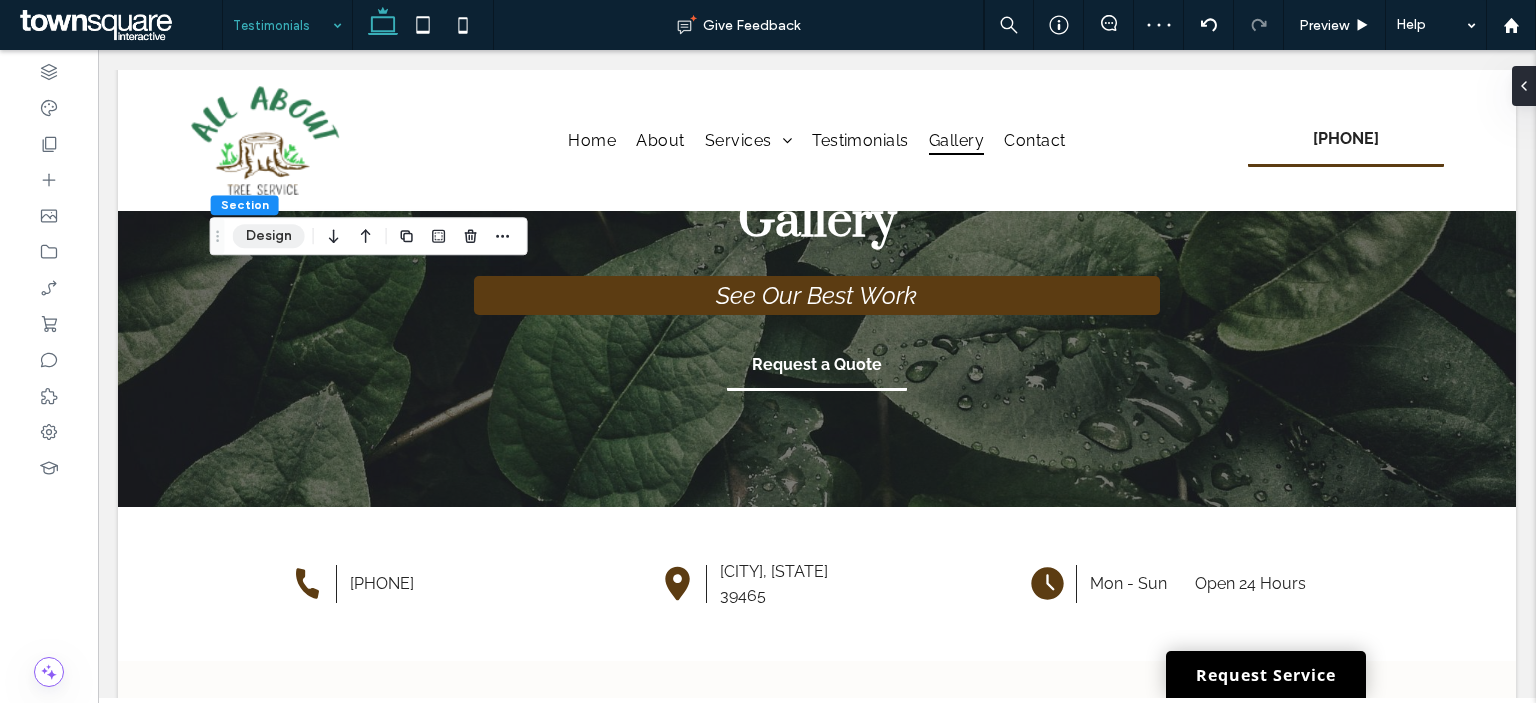 click on "Design" at bounding box center (269, 236) 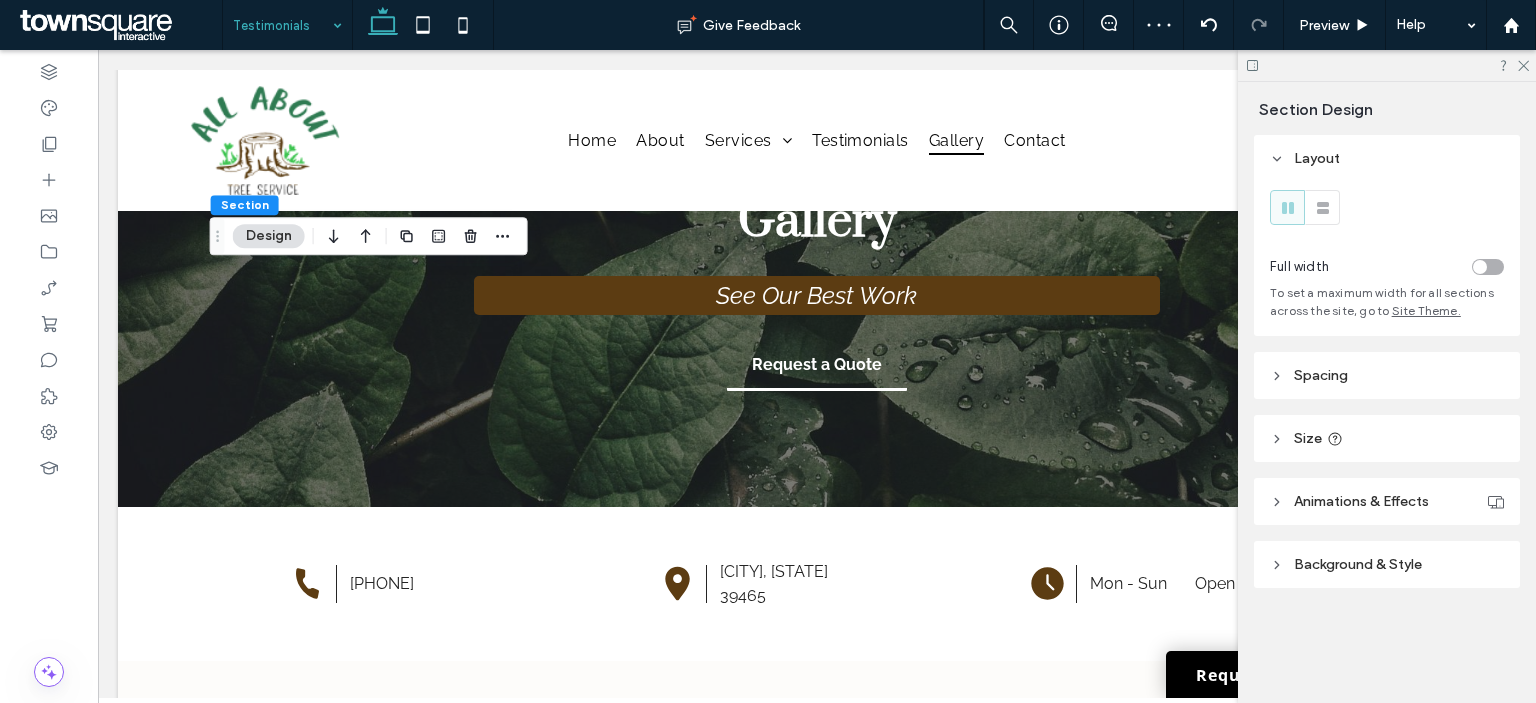 click on "Background & Style" at bounding box center [1387, 564] 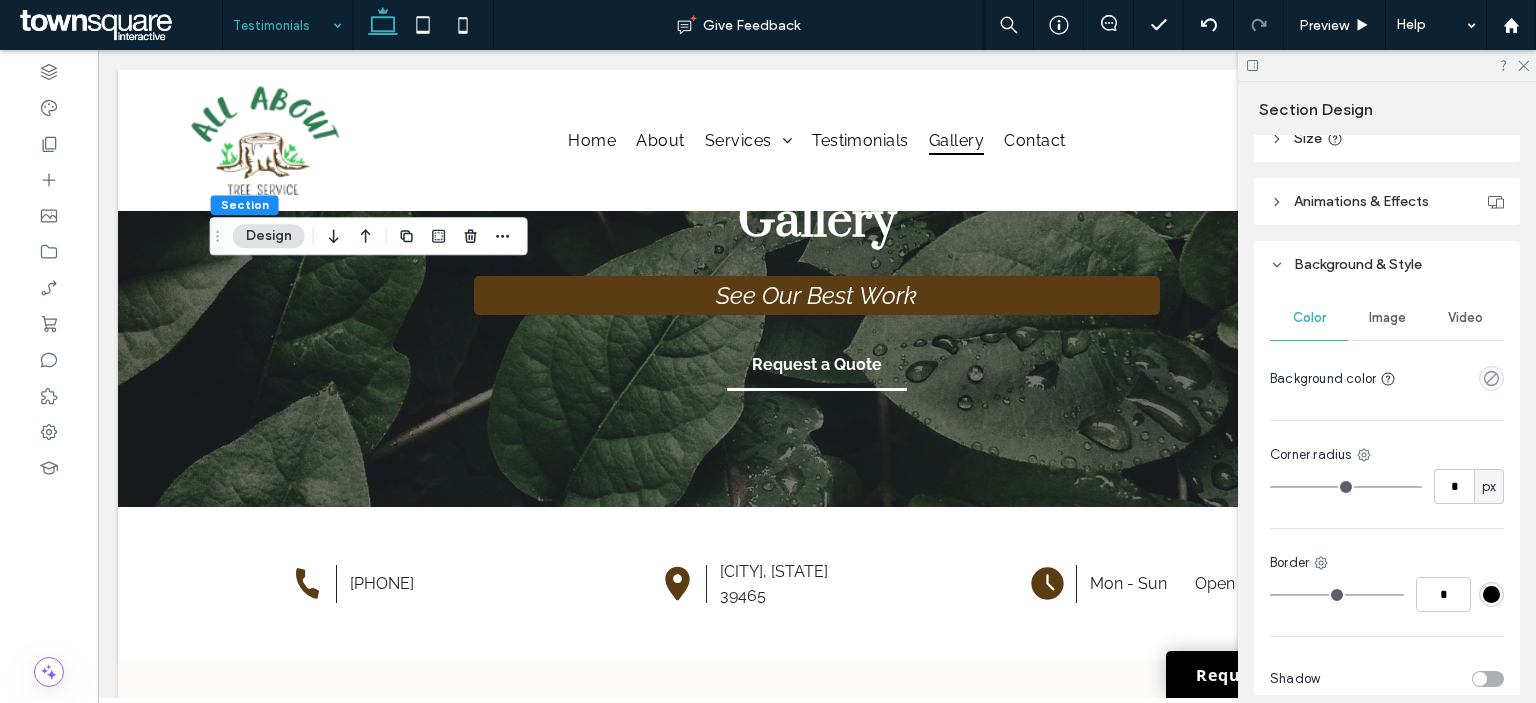 scroll, scrollTop: 0, scrollLeft: 0, axis: both 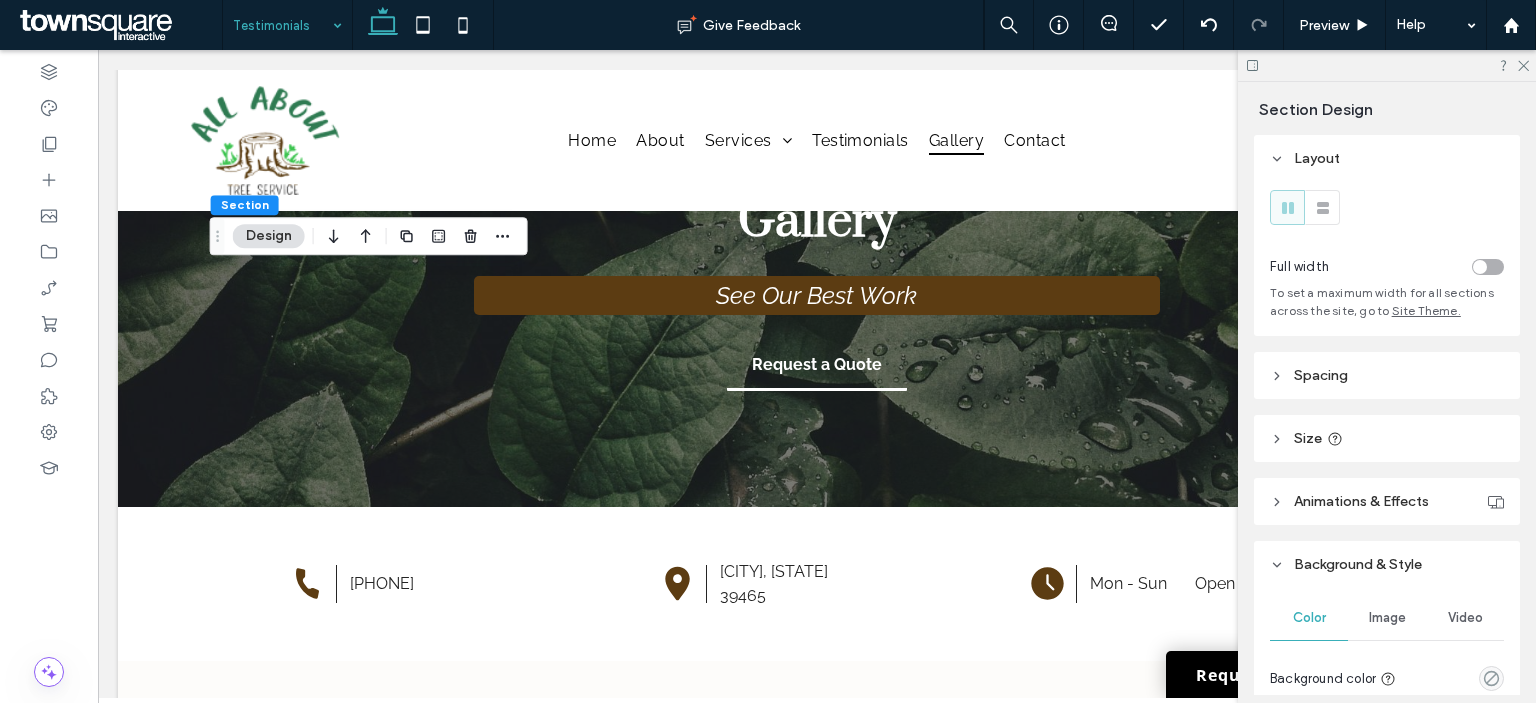 click on "Spacing" at bounding box center [1387, 375] 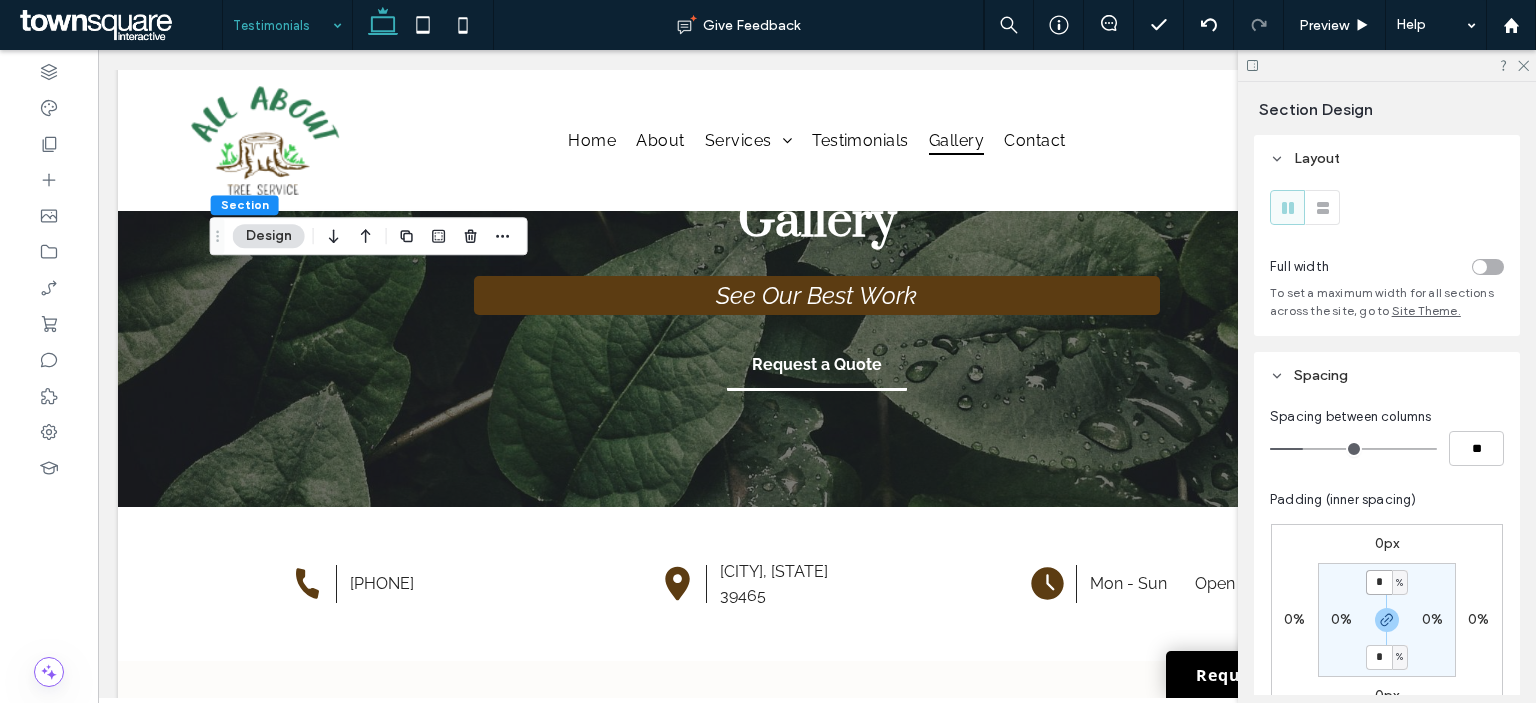click on "*" at bounding box center [1379, 582] 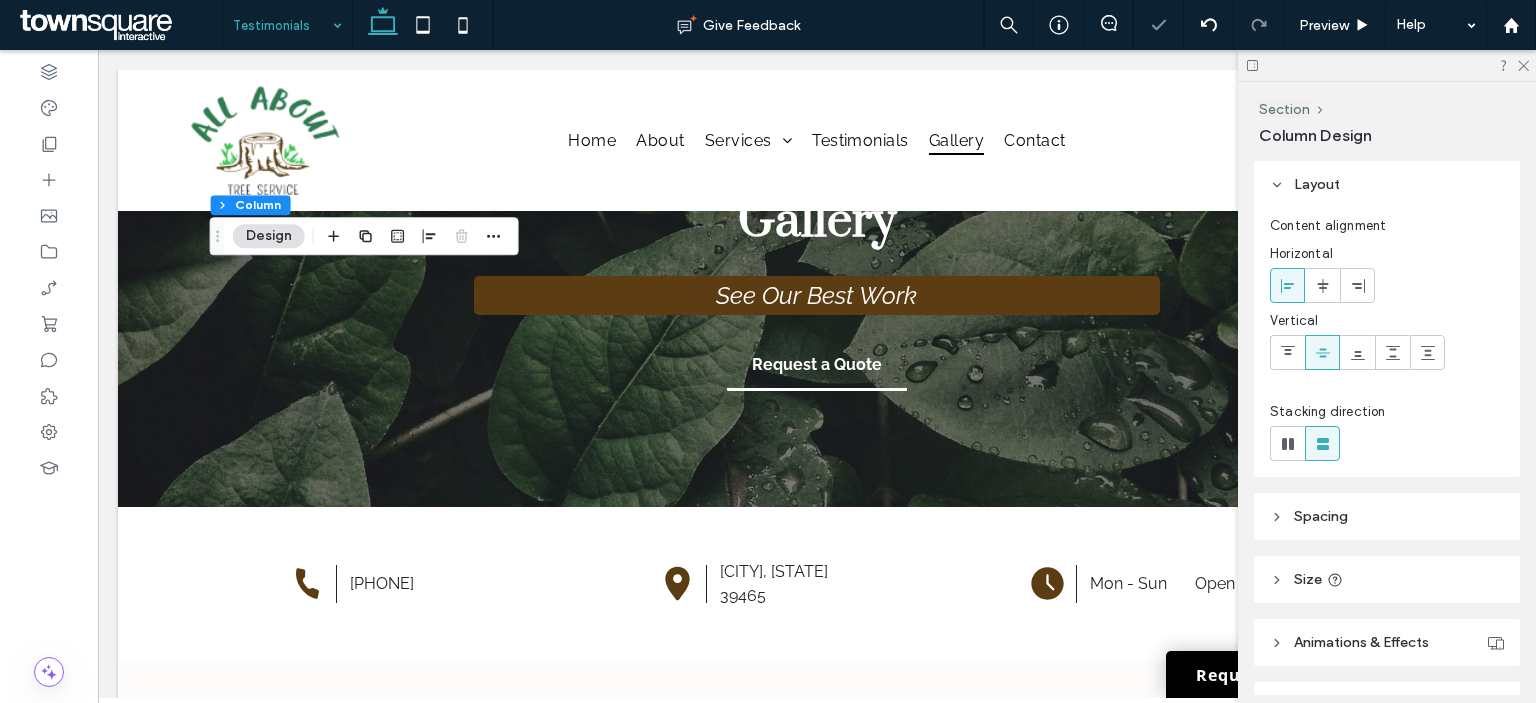scroll, scrollTop: 100, scrollLeft: 0, axis: vertical 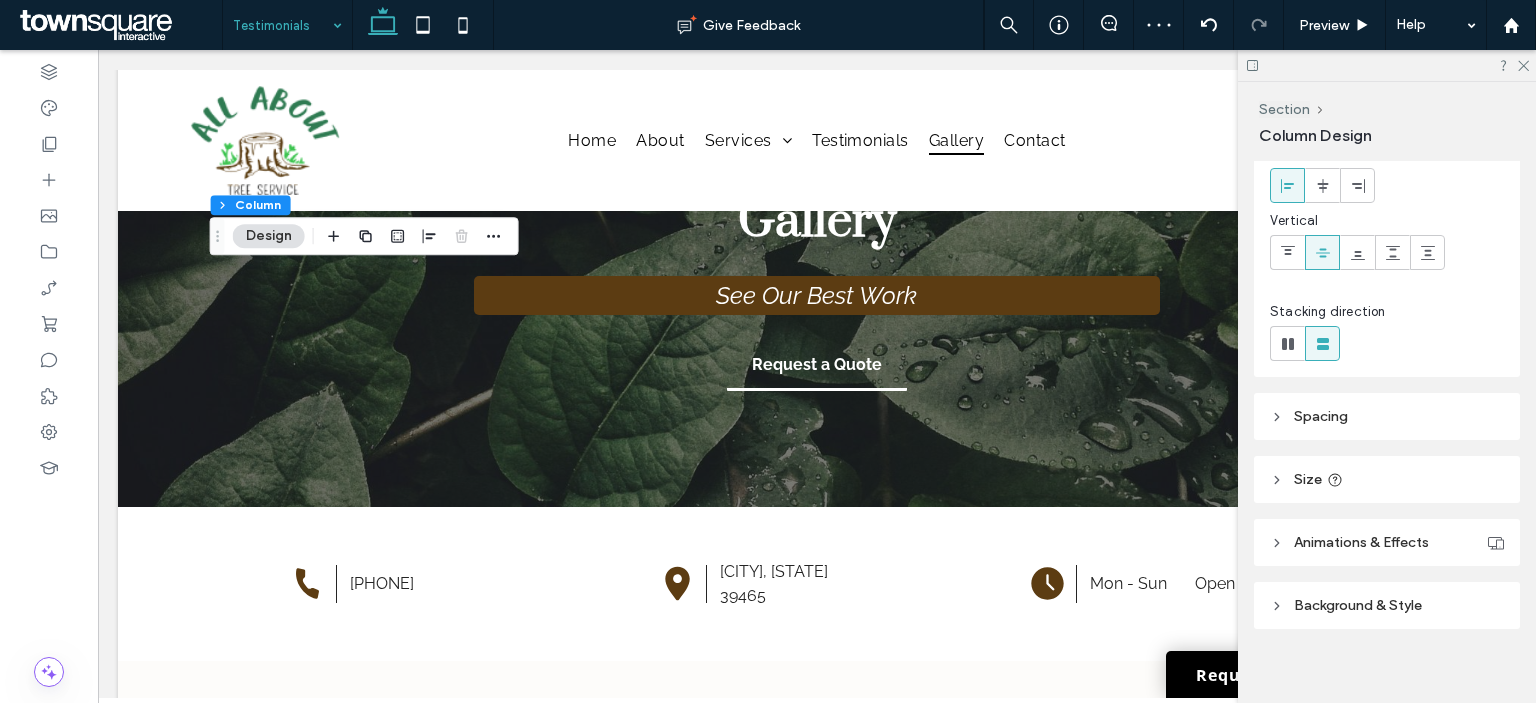 click on "Spacing" at bounding box center [1387, 416] 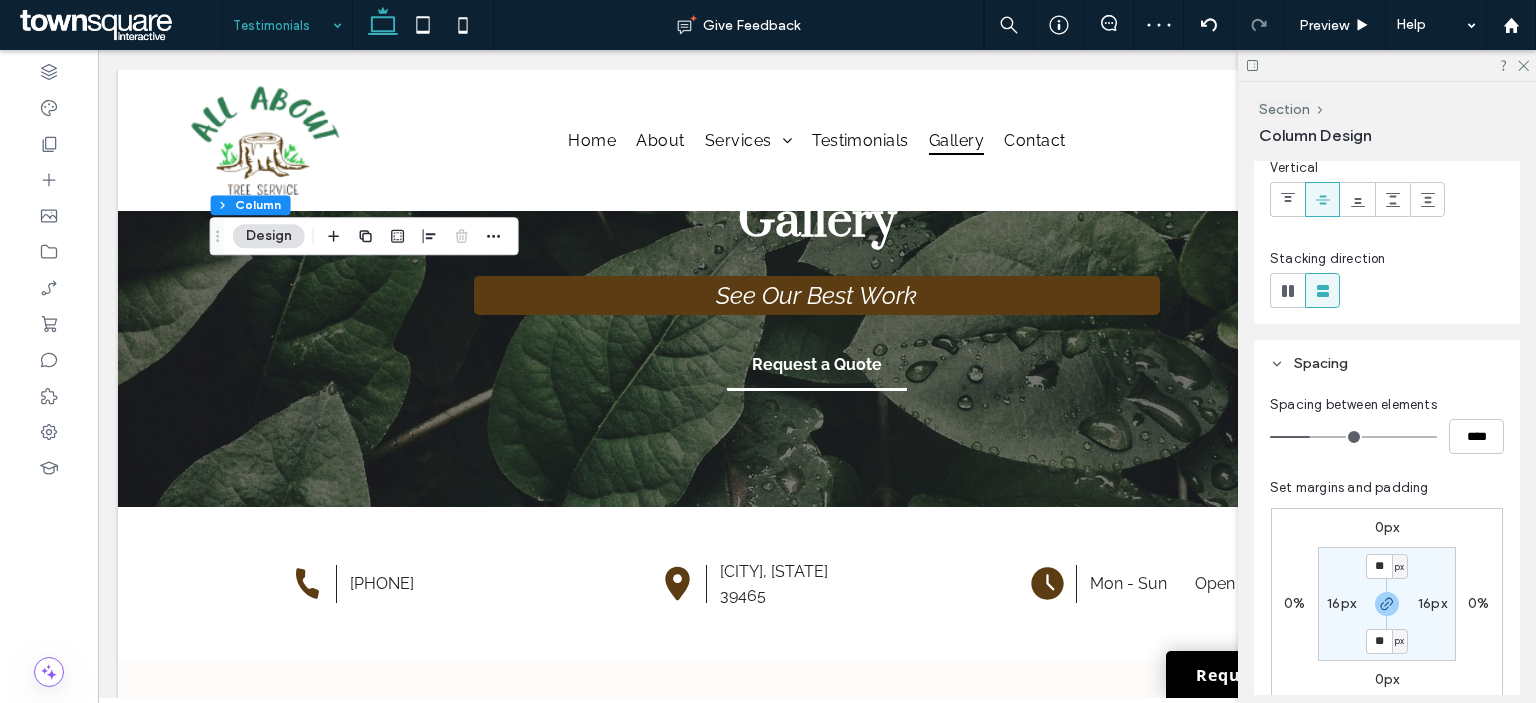 scroll, scrollTop: 300, scrollLeft: 0, axis: vertical 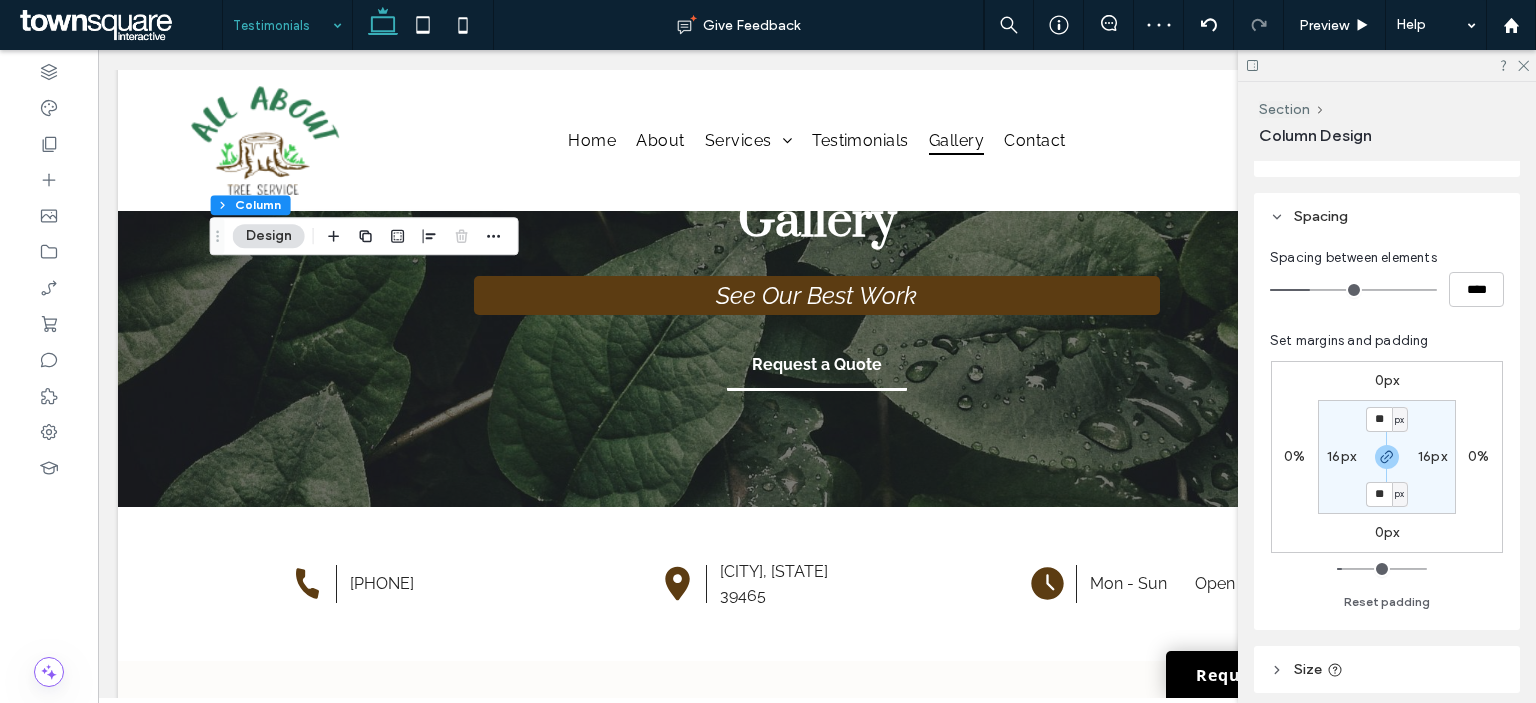 click on "16px" at bounding box center (1341, 456) 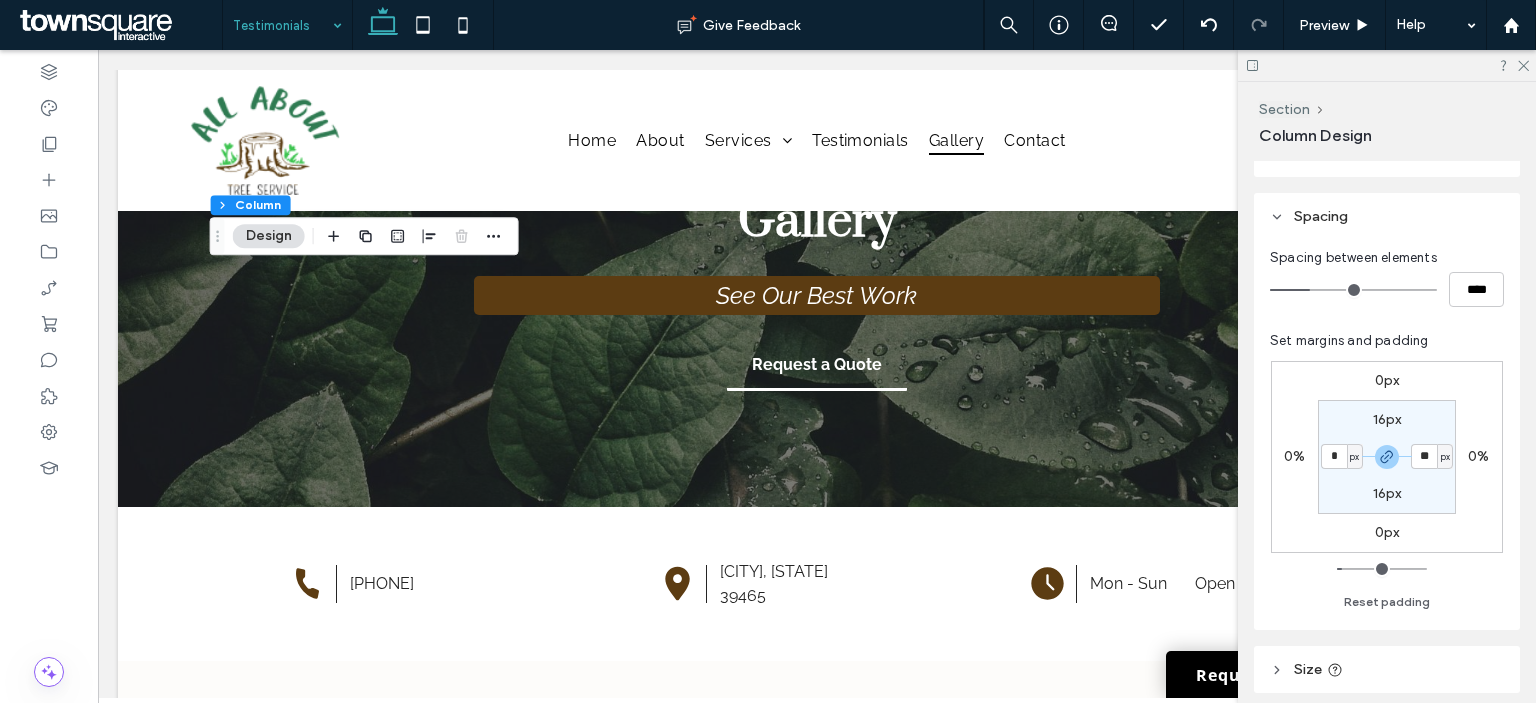 type on "*" 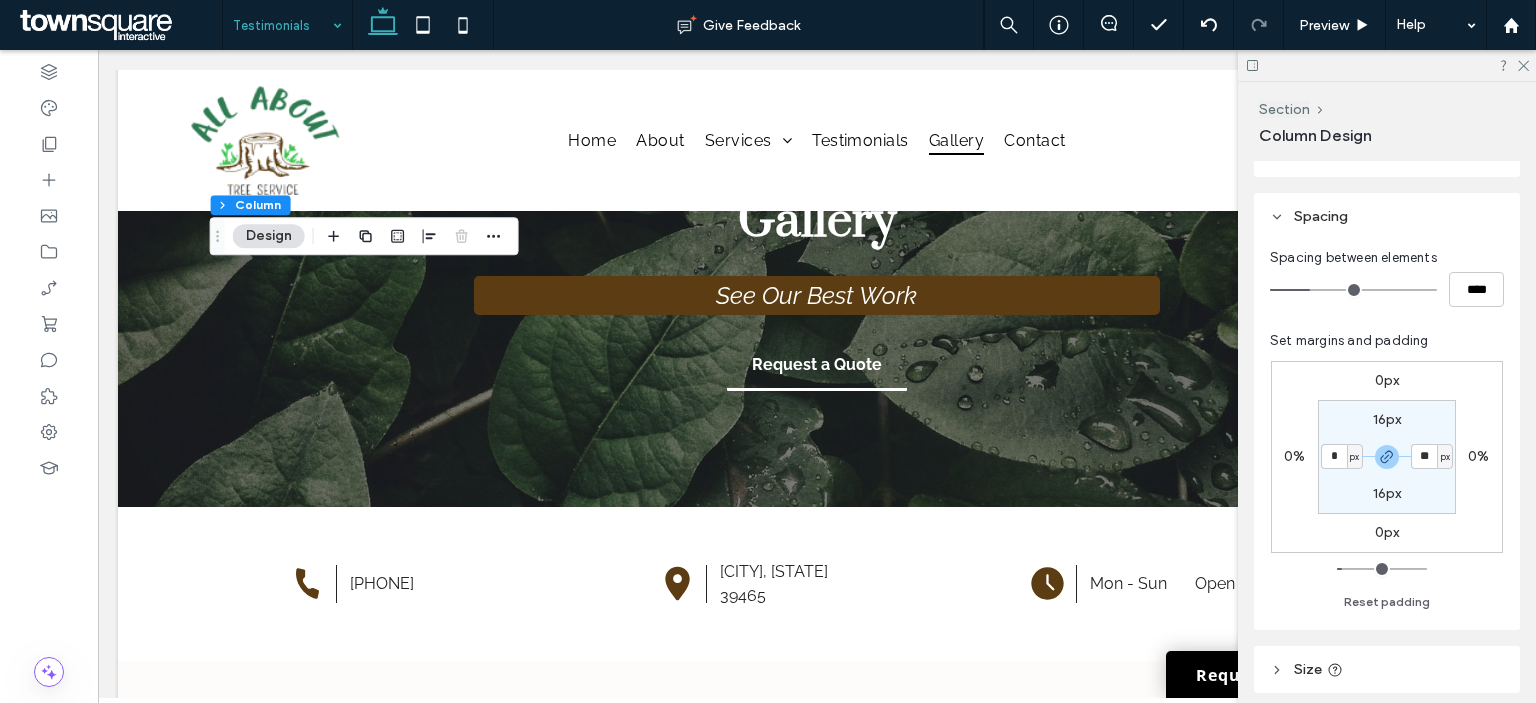 type on "*" 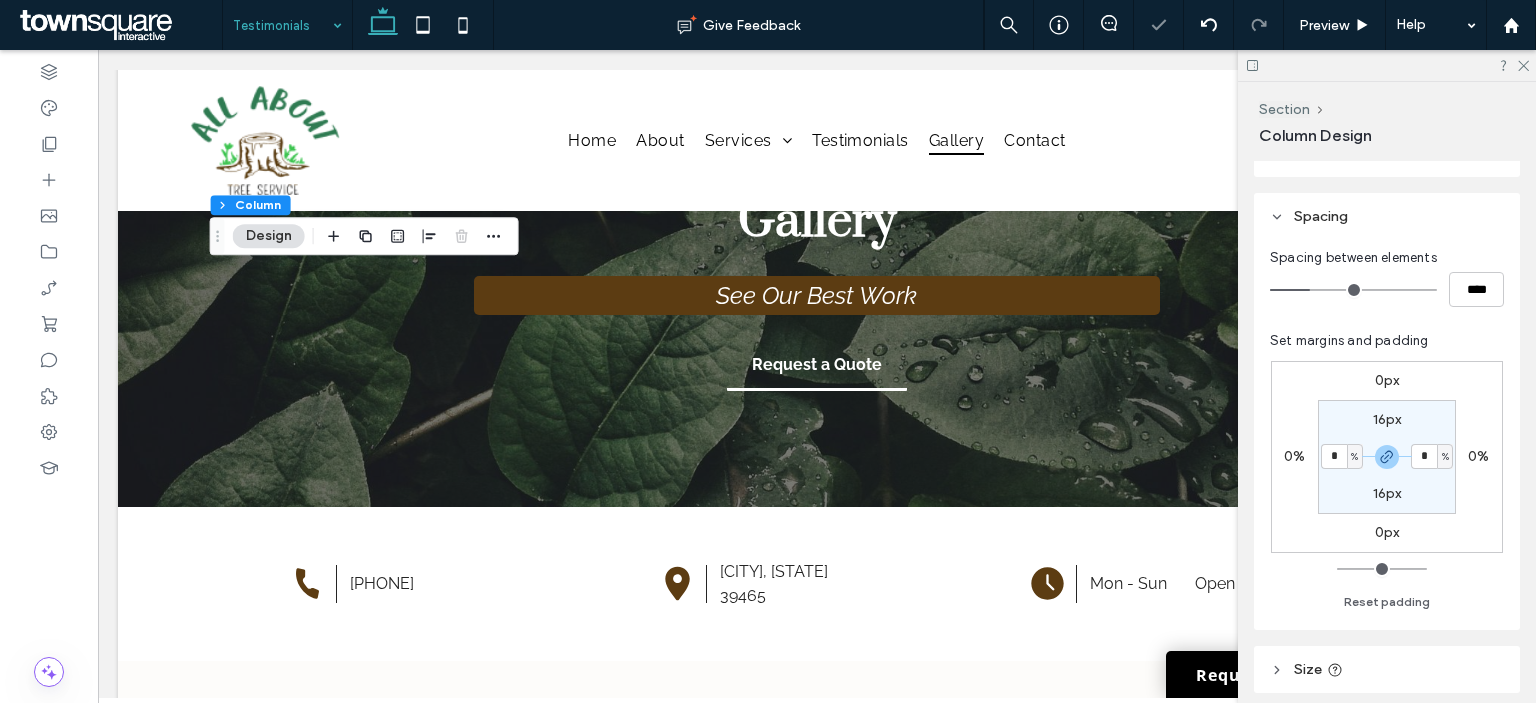 click on "16px" at bounding box center (1387, 493) 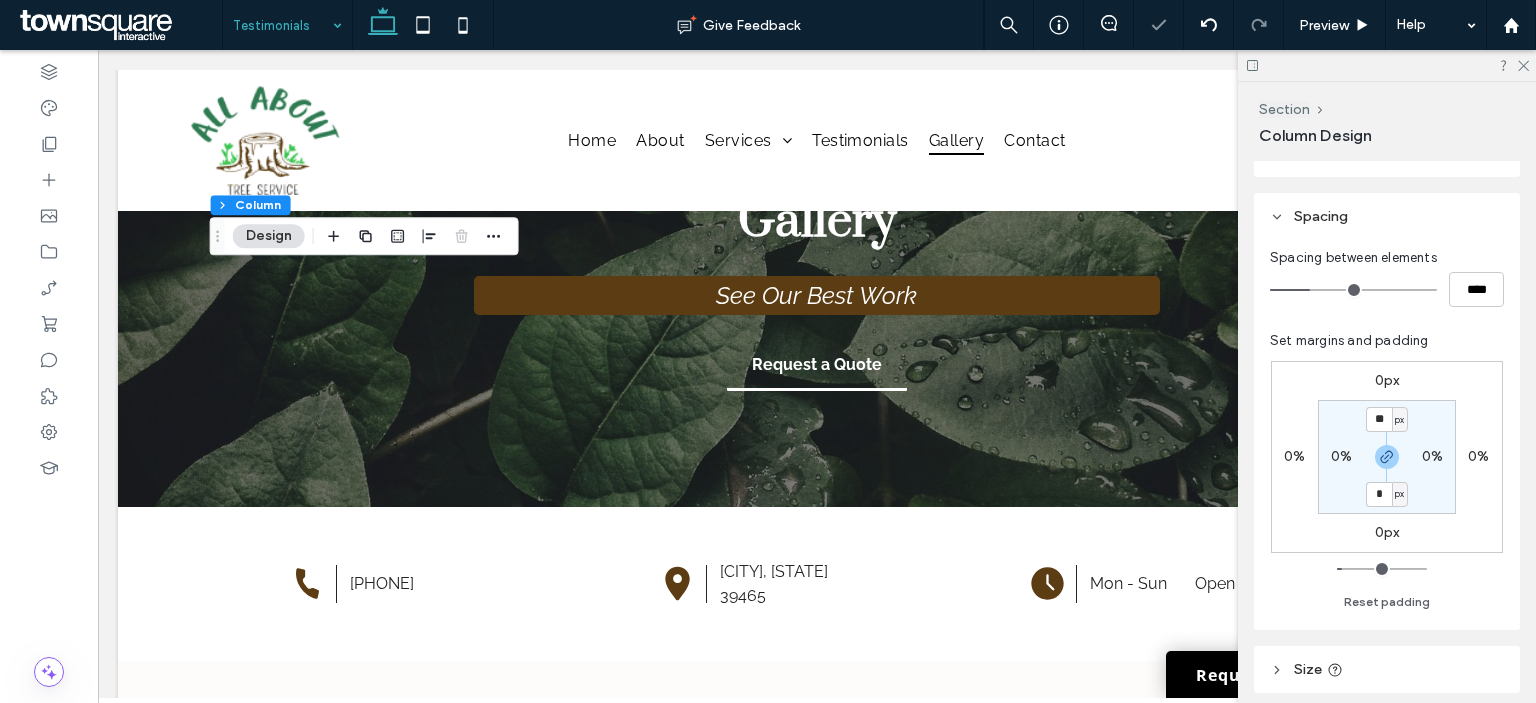 type on "*" 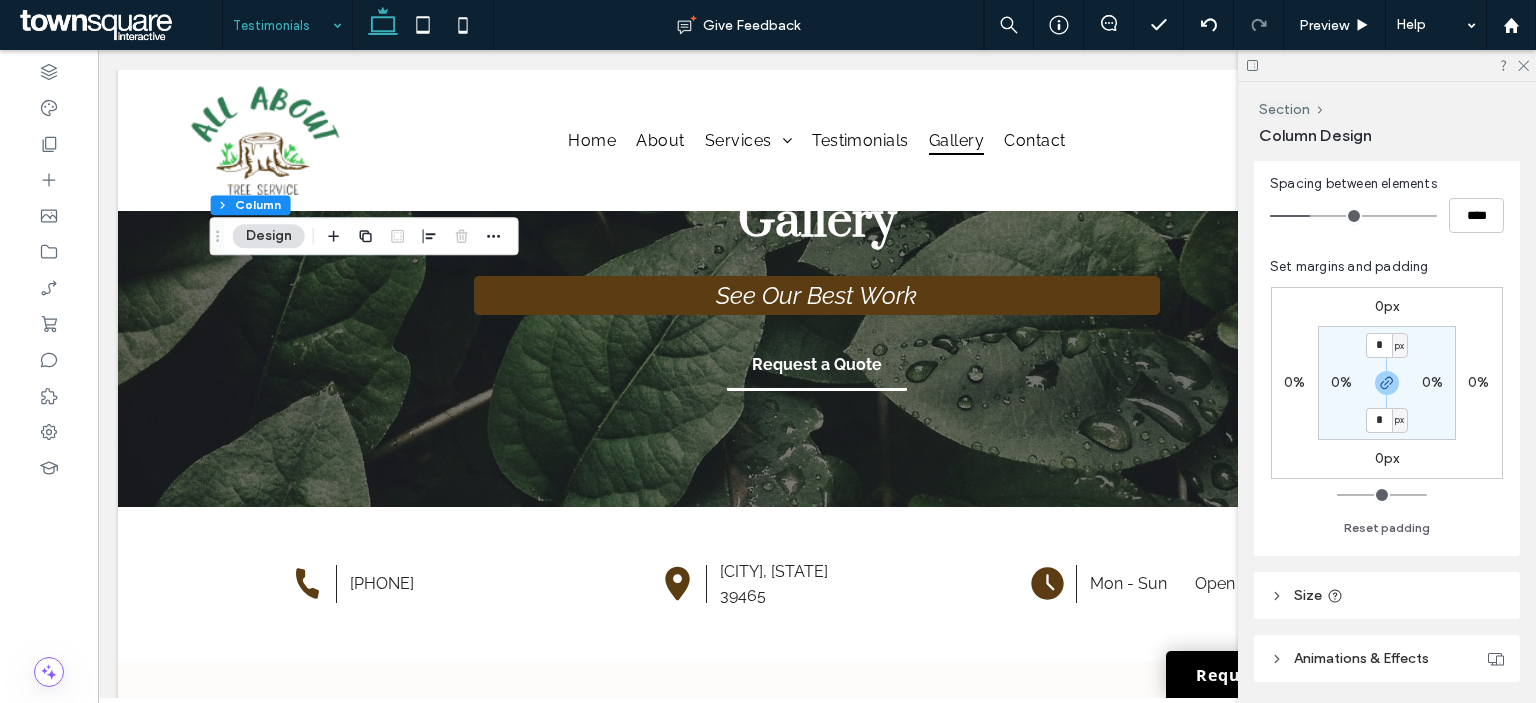 scroll, scrollTop: 500, scrollLeft: 0, axis: vertical 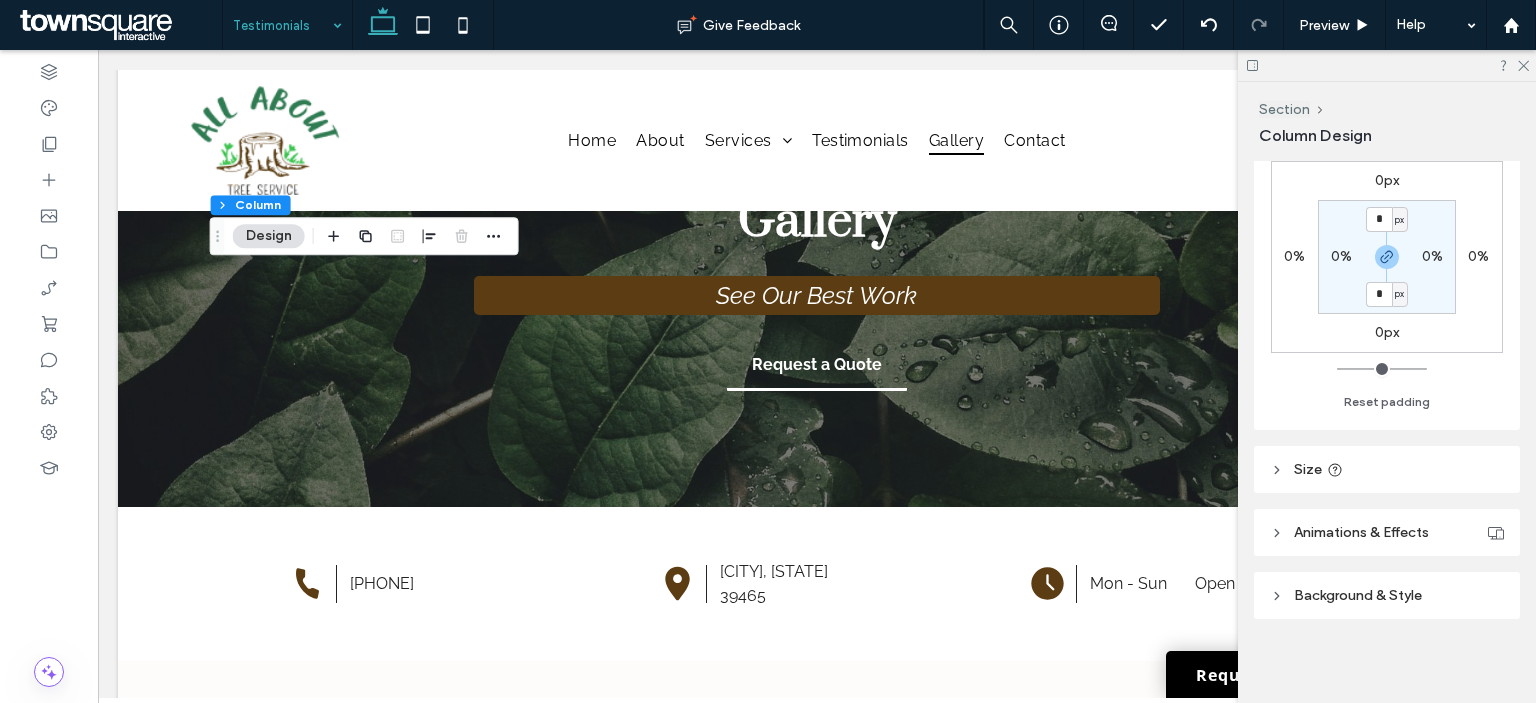 click on "Size" at bounding box center (1387, 469) 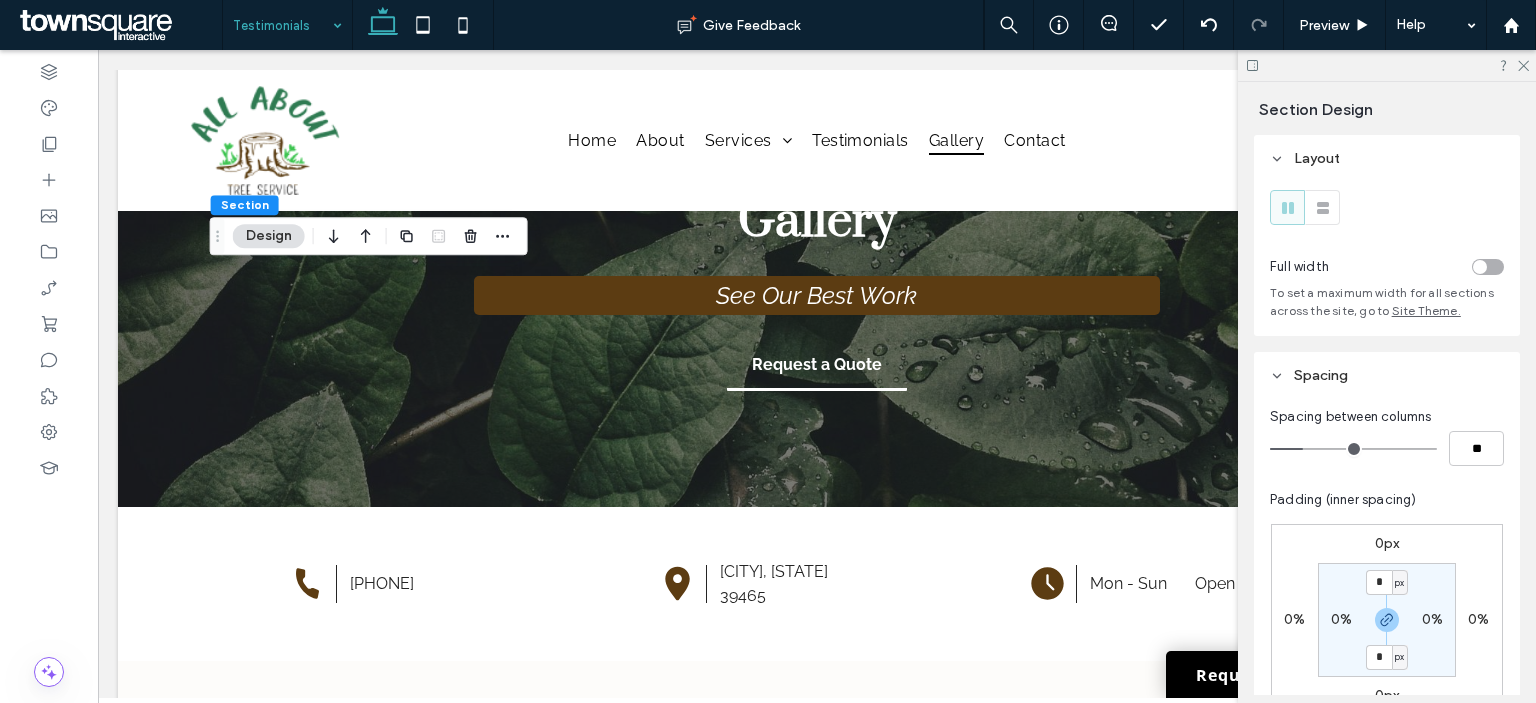 click at bounding box center (1488, 267) 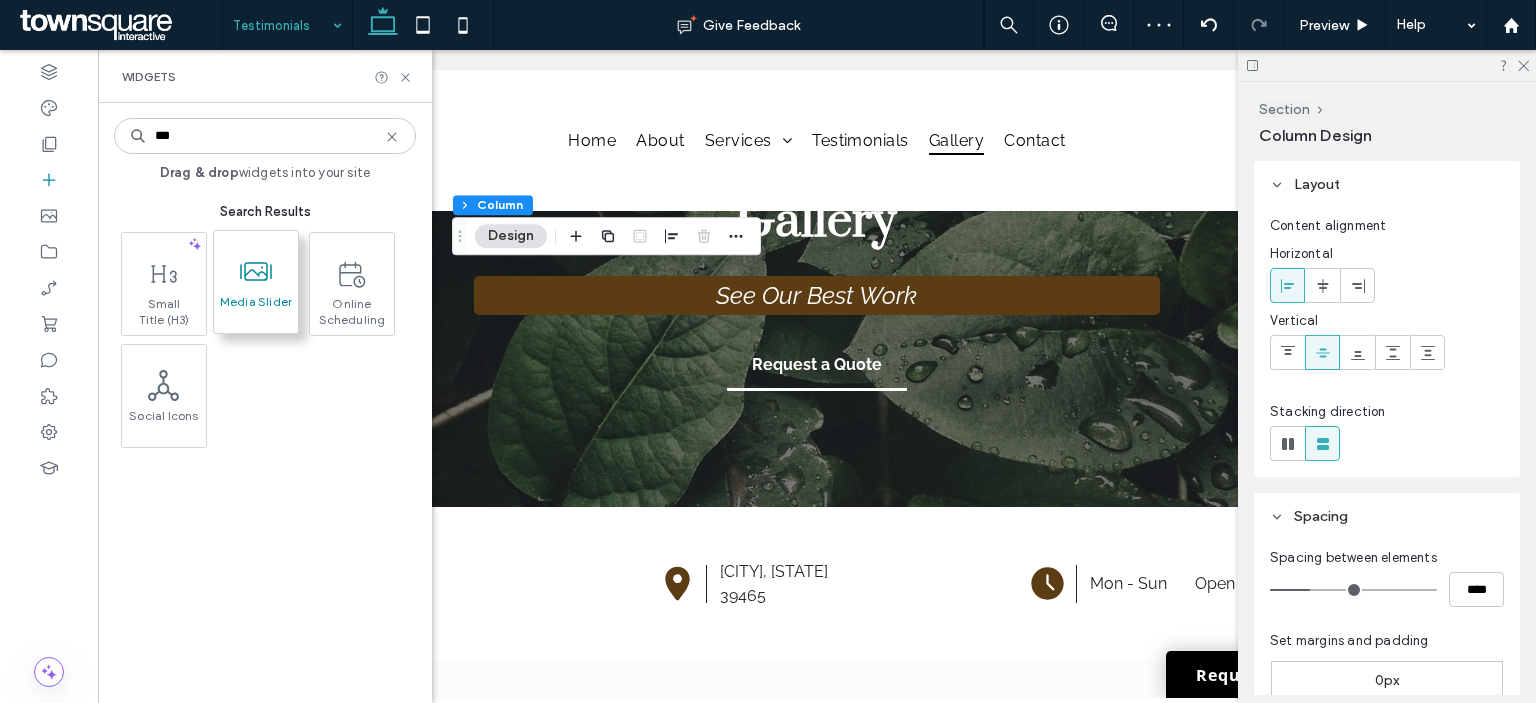 type on "***" 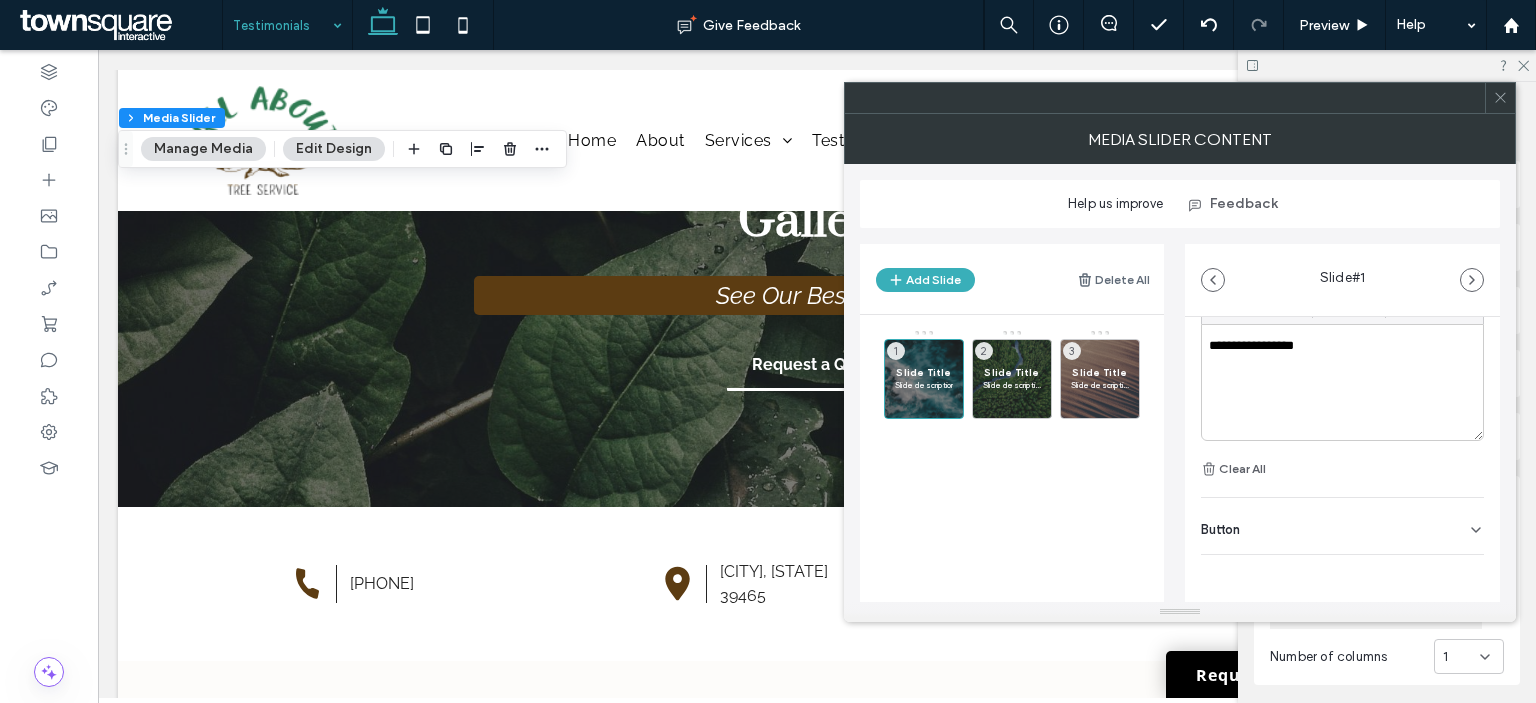 click on "Button" at bounding box center (1342, 526) 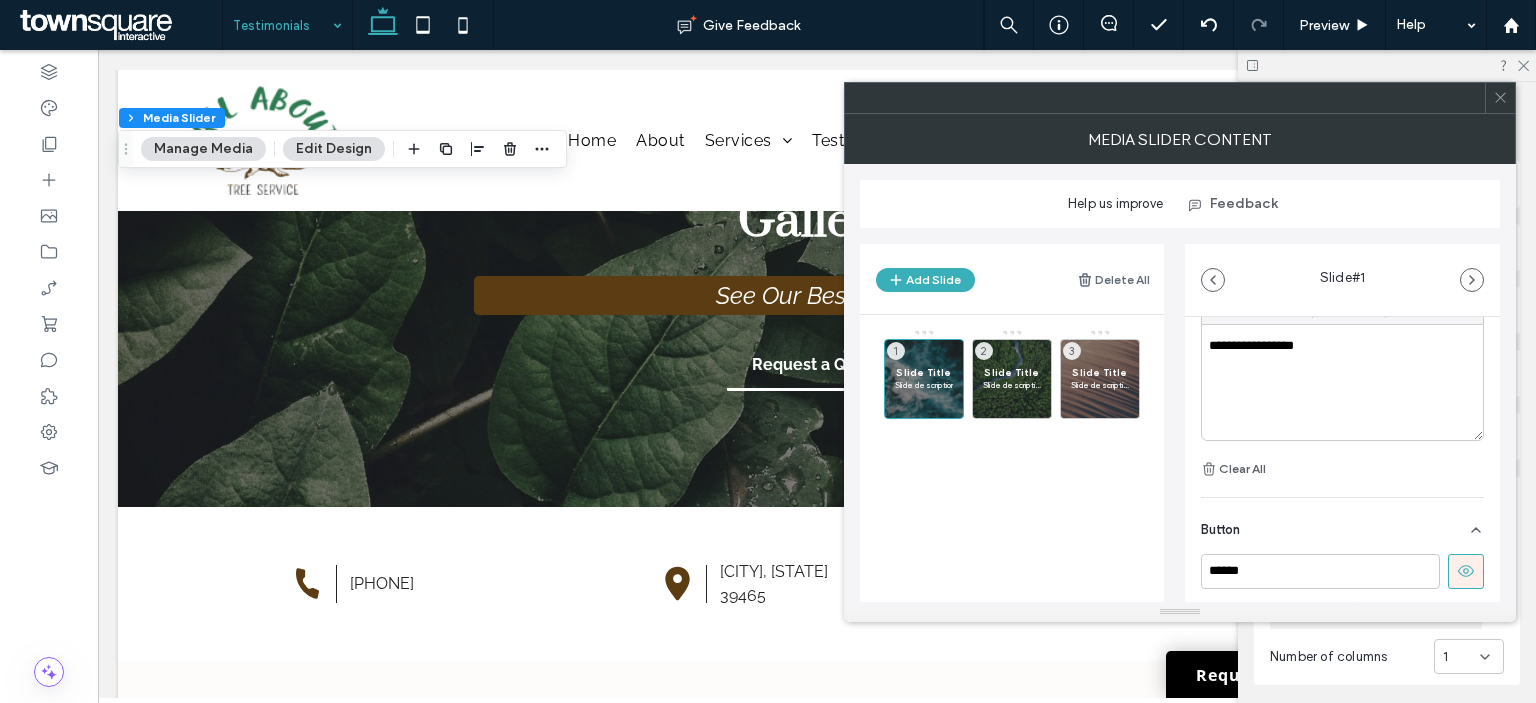 scroll, scrollTop: 614, scrollLeft: 0, axis: vertical 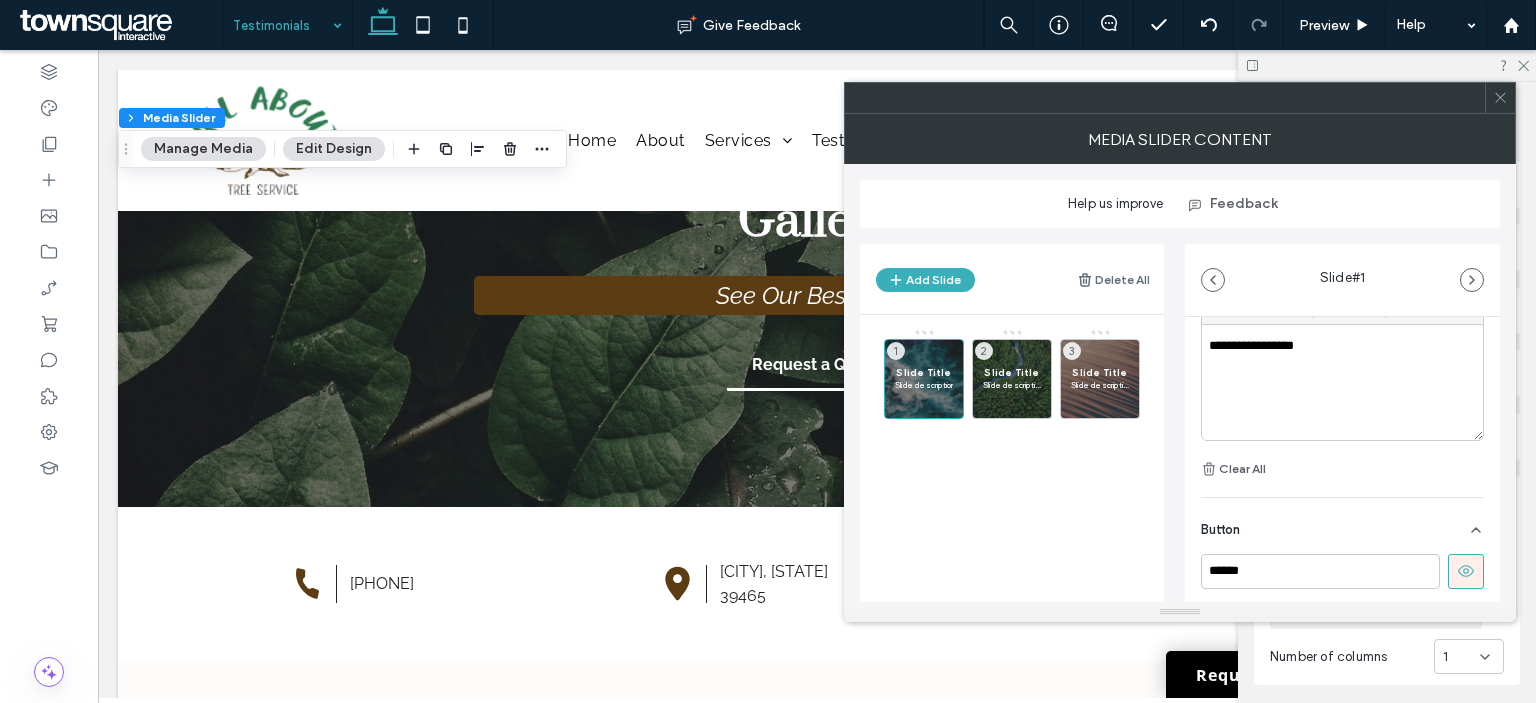 click at bounding box center [1466, 571] 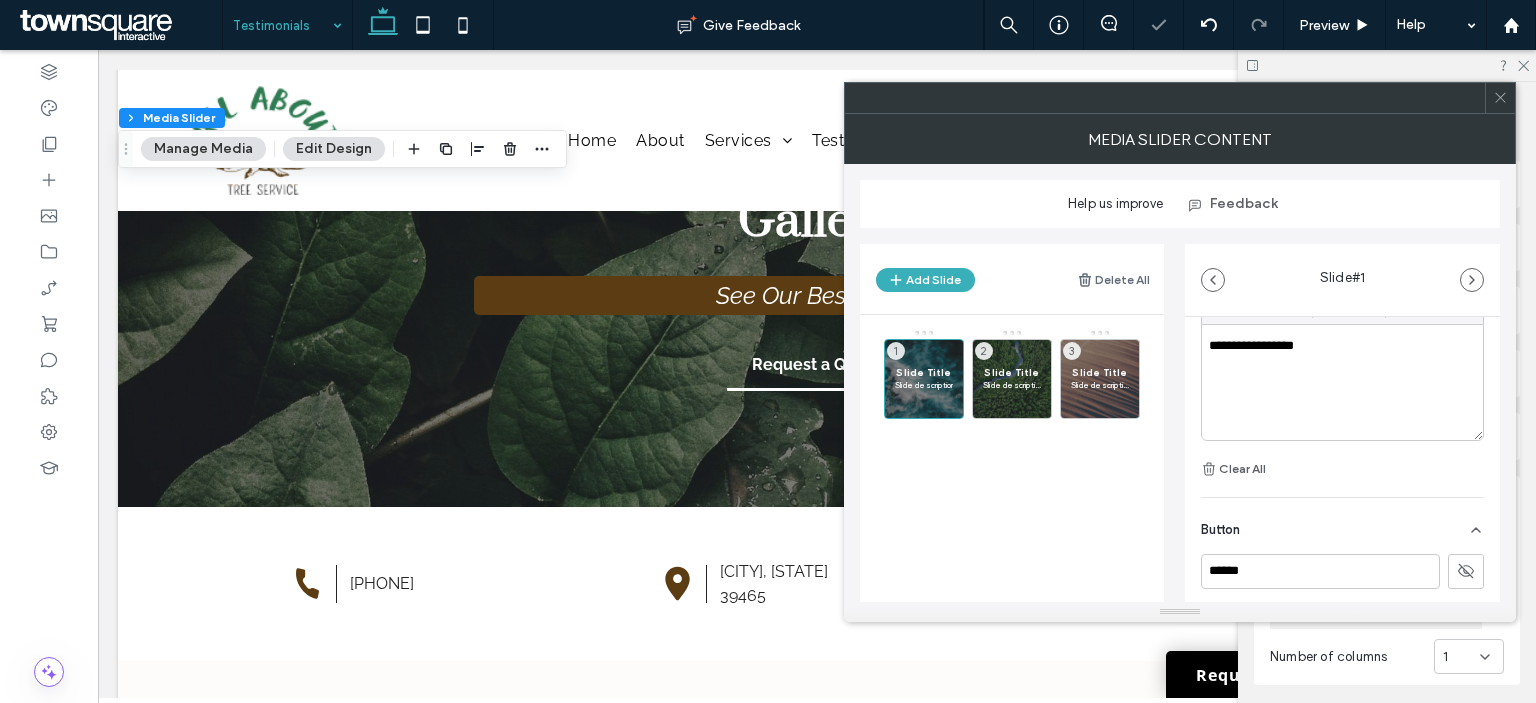 type 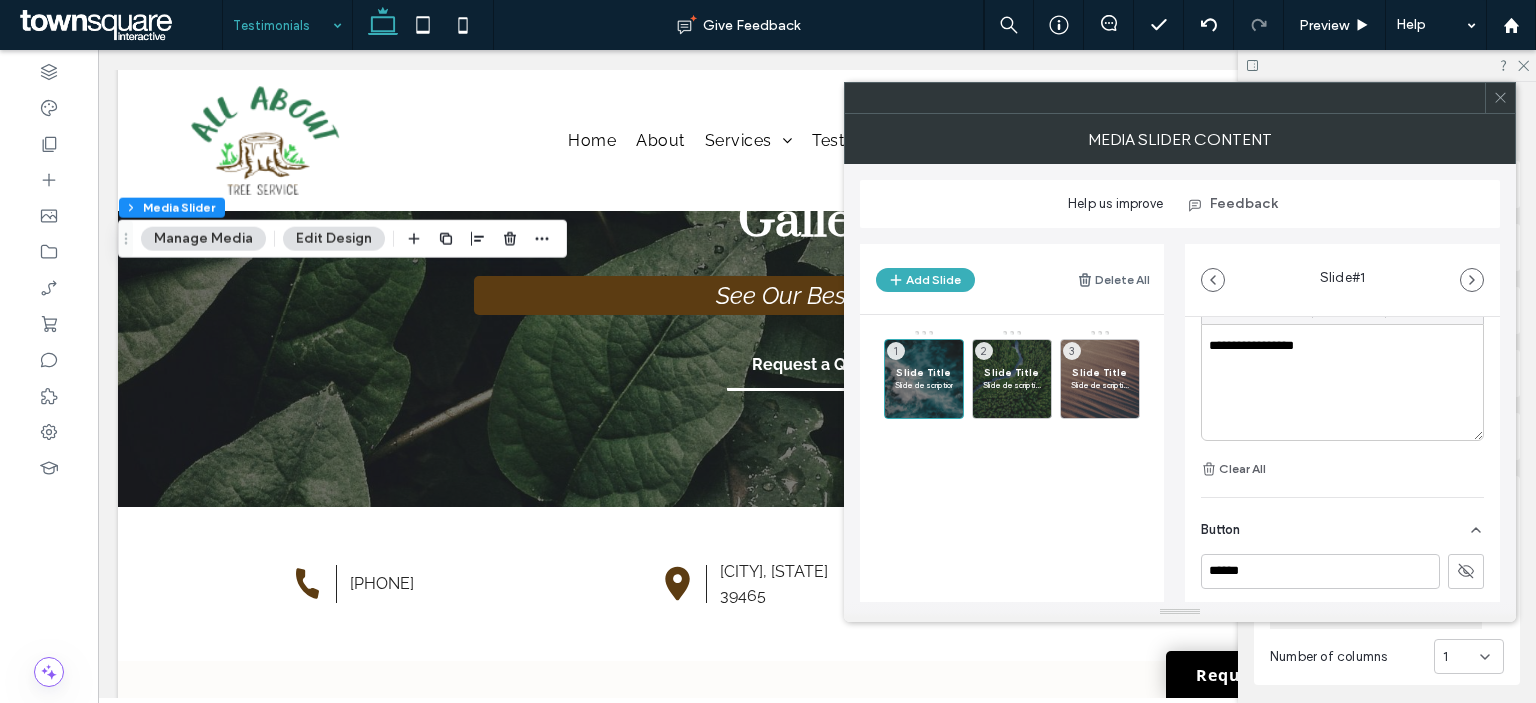 click on "**********" at bounding box center [1342, 382] 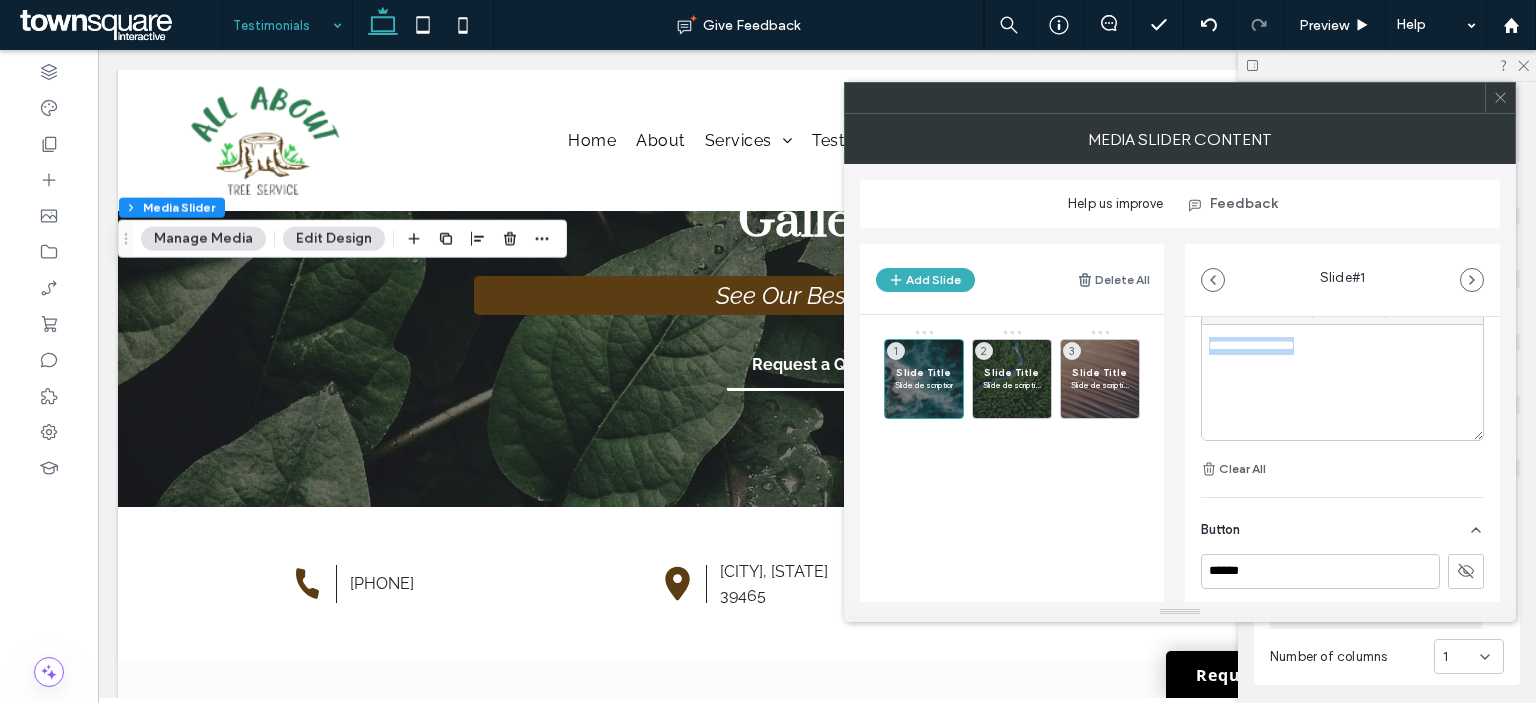 paste 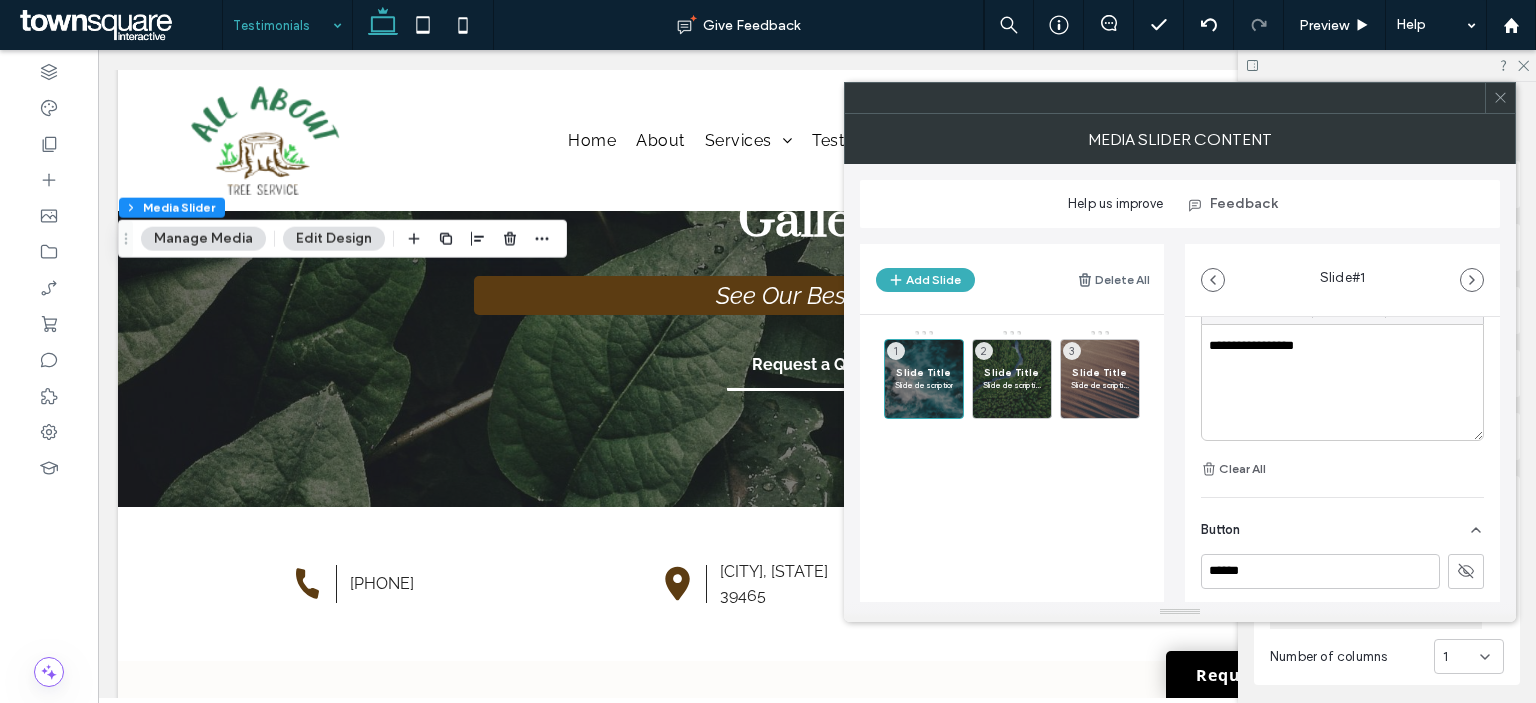 scroll, scrollTop: 0, scrollLeft: 0, axis: both 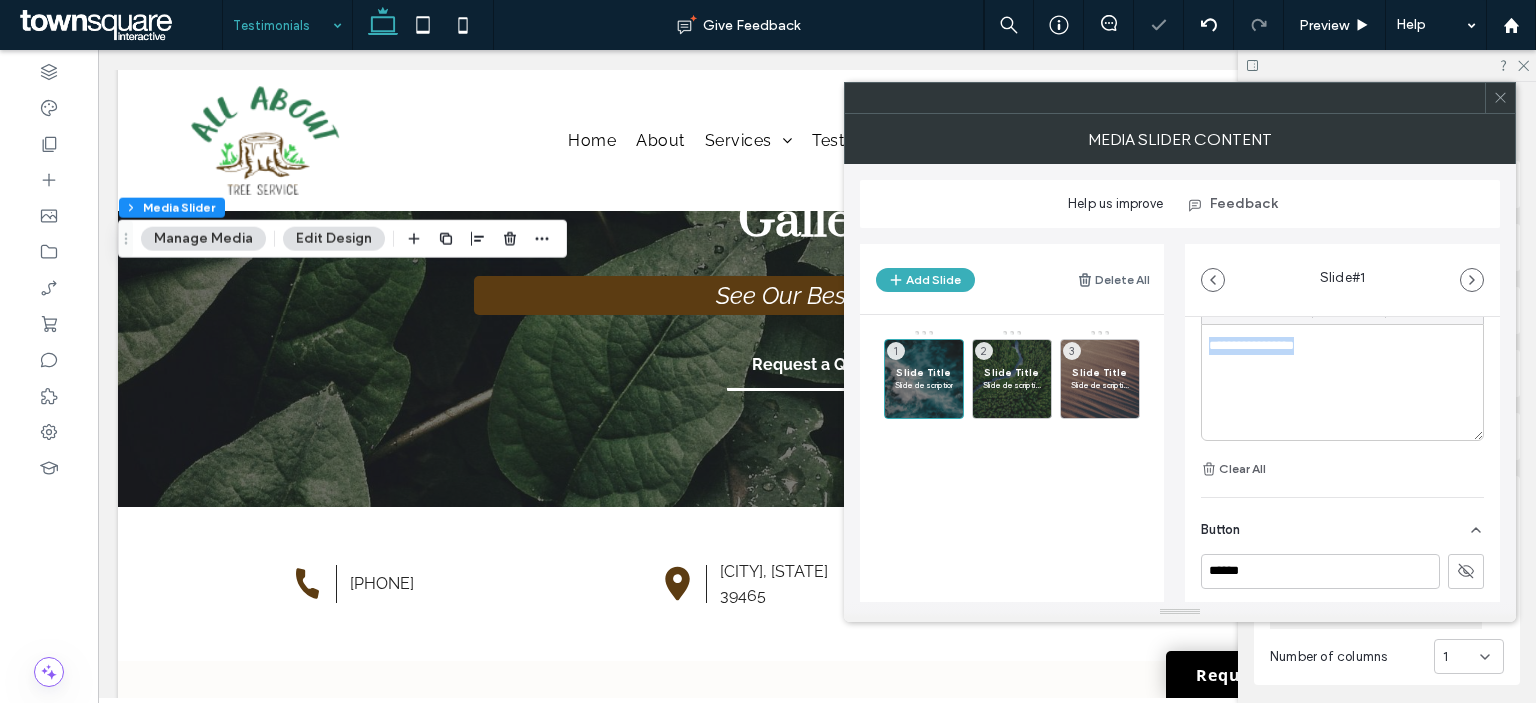 type 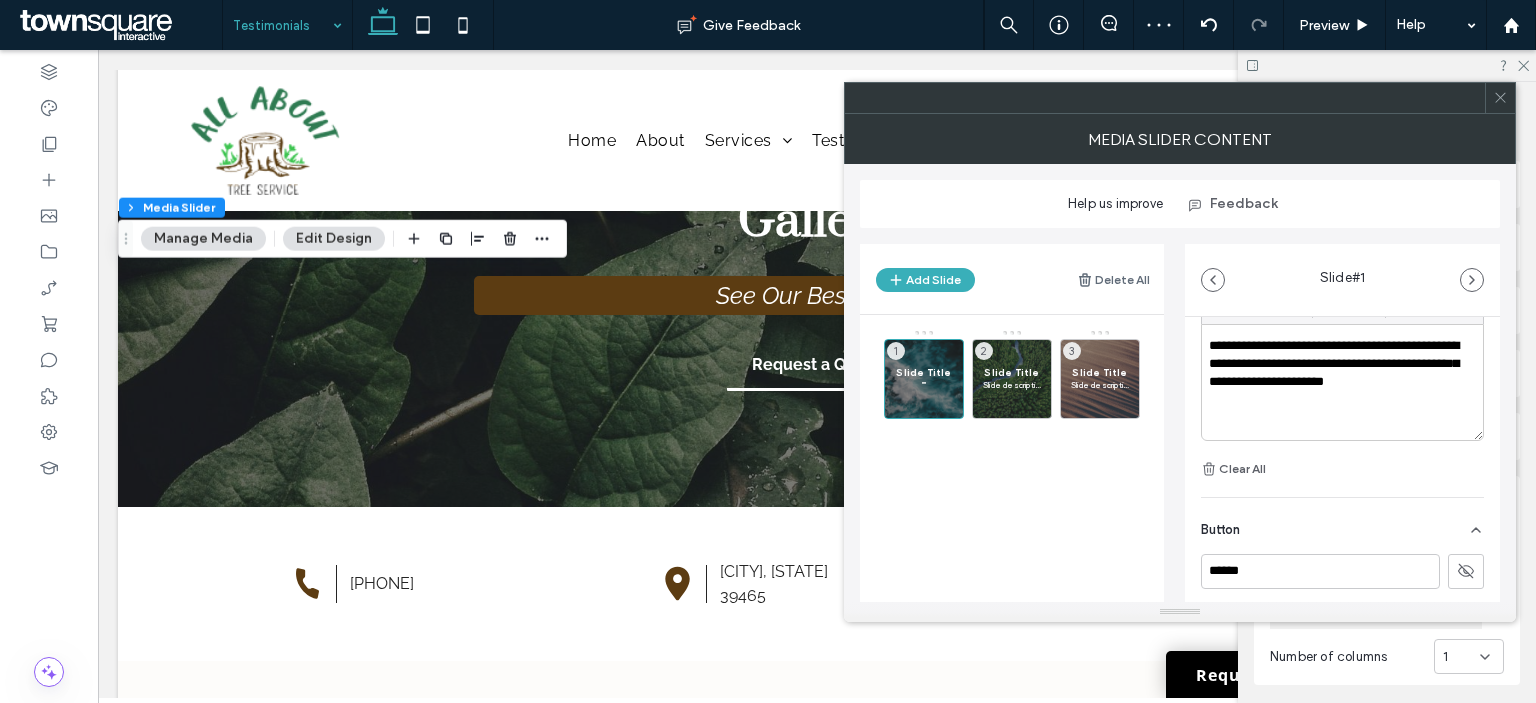 scroll, scrollTop: 0, scrollLeft: 0, axis: both 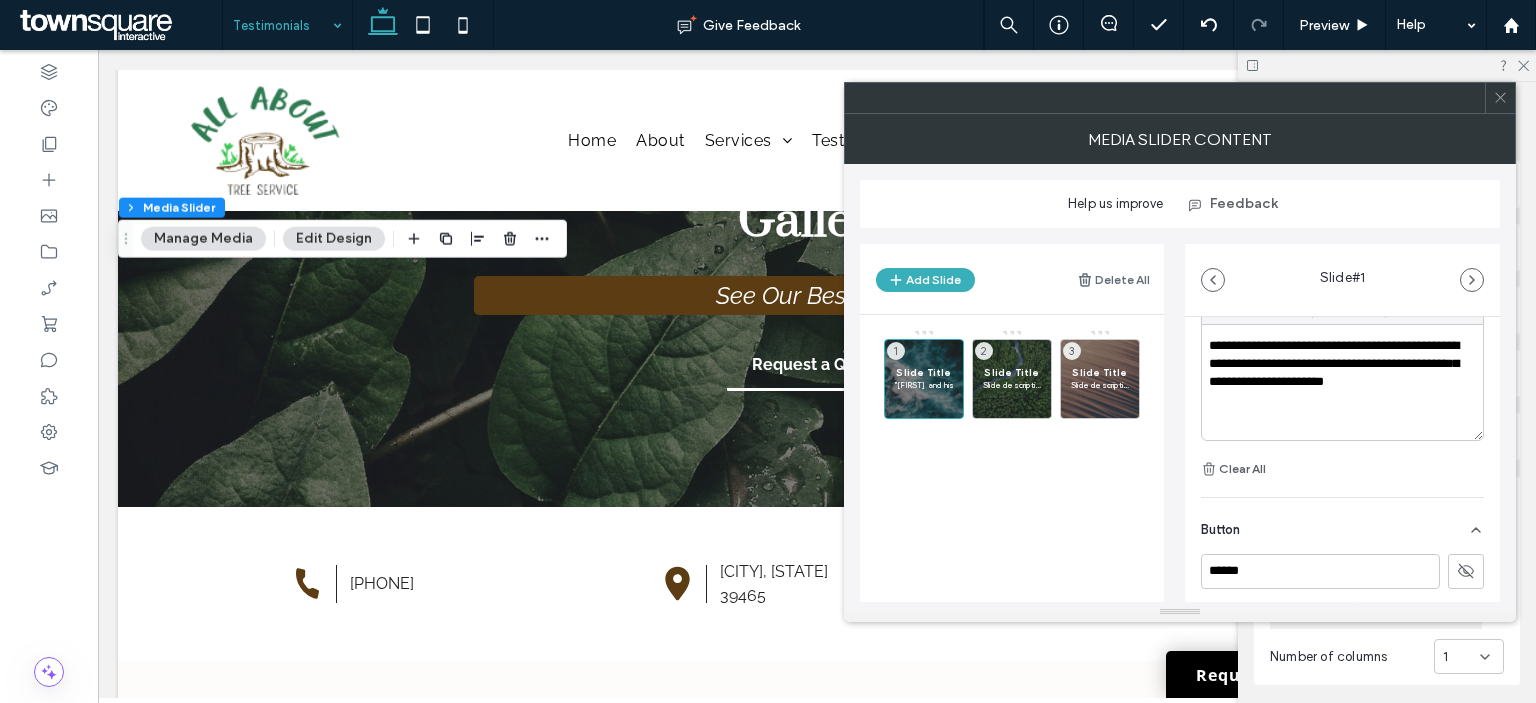 click on "**********" at bounding box center (1342, 382) 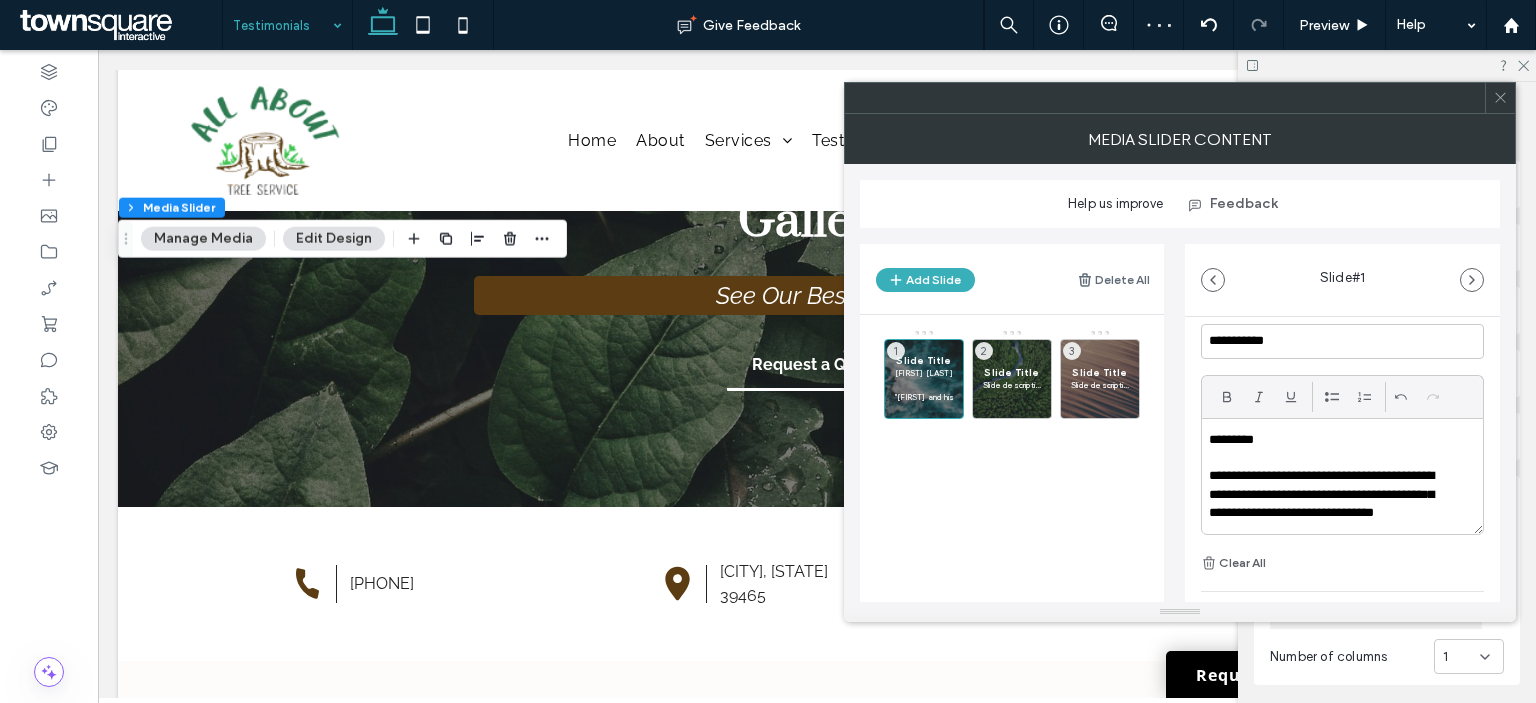 scroll, scrollTop: 414, scrollLeft: 0, axis: vertical 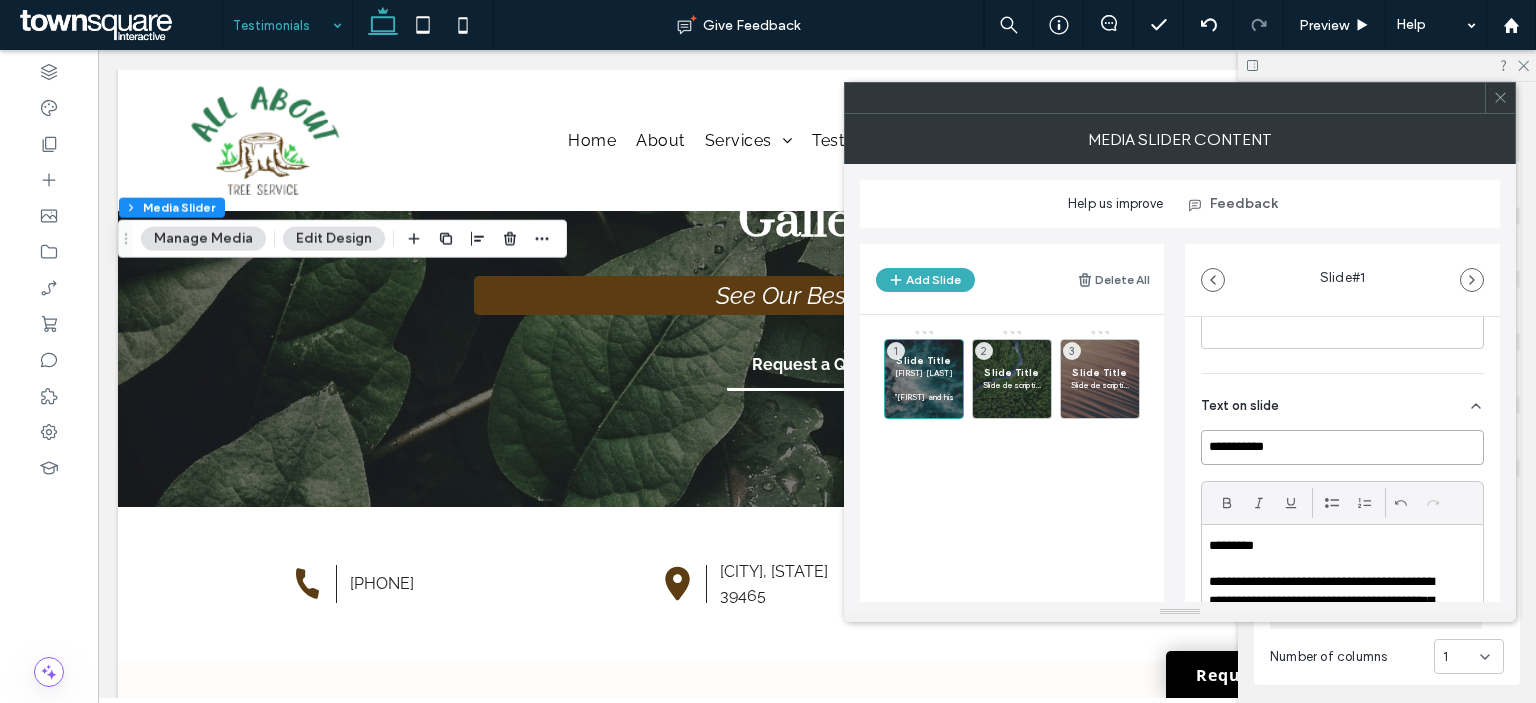 drag, startPoint x: 1298, startPoint y: 449, endPoint x: 1209, endPoint y: 443, distance: 89.20202 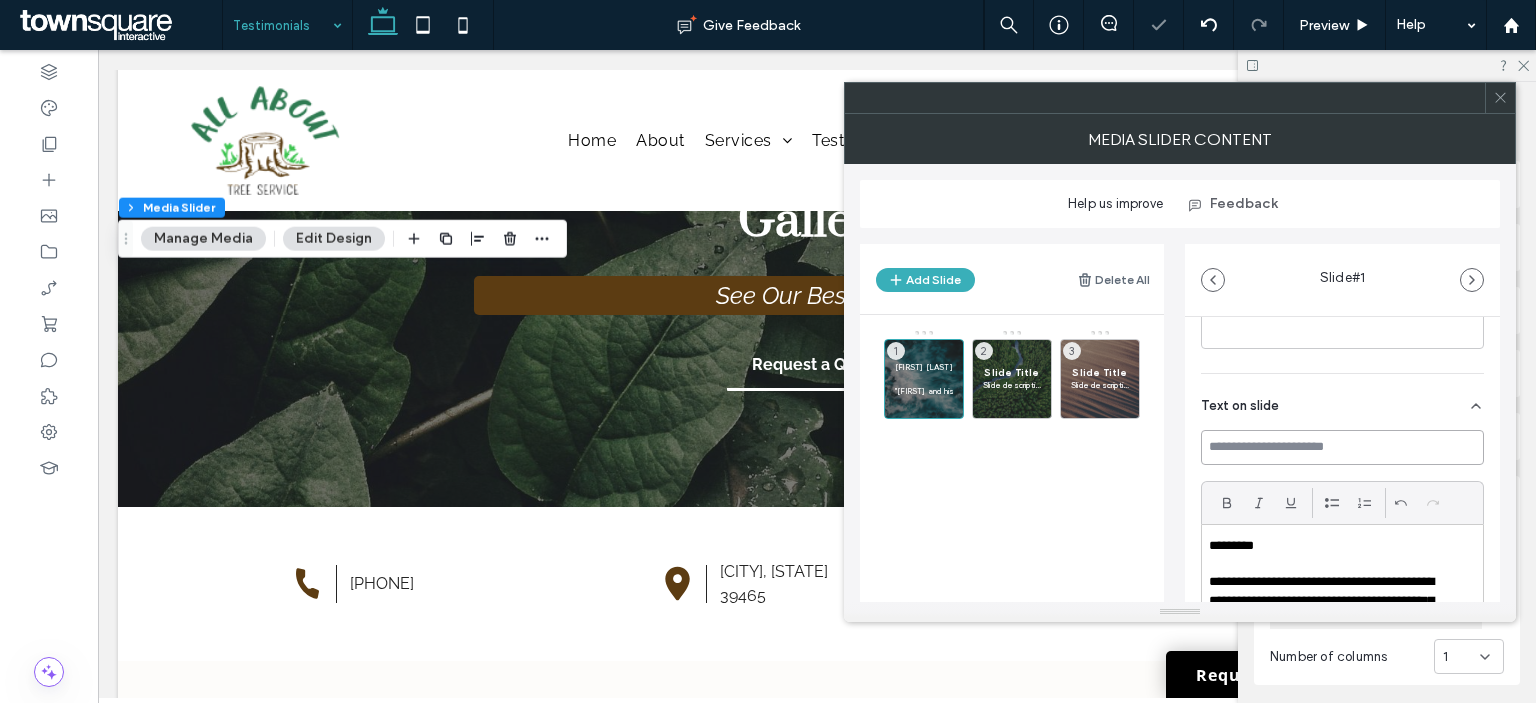 type 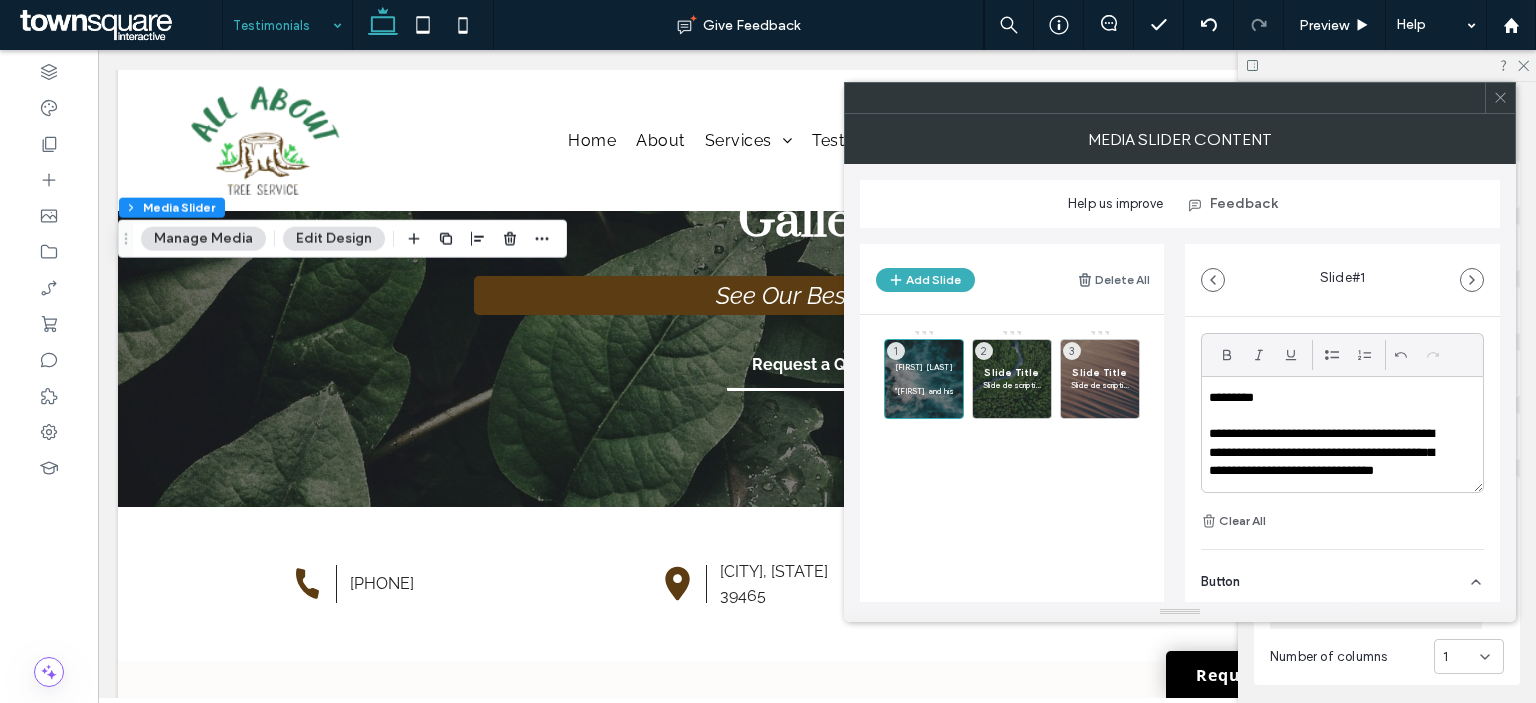 scroll, scrollTop: 514, scrollLeft: 0, axis: vertical 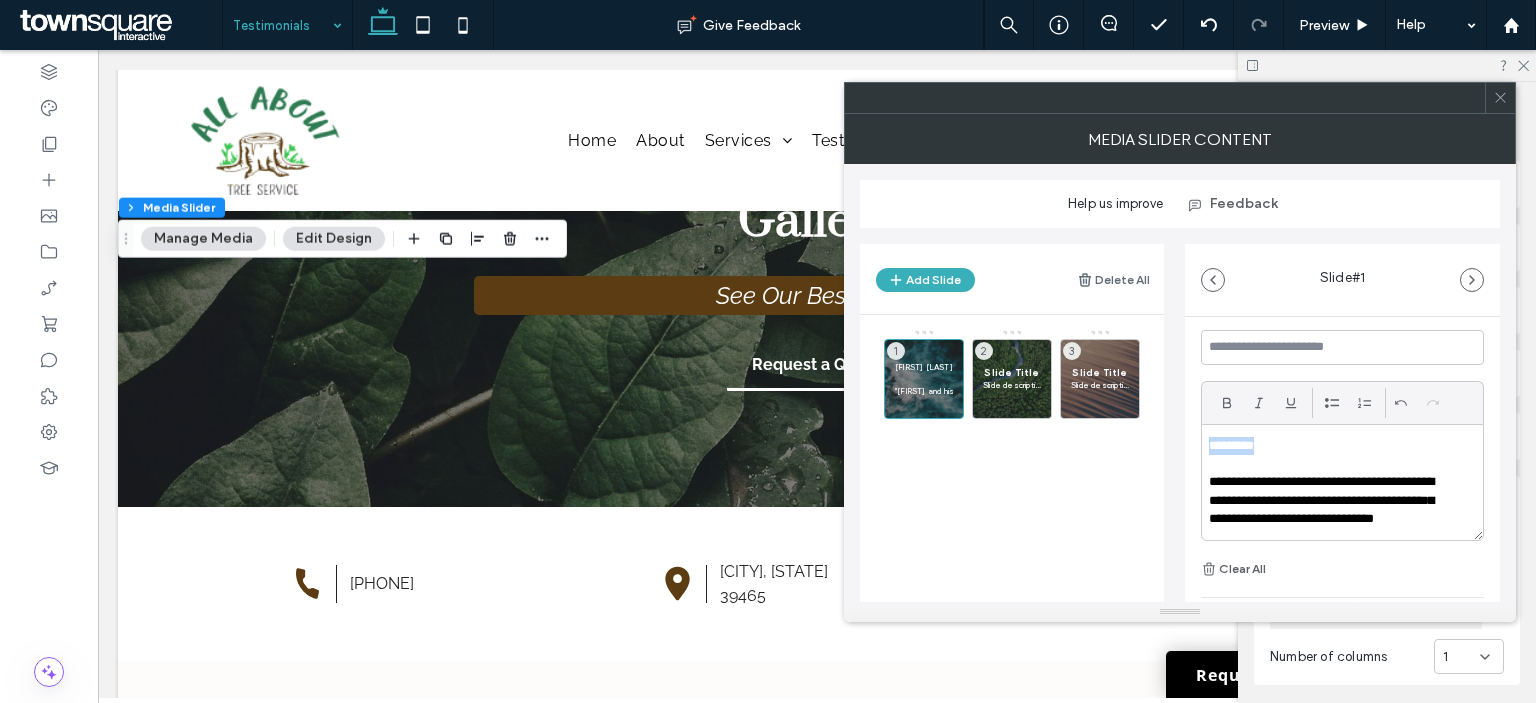 drag, startPoint x: 1279, startPoint y: 451, endPoint x: 1204, endPoint y: 449, distance: 75.026665 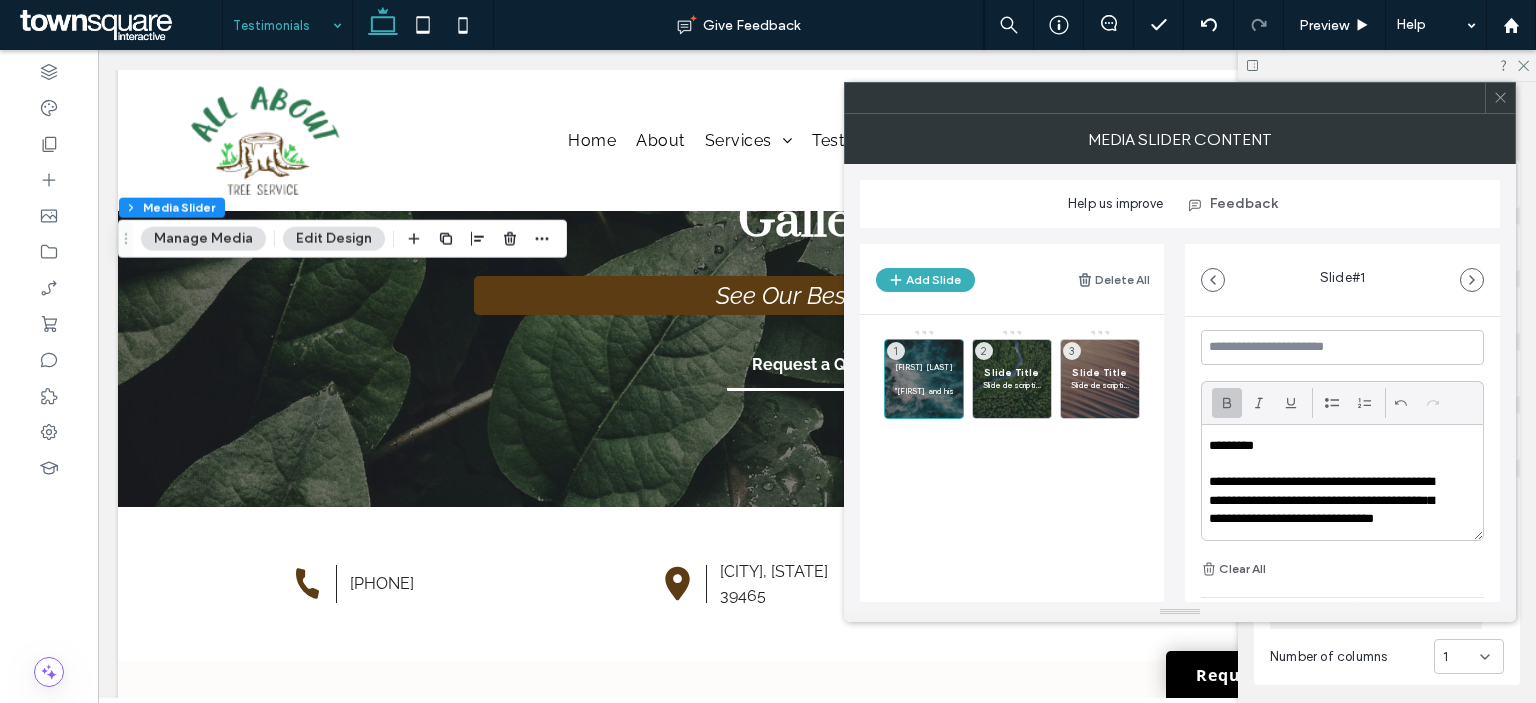 click at bounding box center [1227, 403] 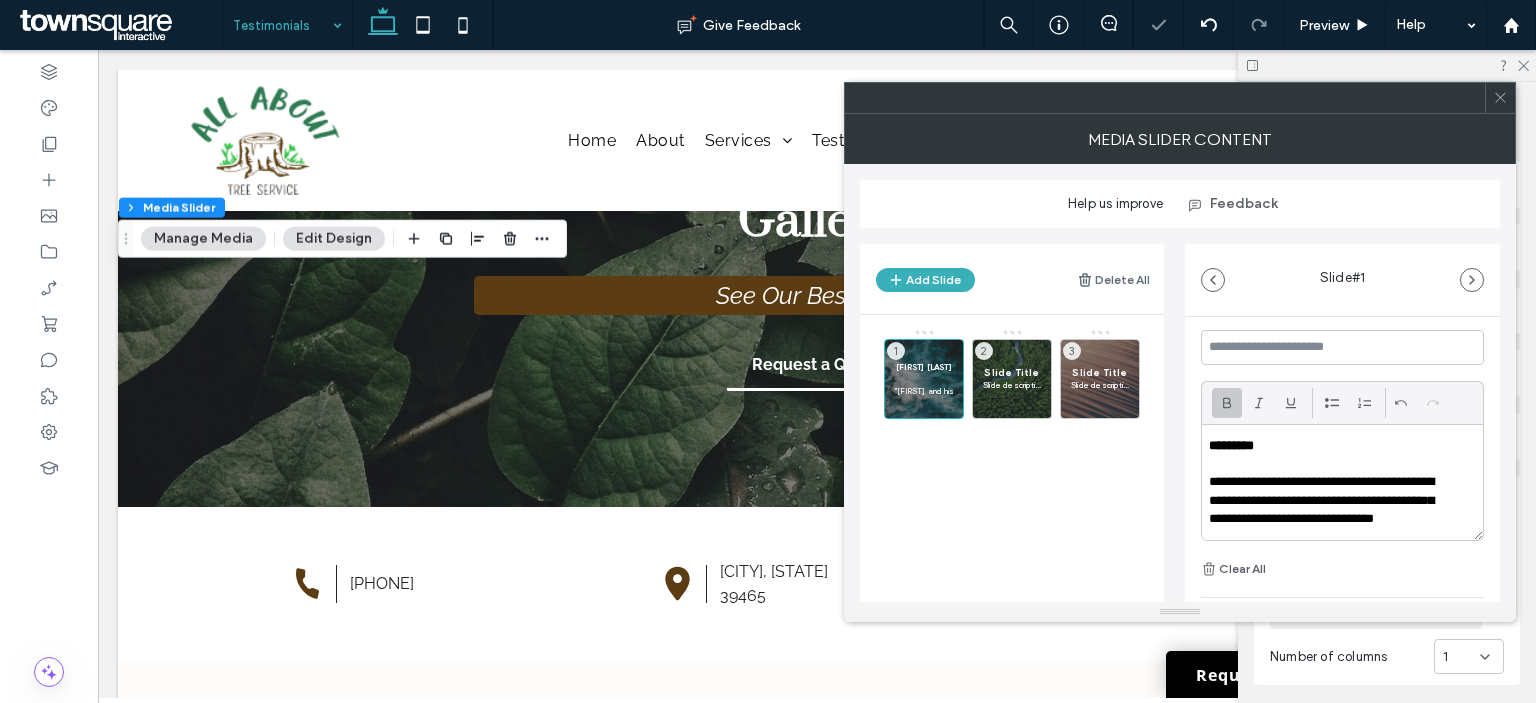 click on "**********" at bounding box center (1330, 510) 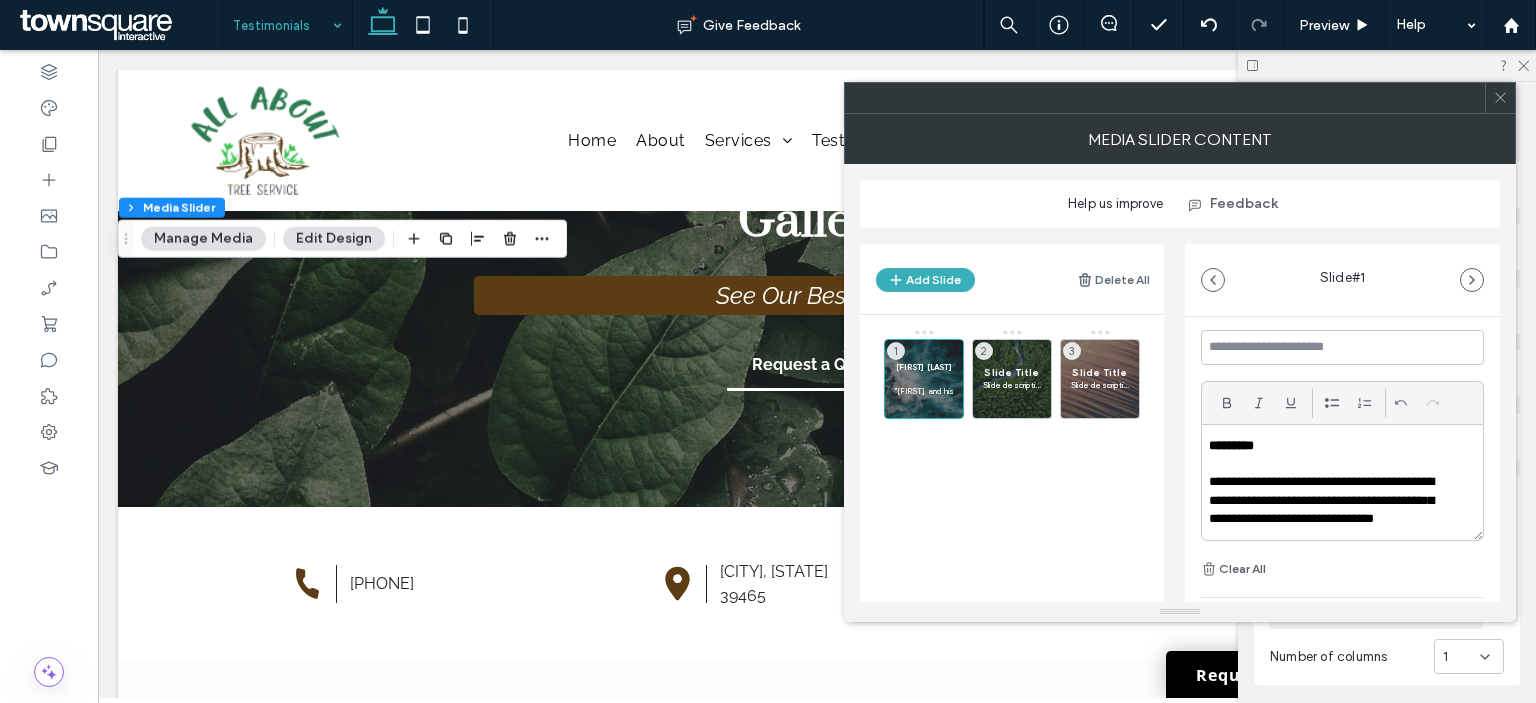 click on "*********" at bounding box center (1330, 446) 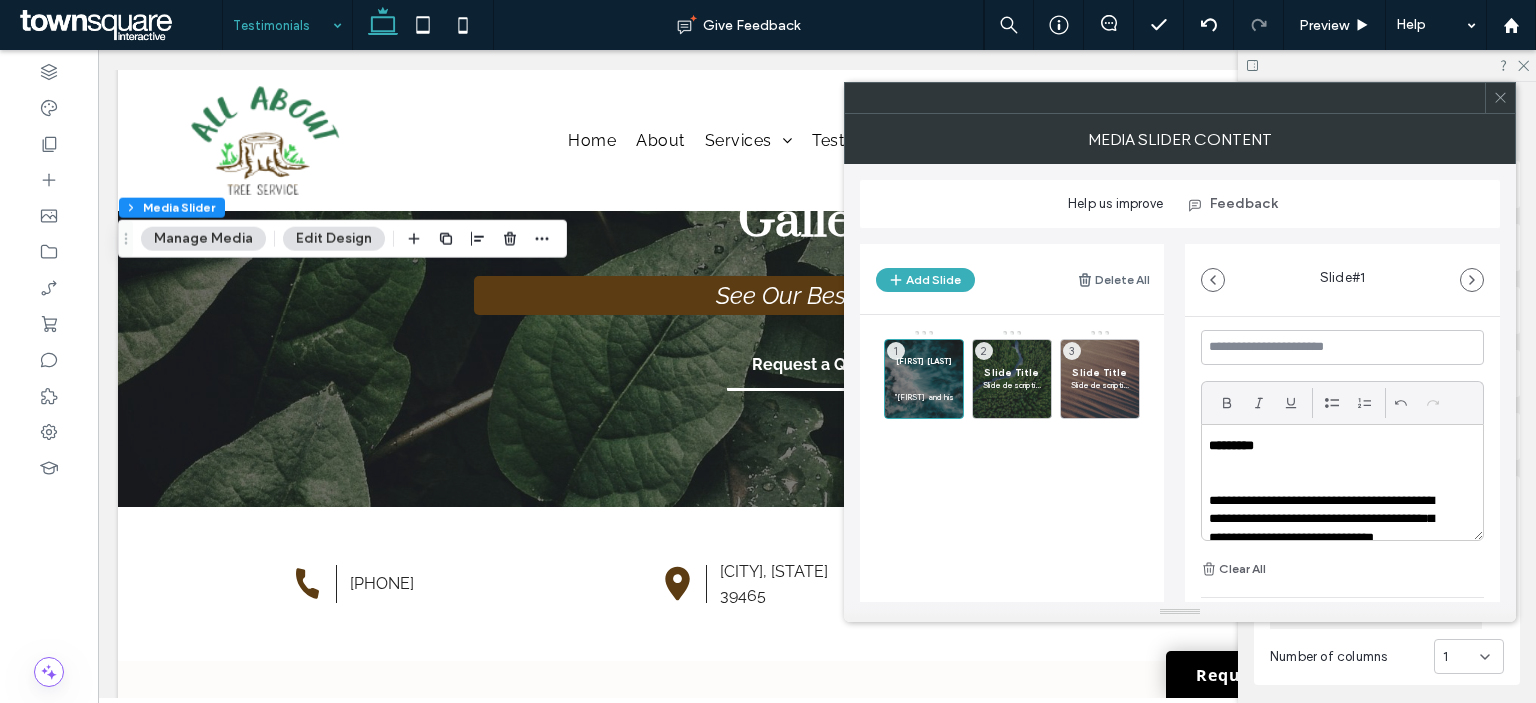 click on "**********" at bounding box center (1330, 529) 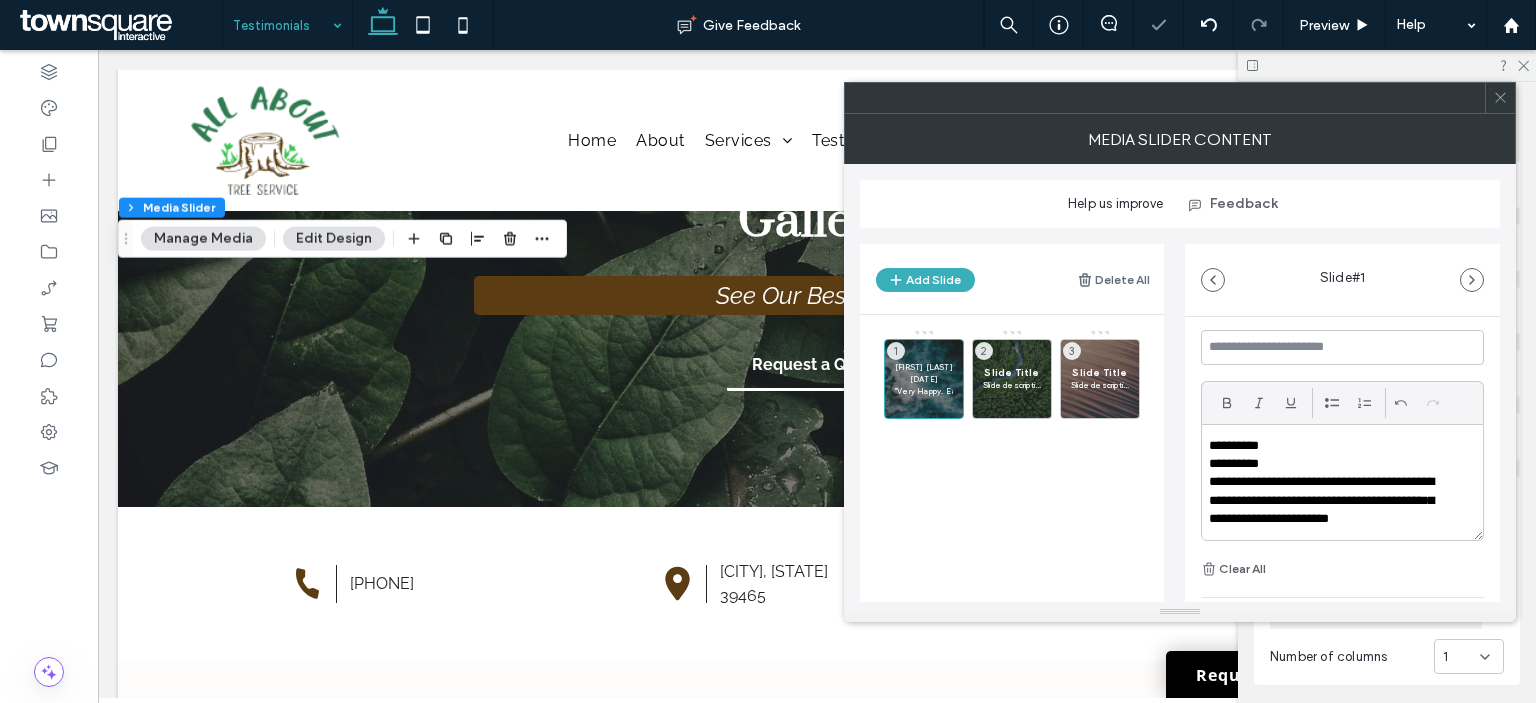 click on "**********" at bounding box center (1330, 464) 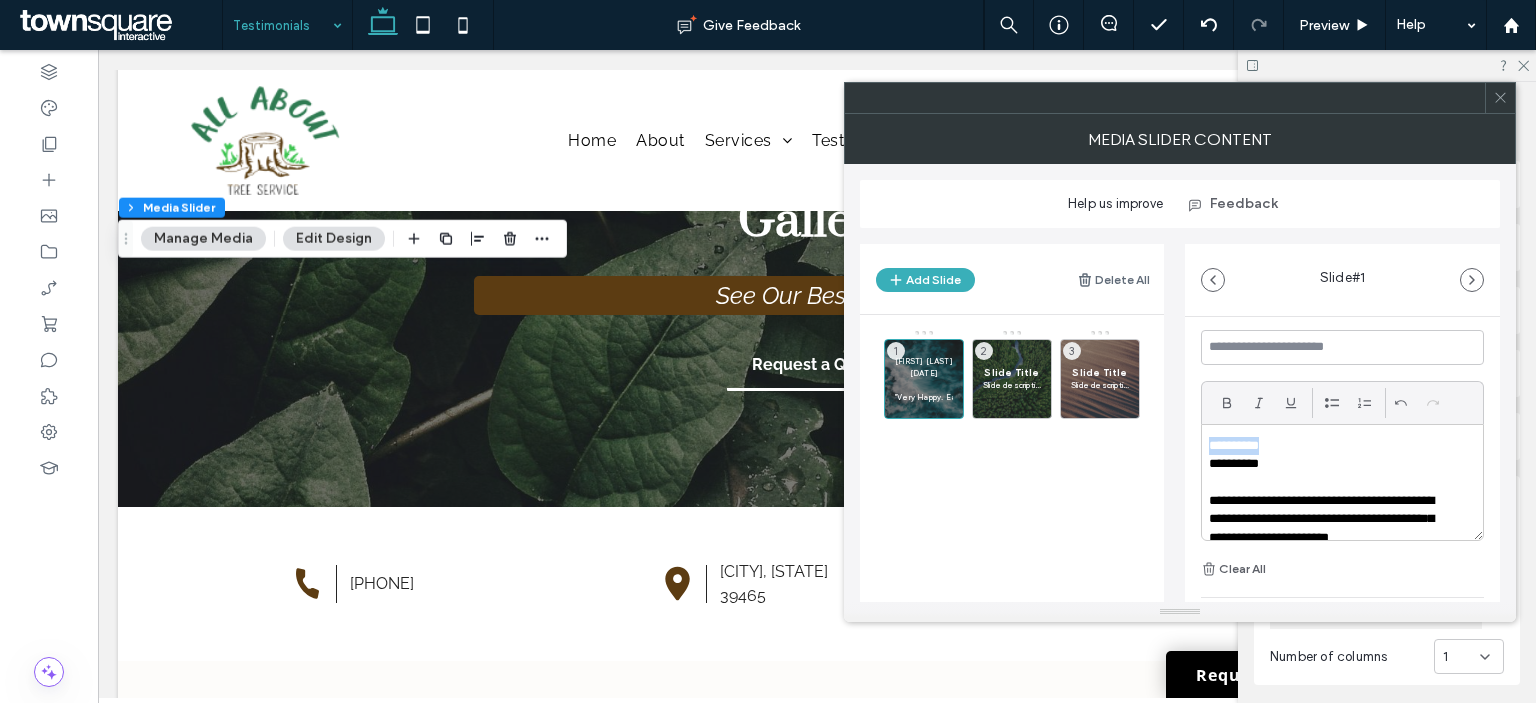 drag, startPoint x: 1272, startPoint y: 438, endPoint x: 1196, endPoint y: 447, distance: 76.53104 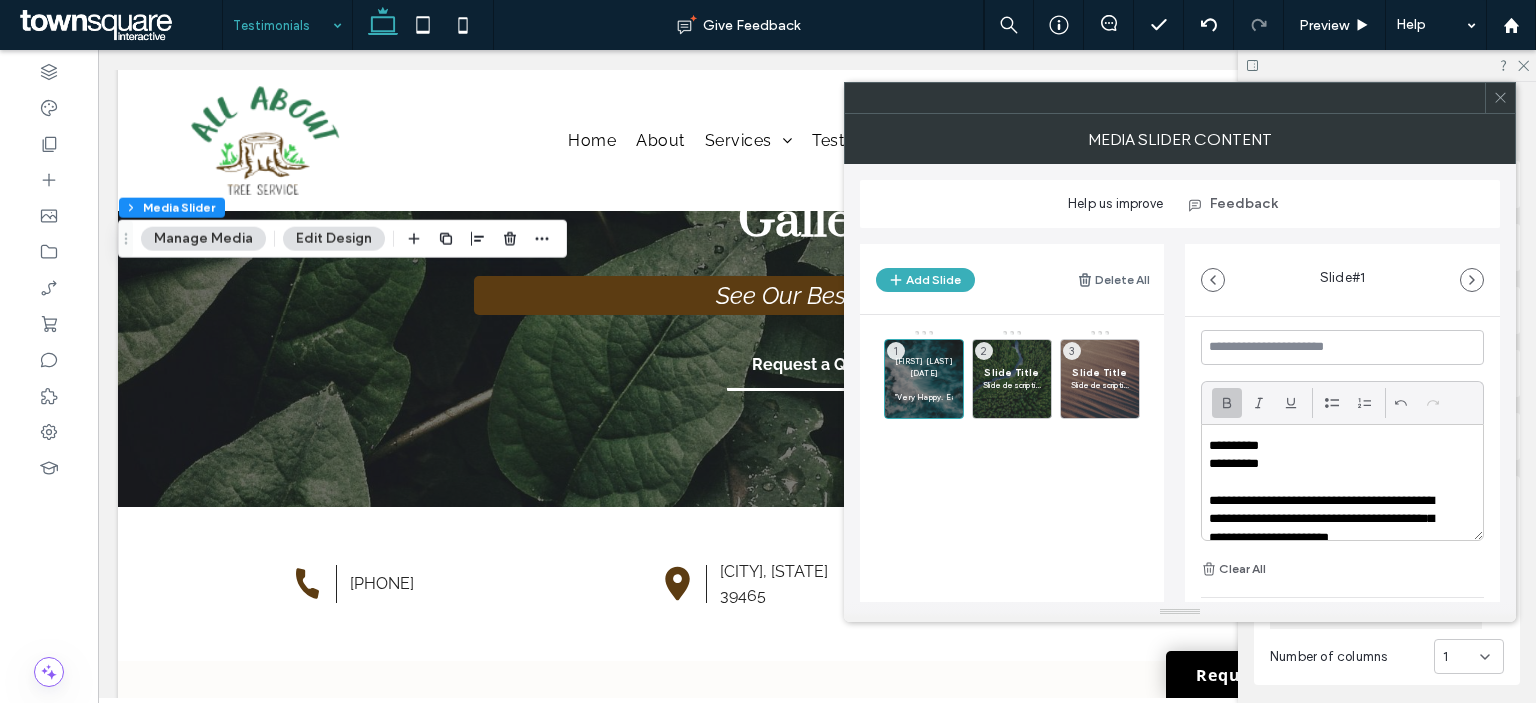 click at bounding box center (1227, 403) 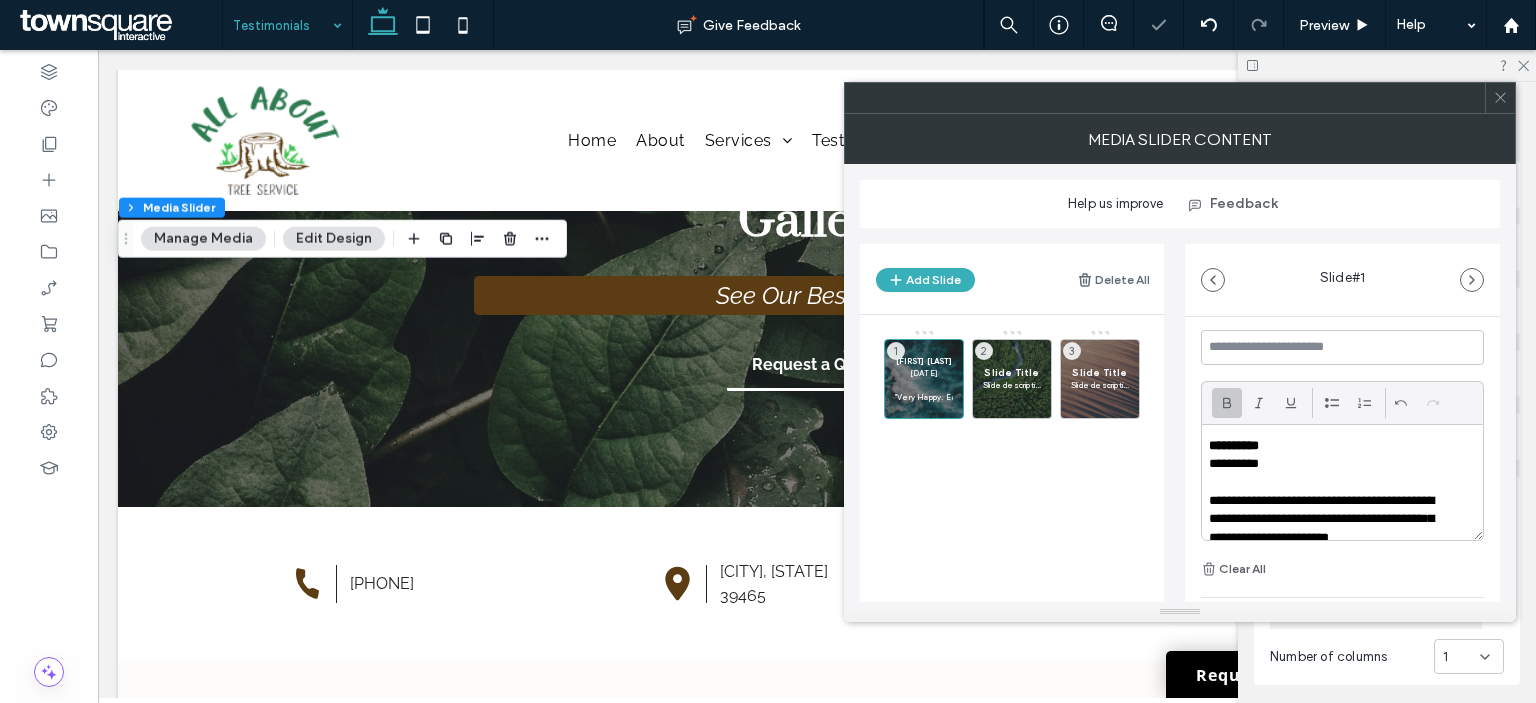 click on "**********" at bounding box center [1330, 446] 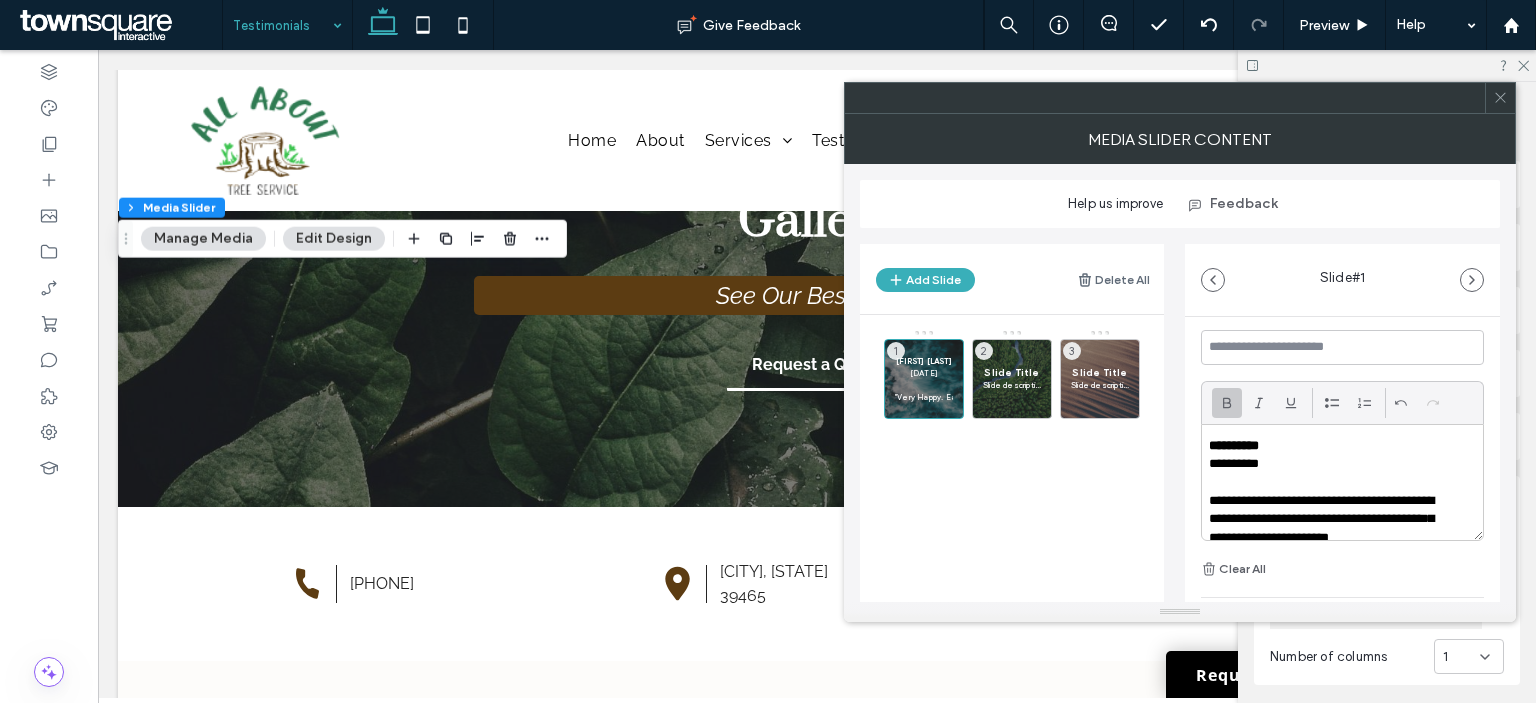 click at bounding box center (1342, 482) 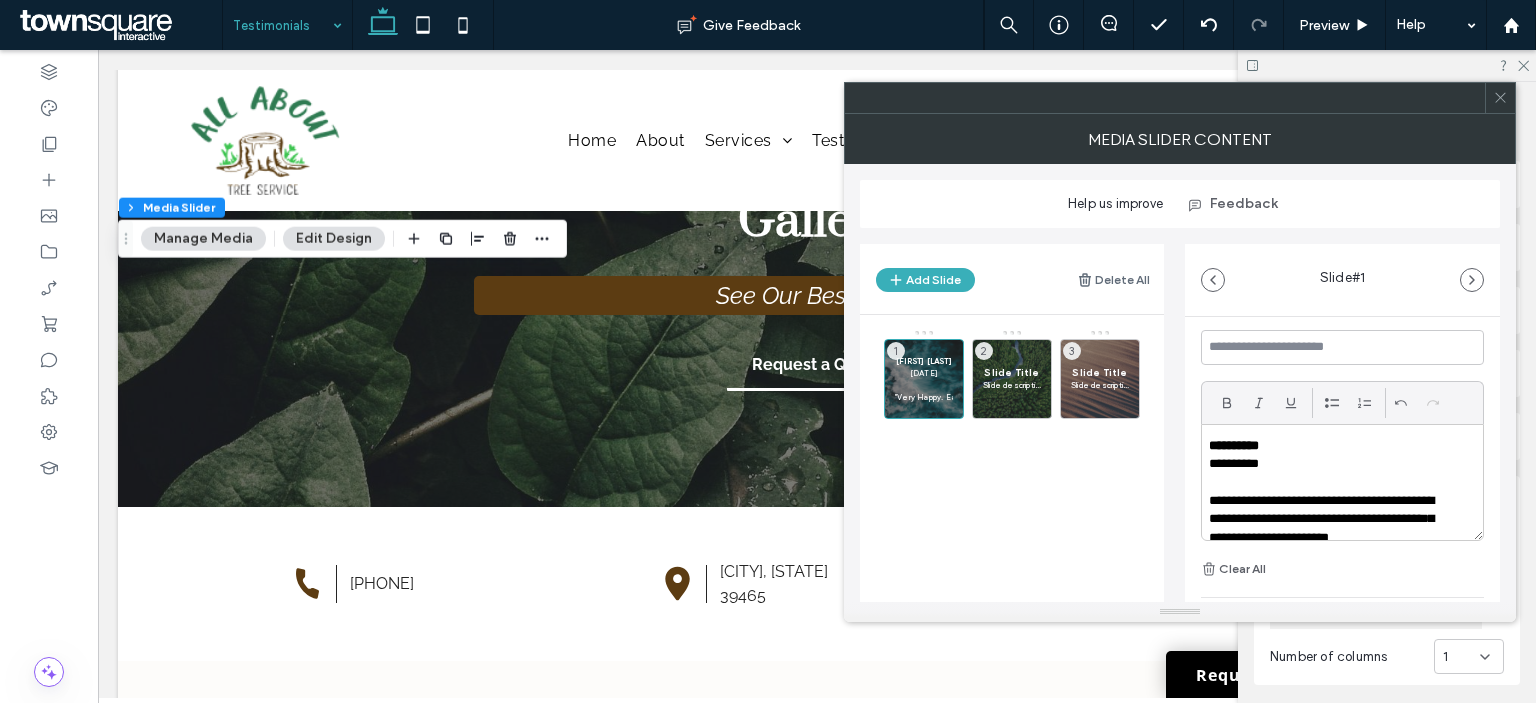 click on "**********" at bounding box center [1330, 464] 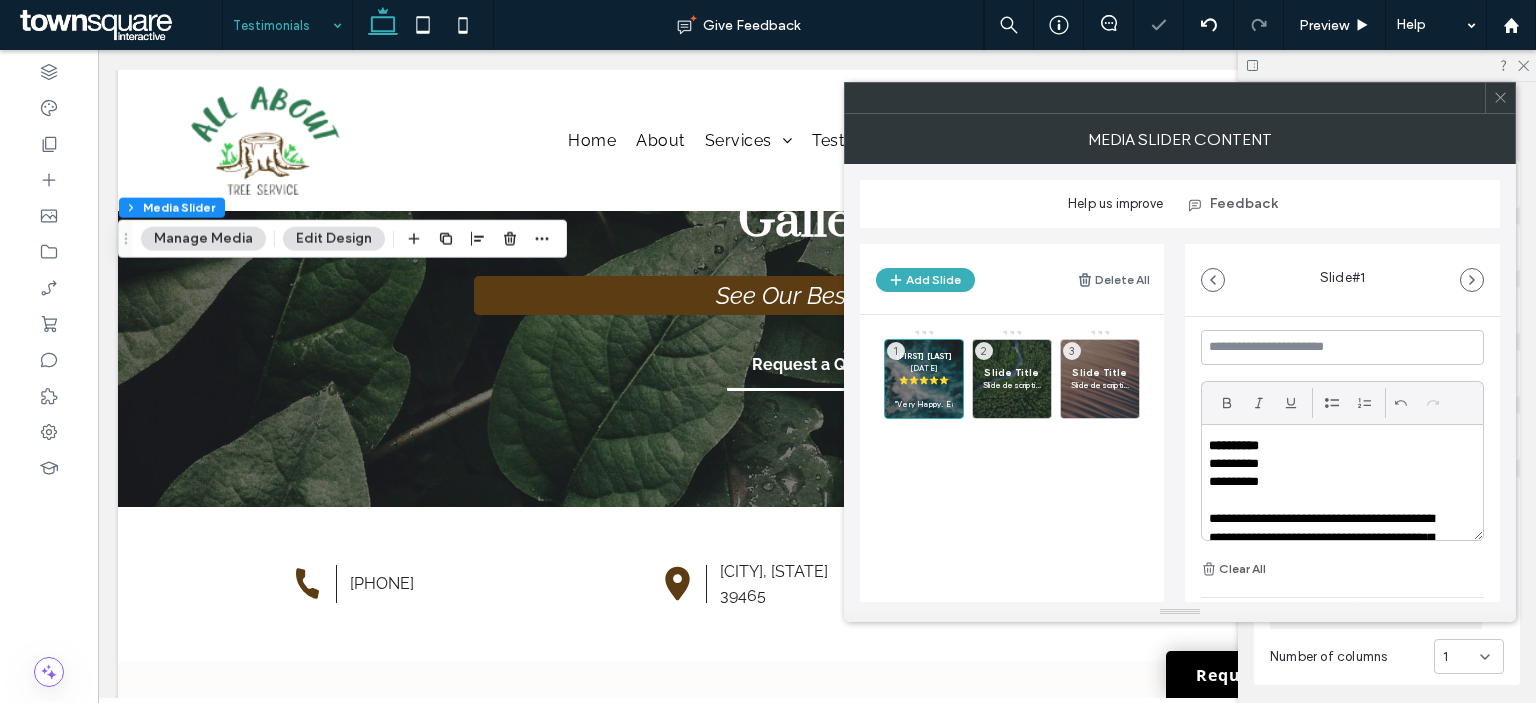 scroll, scrollTop: 0, scrollLeft: 0, axis: both 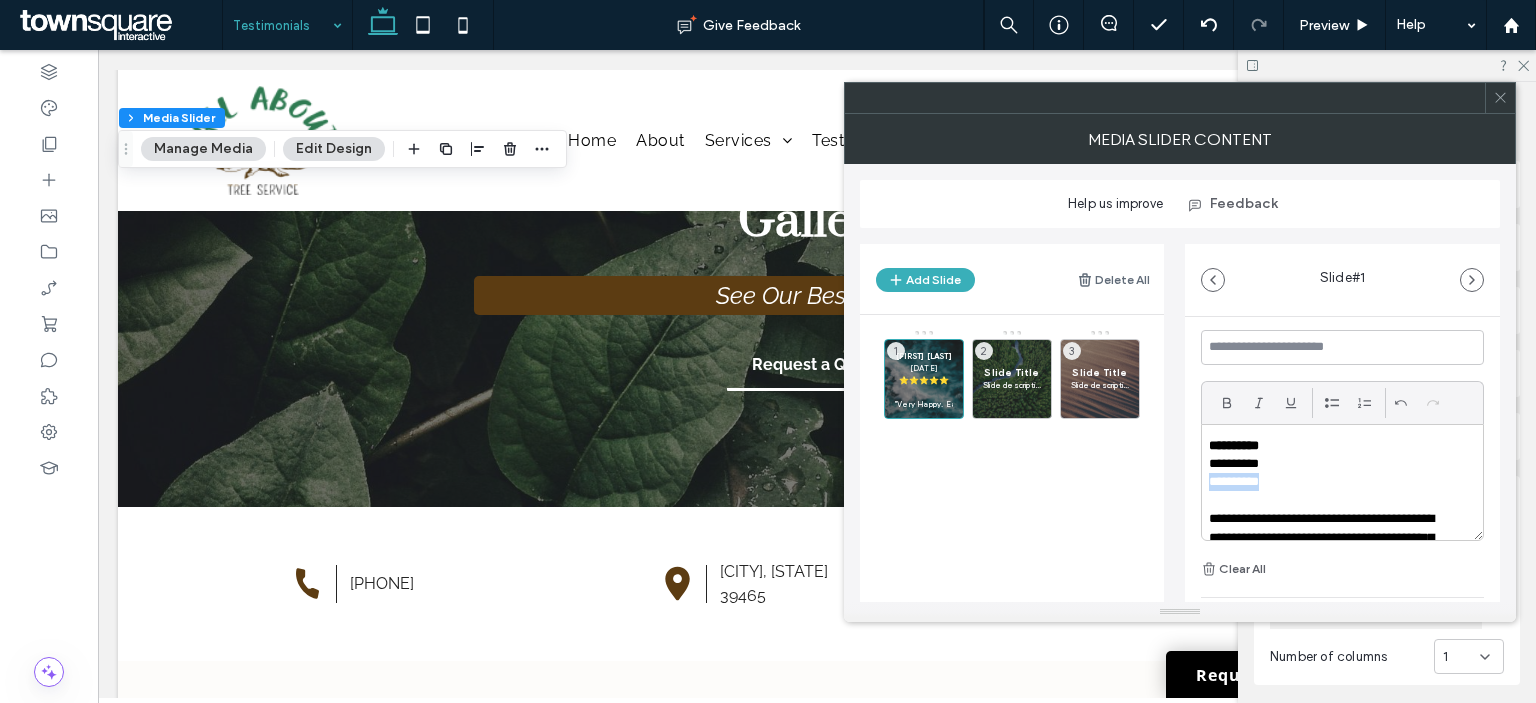 drag, startPoint x: 1315, startPoint y: 483, endPoint x: 1194, endPoint y: 487, distance: 121.0661 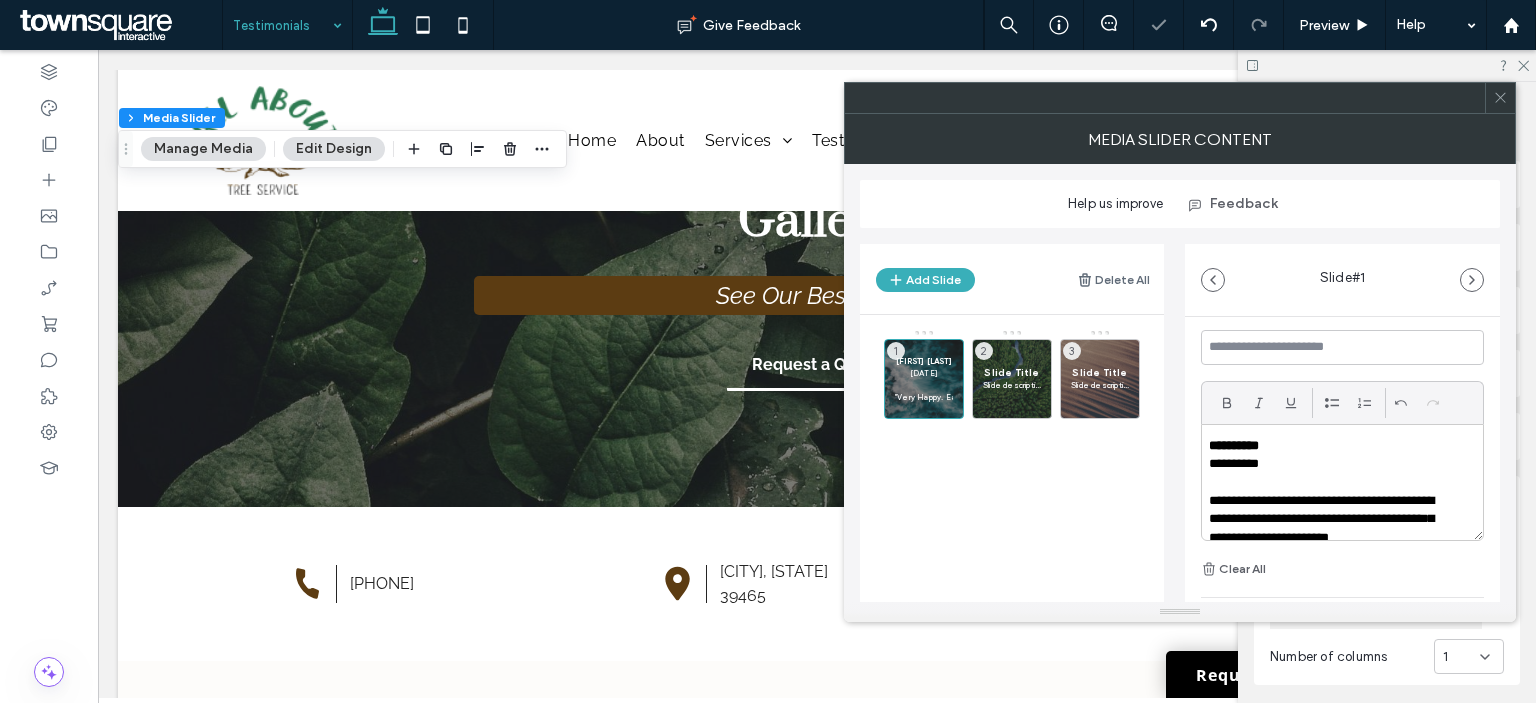 click 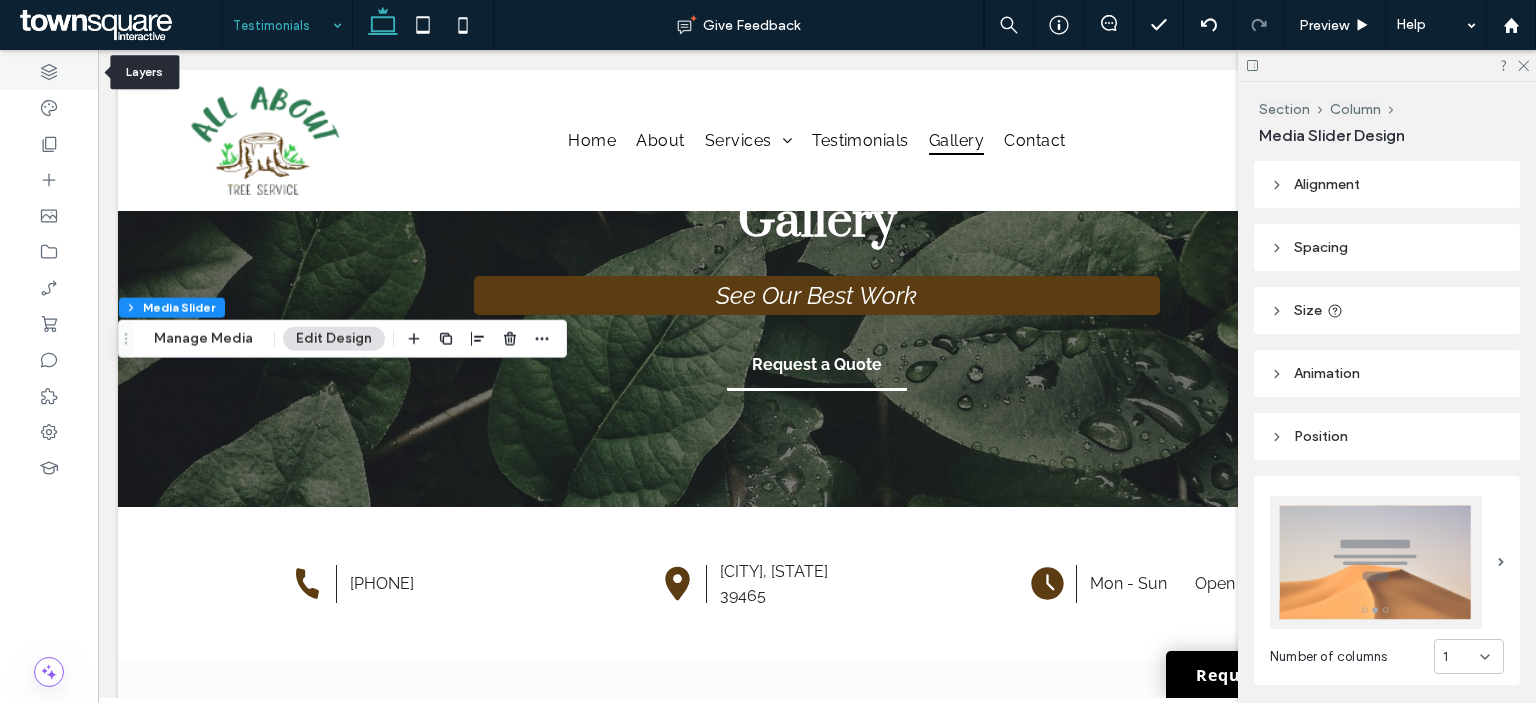 click 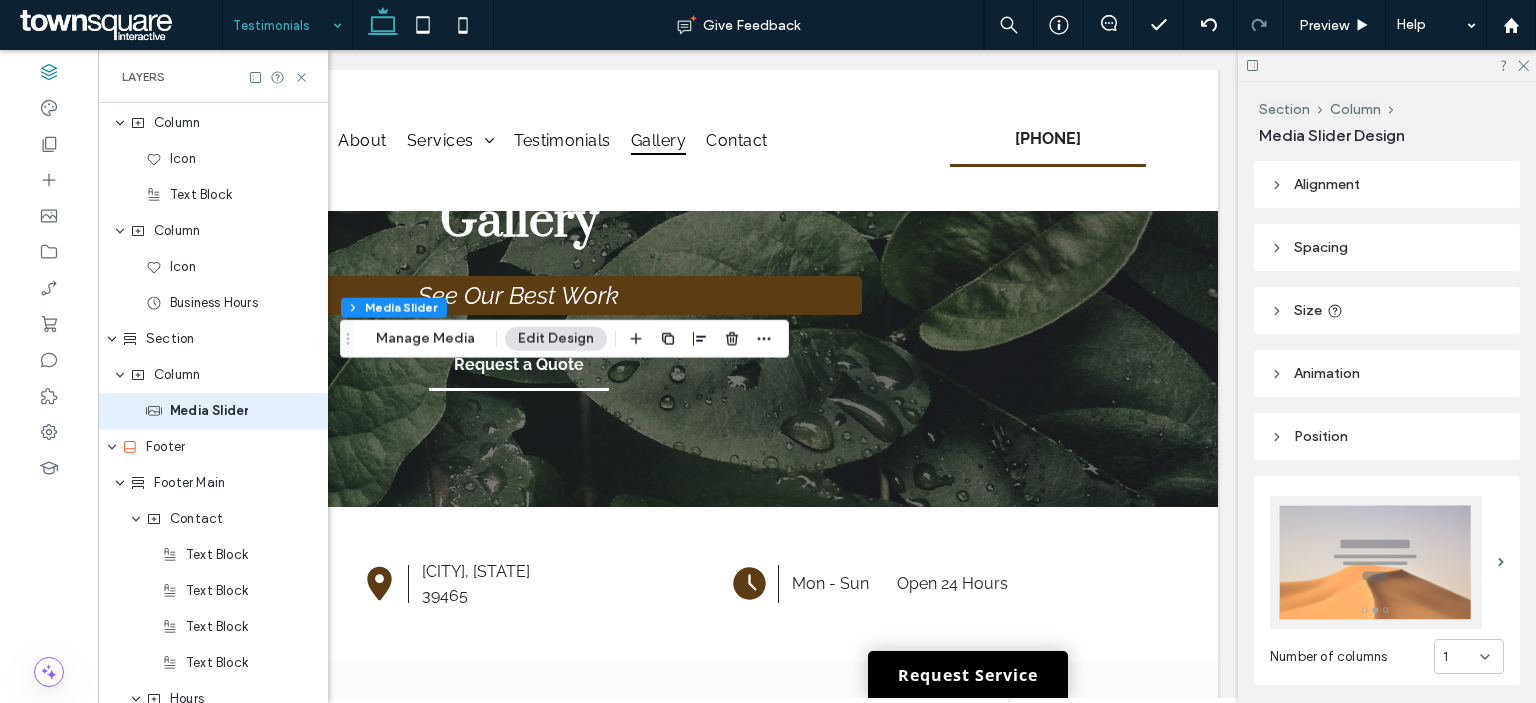 scroll, scrollTop: 725, scrollLeft: 0, axis: vertical 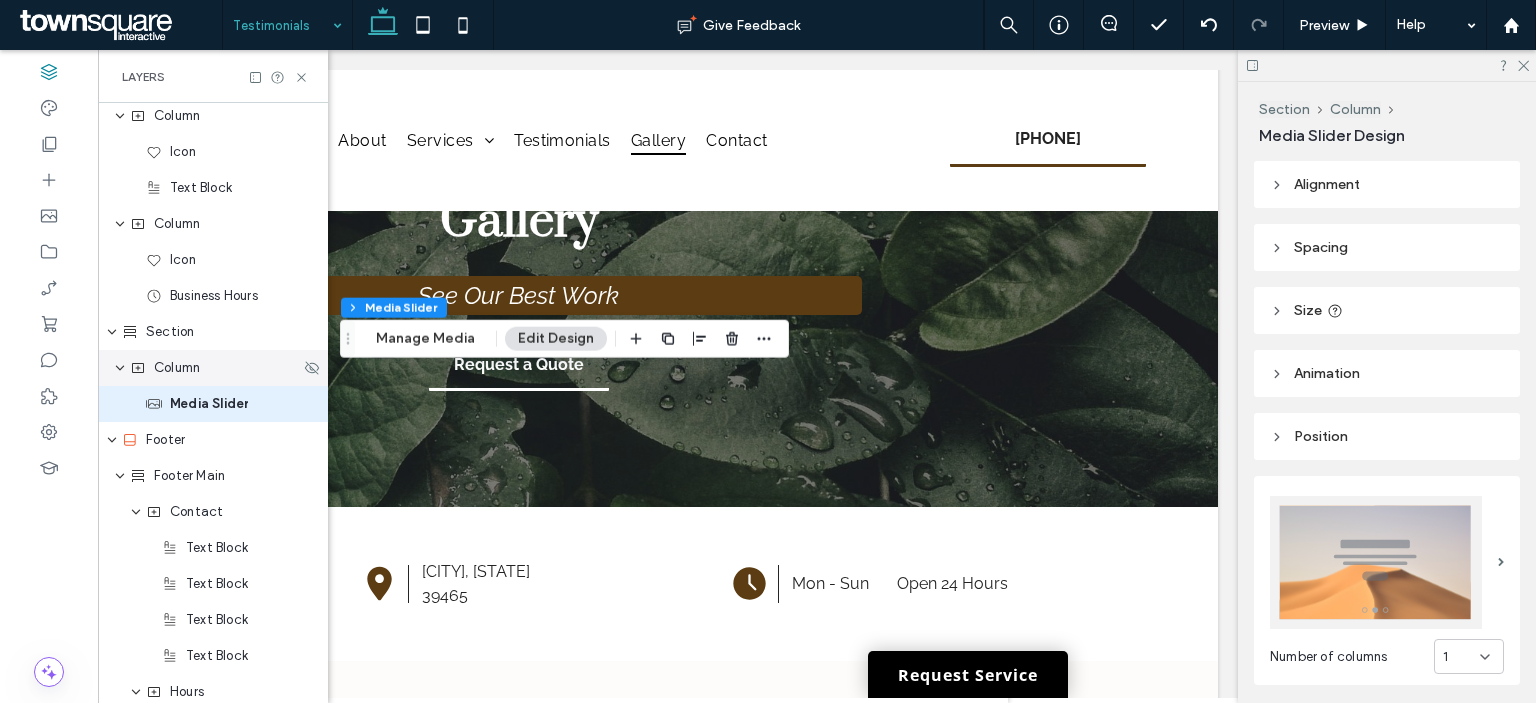 click on "Column" at bounding box center (177, 368) 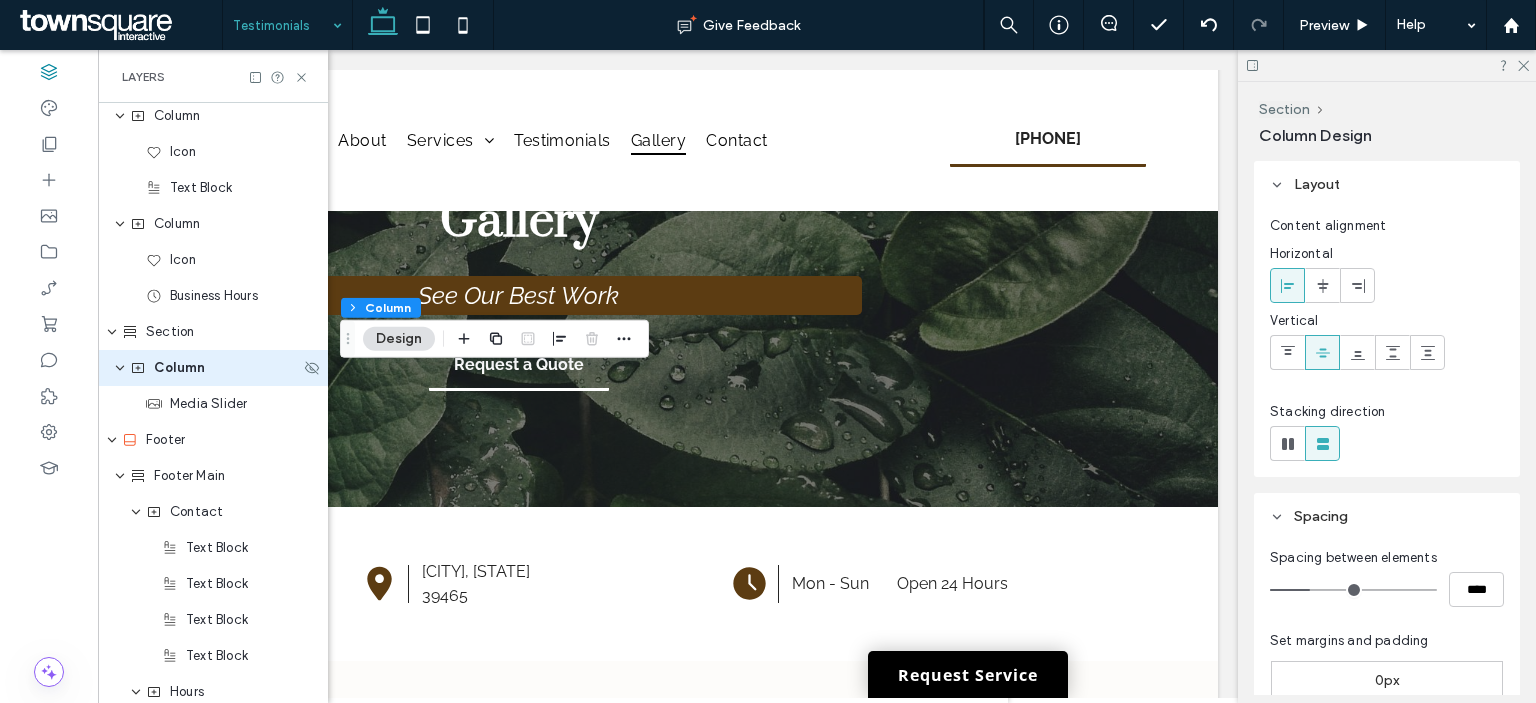 scroll, scrollTop: 689, scrollLeft: 0, axis: vertical 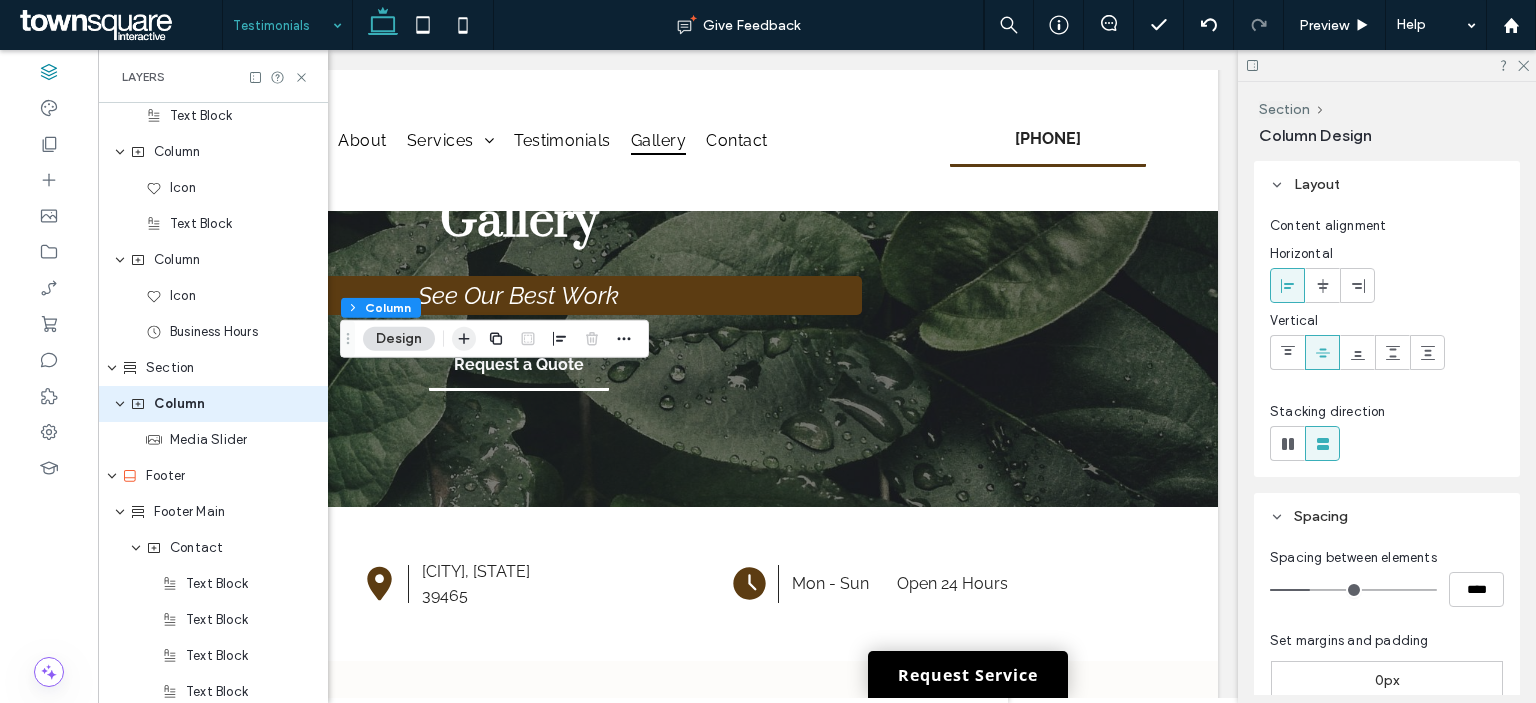 click 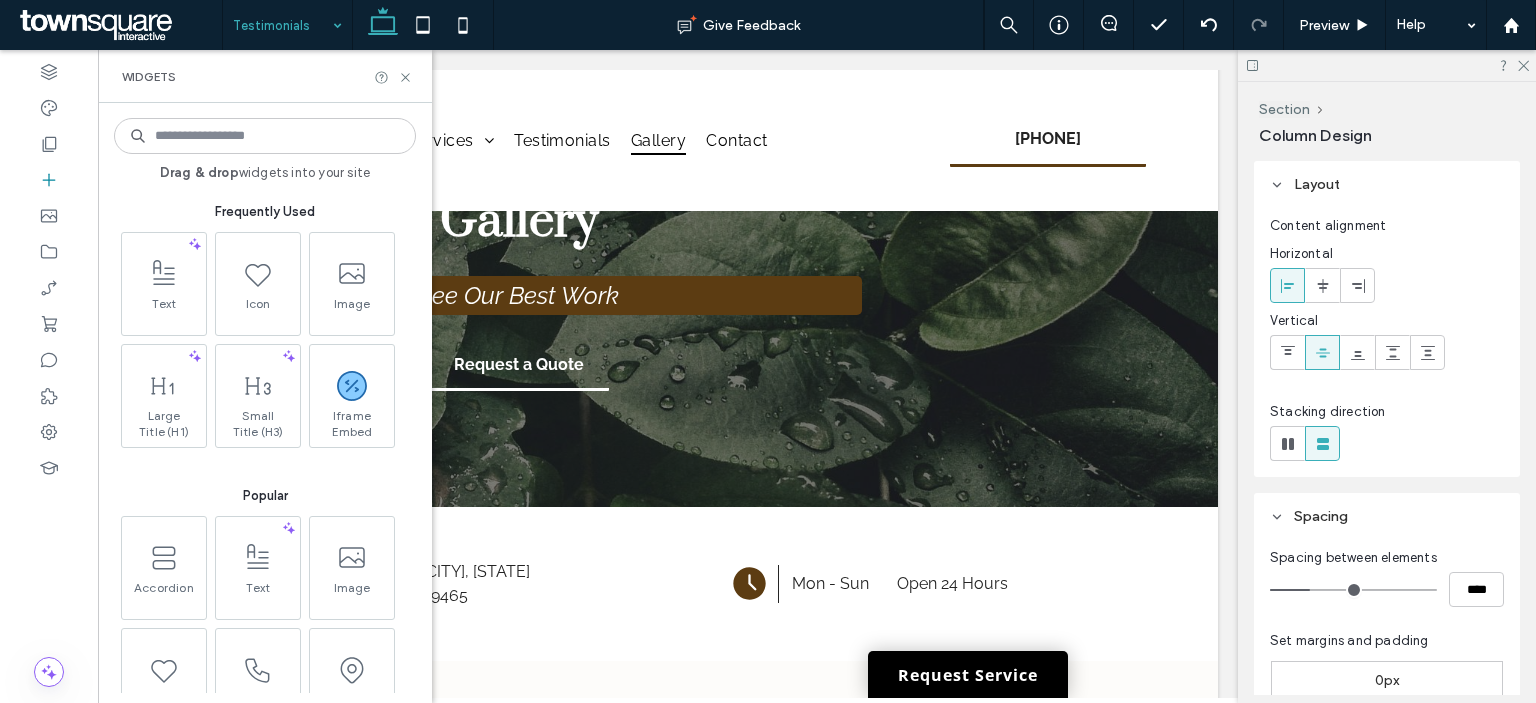 scroll, scrollTop: 0, scrollLeft: 297, axis: horizontal 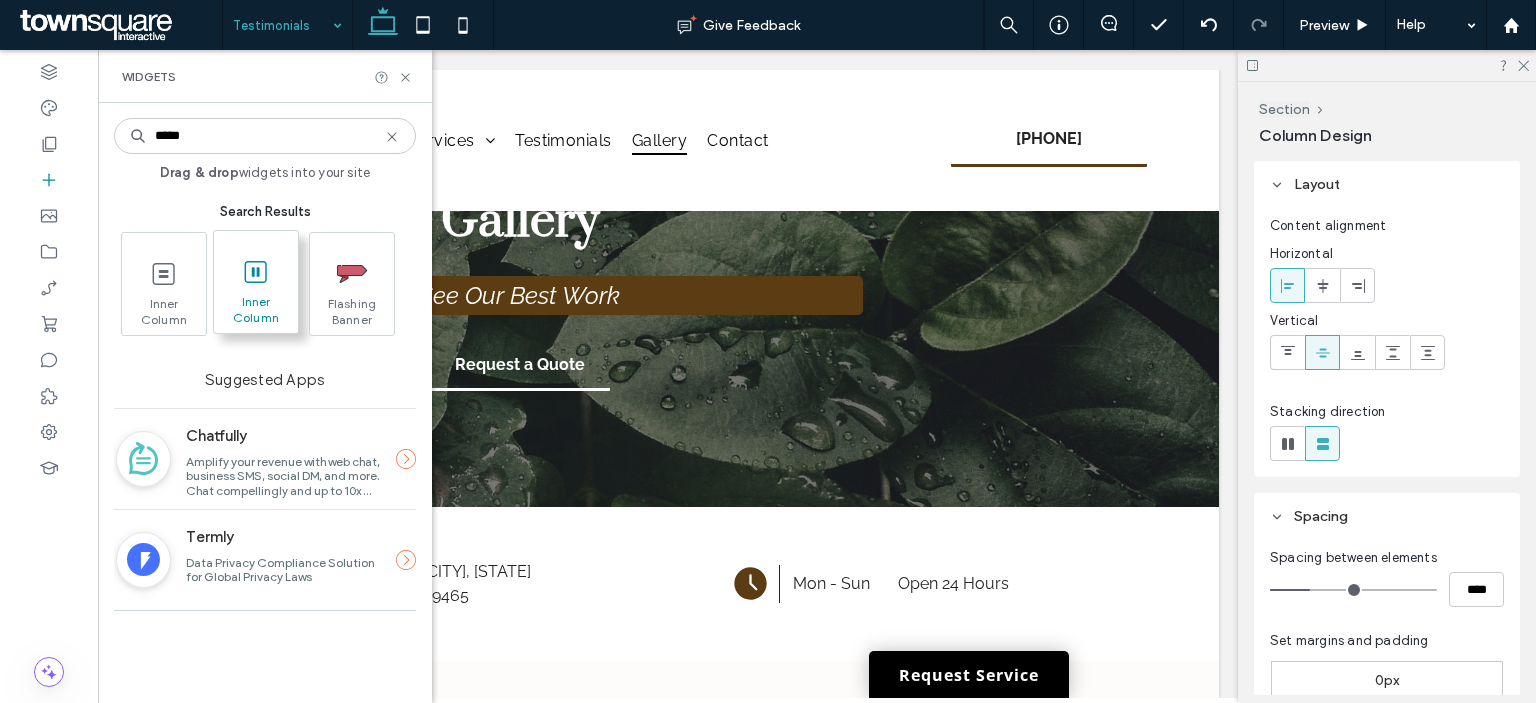 type on "*****" 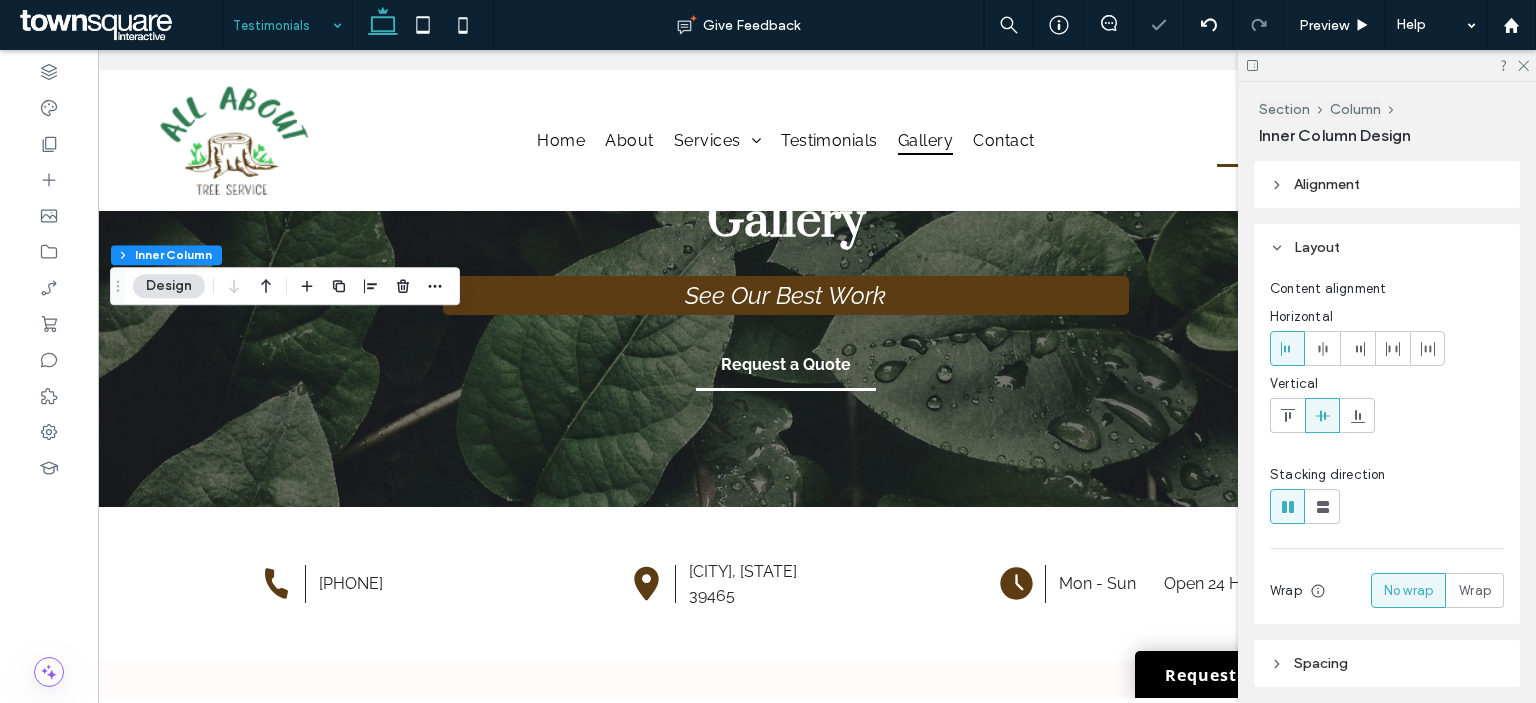 scroll, scrollTop: 0, scrollLeft: 20, axis: horizontal 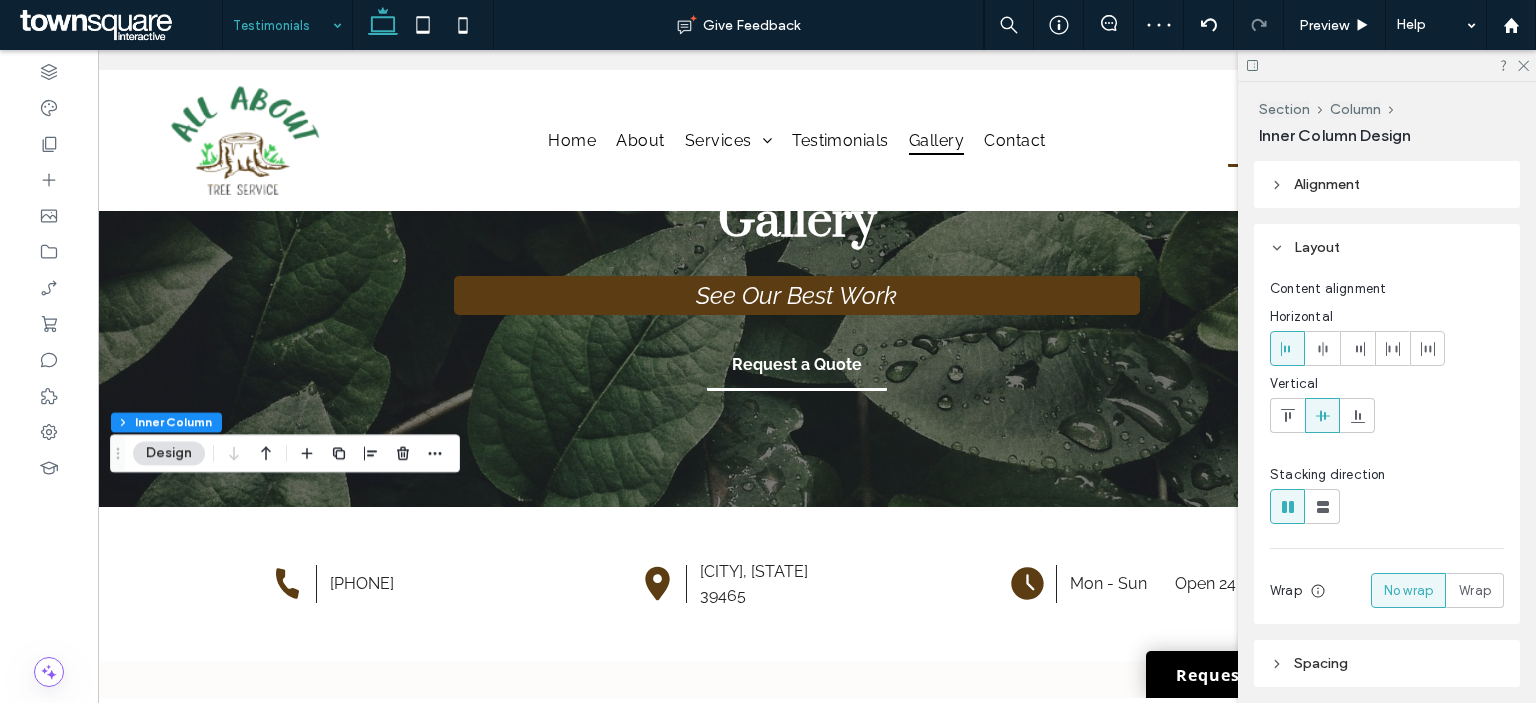 click 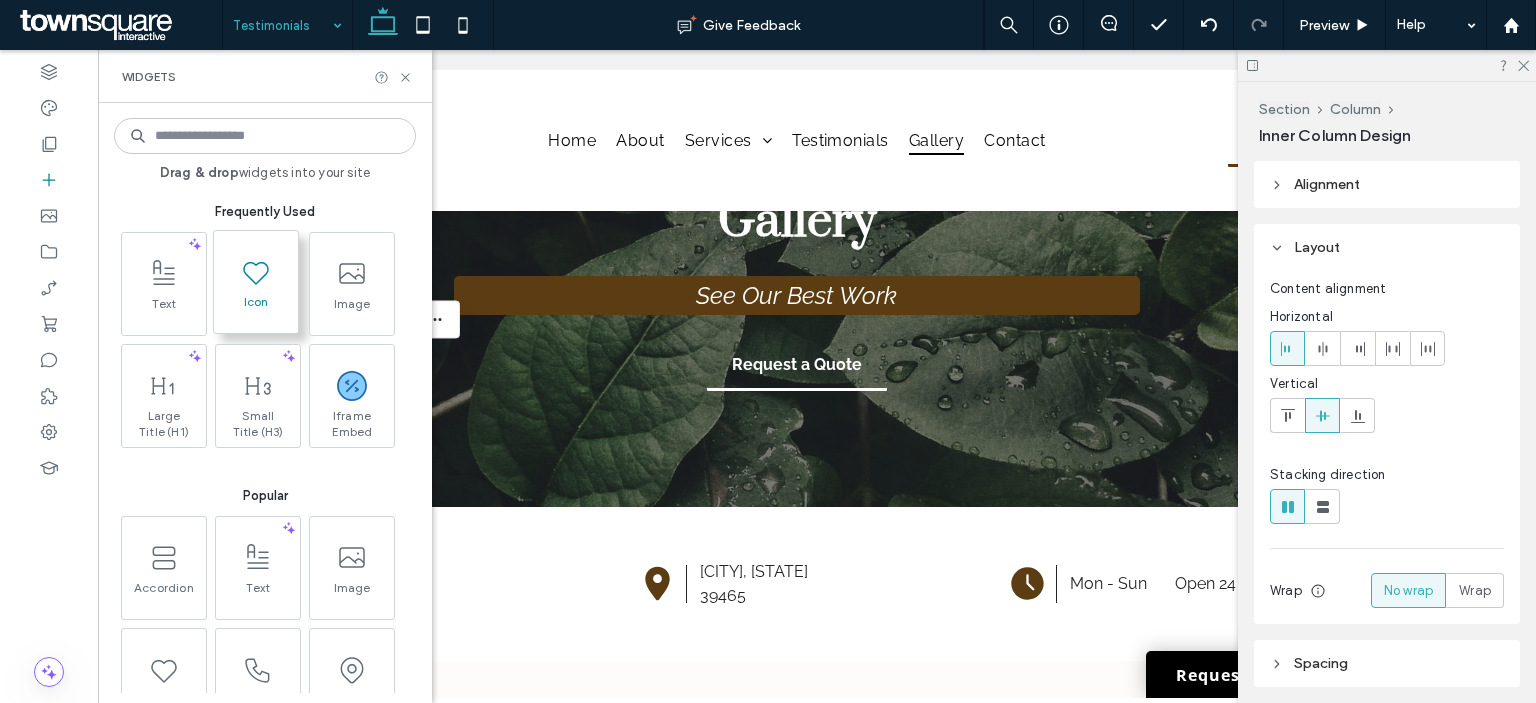 click 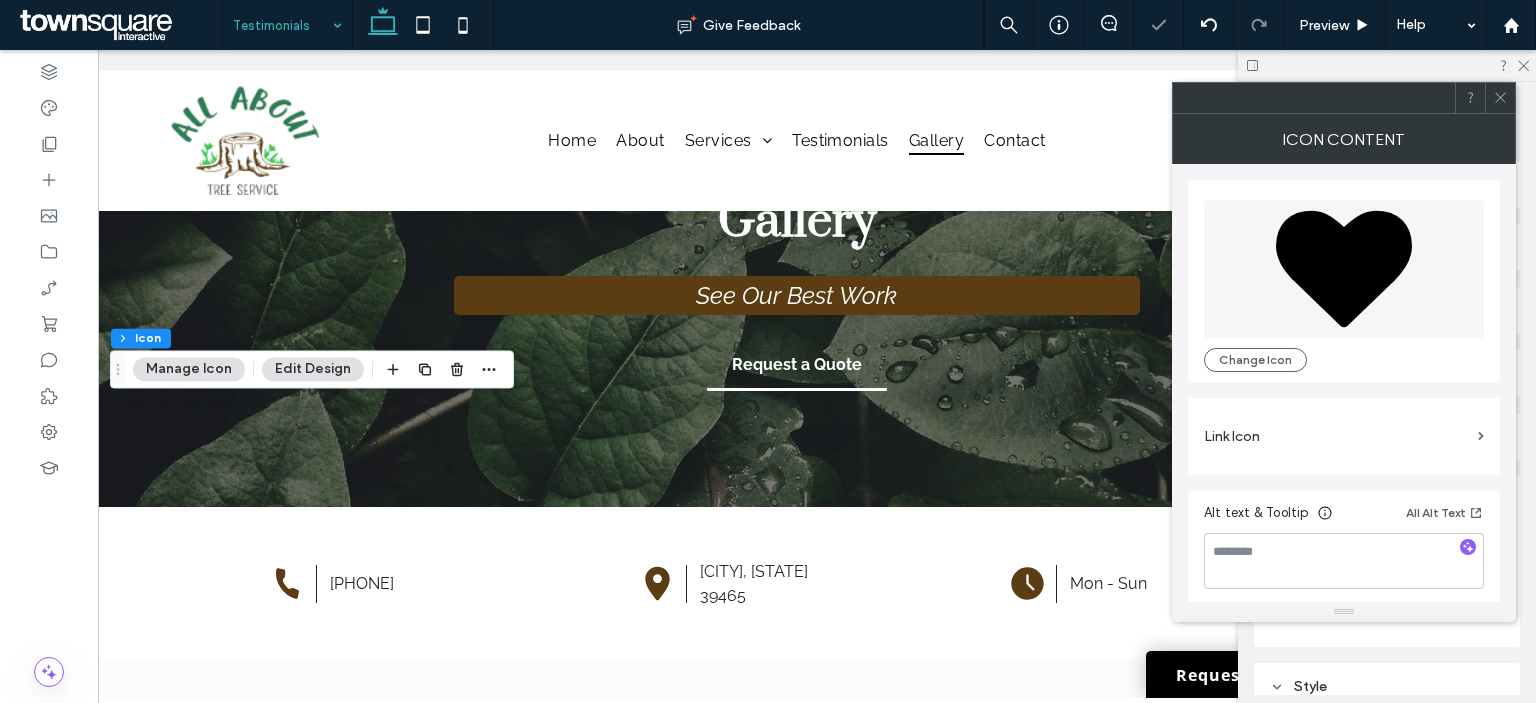 click on "Change Icon" at bounding box center [1344, 281] 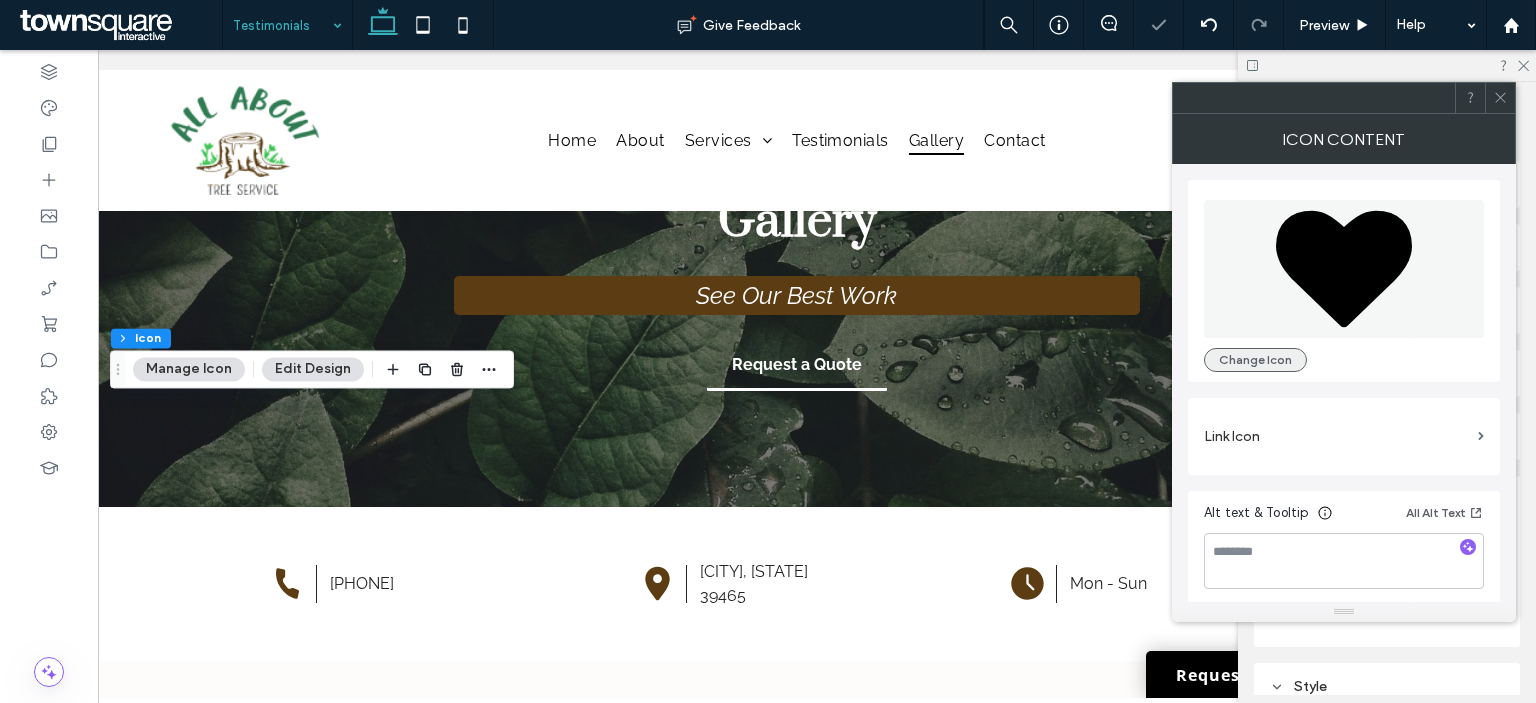 click on "Change Icon" at bounding box center [1344, 281] 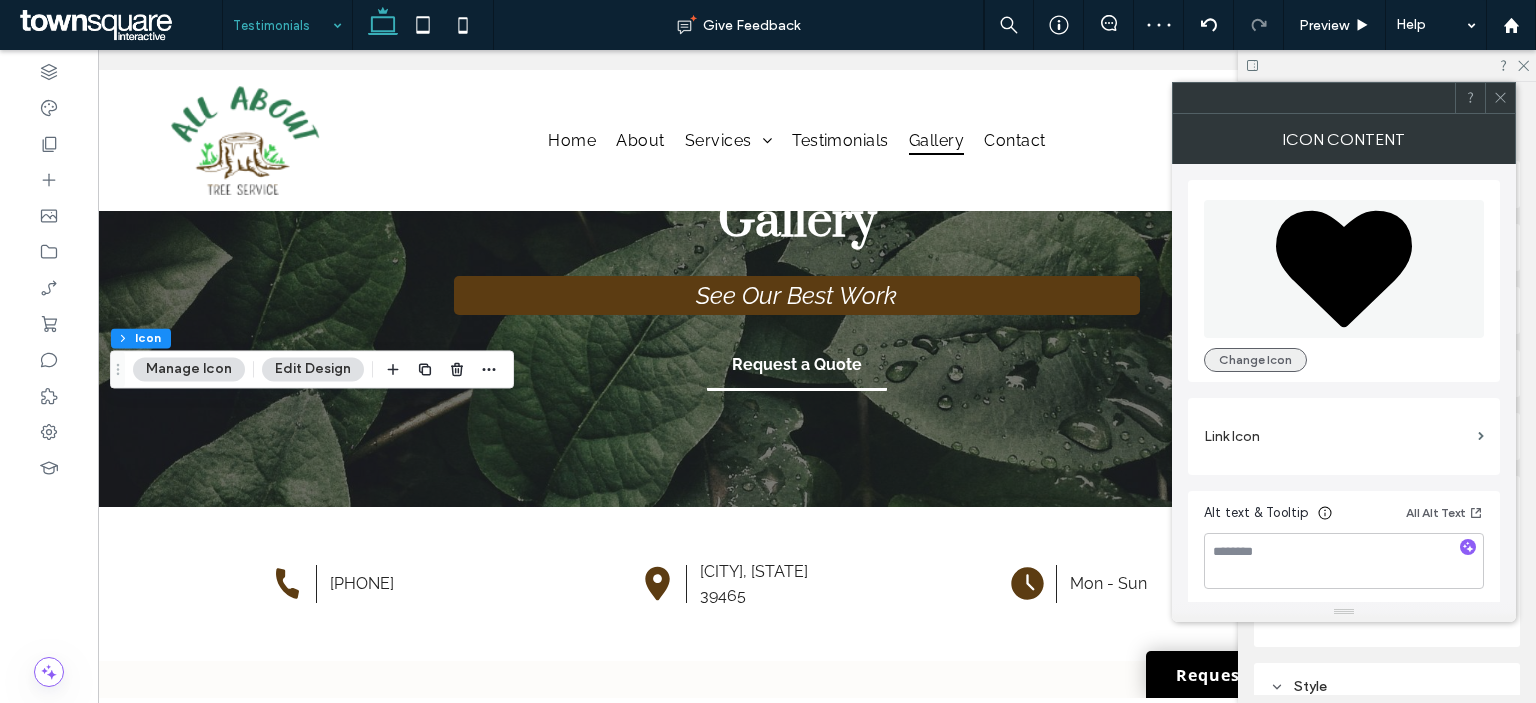 click on "Change Icon" at bounding box center (1255, 360) 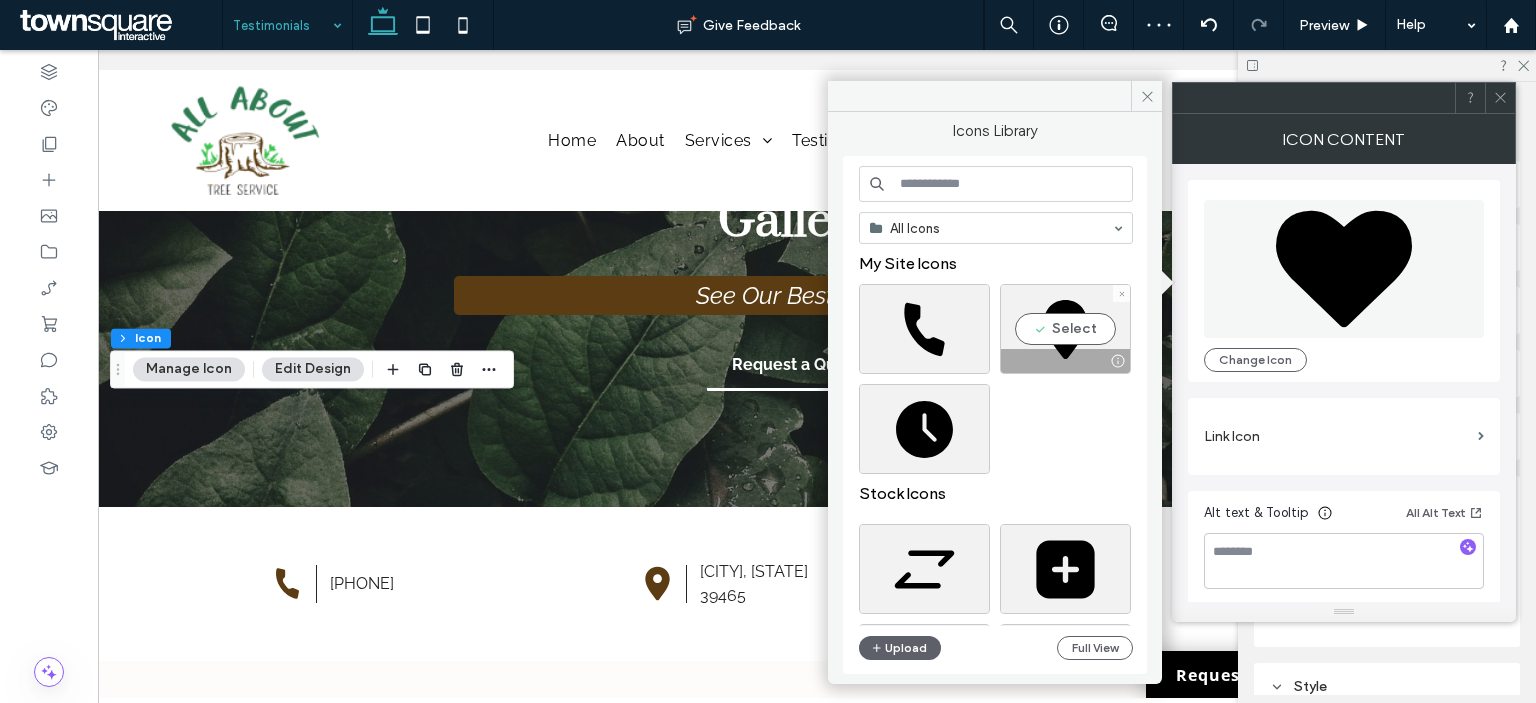 type 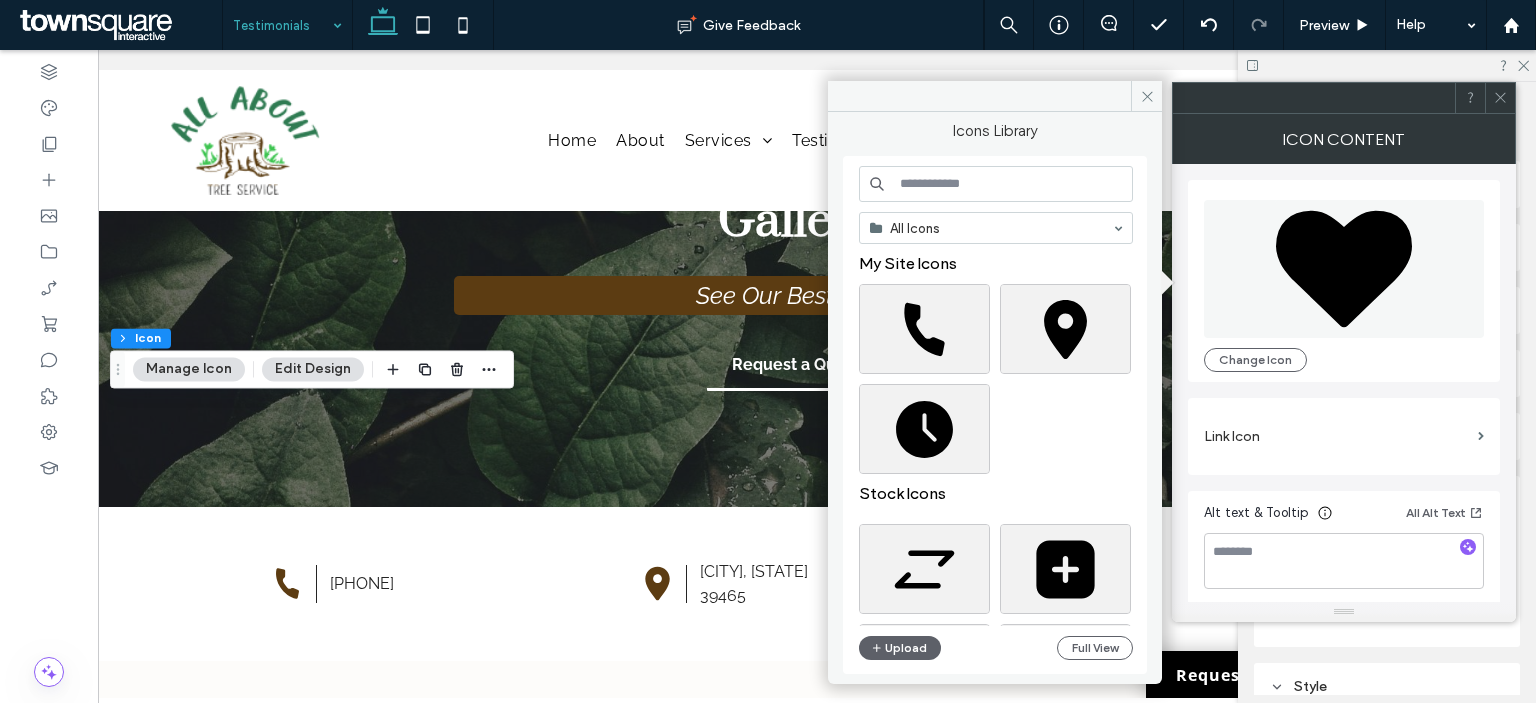 click at bounding box center [996, 184] 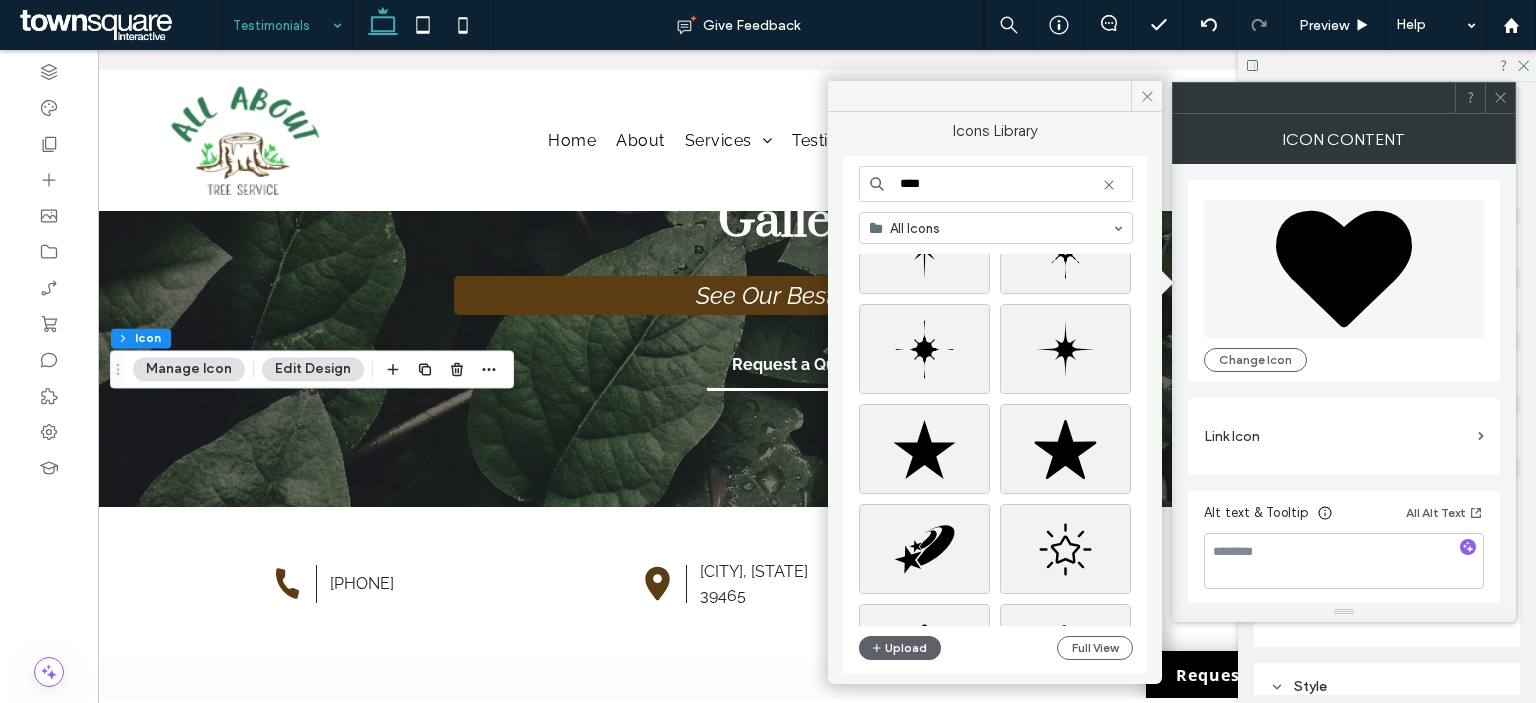 scroll, scrollTop: 300, scrollLeft: 0, axis: vertical 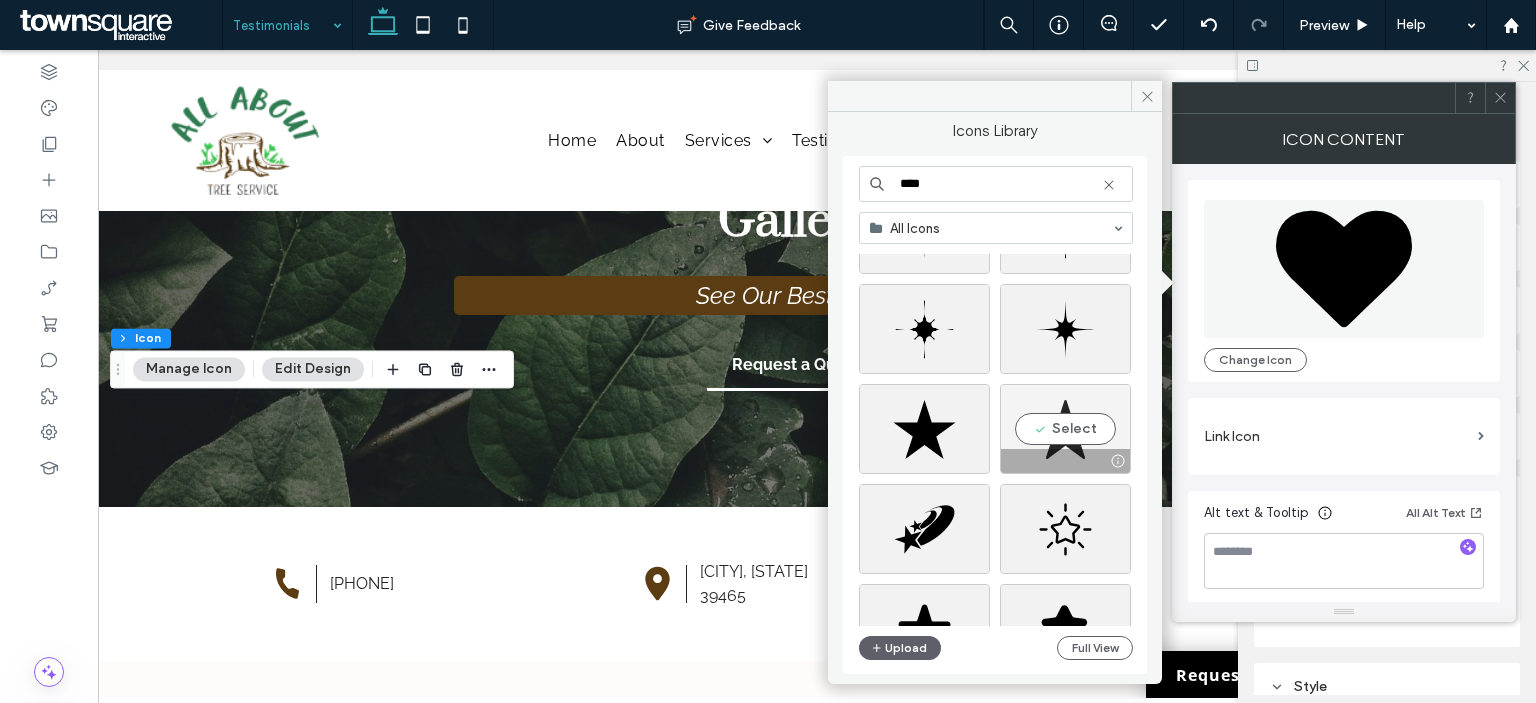 type on "****" 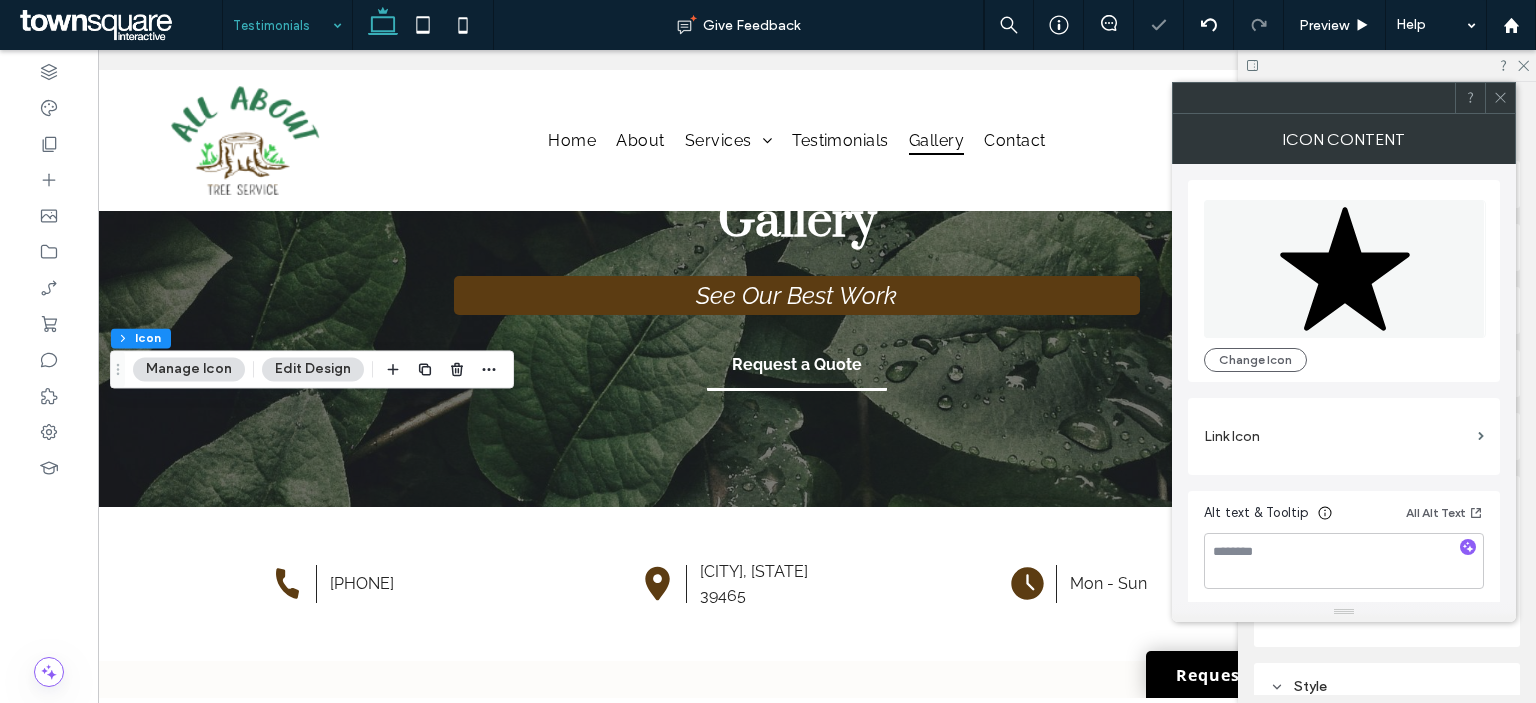 click 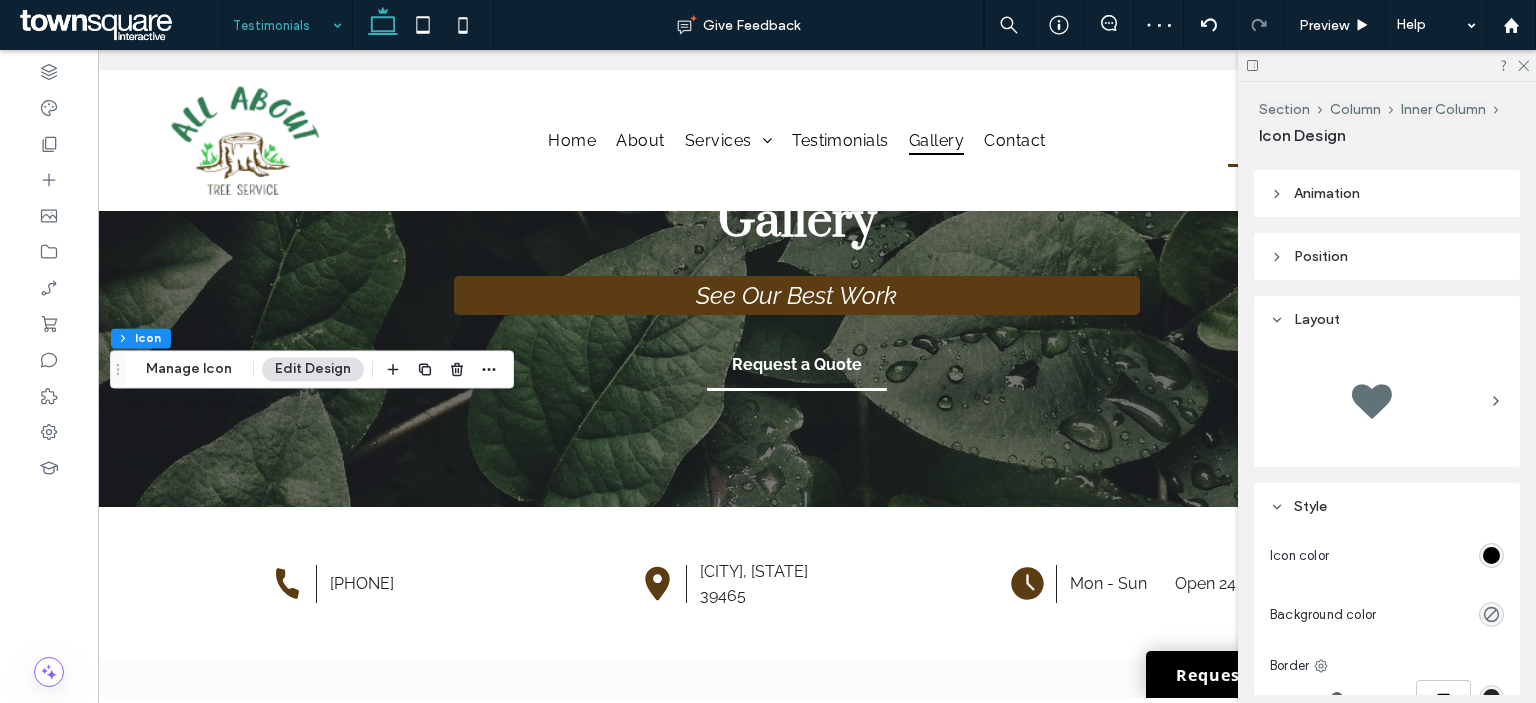 scroll, scrollTop: 400, scrollLeft: 0, axis: vertical 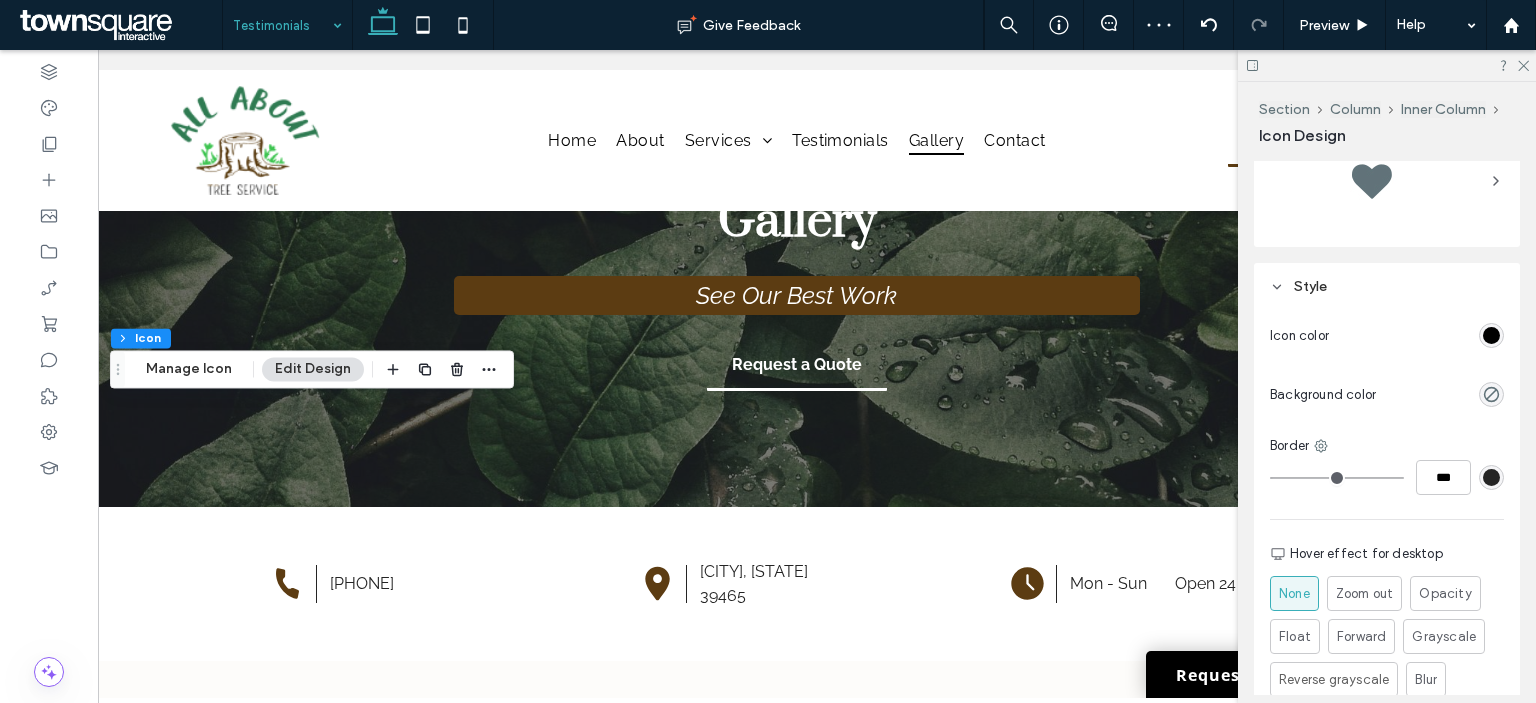 click at bounding box center (1491, 335) 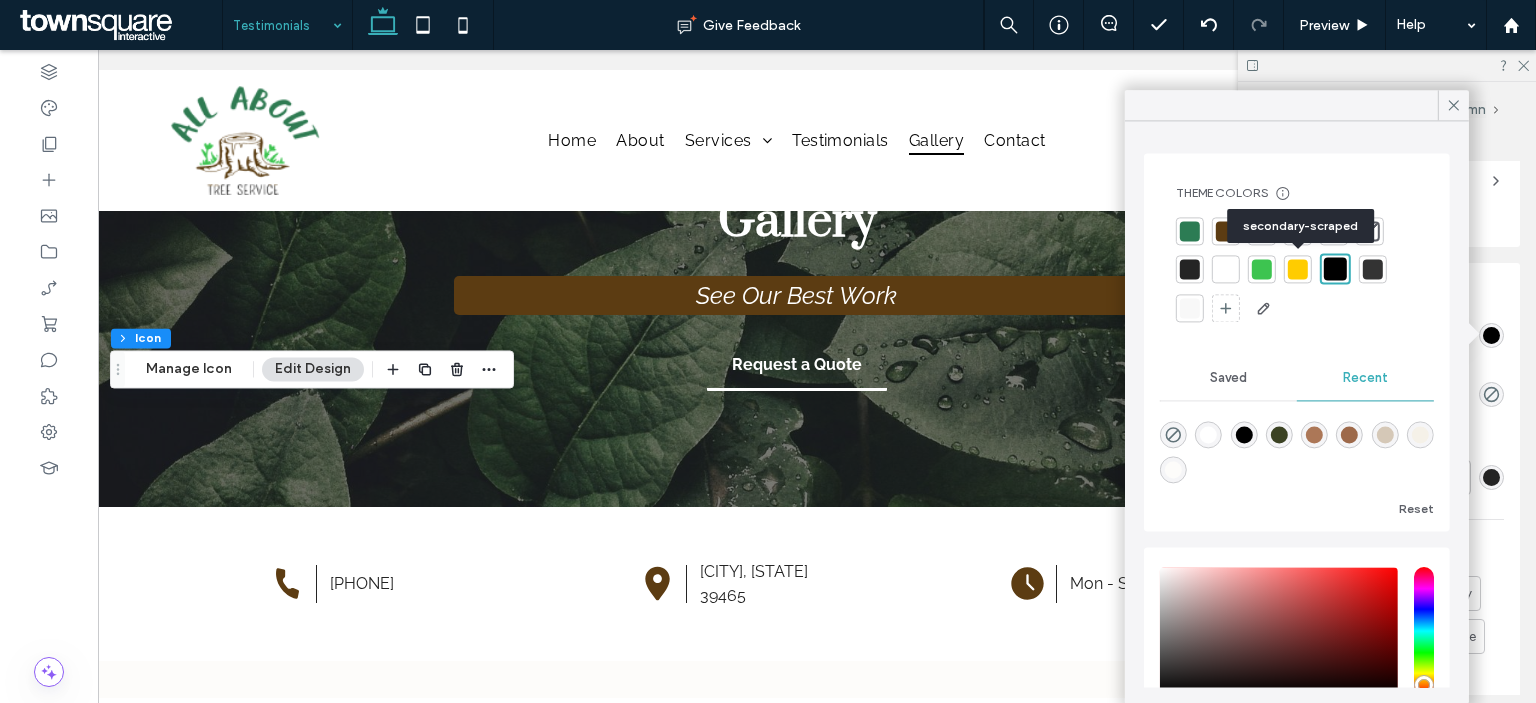 click at bounding box center [1298, 269] 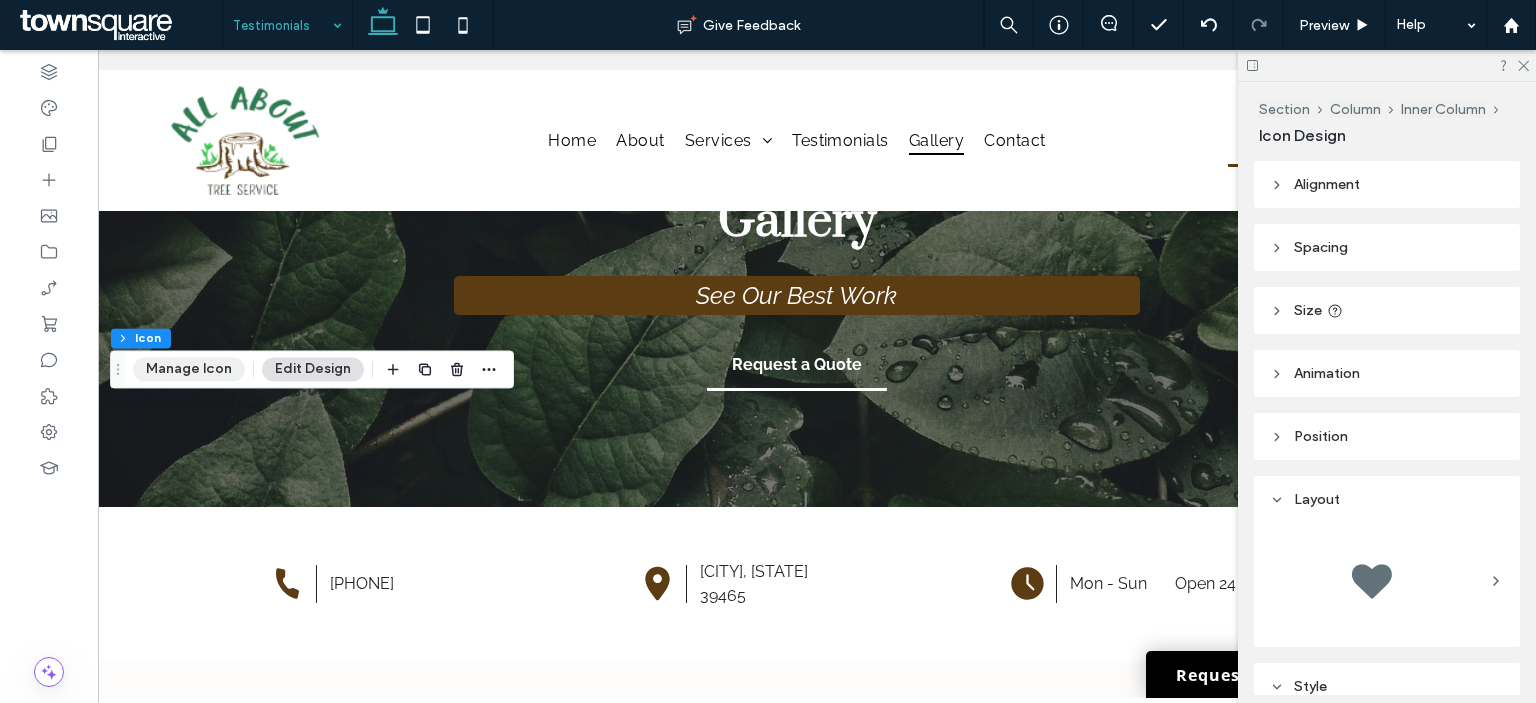 click on "Manage Icon" at bounding box center (189, 369) 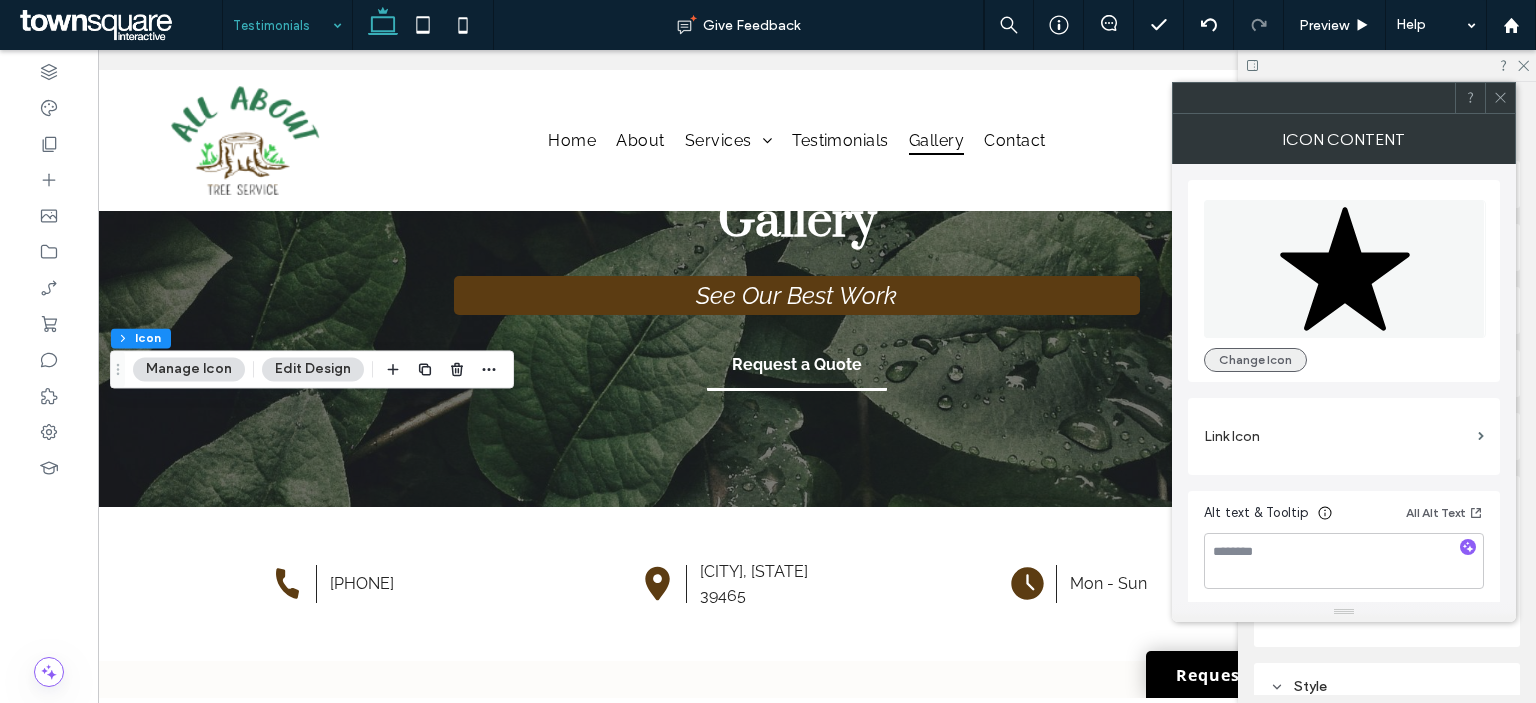 drag, startPoint x: 1262, startPoint y: 355, endPoint x: 1244, endPoint y: 355, distance: 18 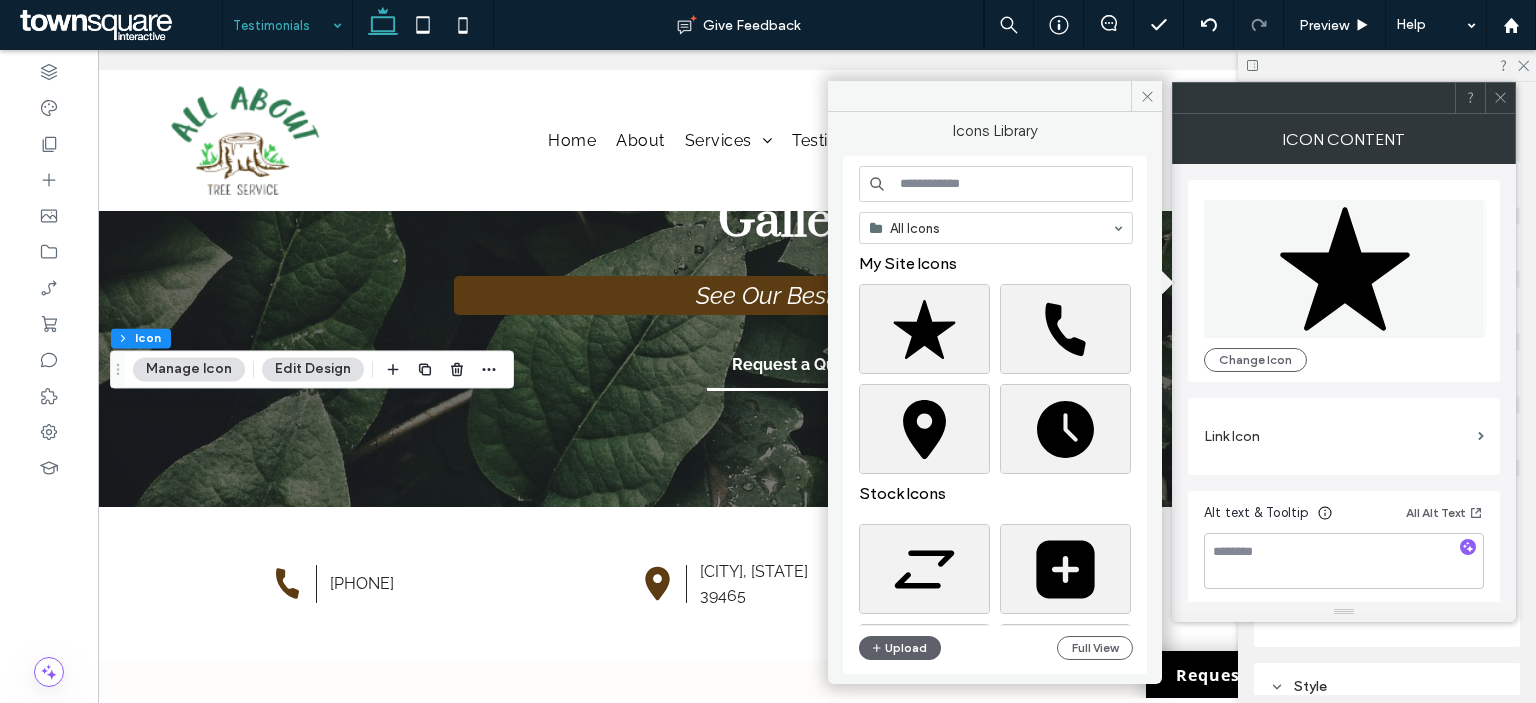 click at bounding box center (996, 184) 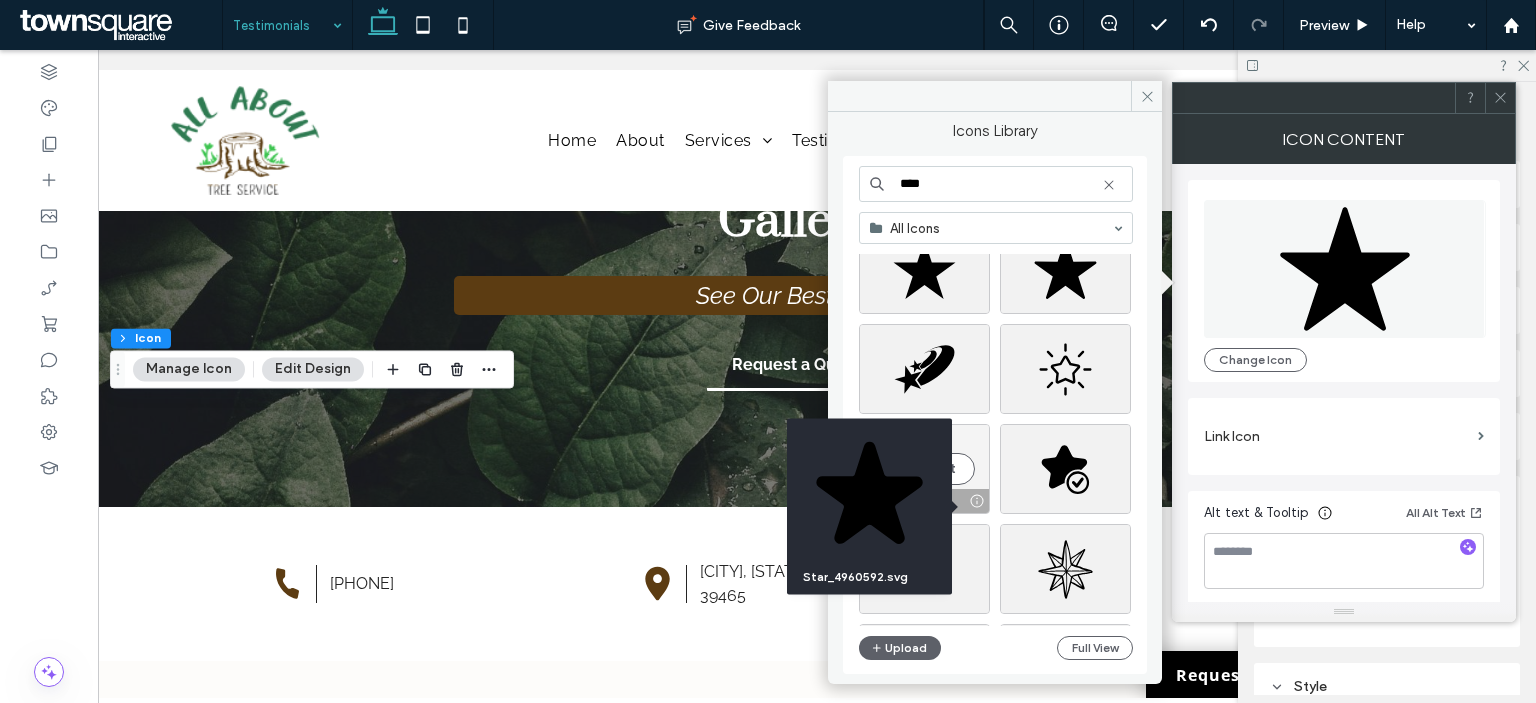 scroll, scrollTop: 500, scrollLeft: 0, axis: vertical 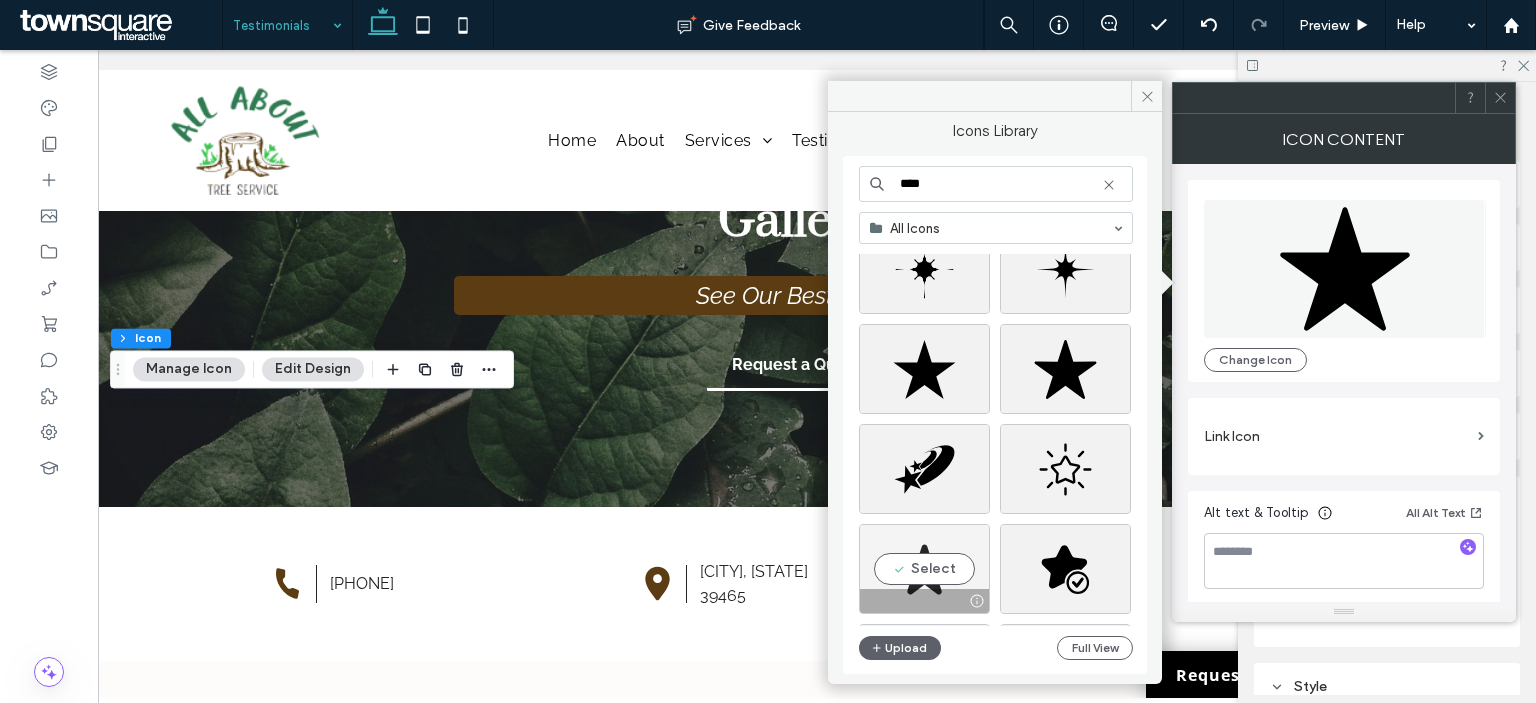 type on "****" 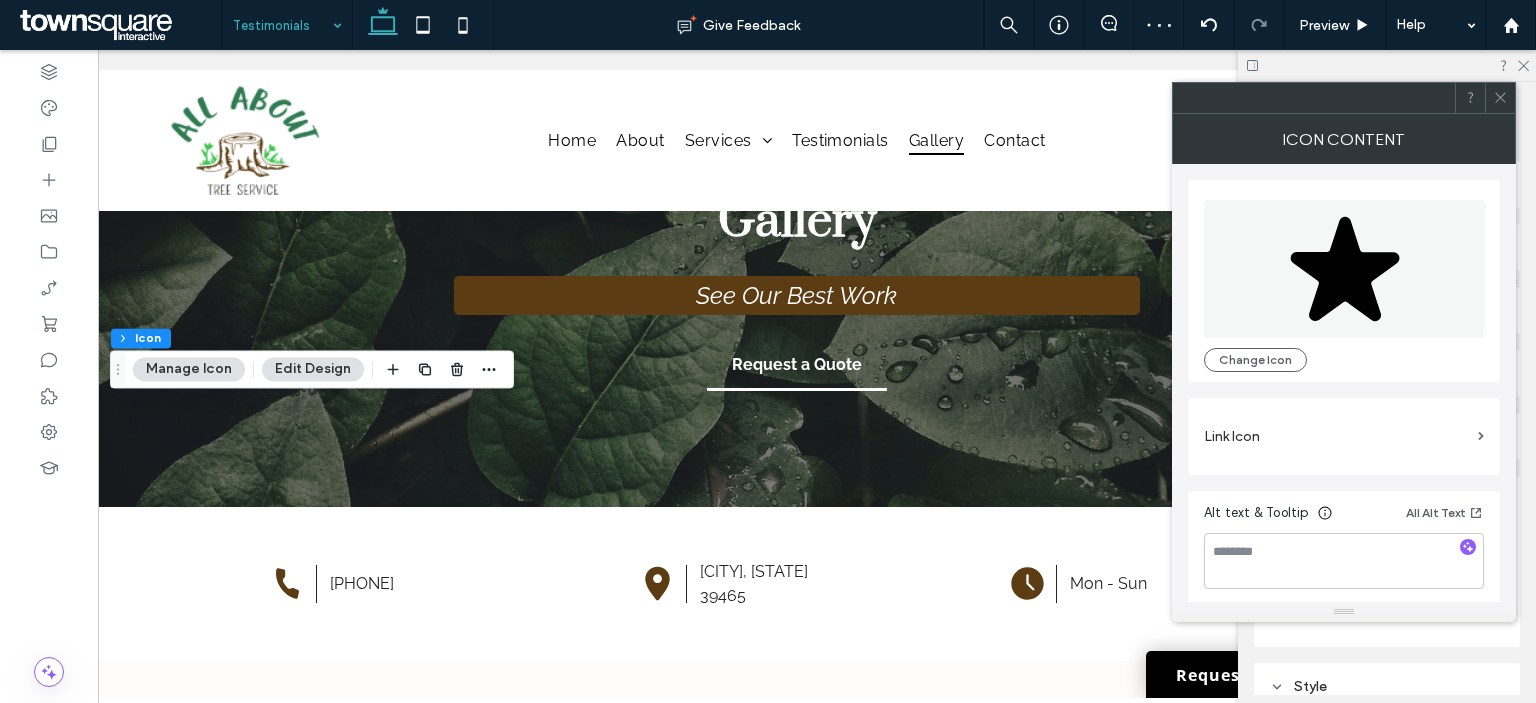 click 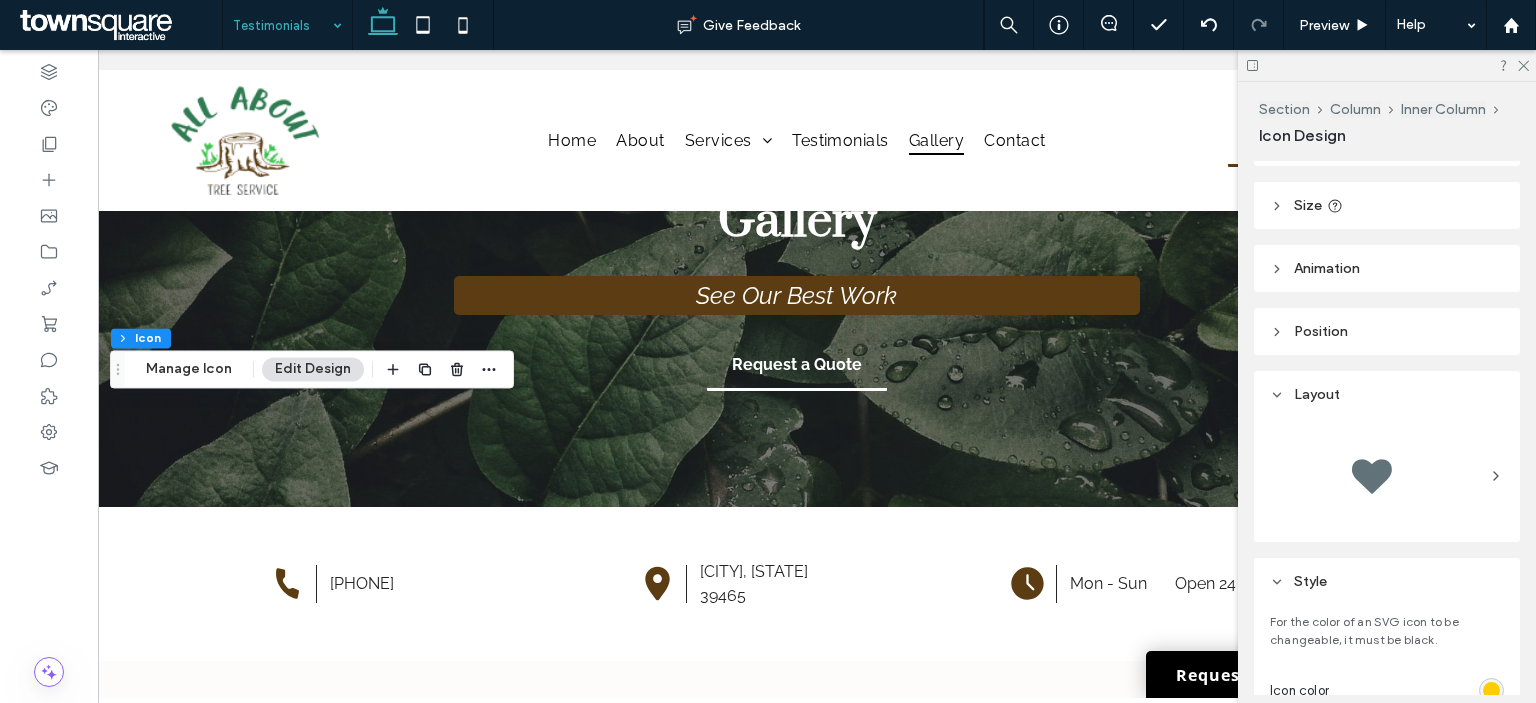 scroll, scrollTop: 0, scrollLeft: 0, axis: both 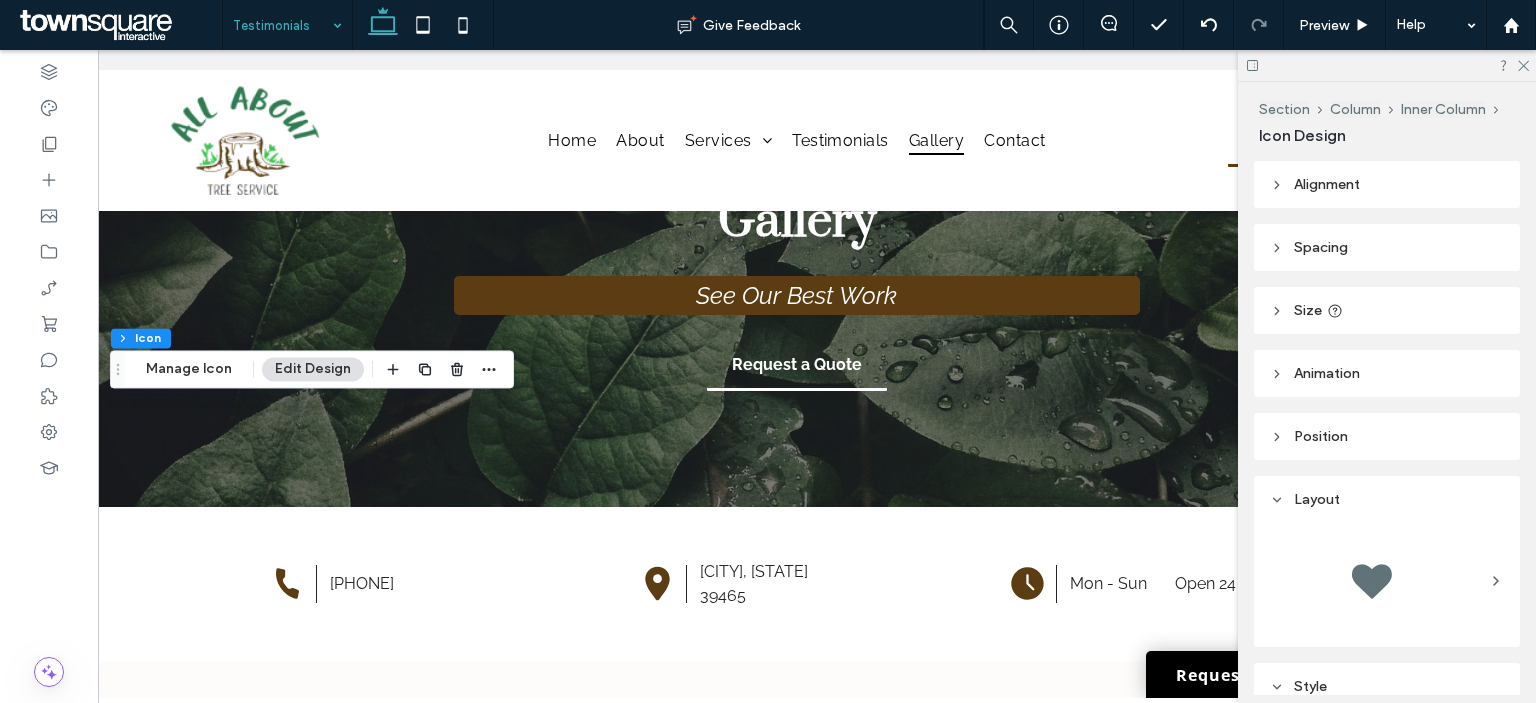 click on "Size" at bounding box center (1387, 310) 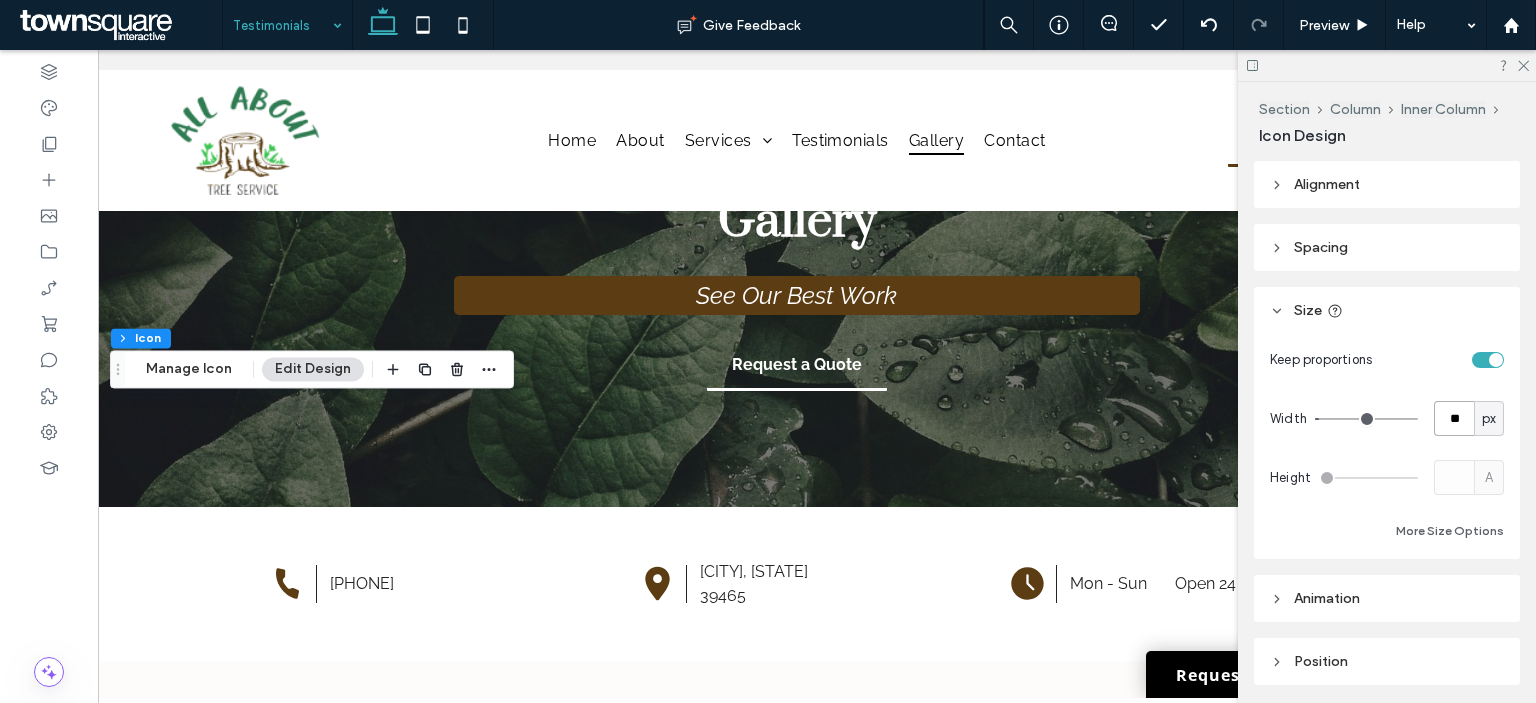 click on "**" at bounding box center (1454, 418) 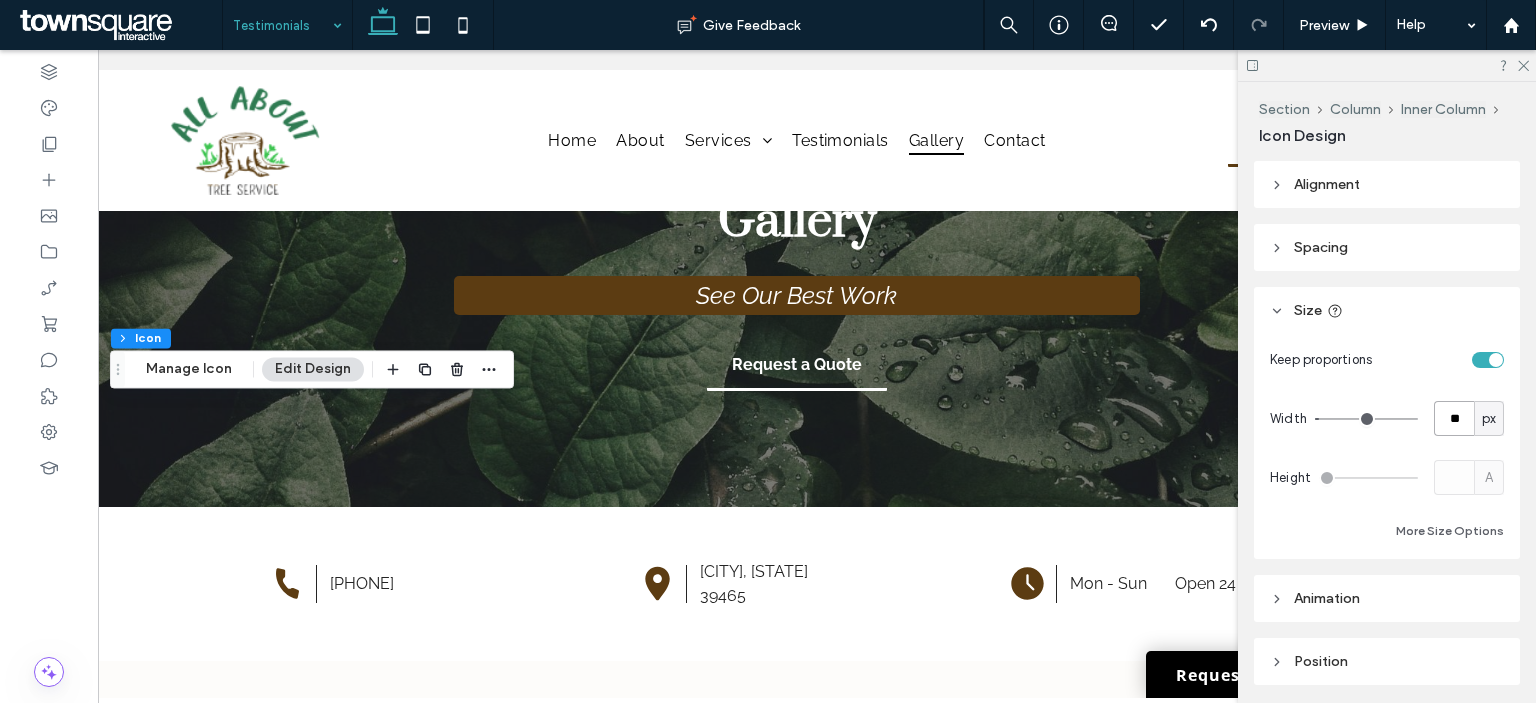 type on "**" 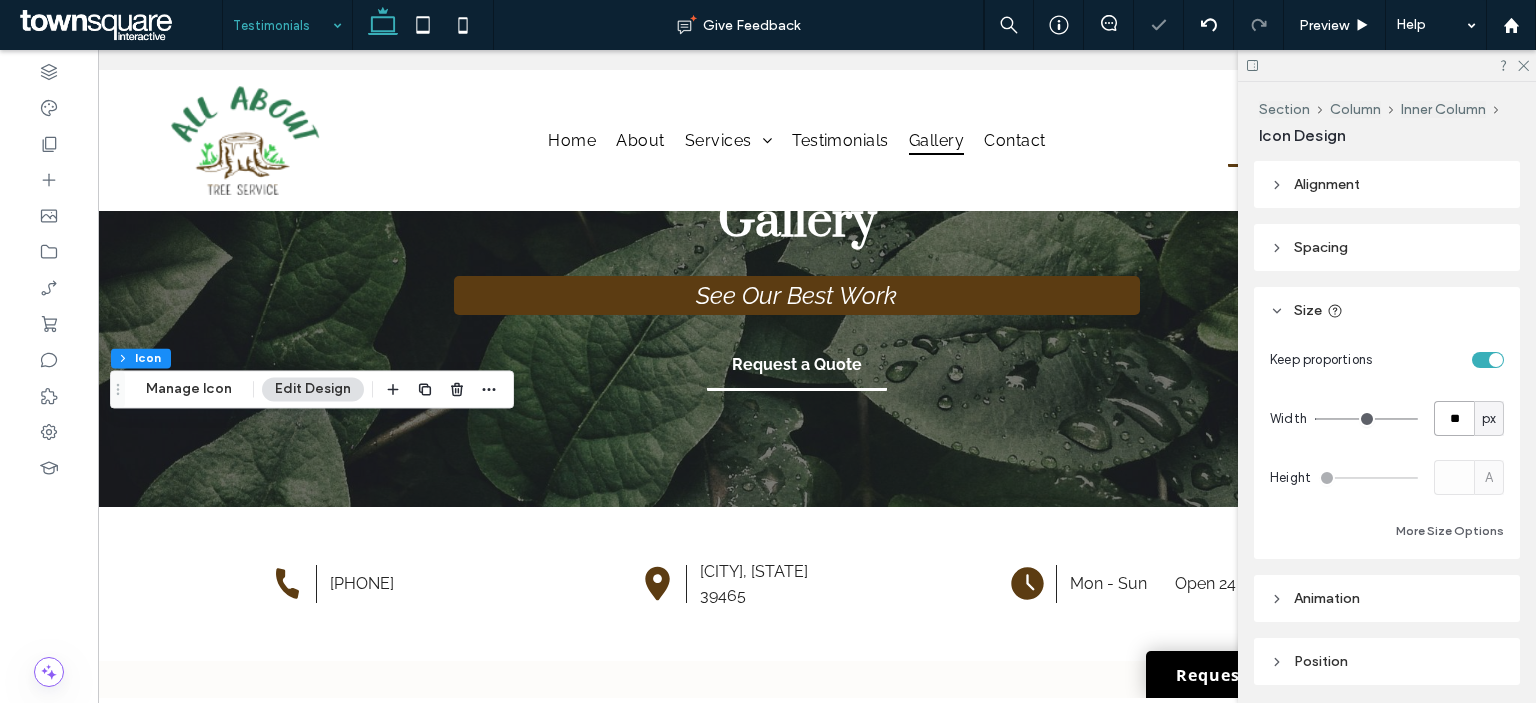 type on "*" 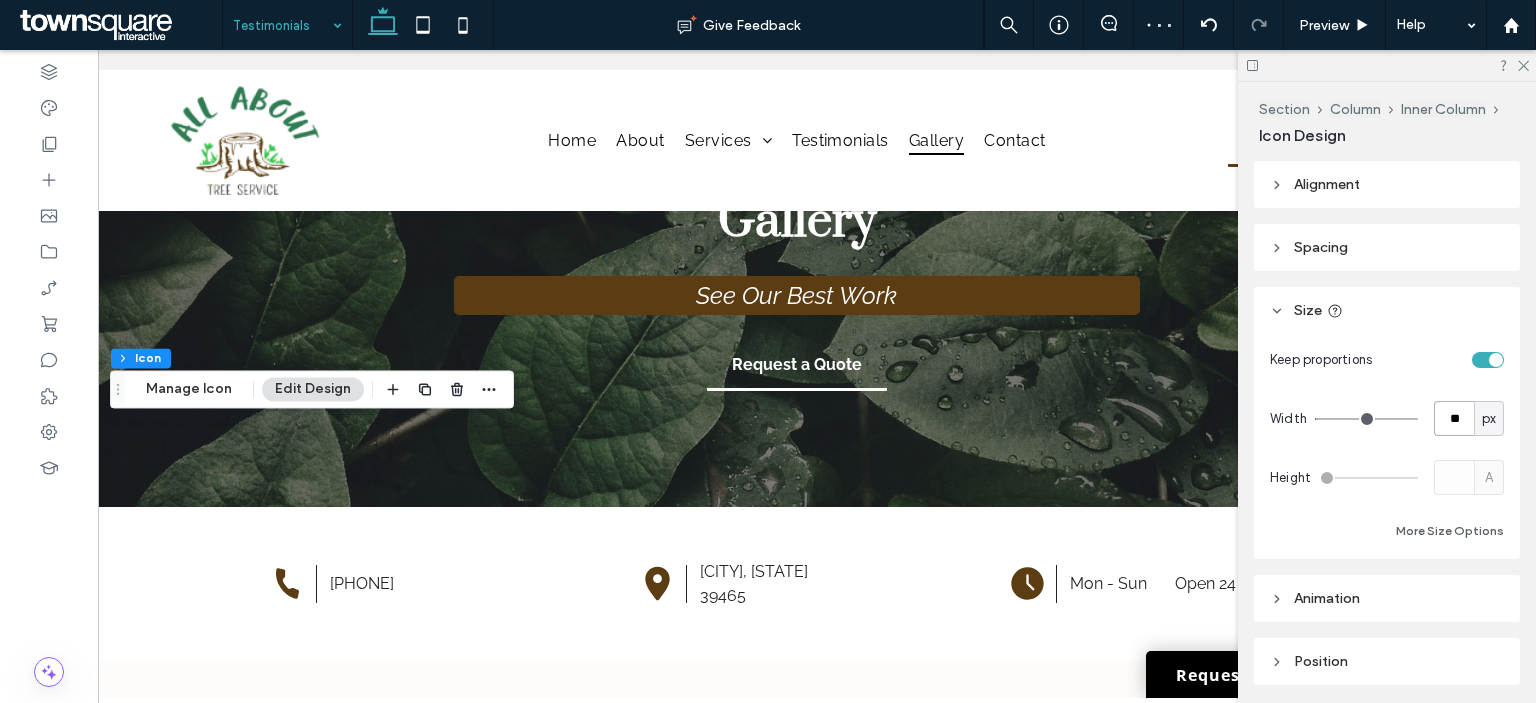 type on "**" 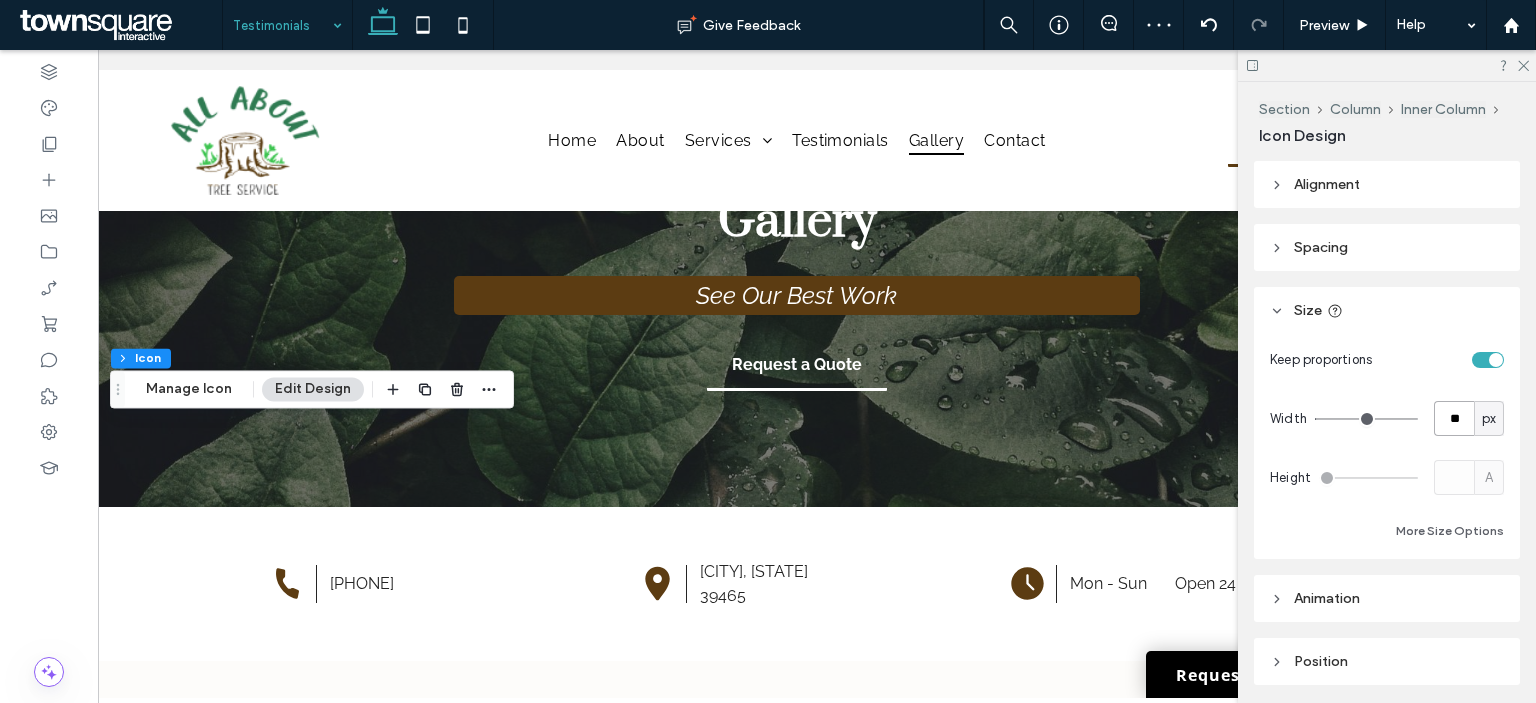 type on "**" 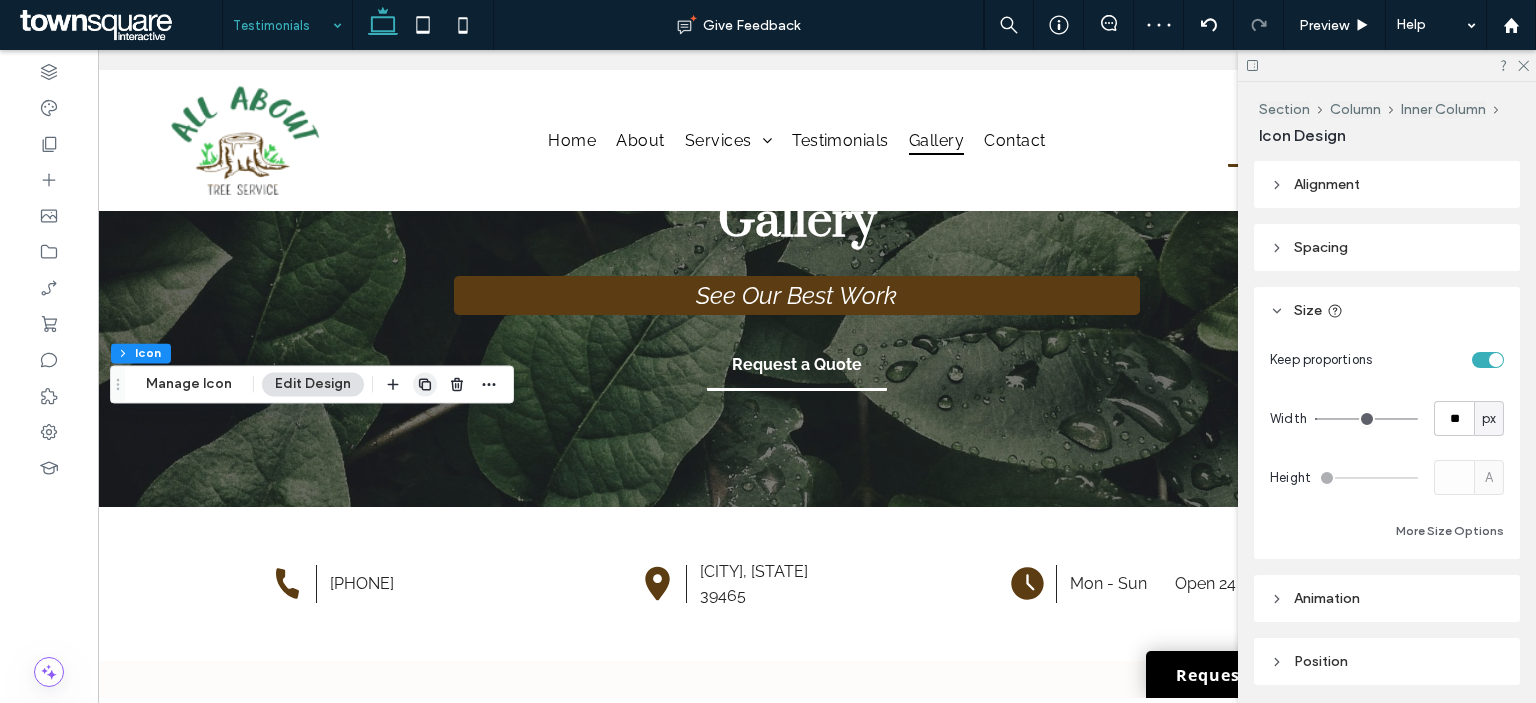 click 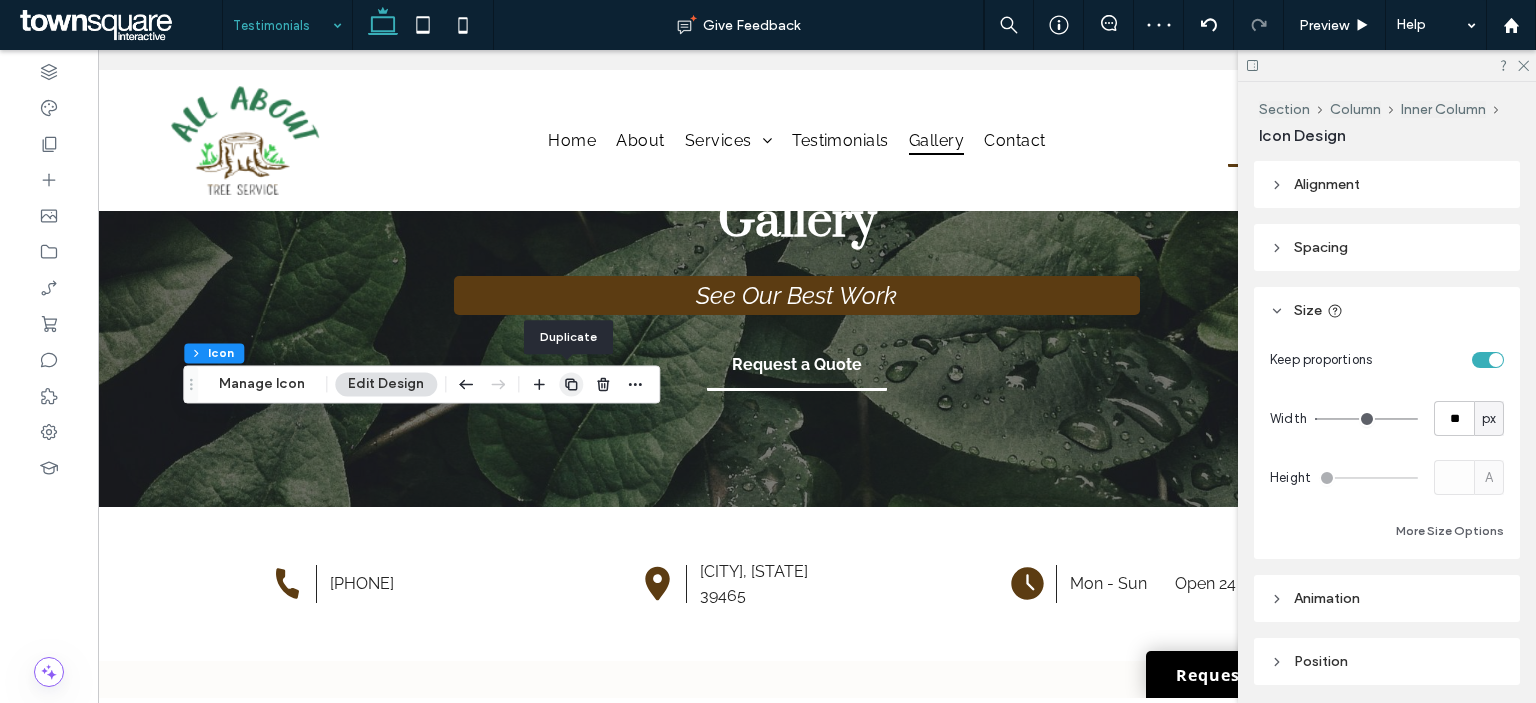 click at bounding box center [571, 384] 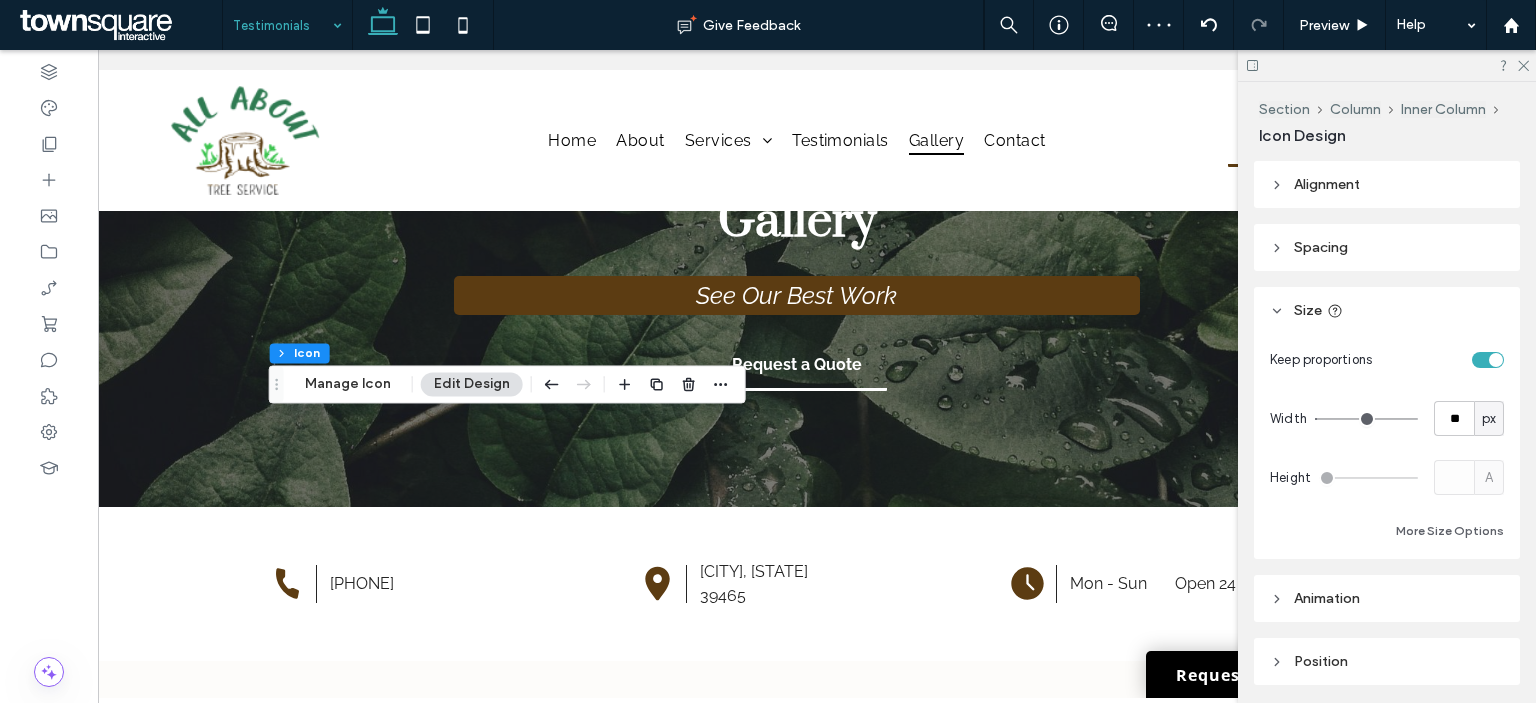 click 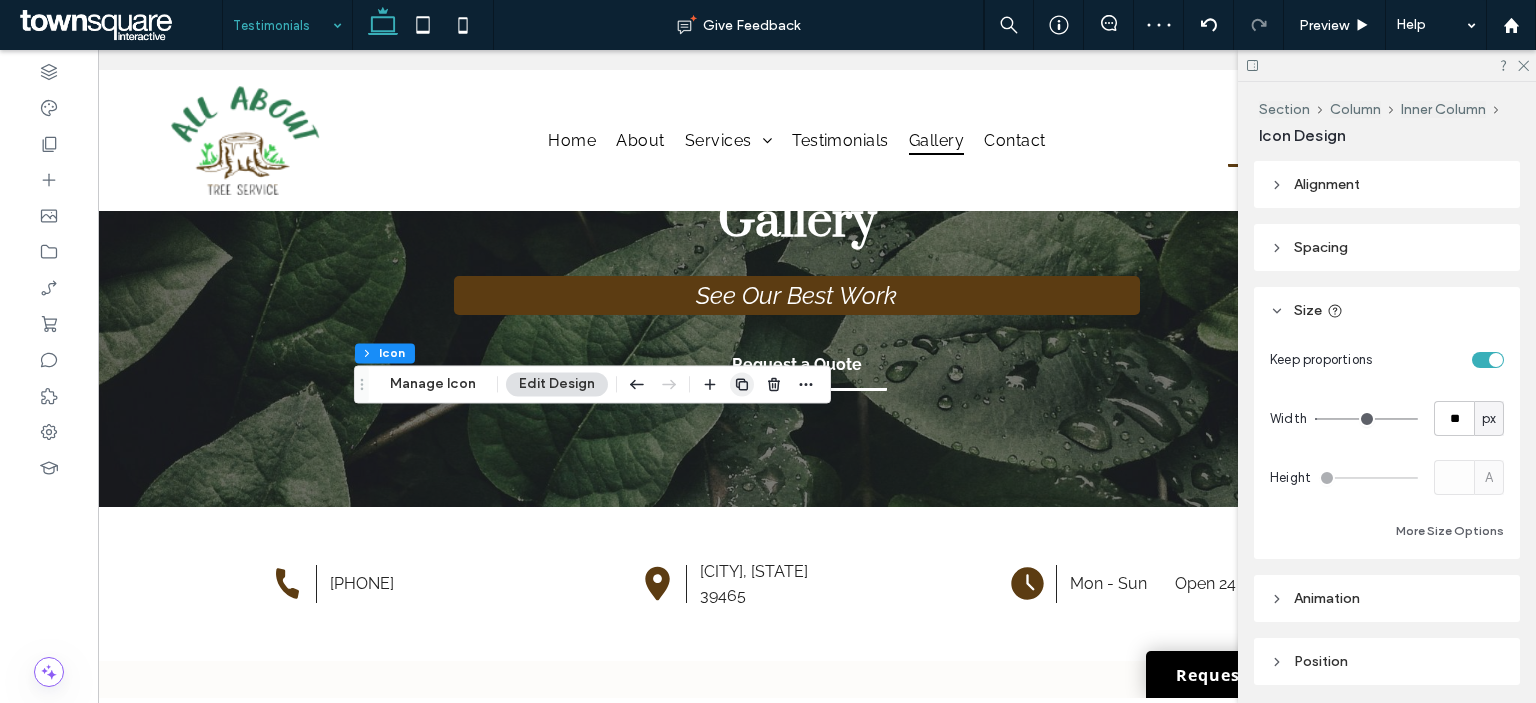 click 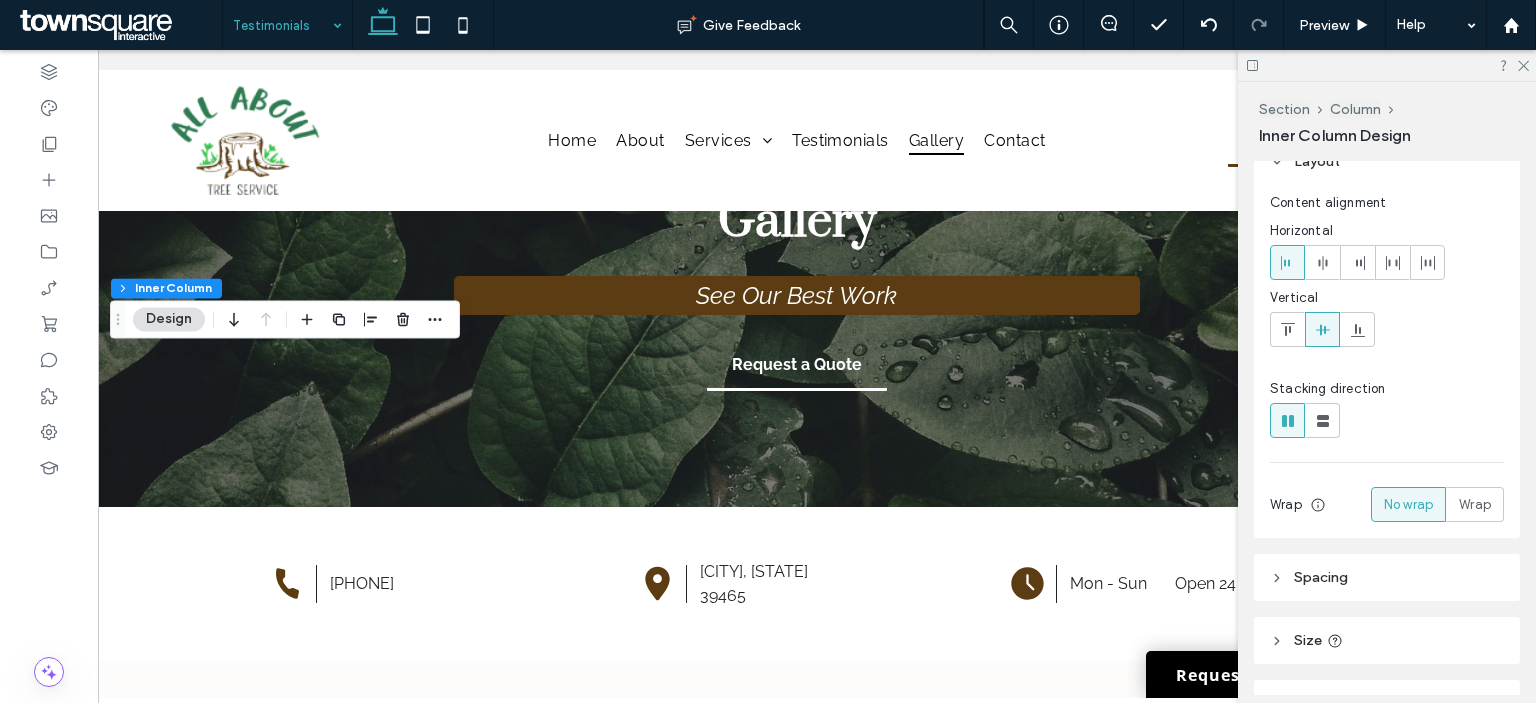 scroll, scrollTop: 300, scrollLeft: 0, axis: vertical 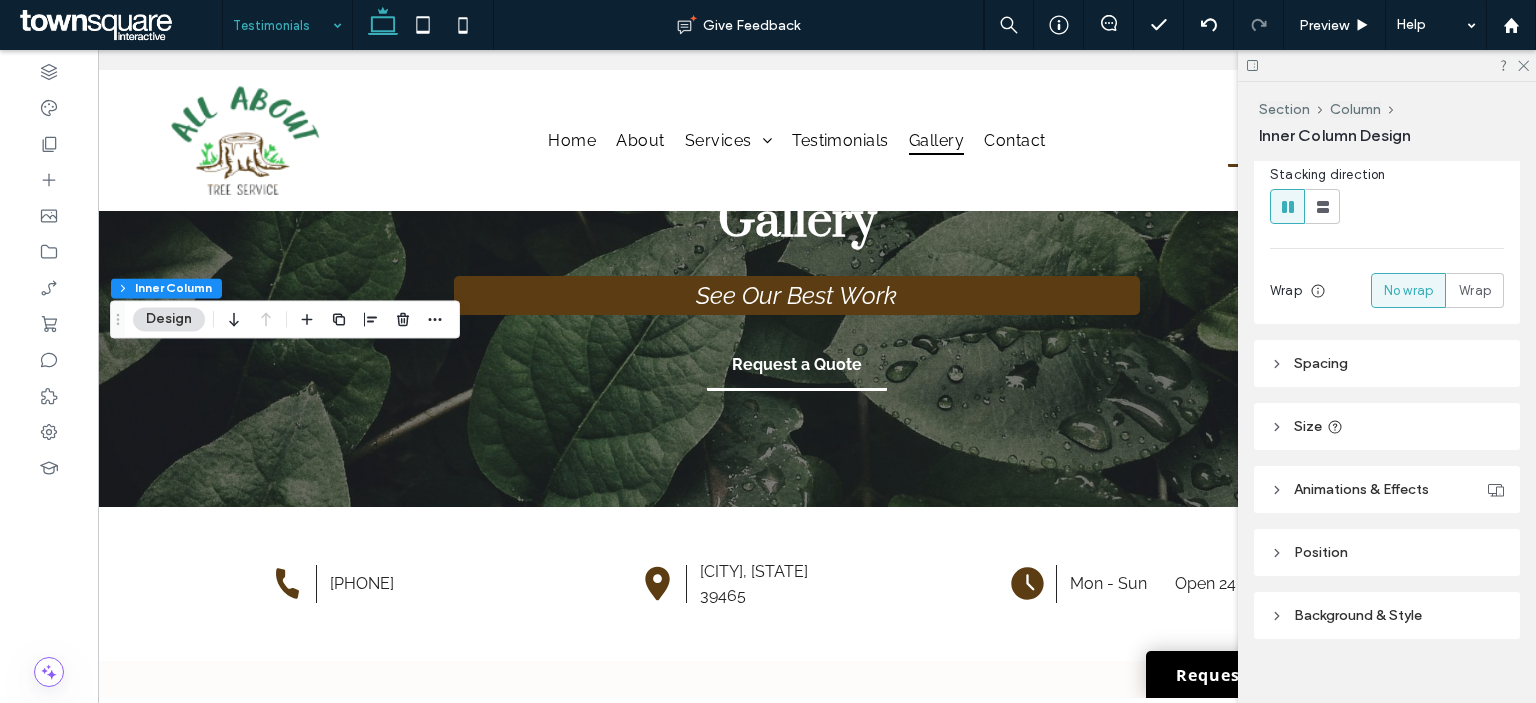 click on "Spacing" at bounding box center (1387, 363) 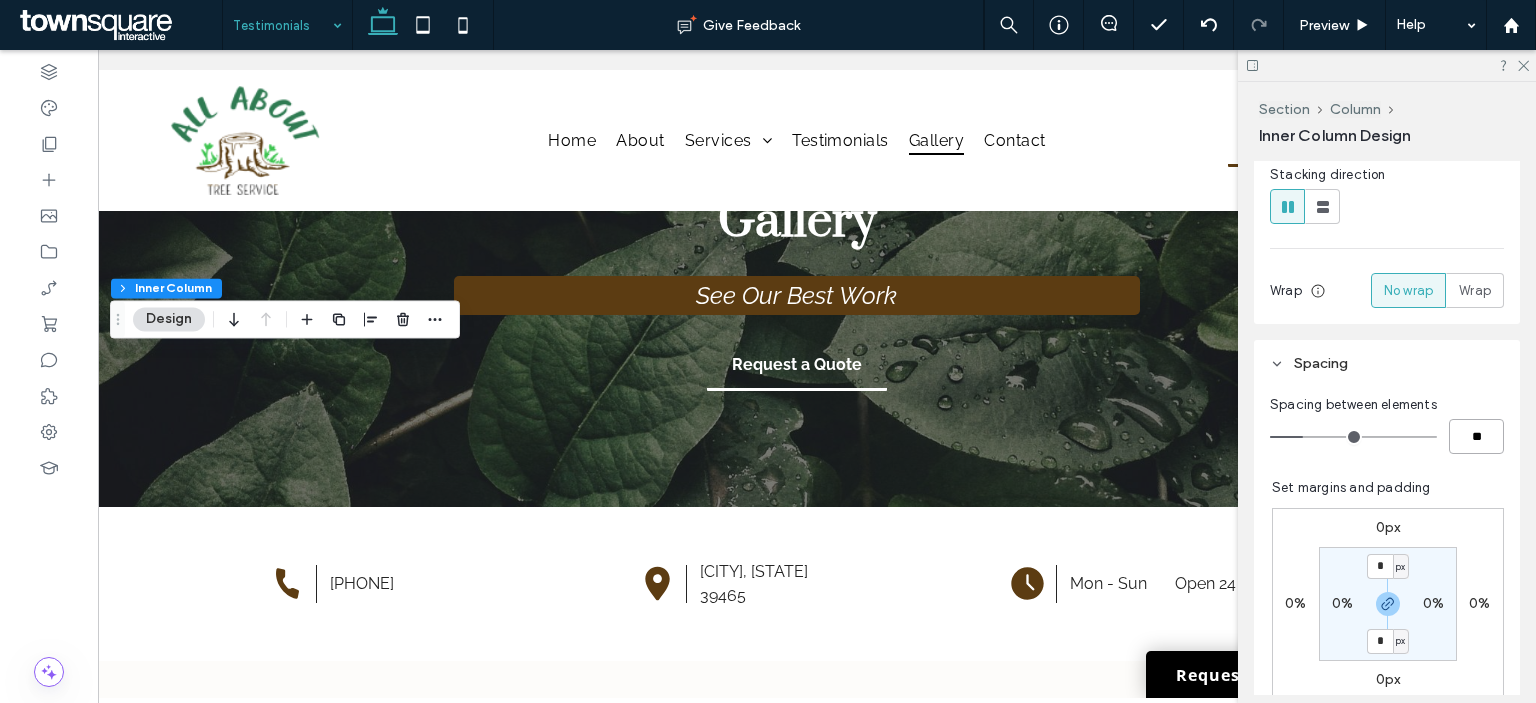 click on "**" at bounding box center [1476, 436] 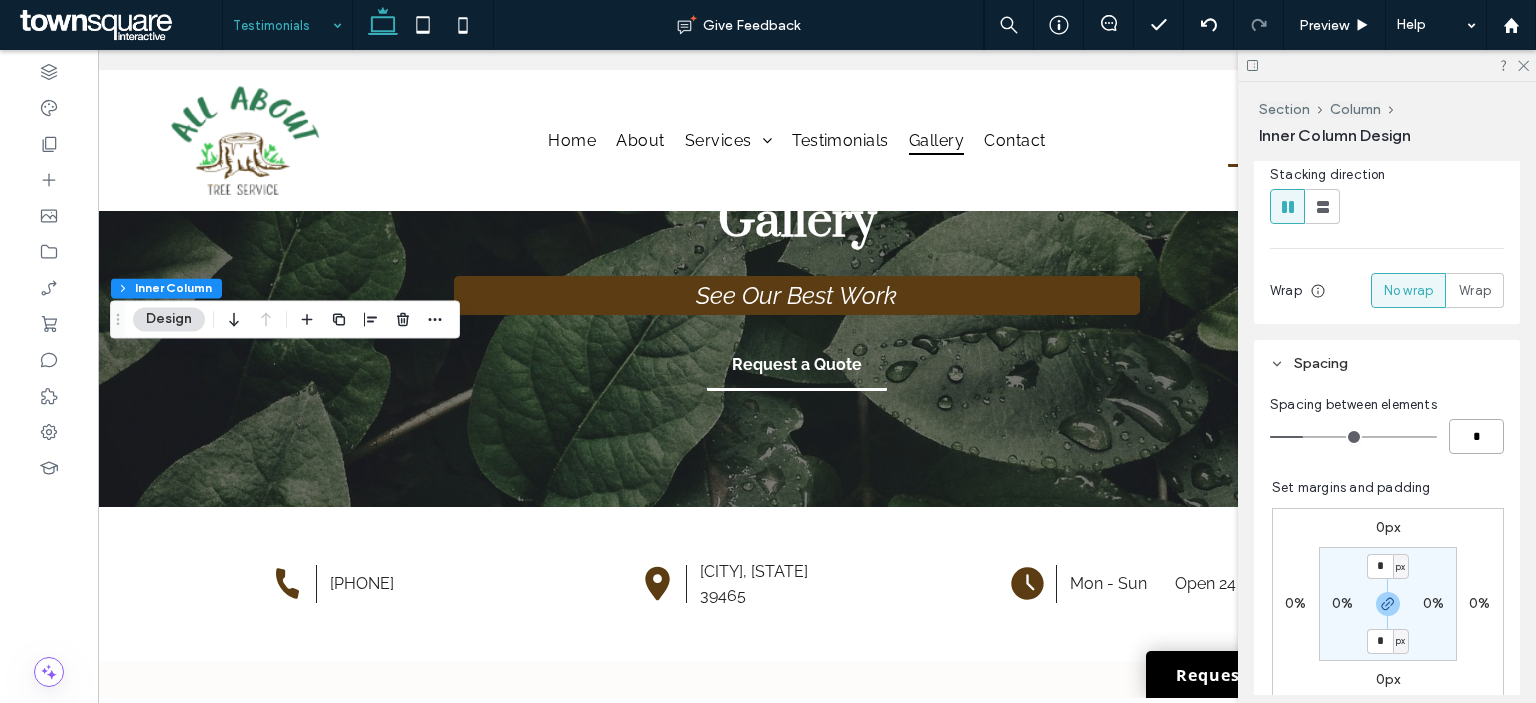 type on "*" 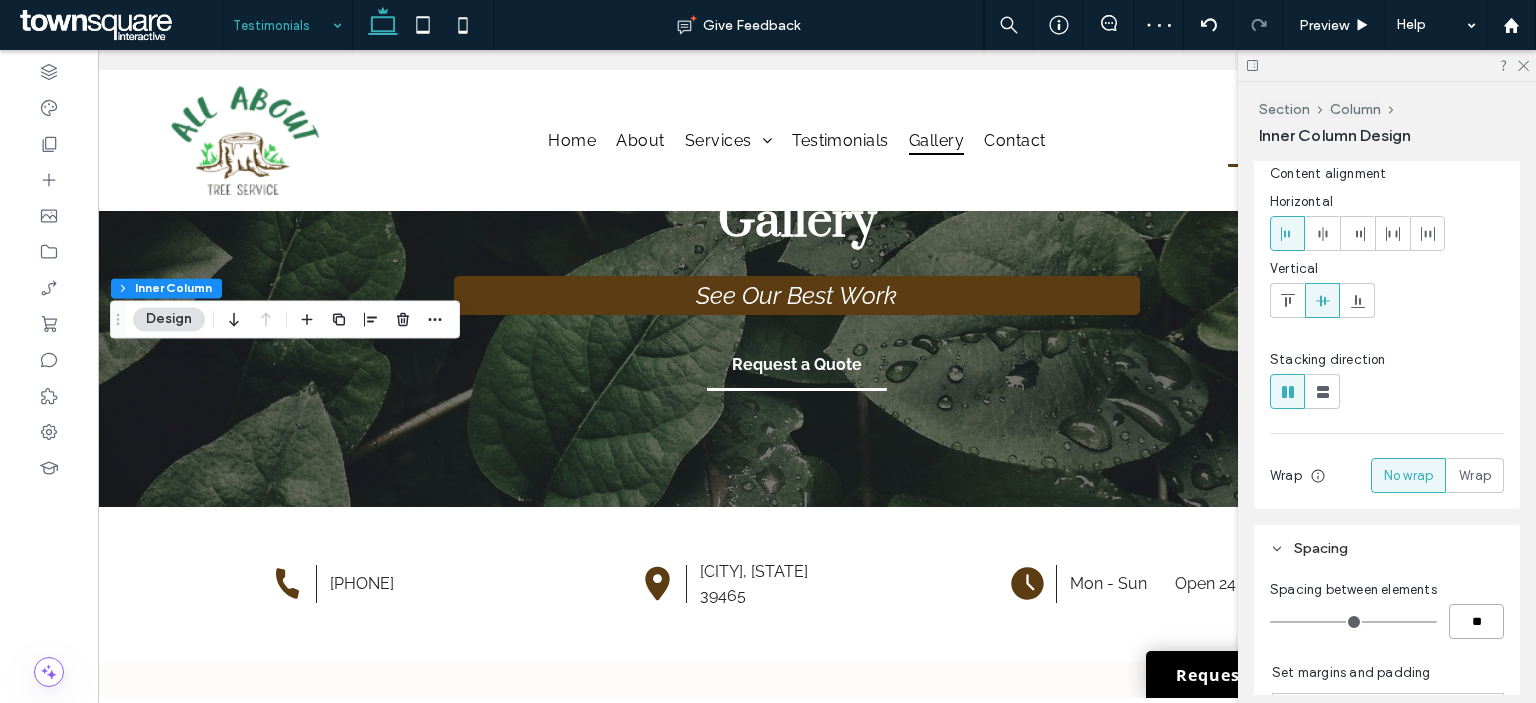 scroll, scrollTop: 0, scrollLeft: 0, axis: both 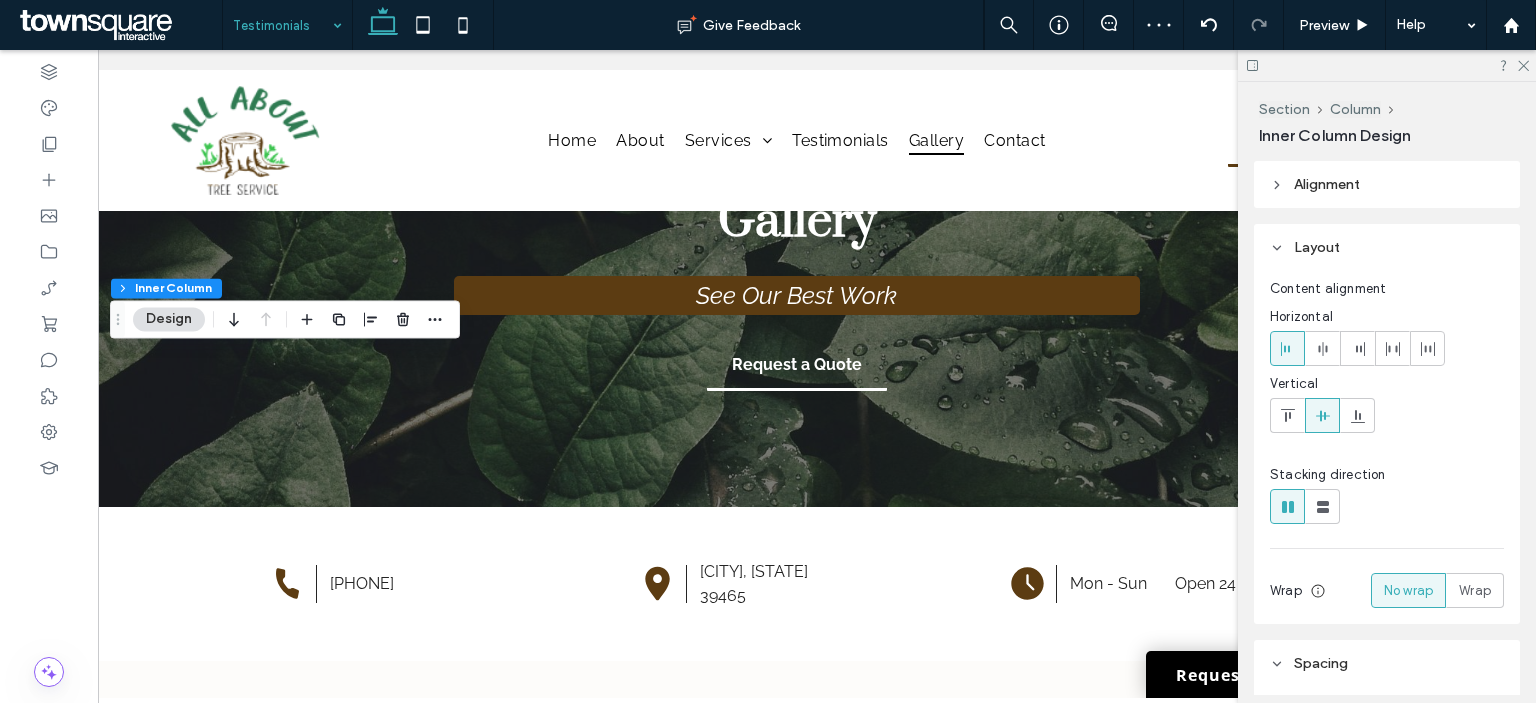 click 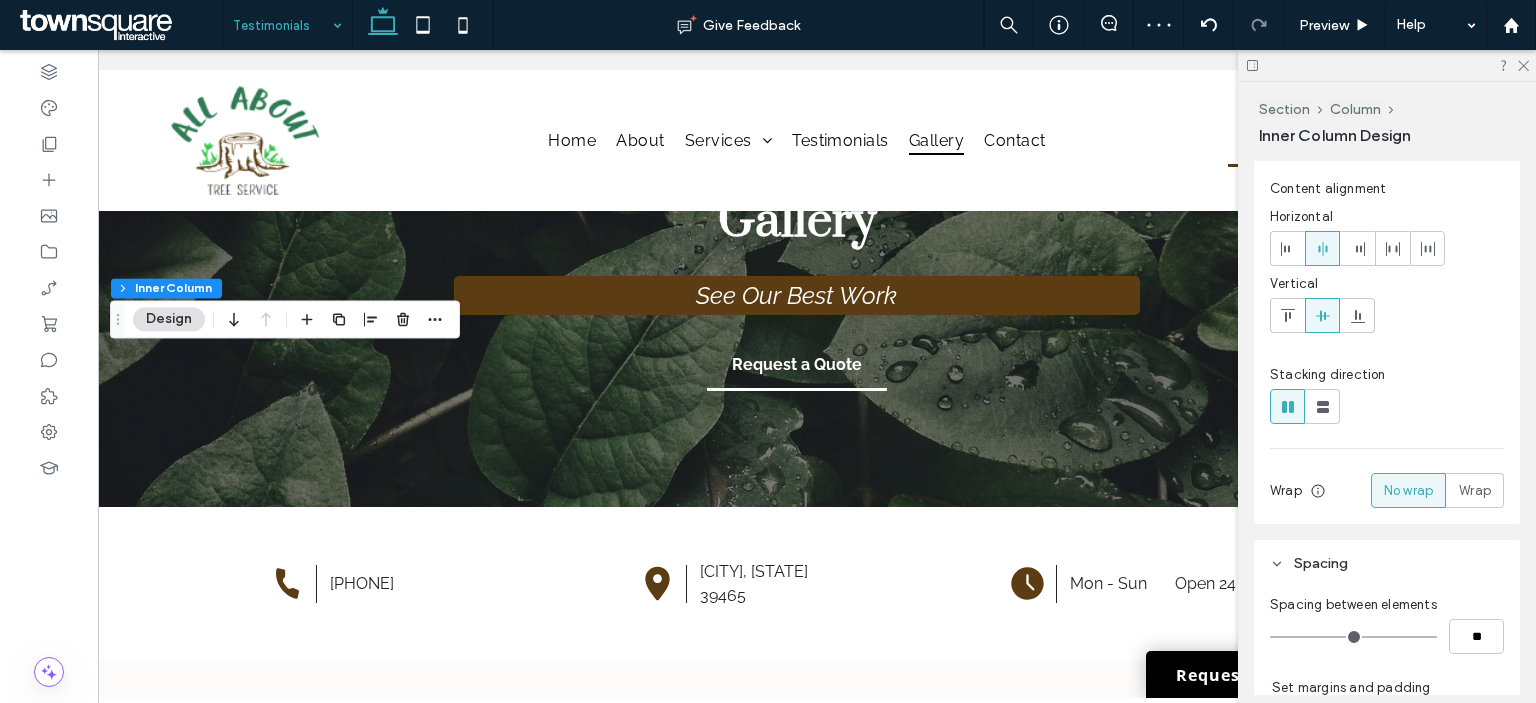 scroll, scrollTop: 200, scrollLeft: 0, axis: vertical 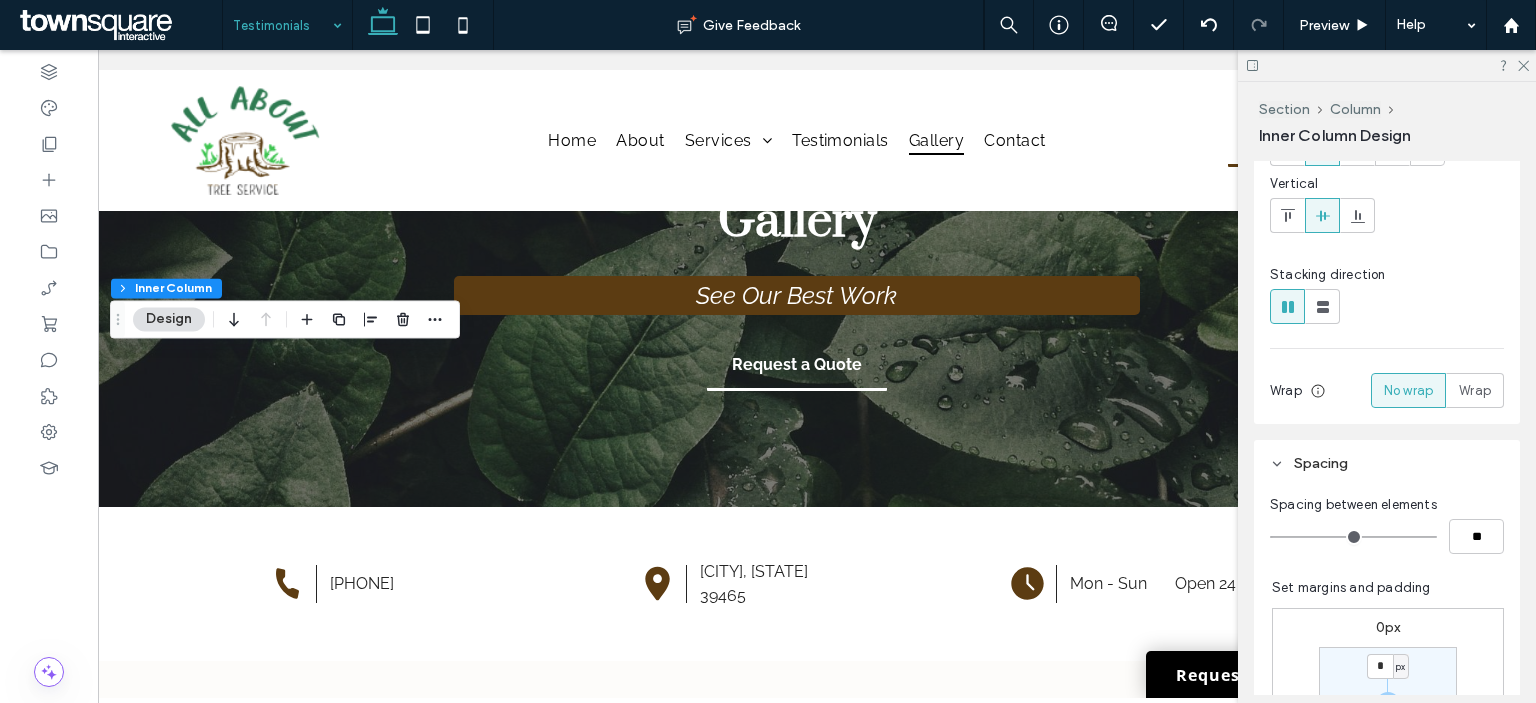 click on "Spacing" at bounding box center (1387, 463) 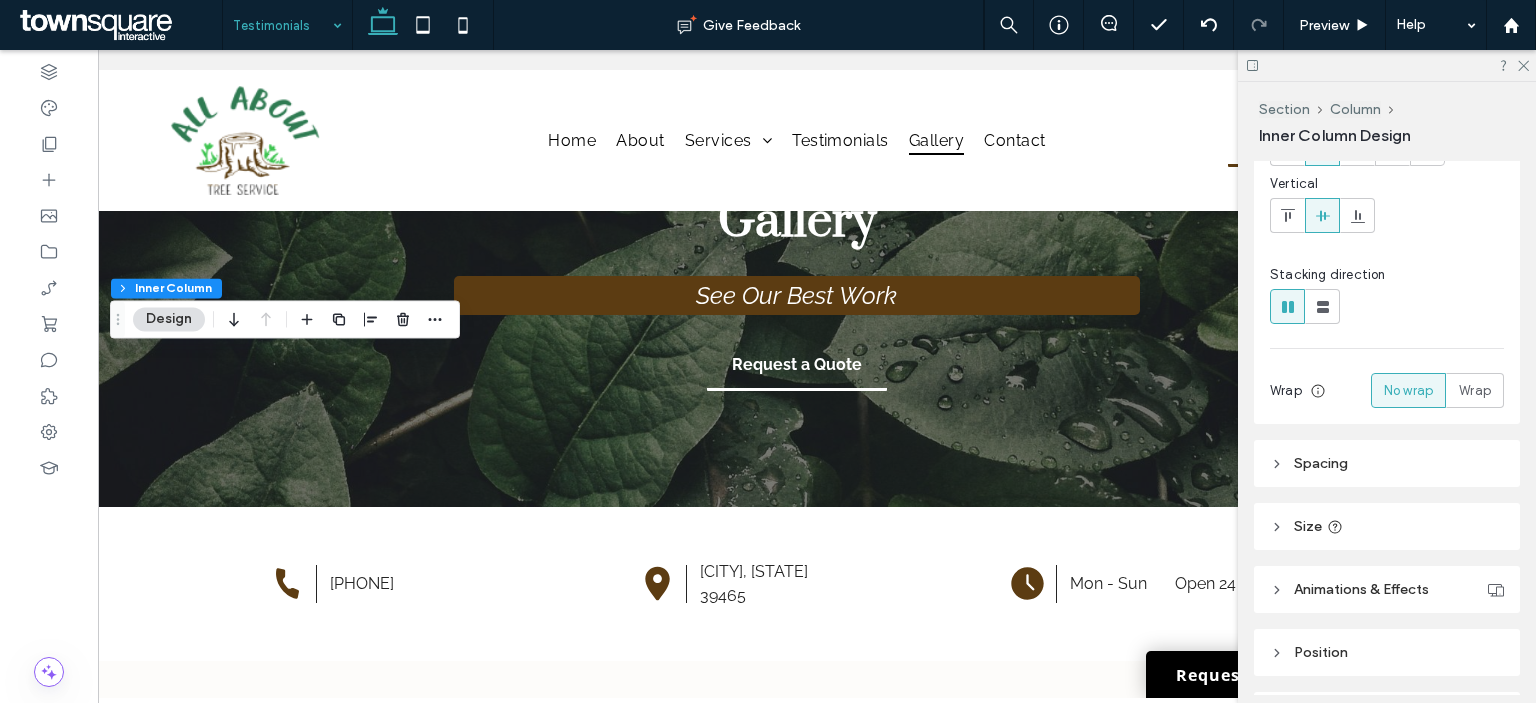 click on "Spacing" at bounding box center [1387, 463] 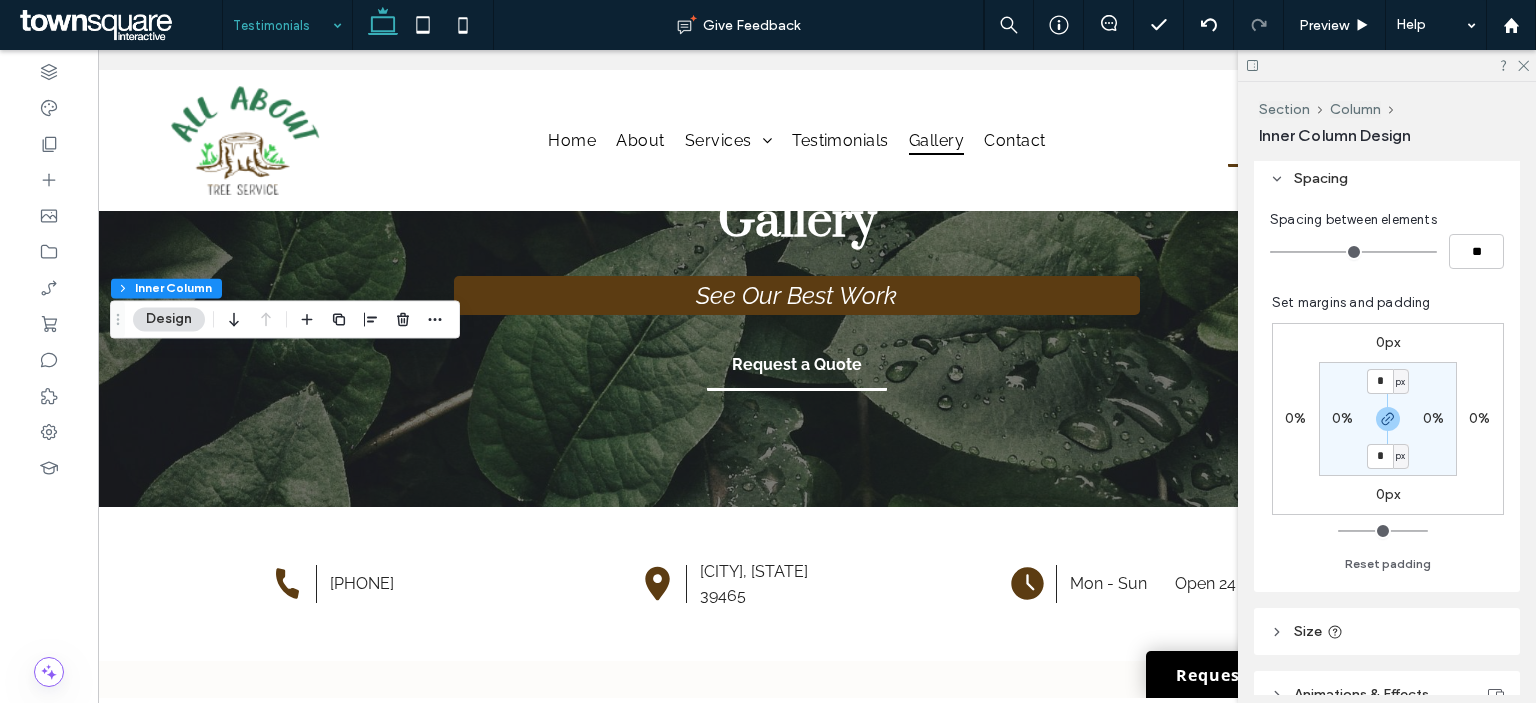 scroll, scrollTop: 500, scrollLeft: 0, axis: vertical 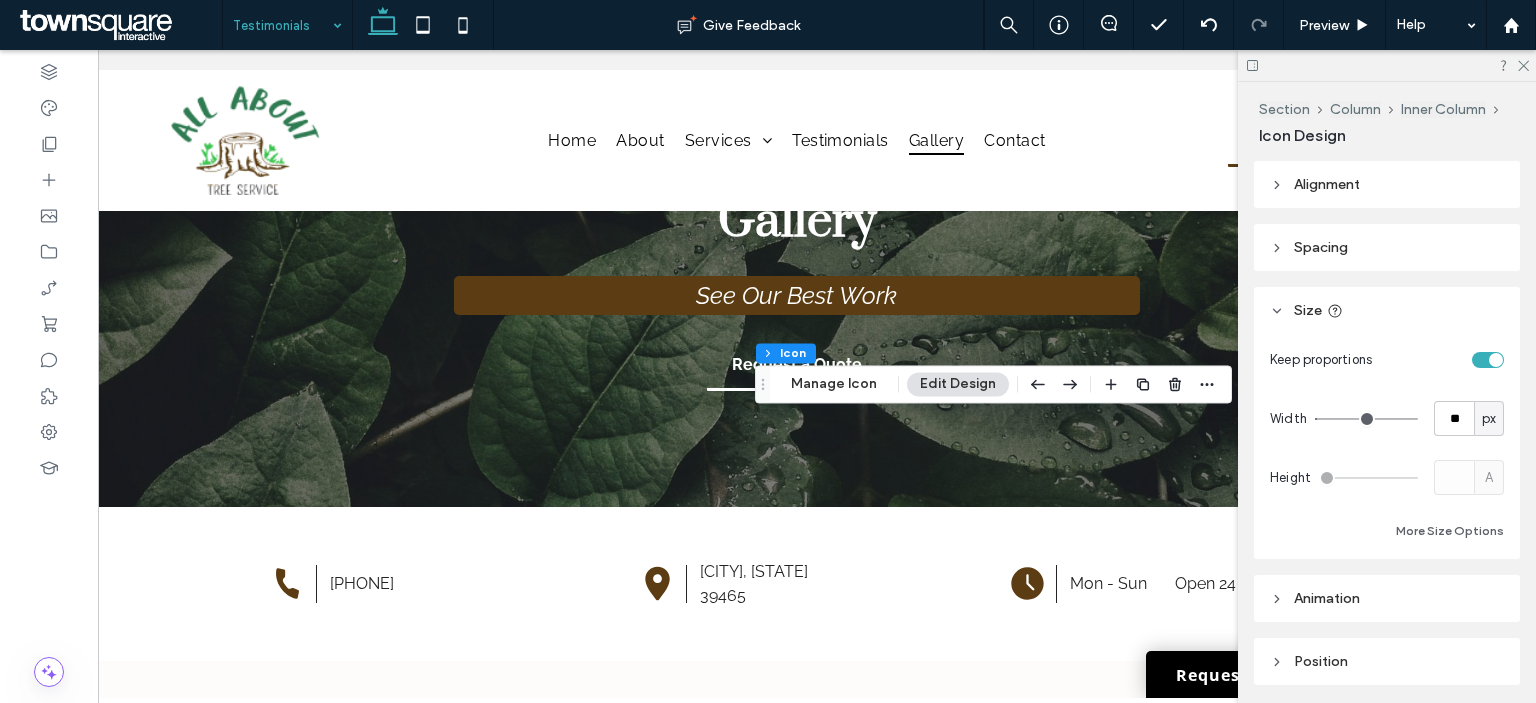 click on "Spacing" at bounding box center [1387, 247] 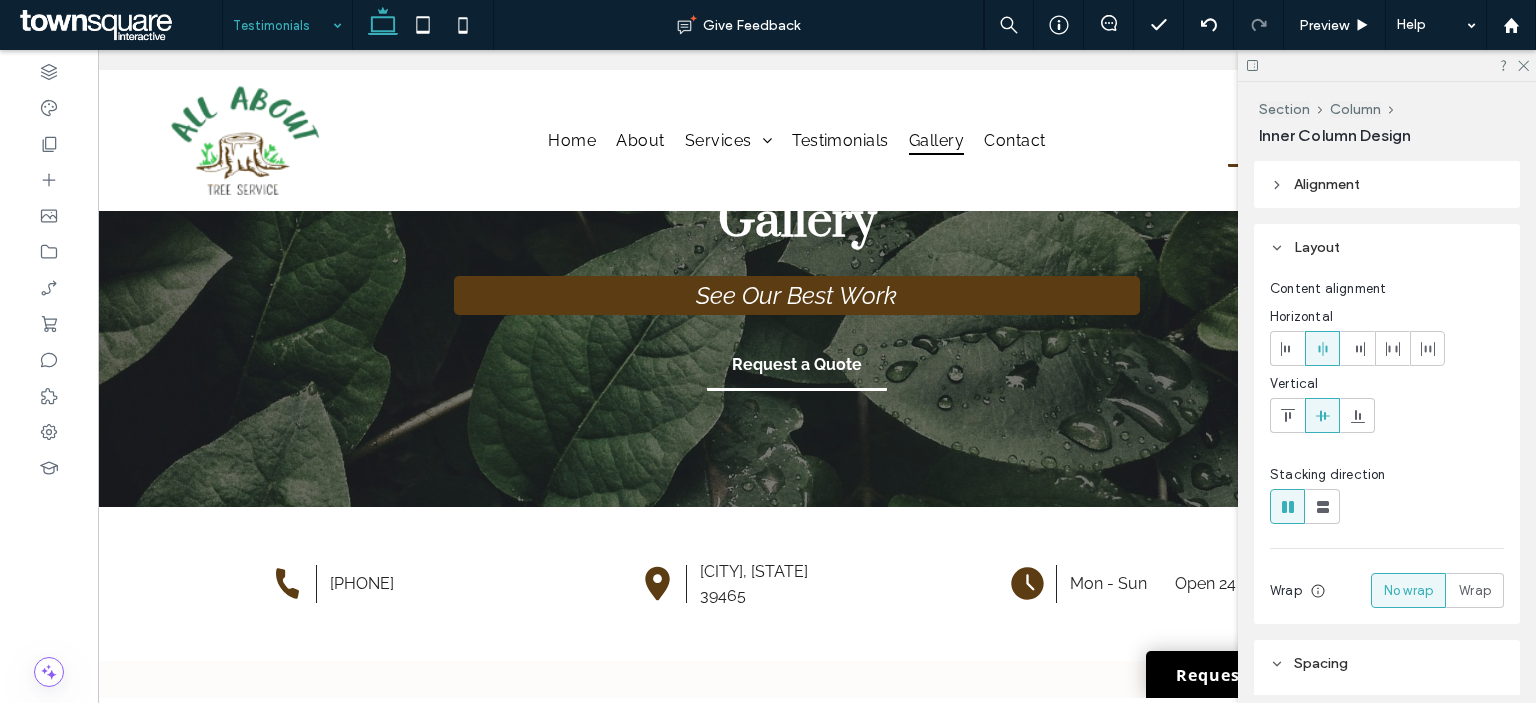 type on "**" 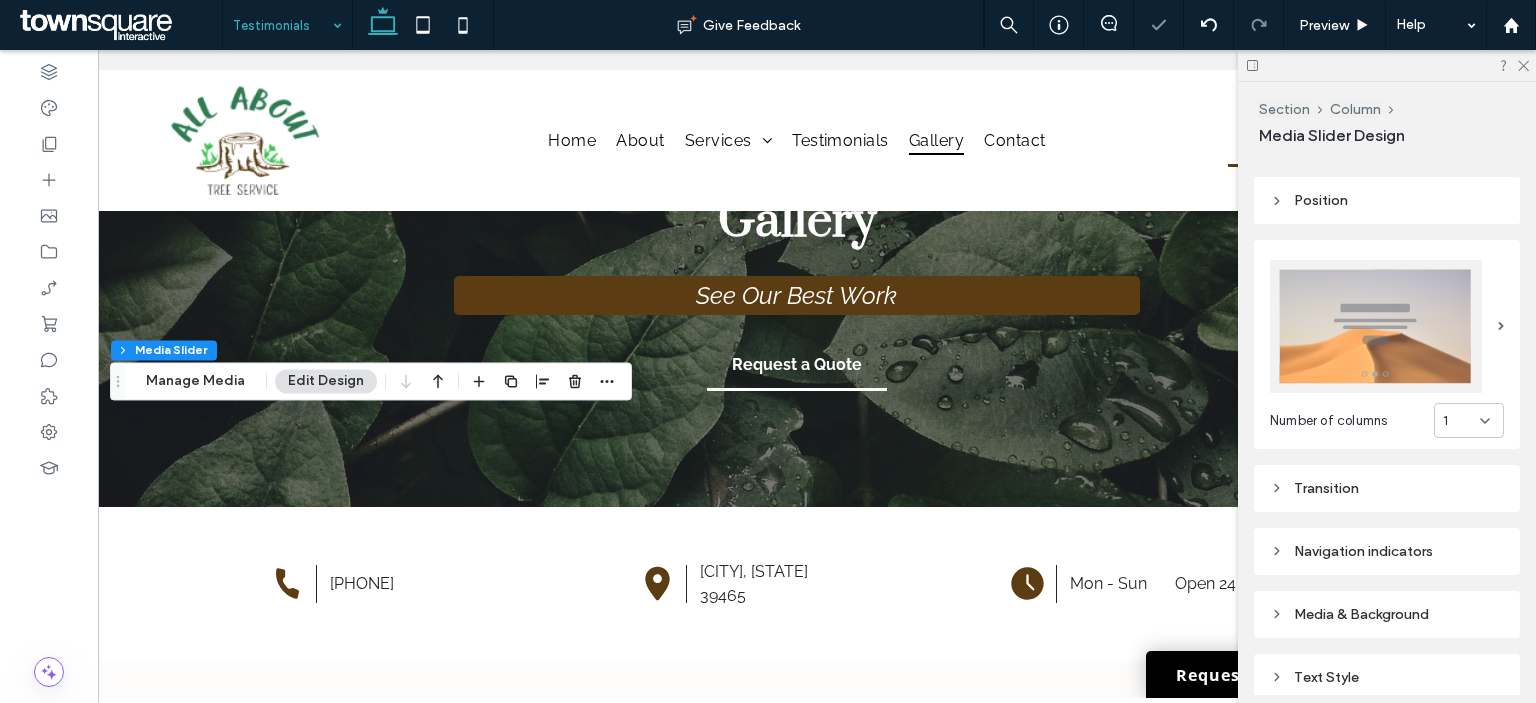 scroll, scrollTop: 438, scrollLeft: 0, axis: vertical 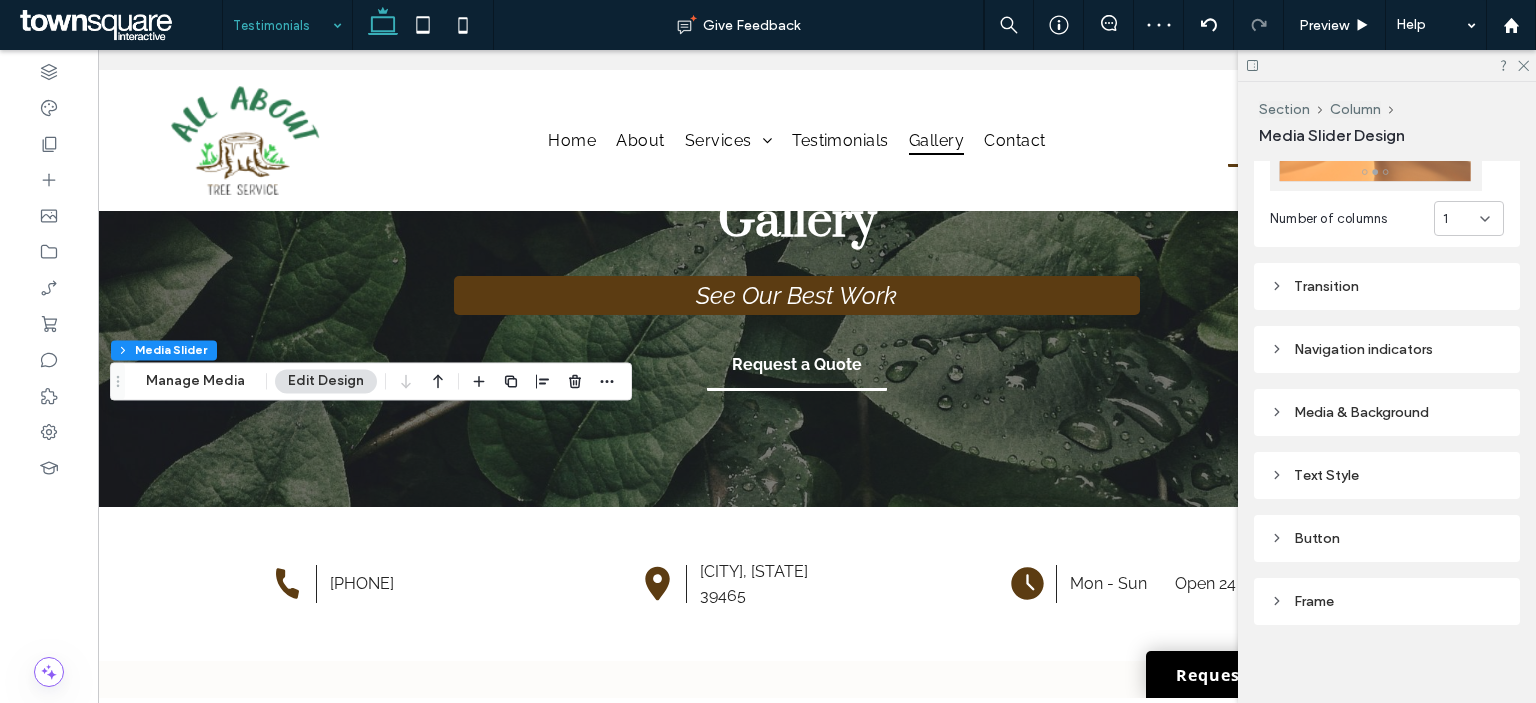 click on "Media & Background" at bounding box center [1387, 412] 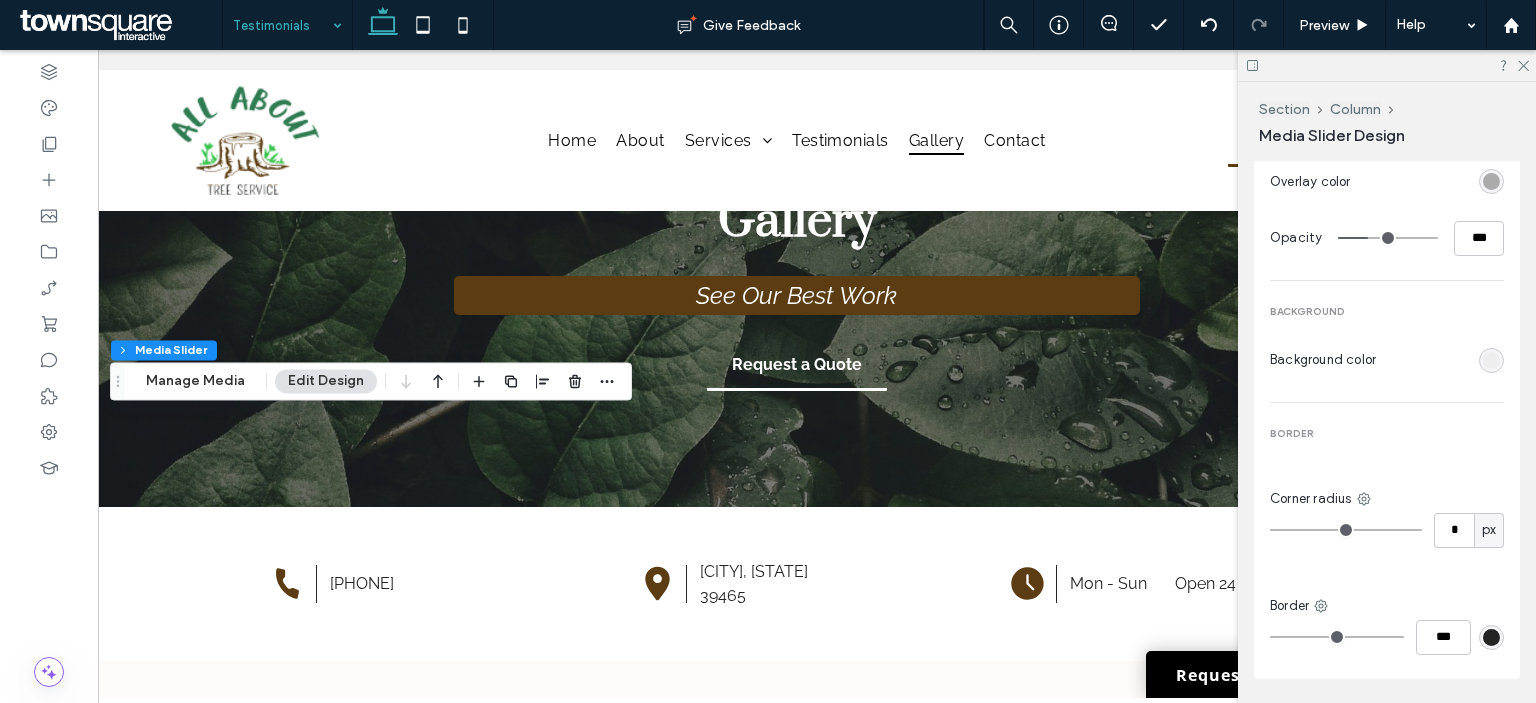 scroll, scrollTop: 838, scrollLeft: 0, axis: vertical 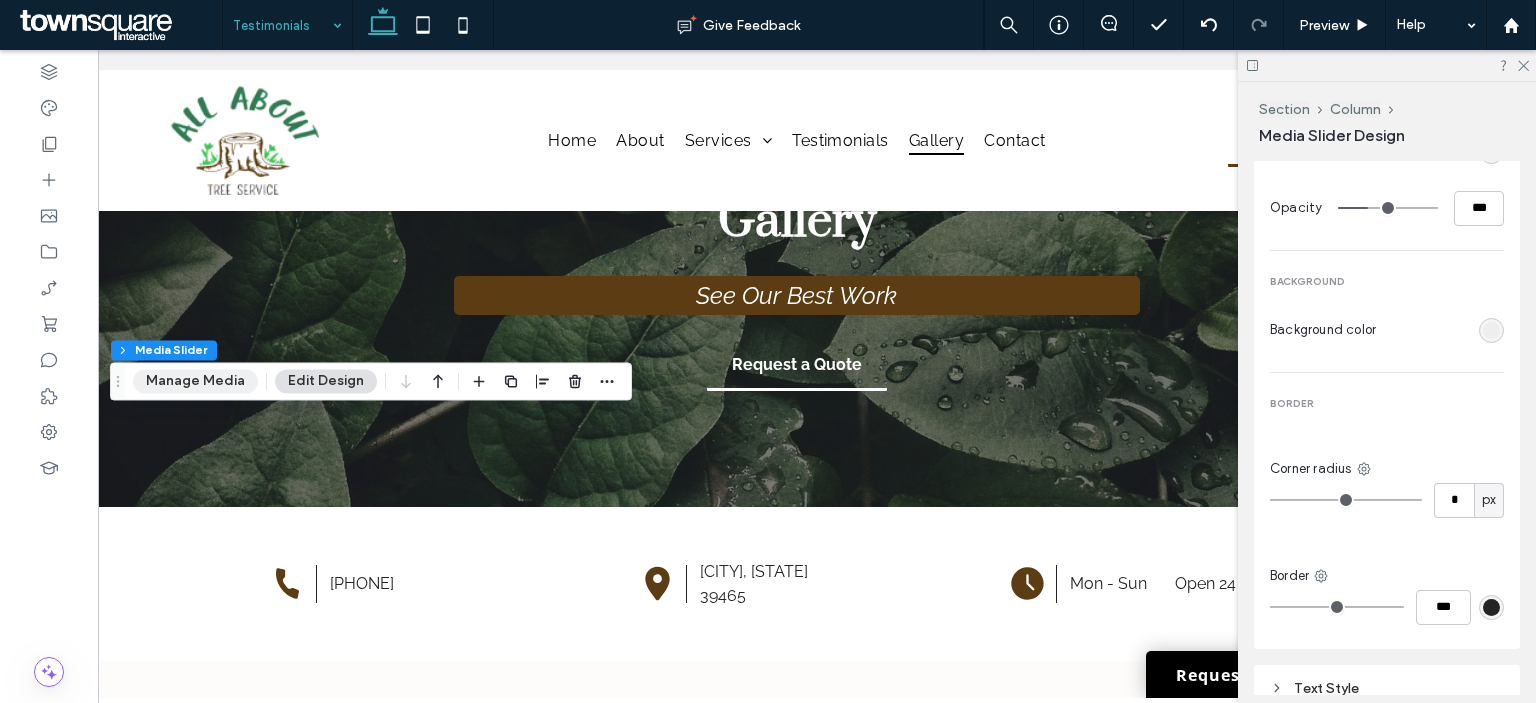 click on "Manage Media" at bounding box center (195, 381) 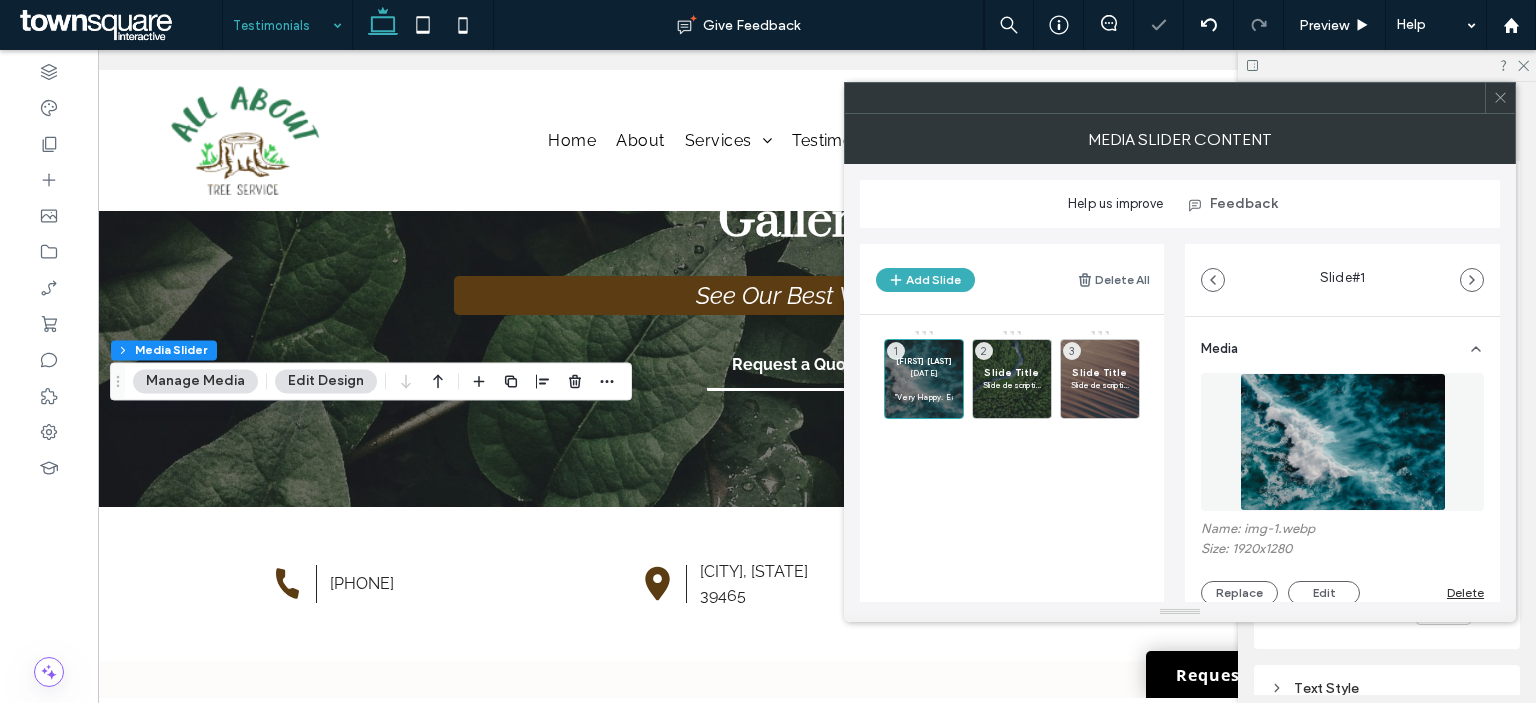 click on "Replace Edit Delete" at bounding box center (1342, 593) 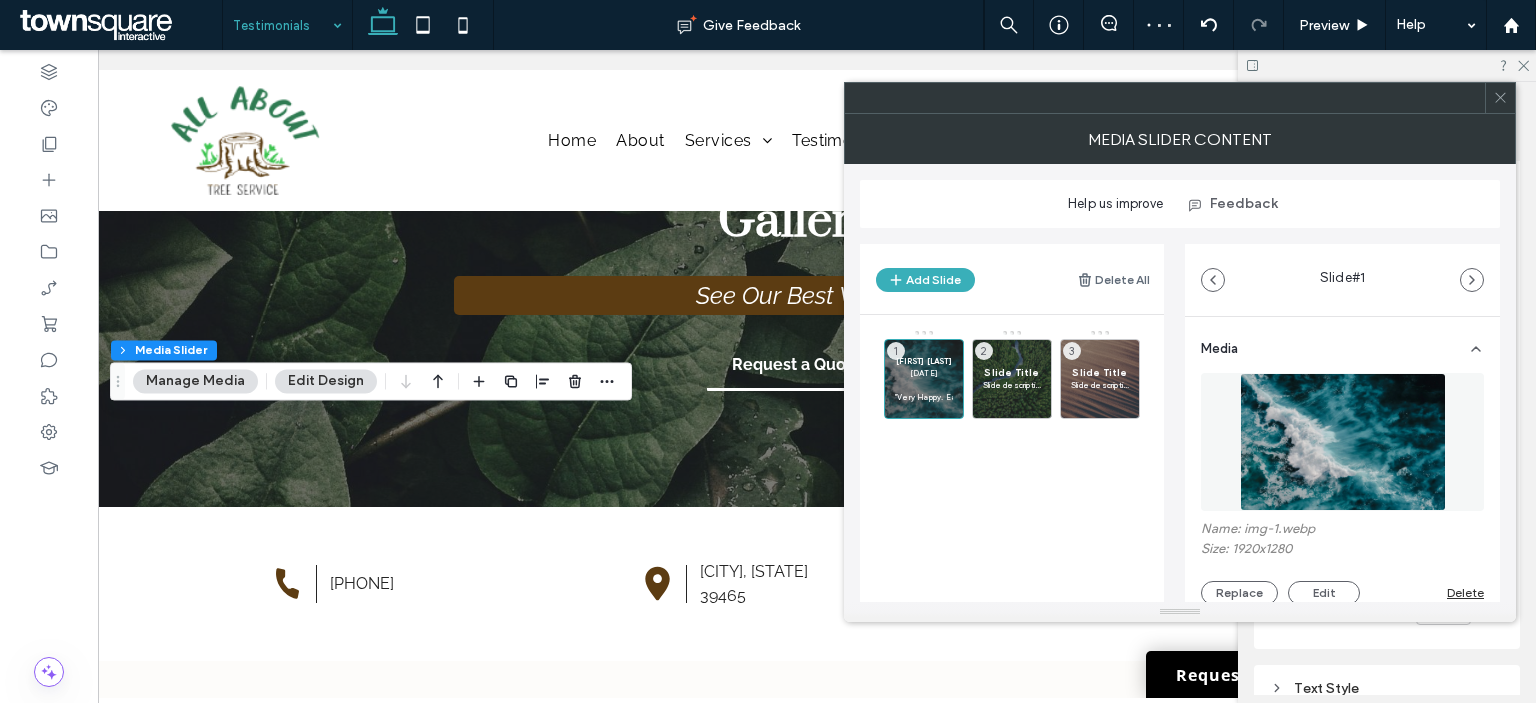 click on "Delete" at bounding box center (1465, 592) 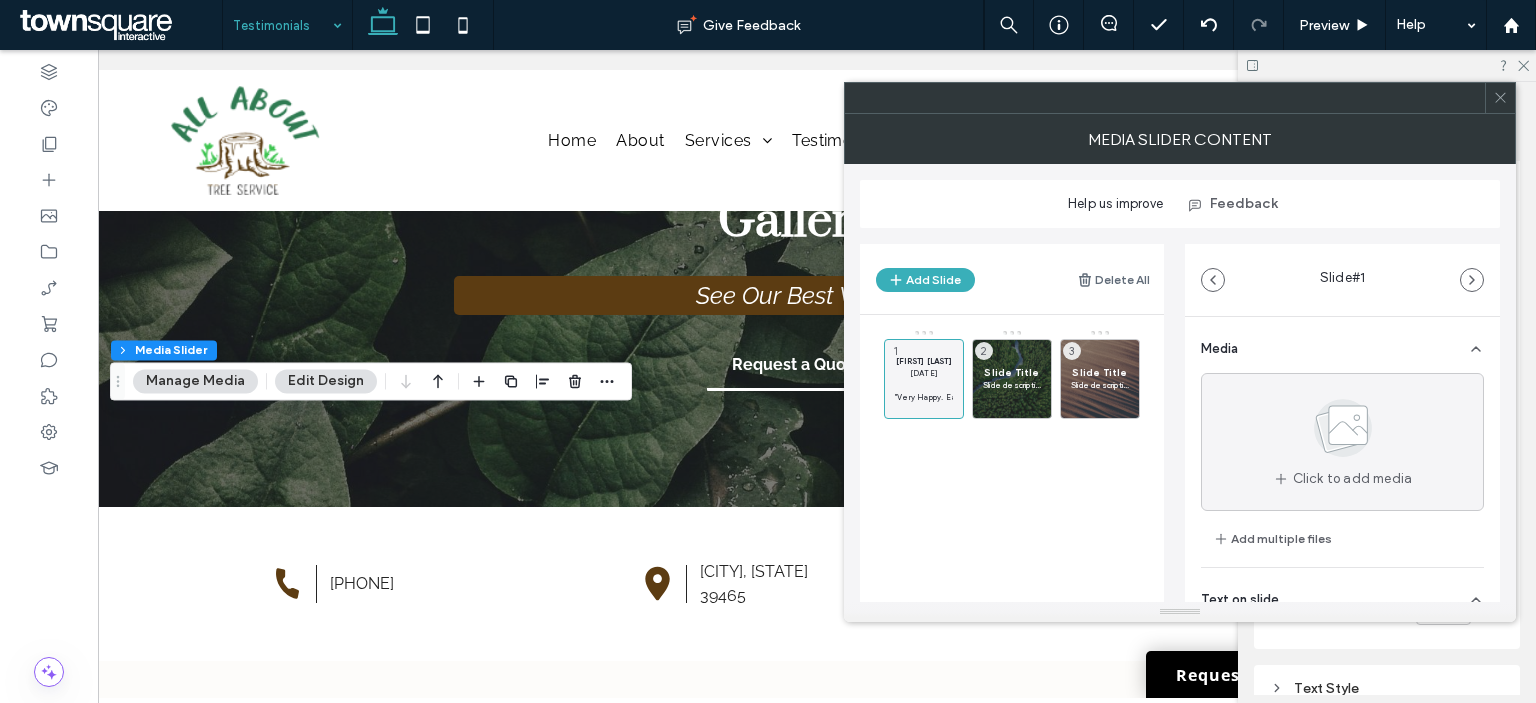 click 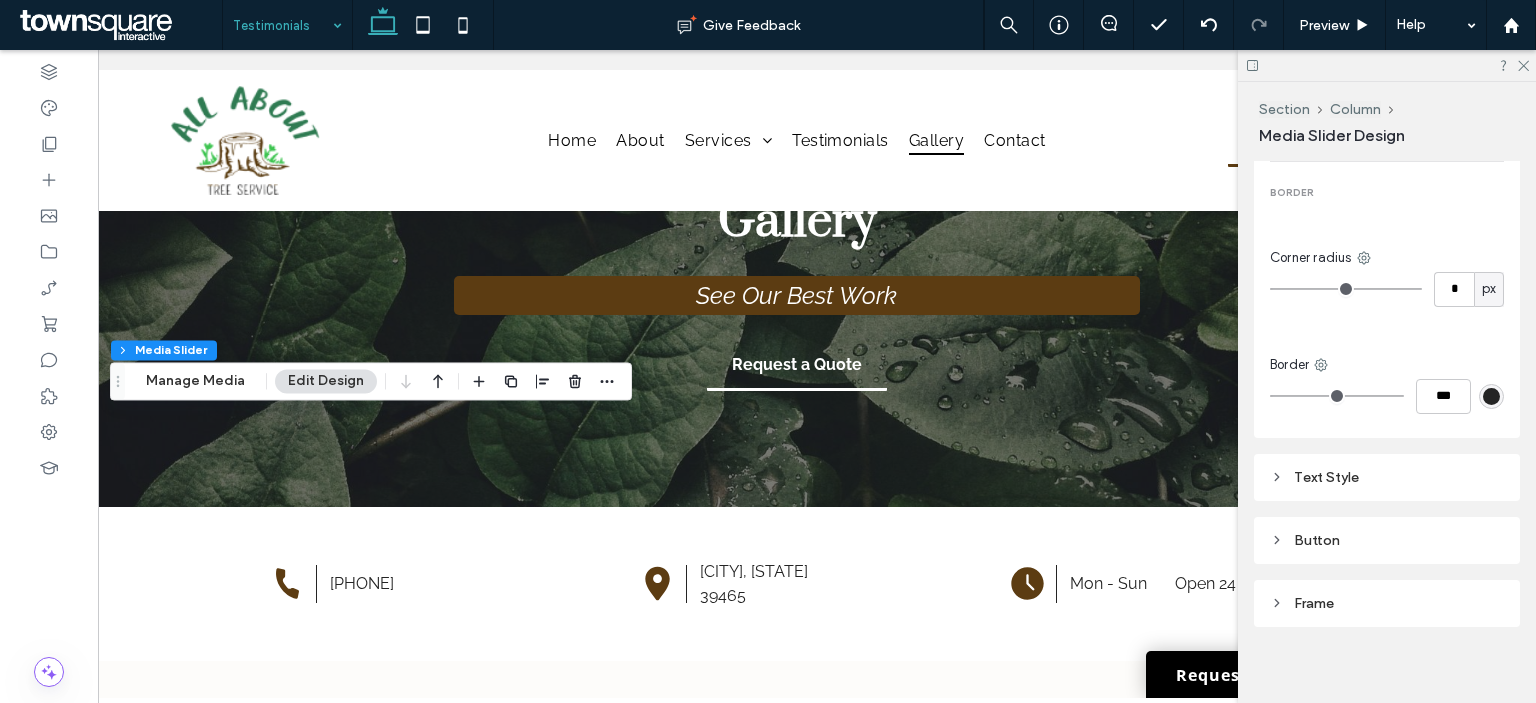 scroll, scrollTop: 1050, scrollLeft: 0, axis: vertical 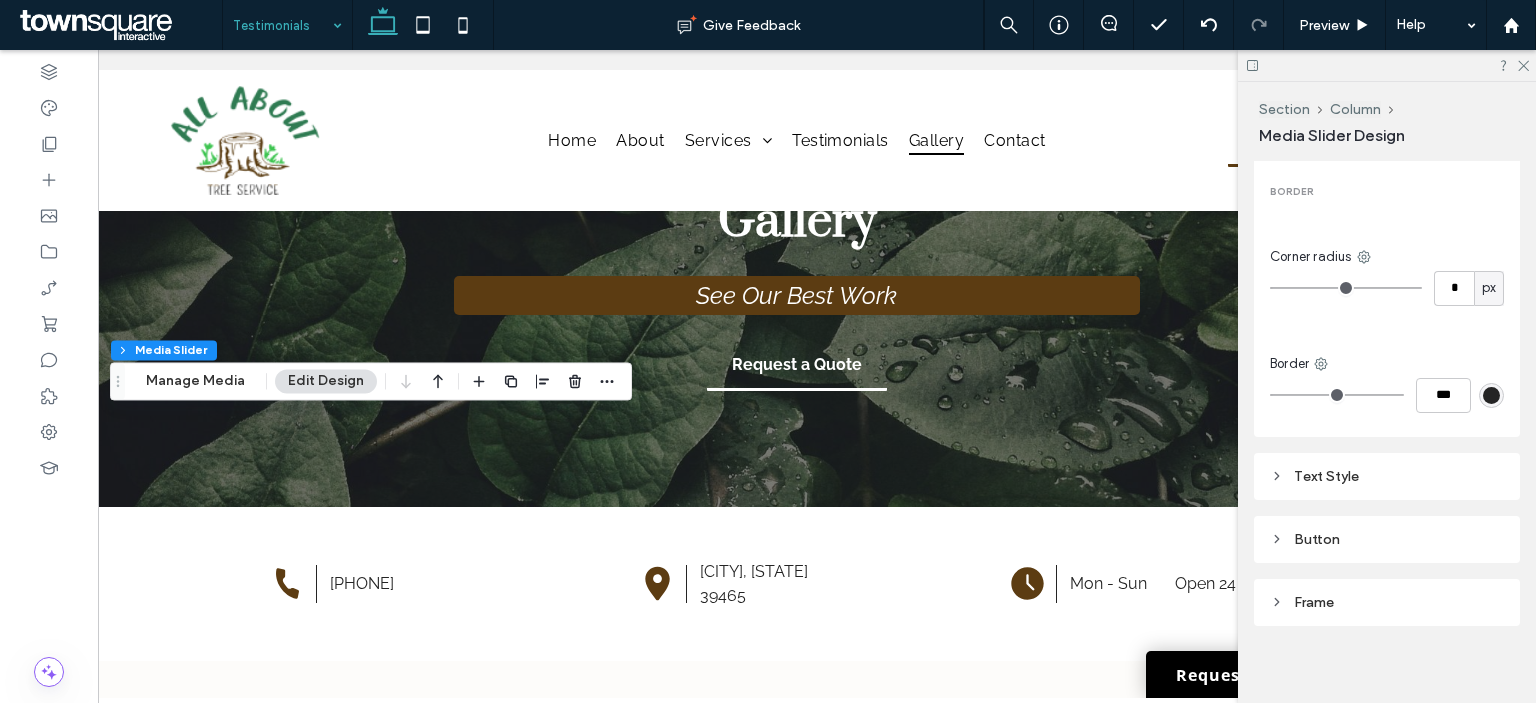 click on "Number of columns 1 Transition Navigation indicators Media & Background MEDIA Display full media Overlay color Opacity *** BACKGROUND Background color BORDER Corner radius * px Border *** Text Style  Button Frame" at bounding box center (1387, 18) 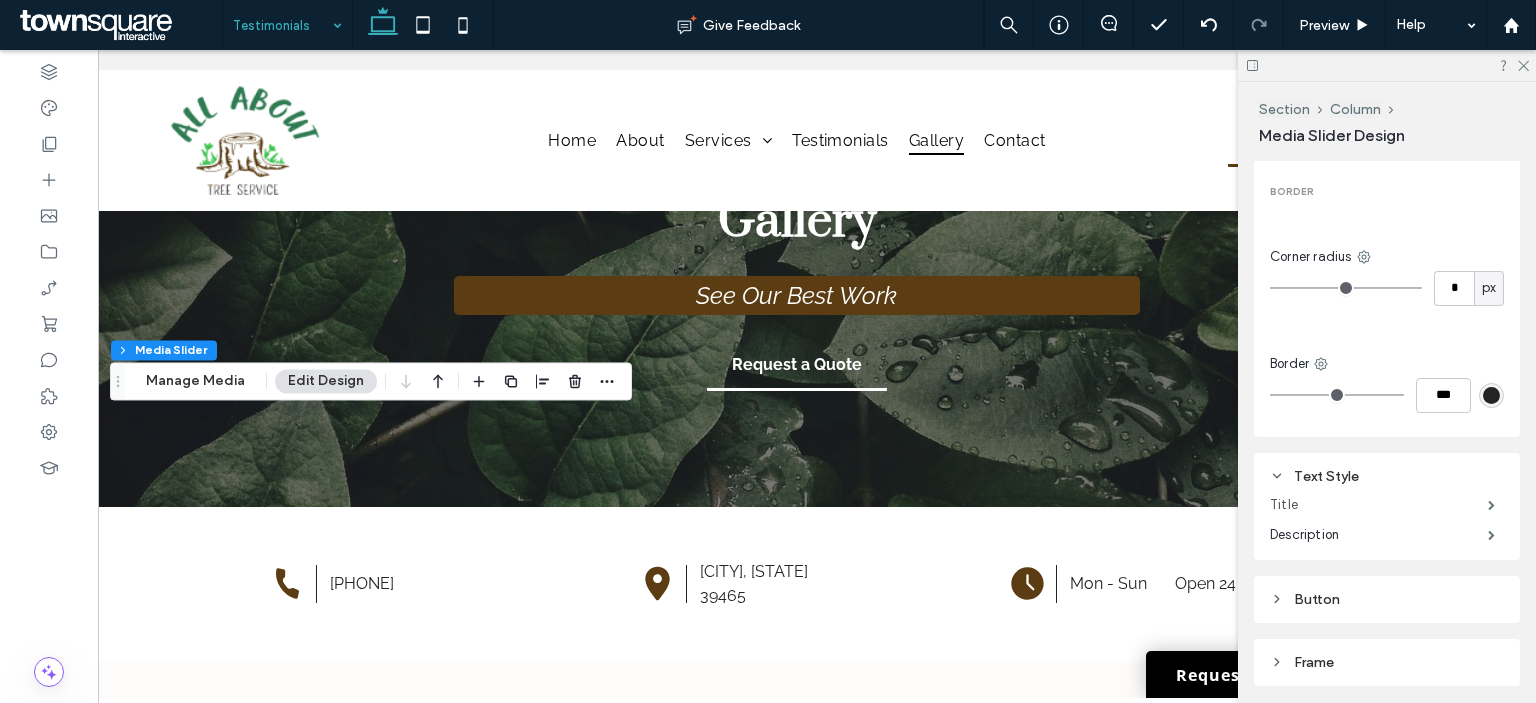 click on "Title" at bounding box center [1379, 505] 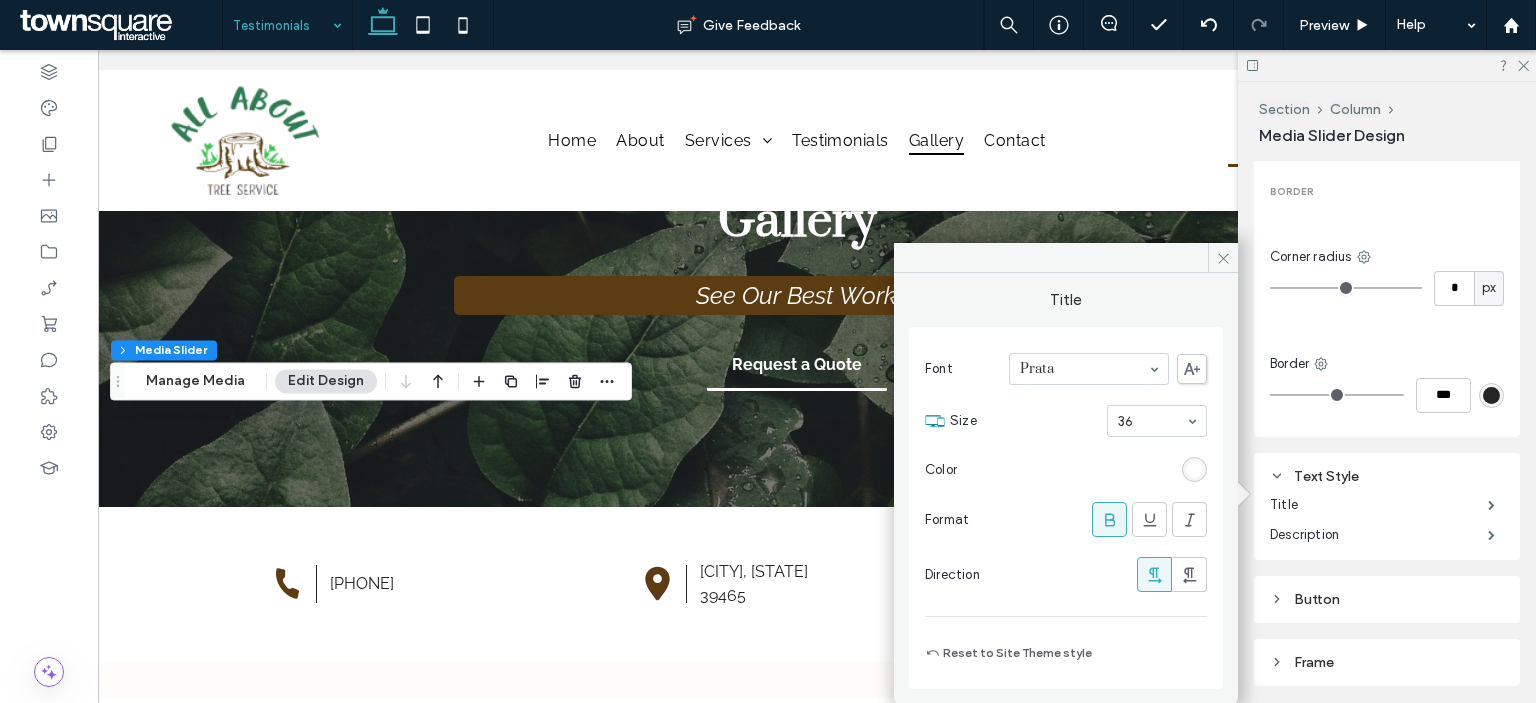 click at bounding box center [1194, 469] 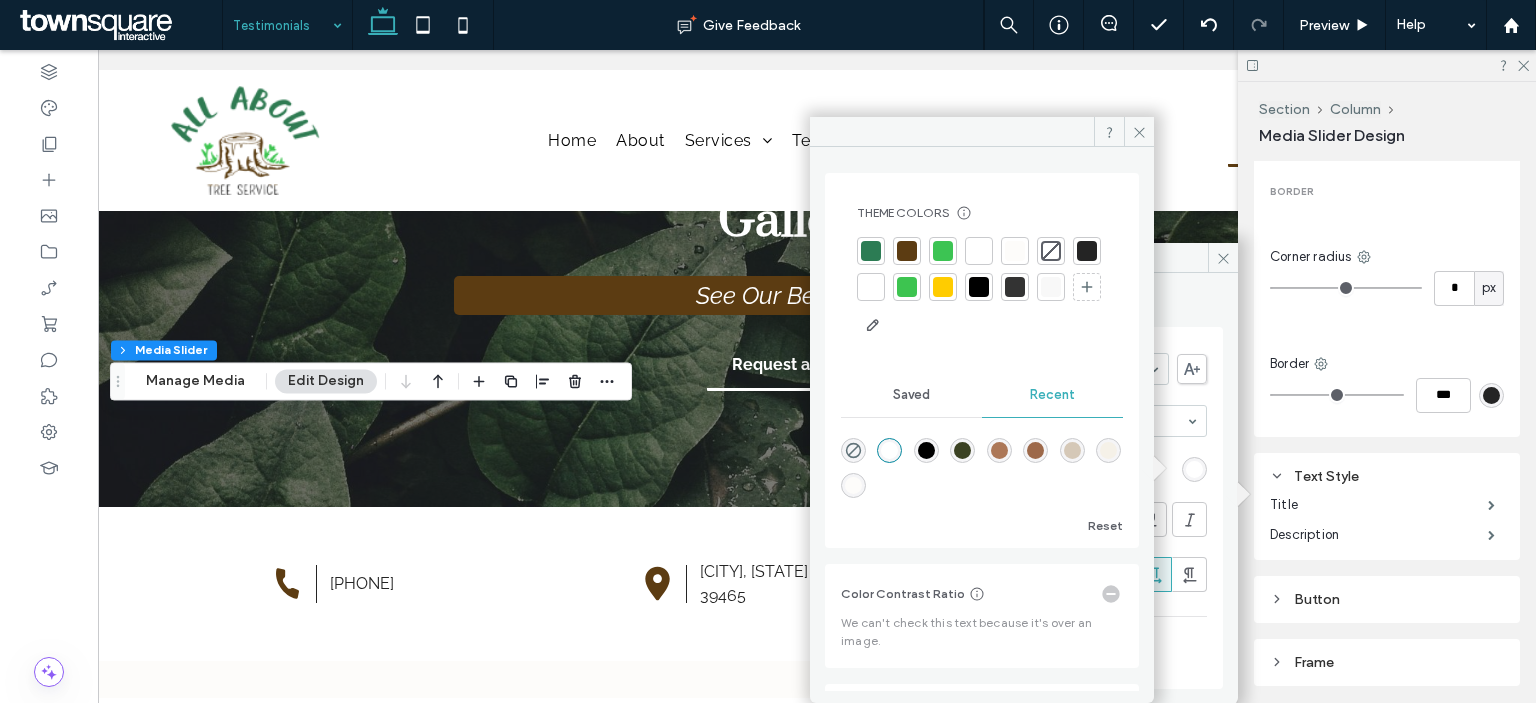 click at bounding box center (1087, 251) 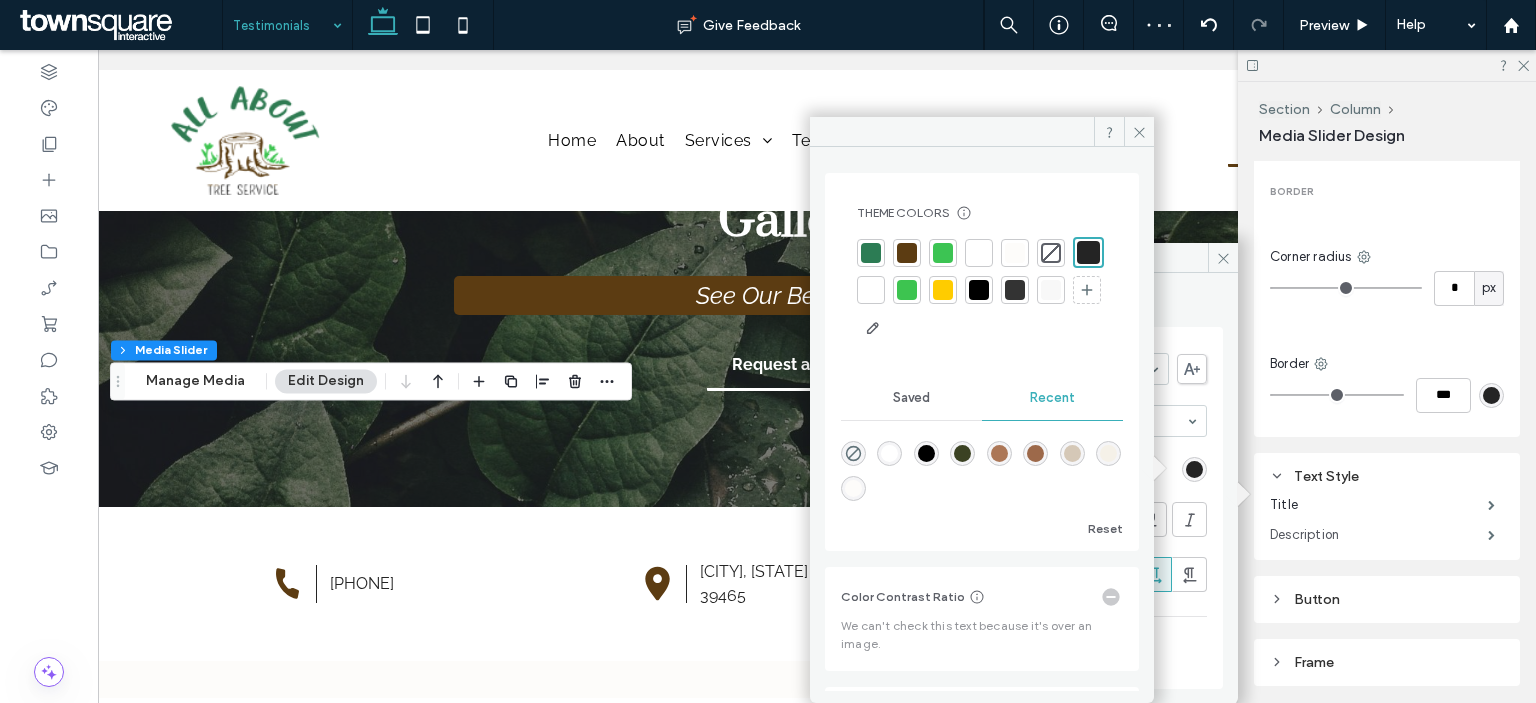 click on "Description" at bounding box center (1379, 535) 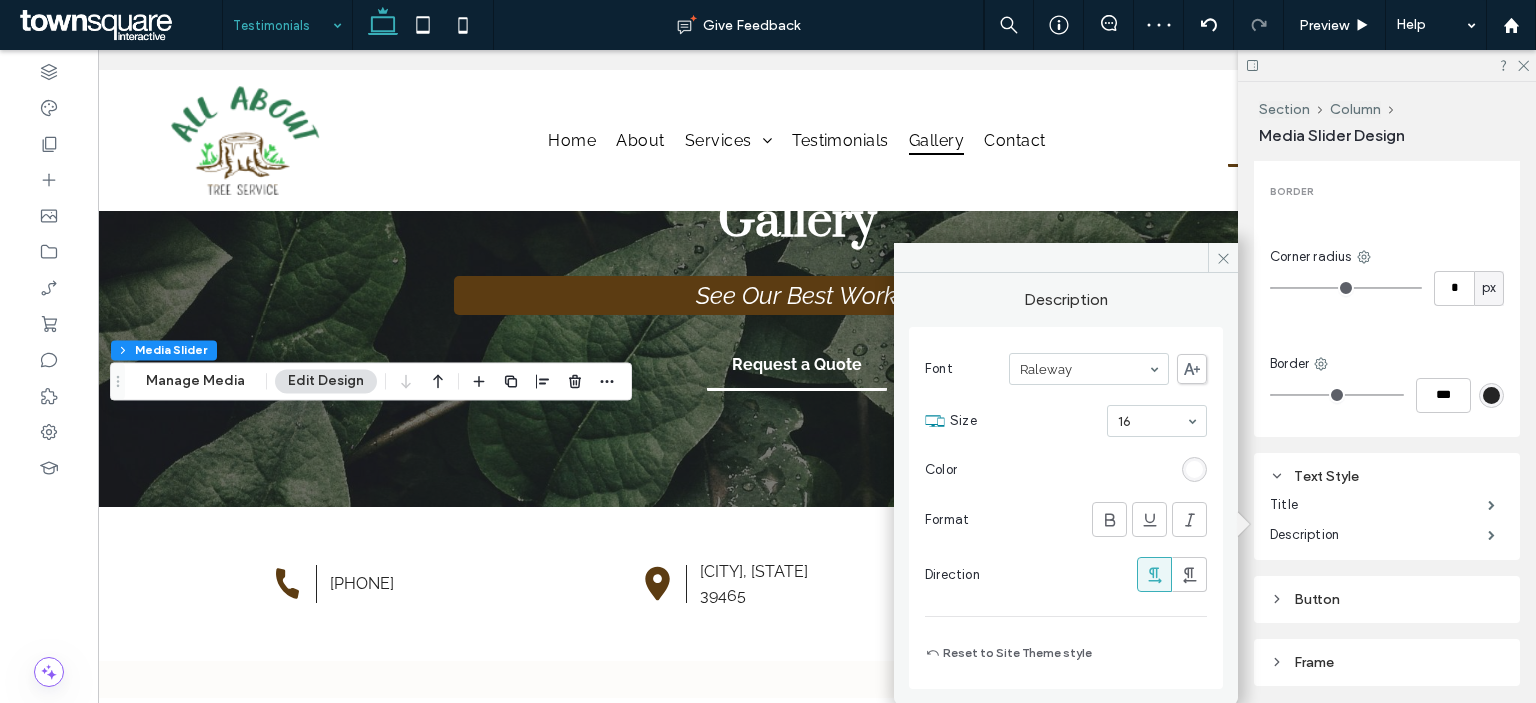 click at bounding box center [1194, 469] 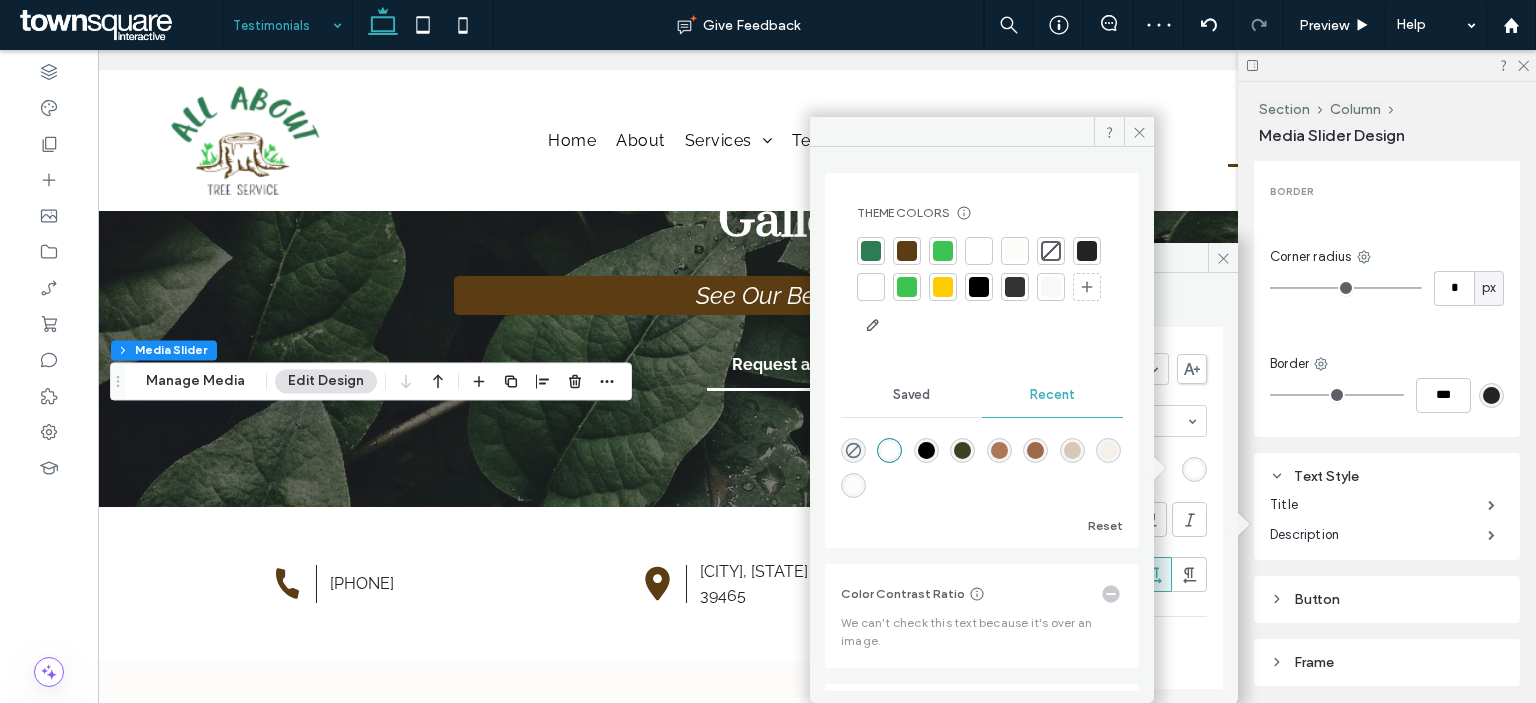 click at bounding box center [1087, 251] 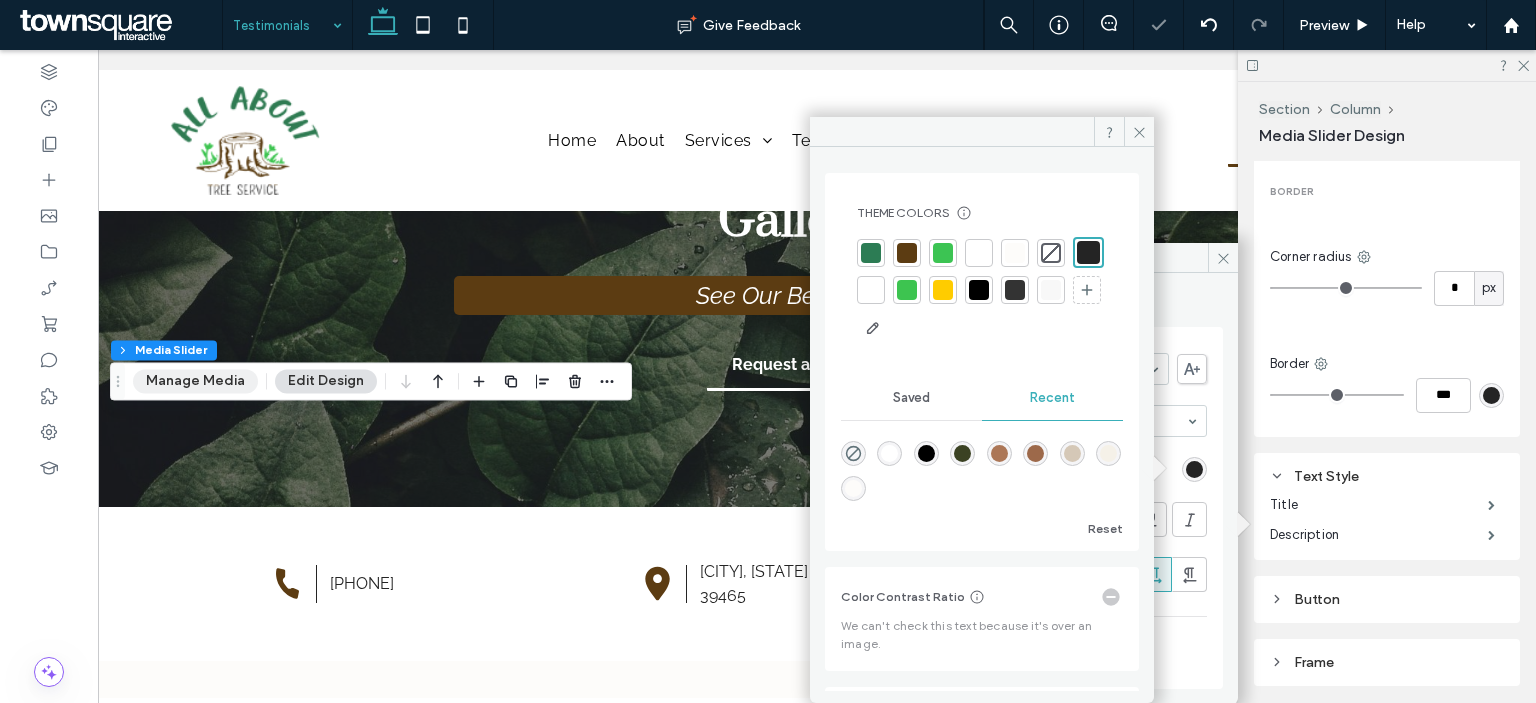 click on "Manage Media" at bounding box center [195, 381] 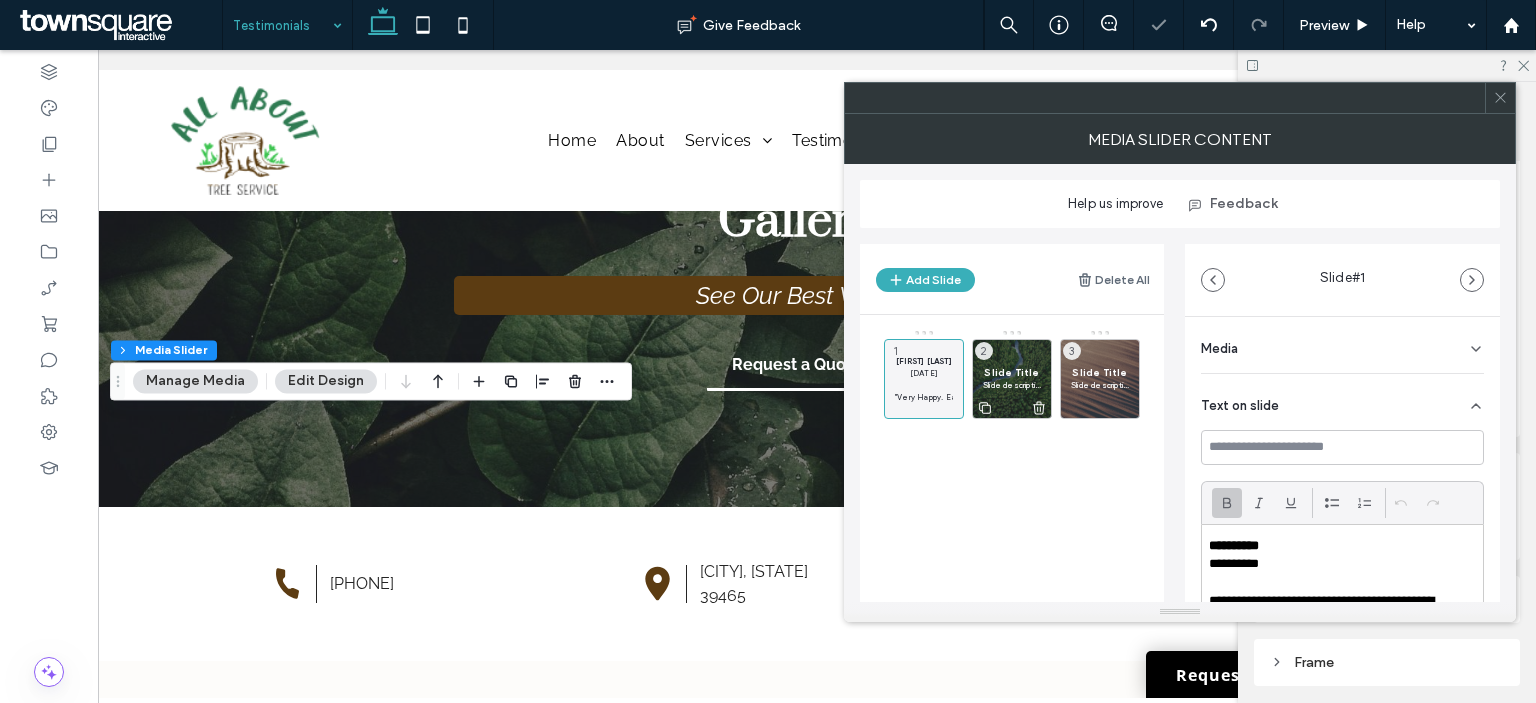 click 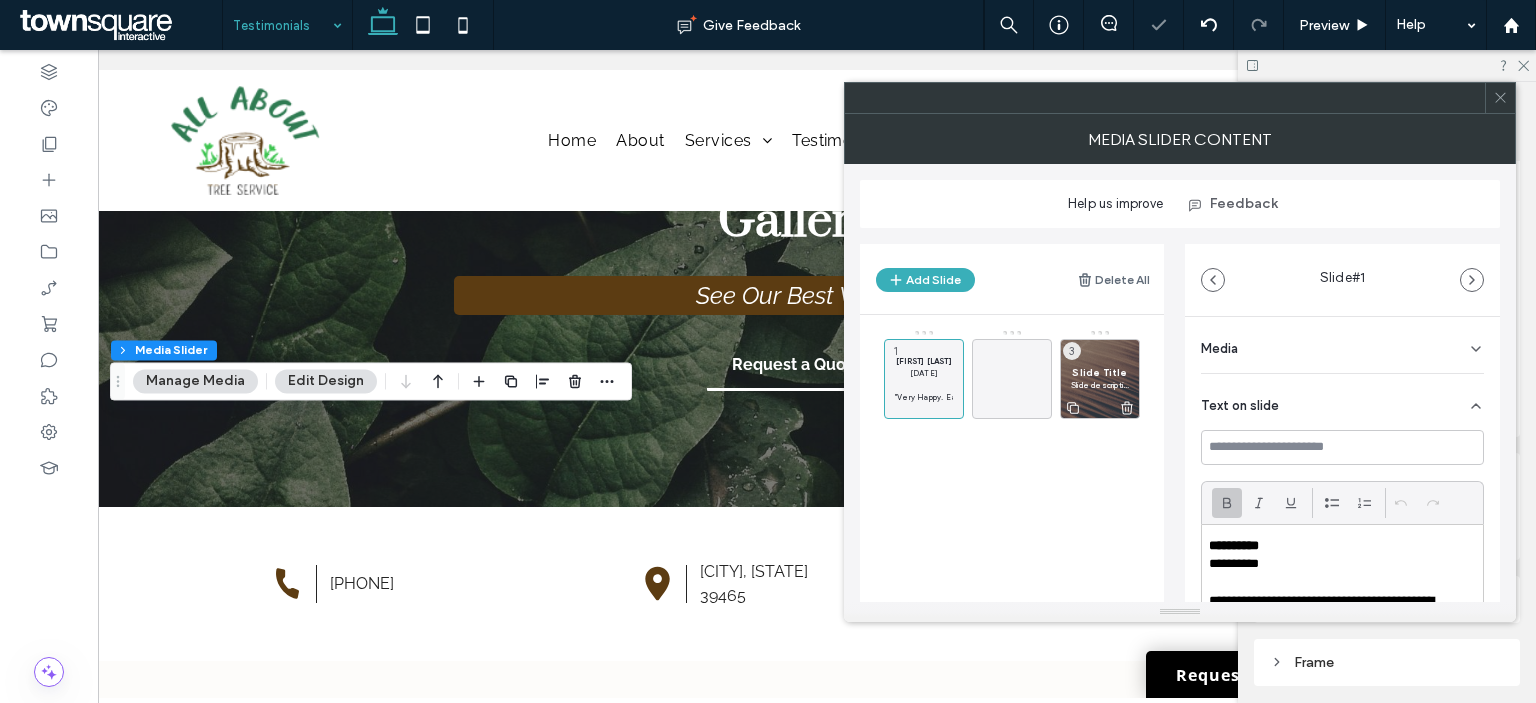 click 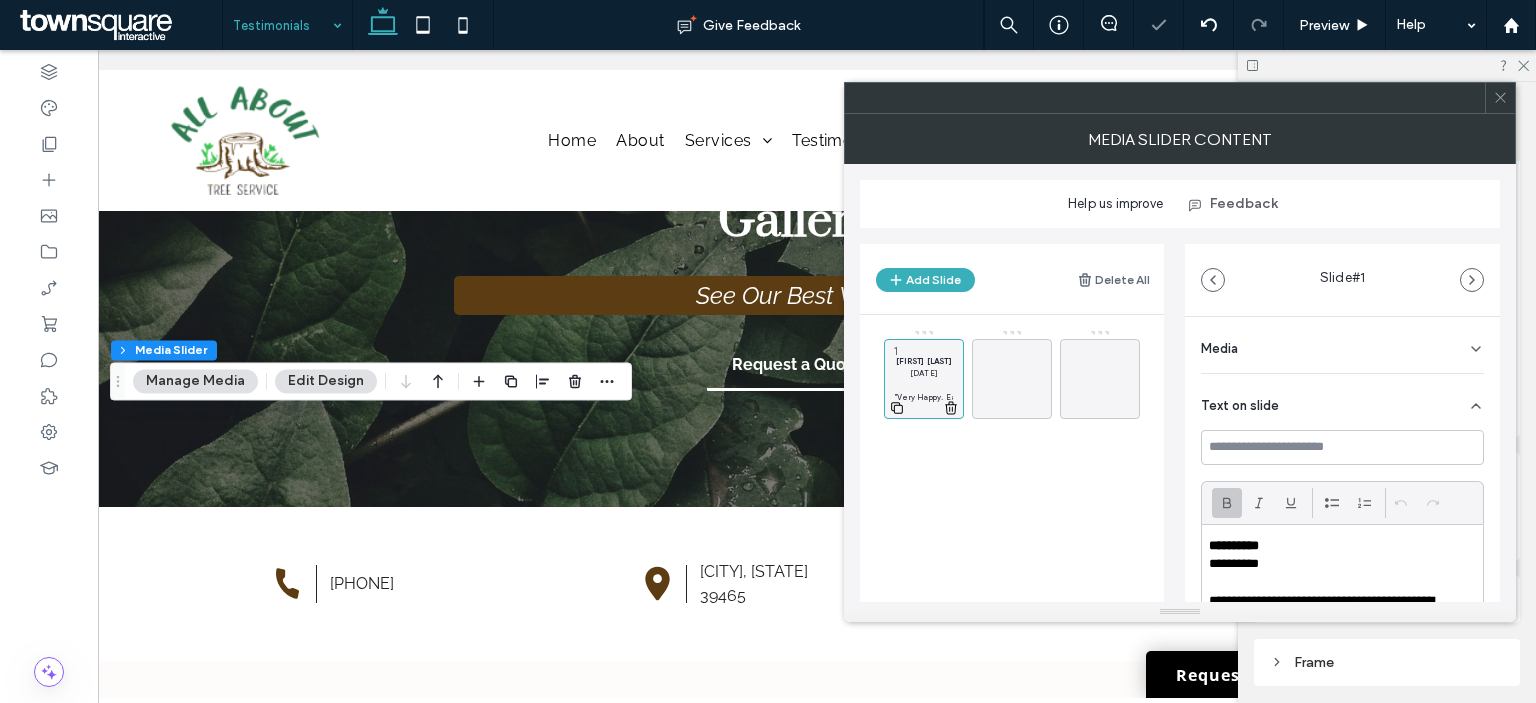 click on "[NAME] [LAST]" at bounding box center (924, 361) 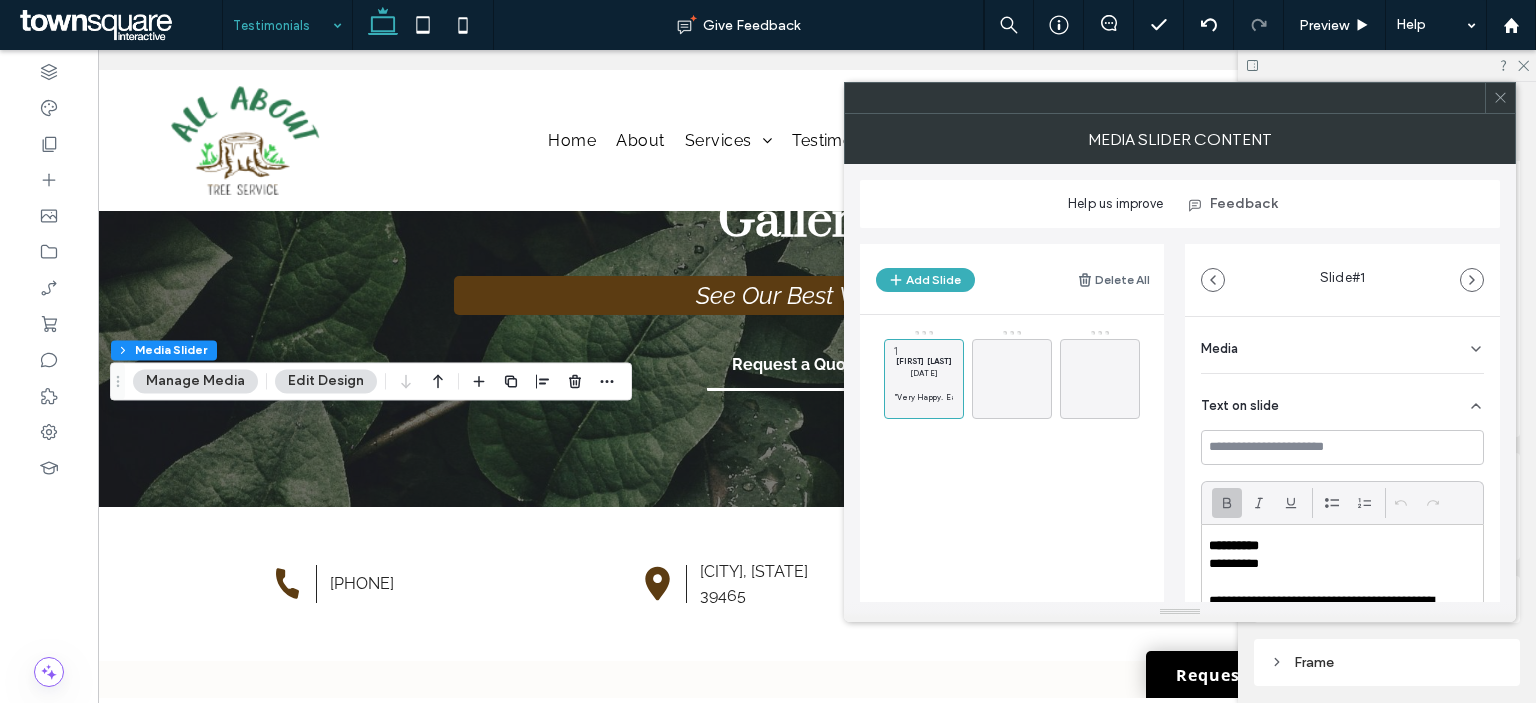 click 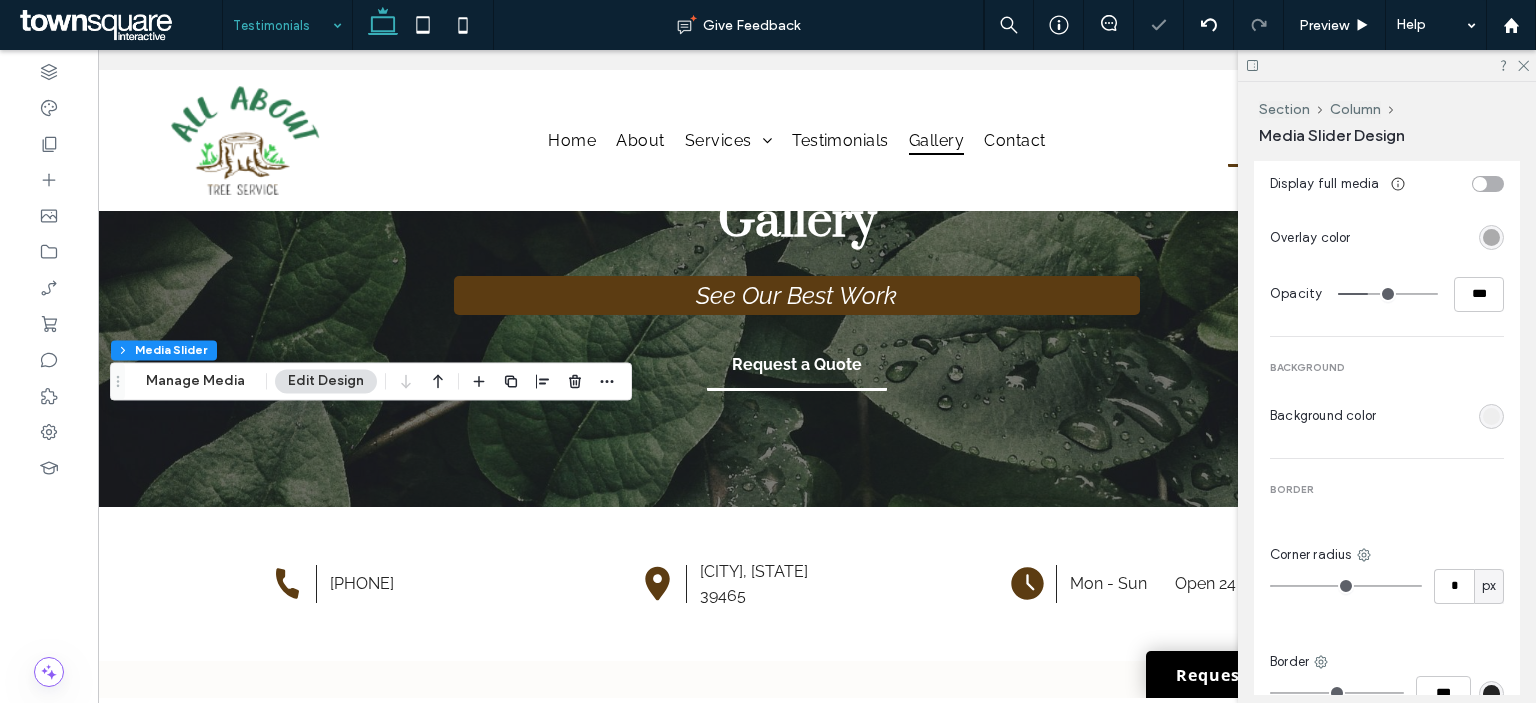 scroll, scrollTop: 750, scrollLeft: 0, axis: vertical 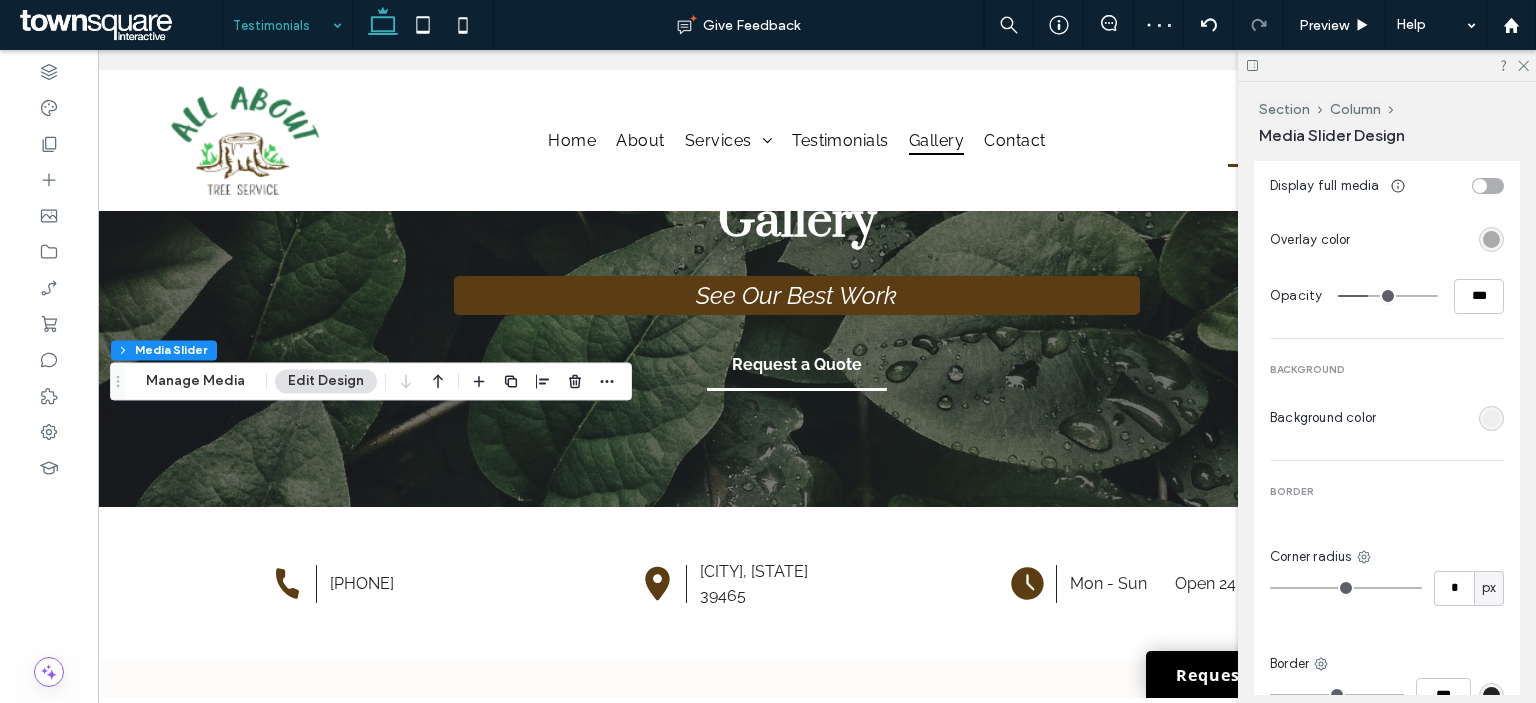 click at bounding box center (1491, 418) 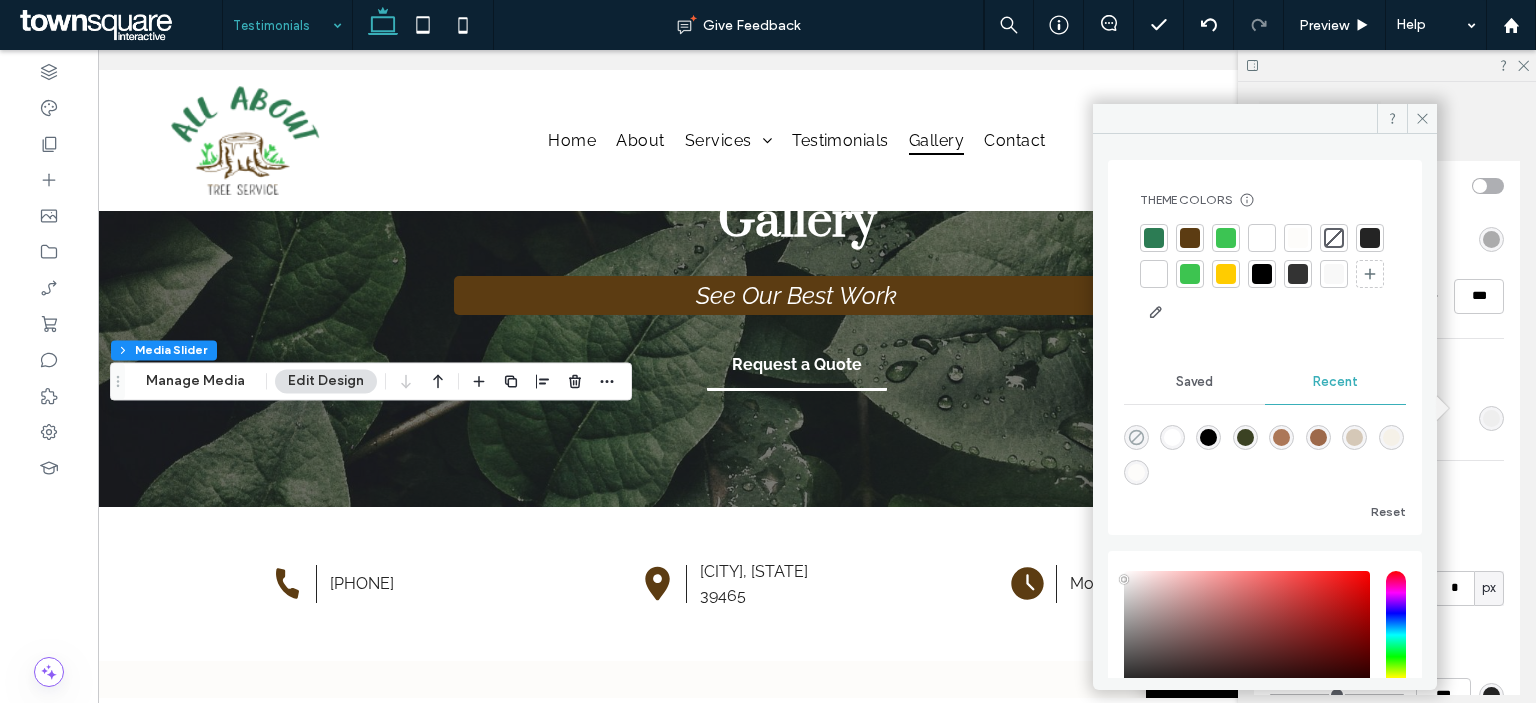 click 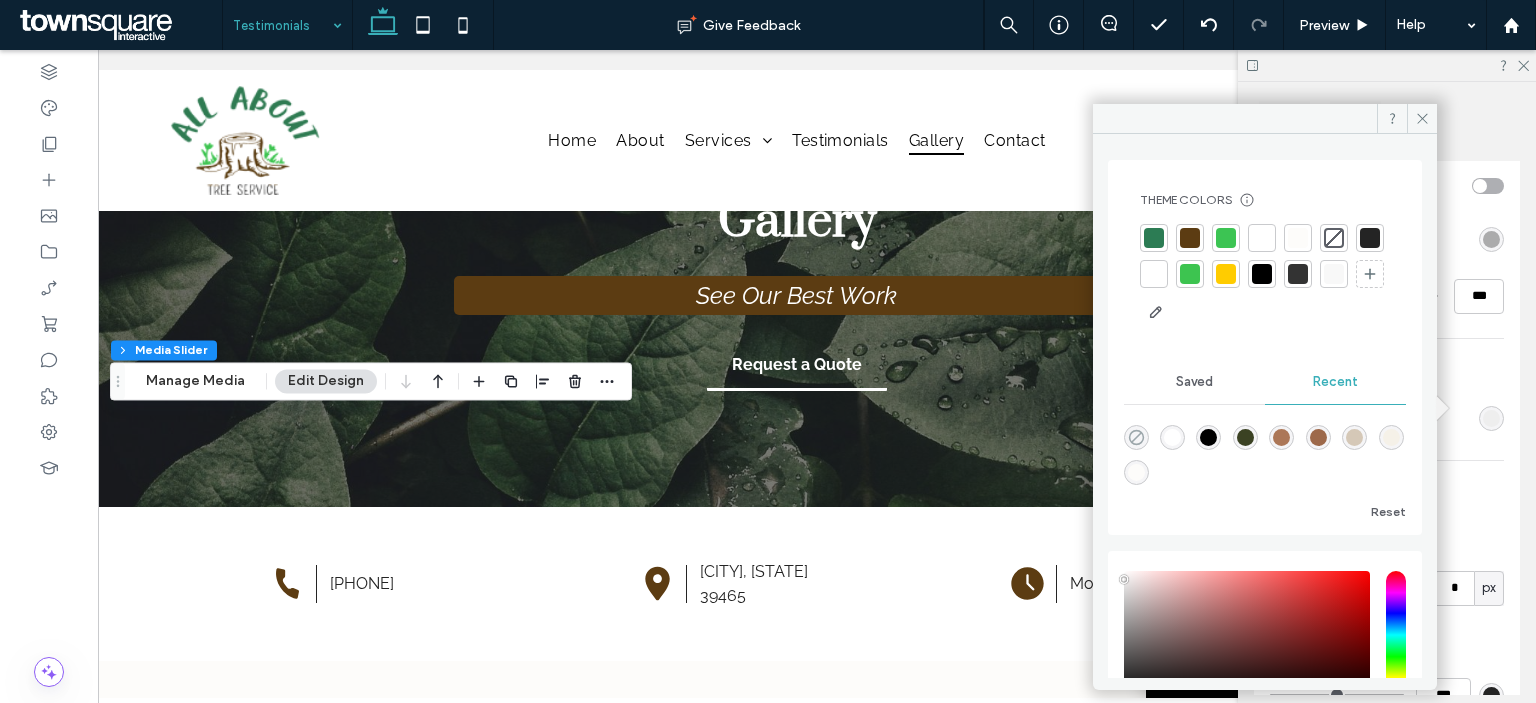 type on "*******" 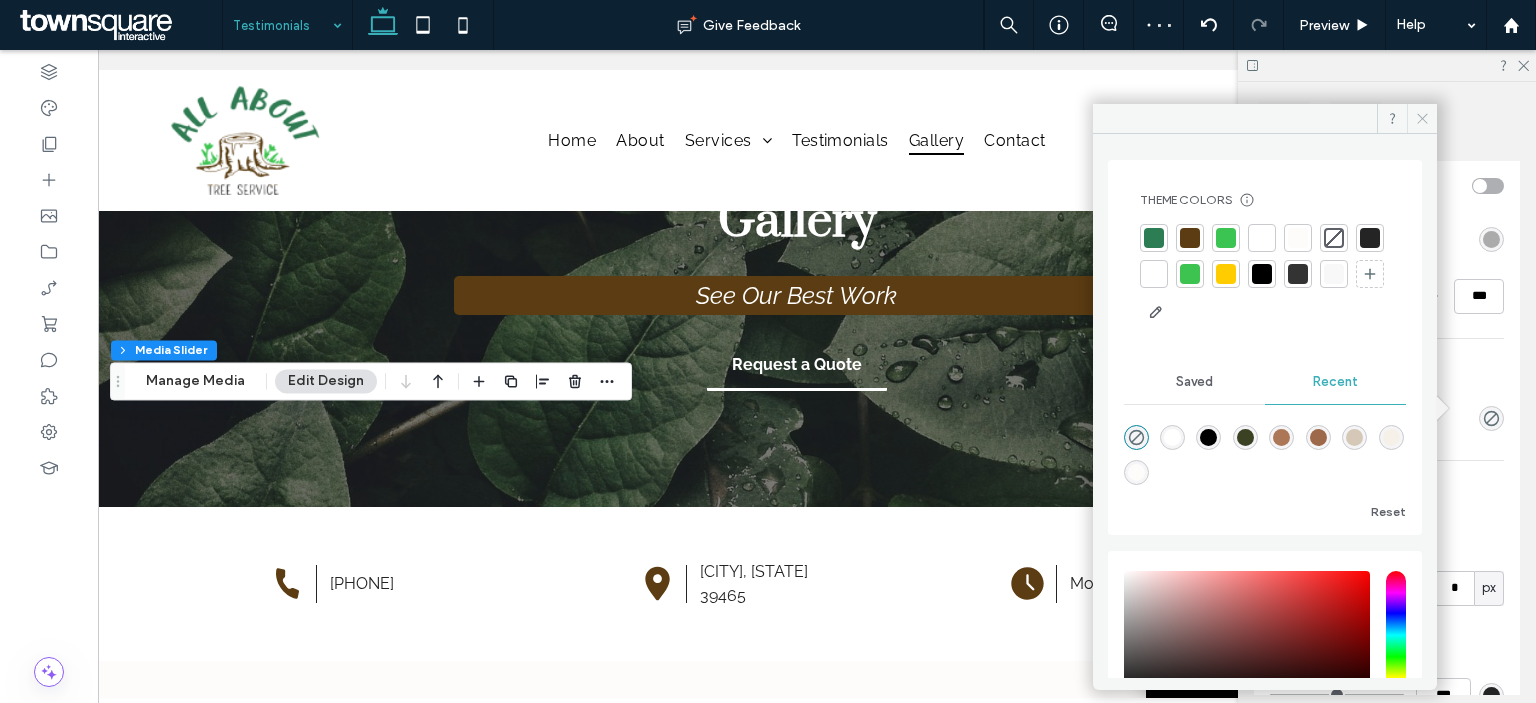 click 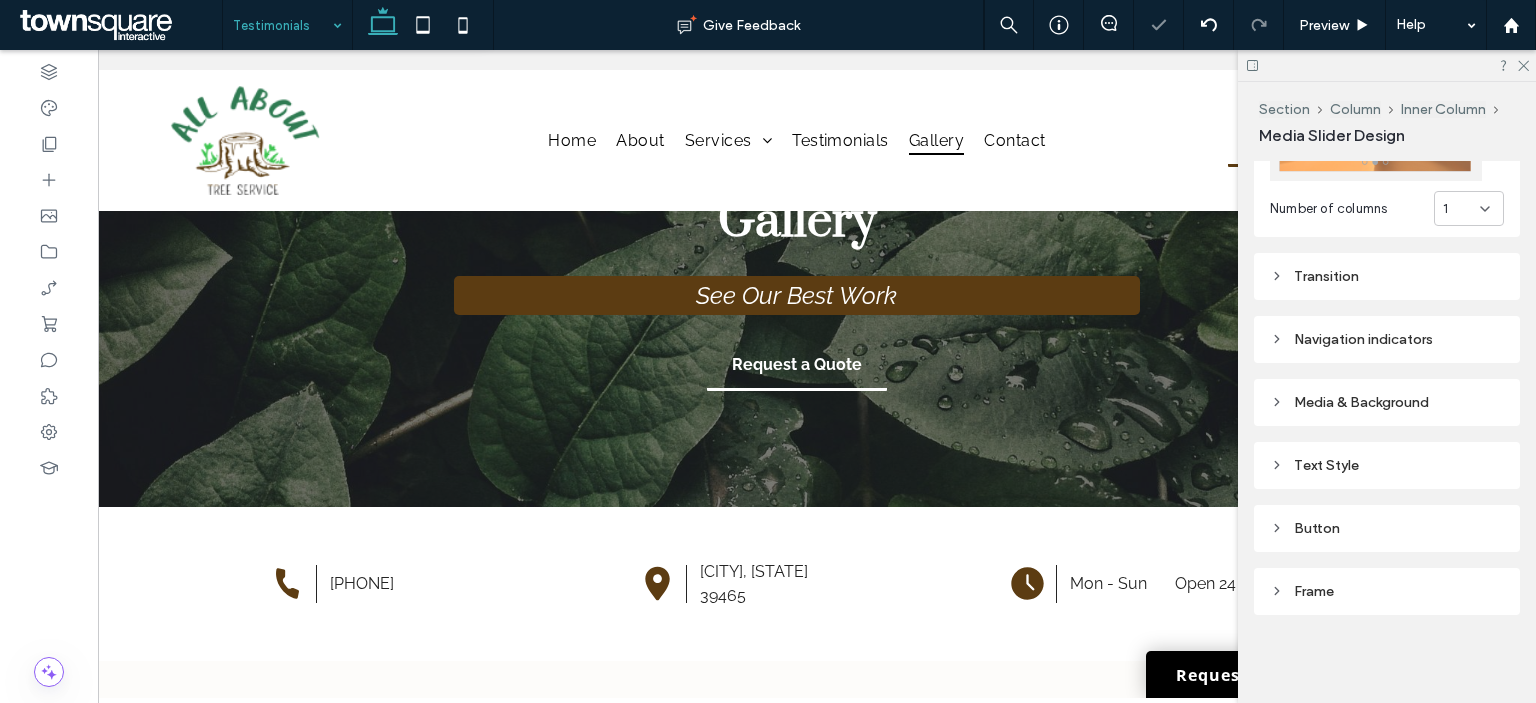 scroll, scrollTop: 438, scrollLeft: 0, axis: vertical 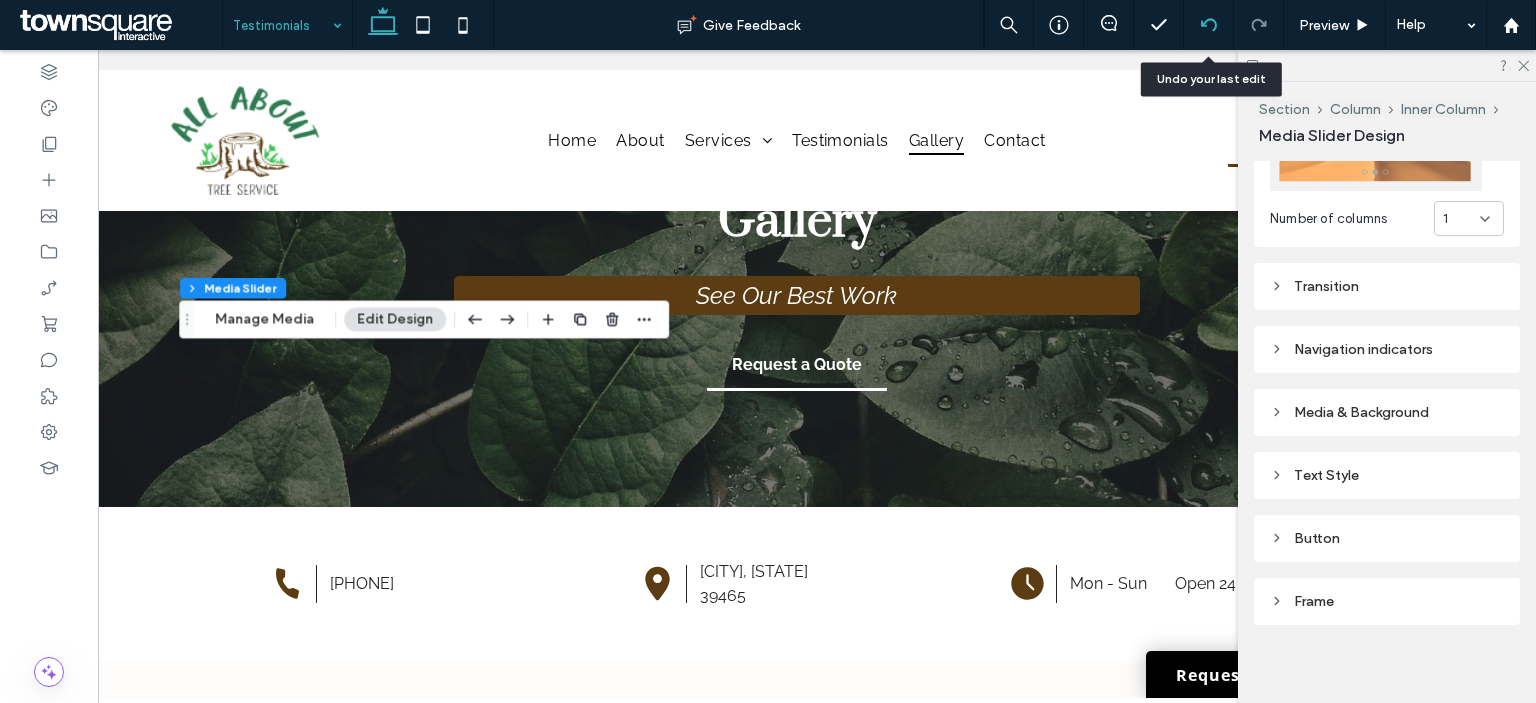 click 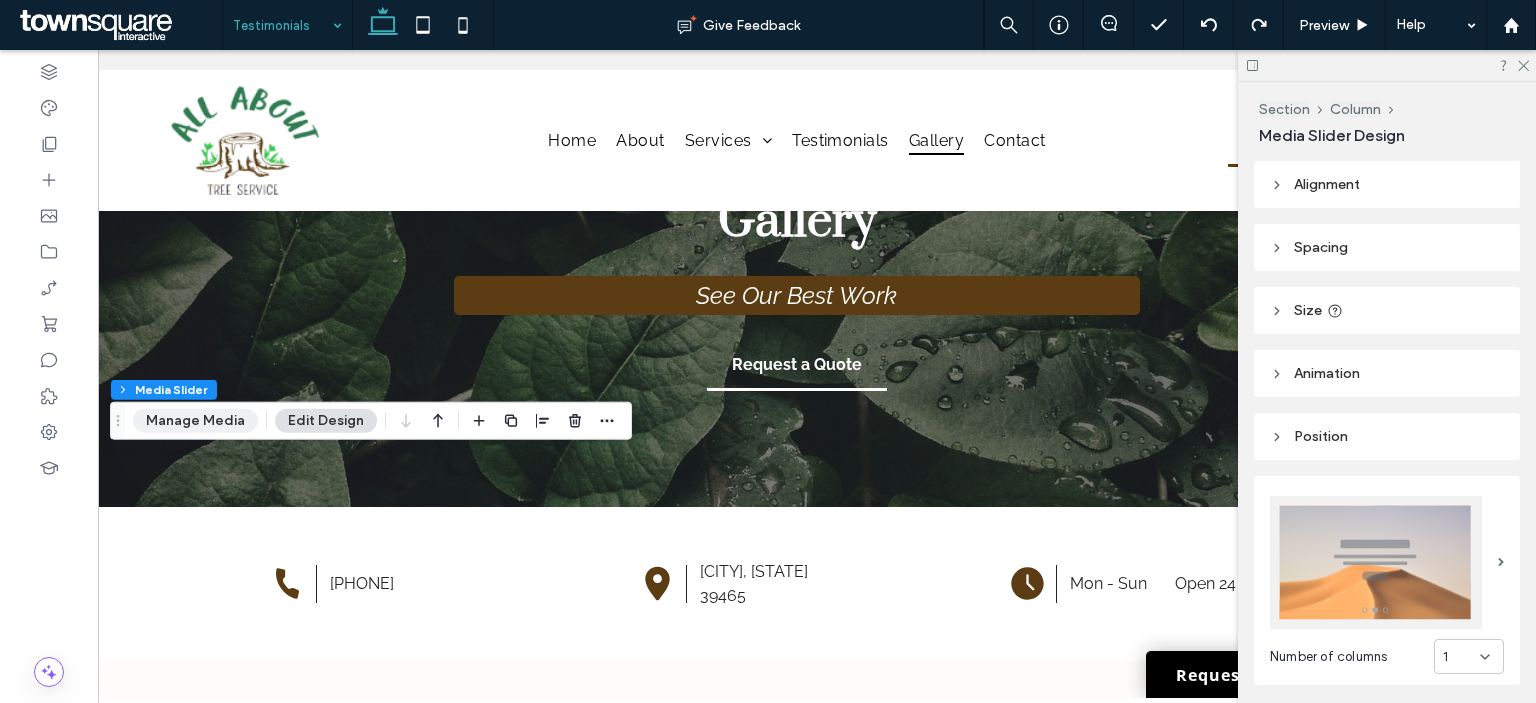 click on "Manage Media" at bounding box center [195, 421] 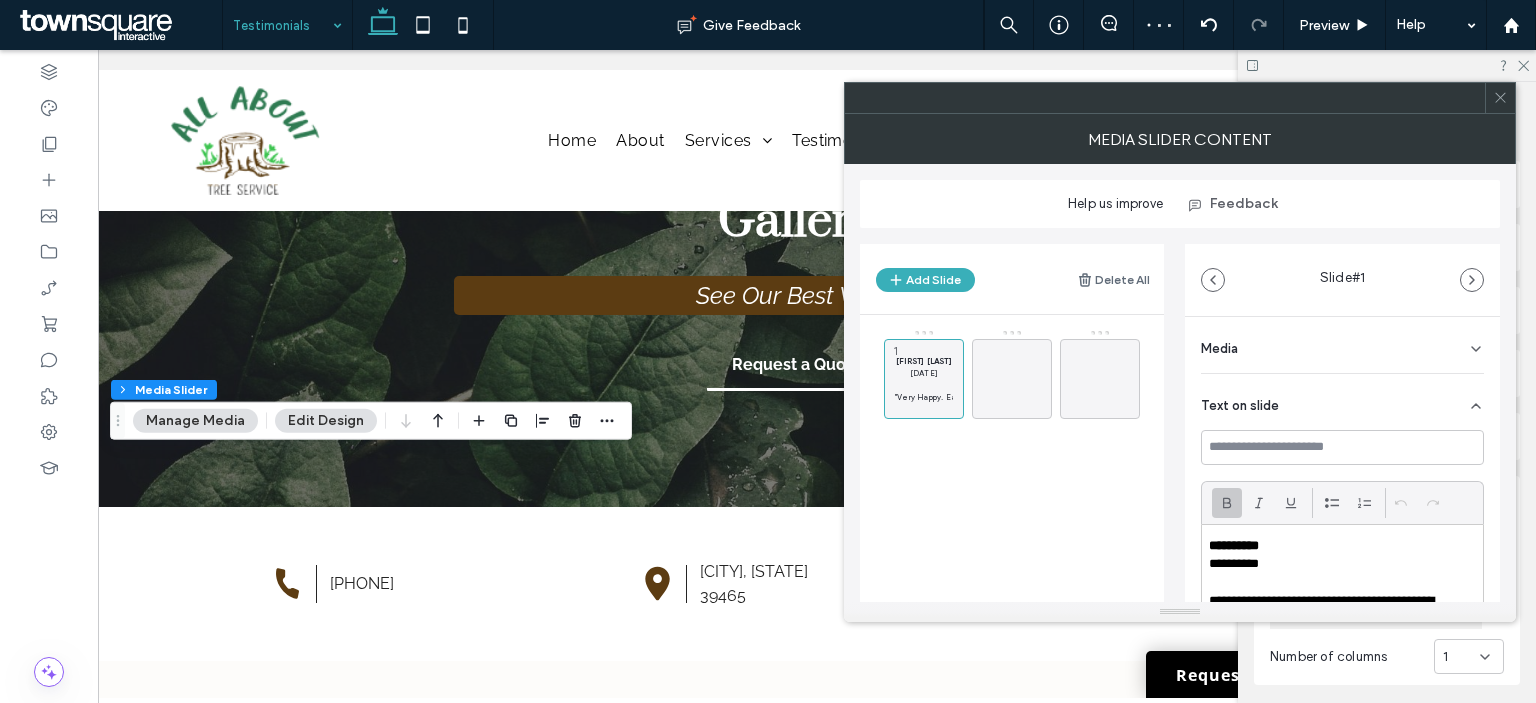 click 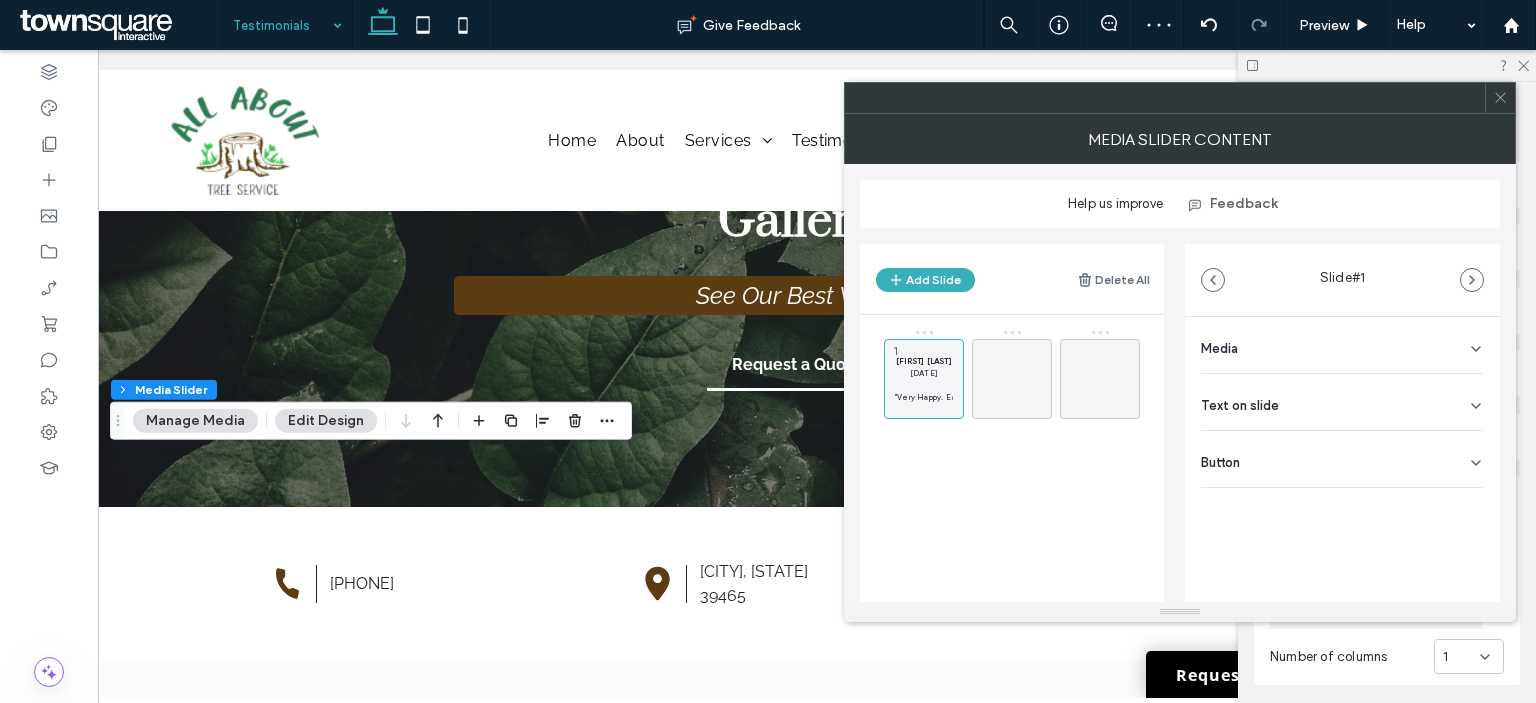 click 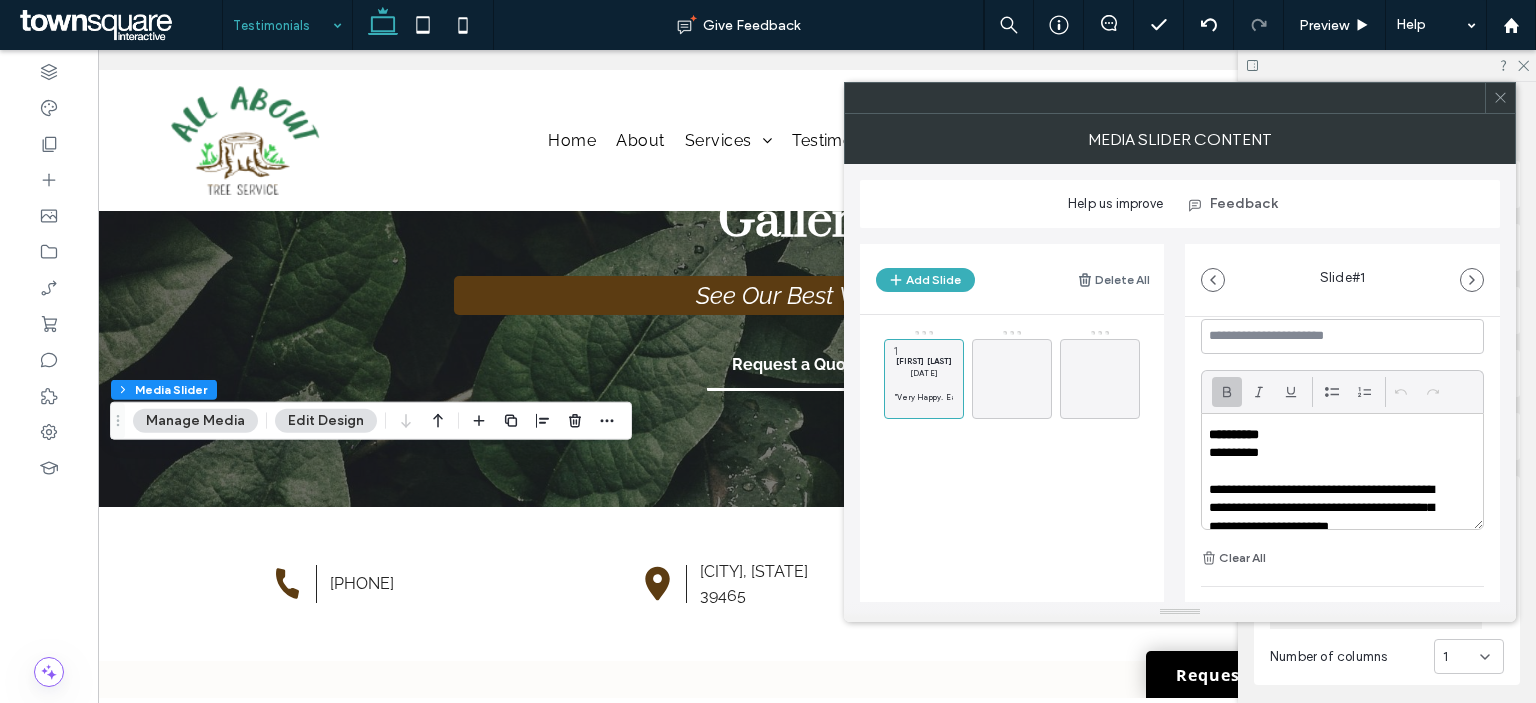 scroll, scrollTop: 0, scrollLeft: 0, axis: both 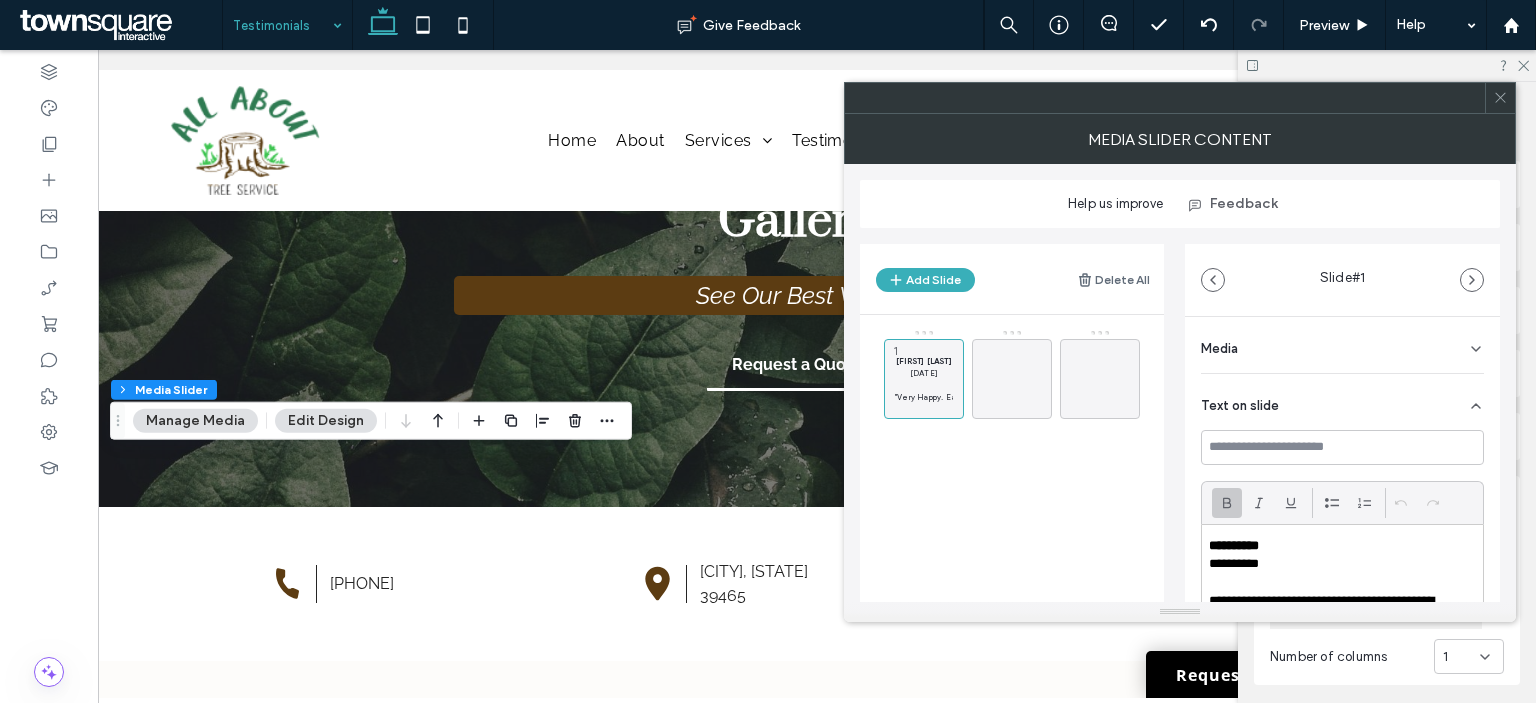 click at bounding box center (1500, 98) 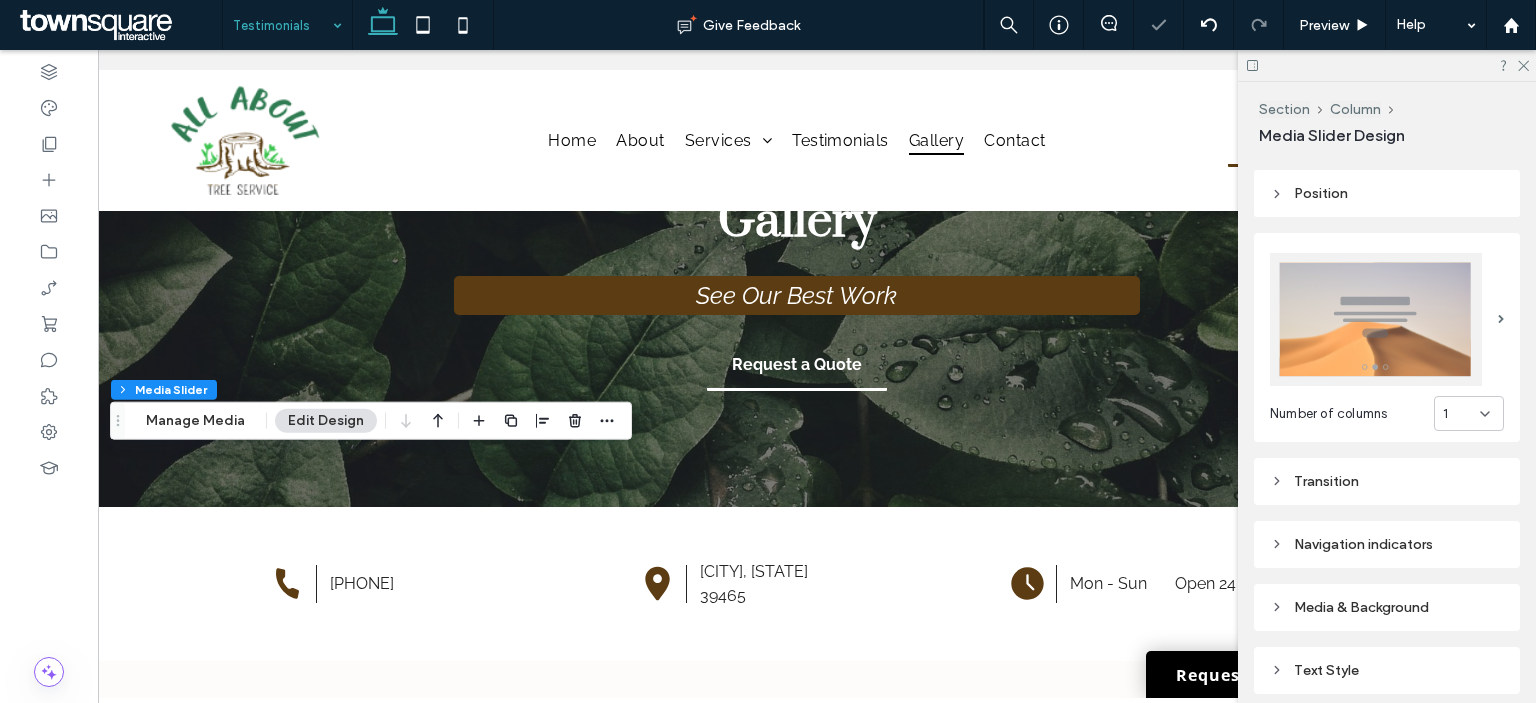 scroll, scrollTop: 438, scrollLeft: 0, axis: vertical 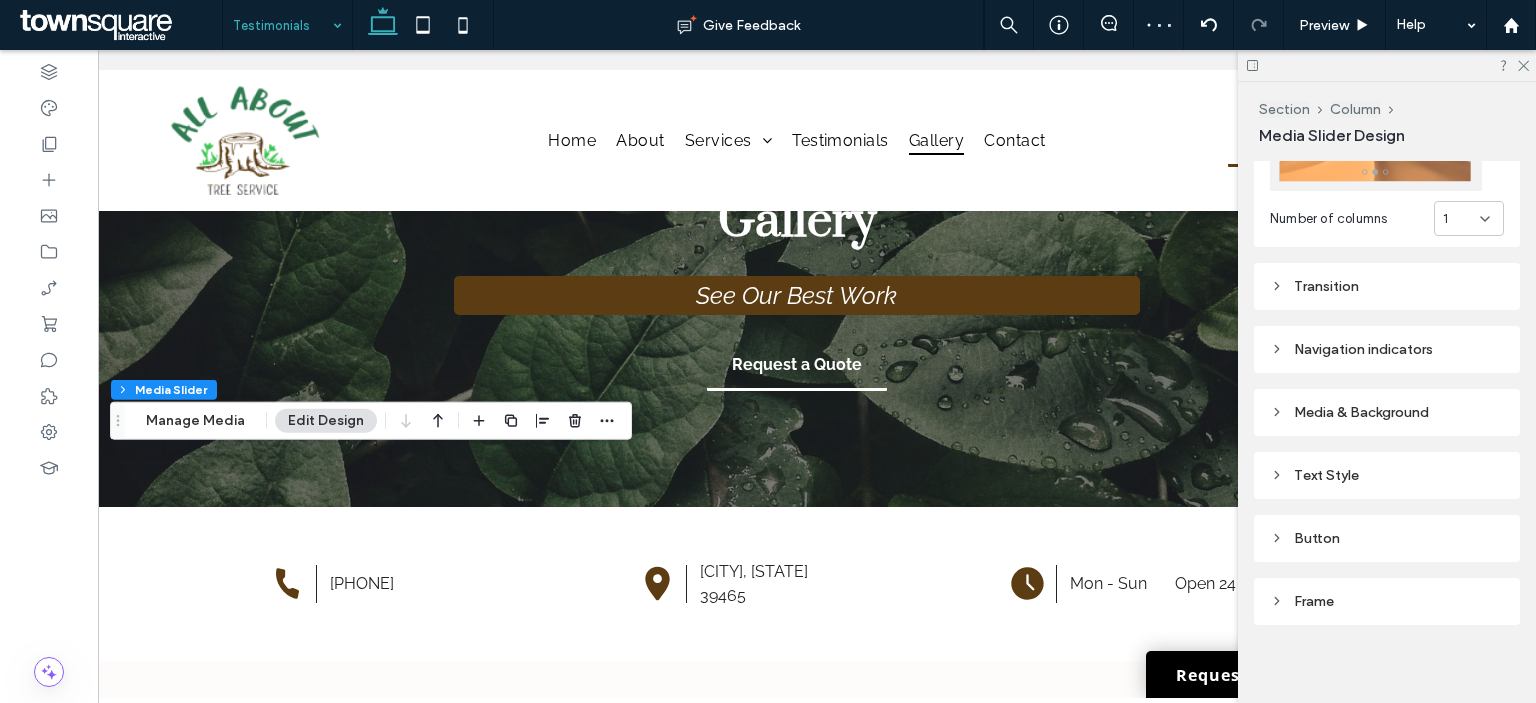 click on "Media & Background" at bounding box center [1387, 412] 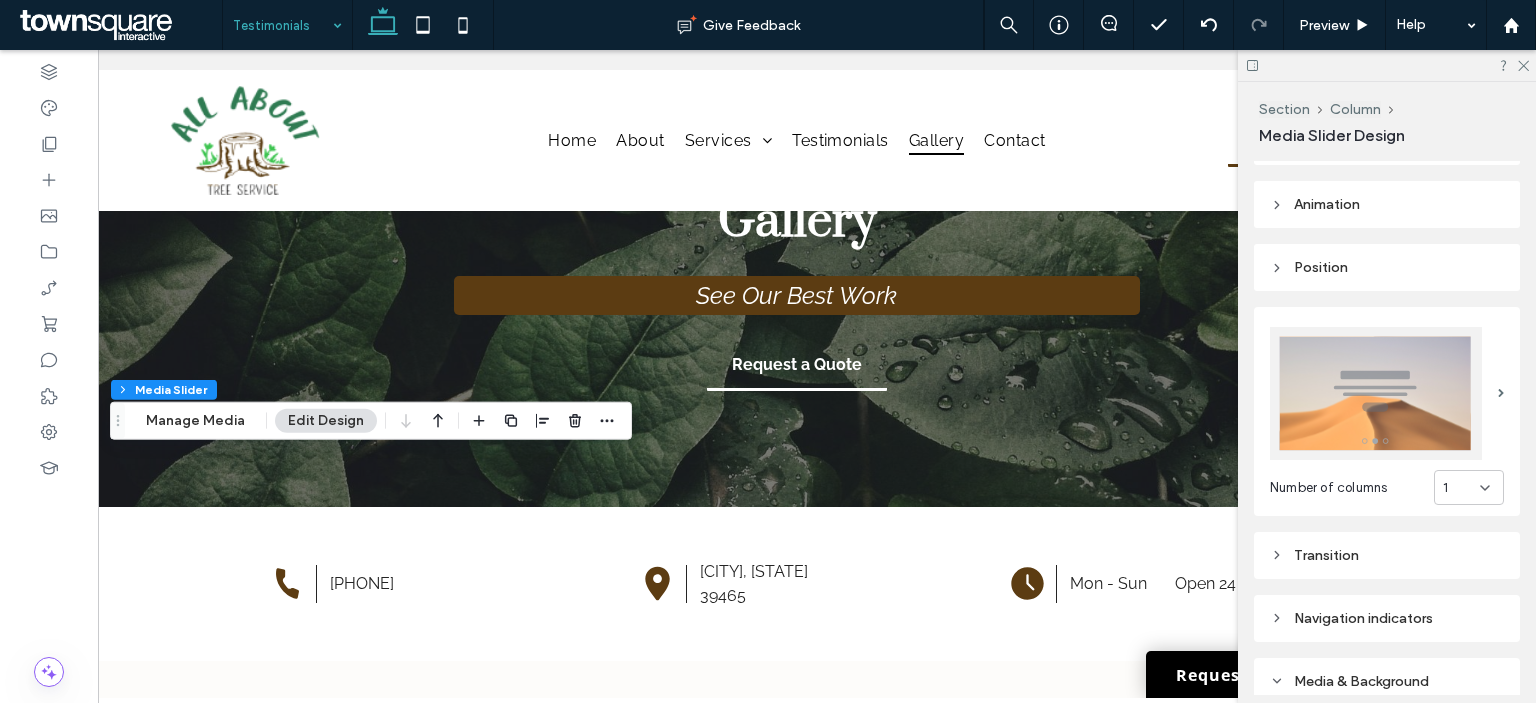 scroll, scrollTop: 0, scrollLeft: 0, axis: both 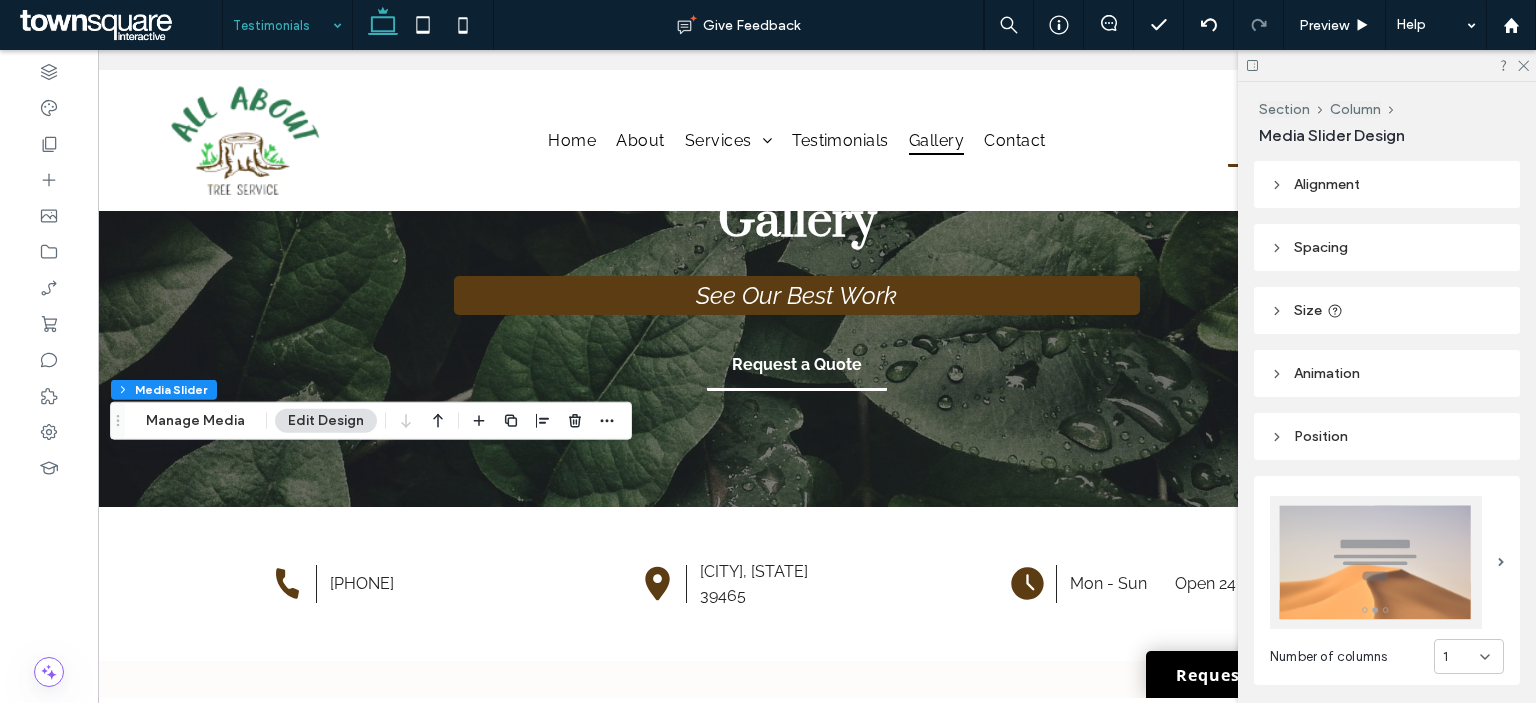 click on "Spacing" at bounding box center (1387, 247) 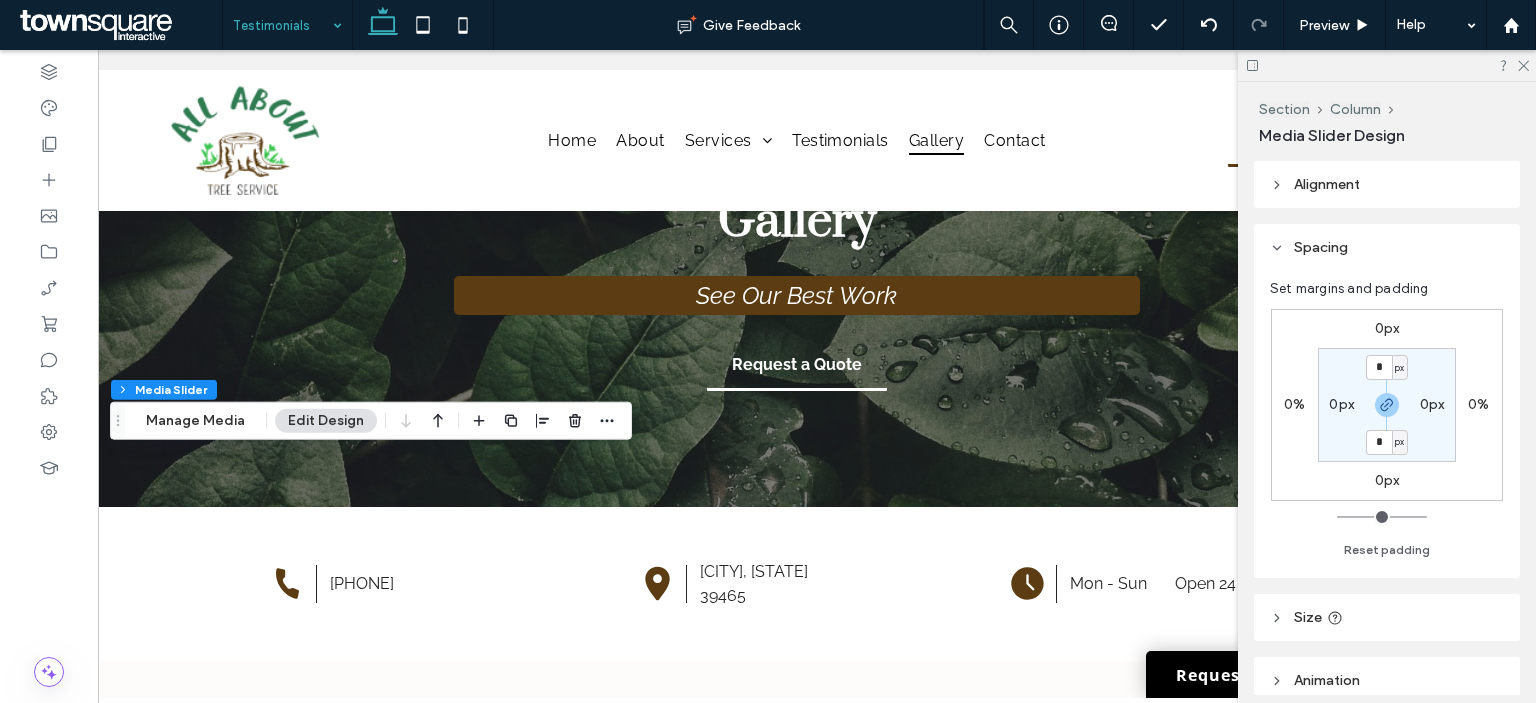click on "0px 0% 0px 0% * px 0px * px 0px" at bounding box center (1387, 405) 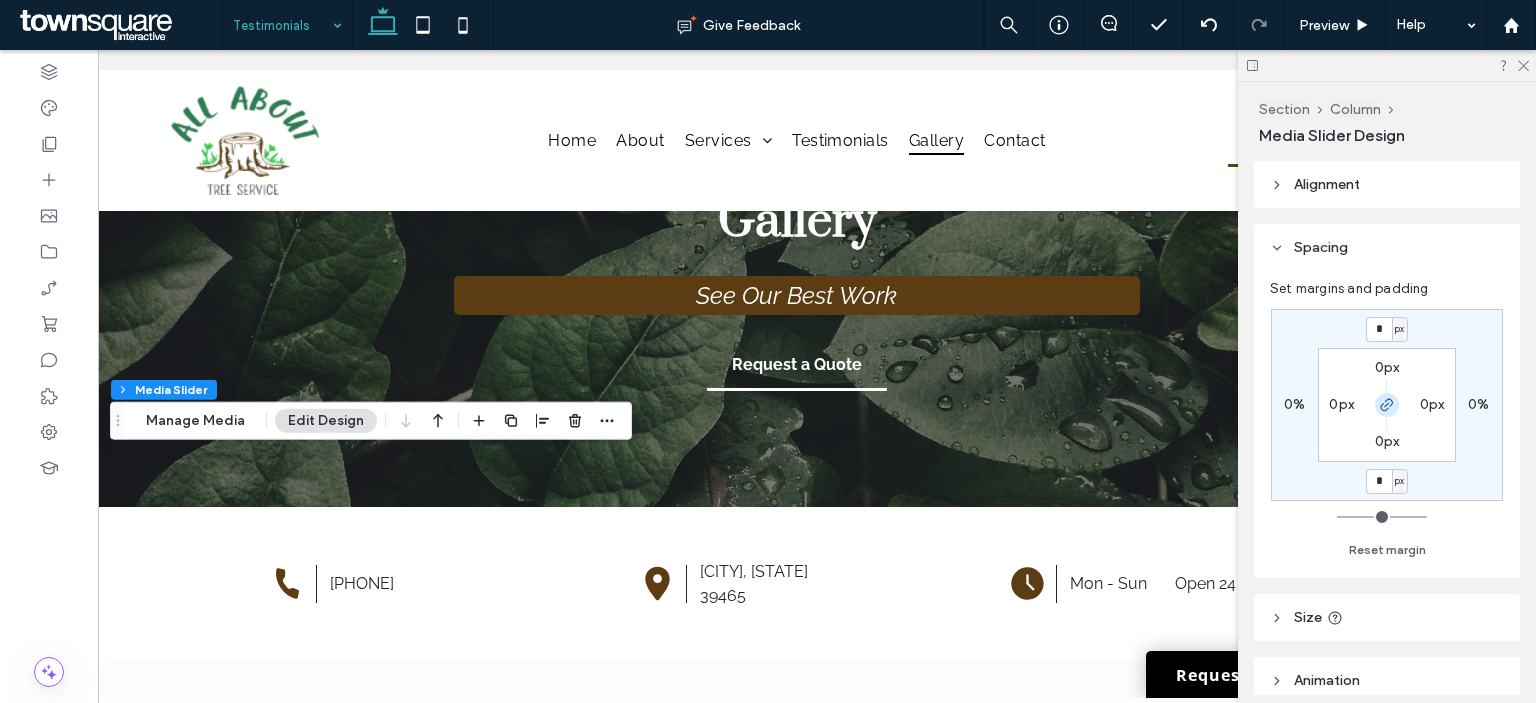 click 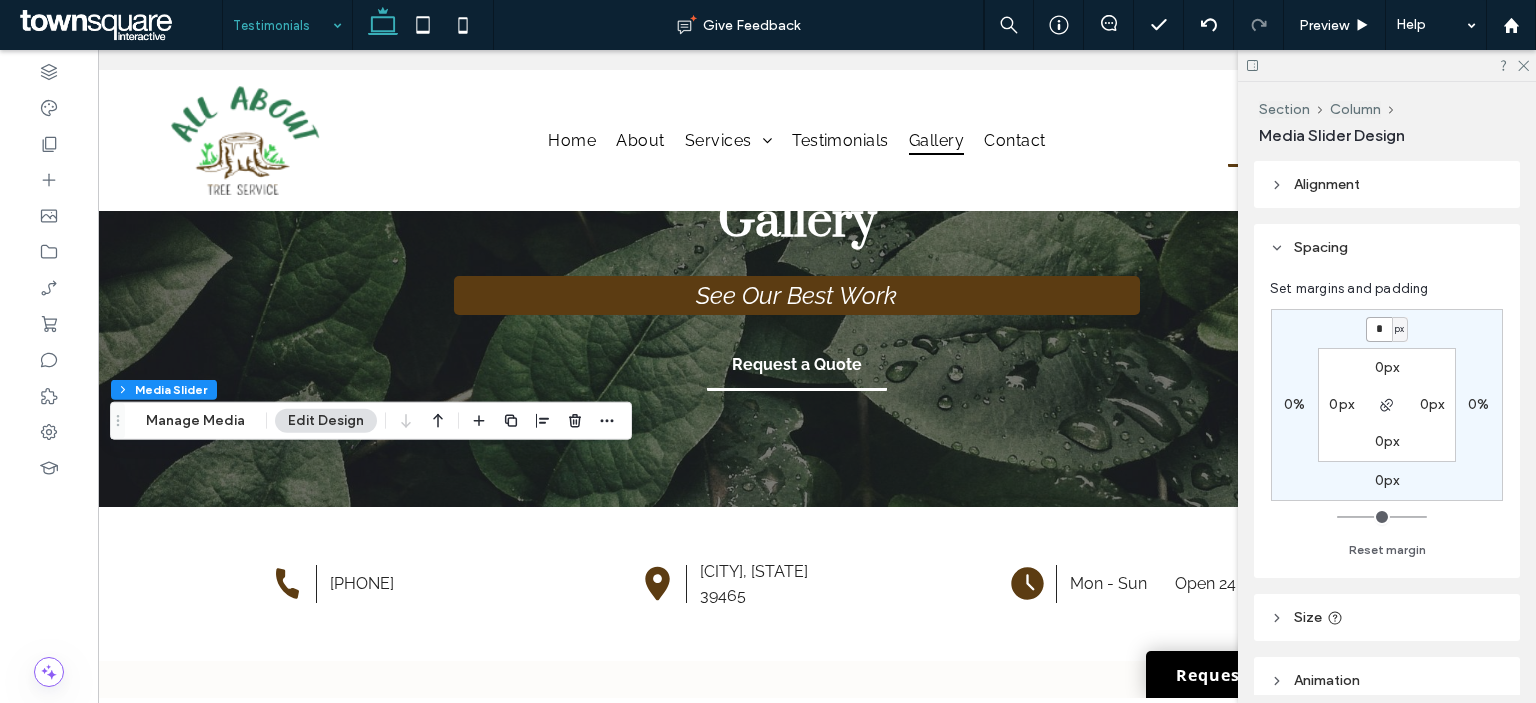 click on "*" at bounding box center [1379, 329] 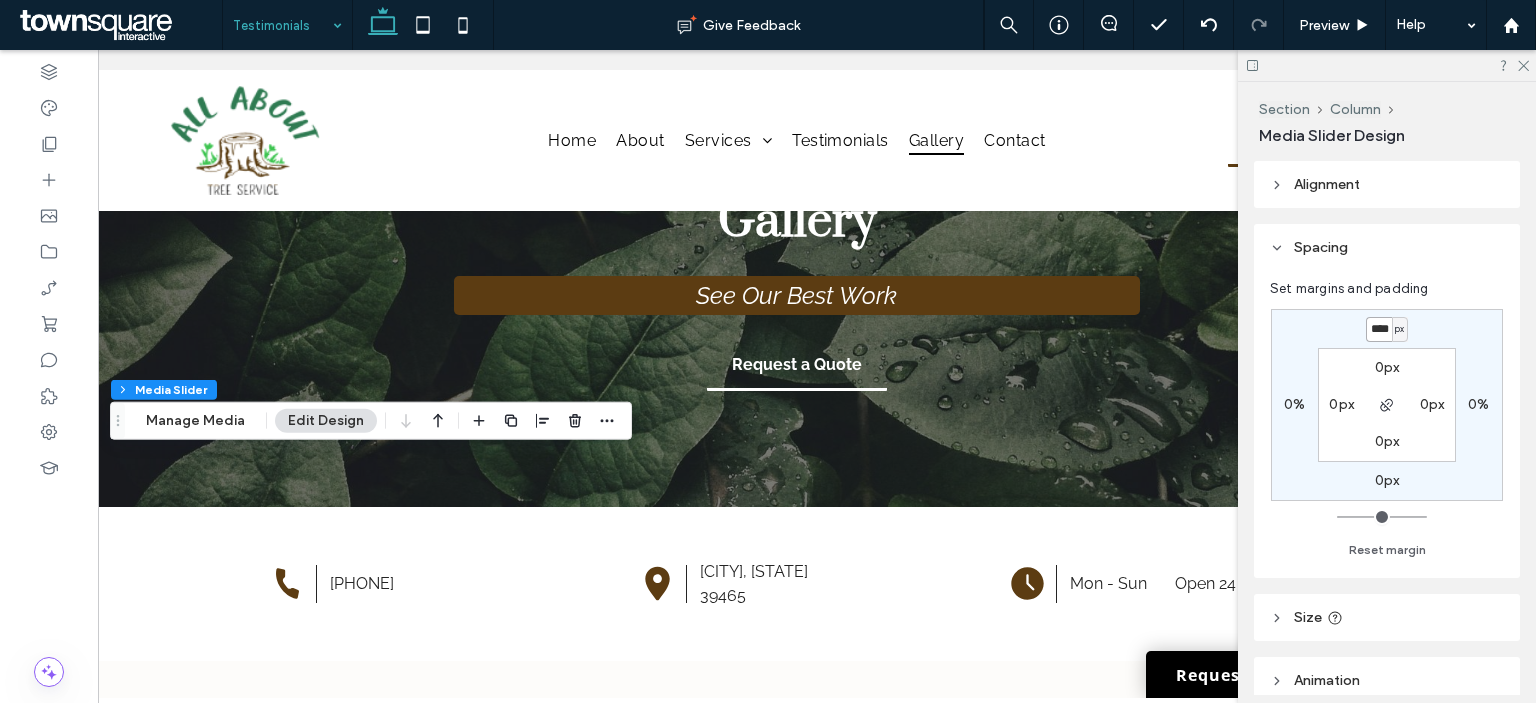 type on "****" 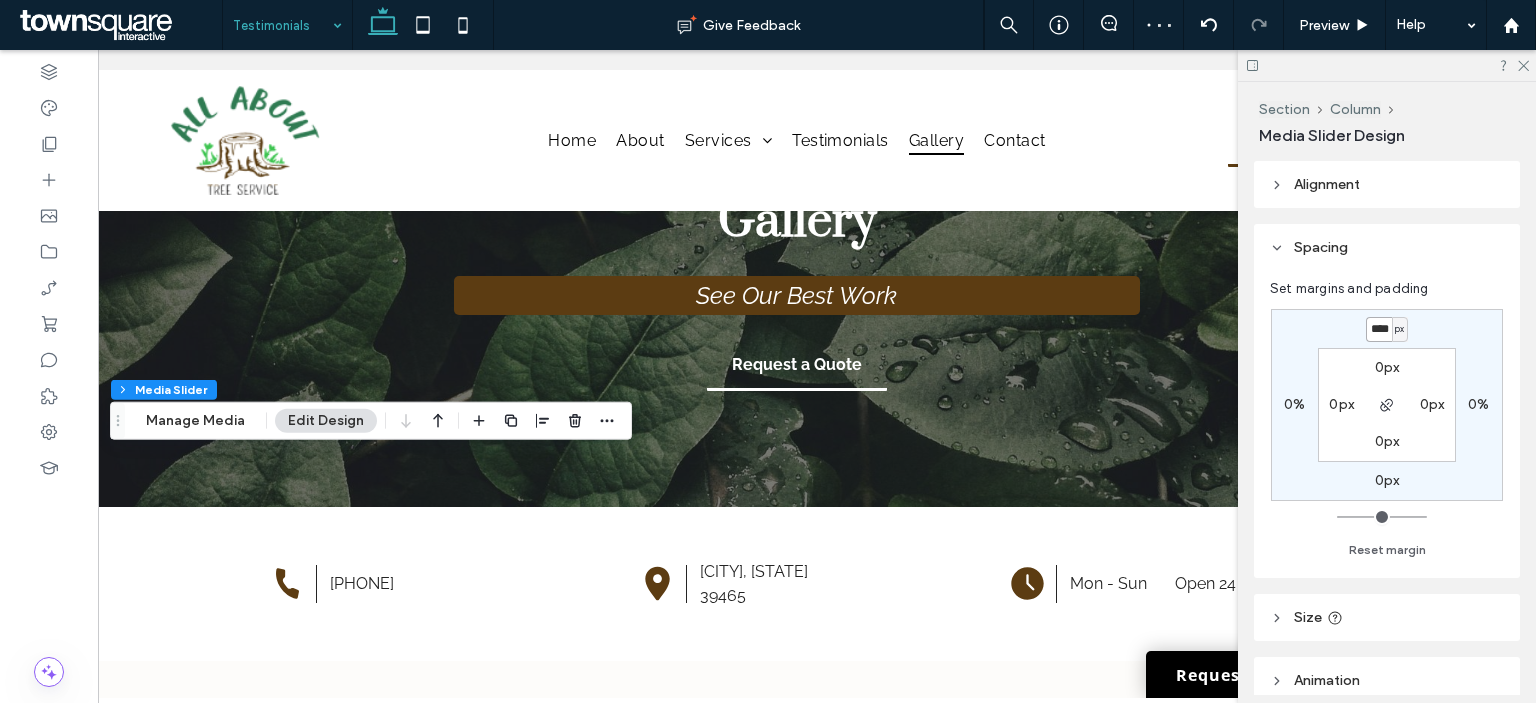 scroll, scrollTop: 0, scrollLeft: 3, axis: horizontal 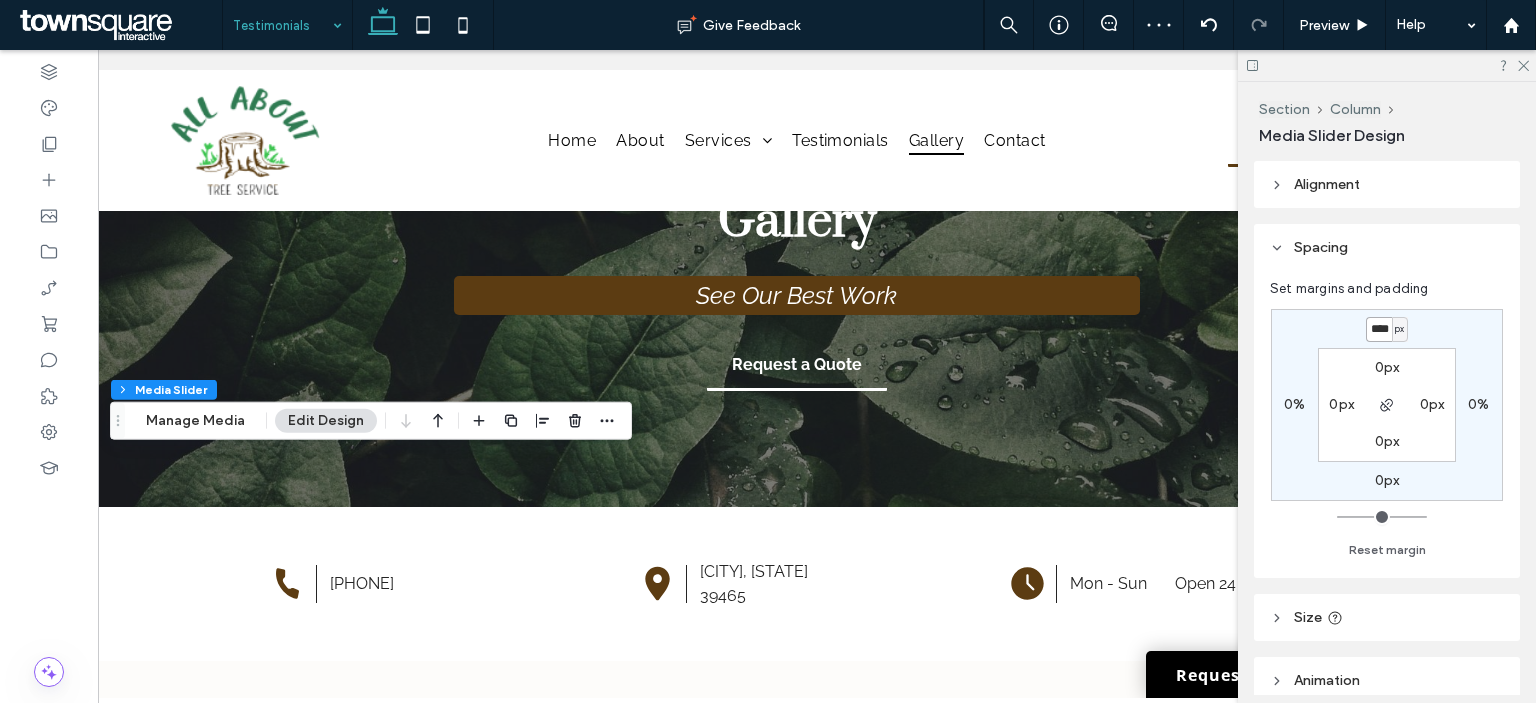 type on "****" 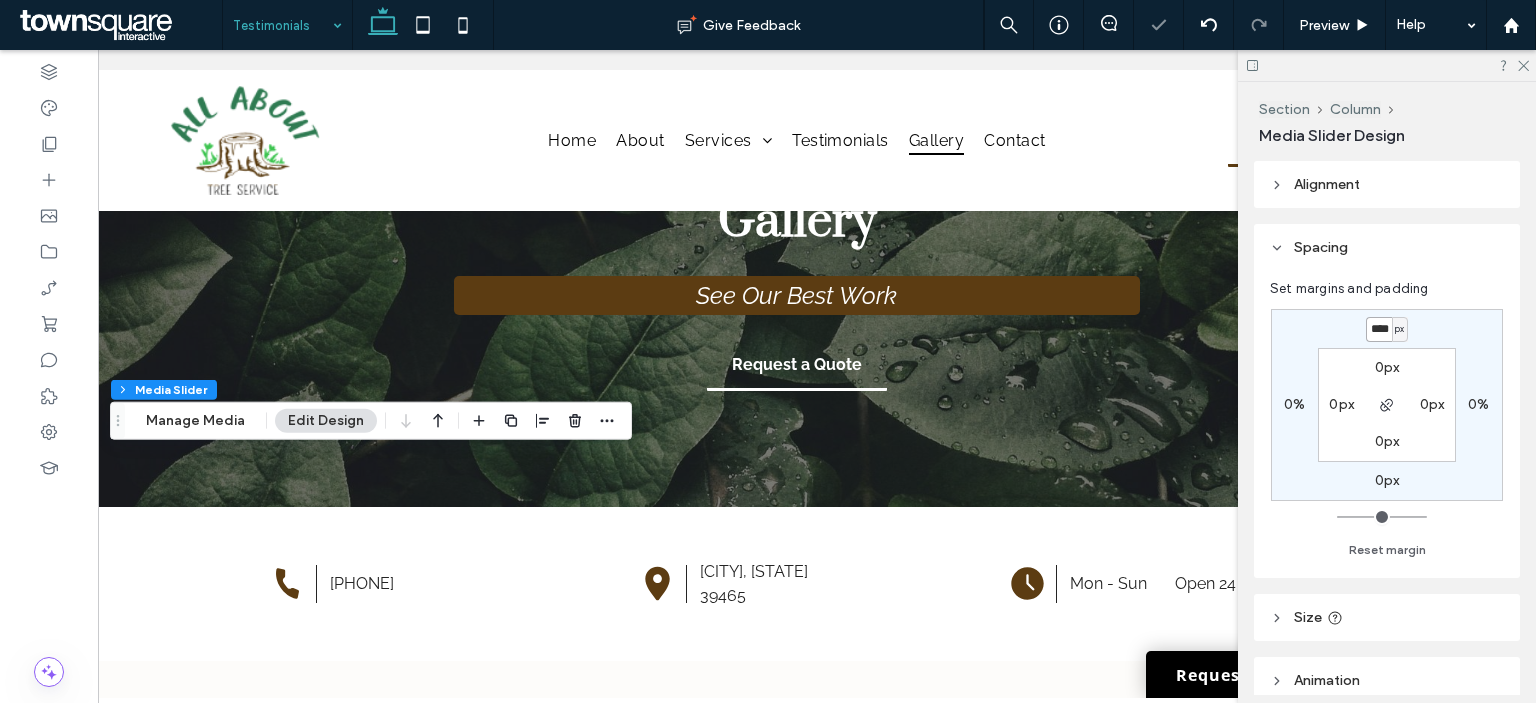 type on "*" 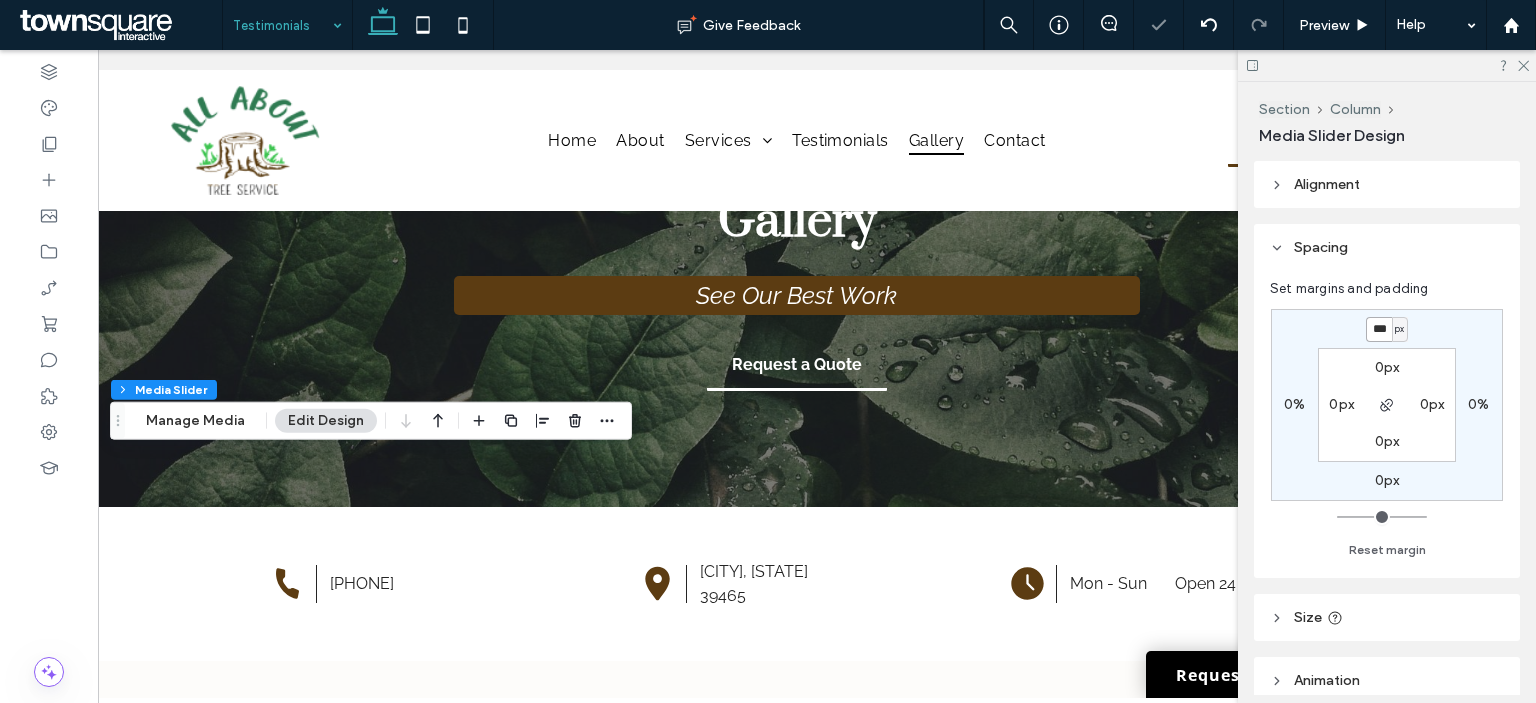 scroll, scrollTop: 0, scrollLeft: 0, axis: both 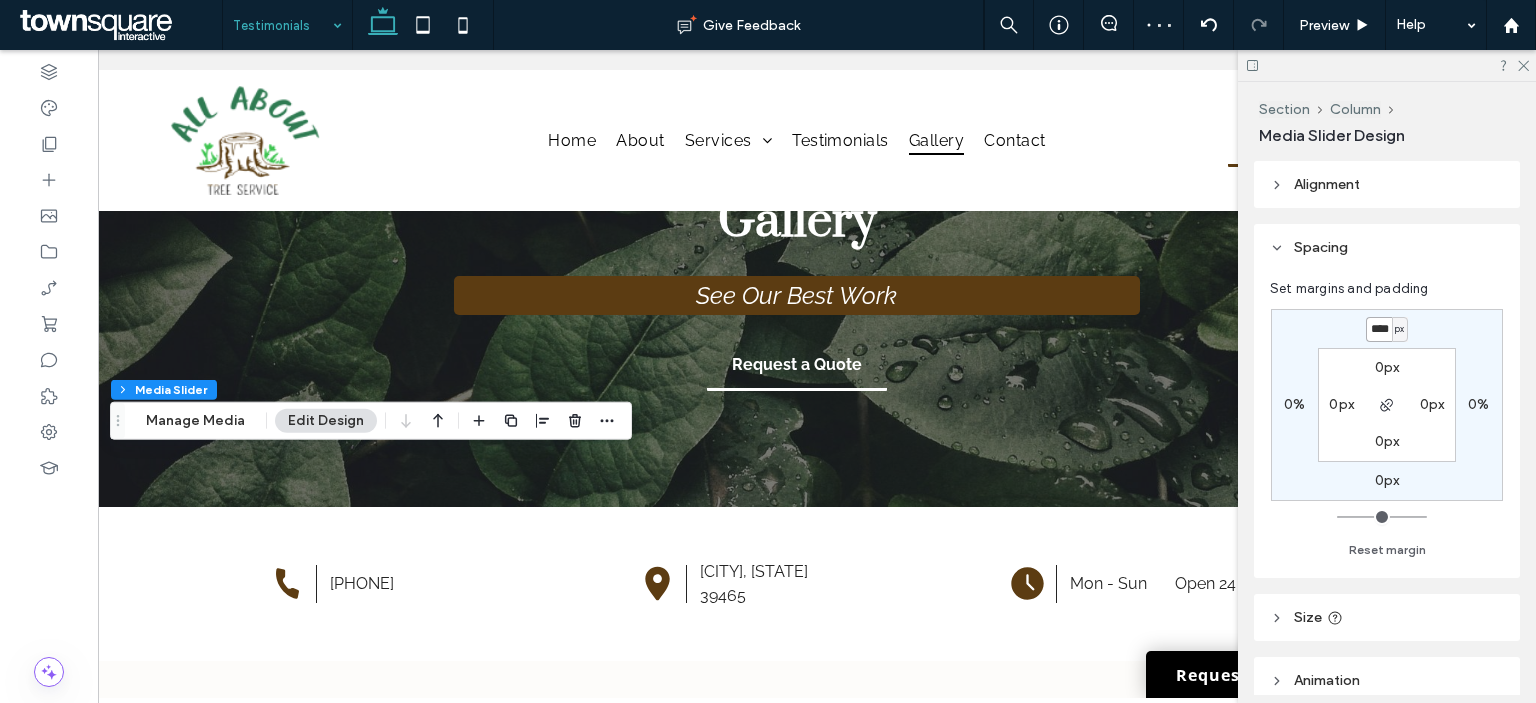 type on "****" 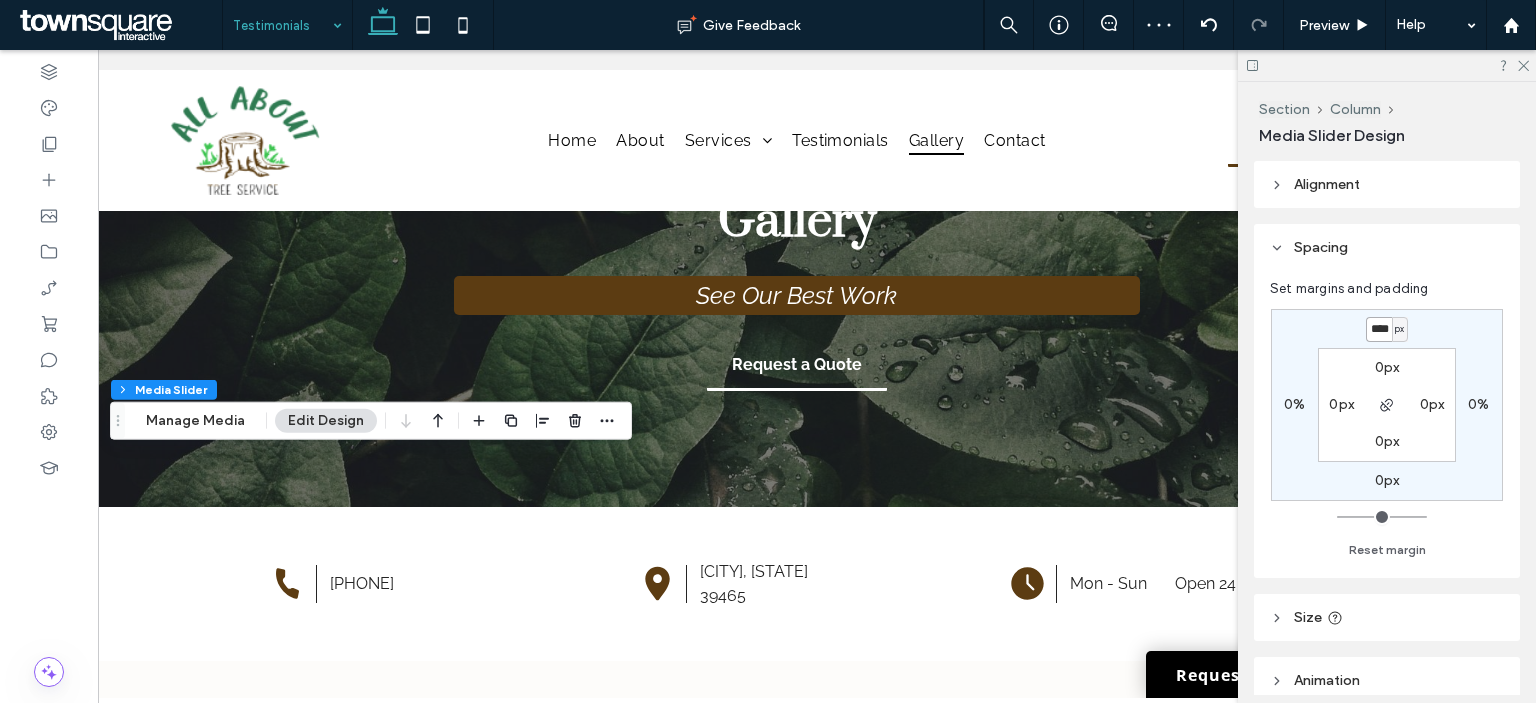 type on "*" 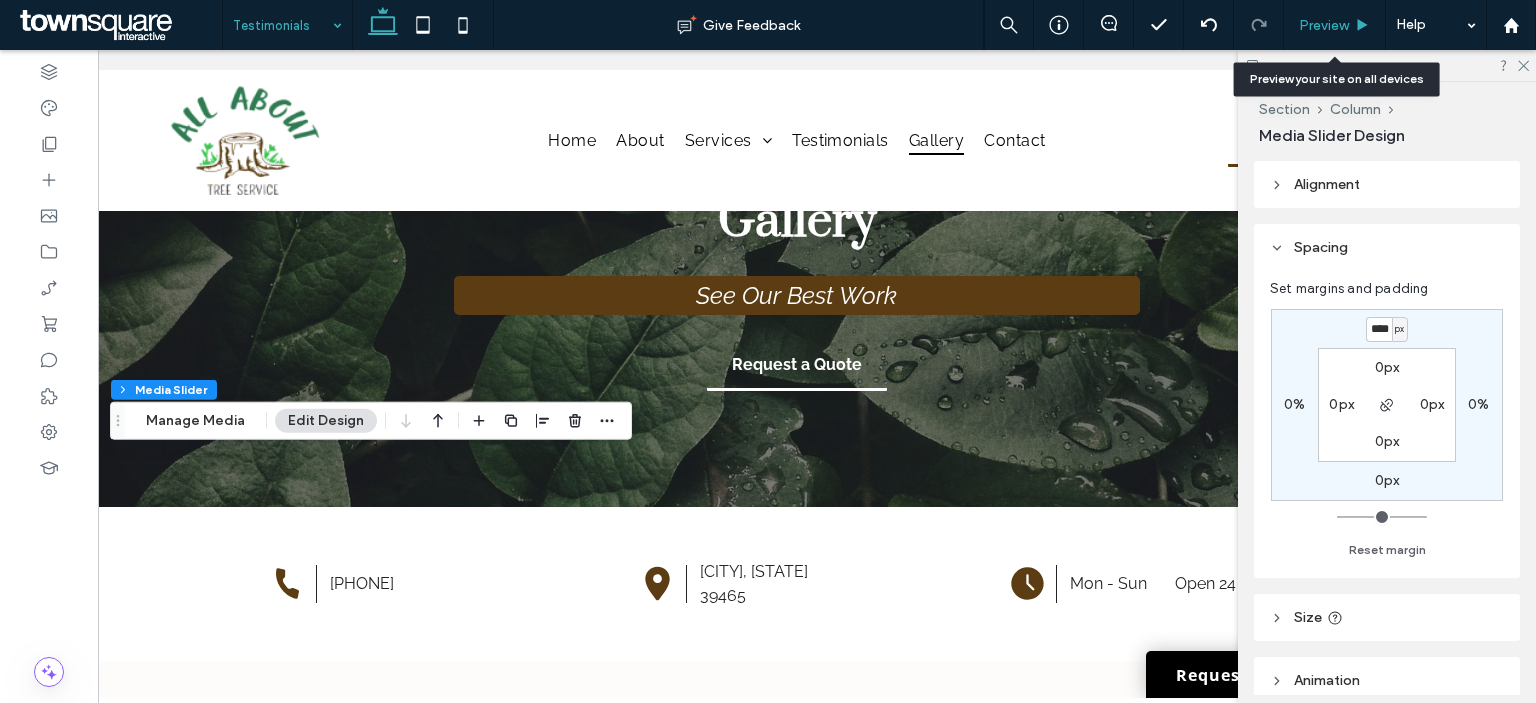 click on "Preview" at bounding box center (1335, 25) 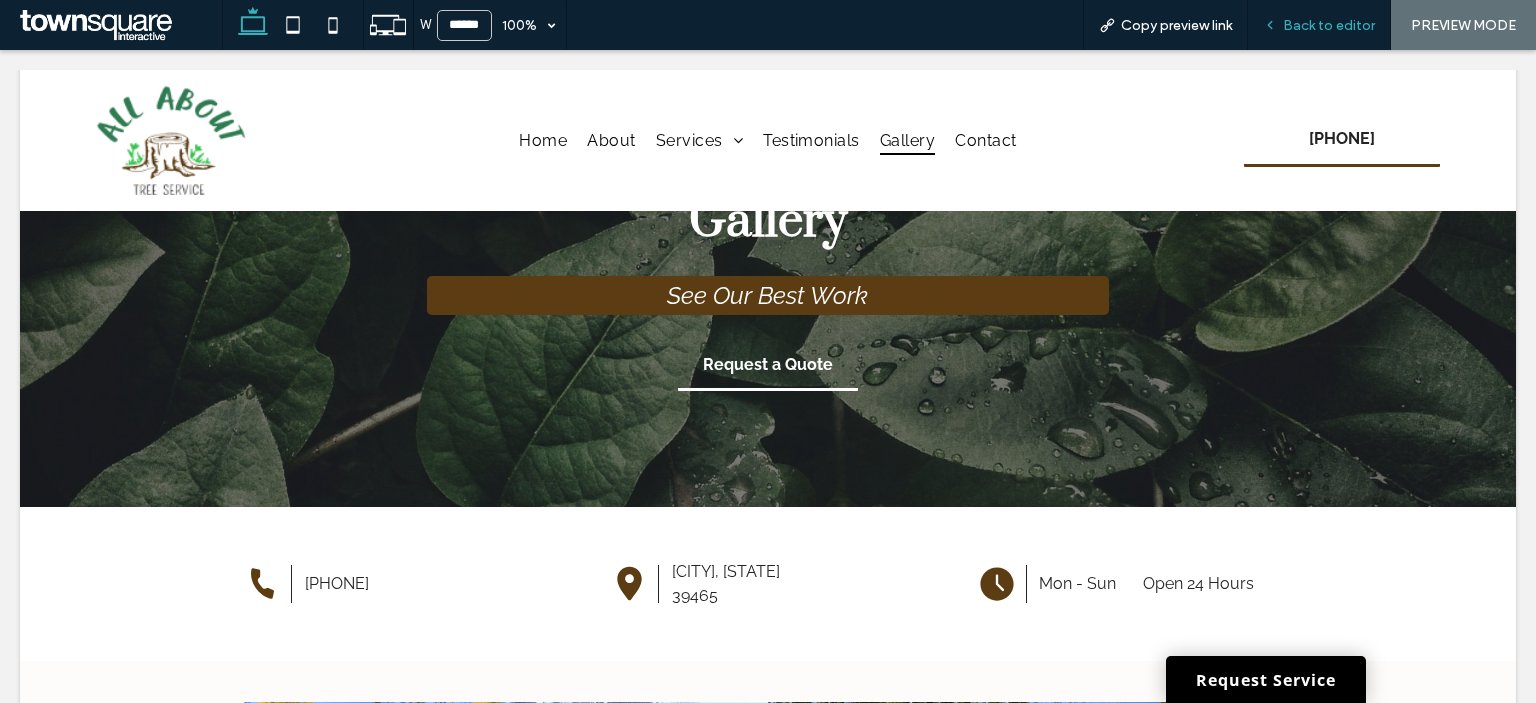 click on "Back to editor" at bounding box center [1329, 25] 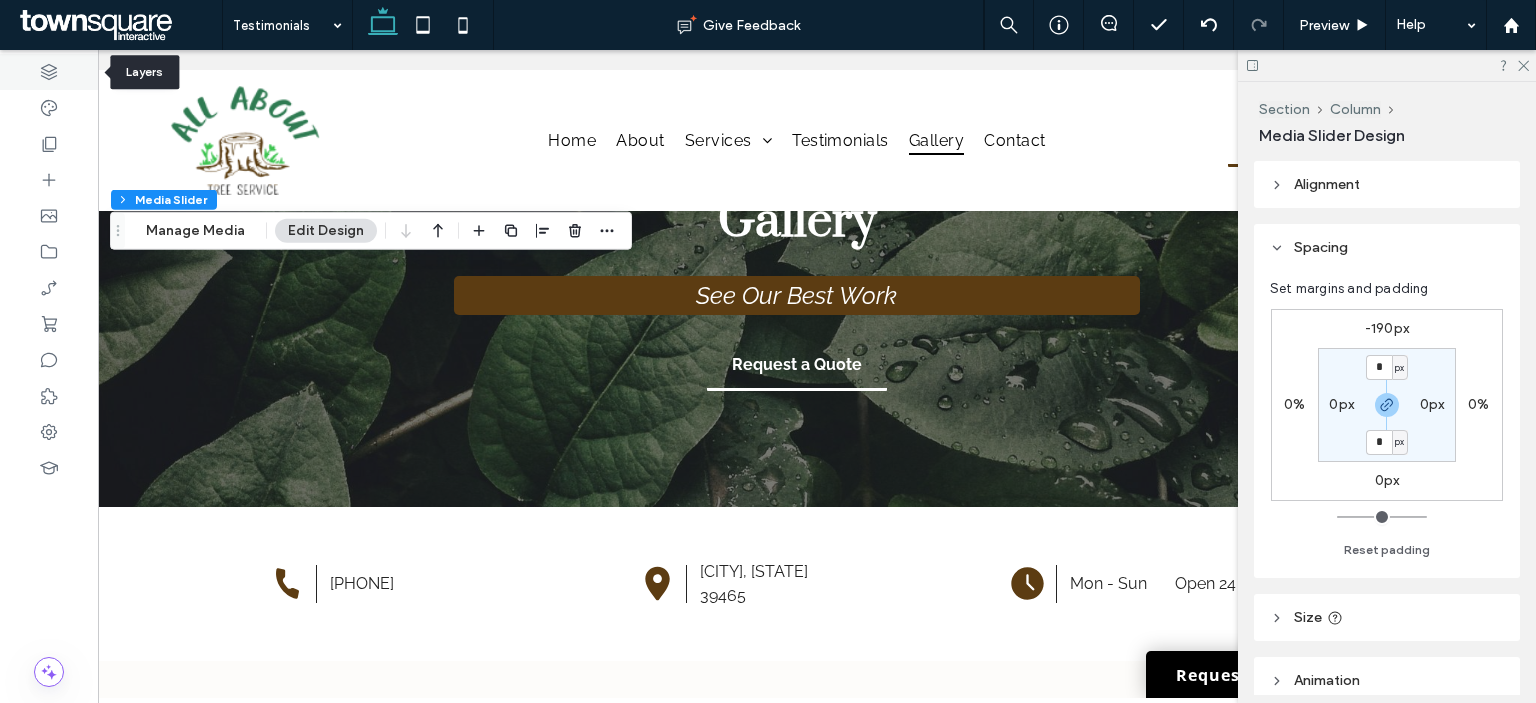 click at bounding box center (49, 72) 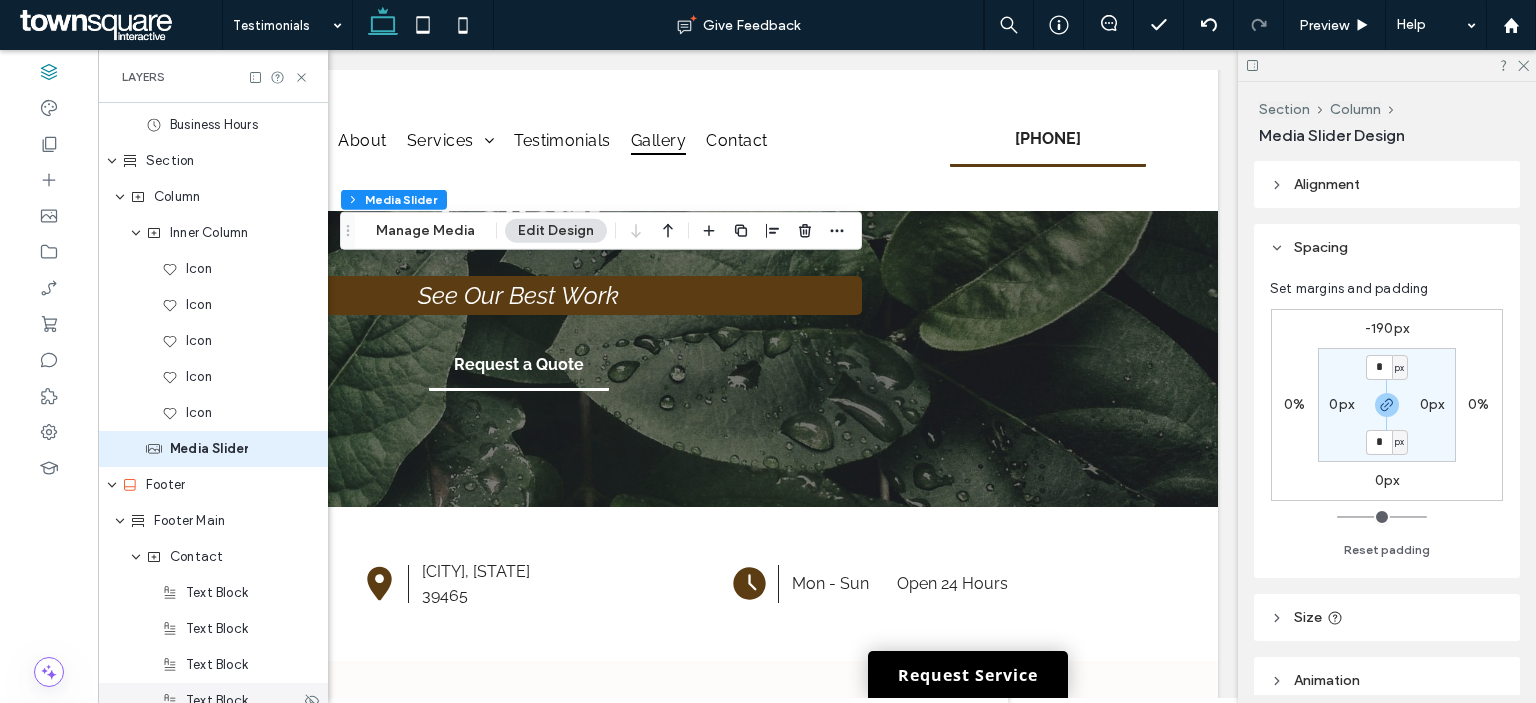 scroll, scrollTop: 941, scrollLeft: 0, axis: vertical 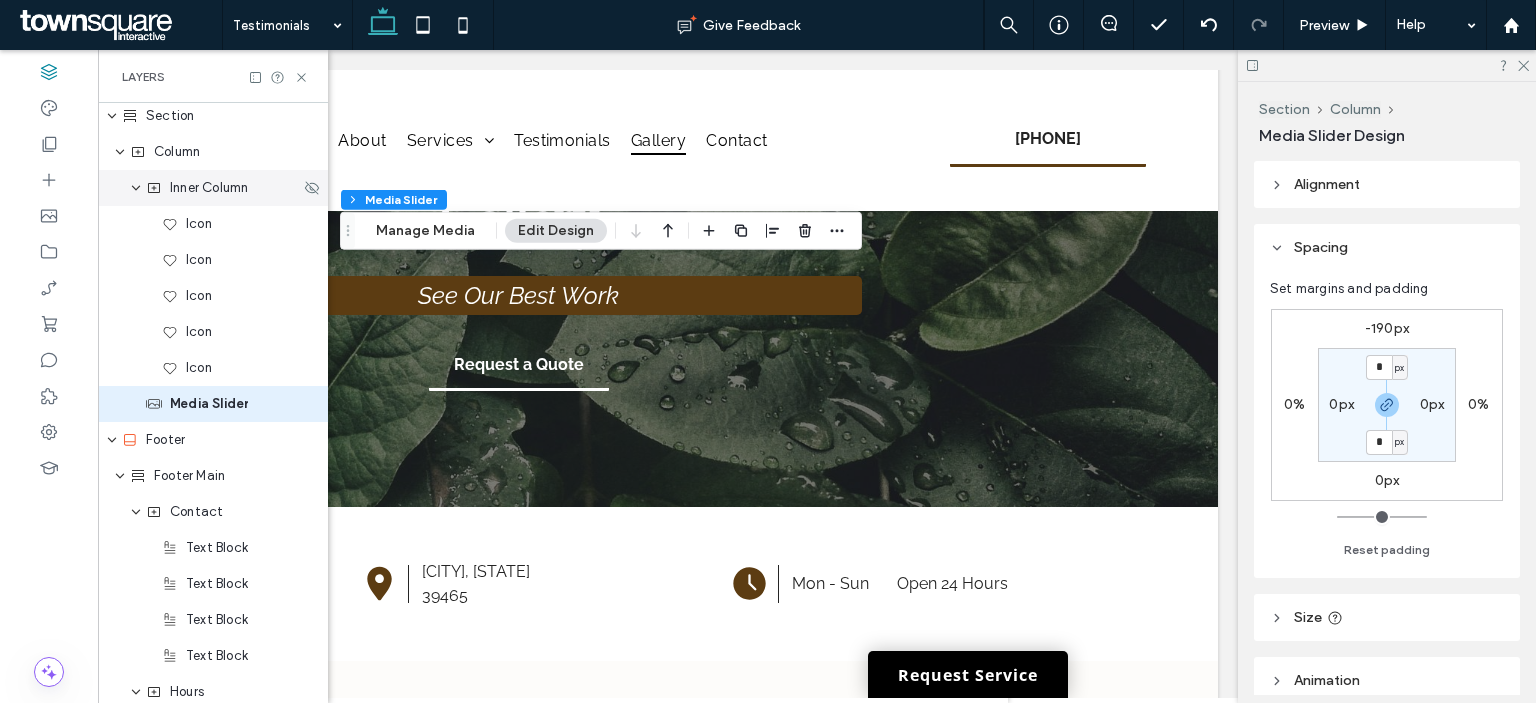 click on "Inner Column" at bounding box center [209, 188] 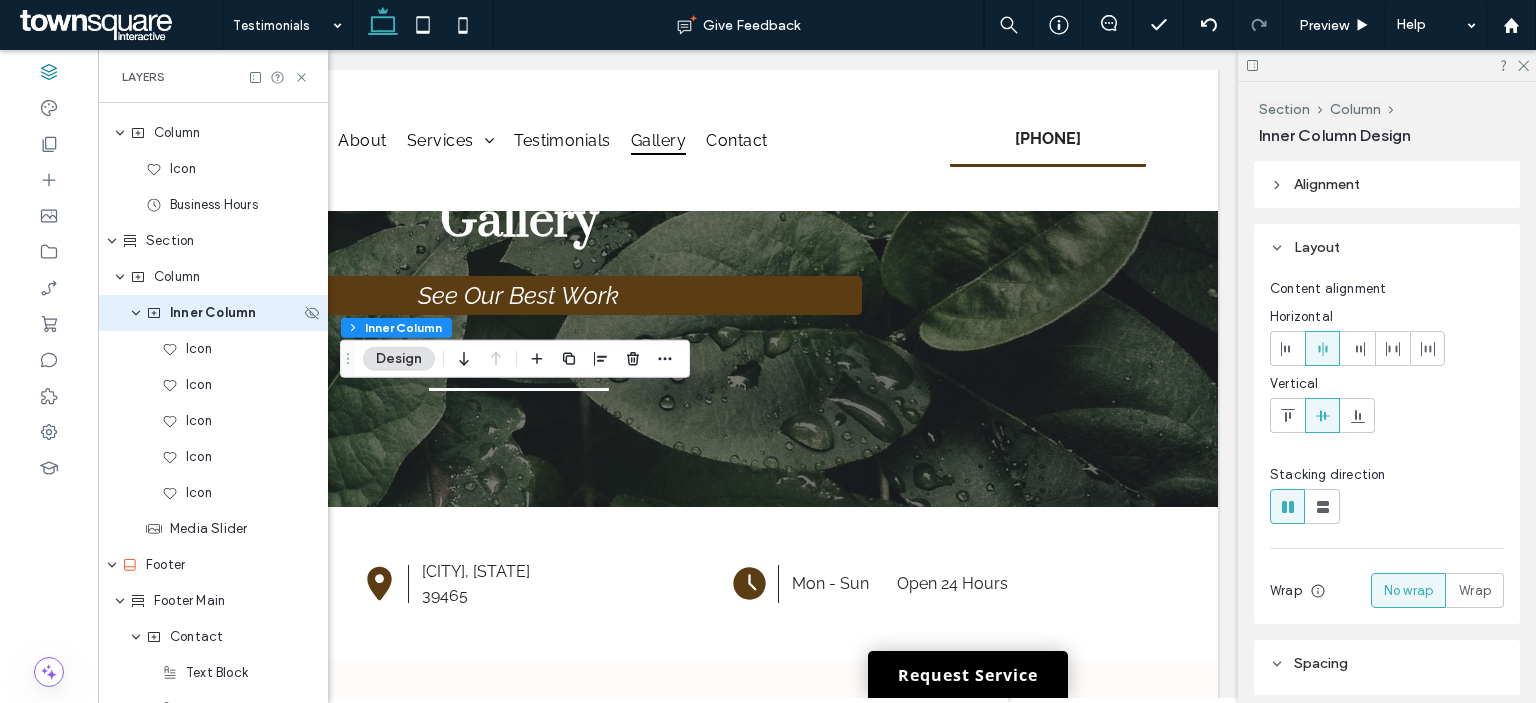 scroll, scrollTop: 725, scrollLeft: 0, axis: vertical 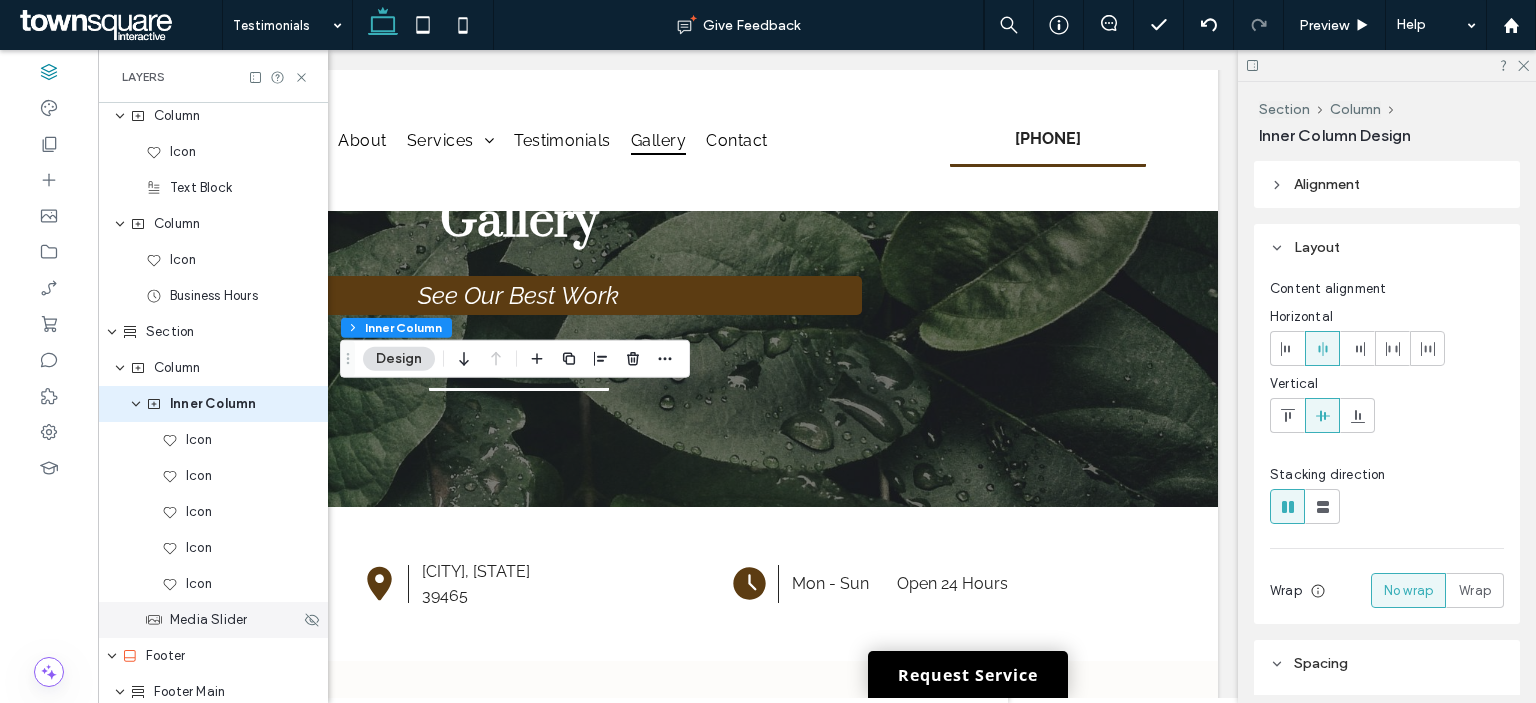 click on "Media Slider" at bounding box center (213, 620) 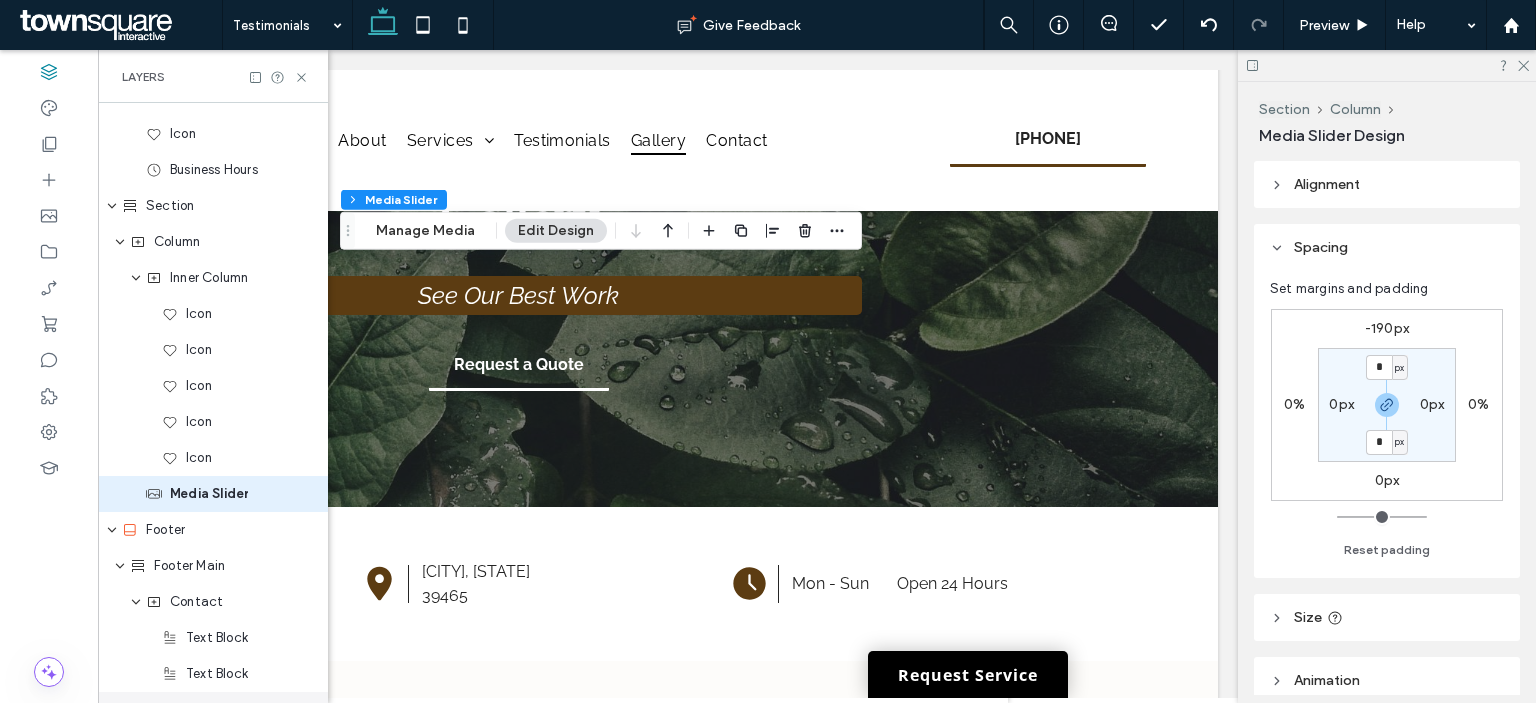 scroll, scrollTop: 941, scrollLeft: 0, axis: vertical 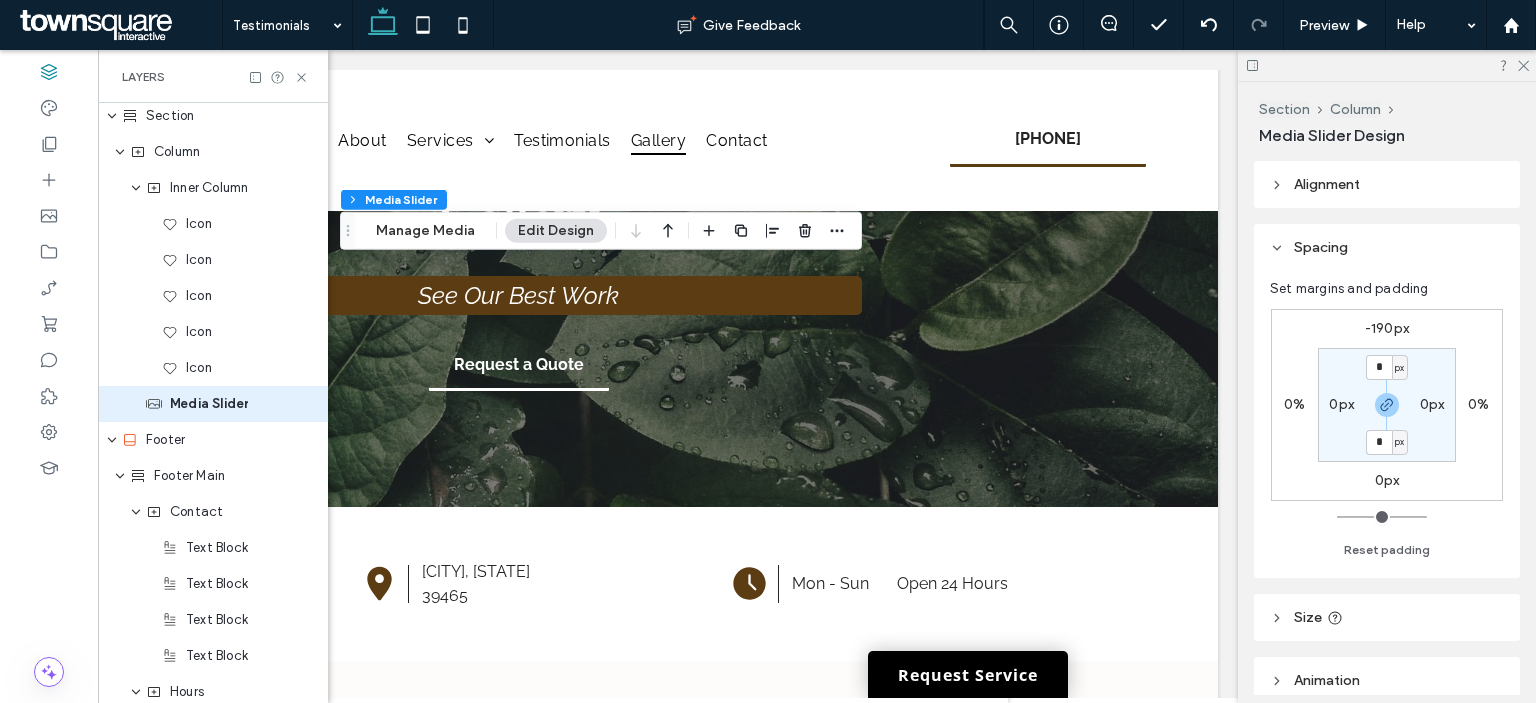 click on "Section Column Media Slider Manage Media Edit Design" at bounding box center (601, 231) 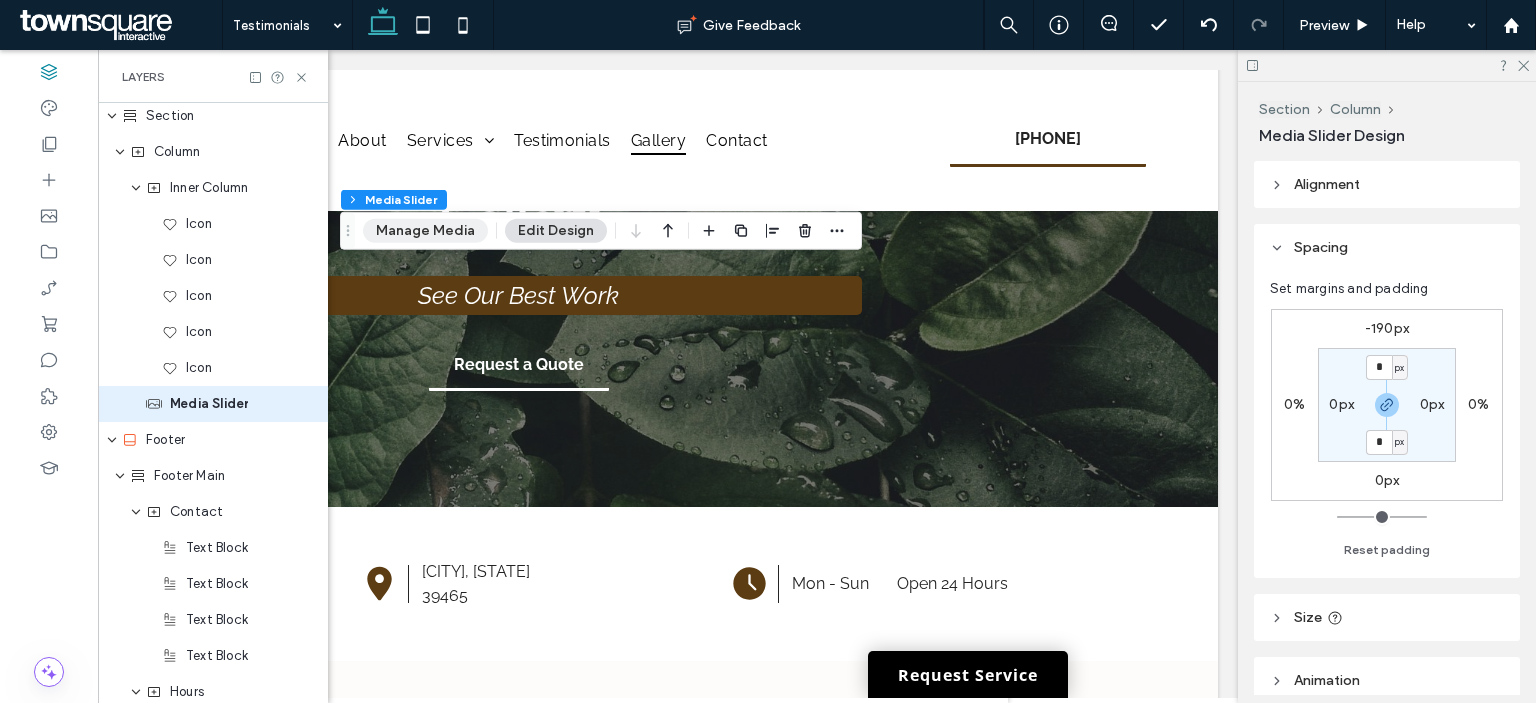 click on "Manage Media" at bounding box center [425, 231] 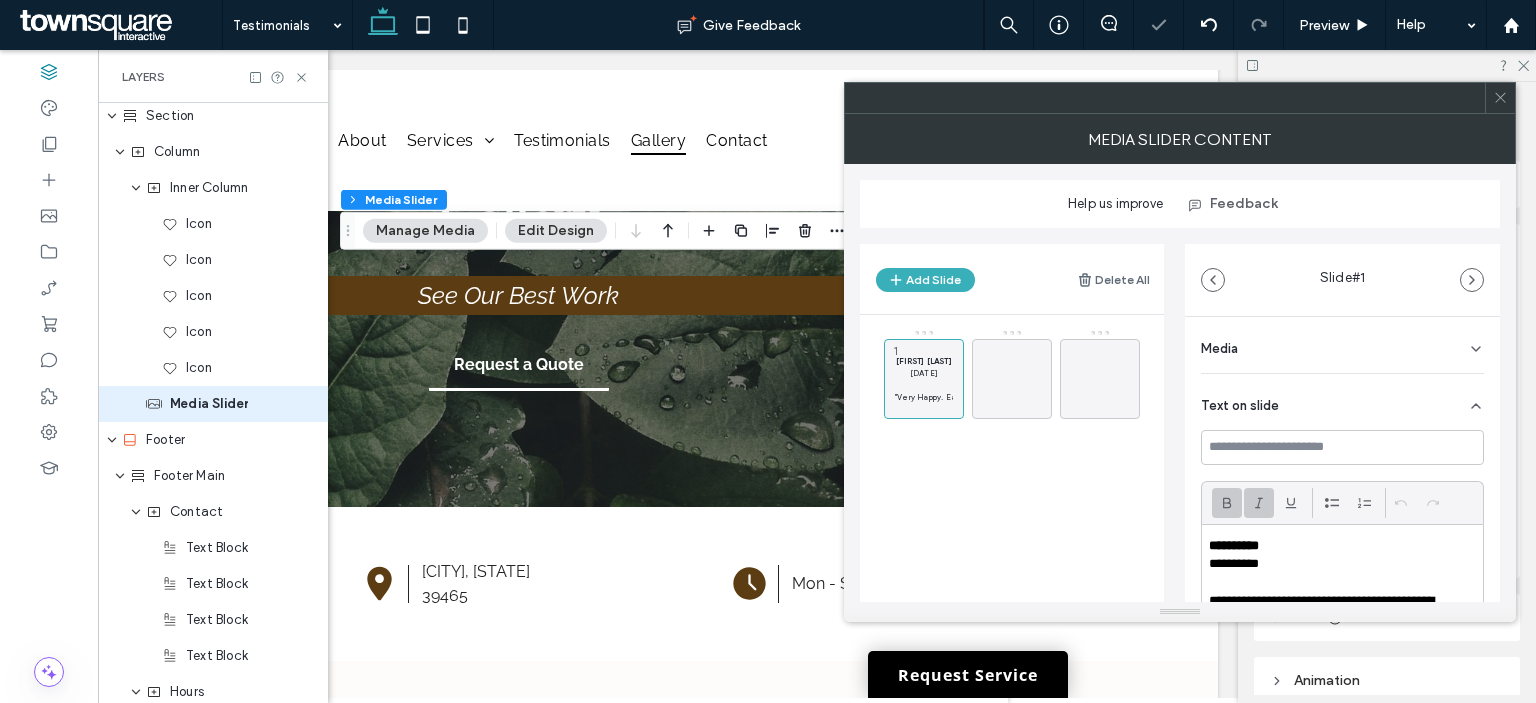 scroll, scrollTop: 198, scrollLeft: 0, axis: vertical 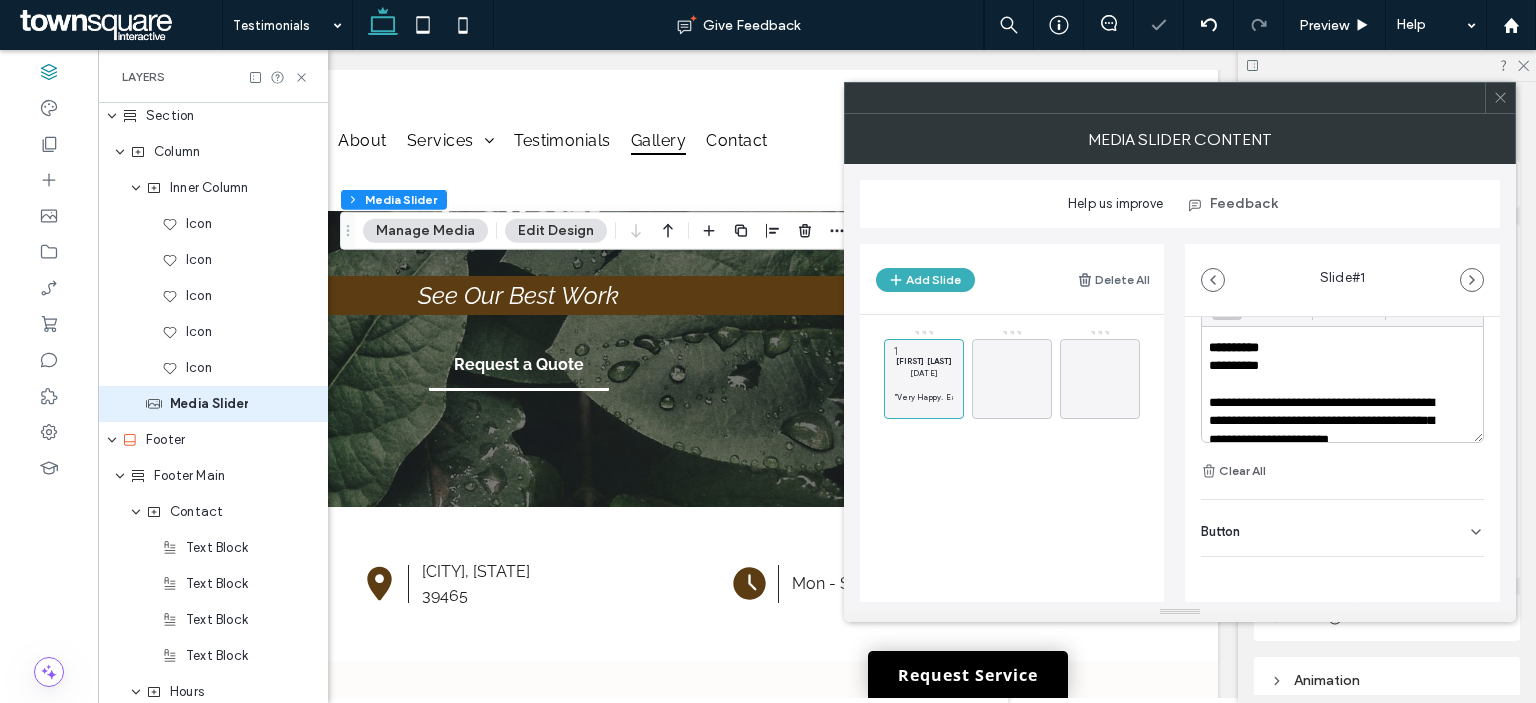 click at bounding box center [1342, 384] 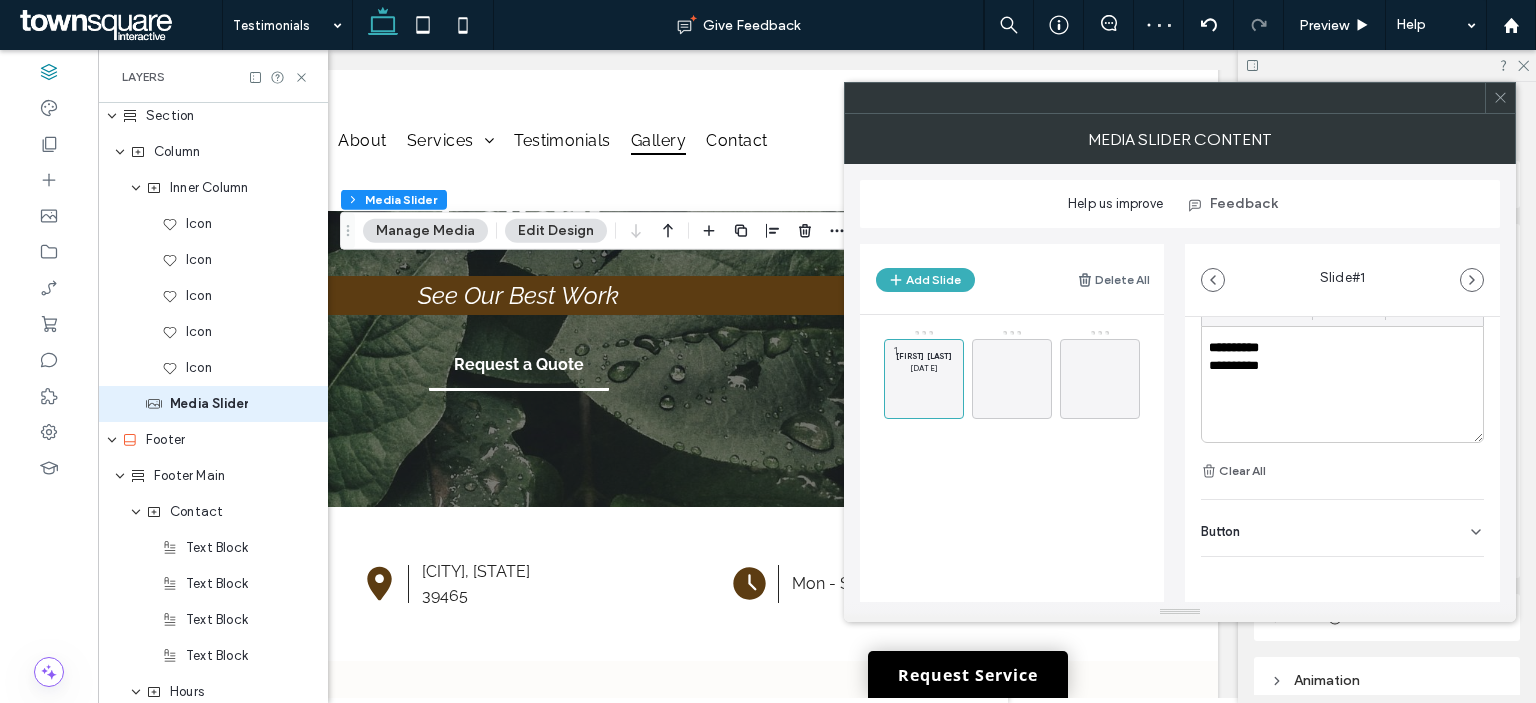 scroll, scrollTop: 4, scrollLeft: 0, axis: vertical 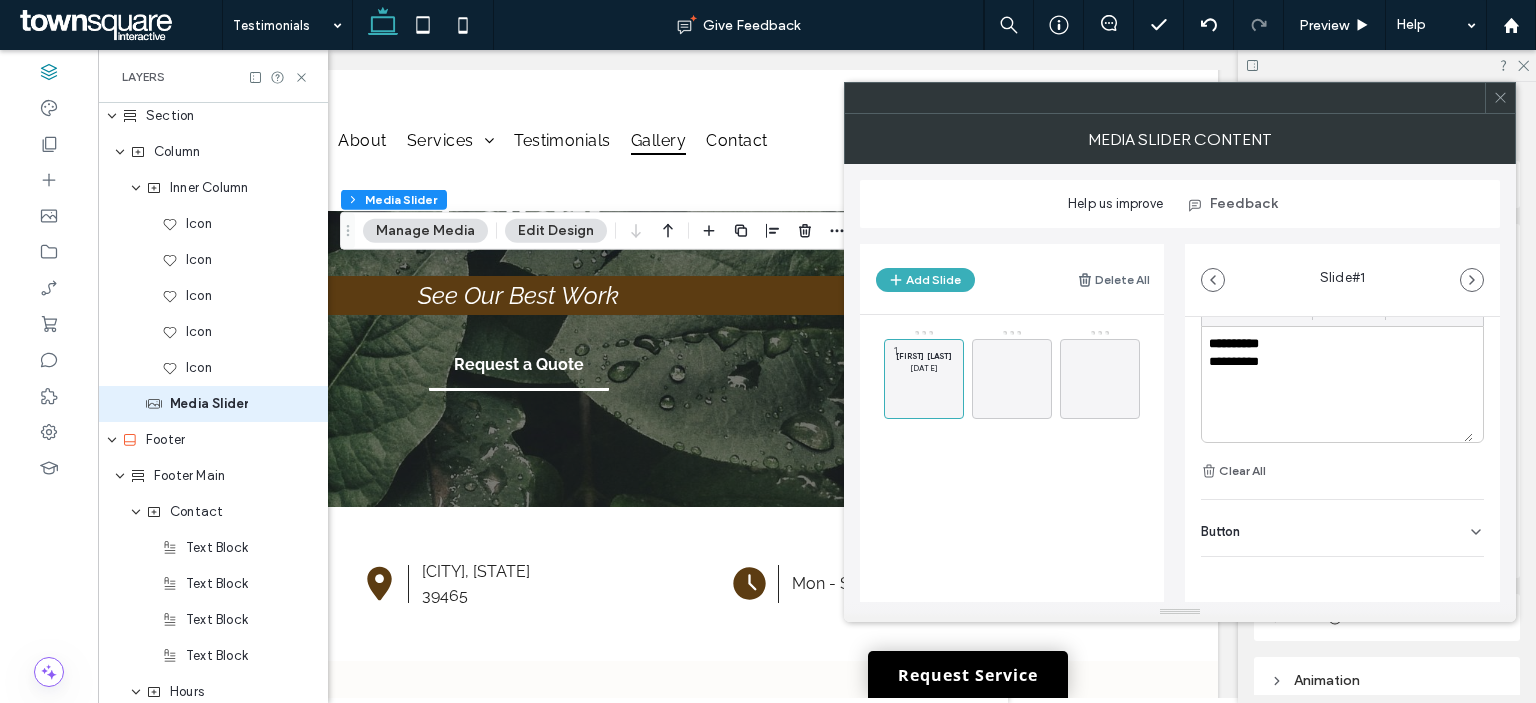 click 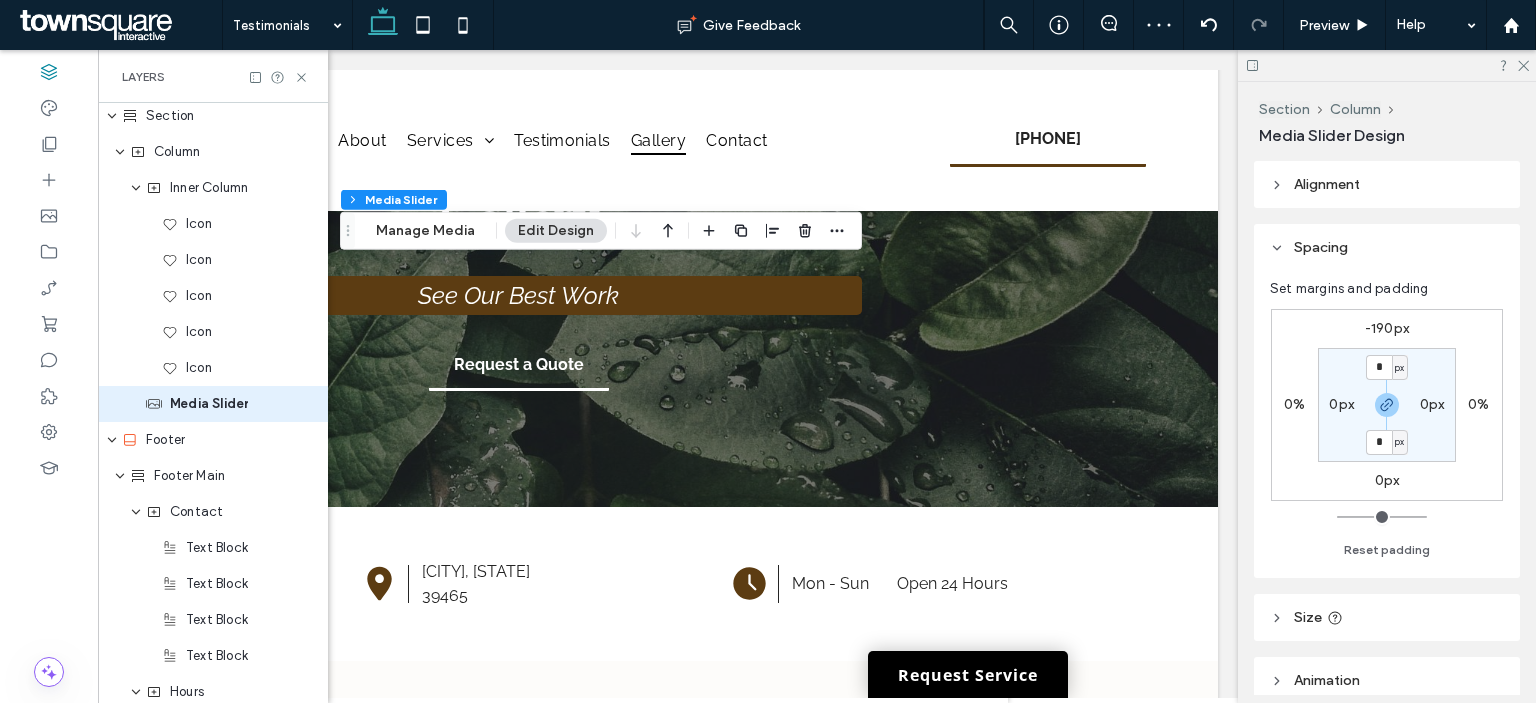 click on "-190px" at bounding box center (1387, 328) 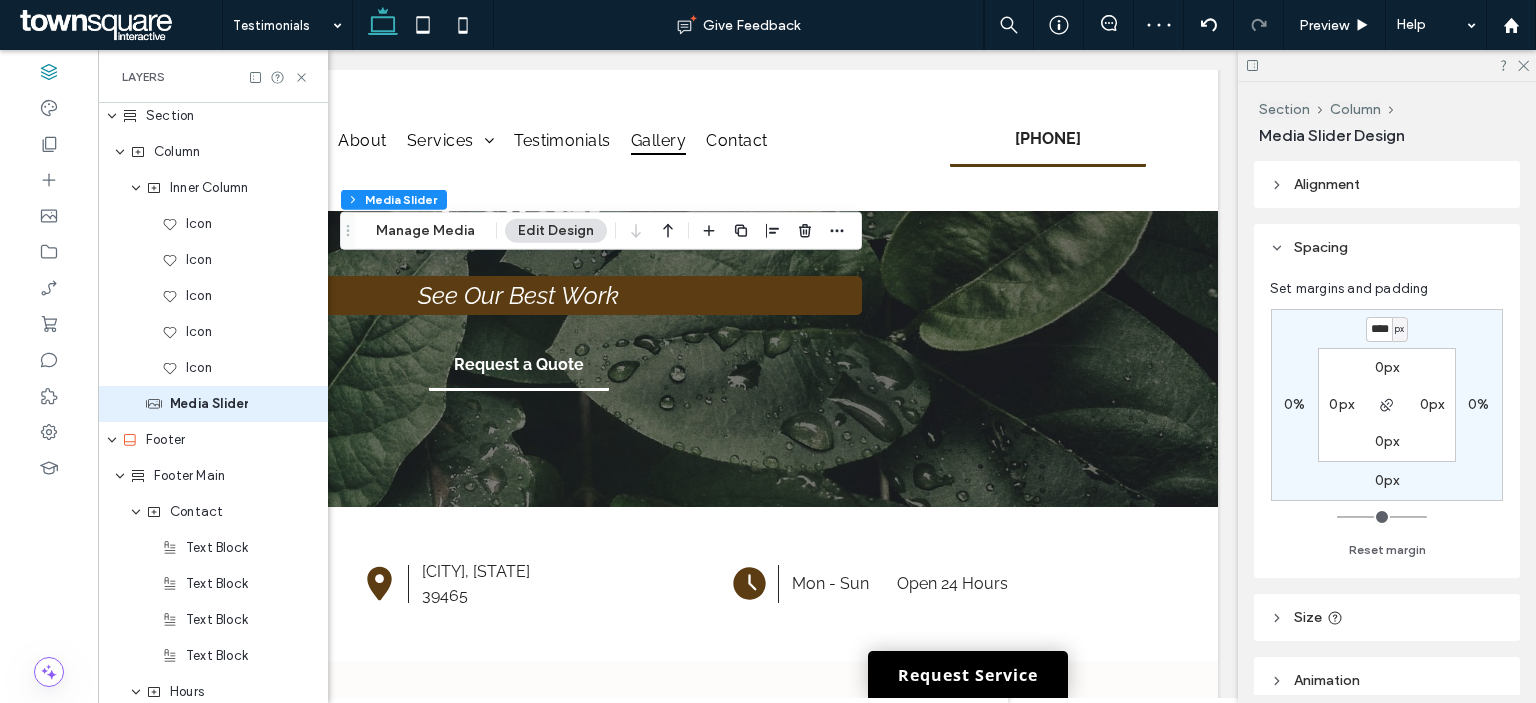 drag, startPoint x: 1388, startPoint y: 323, endPoint x: 1390, endPoint y: 347, distance: 24.083189 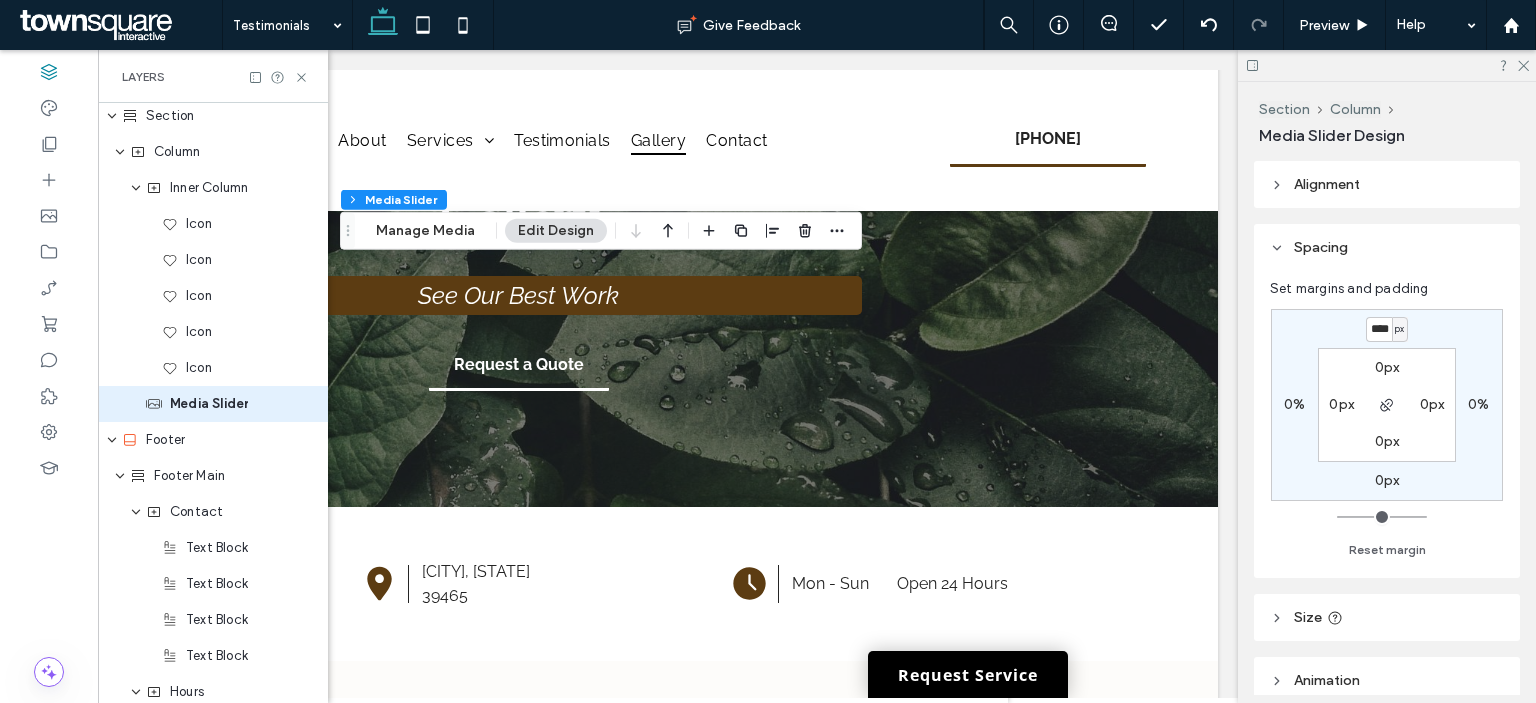 click on "****" at bounding box center (1379, 329) 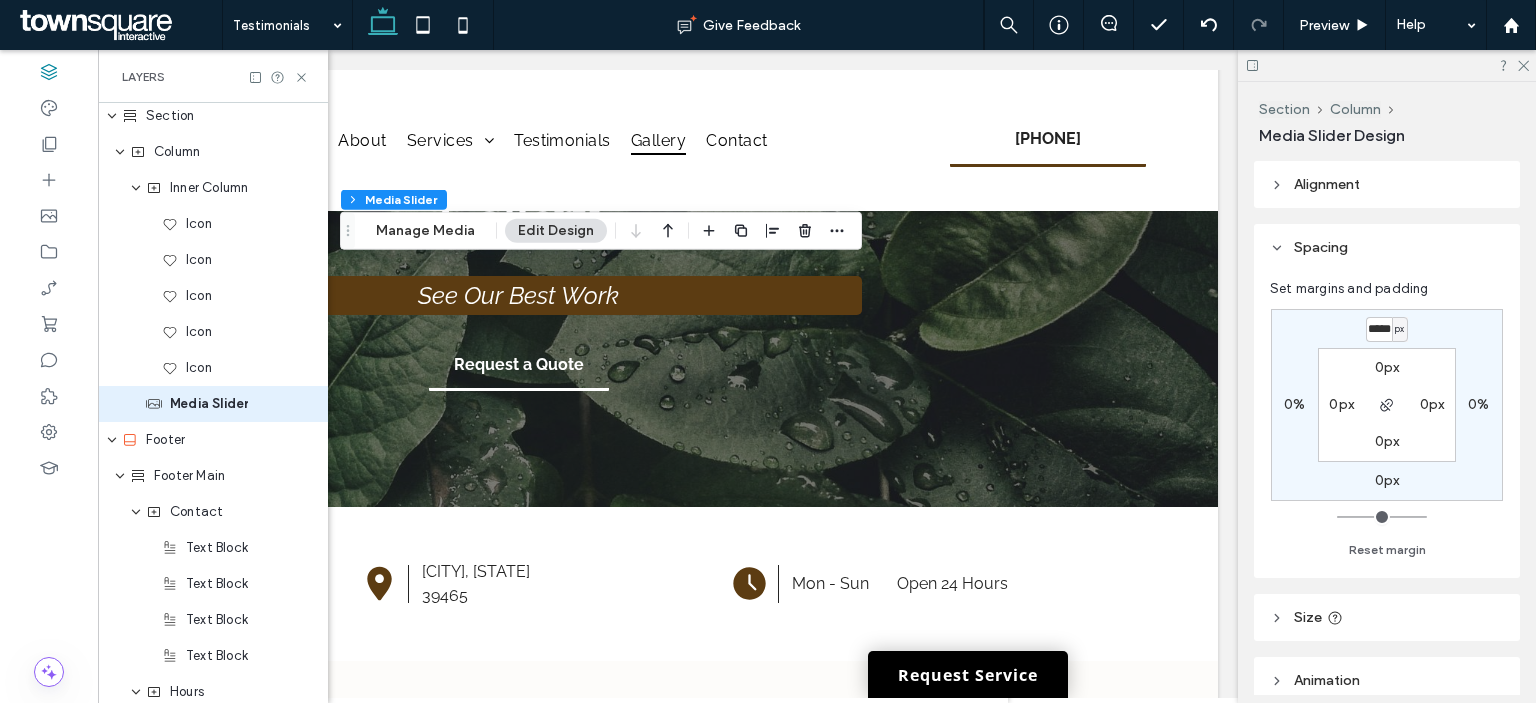 scroll, scrollTop: 0, scrollLeft: 3, axis: horizontal 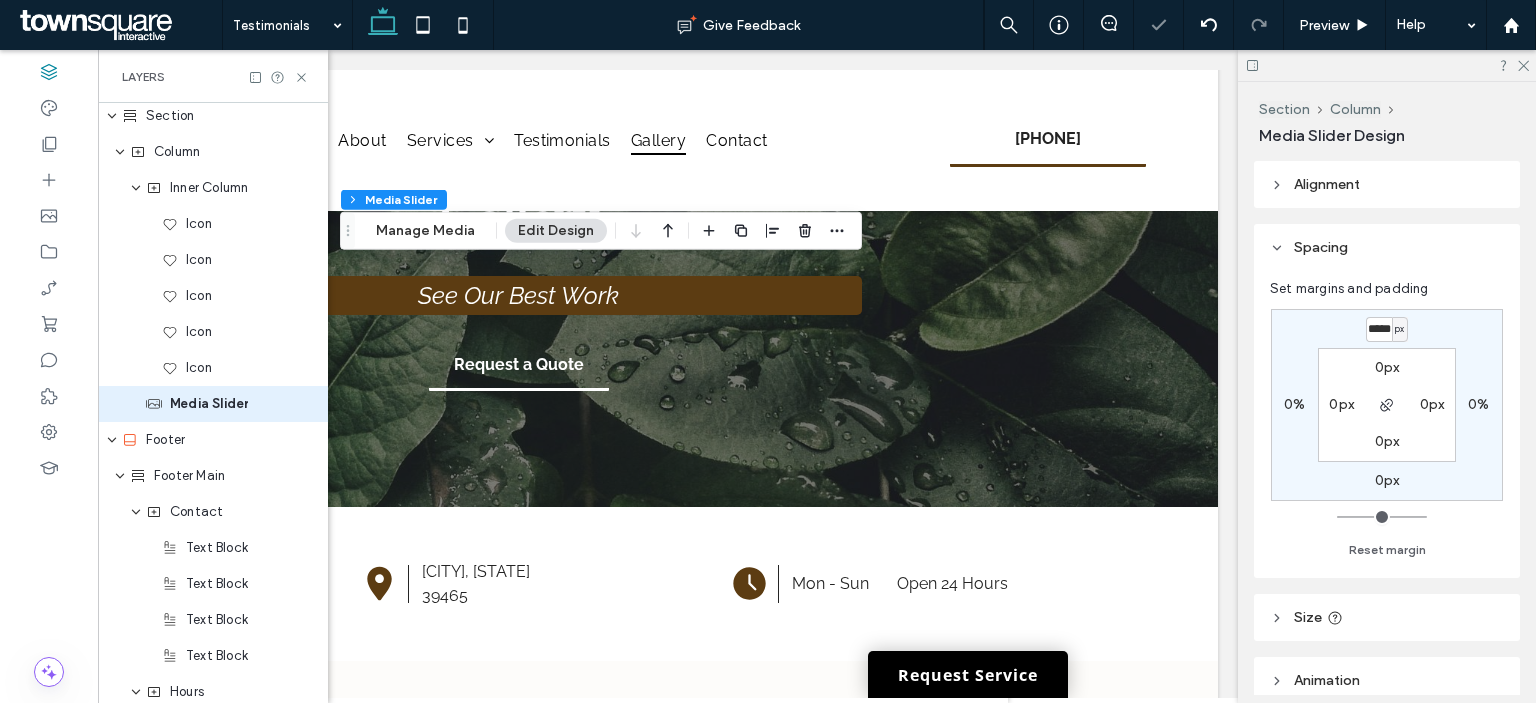 type on "*" 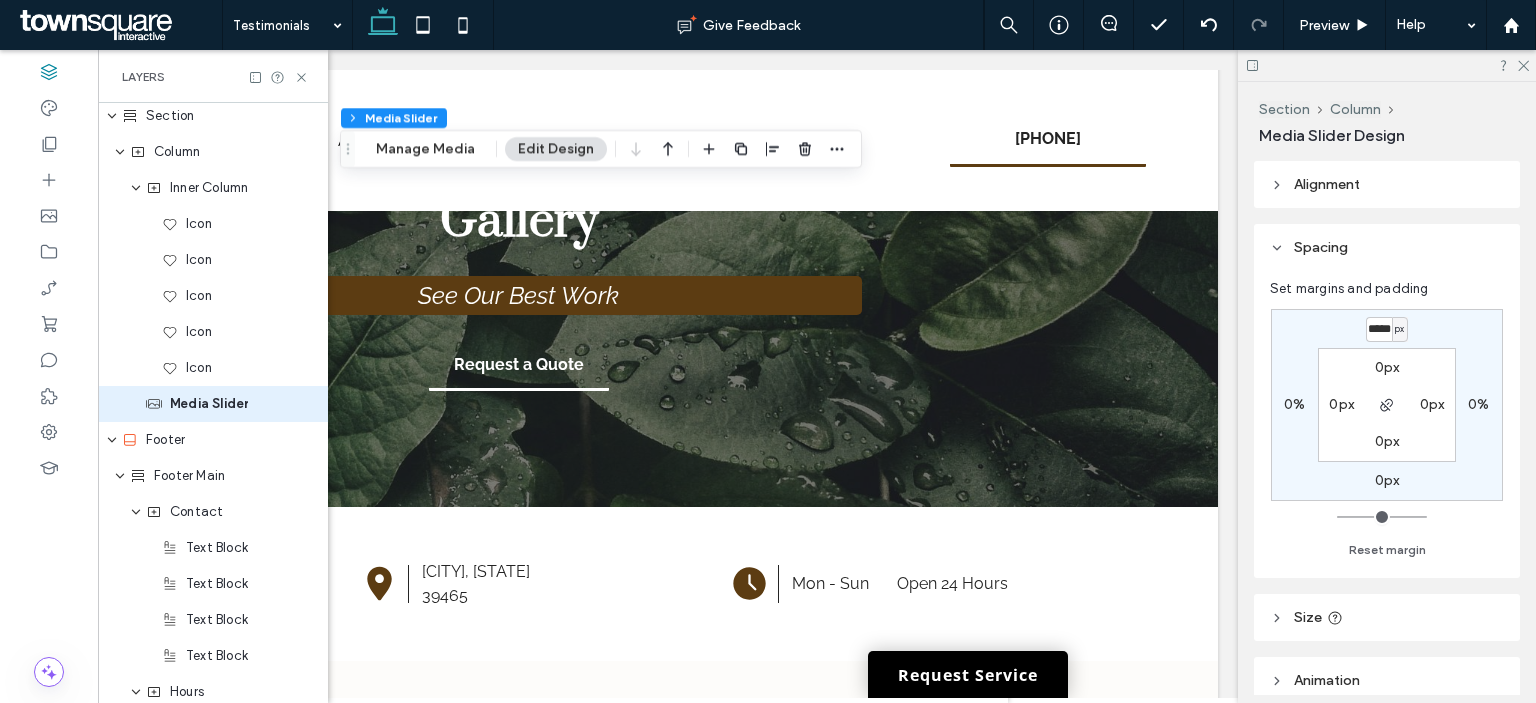 click on "*****" at bounding box center [1379, 329] 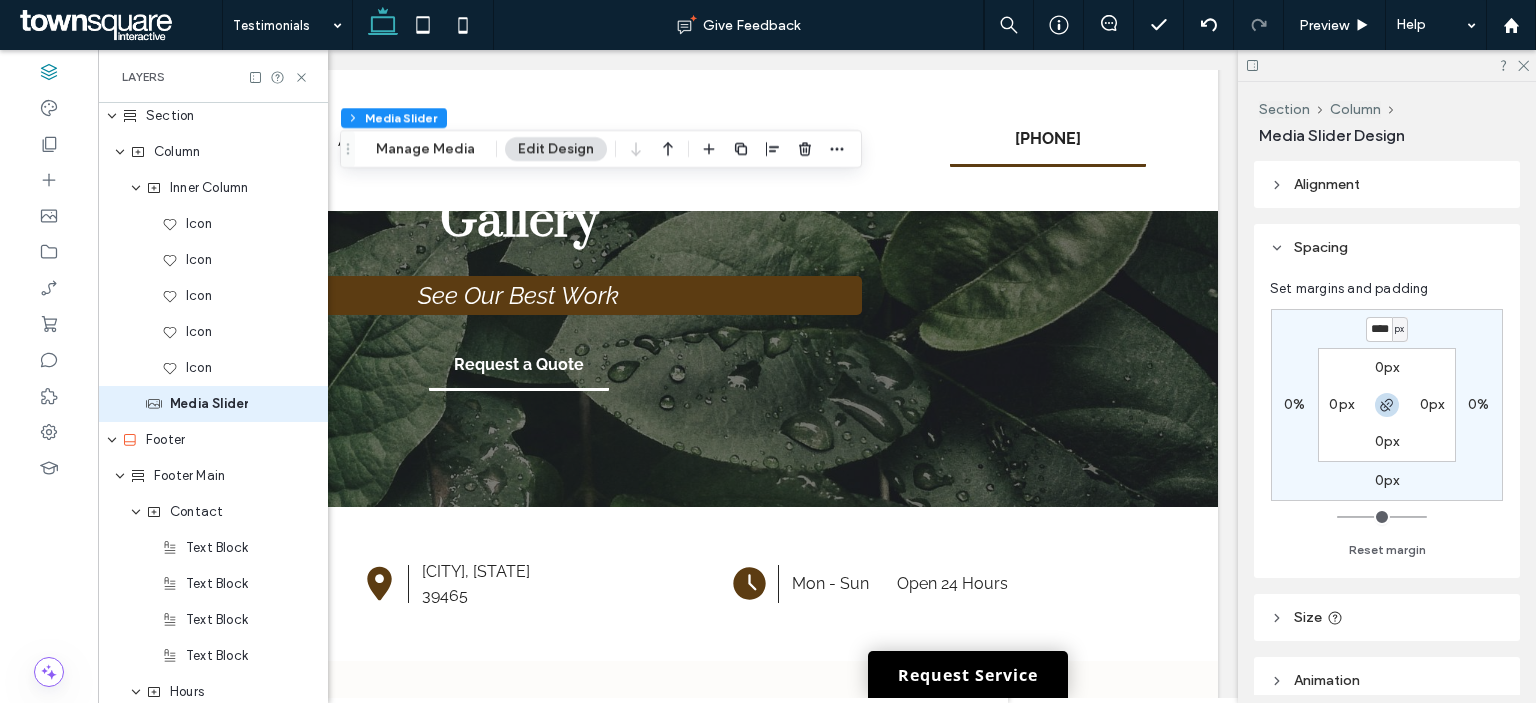scroll, scrollTop: 0, scrollLeft: 0, axis: both 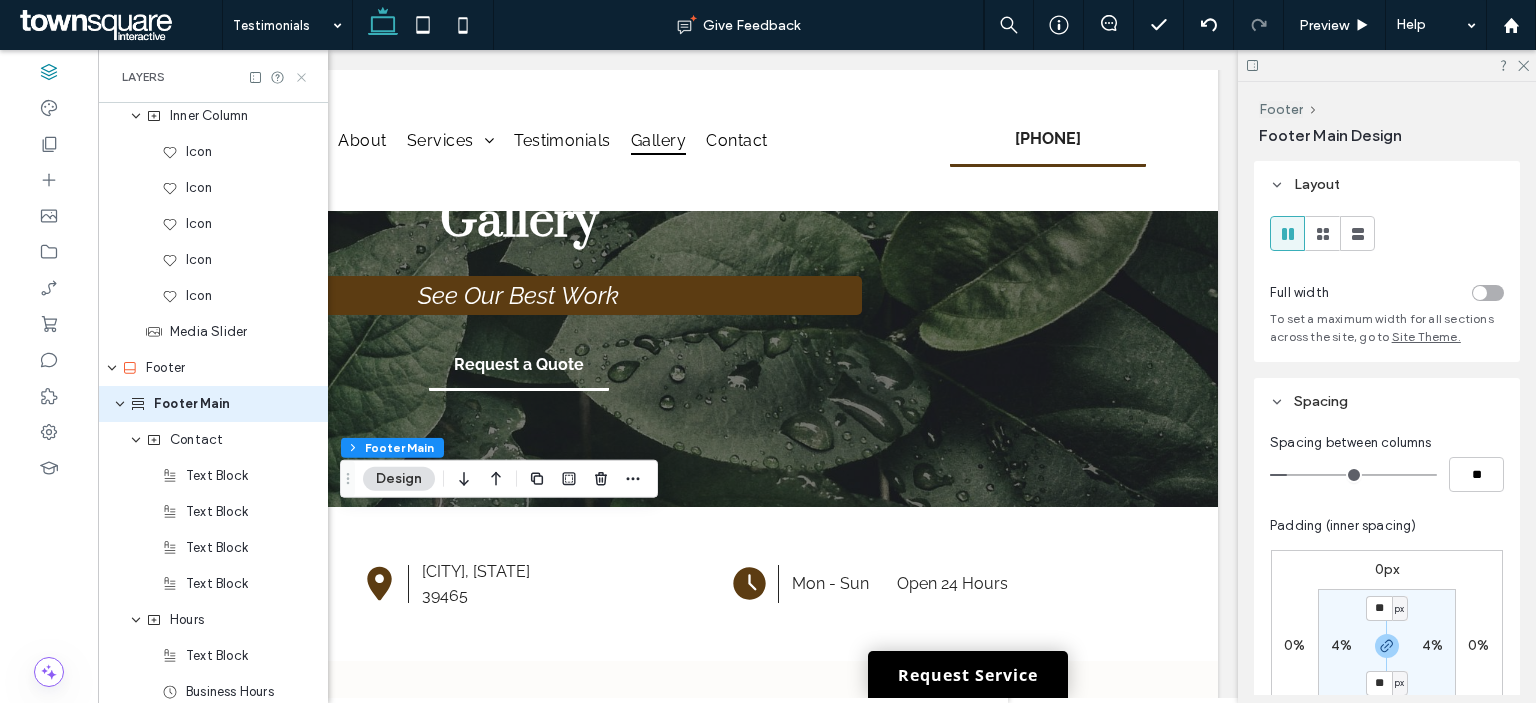 click 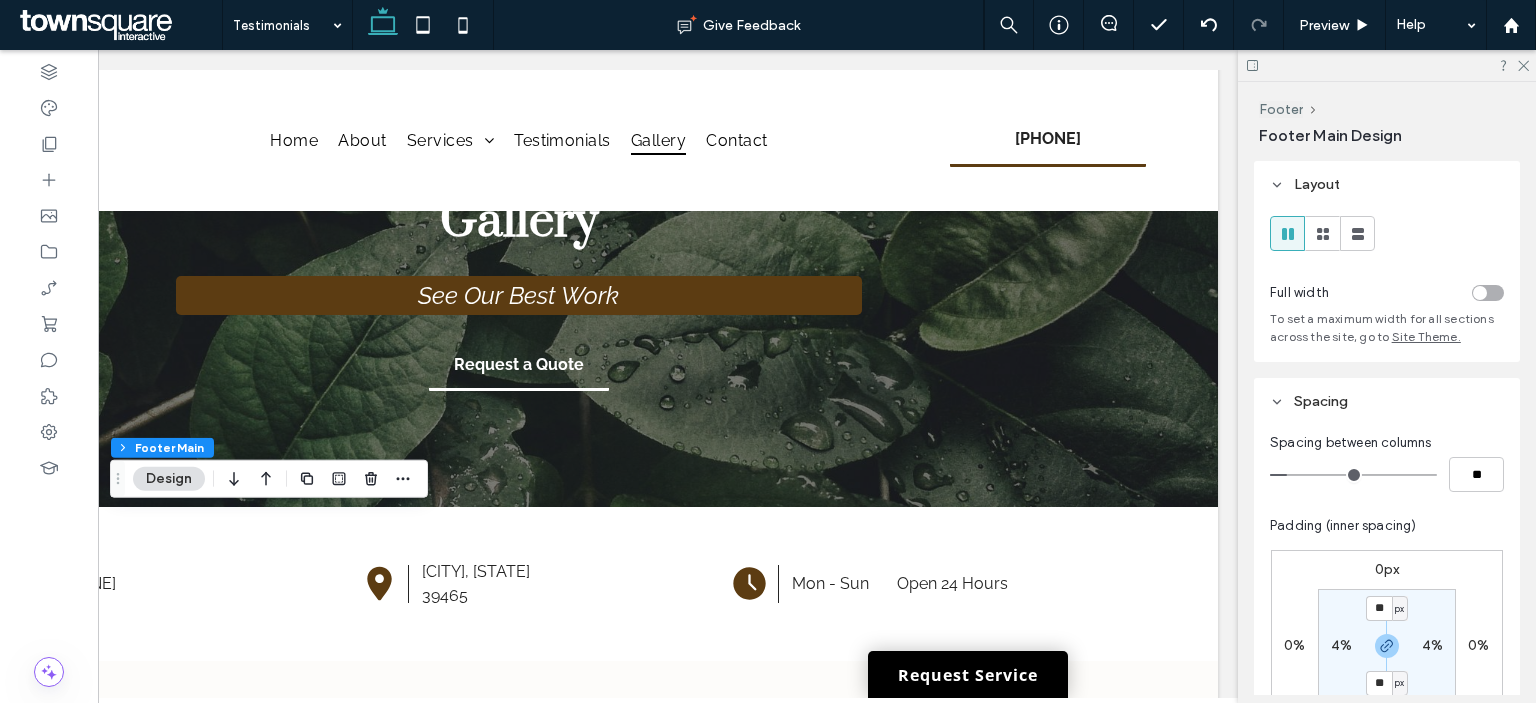 scroll, scrollTop: 0, scrollLeft: 297, axis: horizontal 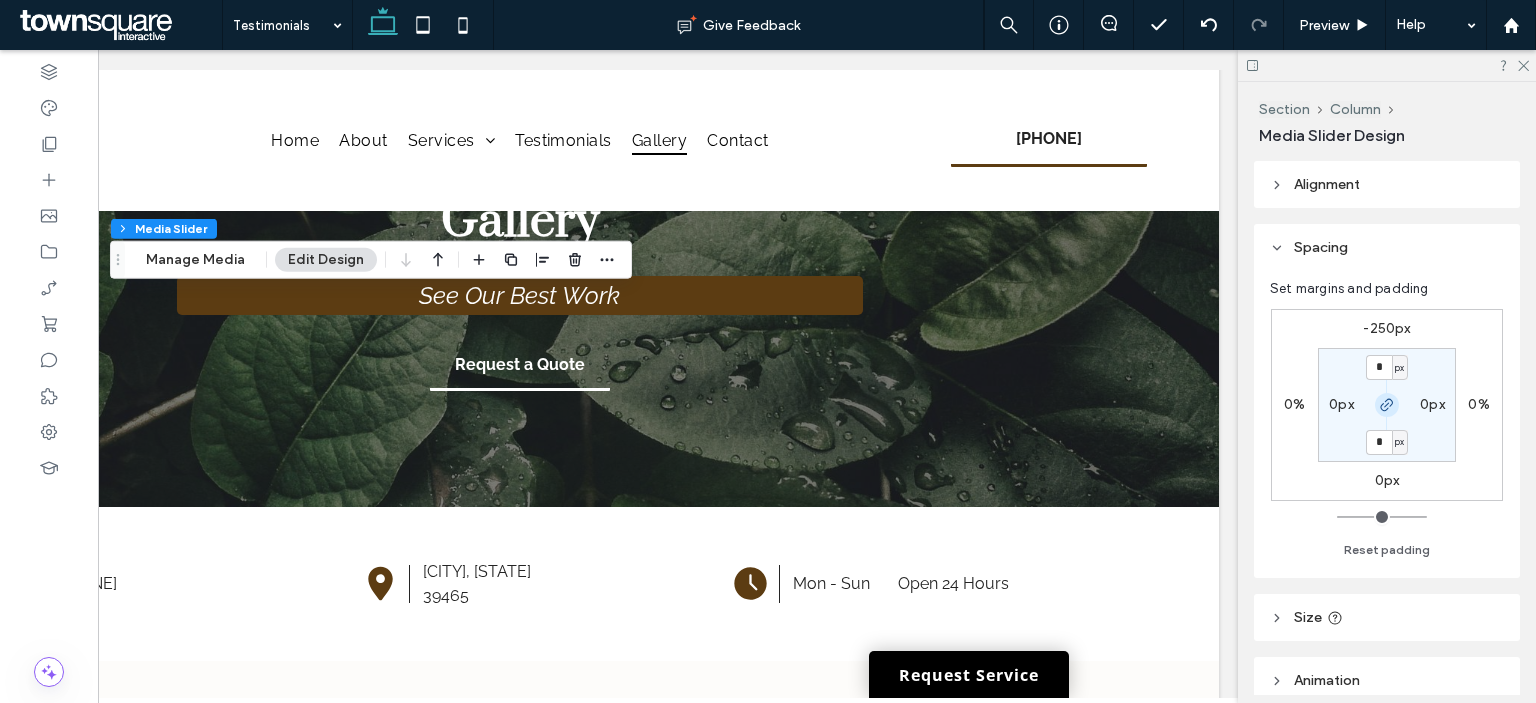 click 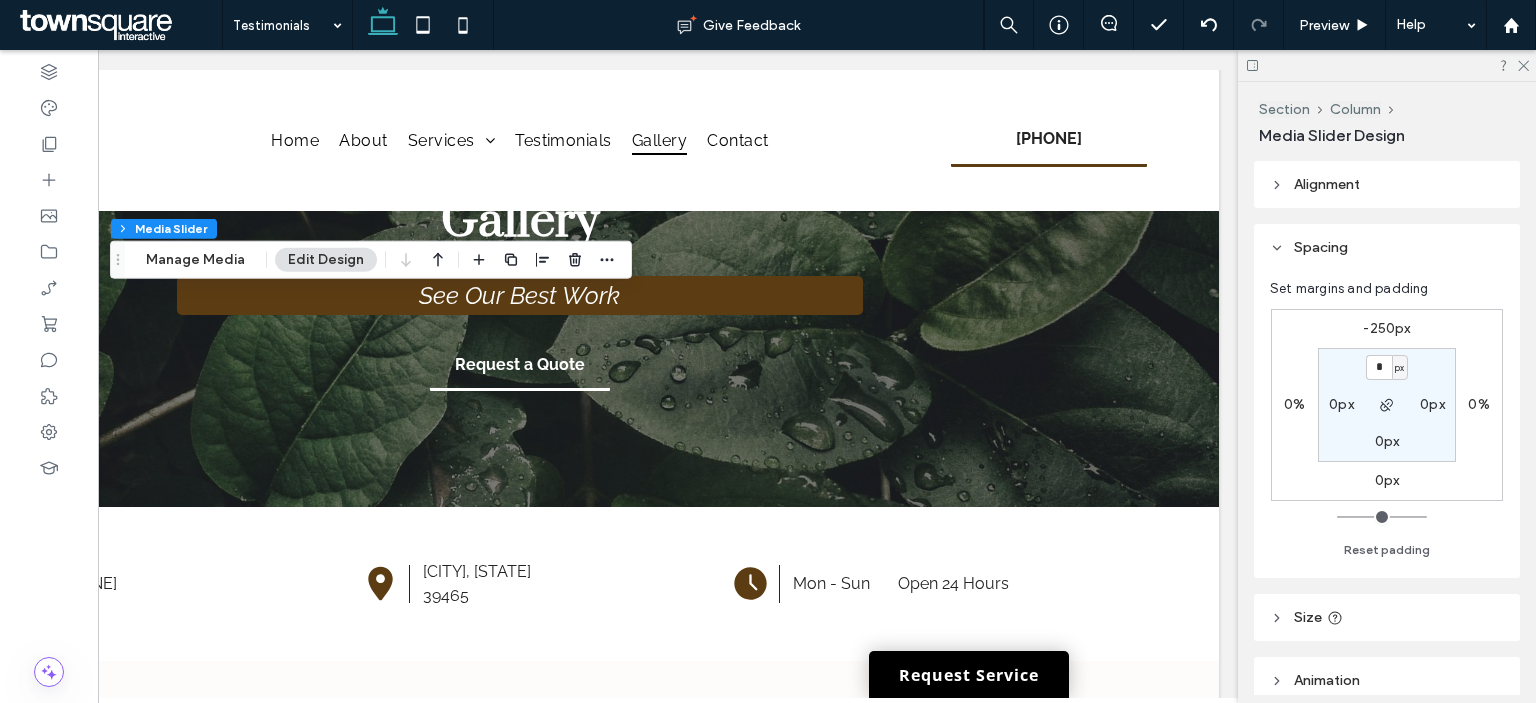 click on "0px" at bounding box center [1387, 480] 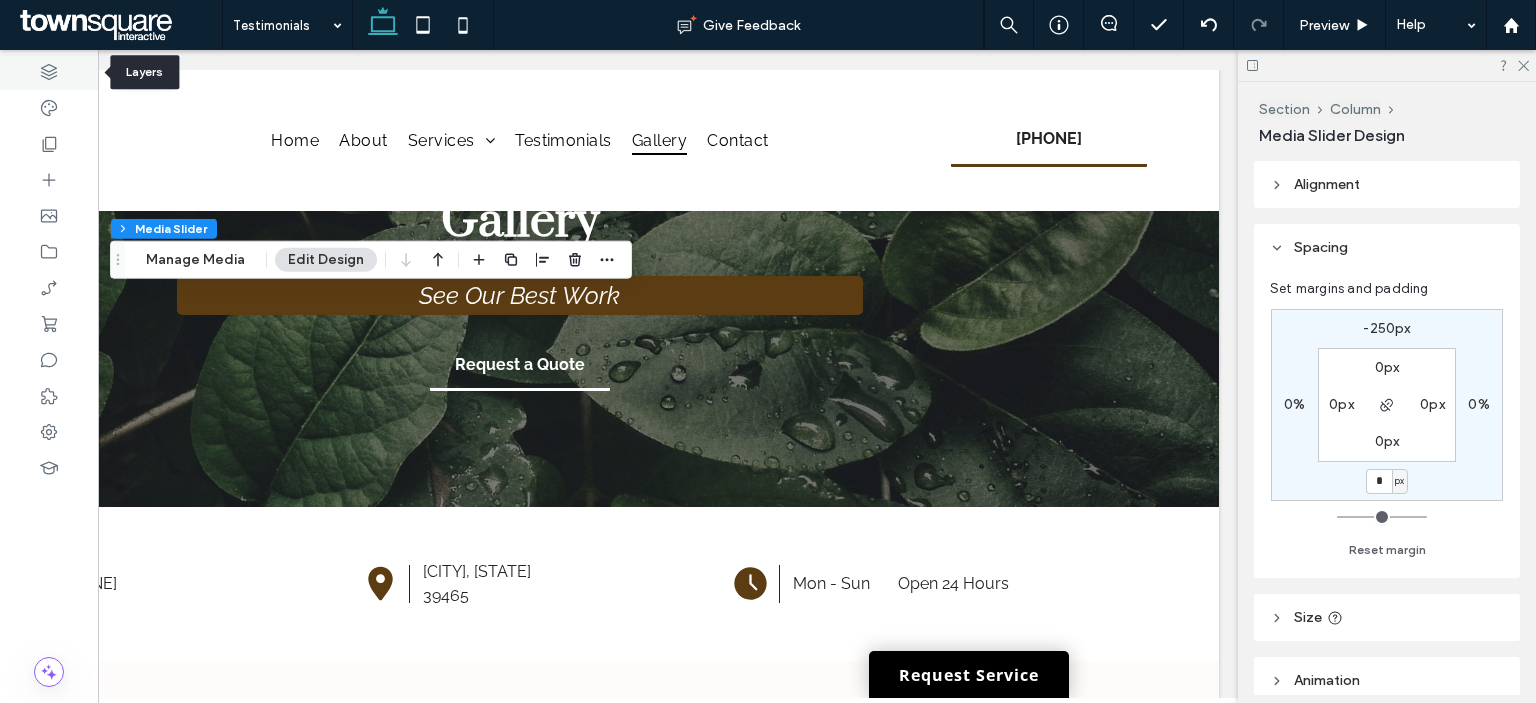 click 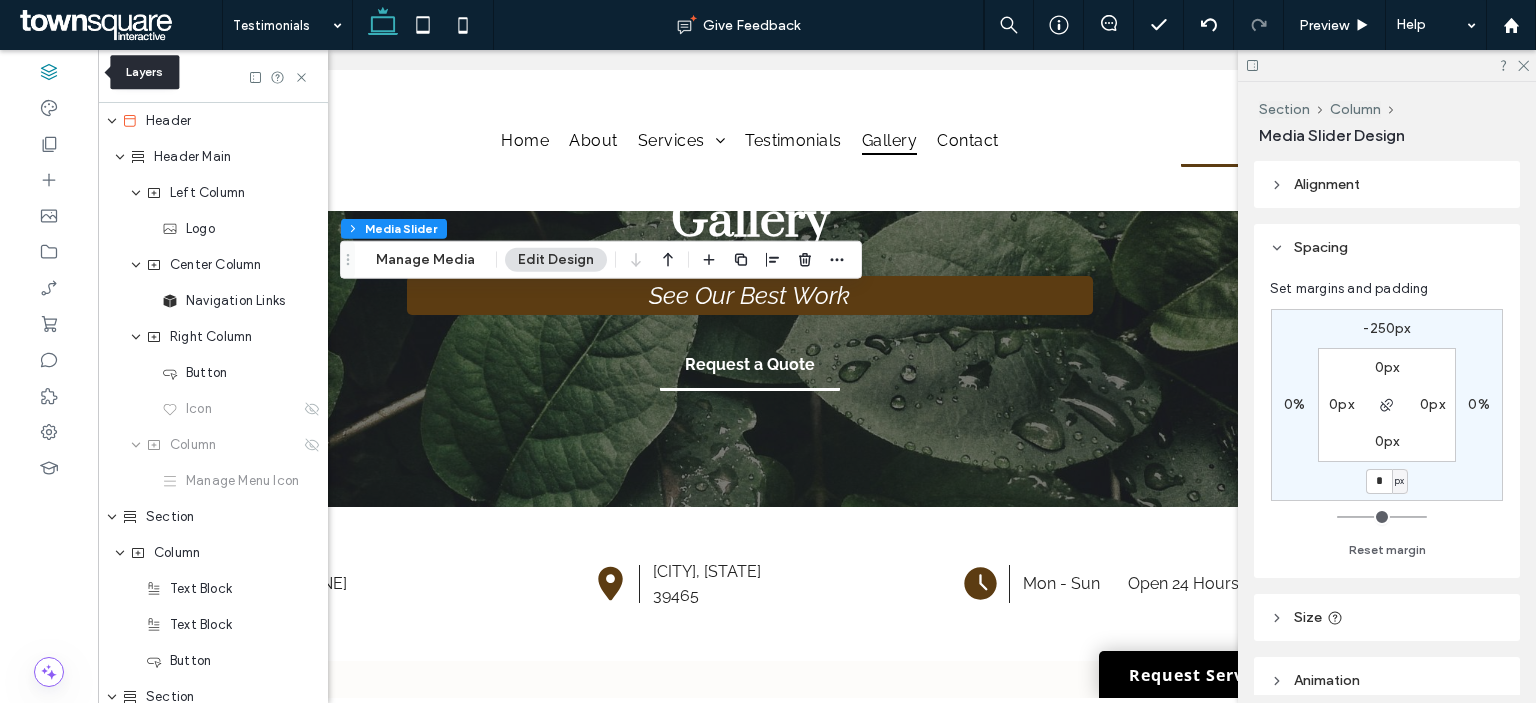 scroll, scrollTop: 0, scrollLeft: 528, axis: horizontal 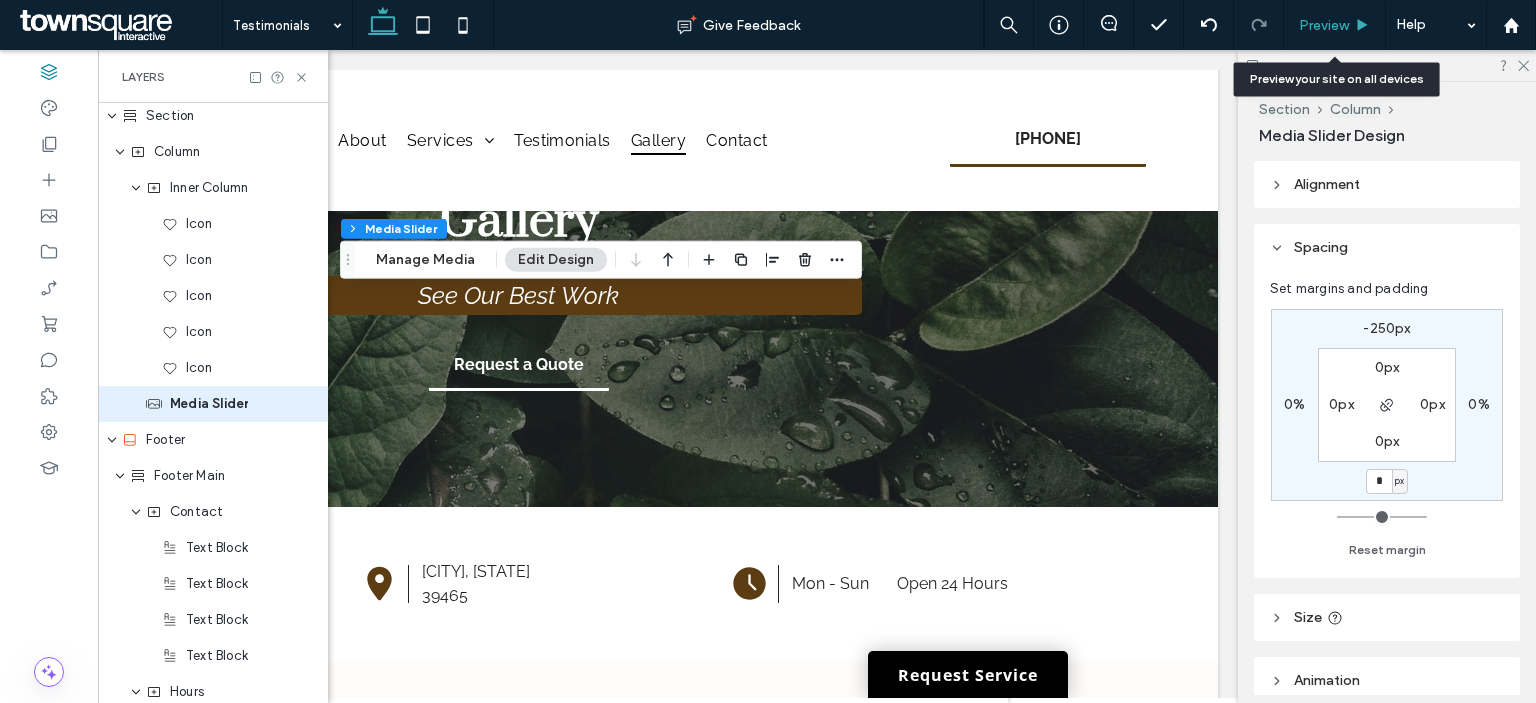 click on "Preview" at bounding box center [1335, 25] 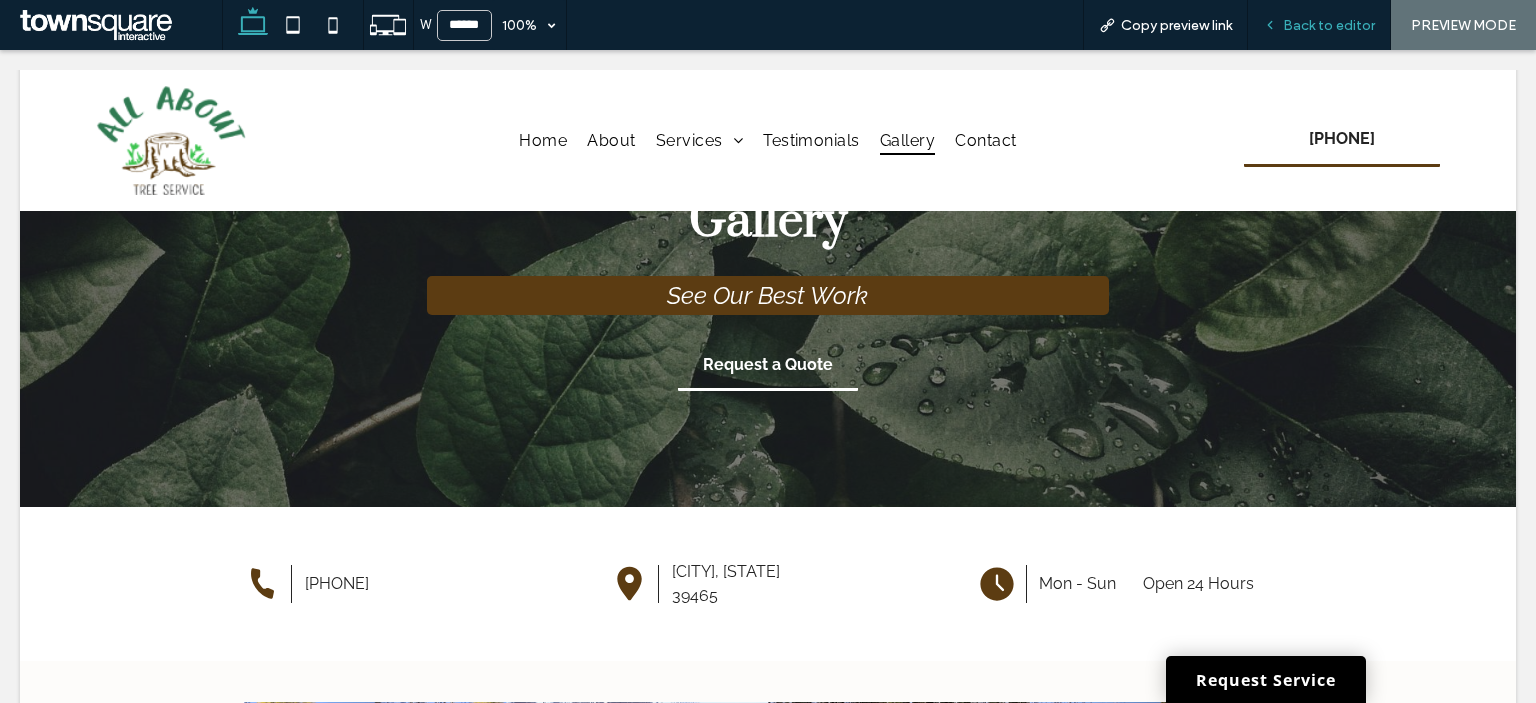 click on "Back to editor" at bounding box center (1329, 25) 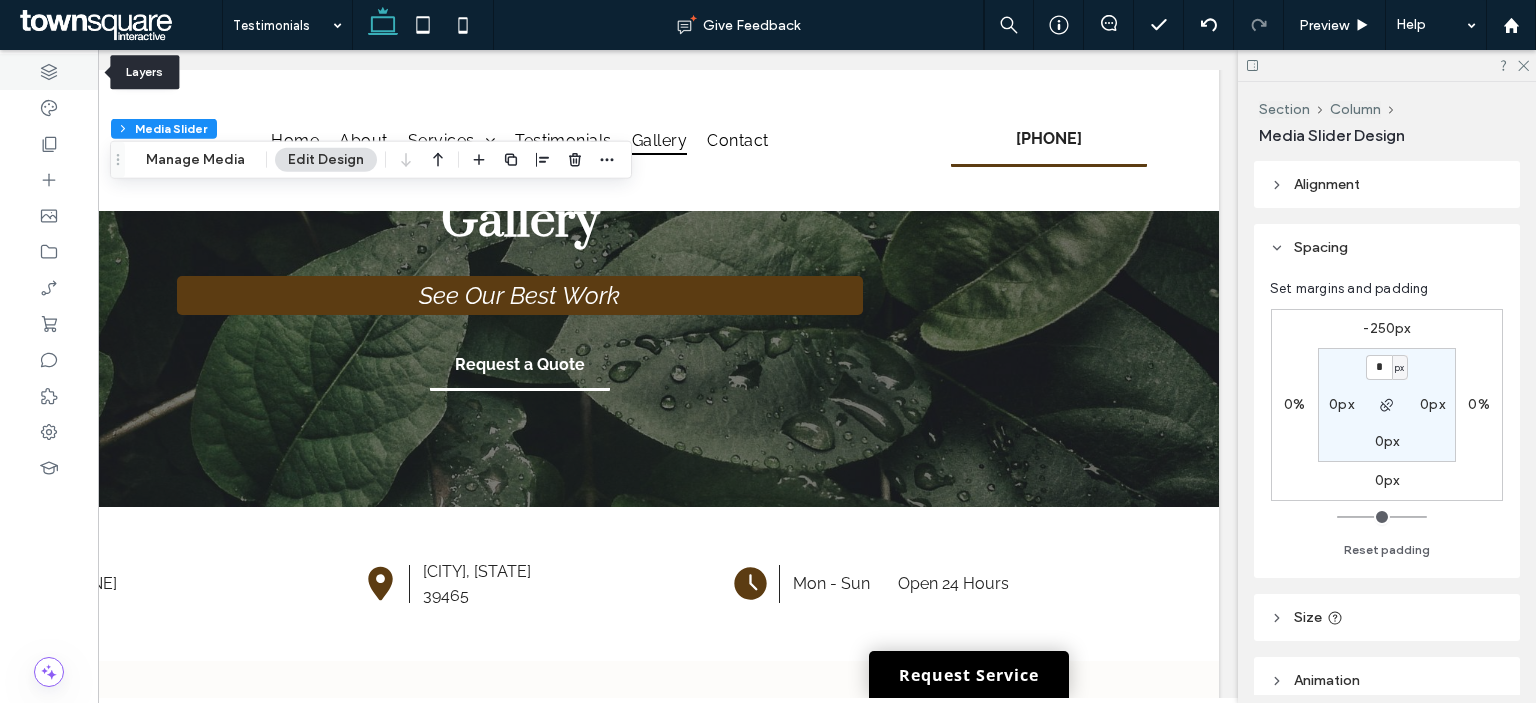 click 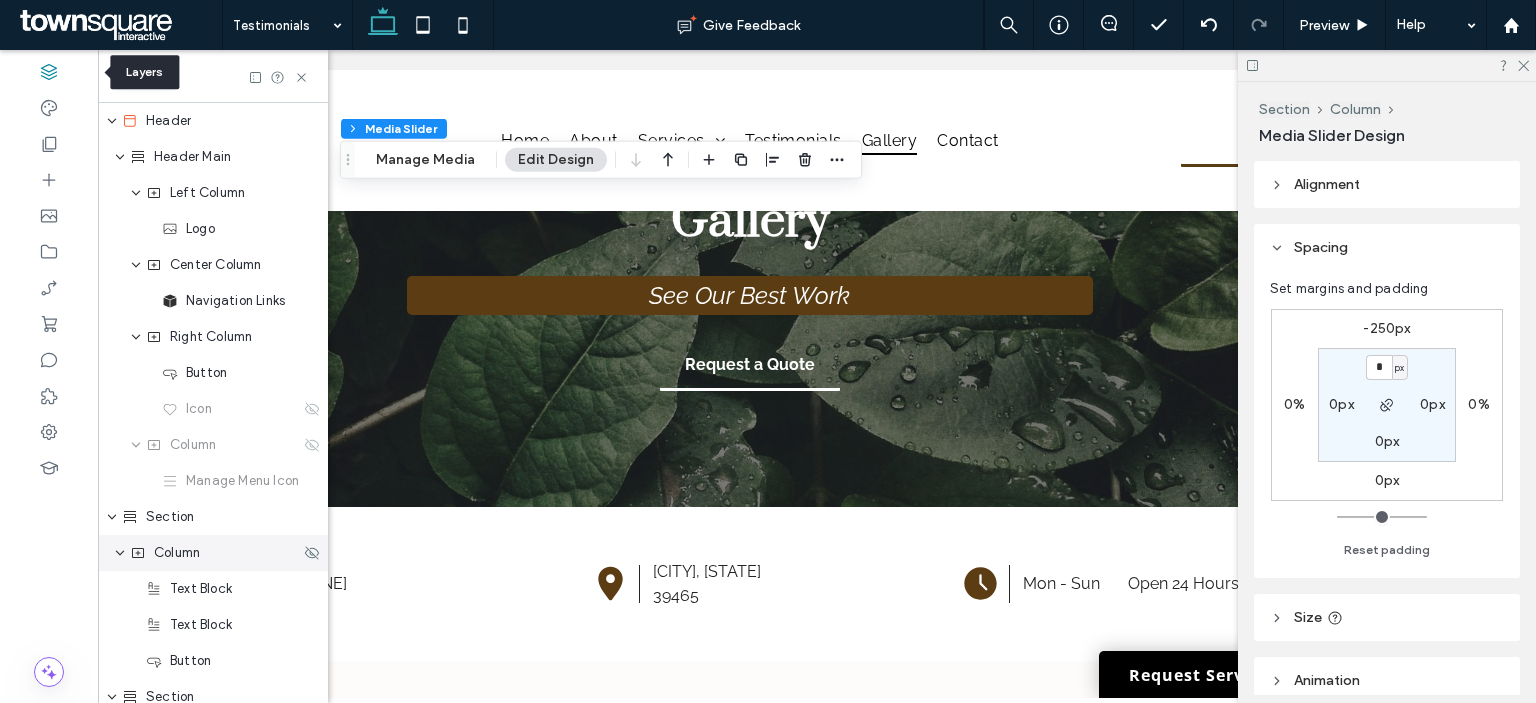 scroll, scrollTop: 0, scrollLeft: 528, axis: horizontal 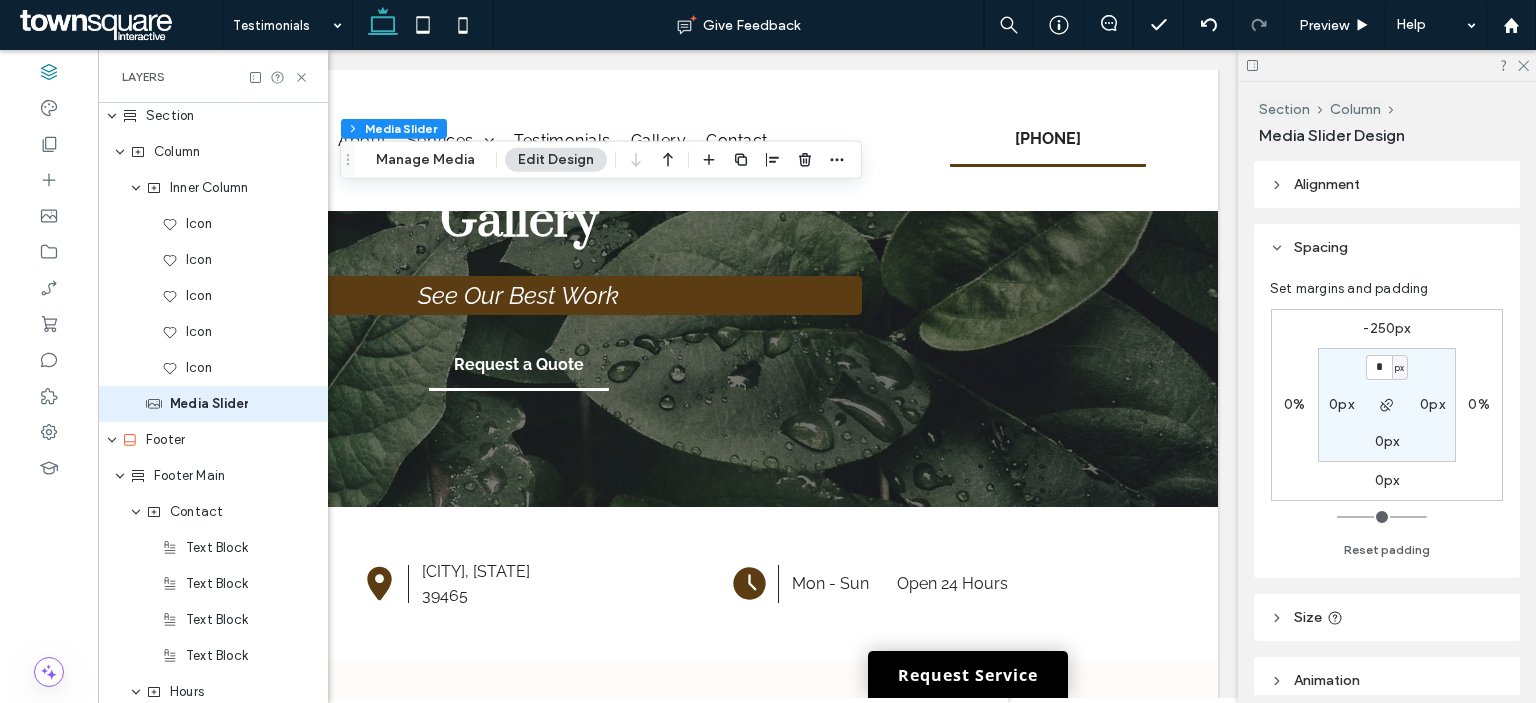 click on "-250px" at bounding box center [1386, 328] 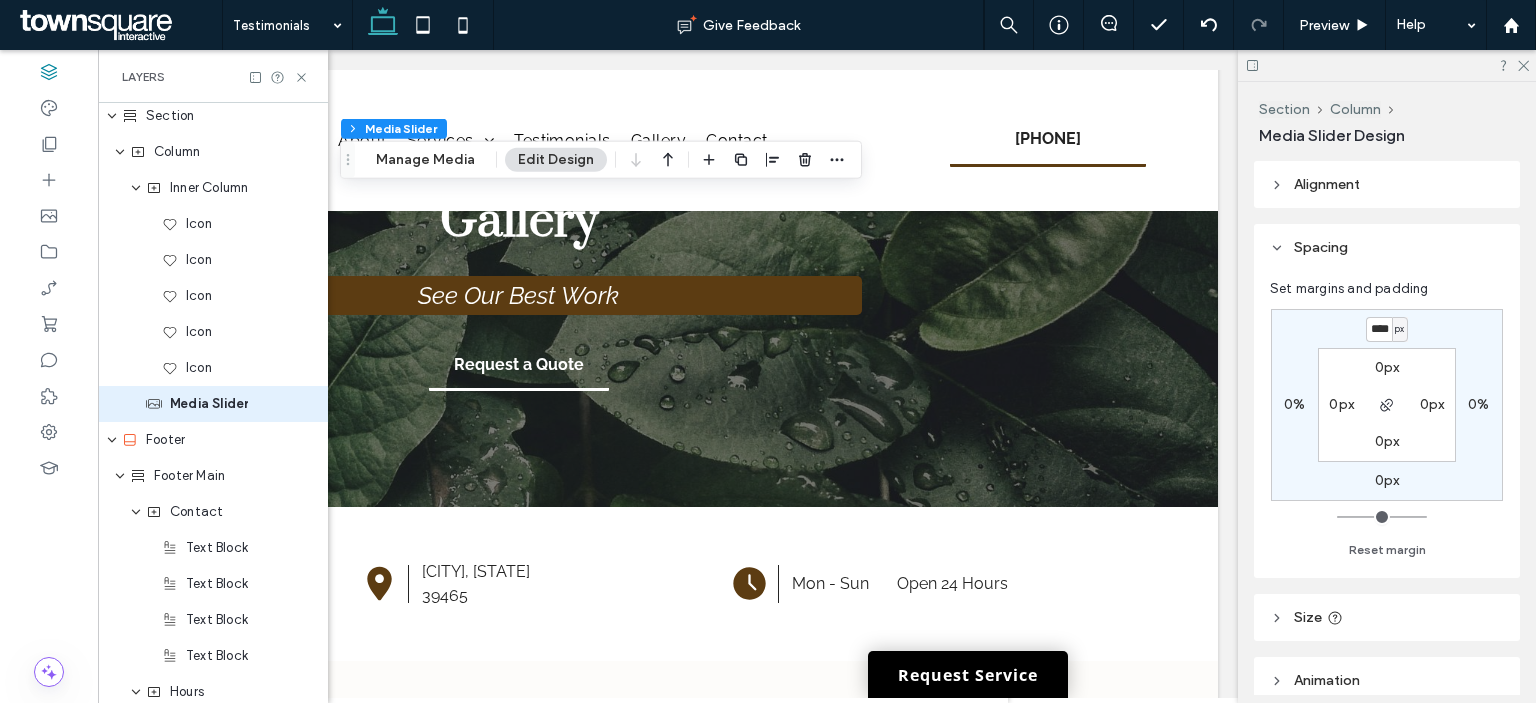 click on "****" at bounding box center (1379, 329) 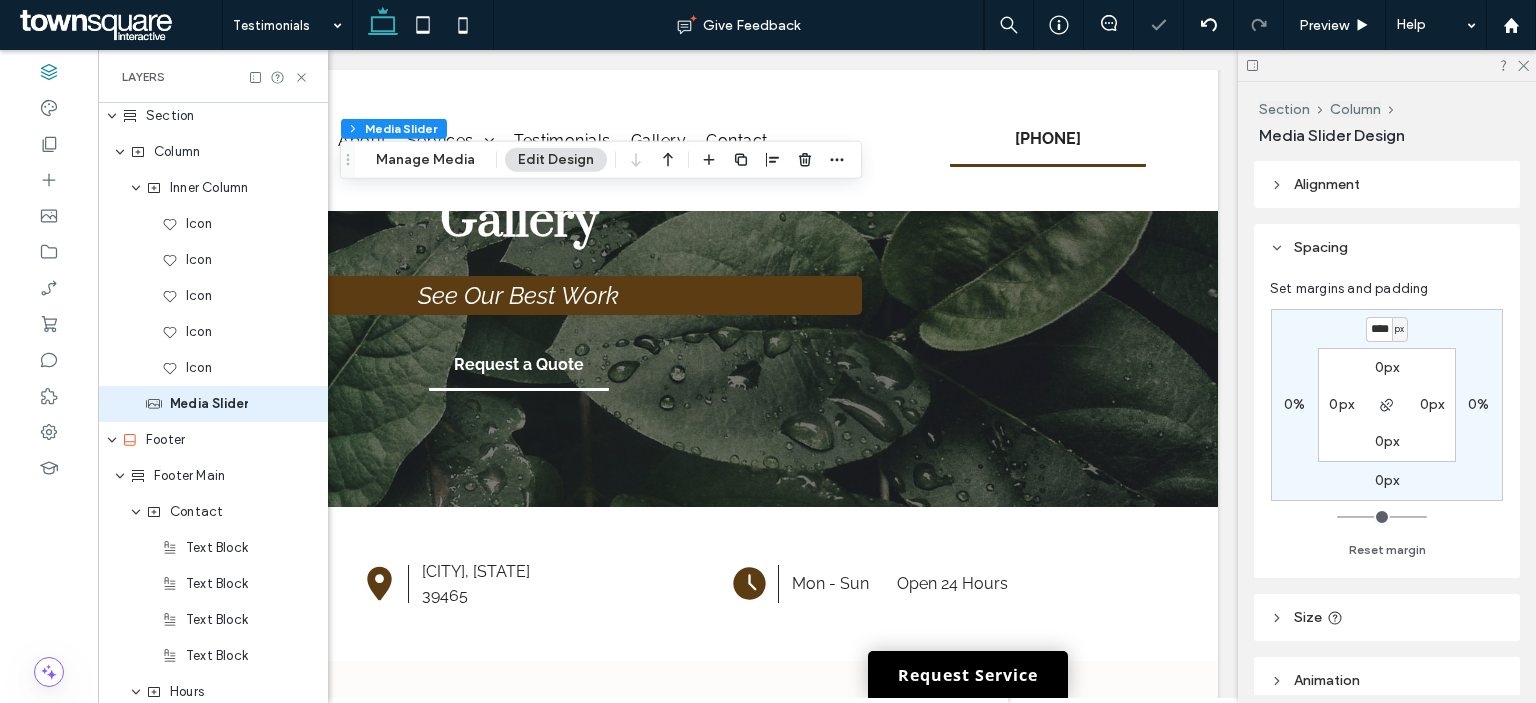 type on "*" 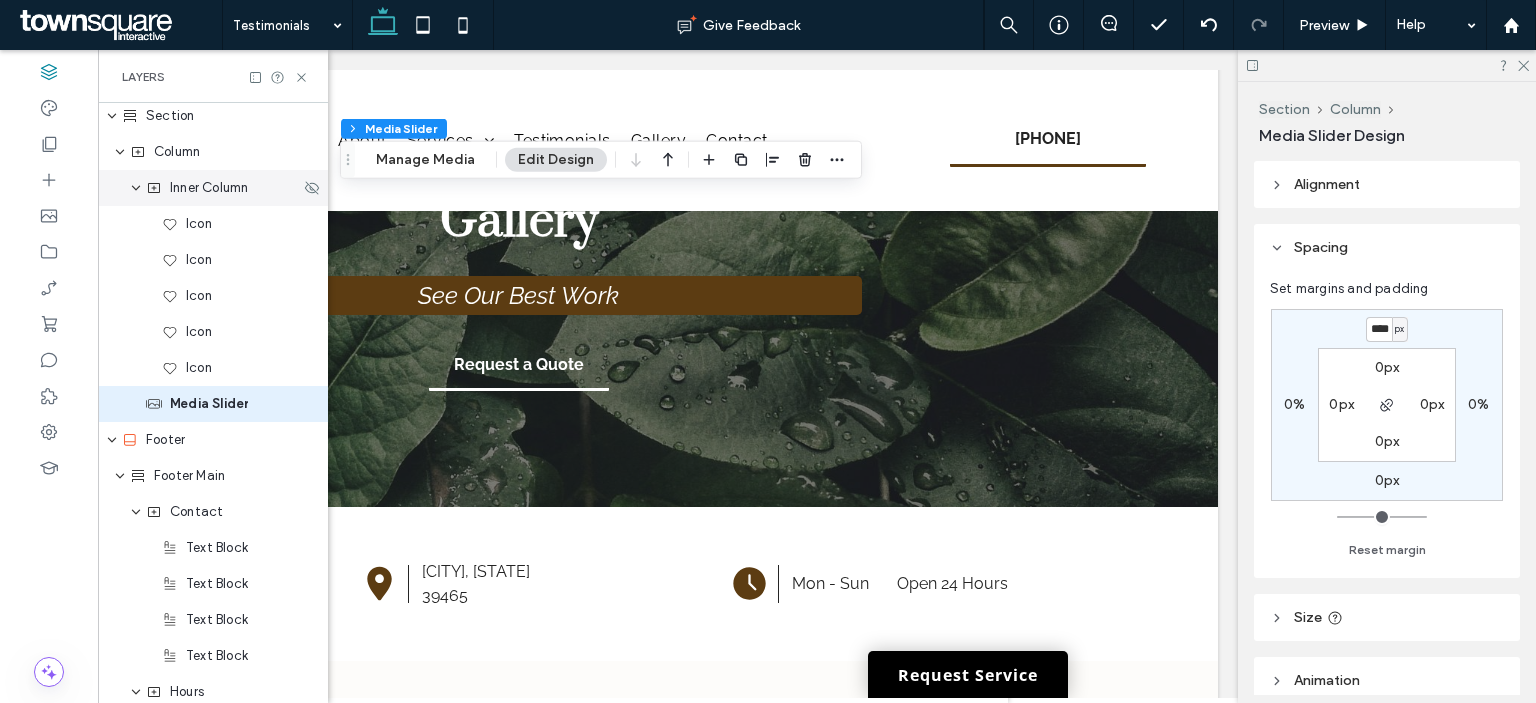 click on "Inner Column" at bounding box center [209, 188] 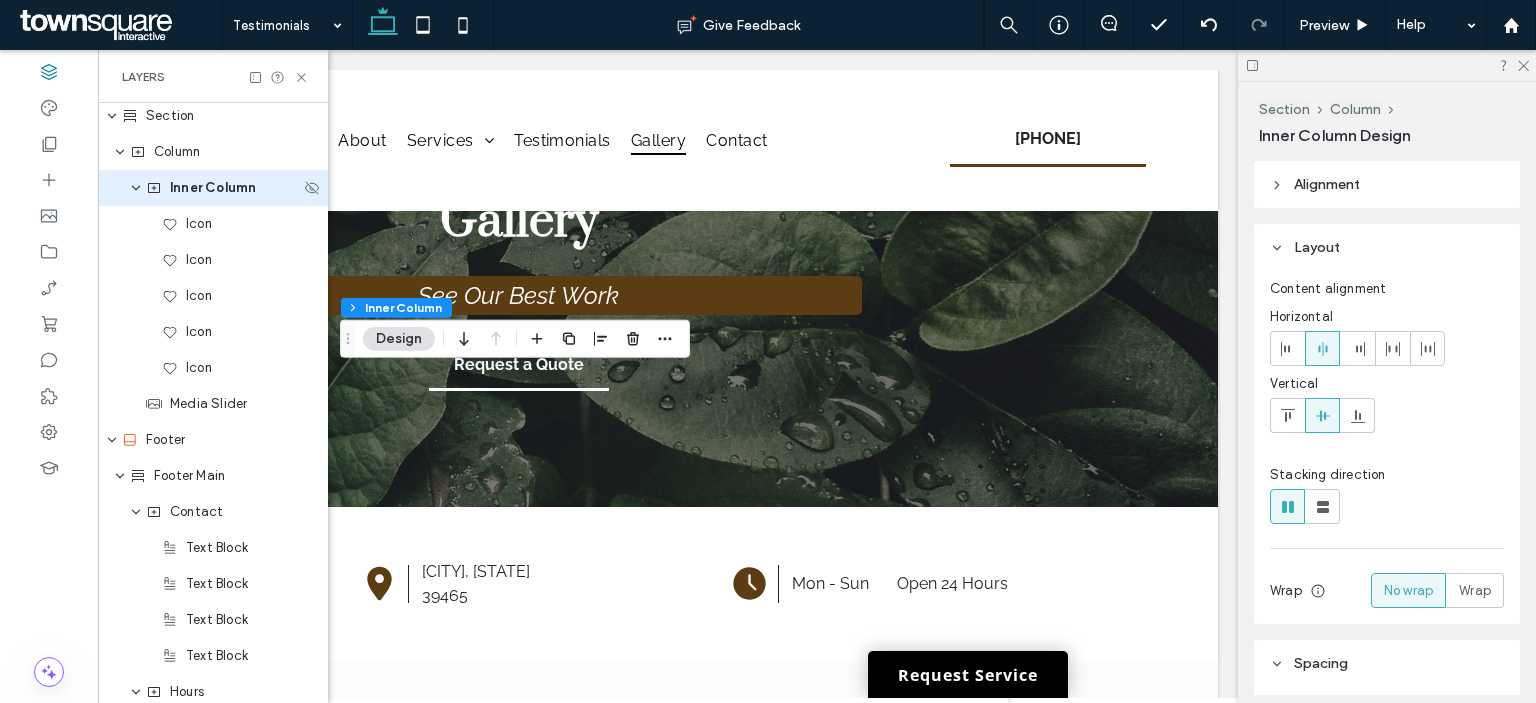 scroll, scrollTop: 725, scrollLeft: 0, axis: vertical 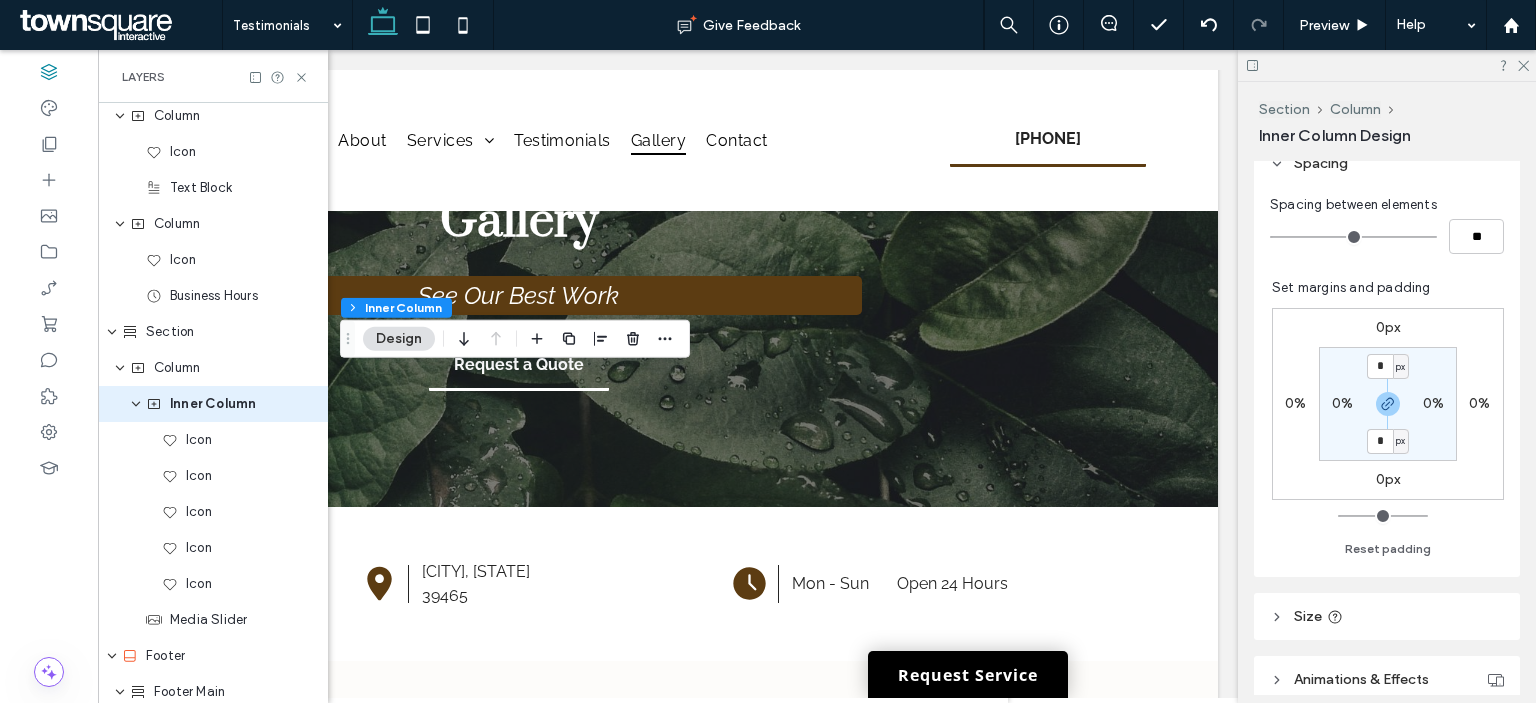 click on "0px" at bounding box center [1388, 327] 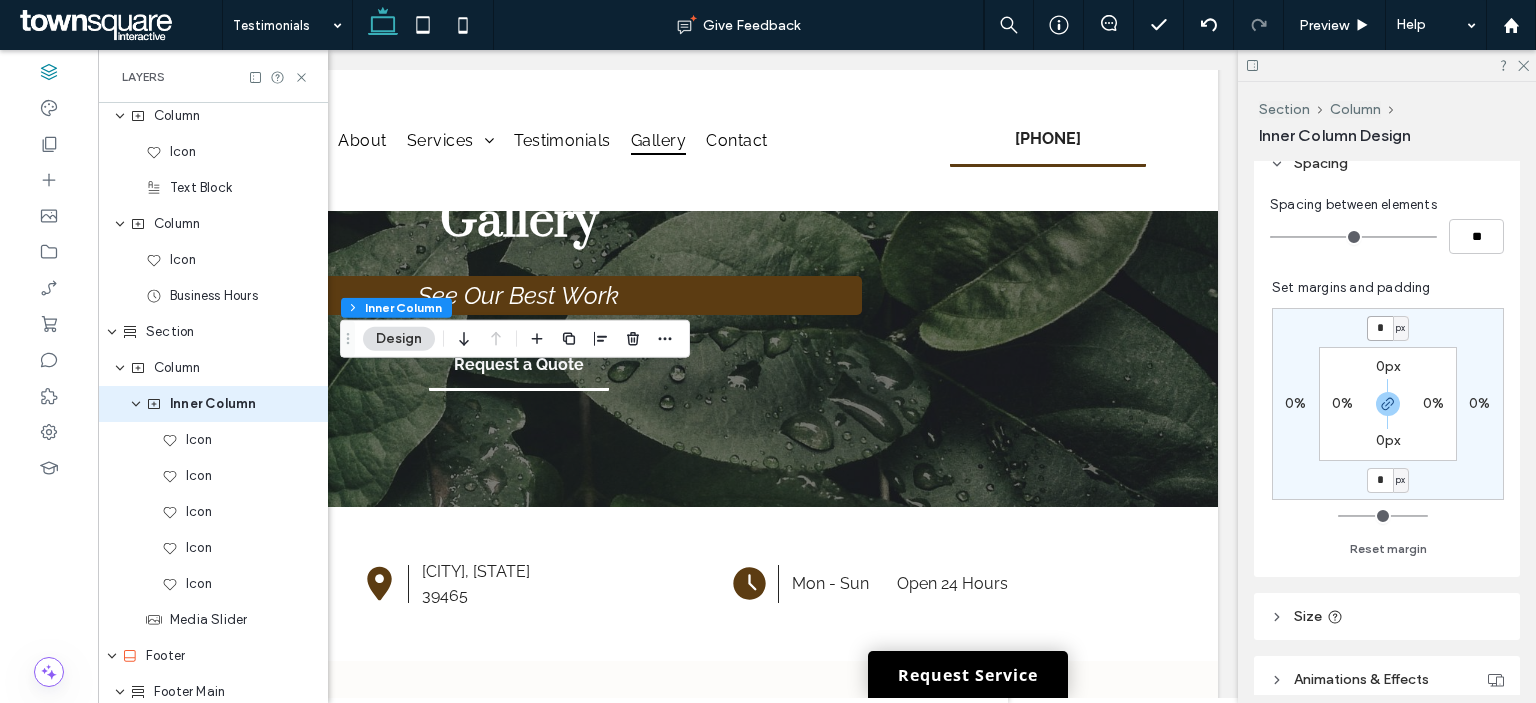 click on "*" at bounding box center [1380, 328] 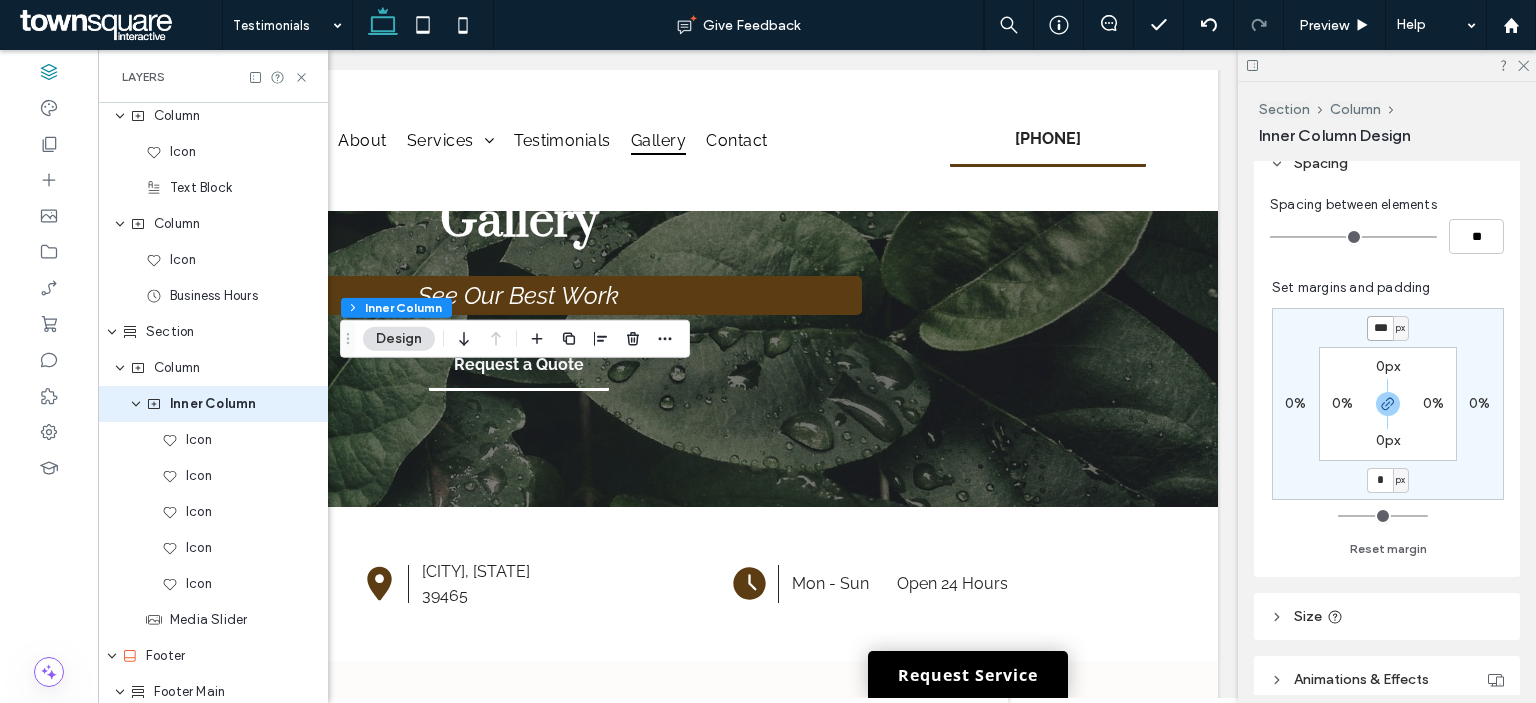 type on "***" 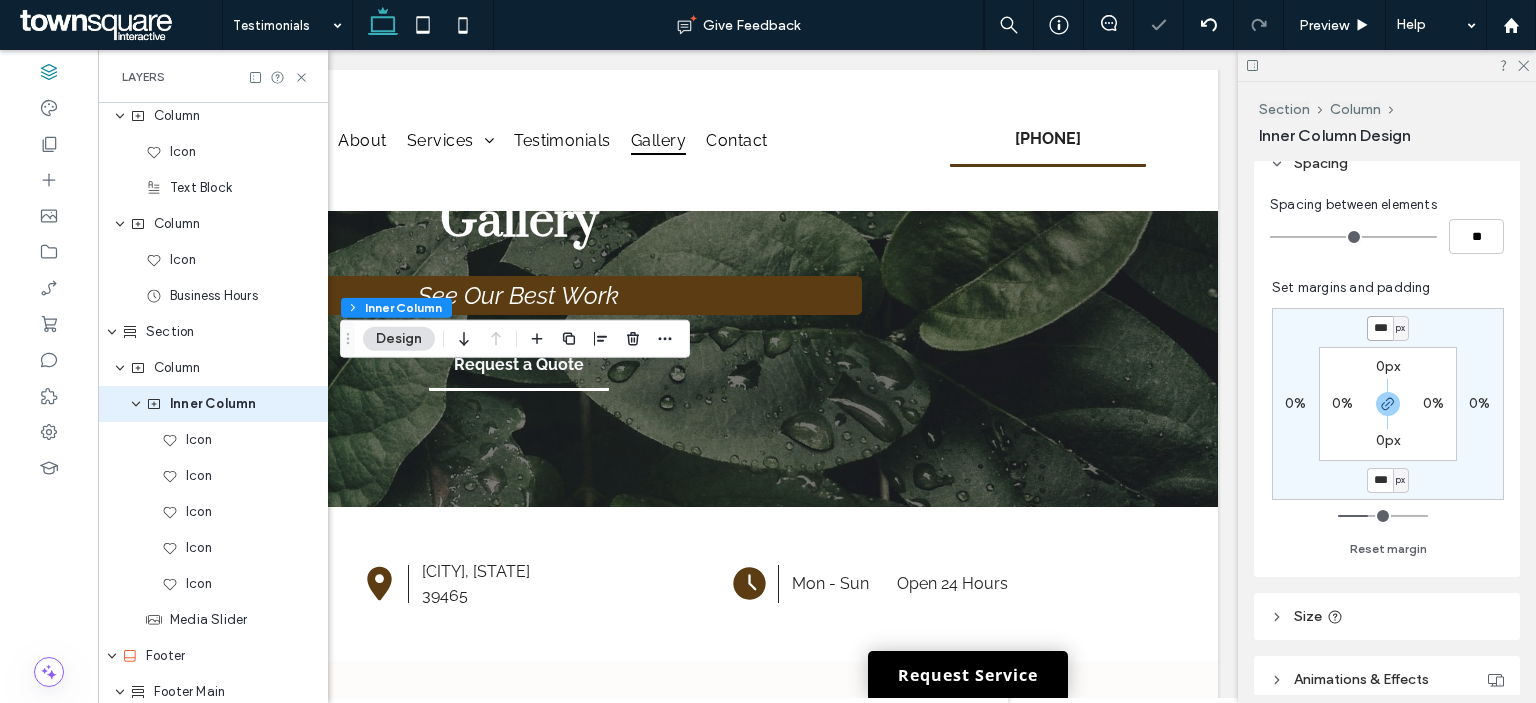type on "***" 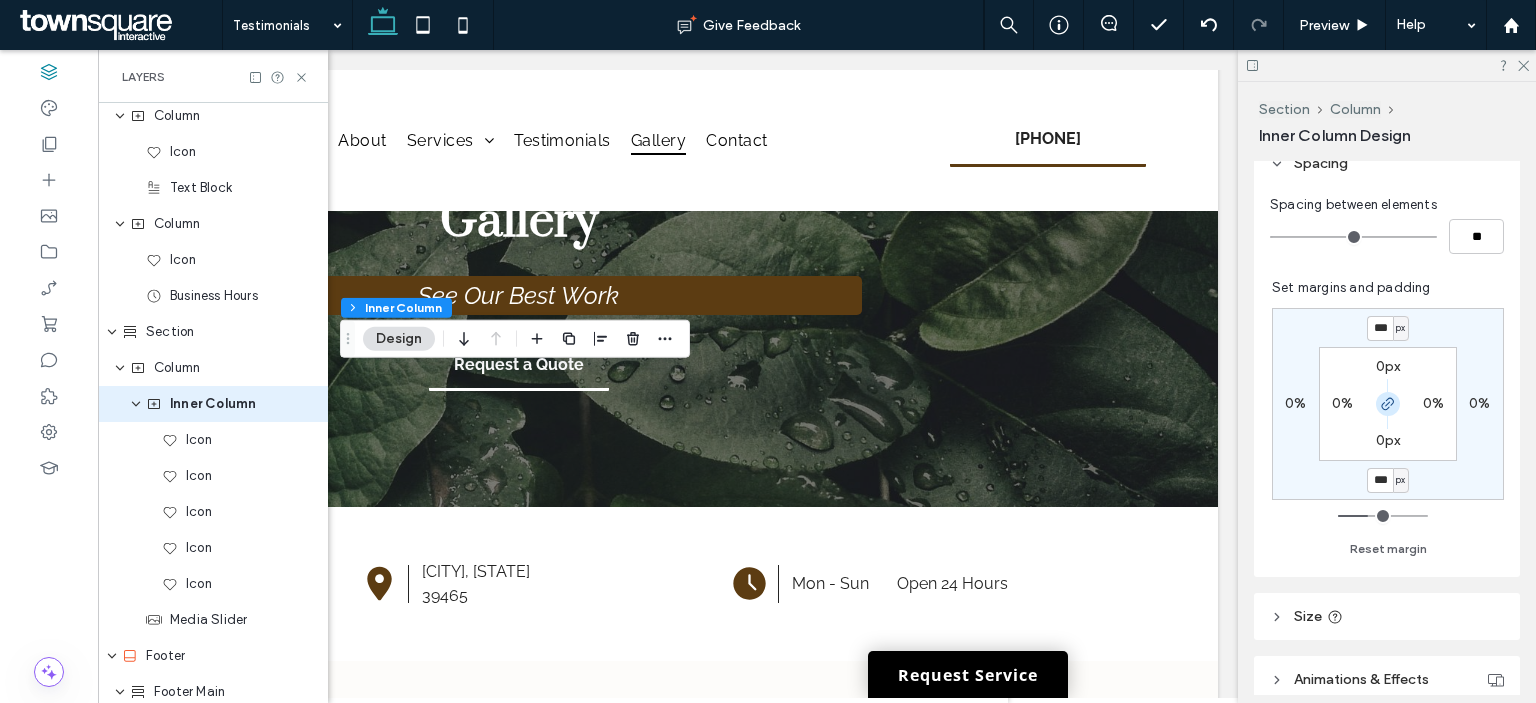click 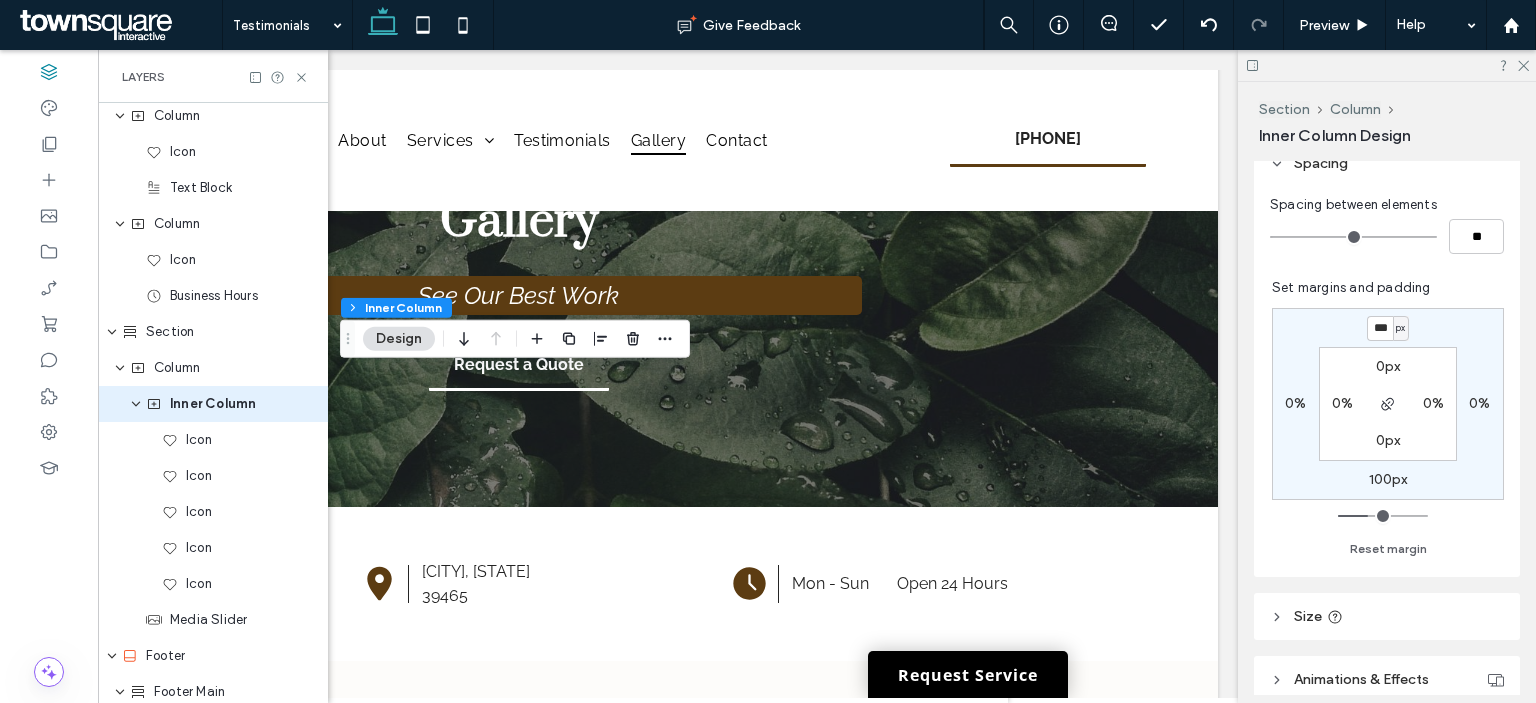 click on "100px" at bounding box center (1388, 479) 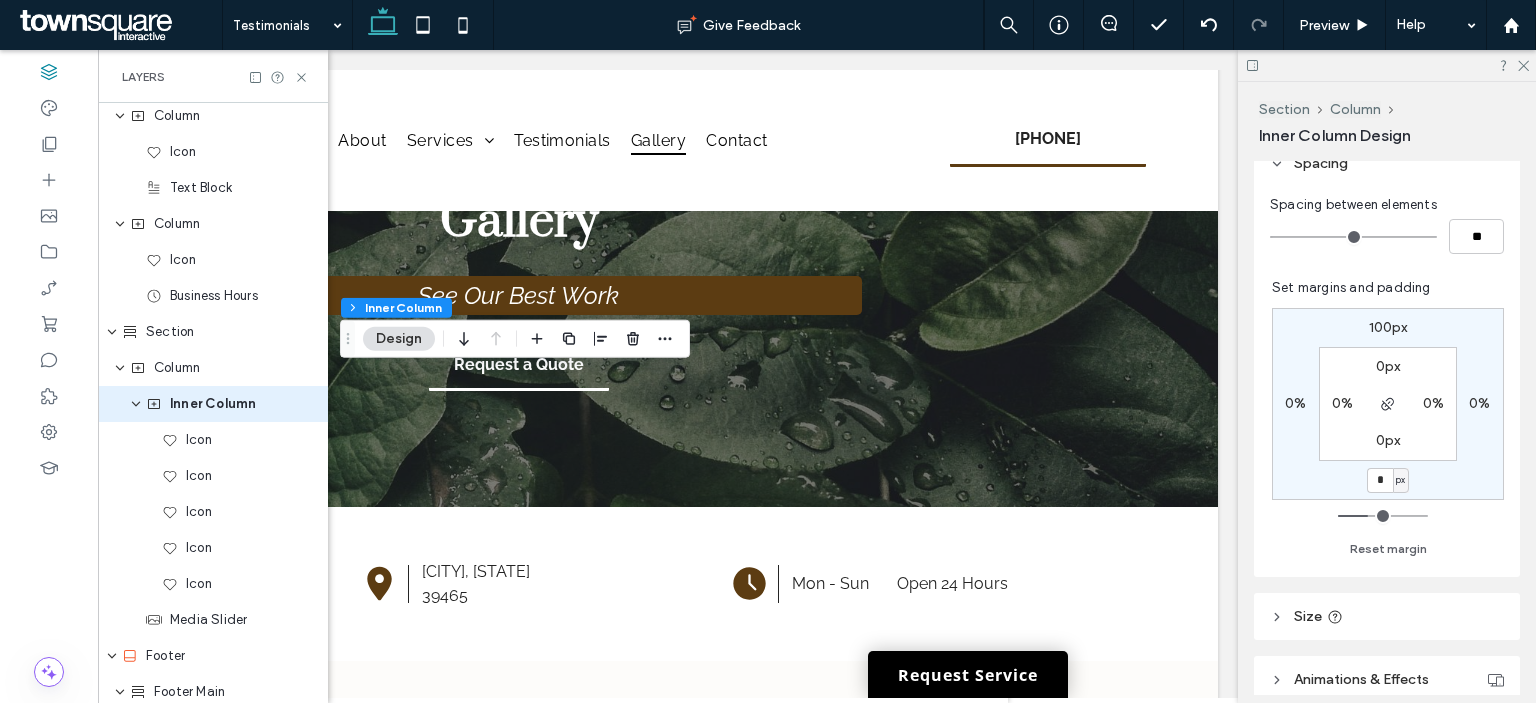 type on "*" 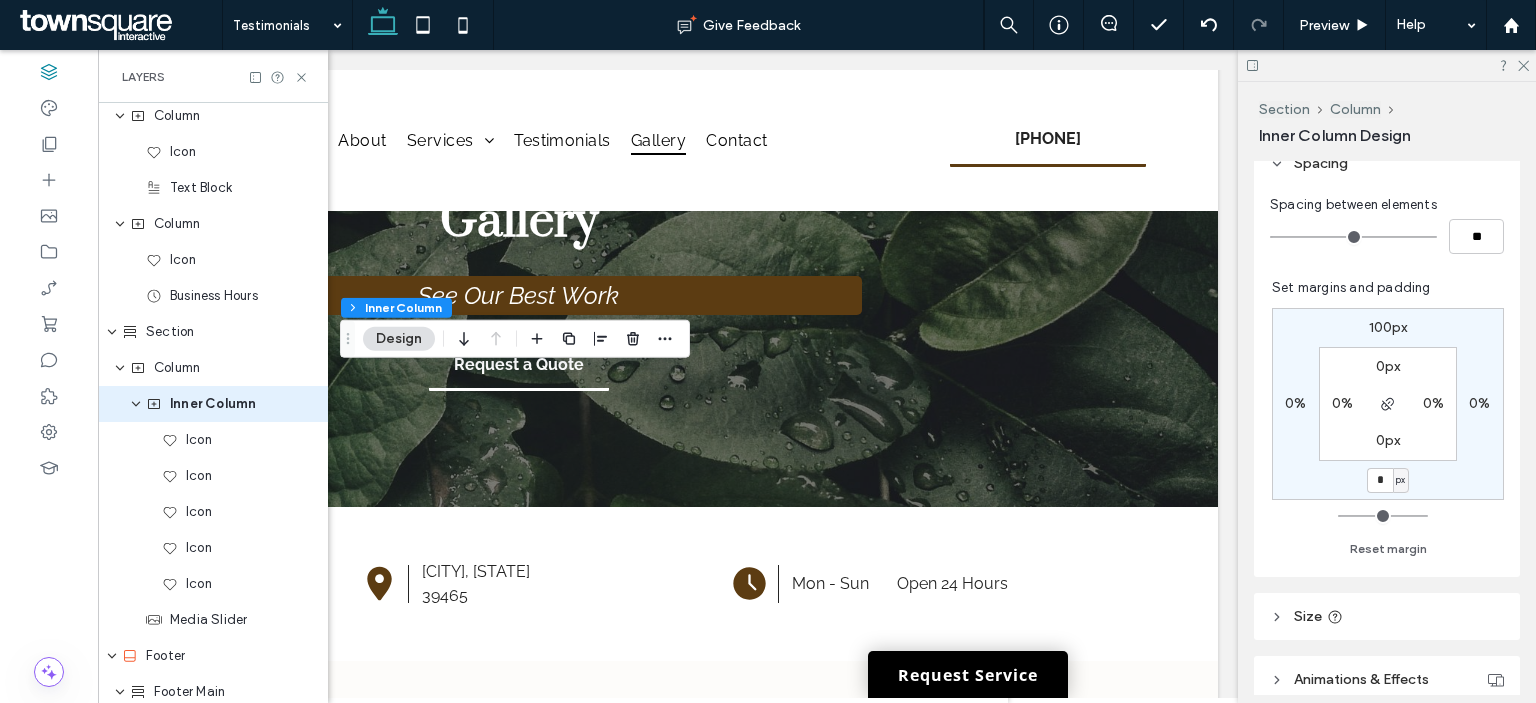 click on "100px" at bounding box center (1388, 327) 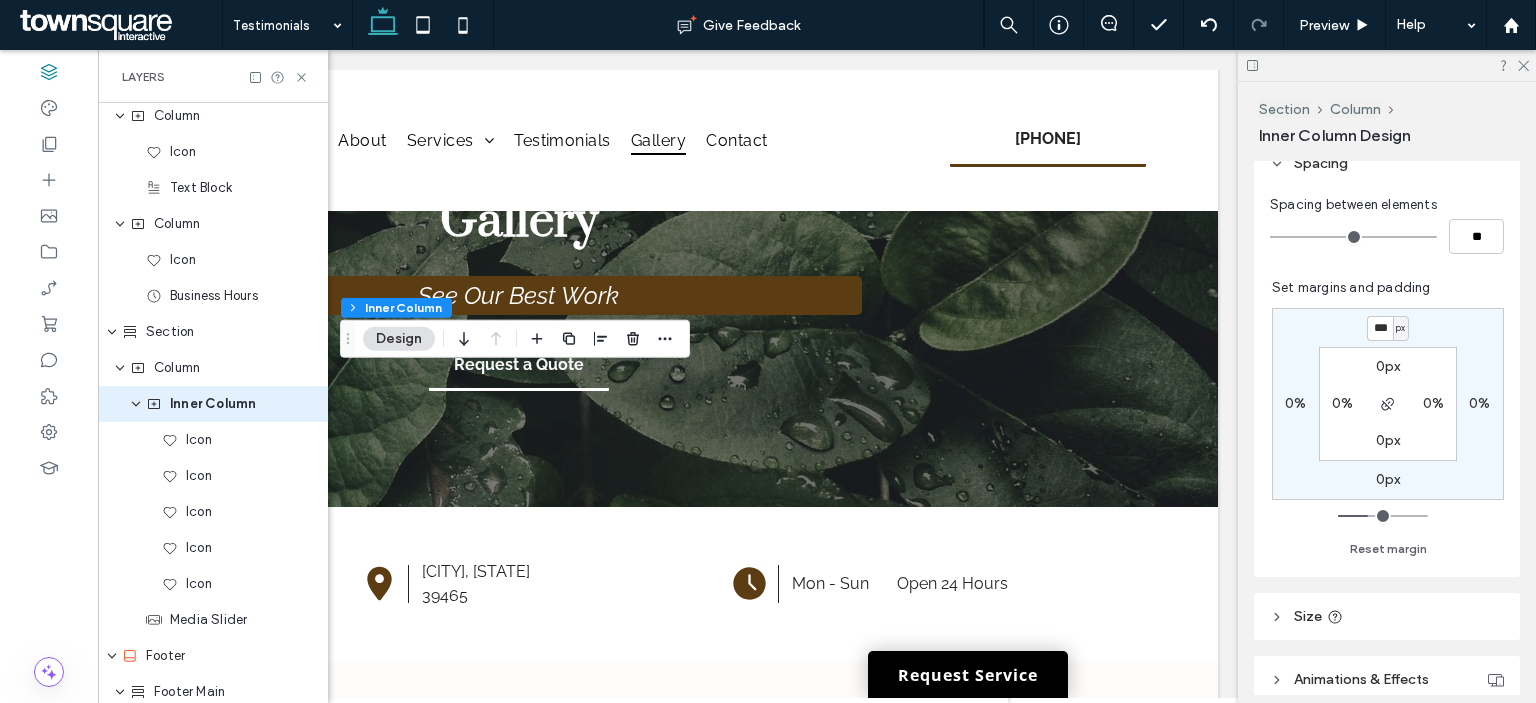 click on "***" at bounding box center (1380, 328) 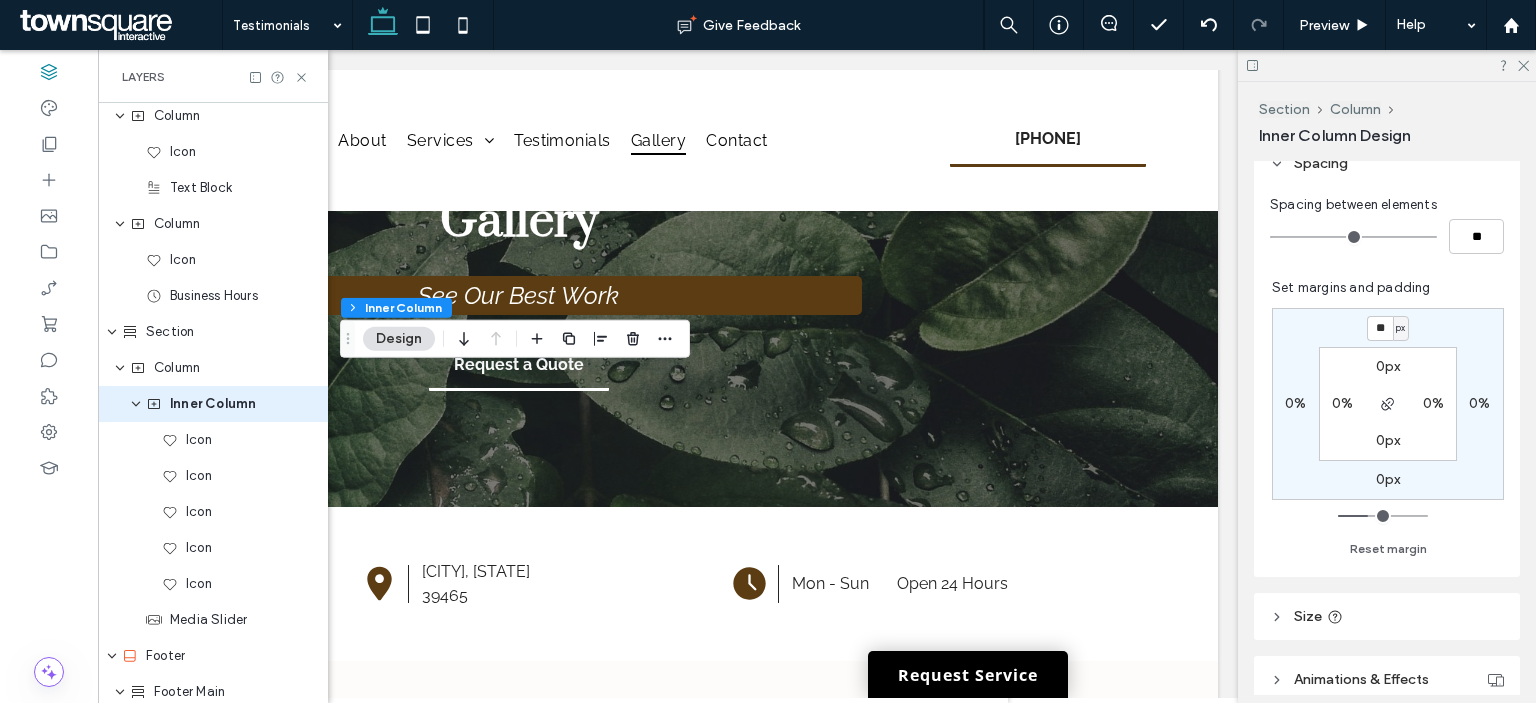 type on "**" 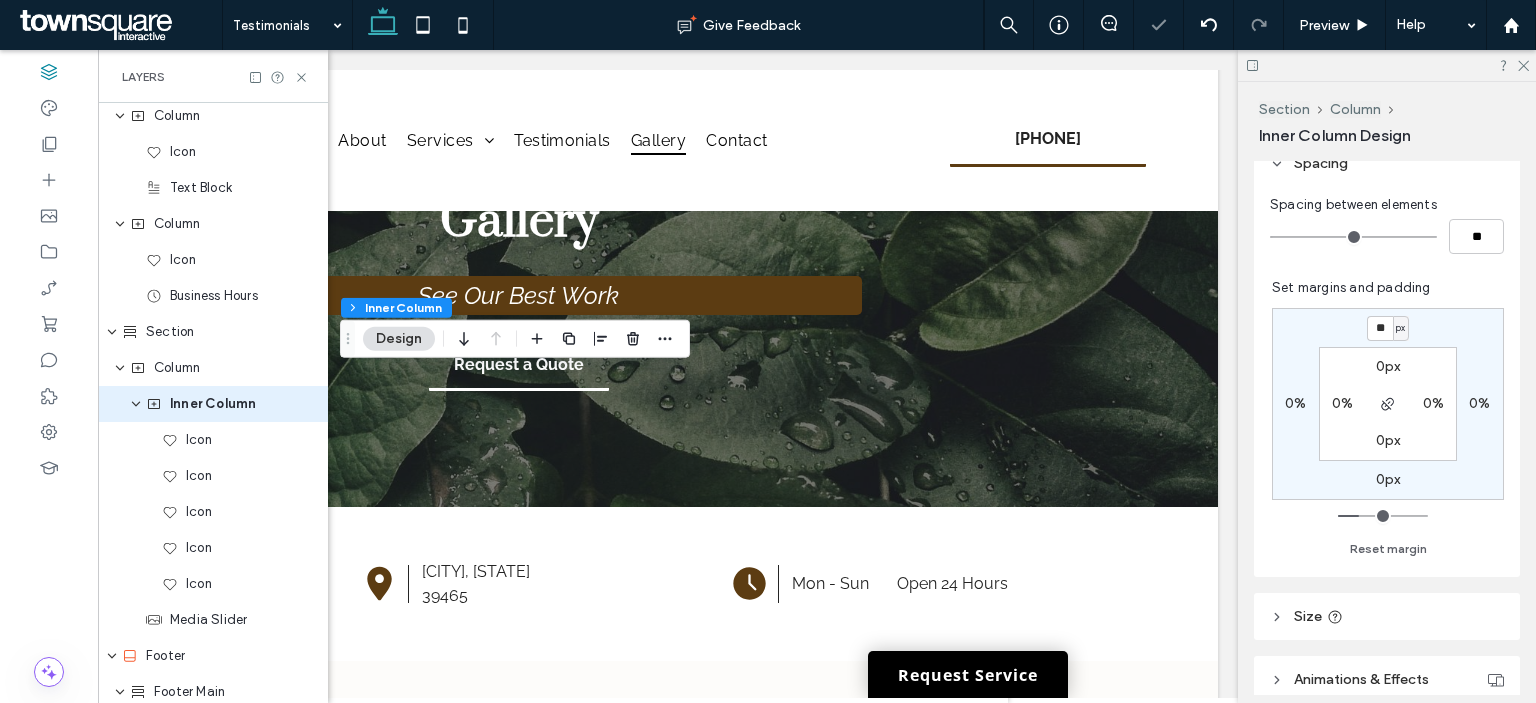 type on "**" 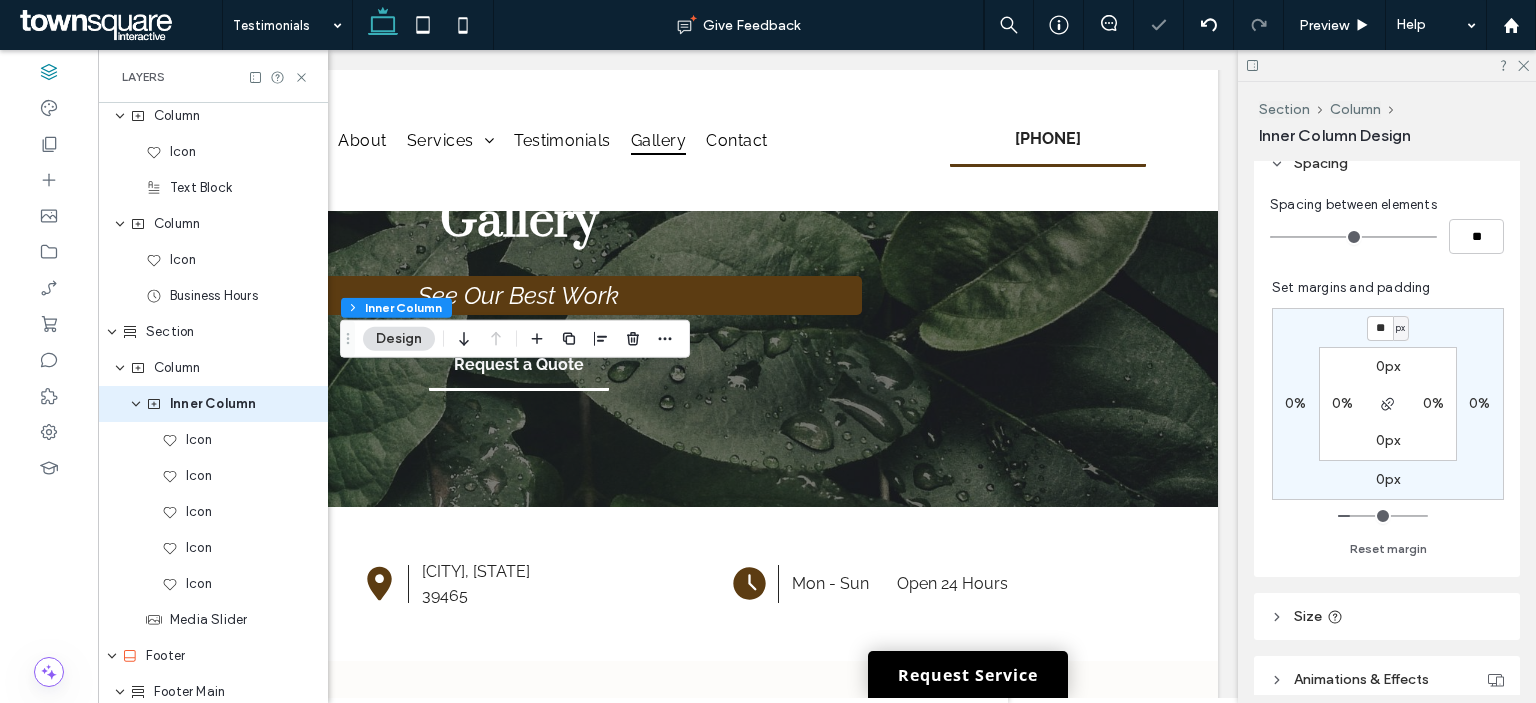 type on "**" 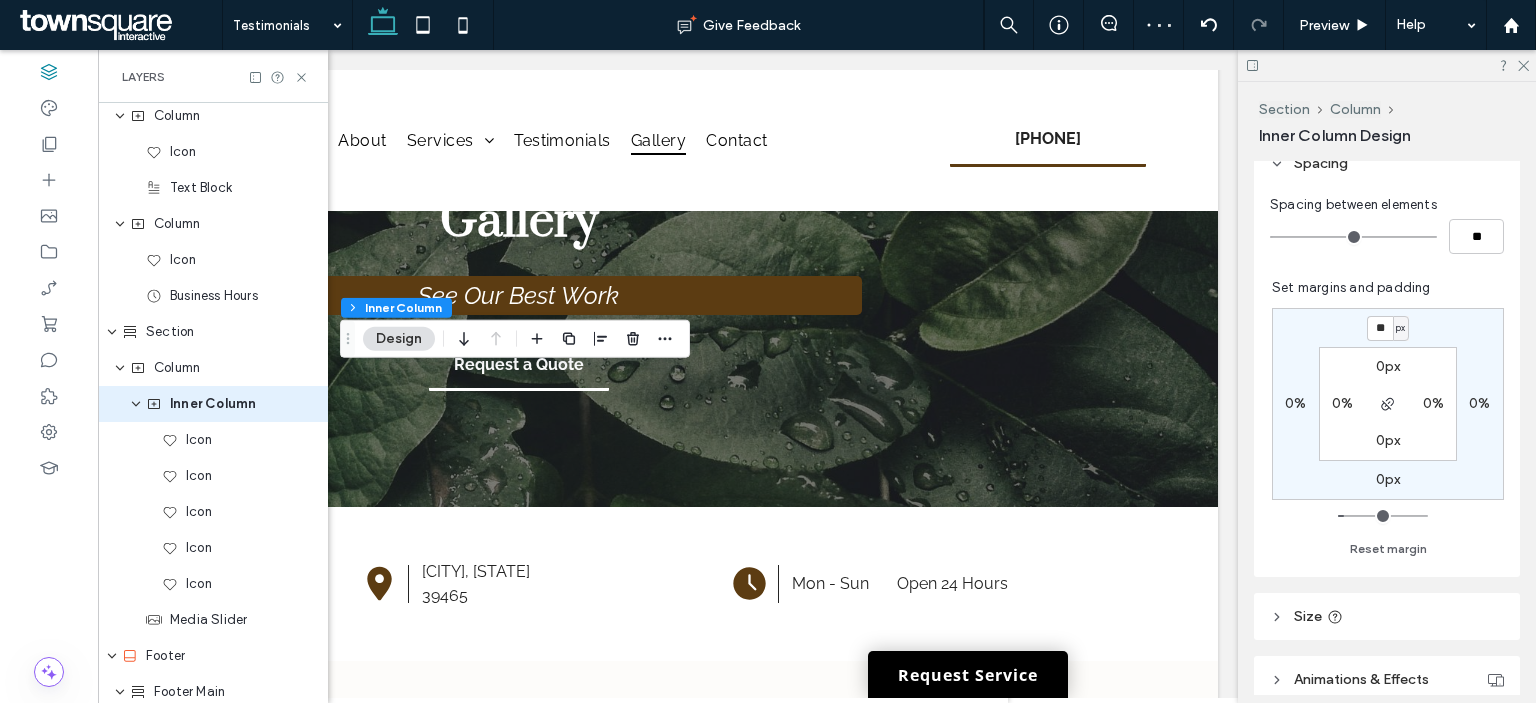 type on "**" 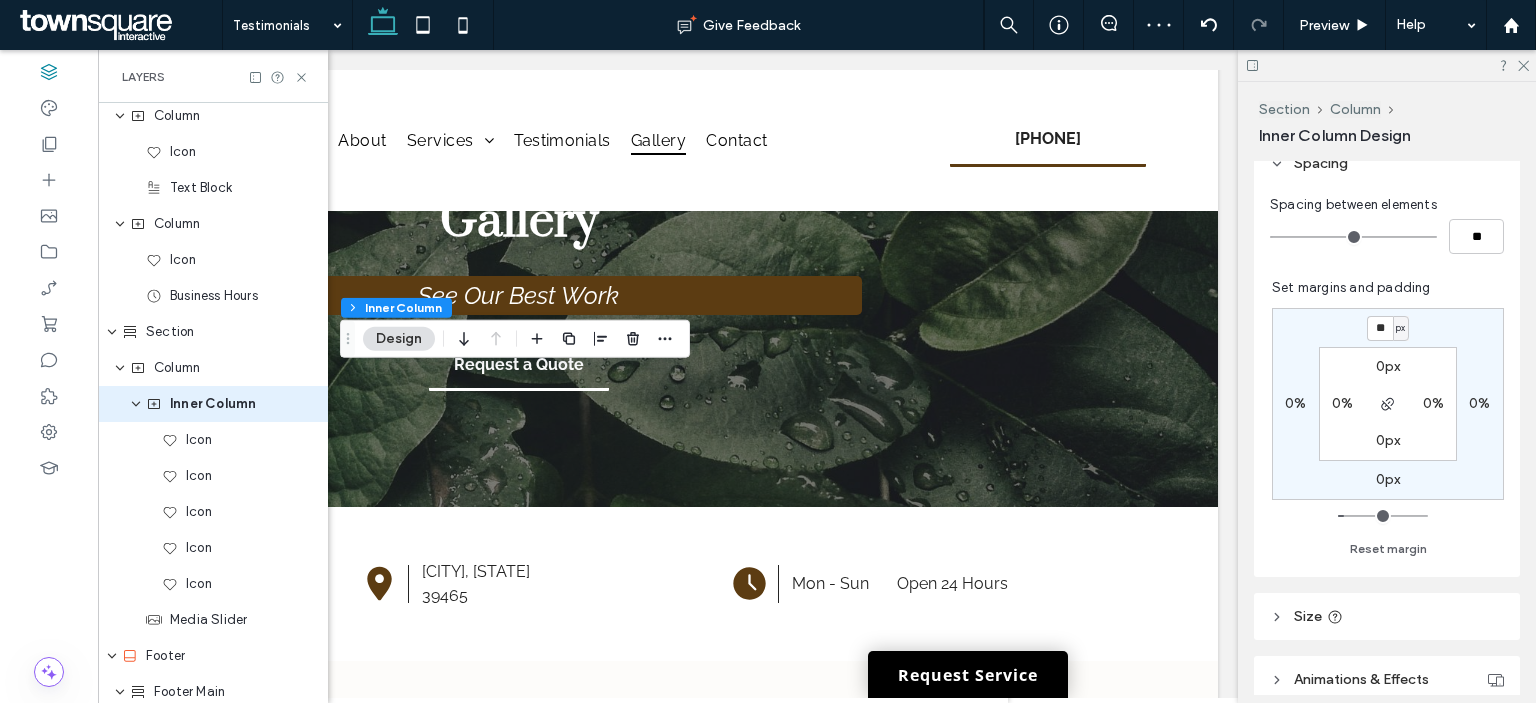 type on "**" 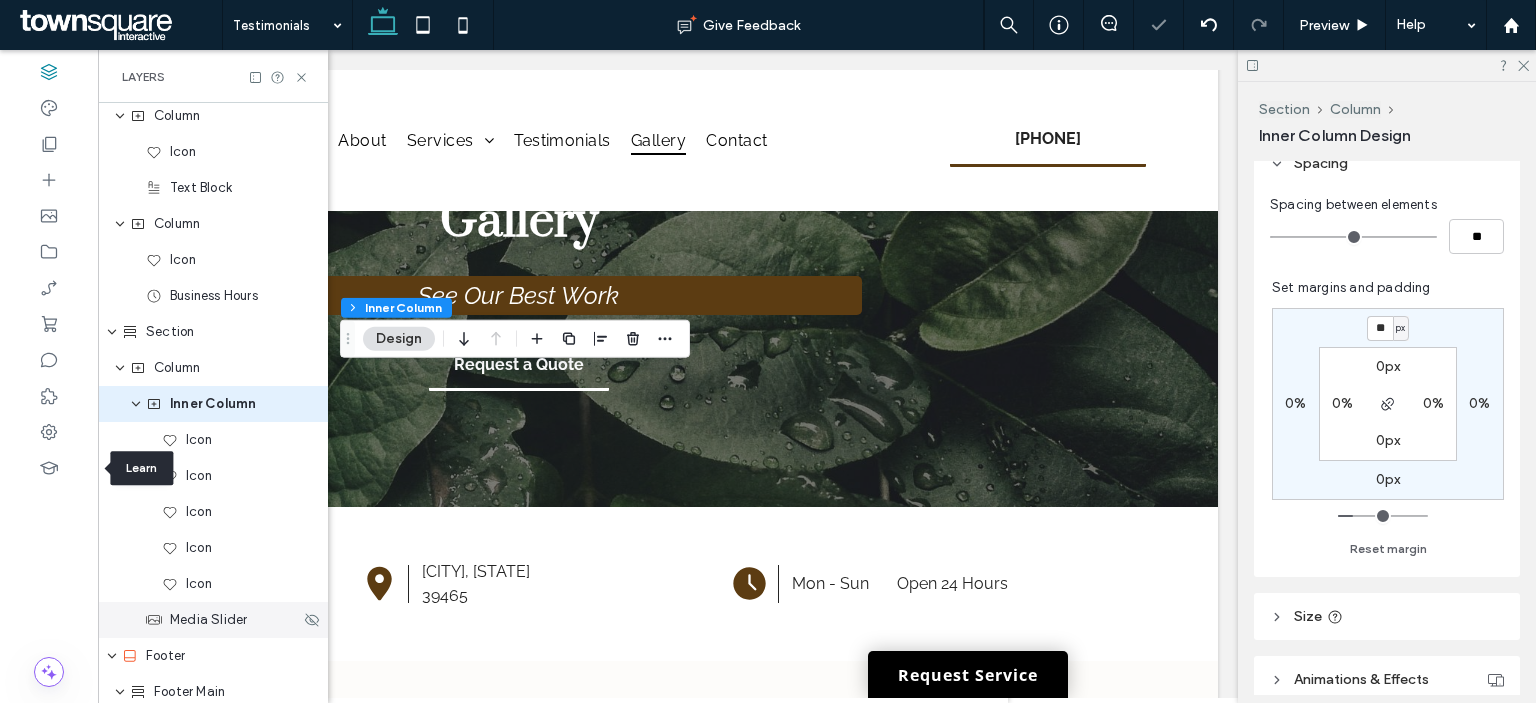click on "Media Slider" at bounding box center [208, 620] 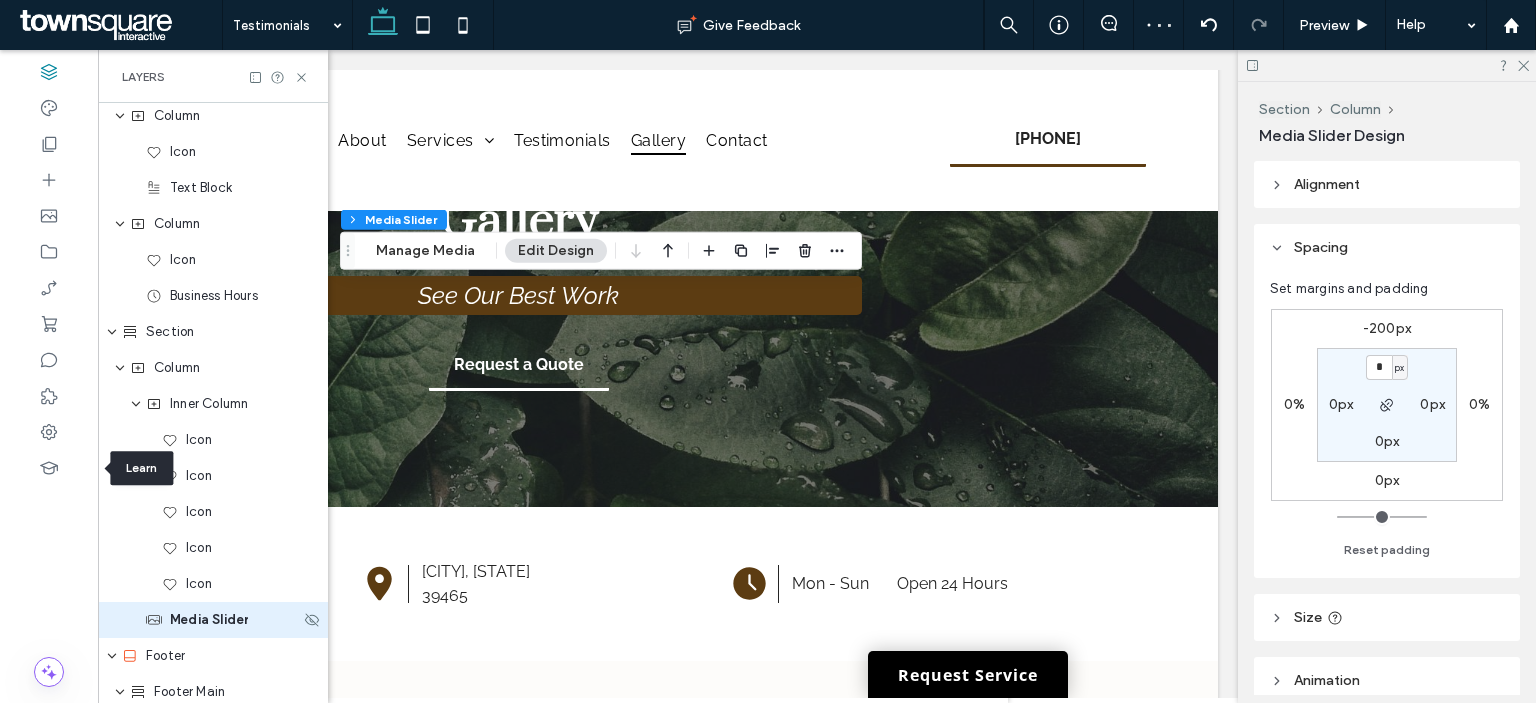 scroll, scrollTop: 941, scrollLeft: 0, axis: vertical 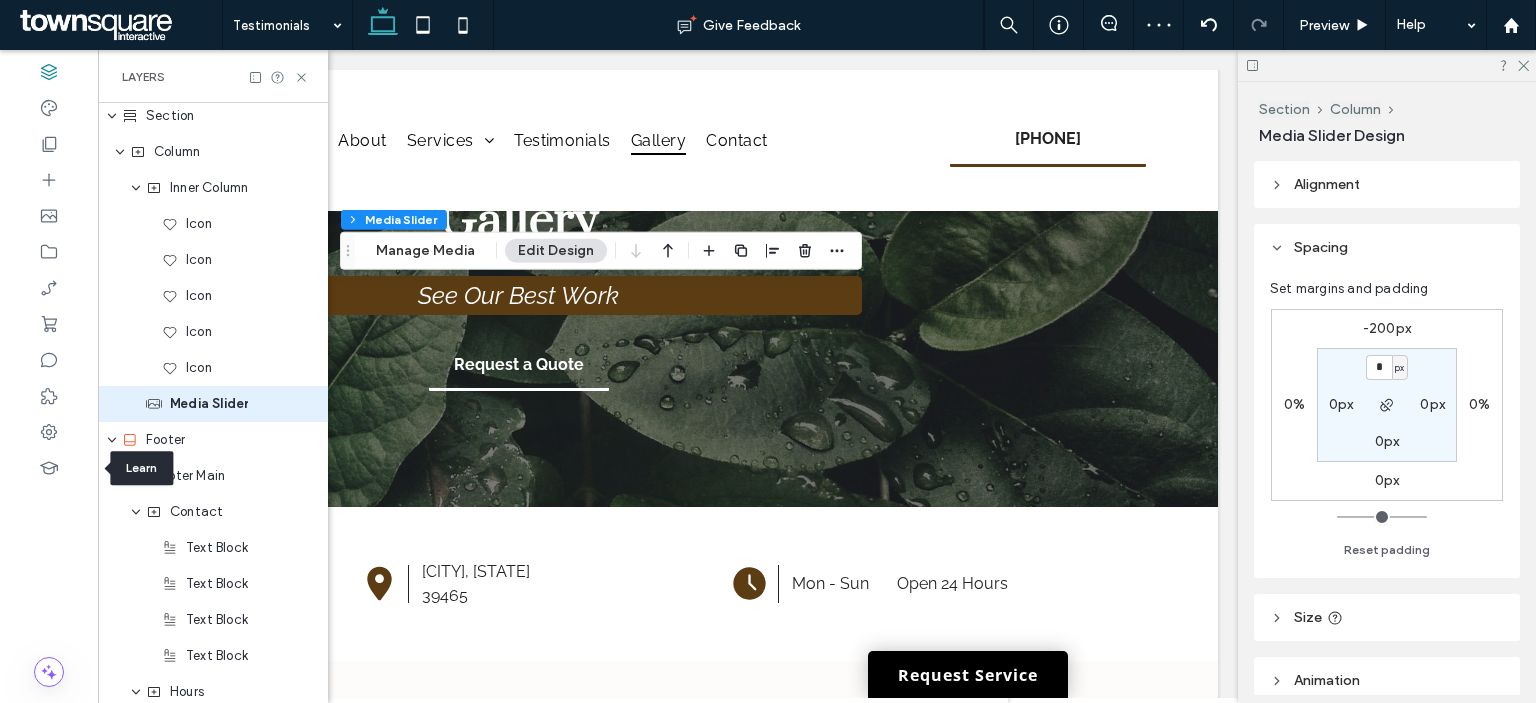 click on "-200px" at bounding box center (1387, 328) 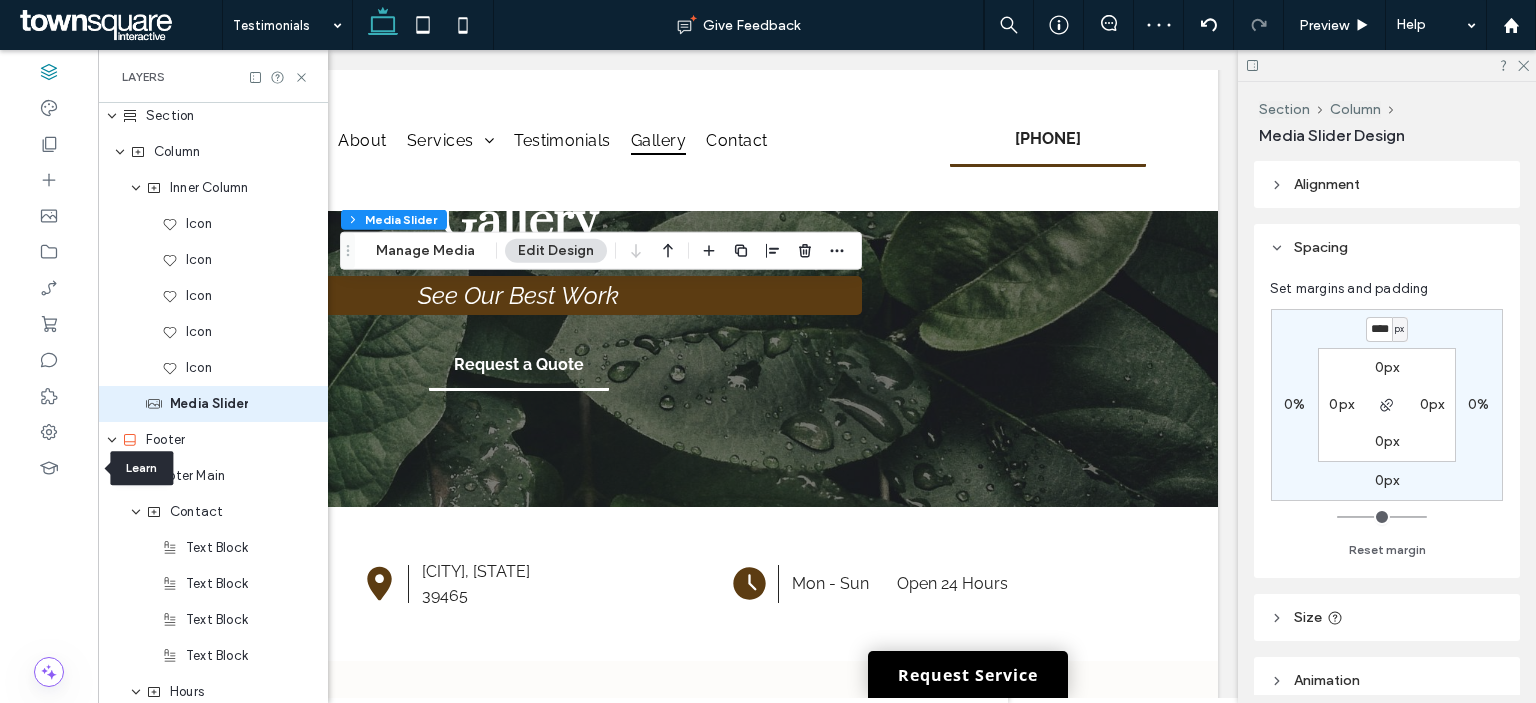 type on "*" 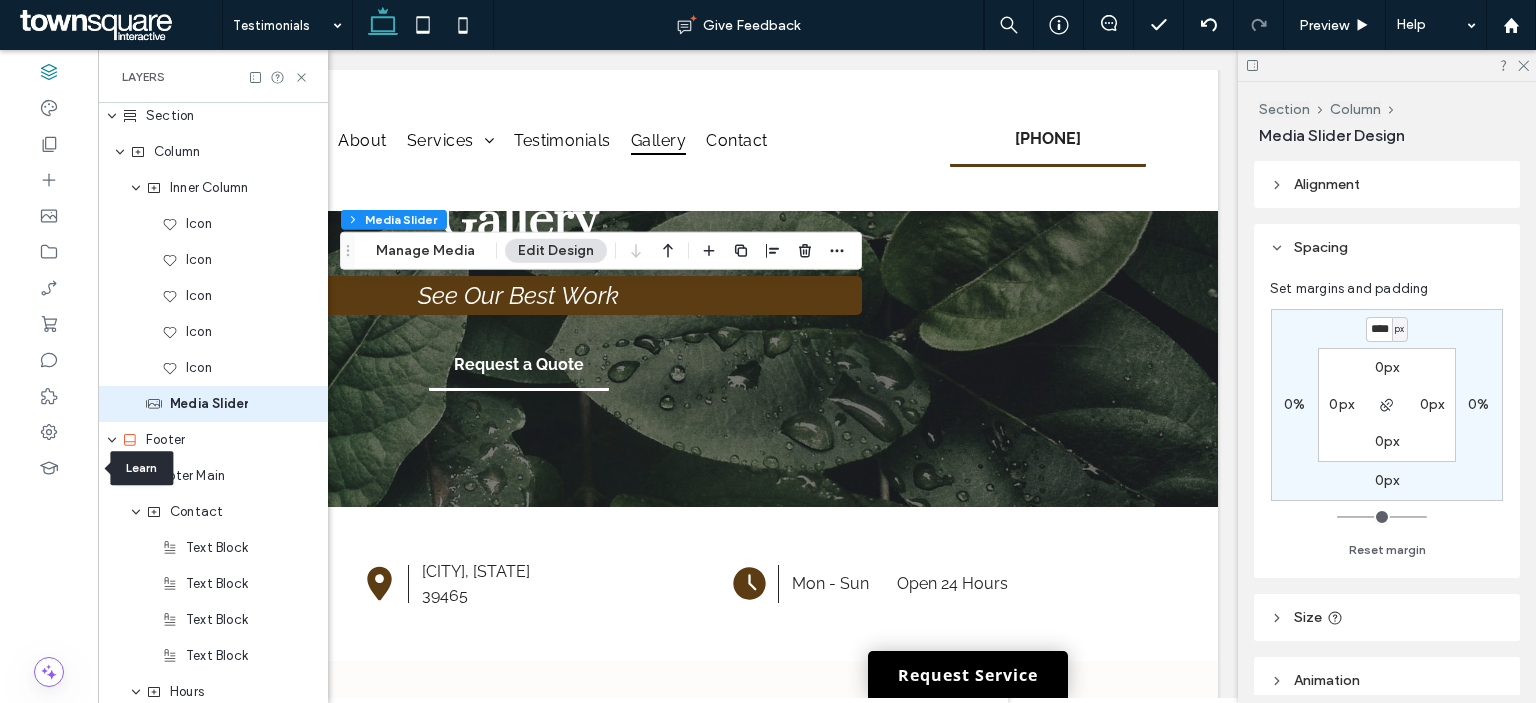 click on "****" at bounding box center (1379, 329) 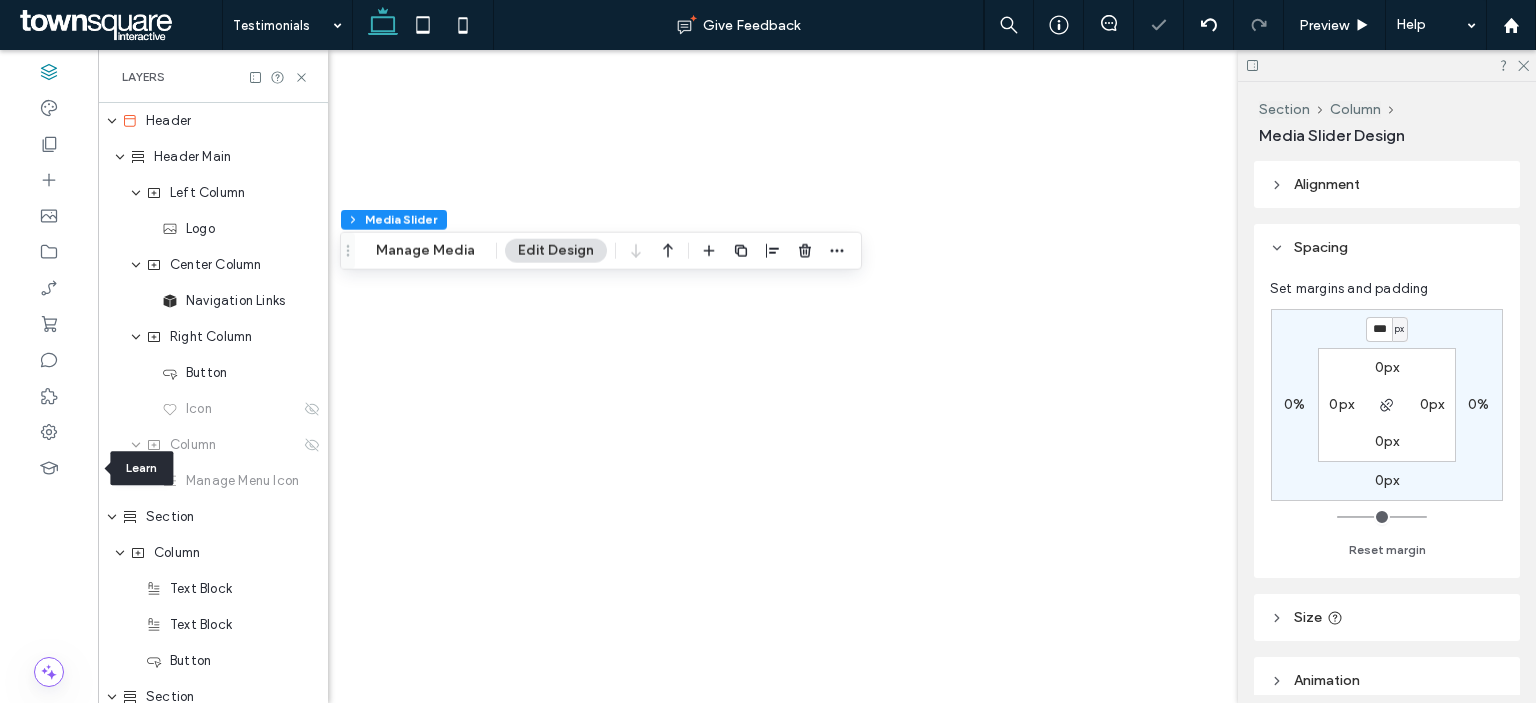 scroll, scrollTop: 0, scrollLeft: 0, axis: both 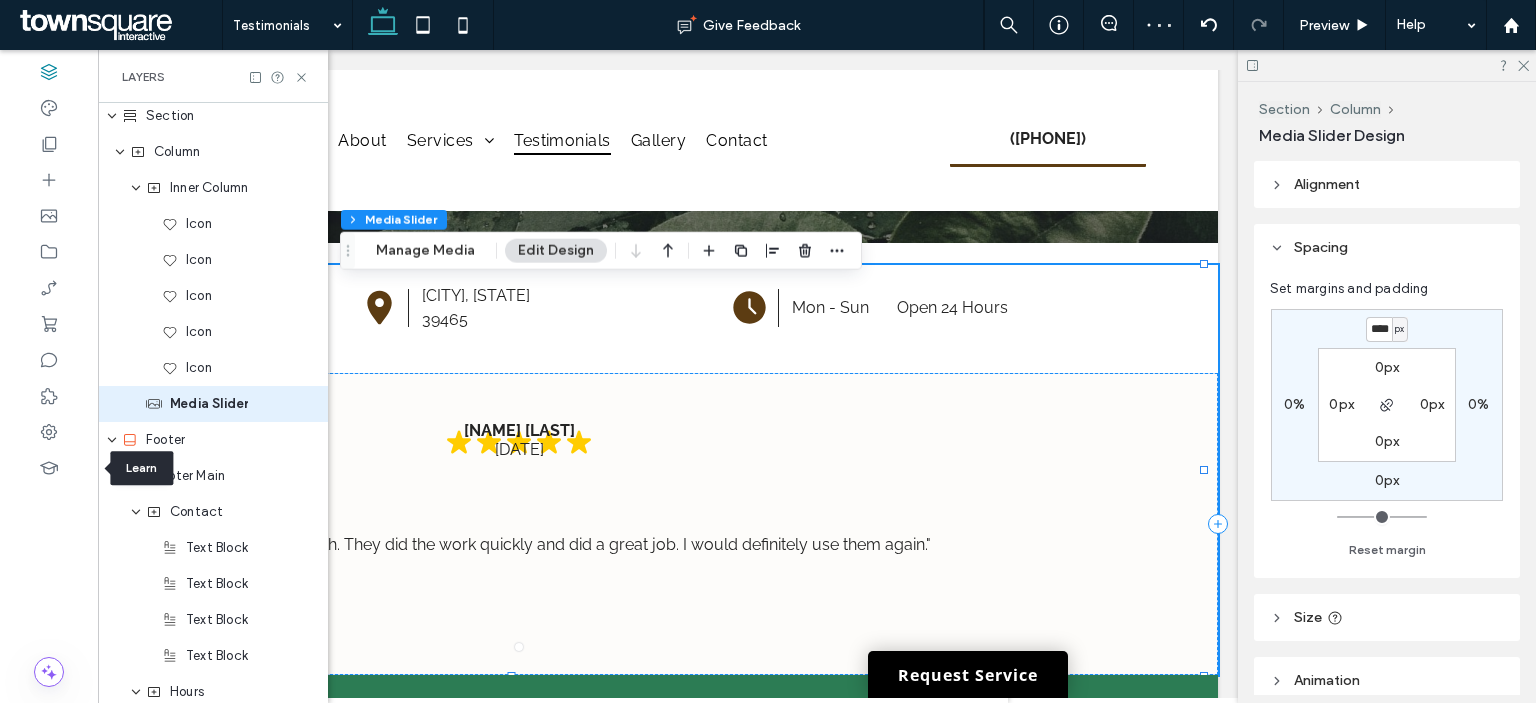 type on "****" 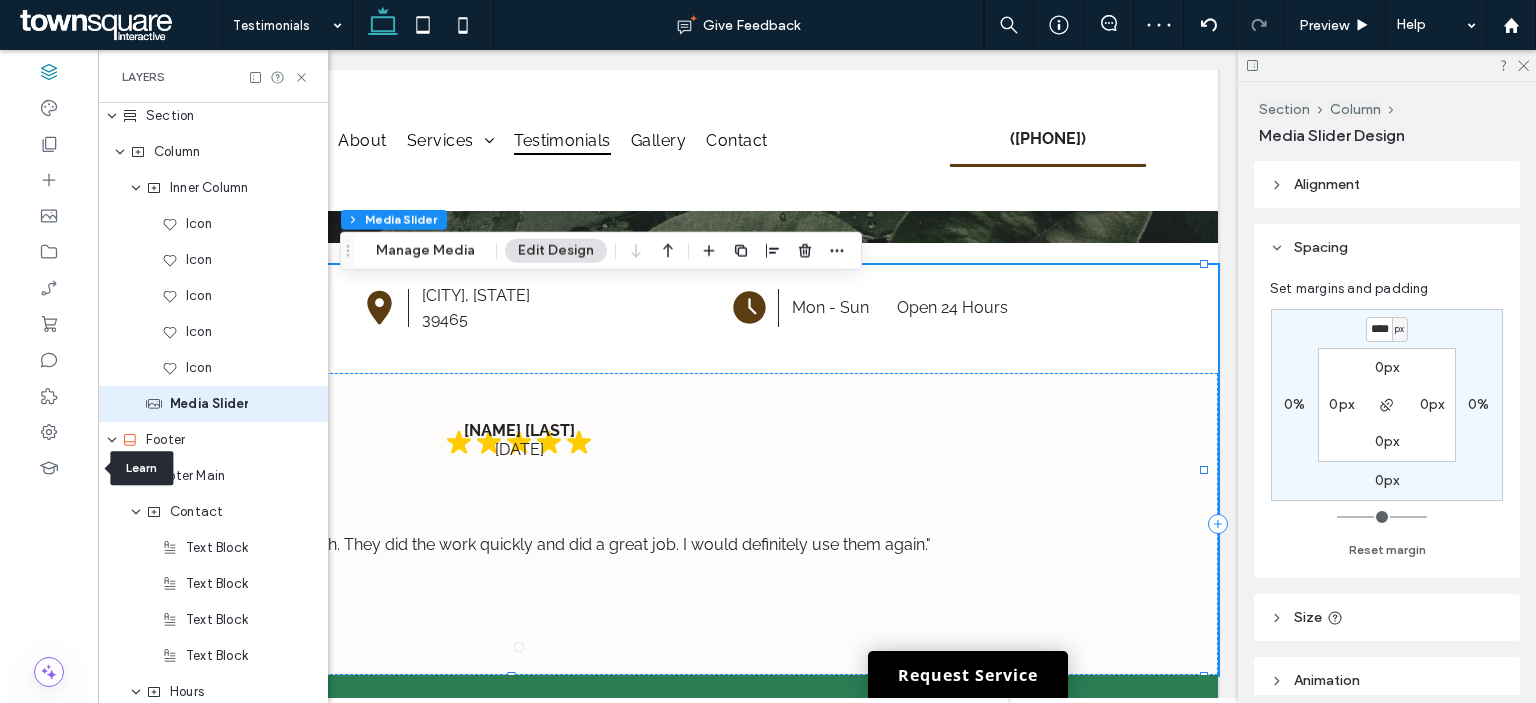 type on "*" 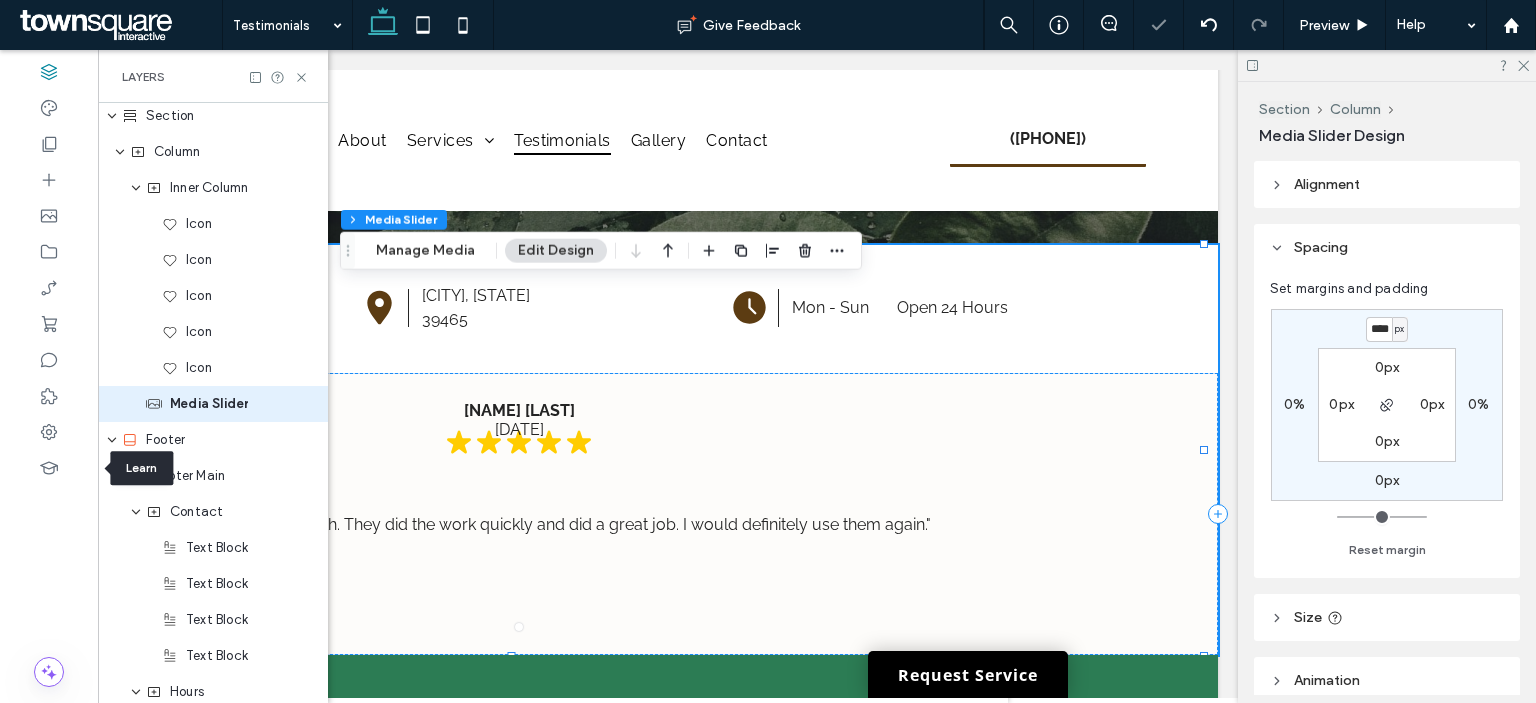 type on "****" 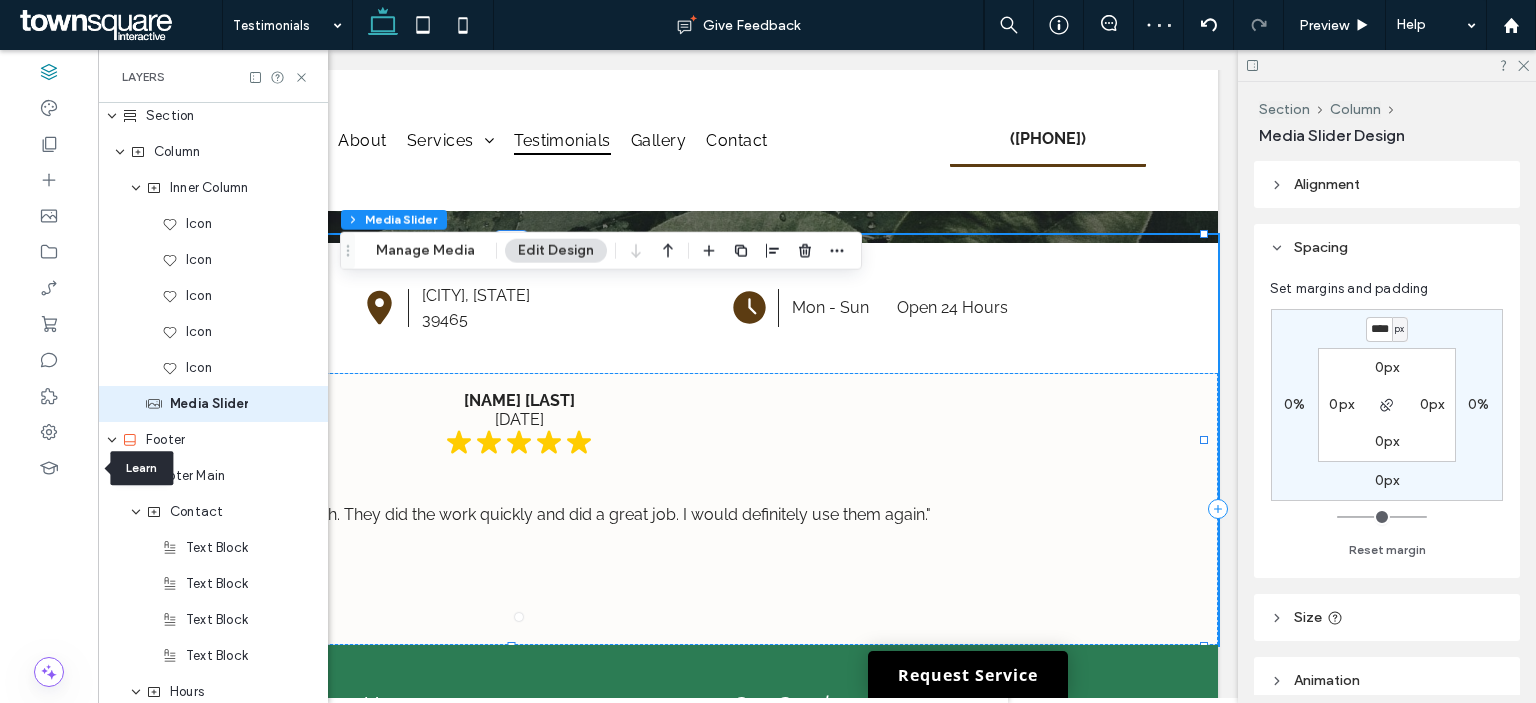 type on "****" 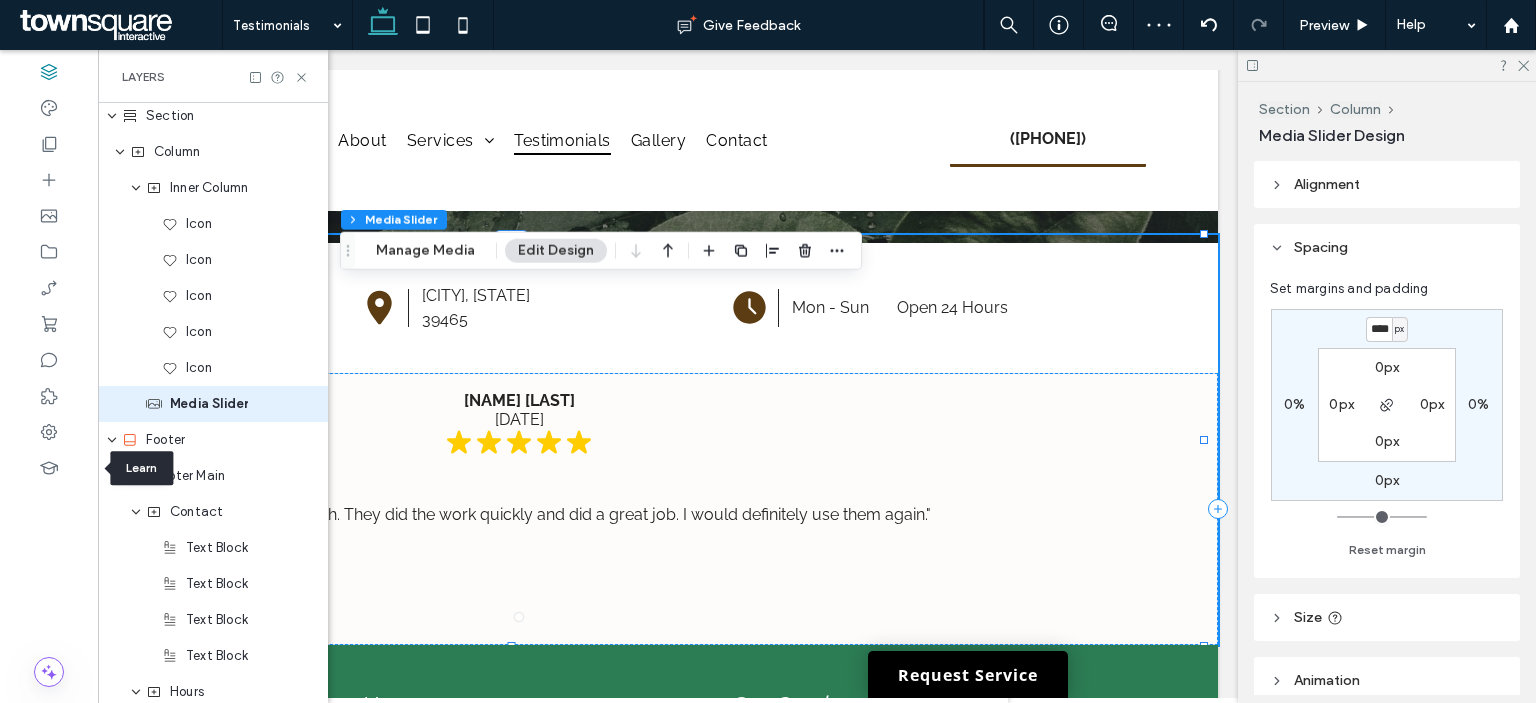 type on "*" 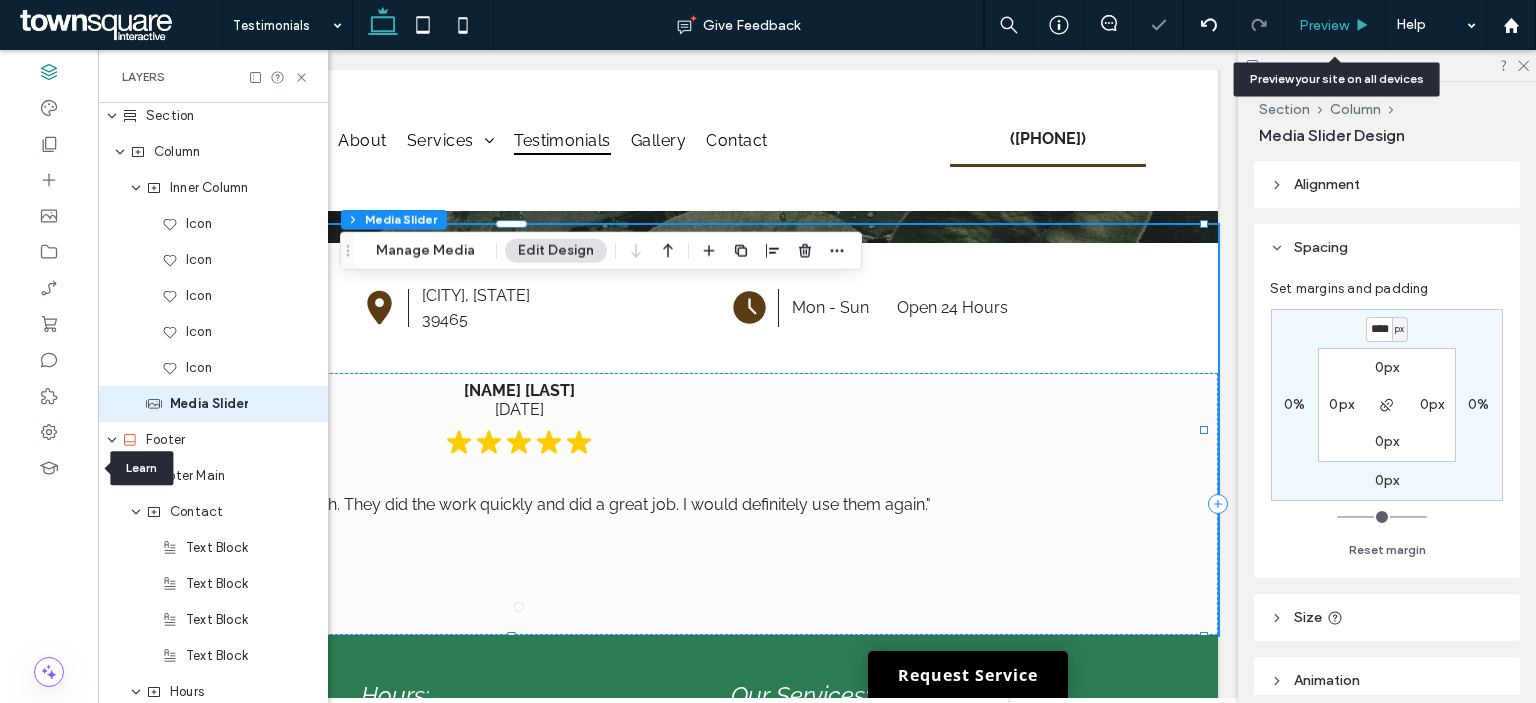 click on "Preview" at bounding box center [1324, 25] 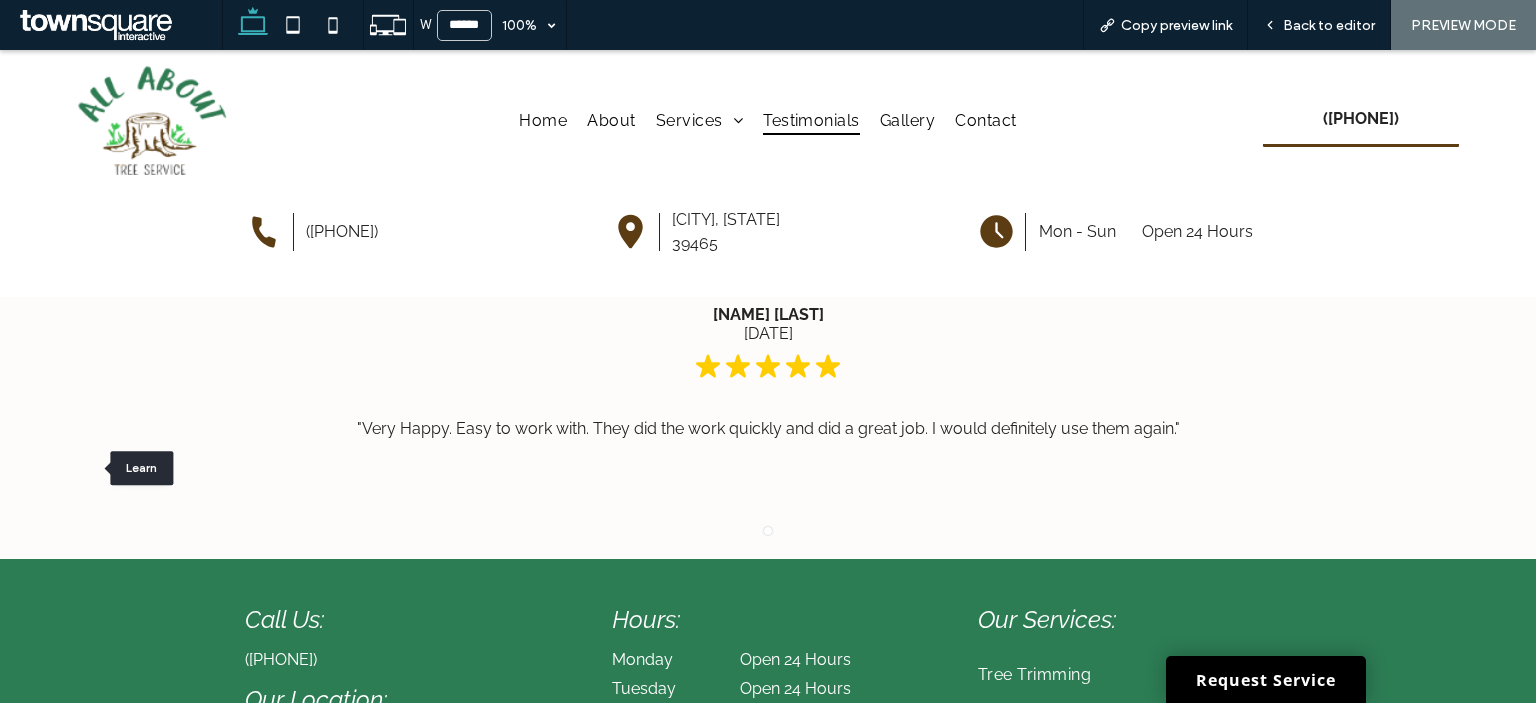 scroll, scrollTop: 300, scrollLeft: 0, axis: vertical 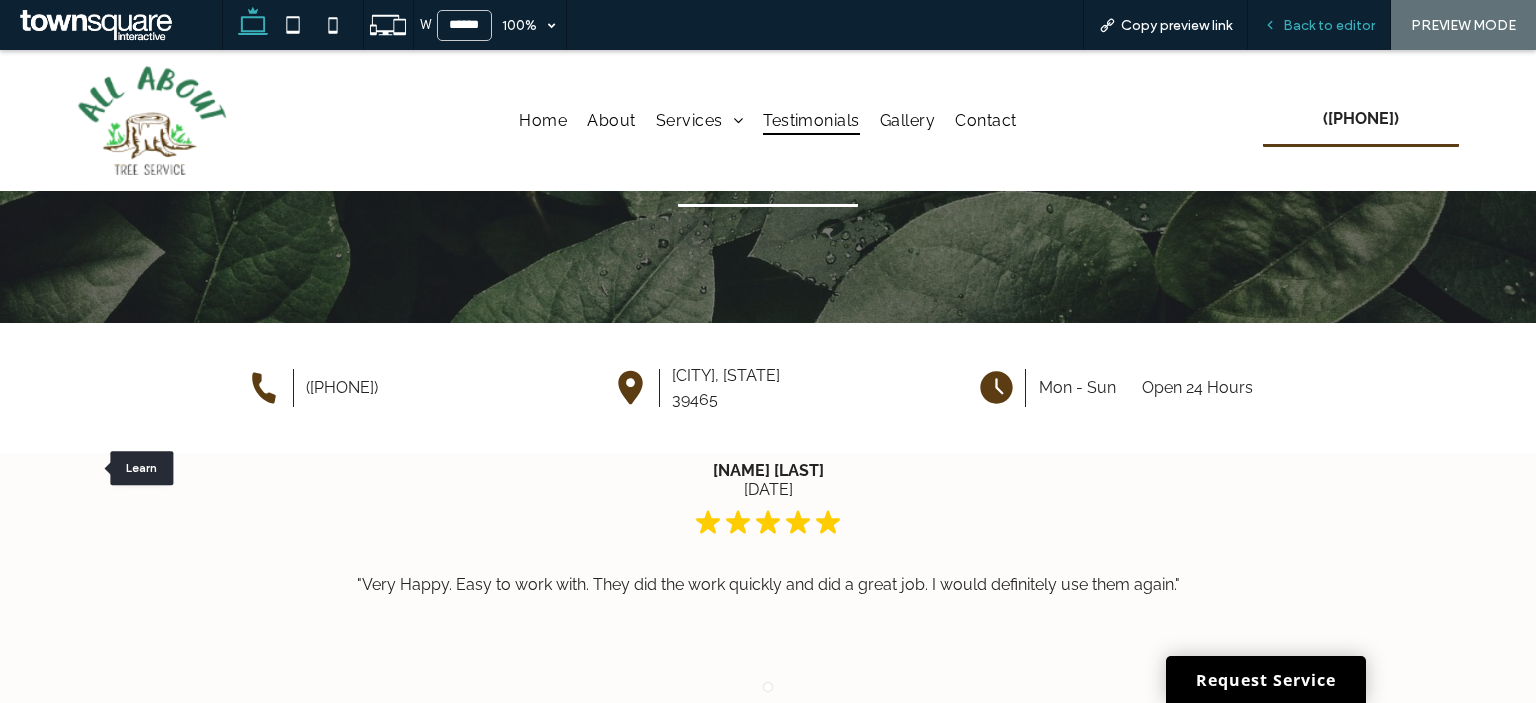 click on "Back to editor" at bounding box center [1329, 25] 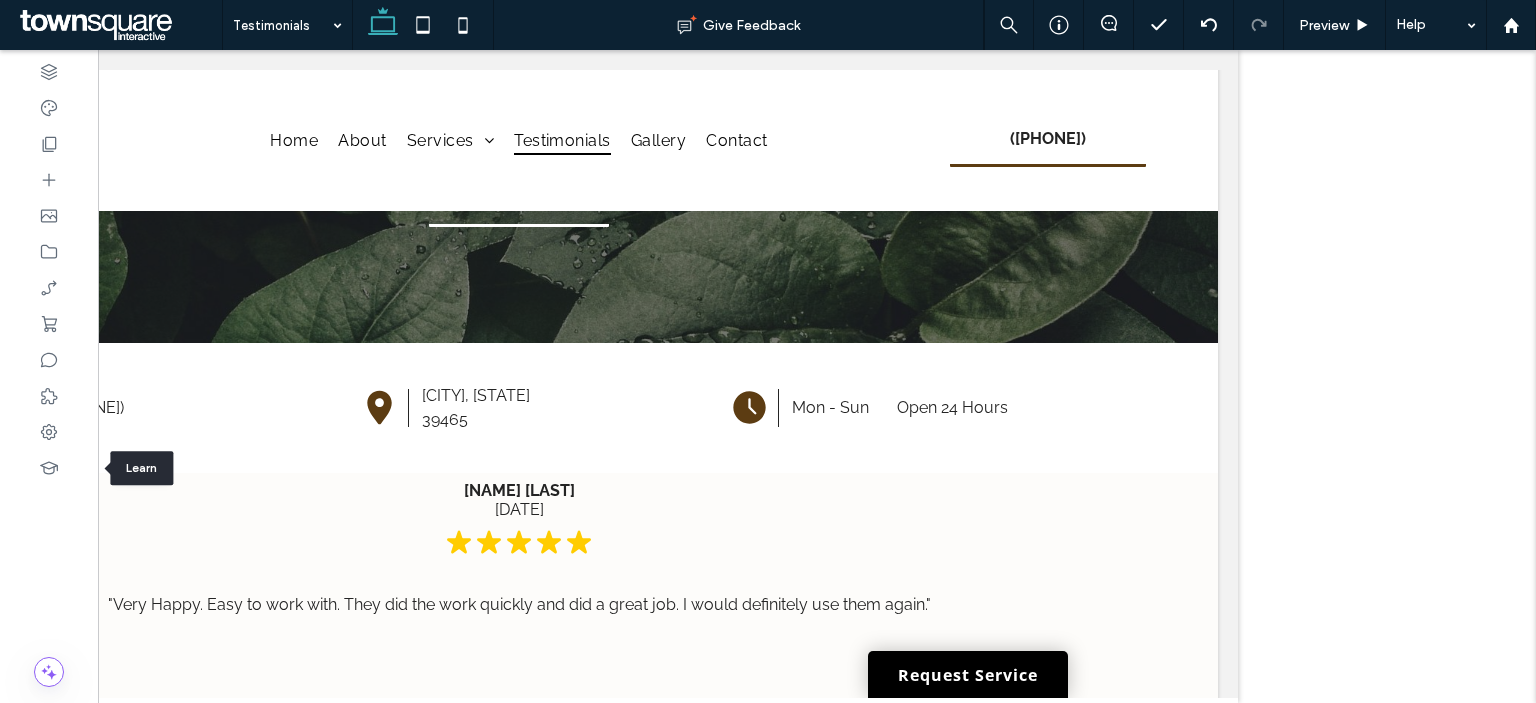 scroll, scrollTop: 0, scrollLeft: 297, axis: horizontal 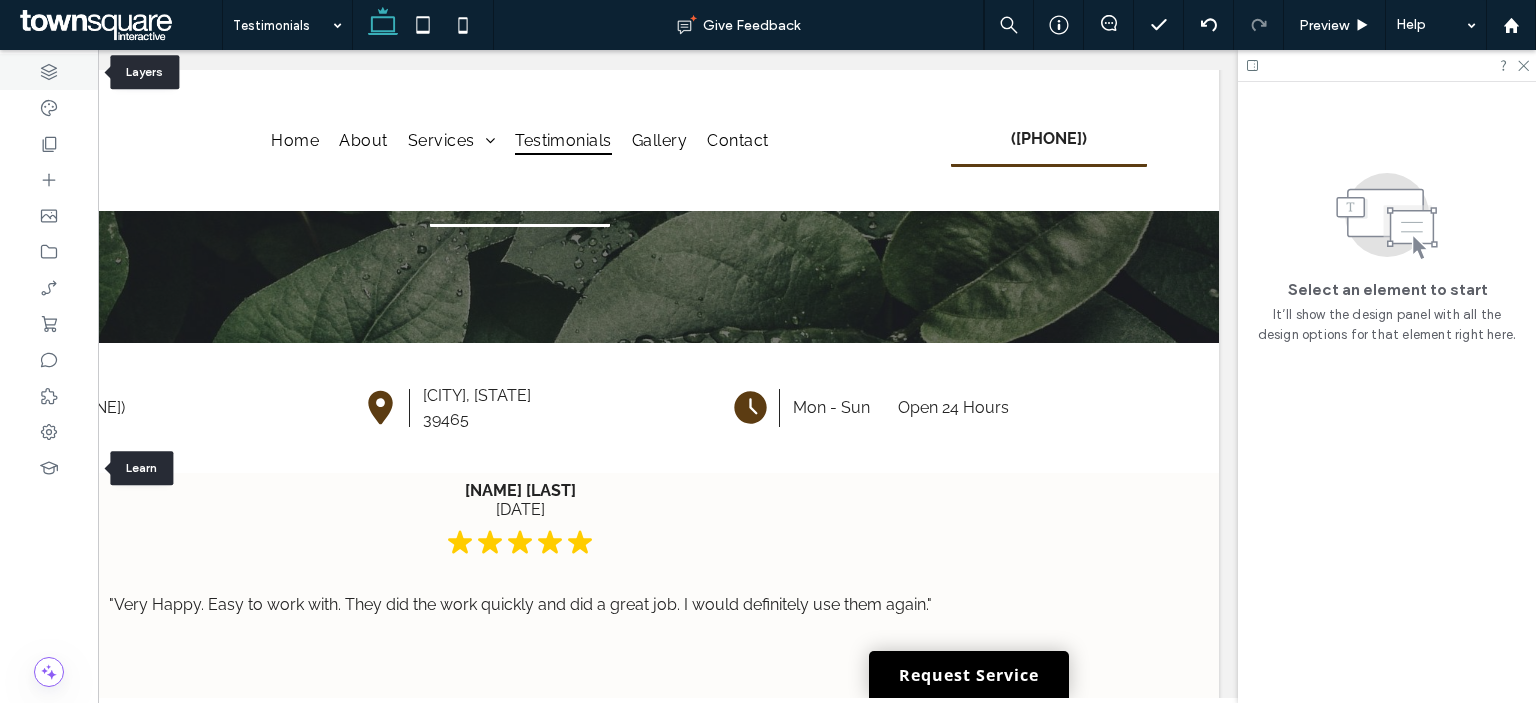 click 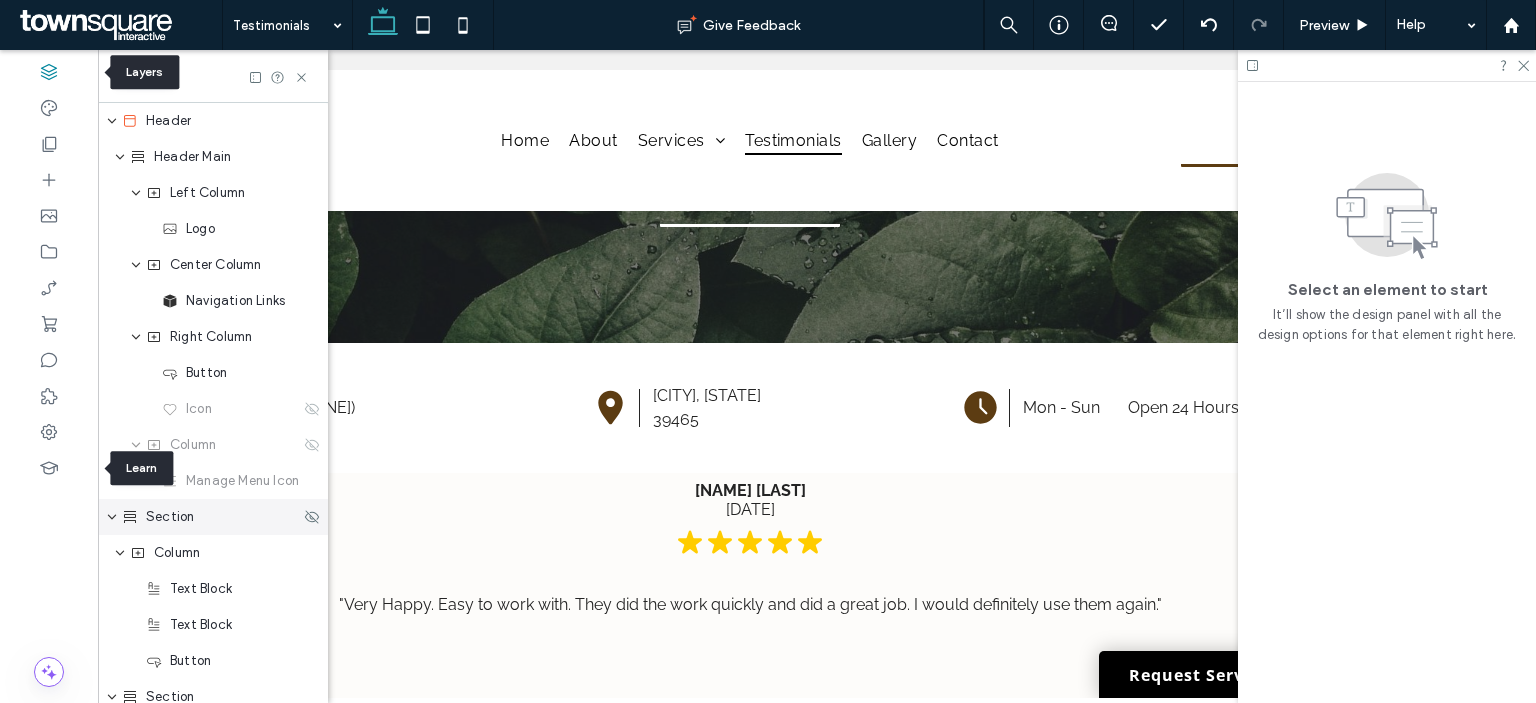 scroll, scrollTop: 0, scrollLeft: 528, axis: horizontal 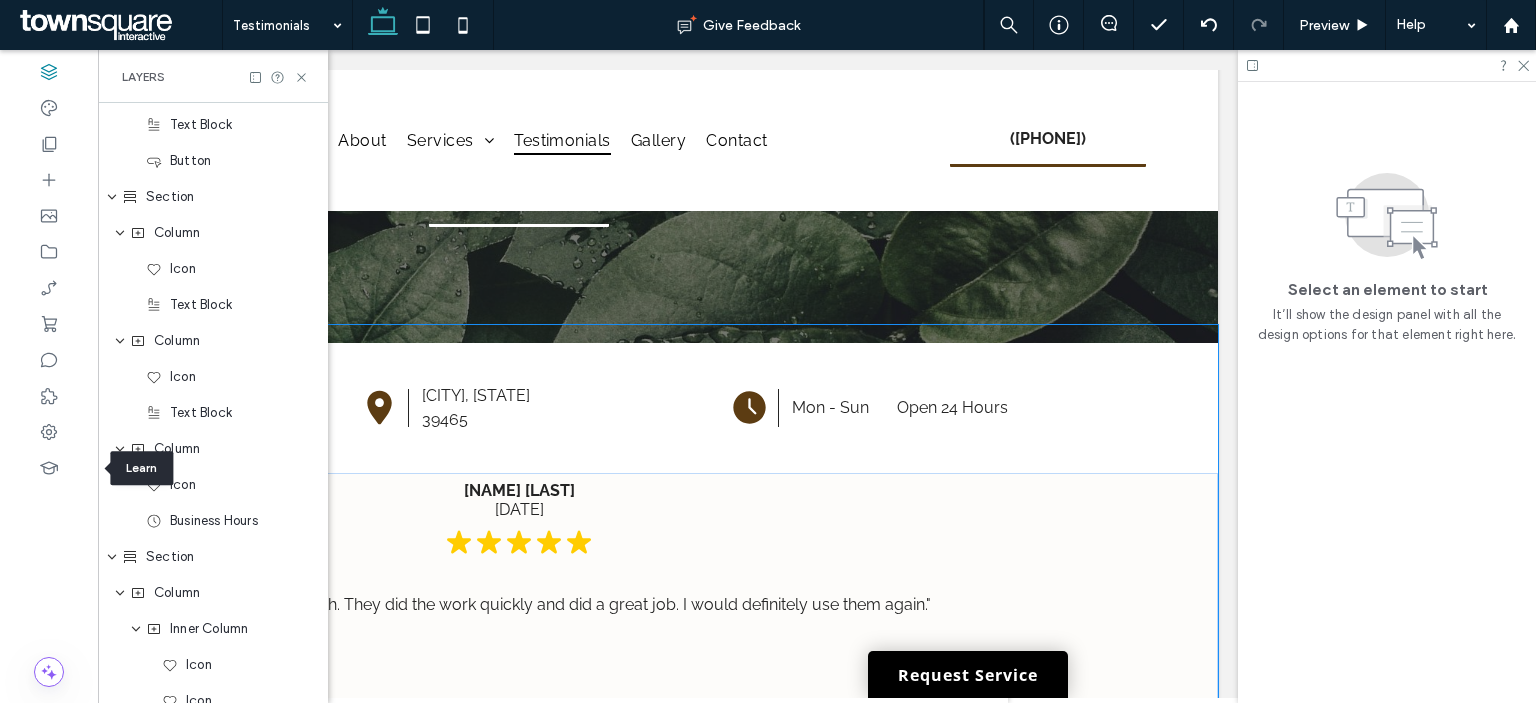 click at bounding box center [519, 566] 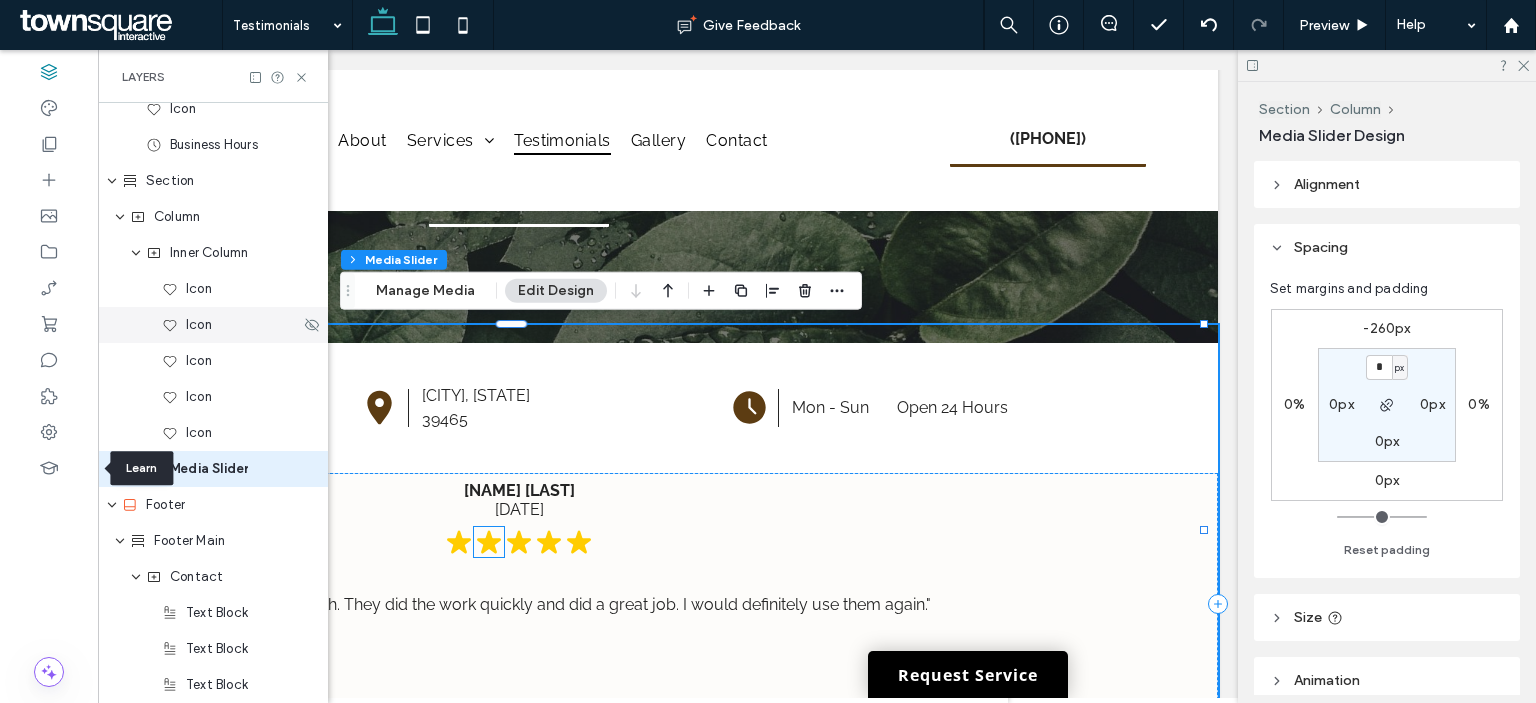 scroll, scrollTop: 841, scrollLeft: 0, axis: vertical 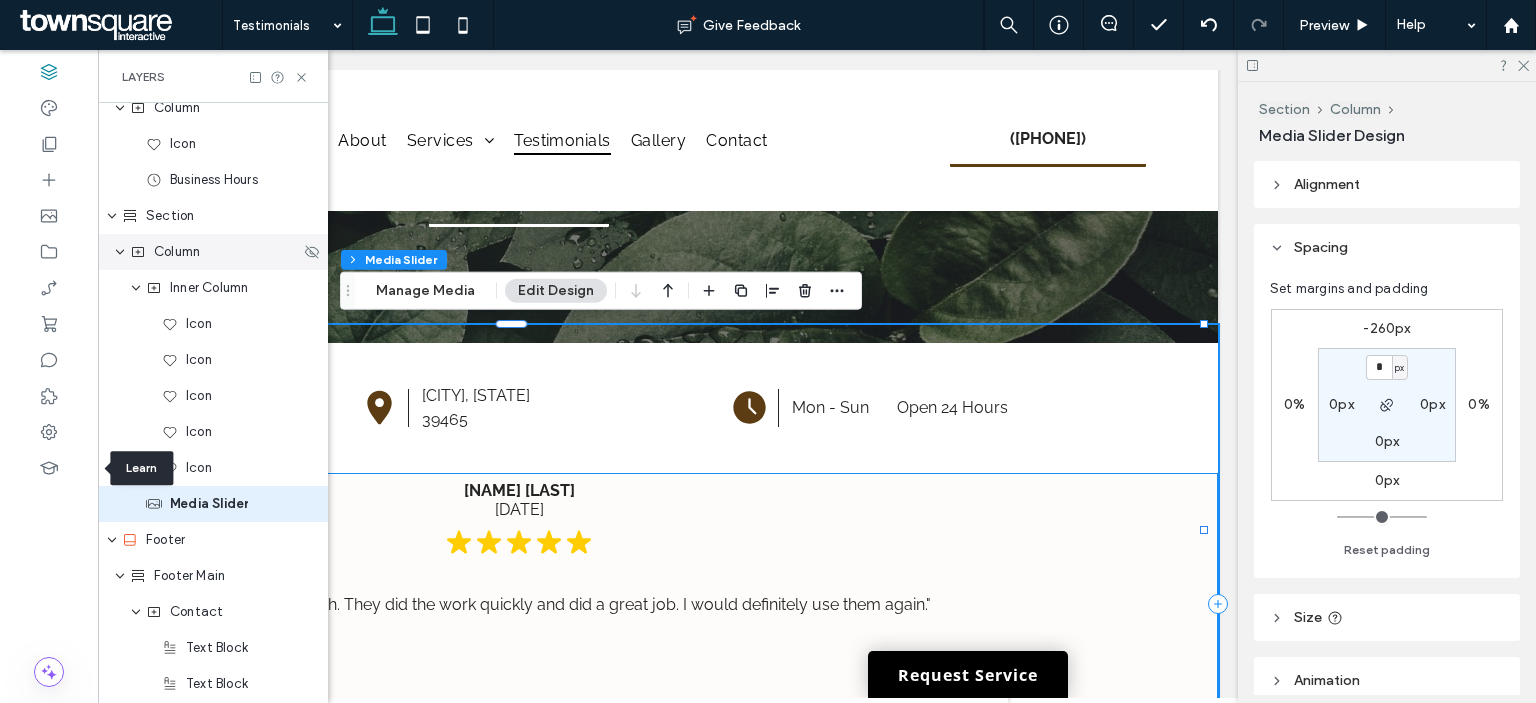 click on "Column" at bounding box center (213, 252) 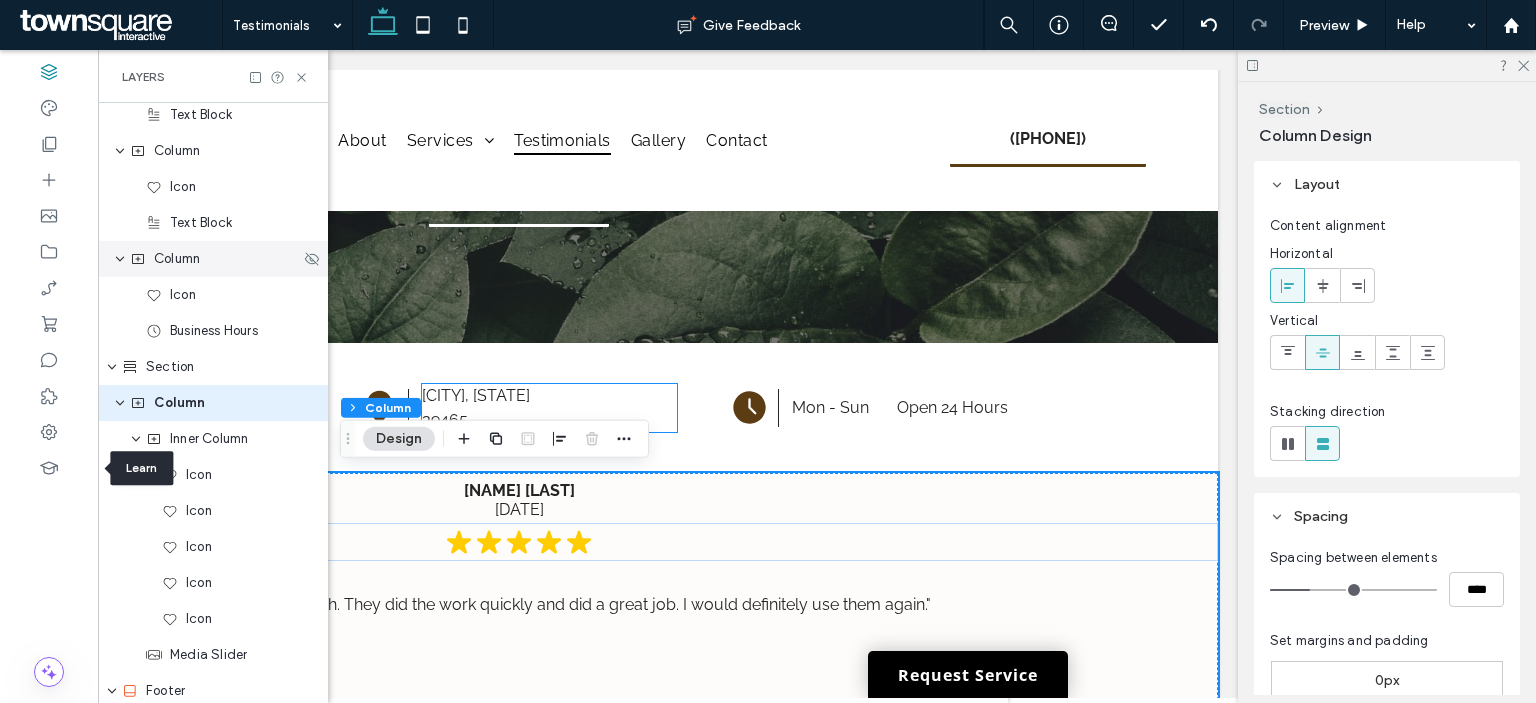 scroll, scrollTop: 689, scrollLeft: 0, axis: vertical 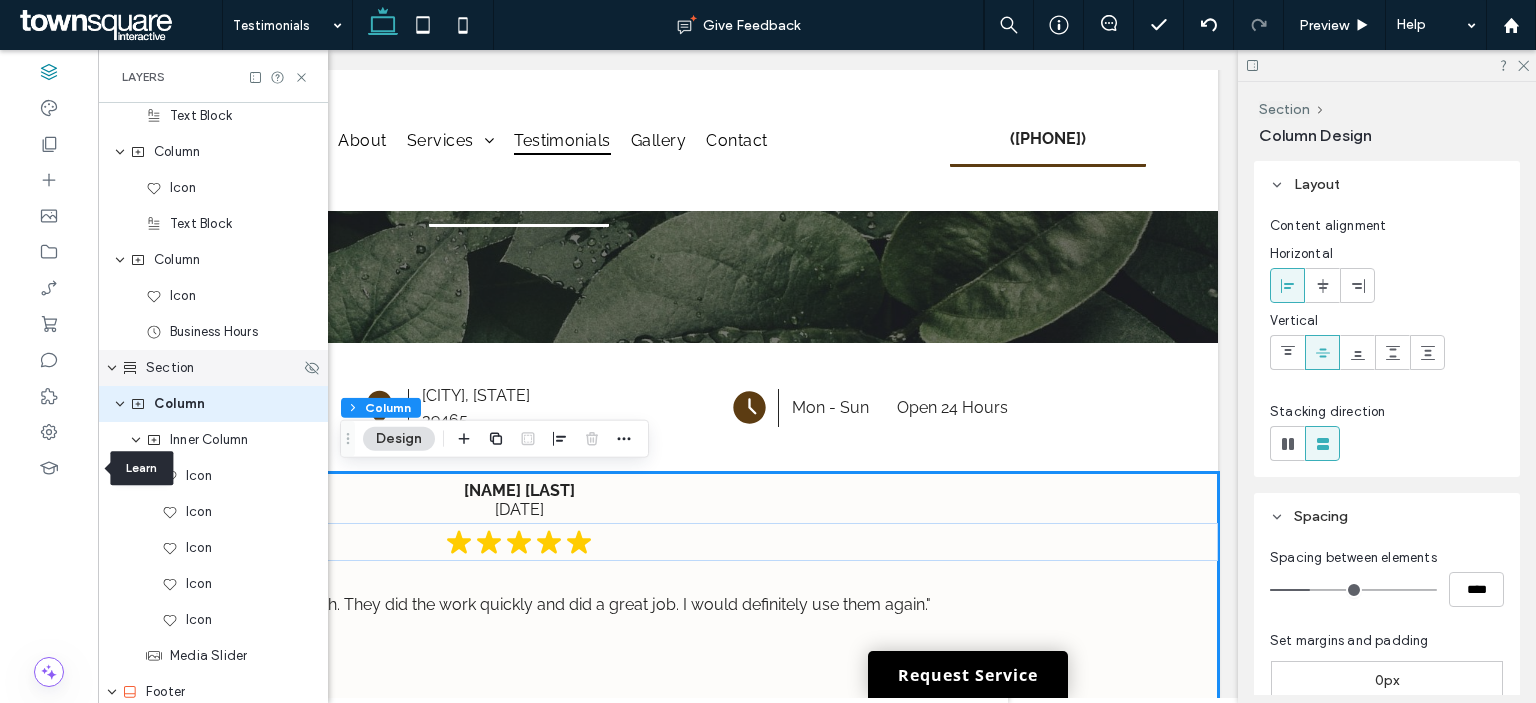 click on "Section" at bounding box center [170, 368] 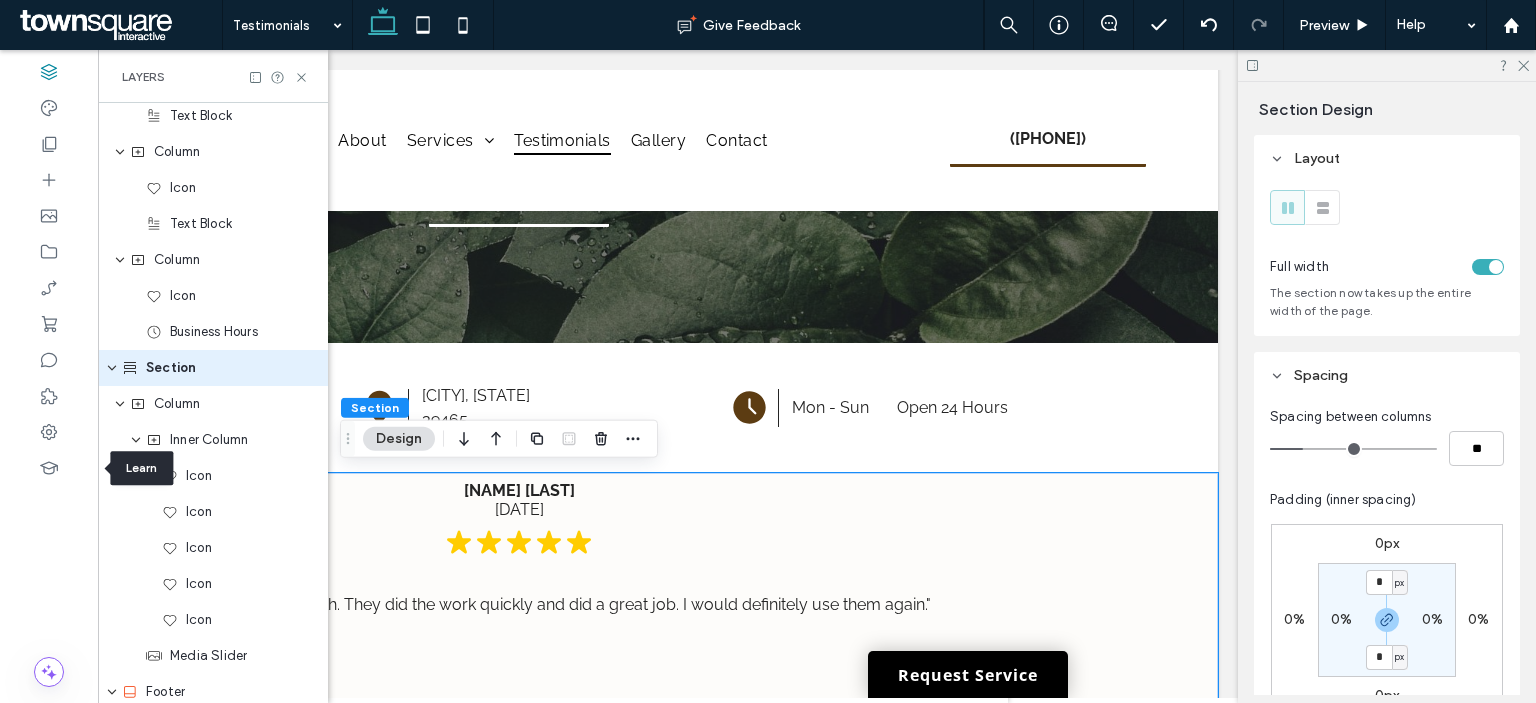 scroll, scrollTop: 653, scrollLeft: 0, axis: vertical 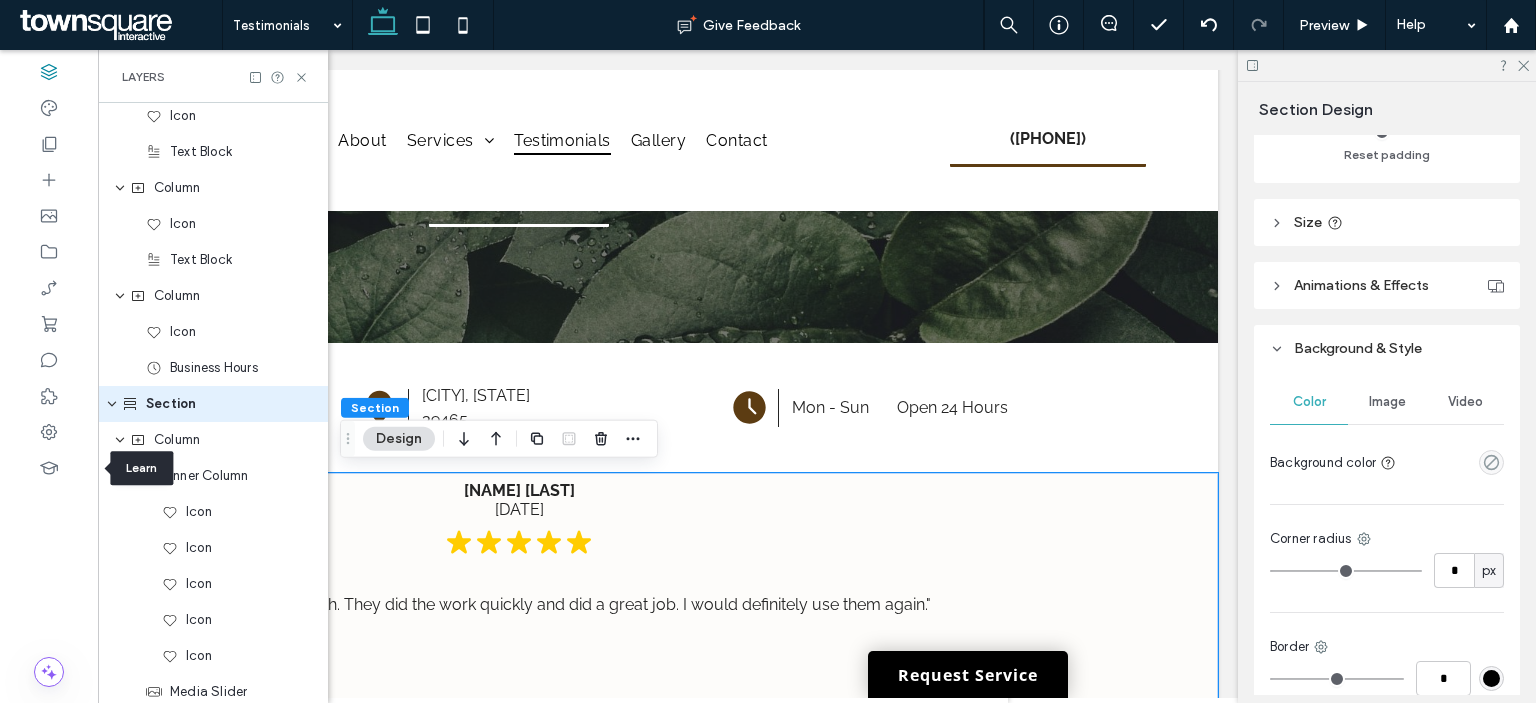 click on "Image" at bounding box center (1387, 402) 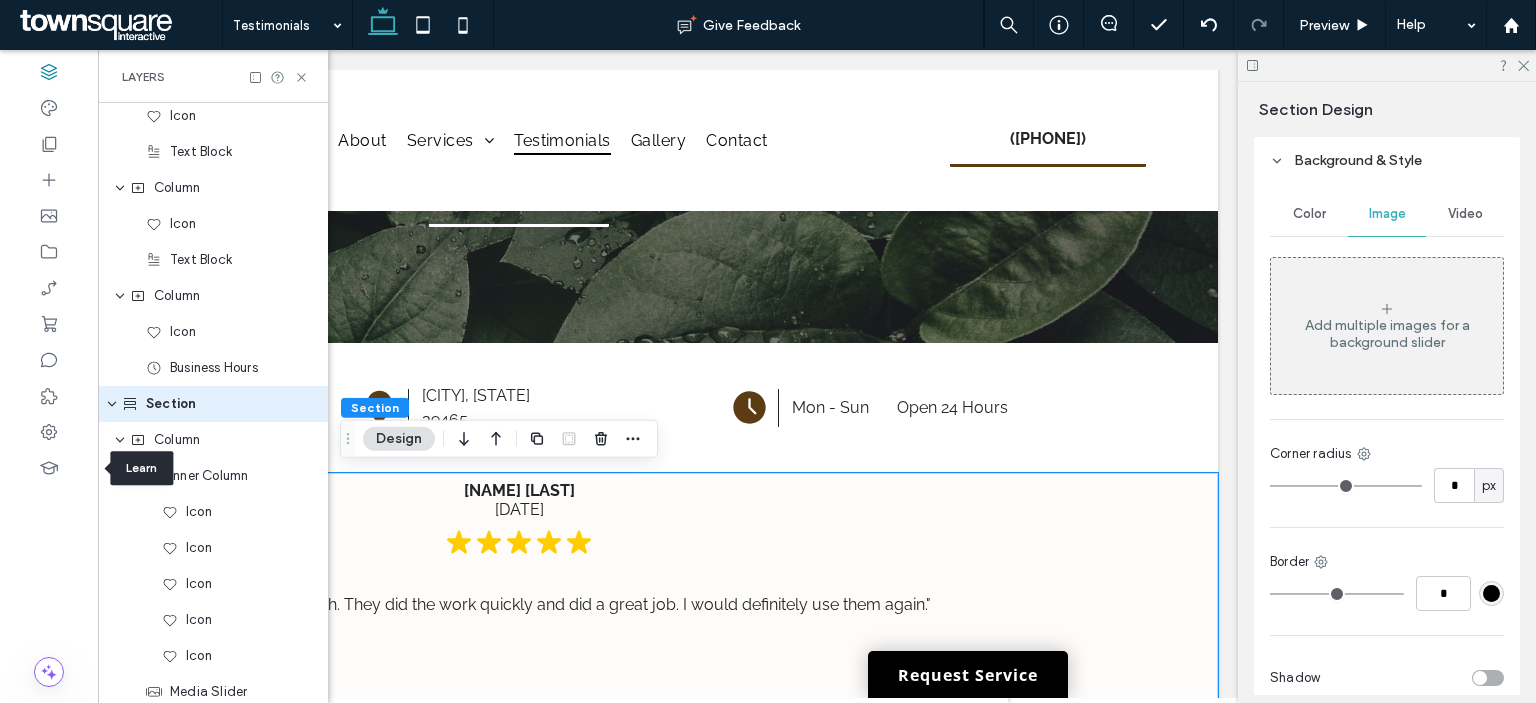 scroll, scrollTop: 684, scrollLeft: 0, axis: vertical 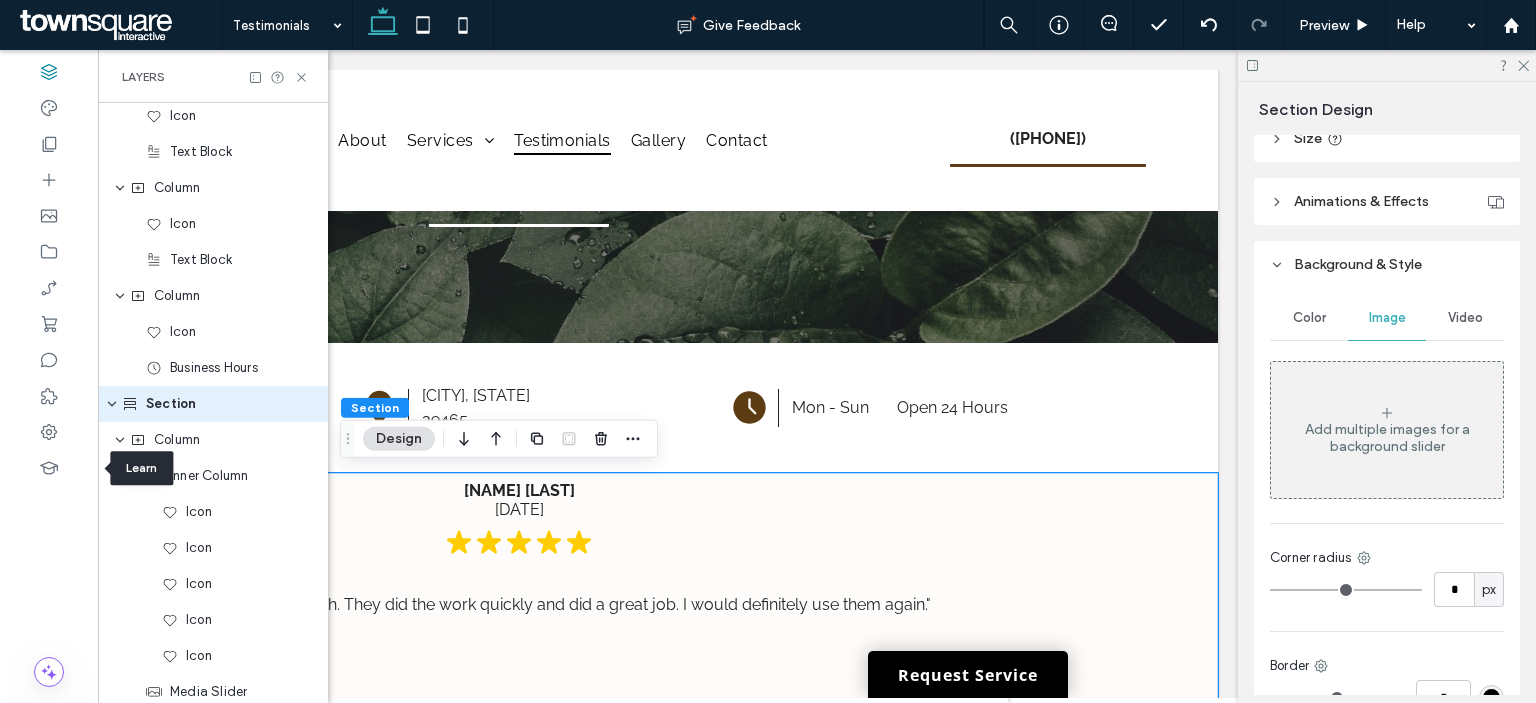 click on "Color" at bounding box center (1309, 318) 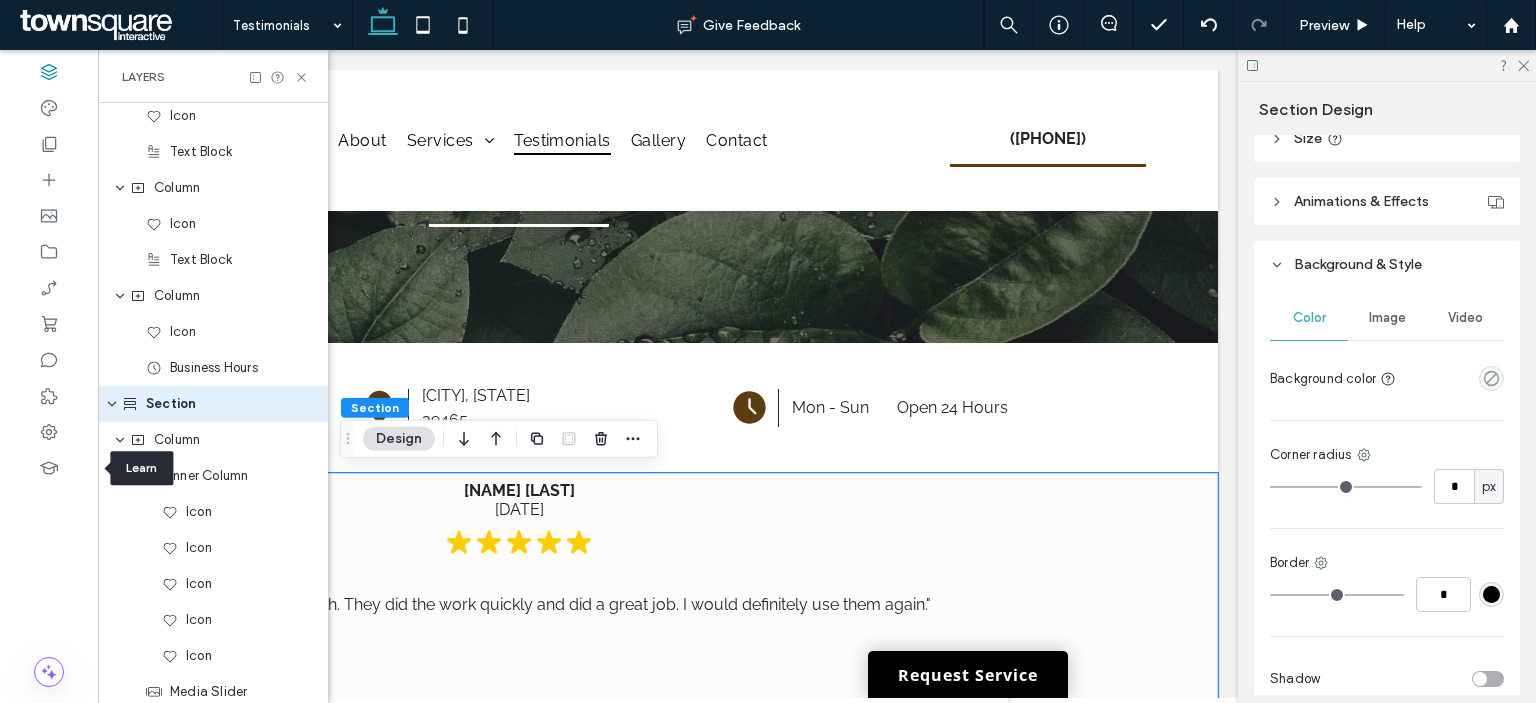 click at bounding box center [1491, 378] 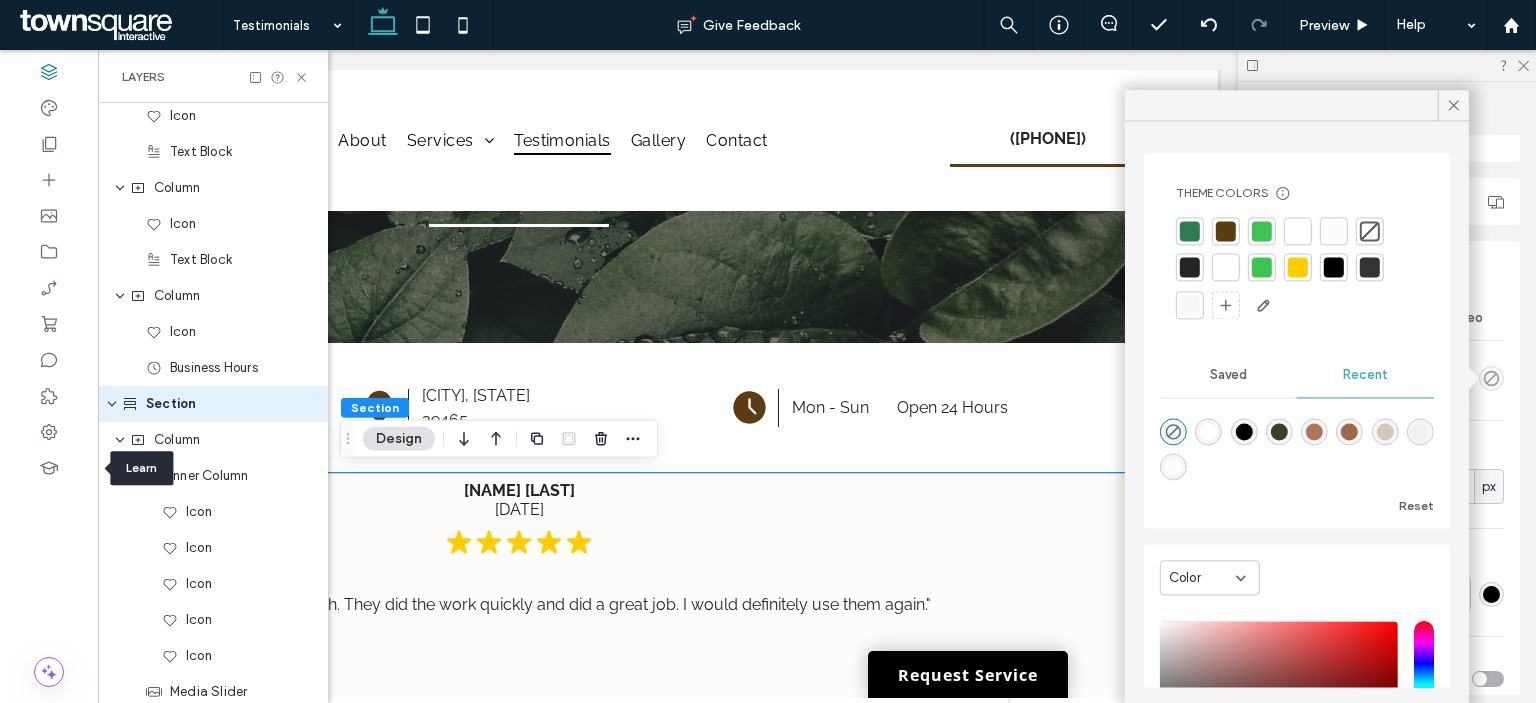click at bounding box center (1297, 269) 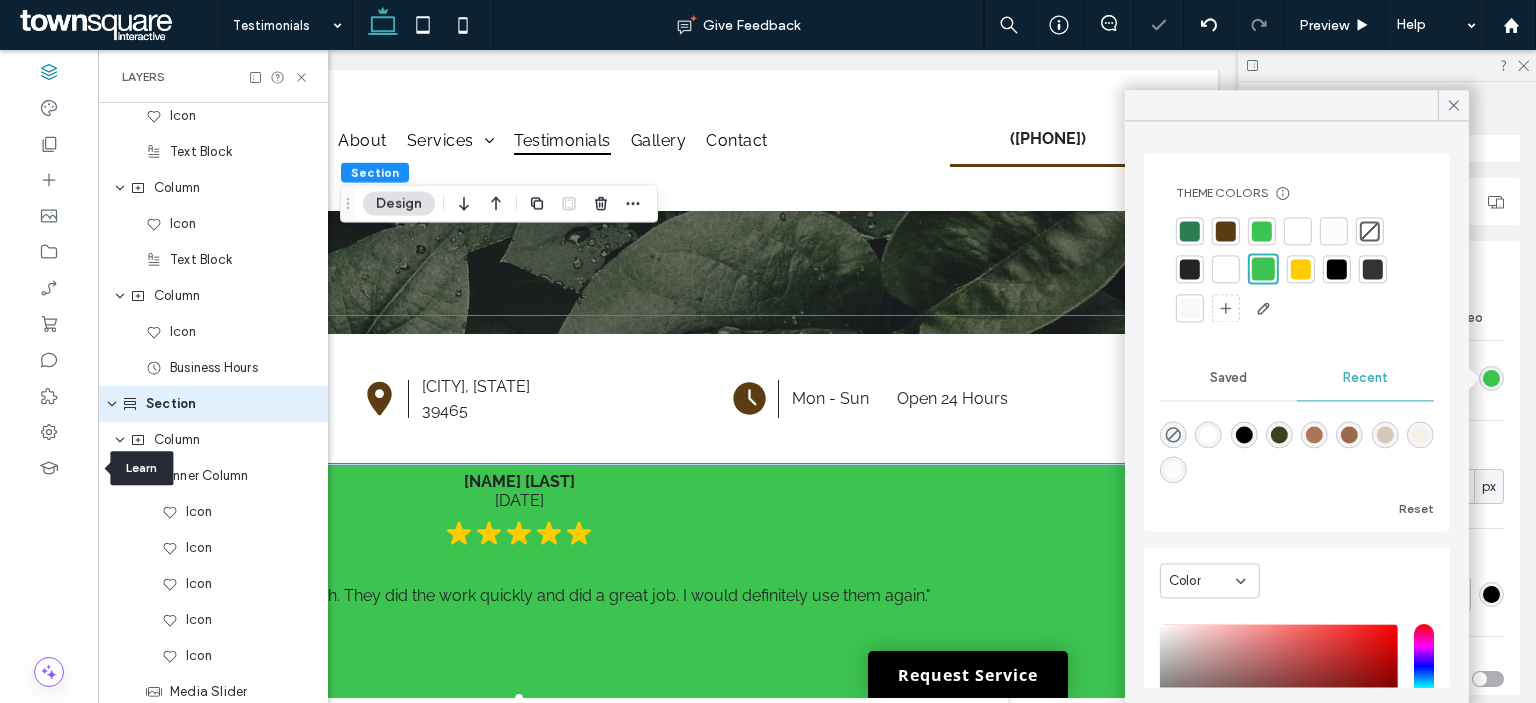 scroll, scrollTop: 300, scrollLeft: 0, axis: vertical 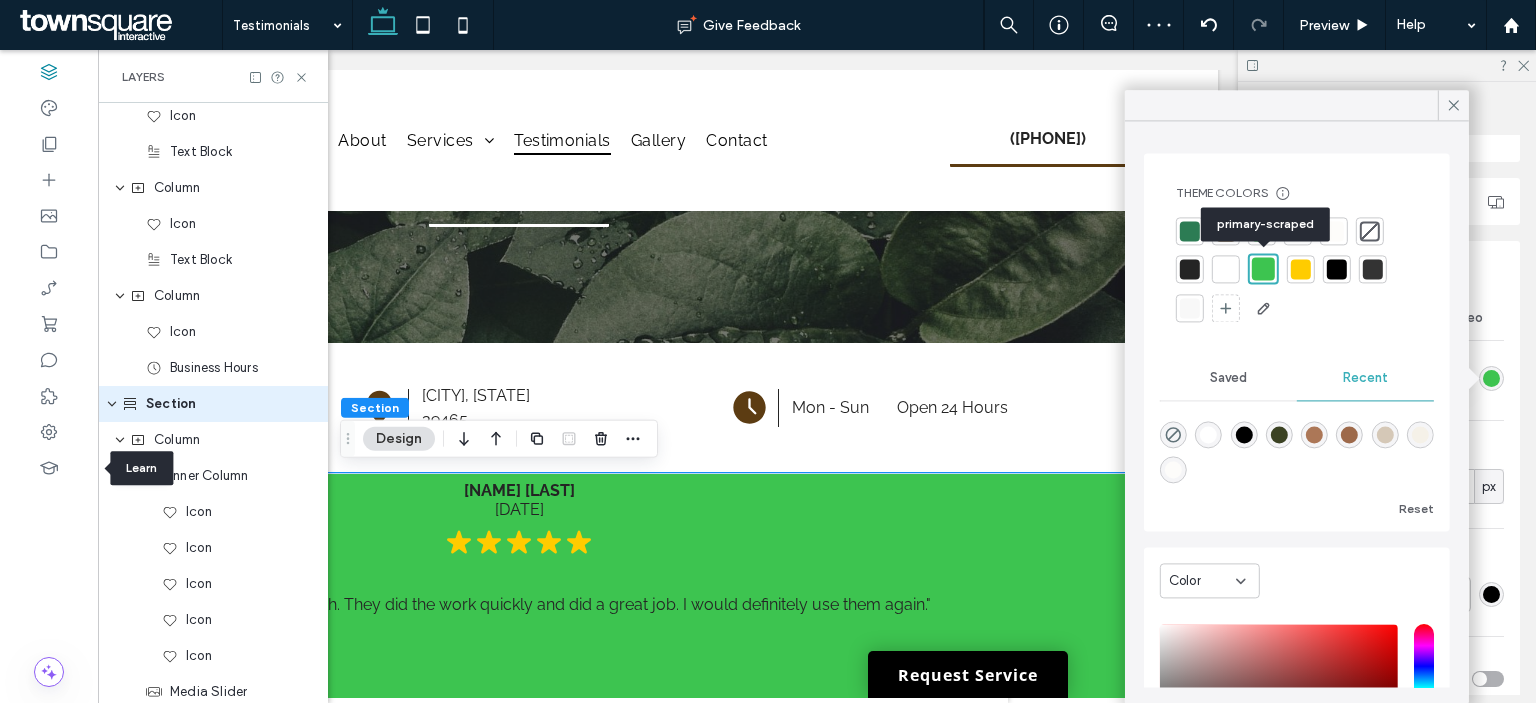 click at bounding box center [1263, 268] 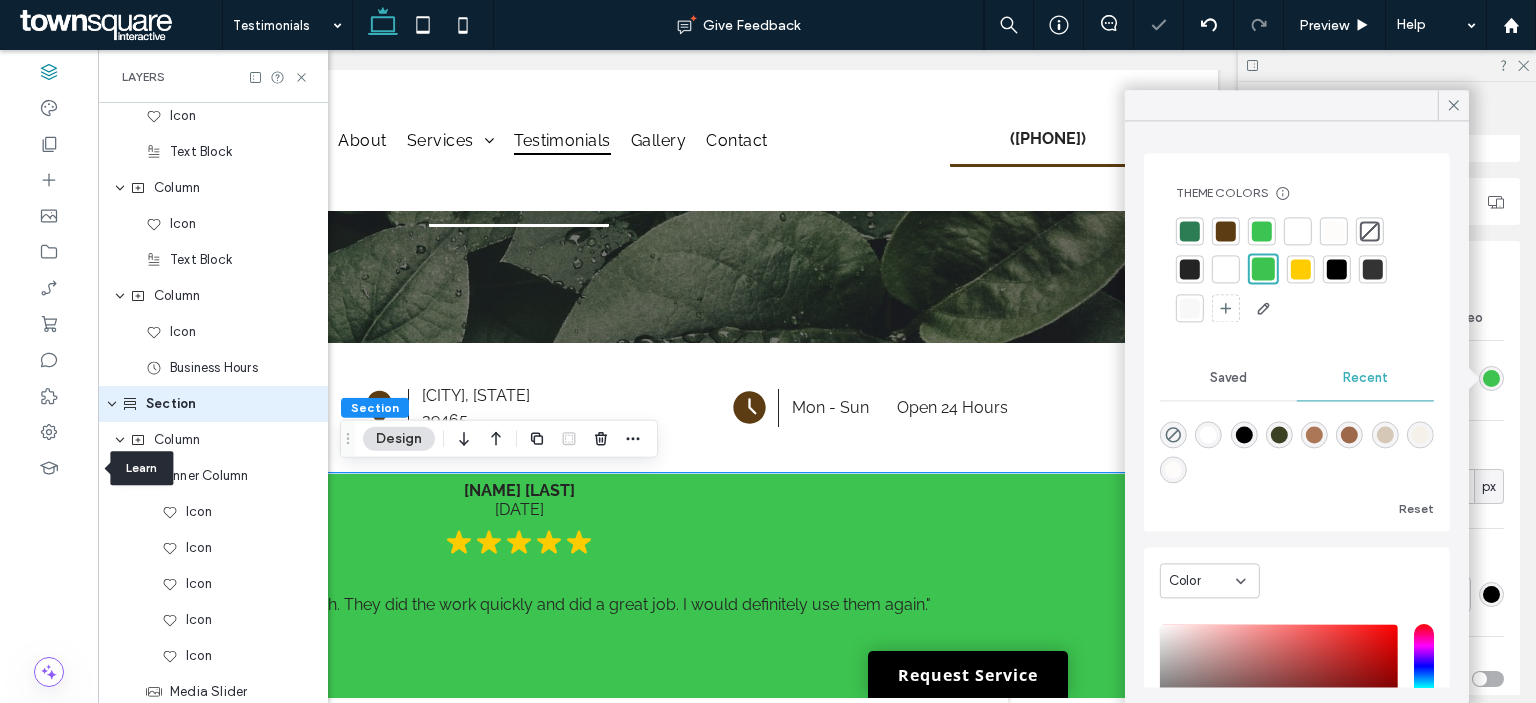 click at bounding box center (1173, 434) 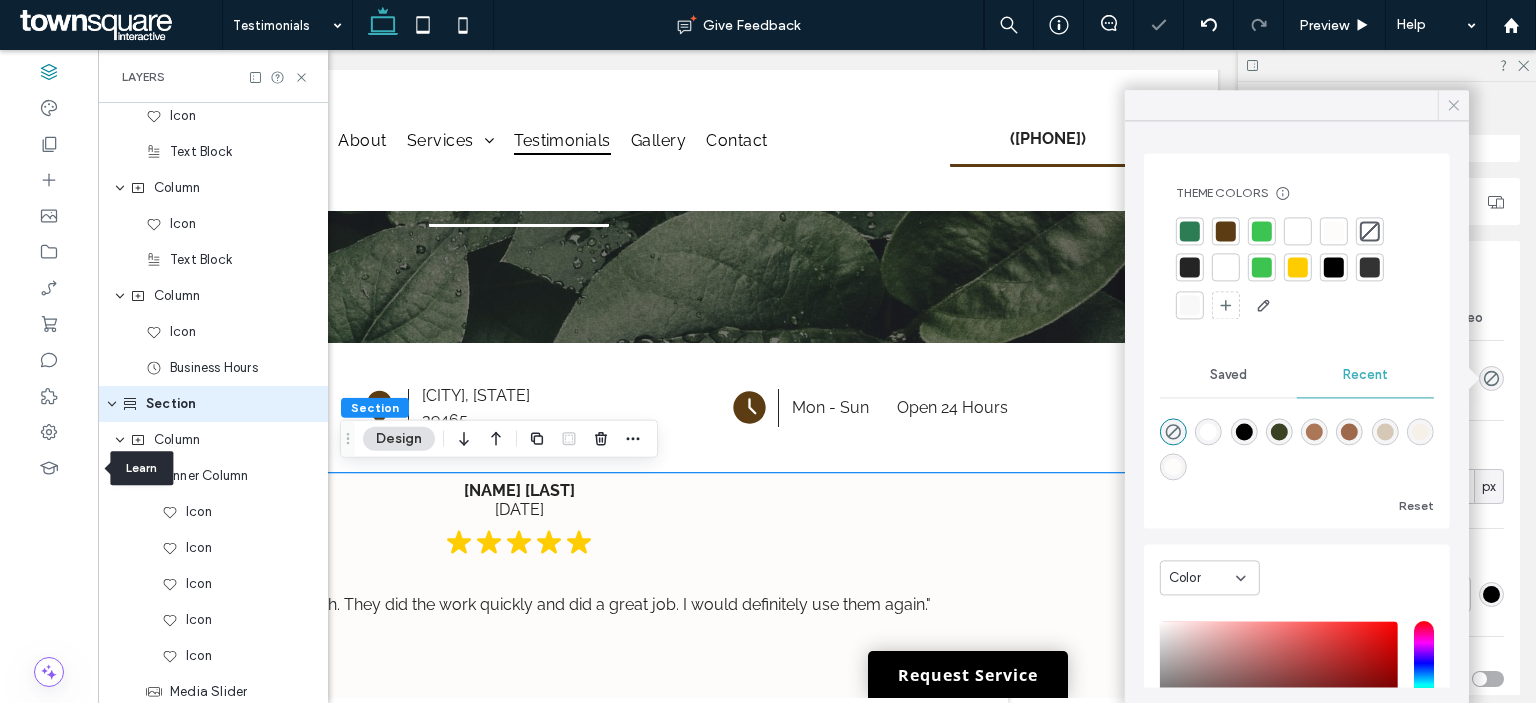 click 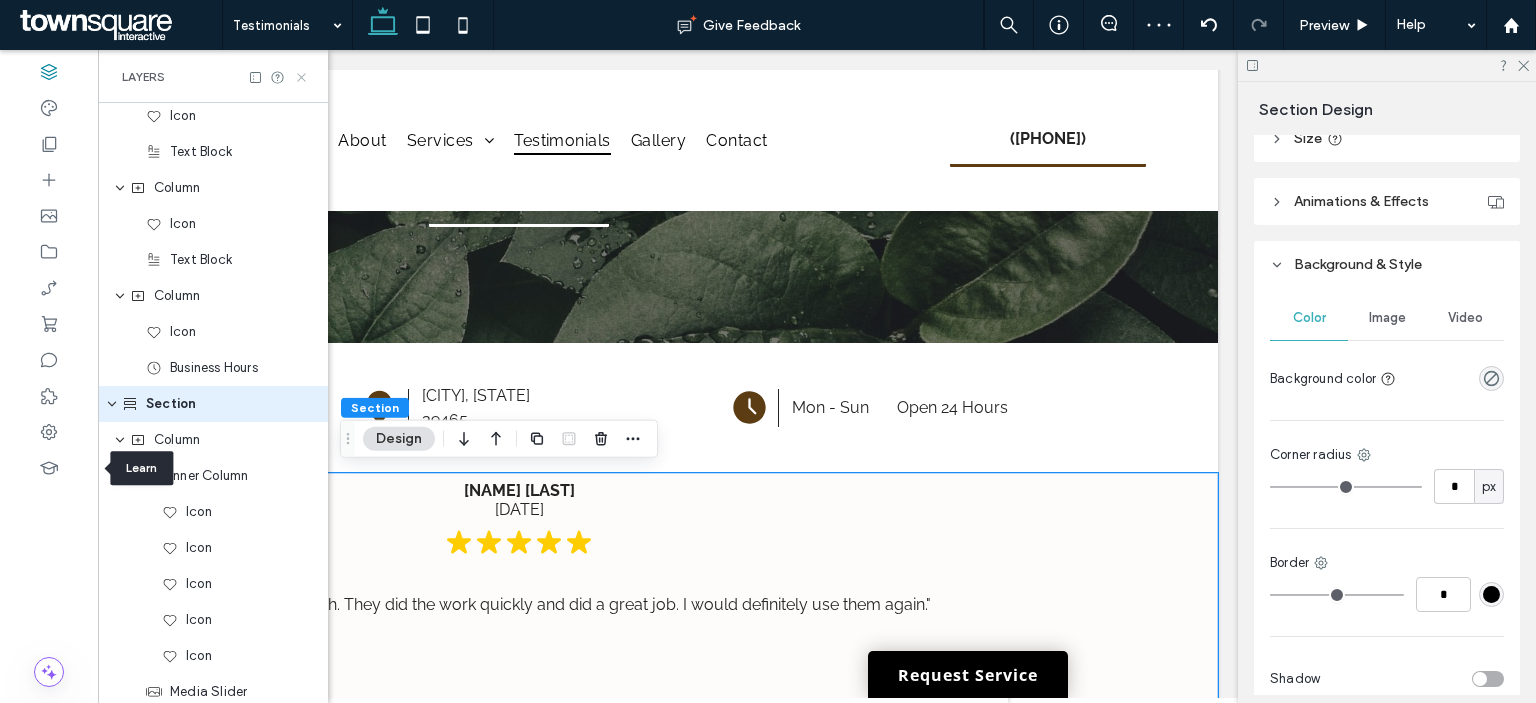 click 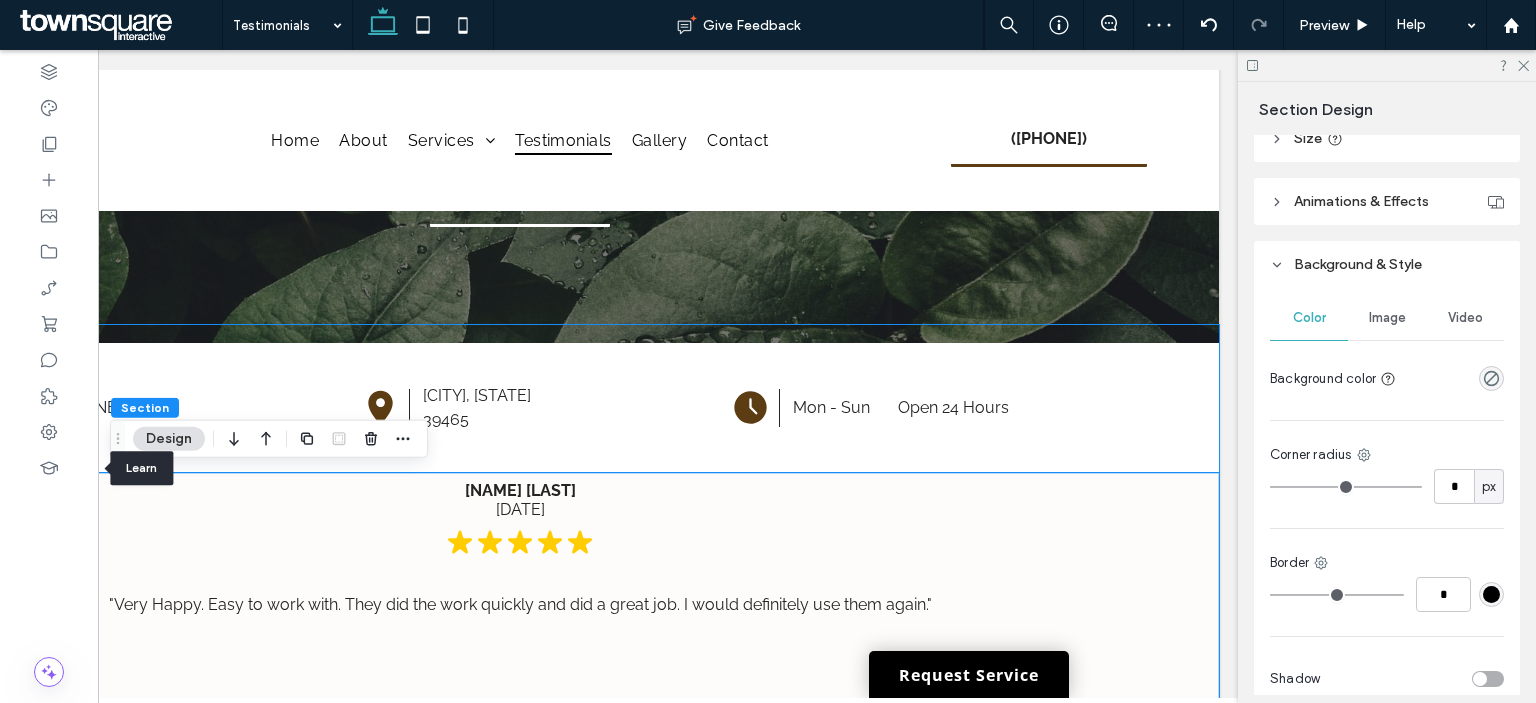 scroll, scrollTop: 400, scrollLeft: 0, axis: vertical 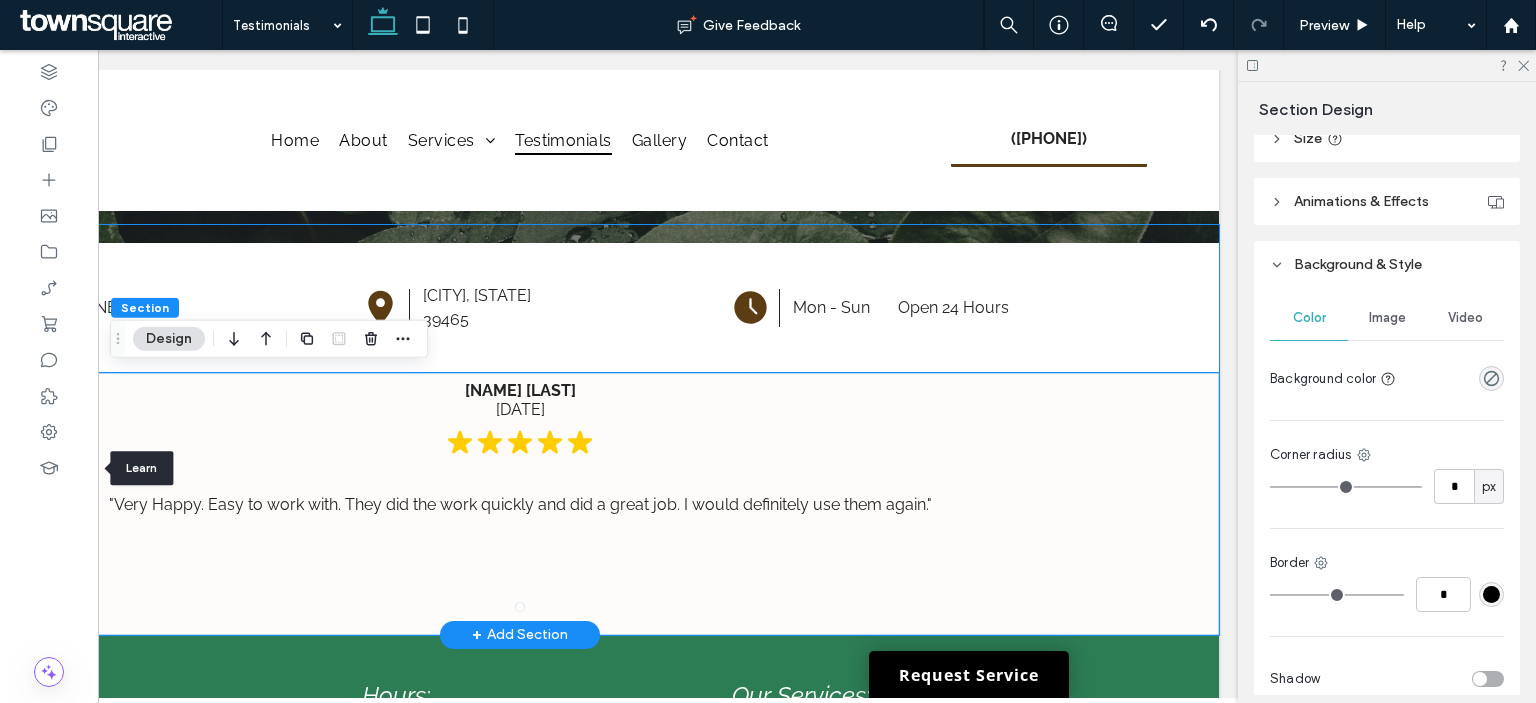 click on ""Very Happy. Easy to work with. They did the work quickly and did a great job. I would definitely use them again."" at bounding box center [520, 504] 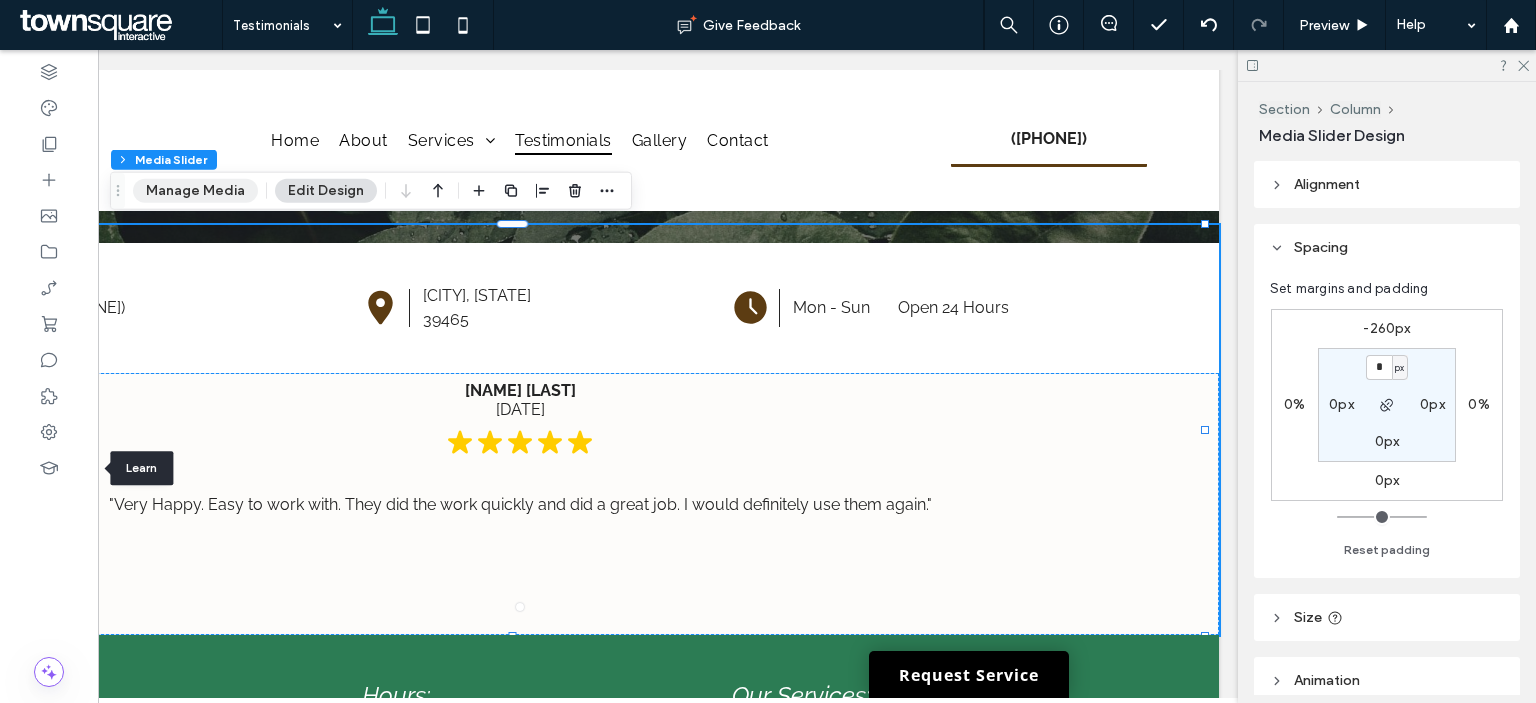 drag, startPoint x: 175, startPoint y: 194, endPoint x: 431, endPoint y: 208, distance: 256.38254 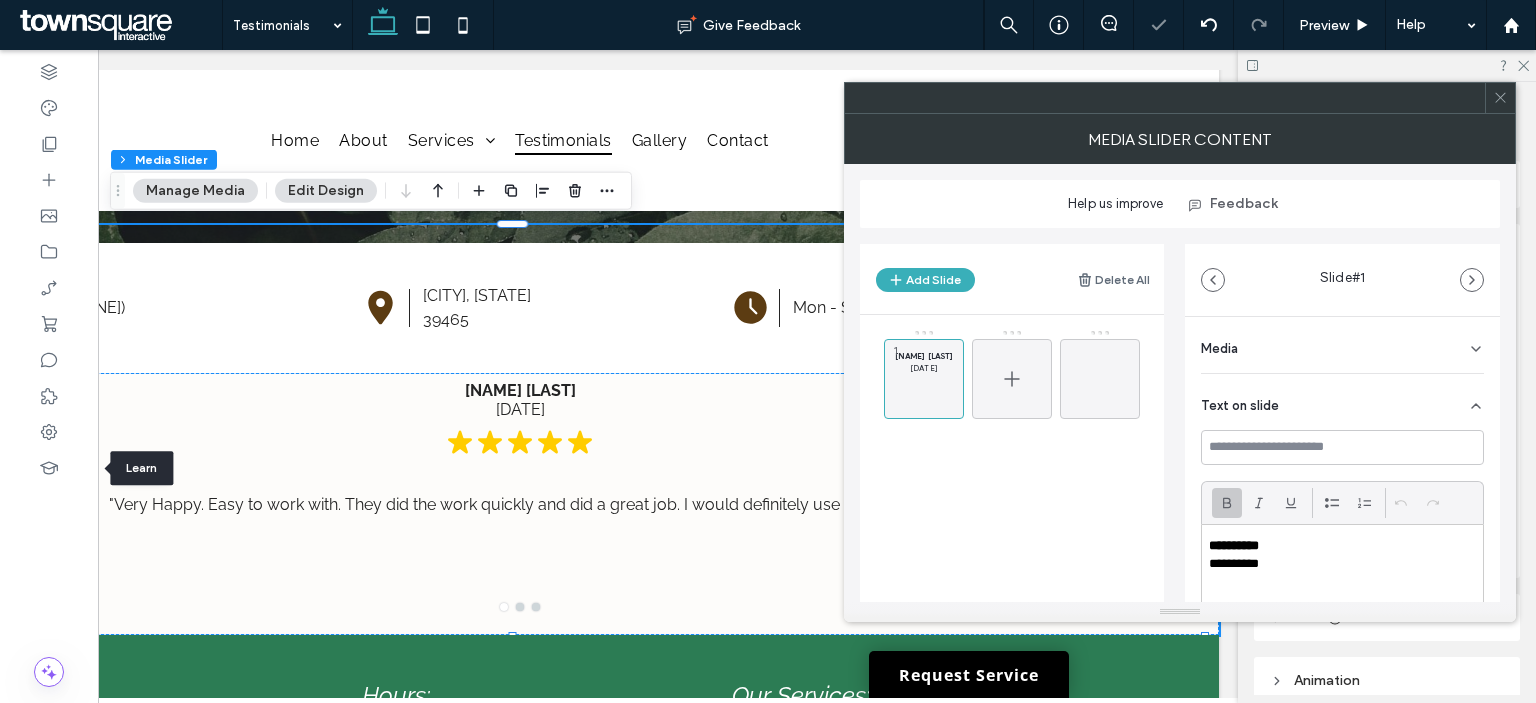 click at bounding box center [1012, 379] 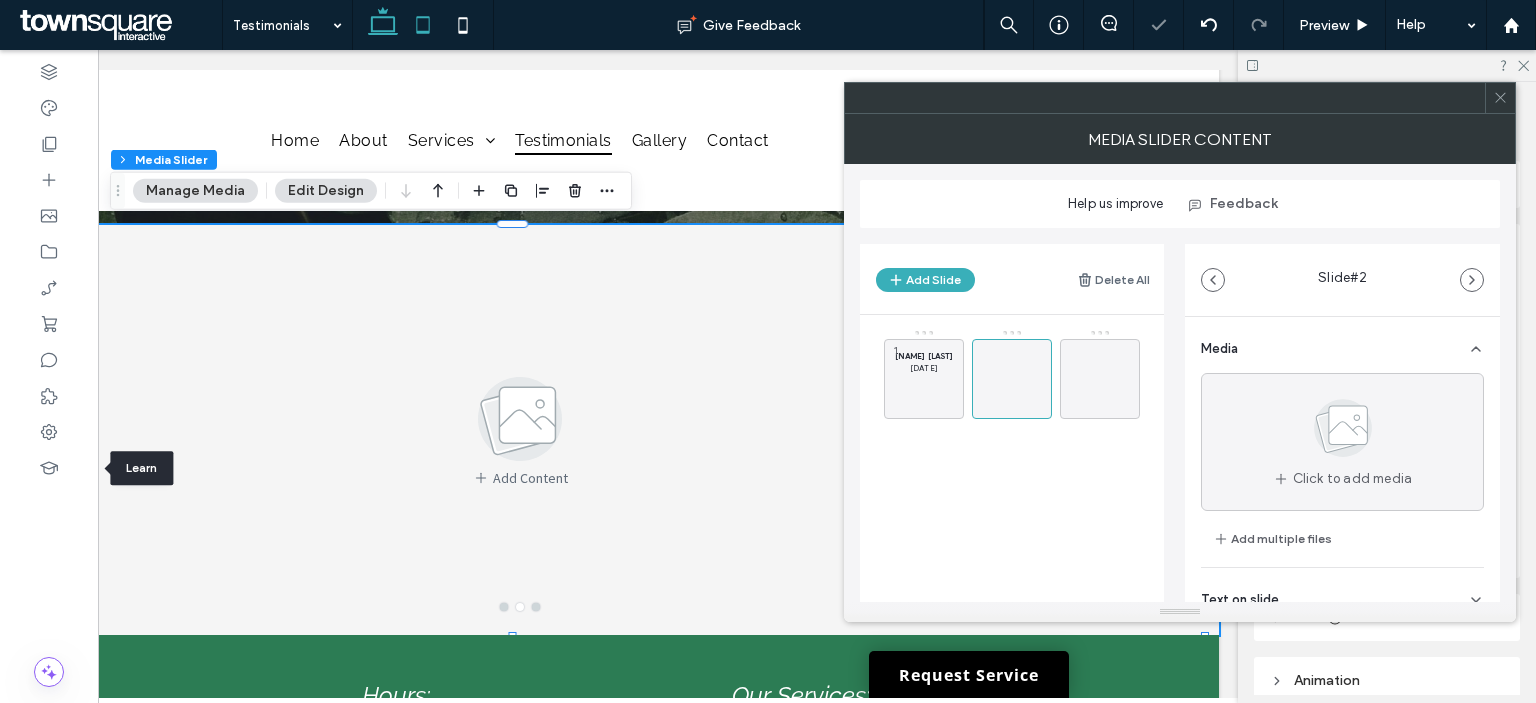 click 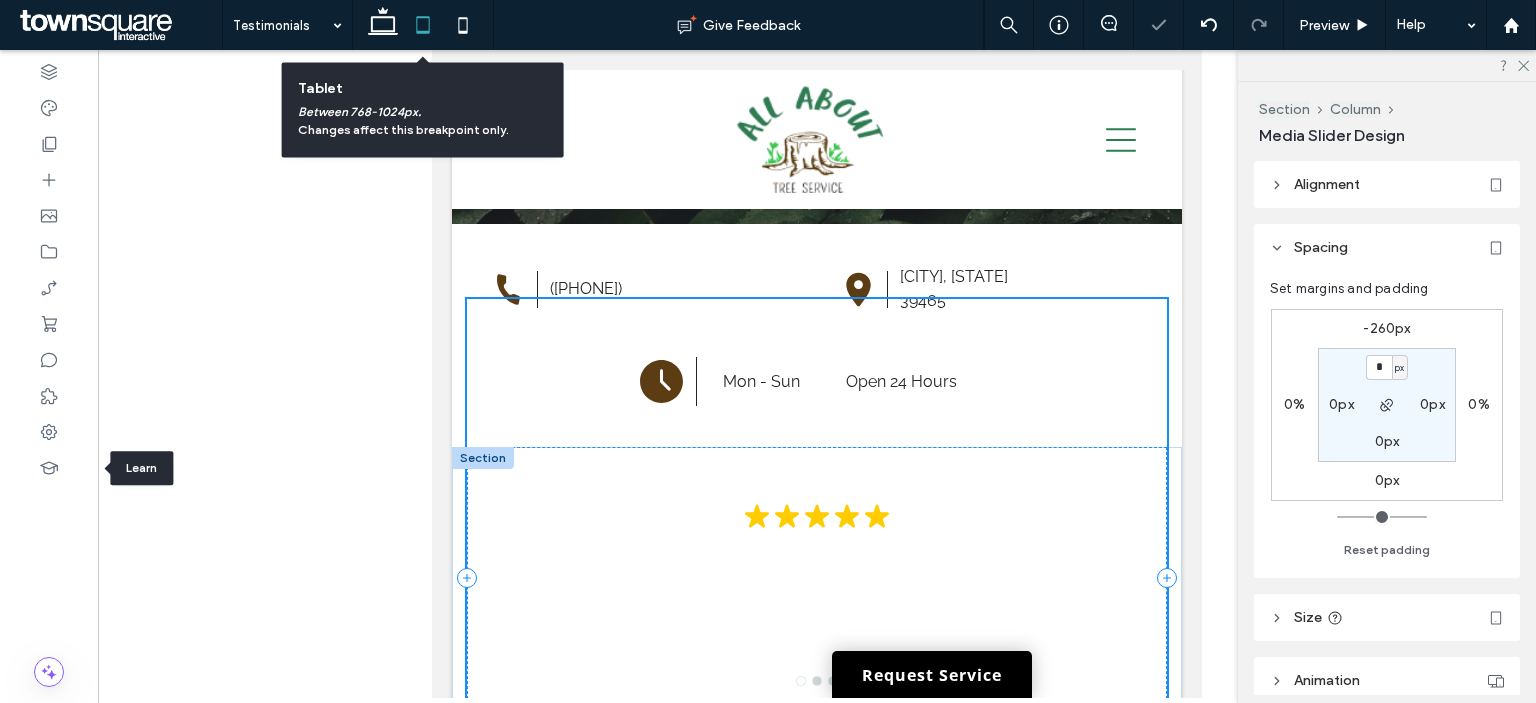 scroll, scrollTop: 612, scrollLeft: 0, axis: vertical 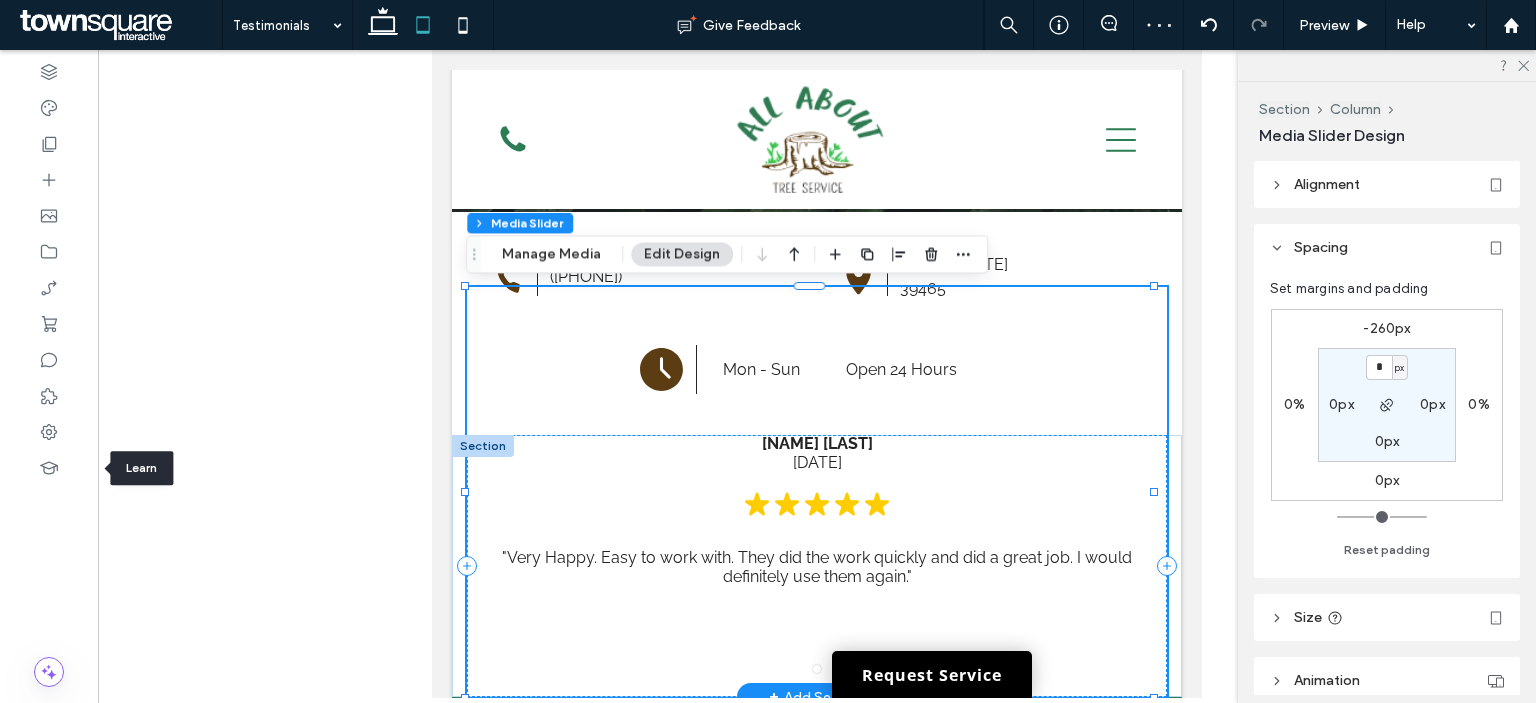 click on "[NAME] [LAST] [DATE] "Very Happy. Easy to work with. They did the work quickly and did a great job. I would definitely use them again."" at bounding box center [817, 504] 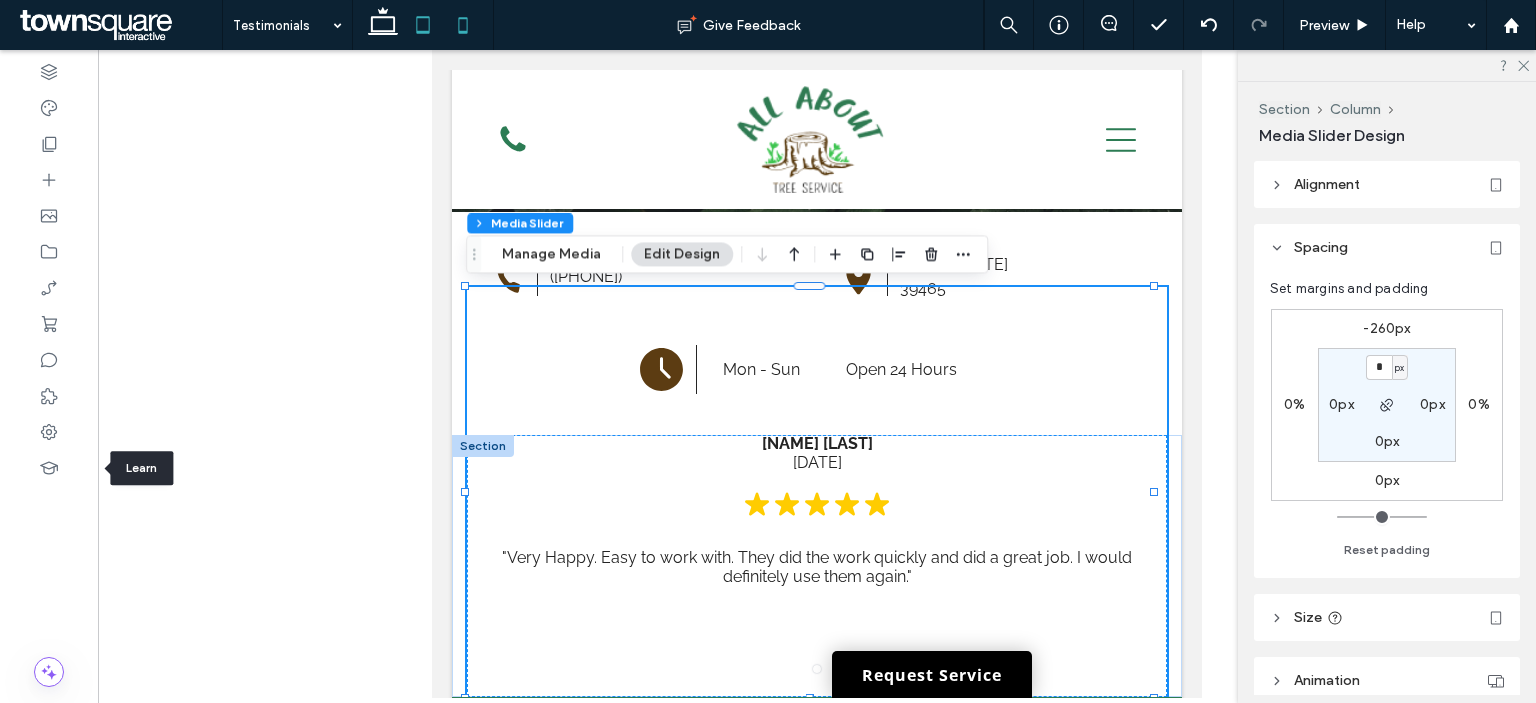 click 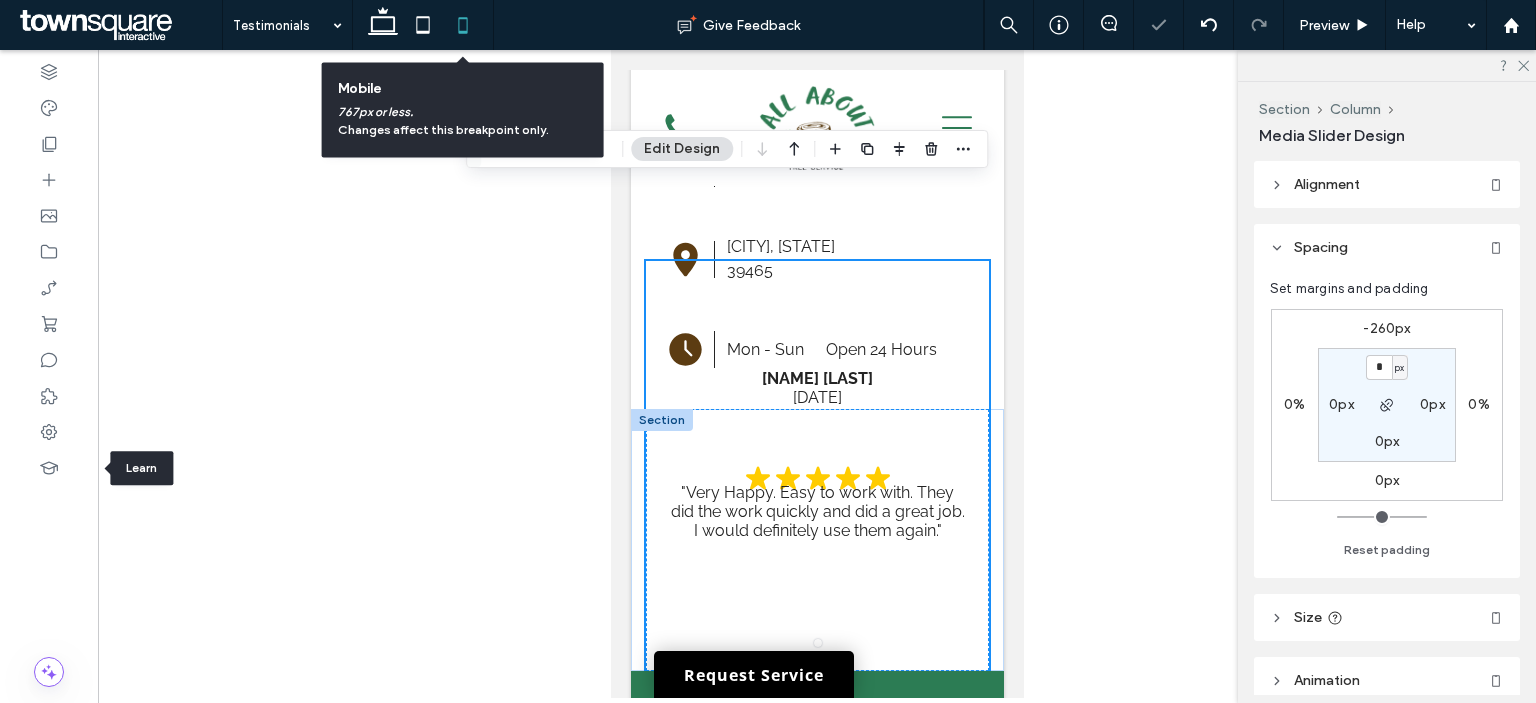 scroll, scrollTop: 509, scrollLeft: 0, axis: vertical 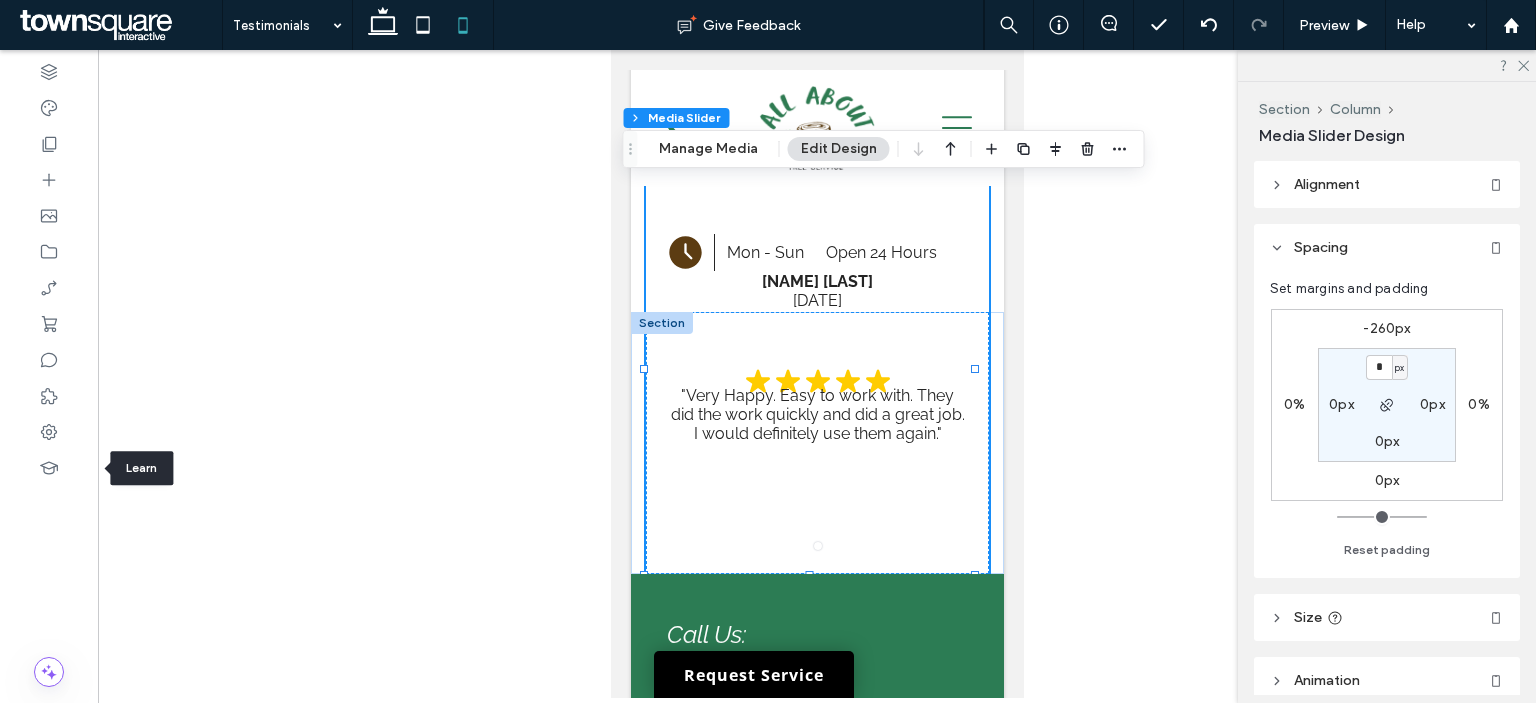 click on "-260px" at bounding box center [1386, 328] 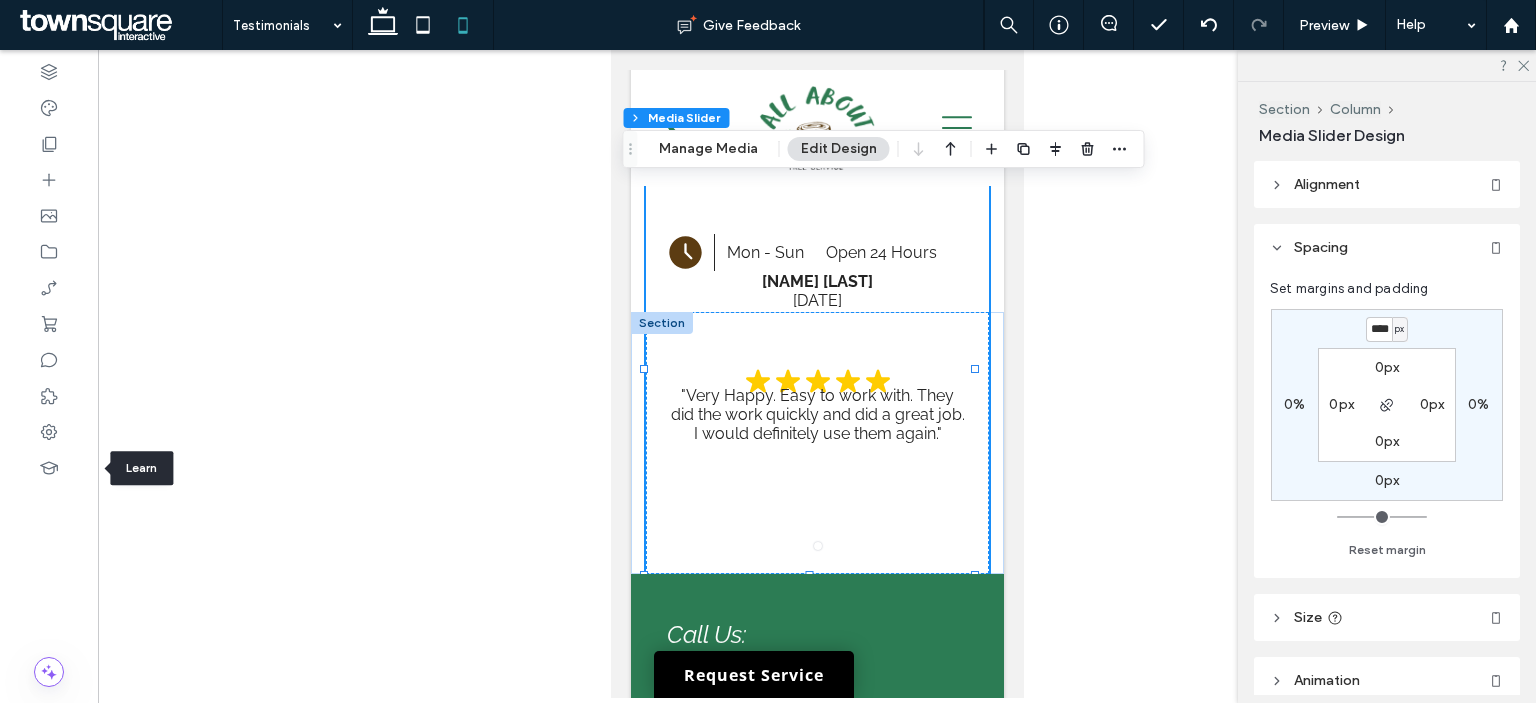 click on "****" at bounding box center (1379, 329) 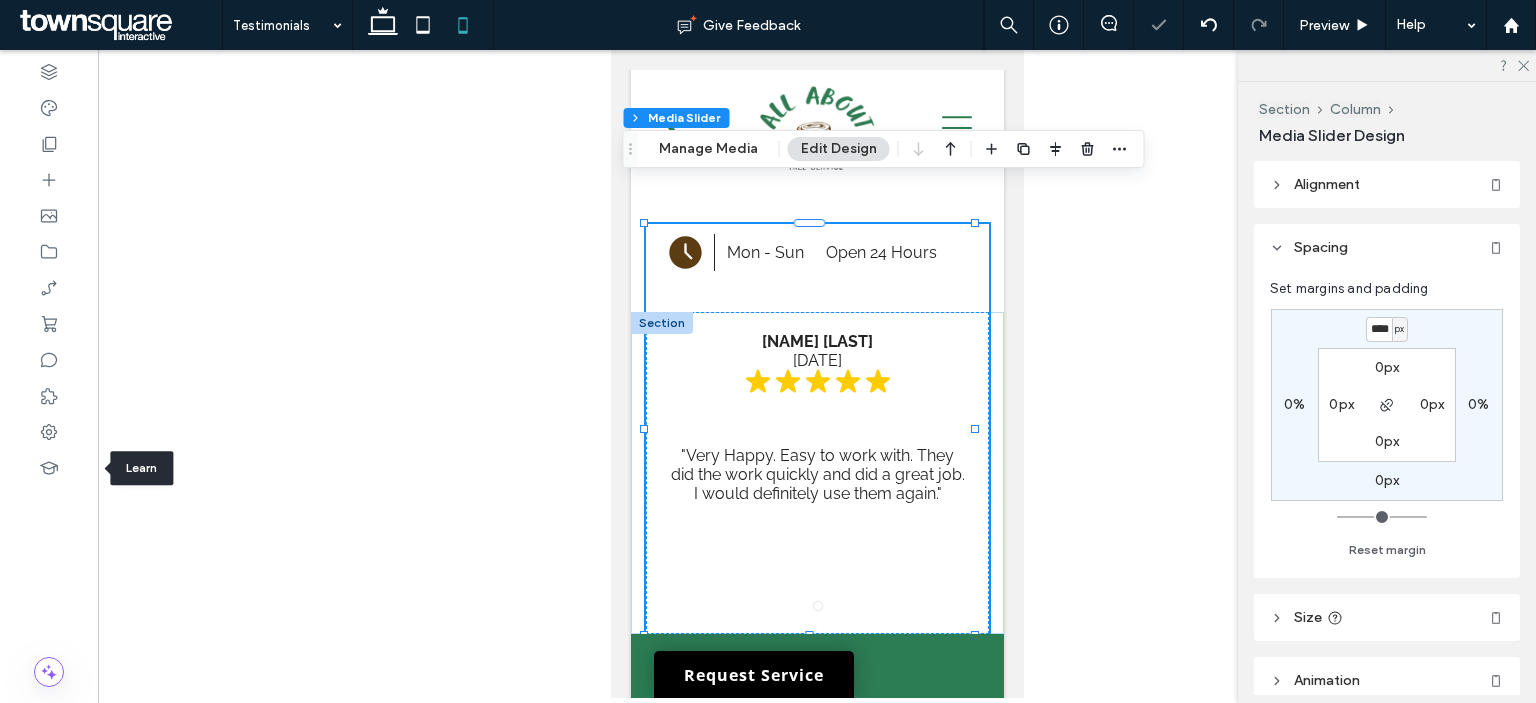 type on "****" 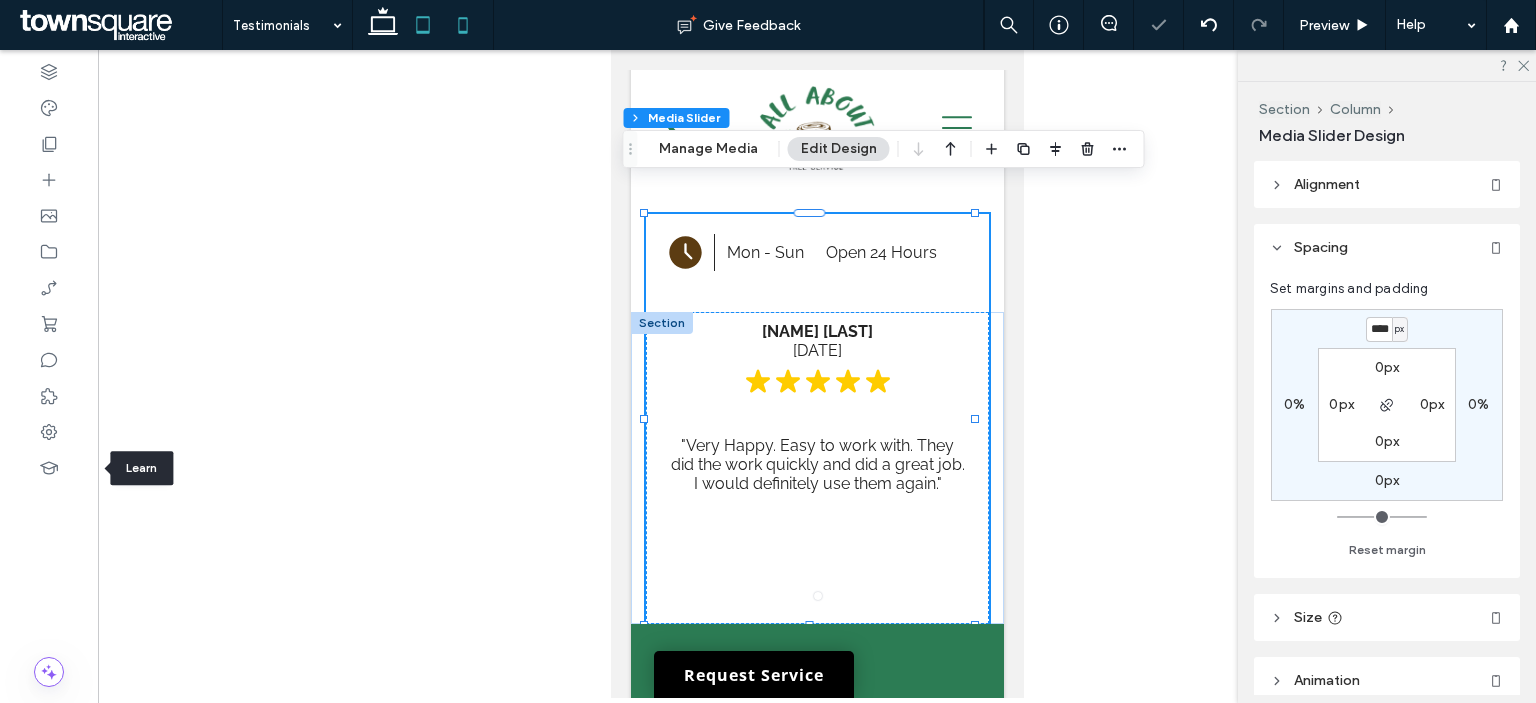 click 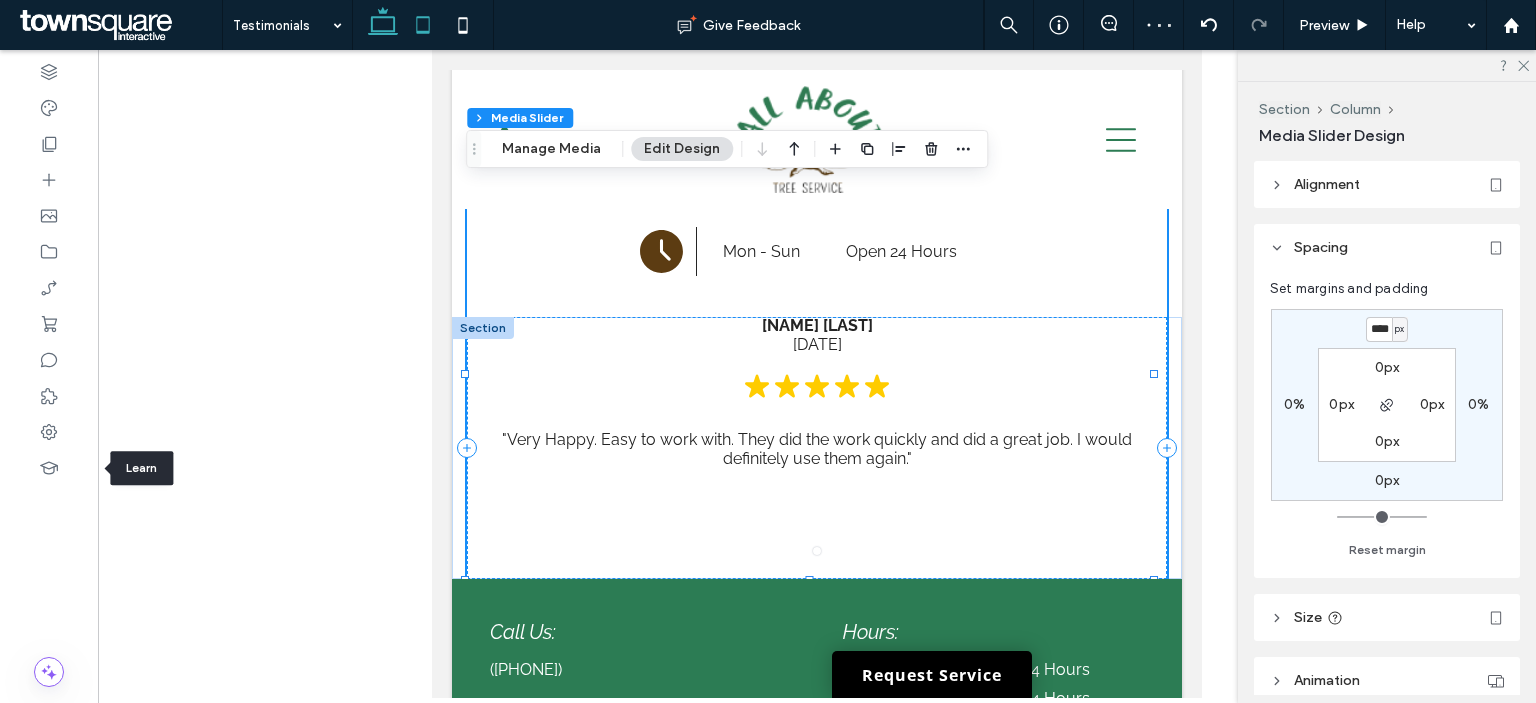 click 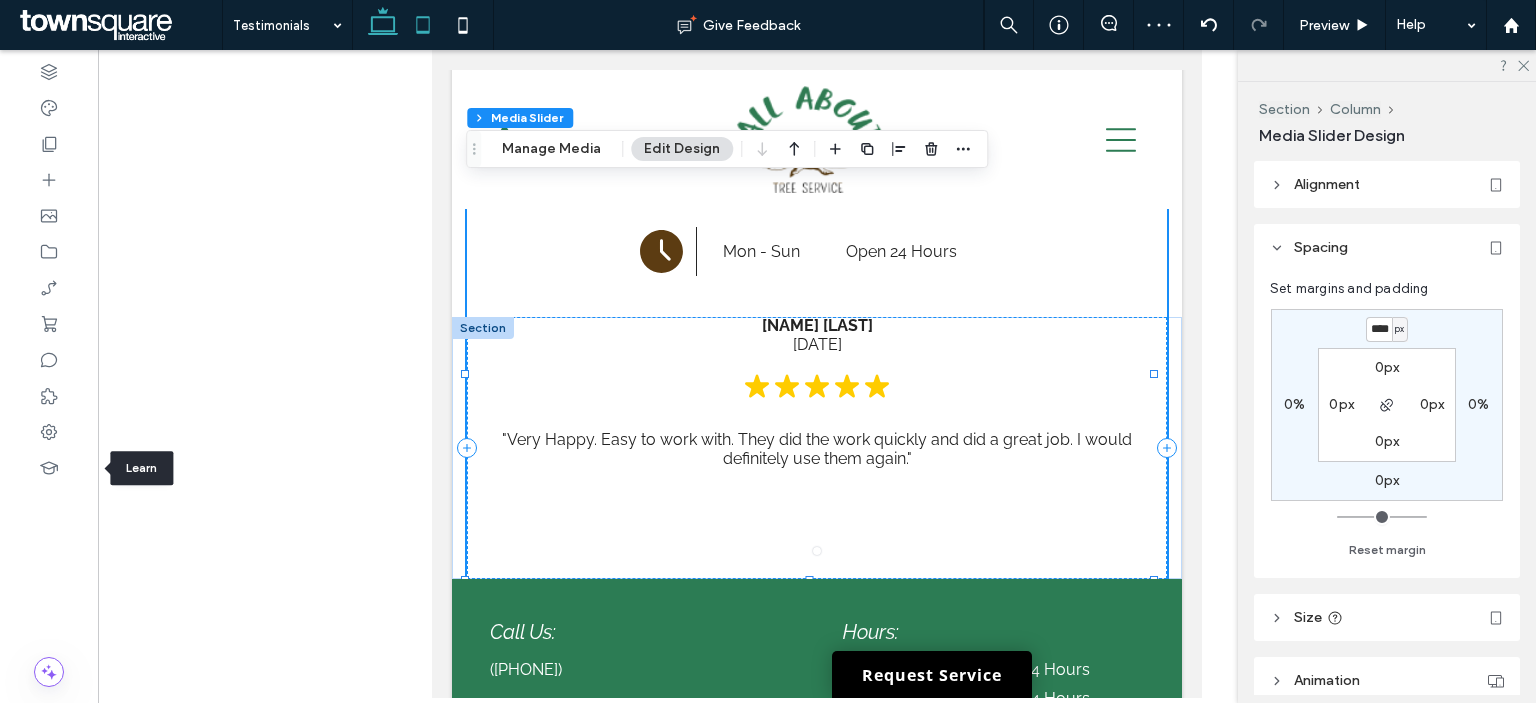 scroll, scrollTop: 462, scrollLeft: 0, axis: vertical 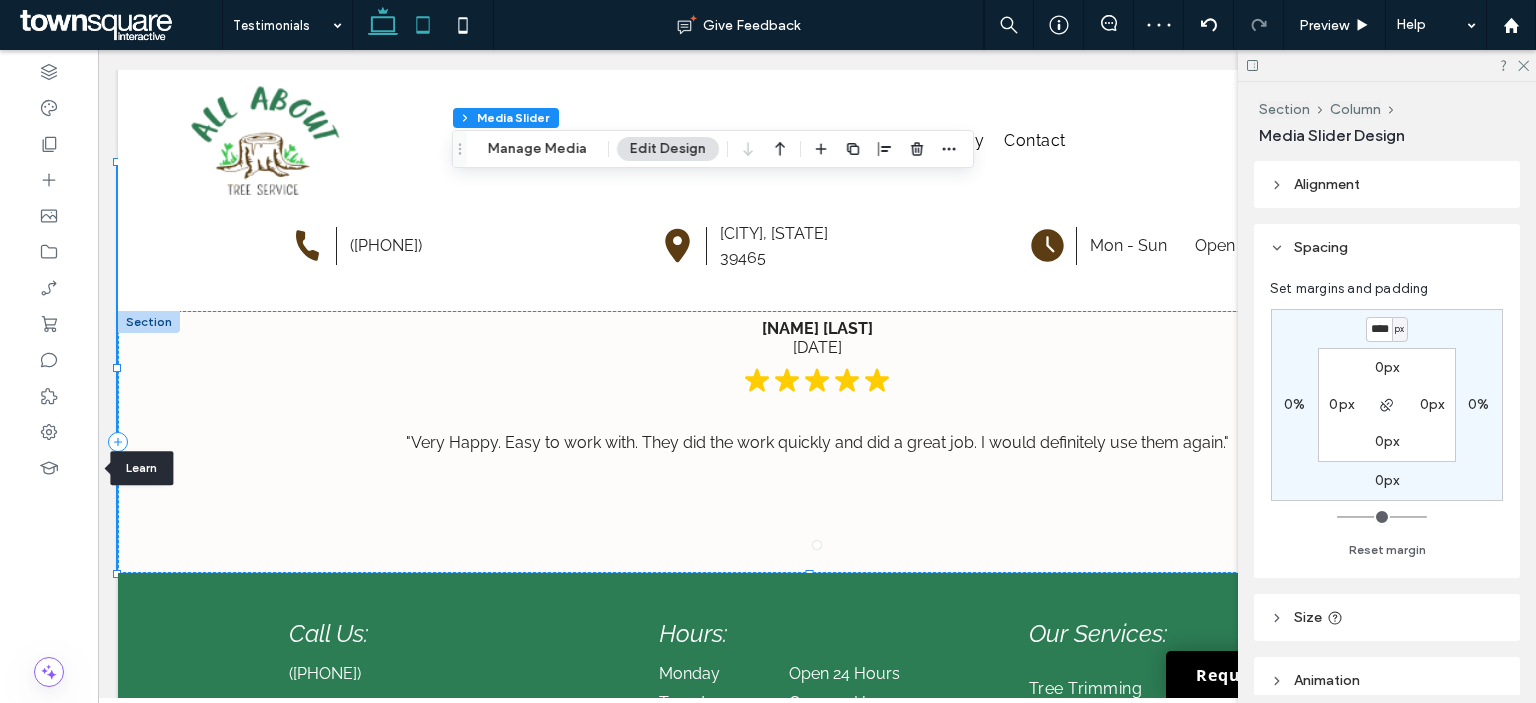 click 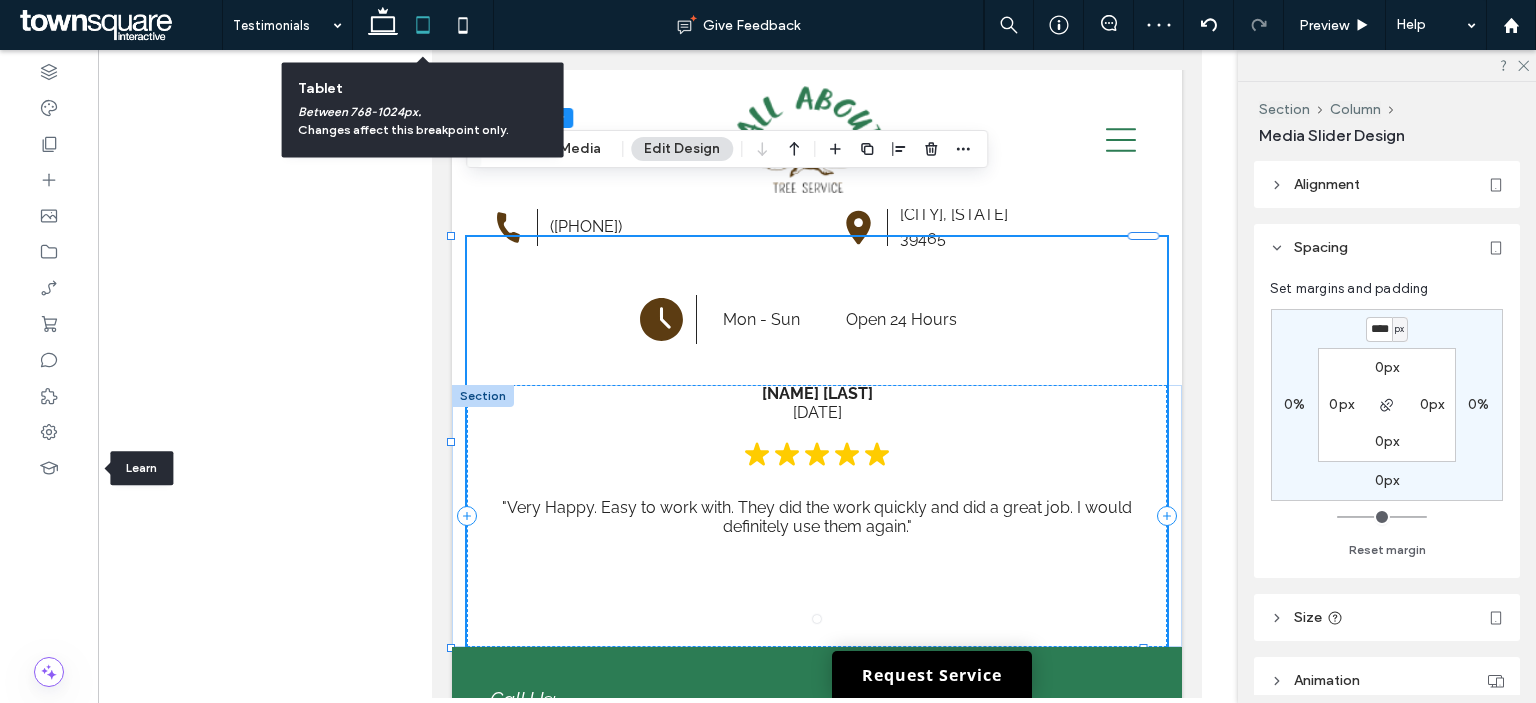 scroll, scrollTop: 538, scrollLeft: 0, axis: vertical 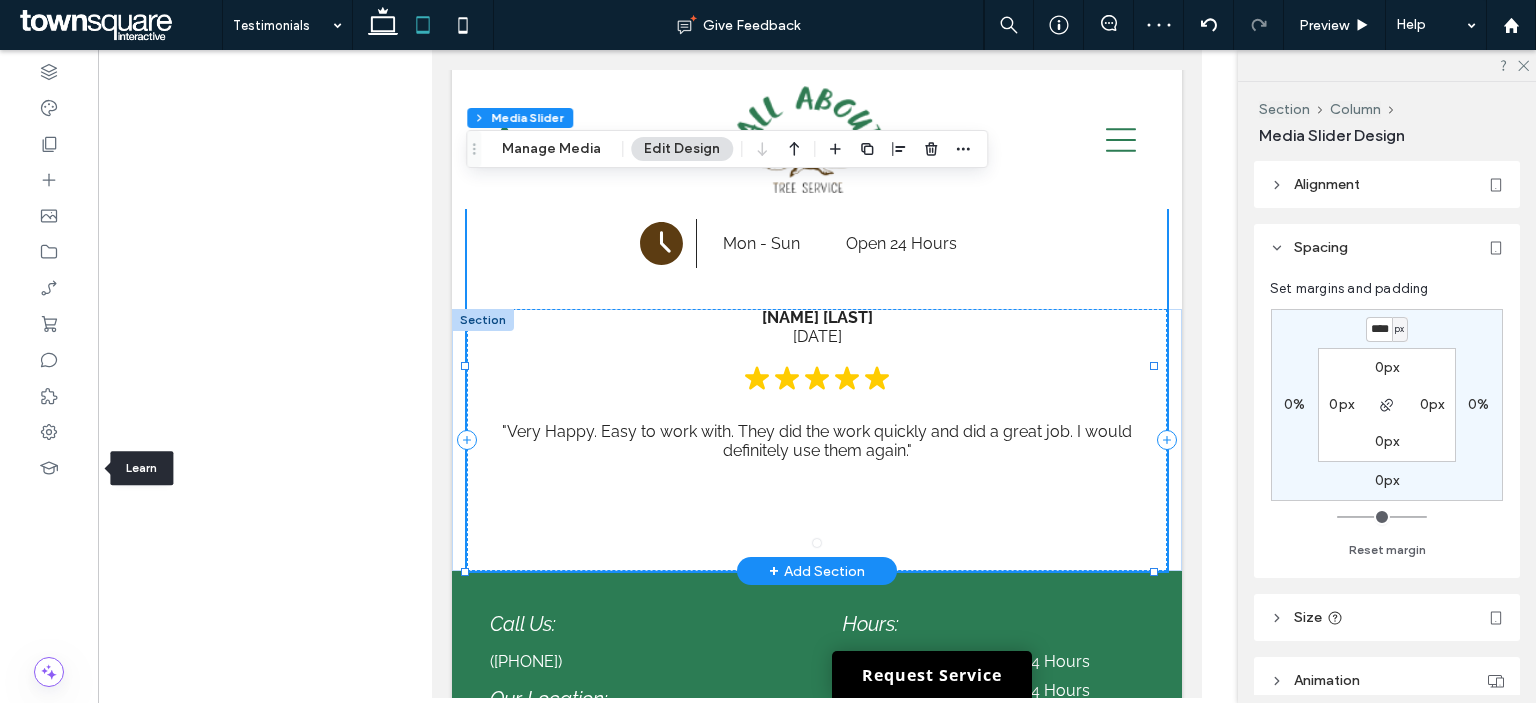 click at bounding box center (817, 393) 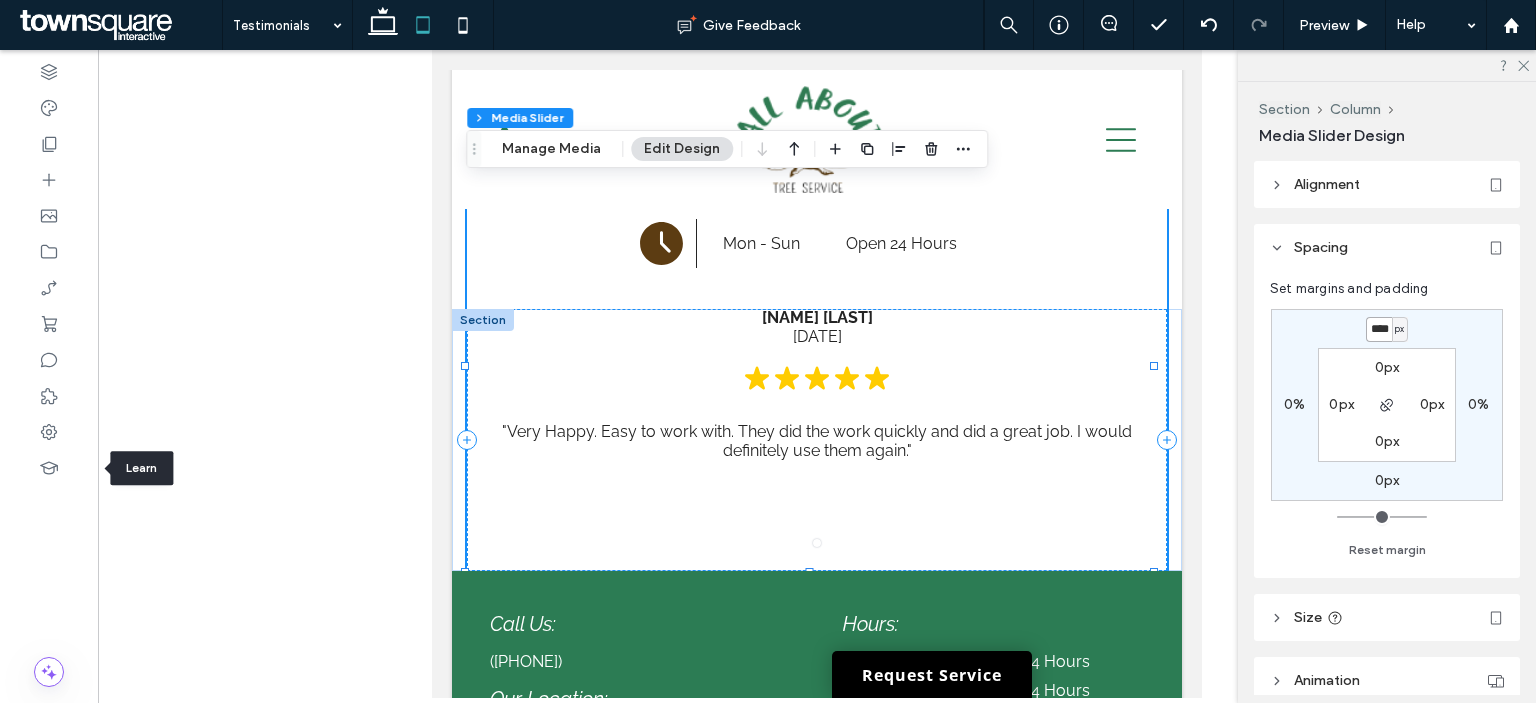 click on "****" at bounding box center (1379, 329) 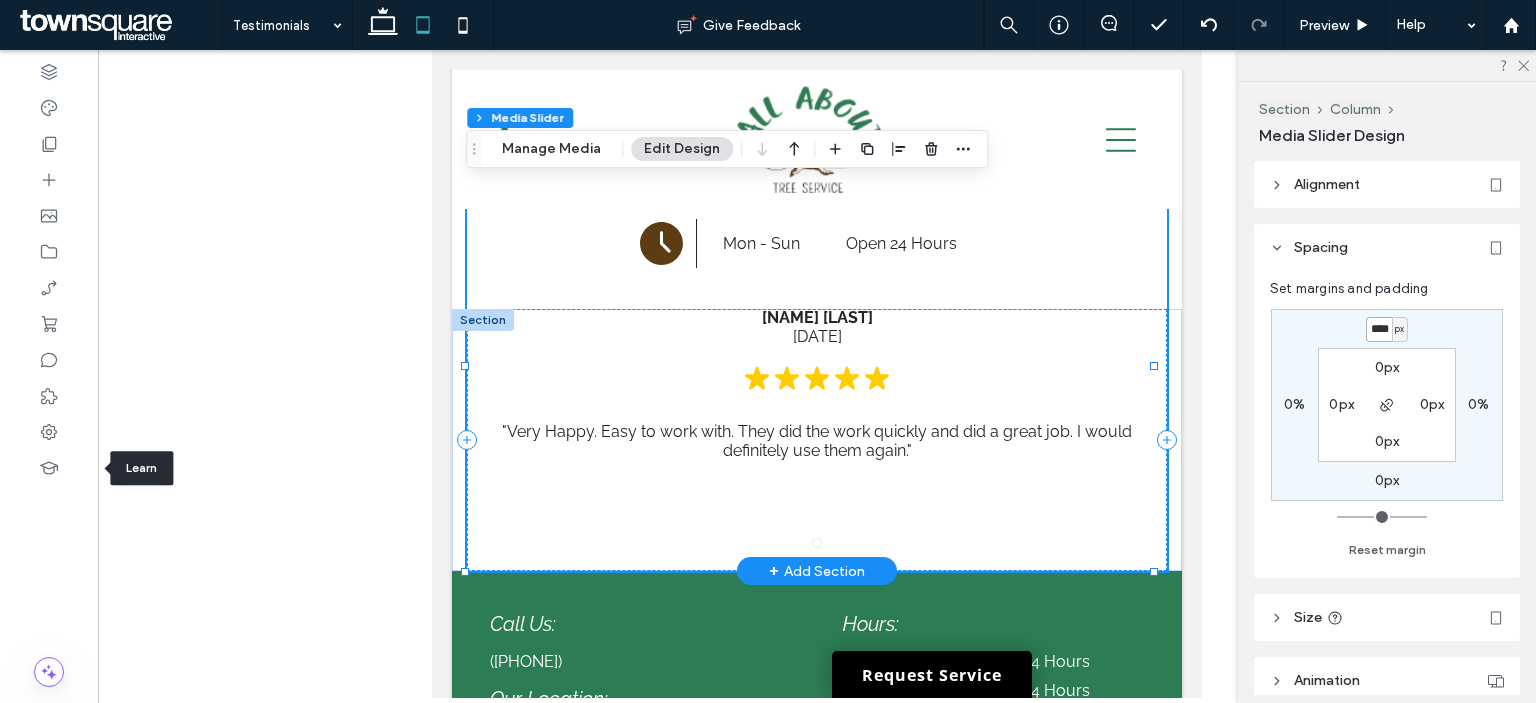 type on "****" 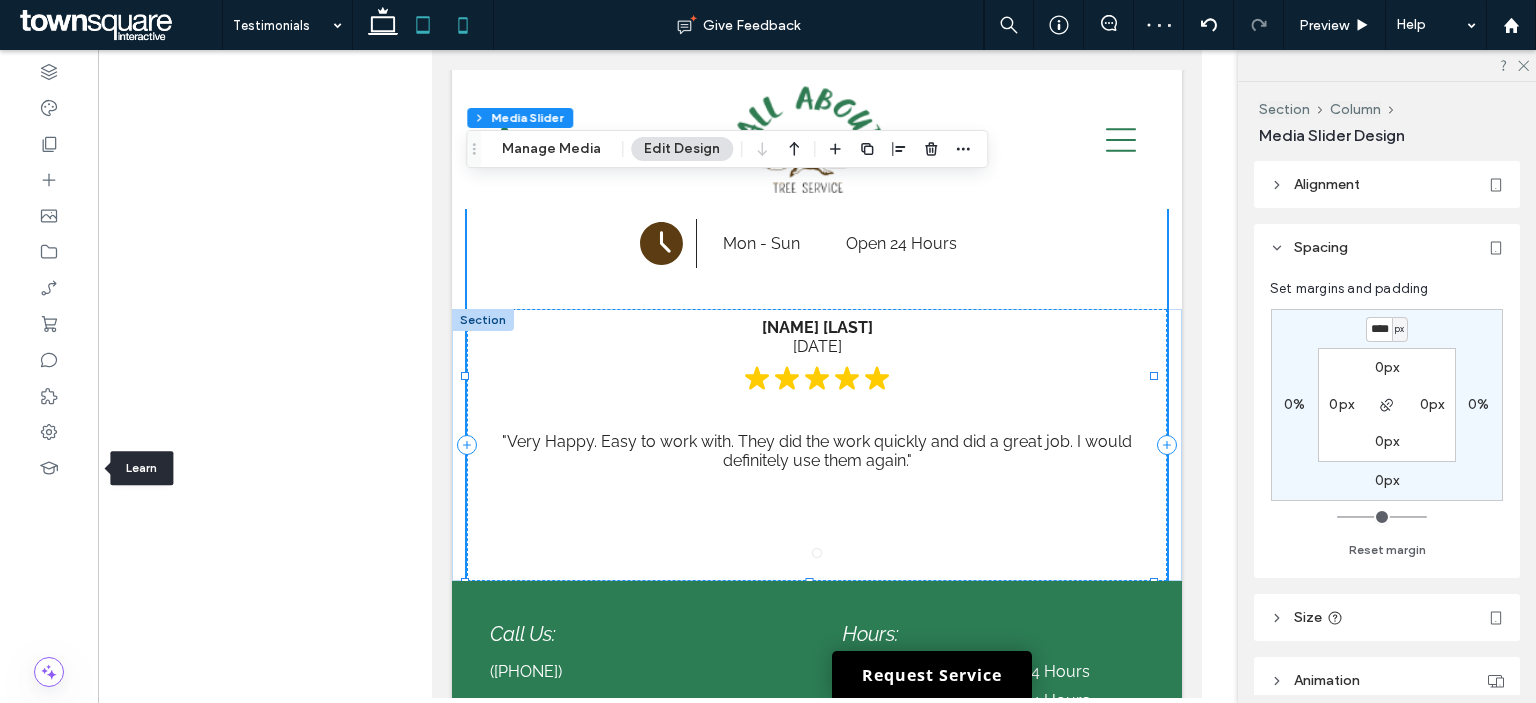 click 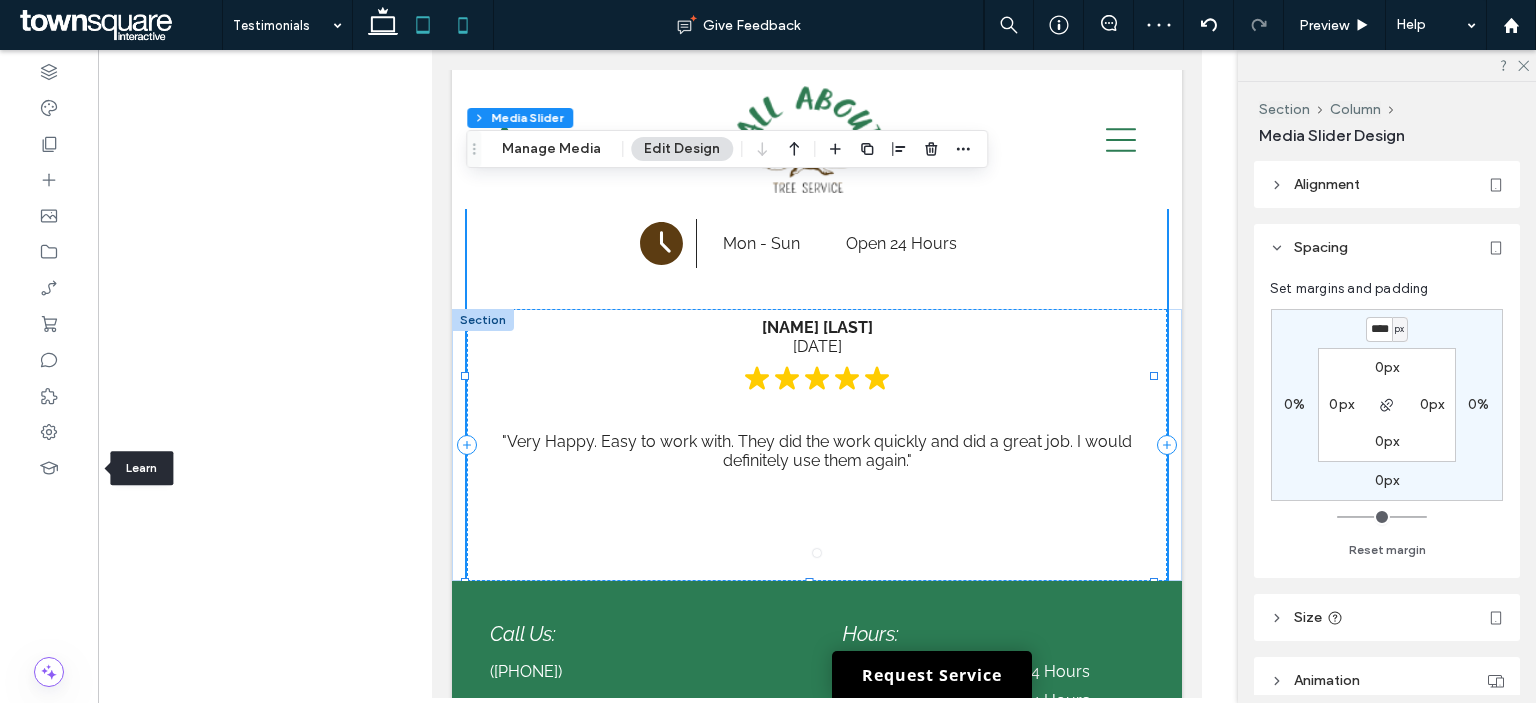 type on "*" 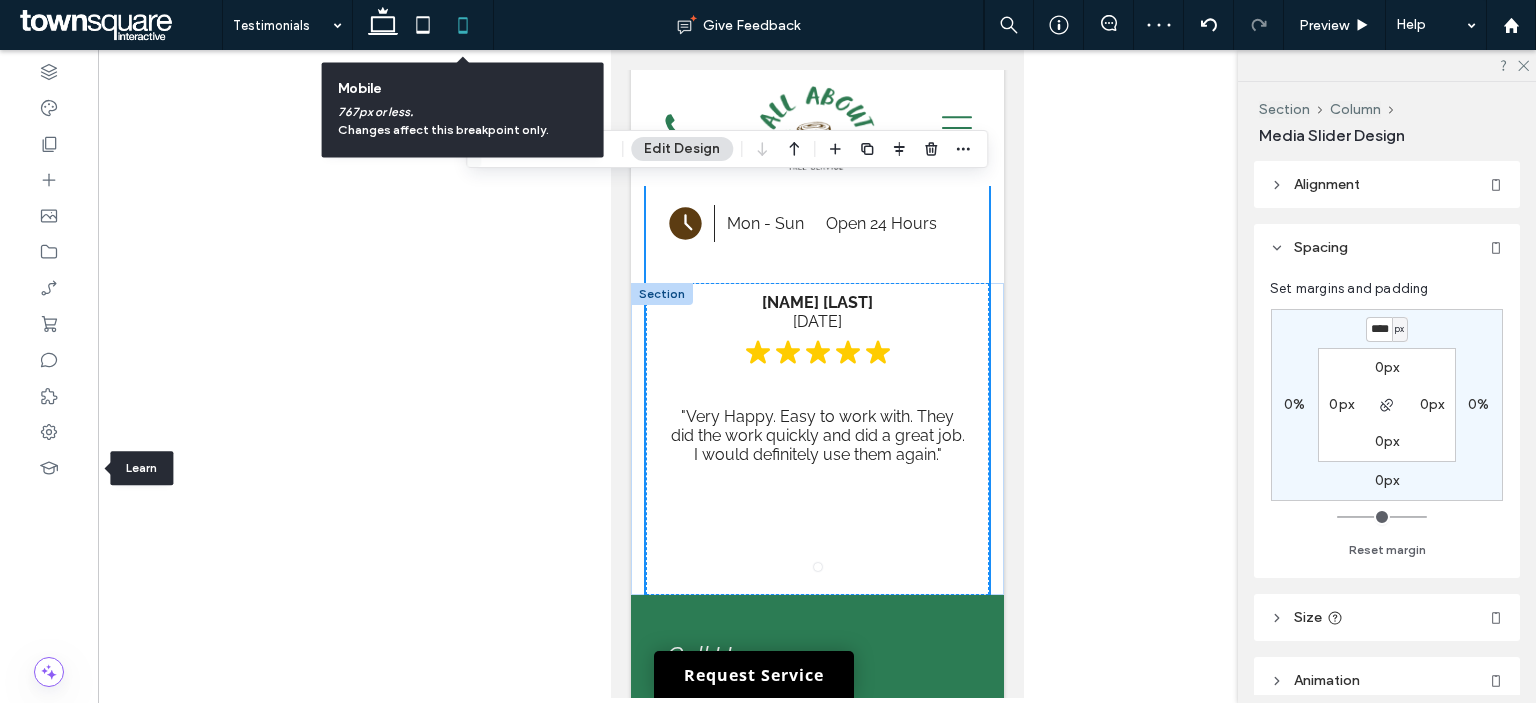 scroll, scrollTop: 559, scrollLeft: 0, axis: vertical 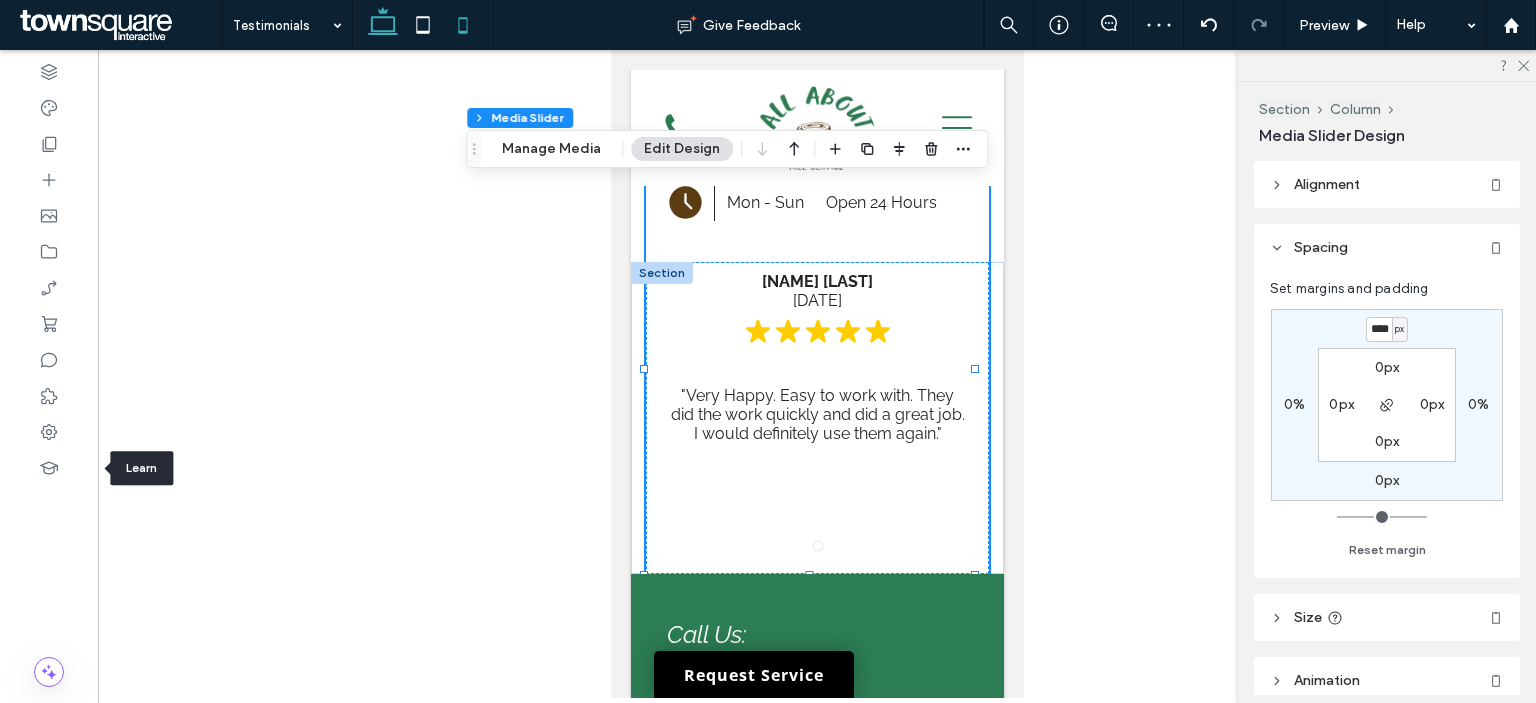 drag, startPoint x: 376, startPoint y: 21, endPoint x: 308, endPoint y: 25, distance: 68.117546 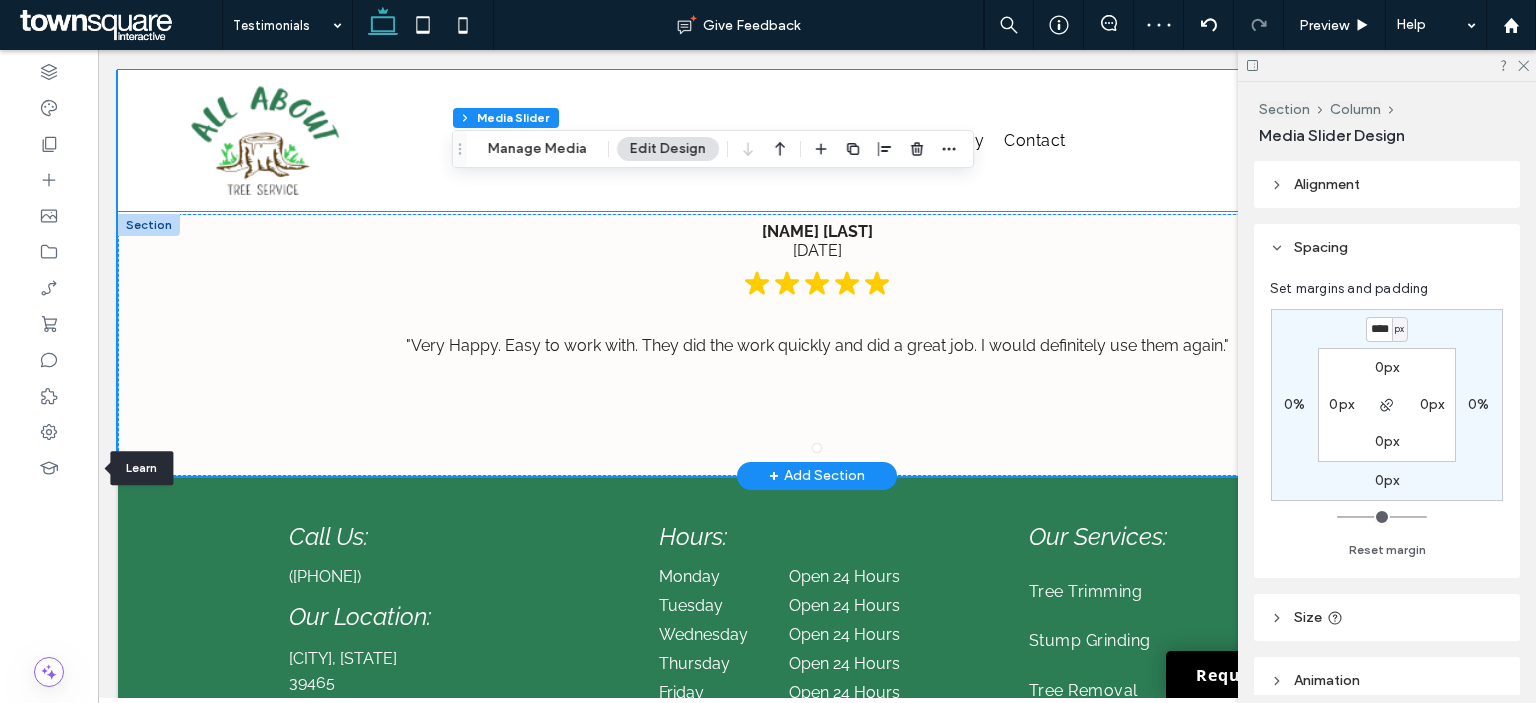scroll, scrollTop: 462, scrollLeft: 0, axis: vertical 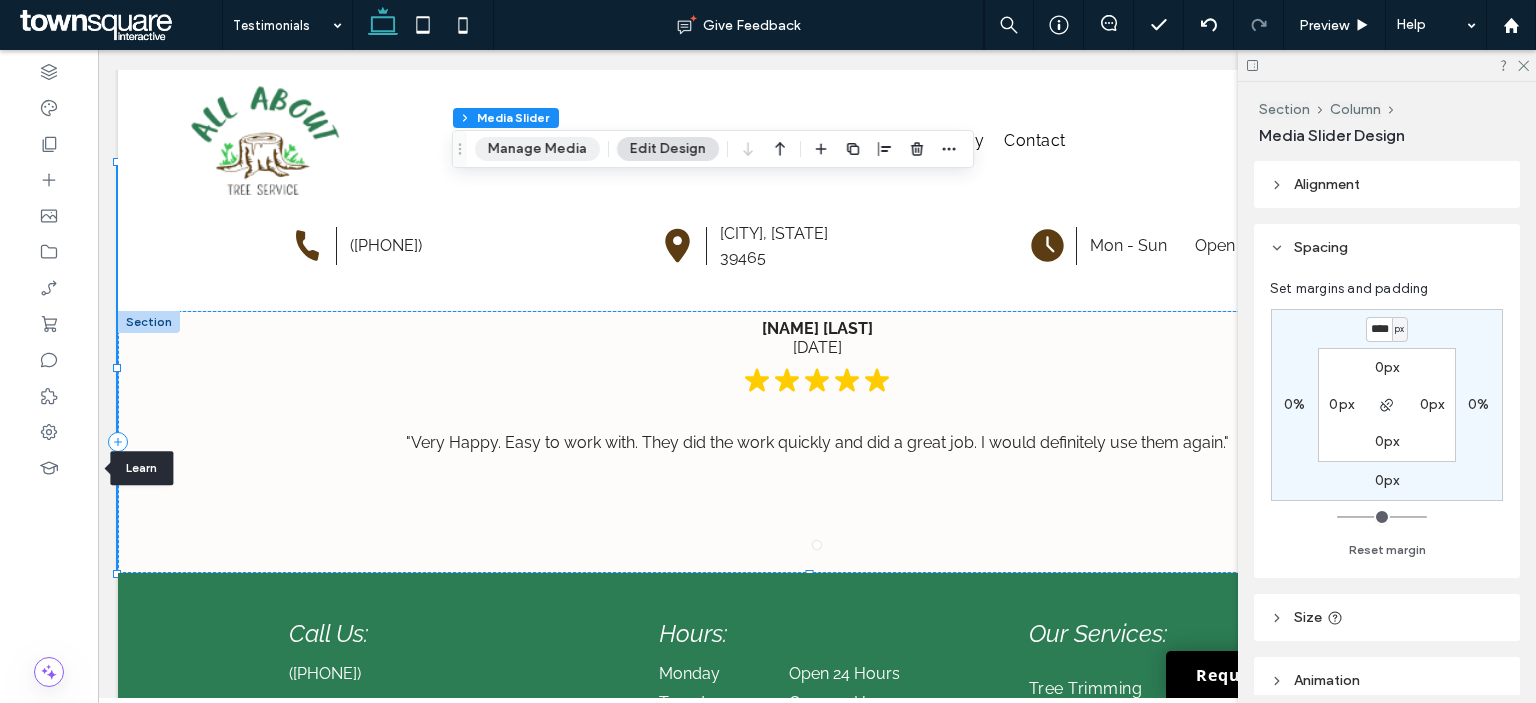 drag, startPoint x: 520, startPoint y: 147, endPoint x: 464, endPoint y: 145, distance: 56.0357 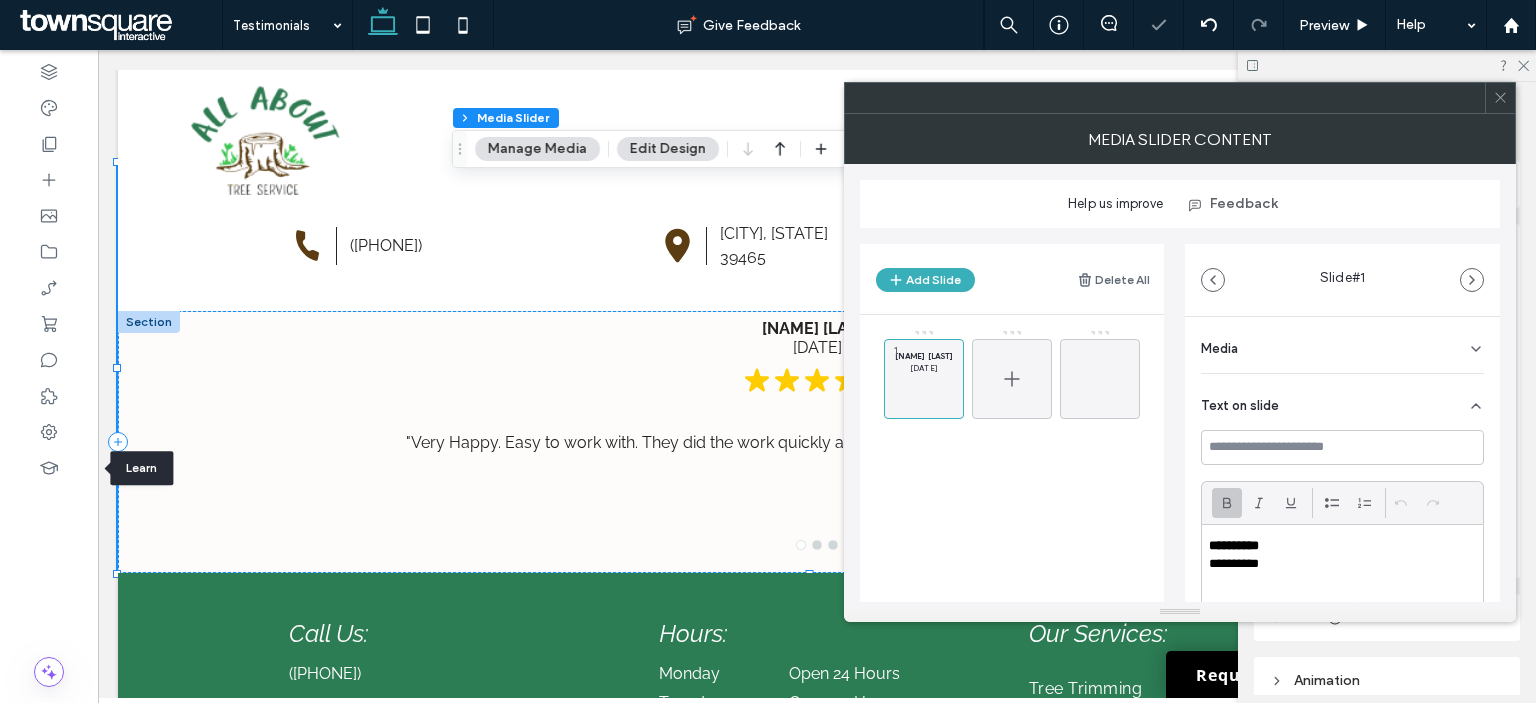 click at bounding box center (1012, 379) 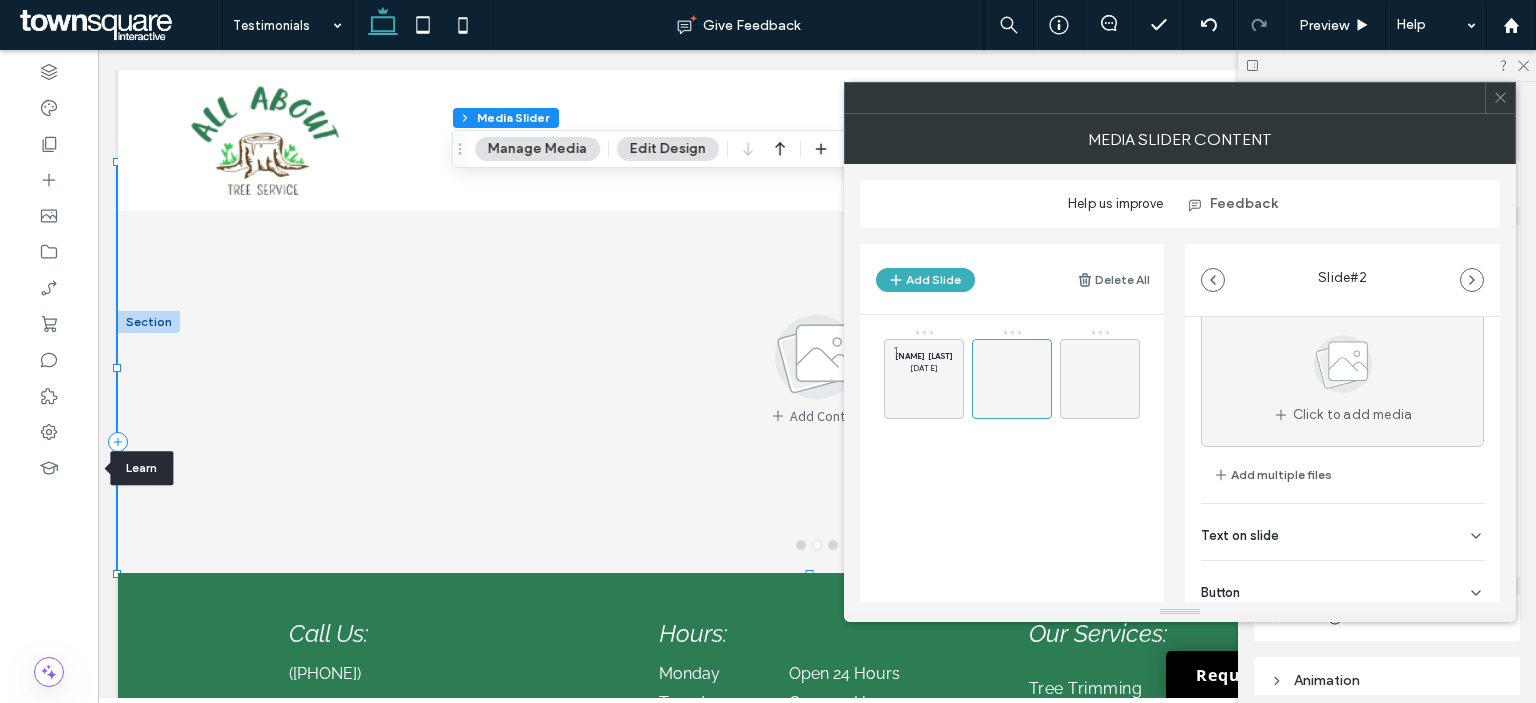 scroll, scrollTop: 125, scrollLeft: 0, axis: vertical 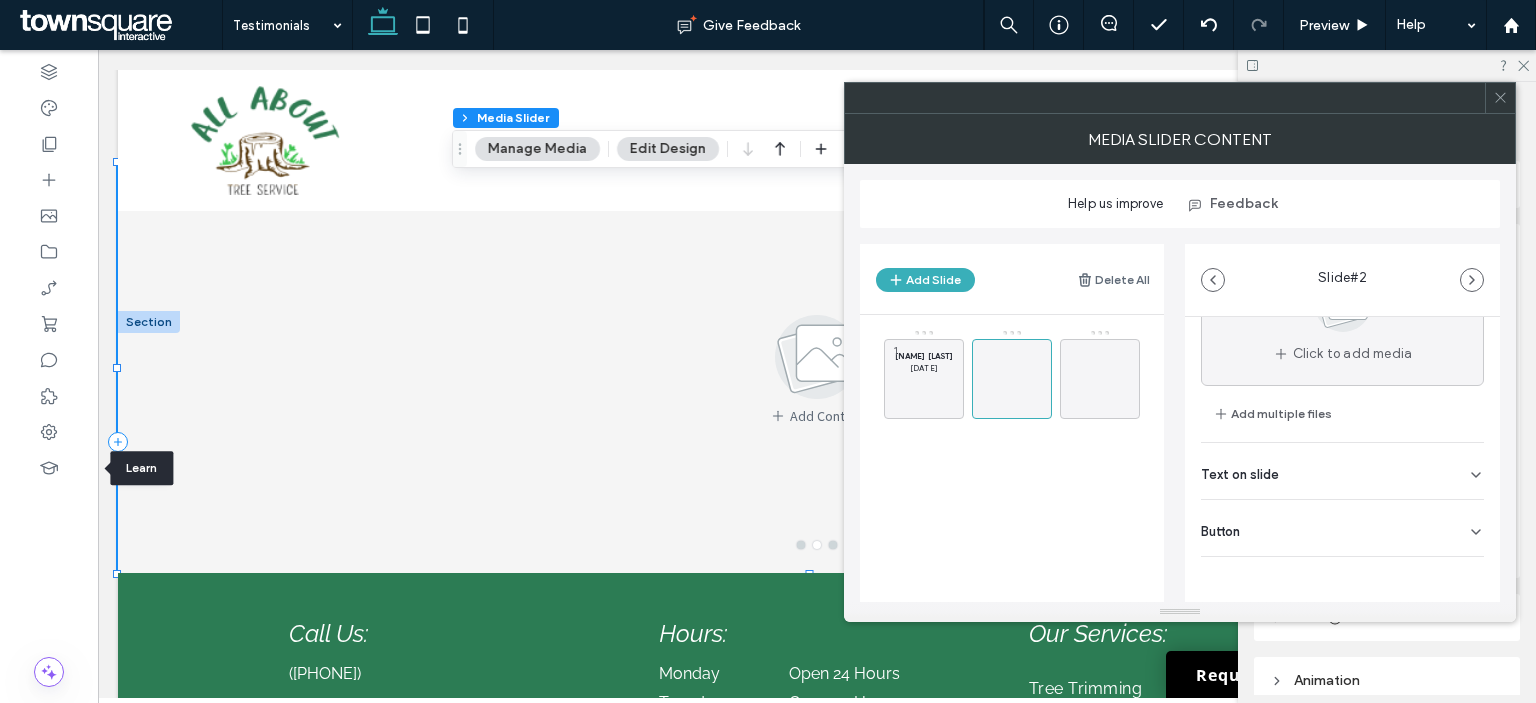 click on "Text on slide" at bounding box center (1342, 471) 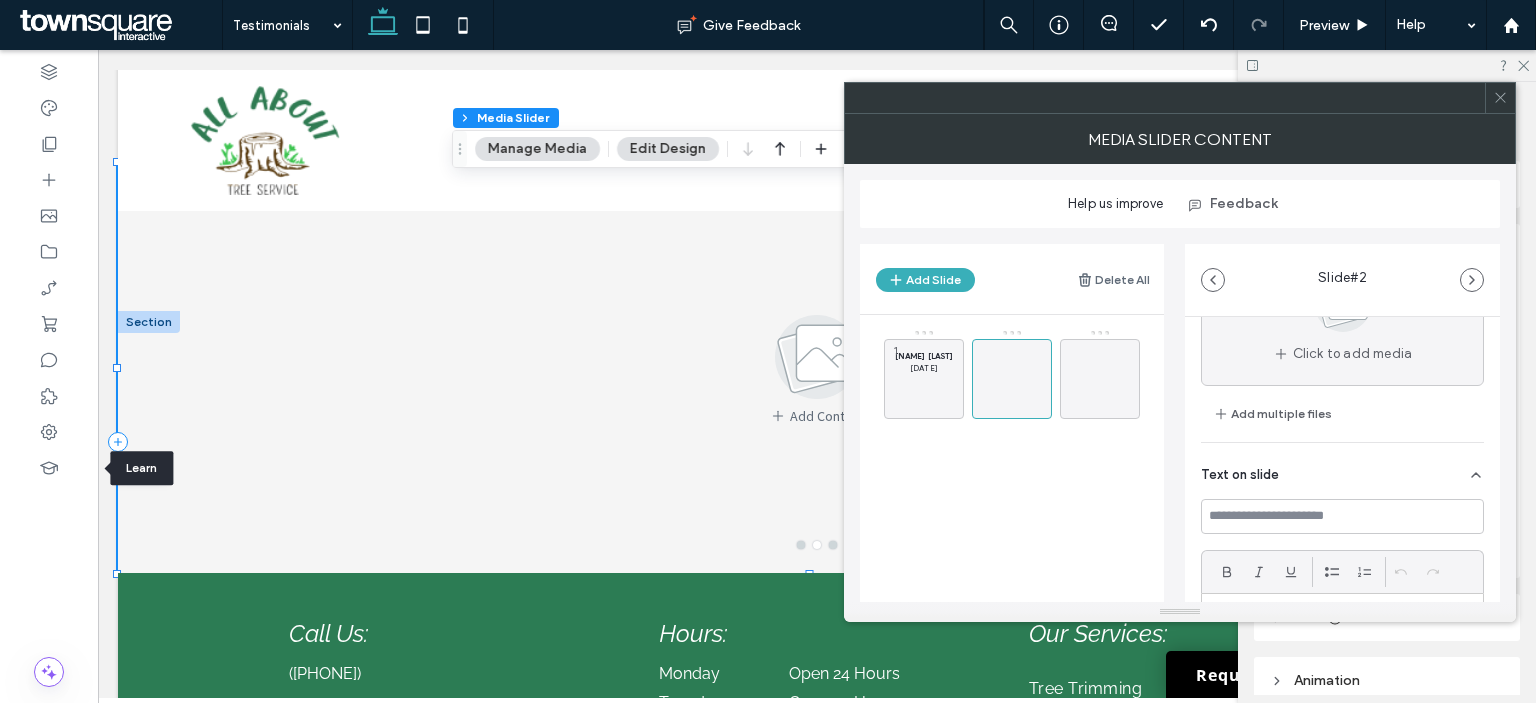 scroll, scrollTop: 325, scrollLeft: 0, axis: vertical 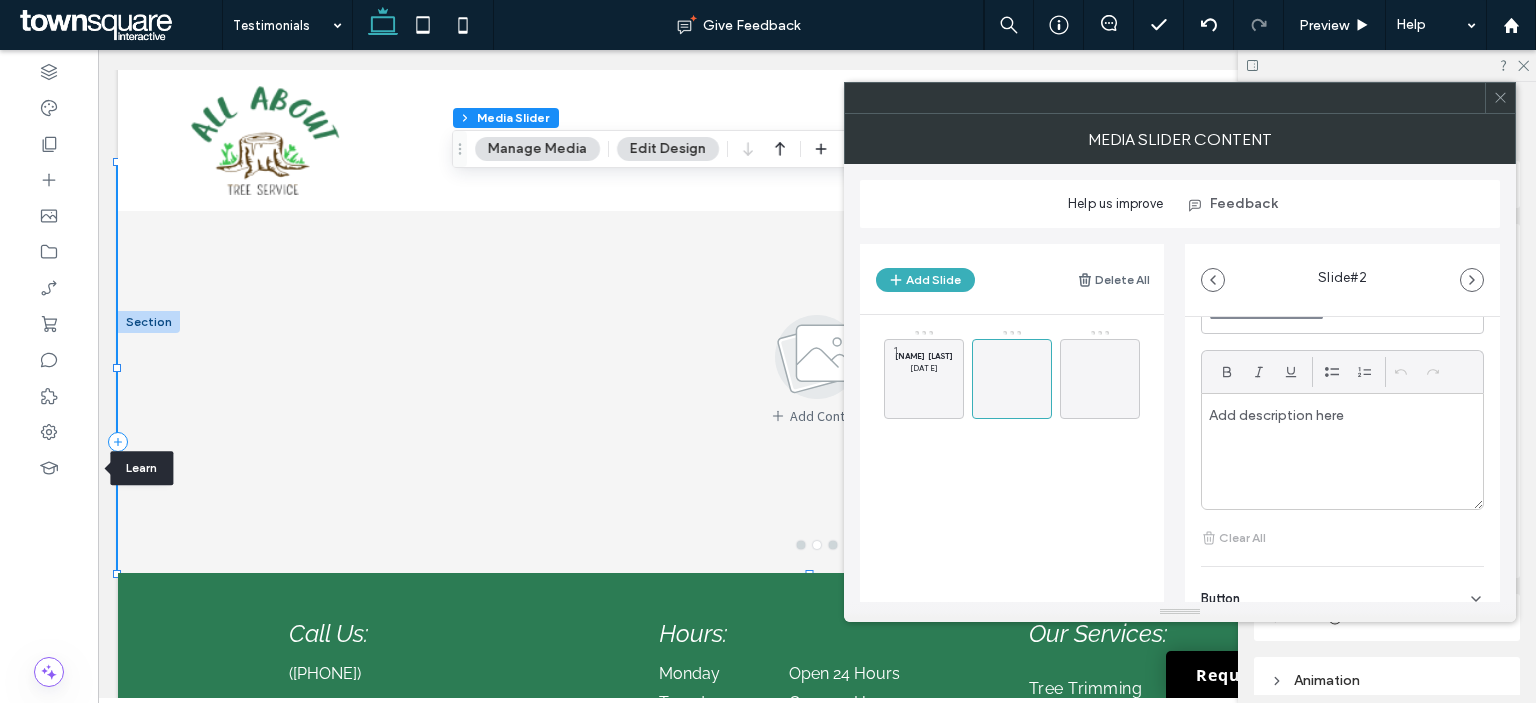 click at bounding box center (1342, 415) 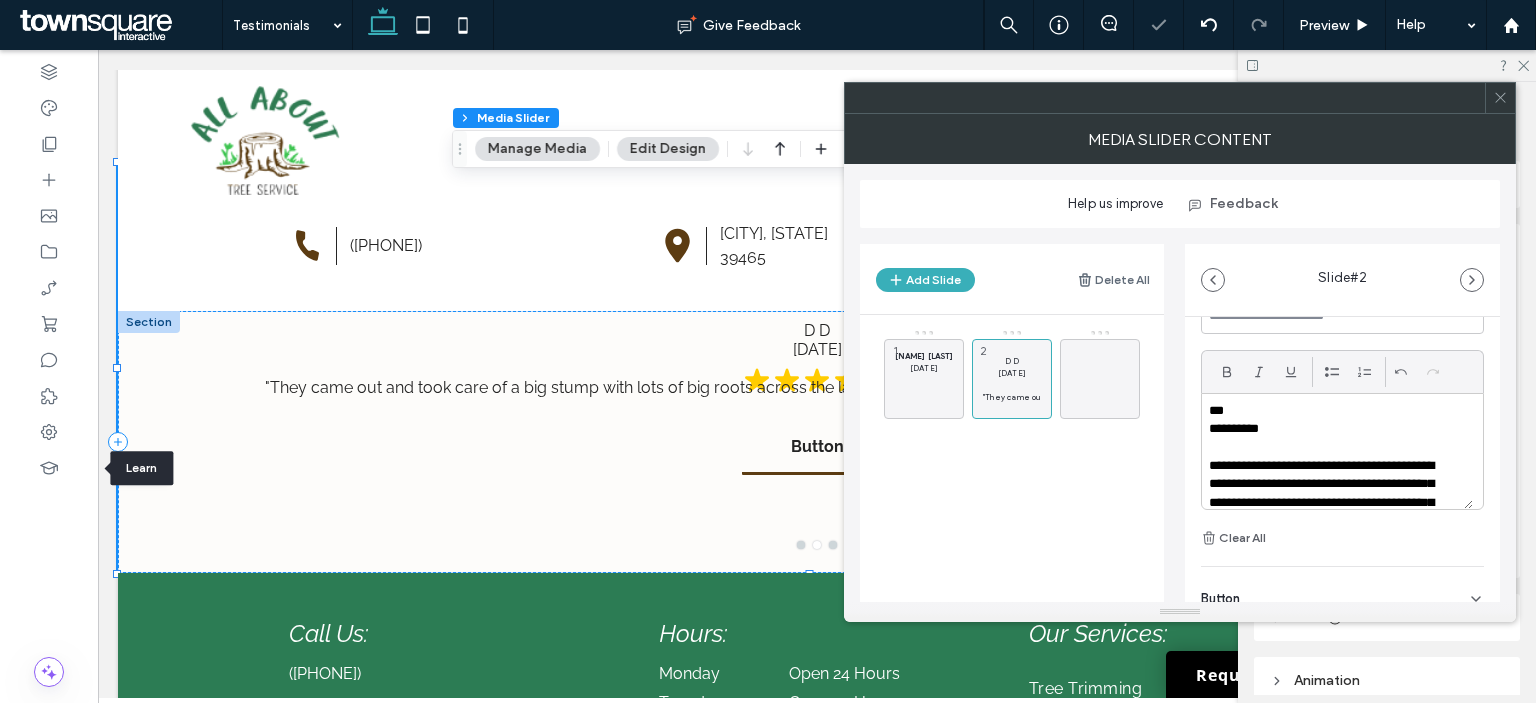 scroll, scrollTop: 0, scrollLeft: 0, axis: both 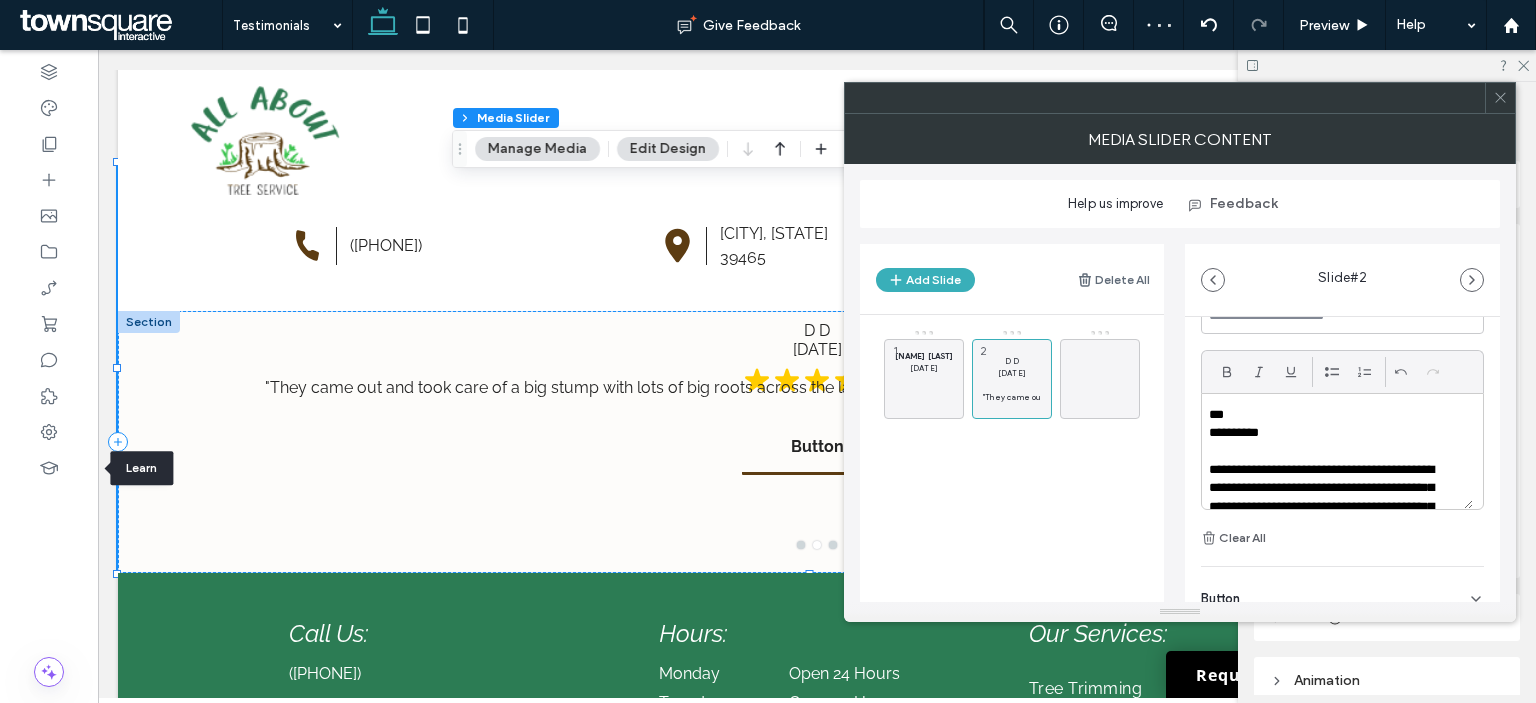 click on "**********" at bounding box center (1330, 433) 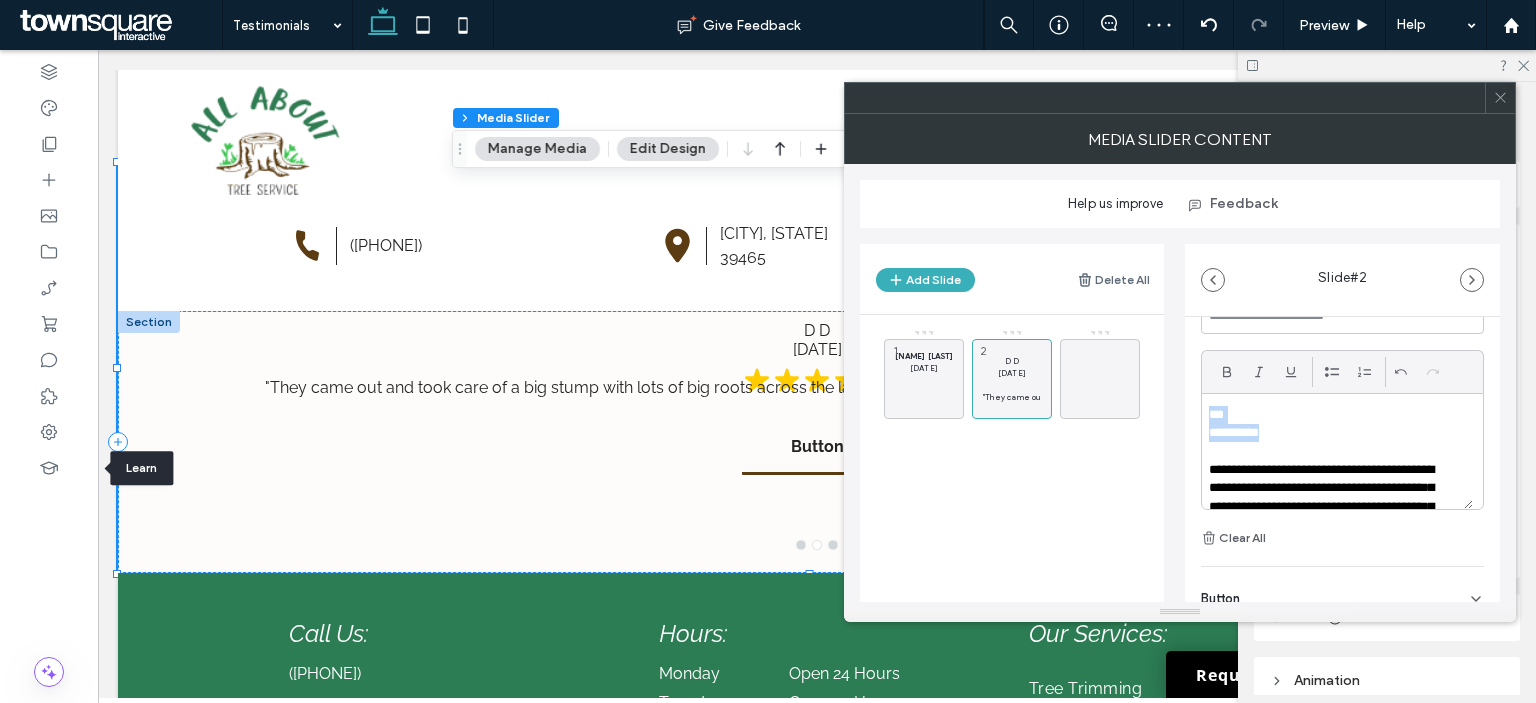drag, startPoint x: 1292, startPoint y: 427, endPoint x: 1184, endPoint y: 402, distance: 110.85576 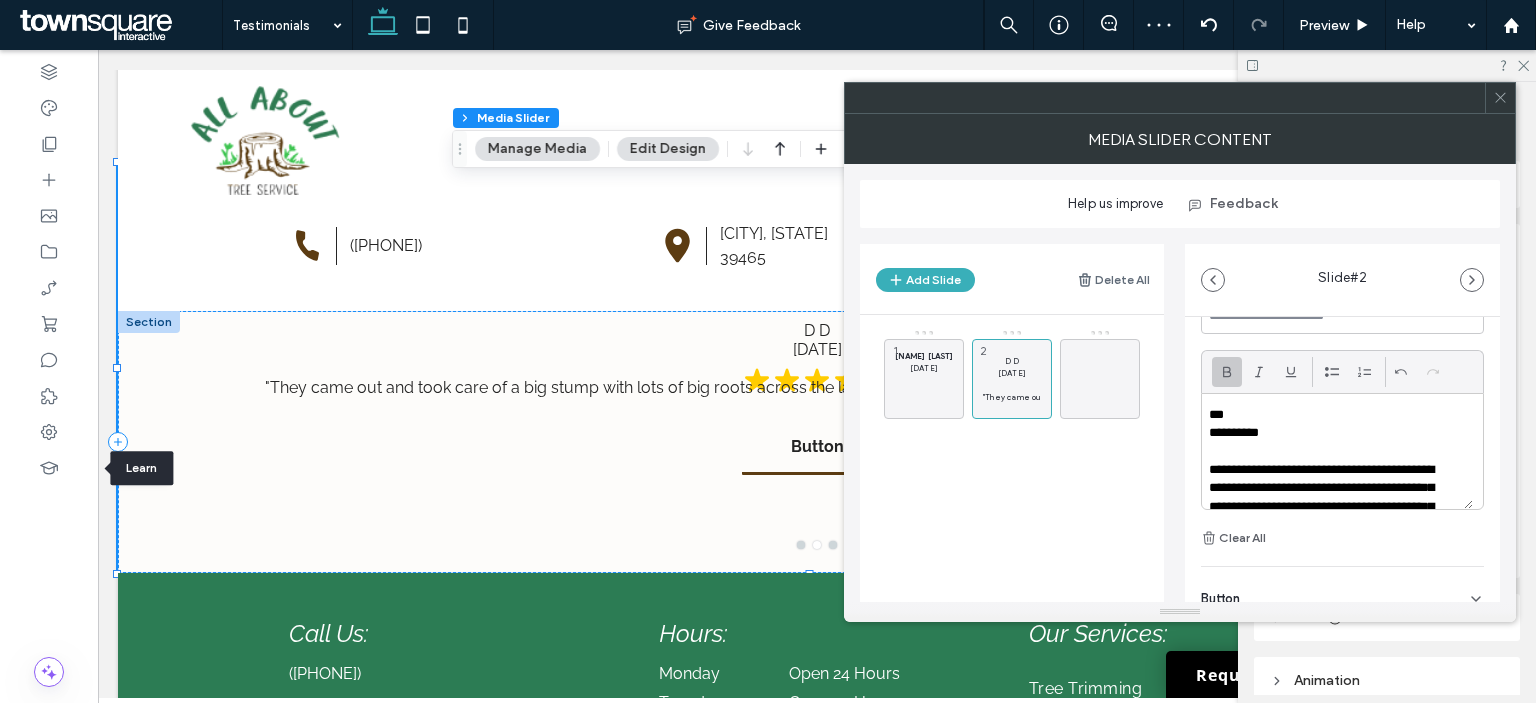 click at bounding box center [1227, 372] 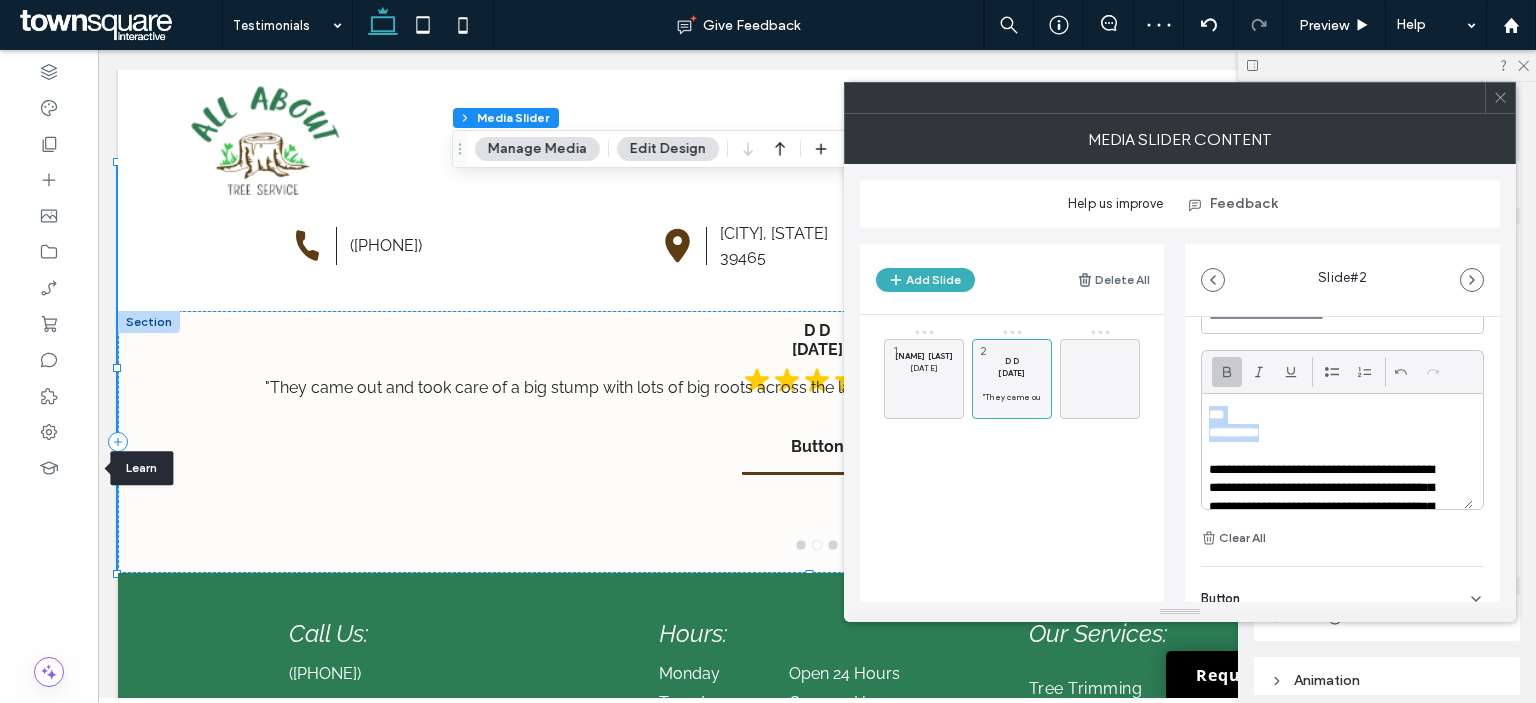 click on "**********" at bounding box center (1234, 432) 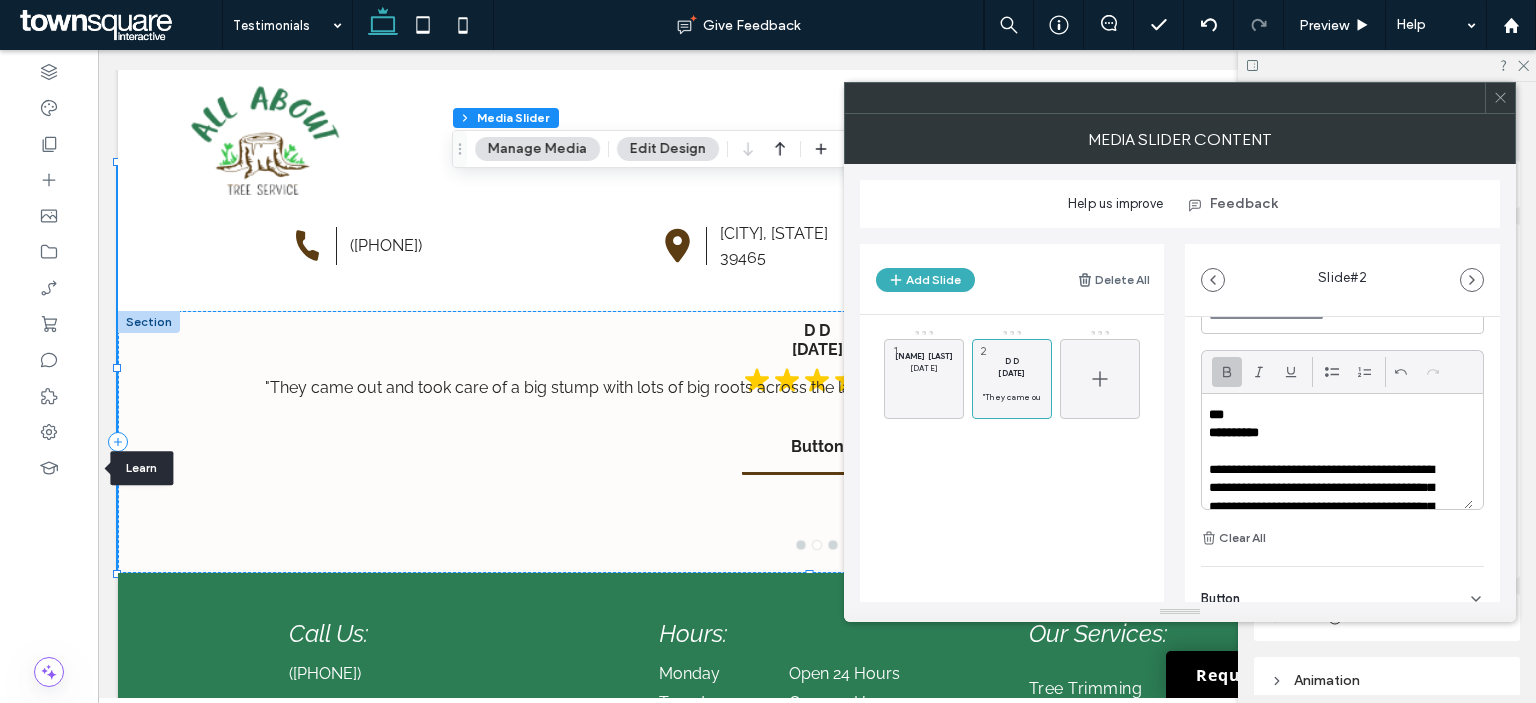 click 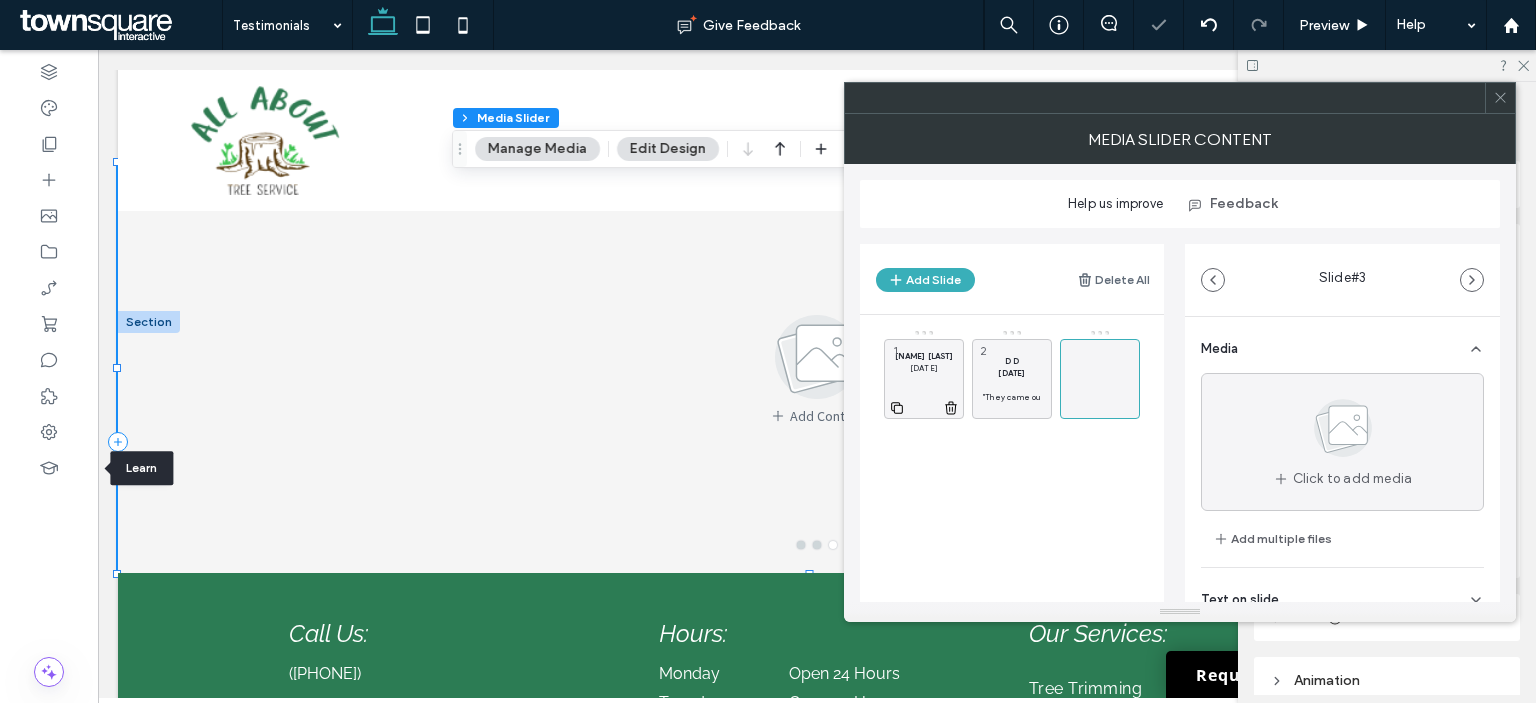 click on "[NAME] [LAST]" at bounding box center (924, 356) 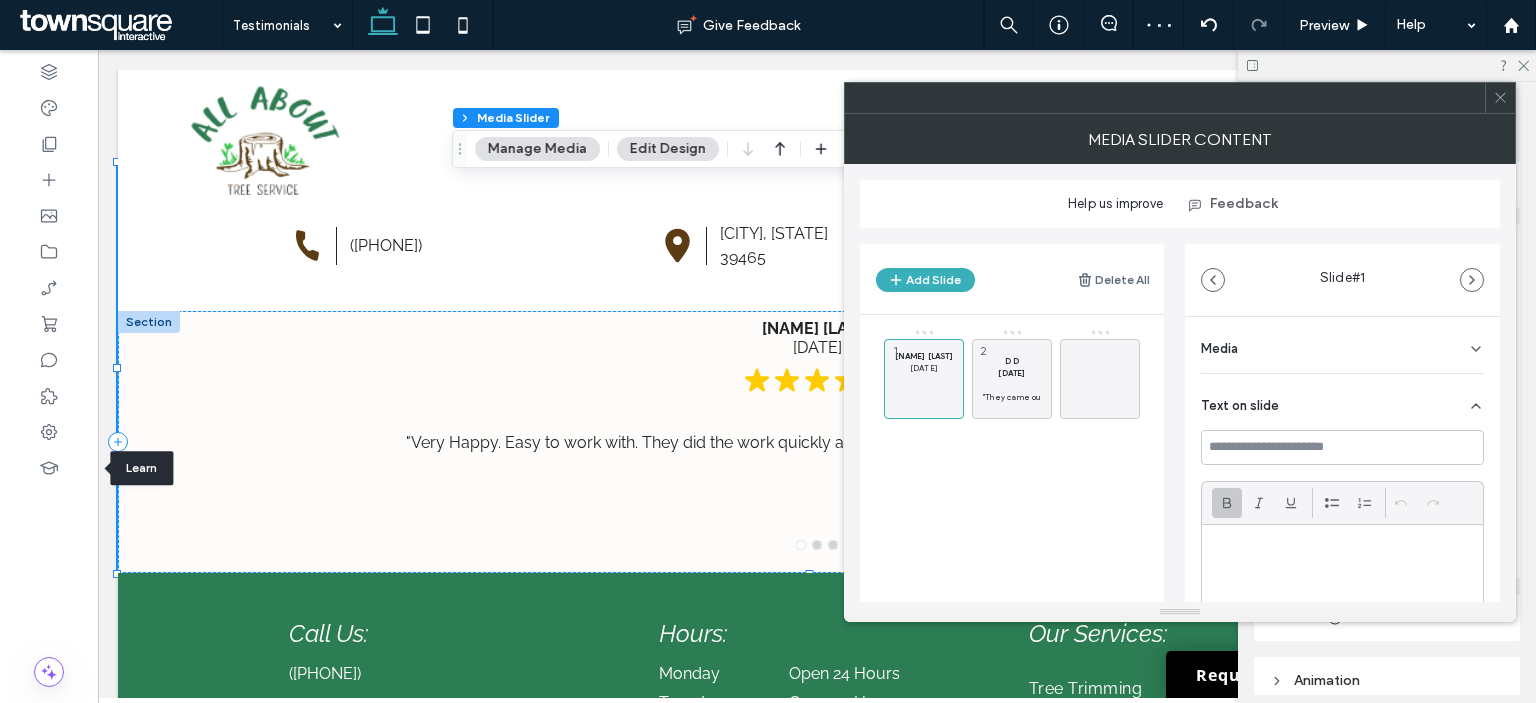 scroll, scrollTop: 75, scrollLeft: 0, axis: vertical 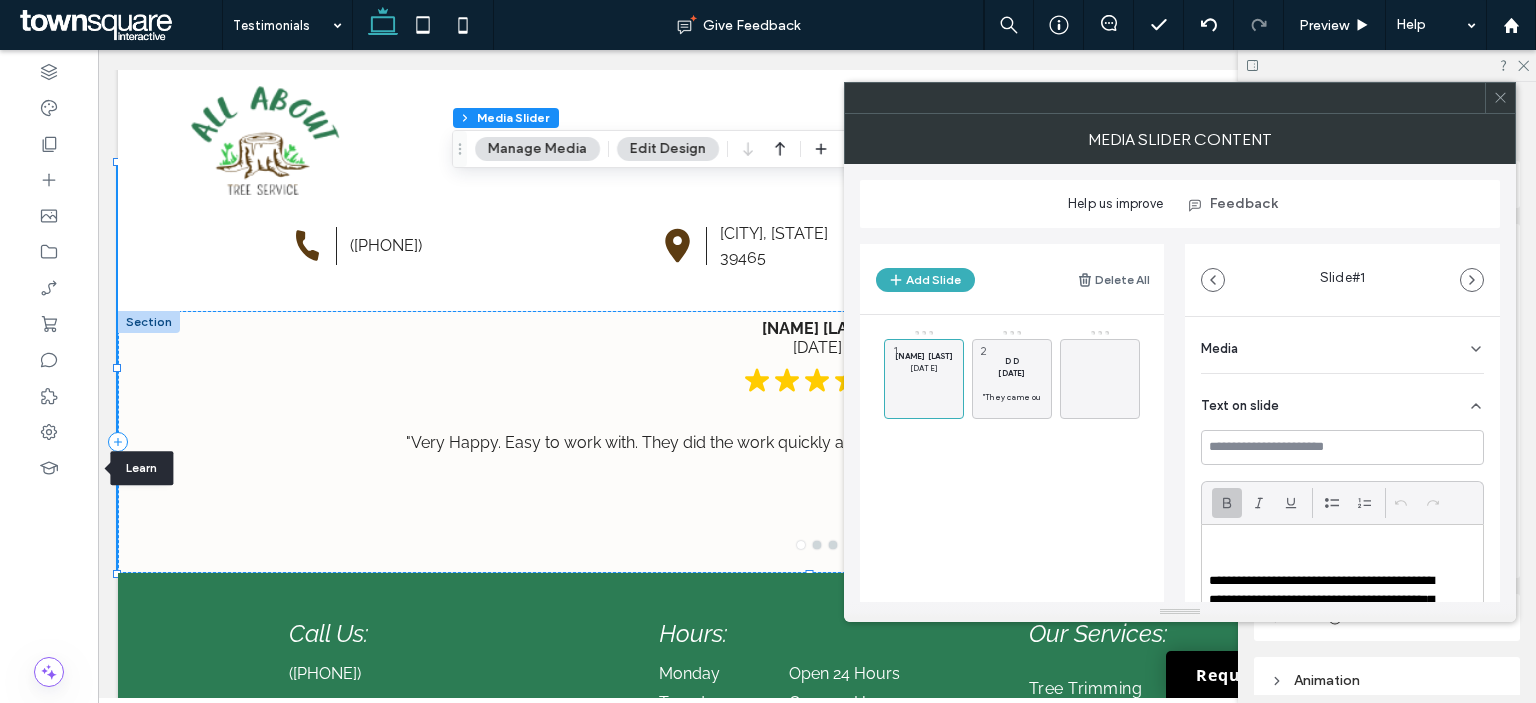 click at bounding box center [1337, 563] 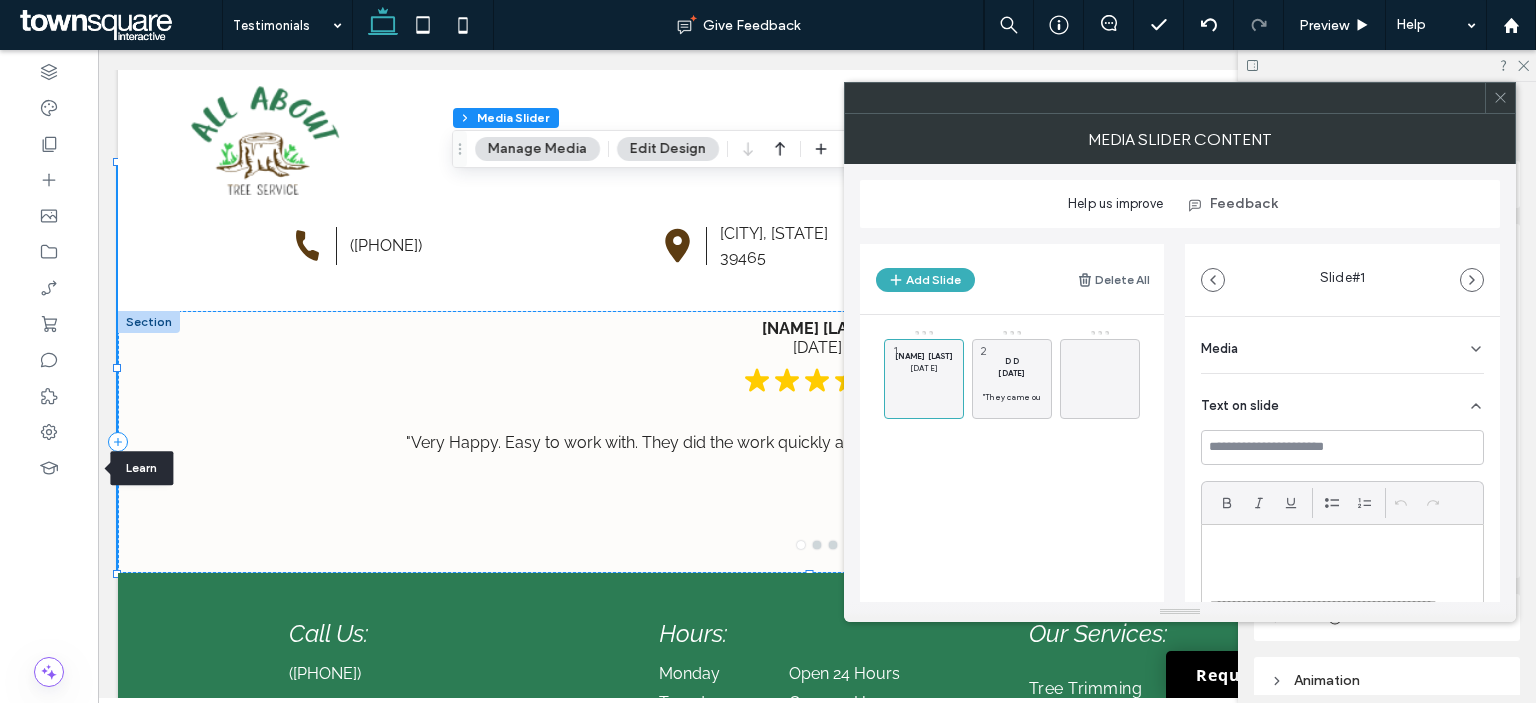 scroll, scrollTop: 32, scrollLeft: 0, axis: vertical 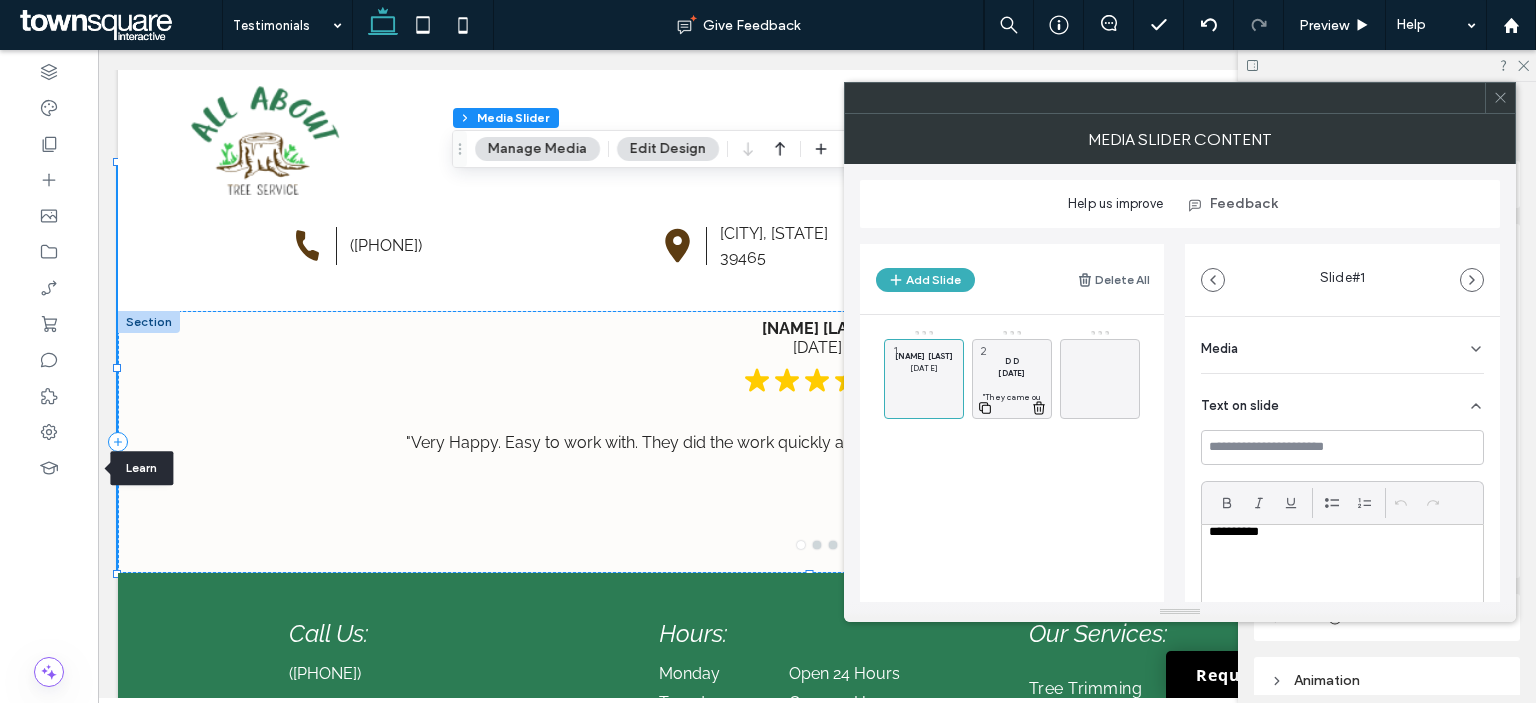 click on "[DATE]" at bounding box center [1011, 373] 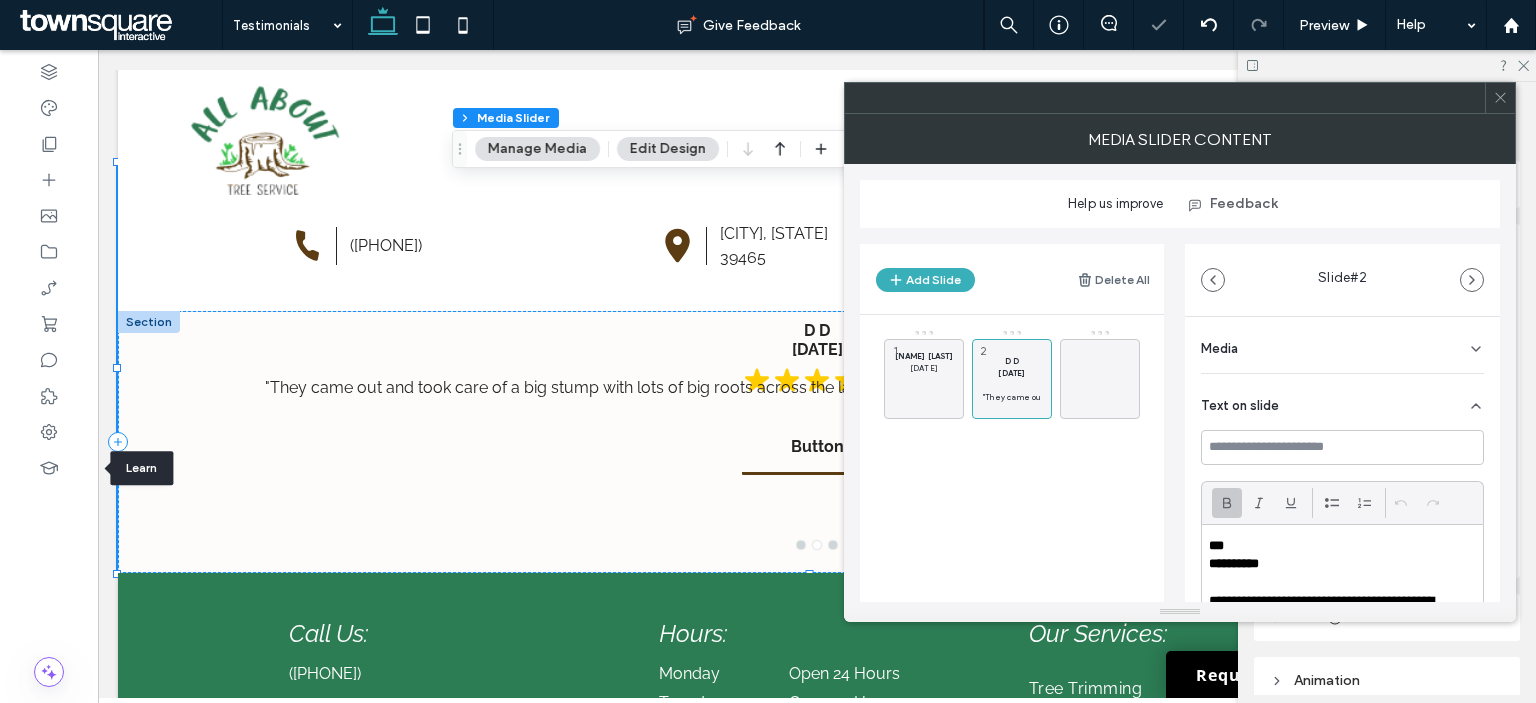 click at bounding box center (1342, 582) 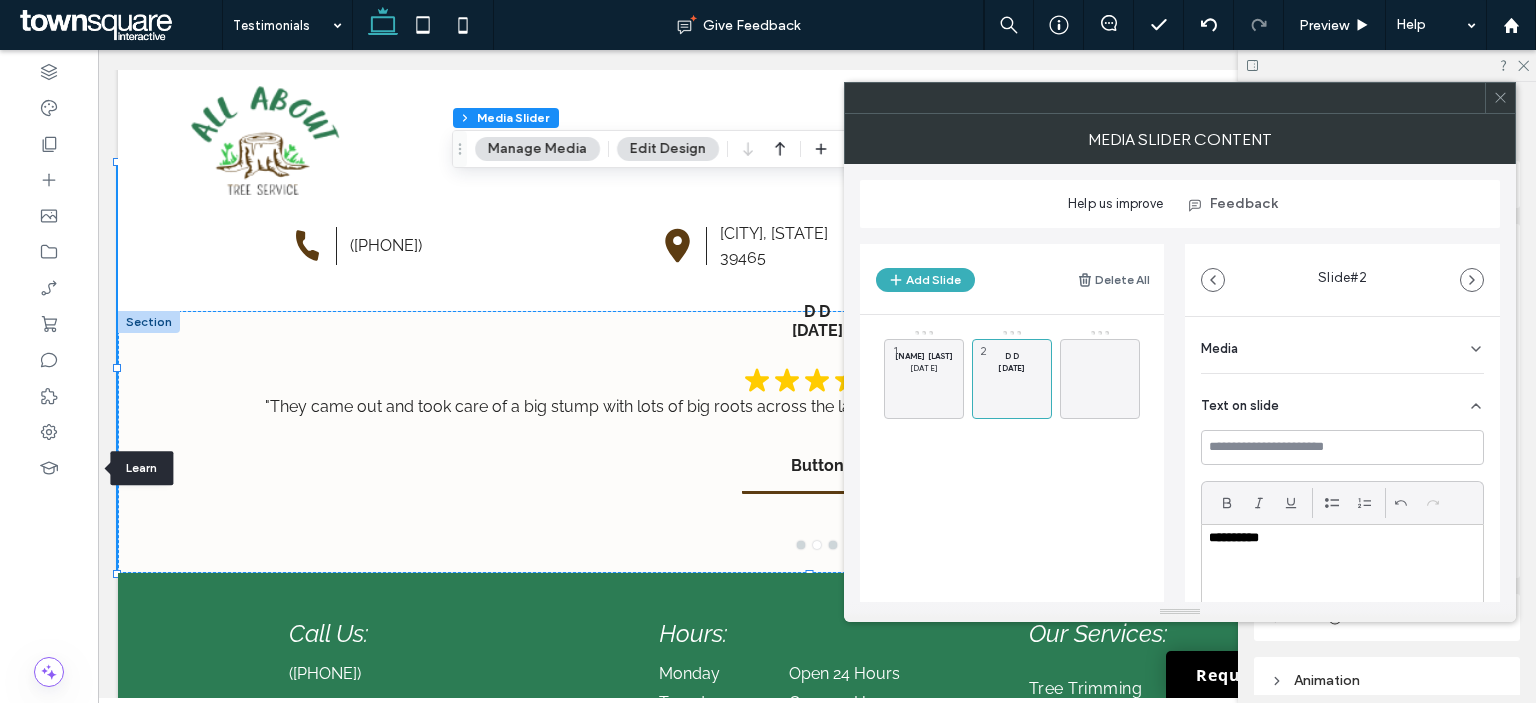 scroll, scrollTop: 0, scrollLeft: 0, axis: both 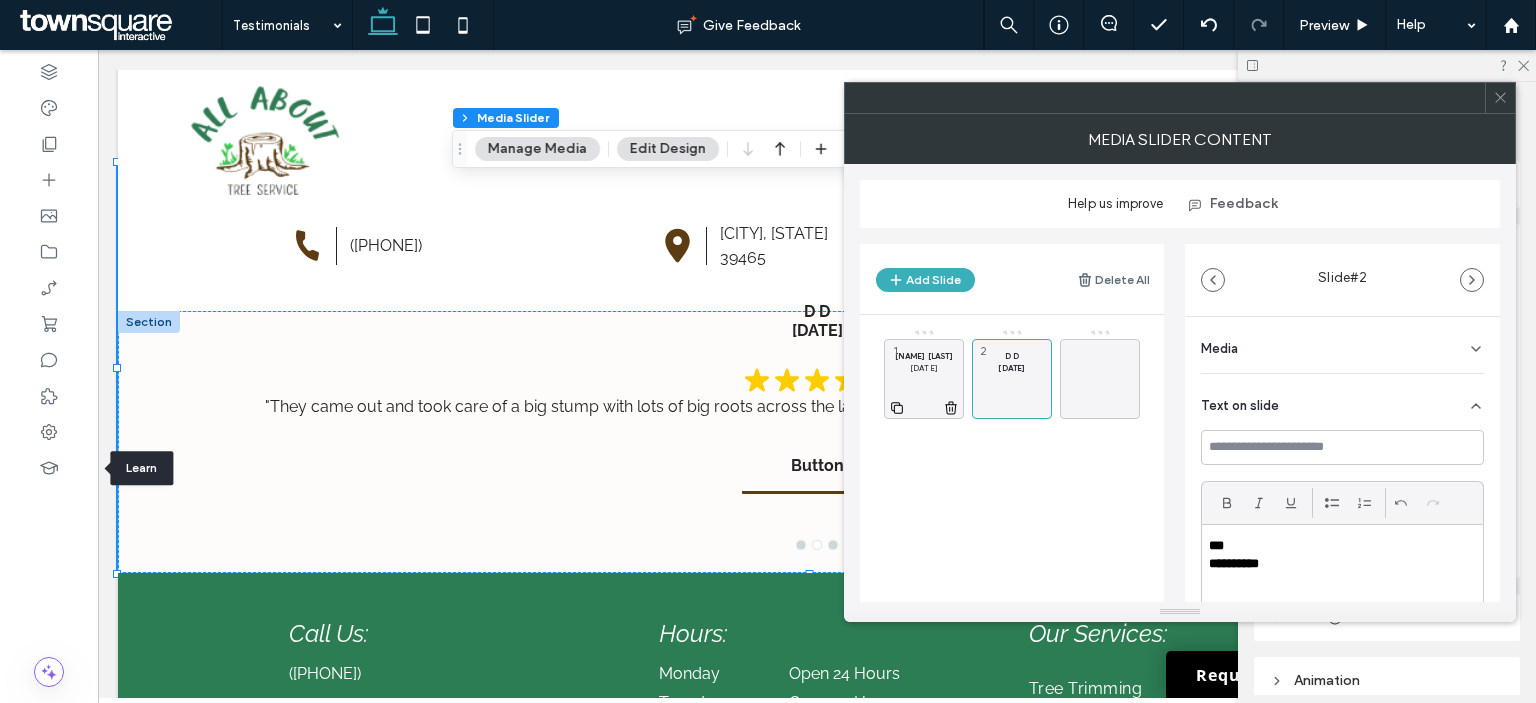 click on "[DATE]" at bounding box center (924, 368) 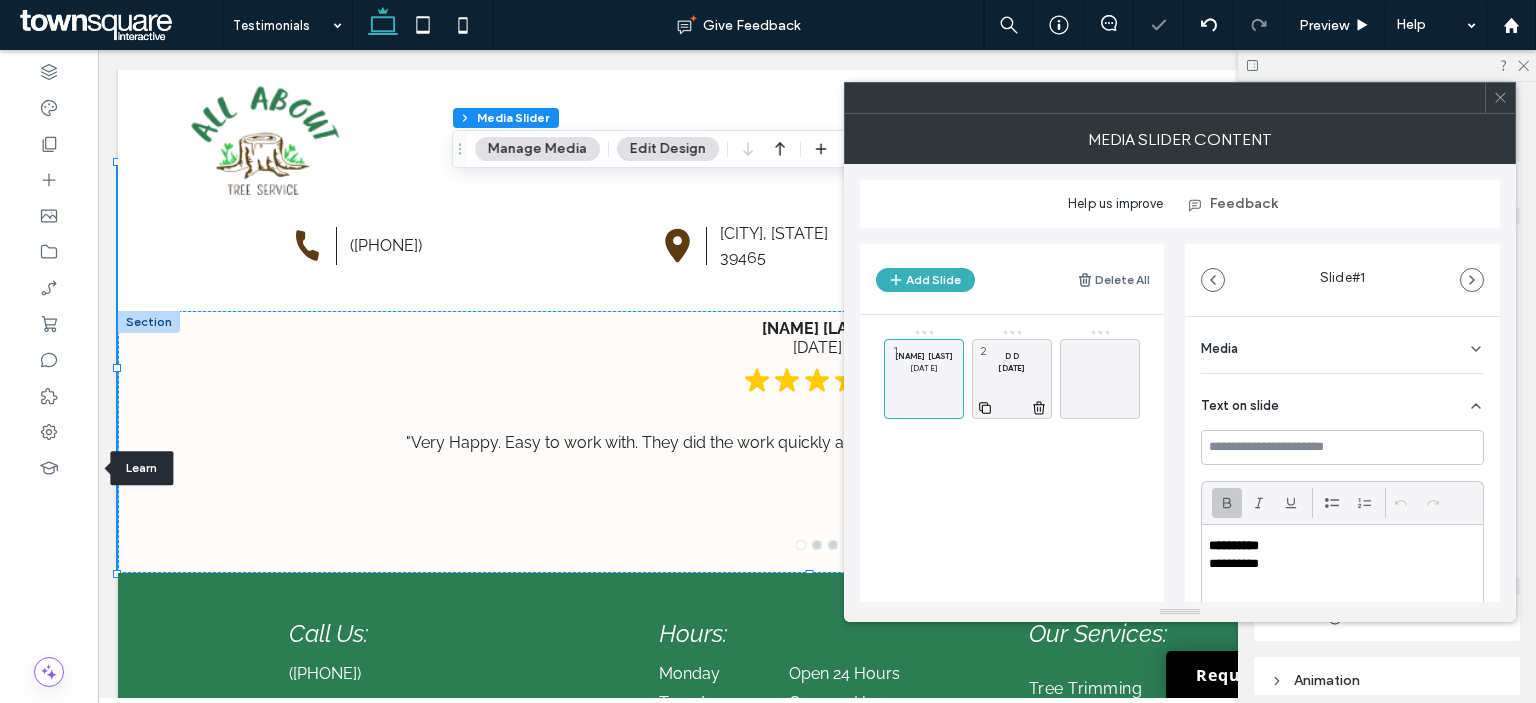 click on "[DATE]" at bounding box center (1011, 368) 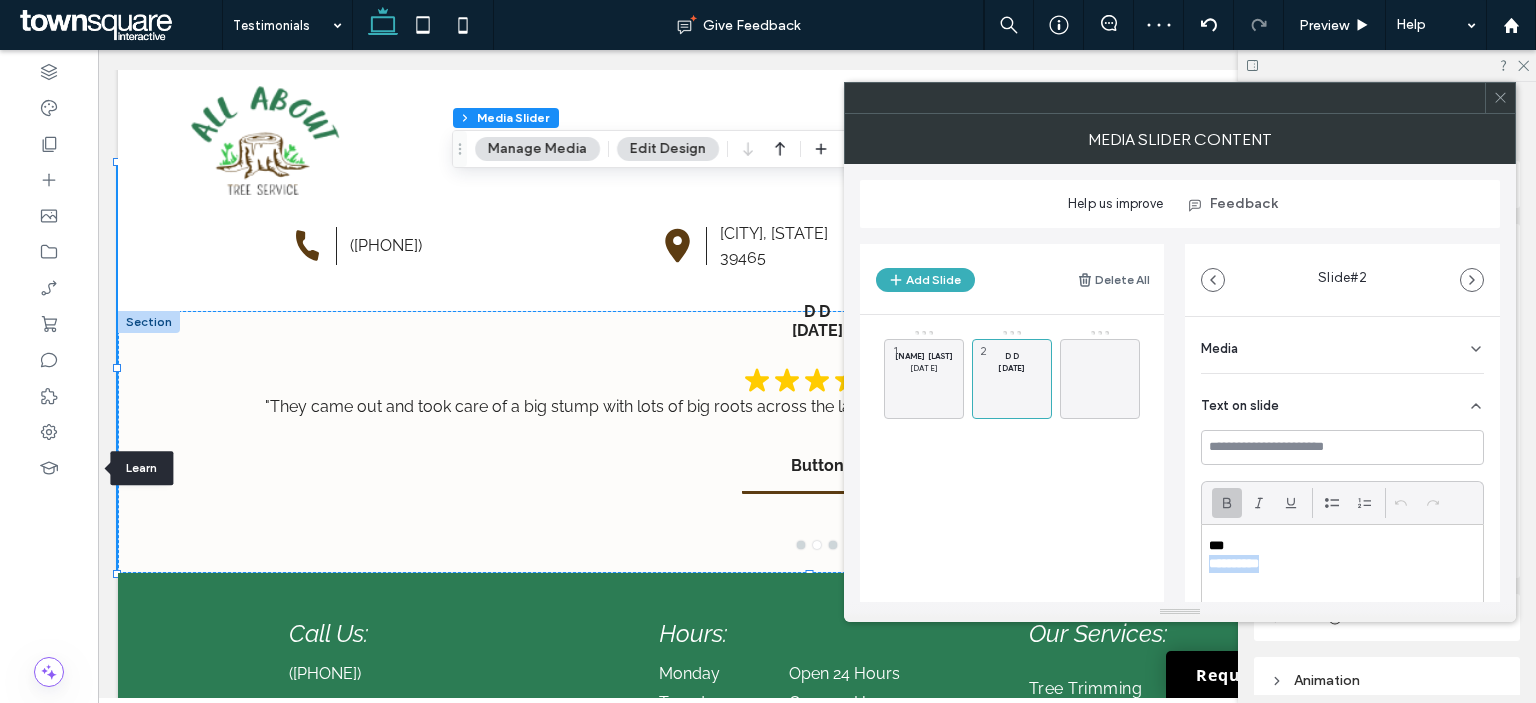 drag, startPoint x: 1284, startPoint y: 567, endPoint x: 1196, endPoint y: 563, distance: 88.09086 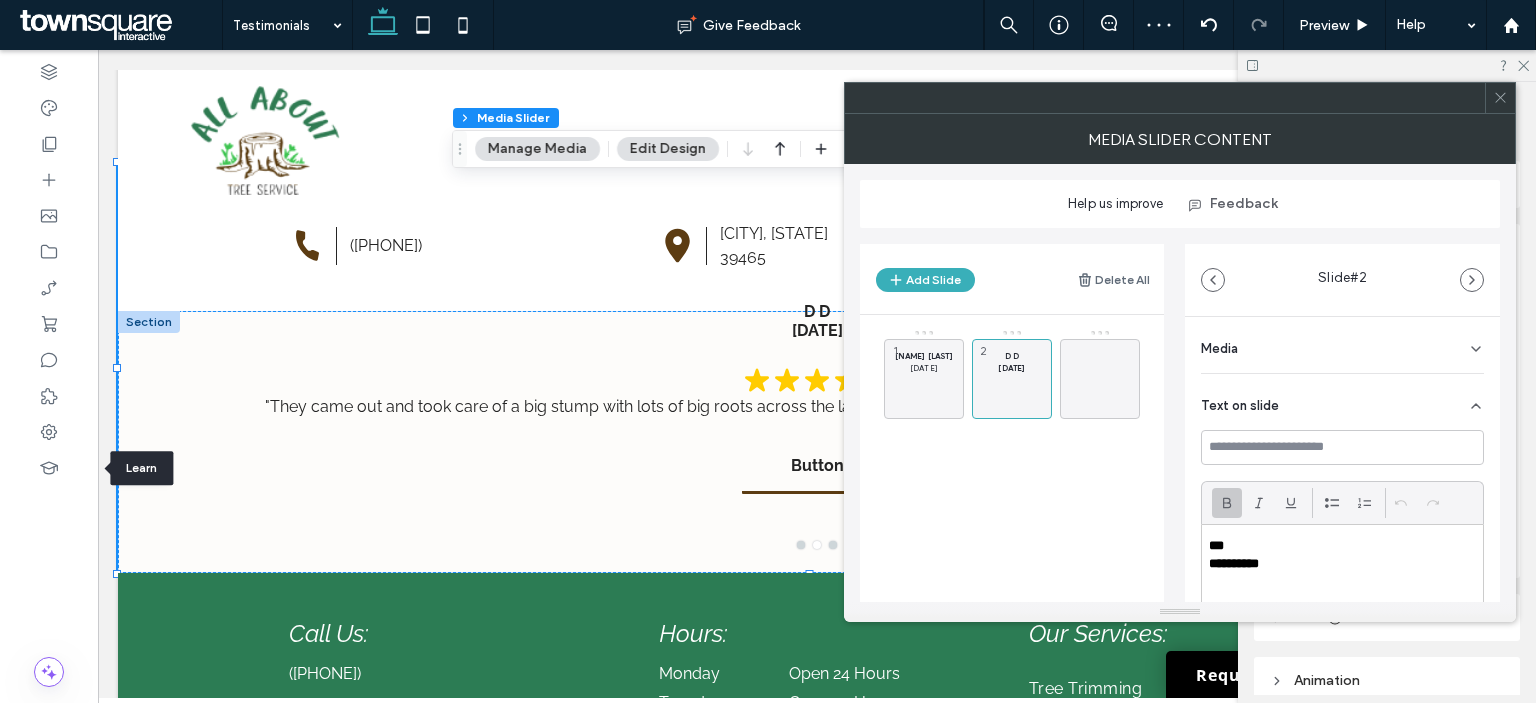 click 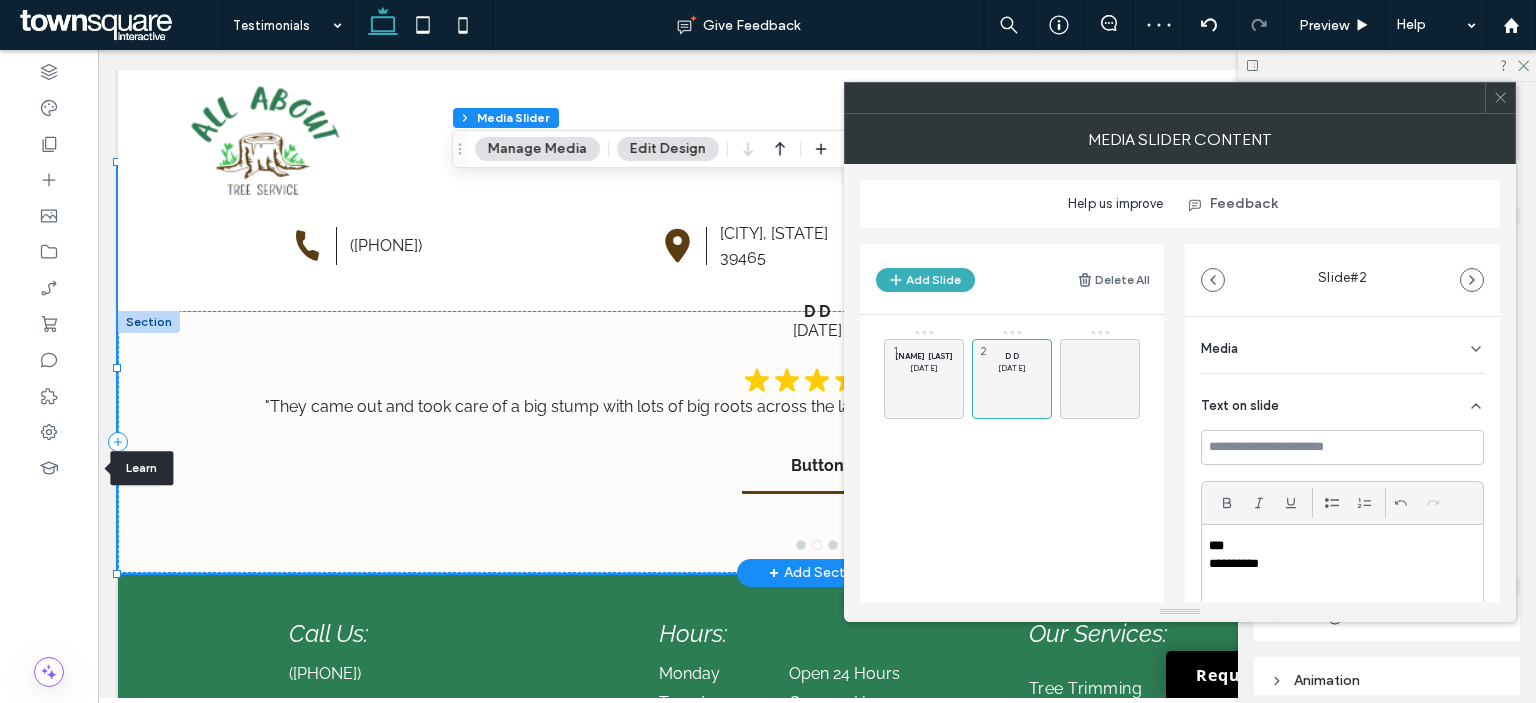 click on "[INITIAL] [INITIAL] [DATE] "They came out and took care of a big stump with lots of big roots across the lawn as well. Very thorough, careful, and removed the debris. Great job!" Button Button" at bounding box center [817, 380] 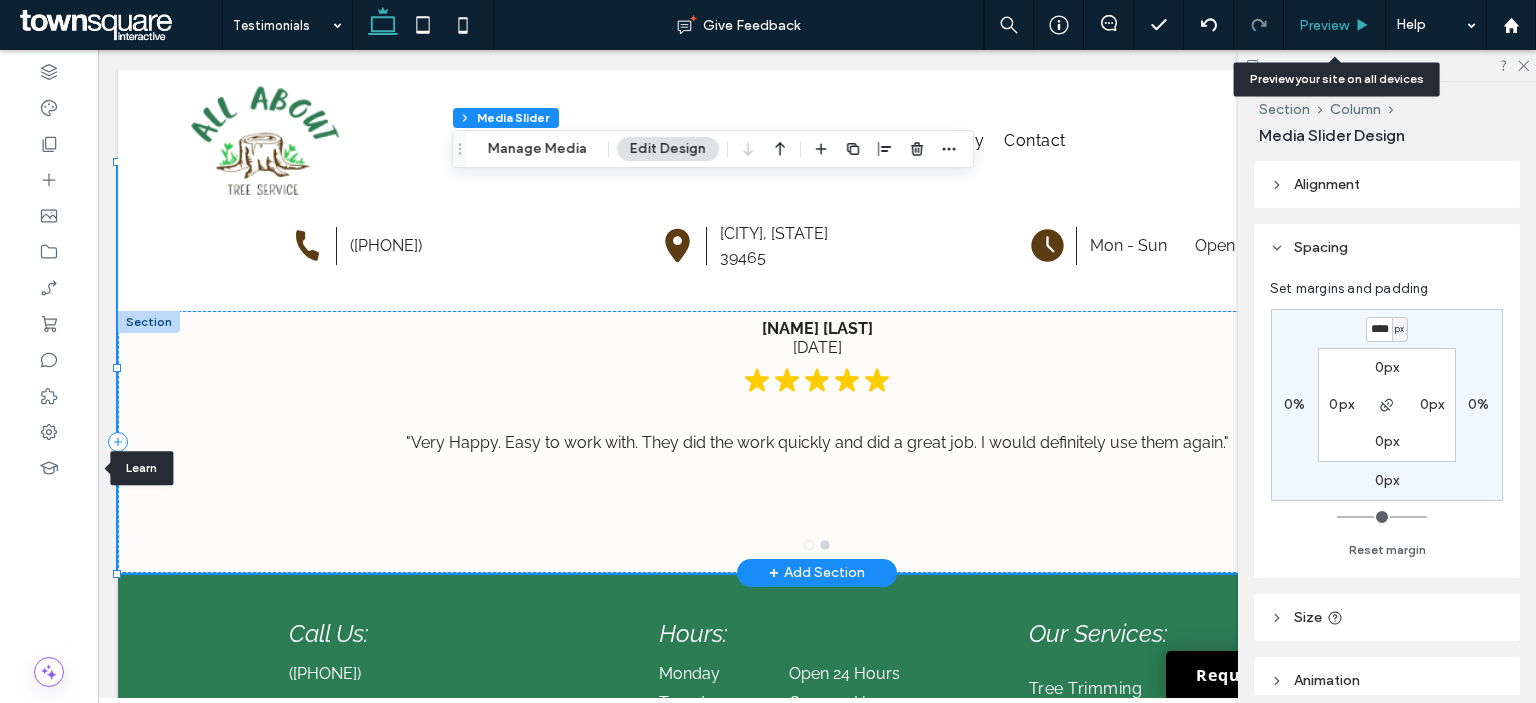 click on "Preview" at bounding box center (1324, 25) 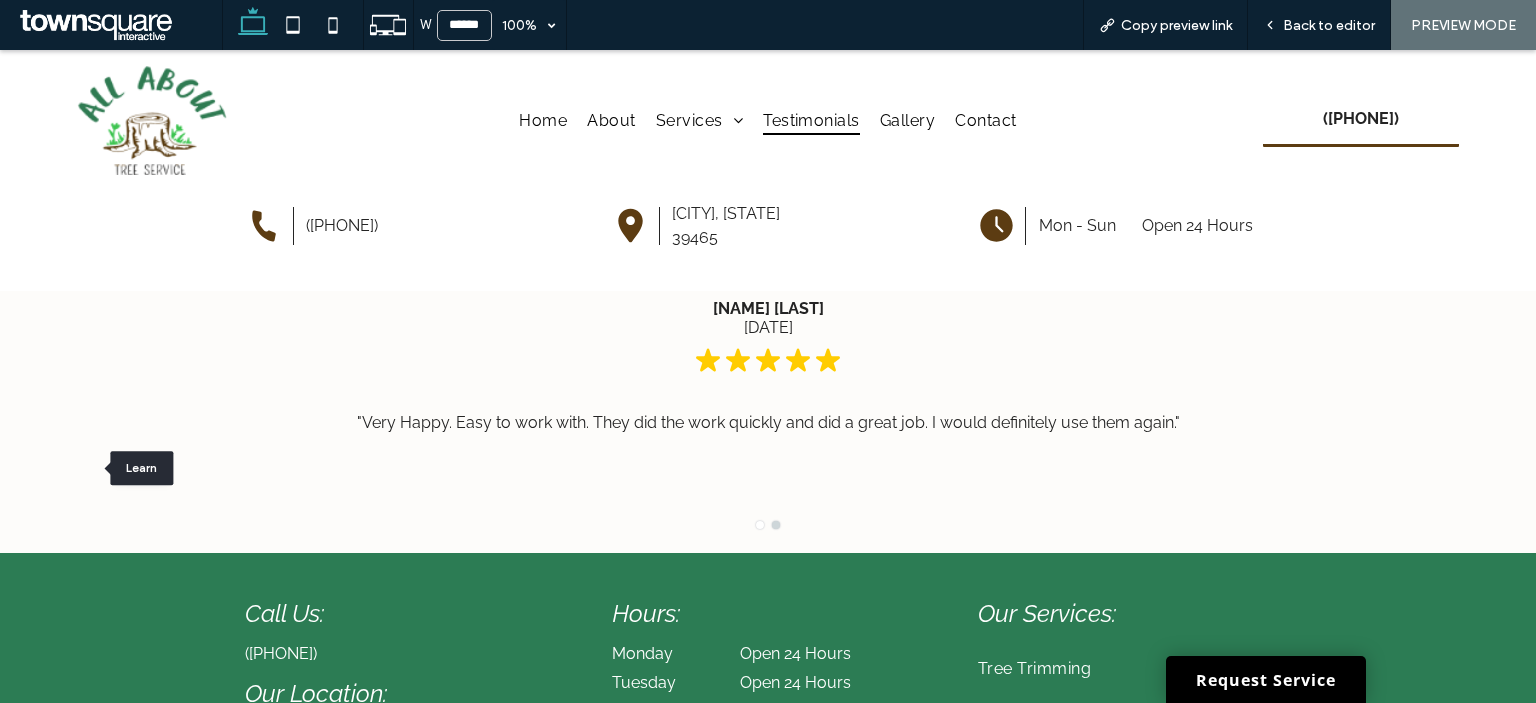click at bounding box center [760, 525] 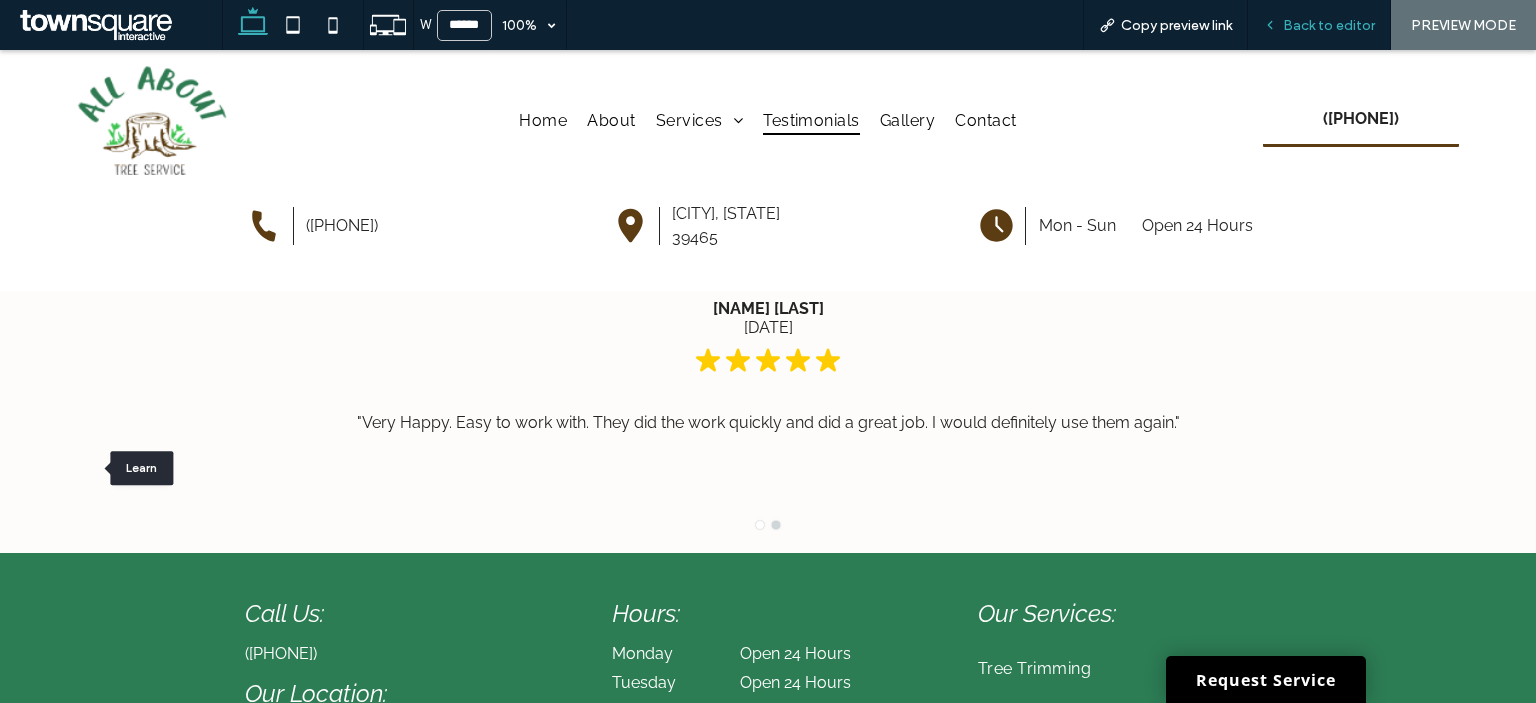 click on "Back to editor" at bounding box center (1329, 25) 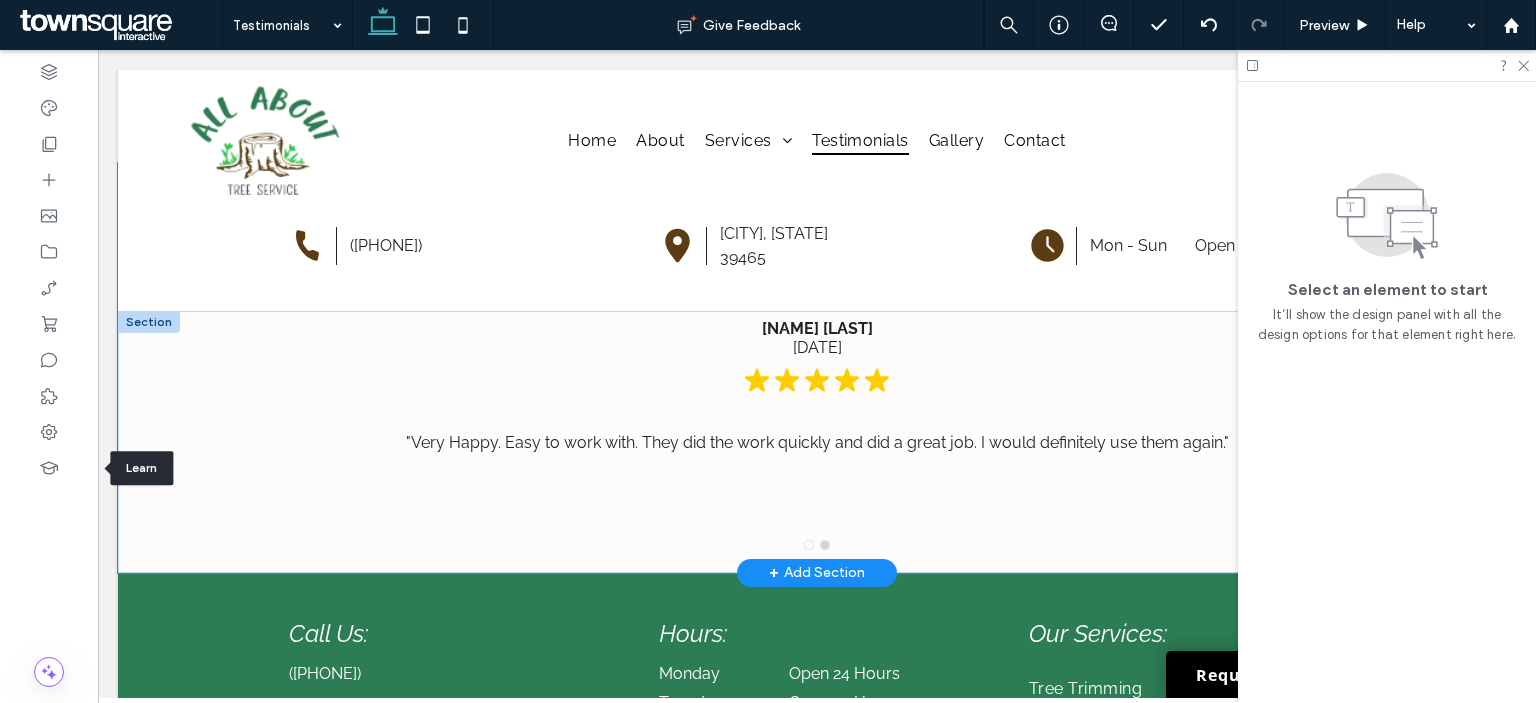 click on "[NAME] [LAST] [DATE] "Very Happy. Easy to work with. They did the work quickly and did a great job. I would definitely use them again."" at bounding box center (817, 380) 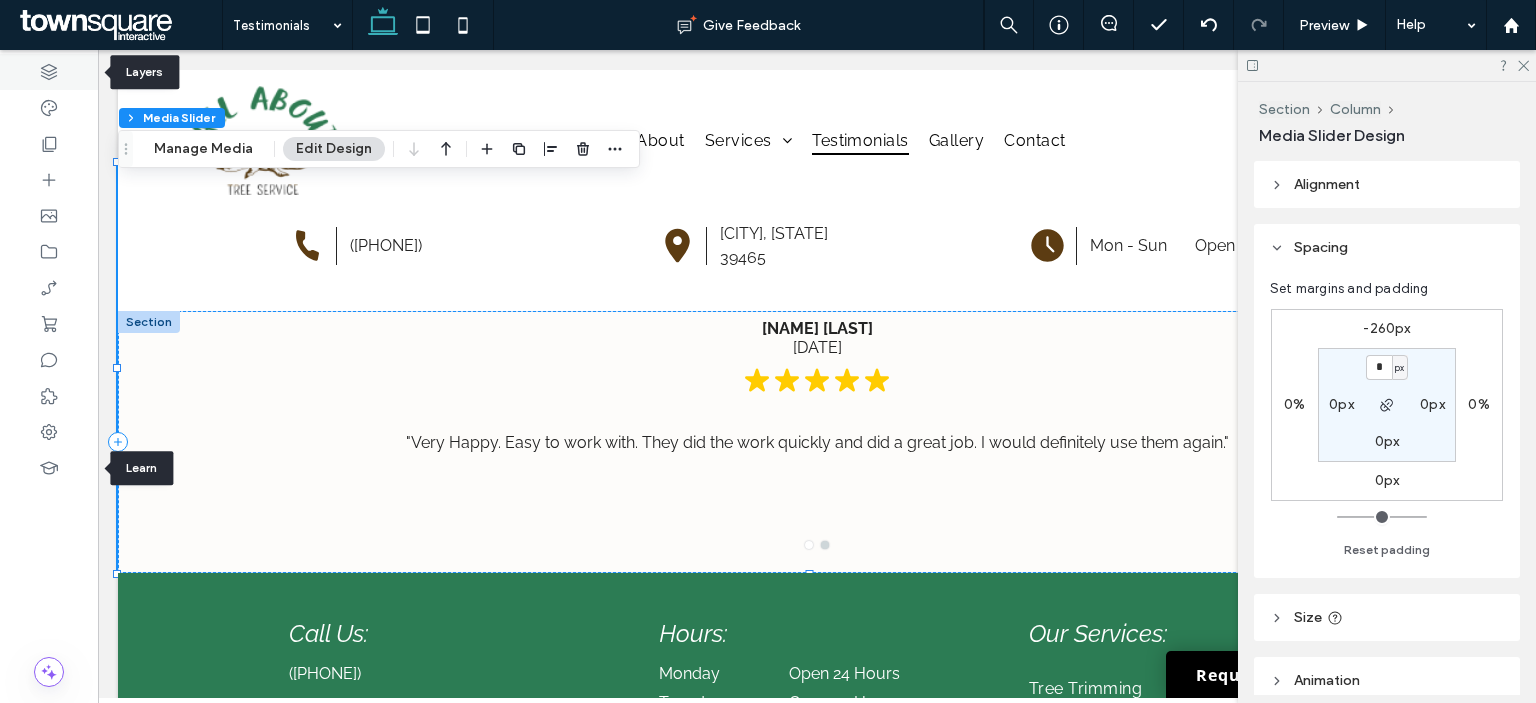 click at bounding box center (49, 72) 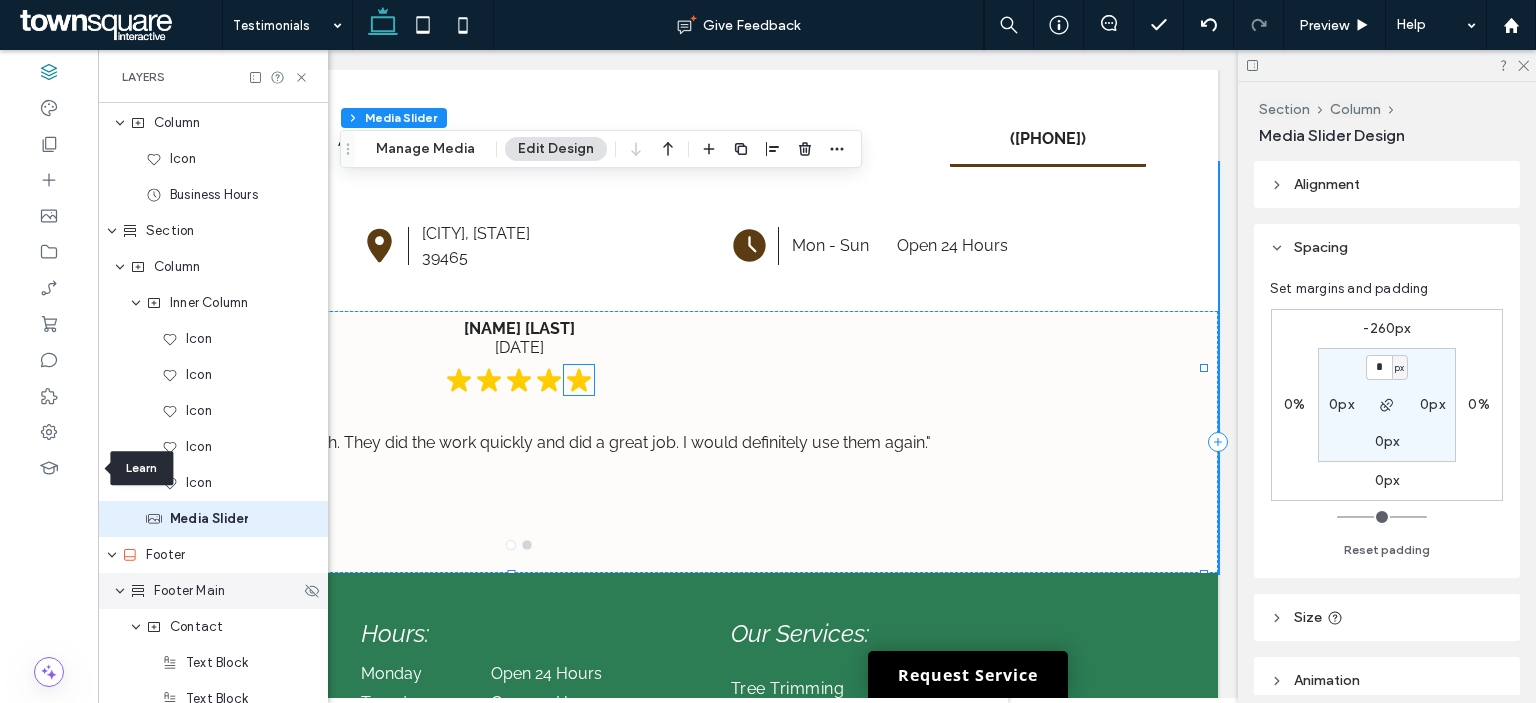 scroll, scrollTop: 941, scrollLeft: 0, axis: vertical 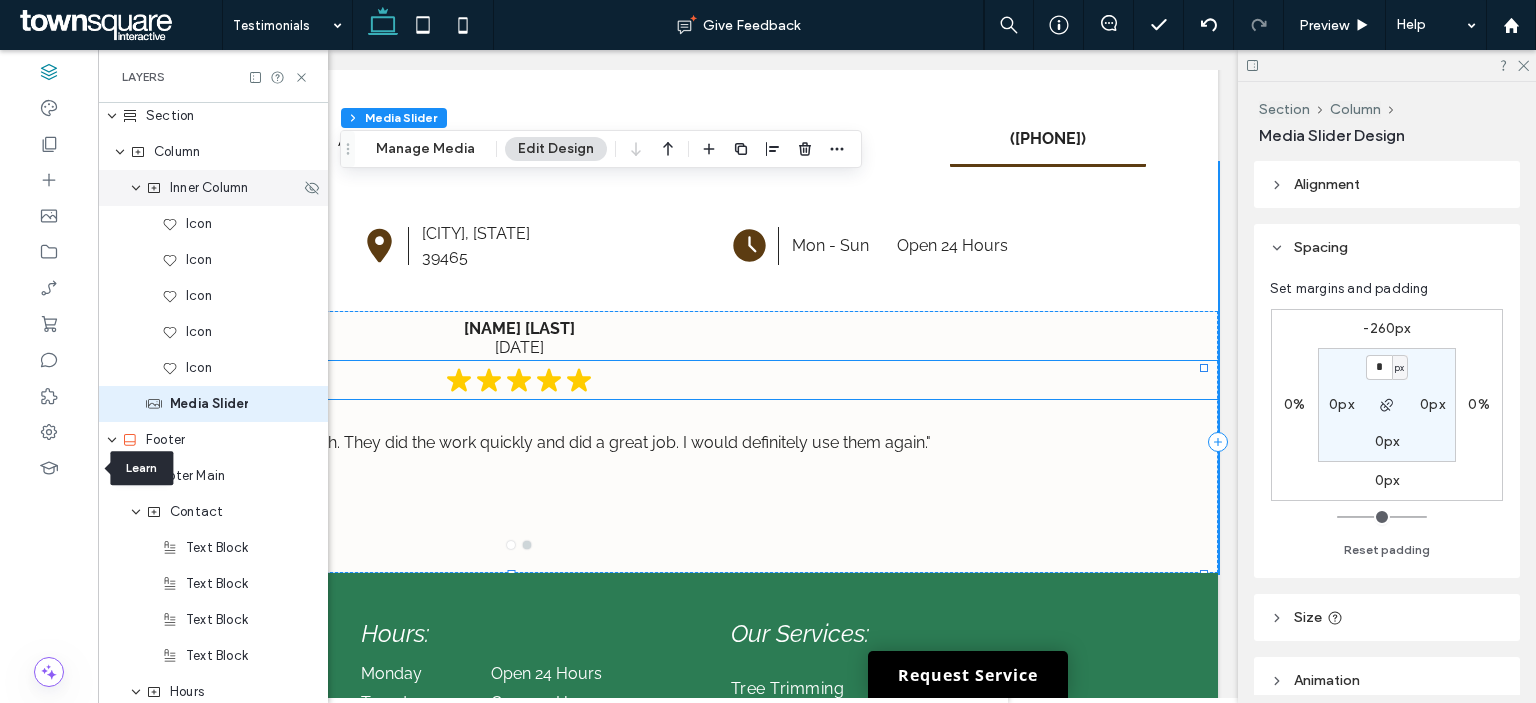 click on "Inner Column" at bounding box center (213, 188) 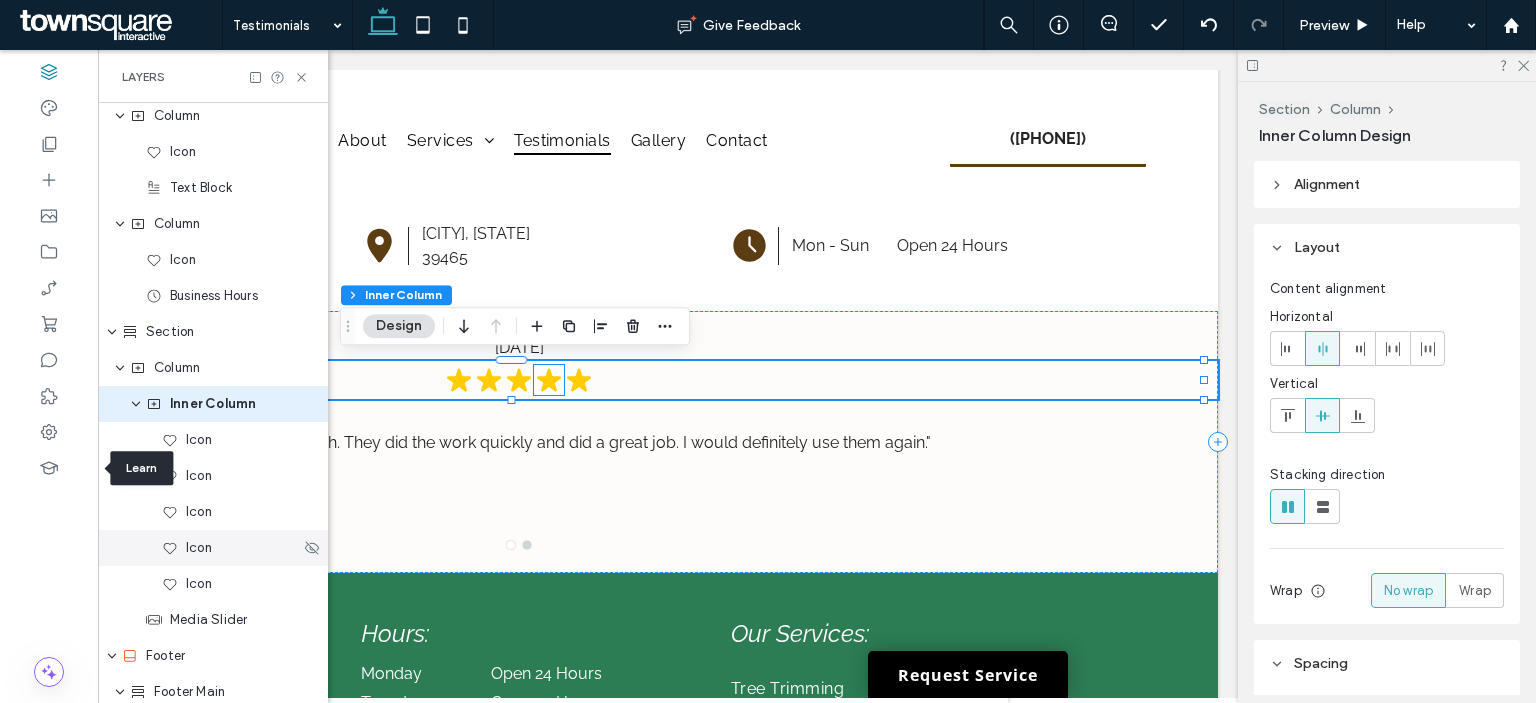 scroll, scrollTop: 825, scrollLeft: 0, axis: vertical 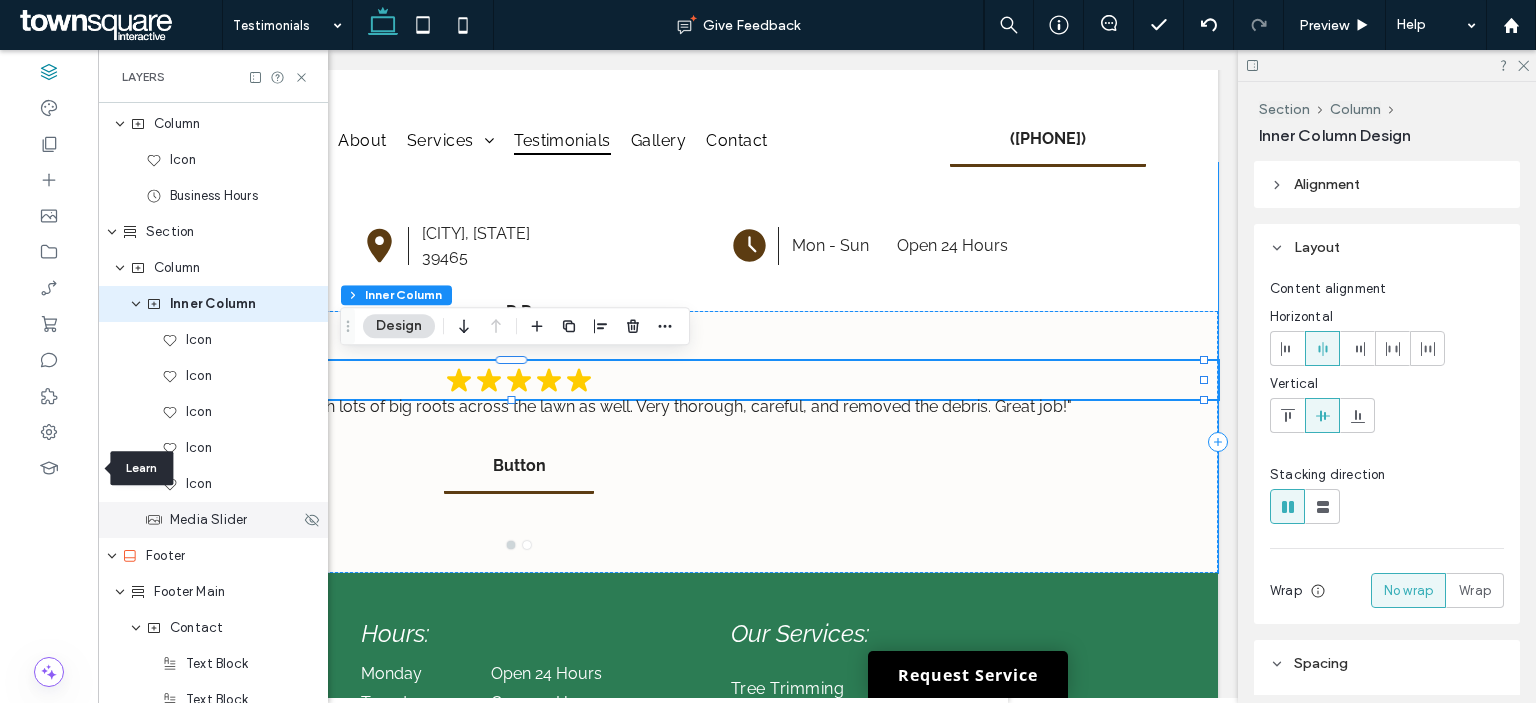 click on "Media Slider" at bounding box center (208, 520) 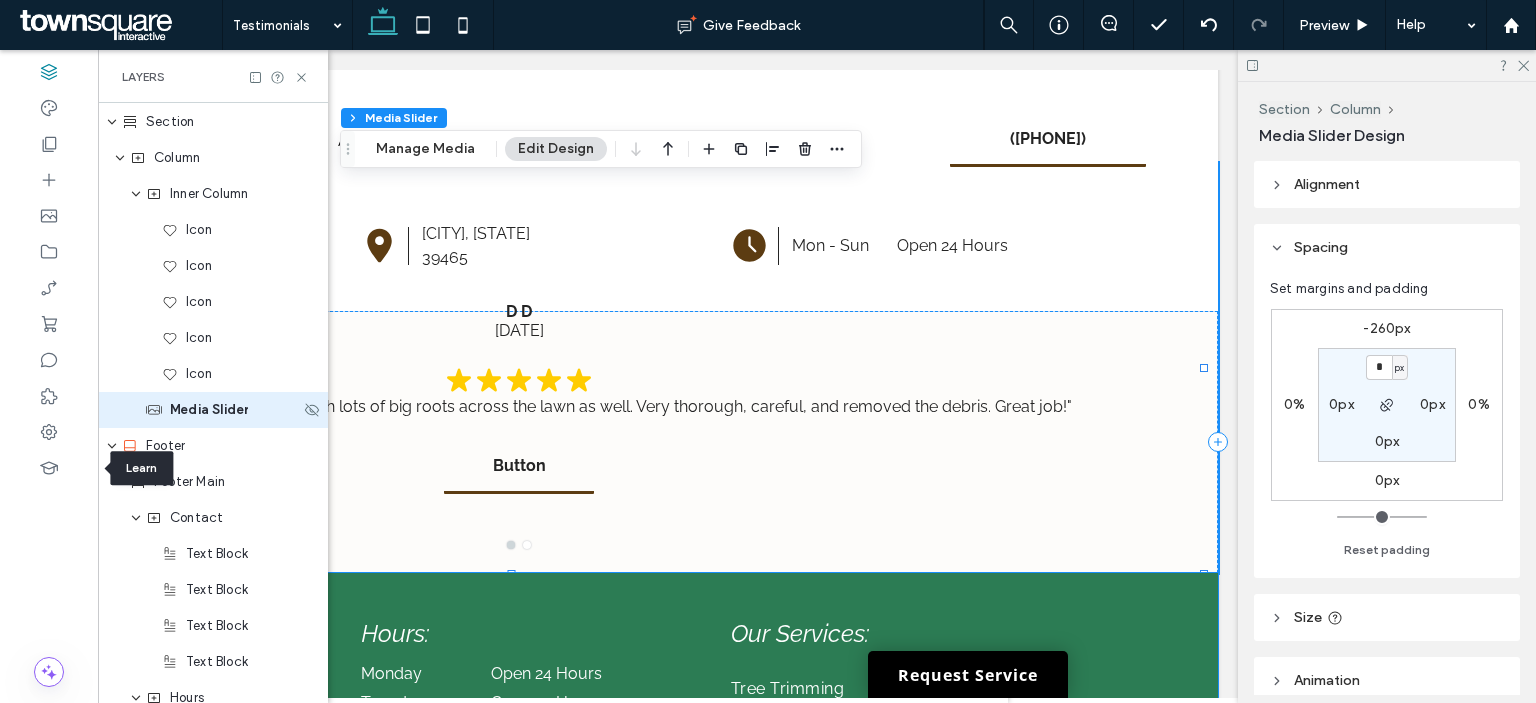 scroll, scrollTop: 941, scrollLeft: 0, axis: vertical 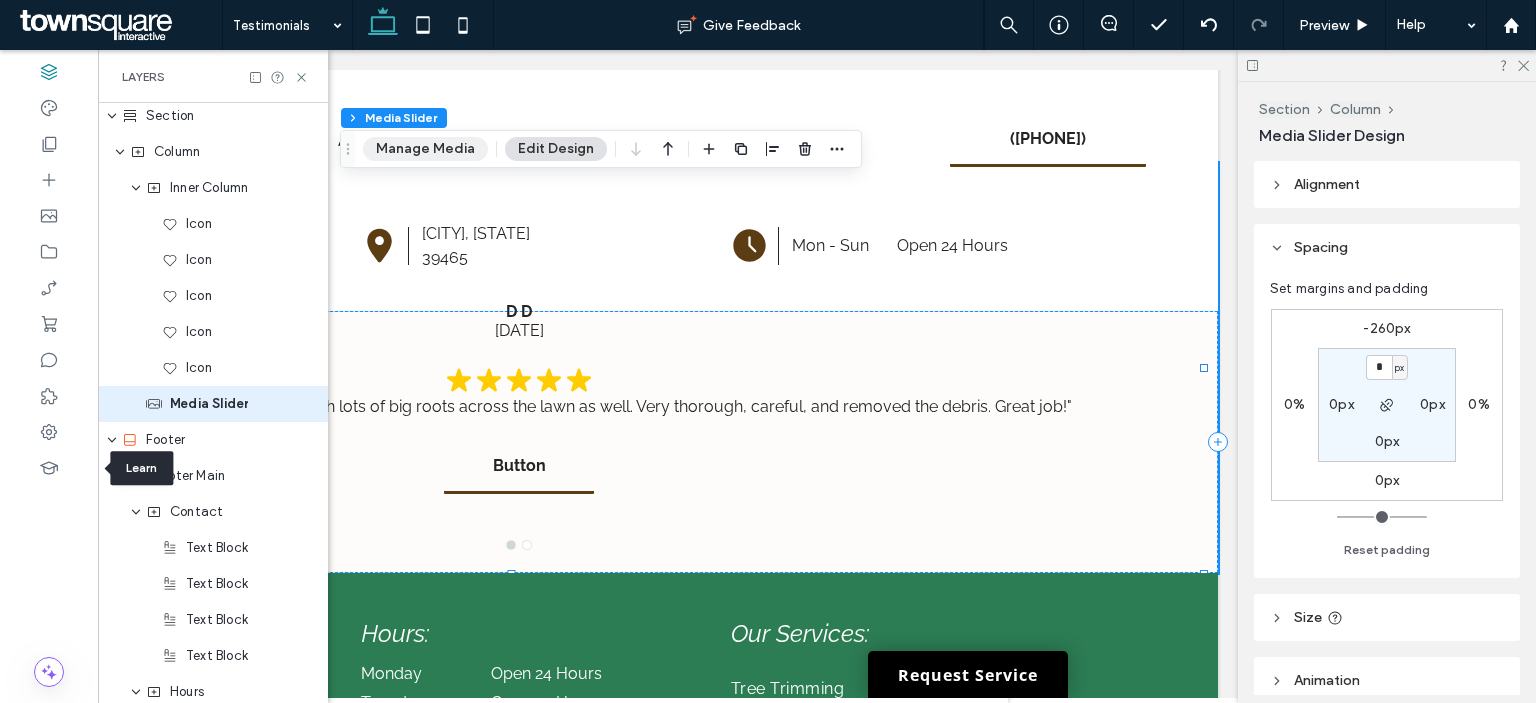 click on "Manage Media" at bounding box center (425, 149) 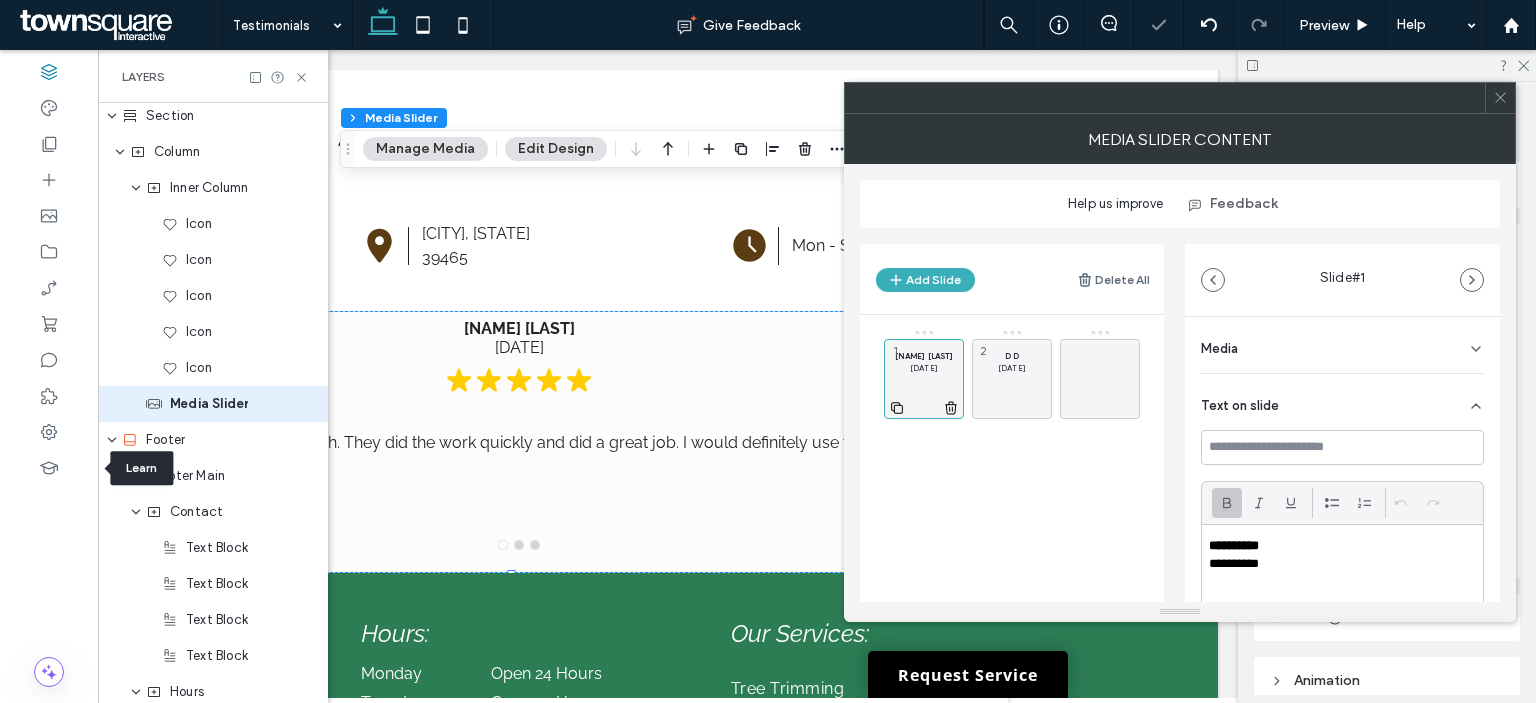 click on "[DATE]" at bounding box center [924, 368] 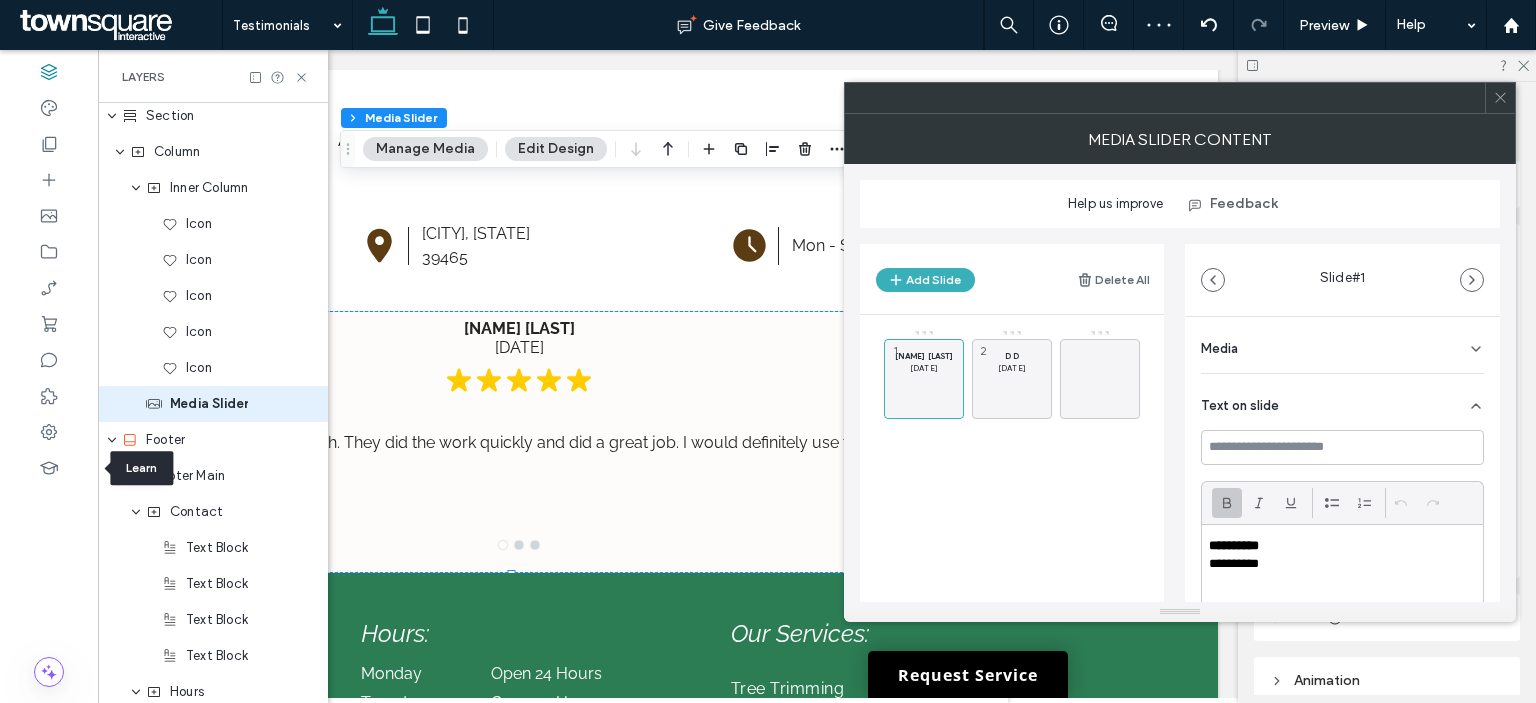 click at bounding box center (1342, 582) 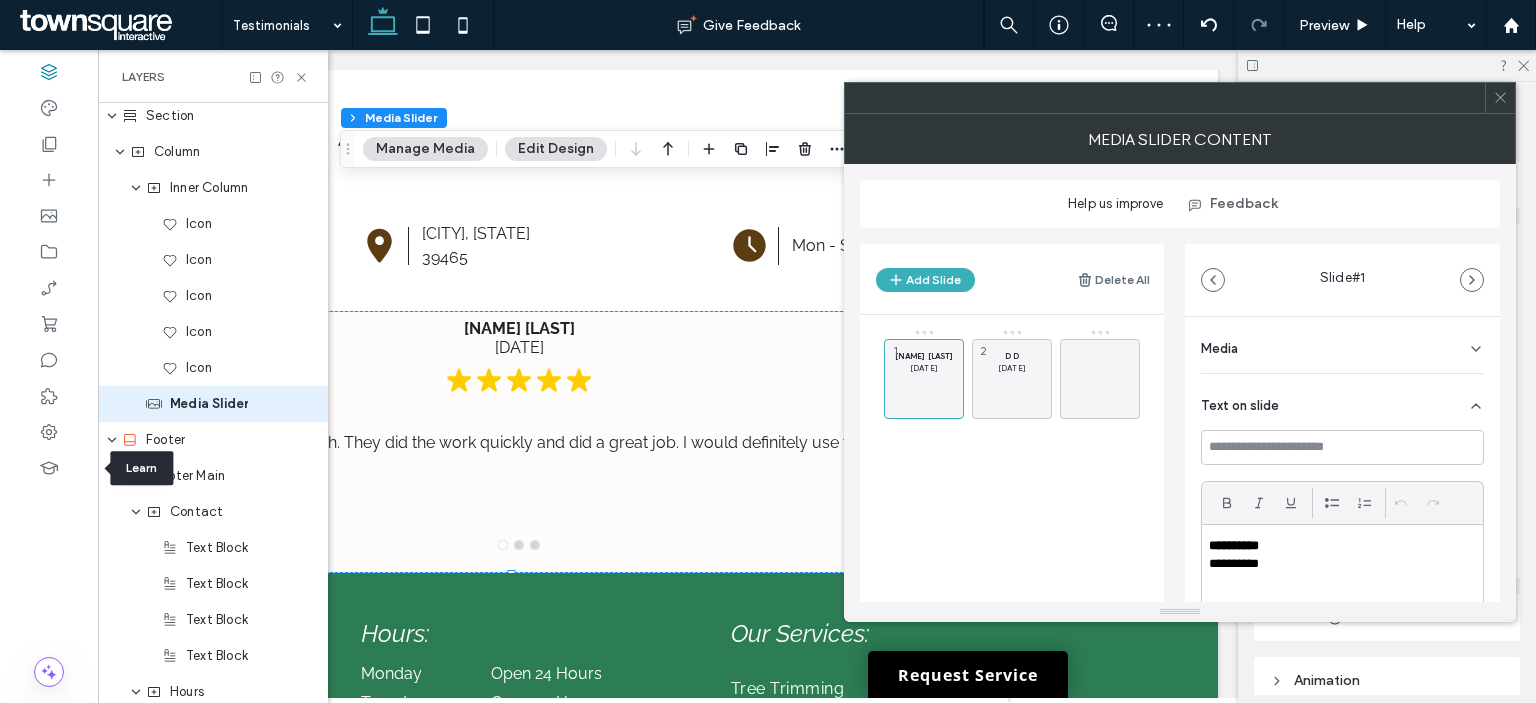 paste 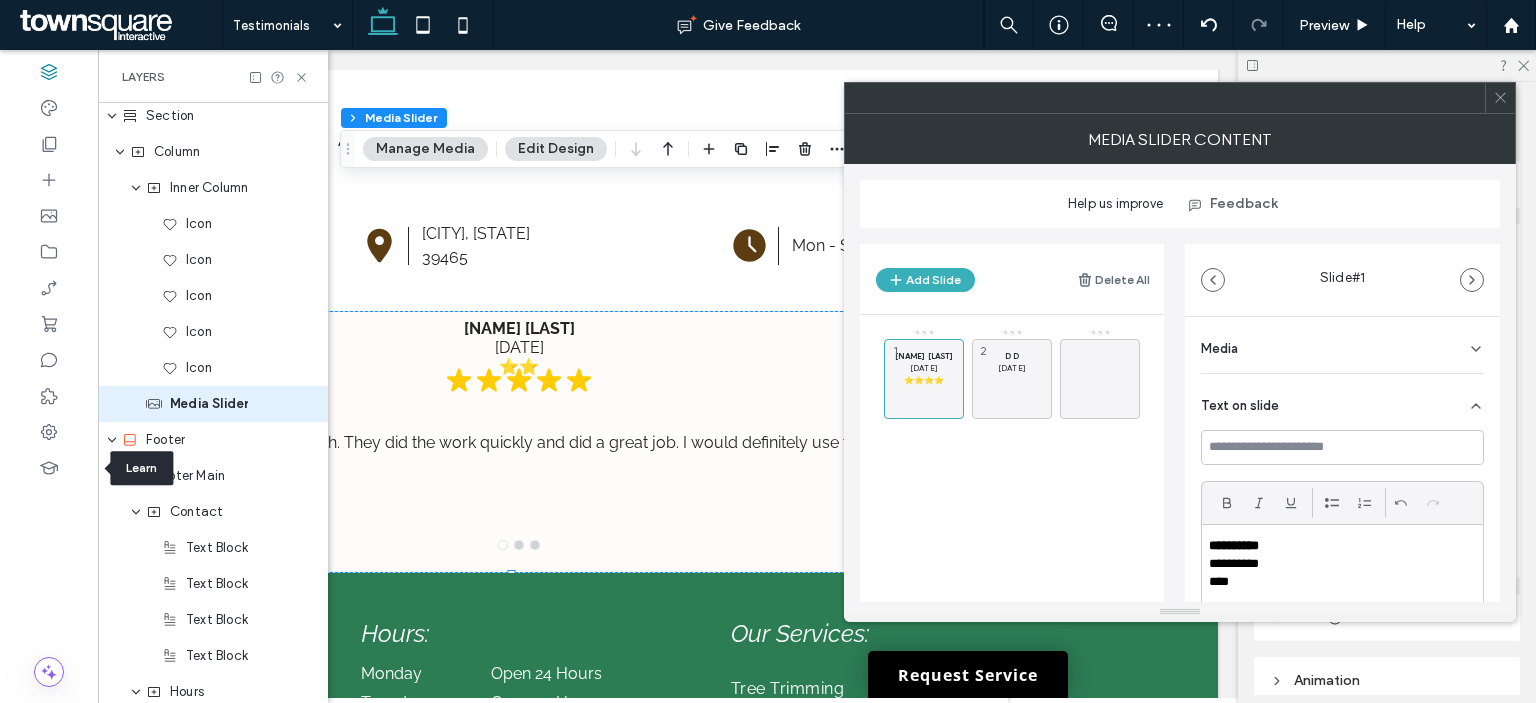 scroll, scrollTop: 0, scrollLeft: 0, axis: both 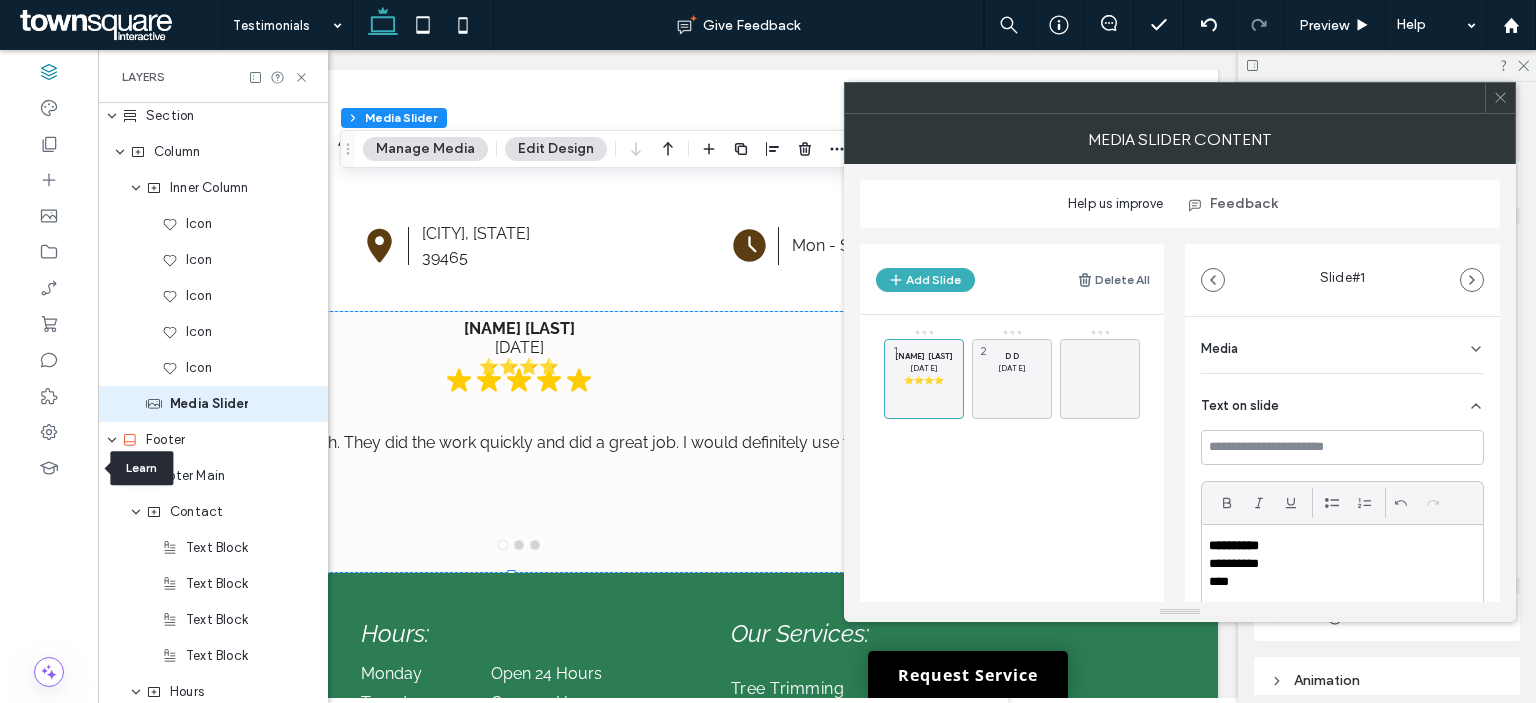 click 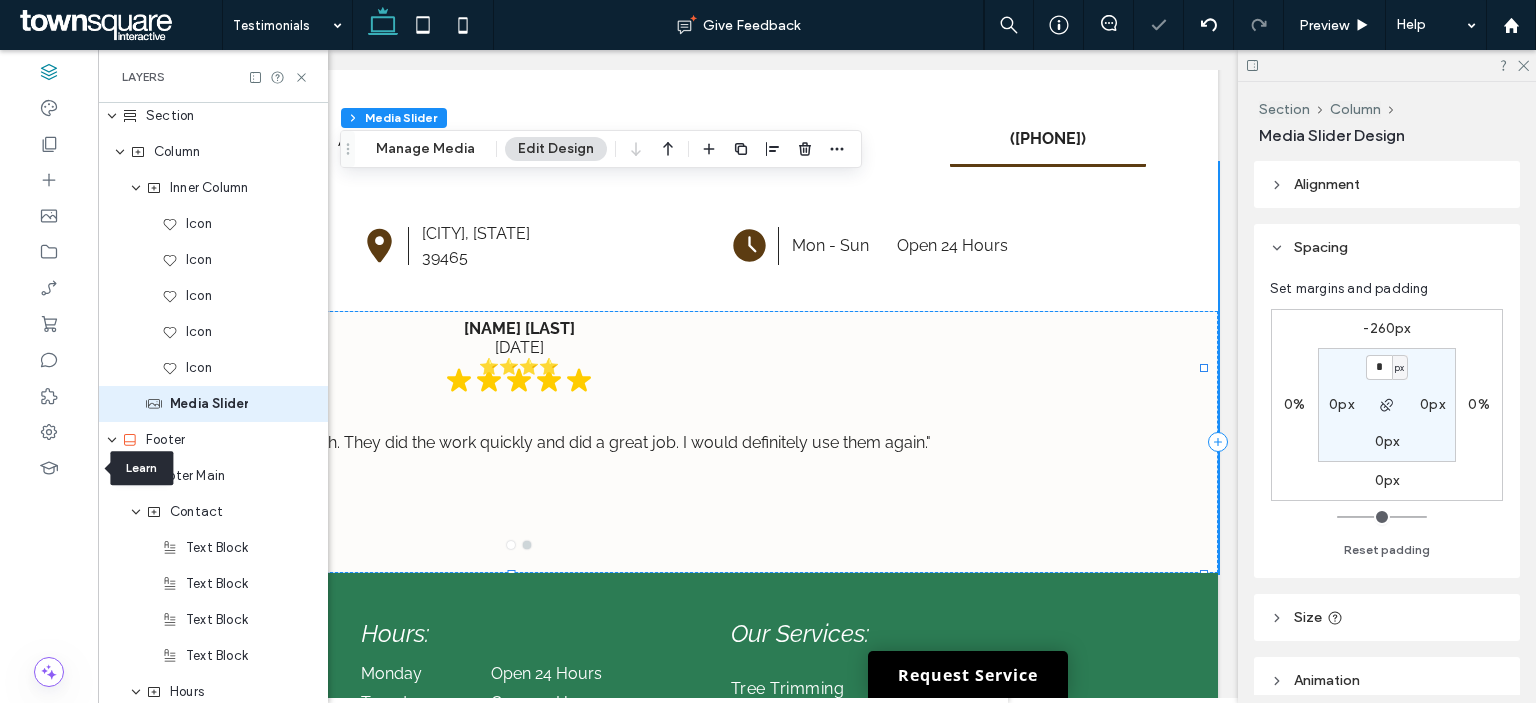 click on "-260px 0% 0px 0% * px 0px 0px 0px" at bounding box center [1387, 405] 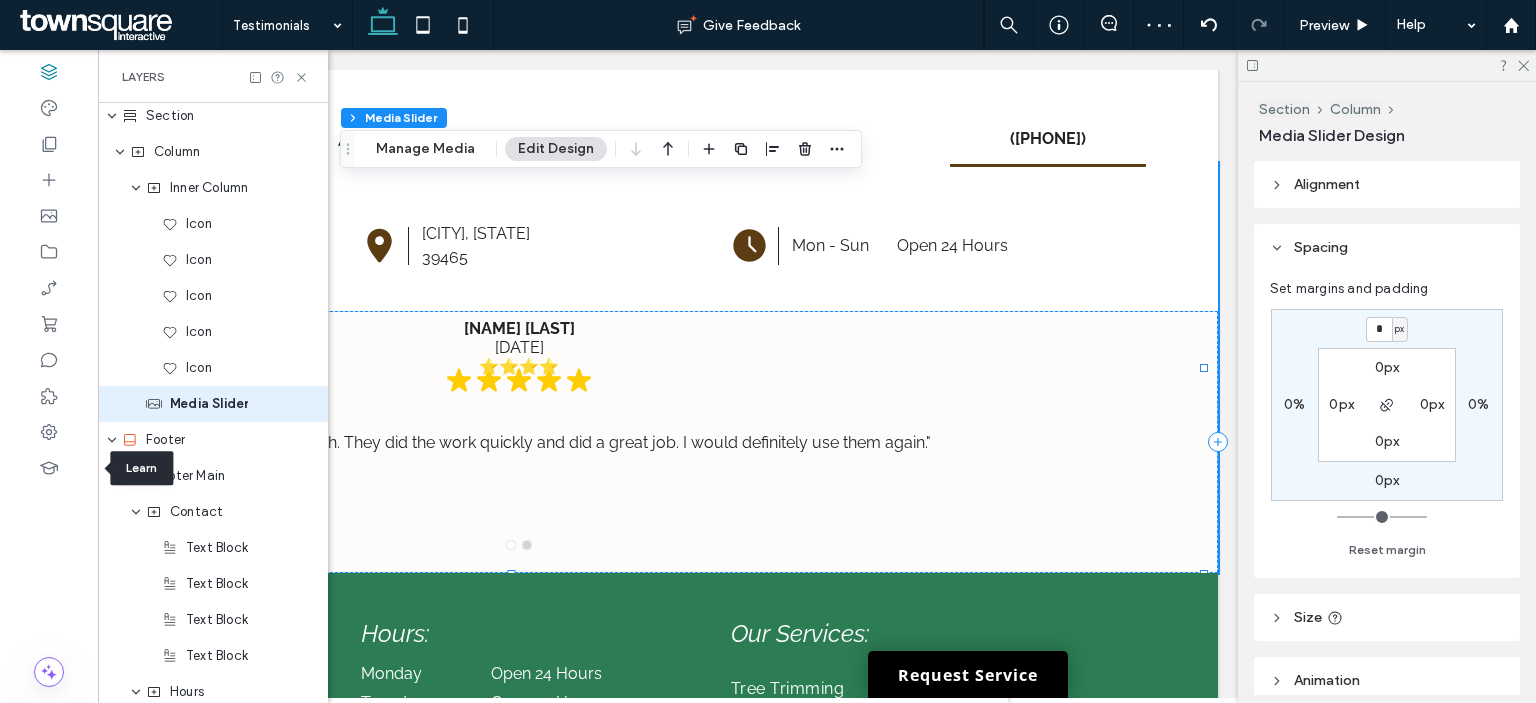 type on "*" 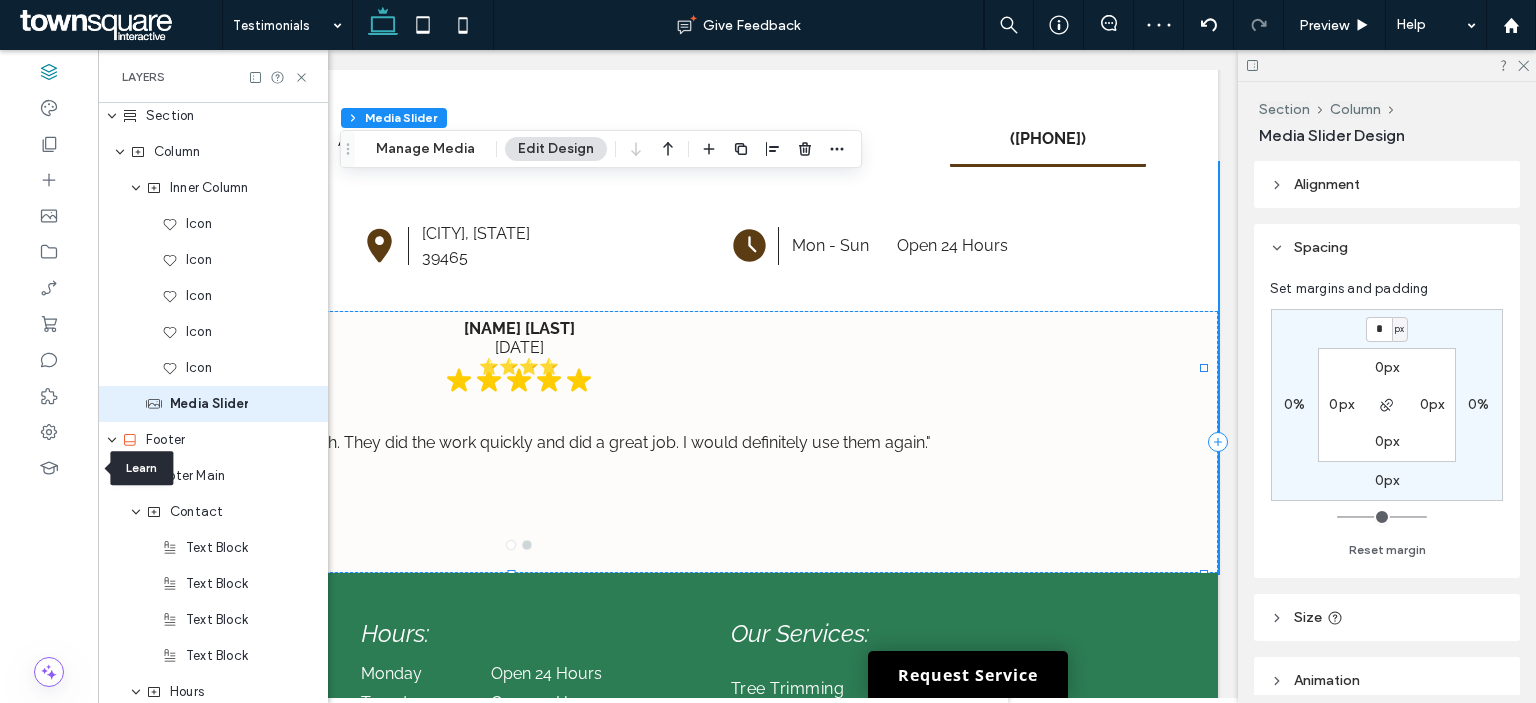 type on "*" 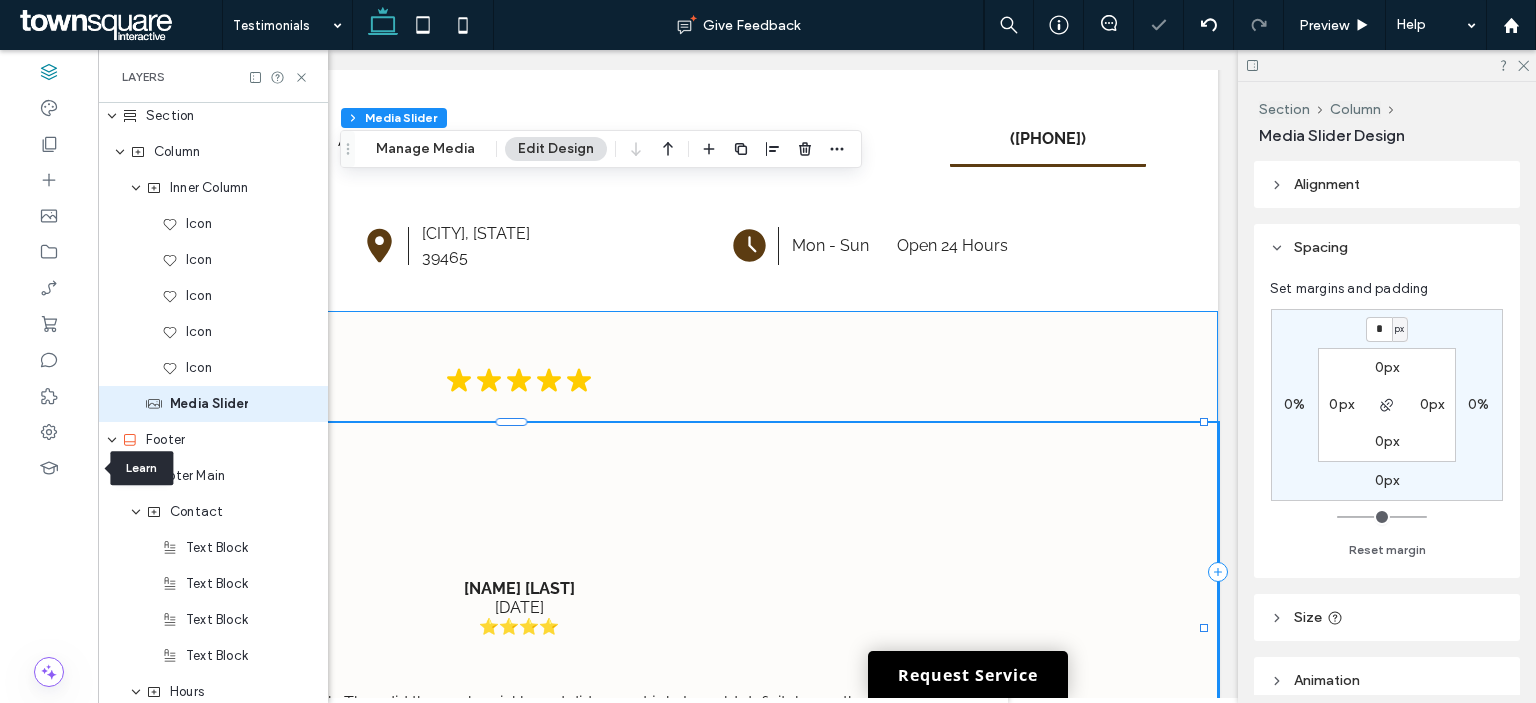 click on "[NAME] [LAST] [DATE] ⭐⭐⭐⭐ "Very Happy. Easy to work with. They did the work quickly and did a great job. I would definitely use them again." [INITIAL] [INITIAL] [DATE] "They came out and took care of a big stump with lots of big roots across the lawn as well. Very thorough, careful, and removed the debris. Great job!" Button Button a a a a" at bounding box center [519, 572] 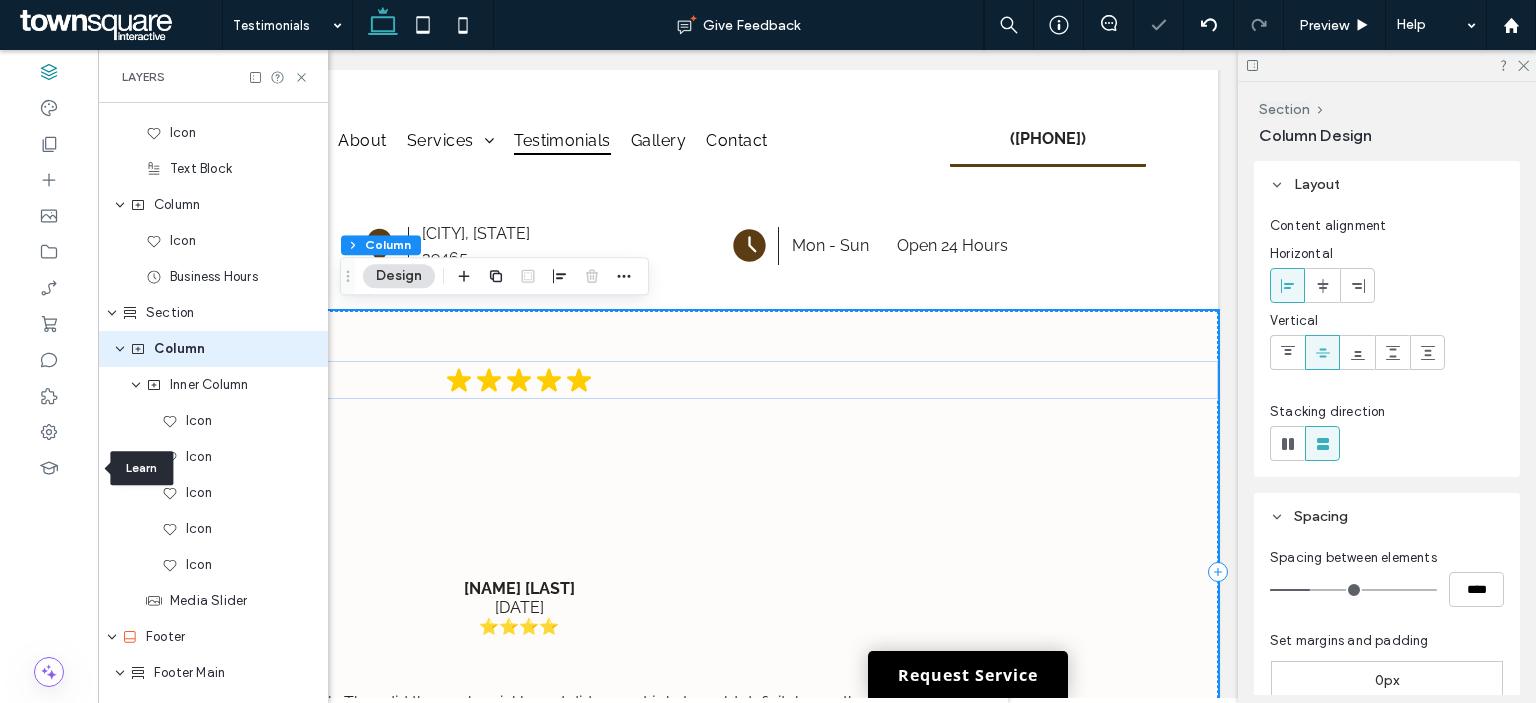 scroll, scrollTop: 689, scrollLeft: 0, axis: vertical 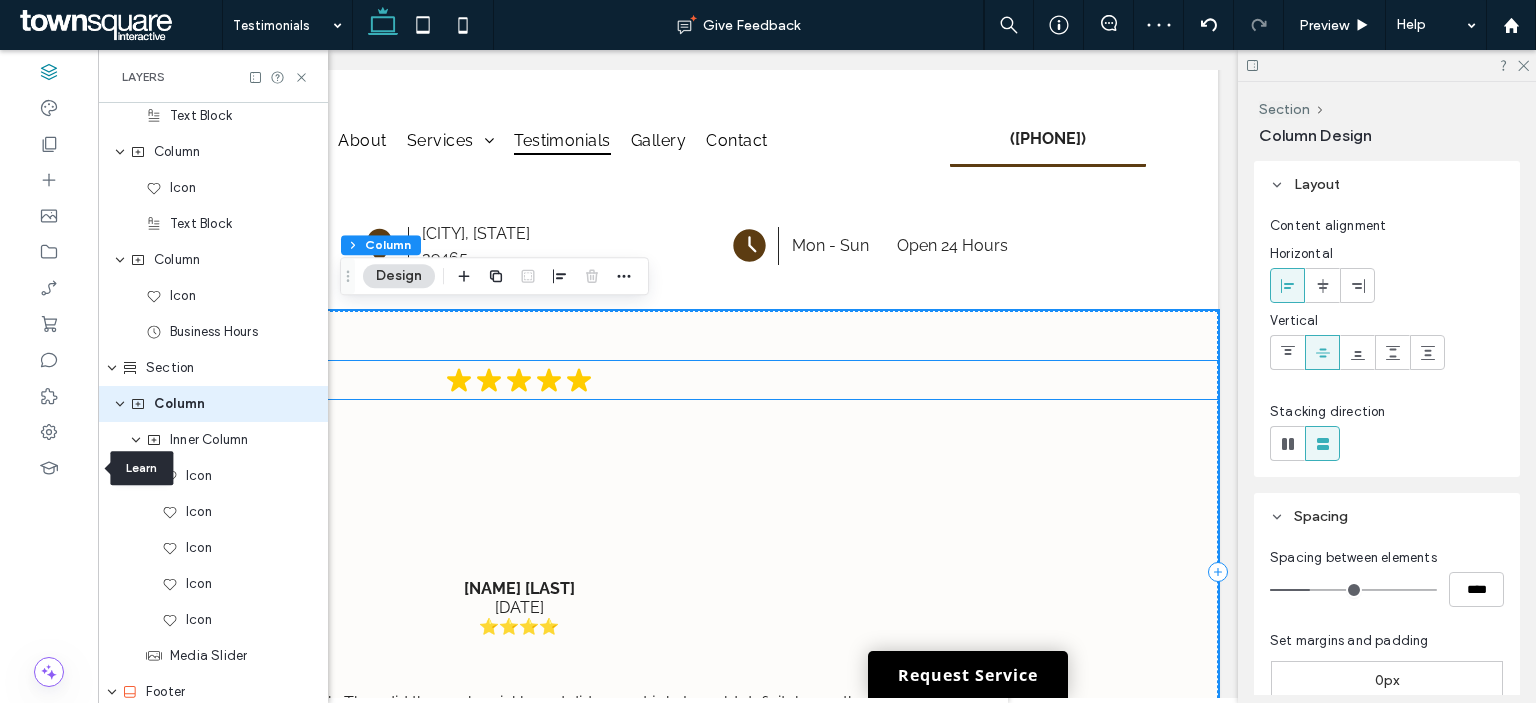 click at bounding box center [519, 380] 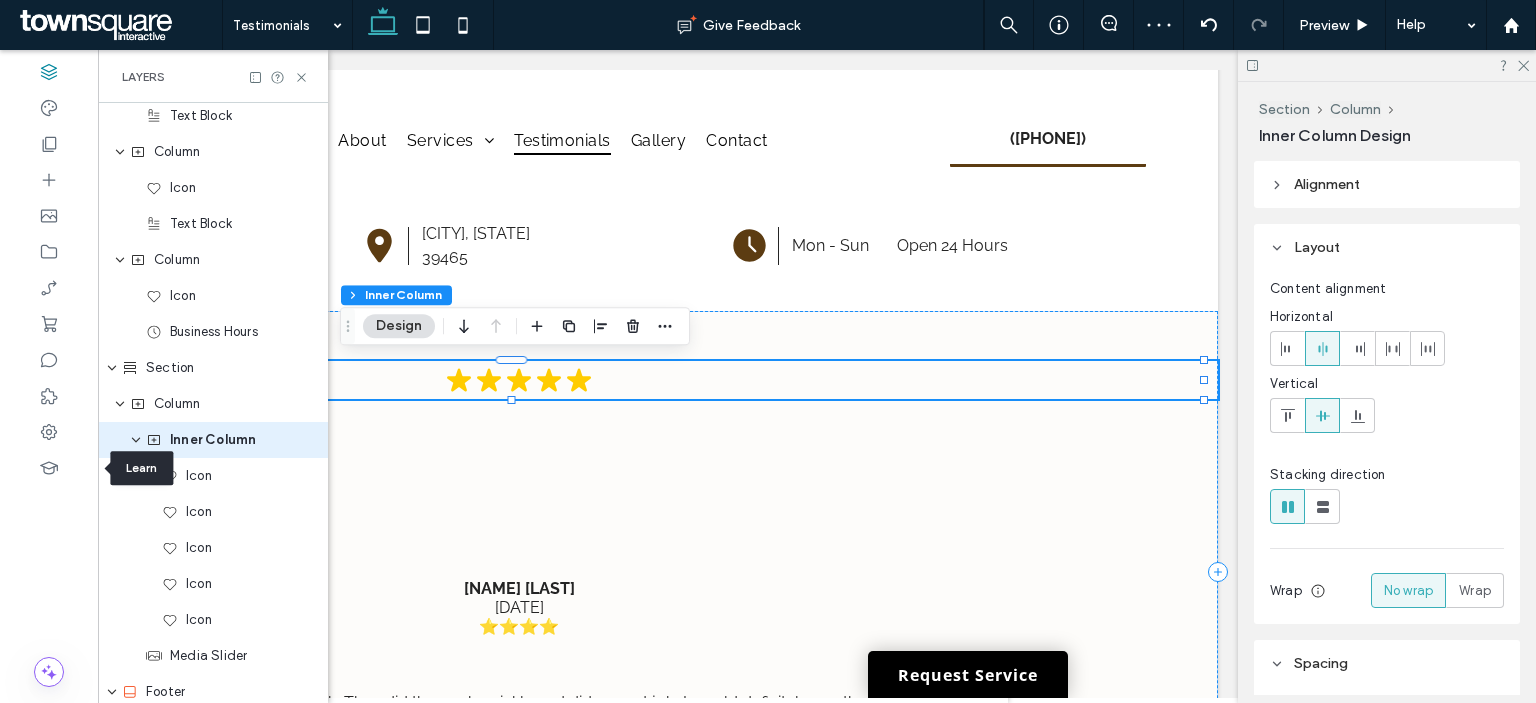 scroll, scrollTop: 725, scrollLeft: 0, axis: vertical 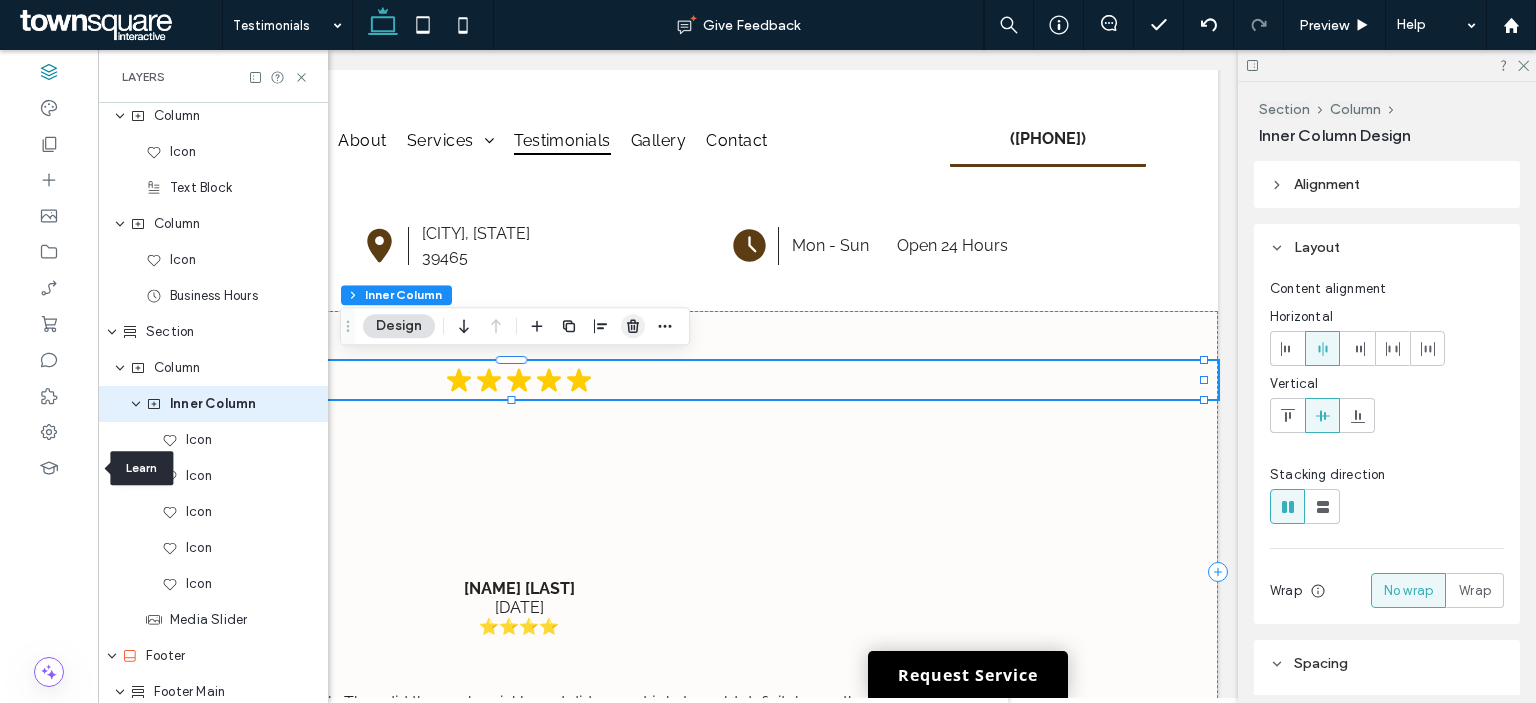 click 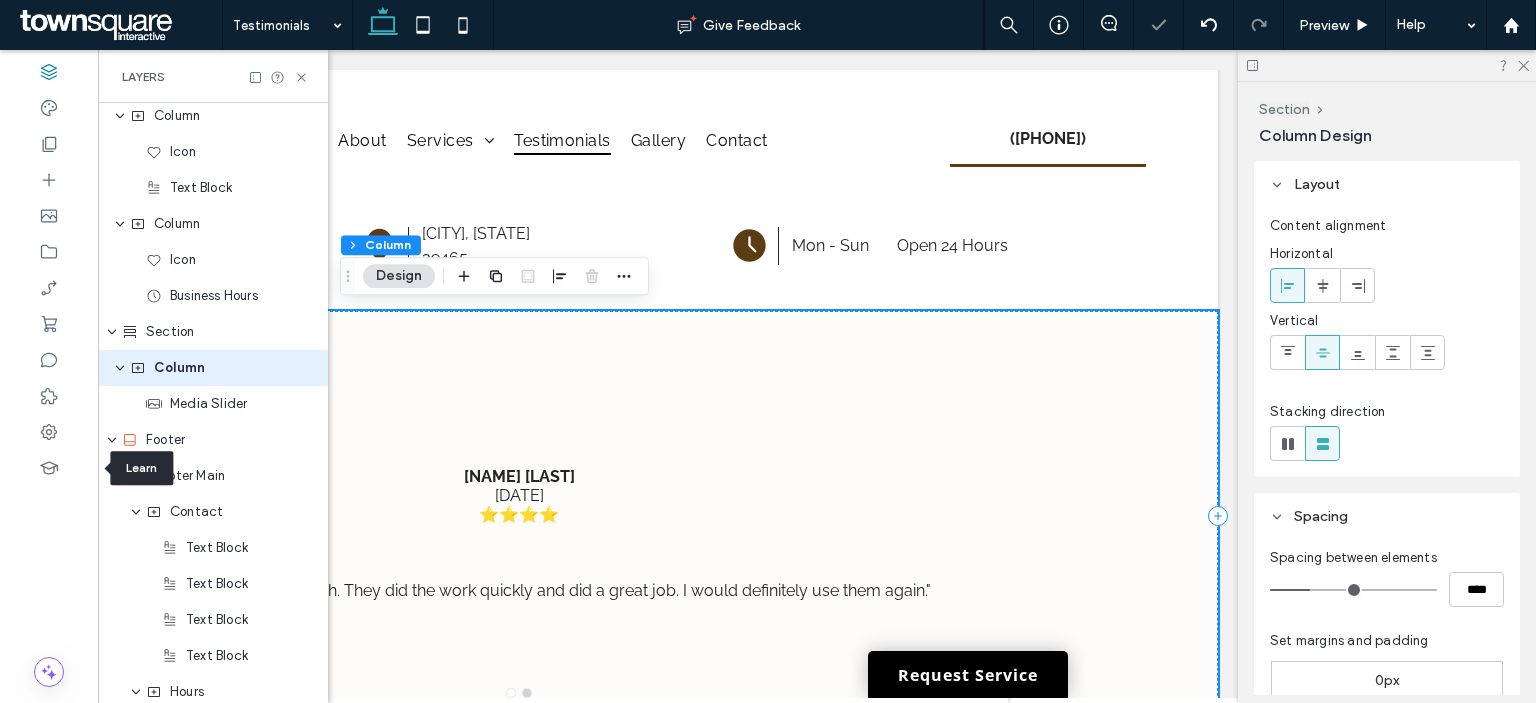 scroll, scrollTop: 689, scrollLeft: 0, axis: vertical 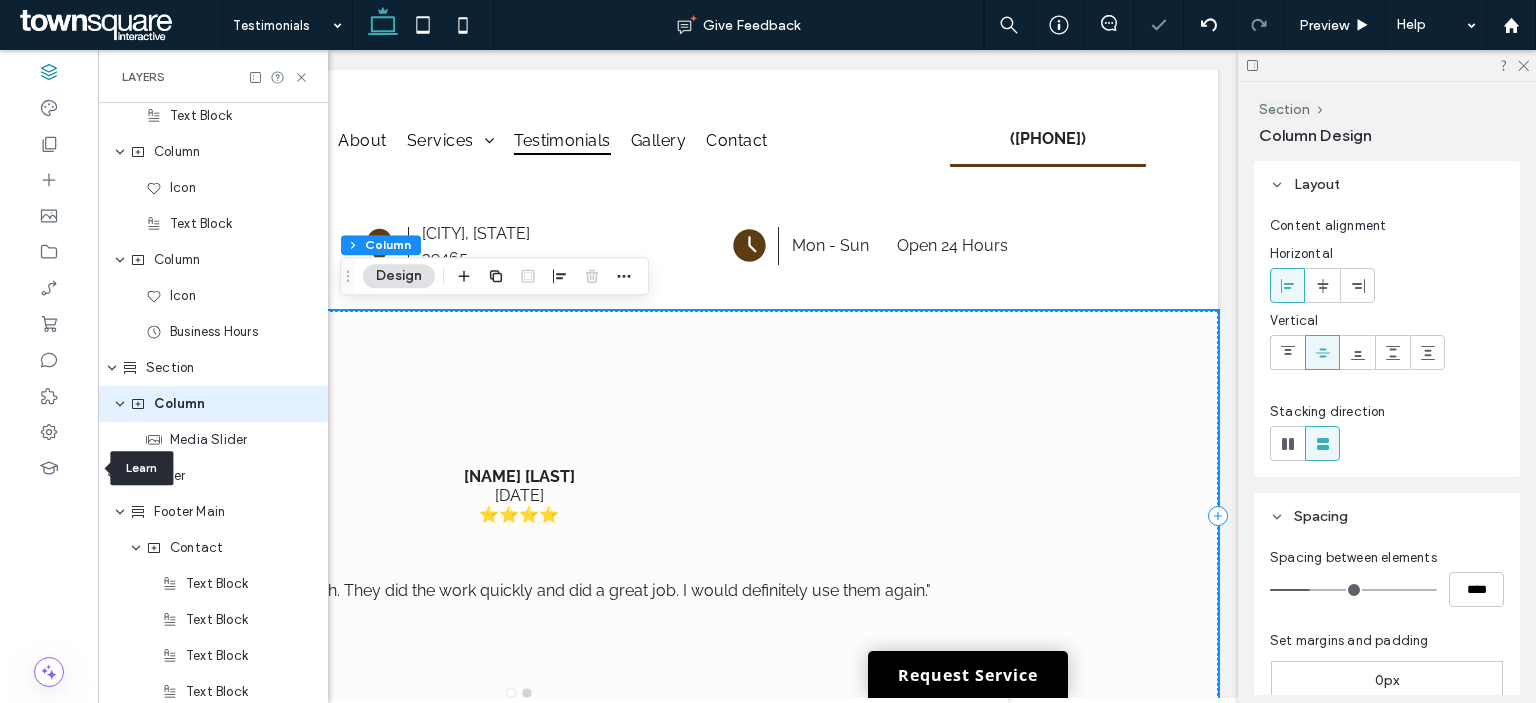 click on "[NAME] [LAST] [DATE] ⭐⭐⭐⭐ "Very Happy. Easy to work with. They did the work quickly and did a great job. I would definitely use them again."" at bounding box center (519, 528) 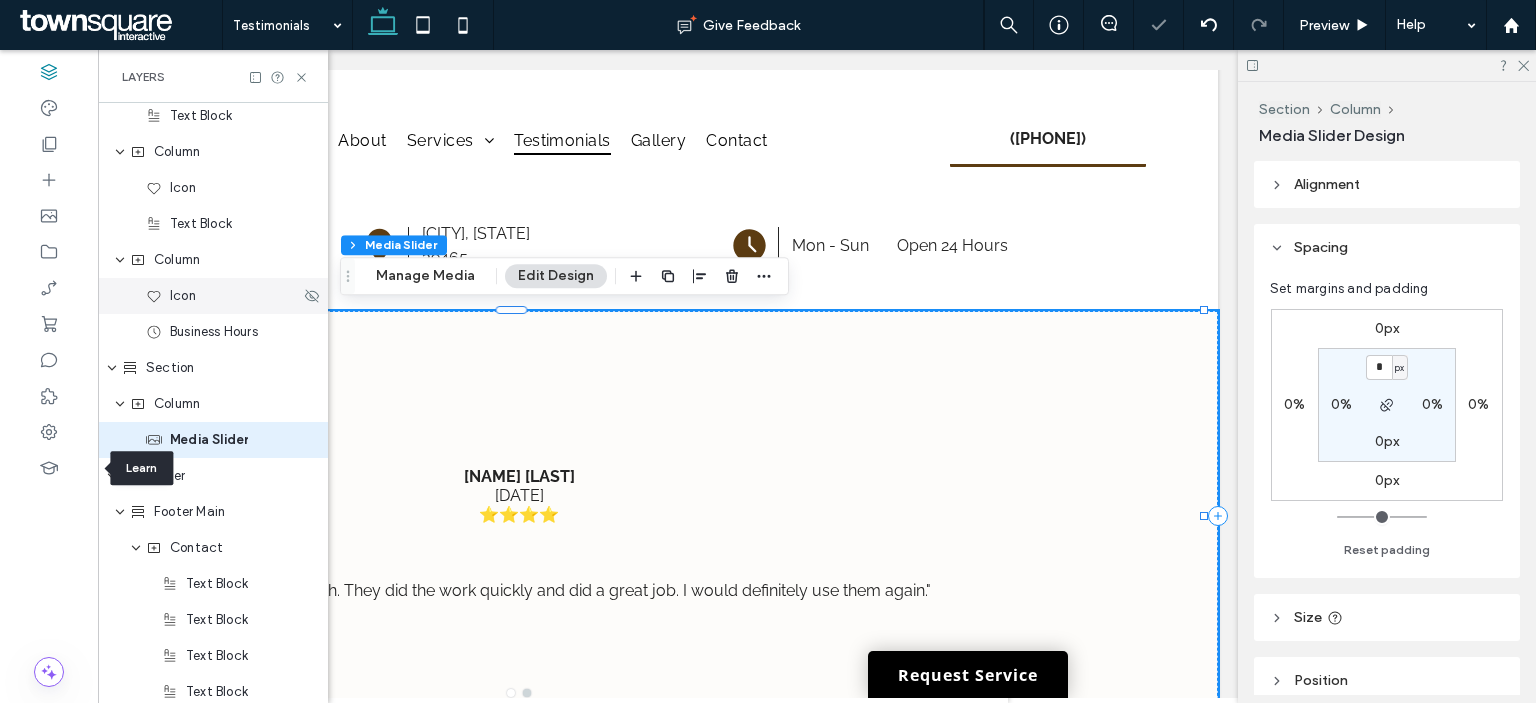 scroll, scrollTop: 725, scrollLeft: 0, axis: vertical 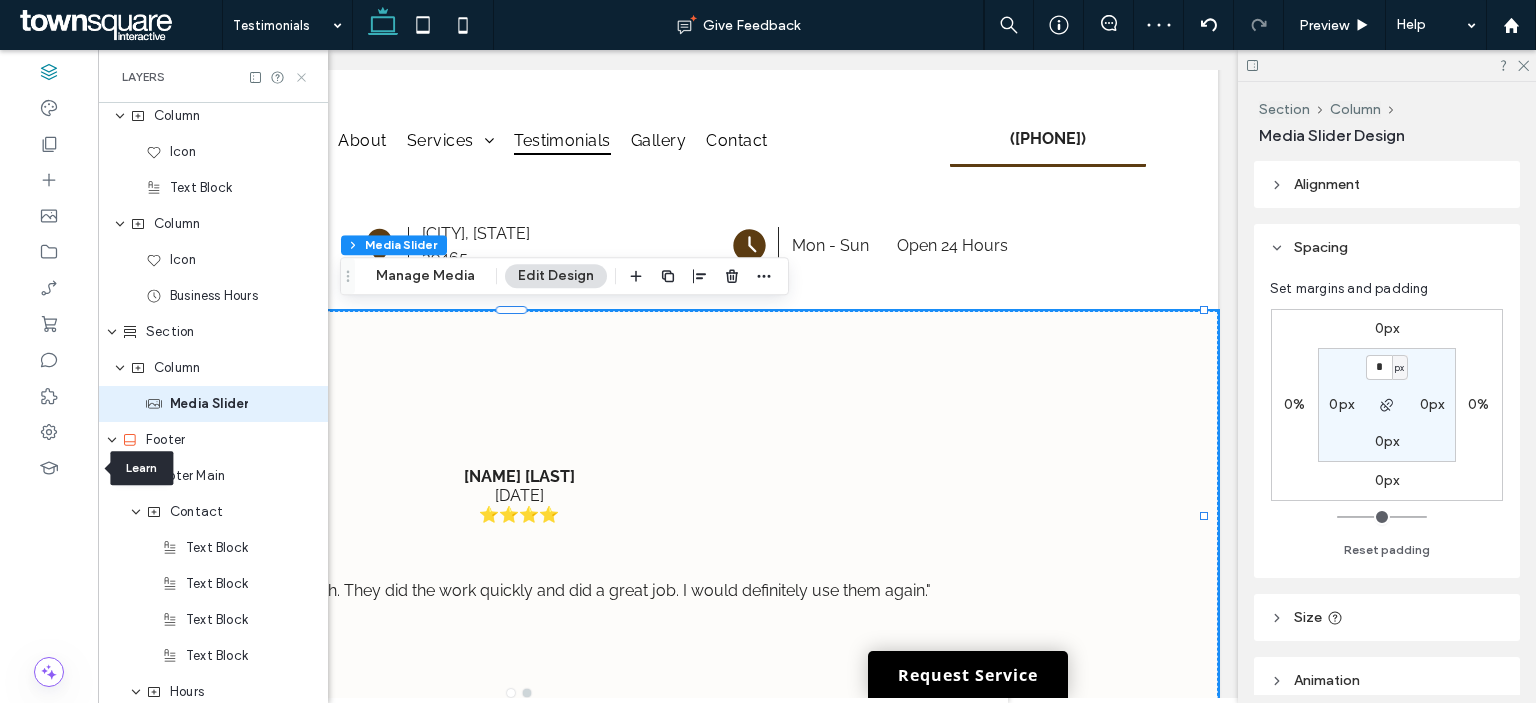 click 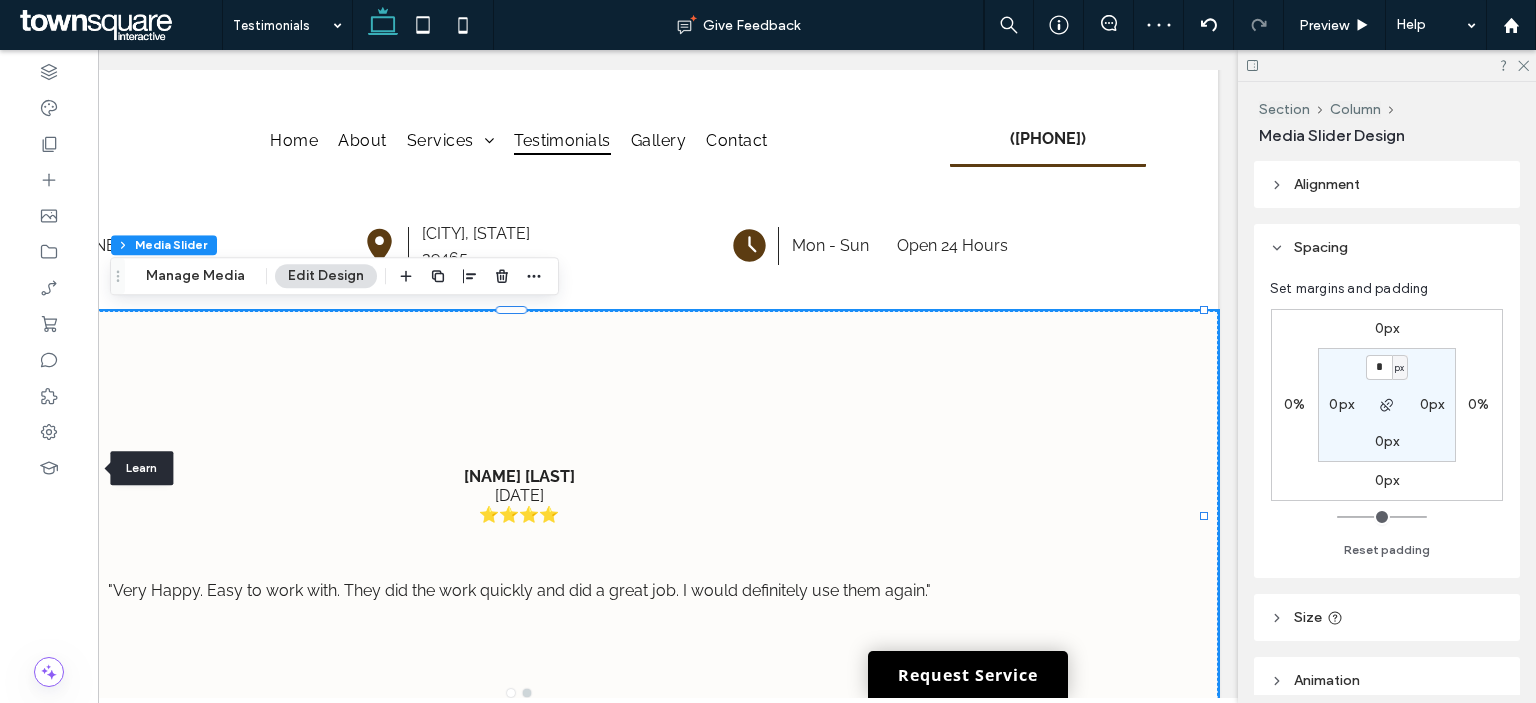 scroll, scrollTop: 0, scrollLeft: 297, axis: horizontal 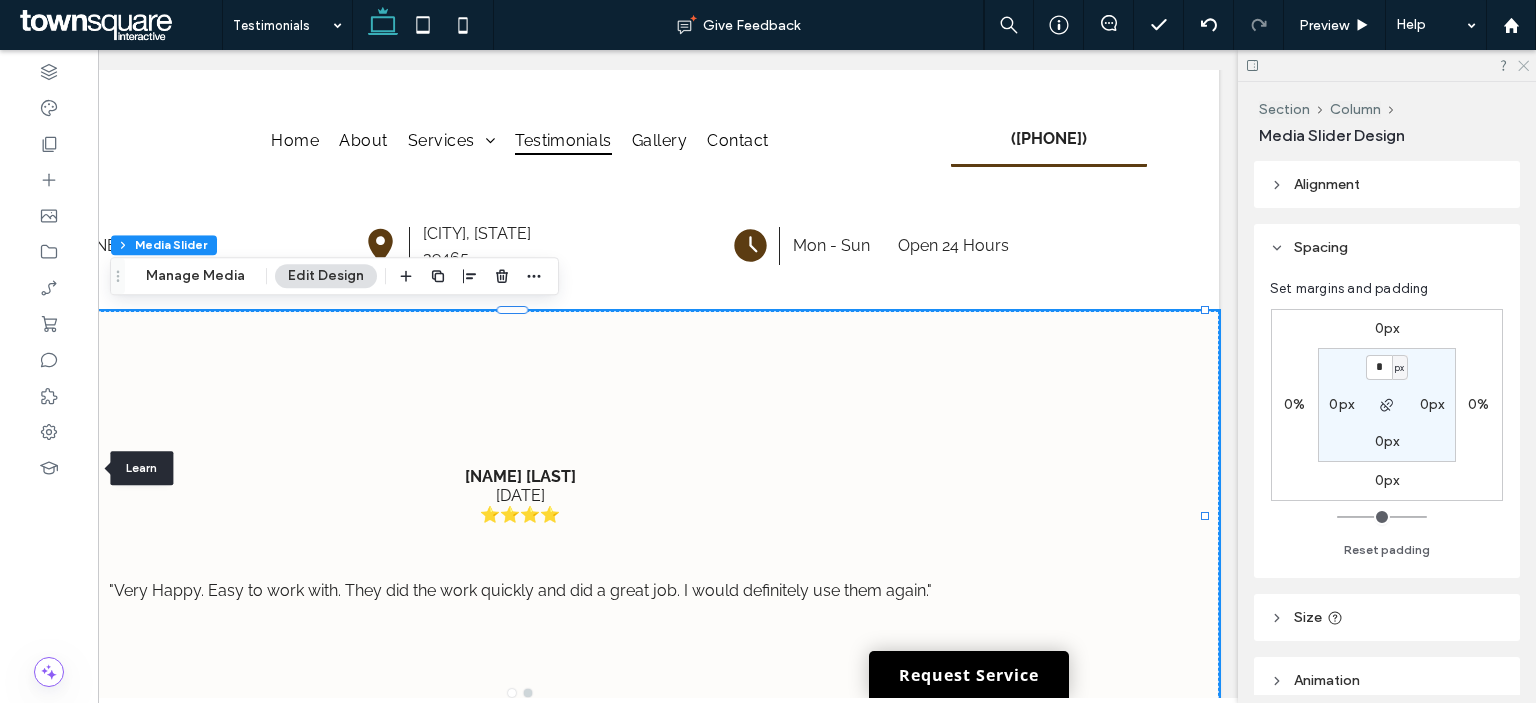 click 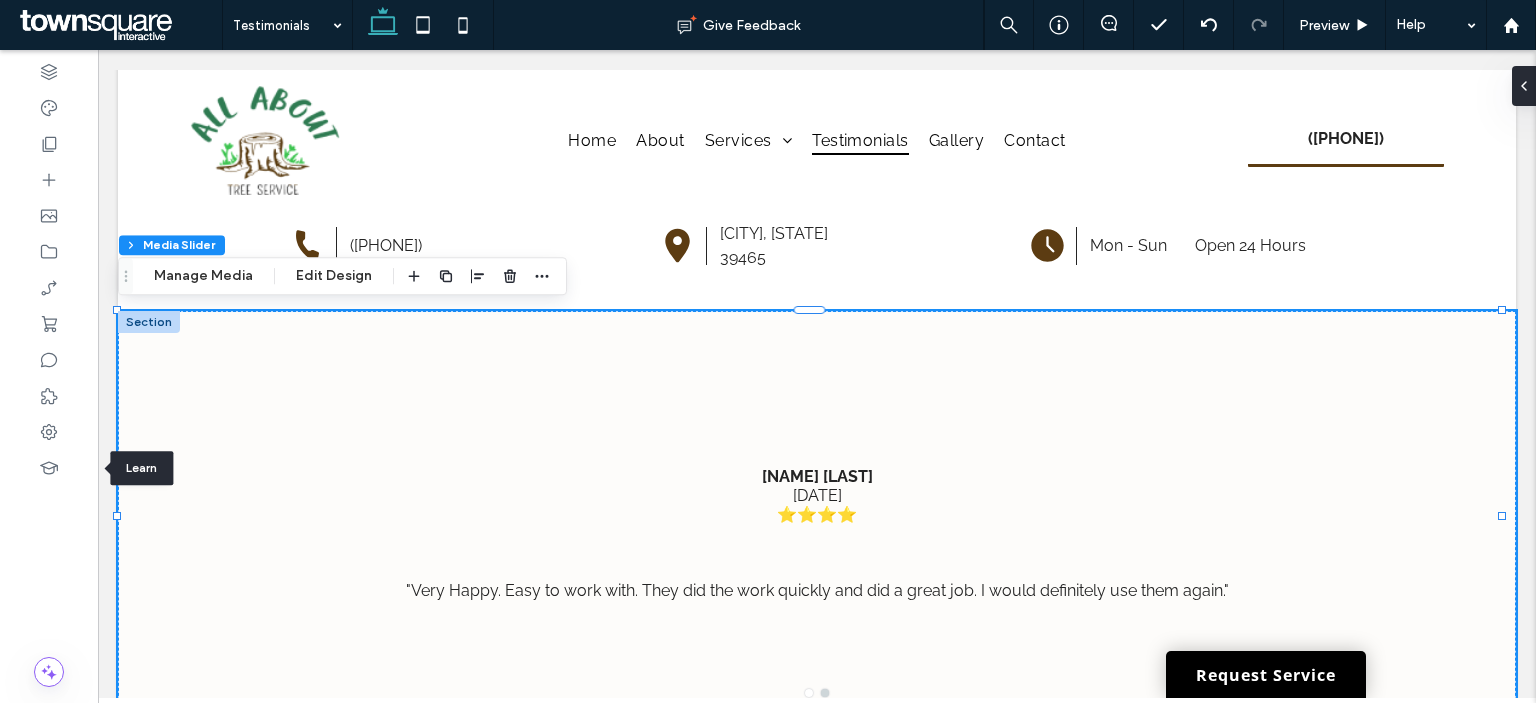 scroll, scrollTop: 0, scrollLeft: 0, axis: both 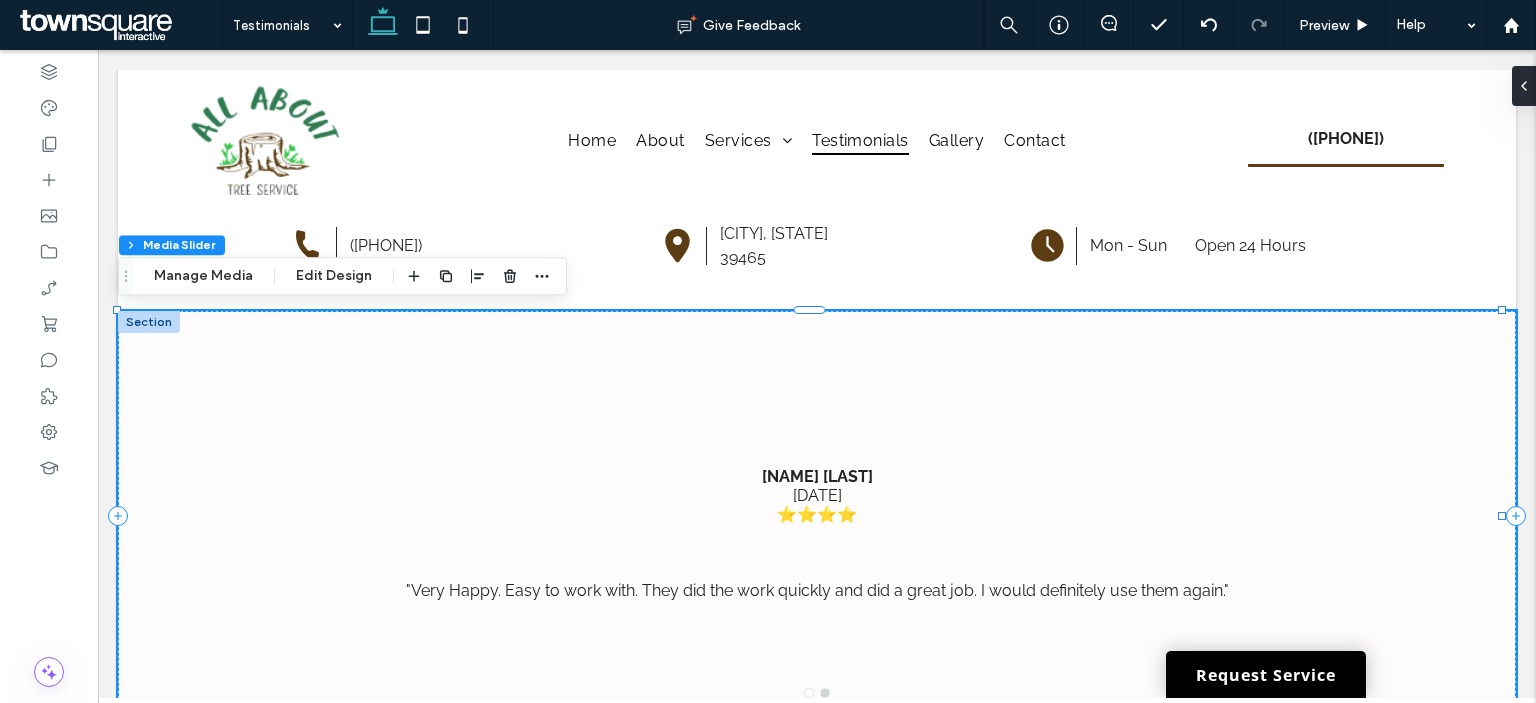 click on "[NAME] [LAST] [DATE] ⭐⭐⭐⭐ "Very Happy. Easy to work with. They did the work quickly and did a great job. I would definitely use them again."" at bounding box center [817, 528] 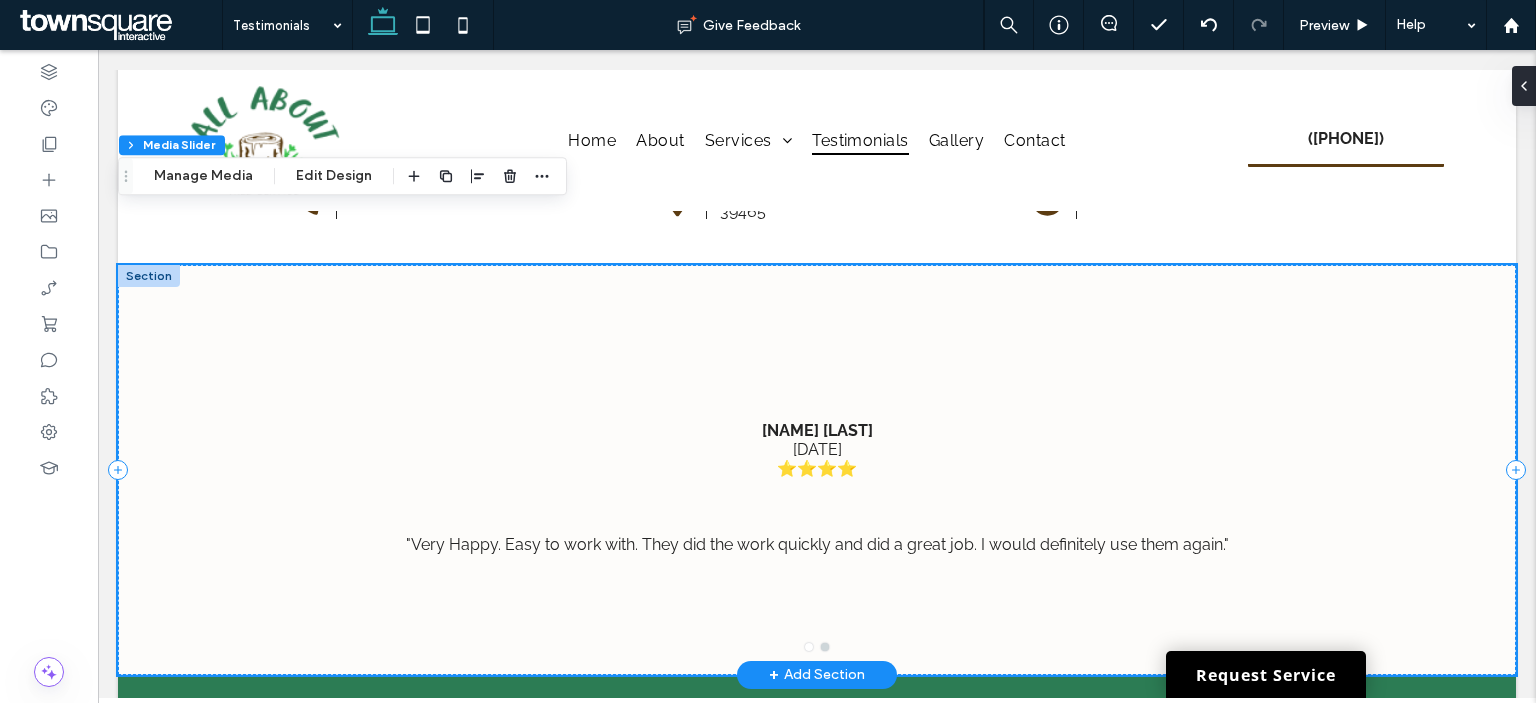 scroll, scrollTop: 462, scrollLeft: 0, axis: vertical 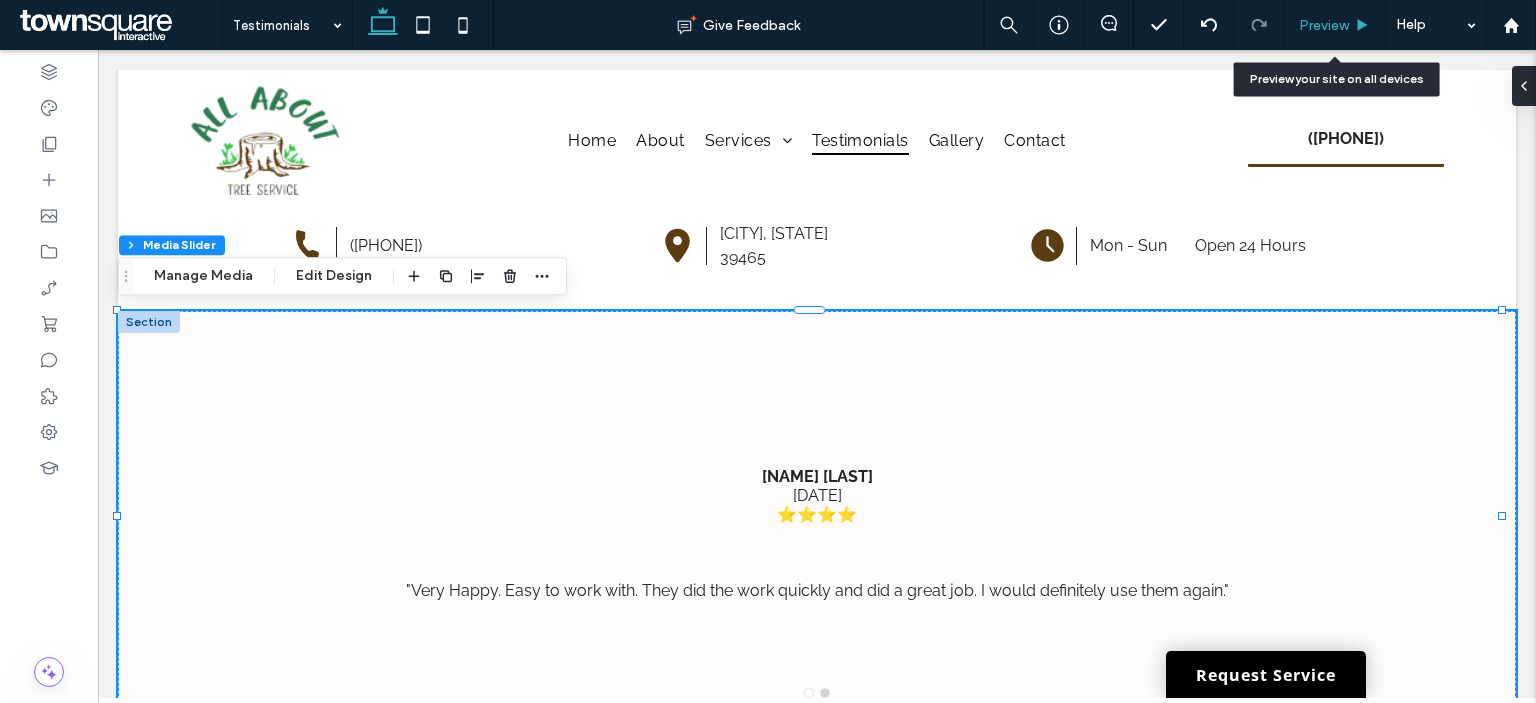 drag, startPoint x: 1314, startPoint y: 24, endPoint x: 407, endPoint y: 423, distance: 990.8834 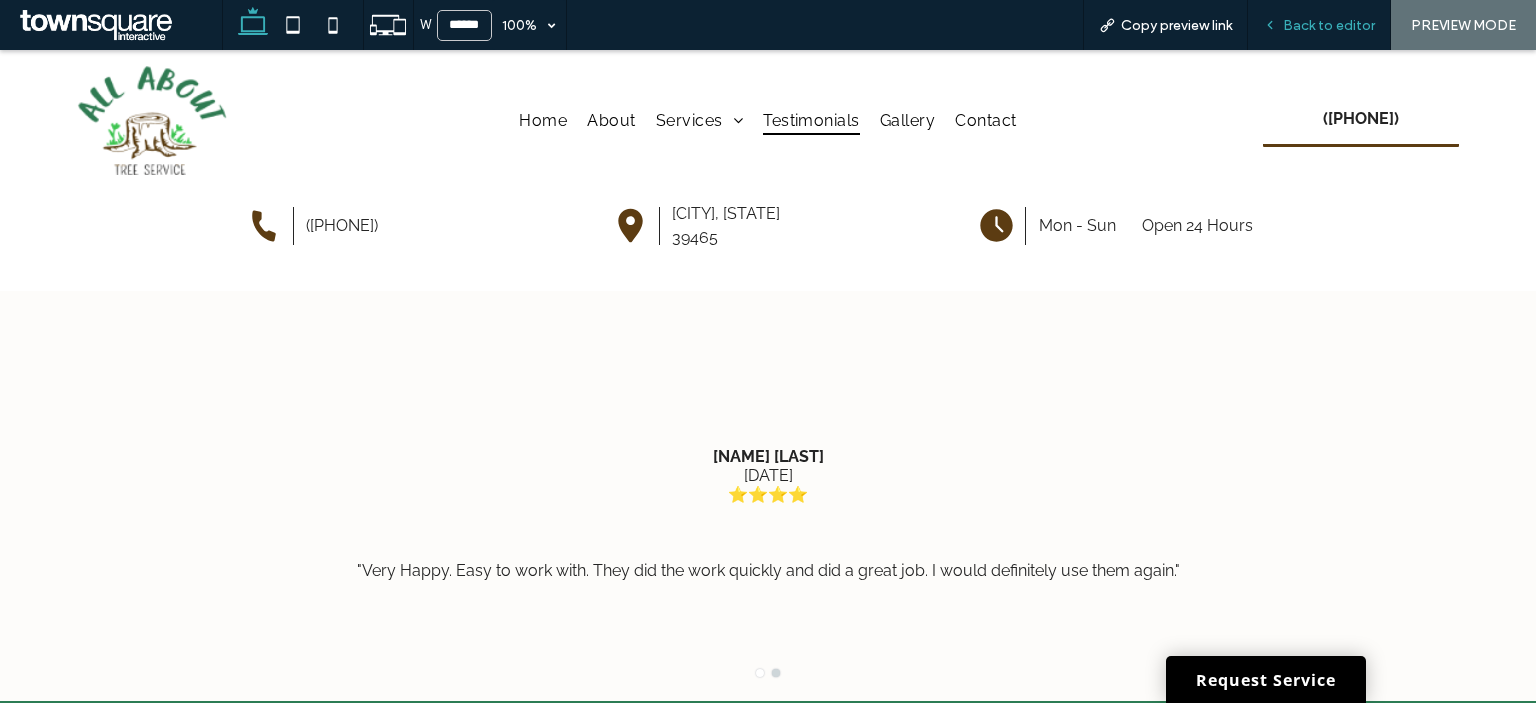 click on "Back to editor" at bounding box center [1329, 25] 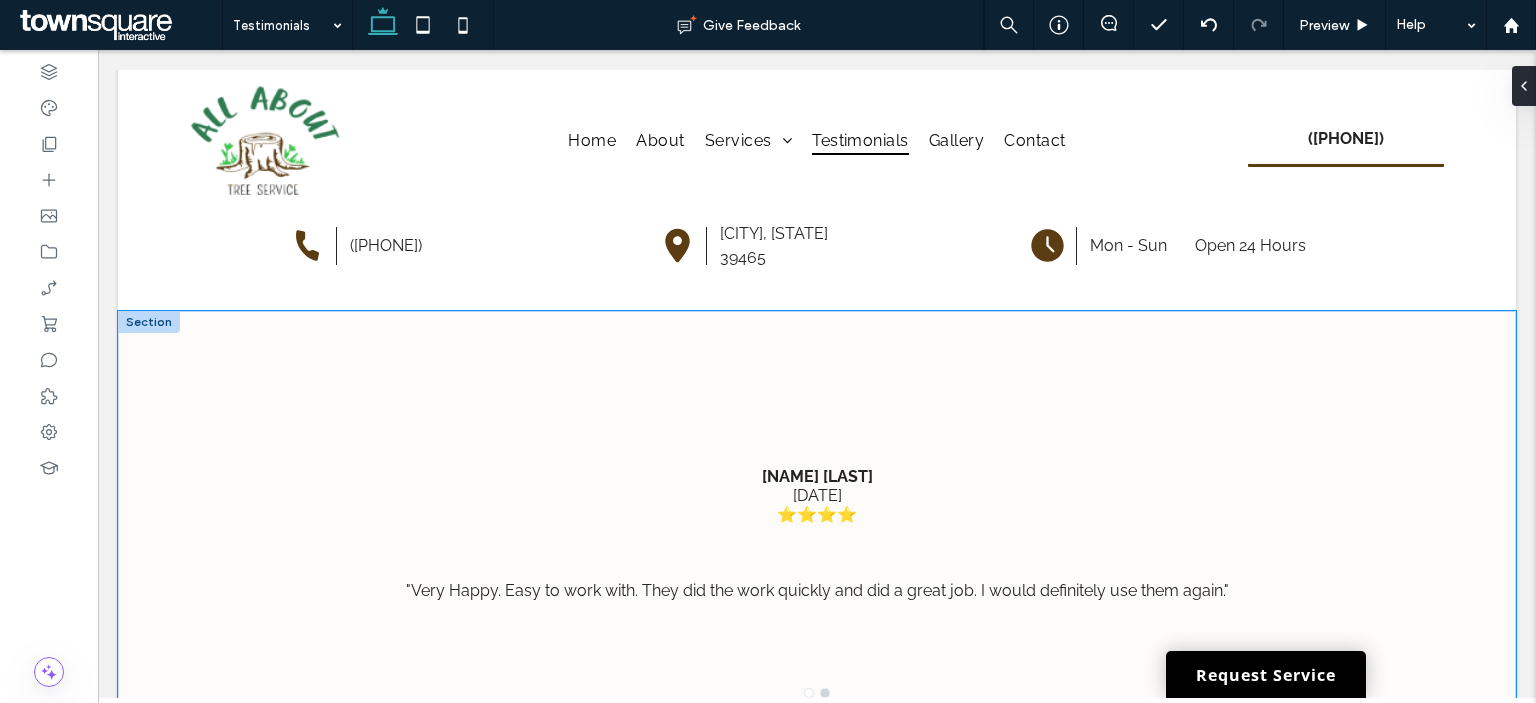 click on "[NAME] [LAST] [DATE] ⭐⭐⭐⭐ "Very Happy. Easy to work with. They did the work quickly and did a great job. I would definitely use them again."" at bounding box center (817, 528) 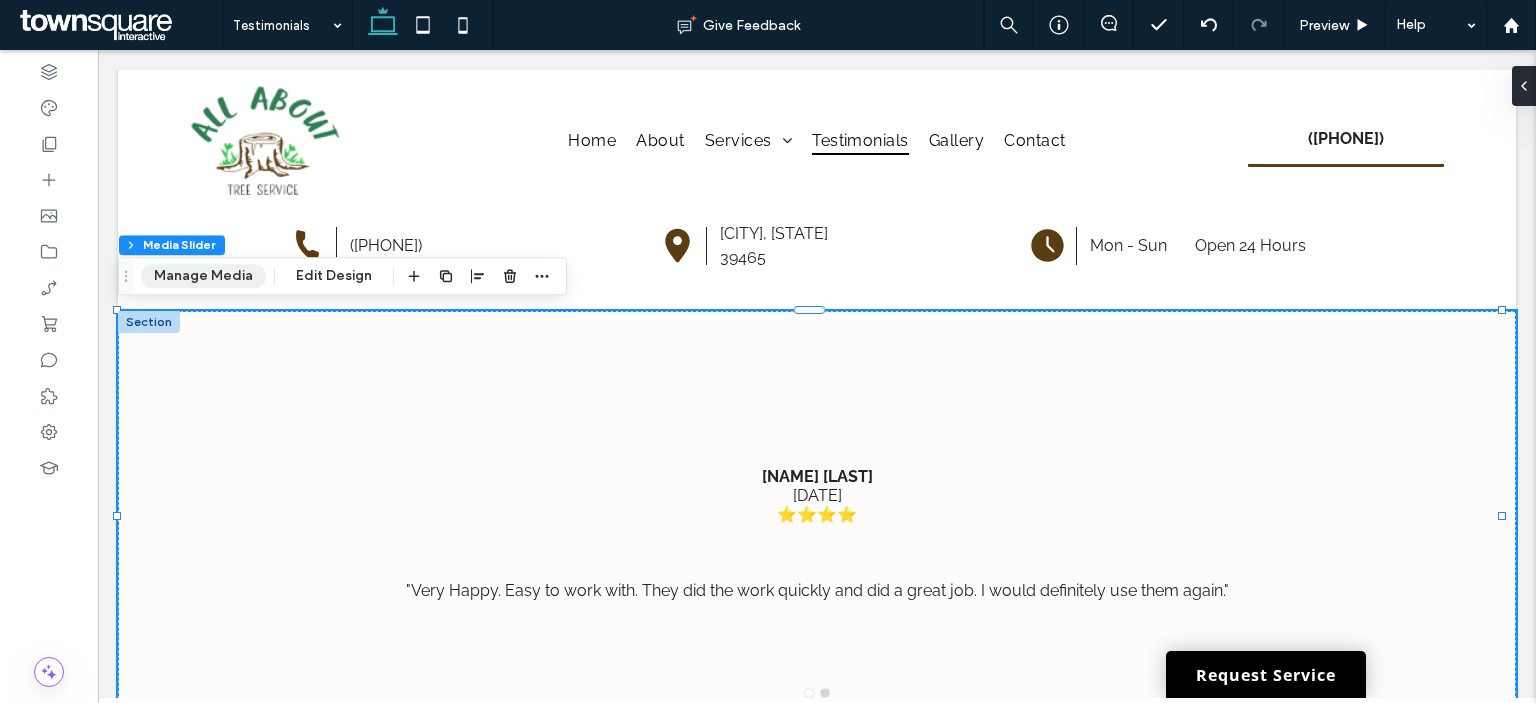 click on "Manage Media" at bounding box center (203, 276) 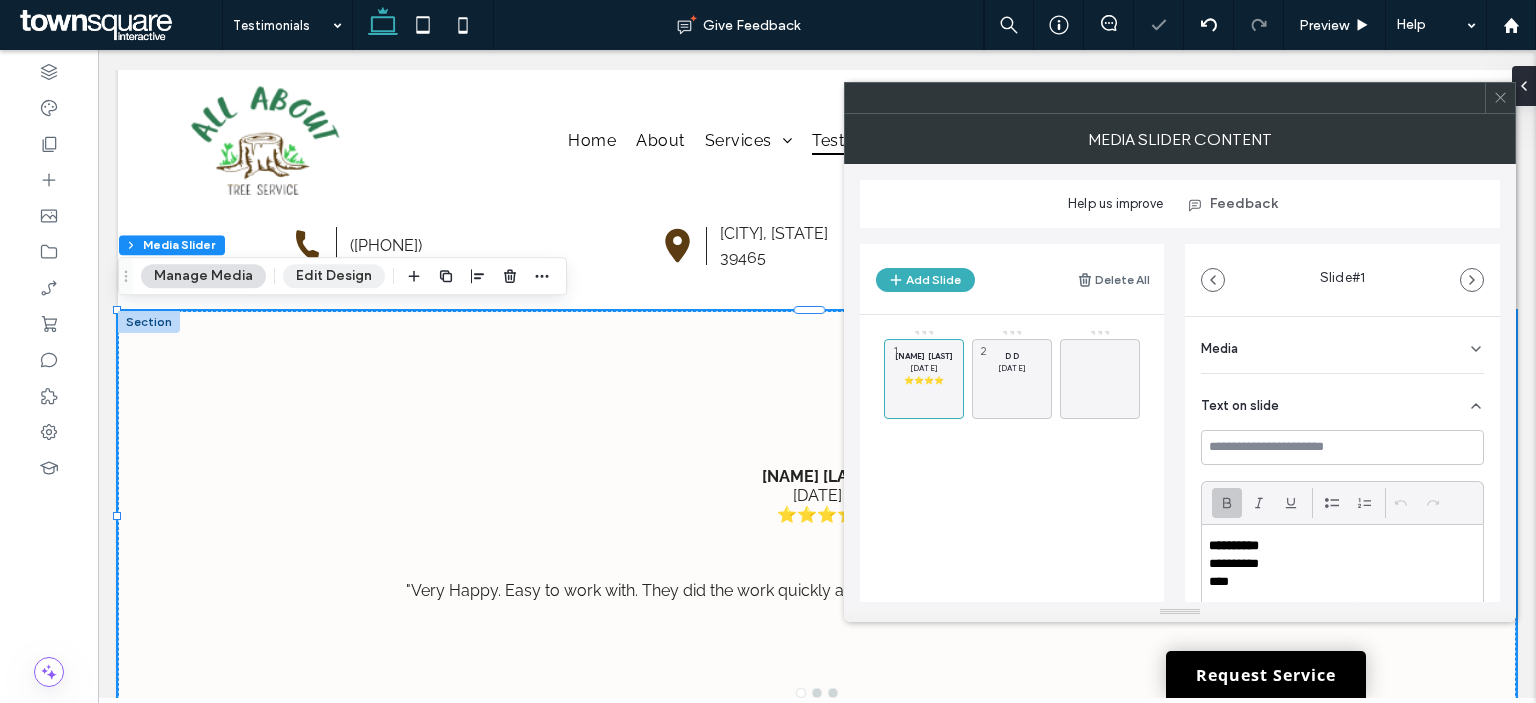 click on "Edit Design" at bounding box center (334, 276) 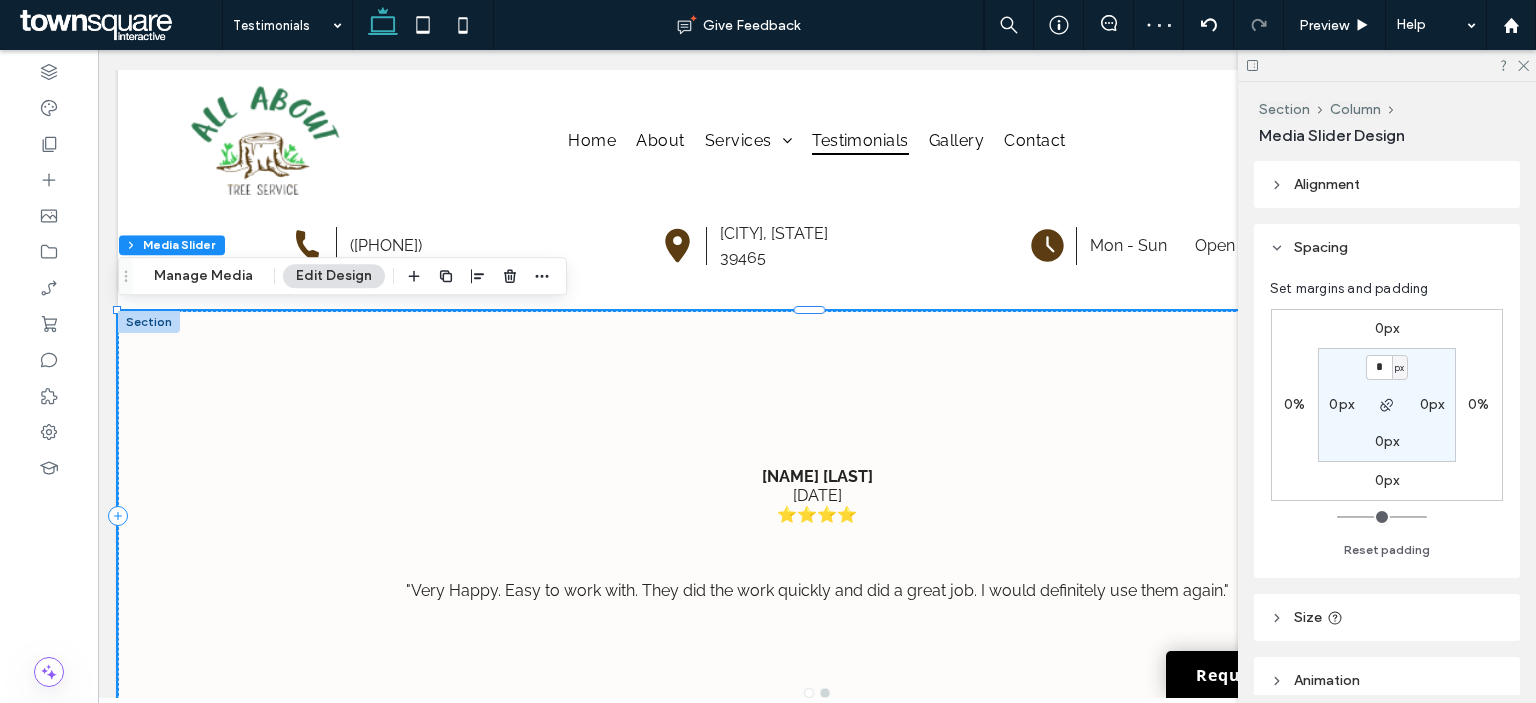 click on "Alignment" at bounding box center [1327, 184] 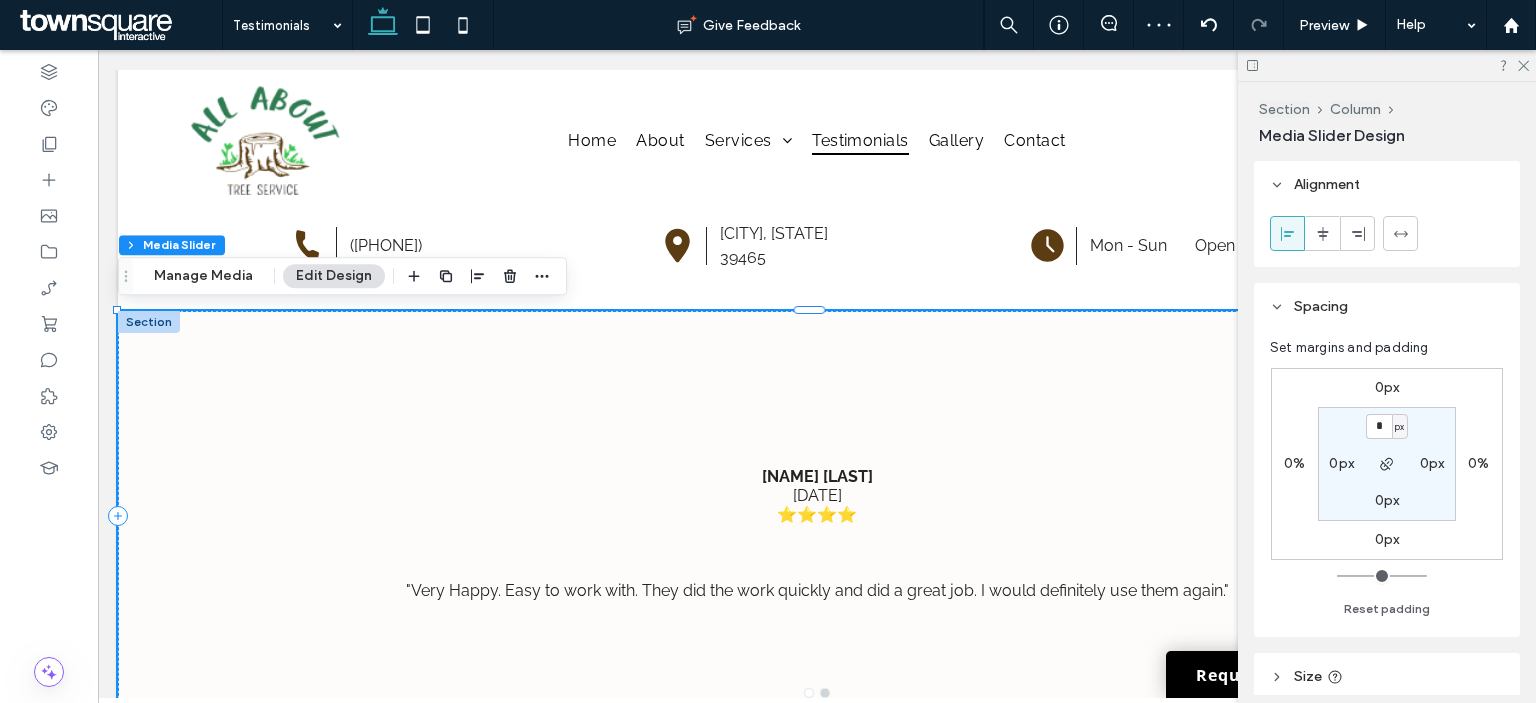 click on "Alignment" at bounding box center (1327, 184) 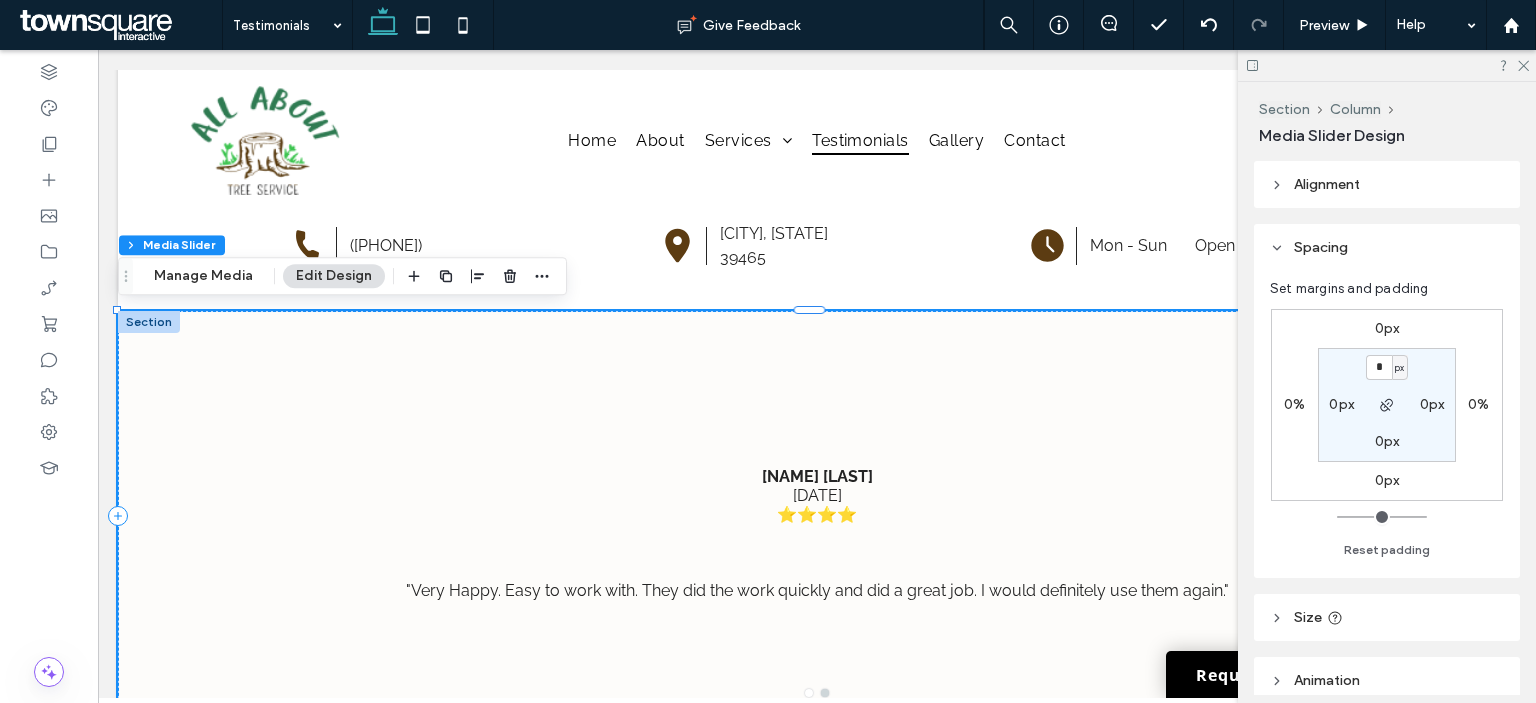 click on "0px" at bounding box center [1387, 328] 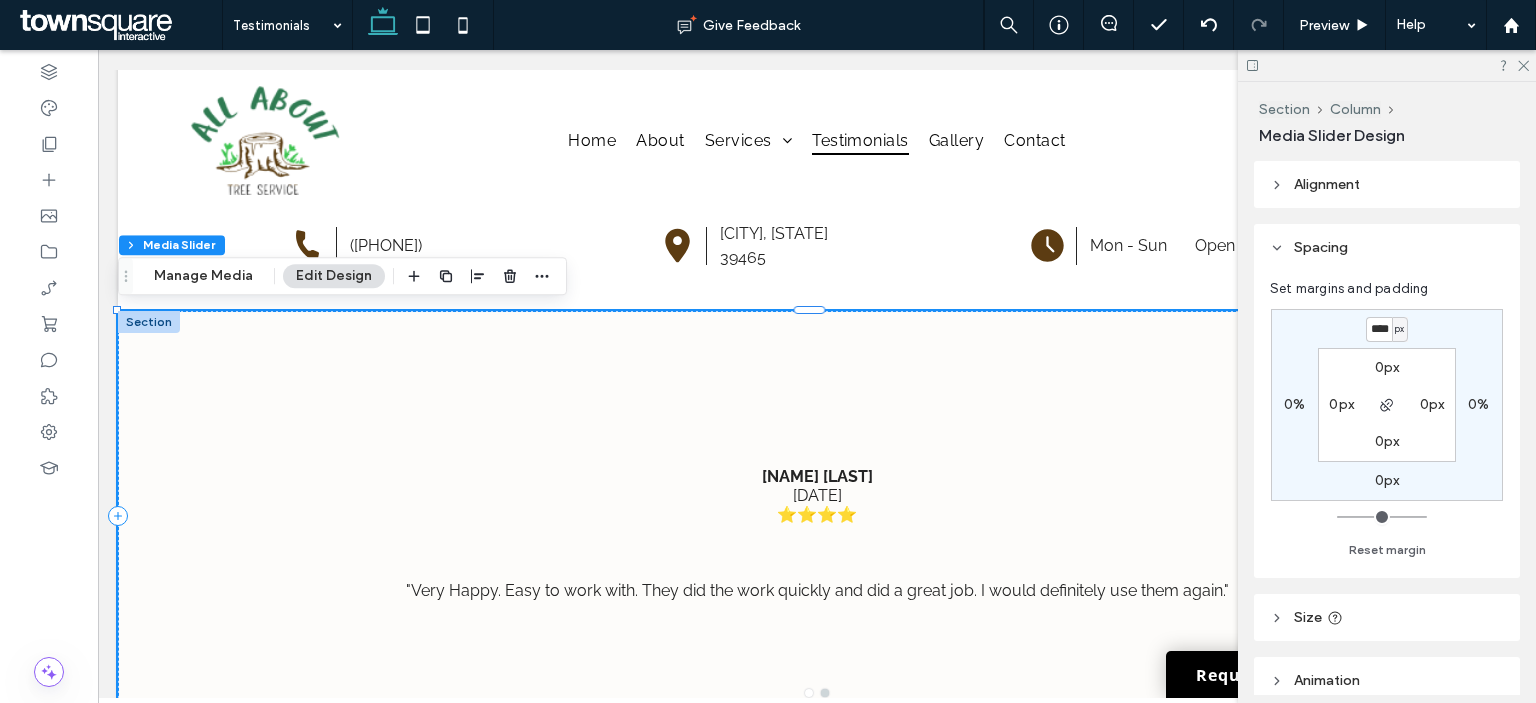 scroll, scrollTop: 0, scrollLeft: 1, axis: horizontal 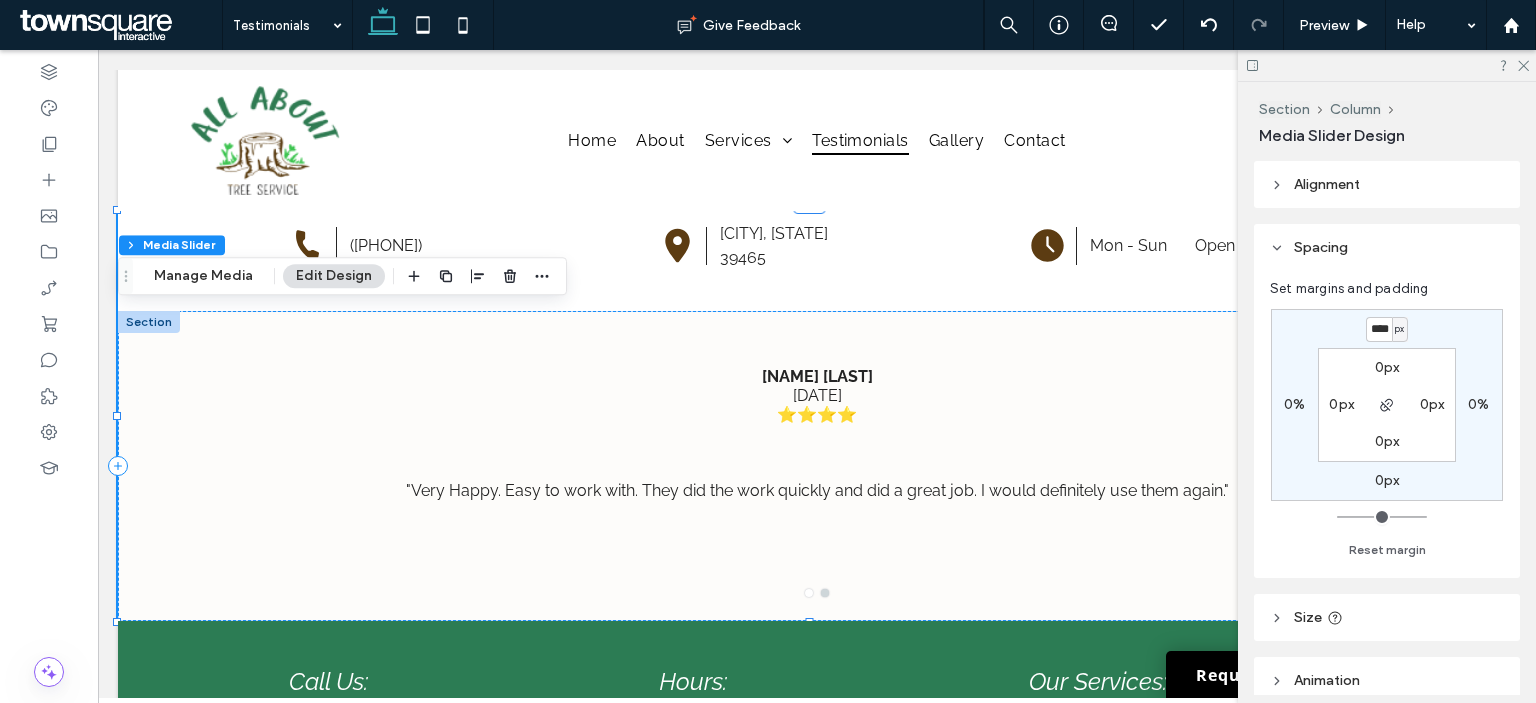 type on "*" 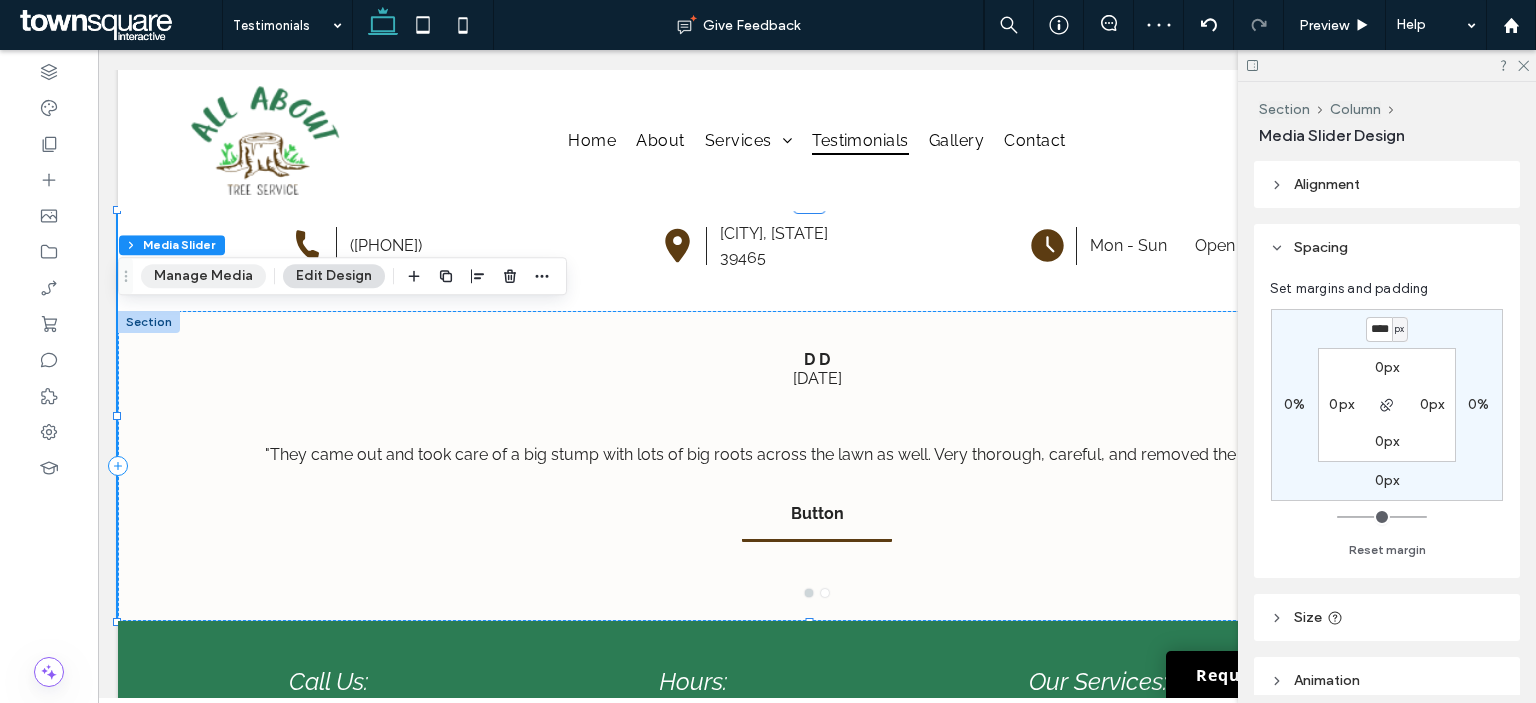 click on "Manage Media" at bounding box center [203, 276] 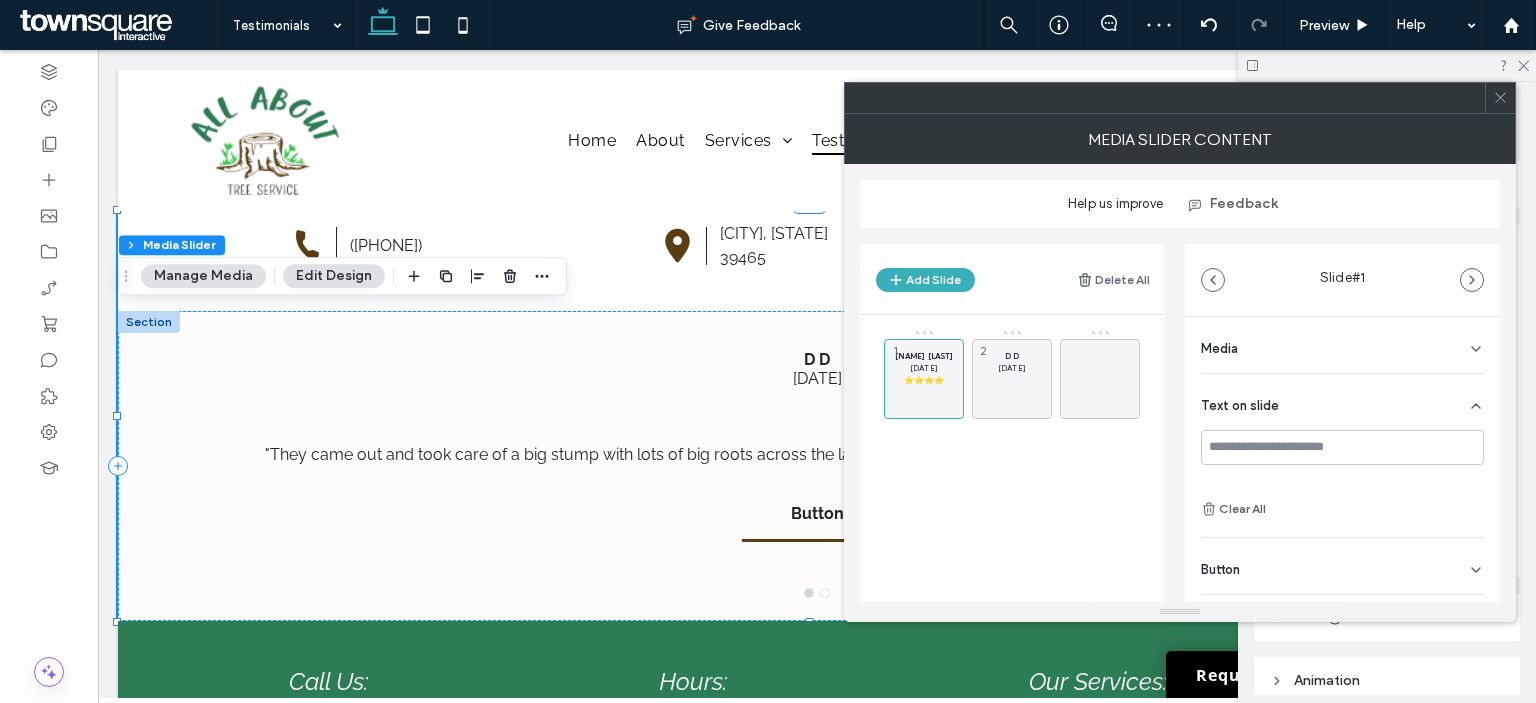scroll, scrollTop: 0, scrollLeft: 0, axis: both 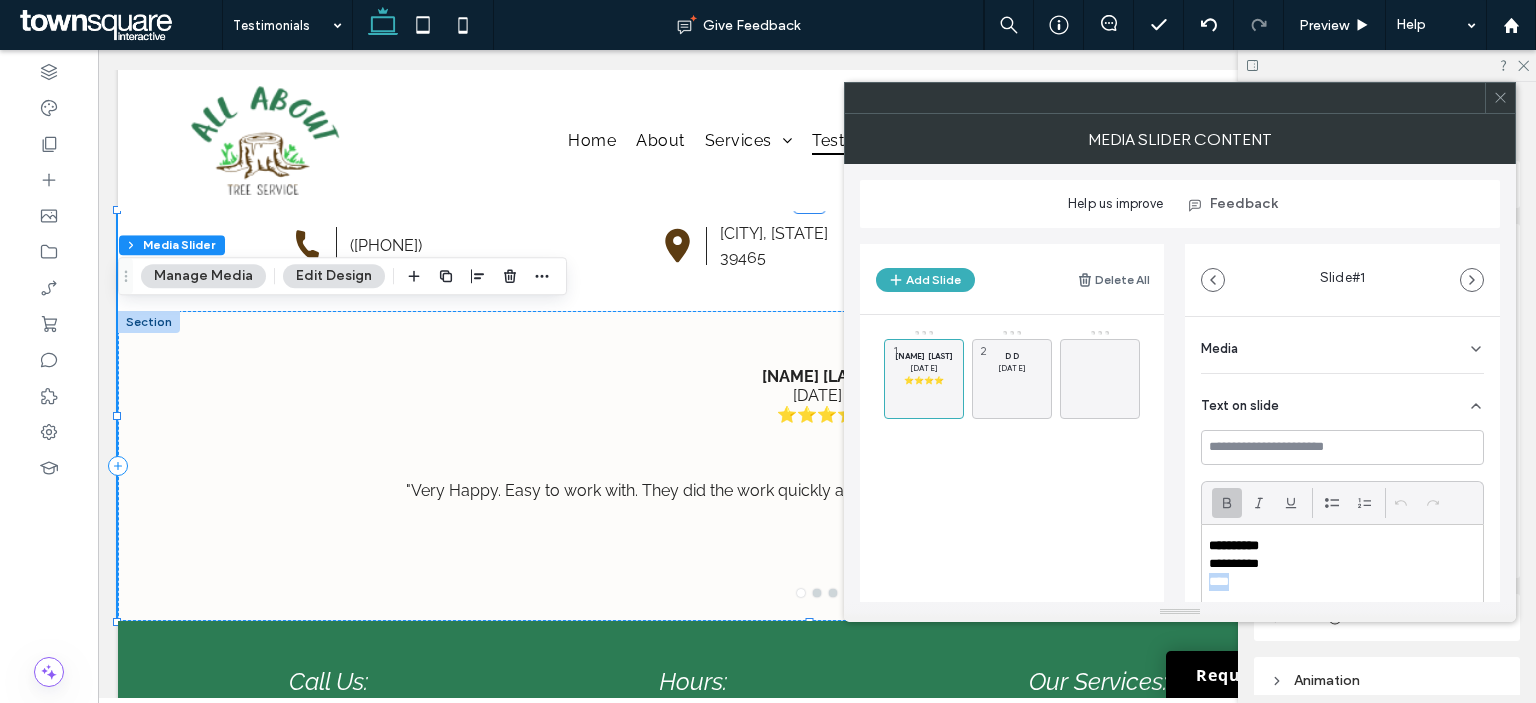 drag, startPoint x: 1282, startPoint y: 571, endPoint x: 1196, endPoint y: 582, distance: 86.70064 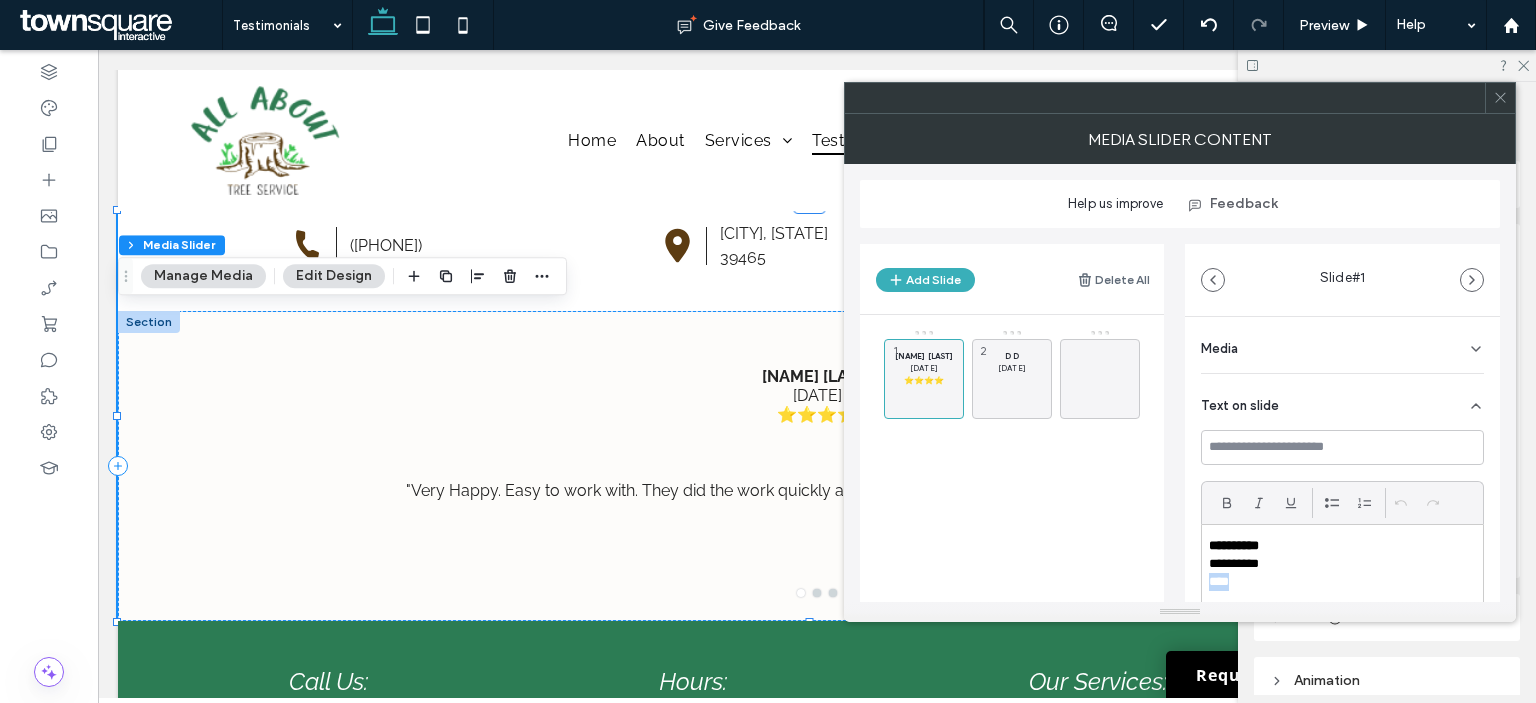 copy on "****" 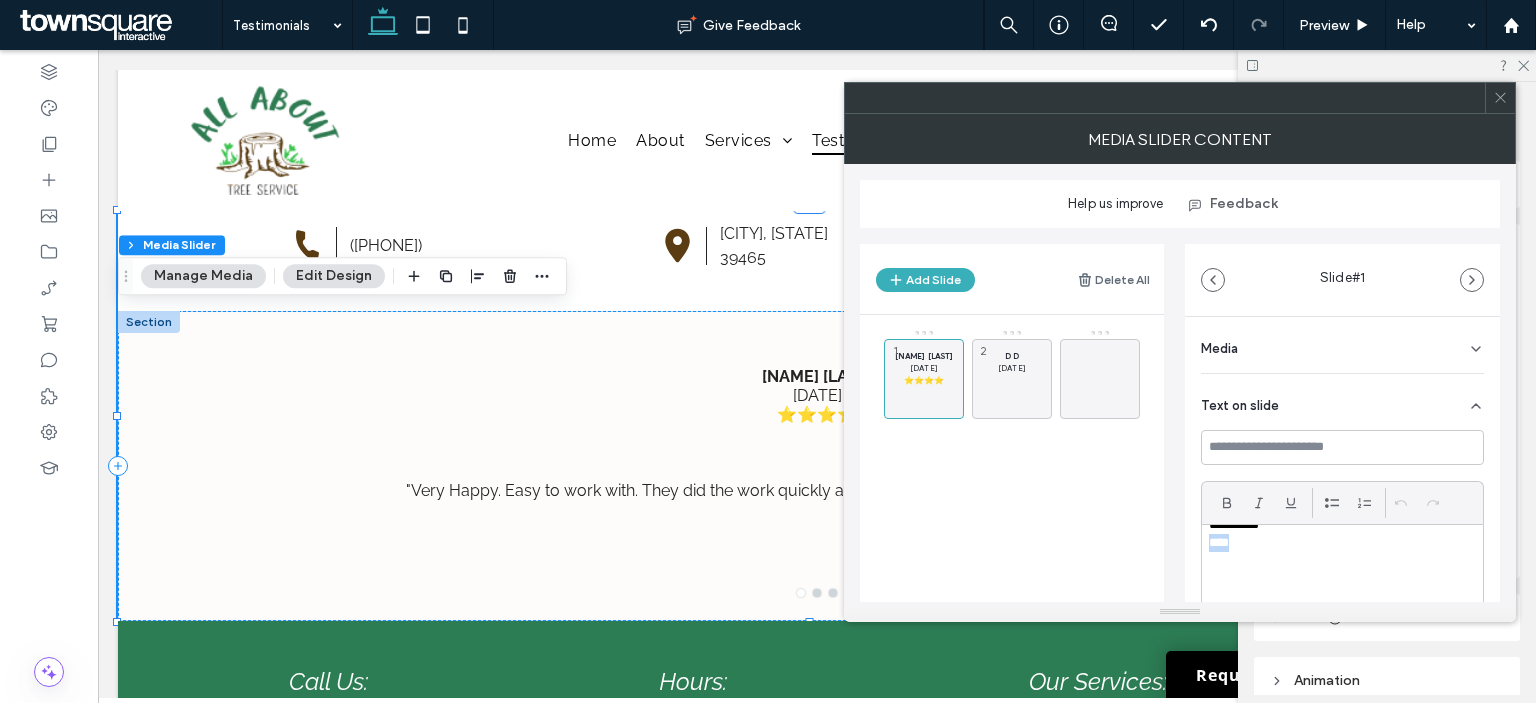 scroll, scrollTop: 75, scrollLeft: 0, axis: vertical 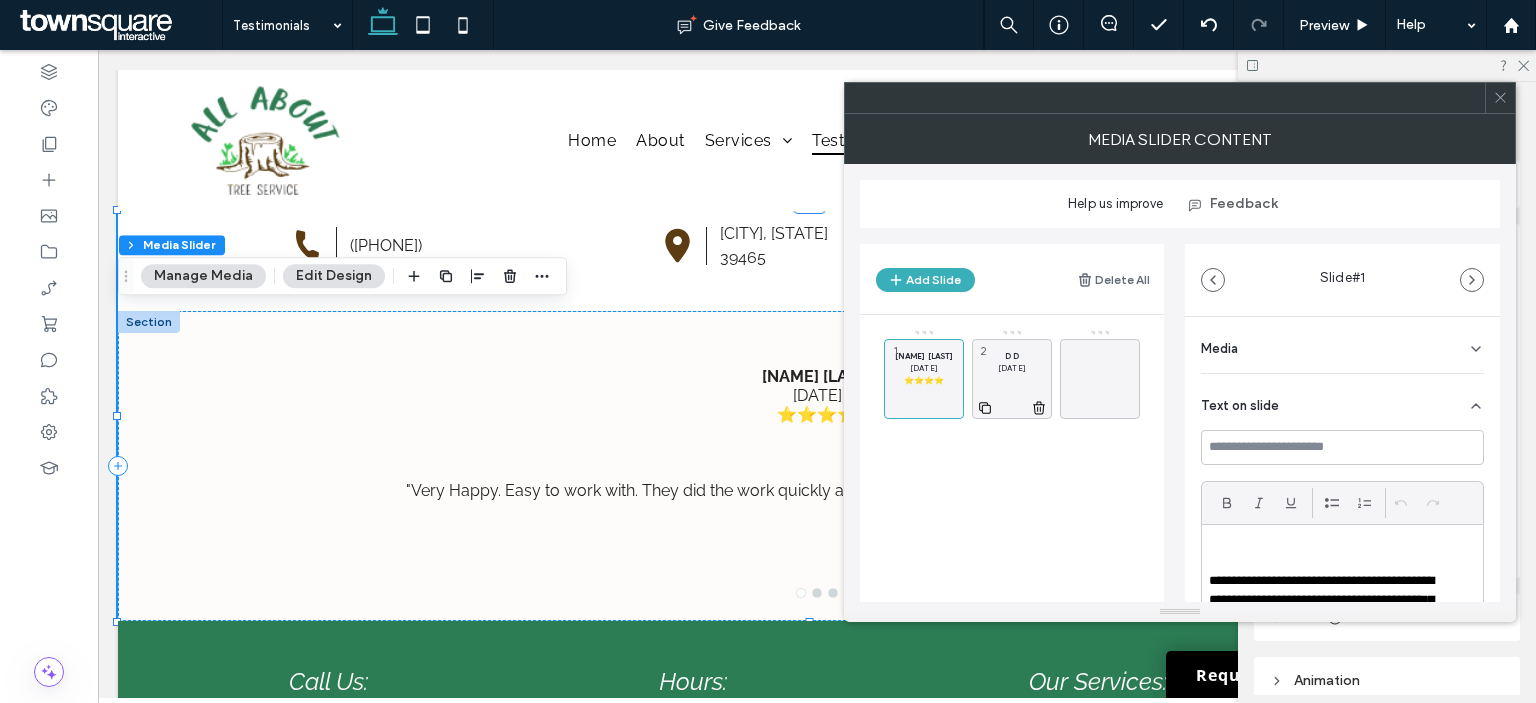 click on "[DATE]" at bounding box center (1012, 368) 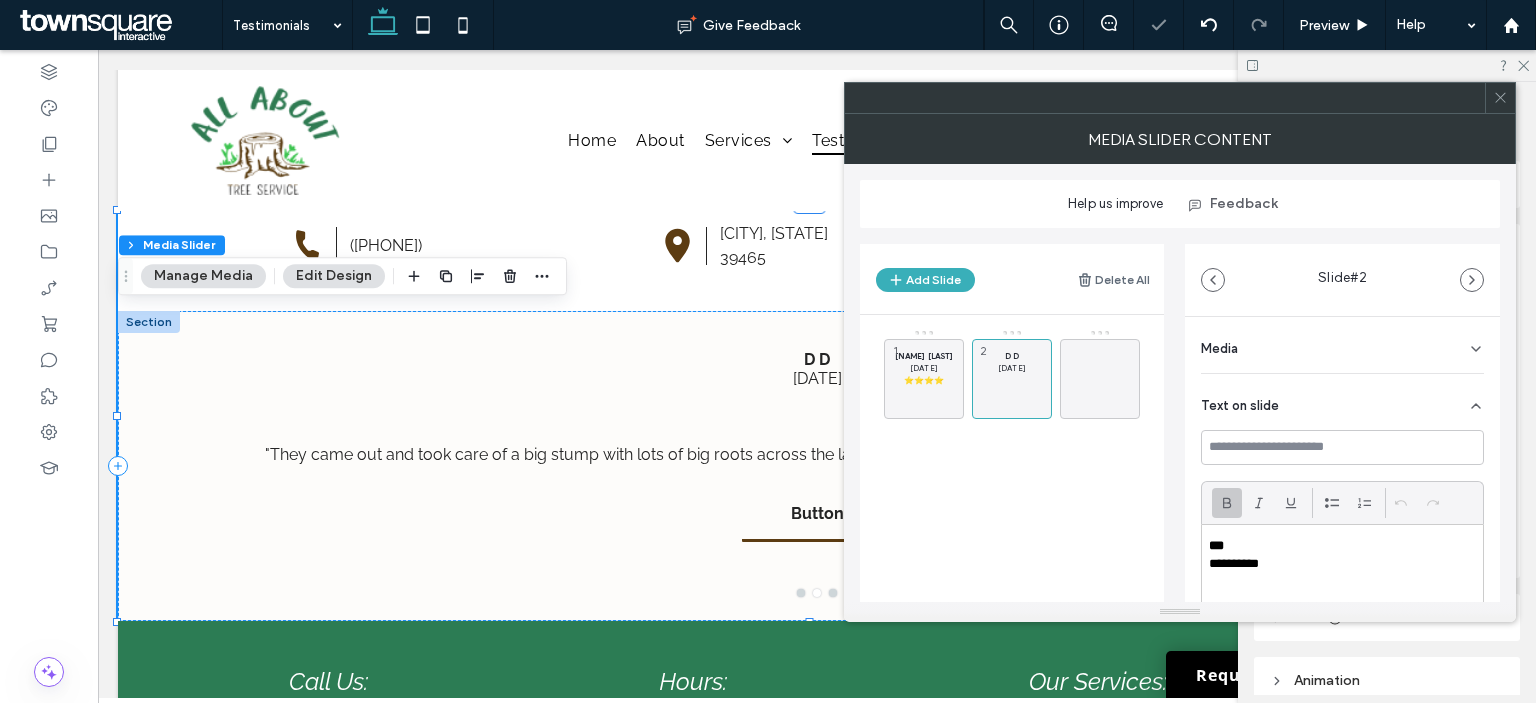 click on "***" at bounding box center (1342, 546) 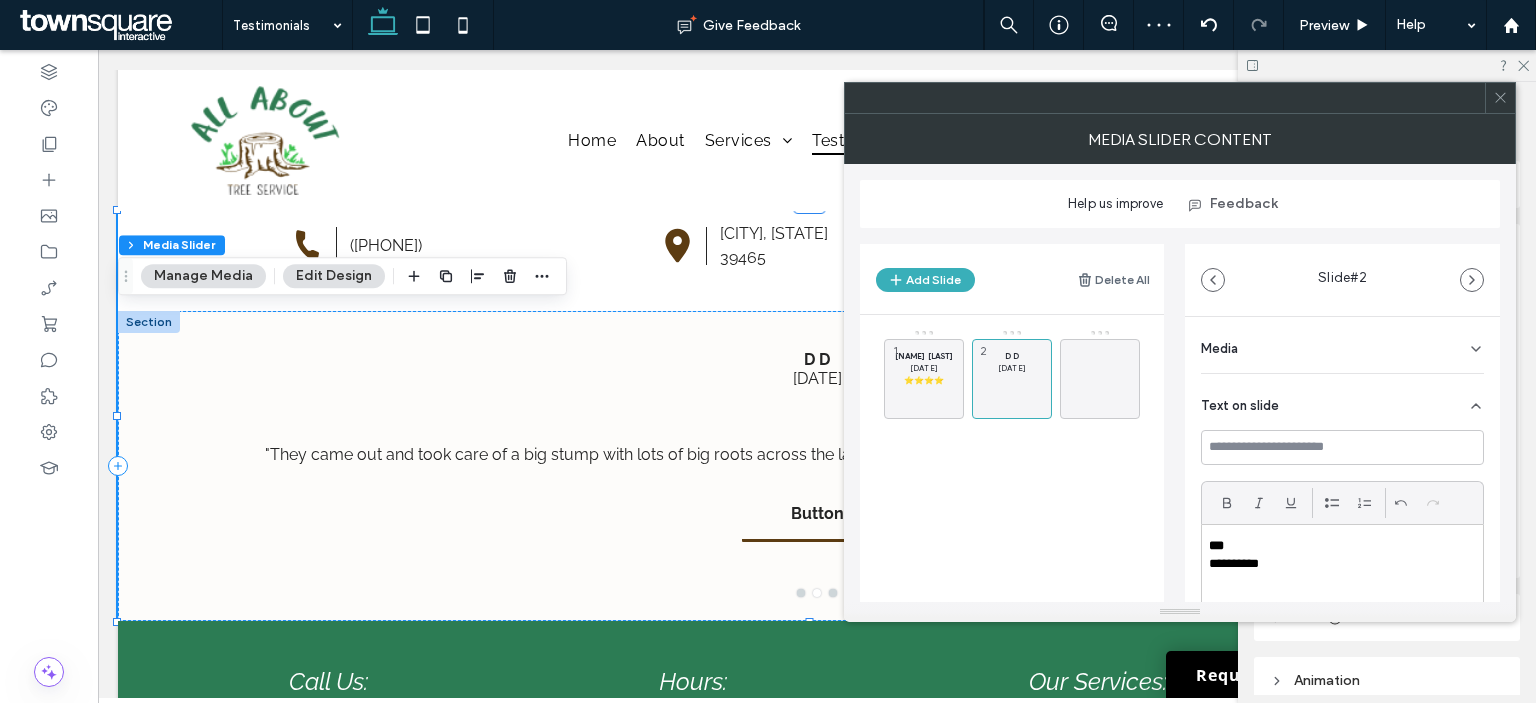 paste 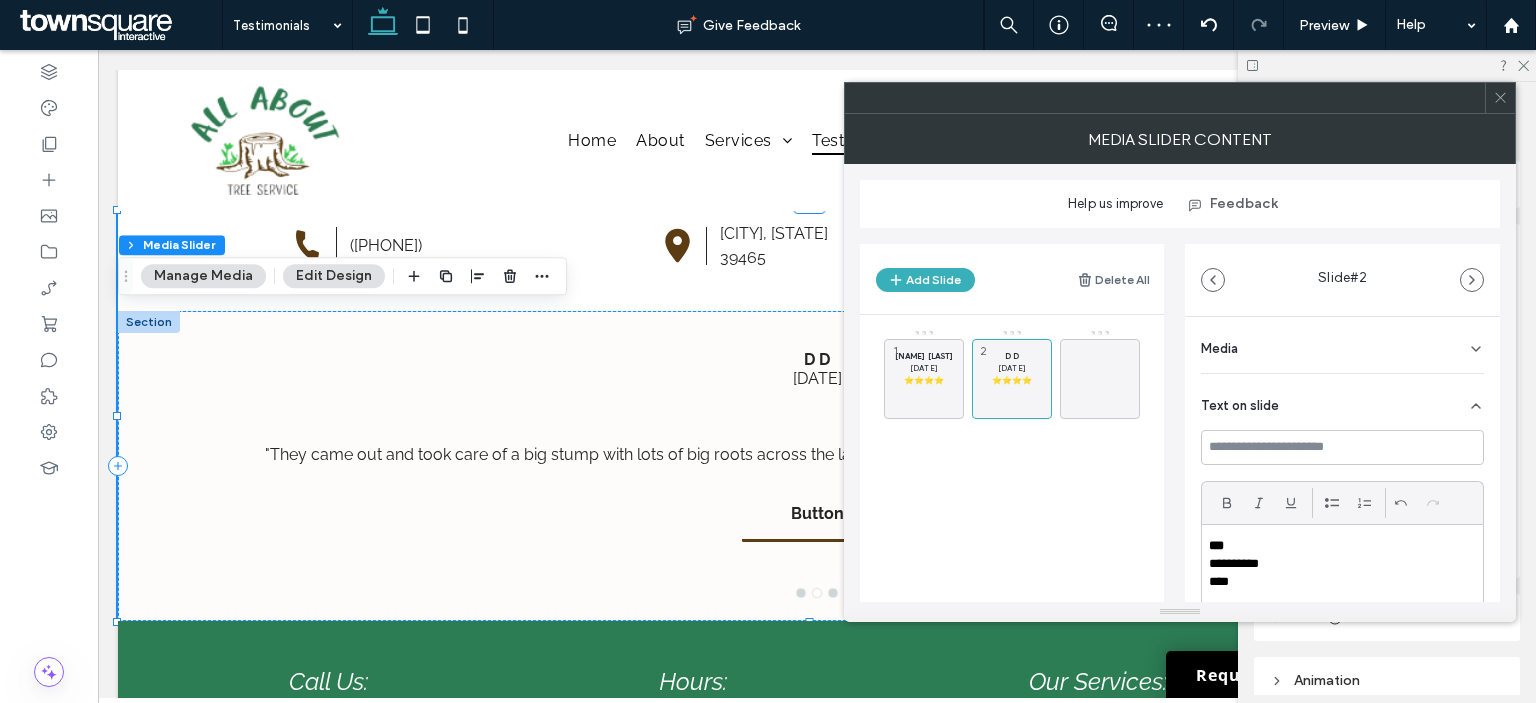 scroll, scrollTop: 0, scrollLeft: 0, axis: both 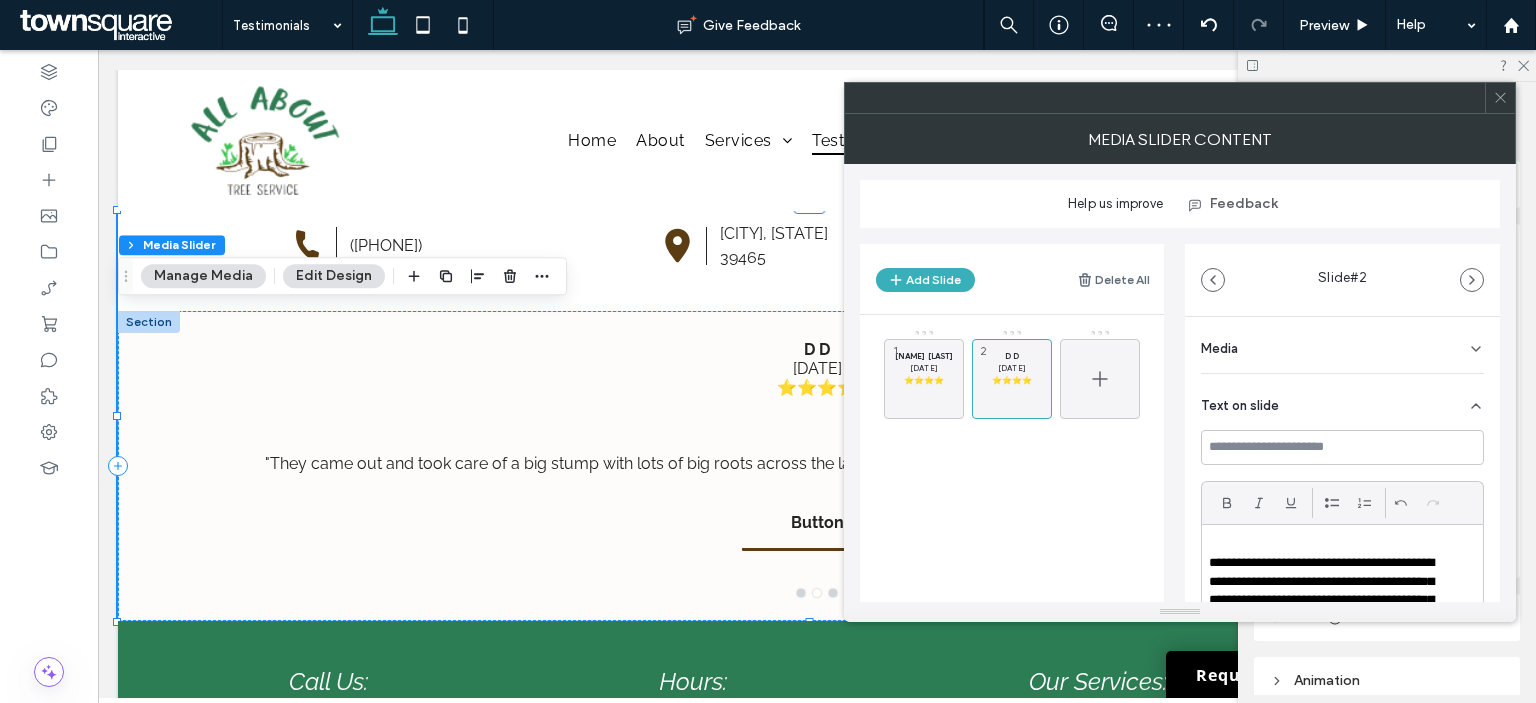 click at bounding box center (1100, 379) 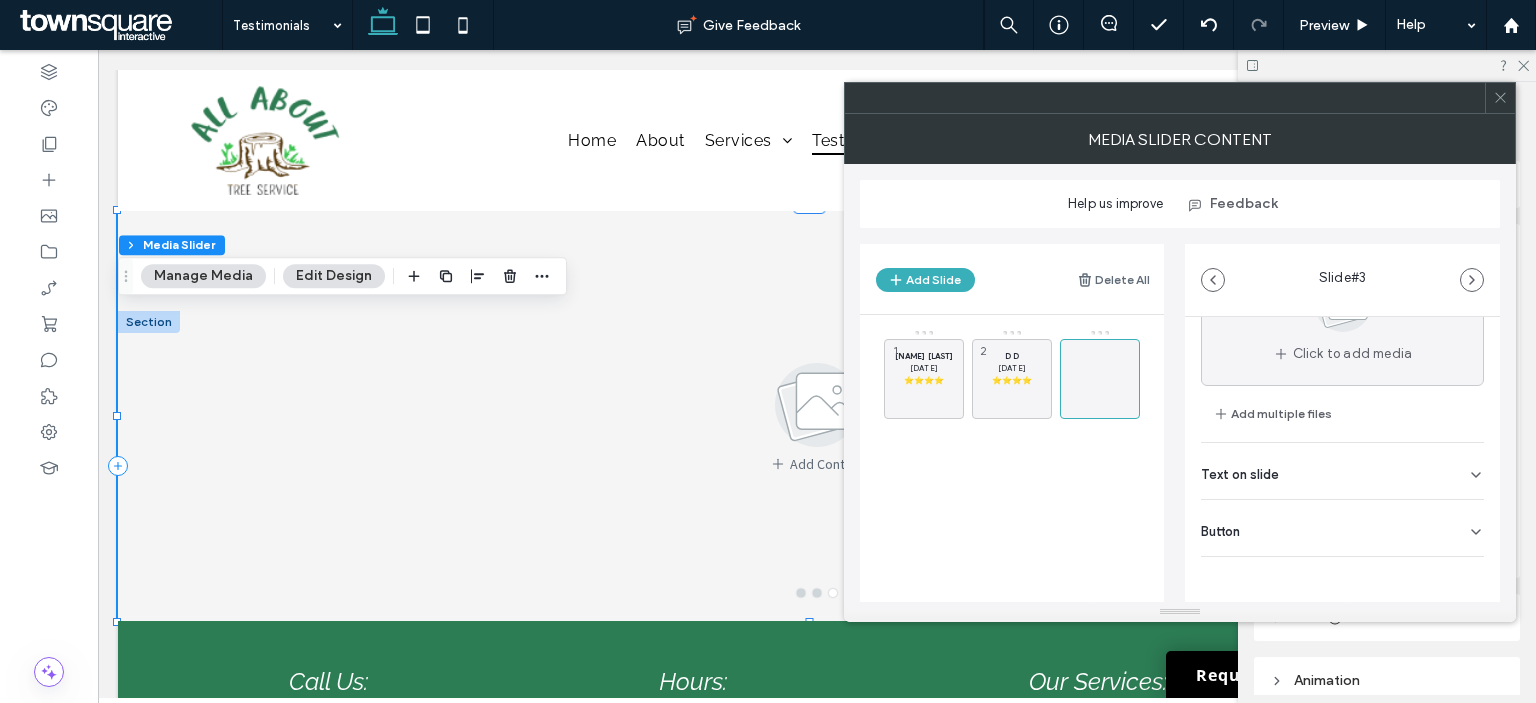 click on "Text on slide" at bounding box center [1342, 471] 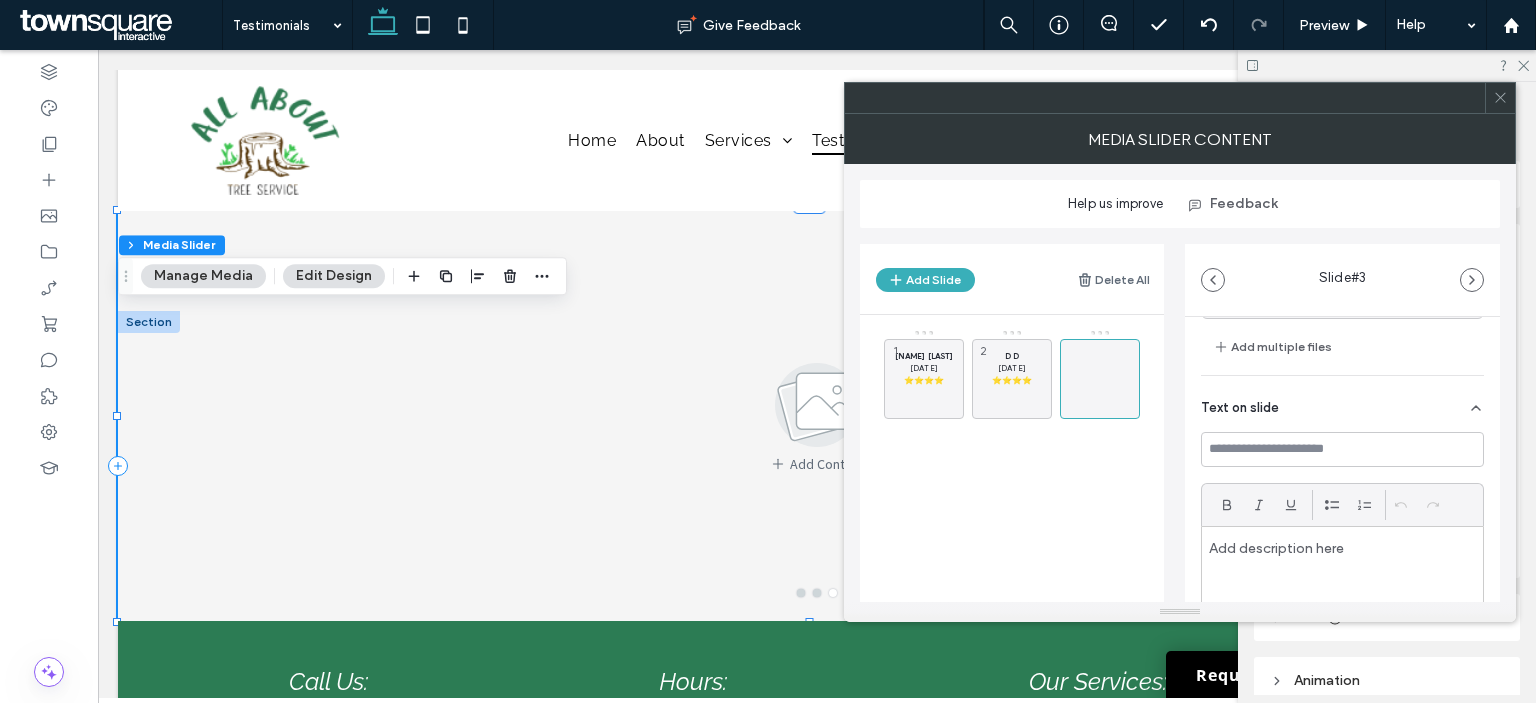 scroll, scrollTop: 325, scrollLeft: 0, axis: vertical 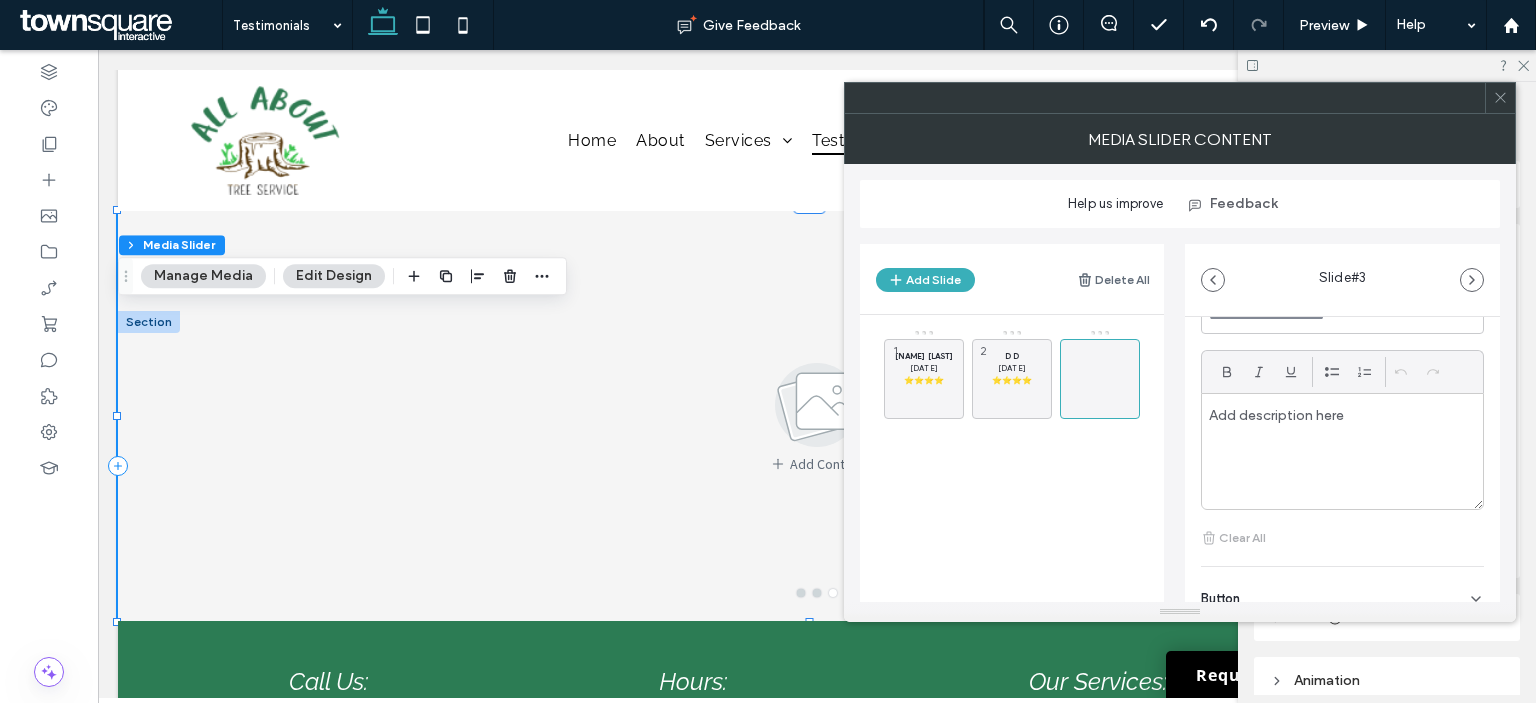 click at bounding box center (1342, 451) 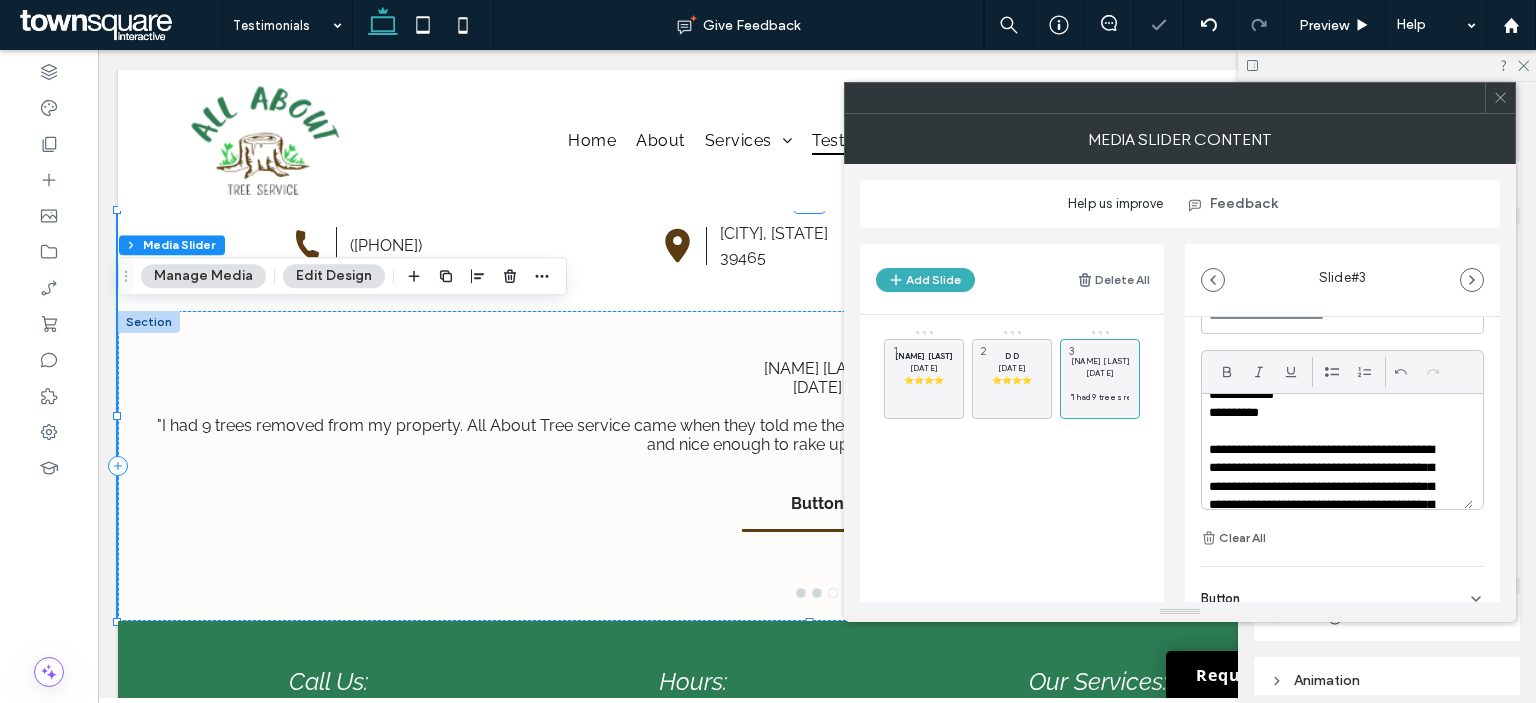 scroll, scrollTop: 0, scrollLeft: 0, axis: both 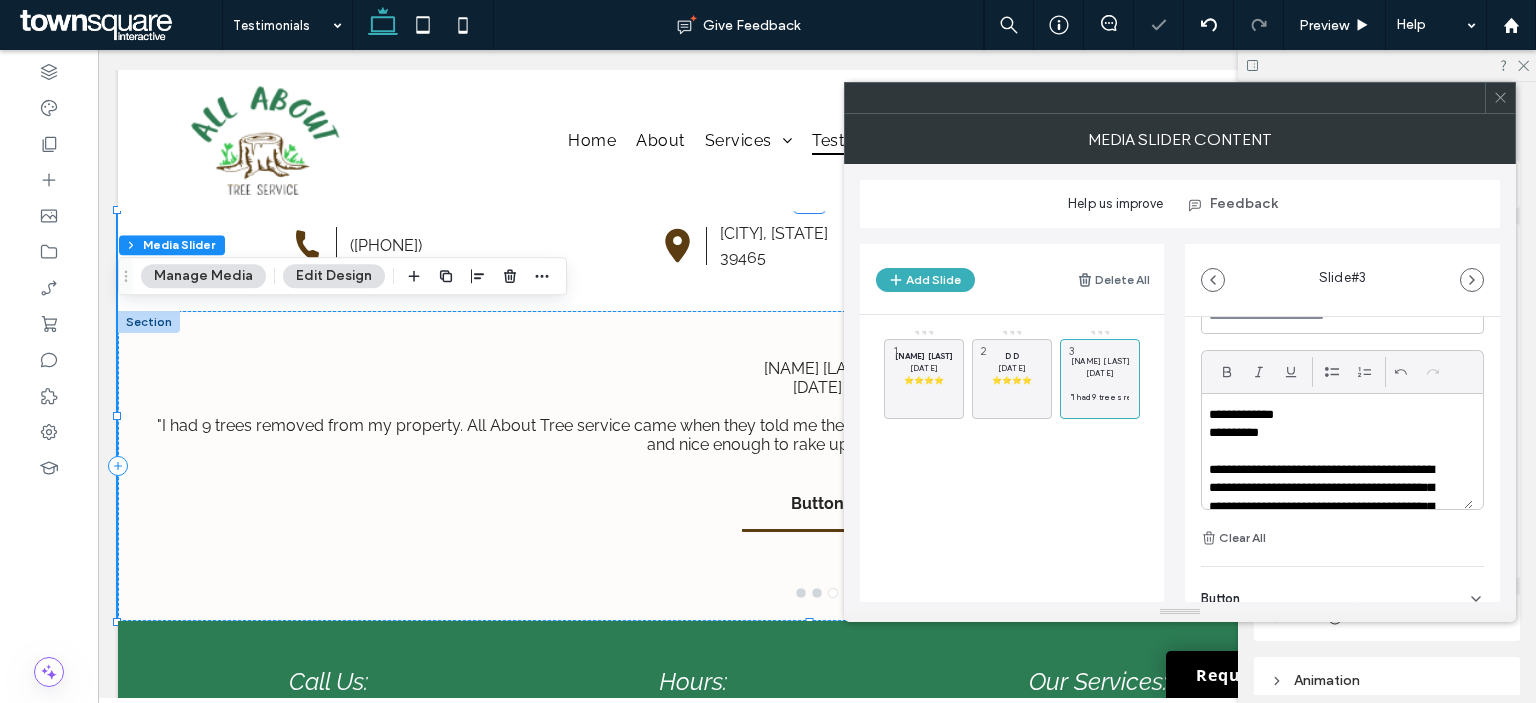 click at bounding box center [1337, 451] 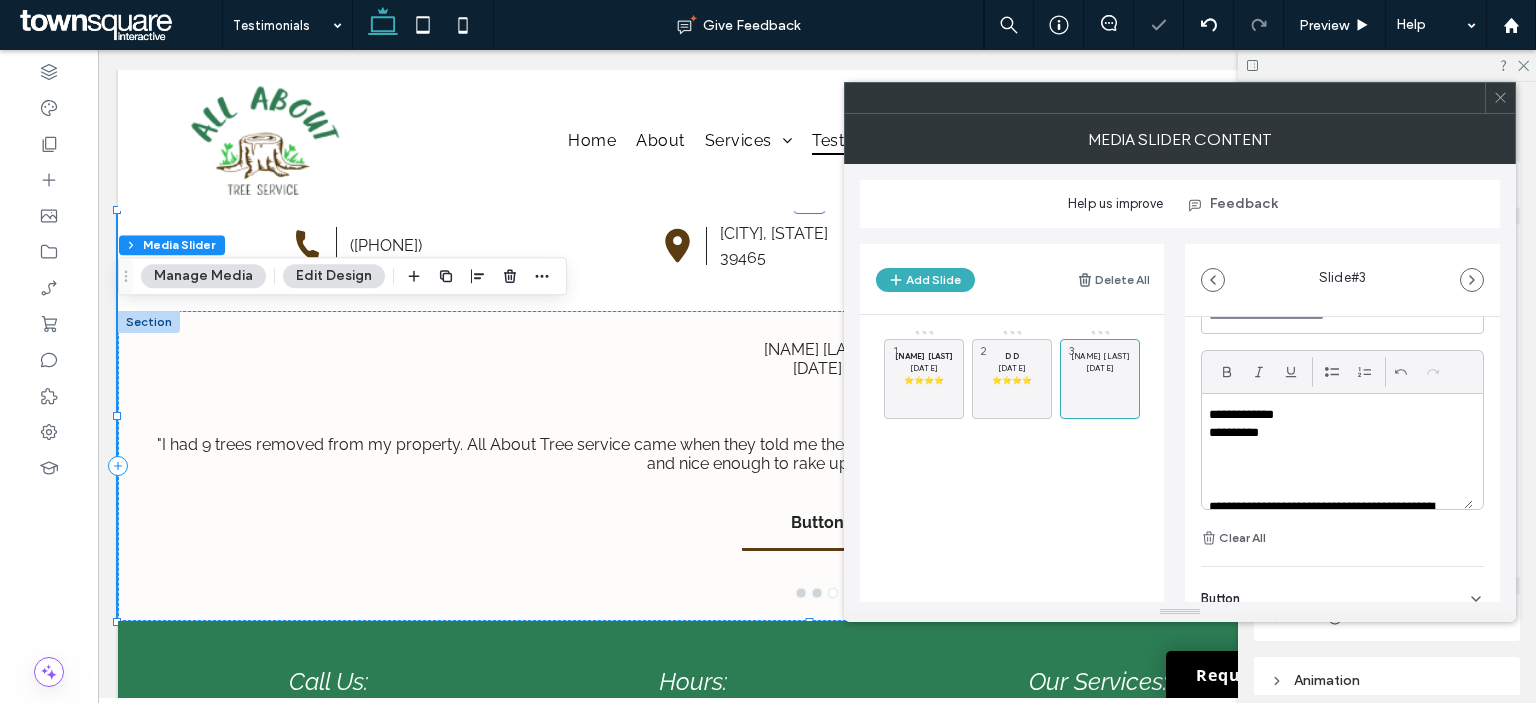 scroll, scrollTop: 0, scrollLeft: 0, axis: both 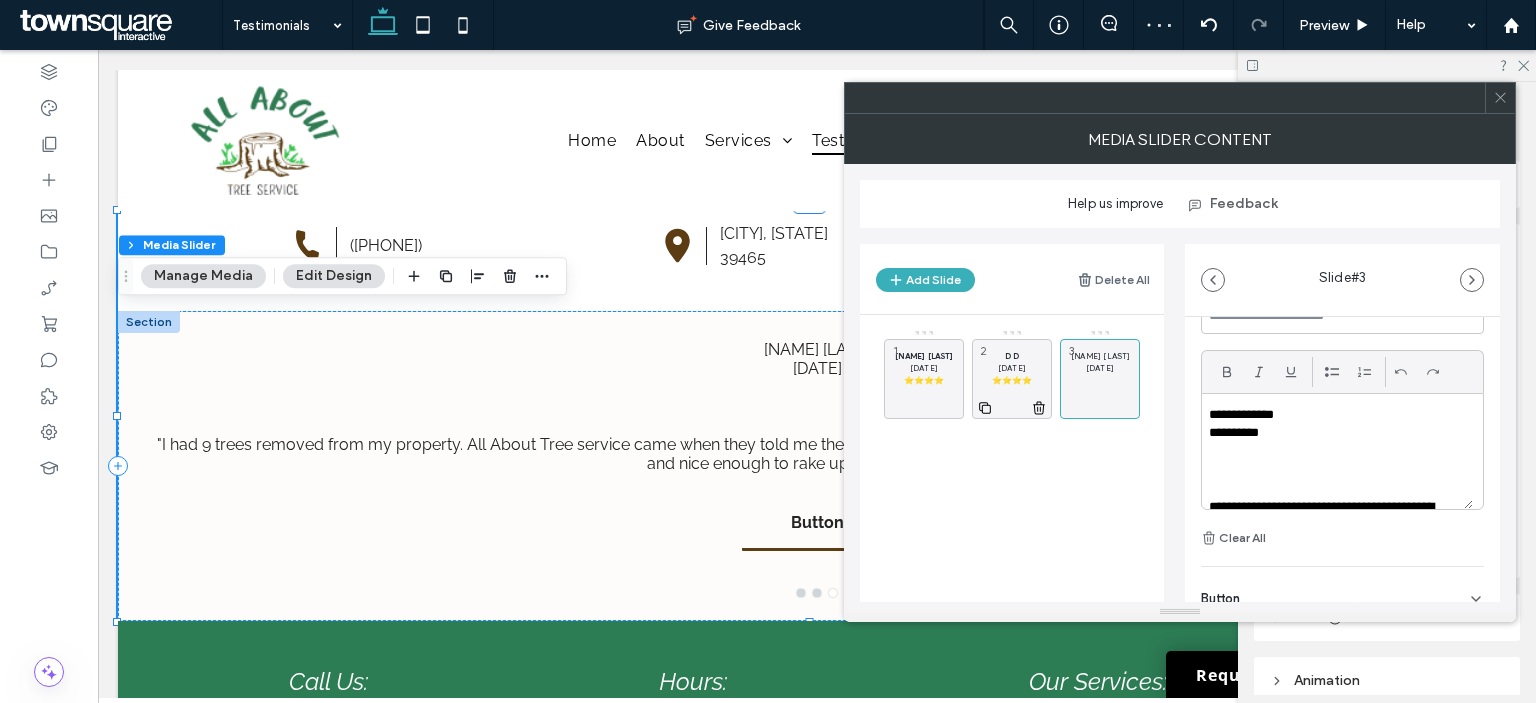 click on "[DATE]" at bounding box center (1012, 368) 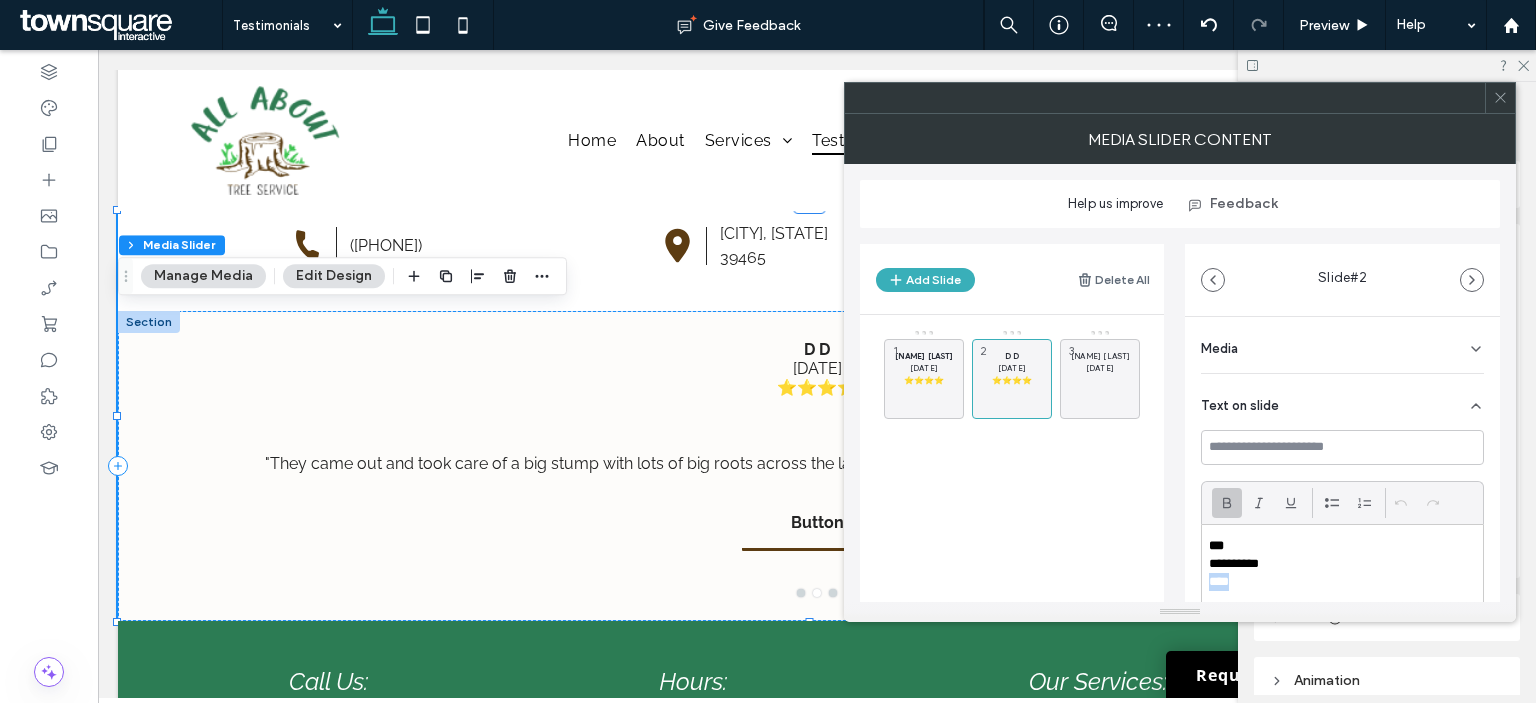 drag, startPoint x: 1279, startPoint y: 579, endPoint x: 1204, endPoint y: 574, distance: 75.16648 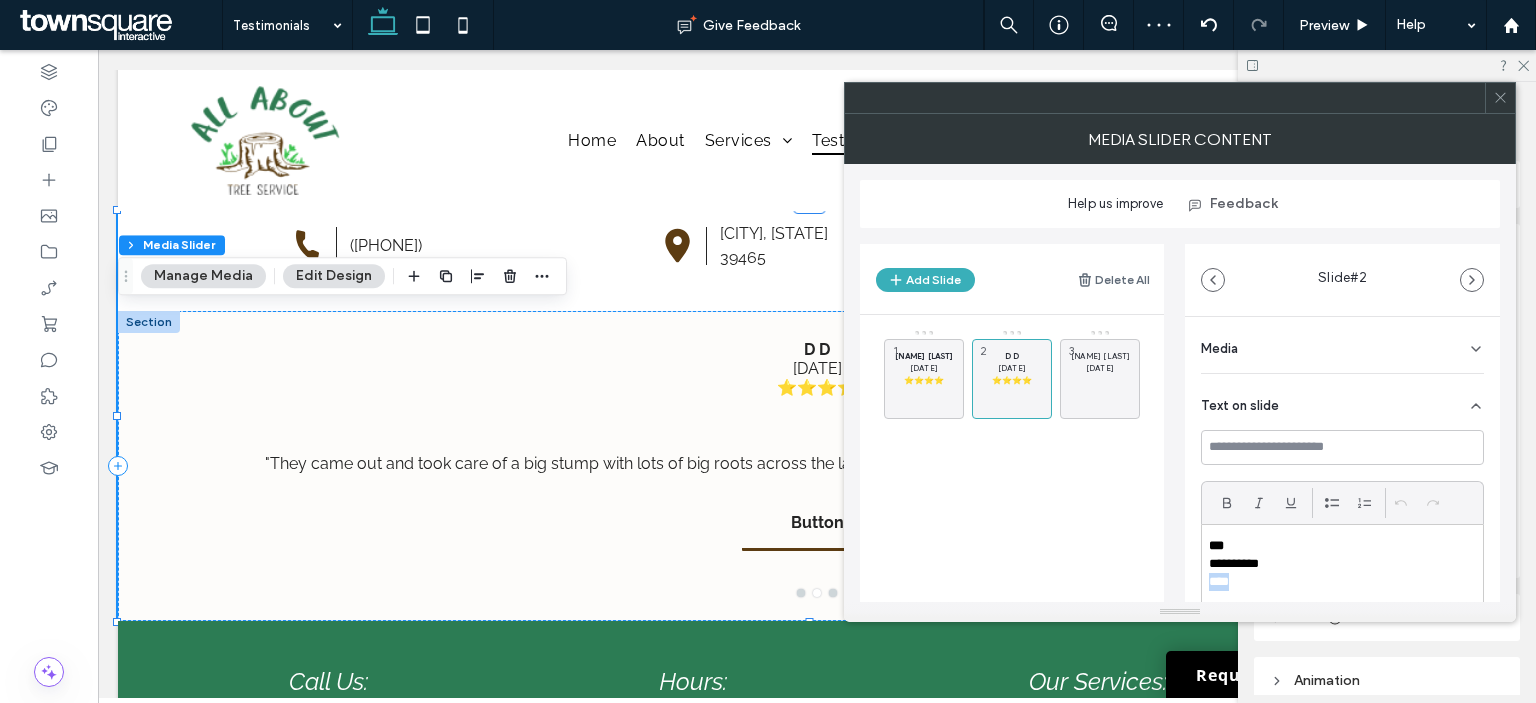 copy on "****" 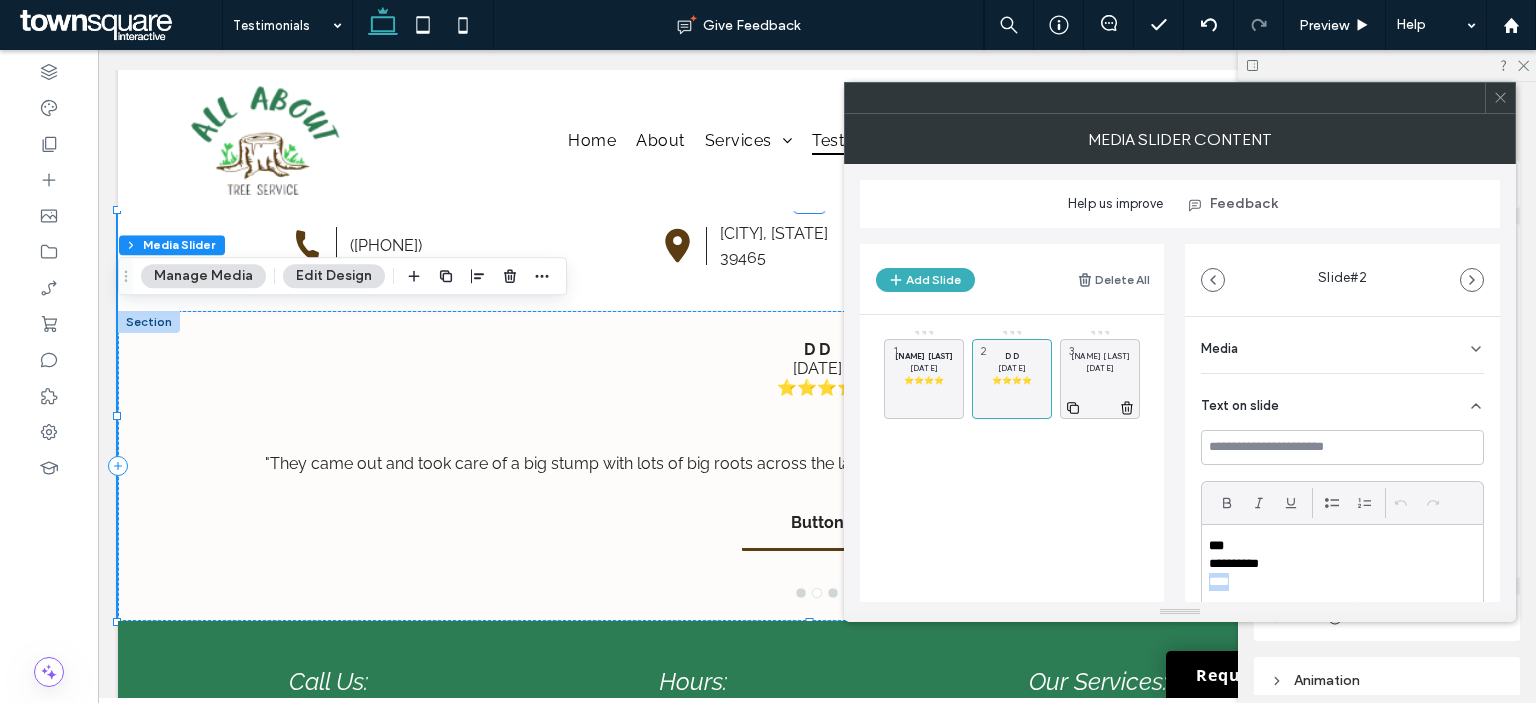 drag, startPoint x: 1091, startPoint y: 347, endPoint x: 1099, endPoint y: 354, distance: 10.630146 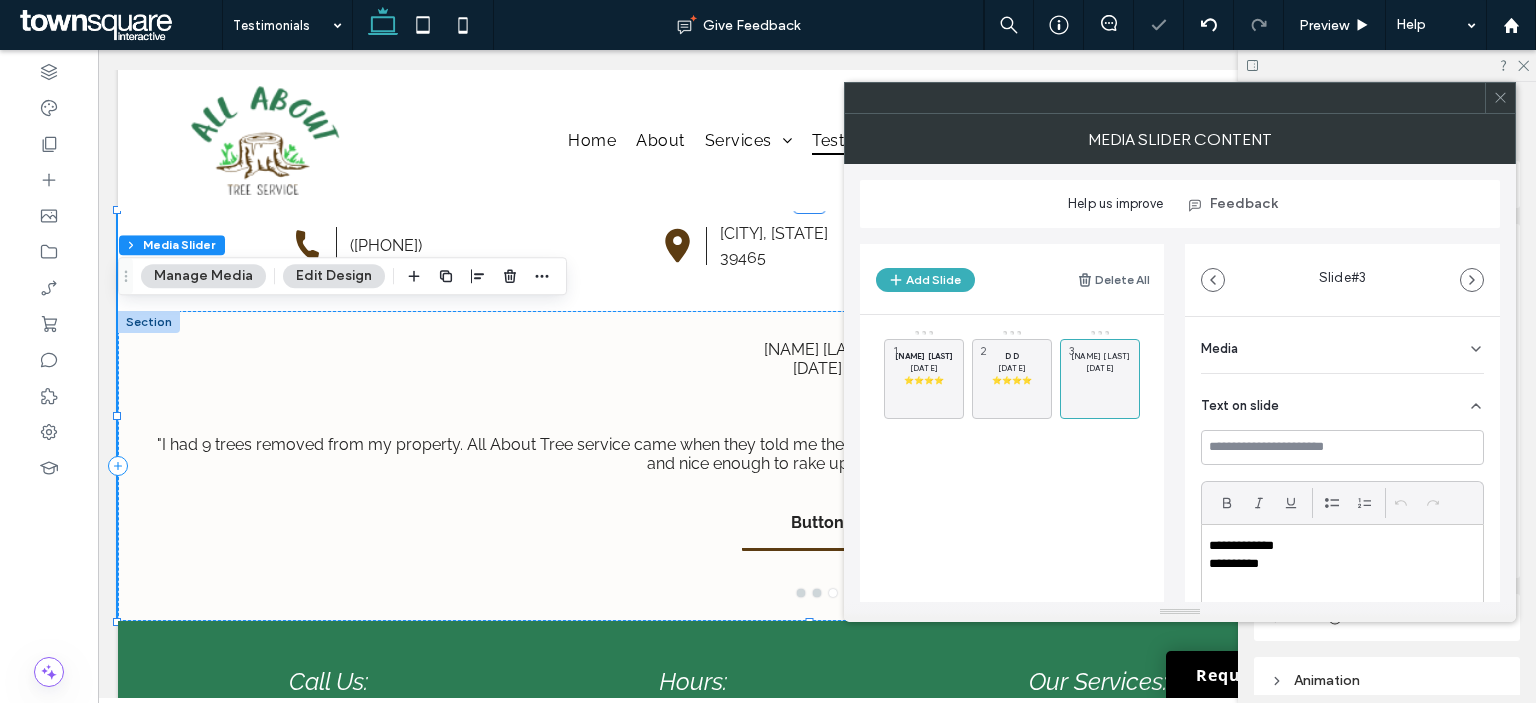 click at bounding box center [1342, 582] 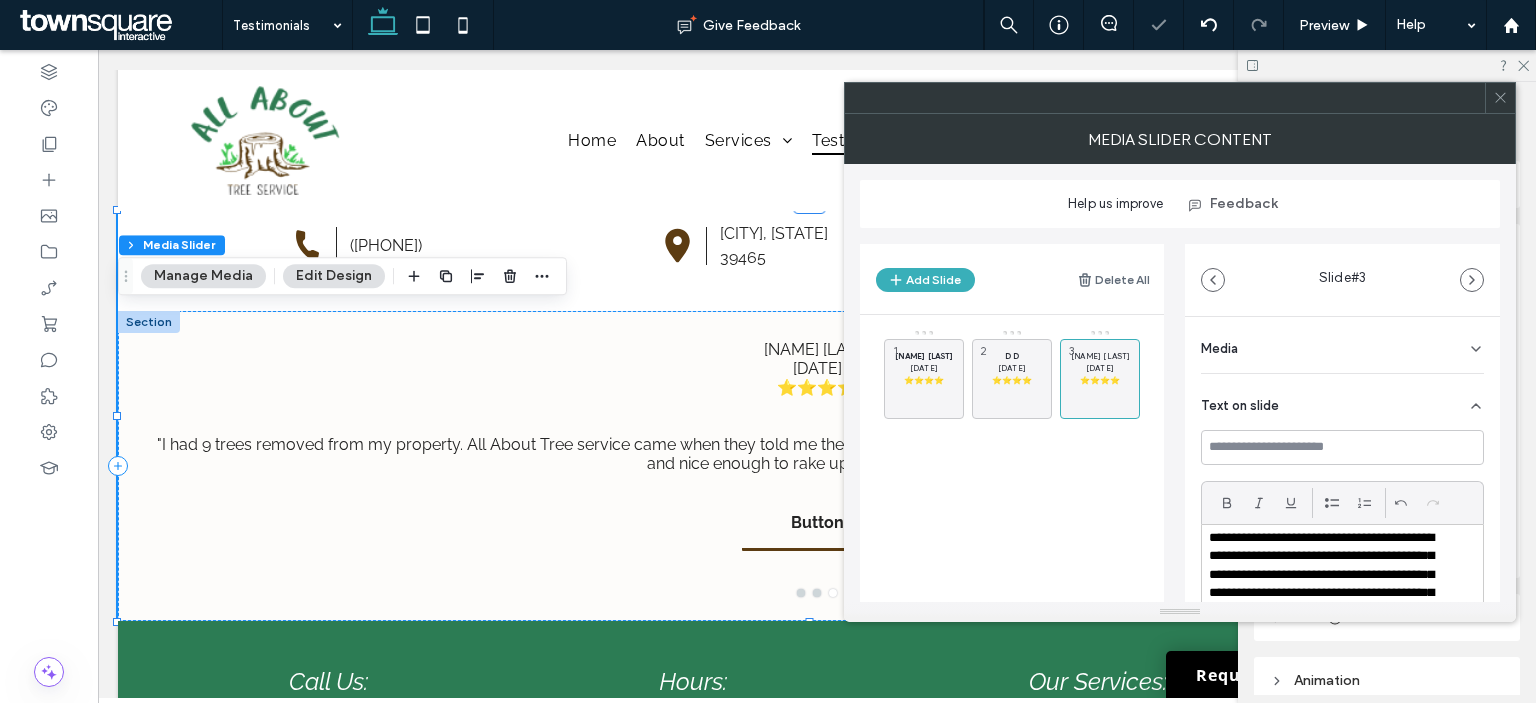 scroll, scrollTop: 112, scrollLeft: 0, axis: vertical 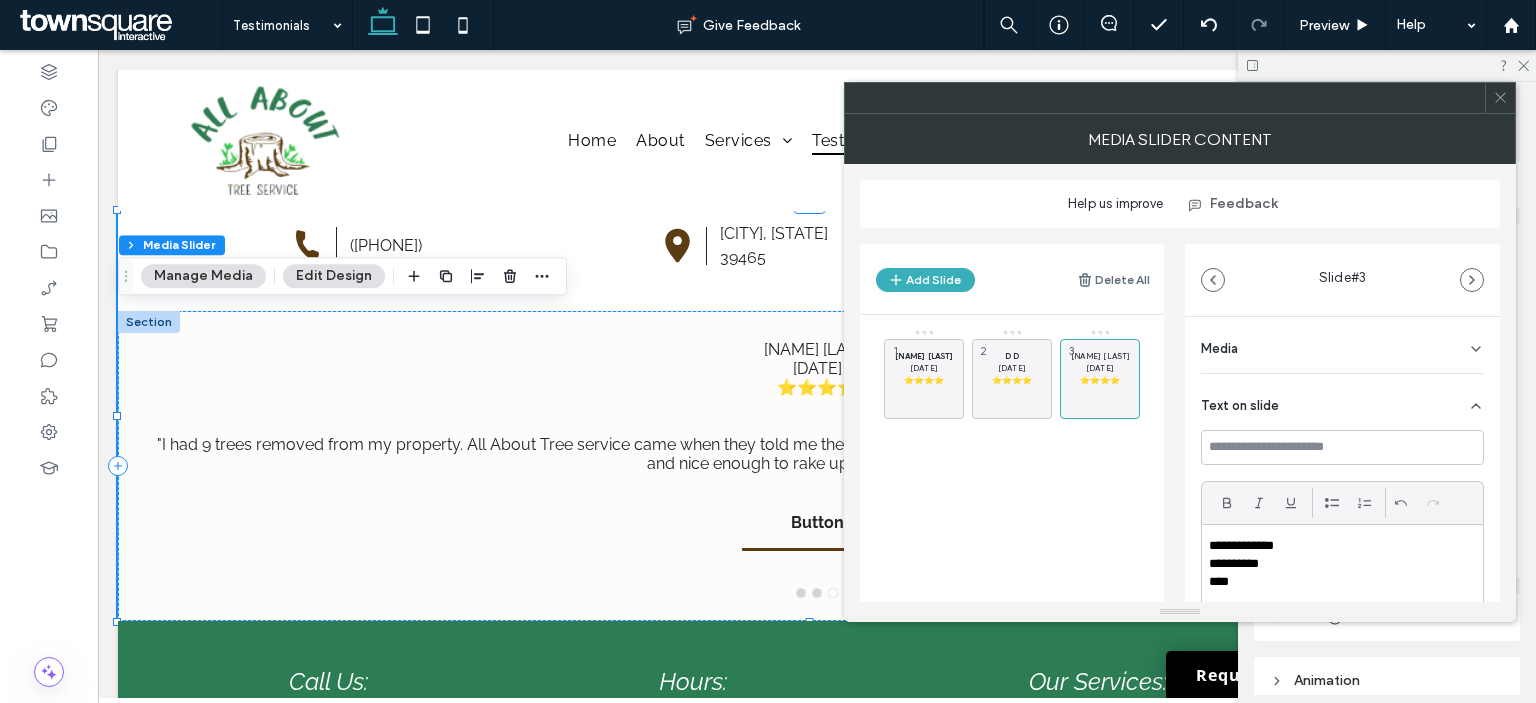 click on "**********" at bounding box center (1330, 546) 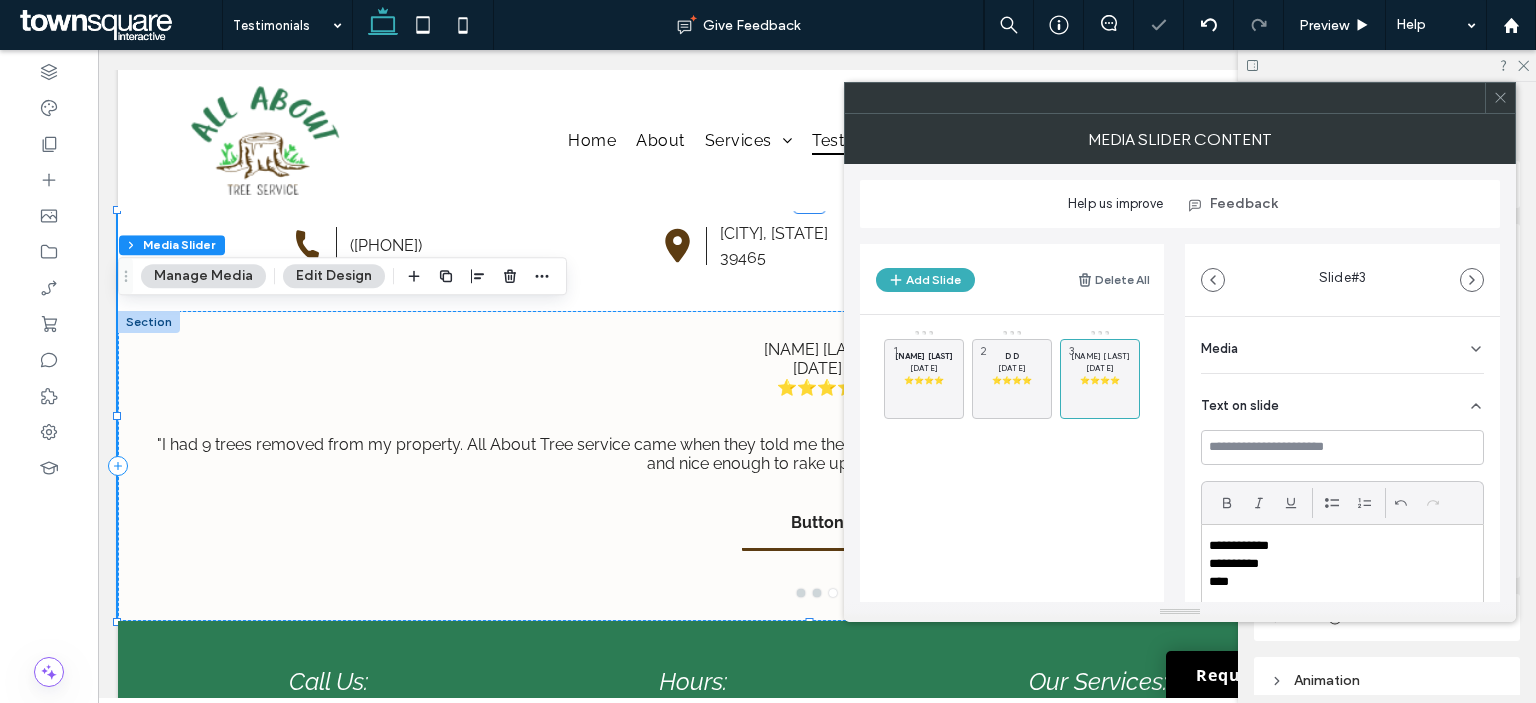 type 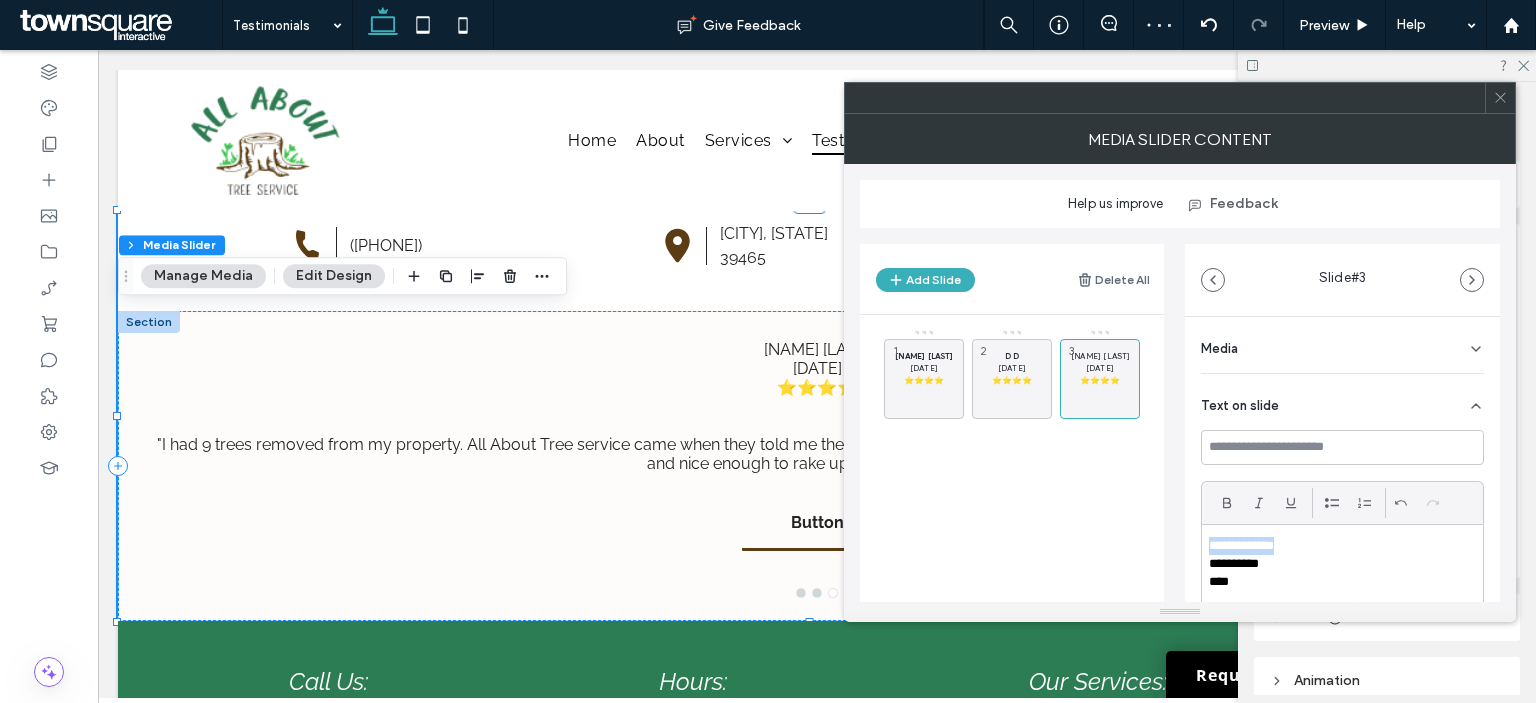 drag, startPoint x: 1320, startPoint y: 543, endPoint x: 1209, endPoint y: 537, distance: 111.16204 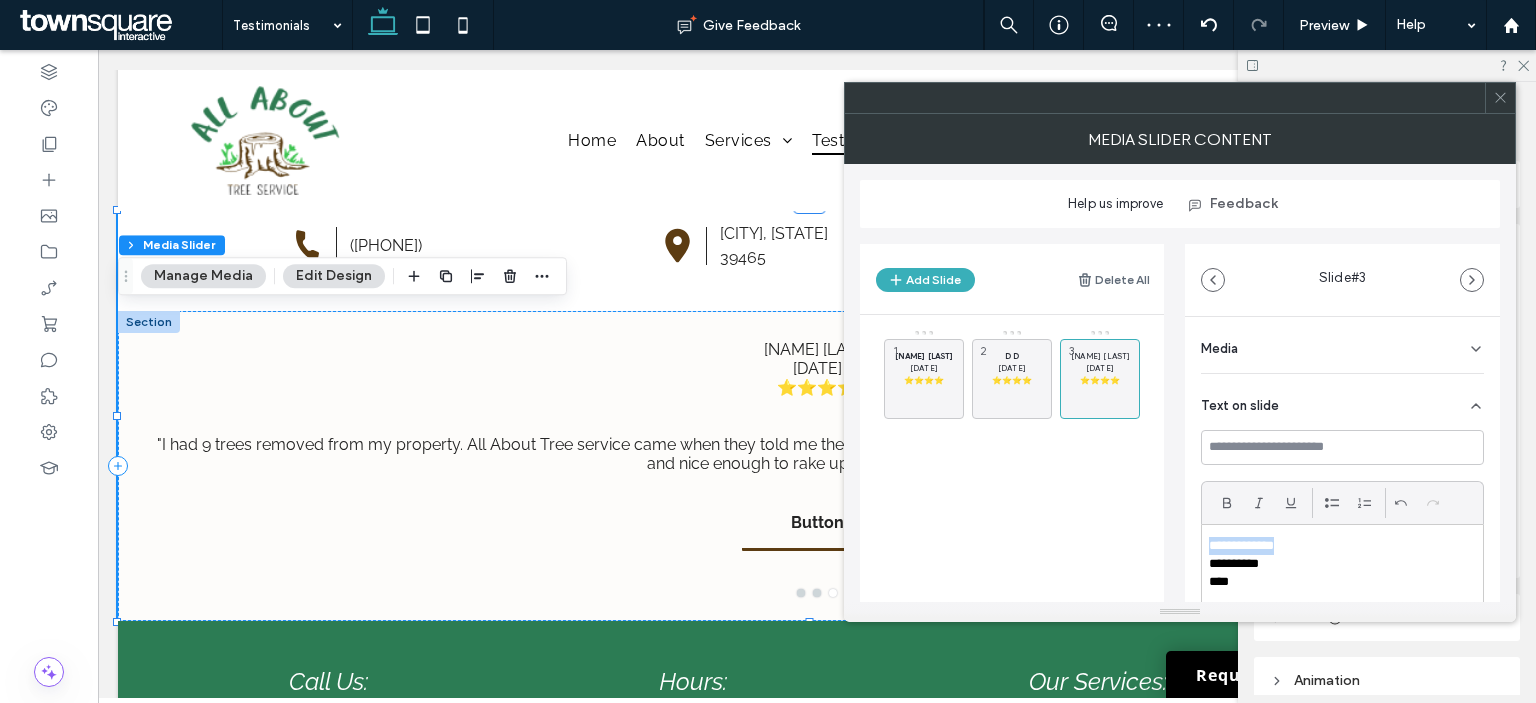click on "**********" at bounding box center [1330, 546] 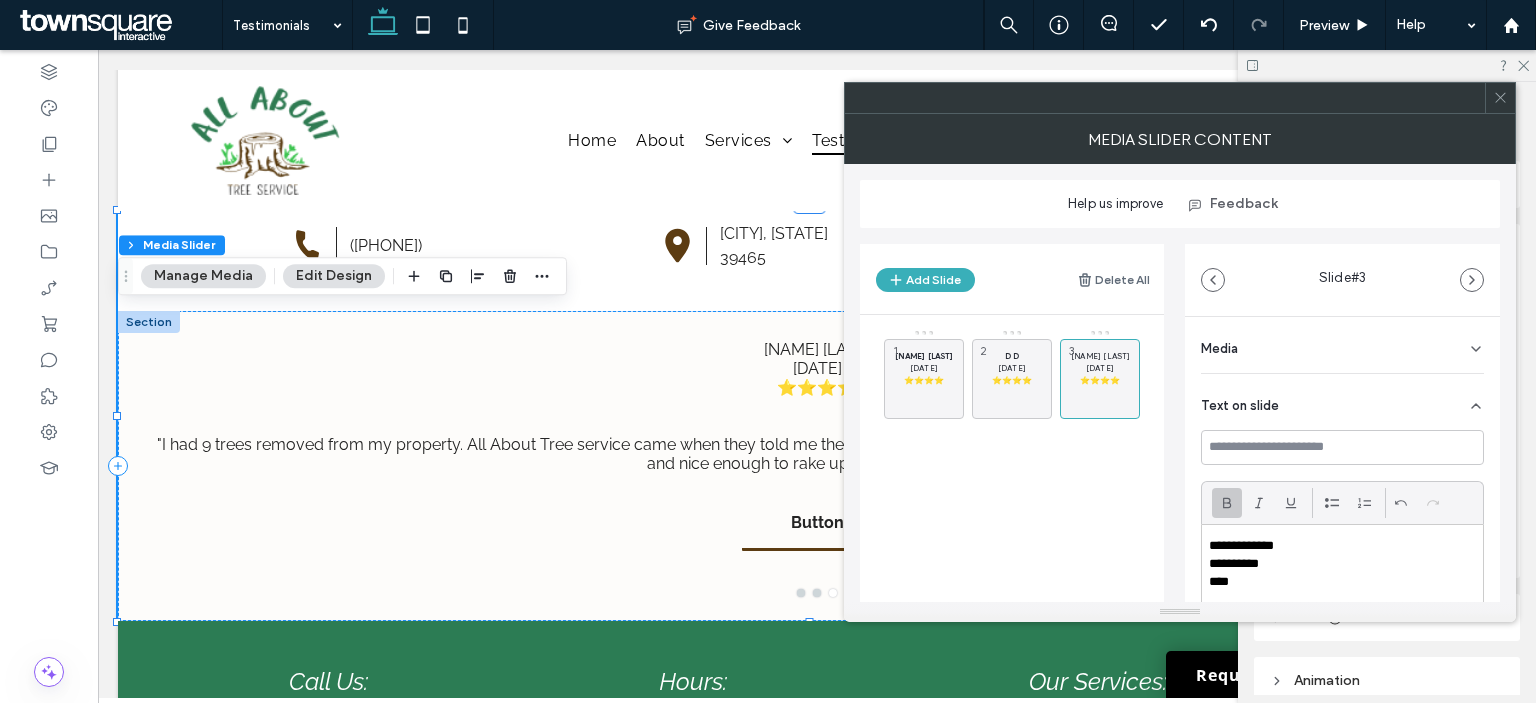 click 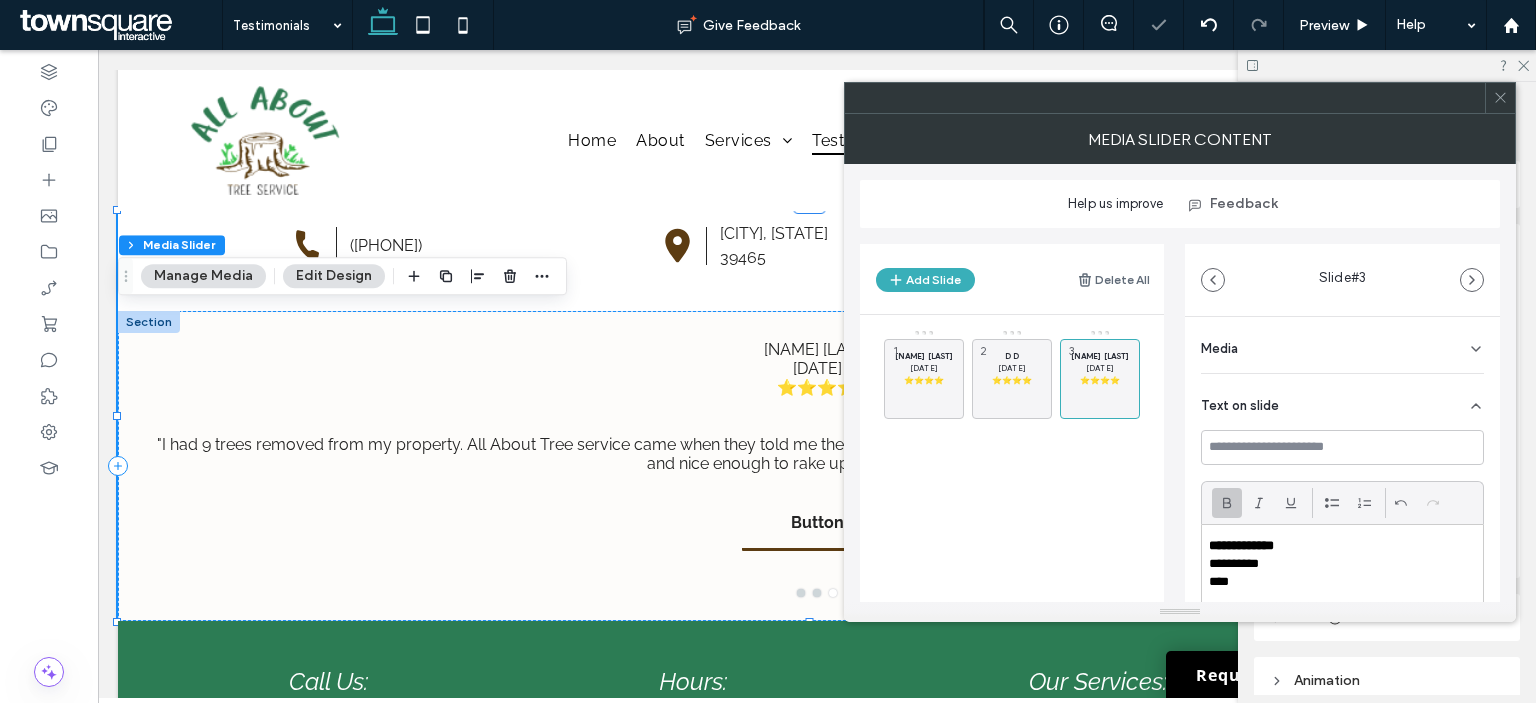 scroll, scrollTop: 112, scrollLeft: 0, axis: vertical 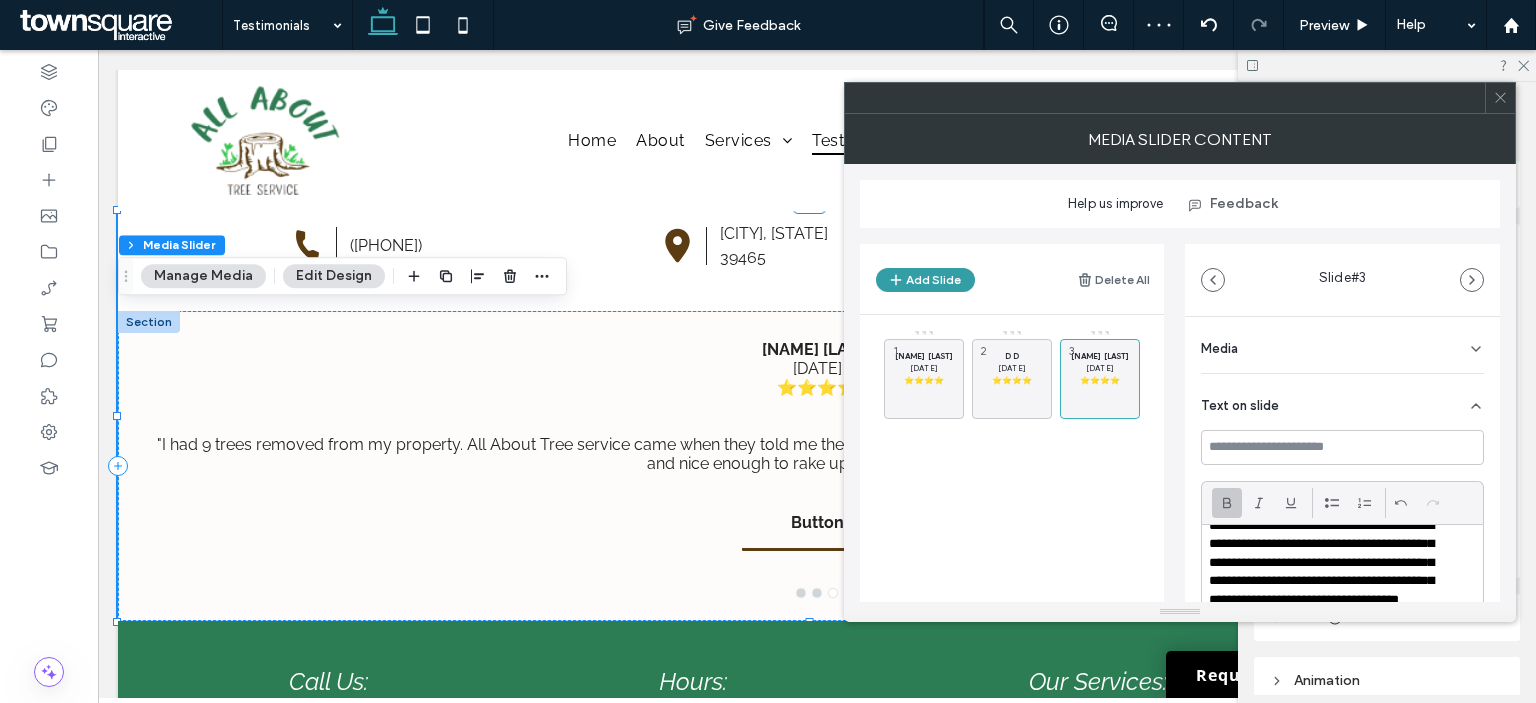 click on "Add Slide" at bounding box center [925, 280] 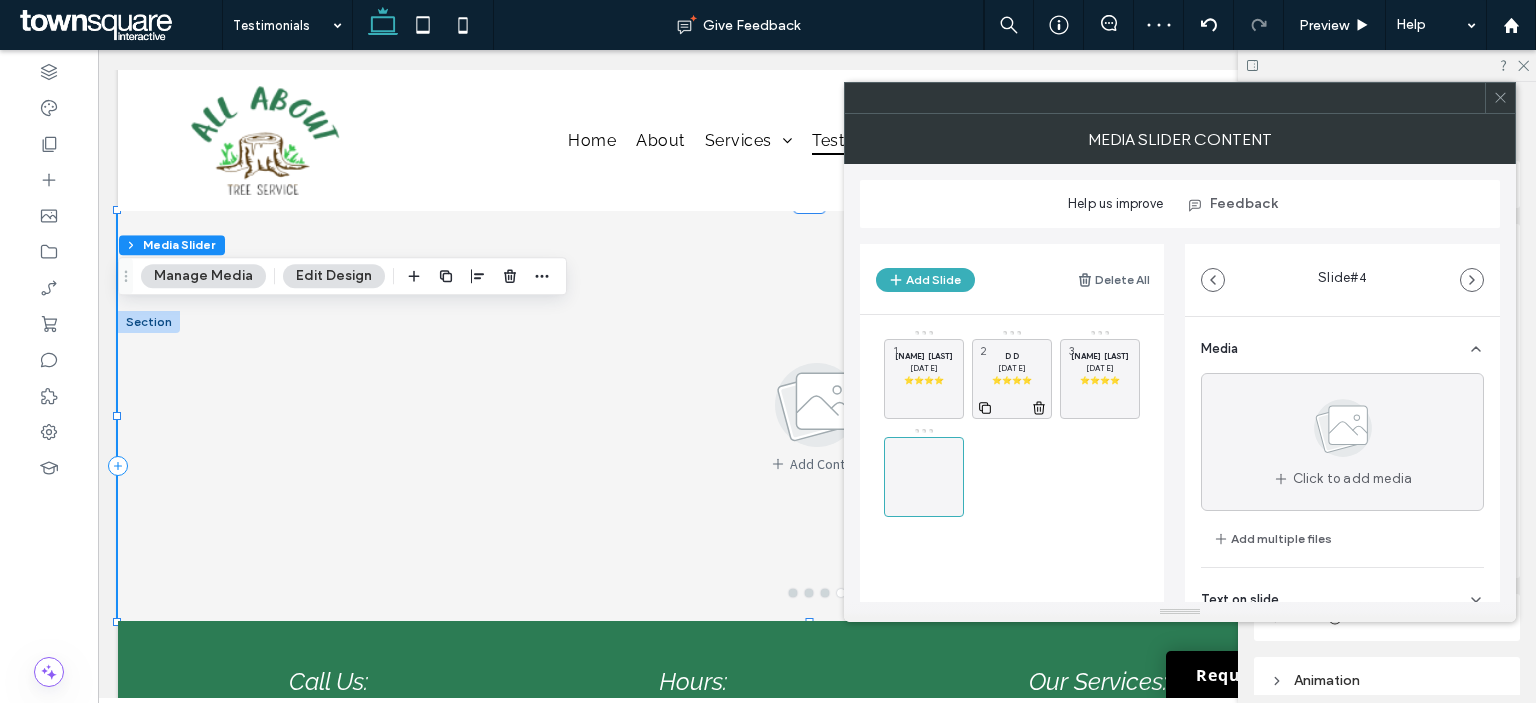 click on "[DATE]" at bounding box center [1012, 368] 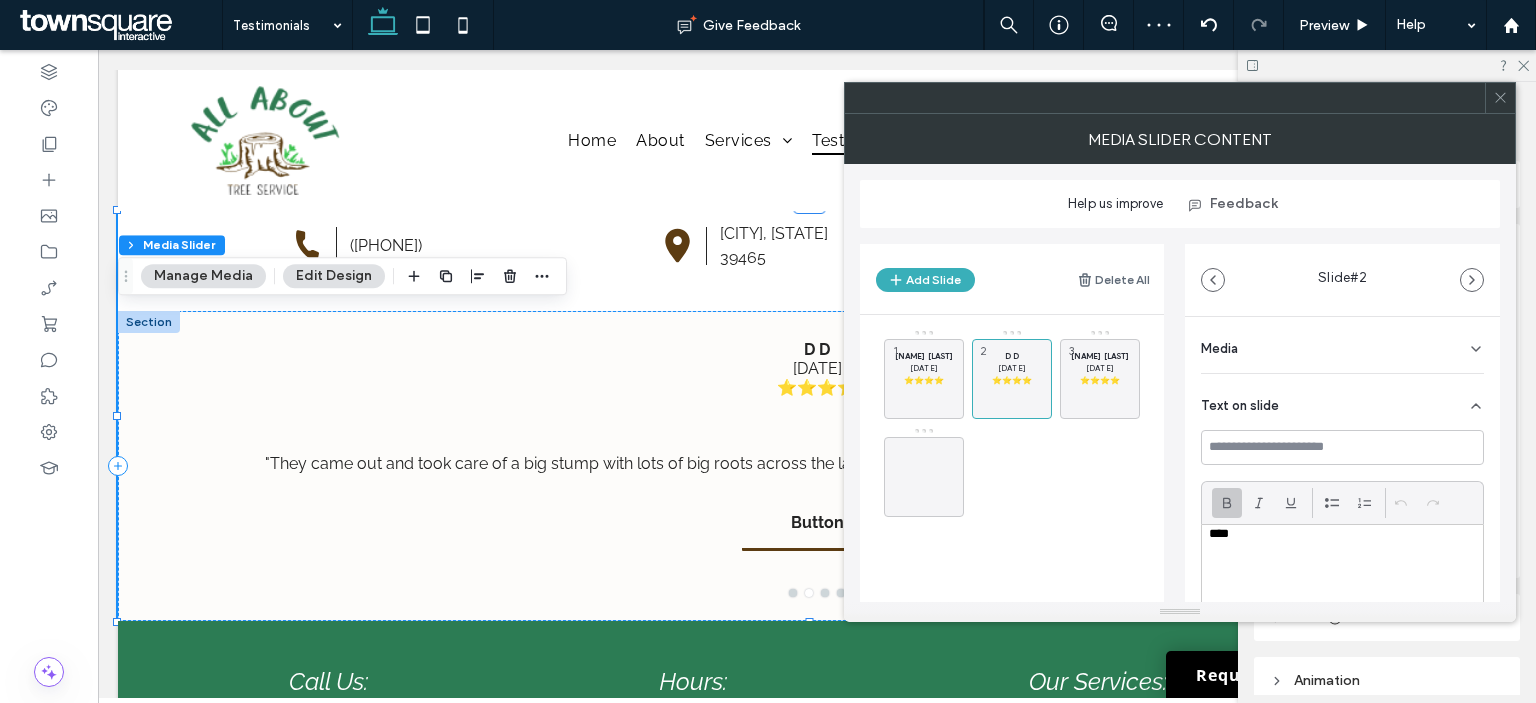 scroll, scrollTop: 93, scrollLeft: 0, axis: vertical 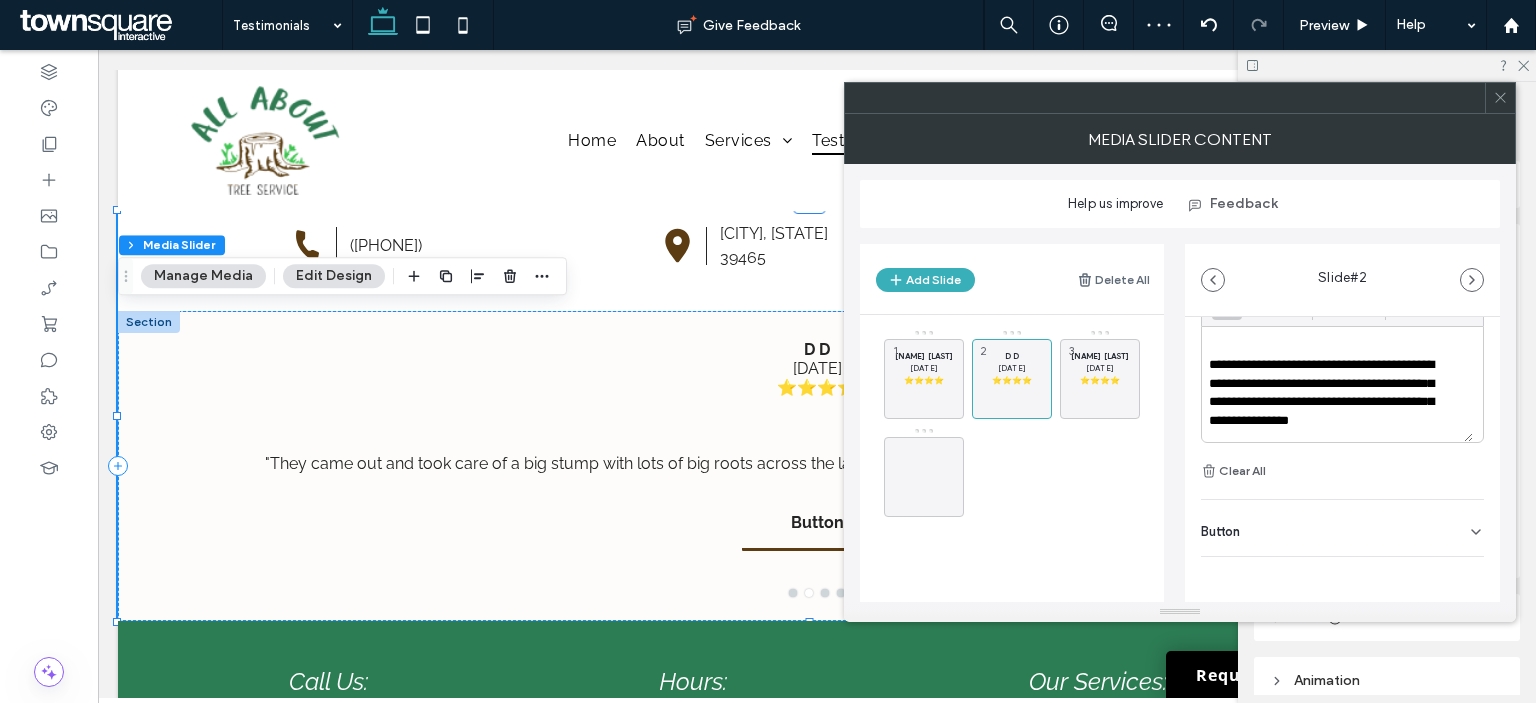 click on "Button" at bounding box center (1342, 528) 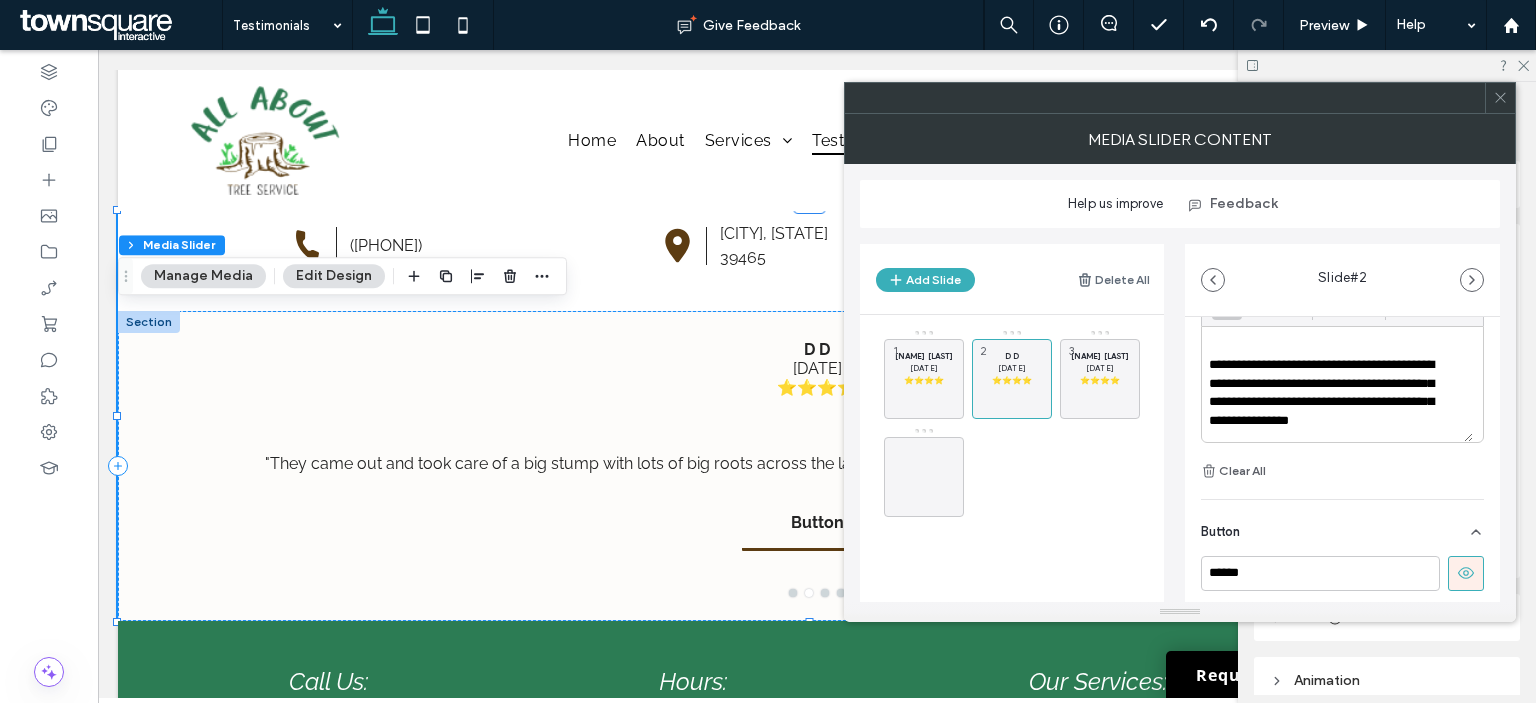 click at bounding box center [1466, 573] 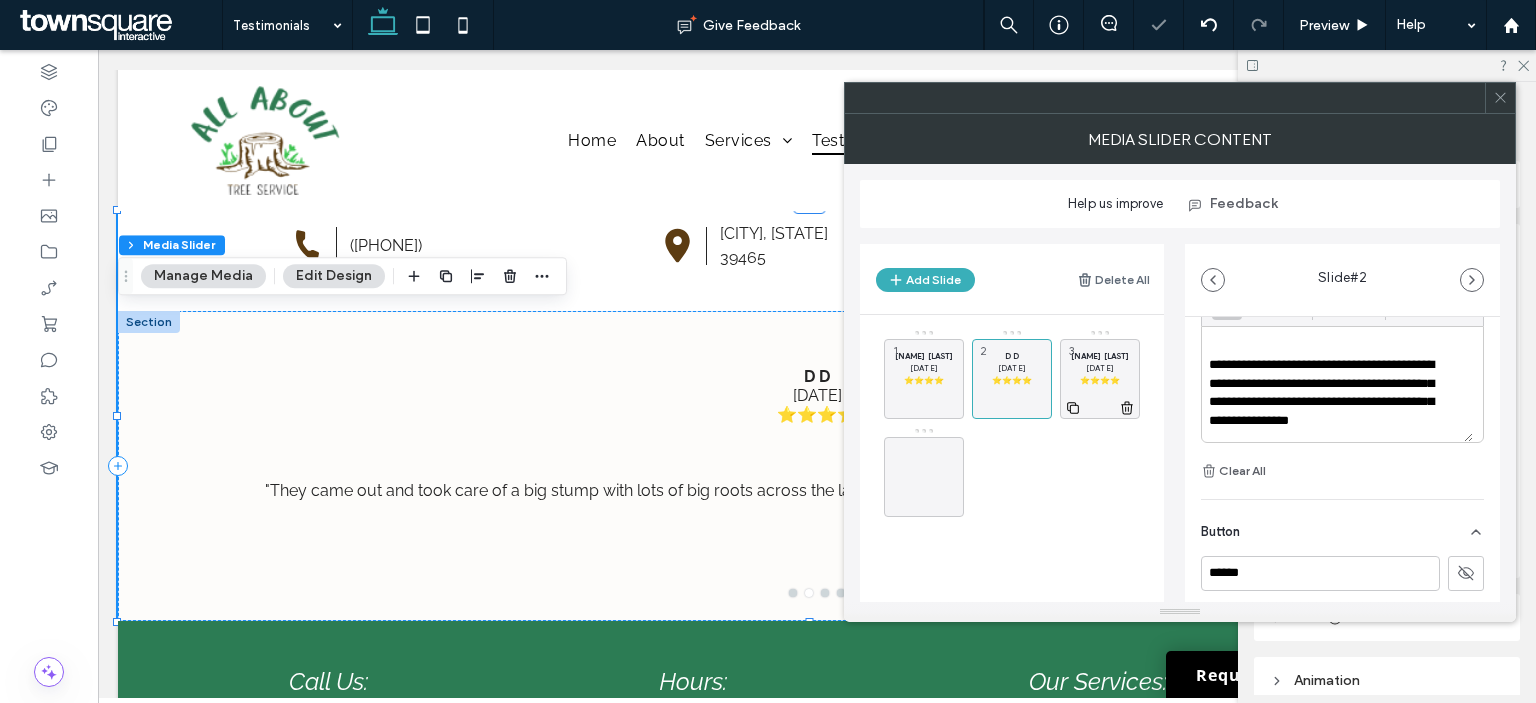 click on "[NAME] [LAST]" at bounding box center (1100, 356) 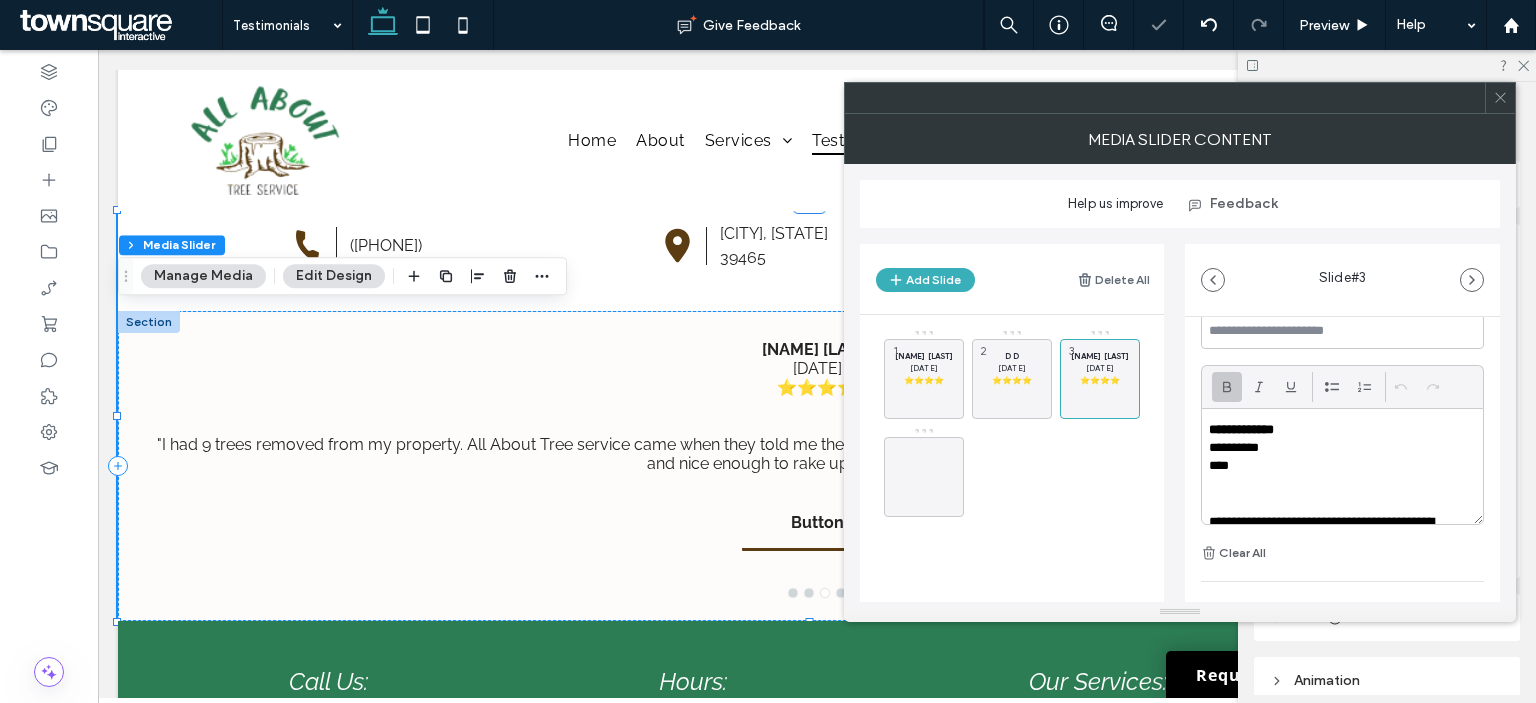 scroll, scrollTop: 198, scrollLeft: 0, axis: vertical 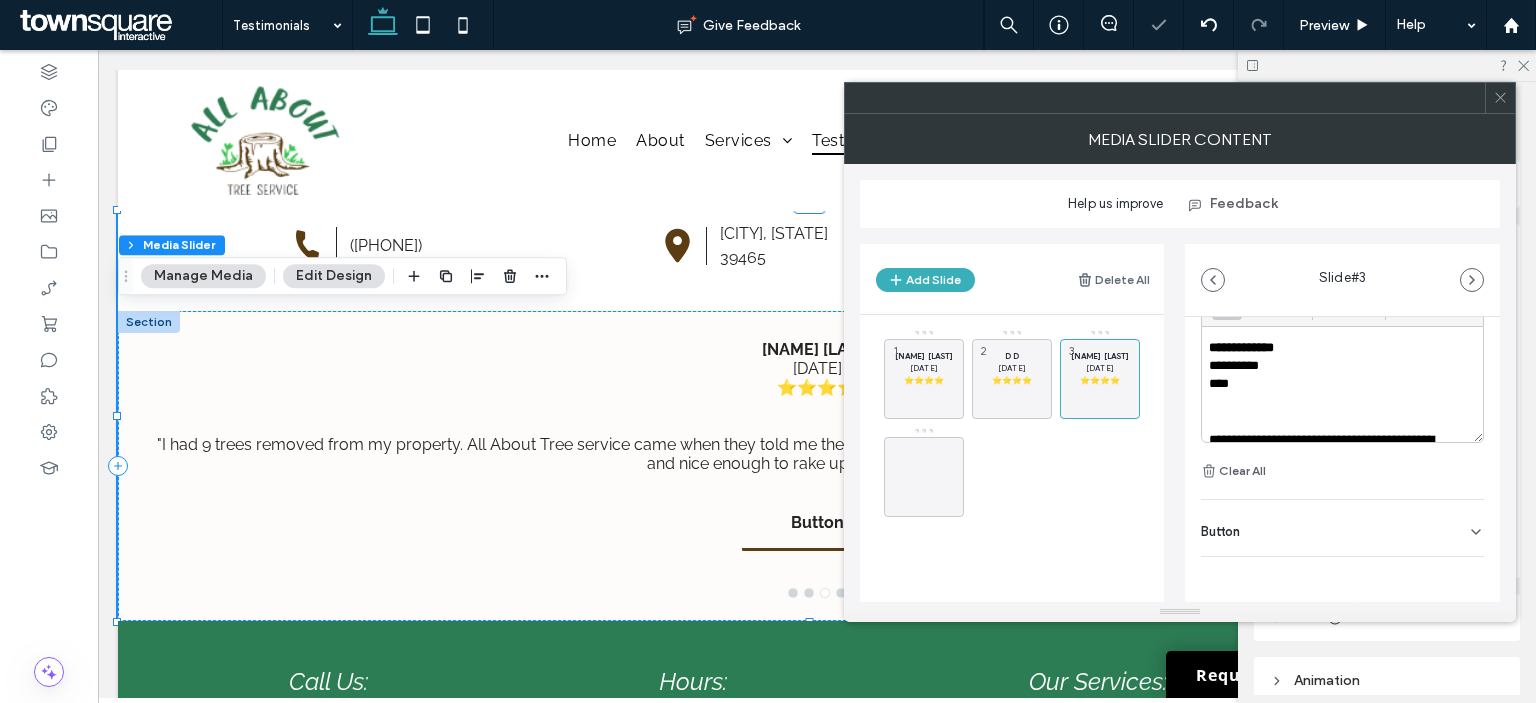 click on "Button" at bounding box center (1342, 528) 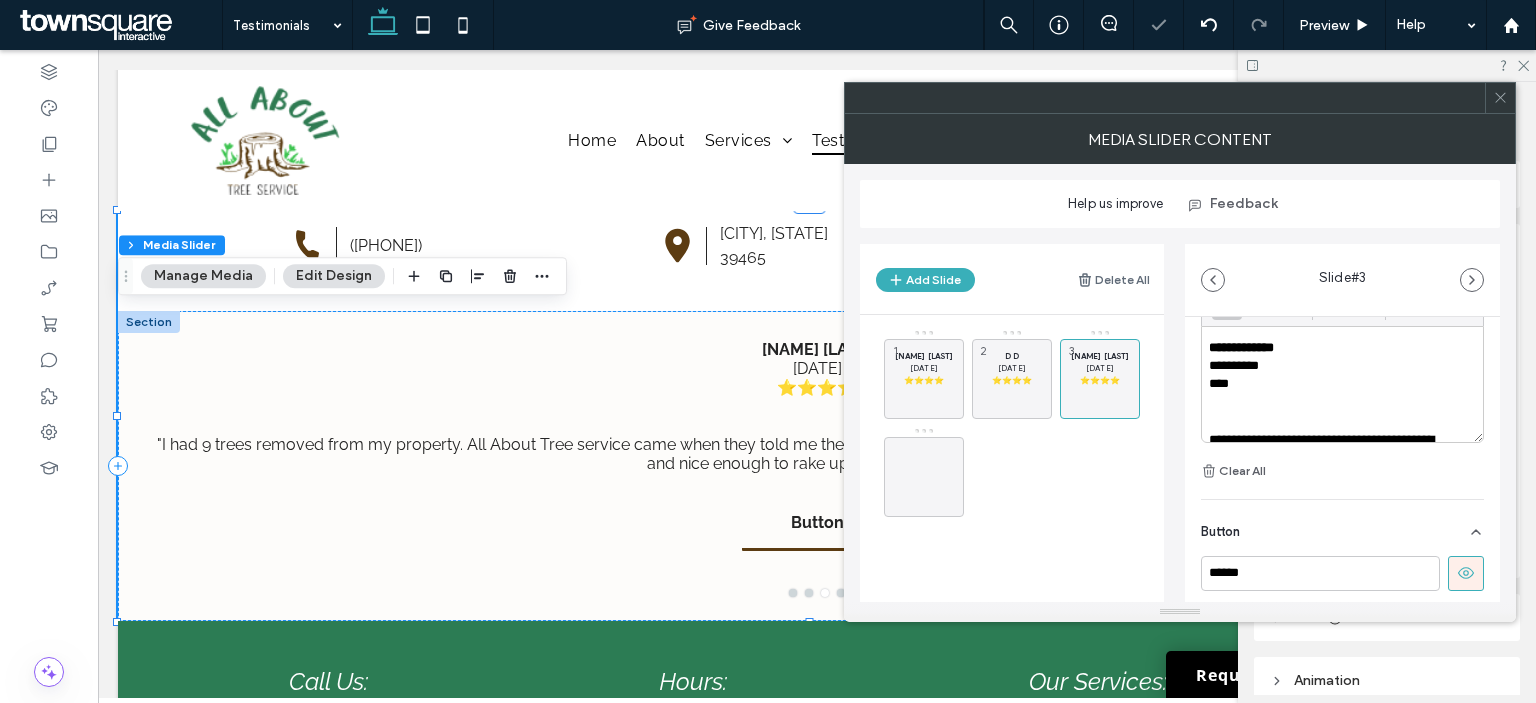 click 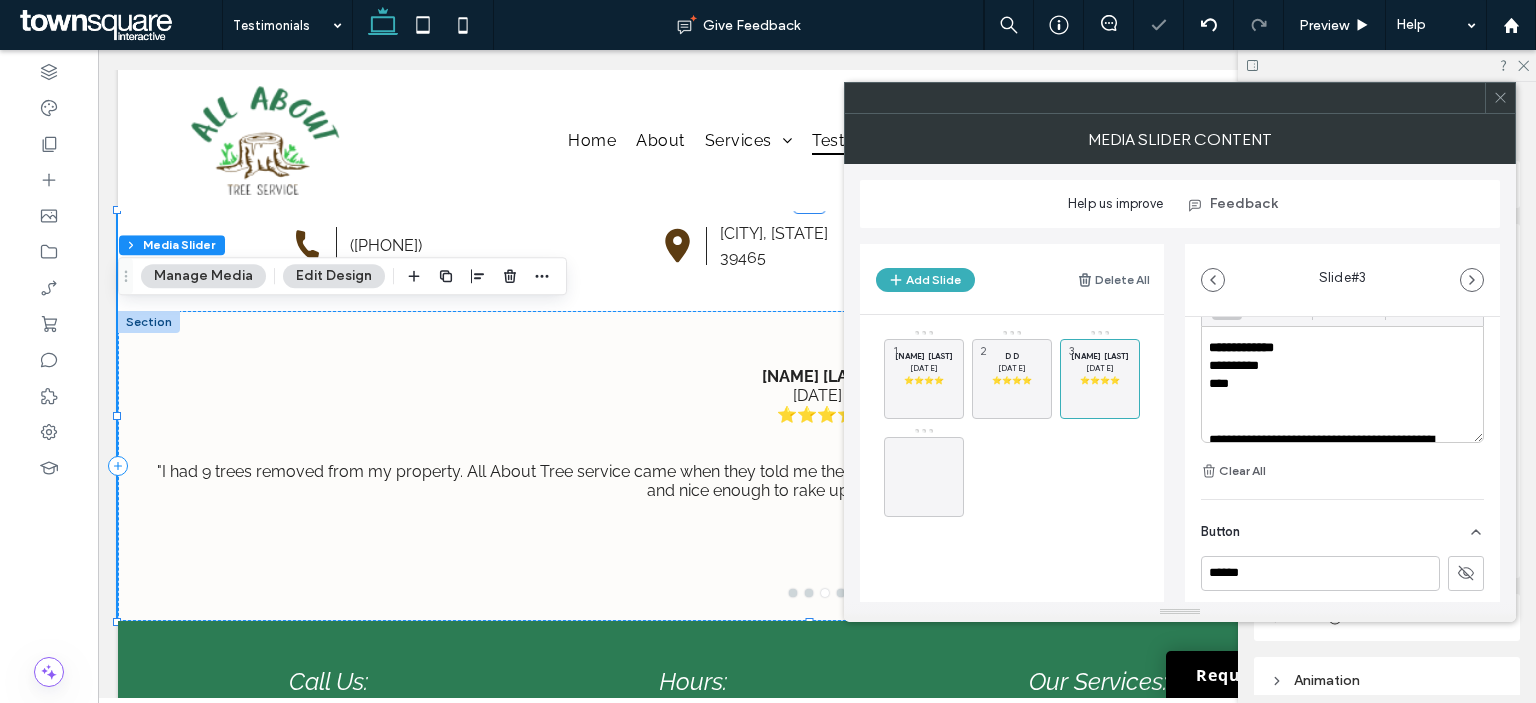 click at bounding box center (924, 472) 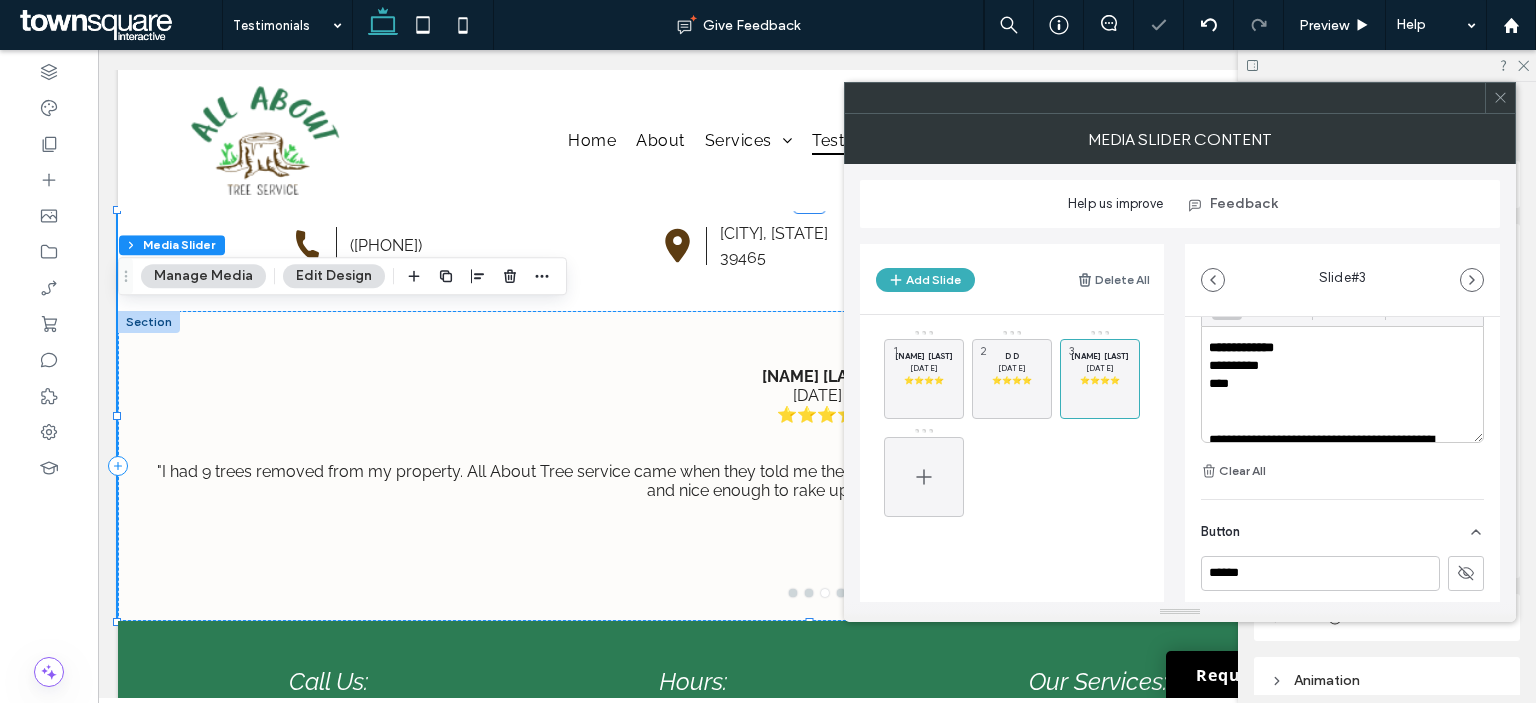 click 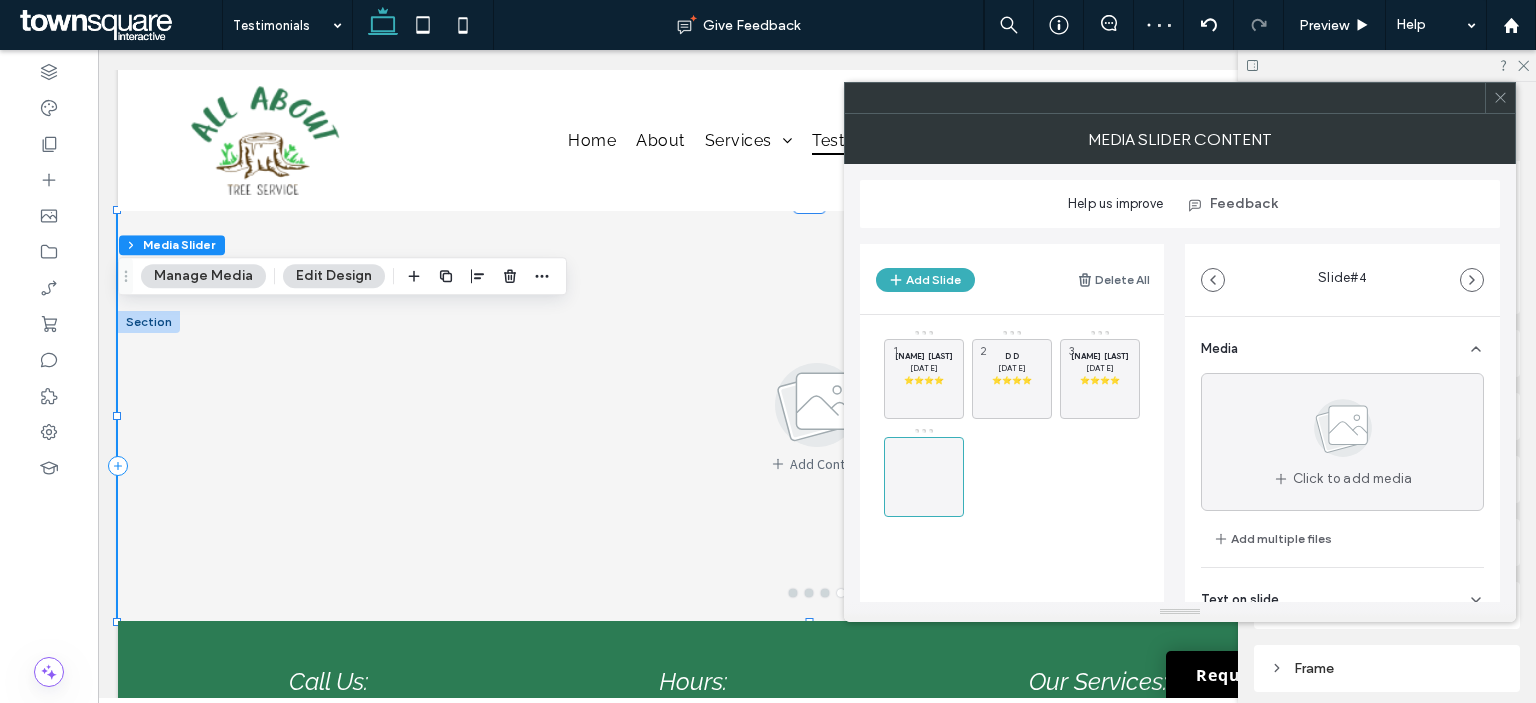scroll, scrollTop: 744, scrollLeft: 0, axis: vertical 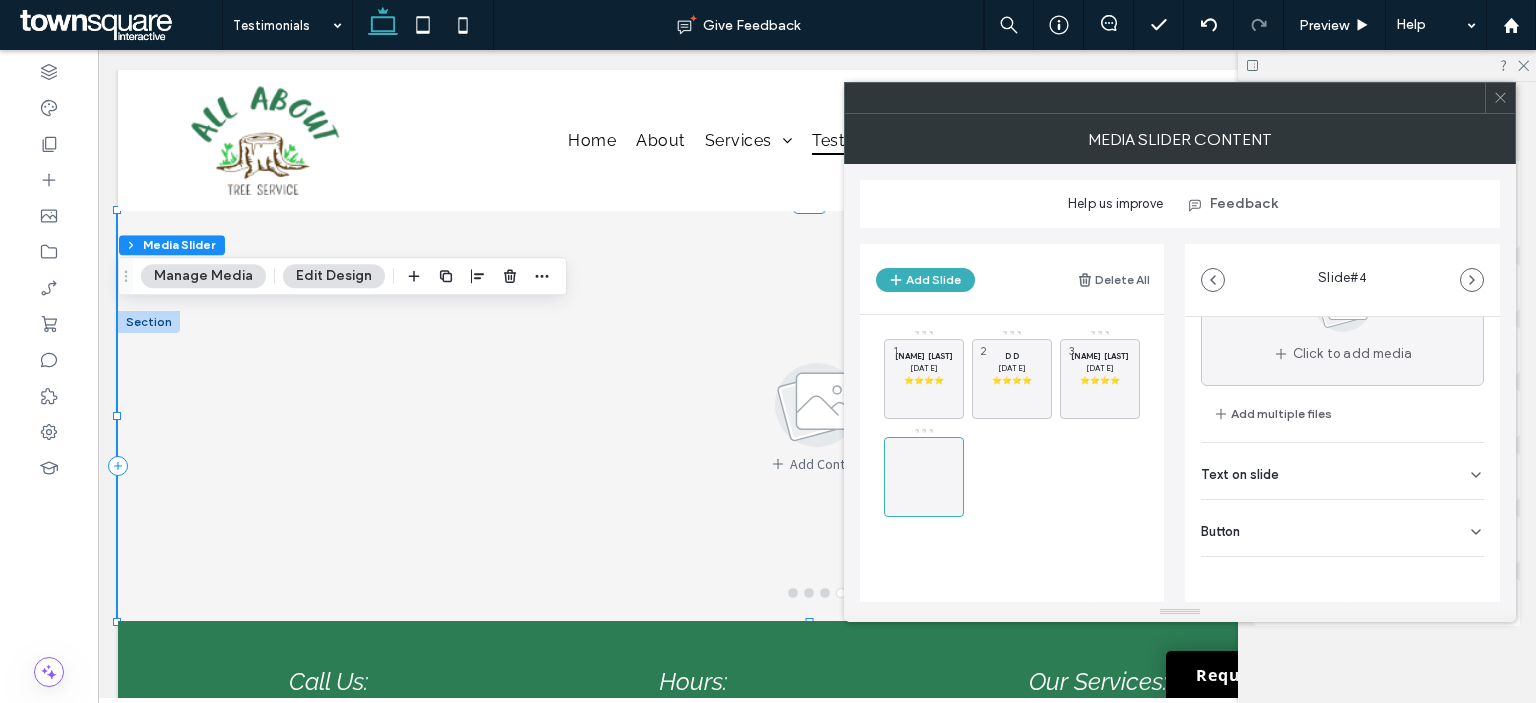 click on "Button" at bounding box center [1342, 528] 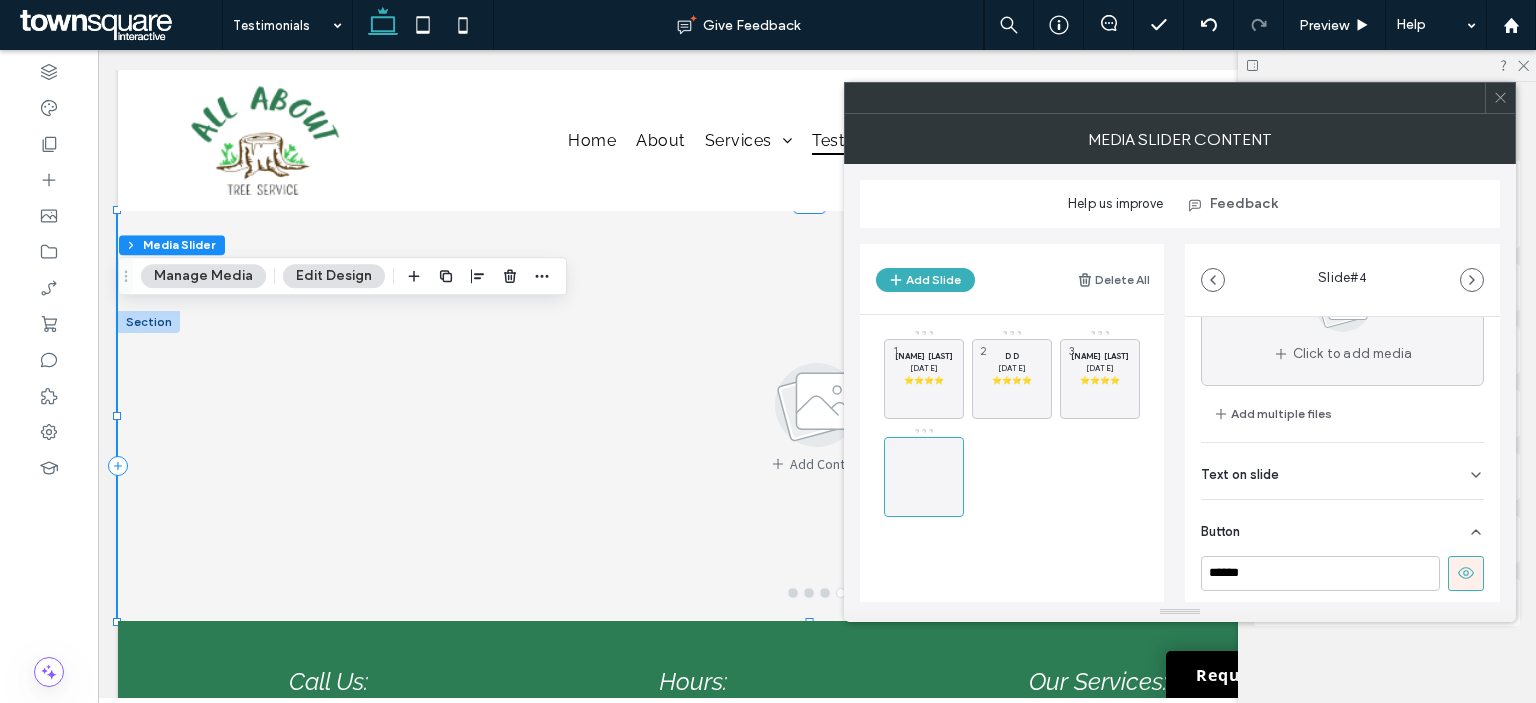 click 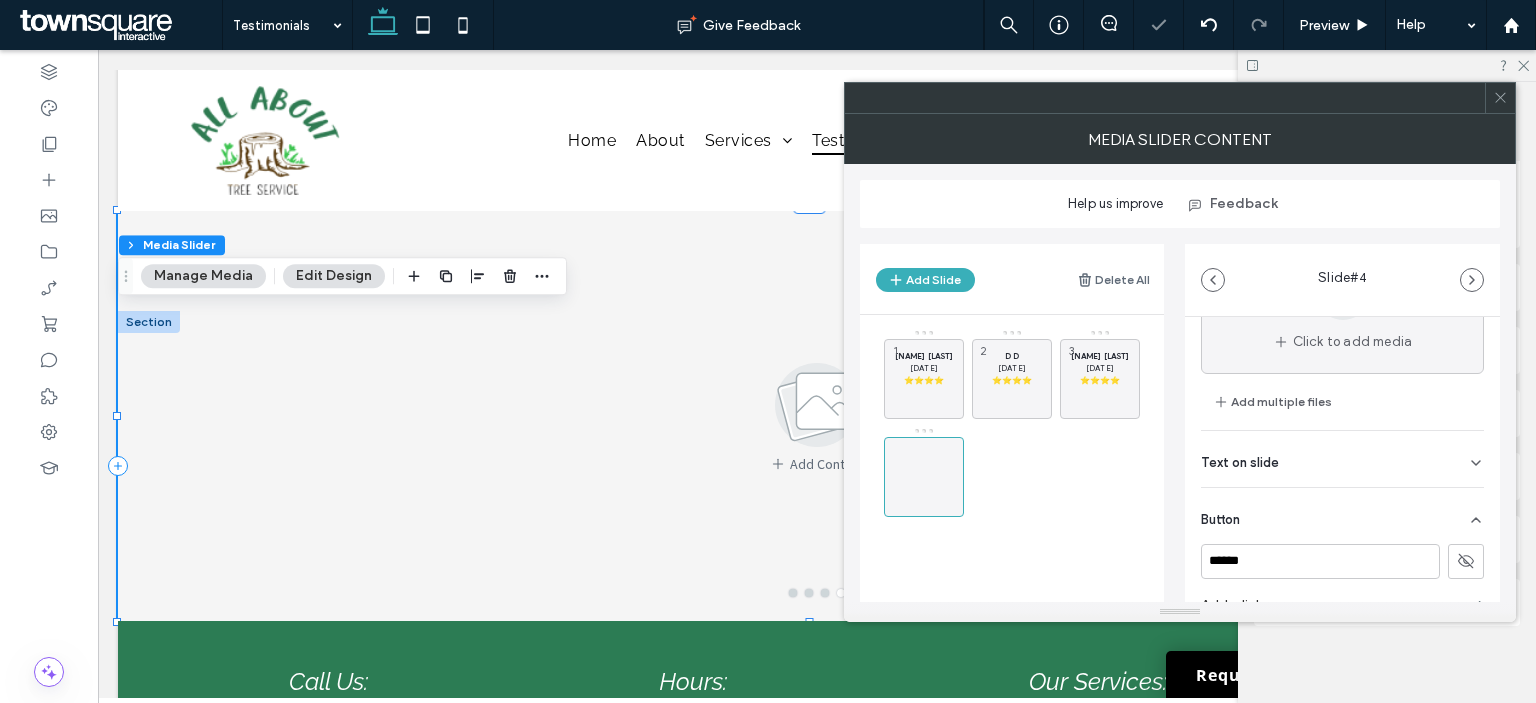 scroll, scrollTop: 220, scrollLeft: 0, axis: vertical 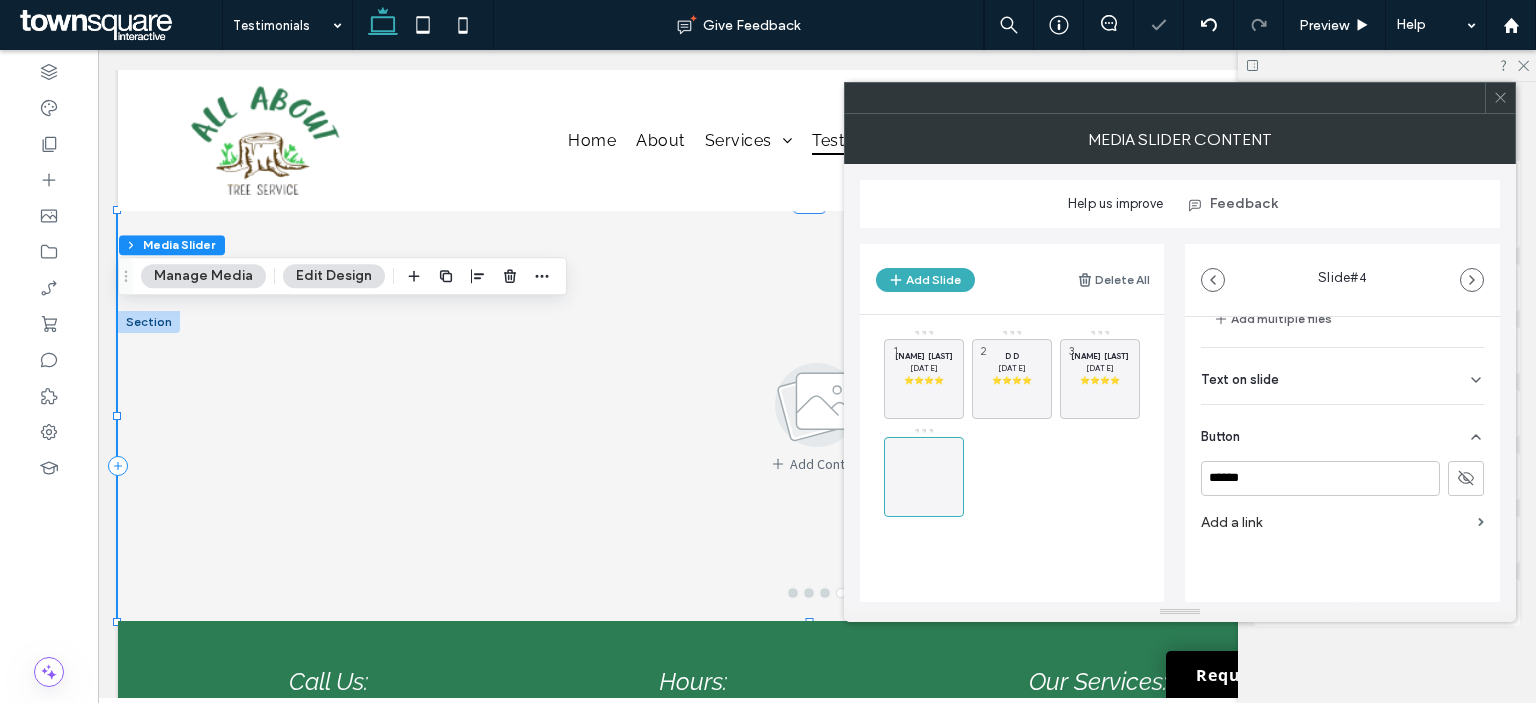 click on "Text on slide" at bounding box center (1342, 376) 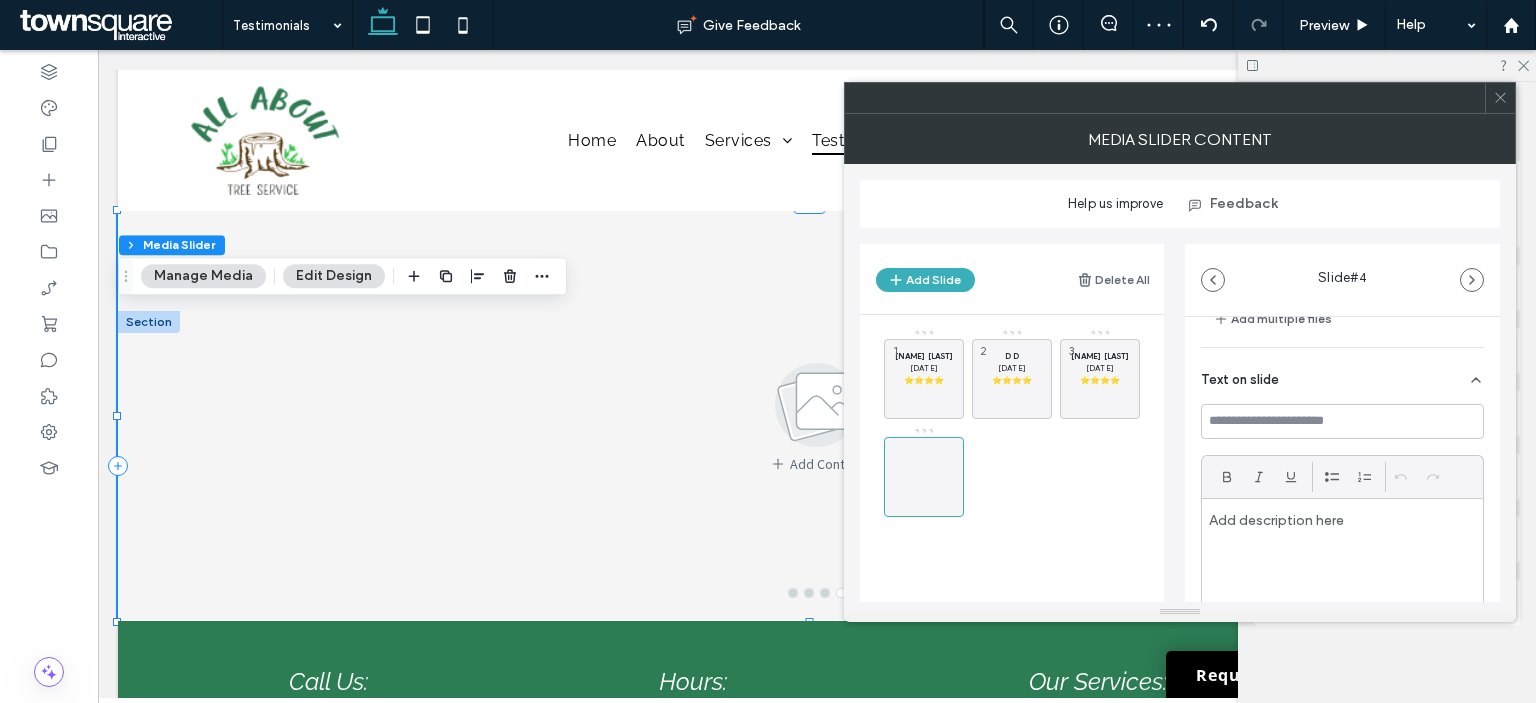 click at bounding box center [1342, 556] 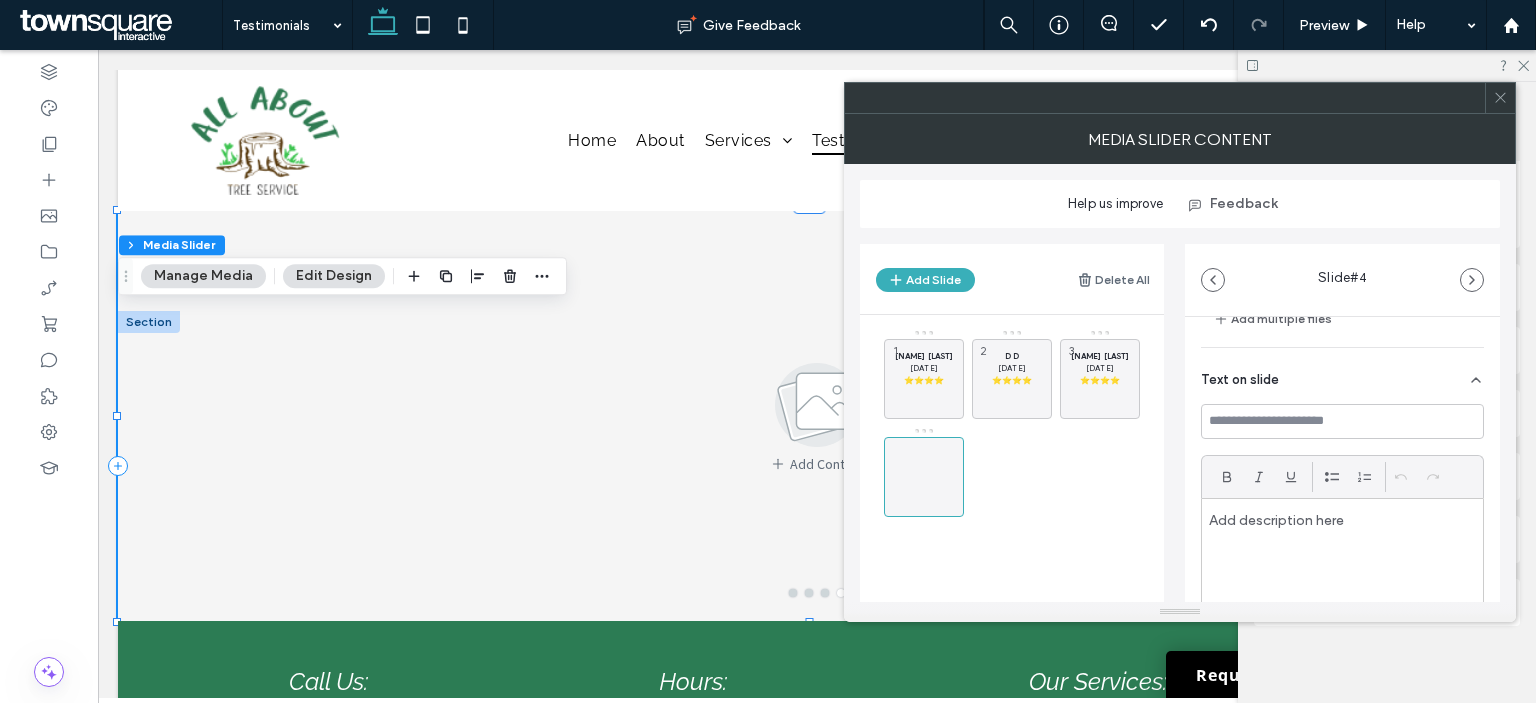 click at bounding box center [1342, 520] 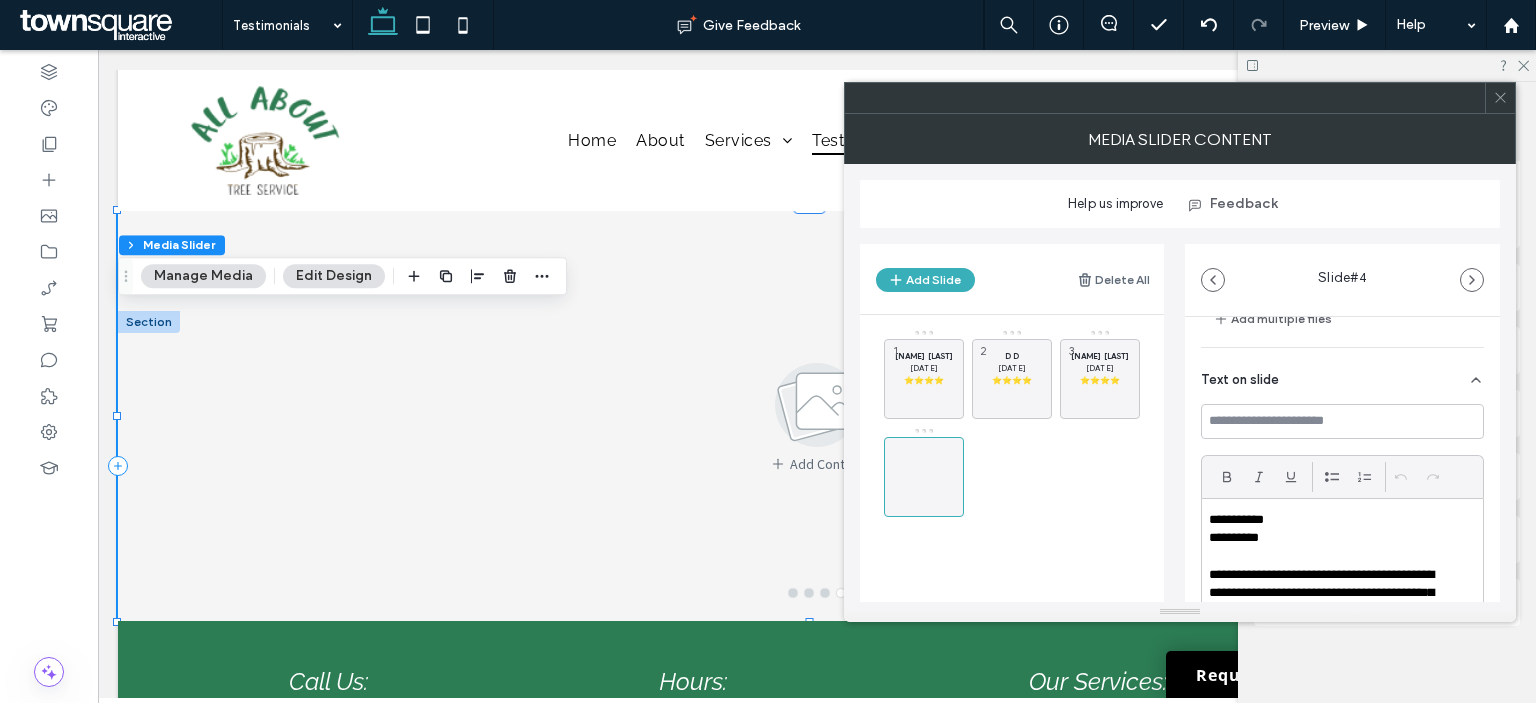 scroll, scrollTop: 0, scrollLeft: 0, axis: both 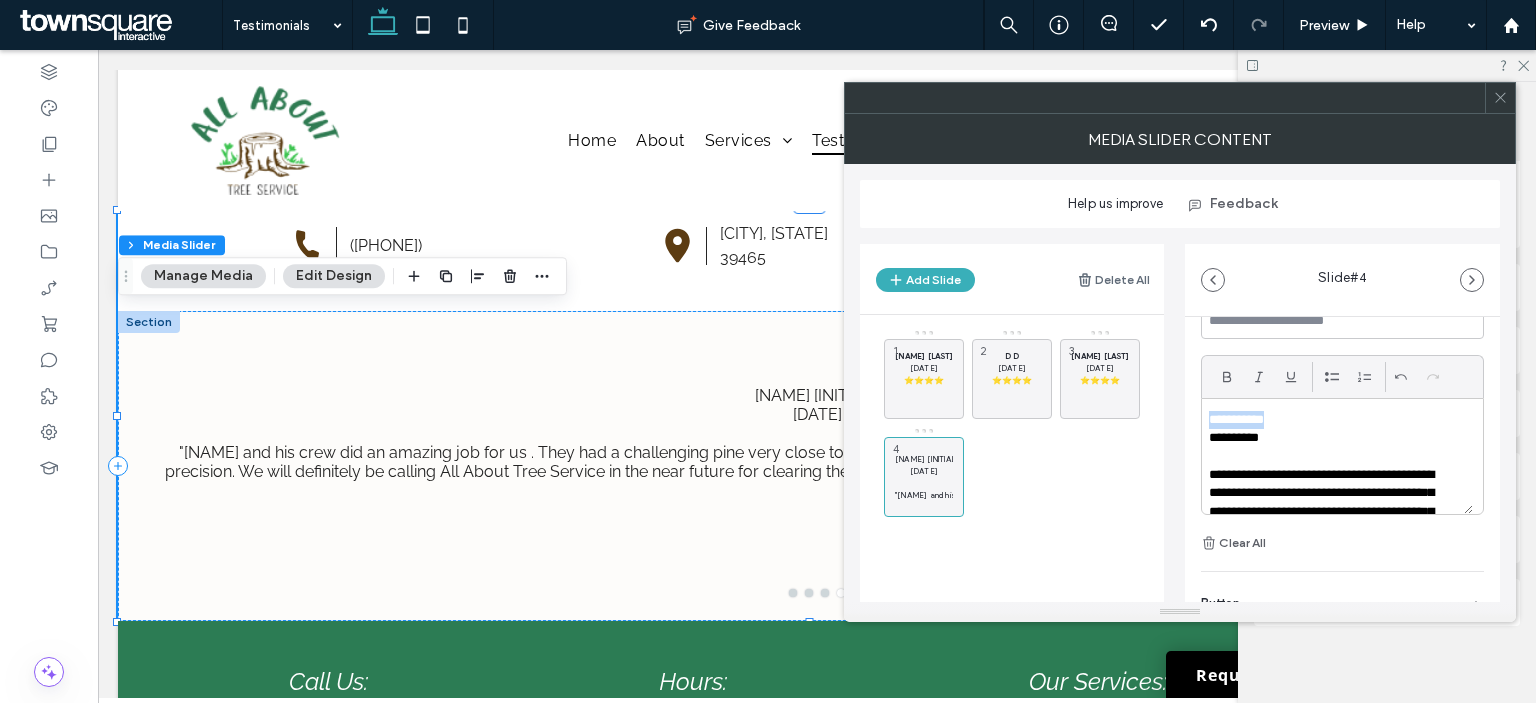 drag, startPoint x: 1286, startPoint y: 411, endPoint x: 1212, endPoint y: 392, distance: 76.40026 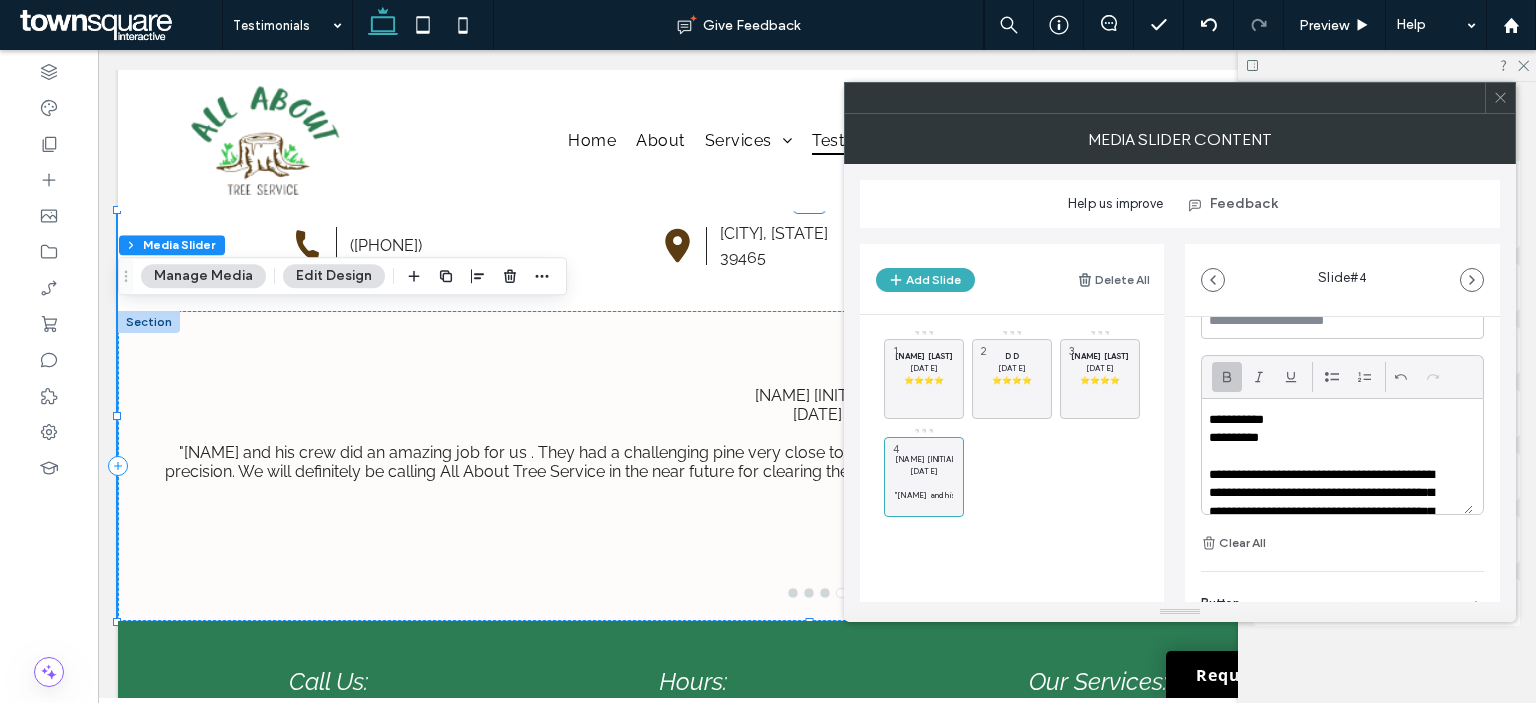 click at bounding box center (1227, 377) 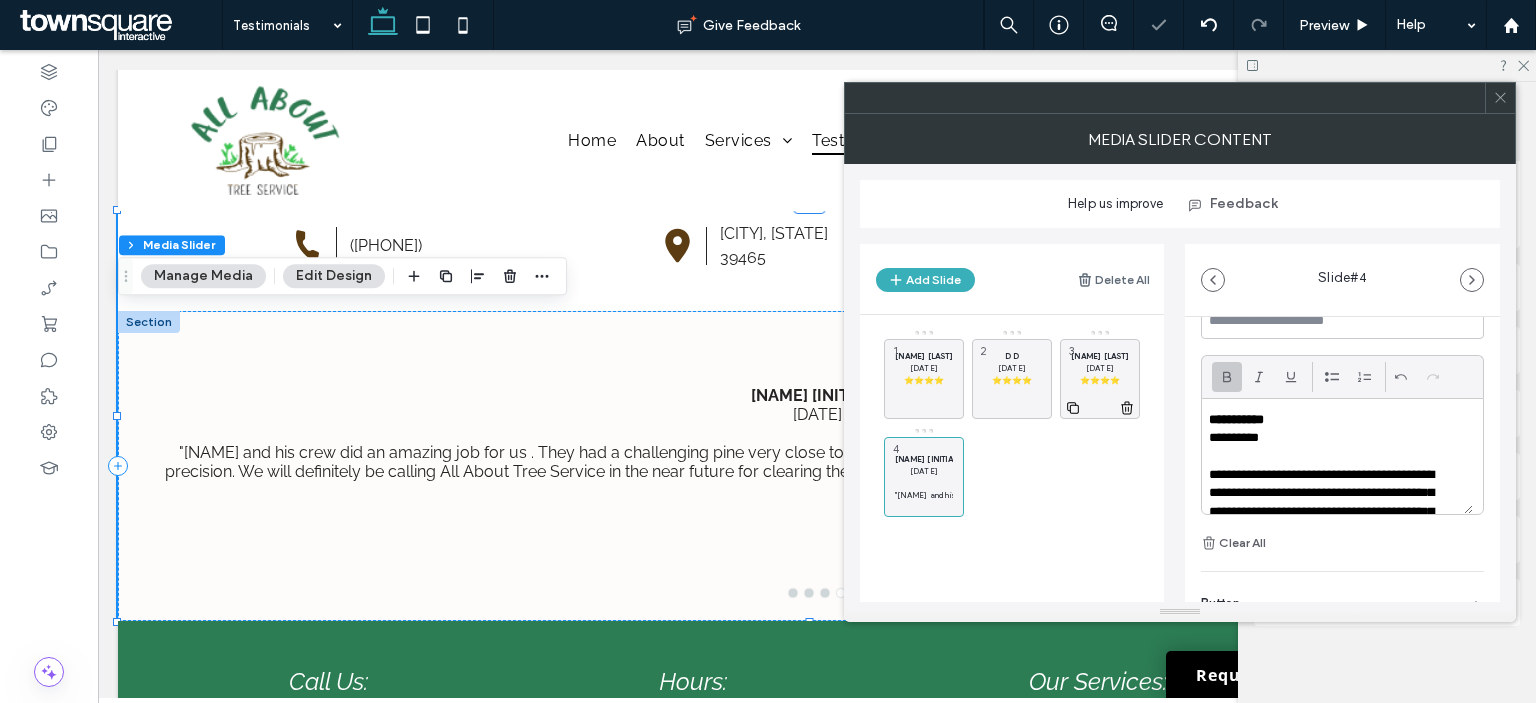 click on "[NAME] [LAST]" at bounding box center (1100, 356) 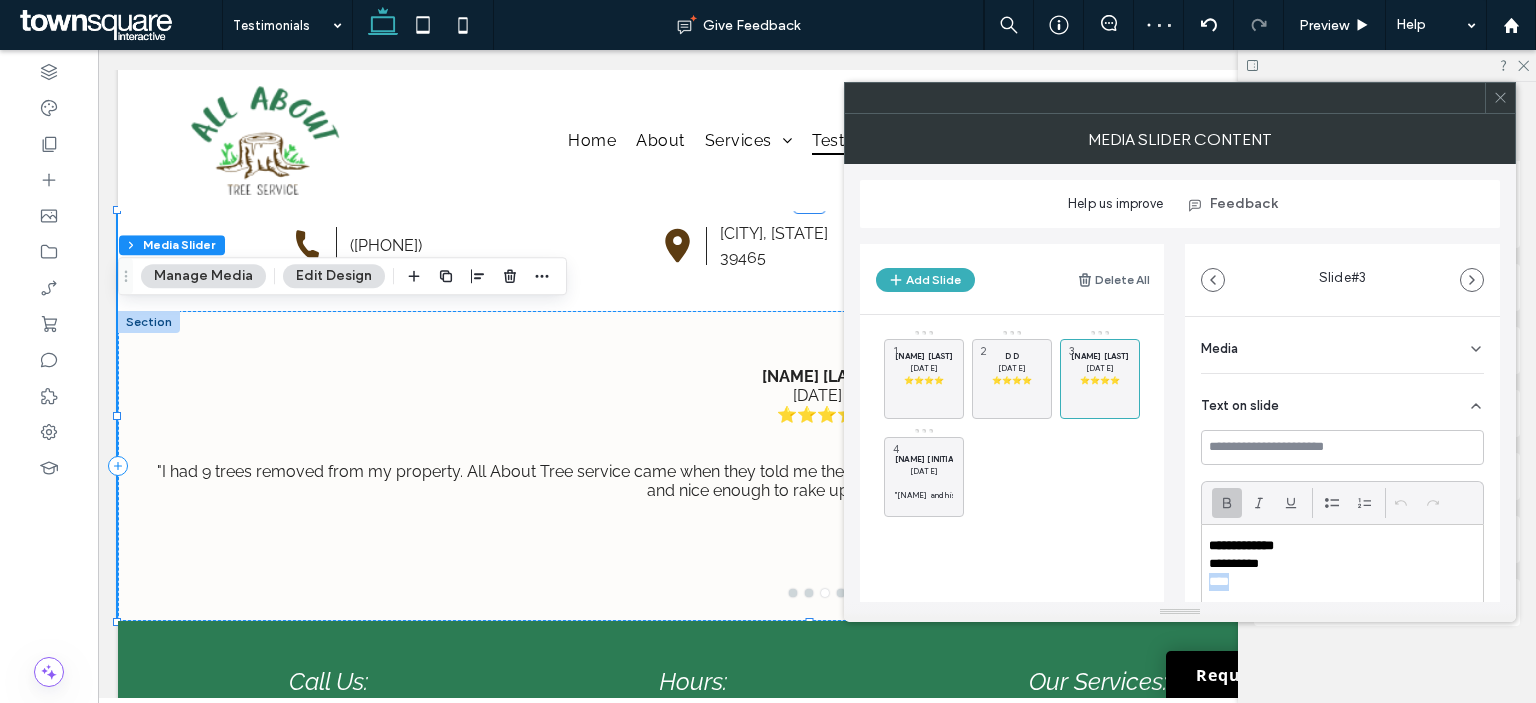 drag, startPoint x: 1297, startPoint y: 575, endPoint x: 1204, endPoint y: 575, distance: 93 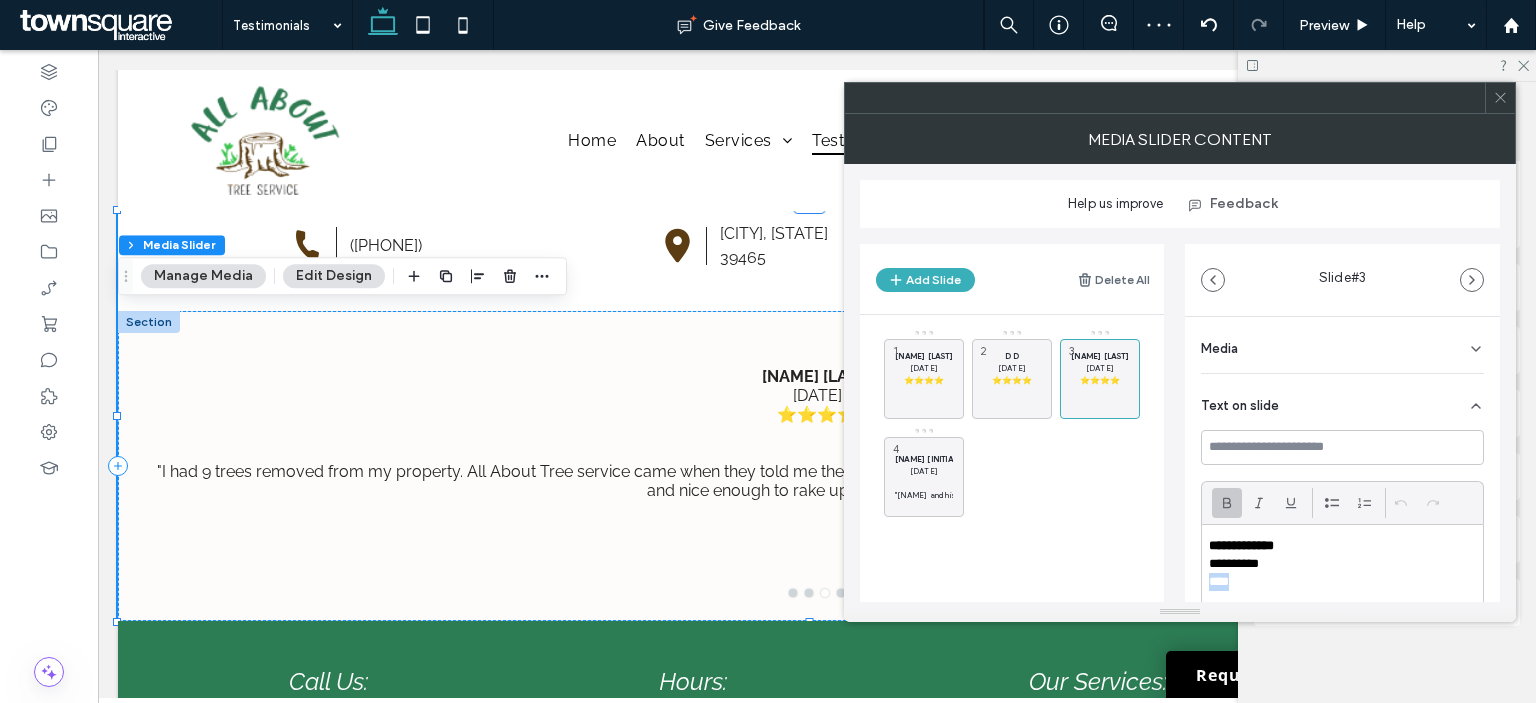click on "**********" at bounding box center [1342, 582] 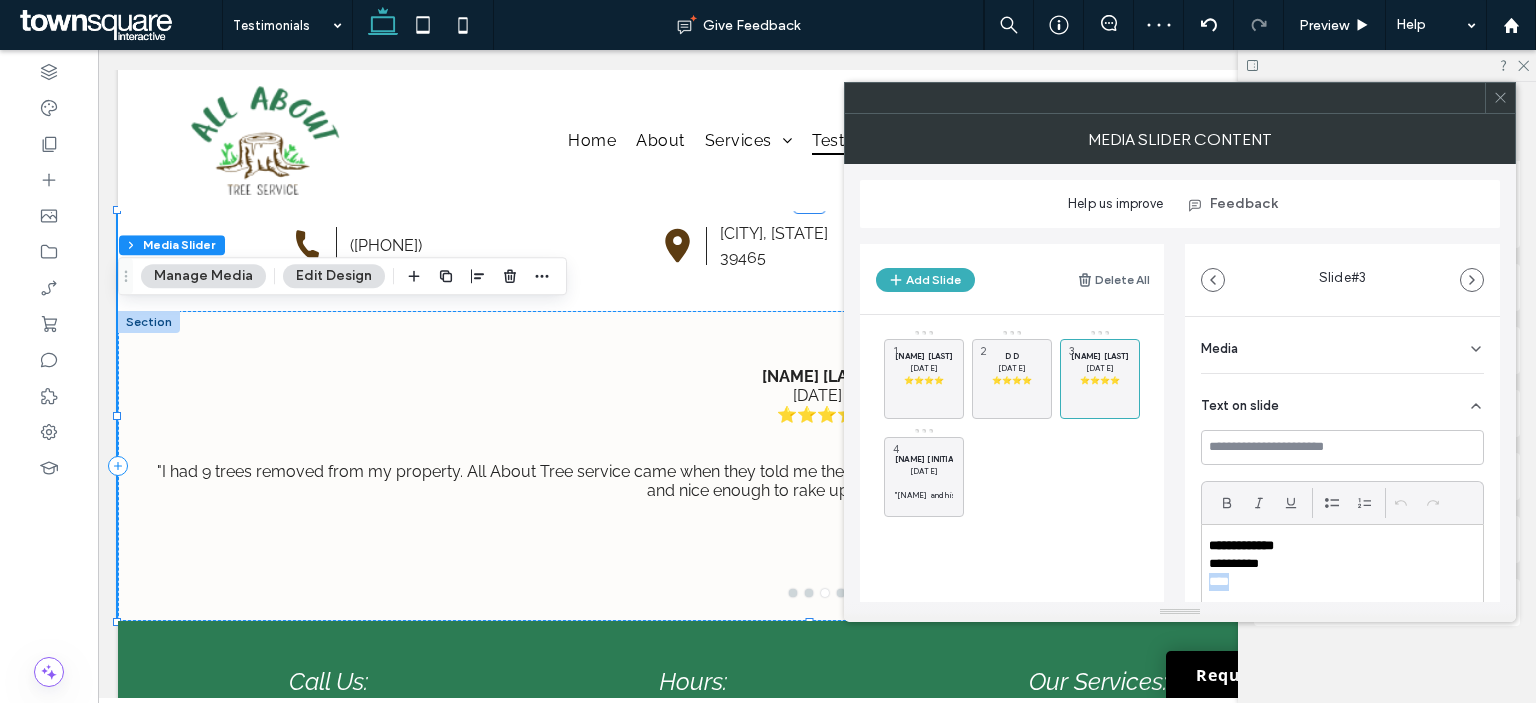 copy on "****" 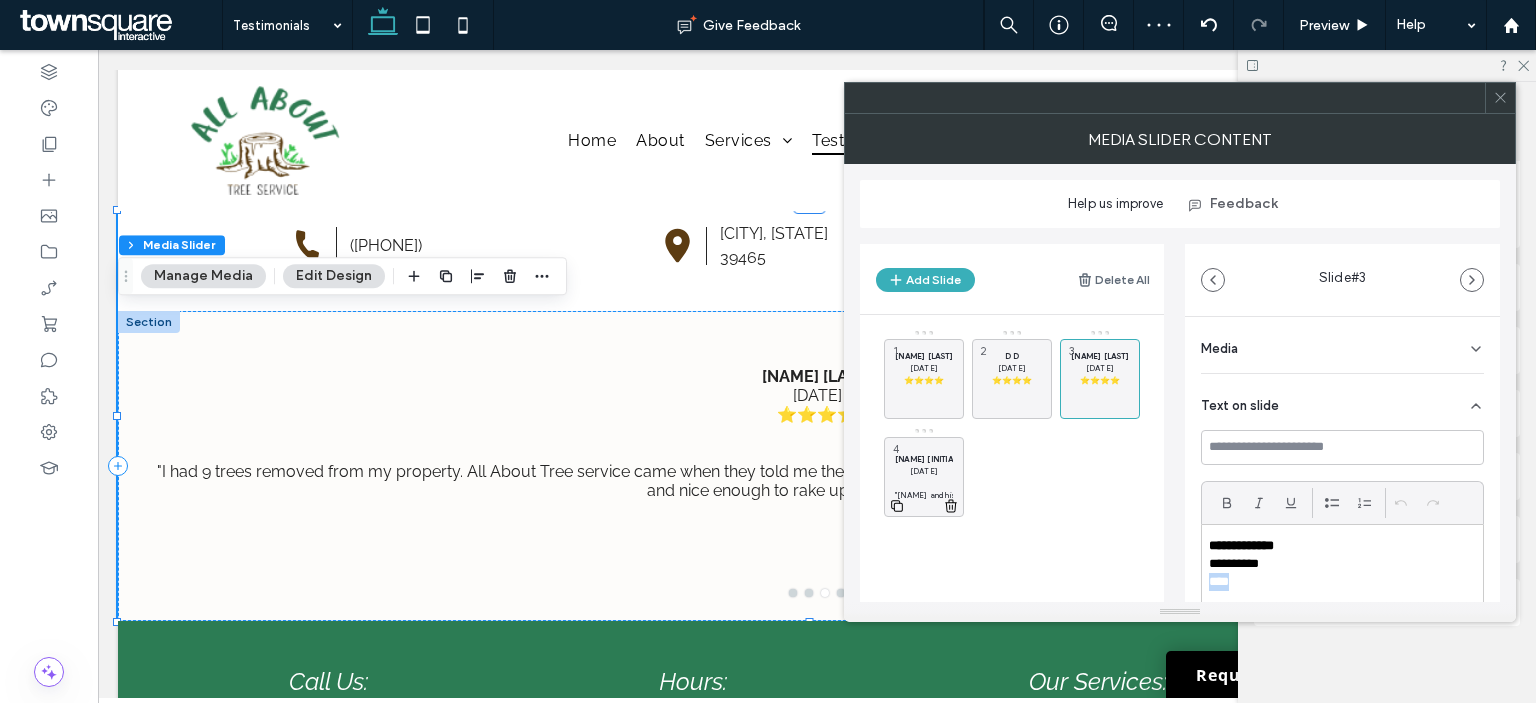 click on "[NAME] [INITIAL]." at bounding box center (928, 459) 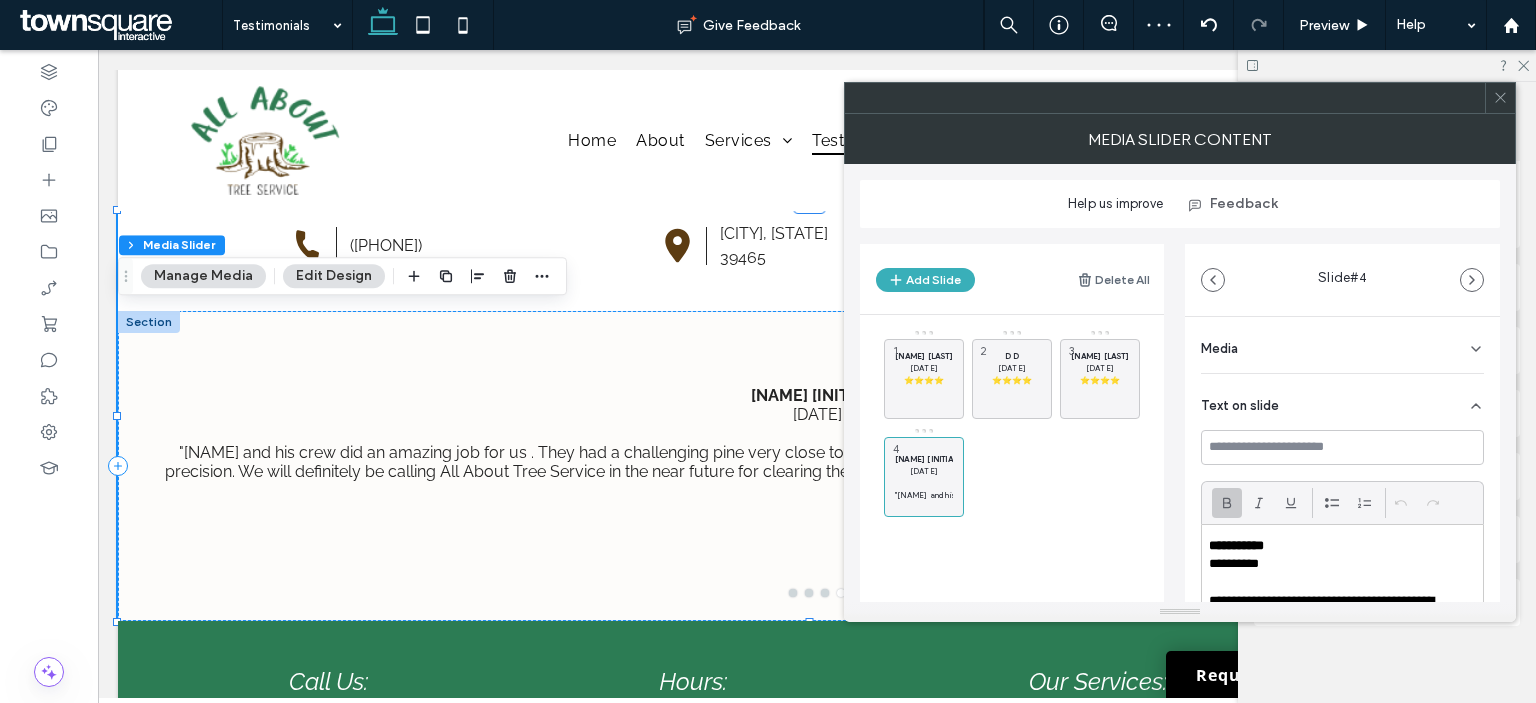 click at bounding box center (1342, 582) 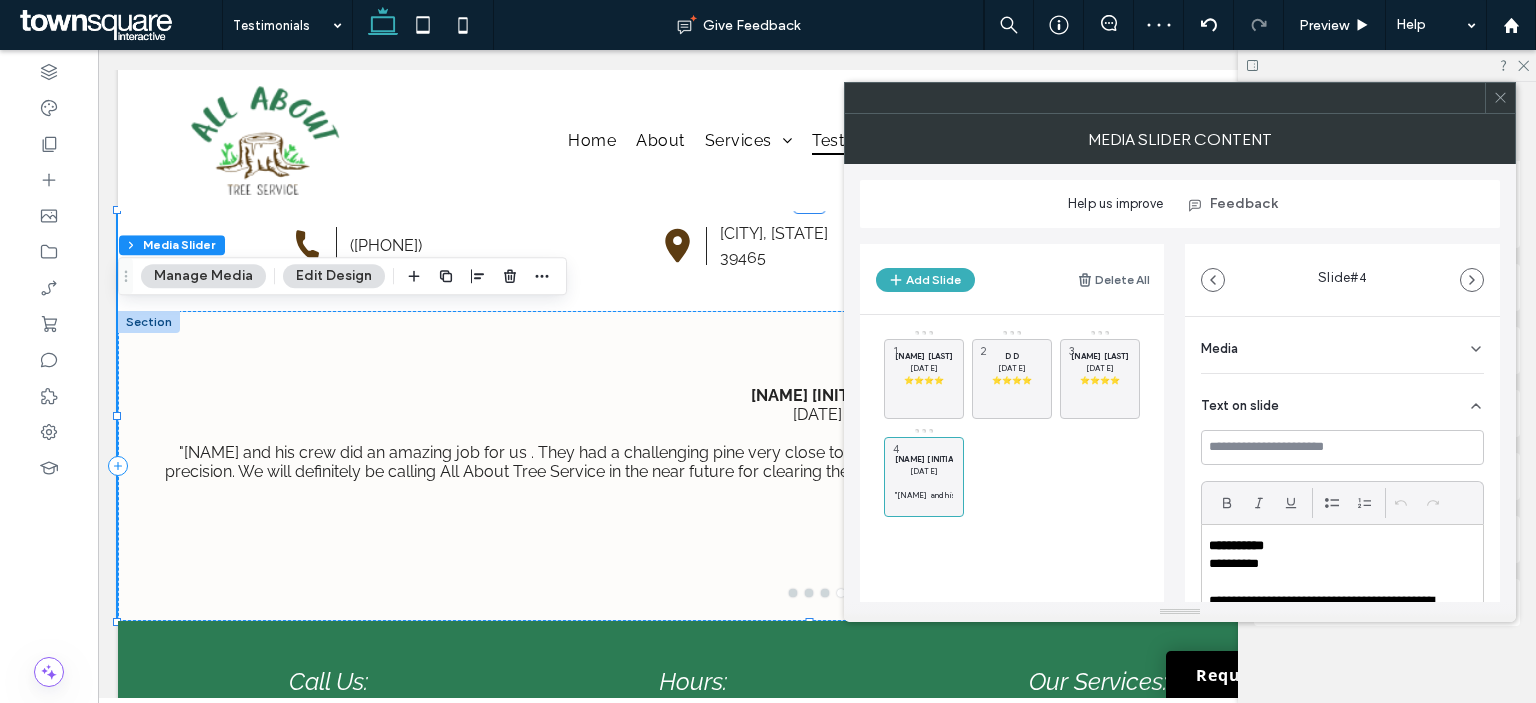paste 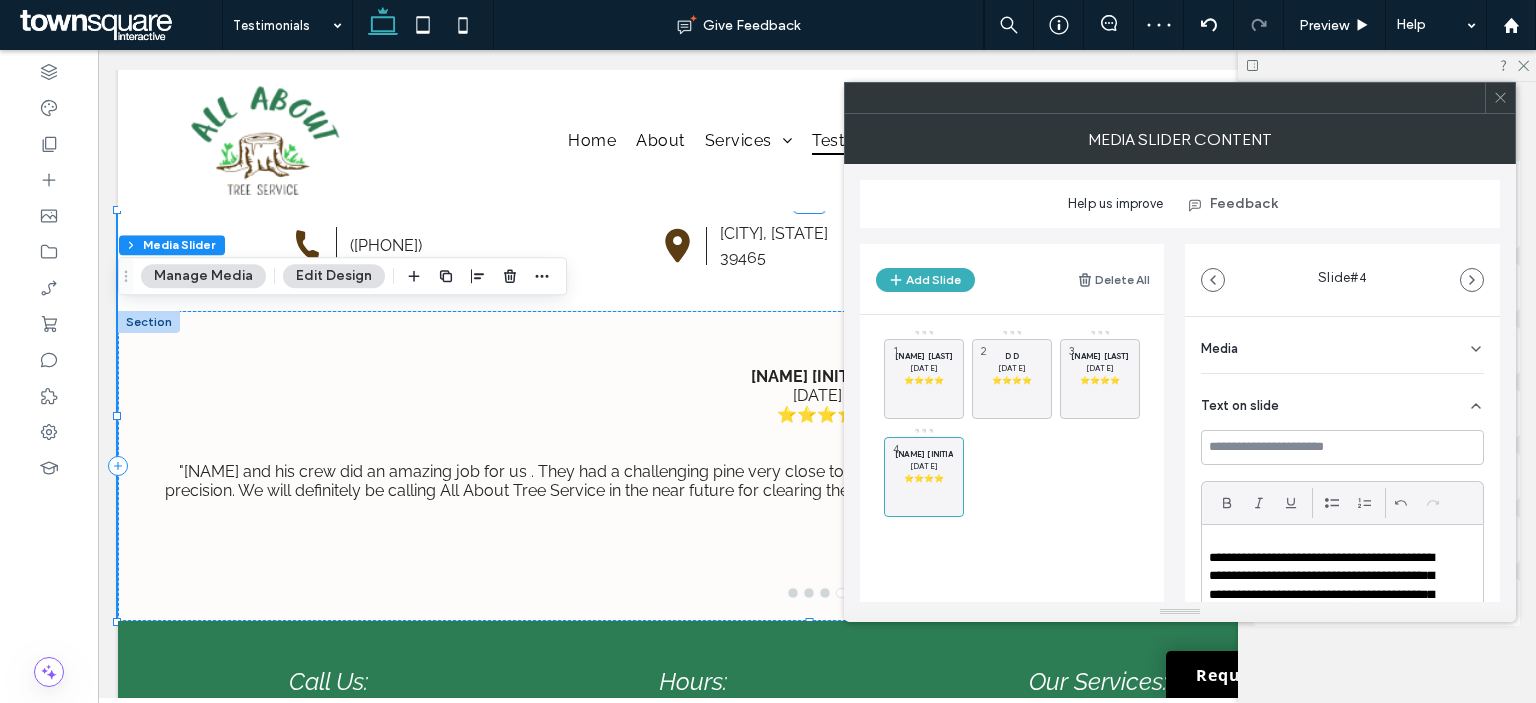 scroll, scrollTop: 167, scrollLeft: 0, axis: vertical 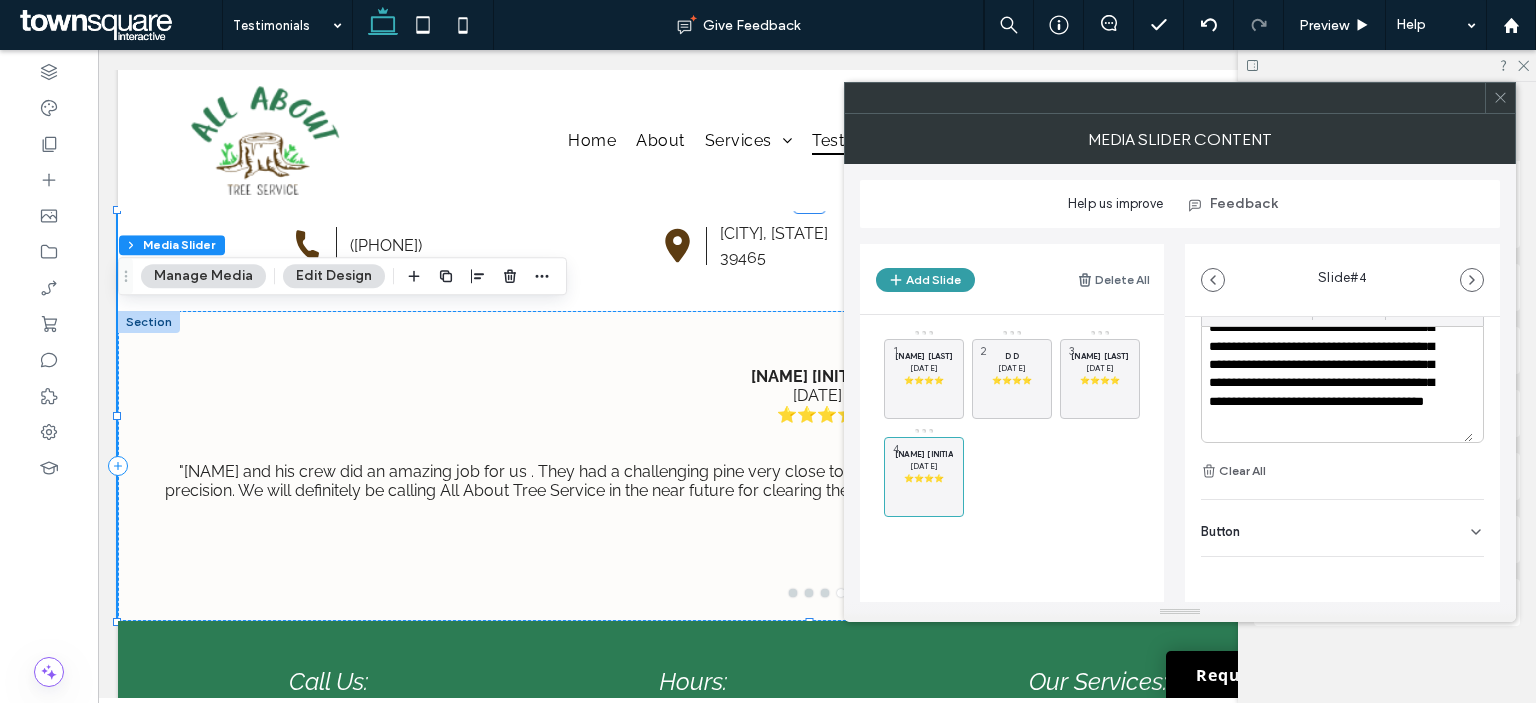 click on "Add Slide" at bounding box center [925, 280] 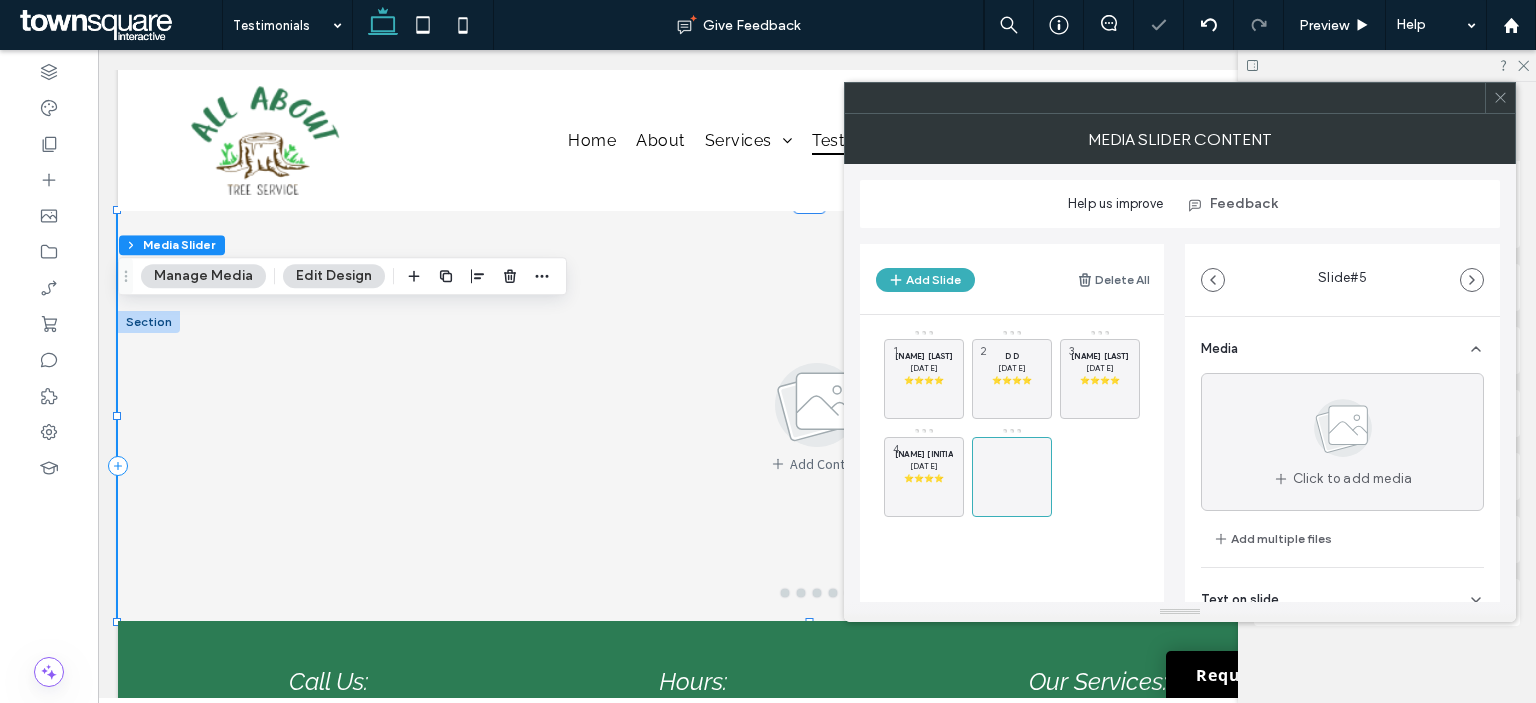 type 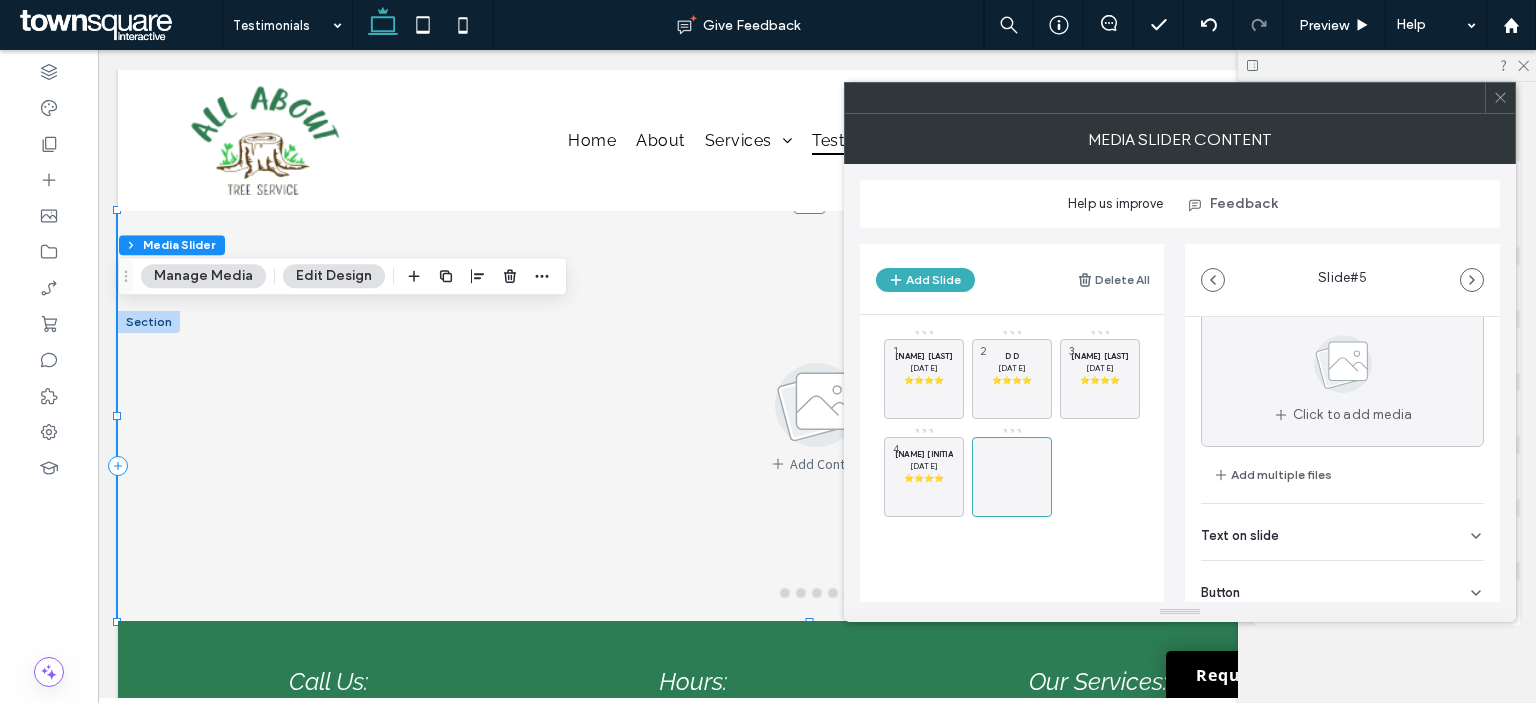 scroll, scrollTop: 125, scrollLeft: 0, axis: vertical 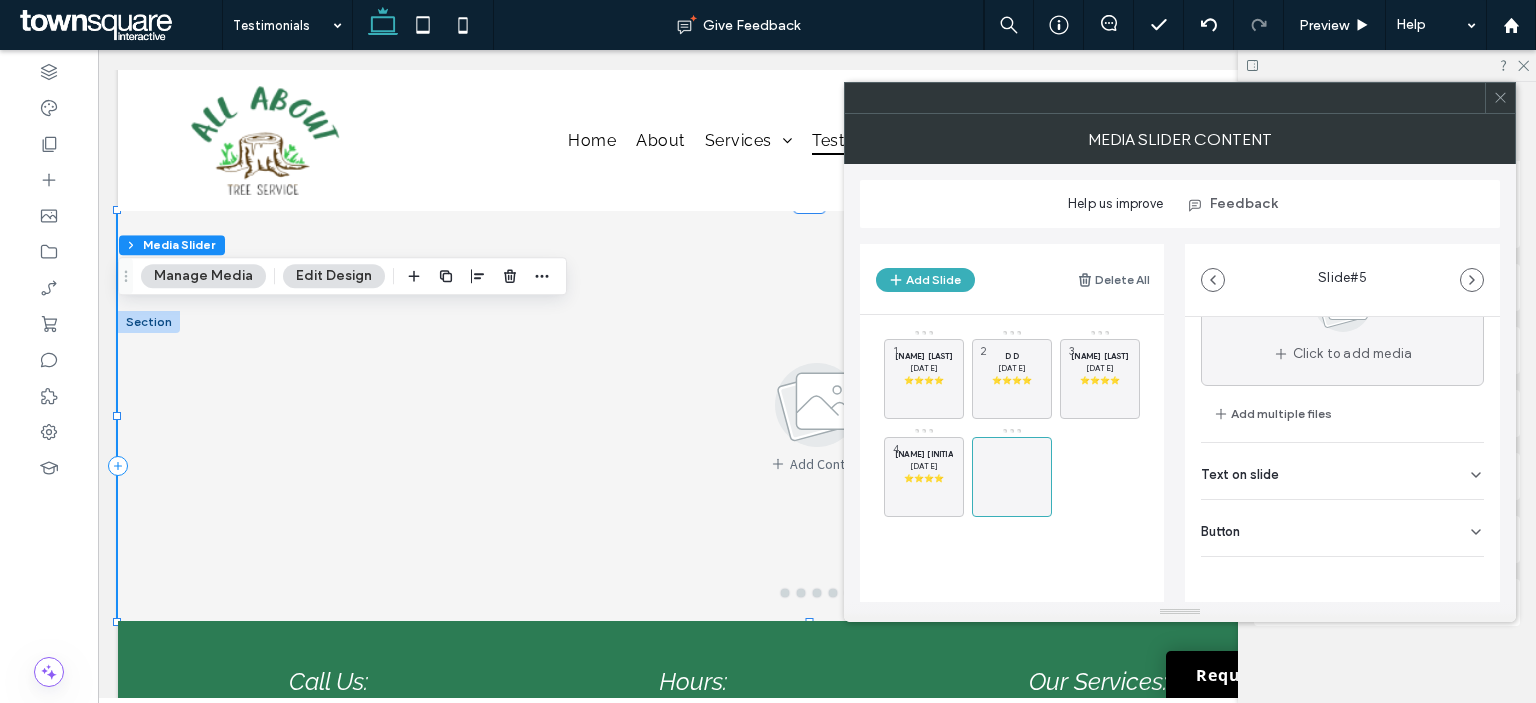 click on "Text on slide" at bounding box center [1342, 471] 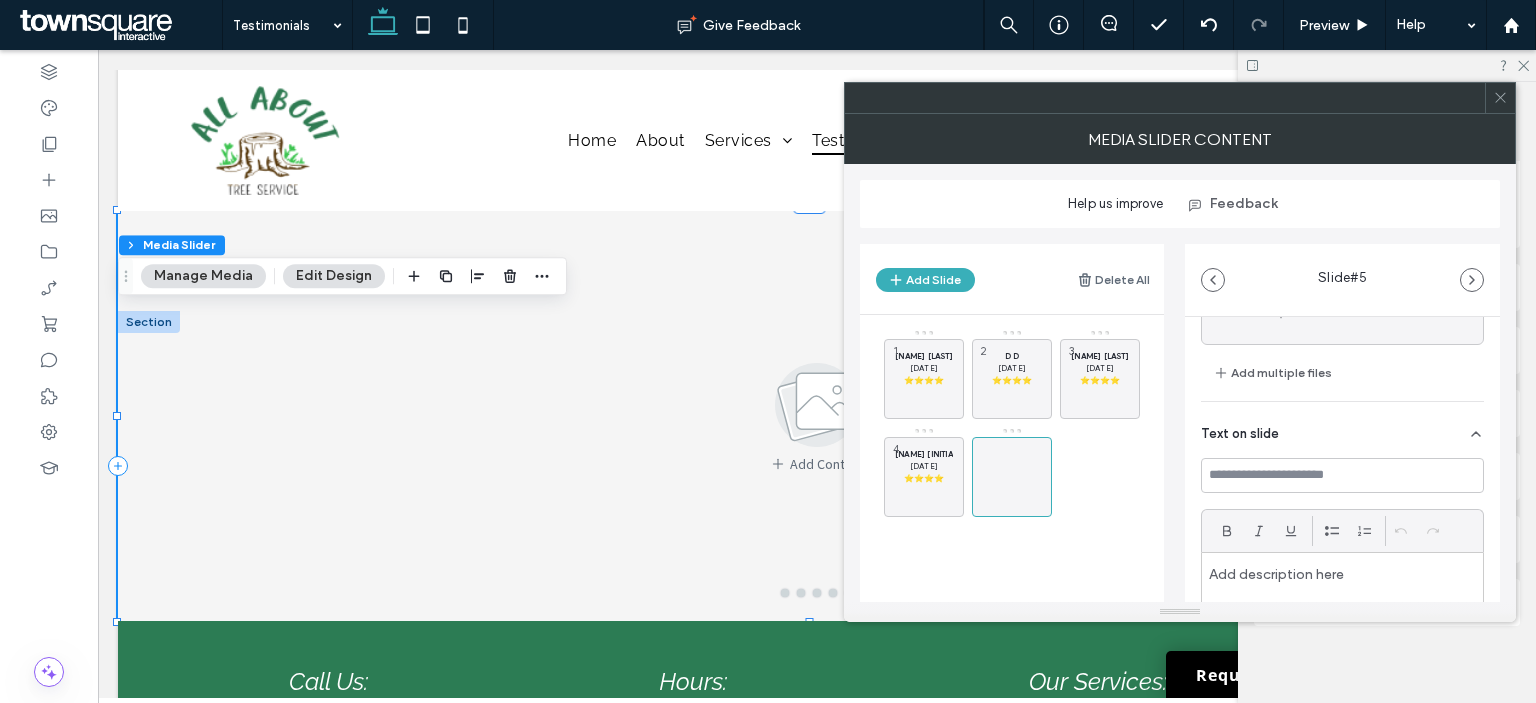 scroll, scrollTop: 225, scrollLeft: 0, axis: vertical 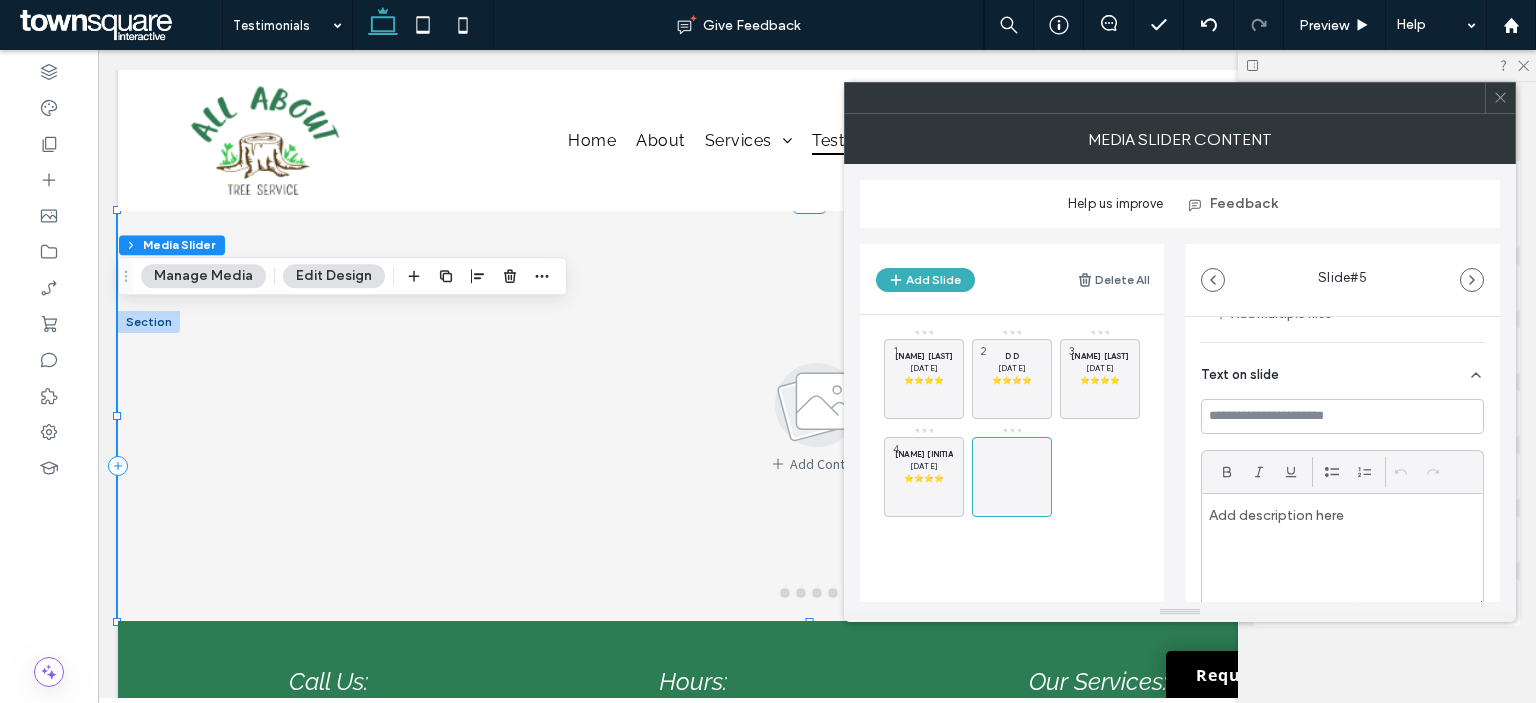 click at bounding box center (1342, 515) 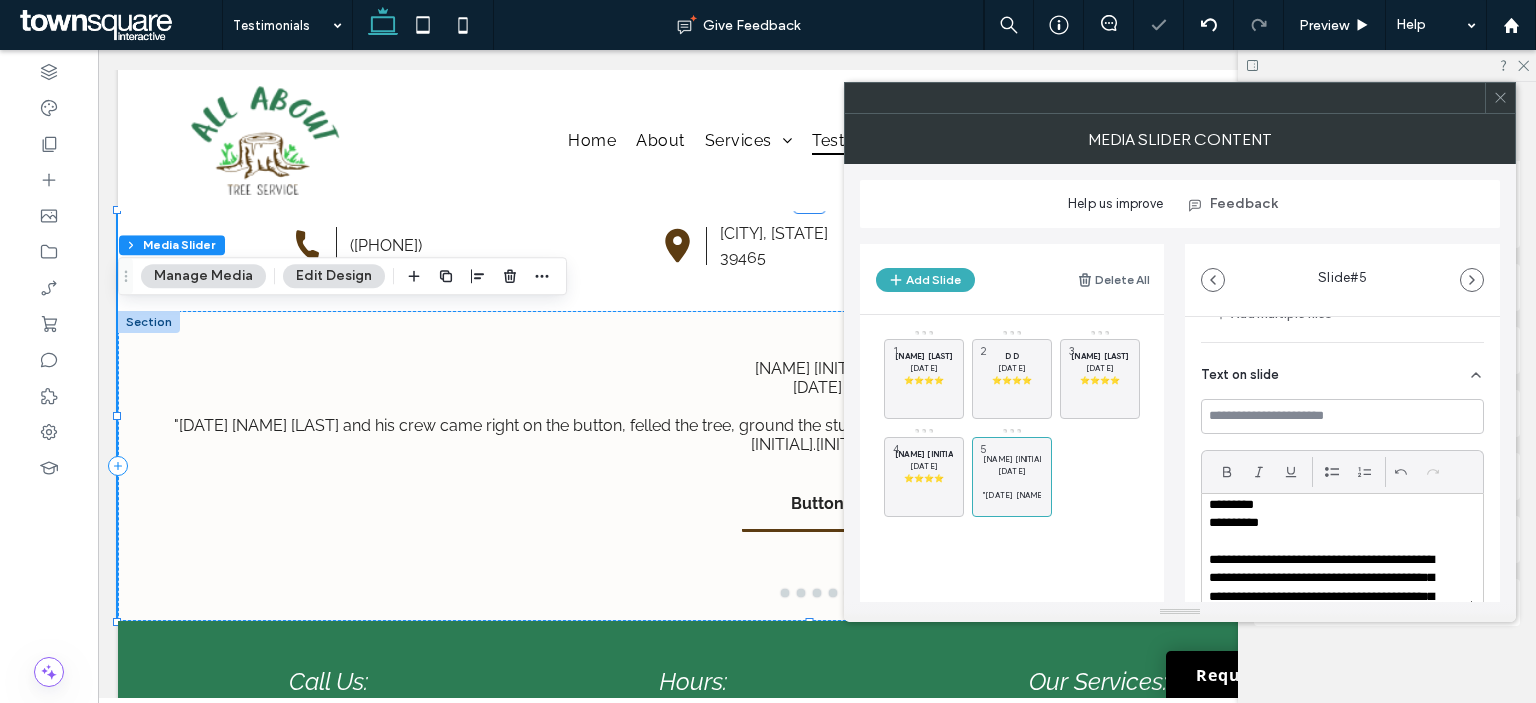 scroll, scrollTop: 0, scrollLeft: 0, axis: both 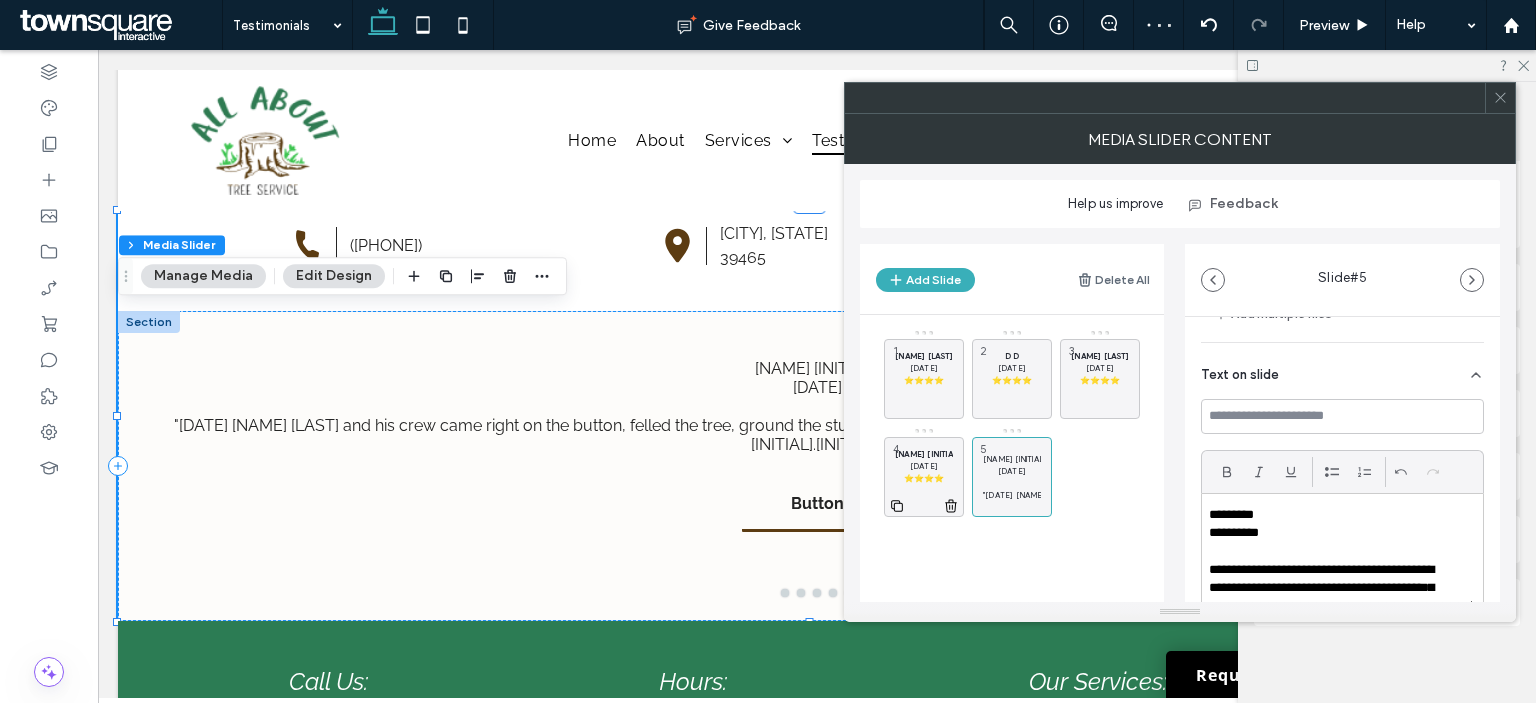 click on "[DATE]" at bounding box center (924, 466) 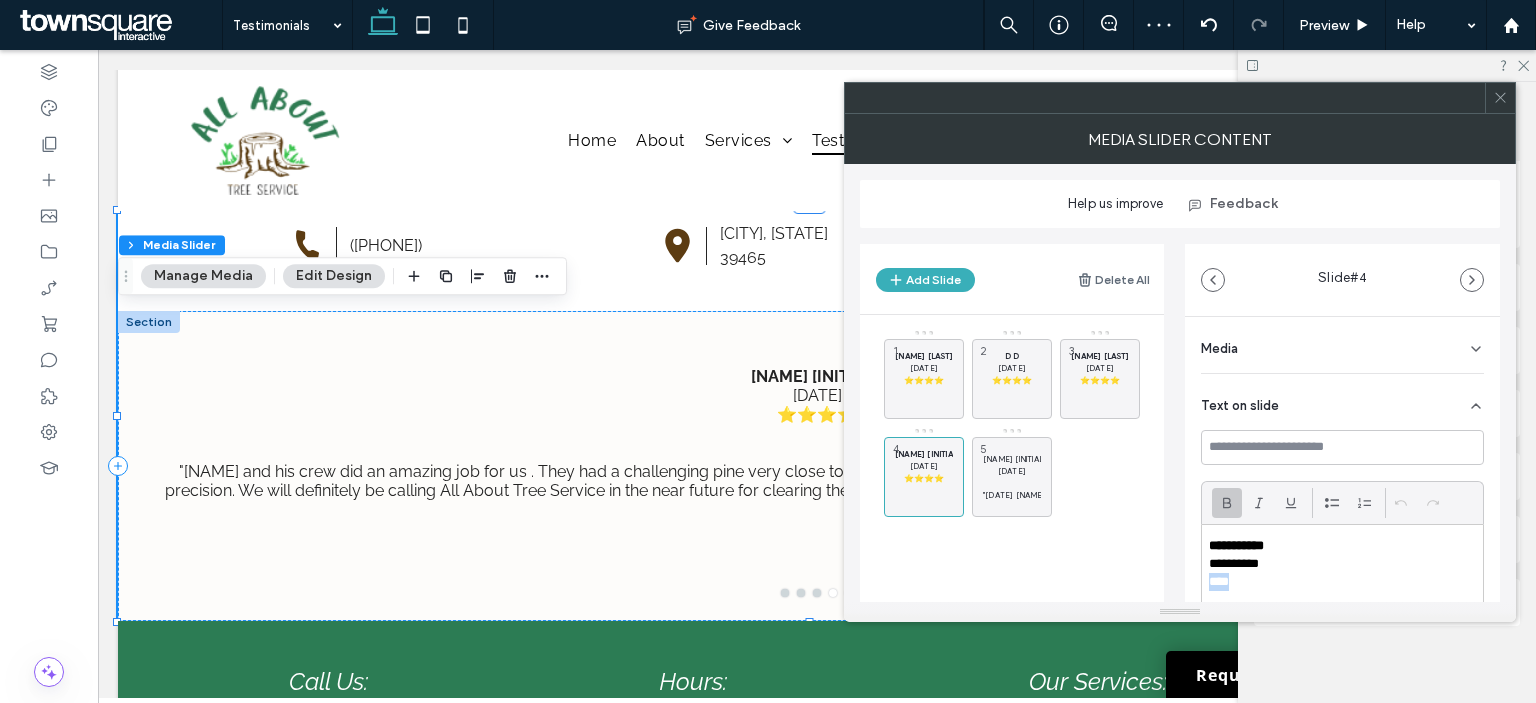 drag, startPoint x: 1280, startPoint y: 583, endPoint x: 1197, endPoint y: 582, distance: 83.00603 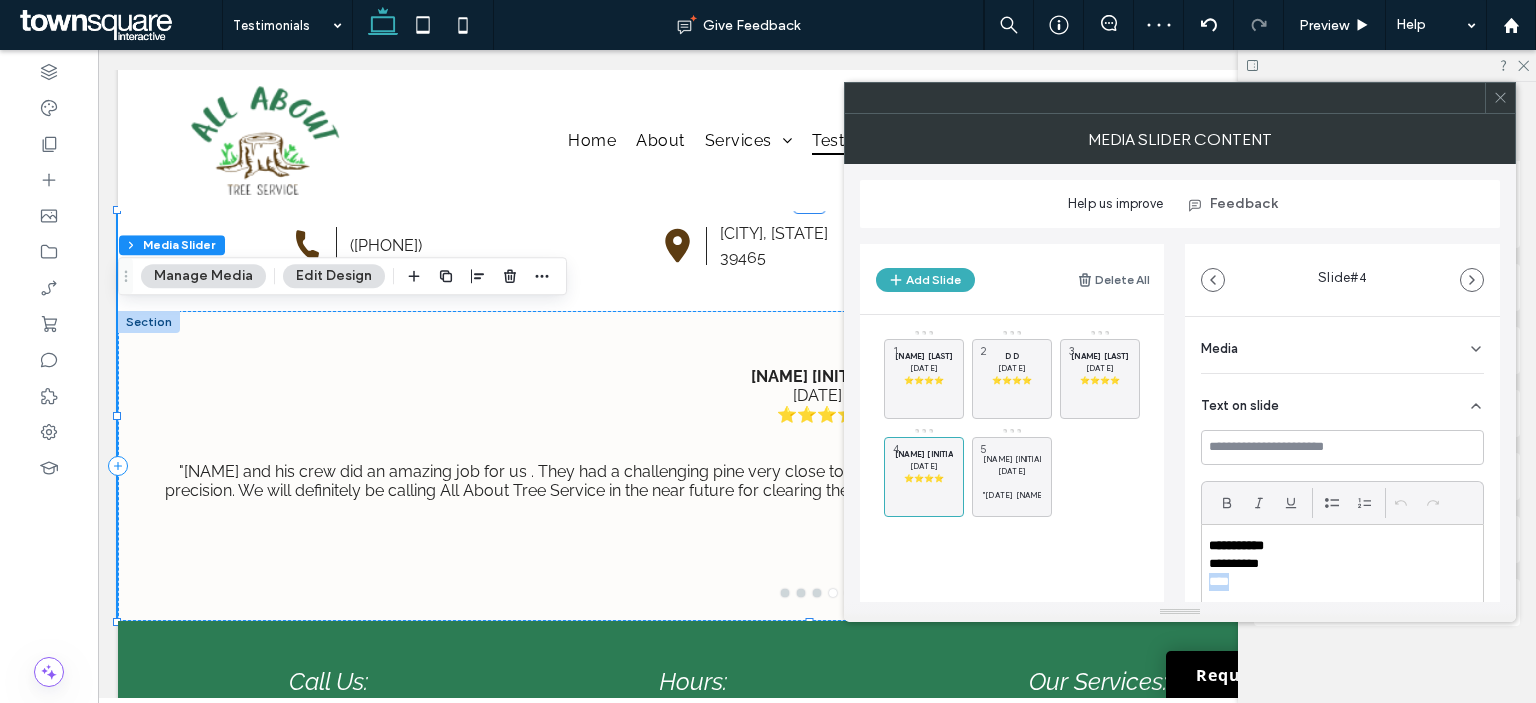 copy on "****" 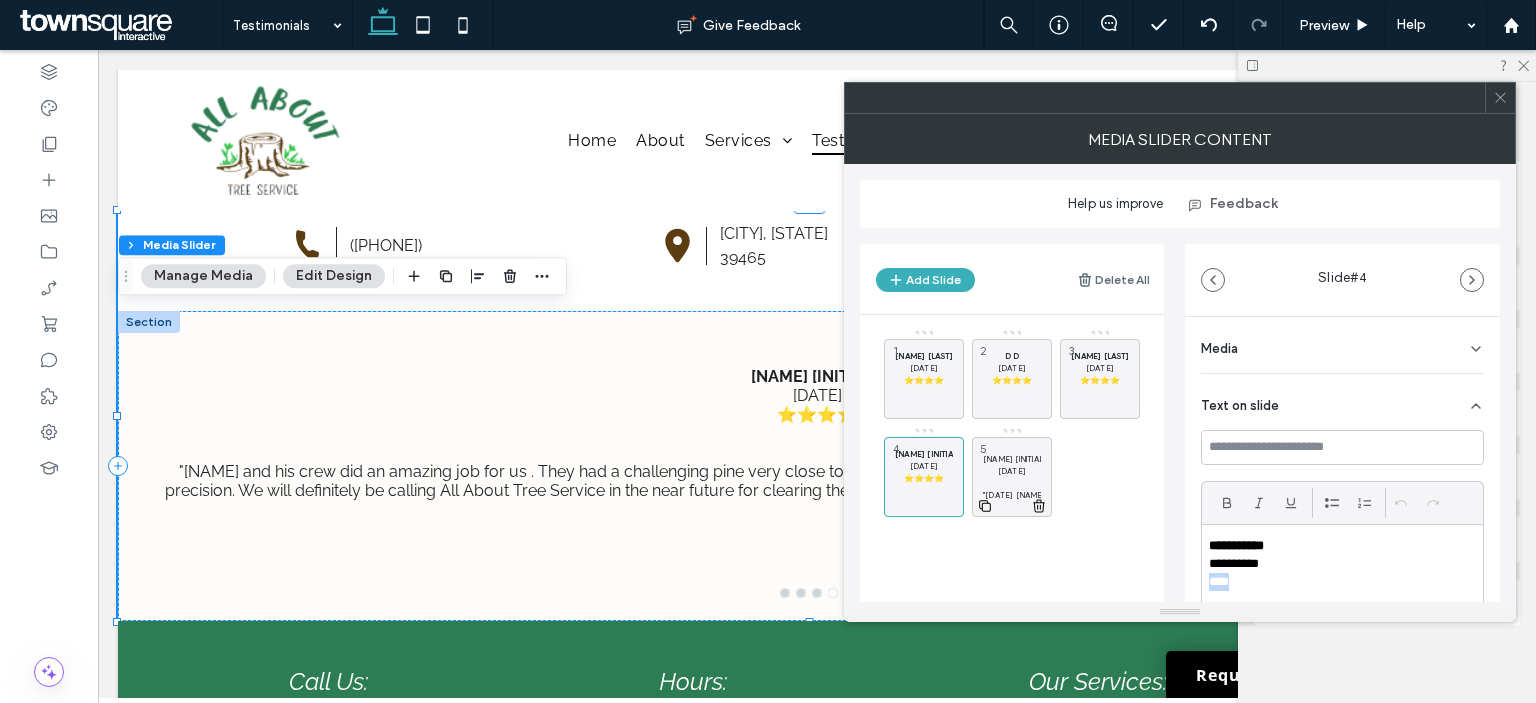 click on "[NAME] [INITIAL]. [DATE] "A 100'+ white oak in my yard had developed a rapidly deteriorating base. If it fell toward the street, it would take down power lines and hit a city substation. If it fell the opposite direction, it would hit my house. I called All About Tree Service and arranged a time. [NAME] [LAST] and his crew came right on the button, felled the tree, ground the stump, and cleaned my yard neat as a pin. I highly recommend All About Tree Service. [INITIAL].[INITIAL]" 5" at bounding box center [1012, 477] 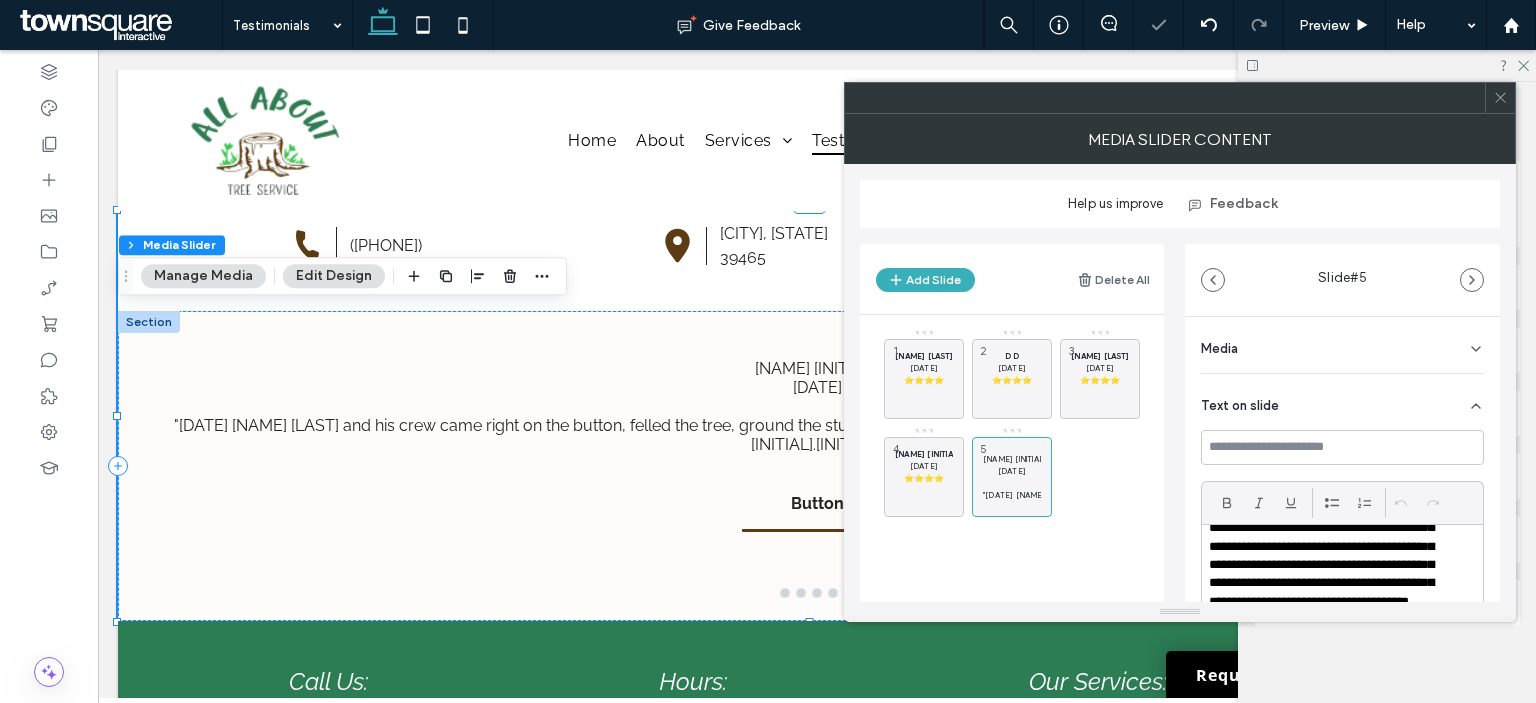 scroll, scrollTop: 167, scrollLeft: 0, axis: vertical 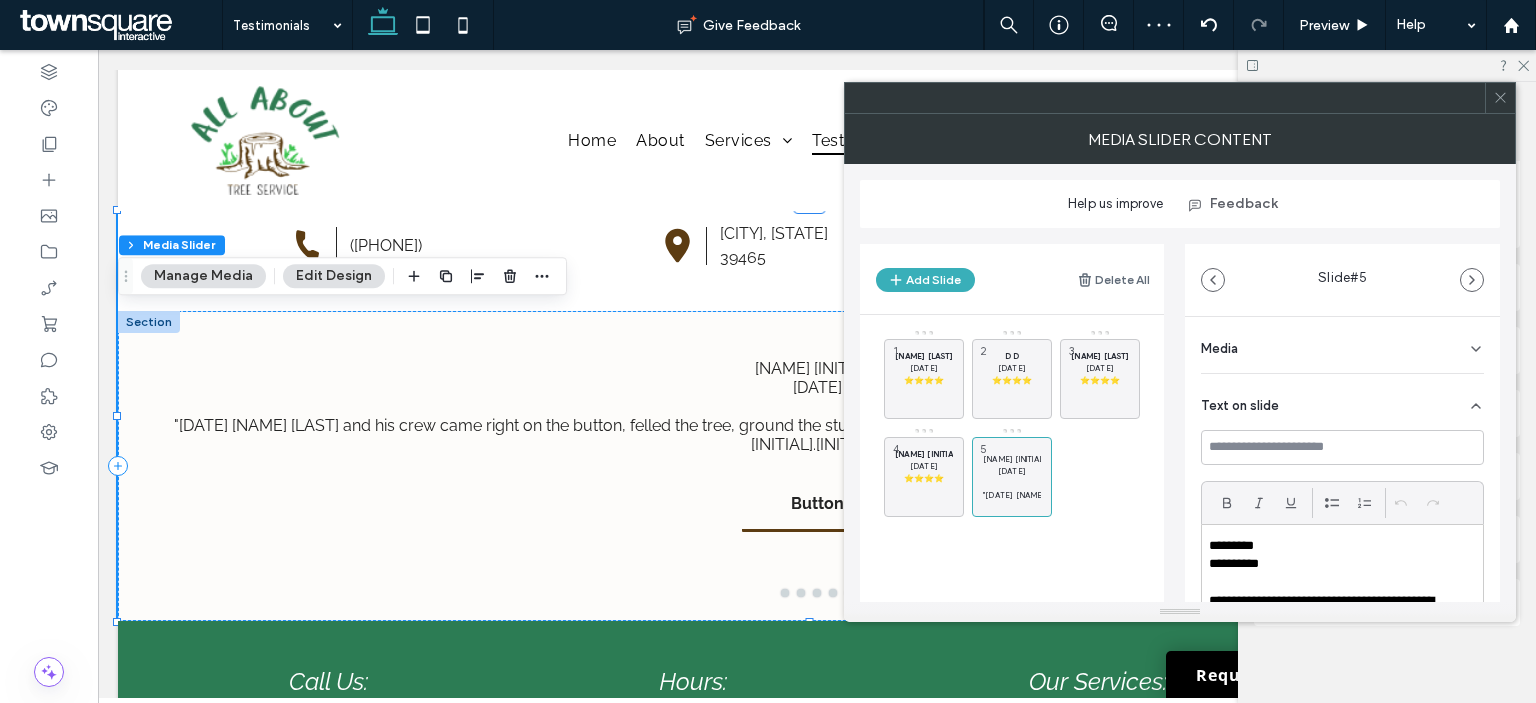click on "**********" at bounding box center (1330, 564) 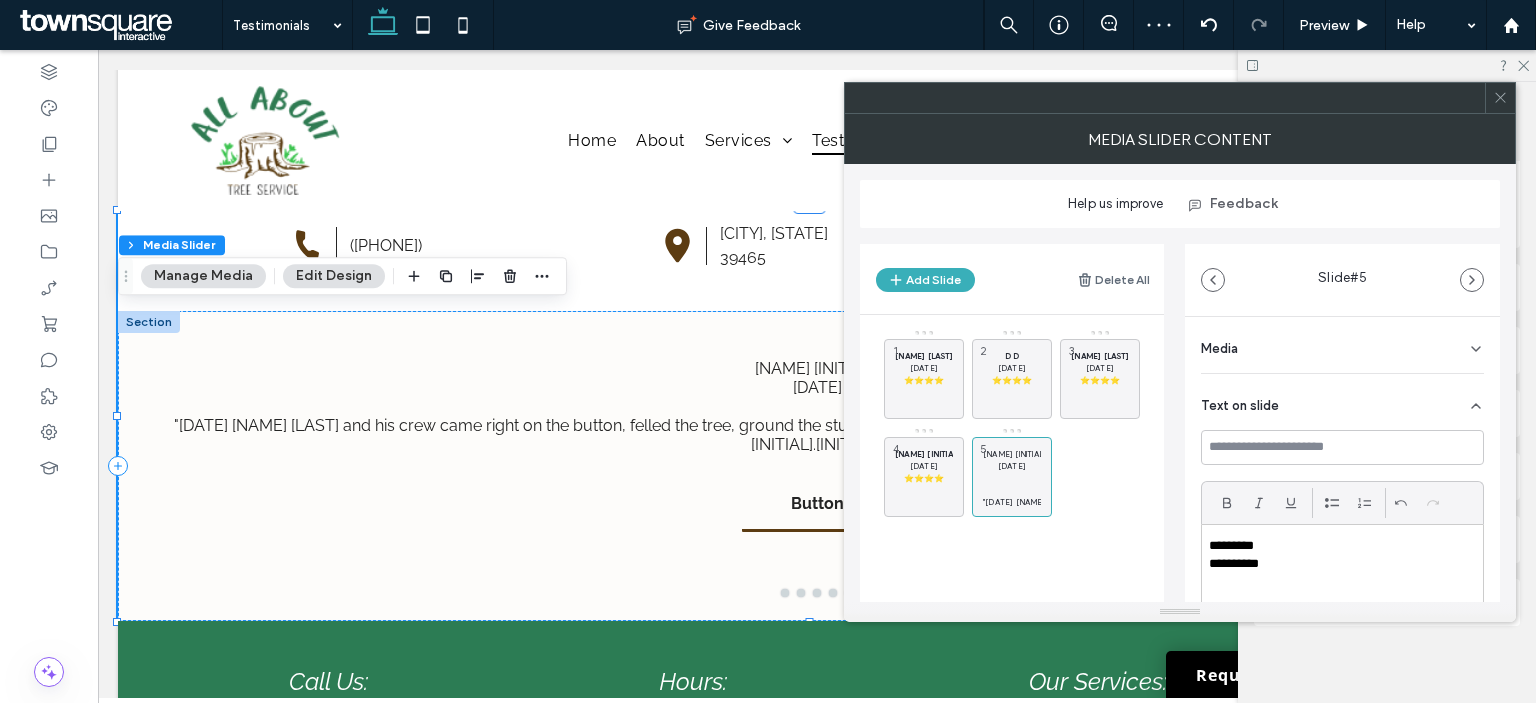 paste 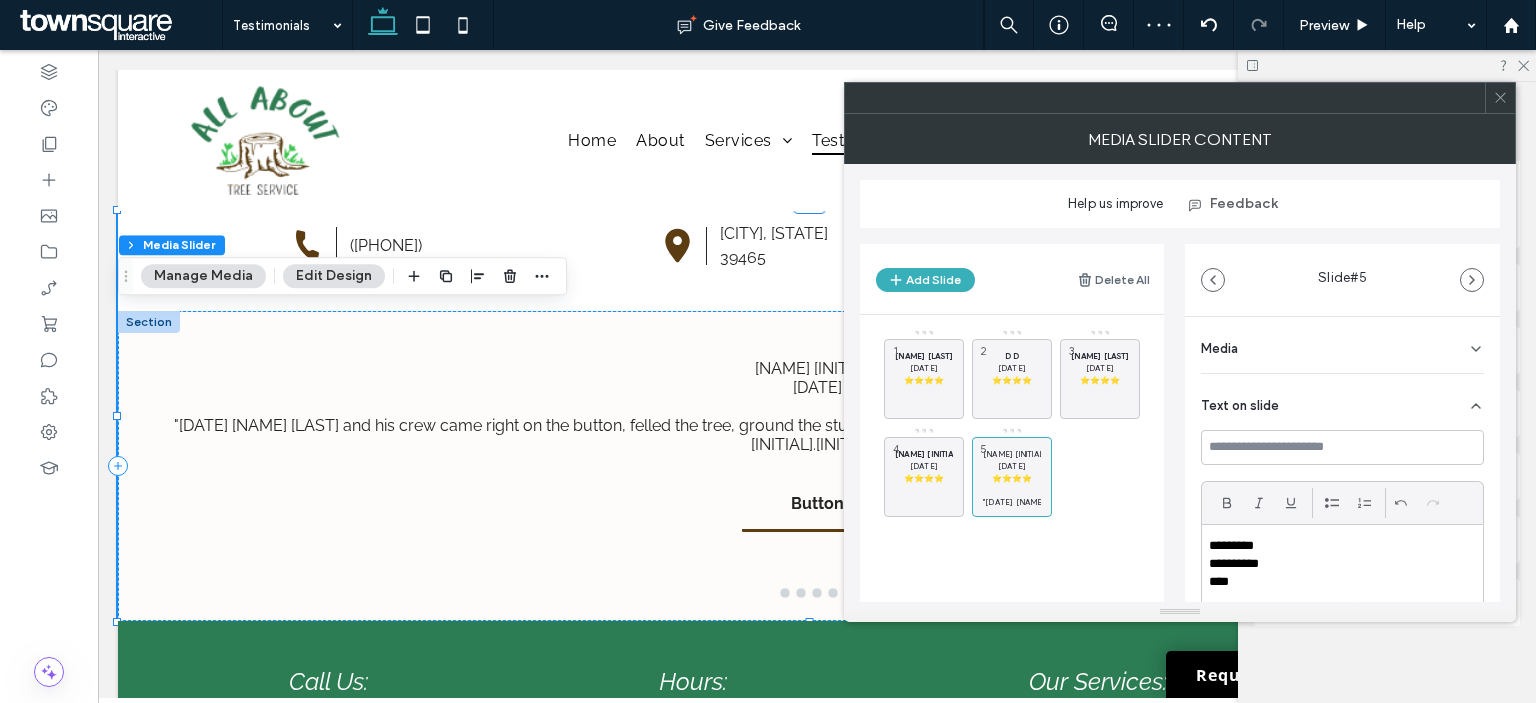 scroll, scrollTop: 0, scrollLeft: 0, axis: both 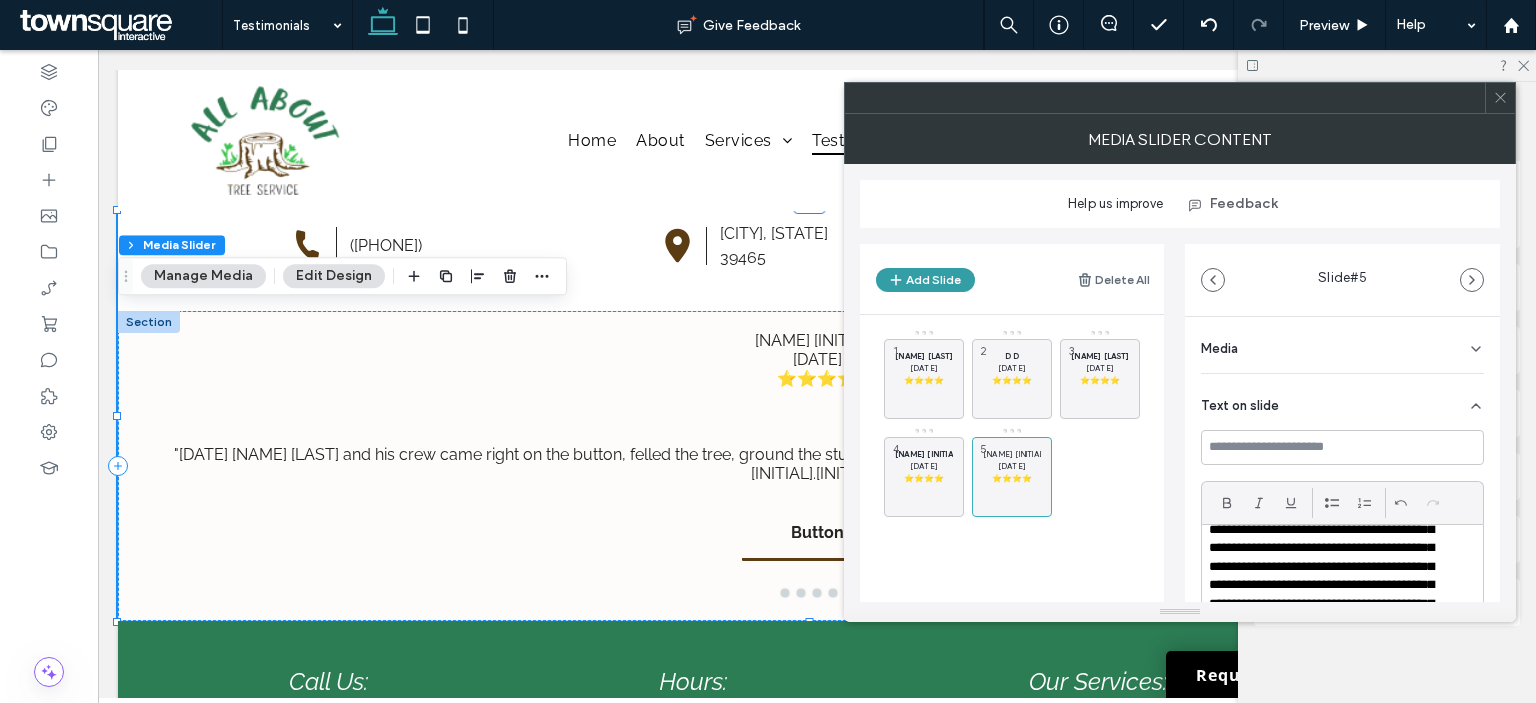 click on "Add Slide" at bounding box center (925, 280) 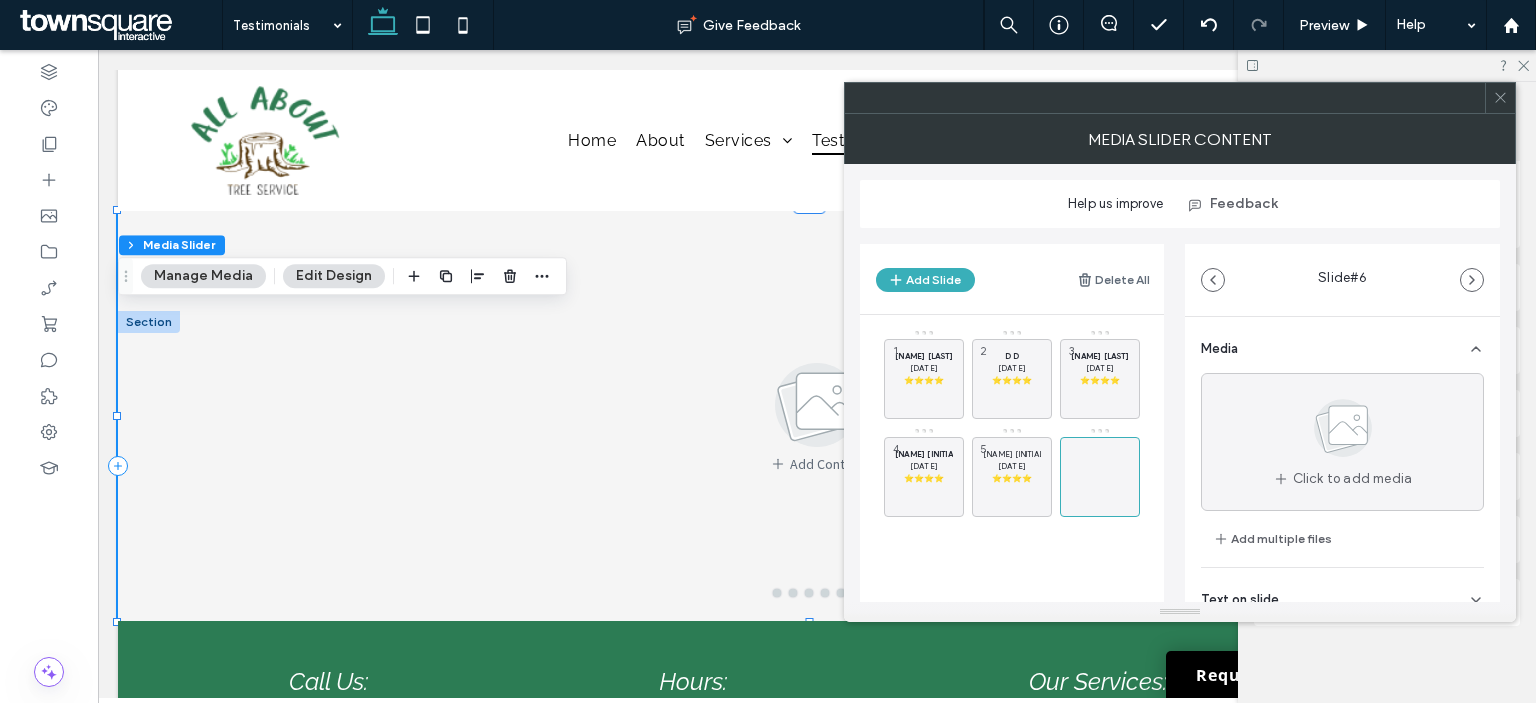 scroll, scrollTop: 125, scrollLeft: 0, axis: vertical 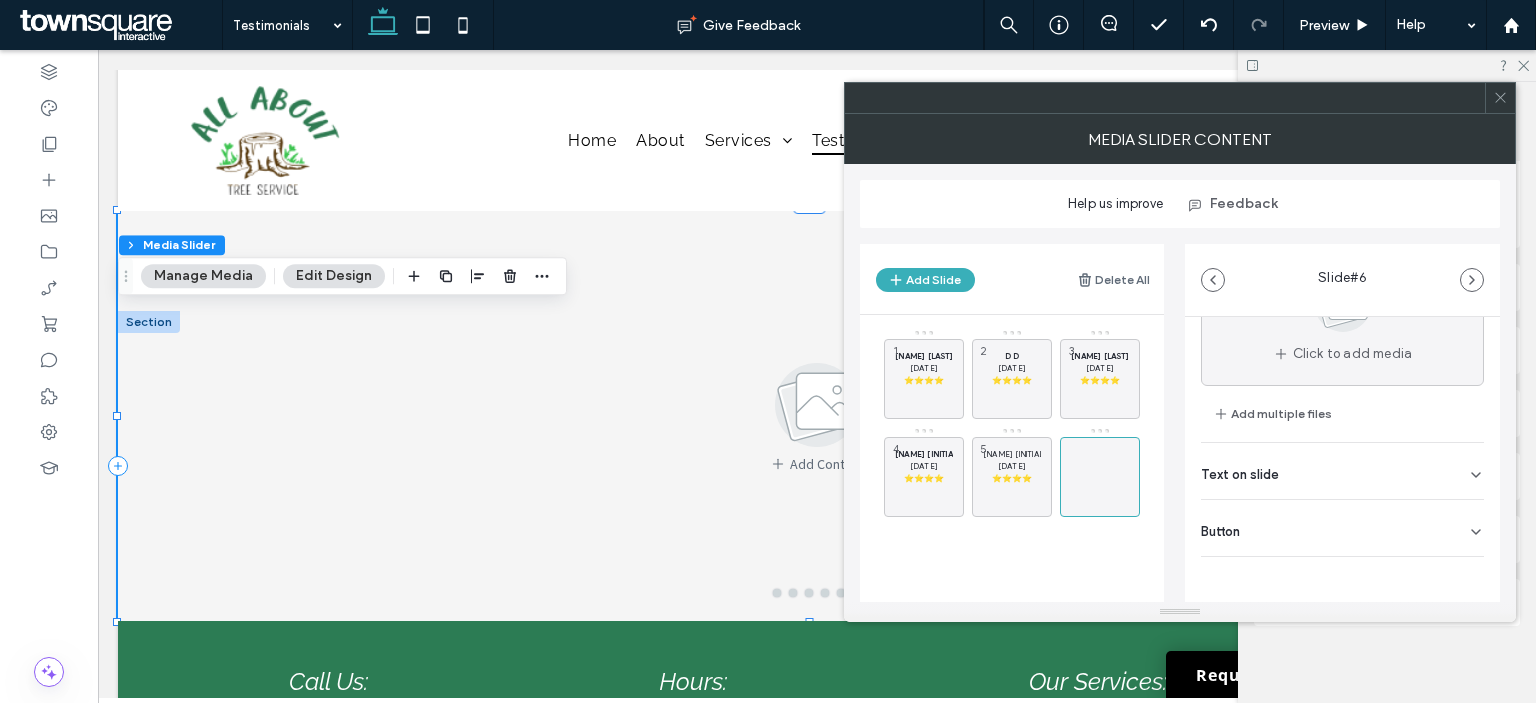 click on "Text on slide" at bounding box center (1240, 474) 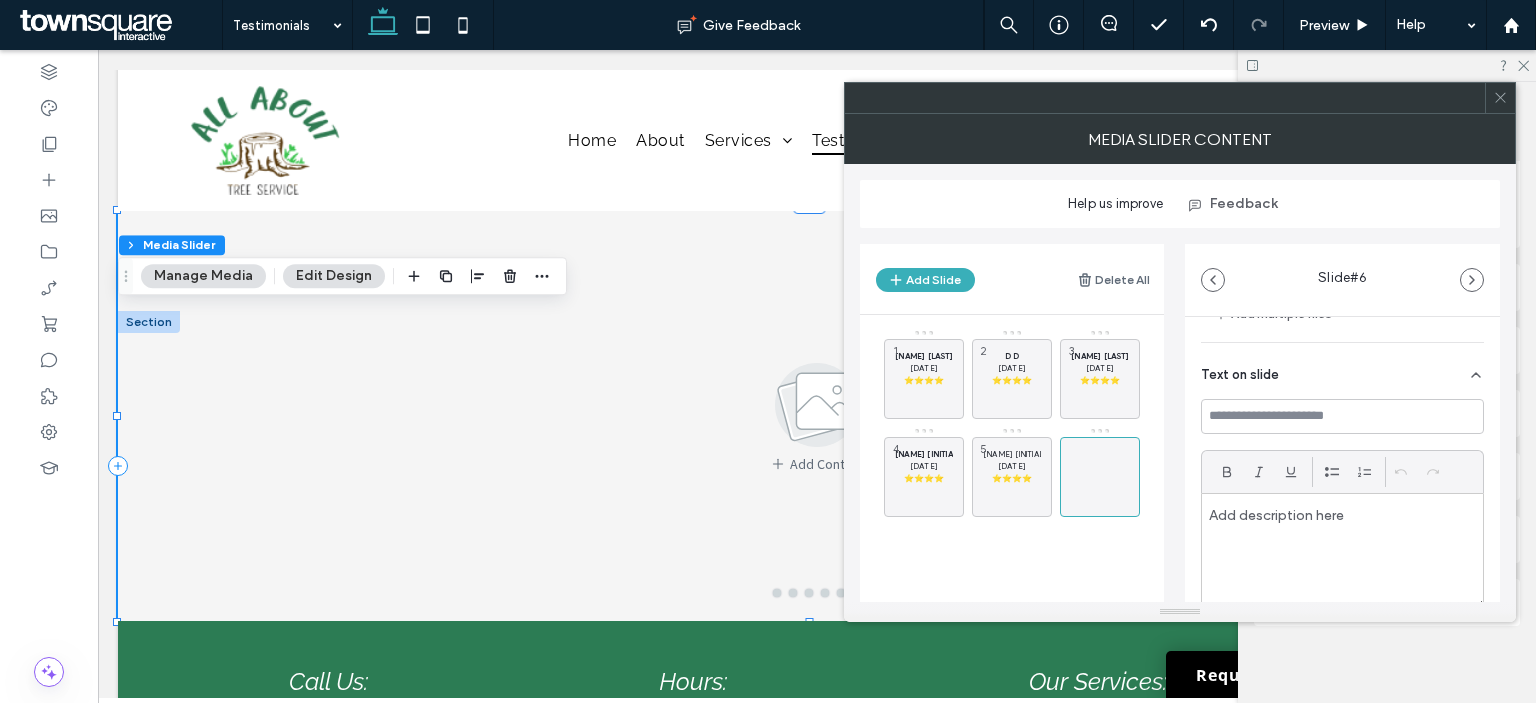 scroll, scrollTop: 325, scrollLeft: 0, axis: vertical 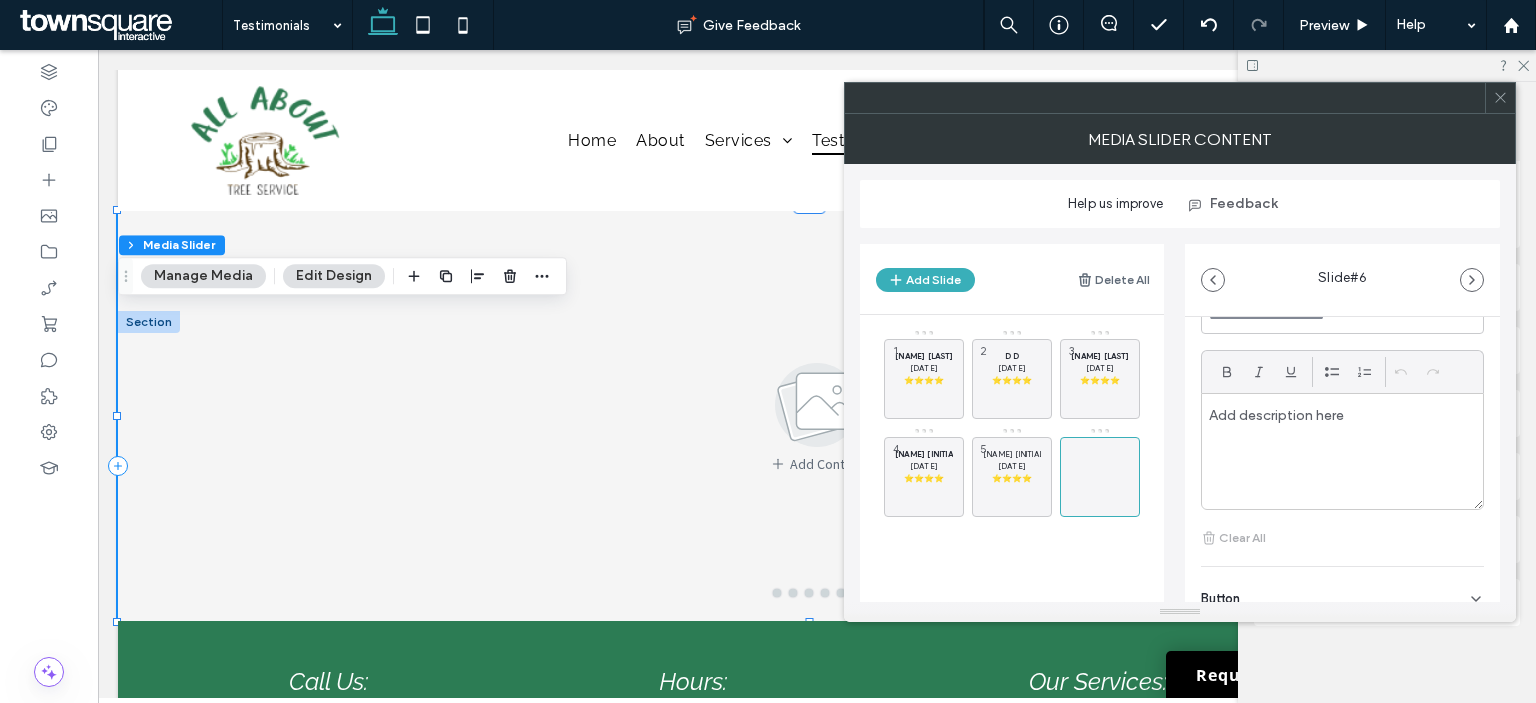 click at bounding box center [1342, 415] 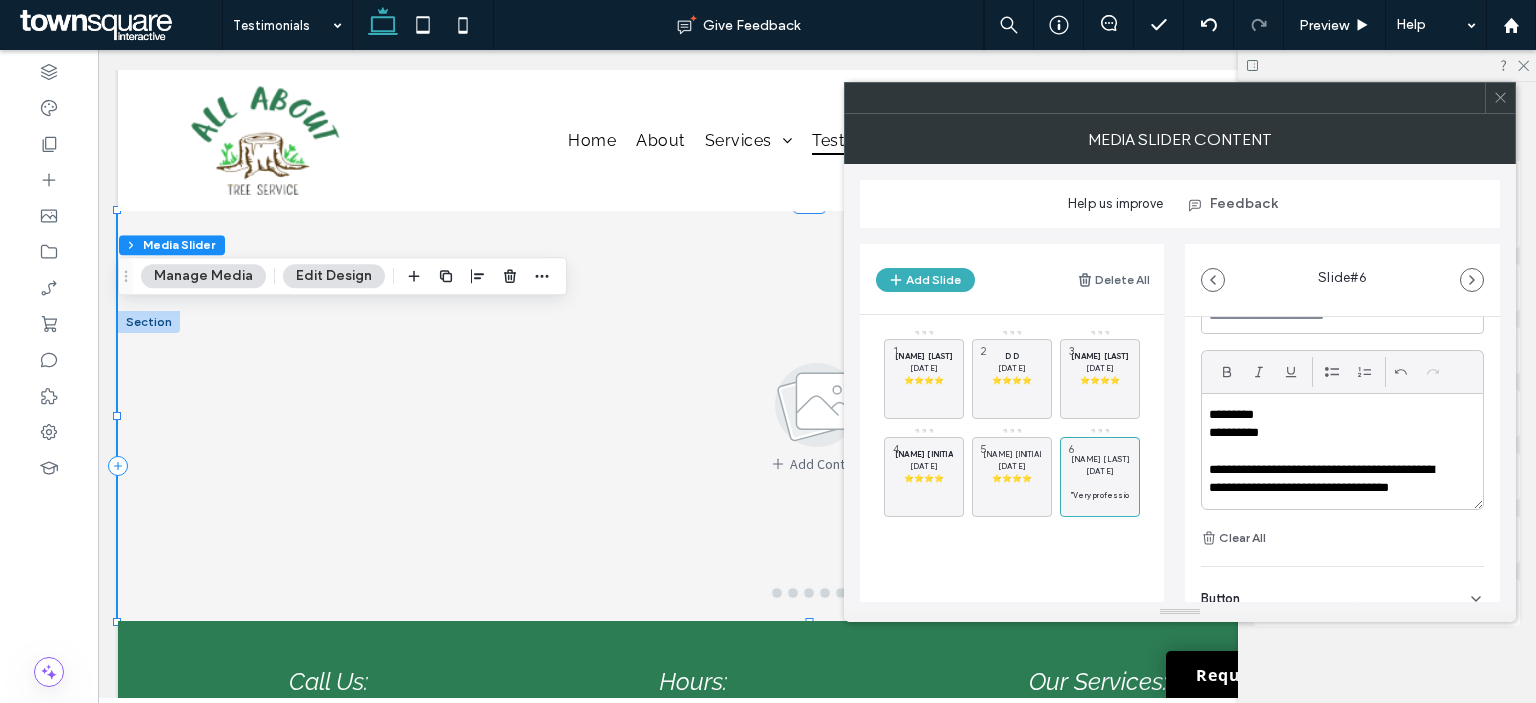 scroll, scrollTop: 0, scrollLeft: 0, axis: both 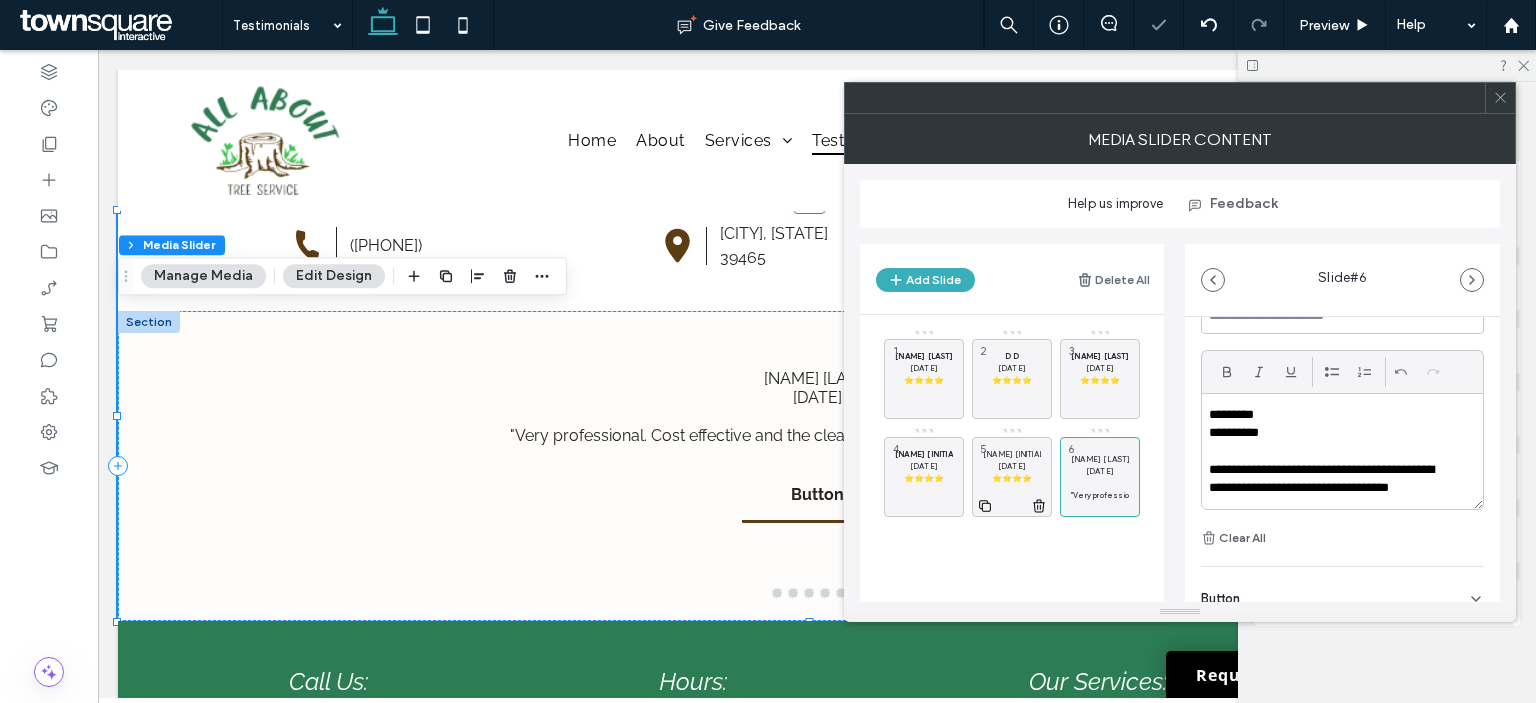 click on "[DATE]" at bounding box center [1012, 466] 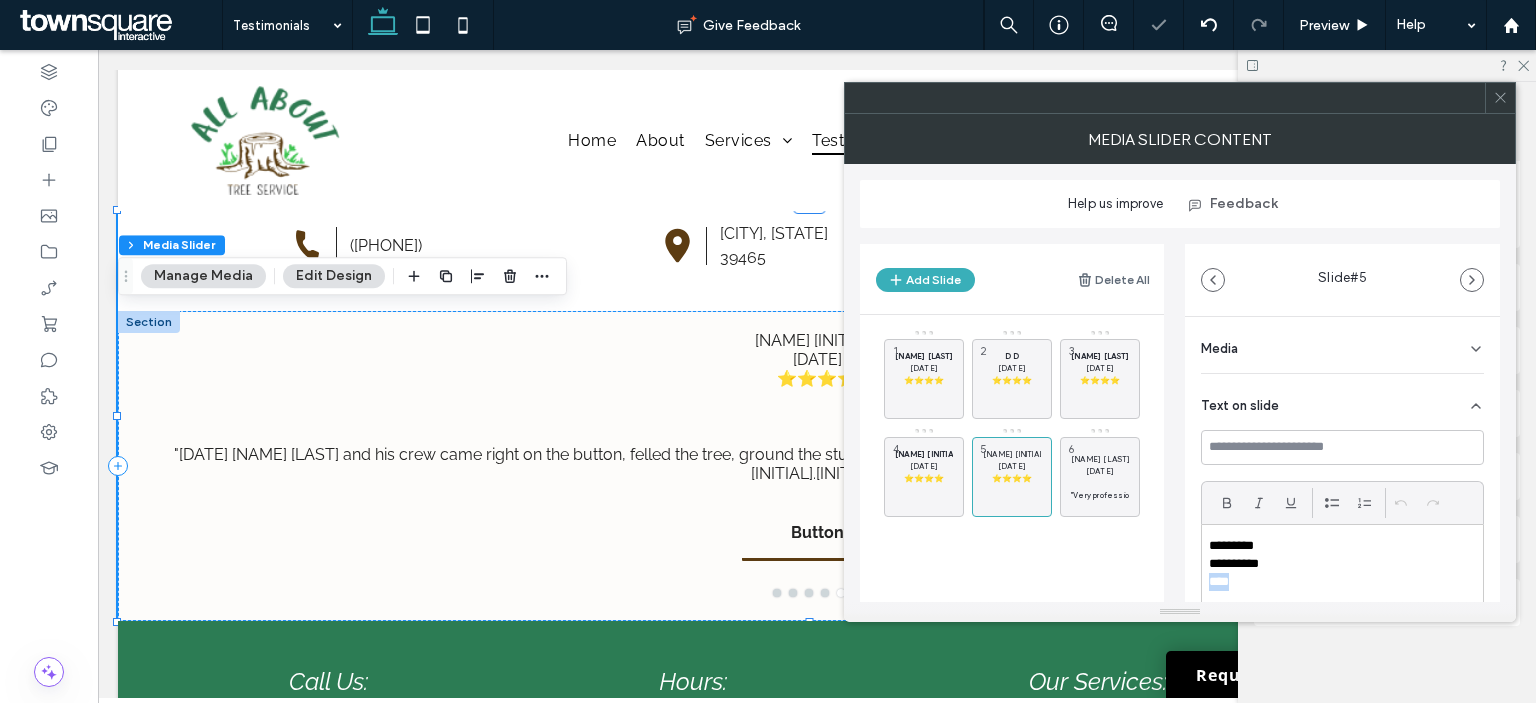 drag, startPoint x: 1295, startPoint y: 584, endPoint x: 1183, endPoint y: 581, distance: 112.04017 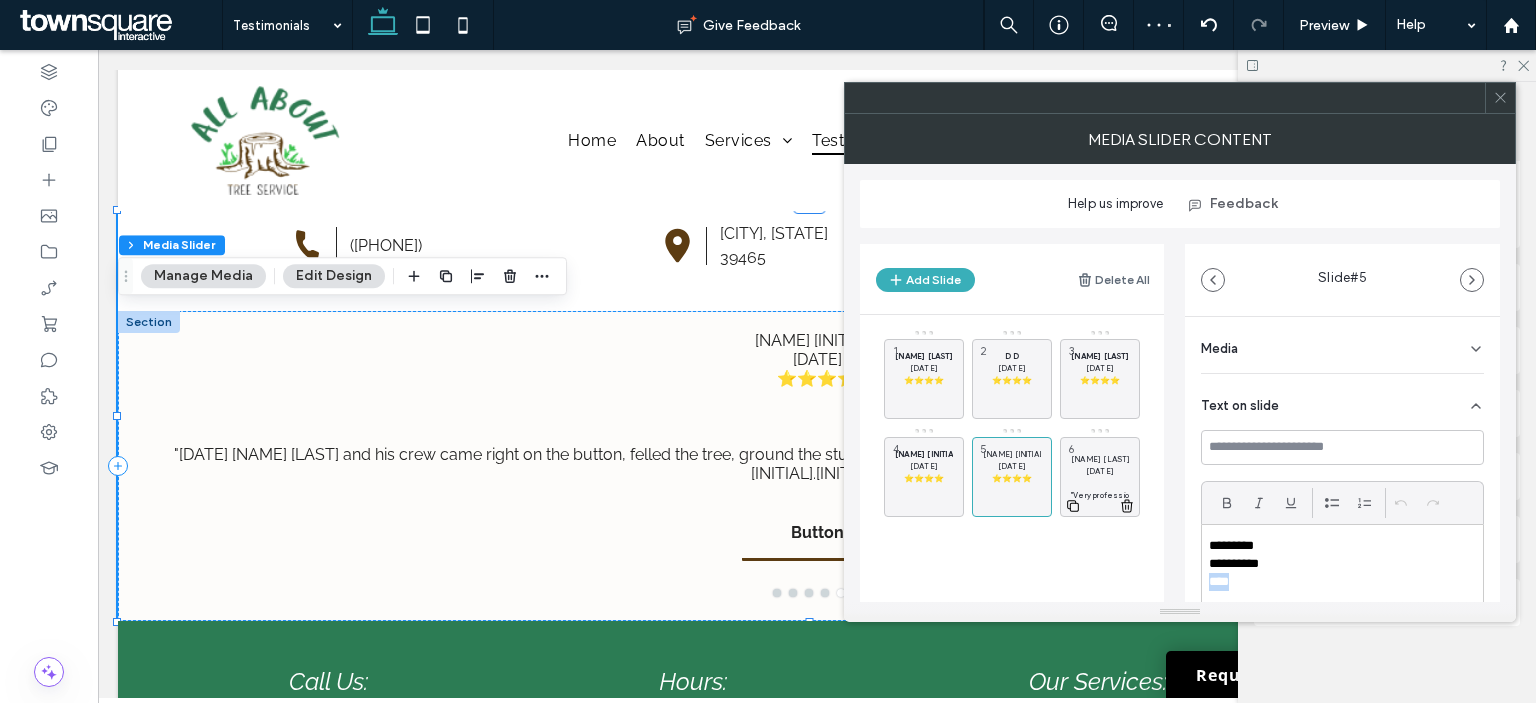 click on "[DATE]" at bounding box center [1100, 471] 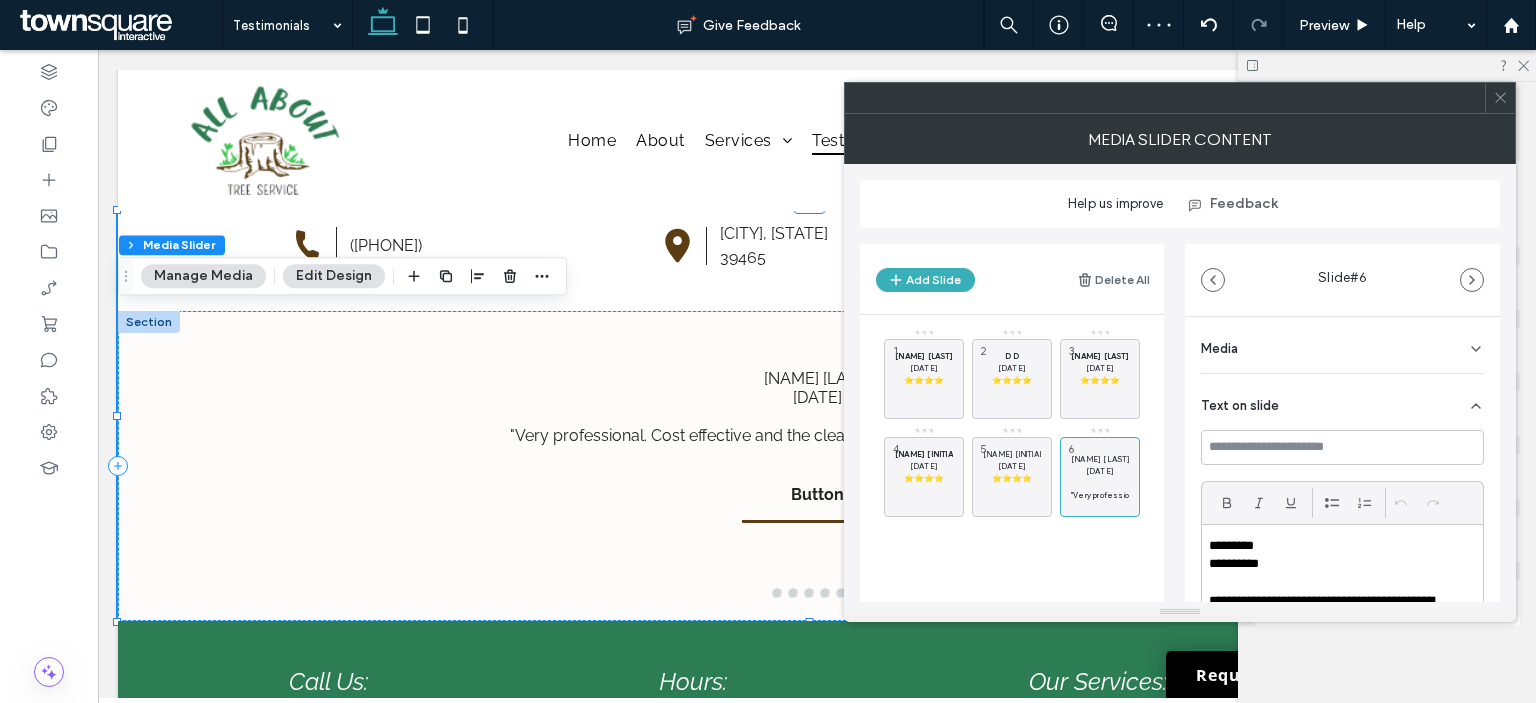 click on "**********" at bounding box center (1330, 564) 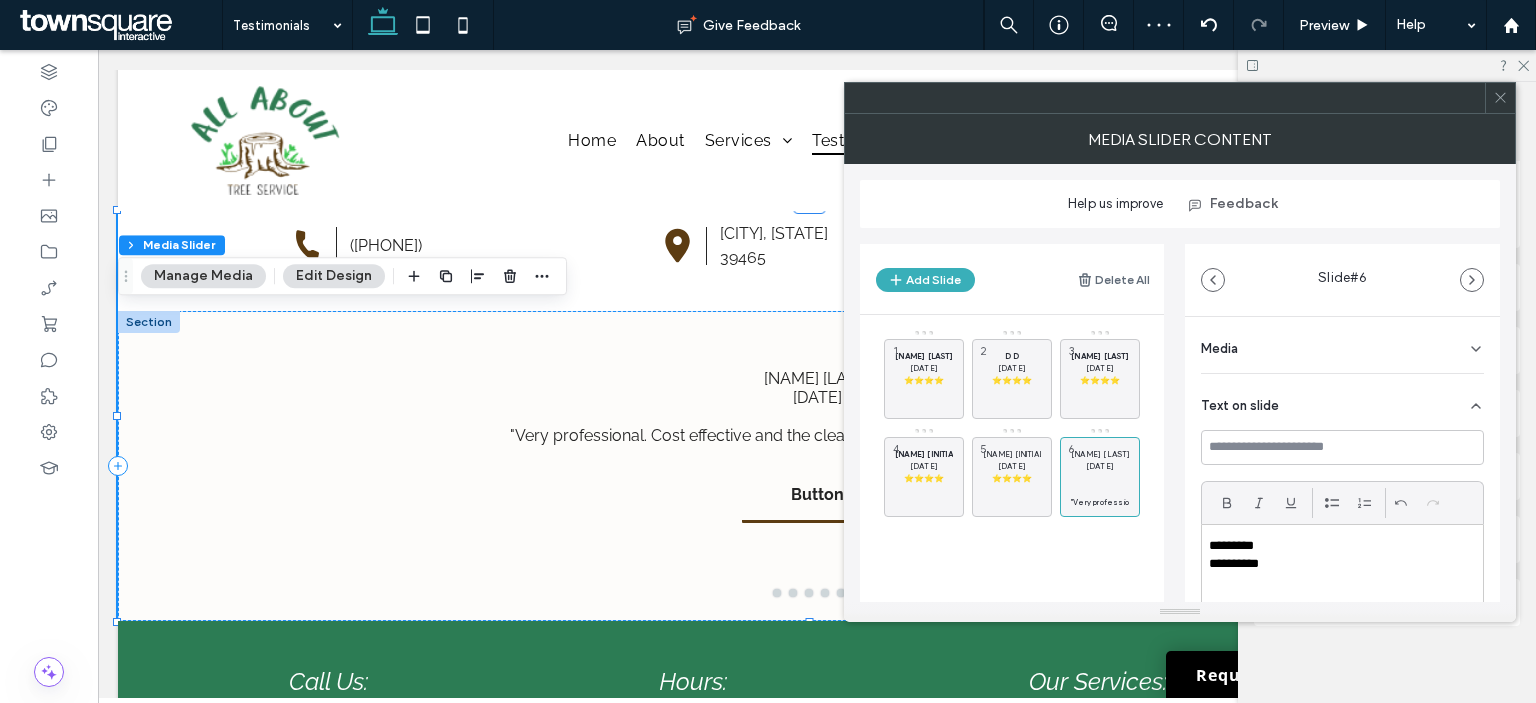 paste 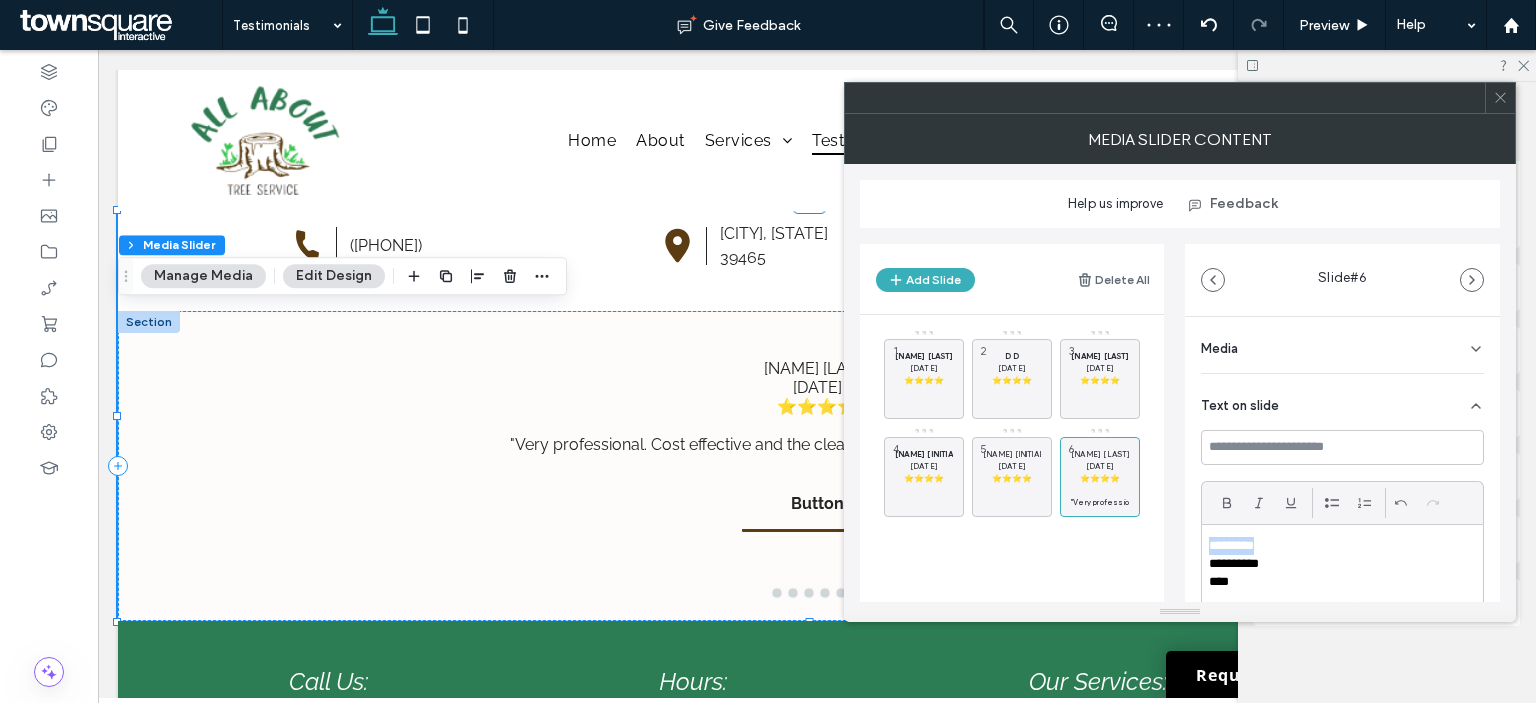 drag, startPoint x: 1270, startPoint y: 547, endPoint x: 1180, endPoint y: 540, distance: 90.27181 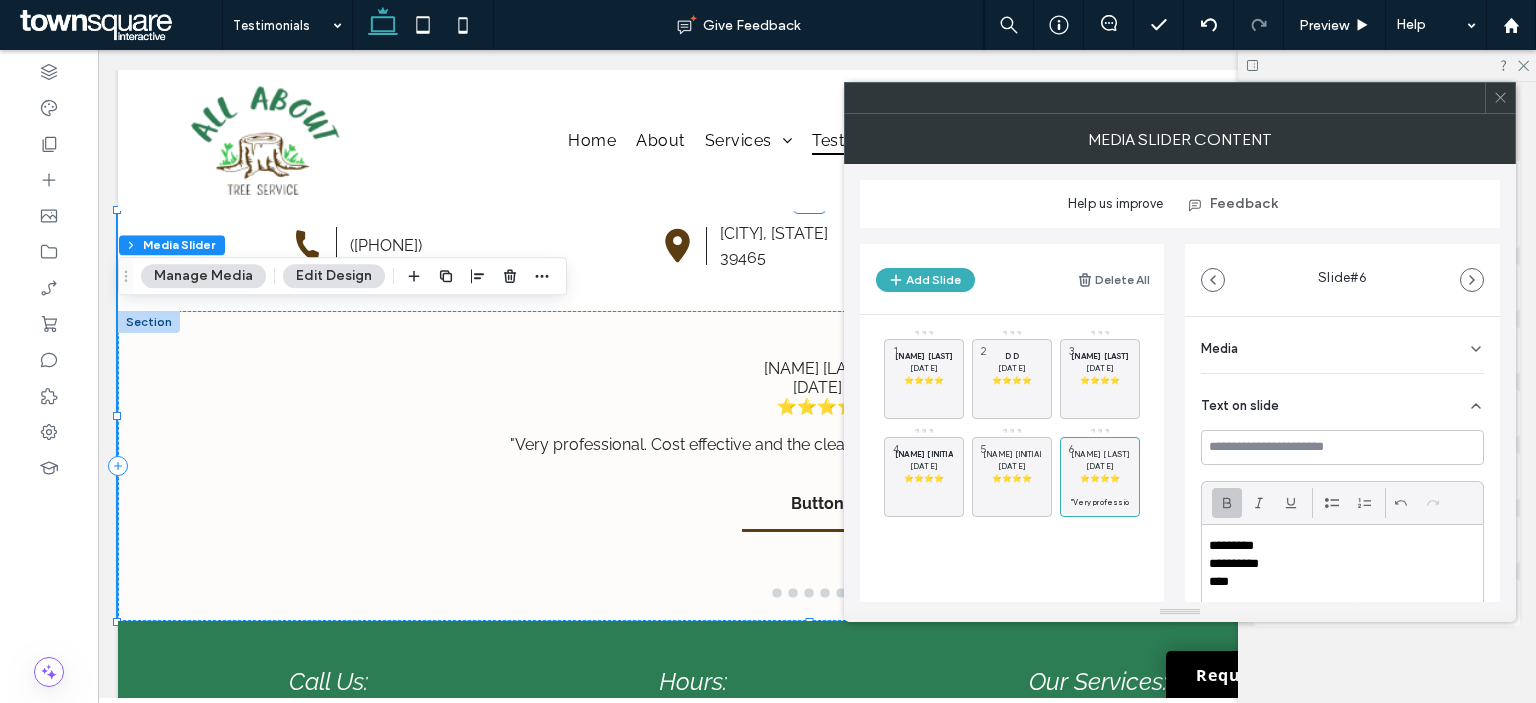click 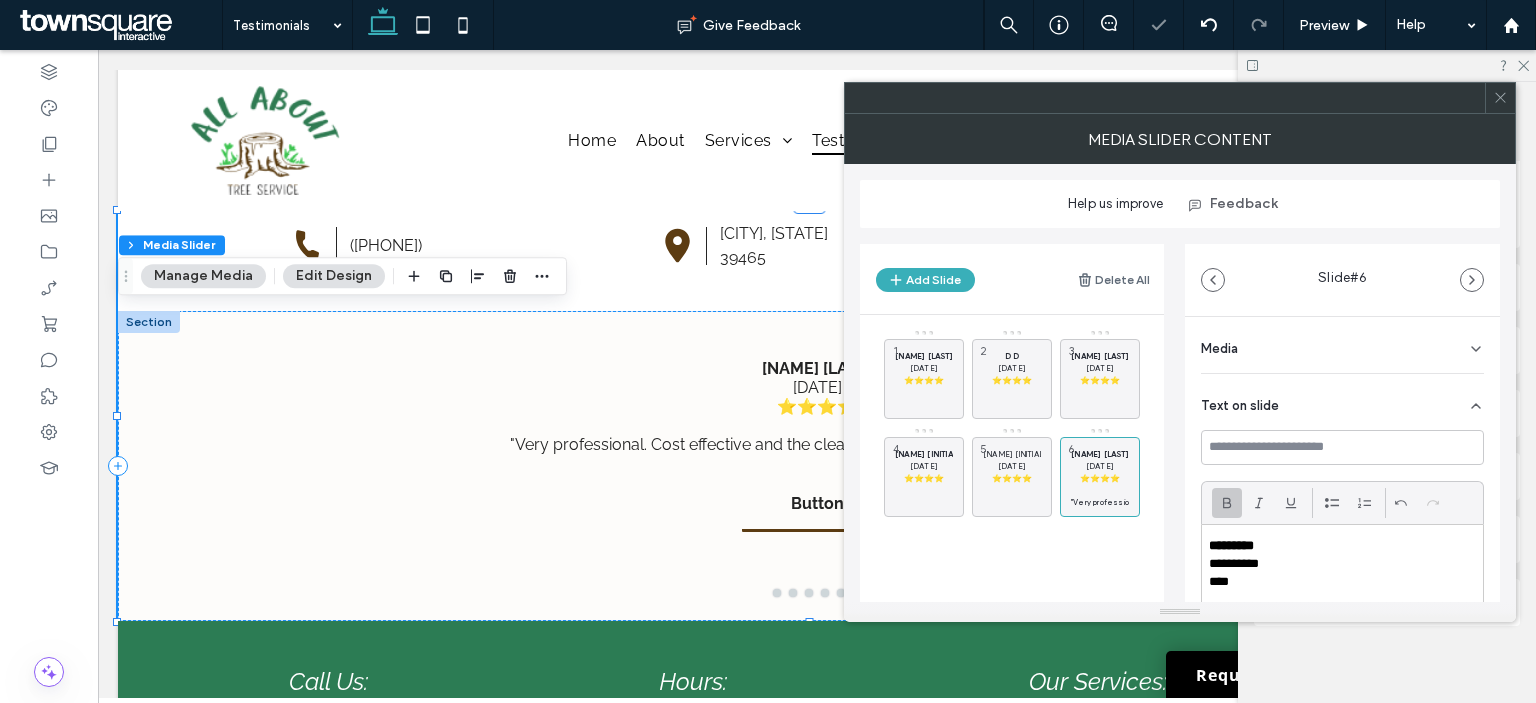 click on "**********" at bounding box center (1330, 564) 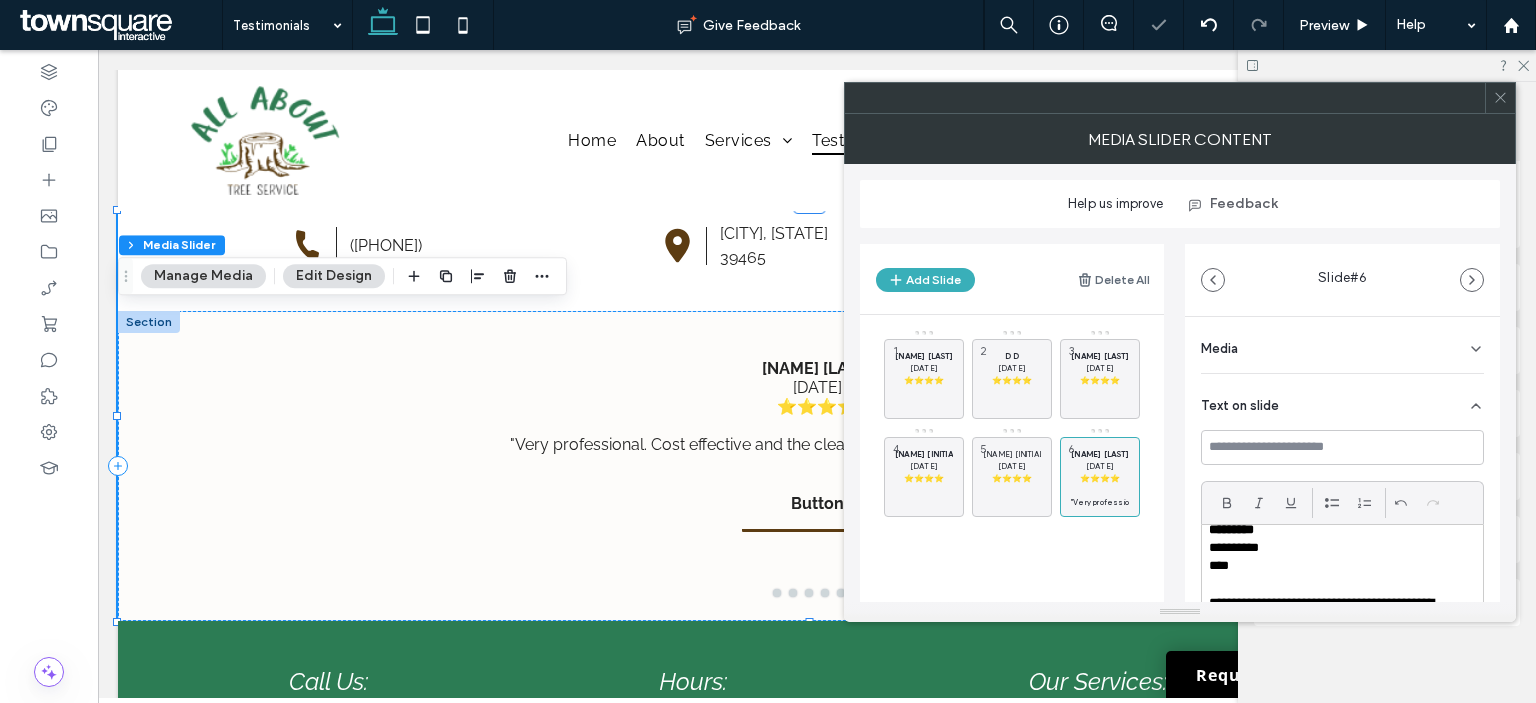 scroll, scrollTop: 19, scrollLeft: 0, axis: vertical 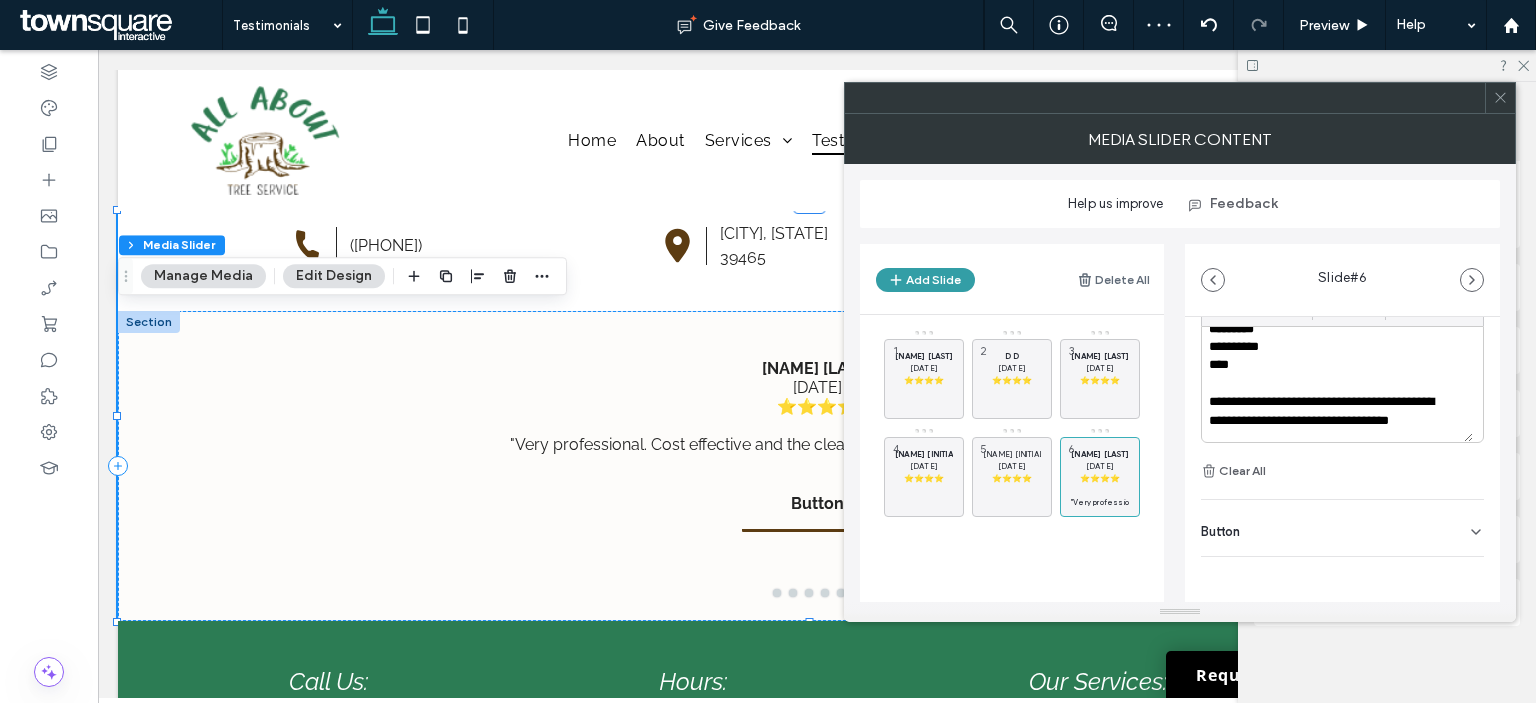 click on "Add Slide" at bounding box center (925, 280) 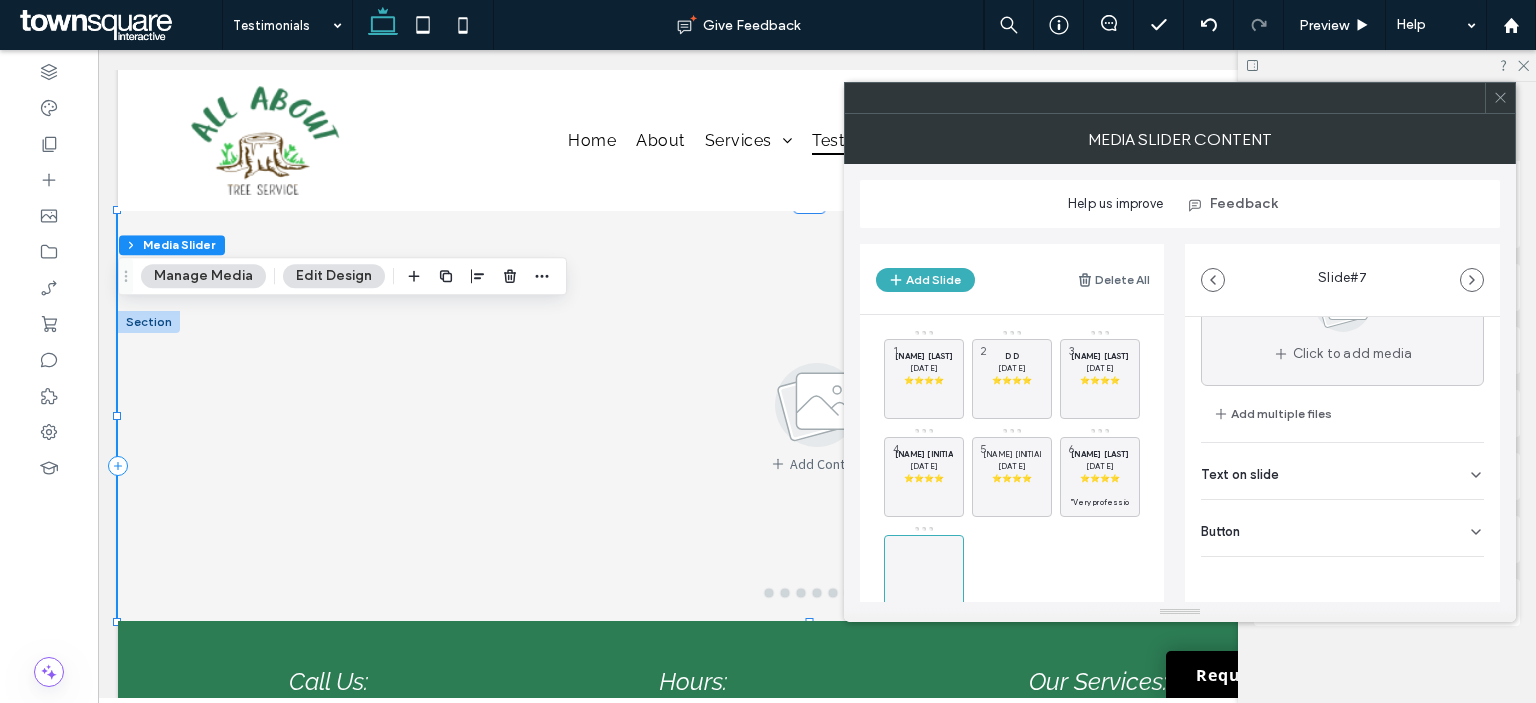 click on "Text on slide" at bounding box center (1240, 474) 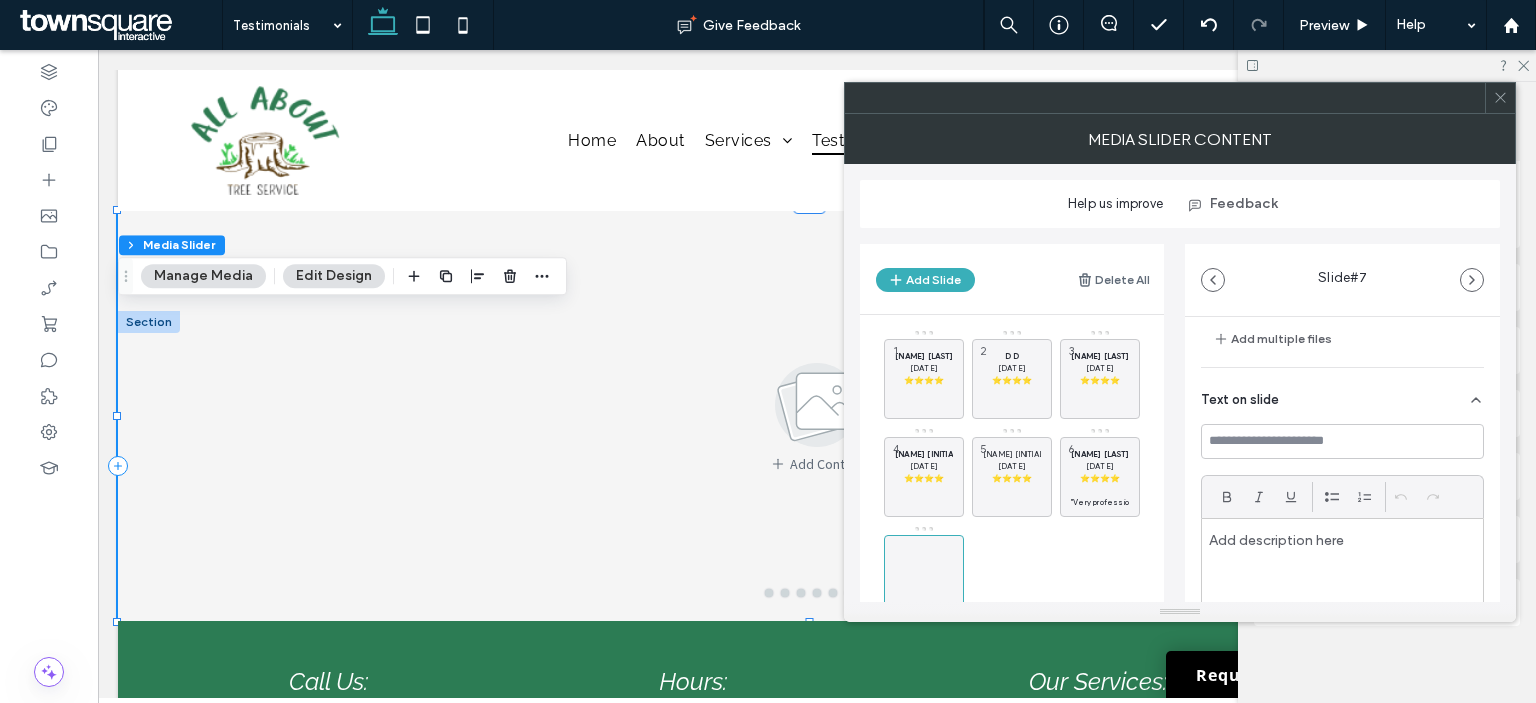 scroll, scrollTop: 325, scrollLeft: 0, axis: vertical 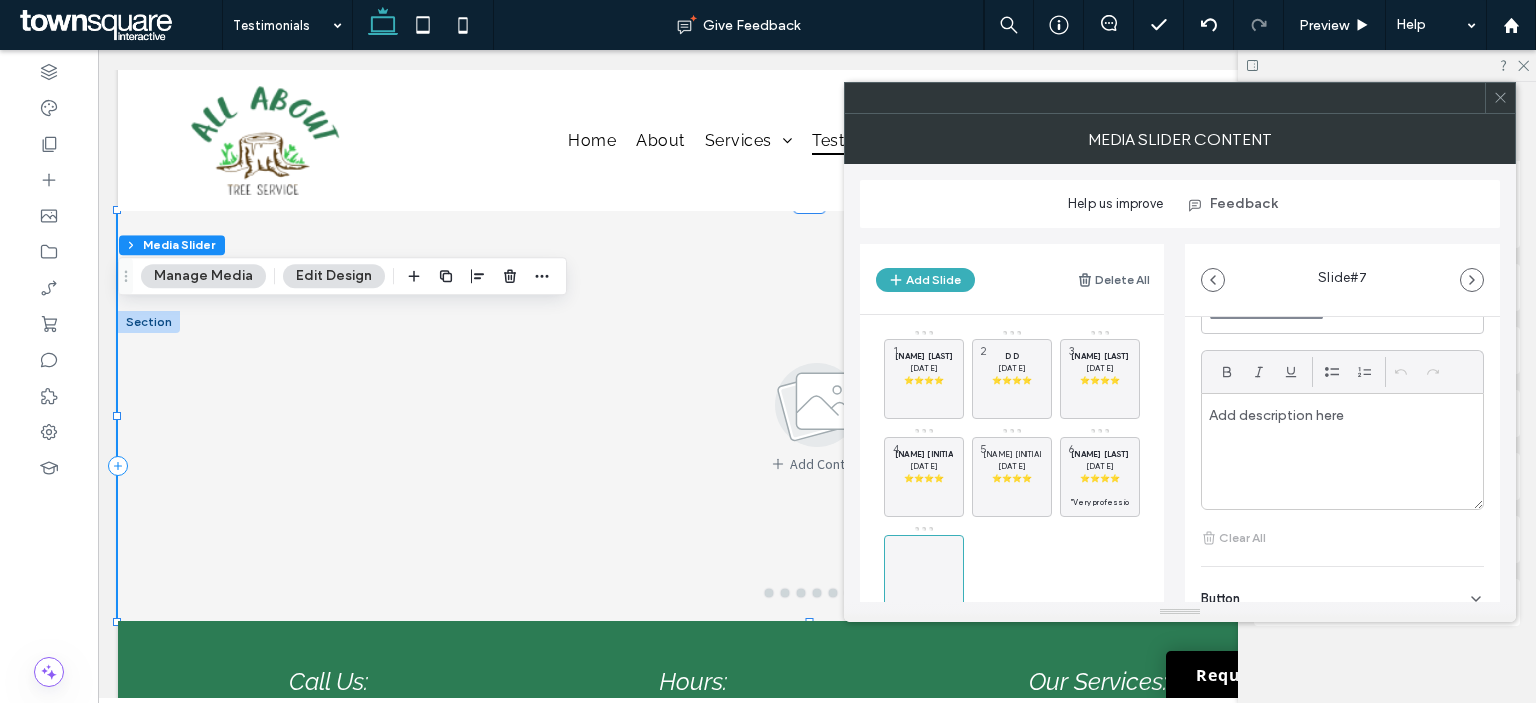 click at bounding box center (1342, 451) 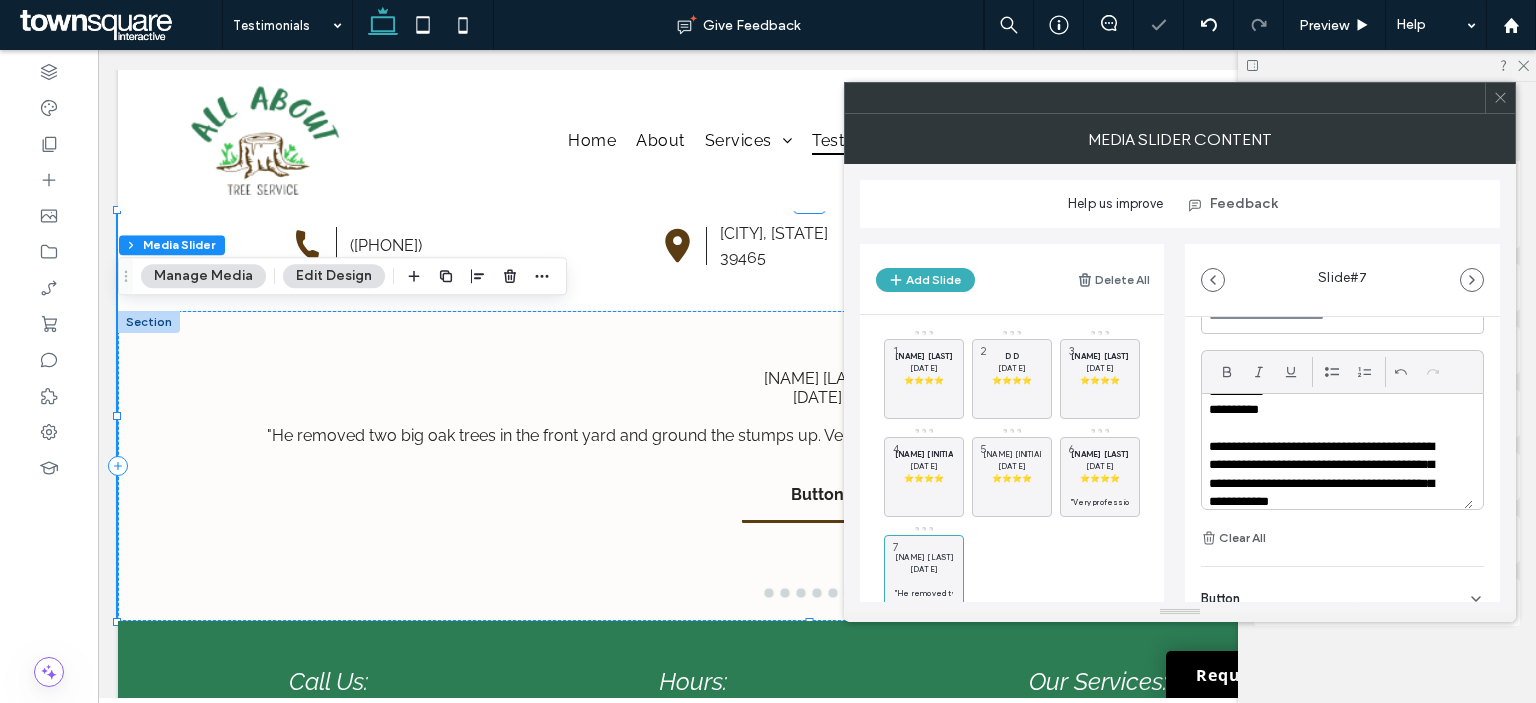 scroll, scrollTop: 0, scrollLeft: 0, axis: both 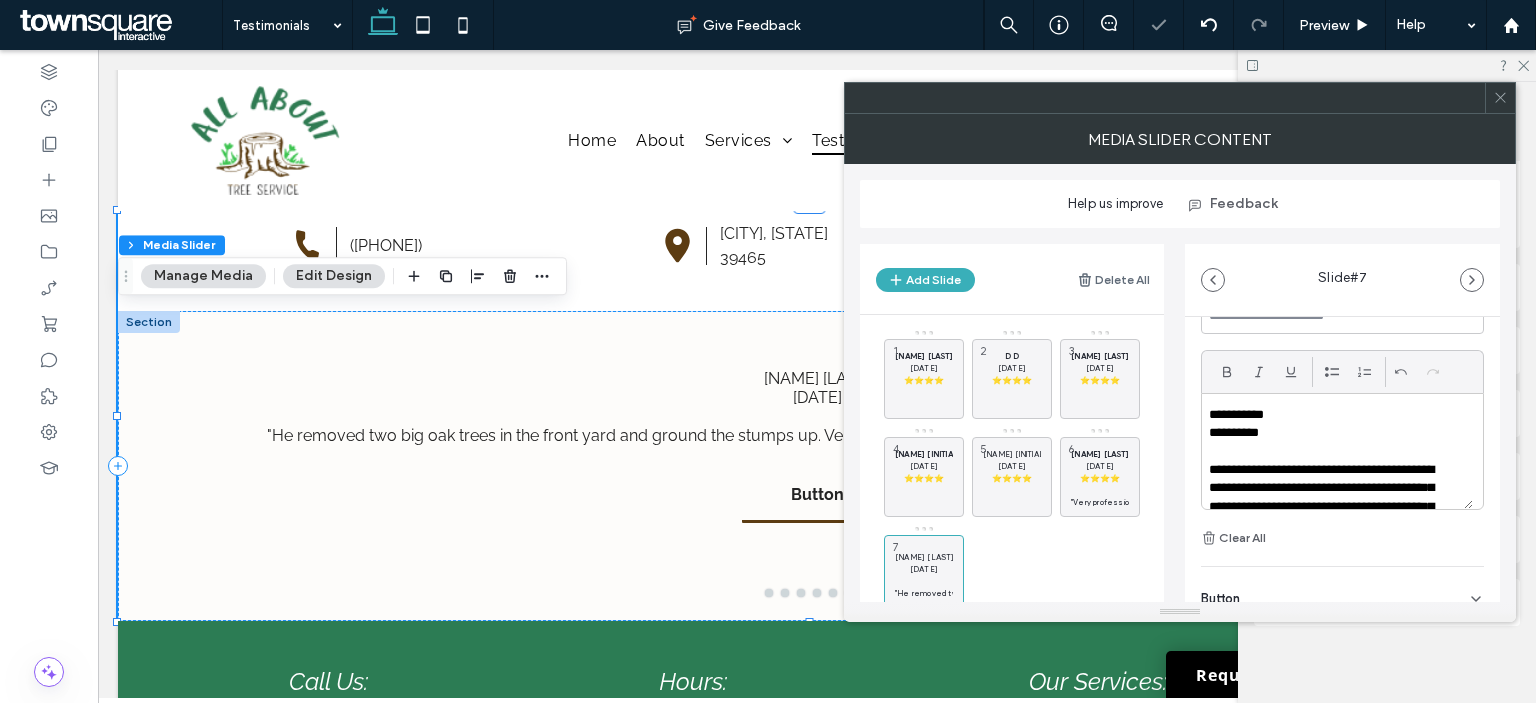 click on "**********" at bounding box center [1337, 451] 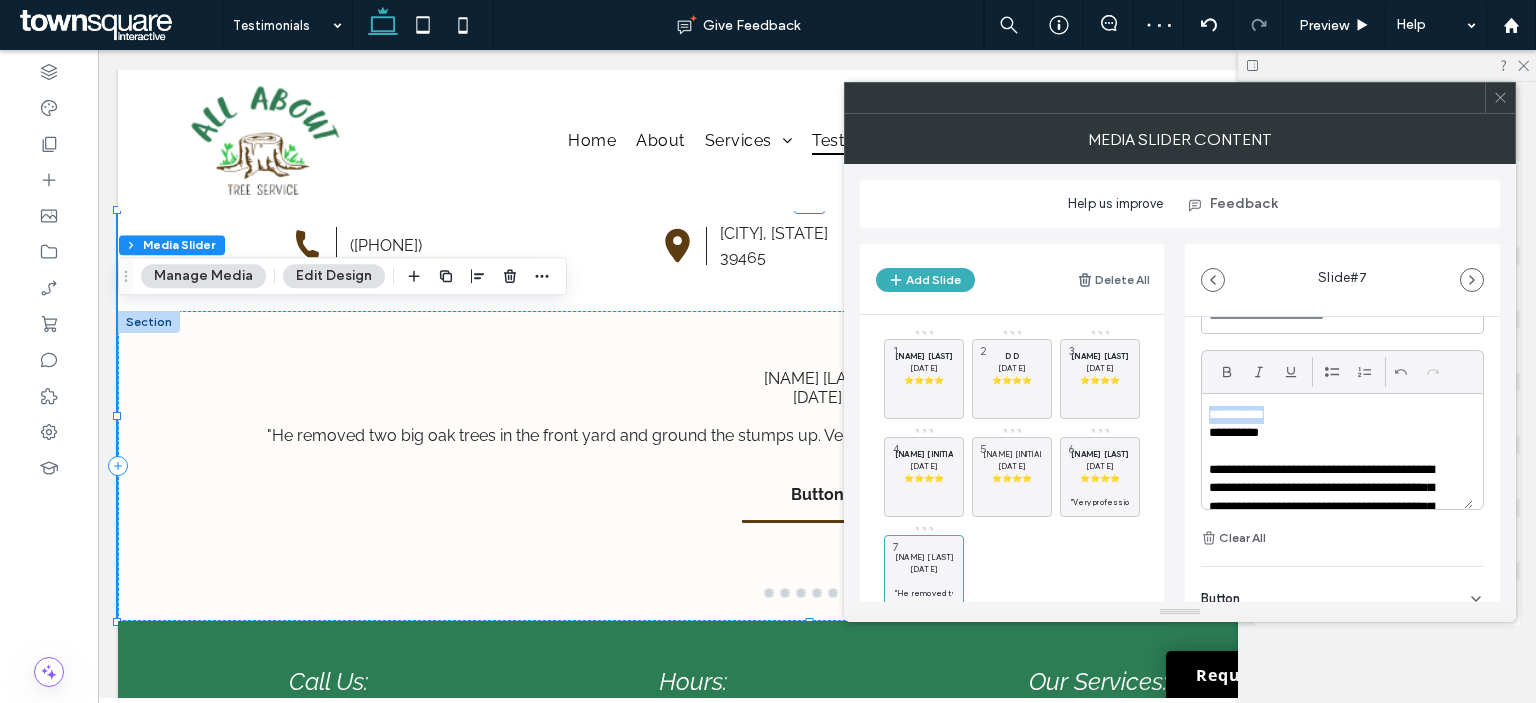 drag, startPoint x: 1280, startPoint y: 402, endPoint x: 1184, endPoint y: 406, distance: 96.0833 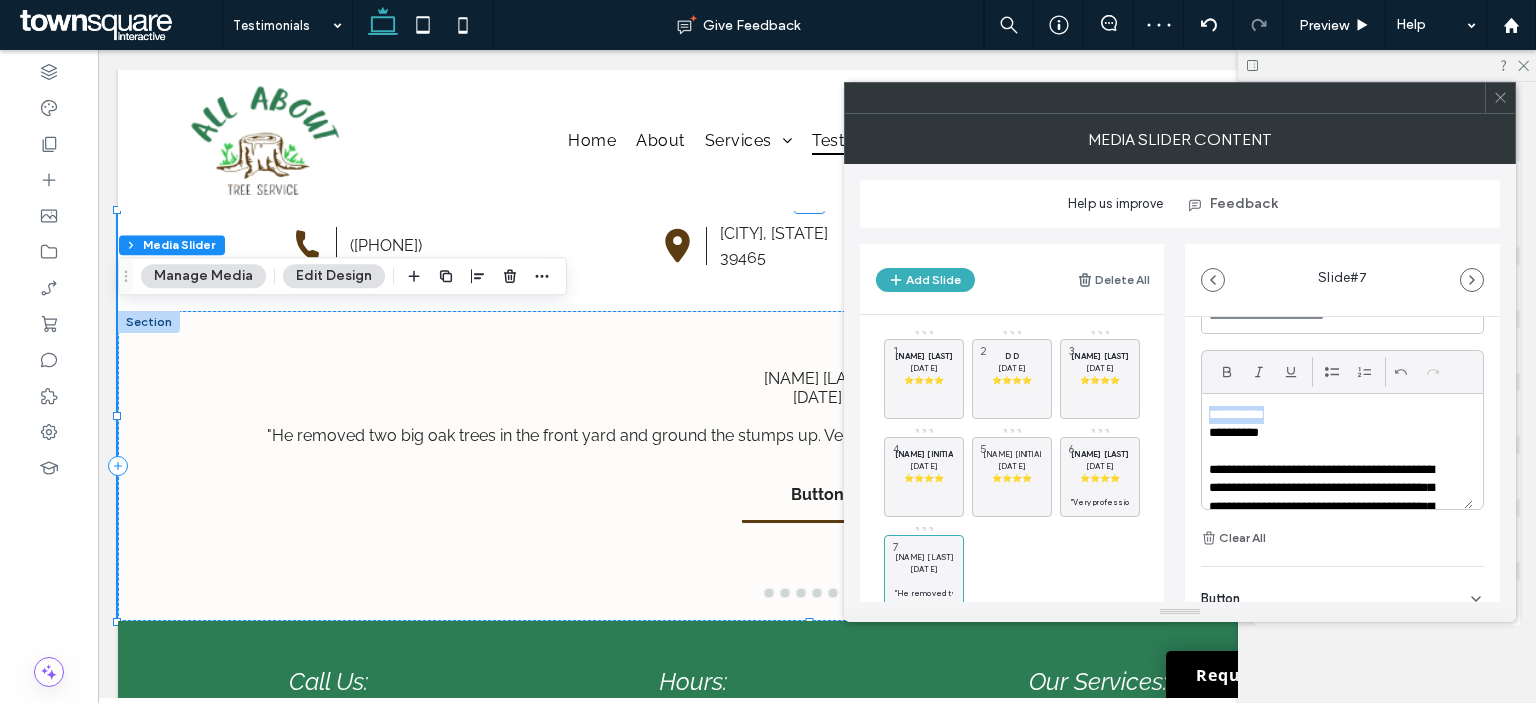 click on "Add Slide Delete All [NAME] [LAST] [DATE] ⭐⭐⭐⭐ "Very Happy. Easy to work with. They did the work quickly and did a great job. I would definitely use them again." 1 [INITIAL] [INITIAL] [DATE] ⭐⭐⭐⭐ "They came out and took care of a big stump with lots of big roots across the lawn as well. Very thorough, careful, and removed the debris. Great job!" 2 [NAME] [LAST] [DATE] ⭐⭐⭐⭐ "I had 9 trees removed from my property. All About Tree service came when they told me they could come out and do the job. They made sure that the whole trees were removed and nice enough to rake up debre. A + service" 3 [NAME] [INITIAL]. [DATE] ⭐⭐⭐⭐ "[NAME] and his crew did an amazing job for us . They had a challenging pine very close to our new chicken house and it was intense to watch but they cut it down with skilled precision. We will definitely be calling All About Tree Service in the near future for clearing the shop area. They also cleaned up every bit of the limbs and debris and hauled away." 4 [NAME] [INITIAL]. 5 6" at bounding box center (1180, 415) 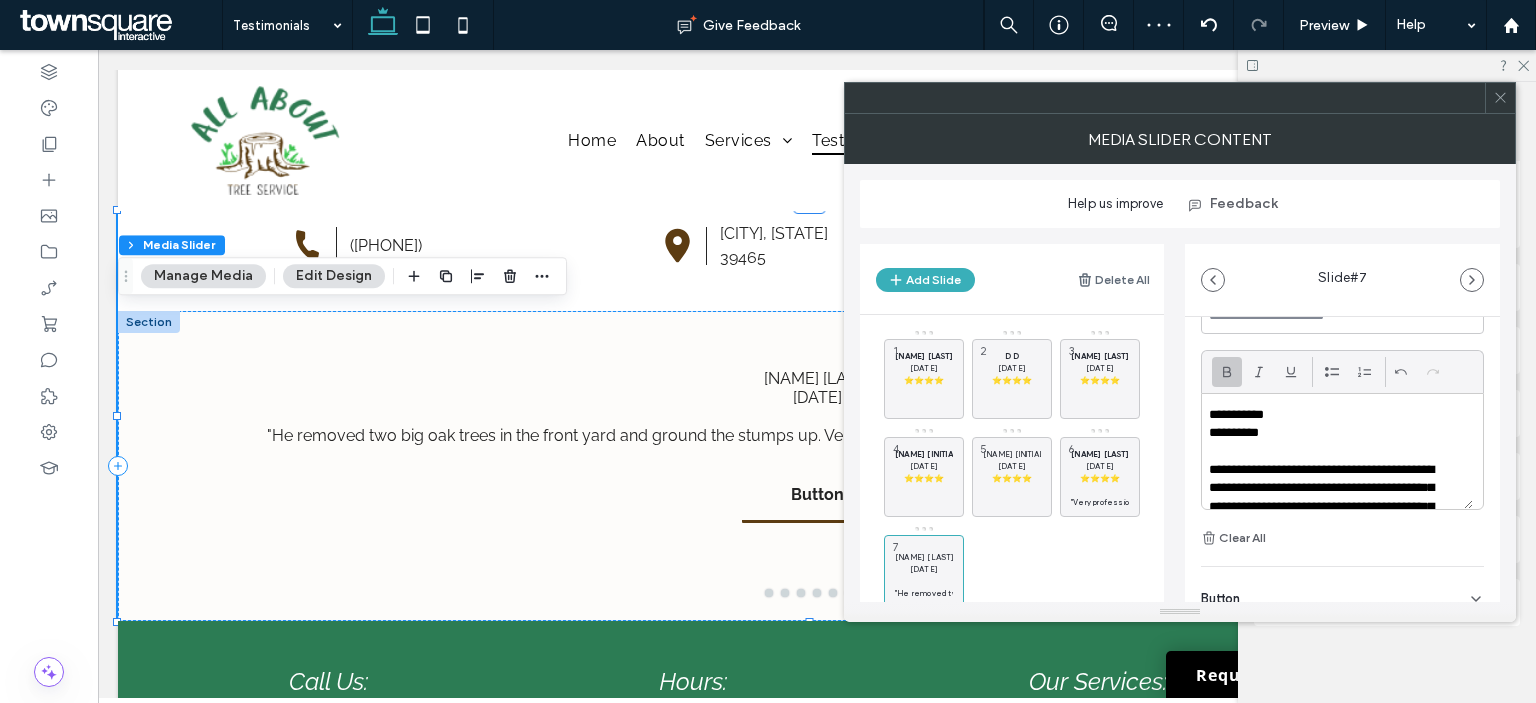 click at bounding box center (1227, 372) 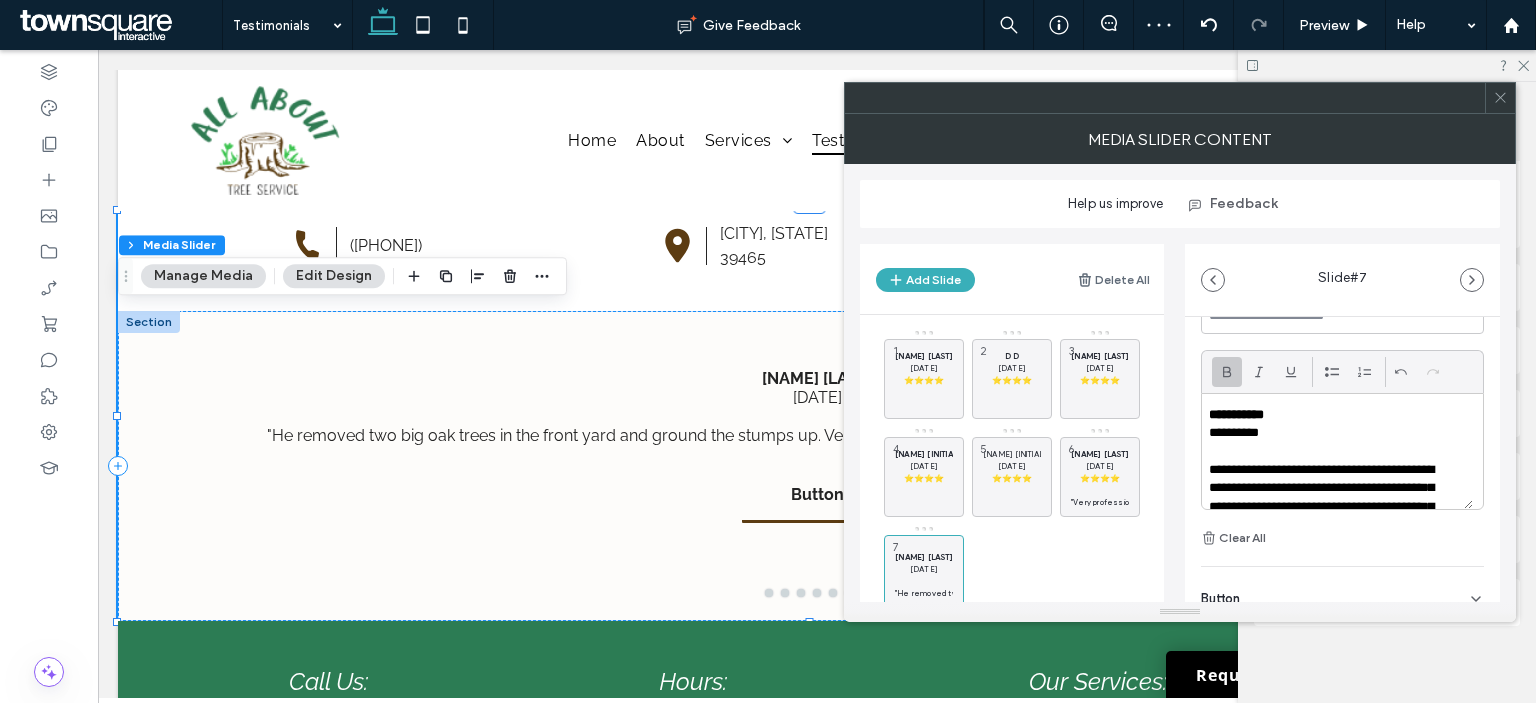 click on "**********" at bounding box center [1330, 433] 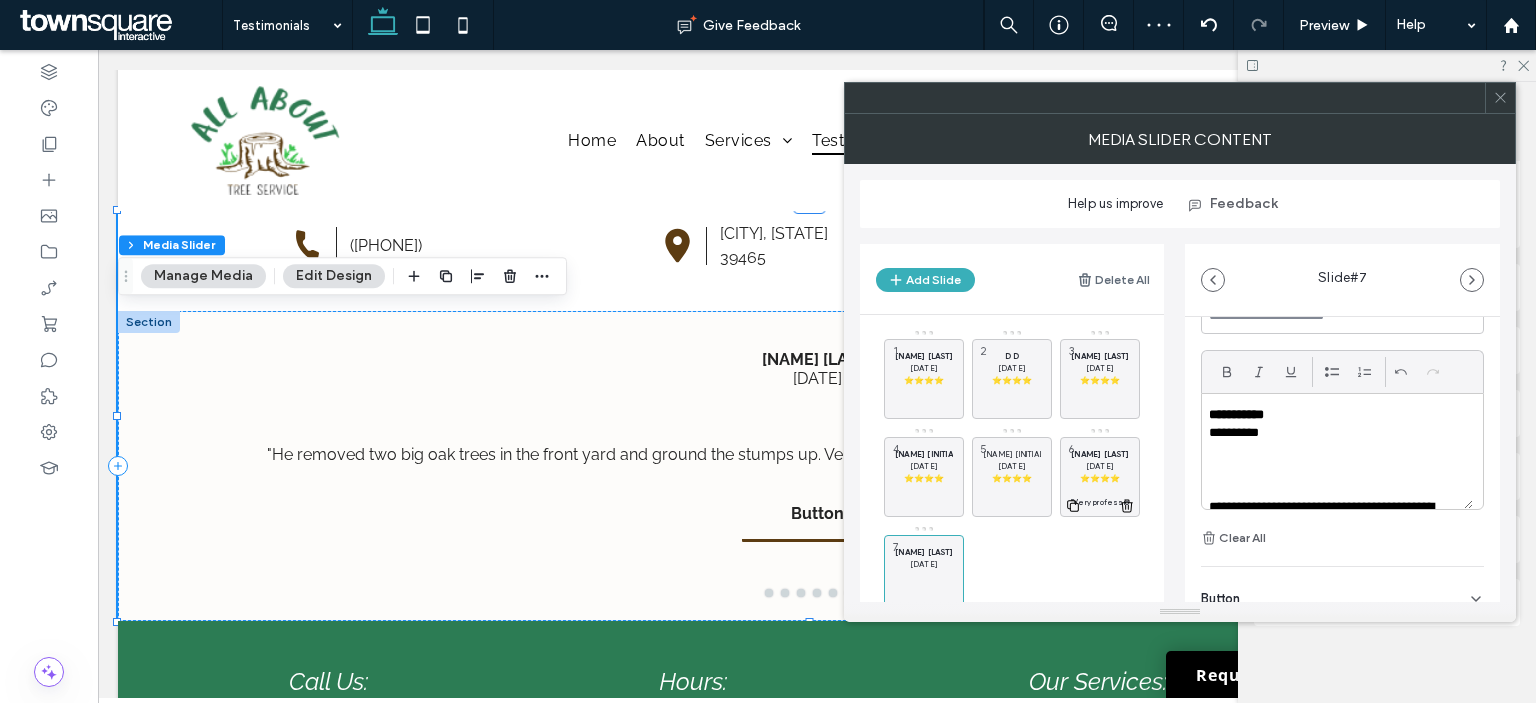 click on "⭐⭐⭐⭐" at bounding box center [1100, 478] 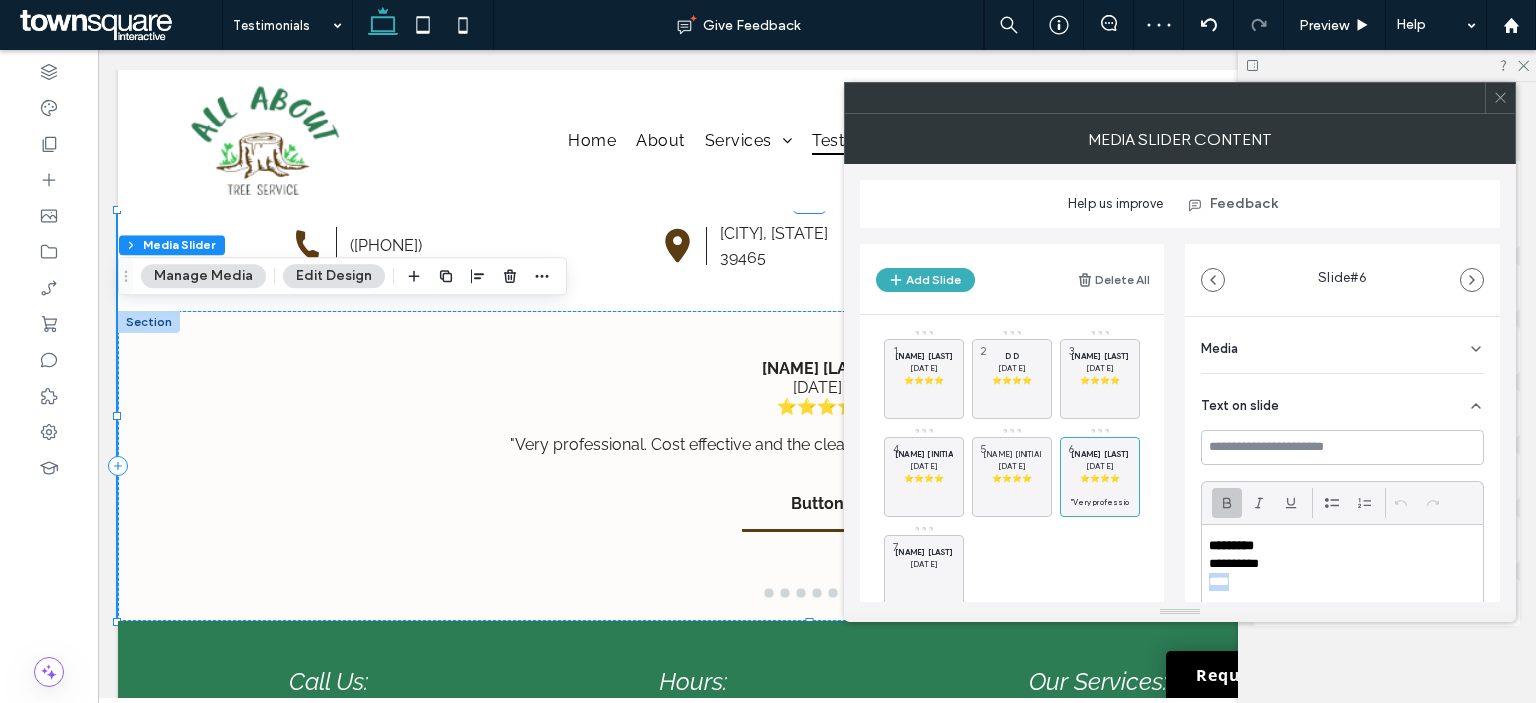 drag, startPoint x: 1291, startPoint y: 582, endPoint x: 1150, endPoint y: 575, distance: 141.17365 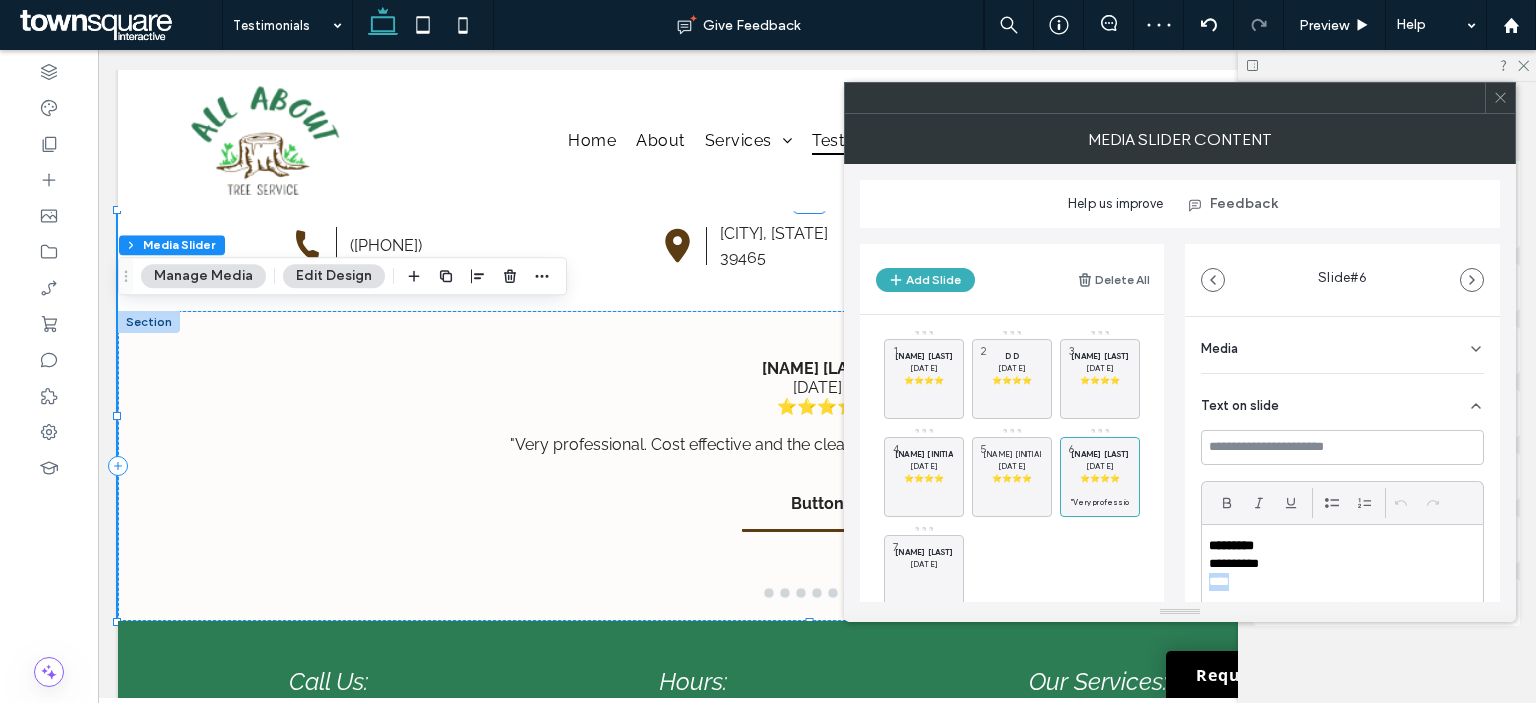 copy on "****" 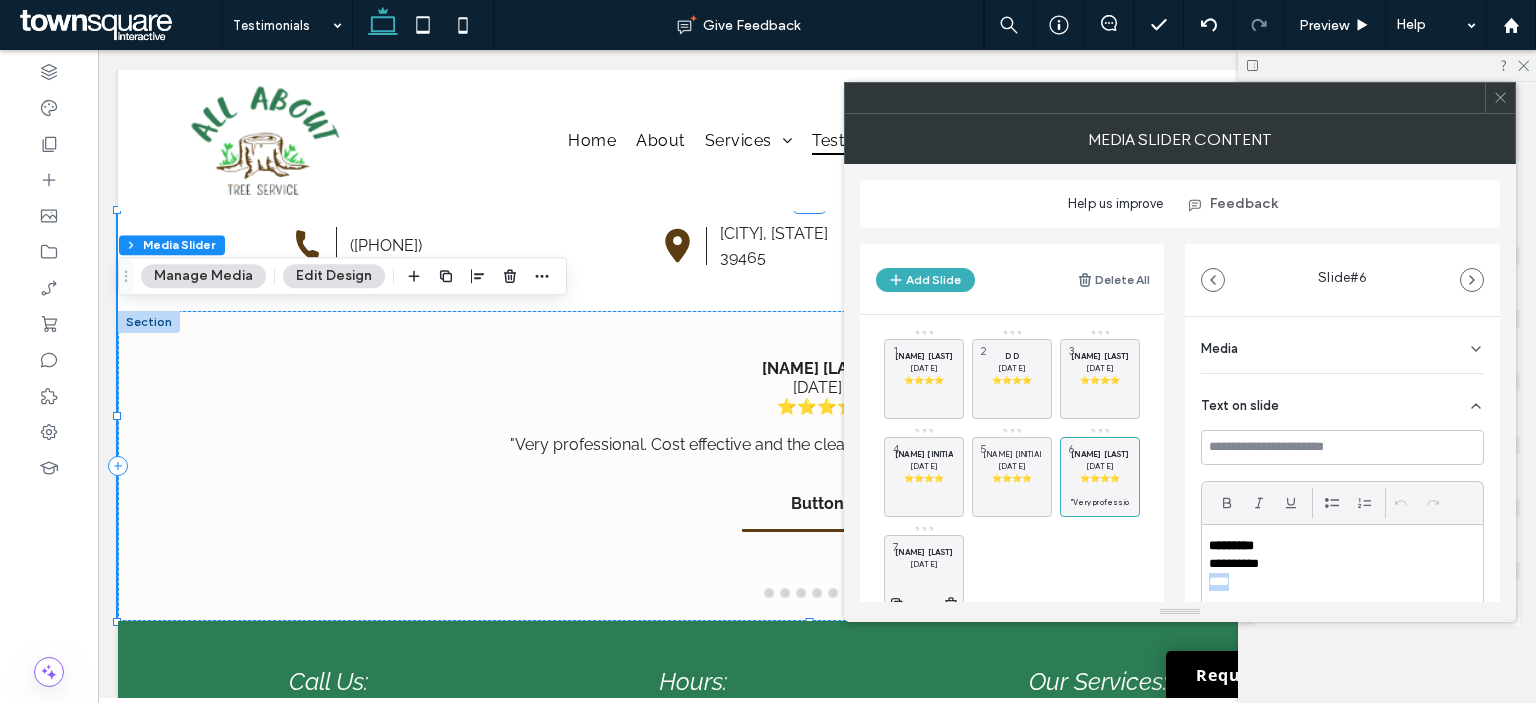 click on "[DATE]" at bounding box center (924, 564) 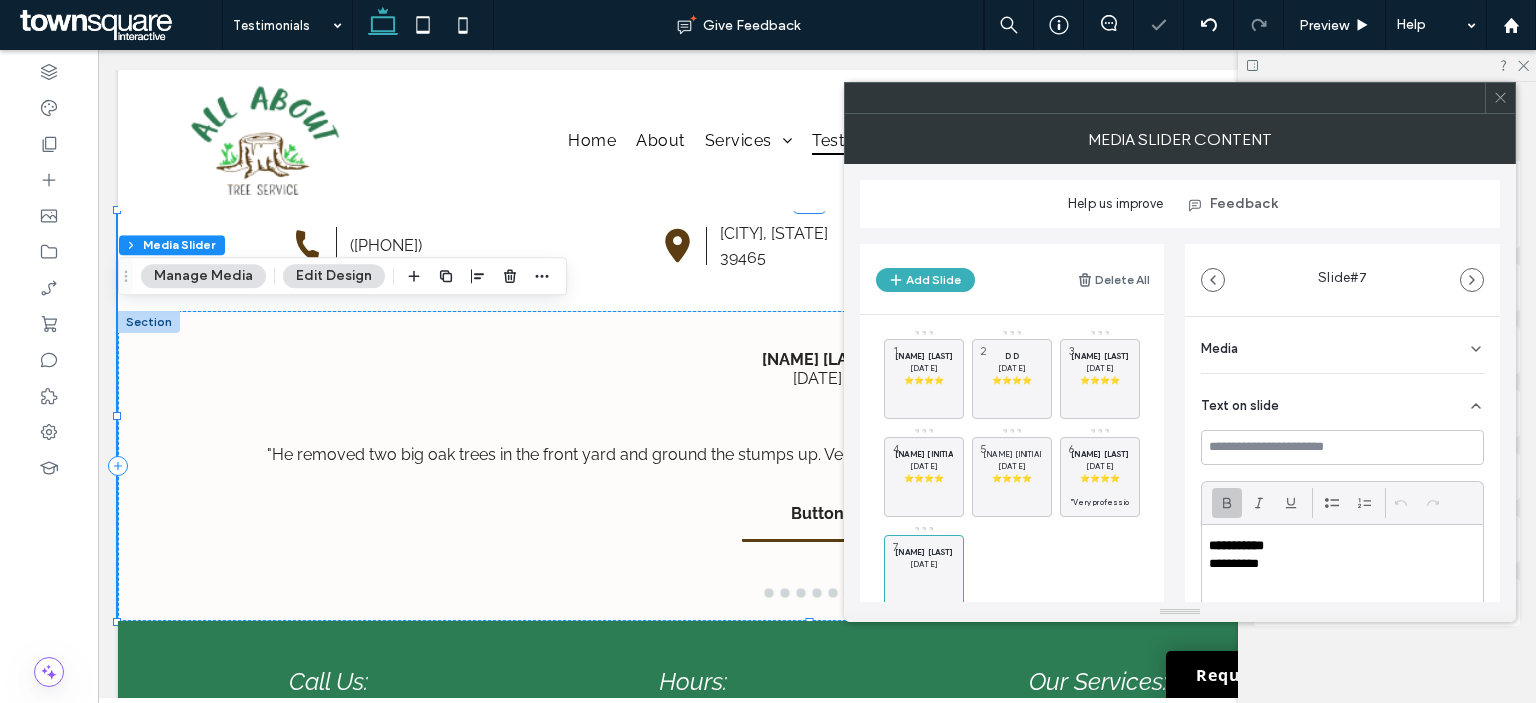 click at bounding box center [1342, 582] 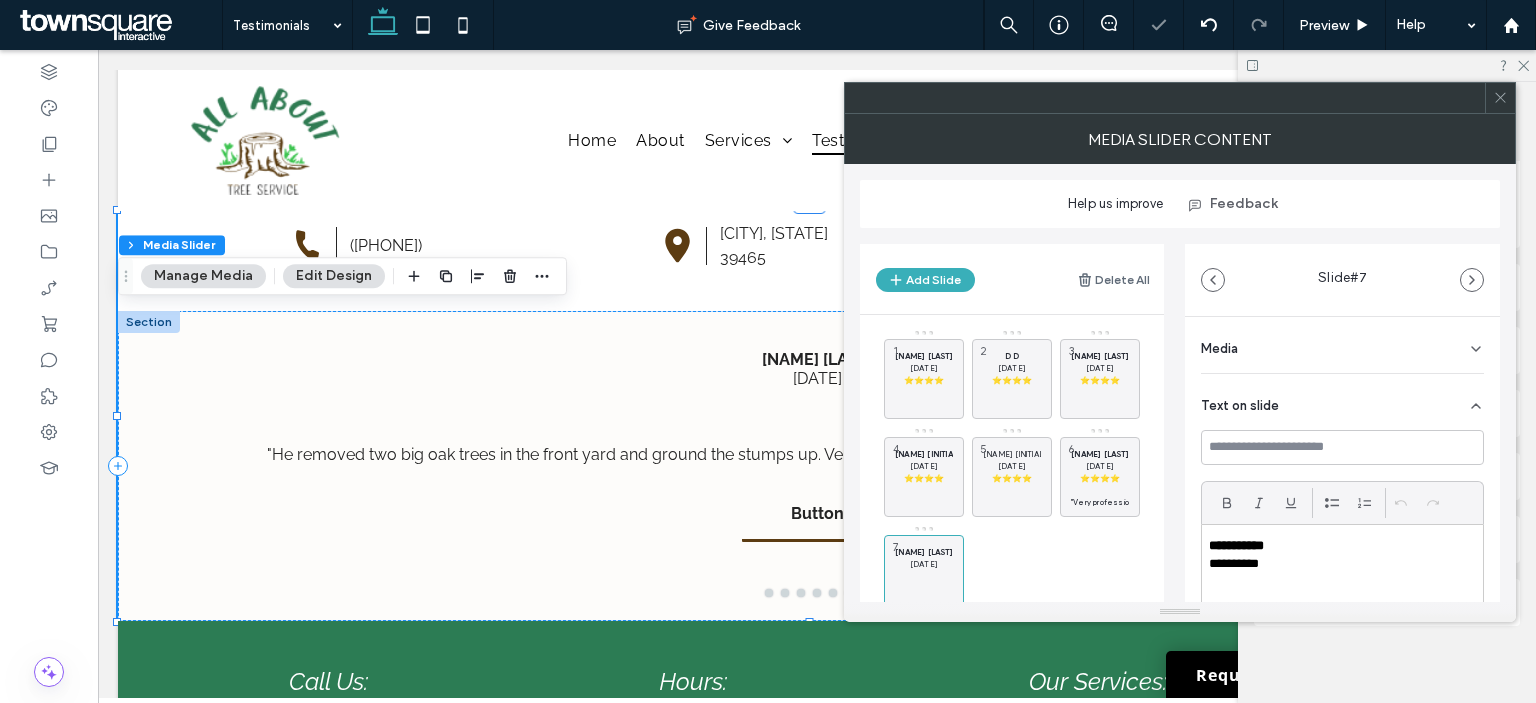paste 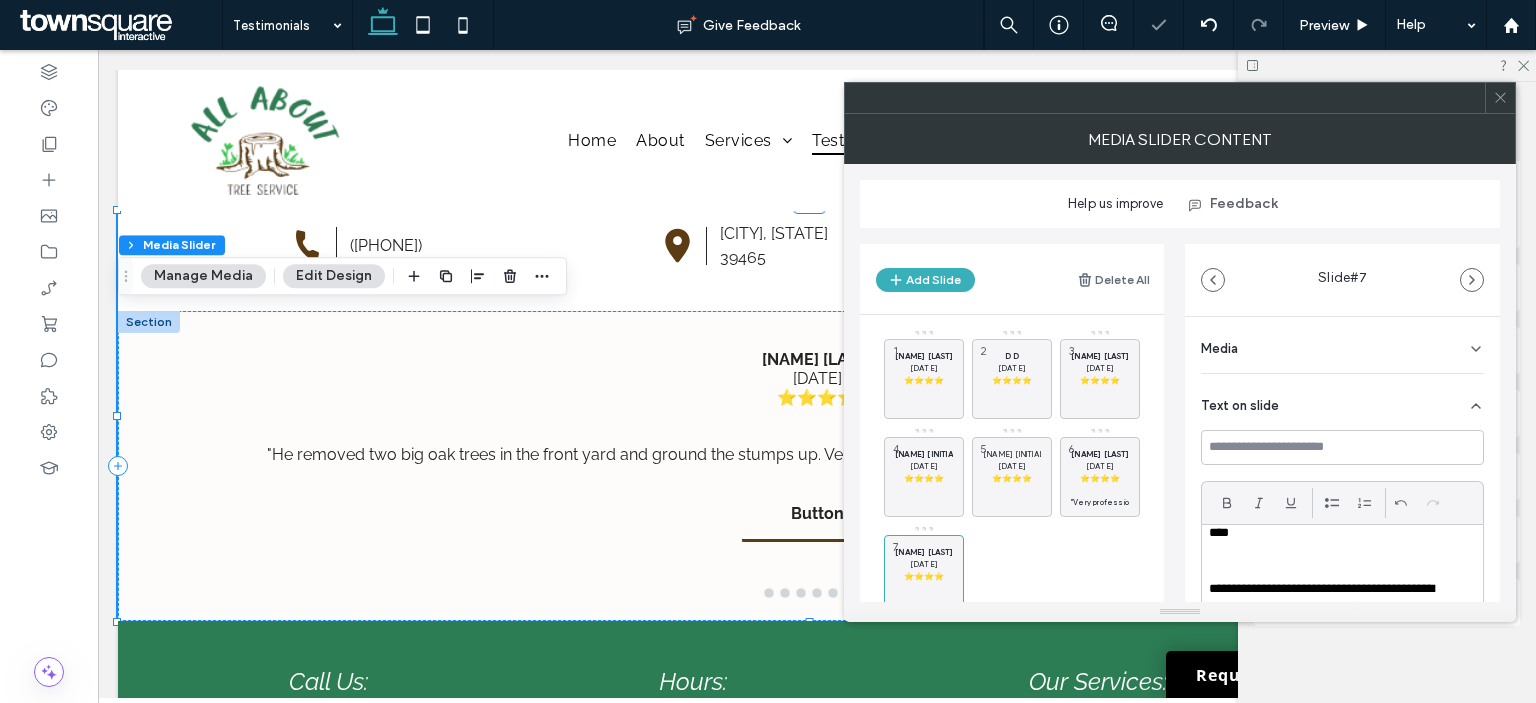 scroll, scrollTop: 75, scrollLeft: 0, axis: vertical 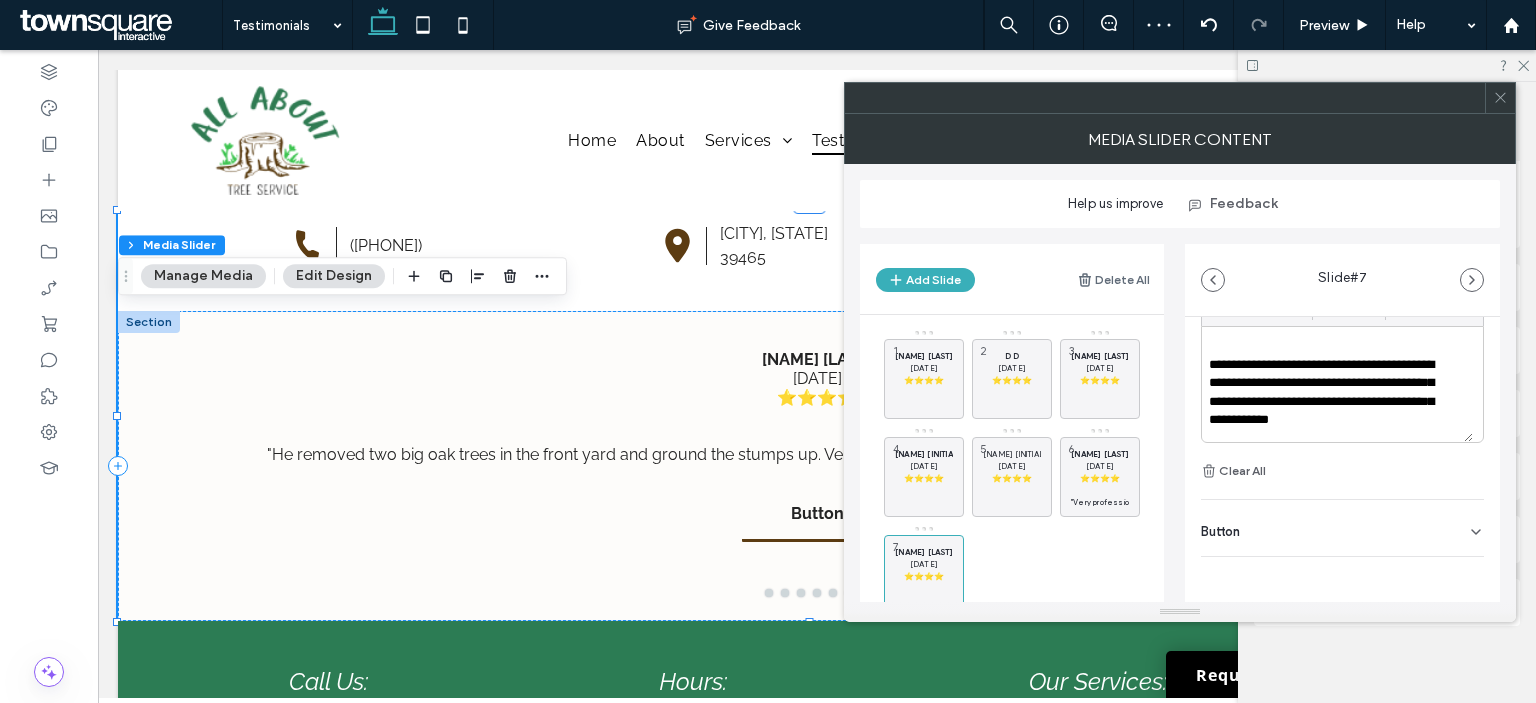 click on "Button" at bounding box center (1342, 528) 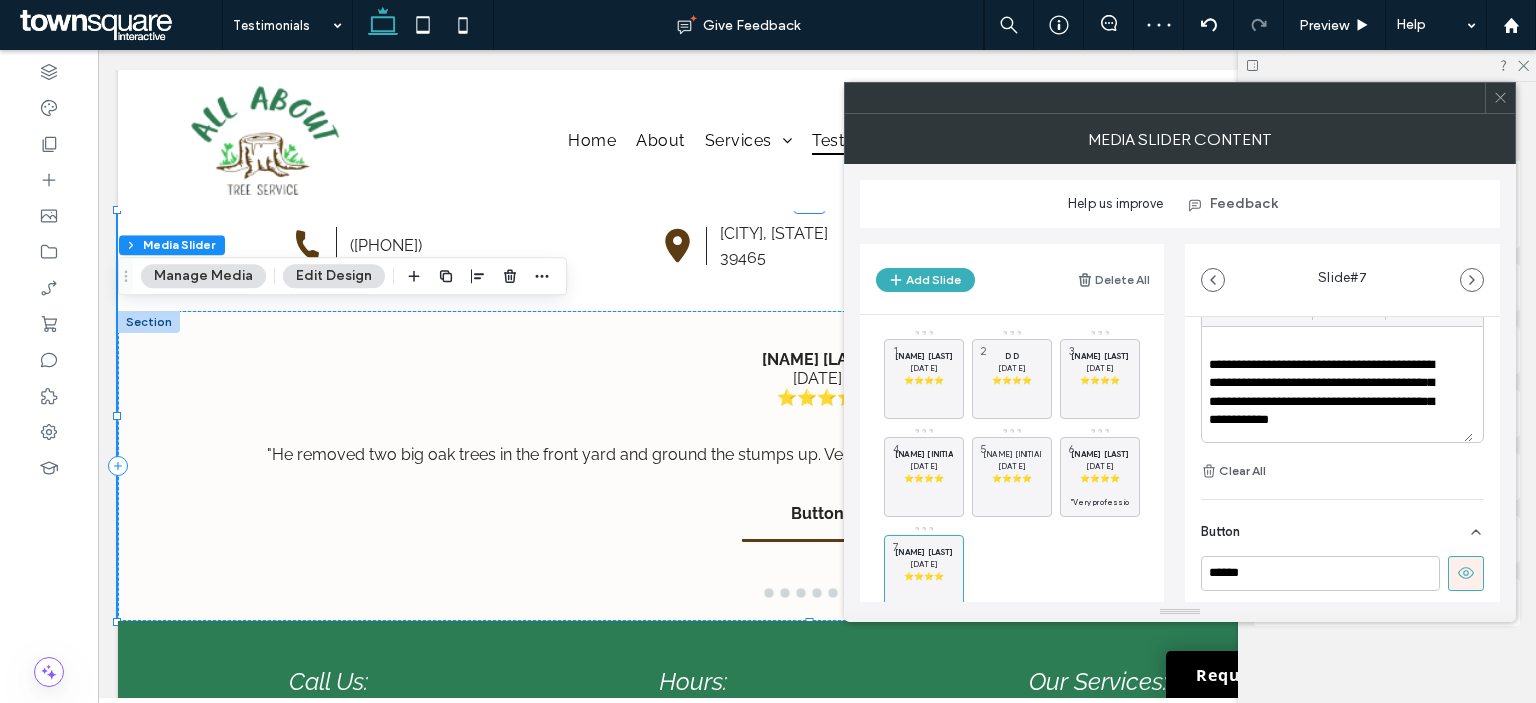 click 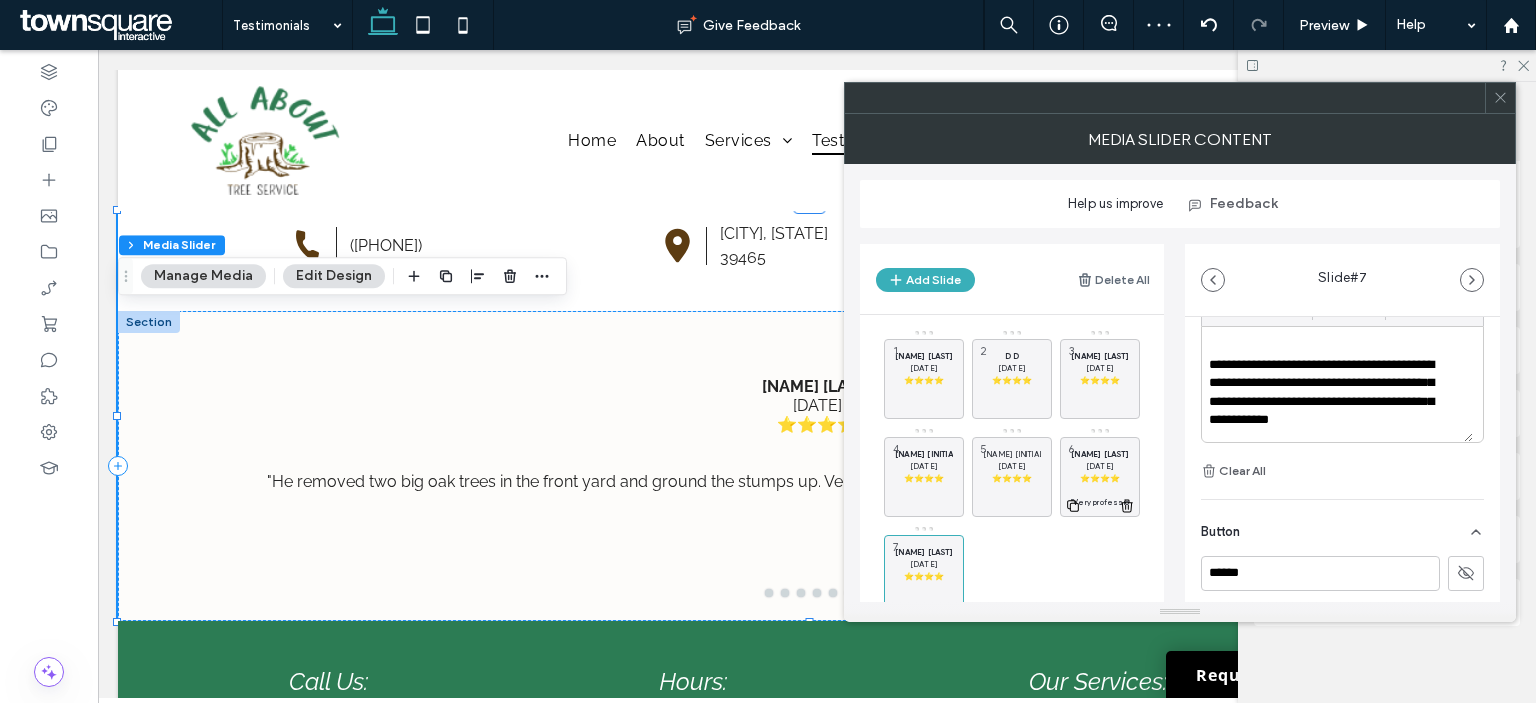 click on "[NAME] [LAST]" at bounding box center (1100, 454) 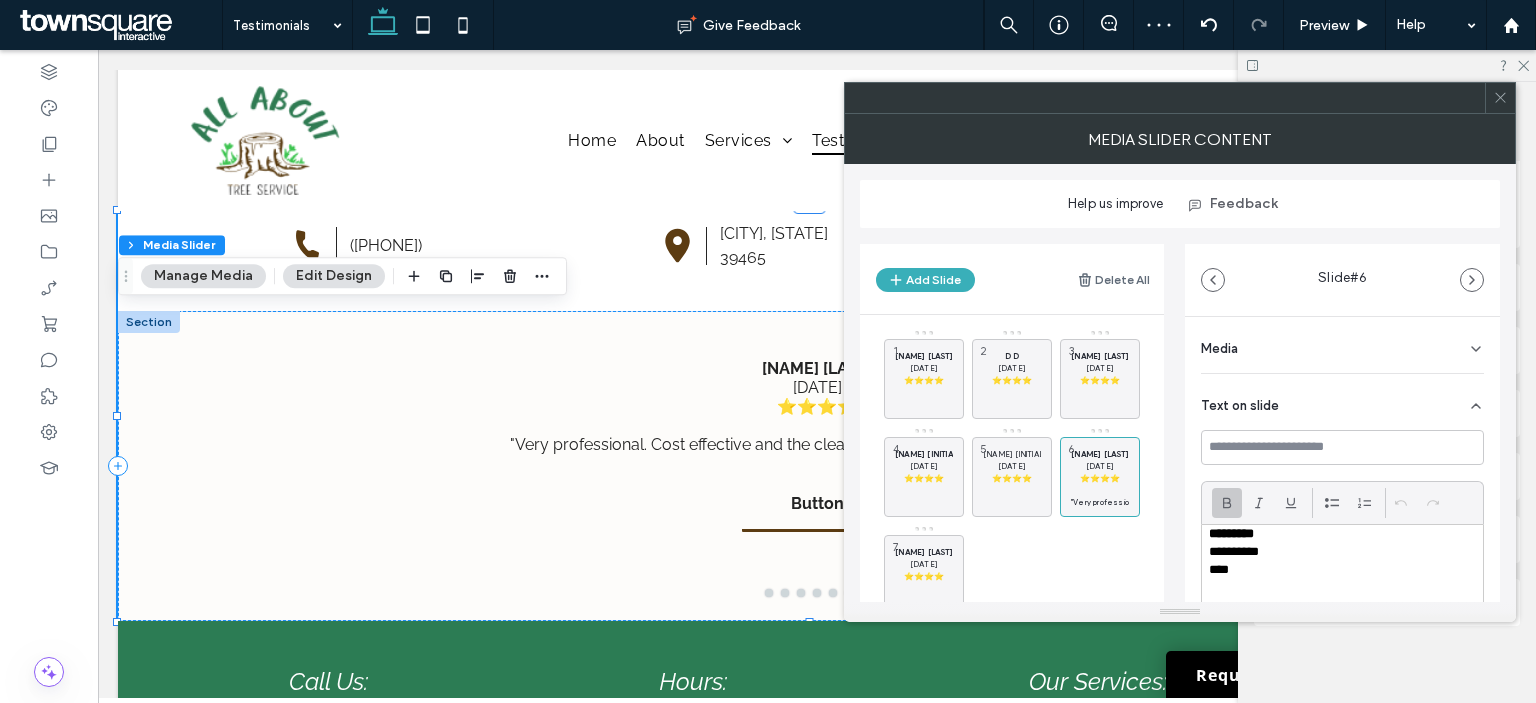 scroll, scrollTop: 19, scrollLeft: 0, axis: vertical 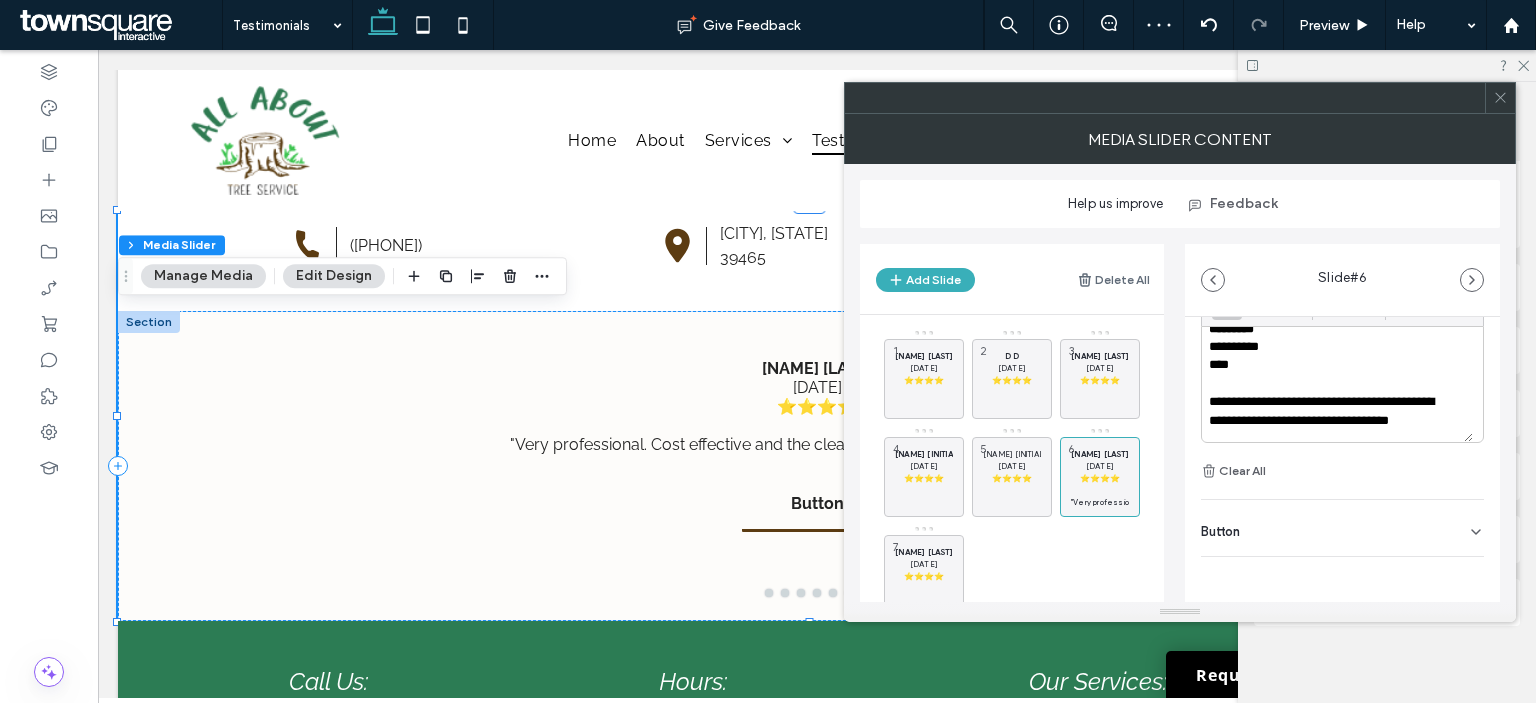 click on "Button" at bounding box center (1342, 528) 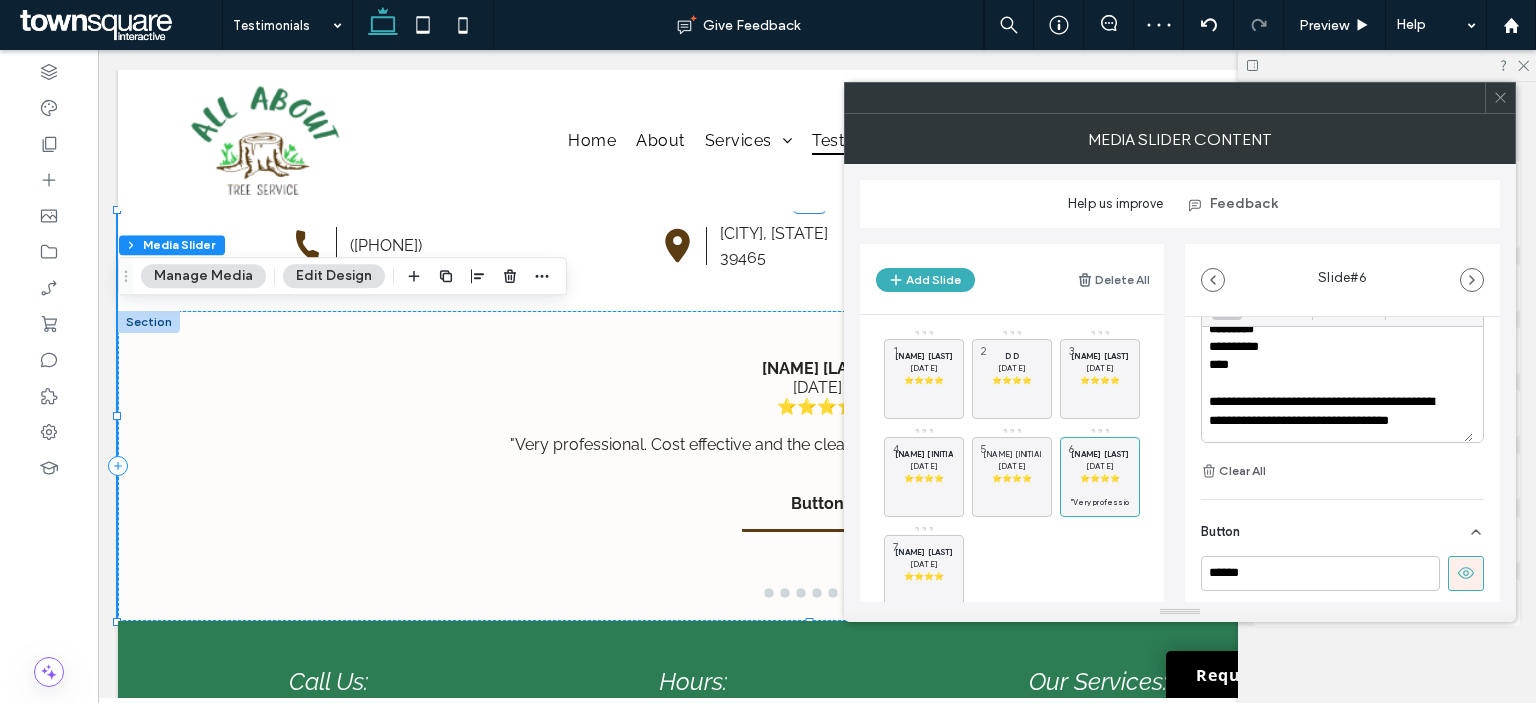 click at bounding box center [1466, 573] 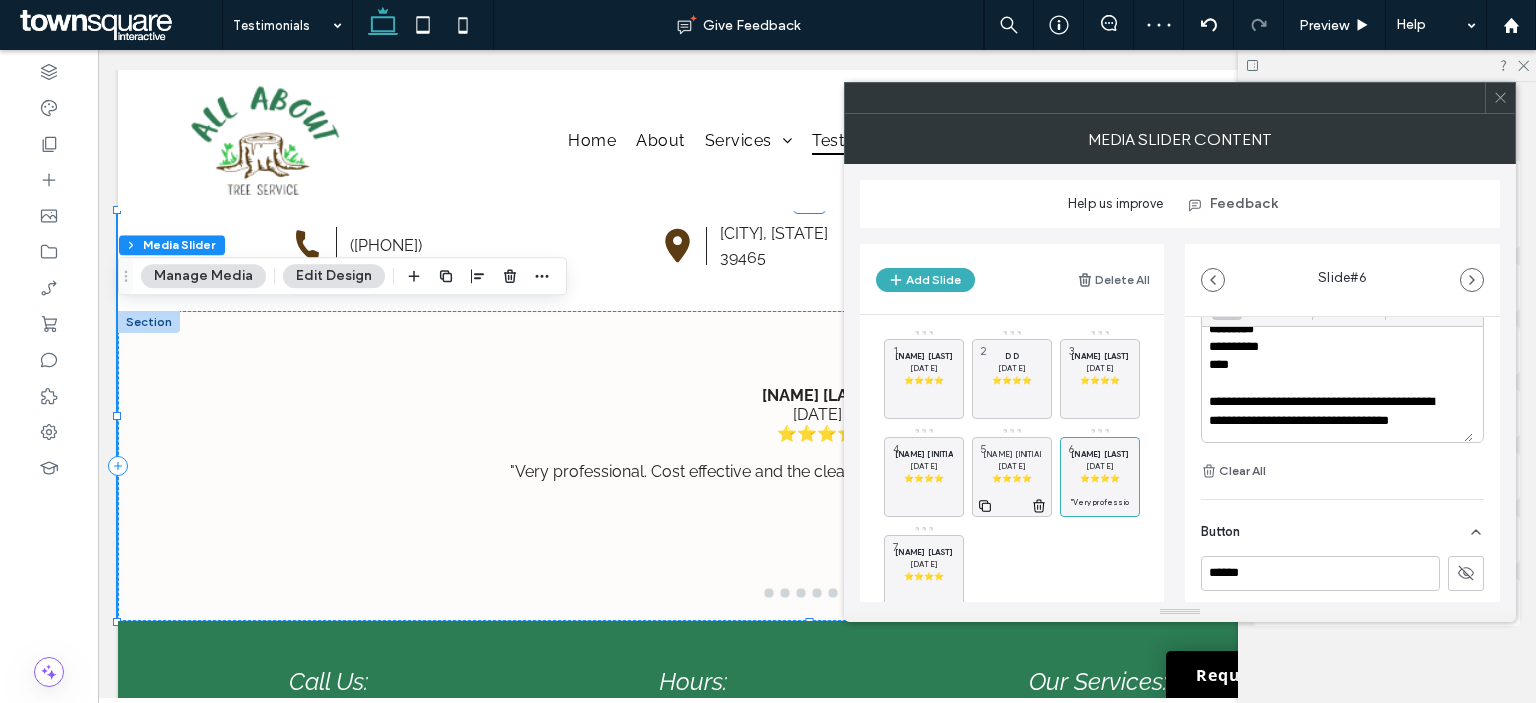 click on "[NAME] [INITIAL]." at bounding box center [1012, 454] 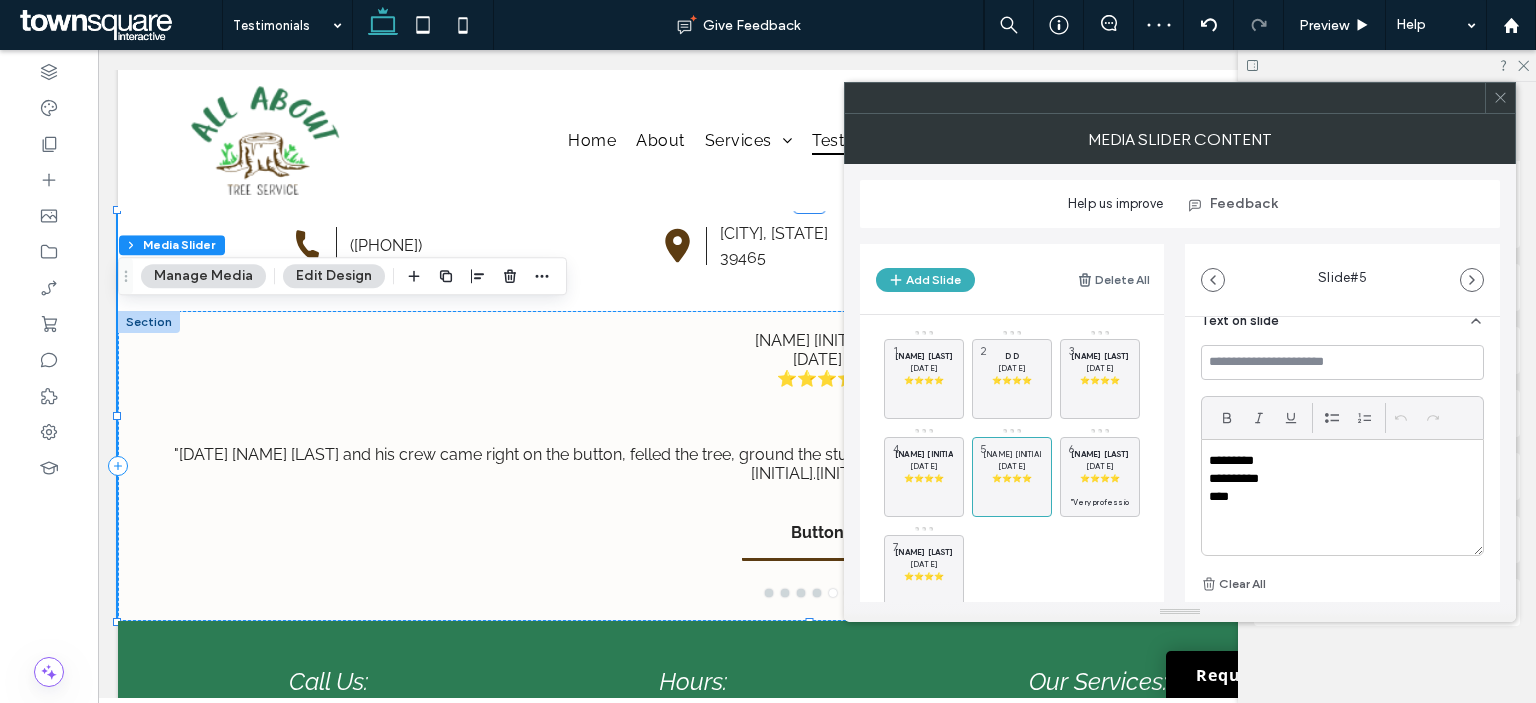 scroll, scrollTop: 198, scrollLeft: 0, axis: vertical 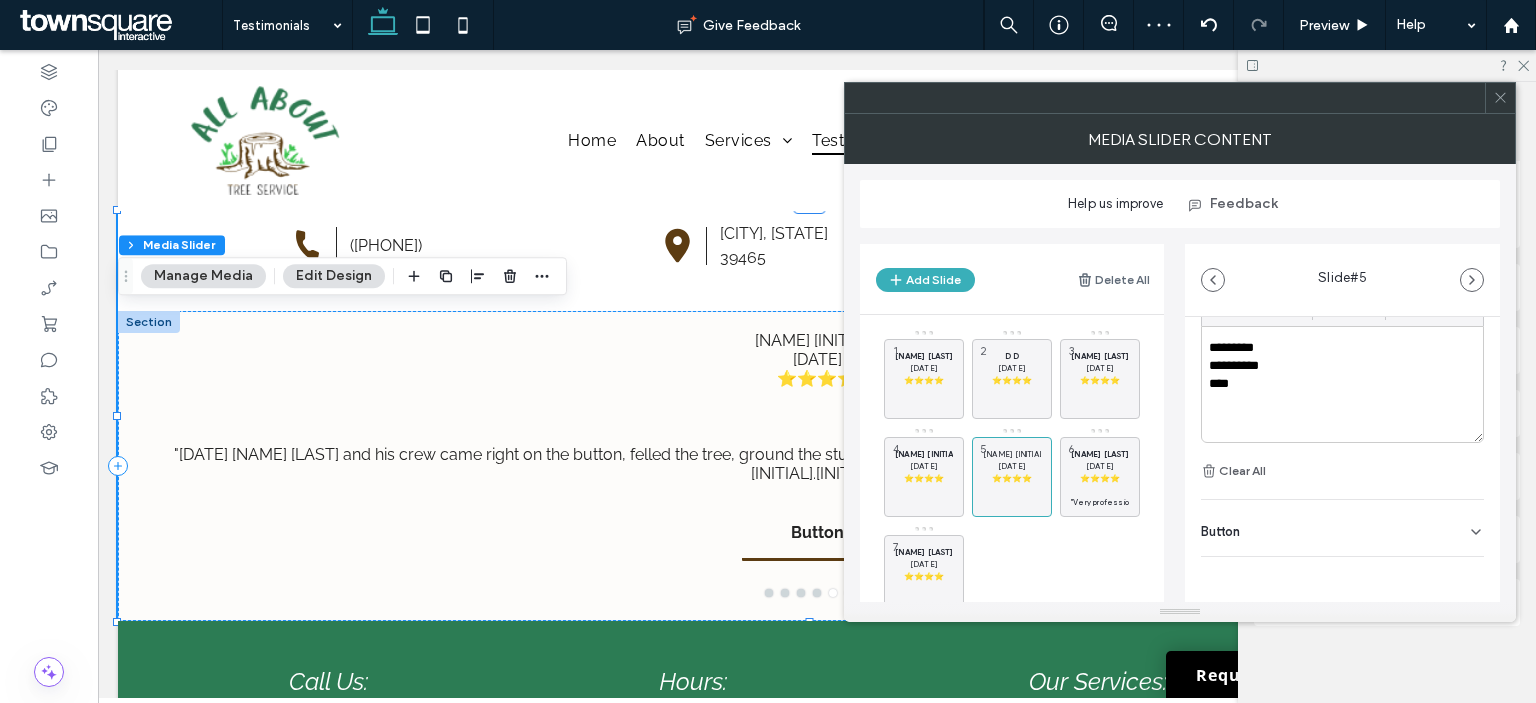 click on "Button" at bounding box center [1342, 528] 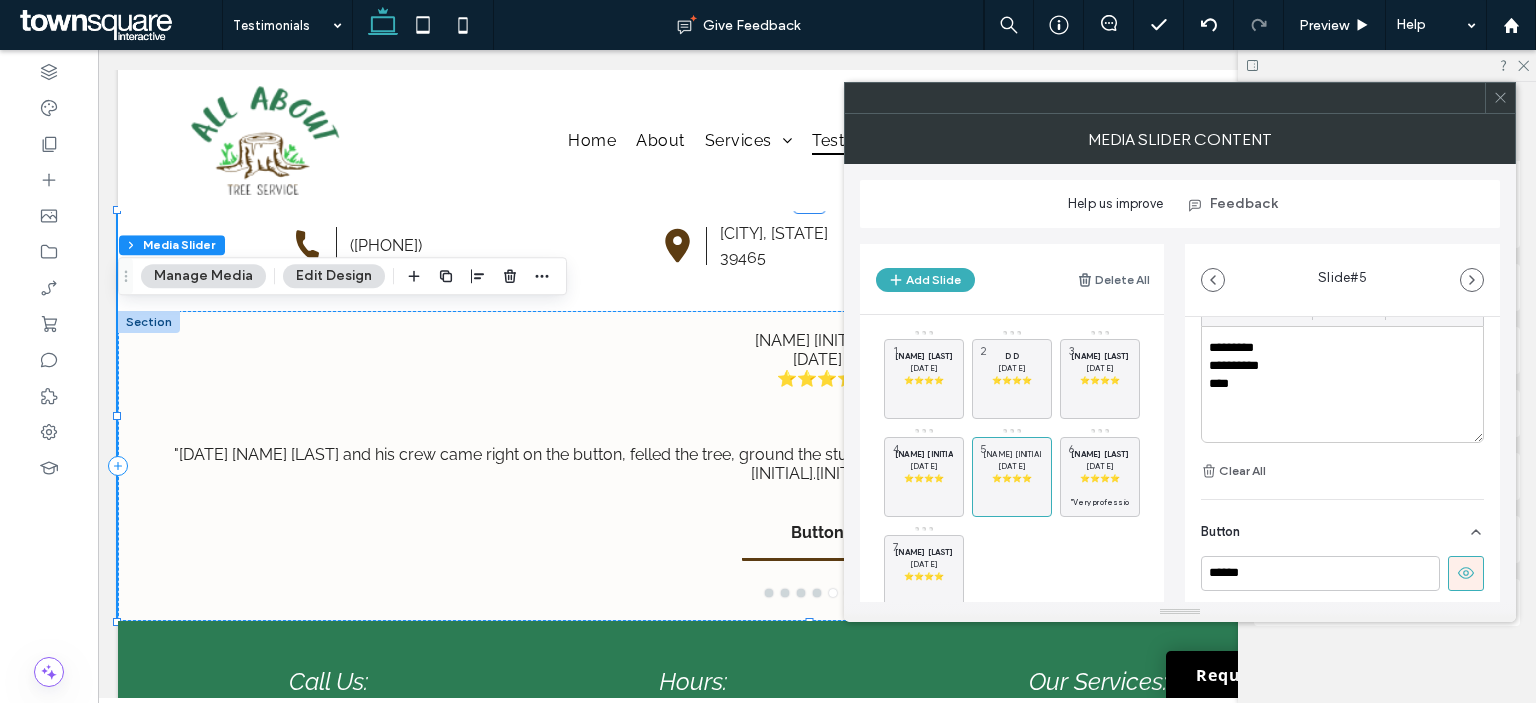 drag, startPoint x: 1466, startPoint y: 589, endPoint x: 1456, endPoint y: 581, distance: 12.806249 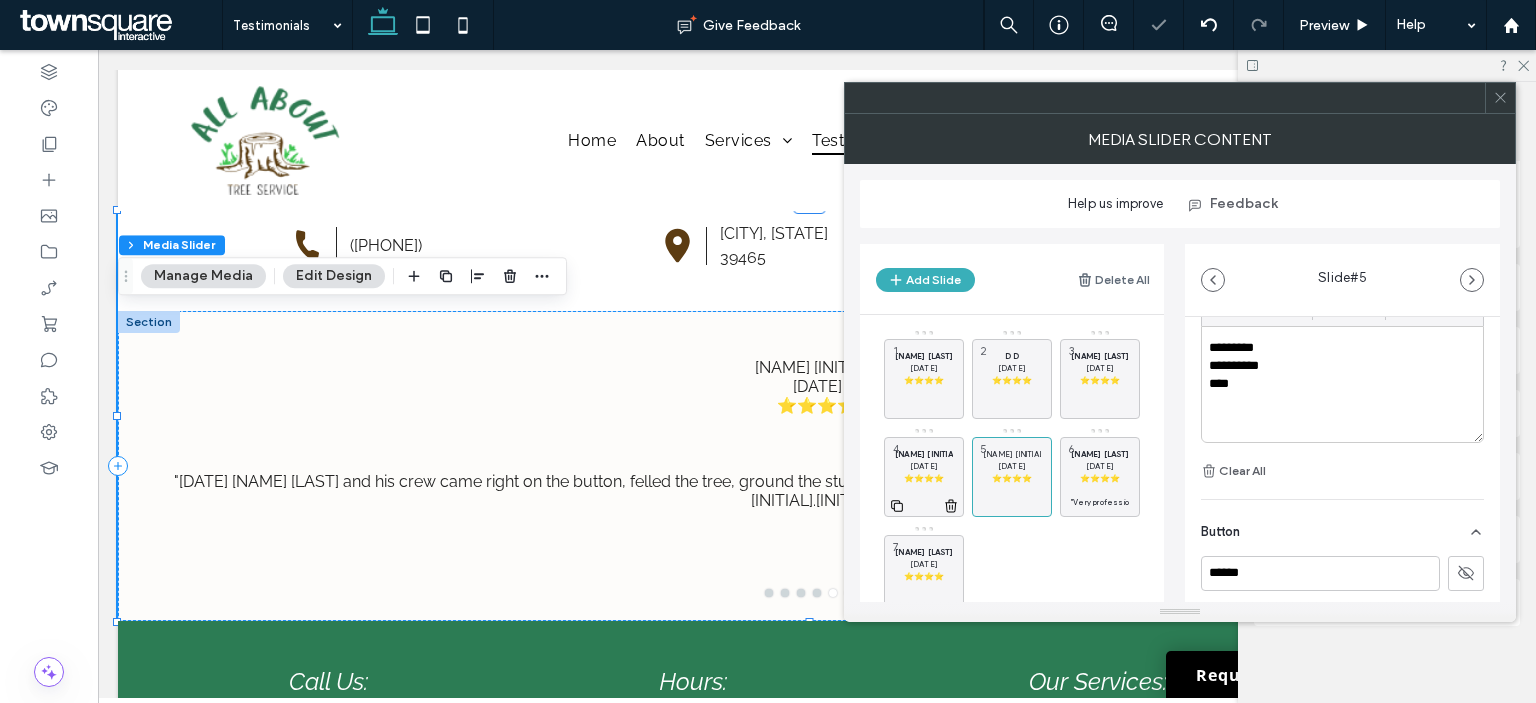 click on "[NAME] [INITIAL]." at bounding box center (928, 454) 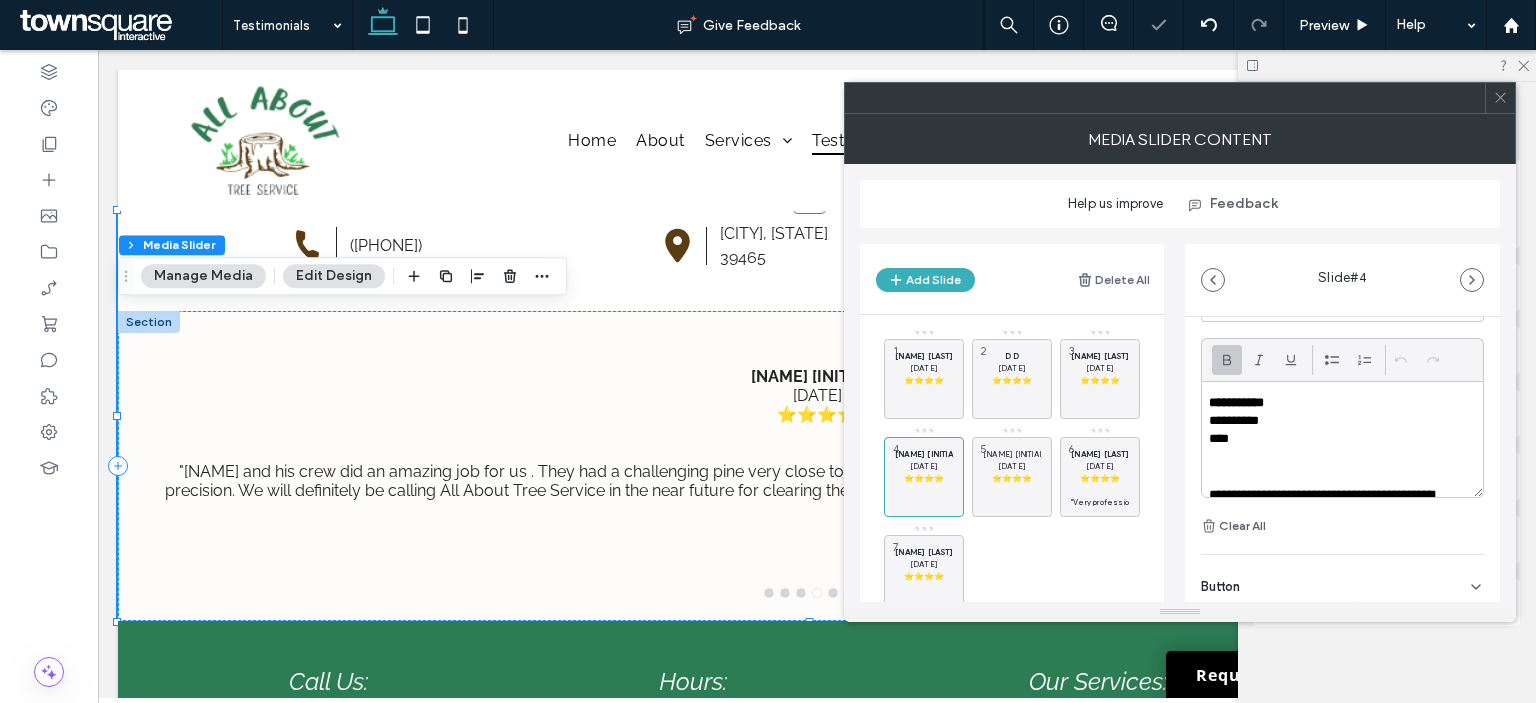 scroll, scrollTop: 198, scrollLeft: 0, axis: vertical 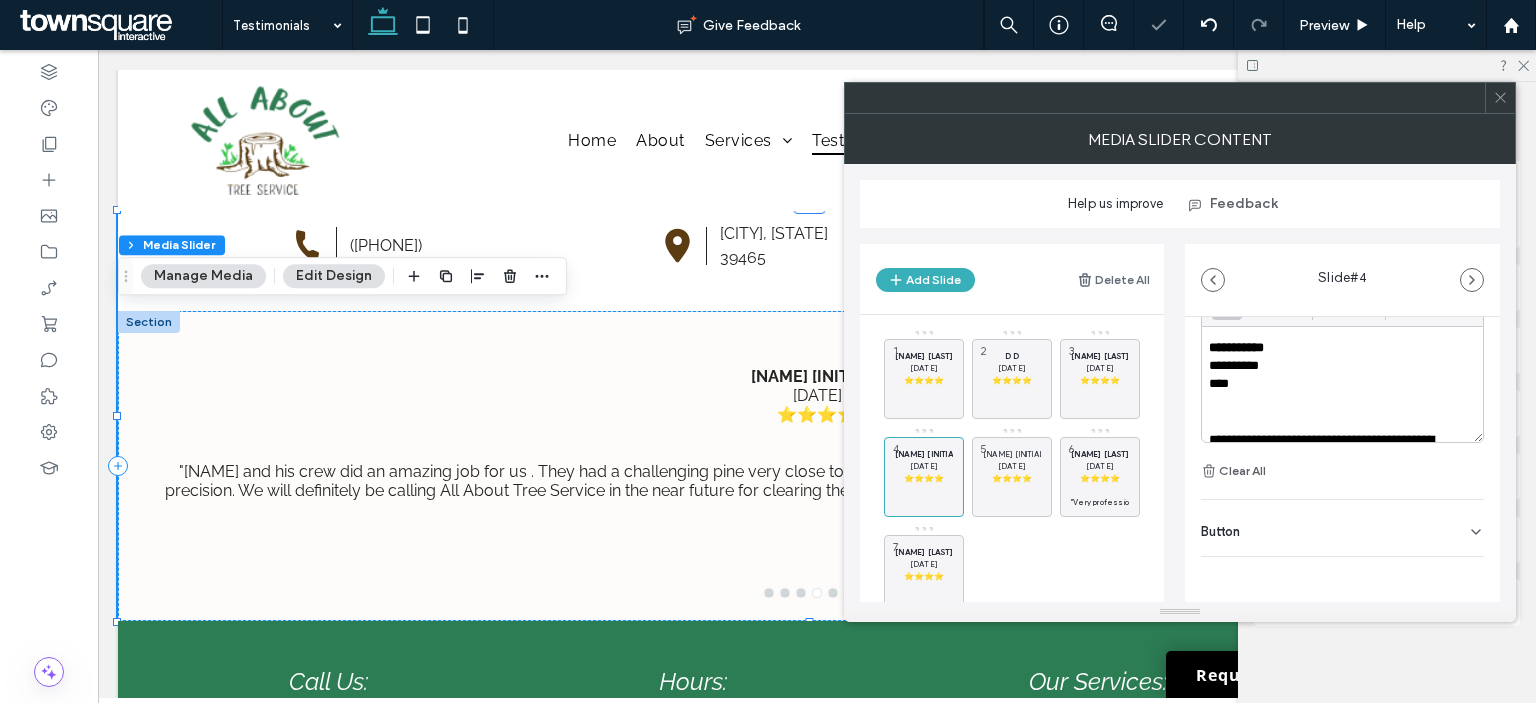 click on "Button" at bounding box center (1342, 528) 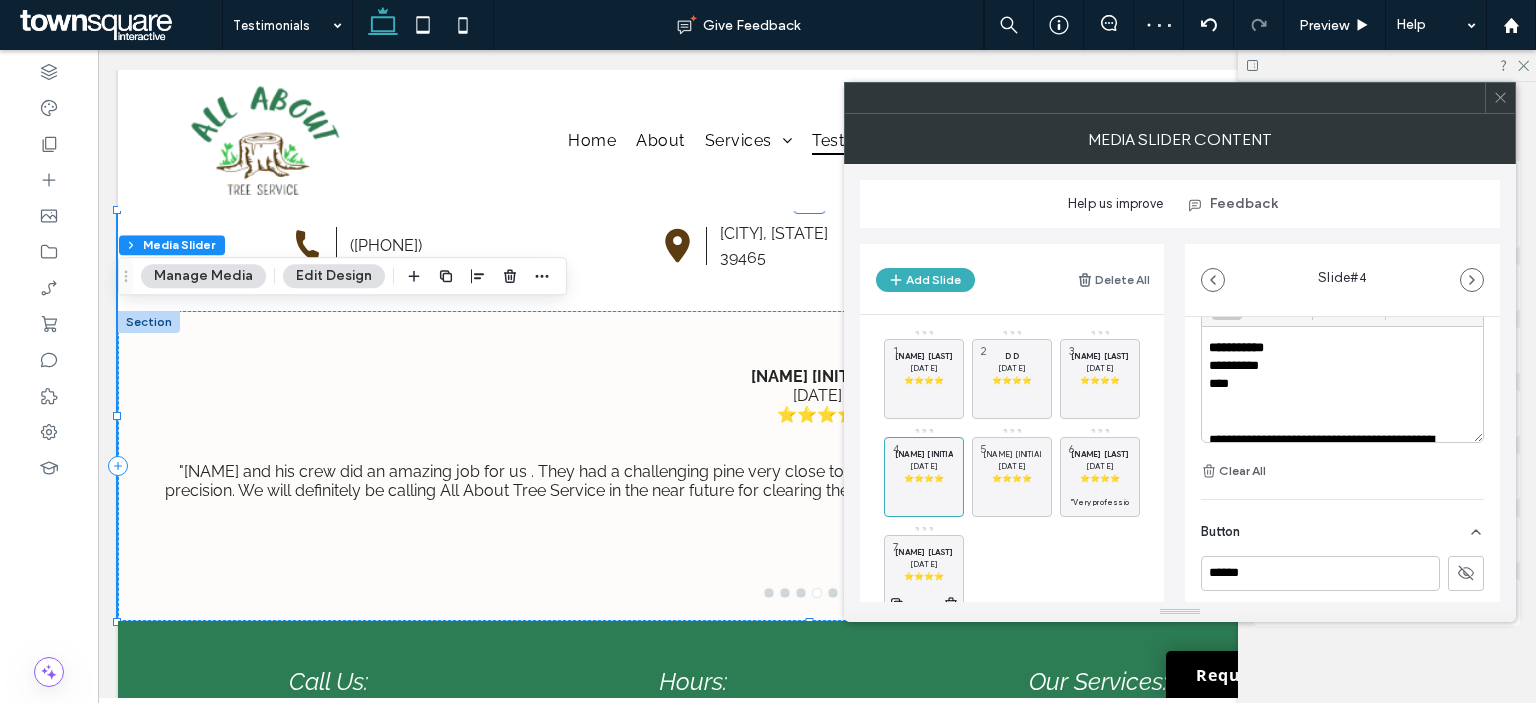 click on "[NAME] [LAST]" at bounding box center [924, 552] 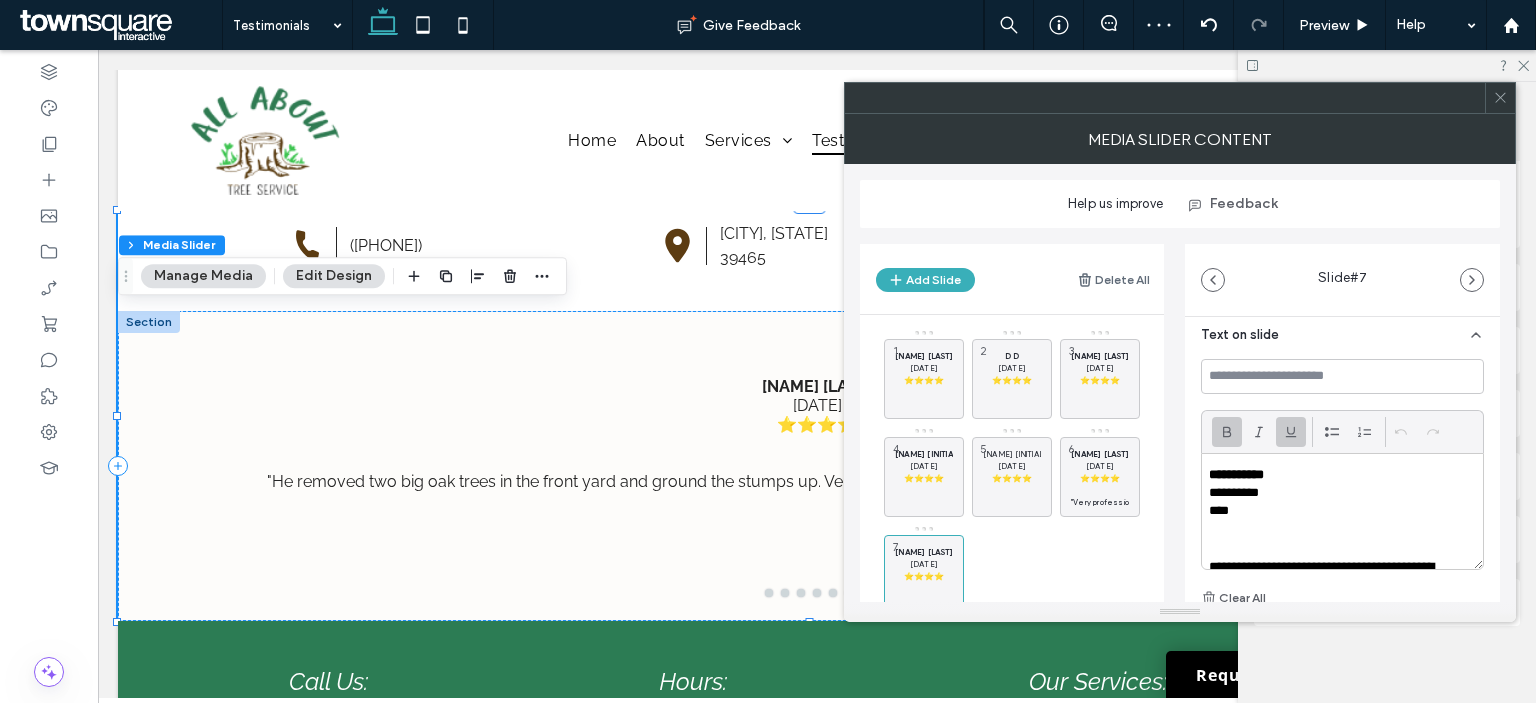 scroll, scrollTop: 198, scrollLeft: 0, axis: vertical 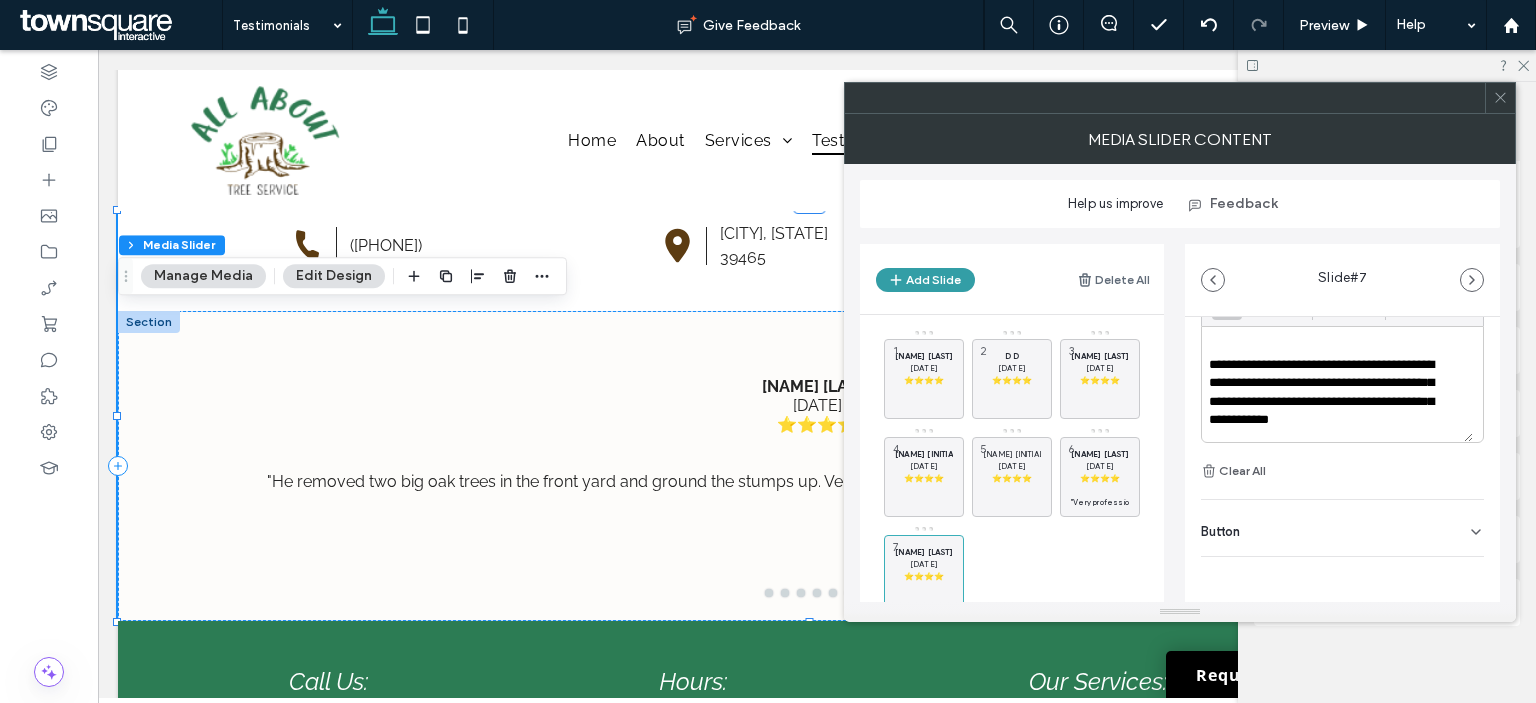 click on "Add Slide" at bounding box center [925, 280] 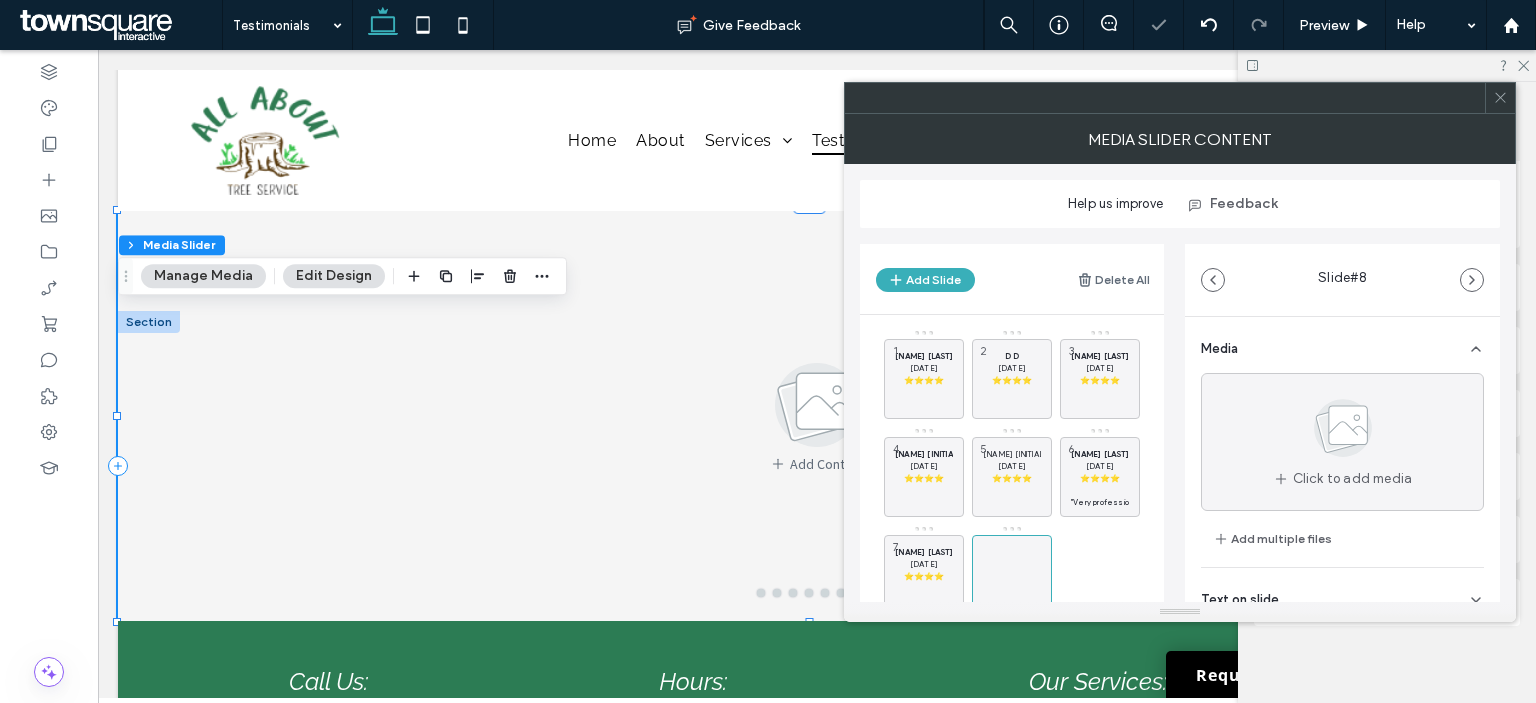 scroll, scrollTop: 125, scrollLeft: 0, axis: vertical 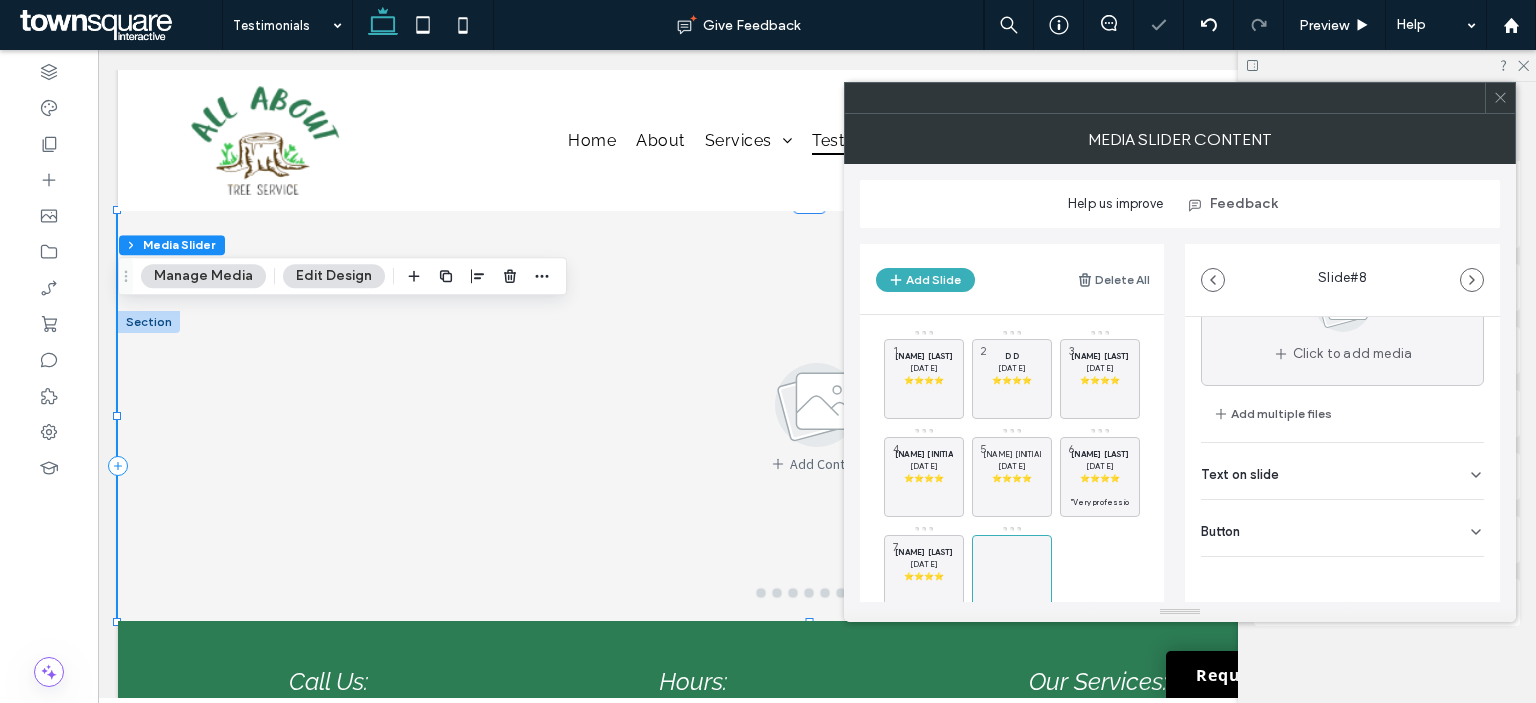 click on "Button" at bounding box center [1342, 528] 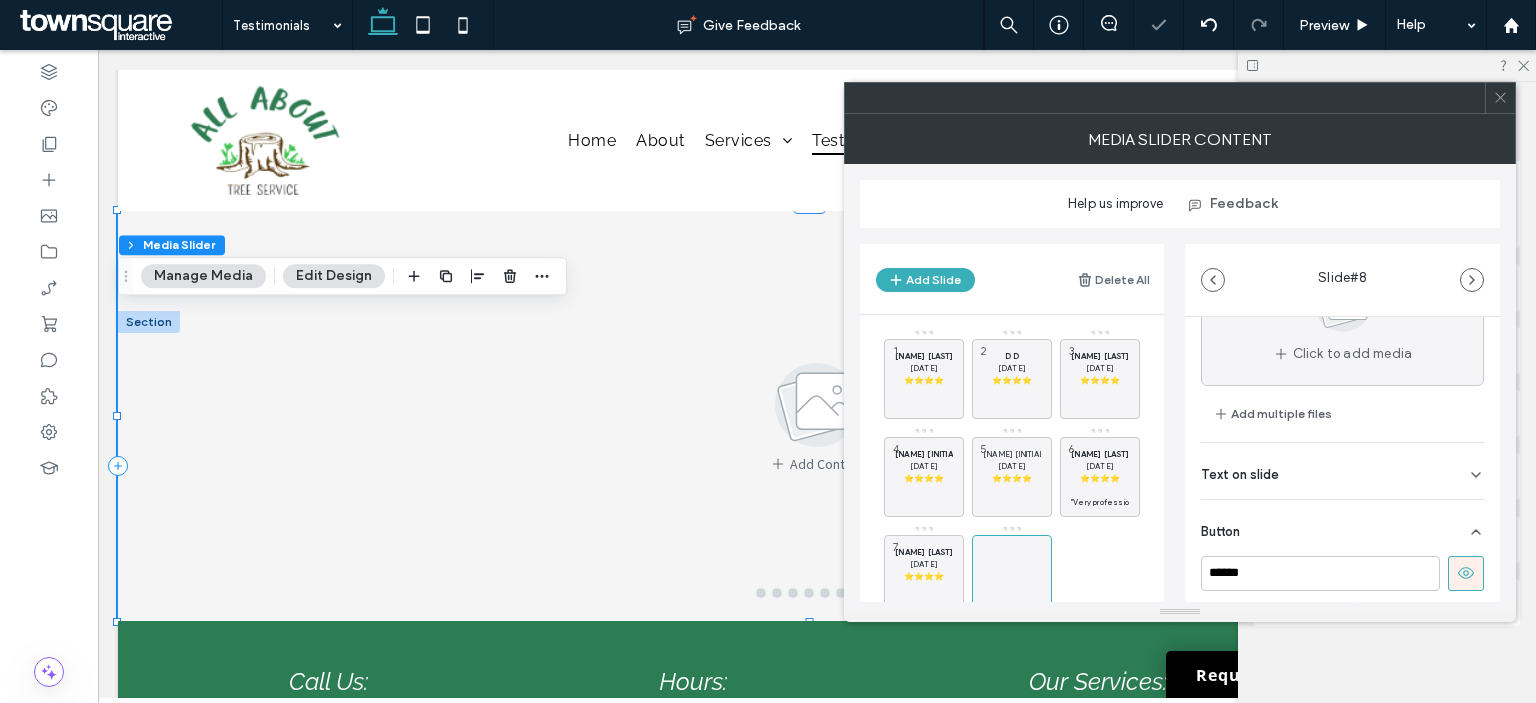 click on "Media Click to add media Add multiple files Text on slide Clear All Button ****** Add a link" at bounding box center (1342, 482) 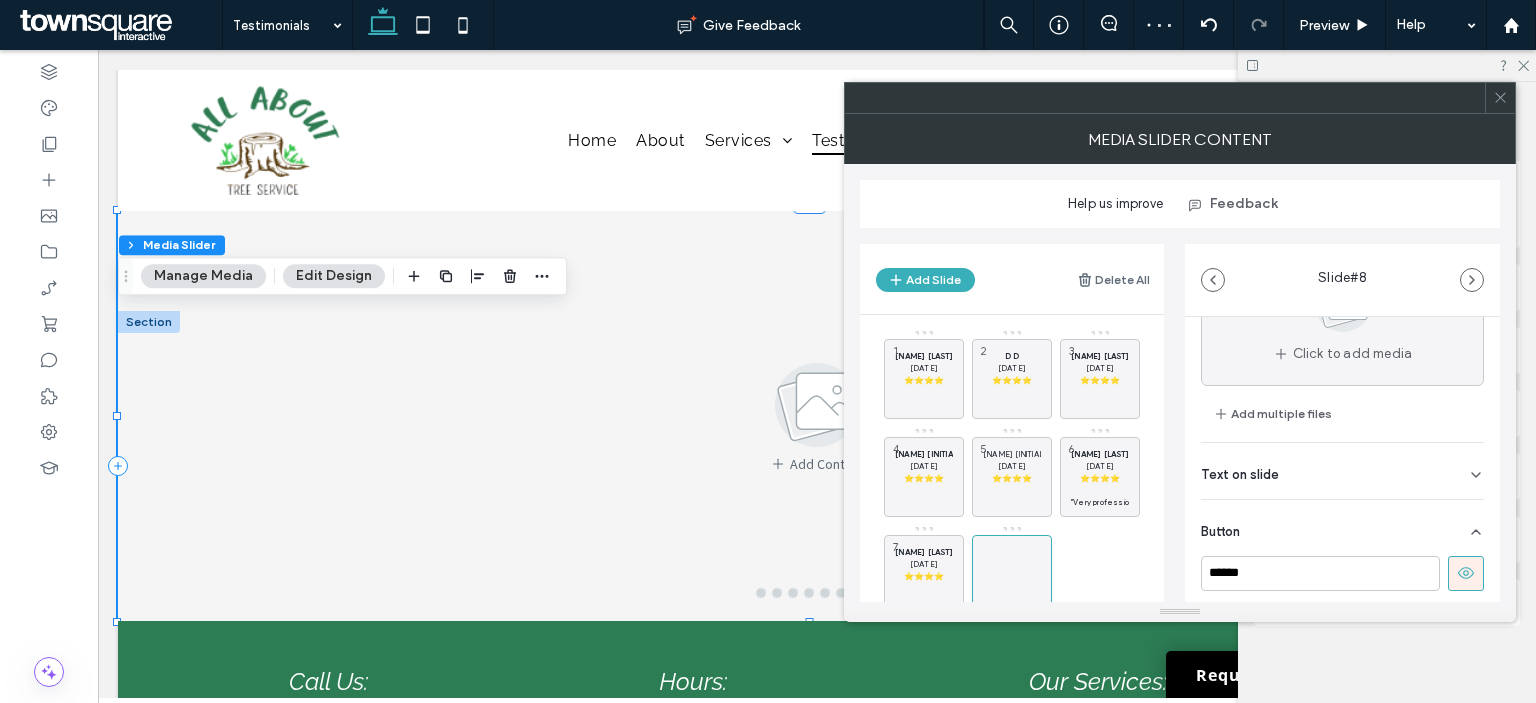 click on "Media Click to add media Add multiple files Text on slide Clear All Button ****** Add a link" at bounding box center (1342, 482) 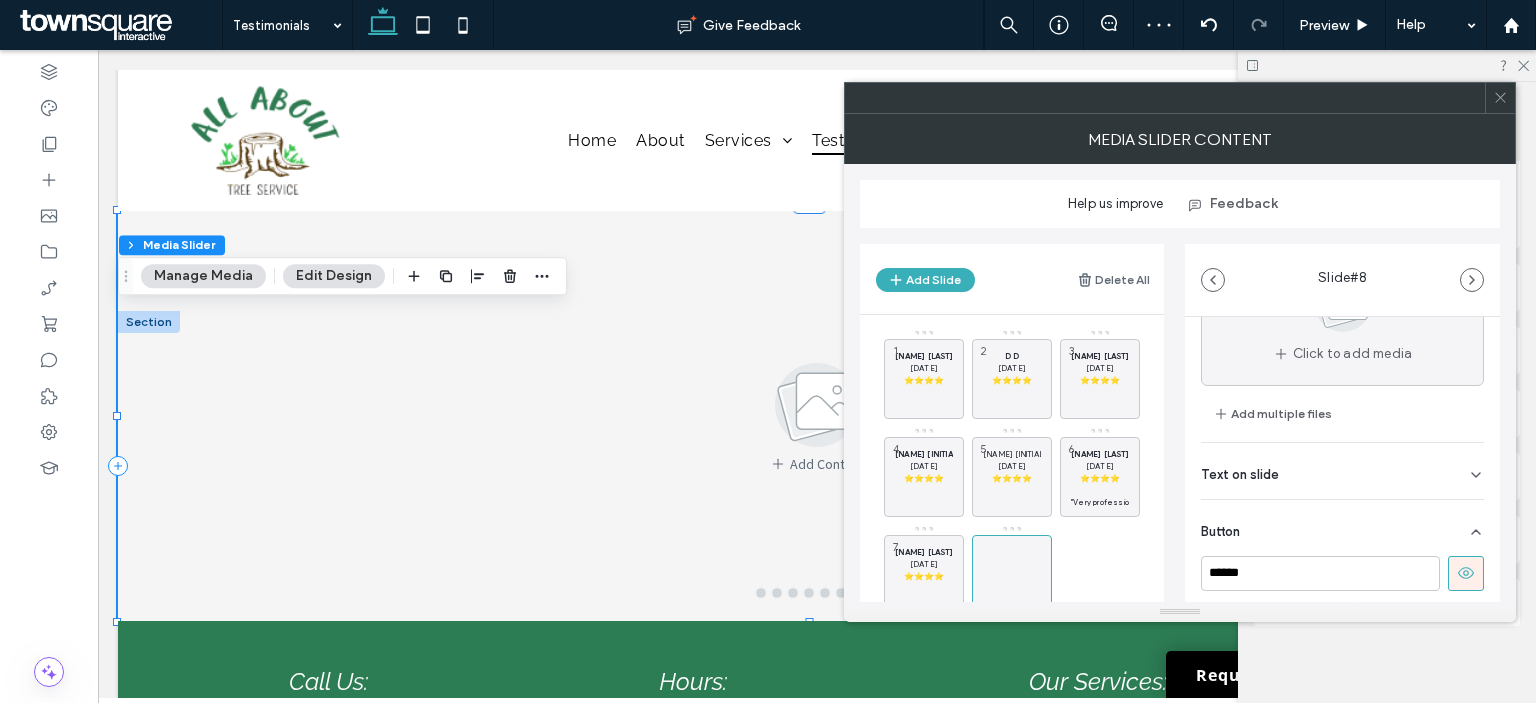 click 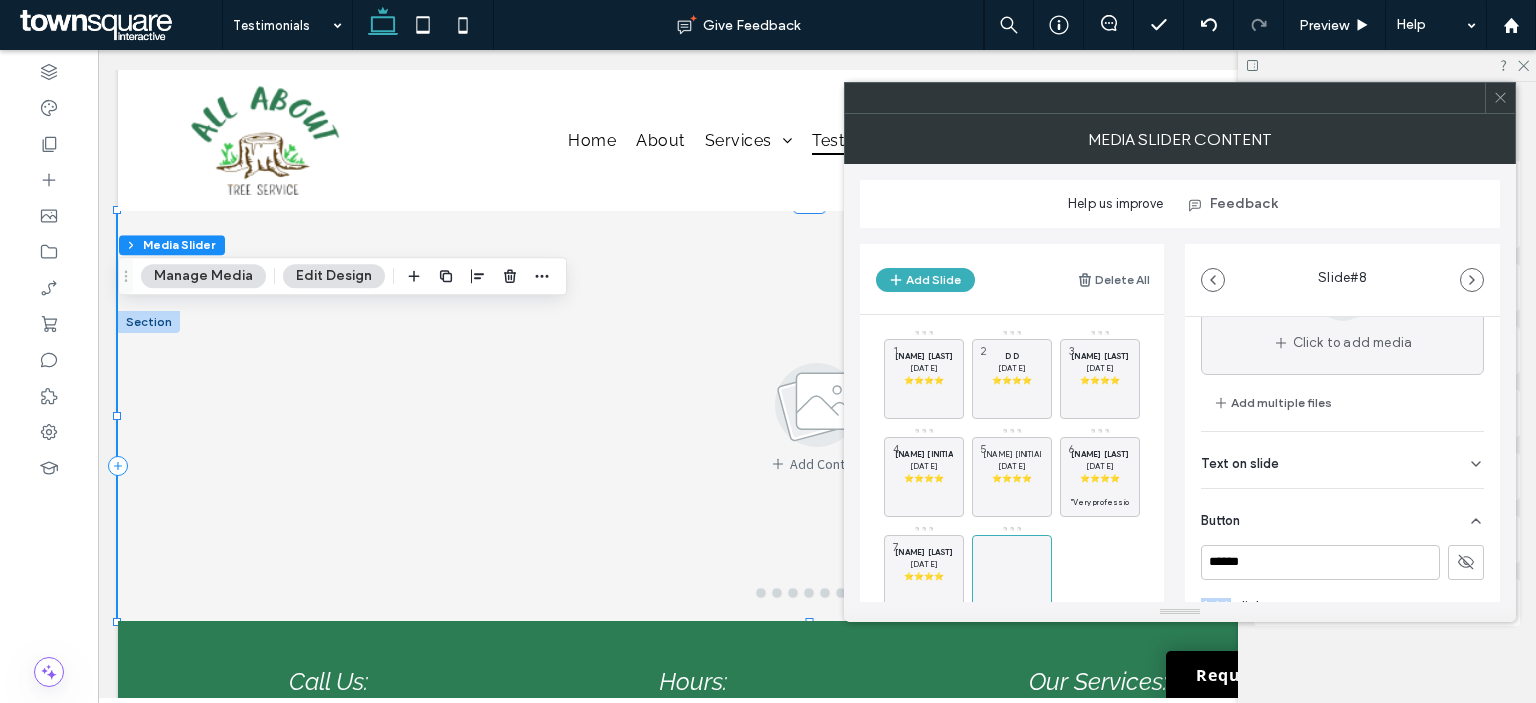 scroll, scrollTop: 220, scrollLeft: 0, axis: vertical 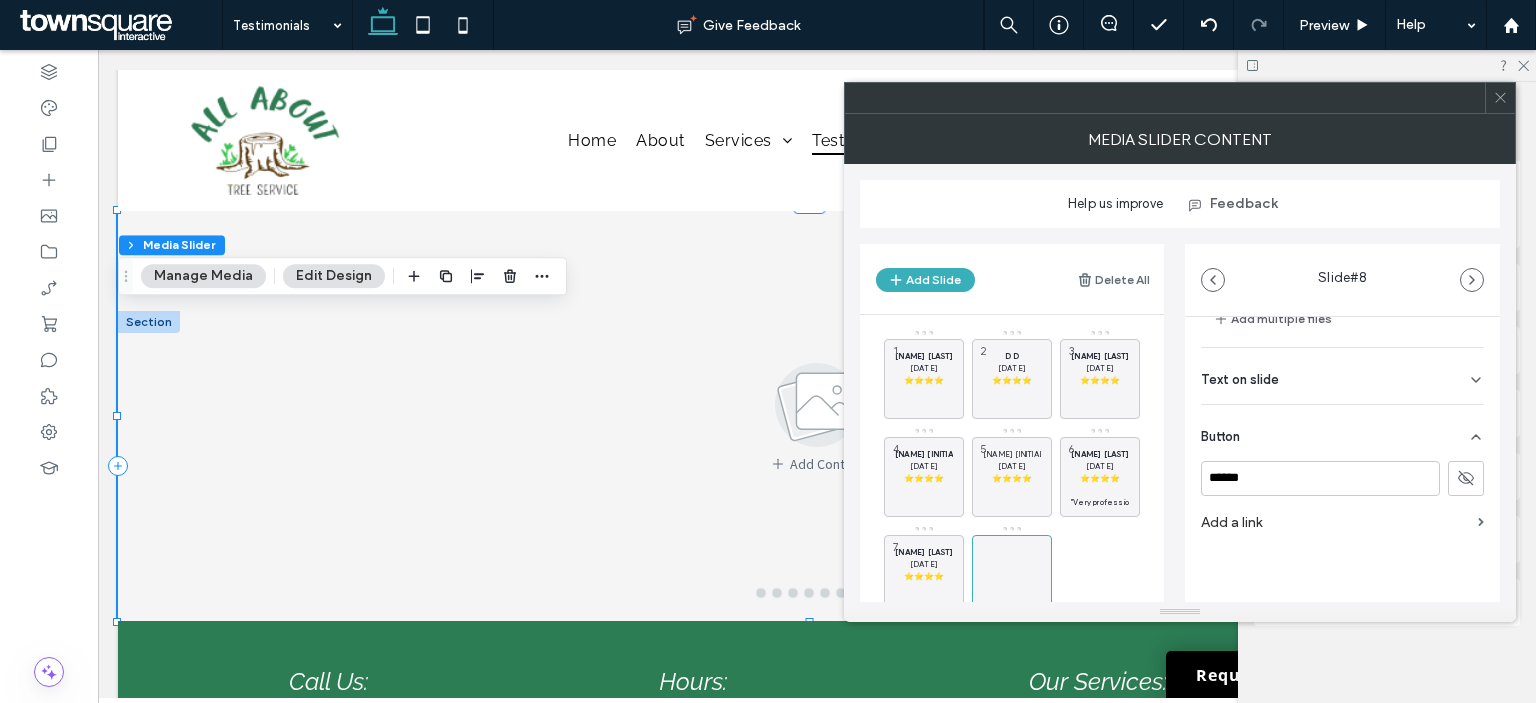 click on "Text on slide" at bounding box center [1240, 379] 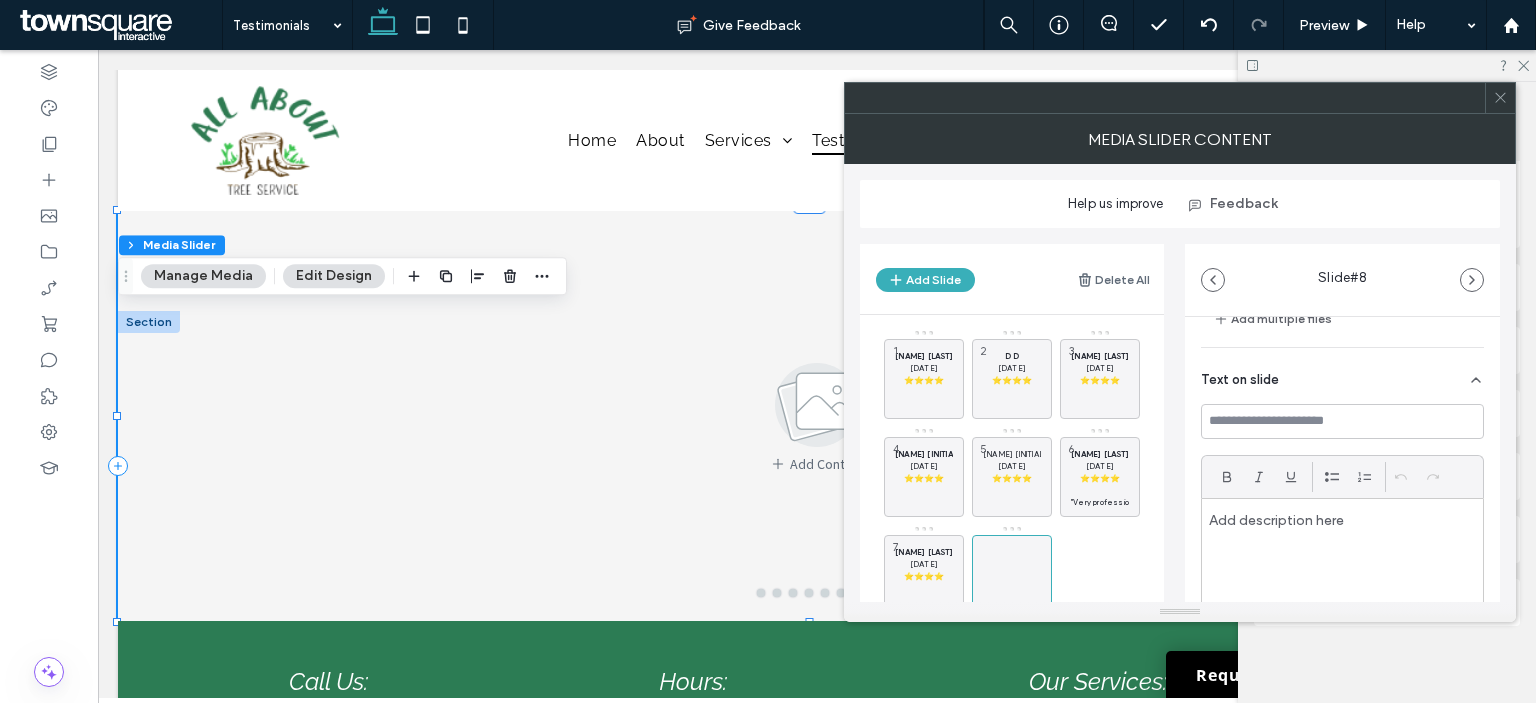 click at bounding box center (1342, 556) 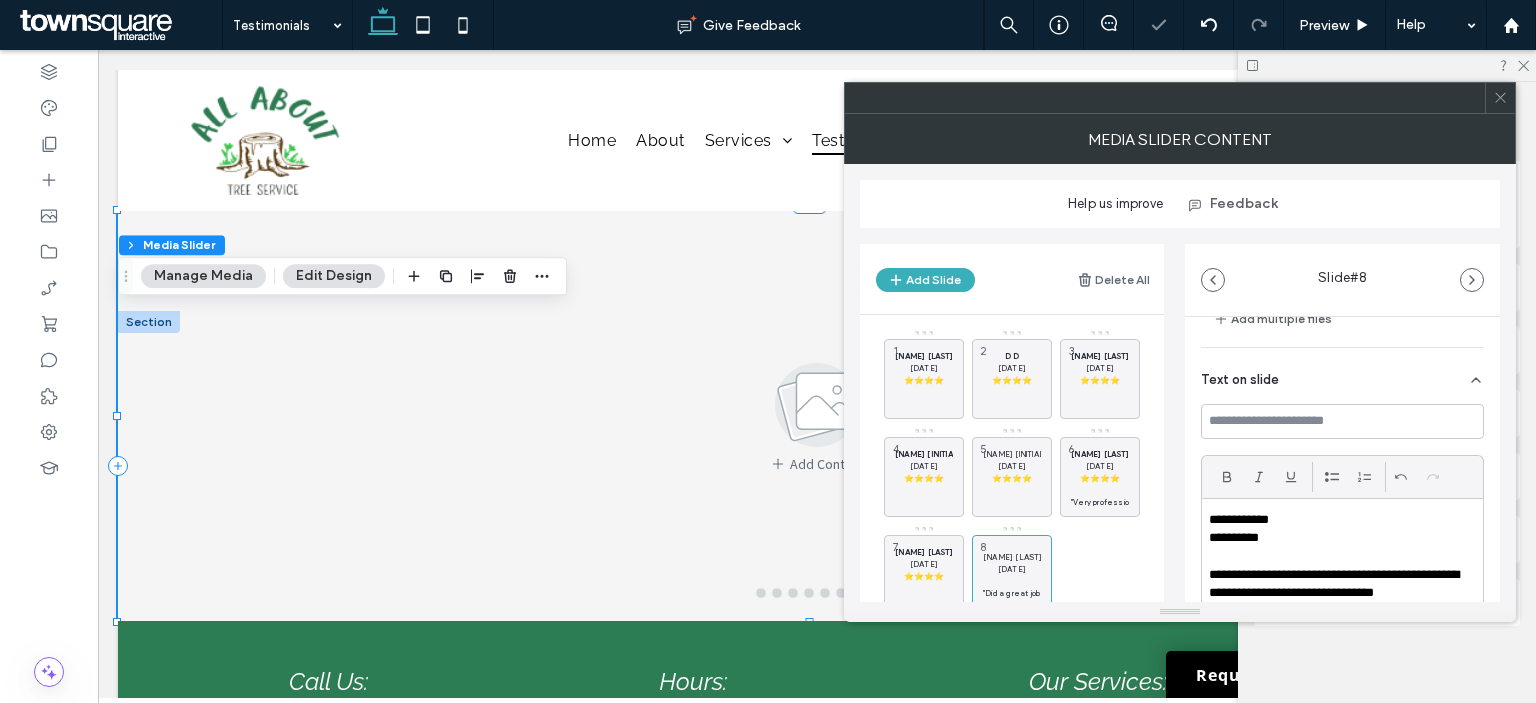 scroll, scrollTop: 0, scrollLeft: 0, axis: both 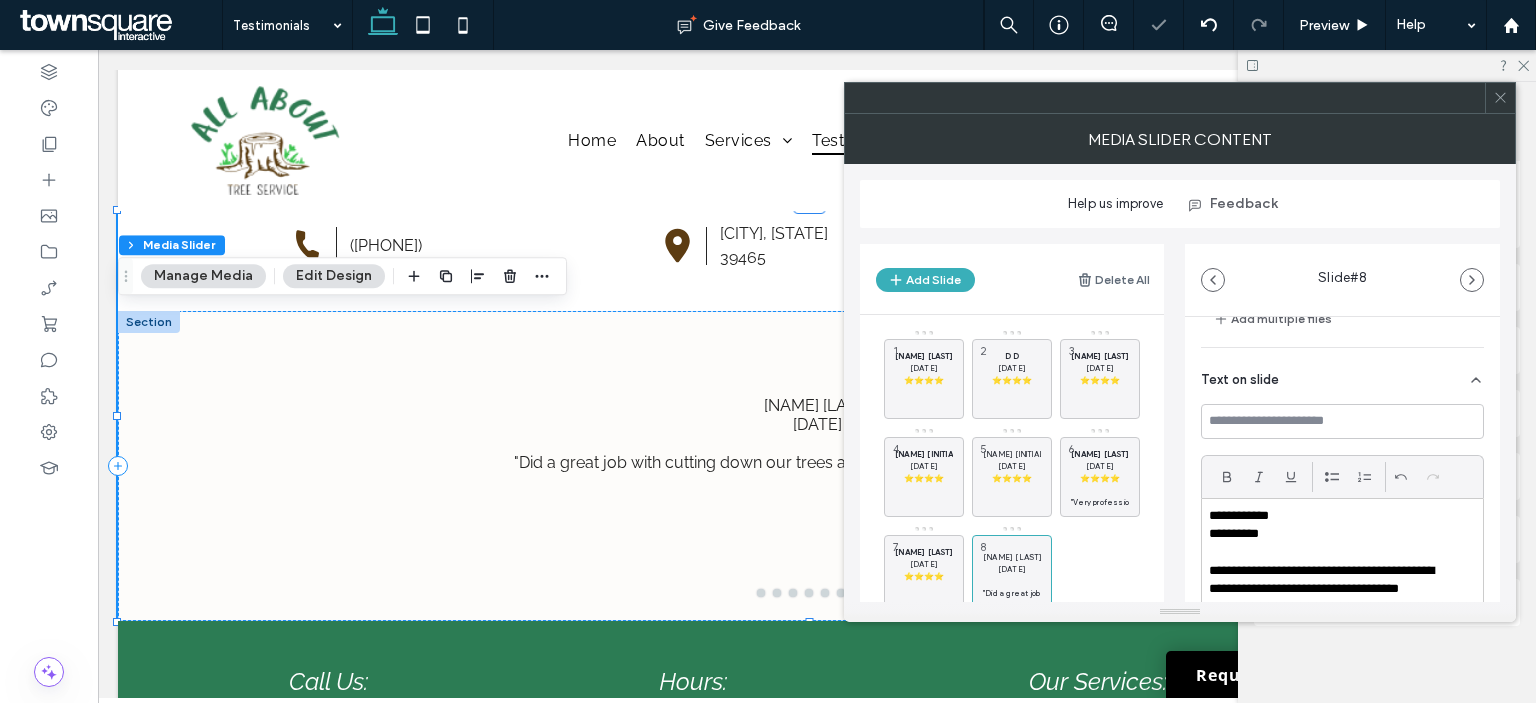 click on "Add Slide Delete All" at bounding box center (1012, 279) 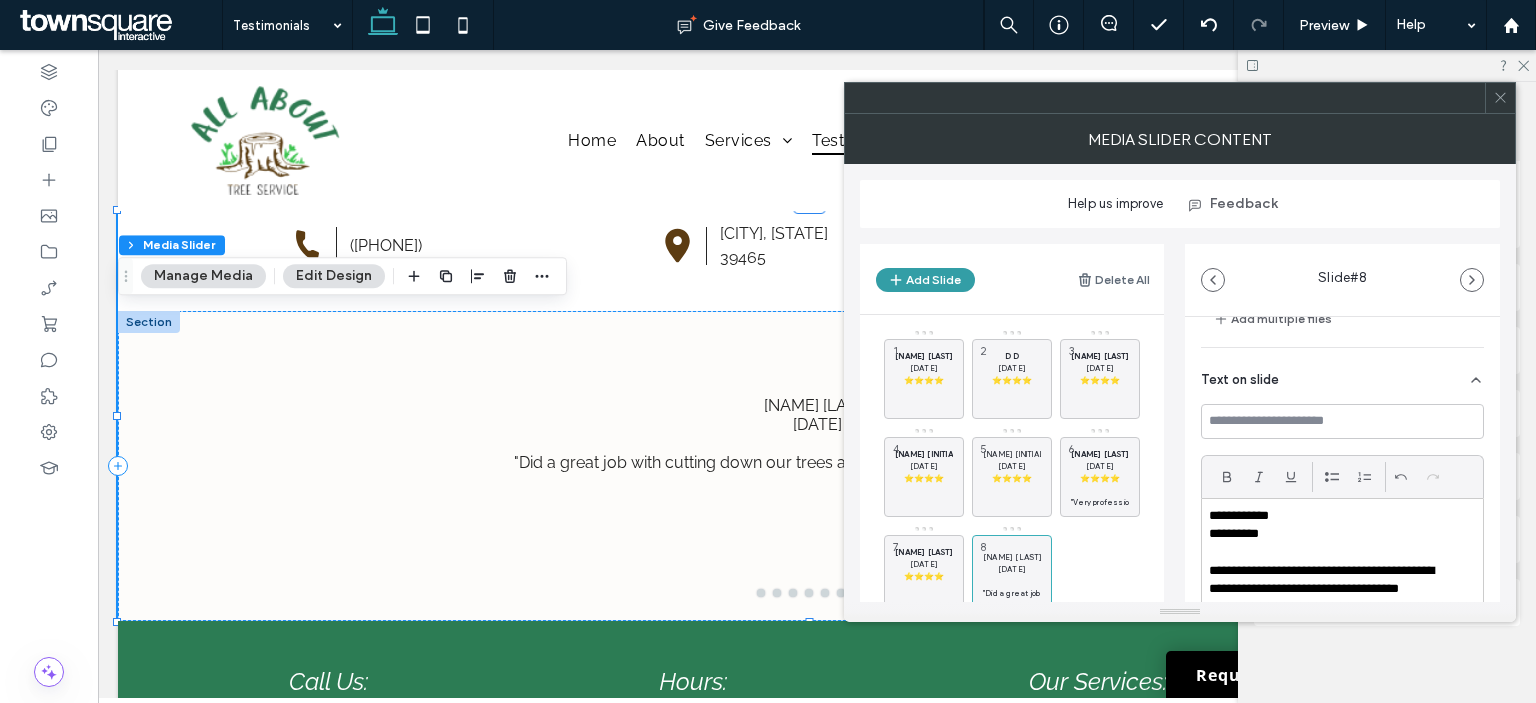 click on "Add Slide" at bounding box center (925, 280) 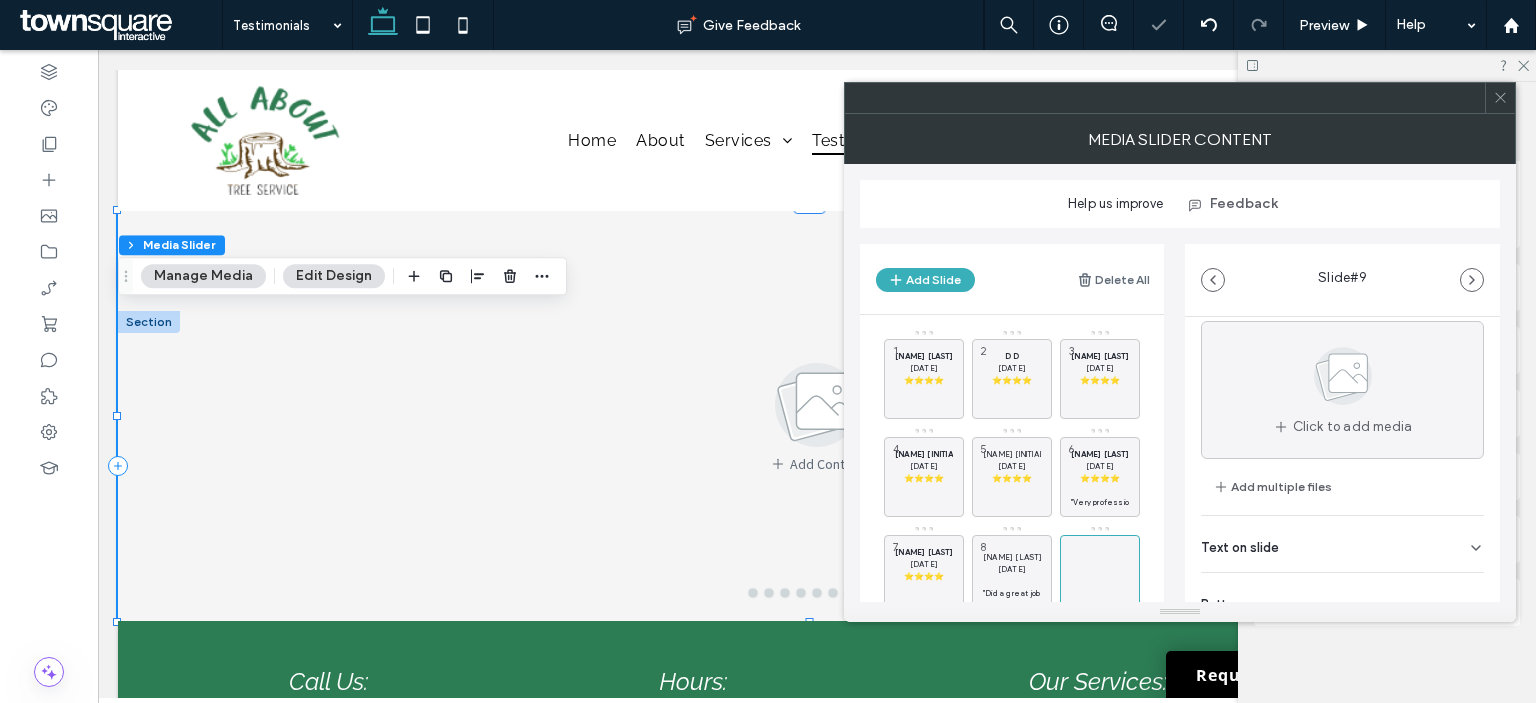 scroll, scrollTop: 125, scrollLeft: 0, axis: vertical 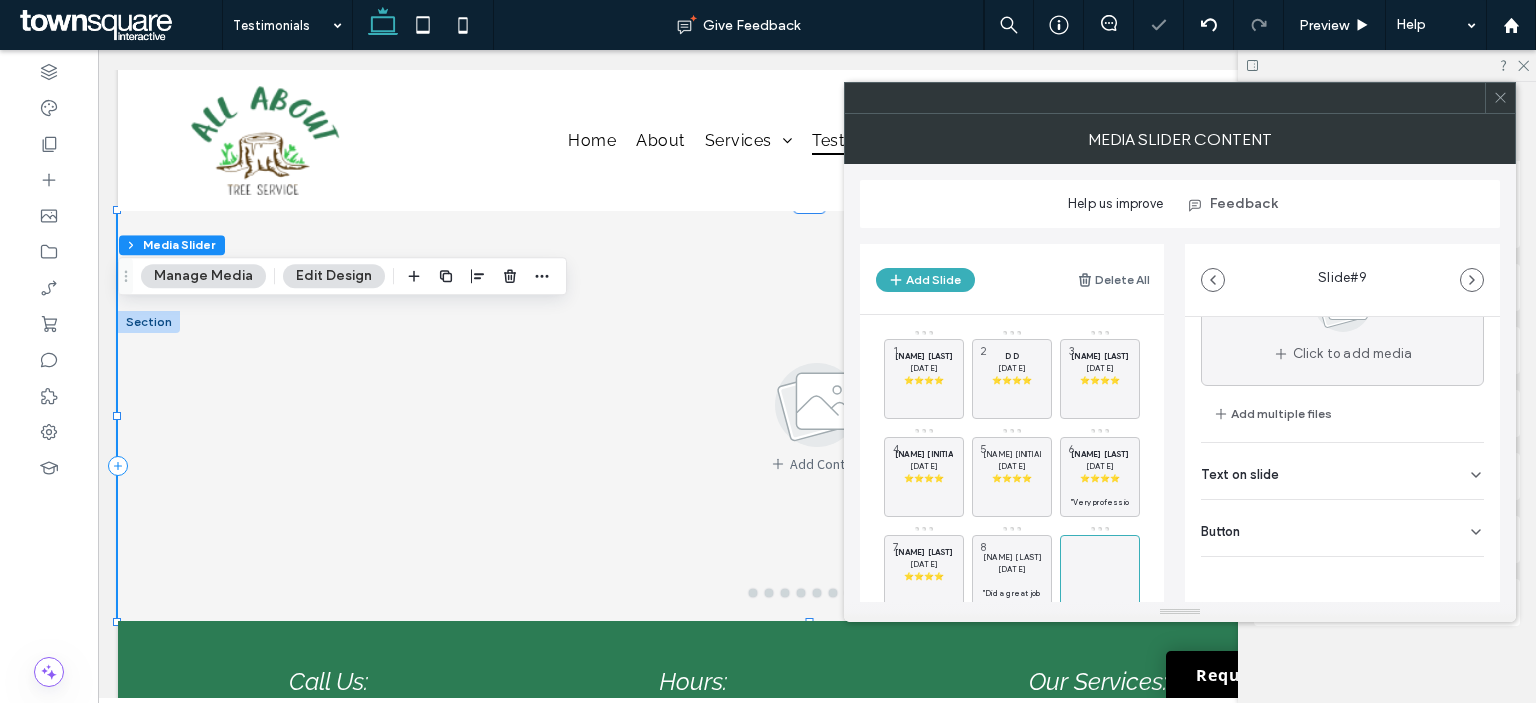 click on "Button" at bounding box center [1342, 528] 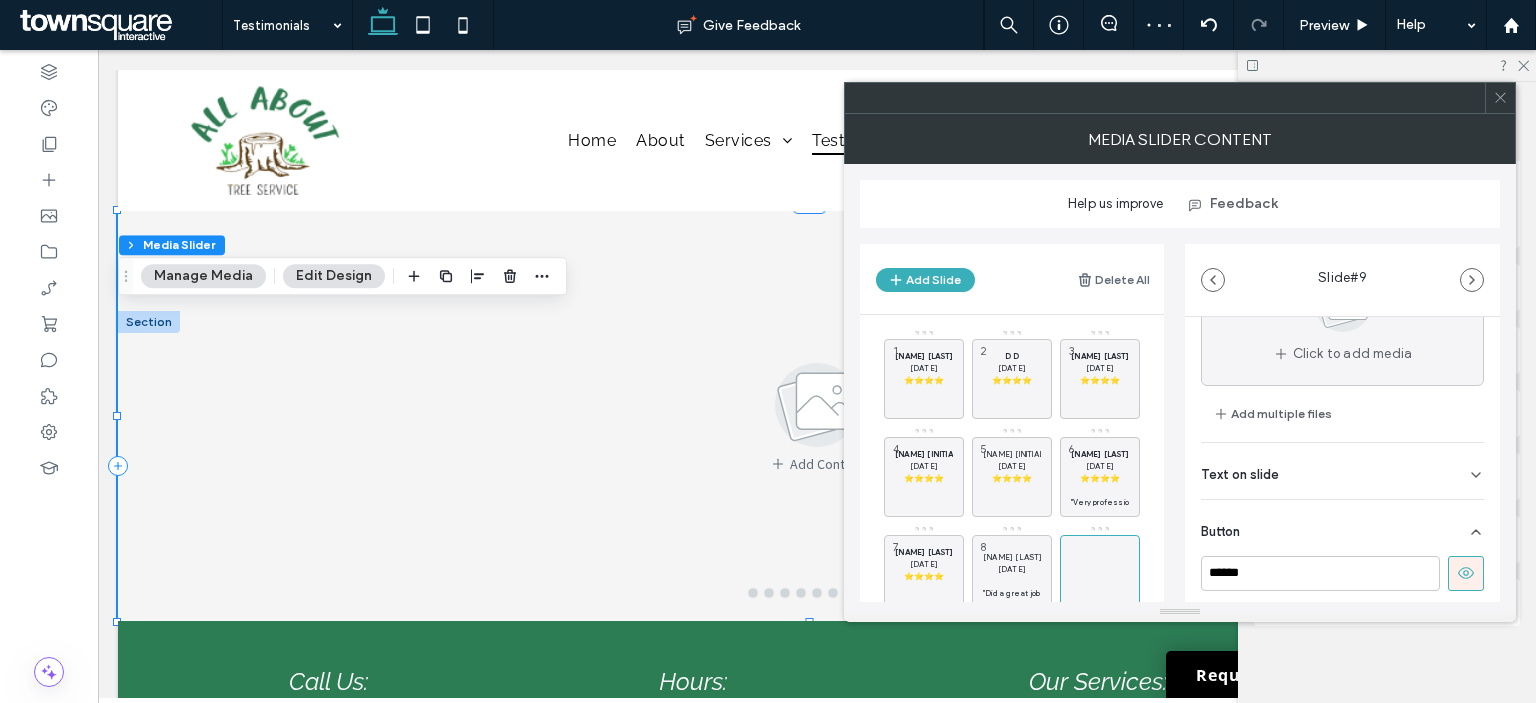 click on "Text on slide" at bounding box center [1342, 471] 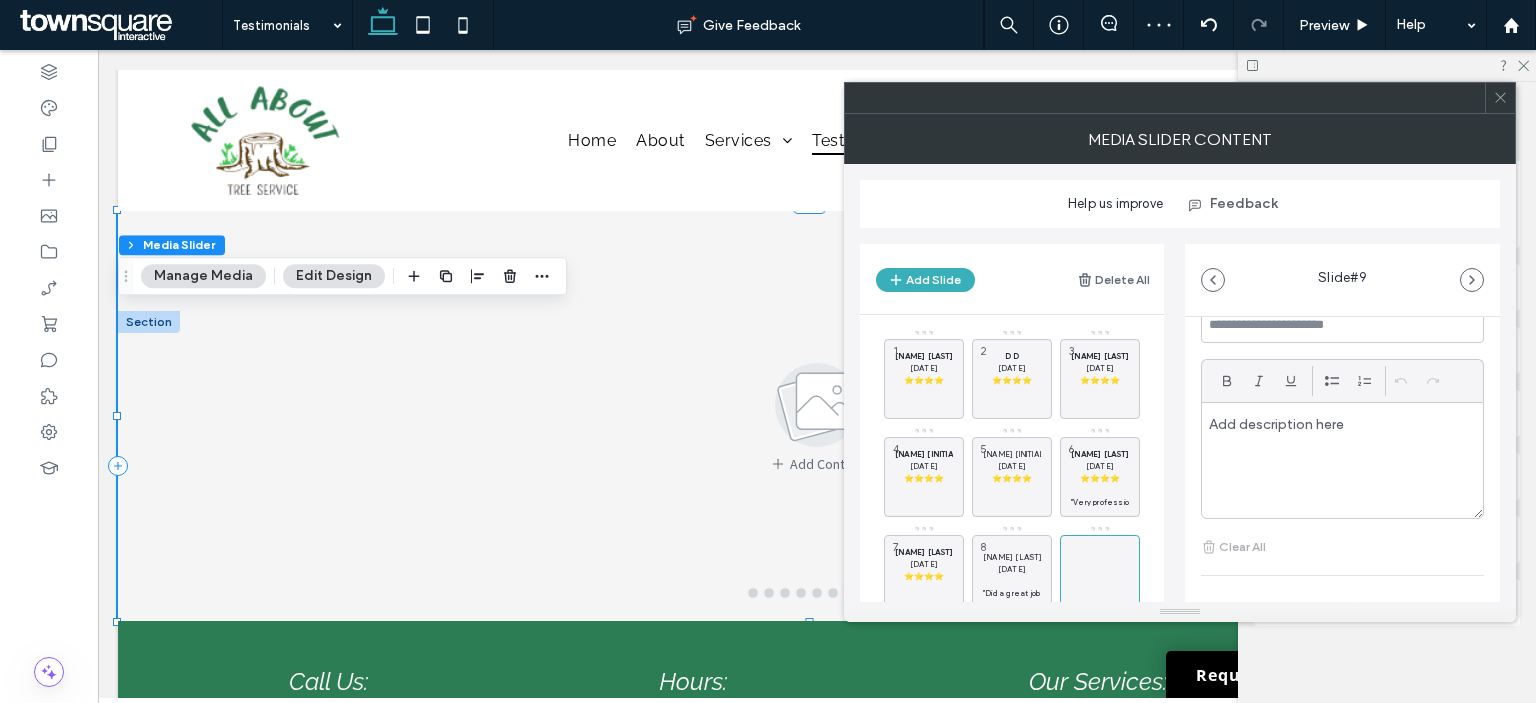 scroll, scrollTop: 325, scrollLeft: 0, axis: vertical 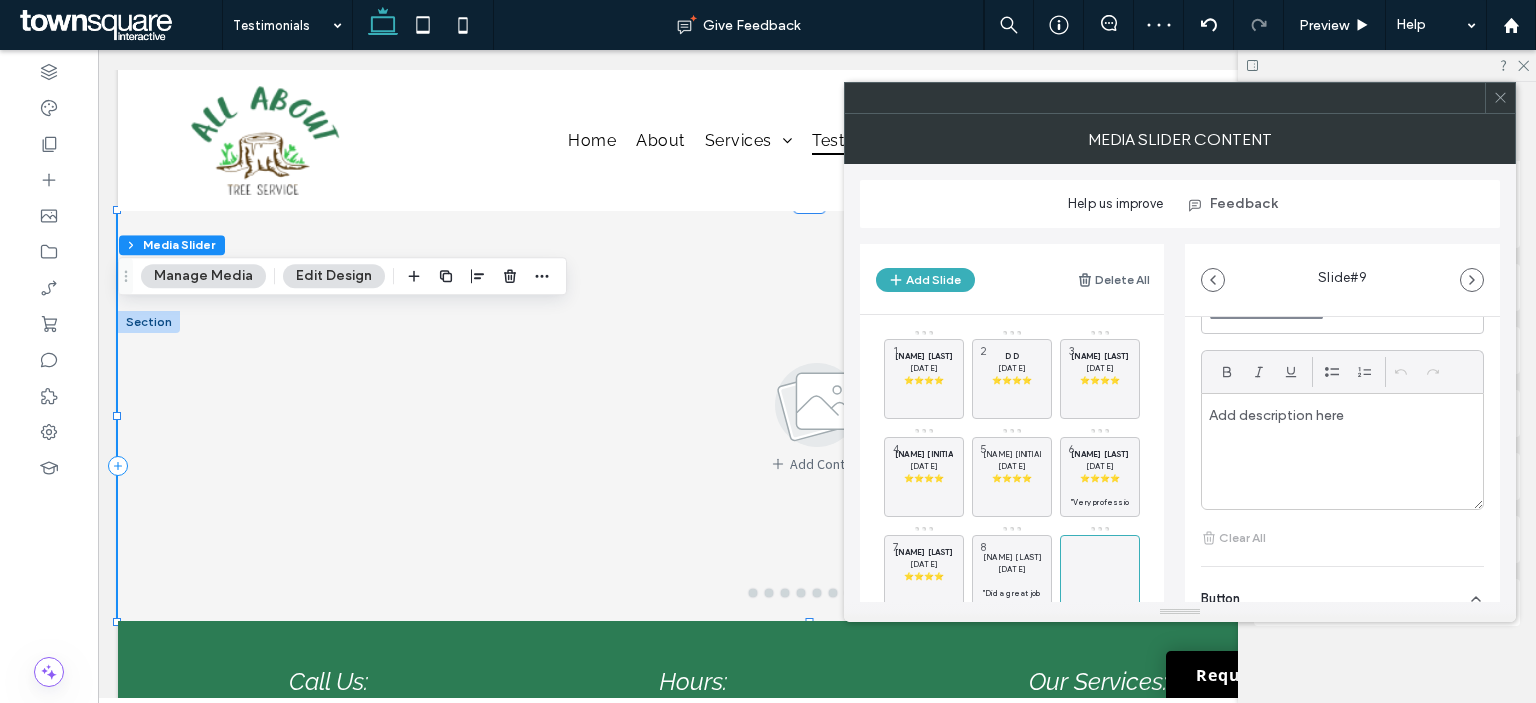 click at bounding box center (1342, 451) 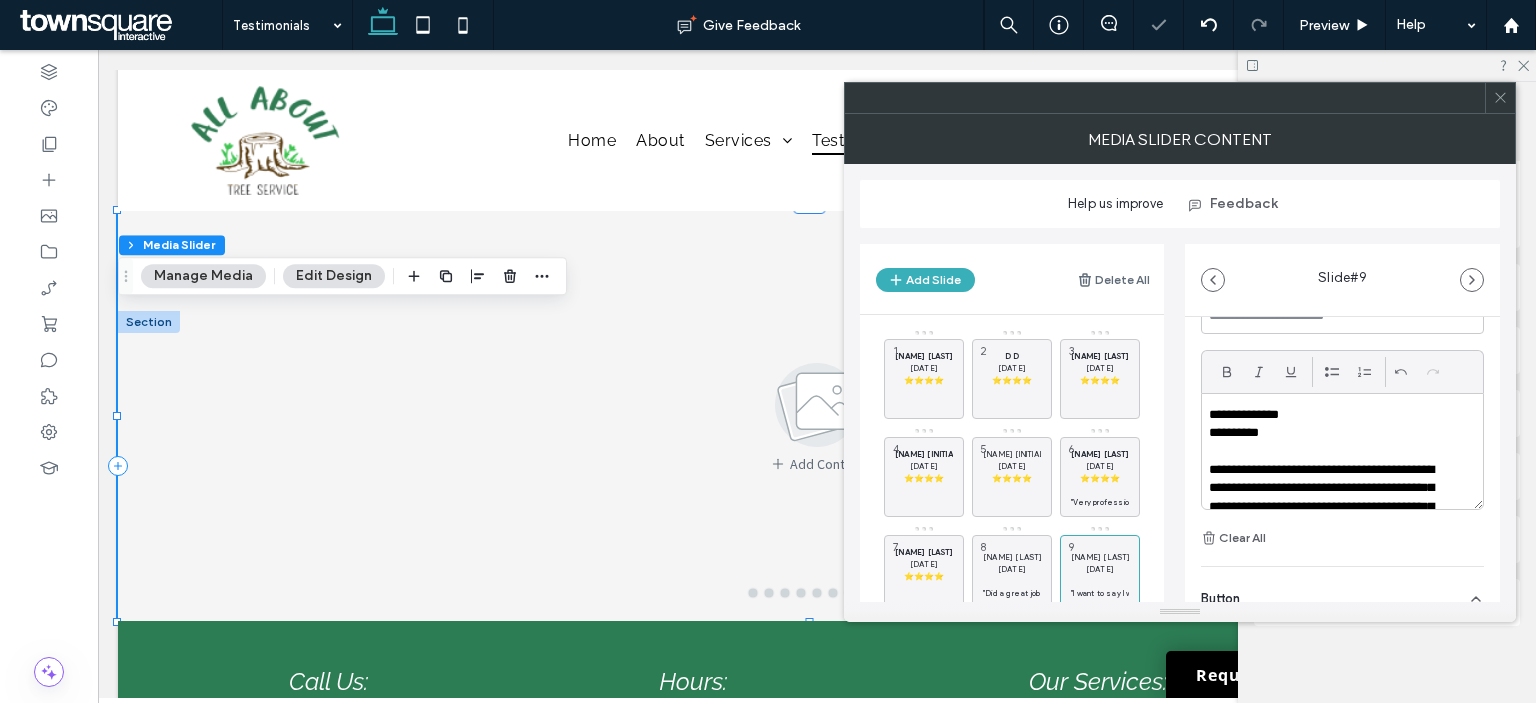 scroll, scrollTop: 0, scrollLeft: 0, axis: both 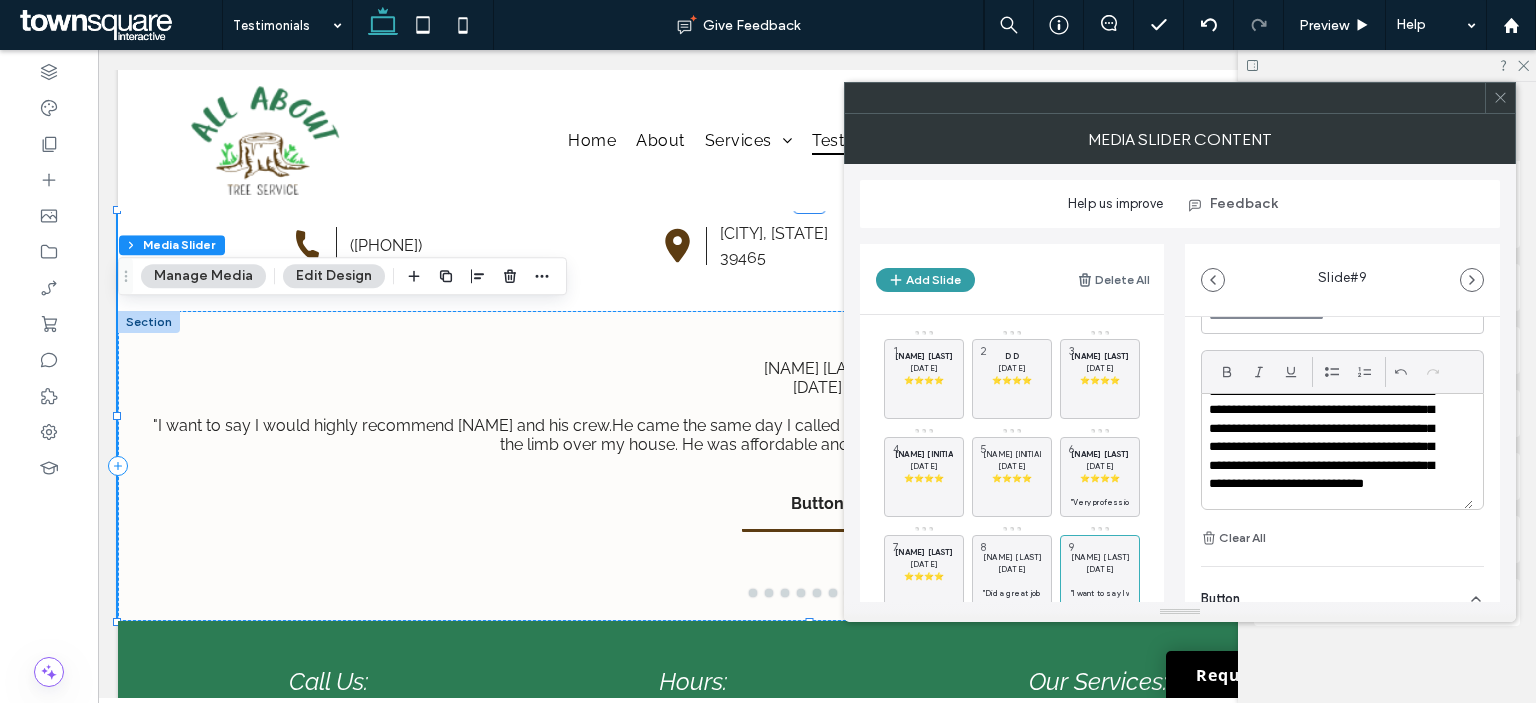 click on "Add Slide" at bounding box center [925, 280] 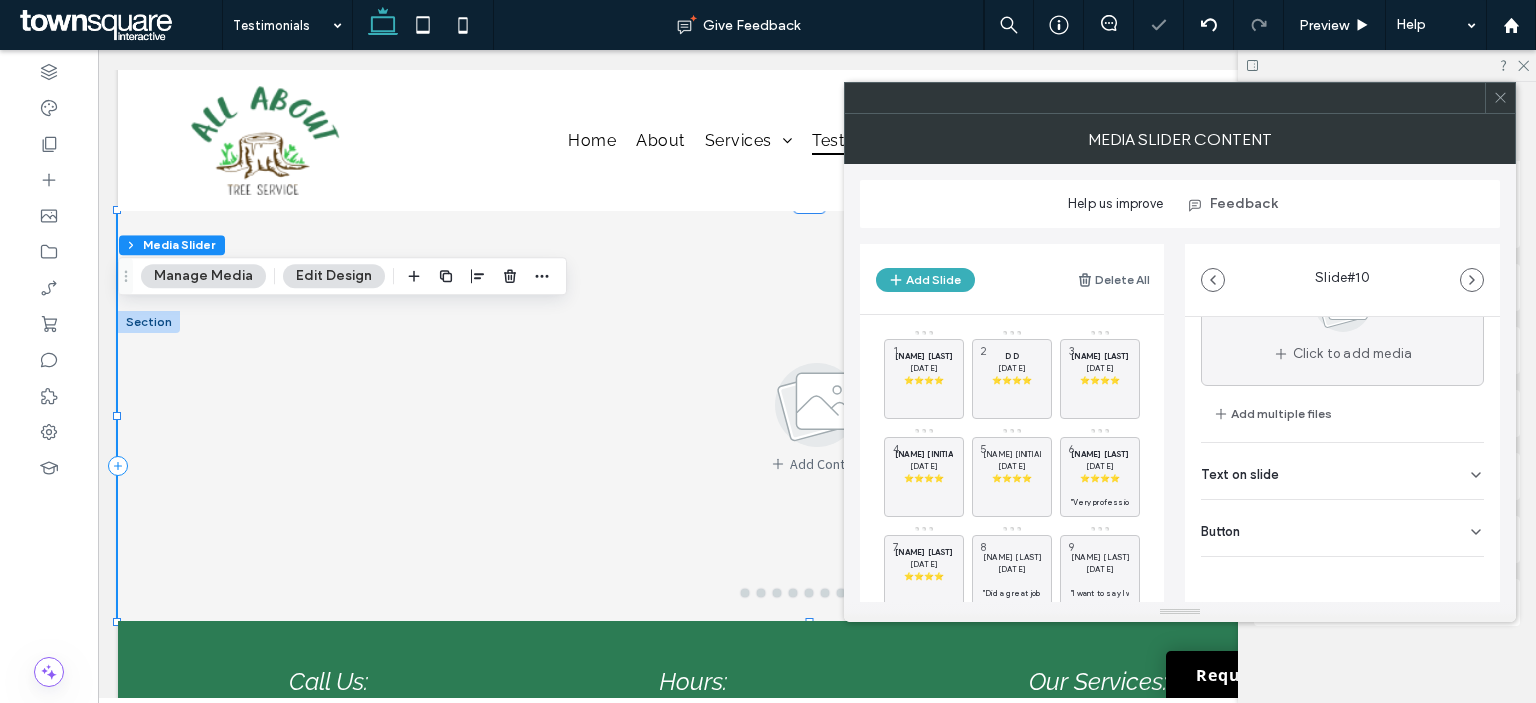 click on "Text on slide" at bounding box center (1240, 474) 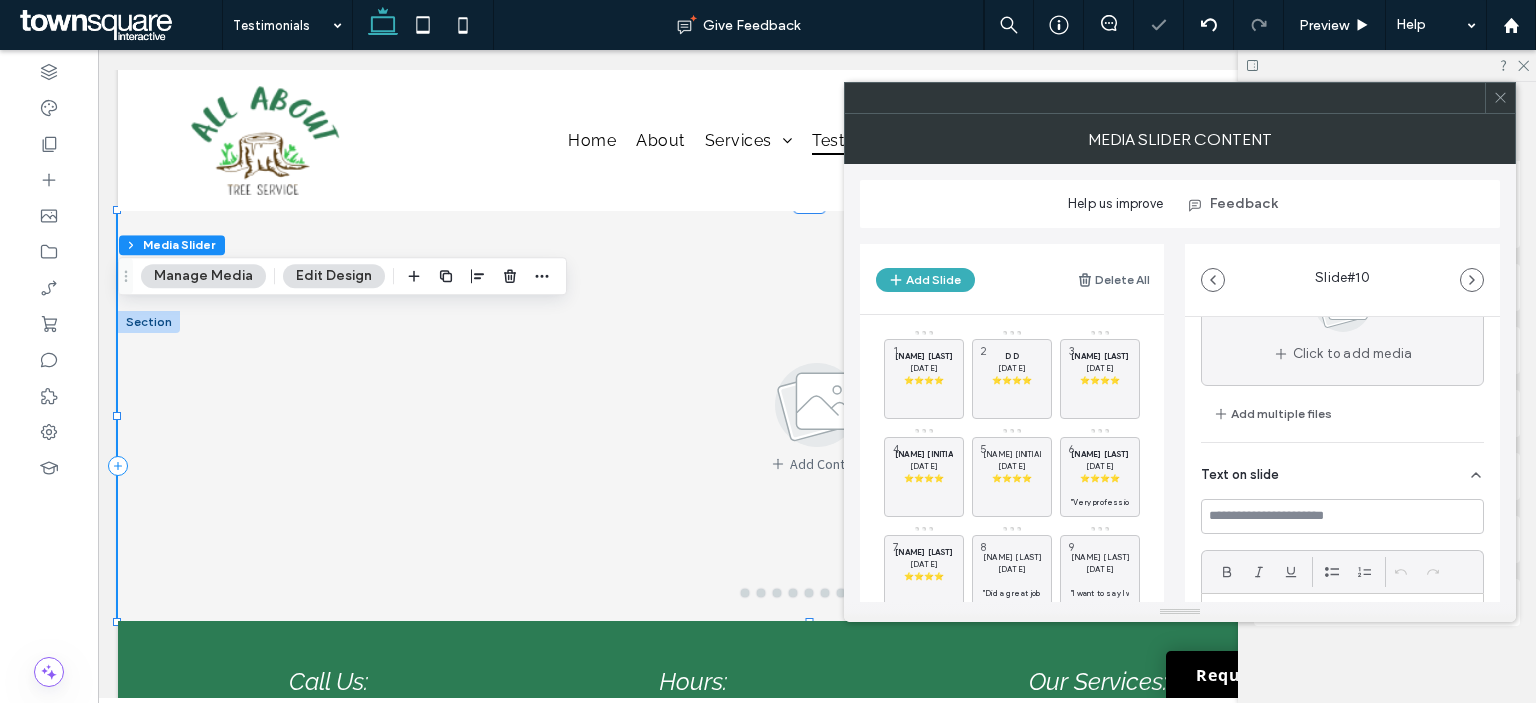 scroll, scrollTop: 325, scrollLeft: 0, axis: vertical 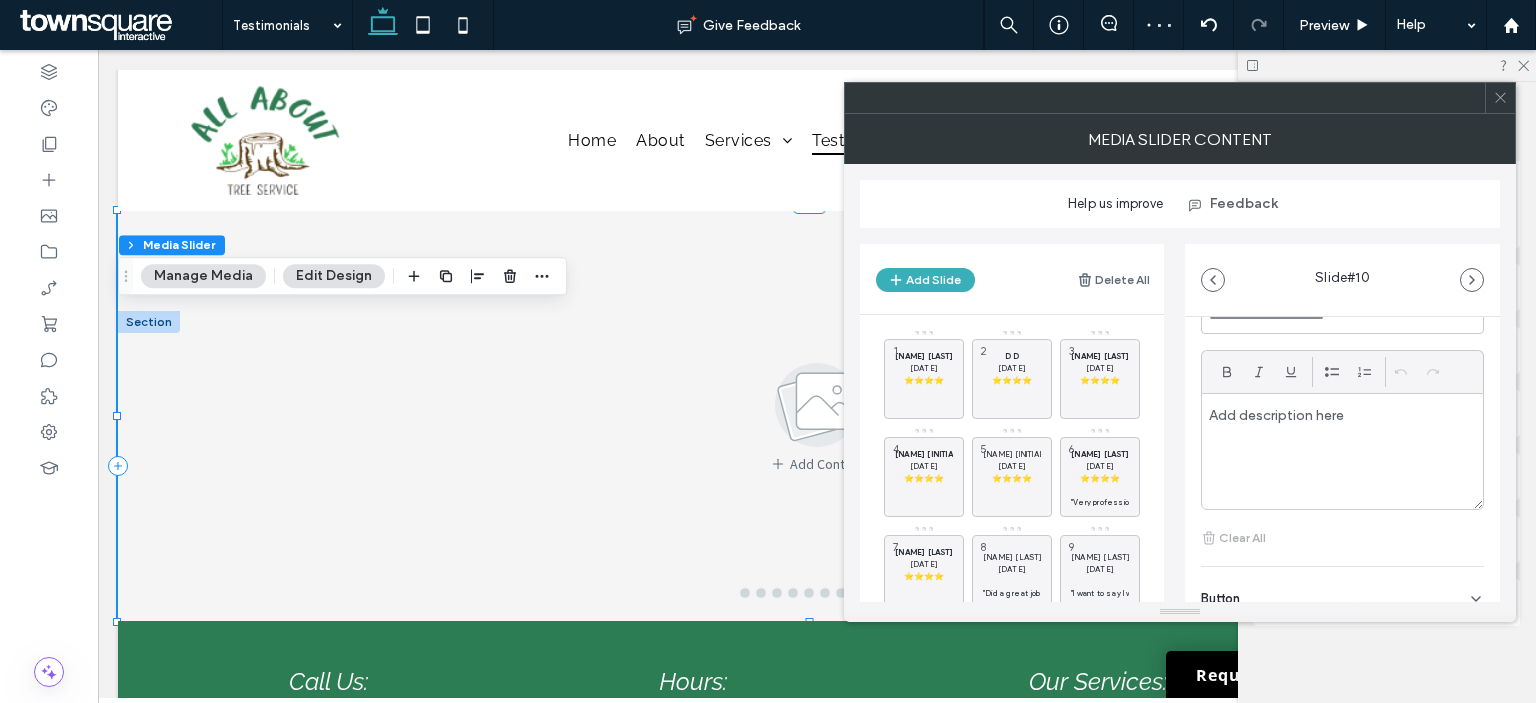 click at bounding box center (1342, 451) 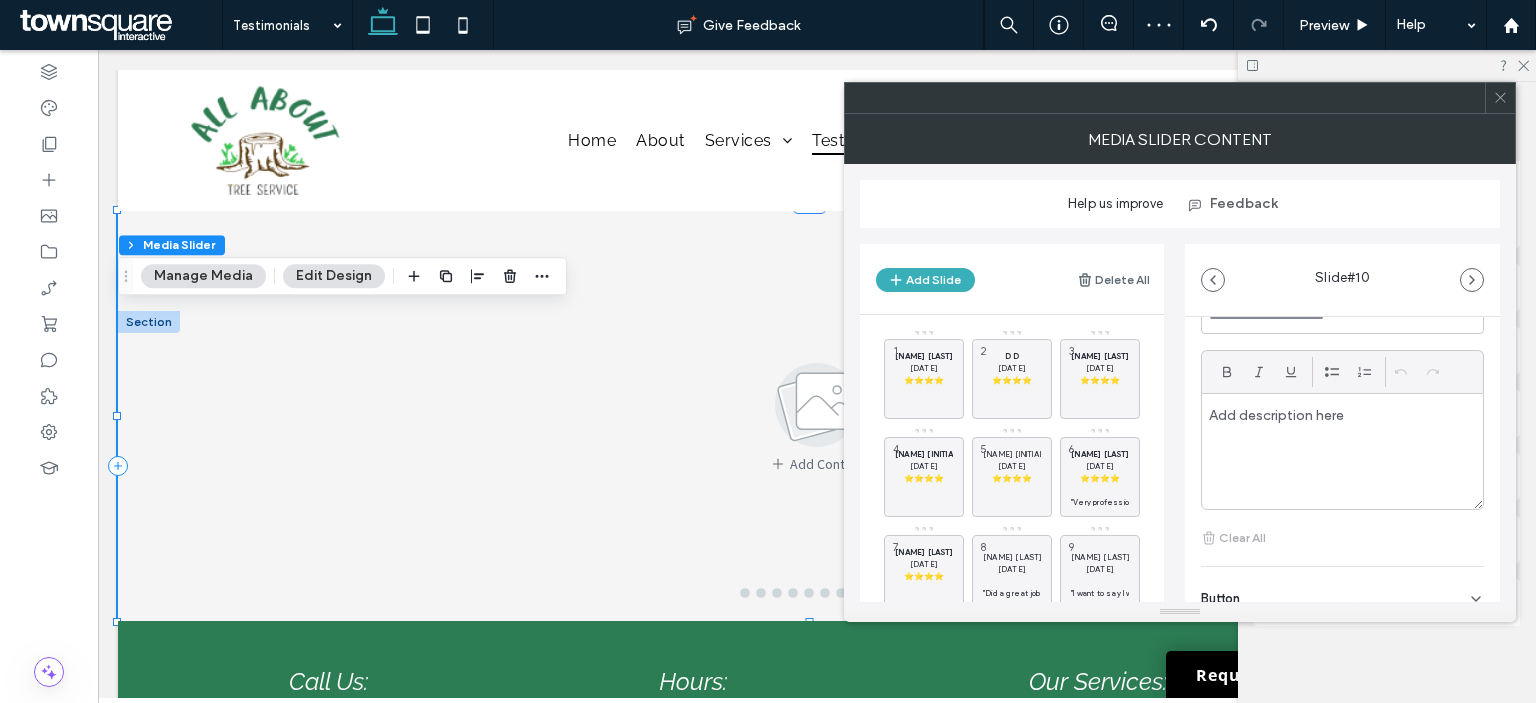 paste 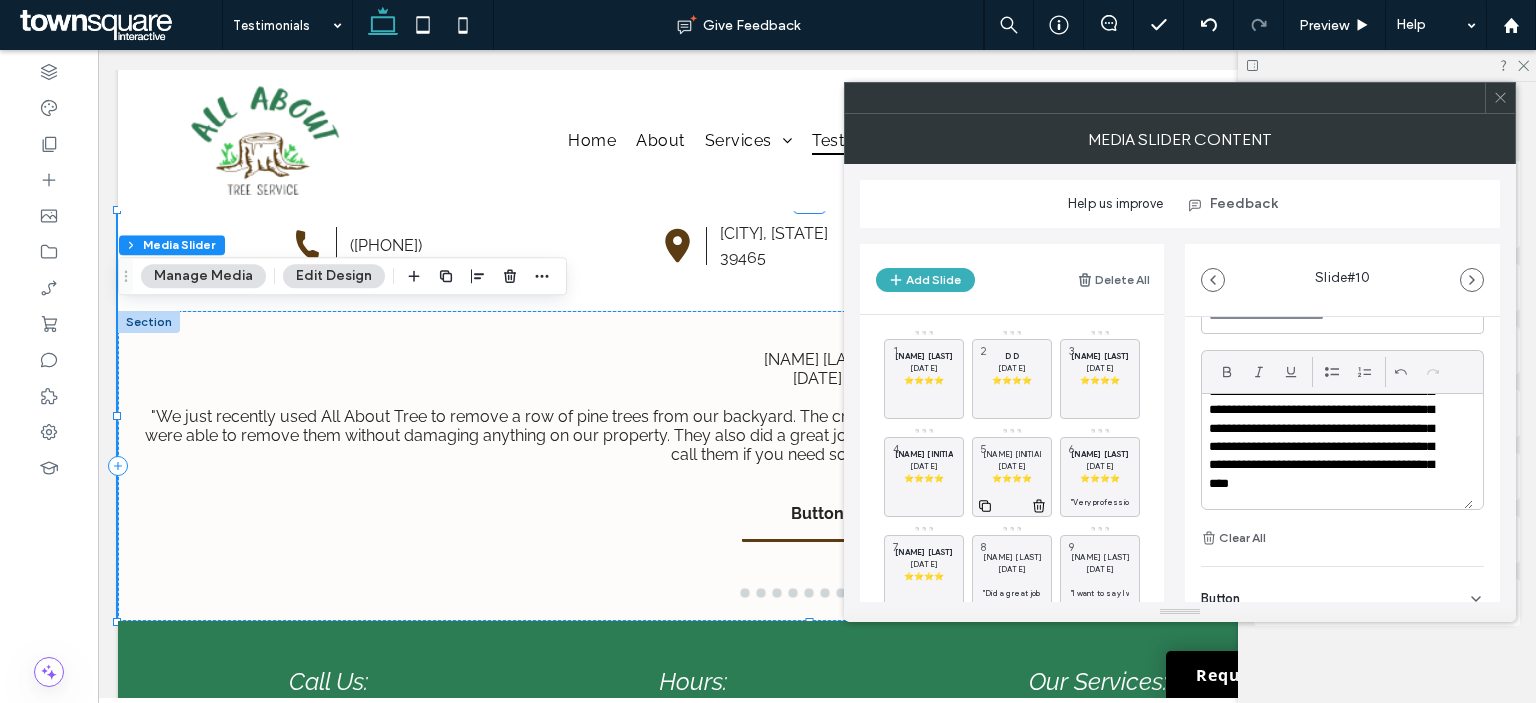 scroll, scrollTop: 145, scrollLeft: 0, axis: vertical 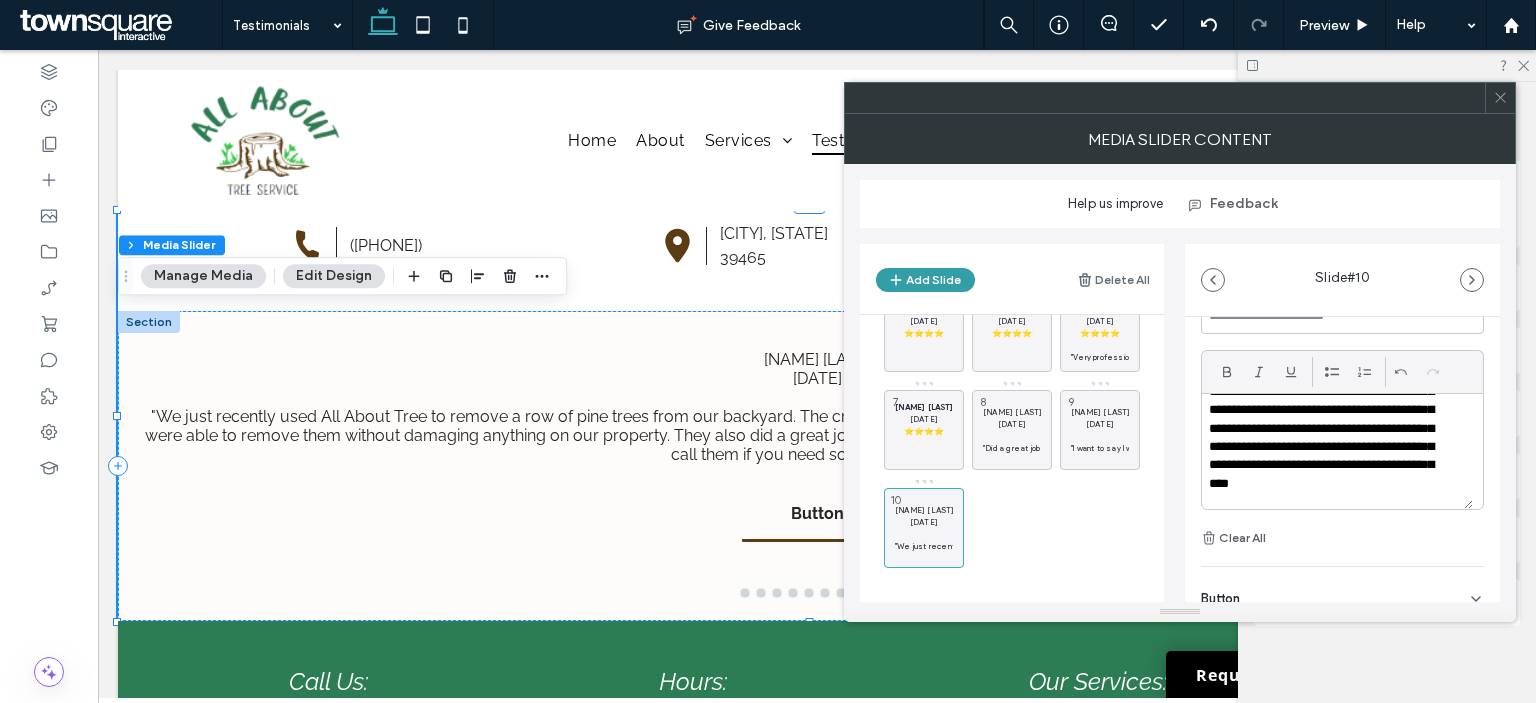 click on "Add Slide" at bounding box center [925, 280] 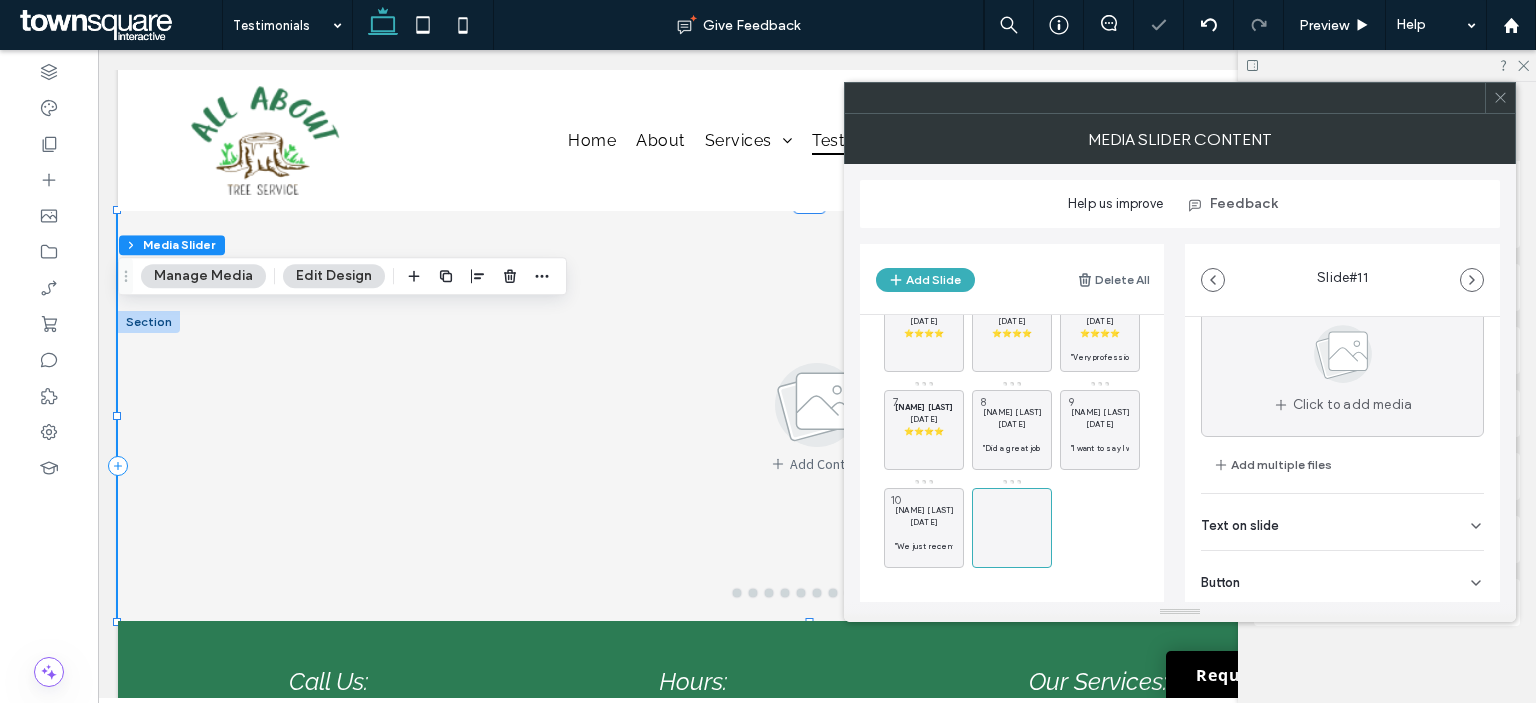 scroll, scrollTop: 125, scrollLeft: 0, axis: vertical 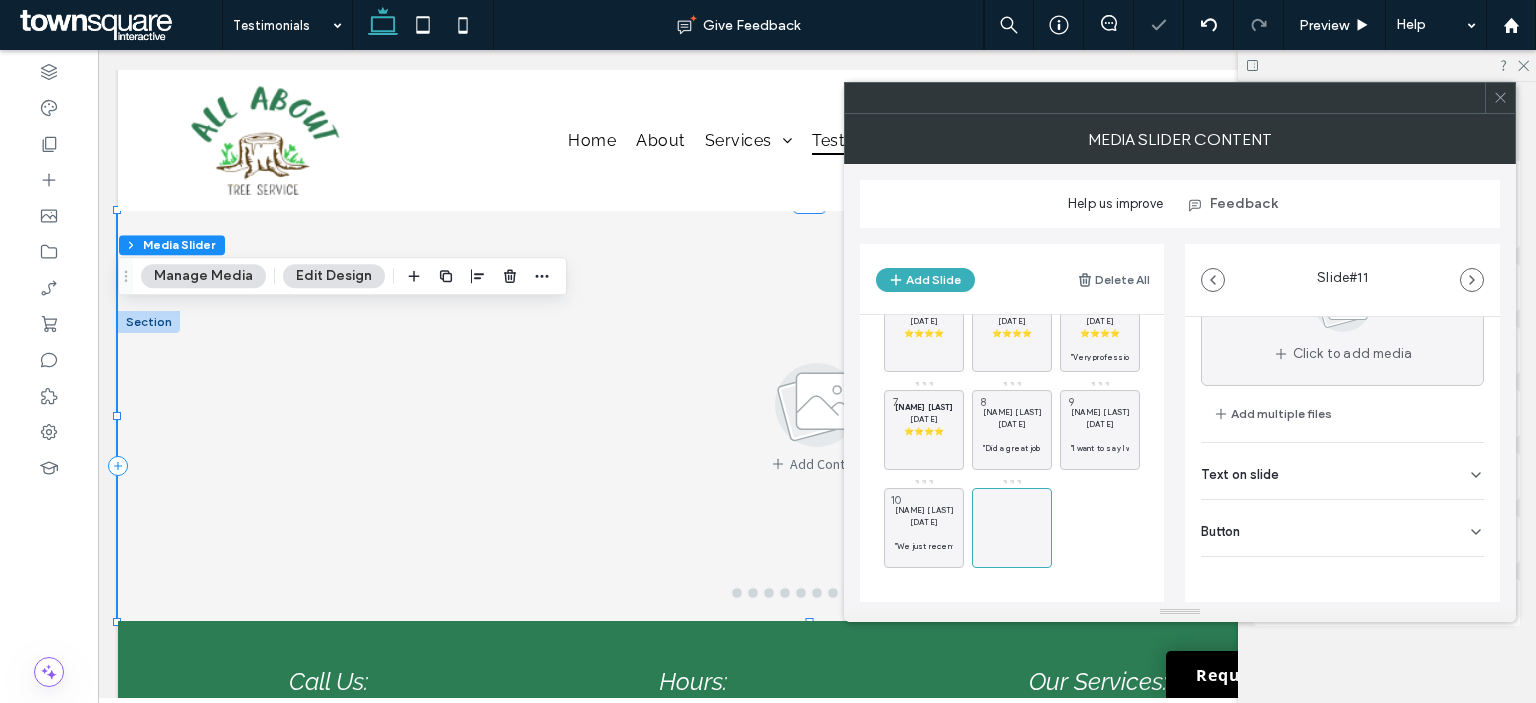 click on "Text on slide" at bounding box center [1342, 471] 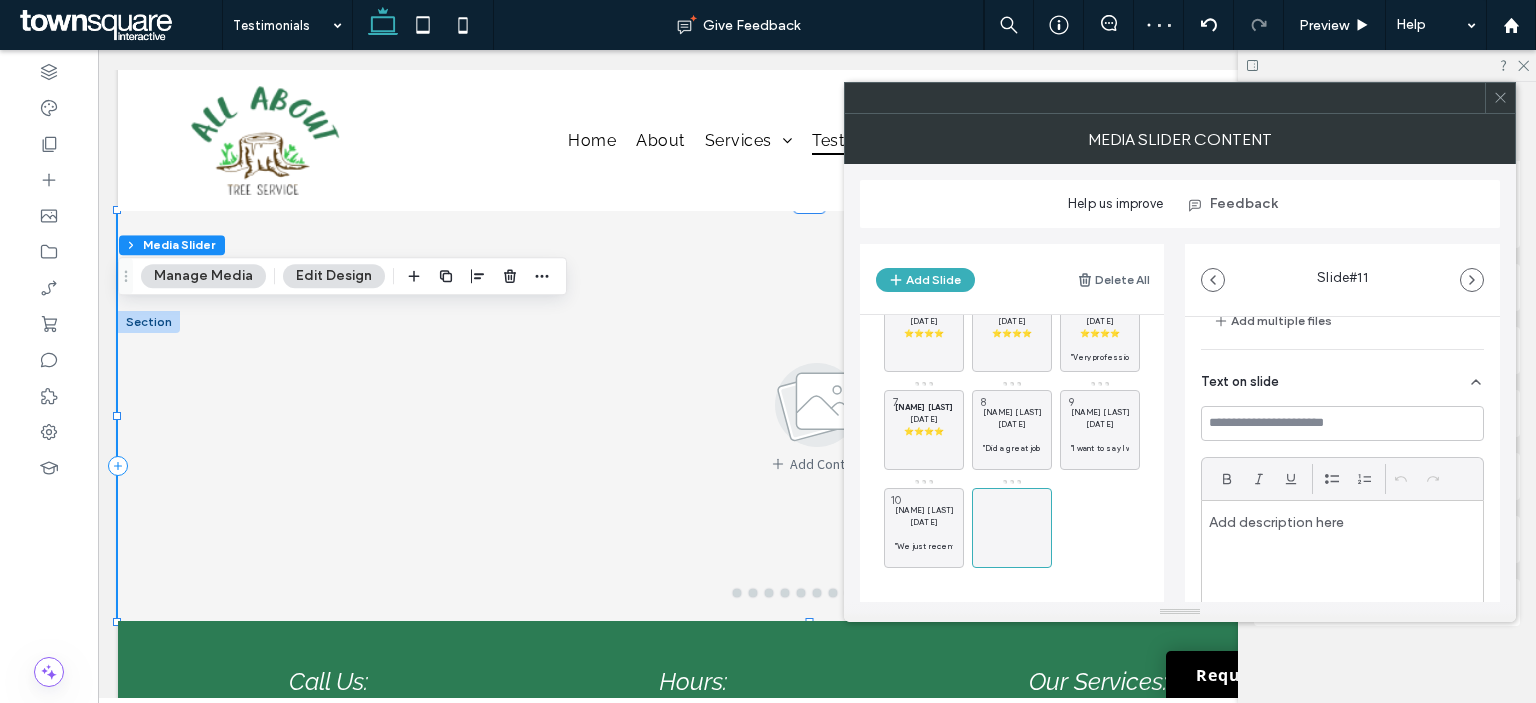 scroll, scrollTop: 325, scrollLeft: 0, axis: vertical 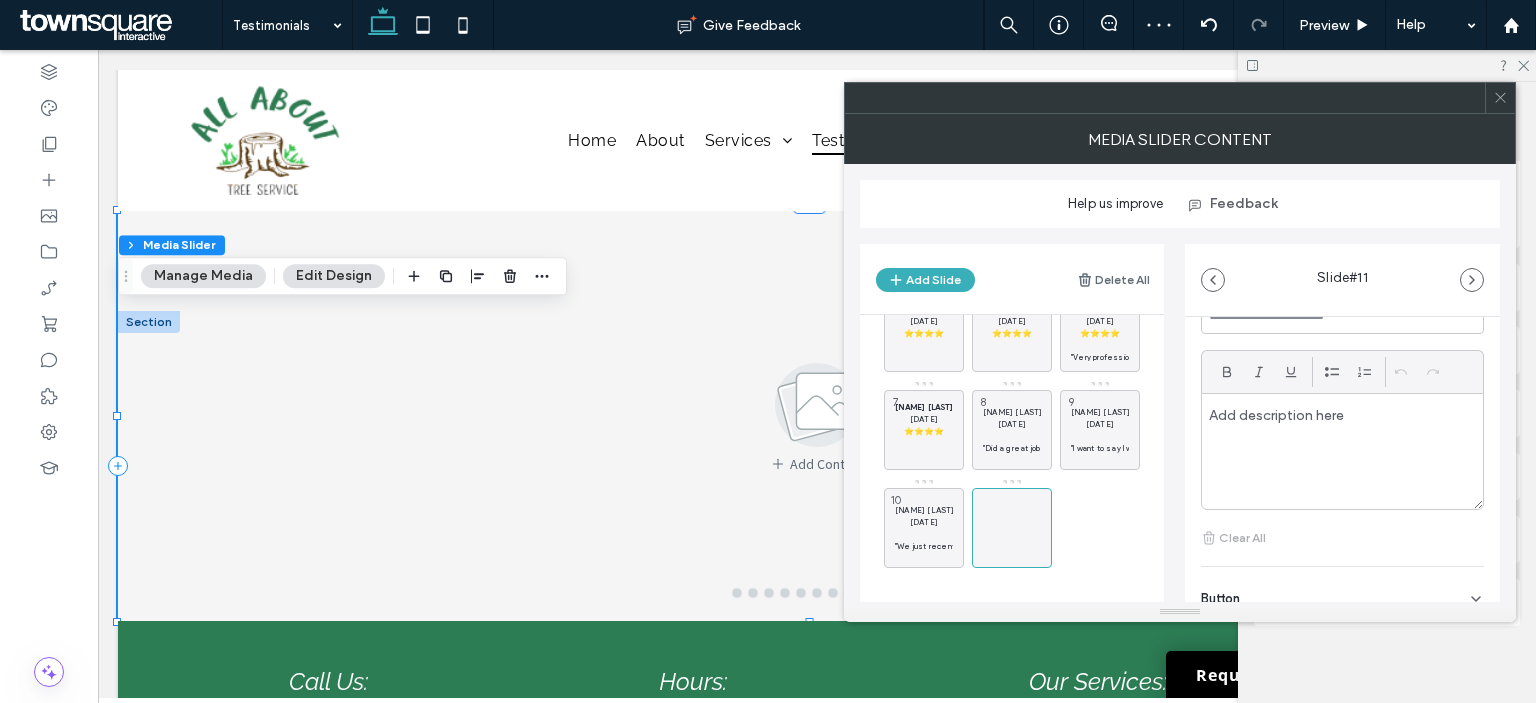 click at bounding box center [1342, 451] 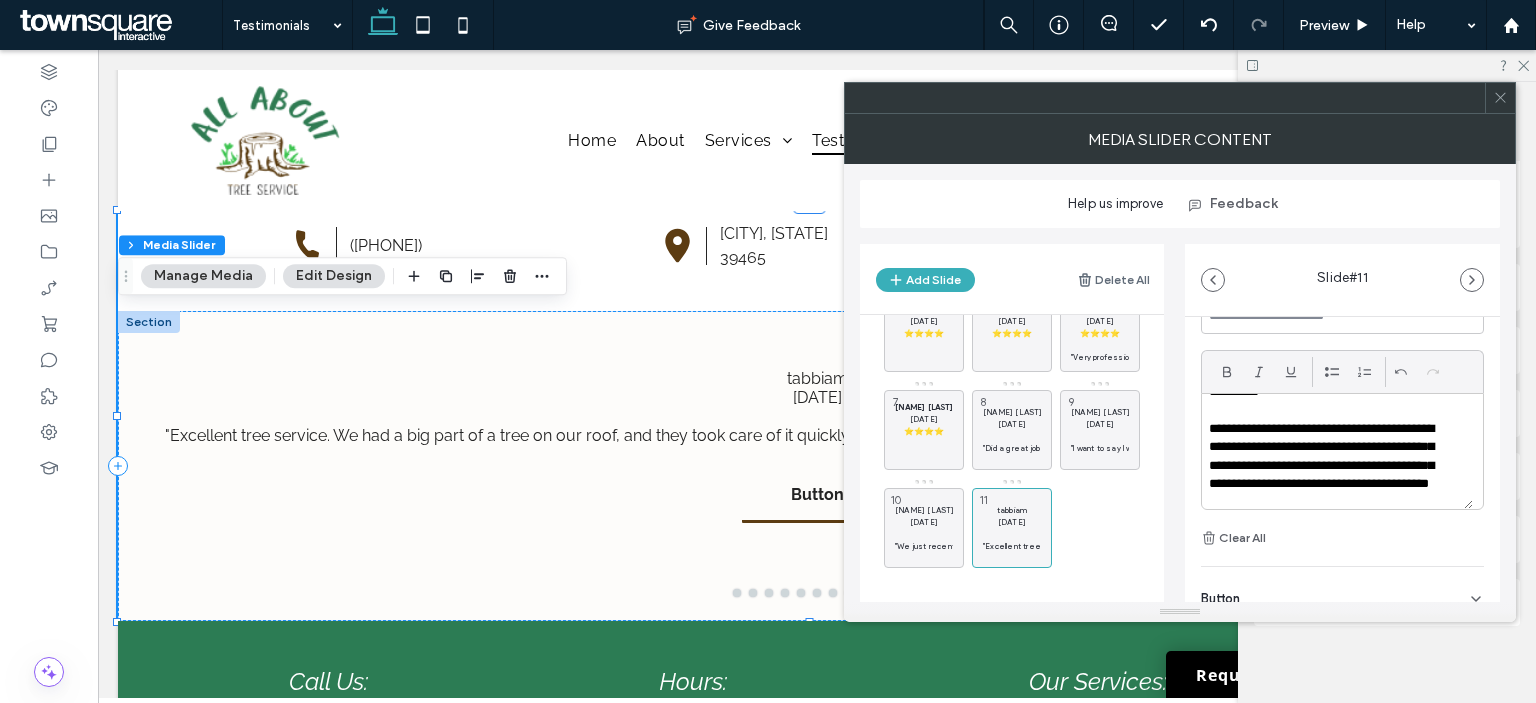 click on "Add Slide Delete All" at bounding box center [1012, 279] 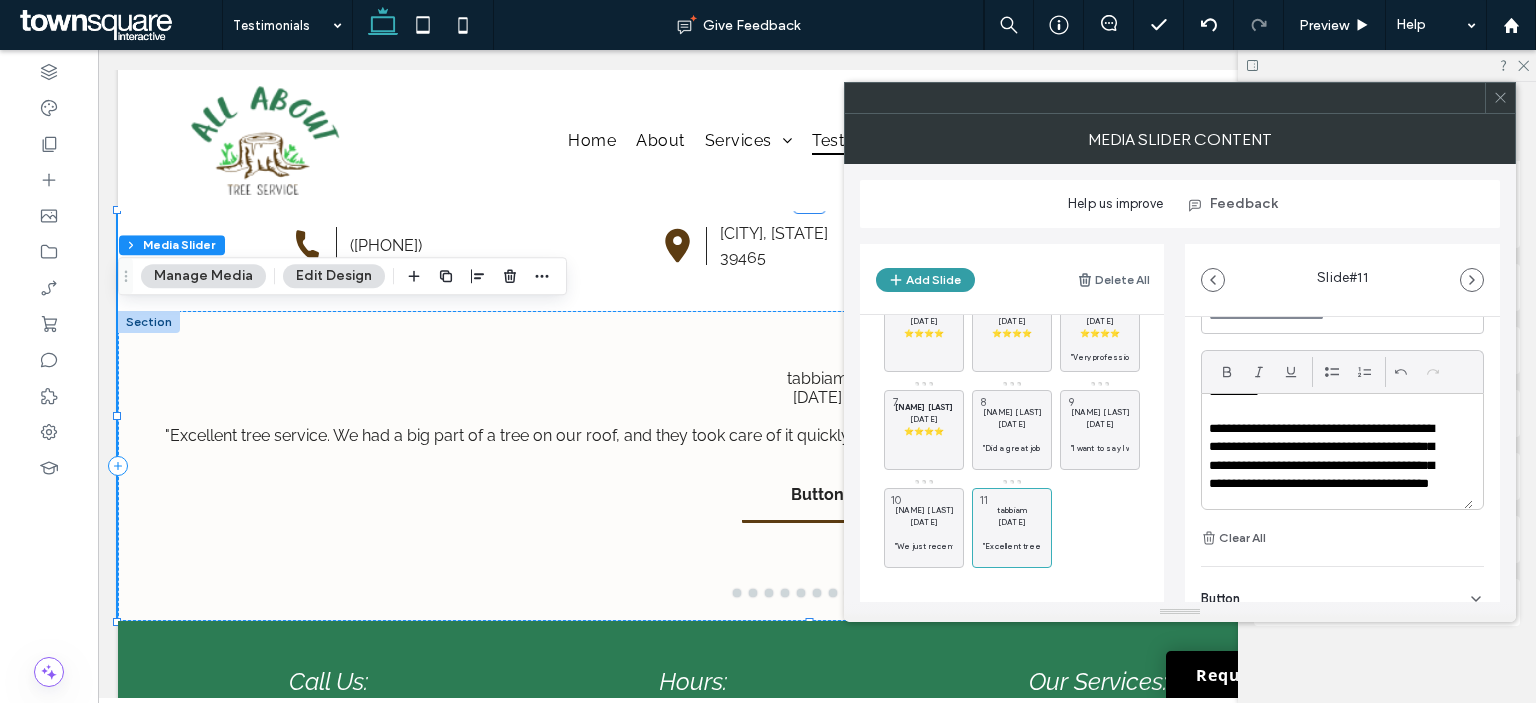 click on "Add Slide" at bounding box center (925, 280) 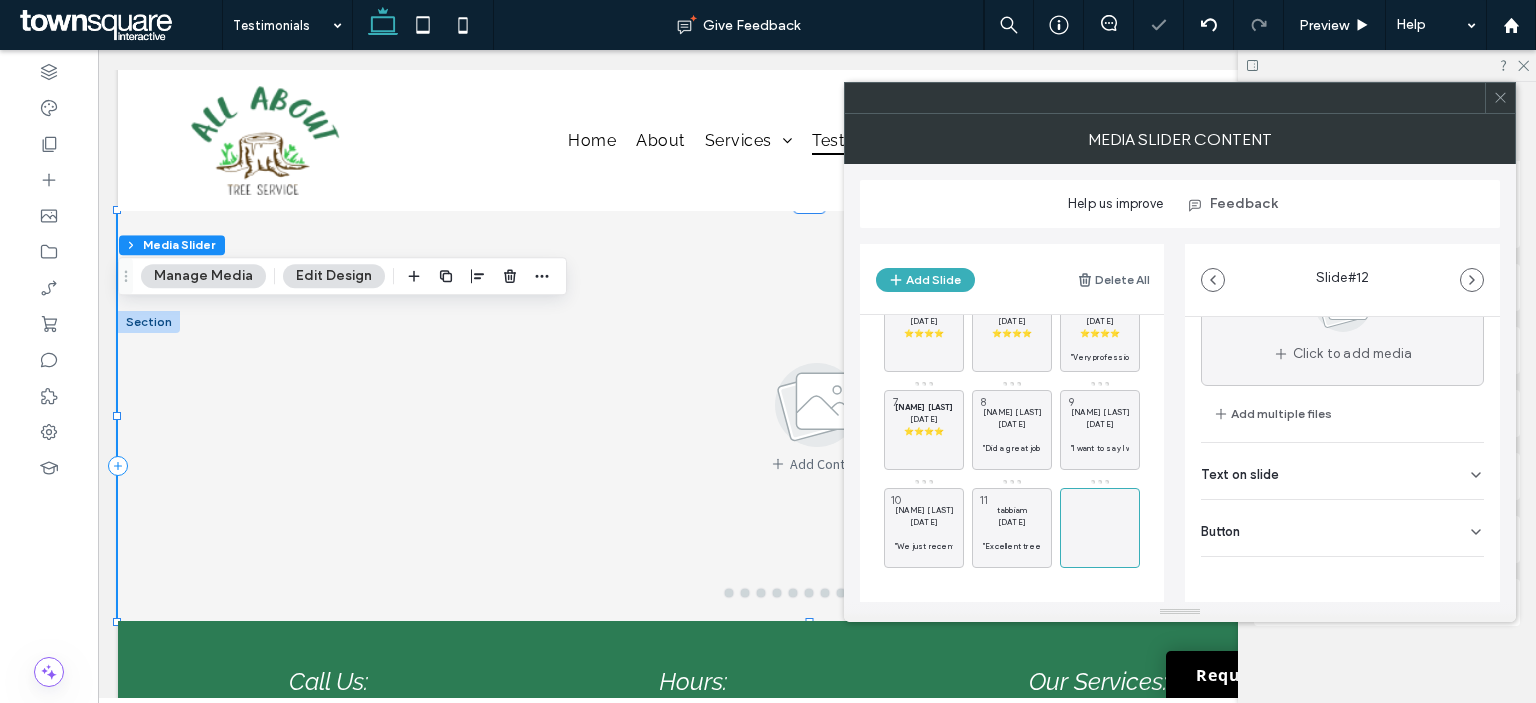 click on "Text on slide" at bounding box center (1342, 471) 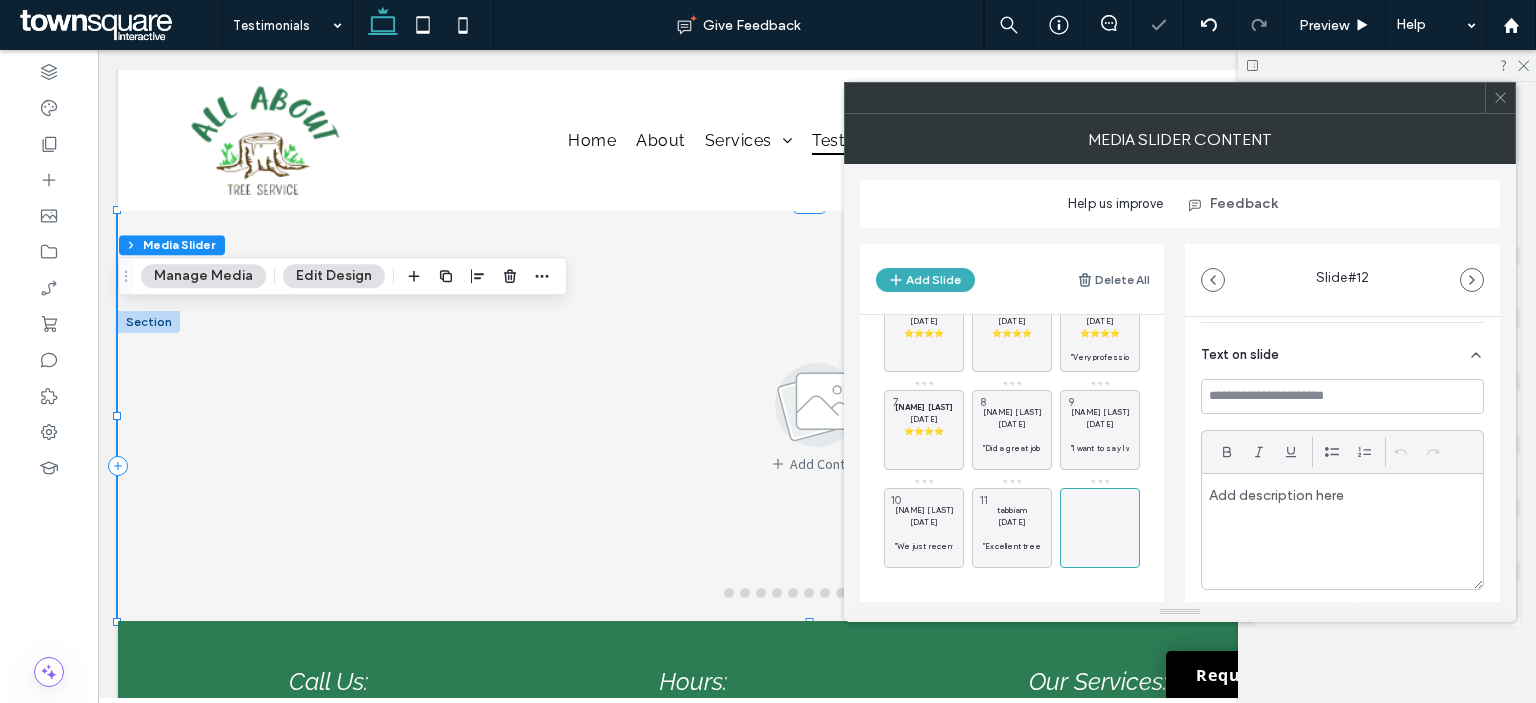 scroll, scrollTop: 392, scrollLeft: 0, axis: vertical 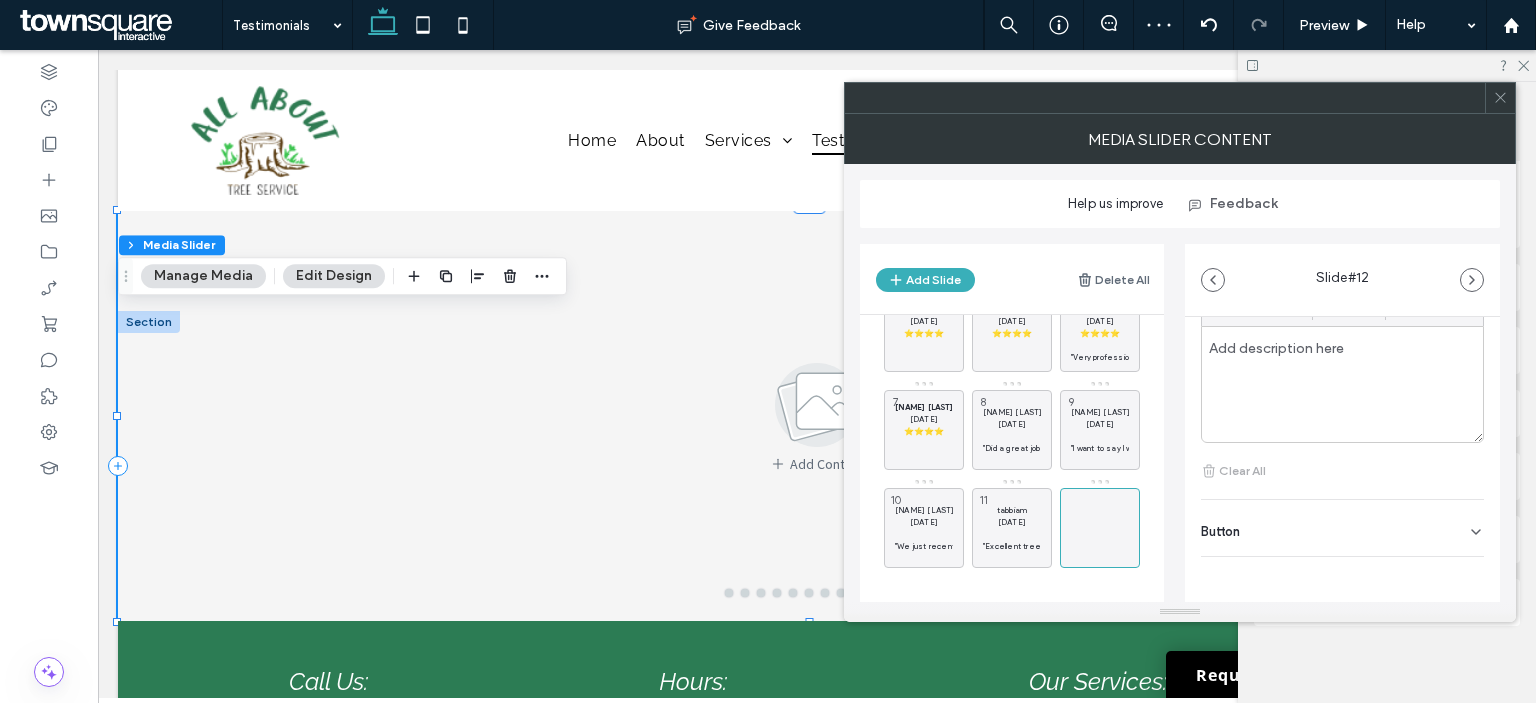 click at bounding box center [1342, 384] 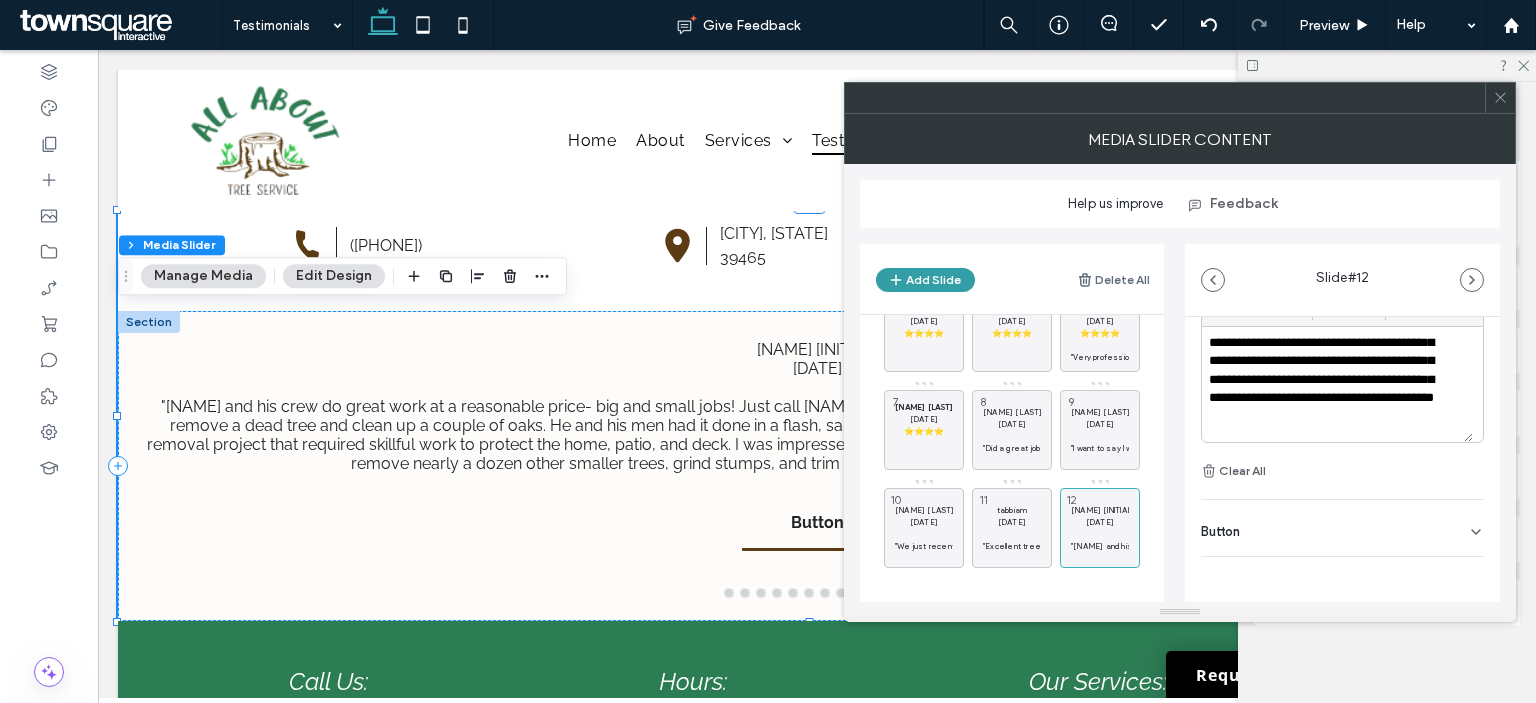click on "Add Slide" at bounding box center (925, 280) 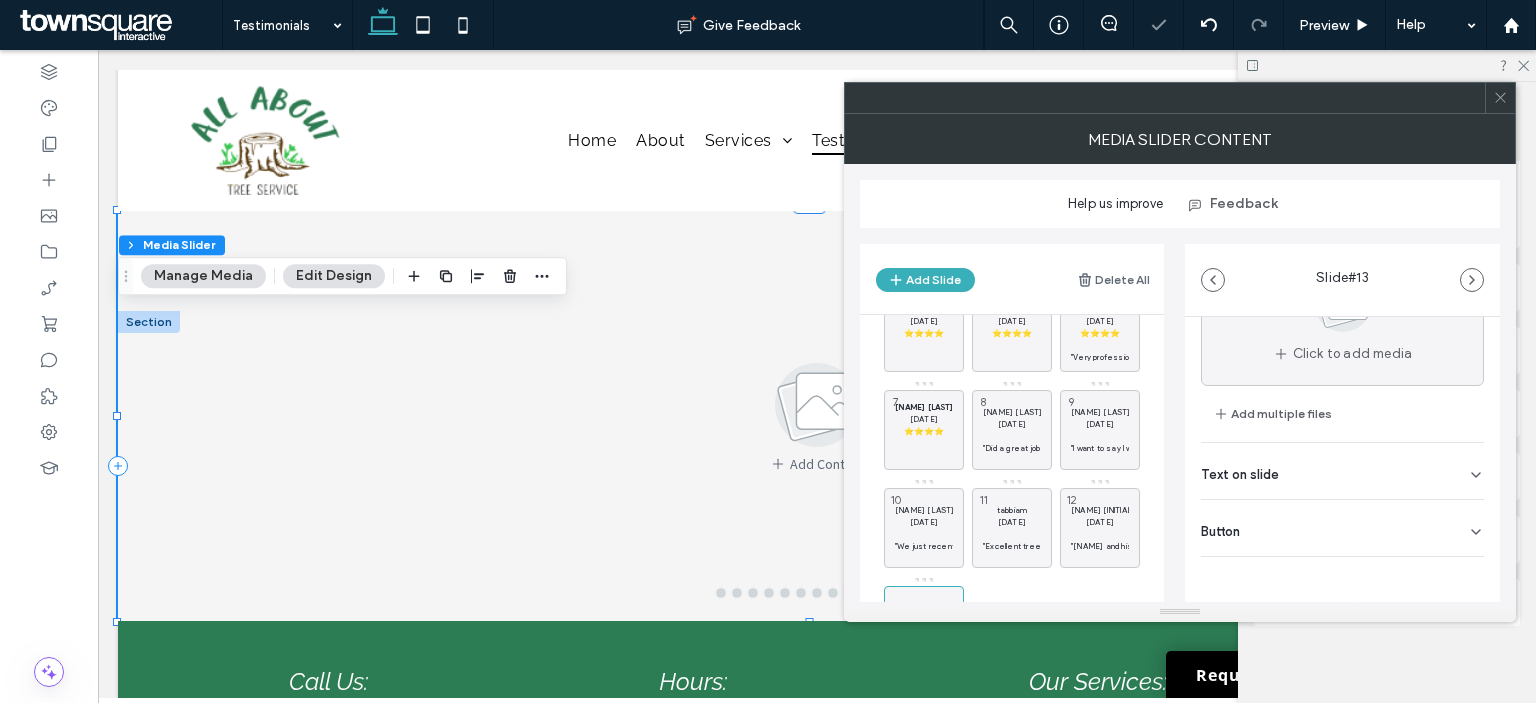 click on "Text on slide" at bounding box center (1342, 471) 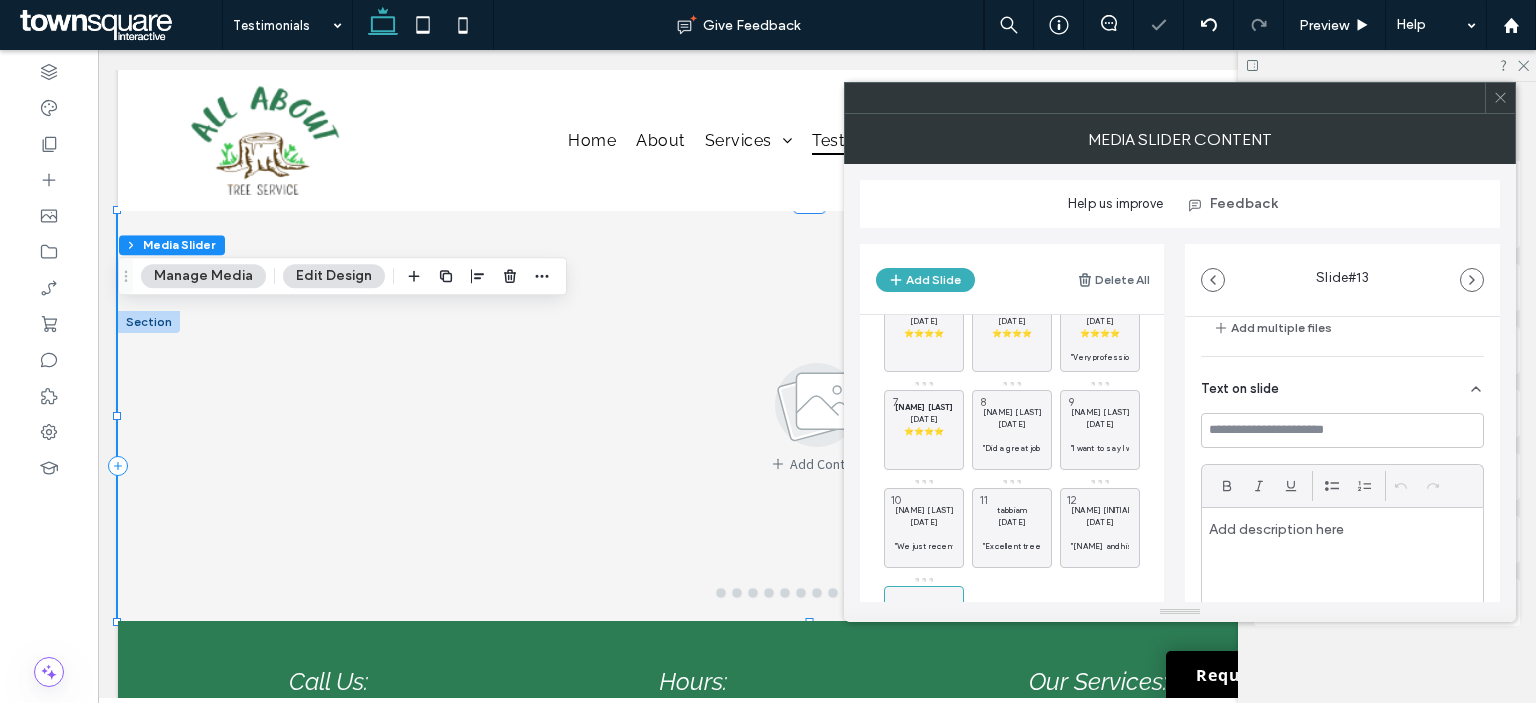 scroll, scrollTop: 325, scrollLeft: 0, axis: vertical 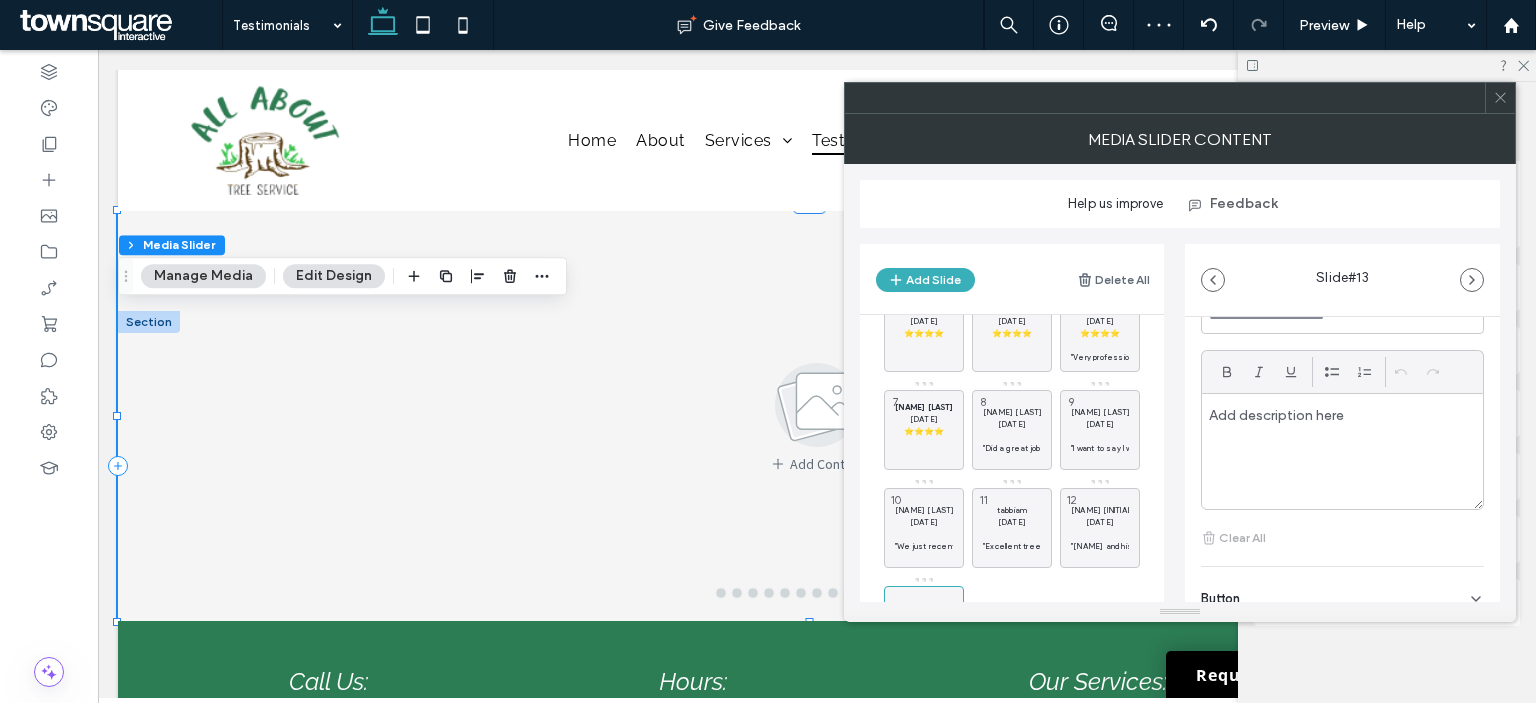 click at bounding box center (1342, 451) 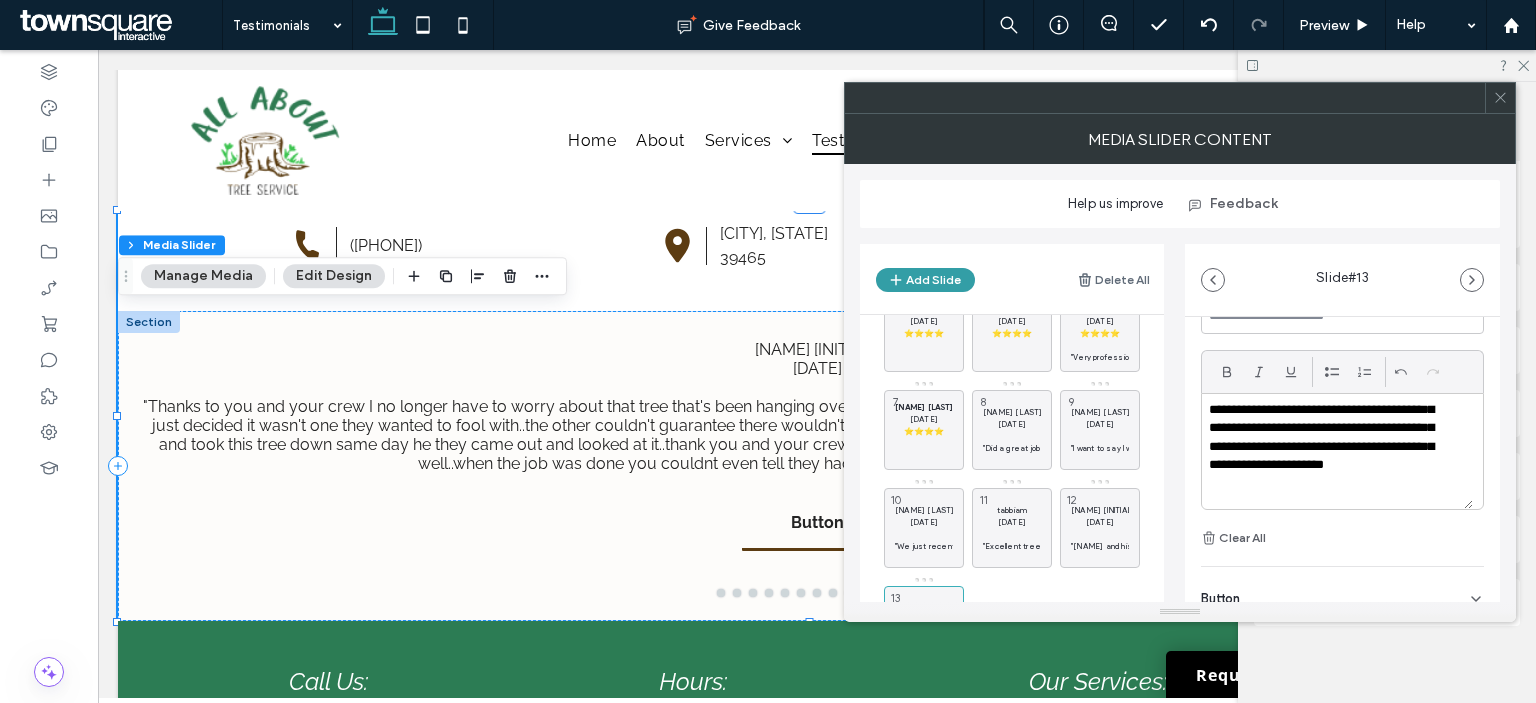 click on "Add Slide" at bounding box center [925, 280] 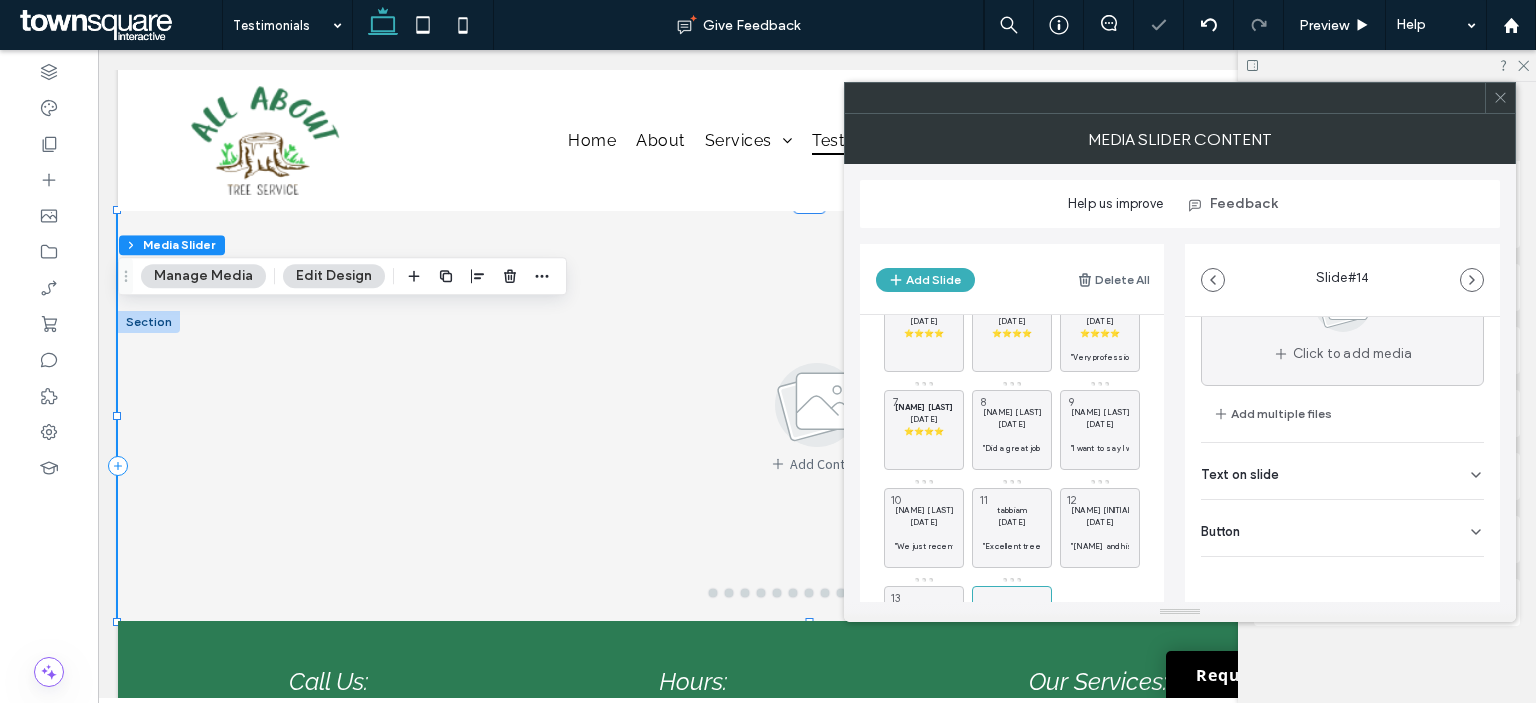 click on "Text on slide" at bounding box center (1342, 471) 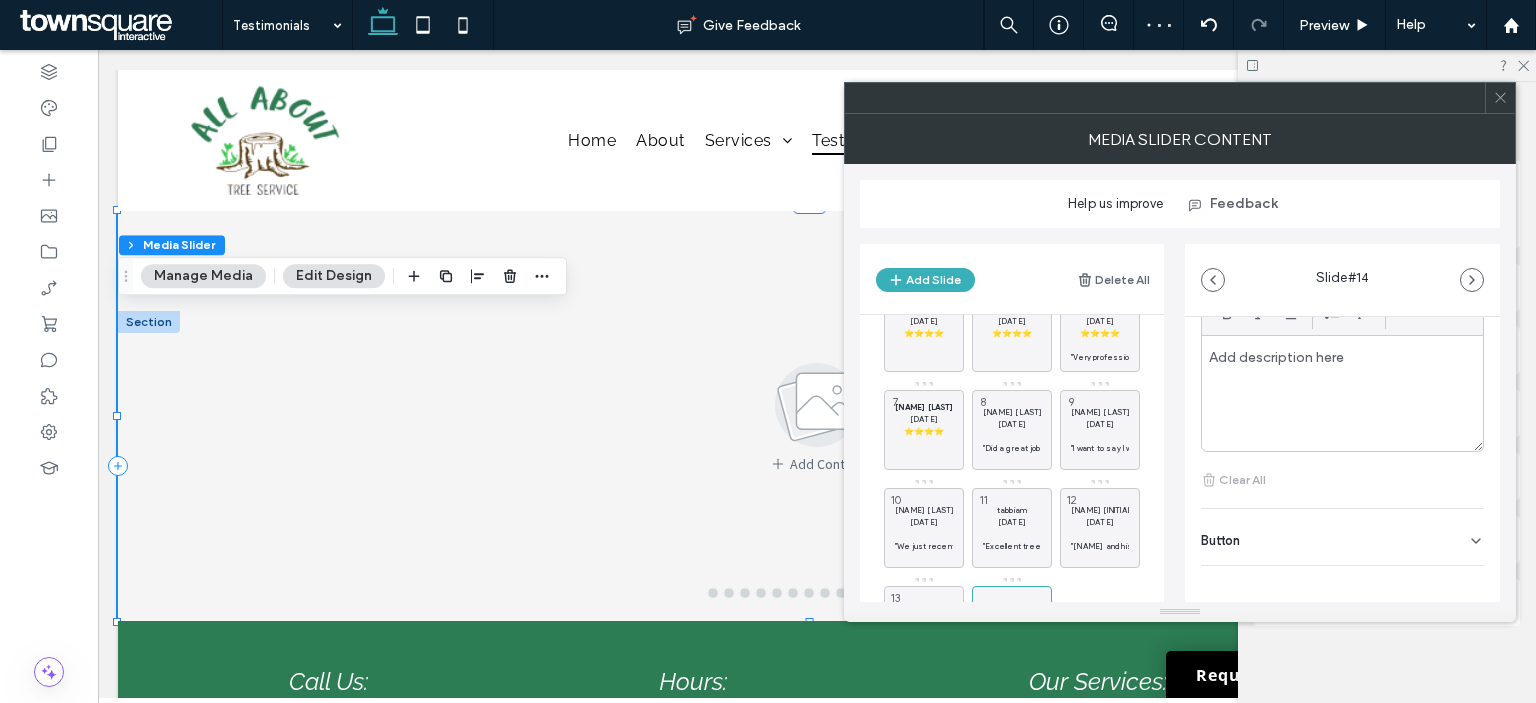 scroll, scrollTop: 386, scrollLeft: 0, axis: vertical 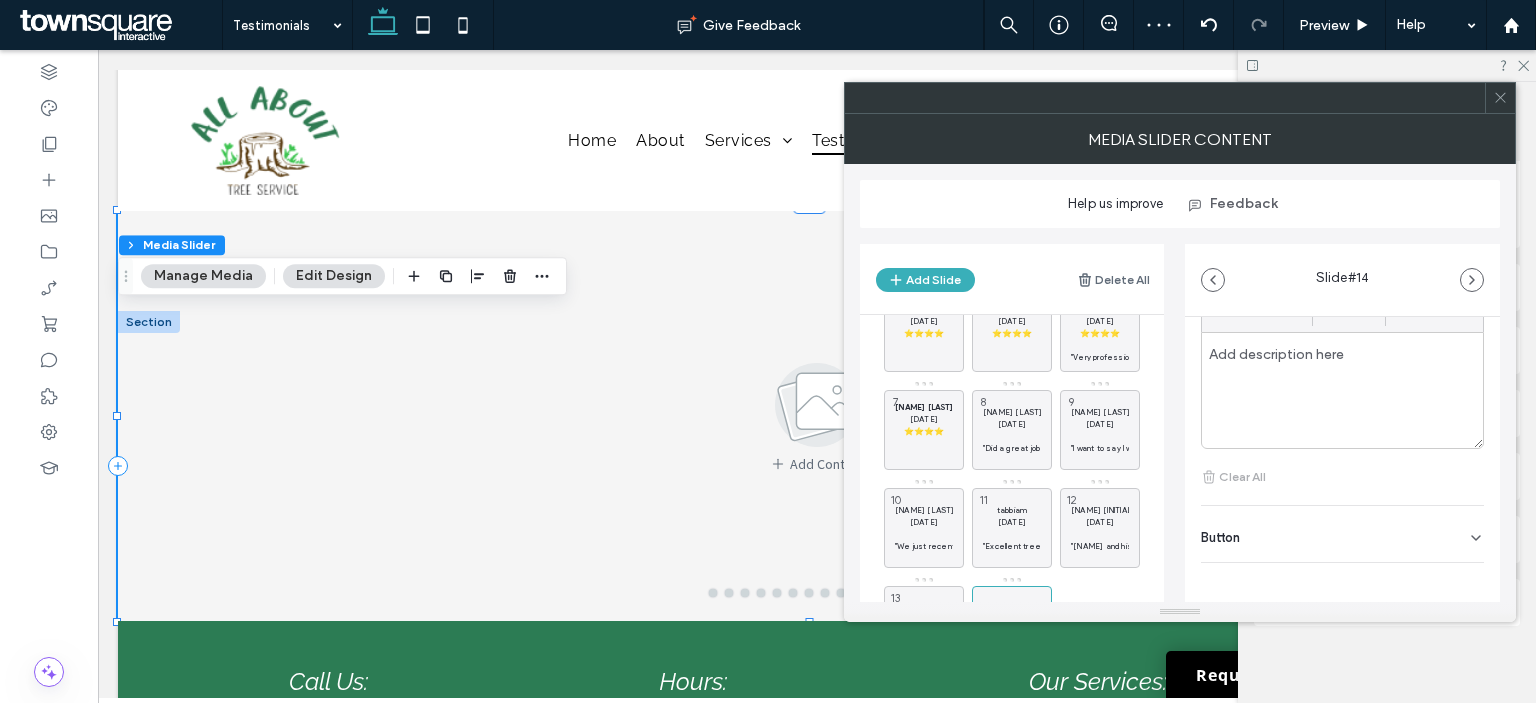 click at bounding box center (1342, 390) 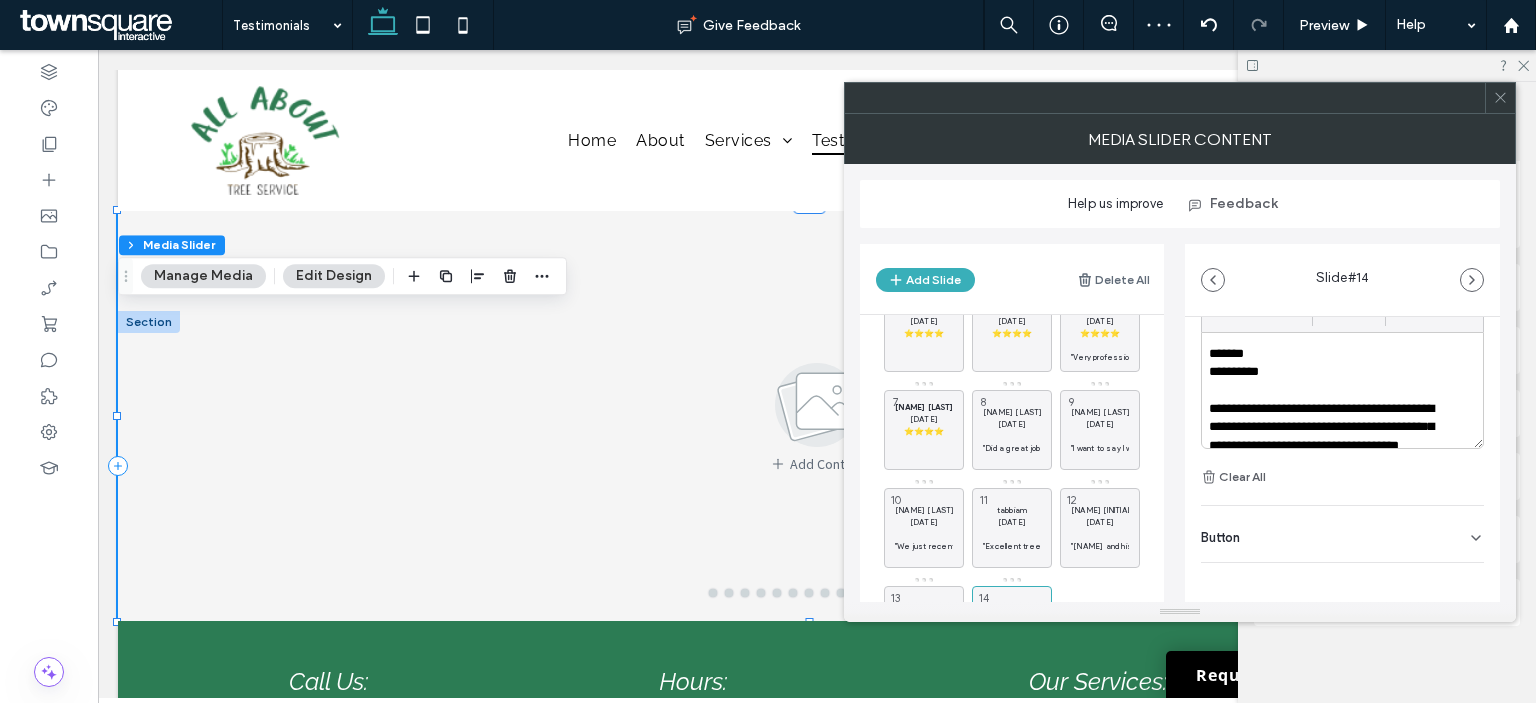 scroll, scrollTop: 23, scrollLeft: 0, axis: vertical 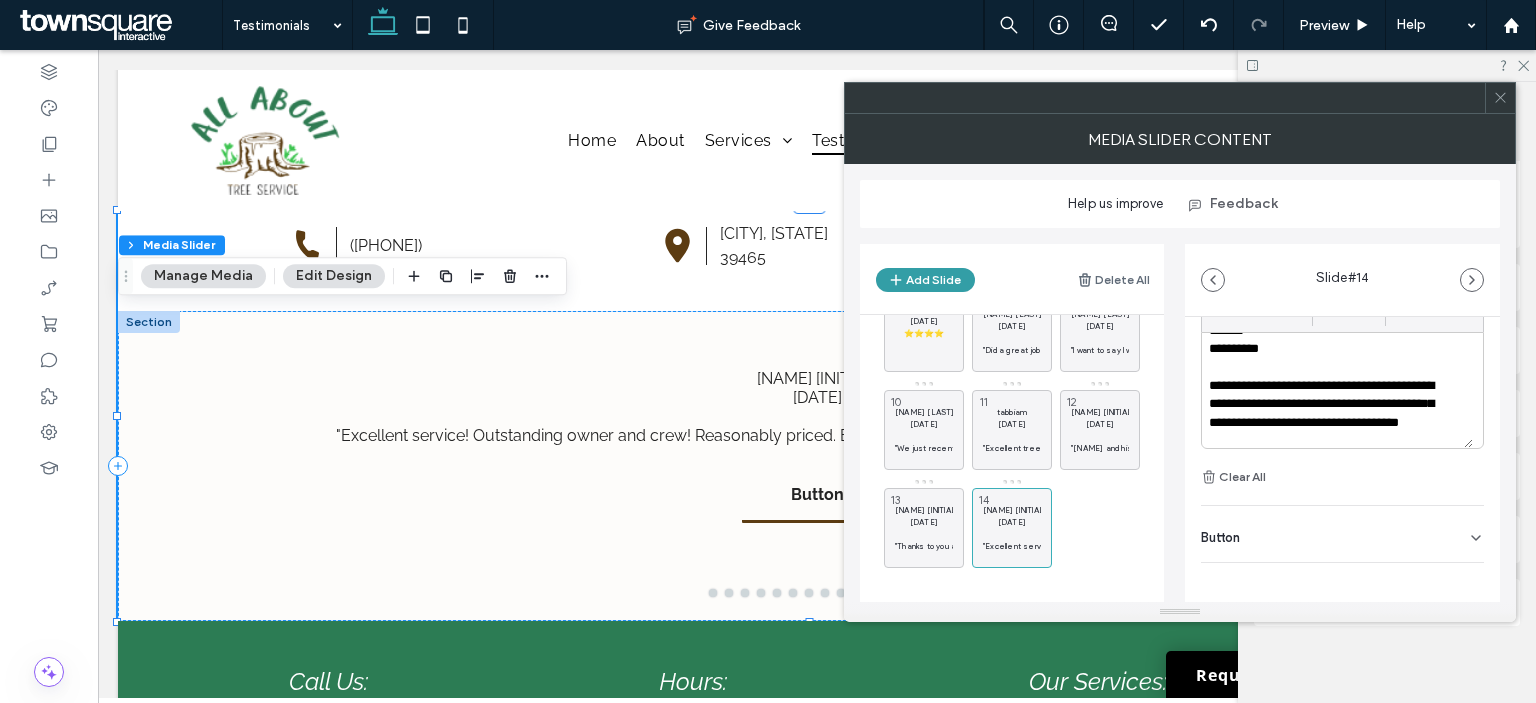 click on "Add Slide" at bounding box center (925, 280) 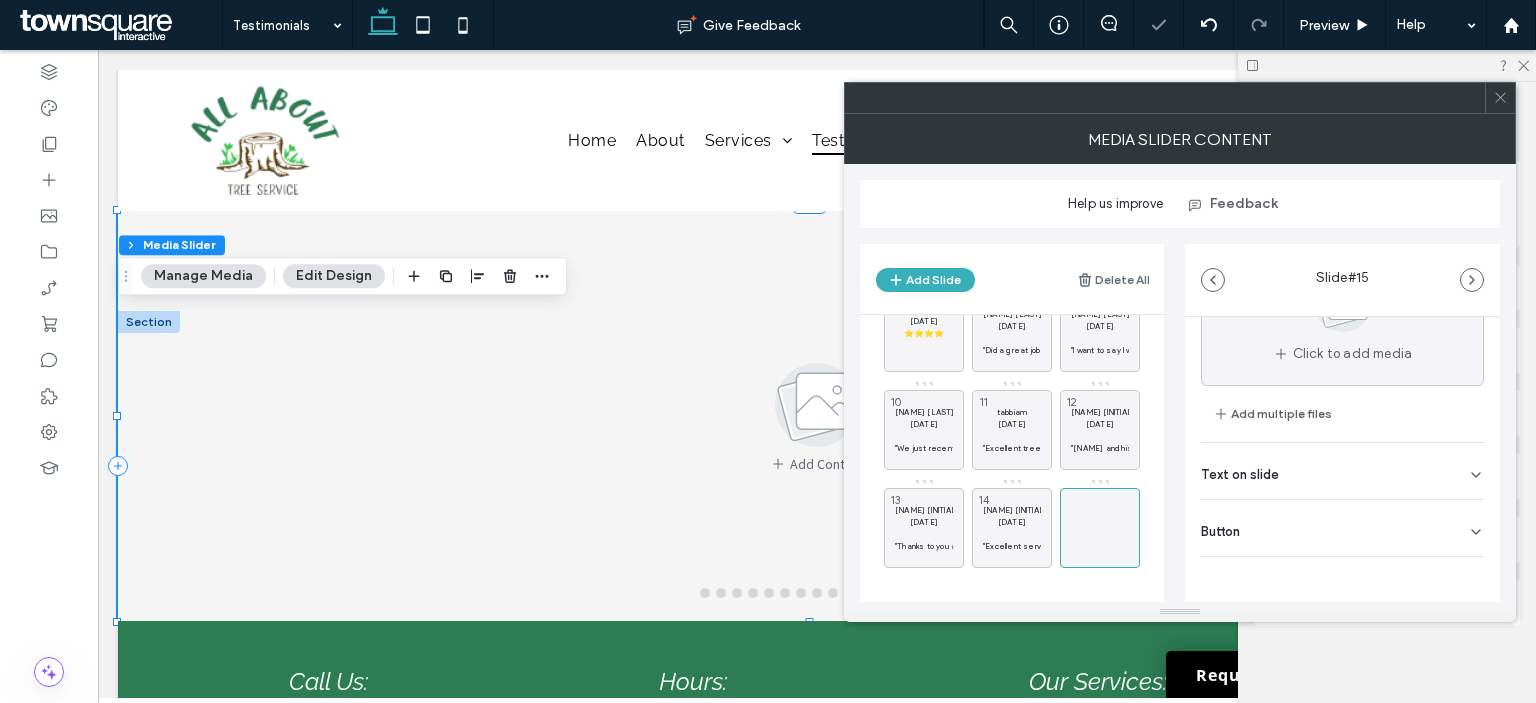 click on "Text on slide" at bounding box center [1342, 471] 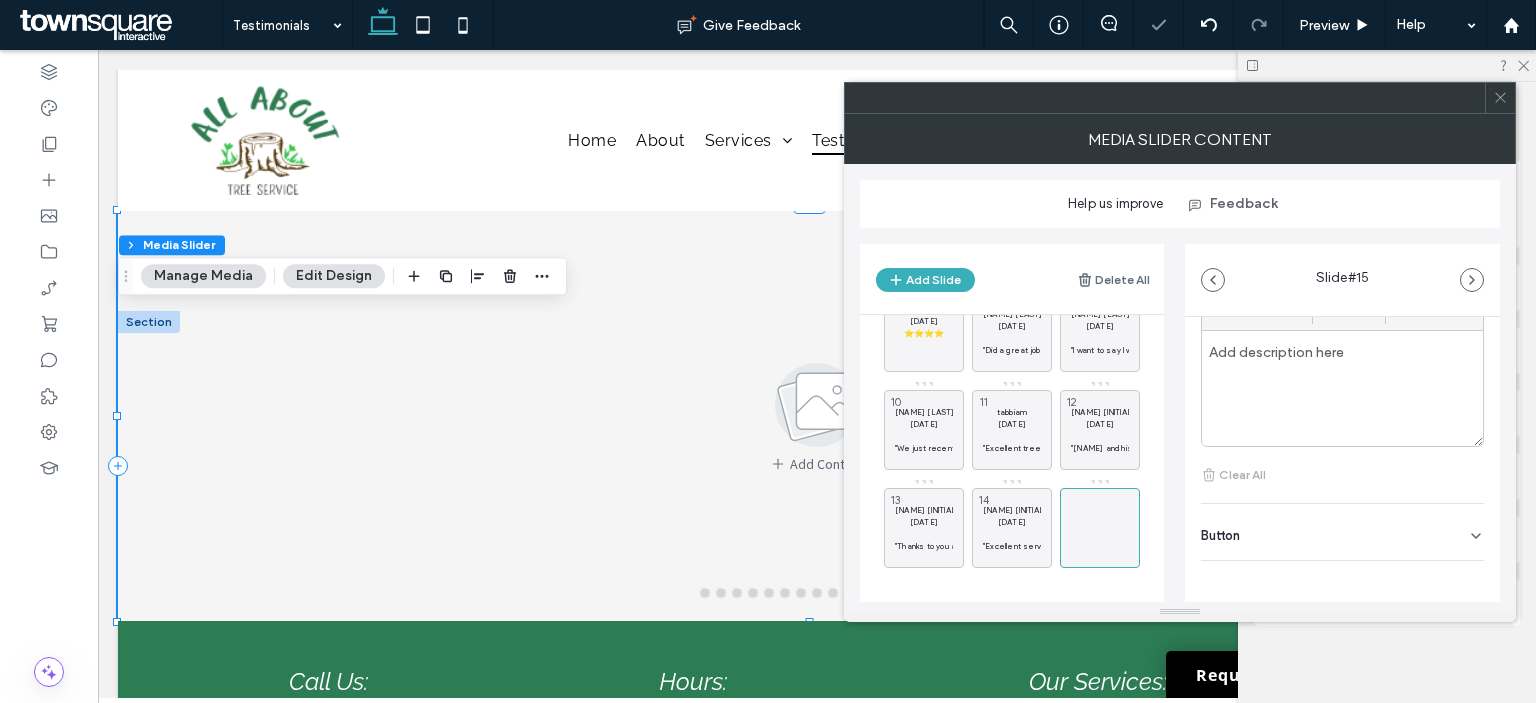 scroll, scrollTop: 392, scrollLeft: 0, axis: vertical 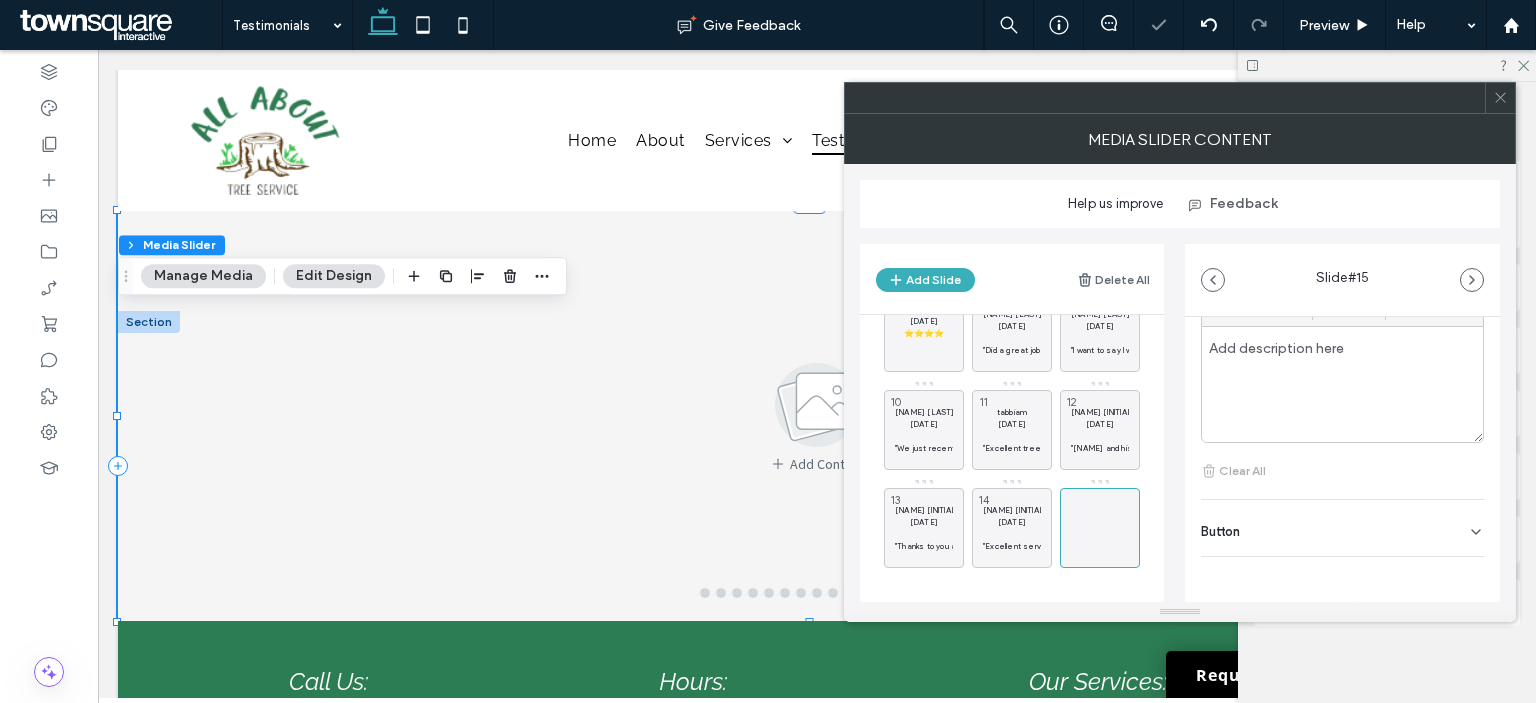 click at bounding box center (1342, 384) 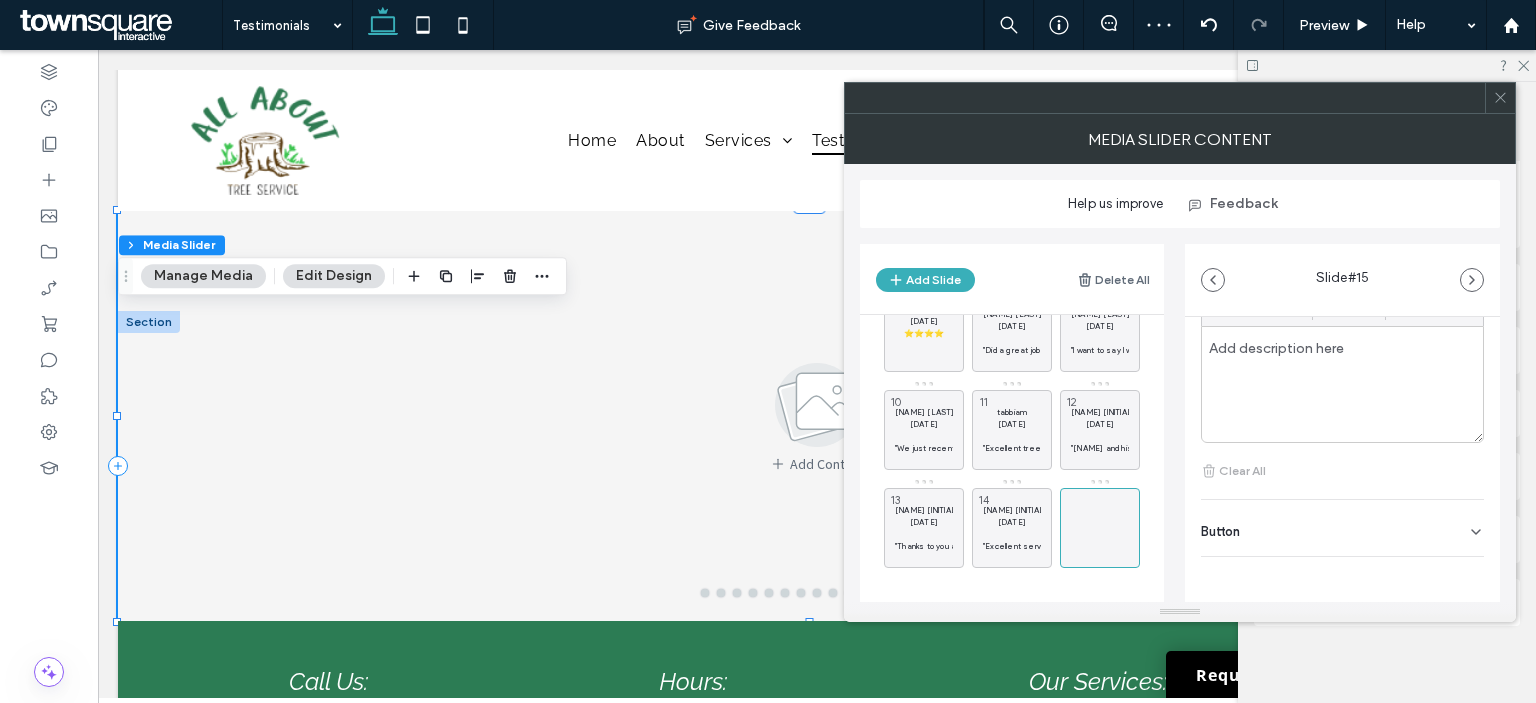 paste 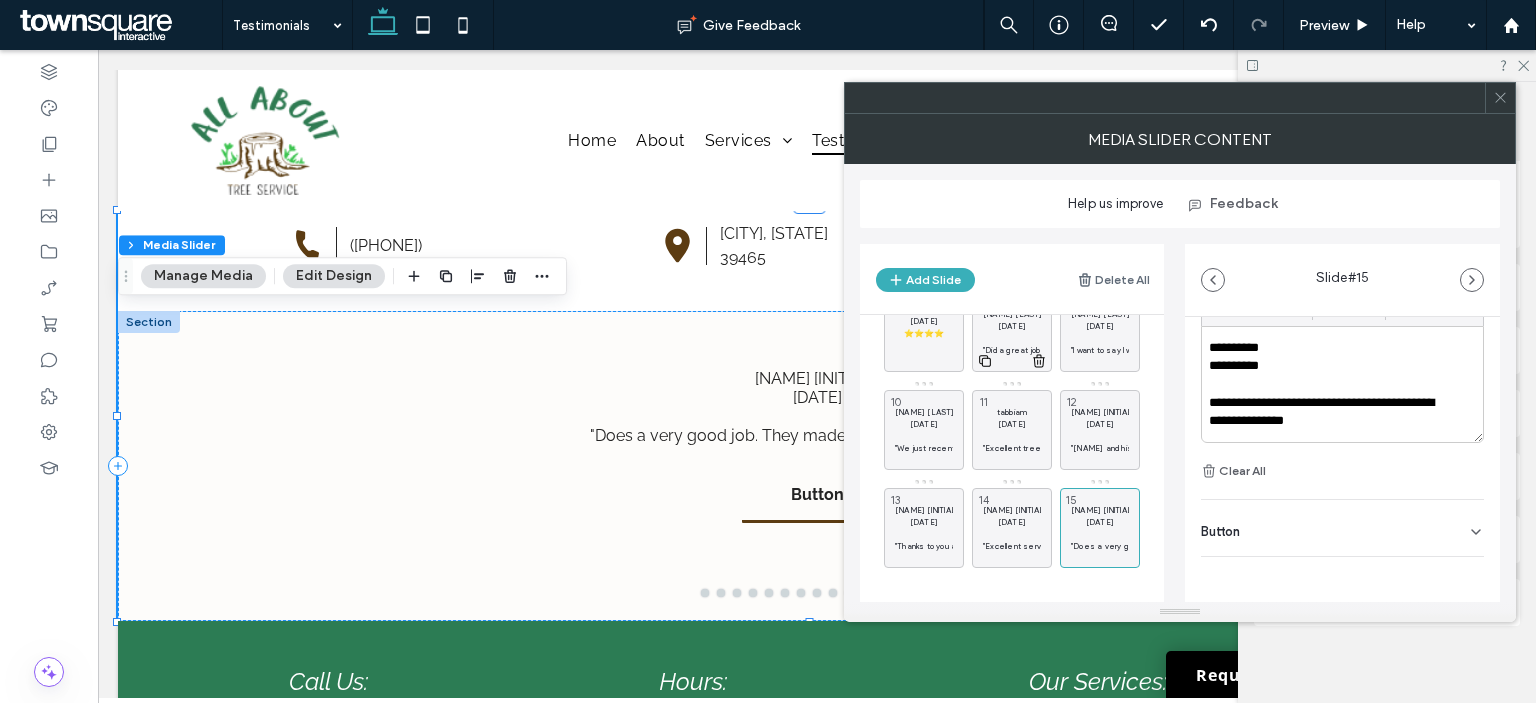 click at bounding box center [1012, 338] 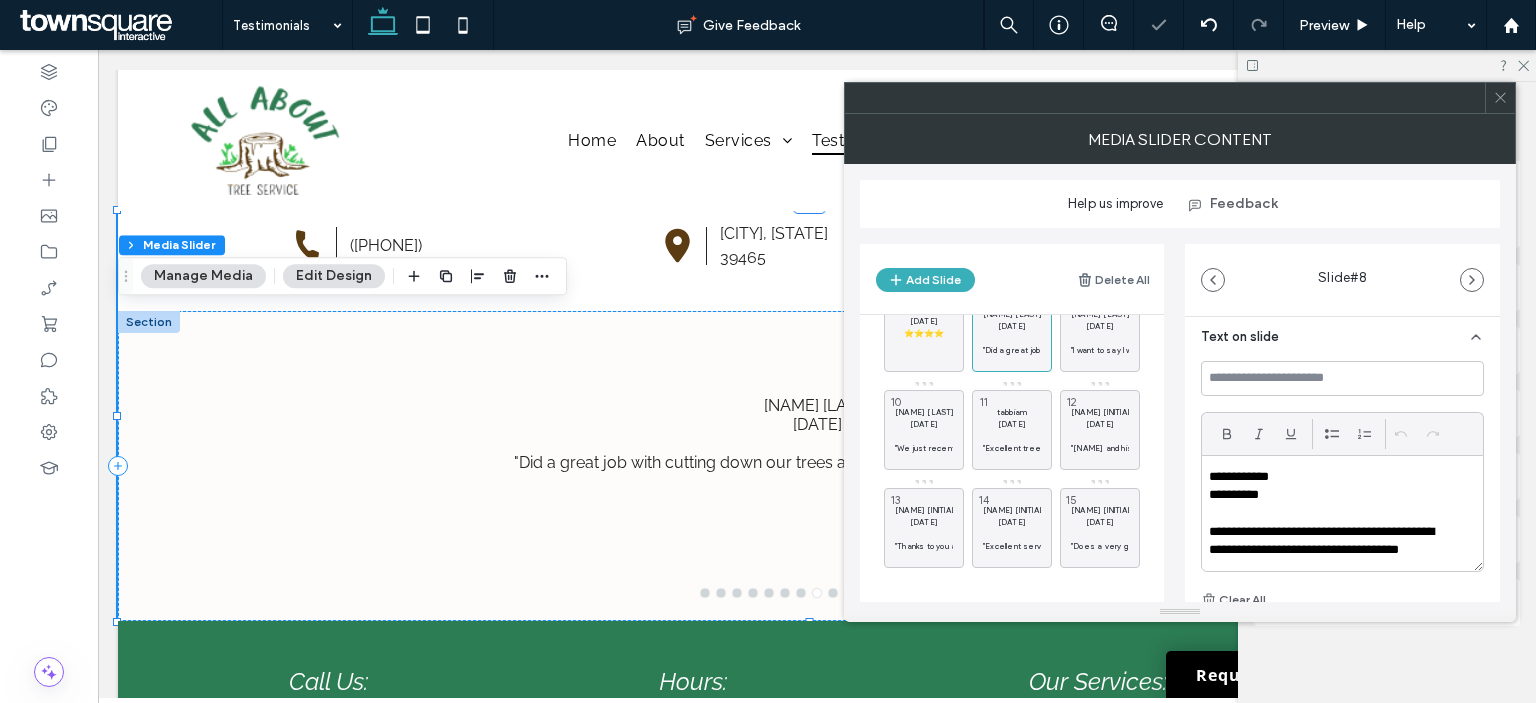 scroll, scrollTop: 198, scrollLeft: 0, axis: vertical 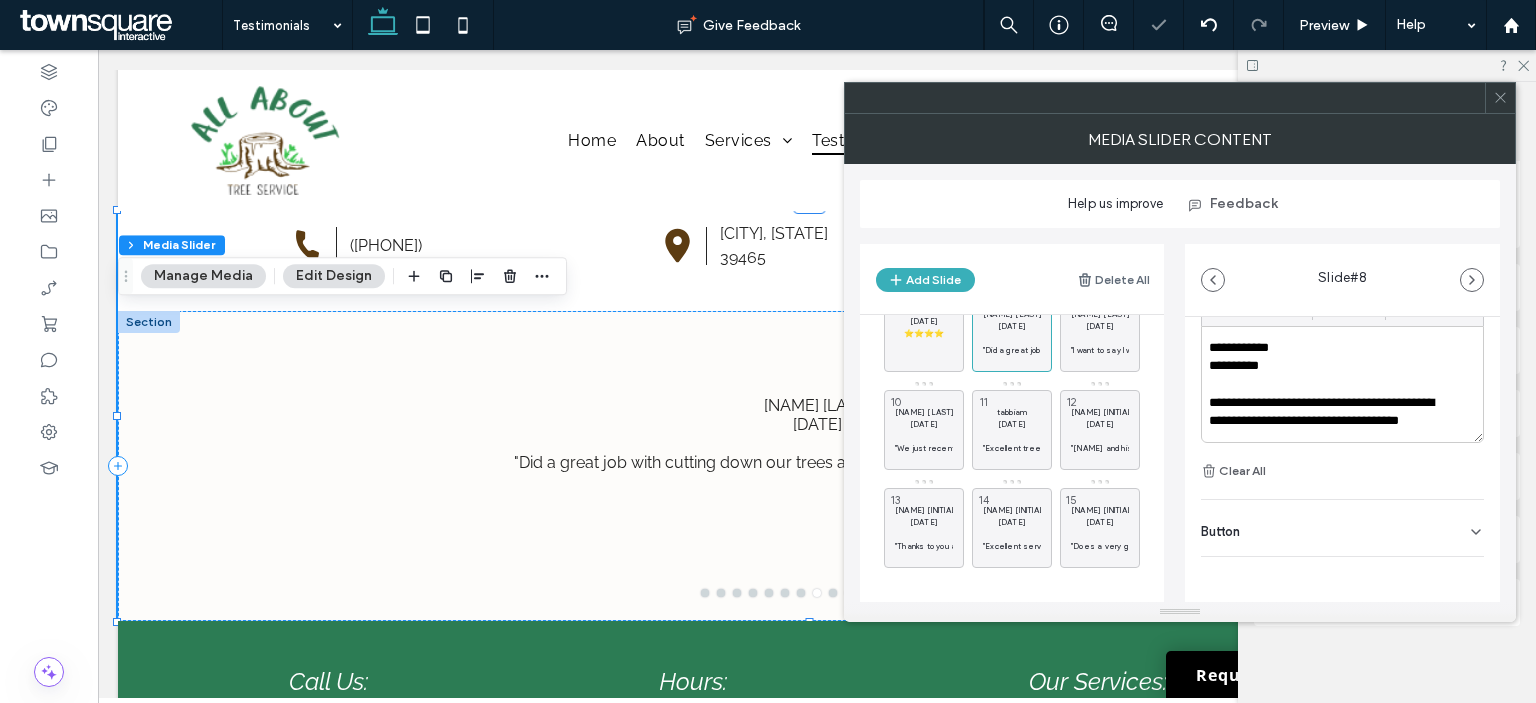 click on "Button" at bounding box center [1342, 528] 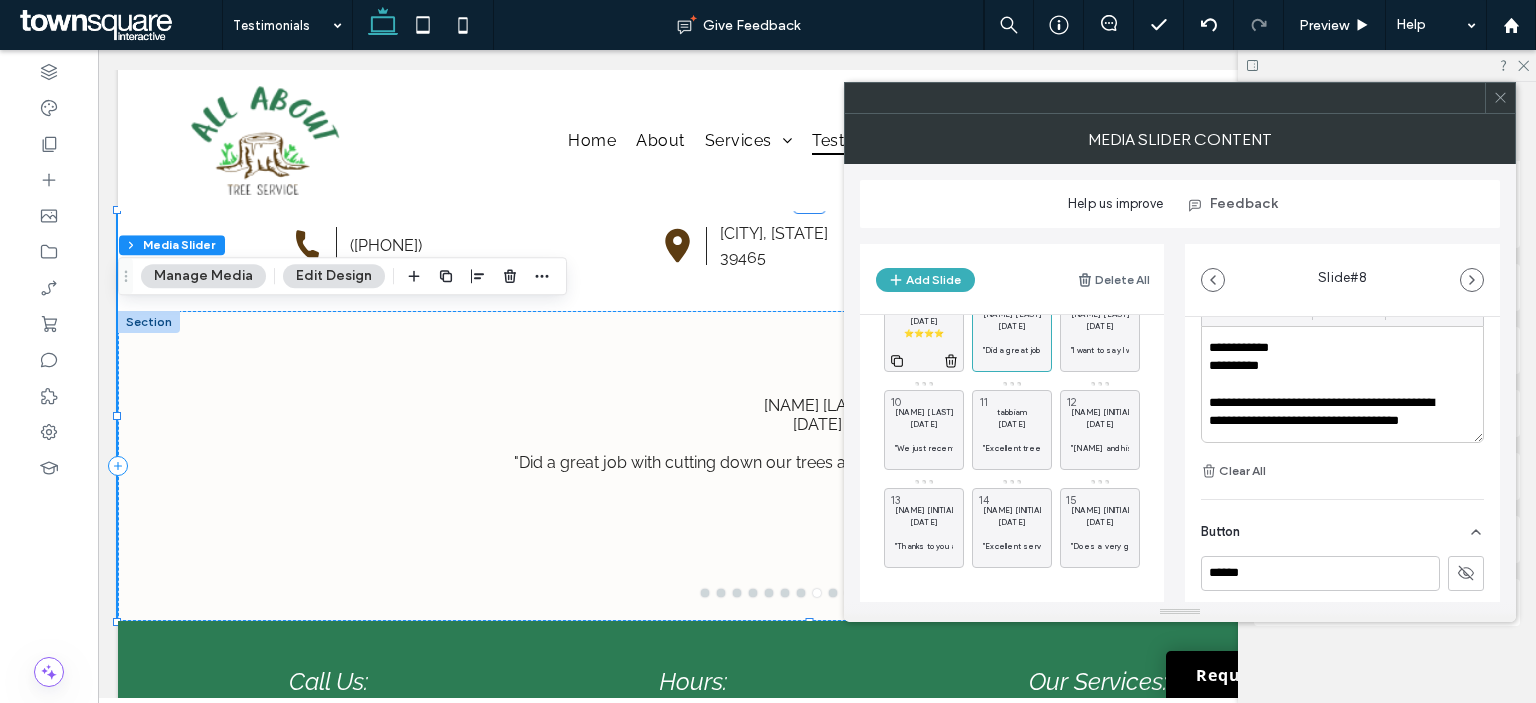 click on "[DATE]" at bounding box center [924, 321] 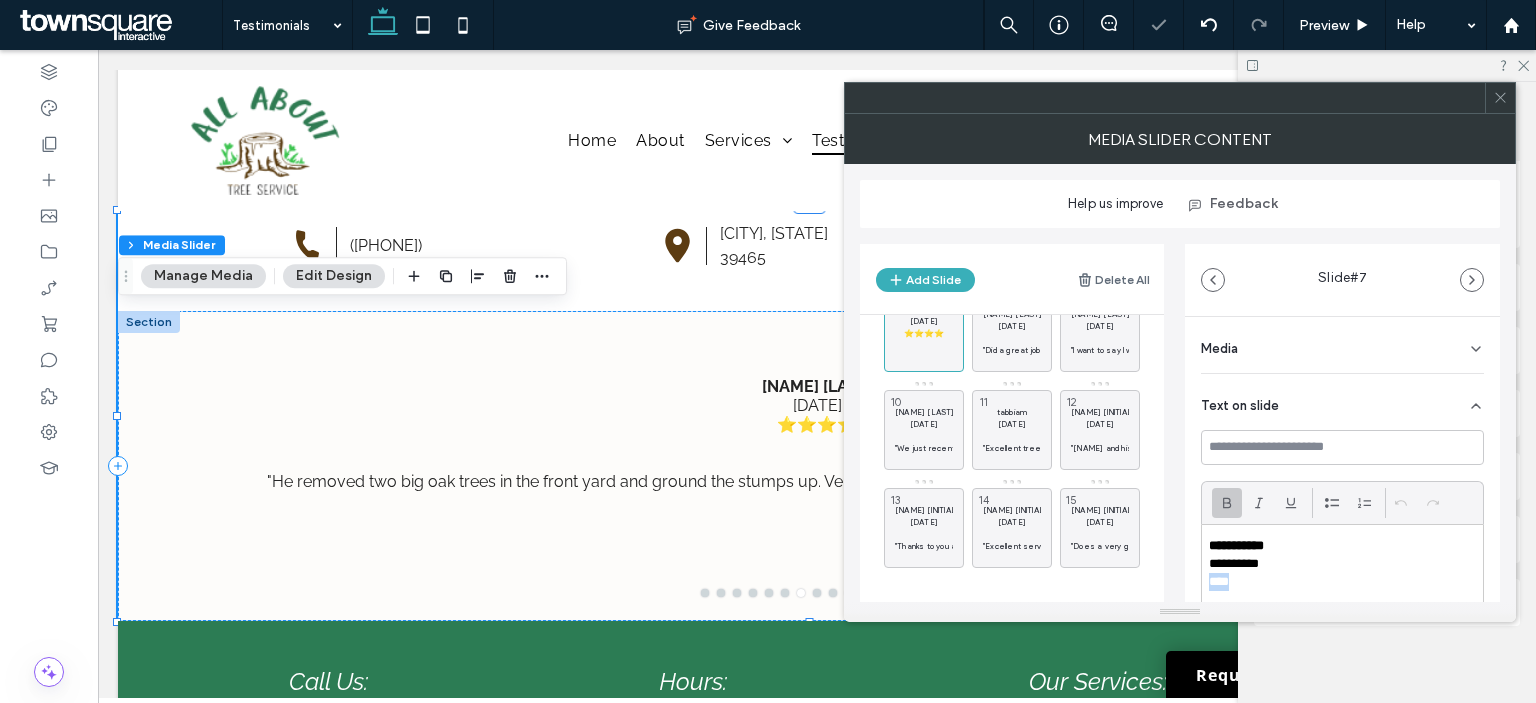 drag, startPoint x: 1262, startPoint y: 584, endPoint x: 1169, endPoint y: 583, distance: 93.00538 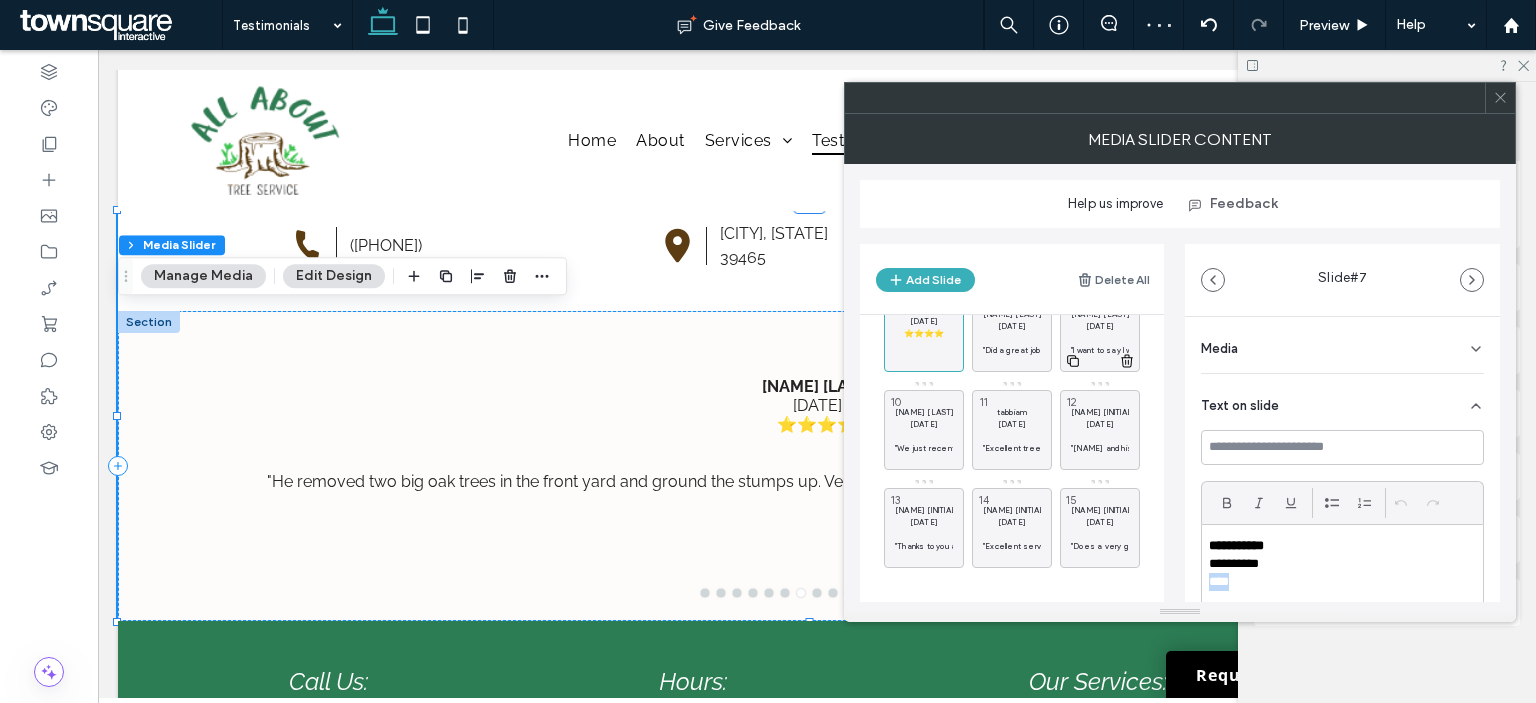 copy on "****" 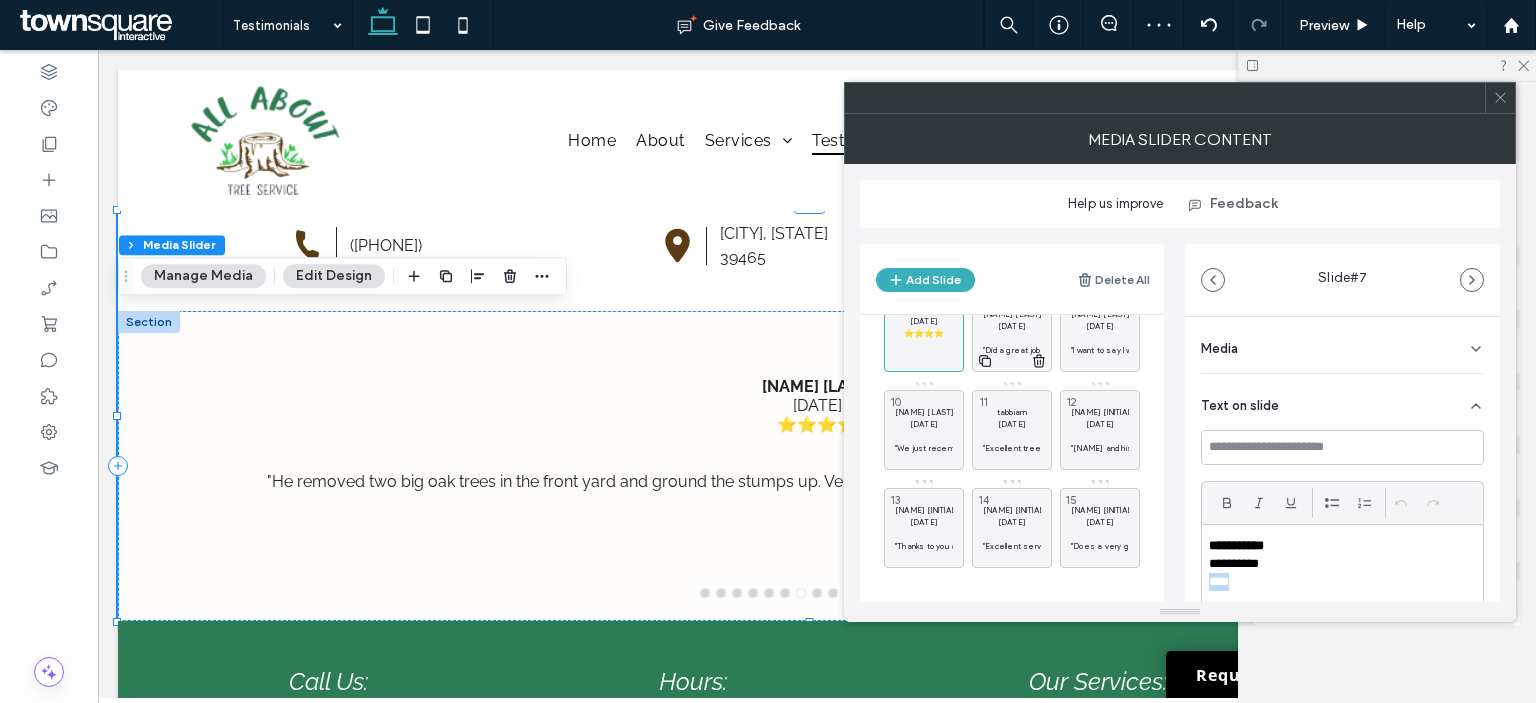 click on "[NAME] [LAST]" at bounding box center [1012, 314] 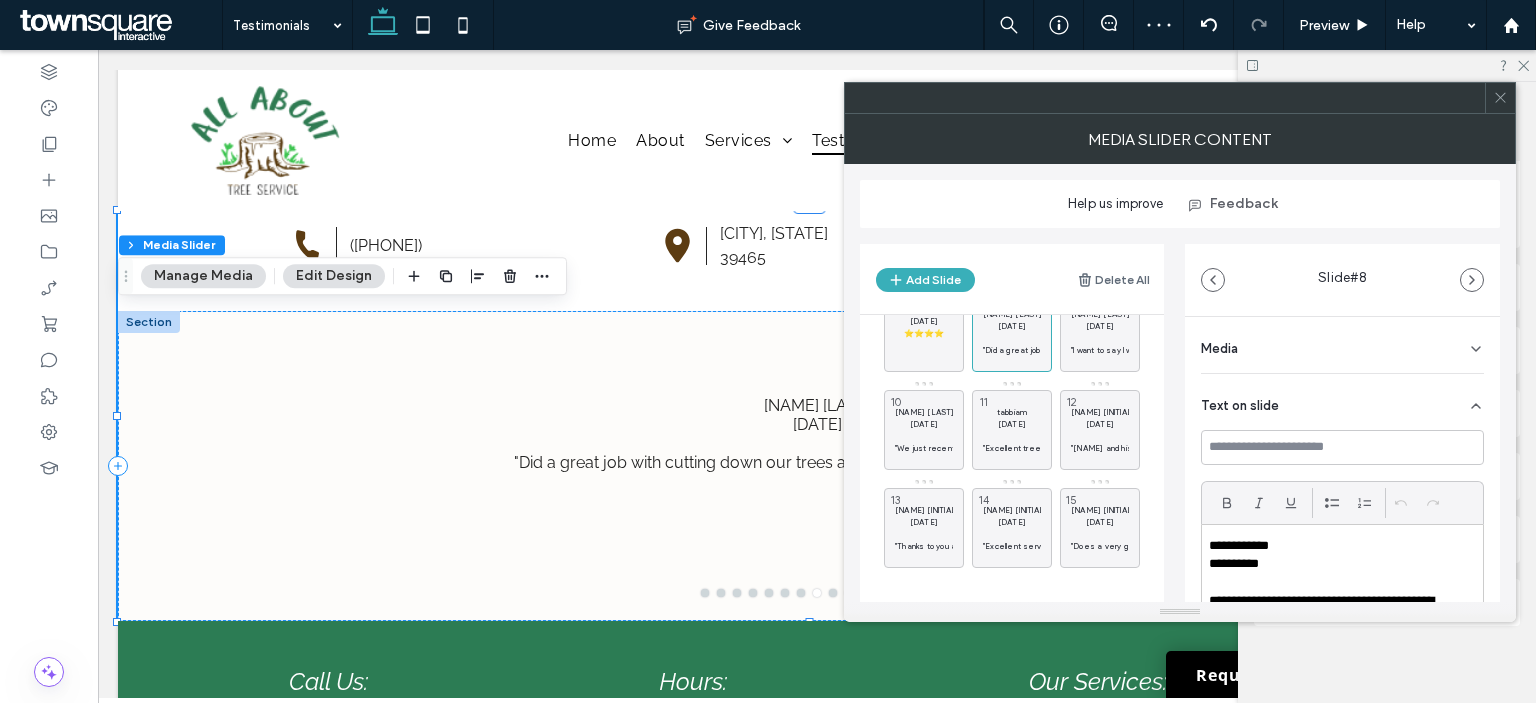 click on "**********" at bounding box center [1330, 564] 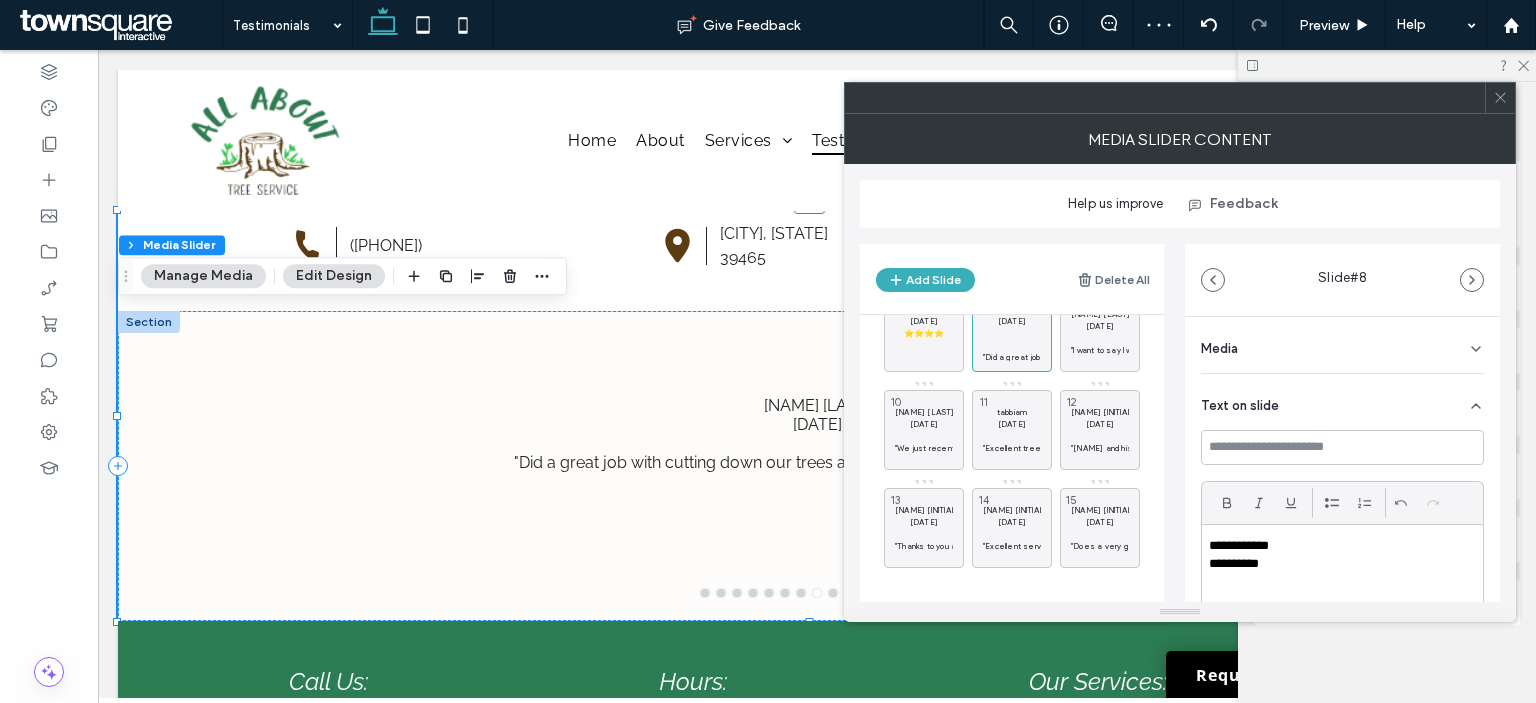 paste 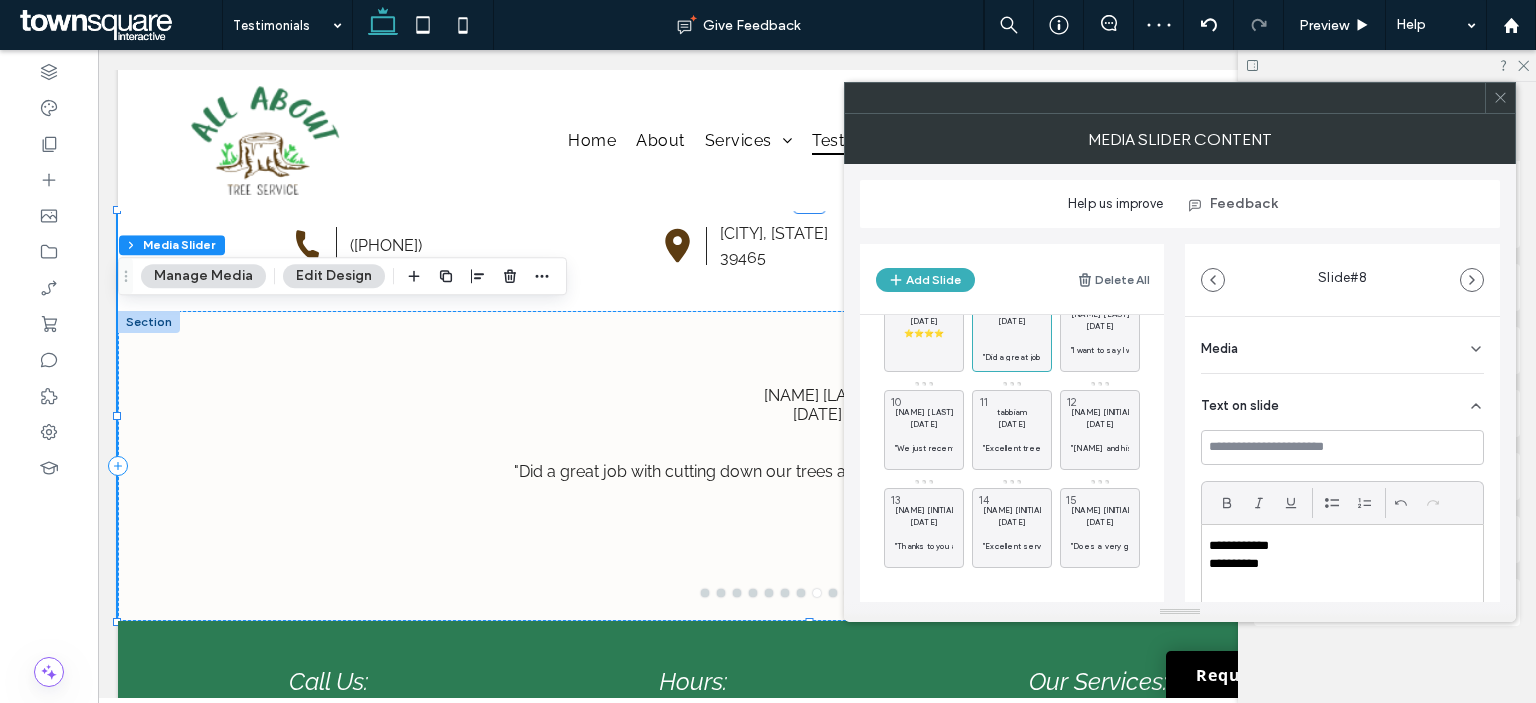scroll, scrollTop: 0, scrollLeft: 0, axis: both 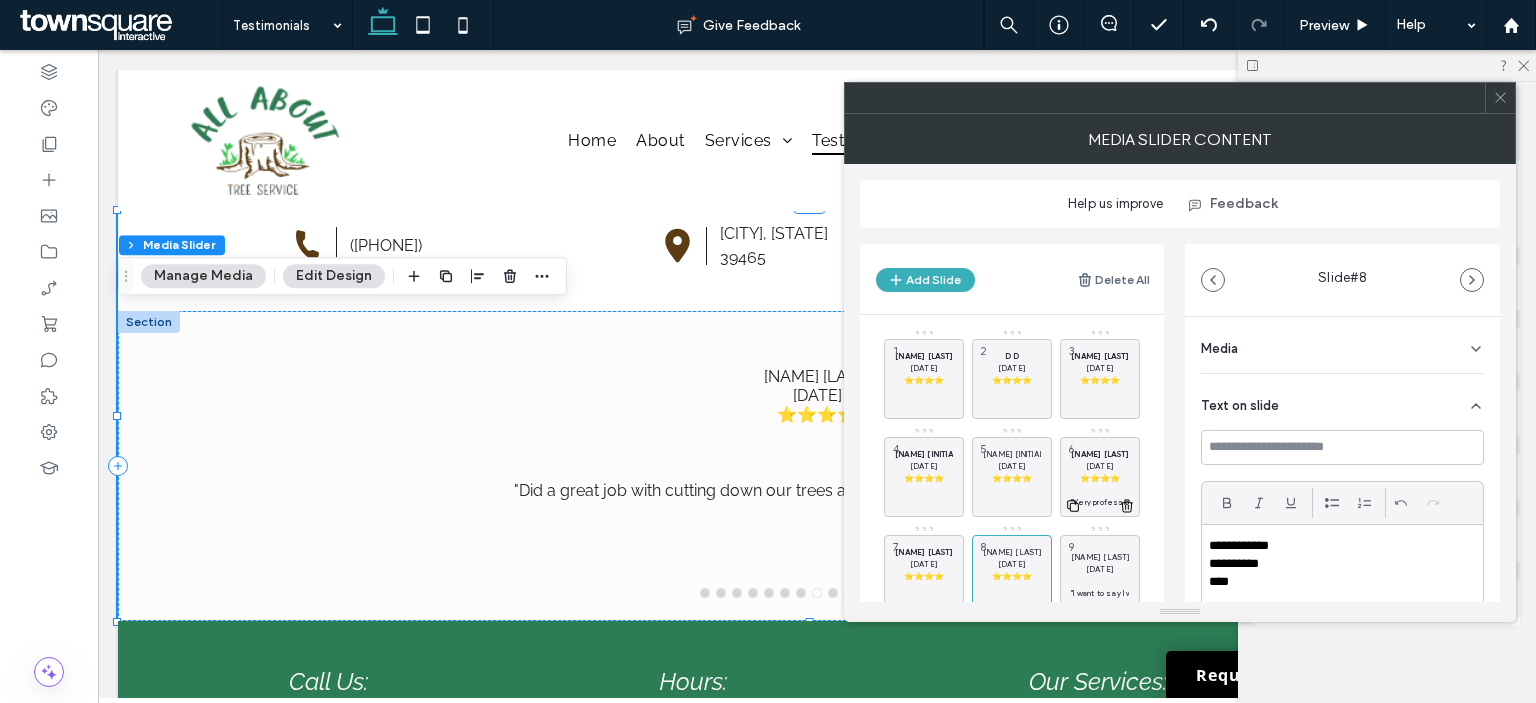 click on "[DATE]" at bounding box center [1100, 466] 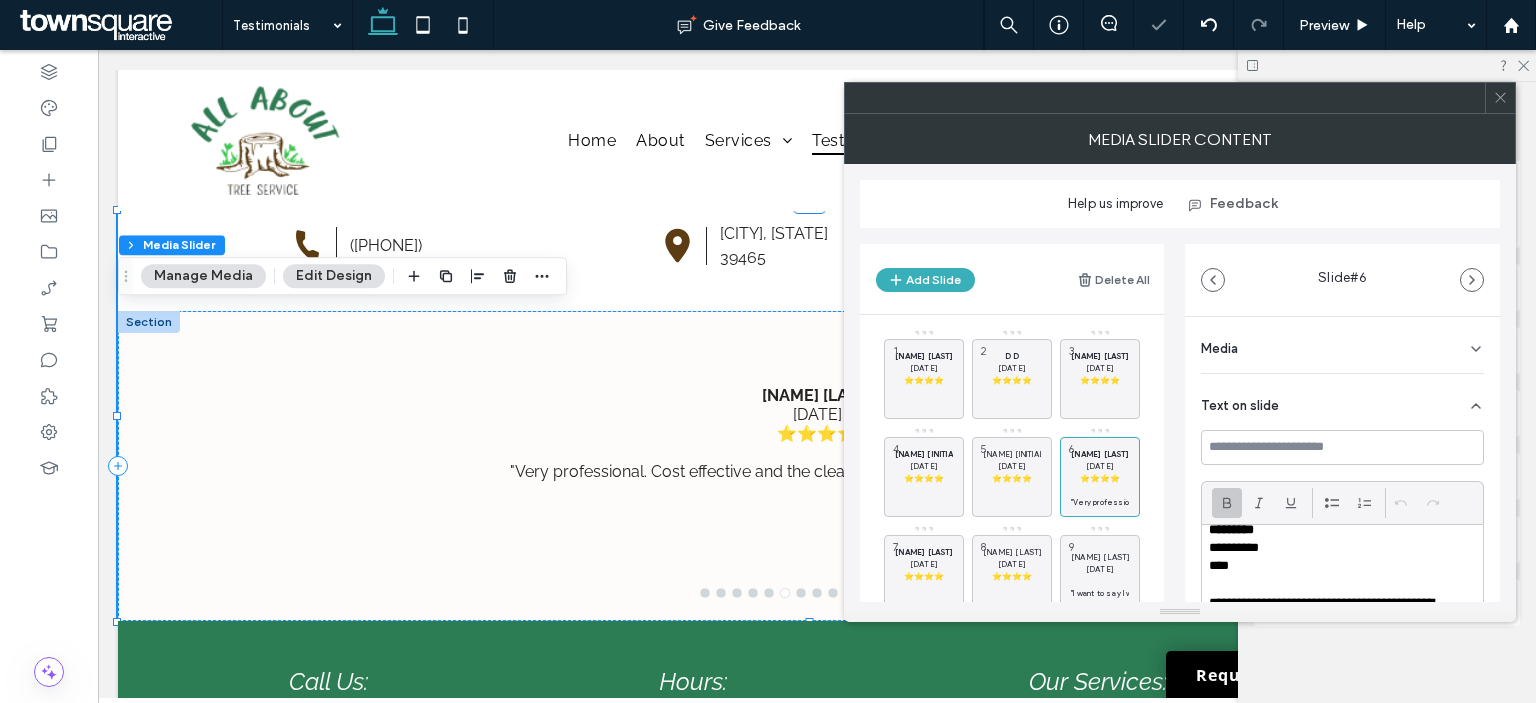 scroll, scrollTop: 19, scrollLeft: 0, axis: vertical 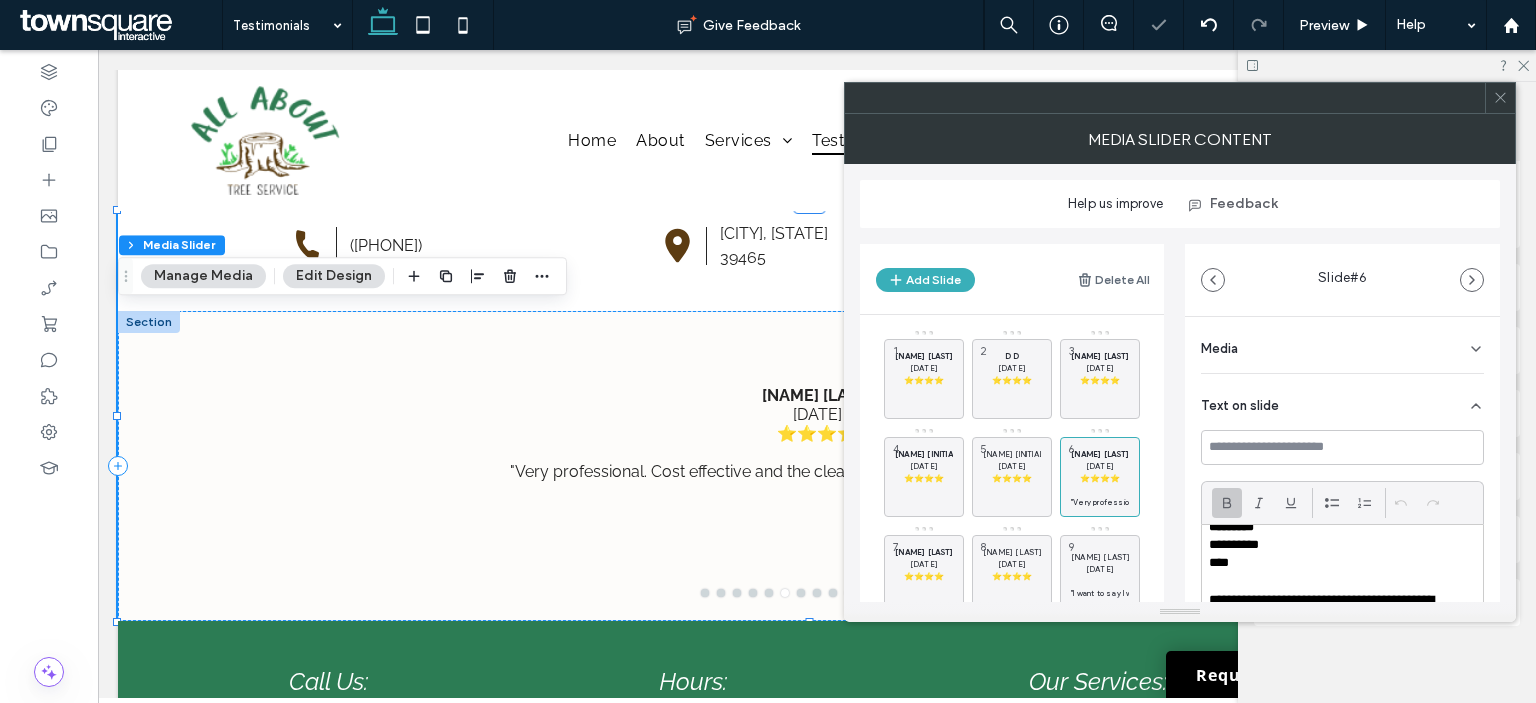 click at bounding box center (1337, 582) 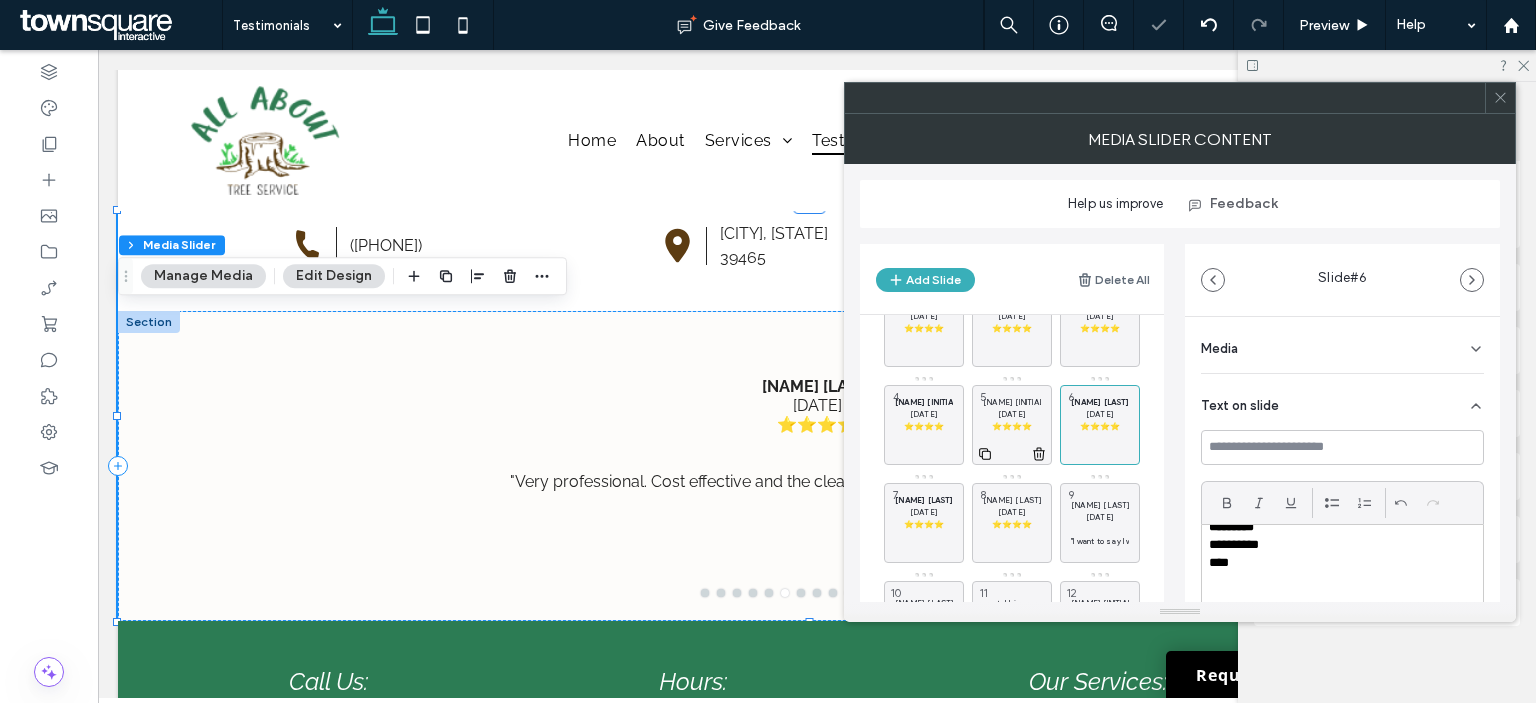 scroll, scrollTop: 100, scrollLeft: 0, axis: vertical 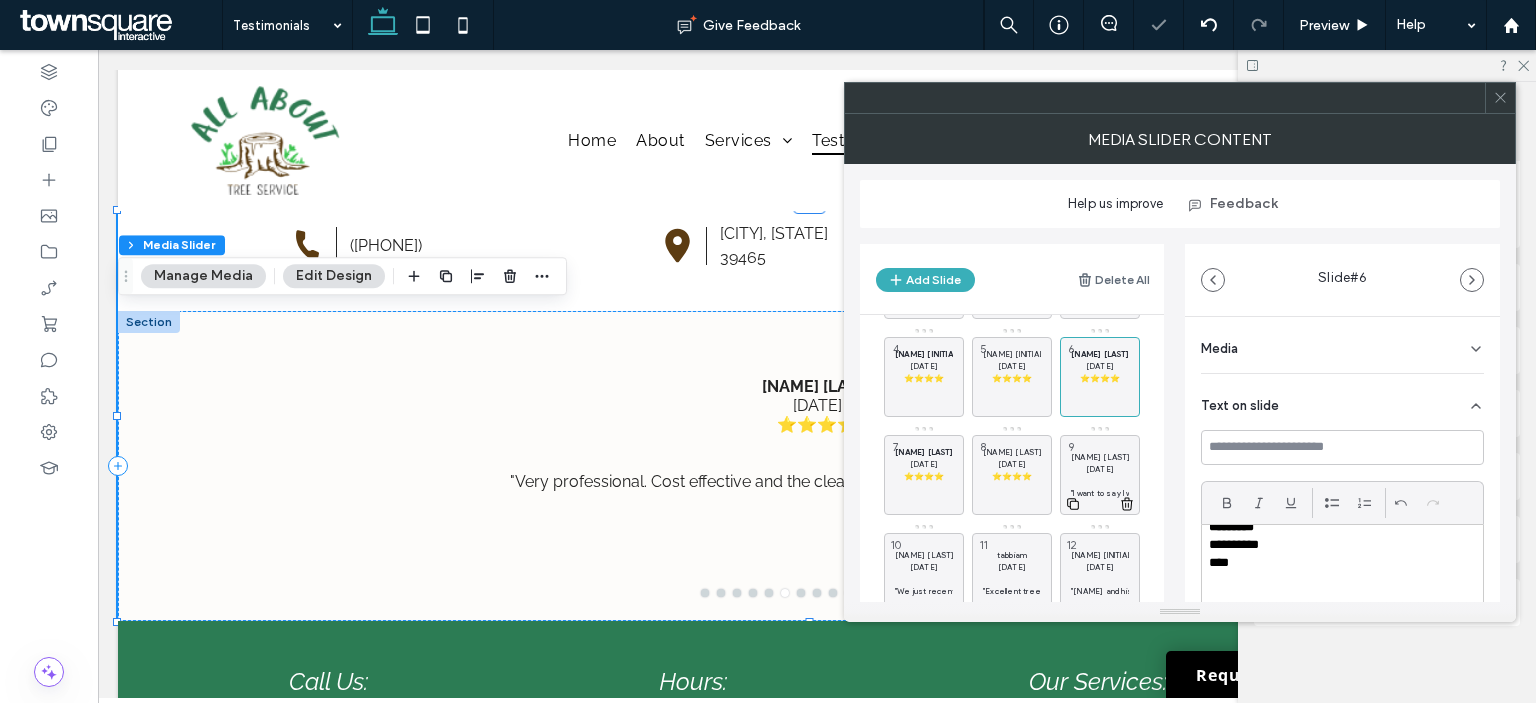click on "[NAME] [LAST]" at bounding box center (1100, 457) 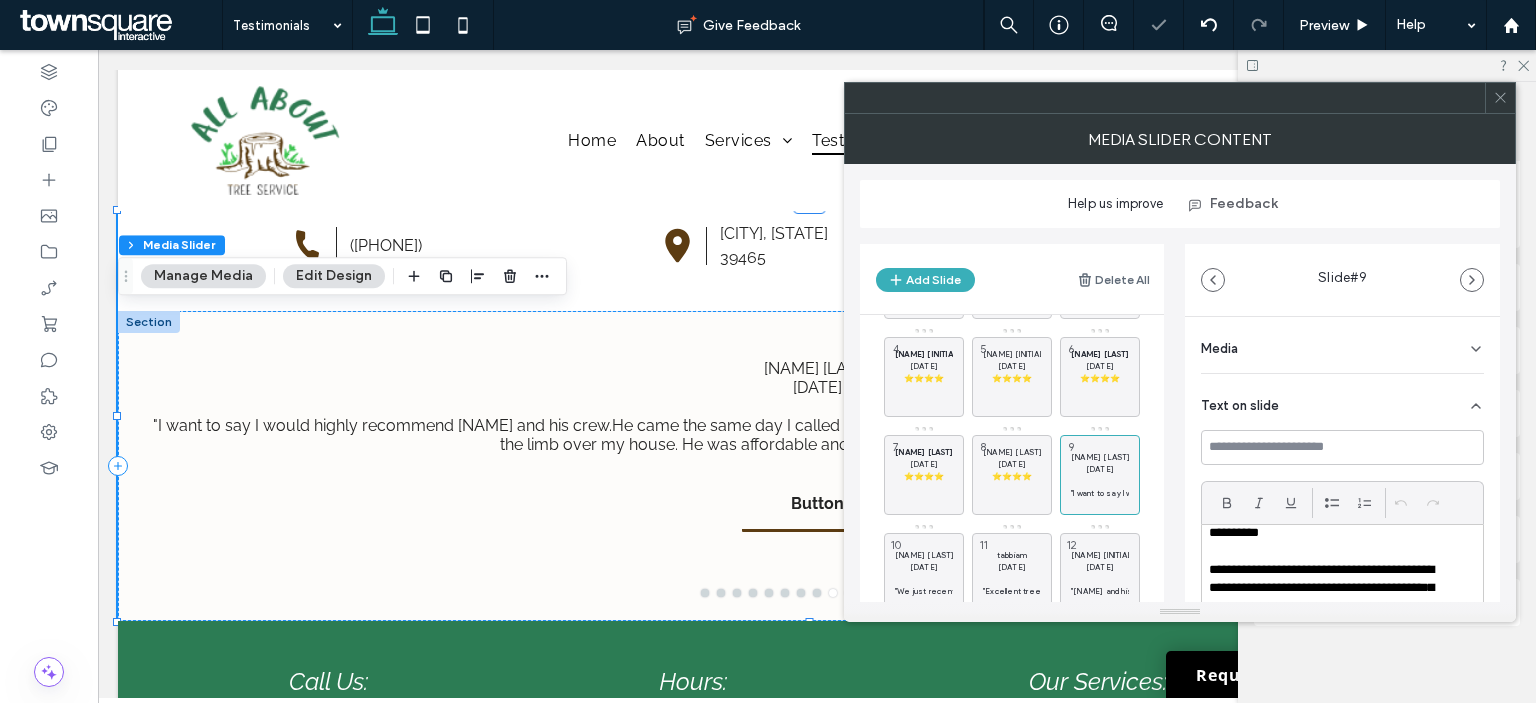 scroll, scrollTop: 0, scrollLeft: 0, axis: both 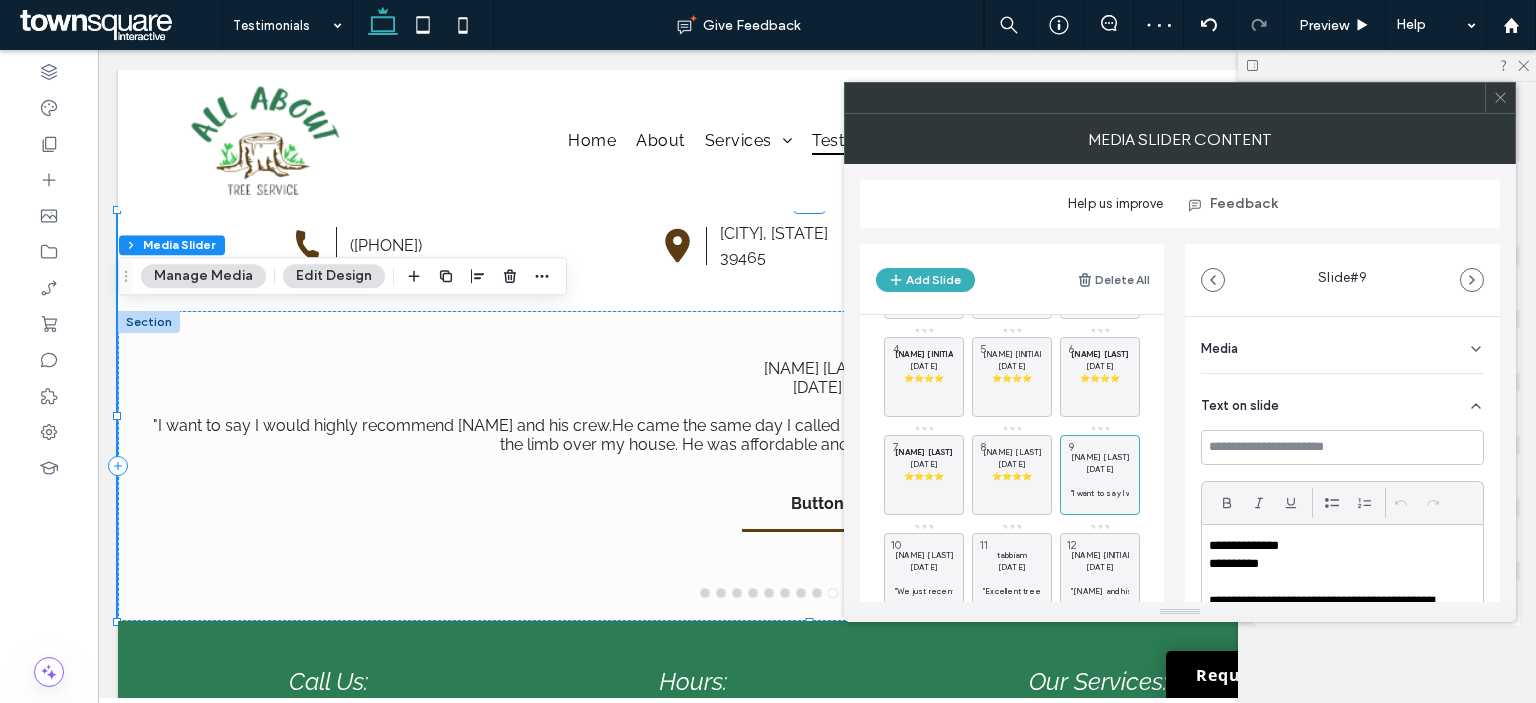 click at bounding box center [1337, 582] 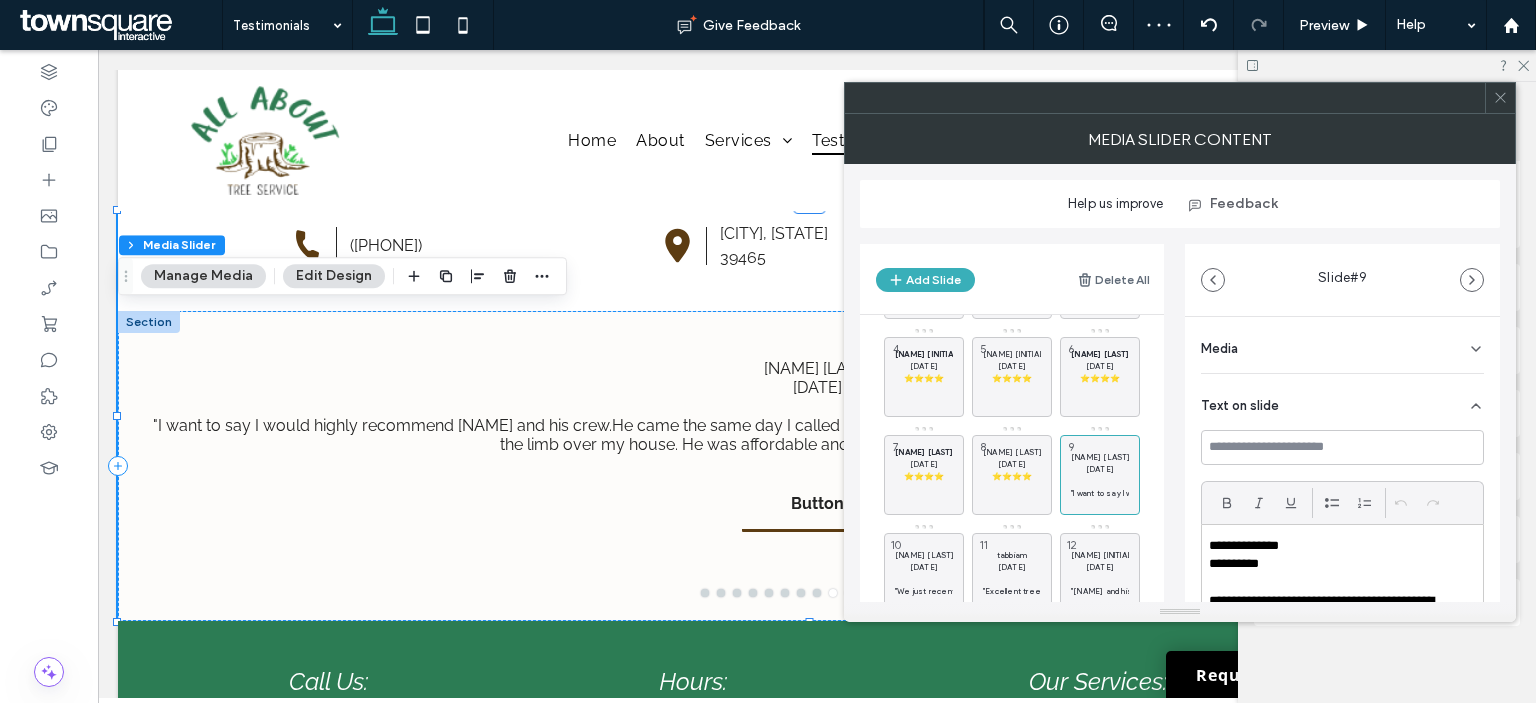 paste 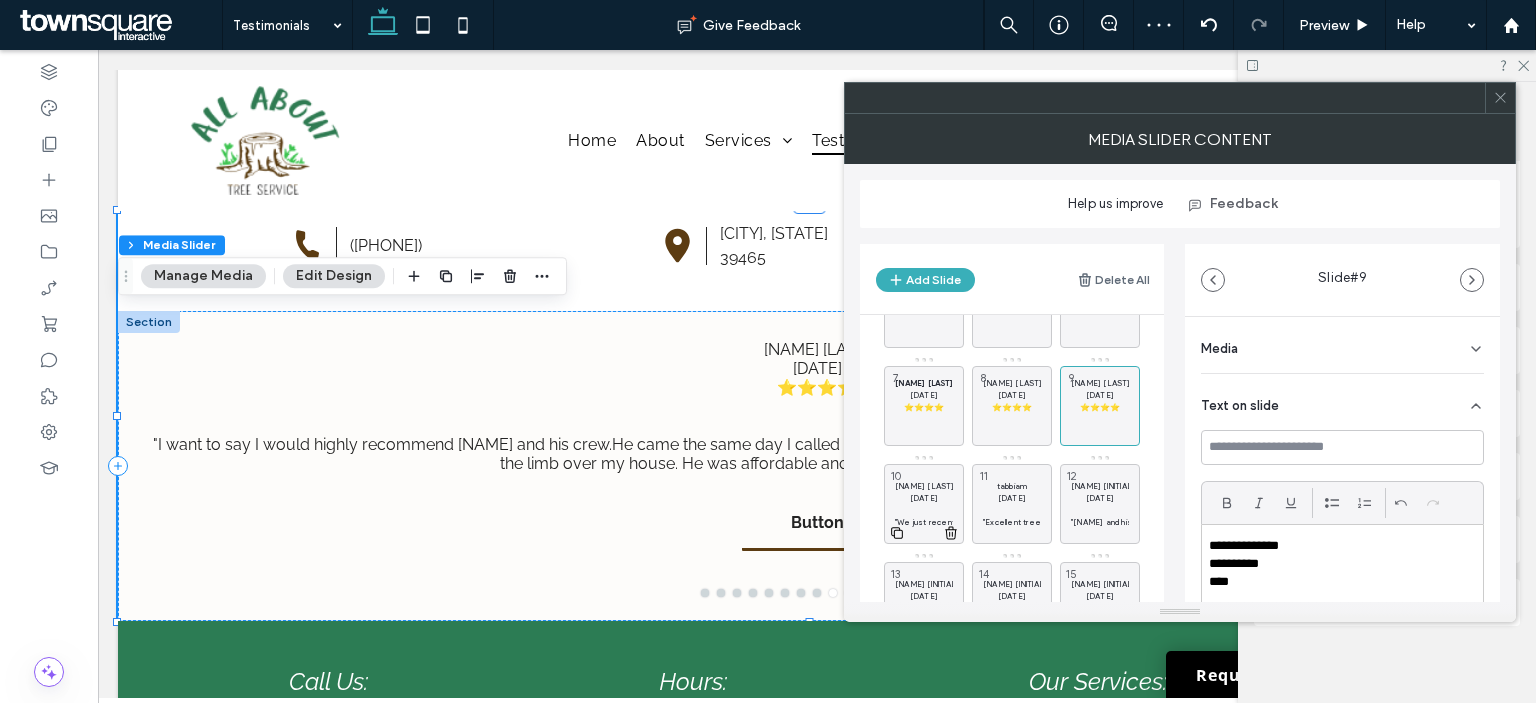 scroll, scrollTop: 200, scrollLeft: 0, axis: vertical 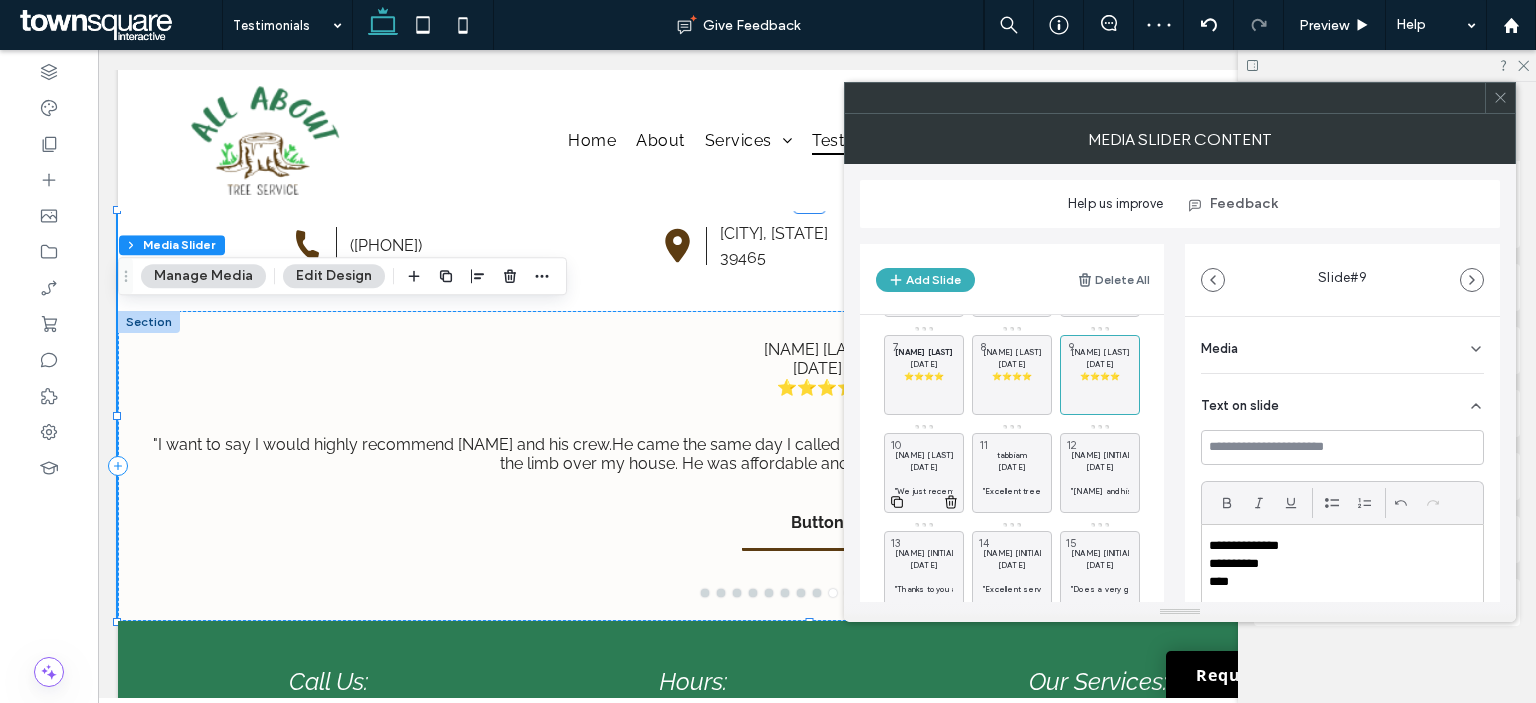 click on "[DATE]" at bounding box center (924, 467) 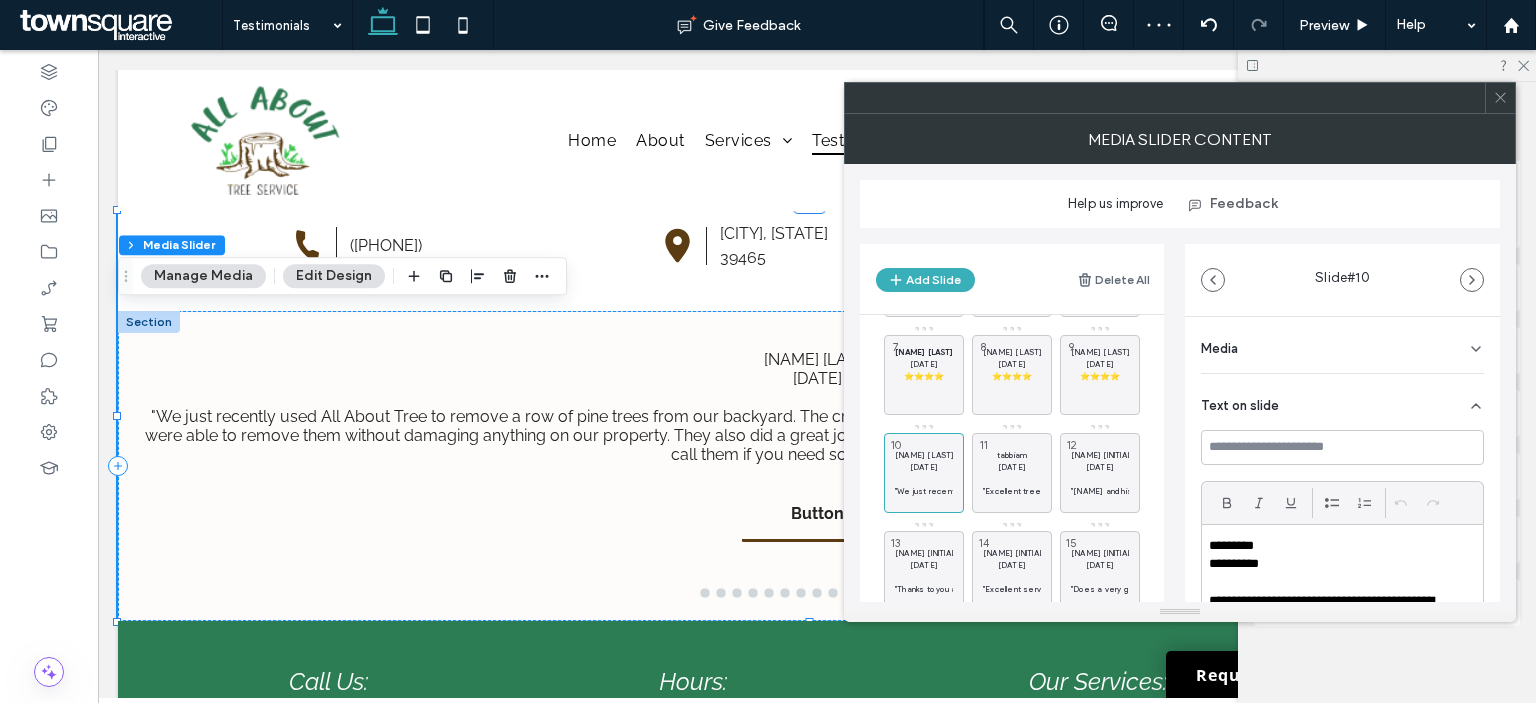 click at bounding box center [1342, 582] 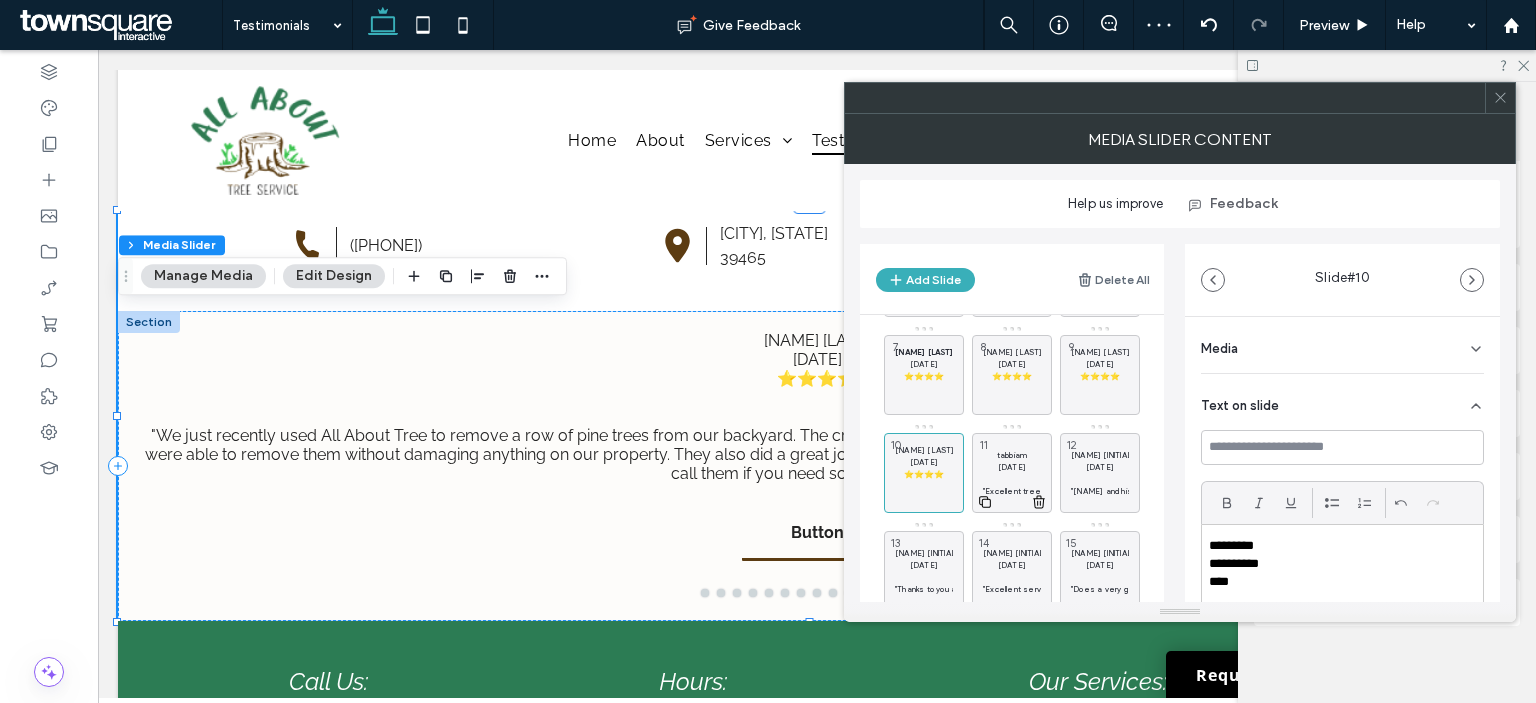 click on "[DATE]" at bounding box center [1012, 467] 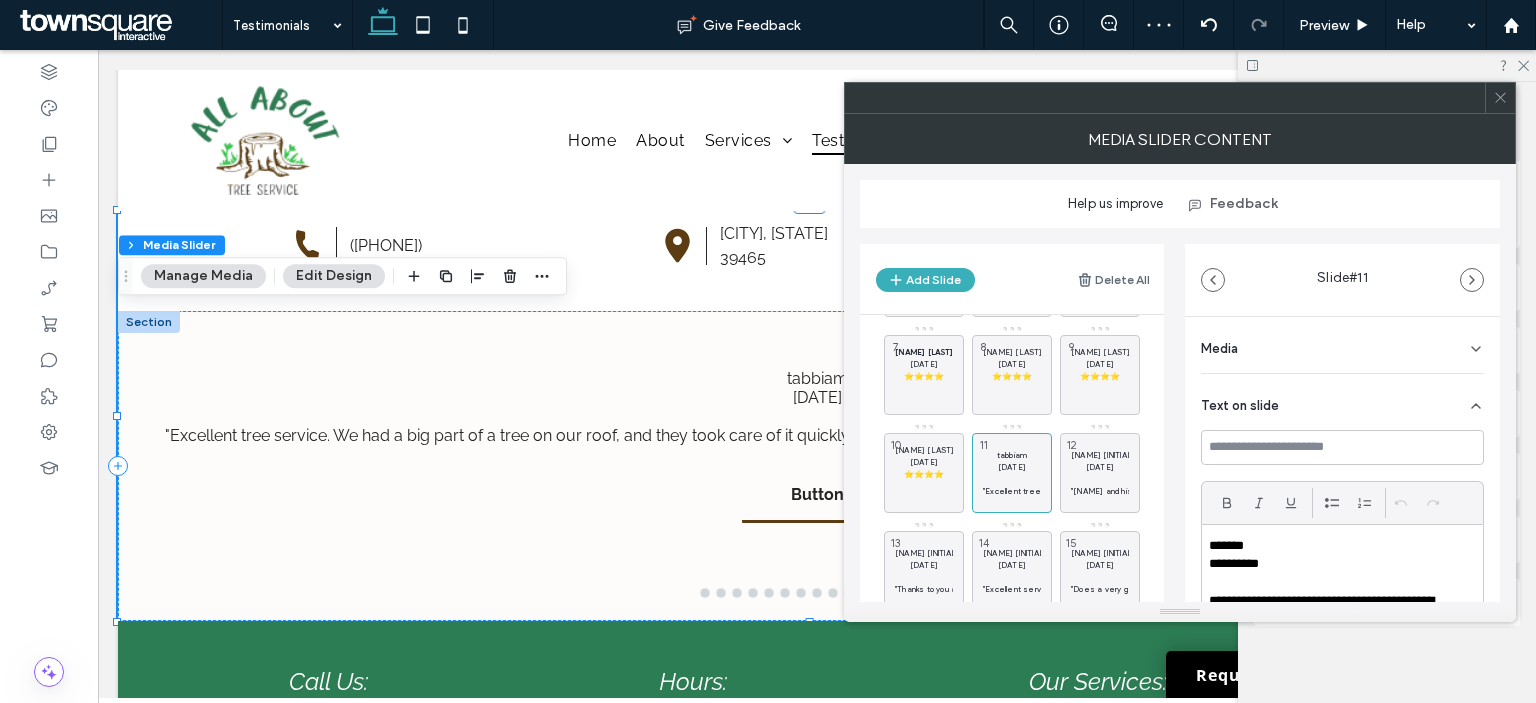 click on "**********" at bounding box center [1330, 638] 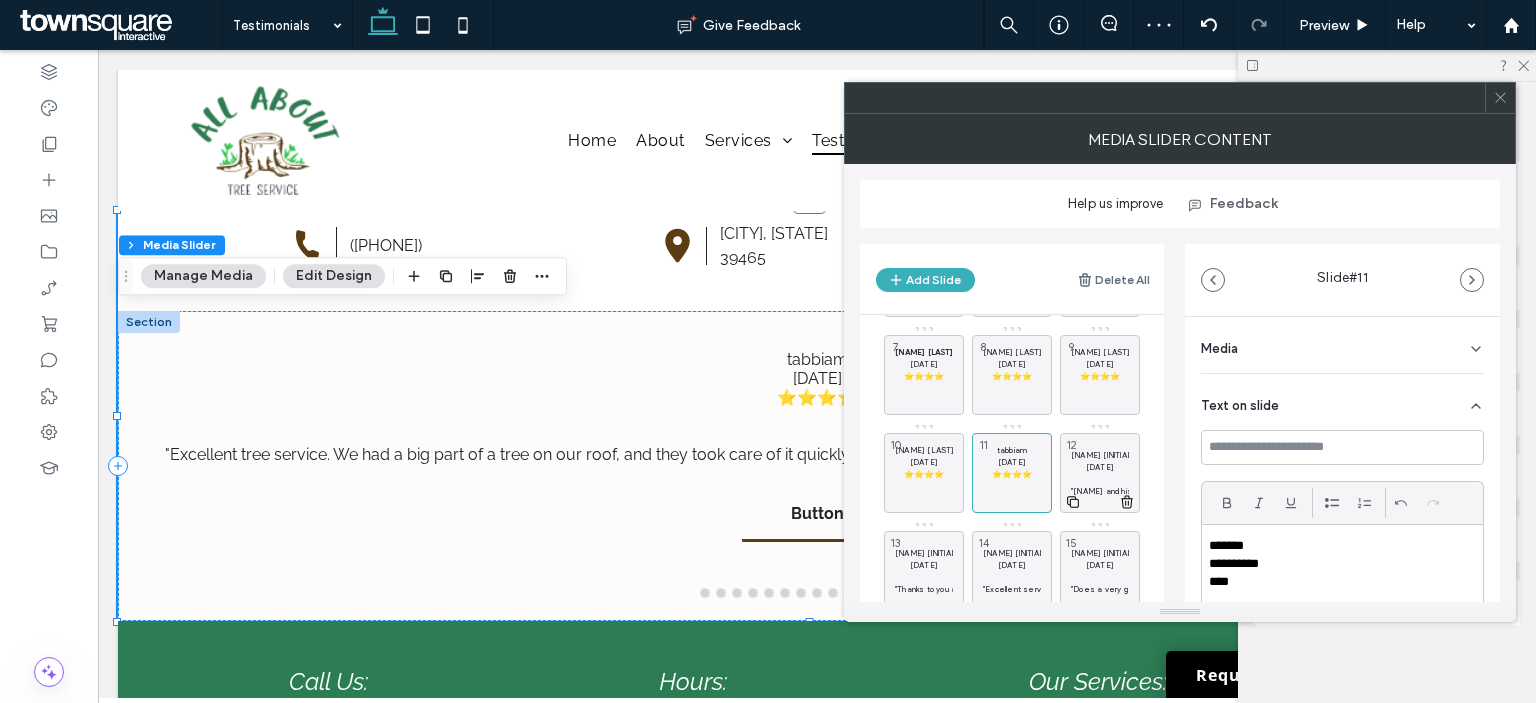 click on "[DATE]" at bounding box center (1100, 467) 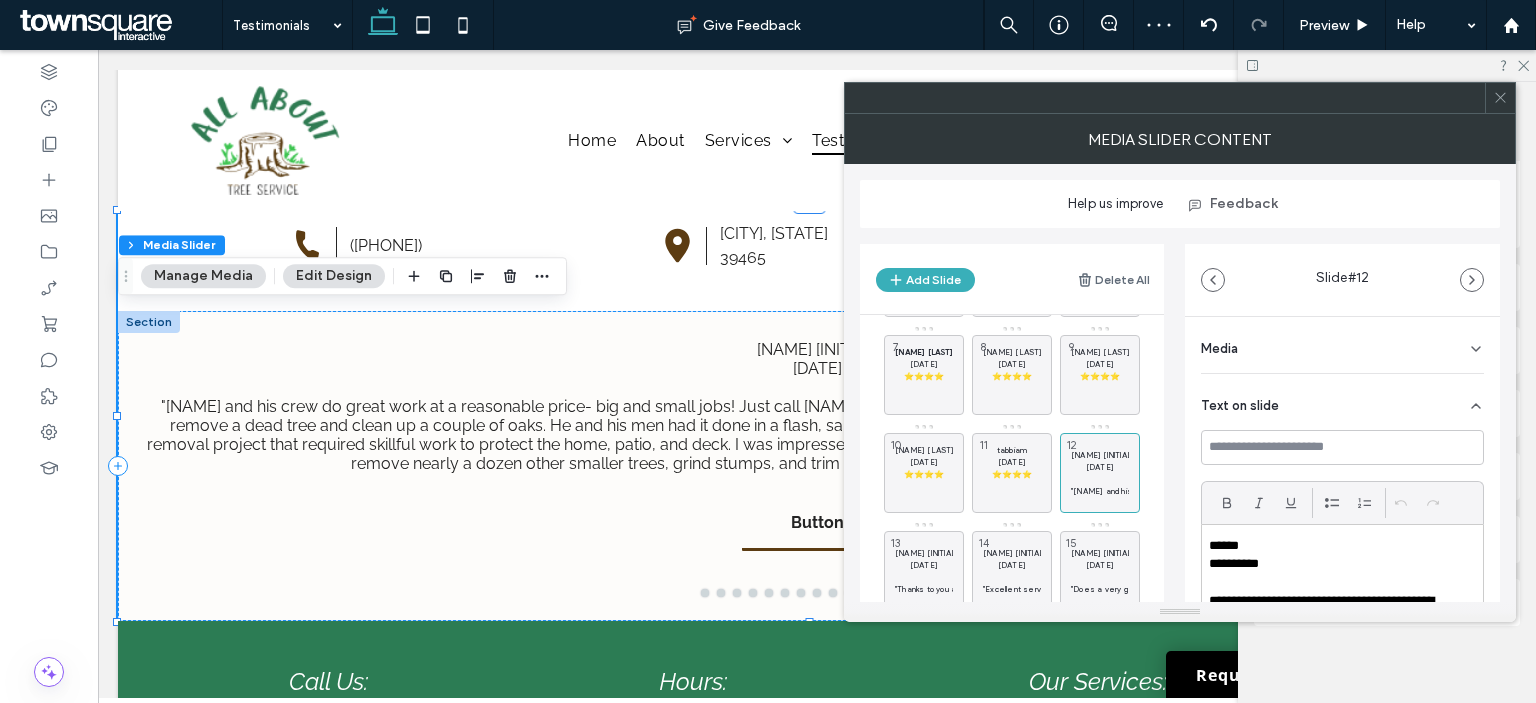 click at bounding box center (1342, 582) 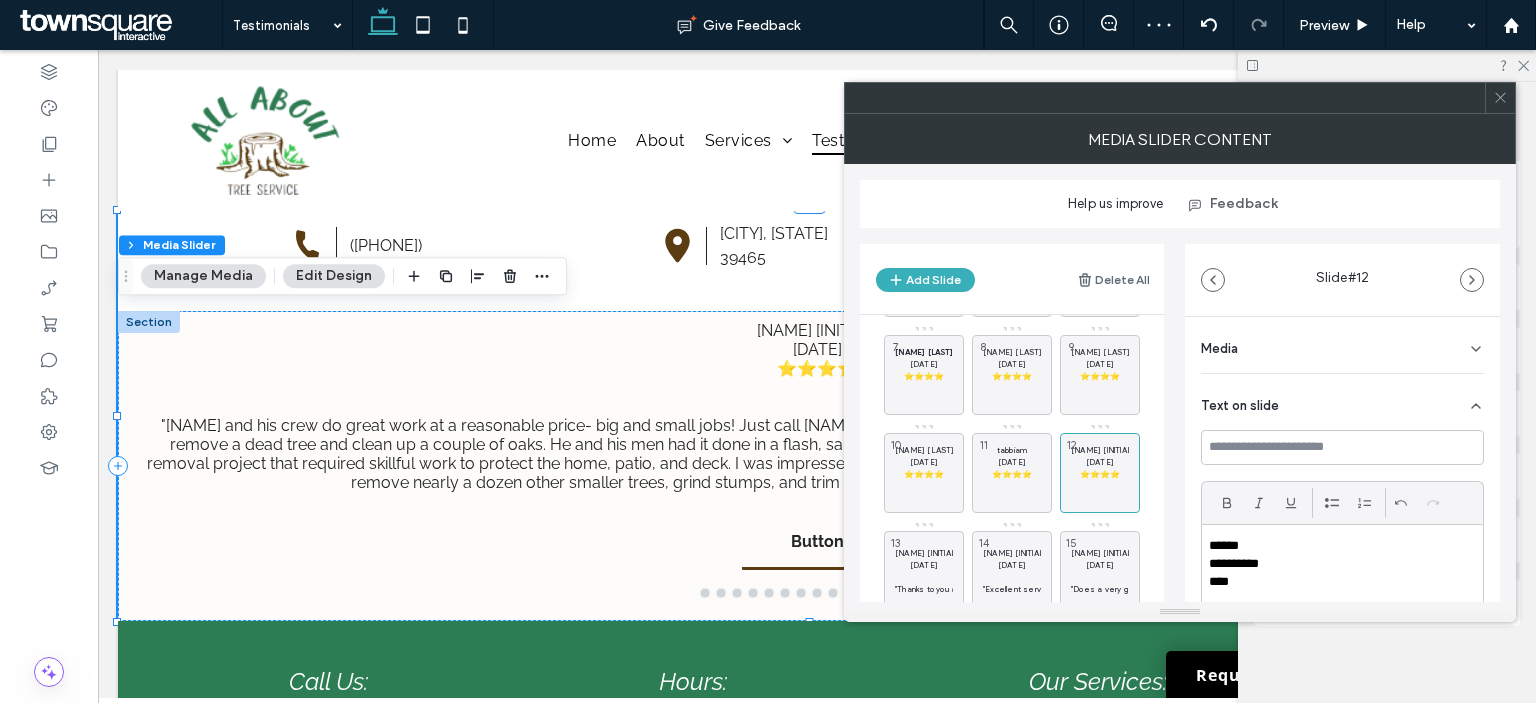 scroll, scrollTop: 243, scrollLeft: 0, axis: vertical 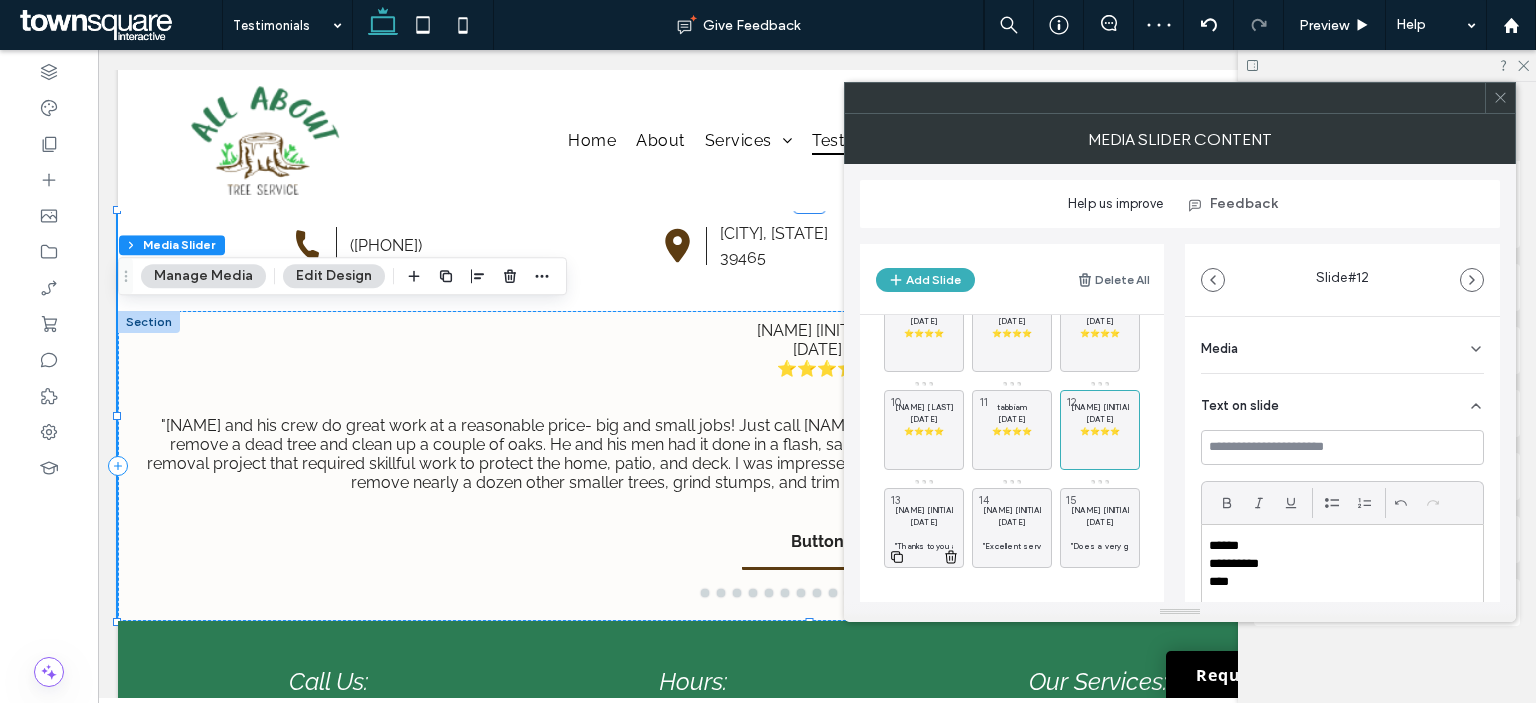 drag, startPoint x: 924, startPoint y: 499, endPoint x: 1012, endPoint y: 532, distance: 93.98404 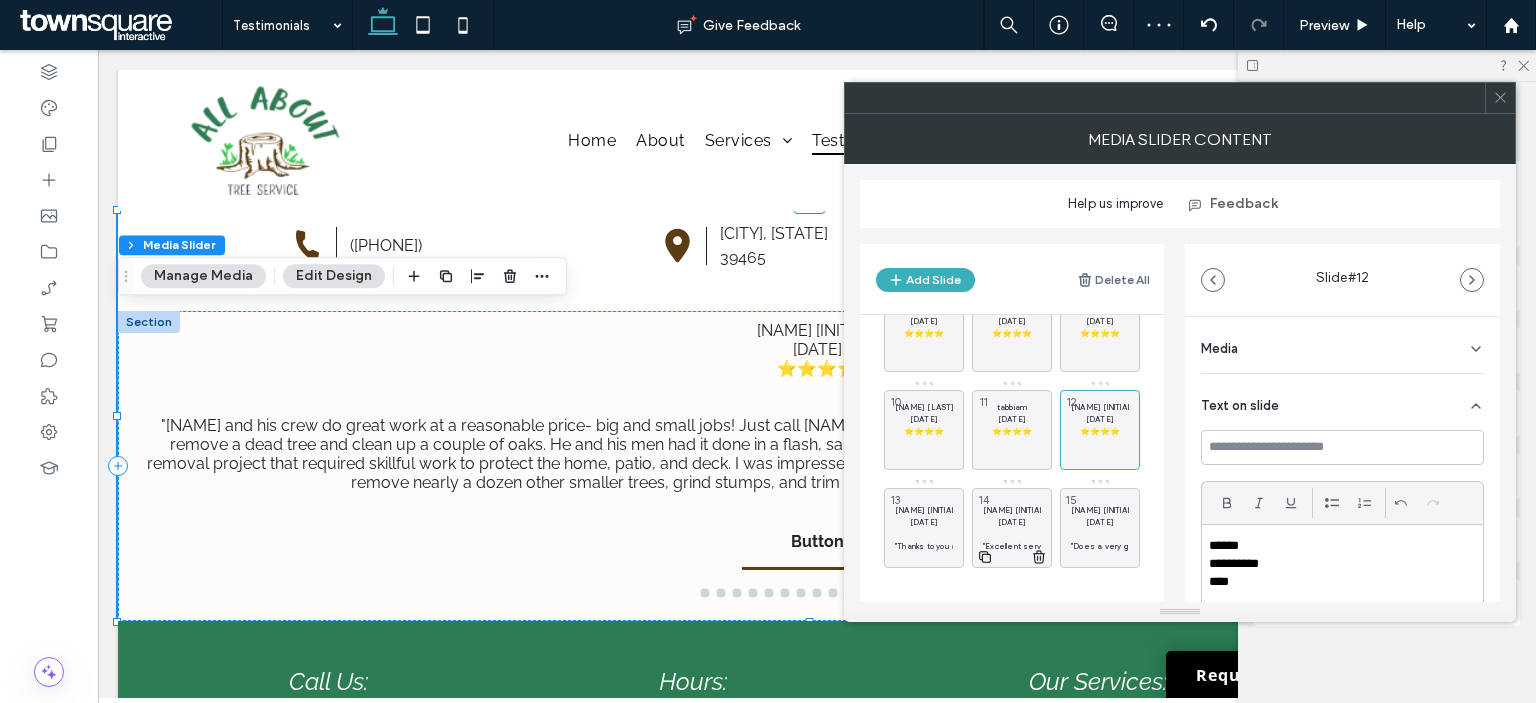 click on "[NAME] [INITIAL]. [DATE] "Thanks to you and your crew I no longer have to worry about that tree that's been hanging over our house for several years that we couldn't find anyone to to touch. Three out of four just decided it wasn't one they wanted to fool with..the other couldn't guarantee there wouldn't be damage to our home but all about tree service took one look.give me a great price and took this tree down same day he they came out and looked at it..thank you and your crew so much for being as cautious and careful as yall were..ive never seen a job done so well..when the job was done you couldnt even tell they had been here ...thanks for your service.merry x mas.." 13" at bounding box center [924, 528] 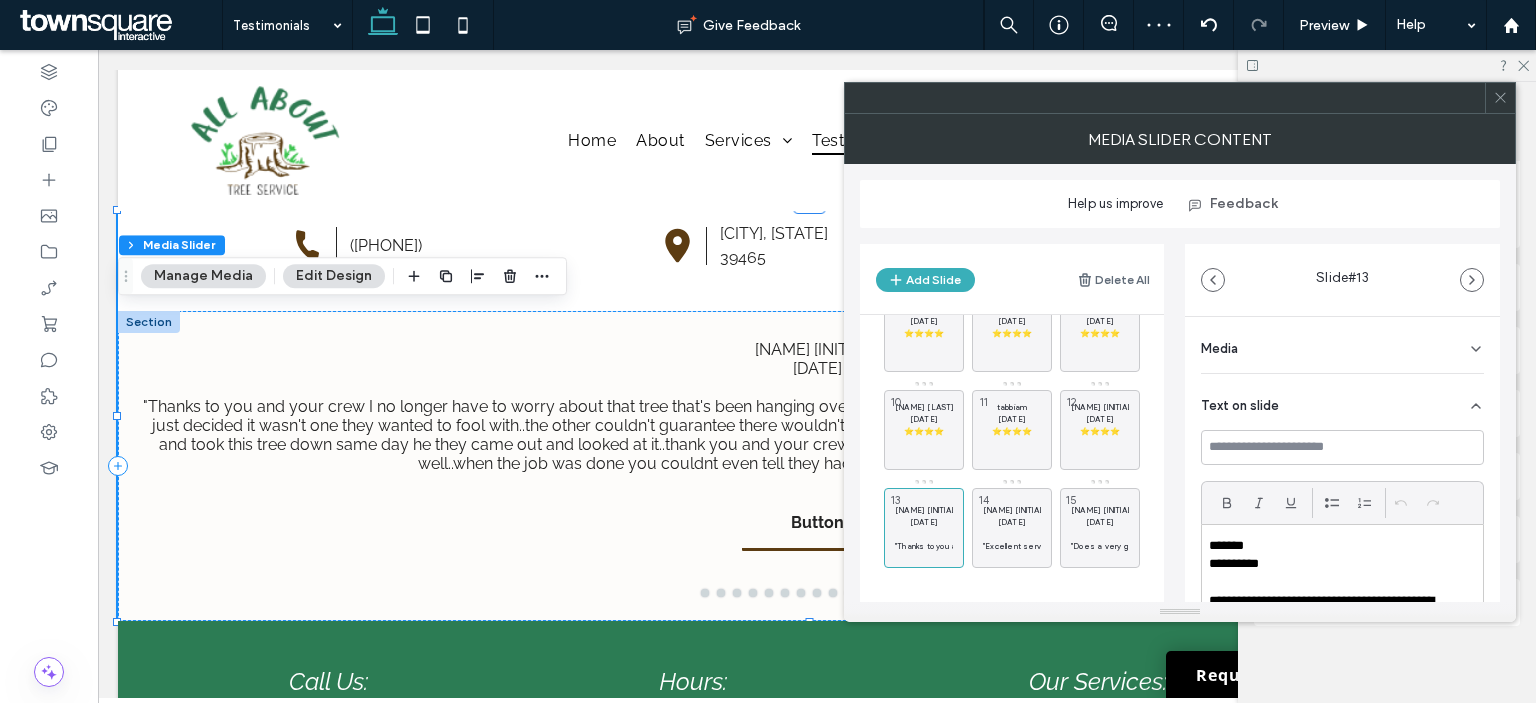 click at bounding box center [1342, 582] 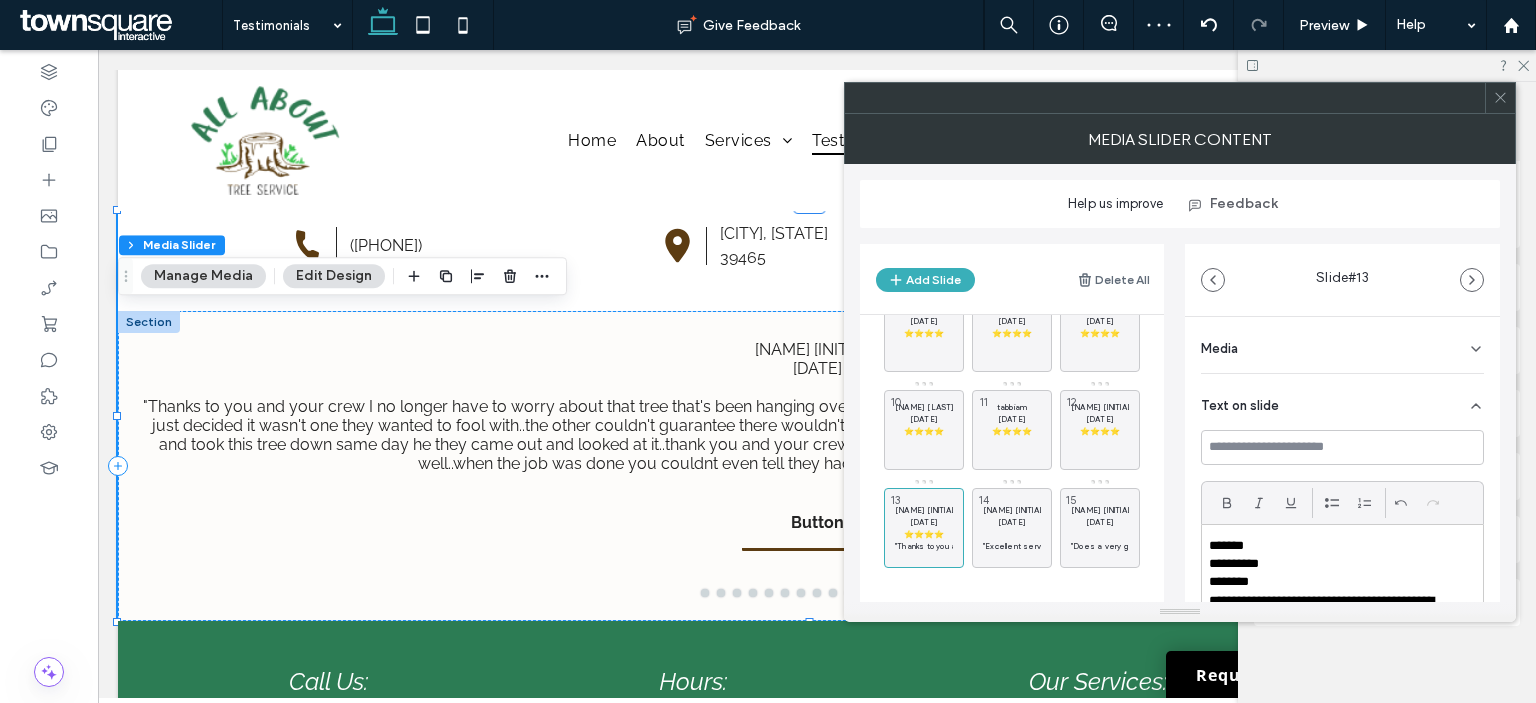 scroll, scrollTop: 0, scrollLeft: 0, axis: both 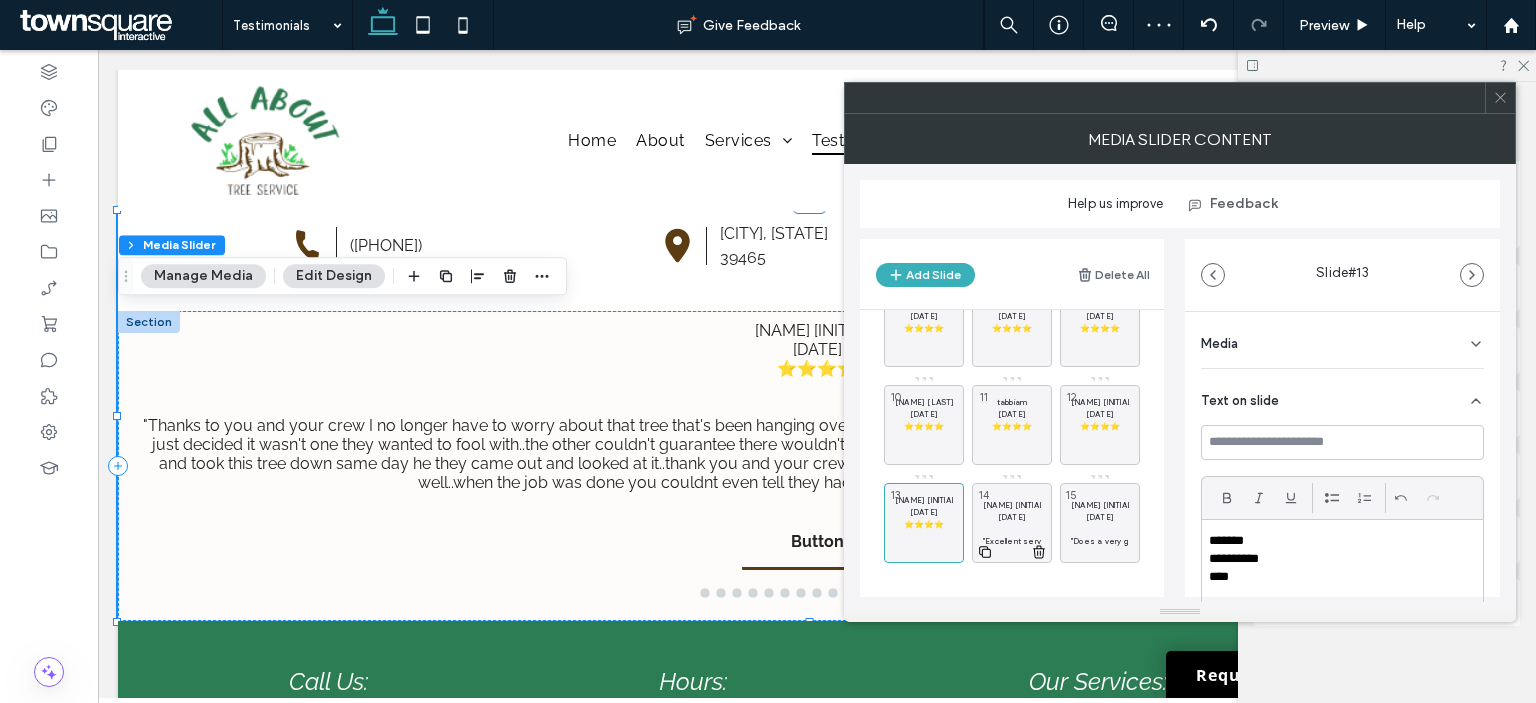 click on "[NAME] [INITIAL]" at bounding box center (1012, 505) 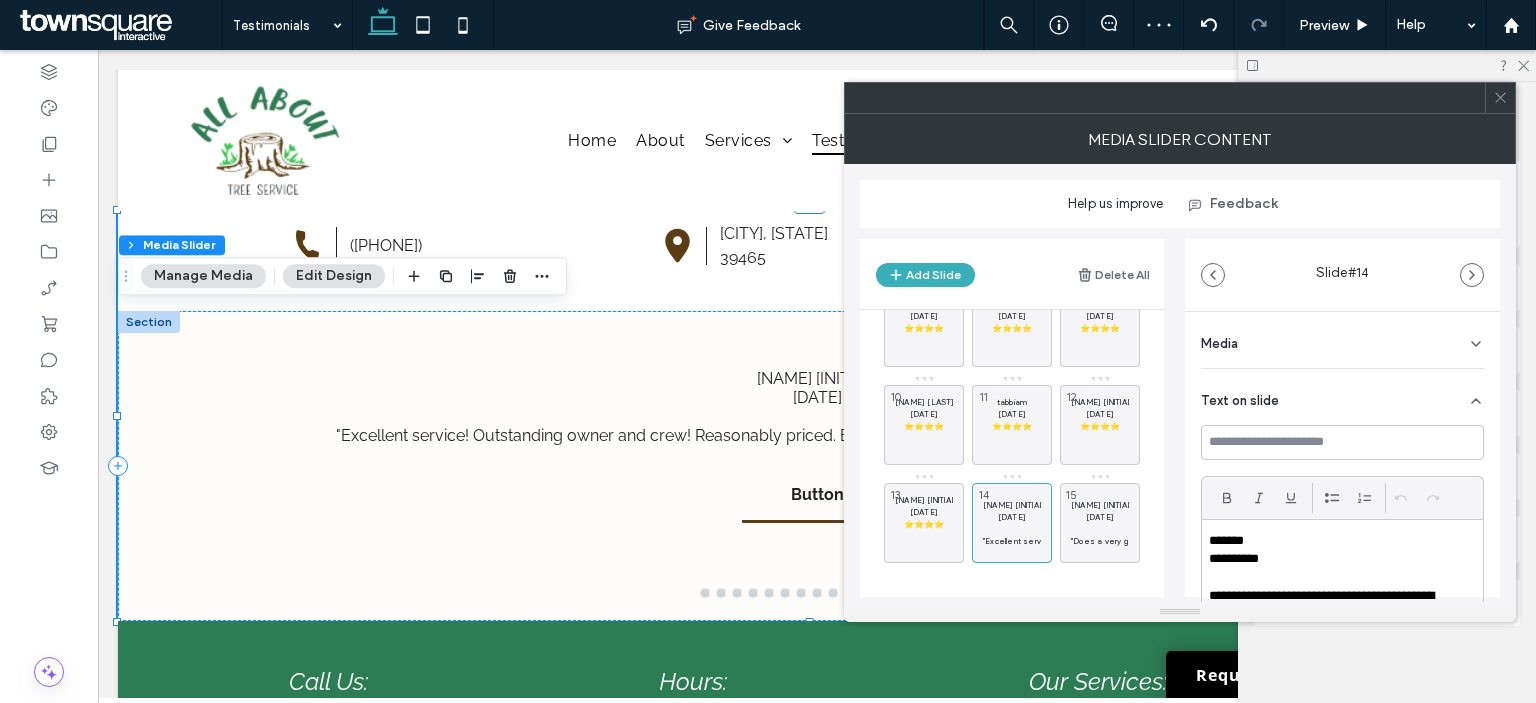 click at bounding box center [1342, 577] 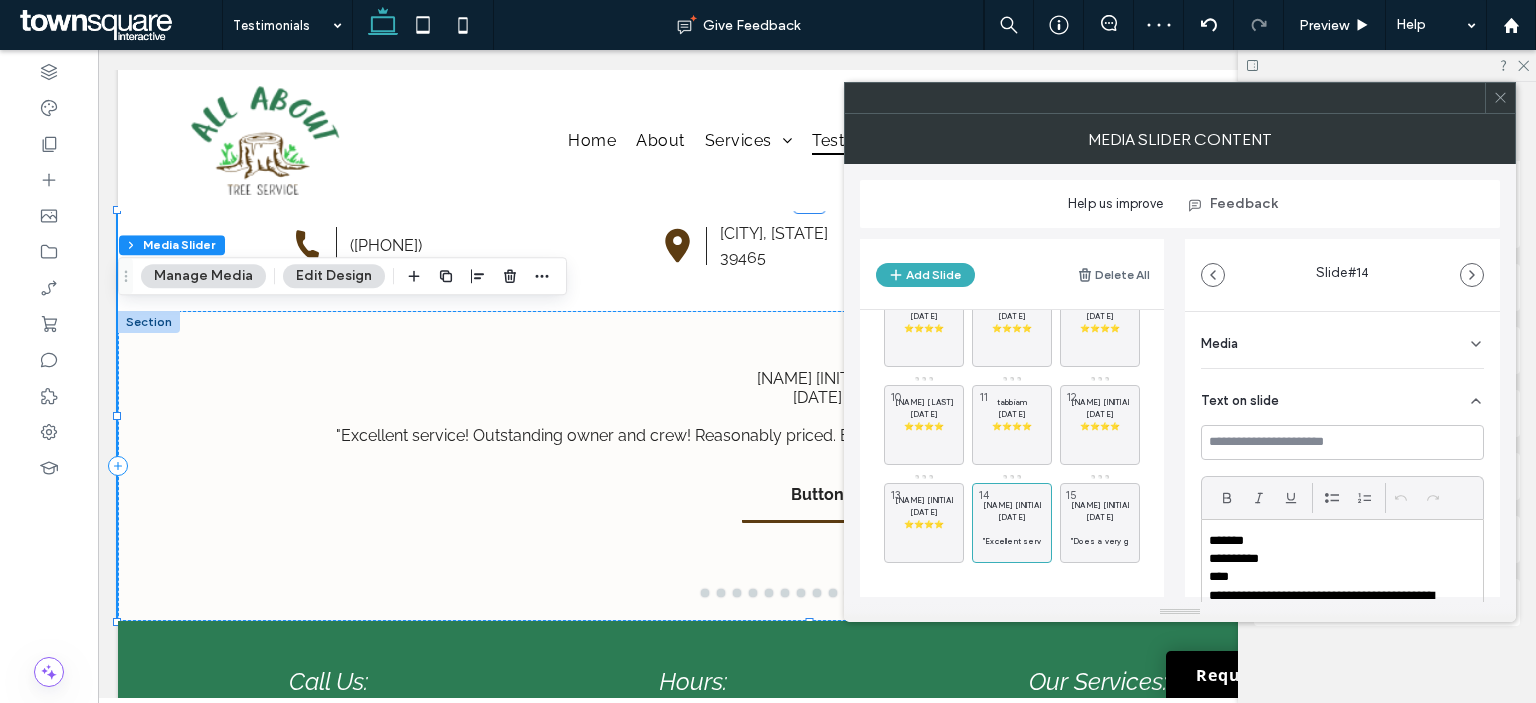 scroll, scrollTop: 0, scrollLeft: 0, axis: both 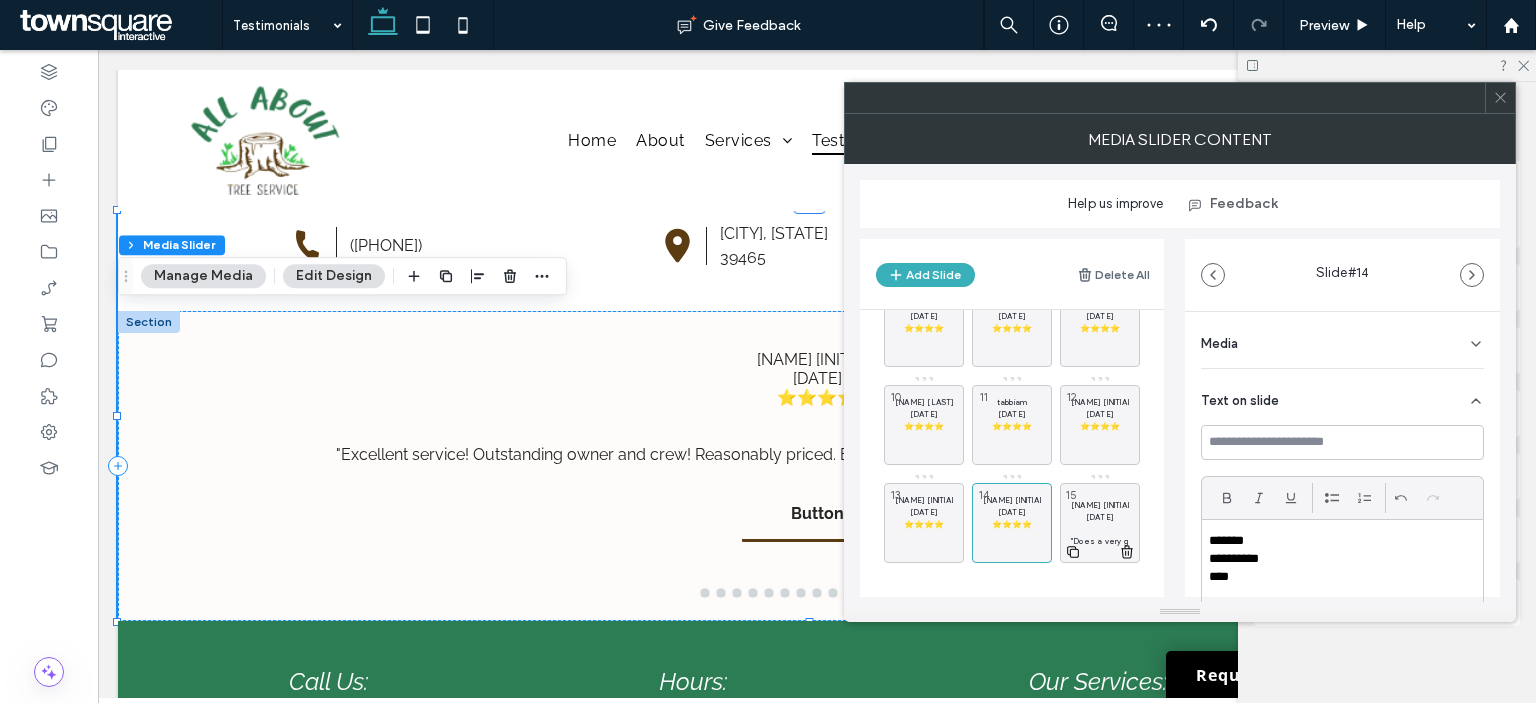 click on "[NAME] [INITIAL]." at bounding box center [1100, 505] 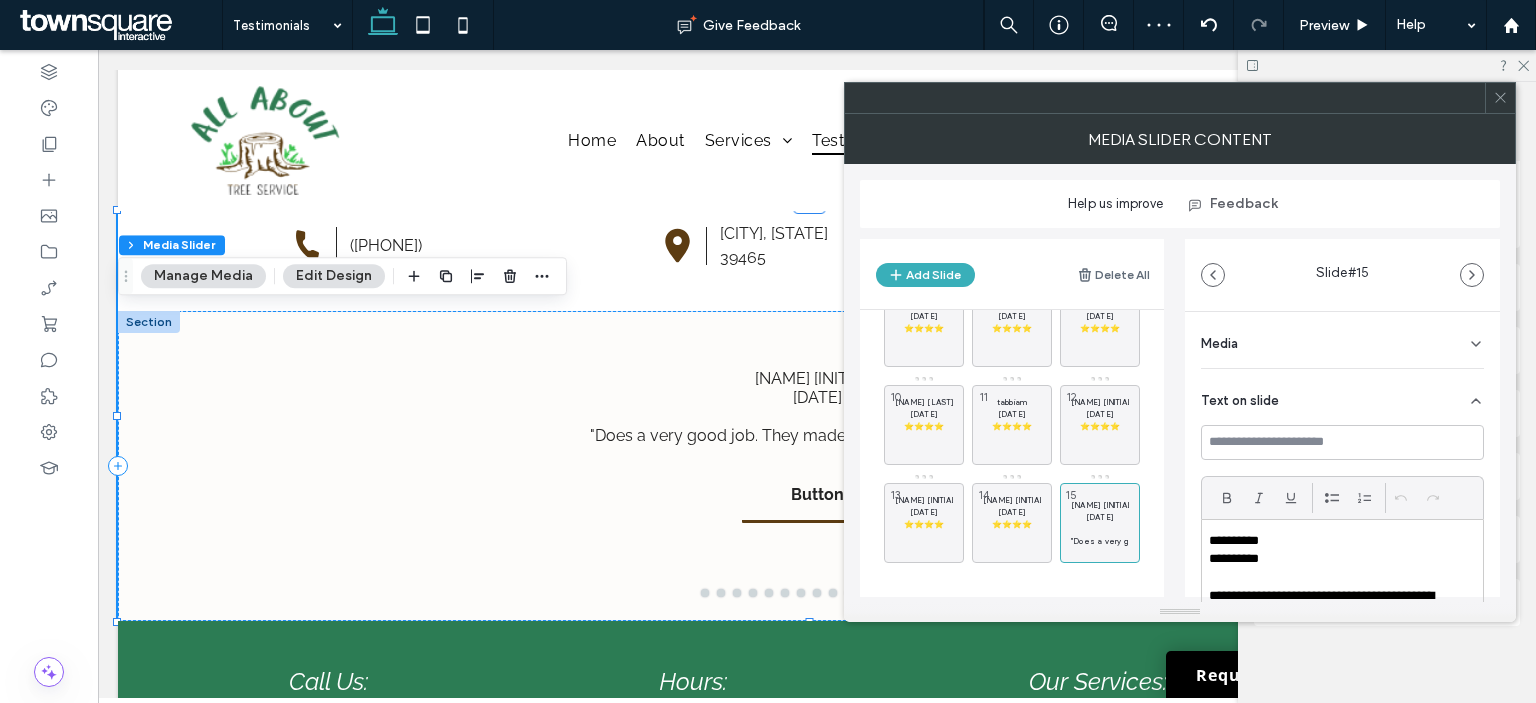 click at bounding box center (1342, 577) 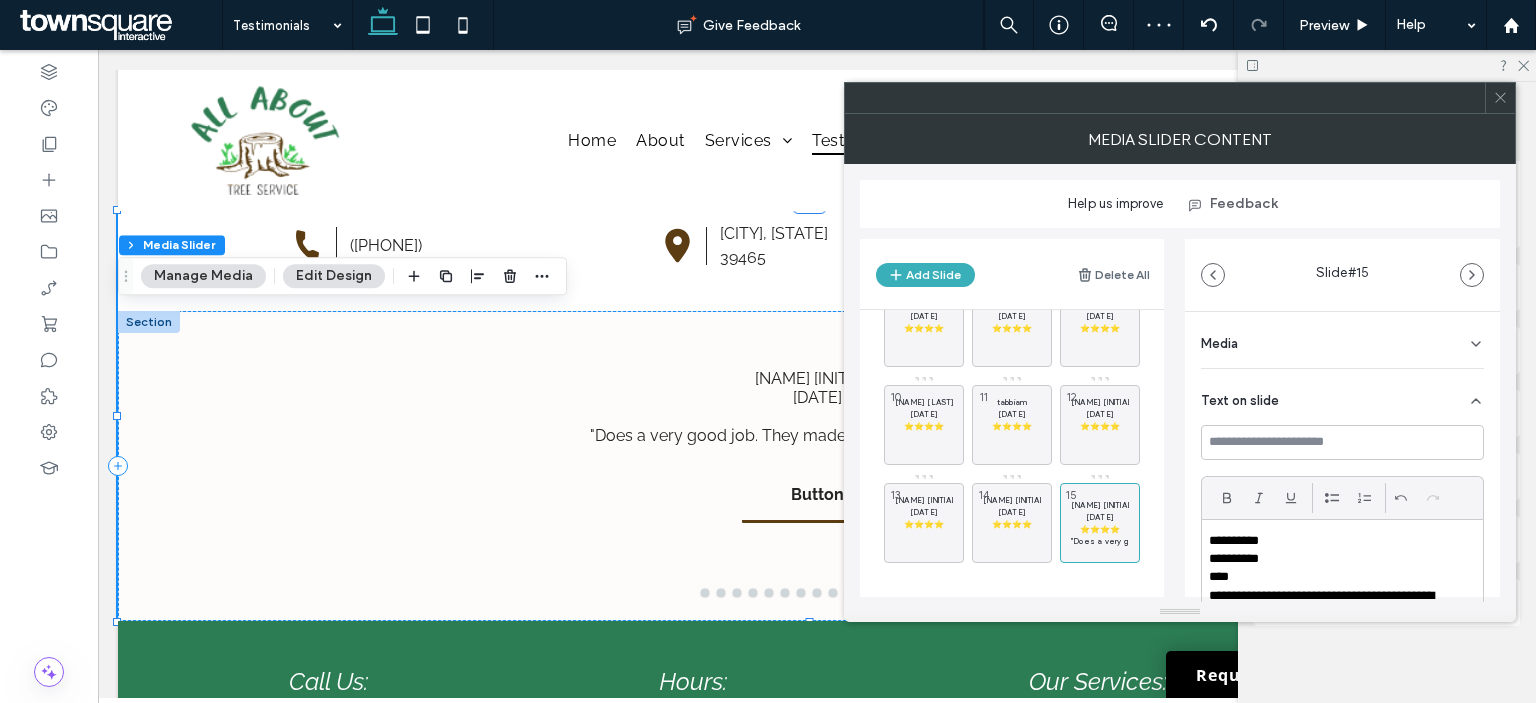 scroll, scrollTop: 0, scrollLeft: 0, axis: both 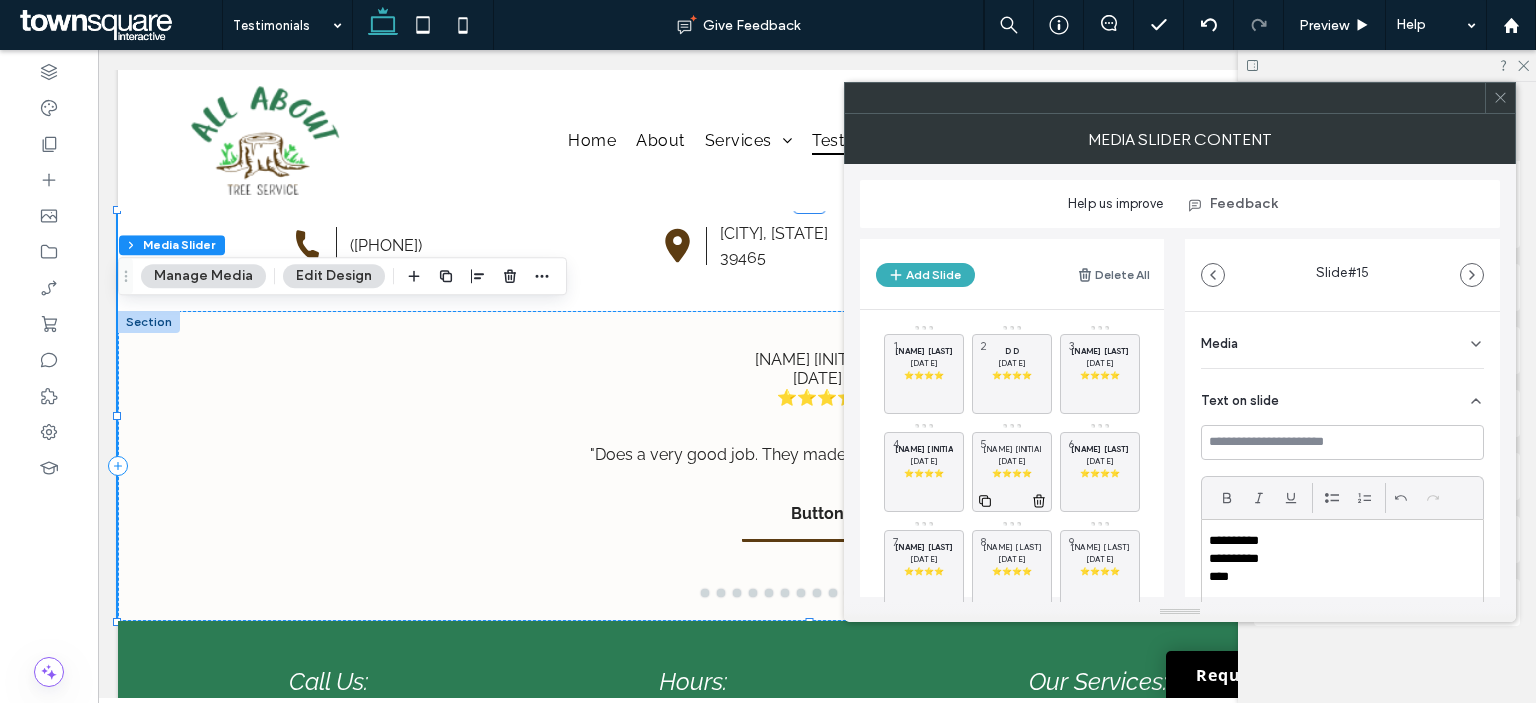 click on "[NAME] [INITIAL]." at bounding box center [1012, 449] 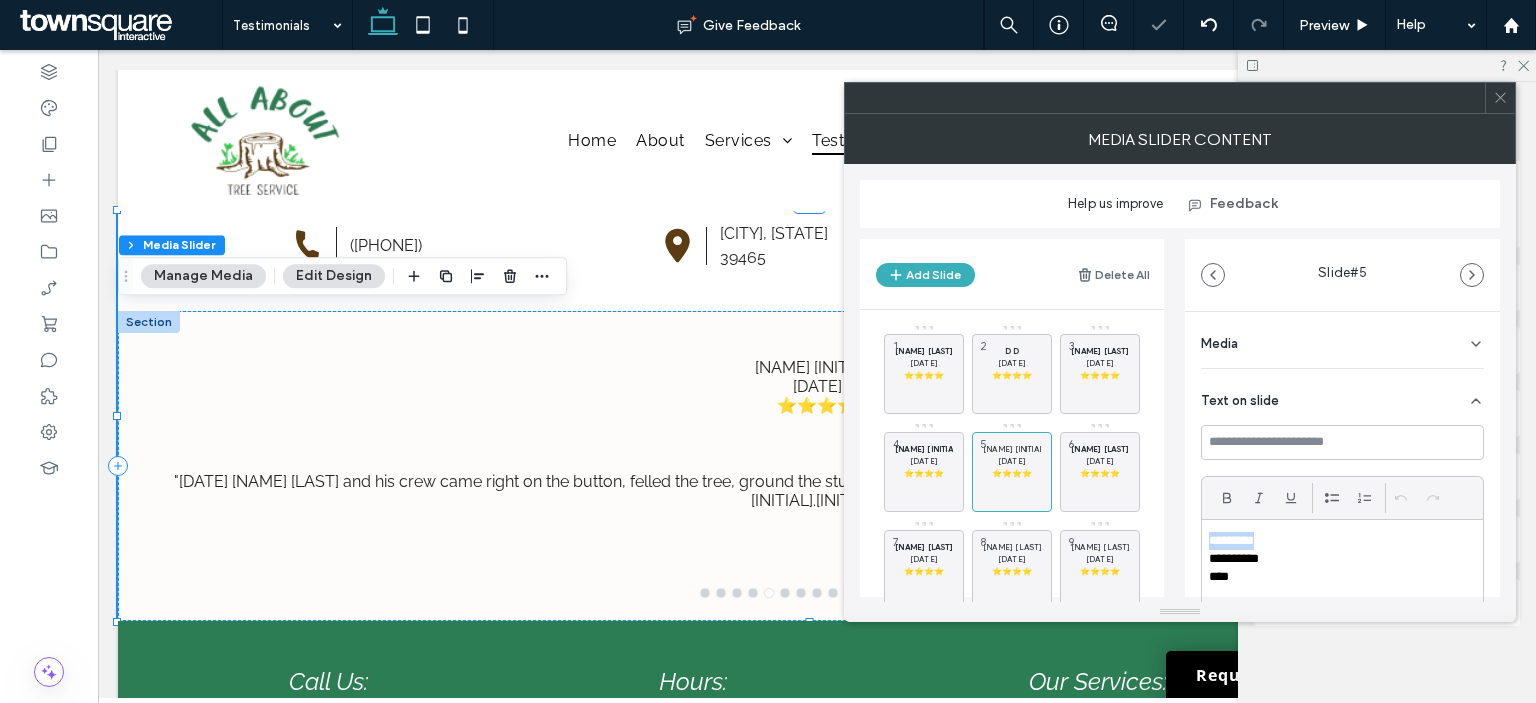 drag, startPoint x: 1280, startPoint y: 540, endPoint x: 1163, endPoint y: 539, distance: 117.00427 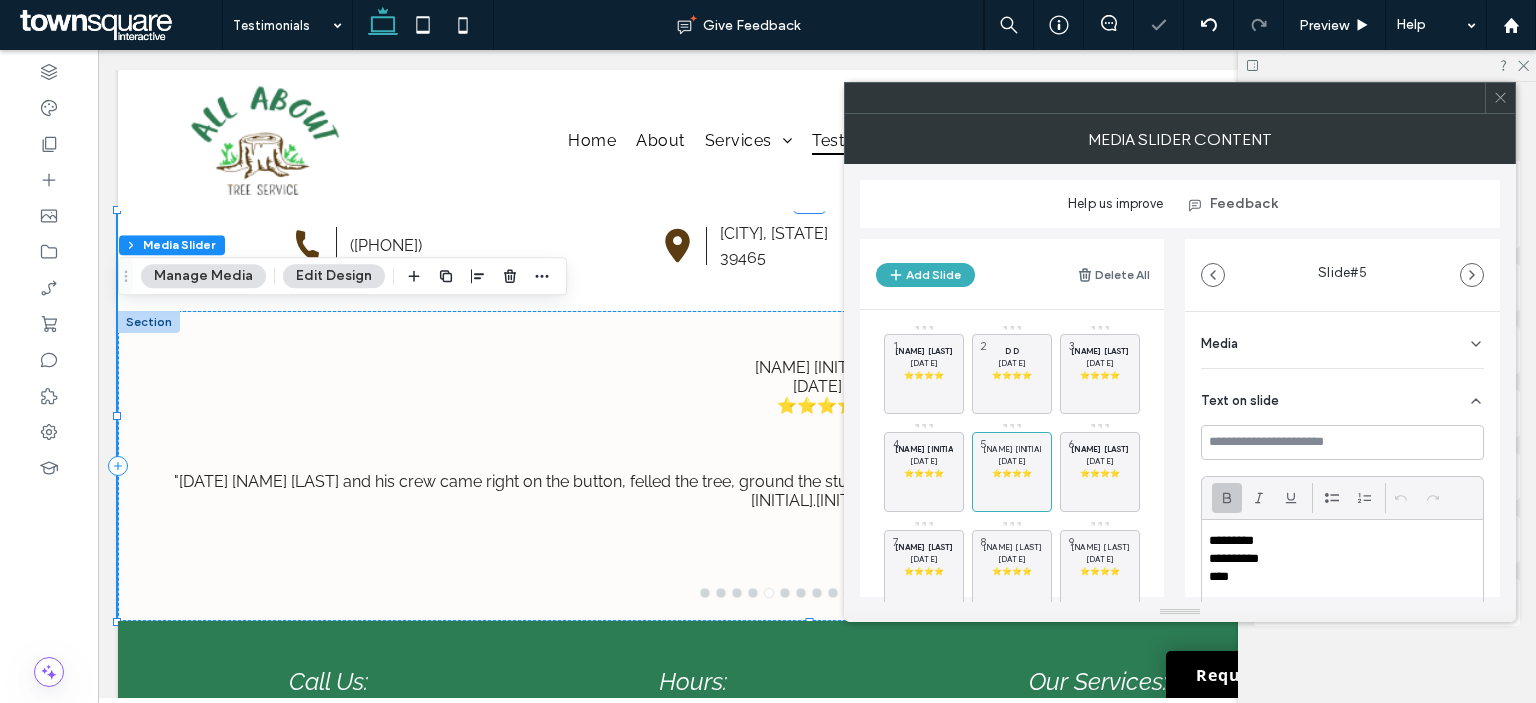 click at bounding box center [1227, 498] 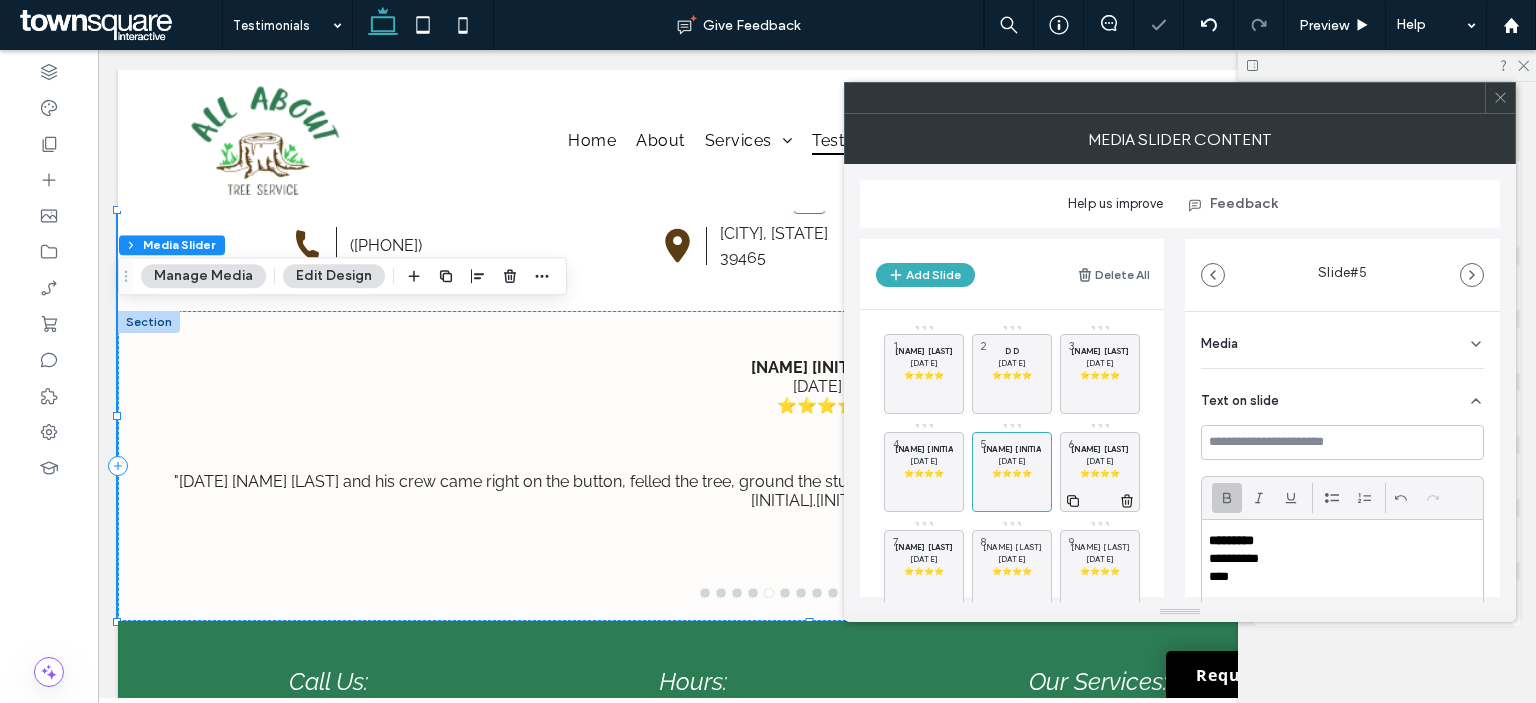 click at bounding box center (1100, 485) 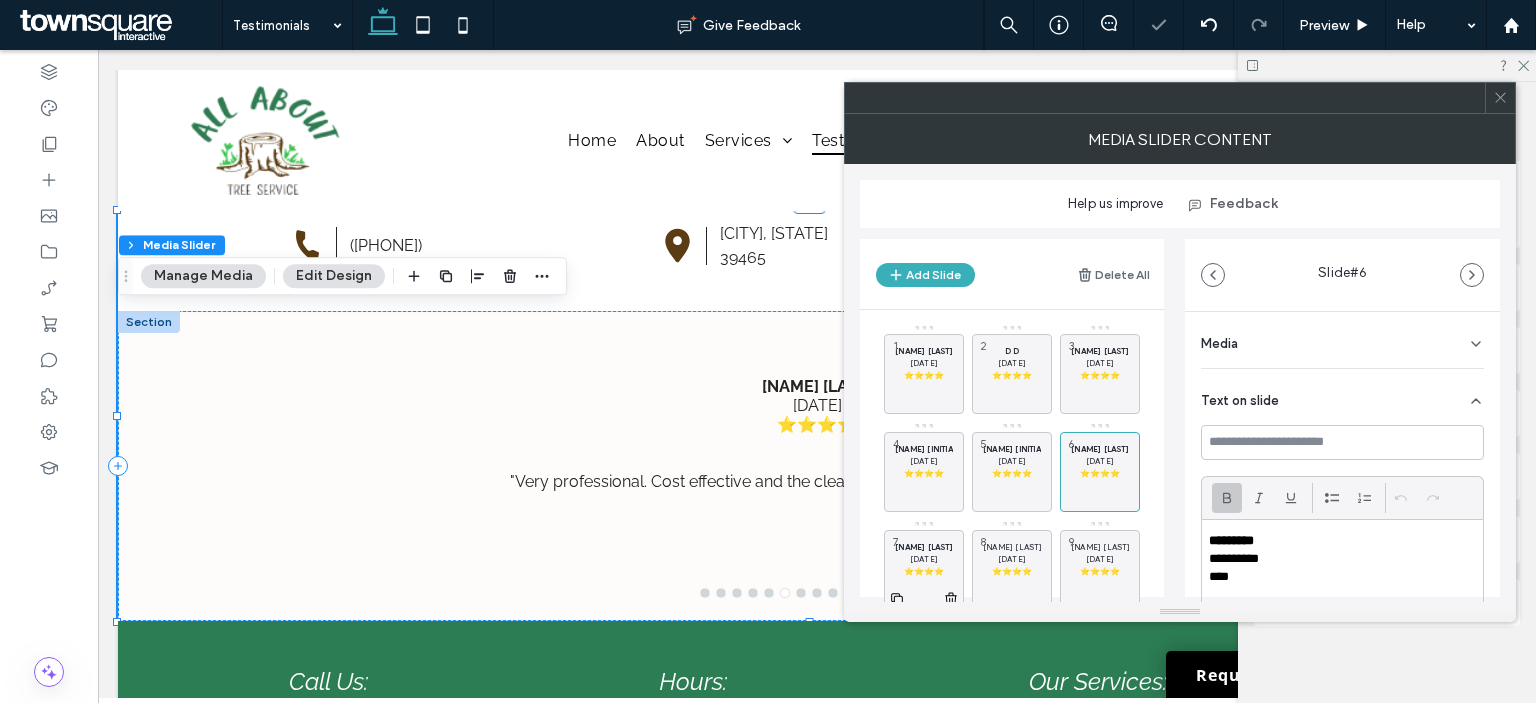 click on "⭐⭐⭐⭐" at bounding box center (924, 571) 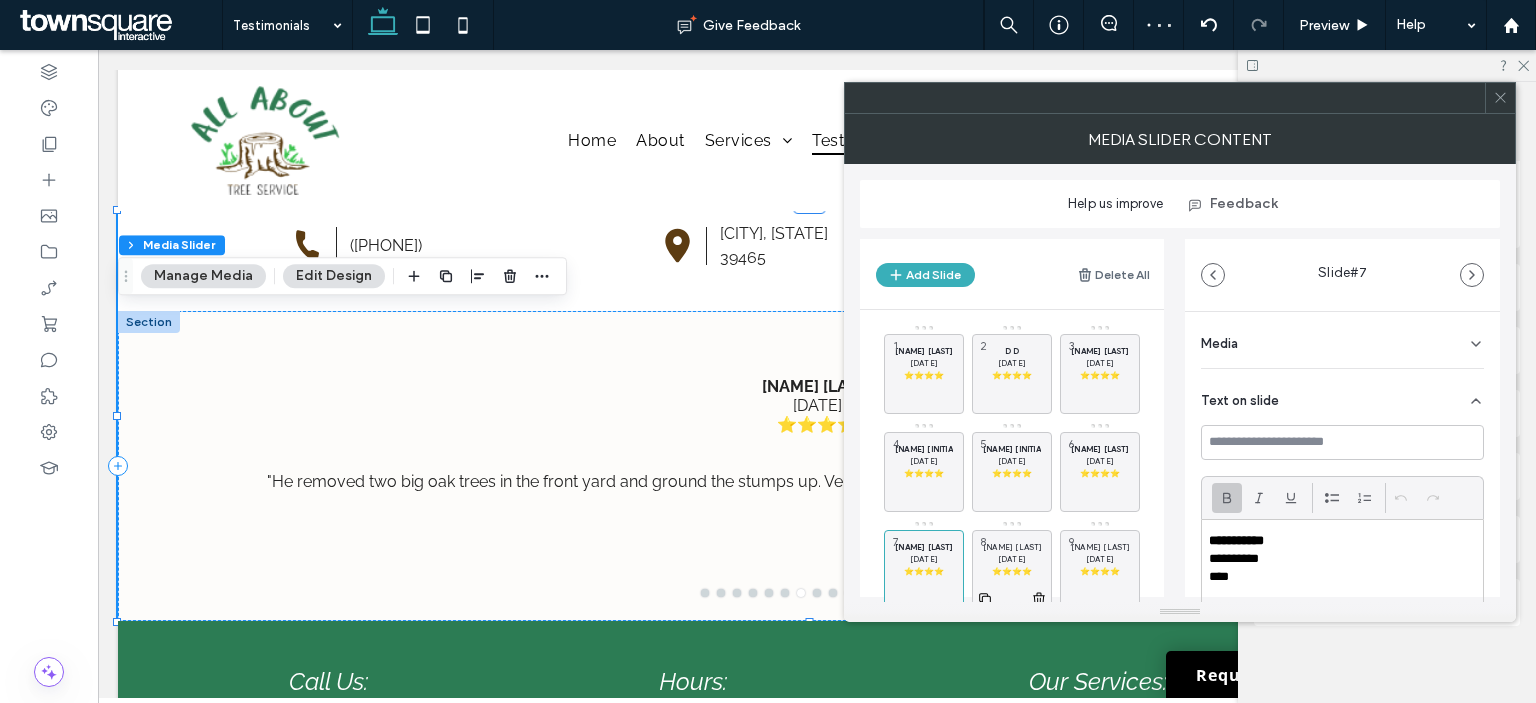 click on "⭐⭐⭐⭐" at bounding box center (1012, 571) 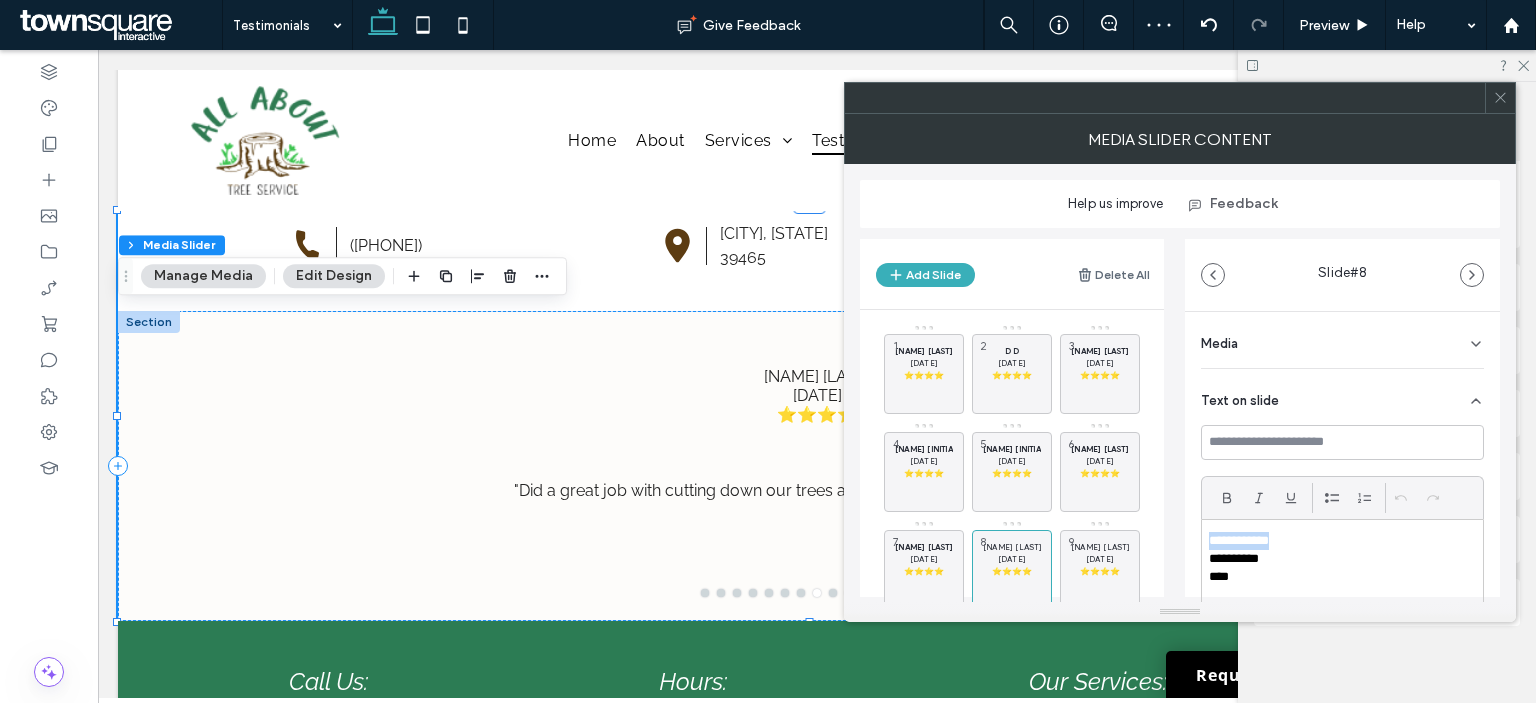 drag, startPoint x: 1286, startPoint y: 543, endPoint x: 1183, endPoint y: 544, distance: 103.00485 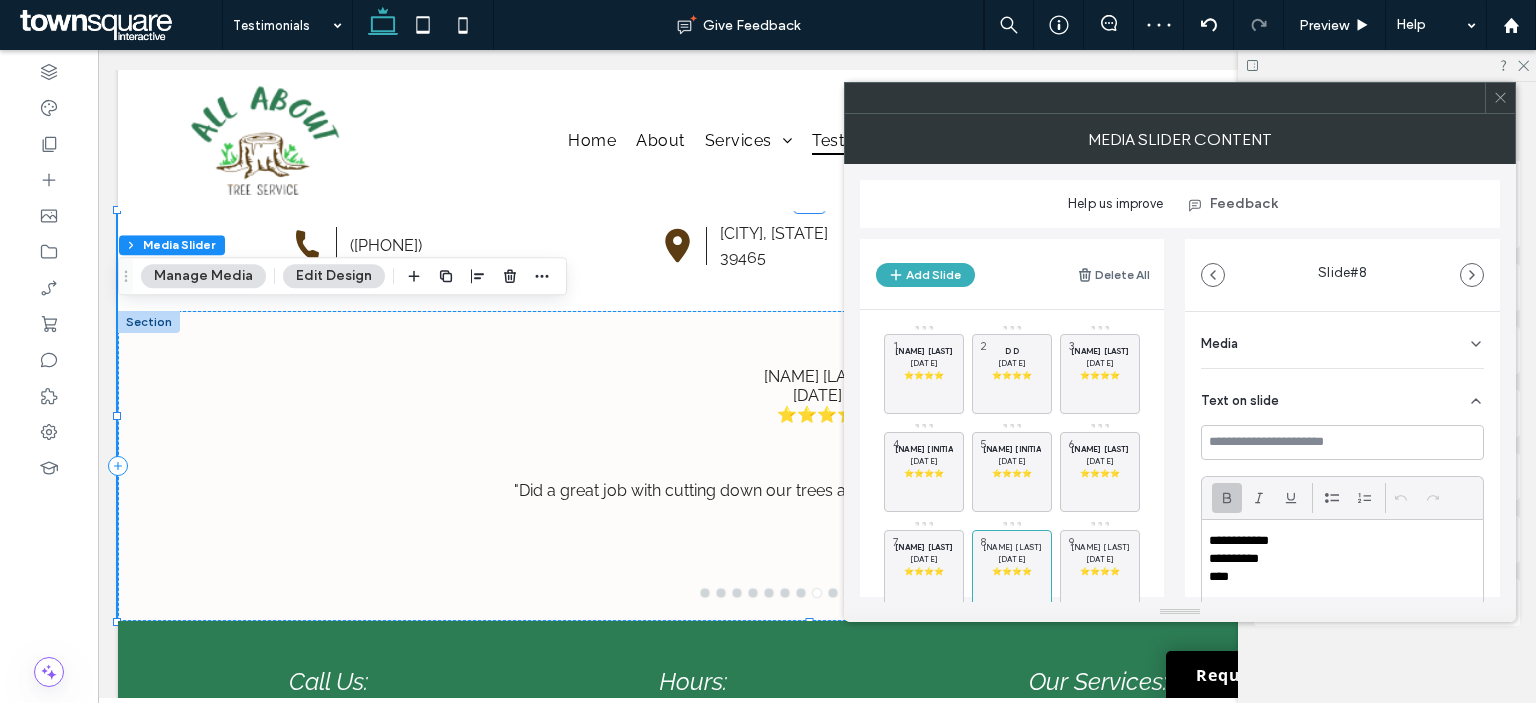 click 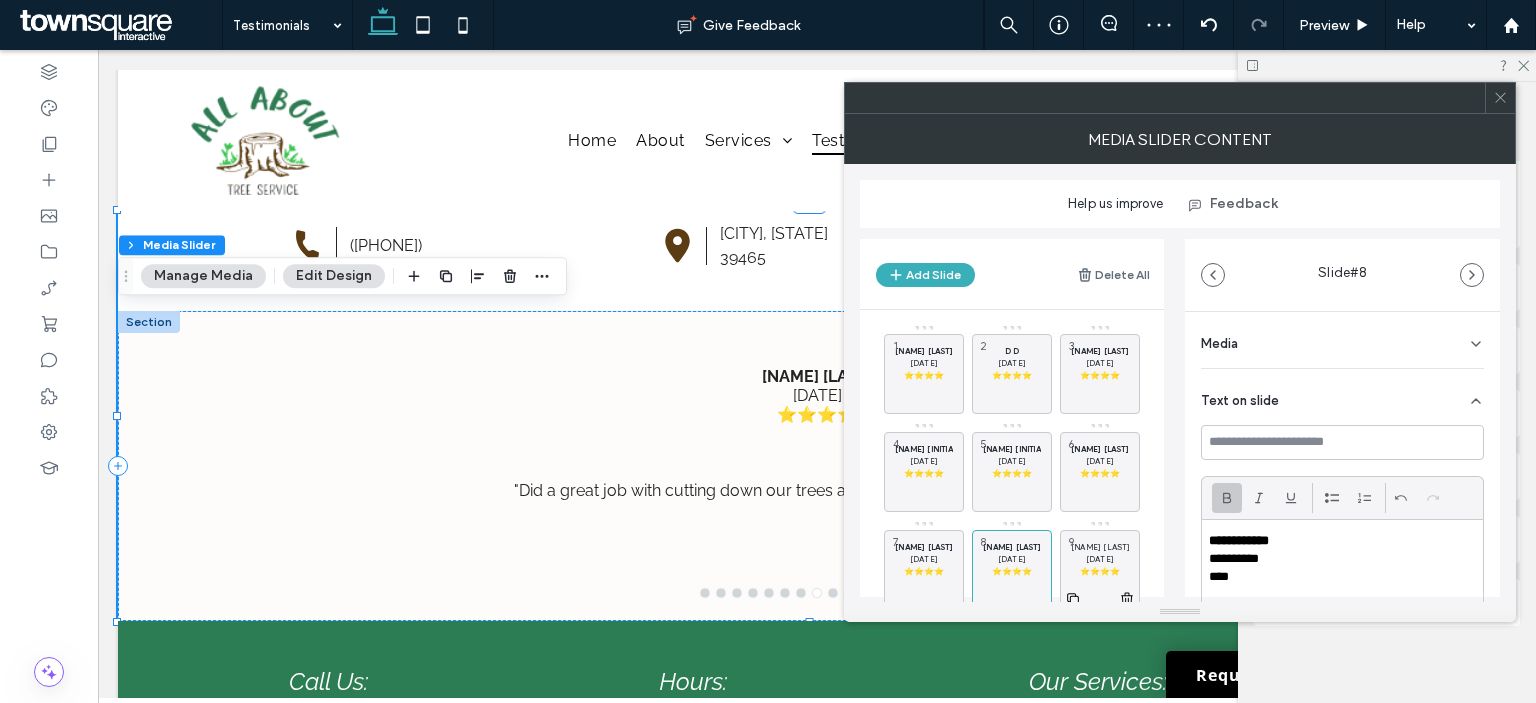 click on "[NAME] [LAST]" at bounding box center (1100, 547) 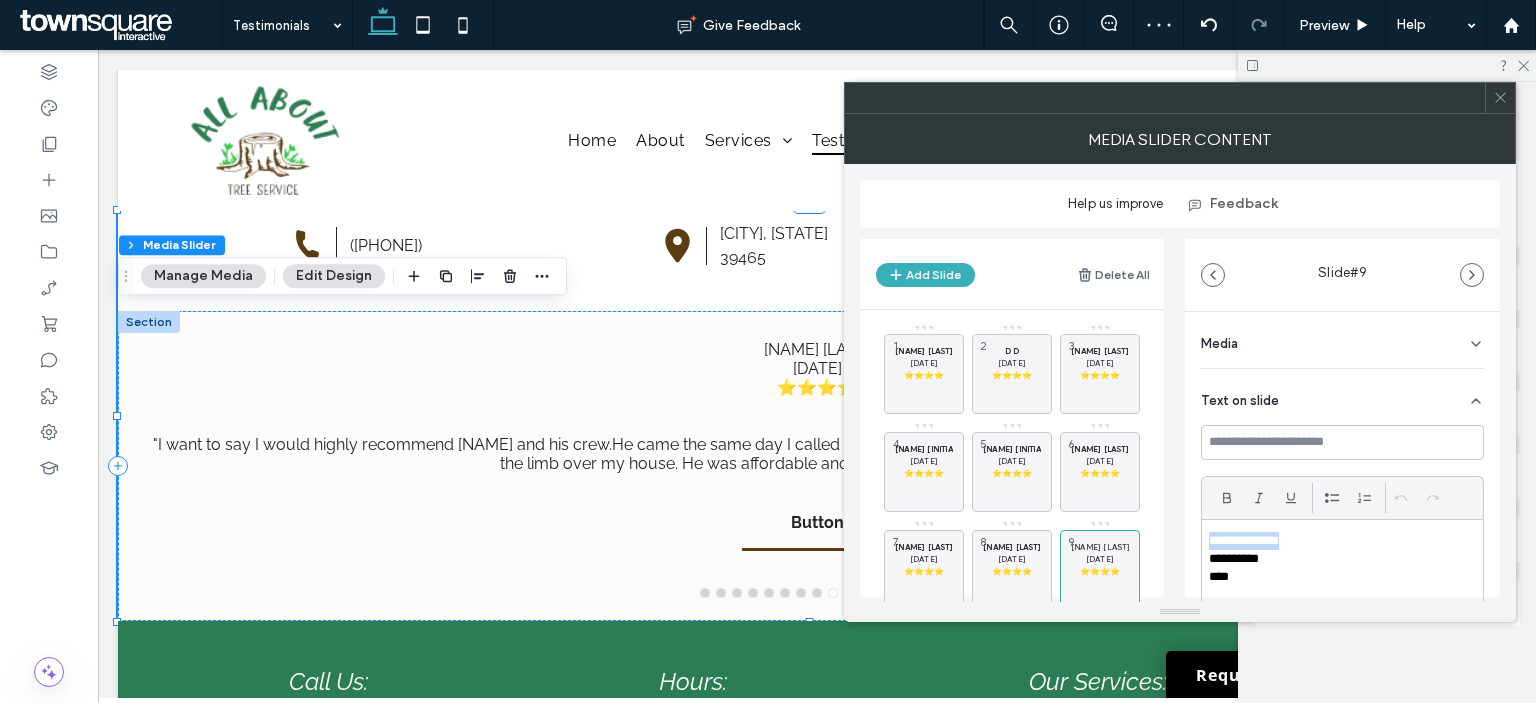 drag, startPoint x: 1305, startPoint y: 538, endPoint x: 1167, endPoint y: 539, distance: 138.00362 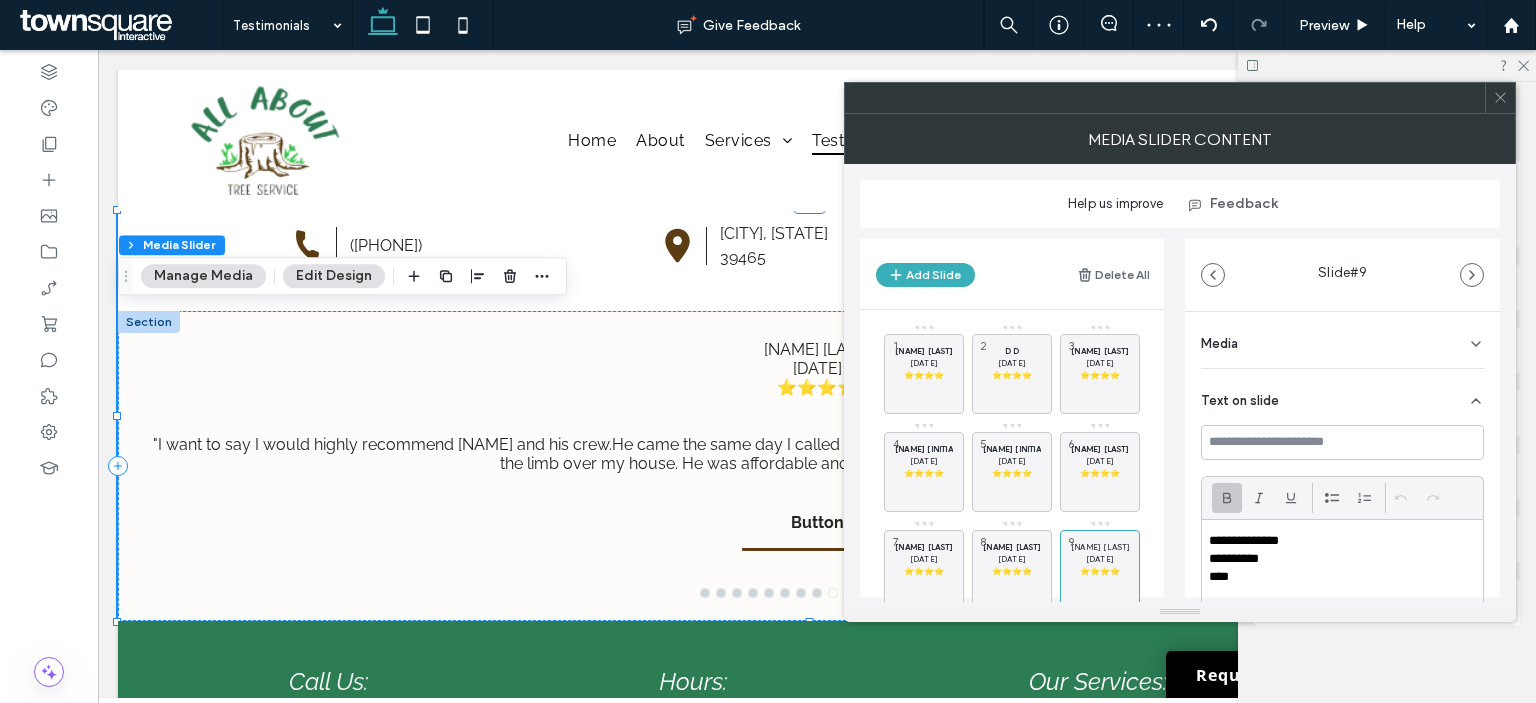 click 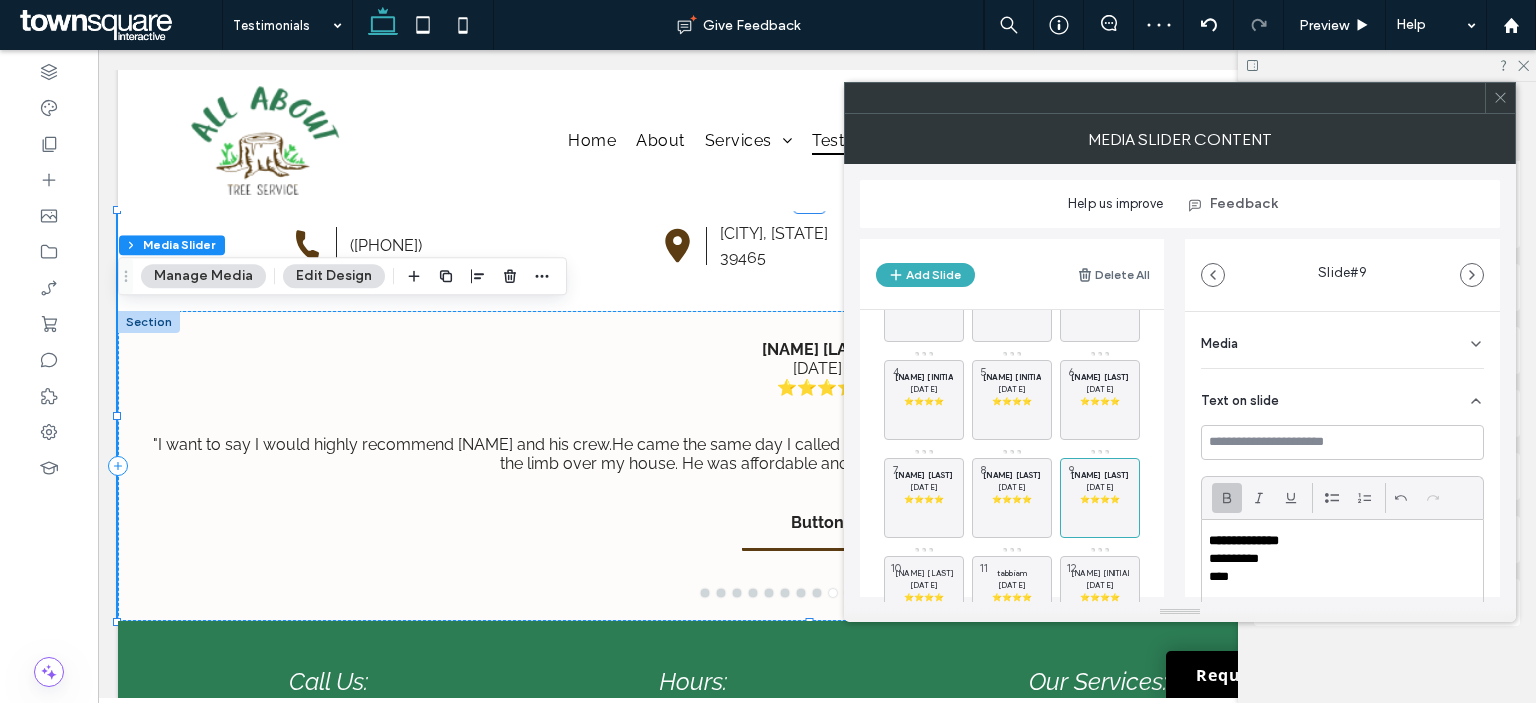 scroll, scrollTop: 200, scrollLeft: 0, axis: vertical 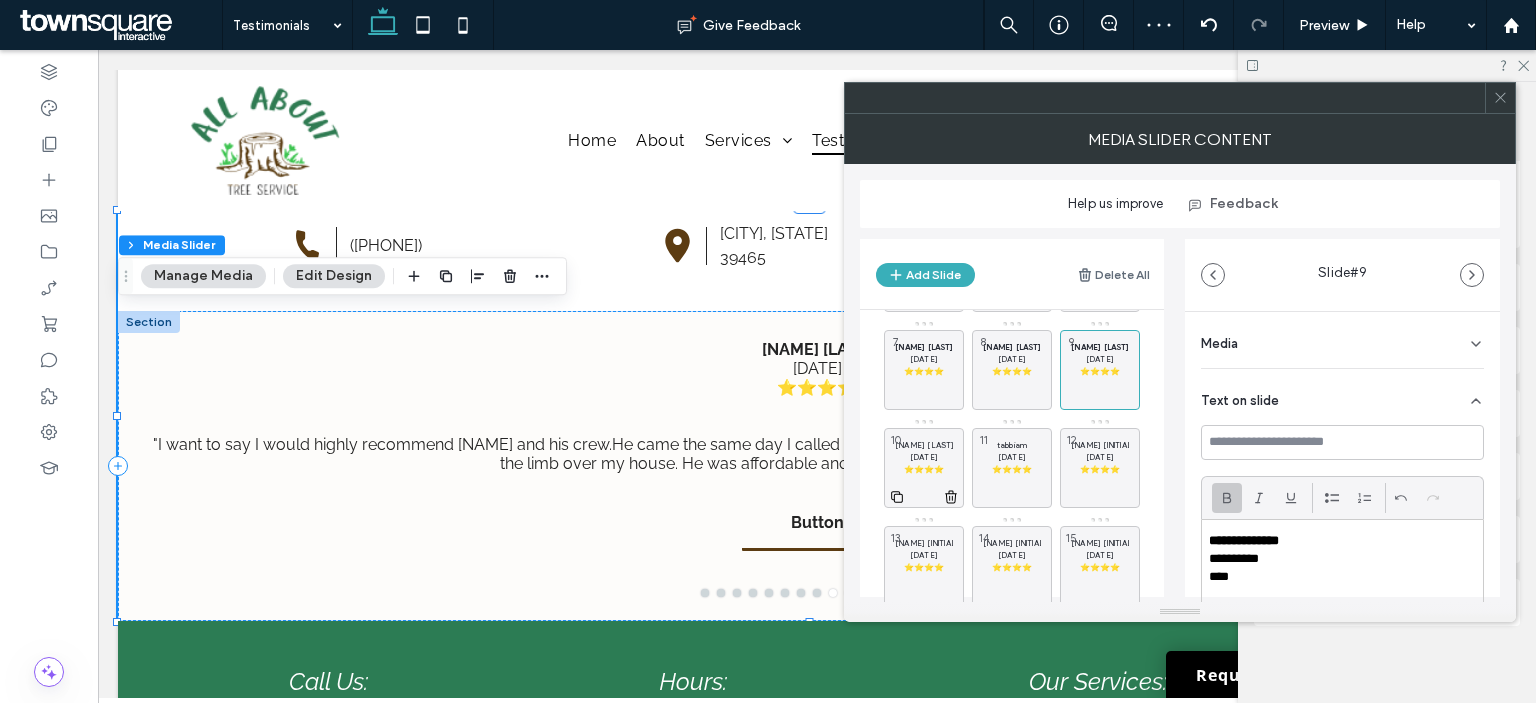 click on "[DATE]" at bounding box center [924, 457] 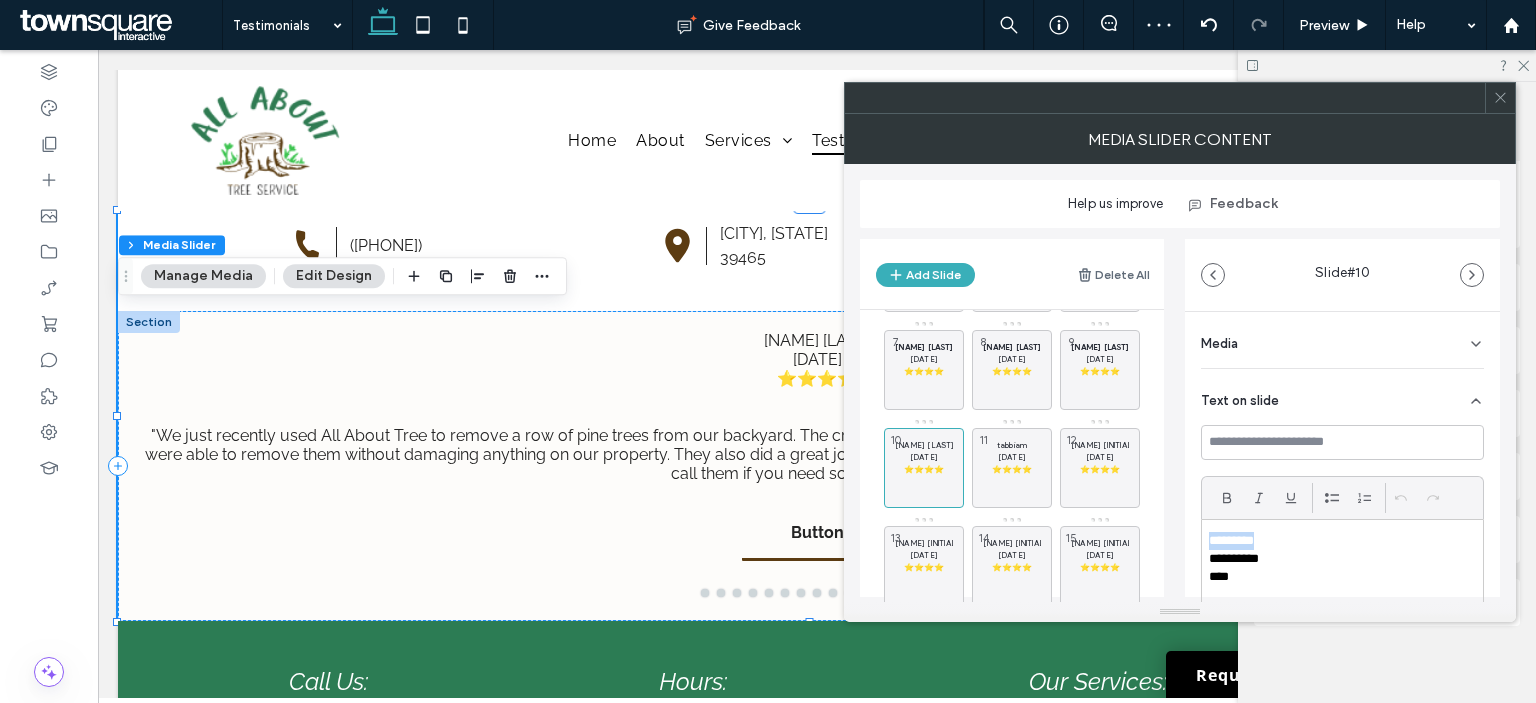 drag, startPoint x: 1289, startPoint y: 545, endPoint x: 1169, endPoint y: 548, distance: 120.03749 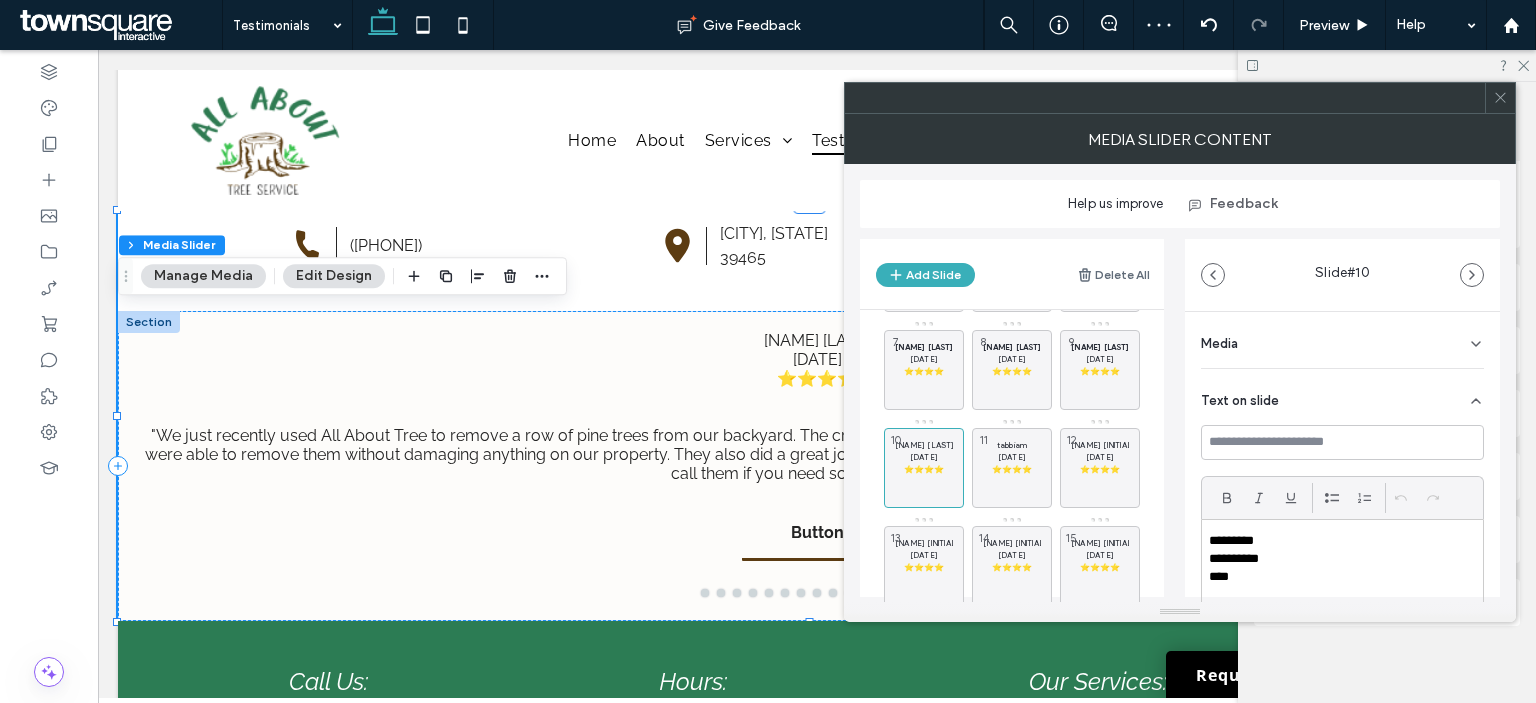 click 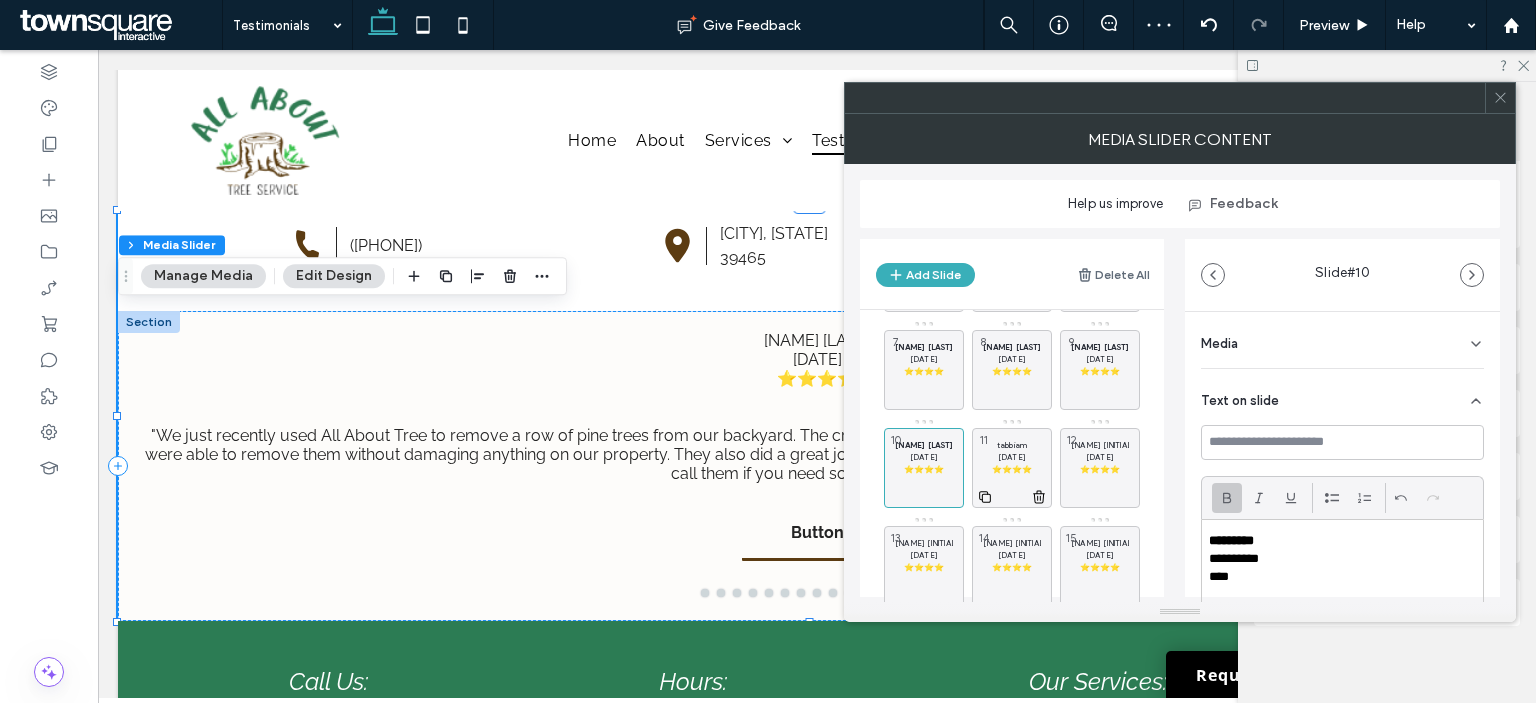 click on "[DATE]" at bounding box center [1012, 457] 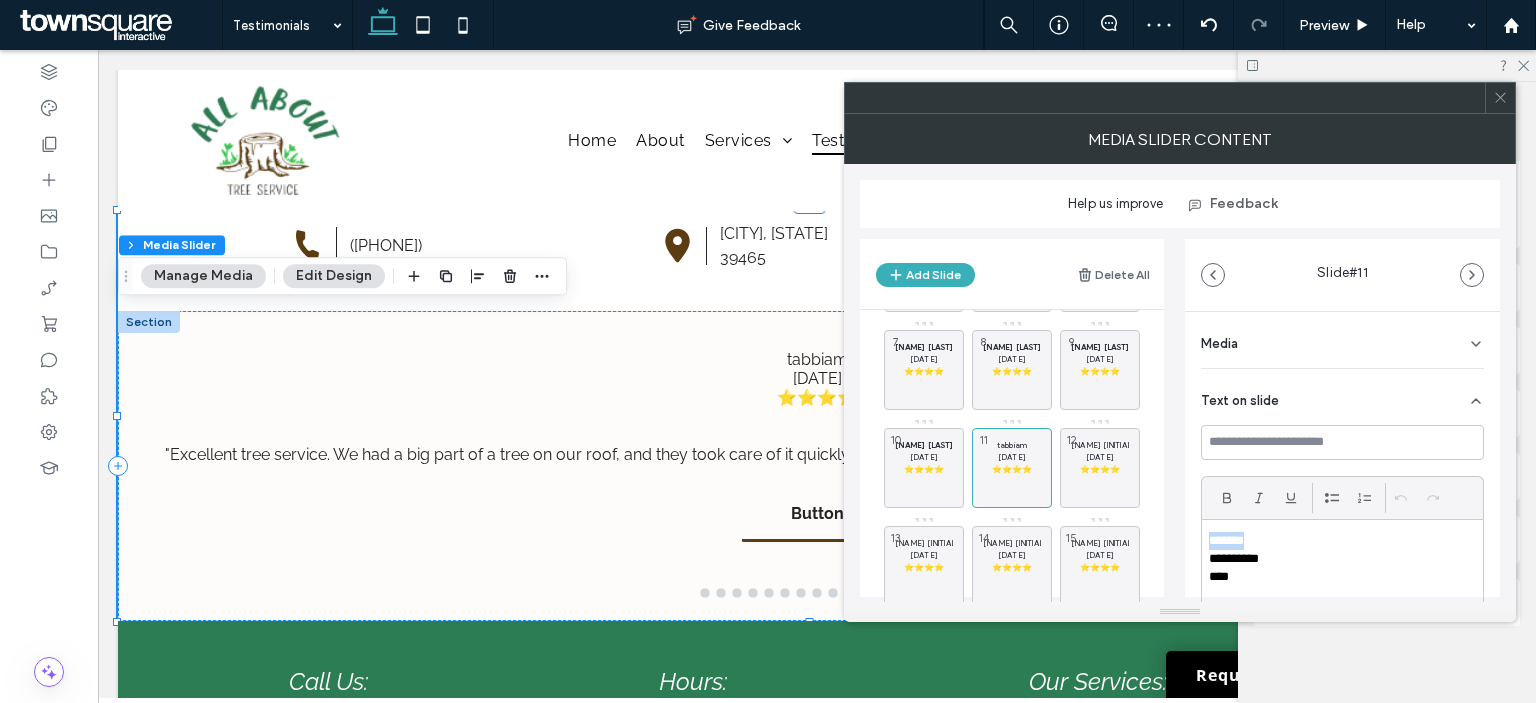 drag, startPoint x: 1163, startPoint y: 544, endPoint x: 1204, endPoint y: 519, distance: 48.02083 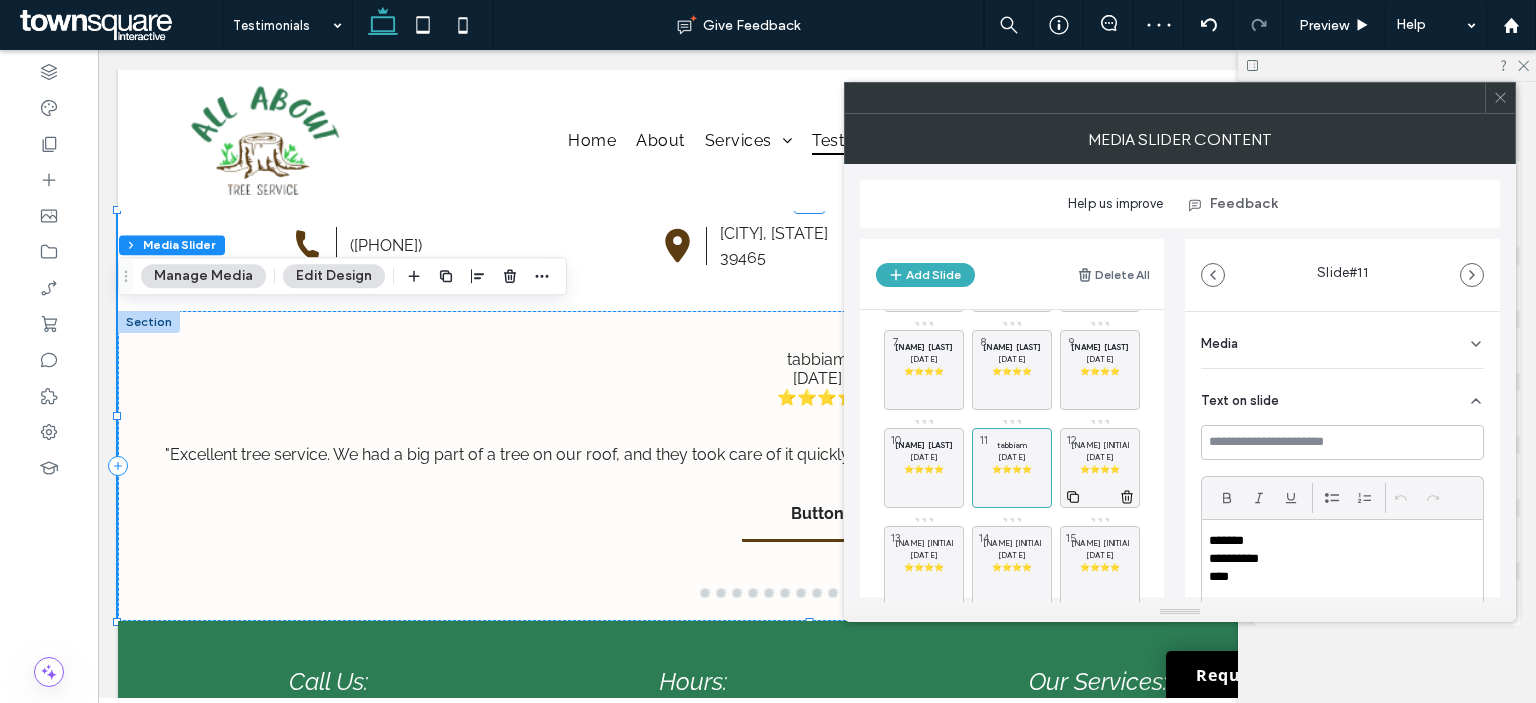 drag, startPoint x: 1228, startPoint y: 495, endPoint x: 1119, endPoint y: 456, distance: 115.767006 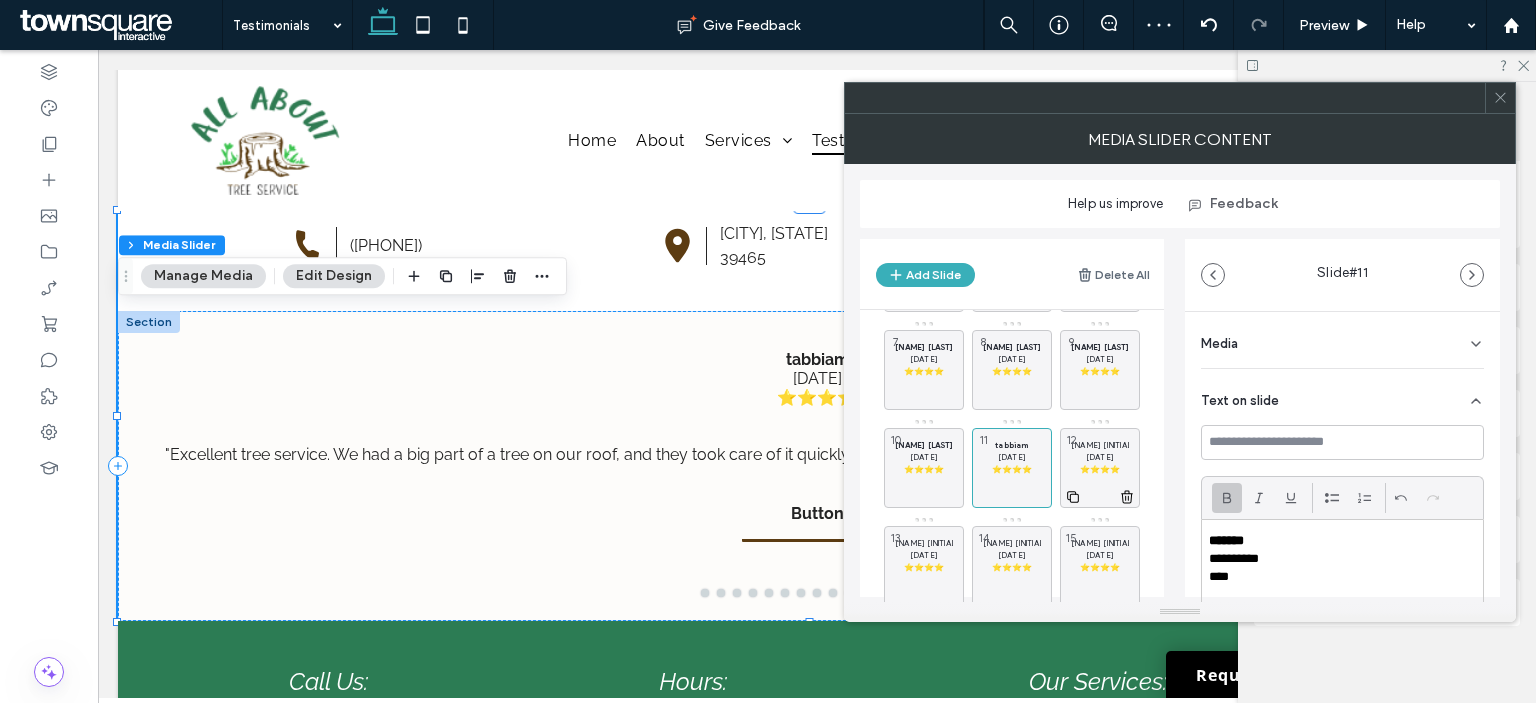 click on "[NAME] [INITIAL]" at bounding box center [1100, 445] 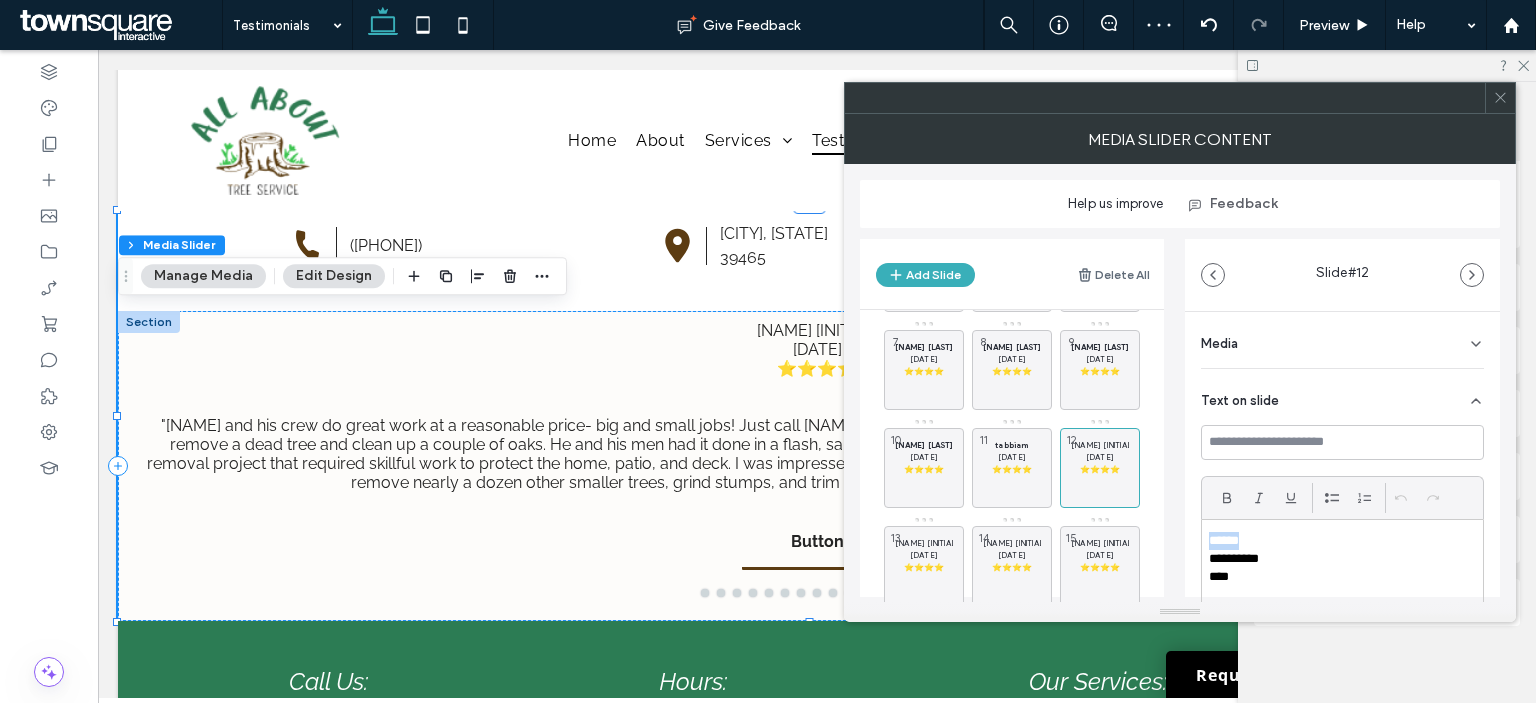 drag, startPoint x: 1251, startPoint y: 535, endPoint x: 1147, endPoint y: 539, distance: 104.0769 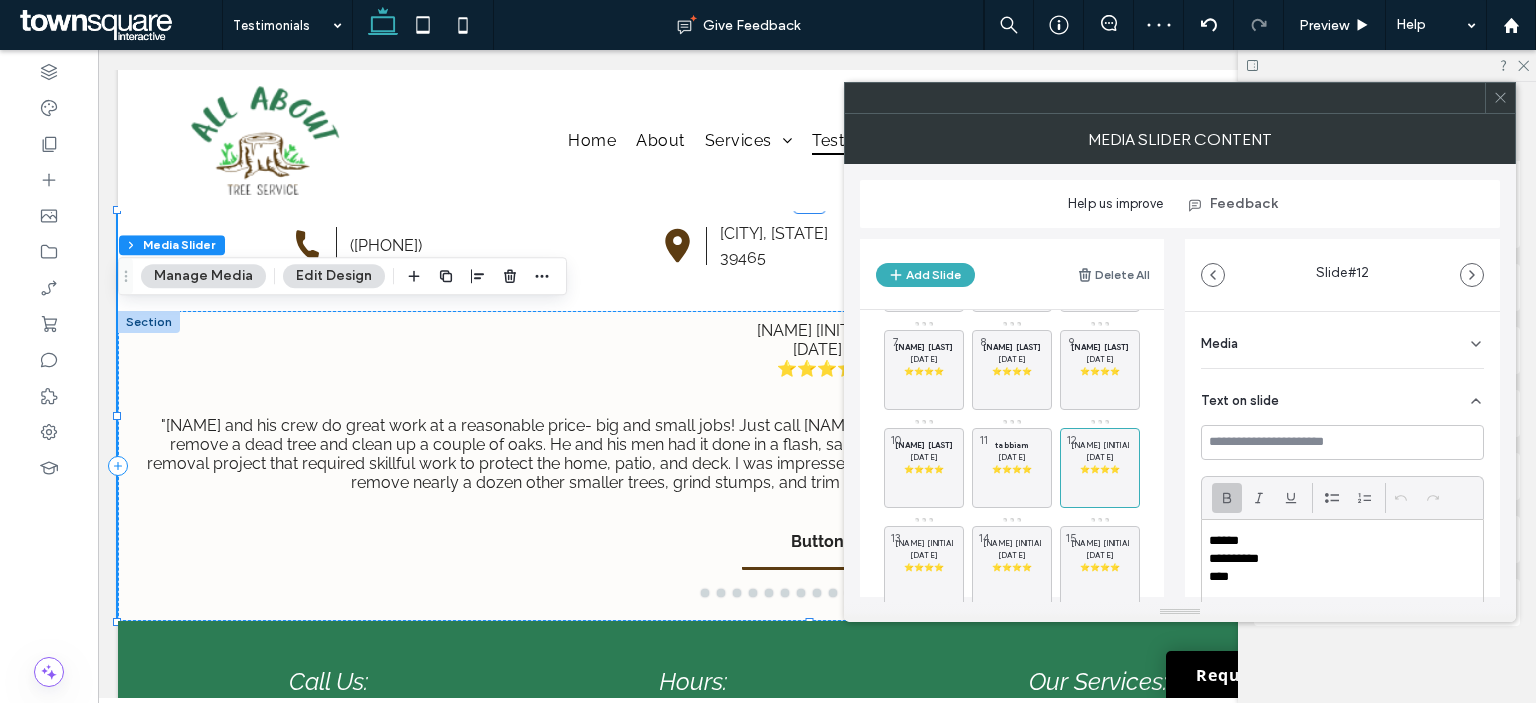 click 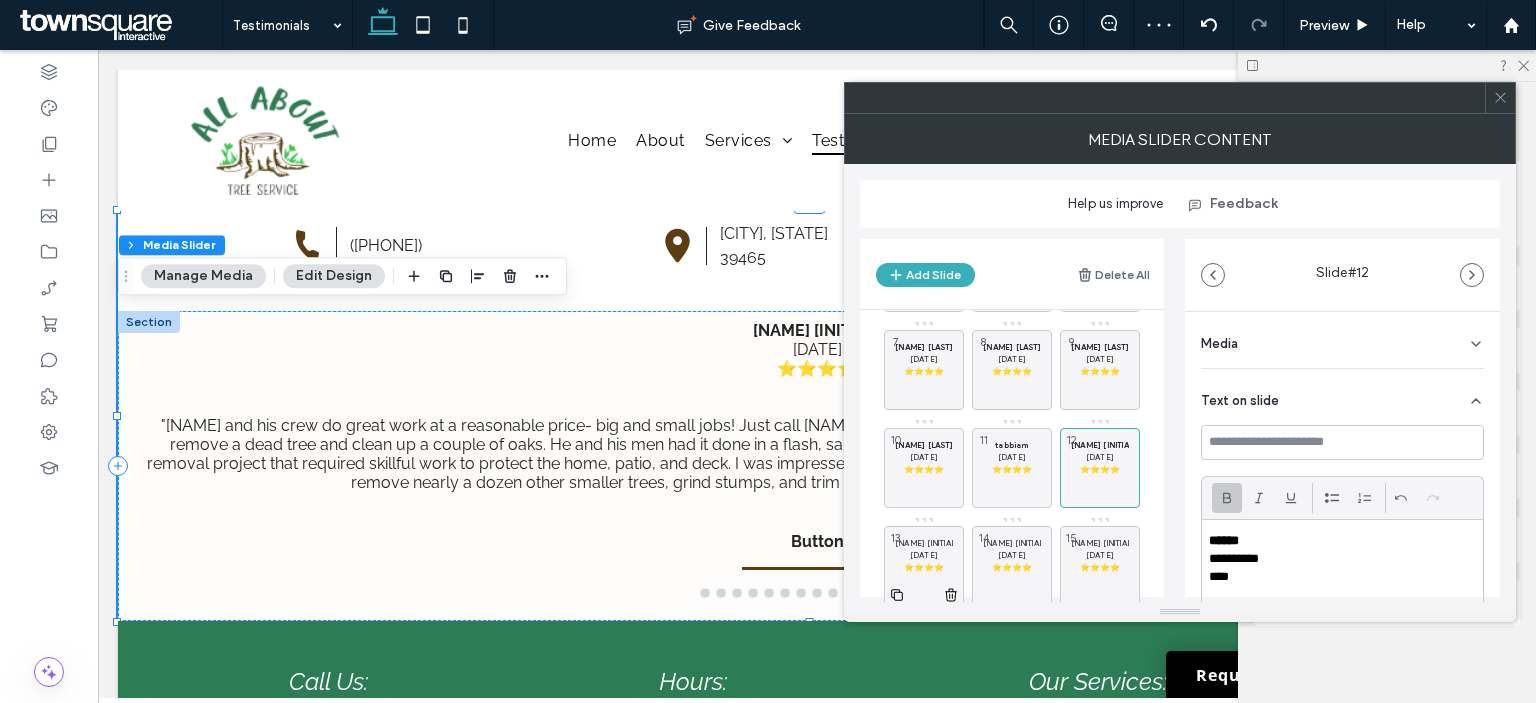 click on "[DATE]" at bounding box center [924, 555] 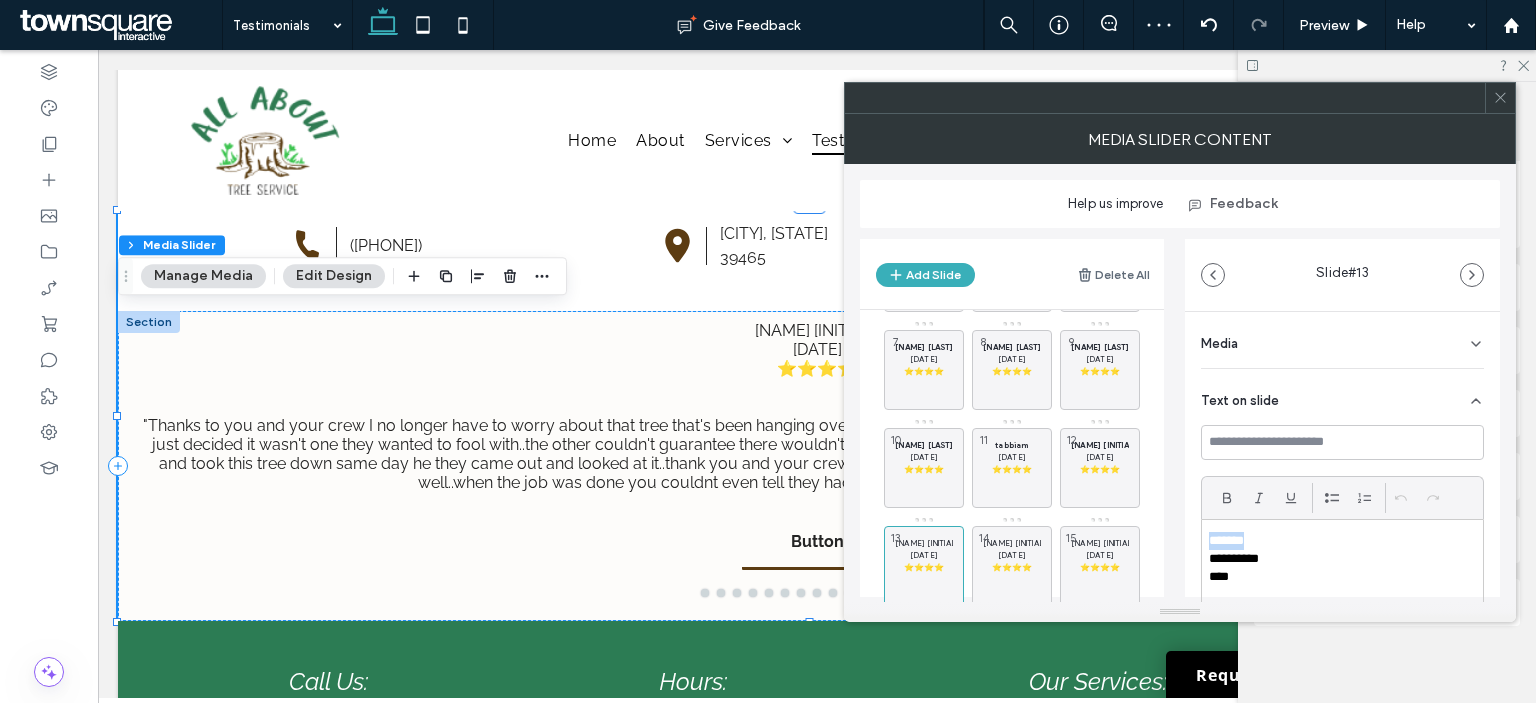 drag, startPoint x: 1259, startPoint y: 540, endPoint x: 1162, endPoint y: 531, distance: 97.41663 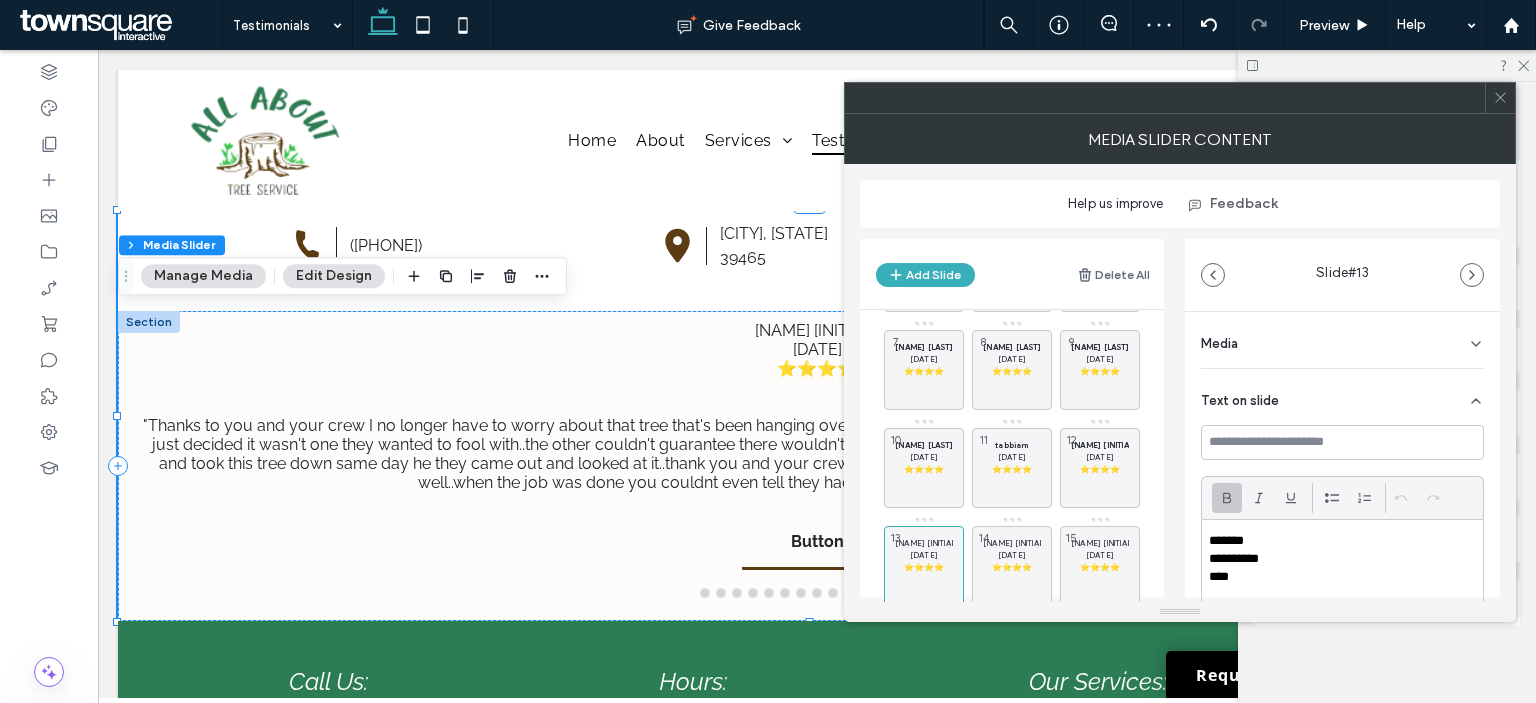 click at bounding box center [1227, 498] 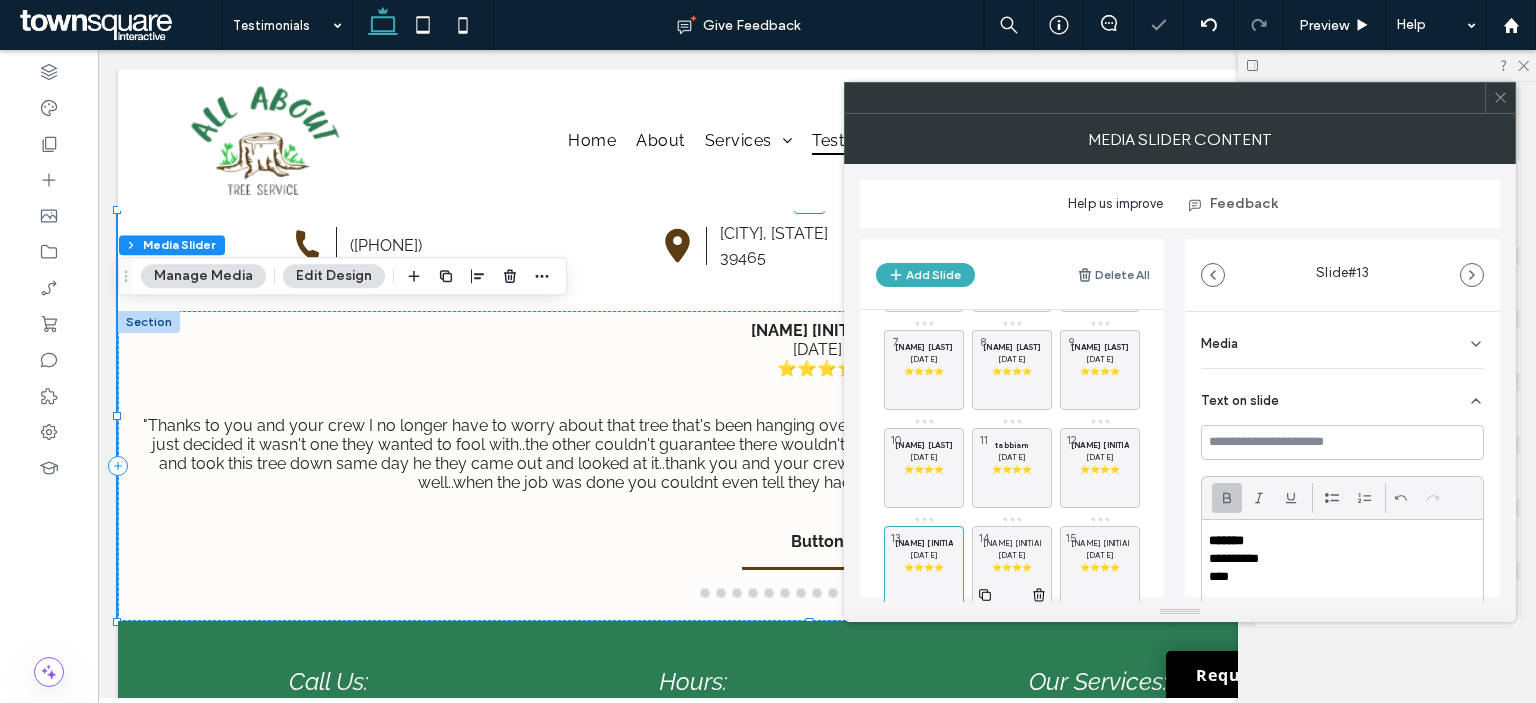 click on "[DATE]" at bounding box center (1012, 555) 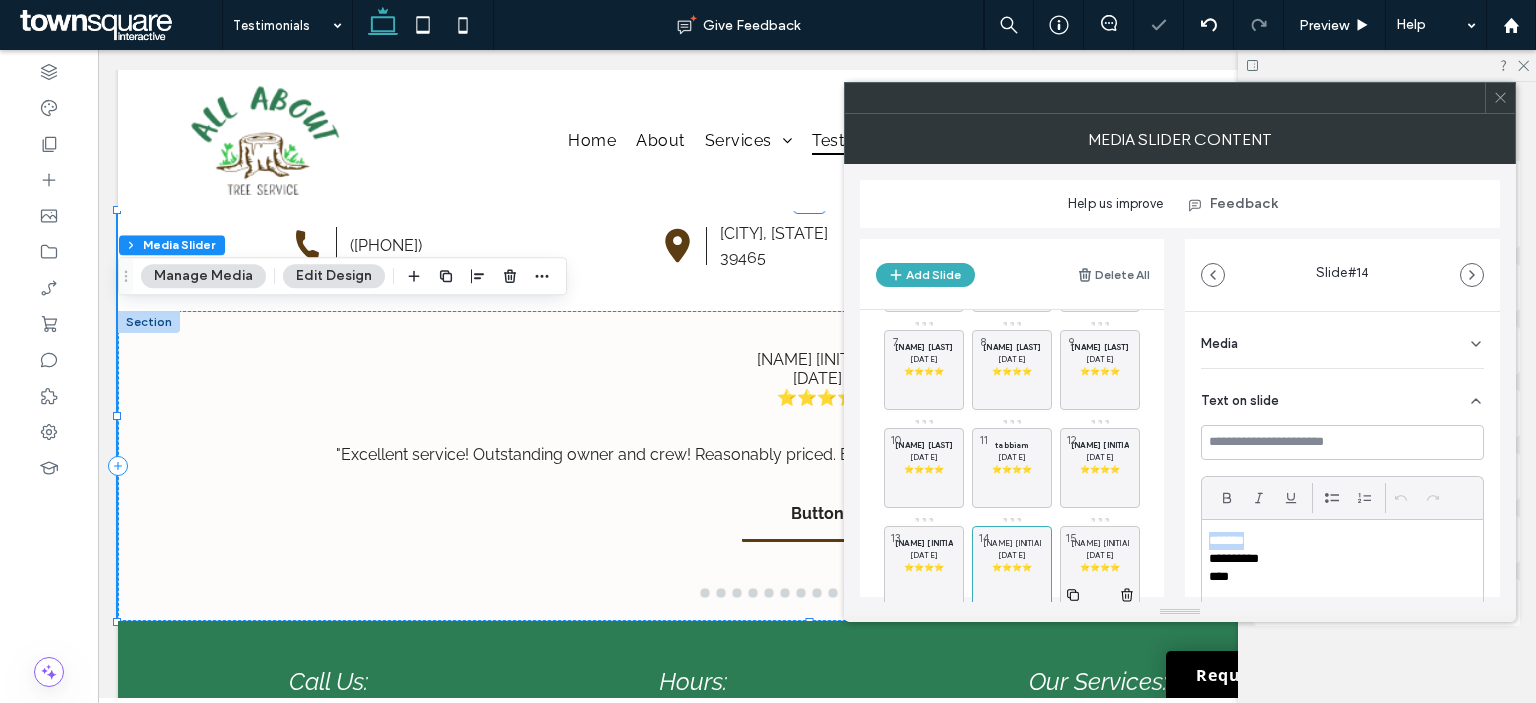 drag, startPoint x: 1176, startPoint y: 536, endPoint x: 1122, endPoint y: 538, distance: 54.037025 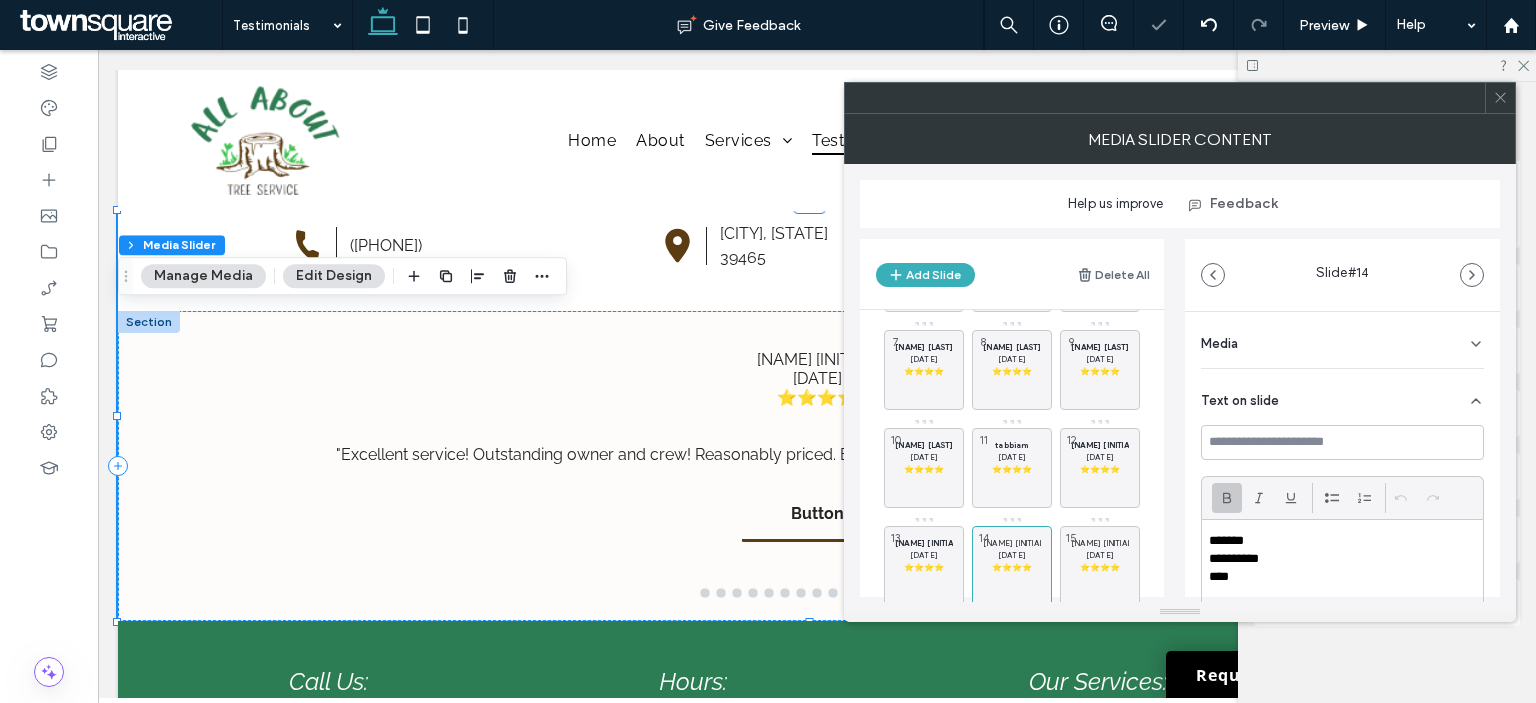 click at bounding box center [1227, 498] 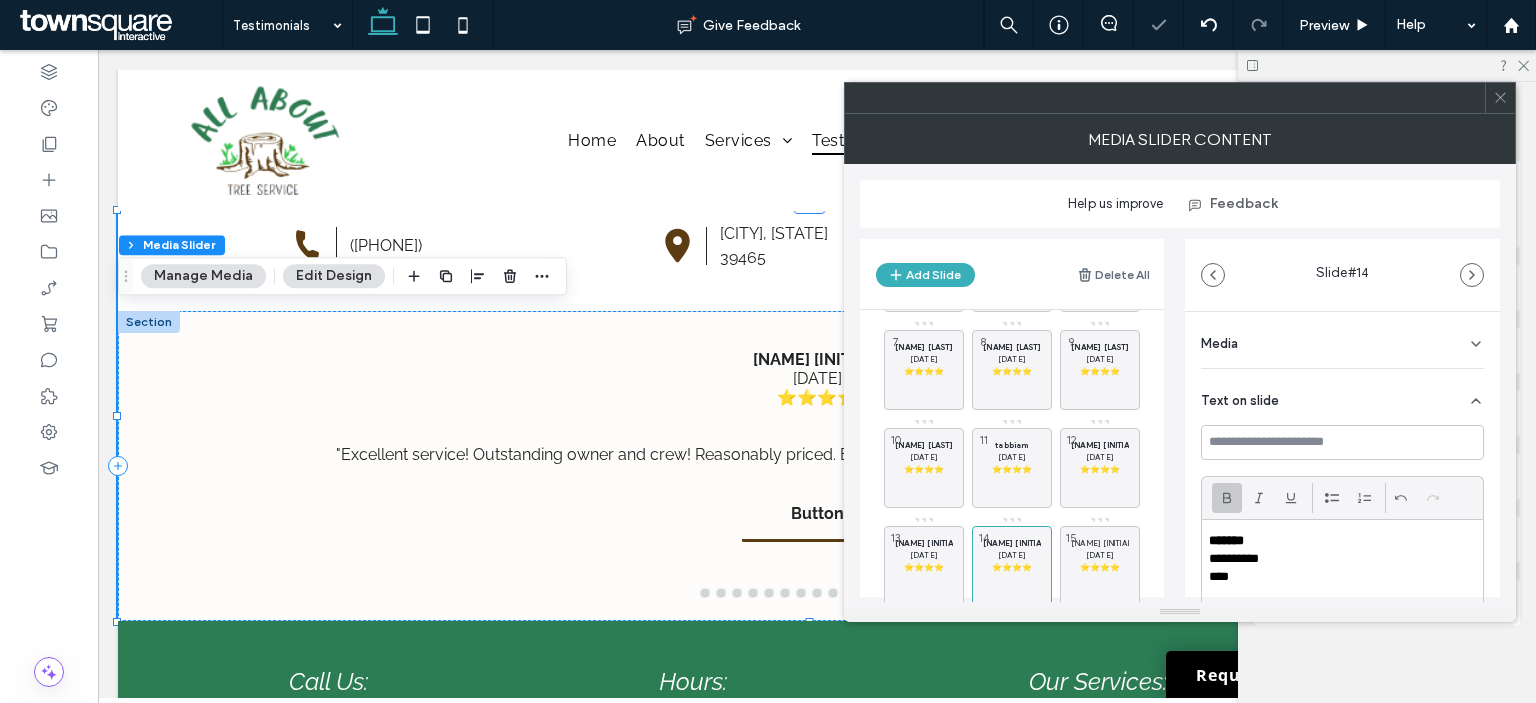 drag, startPoint x: 1080, startPoint y: 564, endPoint x: 1142, endPoint y: 559, distance: 62.201286 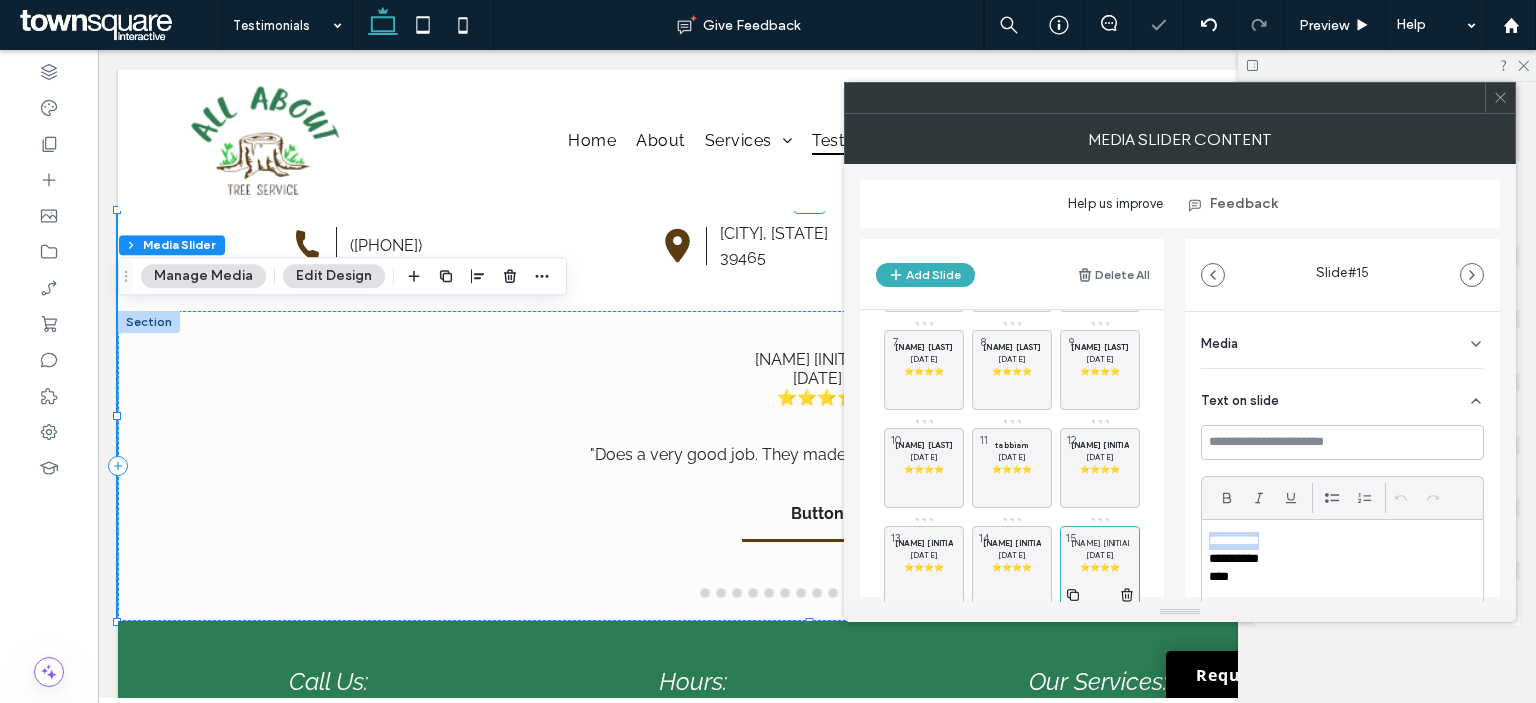 drag, startPoint x: 1292, startPoint y: 539, endPoint x: 1139, endPoint y: 537, distance: 153.01308 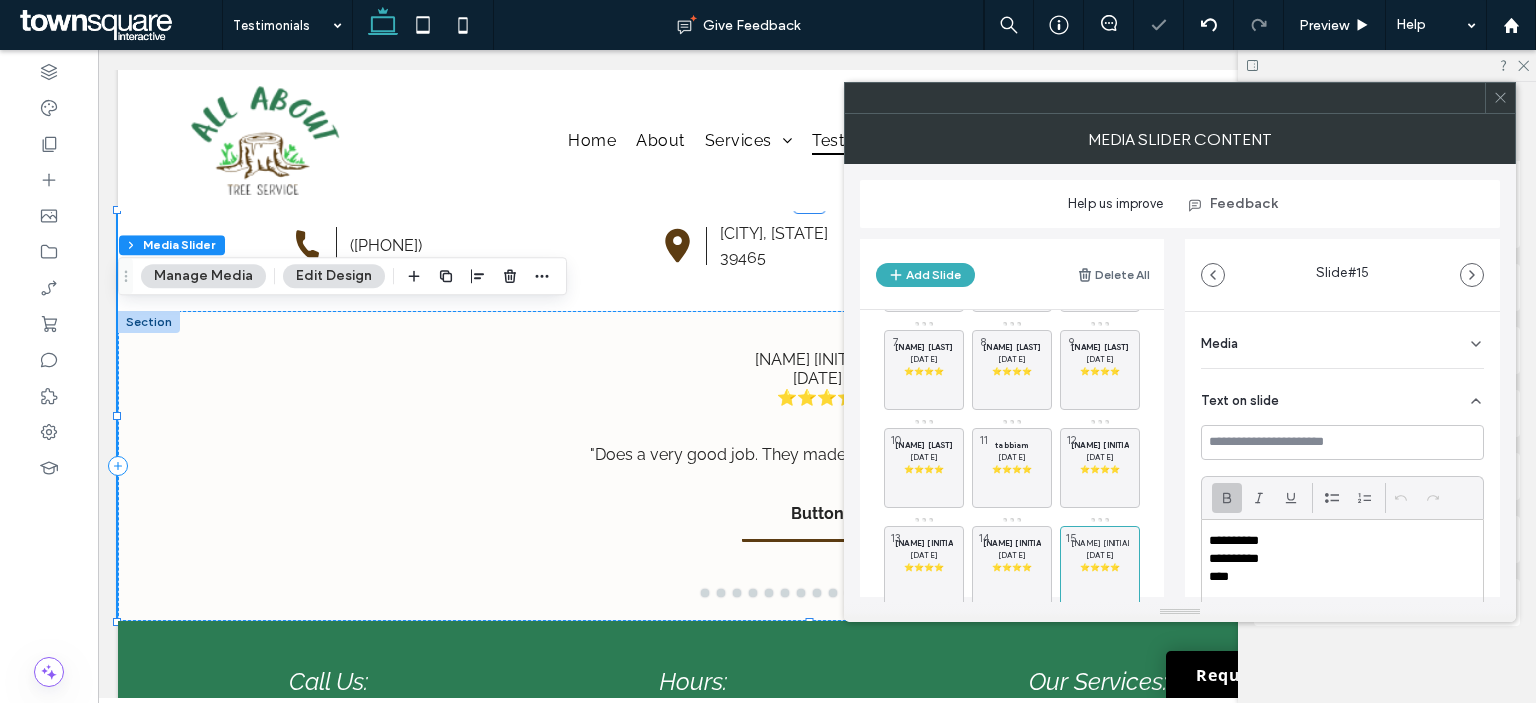 click 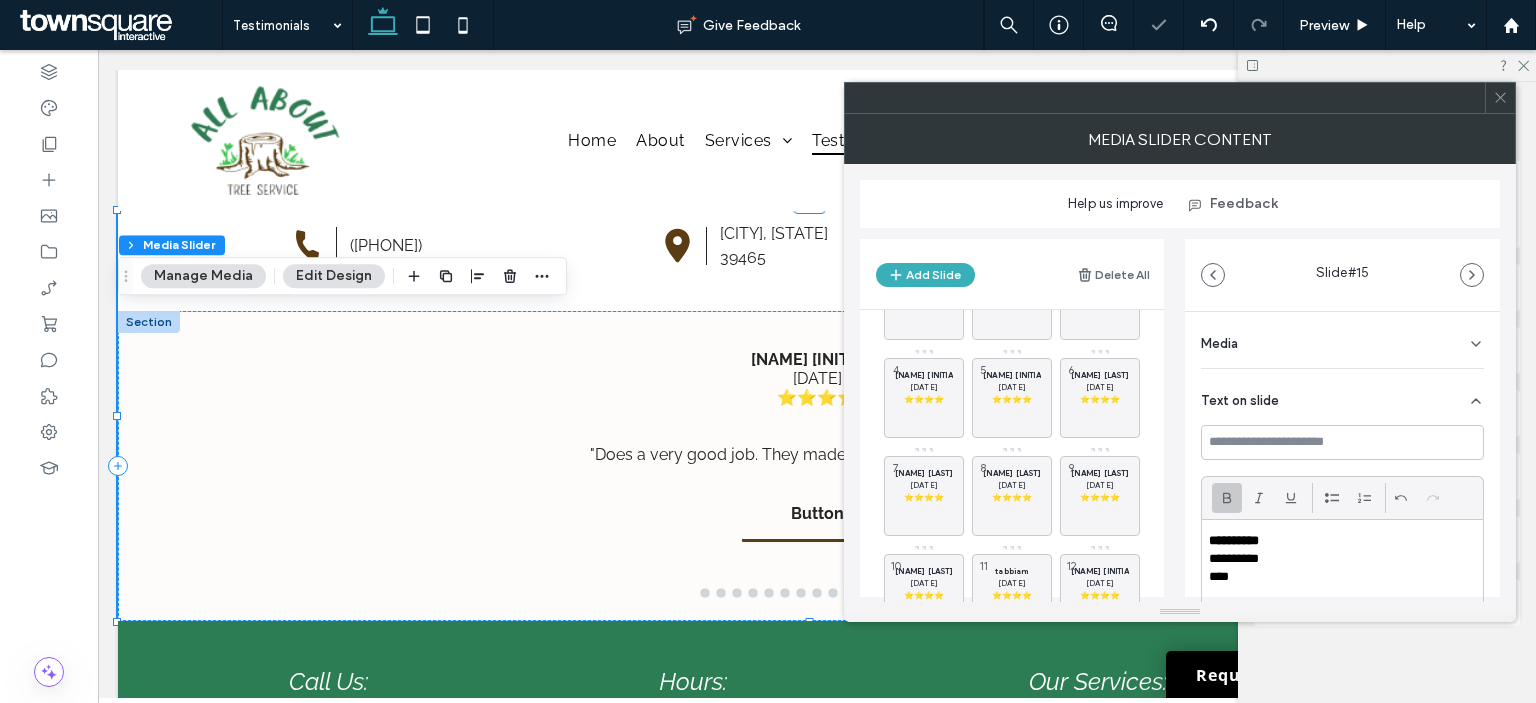 scroll, scrollTop: 0, scrollLeft: 0, axis: both 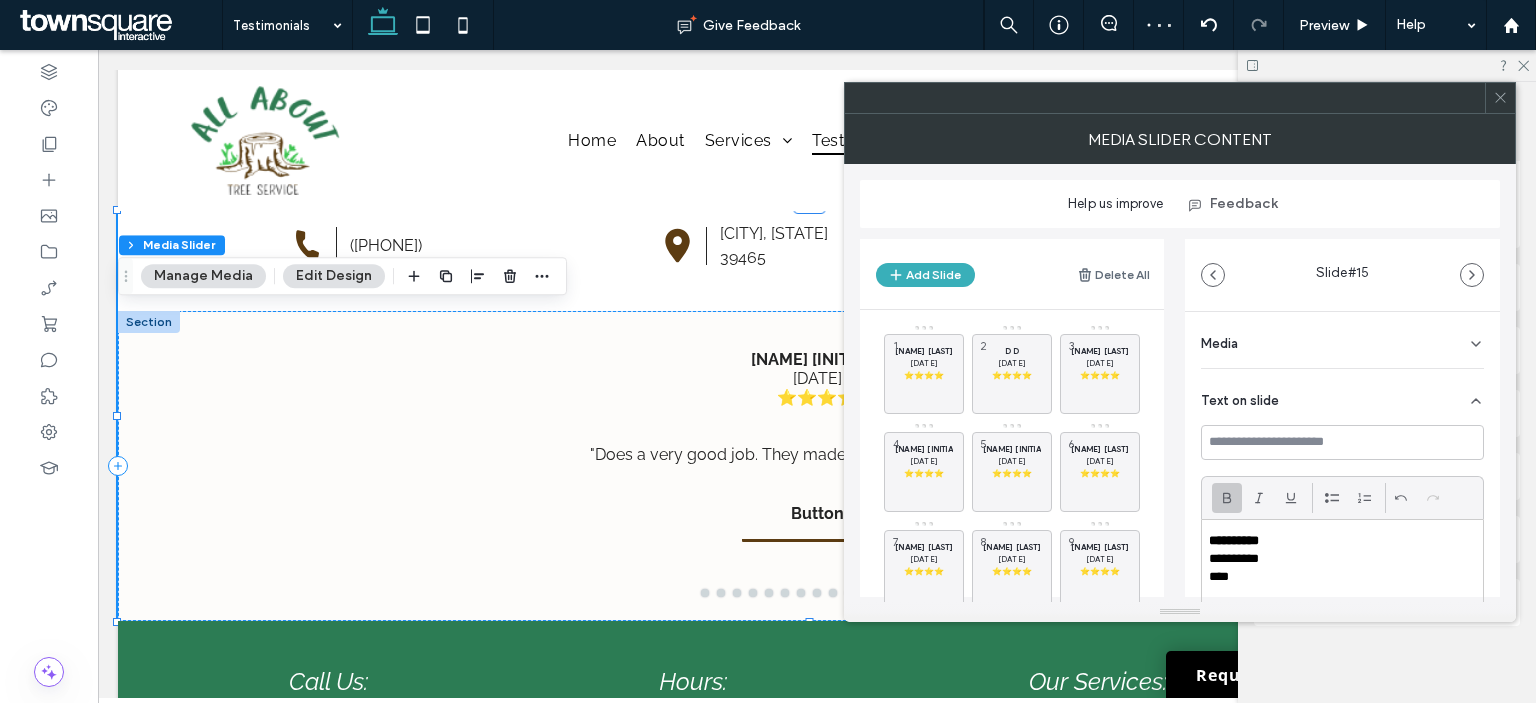 click 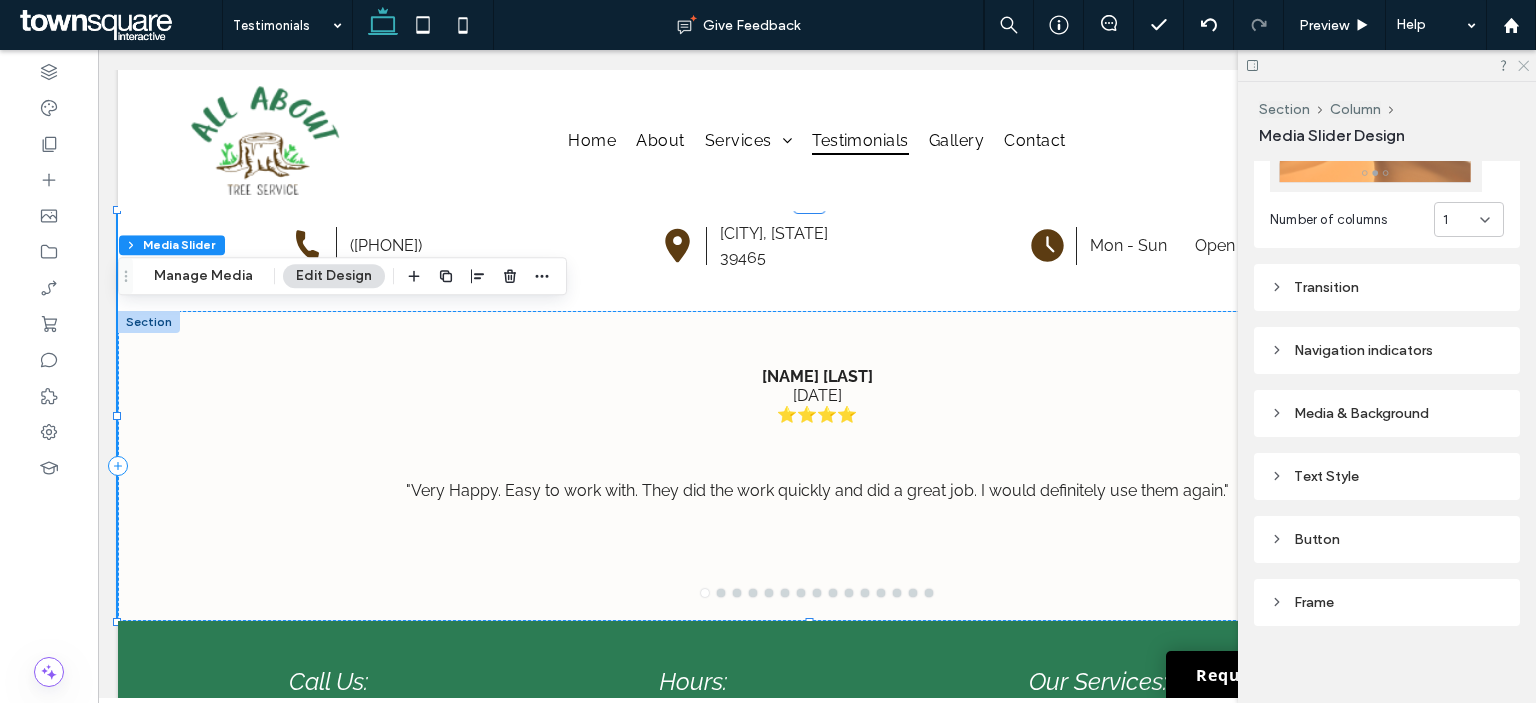 click 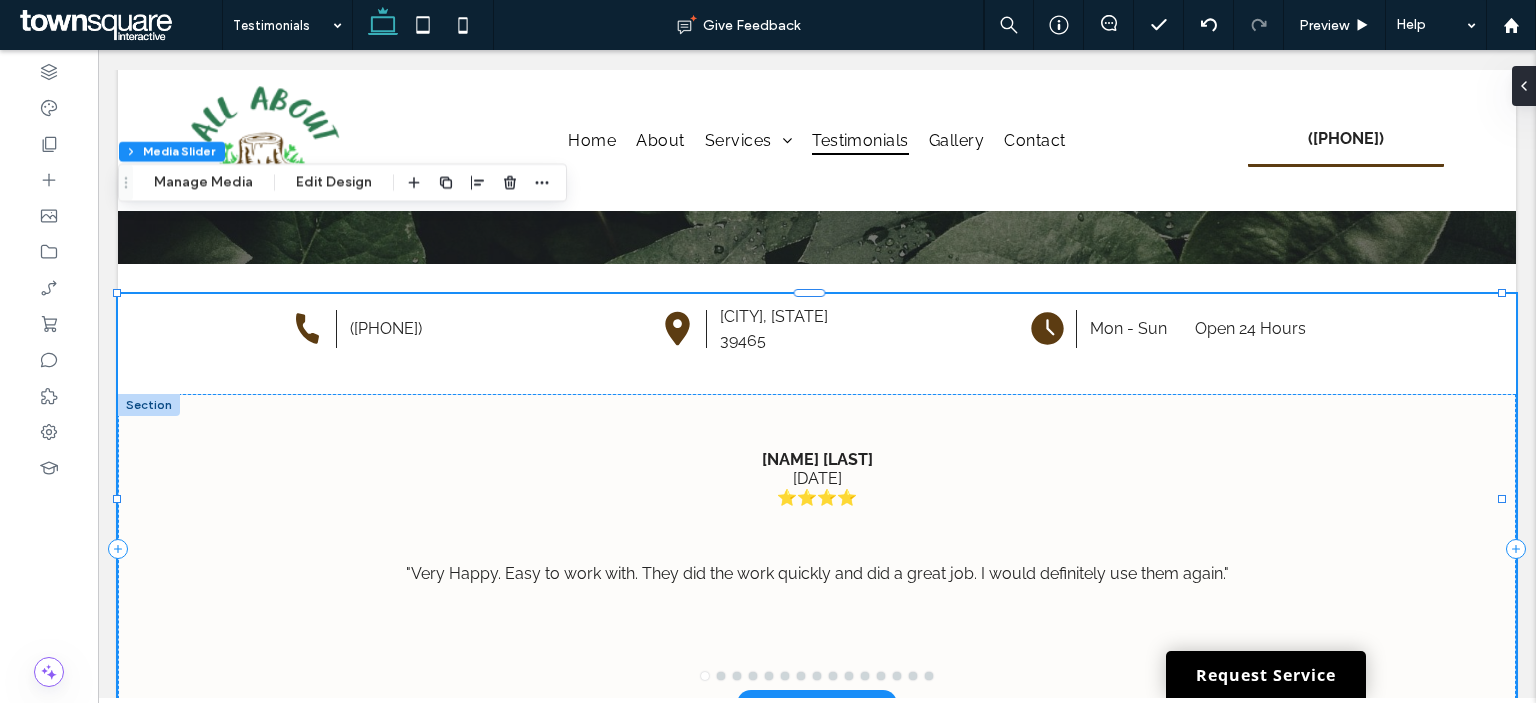 scroll, scrollTop: 262, scrollLeft: 0, axis: vertical 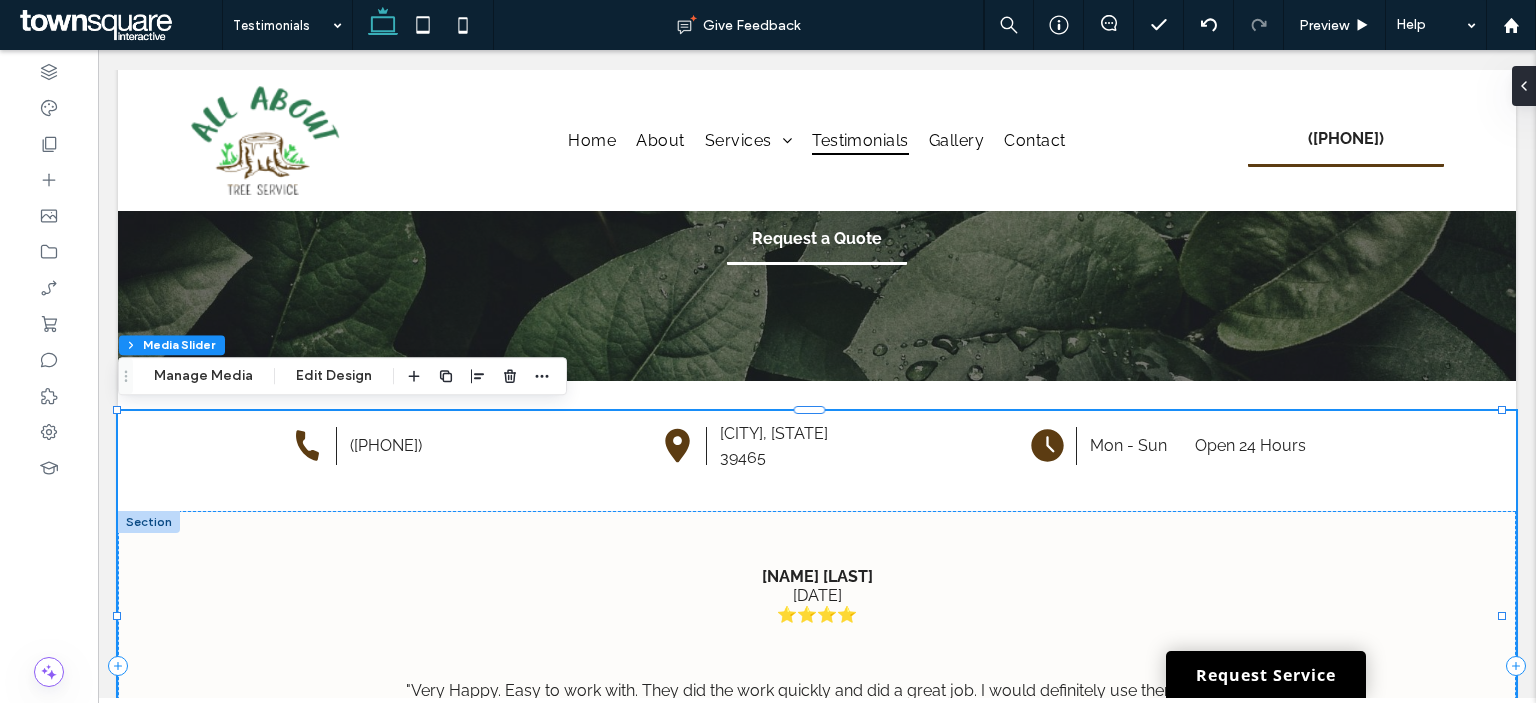 click at bounding box center (149, 522) 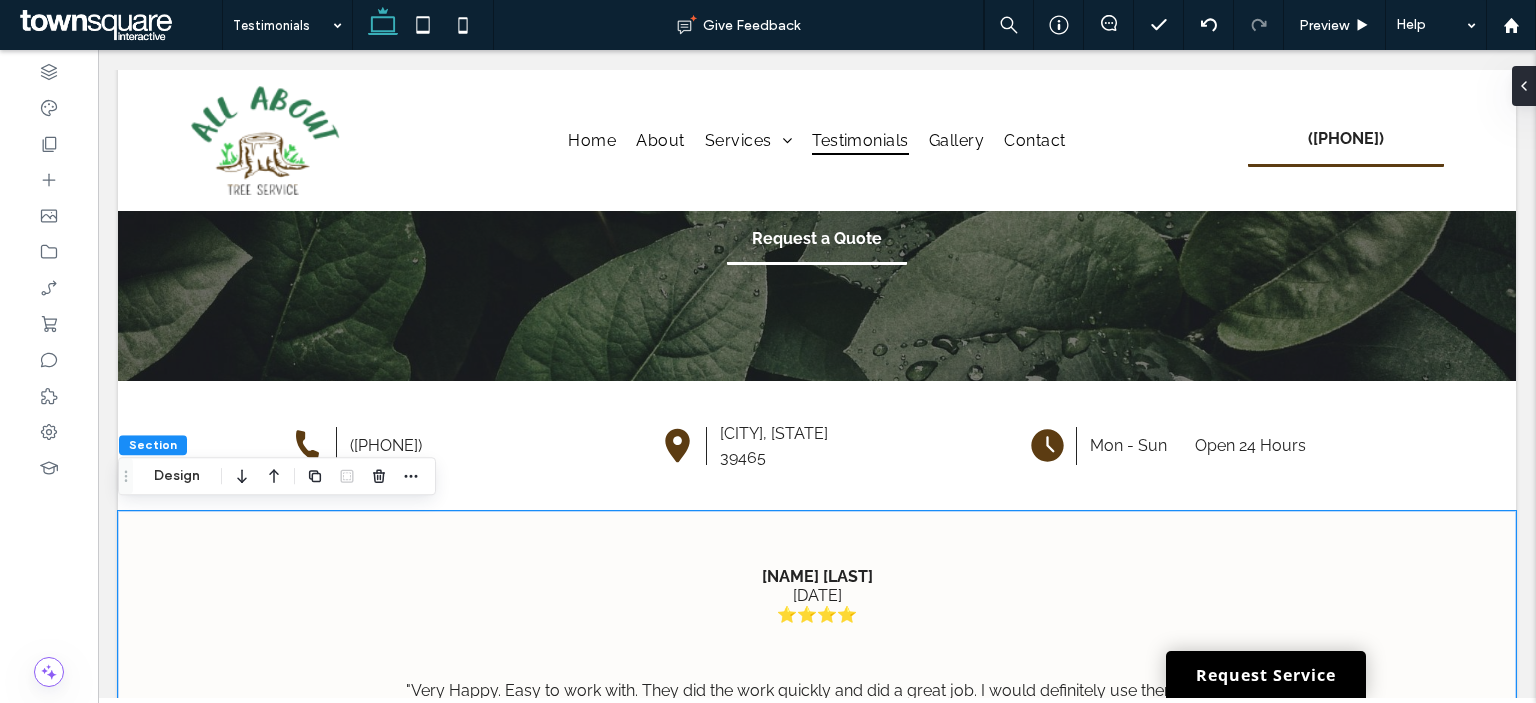 drag, startPoint x: 74, startPoint y: 451, endPoint x: 216, endPoint y: 485, distance: 146.0137 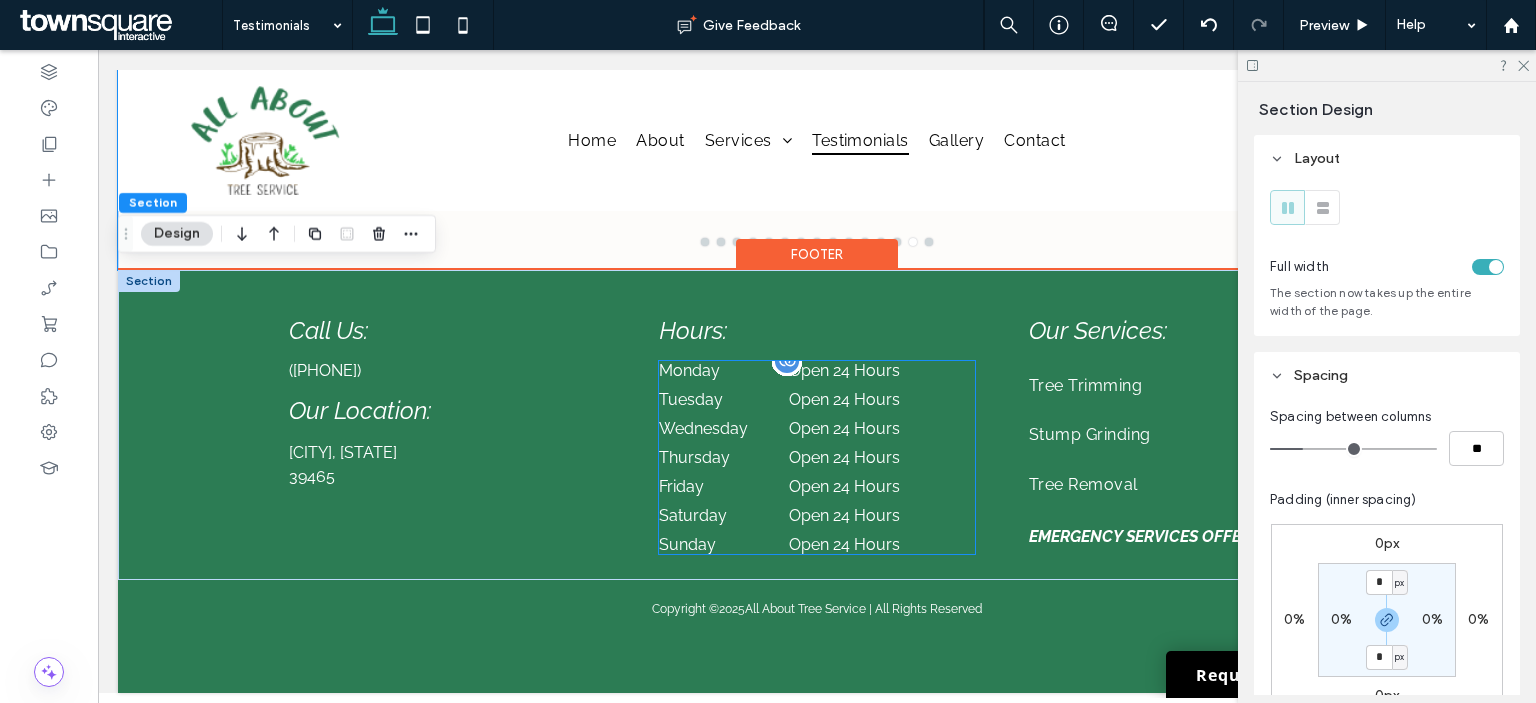 scroll, scrollTop: 828, scrollLeft: 0, axis: vertical 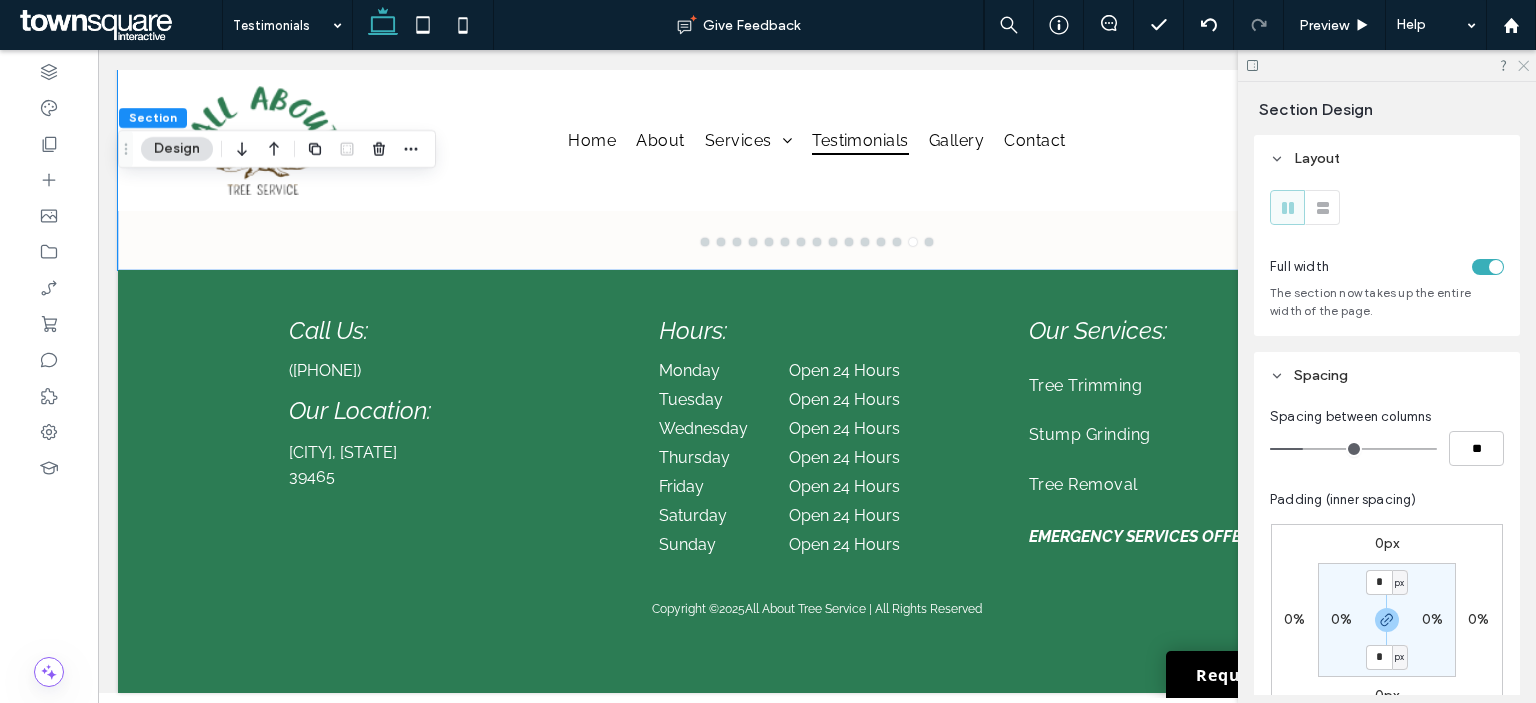 drag, startPoint x: 1522, startPoint y: 67, endPoint x: 1288, endPoint y: 112, distance: 238.28764 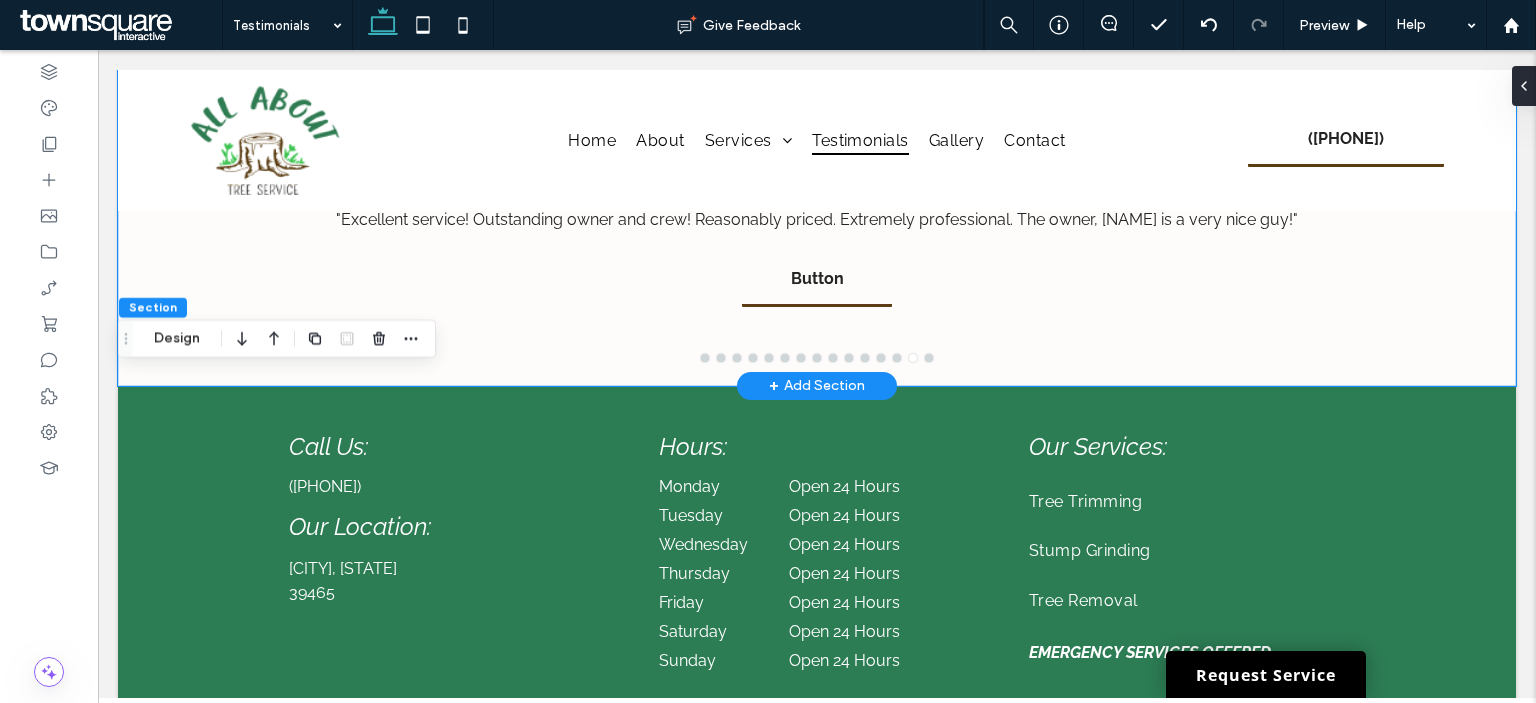 scroll, scrollTop: 812, scrollLeft: 0, axis: vertical 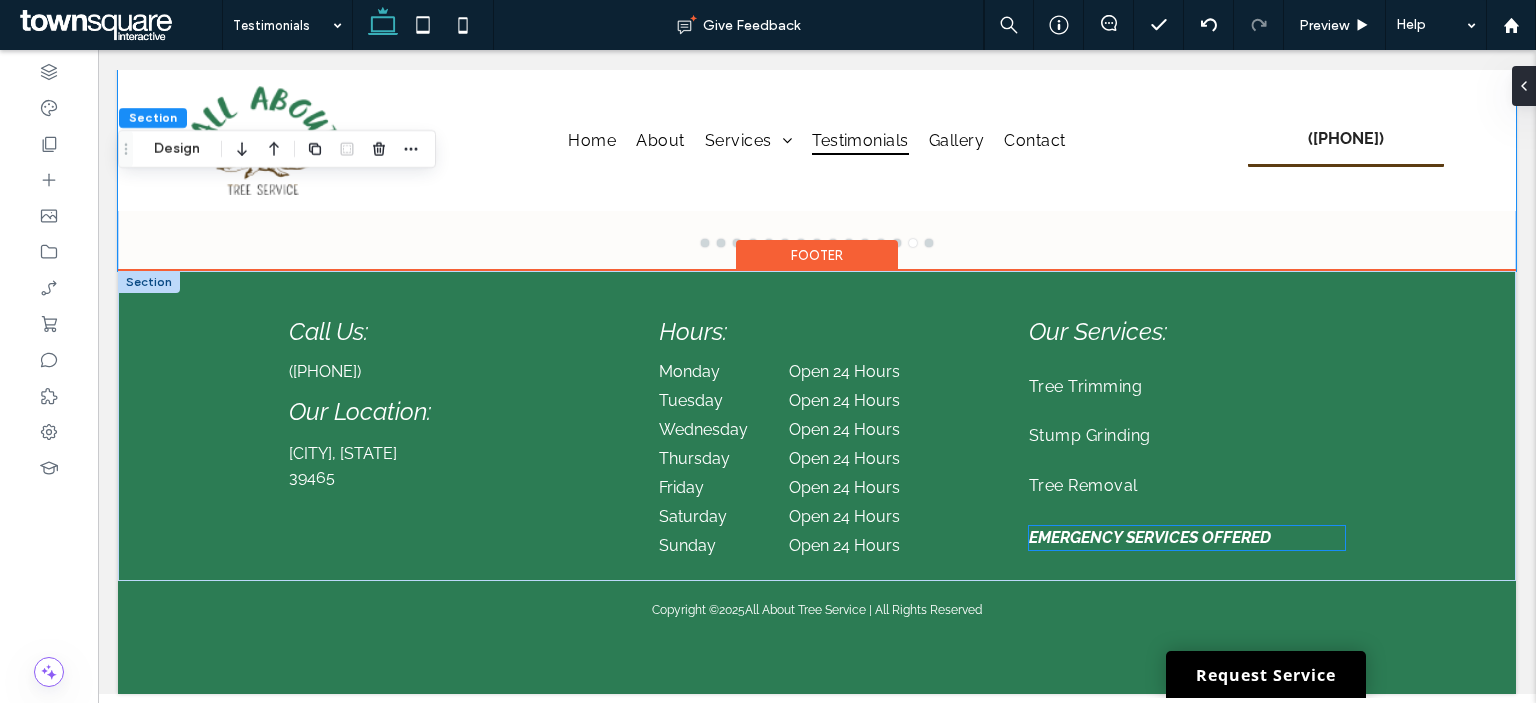 click on "emergency services offered" at bounding box center [1150, 537] 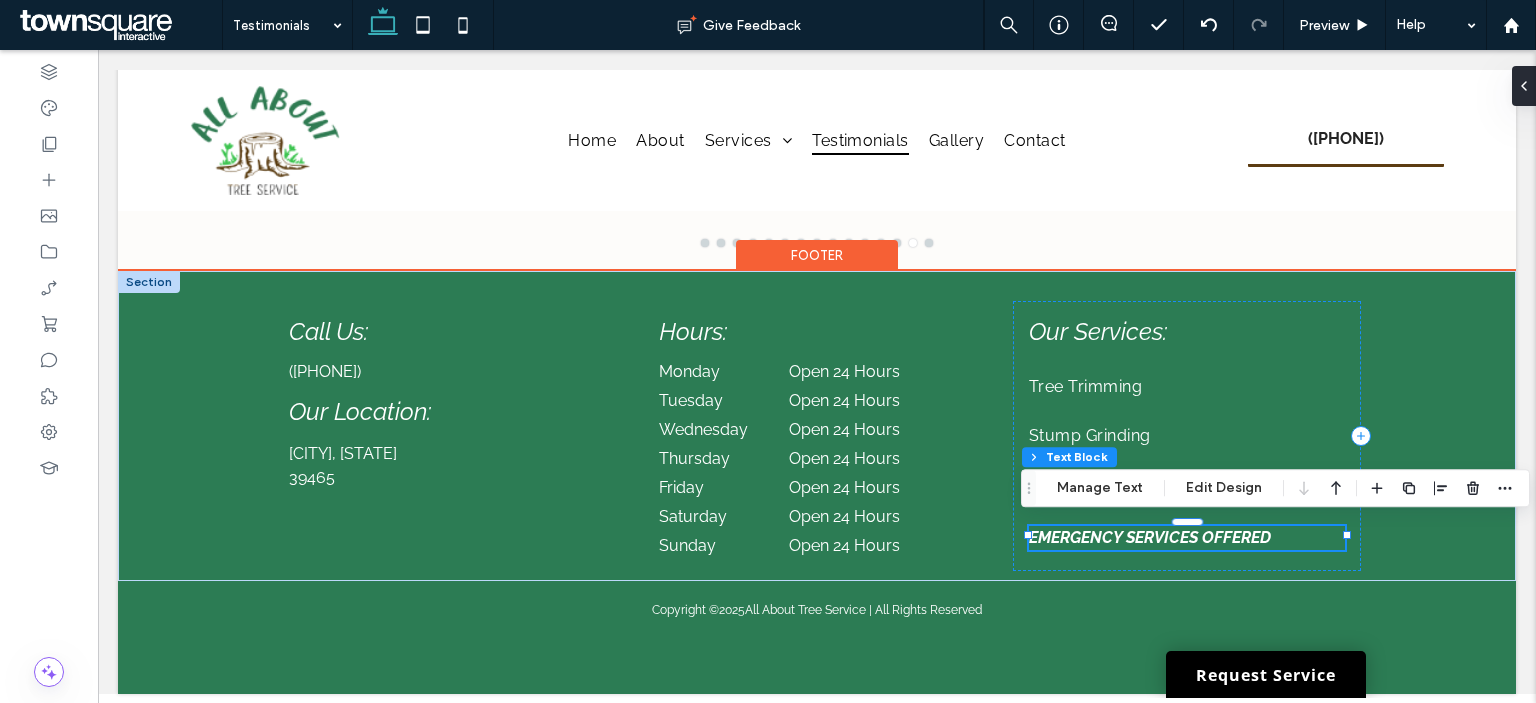 click on "emergency services offered" at bounding box center (1187, 538) 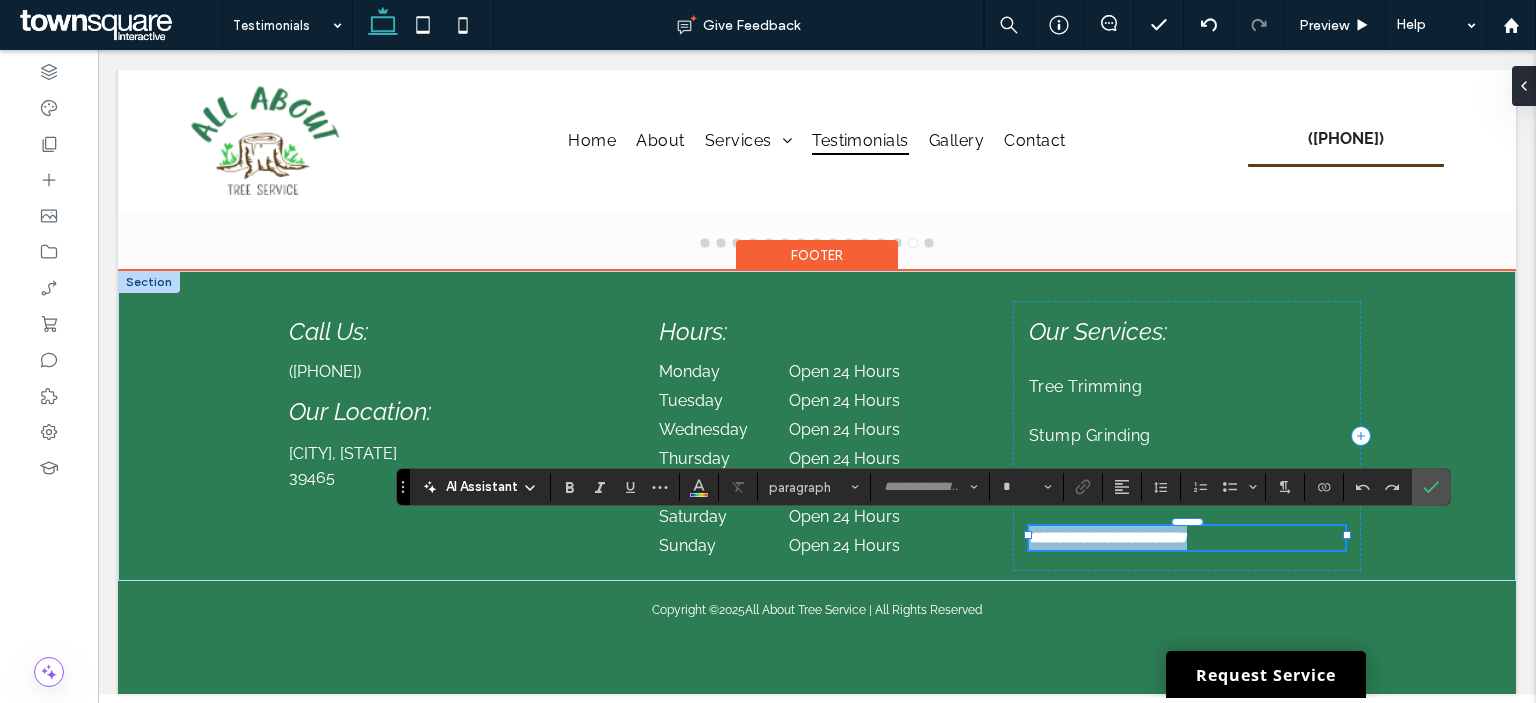 type on "*******" 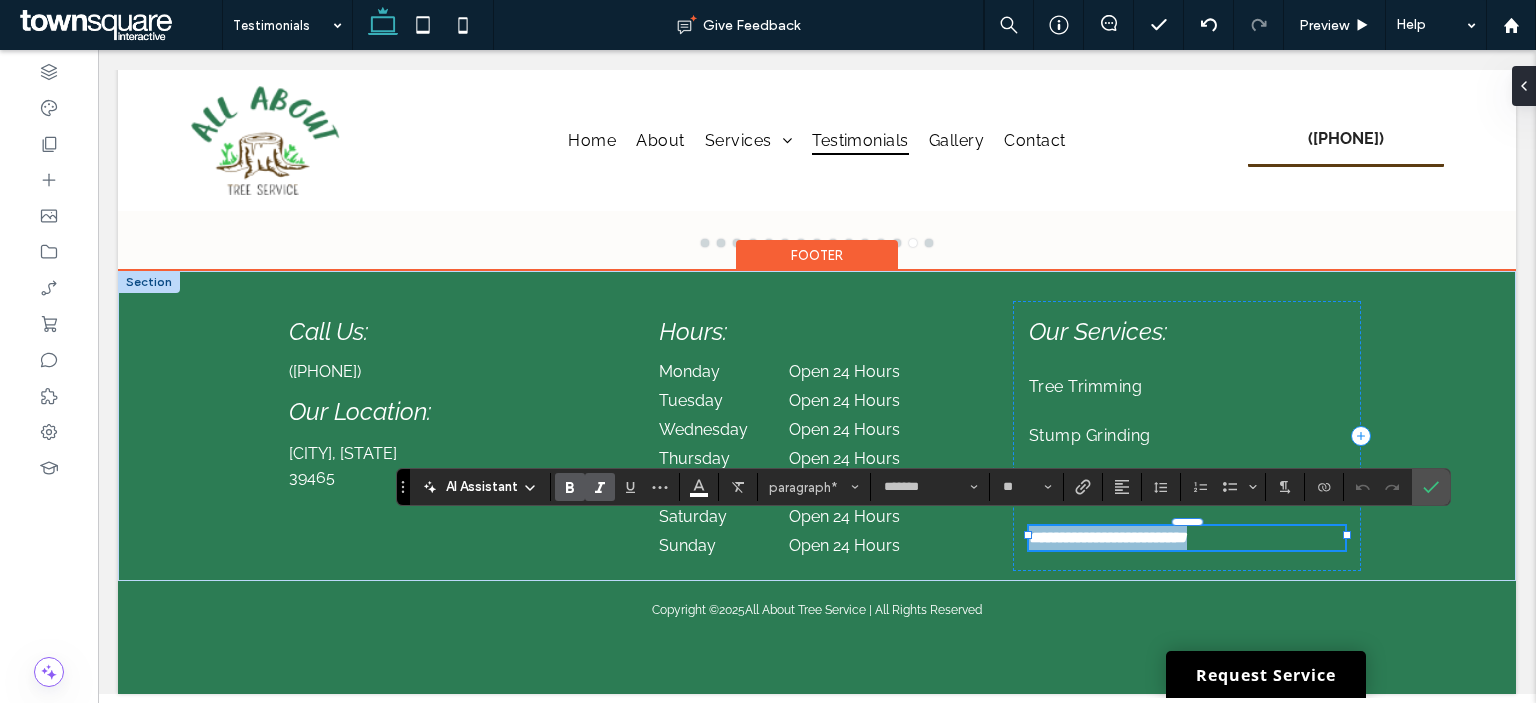 copy on "**********" 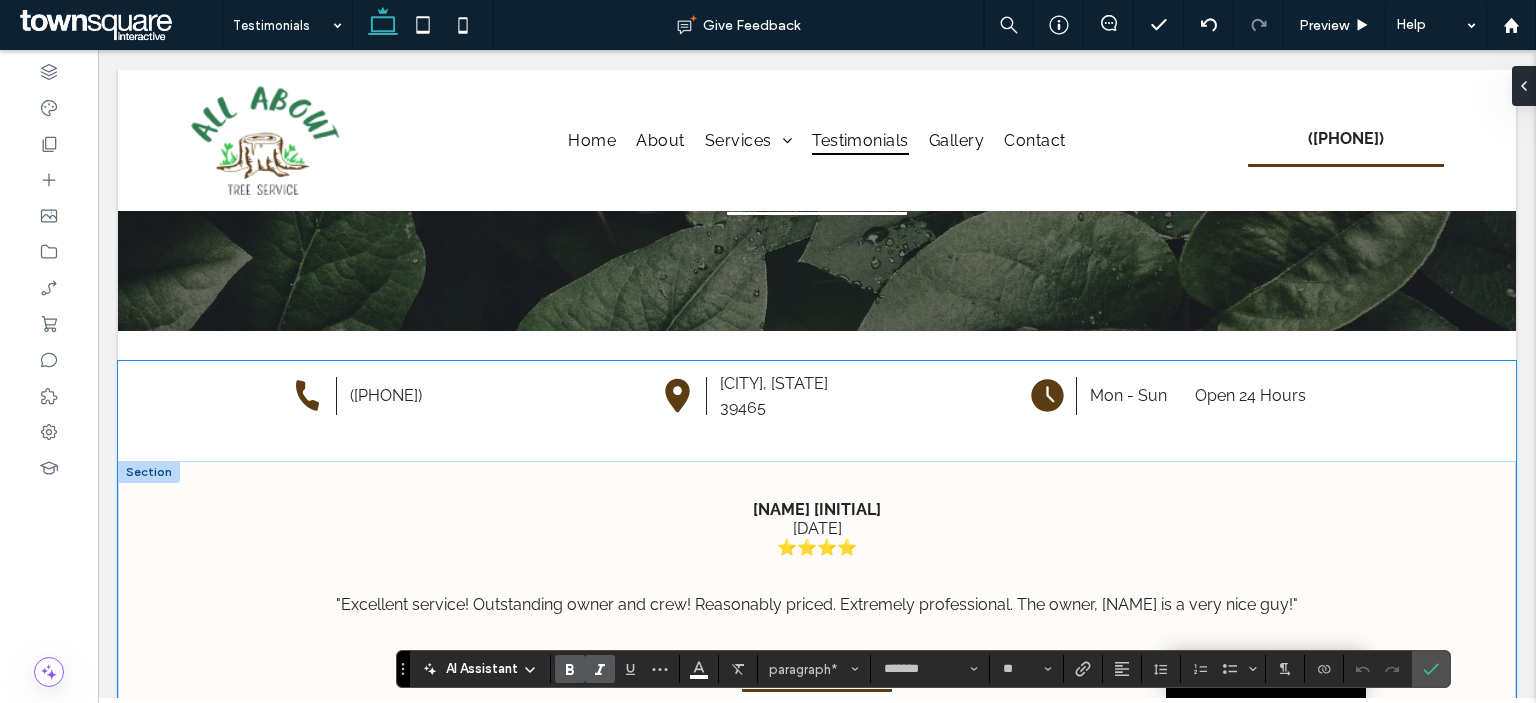 scroll, scrollTop: 112, scrollLeft: 0, axis: vertical 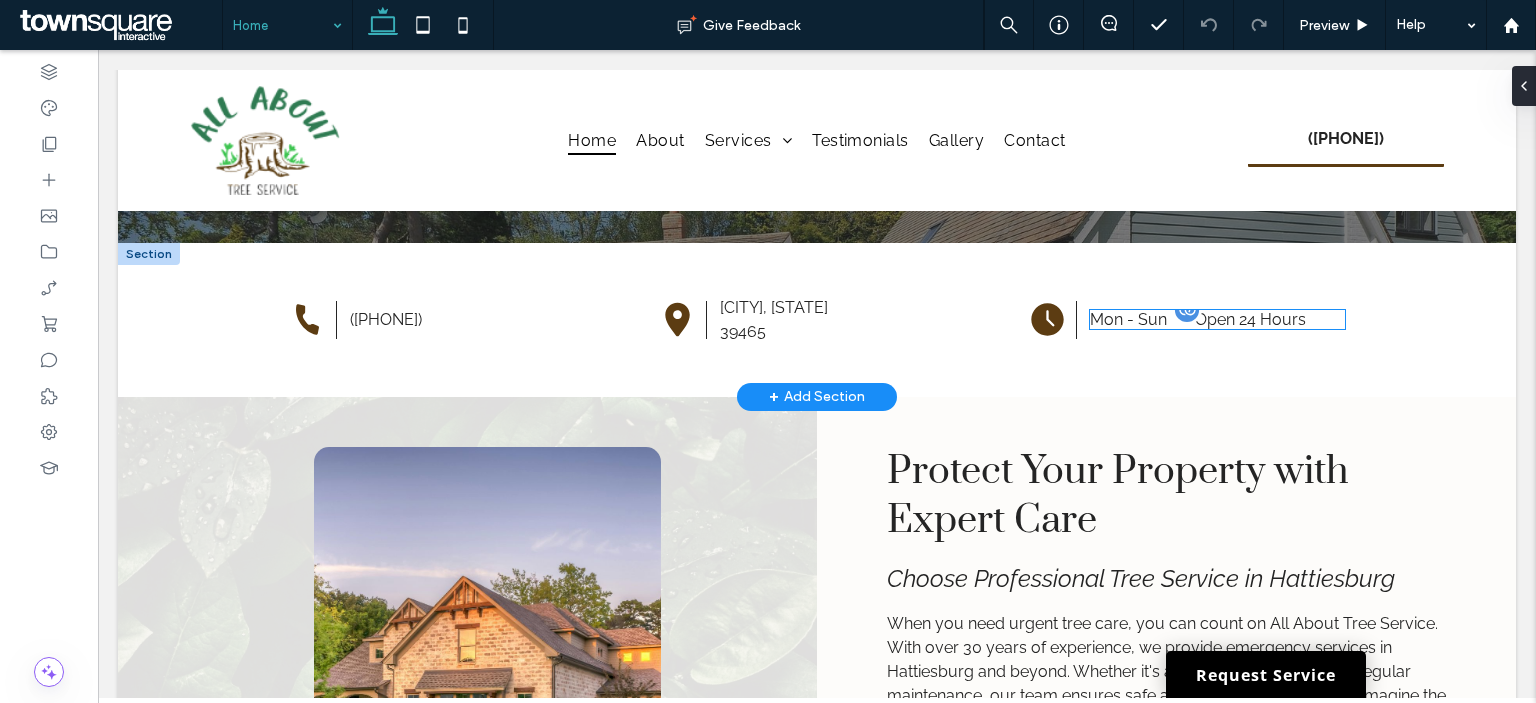 click on "Mon - Sun" at bounding box center [1141, 319] 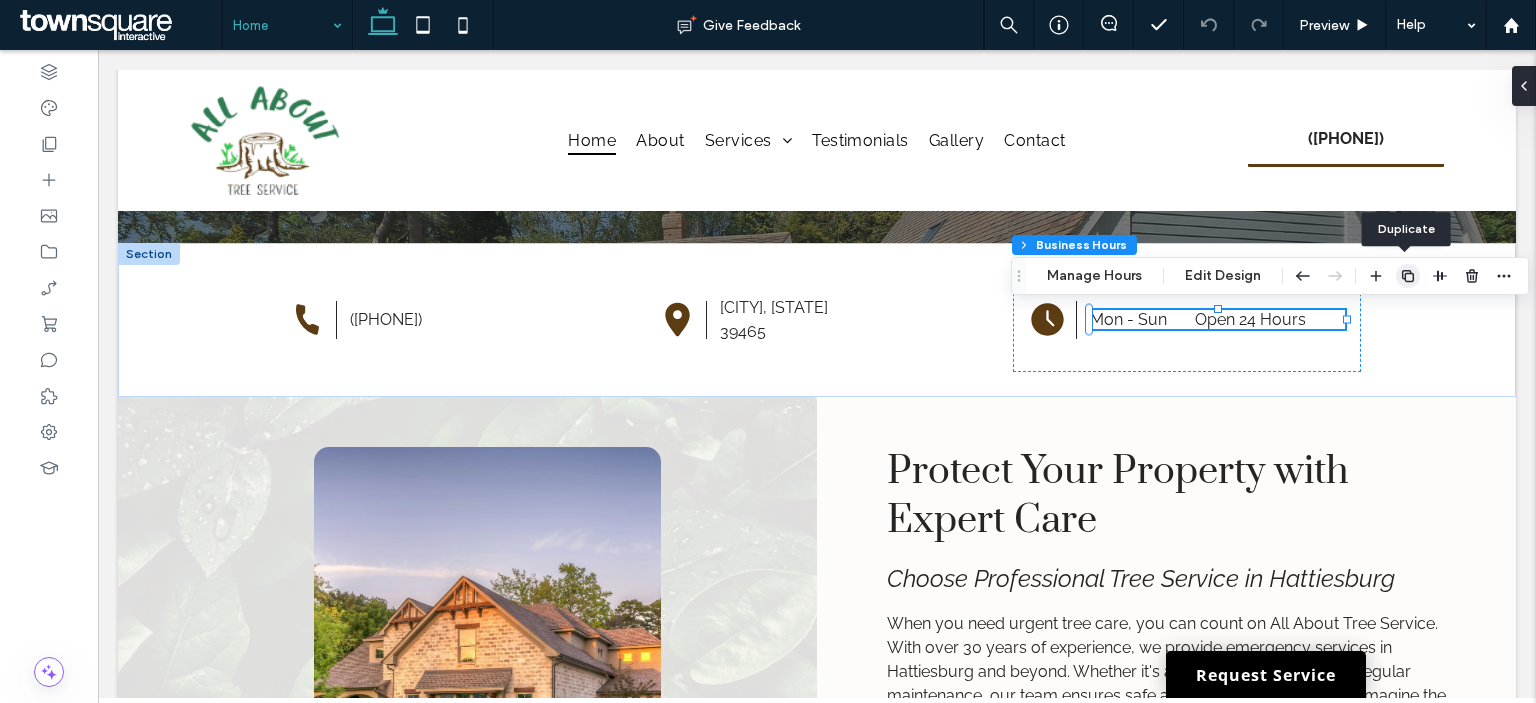 click 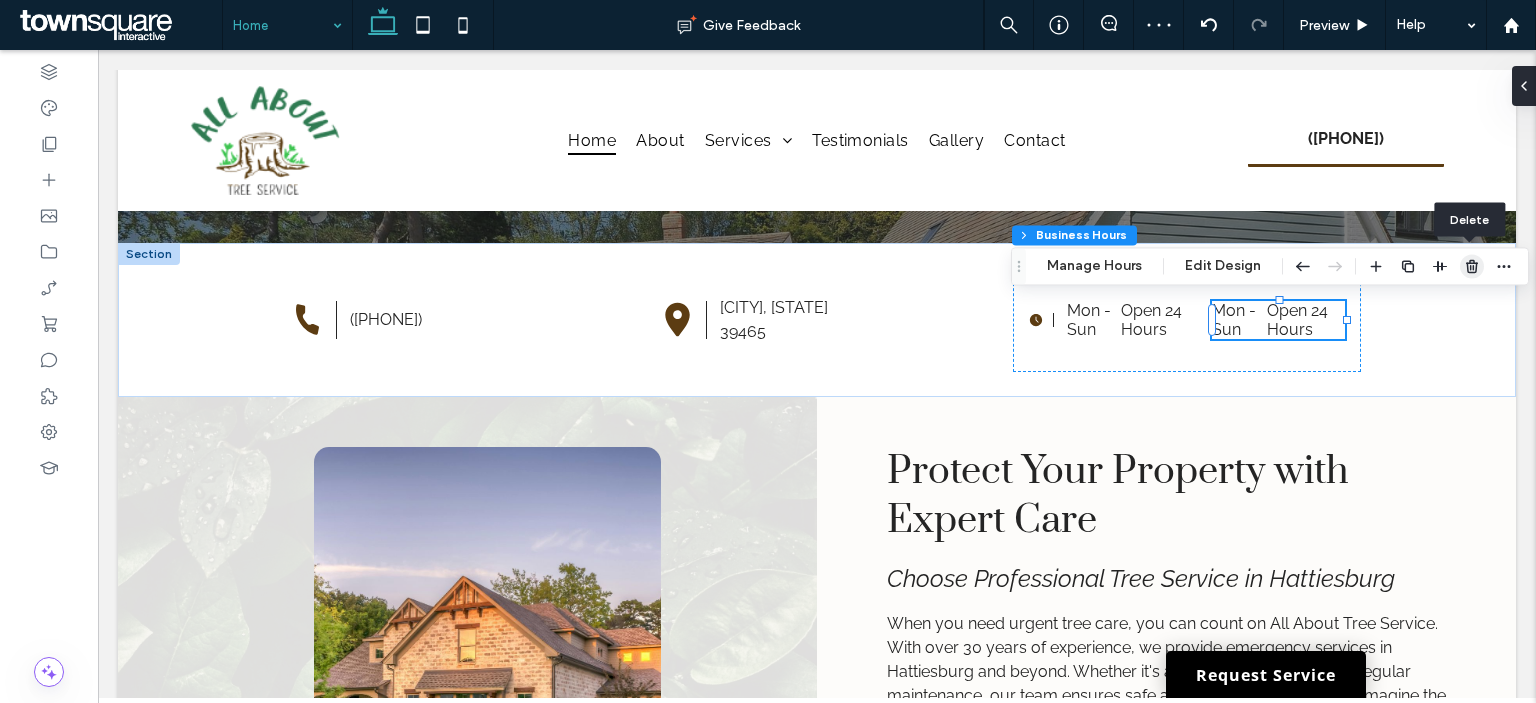 click 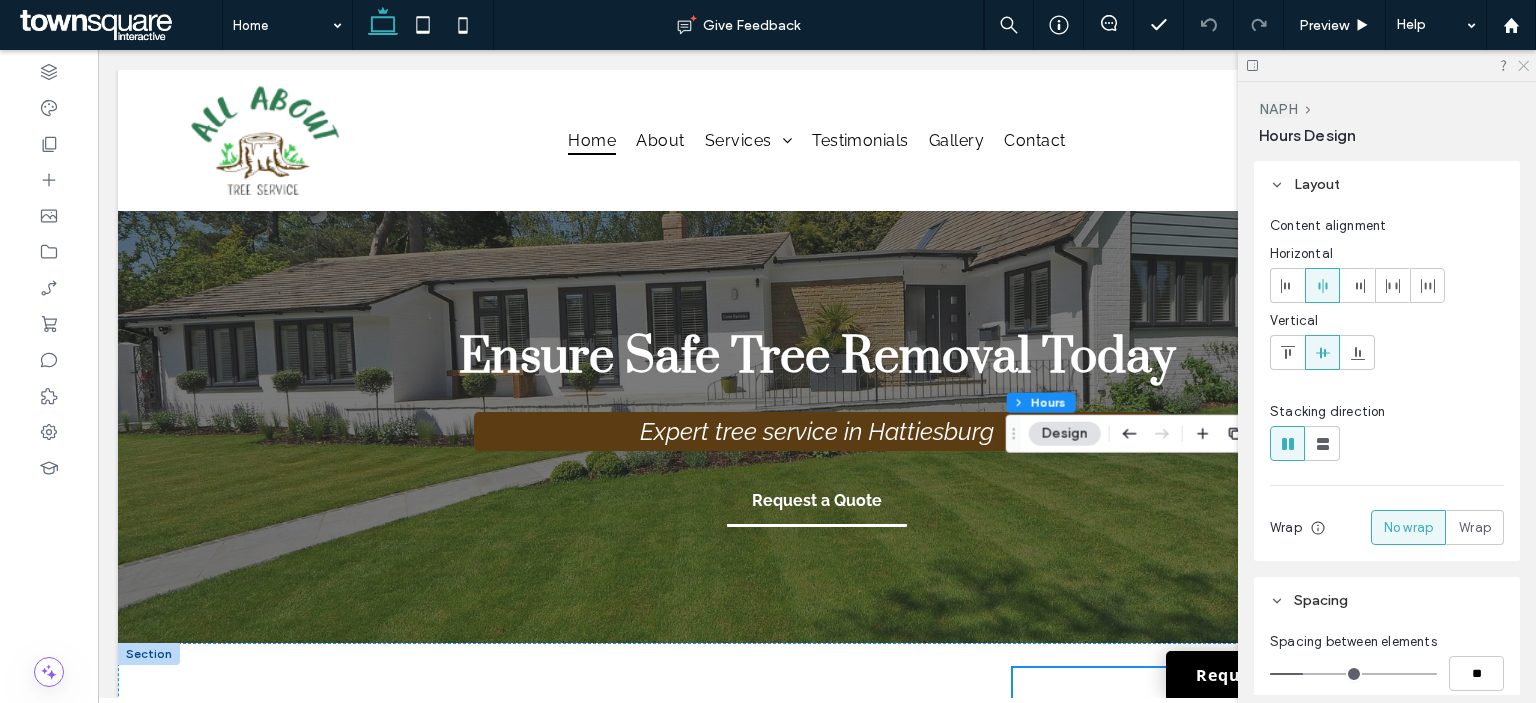 scroll, scrollTop: 200, scrollLeft: 0, axis: vertical 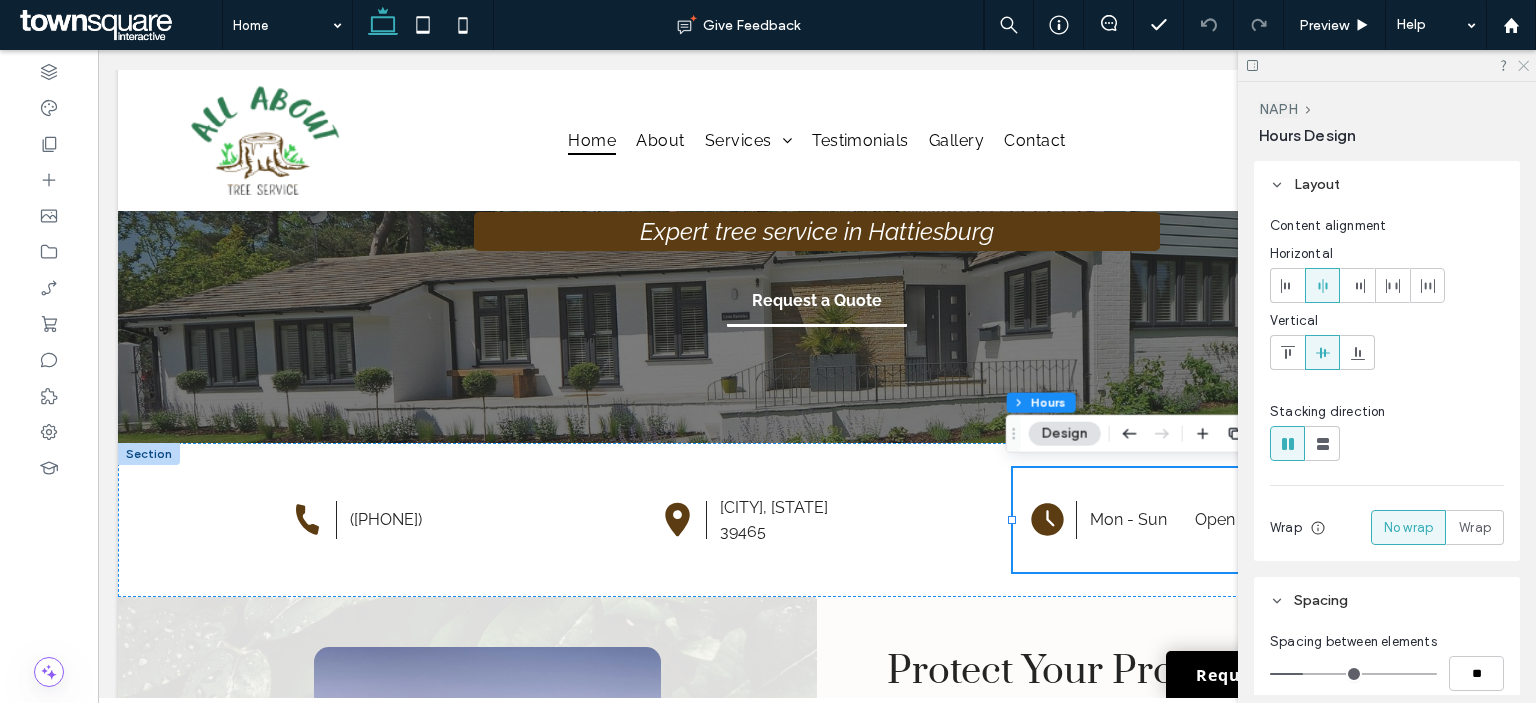 click 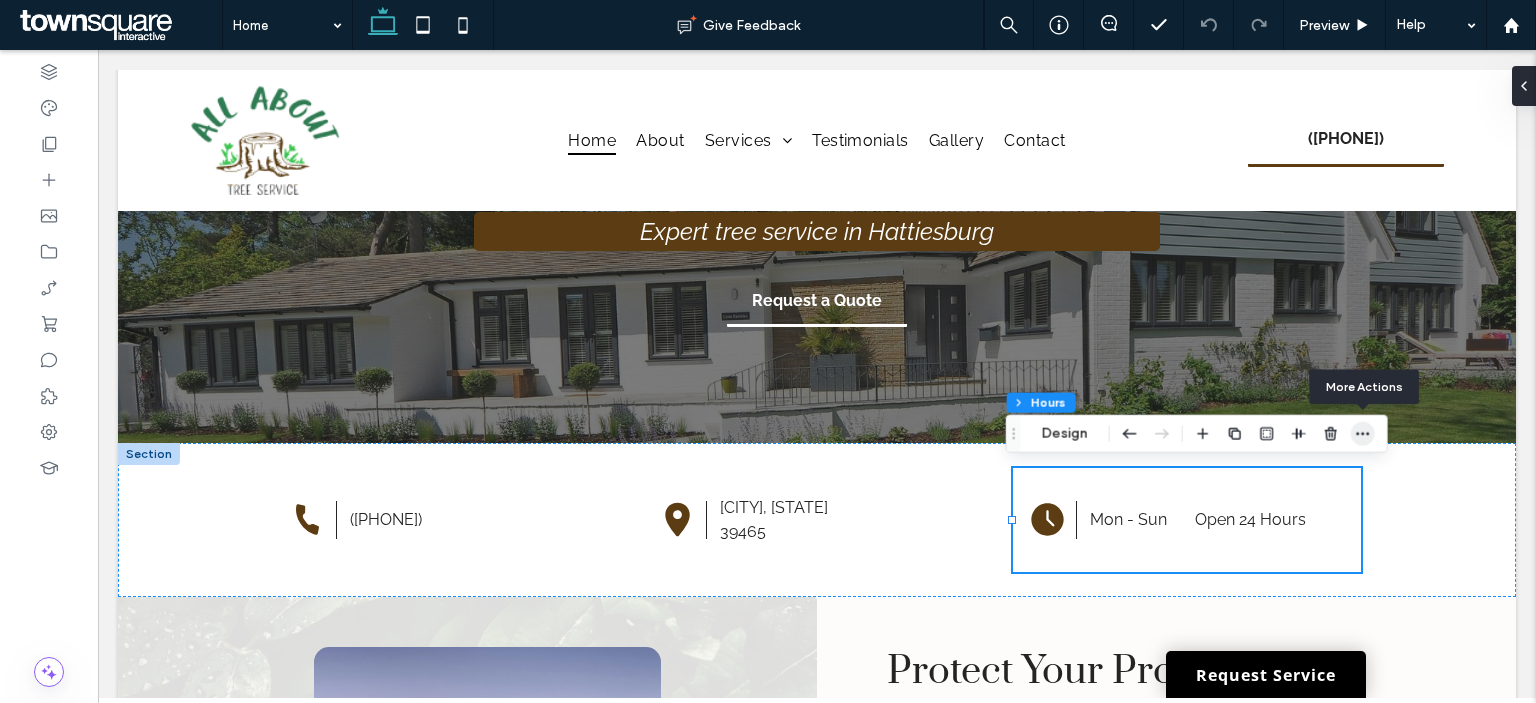 click 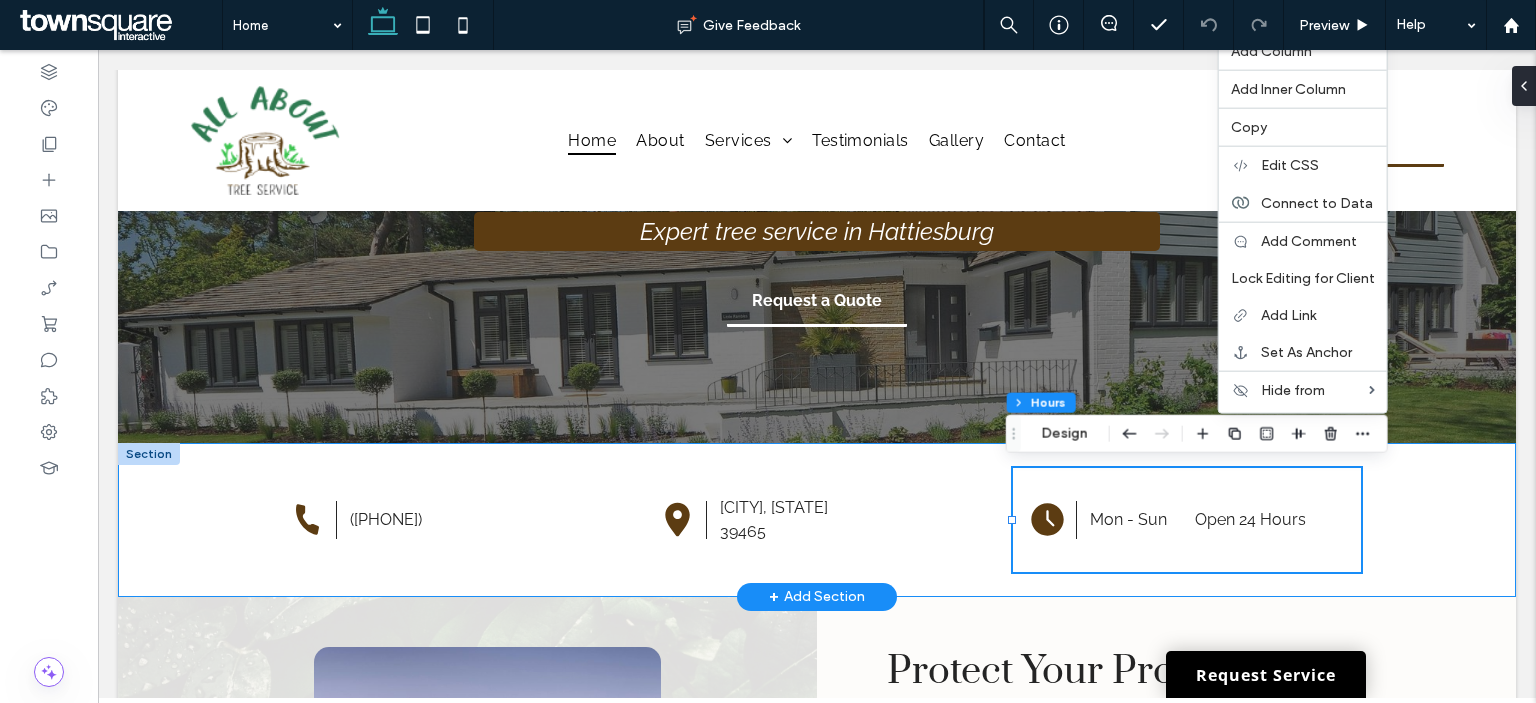 click on "([PHONE])
[CITY], [STATE] [ZIP]
Mon - Sun
Open 24 Hours" at bounding box center [817, 520] 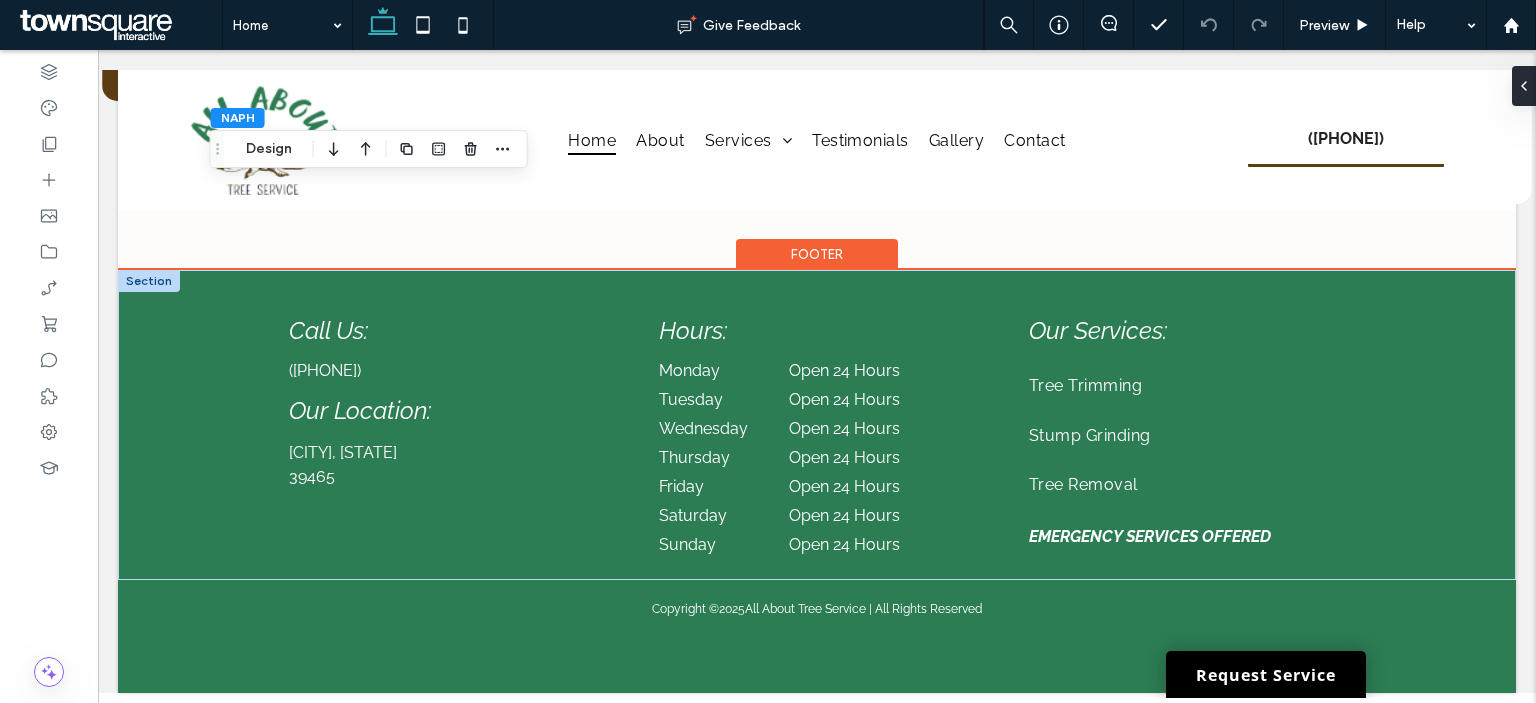 scroll, scrollTop: 3340, scrollLeft: 0, axis: vertical 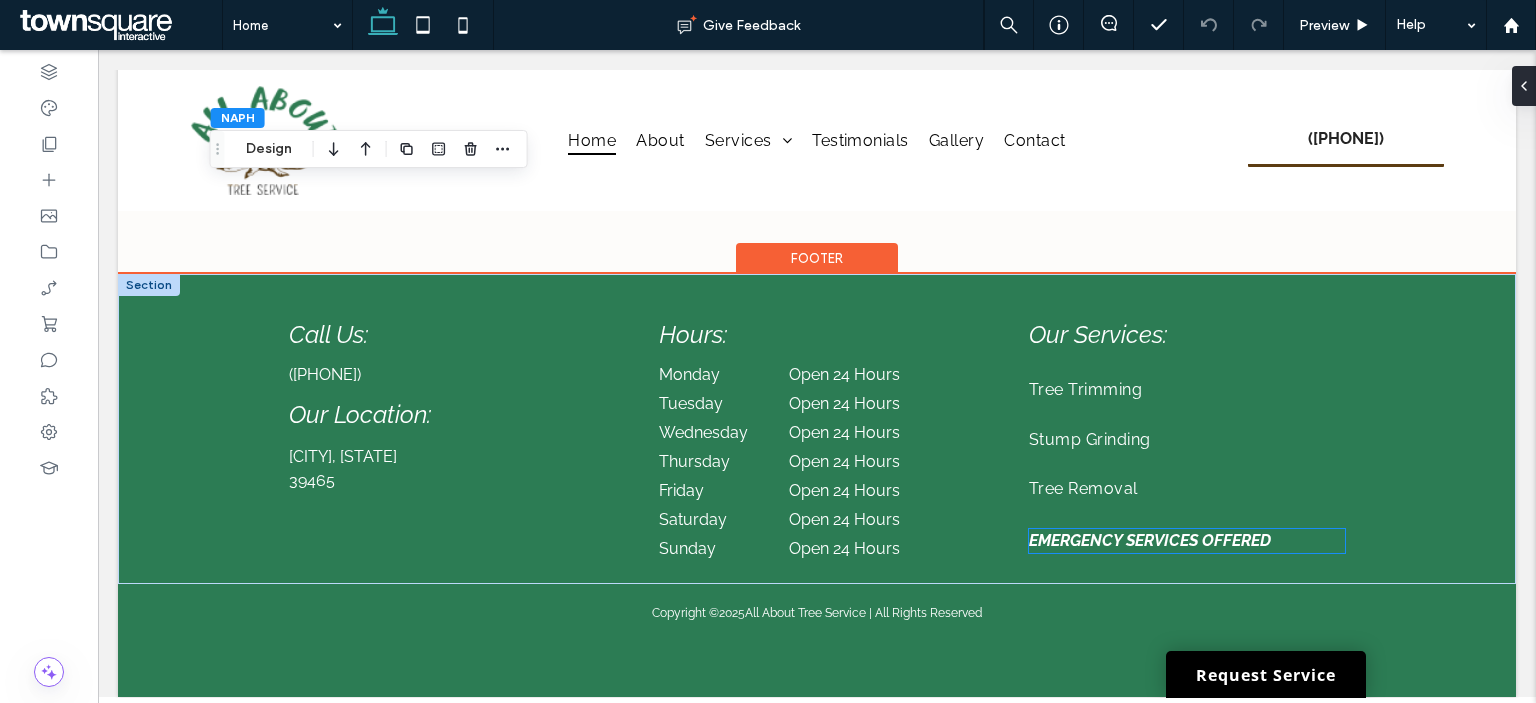 click on "emergency services offered" at bounding box center [1150, 540] 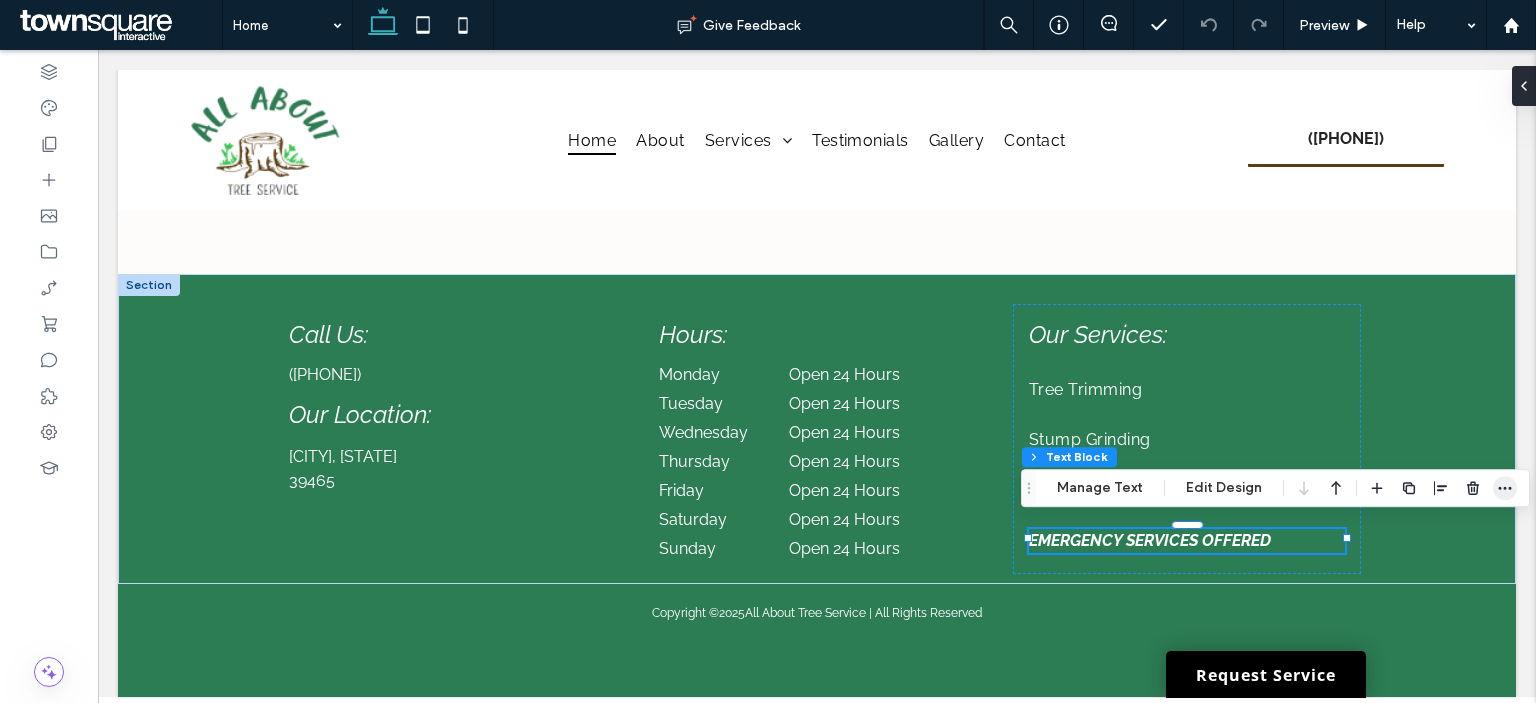 click 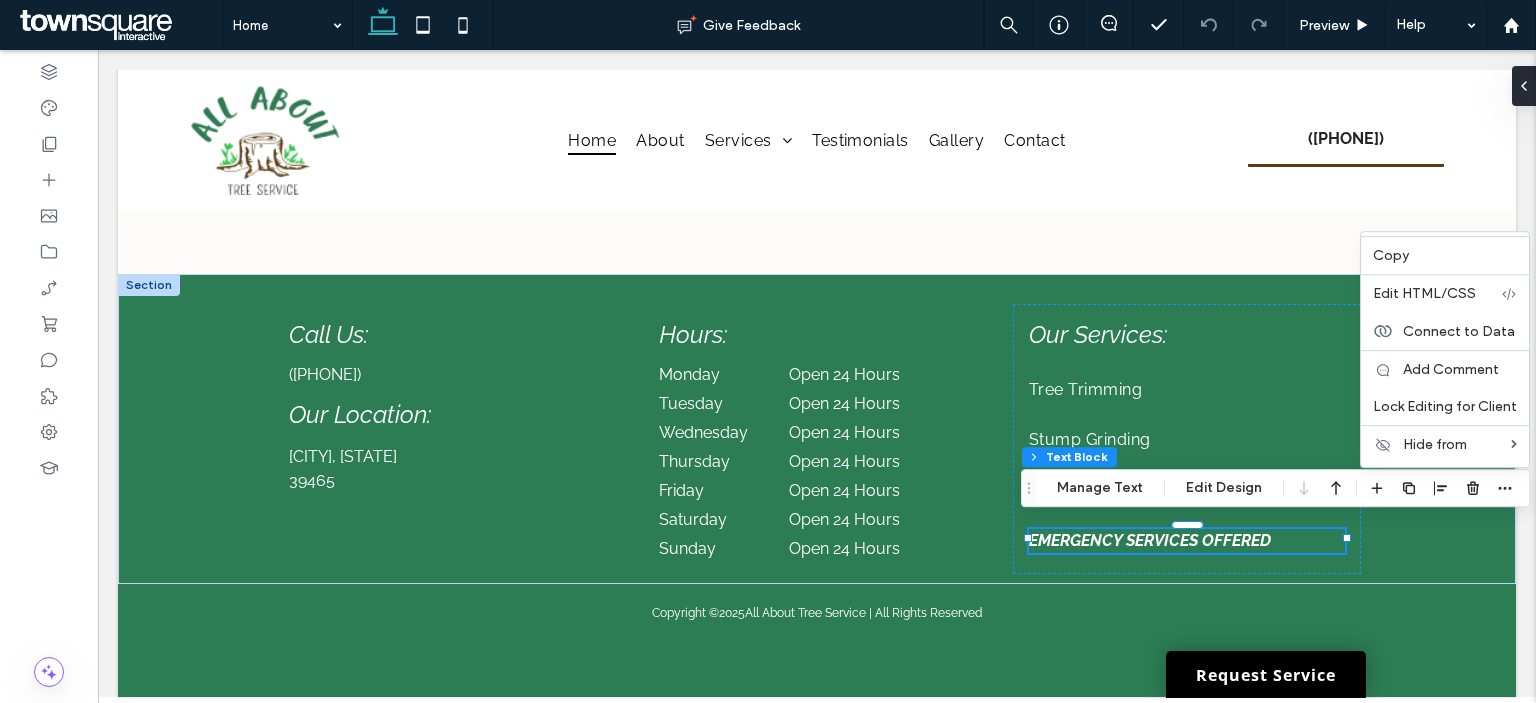 click on "Copy" at bounding box center (1445, 255) 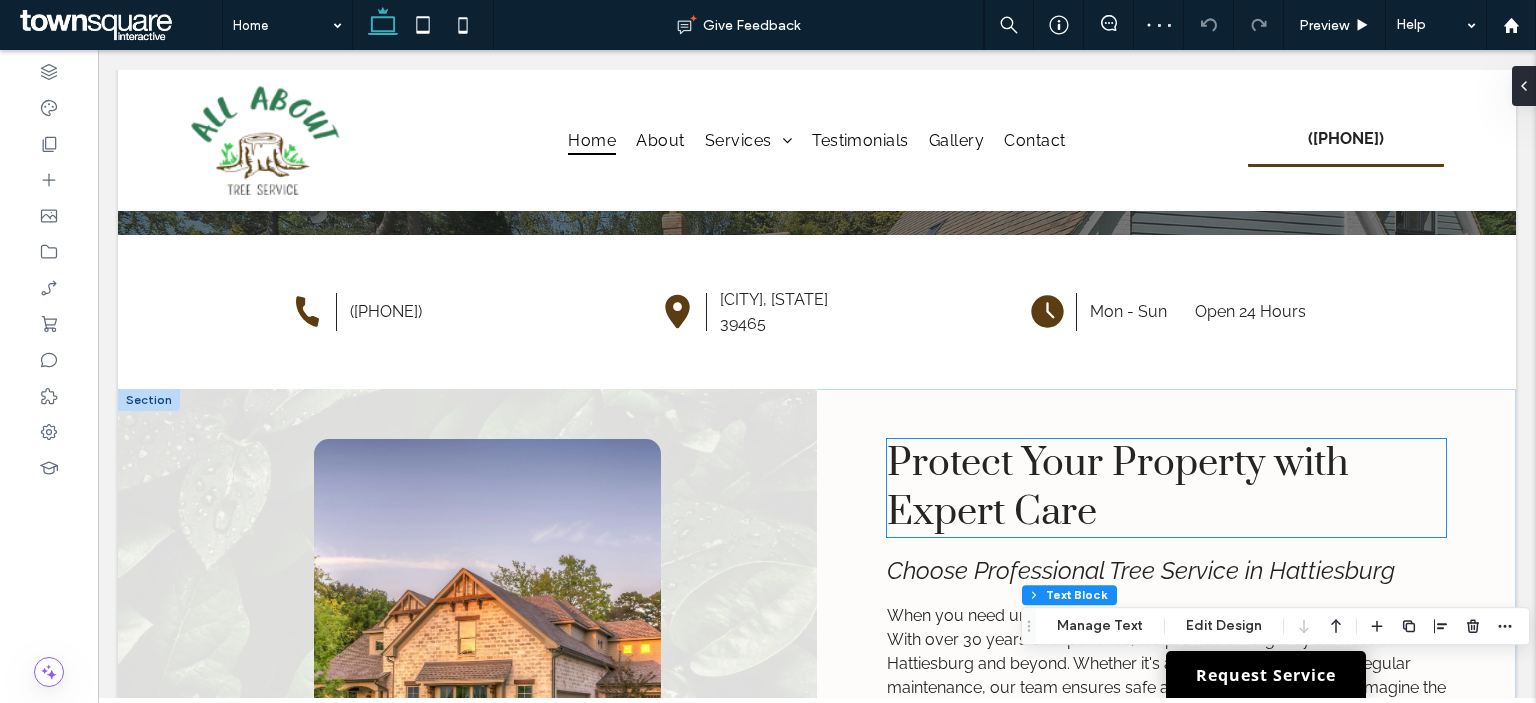 scroll, scrollTop: 300, scrollLeft: 0, axis: vertical 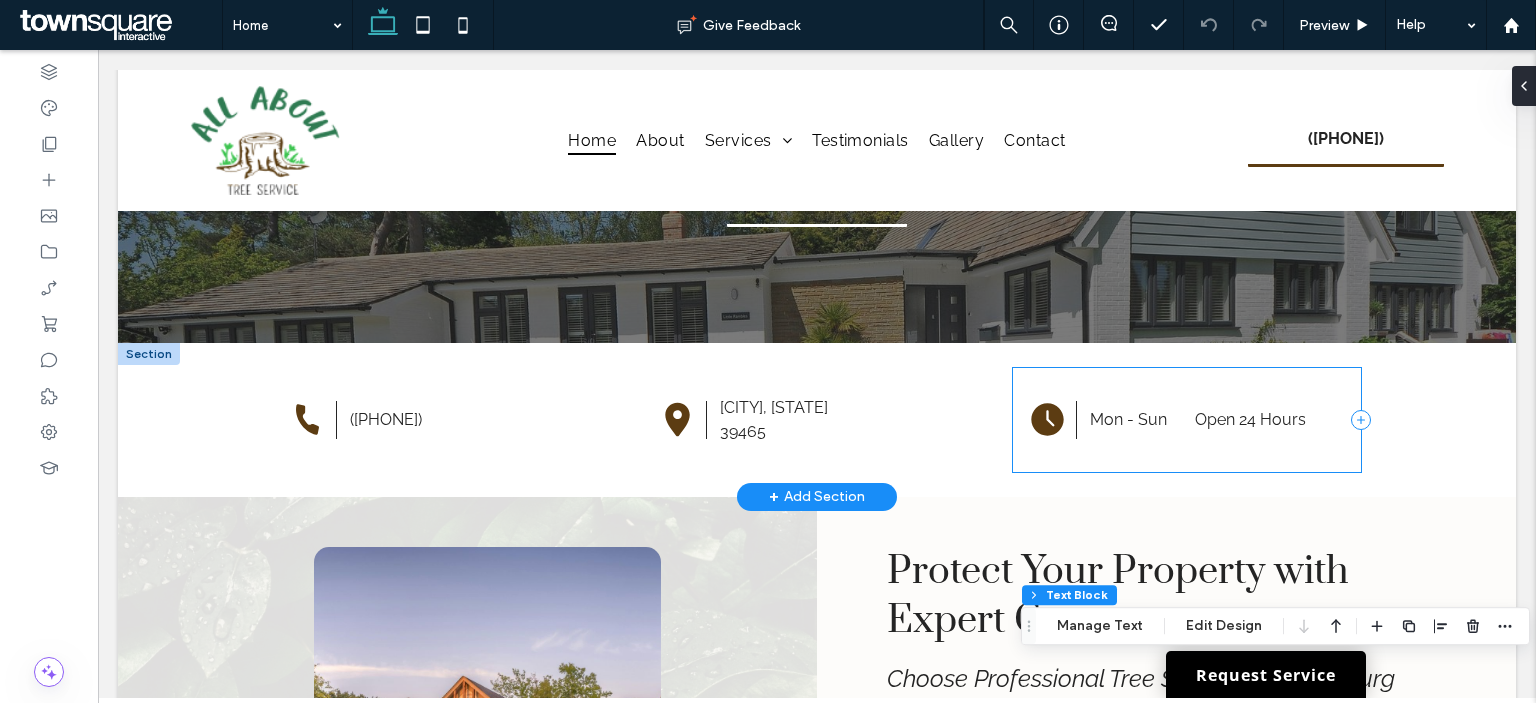 click on "Mon - Sun
Open 24 Hours" at bounding box center [1187, 420] 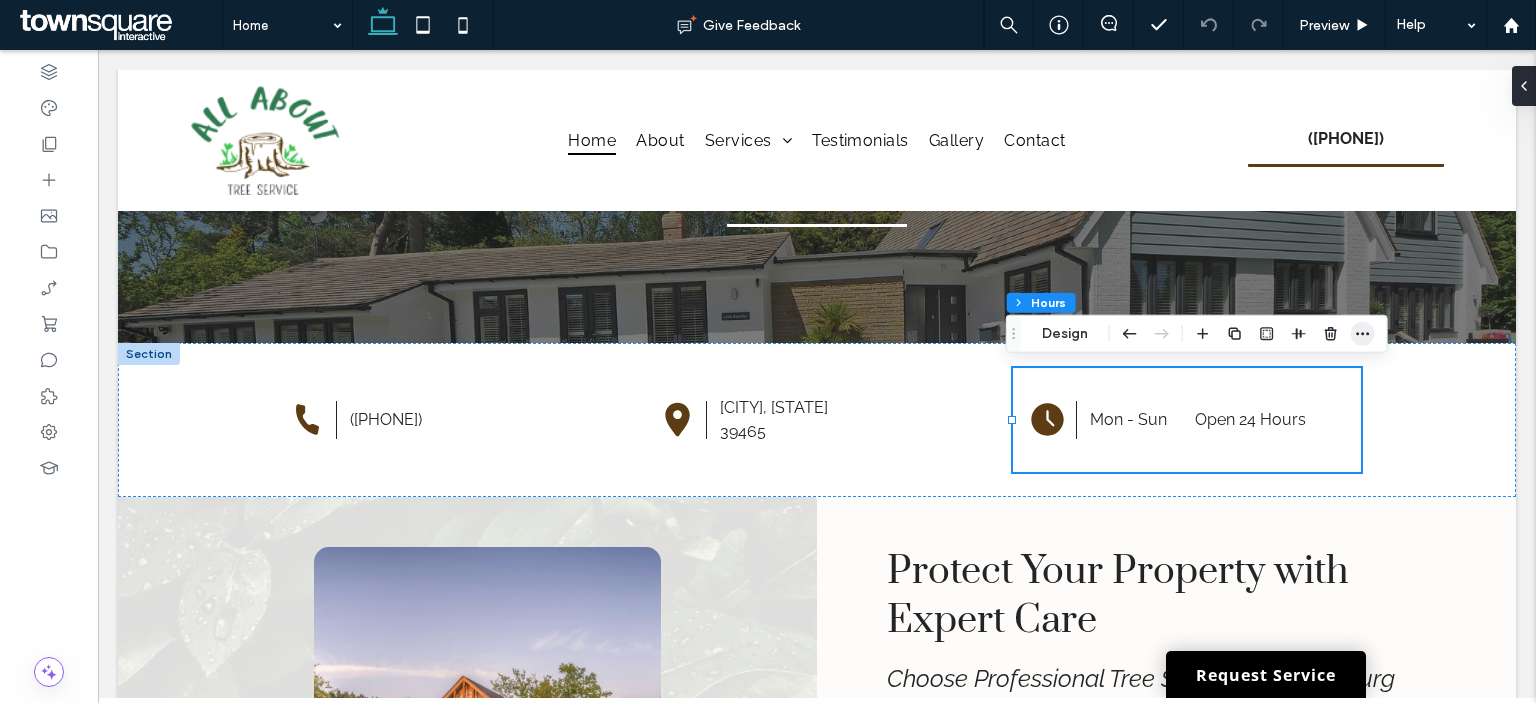 click 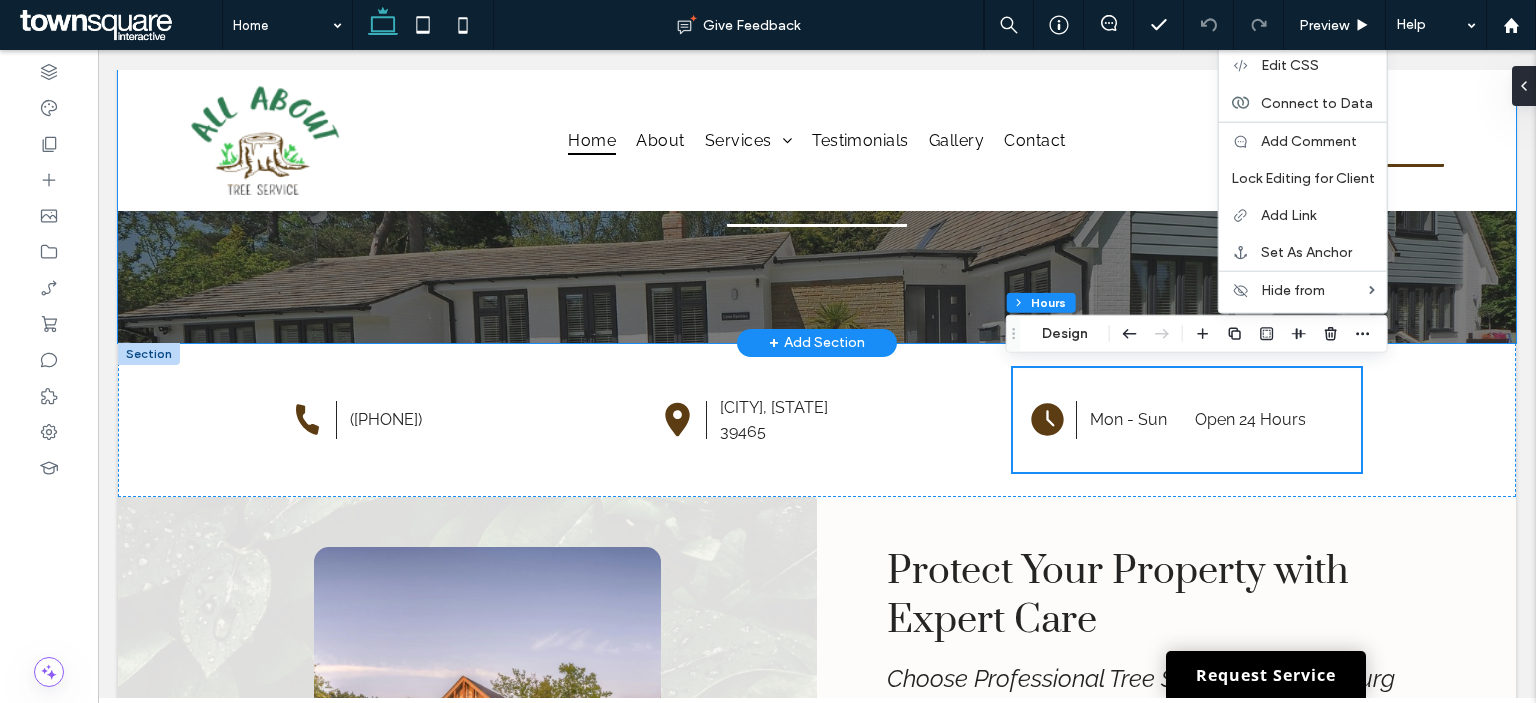 scroll, scrollTop: 200, scrollLeft: 0, axis: vertical 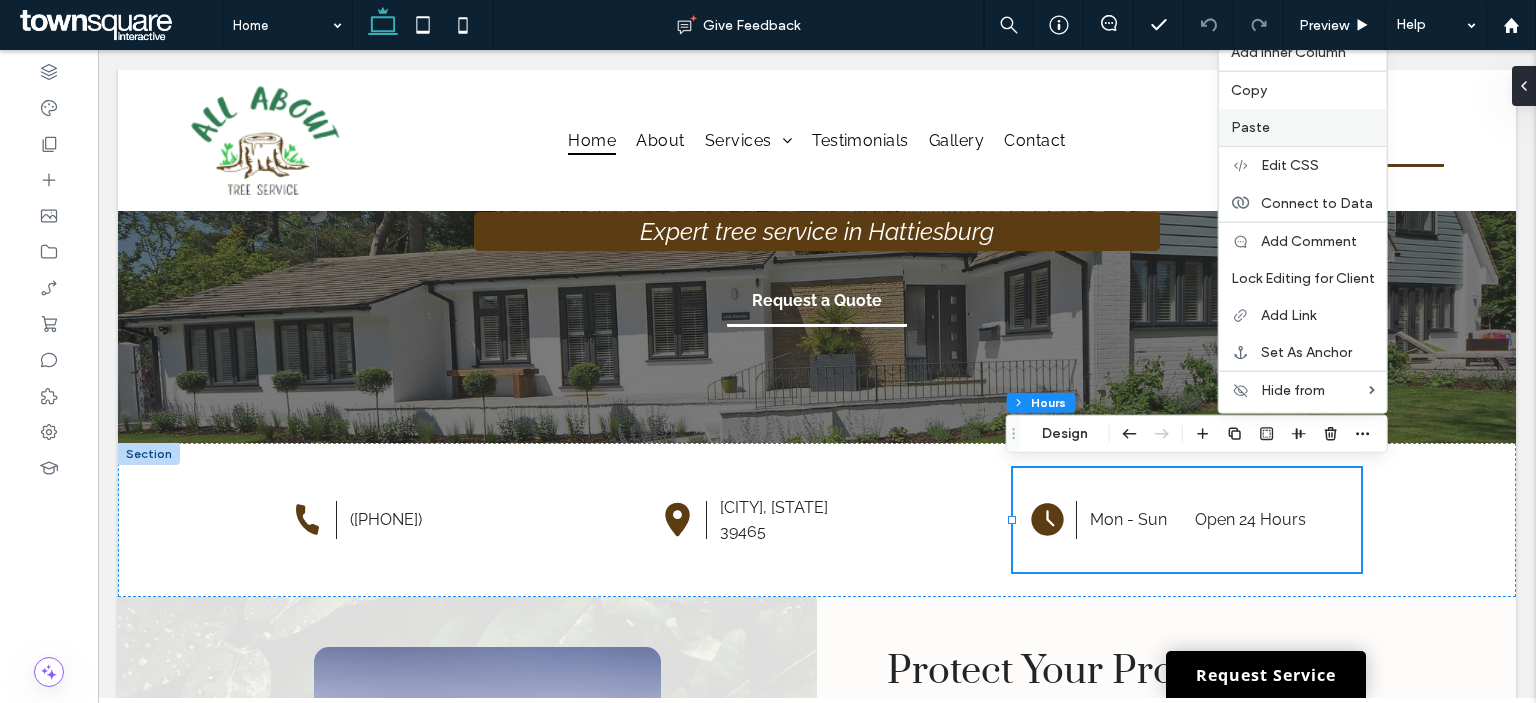 click on "Paste" at bounding box center (1303, 127) 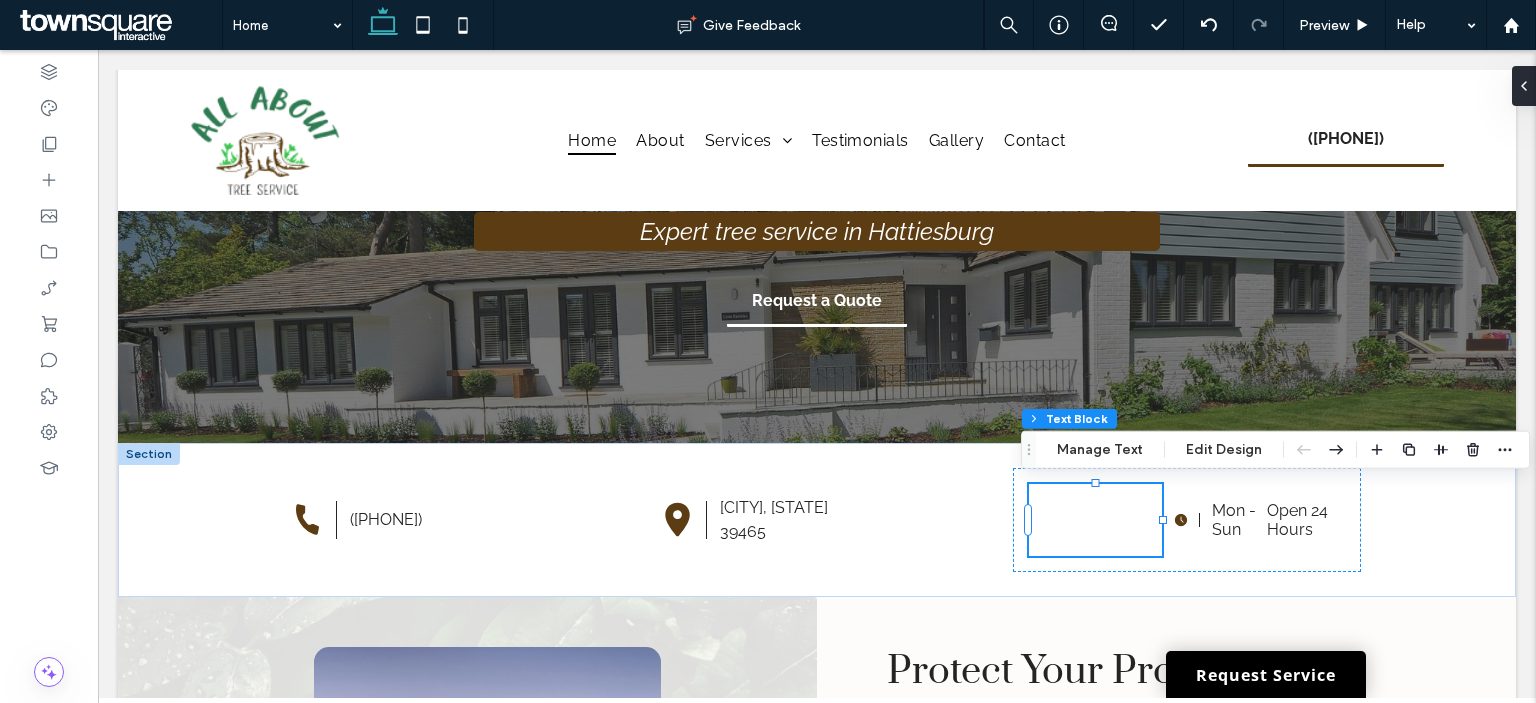 click at bounding box center (1441, 450) 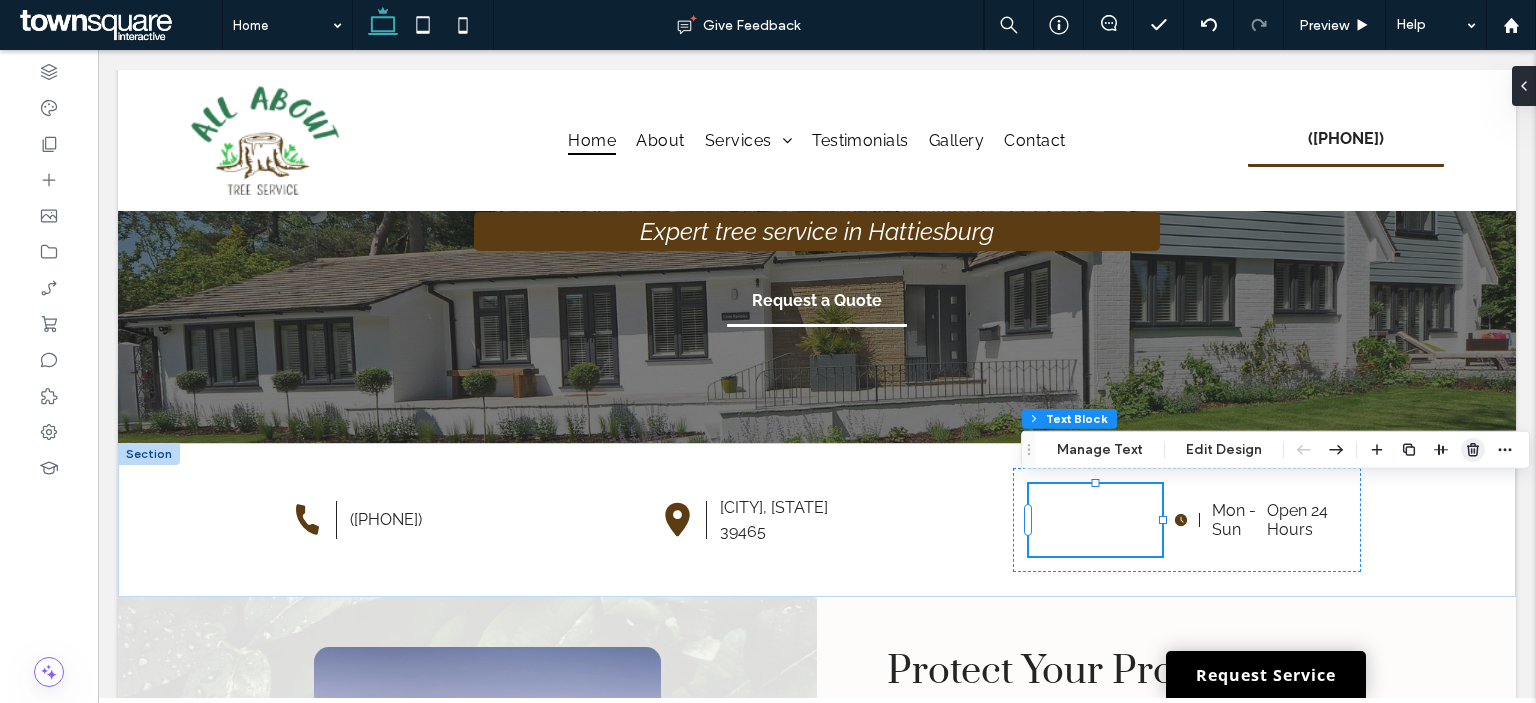 click 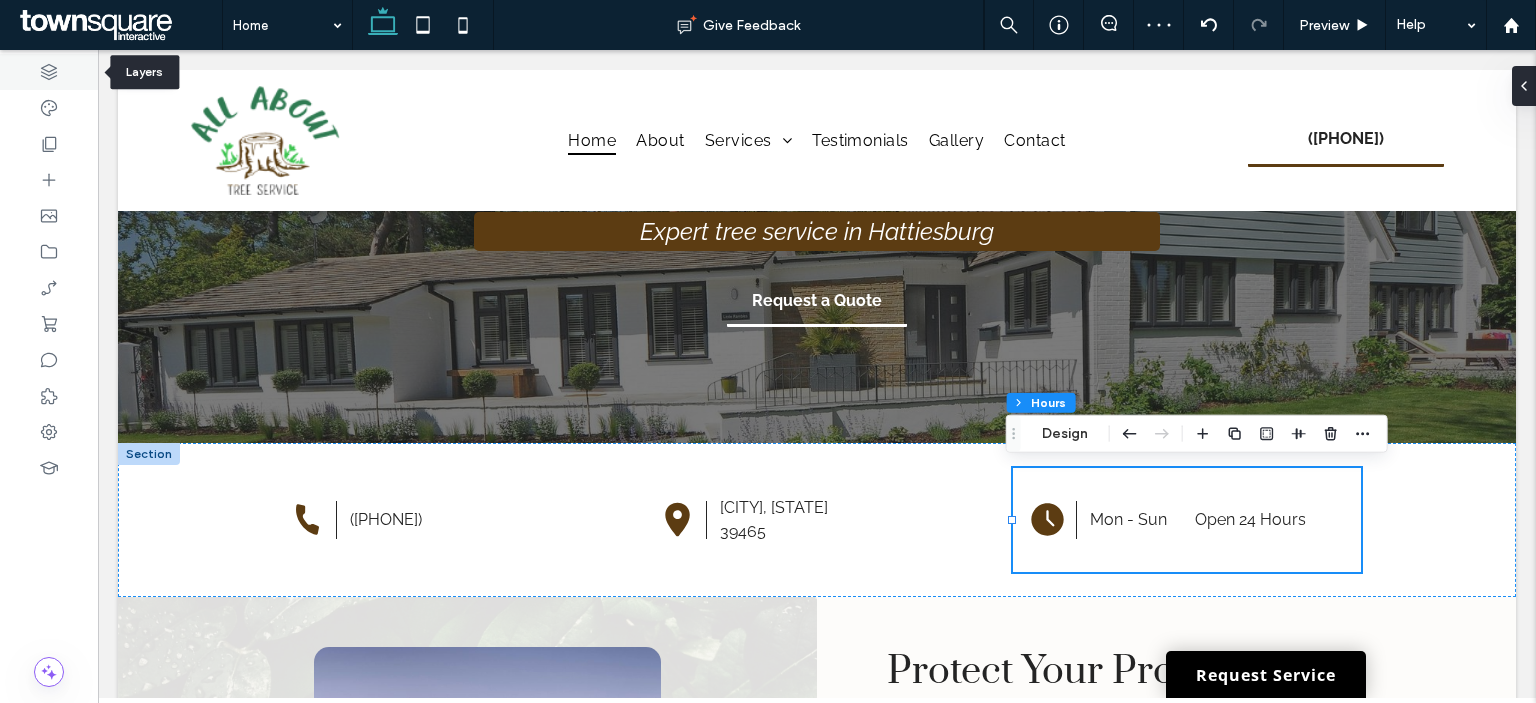 click 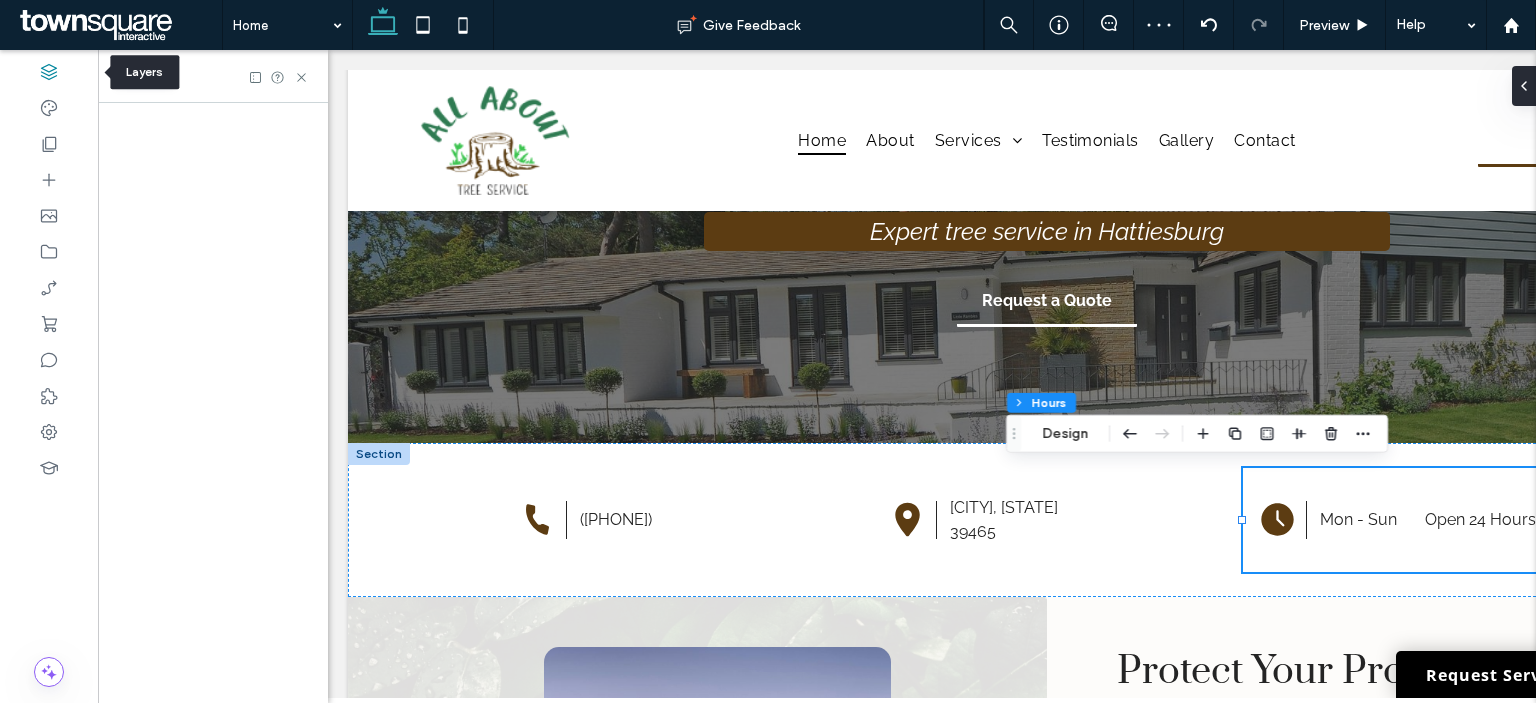 scroll, scrollTop: 0, scrollLeft: 229, axis: horizontal 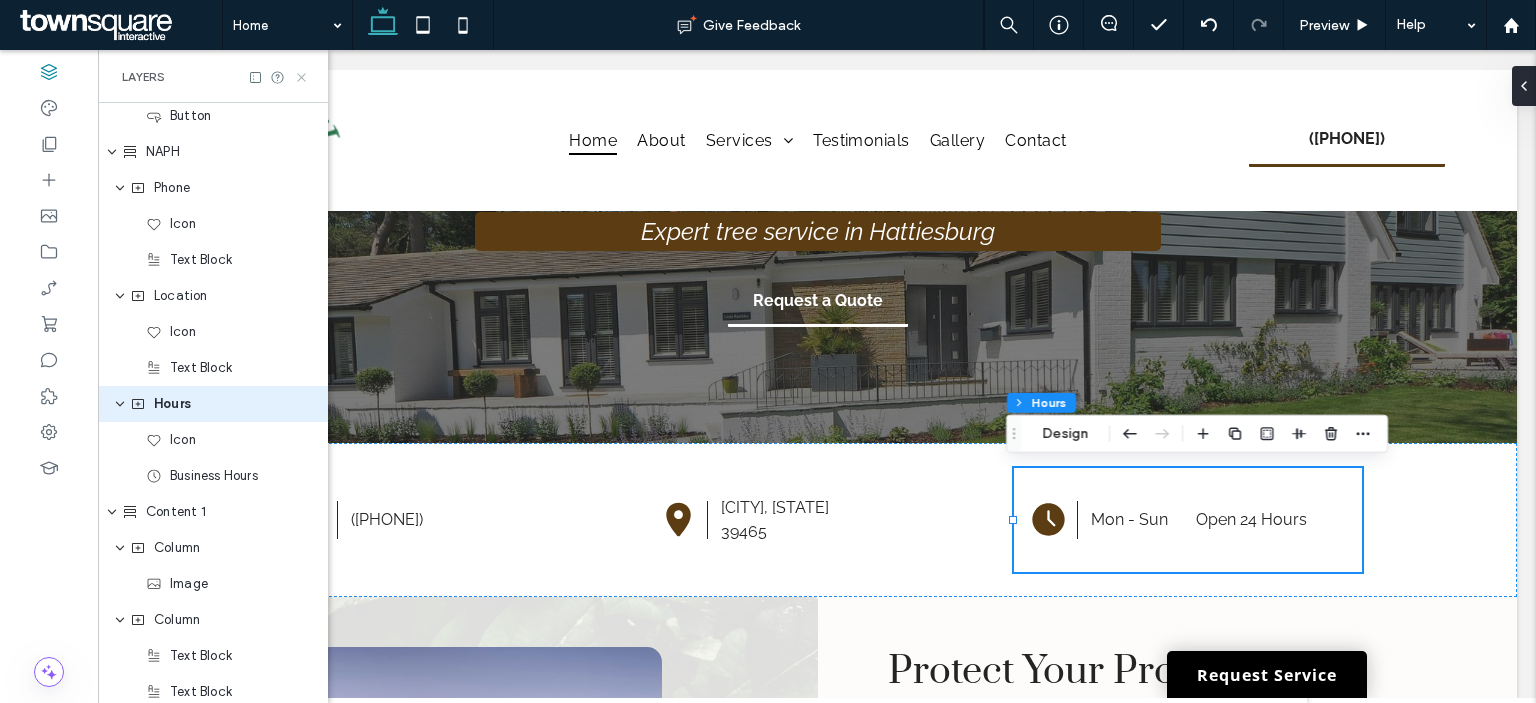 click 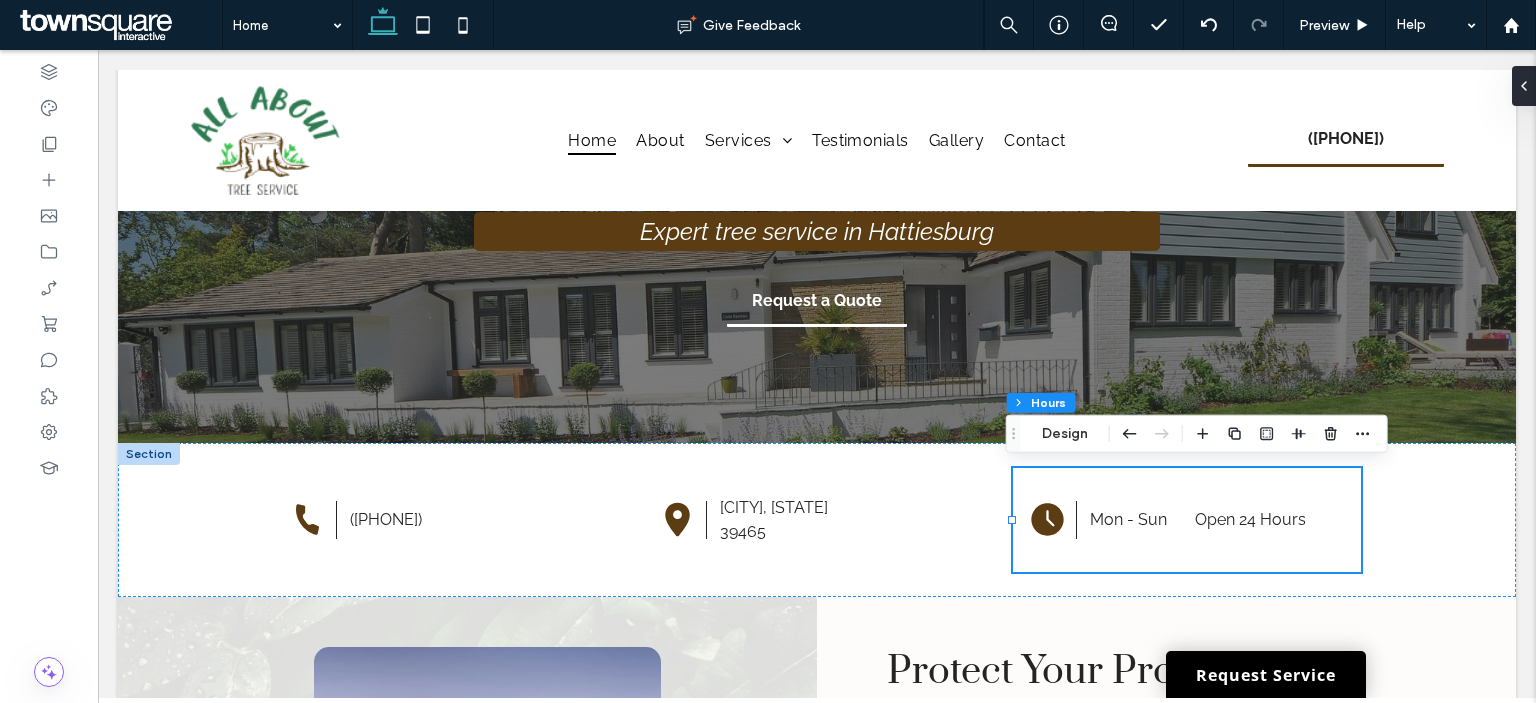 scroll, scrollTop: 0, scrollLeft: 0, axis: both 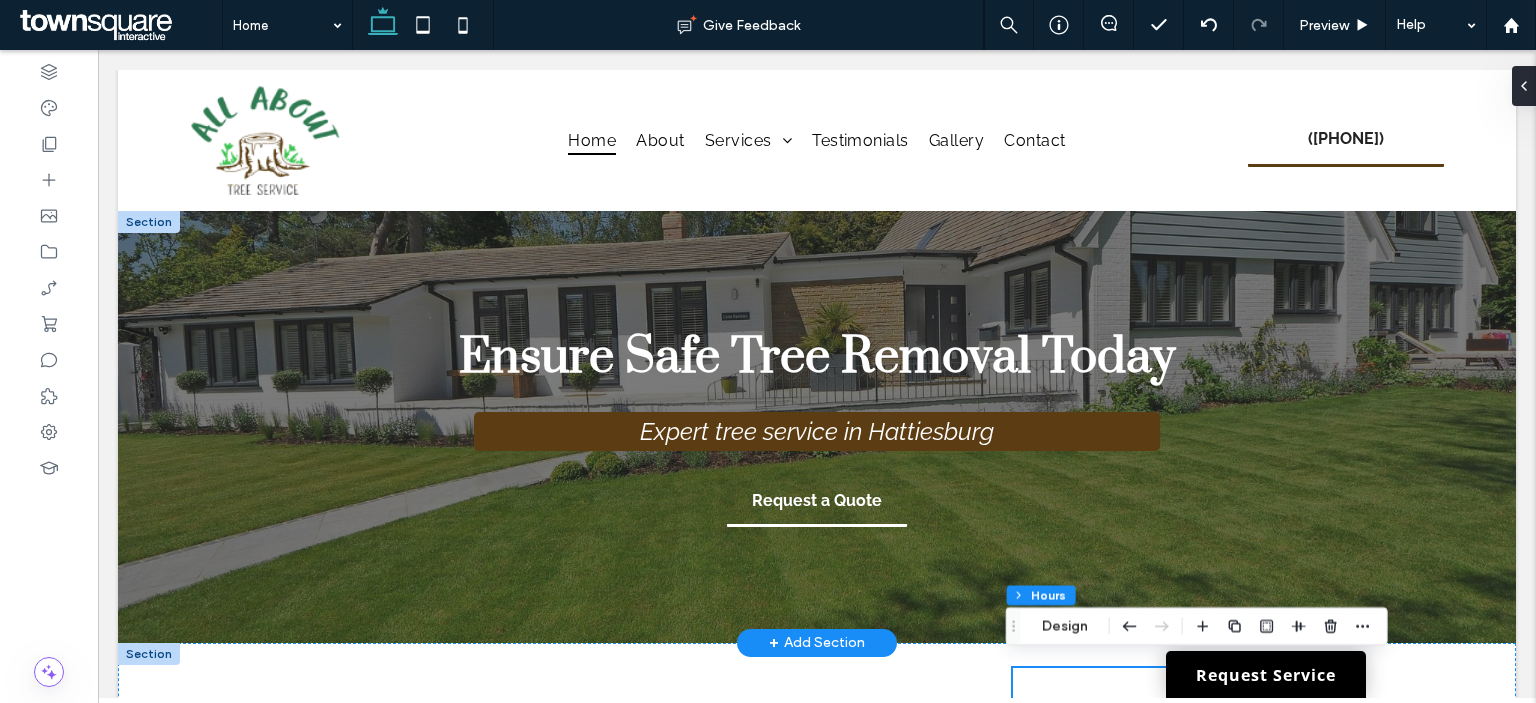 click at bounding box center (149, 222) 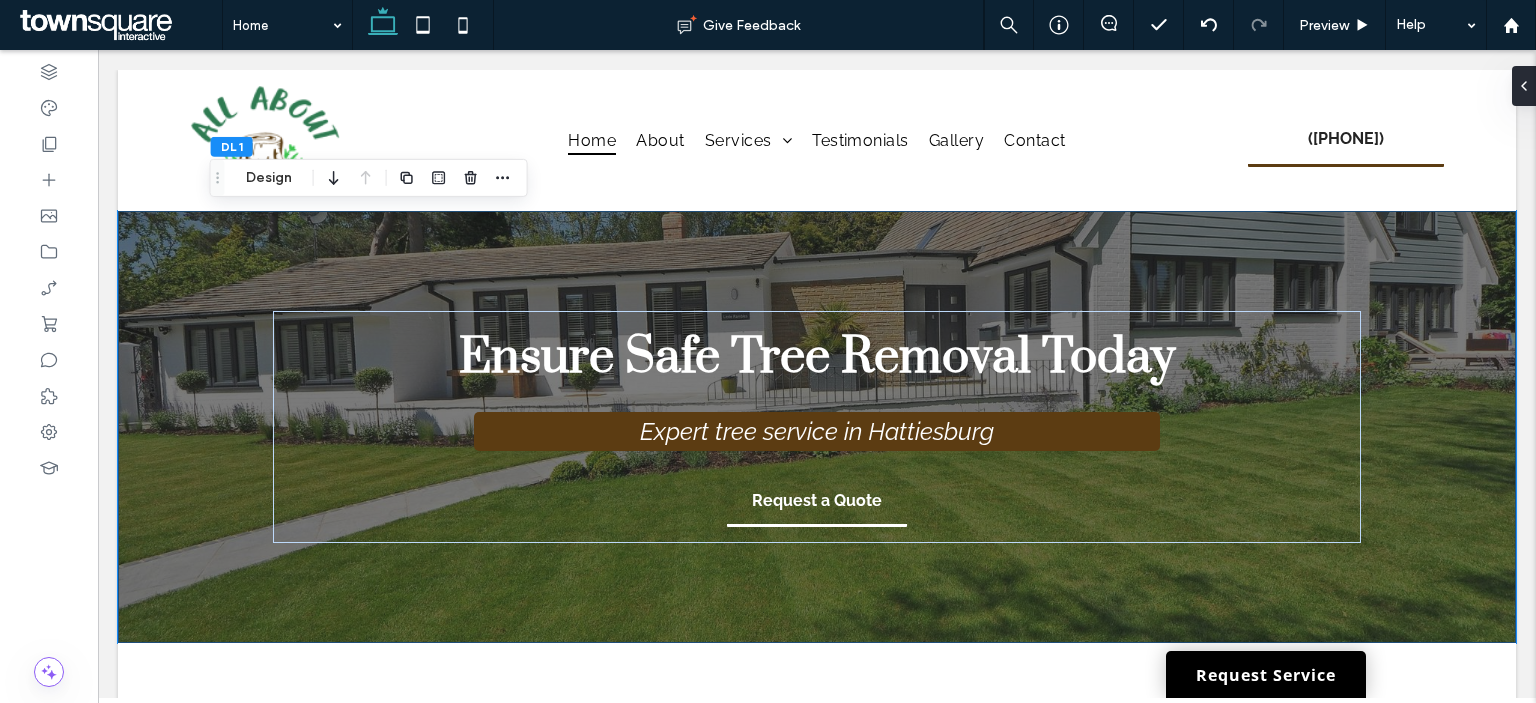 click on "DL 1 Design" at bounding box center (369, 178) 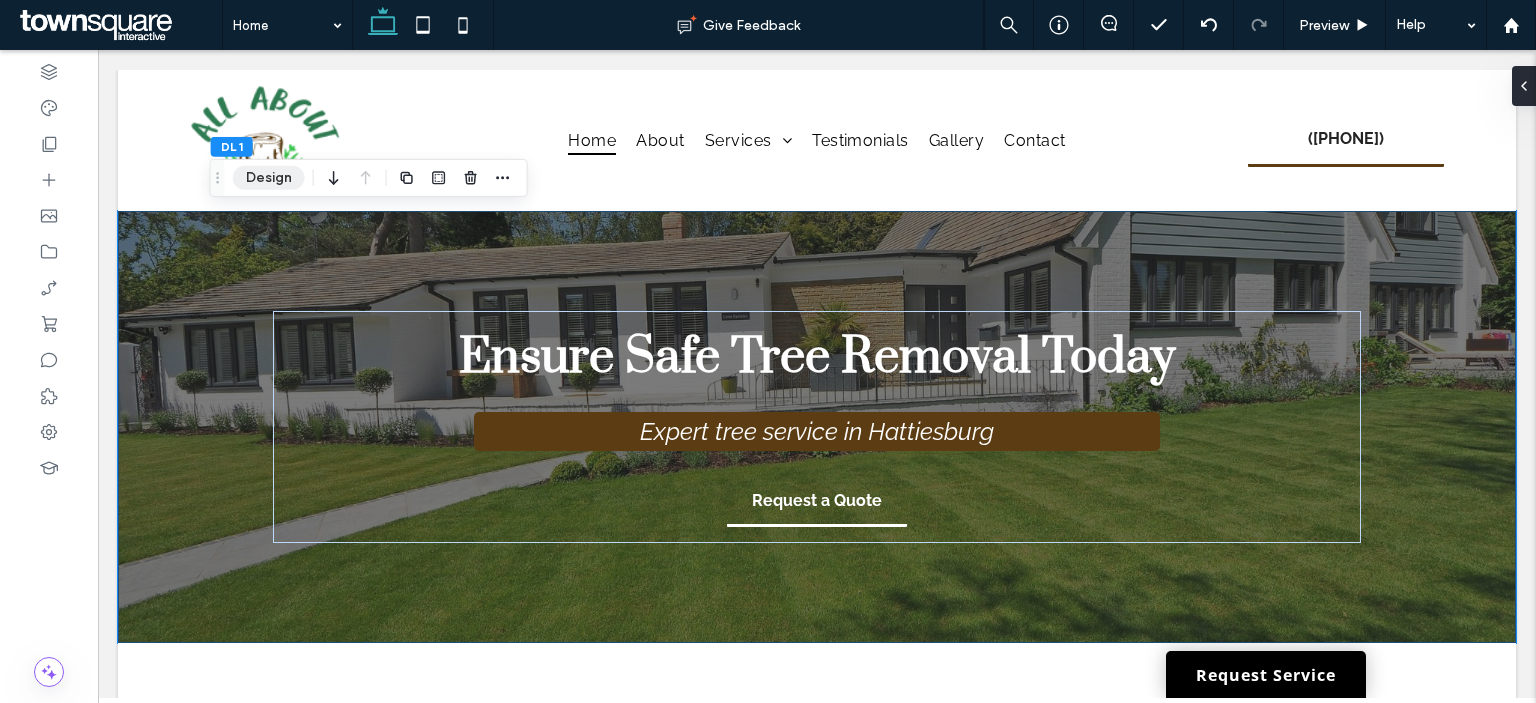 click on "Design" at bounding box center [269, 178] 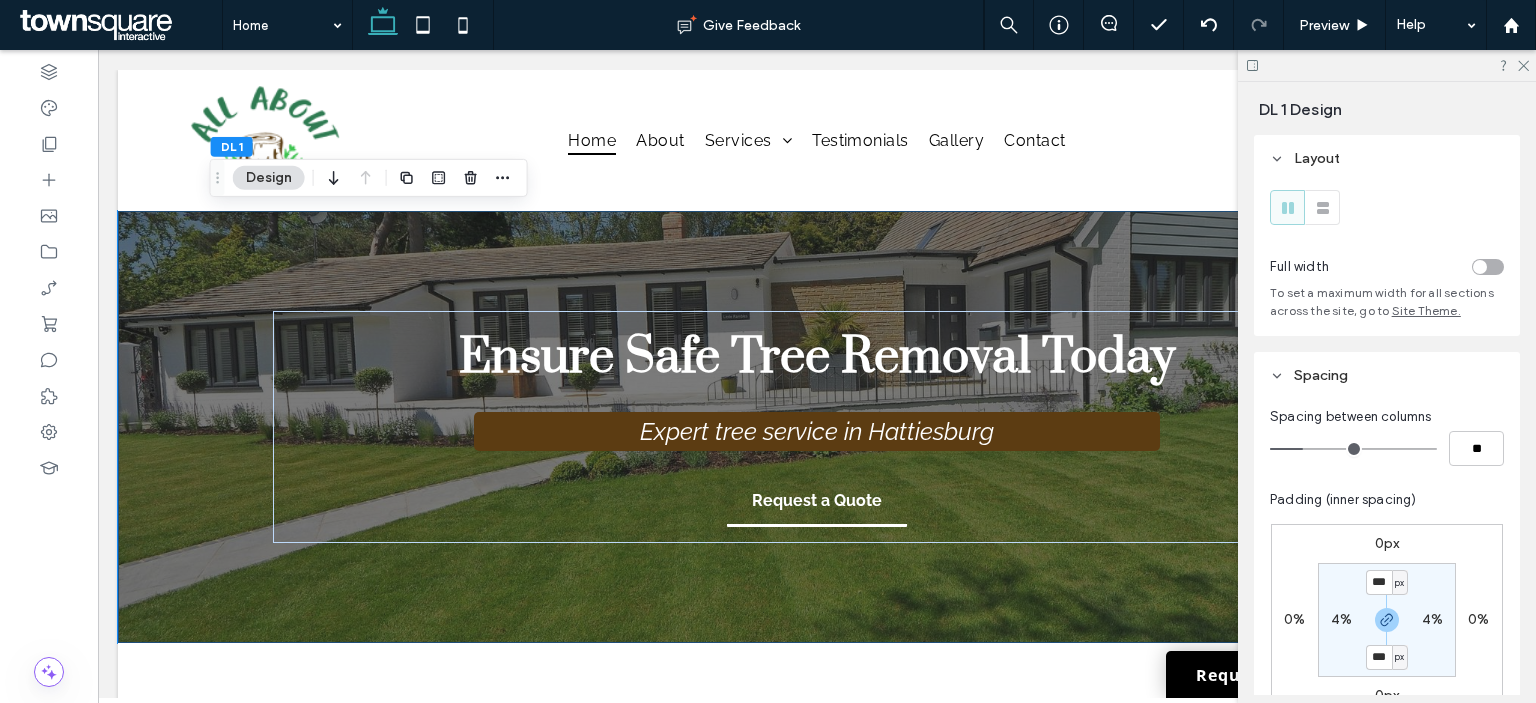 scroll, scrollTop: 400, scrollLeft: 0, axis: vertical 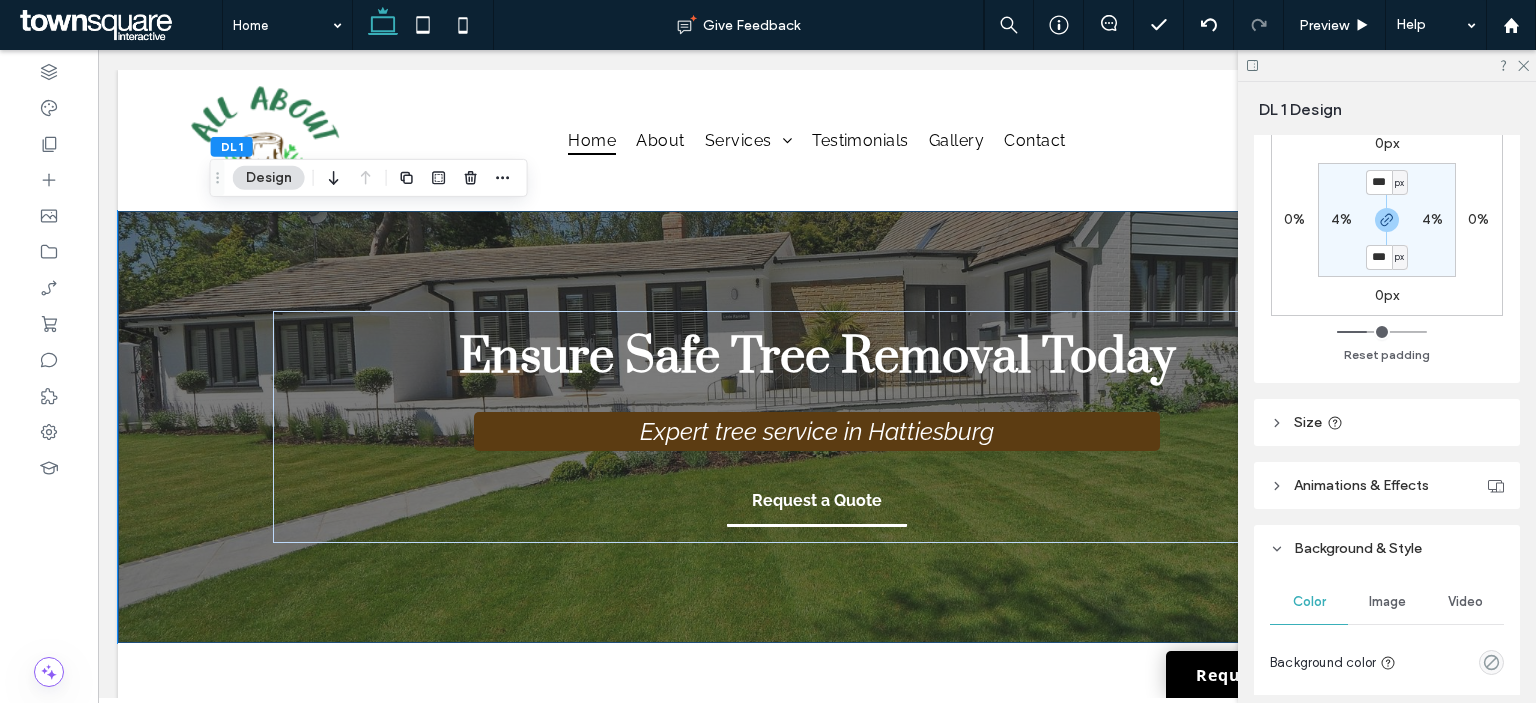 click on "Image" at bounding box center [1387, 602] 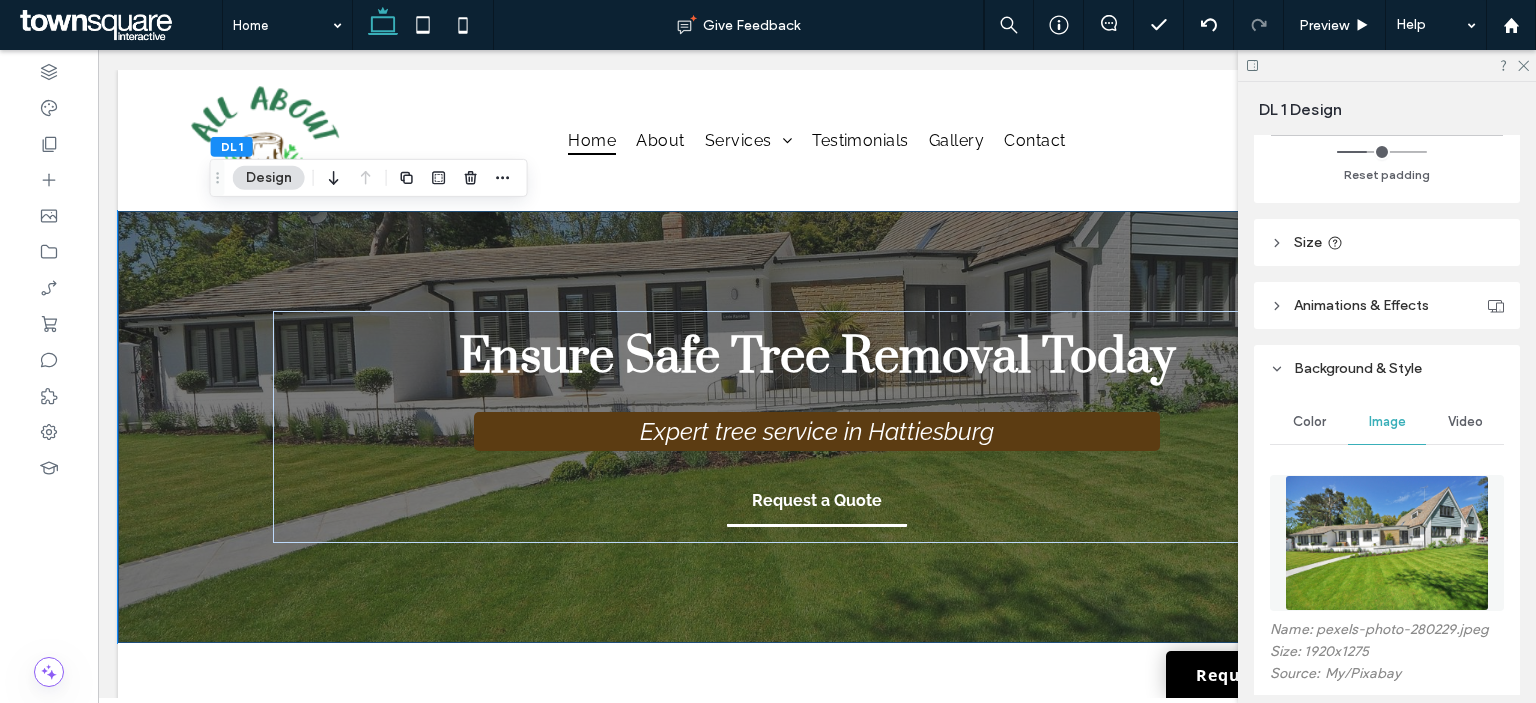 scroll, scrollTop: 700, scrollLeft: 0, axis: vertical 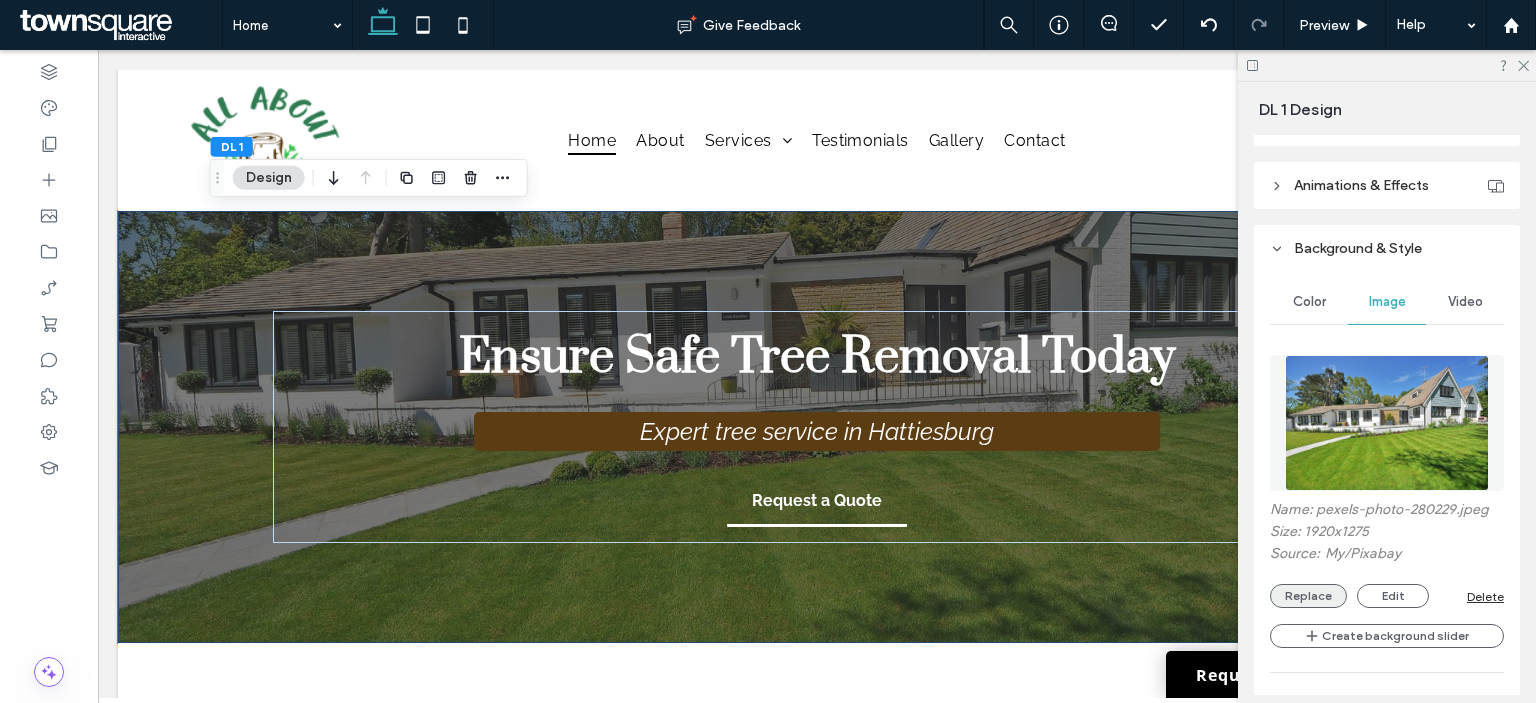 click on "Replace" at bounding box center [1308, 596] 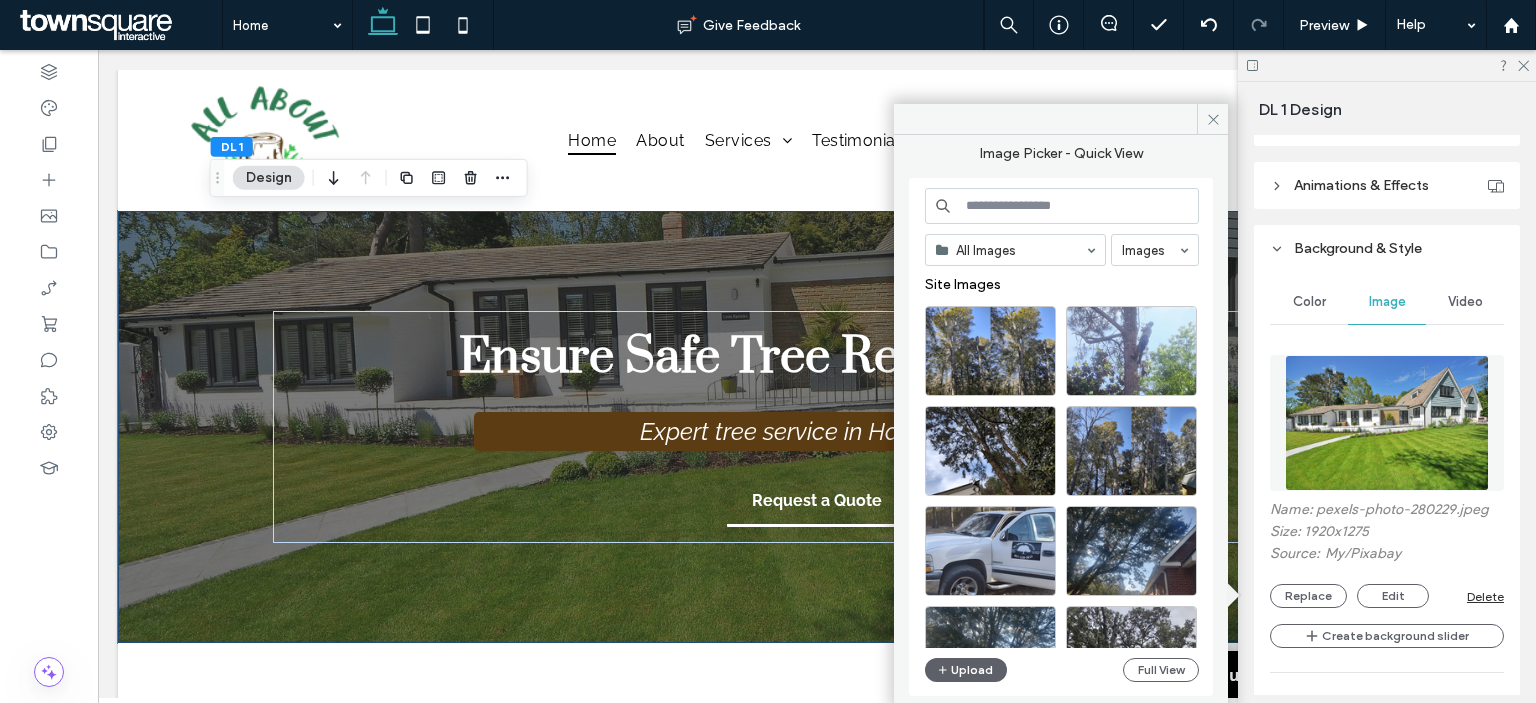 click at bounding box center (1062, 206) 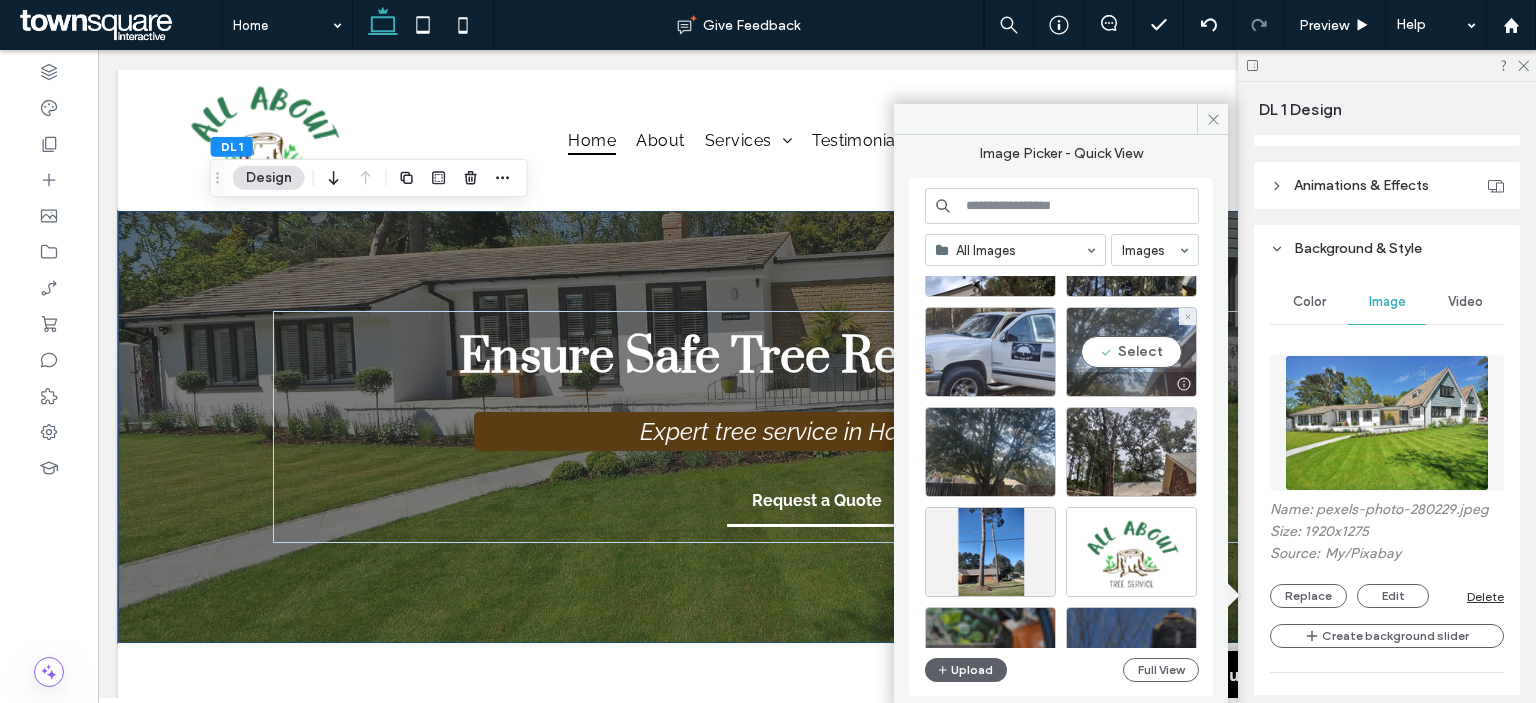 scroll, scrollTop: 300, scrollLeft: 0, axis: vertical 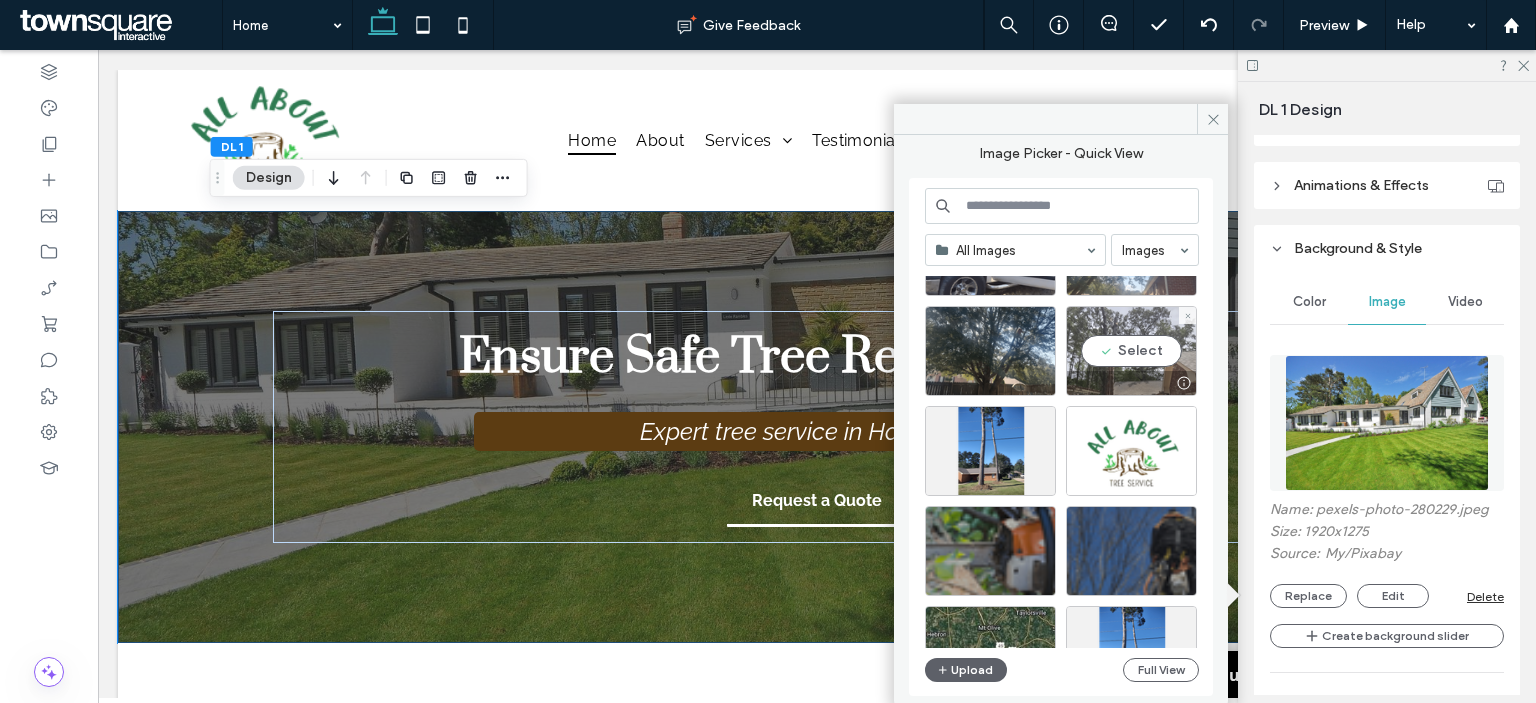 click on "Select" at bounding box center [1131, 351] 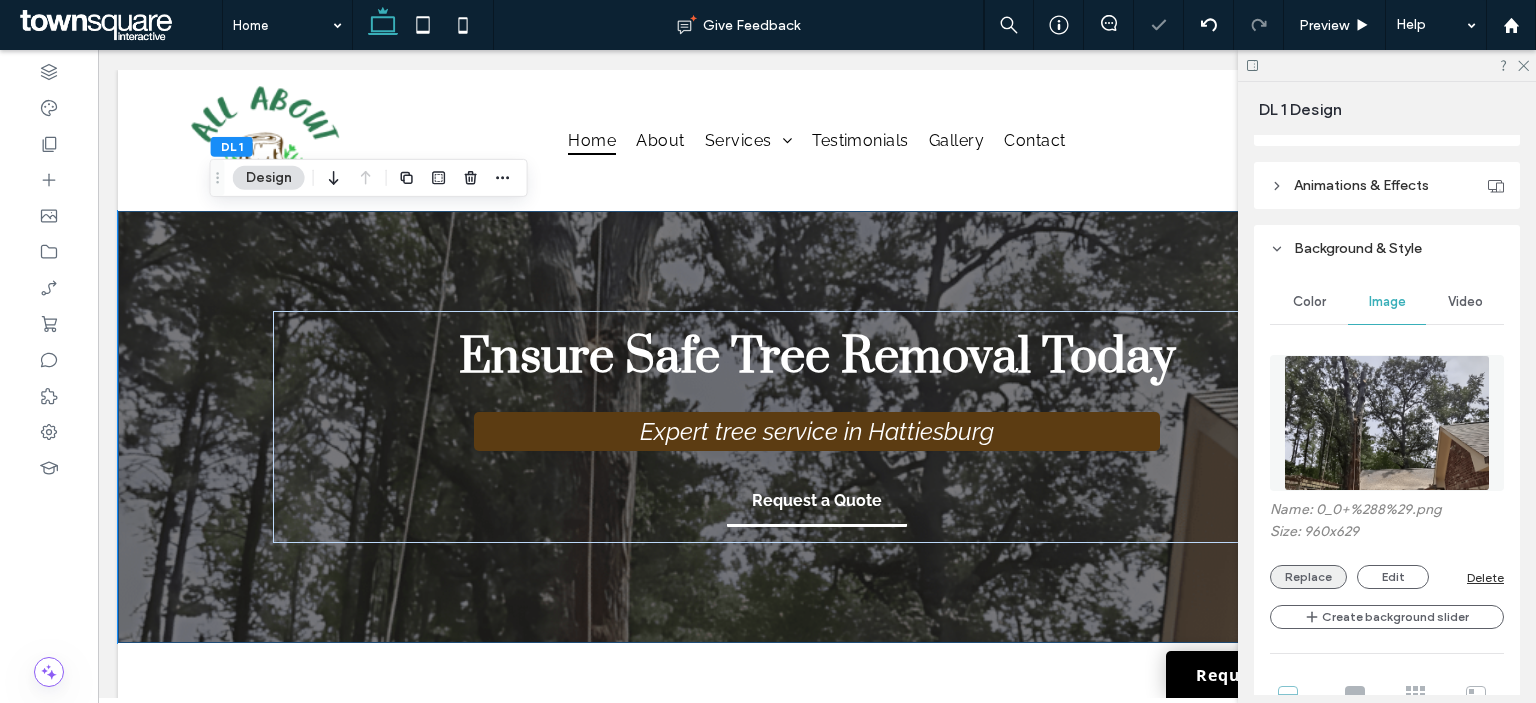 click on "Replace" at bounding box center (1308, 577) 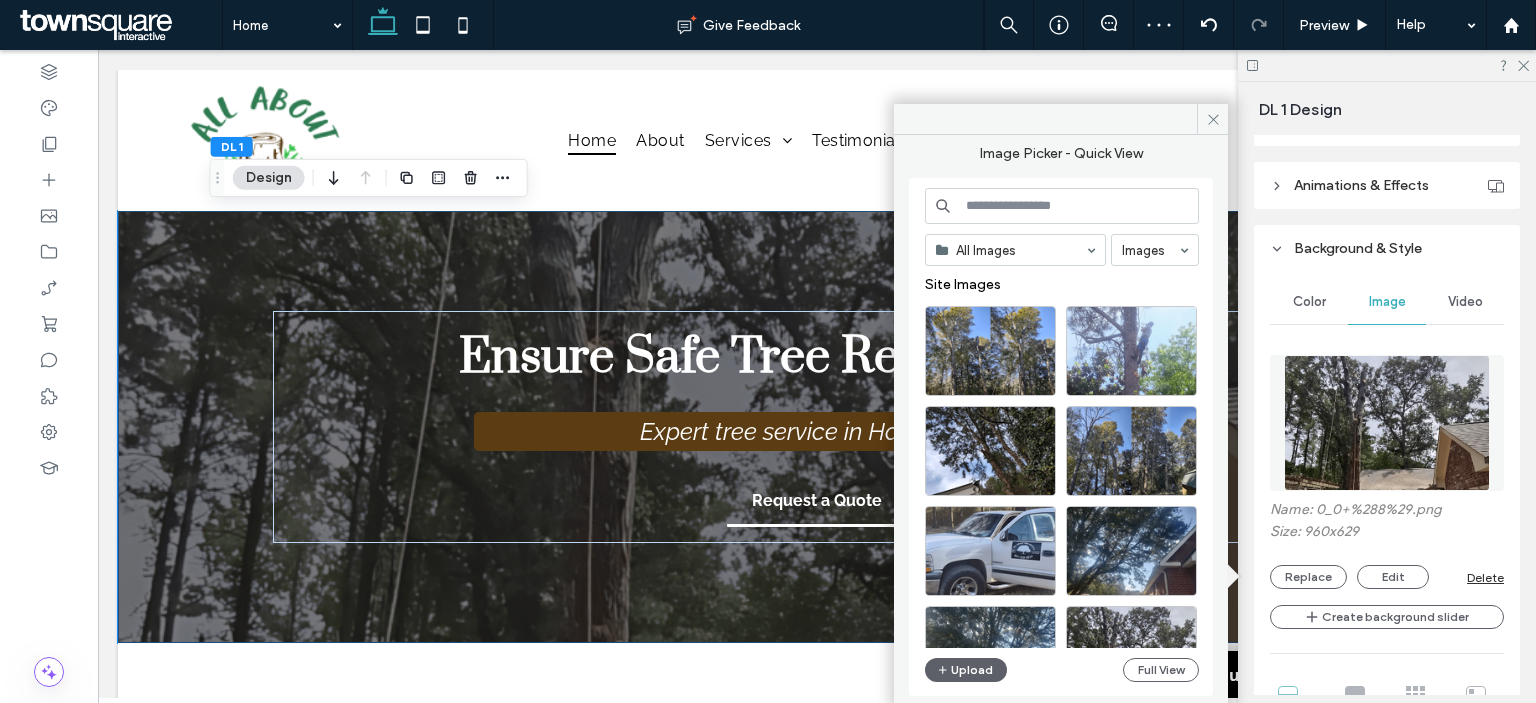 click at bounding box center (1062, 206) 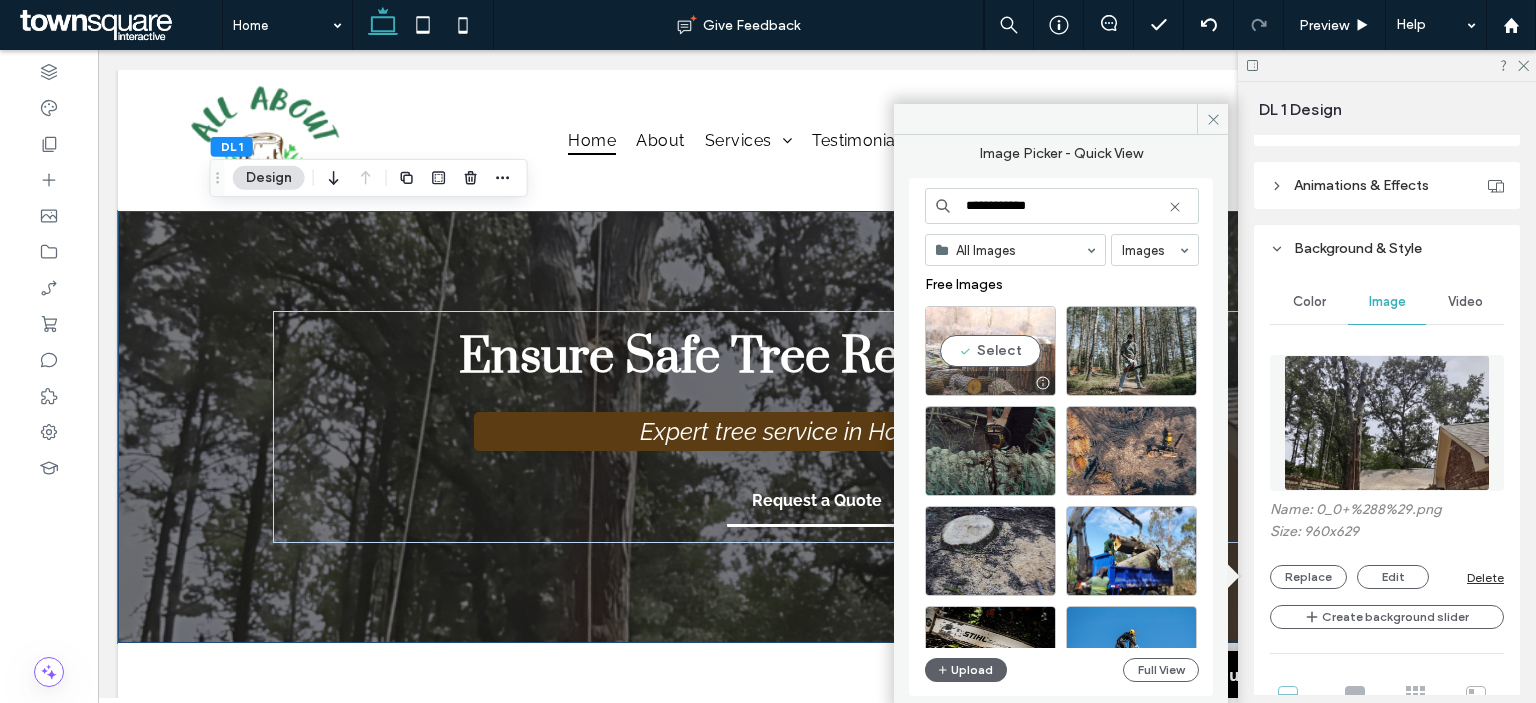 type on "**********" 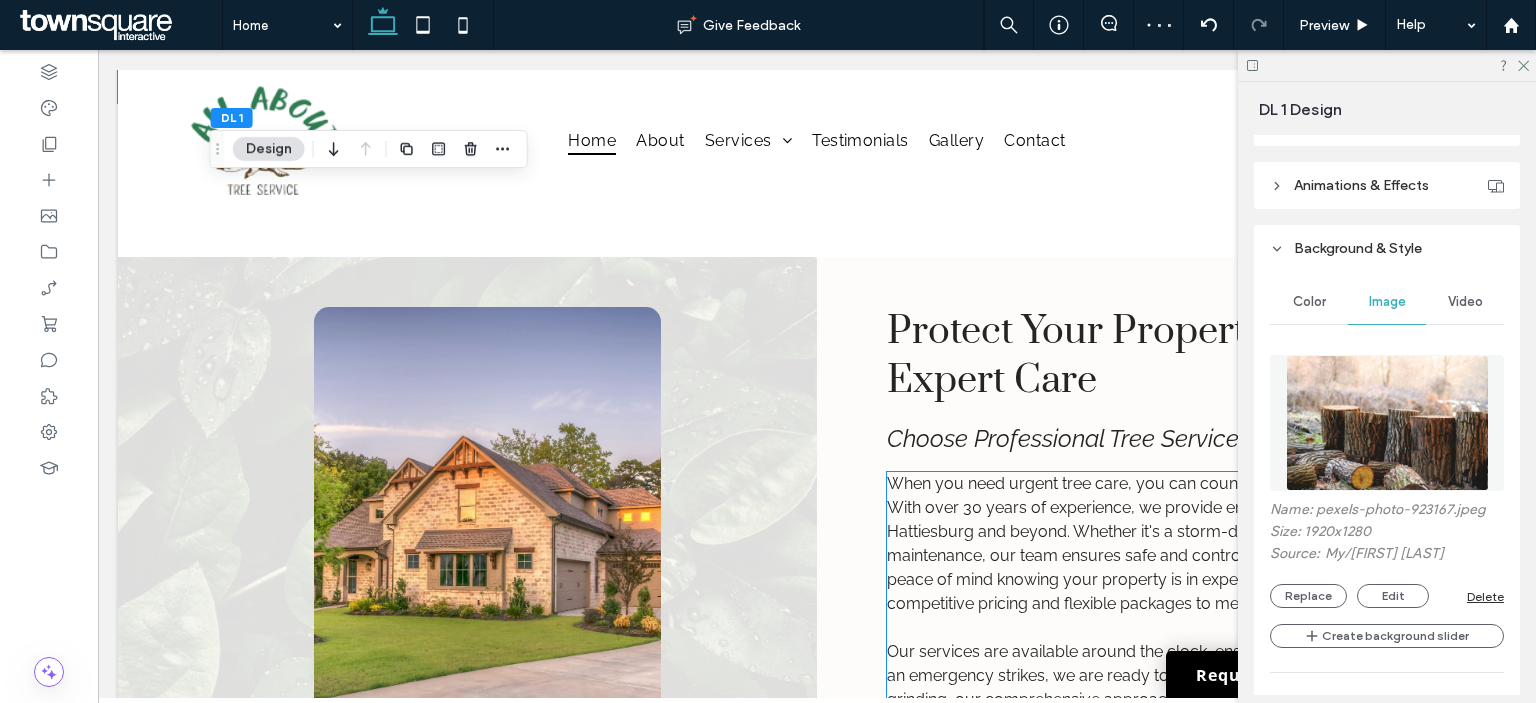 scroll, scrollTop: 600, scrollLeft: 0, axis: vertical 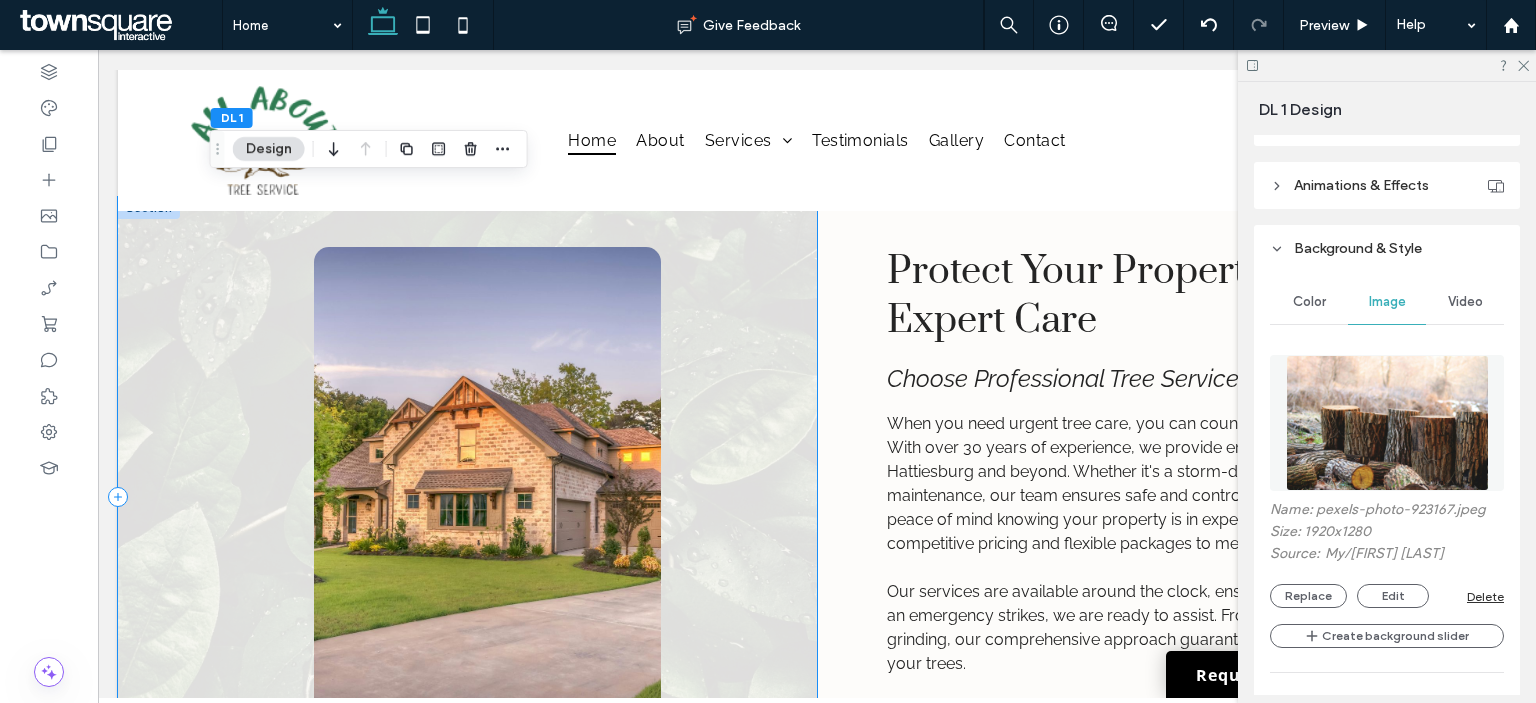 click at bounding box center (467, 497) 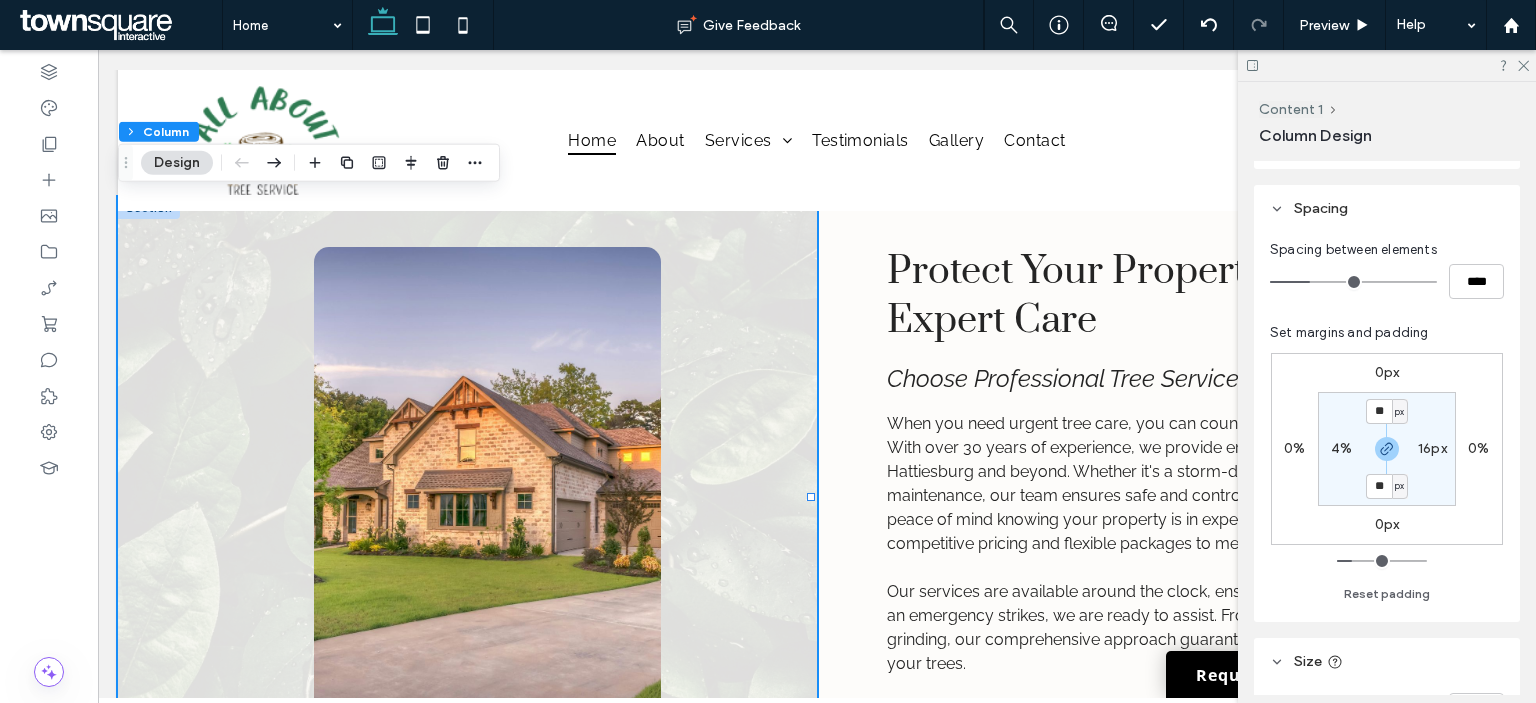 scroll, scrollTop: 561, scrollLeft: 0, axis: vertical 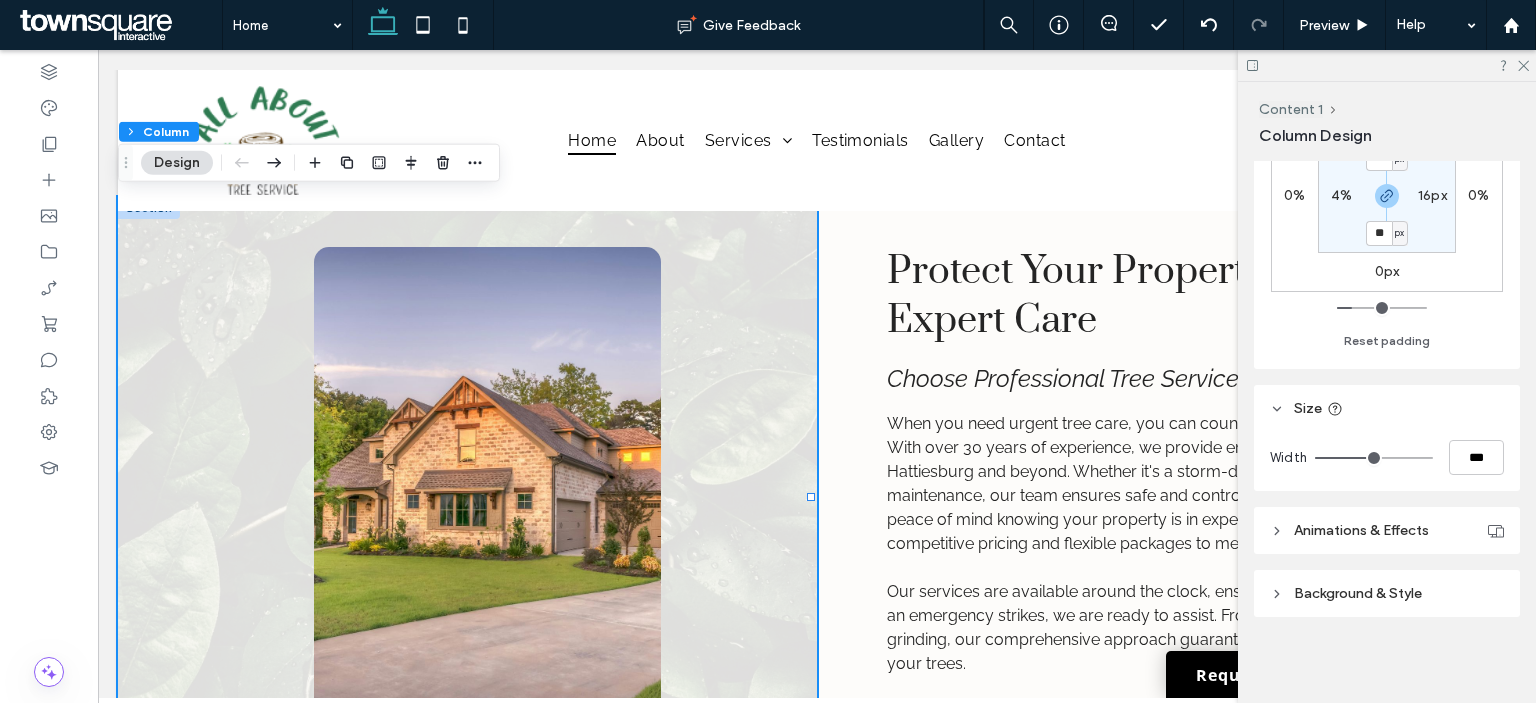 drag, startPoint x: 1354, startPoint y: 603, endPoint x: 1355, endPoint y: 590, distance: 13.038404 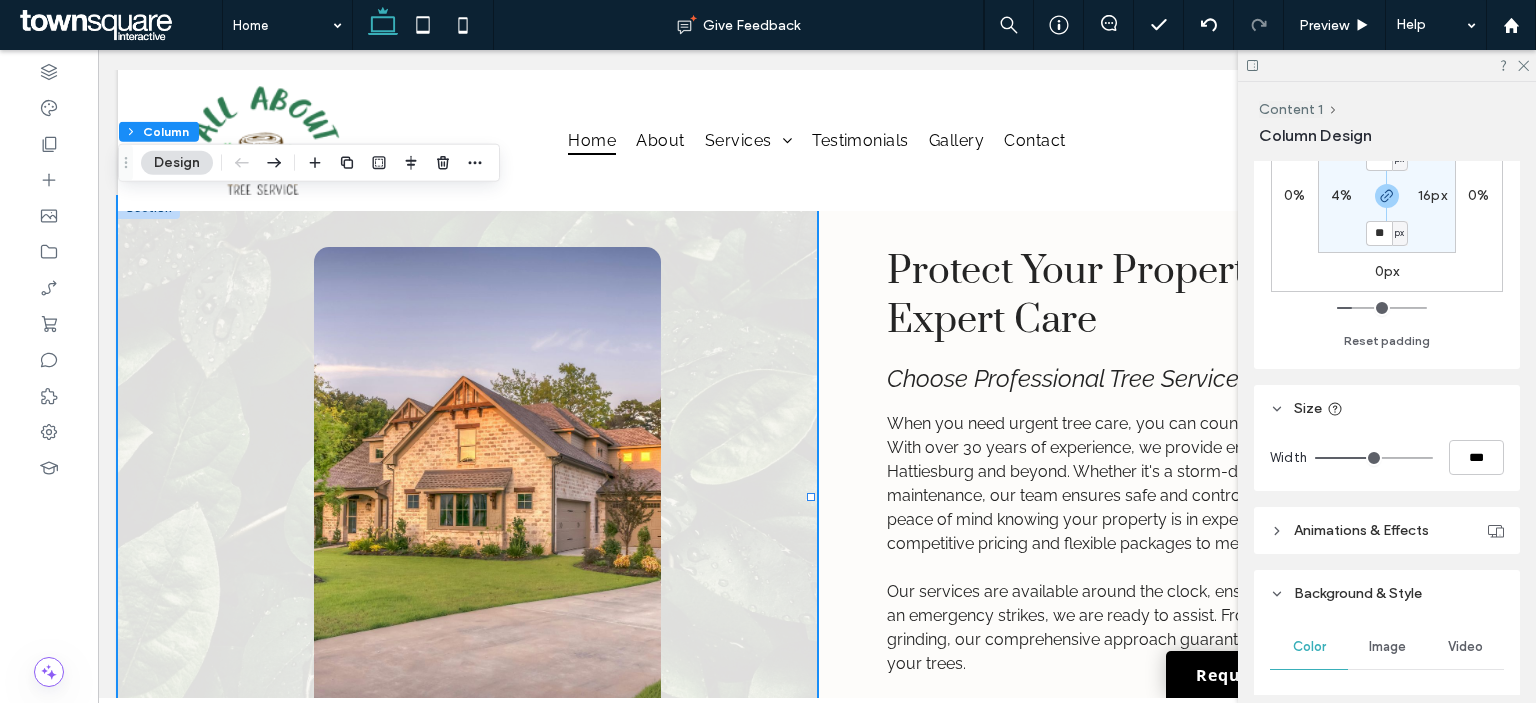 scroll, scrollTop: 961, scrollLeft: 0, axis: vertical 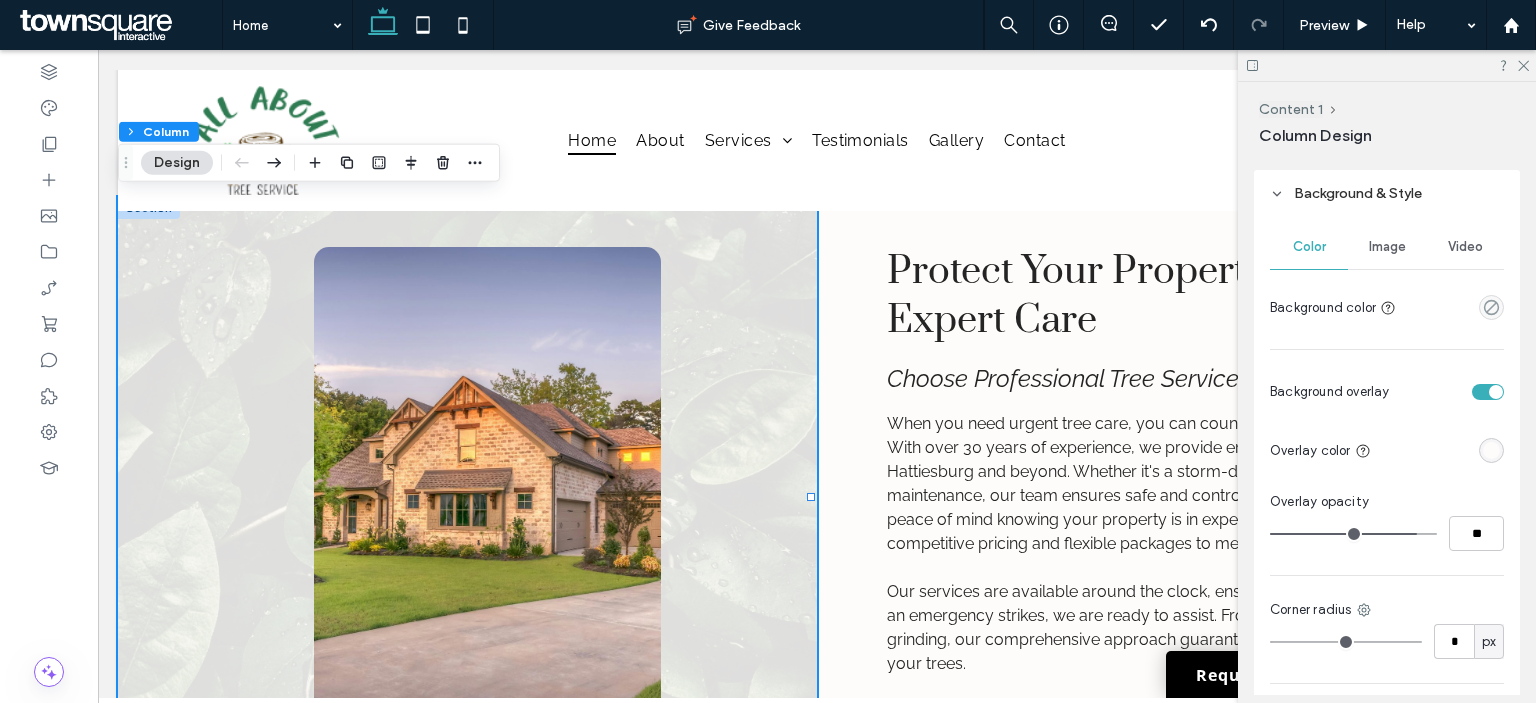 click on "Image" at bounding box center (1387, 247) 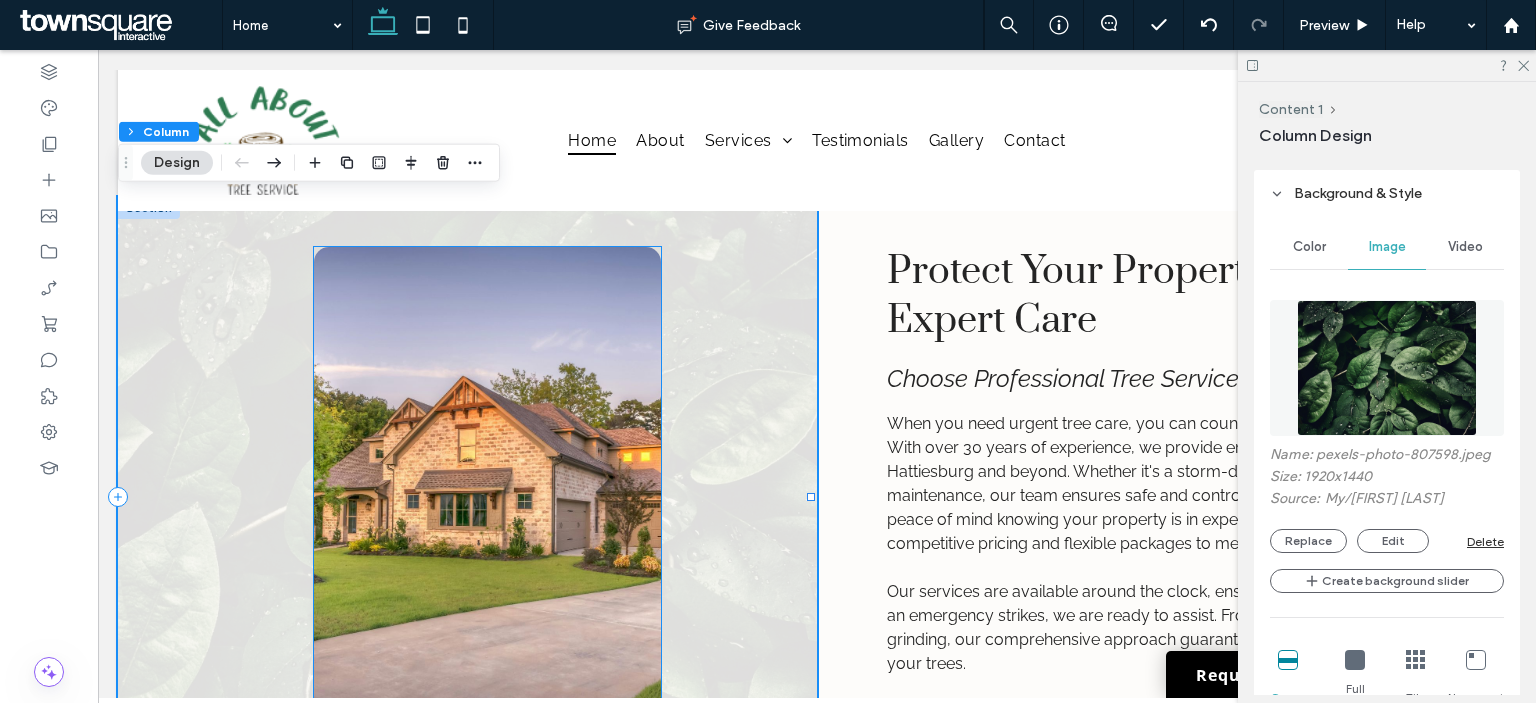 click at bounding box center [488, 497] 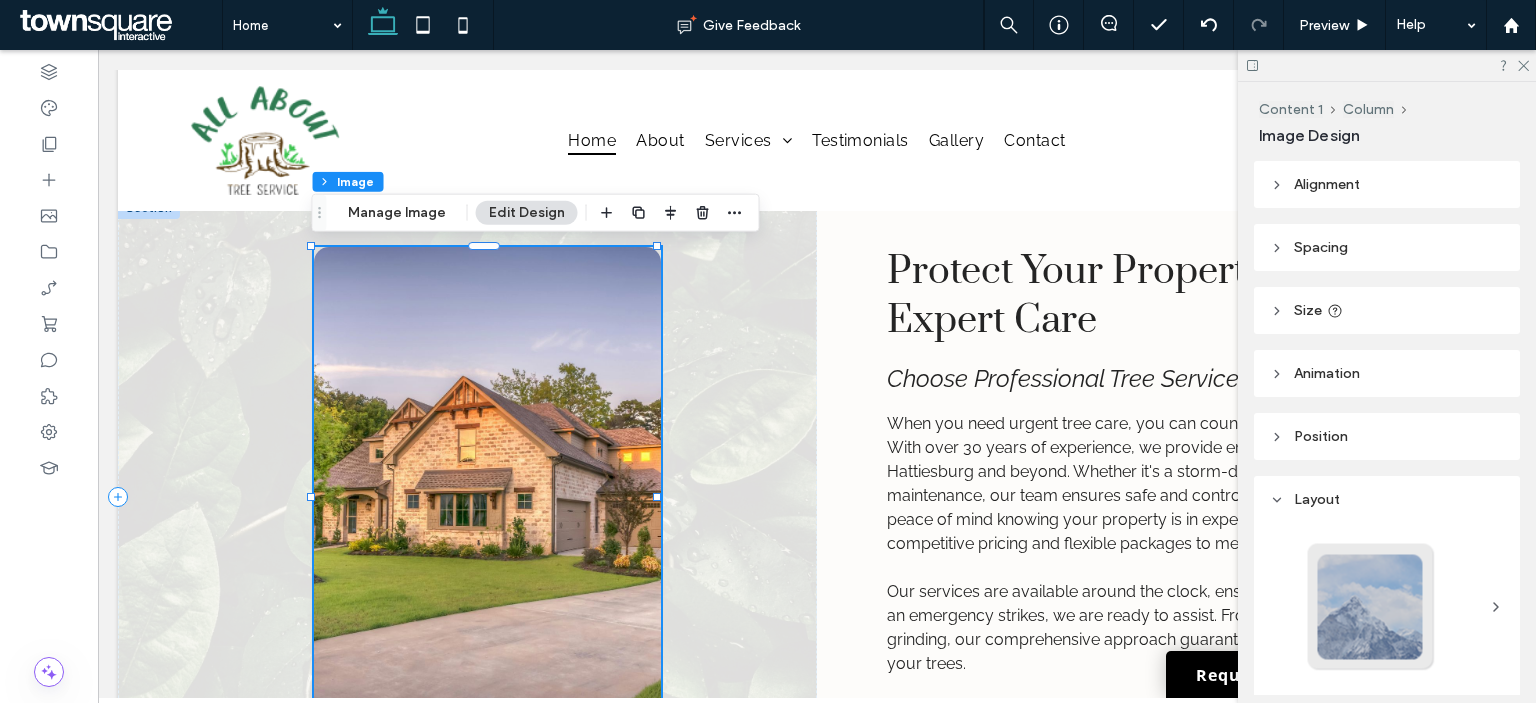 type on "**" 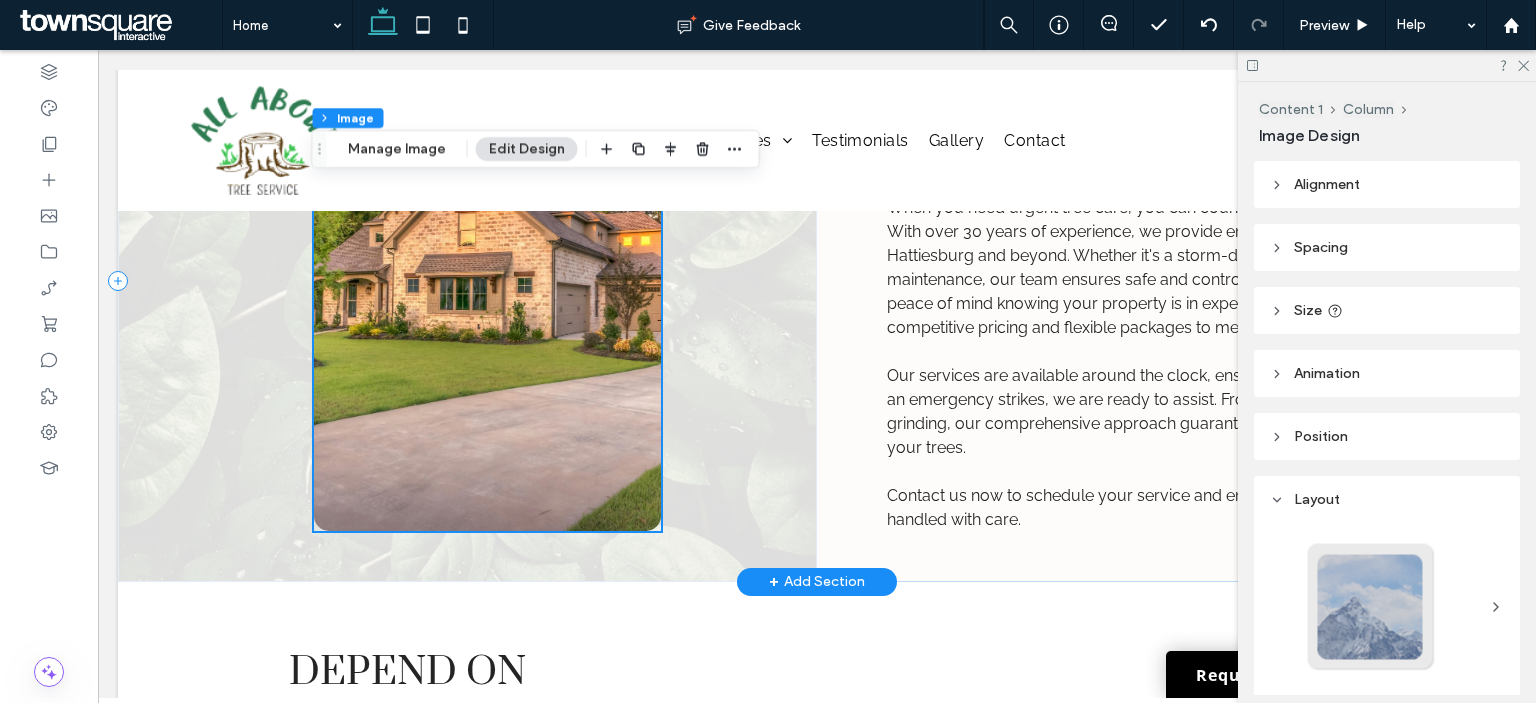 scroll, scrollTop: 700, scrollLeft: 0, axis: vertical 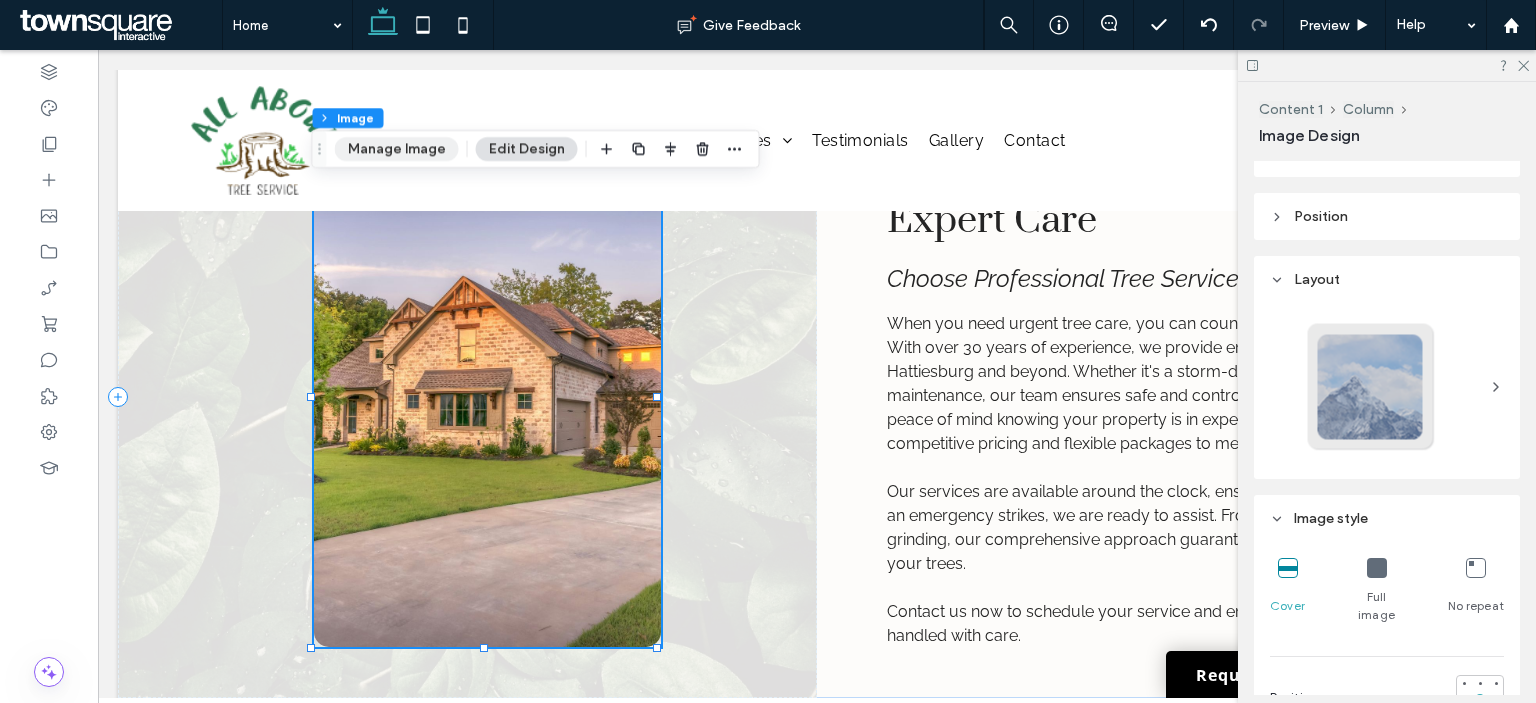 drag, startPoint x: 346, startPoint y: 143, endPoint x: 802, endPoint y: 240, distance: 466.20276 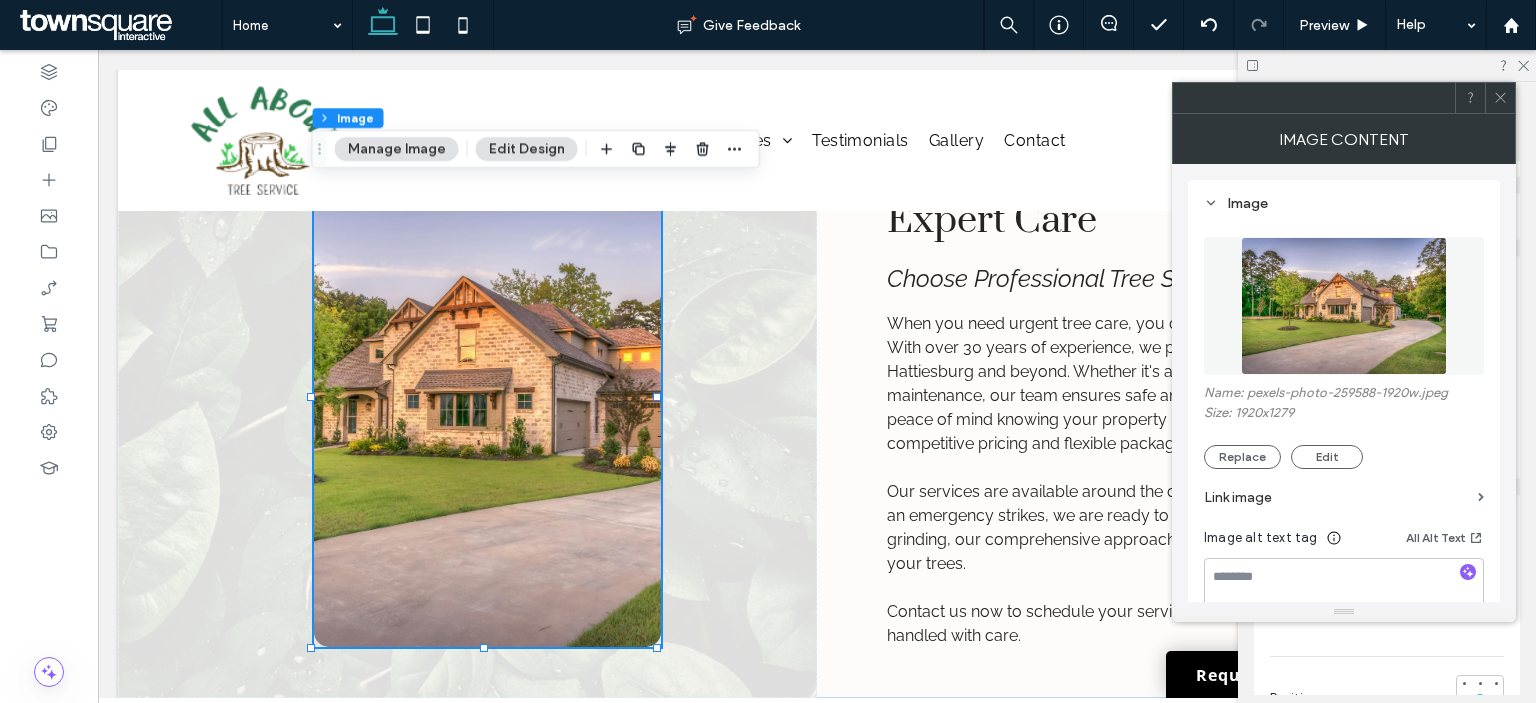 drag, startPoint x: 1242, startPoint y: 462, endPoint x: 1228, endPoint y: 435, distance: 30.413813 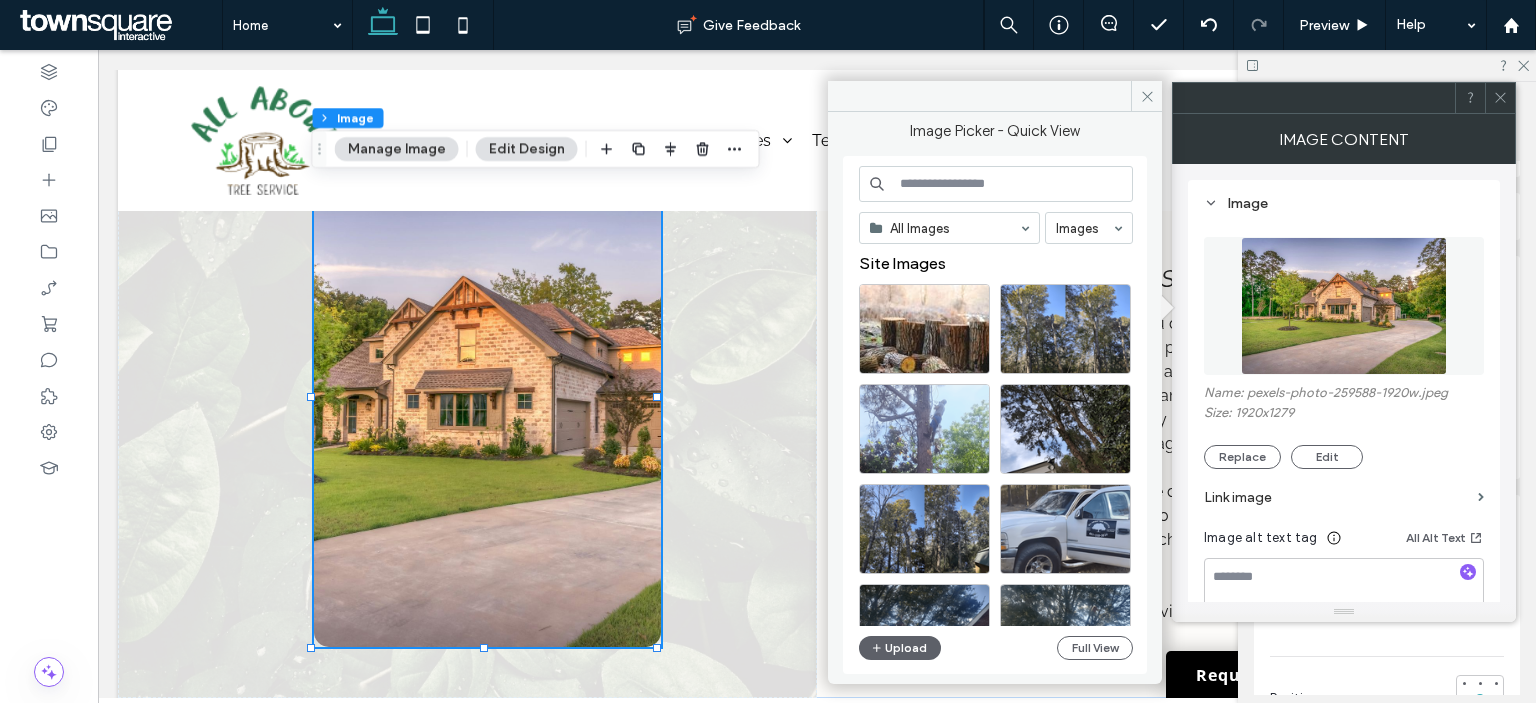 click at bounding box center (996, 184) 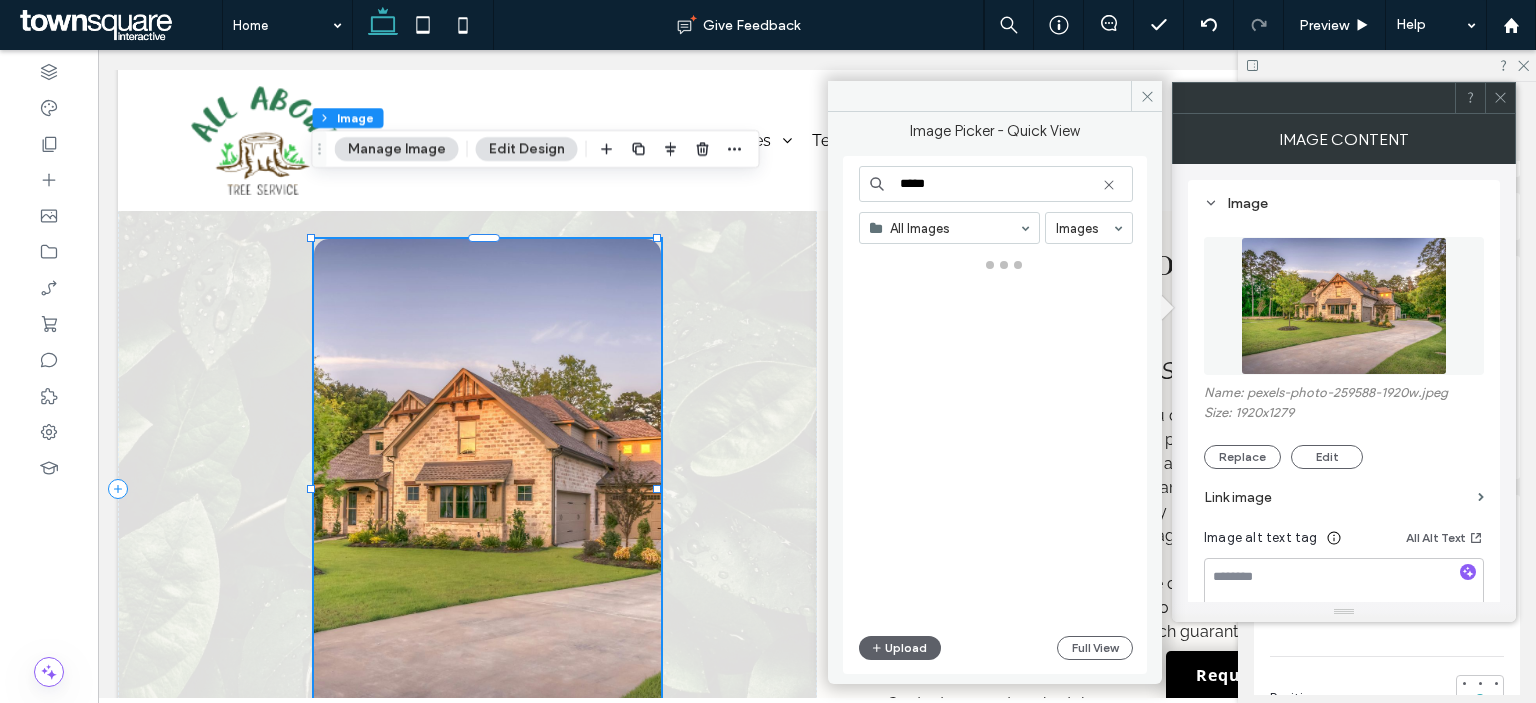 scroll, scrollTop: 500, scrollLeft: 0, axis: vertical 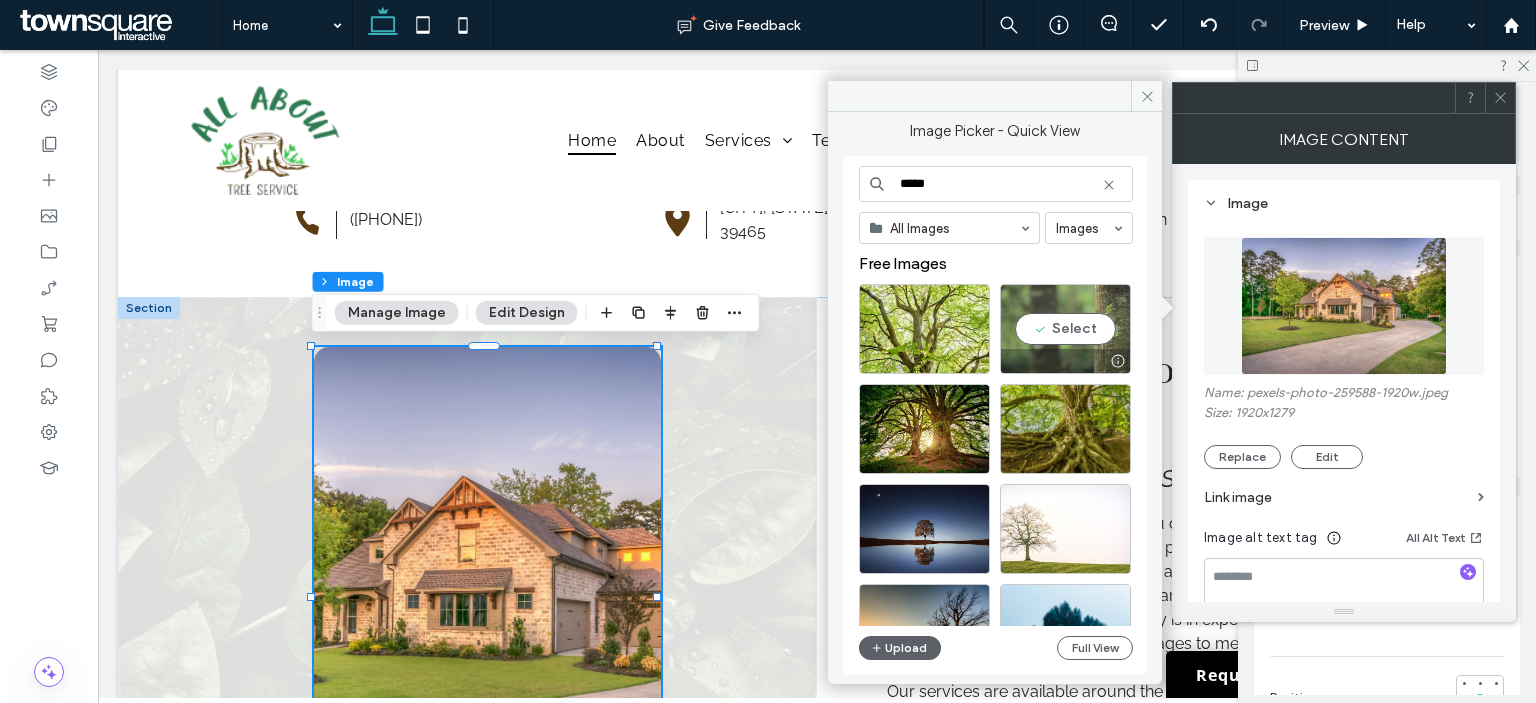 type on "****" 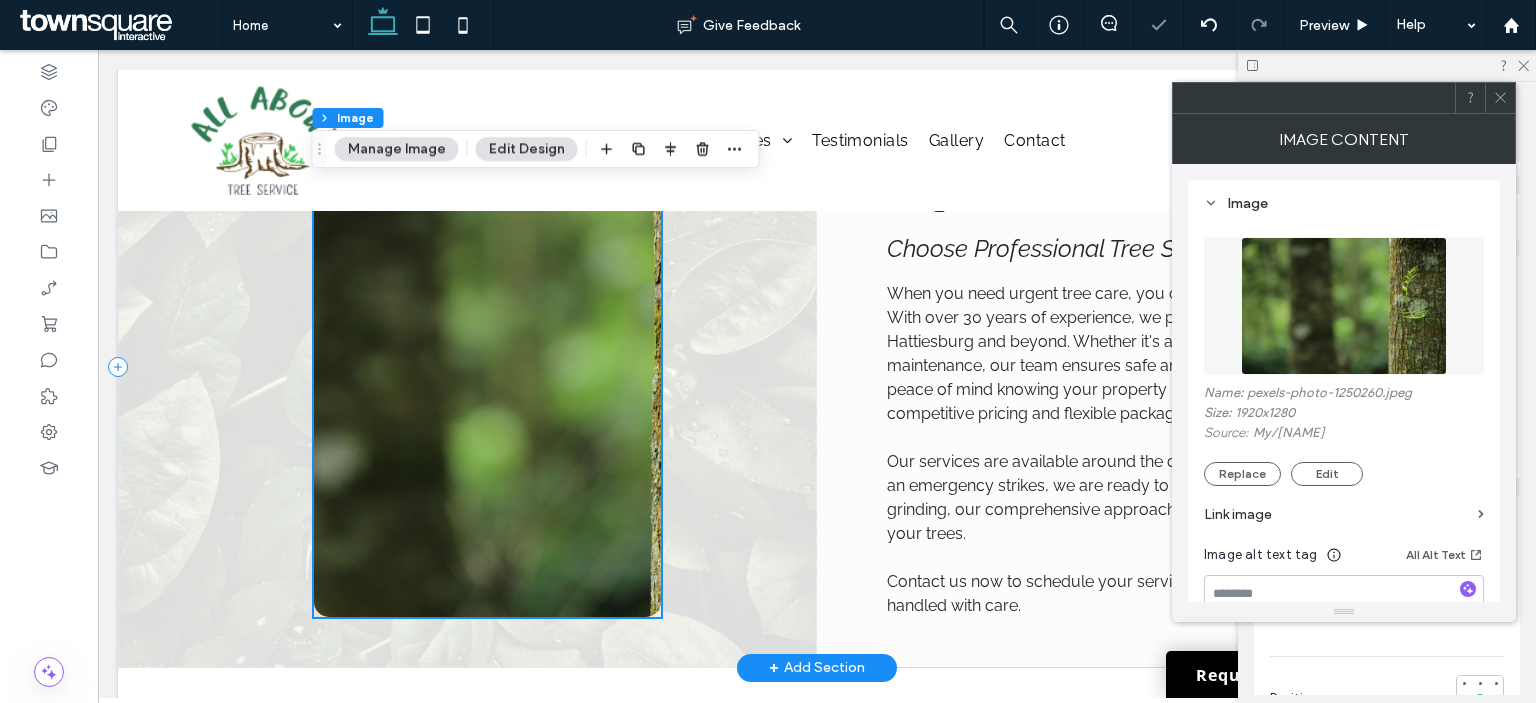 scroll, scrollTop: 700, scrollLeft: 0, axis: vertical 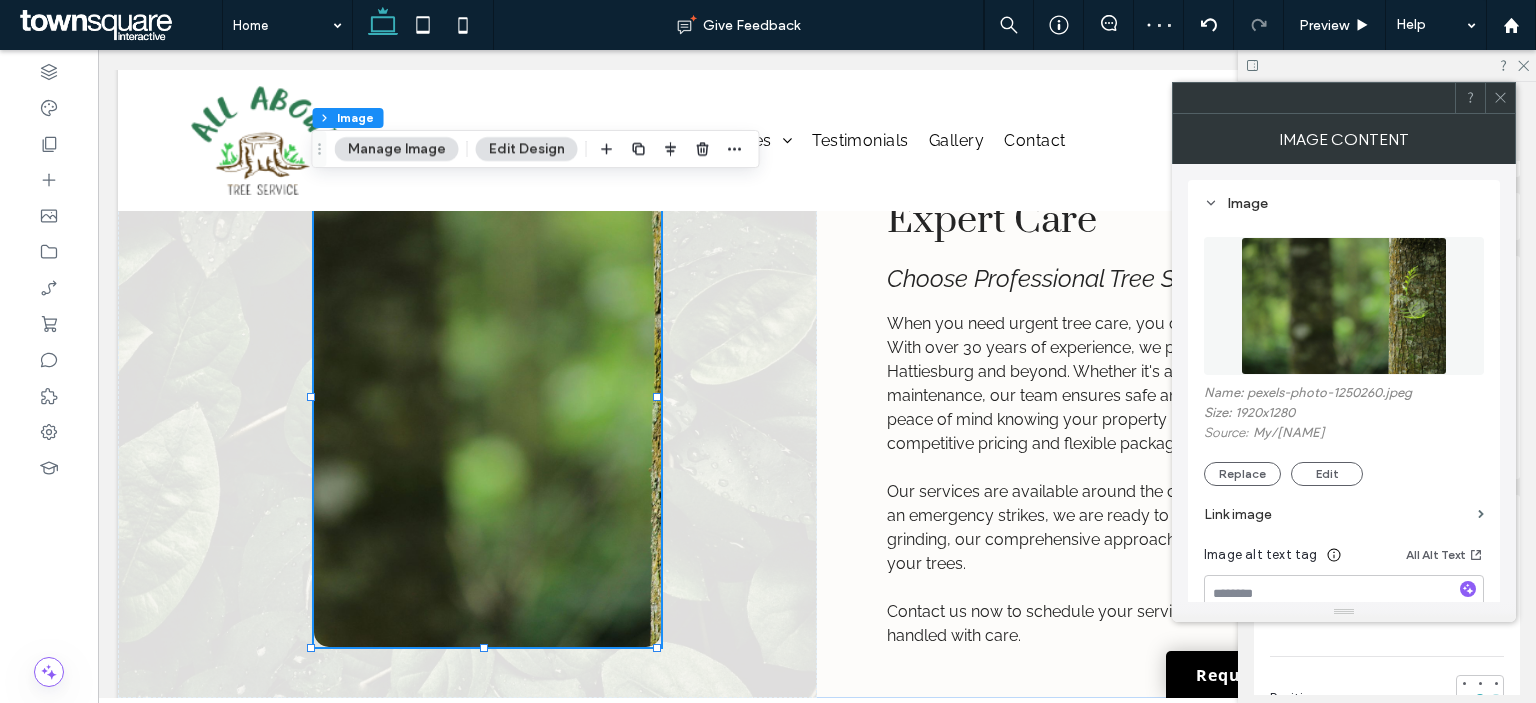 click at bounding box center (1496, 698) 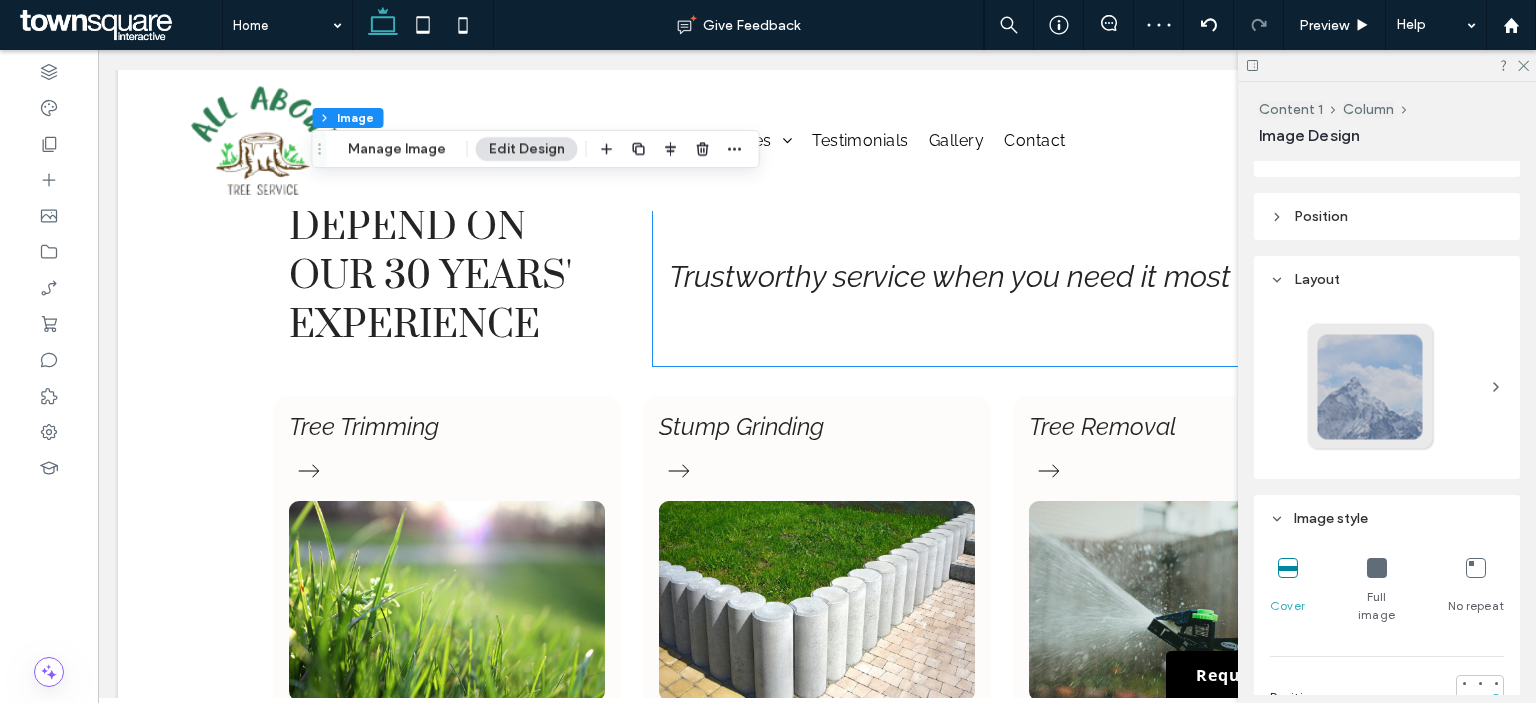 scroll, scrollTop: 1400, scrollLeft: 0, axis: vertical 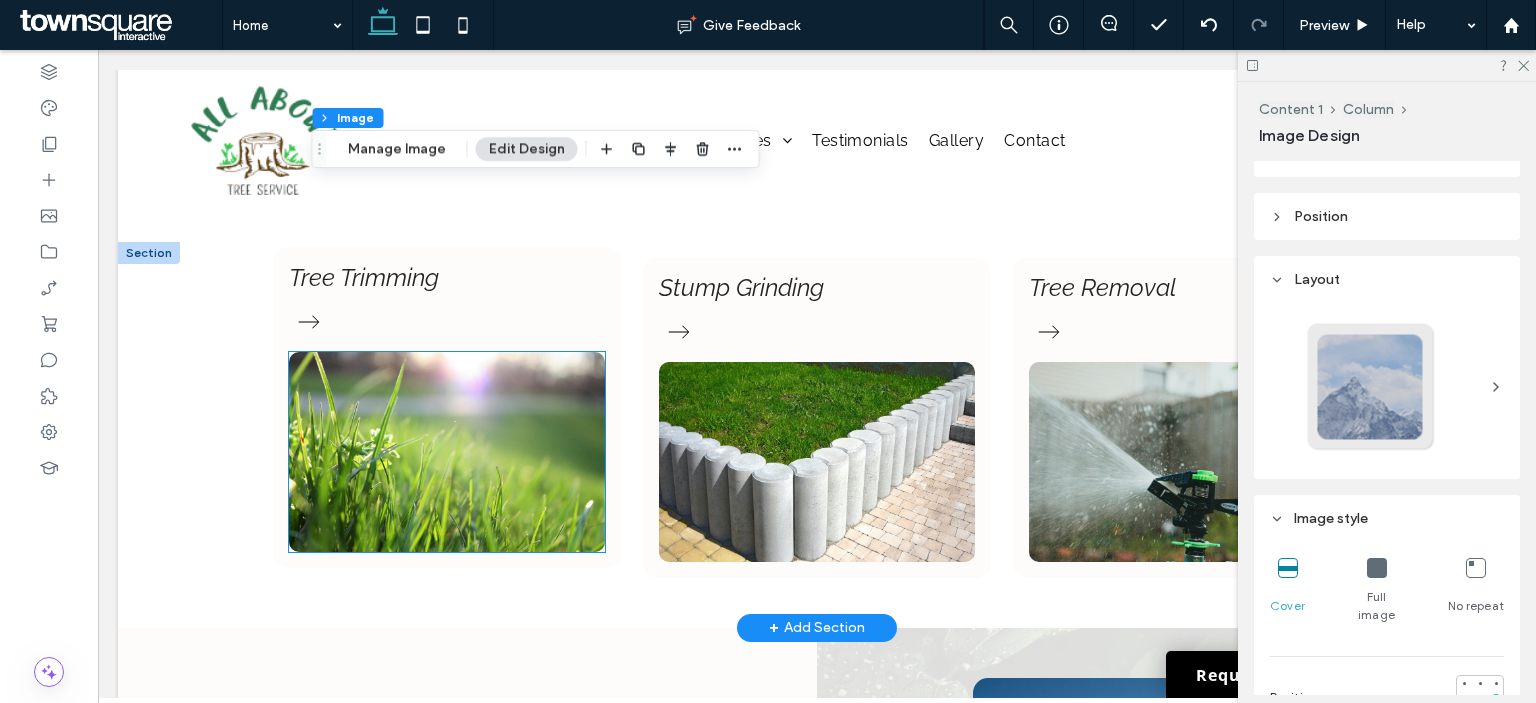 click at bounding box center (447, 452) 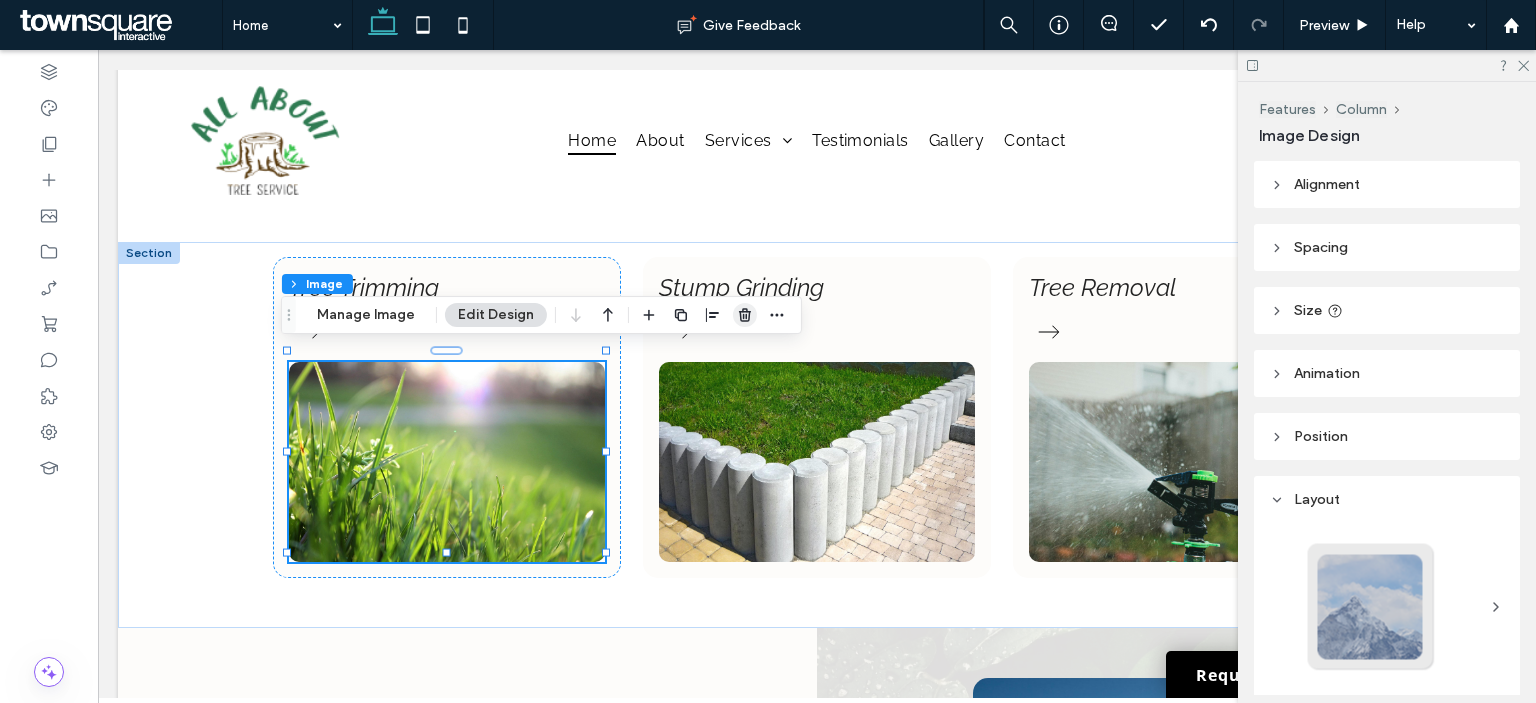 click 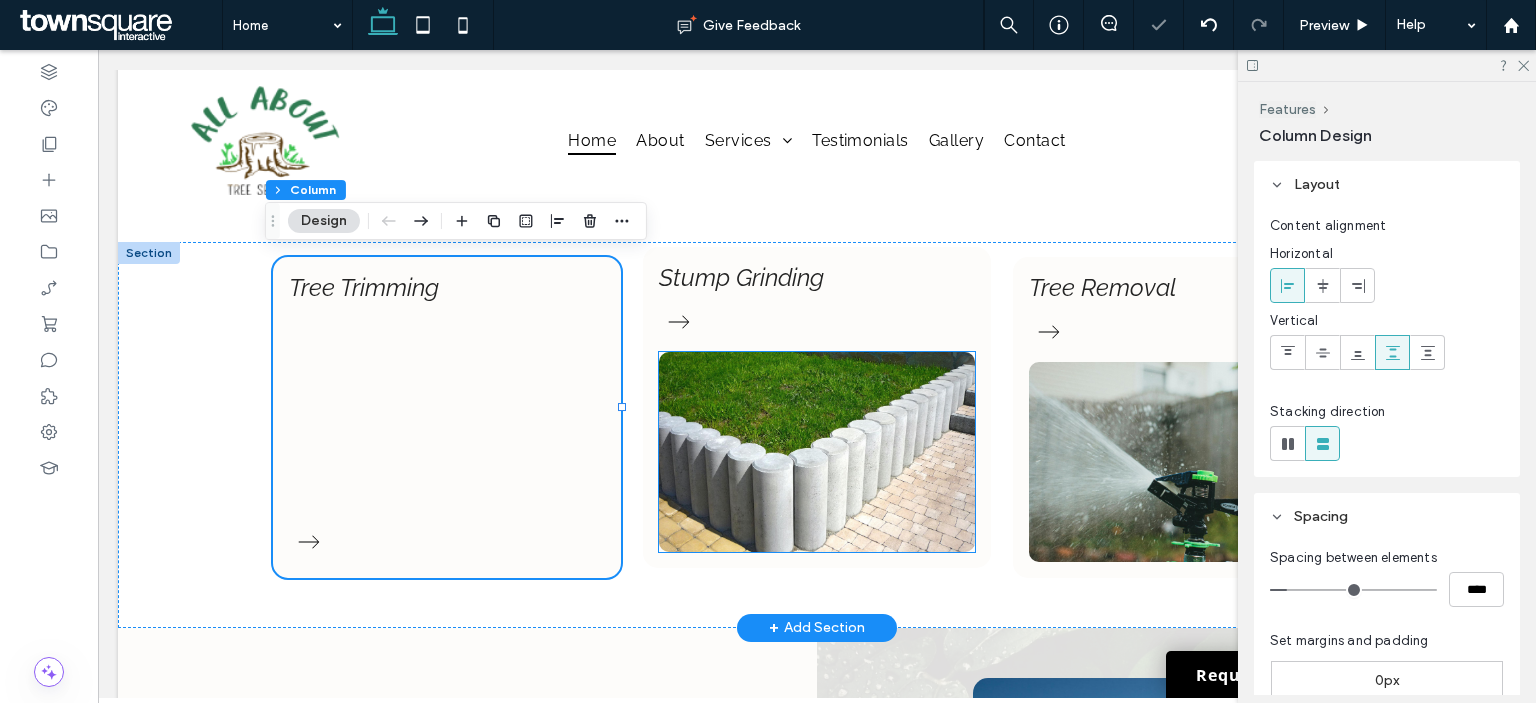 click at bounding box center [817, 452] 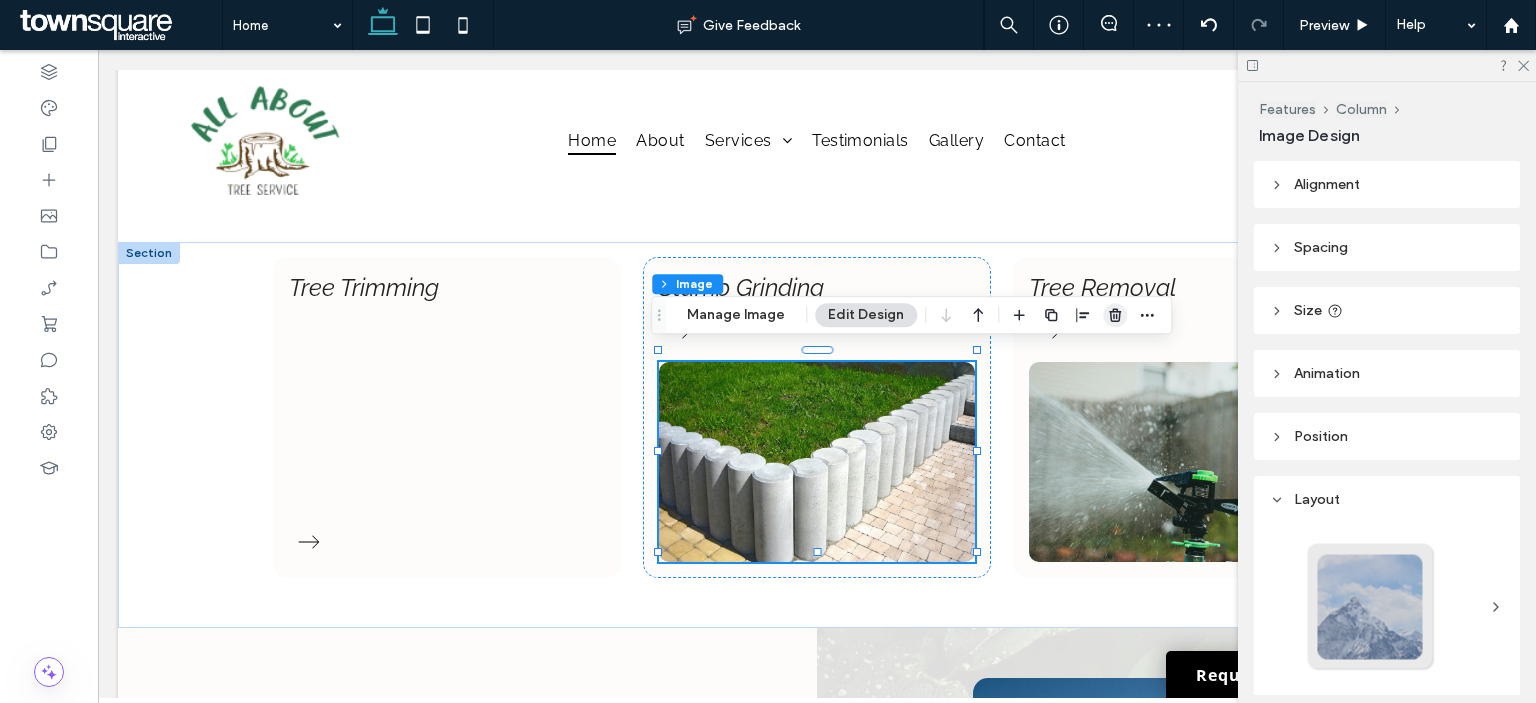 click 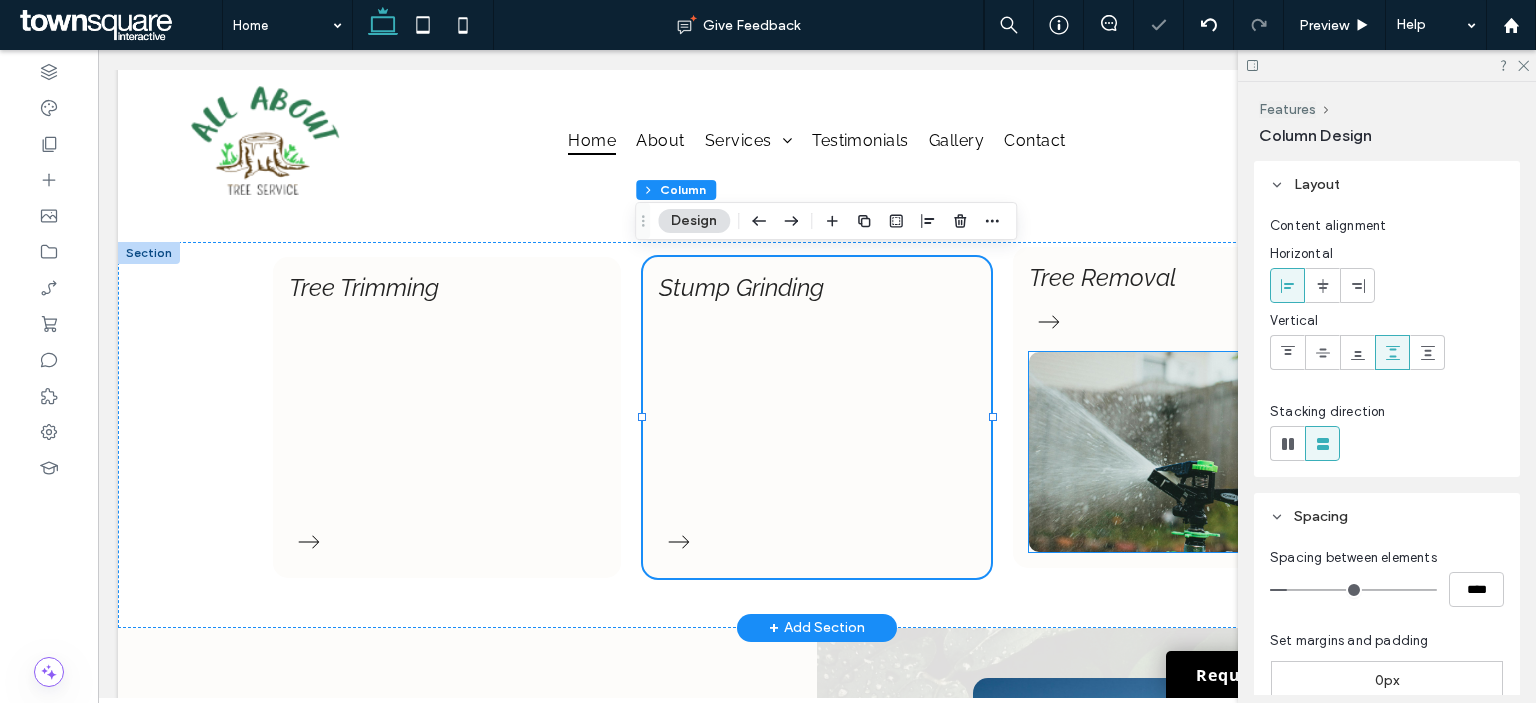 click at bounding box center (1187, 452) 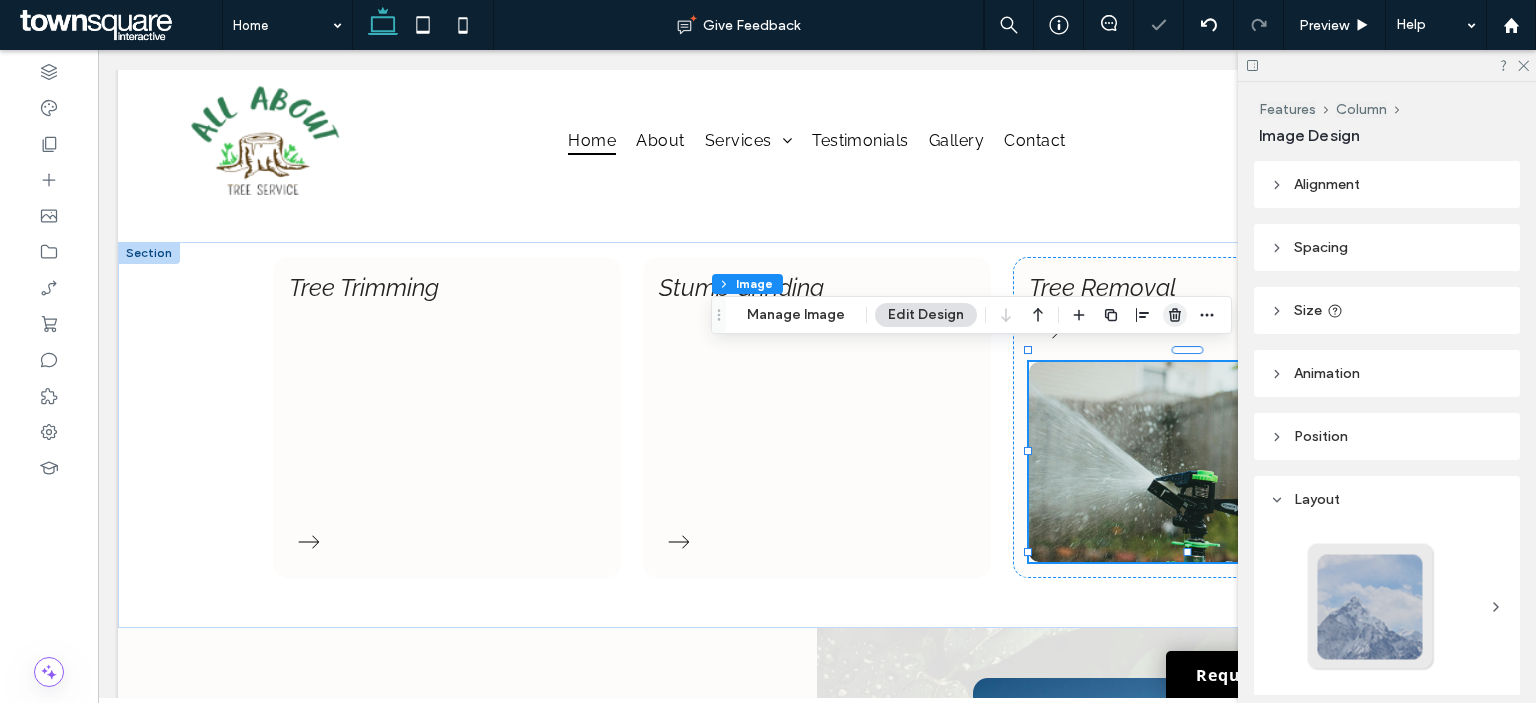 click 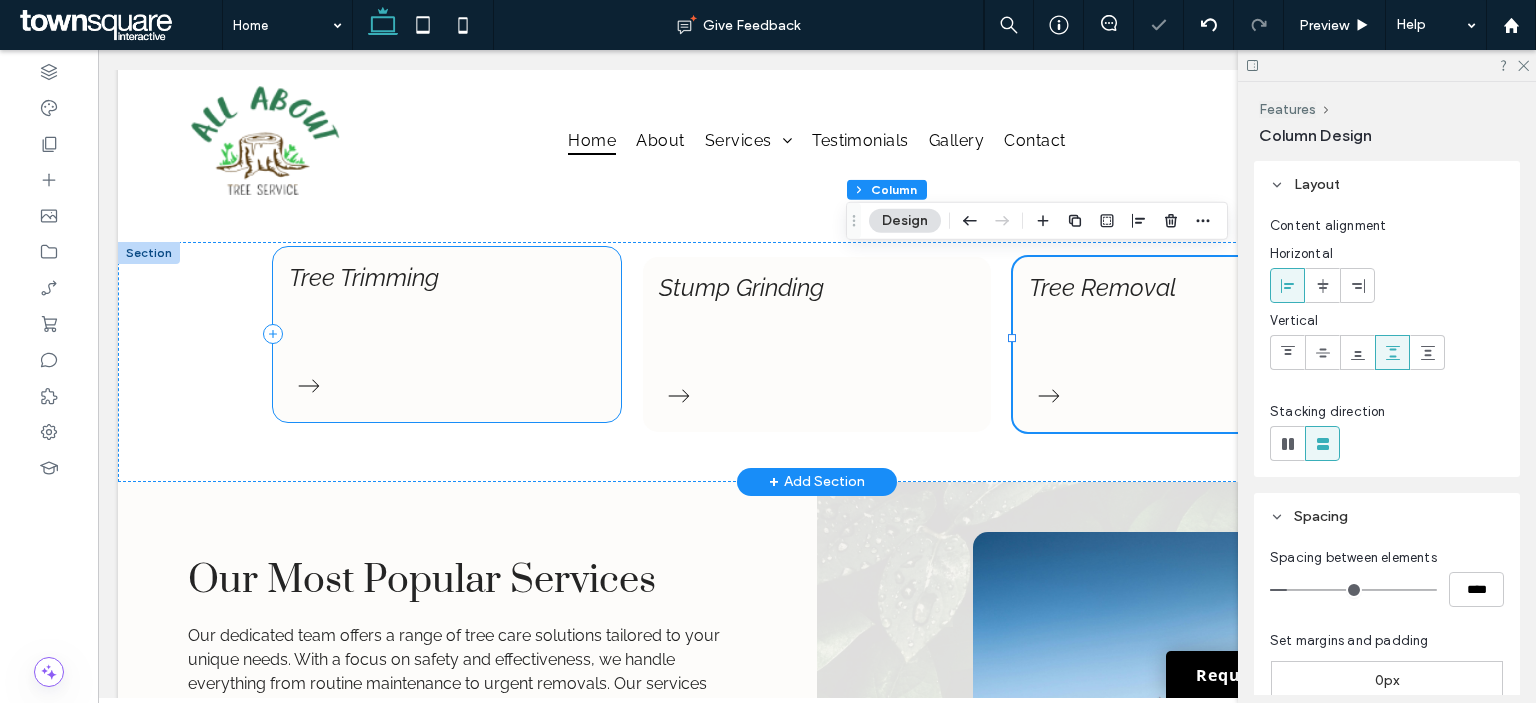 click on "T ree Trimming" at bounding box center (447, 334) 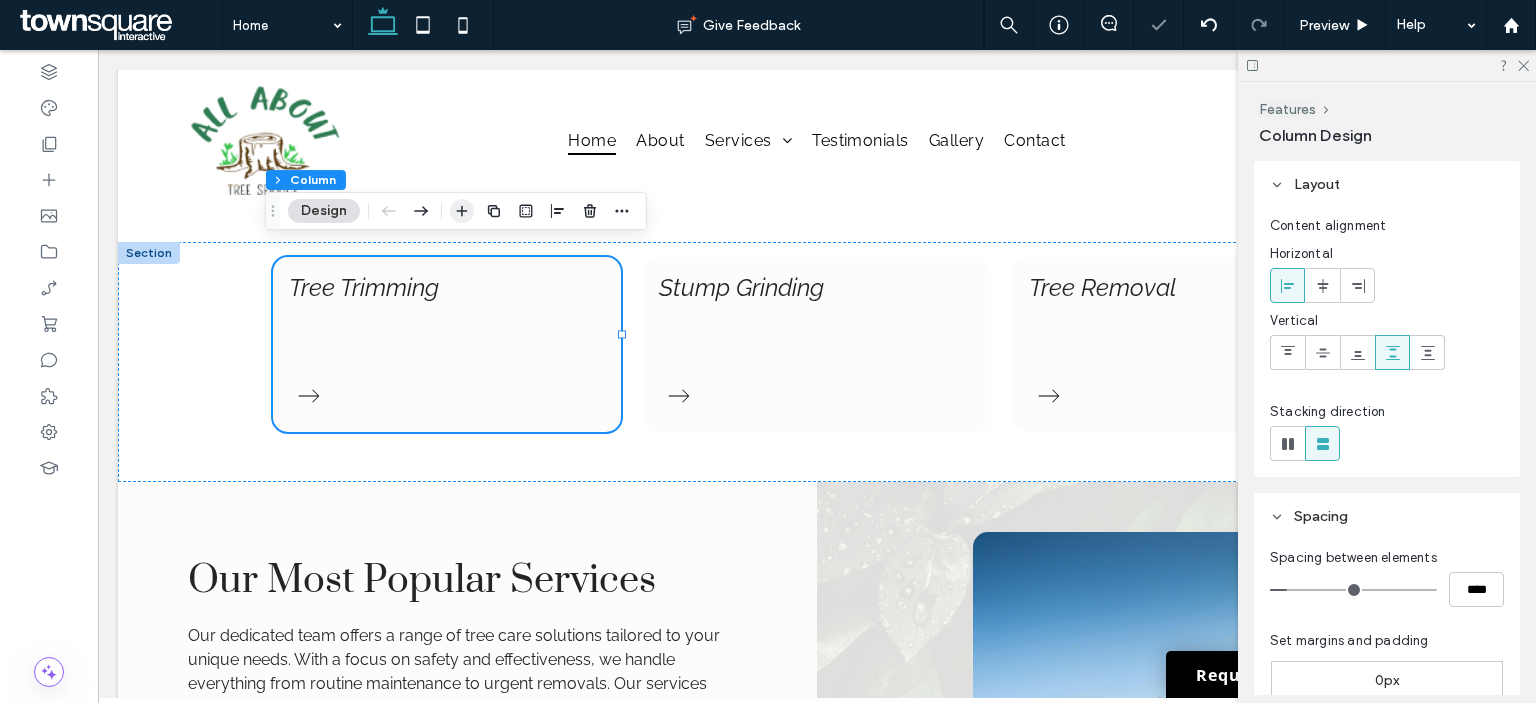 click 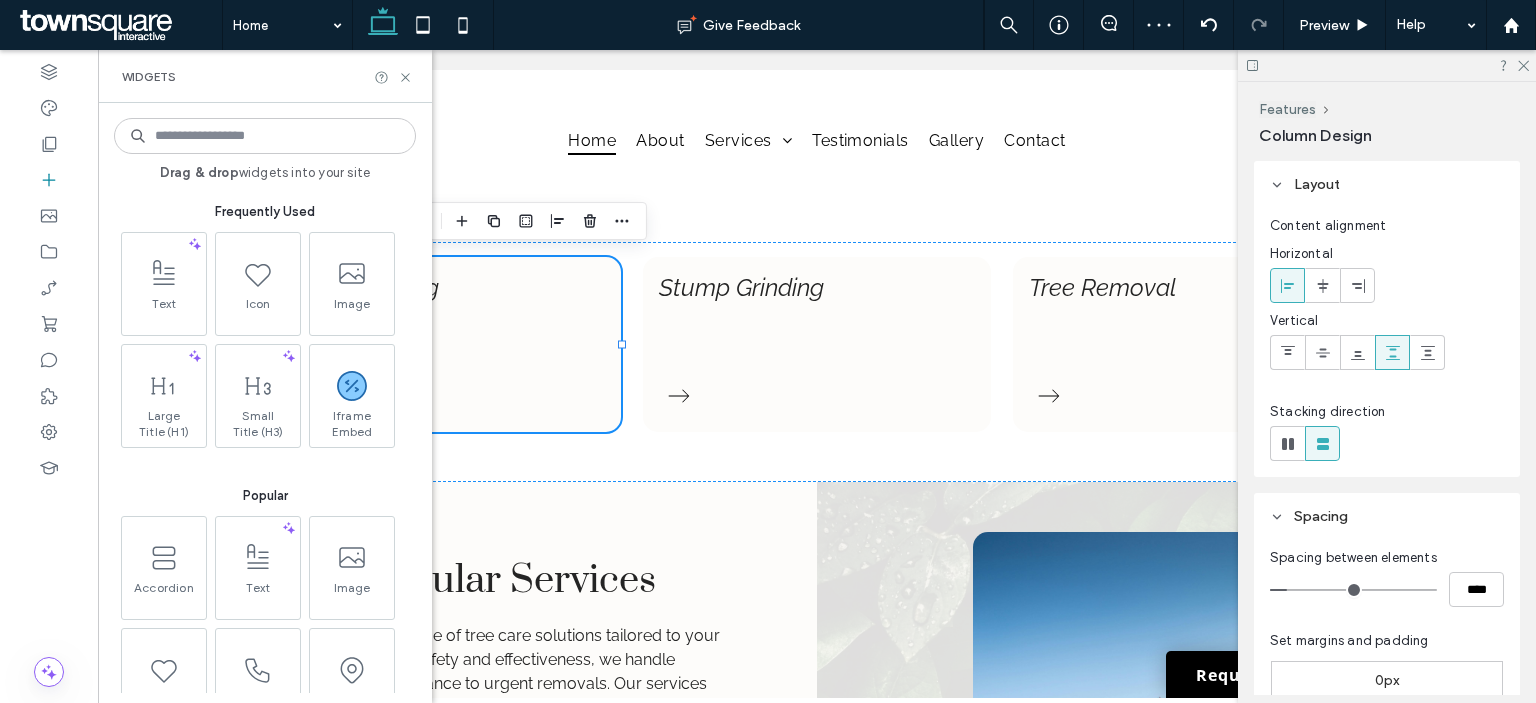 click on "Text Icon Image Large Title (H1) Small Title (H3) Iframe Embed" at bounding box center [267, 344] 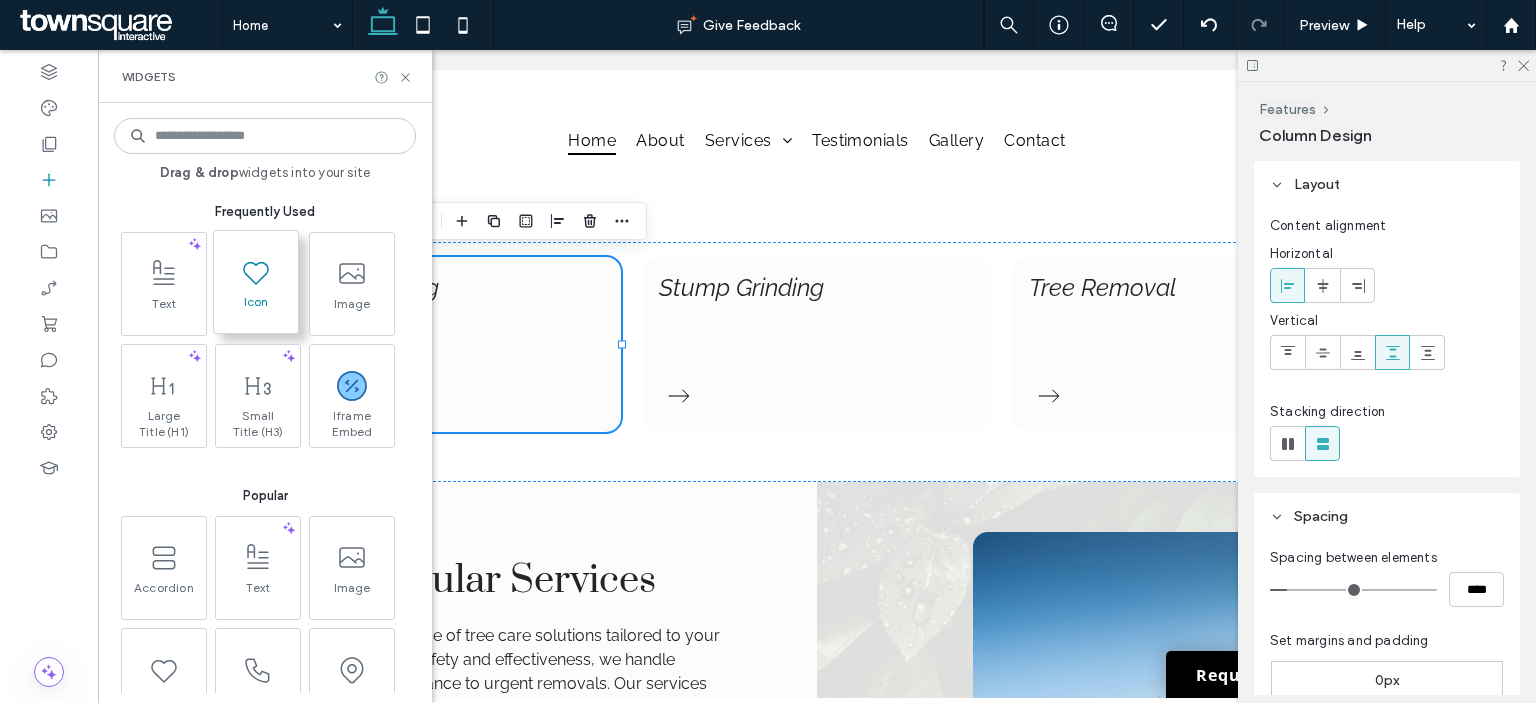 click on "Icon" at bounding box center [256, 308] 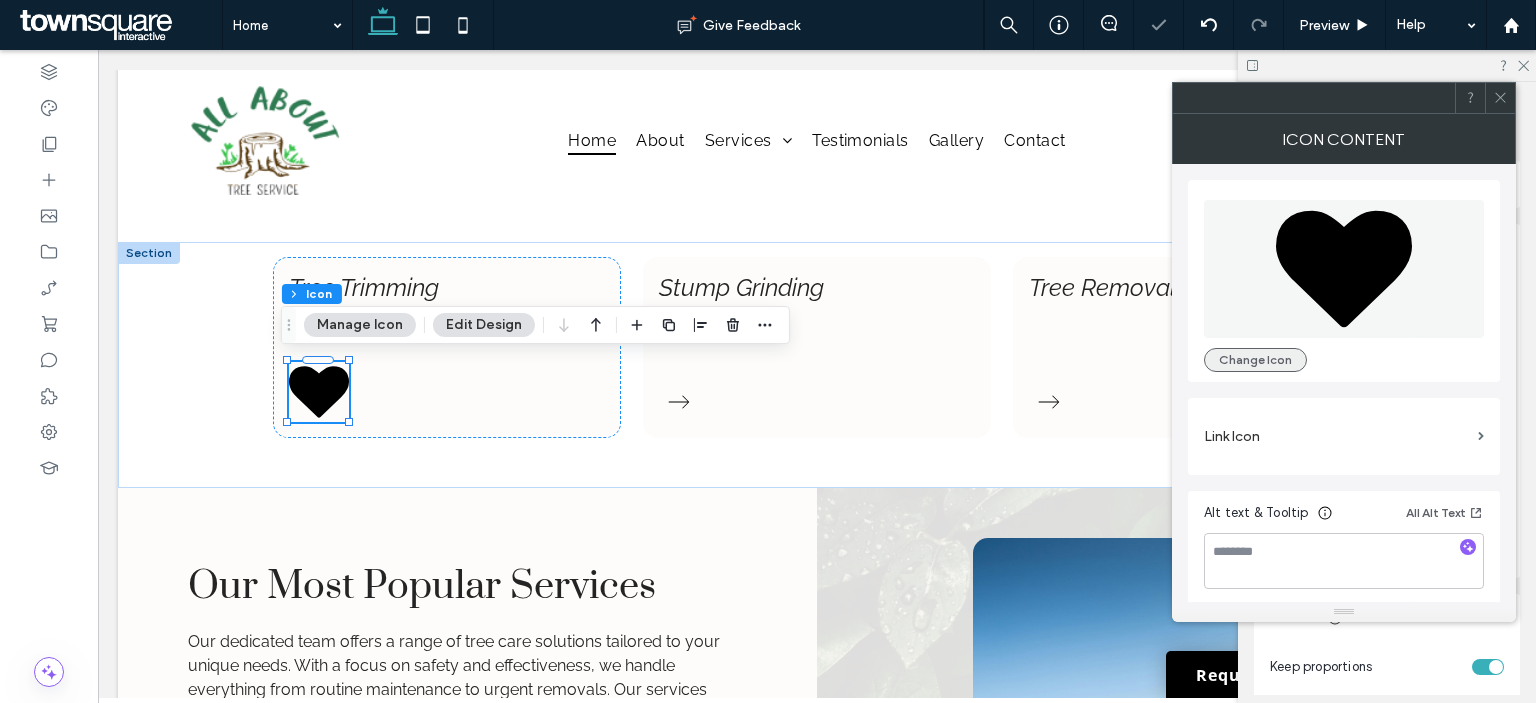click on "Change Icon" at bounding box center [1255, 360] 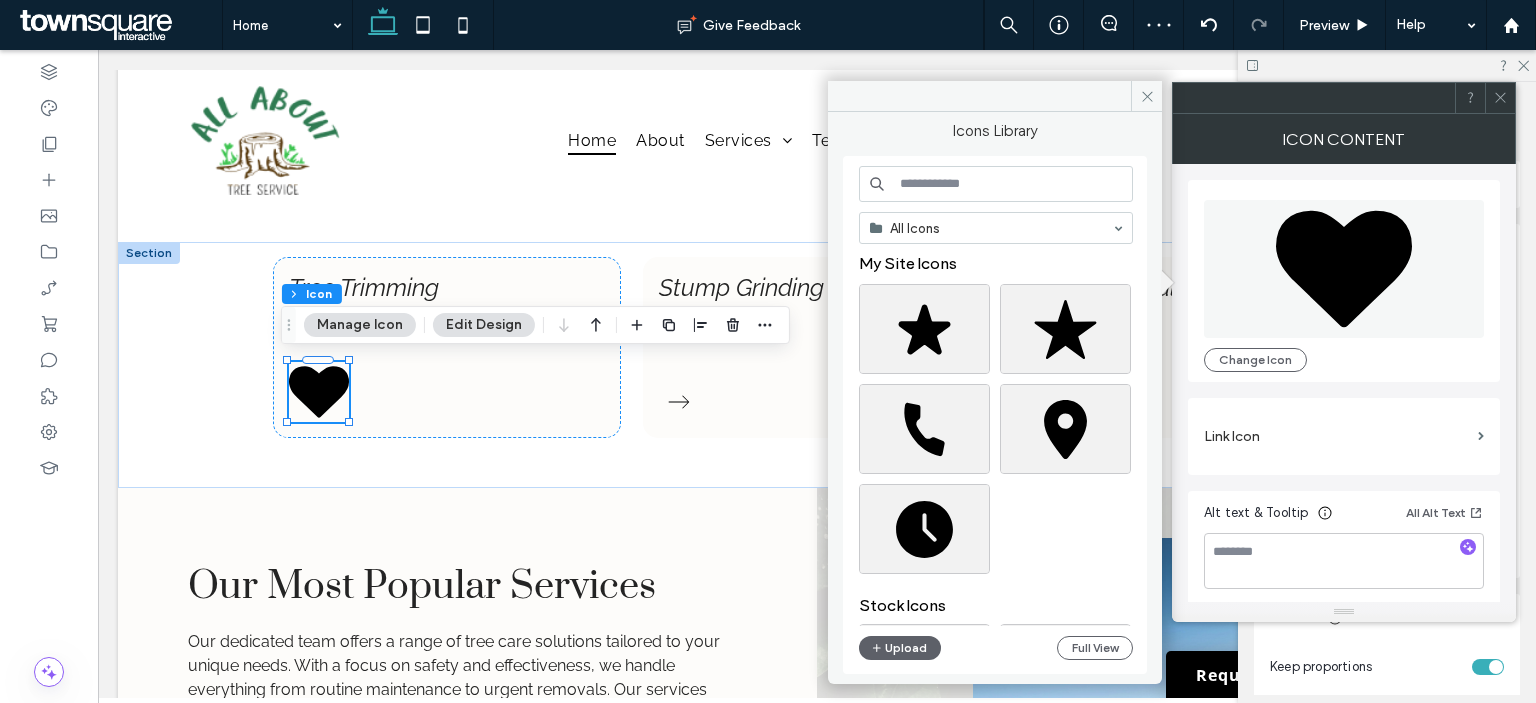 drag, startPoint x: 964, startPoint y: 191, endPoint x: 904, endPoint y: 232, distance: 72.67049 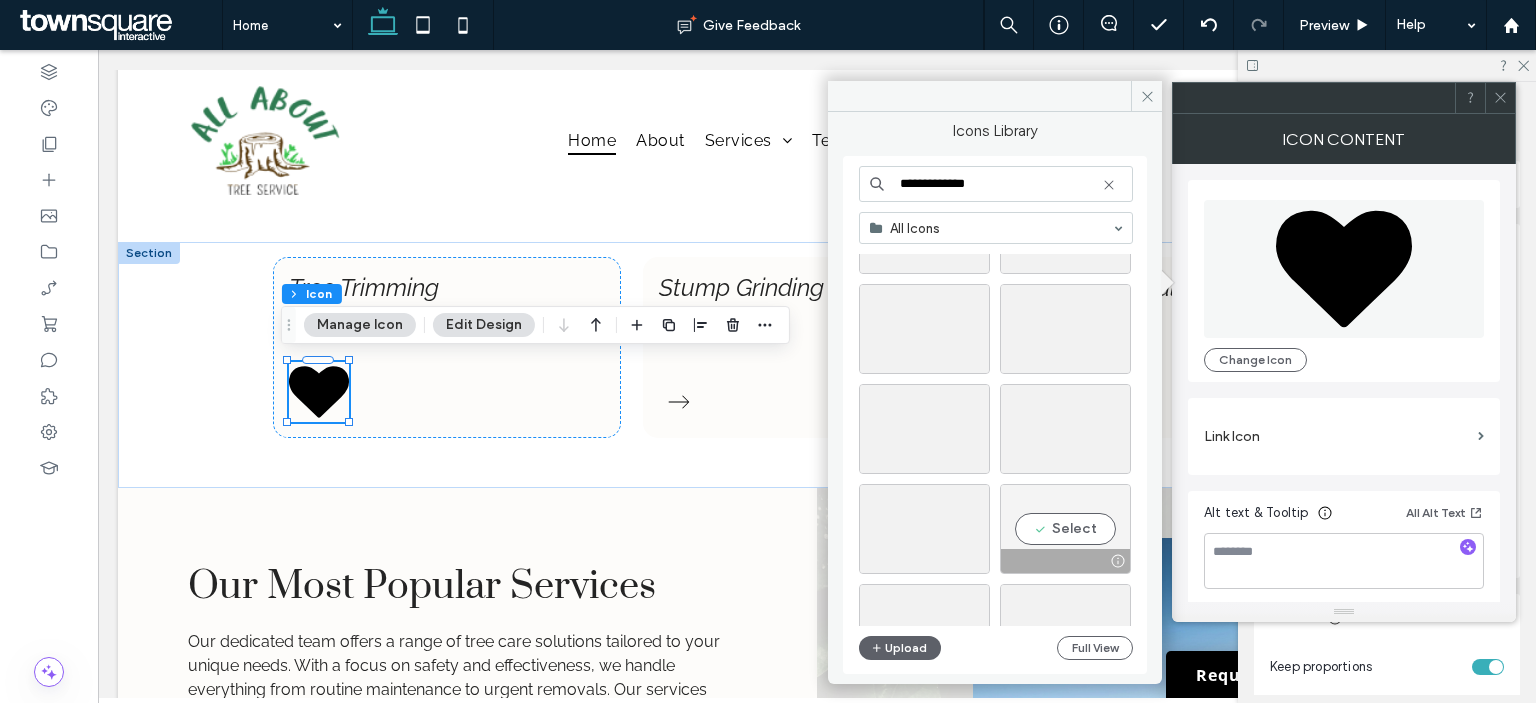 scroll, scrollTop: 0, scrollLeft: 0, axis: both 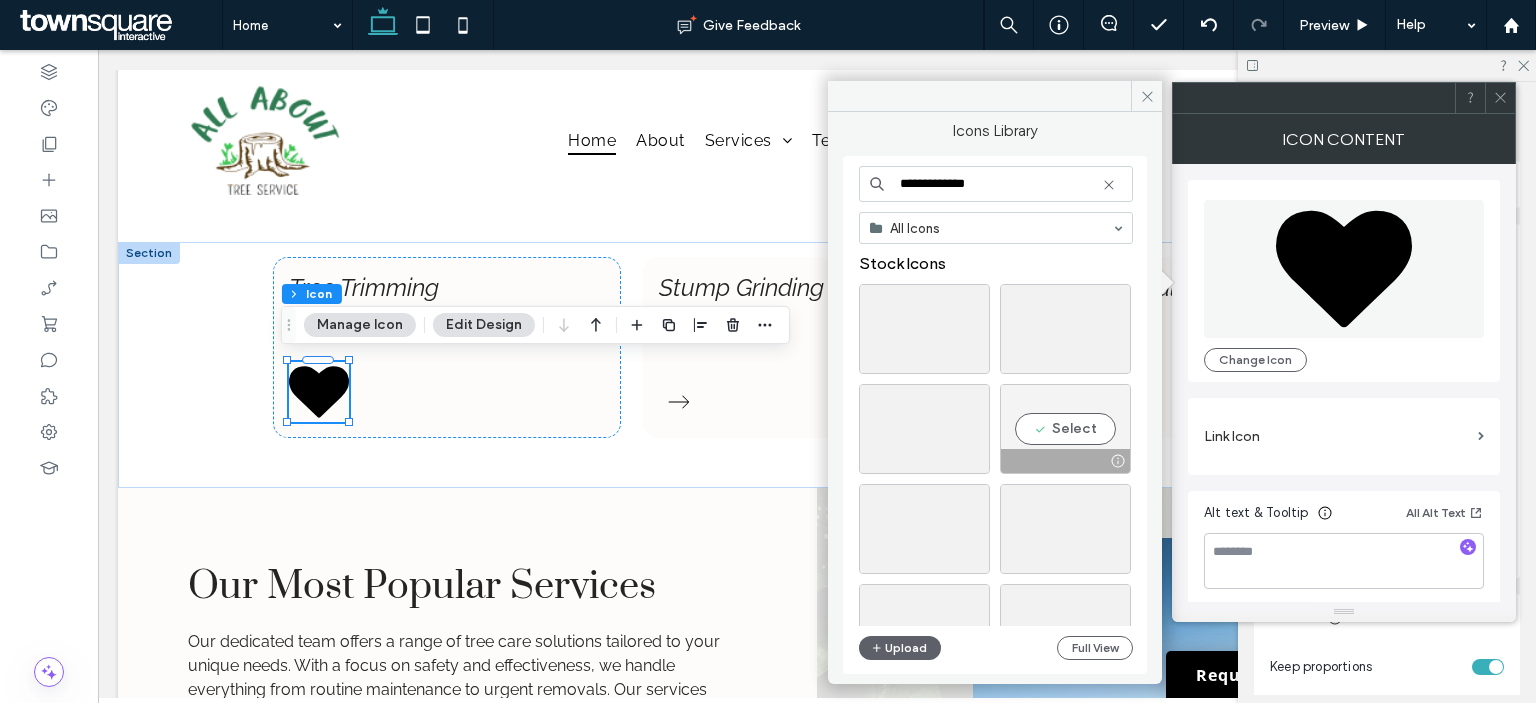 type on "**********" 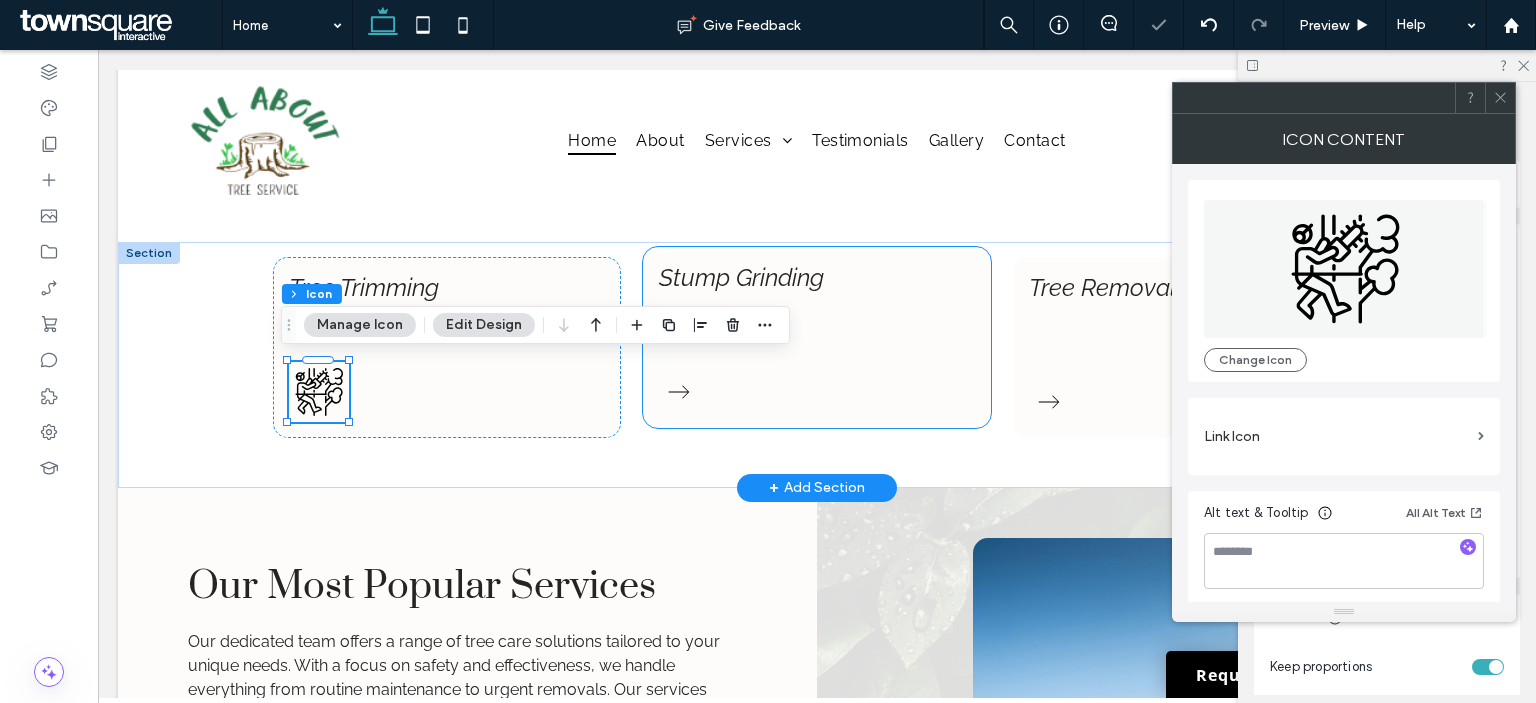 click on "T ree Trimming
S tump Grinding
T ree Removal" at bounding box center [817, 365] 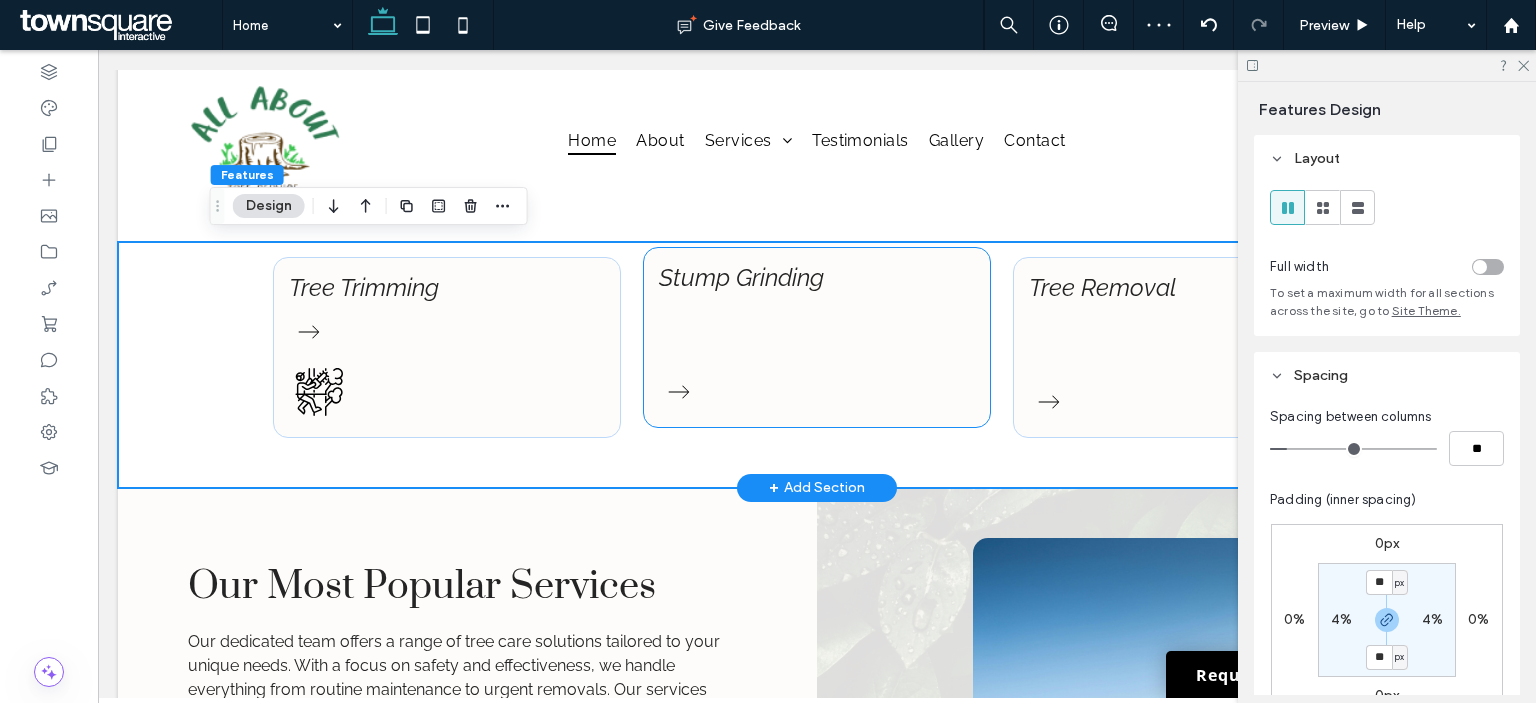 click on "S tump Grinding" at bounding box center [817, 337] 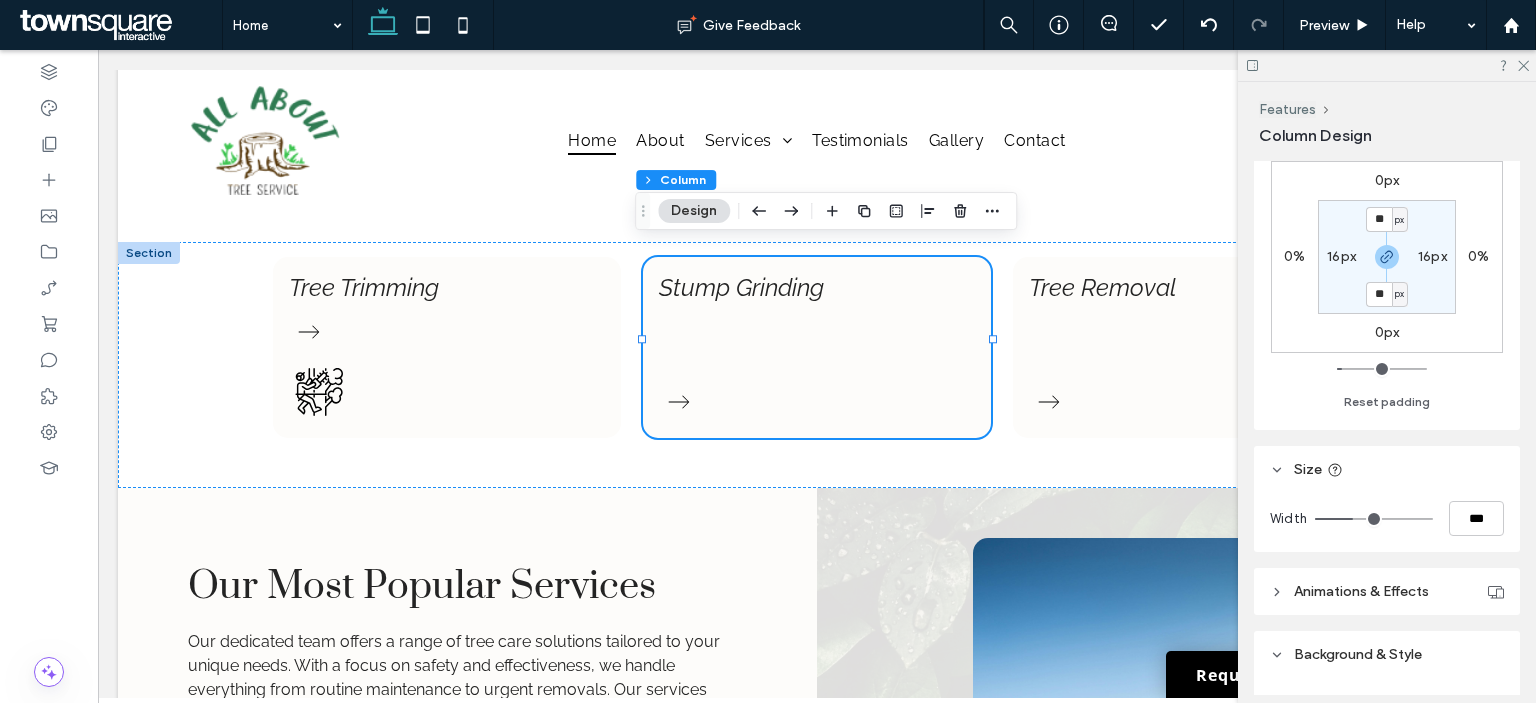 scroll, scrollTop: 900, scrollLeft: 0, axis: vertical 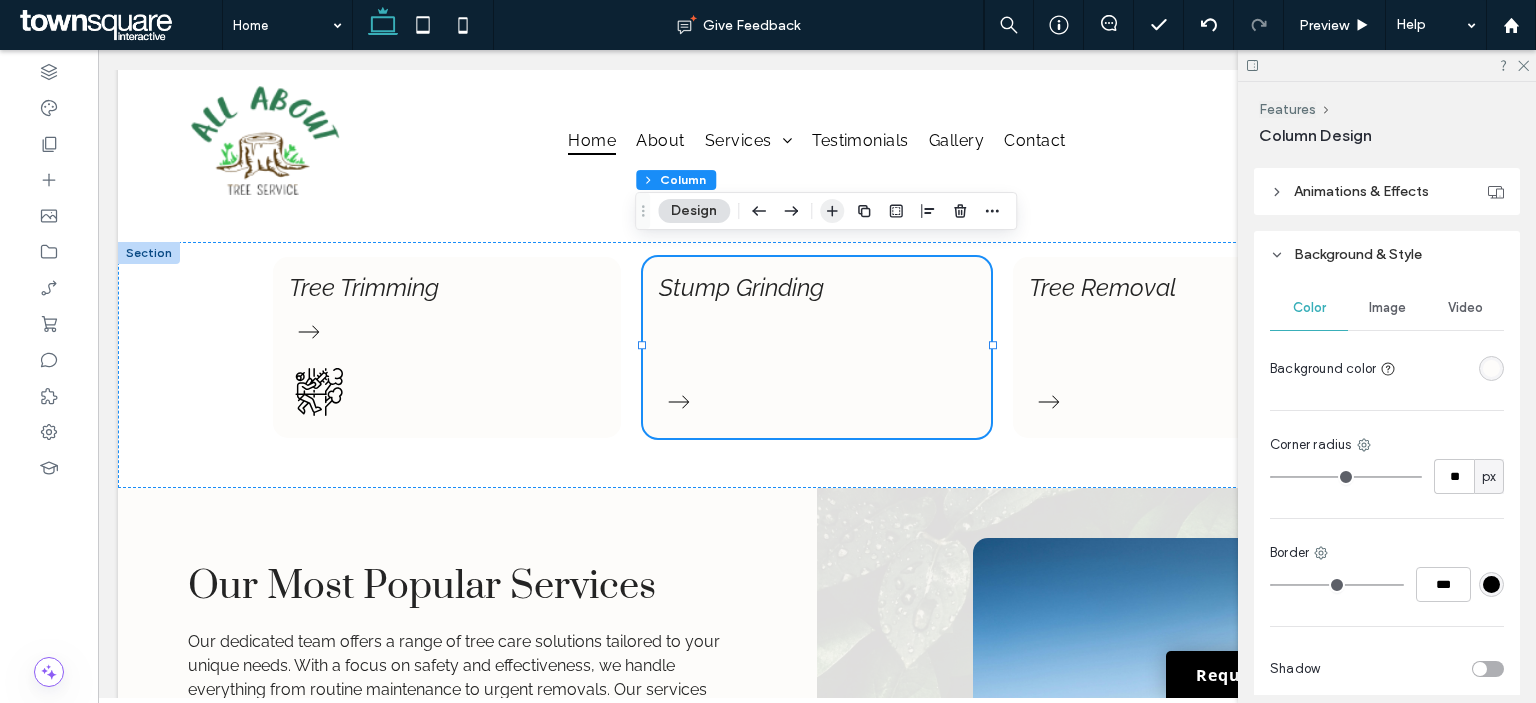 click at bounding box center [832, 211] 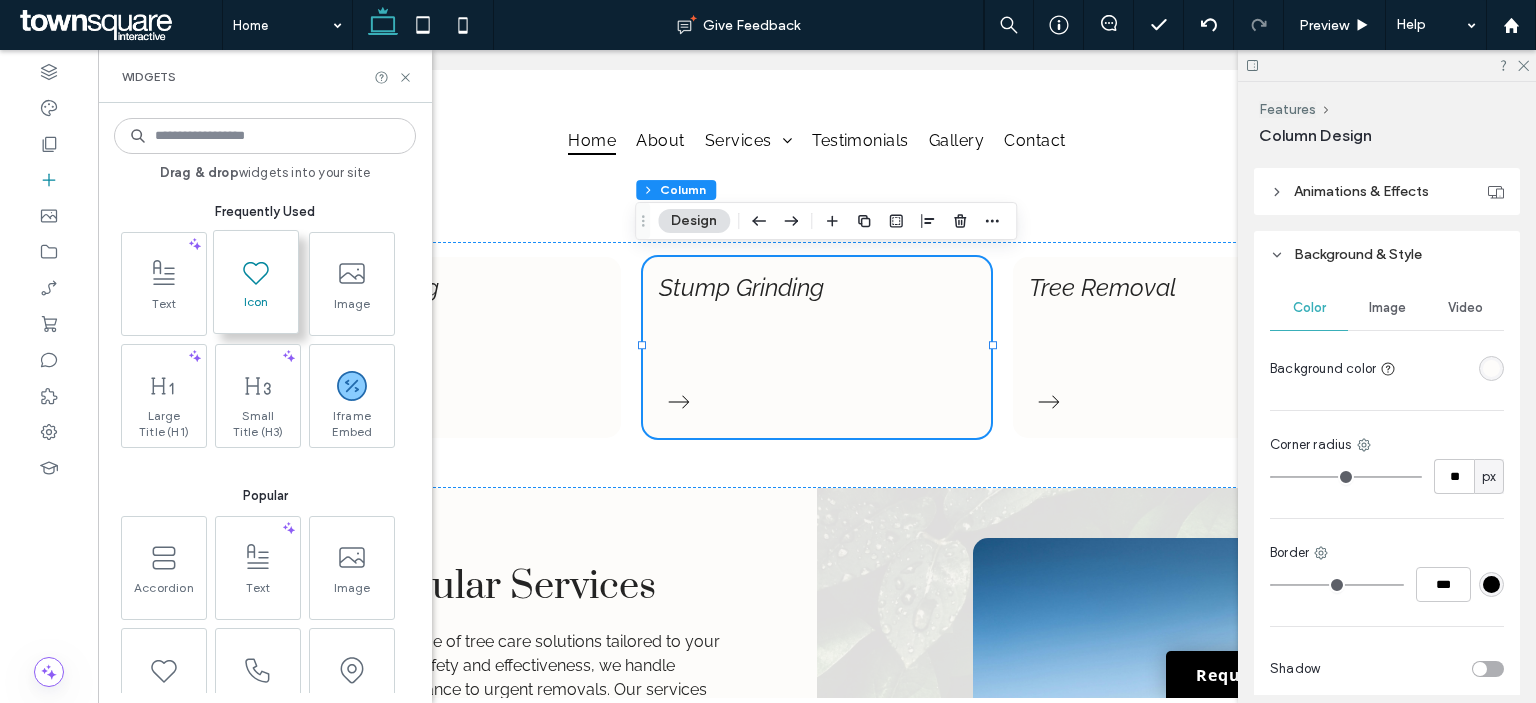 click at bounding box center (256, 271) 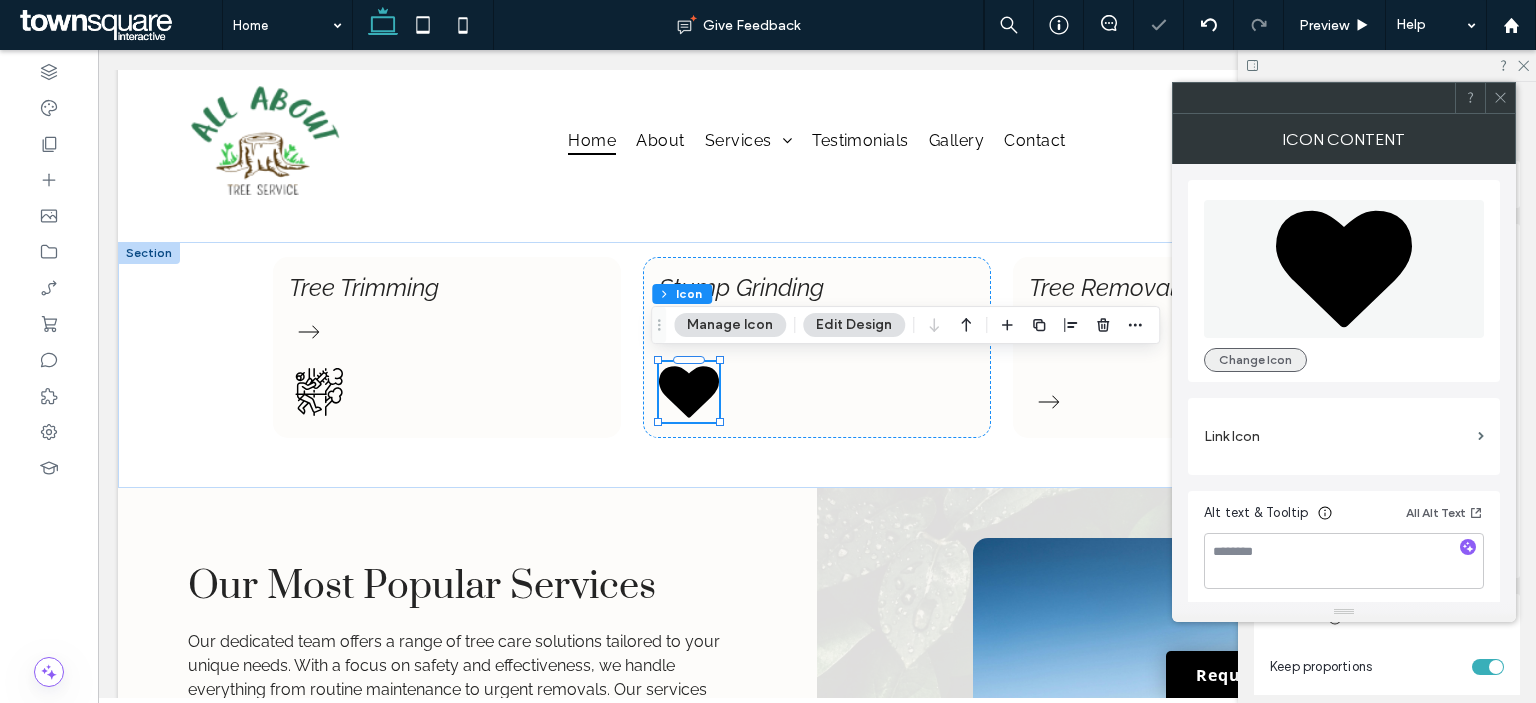 click on "Change Icon" at bounding box center [1255, 360] 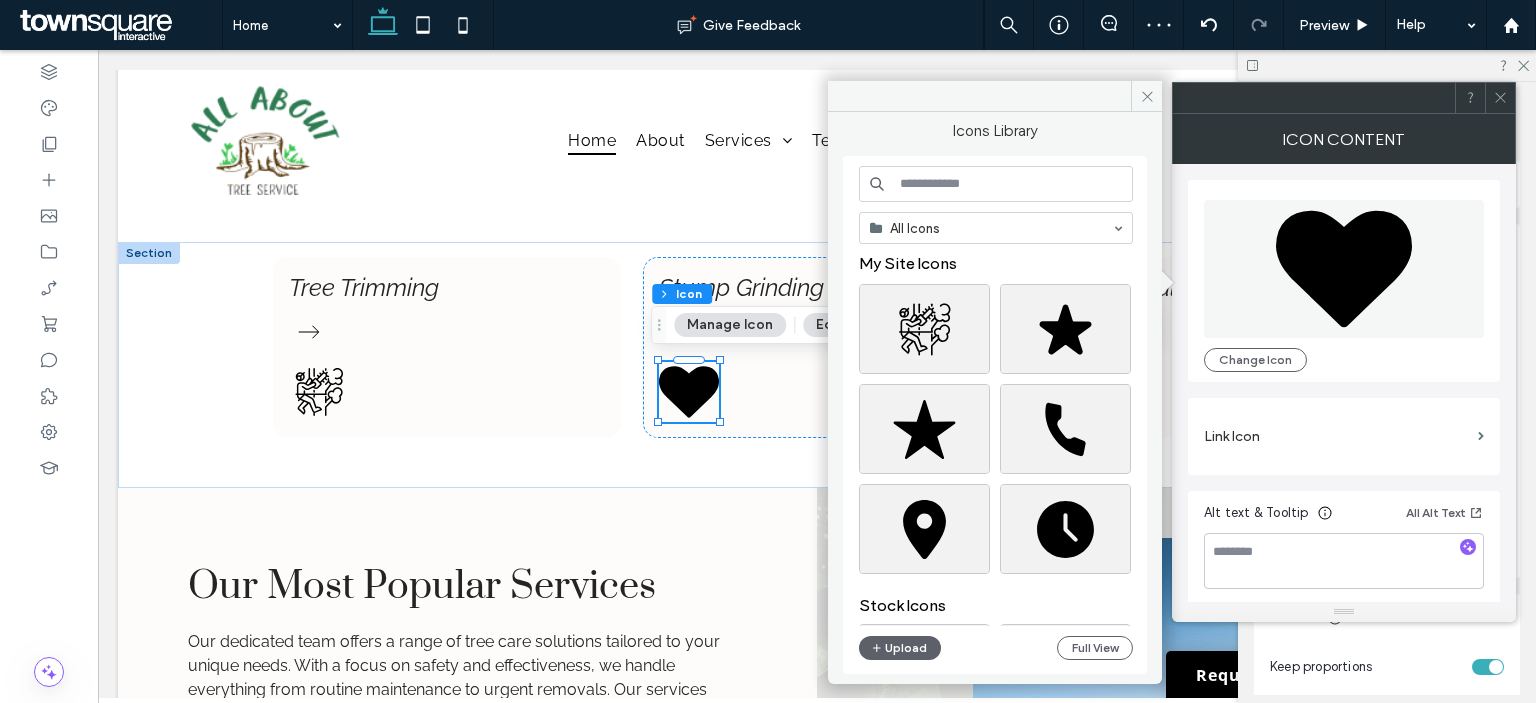 click at bounding box center (996, 184) 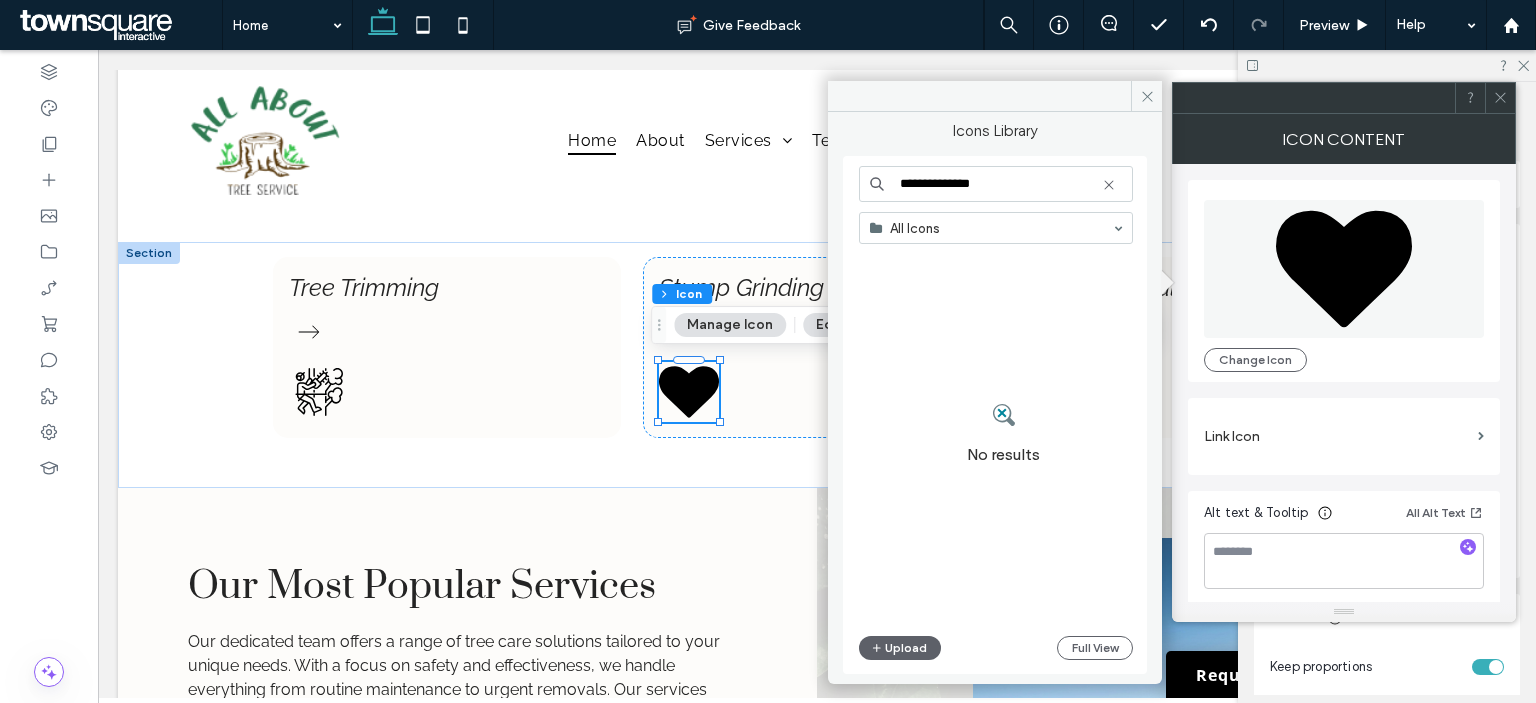 click on "**********" at bounding box center (996, 184) 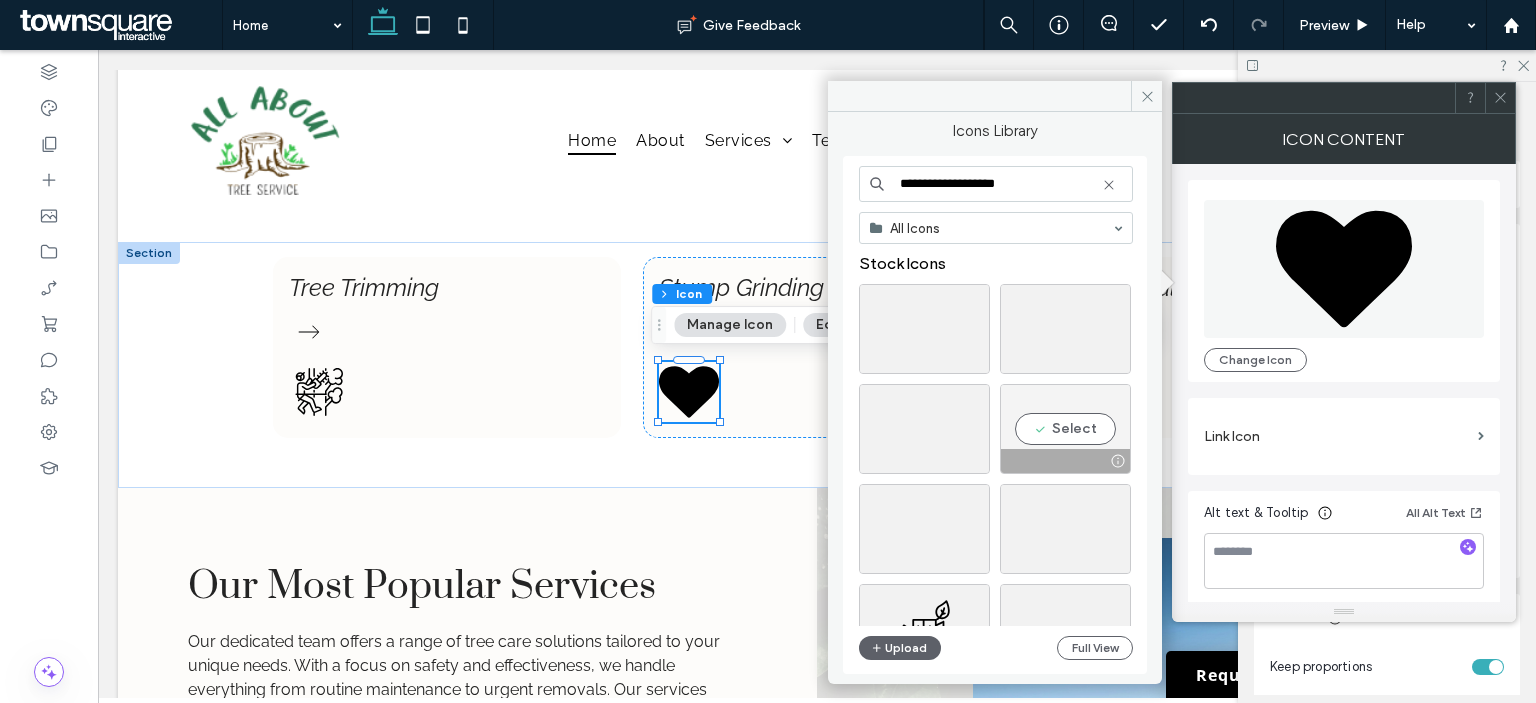 type on "**********" 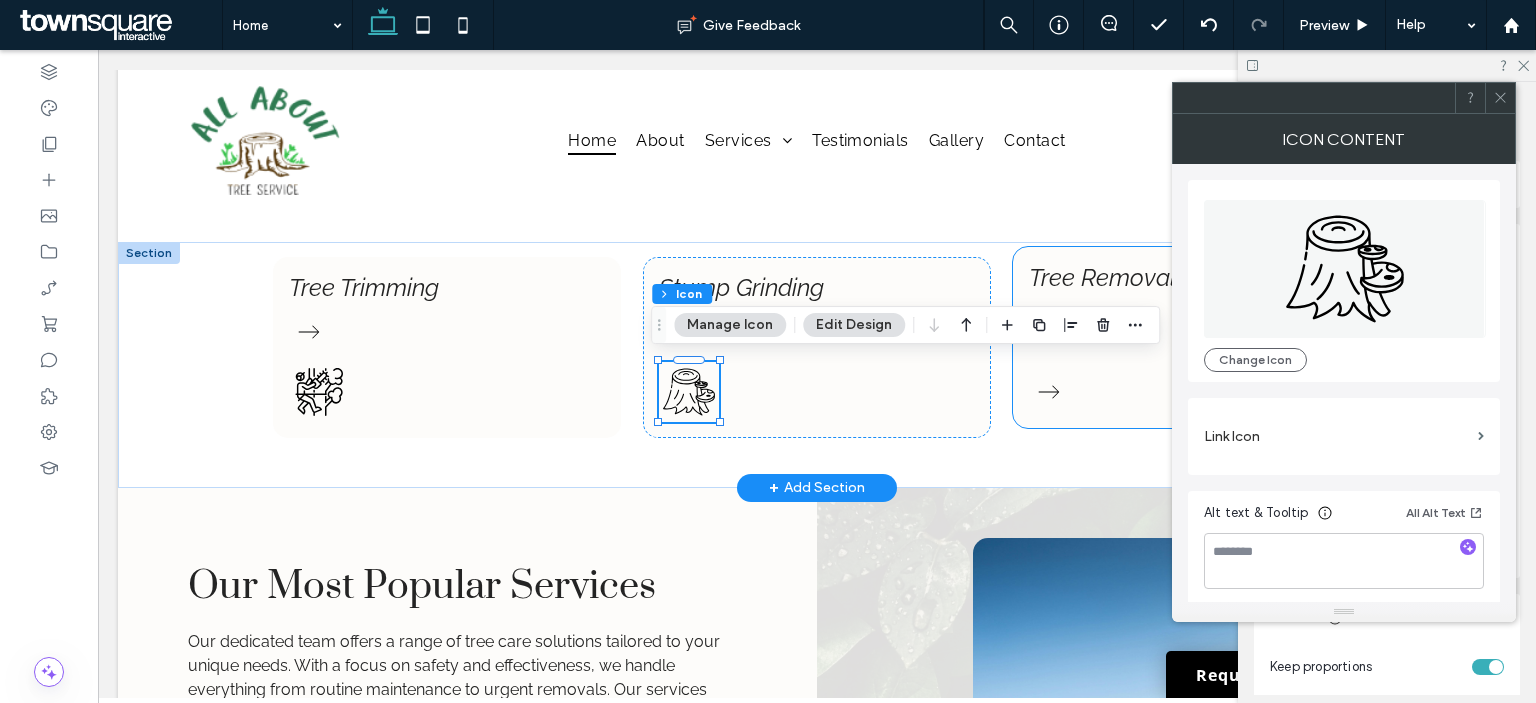 click on "T ree Removal" at bounding box center (1187, 337) 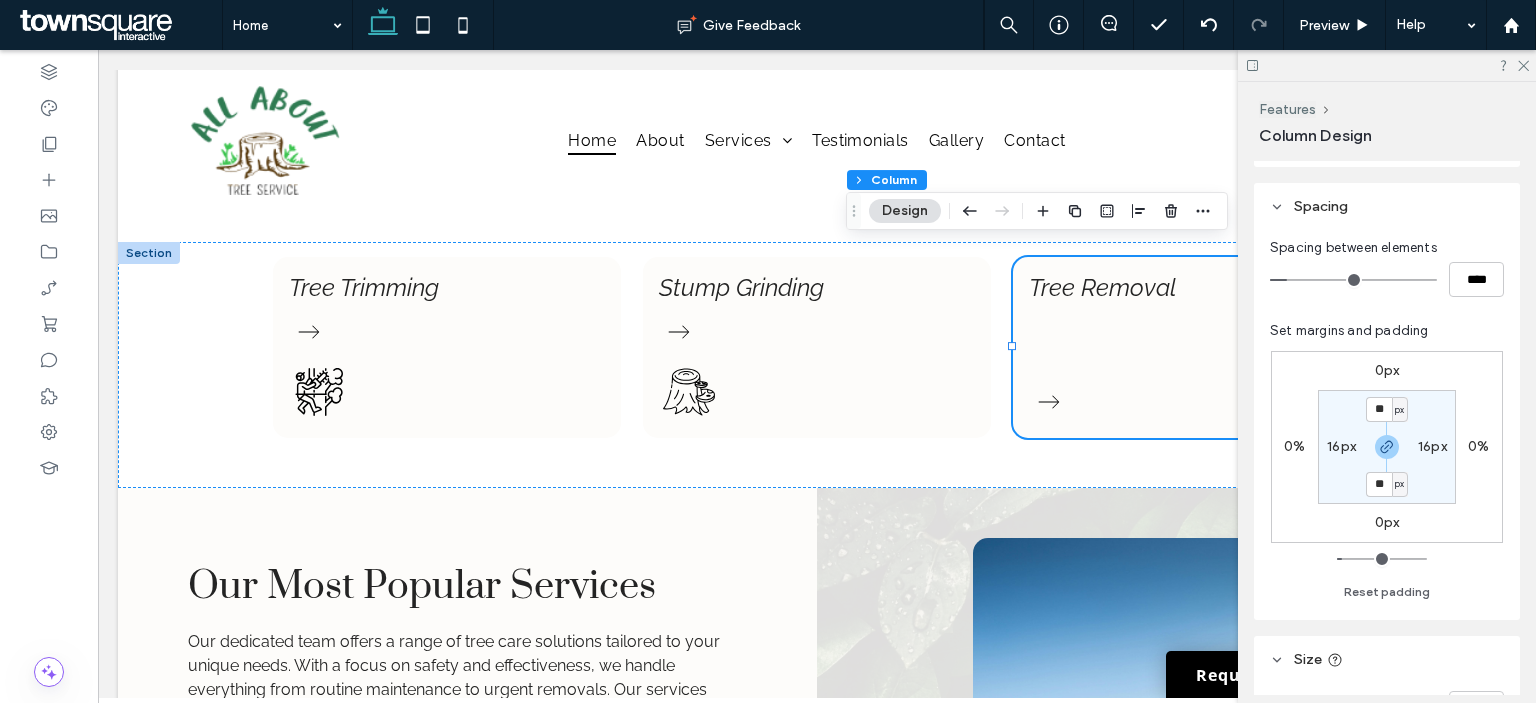 scroll, scrollTop: 400, scrollLeft: 0, axis: vertical 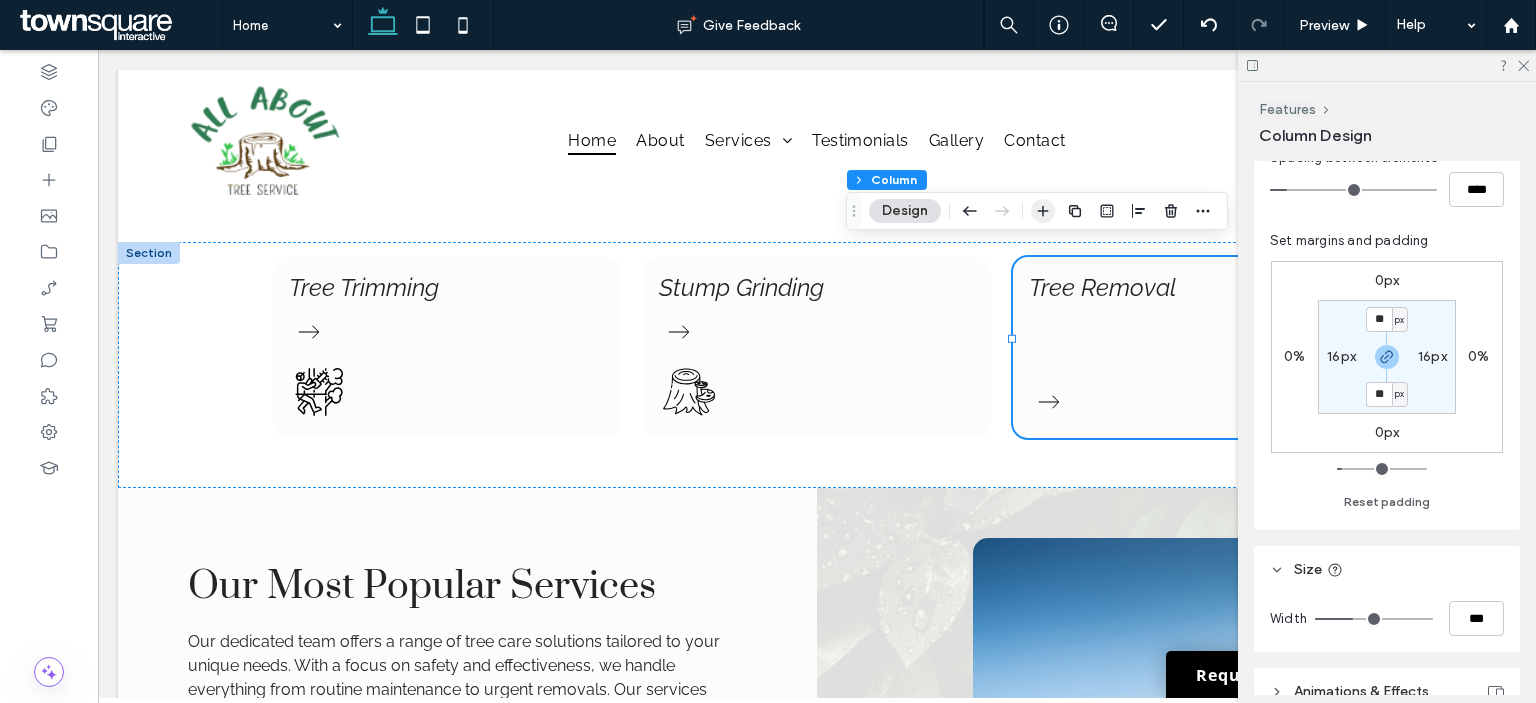click at bounding box center (1043, 211) 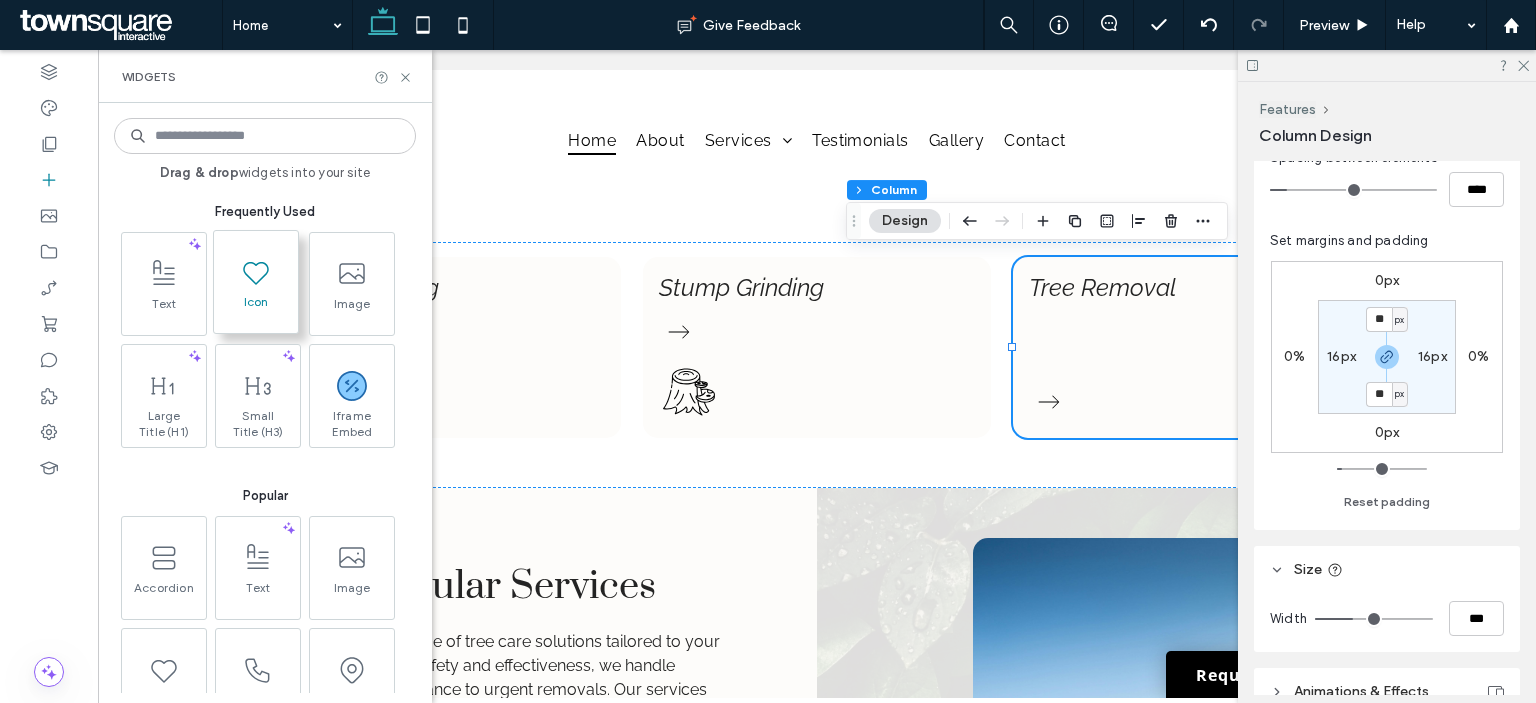 click at bounding box center (256, 271) 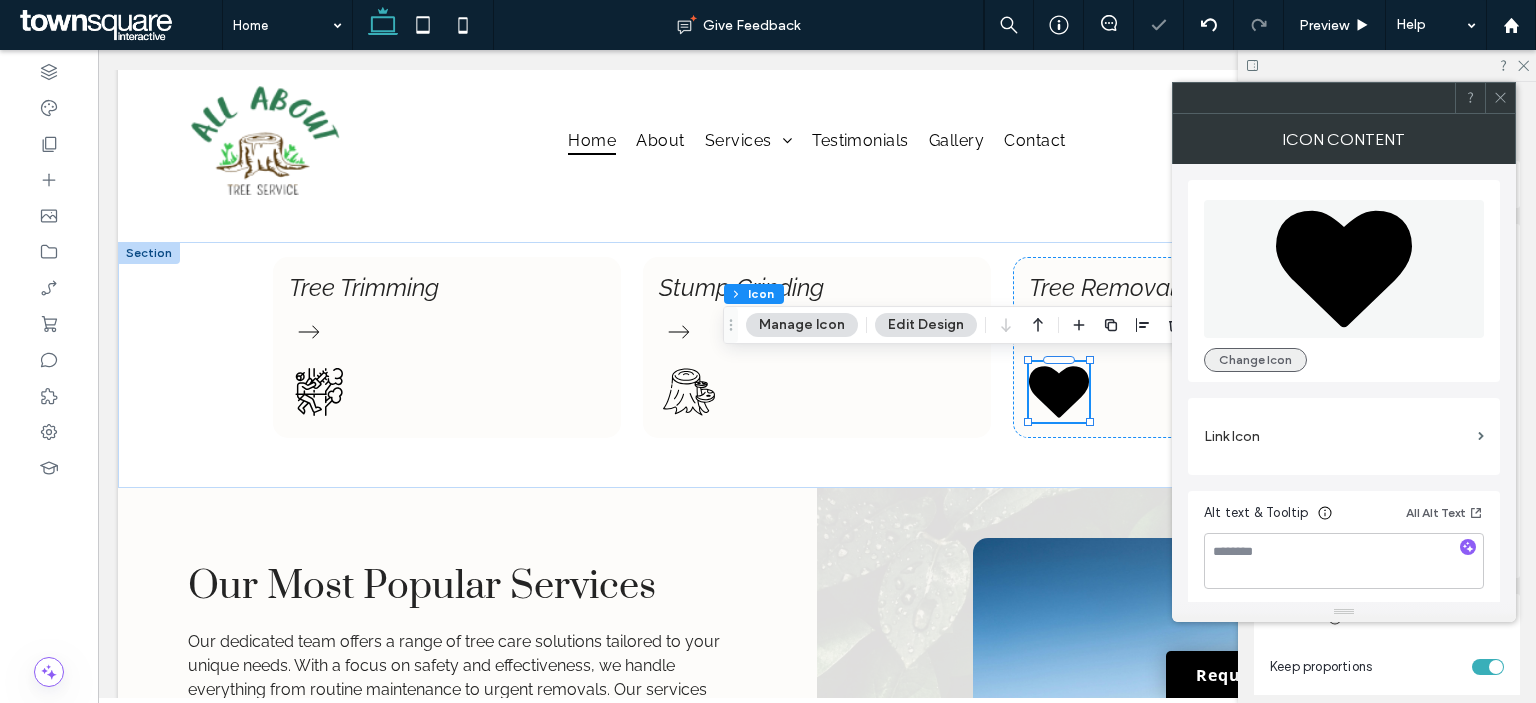 click on "Change Icon" at bounding box center [1255, 360] 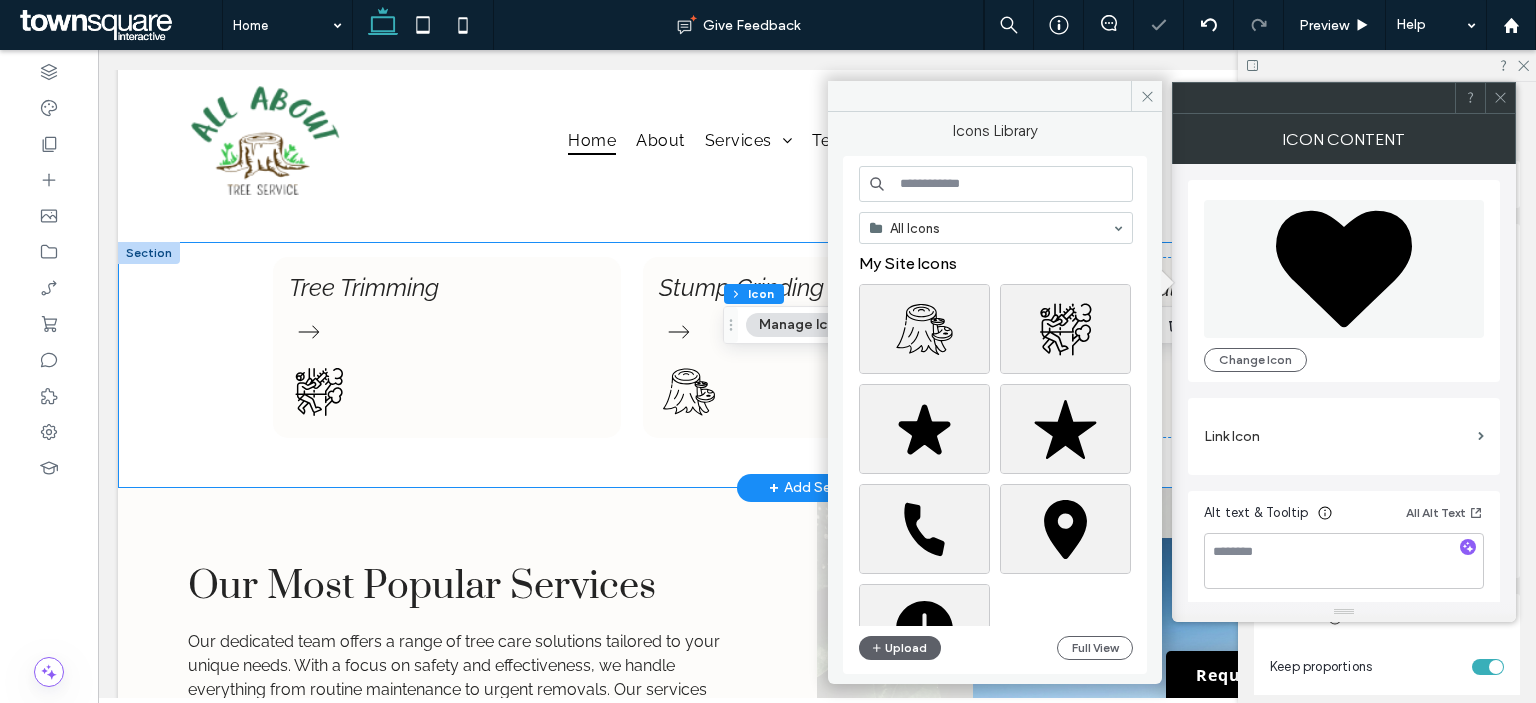 type 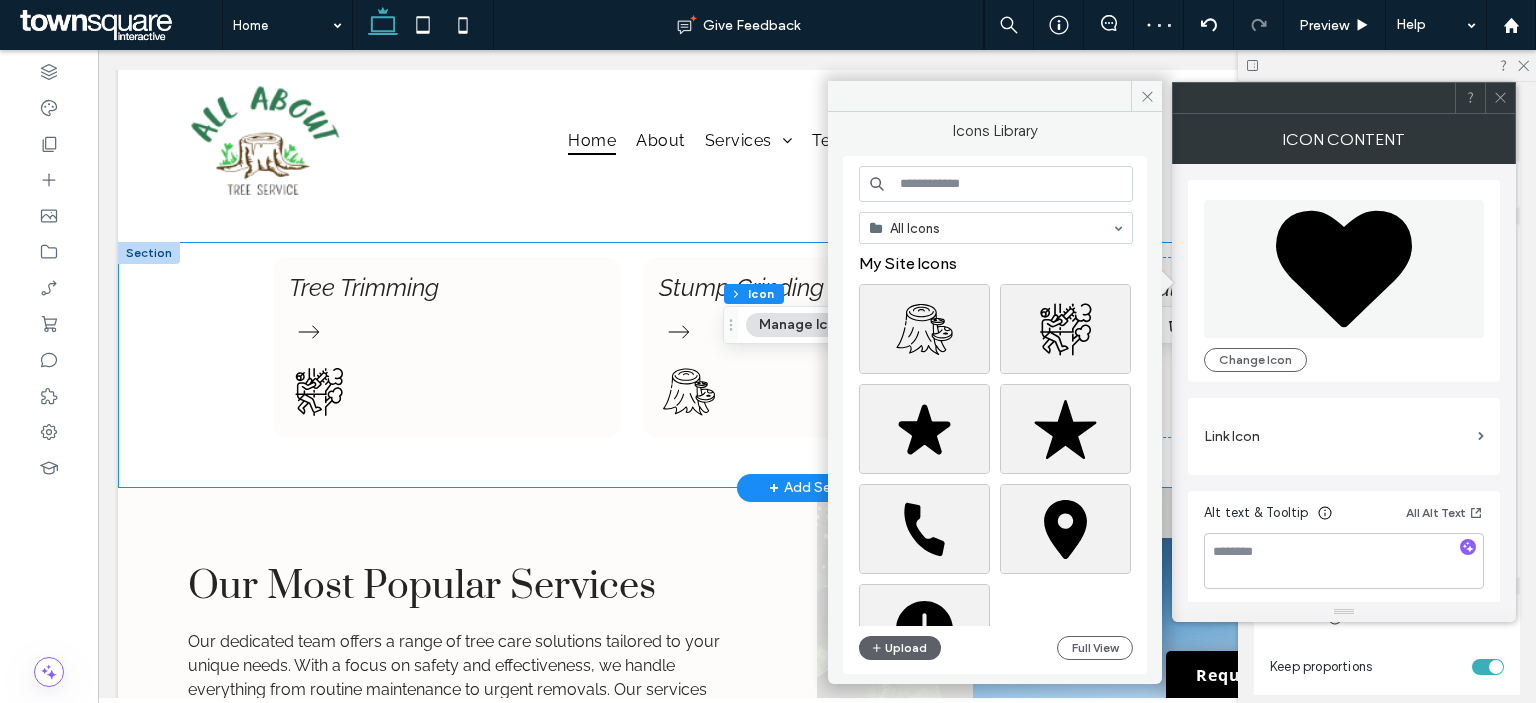 click on "Change Icon" at bounding box center [1255, 360] 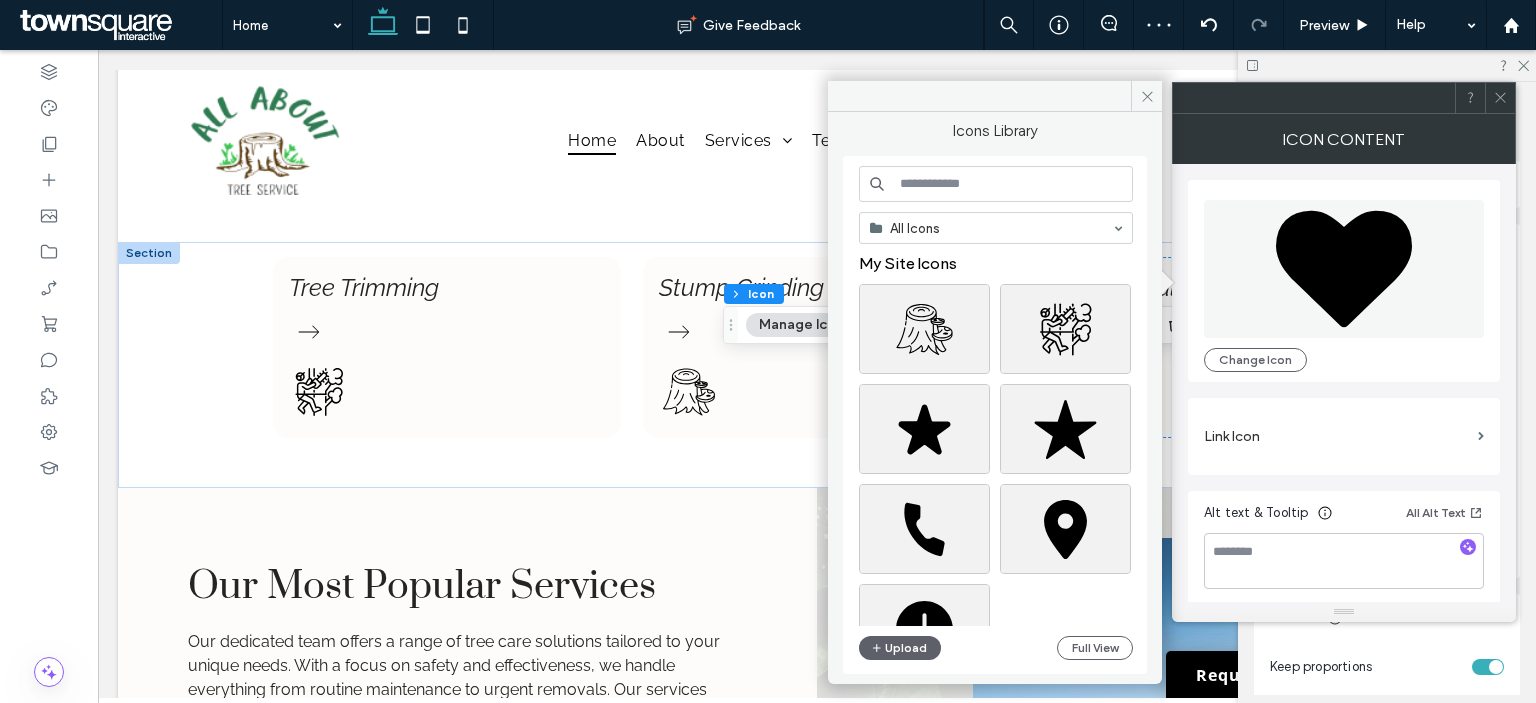 click at bounding box center [996, 184] 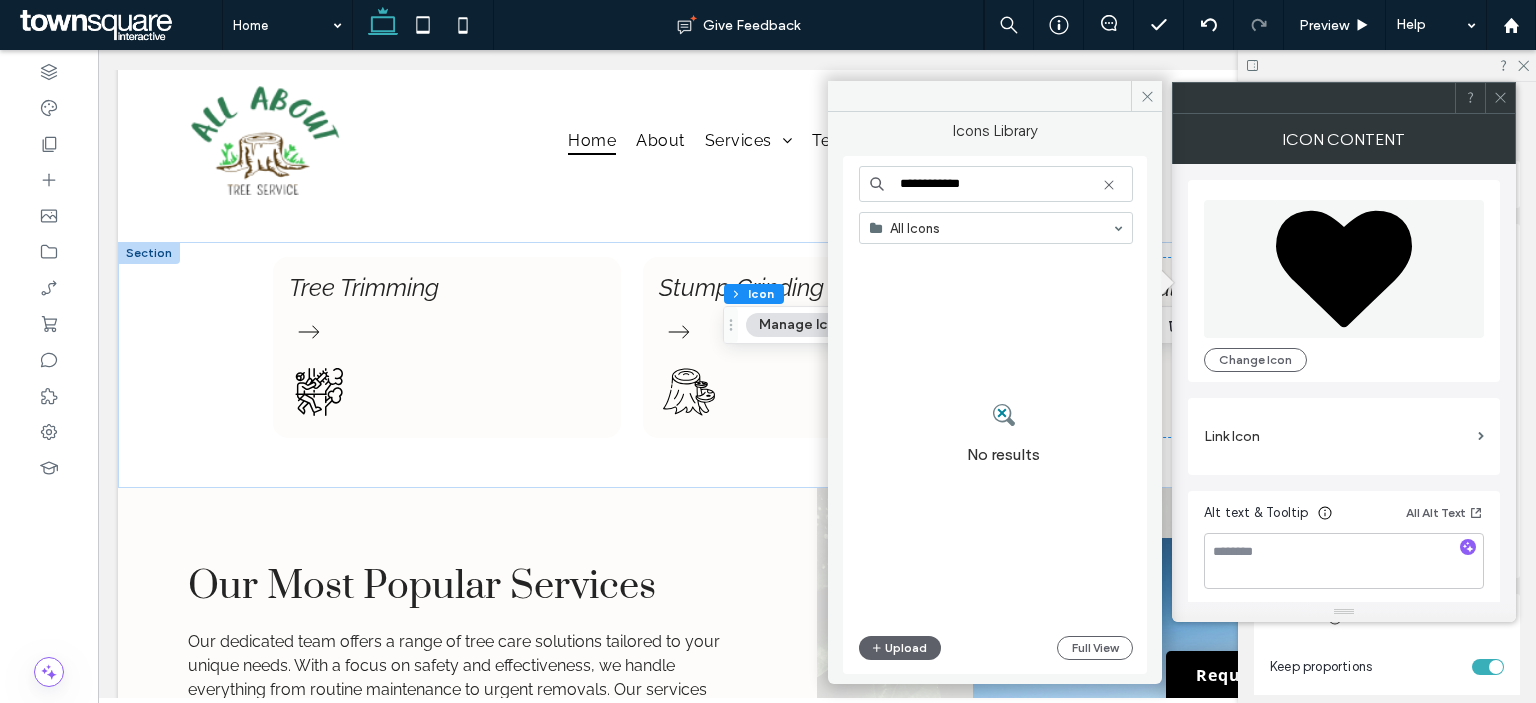 click on "**********" at bounding box center (996, 184) 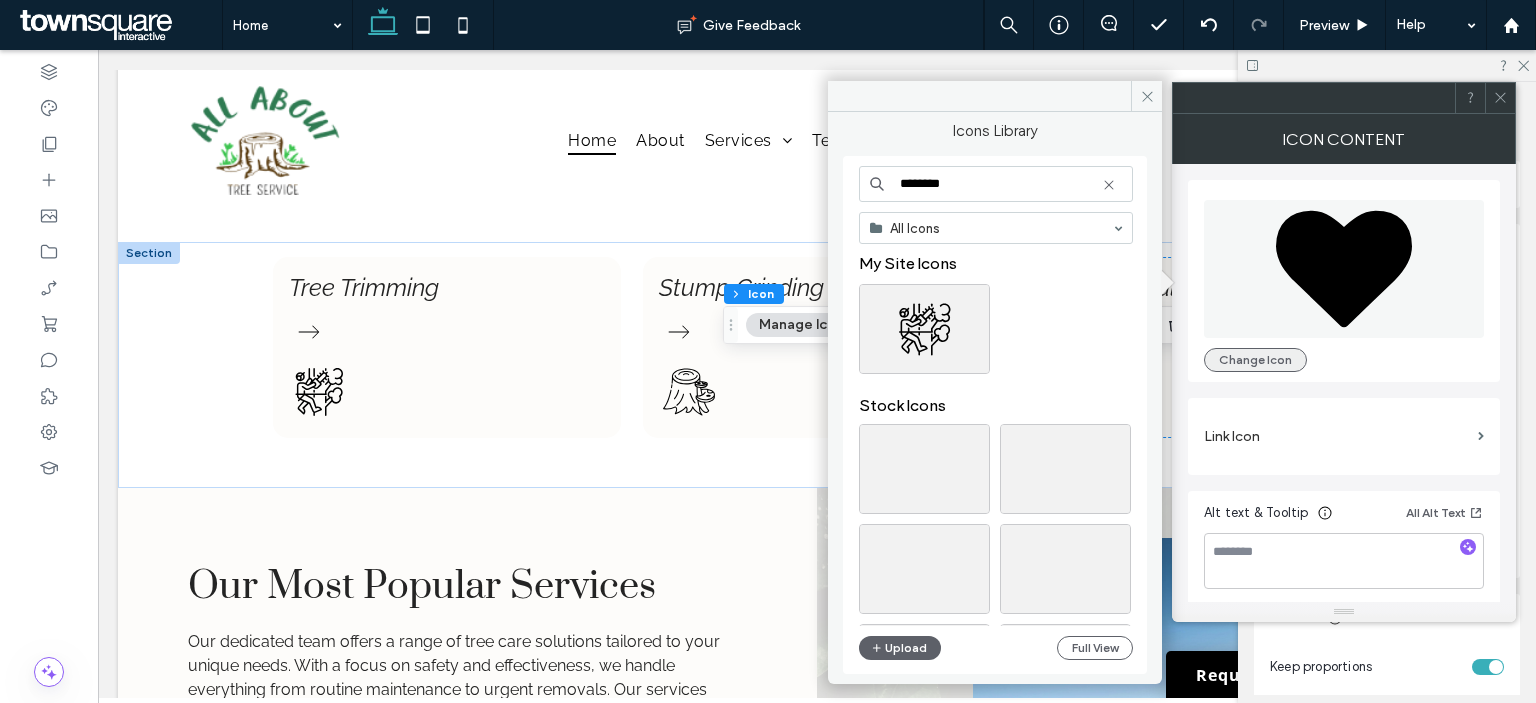scroll, scrollTop: 1300, scrollLeft: 0, axis: vertical 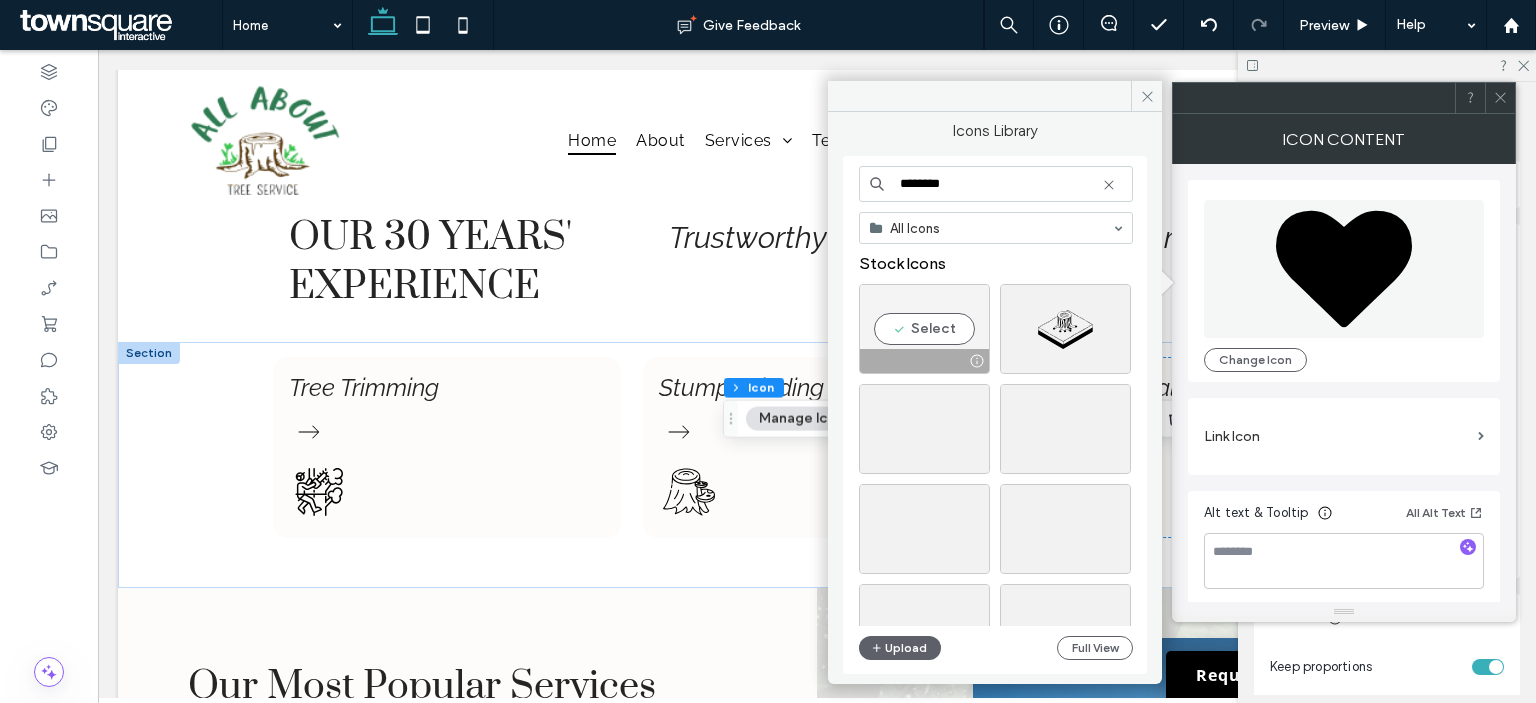 type on "********" 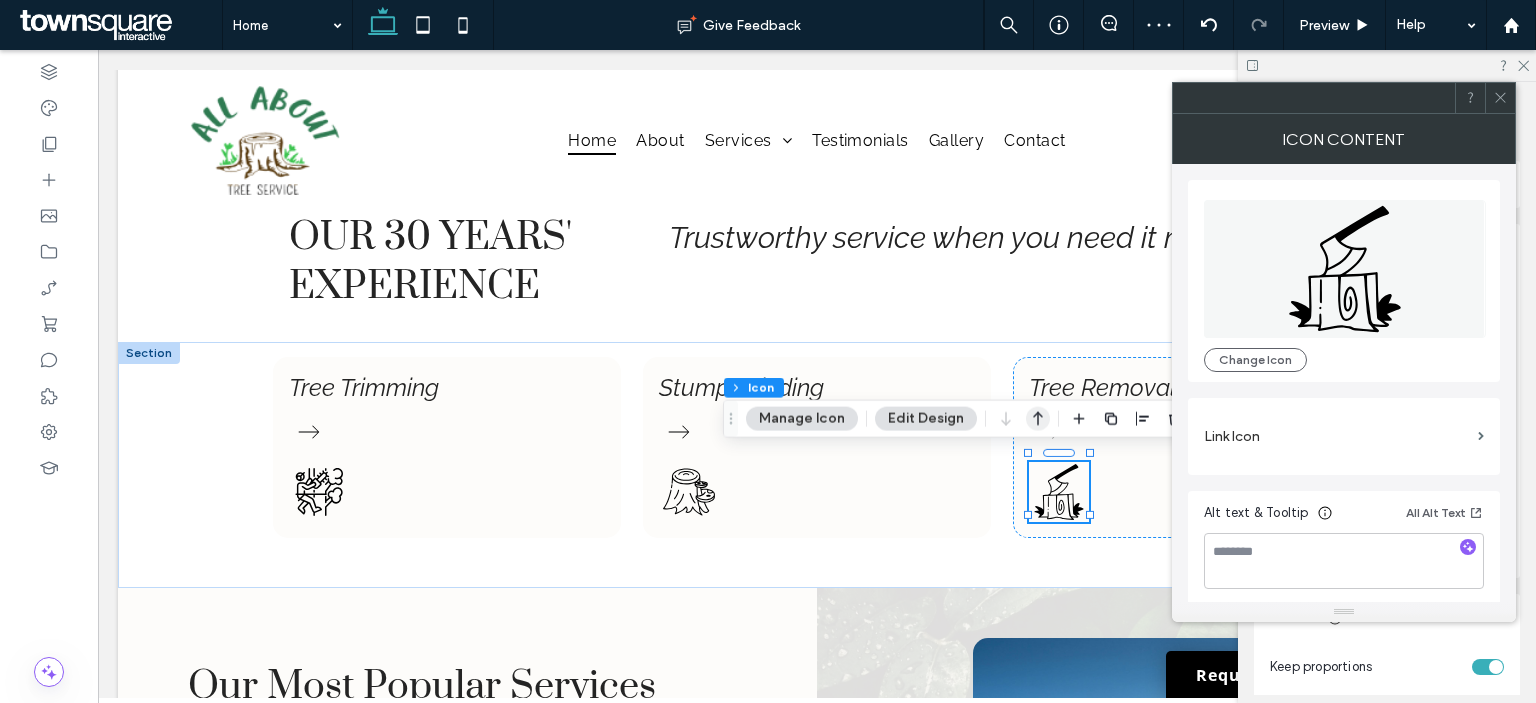 click 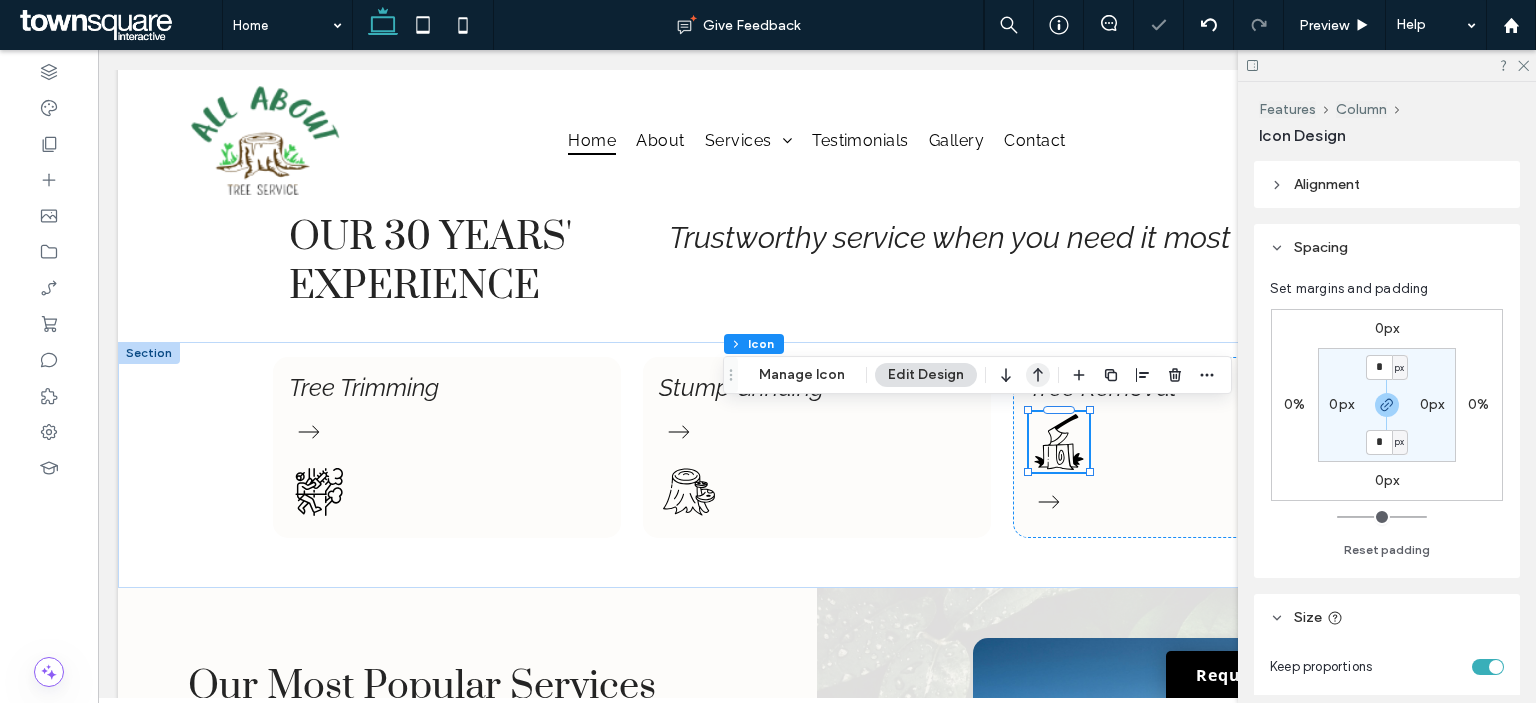 click 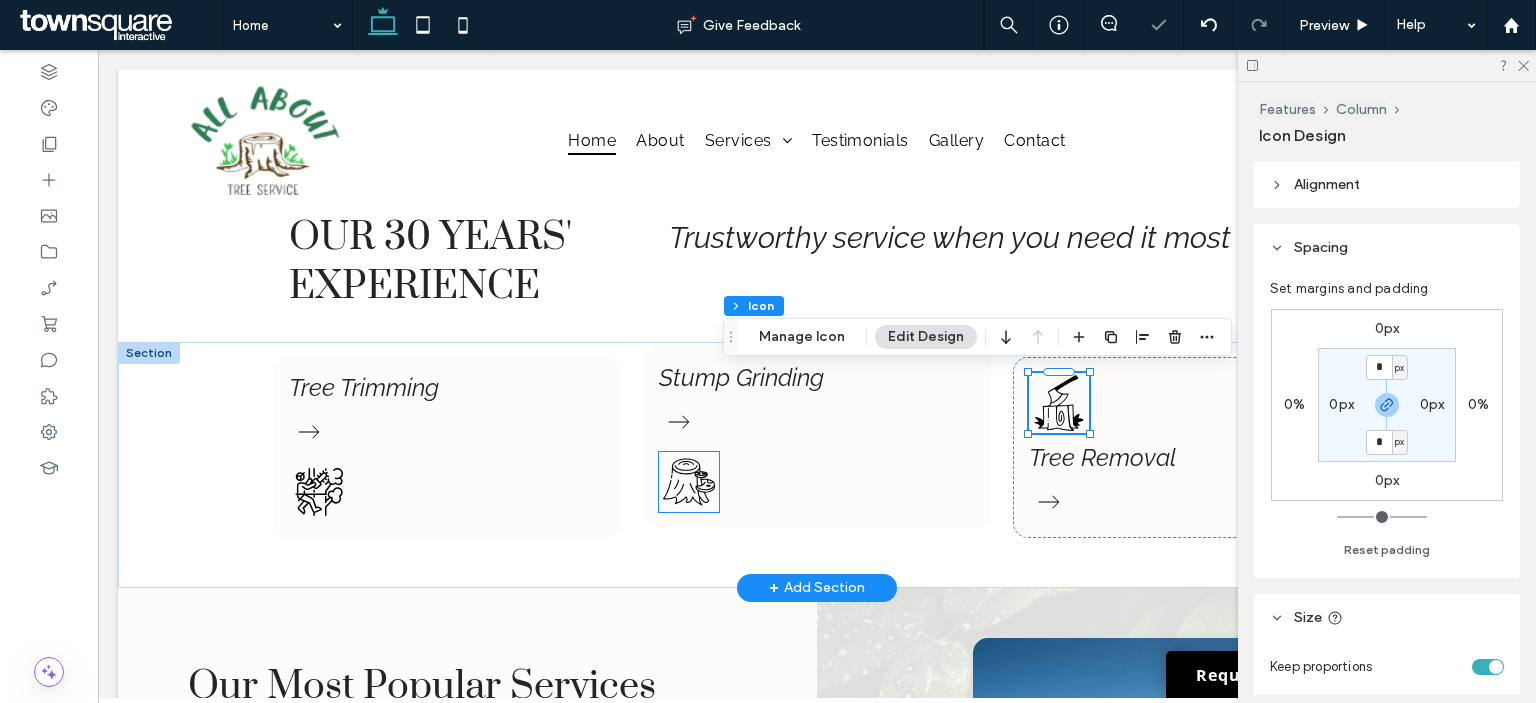 click 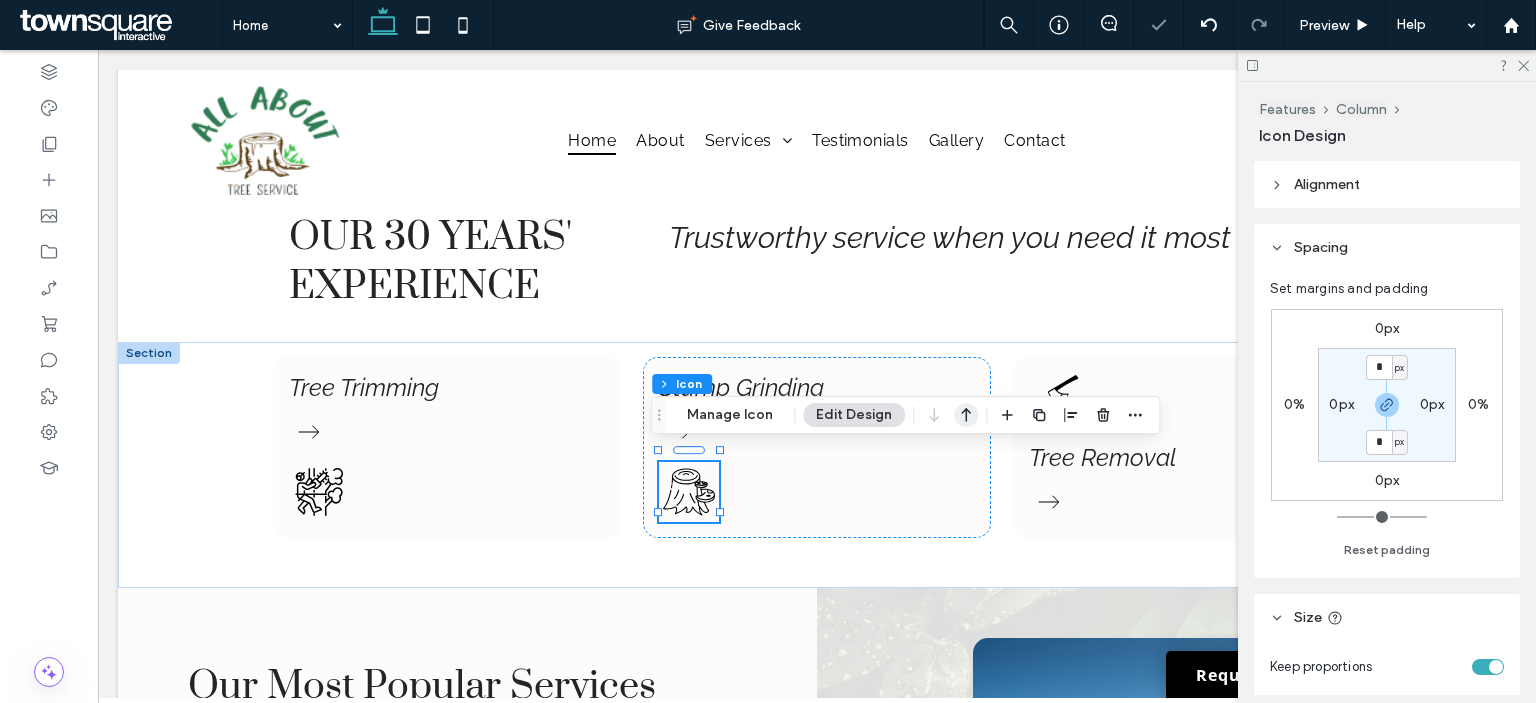 click 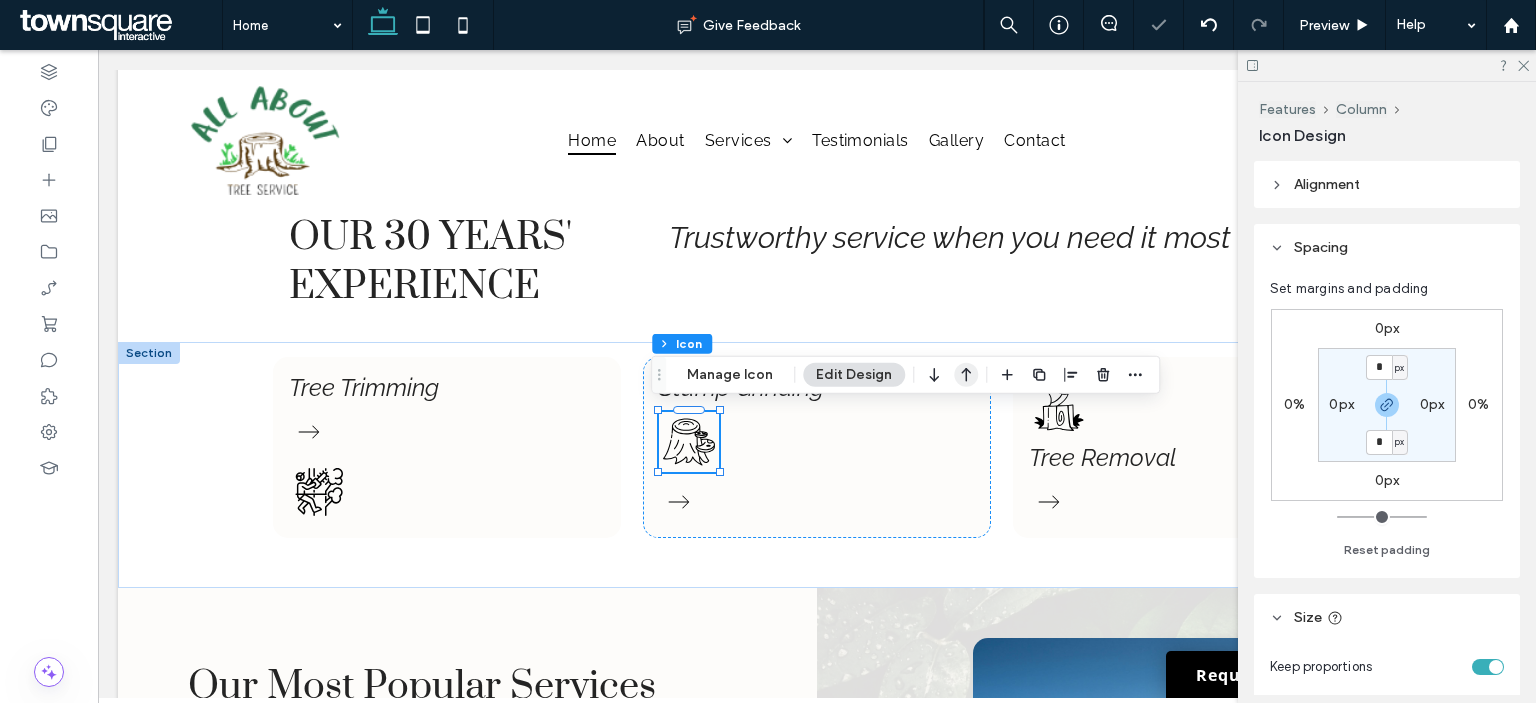 click 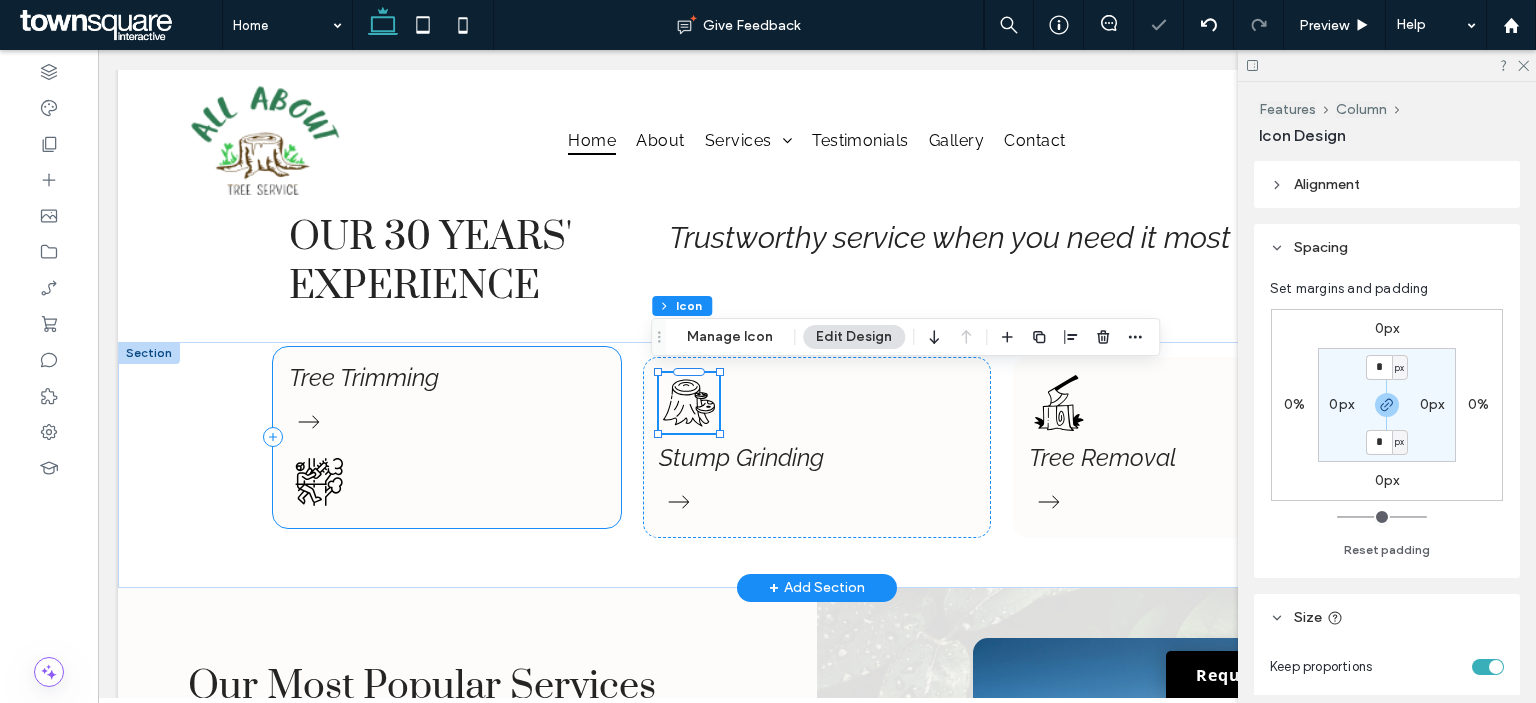 click on "T ree Trimming" at bounding box center [447, 437] 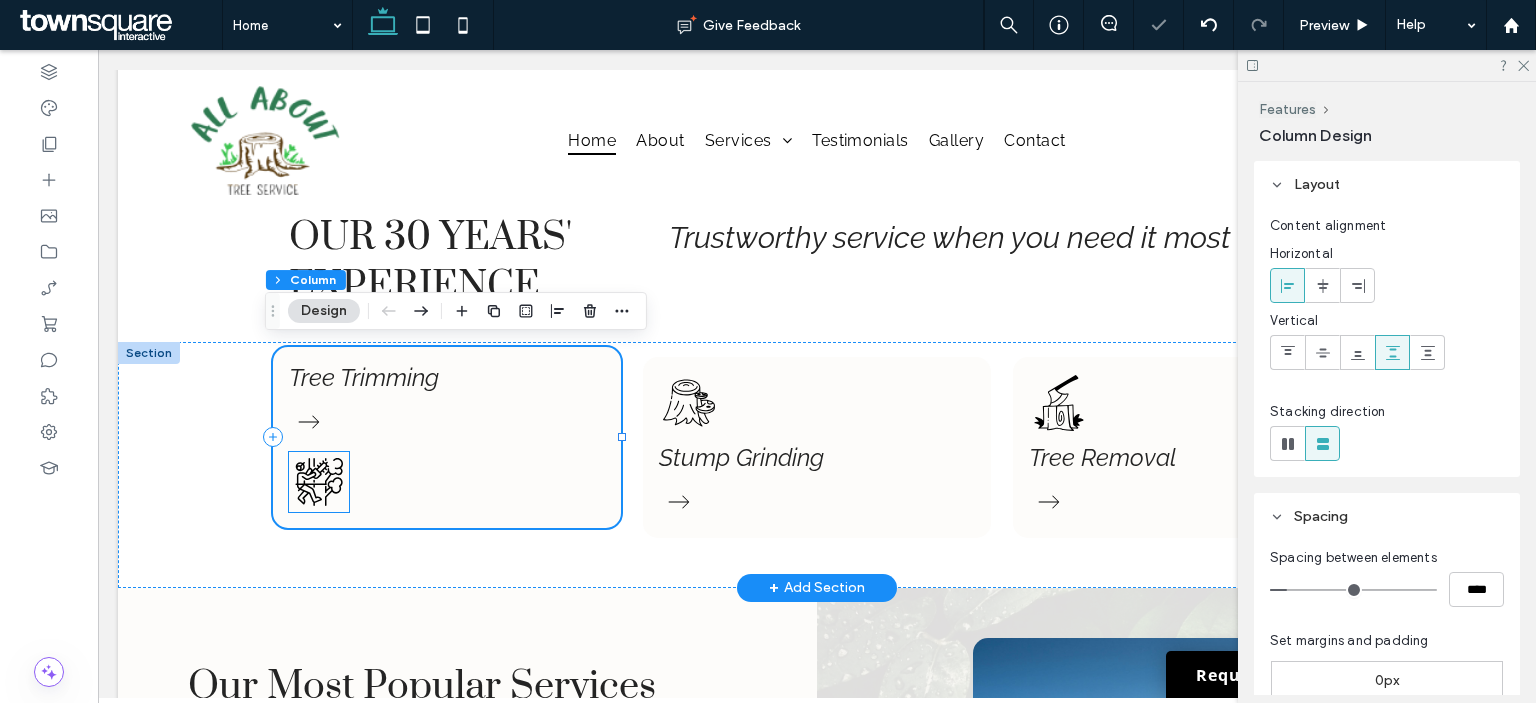 click 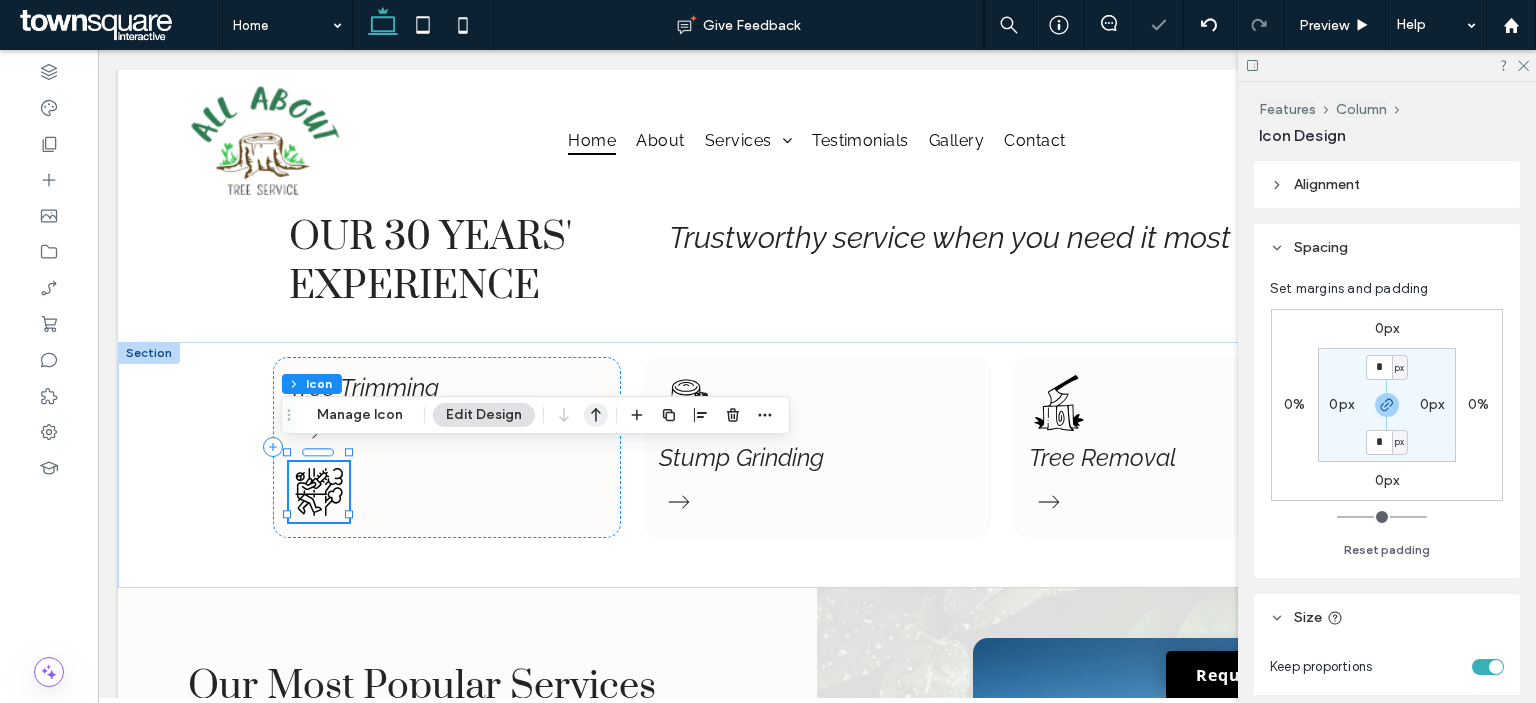 click 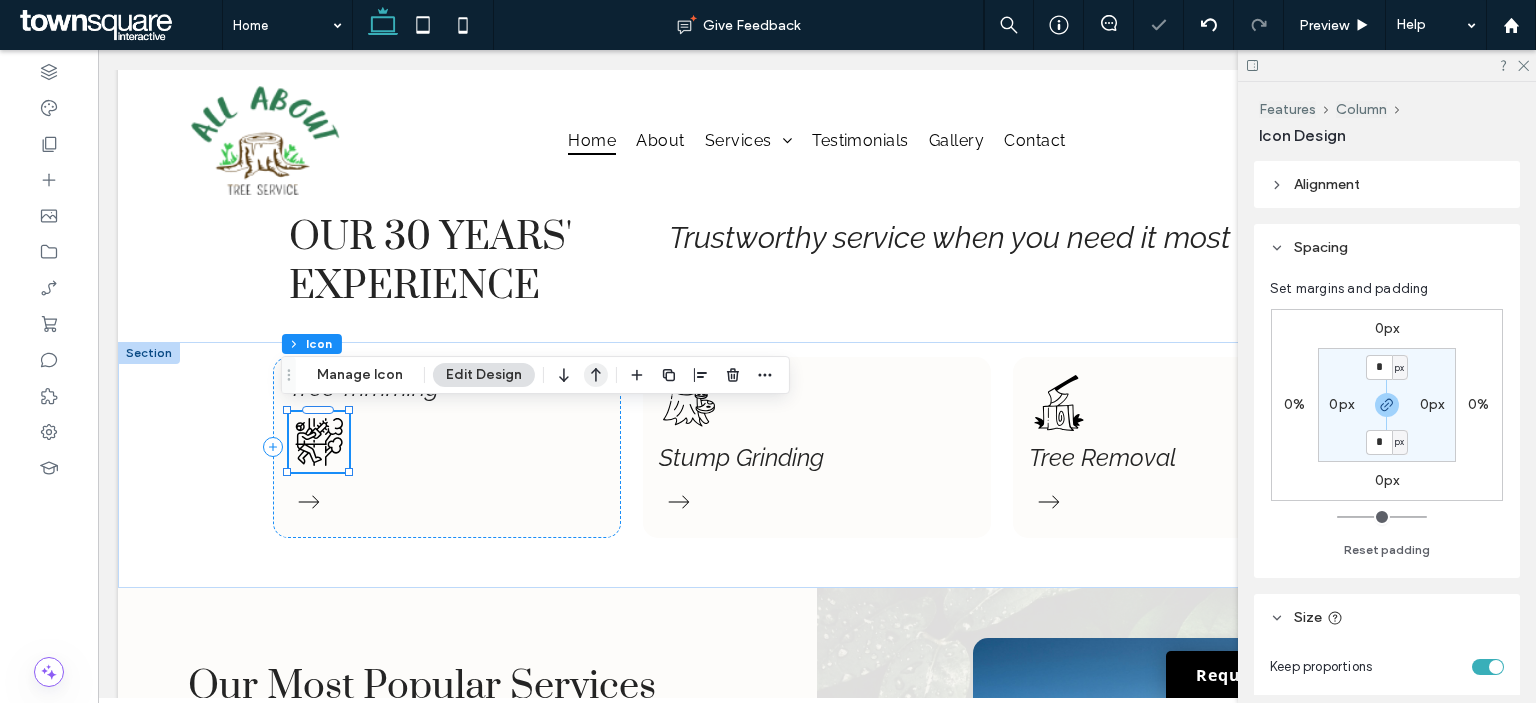 drag, startPoint x: 588, startPoint y: 369, endPoint x: 506, endPoint y: 385, distance: 83.546394 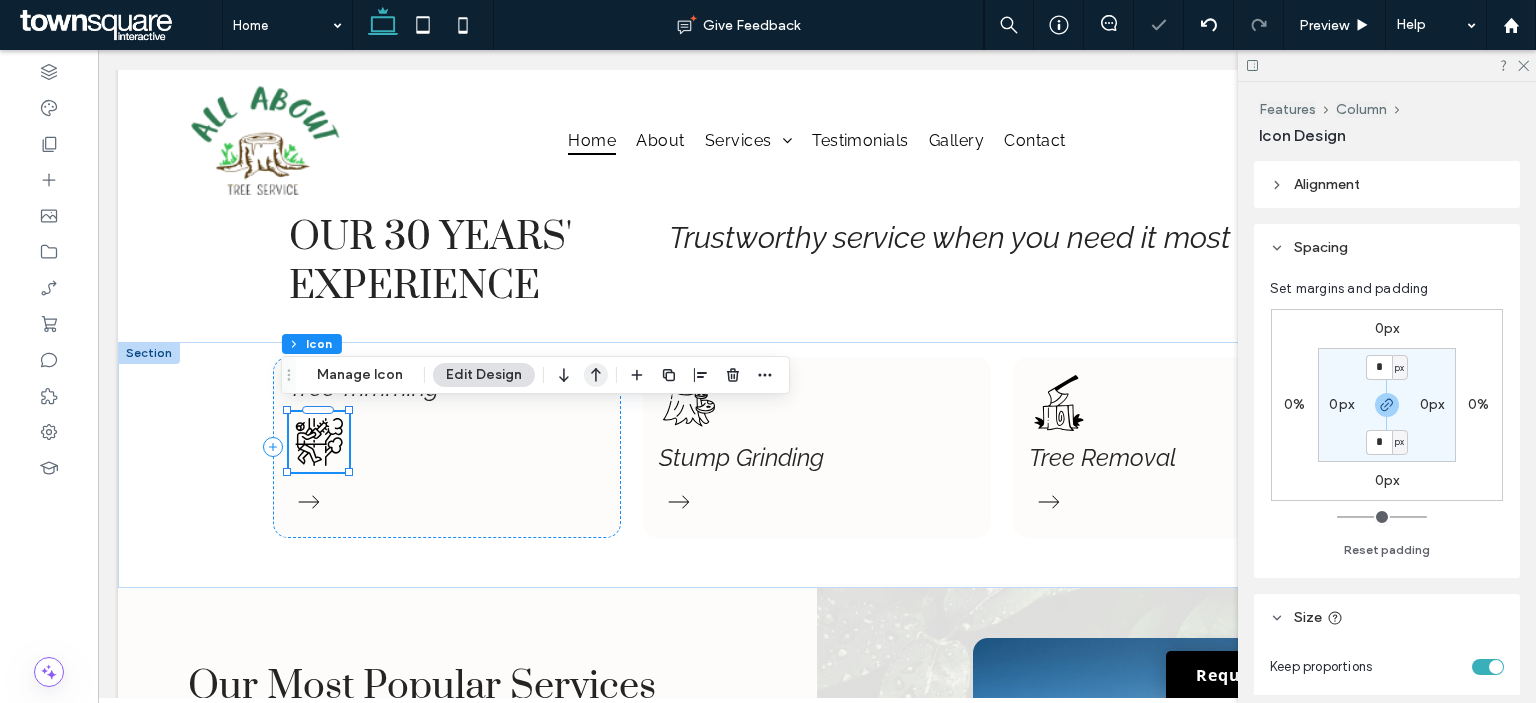 click 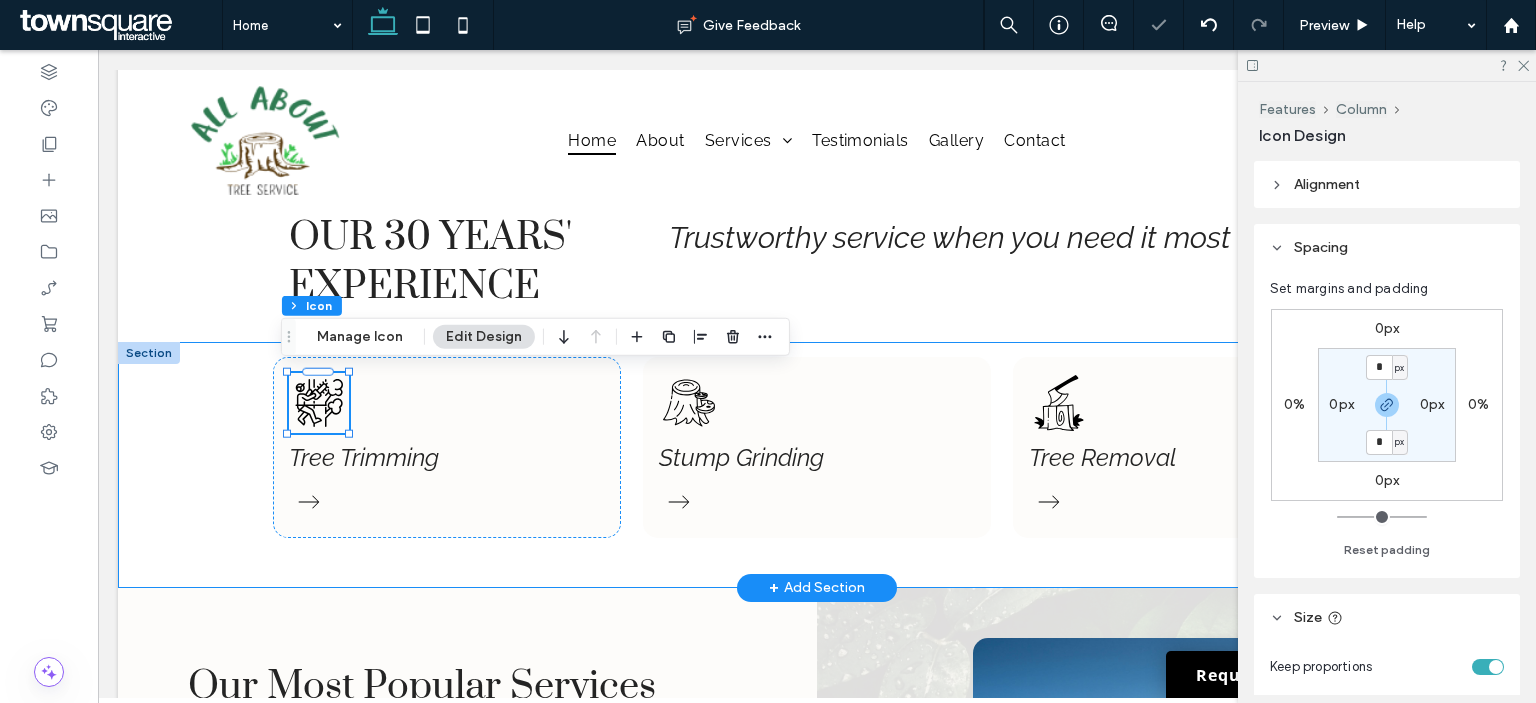 click on "T ree Trimming
S tump Grinding
T ree Removal" at bounding box center [817, 465] 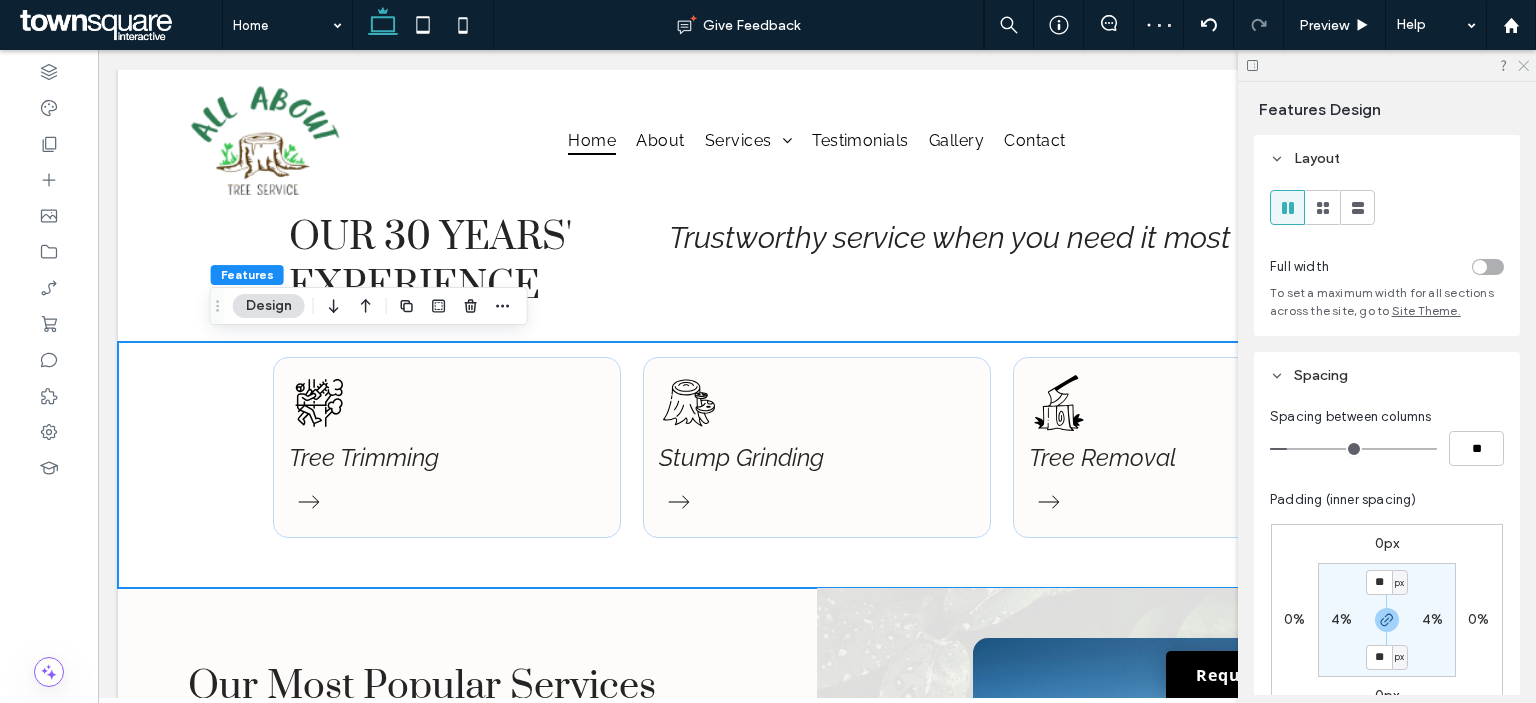 click 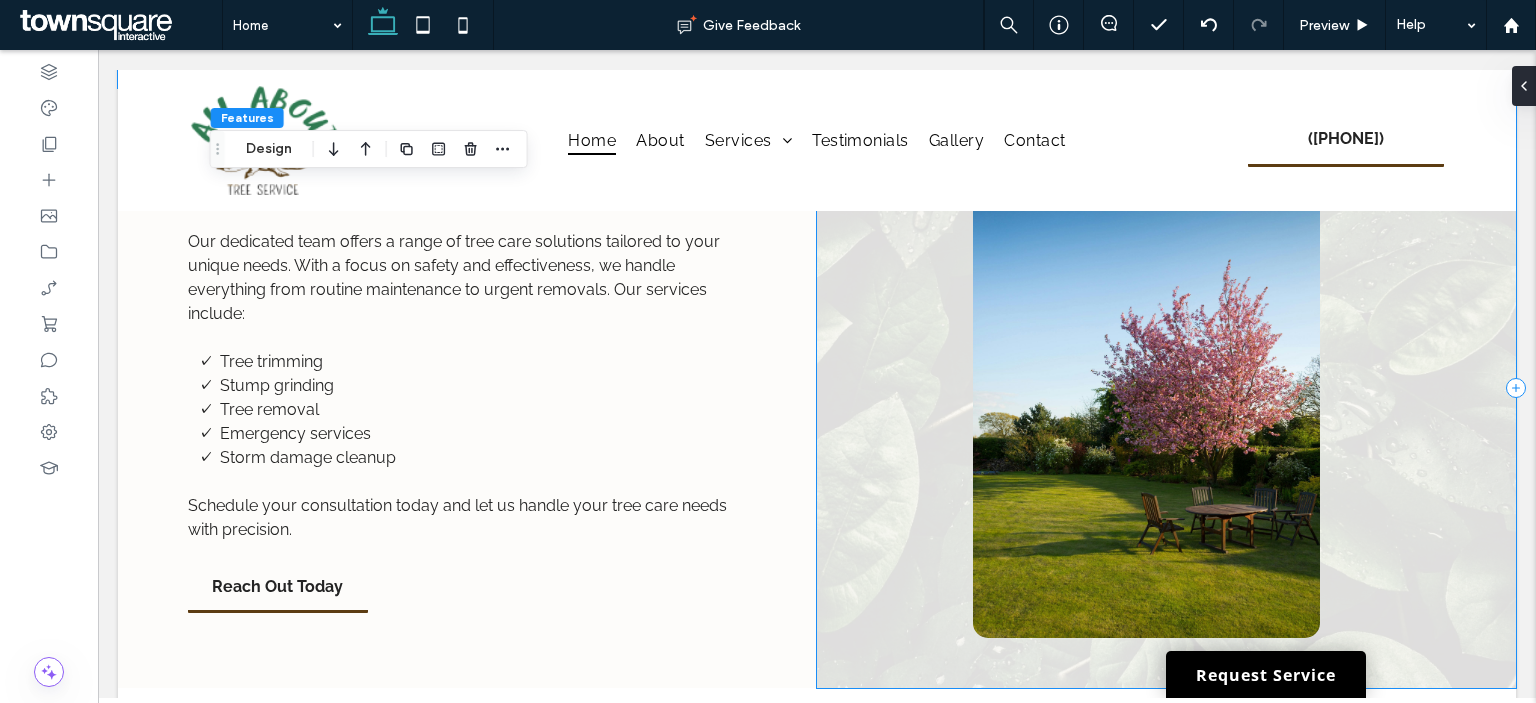 scroll, scrollTop: 1600, scrollLeft: 0, axis: vertical 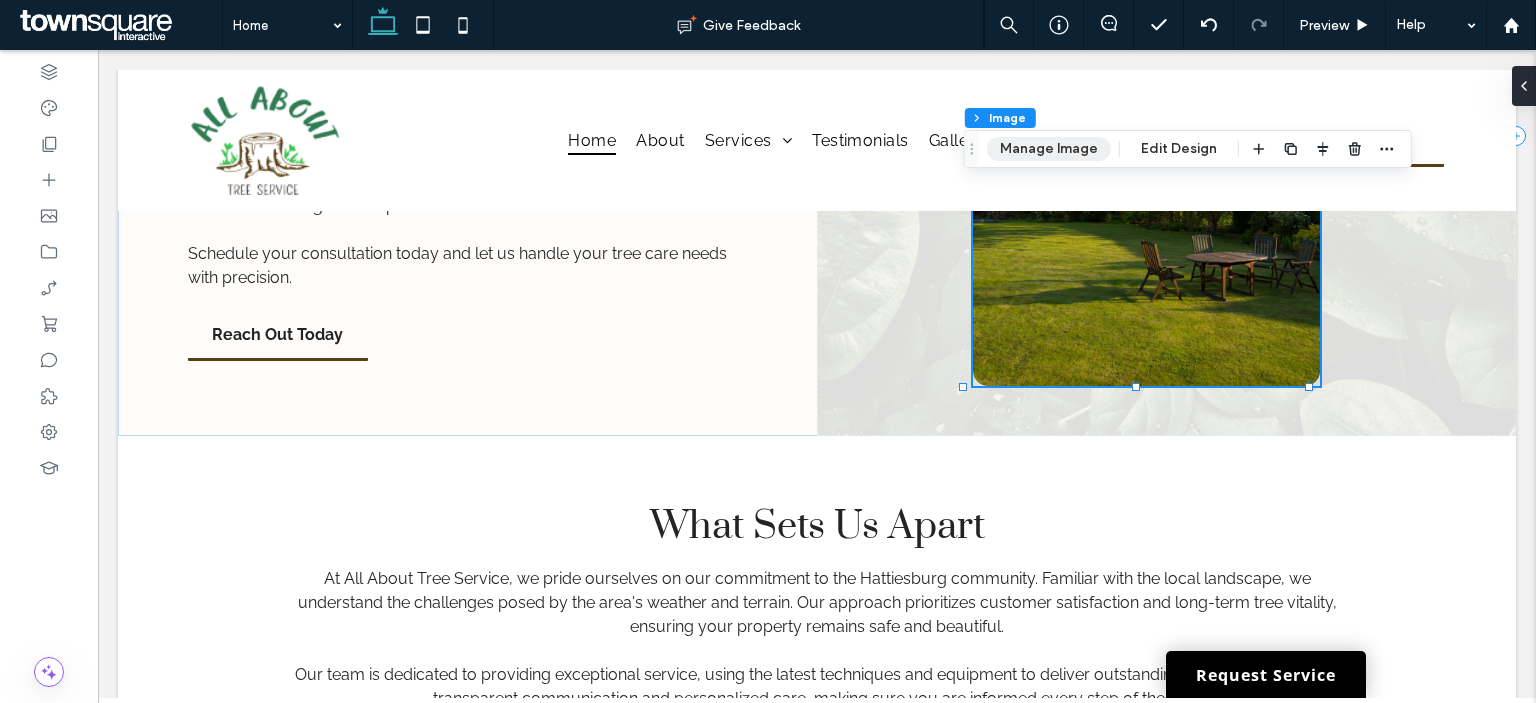 click on "Manage Image" at bounding box center [1049, 149] 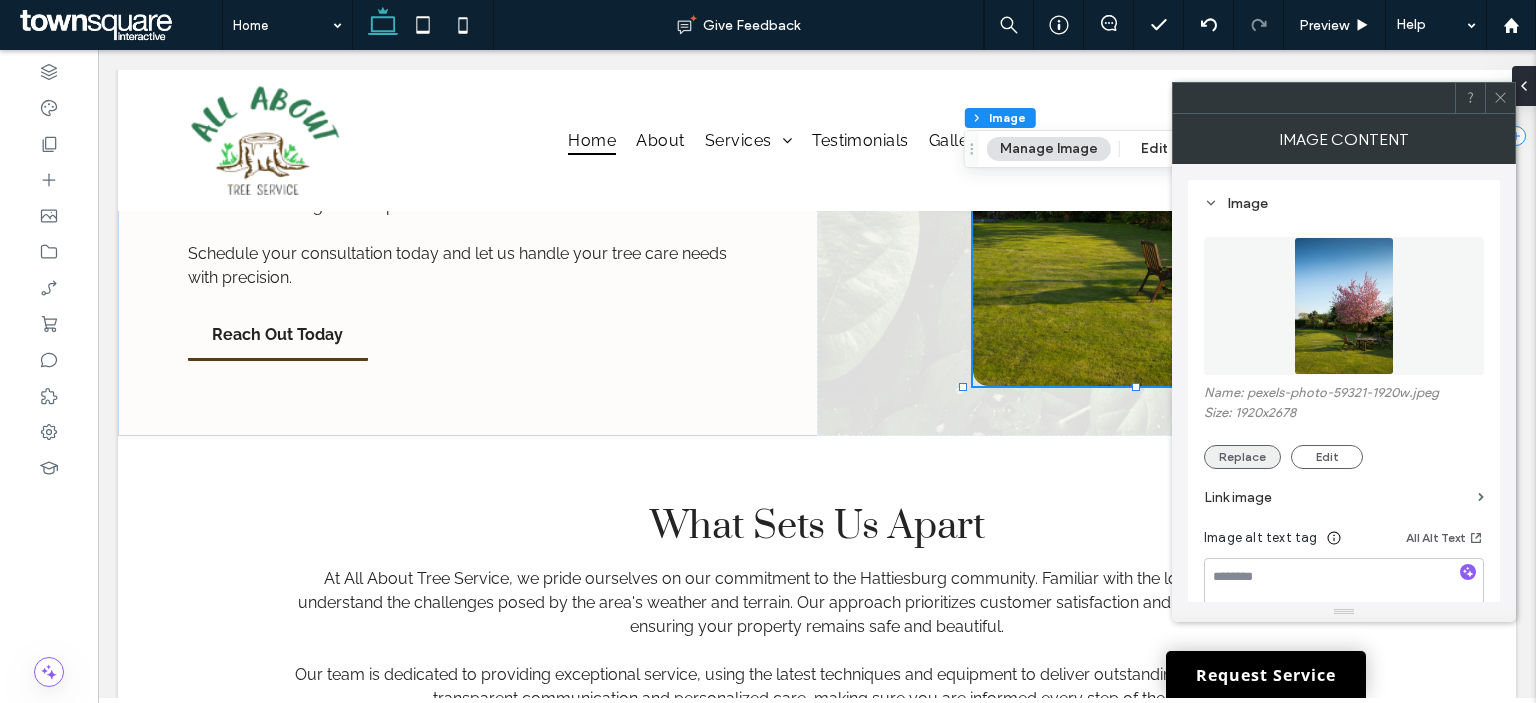 click on "Replace" at bounding box center [1242, 457] 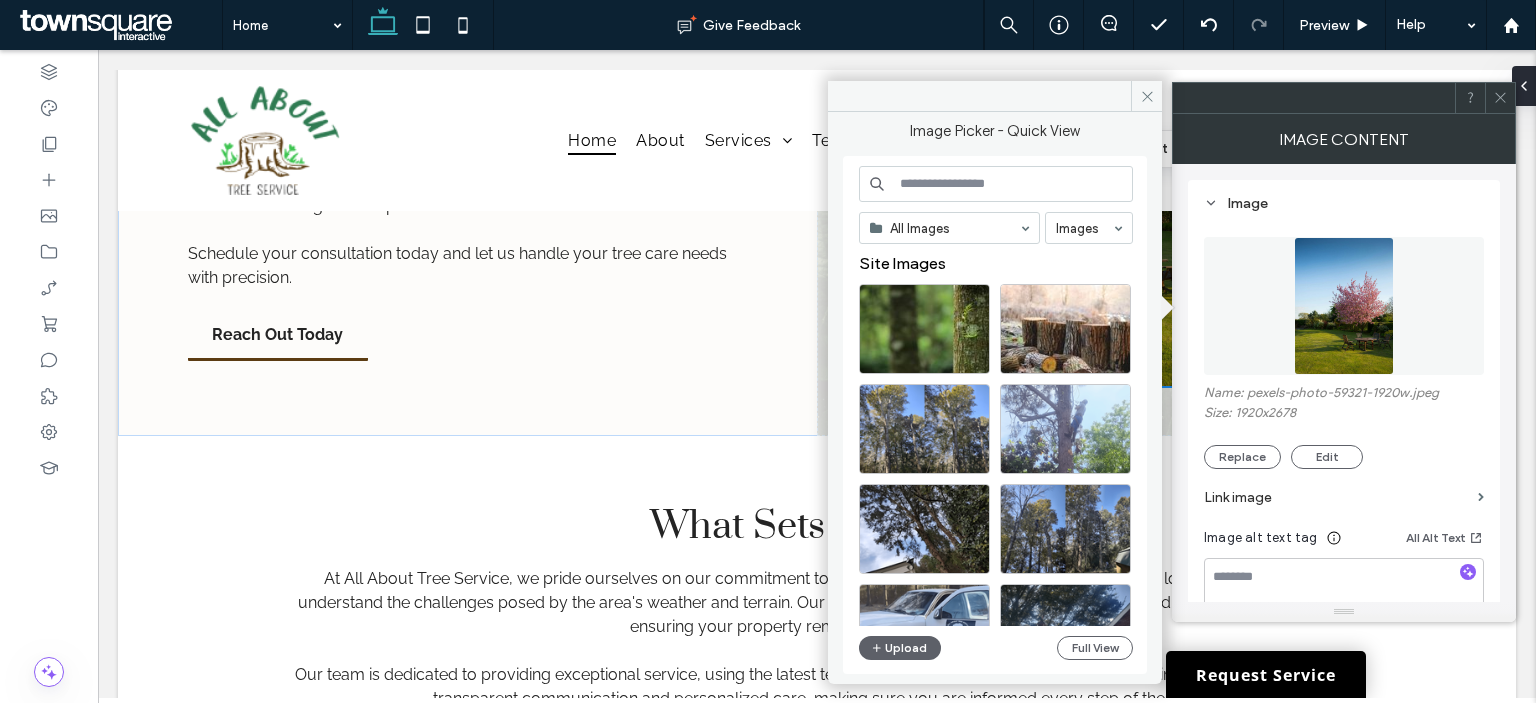 click at bounding box center (996, 184) 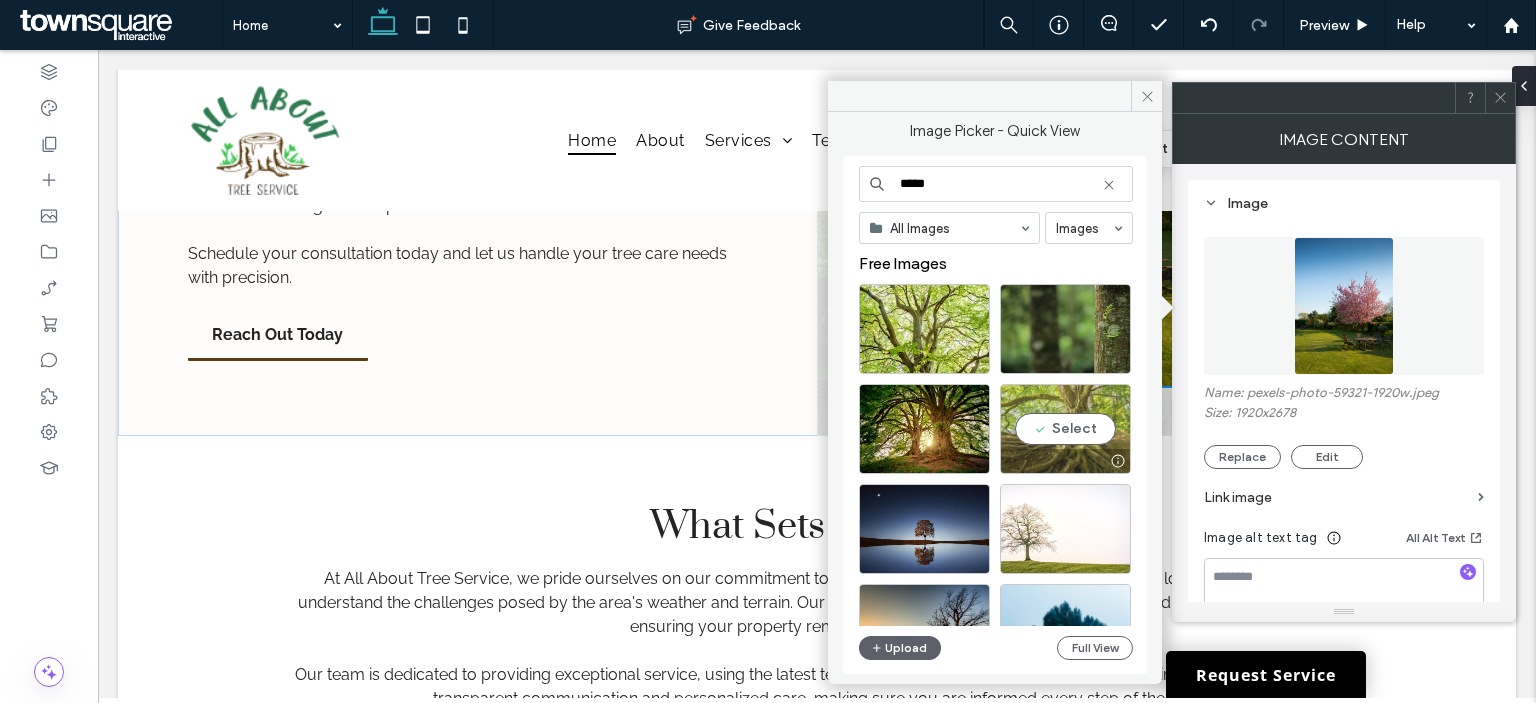 type on "****" 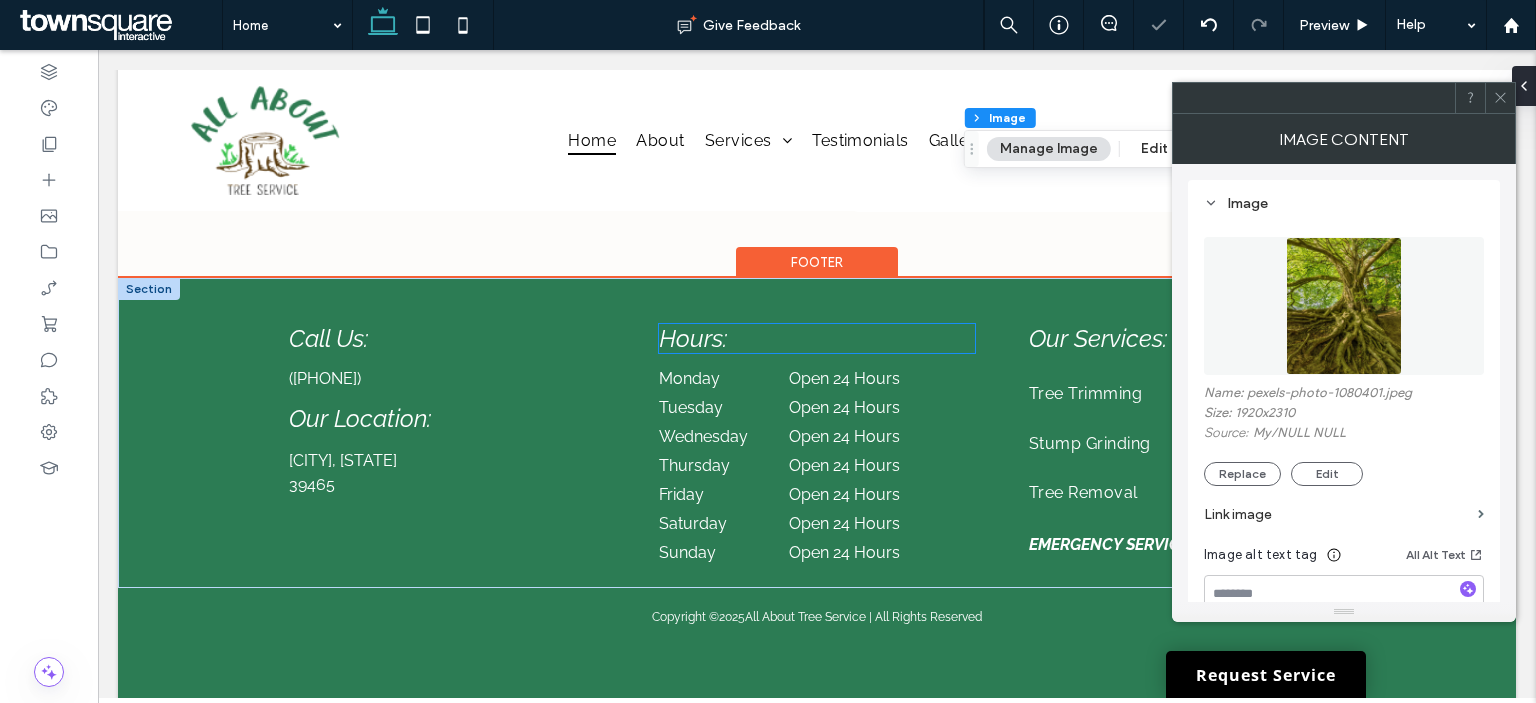 scroll, scrollTop: 3200, scrollLeft: 0, axis: vertical 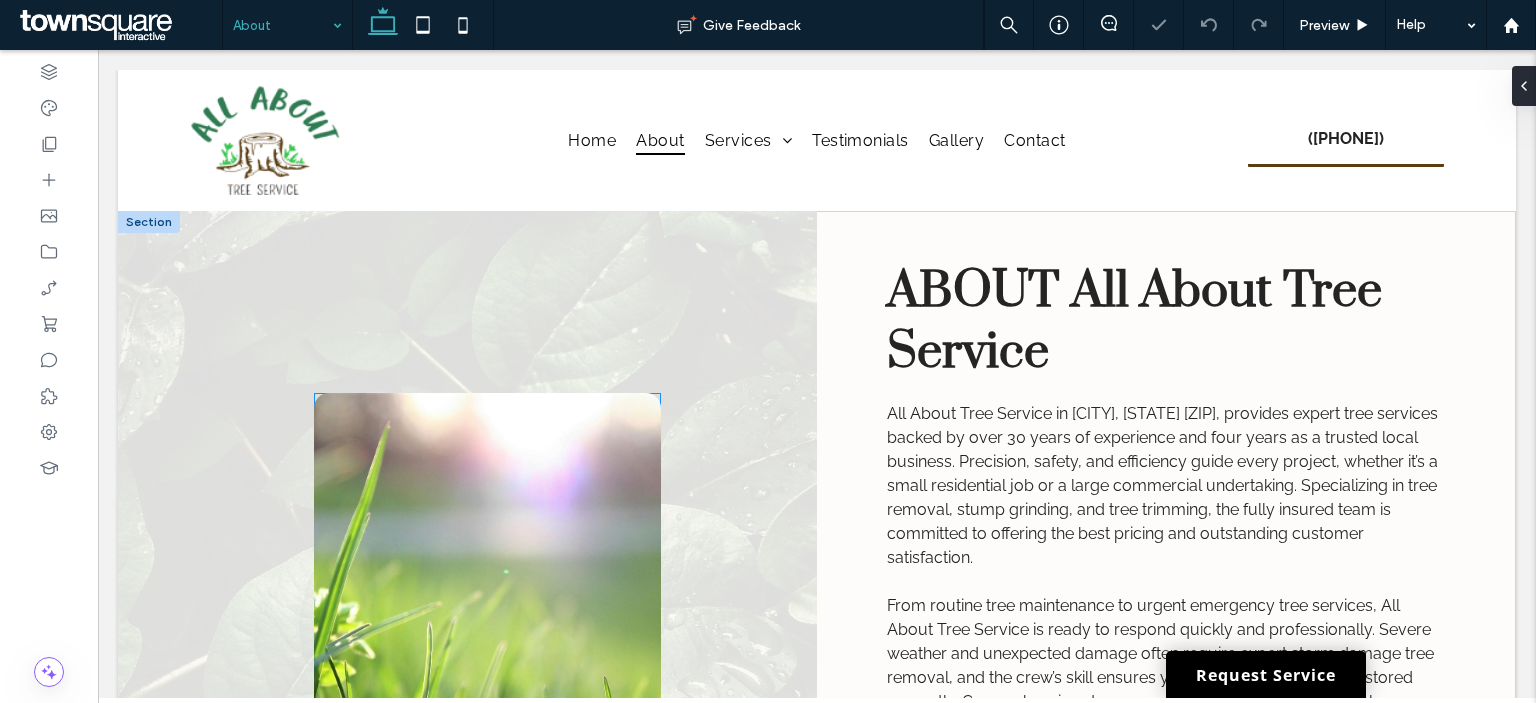 click at bounding box center (488, 643) 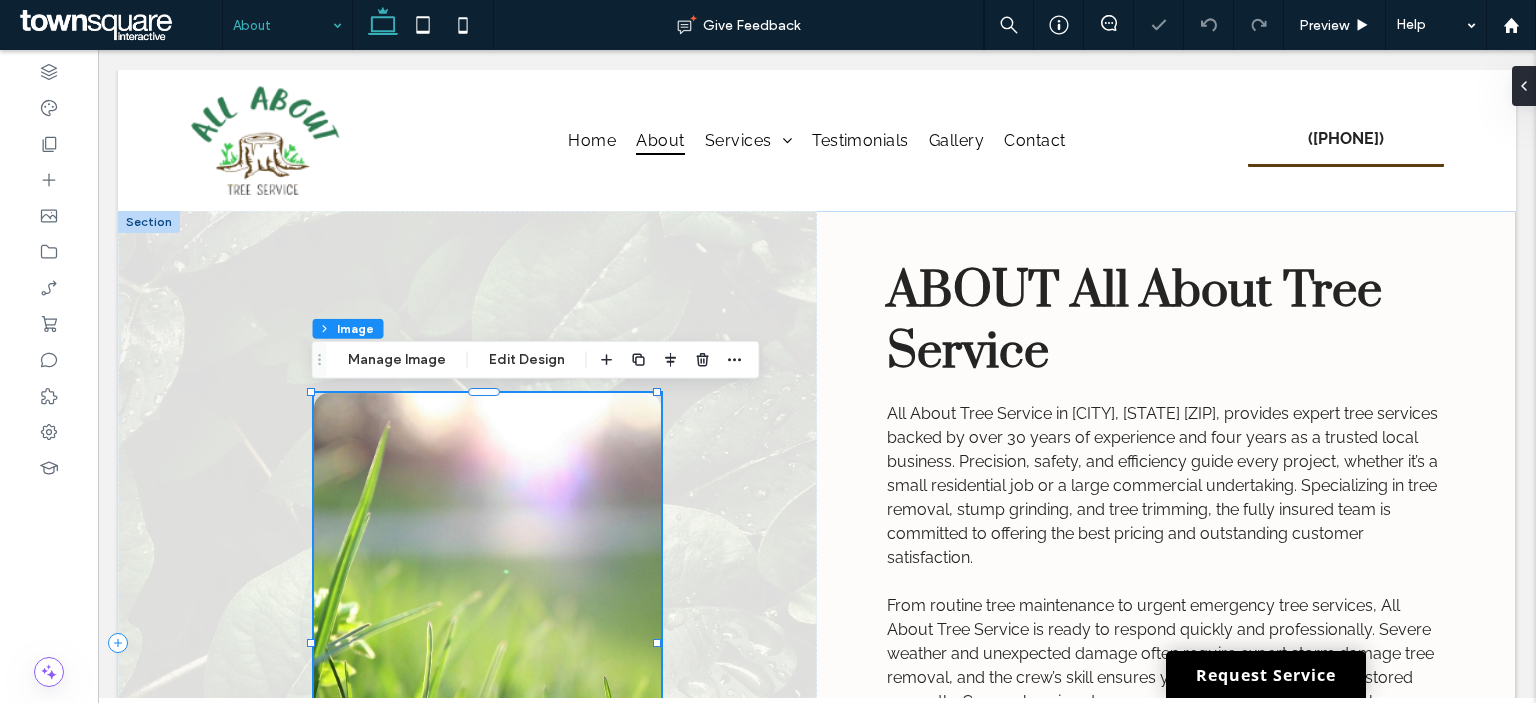 type on "**" 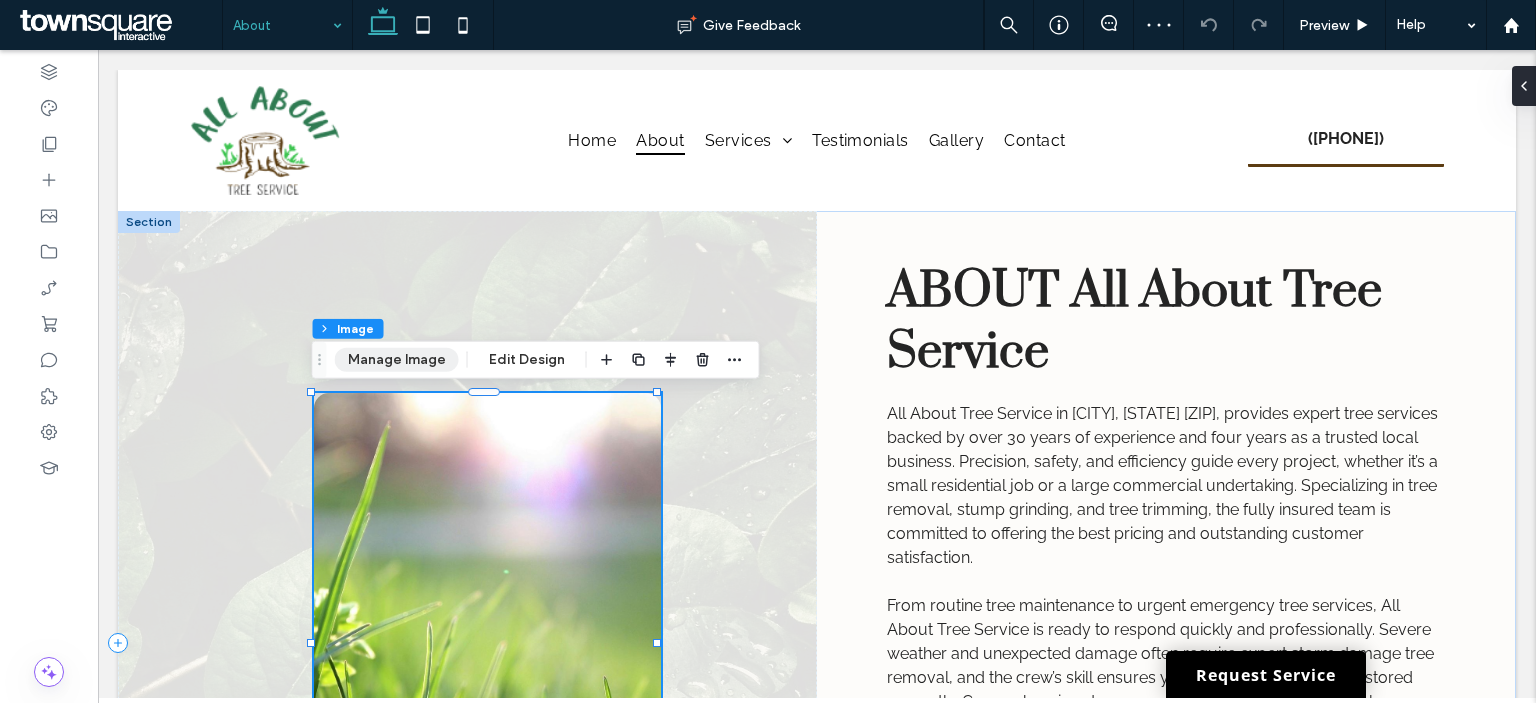 click on "Manage Image" at bounding box center [397, 360] 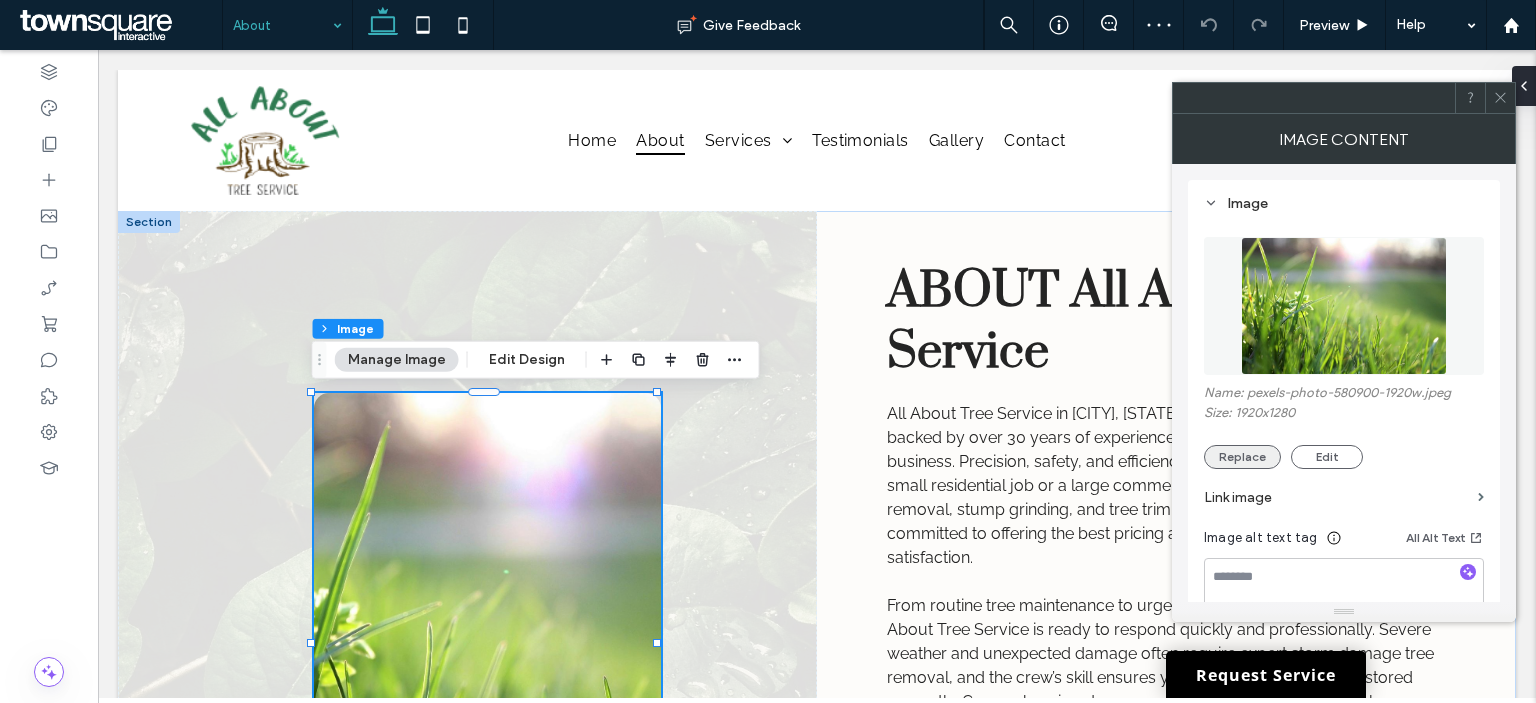 click on "Replace" at bounding box center (1242, 457) 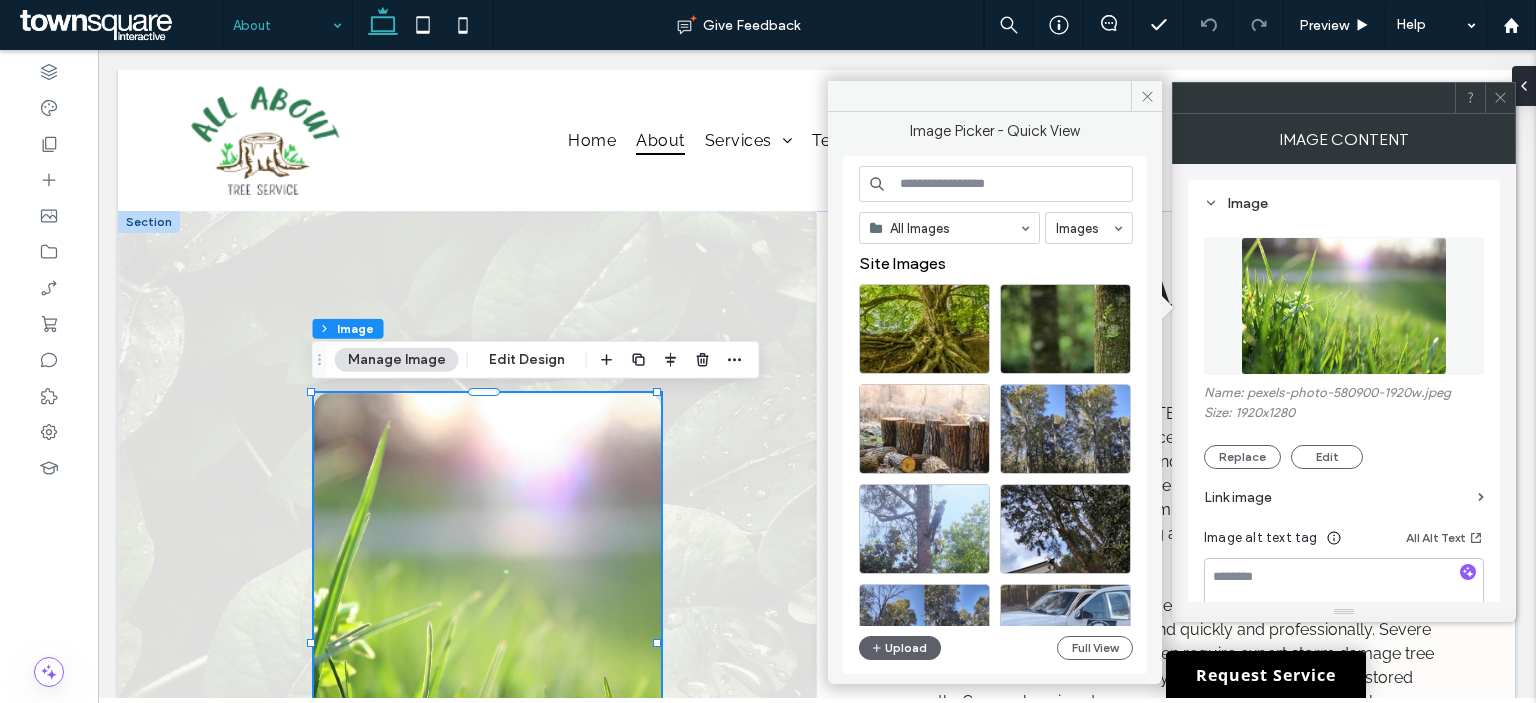 click at bounding box center [996, 184] 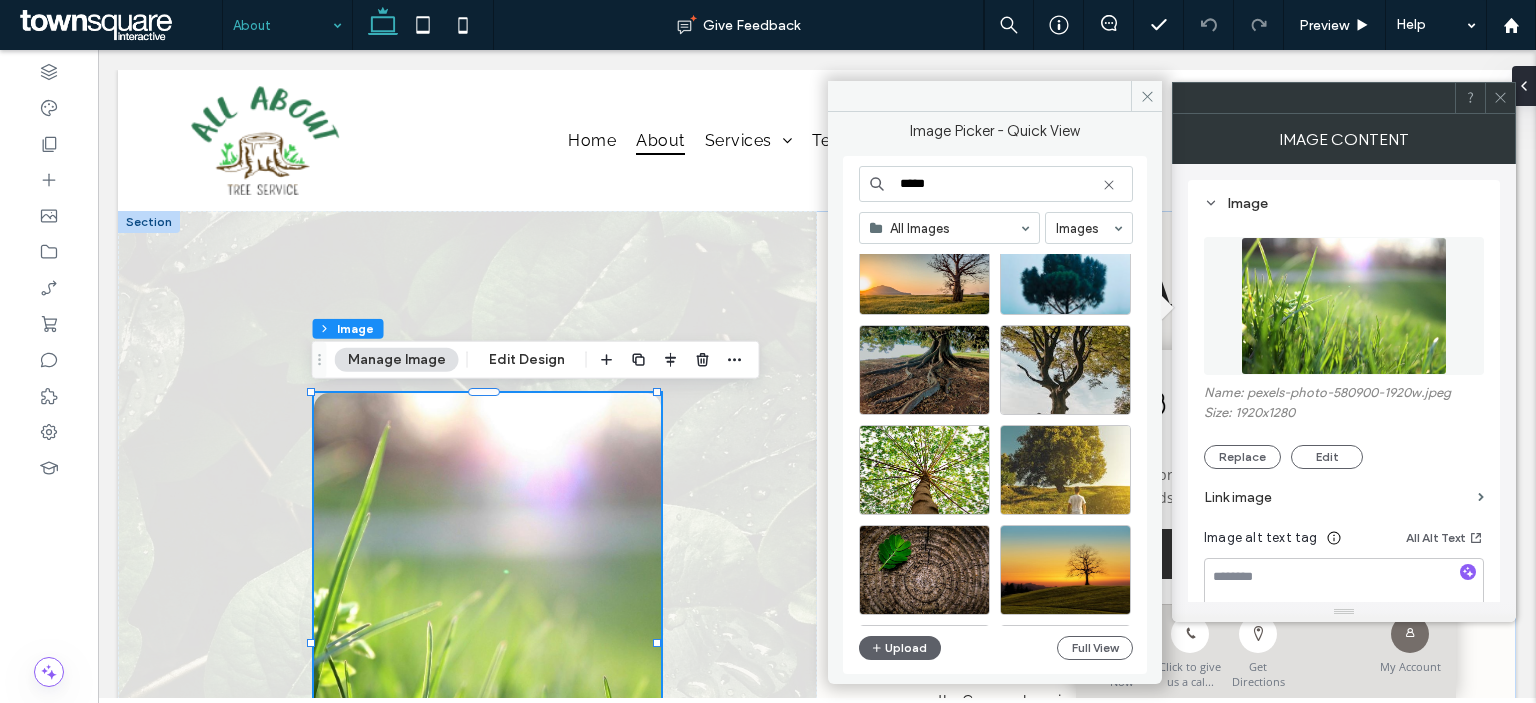 scroll, scrollTop: 400, scrollLeft: 0, axis: vertical 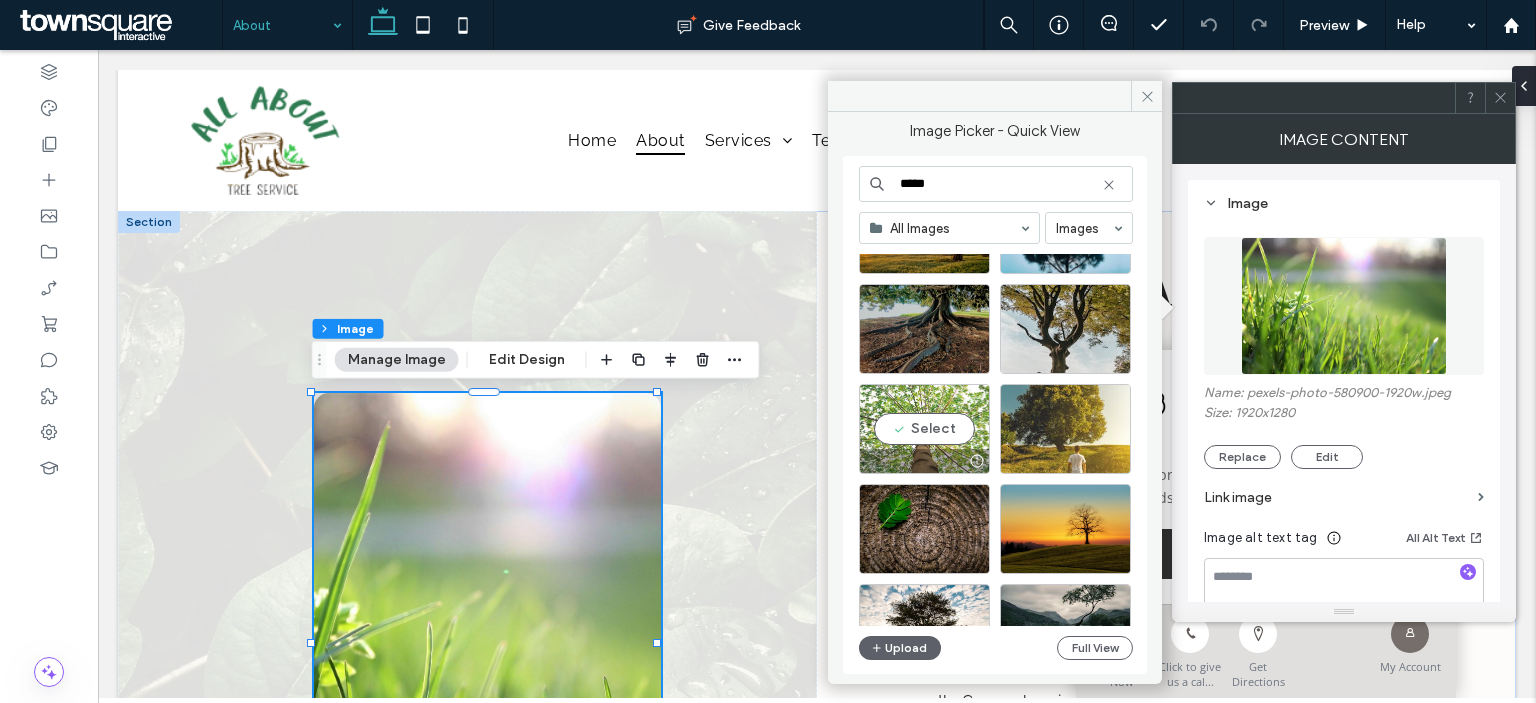 type on "****" 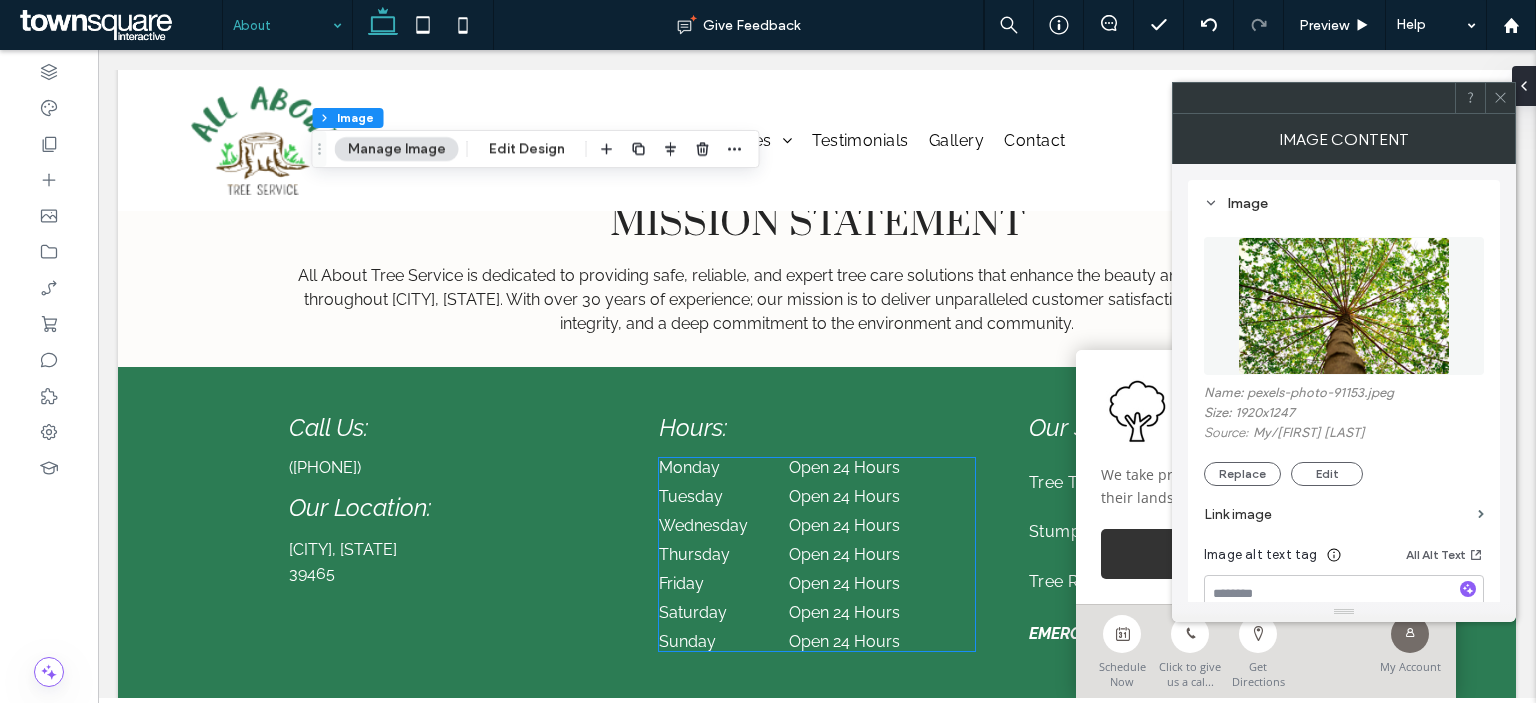 scroll, scrollTop: 1168, scrollLeft: 0, axis: vertical 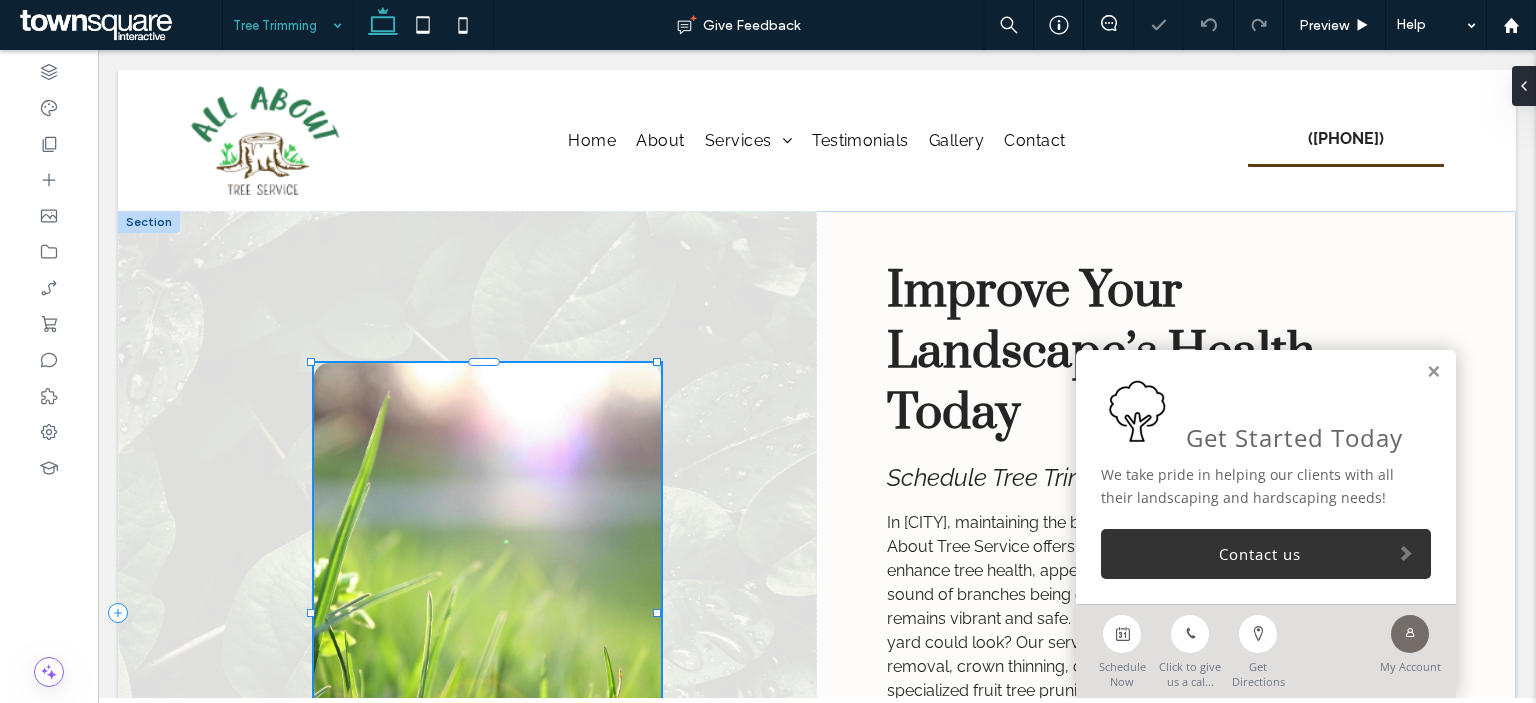 type on "**" 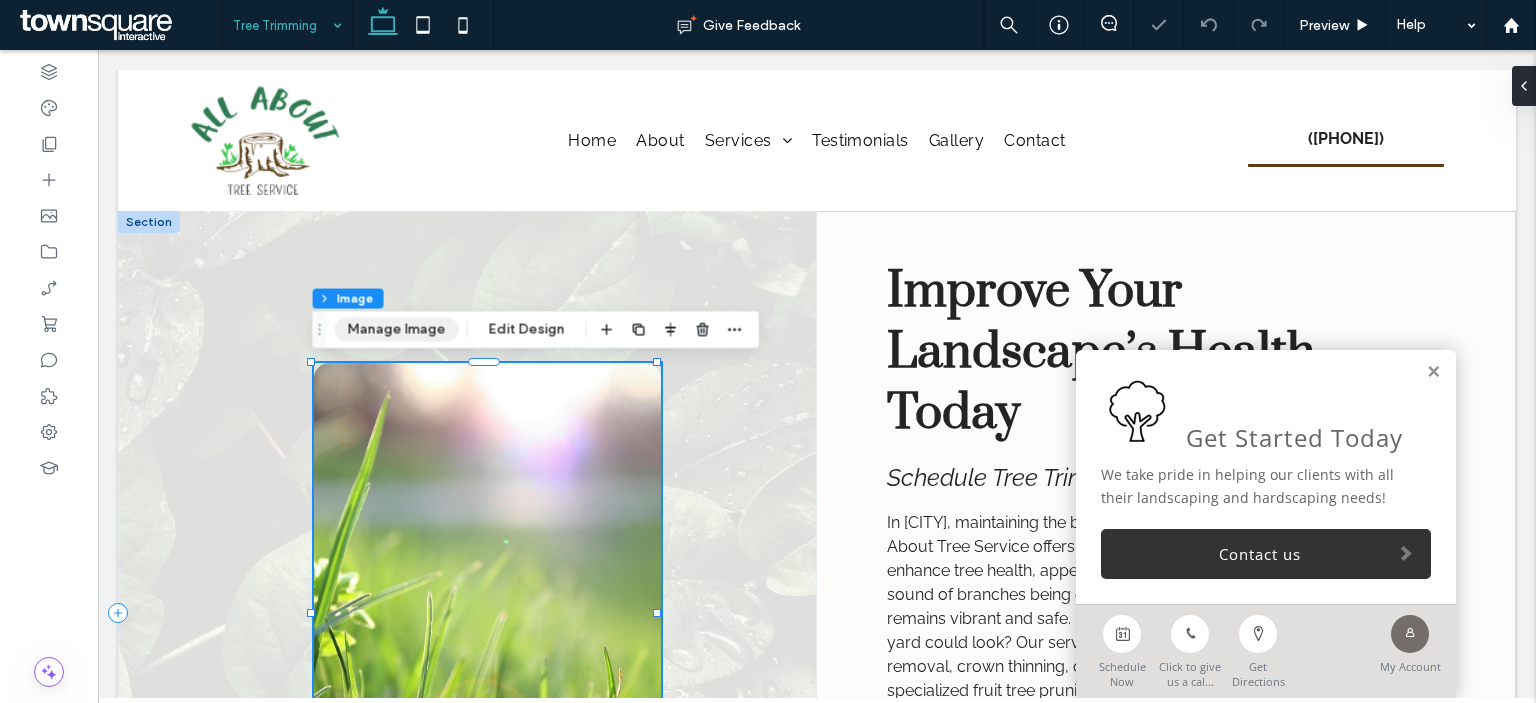 click on "Manage Image" at bounding box center [397, 330] 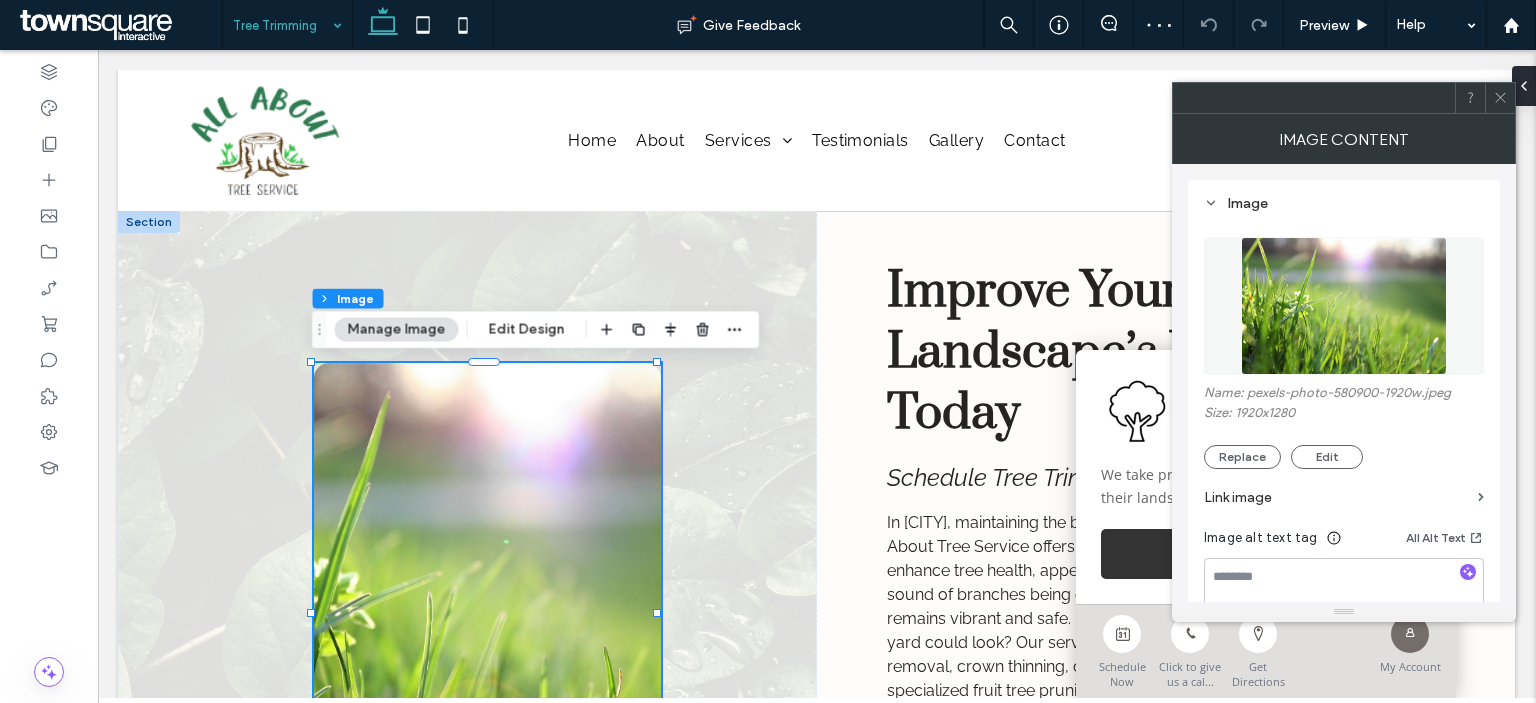 click on "Link image" at bounding box center [1337, 497] 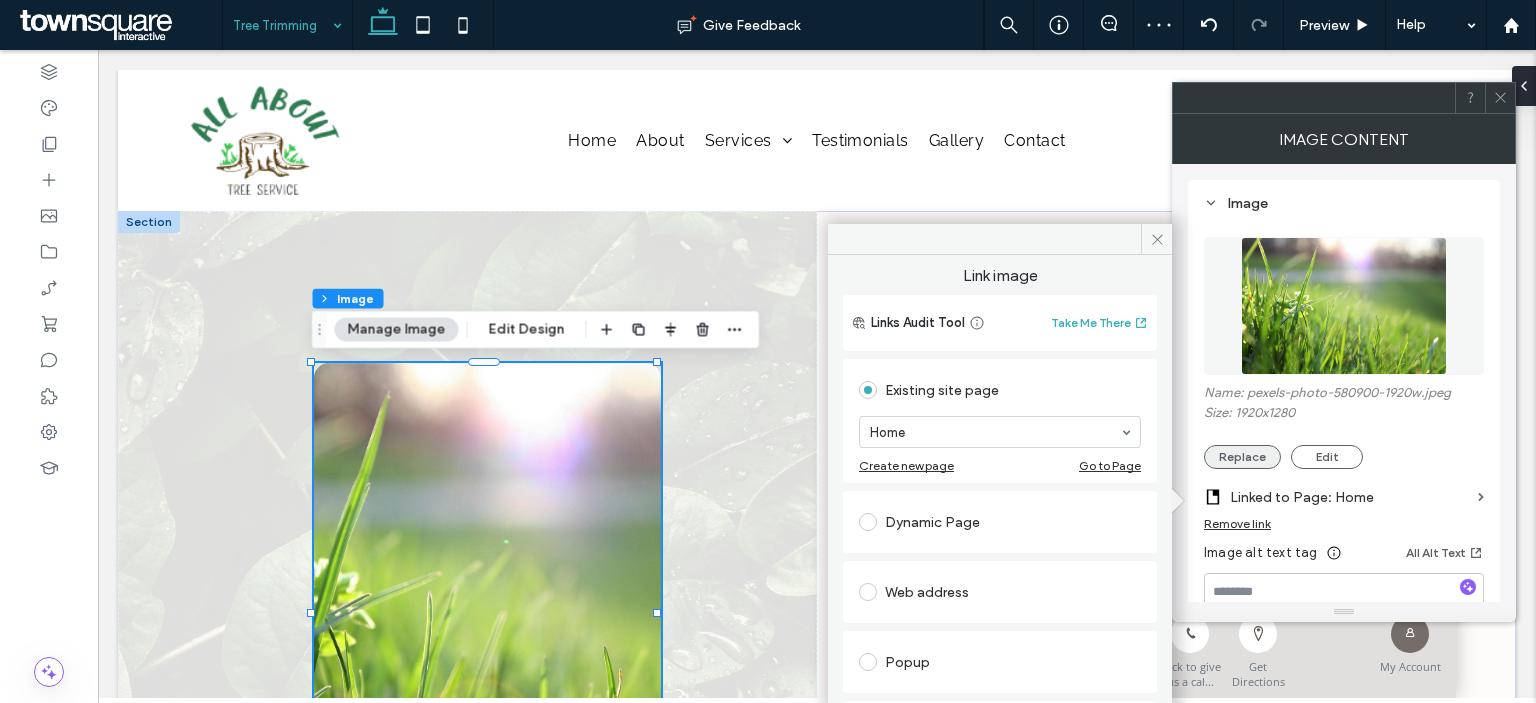 click on "Replace" at bounding box center (1242, 457) 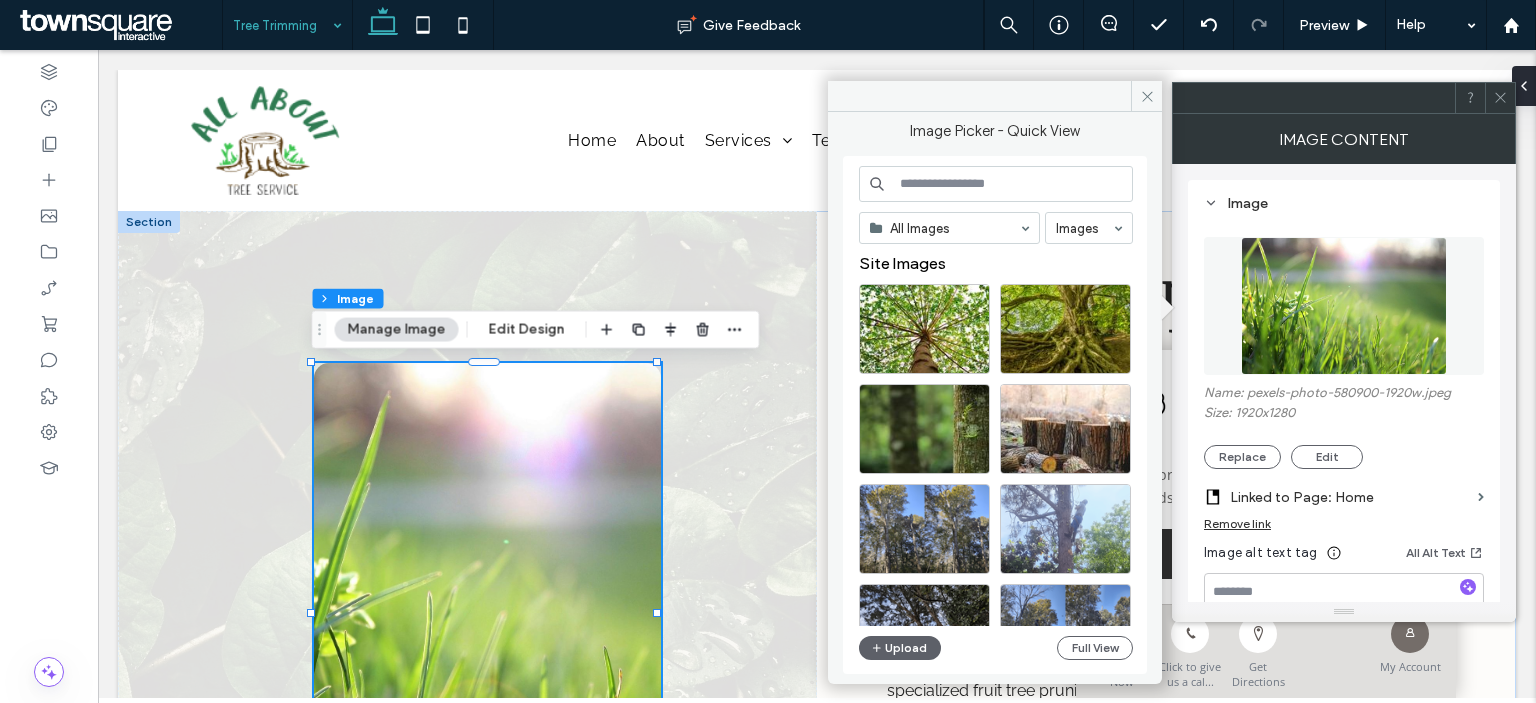 click on "Remove link" at bounding box center (1237, 523) 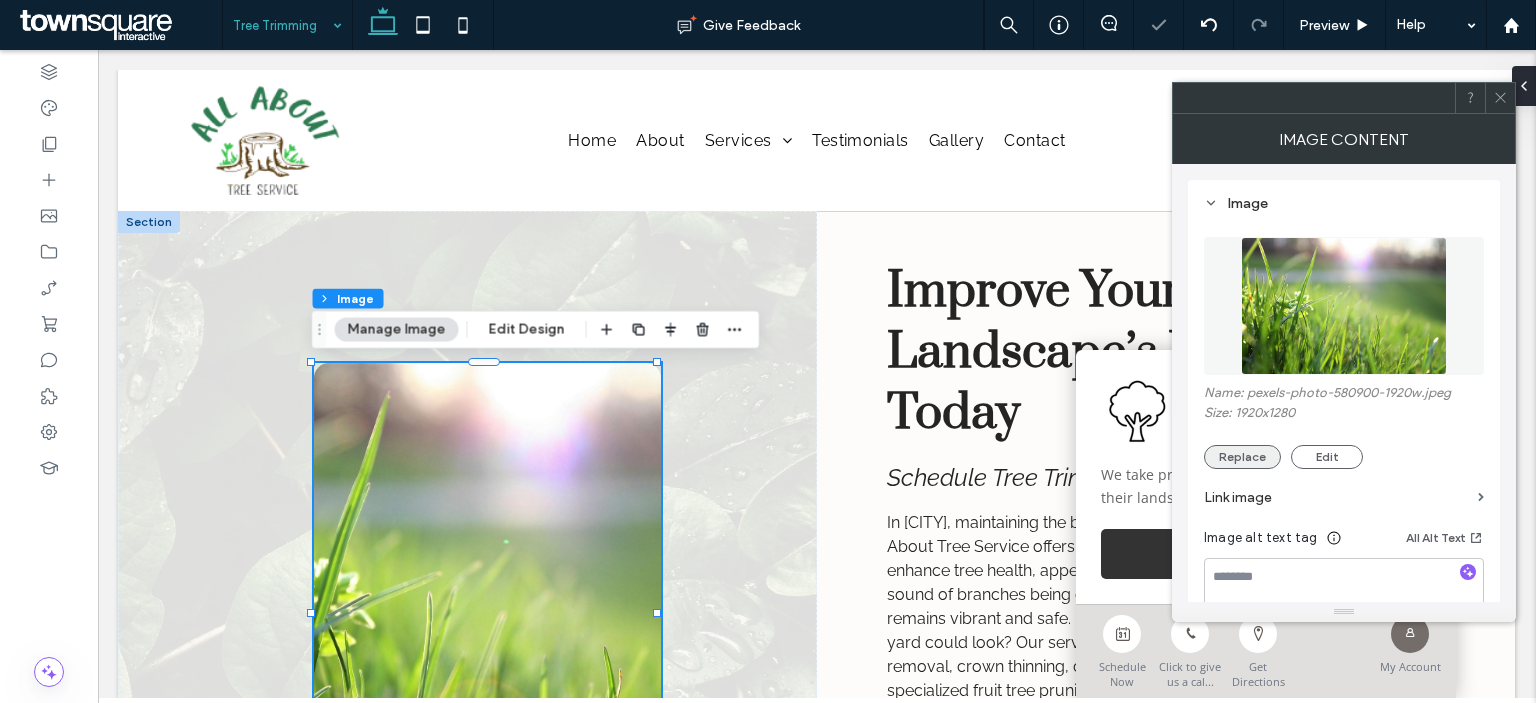 click on "Replace" at bounding box center (1242, 457) 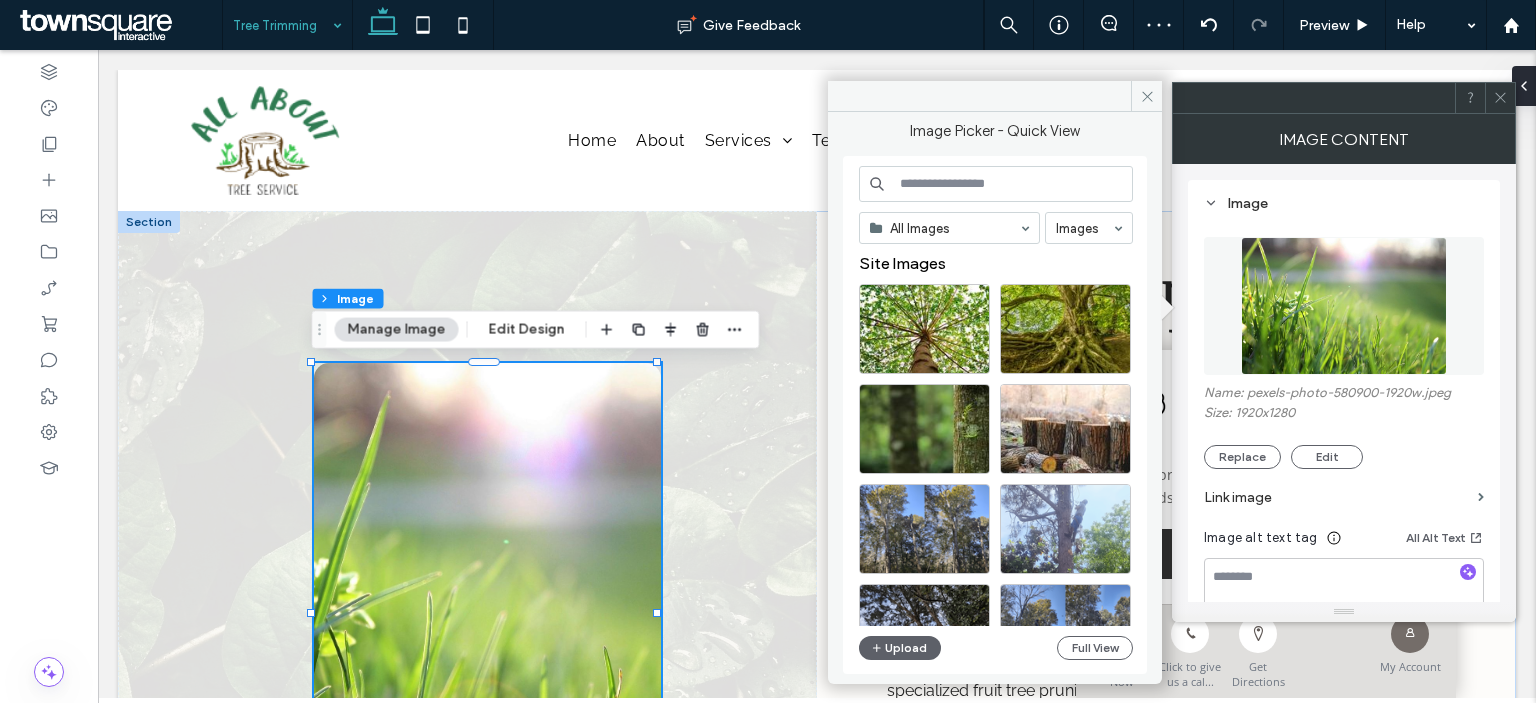 click at bounding box center [996, 184] 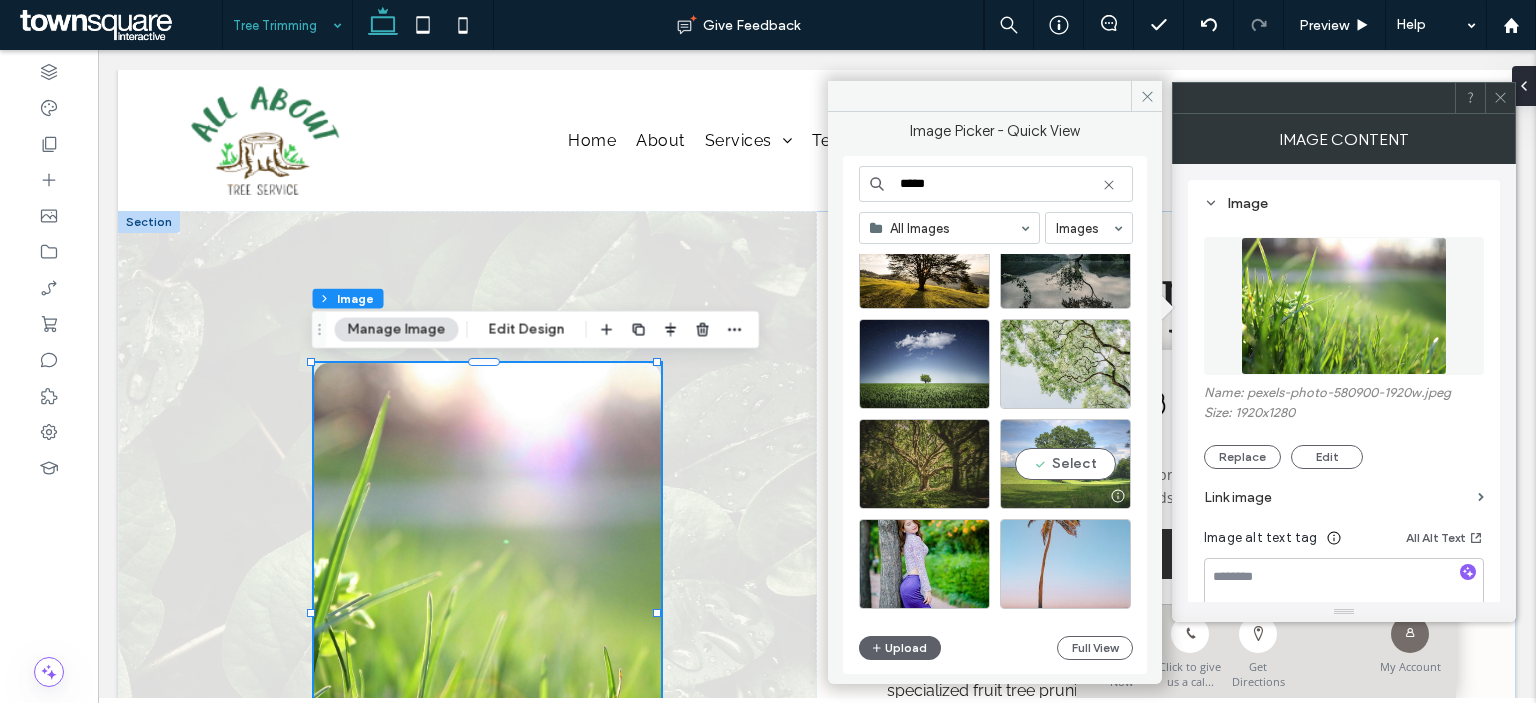 scroll, scrollTop: 800, scrollLeft: 0, axis: vertical 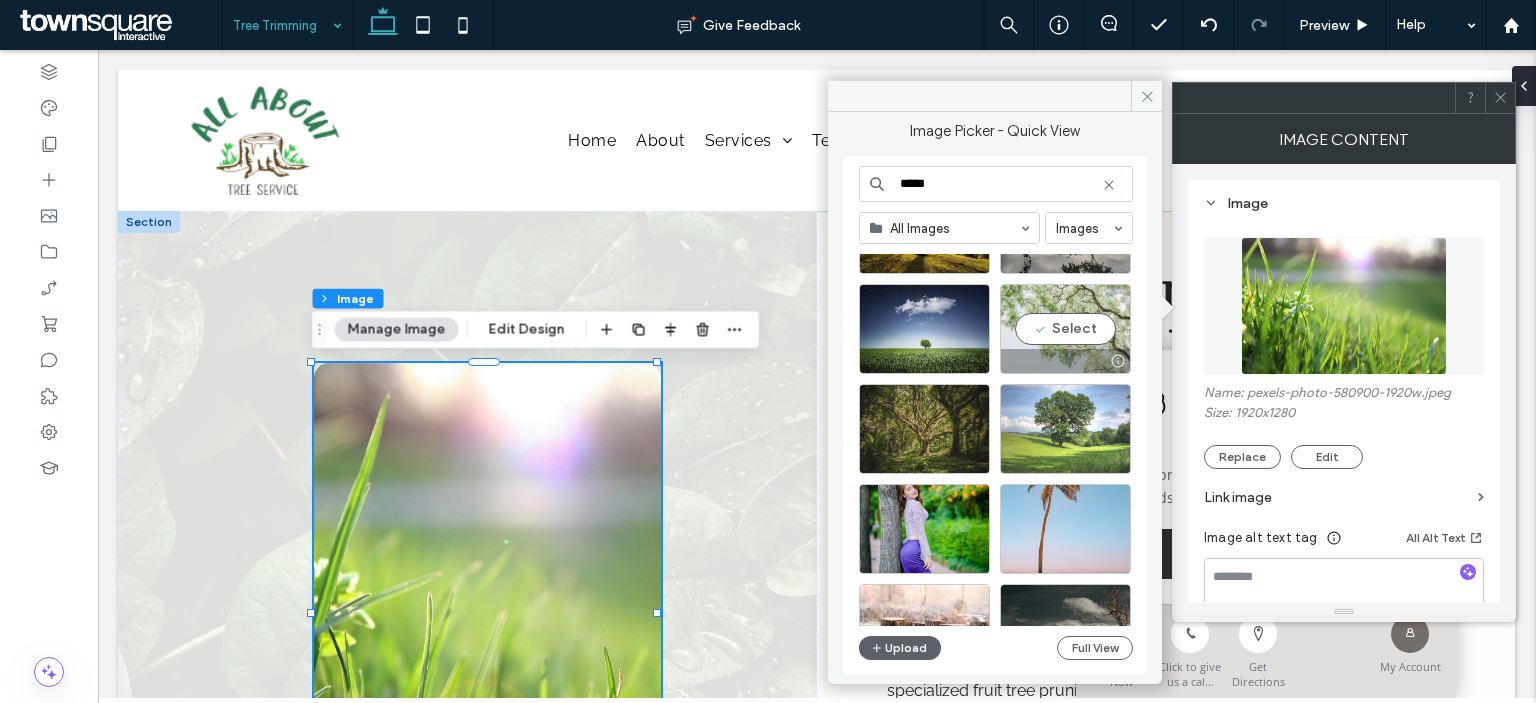 type on "****" 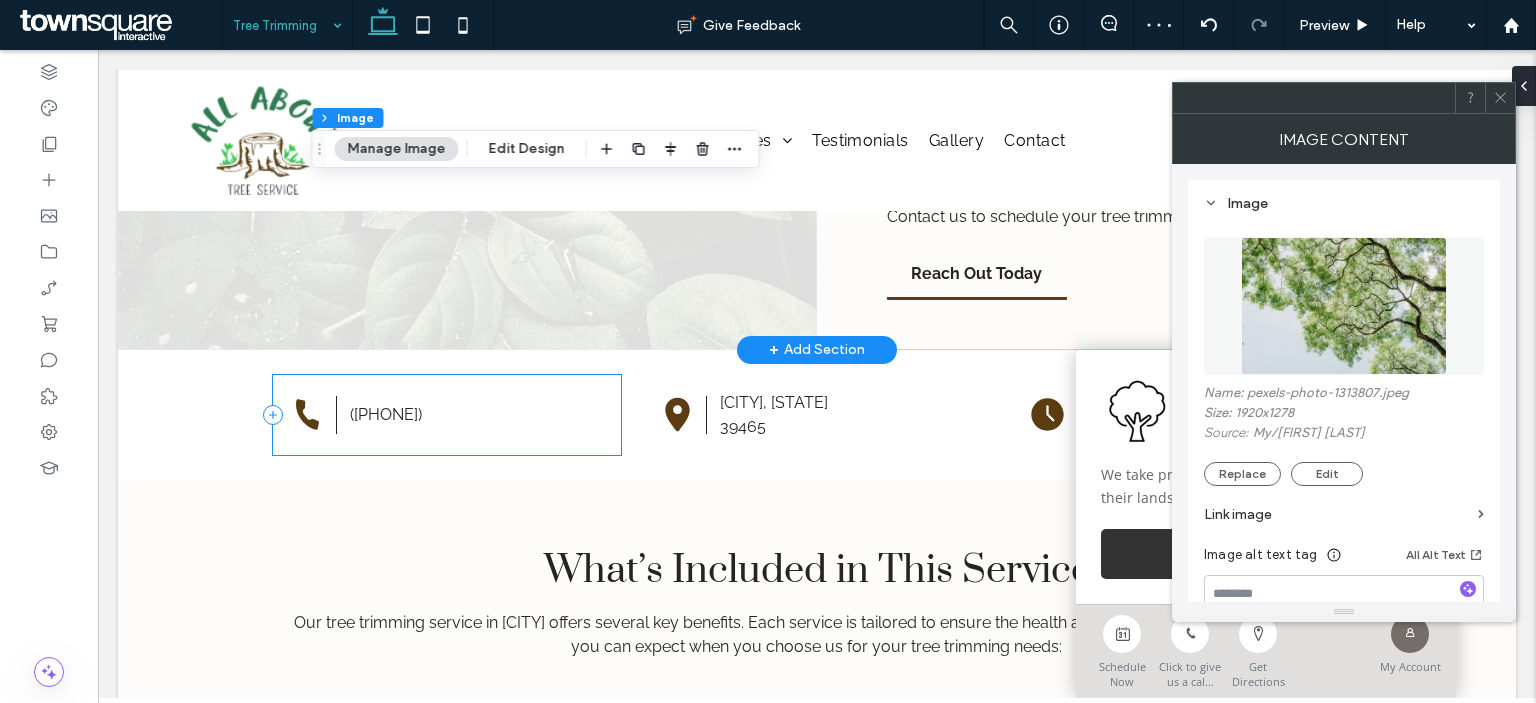 scroll, scrollTop: 900, scrollLeft: 0, axis: vertical 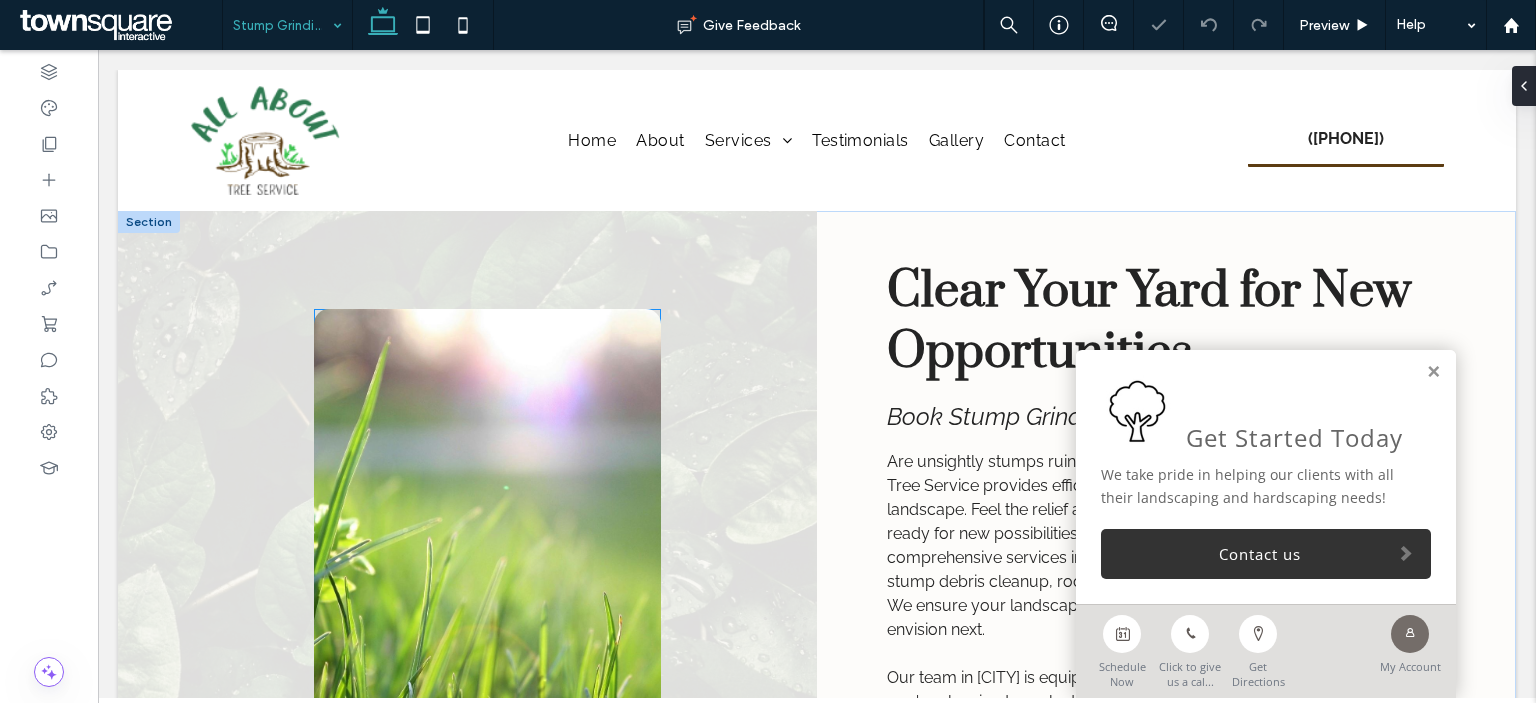 click at bounding box center [488, 559] 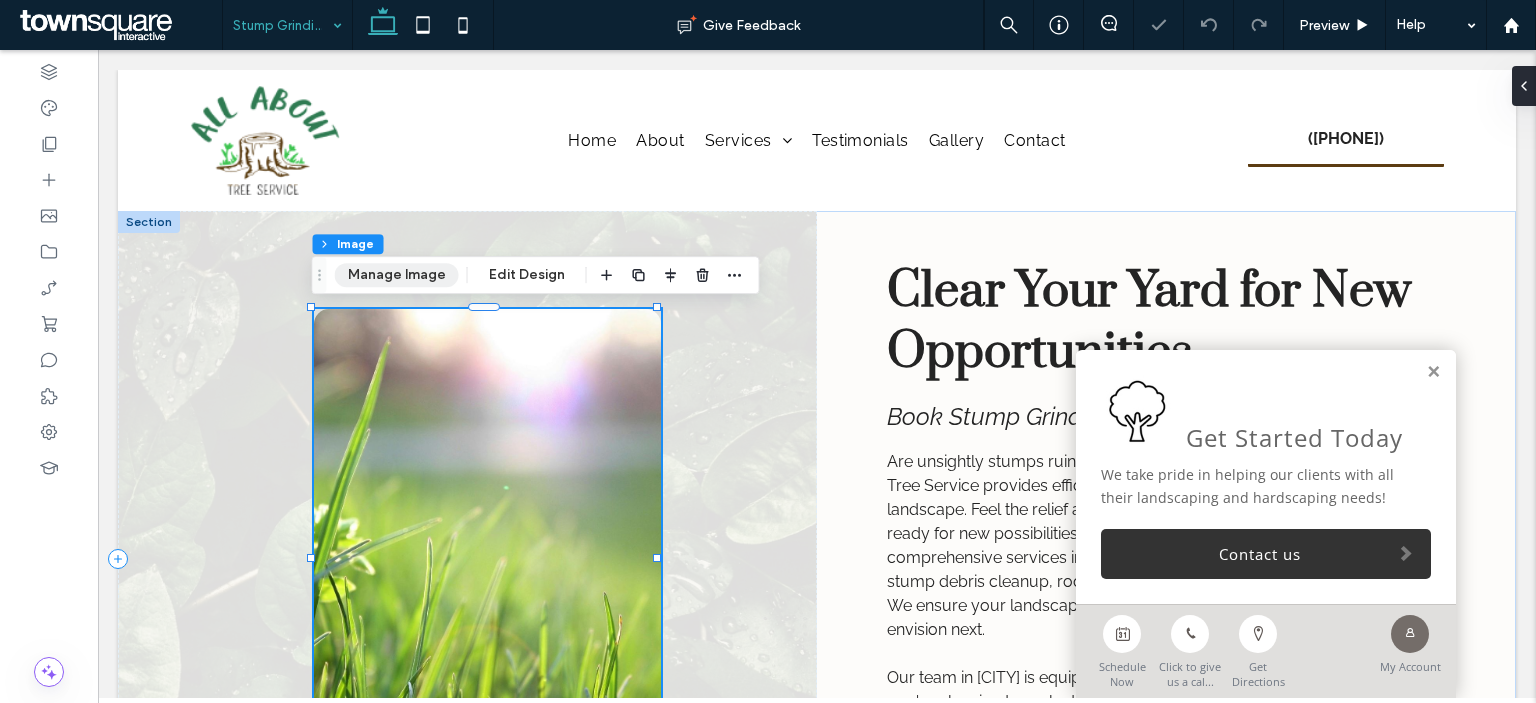 click on "Manage Image" at bounding box center (397, 275) 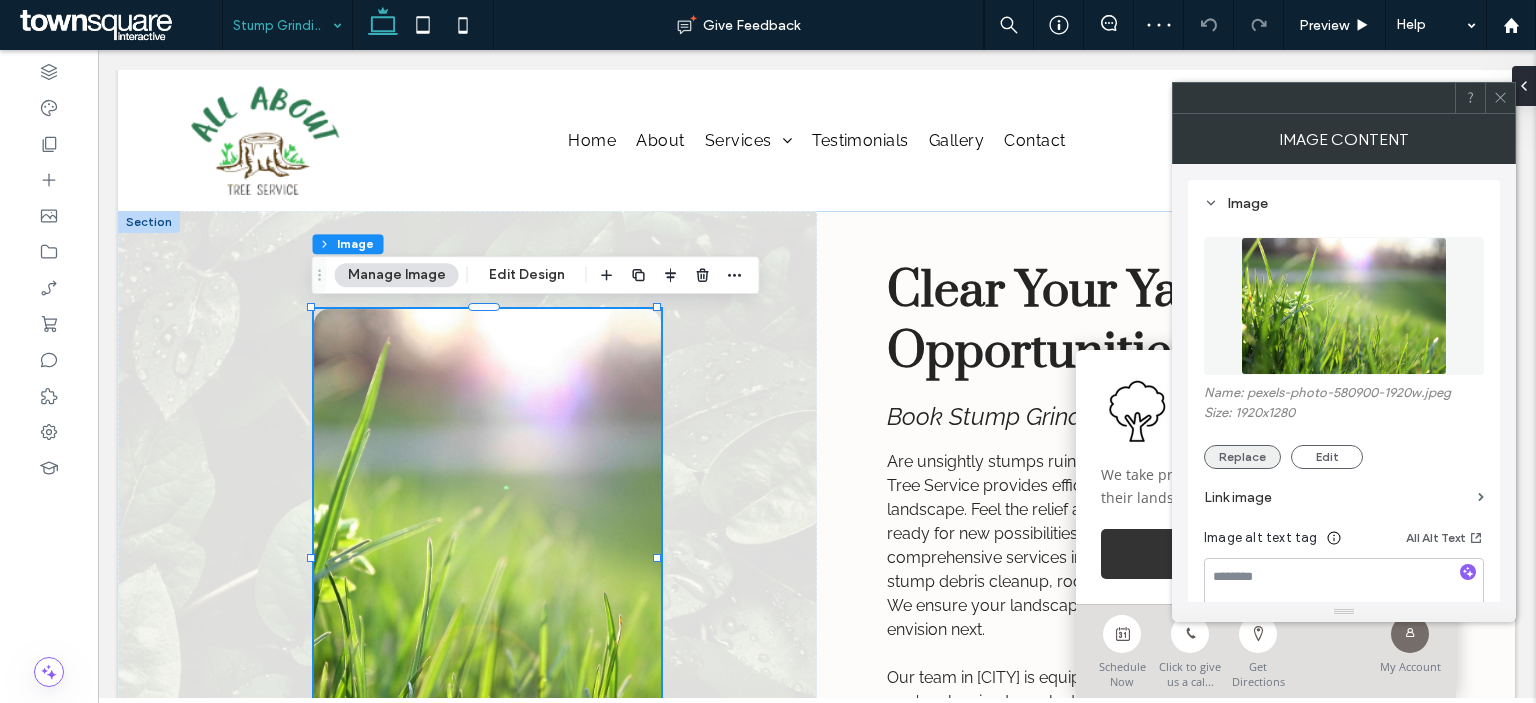 click on "Replace" at bounding box center [1242, 457] 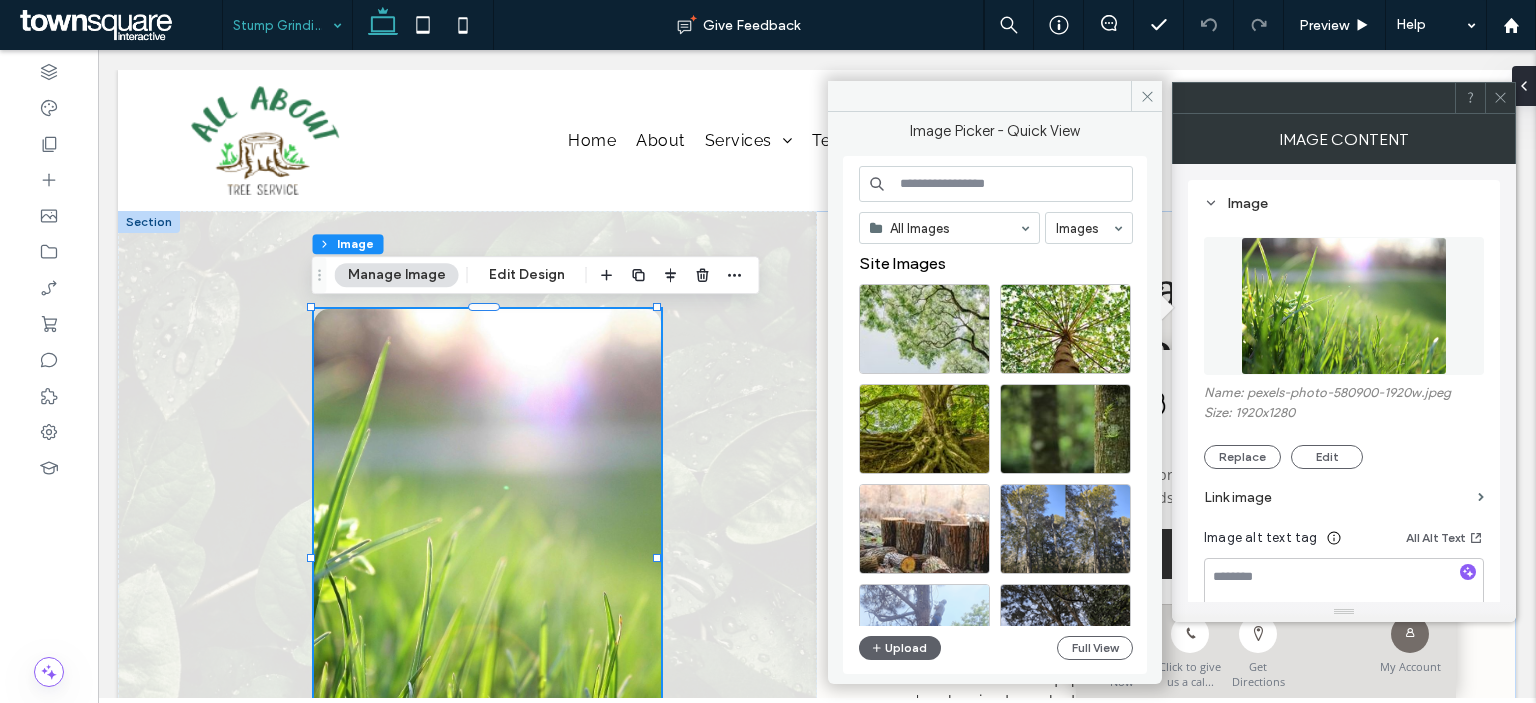 click at bounding box center (996, 184) 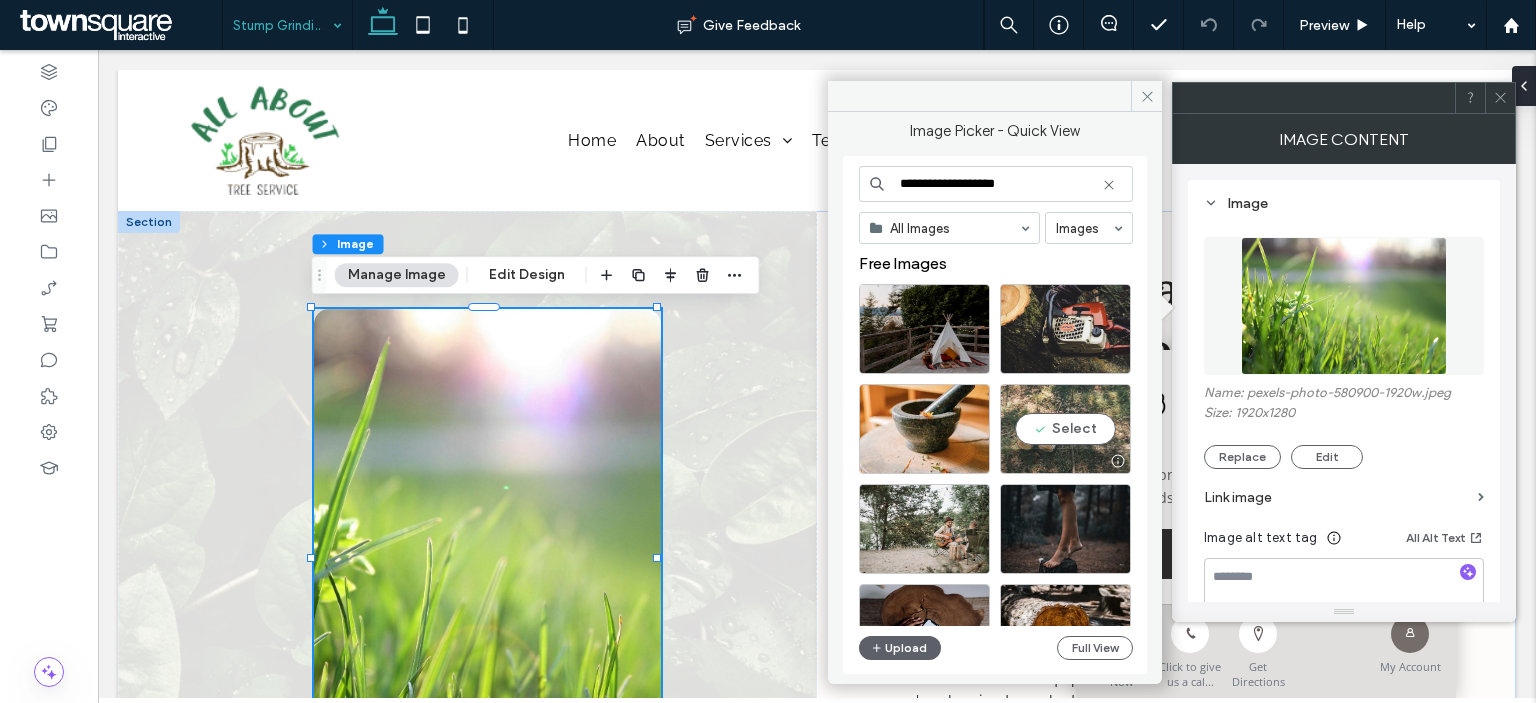 type on "**********" 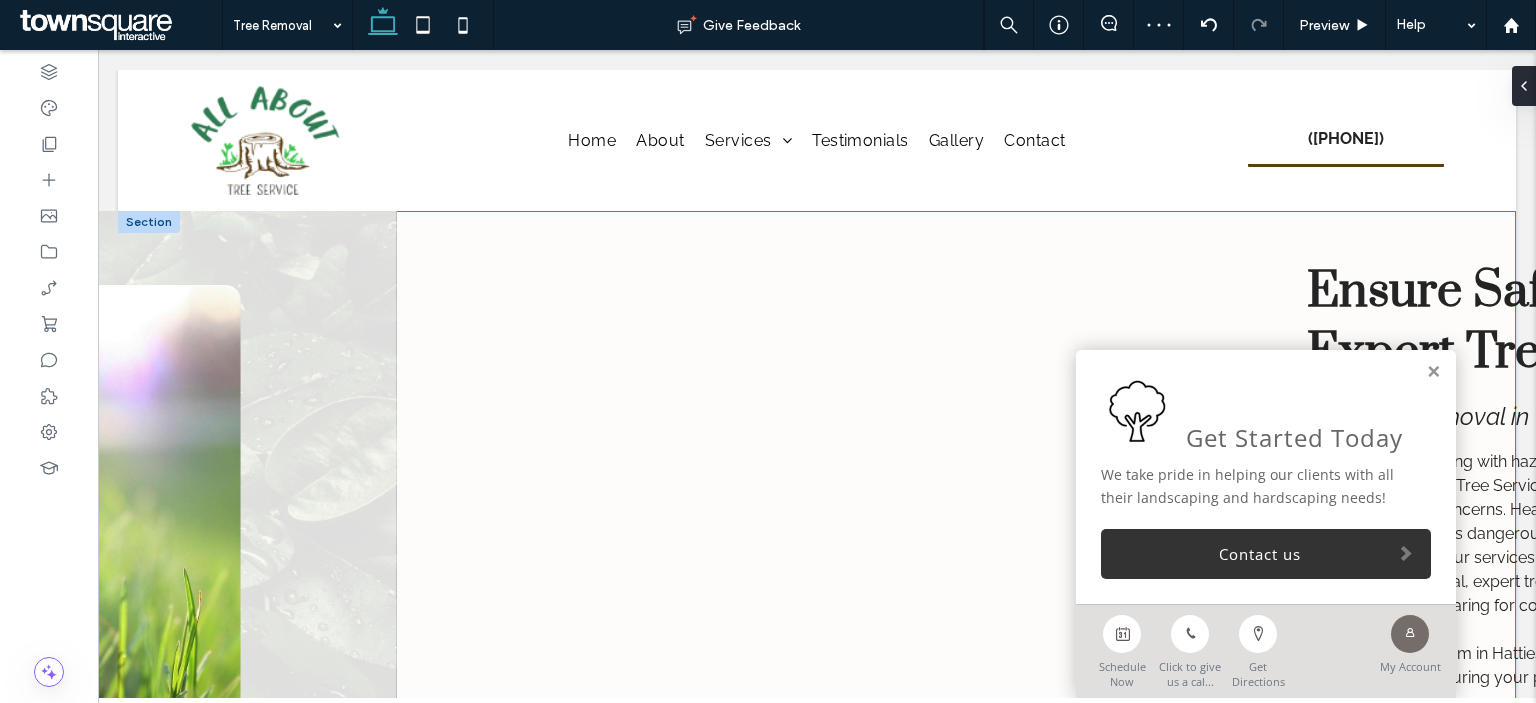 scroll, scrollTop: 0, scrollLeft: 0, axis: both 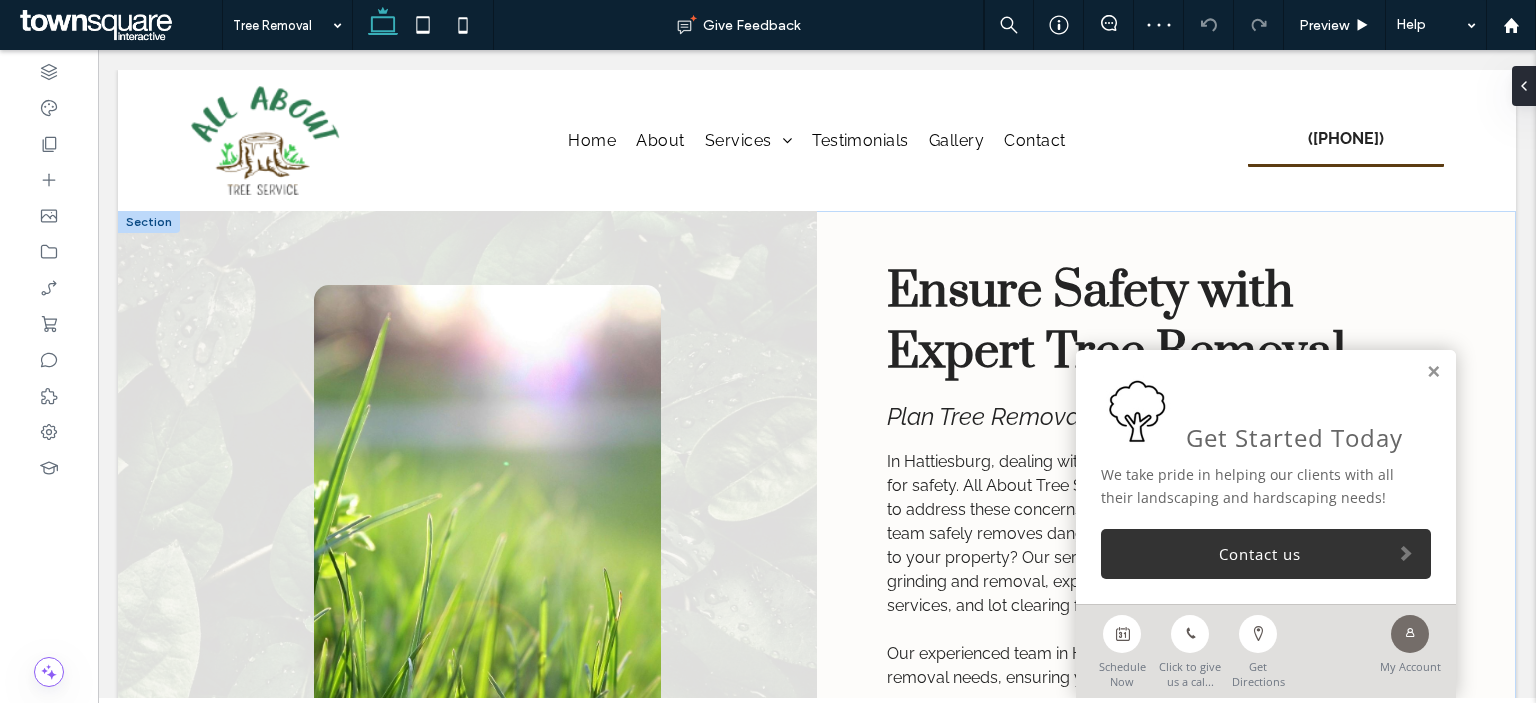 click at bounding box center (488, 535) 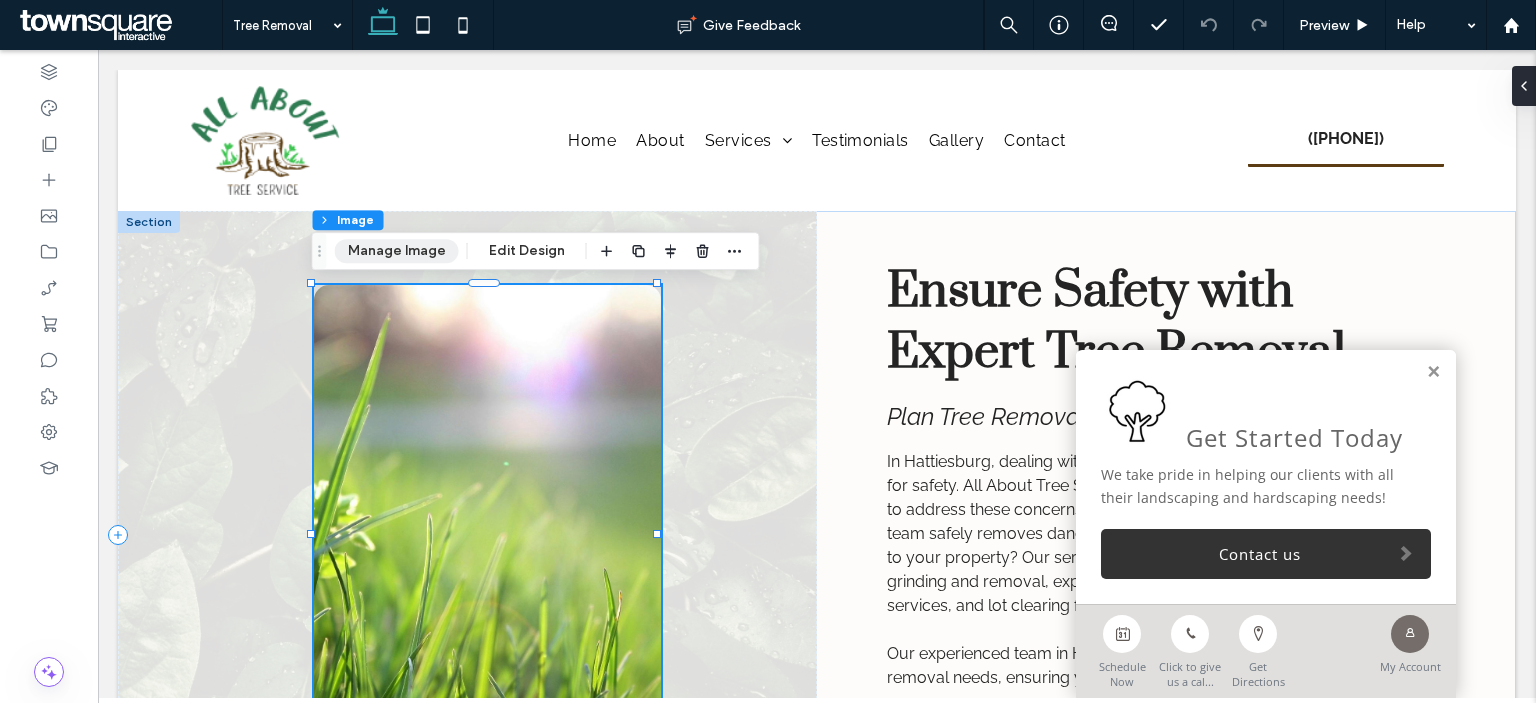 click on "Manage Image" at bounding box center (397, 251) 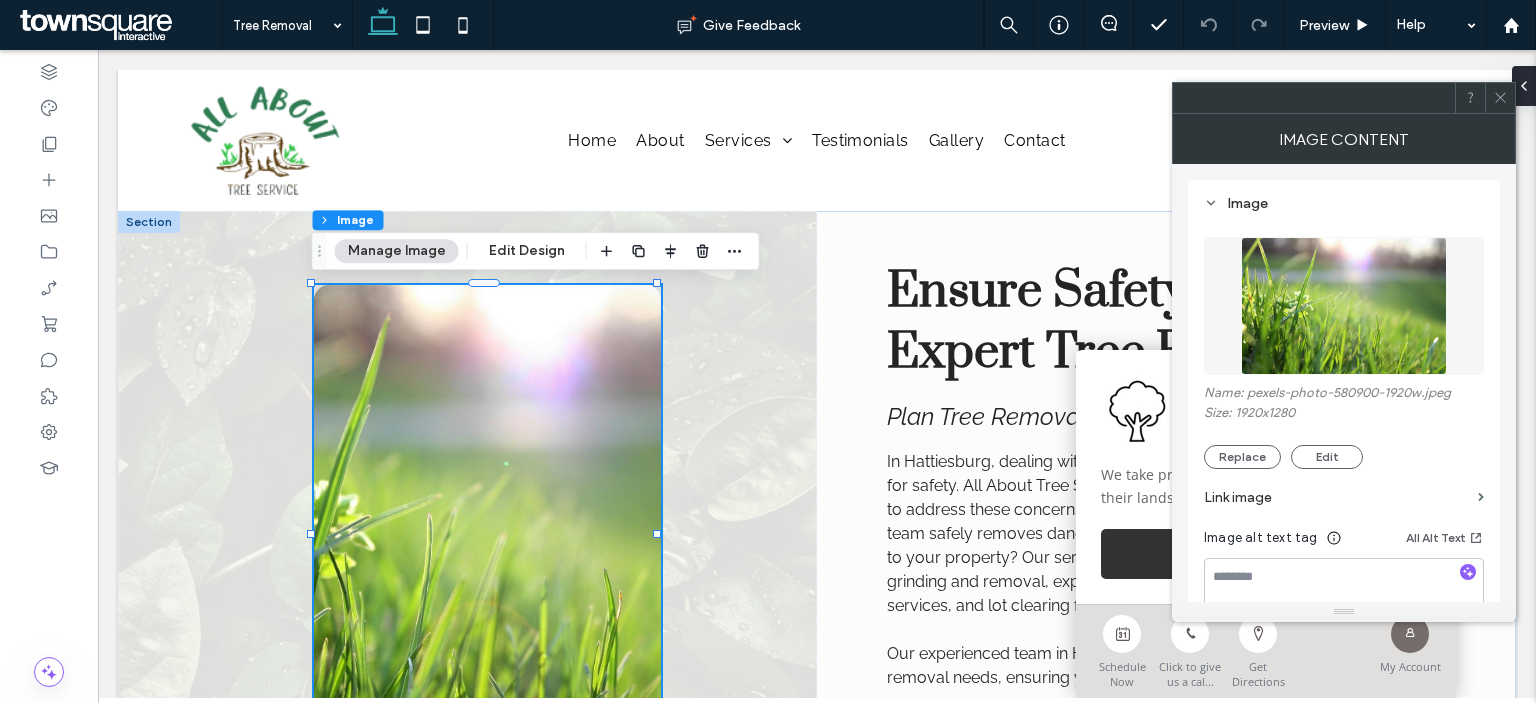 drag, startPoint x: 1221, startPoint y: 454, endPoint x: 1210, endPoint y: 440, distance: 17.804493 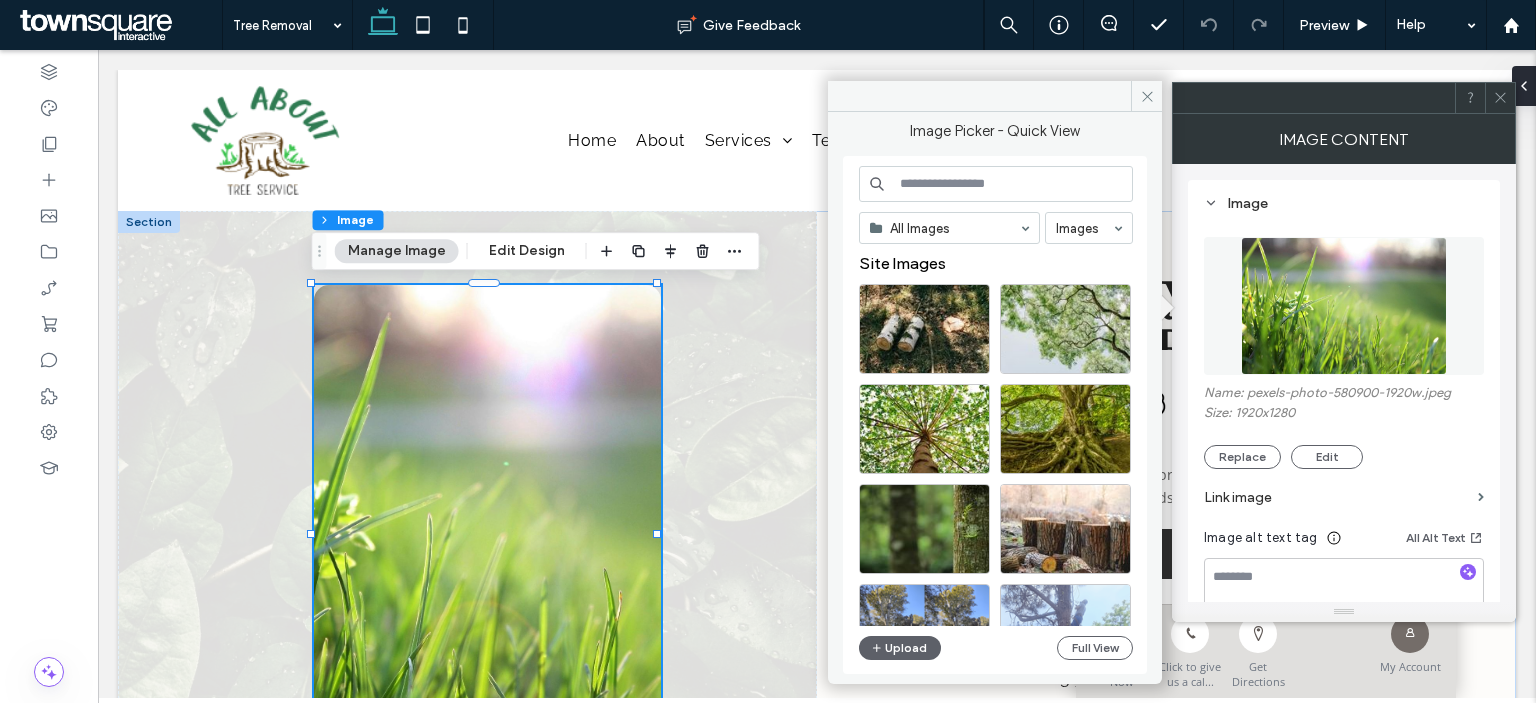 click at bounding box center (996, 184) 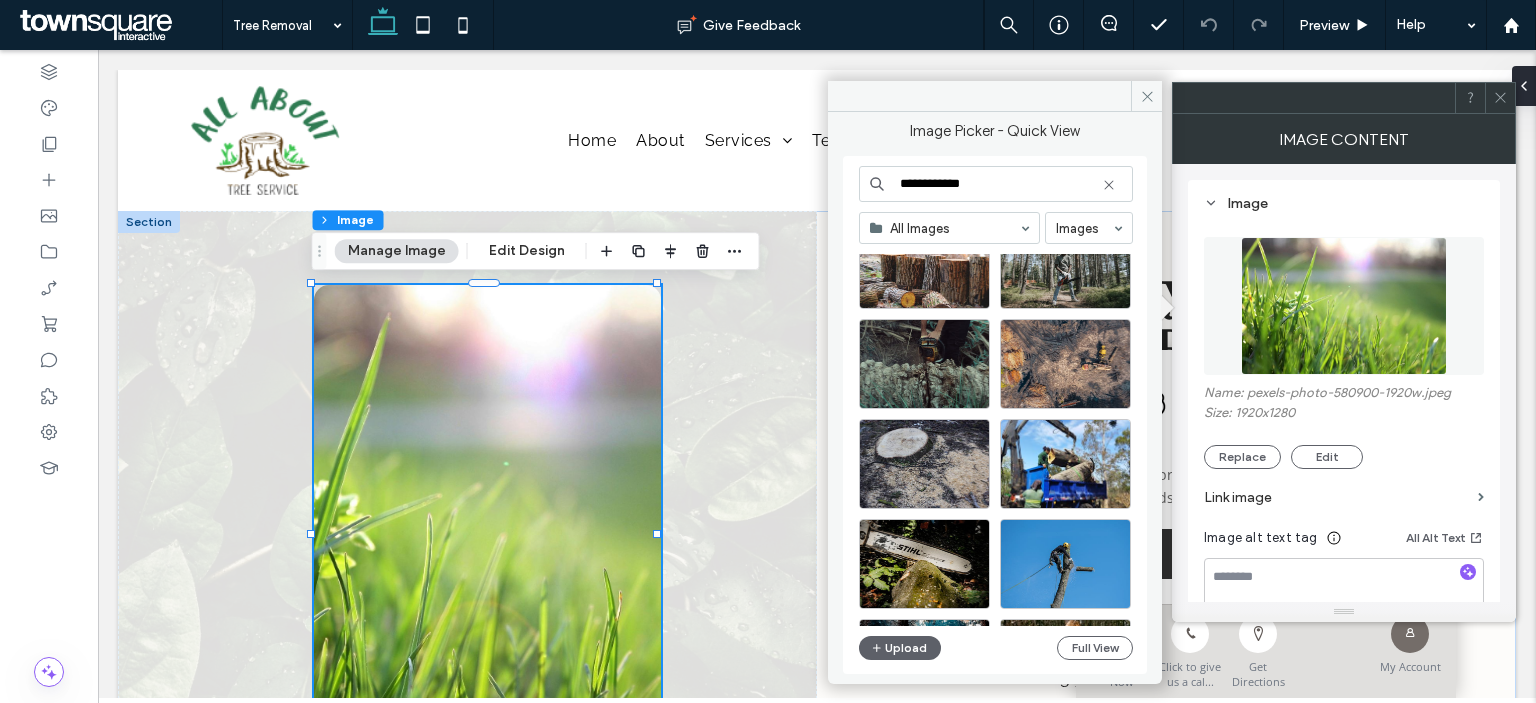 scroll, scrollTop: 100, scrollLeft: 0, axis: vertical 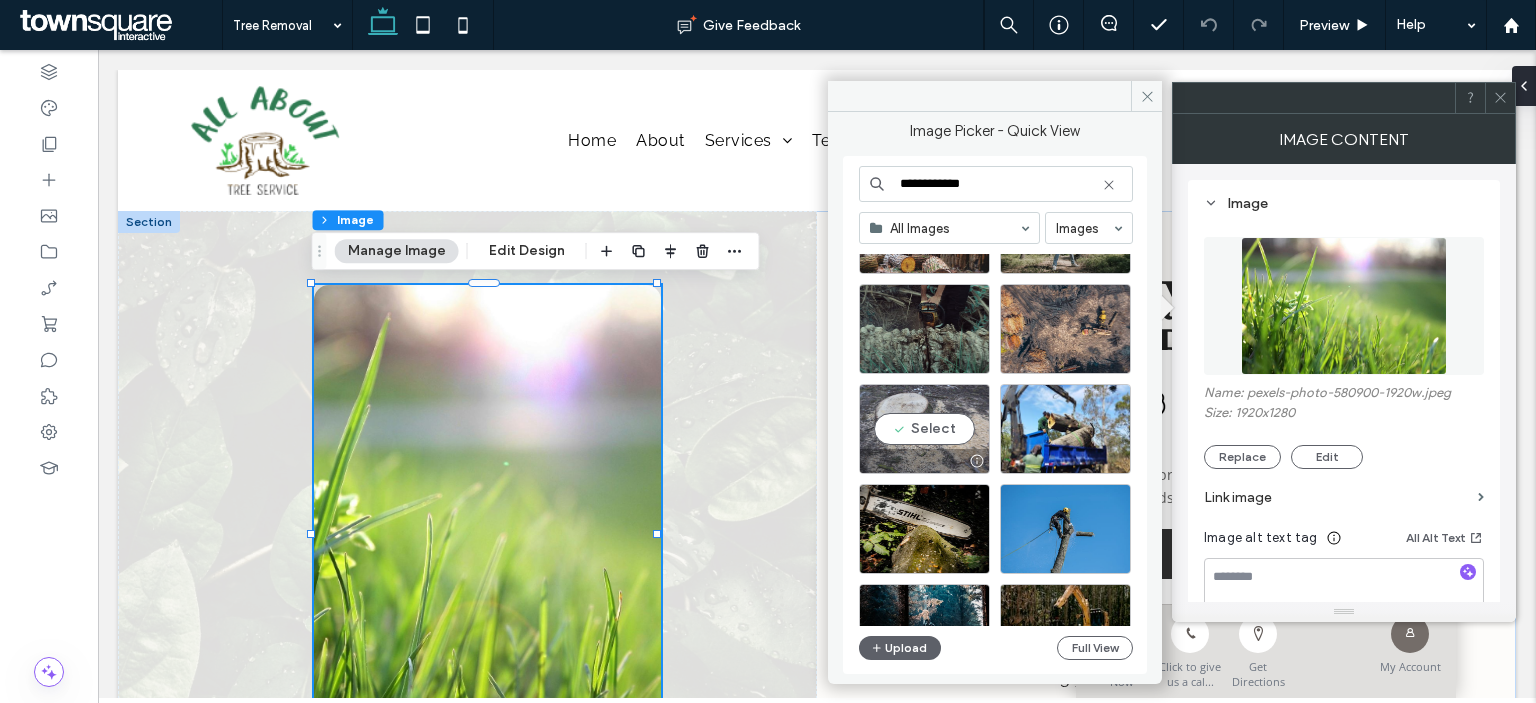 type on "**********" 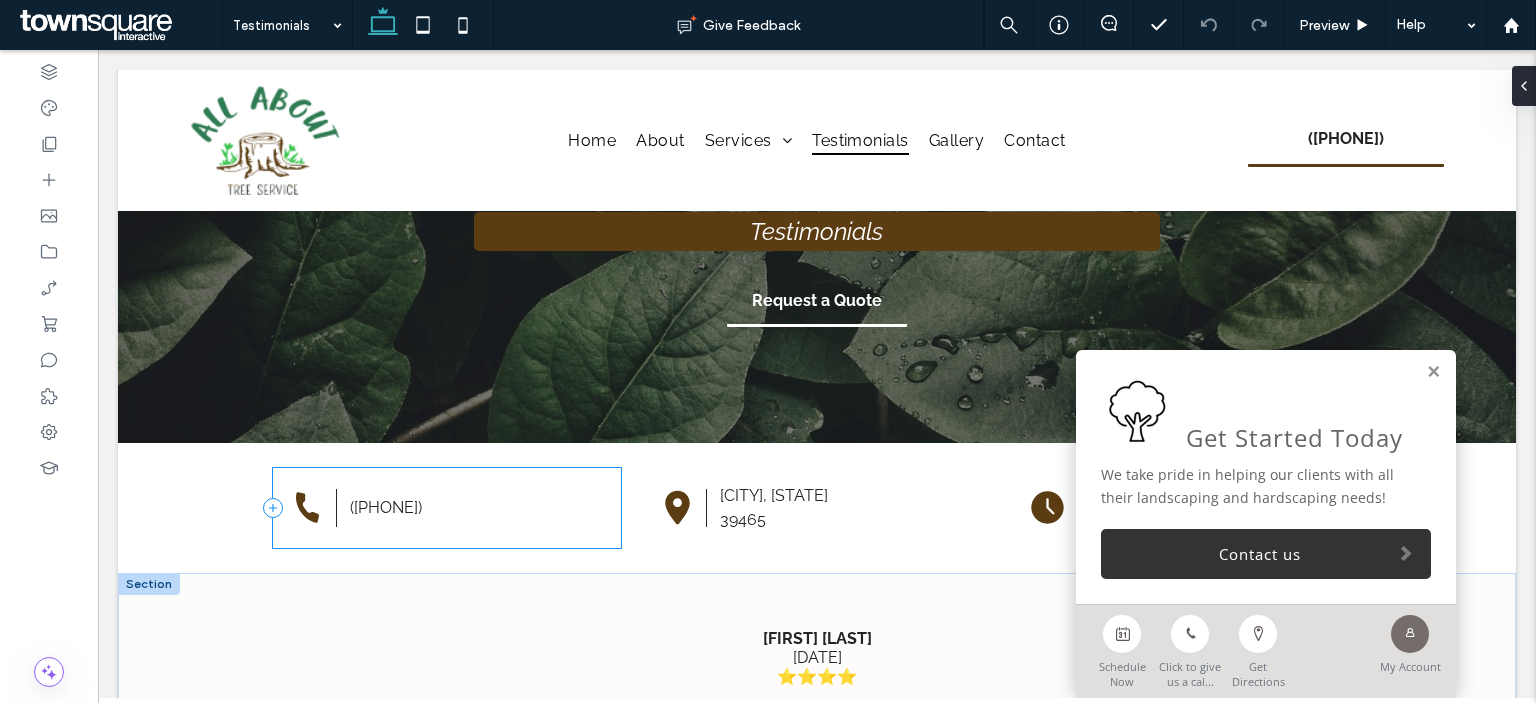 scroll, scrollTop: 500, scrollLeft: 0, axis: vertical 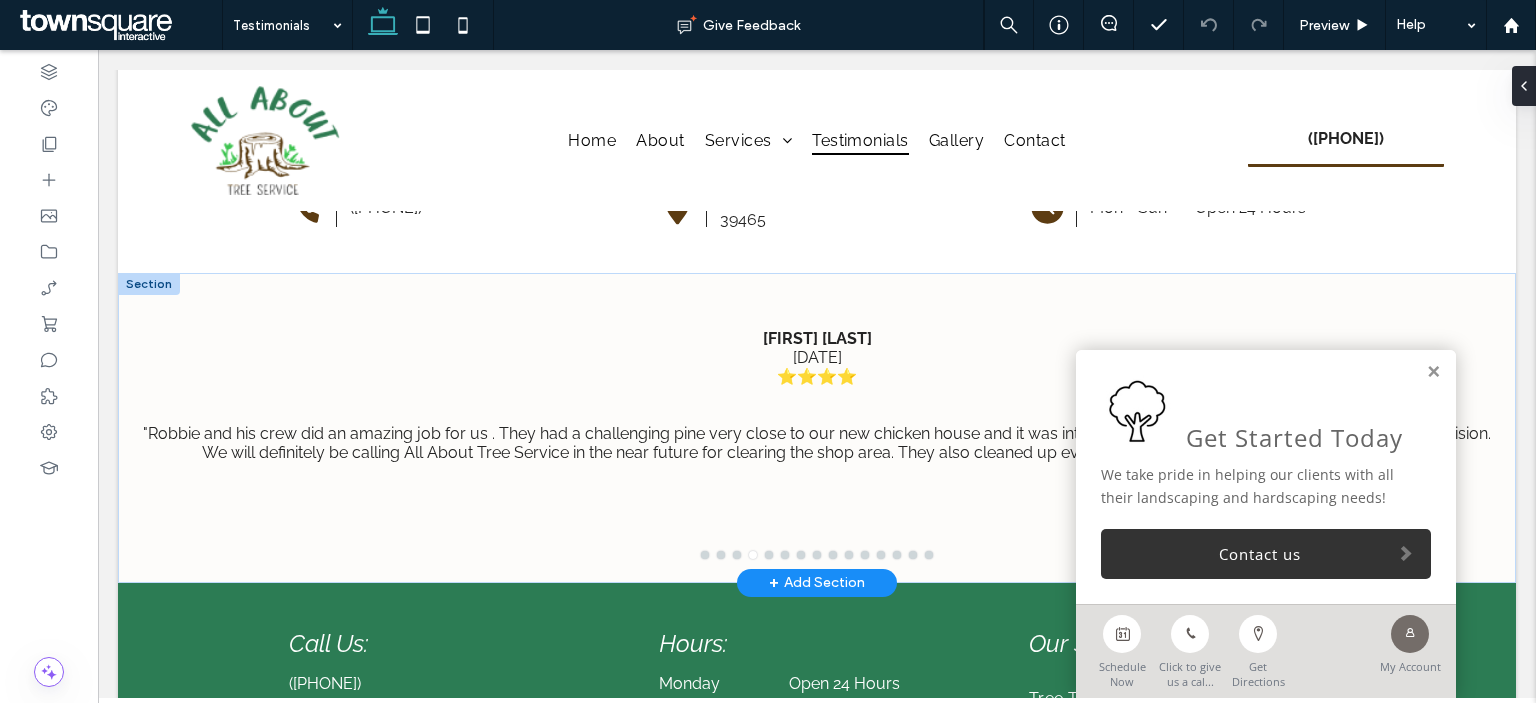 click at bounding box center [149, 284] 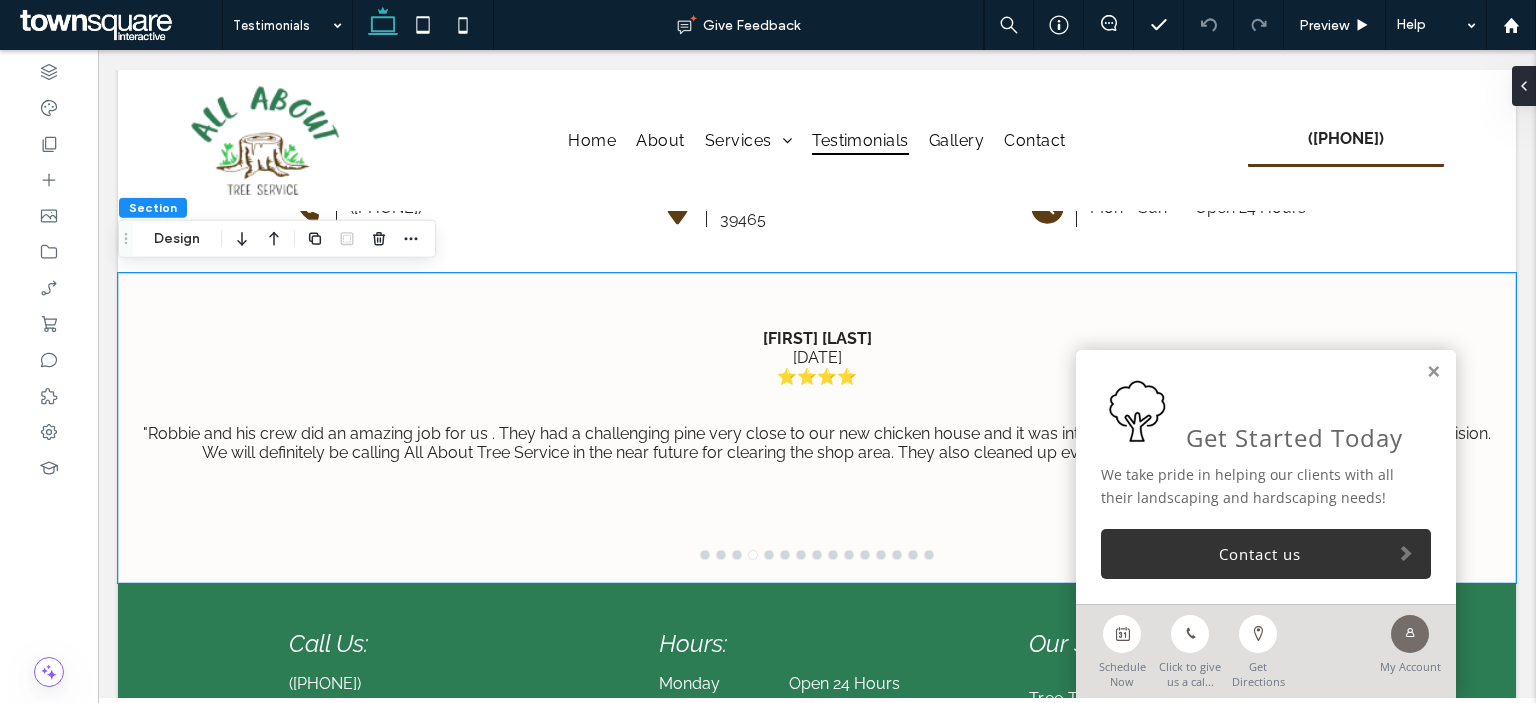 click on "Section Design" at bounding box center [277, 239] 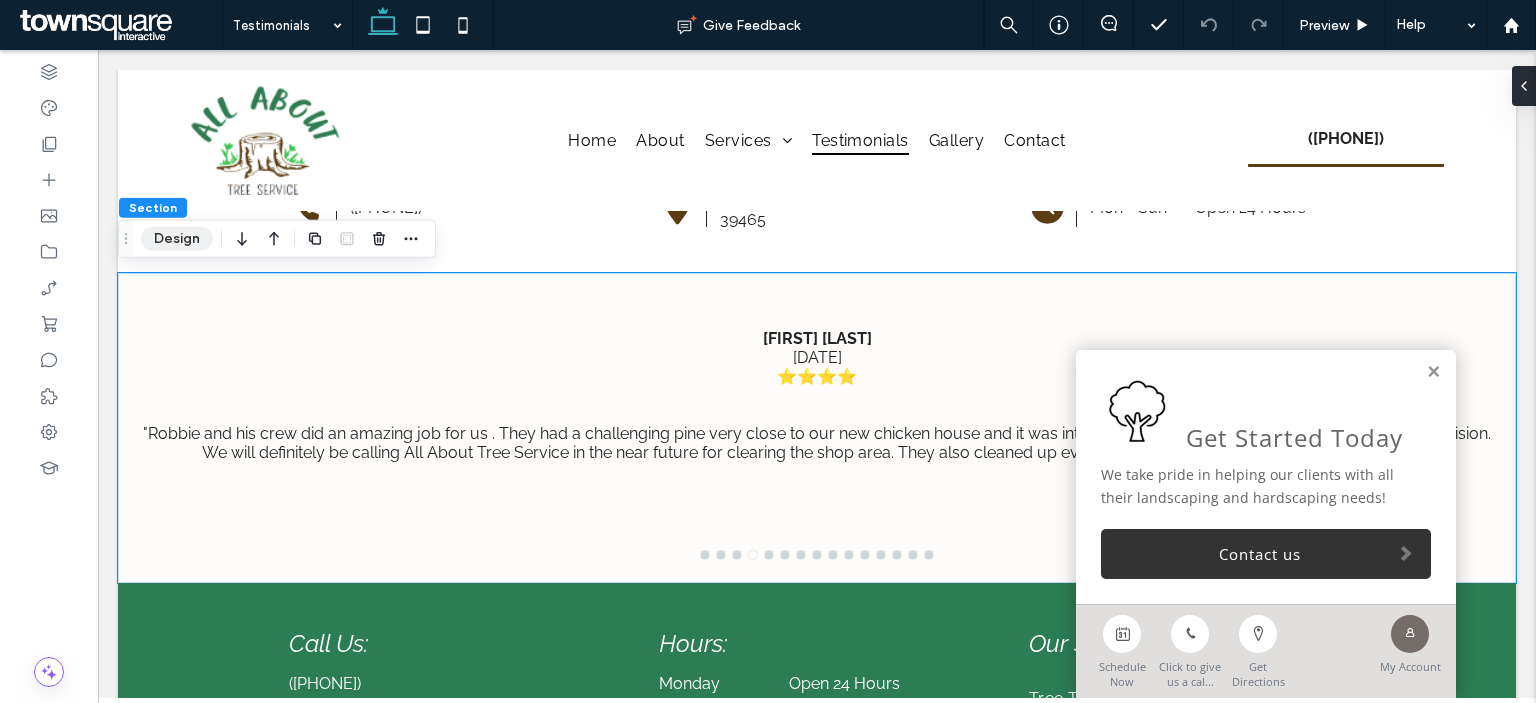 click on "Design" at bounding box center (177, 239) 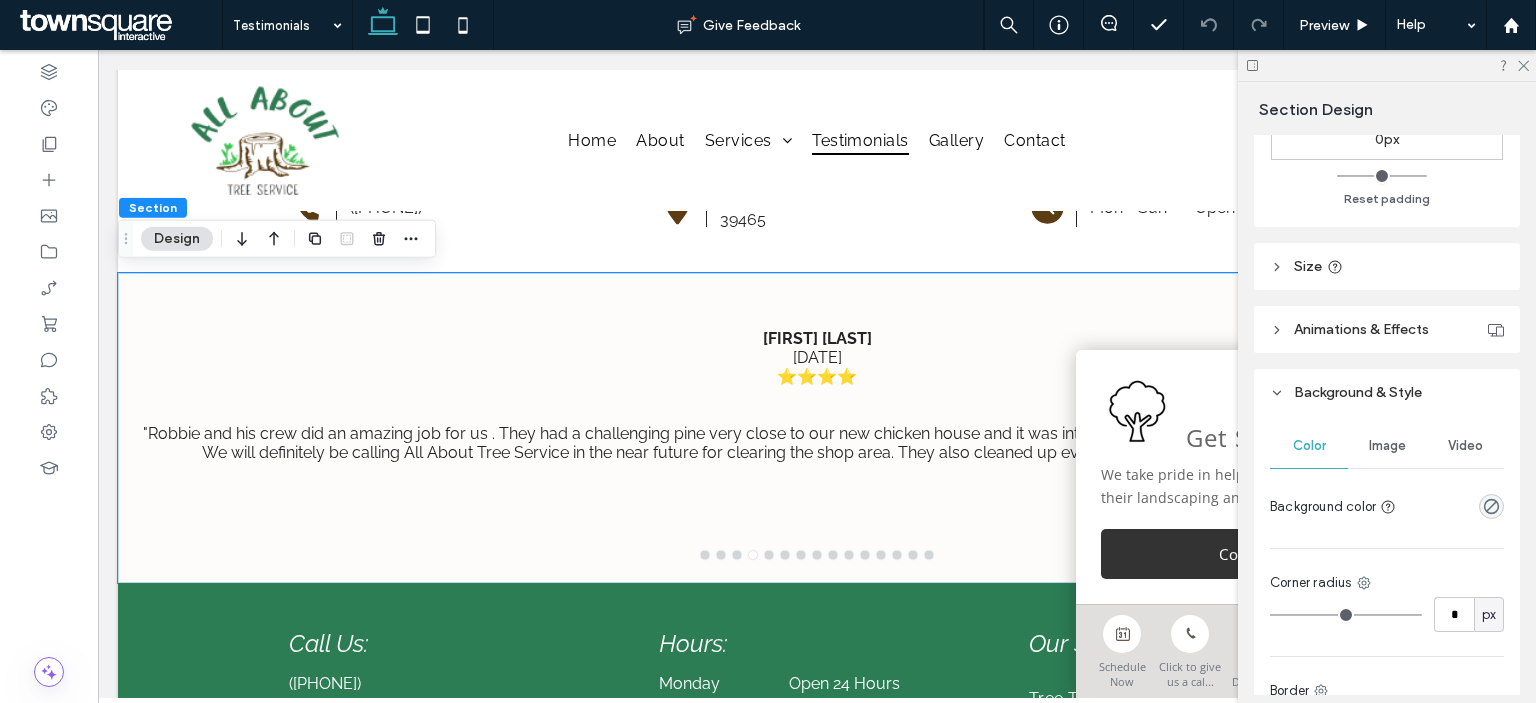 scroll, scrollTop: 600, scrollLeft: 0, axis: vertical 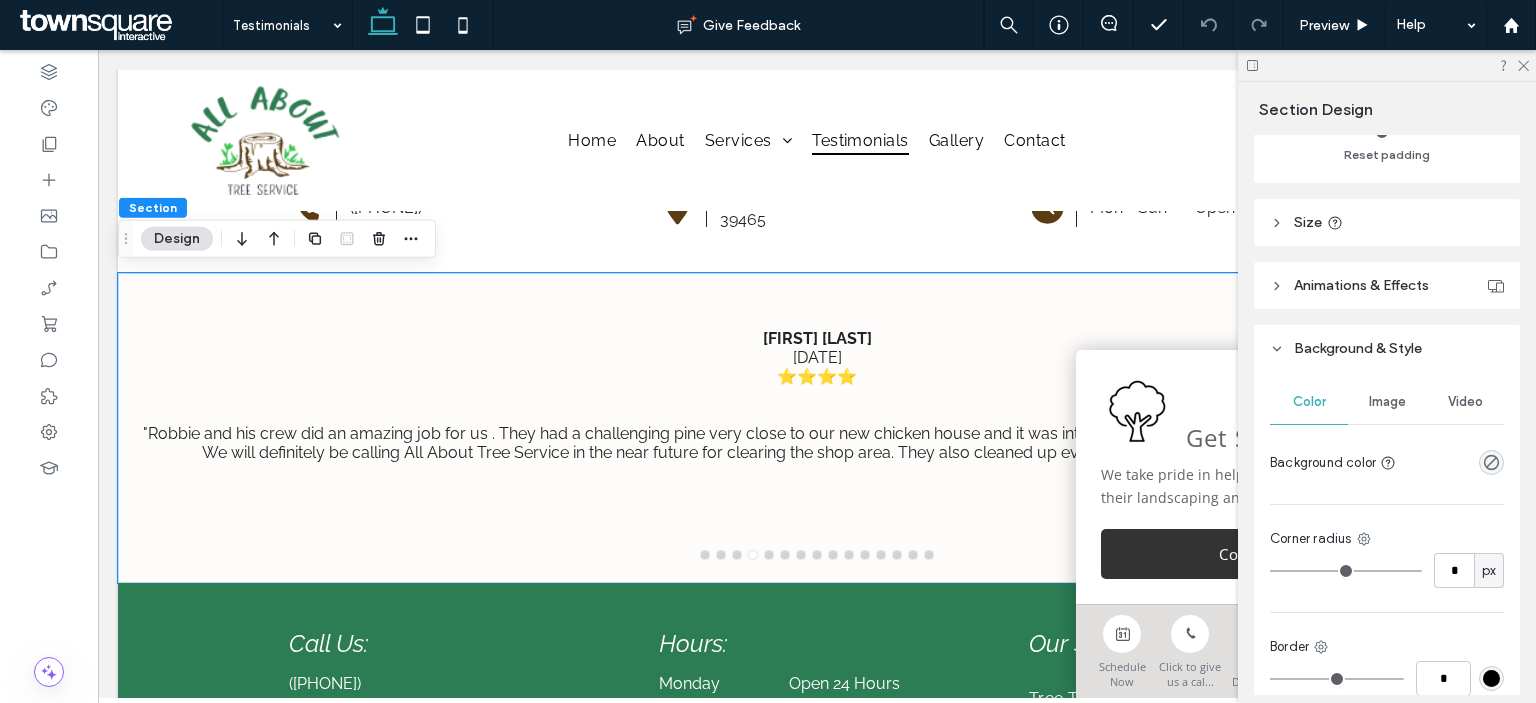 click on "Image" at bounding box center (1387, 402) 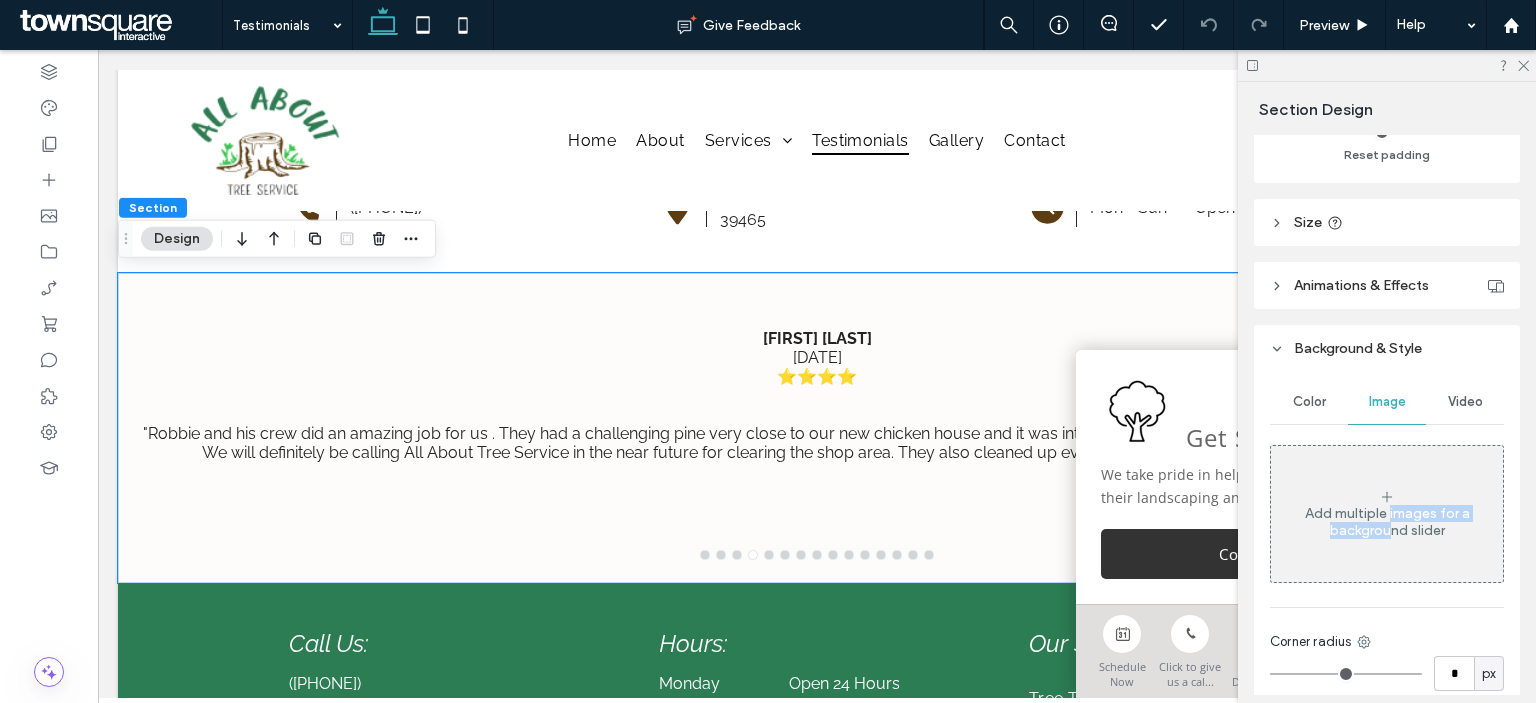 drag, startPoint x: 1384, startPoint y: 522, endPoint x: 1374, endPoint y: 519, distance: 10.440307 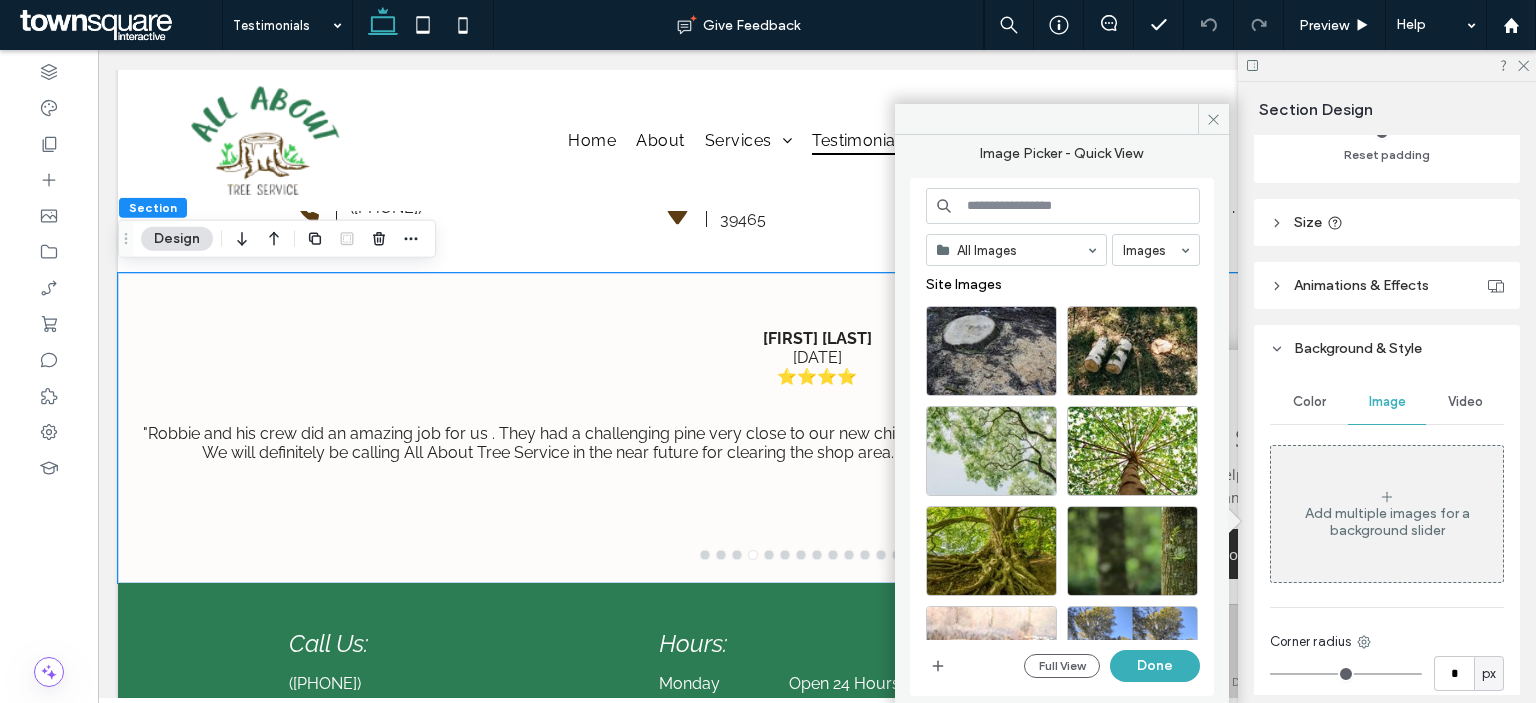 click at bounding box center [1063, 206] 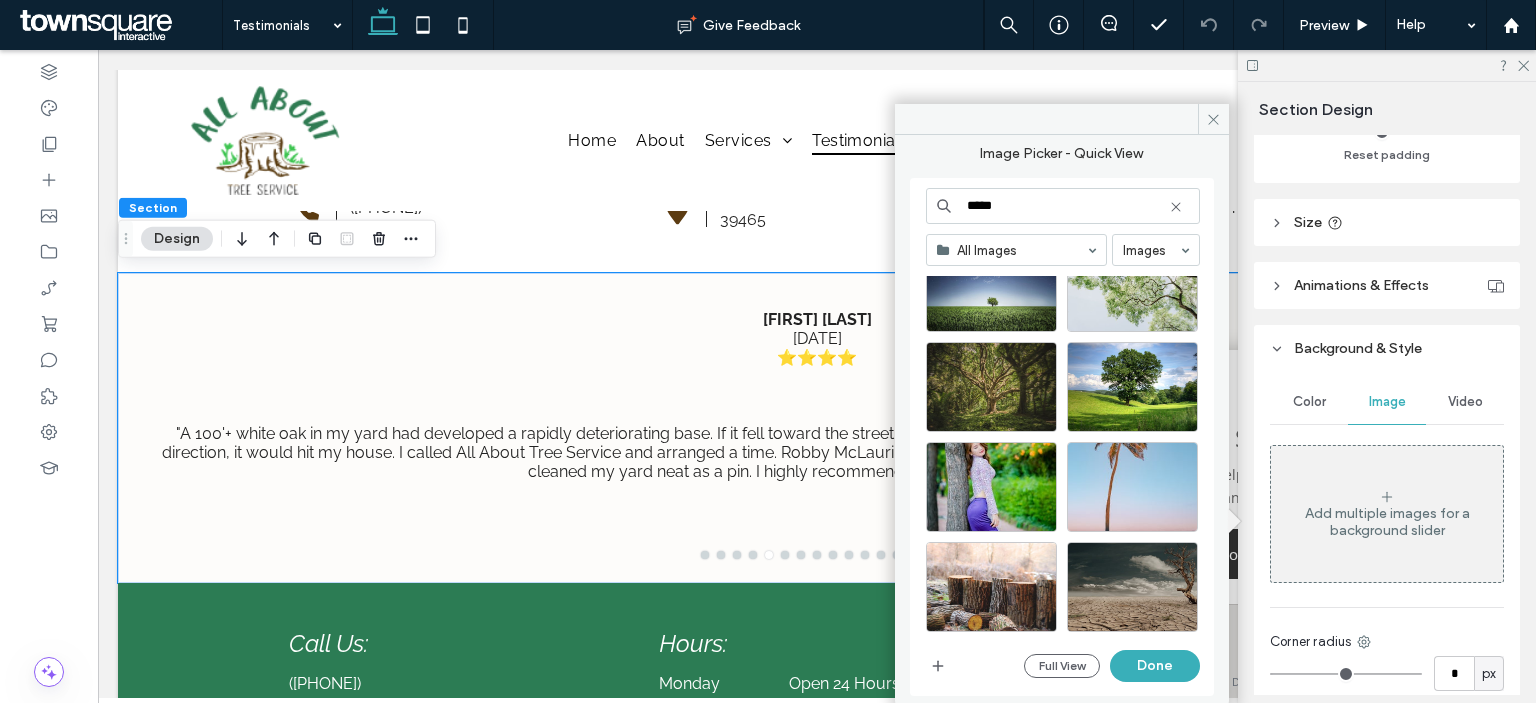 scroll, scrollTop: 865, scrollLeft: 0, axis: vertical 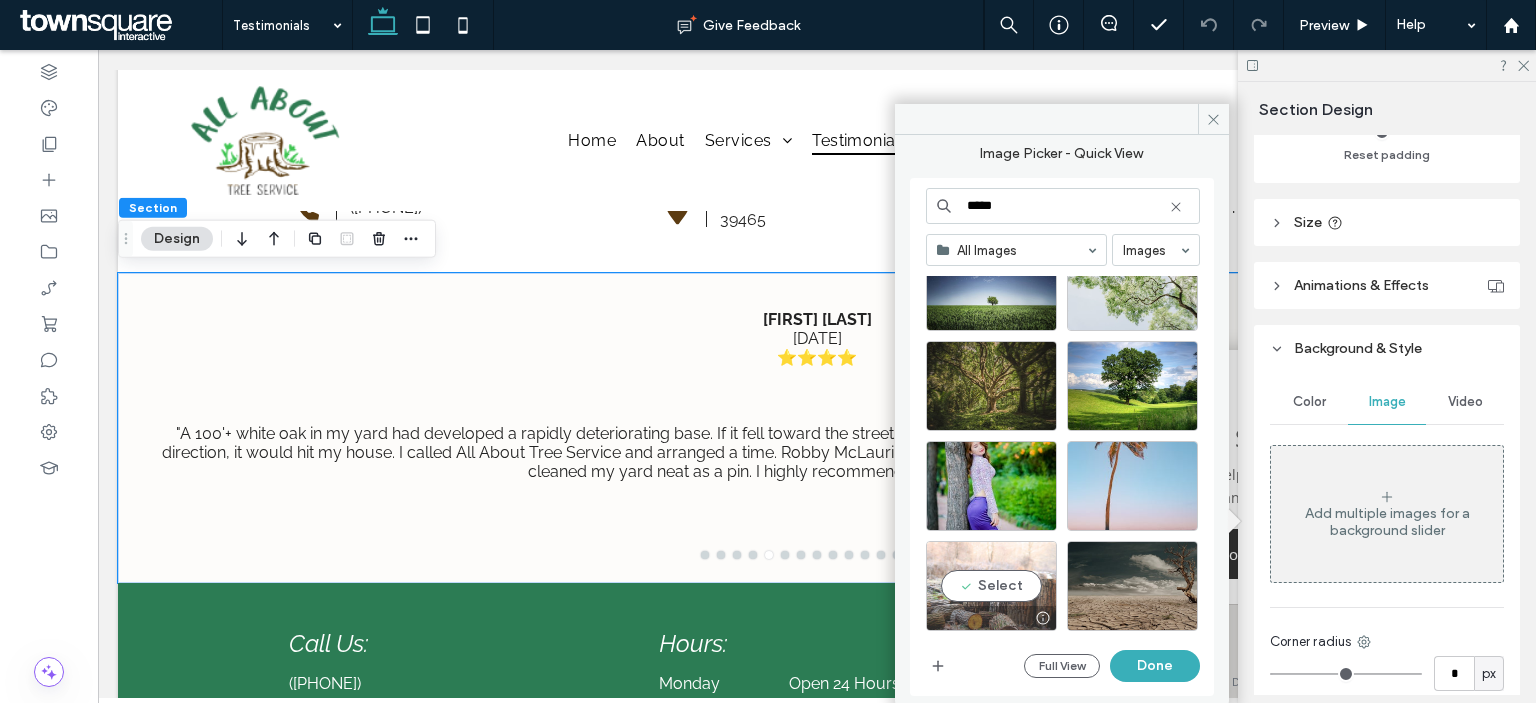 type on "****" 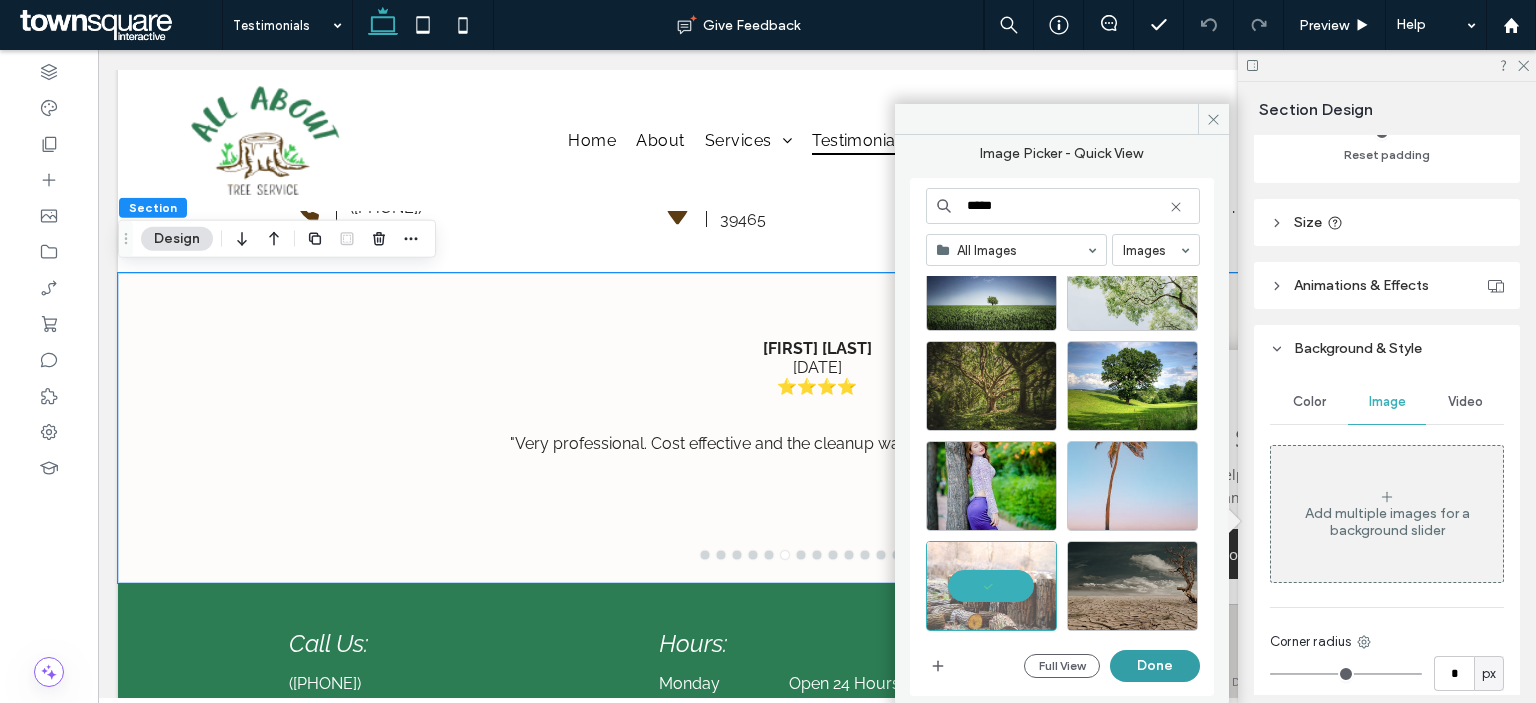 click on "Done" at bounding box center [1155, 666] 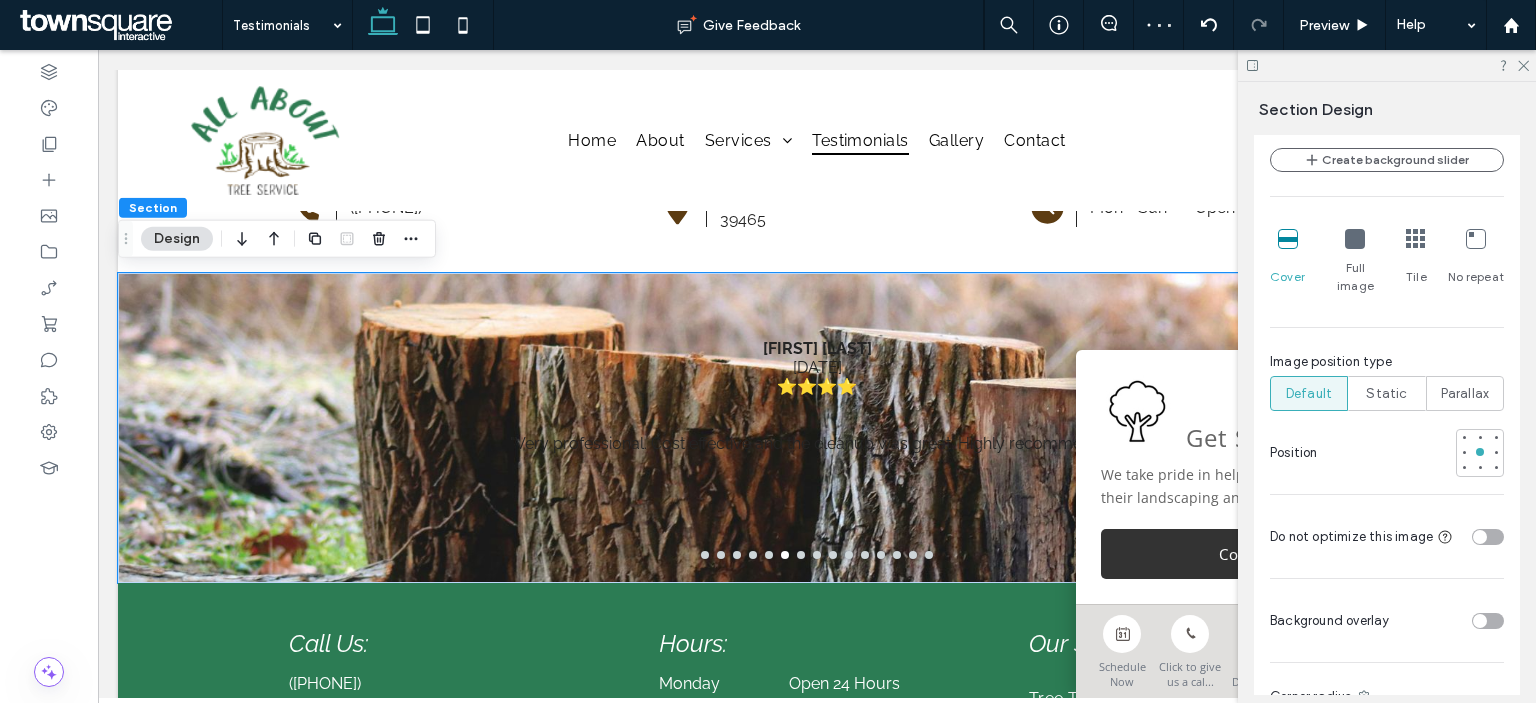scroll, scrollTop: 1300, scrollLeft: 0, axis: vertical 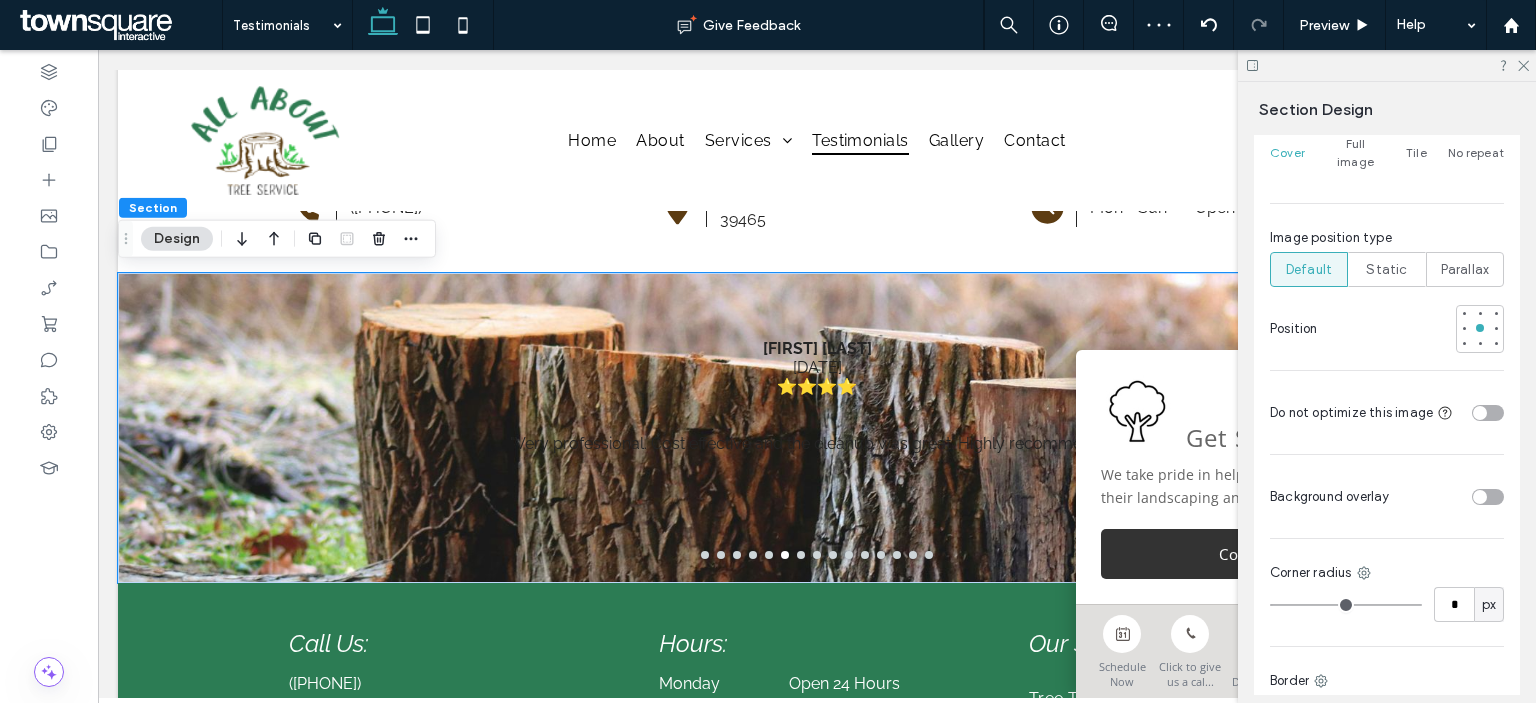 click at bounding box center (1488, 497) 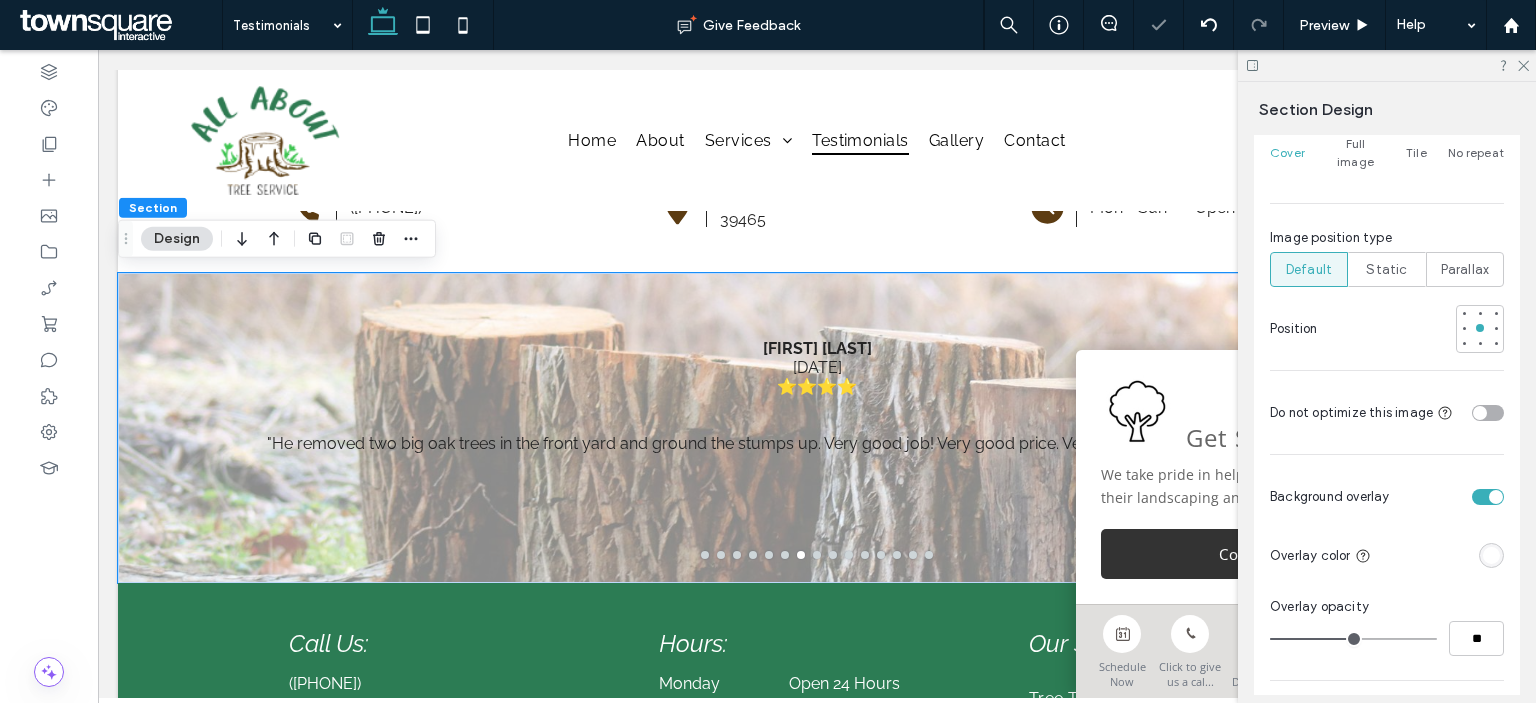click at bounding box center [1491, 555] 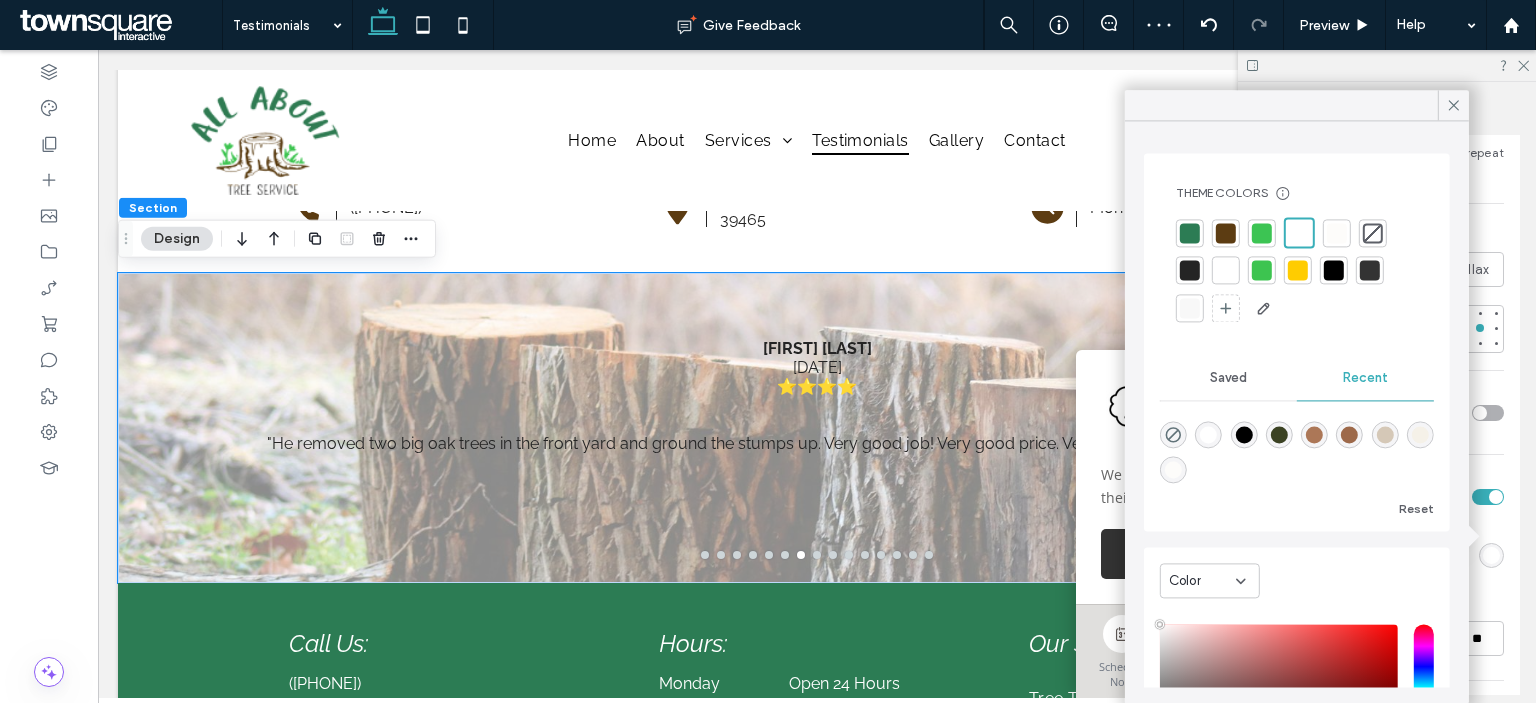 click at bounding box center [1491, 555] 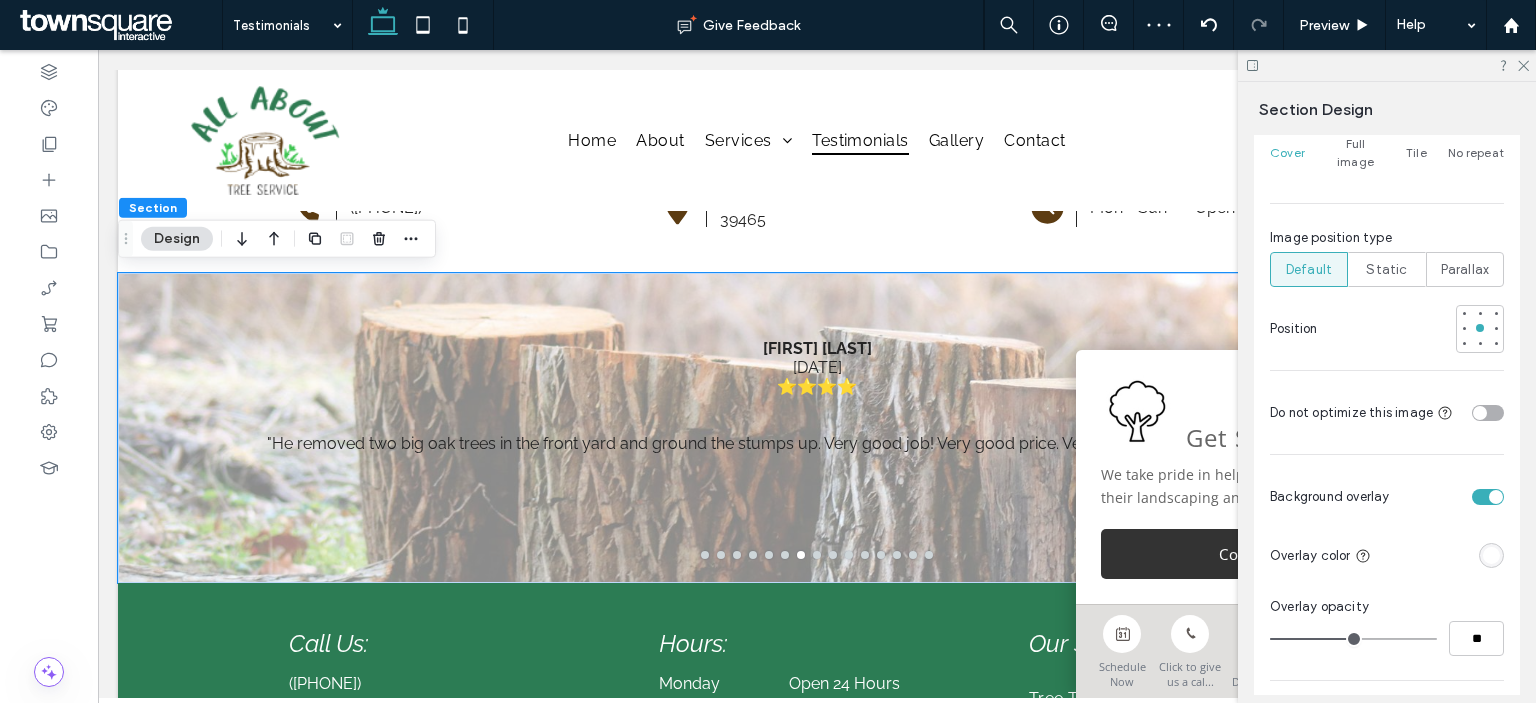 scroll, scrollTop: 1600, scrollLeft: 0, axis: vertical 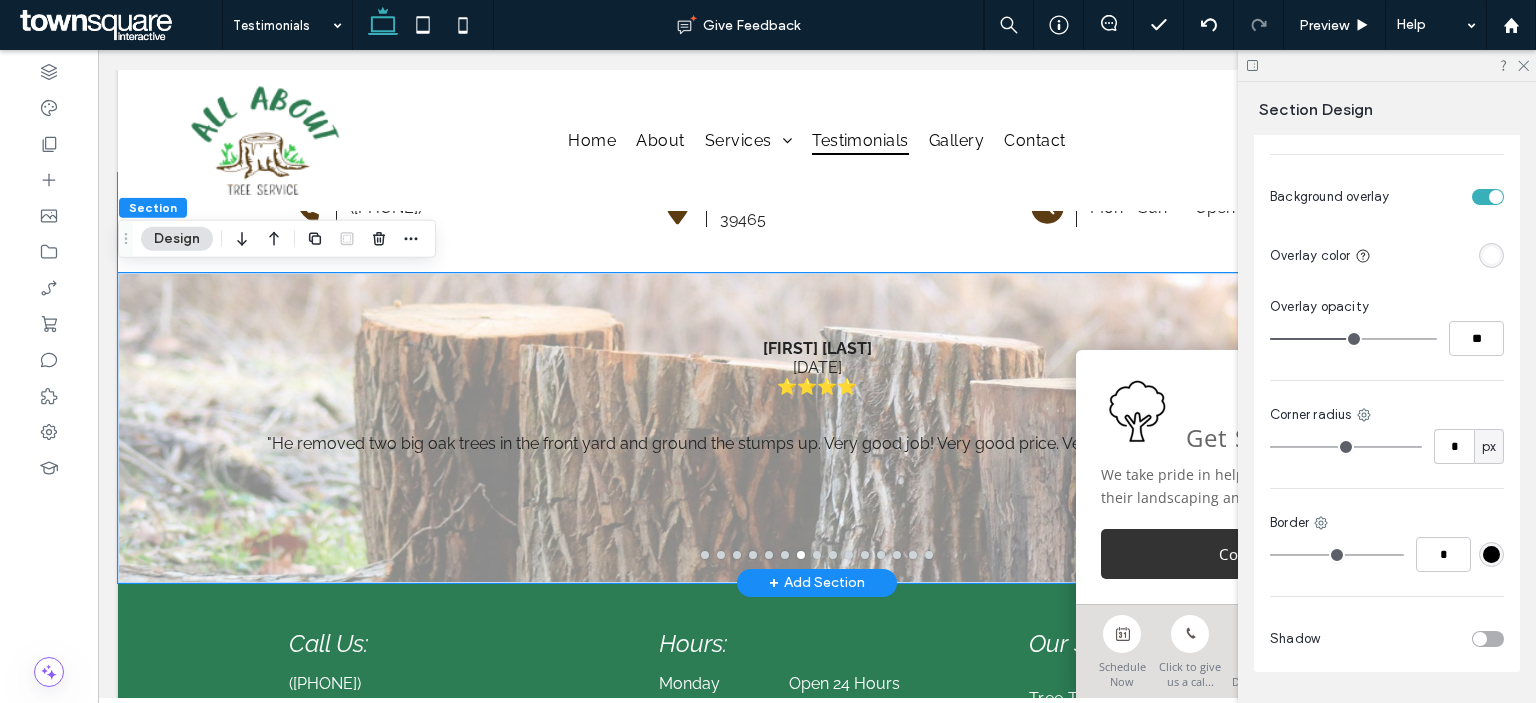 click on "Terry Brock 2025-02-12 ⭐⭐⭐⭐ "He removed two big oak trees in the front yard and ground the stumps up. Very good job! Very good price. Very nice crew! Know what they’re doing!"" at bounding box center (817, 390) 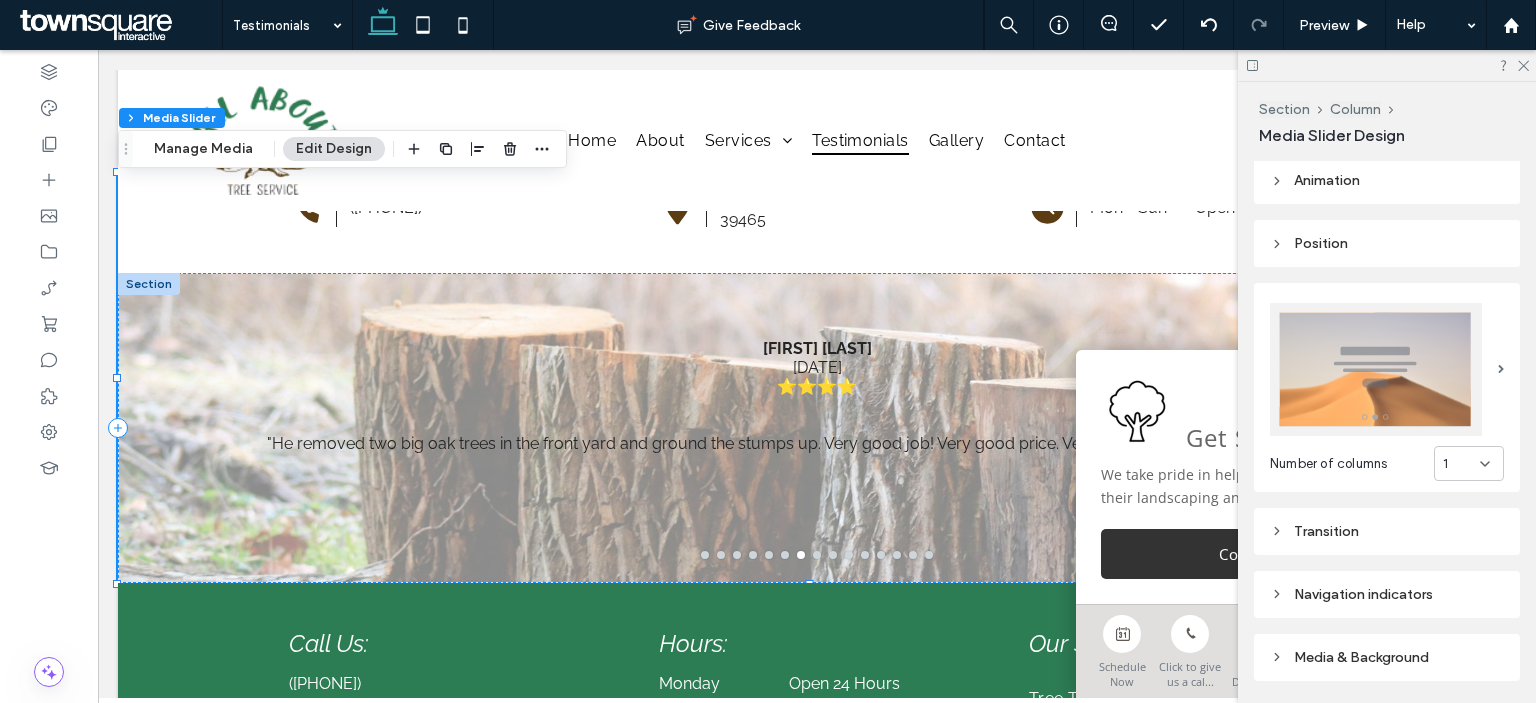 scroll, scrollTop: 744, scrollLeft: 0, axis: vertical 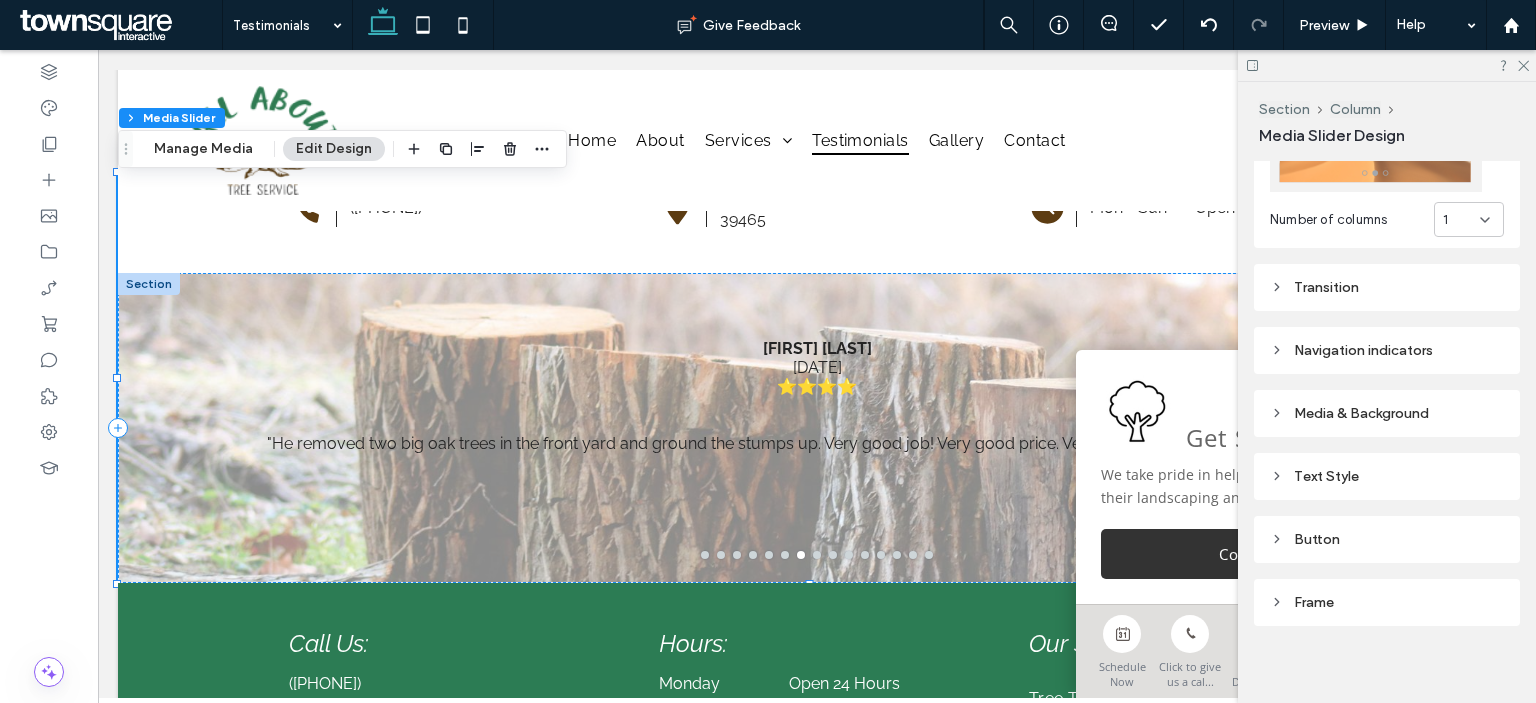 click on "Text Style" at bounding box center [1387, 476] 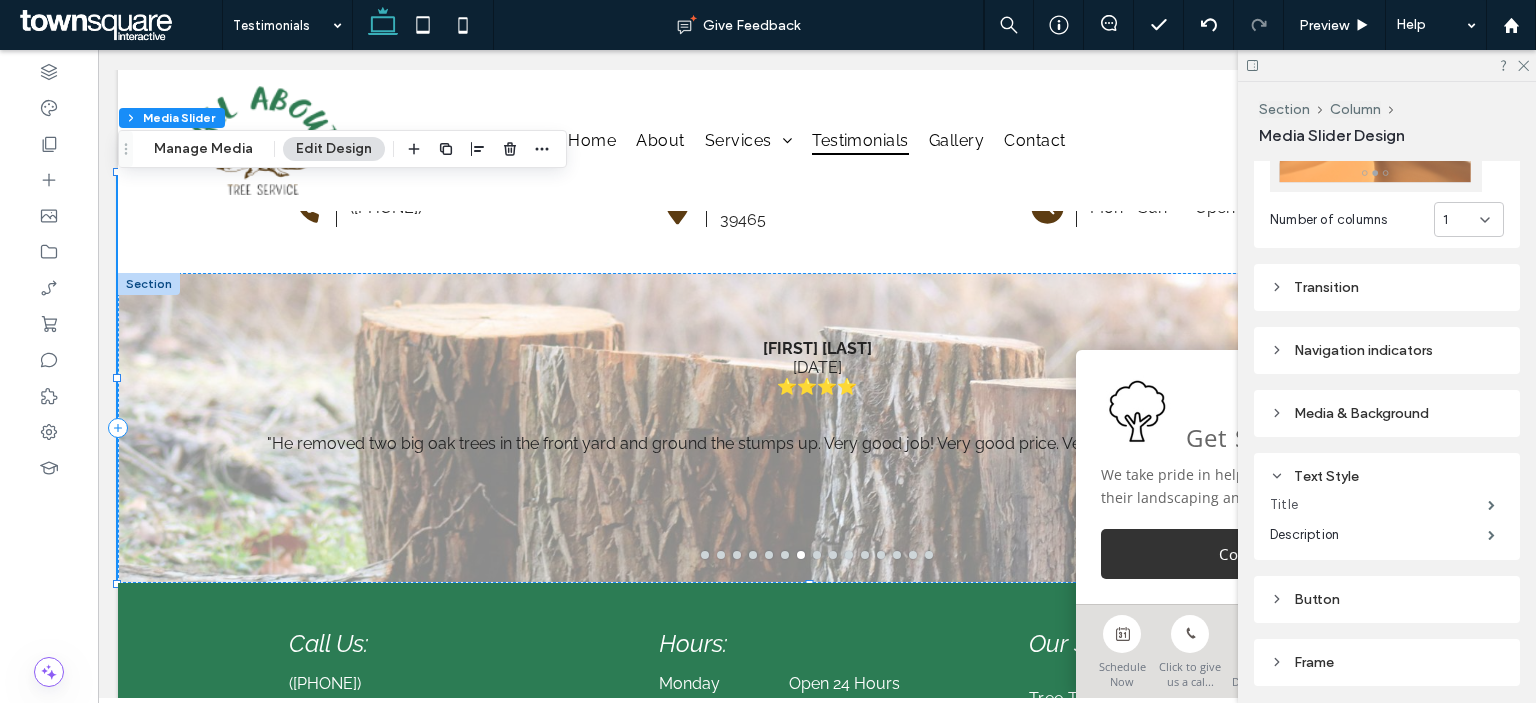 click on "Title" at bounding box center (1379, 505) 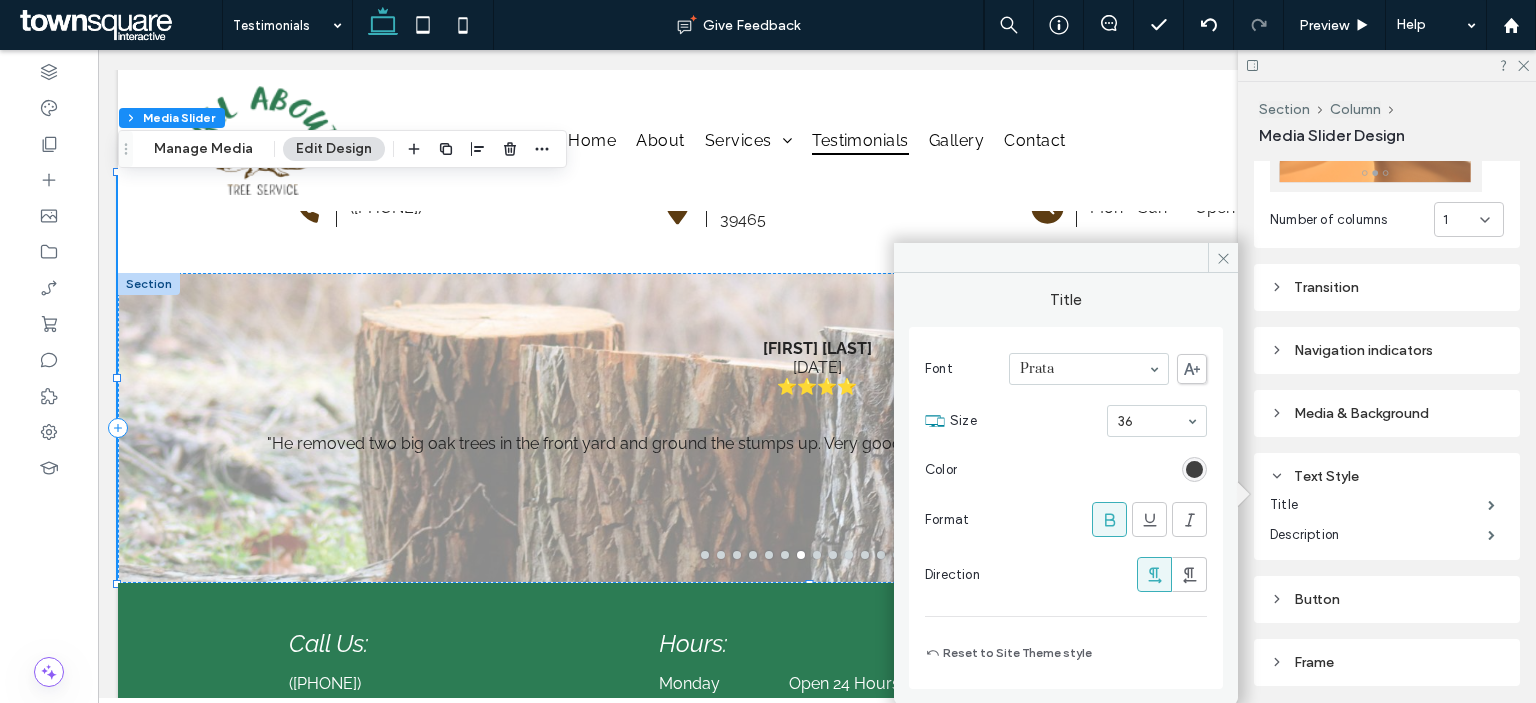 click at bounding box center (1194, 469) 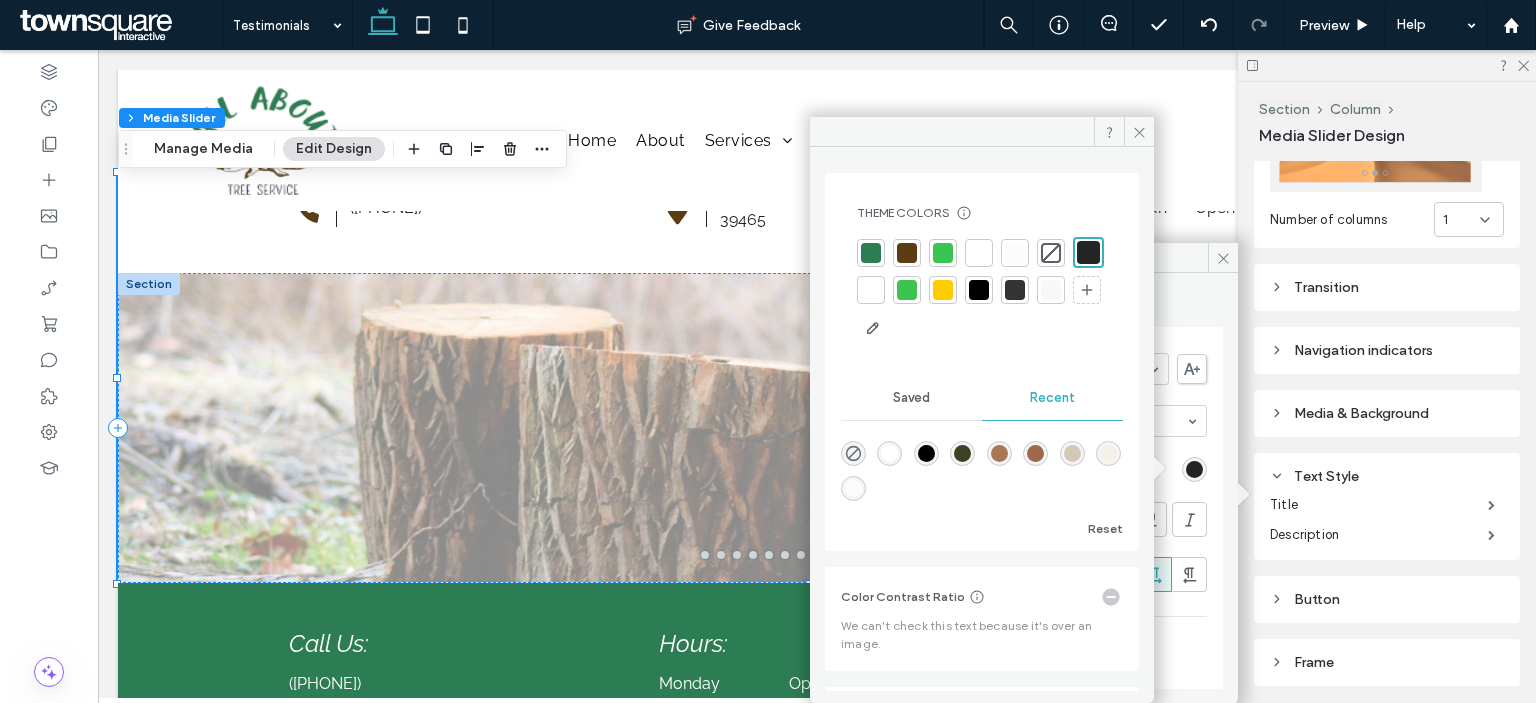 click at bounding box center [979, 253] 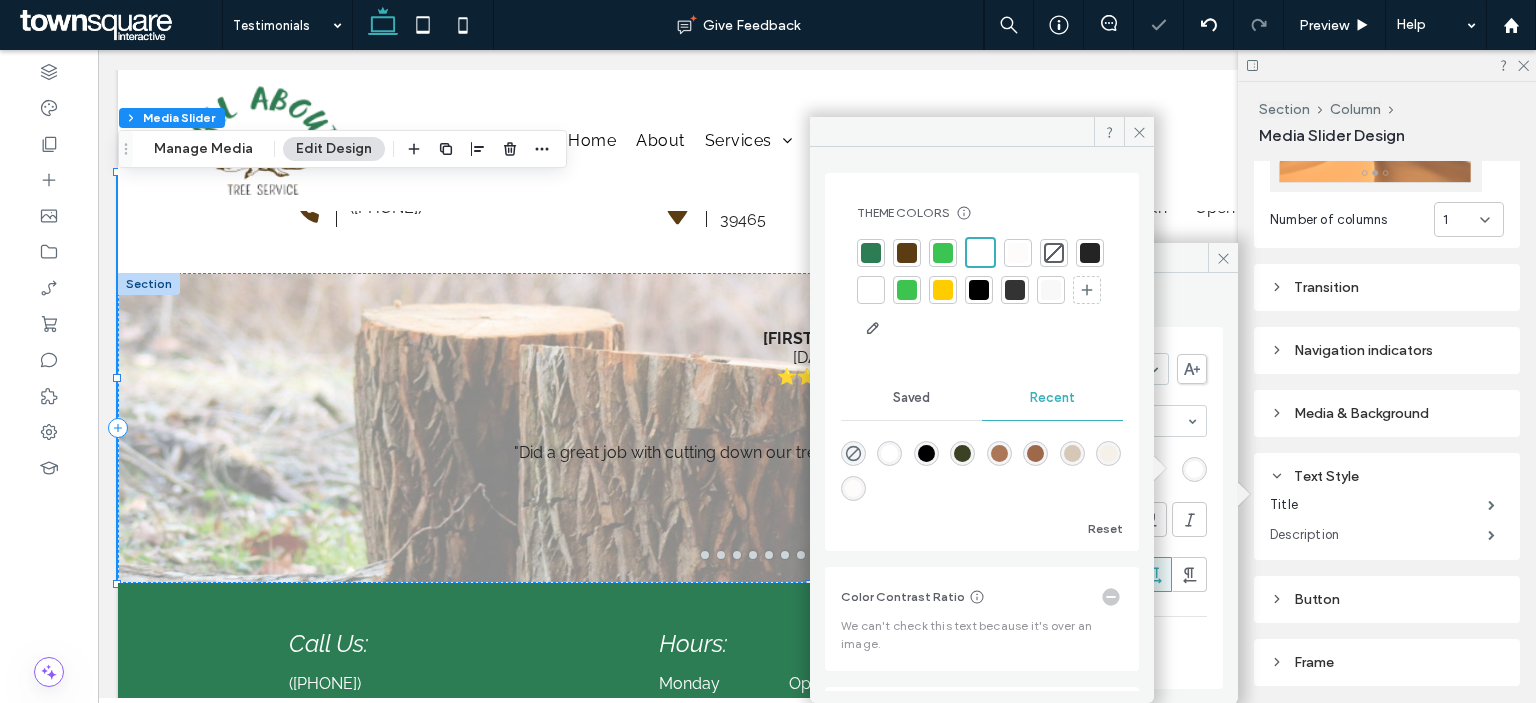 click on "Description" at bounding box center (1379, 535) 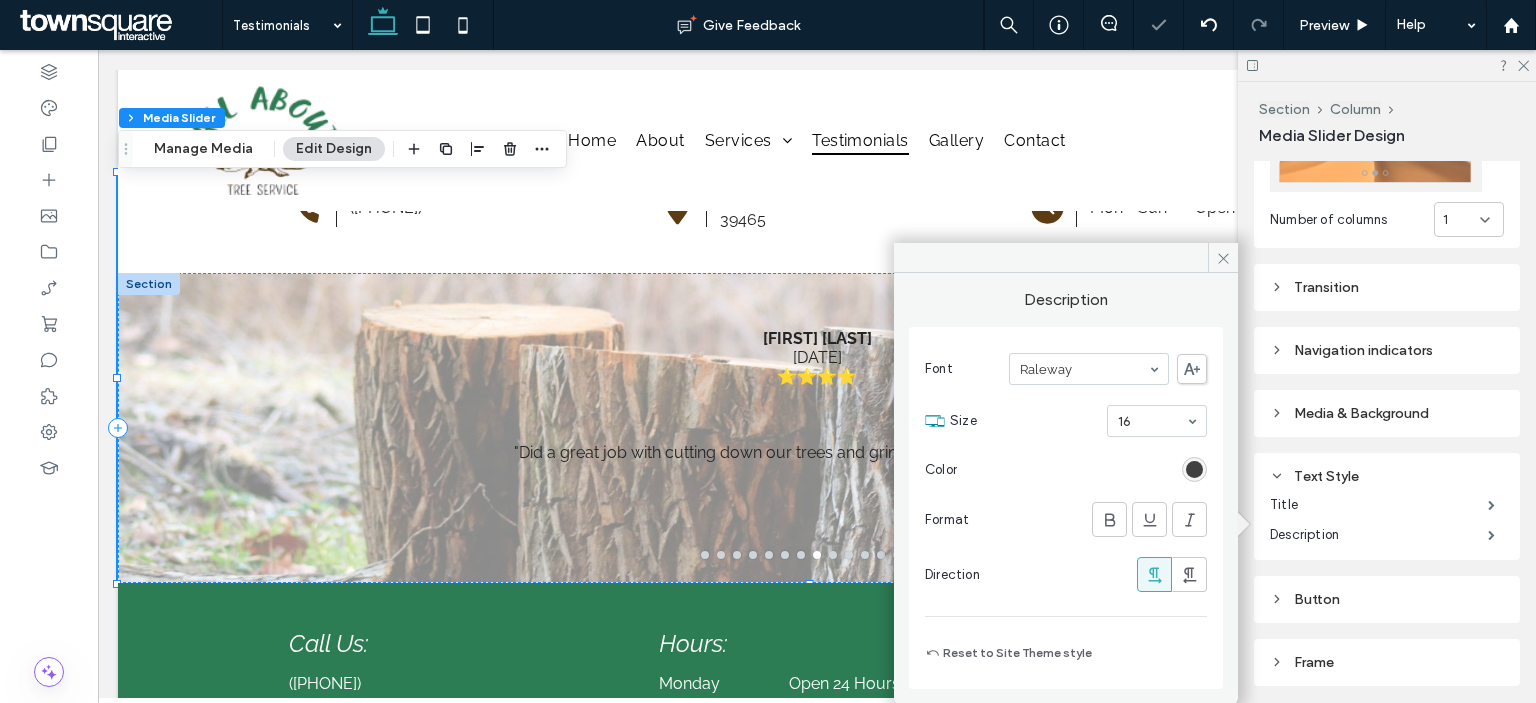 click at bounding box center (1194, 469) 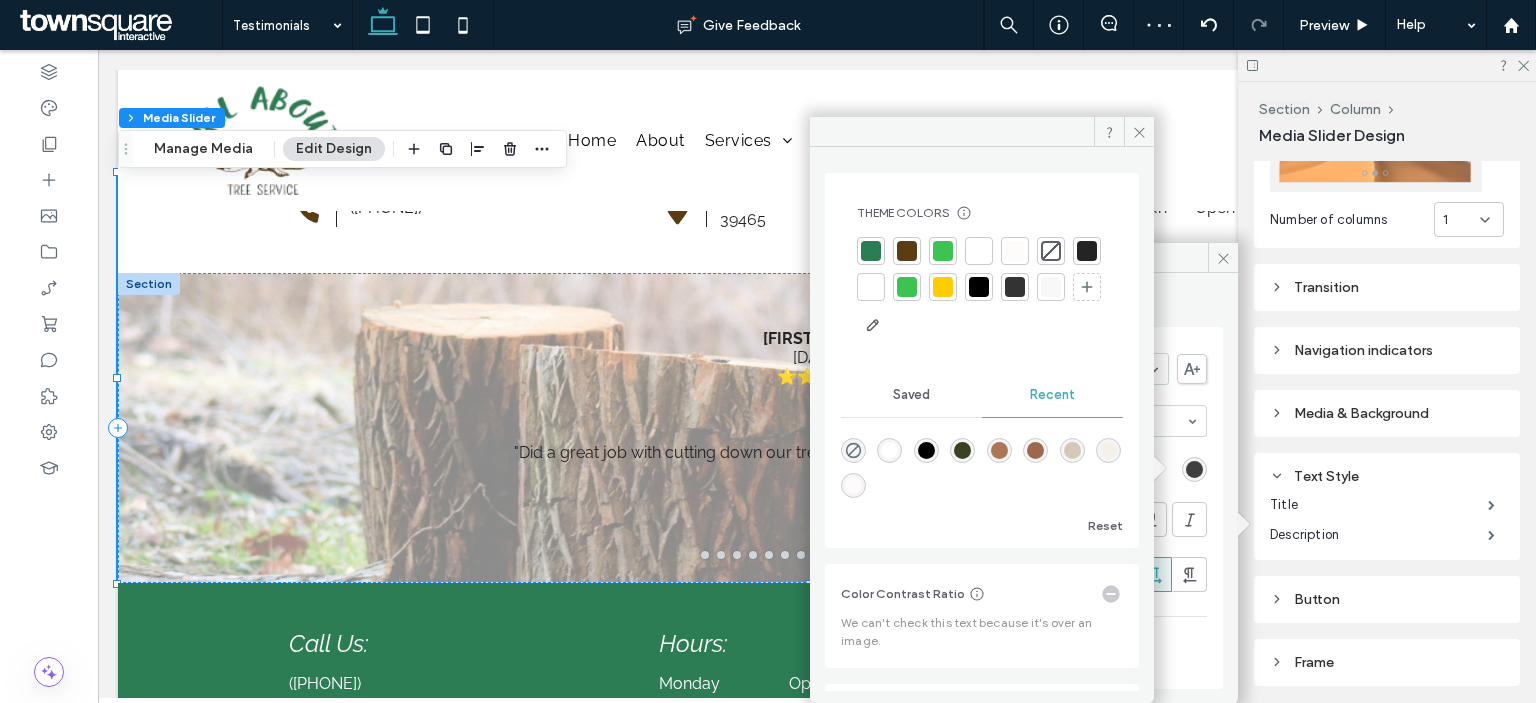 type on "****" 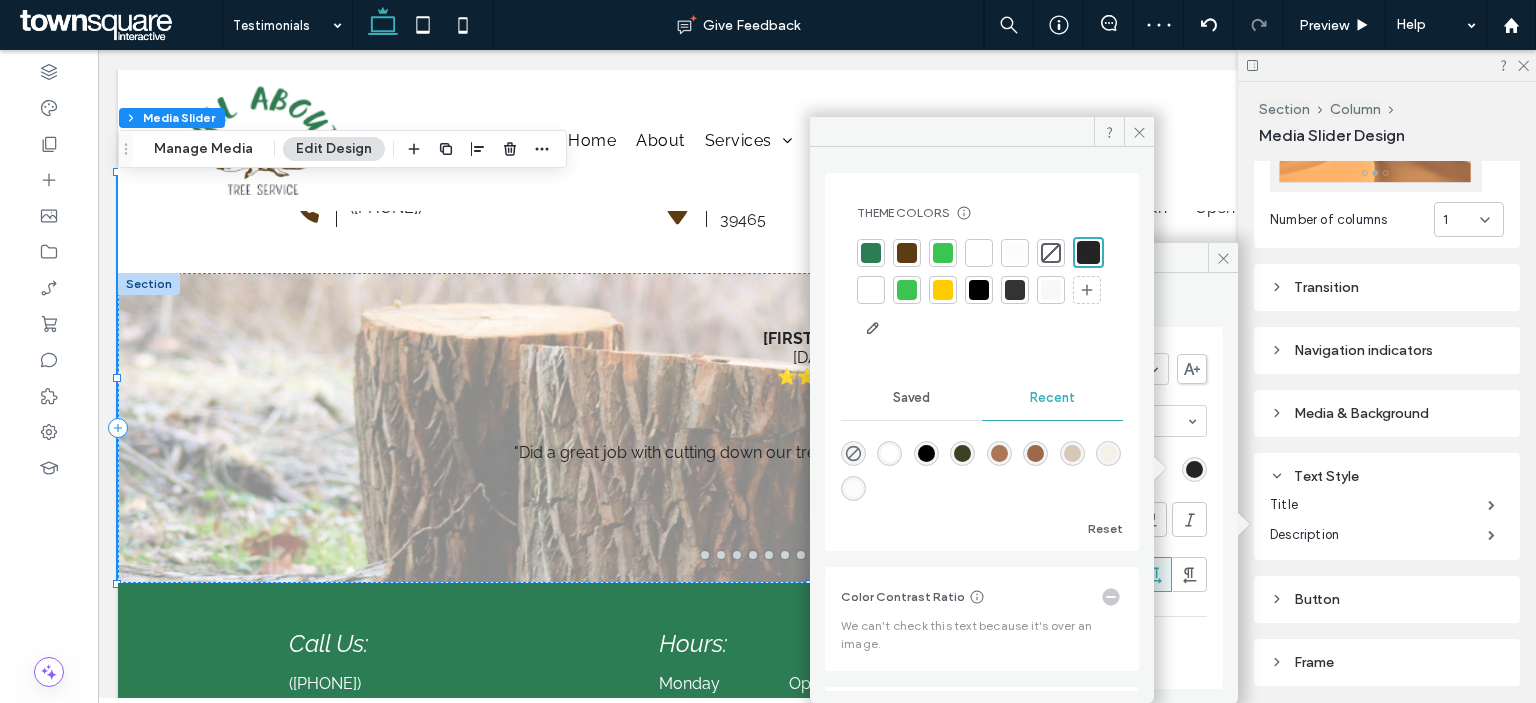click at bounding box center [979, 253] 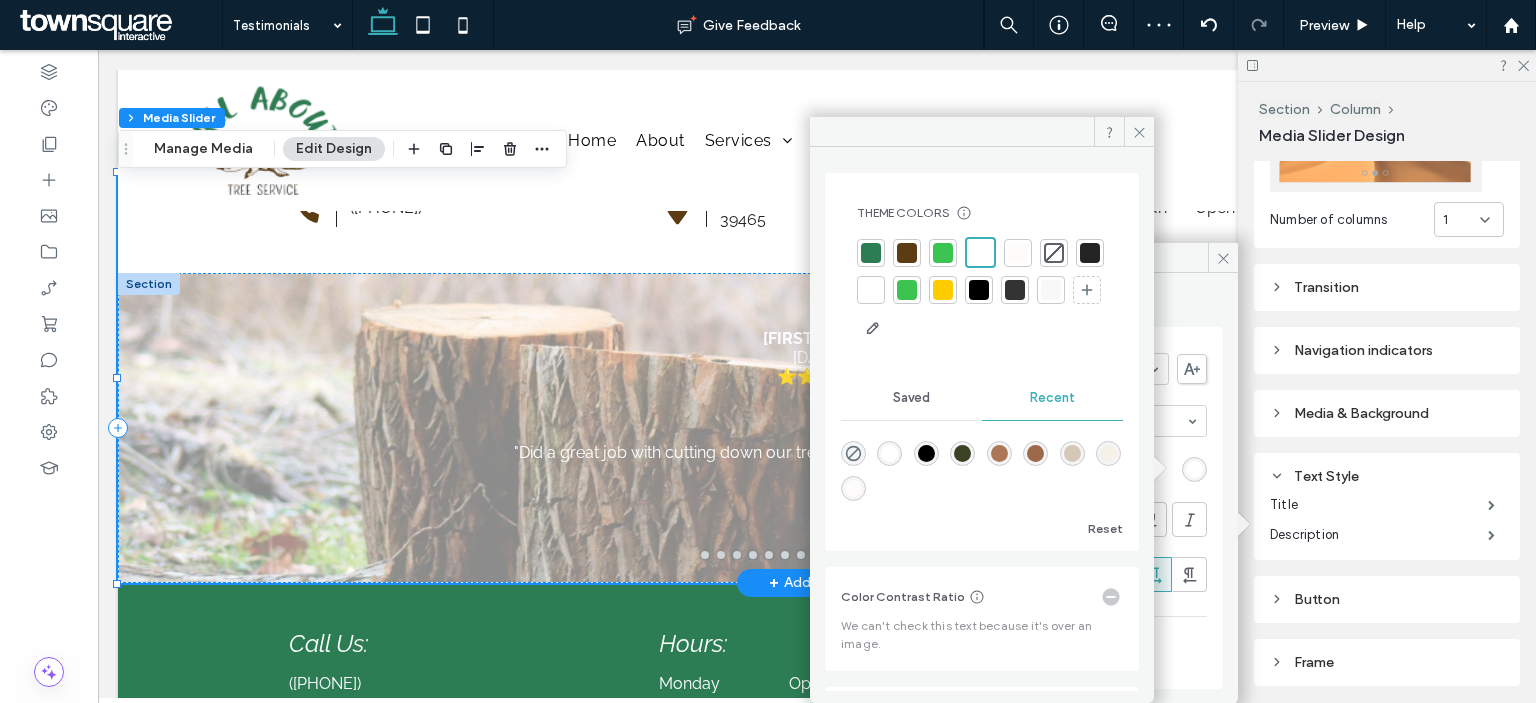 click on "Kael Claxton 2025-02-04 ⭐⭐⭐⭐ "Did a great job with cutting down our trees and grinding the stumps in oak grove!"" at bounding box center (817, 390) 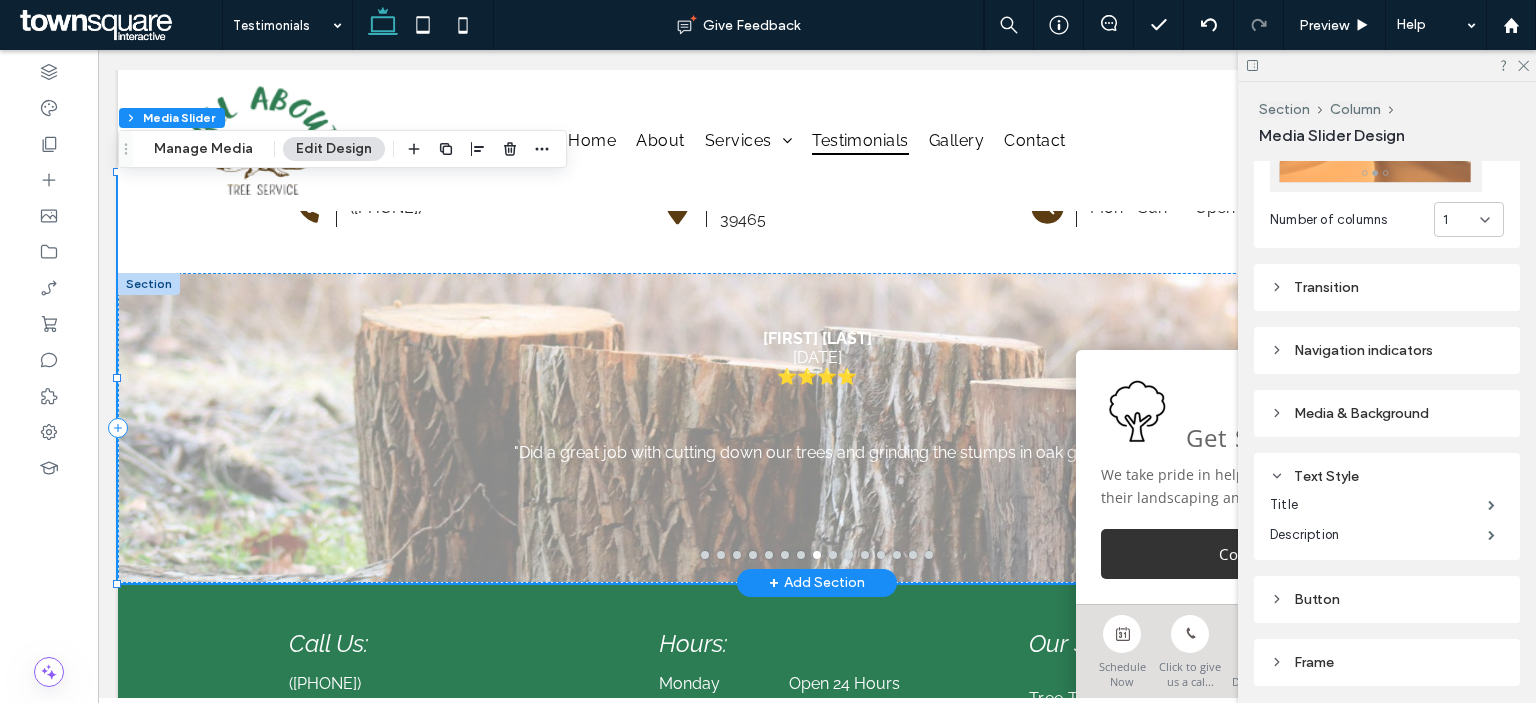 click at bounding box center [149, 284] 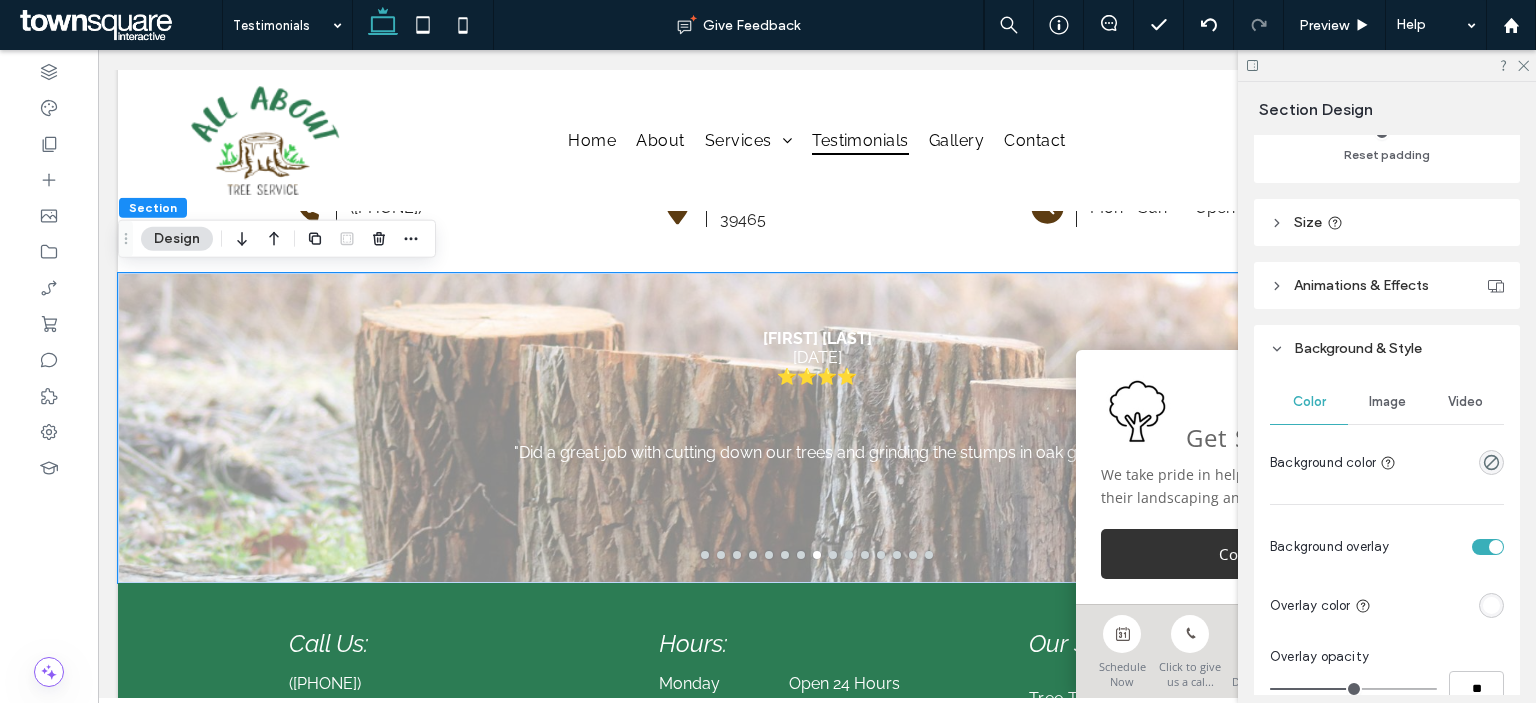 scroll, scrollTop: 1000, scrollLeft: 0, axis: vertical 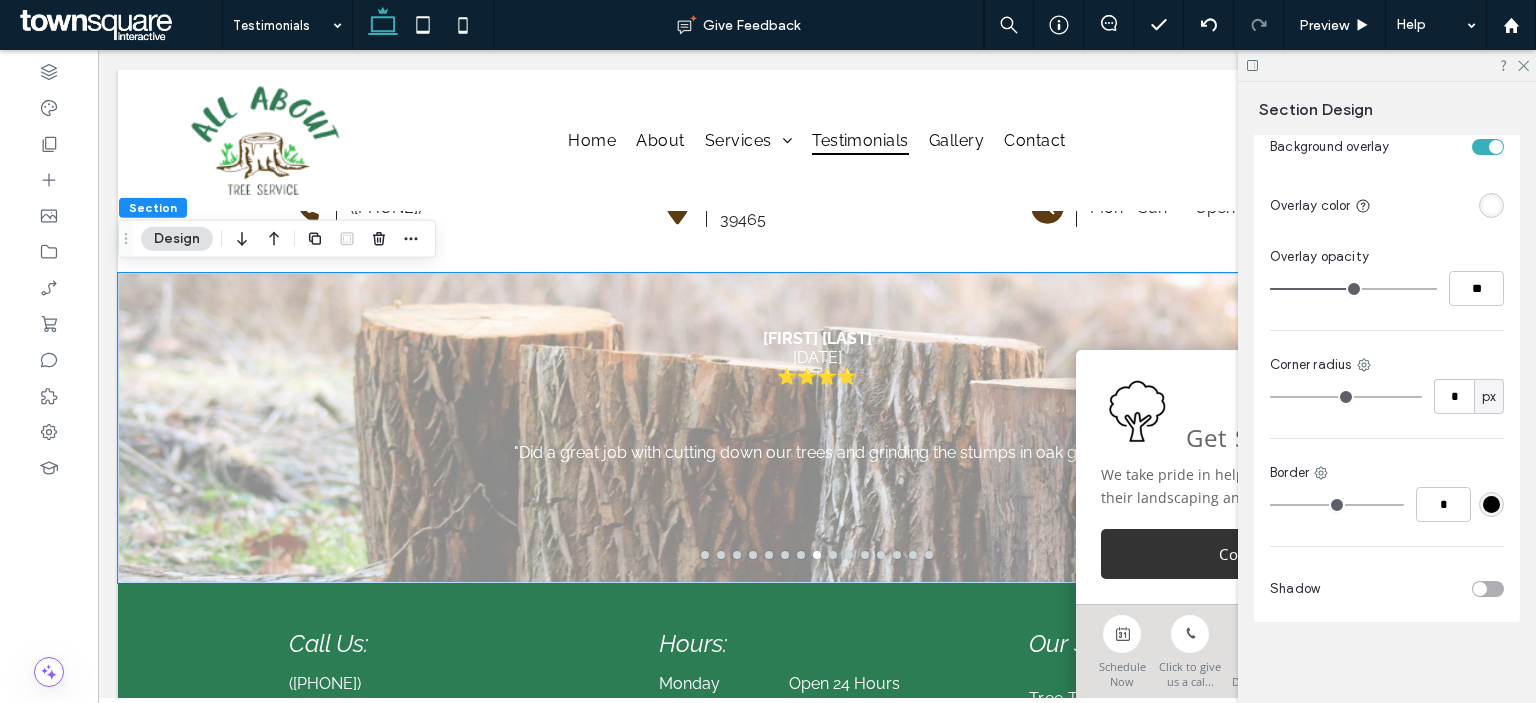 click at bounding box center (1491, 205) 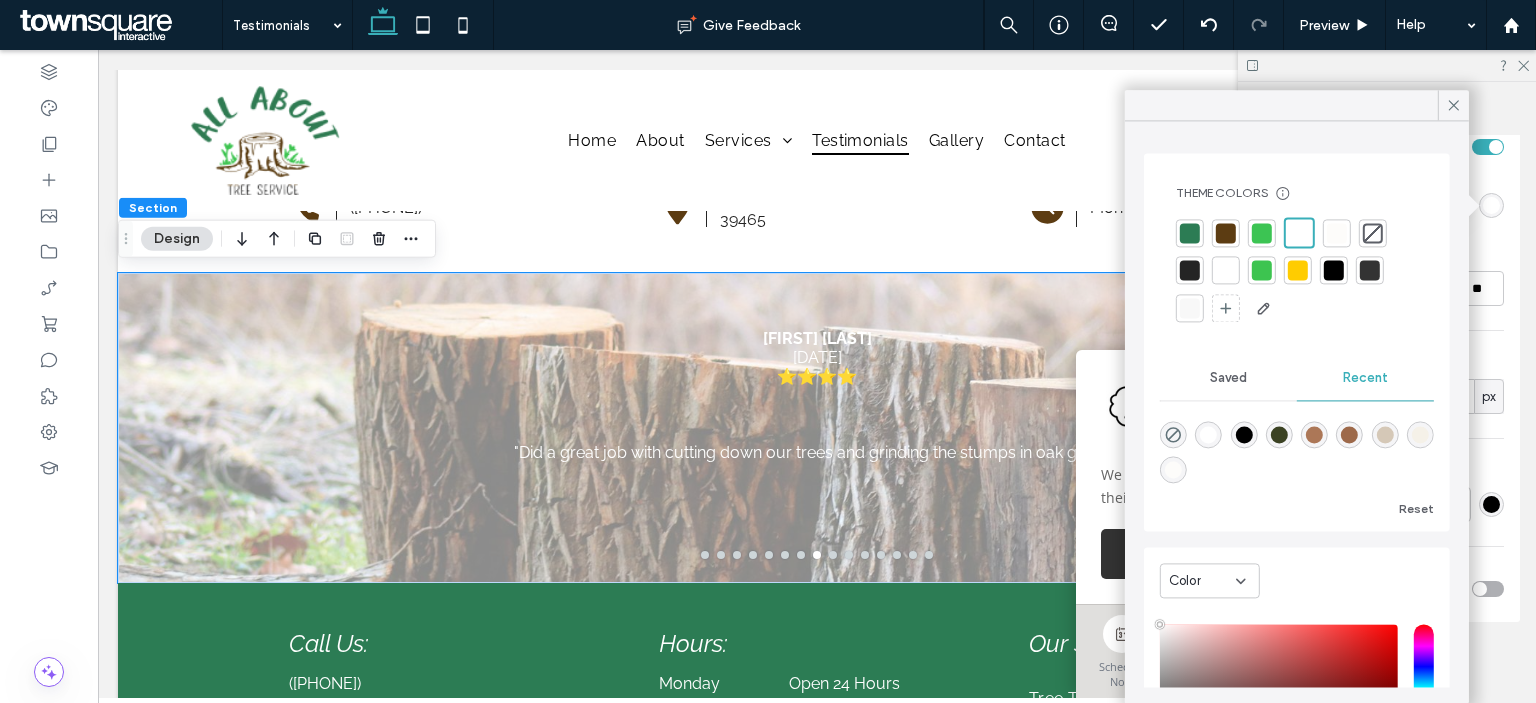 click at bounding box center (1334, 270) 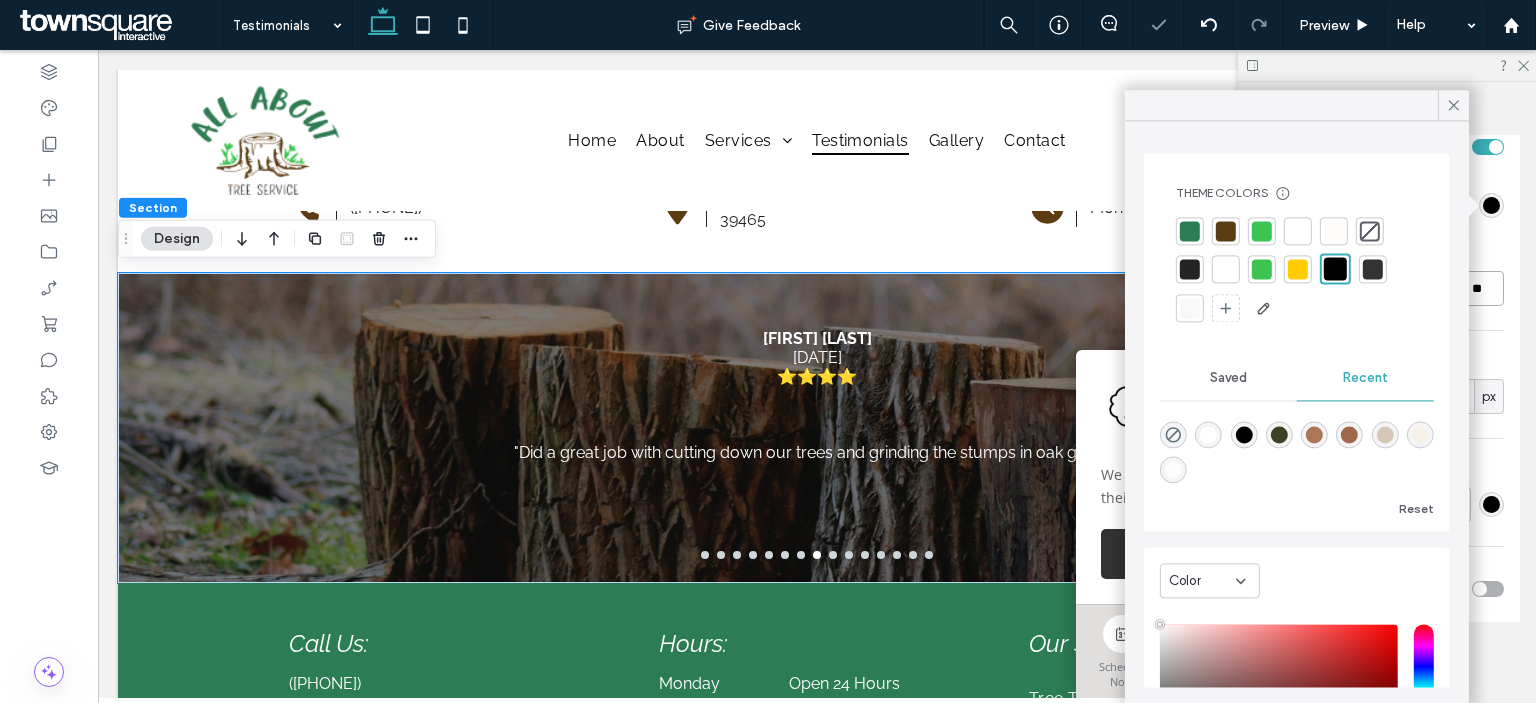 click on "**" at bounding box center (1476, 288) 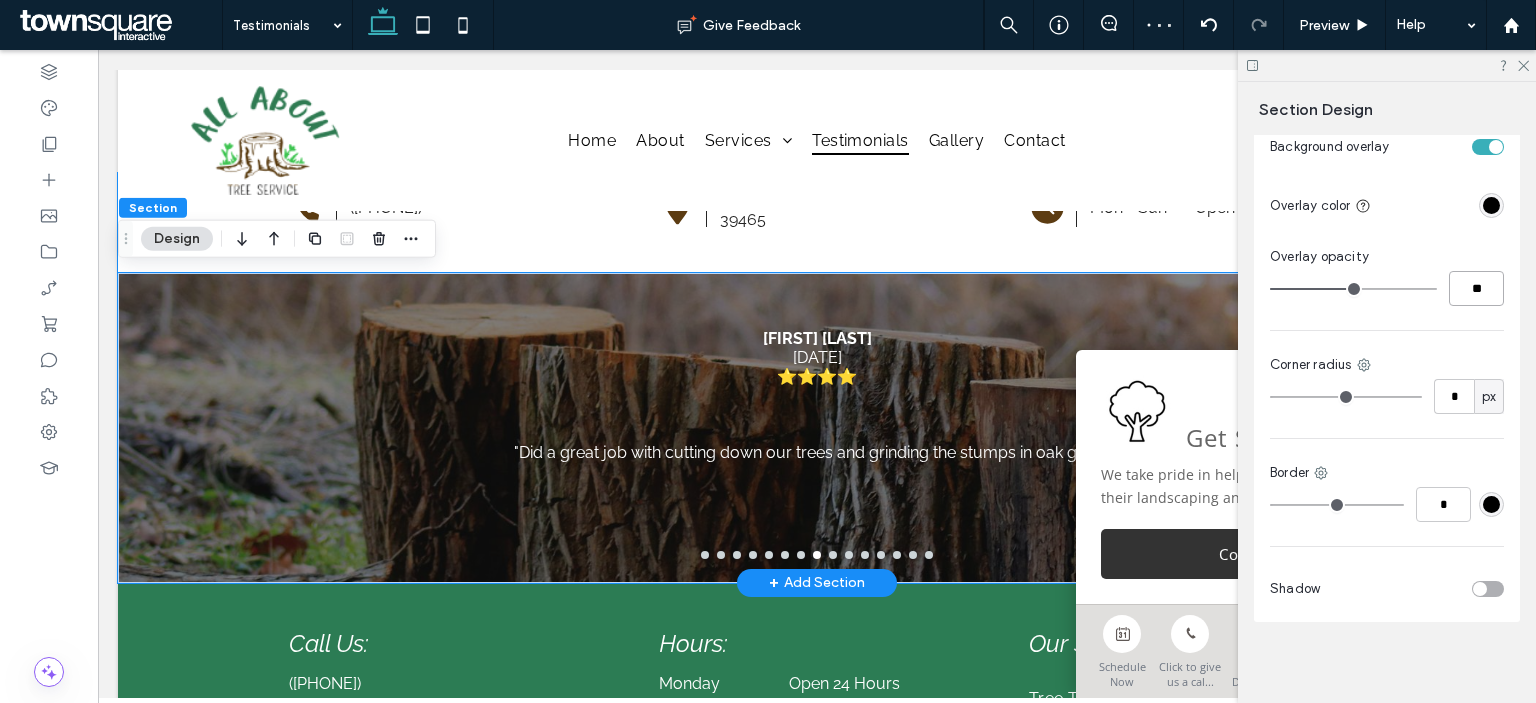 type on "**" 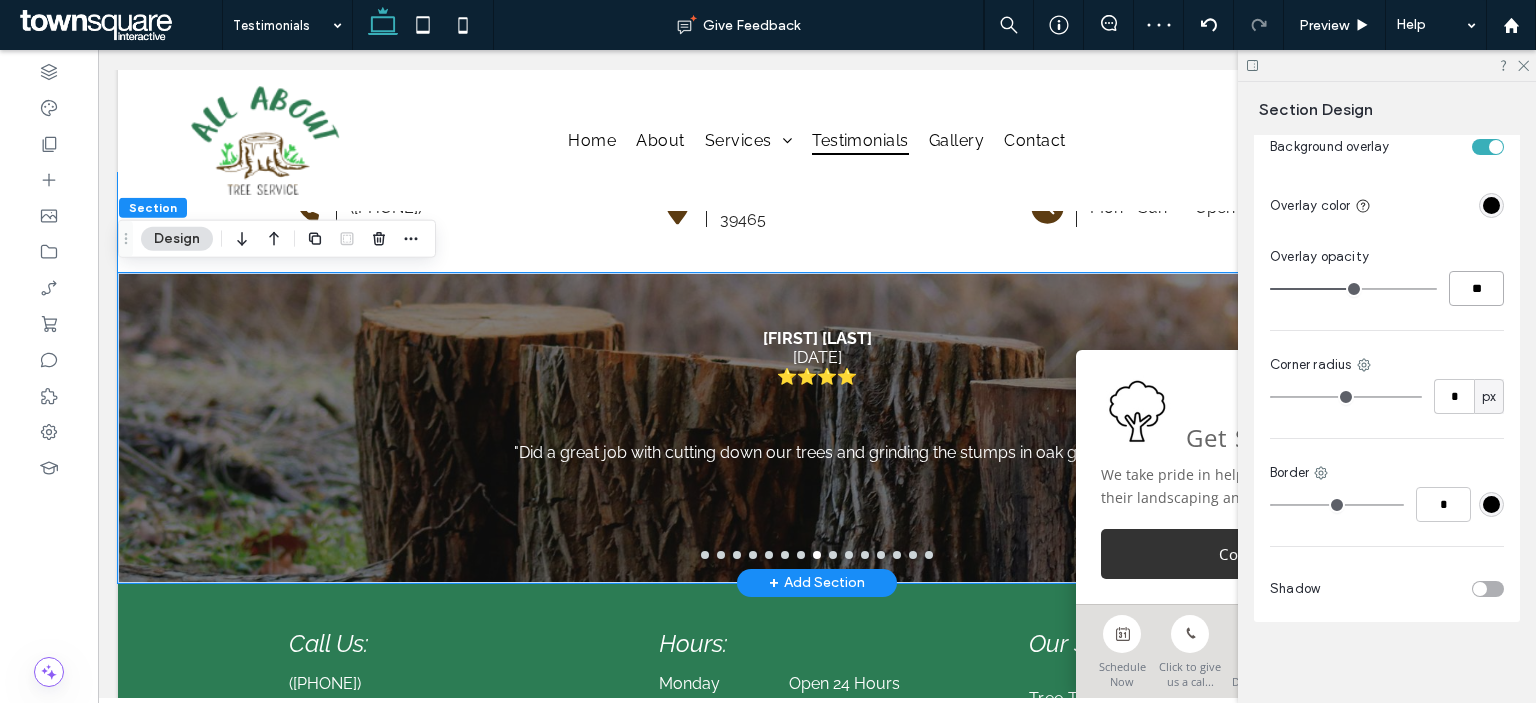 type on "**" 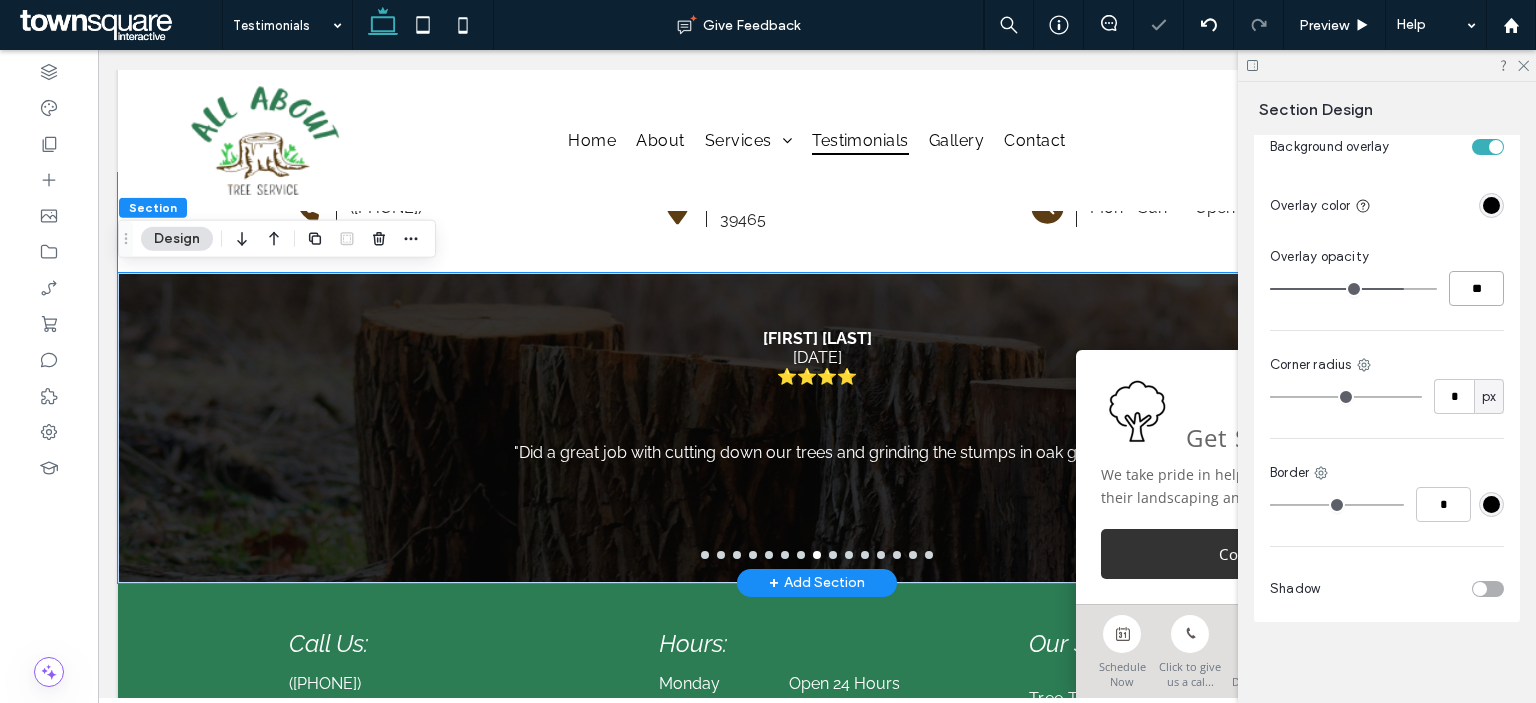 type on "*" 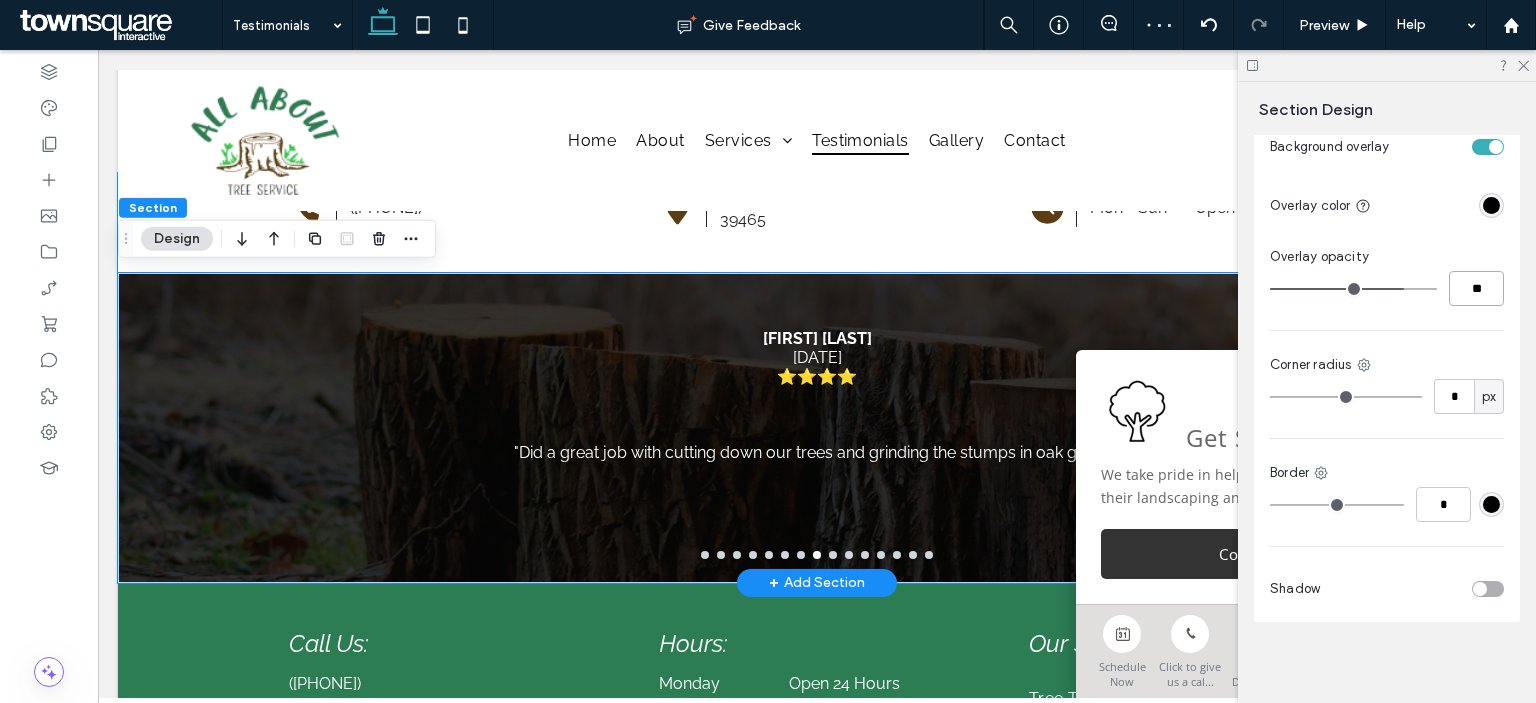 type on "**" 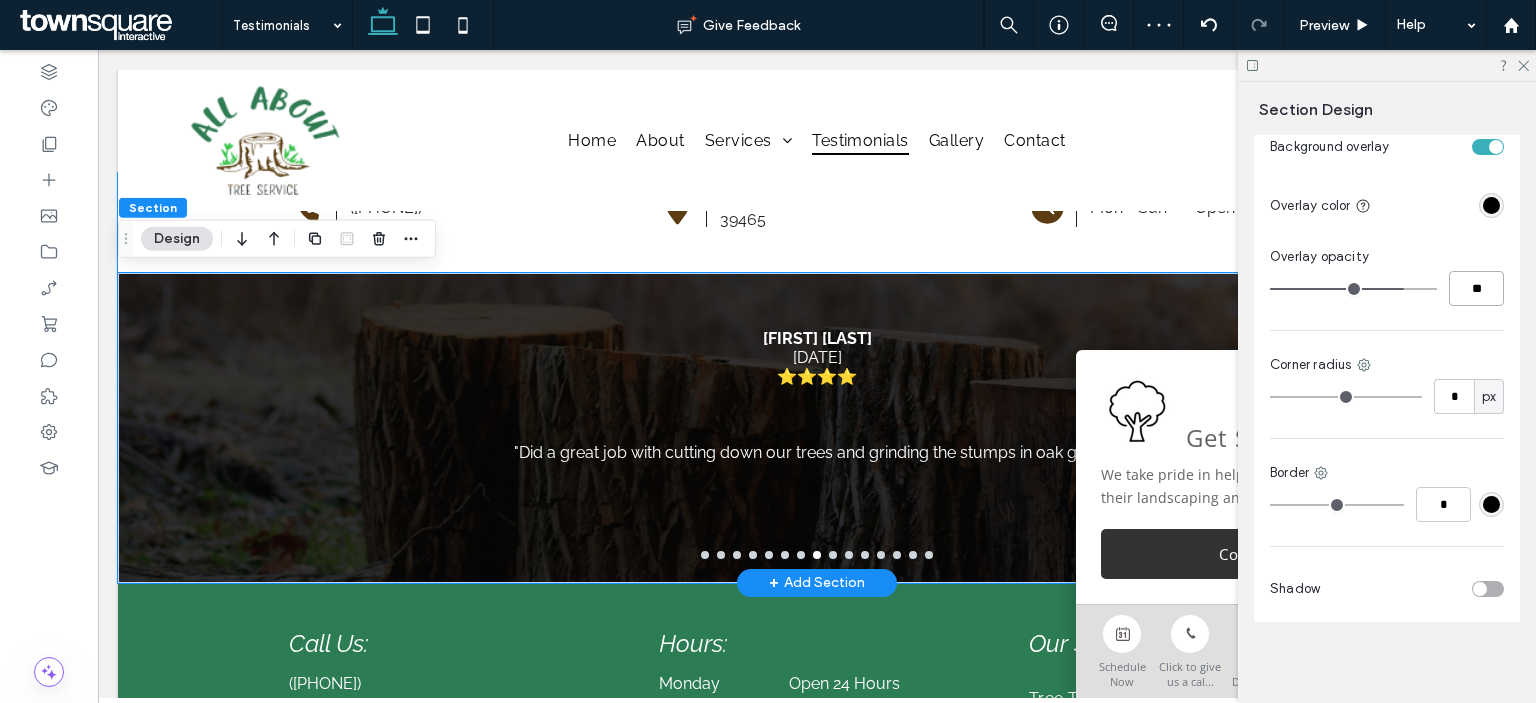 type on "**" 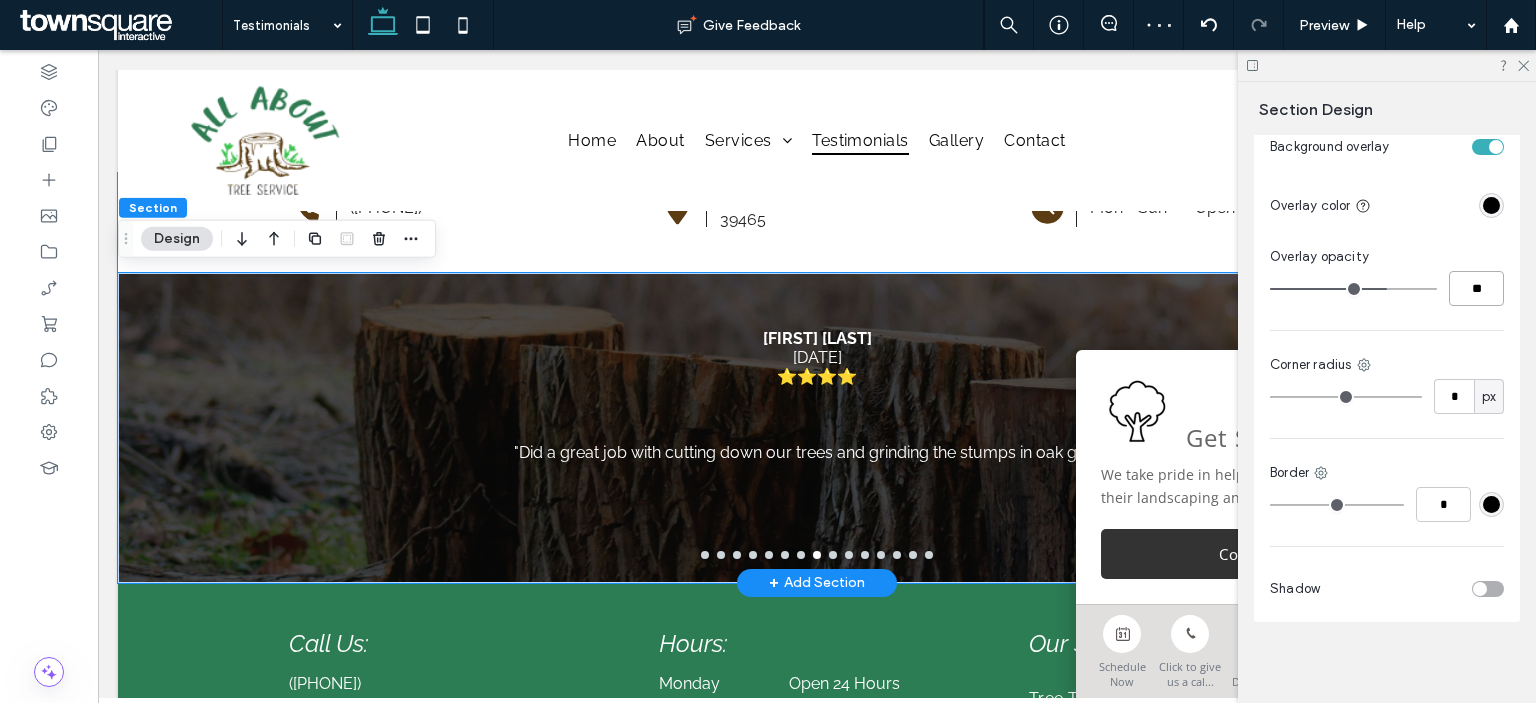 click on "Kael Claxton 2025-02-04 ⭐⭐⭐⭐ "Did a great job with cutting down our trees and grinding the stumps in oak grove!"" at bounding box center (817, 390) 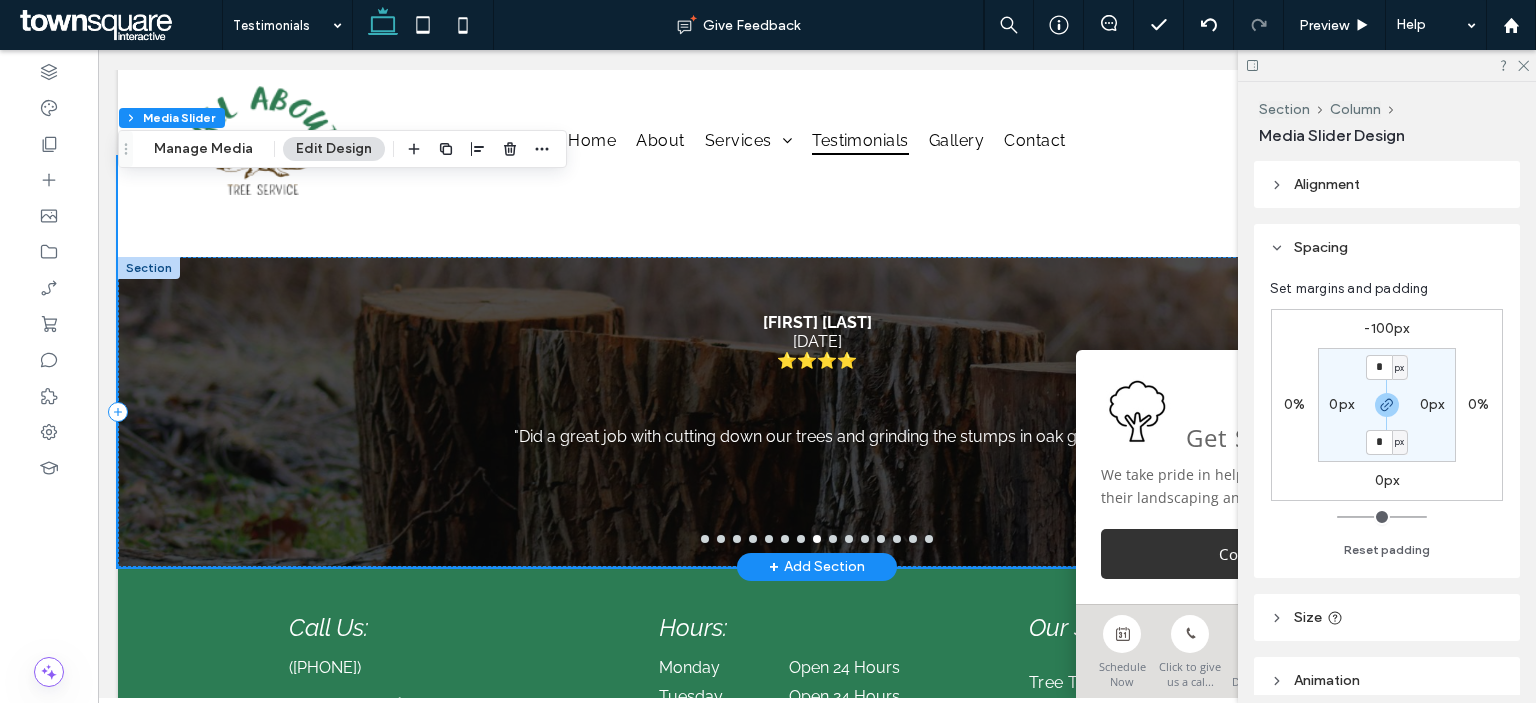 scroll, scrollTop: 400, scrollLeft: 0, axis: vertical 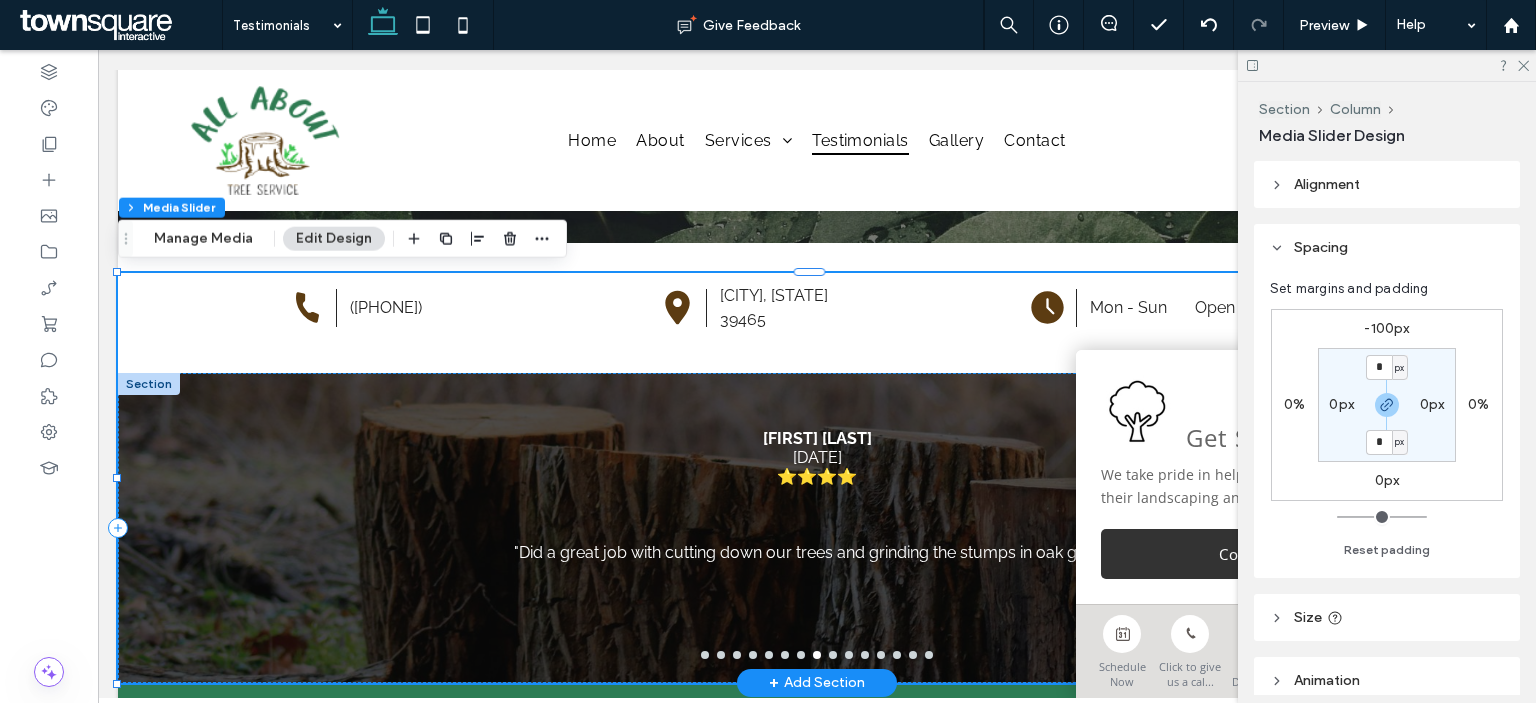 click at bounding box center [149, 384] 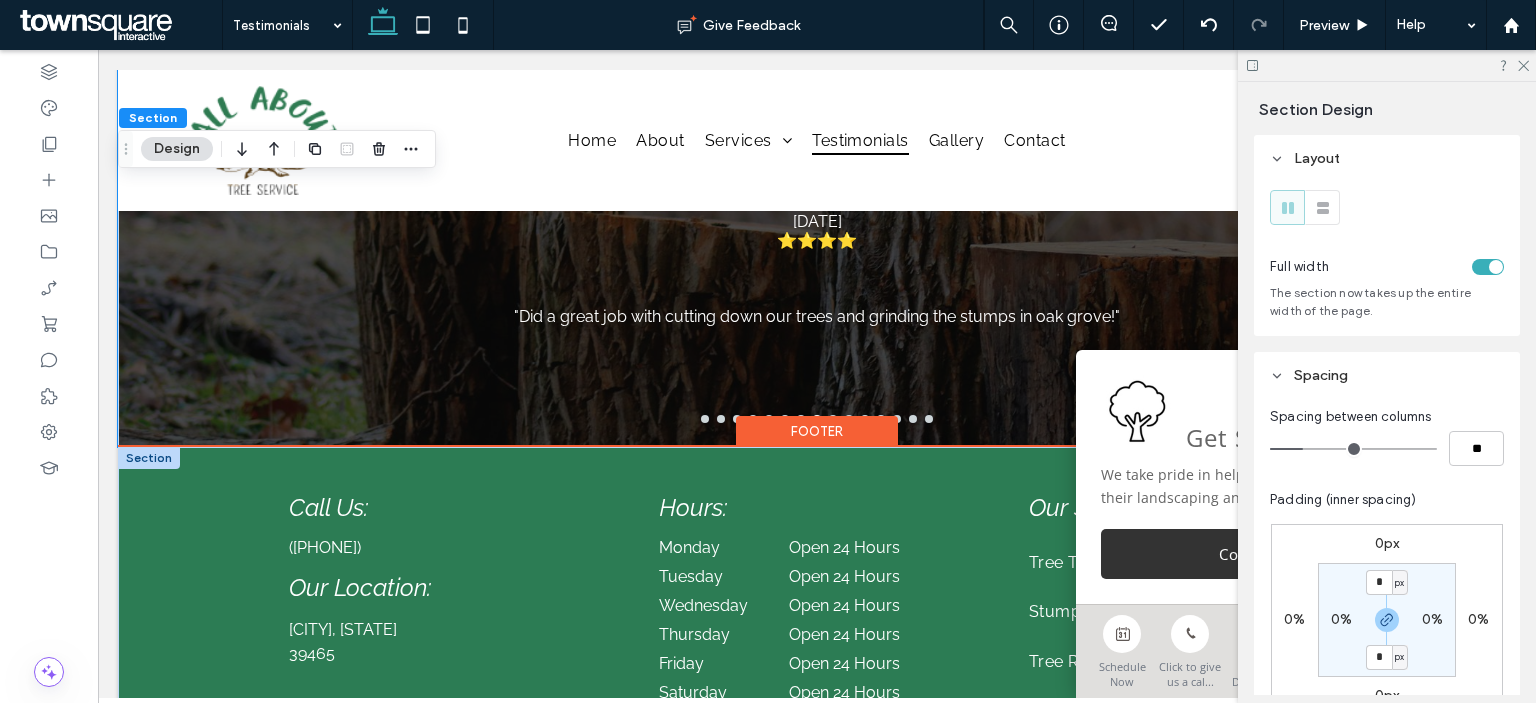 scroll, scrollTop: 800, scrollLeft: 0, axis: vertical 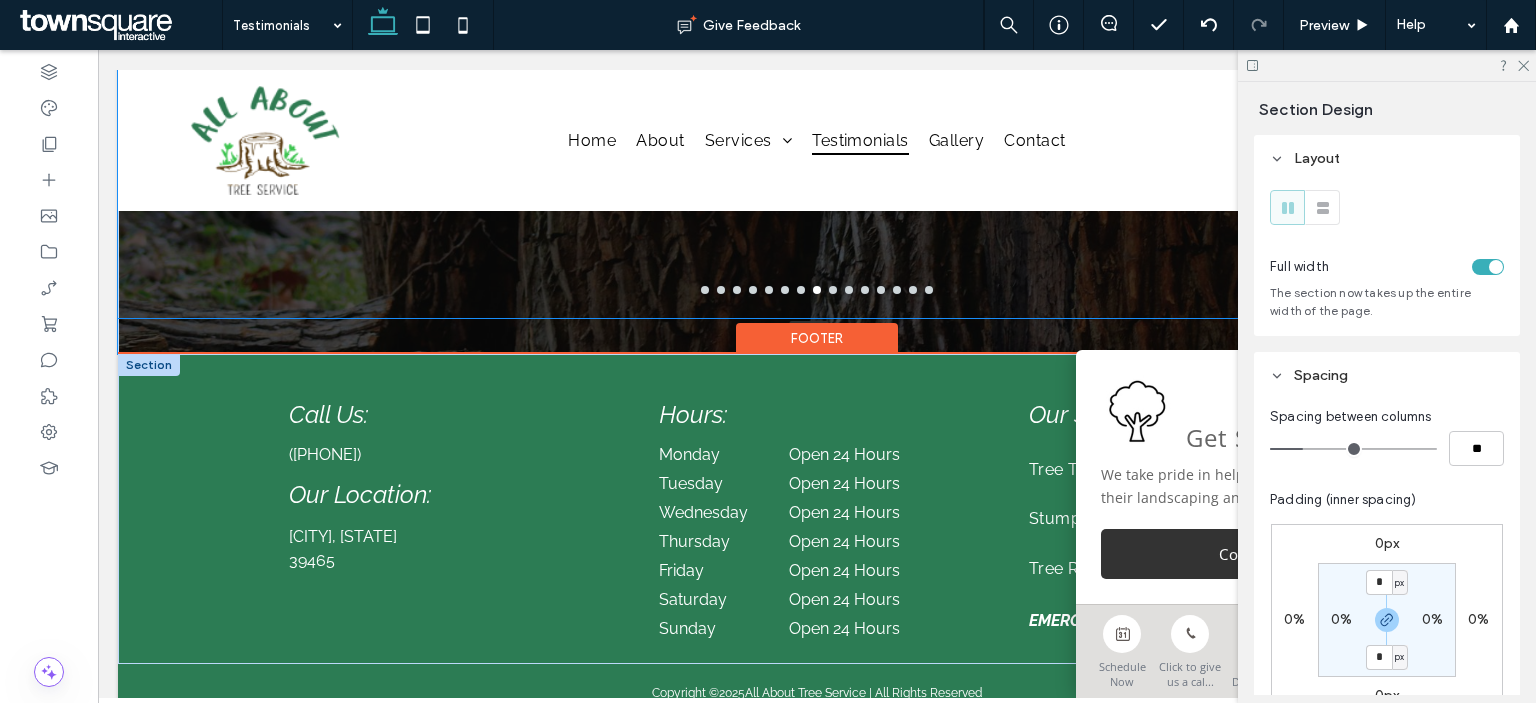 drag, startPoint x: 907, startPoint y: 282, endPoint x: 918, endPoint y: 365, distance: 83.725746 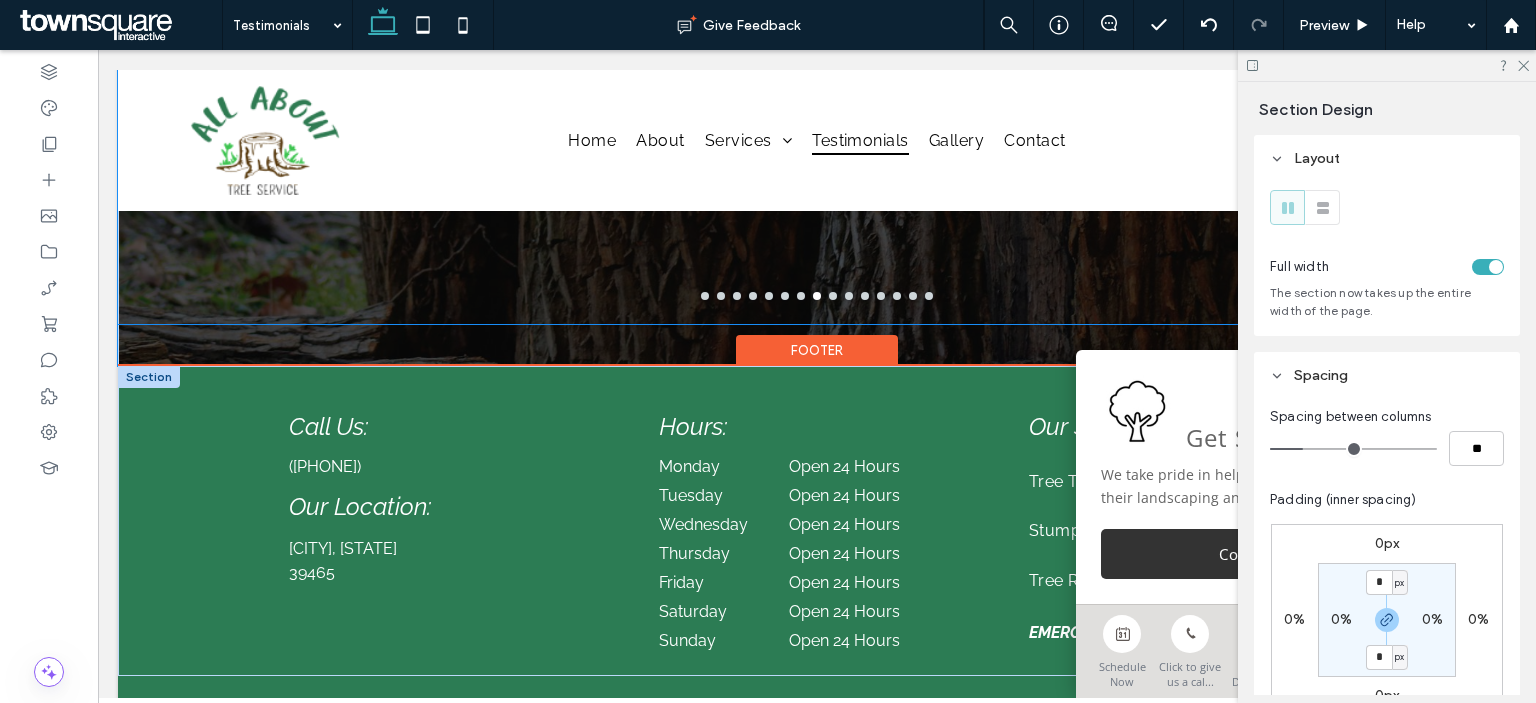 type on "***" 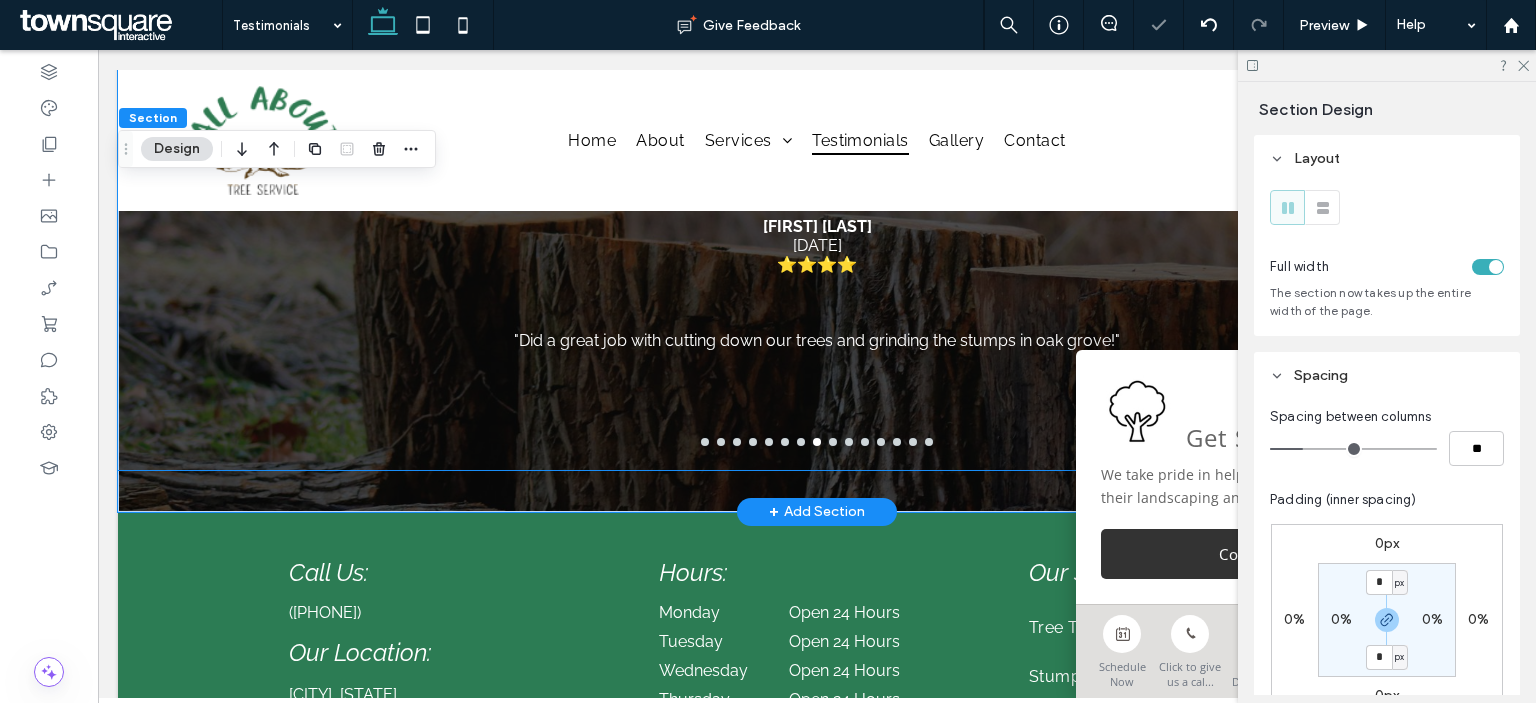 scroll, scrollTop: 800, scrollLeft: 0, axis: vertical 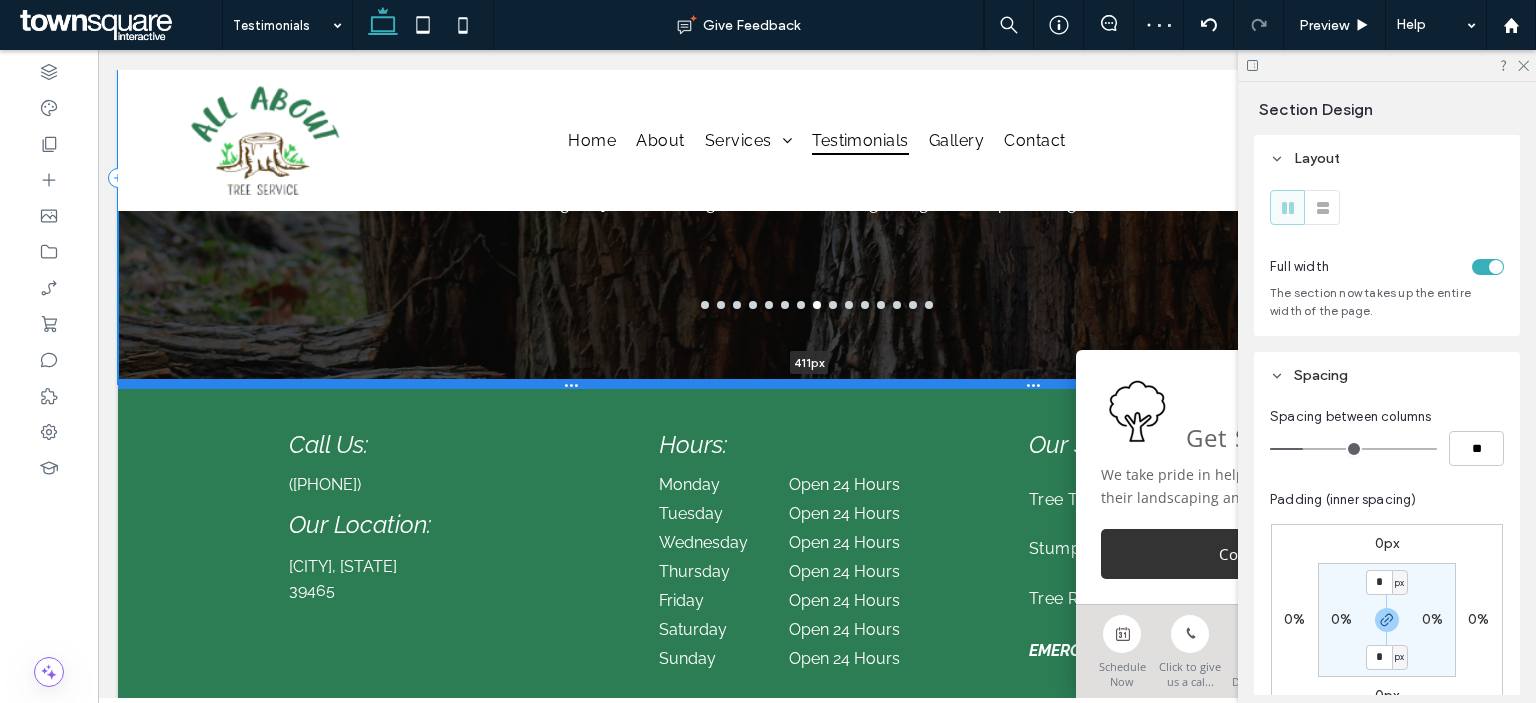 drag, startPoint x: 568, startPoint y: 361, endPoint x: 573, endPoint y: 379, distance: 18.681541 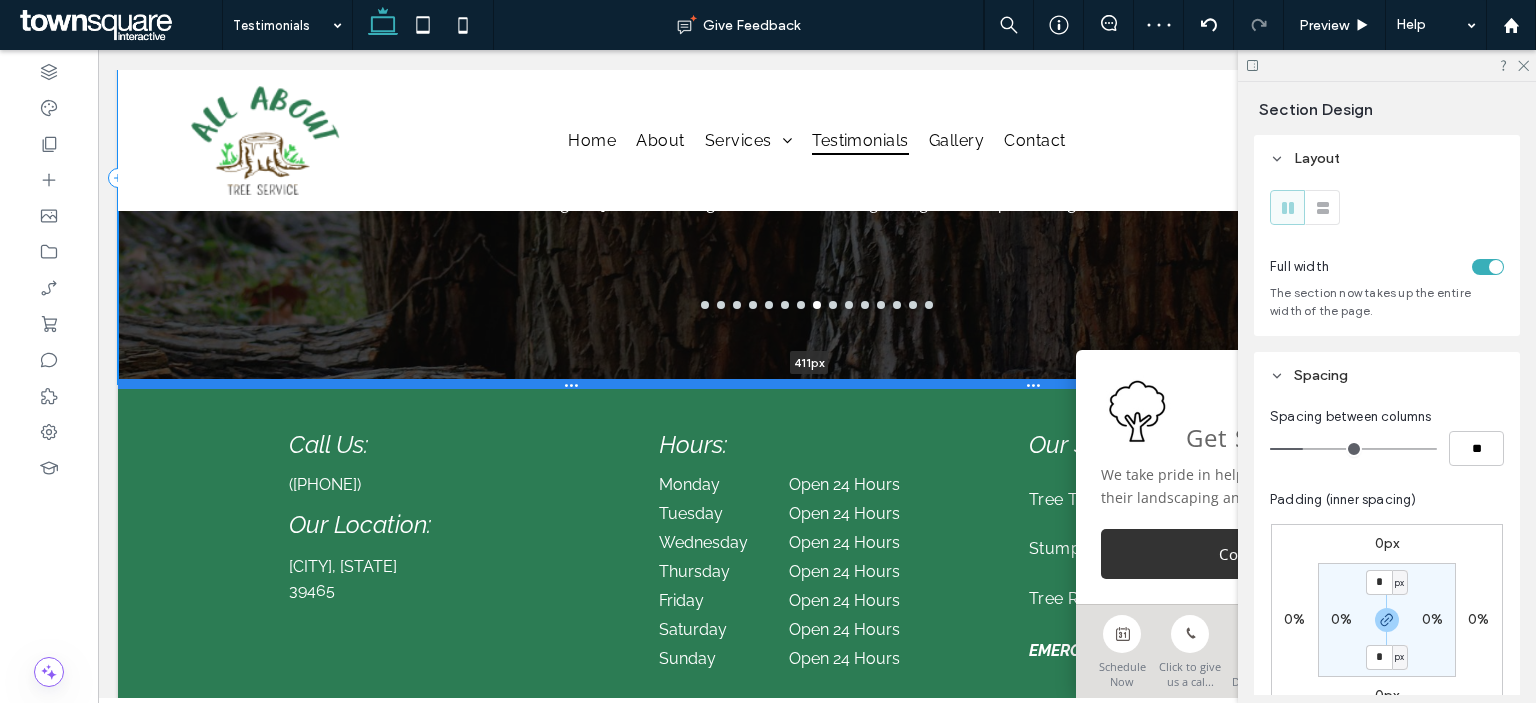 click at bounding box center (809, 384) 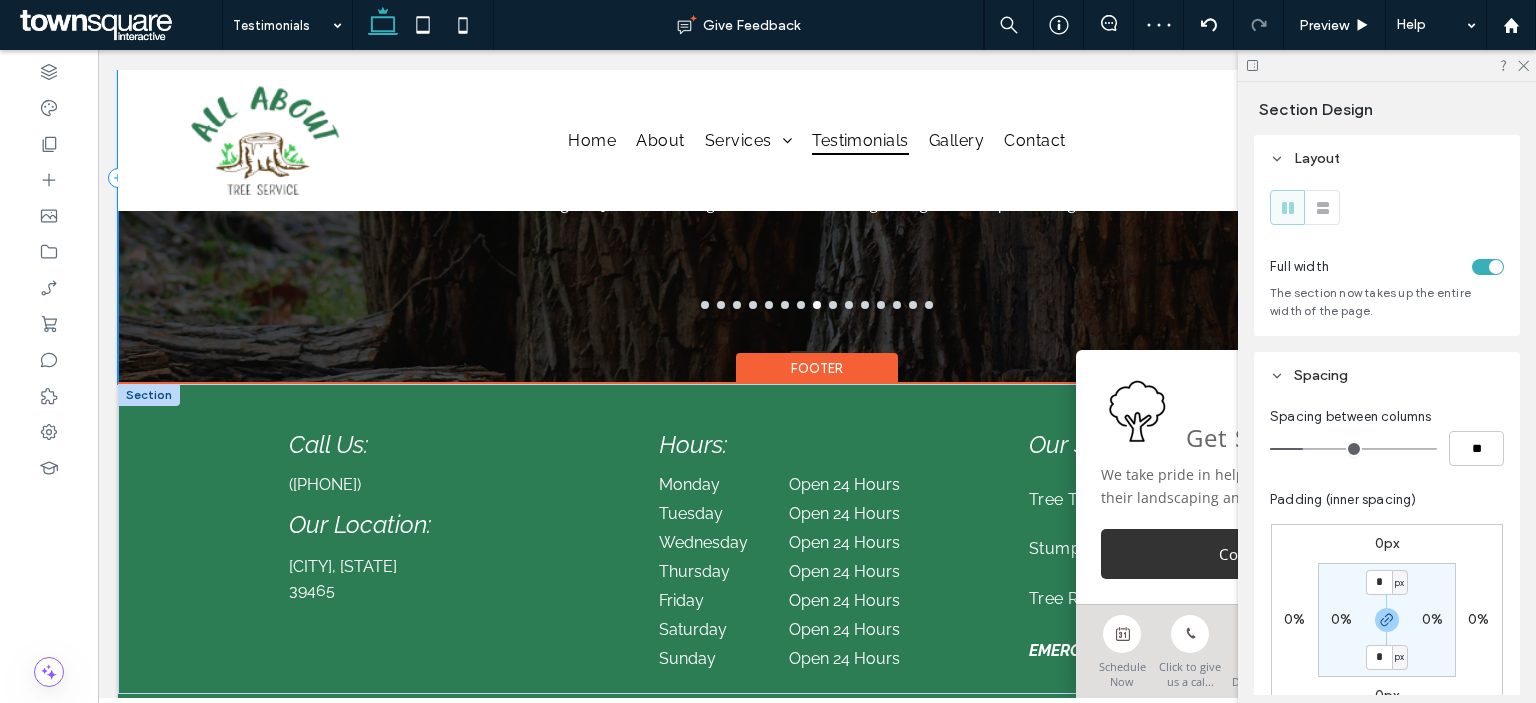 type on "***" 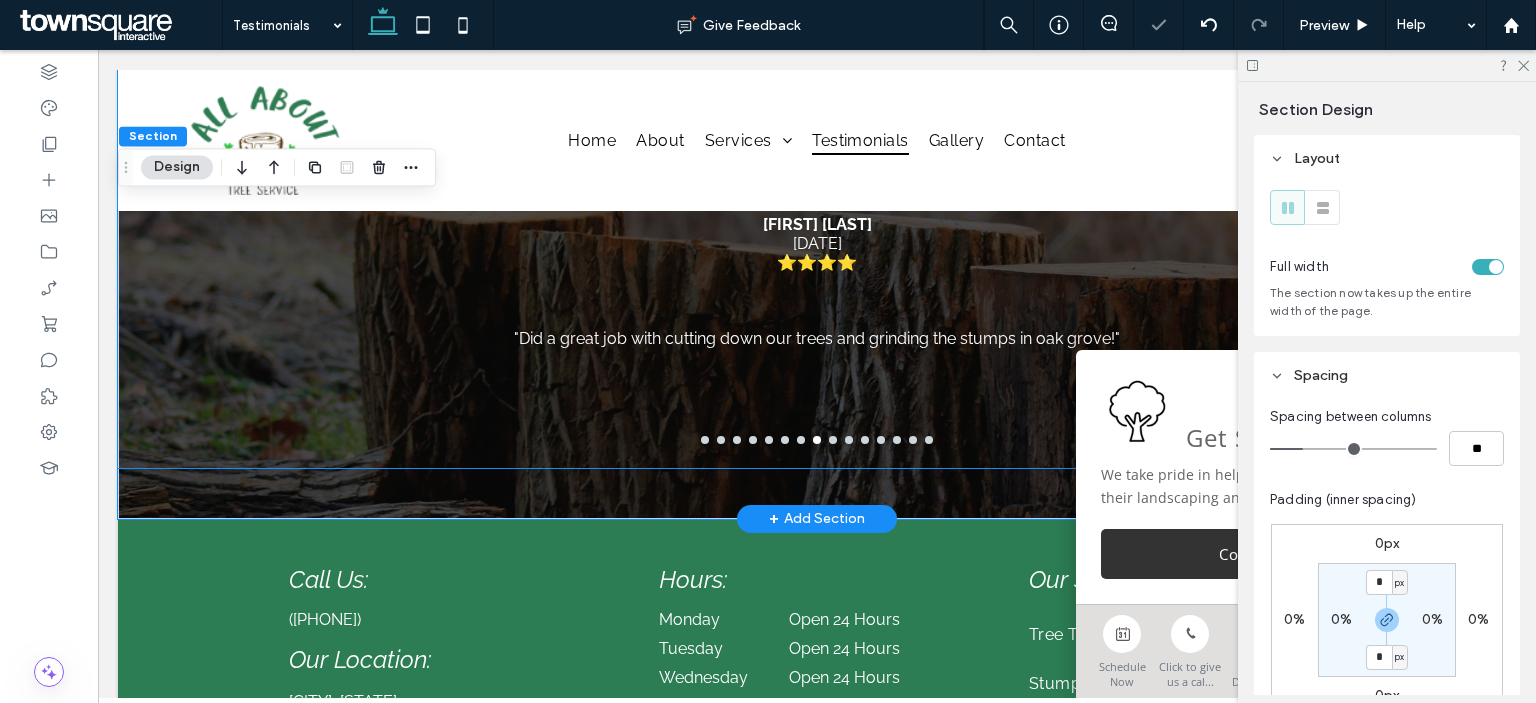 scroll, scrollTop: 500, scrollLeft: 0, axis: vertical 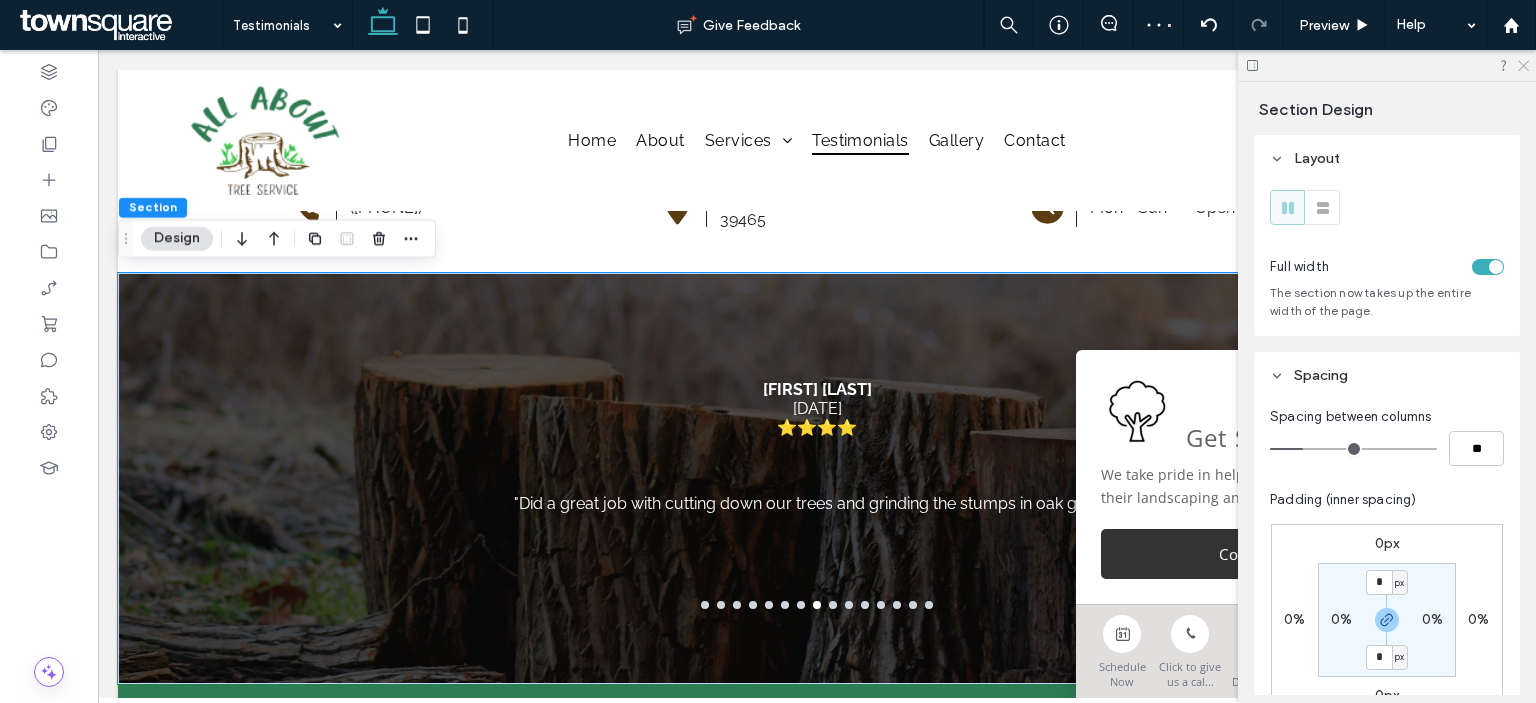 click 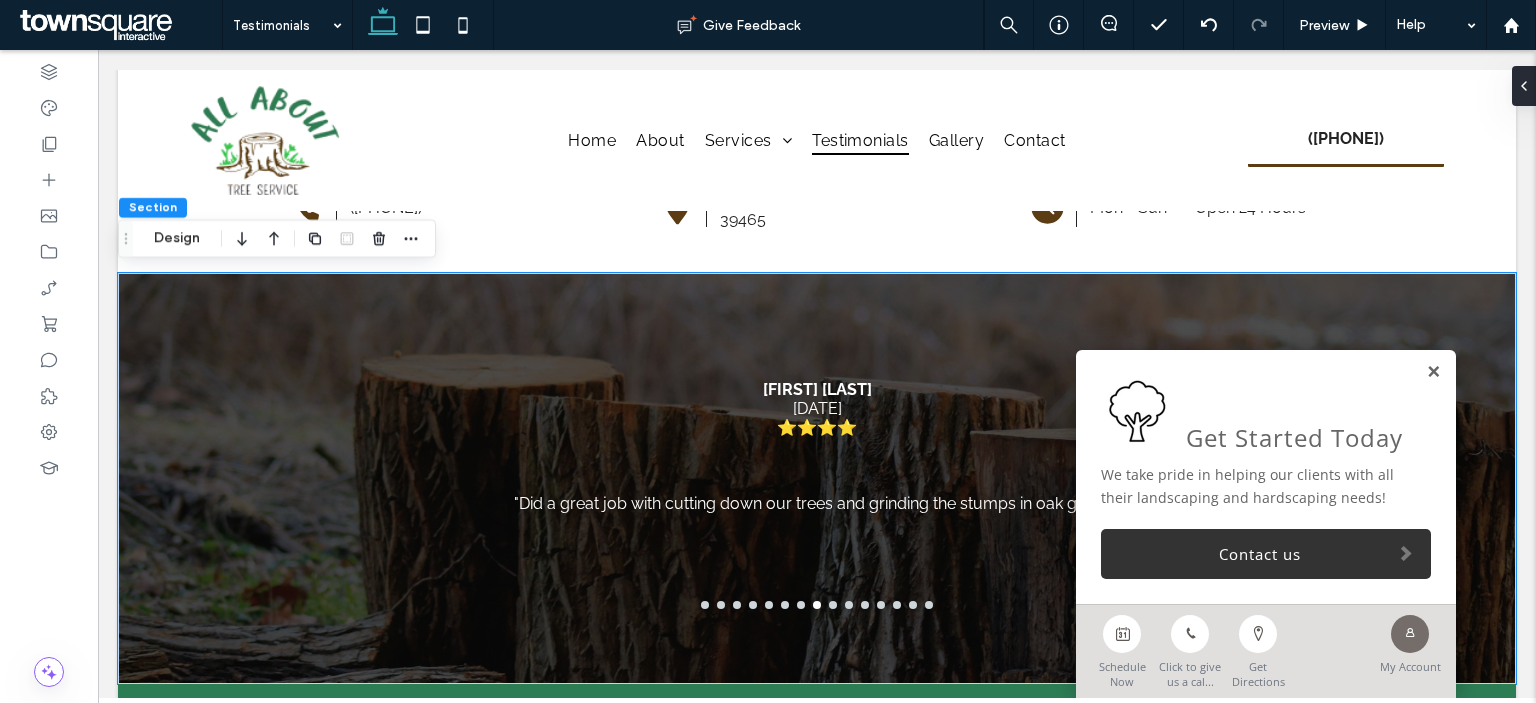 click at bounding box center (1433, 372) 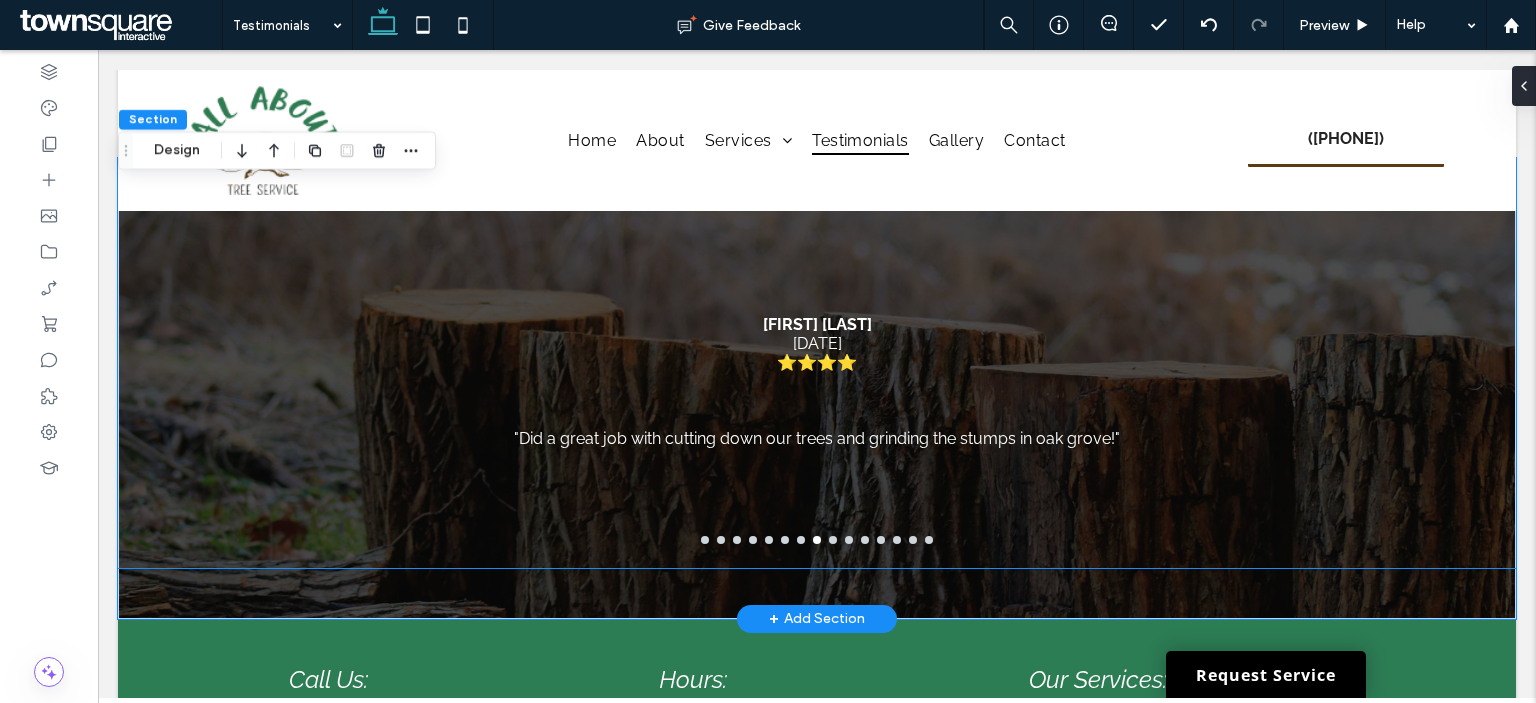 scroll, scrollTop: 600, scrollLeft: 0, axis: vertical 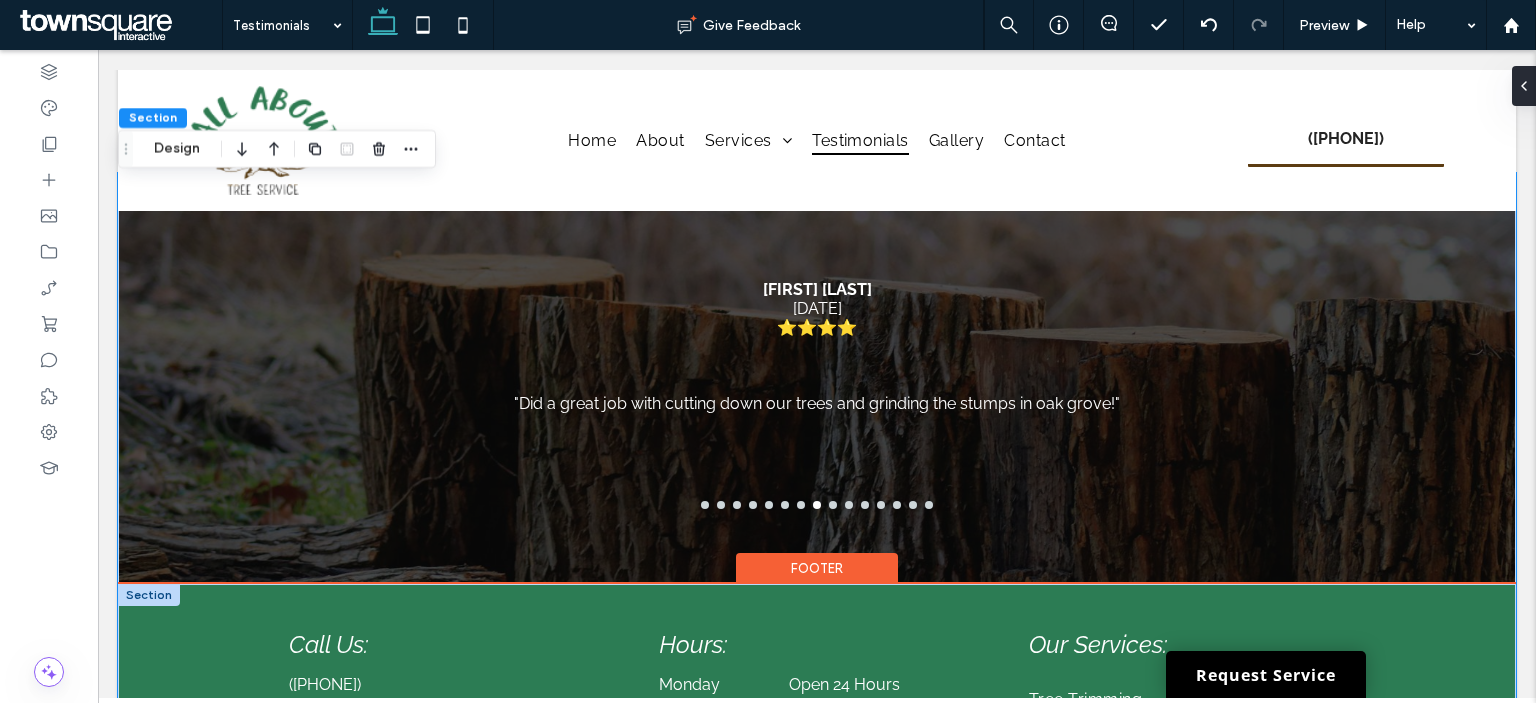 click on "Call Us:
(601) 550-3024
Our Location:
Petal, MS 39465
Hours:
Monday
Open 24 Hours
Tuesday
Open 24 Hours
Wednesday
Open 24 Hours
Thursday
Open 24 Hours
Friday
Open 24 Hours
Saturday
Open 24 Hours
Sunday
Open 24 Hours
Our Services:
Tree Trimming
Stump Grinding
Tree Removal
emergency services offered" at bounding box center [817, 739] 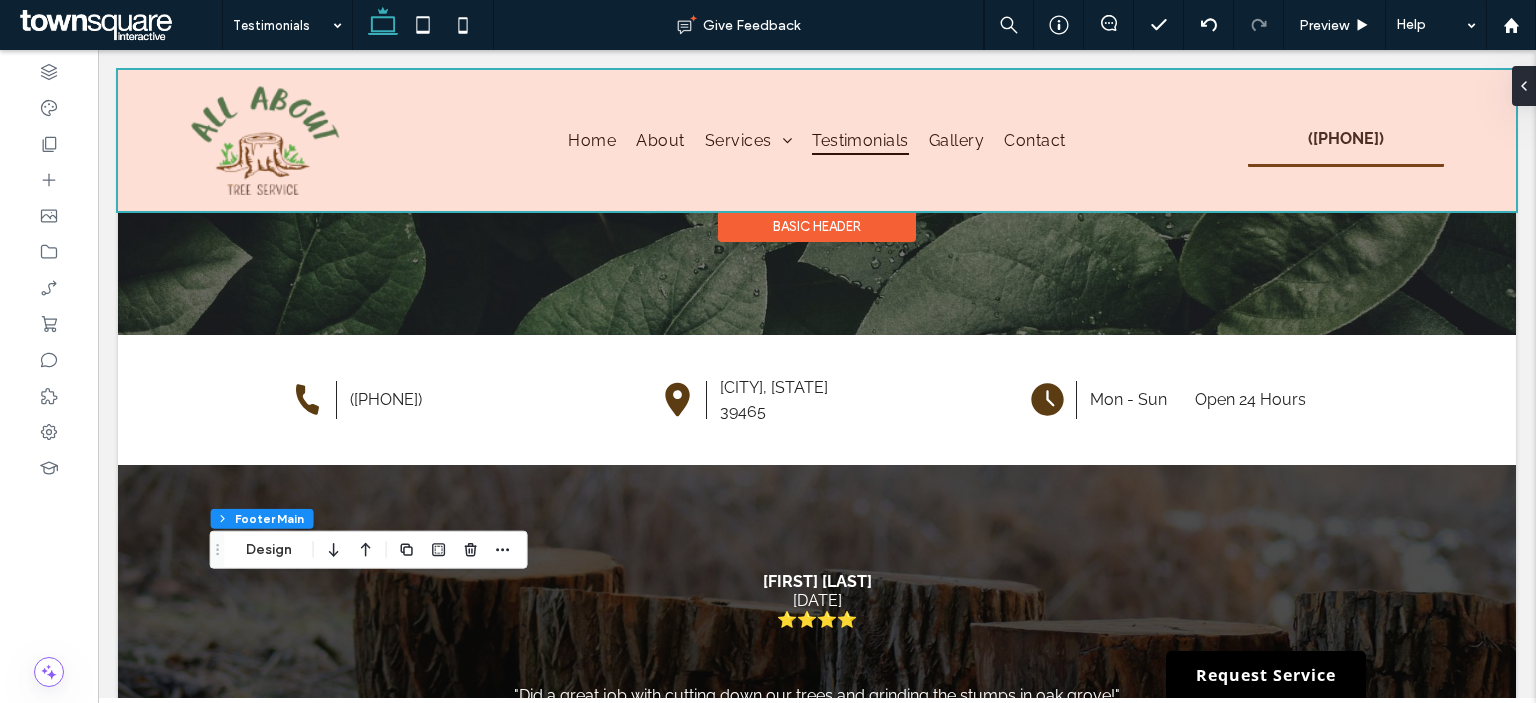 scroll, scrollTop: 600, scrollLeft: 0, axis: vertical 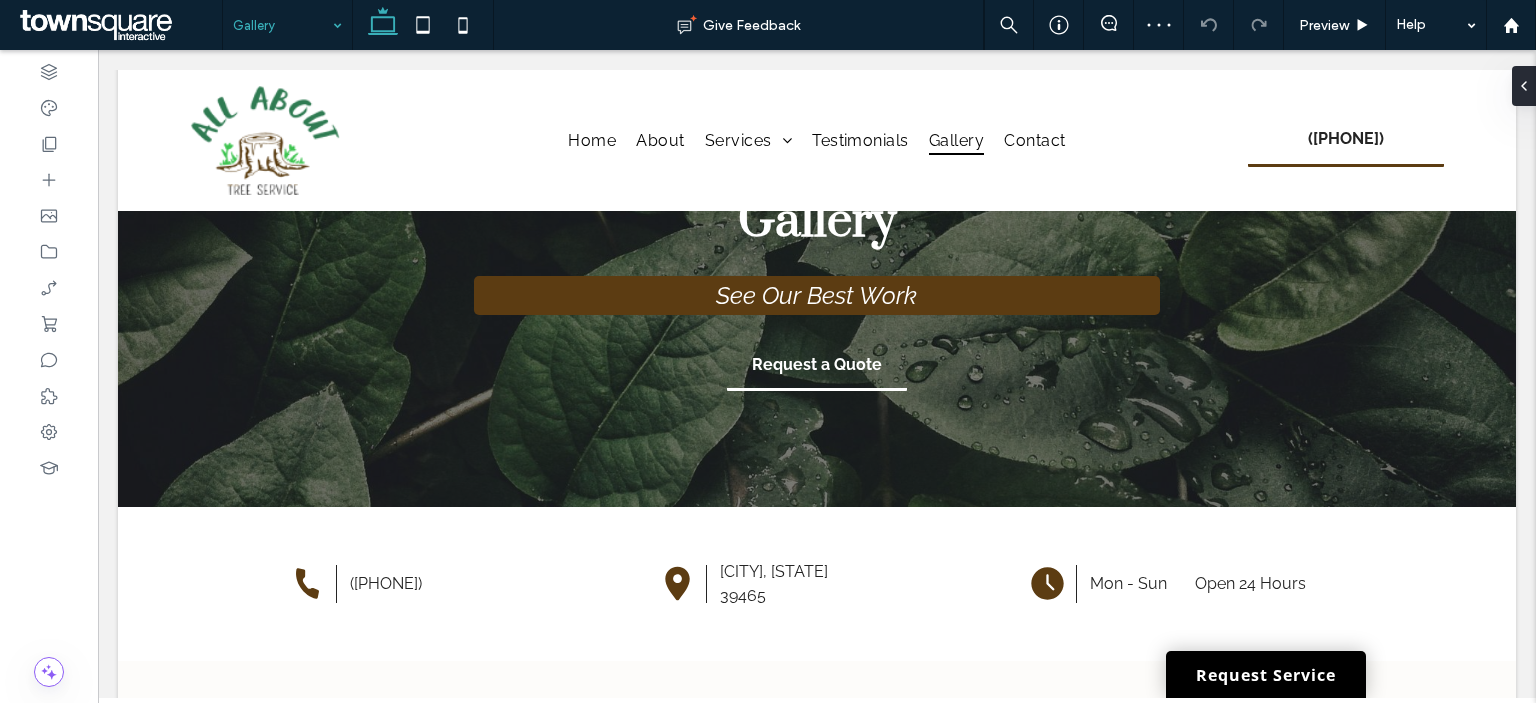 click at bounding box center [282, 25] 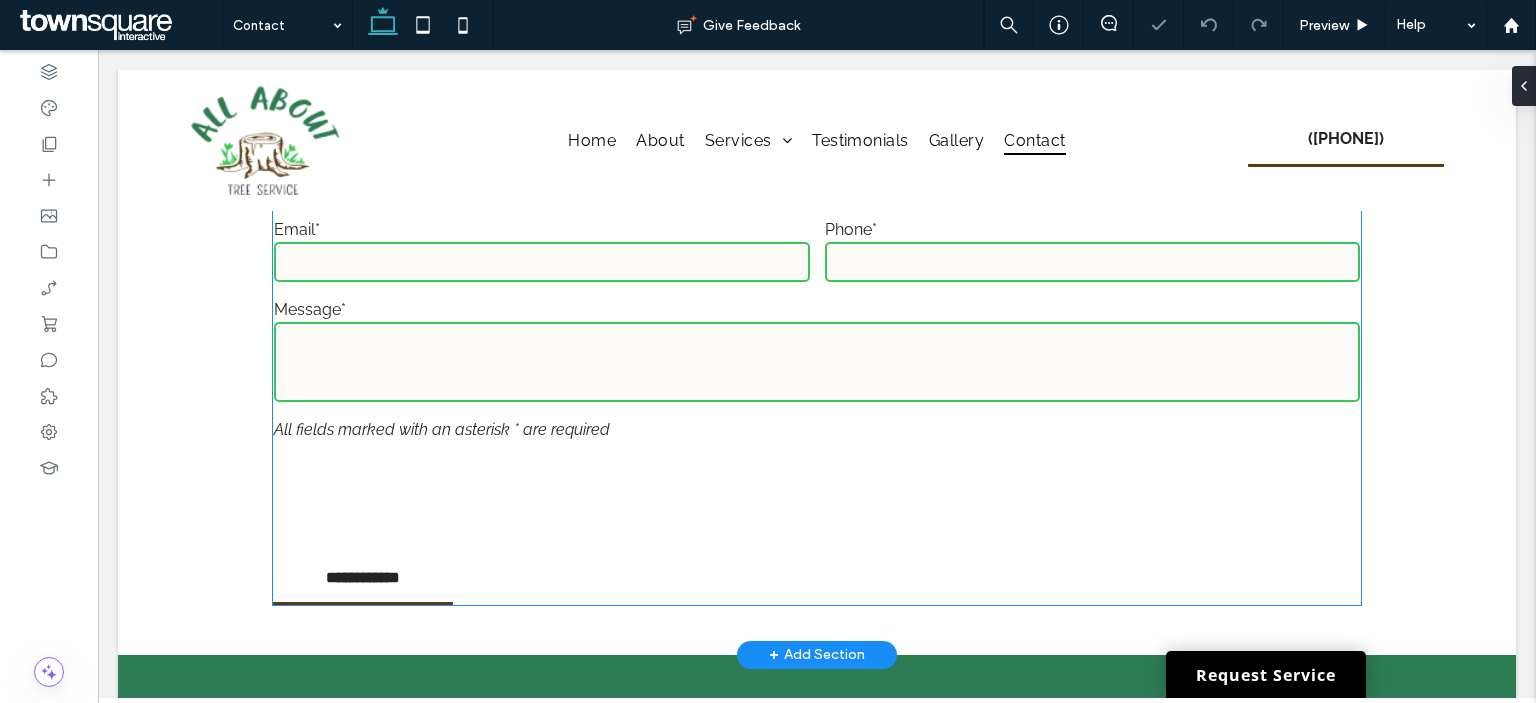 scroll, scrollTop: 300, scrollLeft: 0, axis: vertical 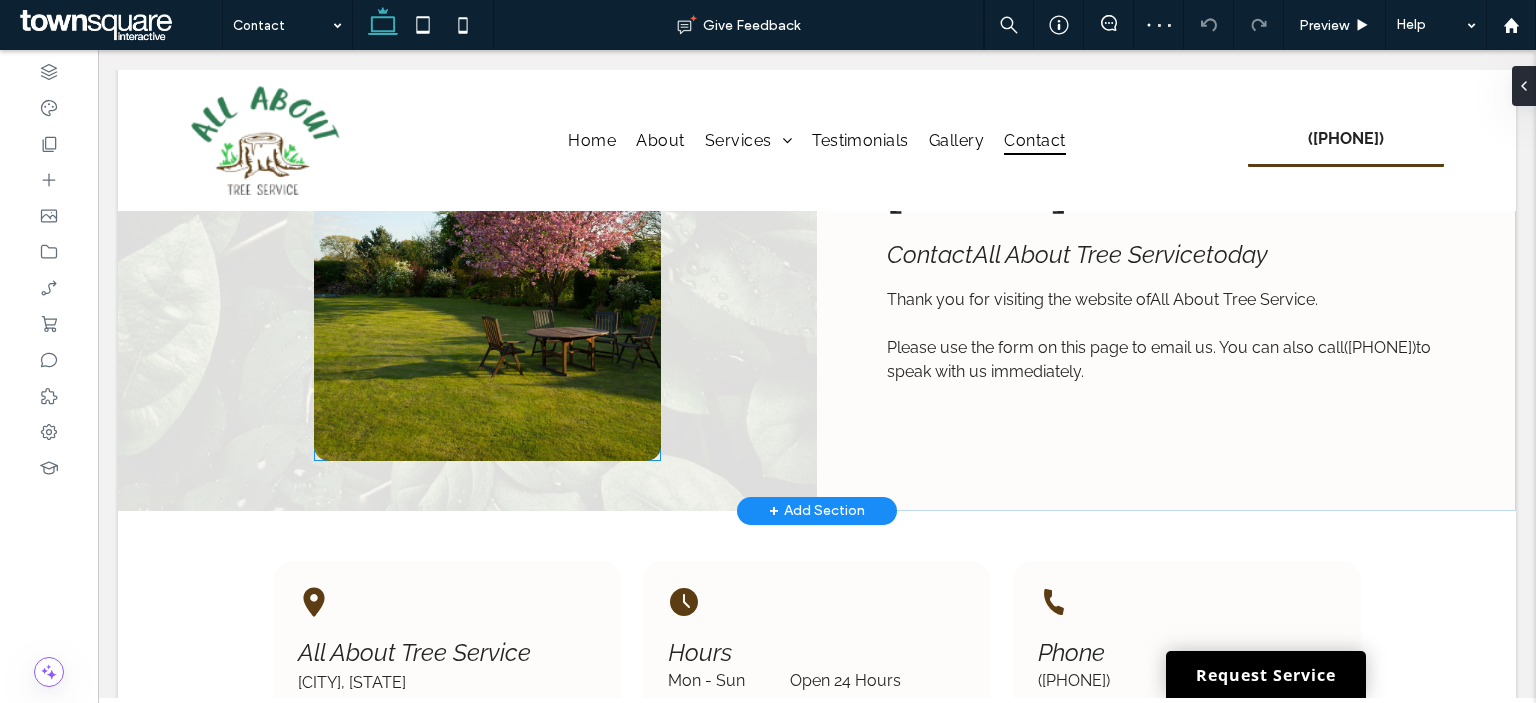 click at bounding box center [488, 211] 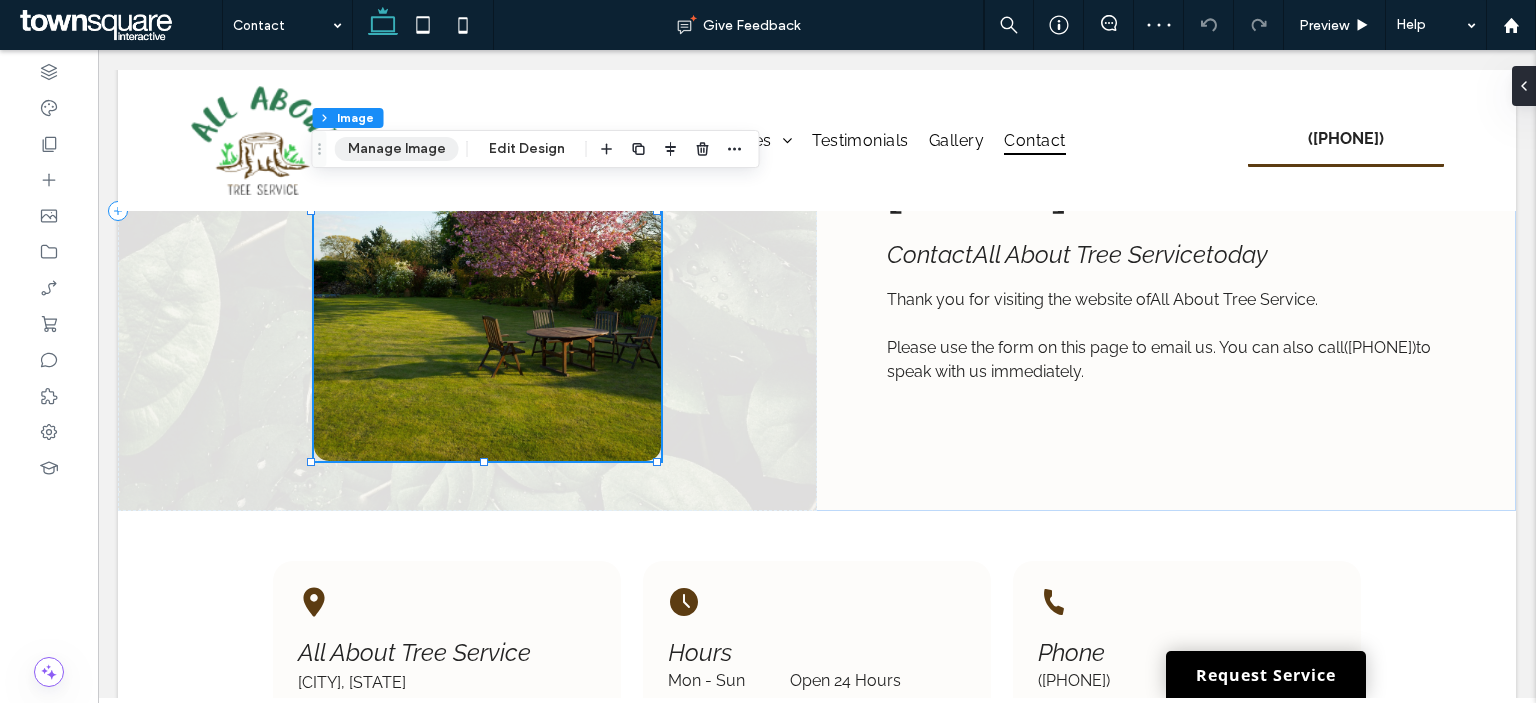 click on "Manage Image" at bounding box center [397, 149] 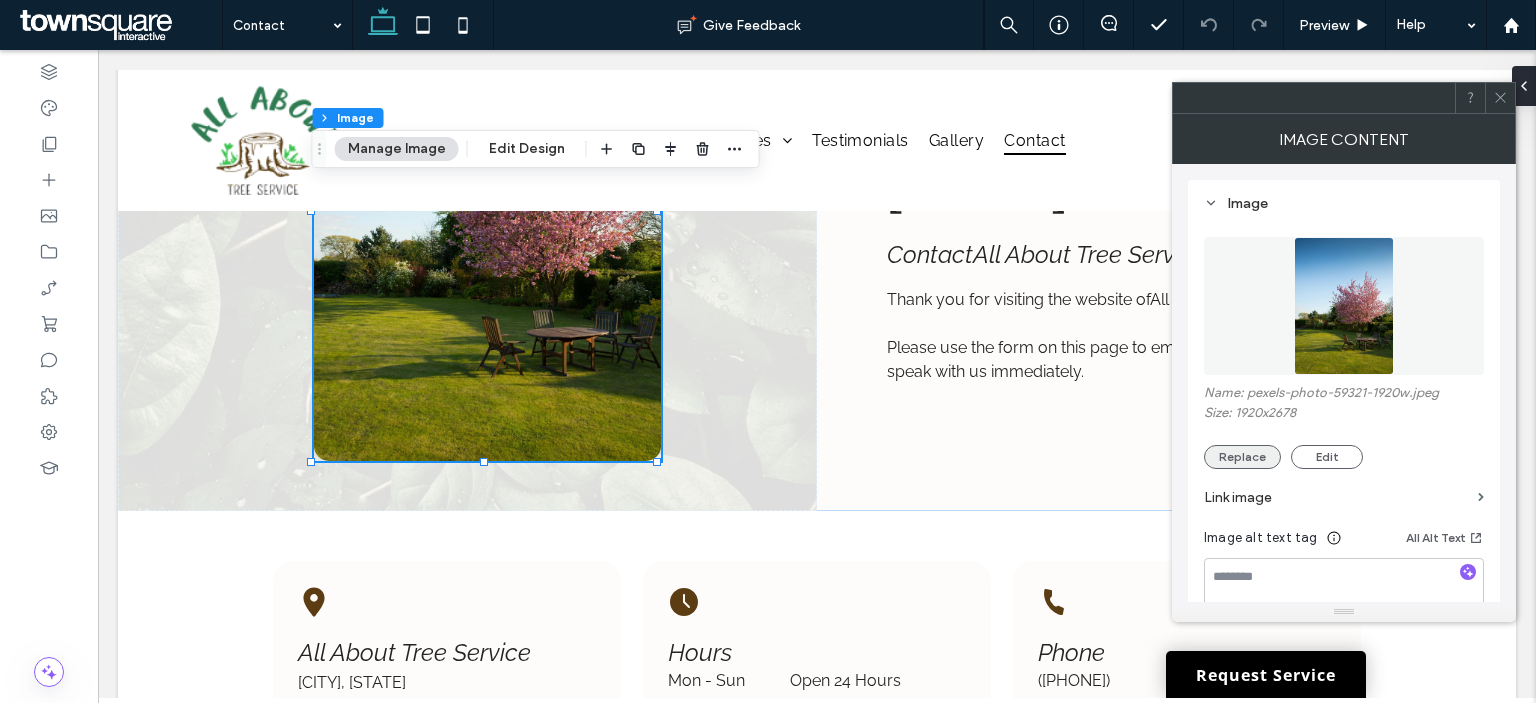 click on "Replace" at bounding box center [1242, 457] 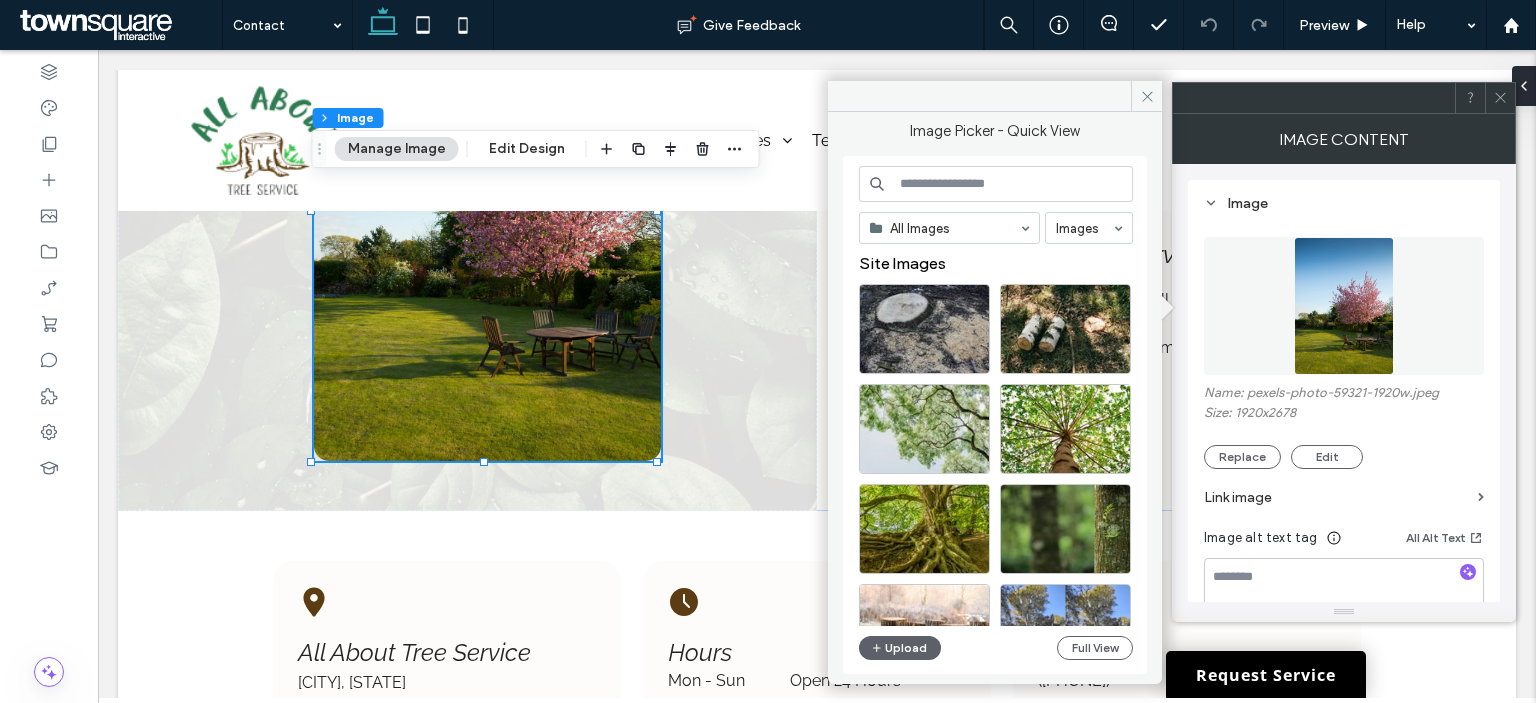 click at bounding box center (996, 184) 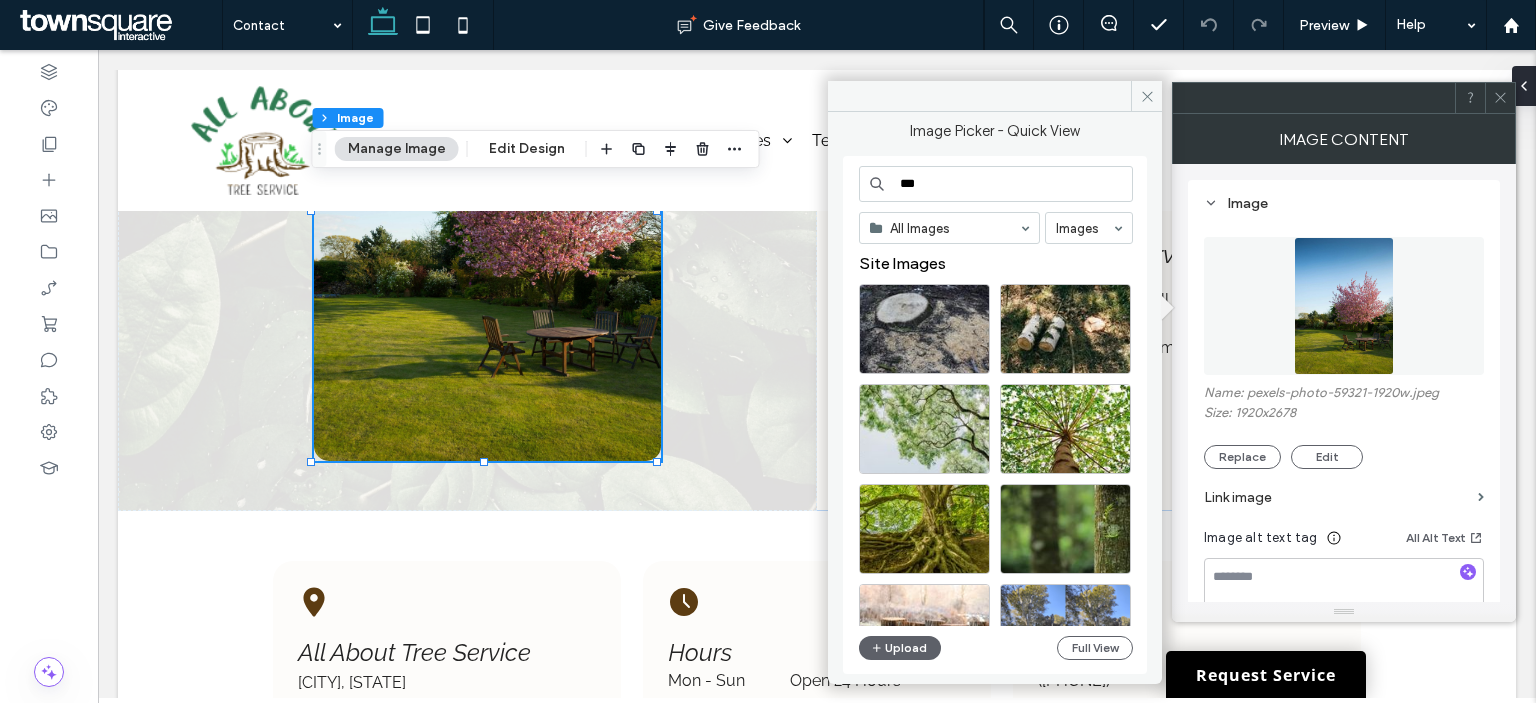 type on "****" 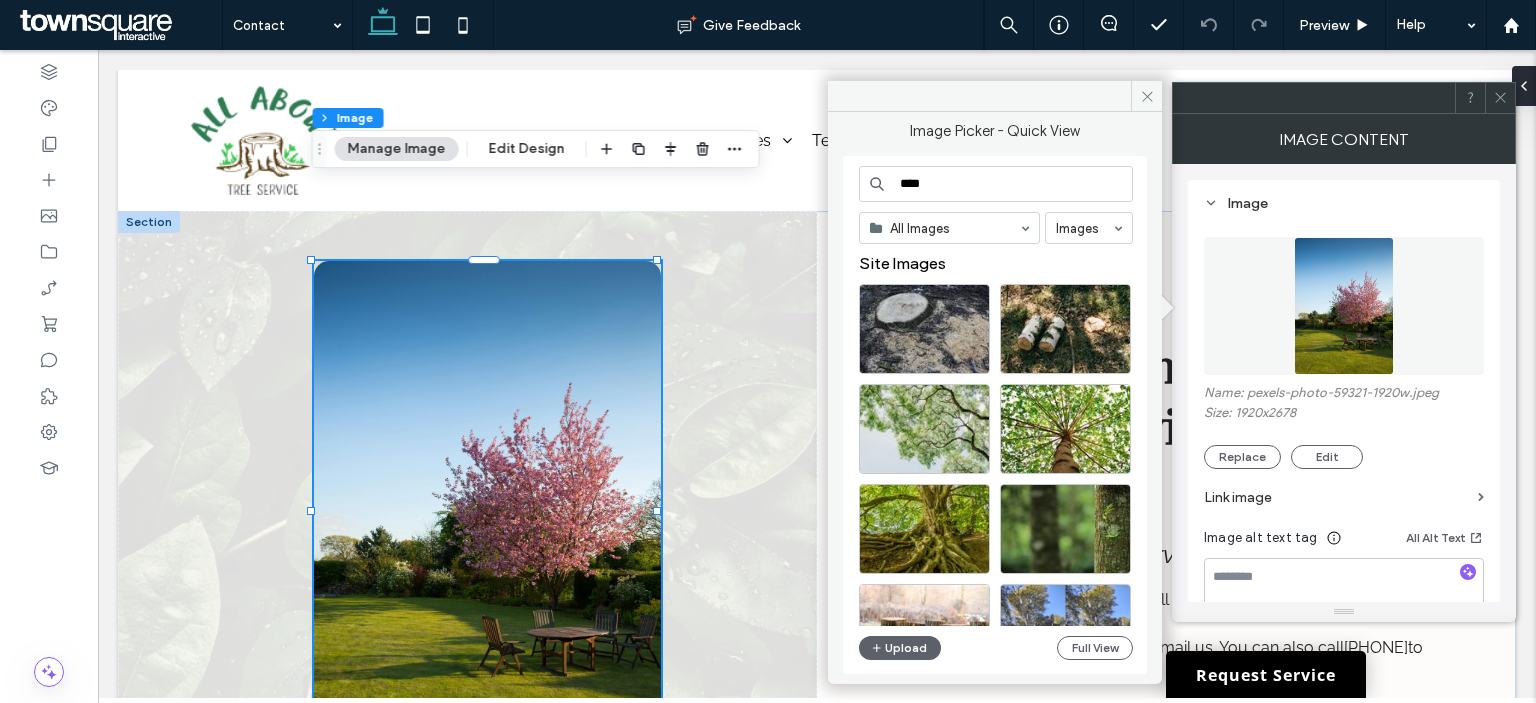 scroll, scrollTop: 300, scrollLeft: 0, axis: vertical 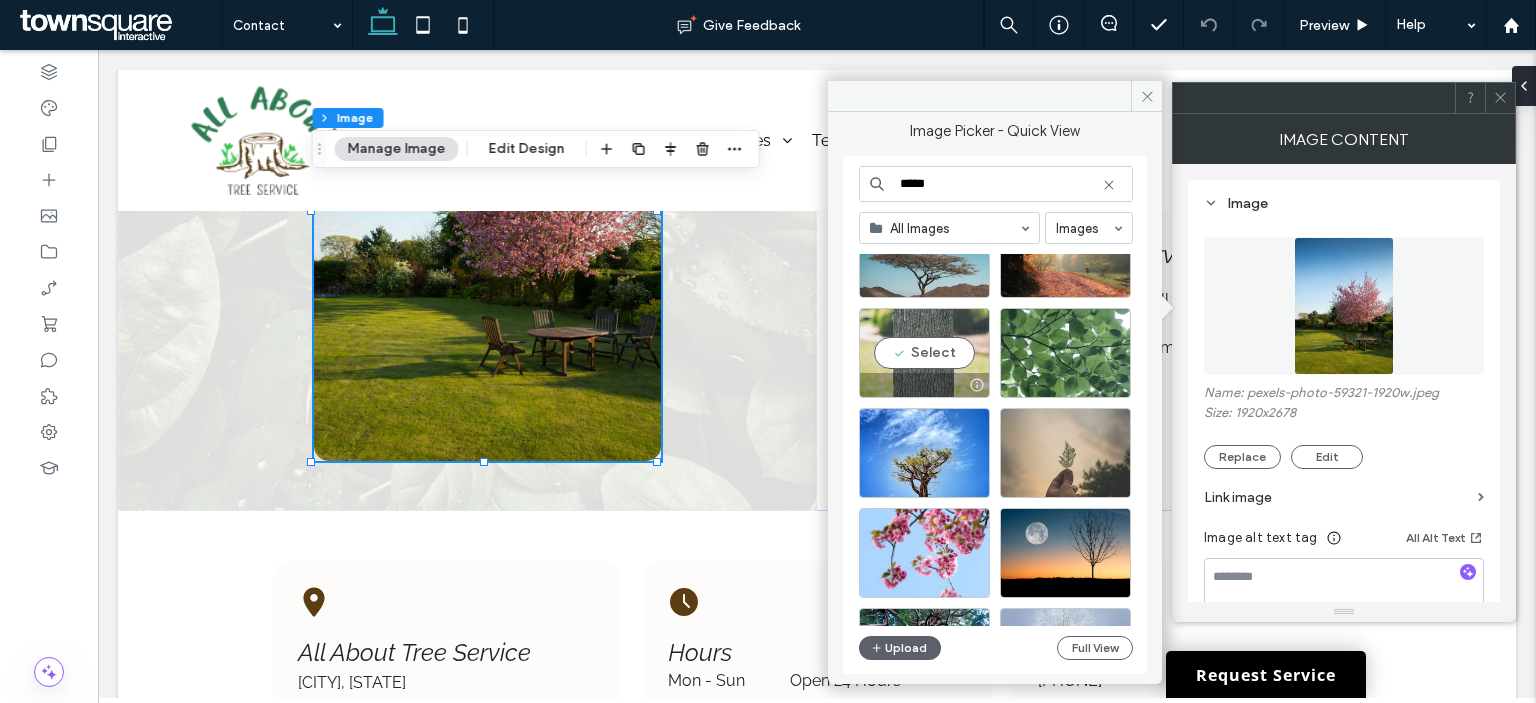 type on "****" 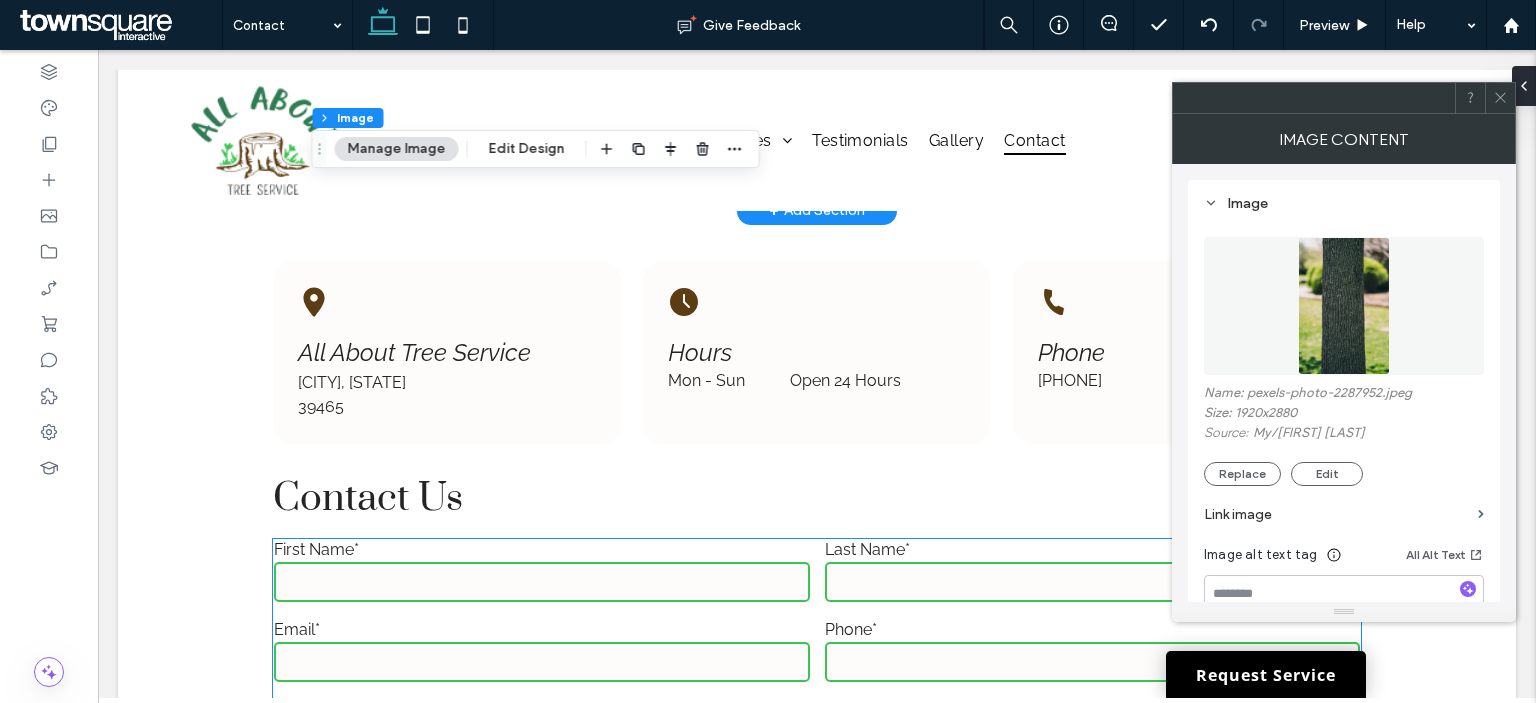 scroll, scrollTop: 1200, scrollLeft: 0, axis: vertical 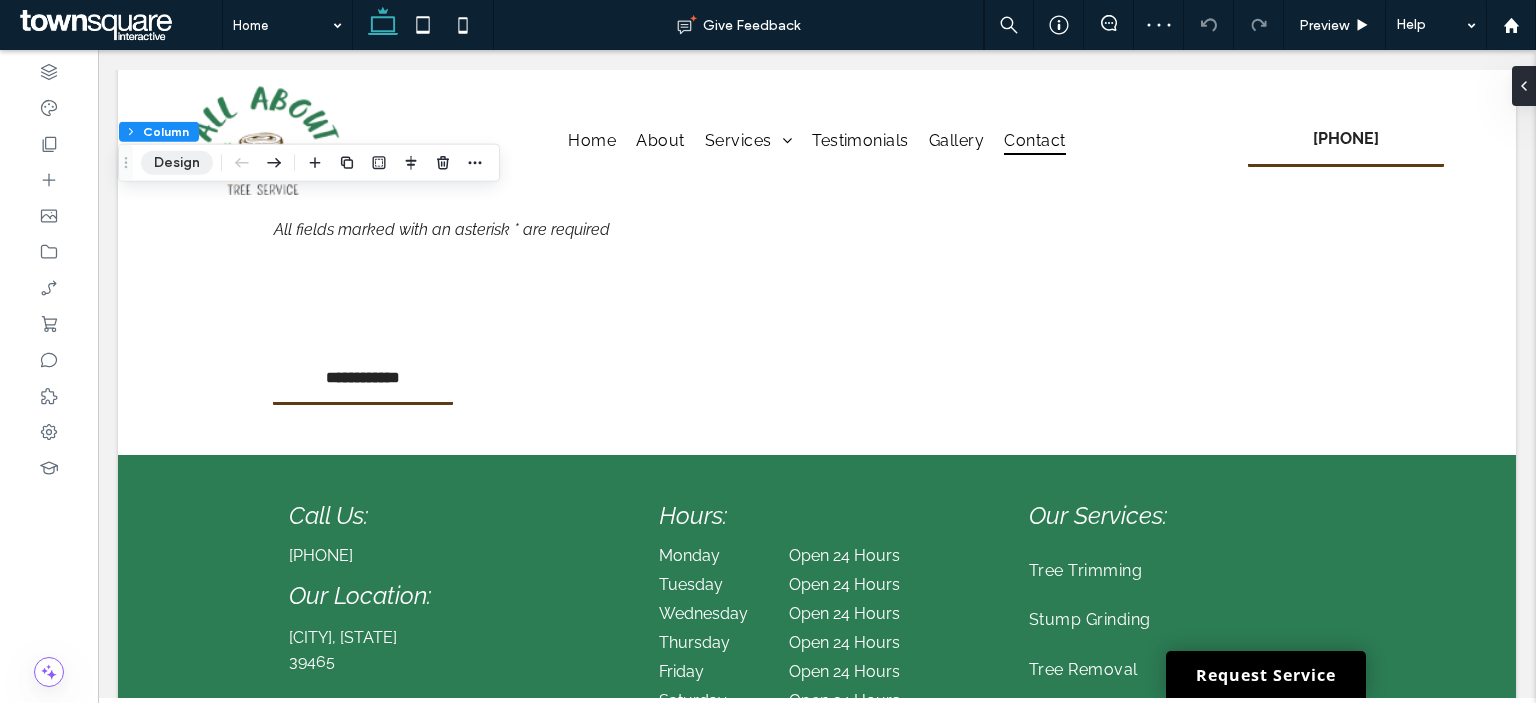 click on "Design" at bounding box center (177, 163) 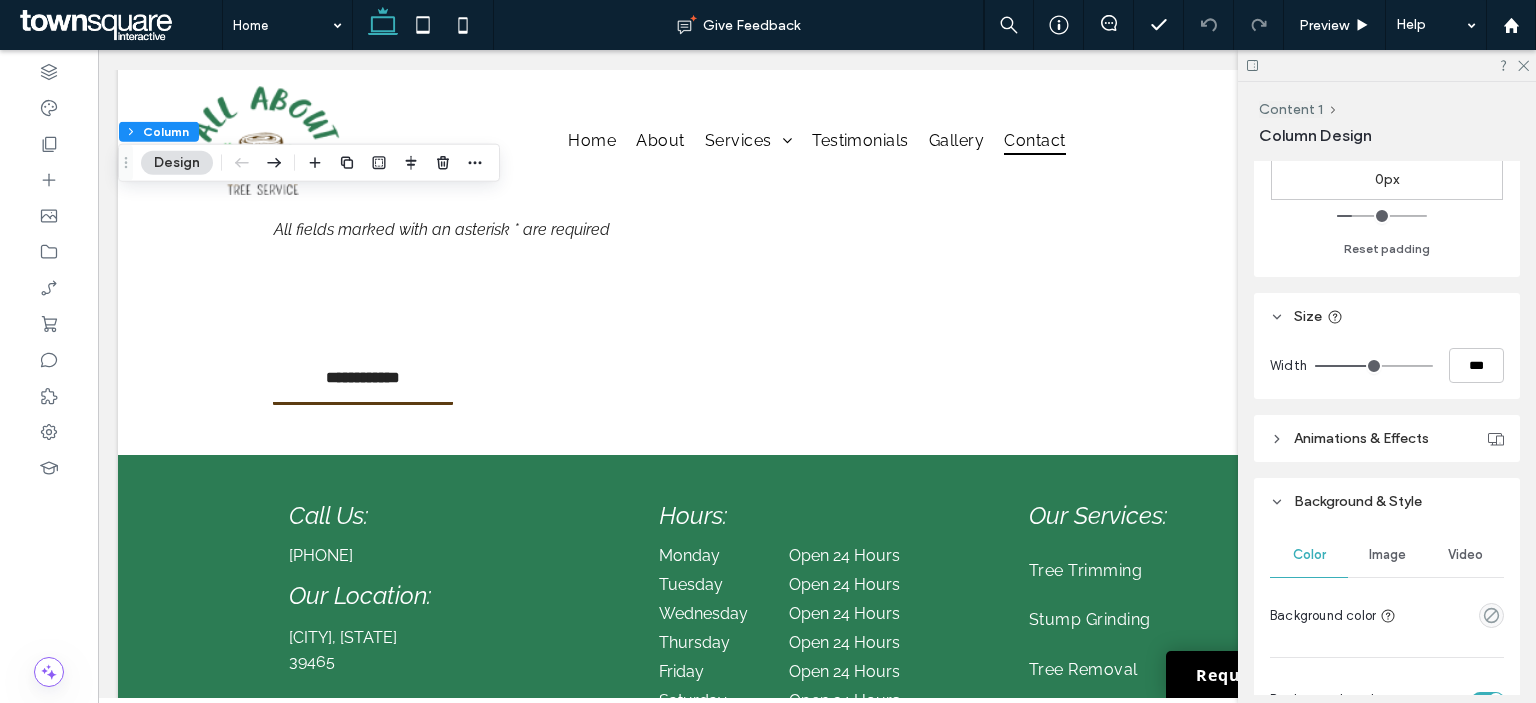 scroll, scrollTop: 800, scrollLeft: 0, axis: vertical 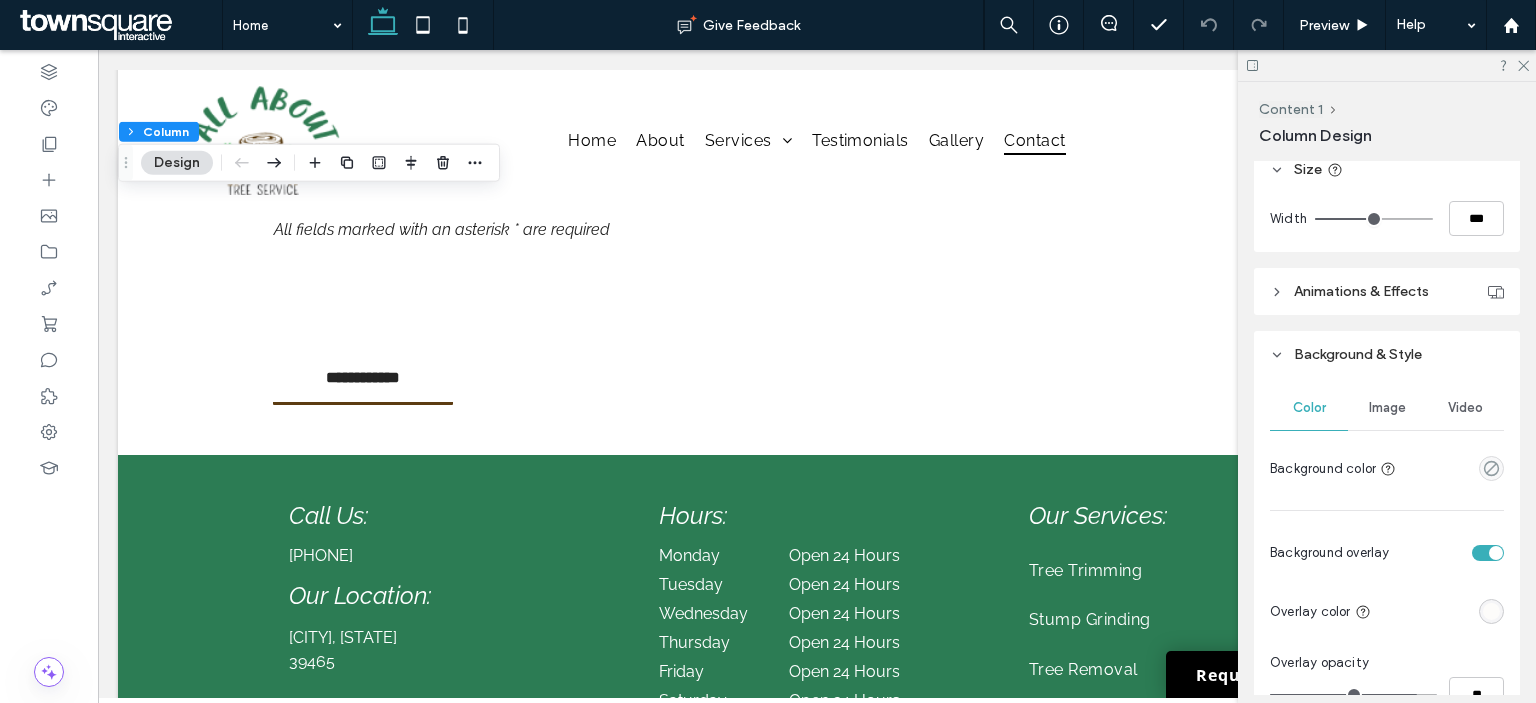 click on "Image" at bounding box center [1387, 408] 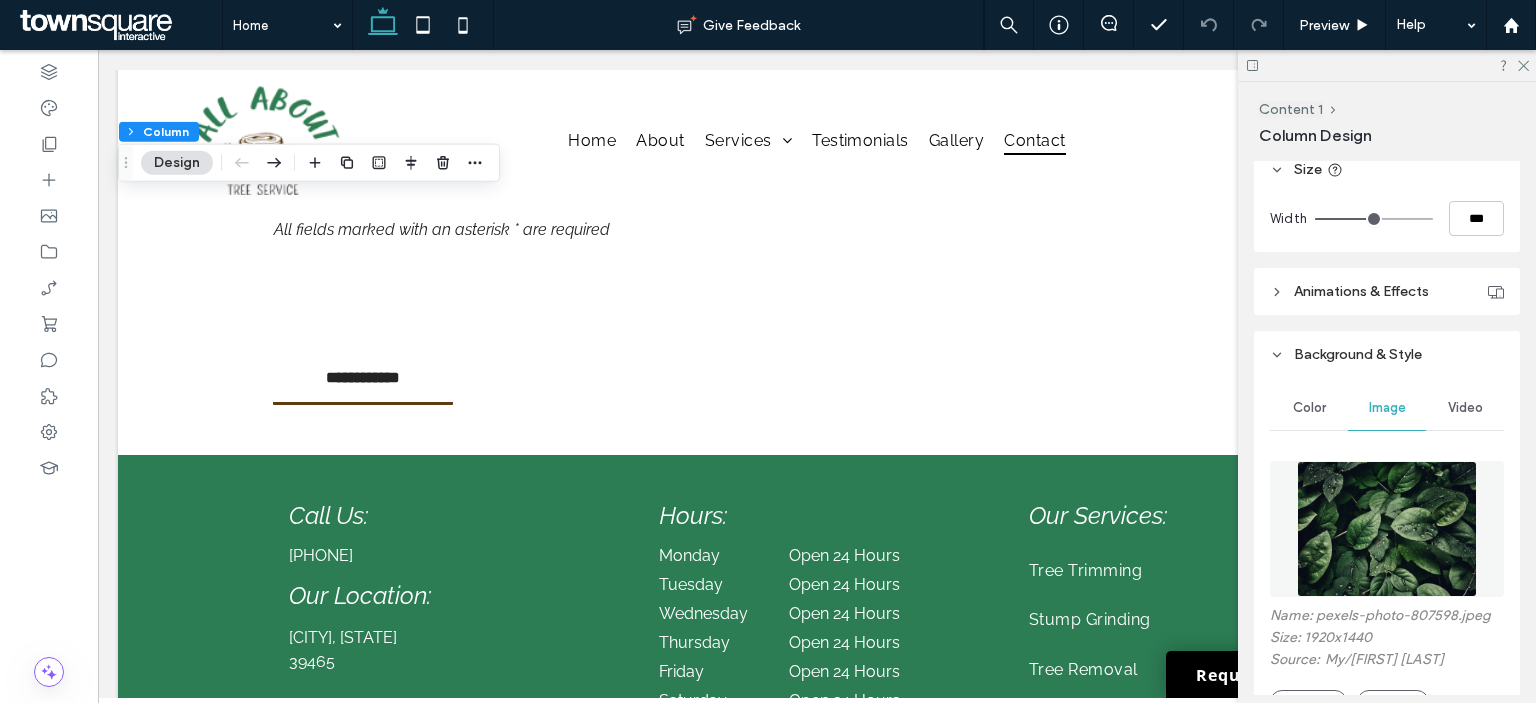scroll, scrollTop: 1000, scrollLeft: 0, axis: vertical 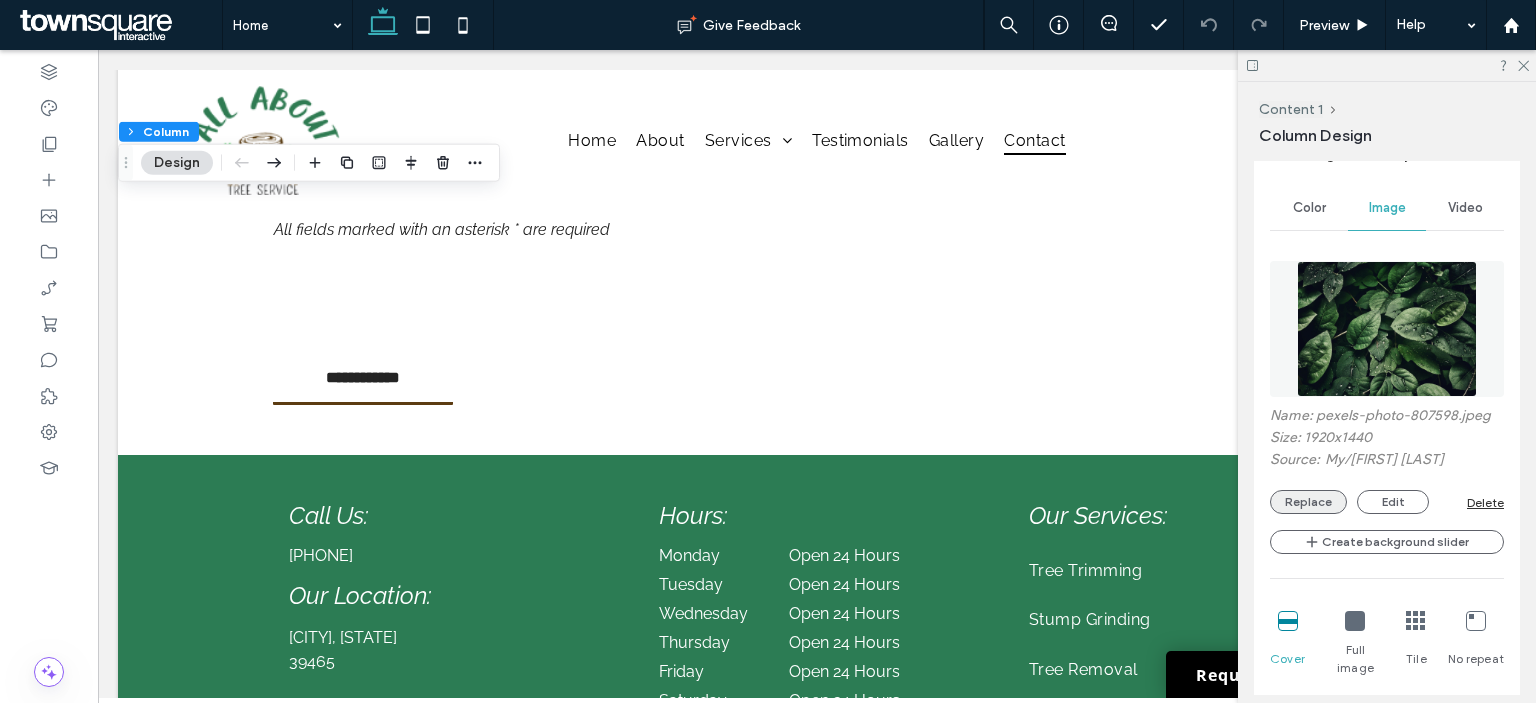 click on "Replace" at bounding box center (1308, 502) 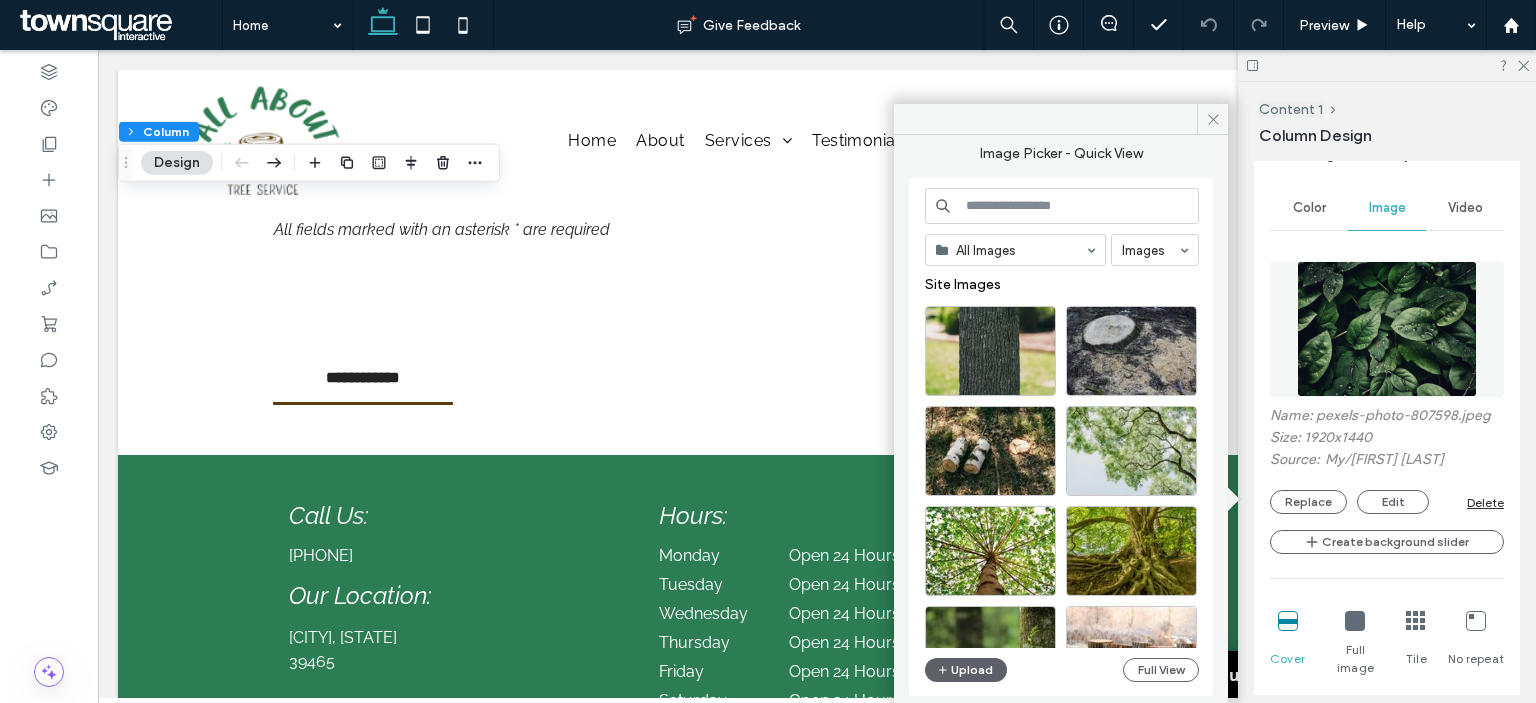 click at bounding box center [1062, 206] 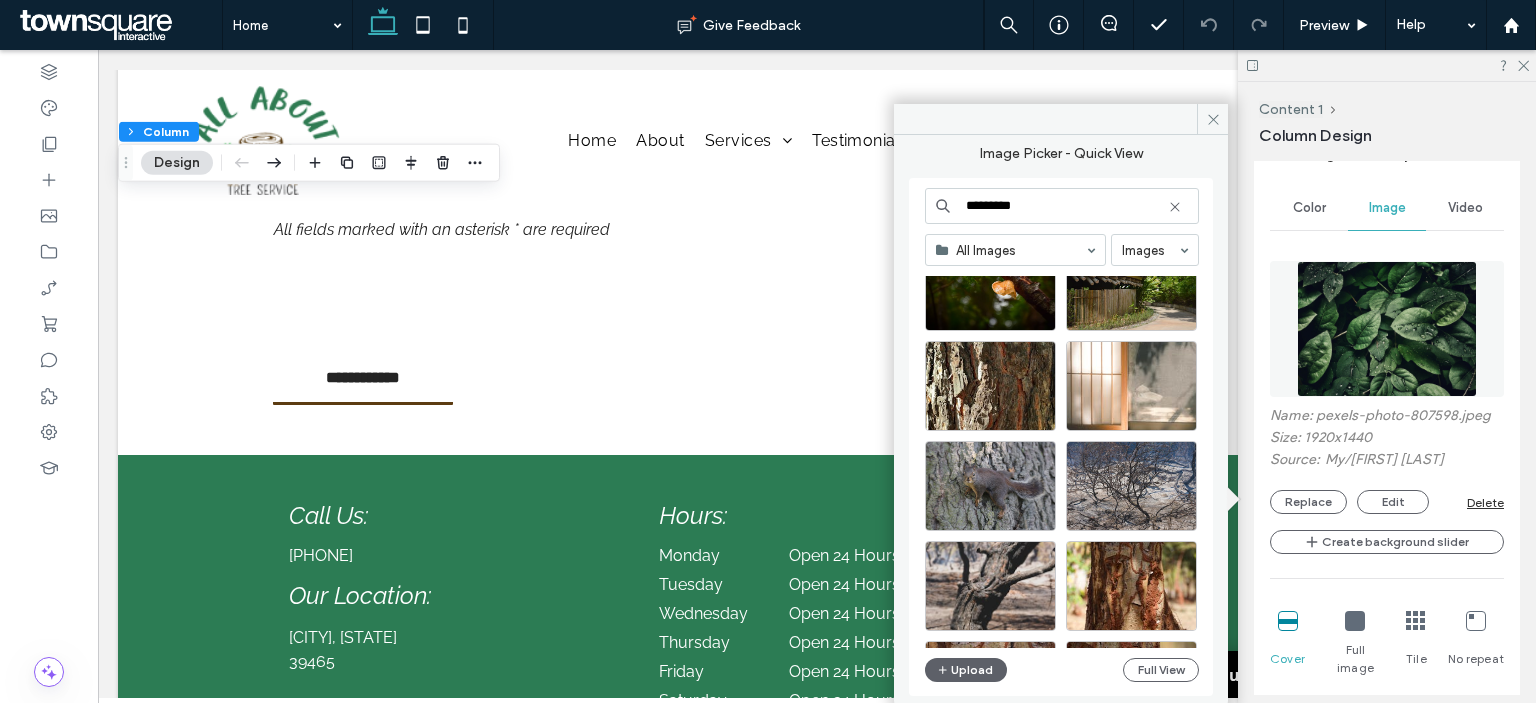 scroll, scrollTop: 600, scrollLeft: 0, axis: vertical 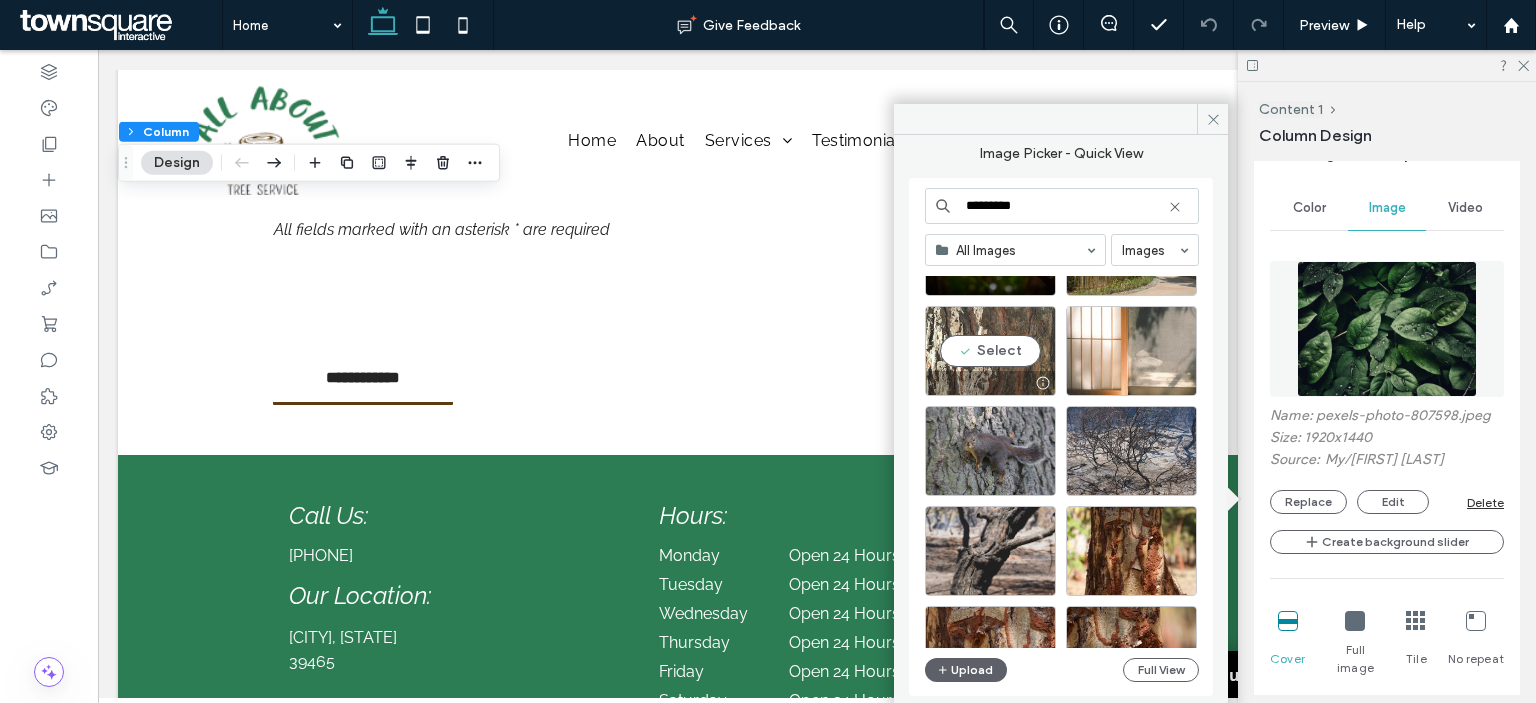 type on "*********" 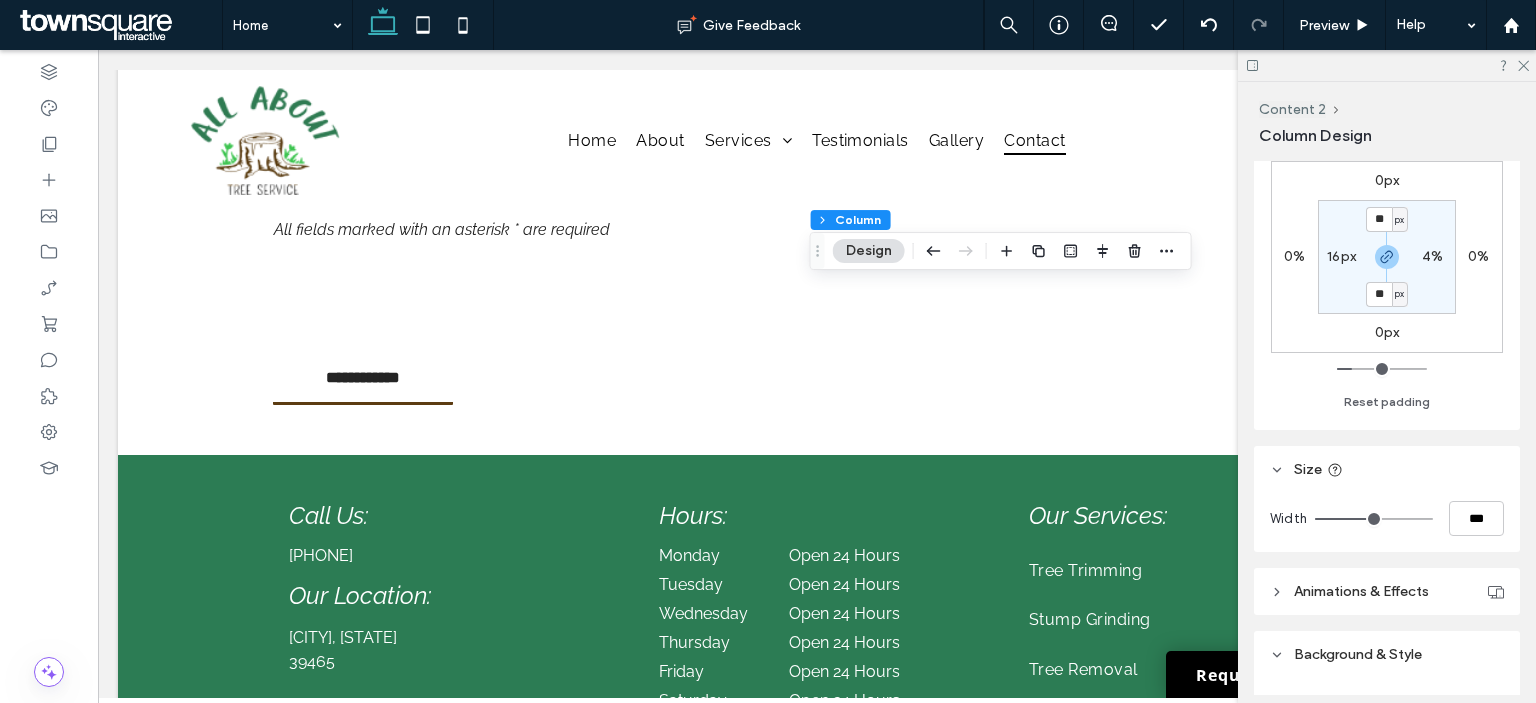 scroll, scrollTop: 900, scrollLeft: 0, axis: vertical 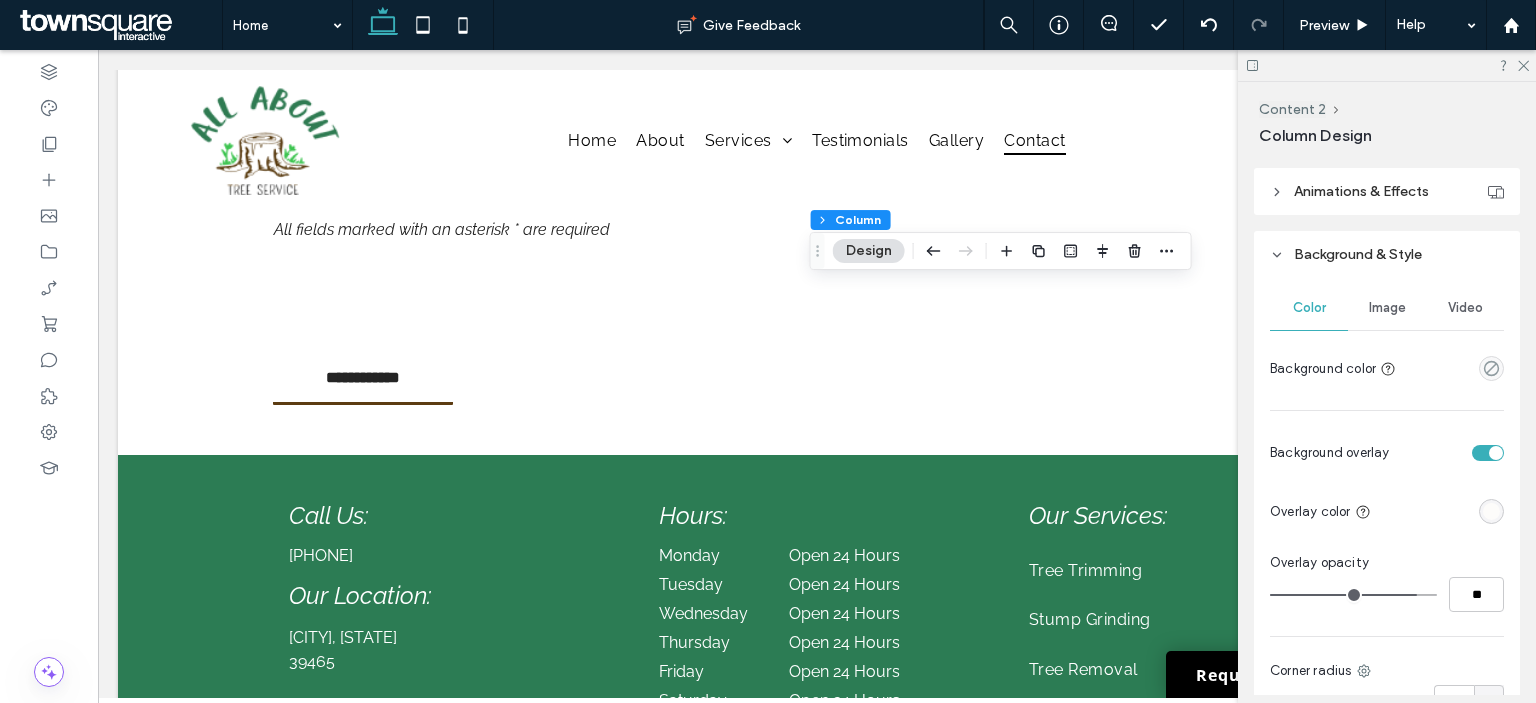 click on "Image" at bounding box center (1387, 308) 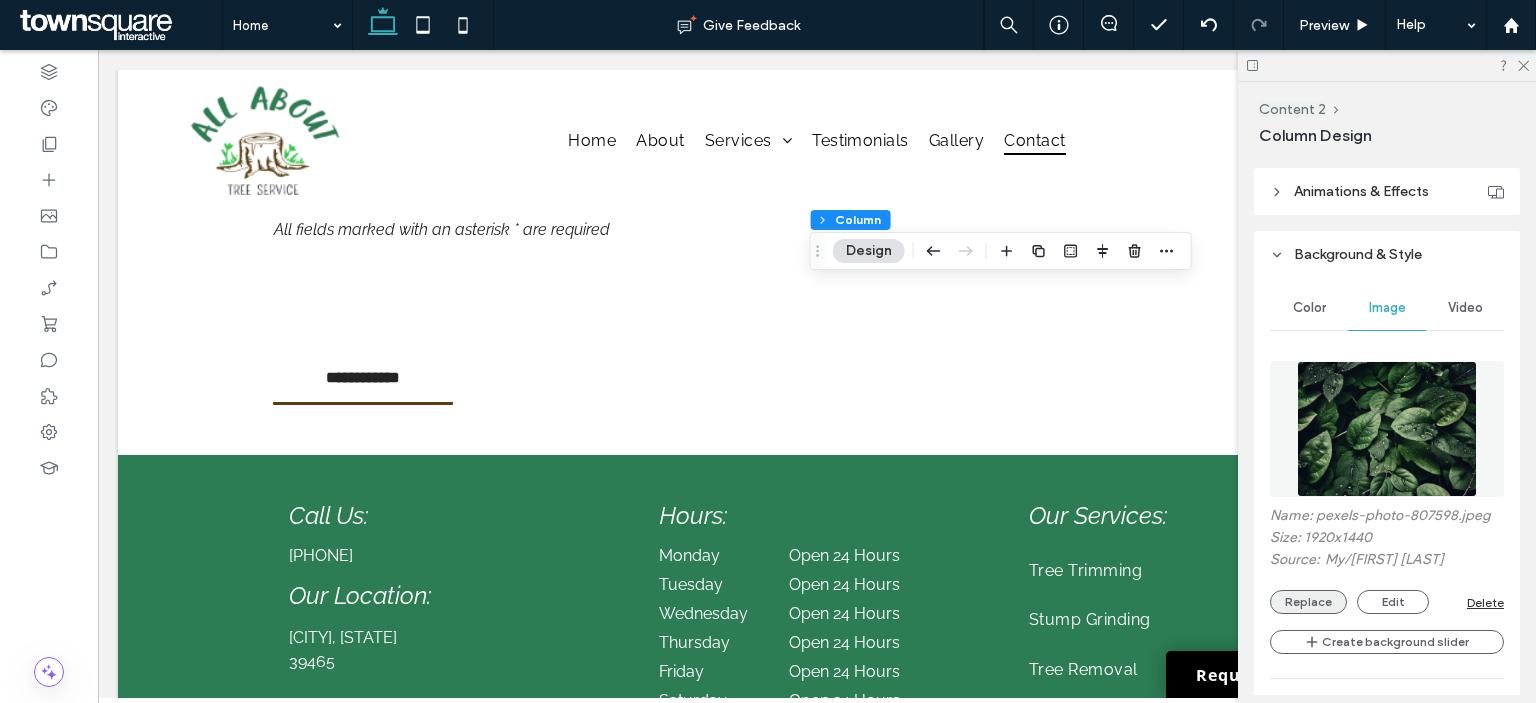 click on "Replace" at bounding box center (1308, 602) 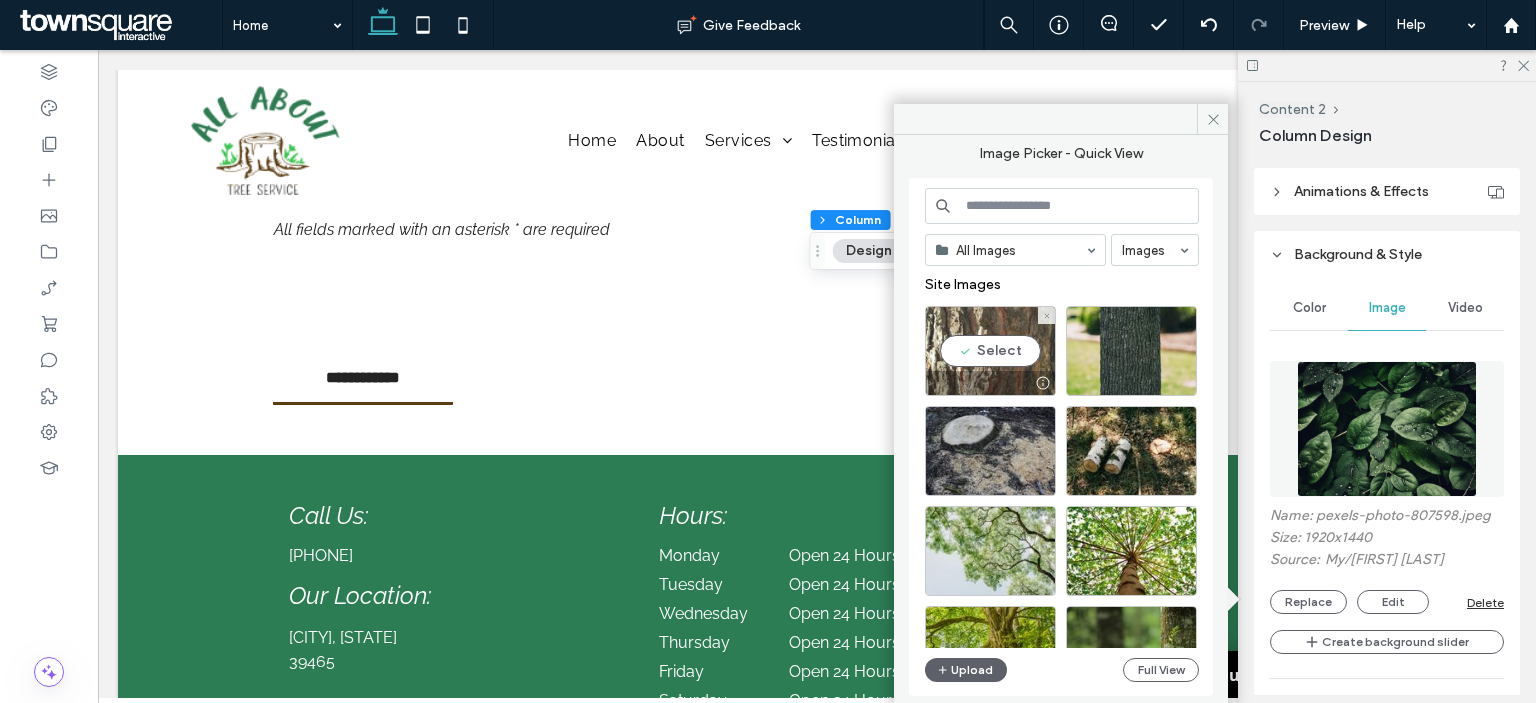 click on "Select" at bounding box center [990, 351] 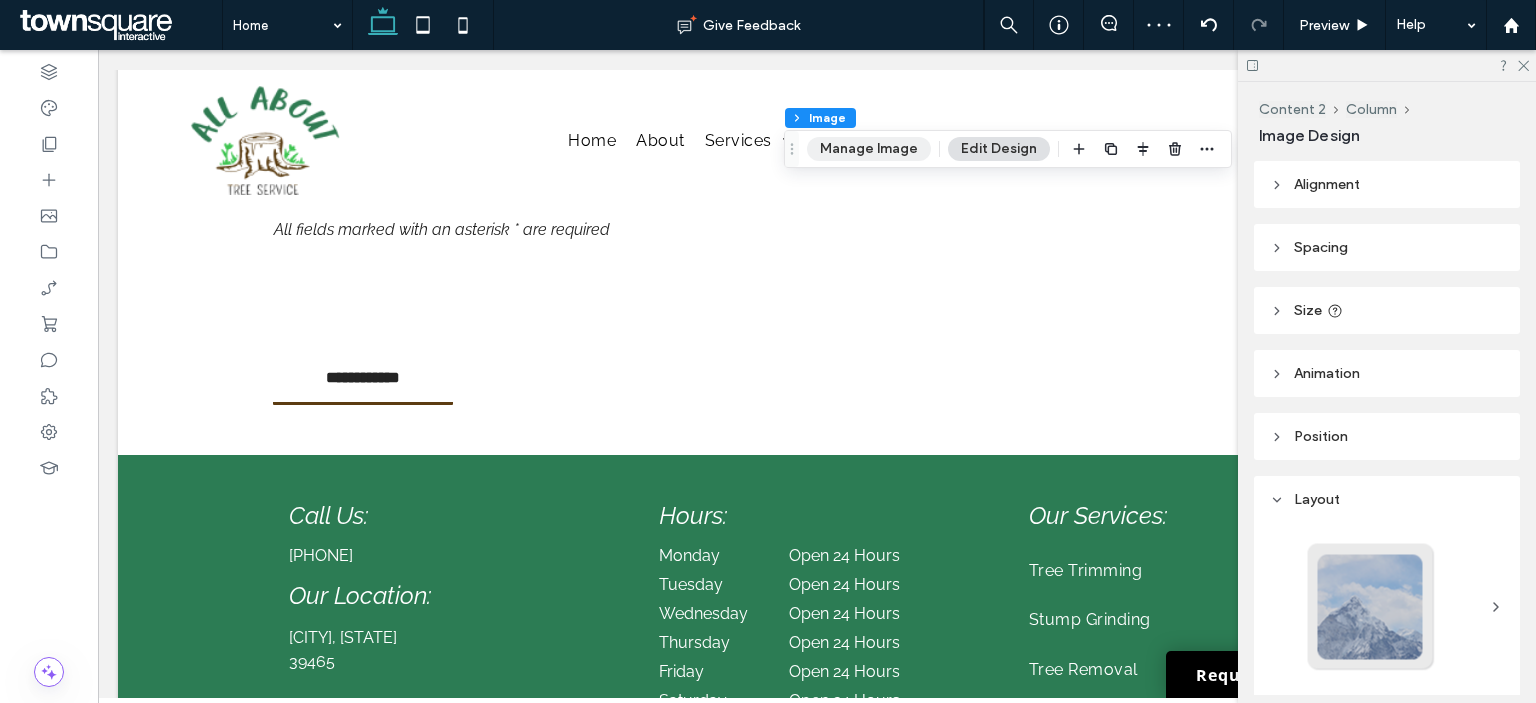 click on "Manage Image" at bounding box center (869, 149) 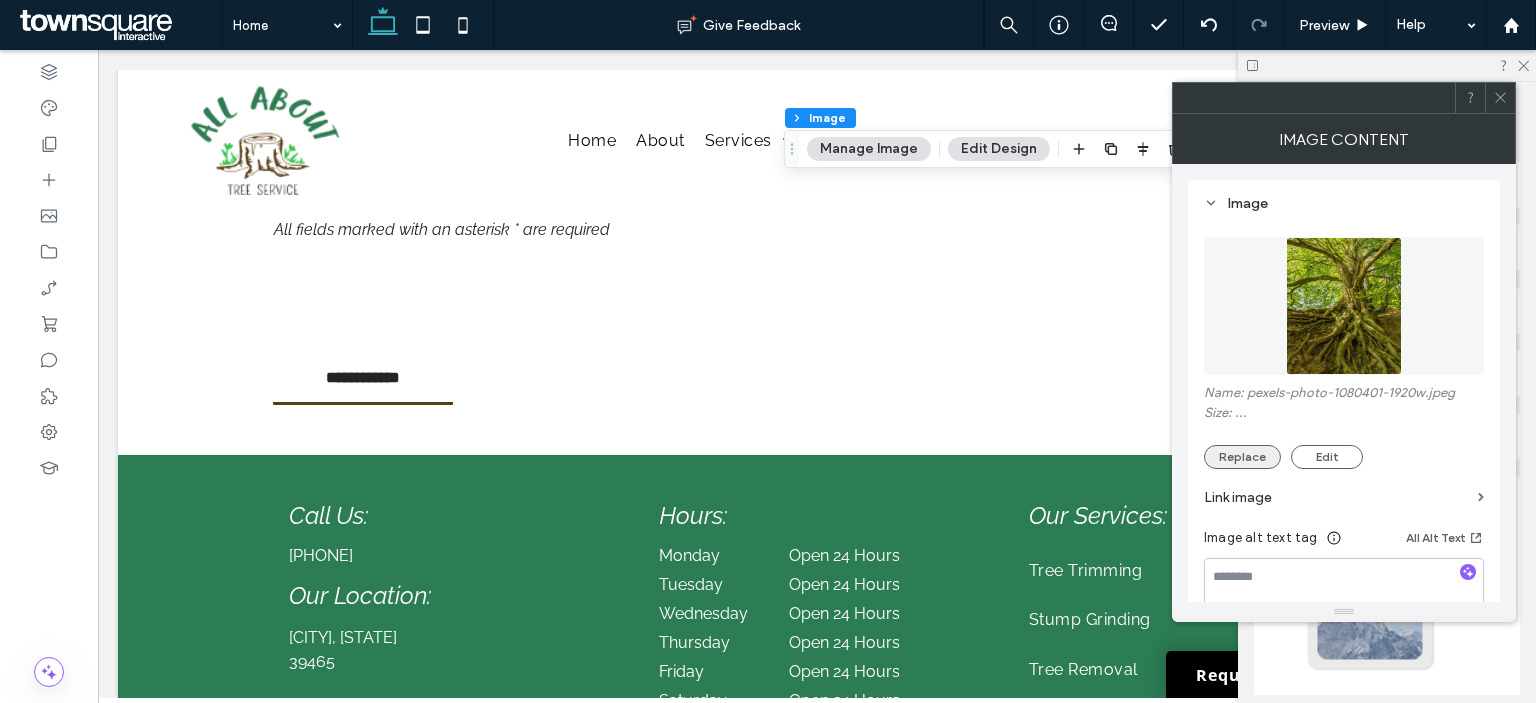 click on "Replace" at bounding box center [1242, 457] 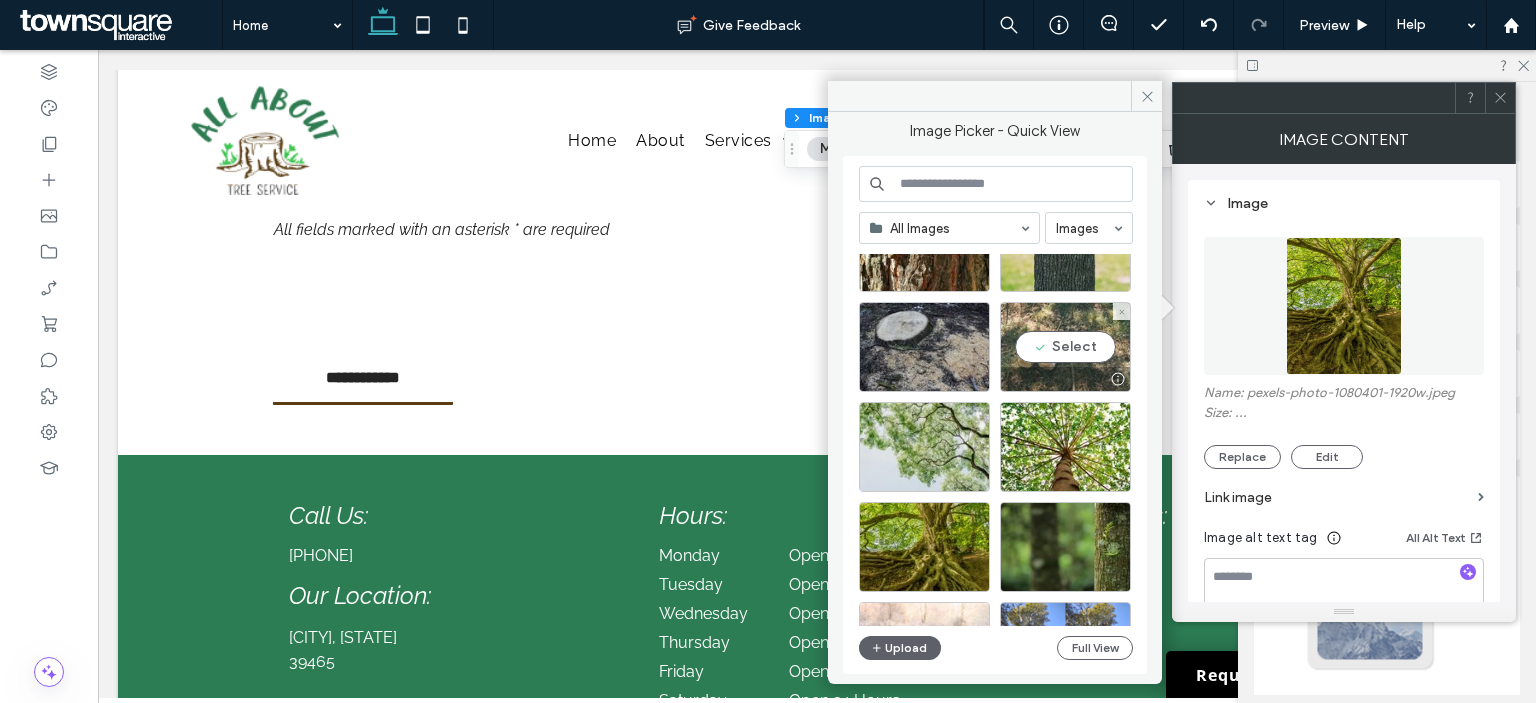 scroll, scrollTop: 200, scrollLeft: 0, axis: vertical 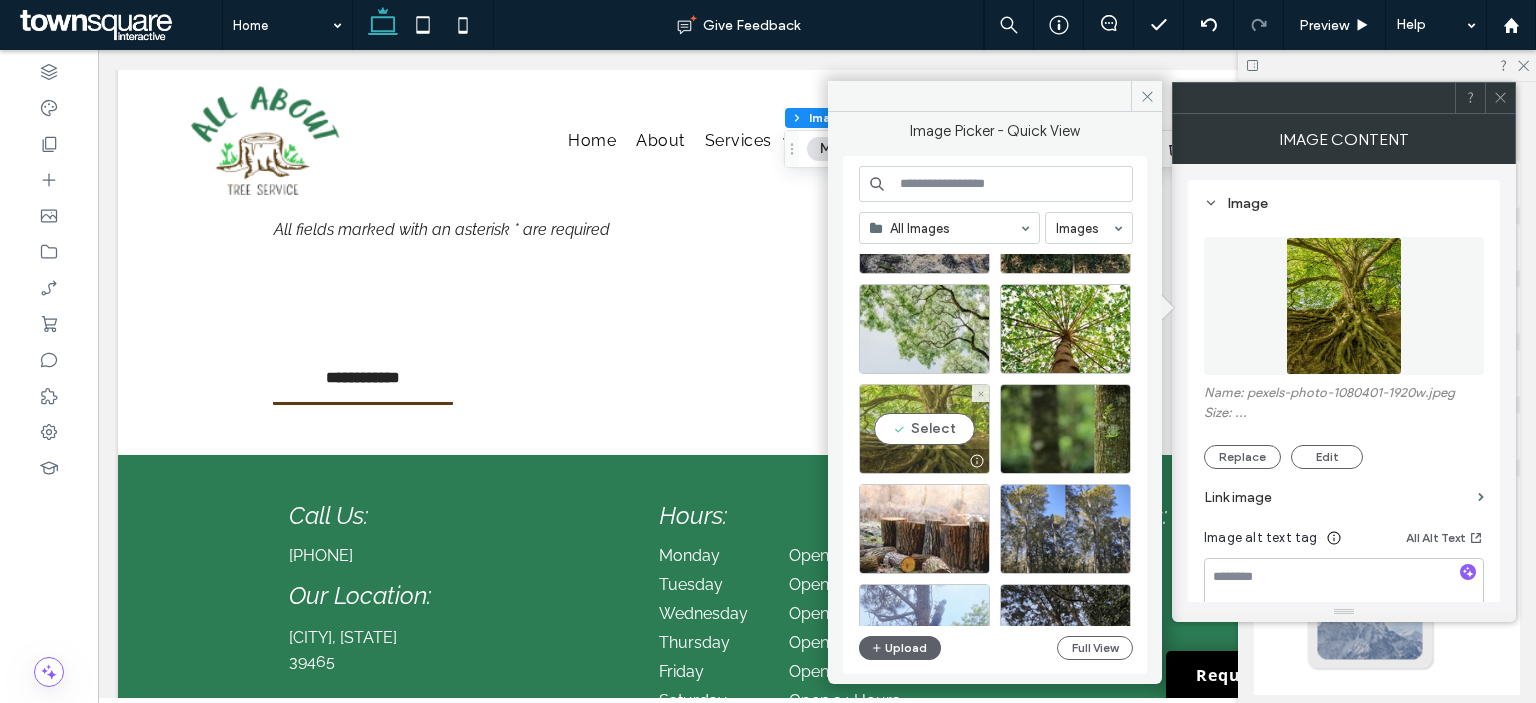 click on "Select" at bounding box center (924, 429) 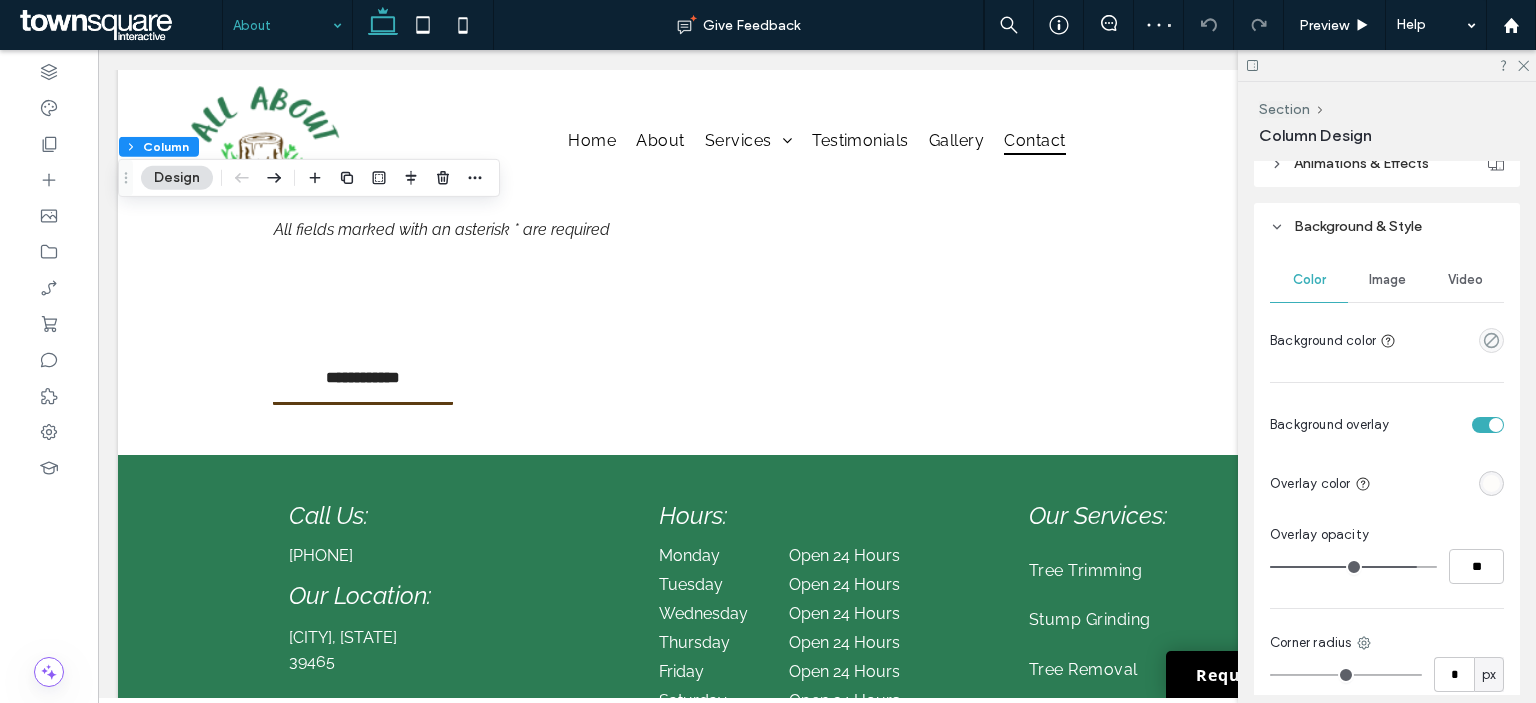 scroll, scrollTop: 1000, scrollLeft: 0, axis: vertical 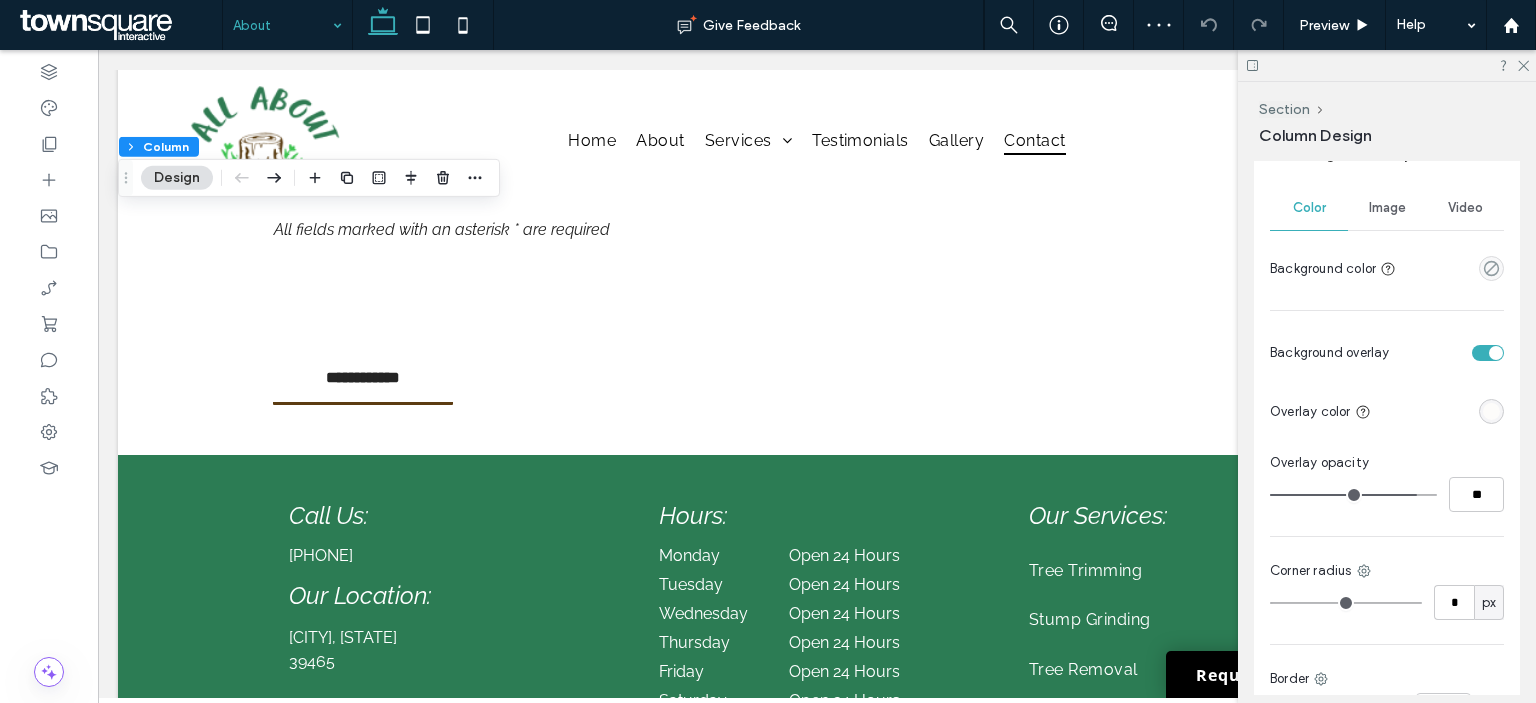 click on "Image" at bounding box center (1387, 208) 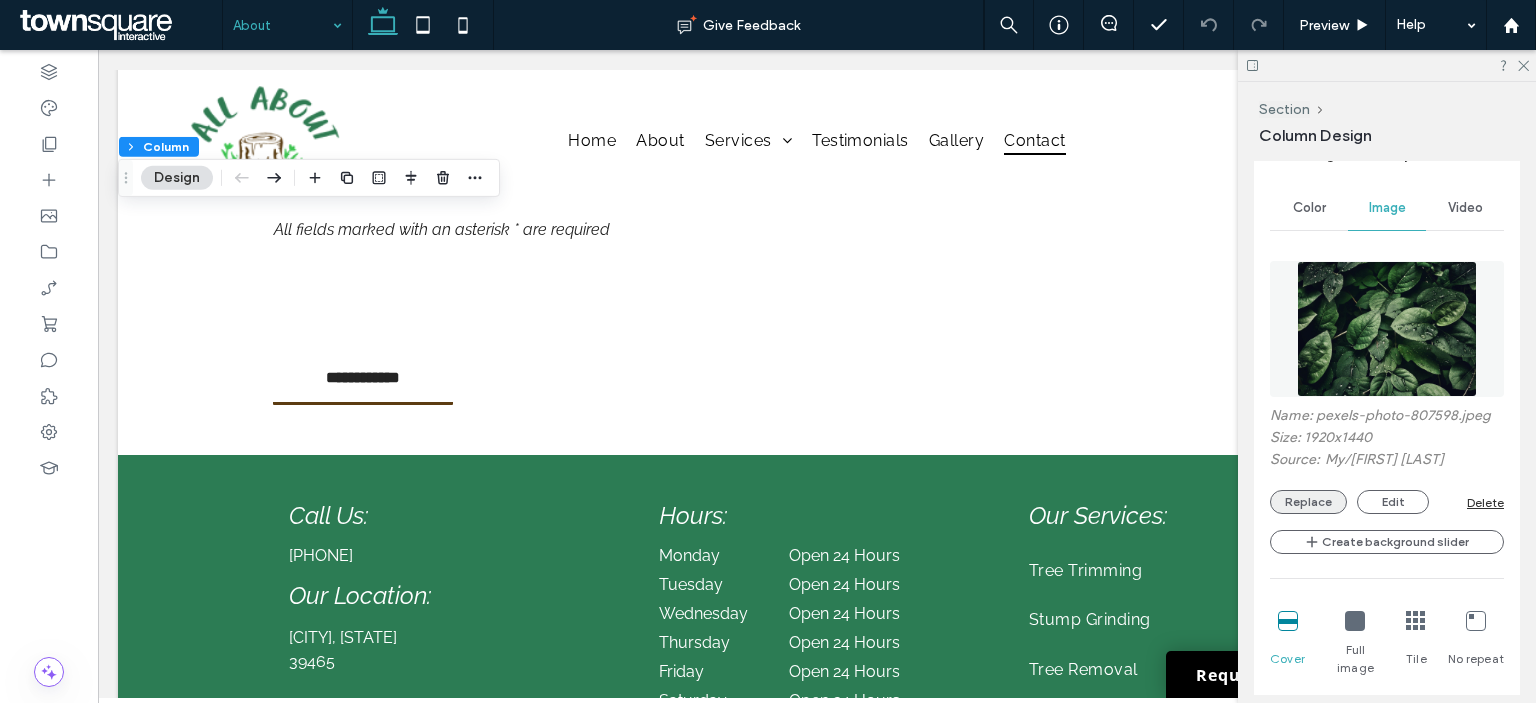 click on "Replace" at bounding box center (1308, 502) 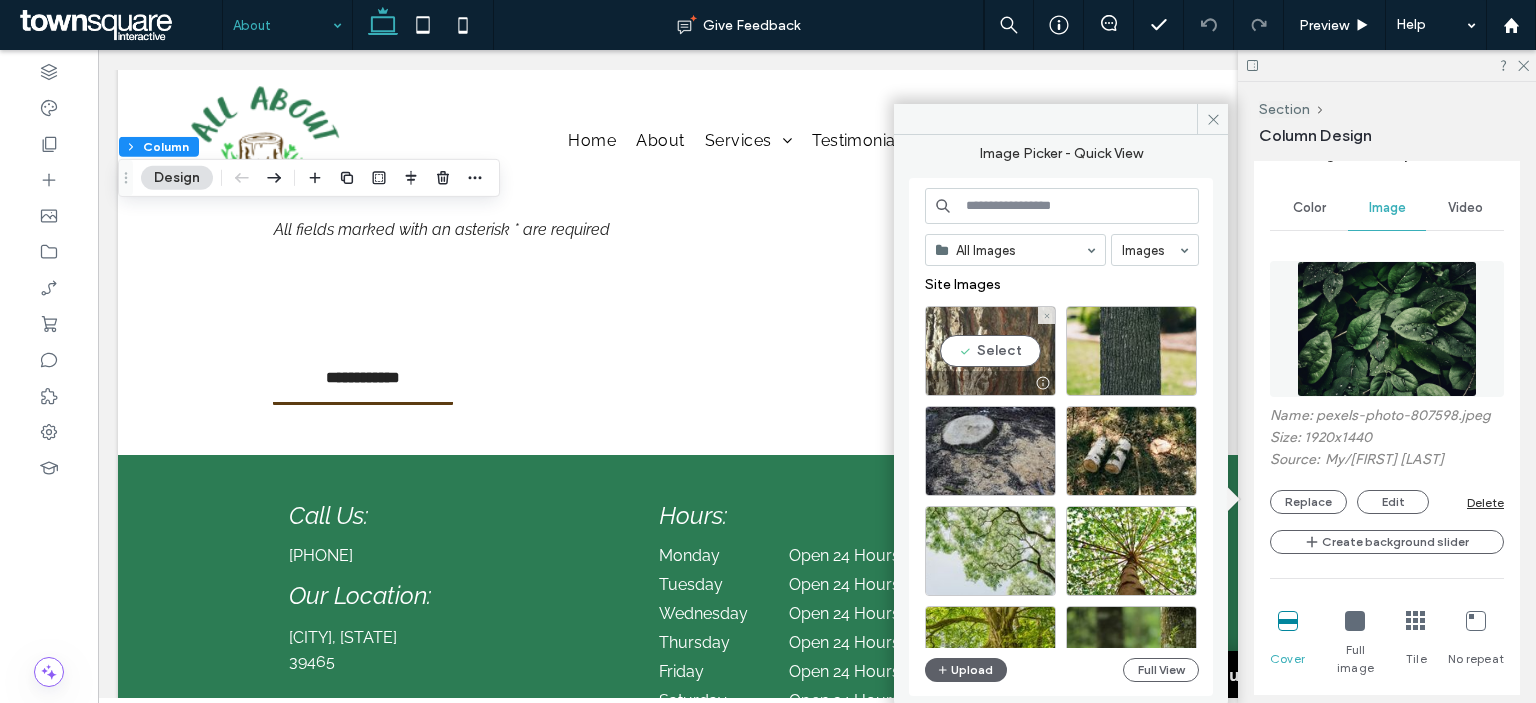 click on "Select" at bounding box center (990, 351) 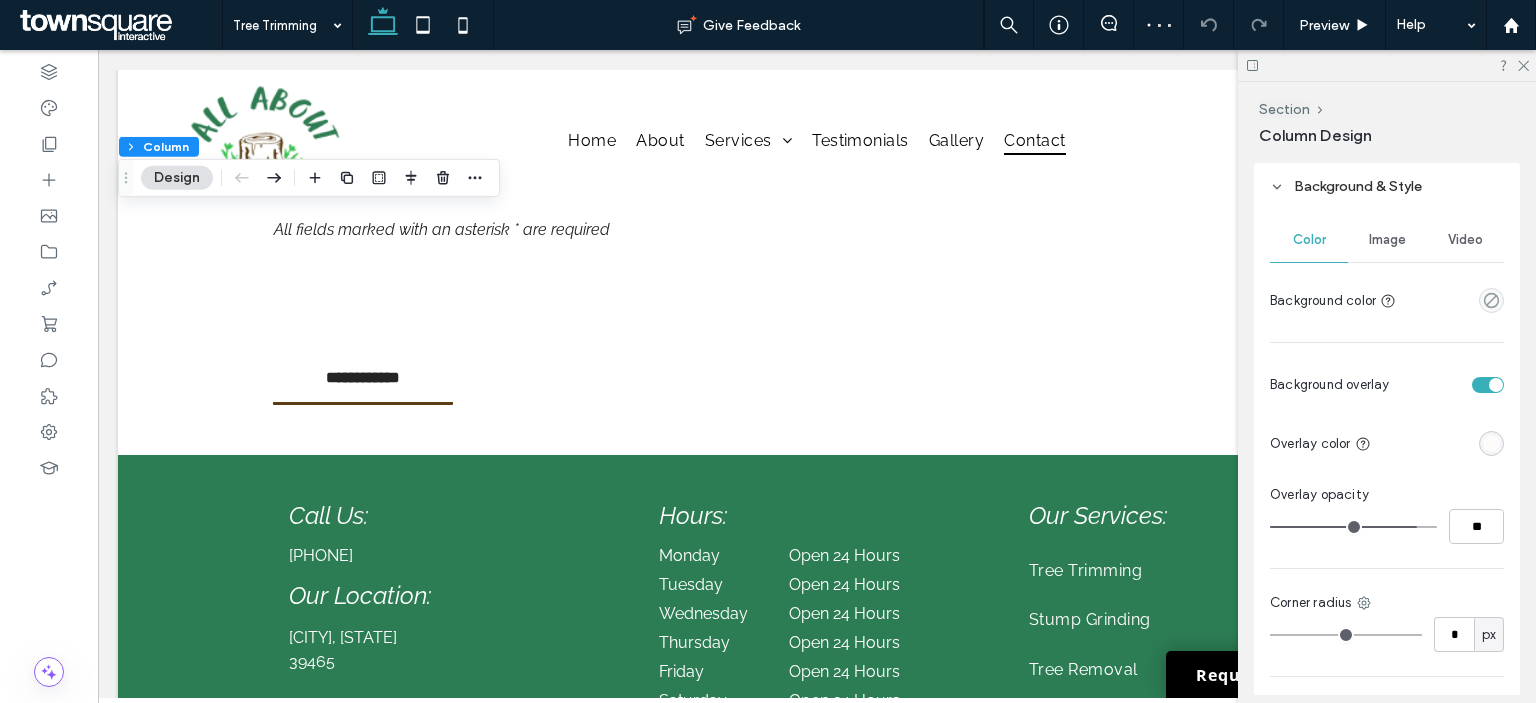 scroll, scrollTop: 800, scrollLeft: 0, axis: vertical 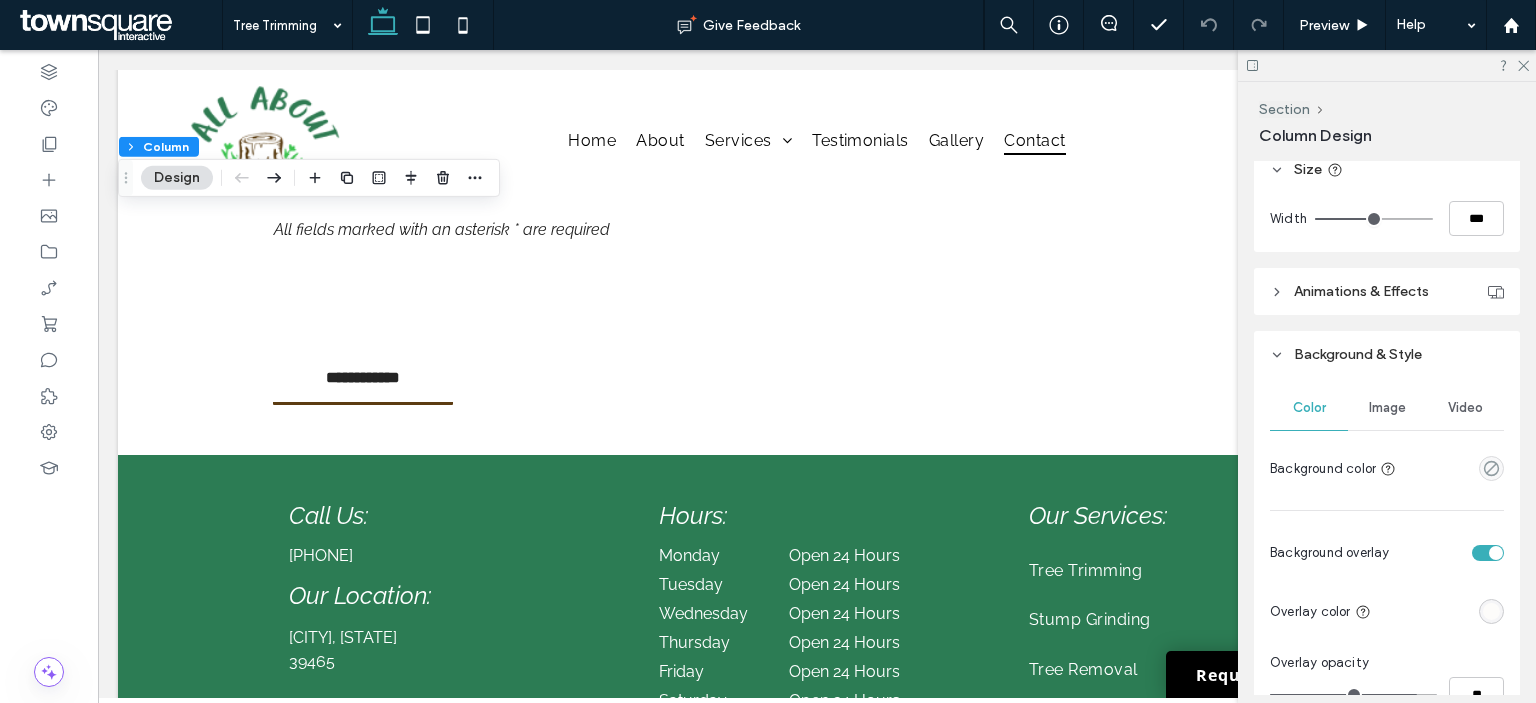 click on "Image" at bounding box center (1387, 408) 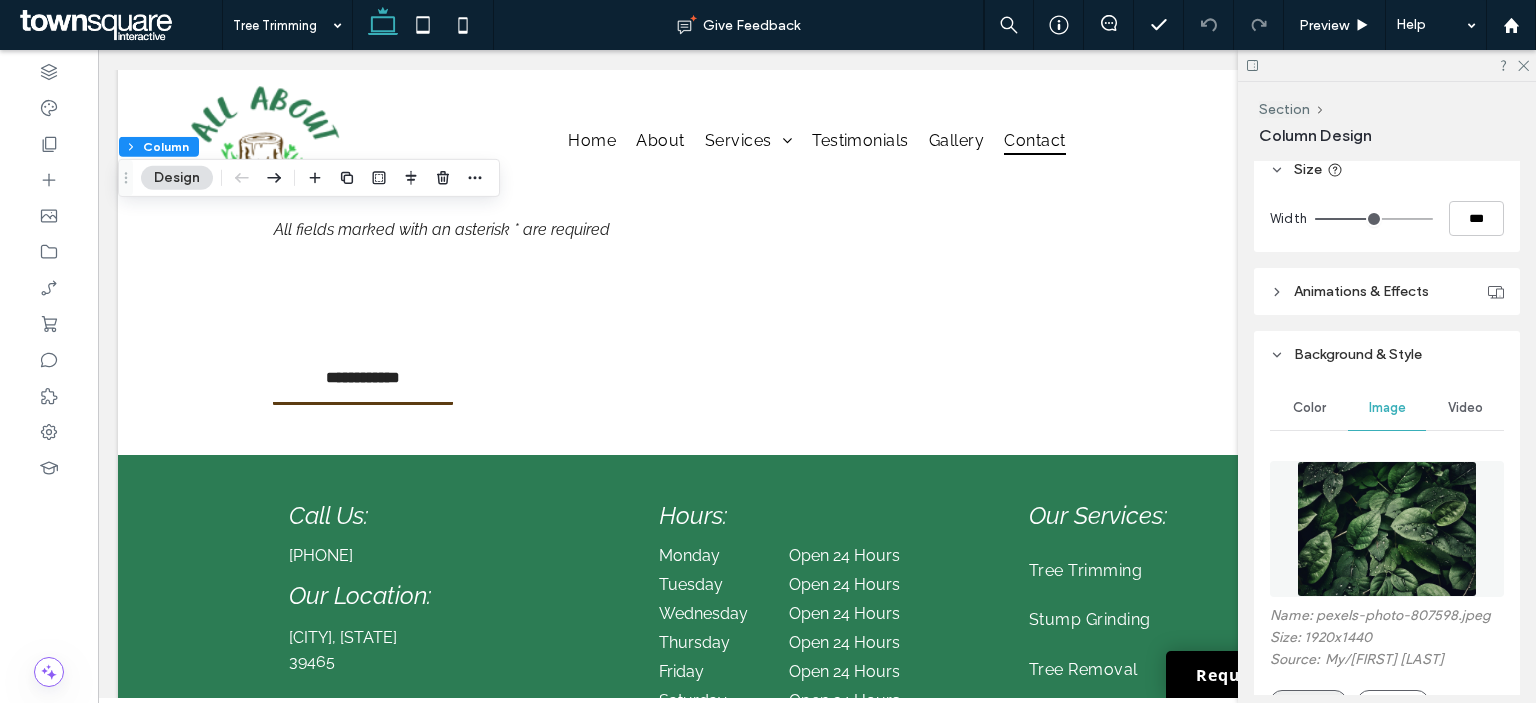 click on "Replace" at bounding box center (1308, 702) 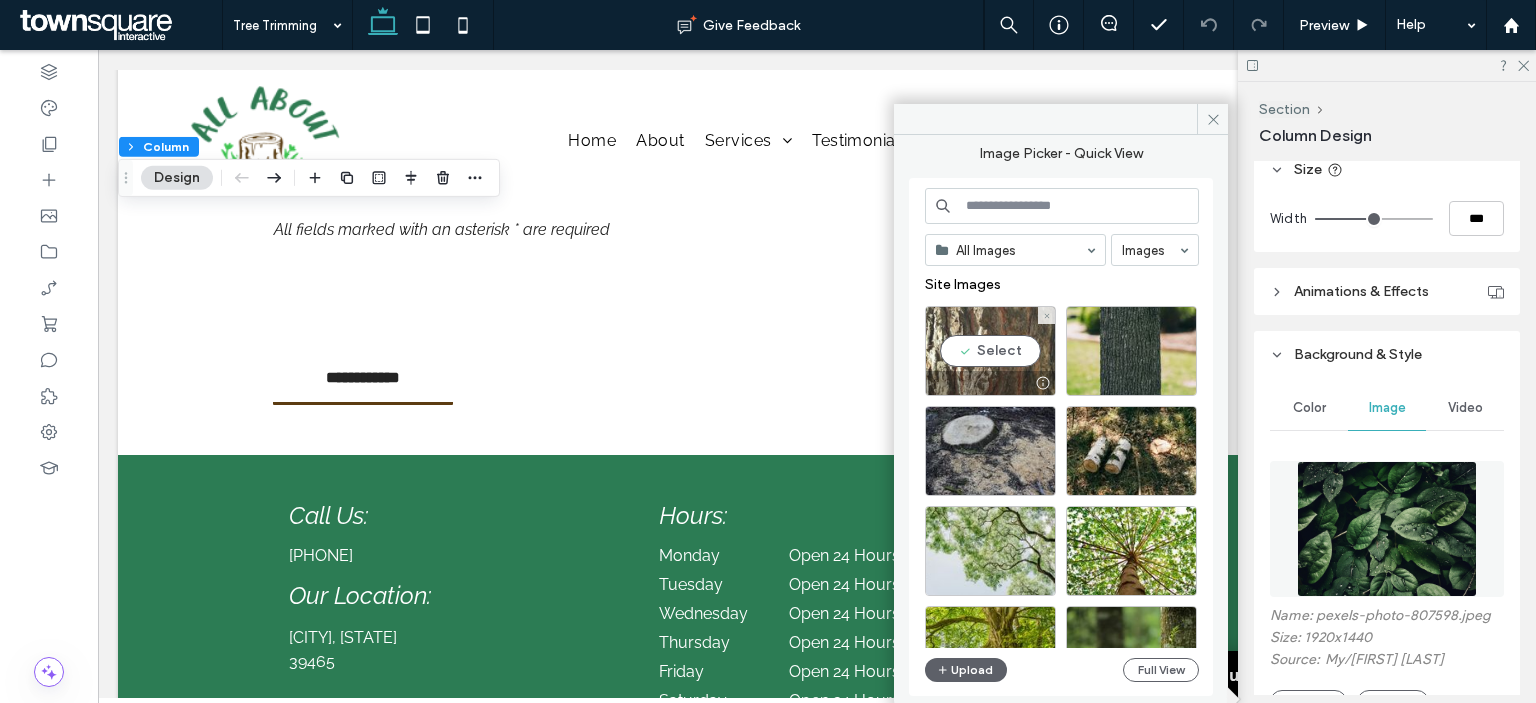 click on "Select" at bounding box center (990, 351) 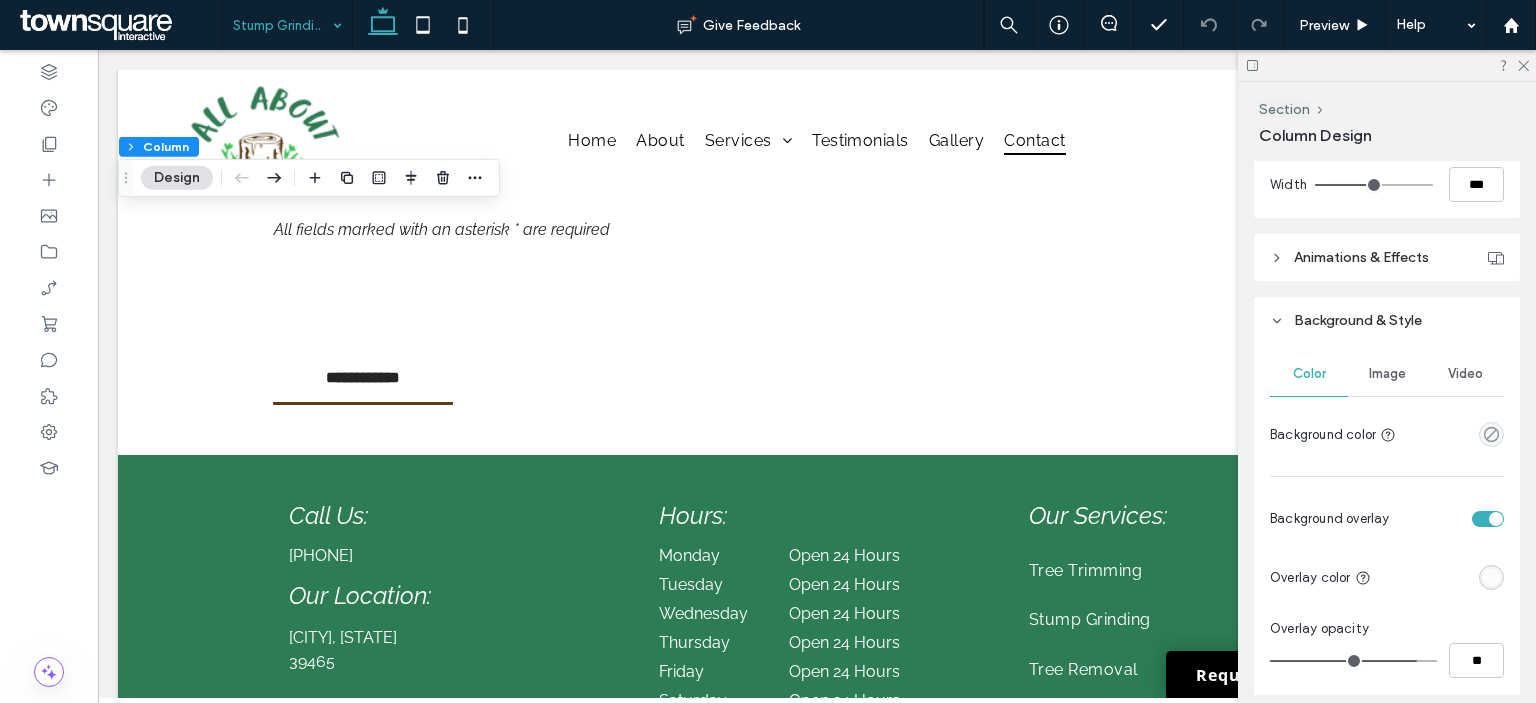 scroll, scrollTop: 800, scrollLeft: 0, axis: vertical 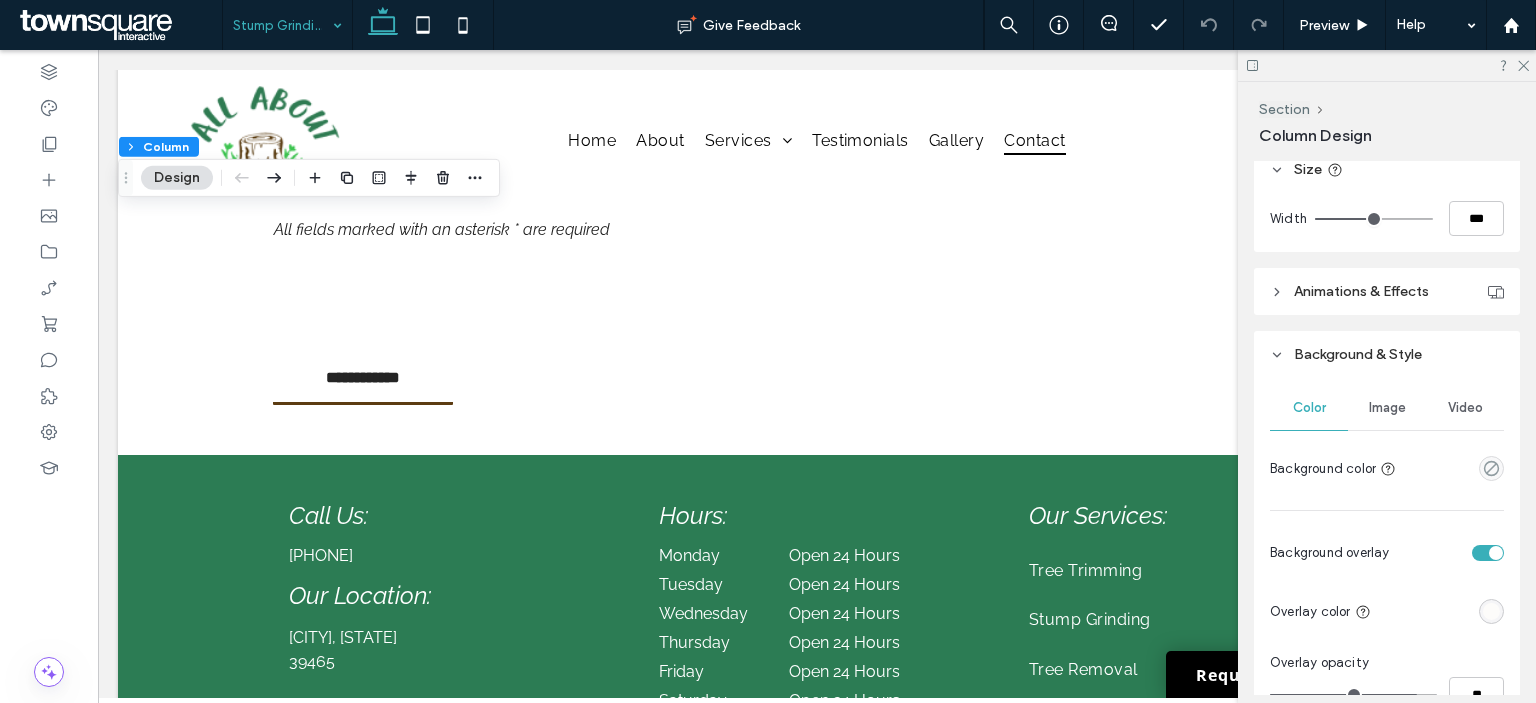 click on "Image" at bounding box center [1387, 408] 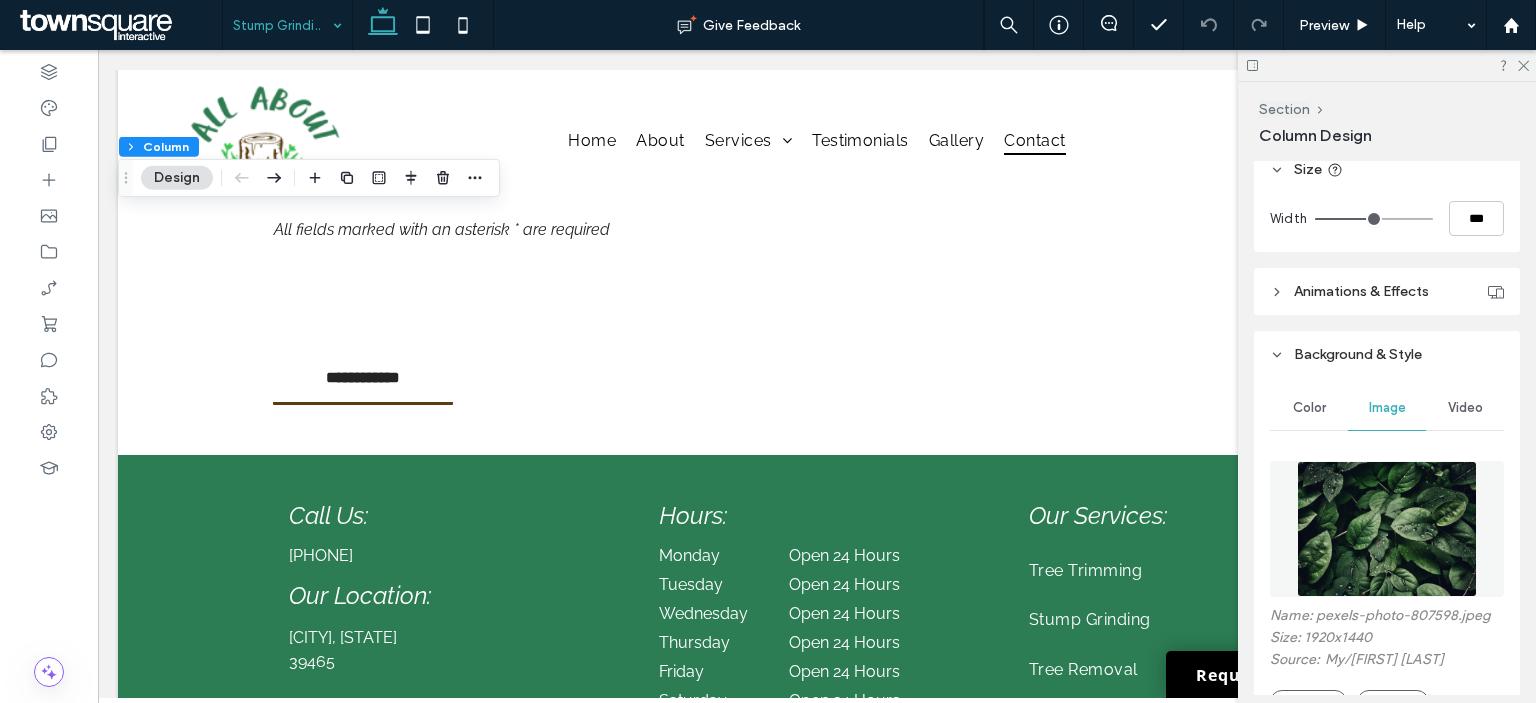 click on "Name: pexels-photo-807598.jpeg Size: 1920x1440 Source: My  /  [FIRST] [LAST] Replace Edit Delete" at bounding box center (1387, 660) 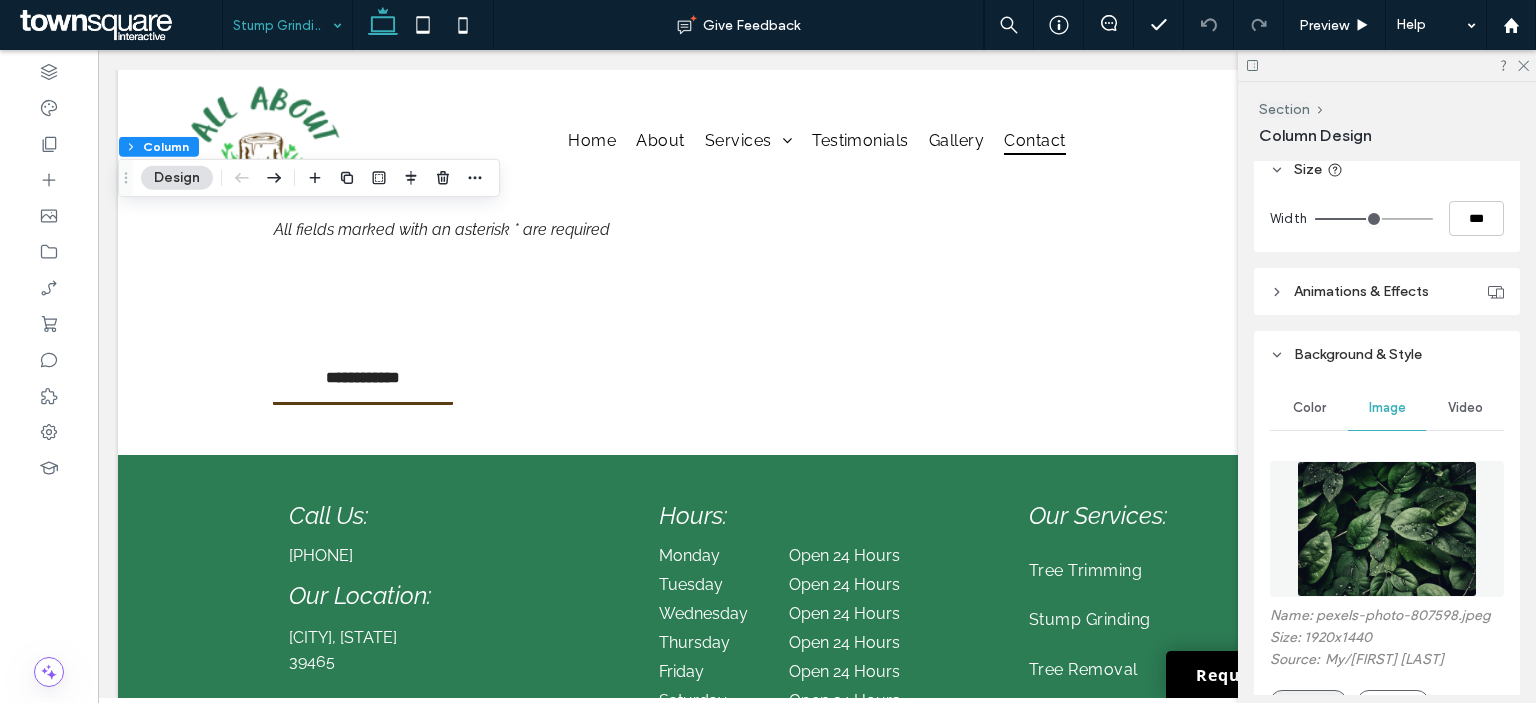 click on "Replace" at bounding box center [1308, 702] 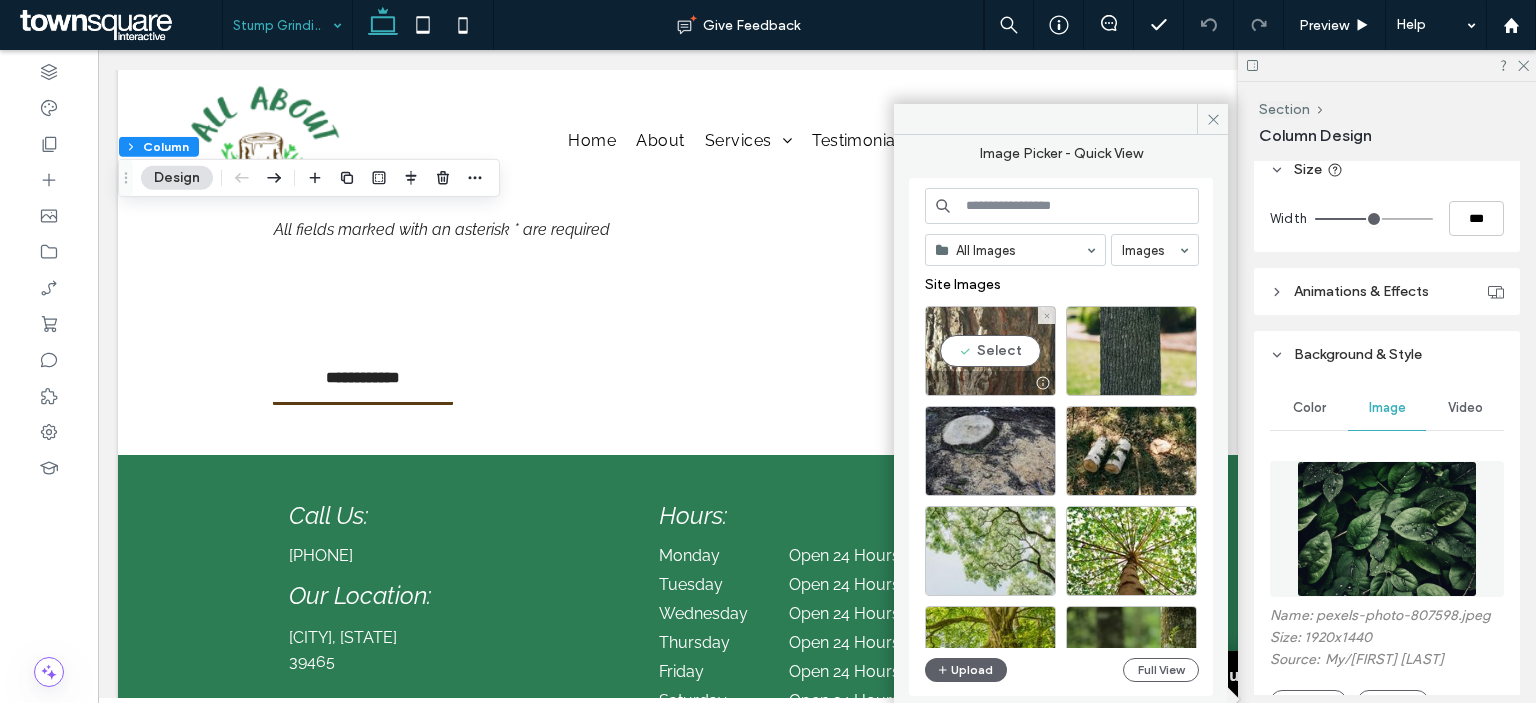 click on "Select" at bounding box center (990, 351) 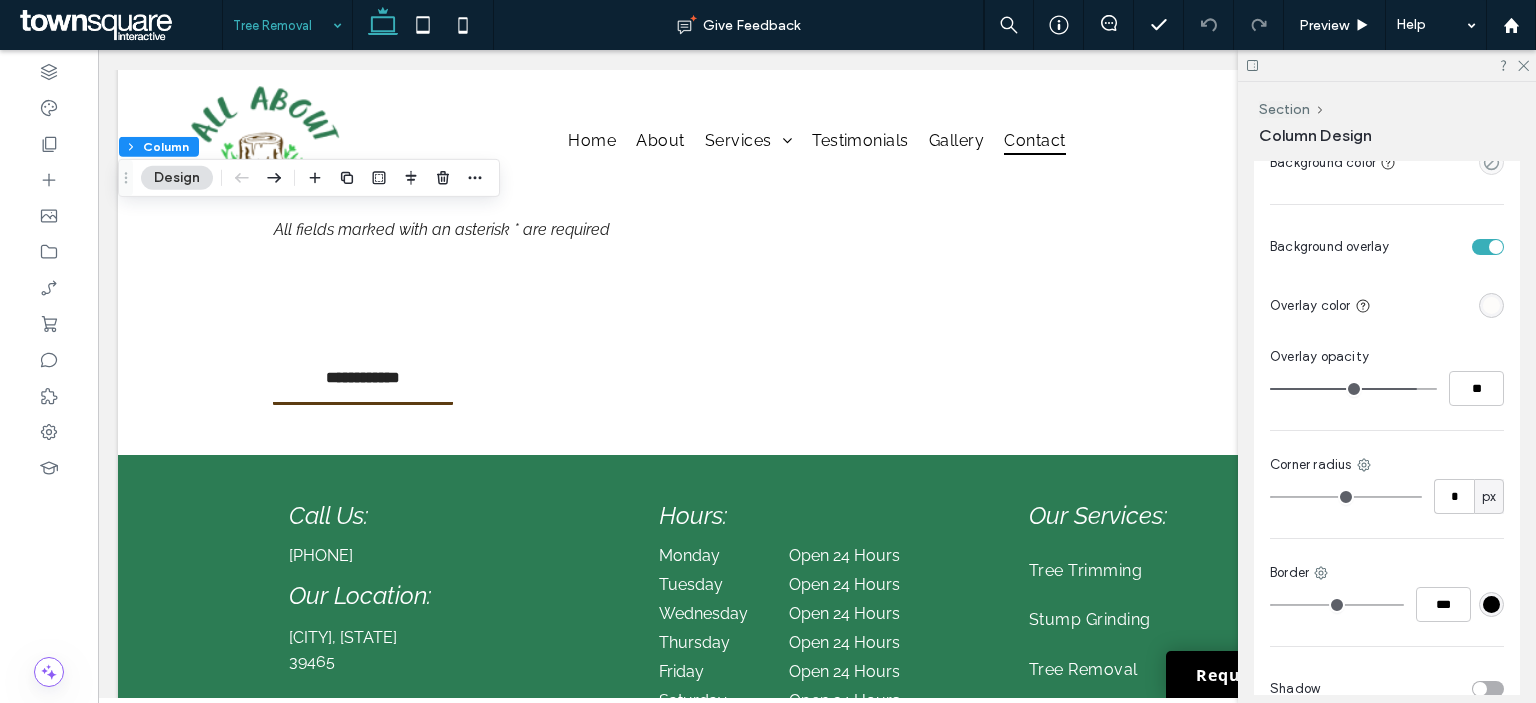 scroll, scrollTop: 1010, scrollLeft: 0, axis: vertical 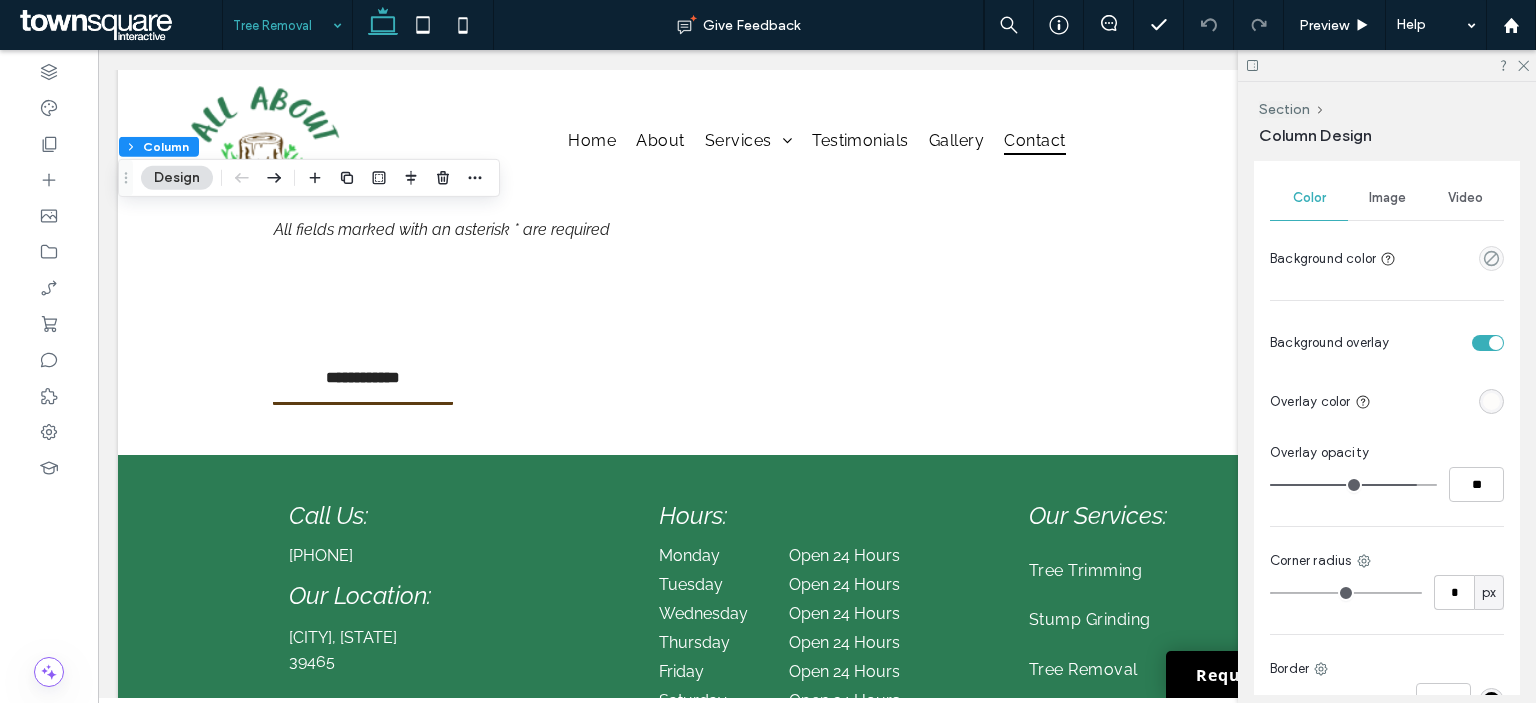click on "Image" at bounding box center (1387, 198) 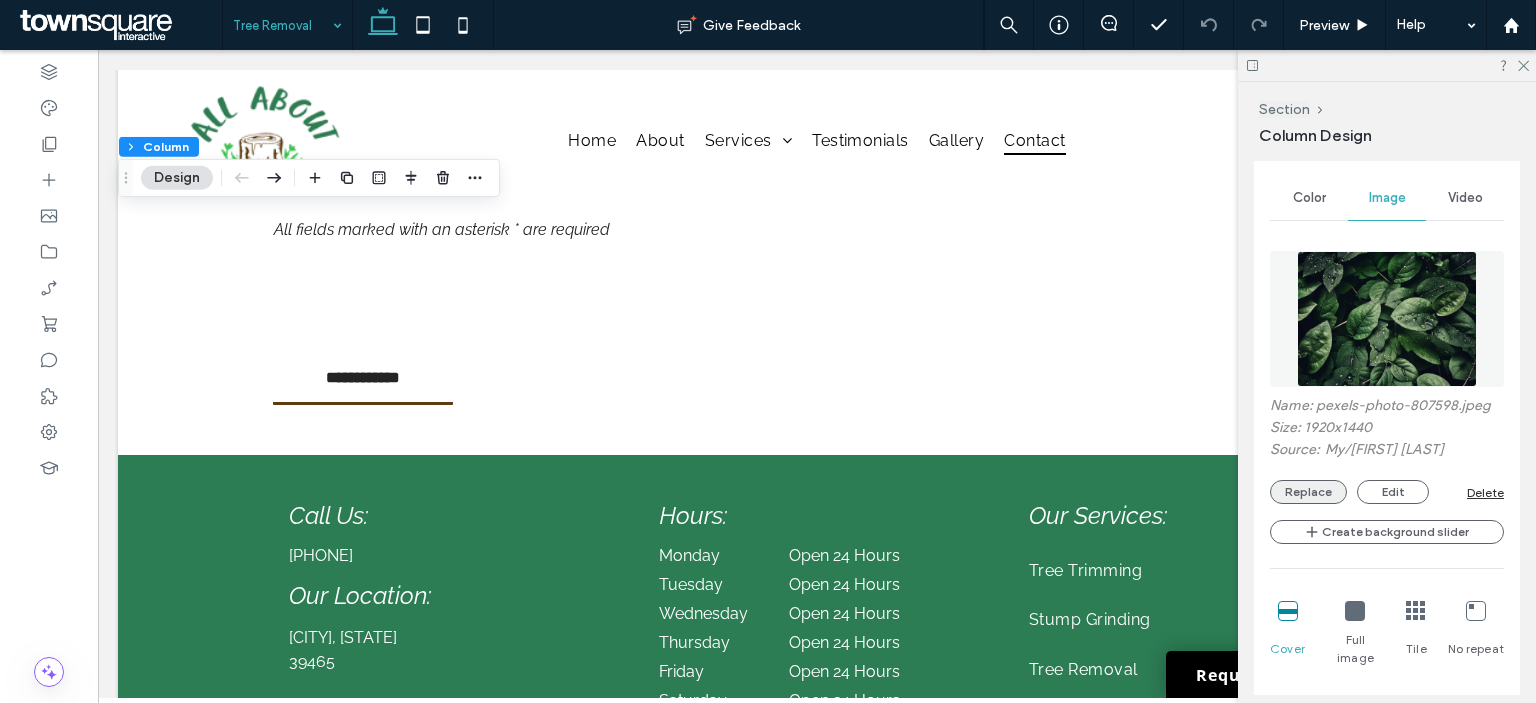 click on "Replace" at bounding box center (1308, 492) 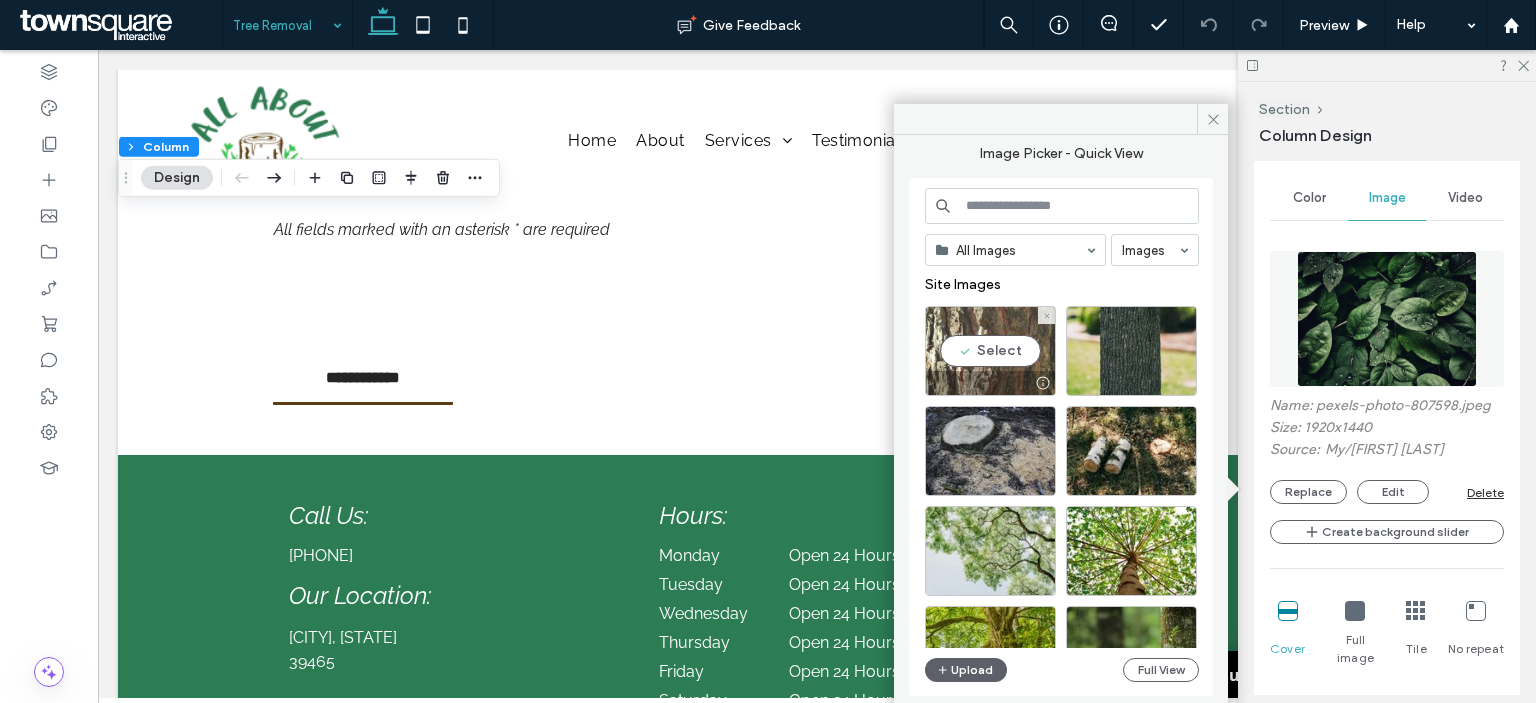 click on "Select" at bounding box center (990, 351) 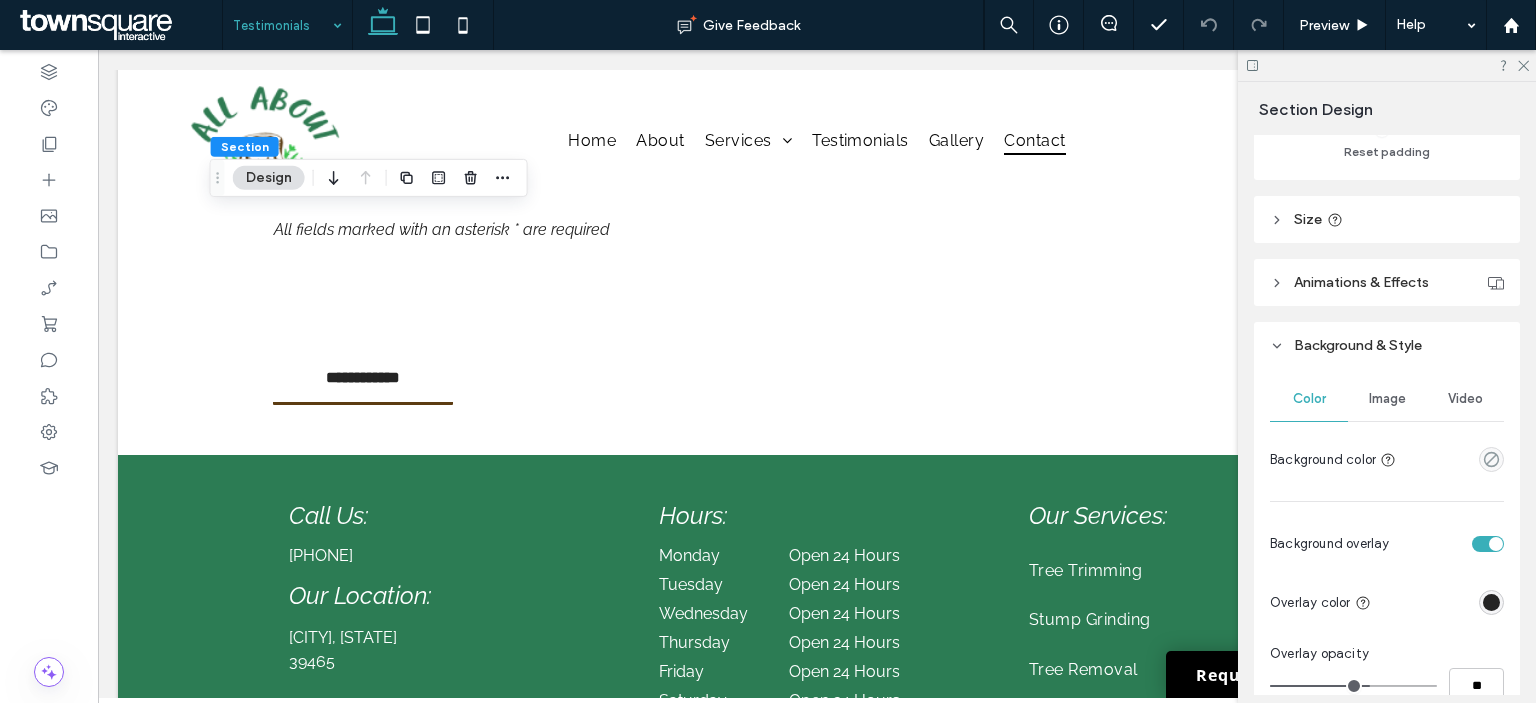 scroll, scrollTop: 600, scrollLeft: 0, axis: vertical 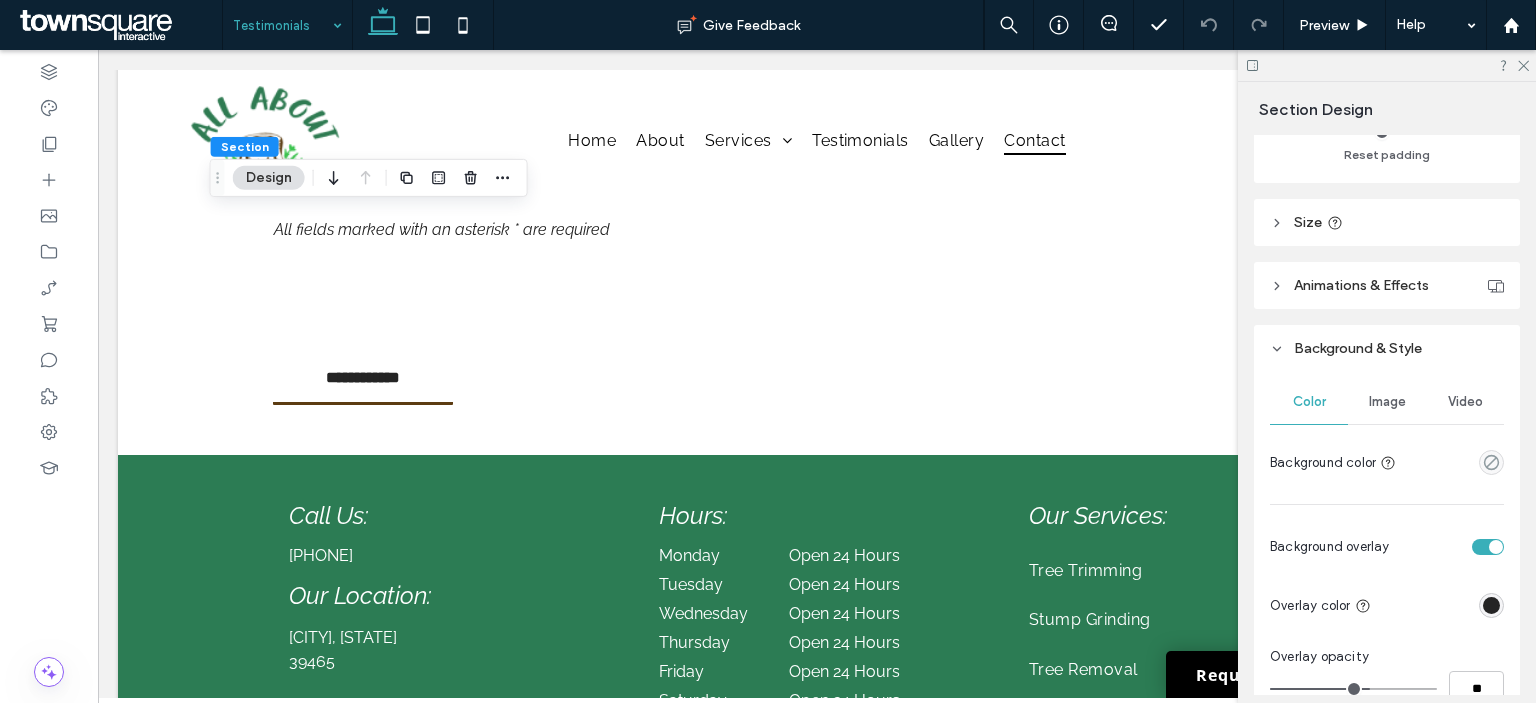 click on "Image" at bounding box center [1387, 402] 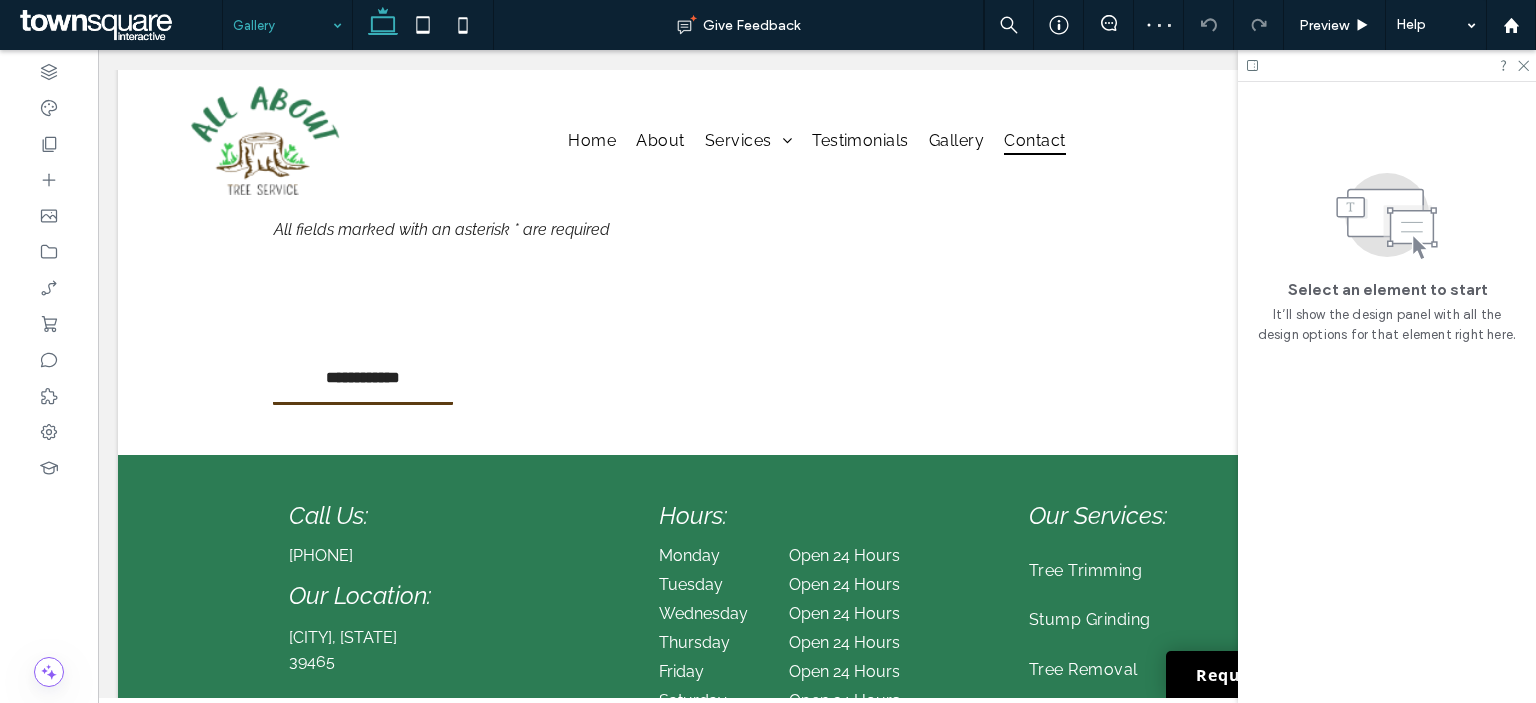click at bounding box center [282, 25] 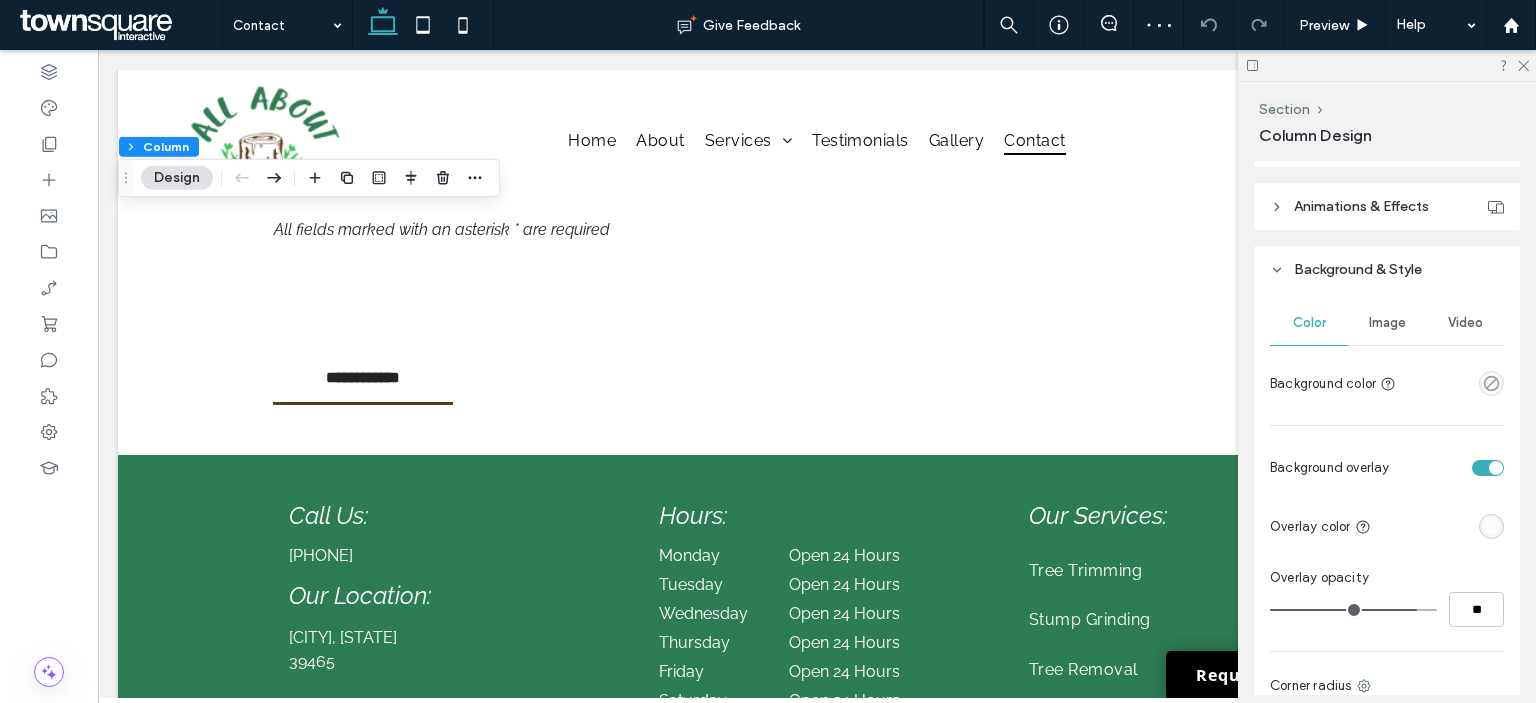 scroll, scrollTop: 800, scrollLeft: 0, axis: vertical 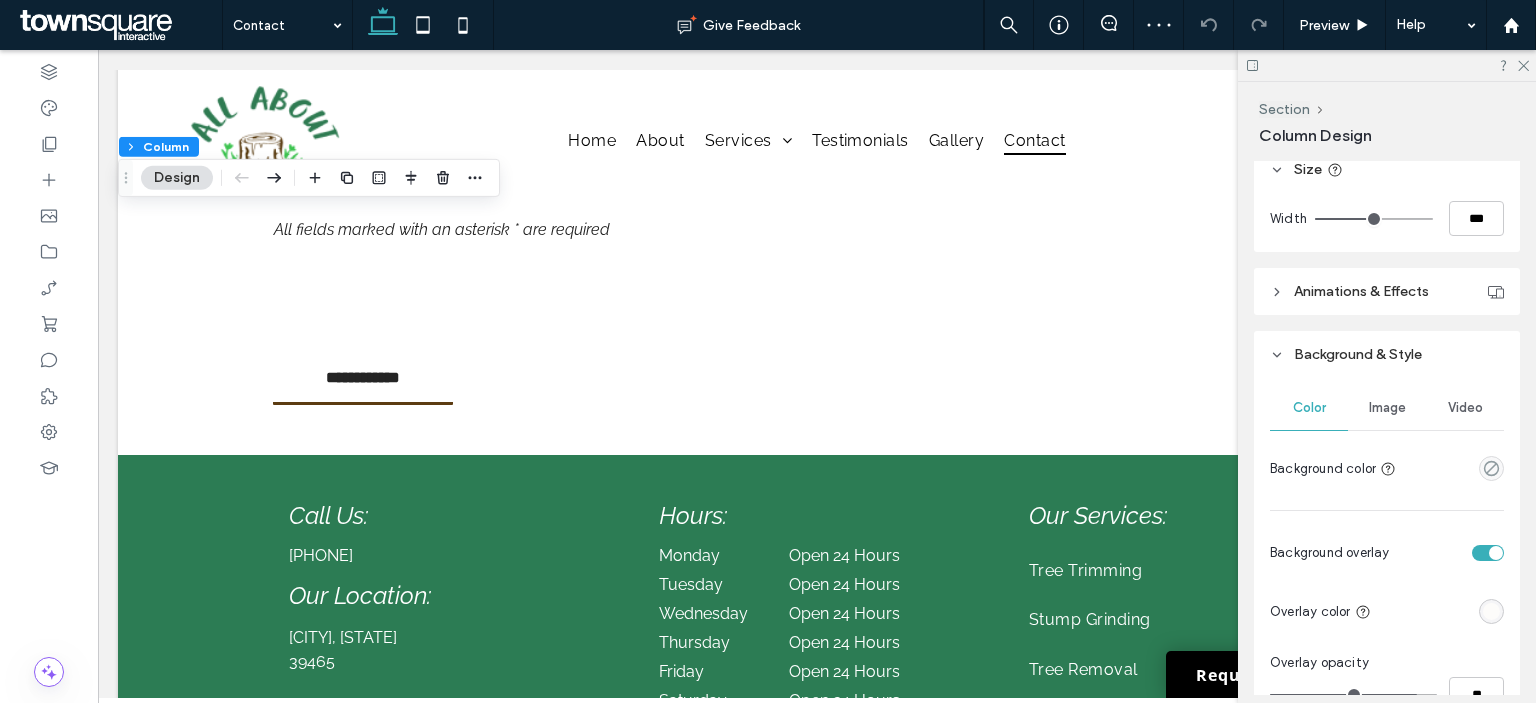 click on "Image" at bounding box center [1387, 408] 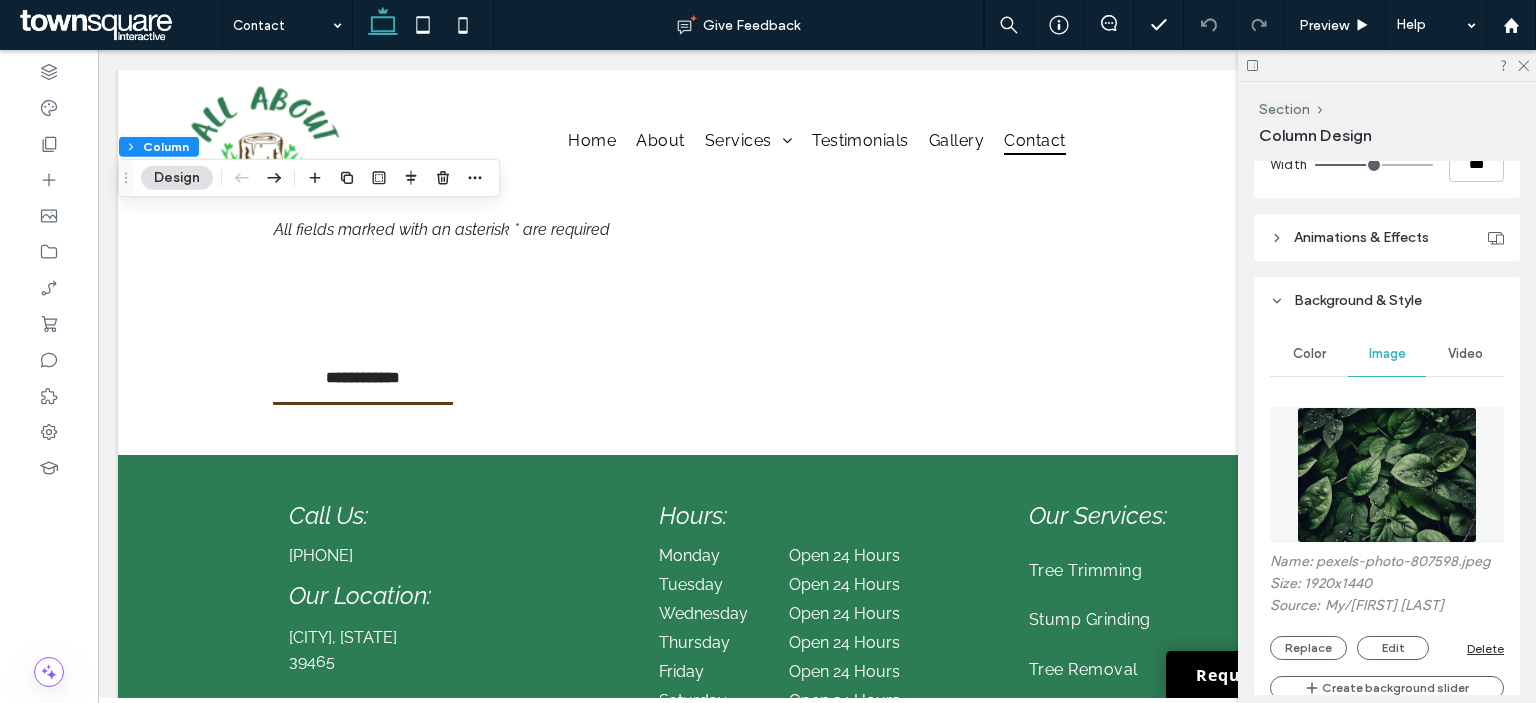 scroll, scrollTop: 1000, scrollLeft: 0, axis: vertical 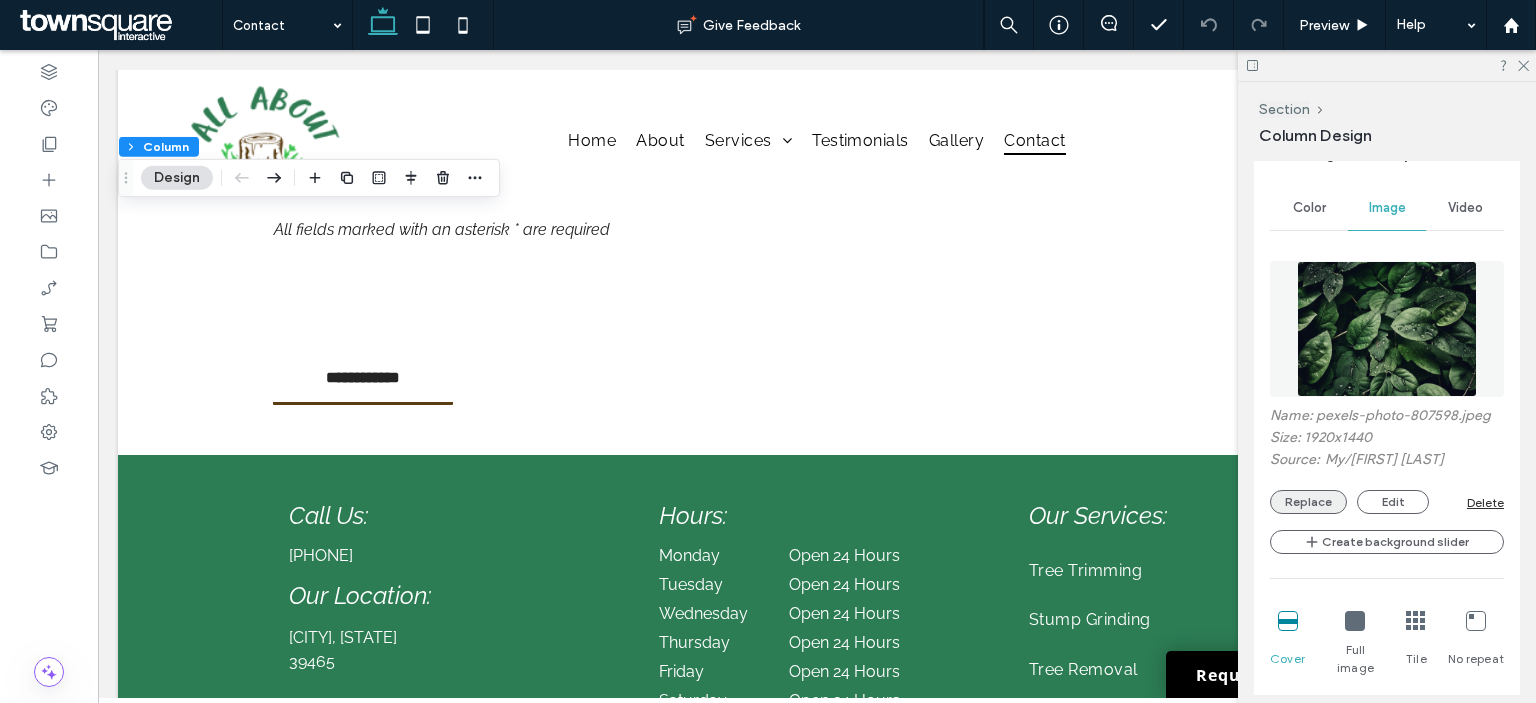 click on "Replace" at bounding box center (1308, 502) 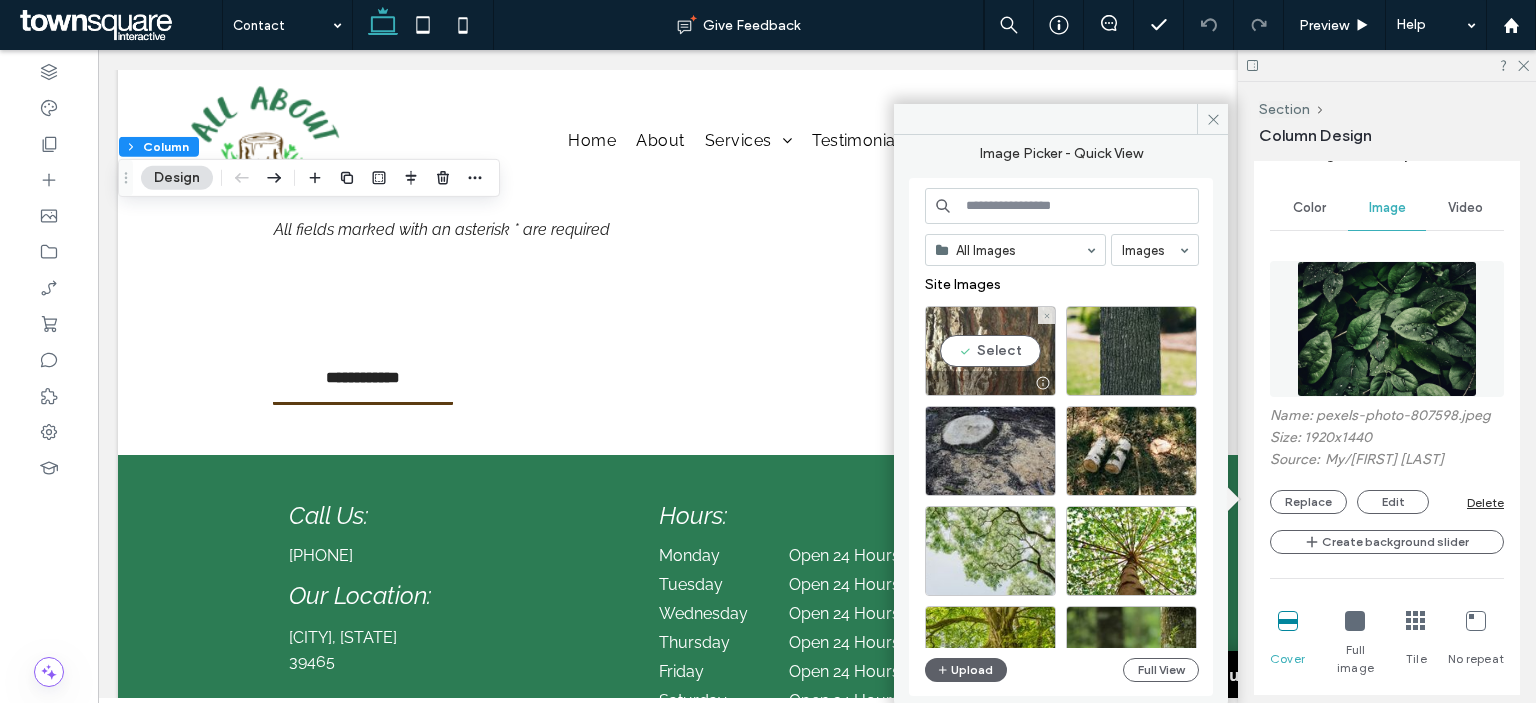 click on "Select" at bounding box center [990, 351] 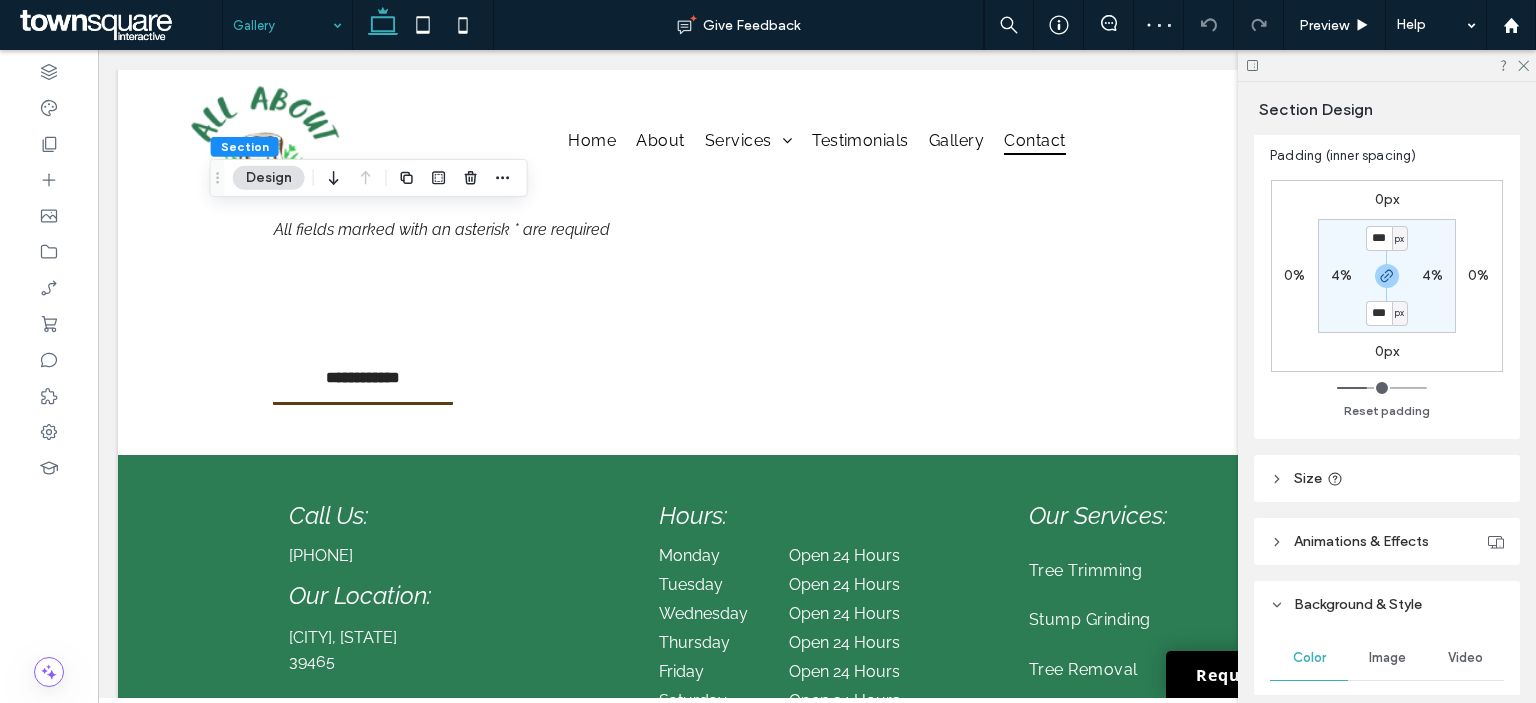 scroll, scrollTop: 500, scrollLeft: 0, axis: vertical 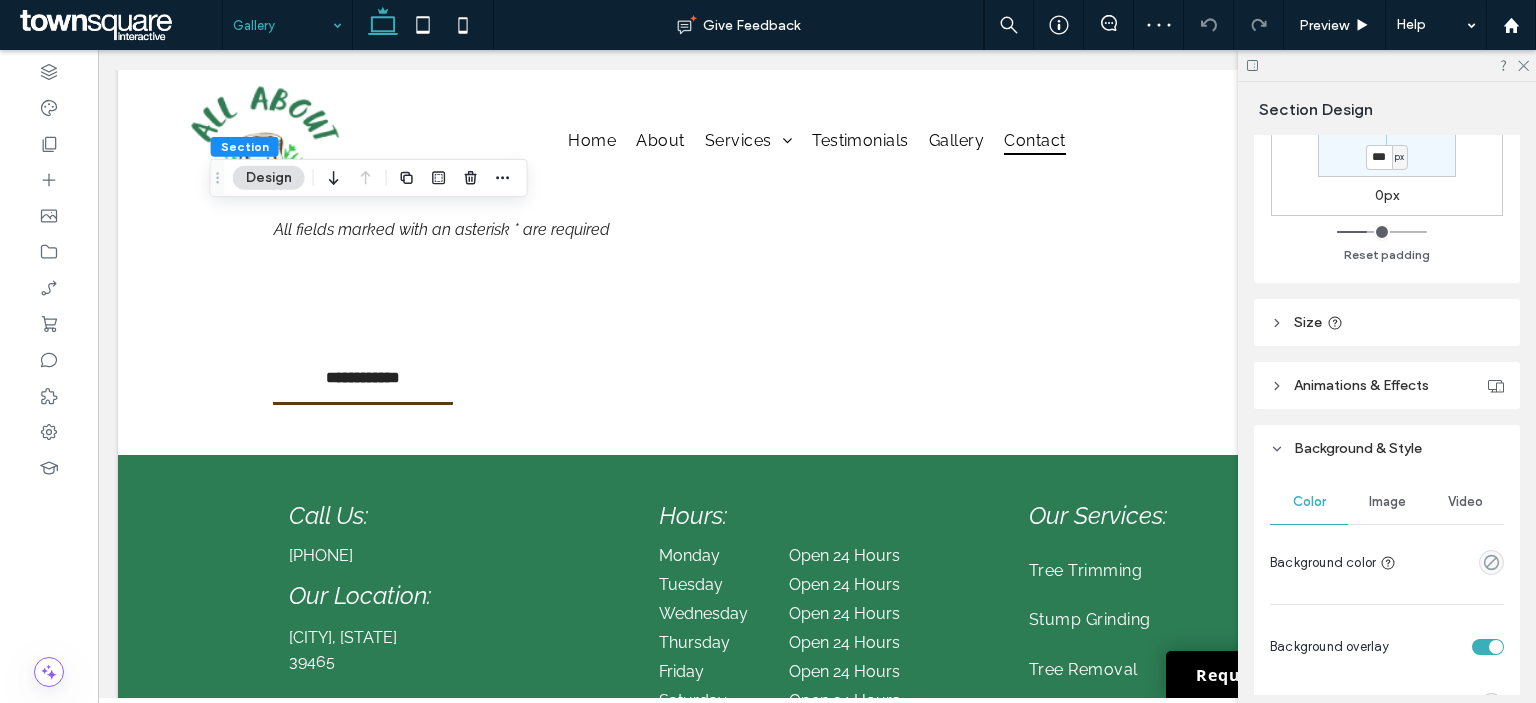 click on "Image" at bounding box center (1387, 502) 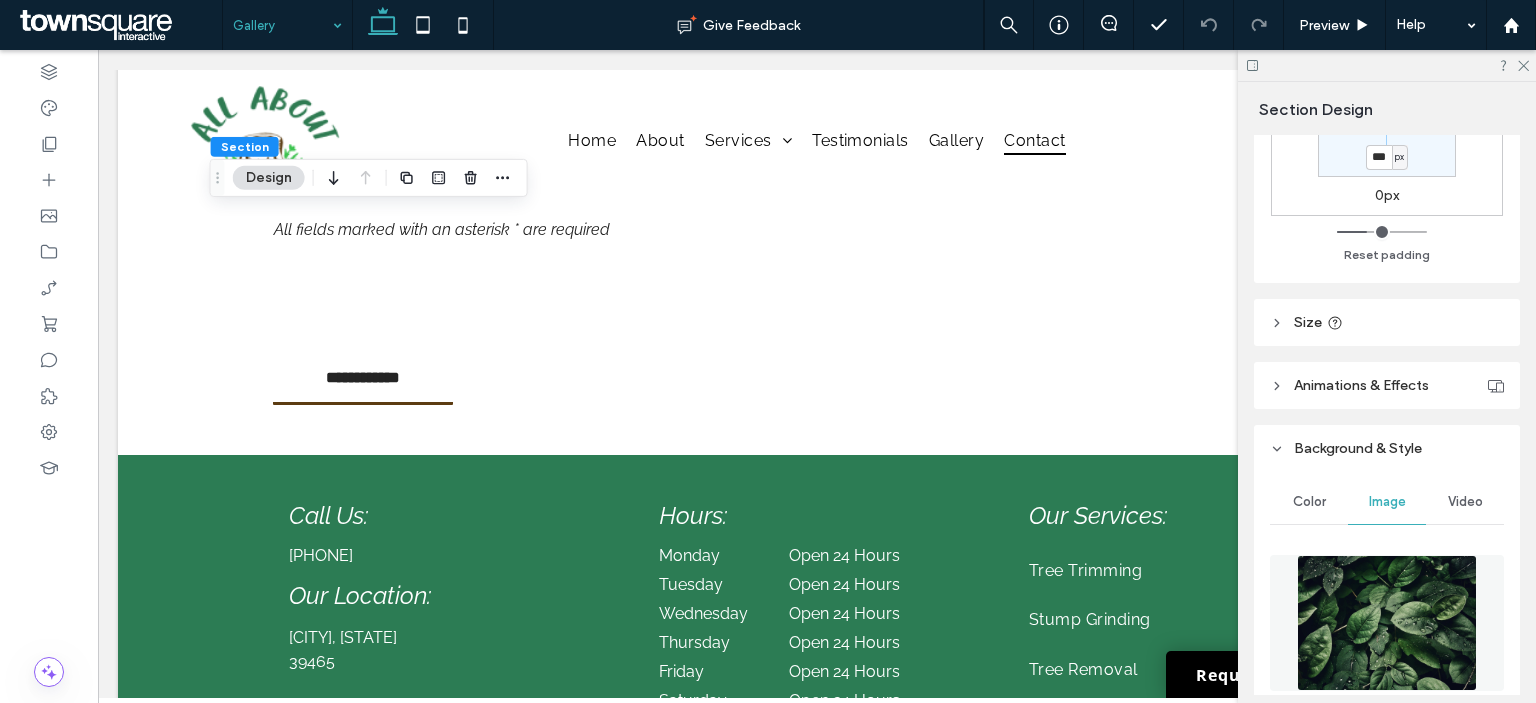 scroll, scrollTop: 700, scrollLeft: 0, axis: vertical 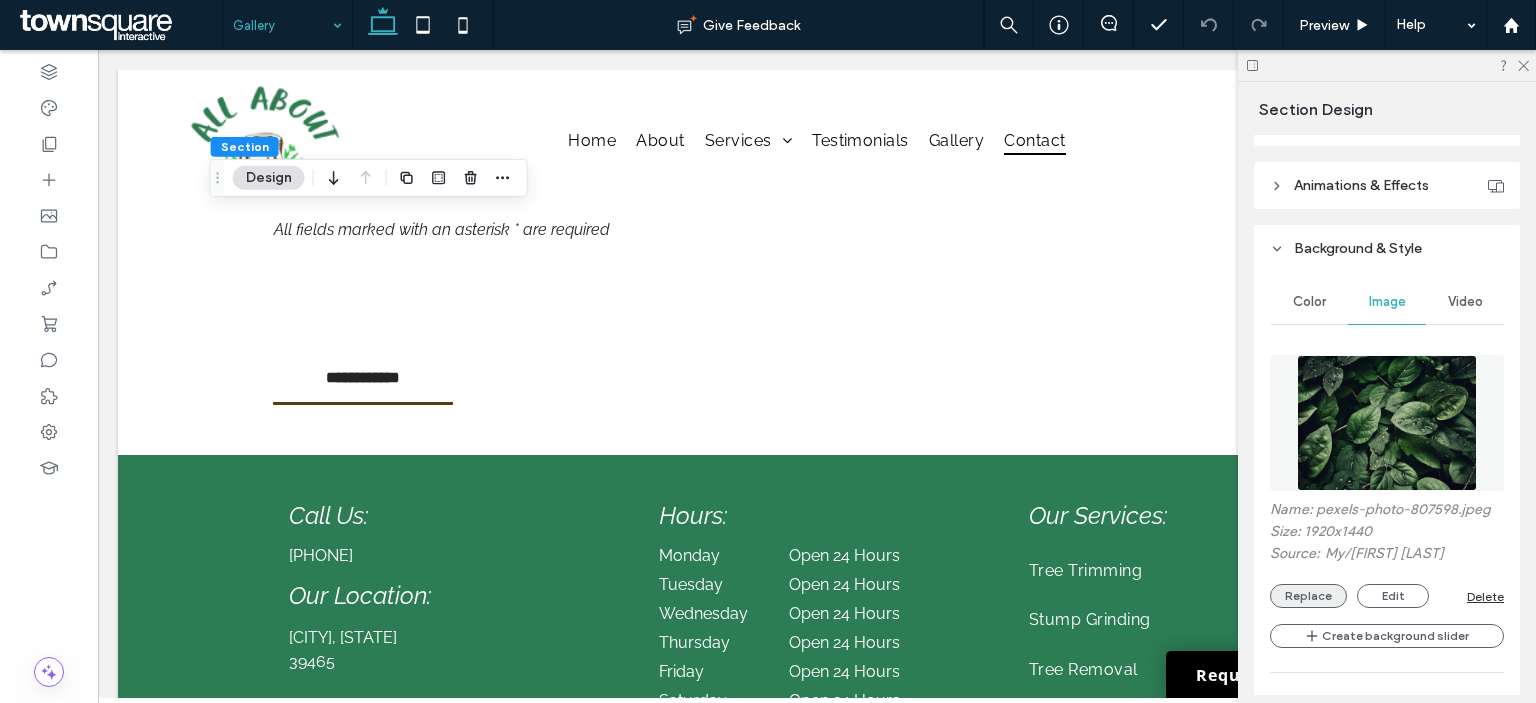 click on "Replace" at bounding box center (1308, 596) 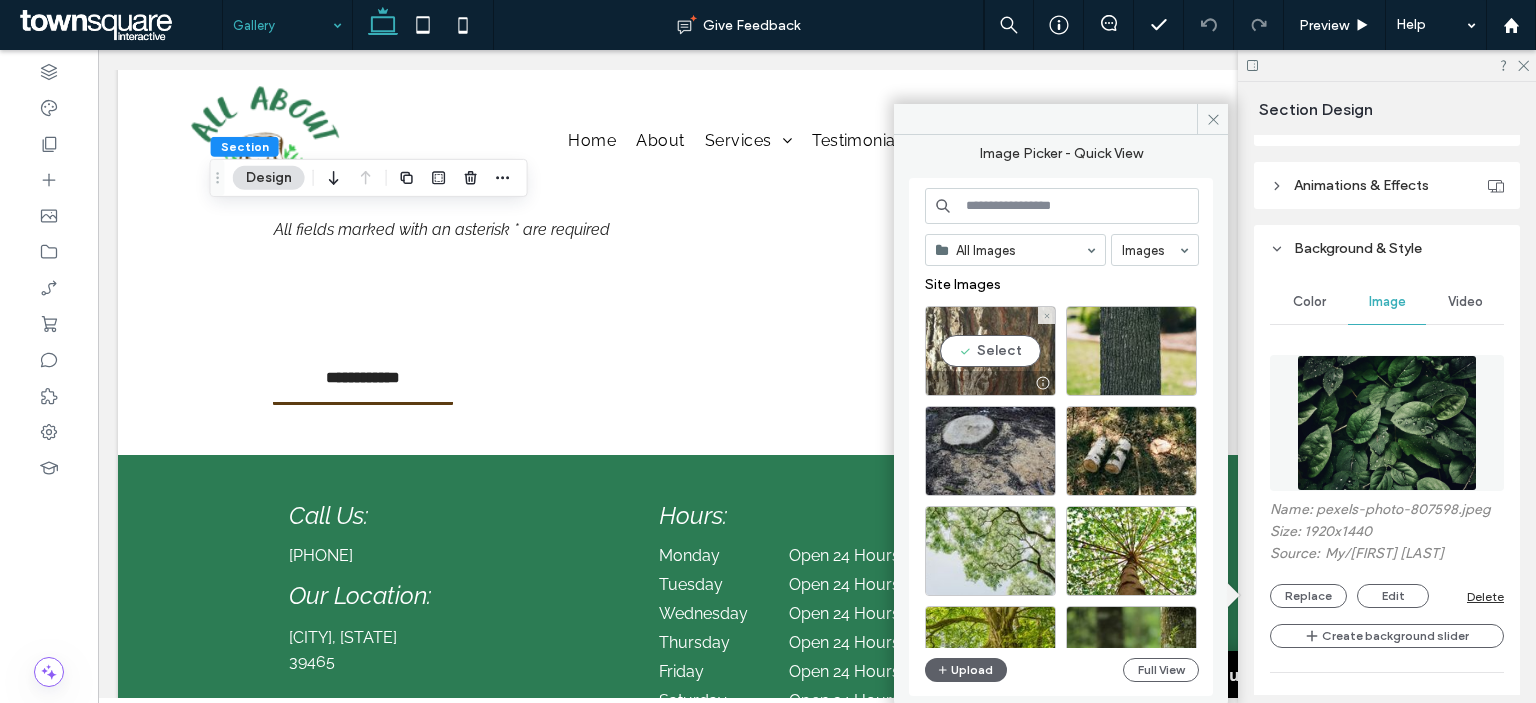 click on "Select" at bounding box center (990, 351) 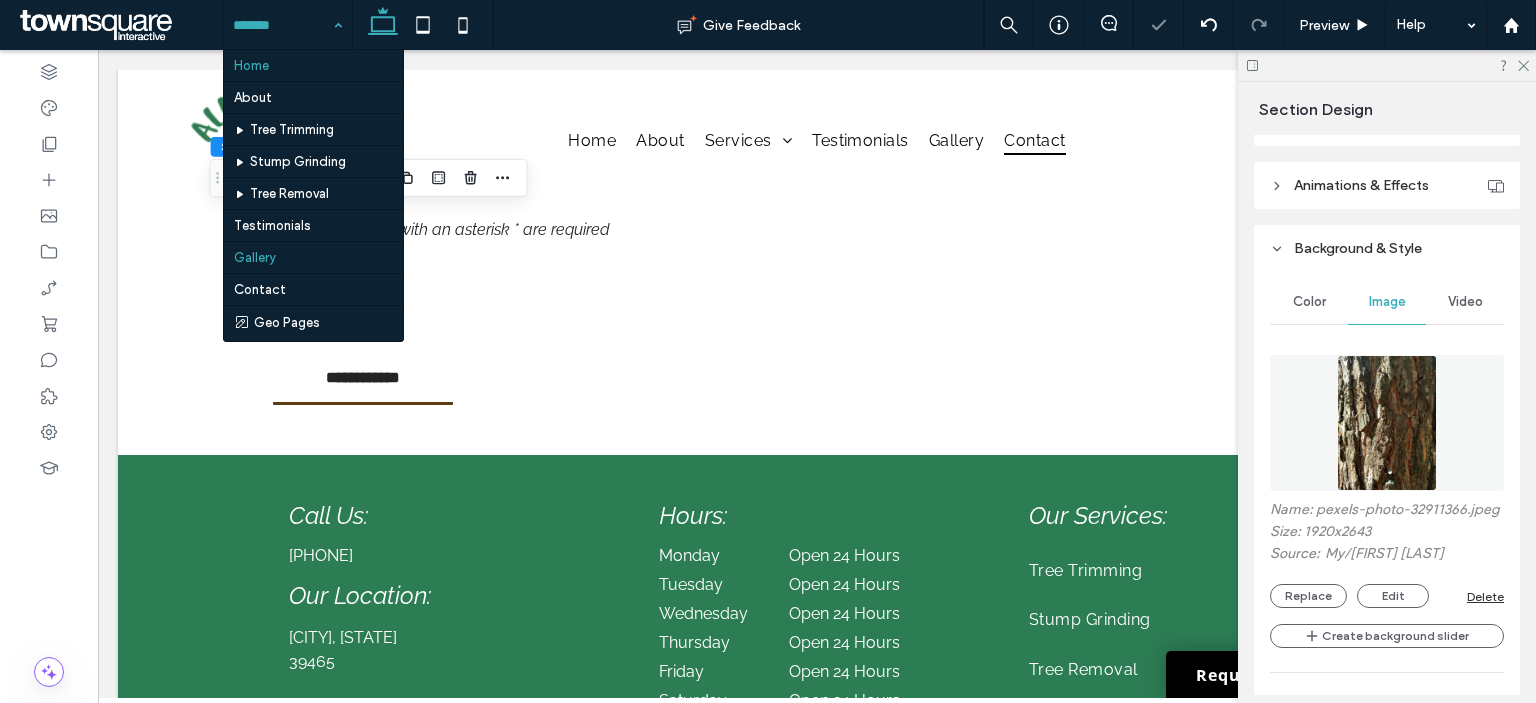 drag, startPoint x: 336, startPoint y: 30, endPoint x: 324, endPoint y: 79, distance: 50.447994 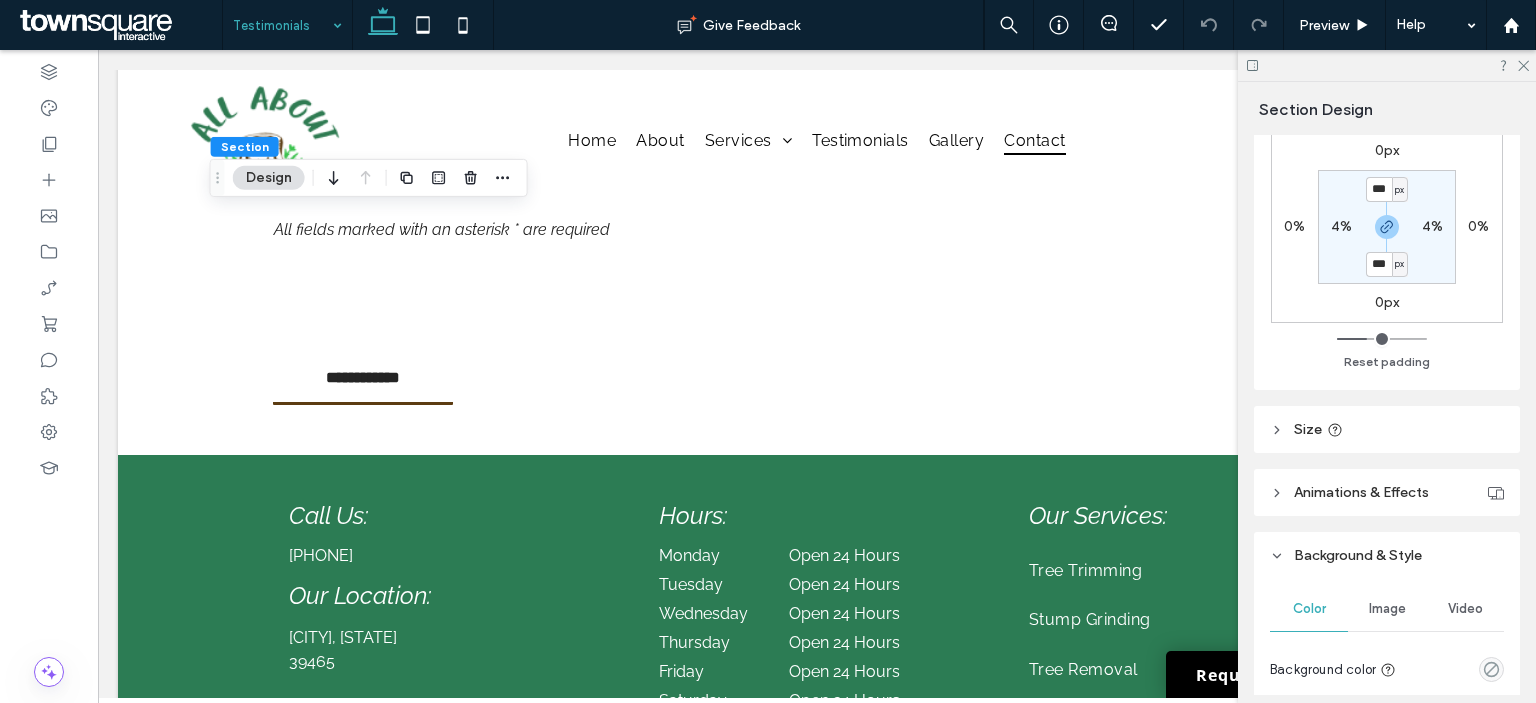 scroll, scrollTop: 600, scrollLeft: 0, axis: vertical 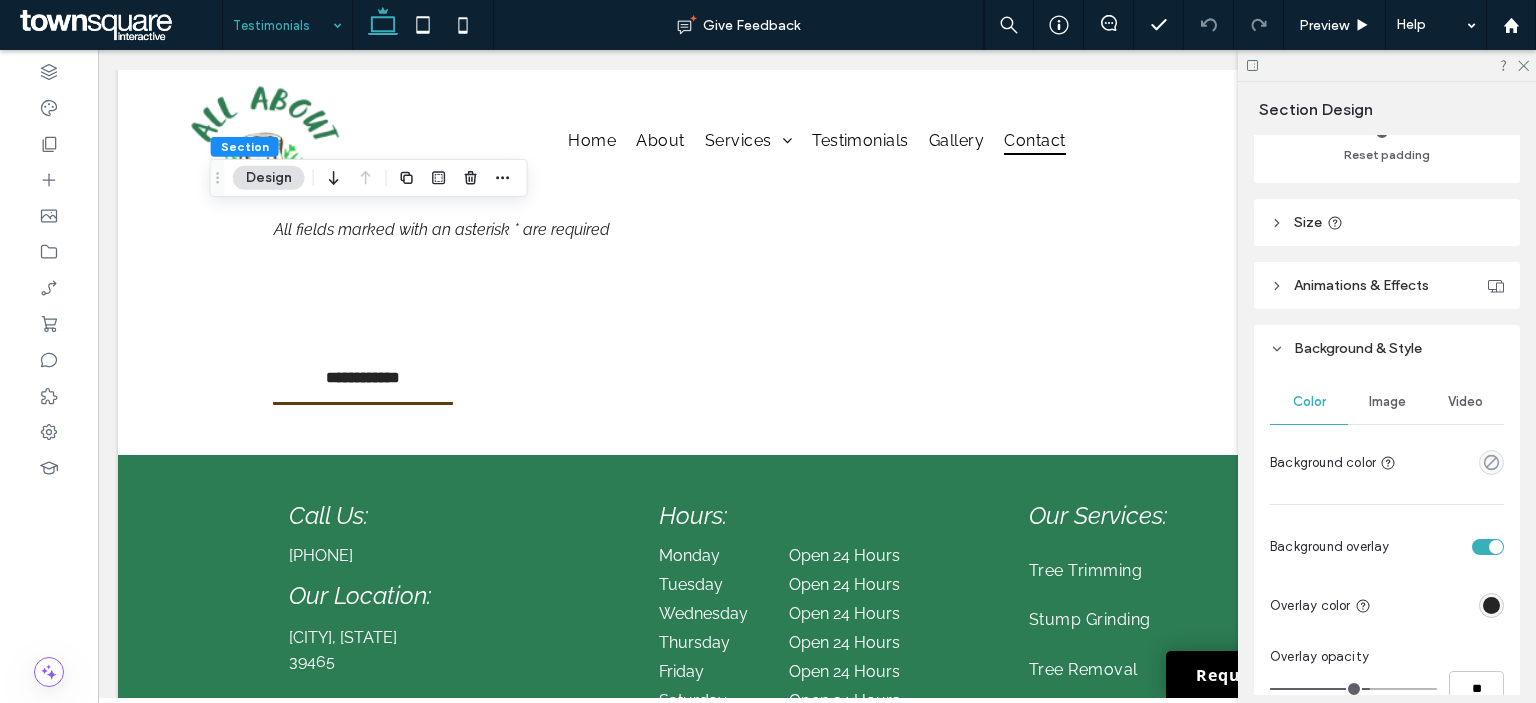 drag, startPoint x: 1387, startPoint y: 412, endPoint x: 1368, endPoint y: 437, distance: 31.400637 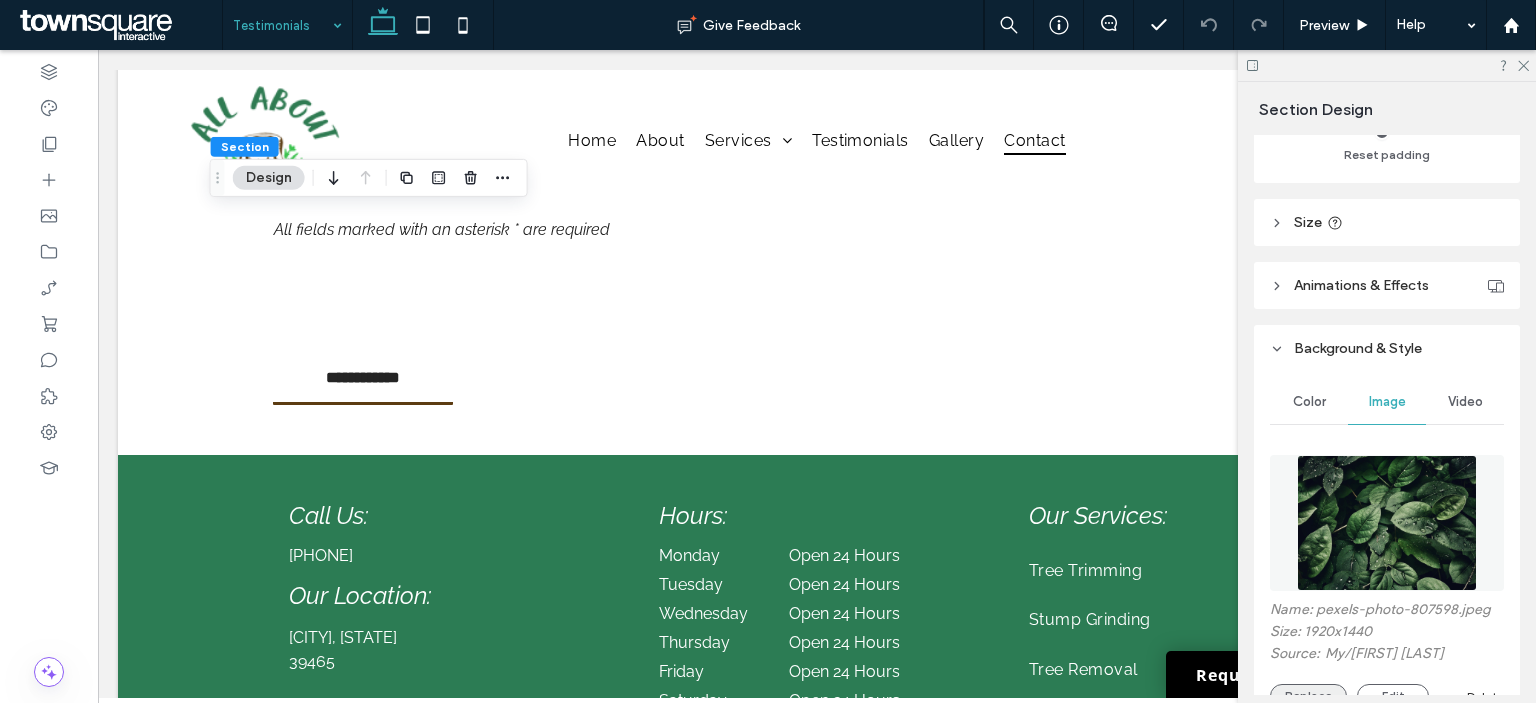 click on "Replace" at bounding box center [1308, 696] 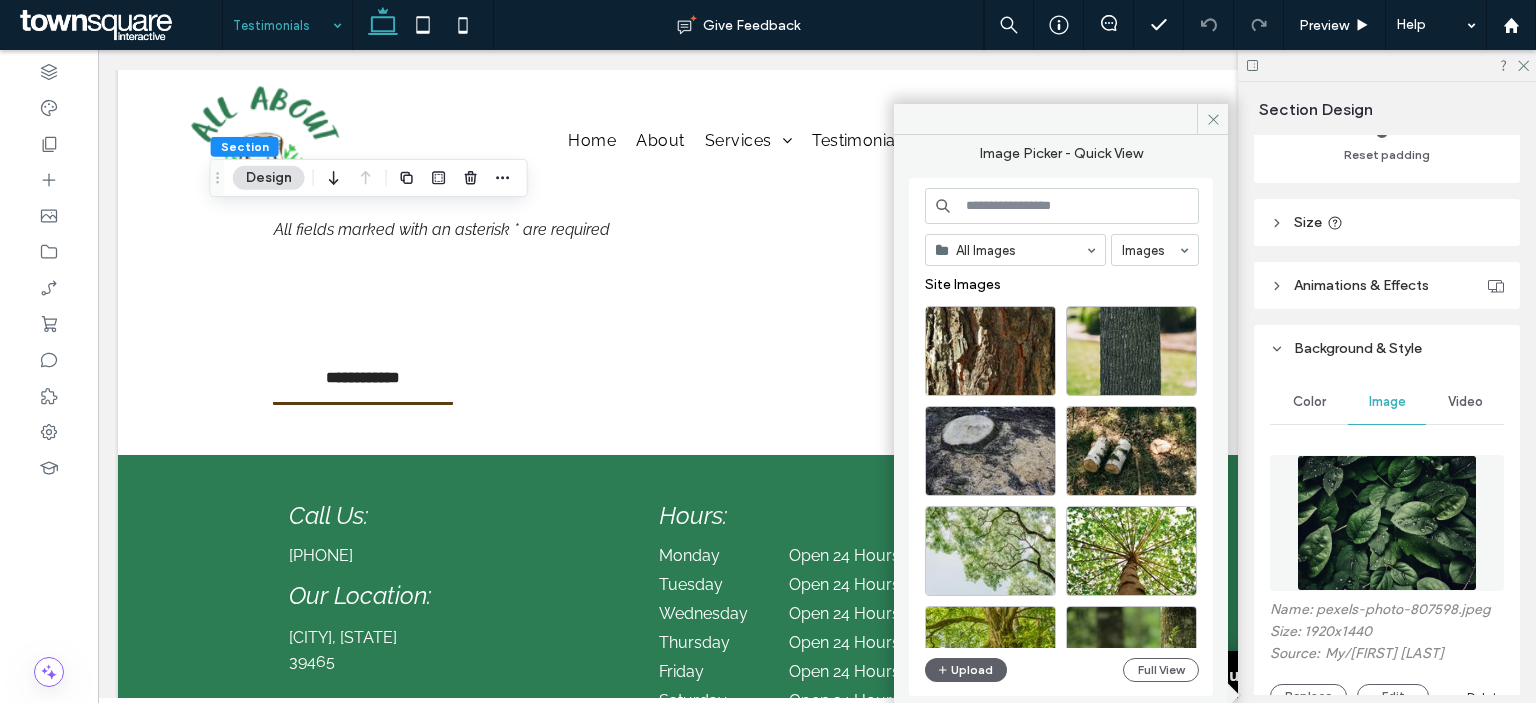 click at bounding box center (1062, 206) 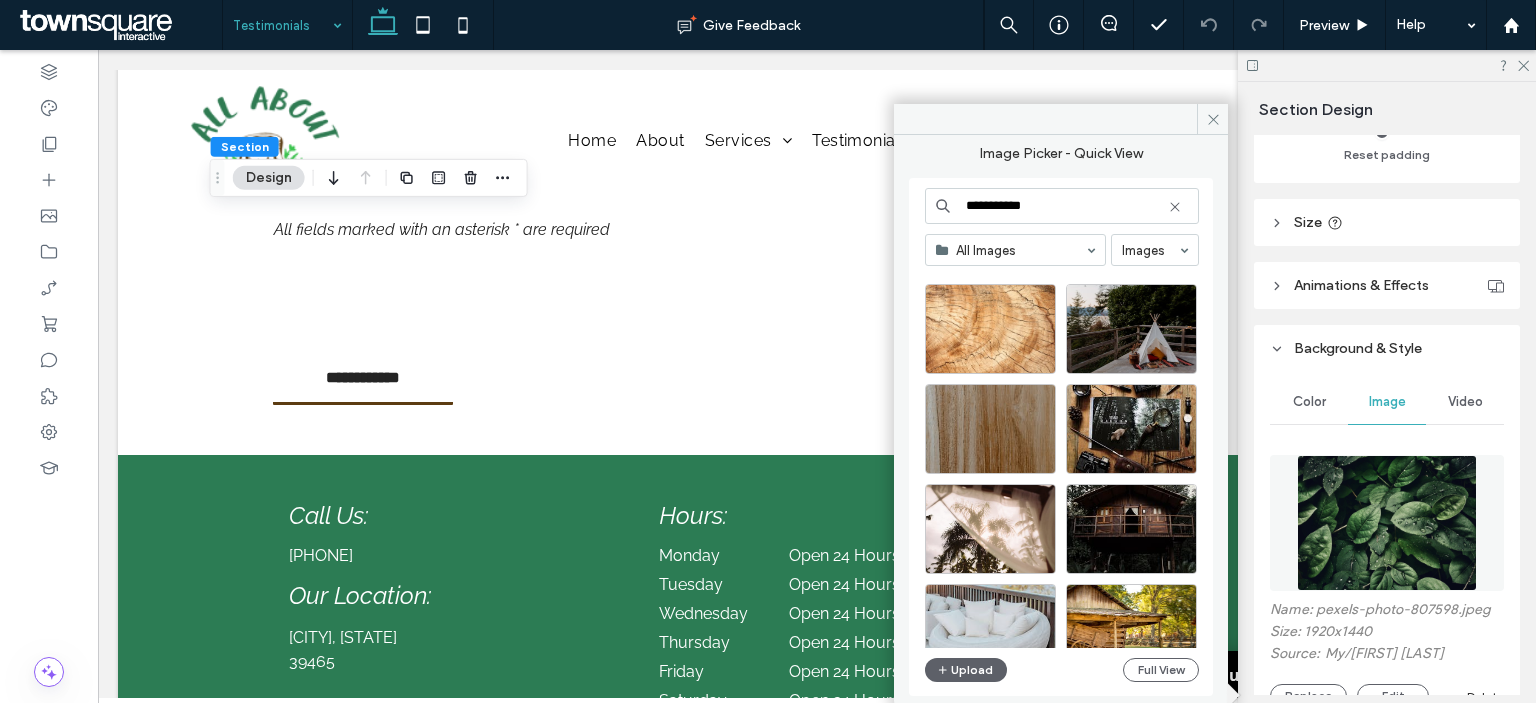 scroll, scrollTop: 857, scrollLeft: 0, axis: vertical 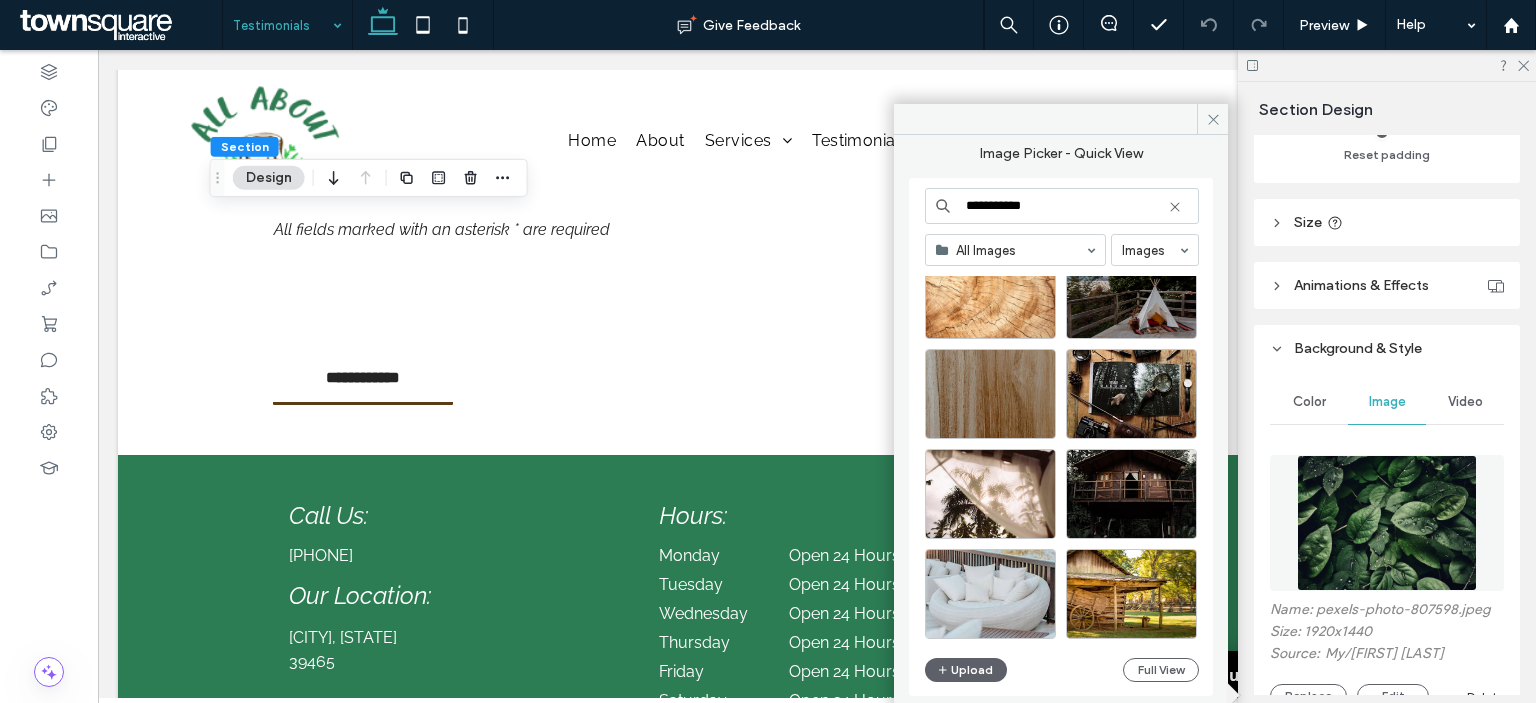 click on "**********" at bounding box center (1062, 206) 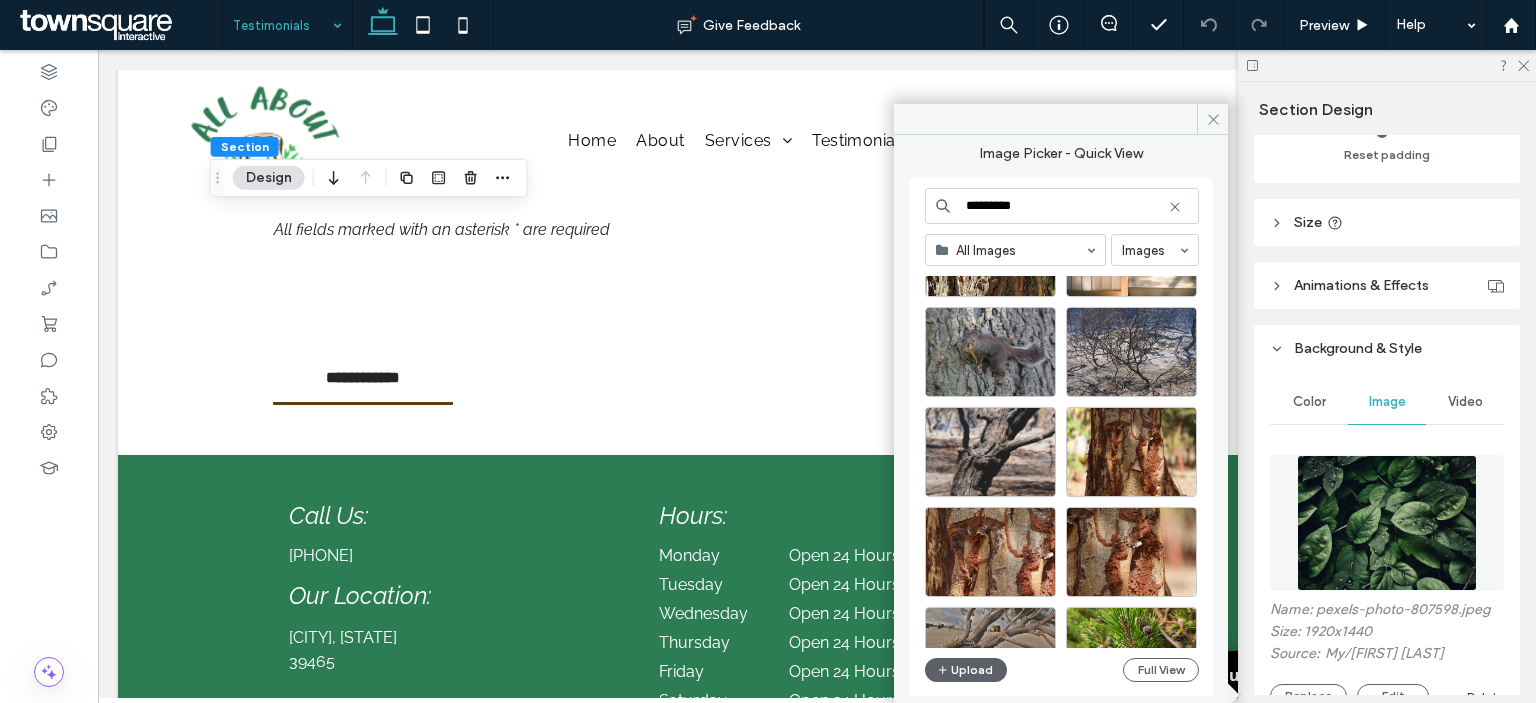 scroll, scrollTop: 700, scrollLeft: 0, axis: vertical 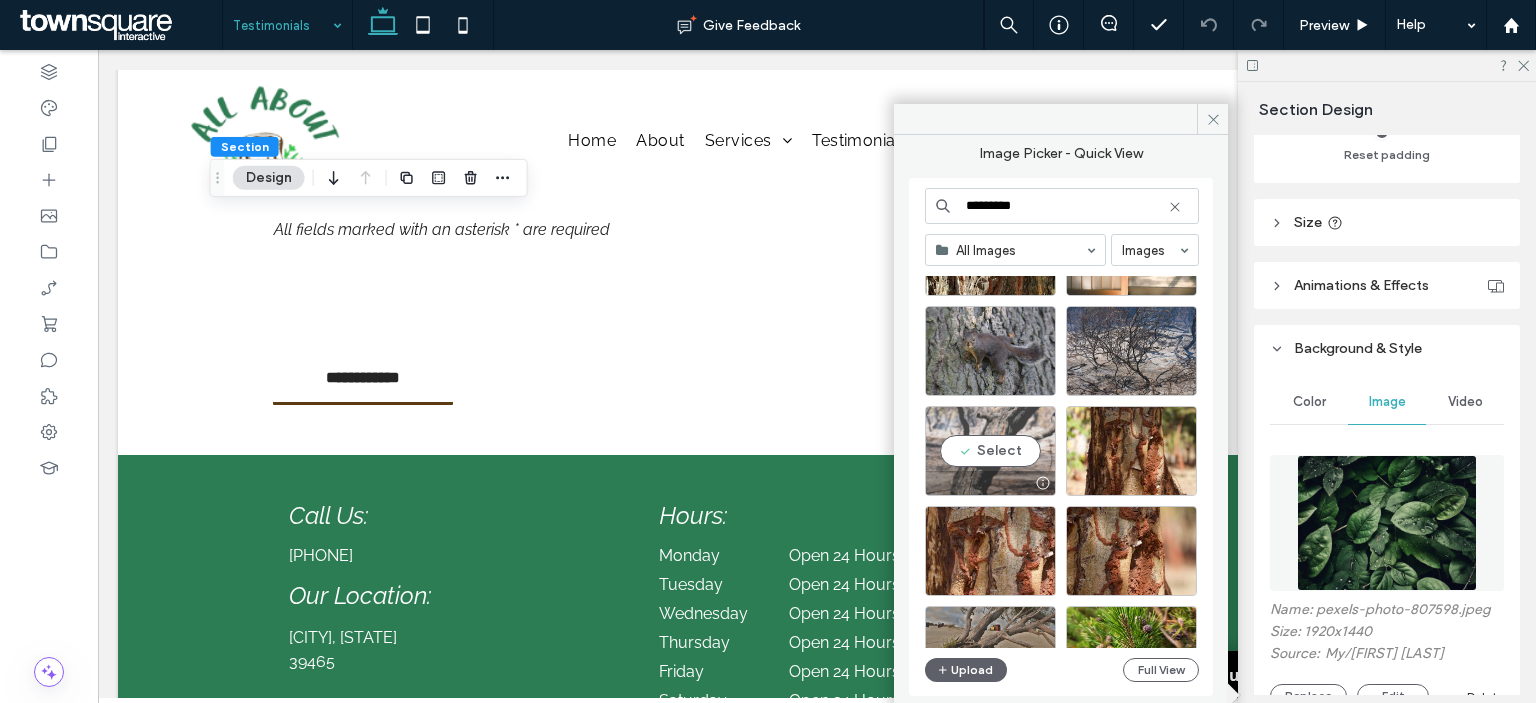 type on "*********" 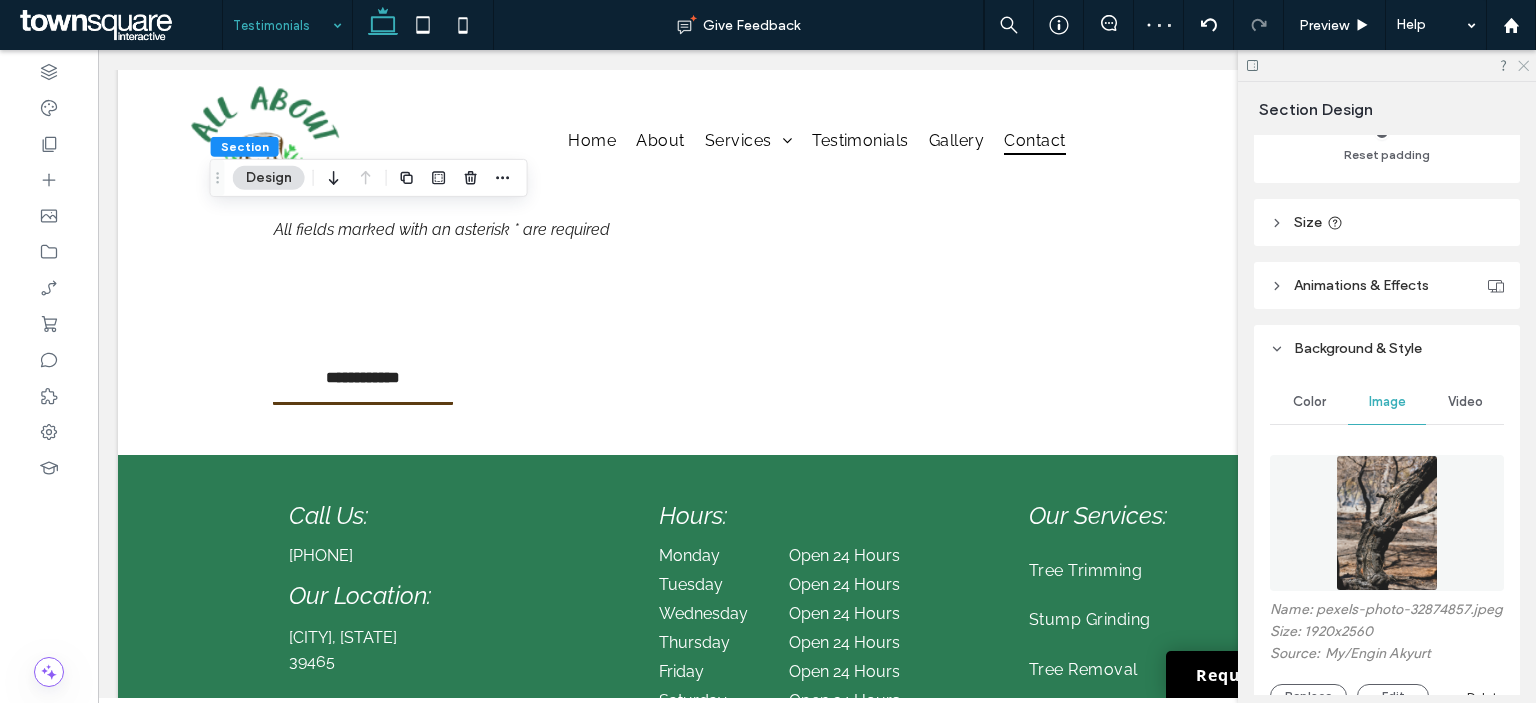click 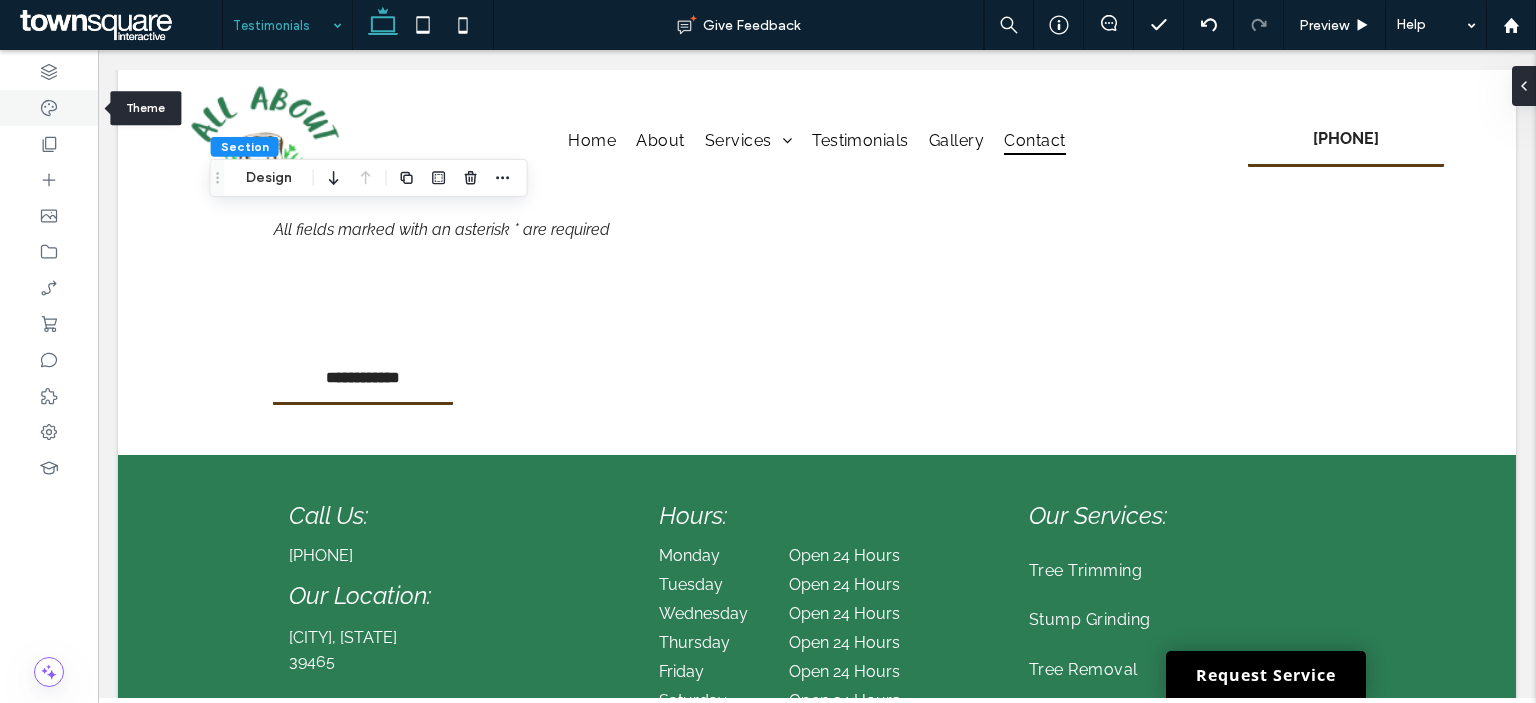 click 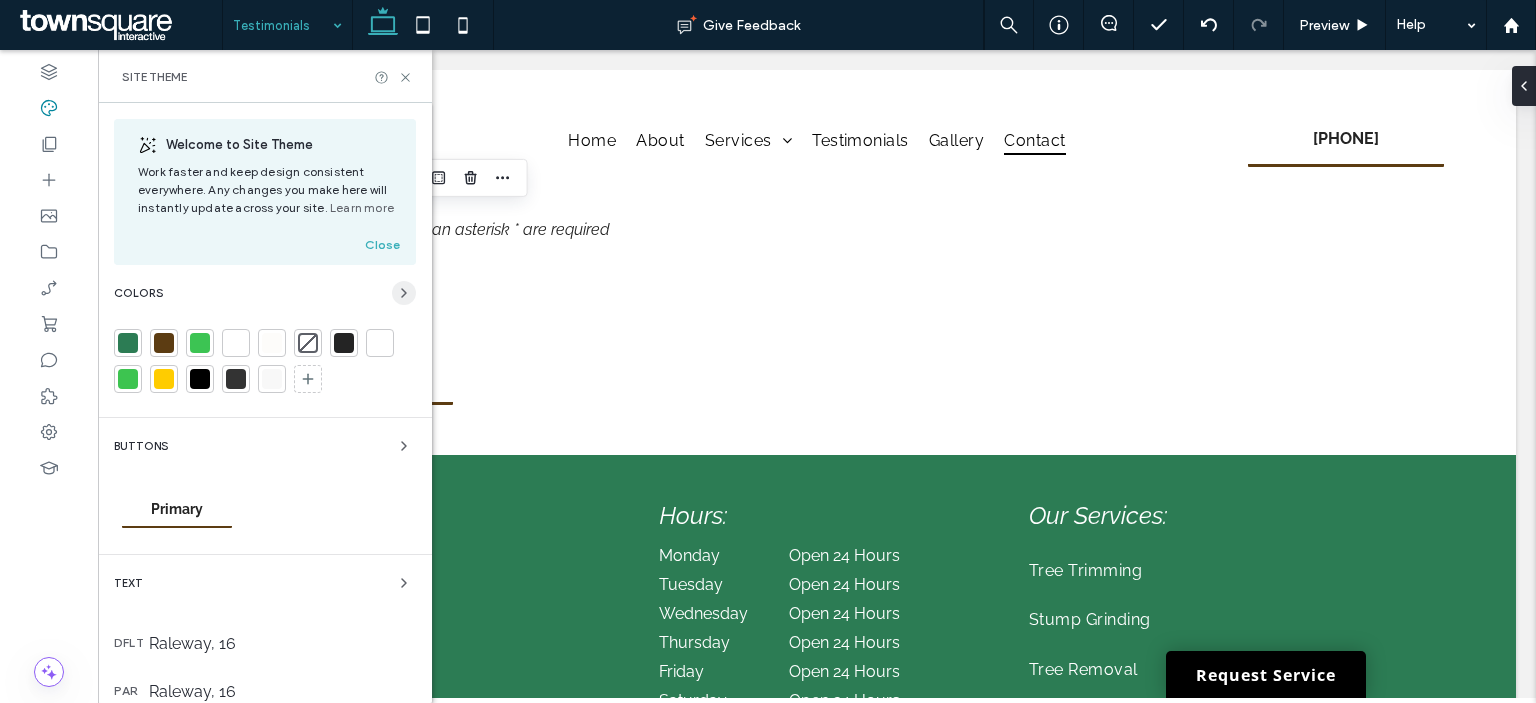 click 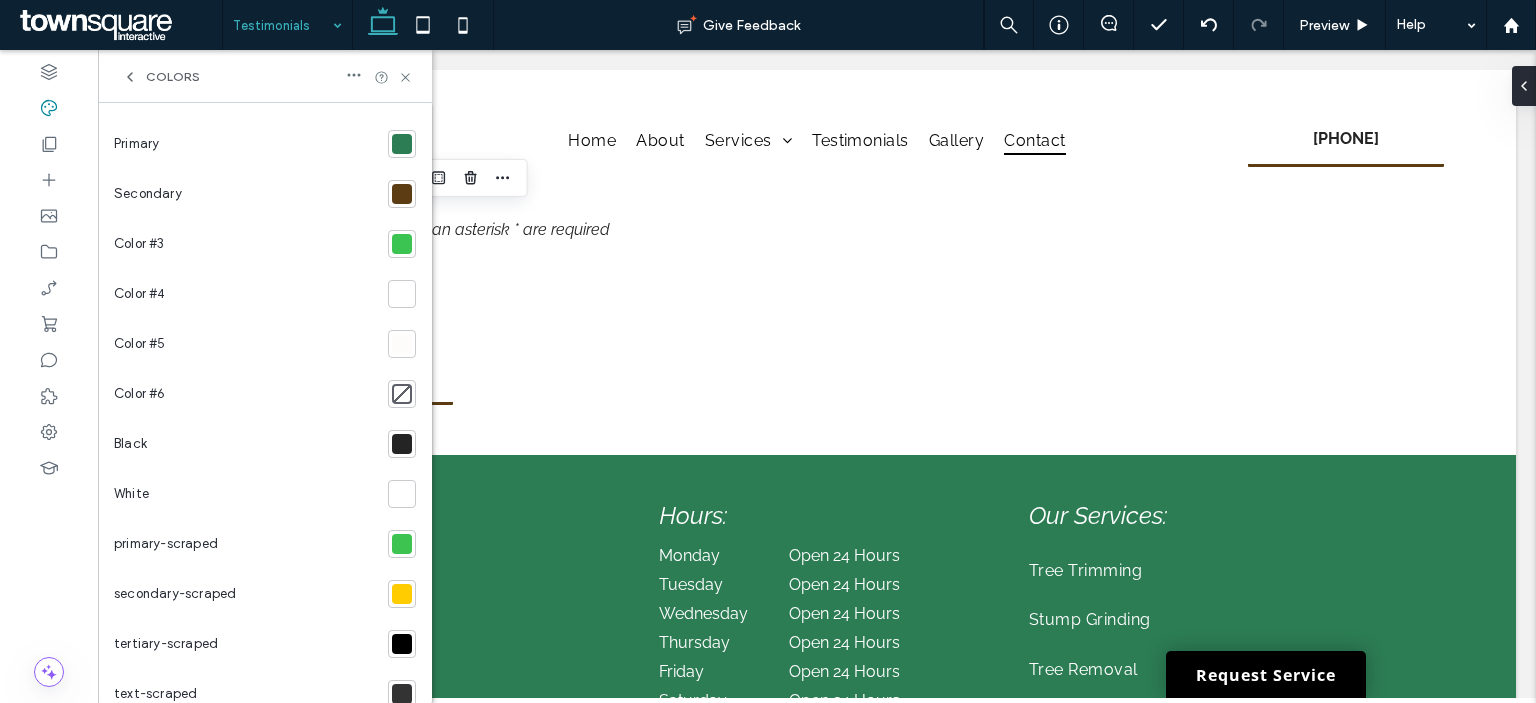 click at bounding box center [402, 144] 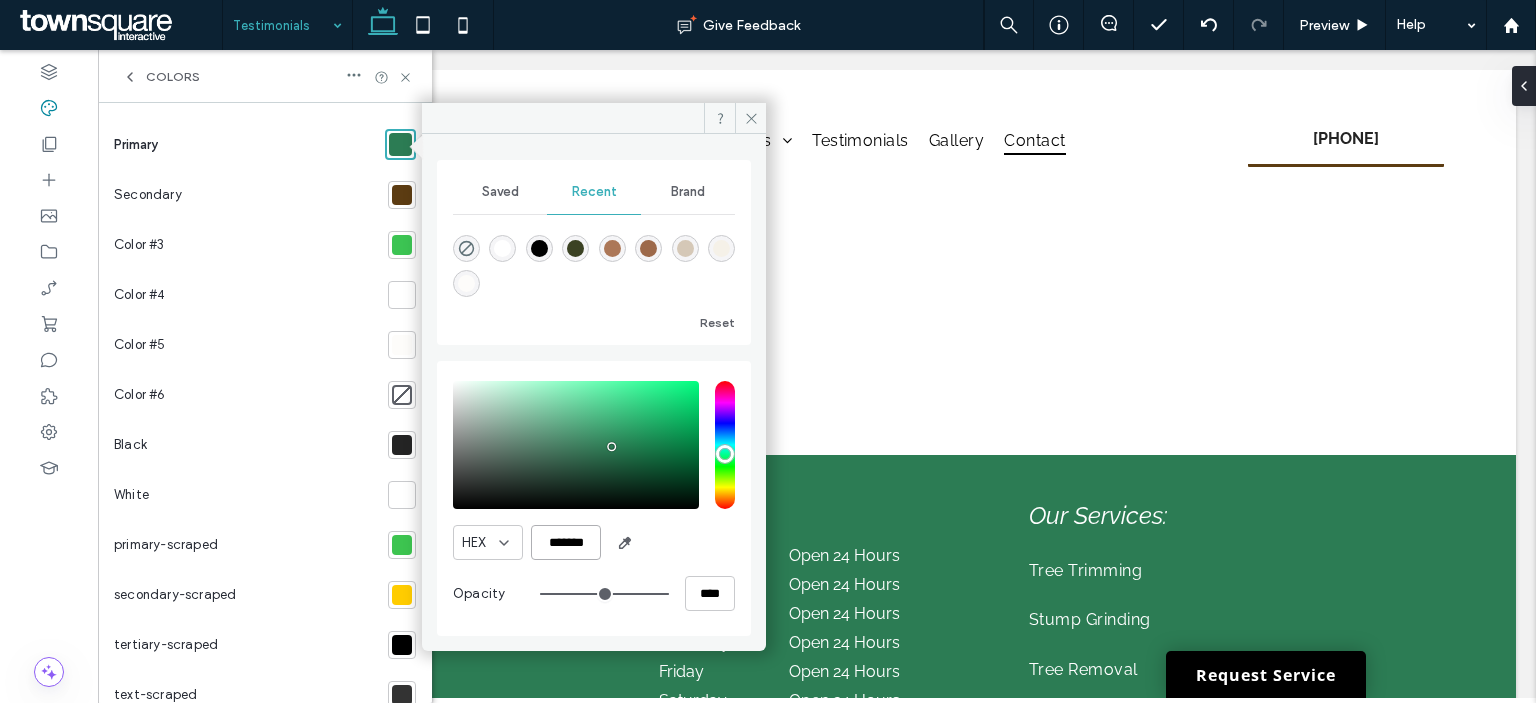 drag, startPoint x: 600, startPoint y: 547, endPoint x: 538, endPoint y: 545, distance: 62.03225 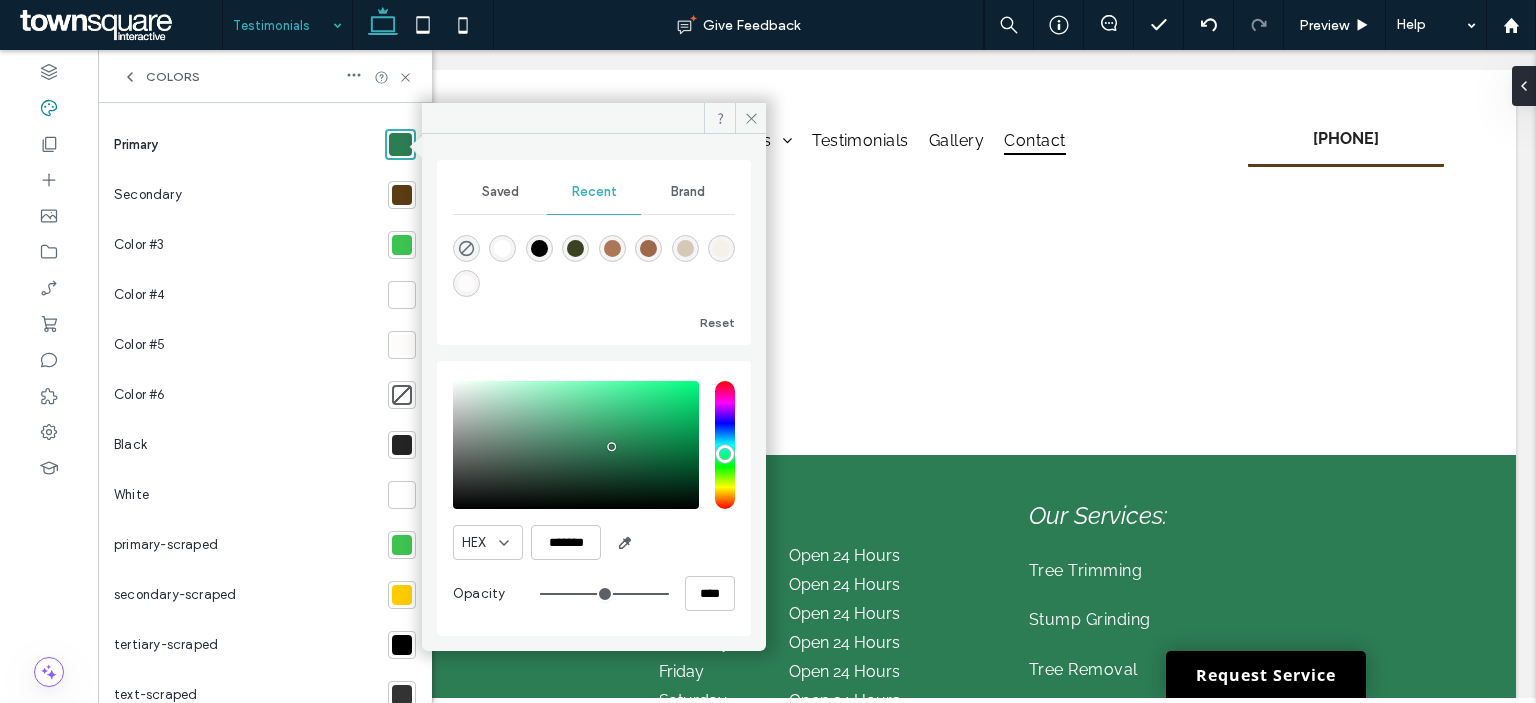 click on "HEX" at bounding box center [488, 542] 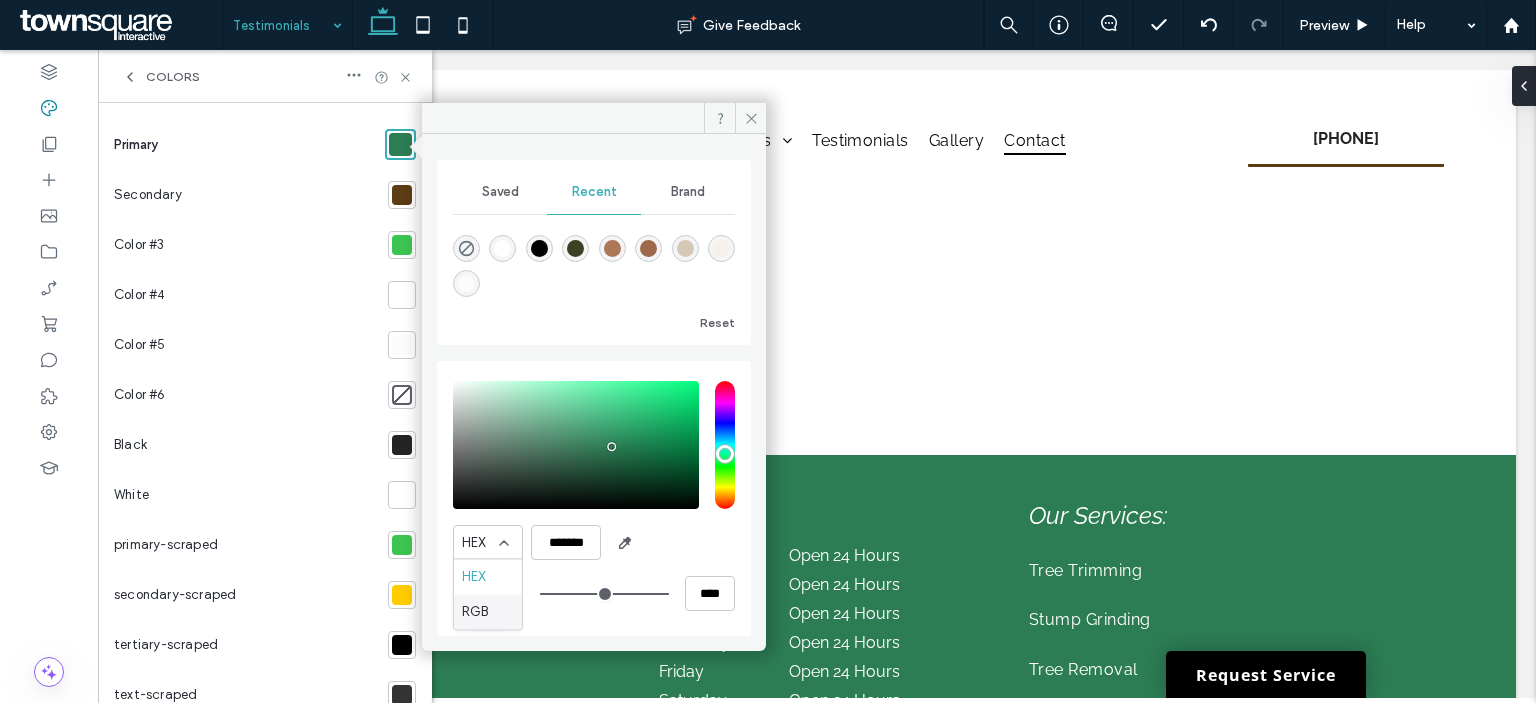 click on "RGB" at bounding box center (475, 612) 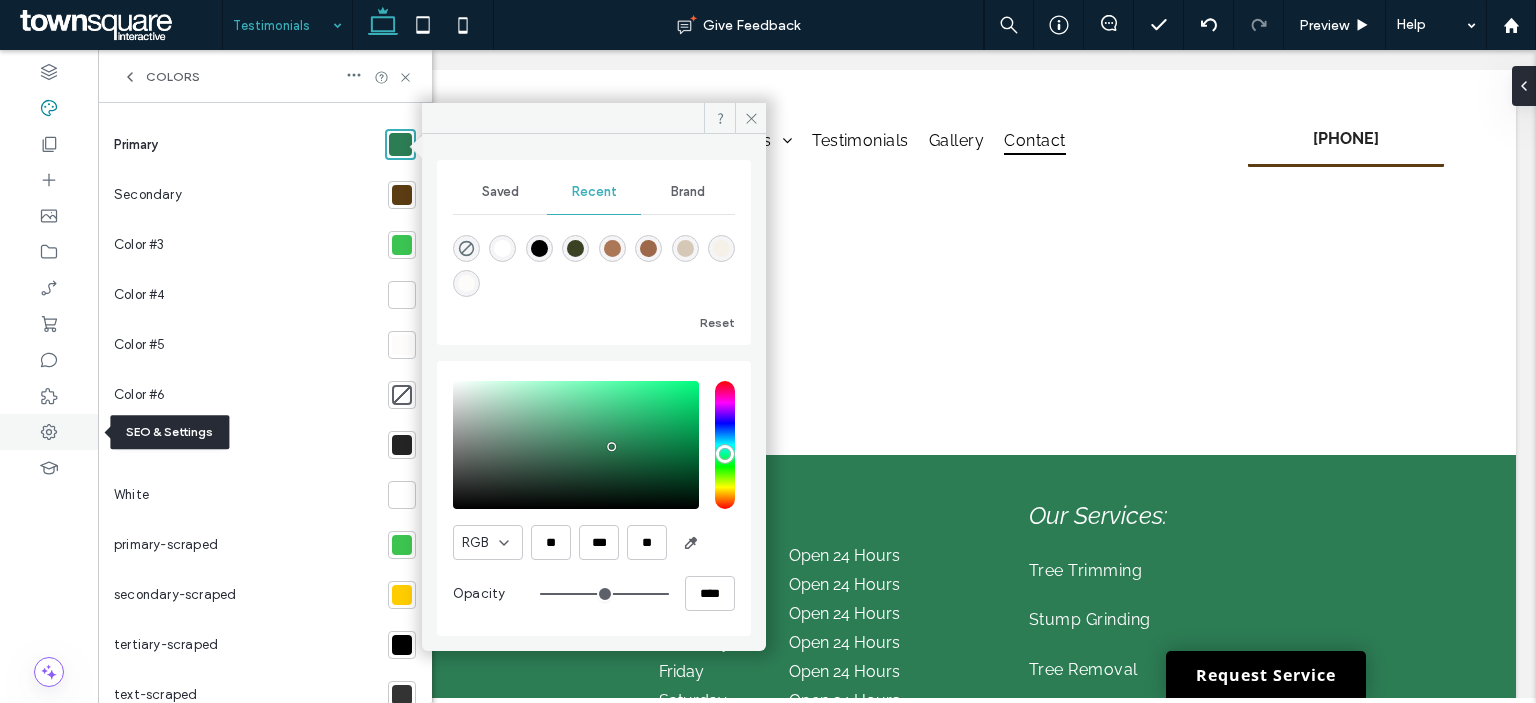 click 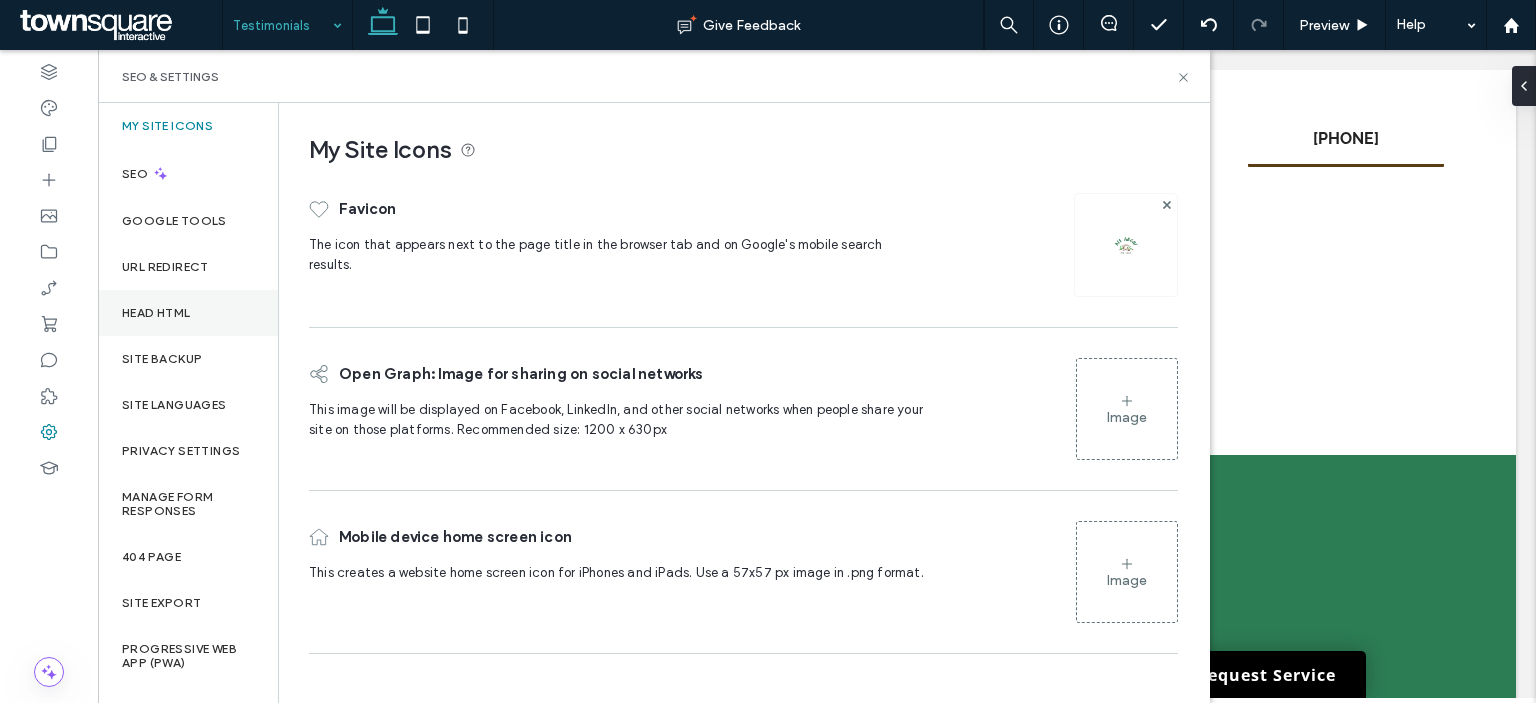 click on "Head HTML" at bounding box center (156, 313) 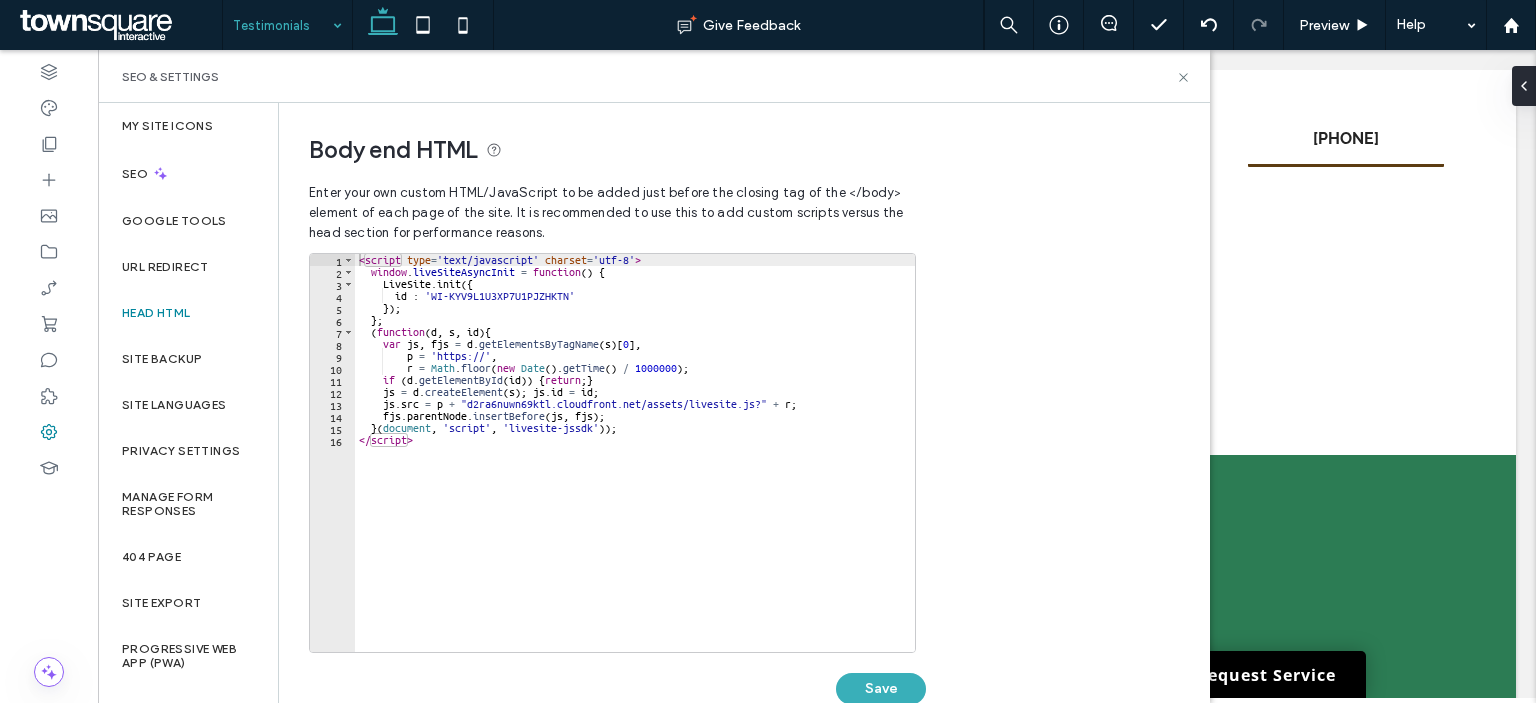 click on "< script   type = 'text/javascript'   charset = 'utf-8' >    window . liveSiteAsyncInit   =   function ( )   {      LiveSite . init ({         id   :   'WI-KYV9L1U3XP7U1PJZHKTN'      }) ;    } ;    ( function ( d ,   s ,   id ) {      var   js ,   fjs   =   d . getElementsByTagName ( s ) [ 0 ] ,           p   =   'https://' ,           r   =   Math . floor ( new   Date ( ) . getTime ( )   /   1000000 ) ;      if   ( d . getElementById ( id ))   { return ; }      js   =   d . createElement ( s ) ;   js . id   =   id ;      js . src   =   p   +   "d2ra6nuwn69ktl.cloudfront.net/assets/livesite.js?"   +   r ;      fjs . parentNode . insertBefore ( js ,   fjs ) ;    } ( document ,   'script' ,   'livesite-jssdk' )) ; </ script >" at bounding box center [635, 465] 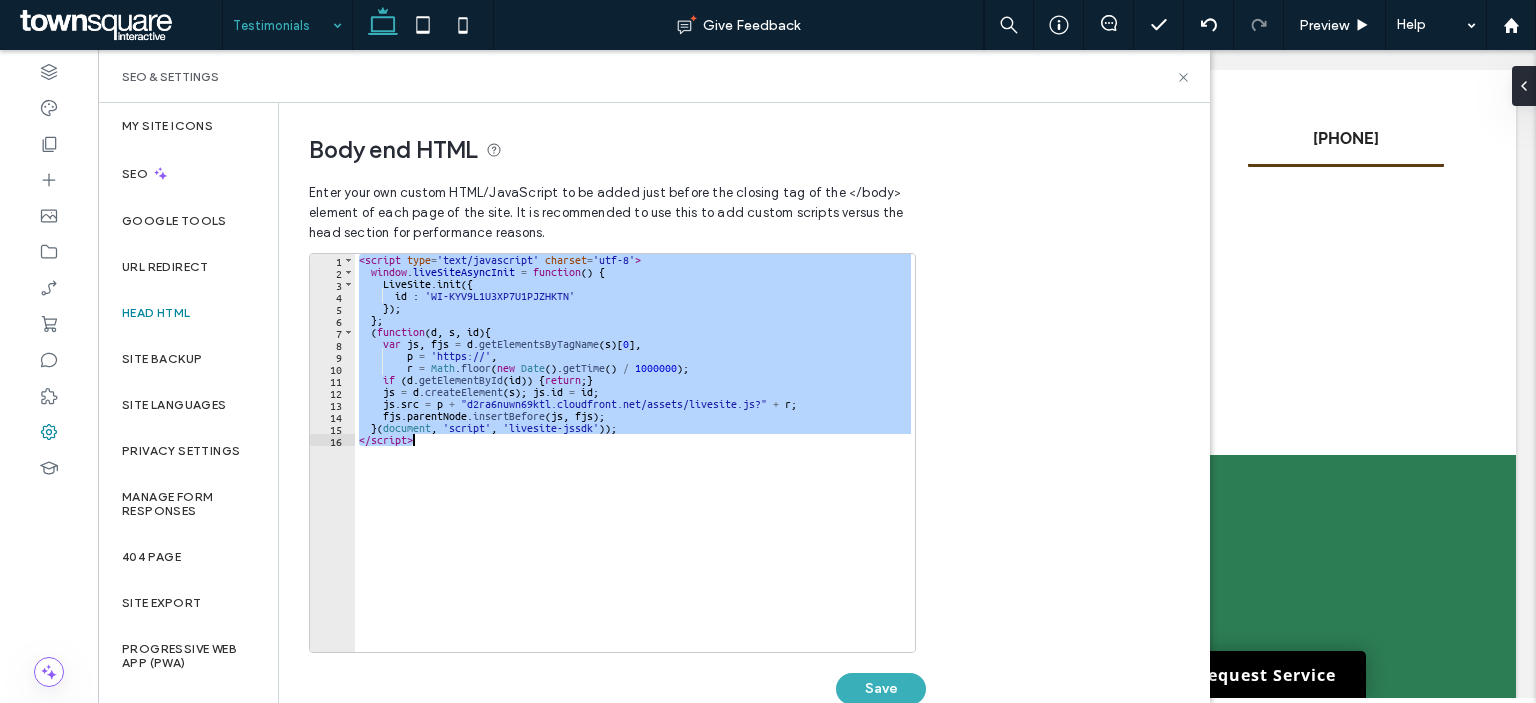 paste 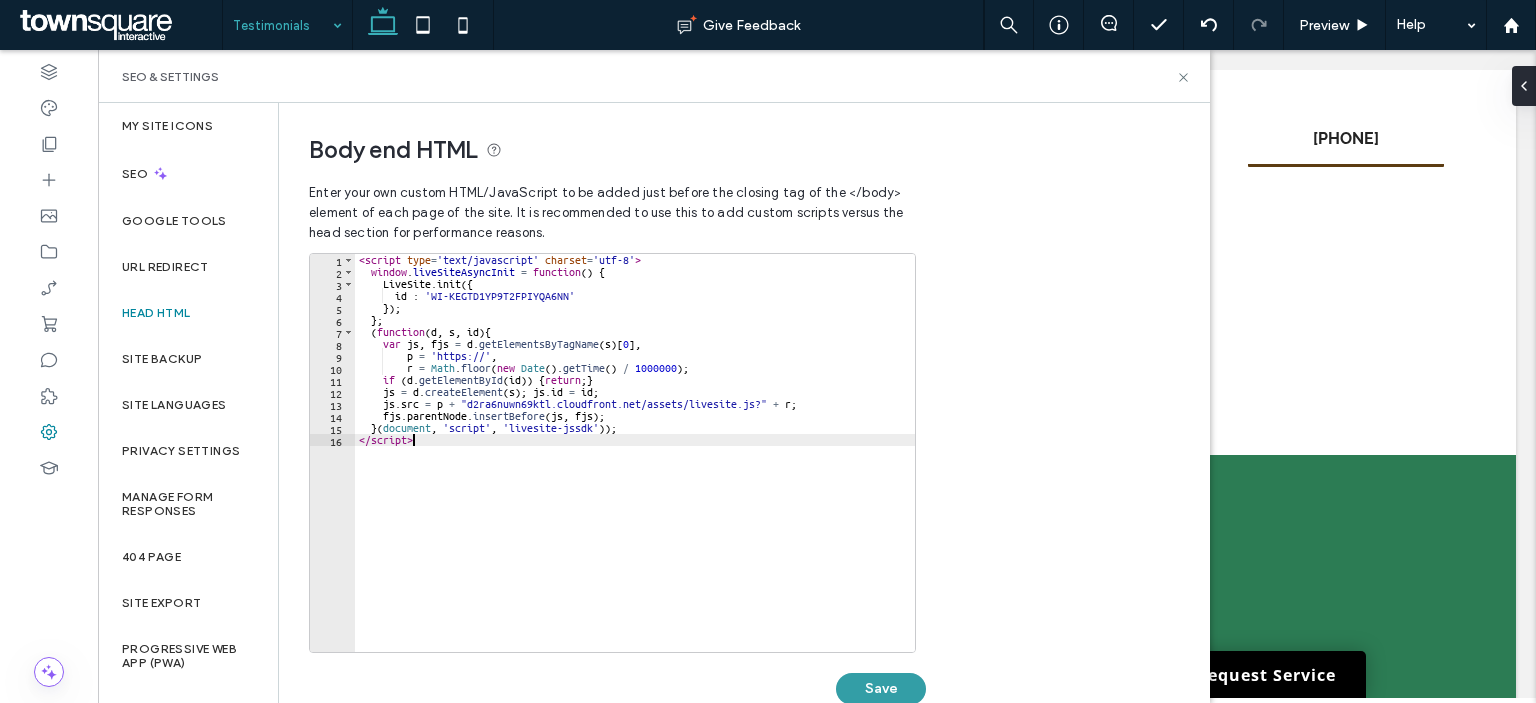 click on "Save" at bounding box center [881, 689] 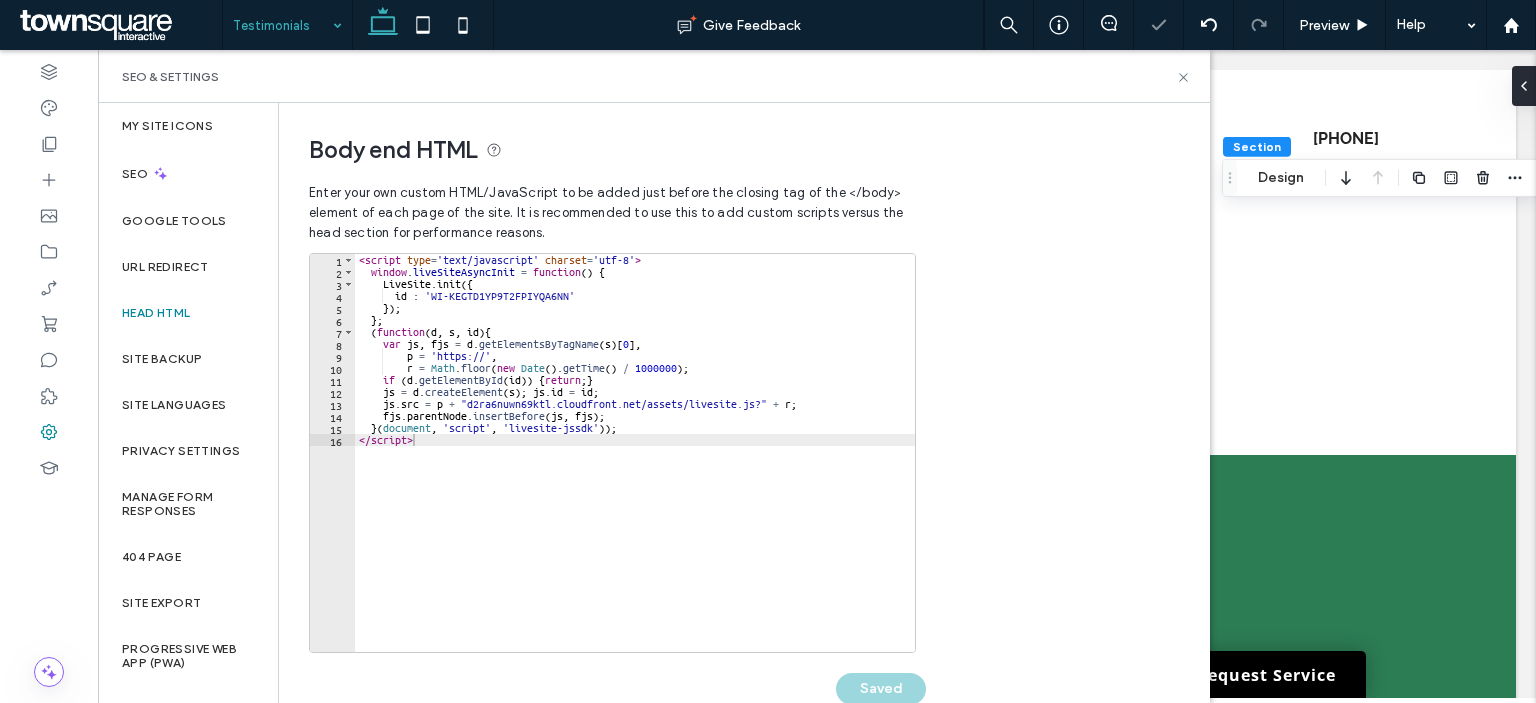 click on "SEO & Settings" at bounding box center (654, 77) 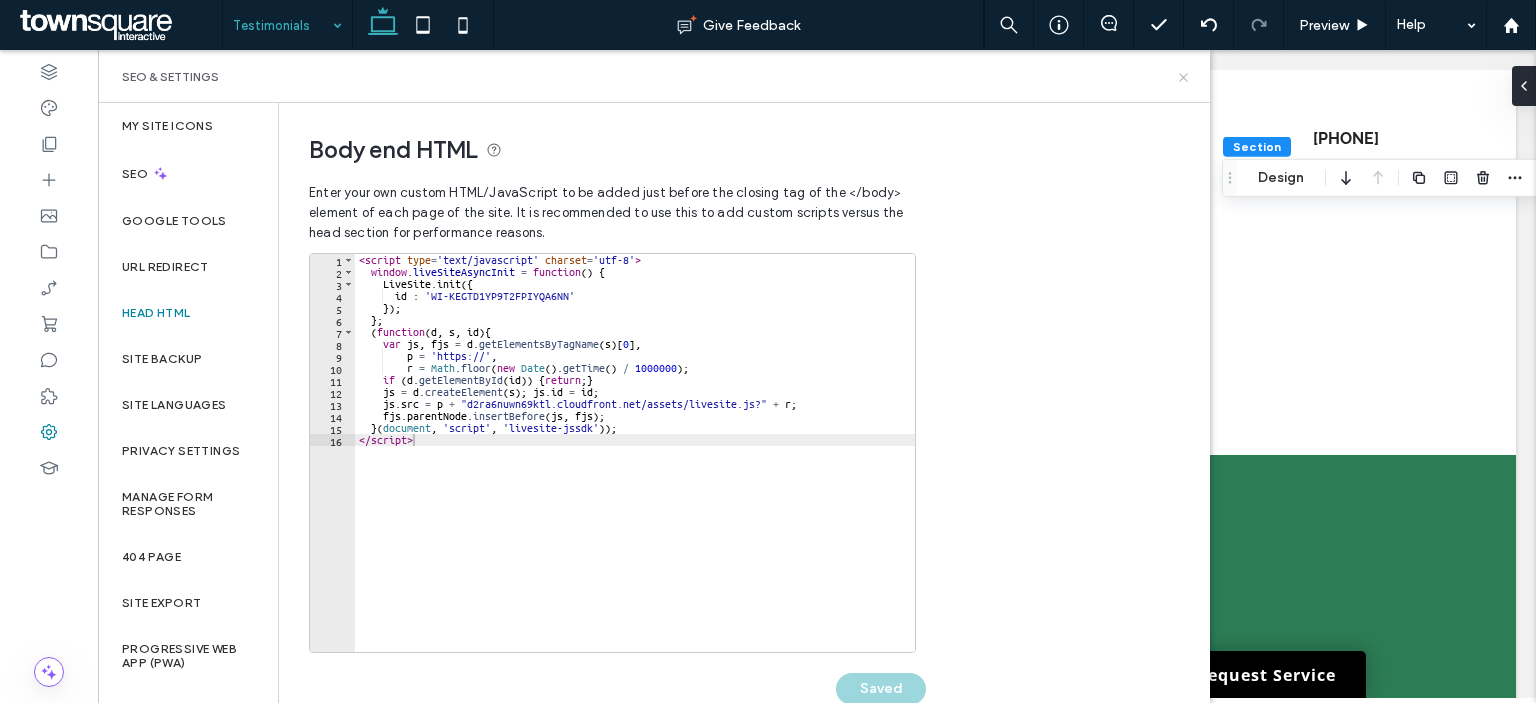 click 